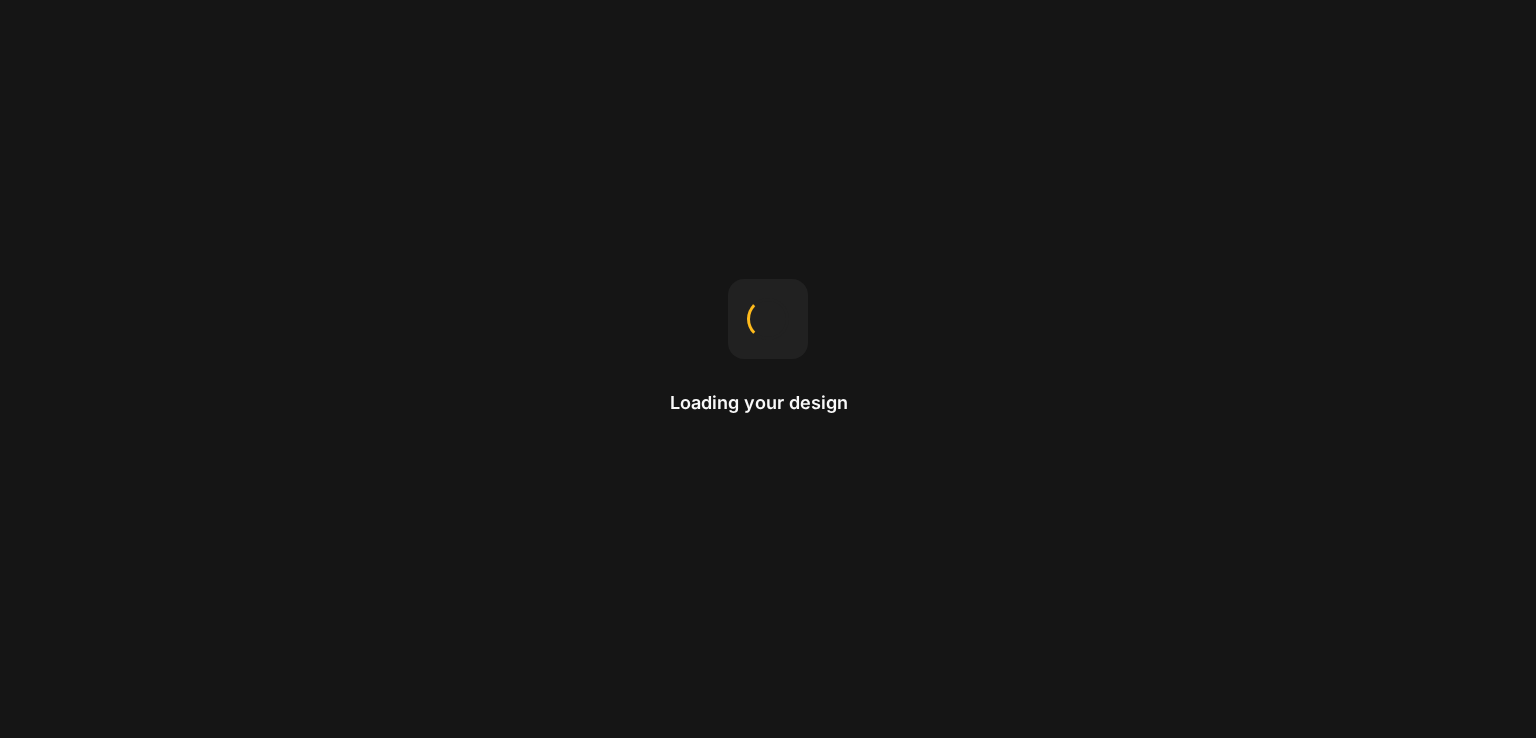 scroll, scrollTop: 0, scrollLeft: 0, axis: both 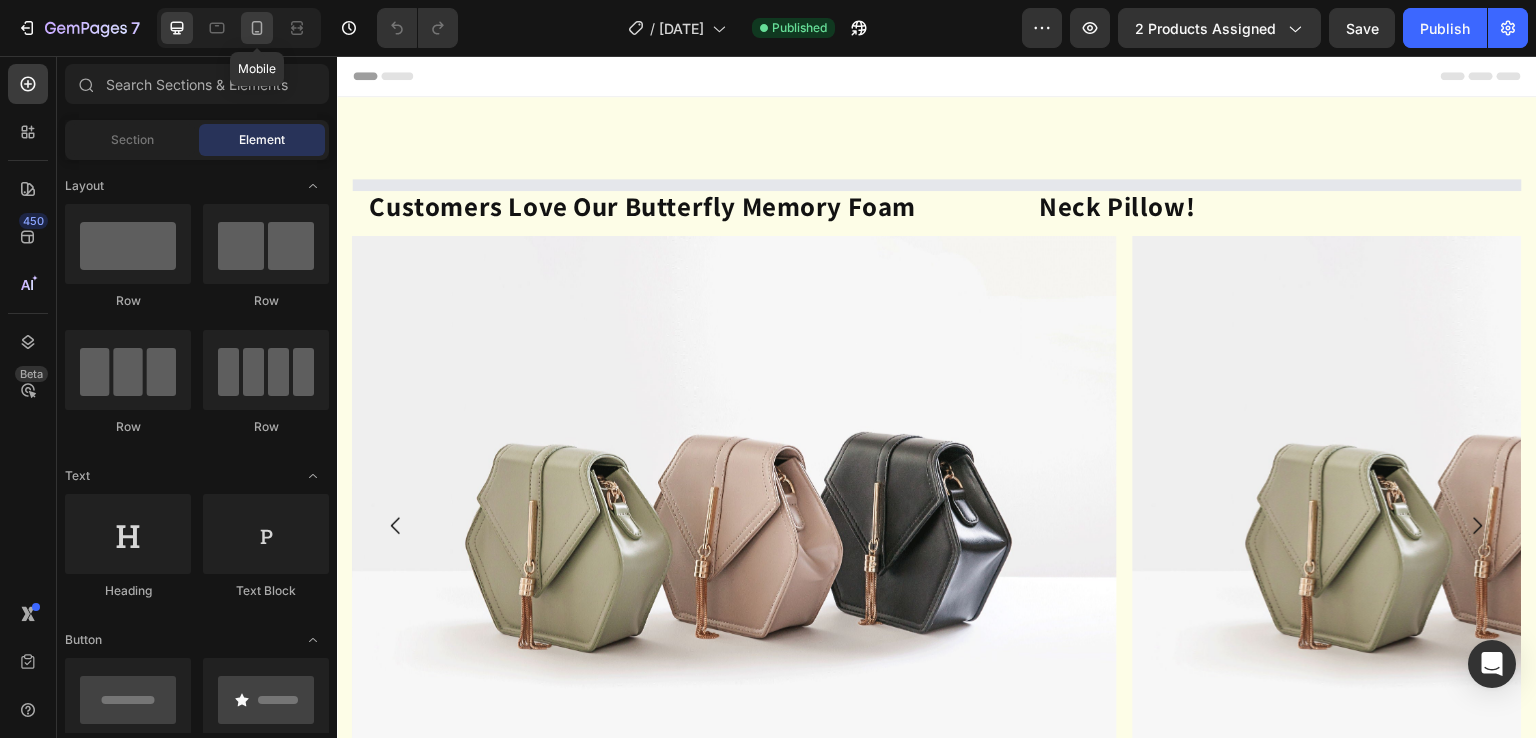 click 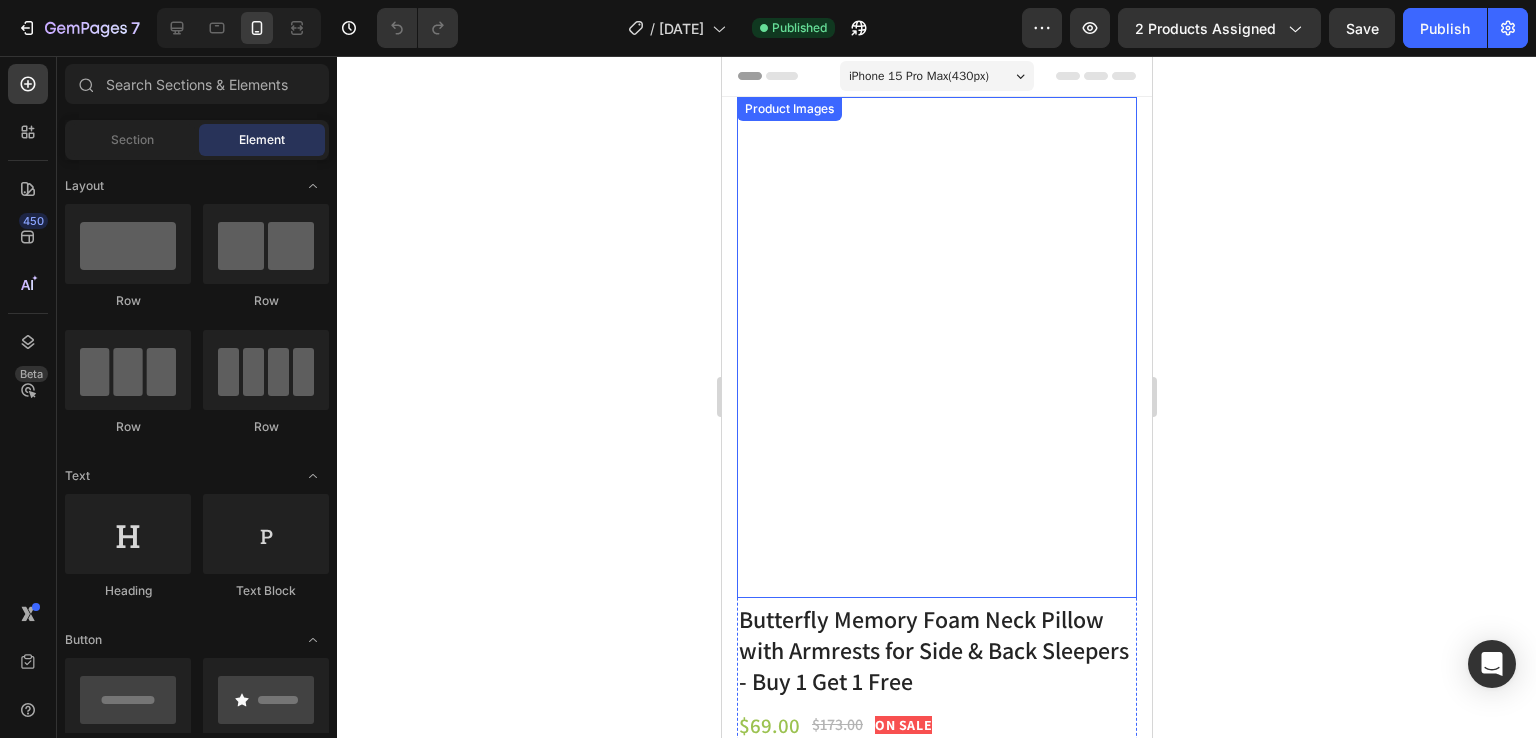 scroll, scrollTop: 0, scrollLeft: 0, axis: both 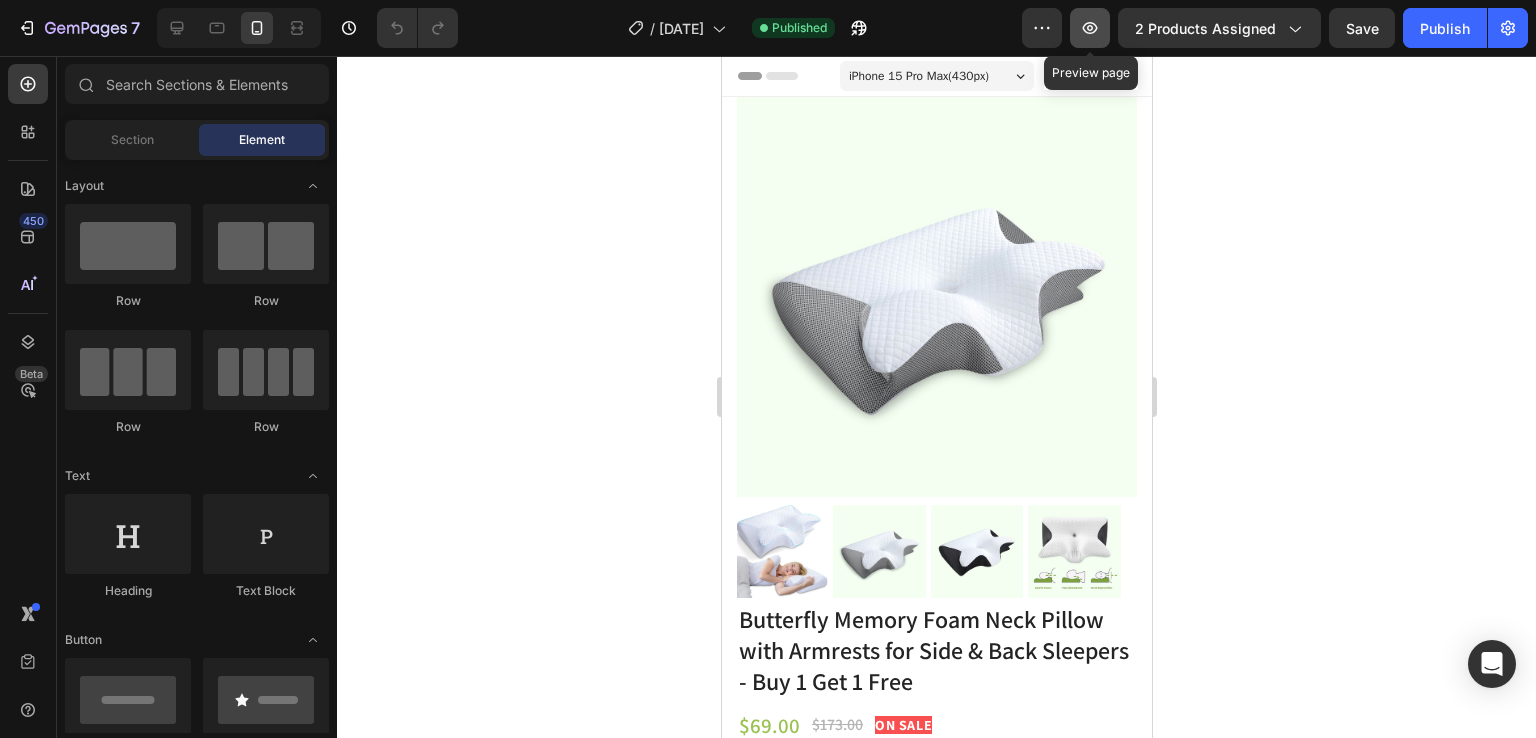 click 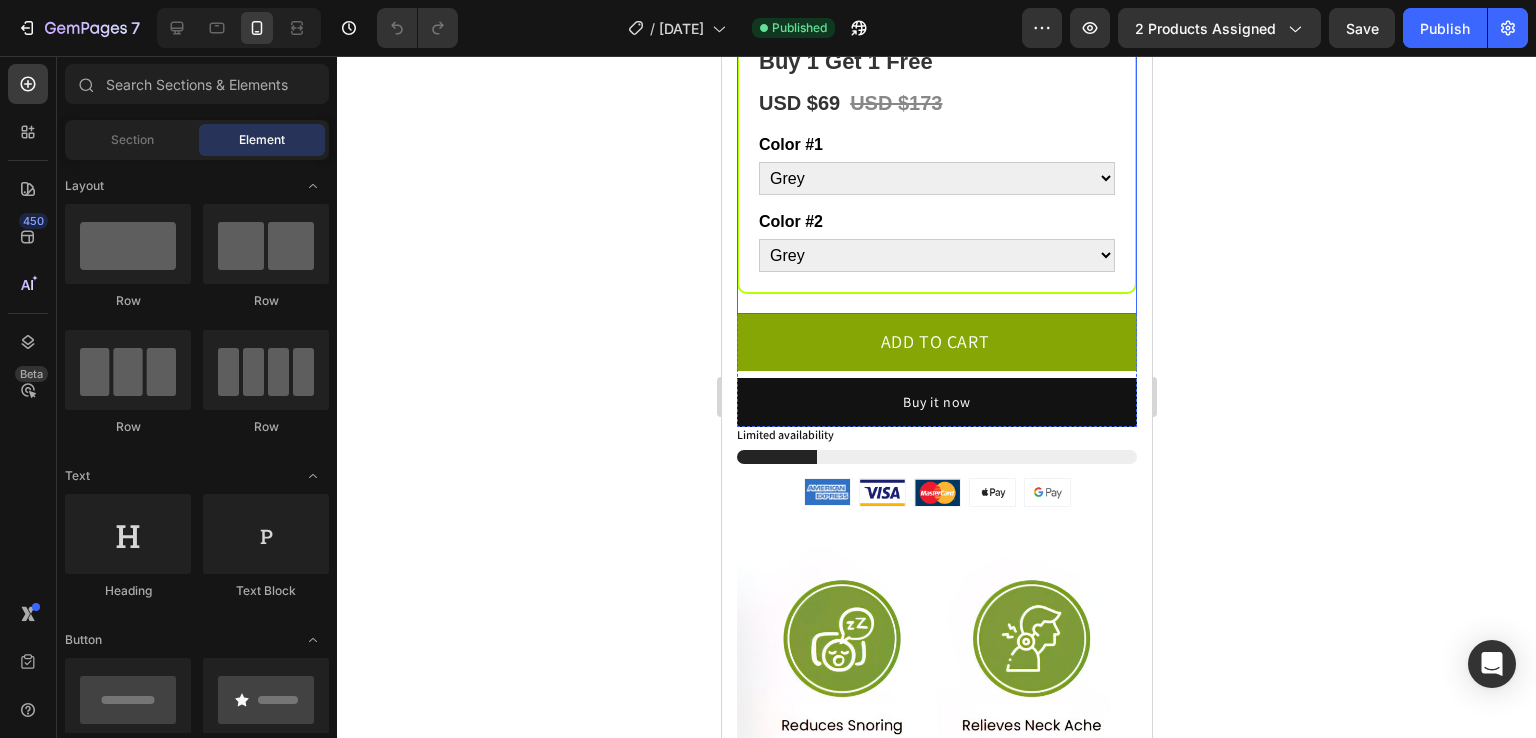 scroll, scrollTop: 850, scrollLeft: 0, axis: vertical 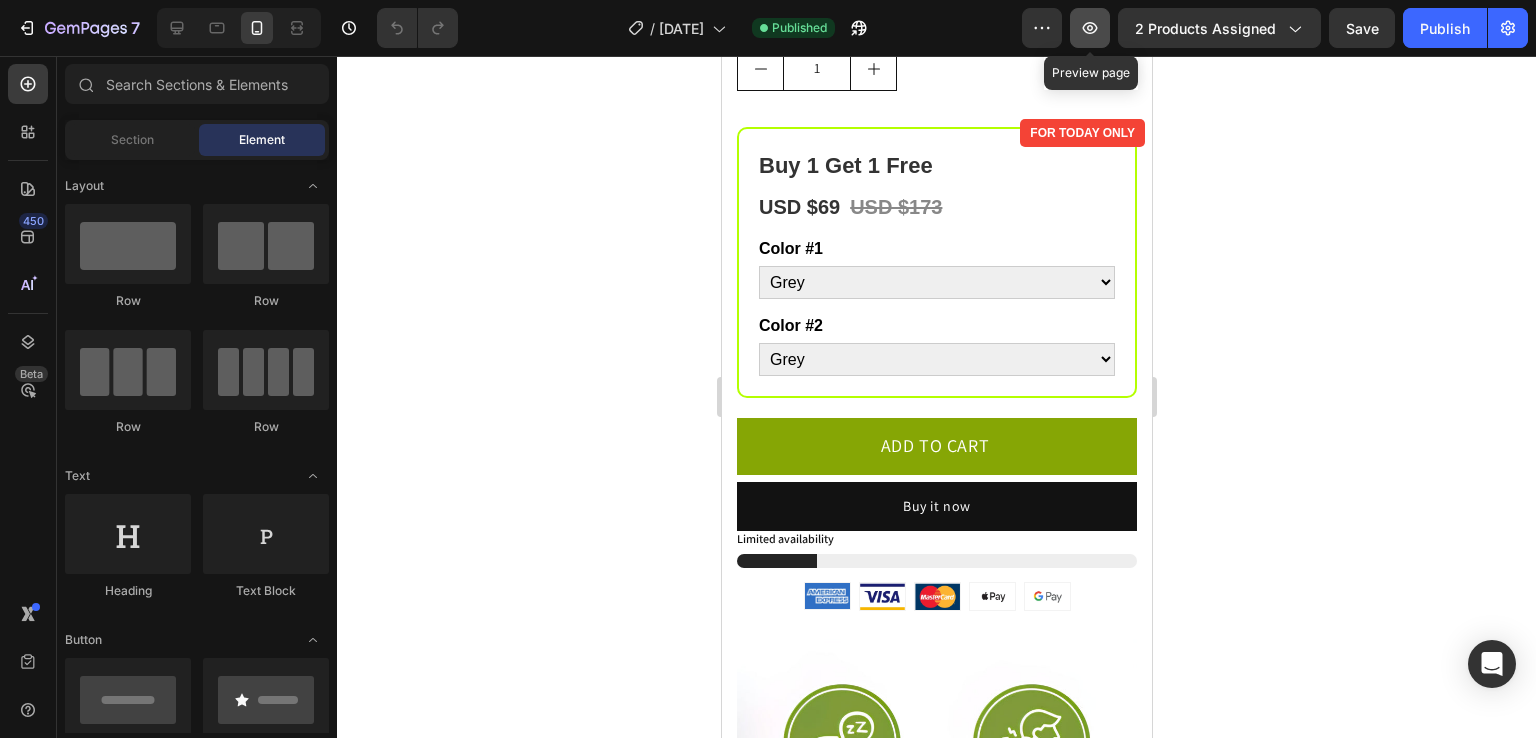 click 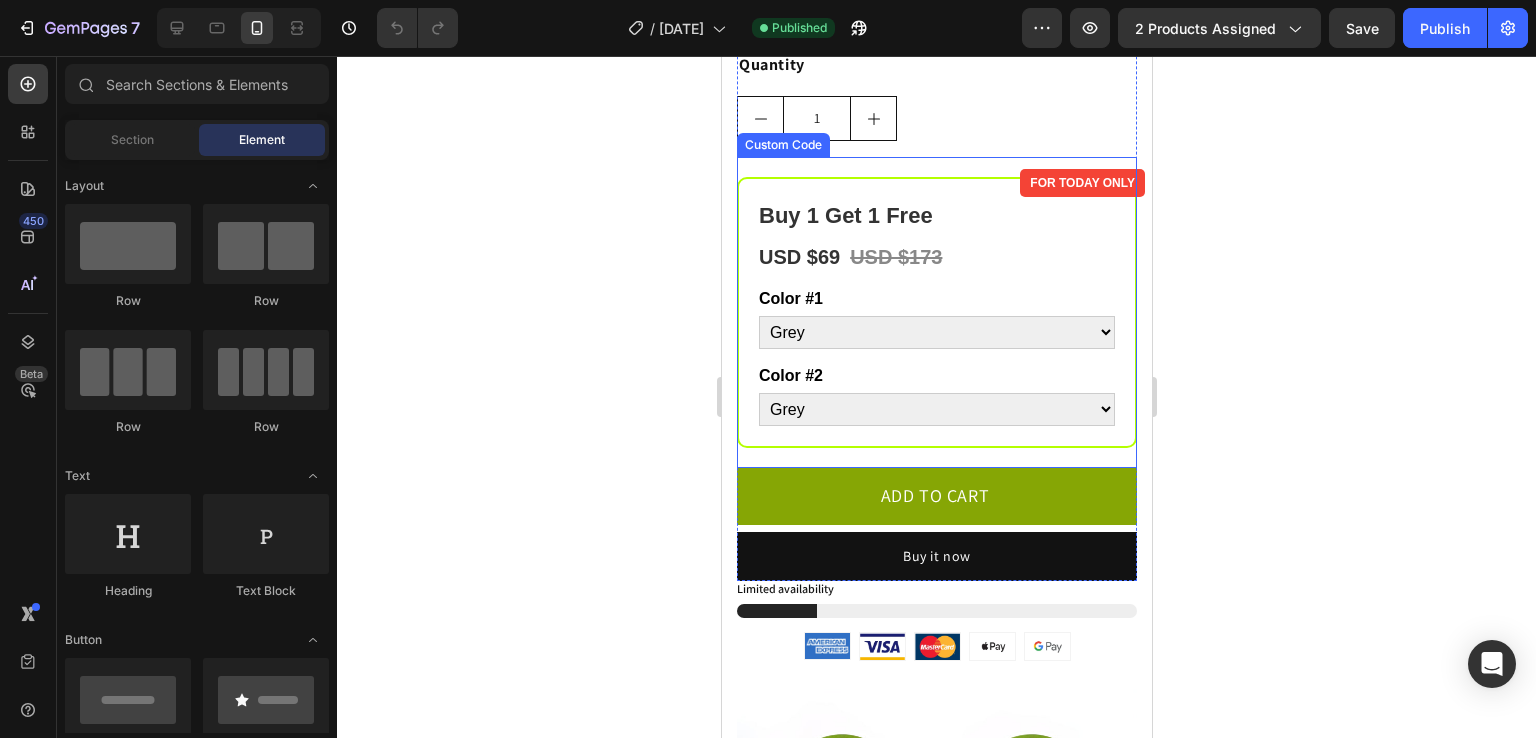 scroll, scrollTop: 752, scrollLeft: 0, axis: vertical 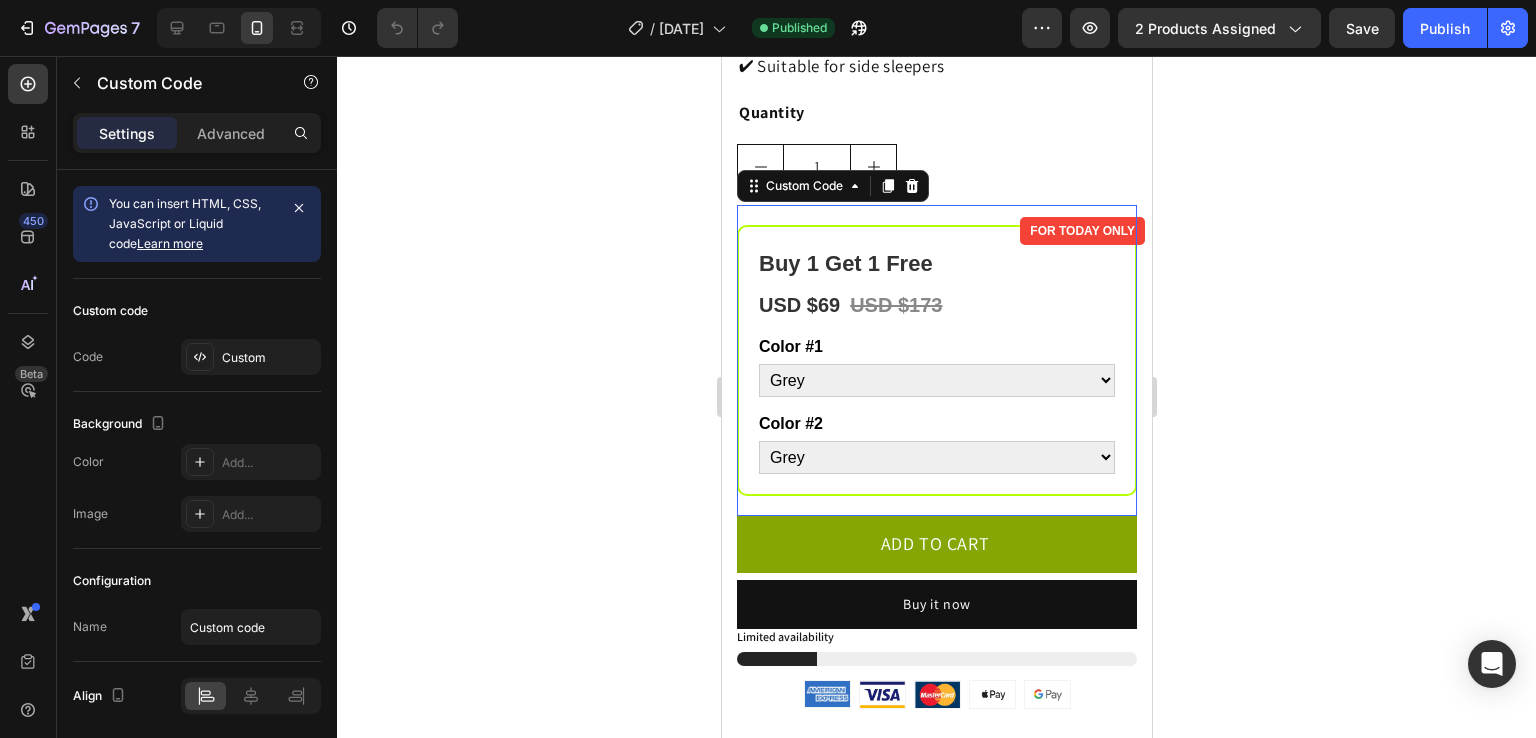 click on "Color #1" 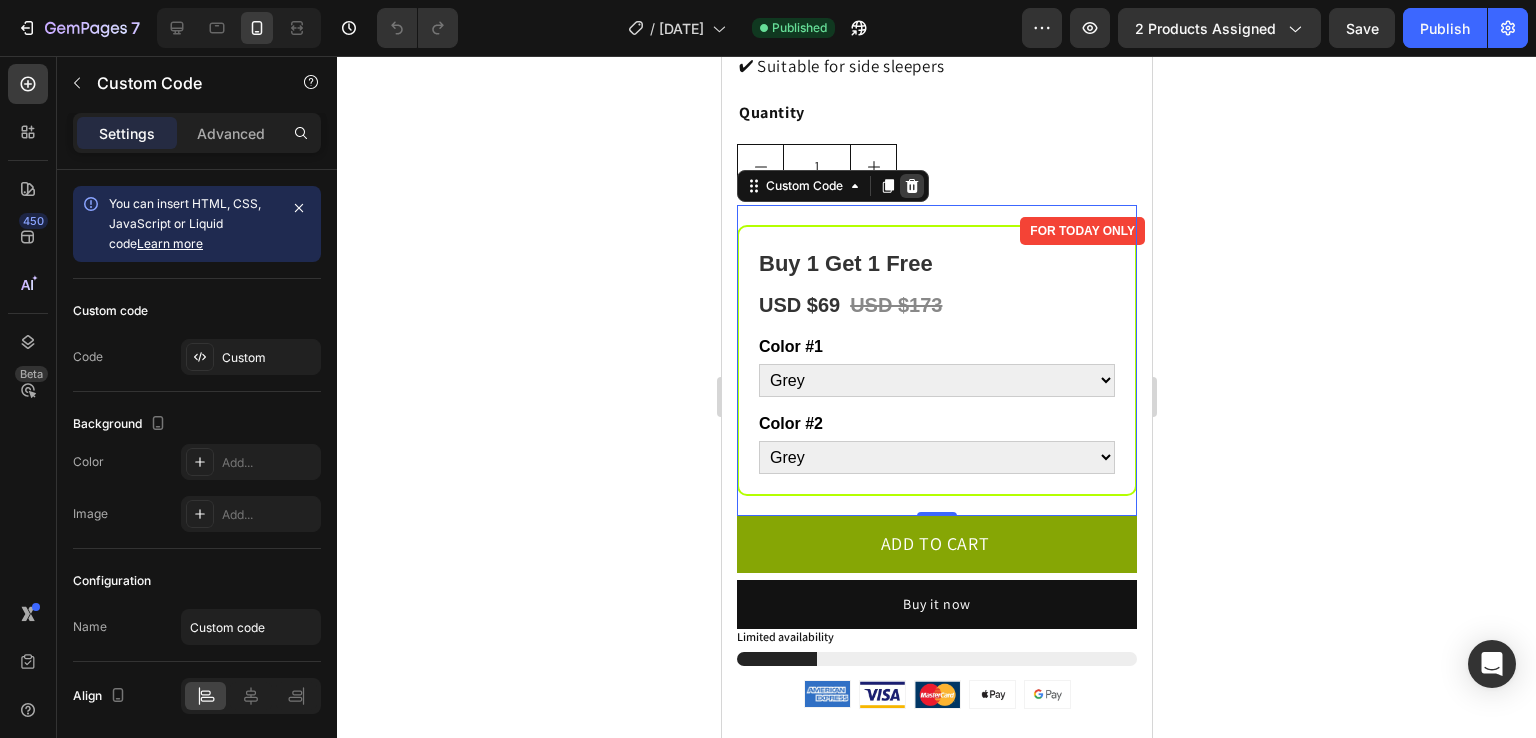 click 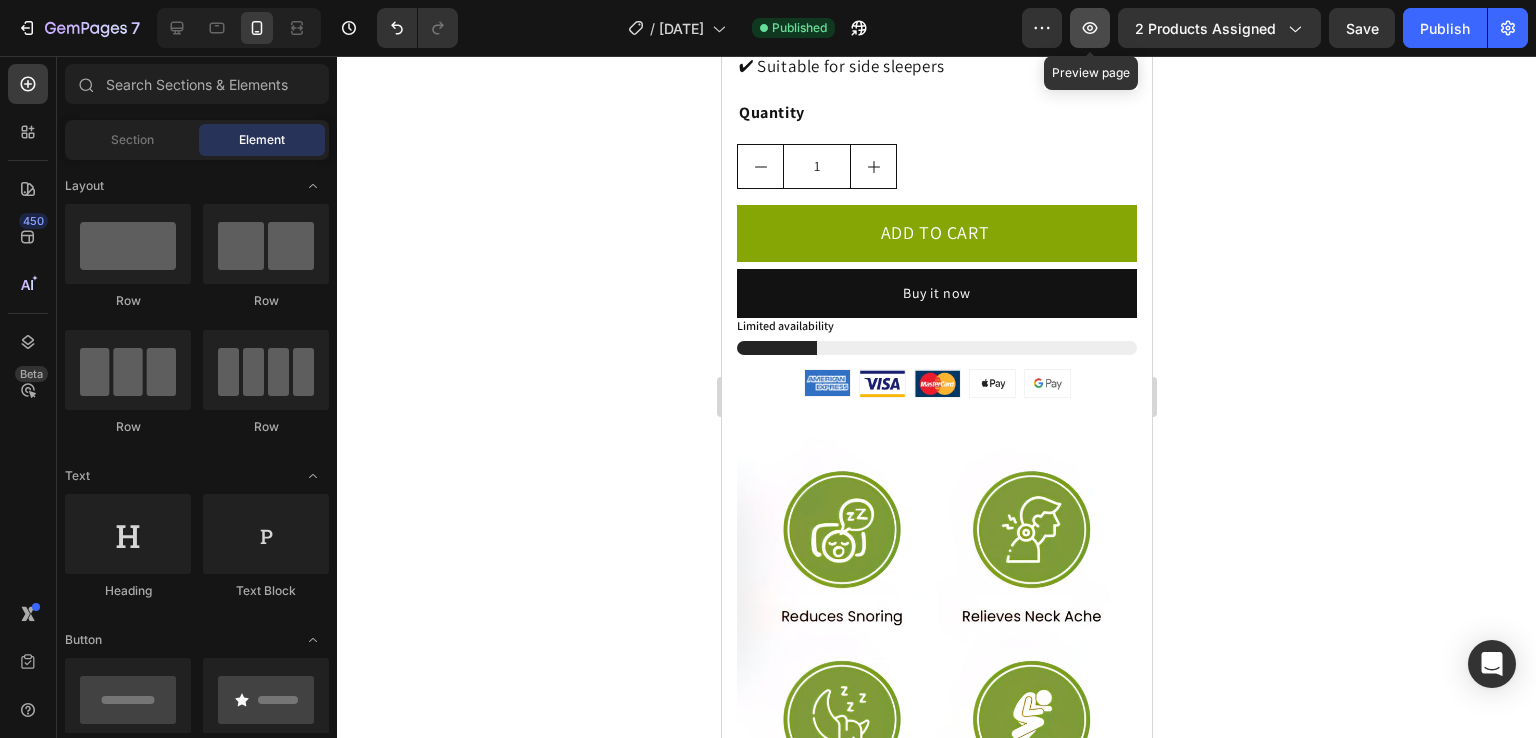 click 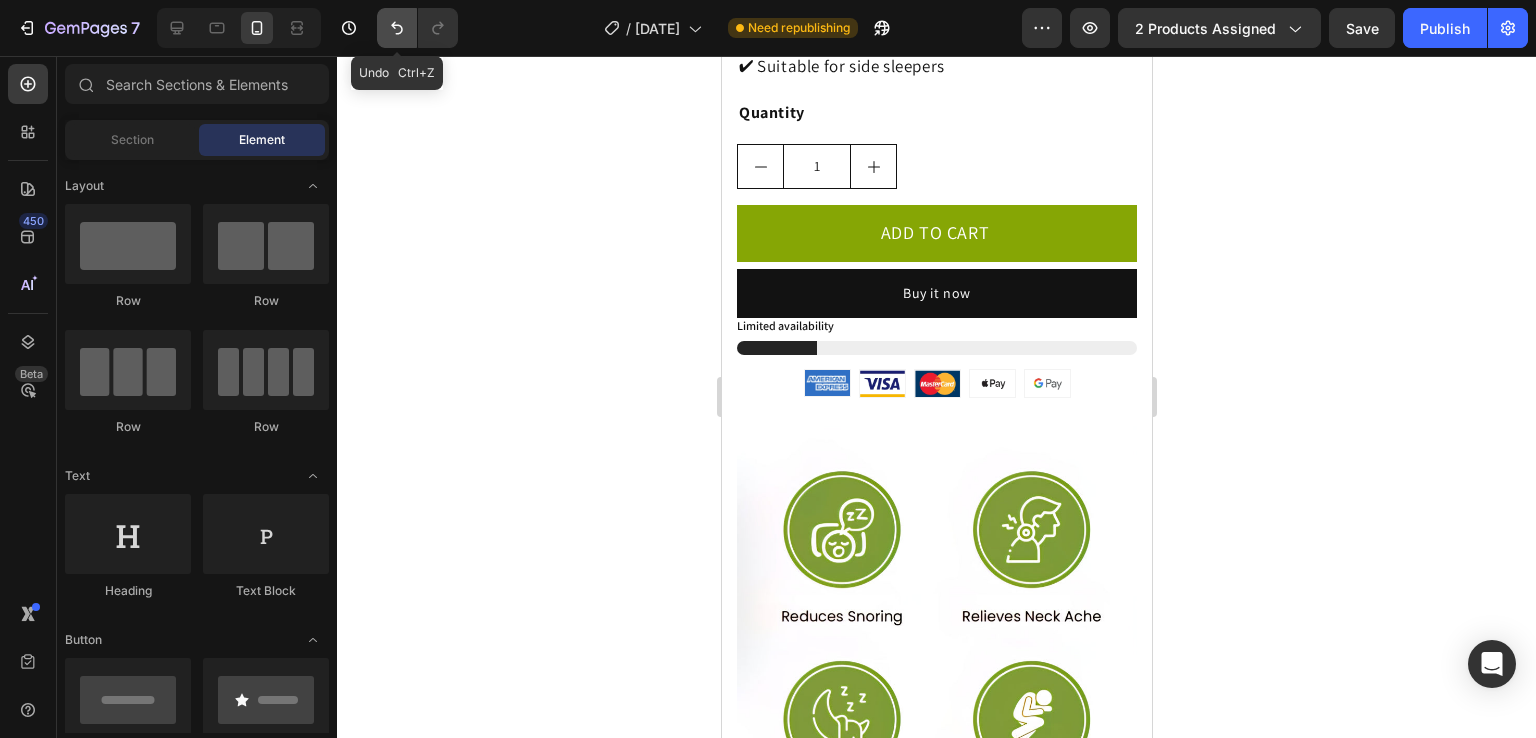 click 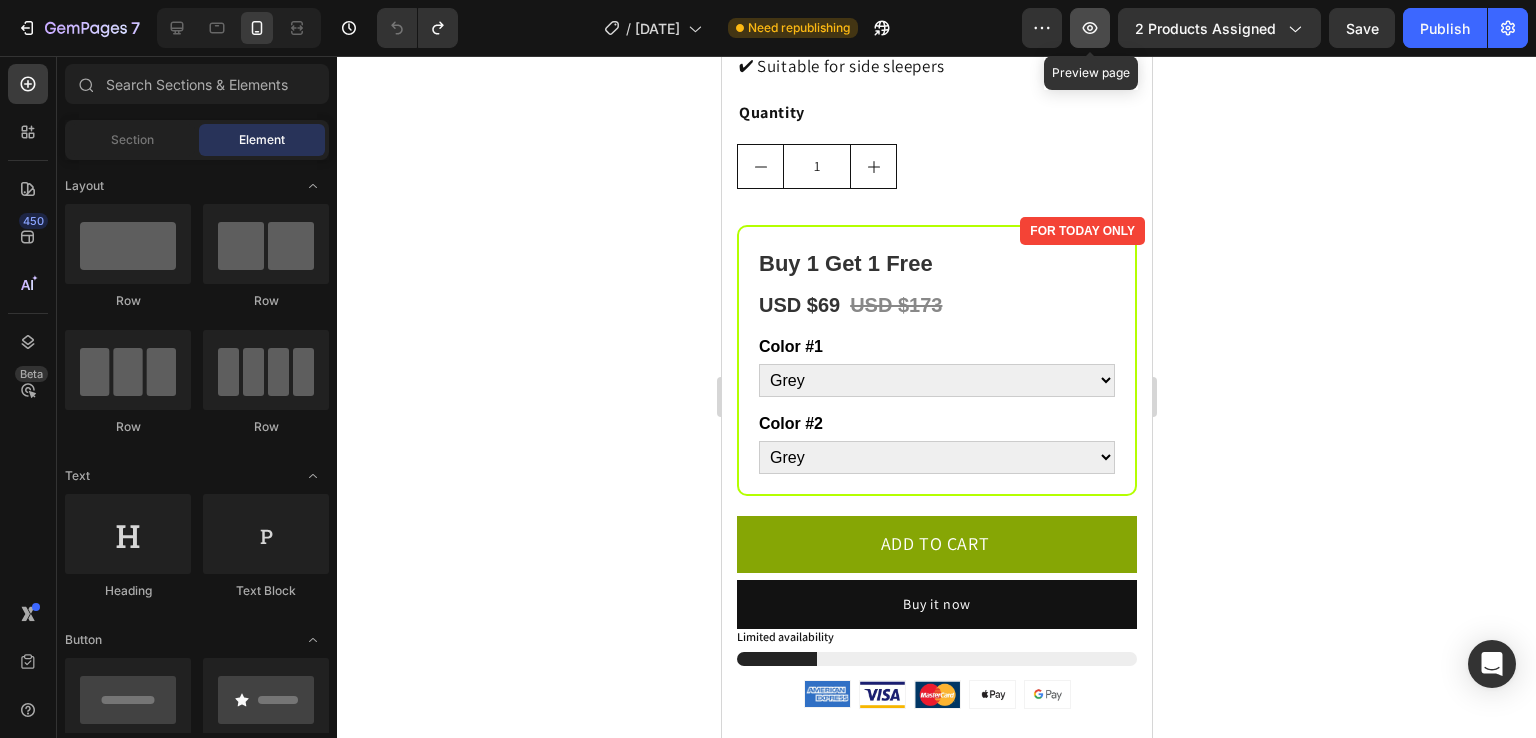 click 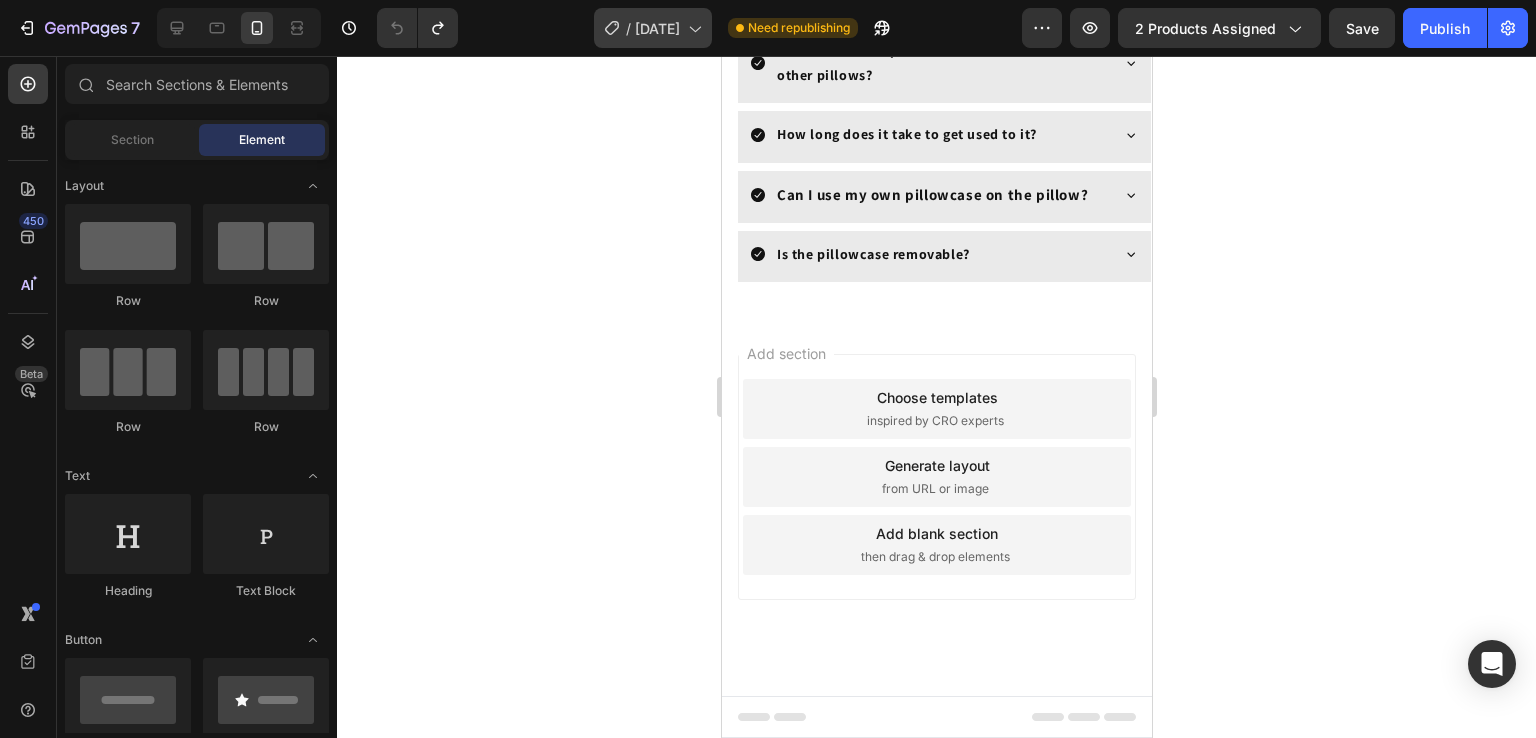 scroll, scrollTop: 1580, scrollLeft: 0, axis: vertical 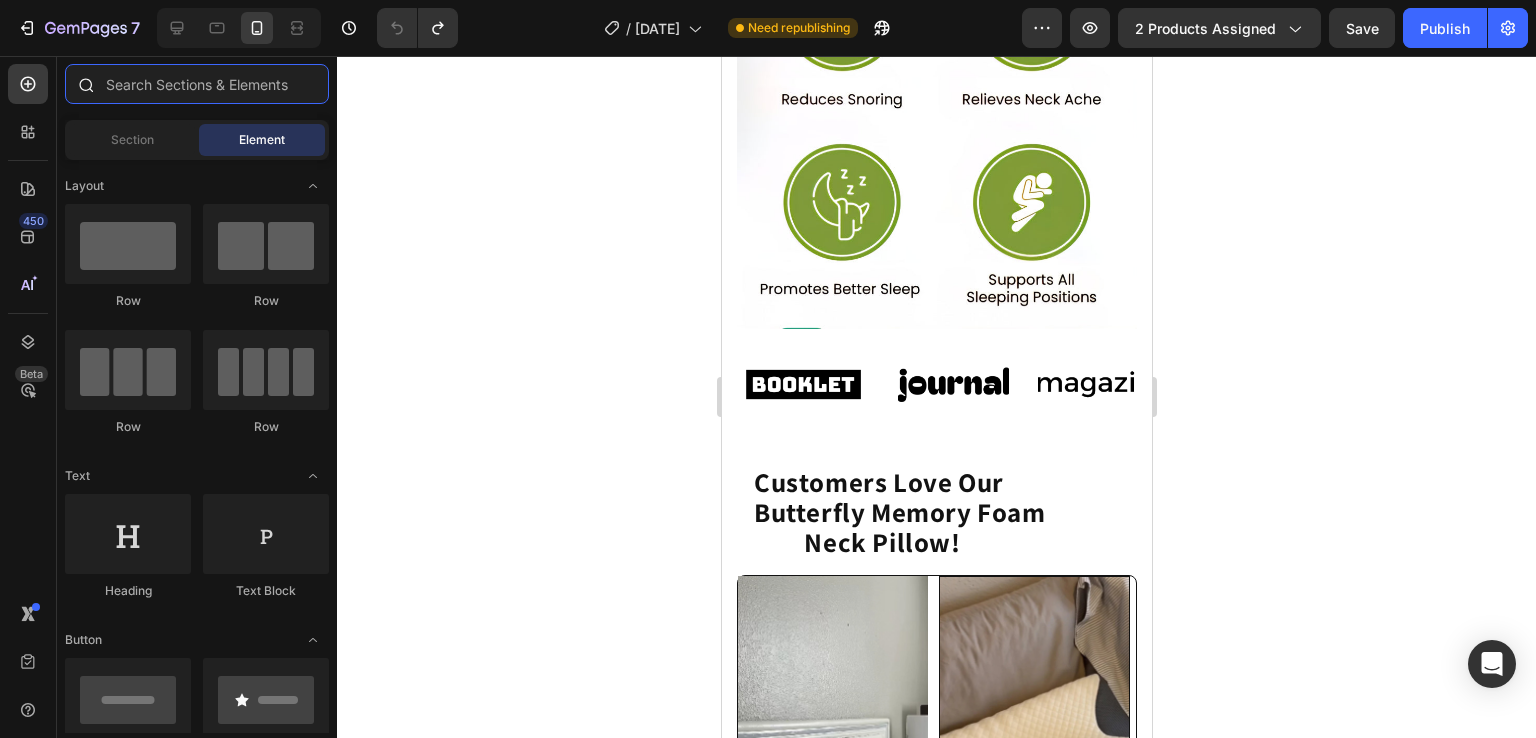 click at bounding box center (197, 84) 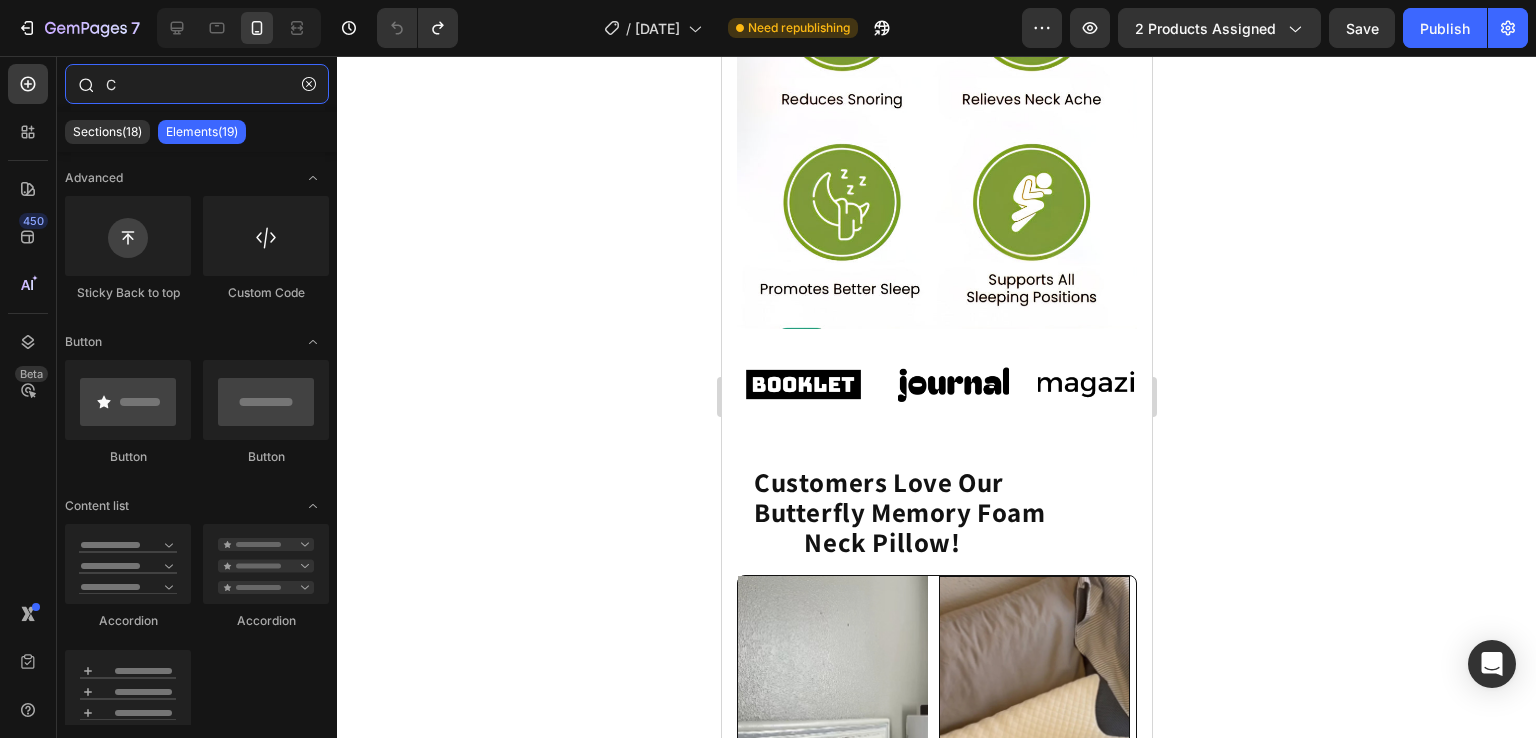 type on "CO" 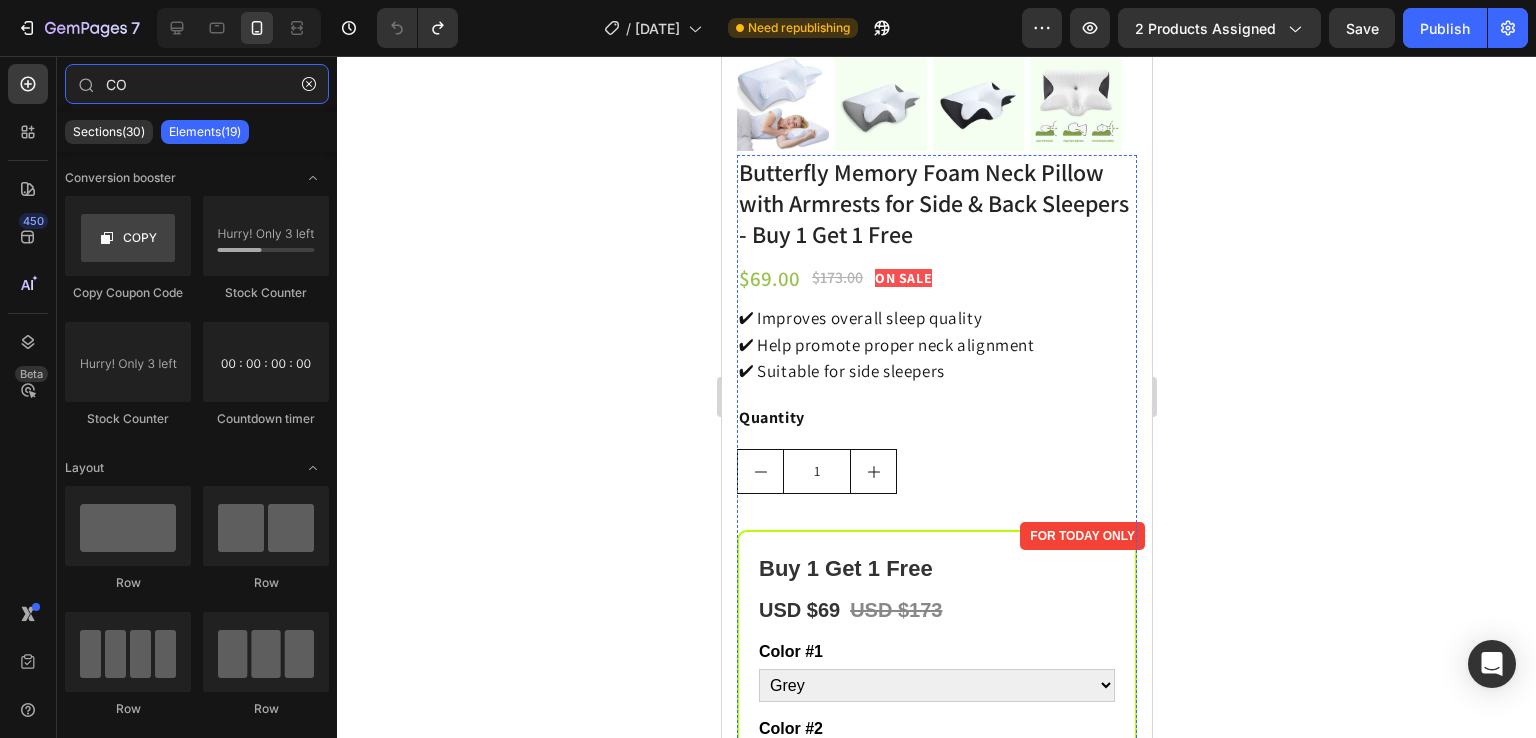 scroll, scrollTop: 547, scrollLeft: 0, axis: vertical 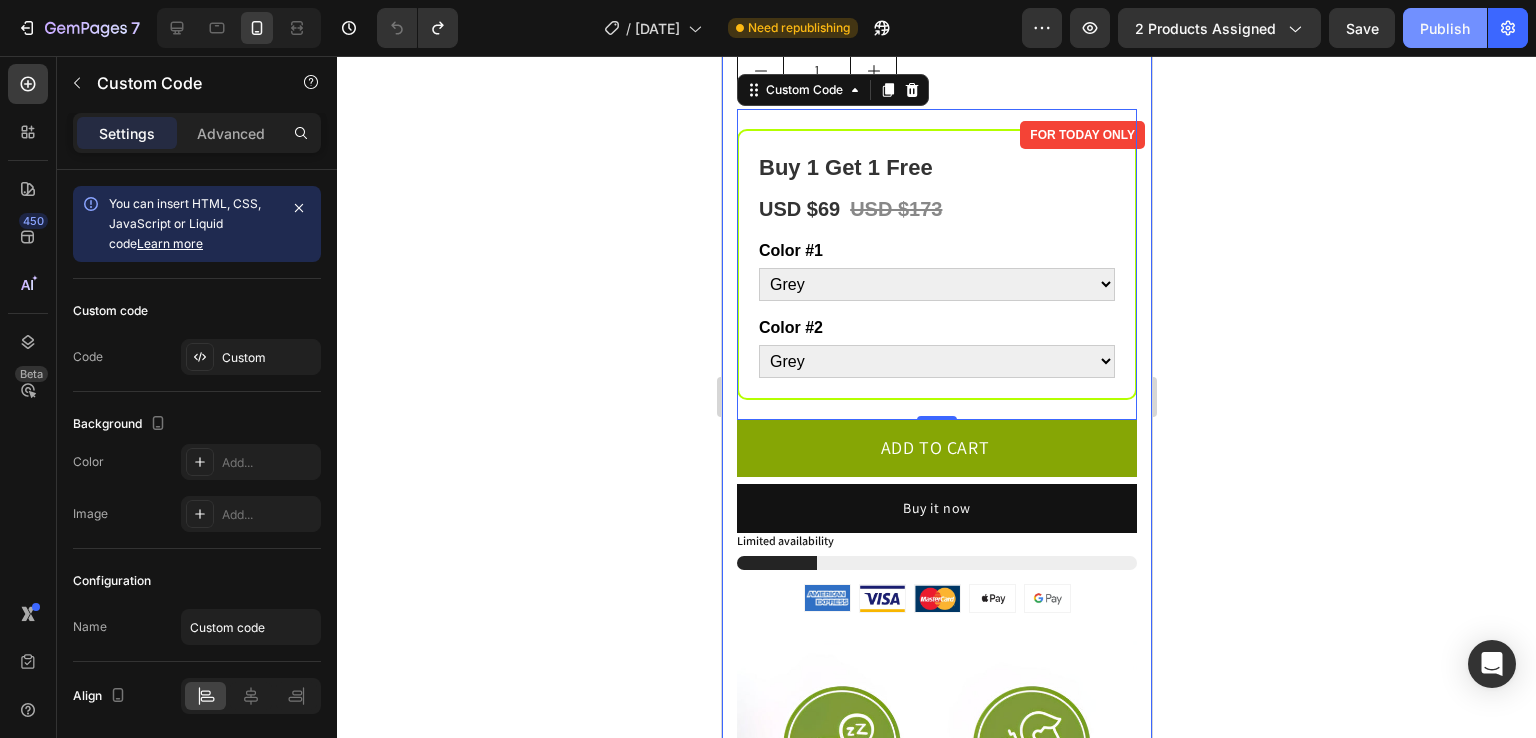 click on "Publish" 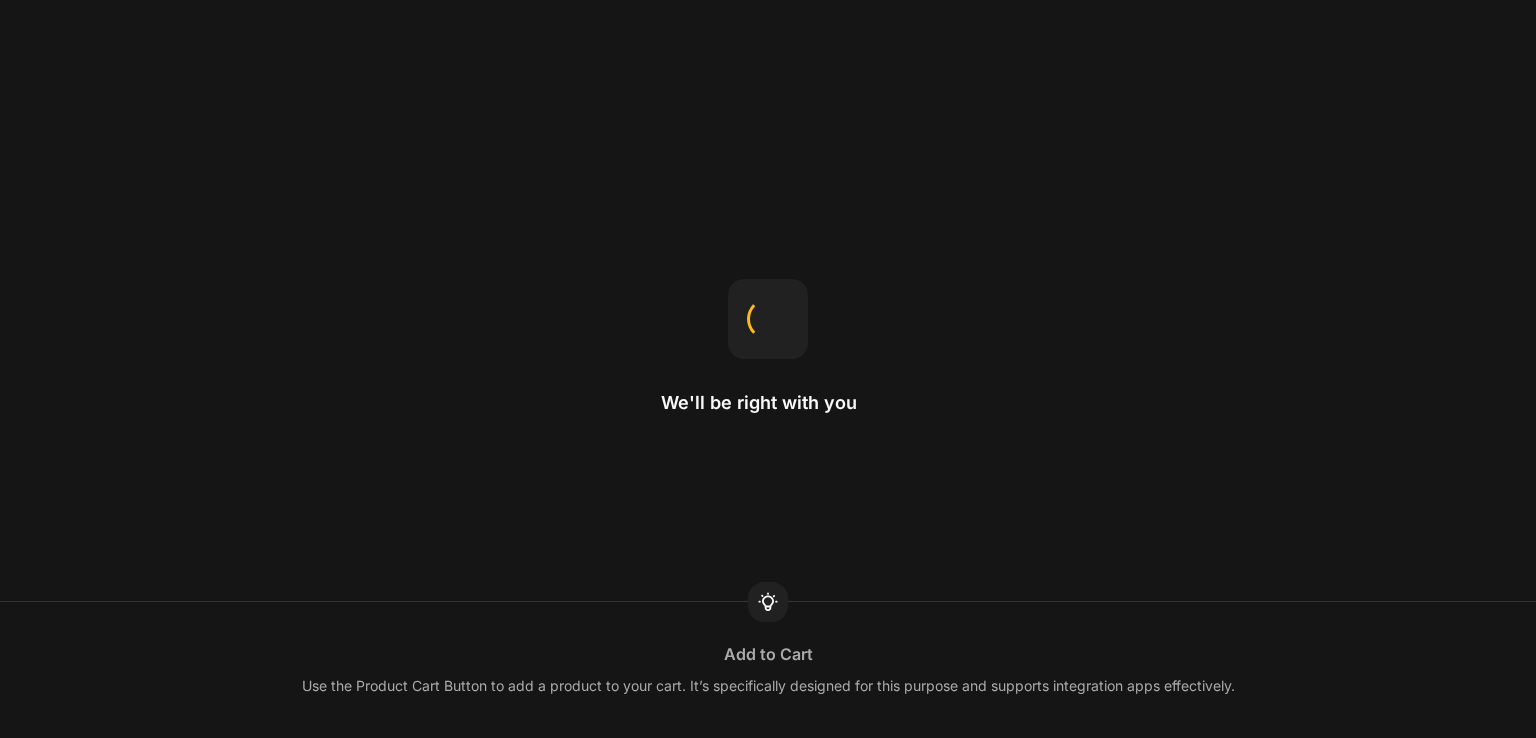 scroll, scrollTop: 0, scrollLeft: 0, axis: both 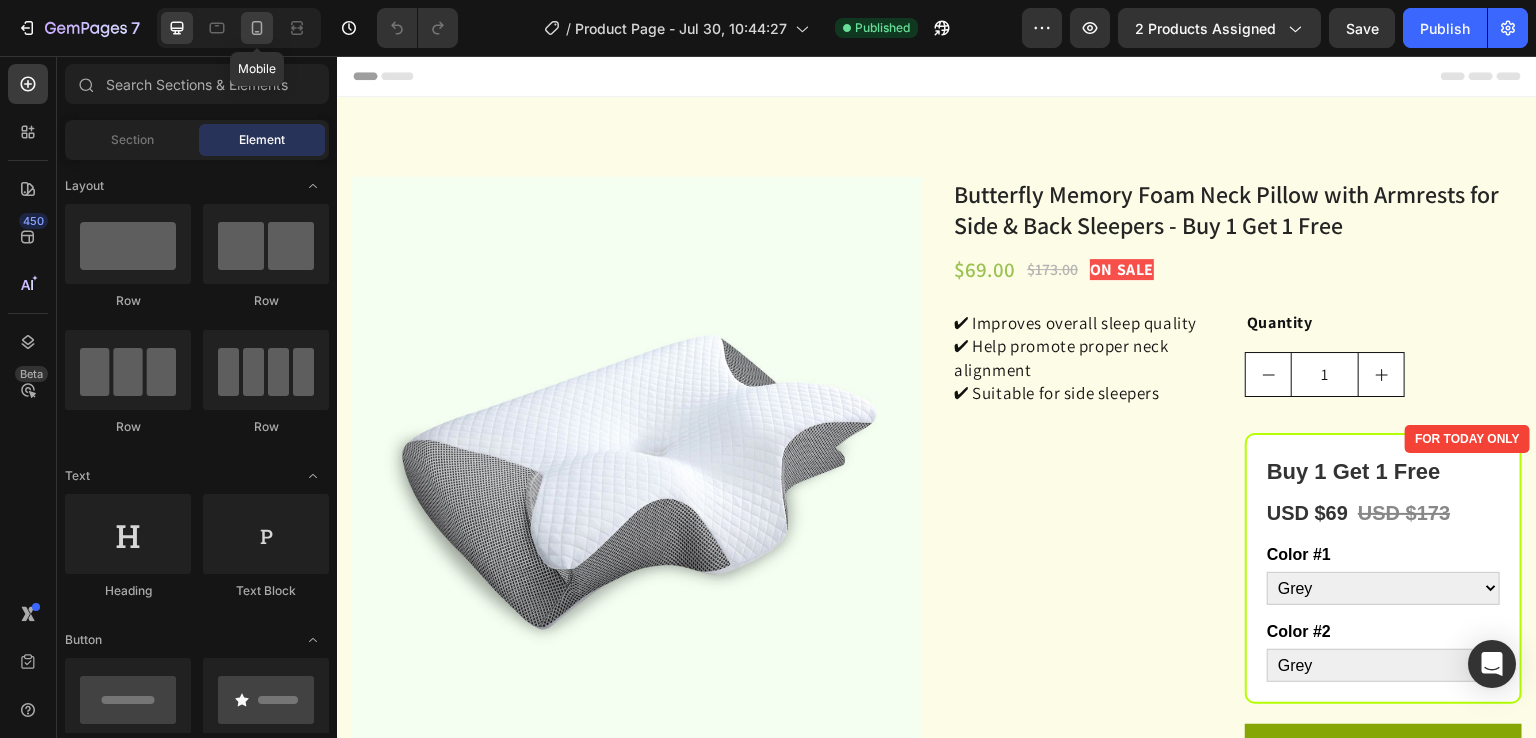 click 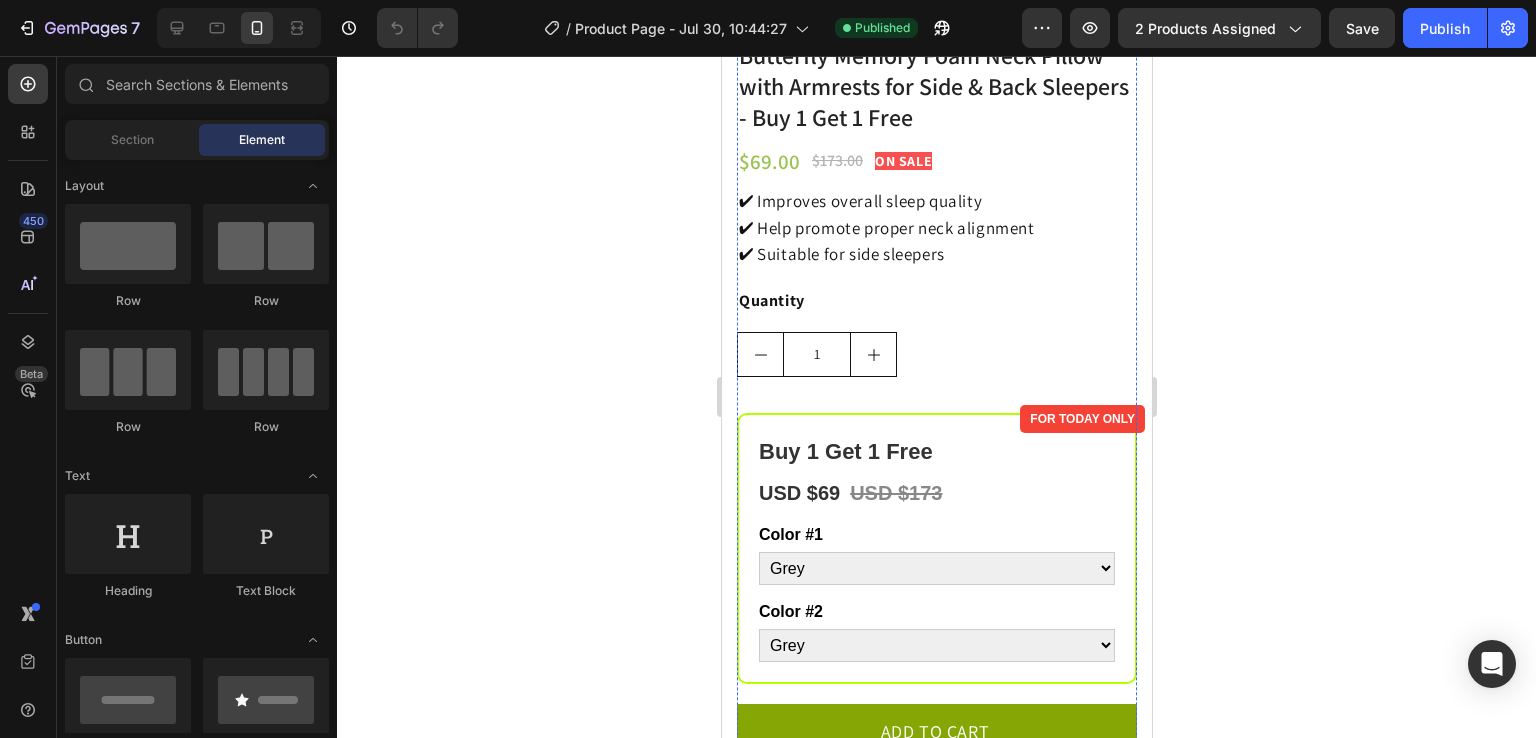 scroll, scrollTop: 564, scrollLeft: 0, axis: vertical 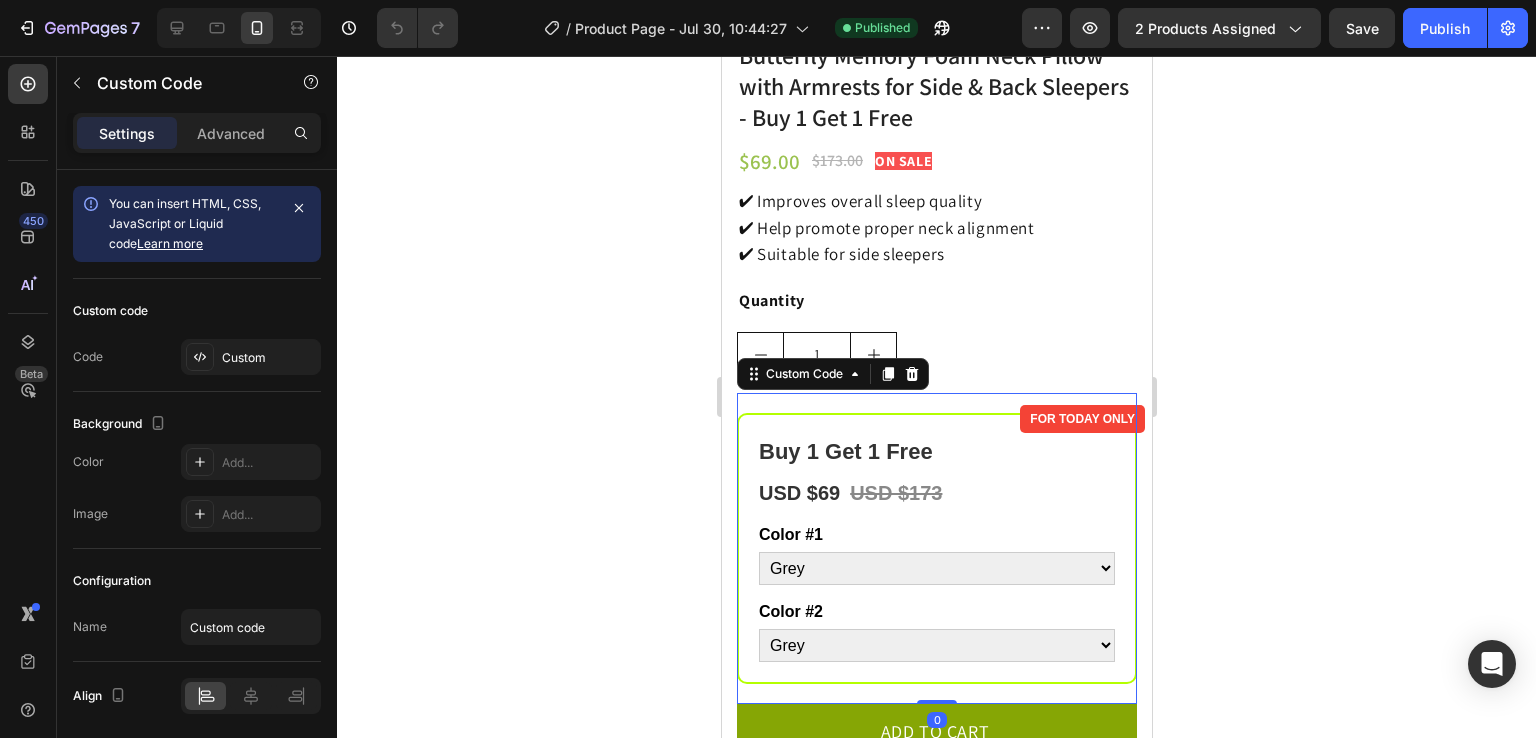 click on "Color #1" 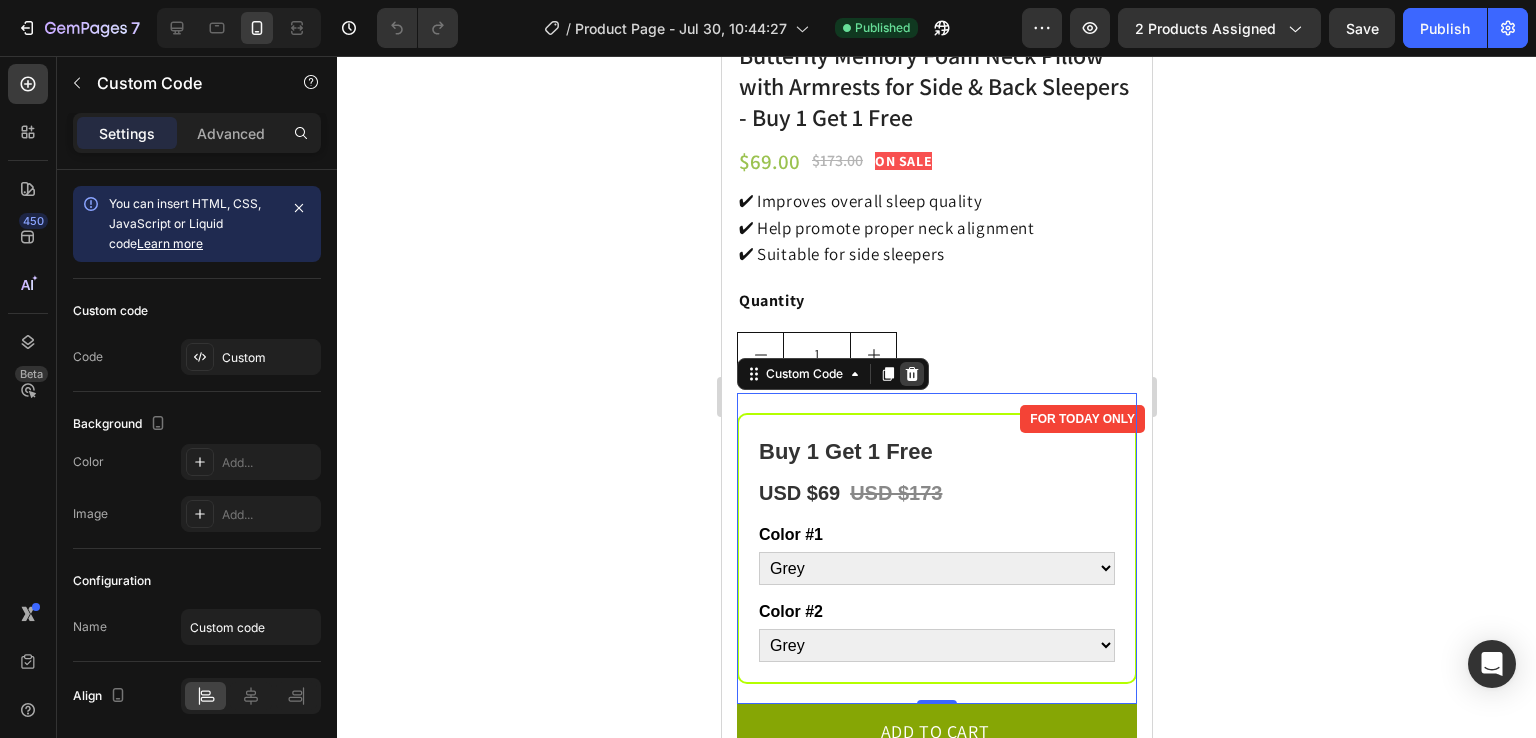 click 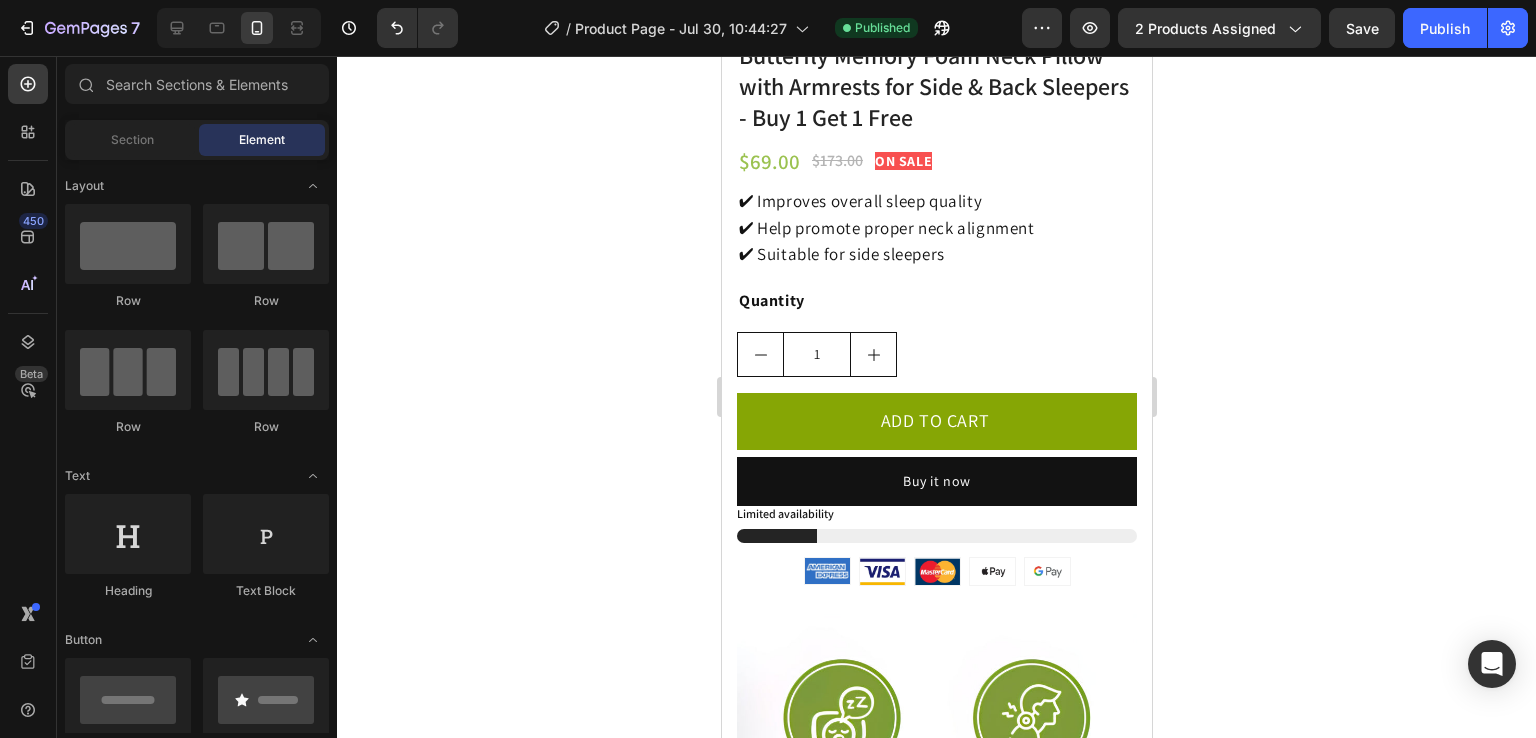 click on "7   /  Product Page - [DATE] [TIME] Published Preview 2 products assigned  Save   Publish" 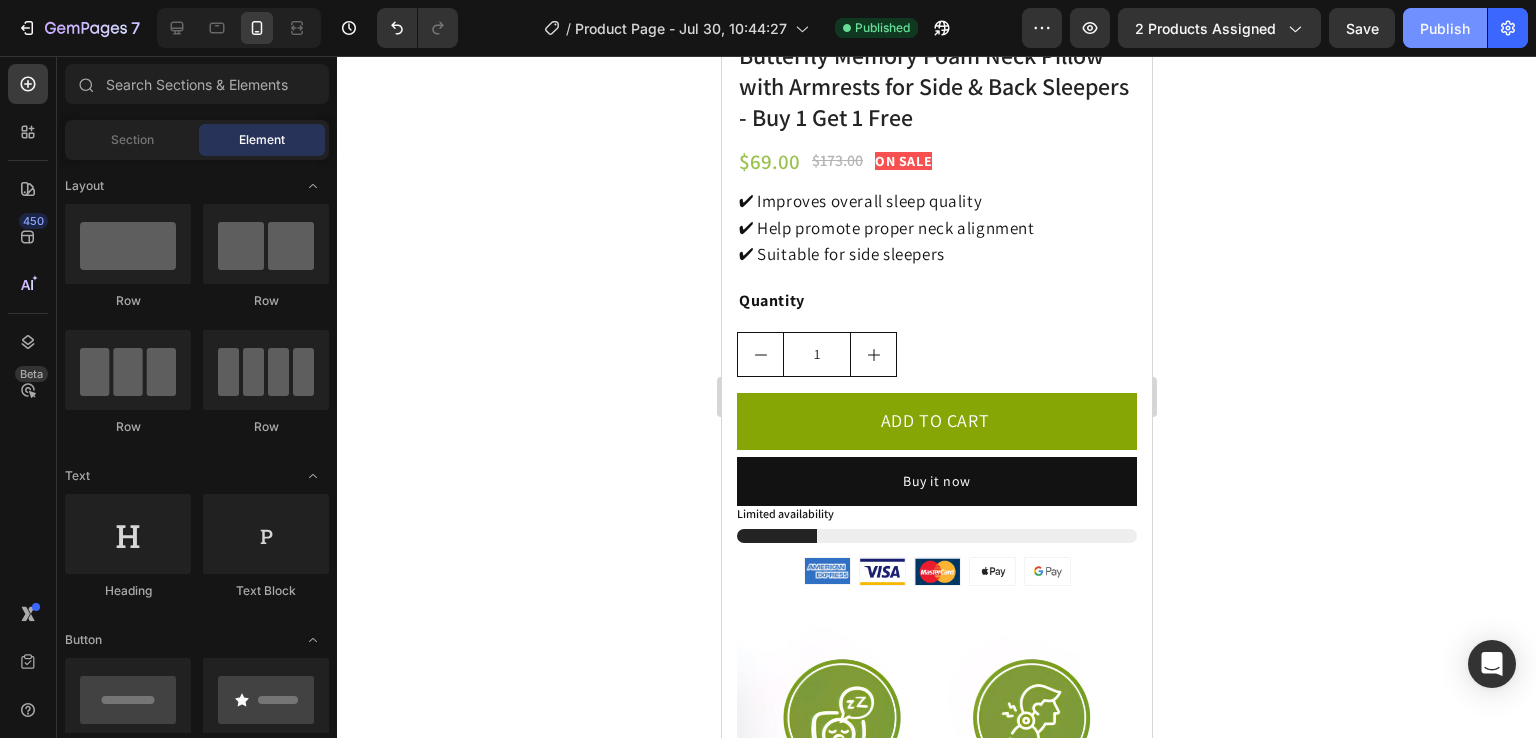 click on "Publish" at bounding box center [1445, 28] 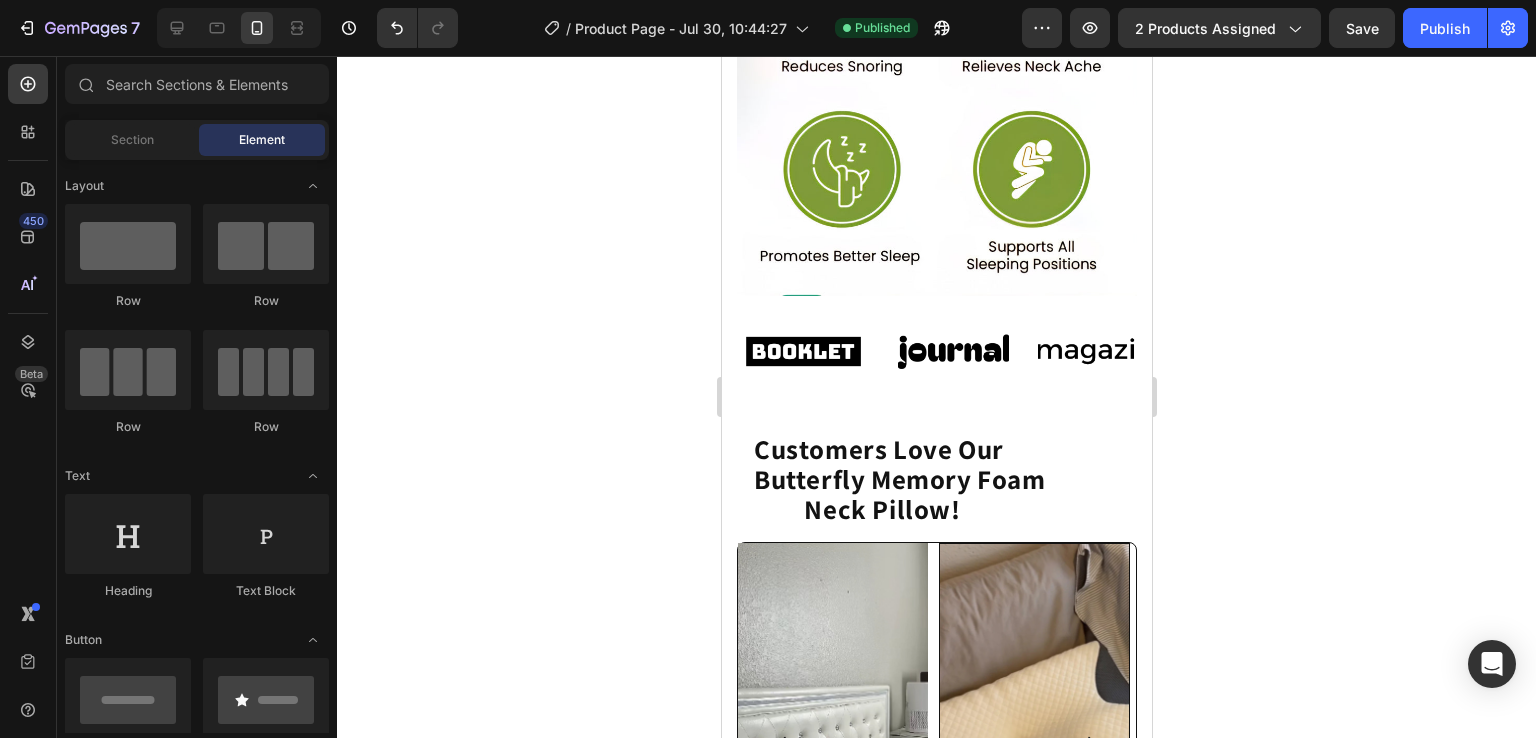 scroll, scrollTop: 1304, scrollLeft: 0, axis: vertical 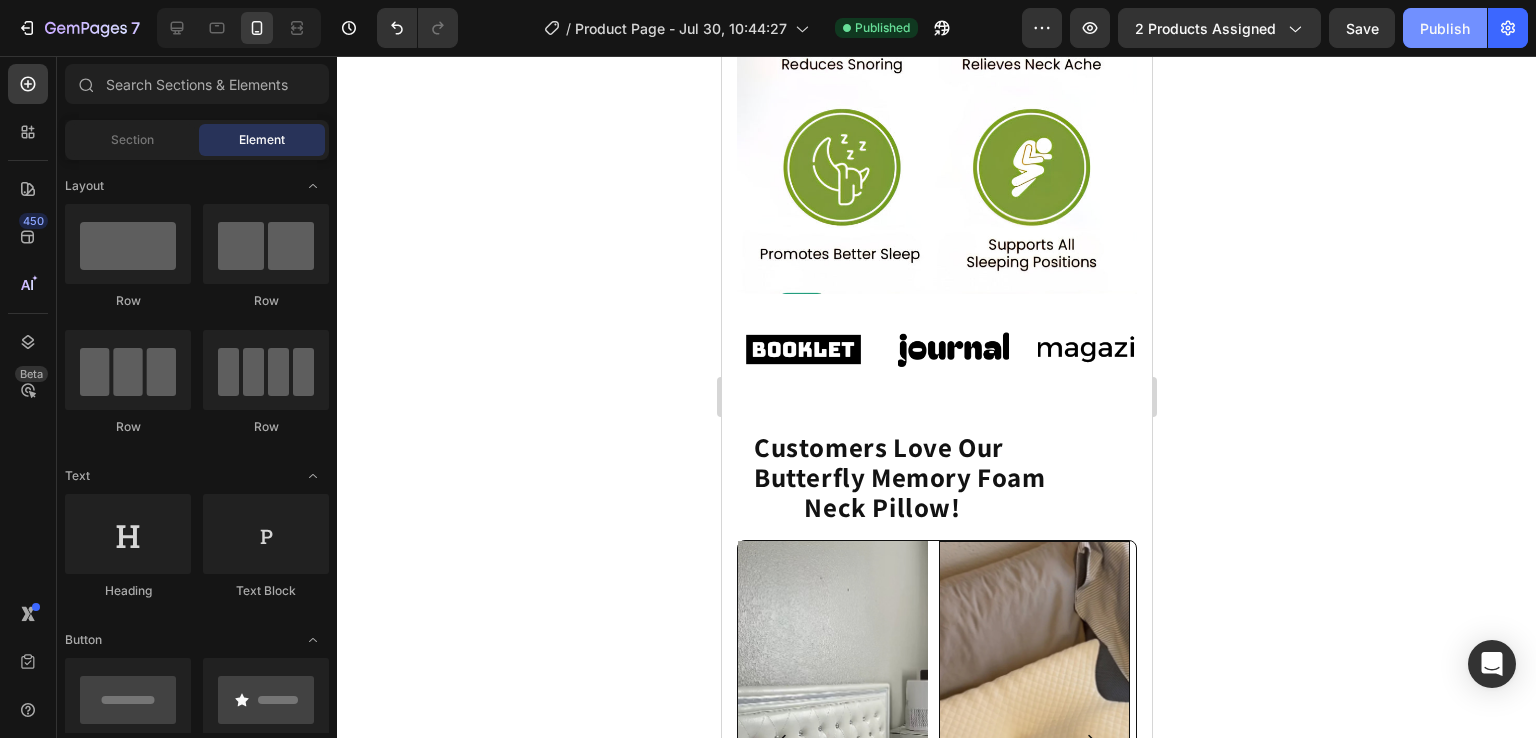 click on "Publish" at bounding box center [1445, 28] 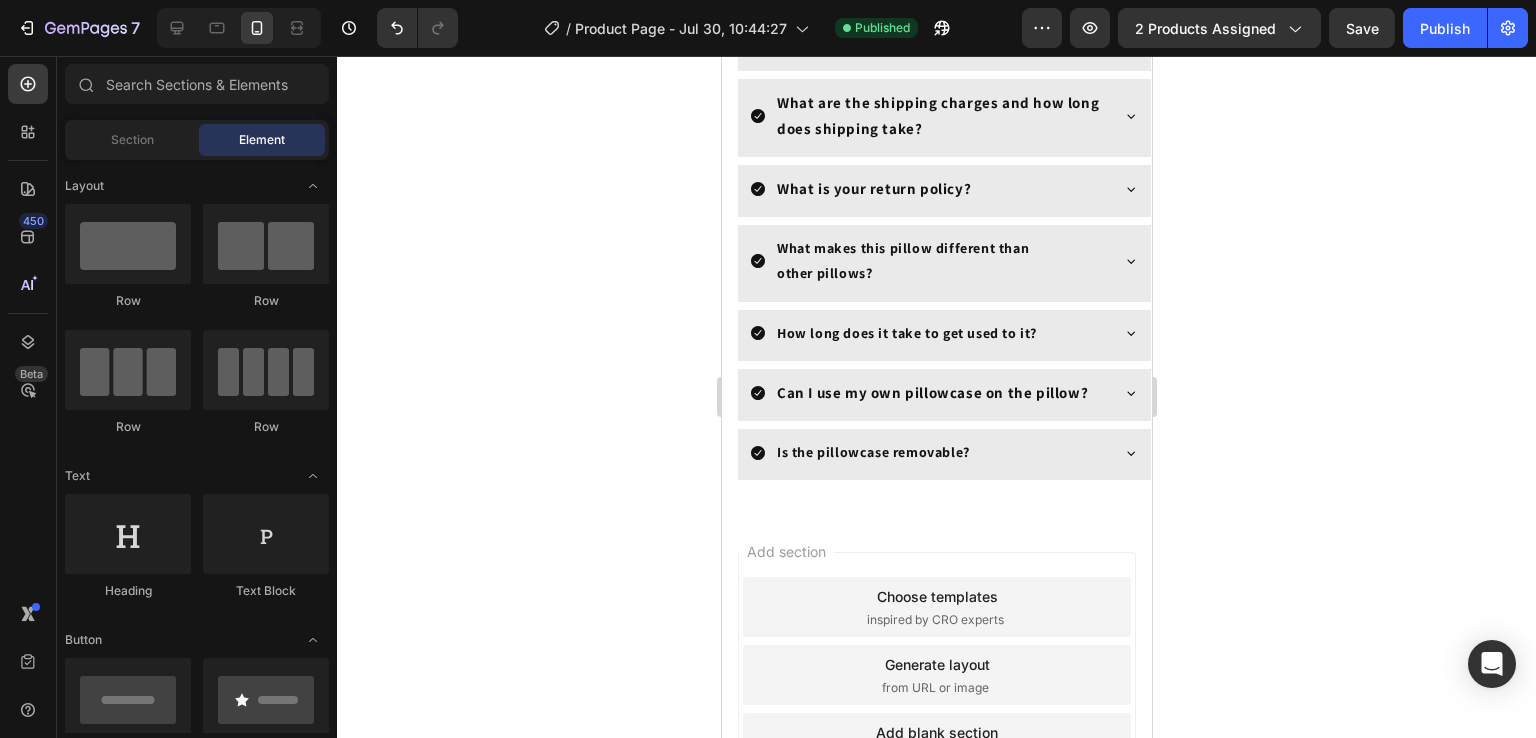 scroll, scrollTop: 4606, scrollLeft: 0, axis: vertical 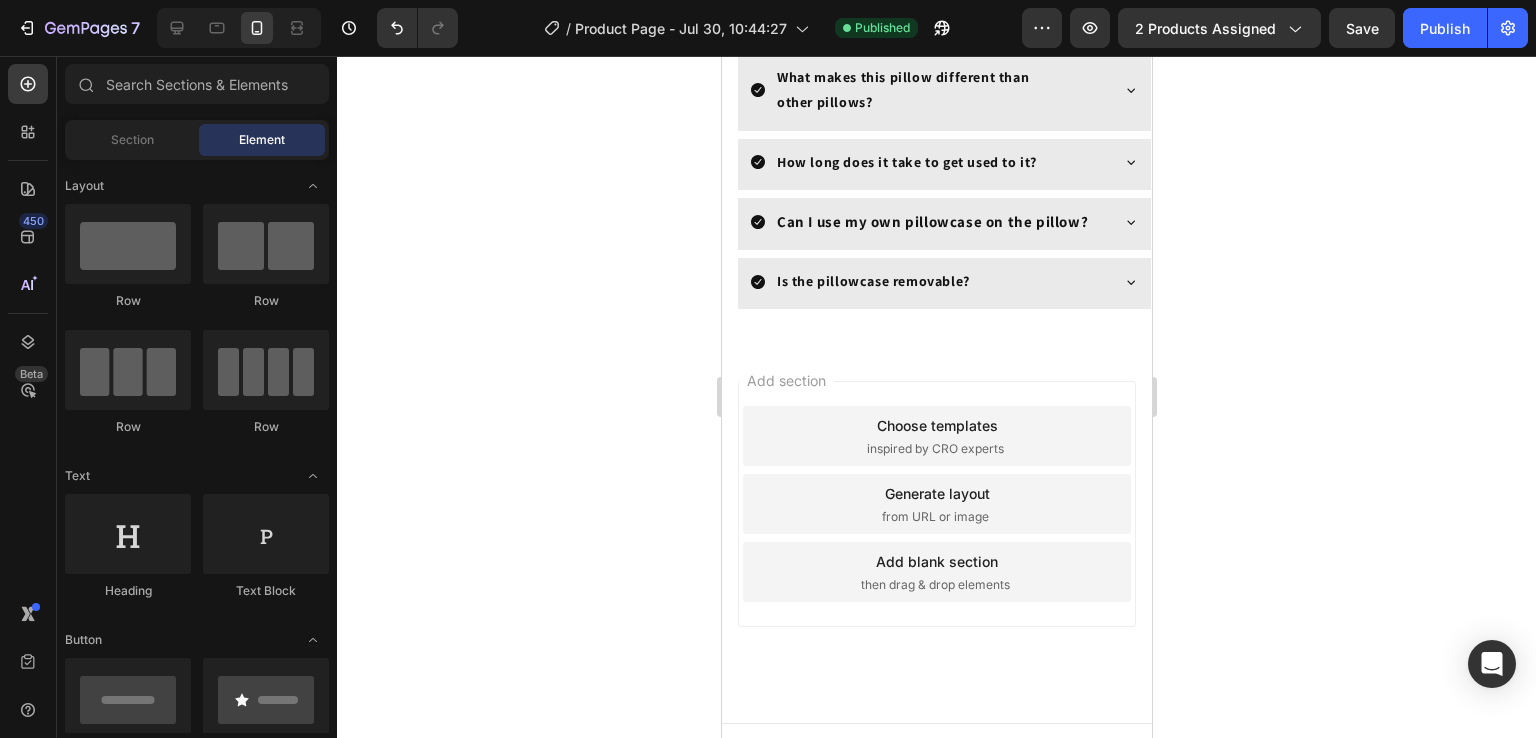 click on "Choose templates inspired by CRO experts" at bounding box center [936, 436] 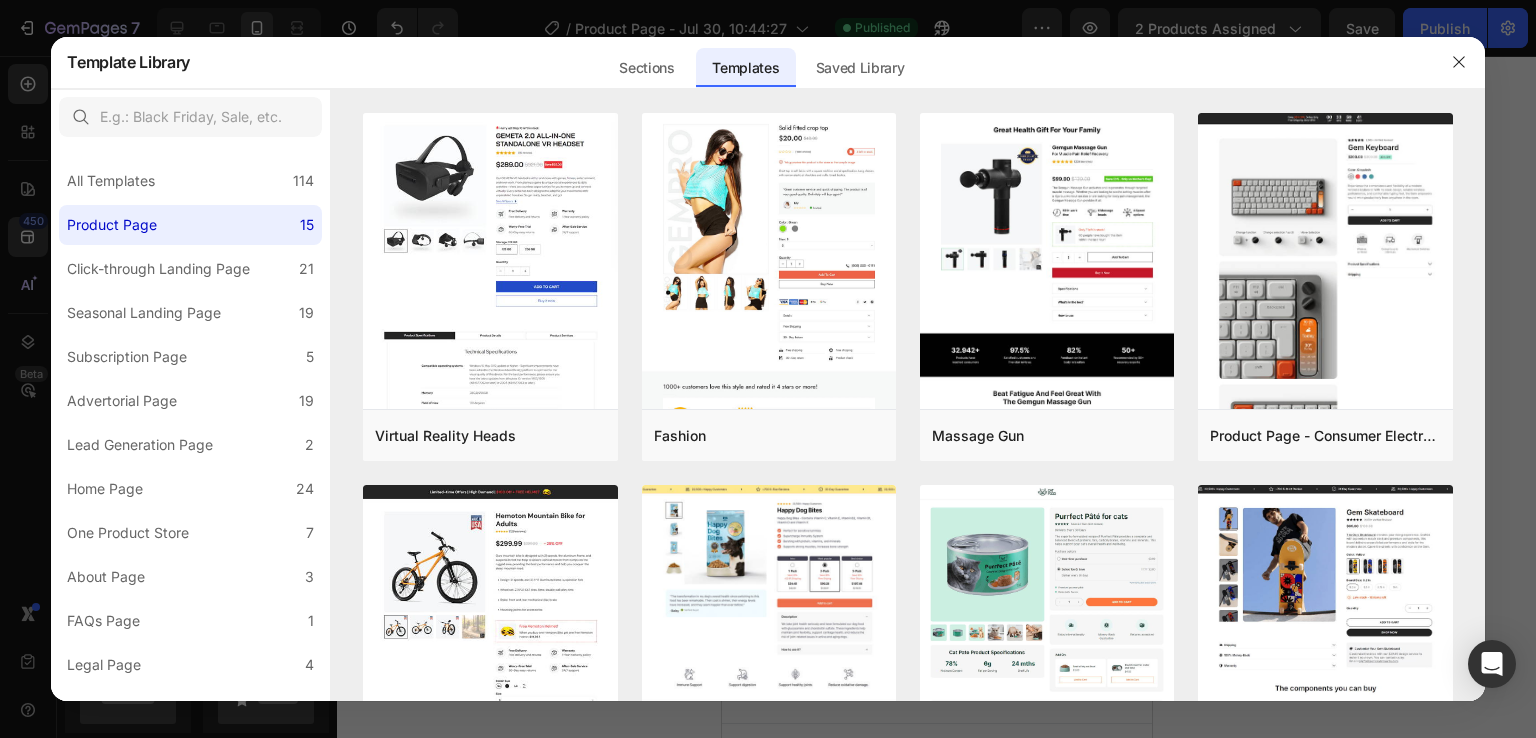 click 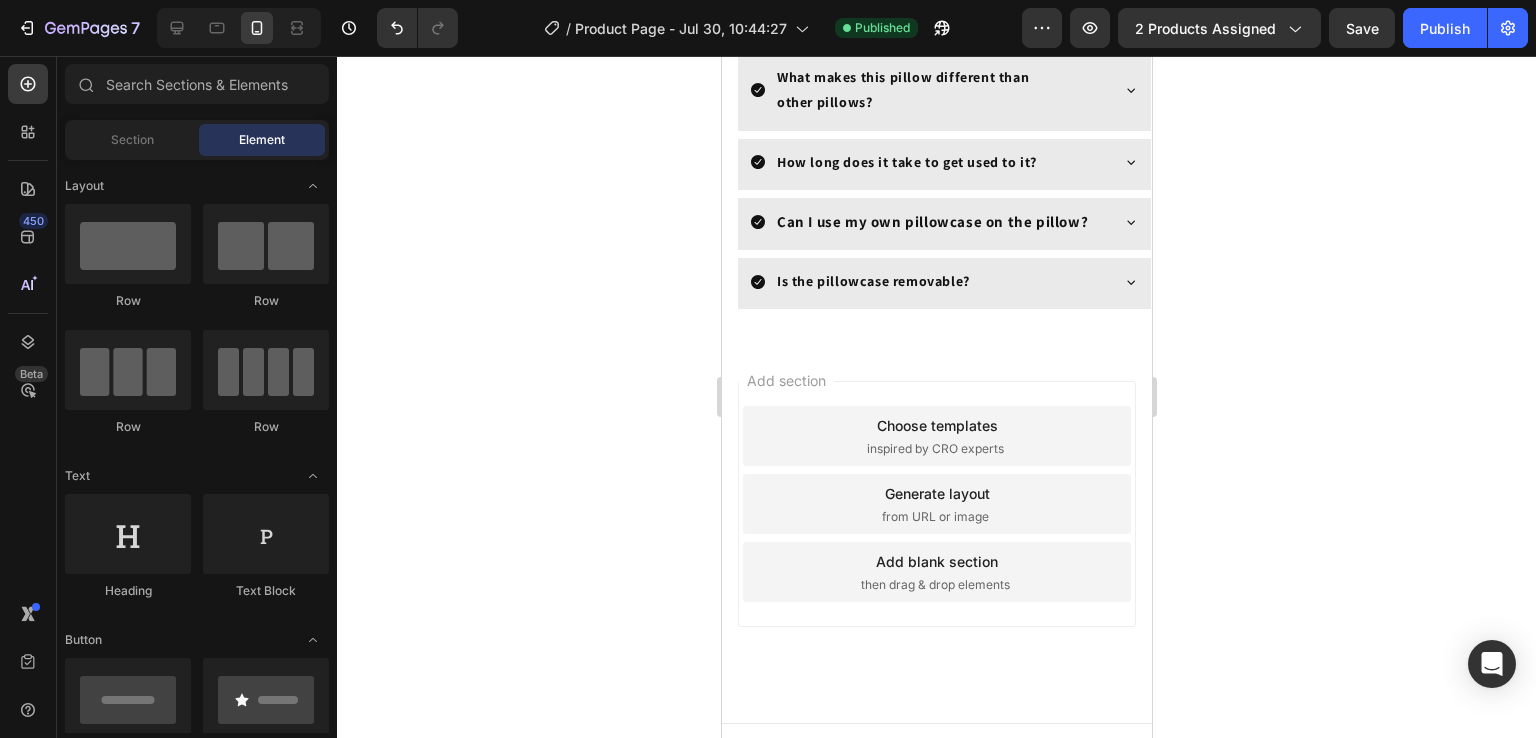 scroll, scrollTop: 4644, scrollLeft: 0, axis: vertical 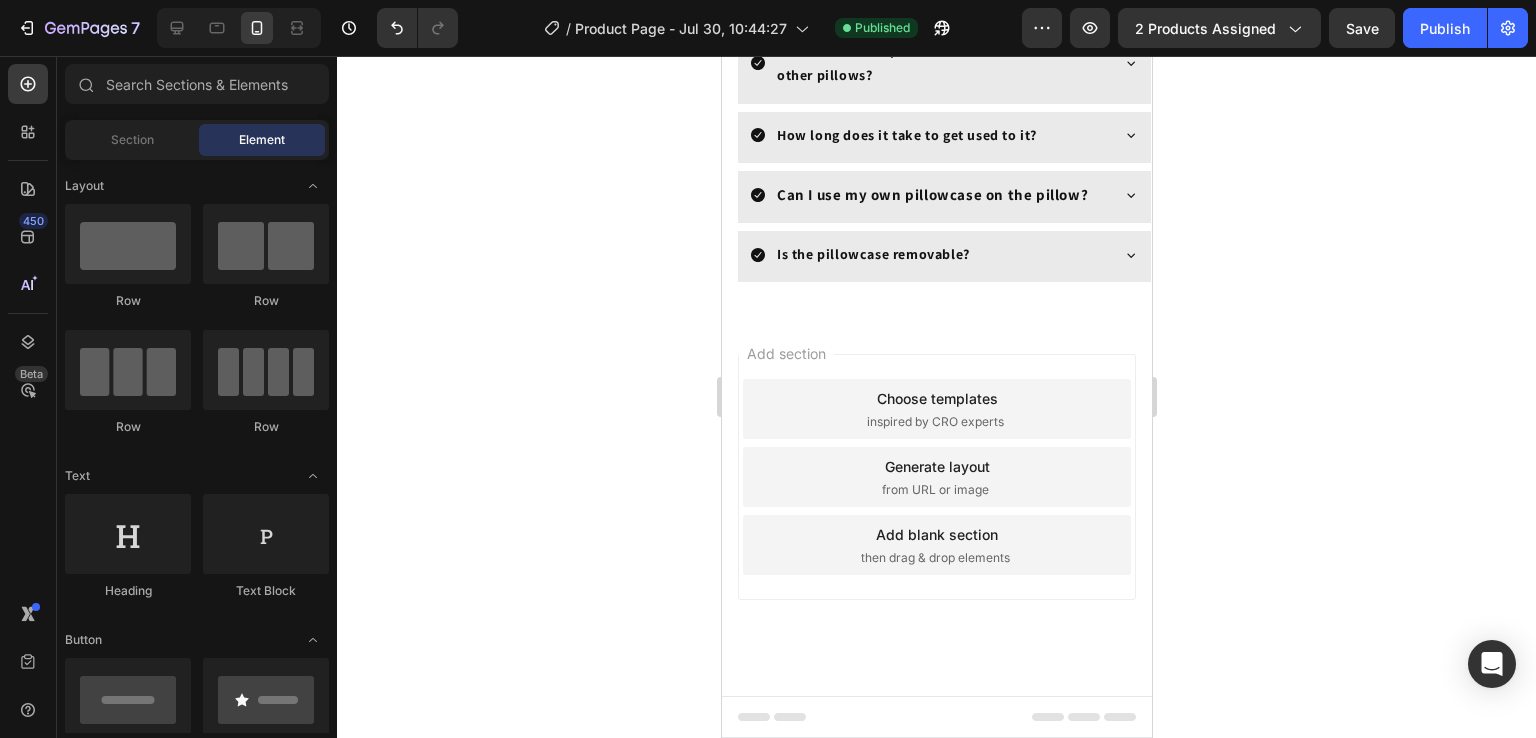 click on "Footer" at bounding box center (936, 717) 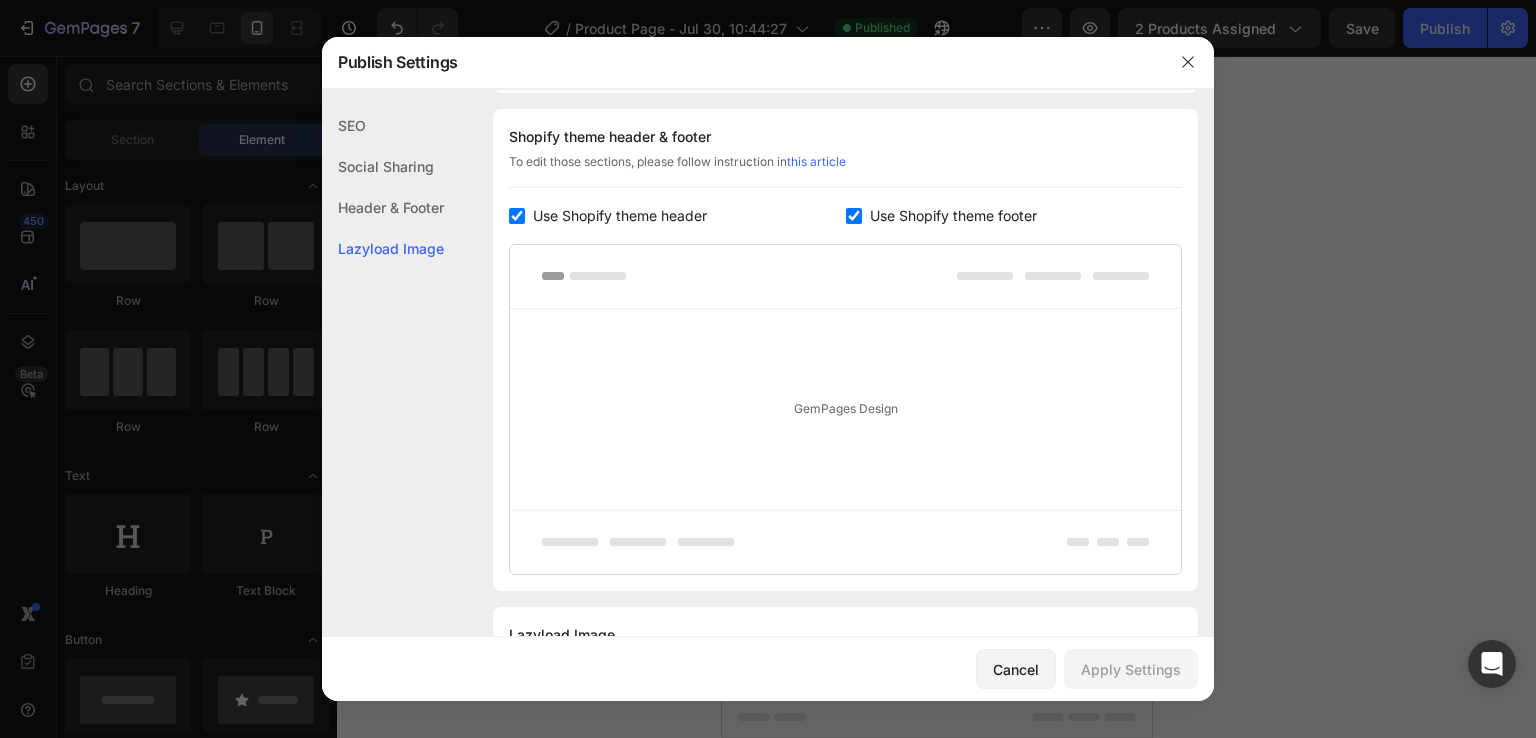 scroll, scrollTop: 392, scrollLeft: 0, axis: vertical 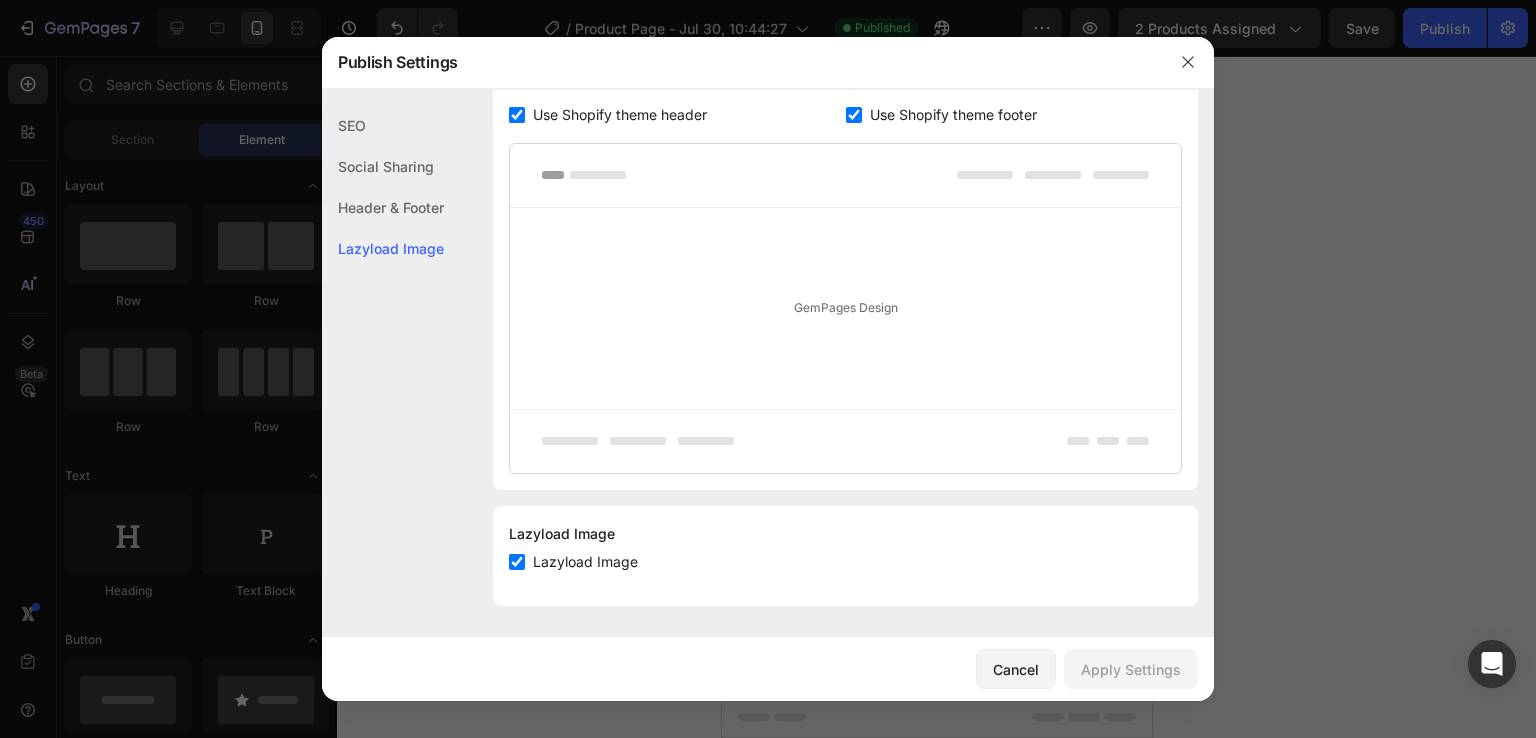 click on "Shopify theme header & footer  To edit those sections, please follow instruction in  this article Use Shopify theme header Use Shopify theme footer GemPages Design" 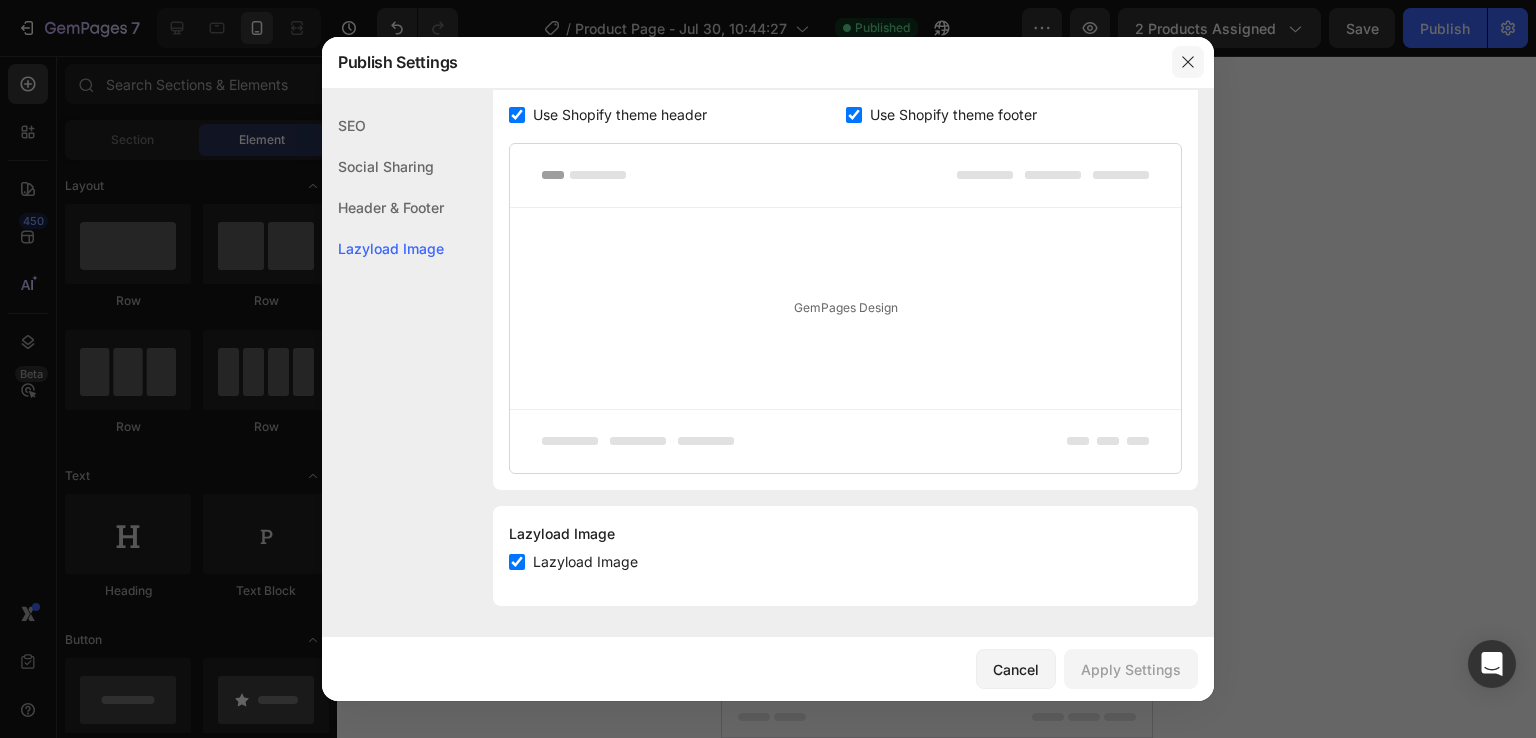 click at bounding box center [1188, 62] 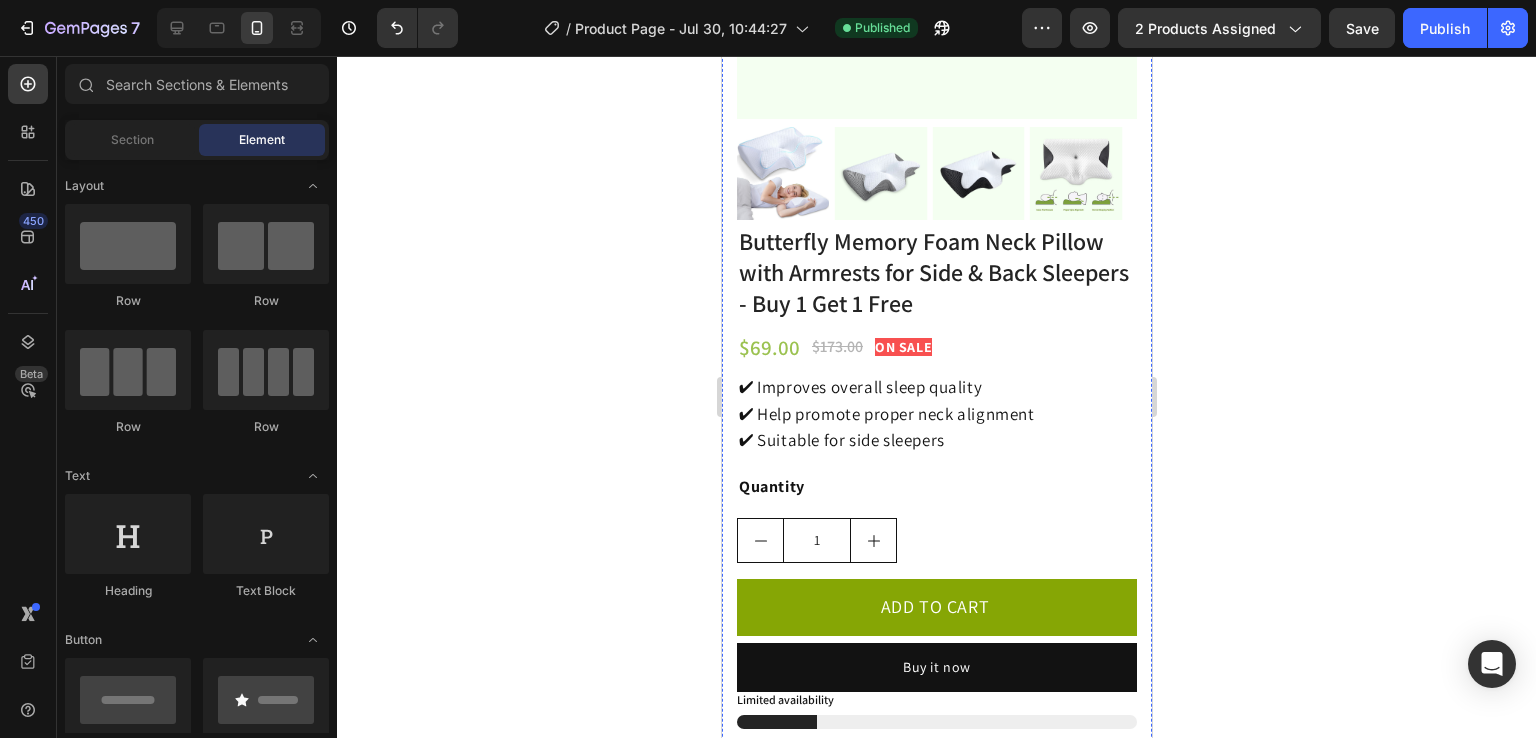 scroll, scrollTop: 392, scrollLeft: 0, axis: vertical 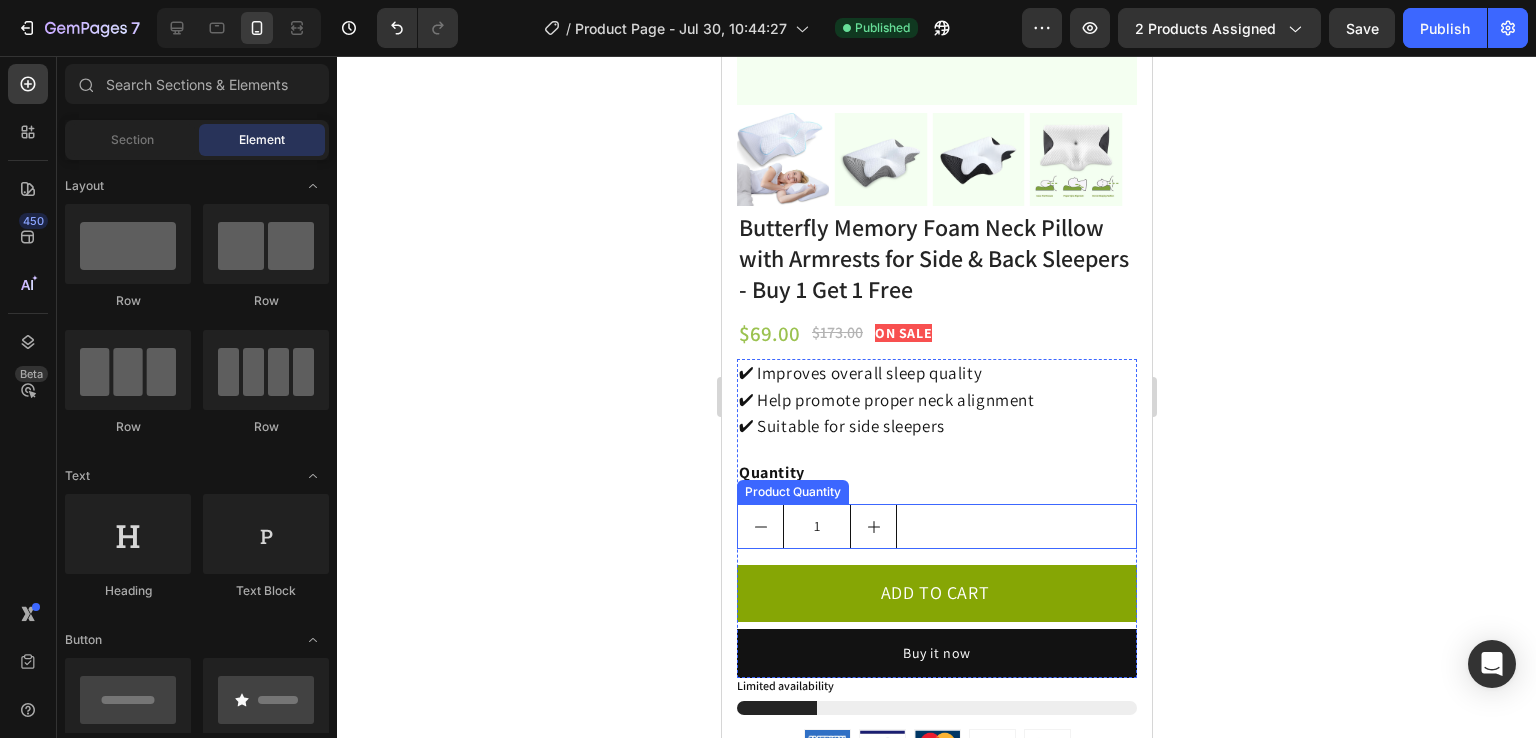 click on "1" 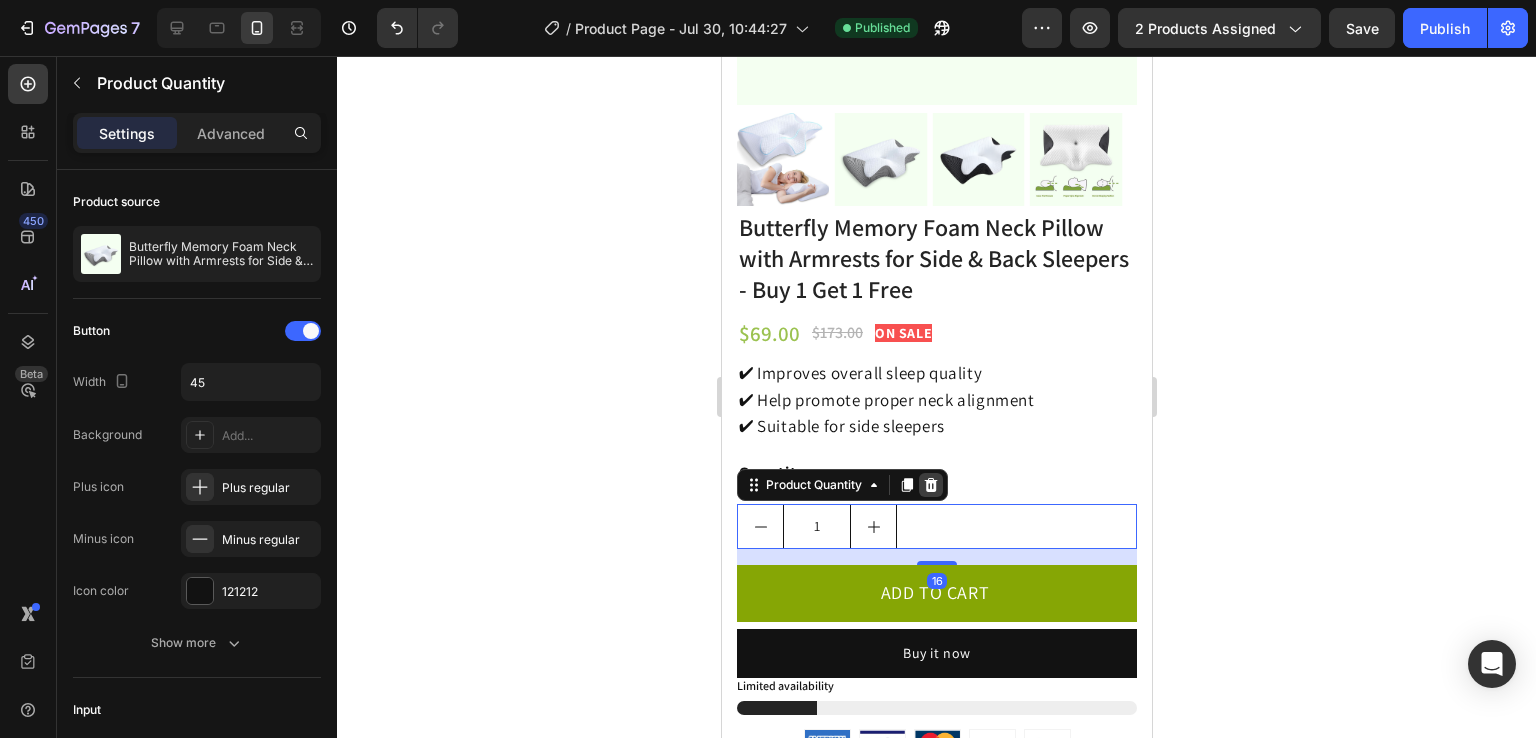 click 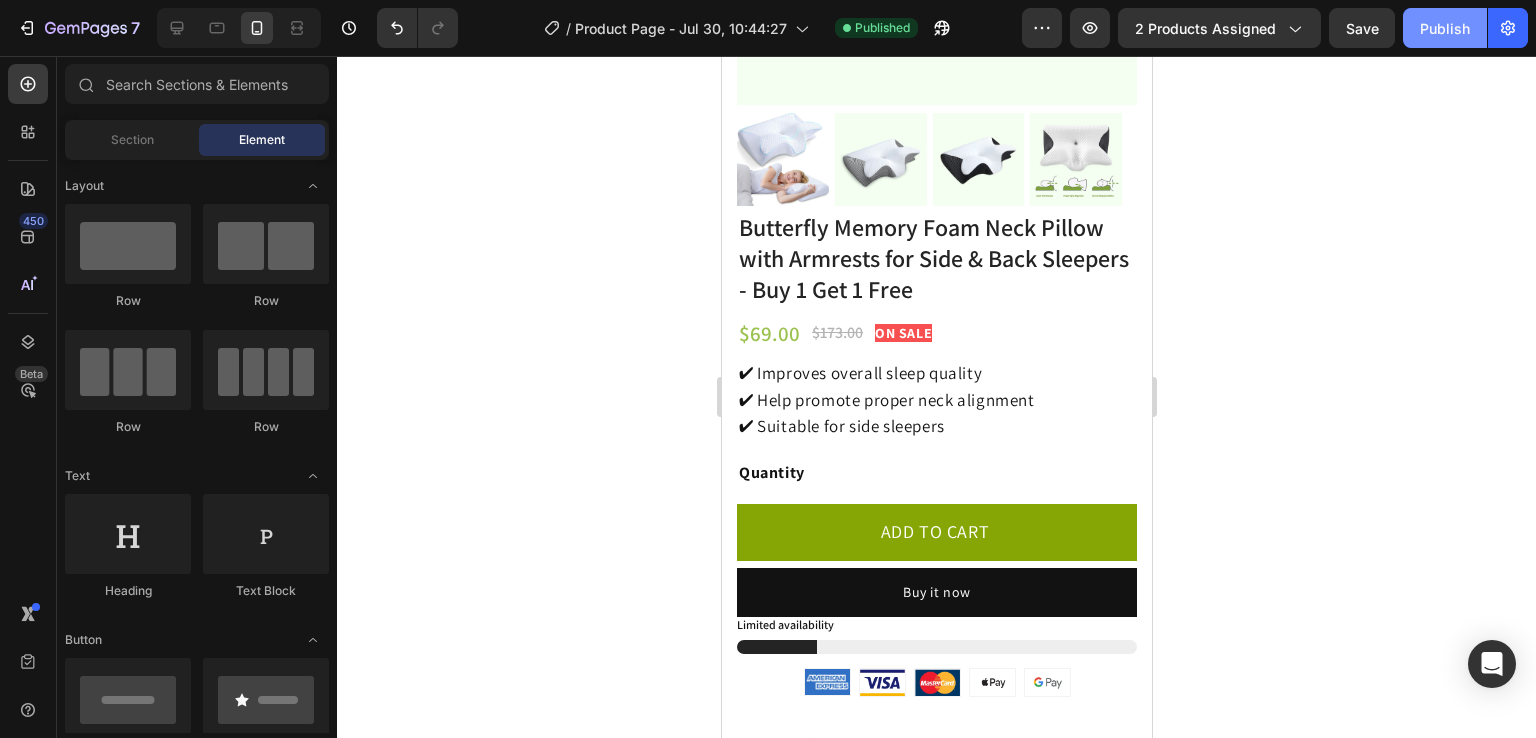 click on "Publish" at bounding box center (1445, 28) 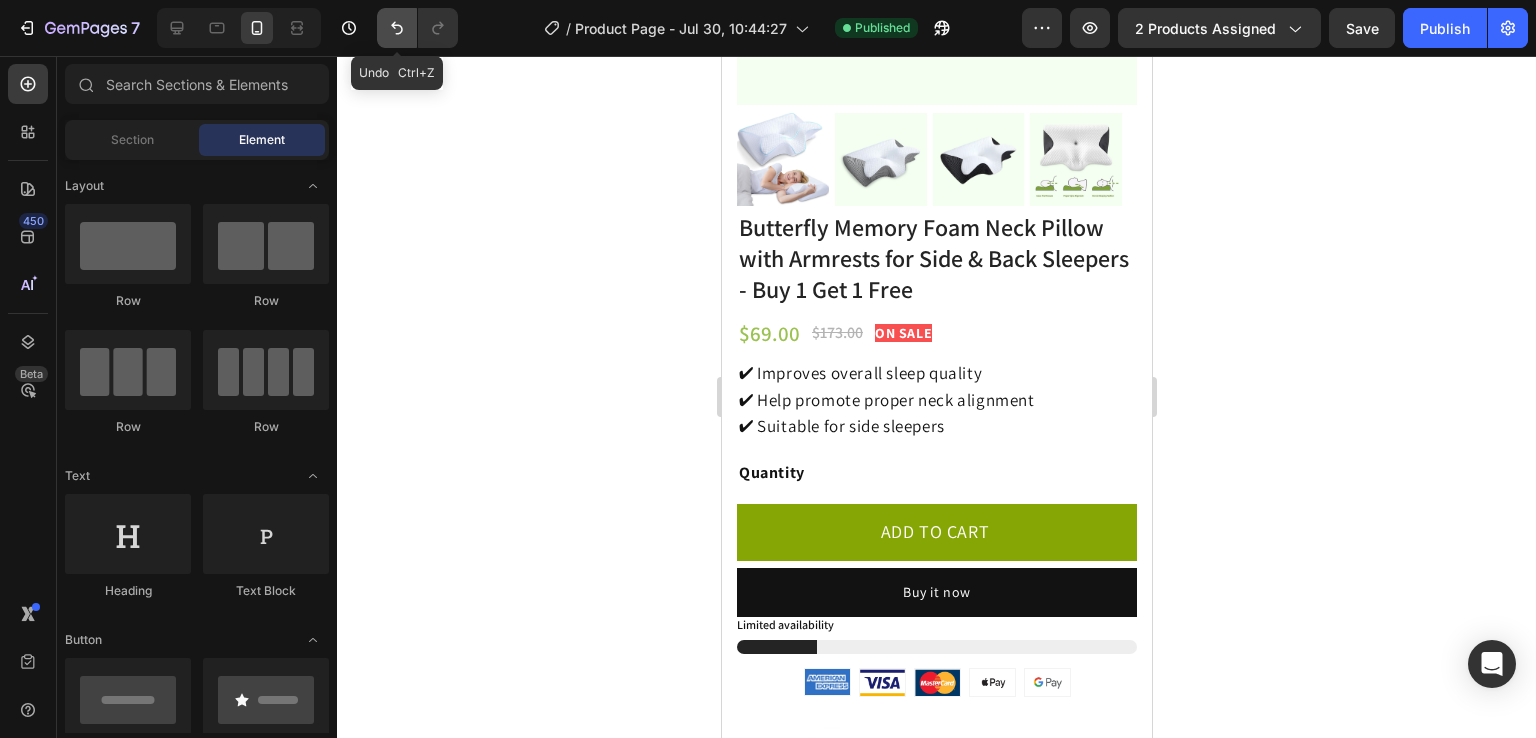 click 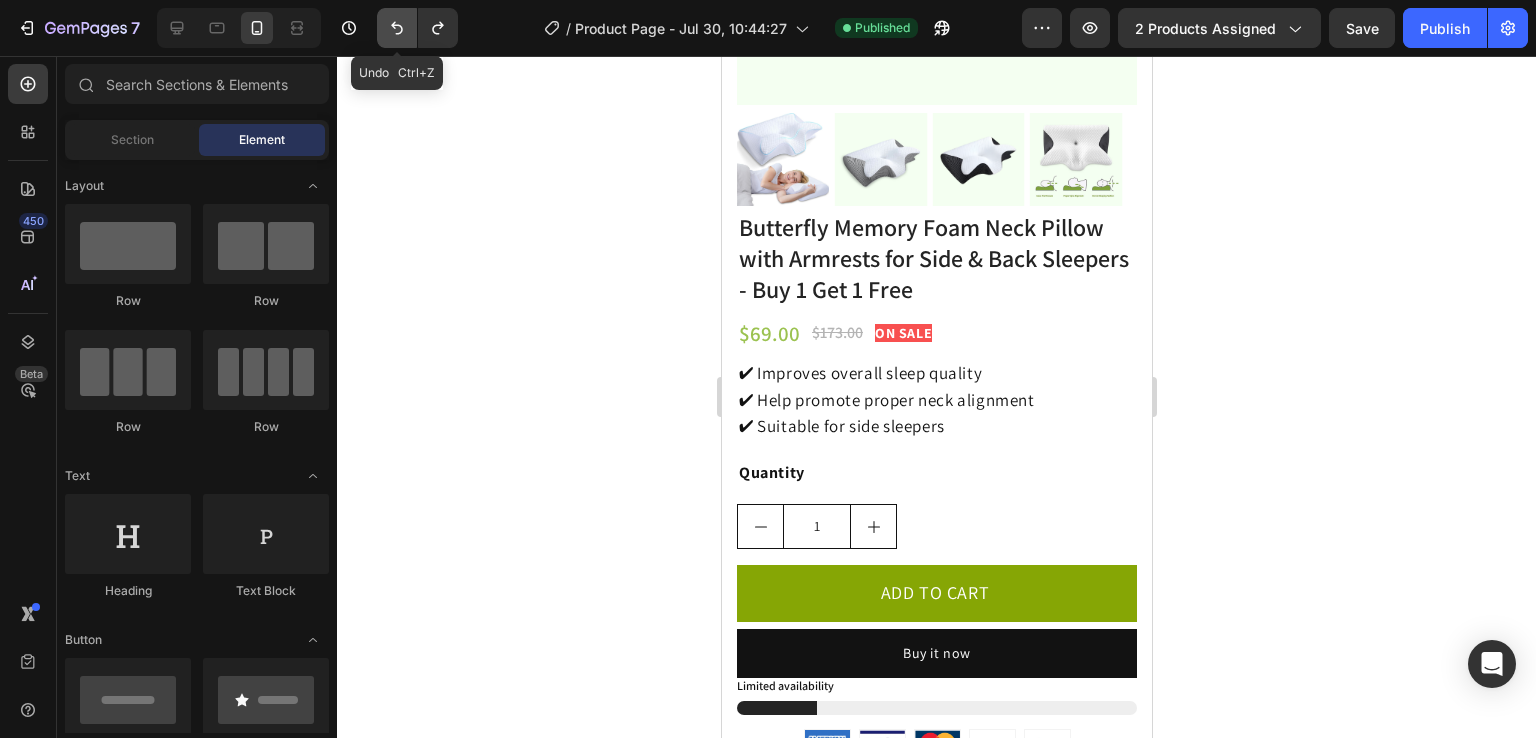 click 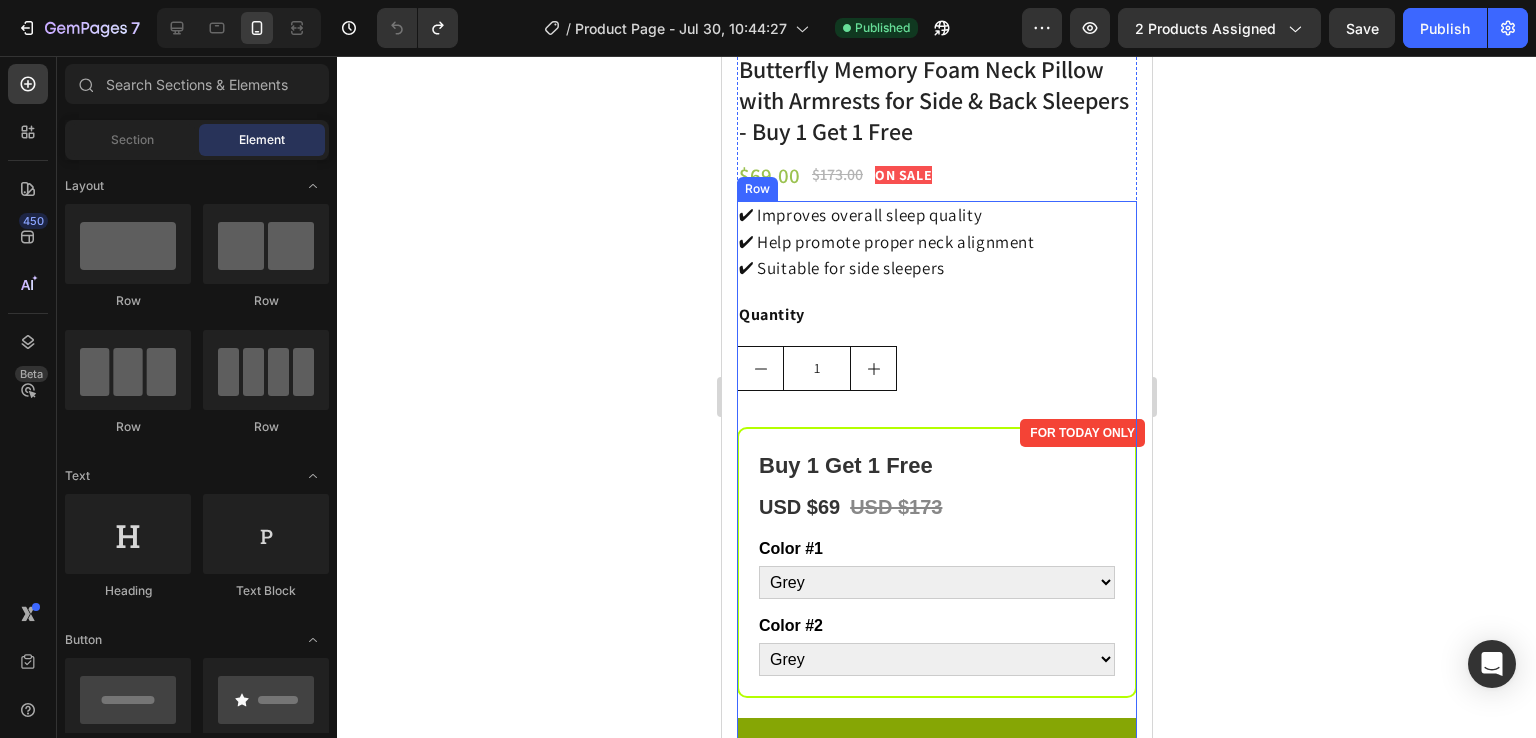 scroll, scrollTop: 551, scrollLeft: 0, axis: vertical 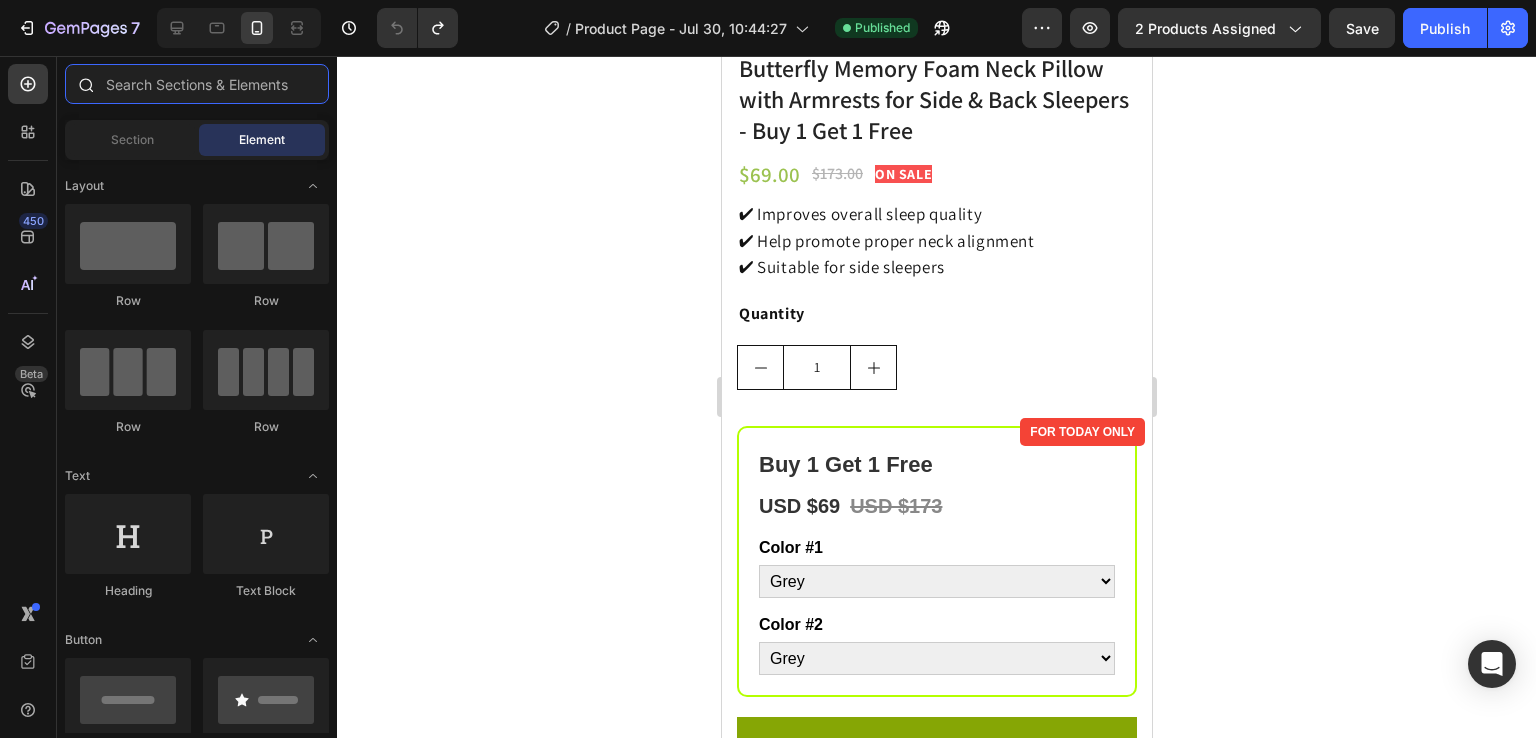 click at bounding box center [197, 84] 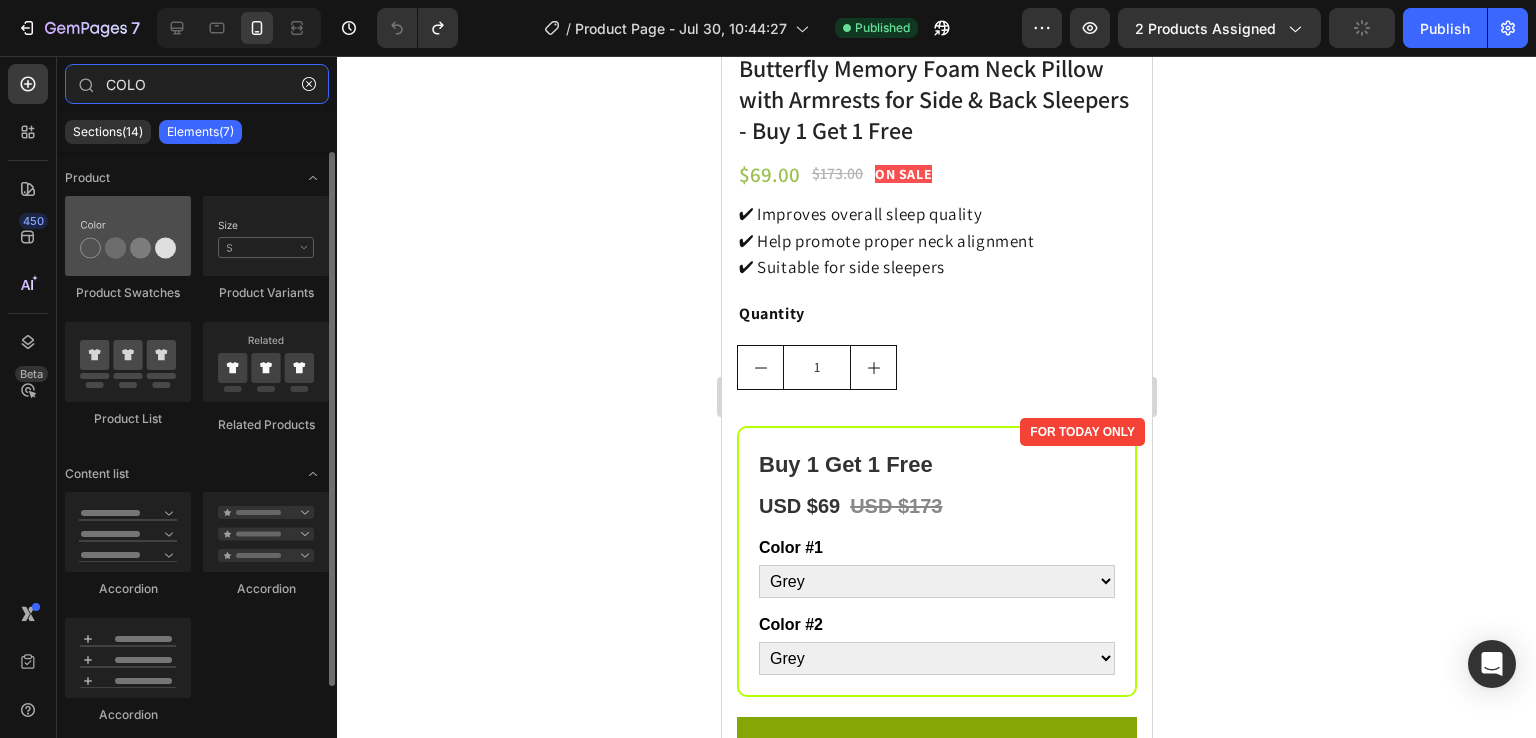 type on "COLO" 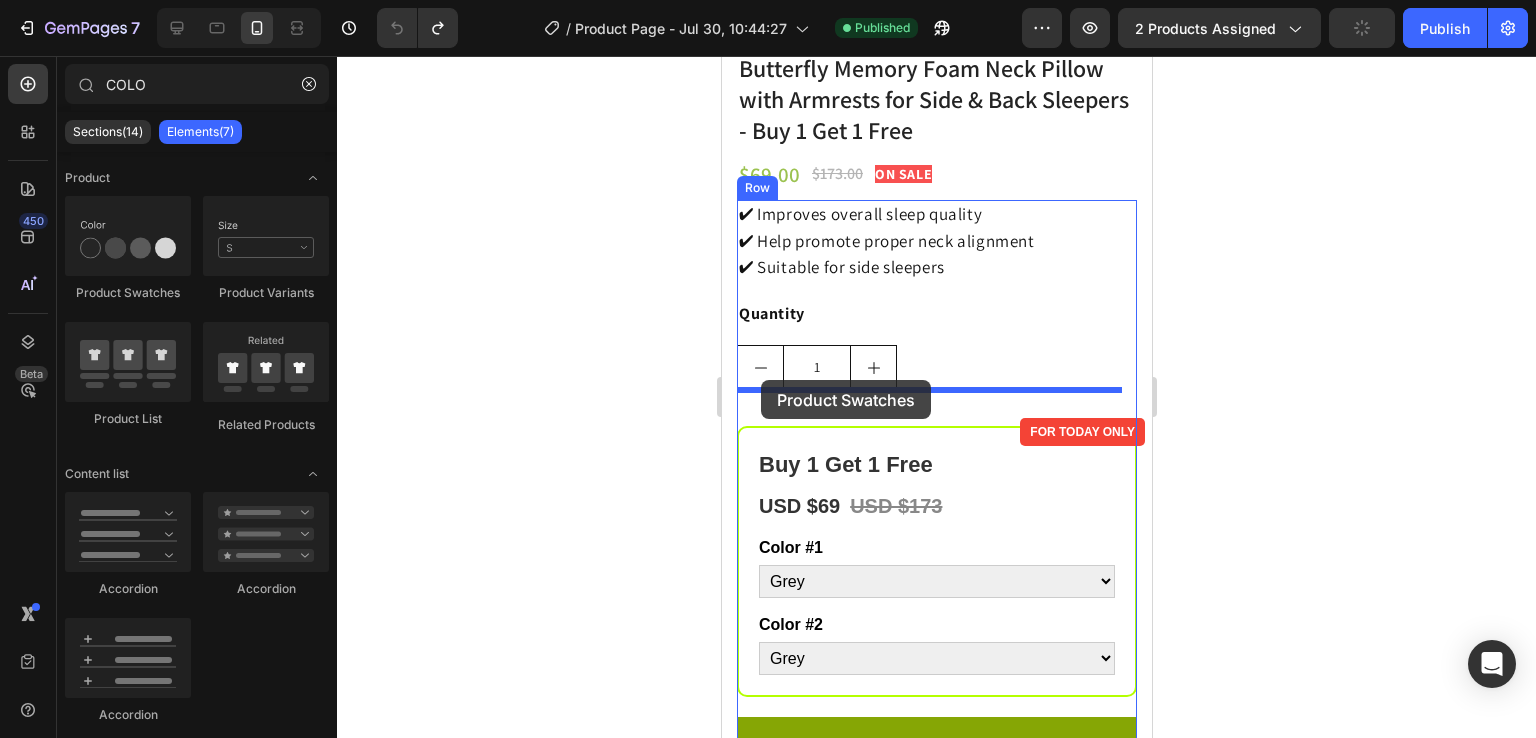 drag, startPoint x: 857, startPoint y: 322, endPoint x: 761, endPoint y: 380, distance: 112.1606 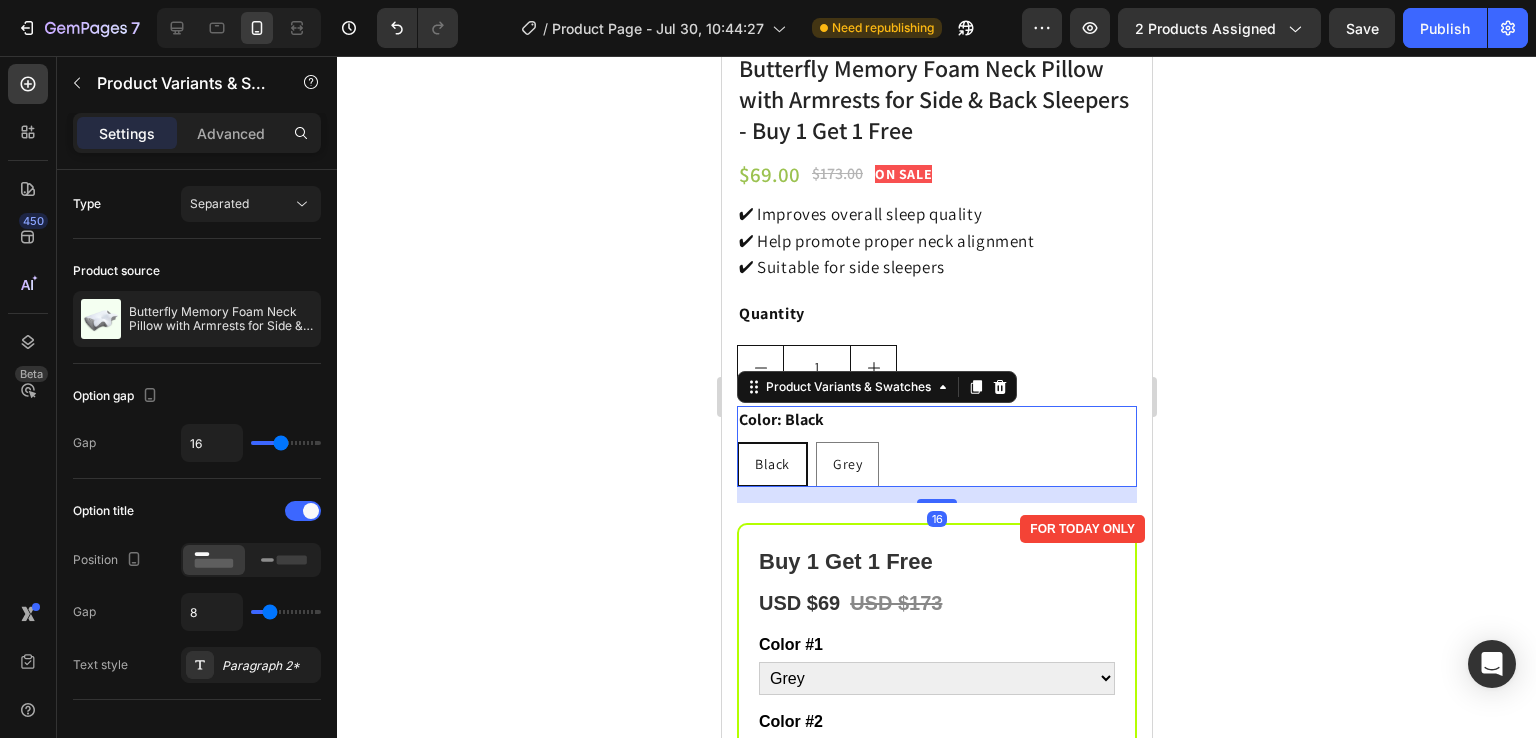 click 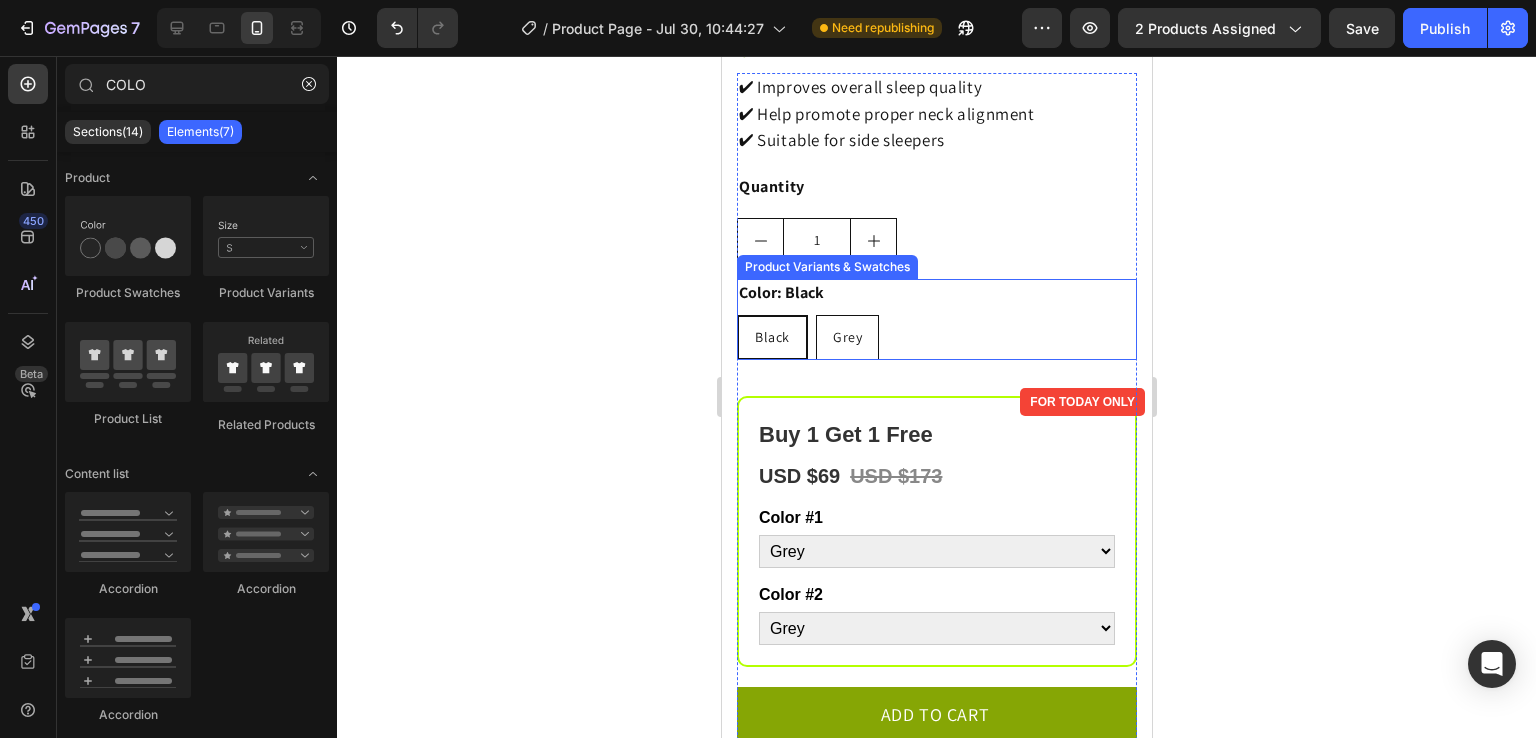 scroll, scrollTop: 679, scrollLeft: 0, axis: vertical 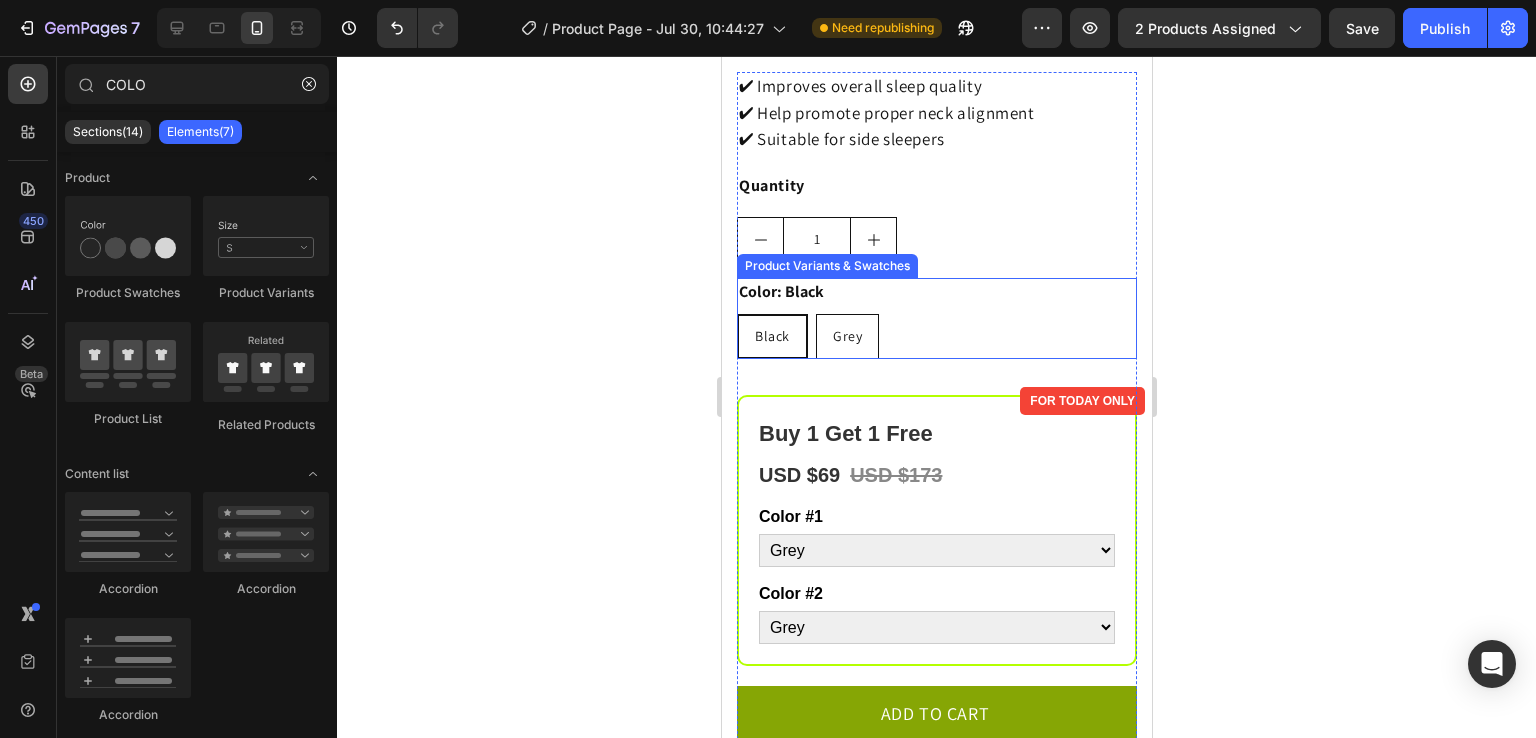 click on "Grey" 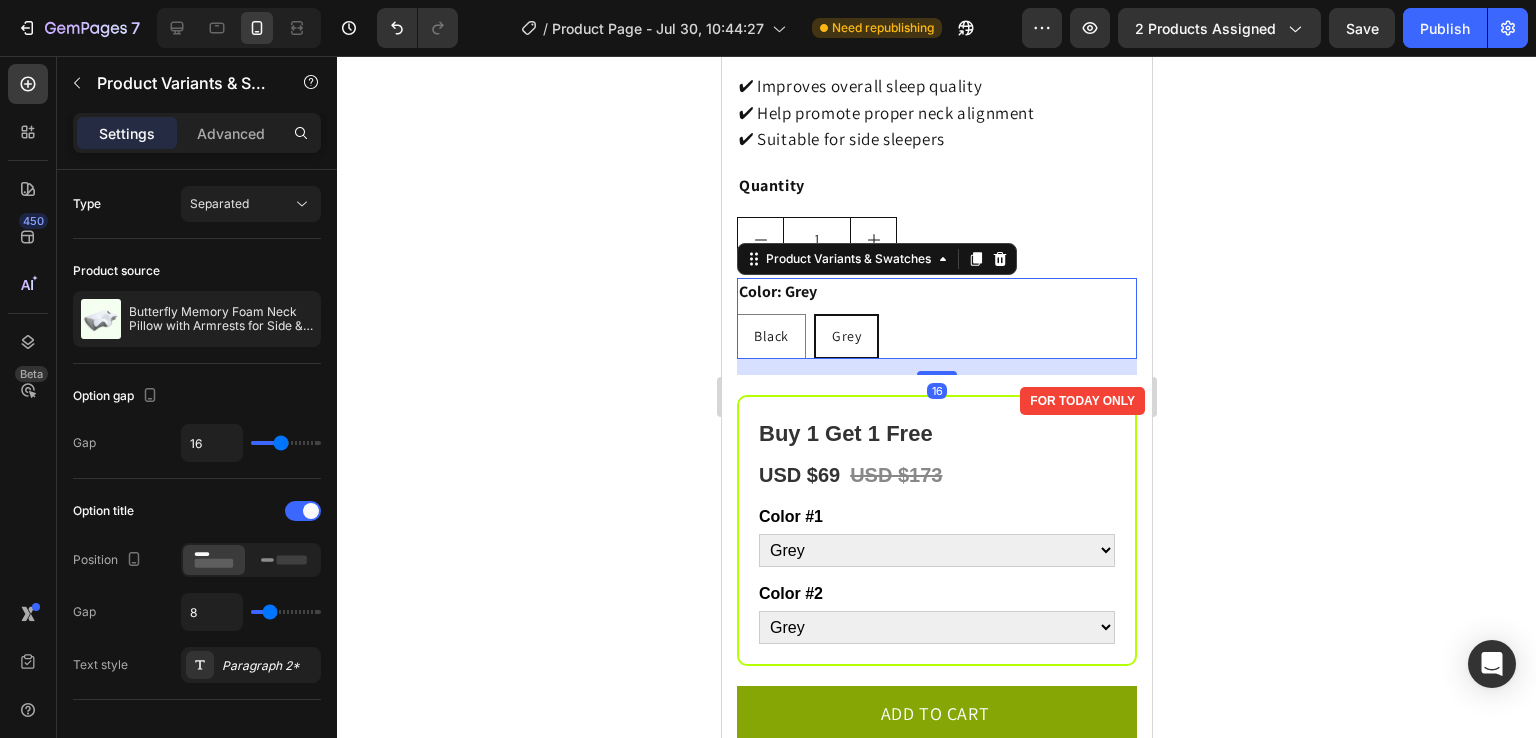 click on "Color: Grey Black Black Black Grey Grey Grey" 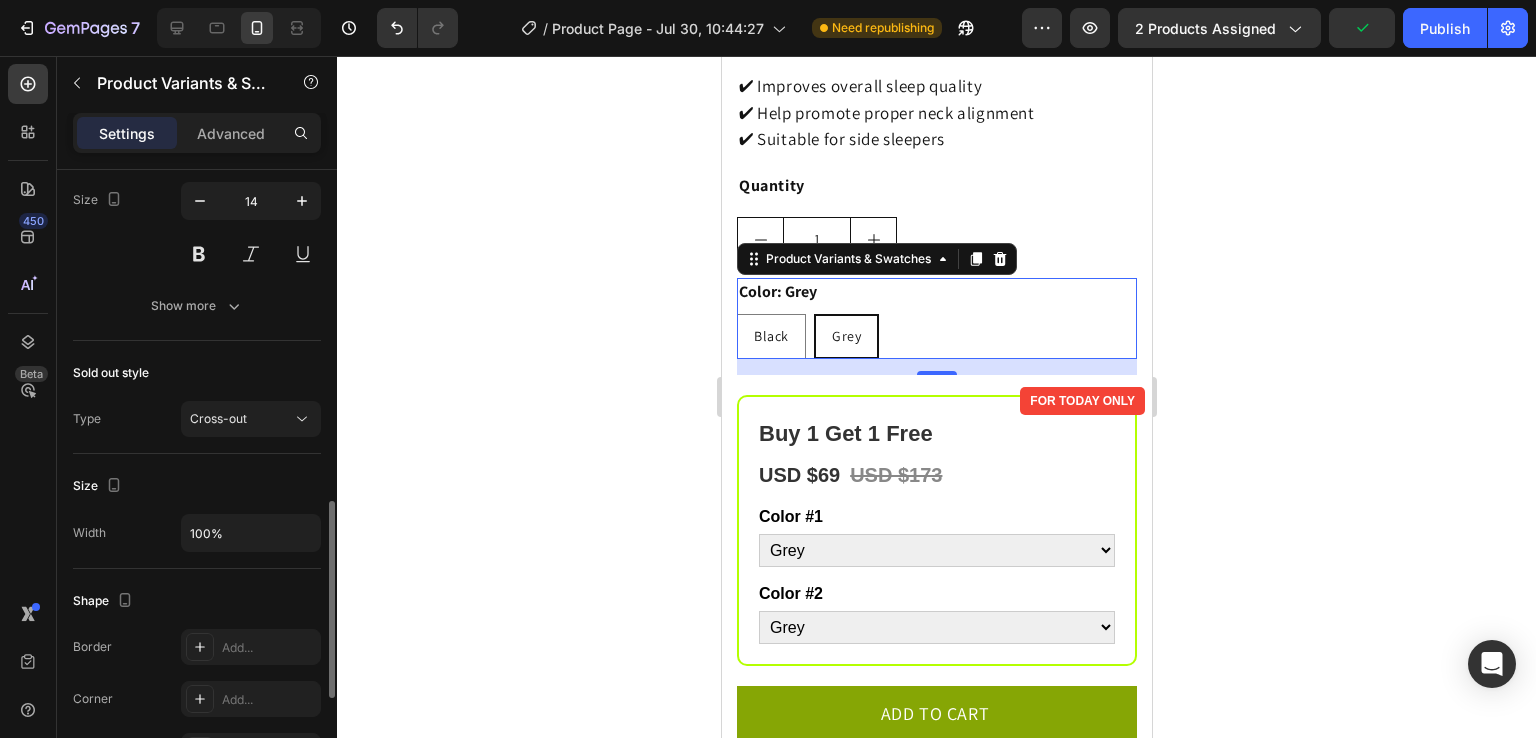 scroll, scrollTop: 1004, scrollLeft: 0, axis: vertical 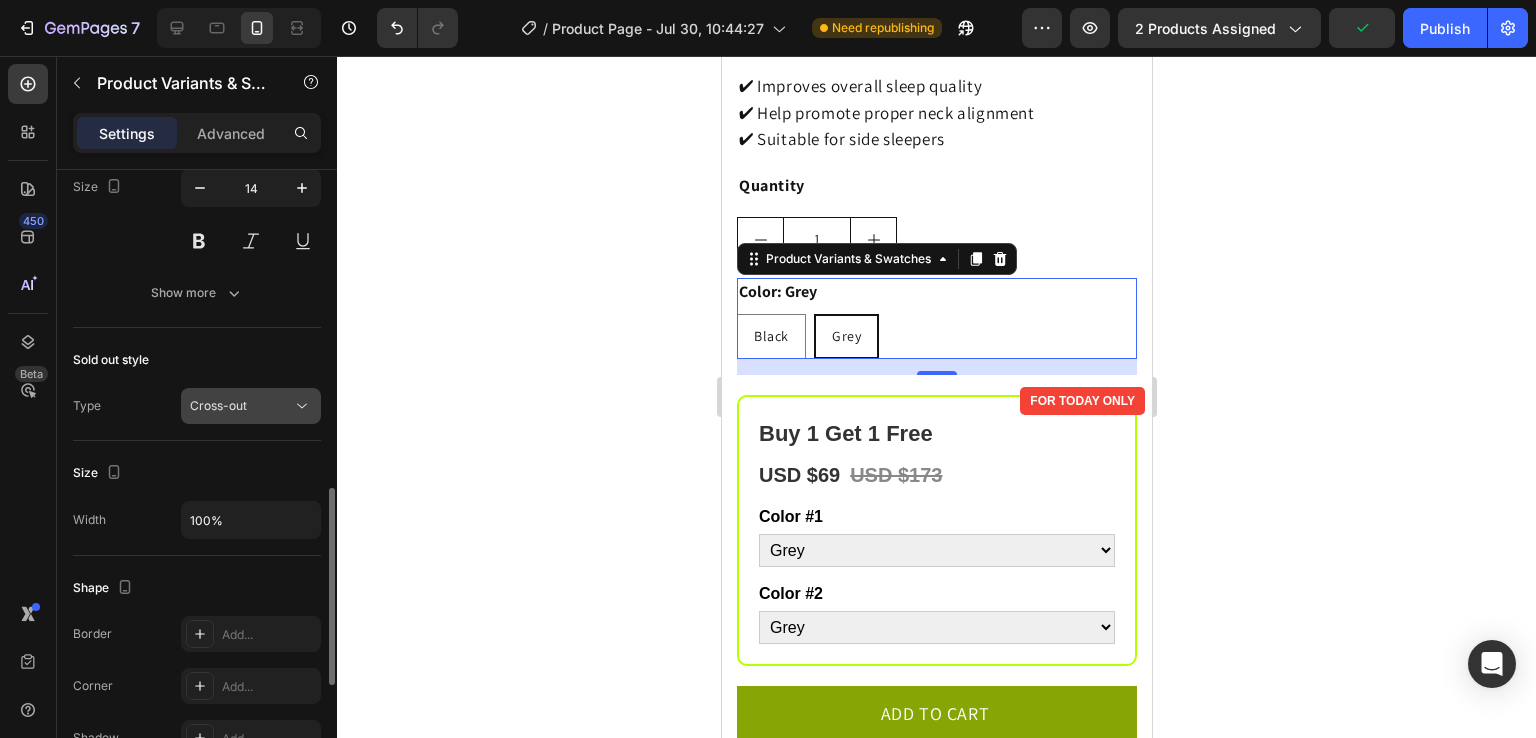 click on "Cross-out" at bounding box center (241, 406) 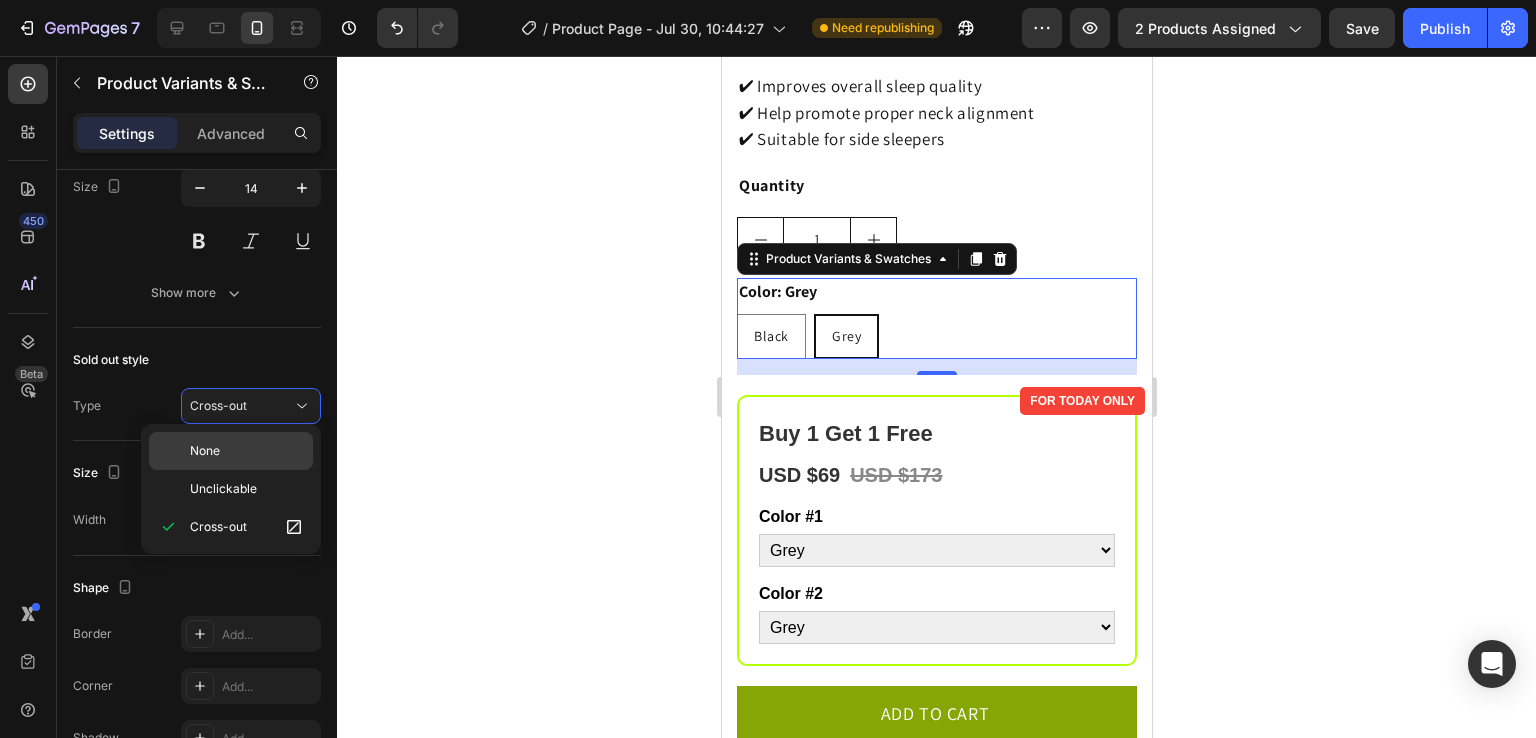 click on "None" at bounding box center (247, 451) 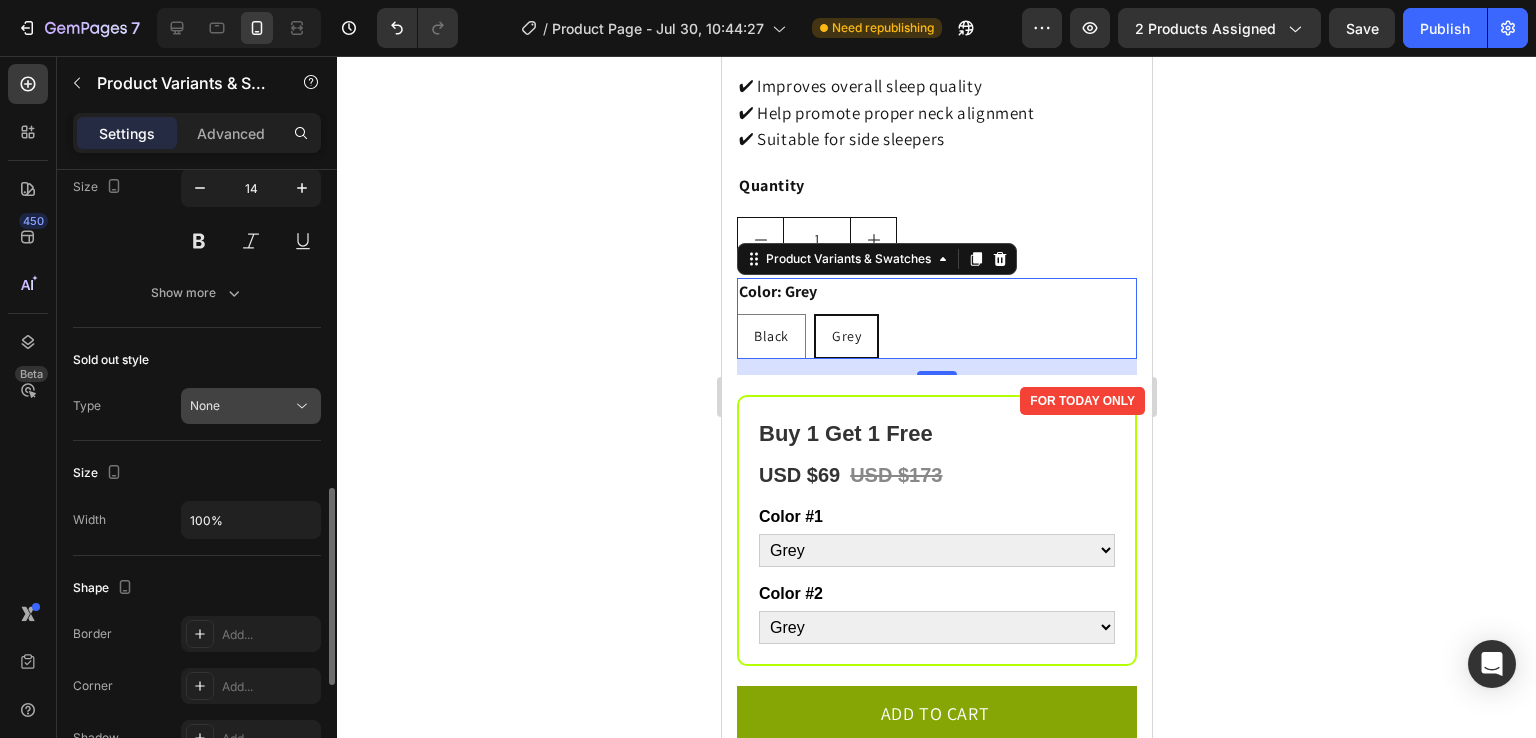 click on "None" 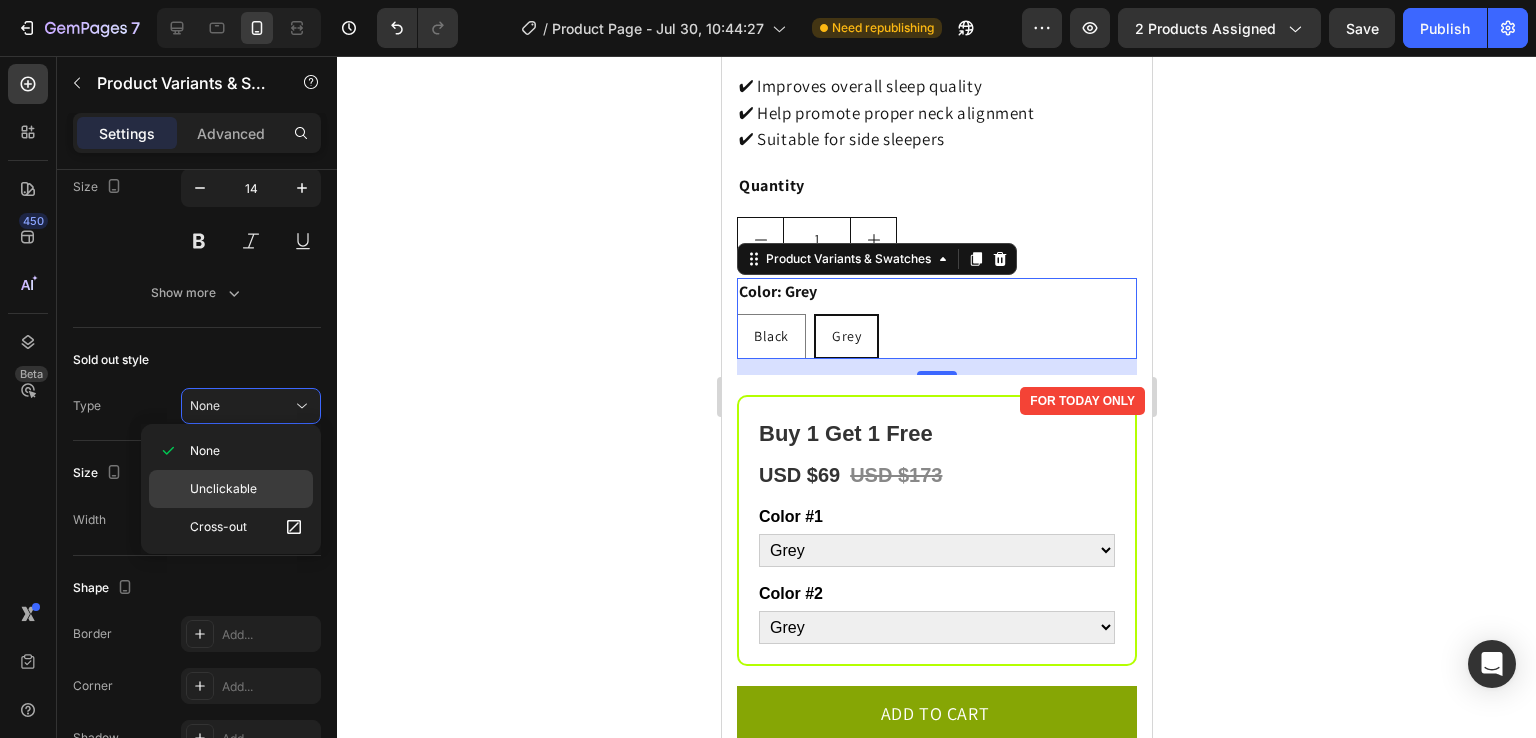 click on "Unclickable" 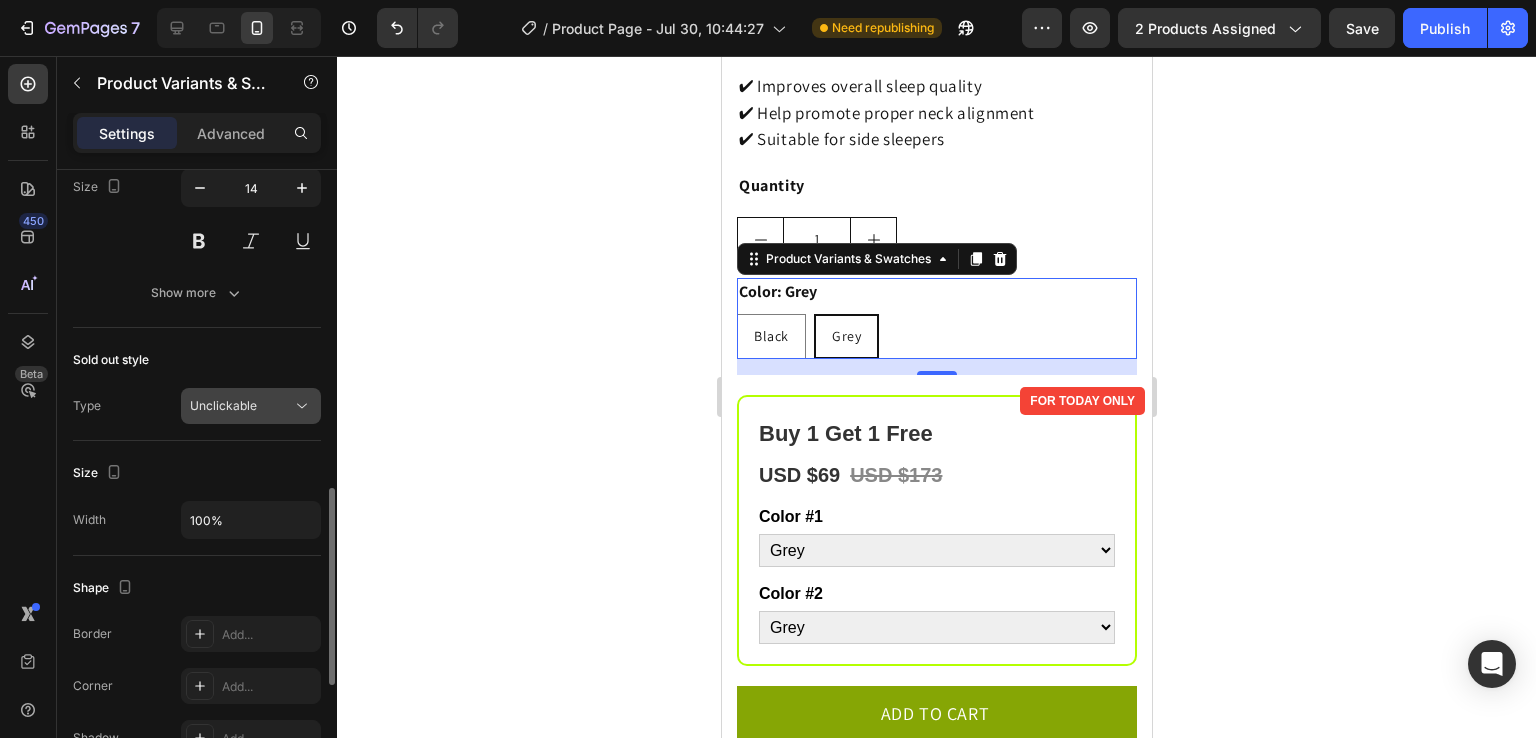 click on "Unclickable" 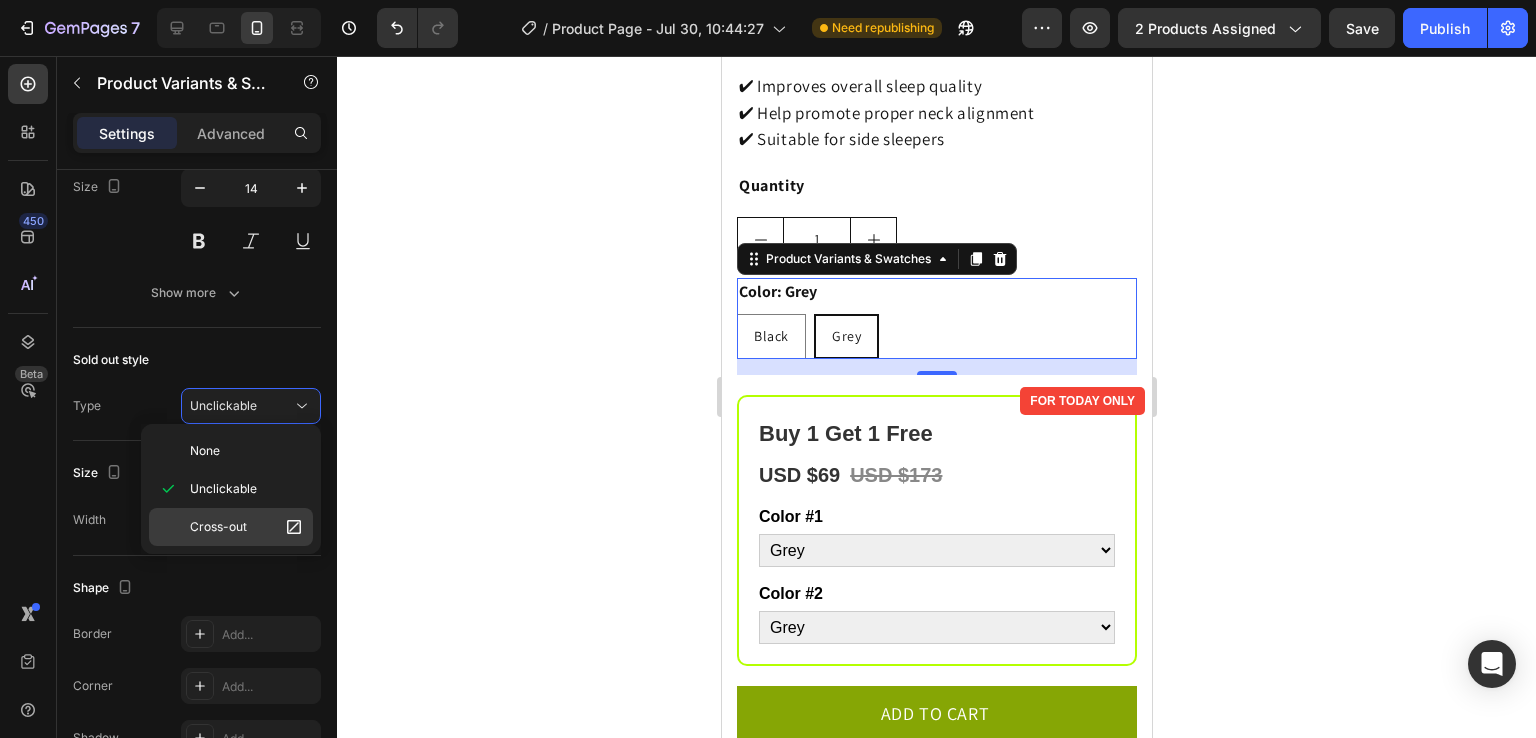 click on "Cross-out" 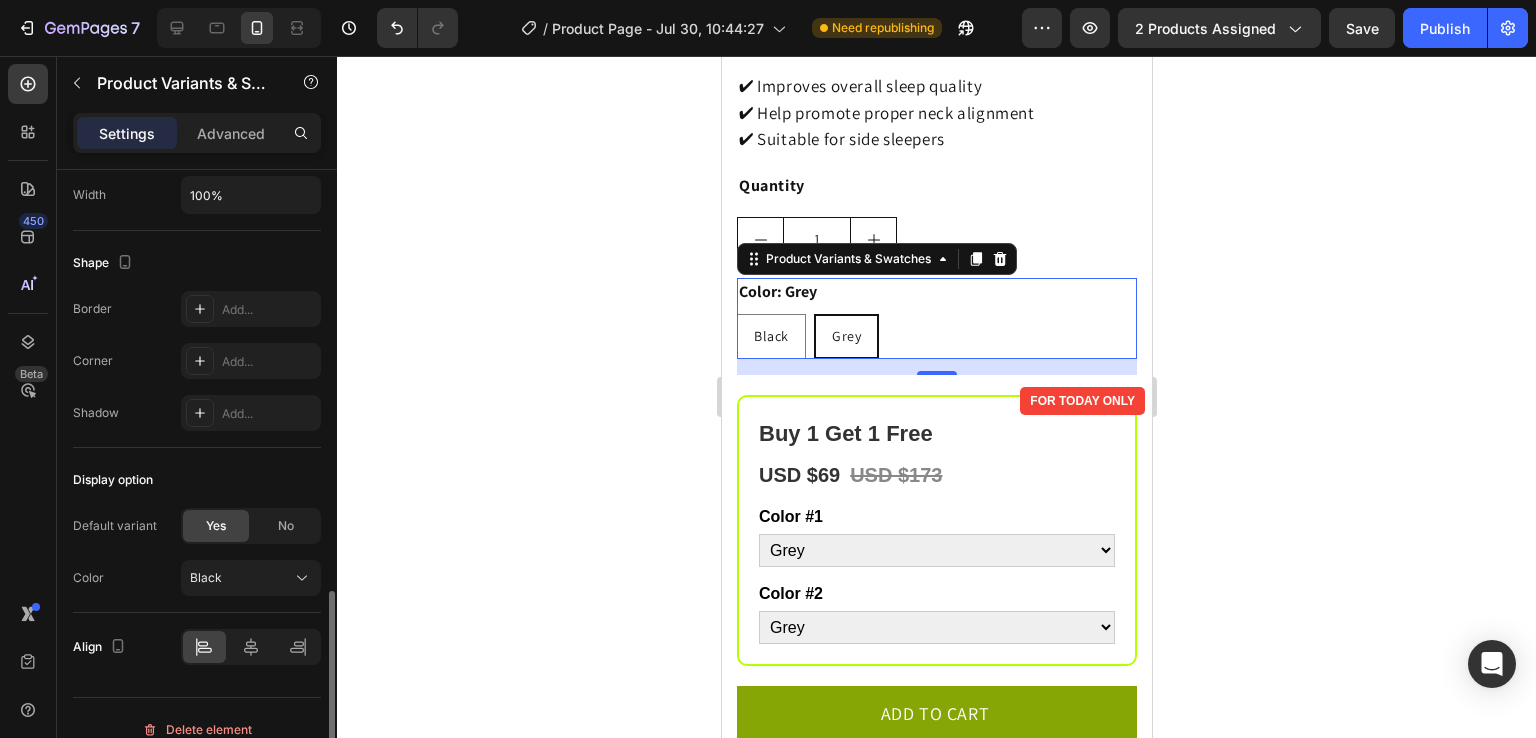 scroll, scrollTop: 1348, scrollLeft: 0, axis: vertical 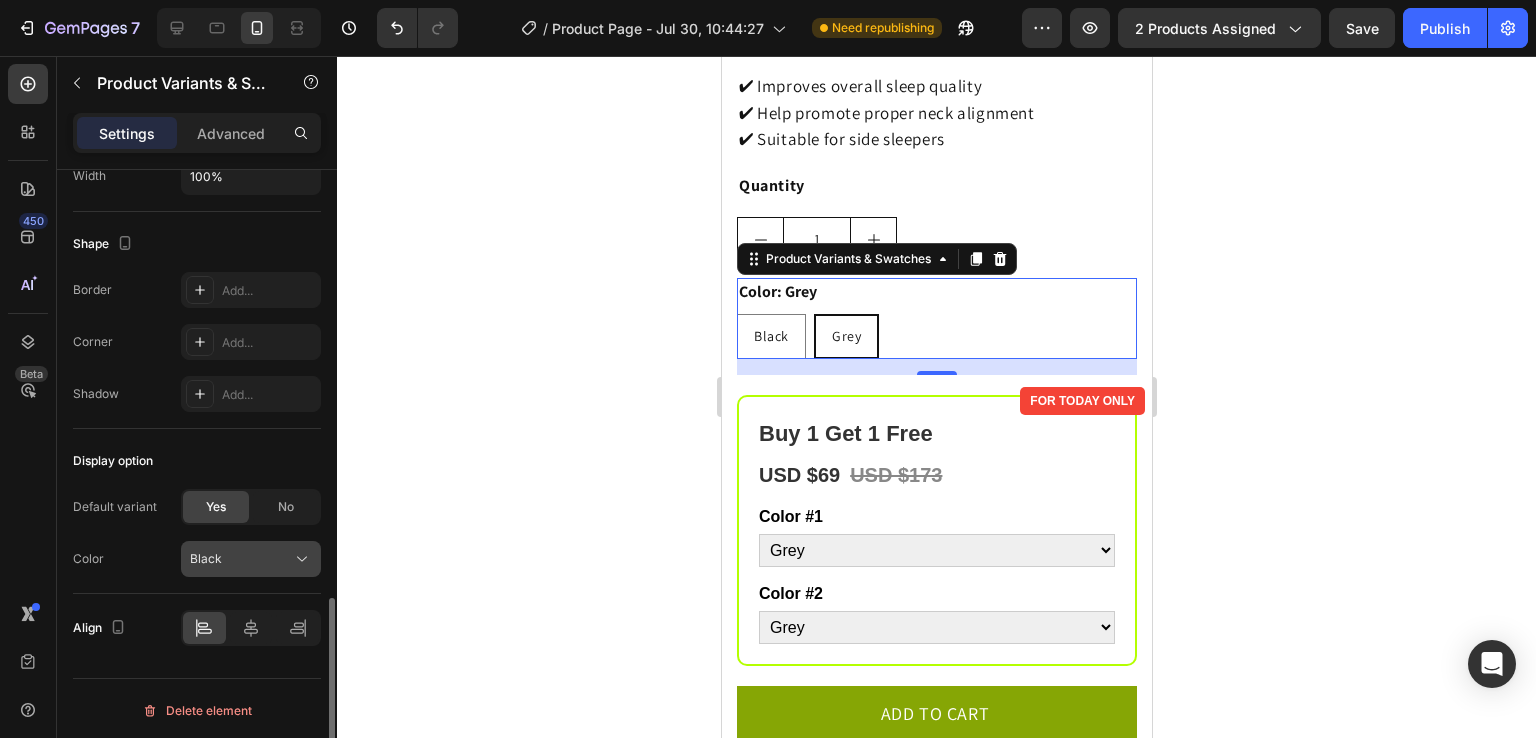 click on "Black" at bounding box center (251, 559) 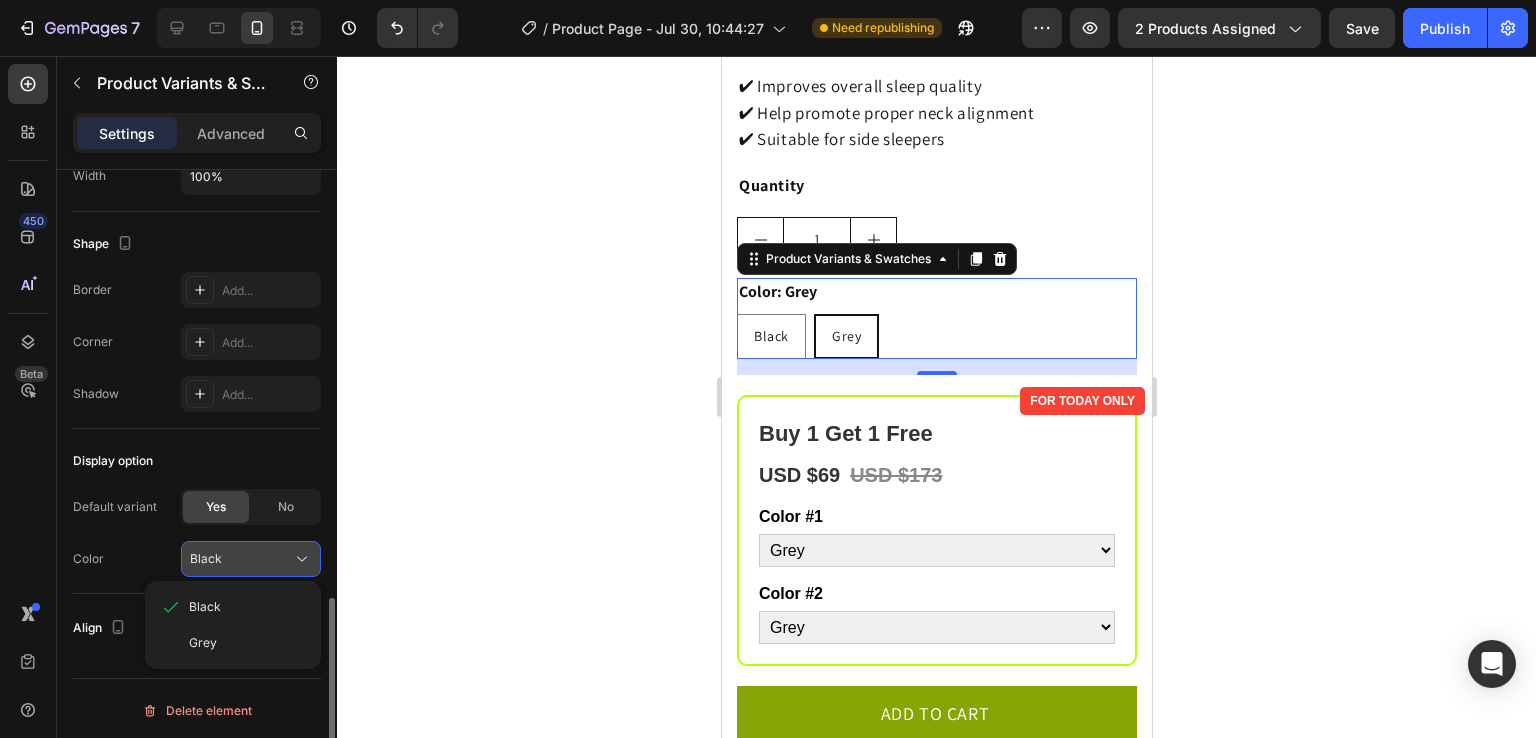 click on "Black" at bounding box center [251, 559] 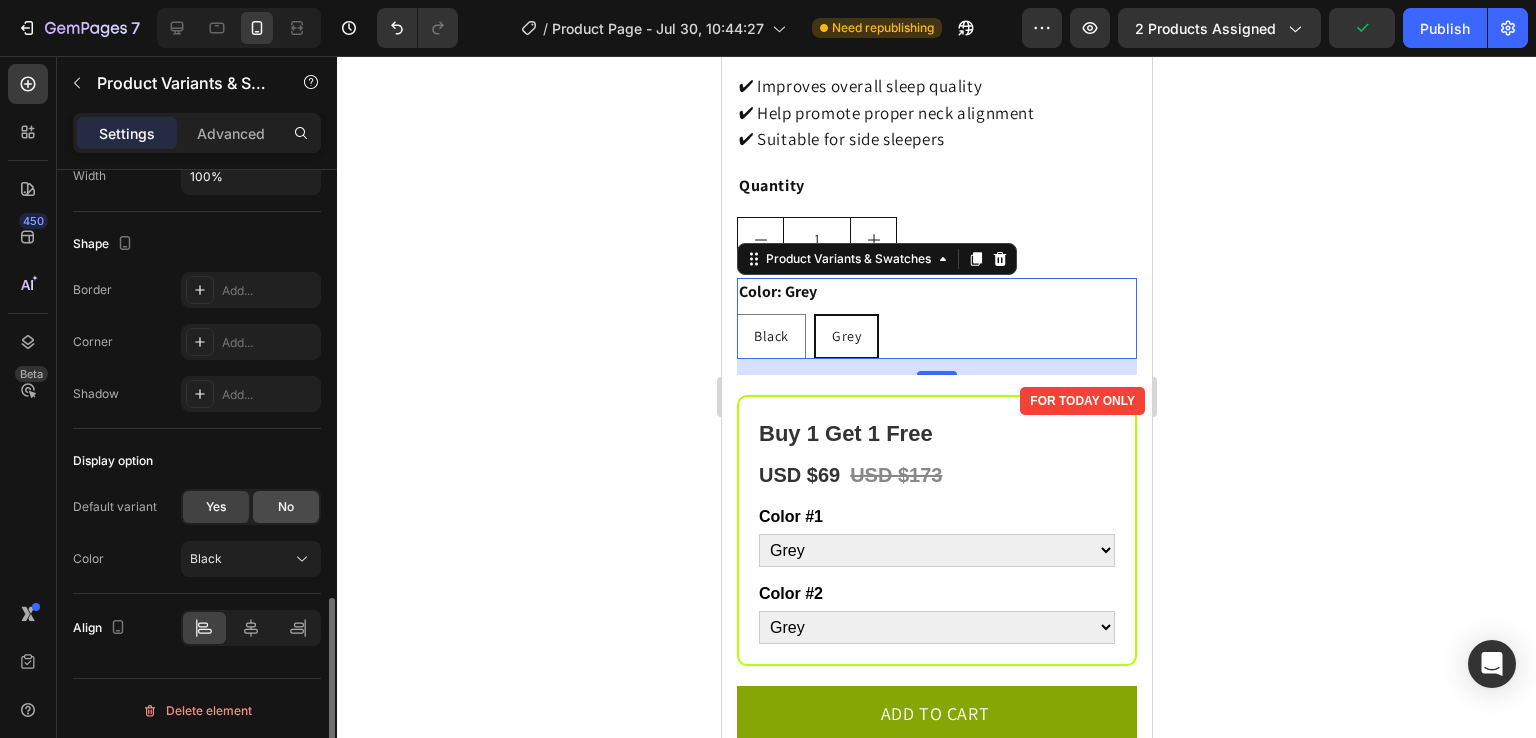 click on "No" 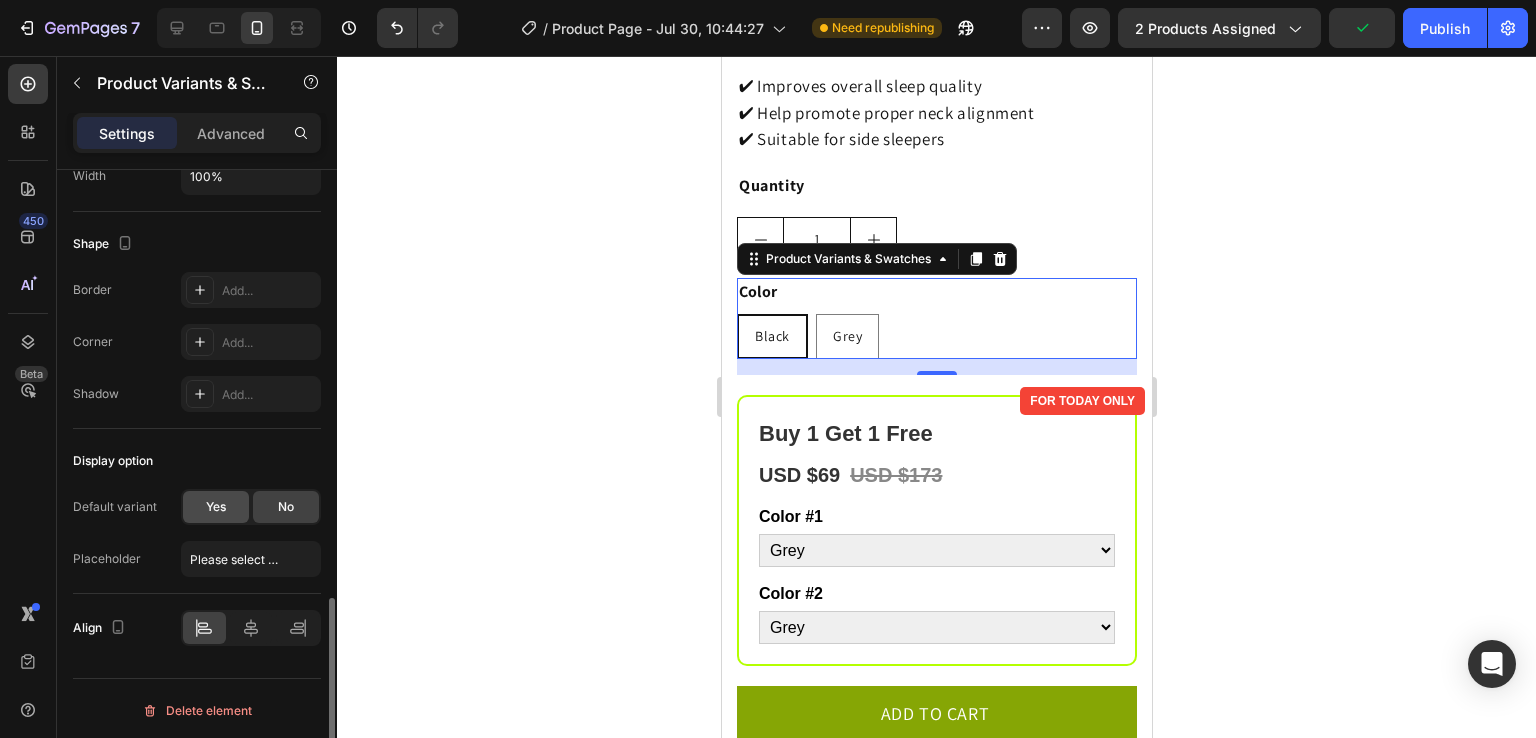 click on "Yes" 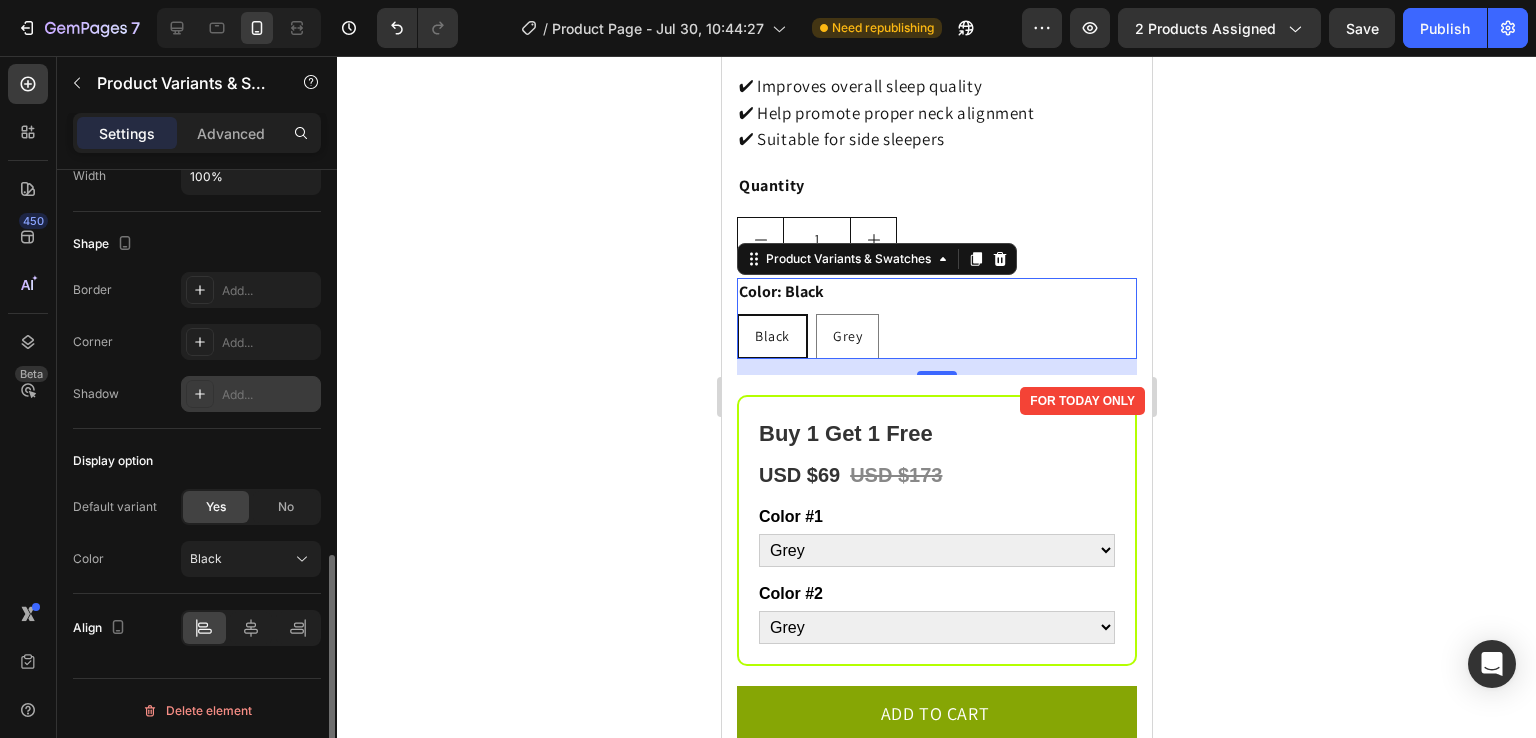 scroll, scrollTop: 1247, scrollLeft: 0, axis: vertical 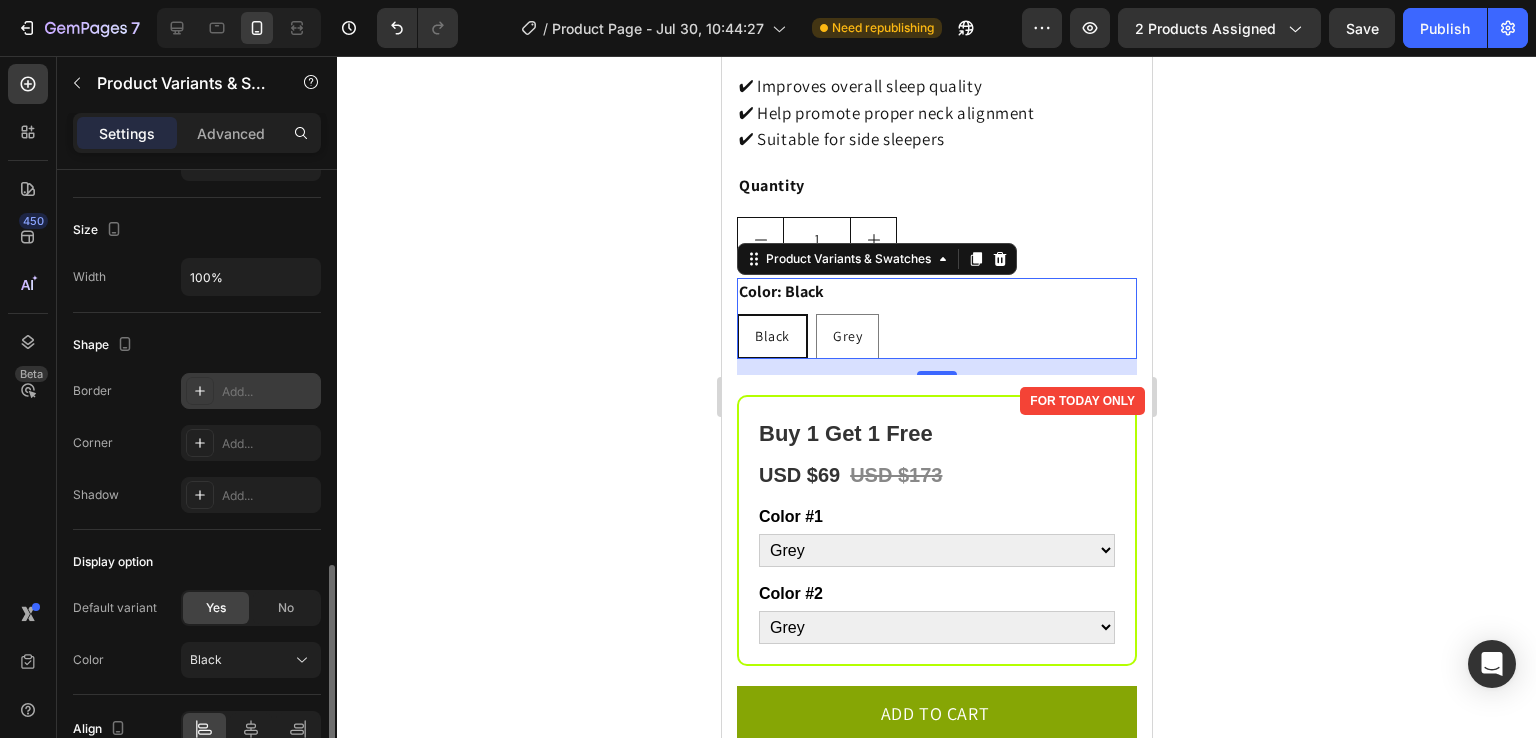 click on "Add..." at bounding box center [269, 392] 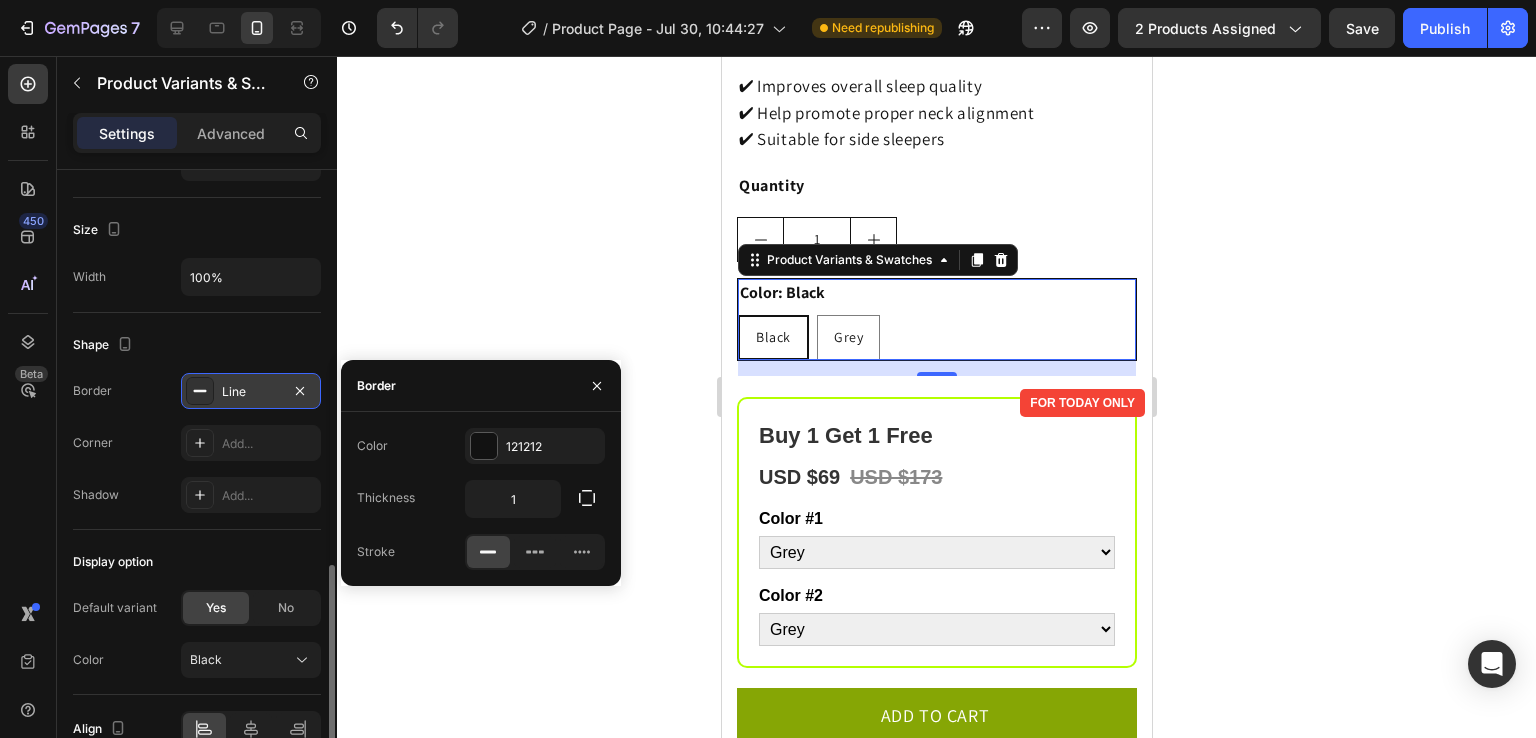 click on "Line" at bounding box center [251, 392] 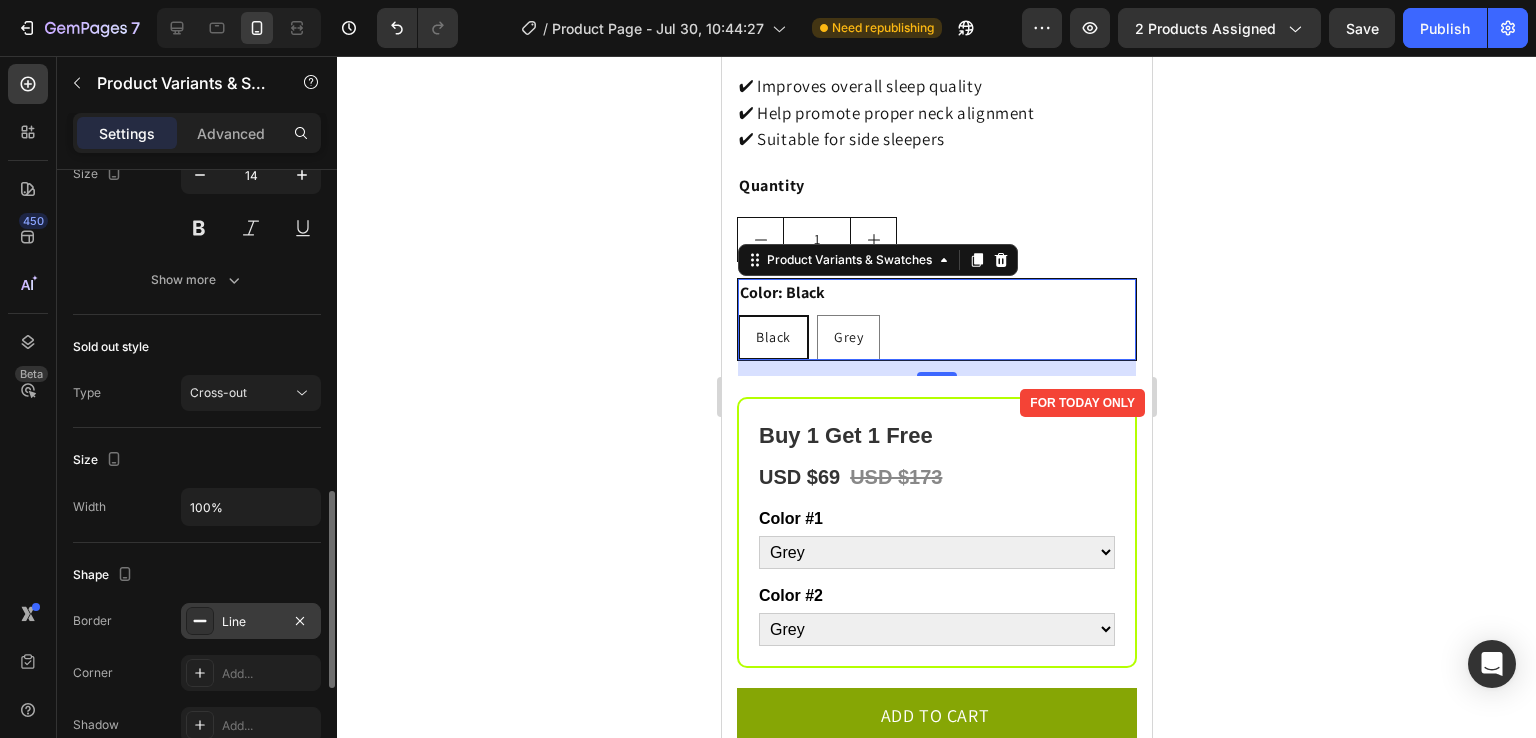 scroll, scrollTop: 1016, scrollLeft: 0, axis: vertical 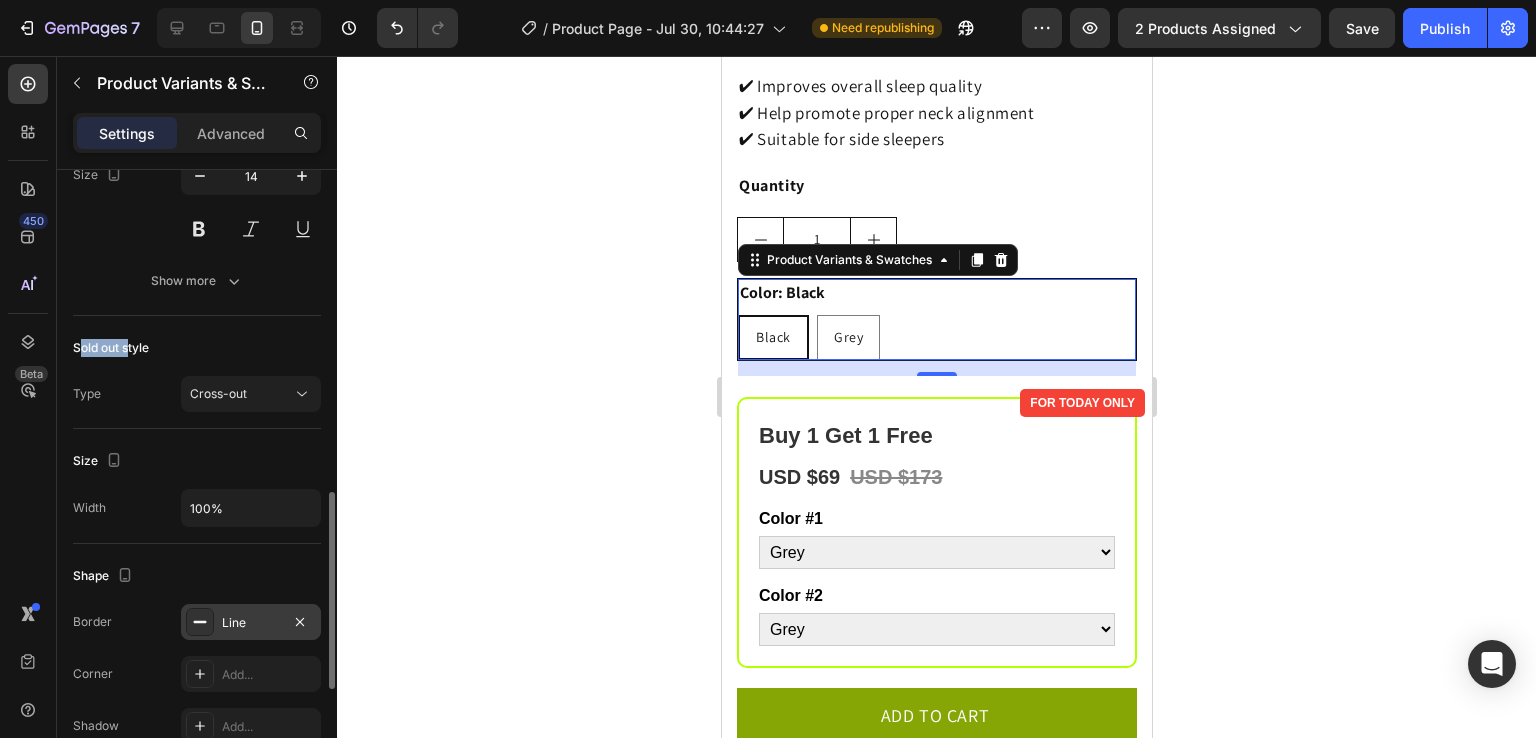 drag, startPoint x: 128, startPoint y: 353, endPoint x: 80, endPoint y: 337, distance: 50.596443 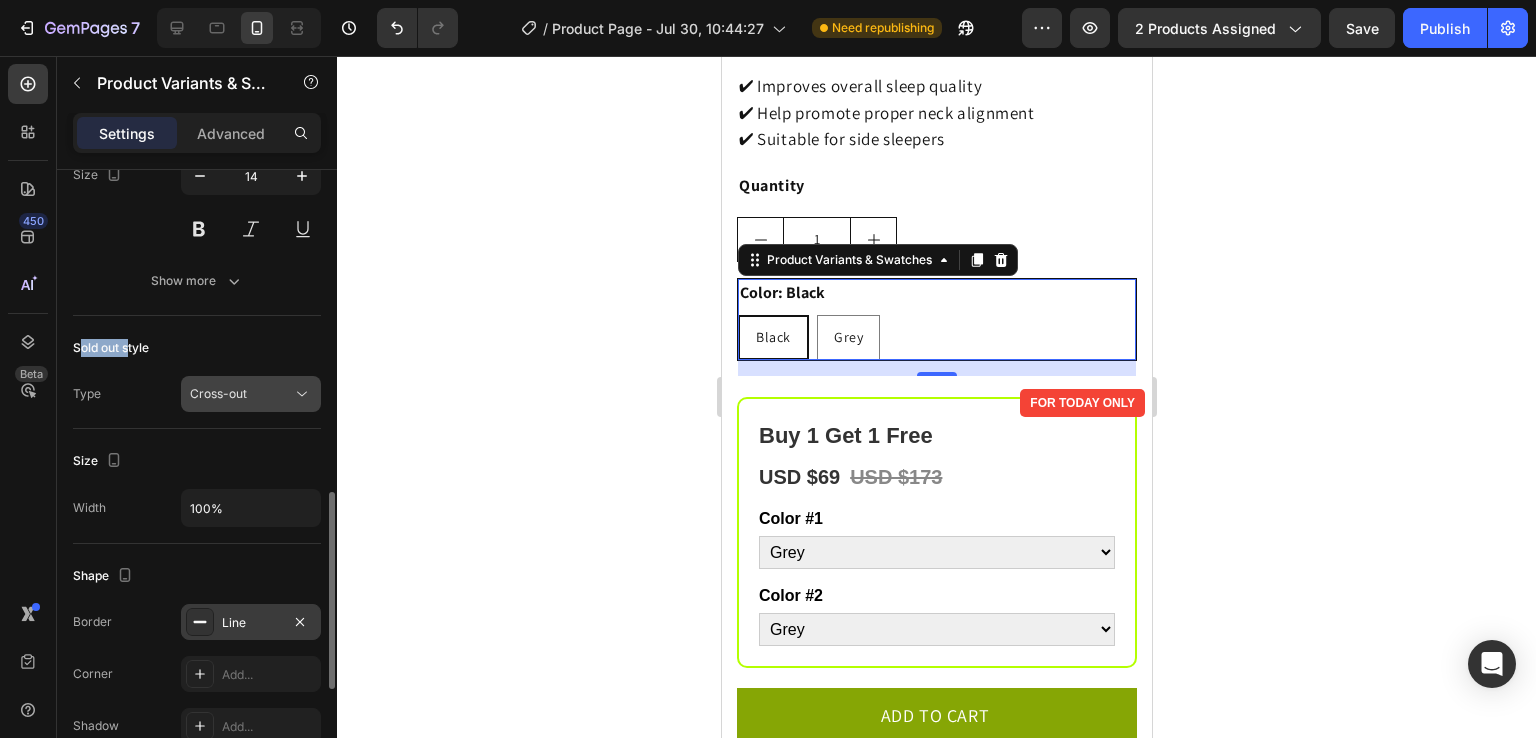 drag, startPoint x: 200, startPoint y: 373, endPoint x: 213, endPoint y: 376, distance: 13.341664 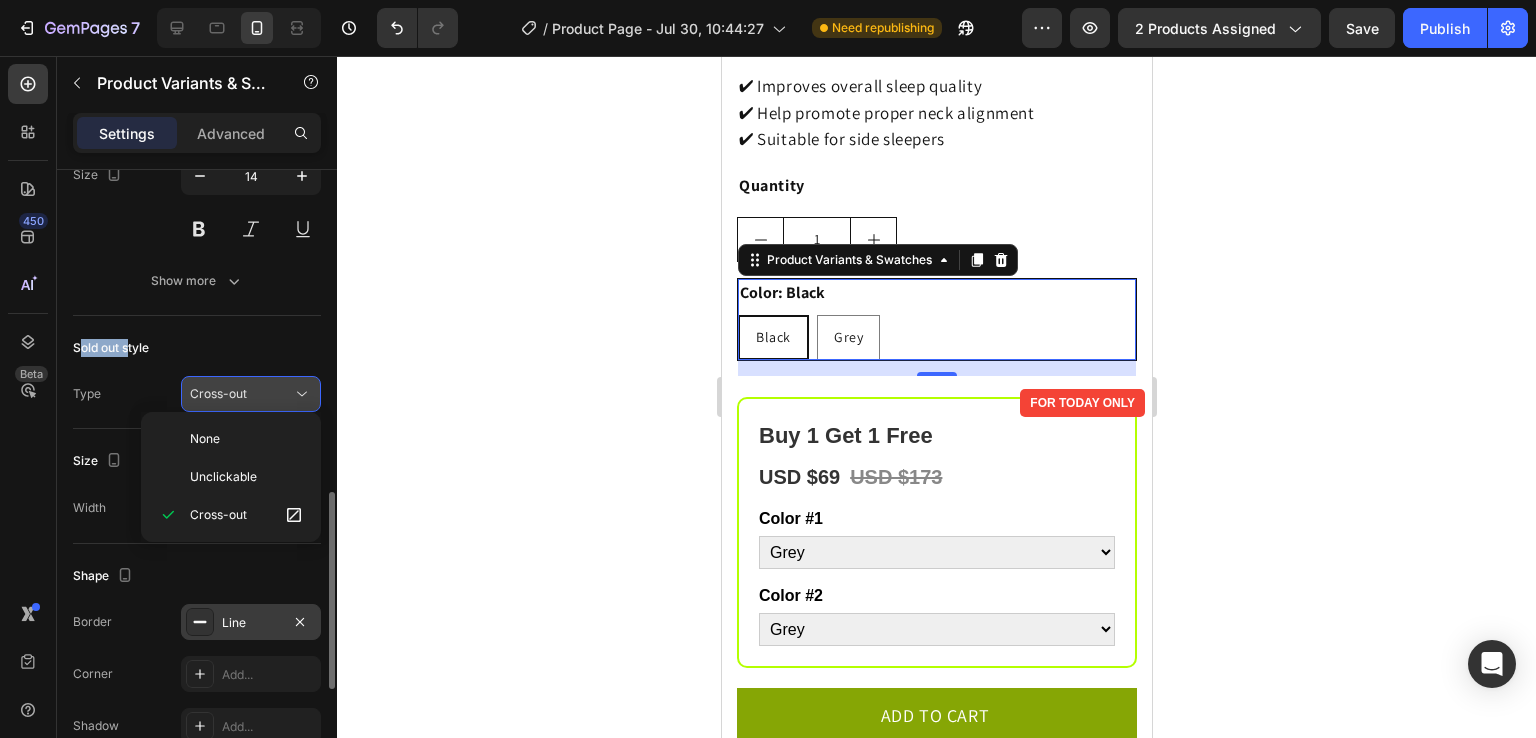 click on "Cross-out" 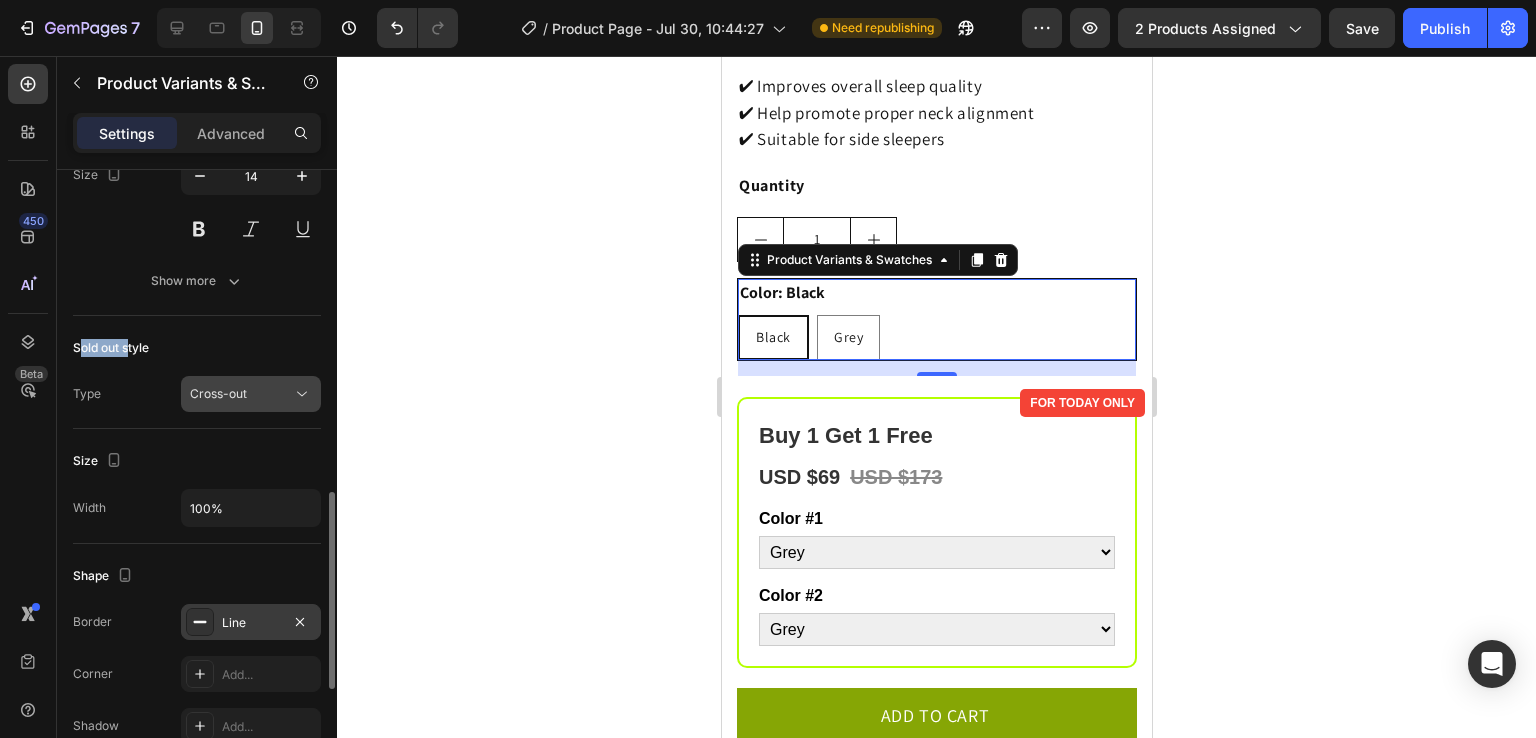 click on "Cross-out" at bounding box center (218, 393) 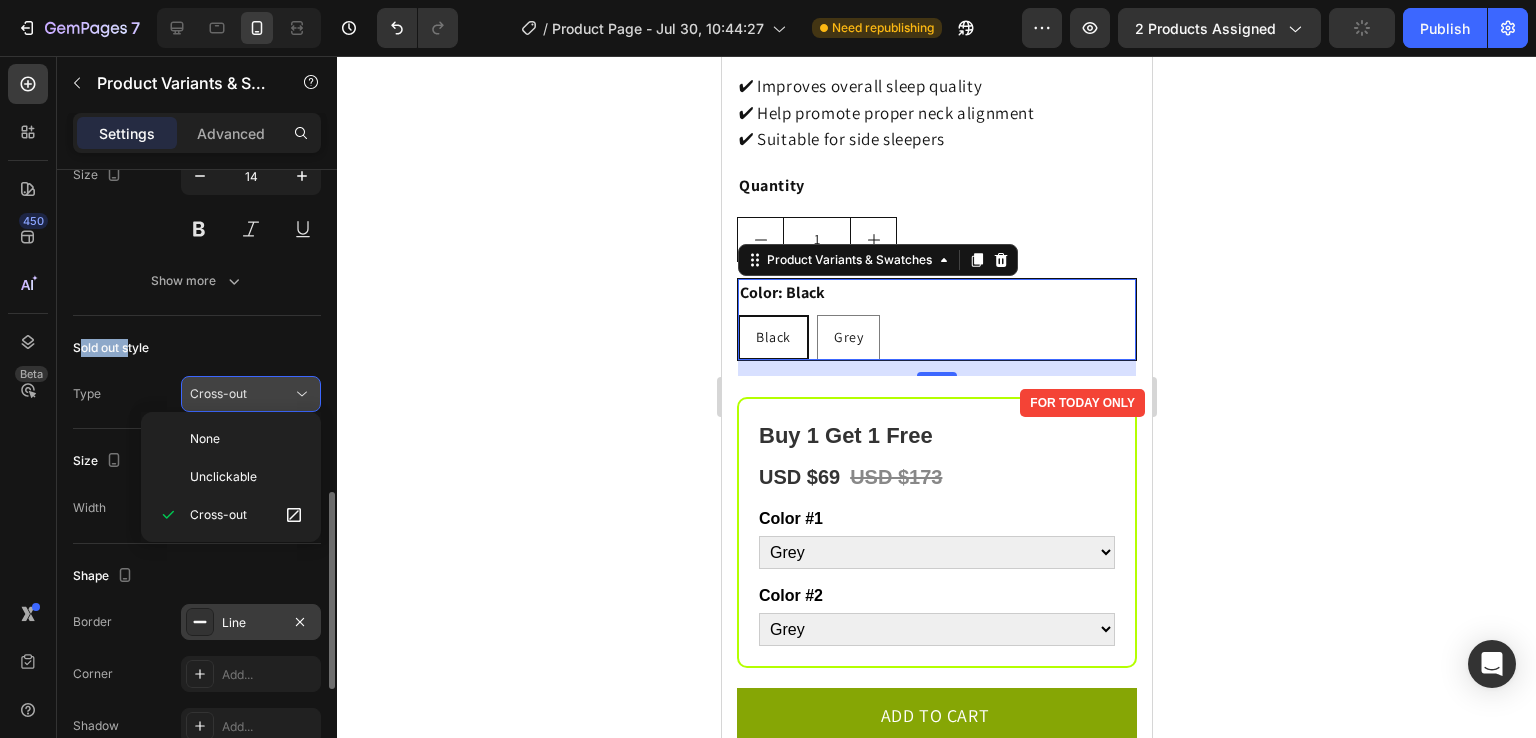 click on "Cross-out" at bounding box center [218, 393] 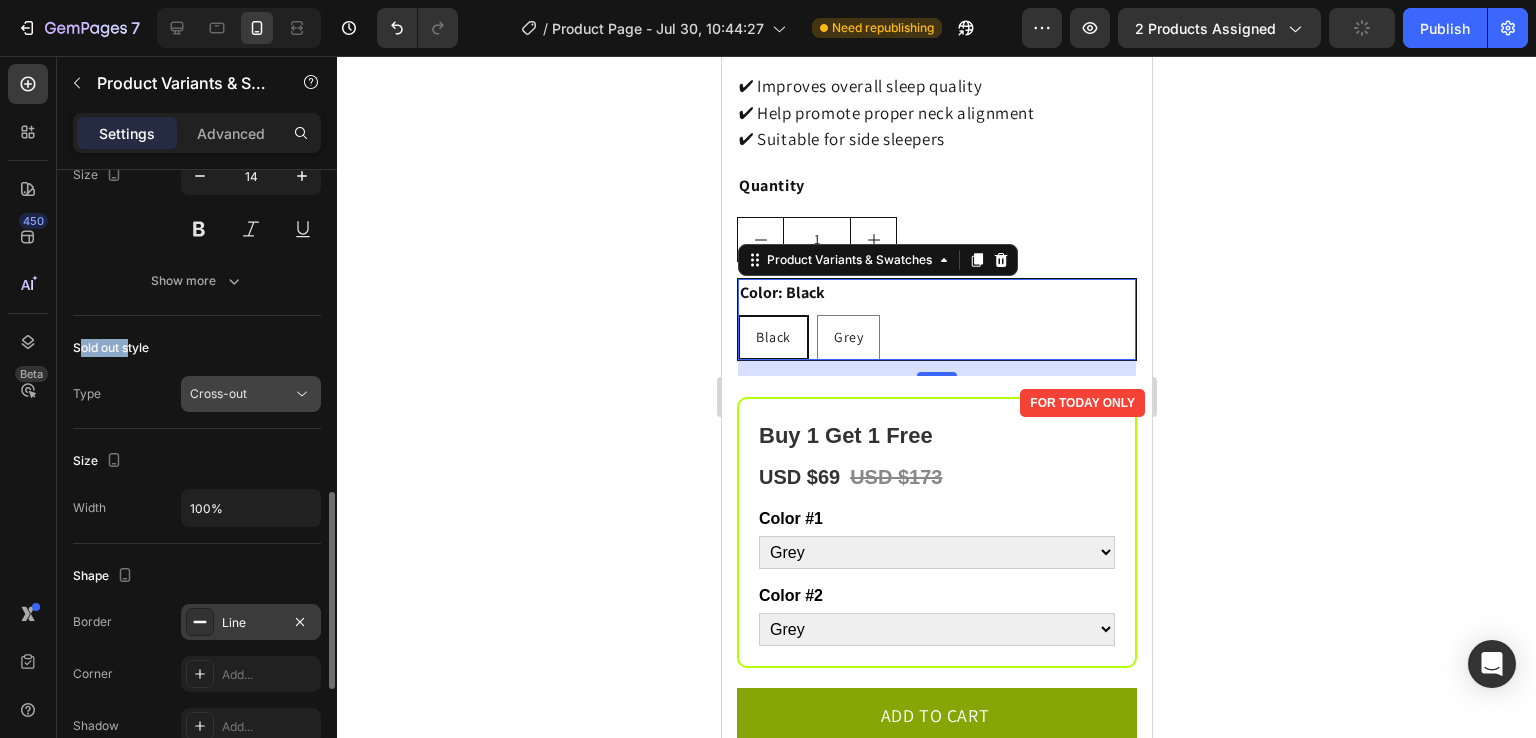 click on "Cross-out" at bounding box center (218, 393) 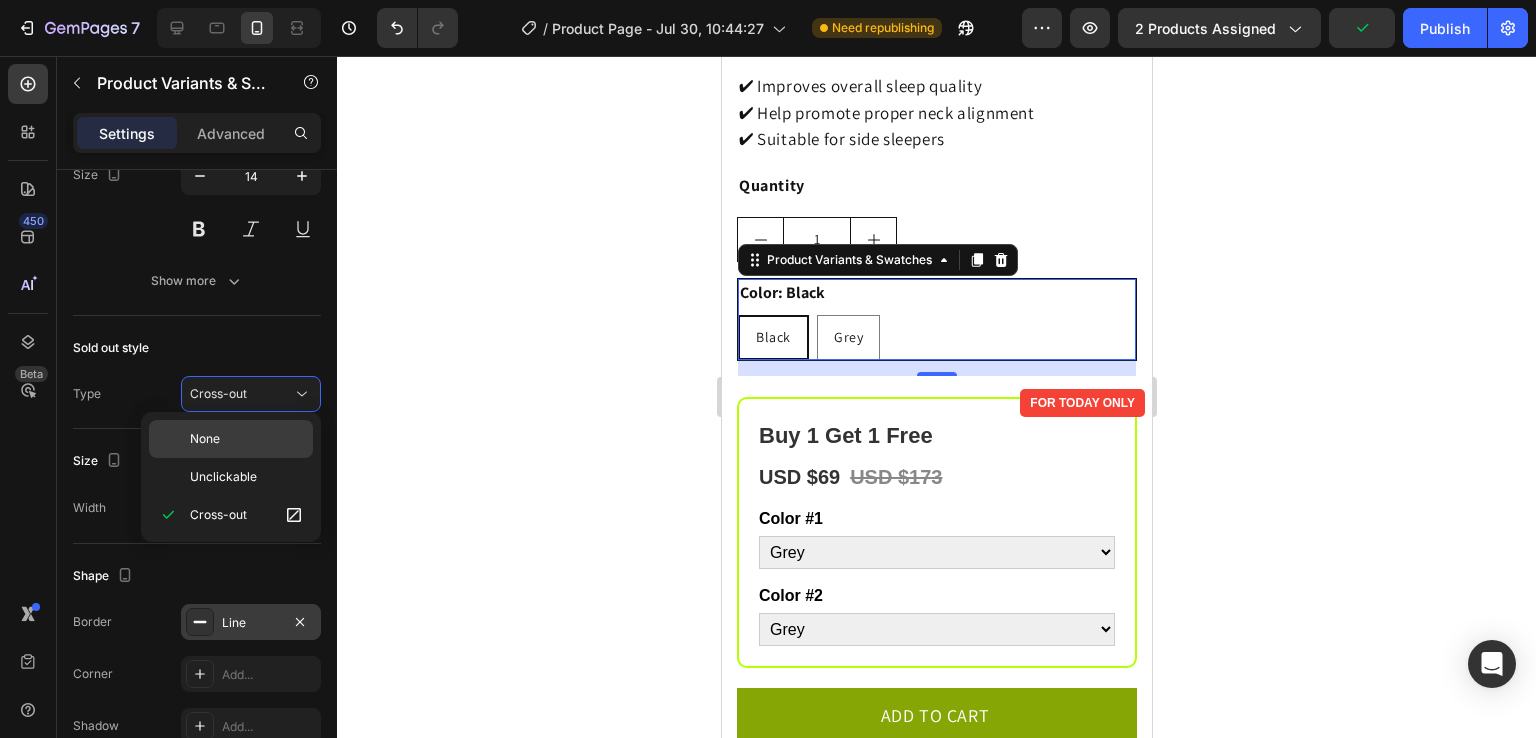 click on "None" at bounding box center [247, 439] 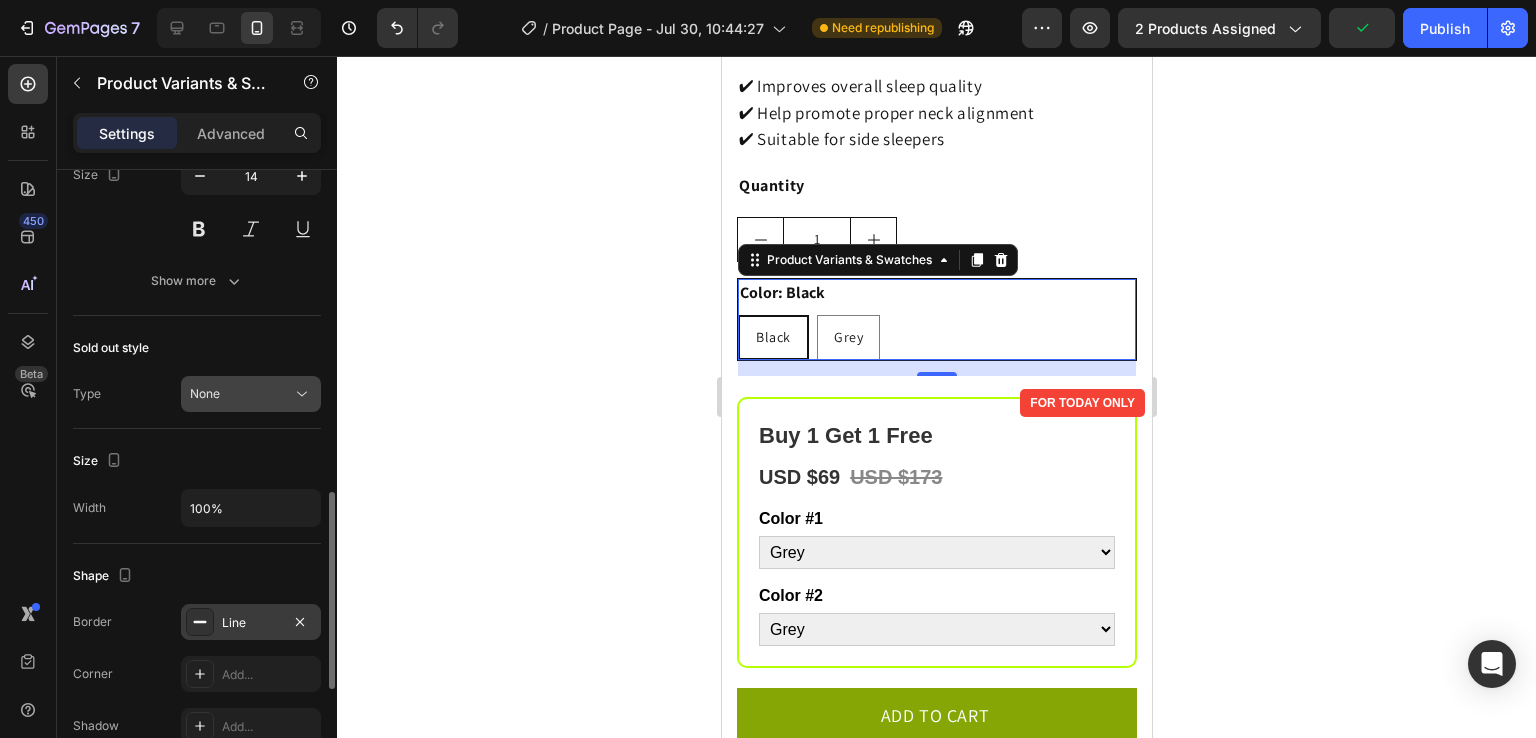 click on "None" at bounding box center [241, 394] 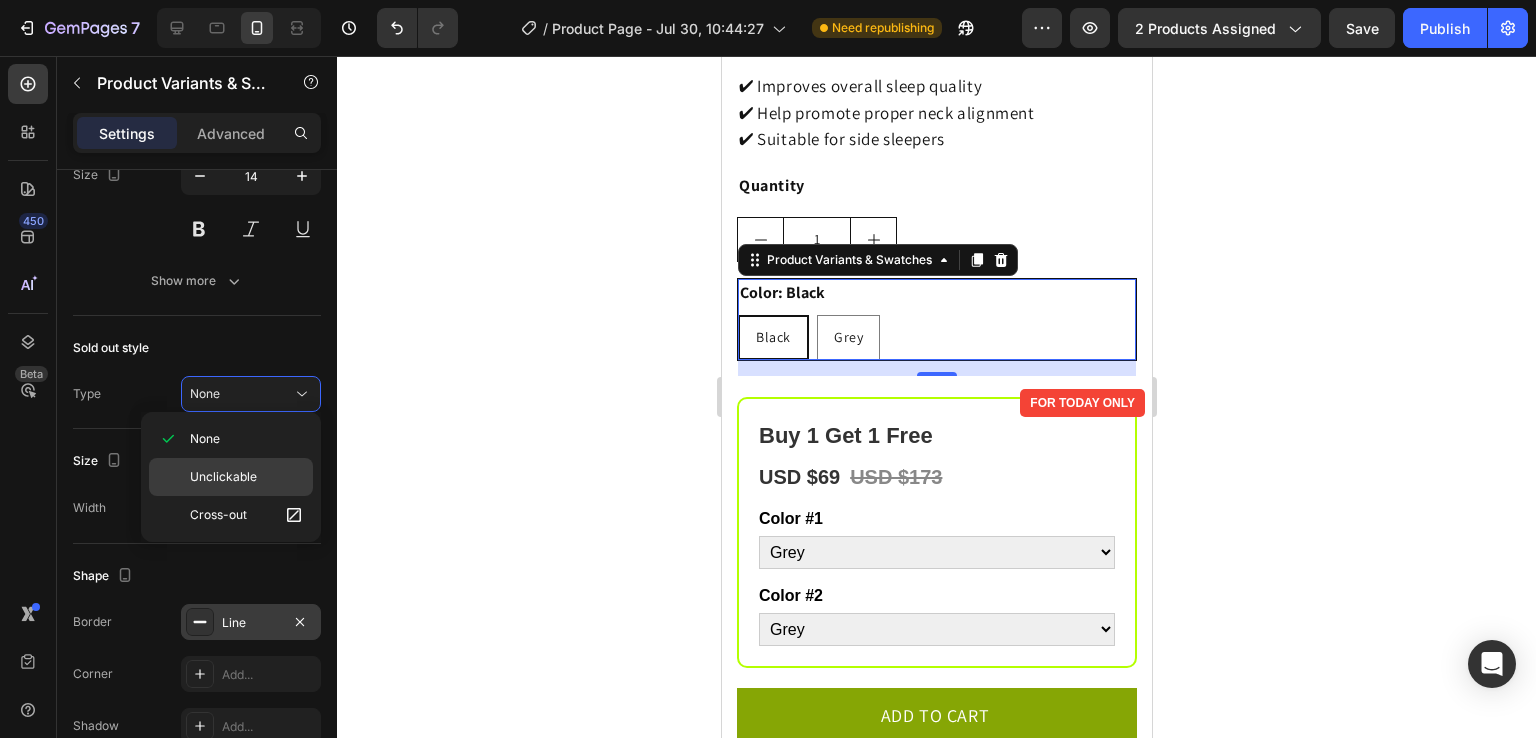 click on "Unclickable" at bounding box center [223, 477] 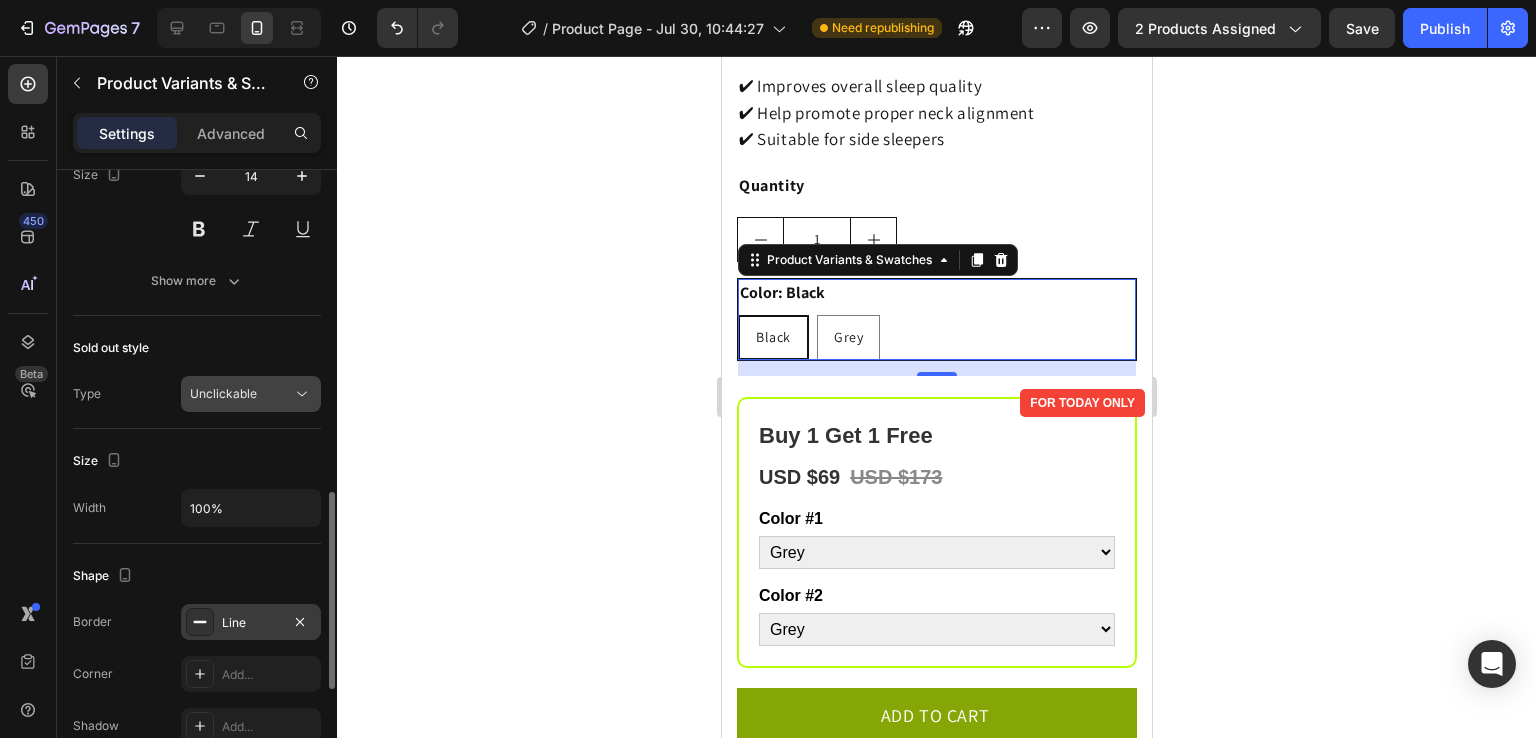 click on "Unclickable" at bounding box center (241, 394) 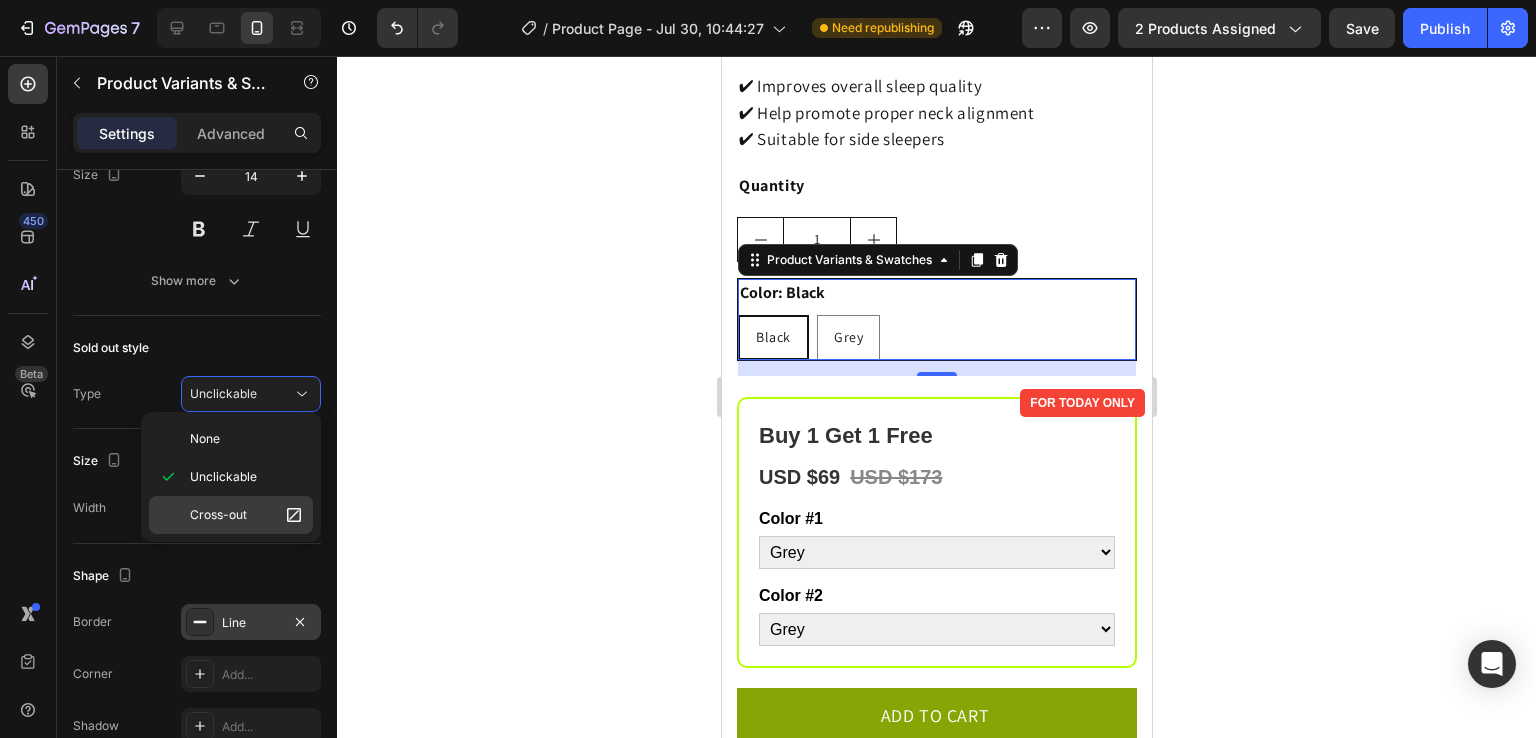click on "Cross-out" at bounding box center (247, 515) 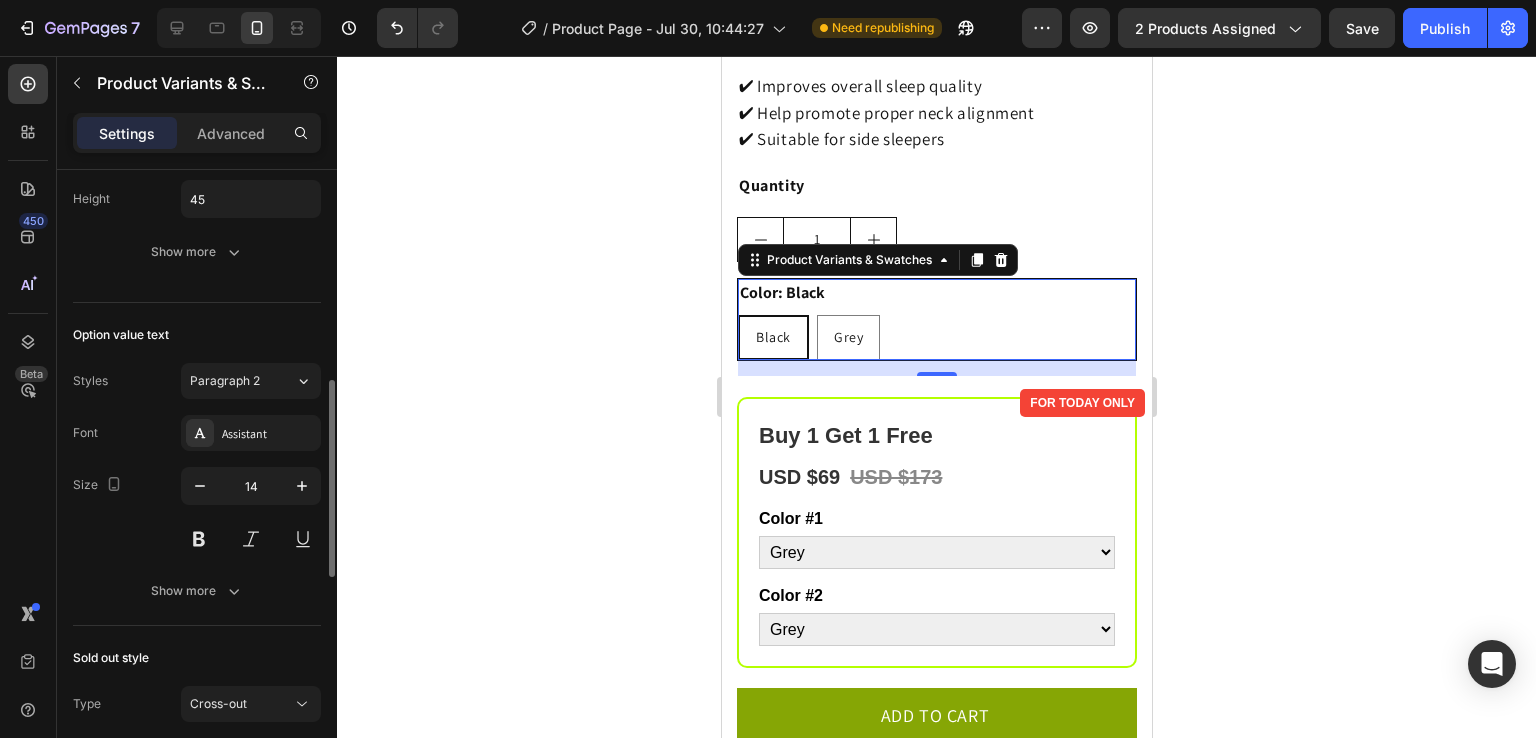scroll, scrollTop: 695, scrollLeft: 0, axis: vertical 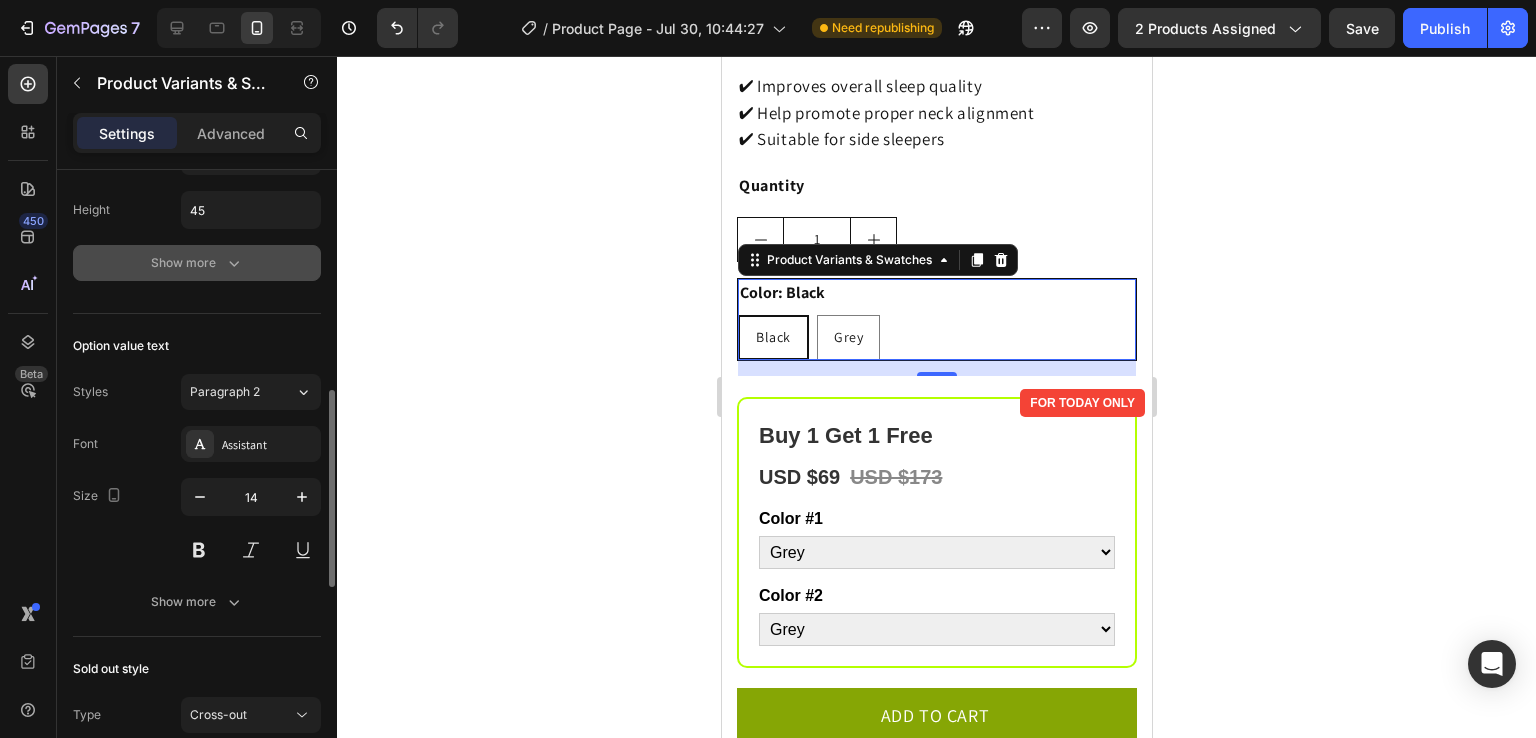 click on "Show more" at bounding box center [197, 263] 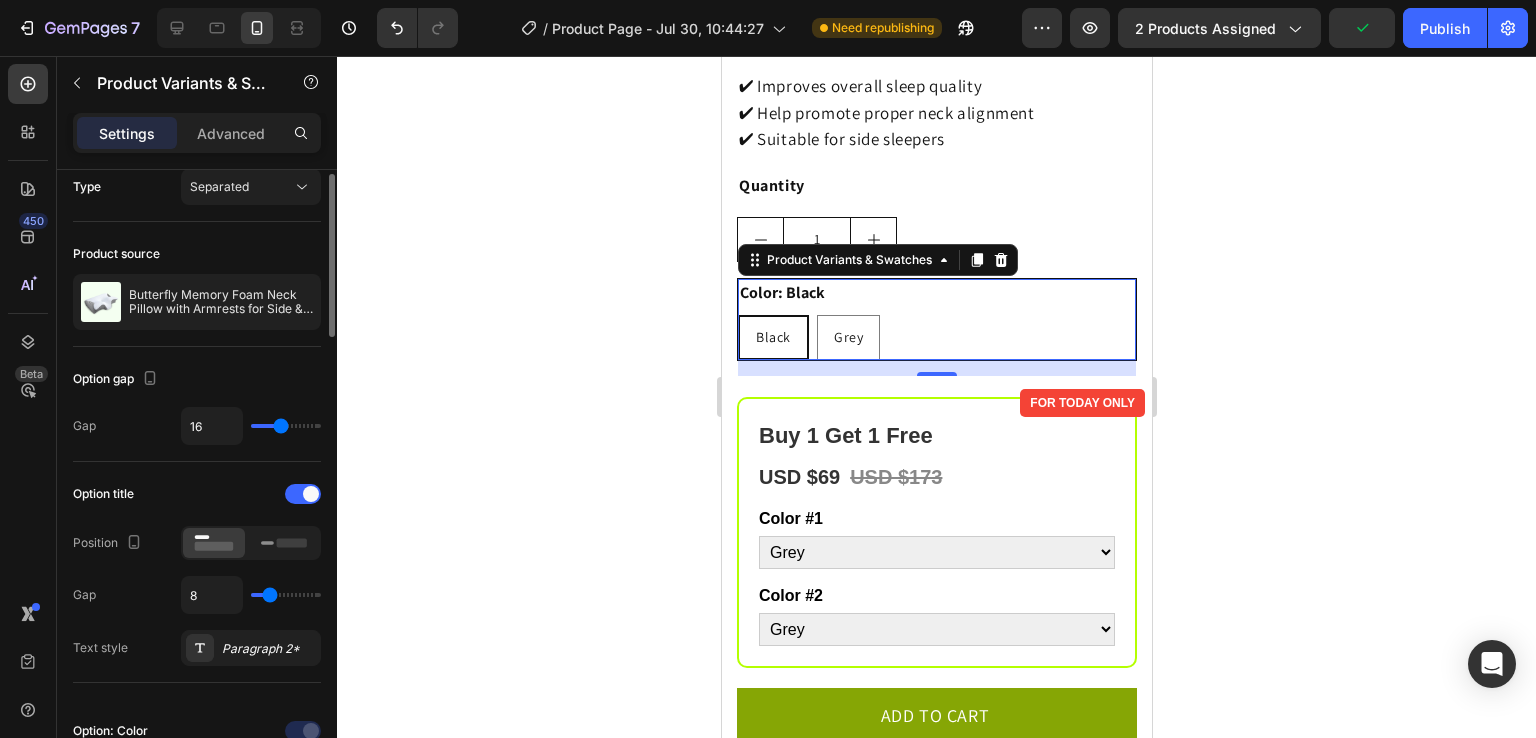scroll, scrollTop: 0, scrollLeft: 0, axis: both 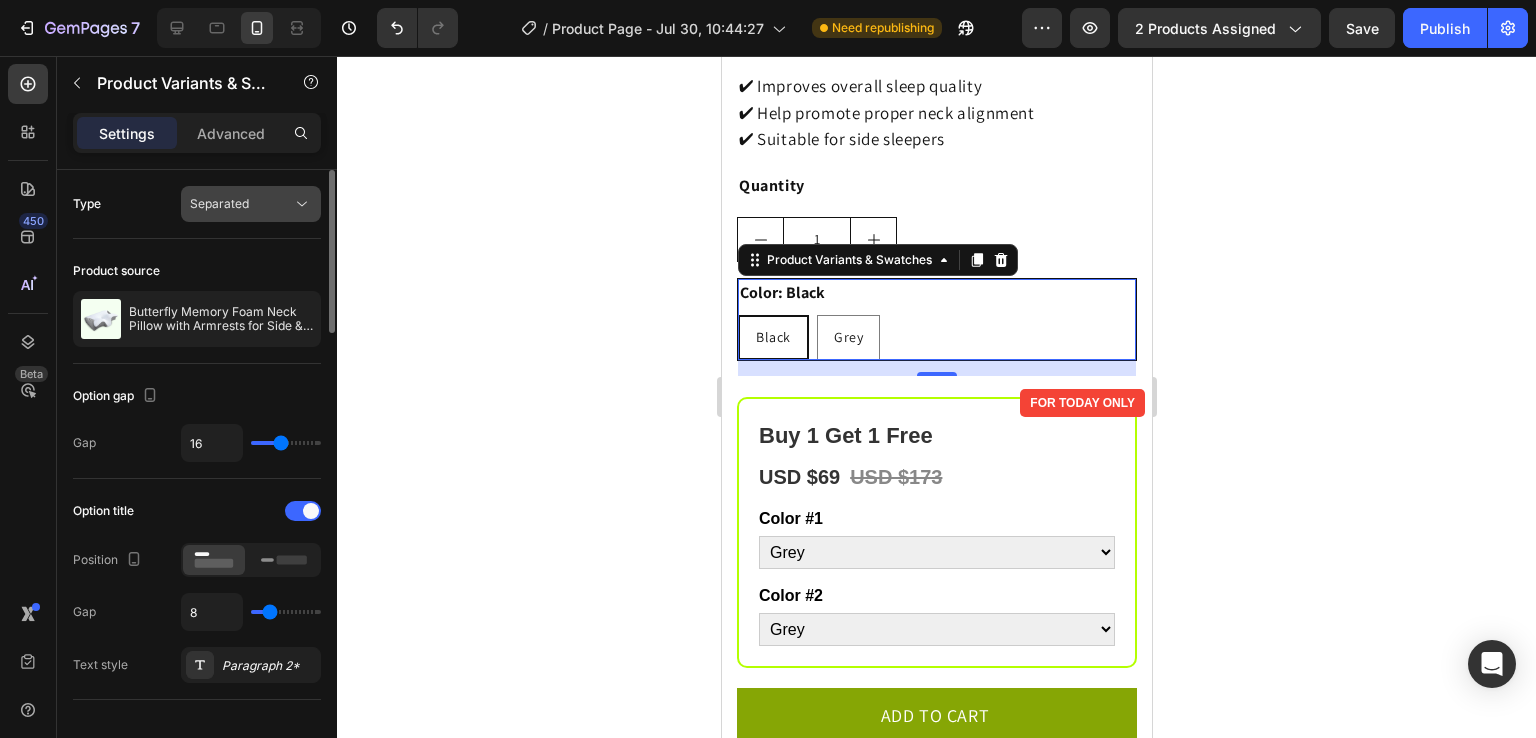 click on "Separated" at bounding box center [219, 204] 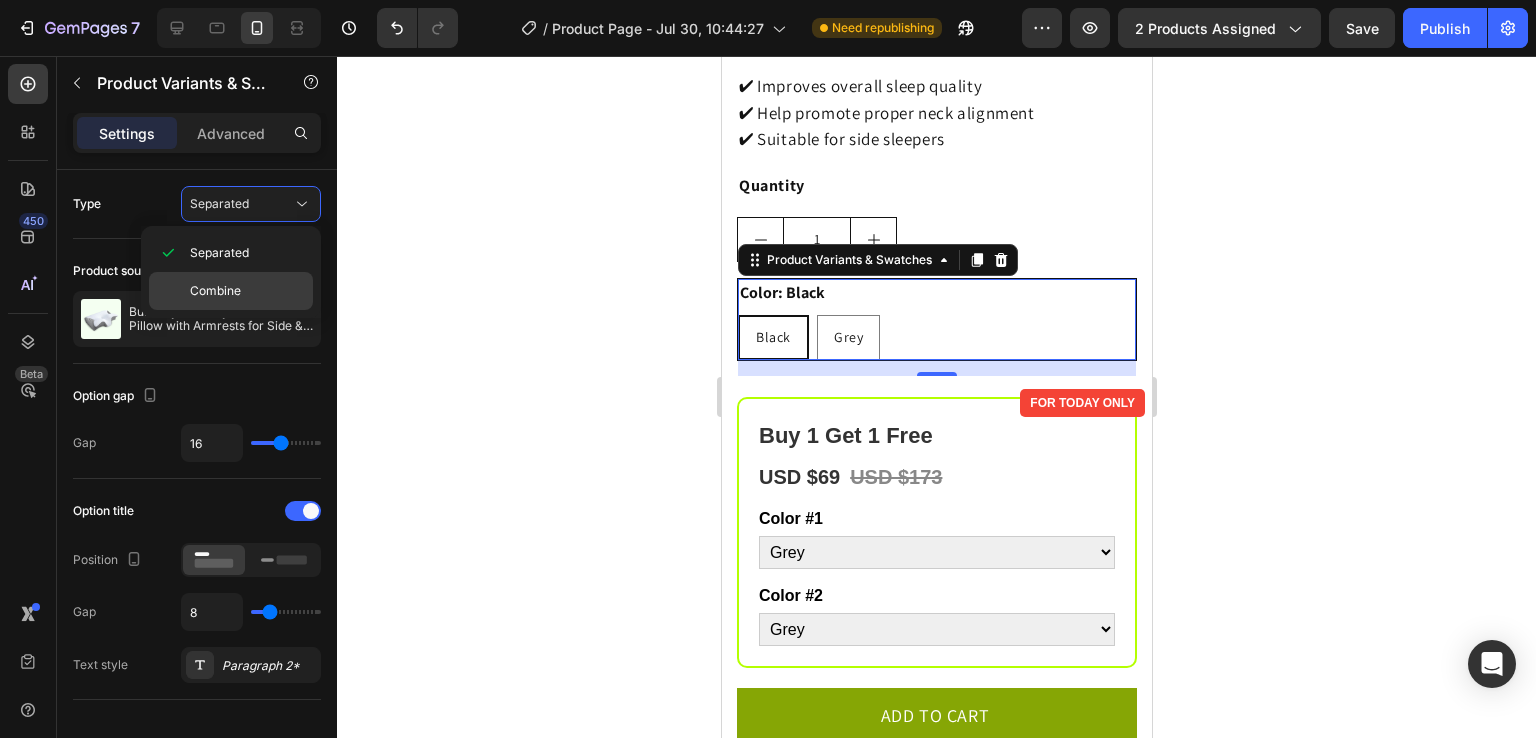 click on "Combine" 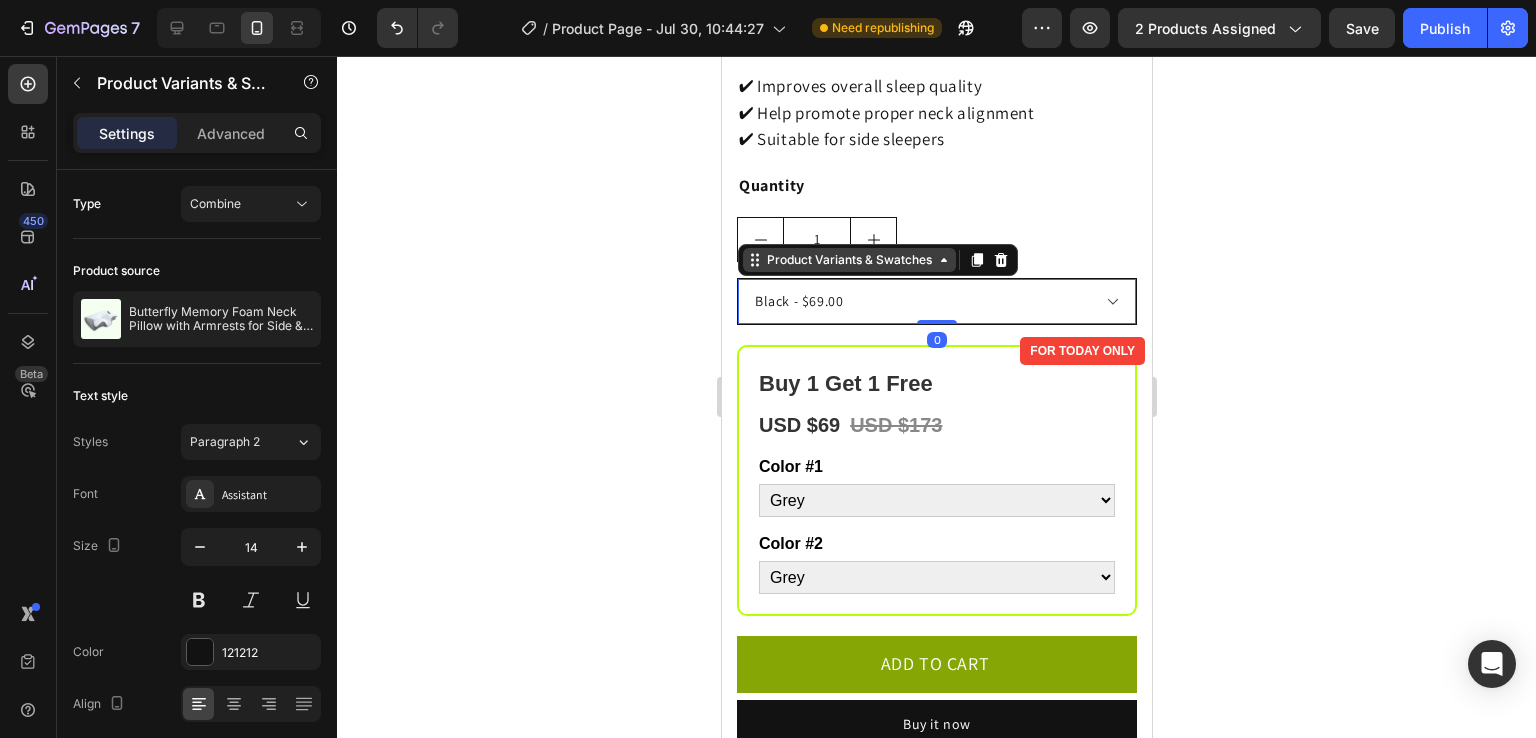 drag, startPoint x: 932, startPoint y: 318, endPoint x: 916, endPoint y: 250, distance: 69.856995 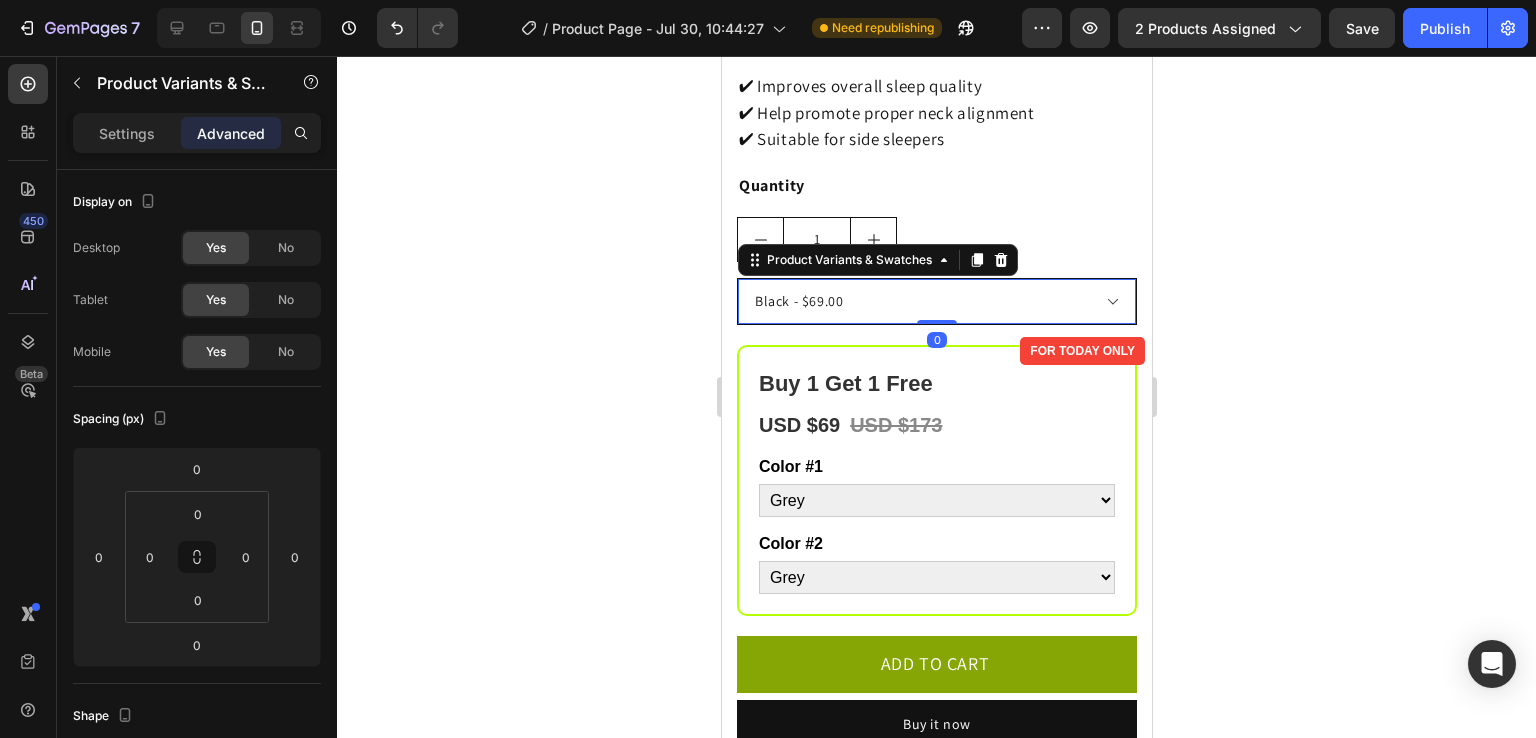 click 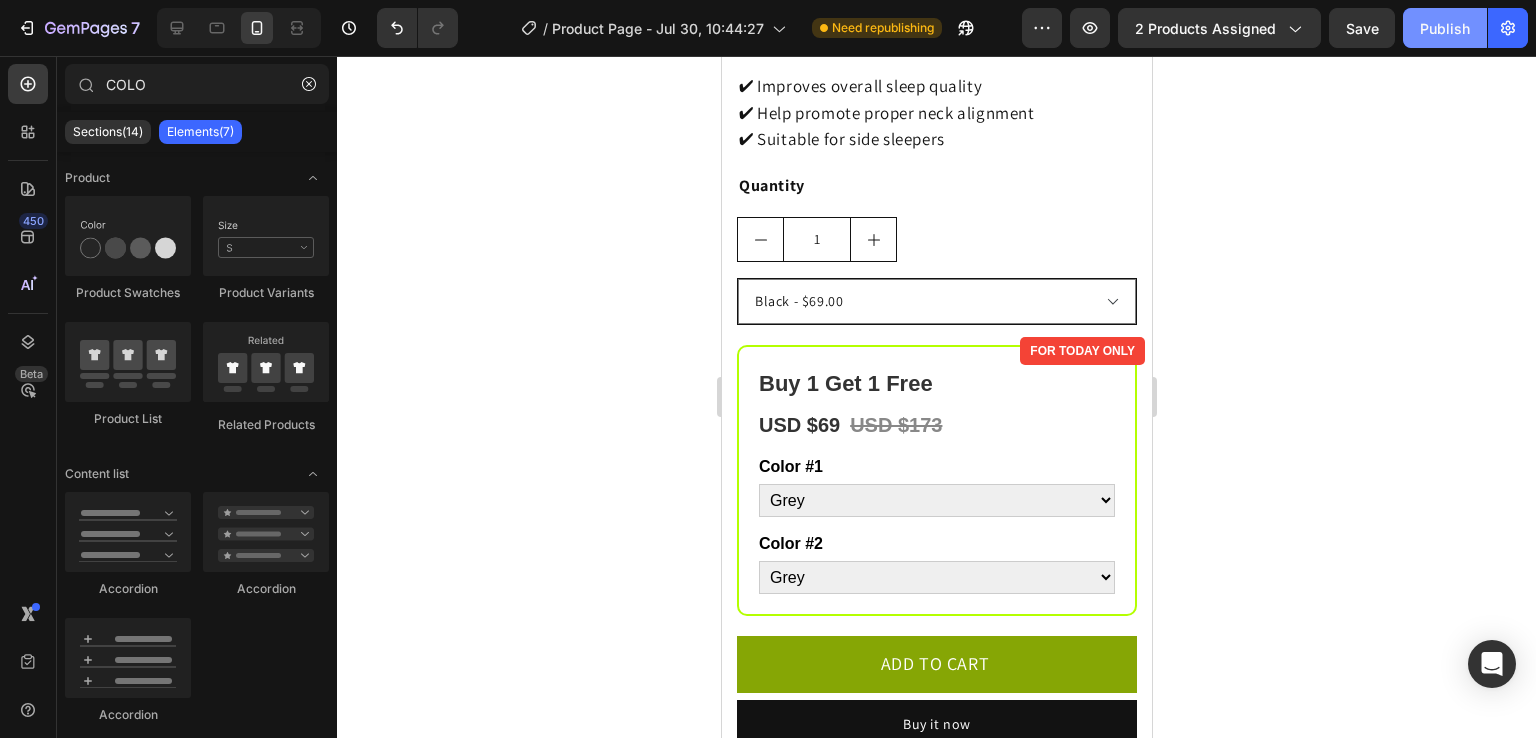 click on "Publish" at bounding box center [1445, 28] 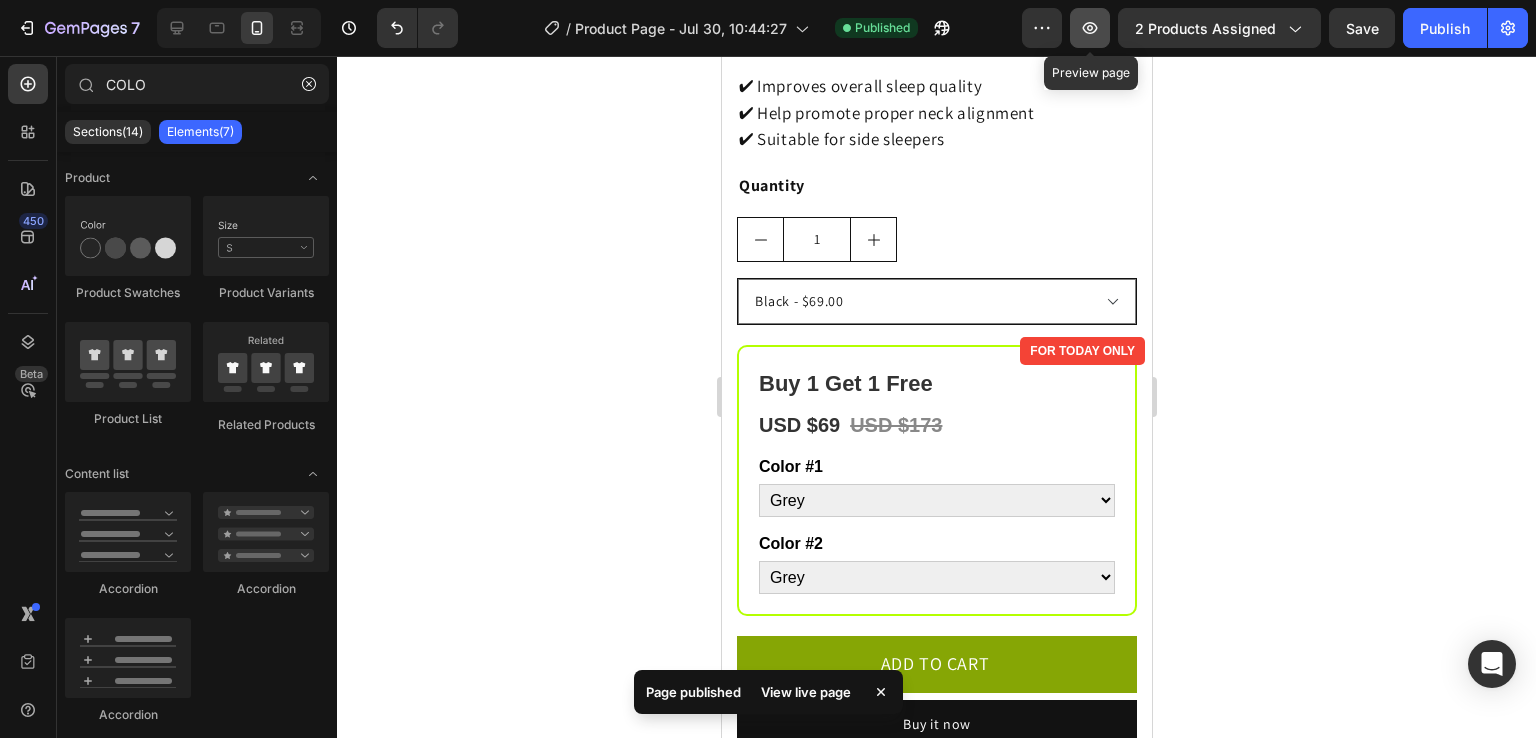 click 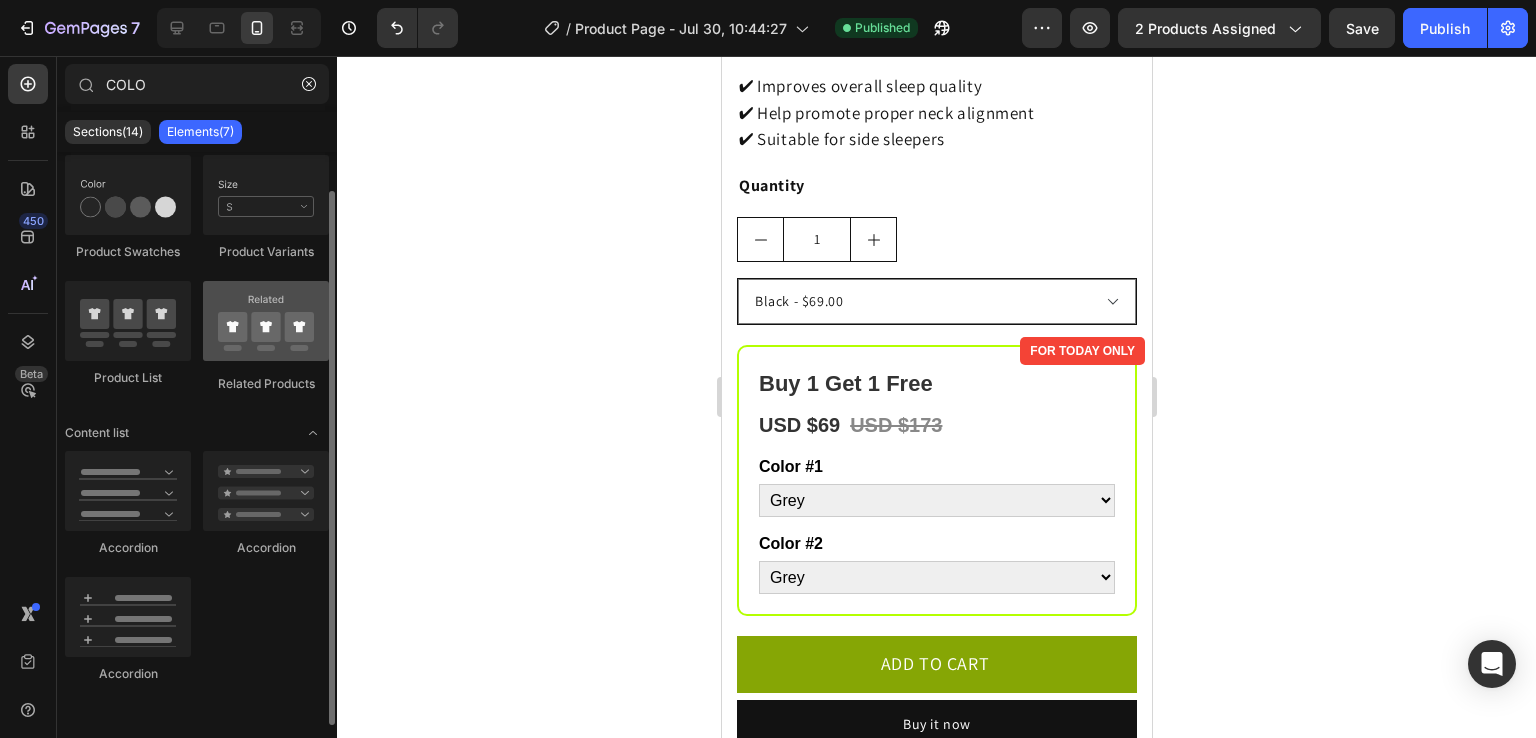 scroll, scrollTop: 0, scrollLeft: 0, axis: both 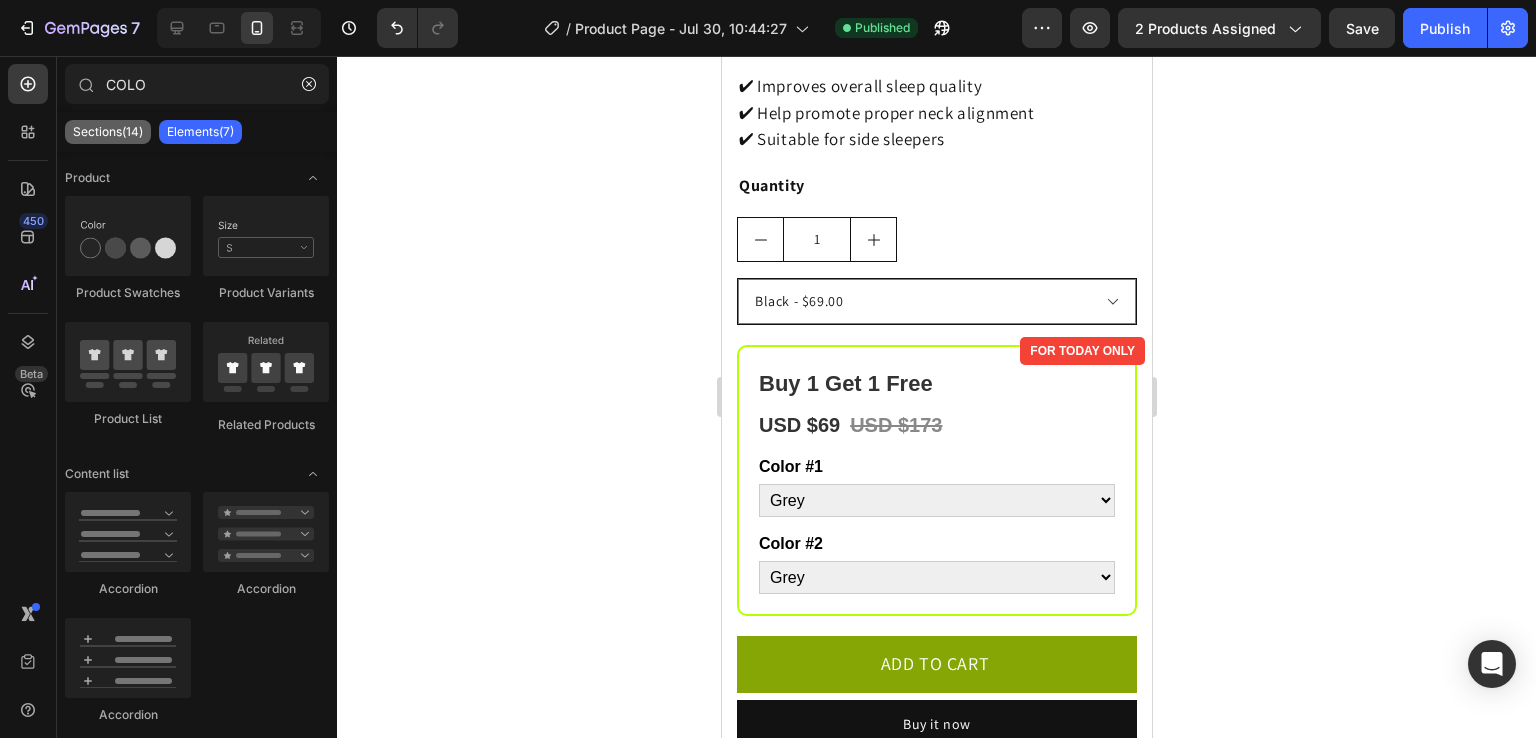 click on "Sections(14)" at bounding box center [108, 132] 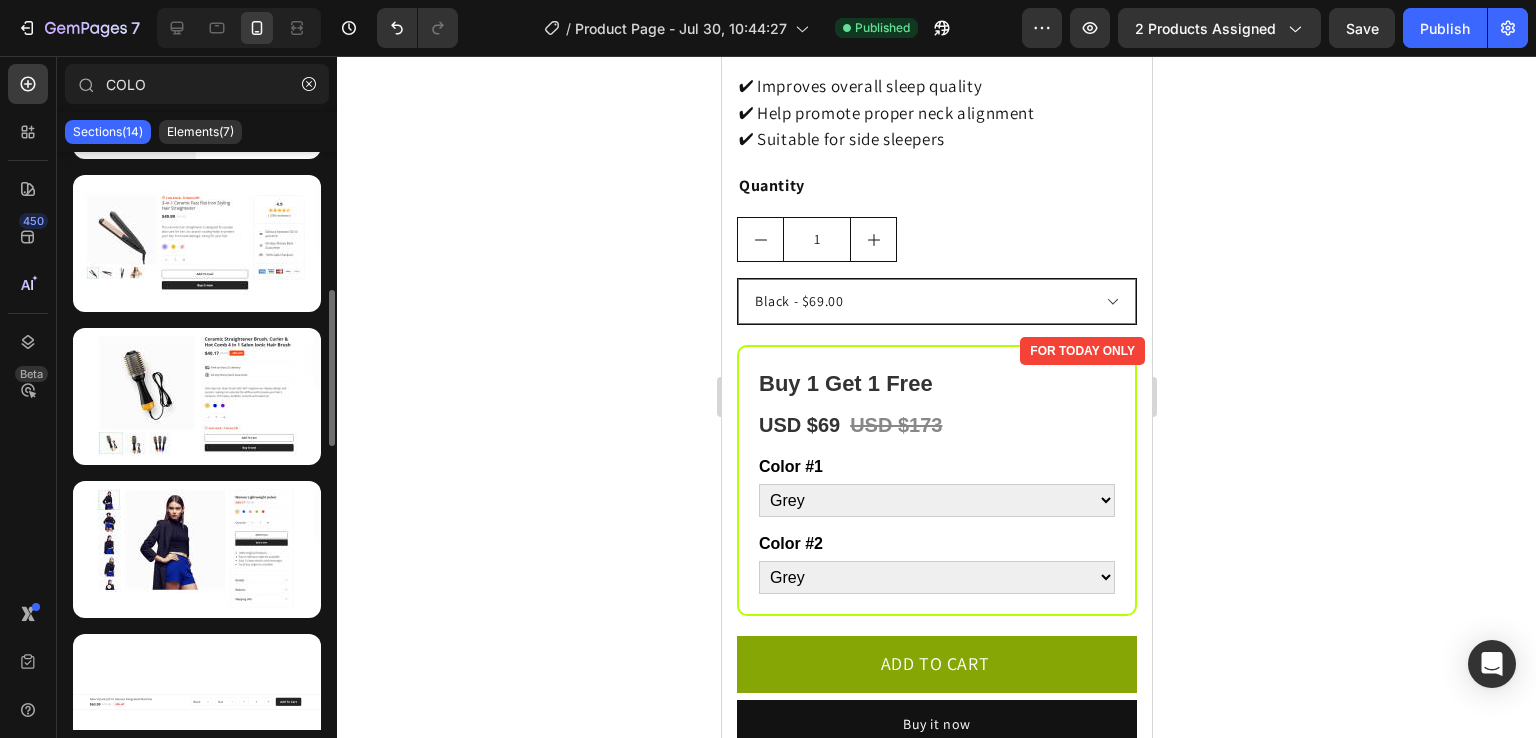 scroll, scrollTop: 494, scrollLeft: 0, axis: vertical 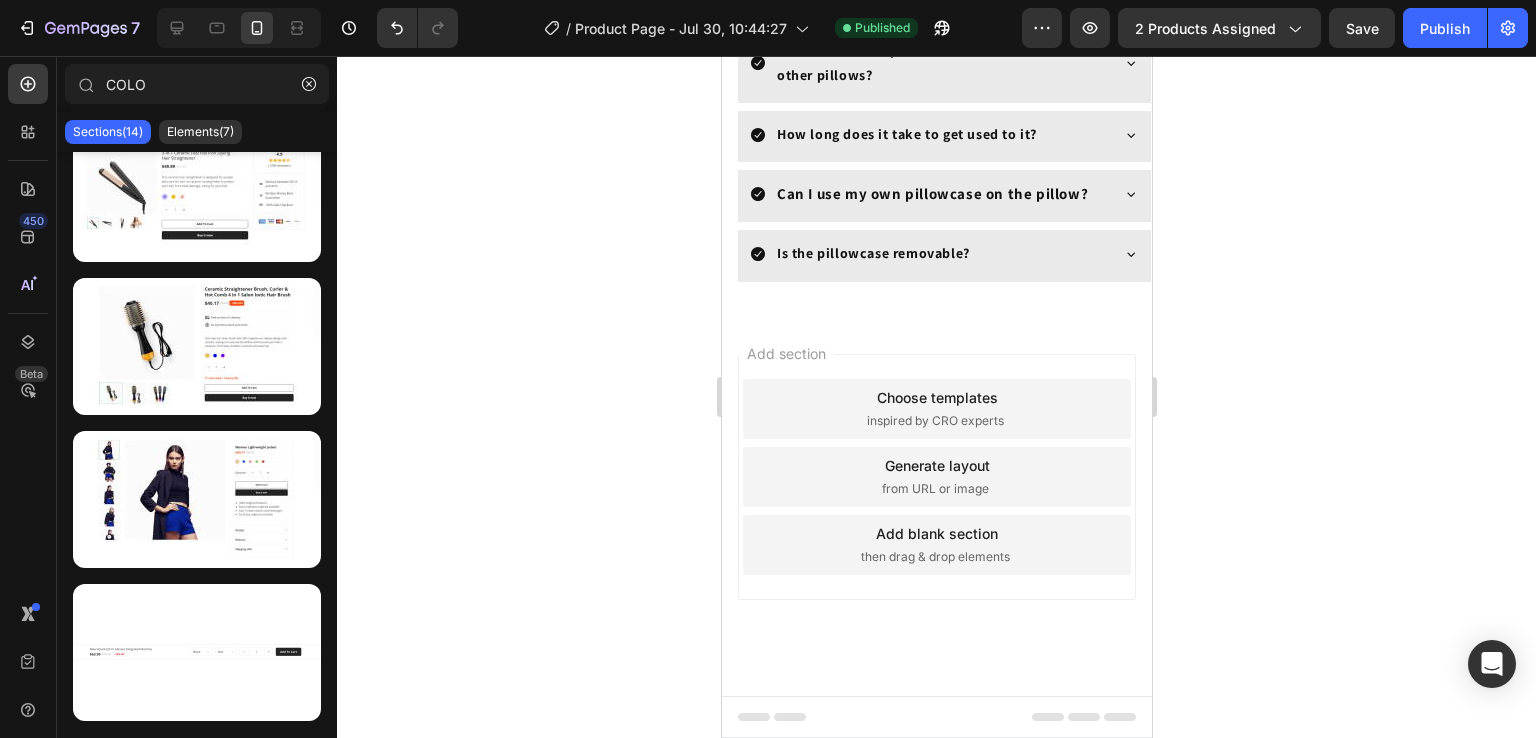 click on "Footer" at bounding box center [936, 717] 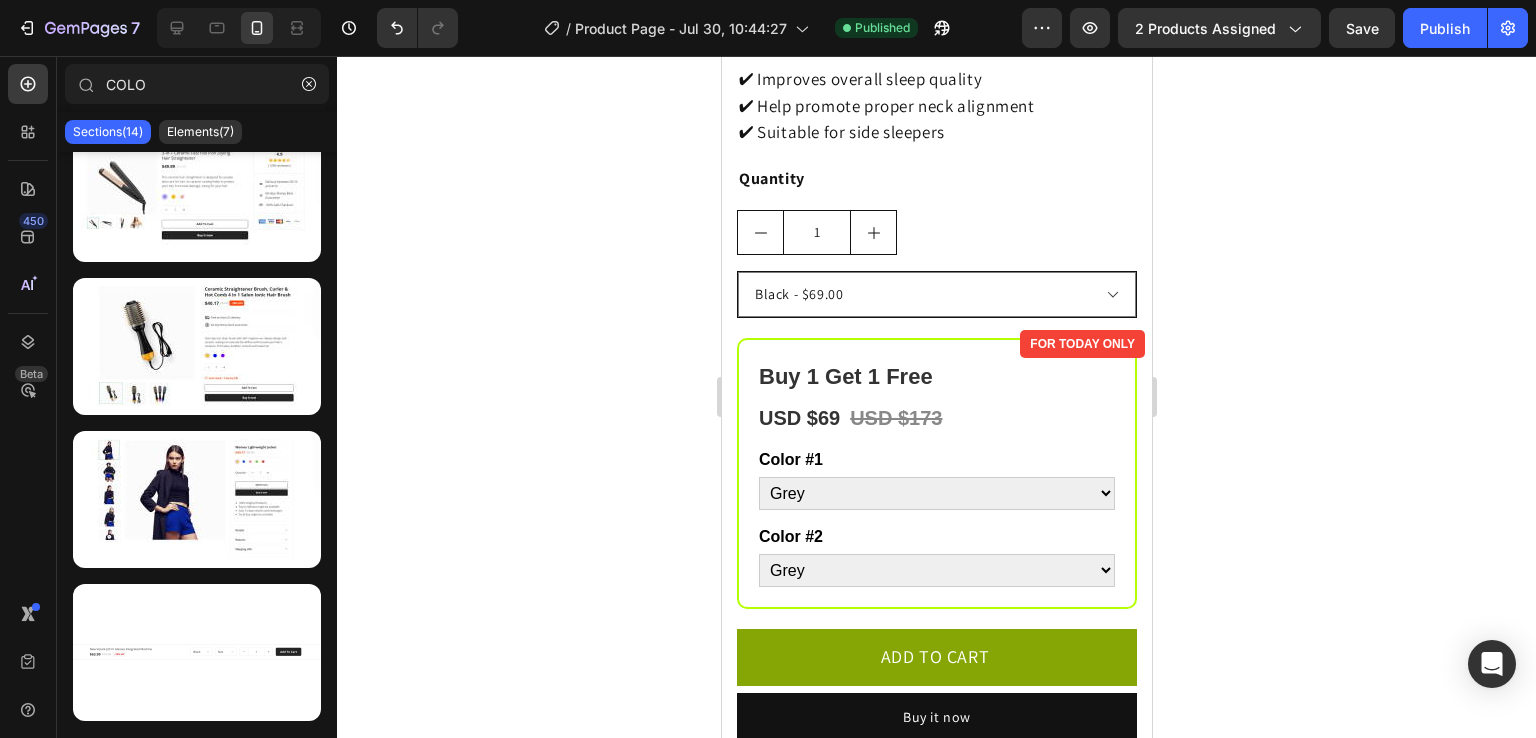 scroll, scrollTop: 795, scrollLeft: 0, axis: vertical 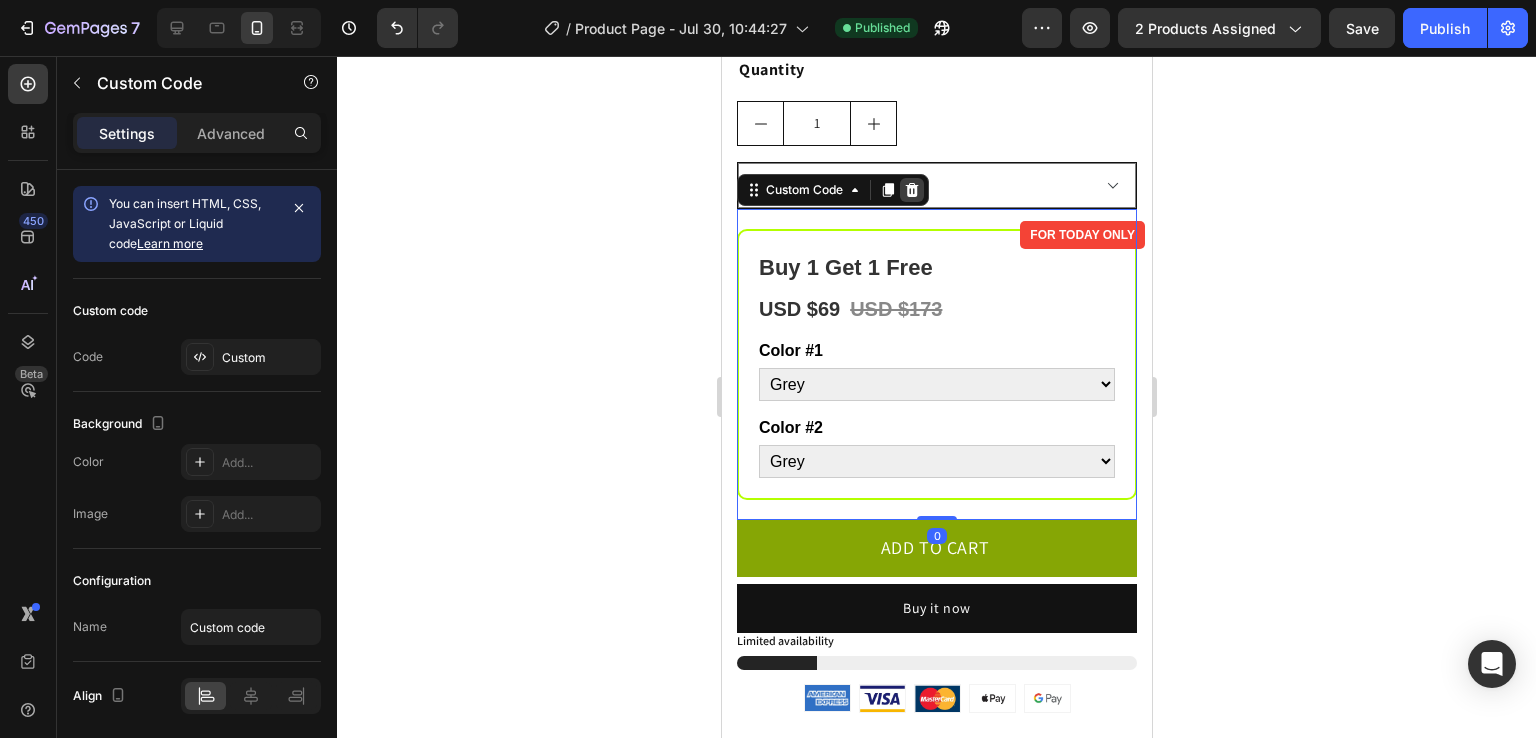 click 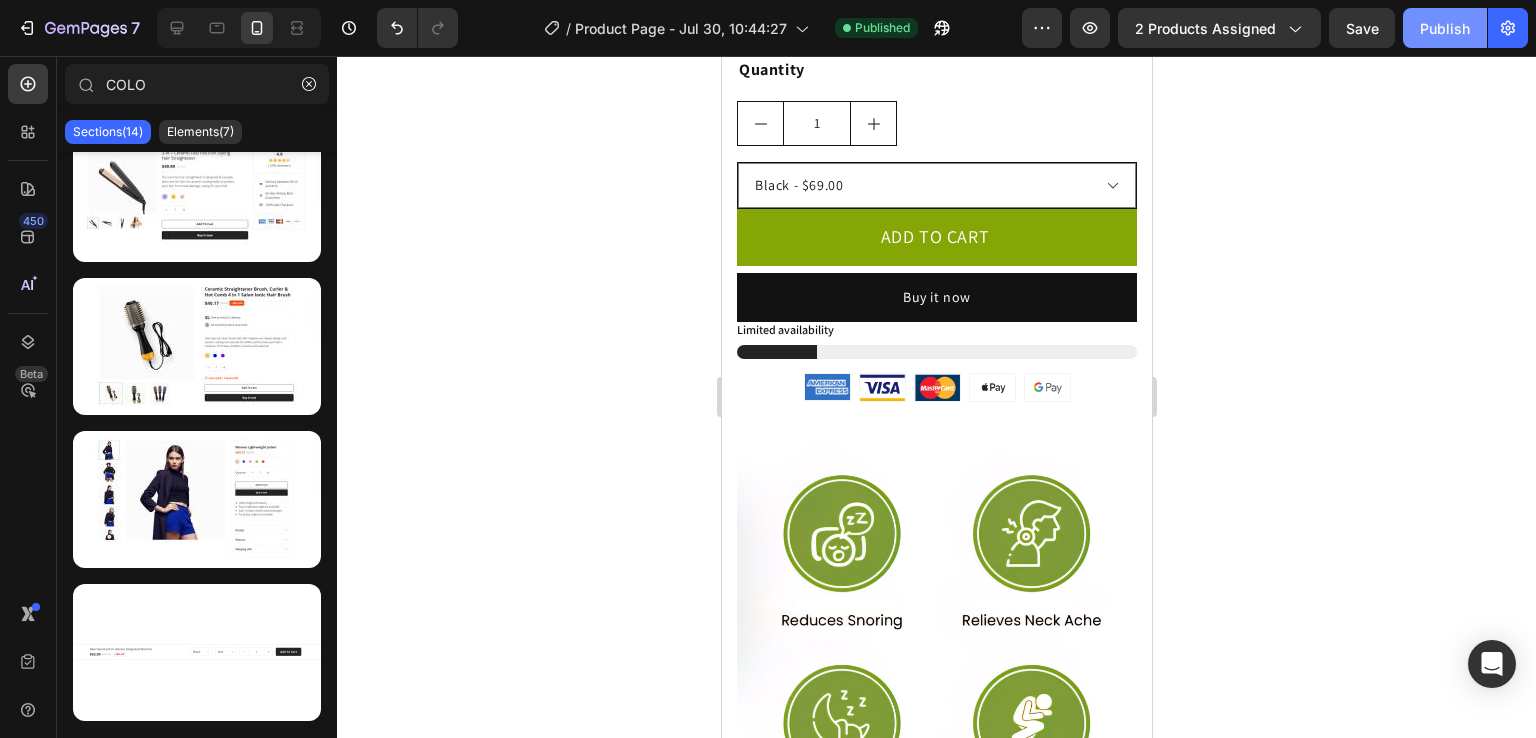 click on "Publish" at bounding box center [1445, 28] 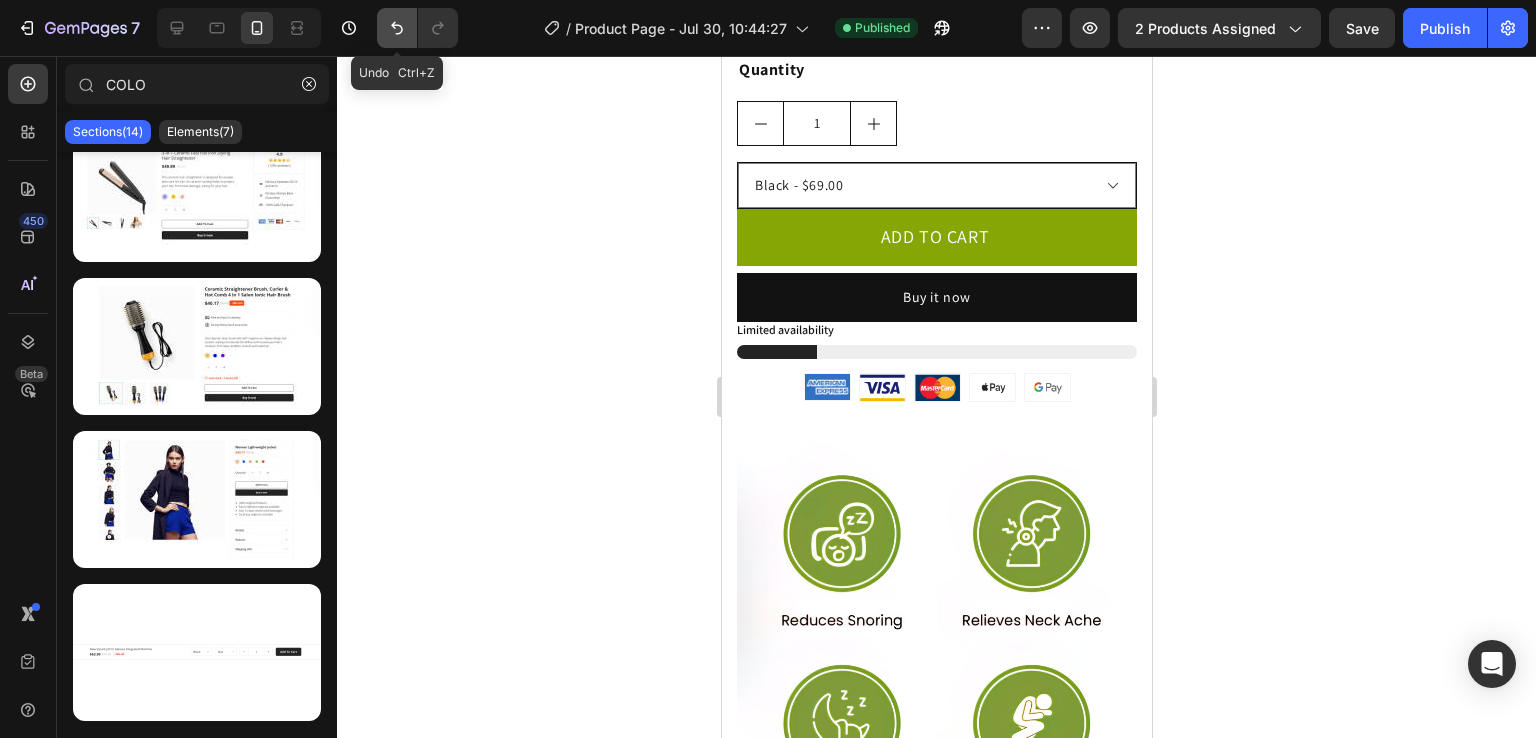 click 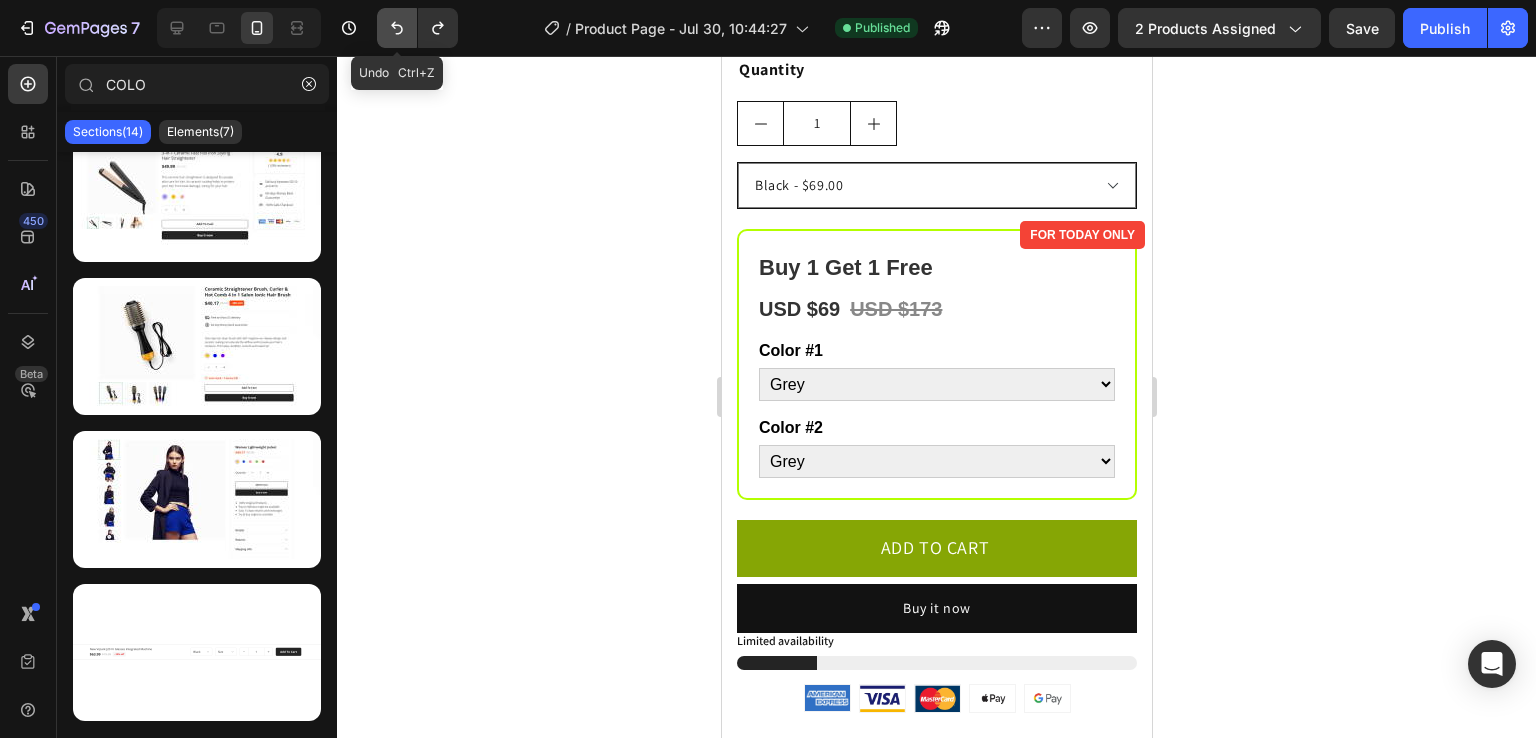 click 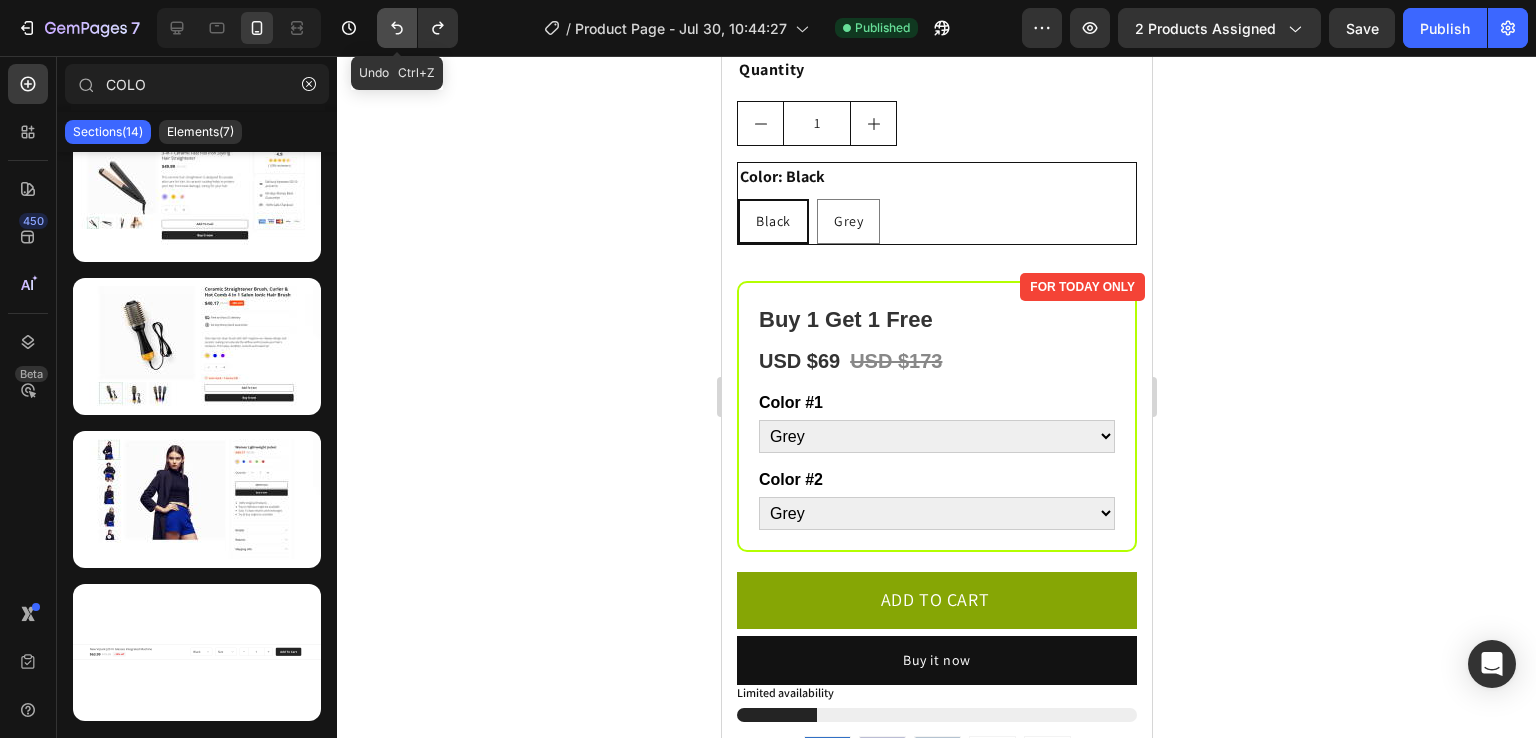 click 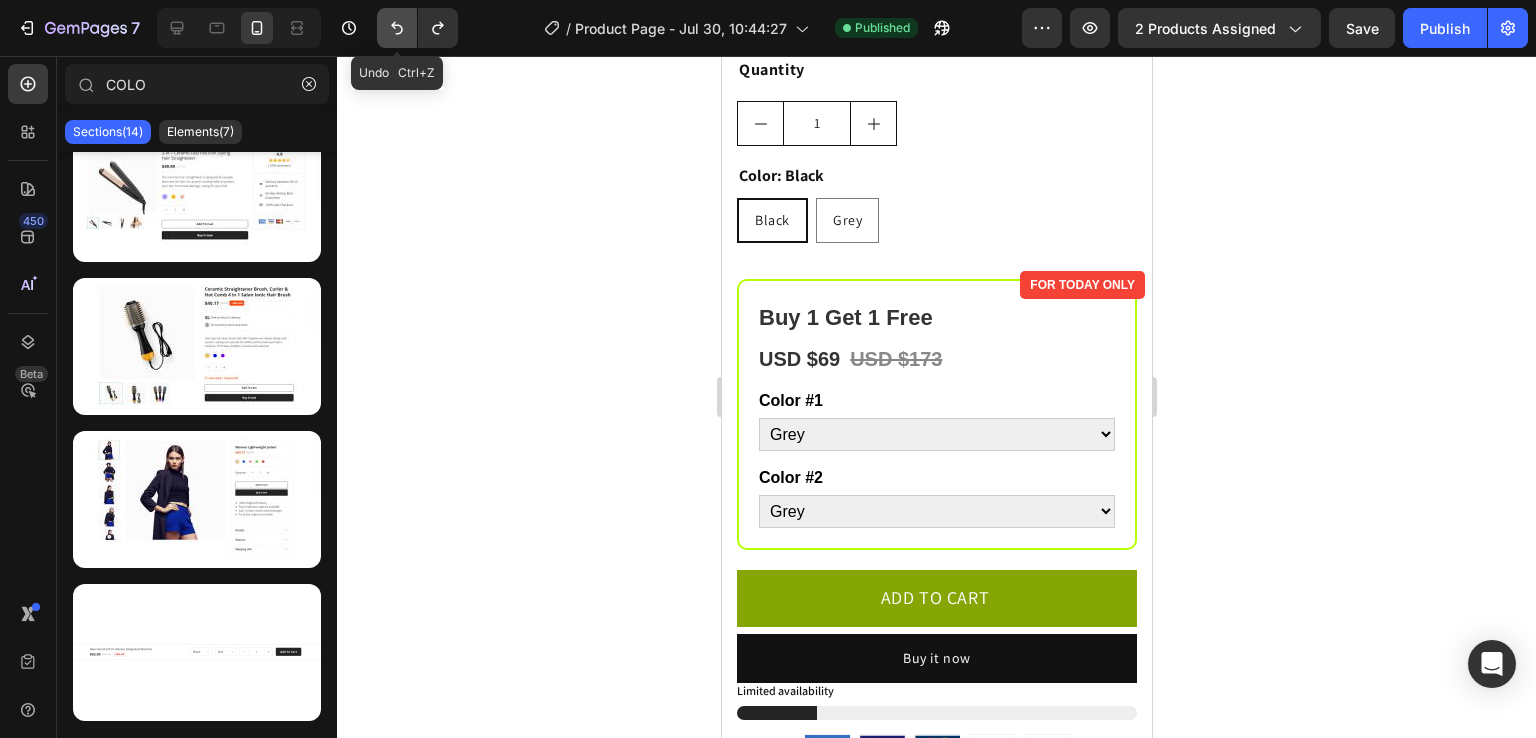 click 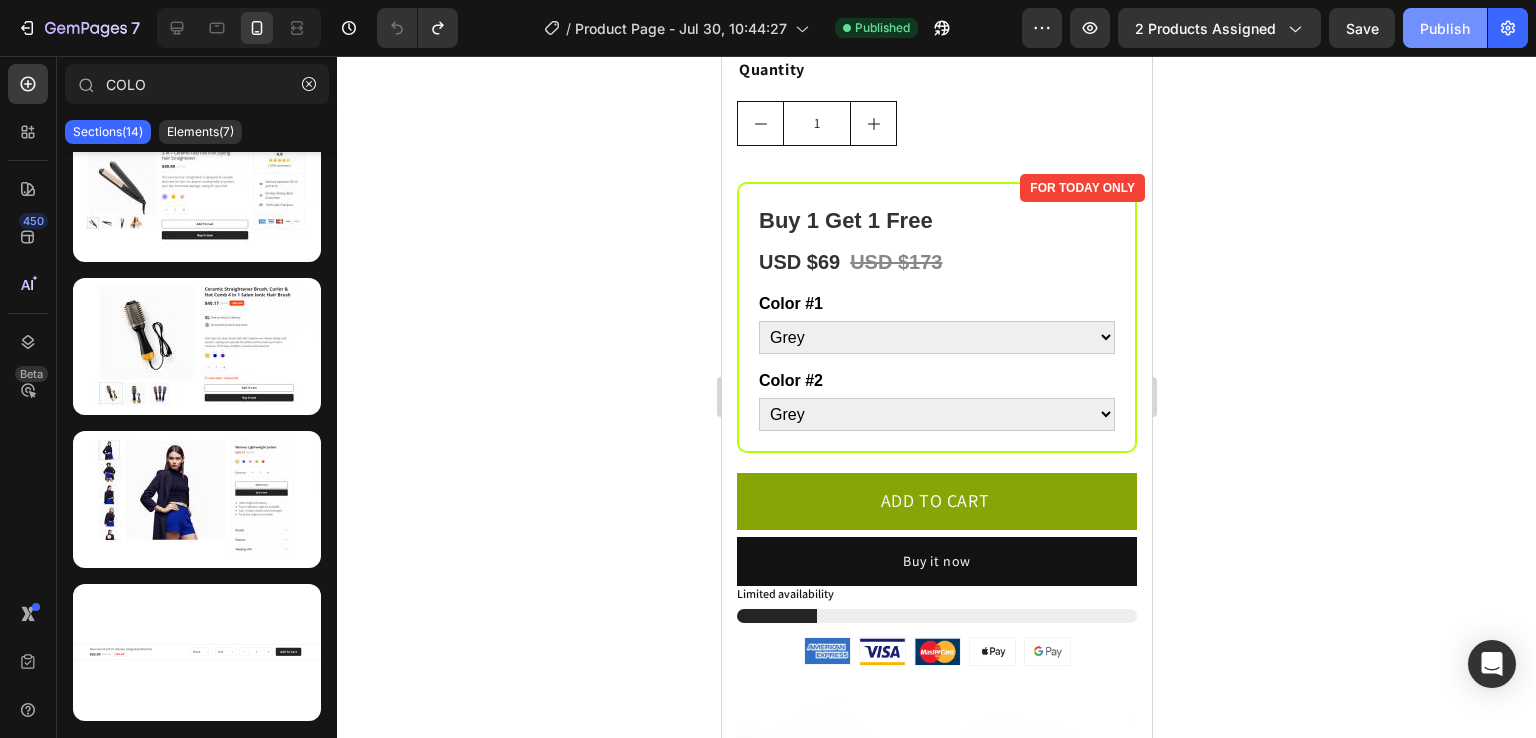 click on "Publish" 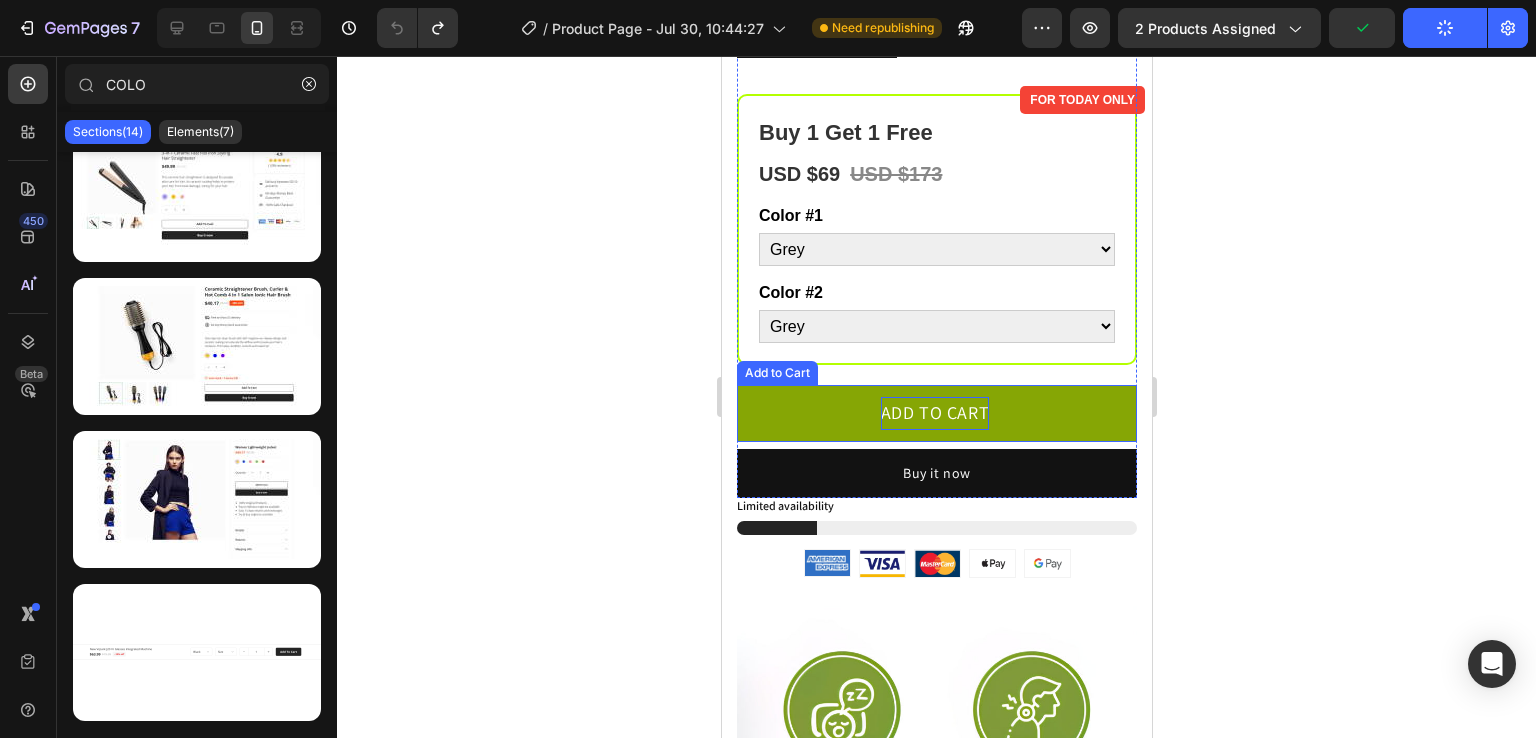 scroll, scrollTop: 882, scrollLeft: 0, axis: vertical 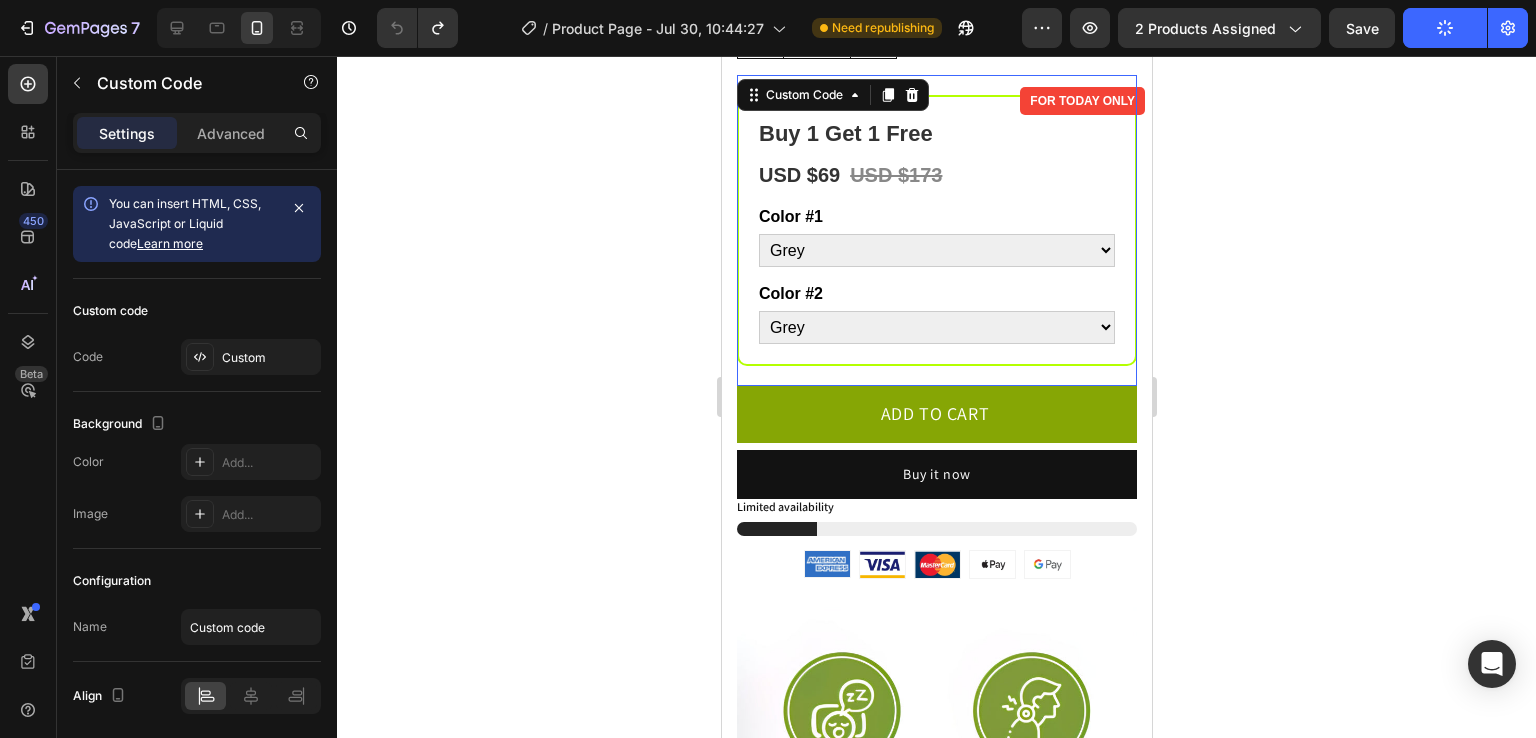 click on "Grey
White
Black" 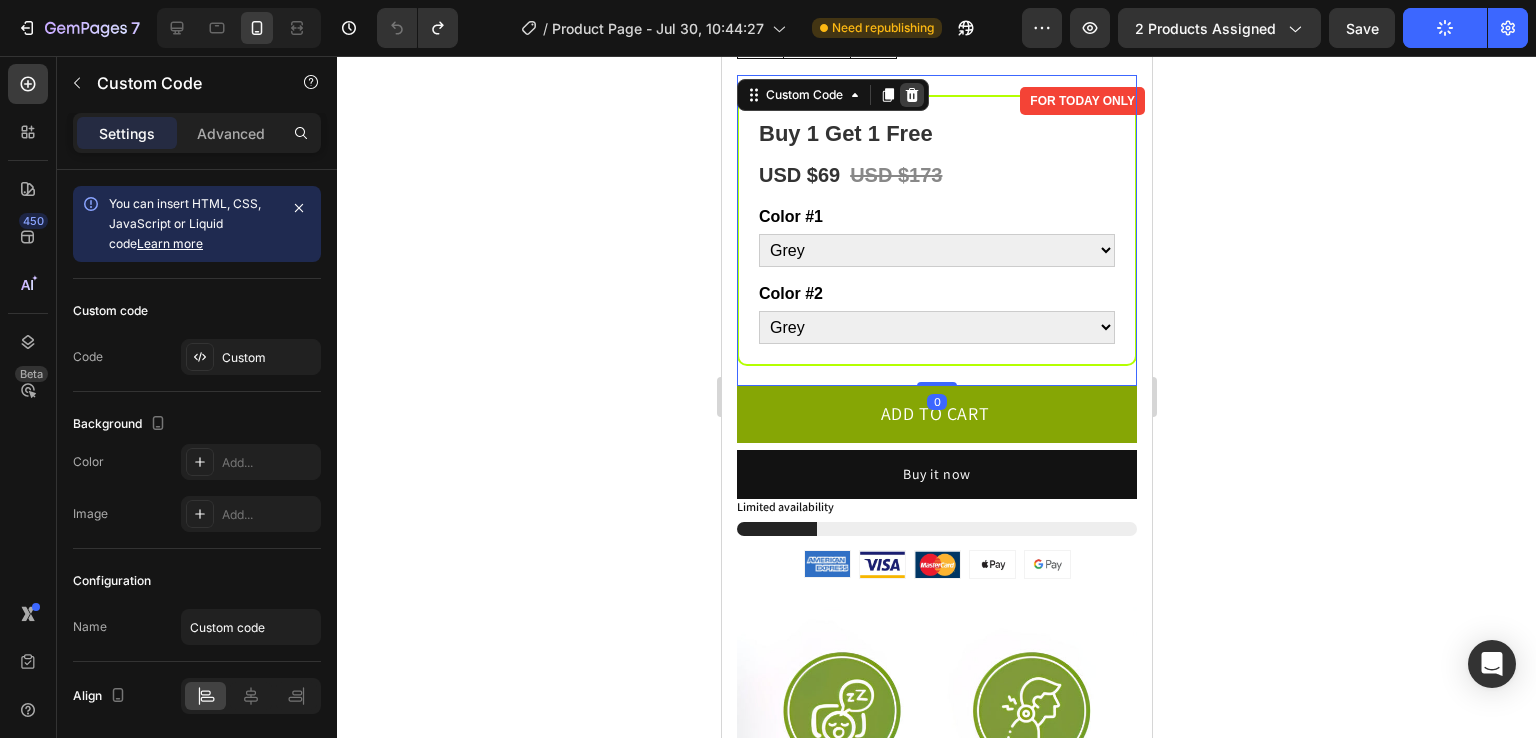 click 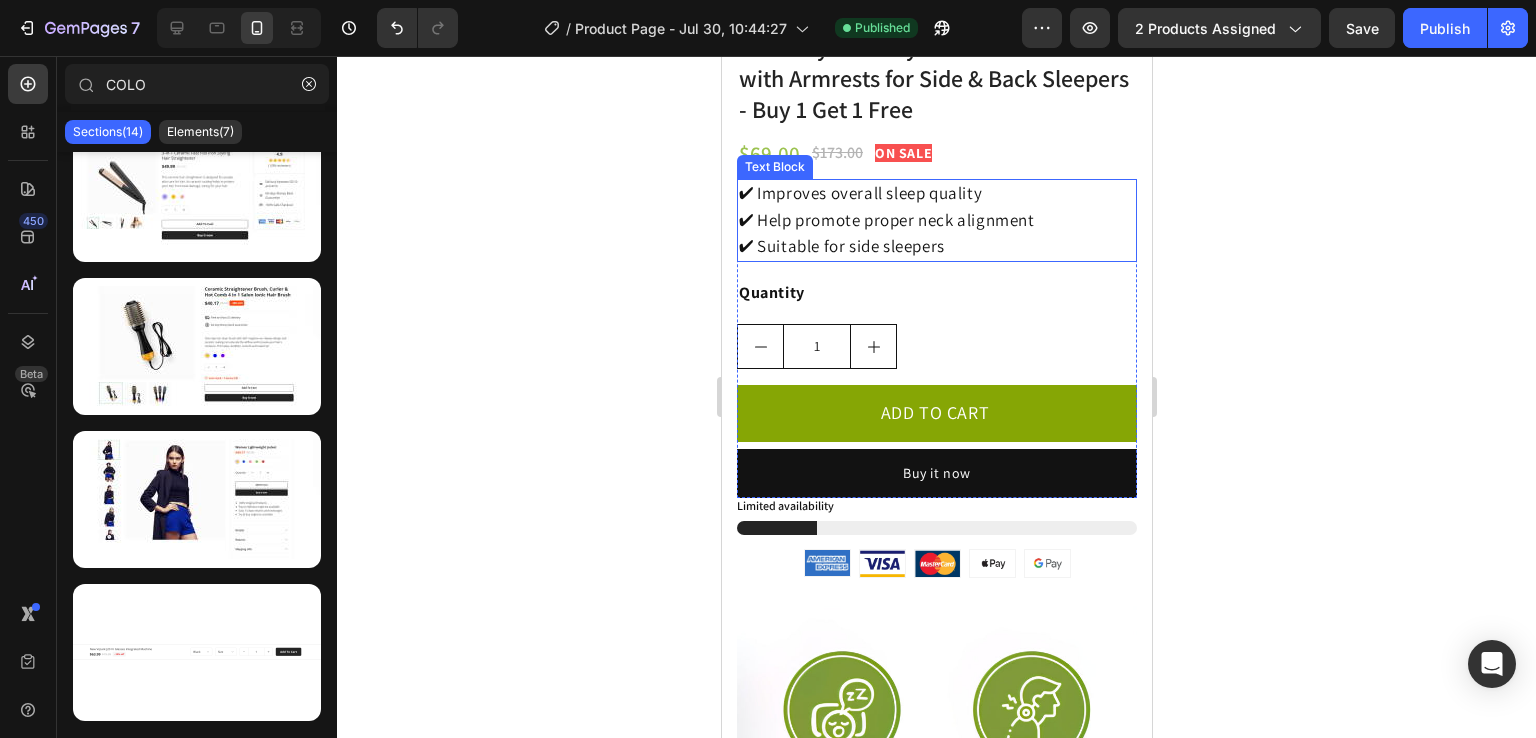 click on "✔ Help promote proper neck alignment" 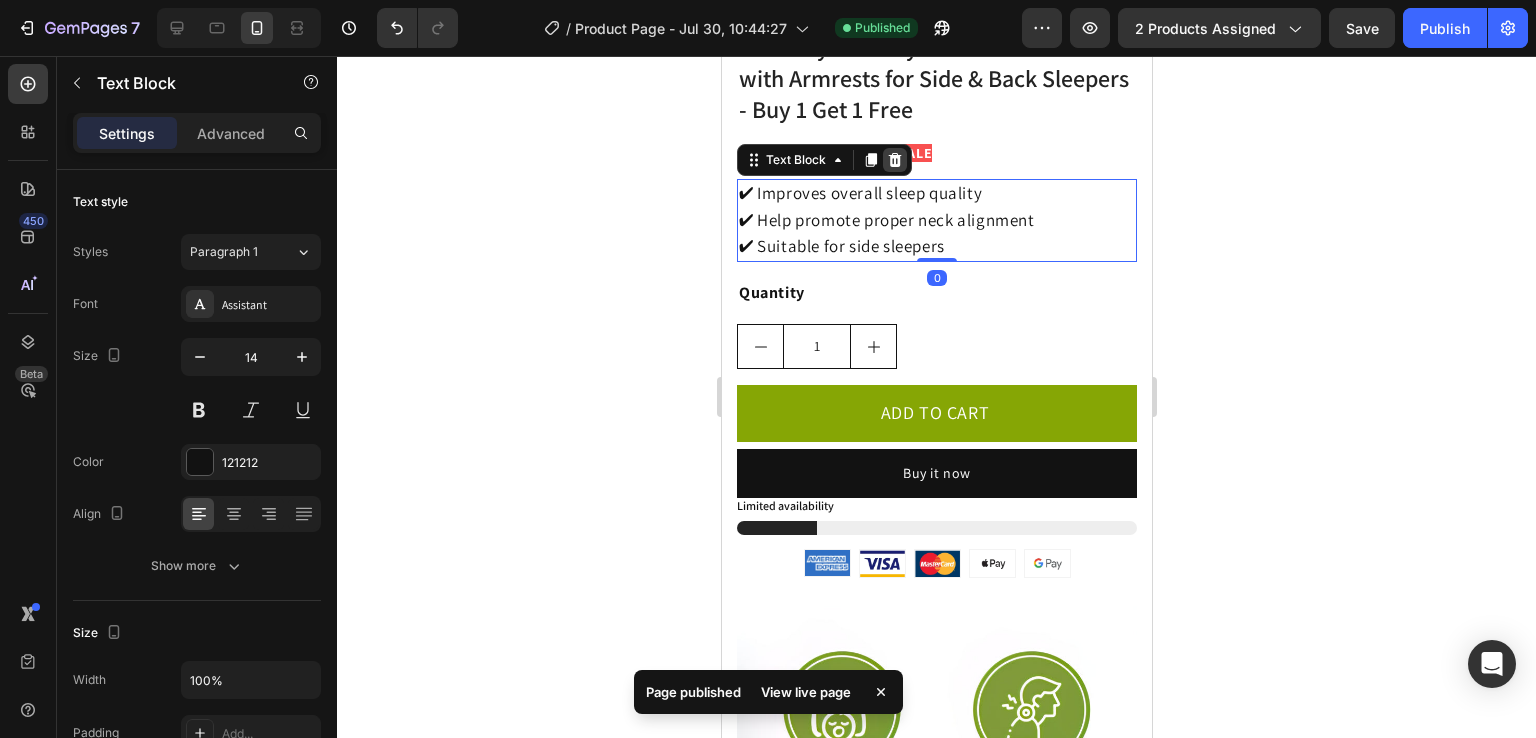 click 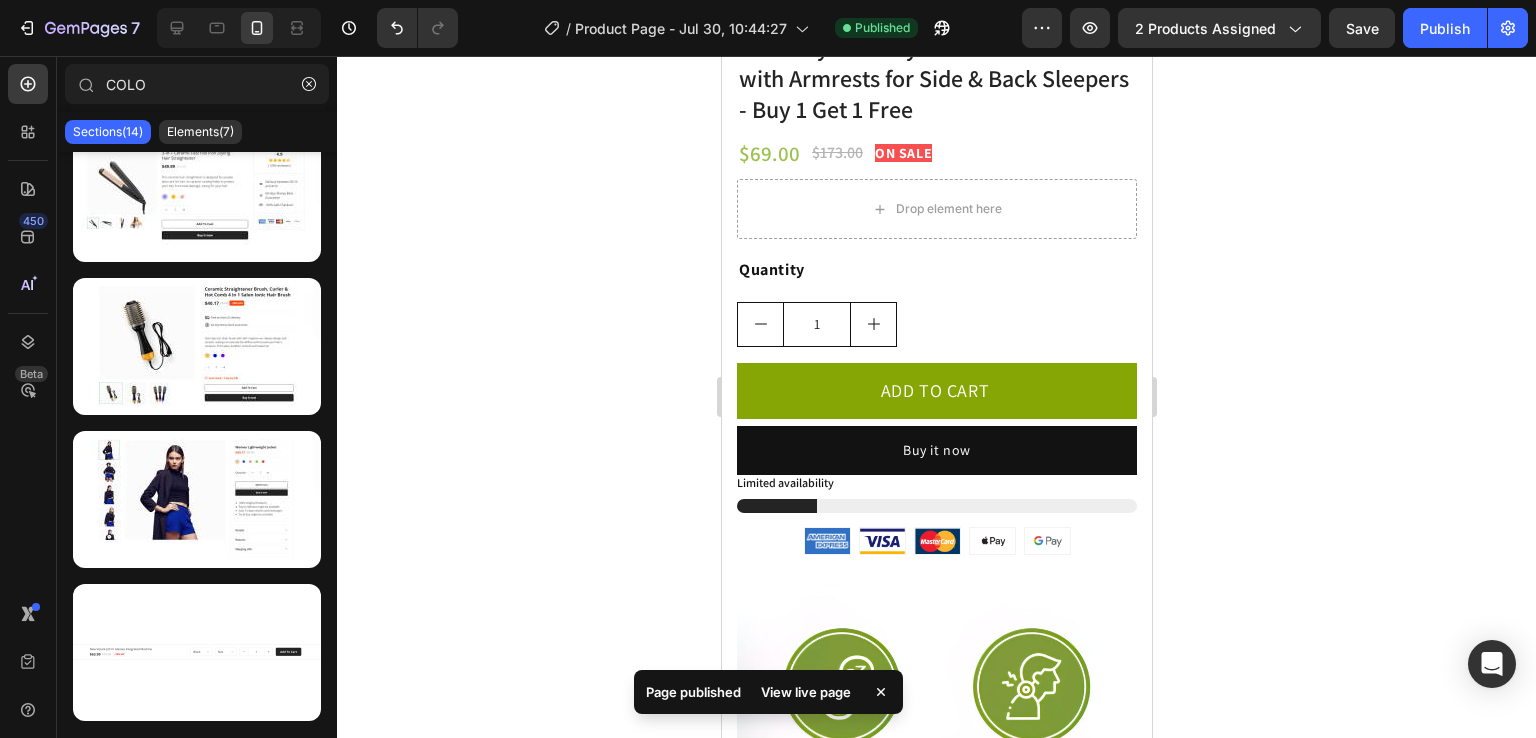 scroll, scrollTop: 550, scrollLeft: 0, axis: vertical 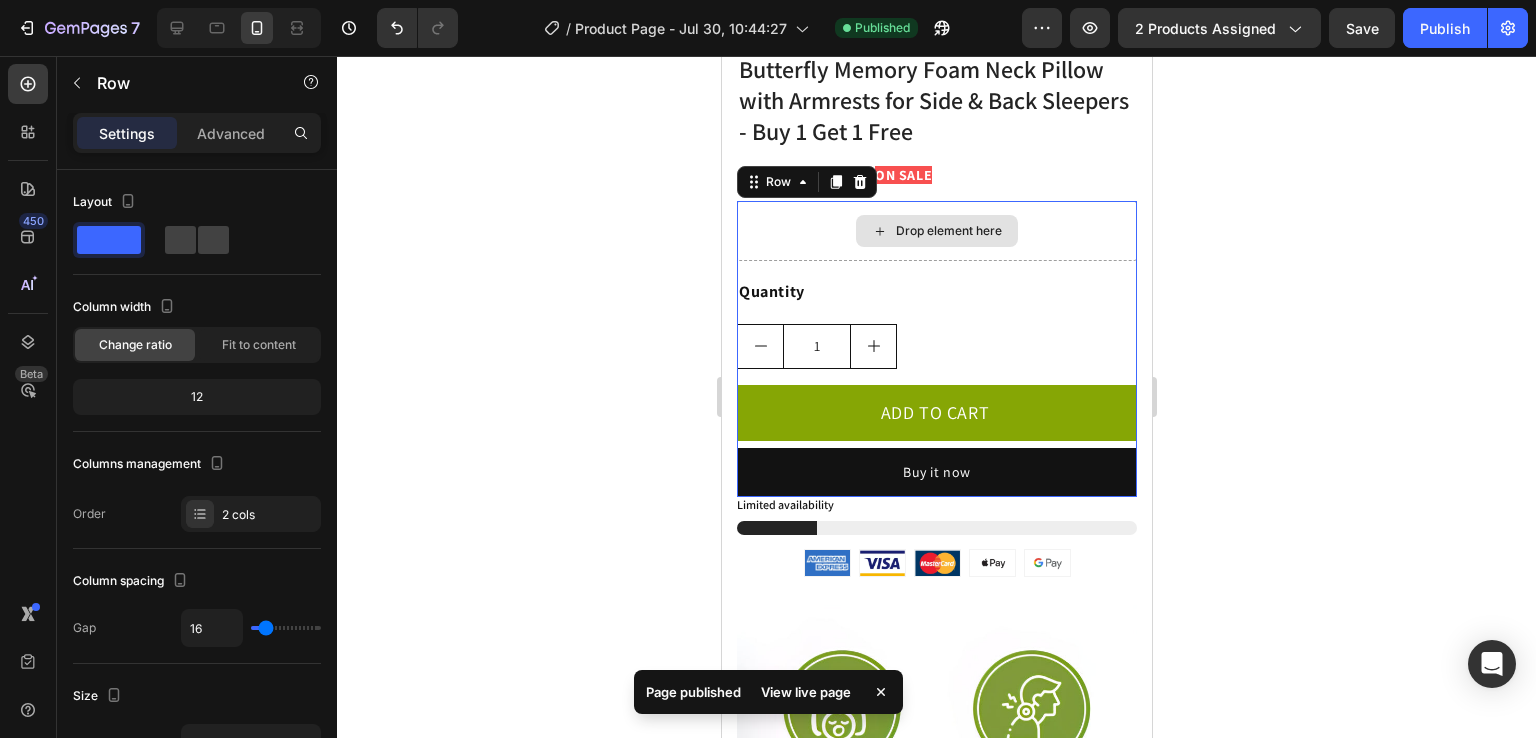 click on "Drop element here" 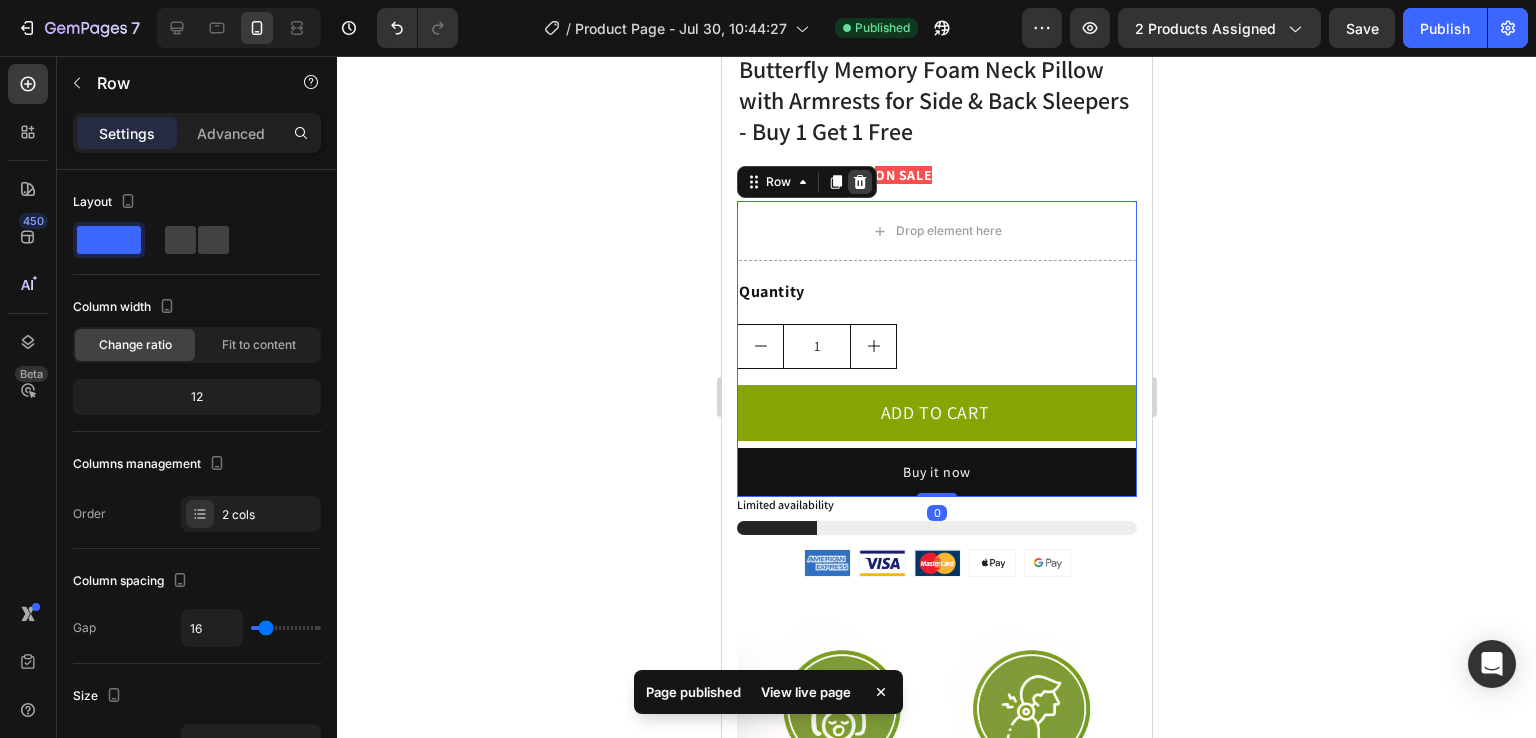 click 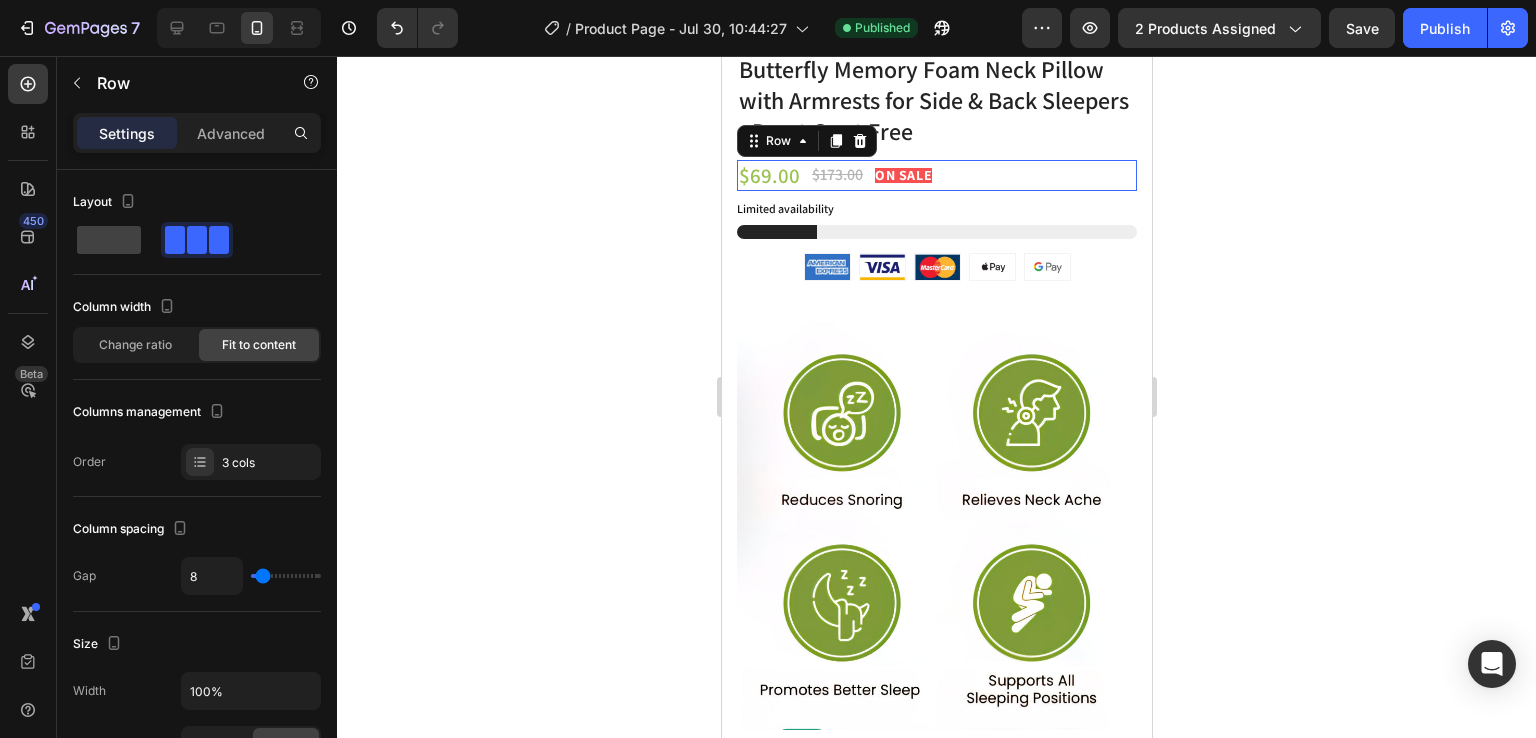 click on "$69.00 Product Price Product Price $173.00 Product Price Product Price ON SALE Text Block Row   0" 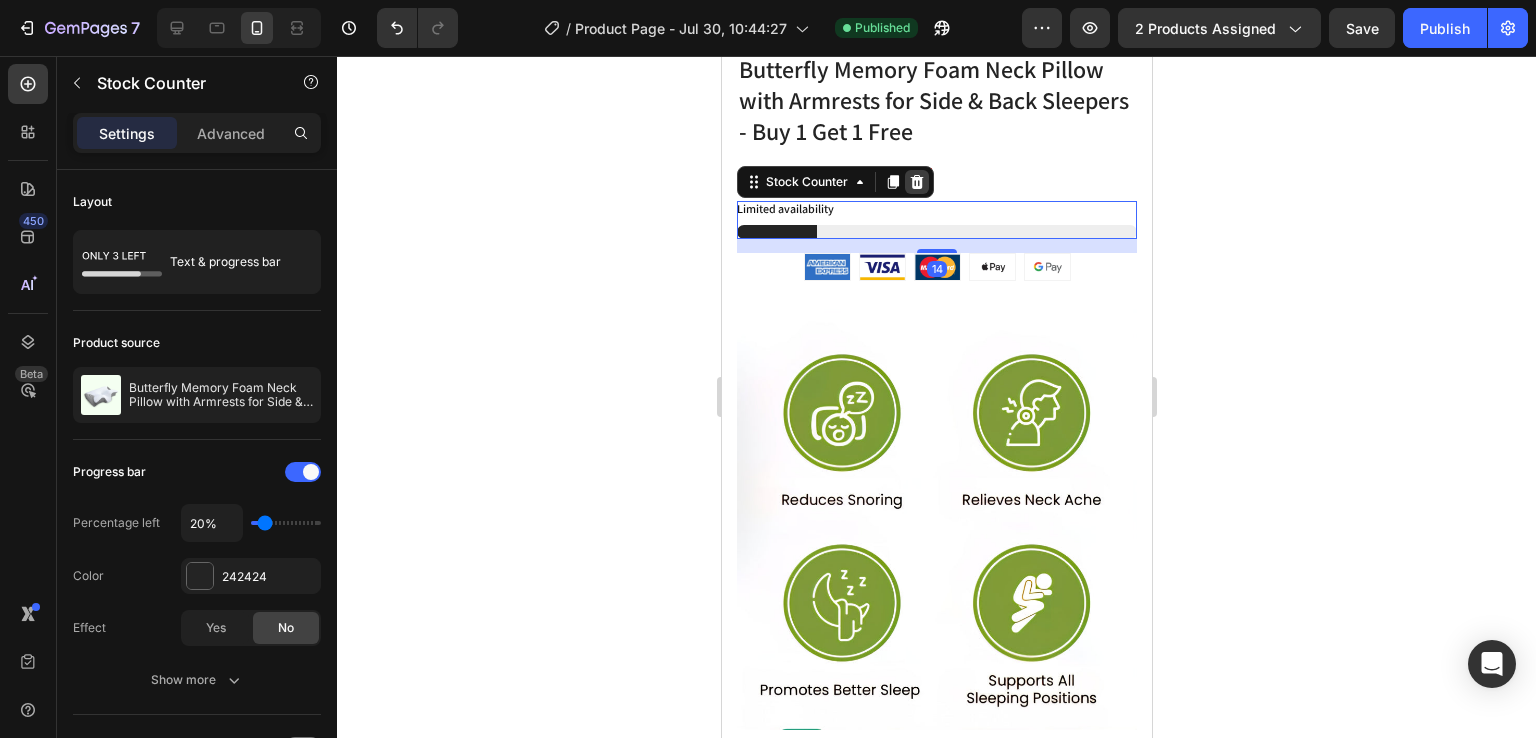click 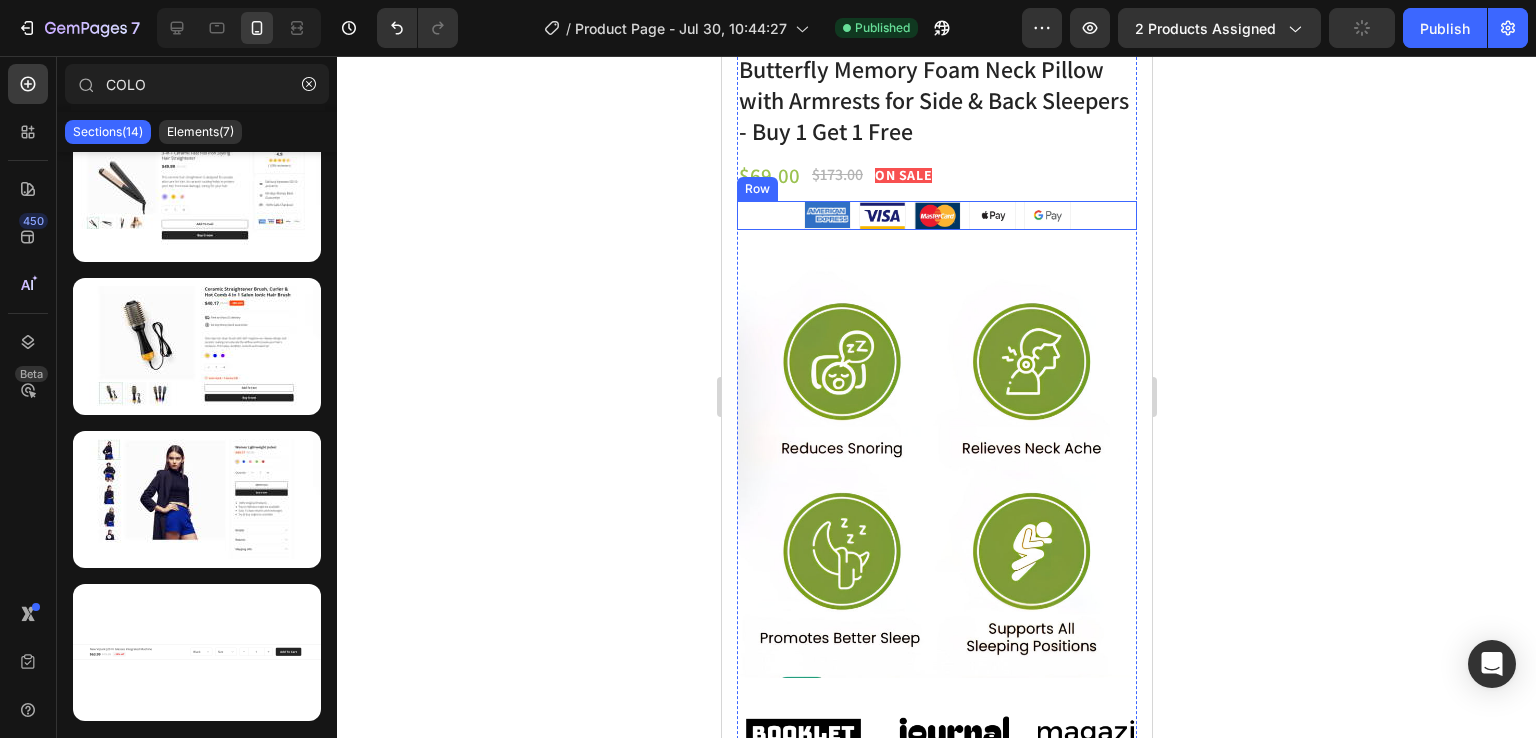 click on "Image Image Image Image Image Row" 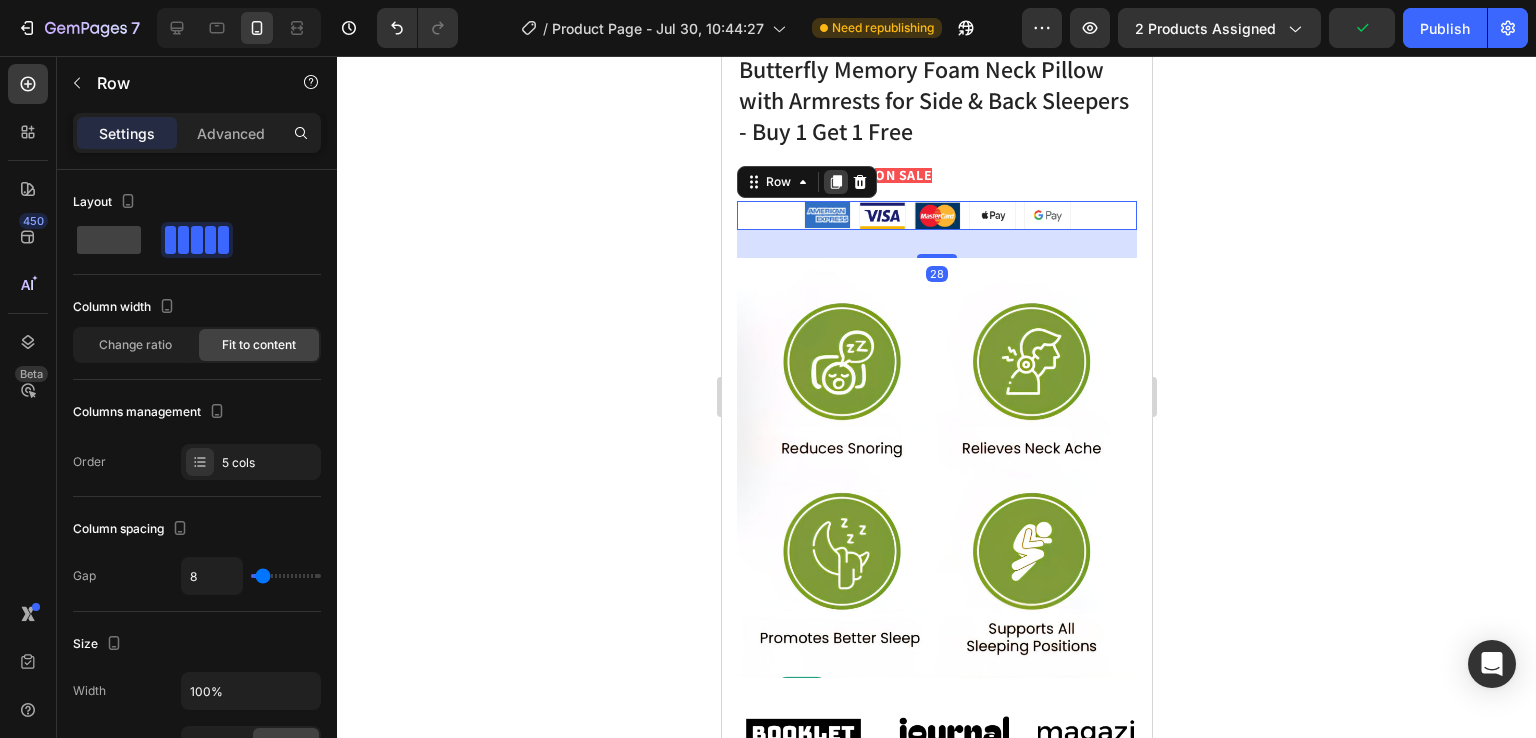 click 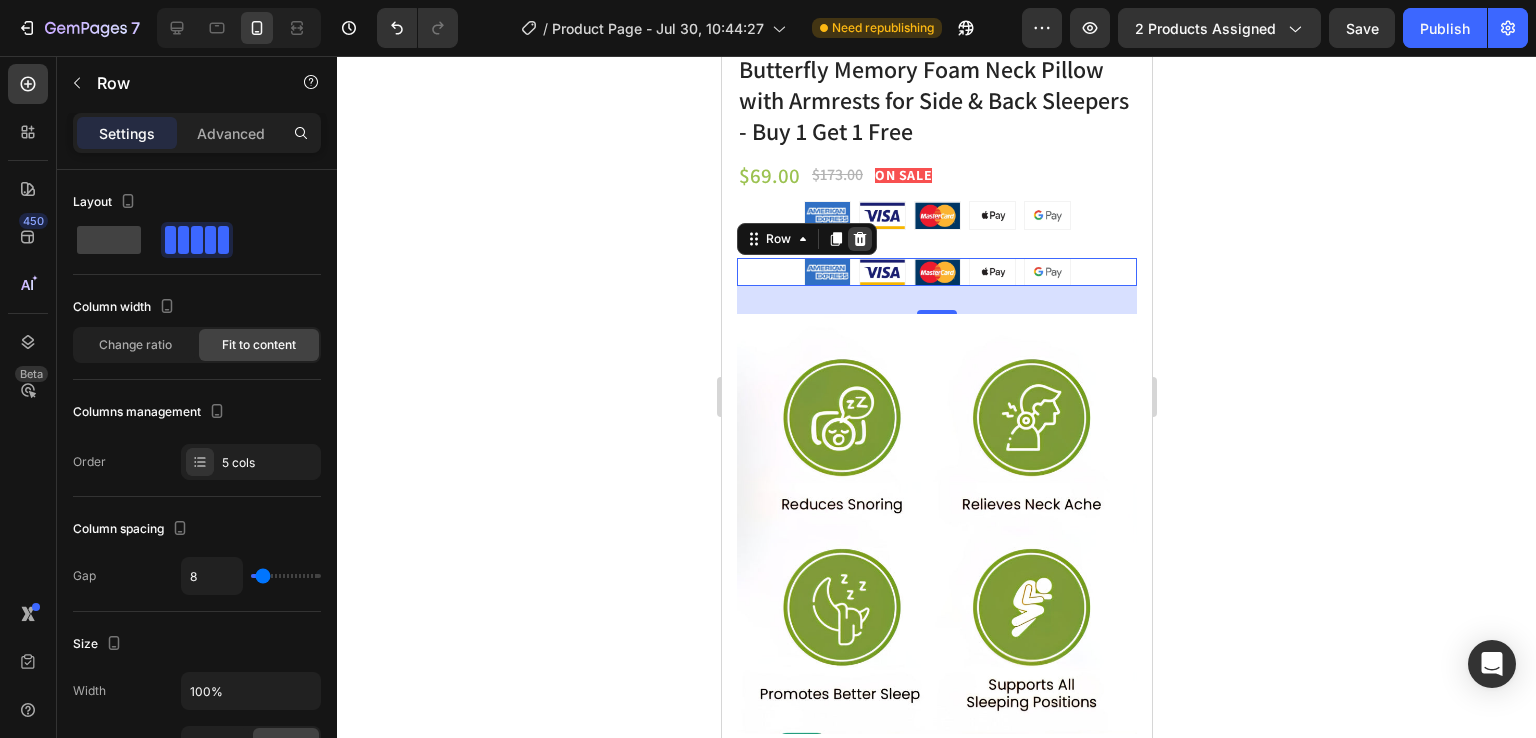 click 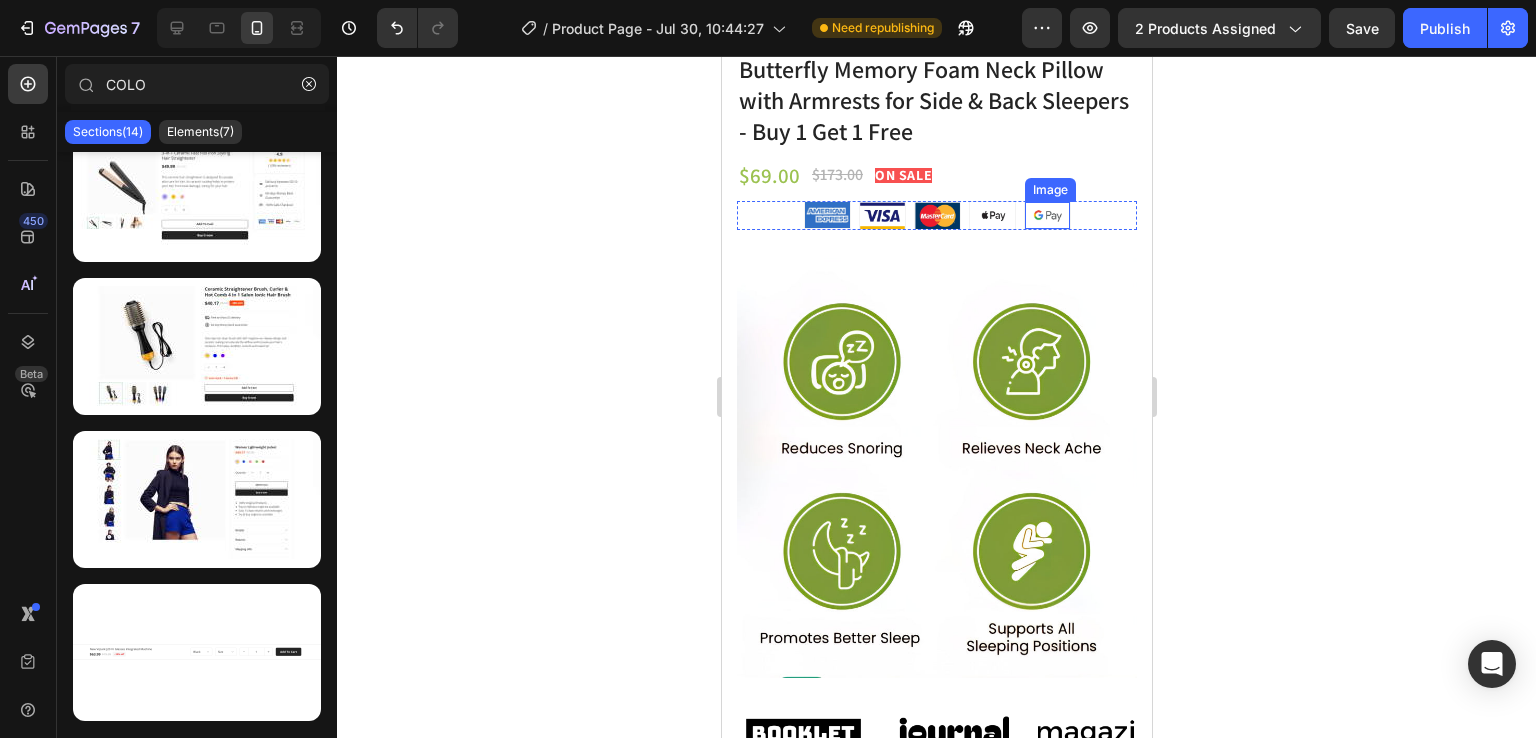 click 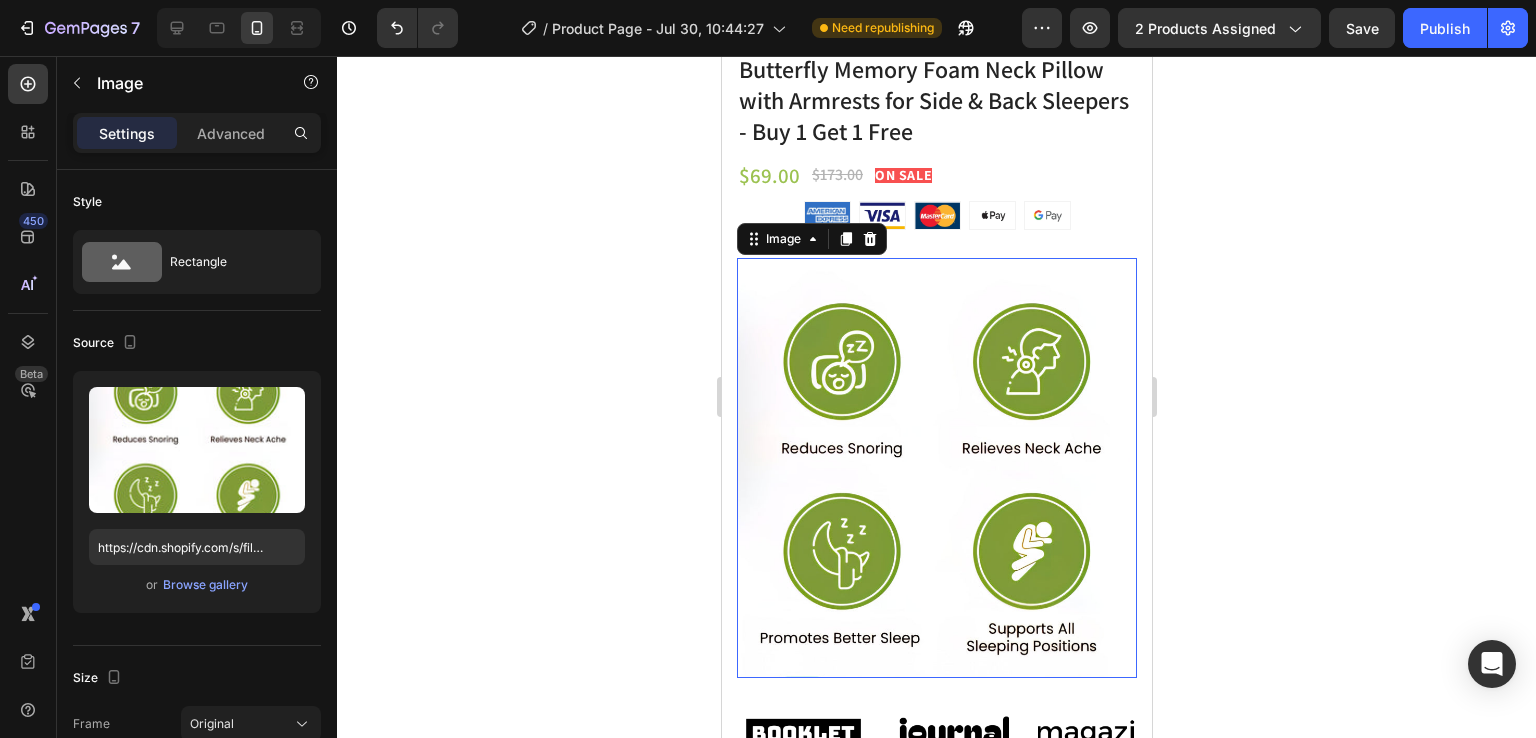 click 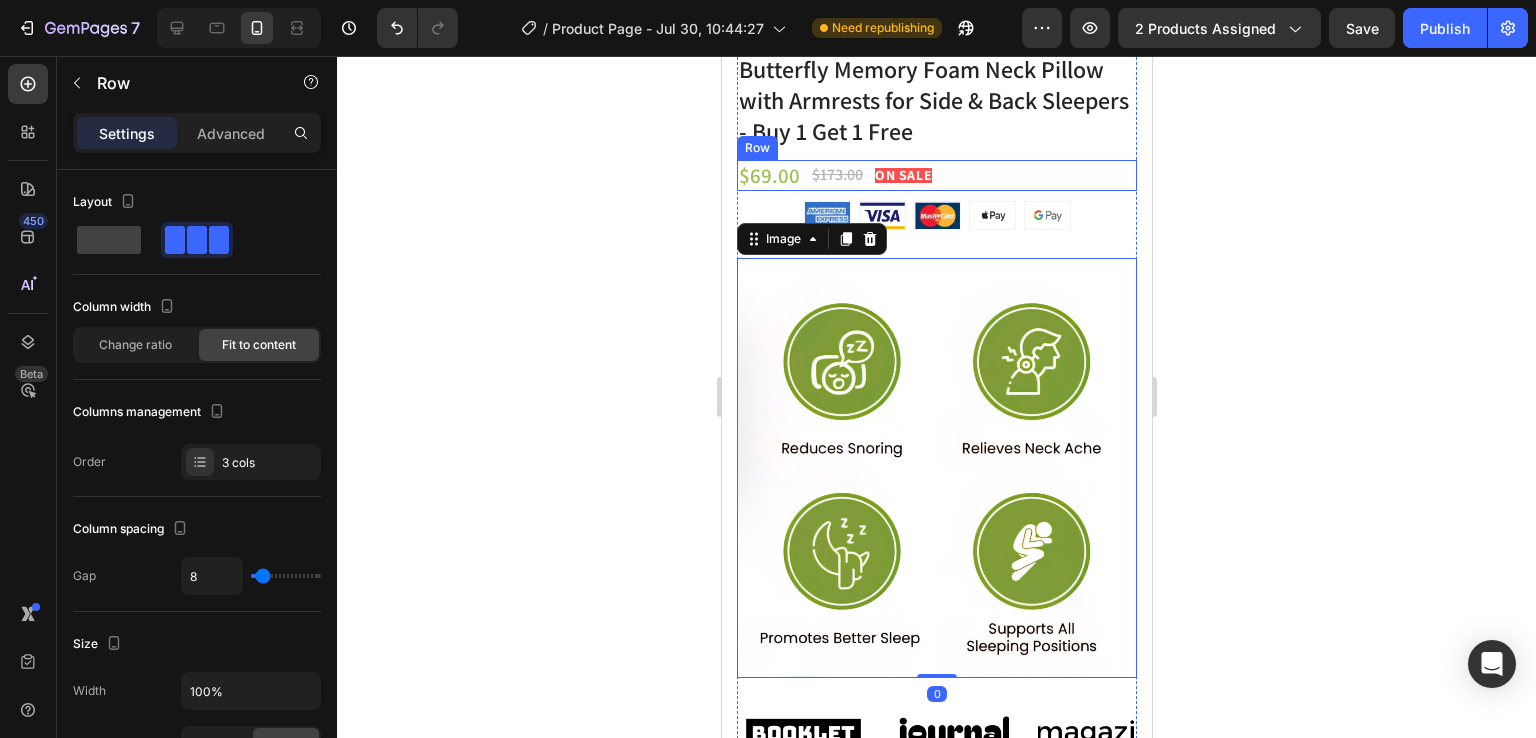 click on "$69.00 Product Price Product Price $173.00 Product Price Product Price ON SALE Text Block Row" 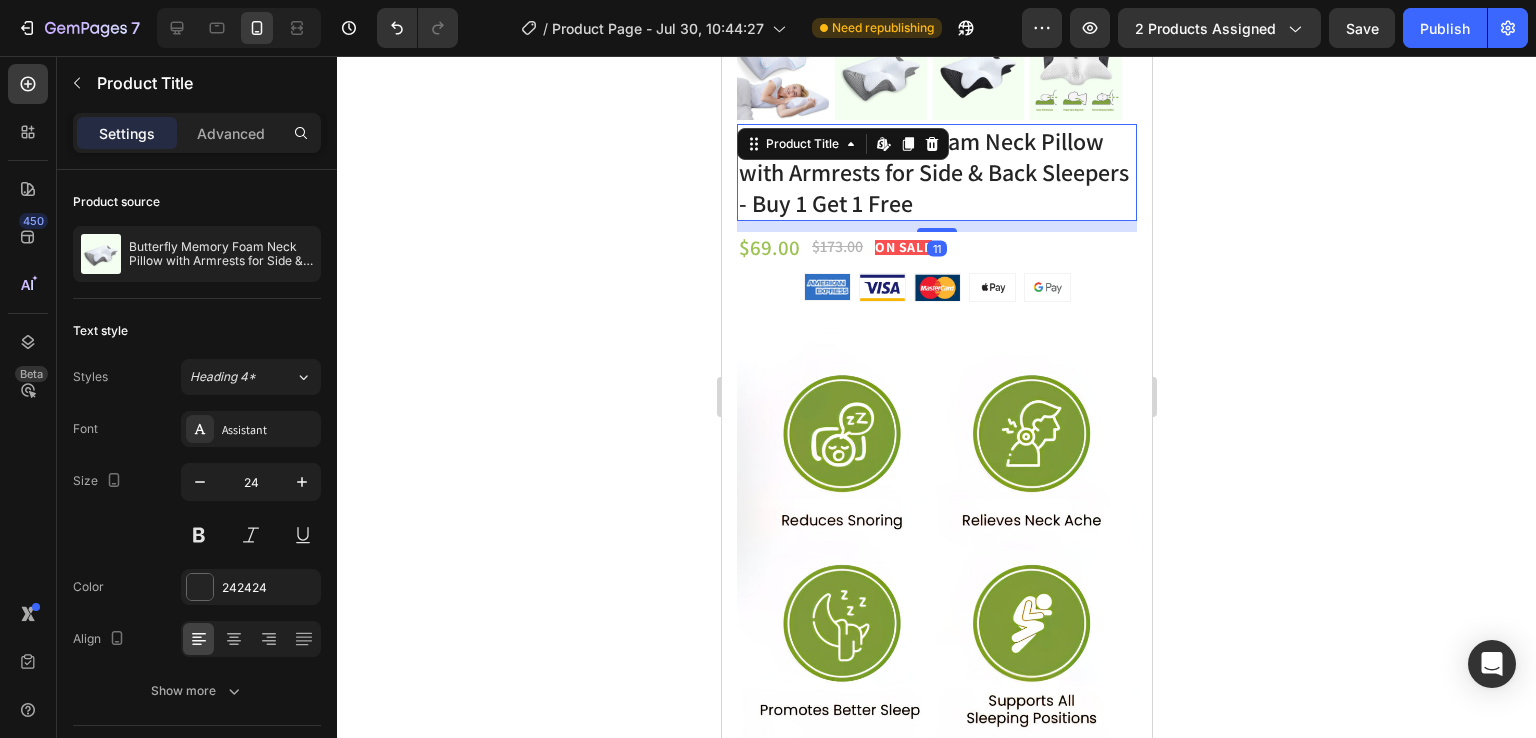 scroll, scrollTop: 226, scrollLeft: 0, axis: vertical 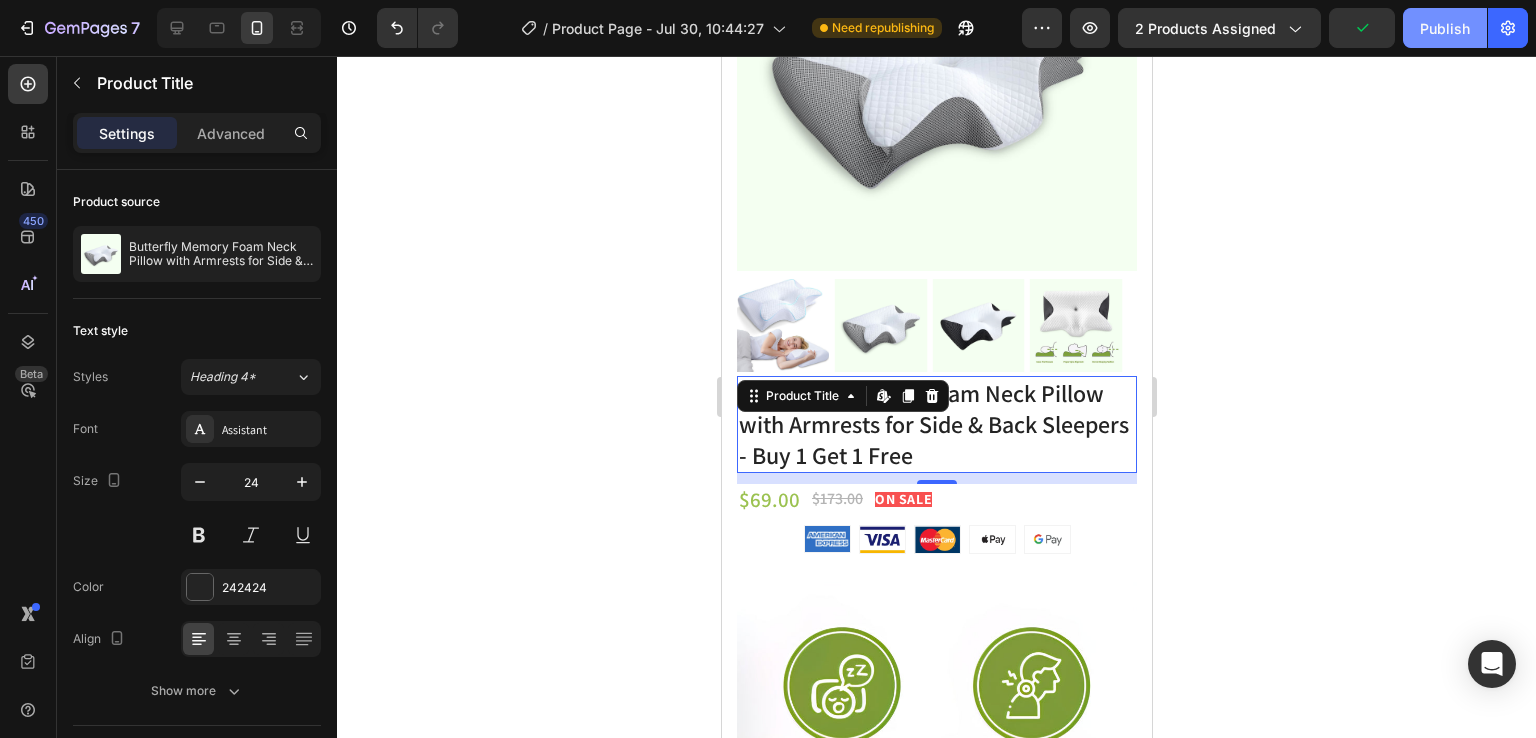 click on "Publish" at bounding box center [1445, 28] 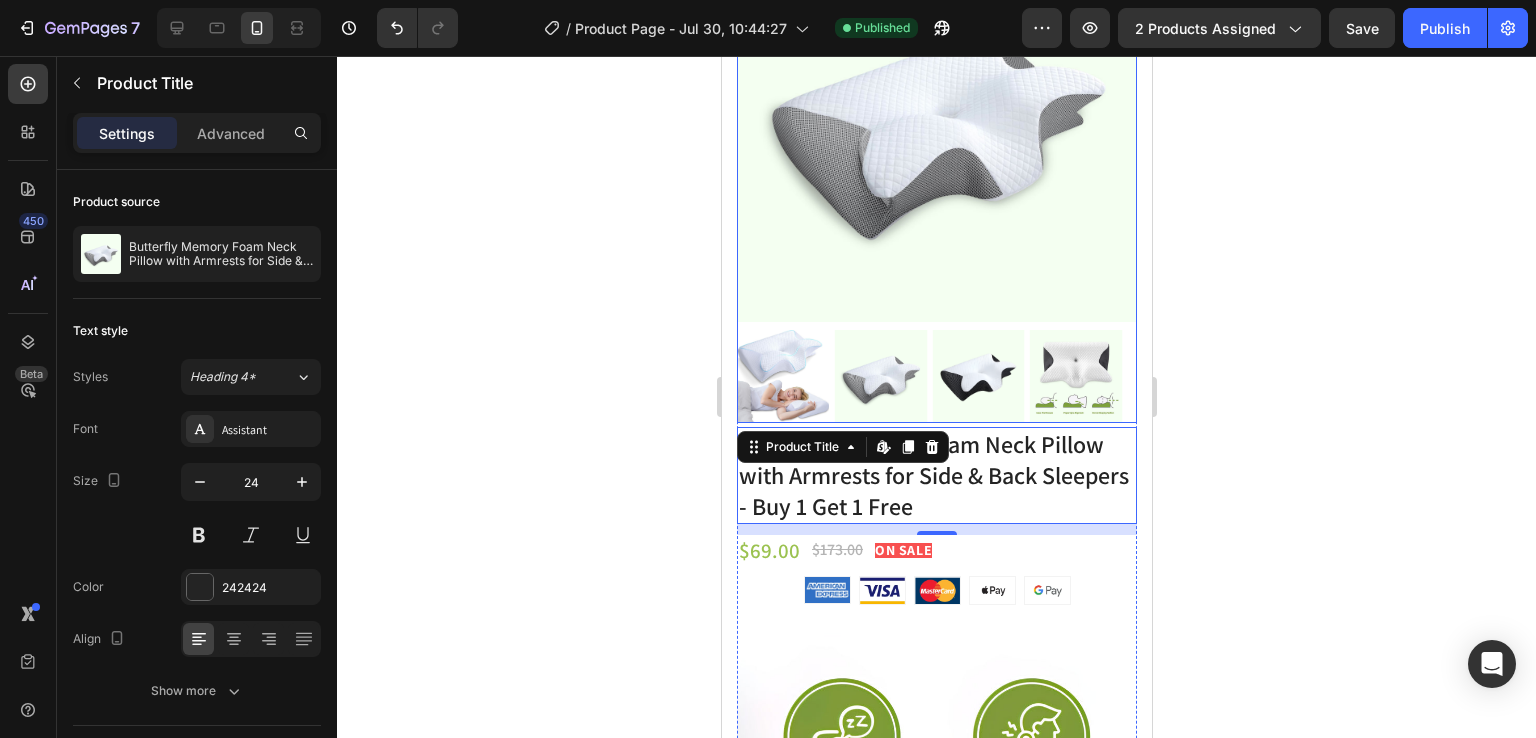 scroll, scrollTop: 172, scrollLeft: 0, axis: vertical 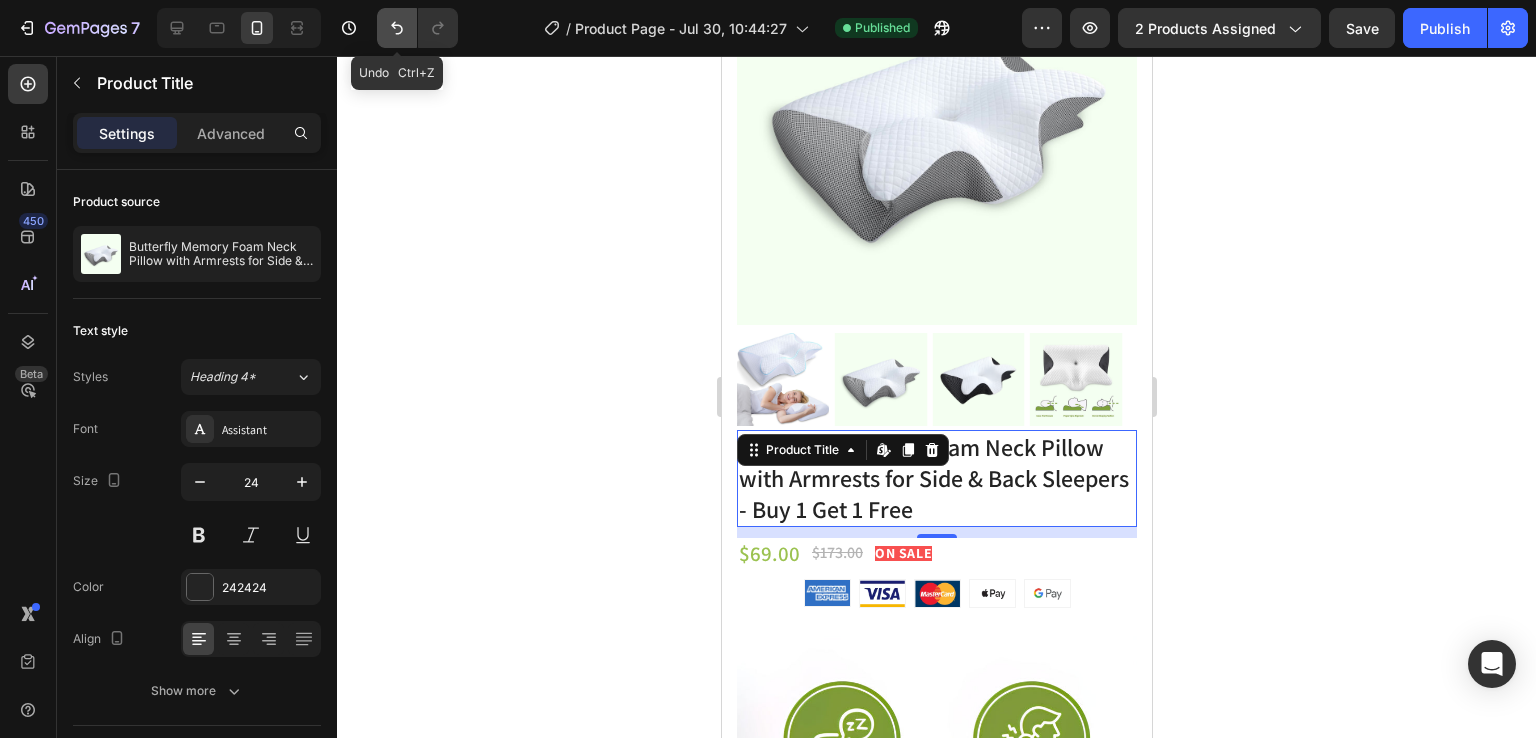 click 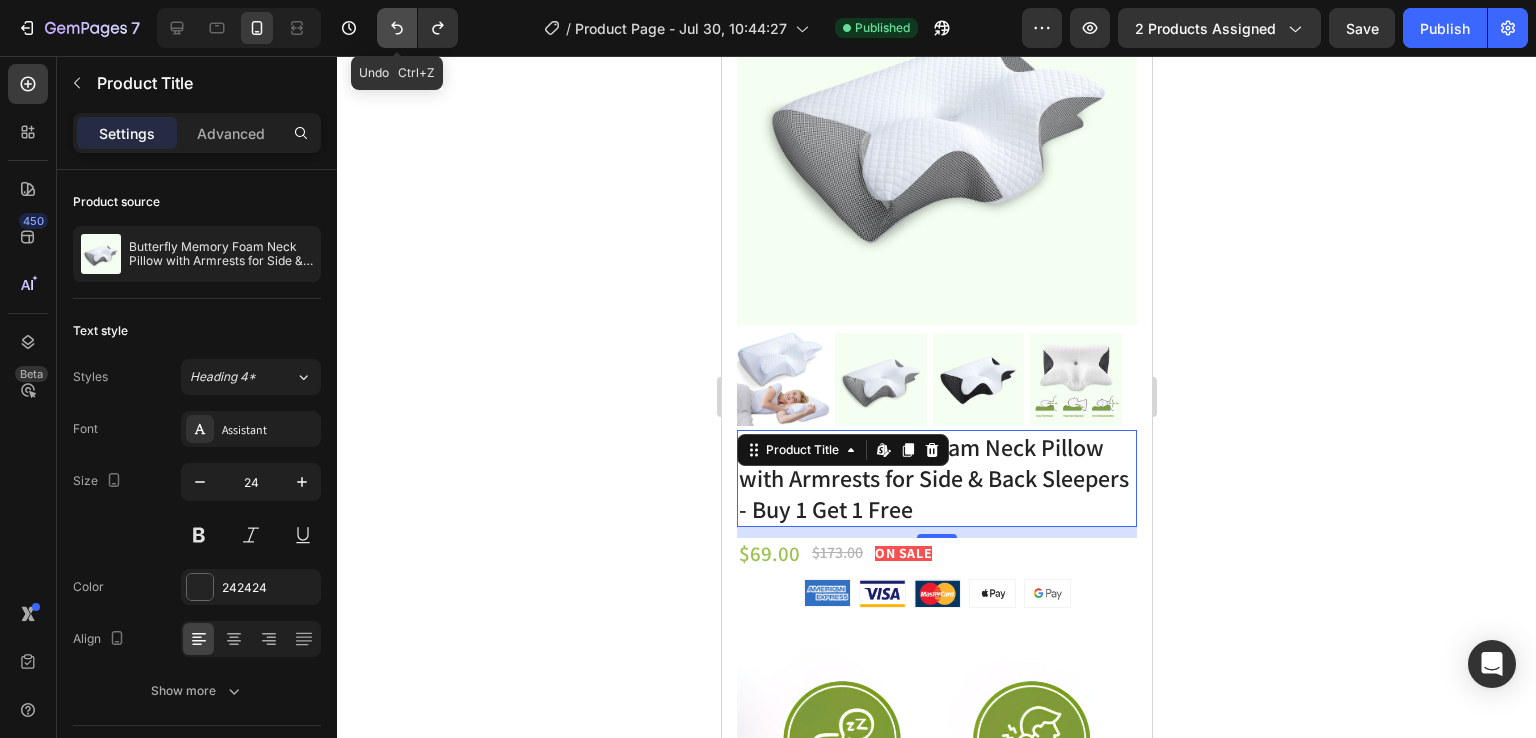 click 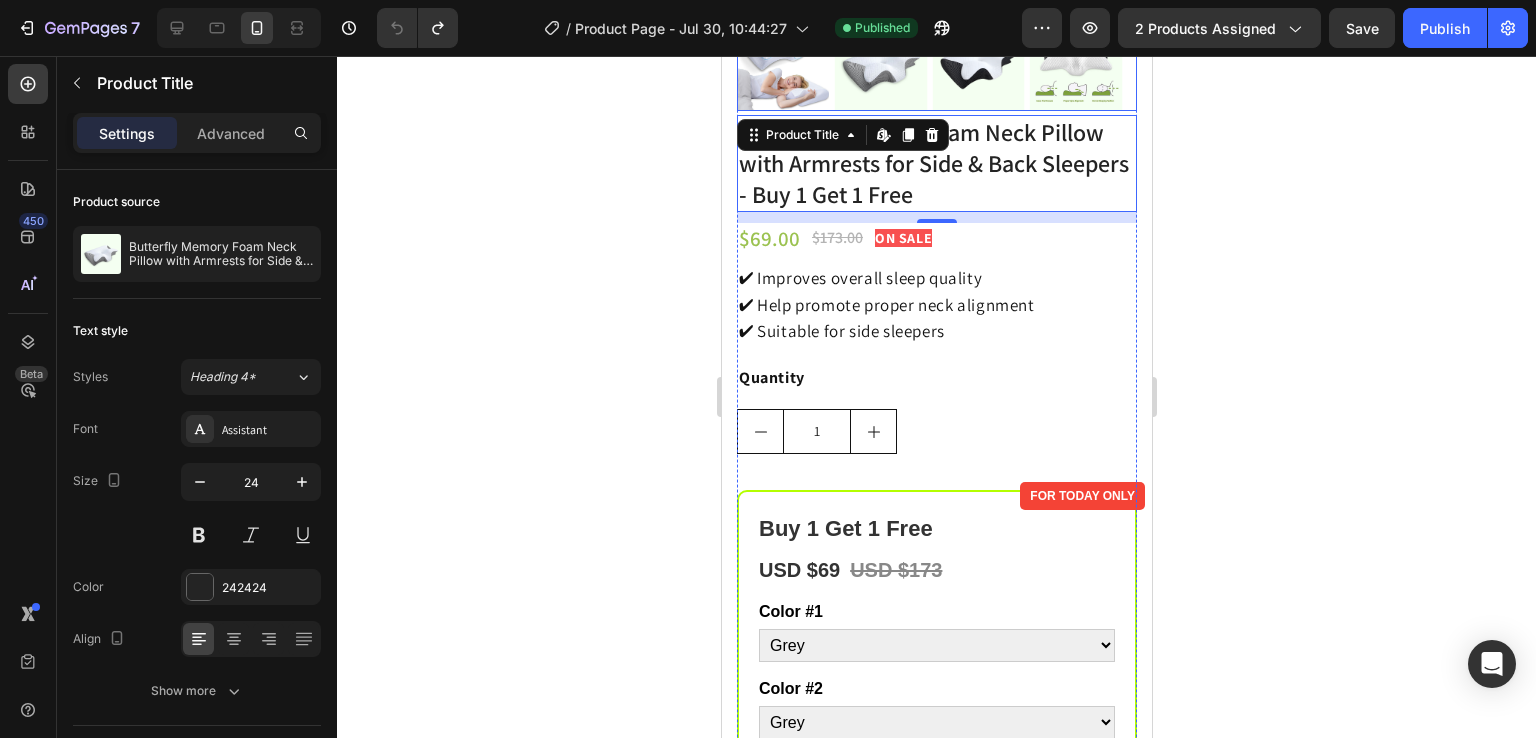 scroll, scrollTop: 488, scrollLeft: 0, axis: vertical 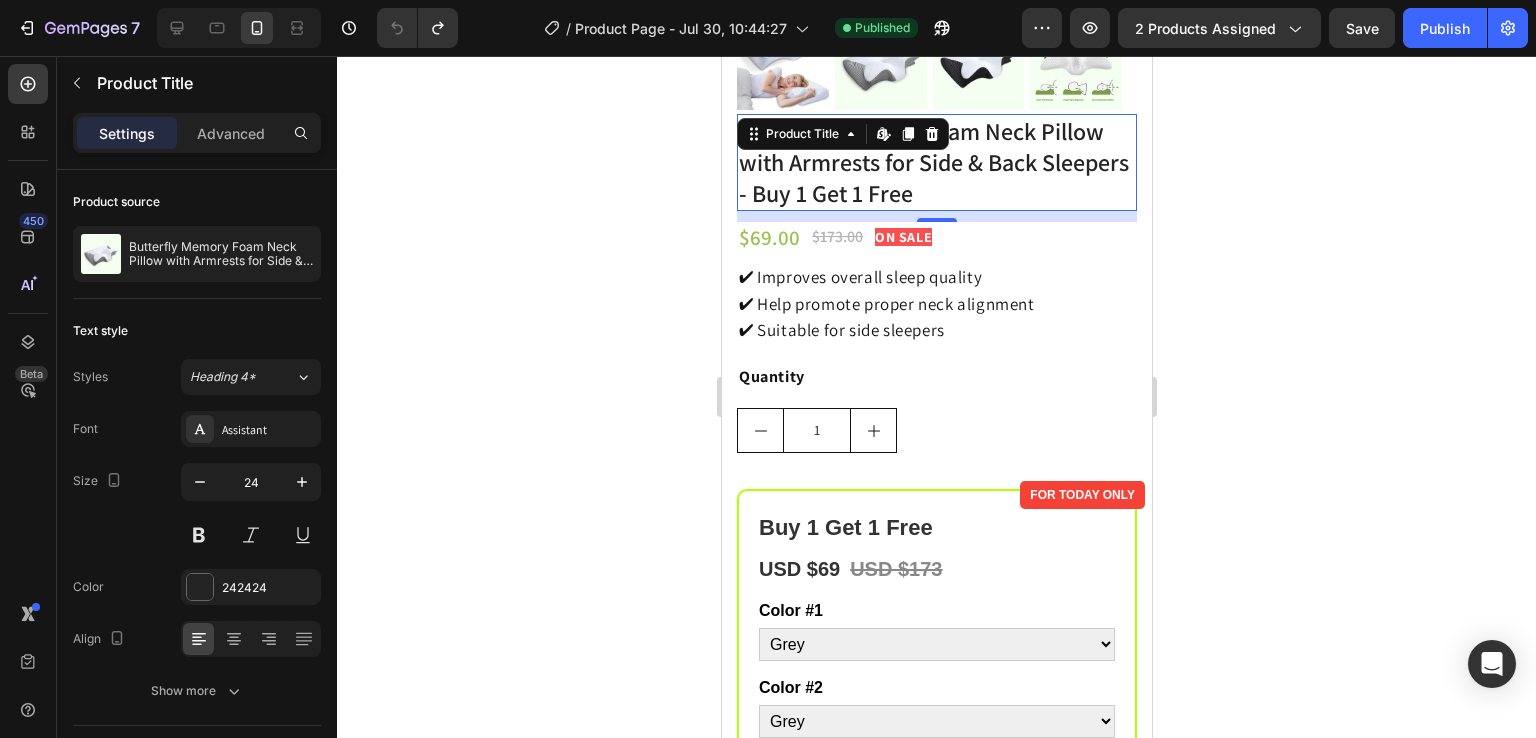 click 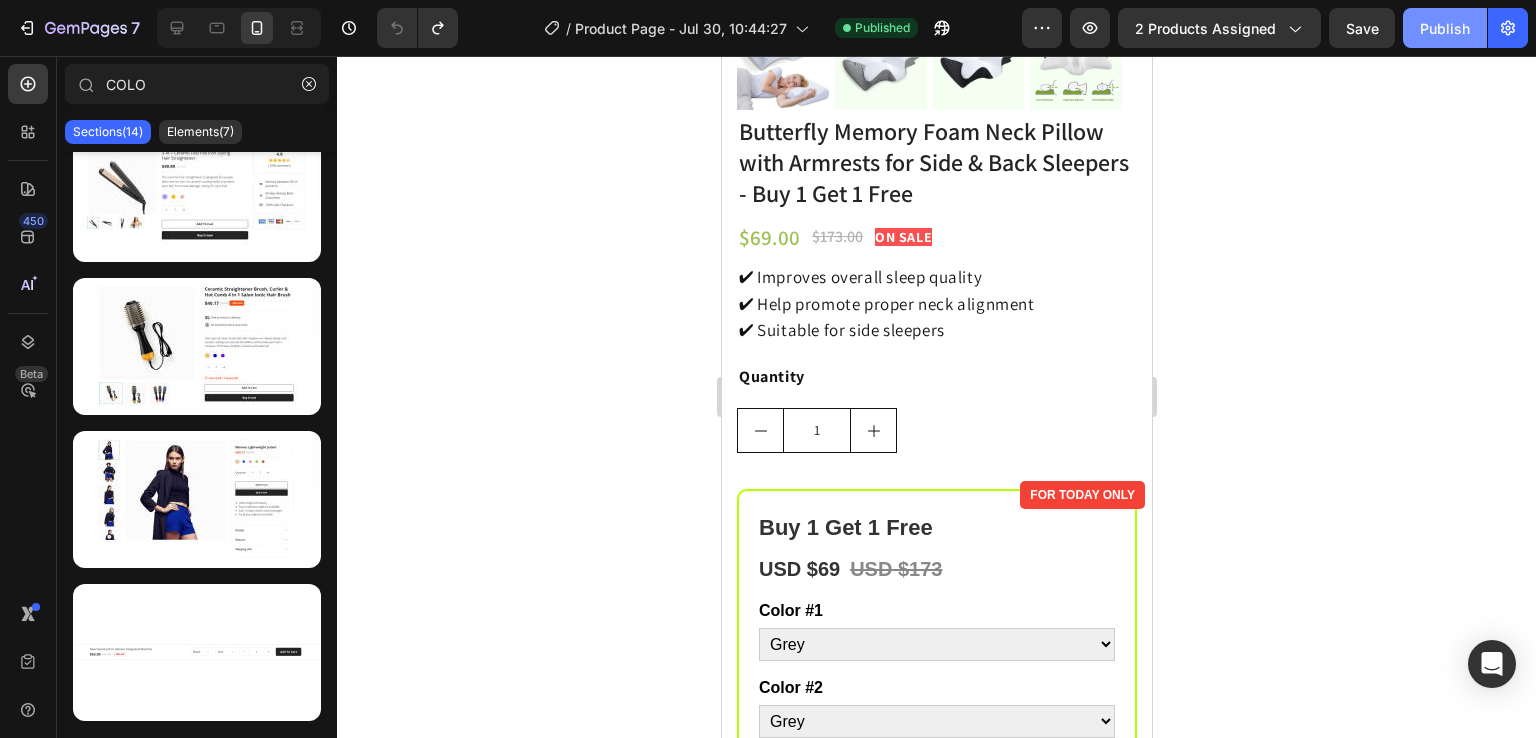 click on "Publish" 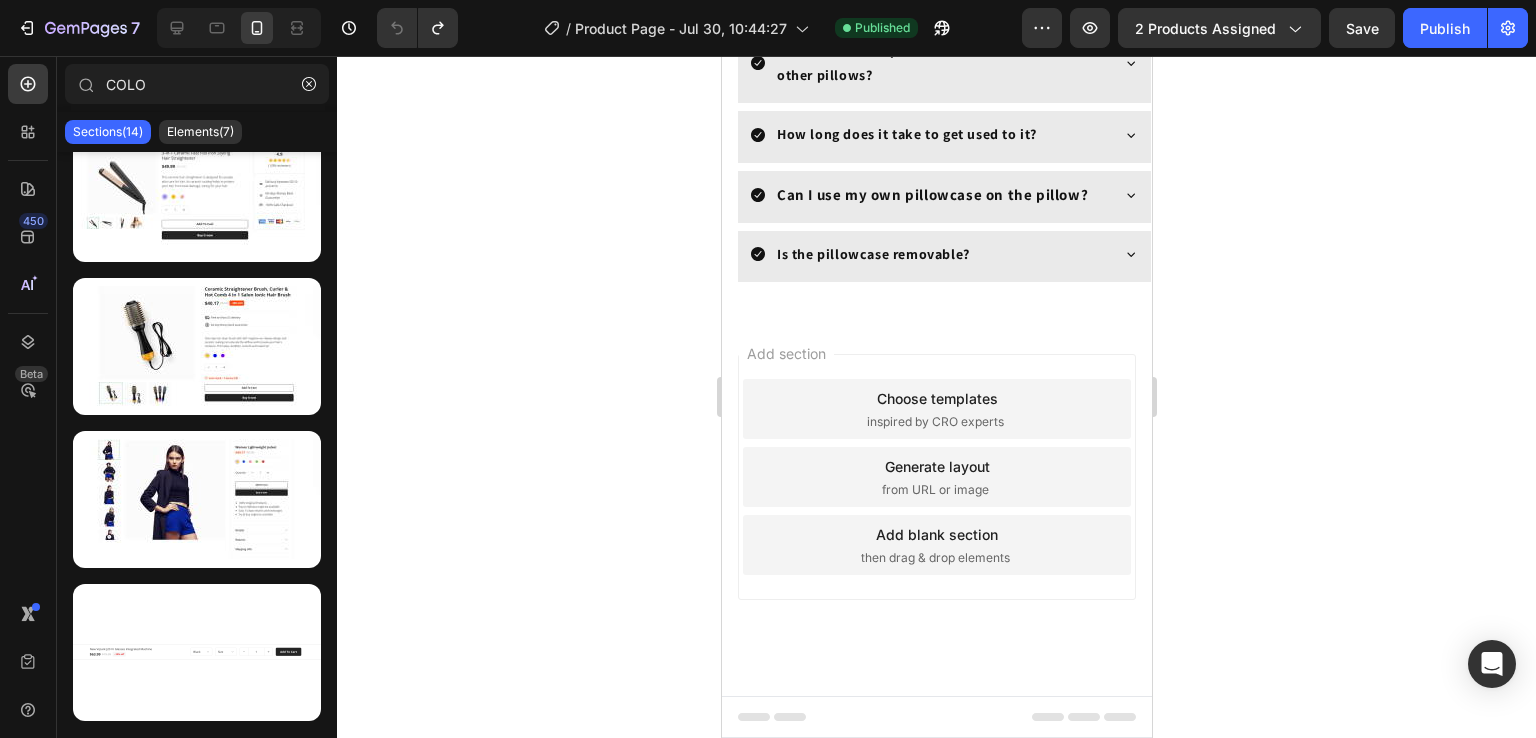 scroll, scrollTop: 4953, scrollLeft: 0, axis: vertical 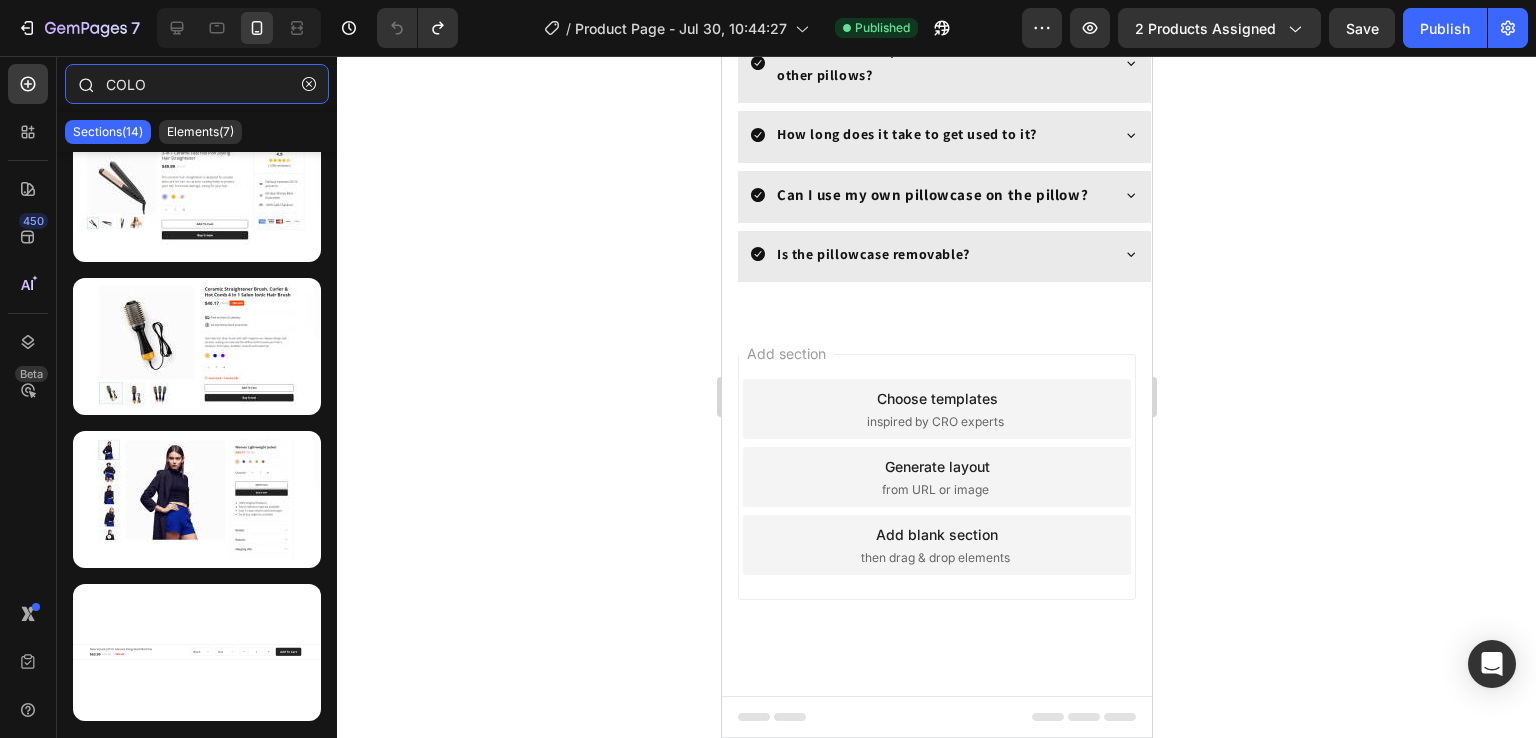 click on "COLO" at bounding box center (197, 84) 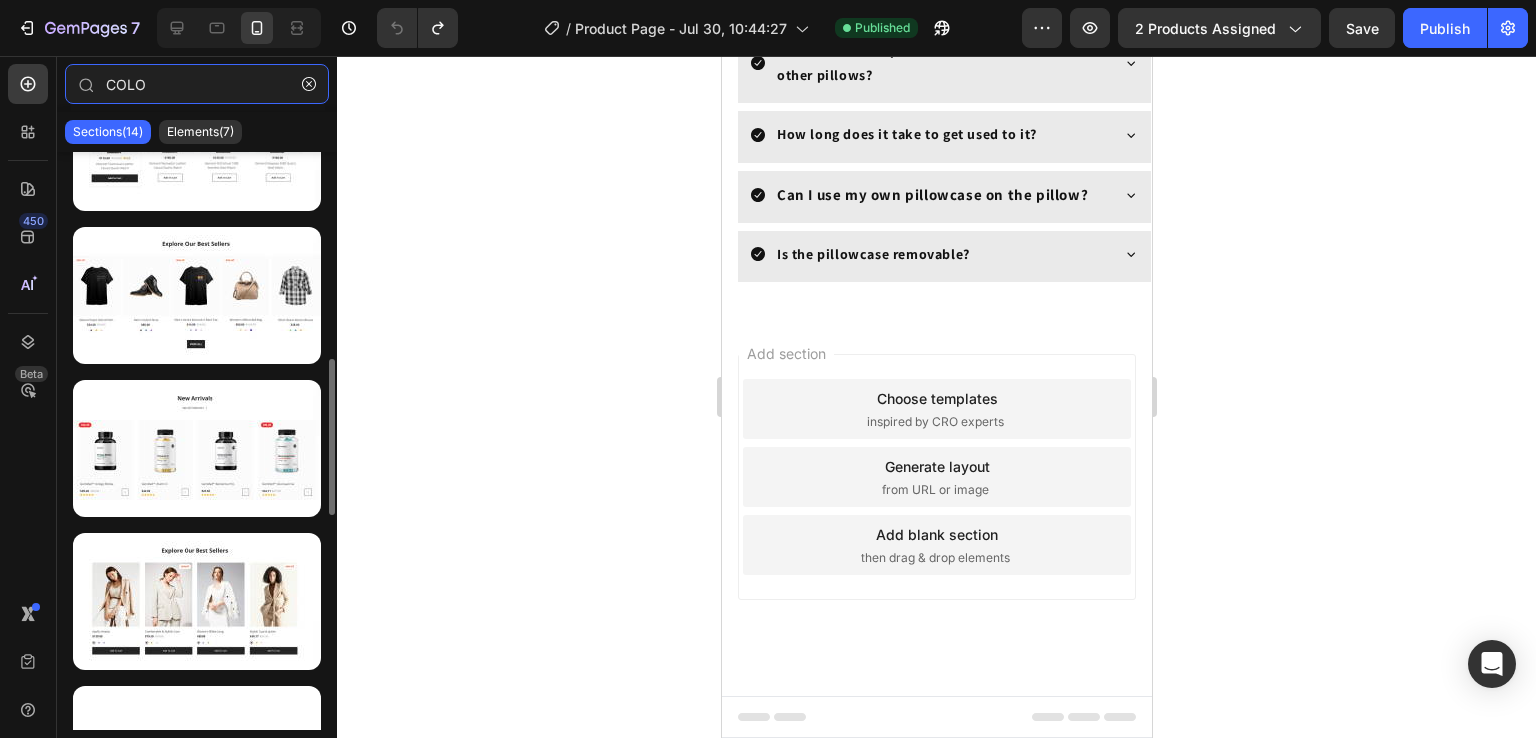 scroll, scrollTop: 1556, scrollLeft: 0, axis: vertical 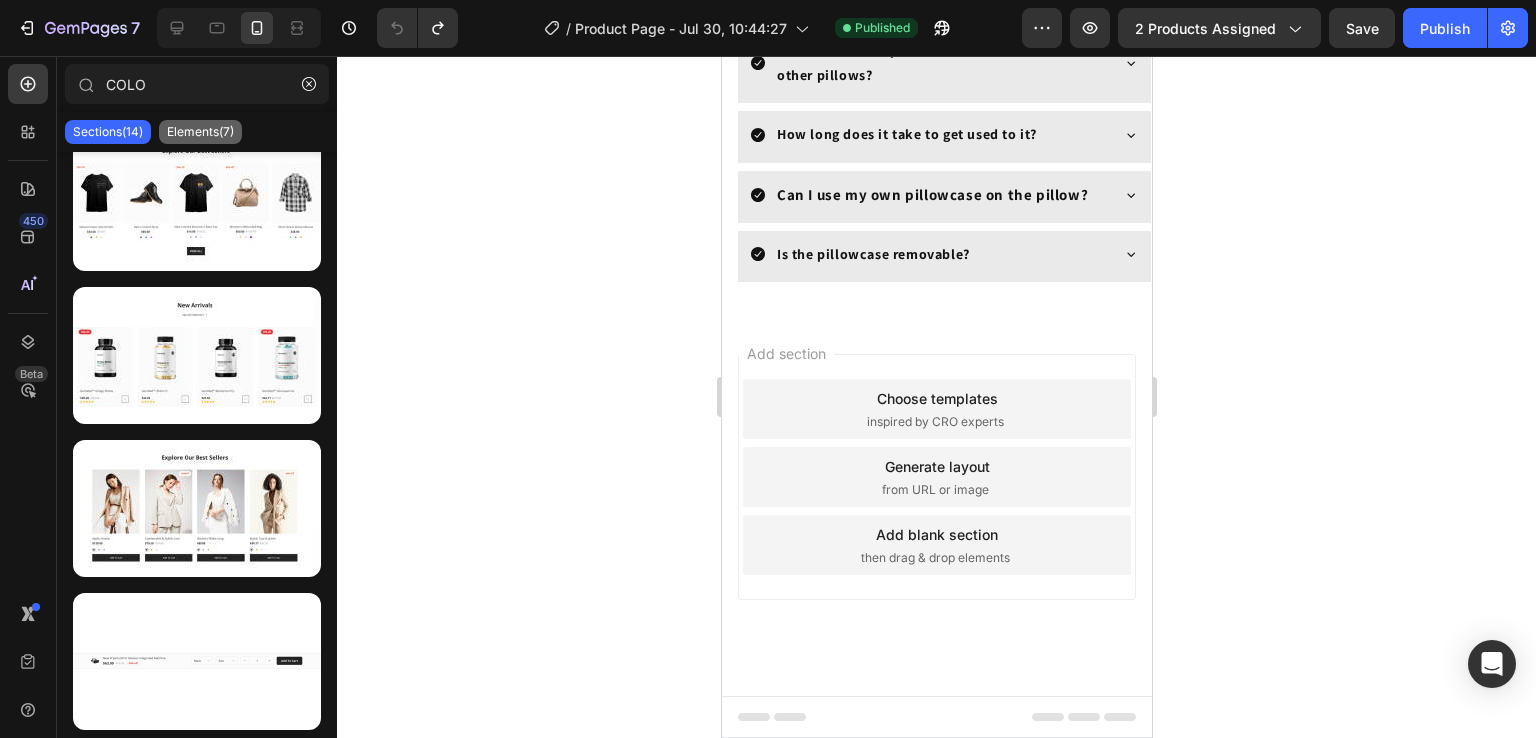 click on "Elements(7)" 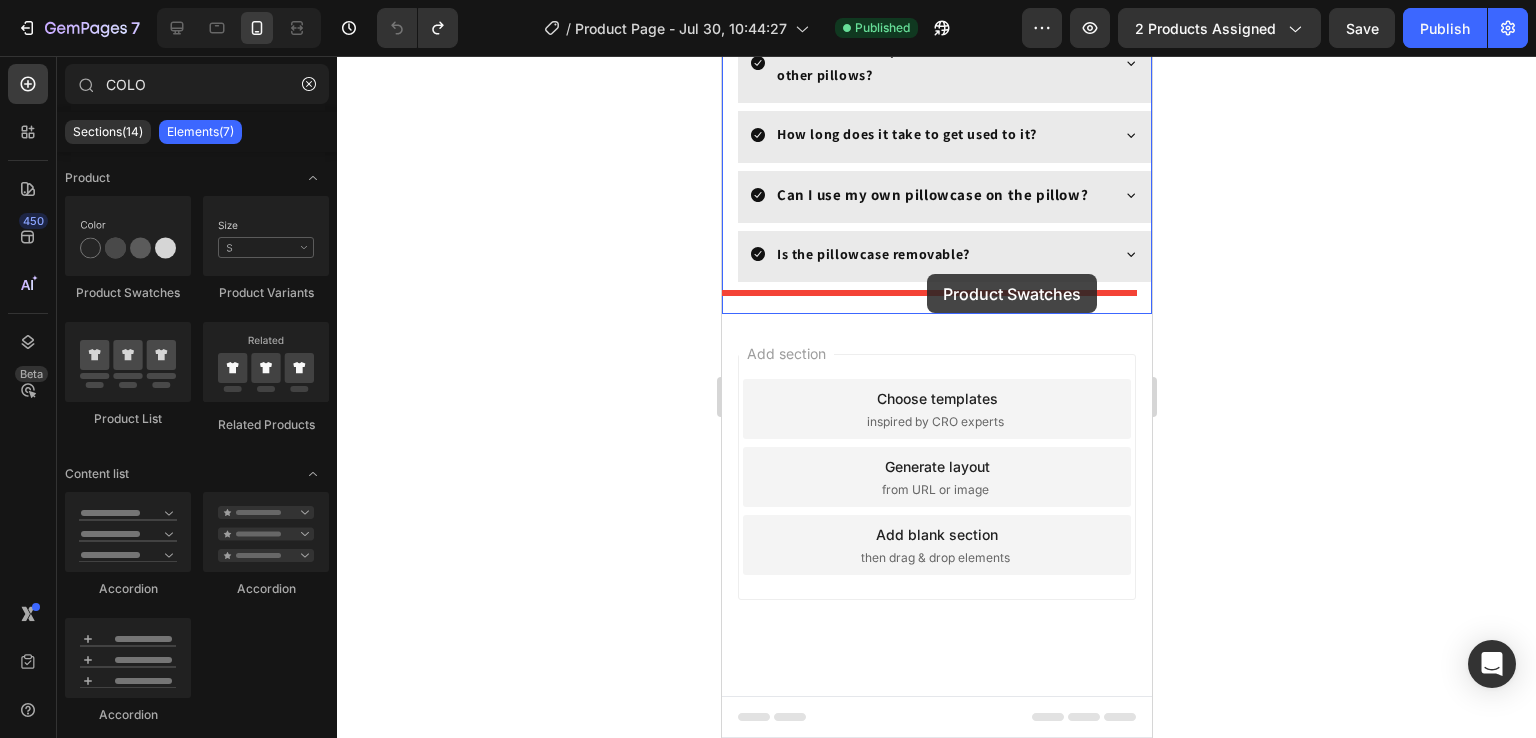 drag, startPoint x: 837, startPoint y: 307, endPoint x: 921, endPoint y: 289, distance: 85.90693 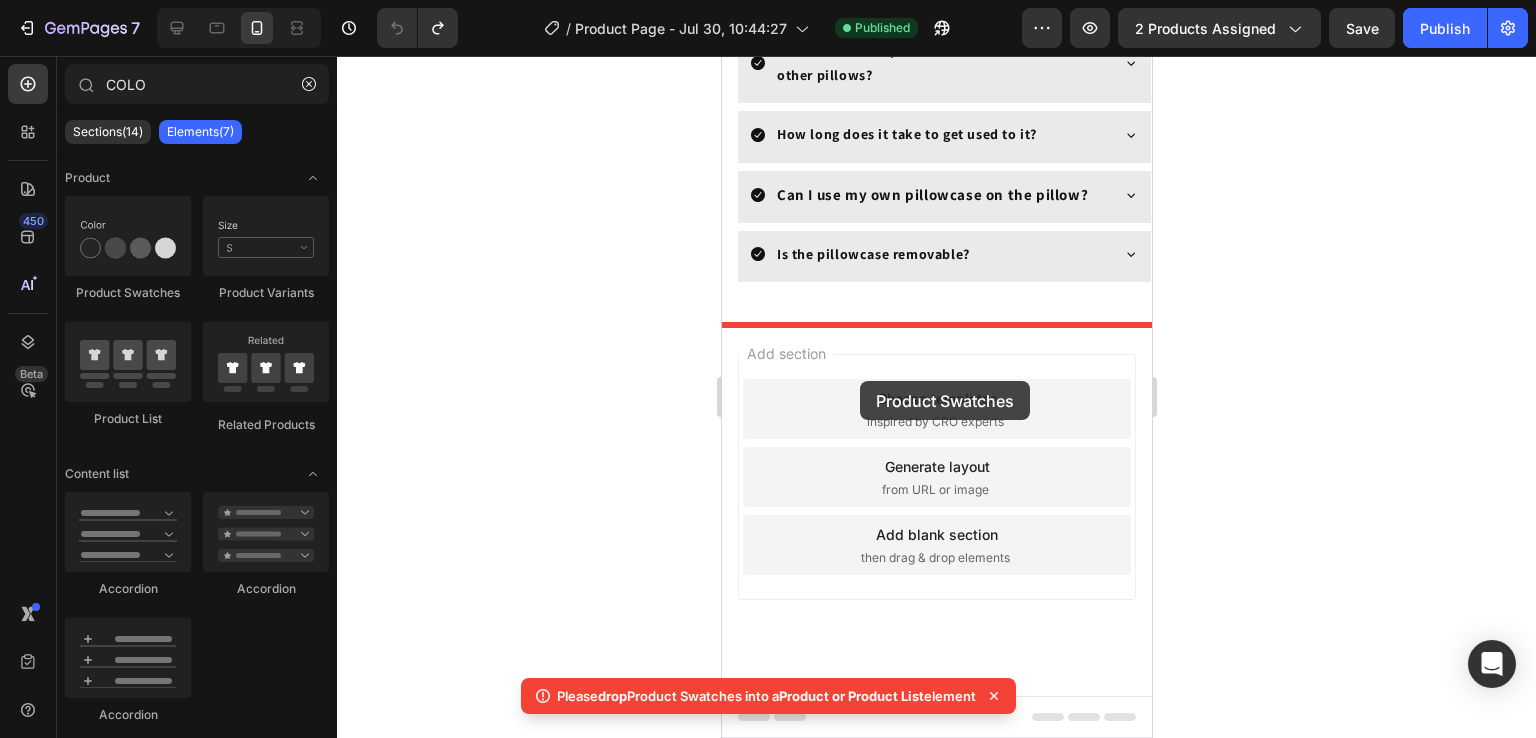 drag, startPoint x: 843, startPoint y: 291, endPoint x: 838, endPoint y: 344, distance: 53.235325 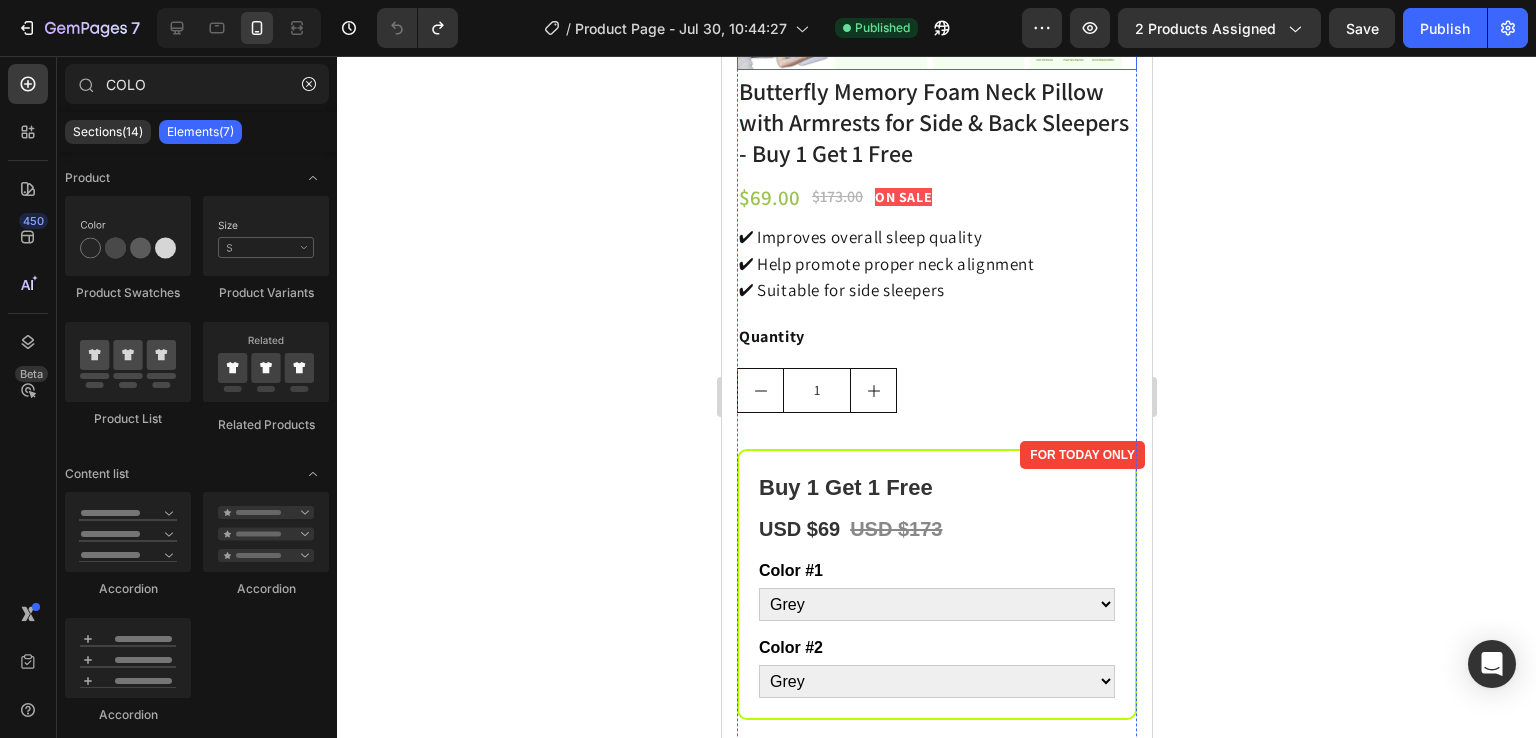 scroll, scrollTop: 535, scrollLeft: 0, axis: vertical 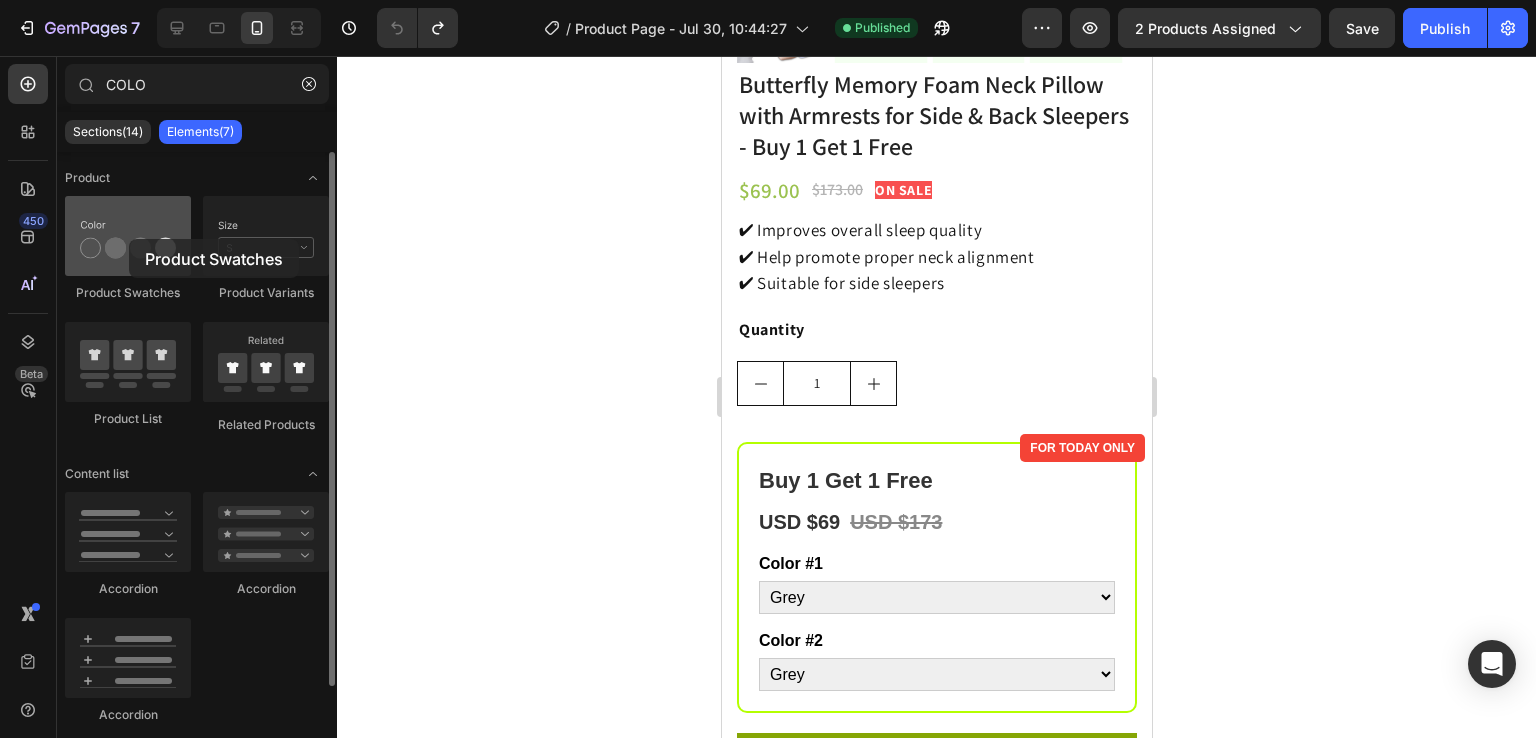 drag, startPoint x: 149, startPoint y: 221, endPoint x: 96, endPoint y: 245, distance: 58.18075 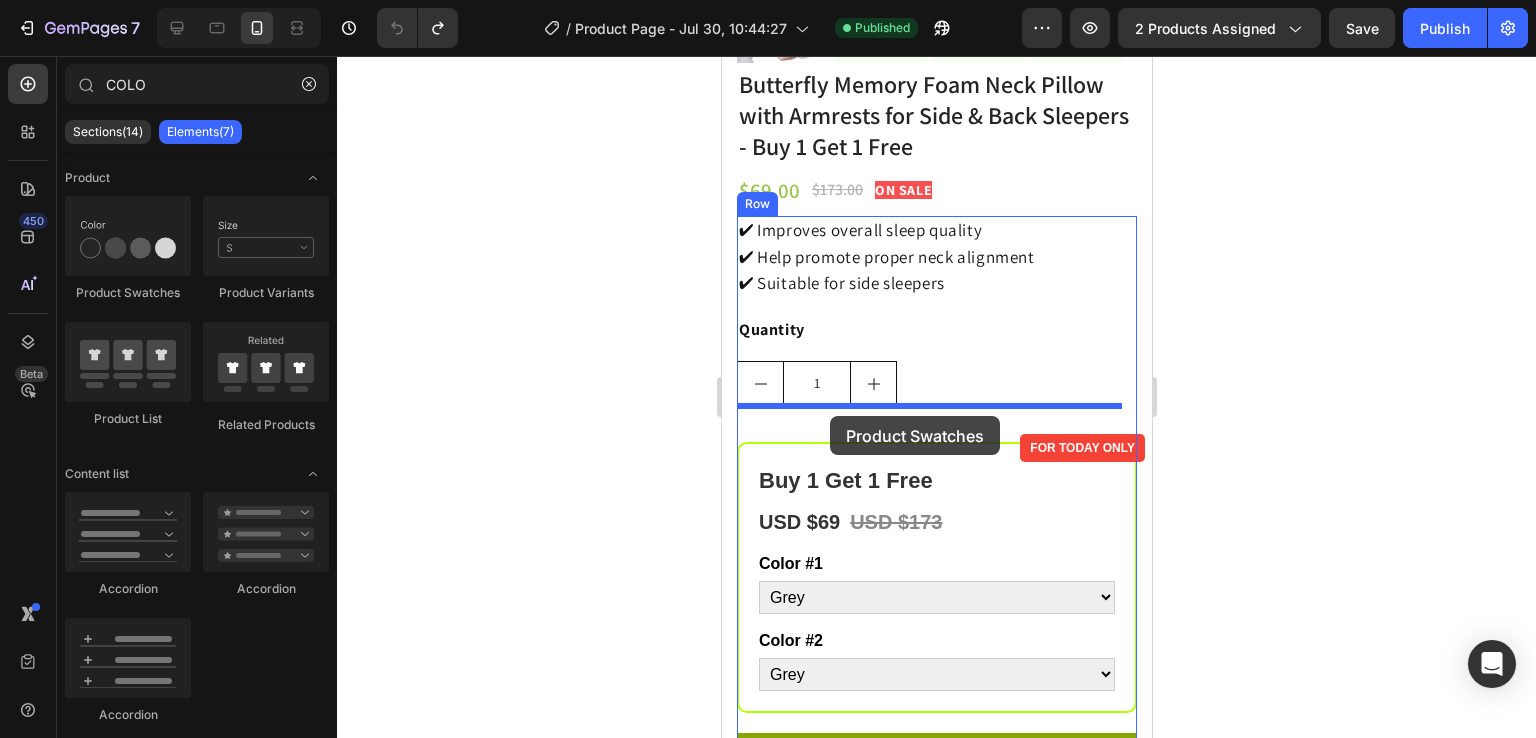 drag, startPoint x: 788, startPoint y: 449, endPoint x: 829, endPoint y: 414, distance: 53.90733 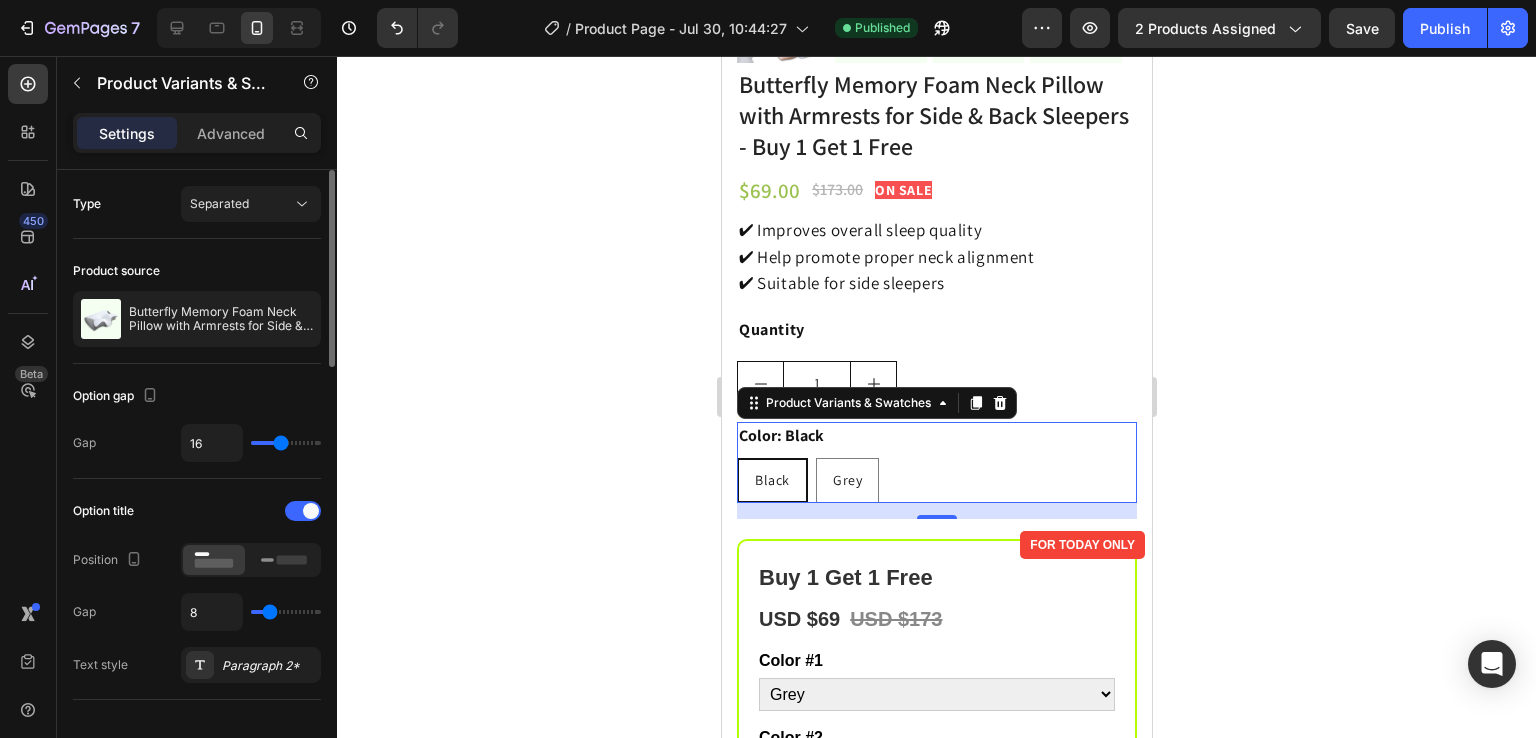 scroll, scrollTop: 0, scrollLeft: 0, axis: both 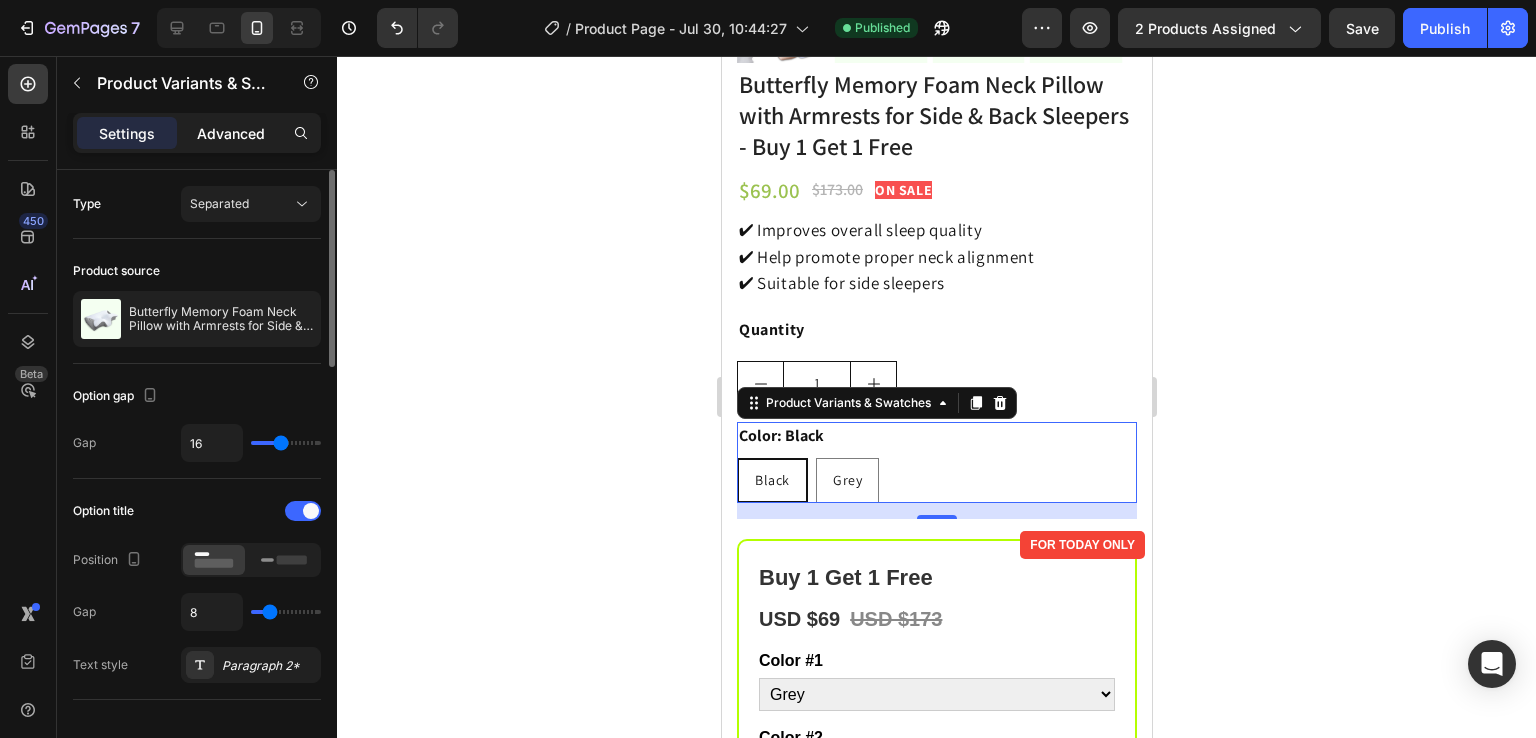 click on "Advanced" at bounding box center [231, 133] 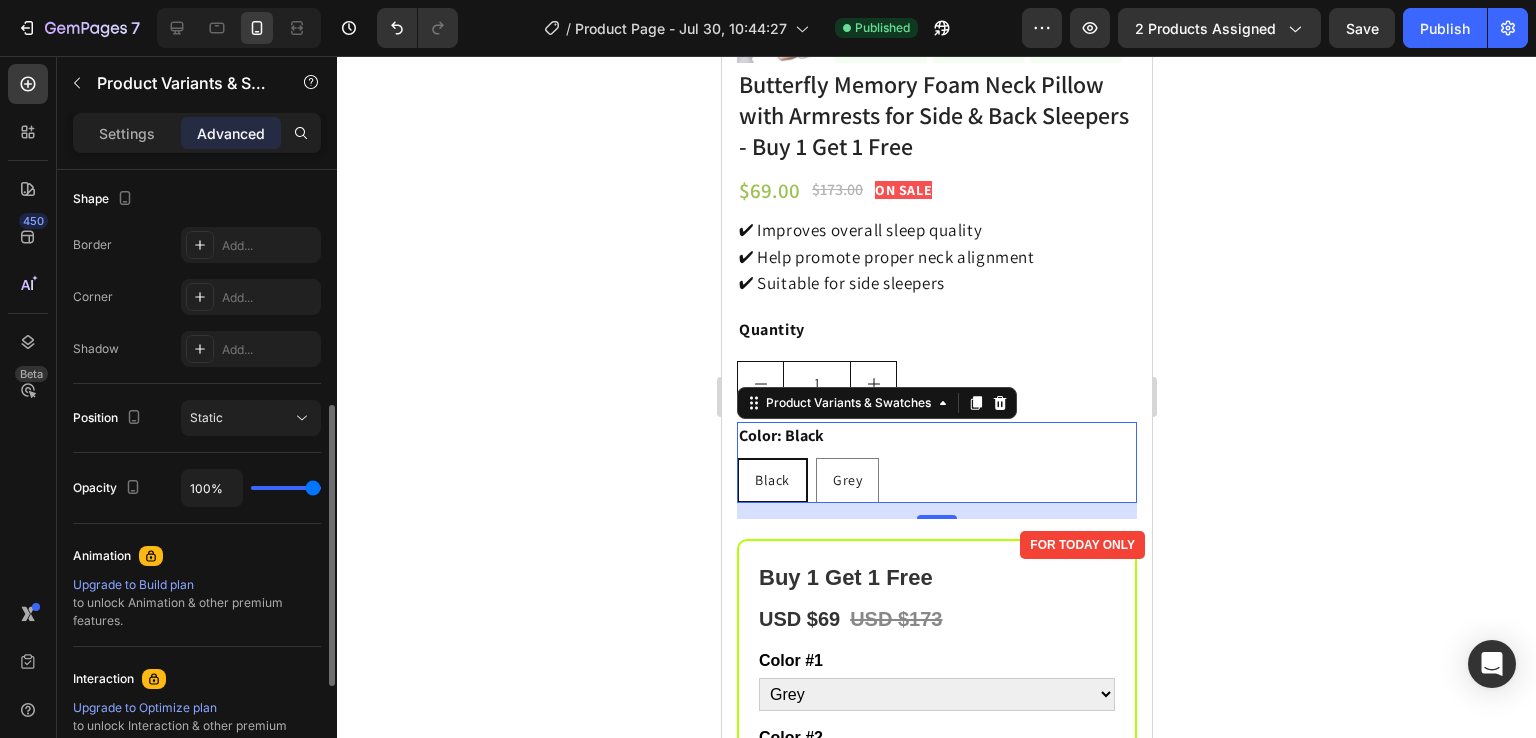 scroll, scrollTop: 518, scrollLeft: 0, axis: vertical 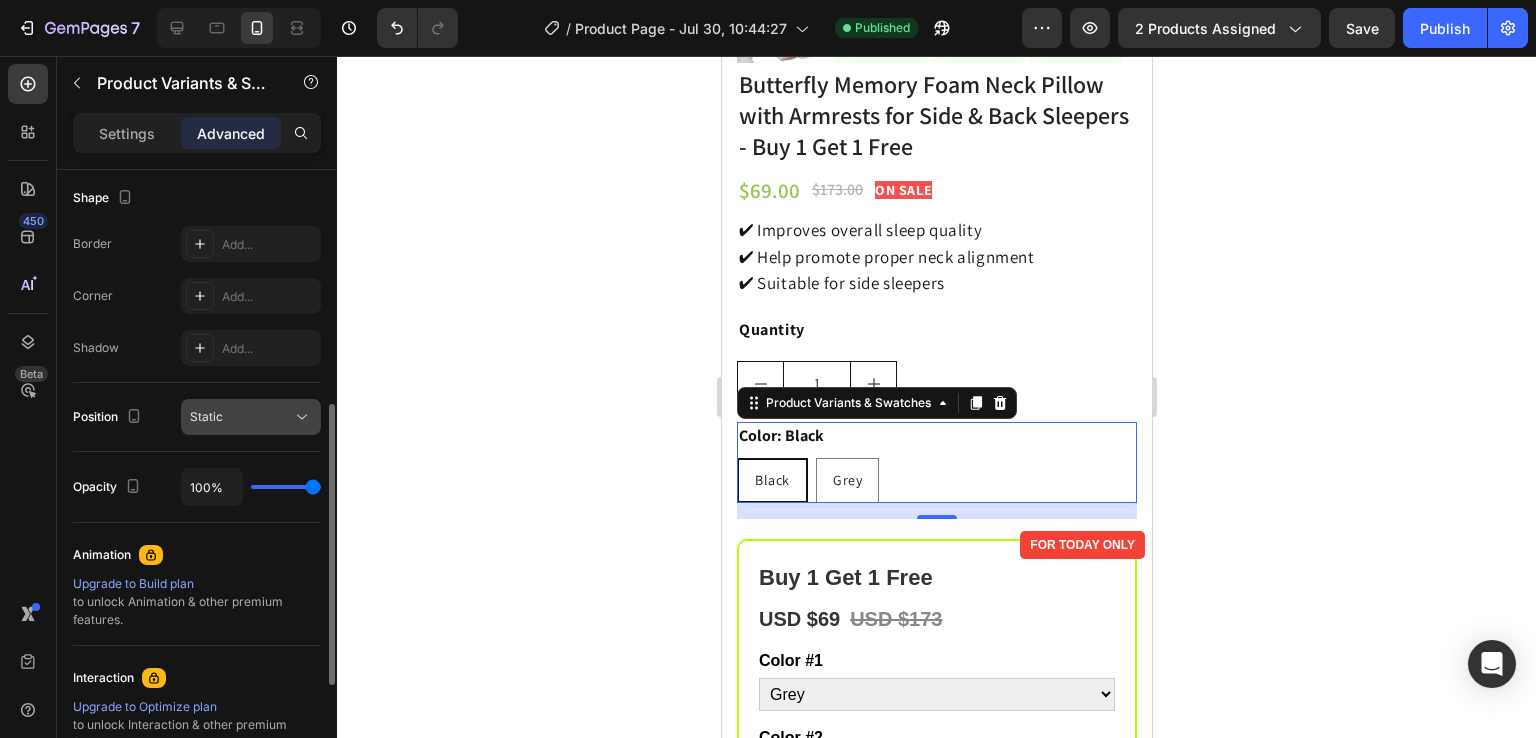 click on "Static" at bounding box center (241, 417) 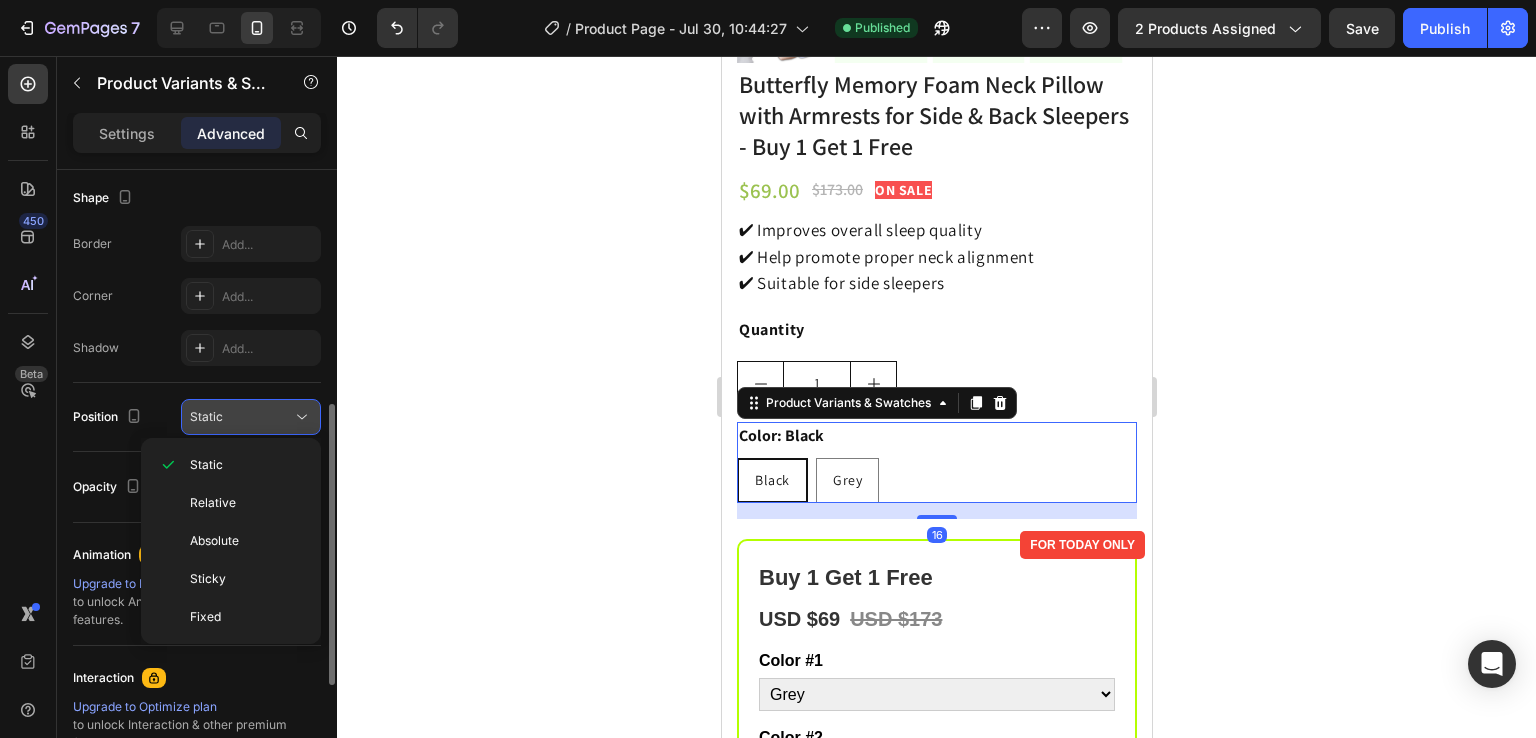 click on "Static" at bounding box center [241, 417] 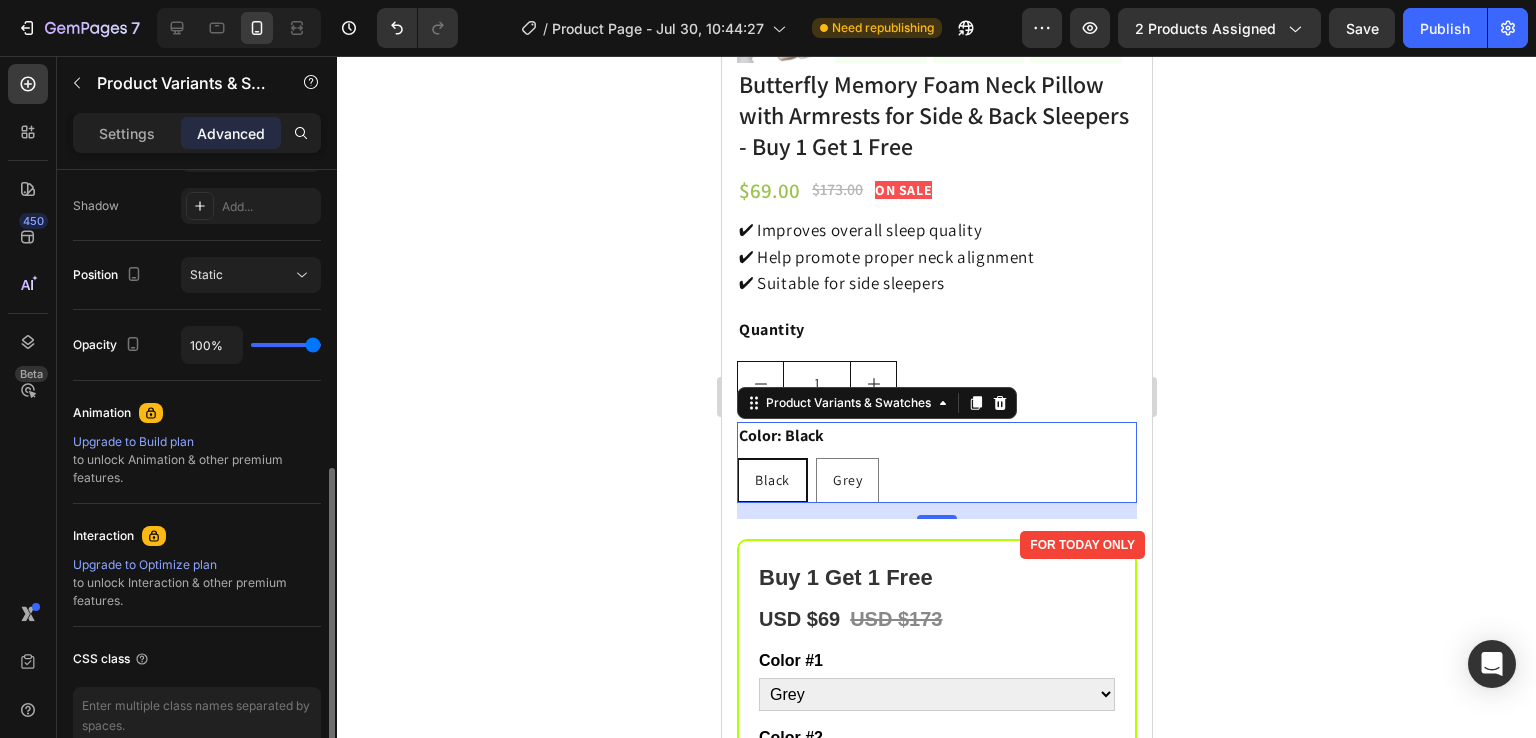 scroll, scrollTop: 761, scrollLeft: 0, axis: vertical 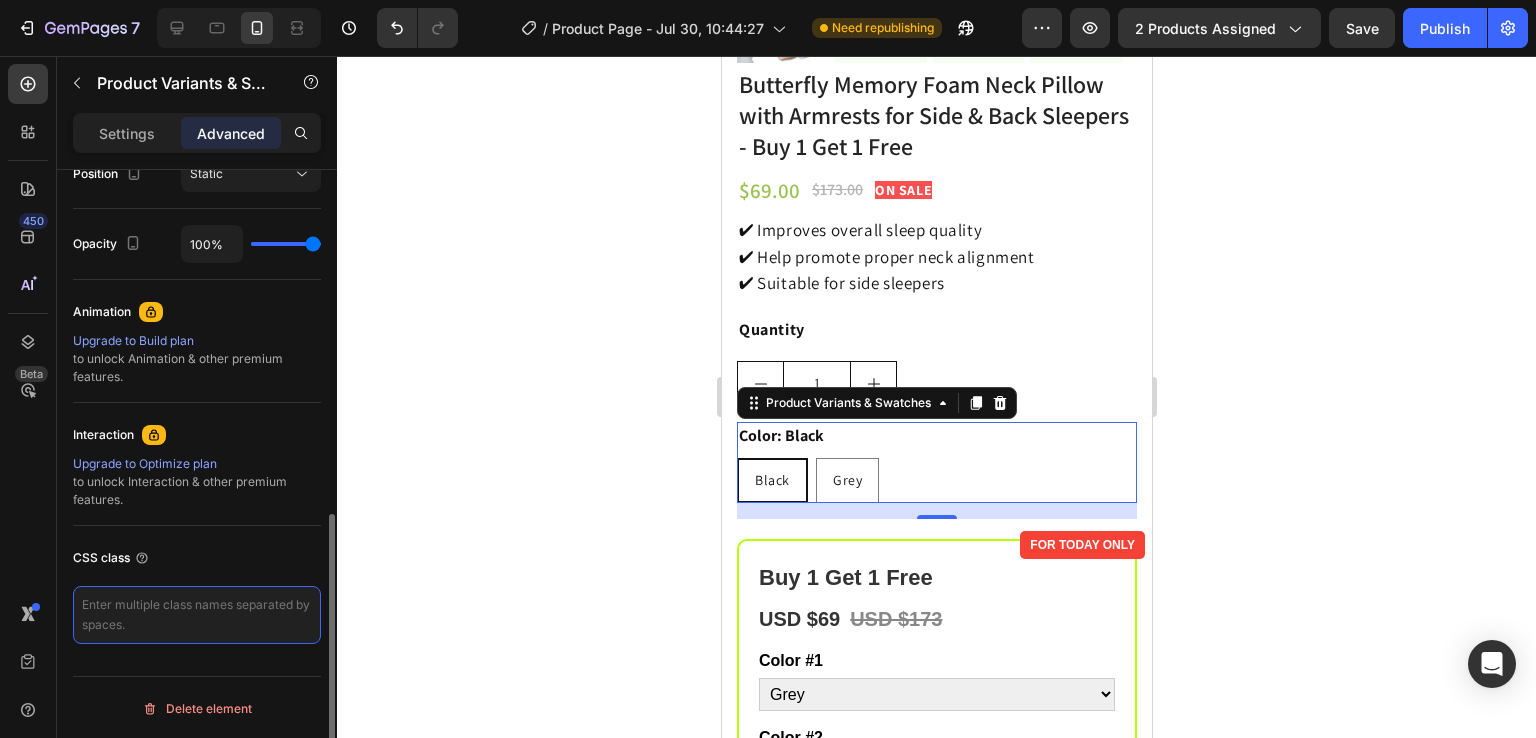 click at bounding box center [197, 615] 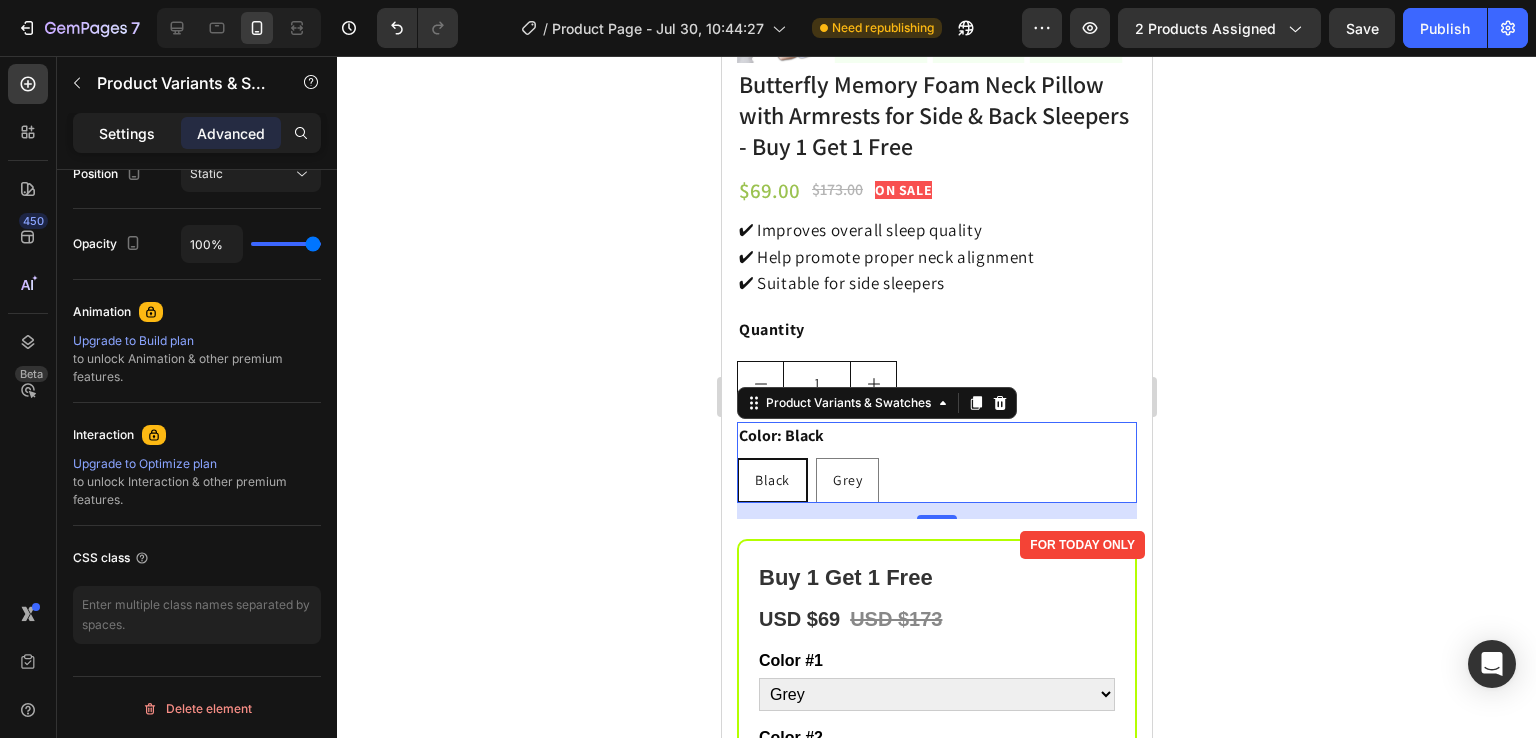 click on "Settings" 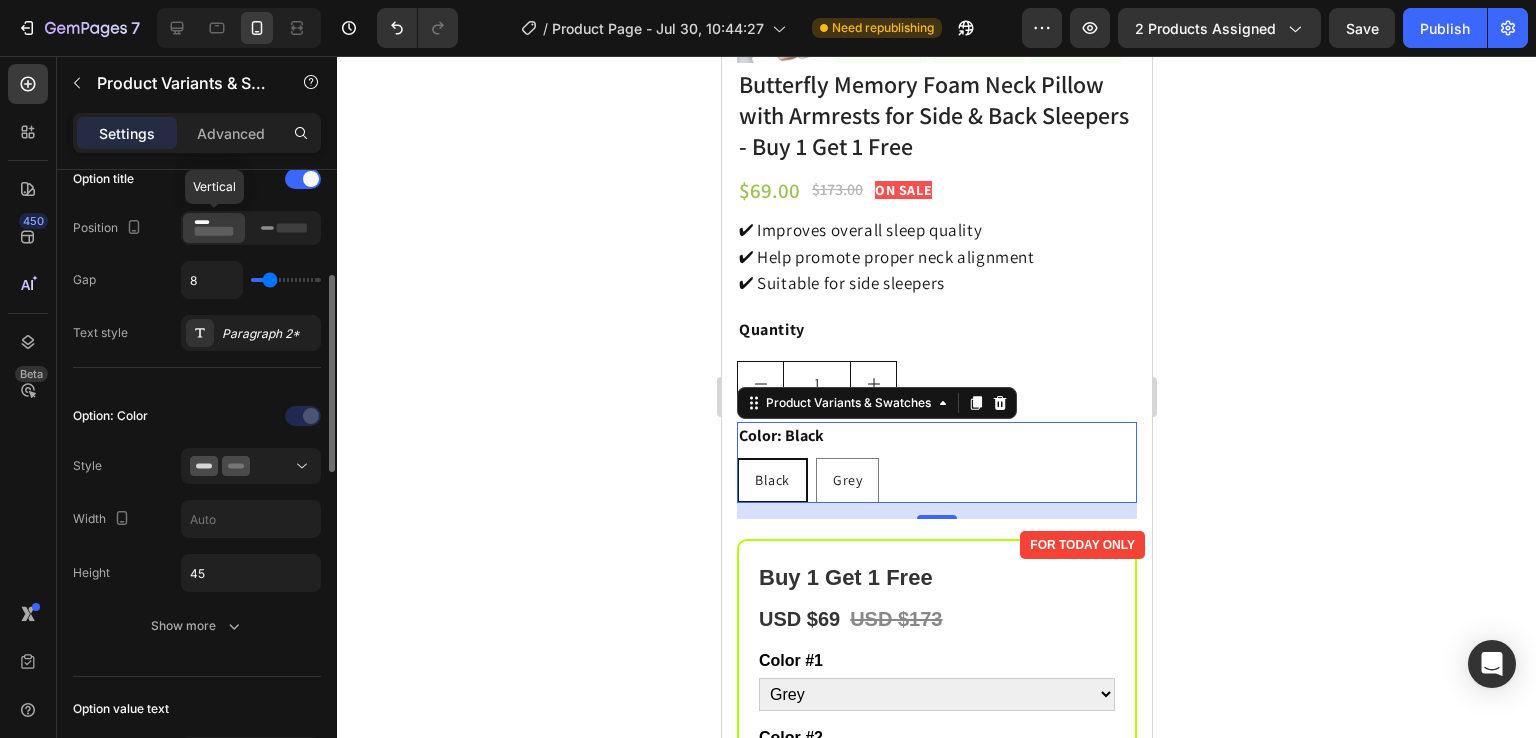 scroll, scrollTop: 0, scrollLeft: 0, axis: both 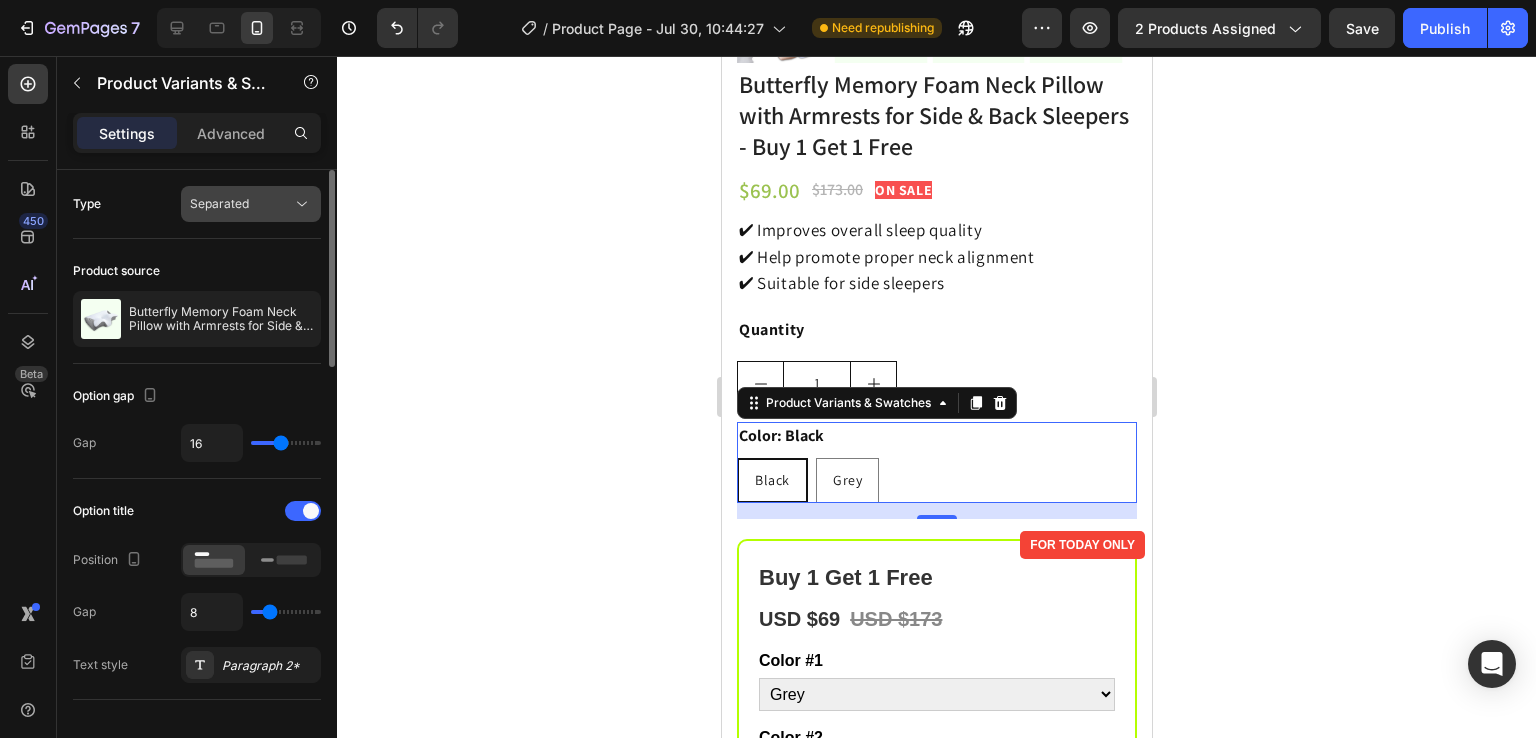 click on "Separated" 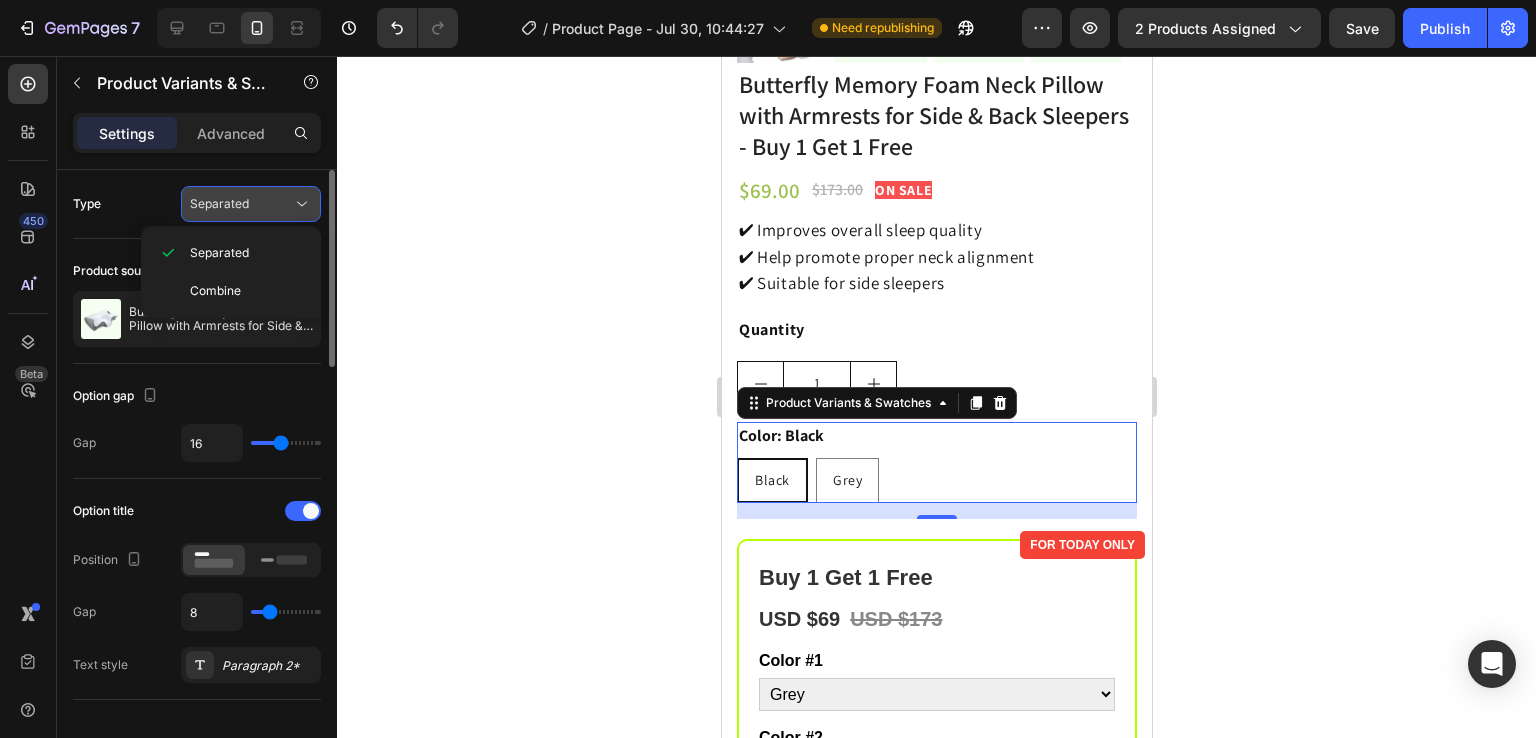 click on "Separated" 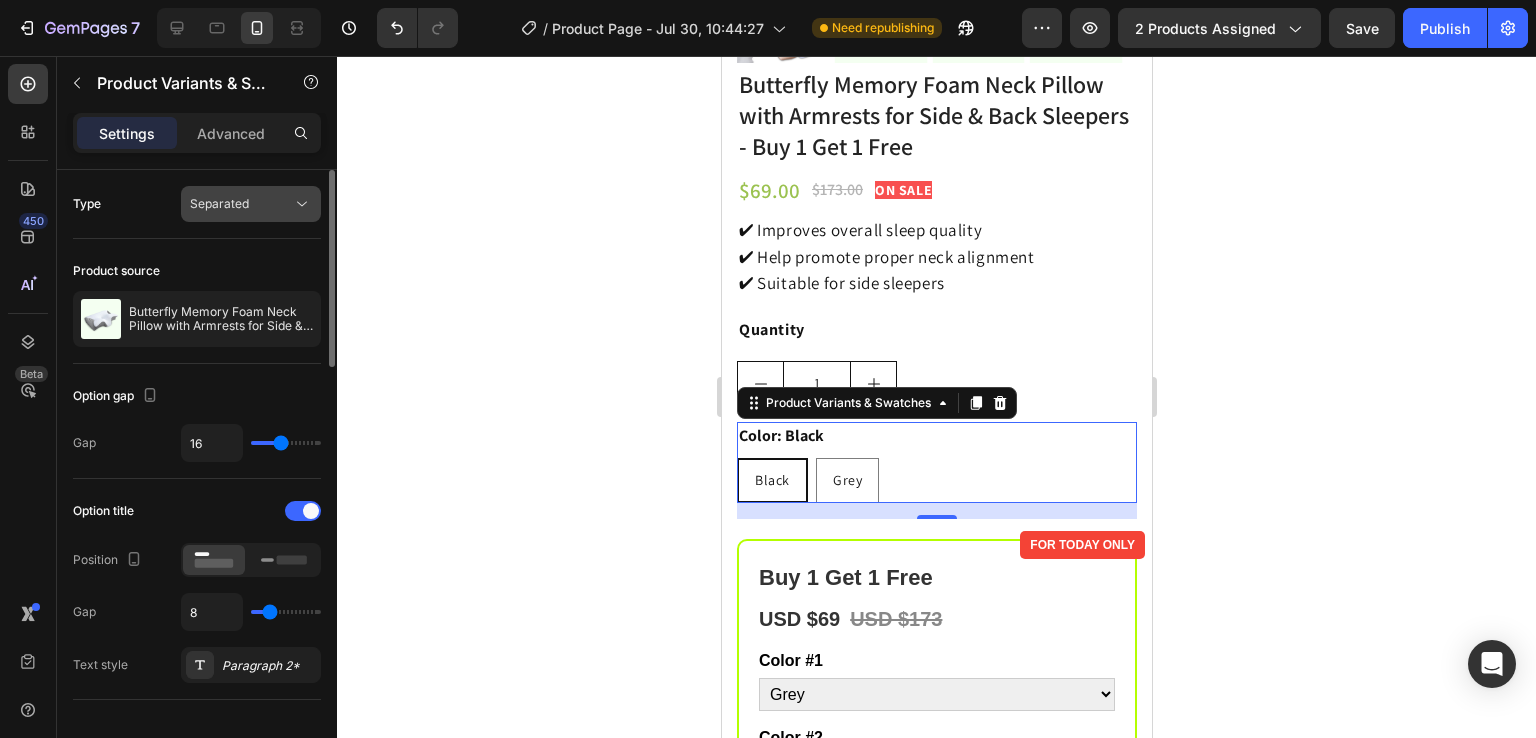 click on "Separated" 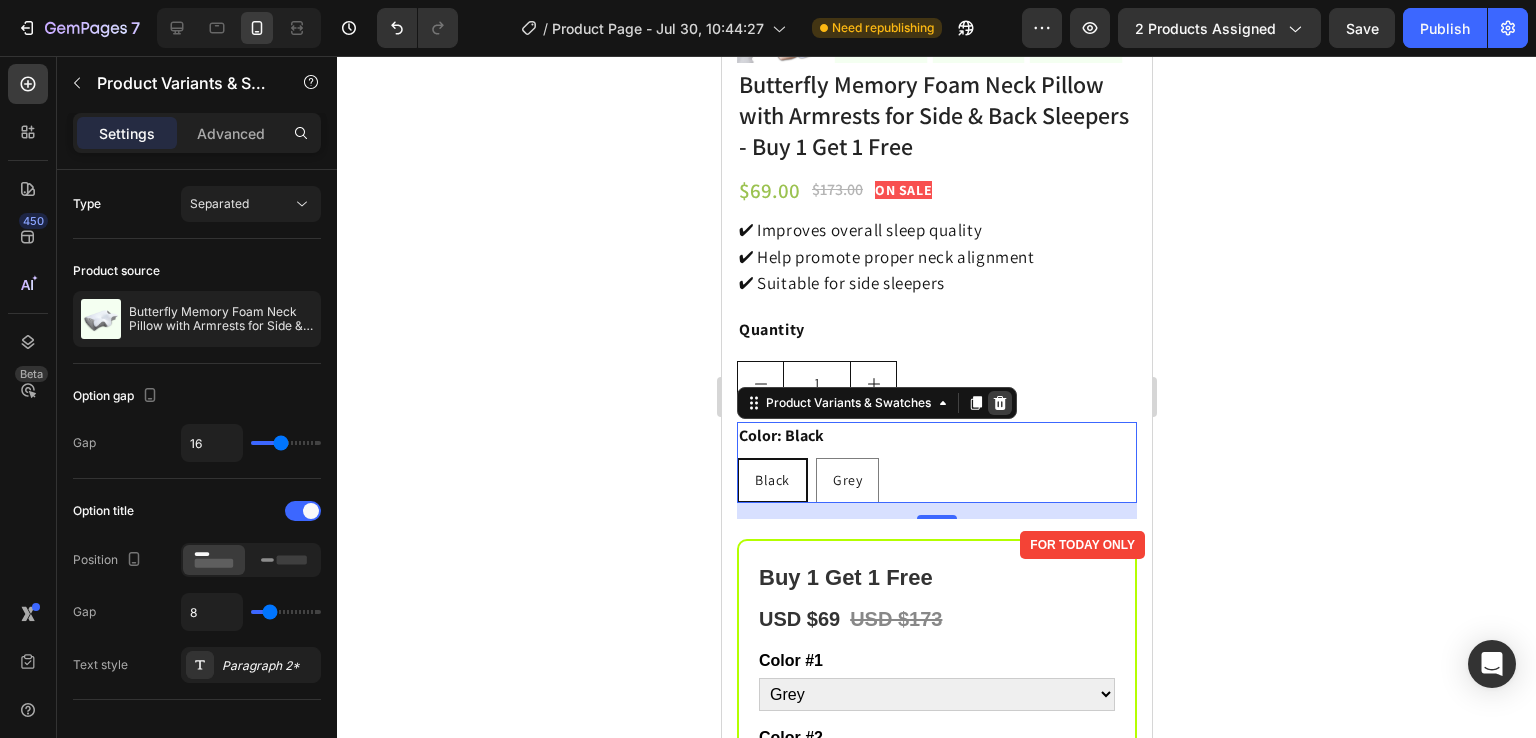 click 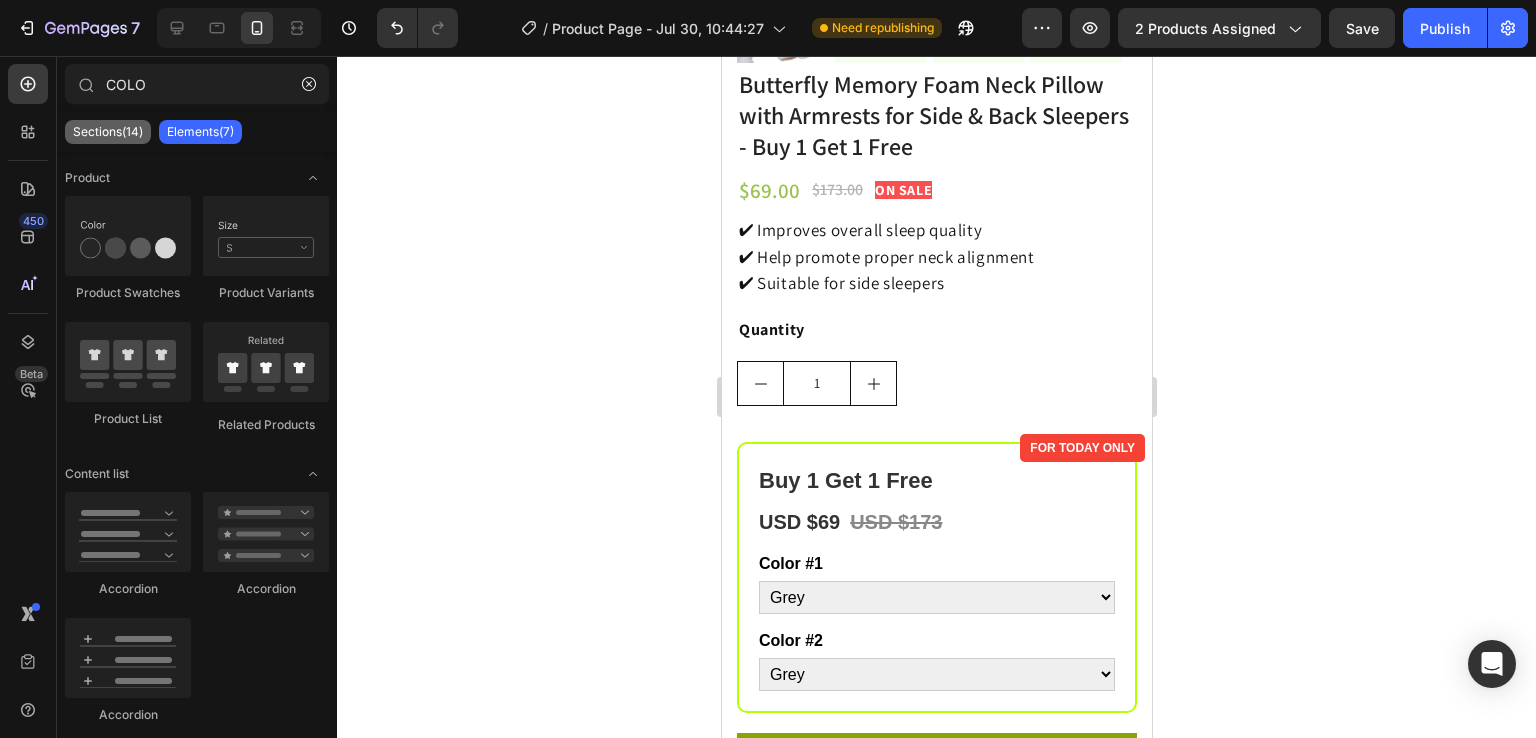 click on "Sections(14)" 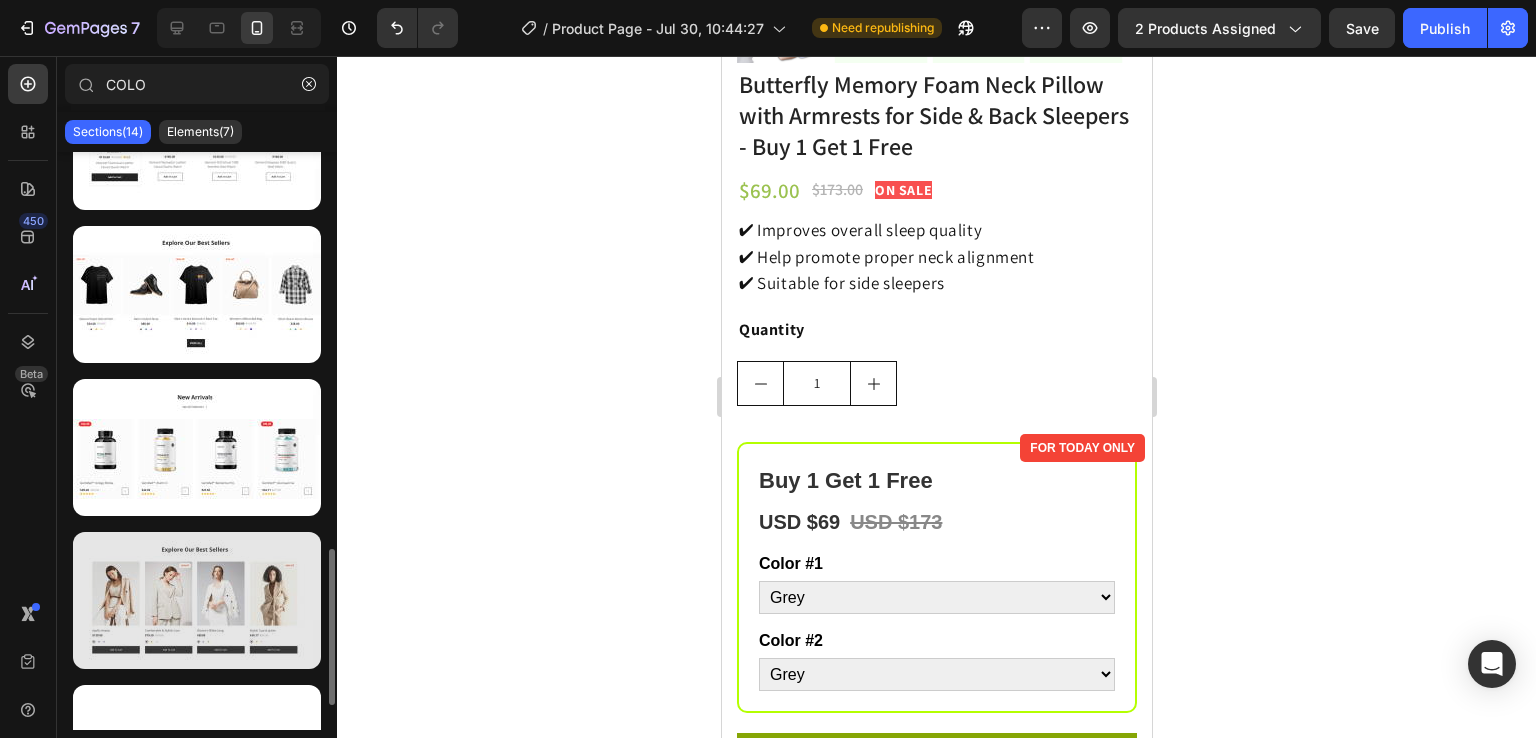 scroll, scrollTop: 1464, scrollLeft: 0, axis: vertical 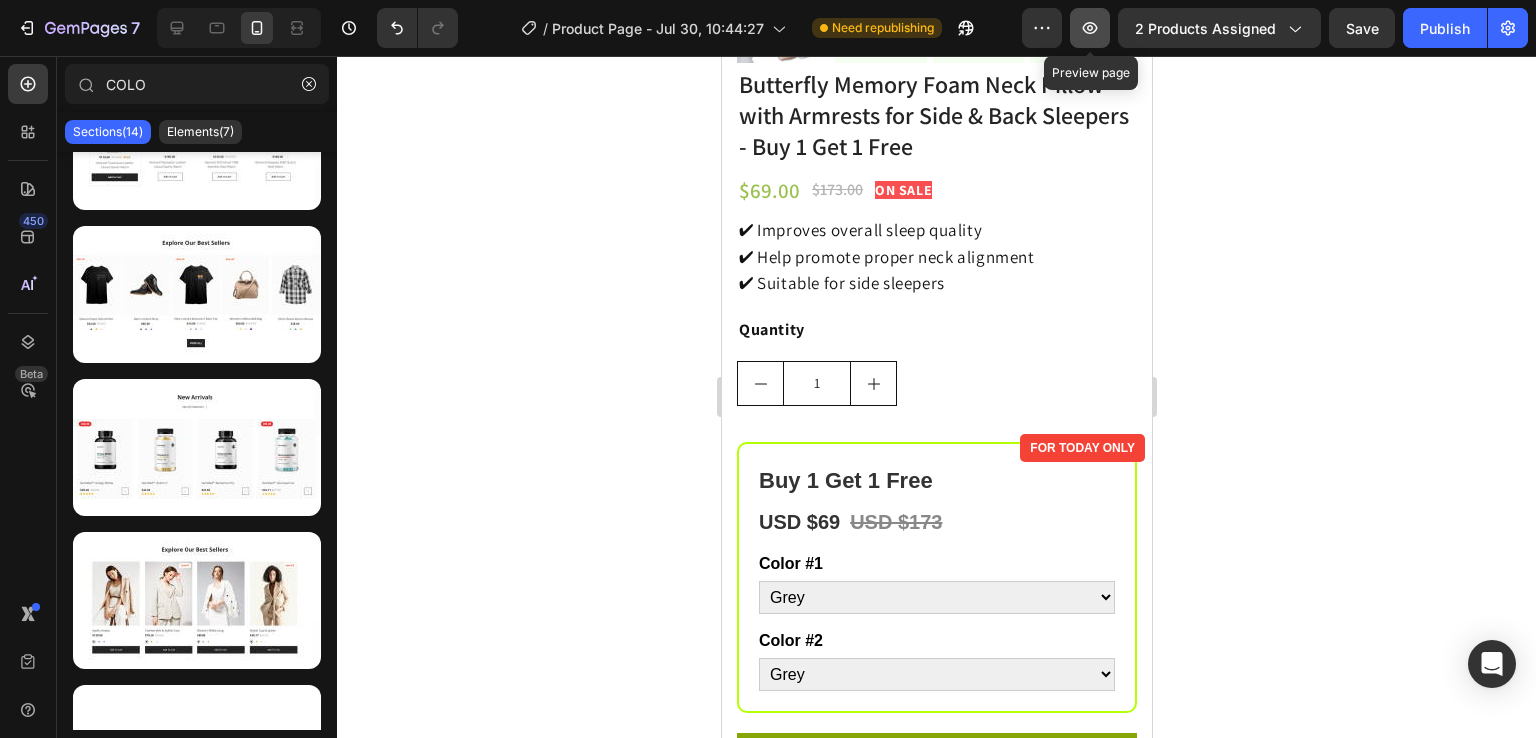 click 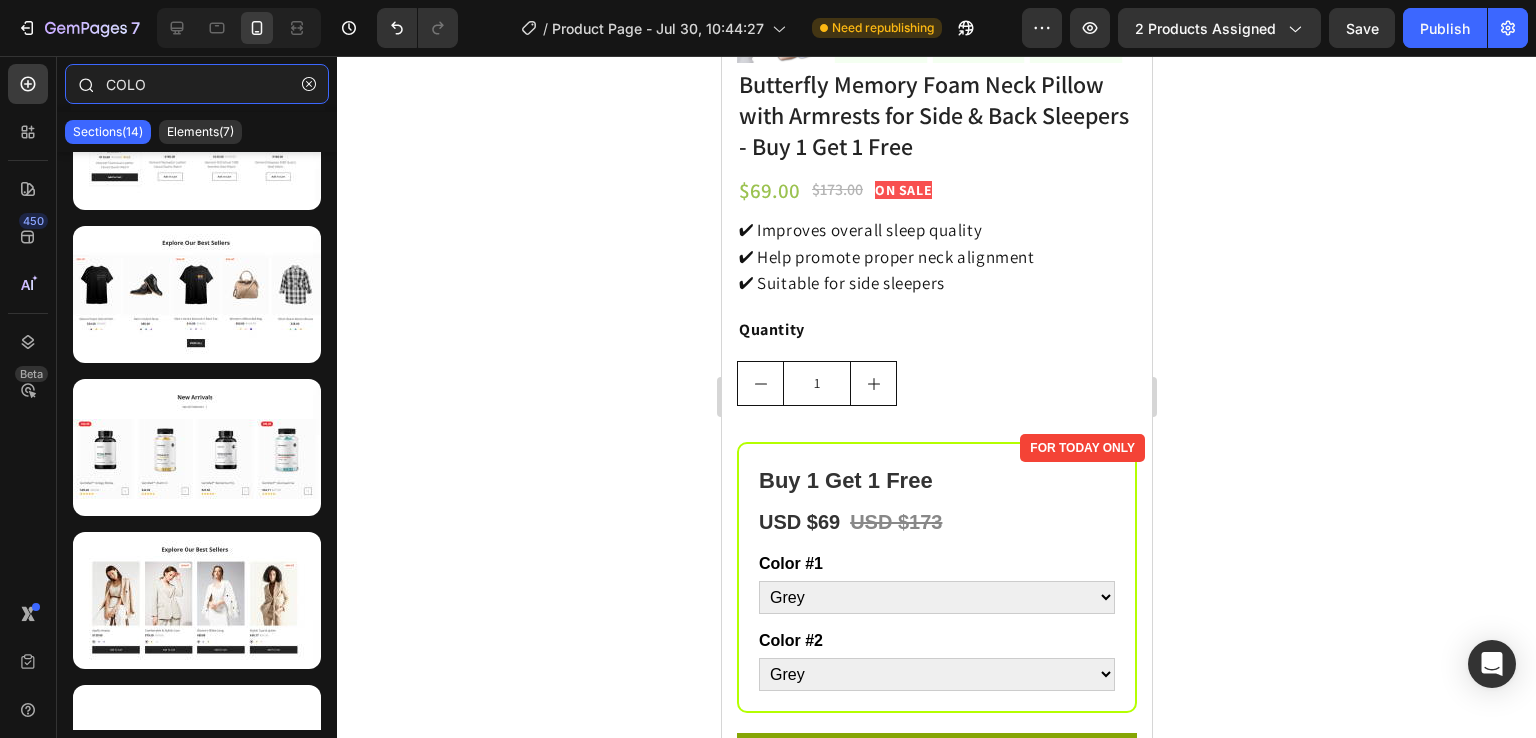 click on "COLO" at bounding box center (197, 84) 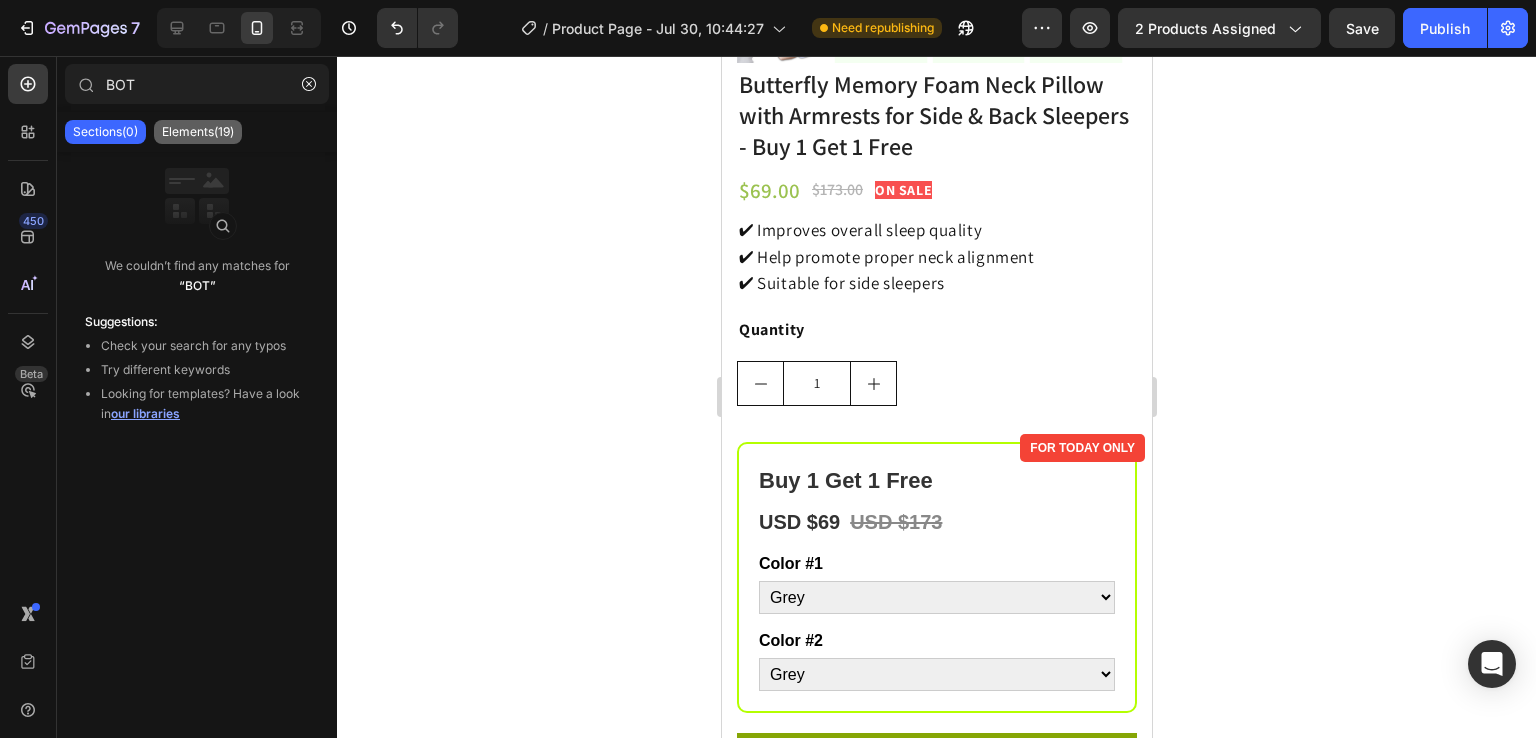 click on "Elements(19)" at bounding box center (198, 132) 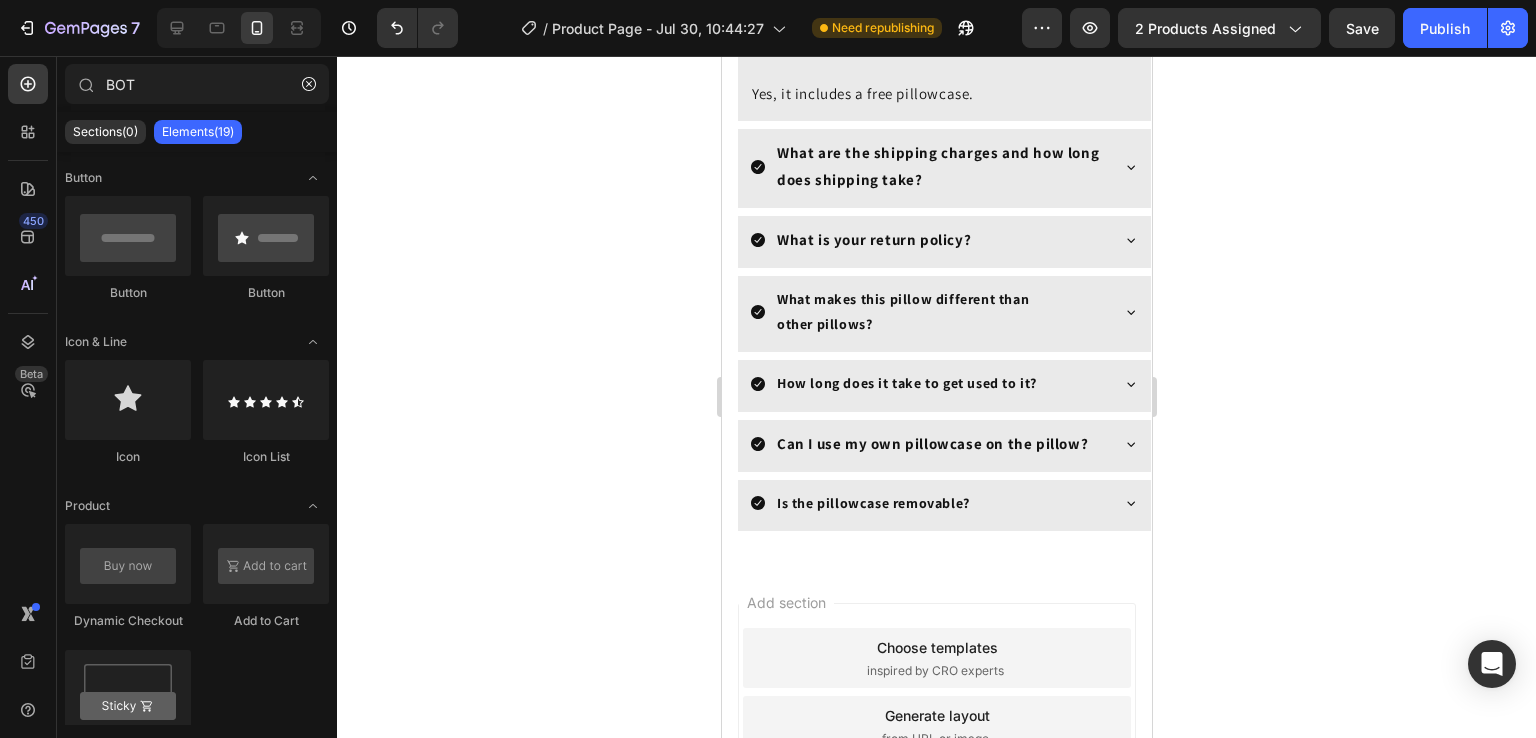 scroll, scrollTop: 4858, scrollLeft: 0, axis: vertical 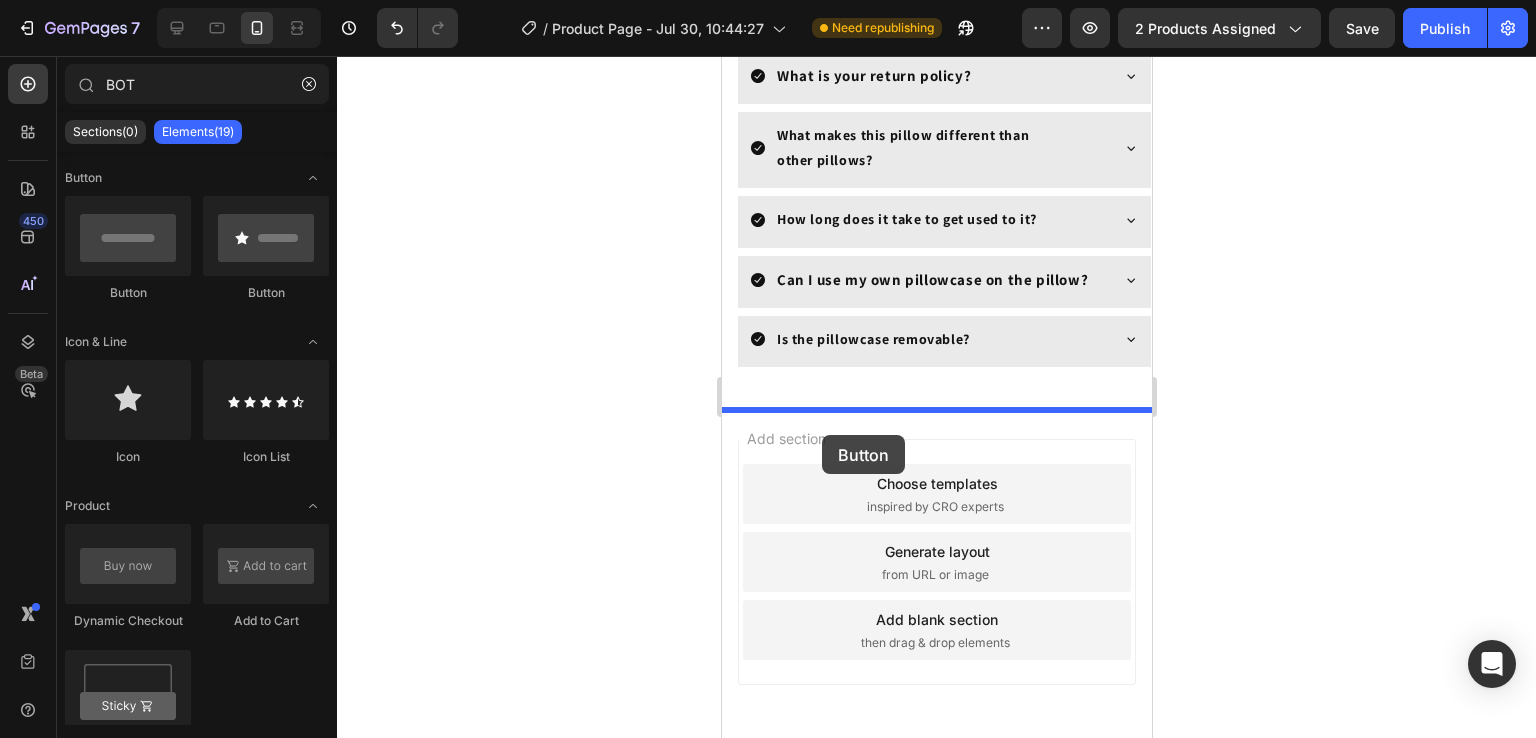 drag, startPoint x: 829, startPoint y: 331, endPoint x: 821, endPoint y: 435, distance: 104.307236 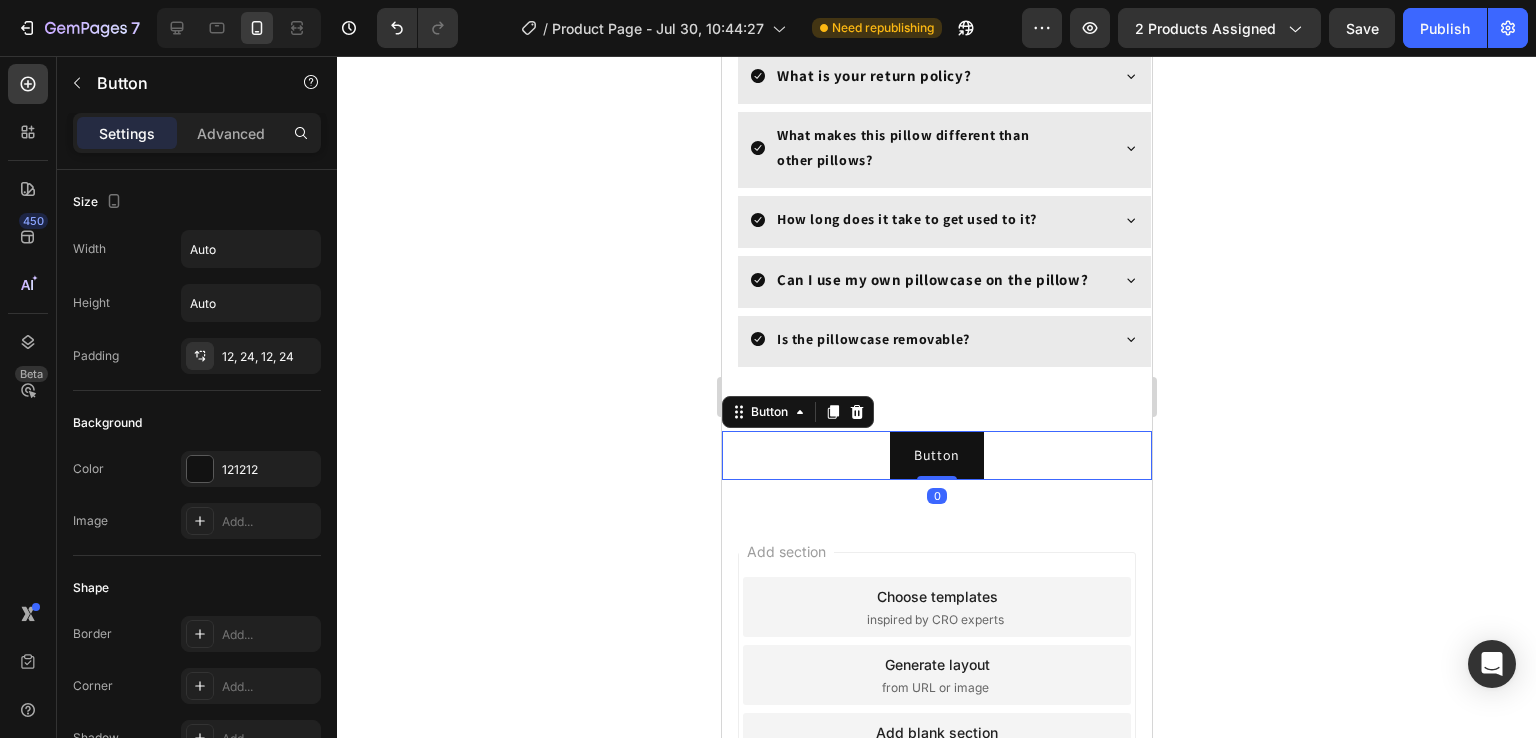 click 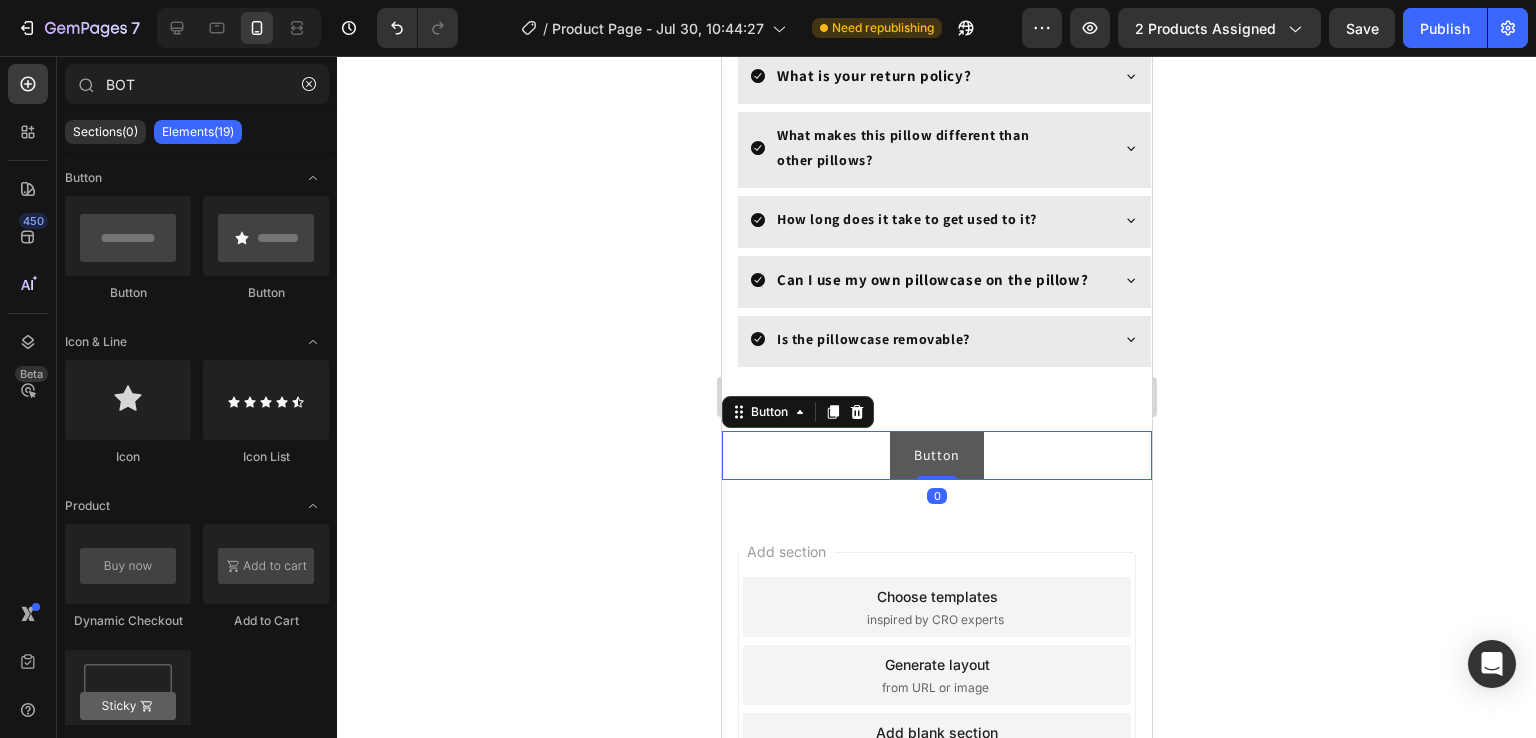 click on "Button" at bounding box center [936, 455] 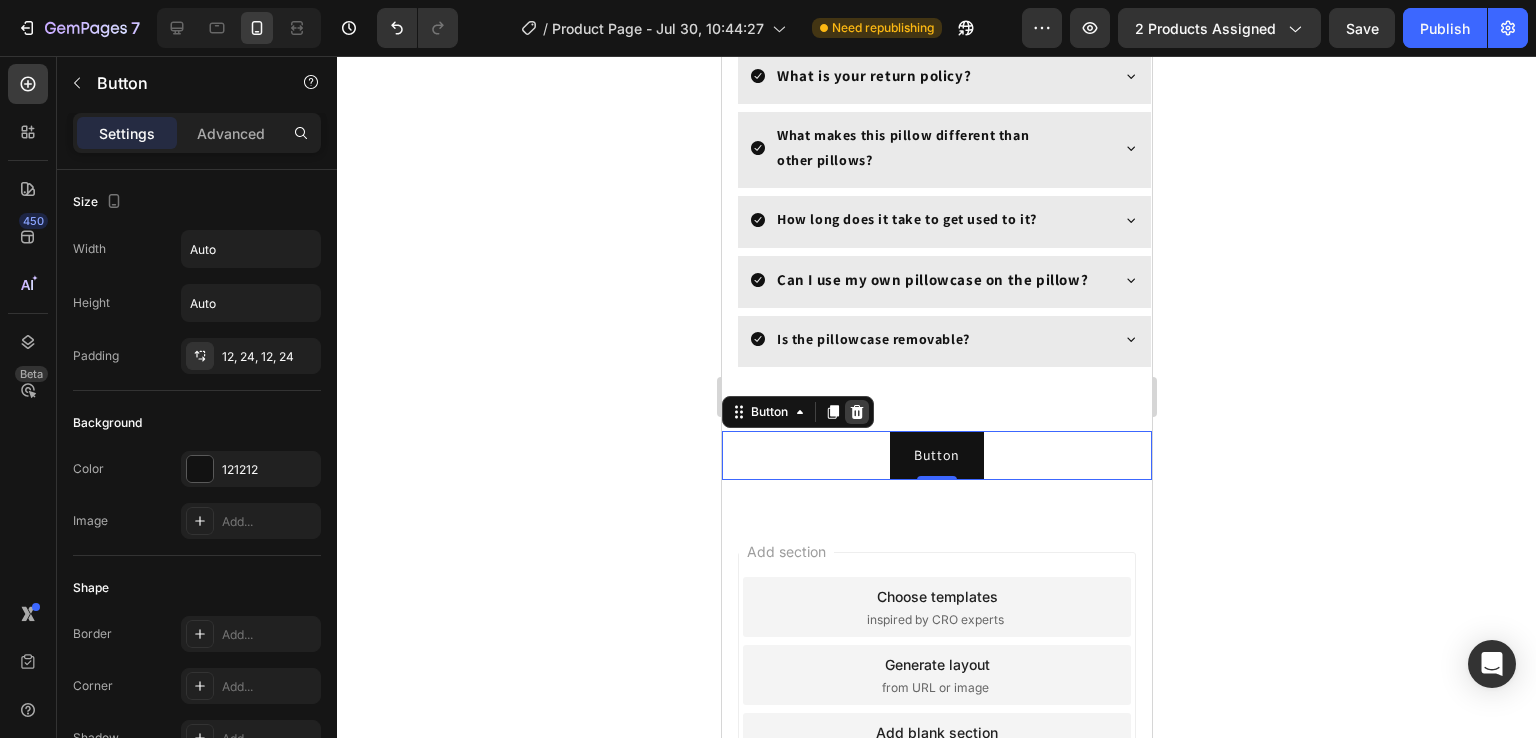 click 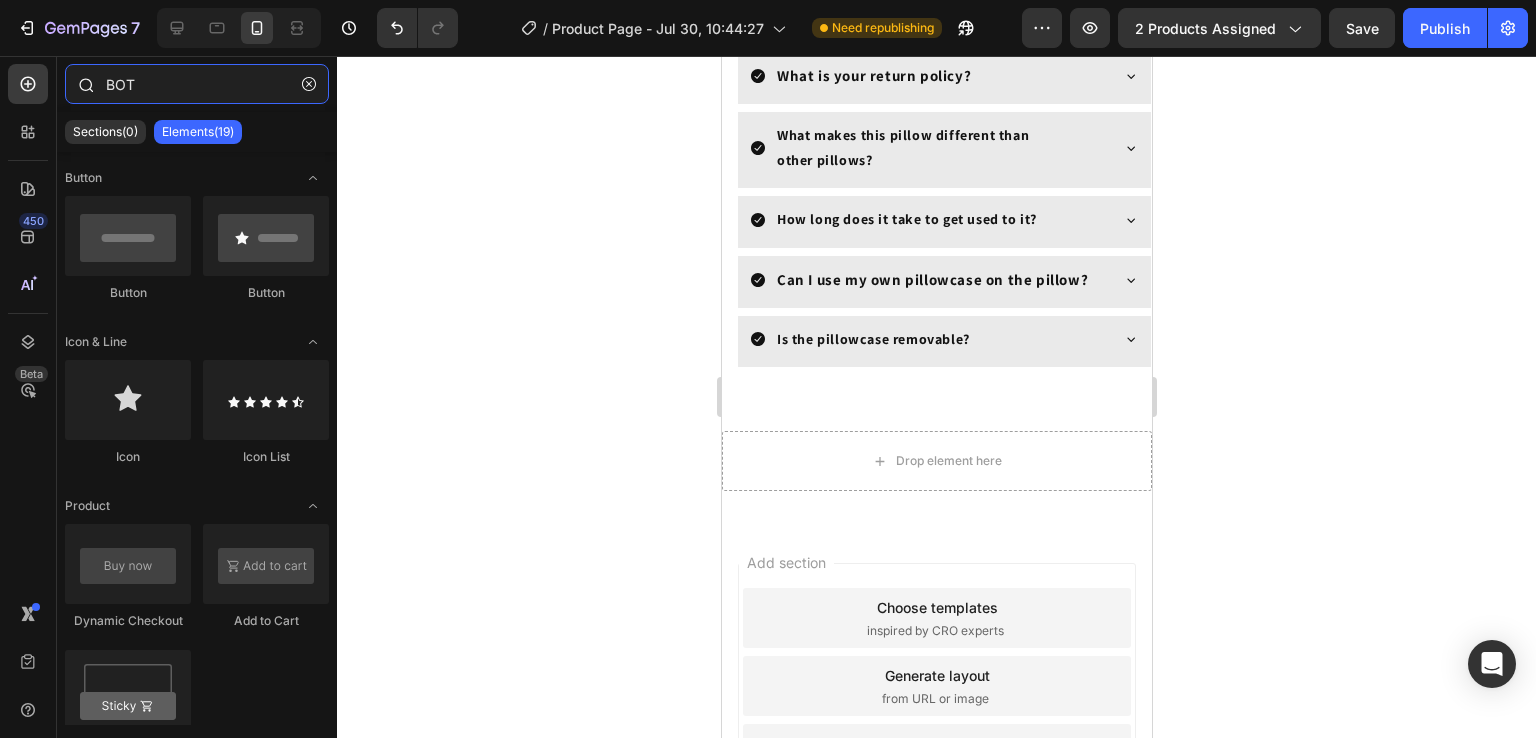 click on "BOT" at bounding box center [197, 84] 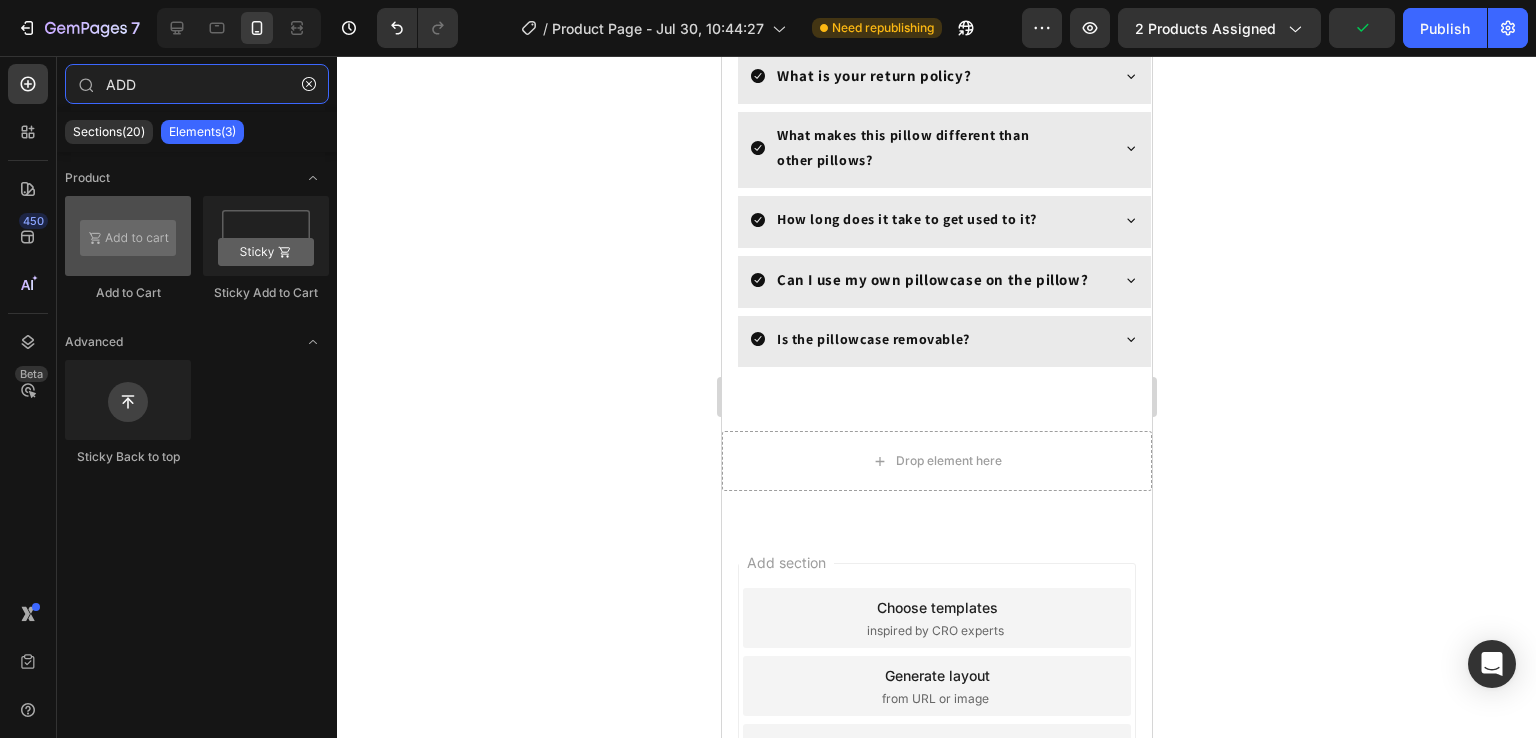 type on "ADD" 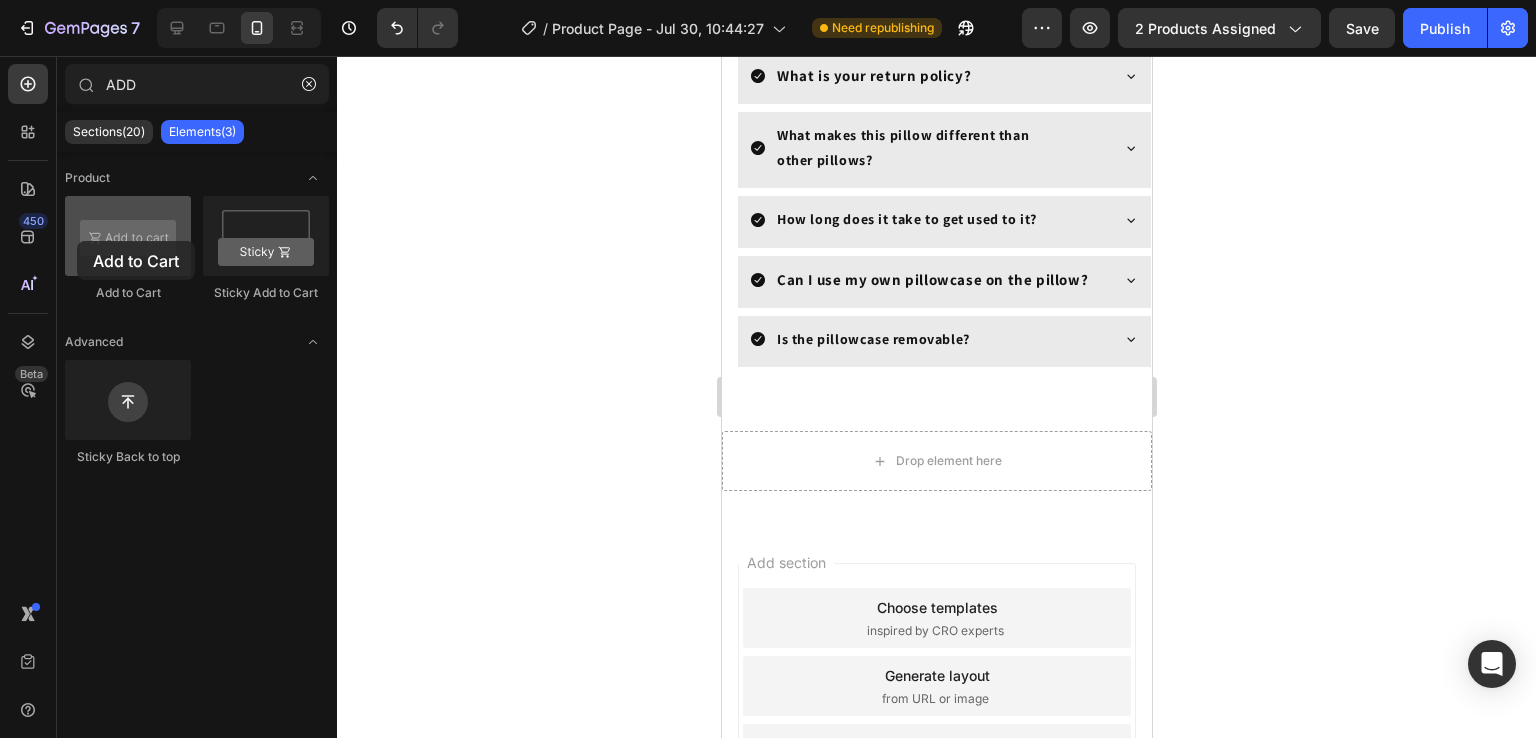 drag, startPoint x: 116, startPoint y: 230, endPoint x: 77, endPoint y: 241, distance: 40.5216 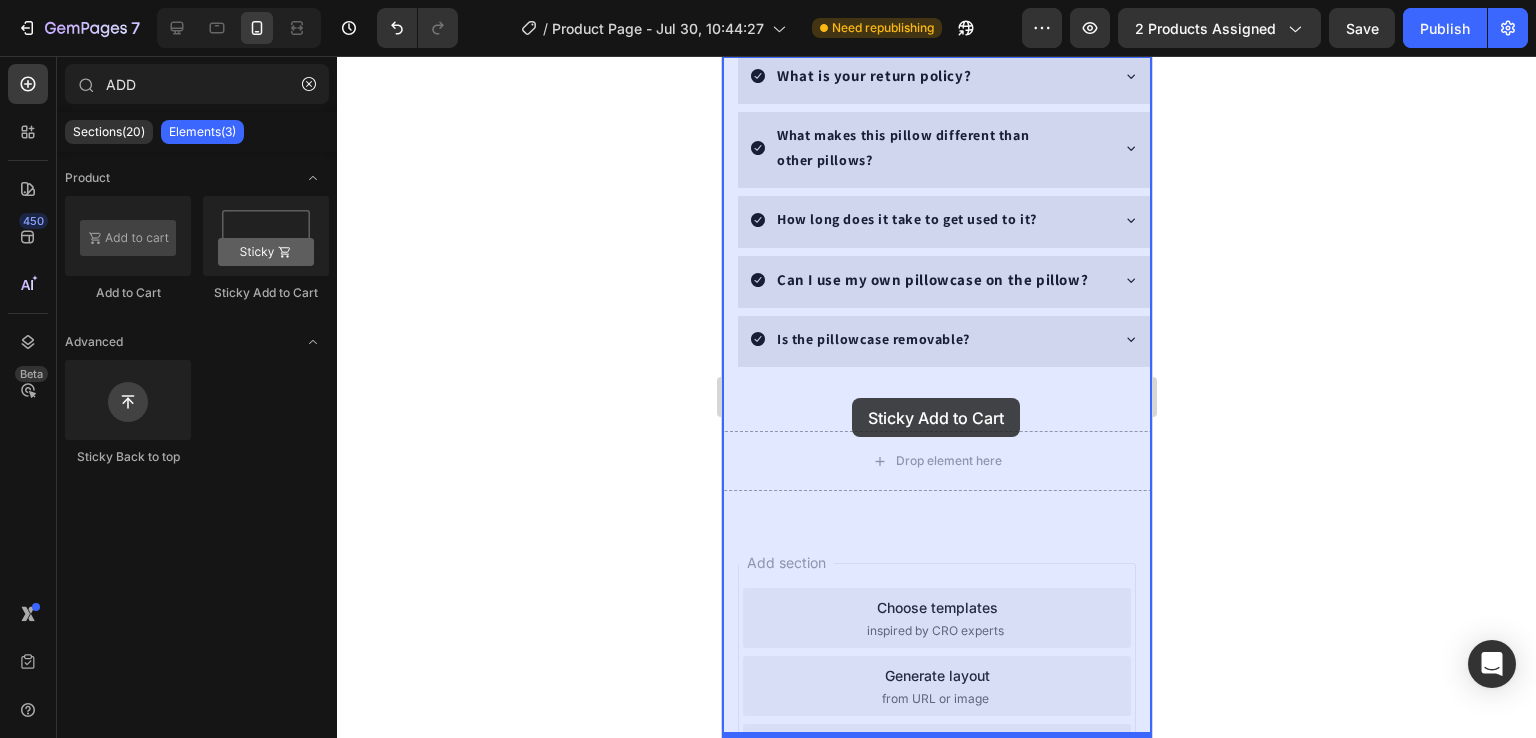 drag, startPoint x: 993, startPoint y: 301, endPoint x: 851, endPoint y: 398, distance: 171.96802 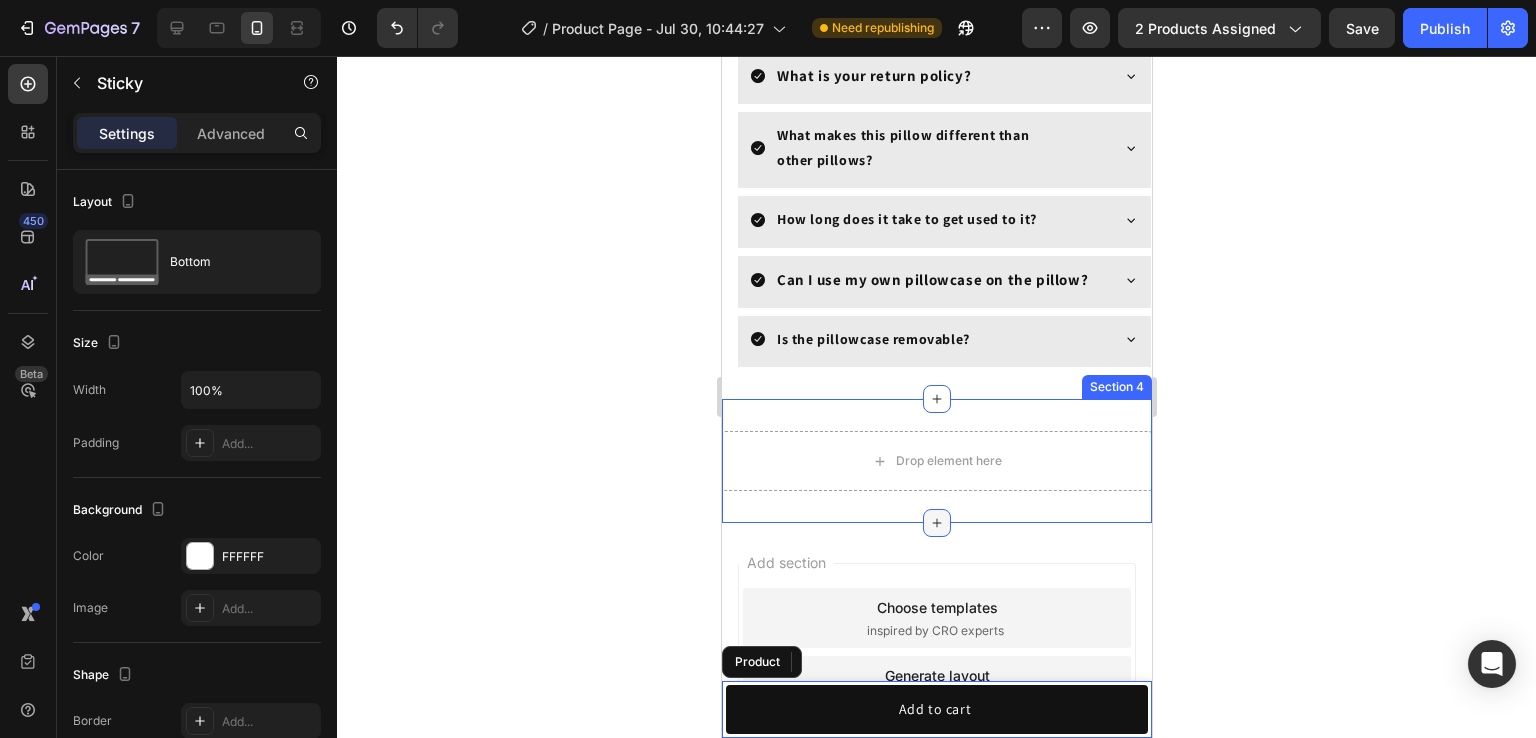 scroll, scrollTop: 5077, scrollLeft: 0, axis: vertical 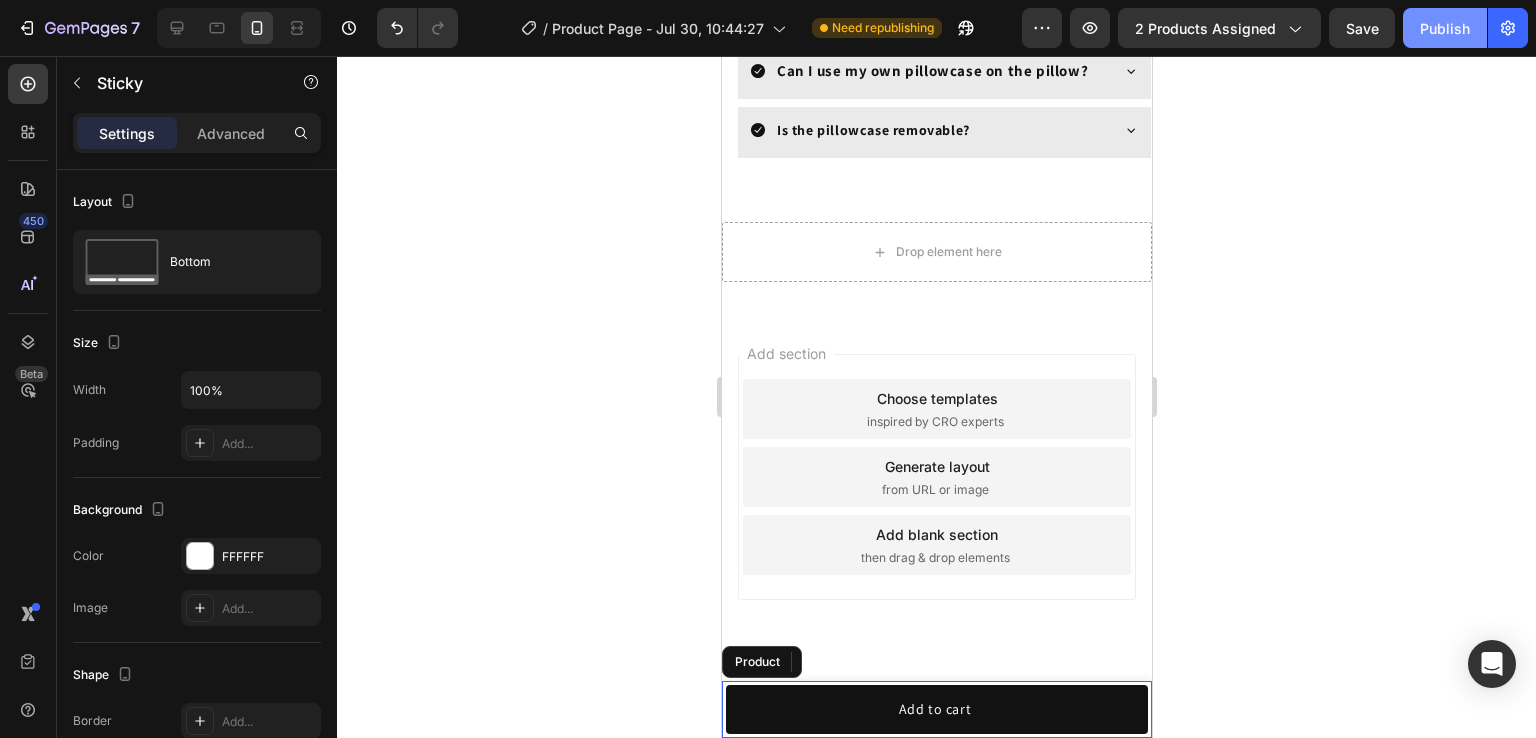 click on "Publish" at bounding box center [1445, 28] 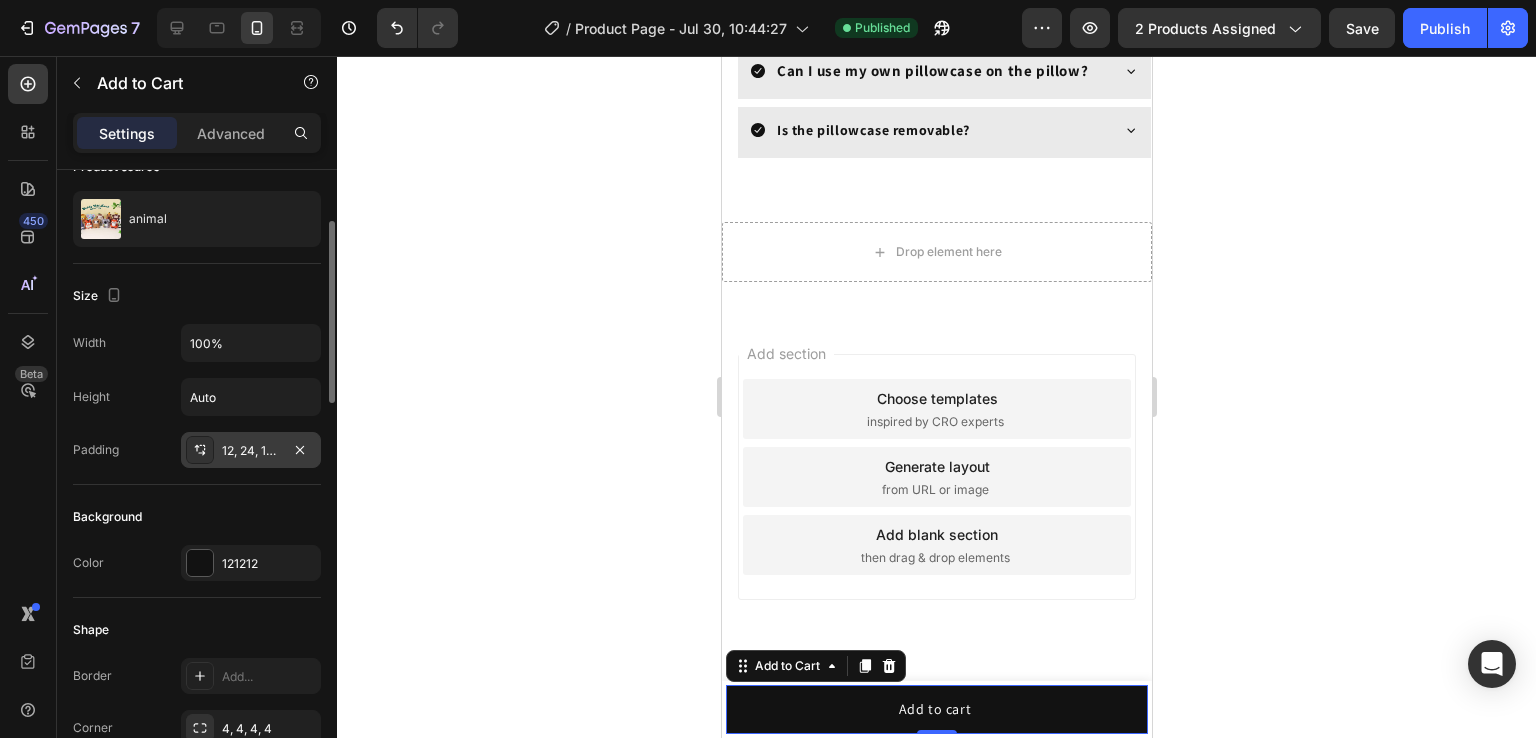scroll, scrollTop: 0, scrollLeft: 0, axis: both 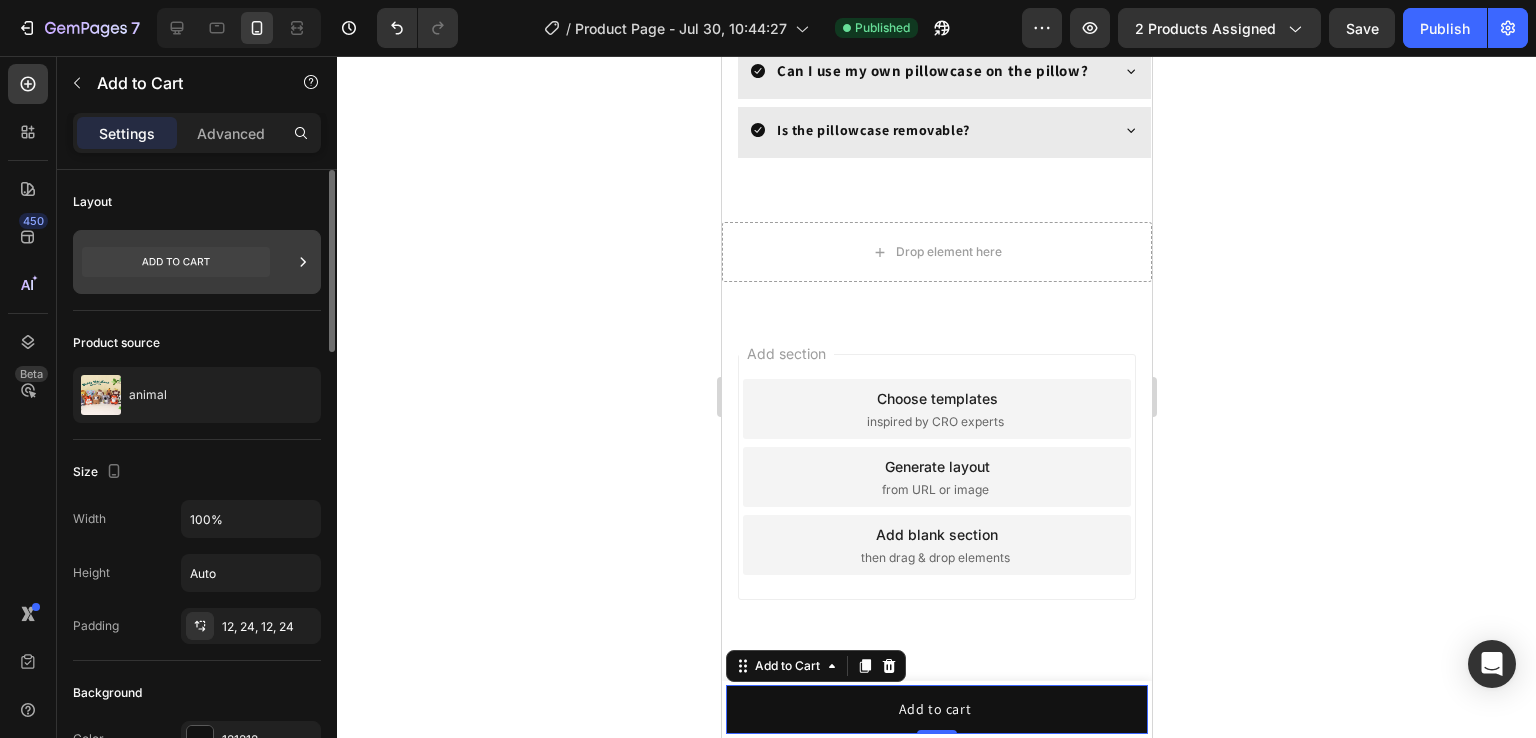 click 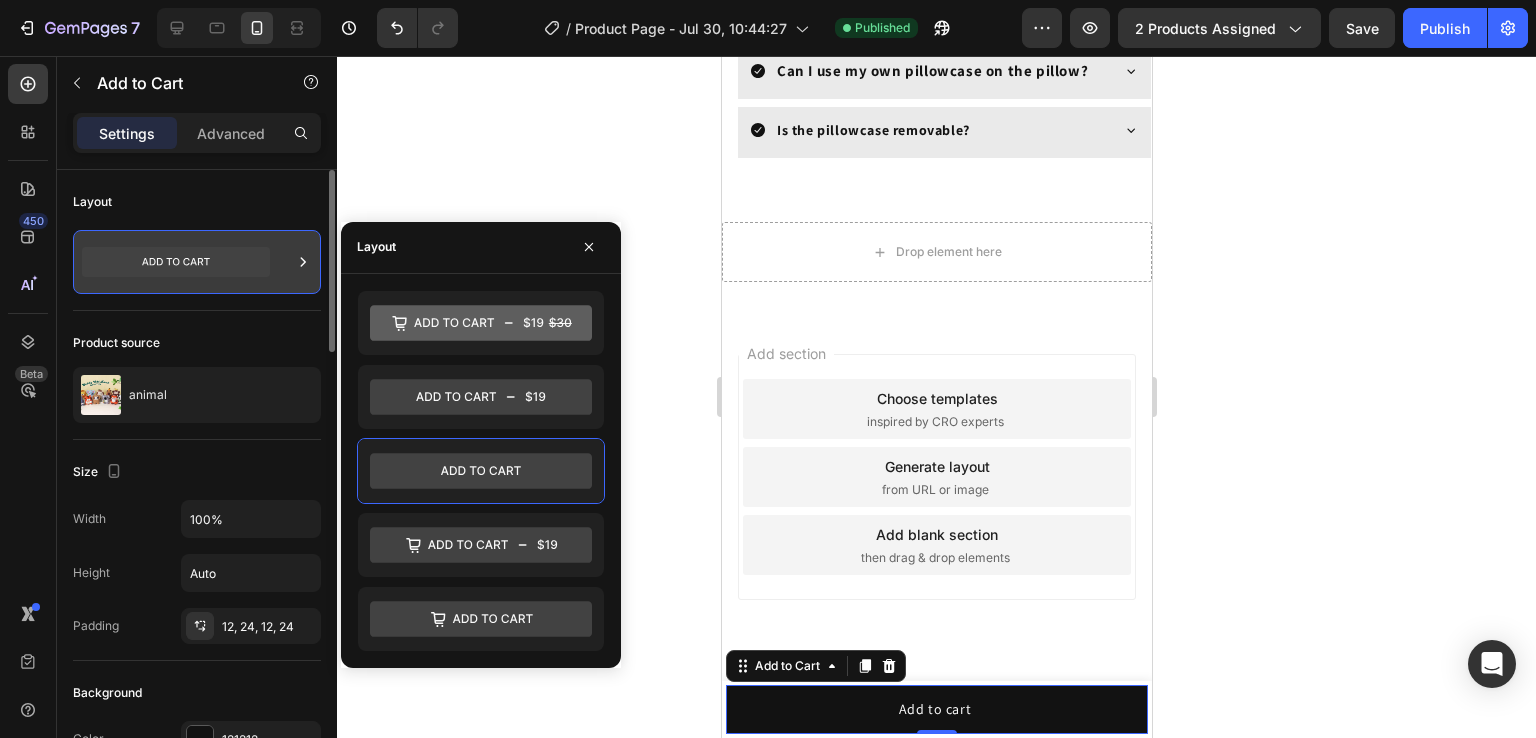 click 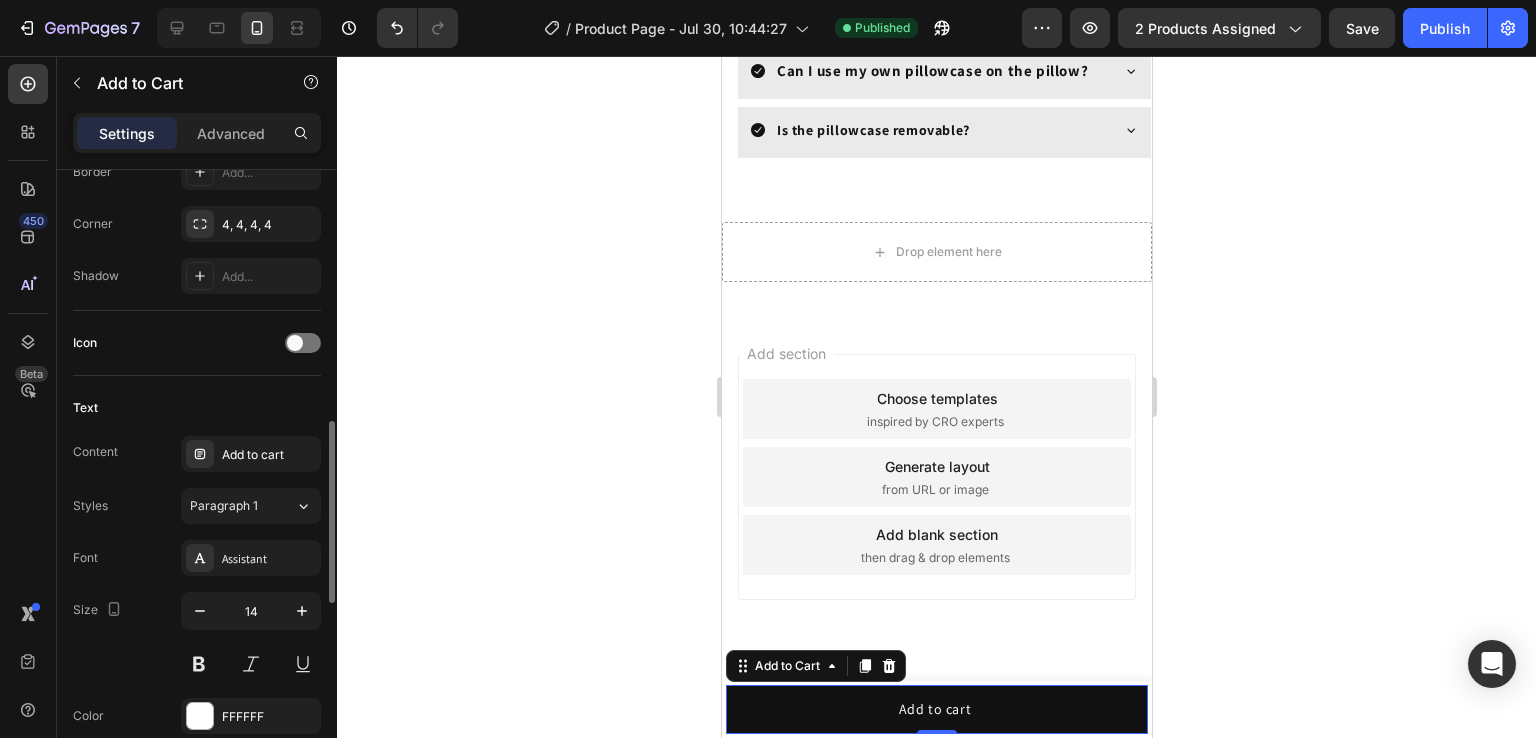 scroll, scrollTop: 724, scrollLeft: 0, axis: vertical 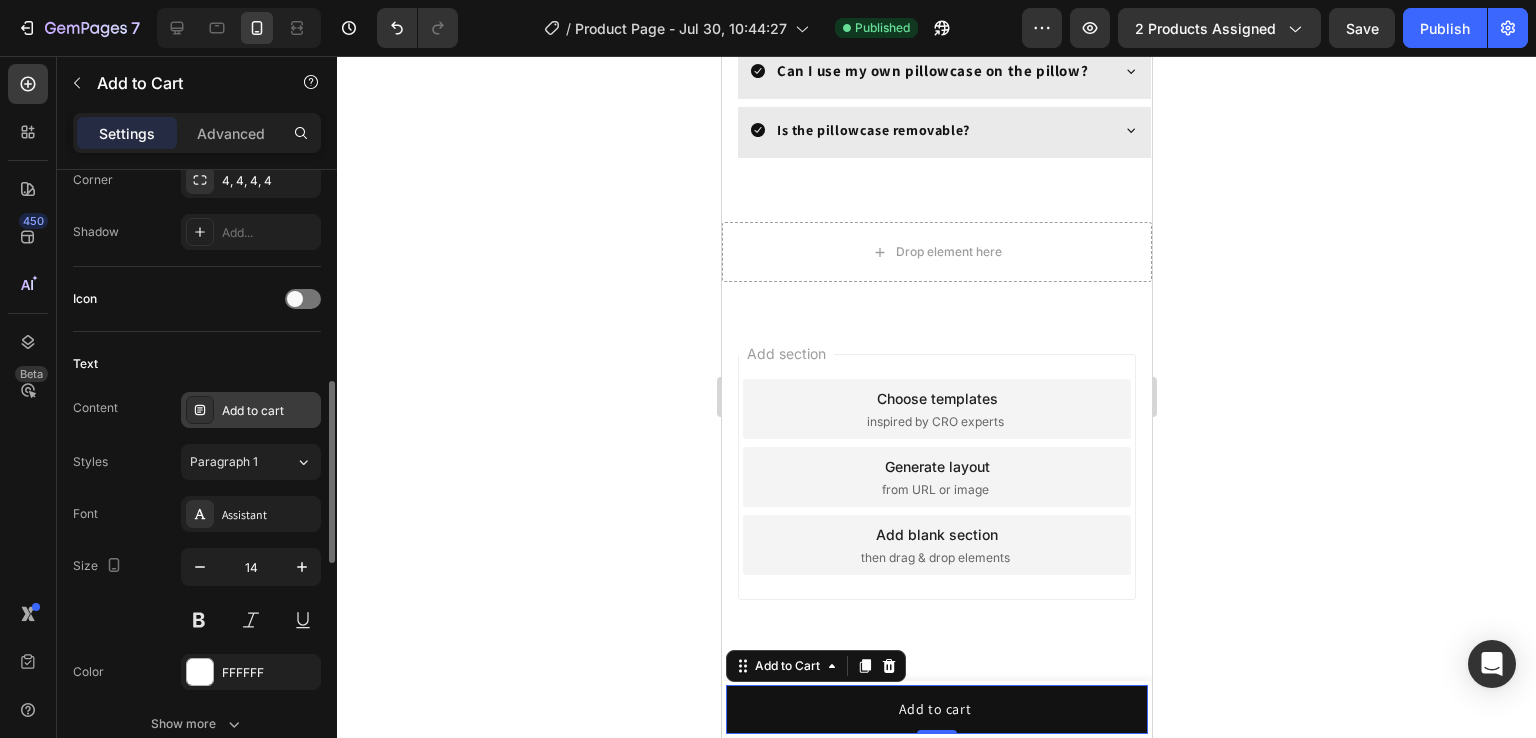 click on "Add to cart" at bounding box center [251, 410] 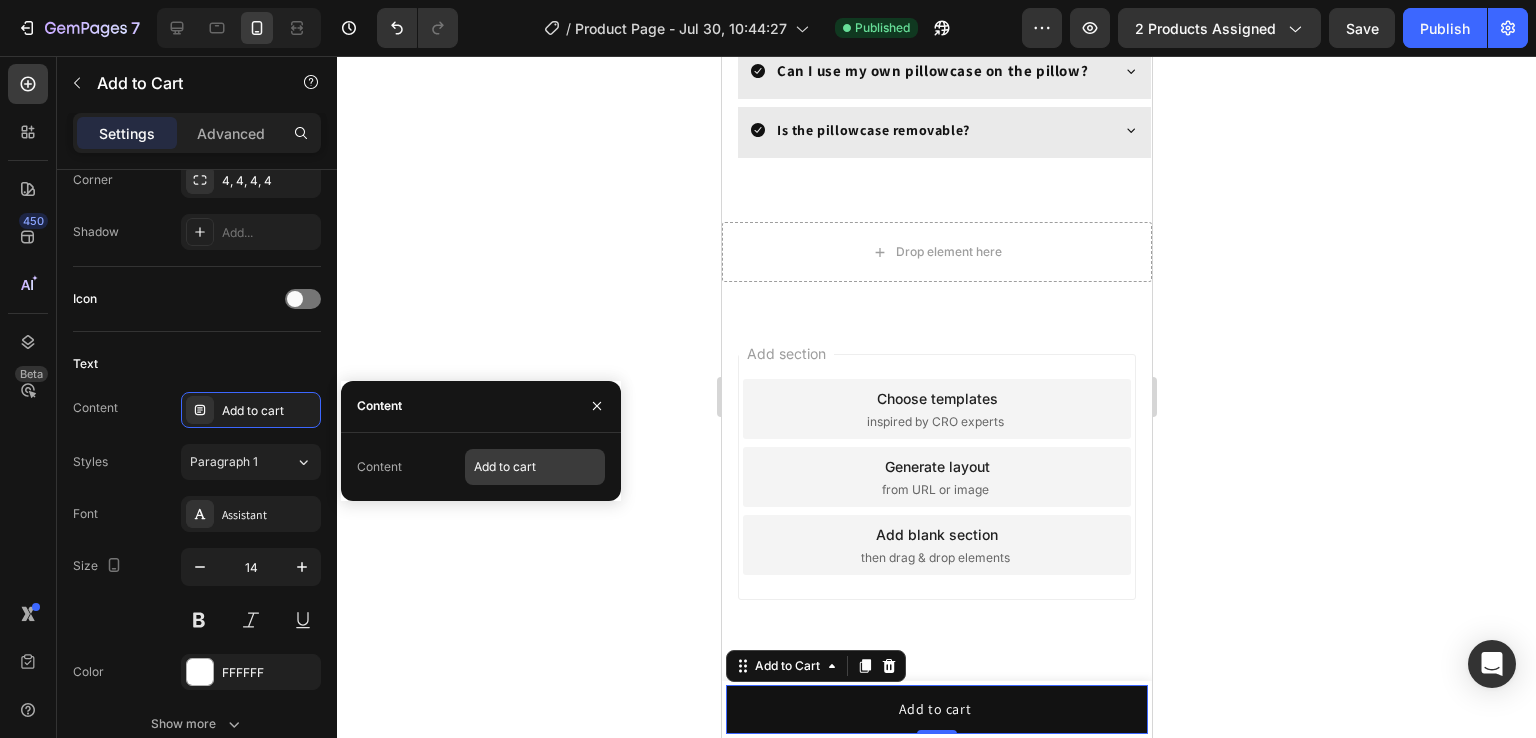 drag, startPoint x: 535, startPoint y: 440, endPoint x: 567, endPoint y: 458, distance: 36.71512 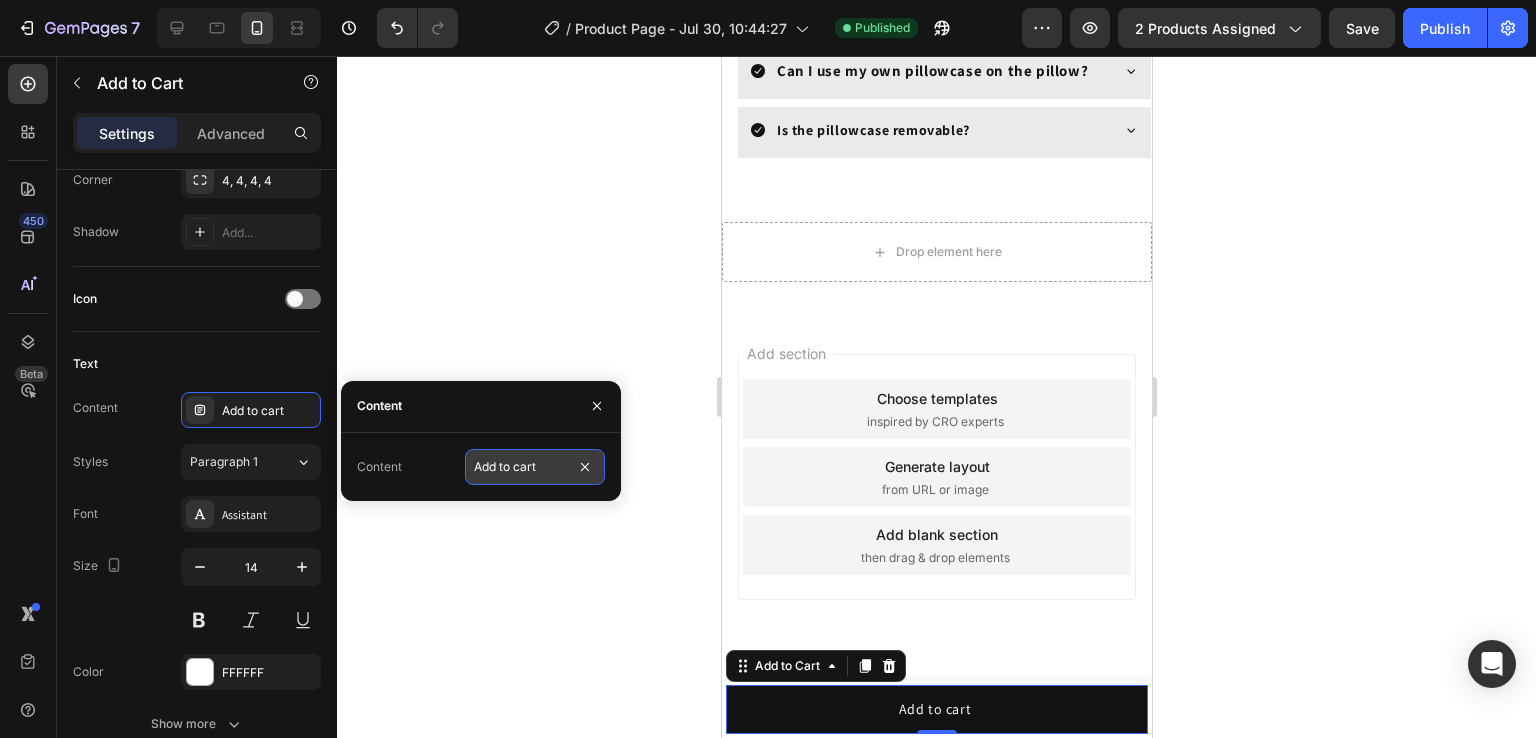 click on "Add to cart" at bounding box center [535, 467] 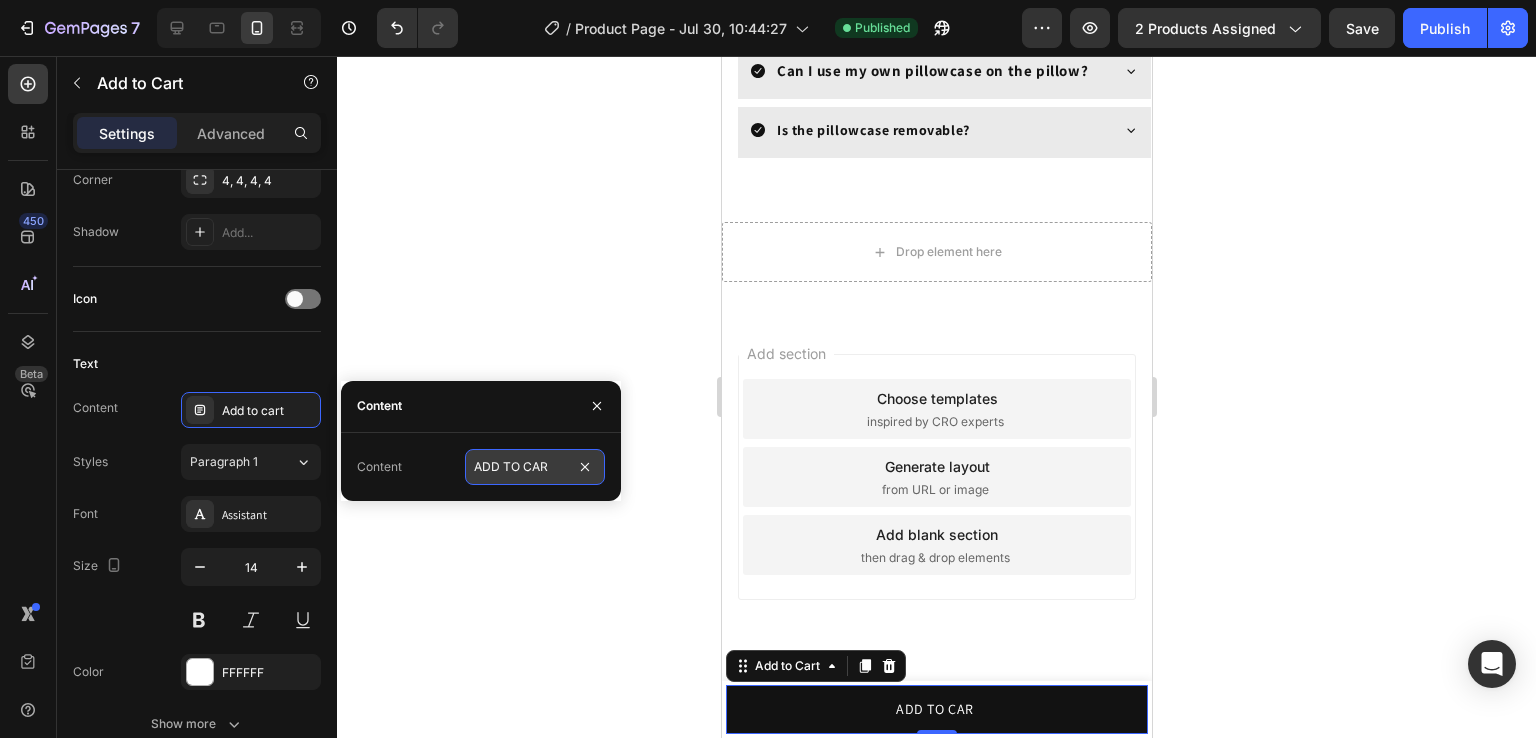type on "ADD TO CART" 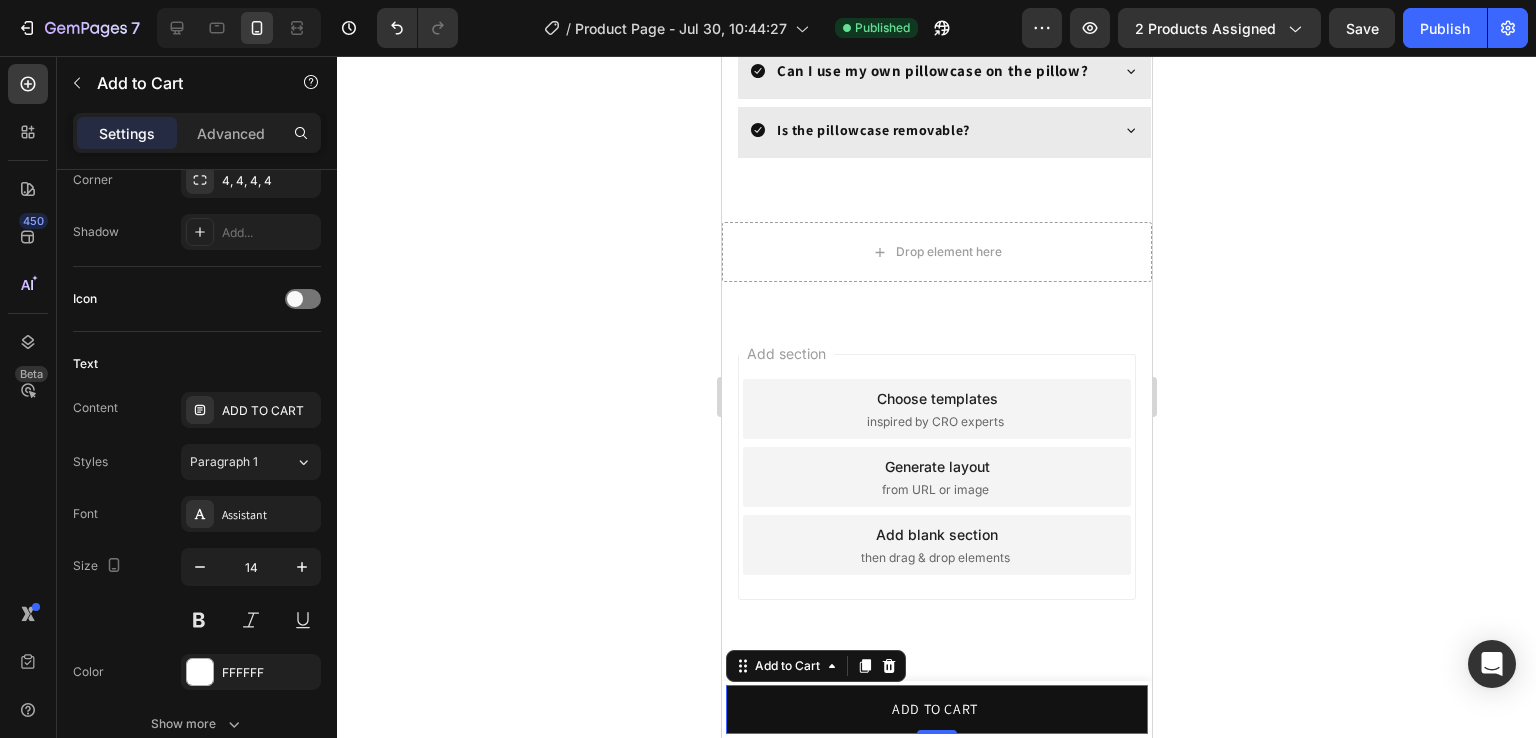 click 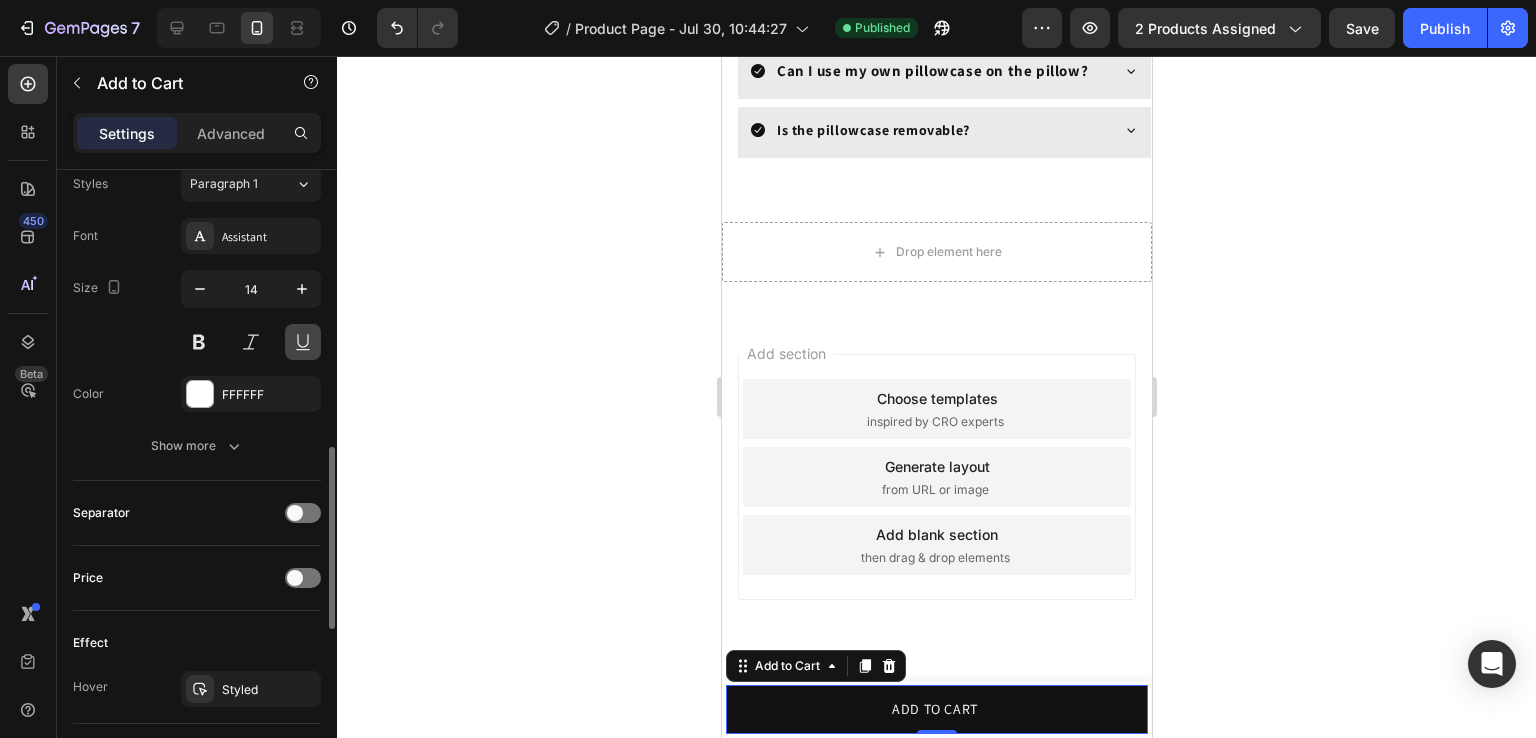 scroll, scrollTop: 990, scrollLeft: 0, axis: vertical 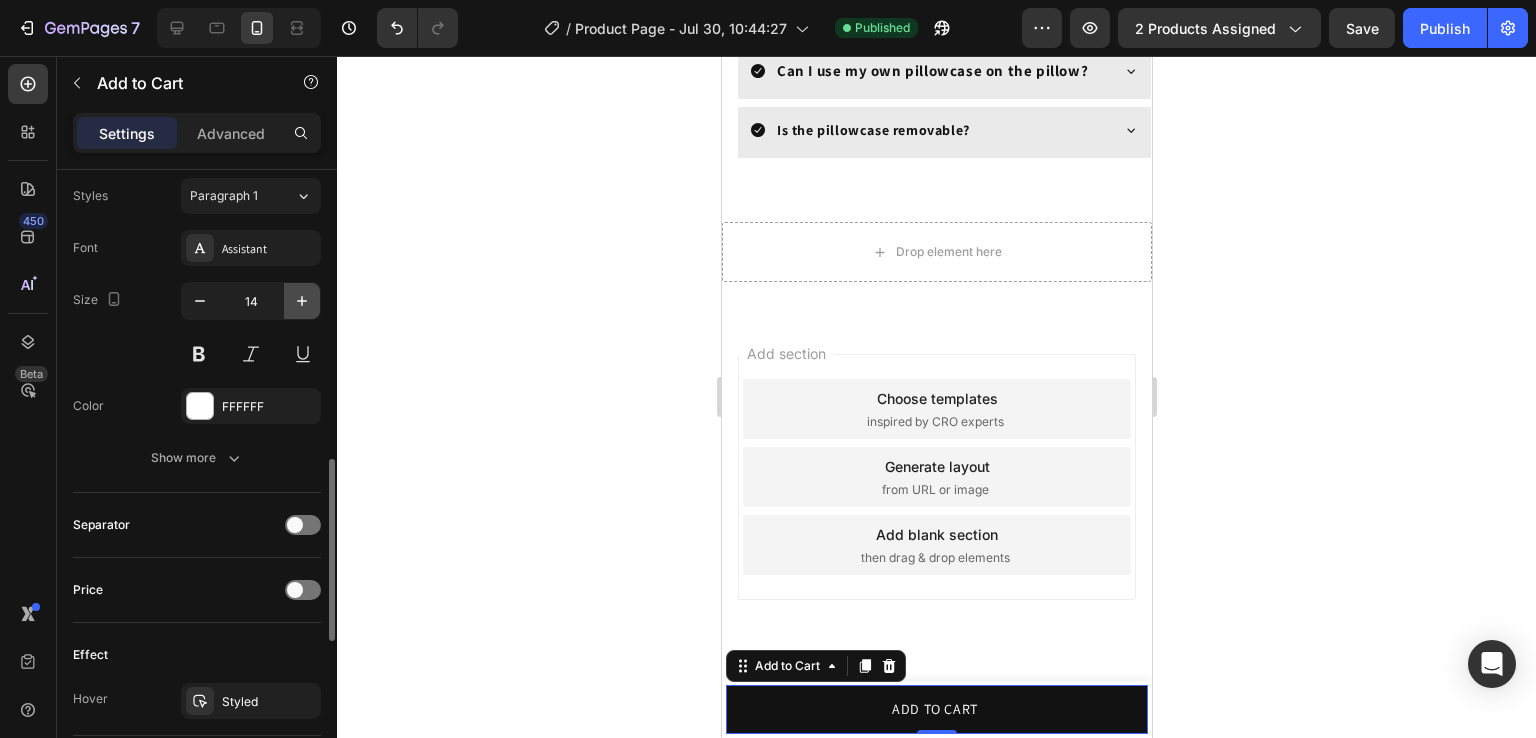 click at bounding box center (302, 301) 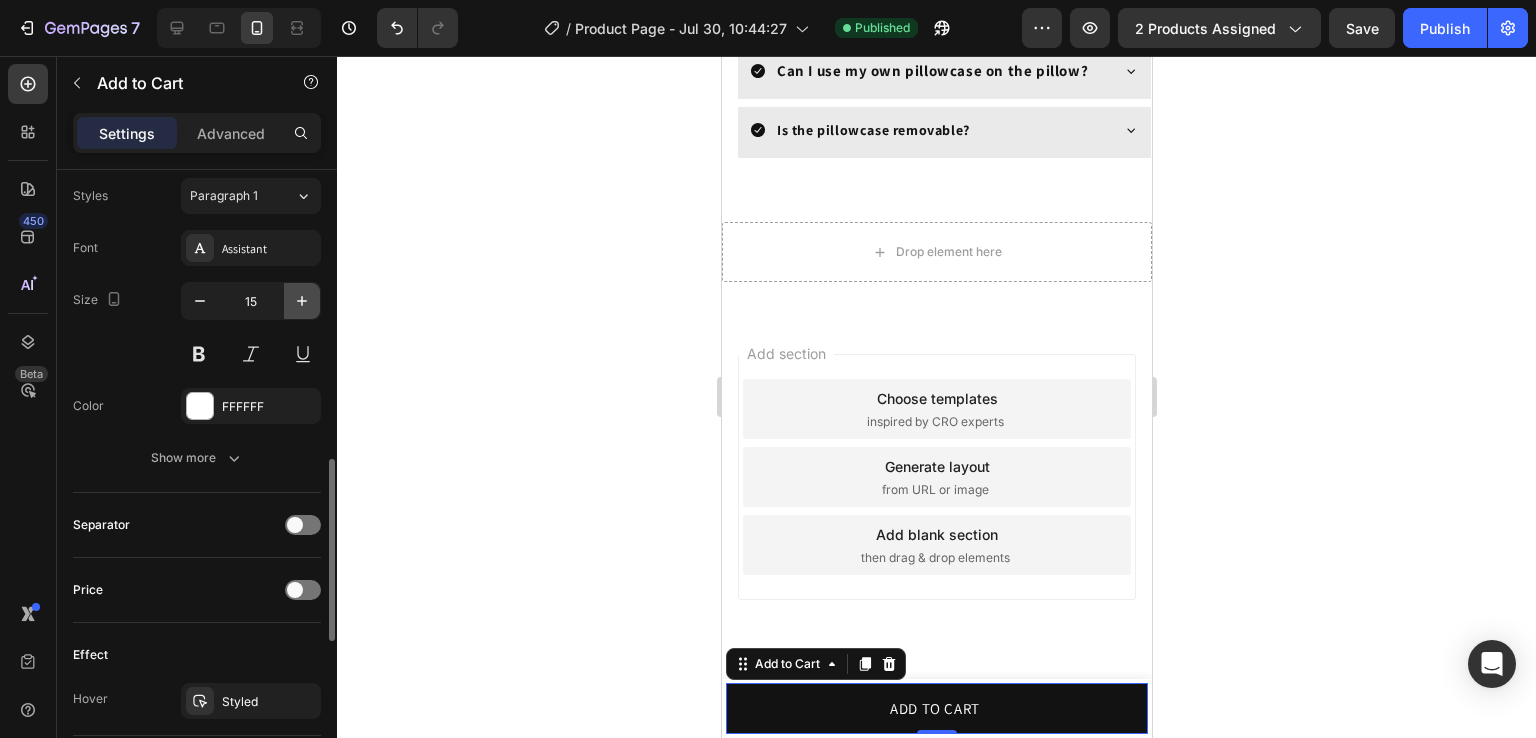 click at bounding box center (302, 301) 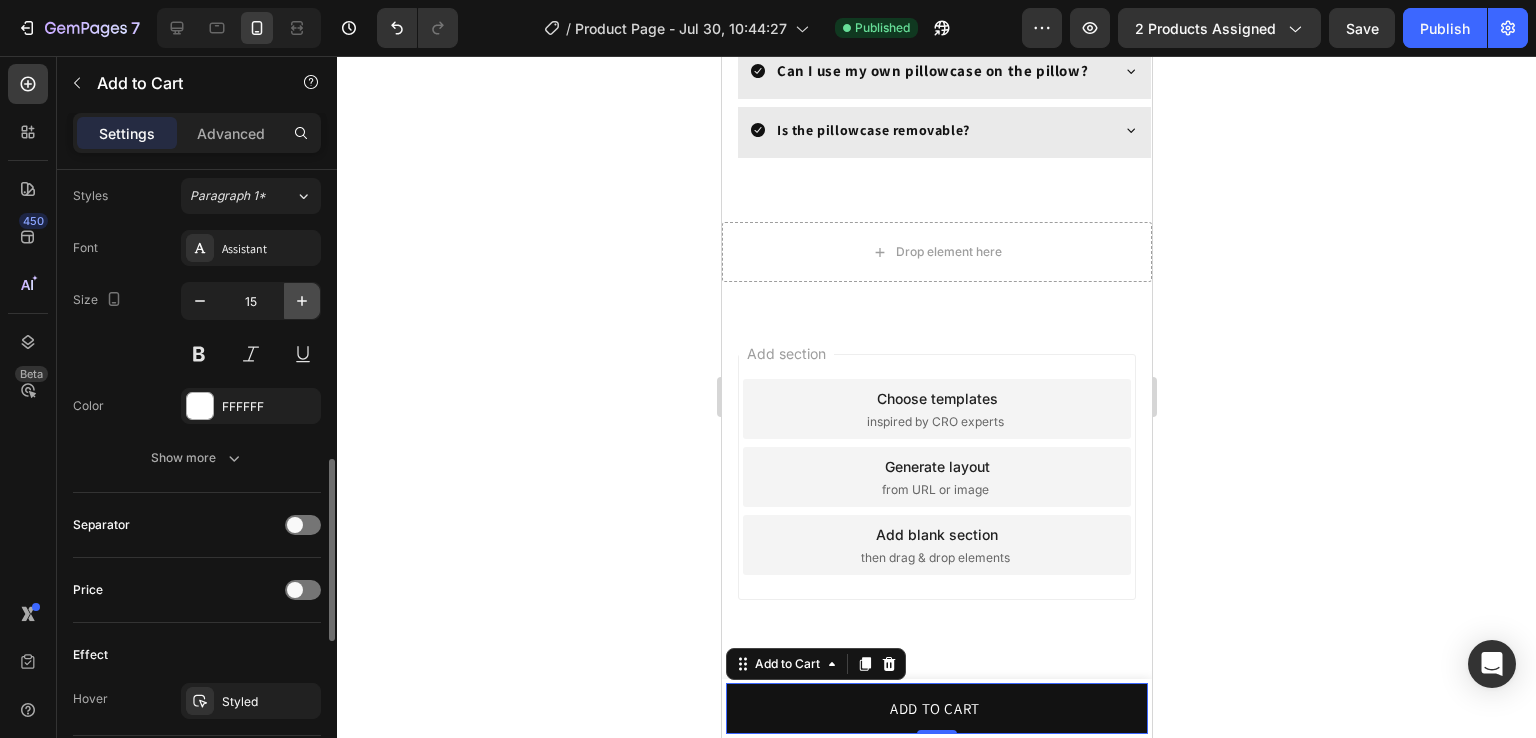 type on "16" 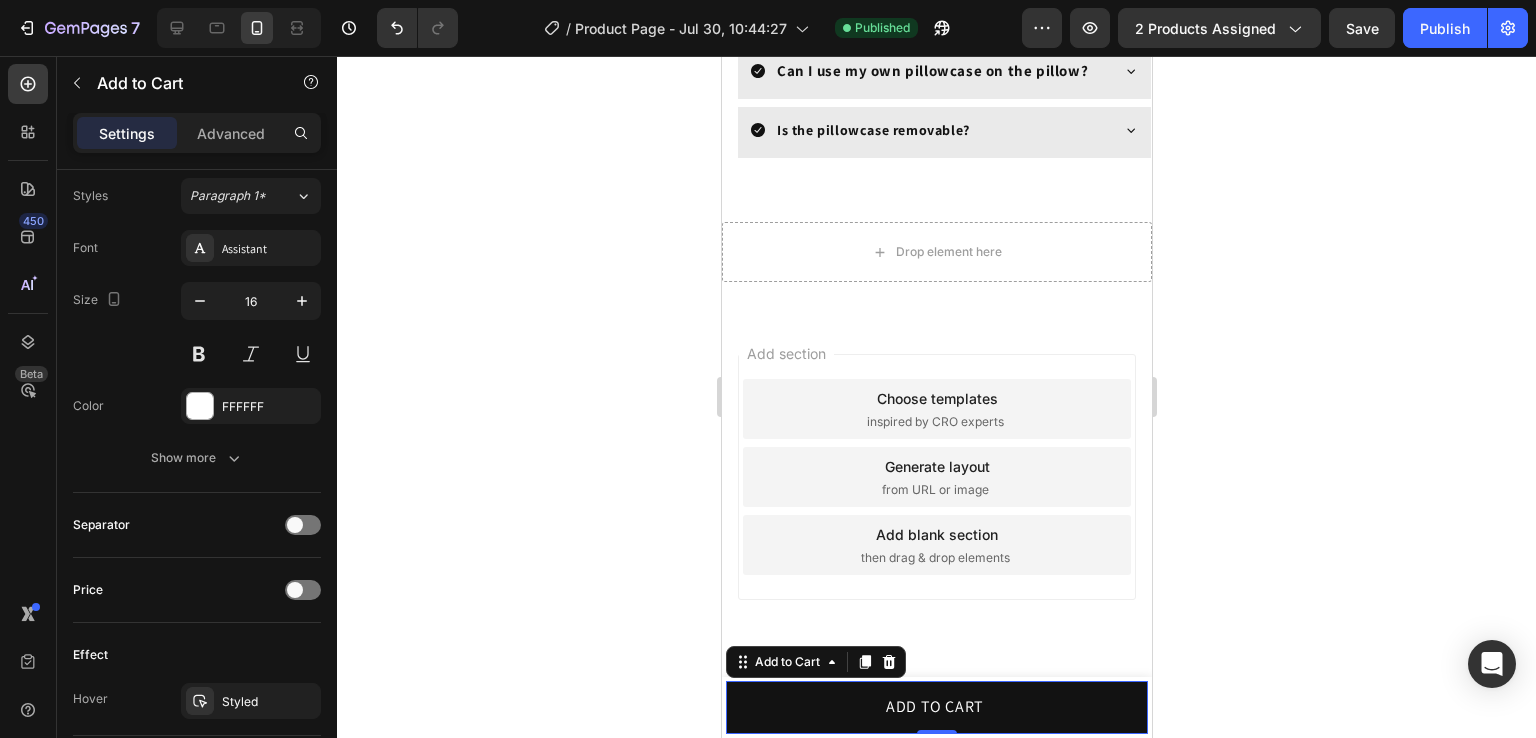 click 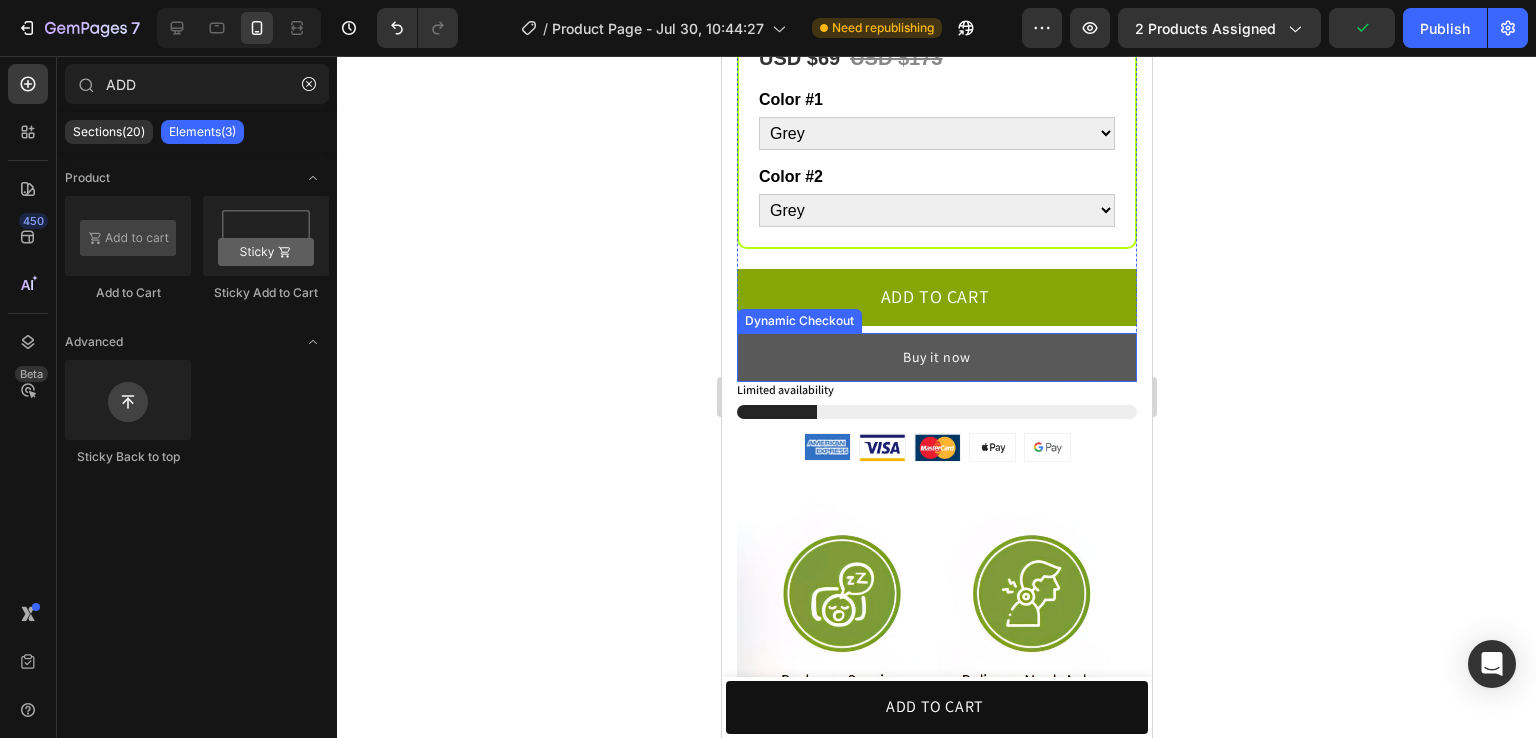 scroll, scrollTop: 1001, scrollLeft: 0, axis: vertical 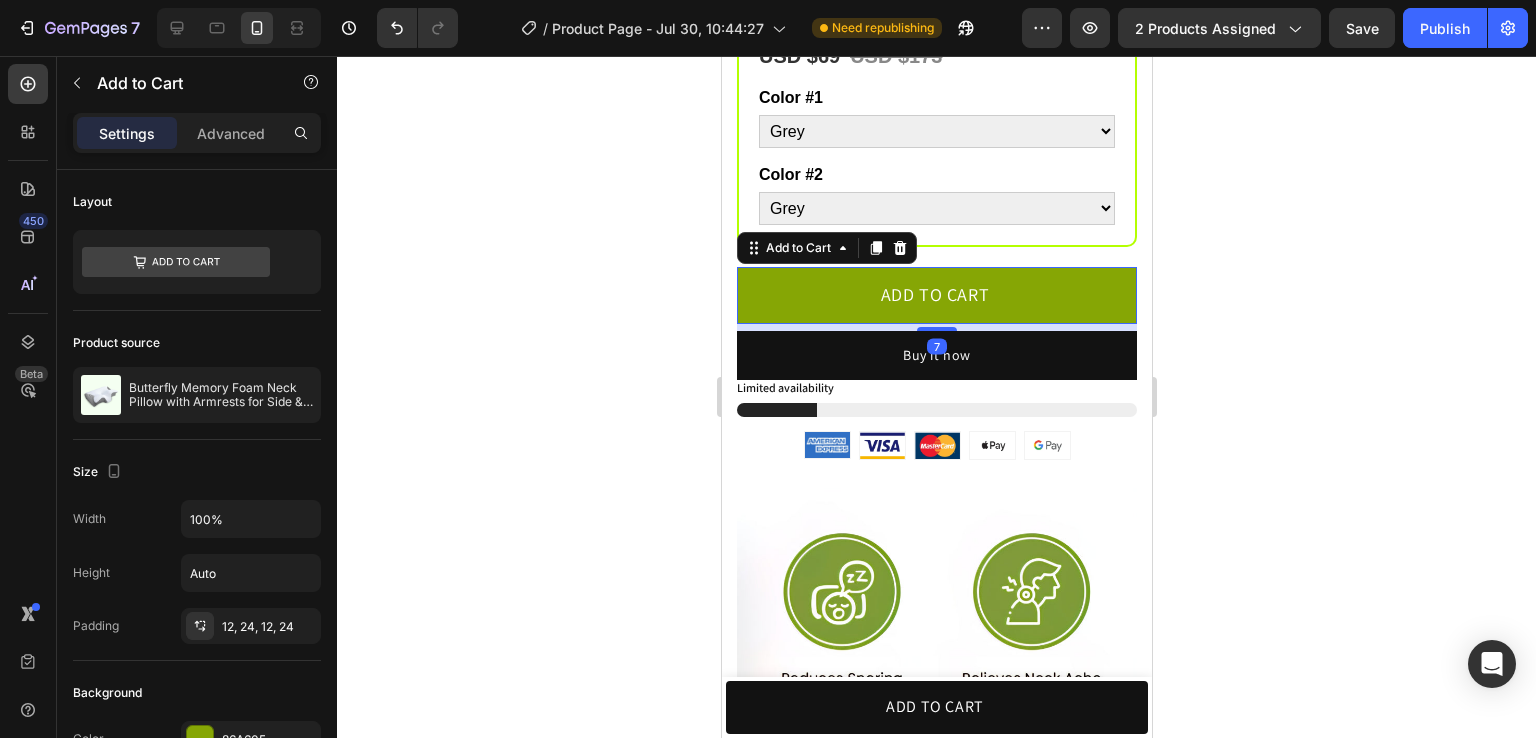 click on "ADD TO CART" 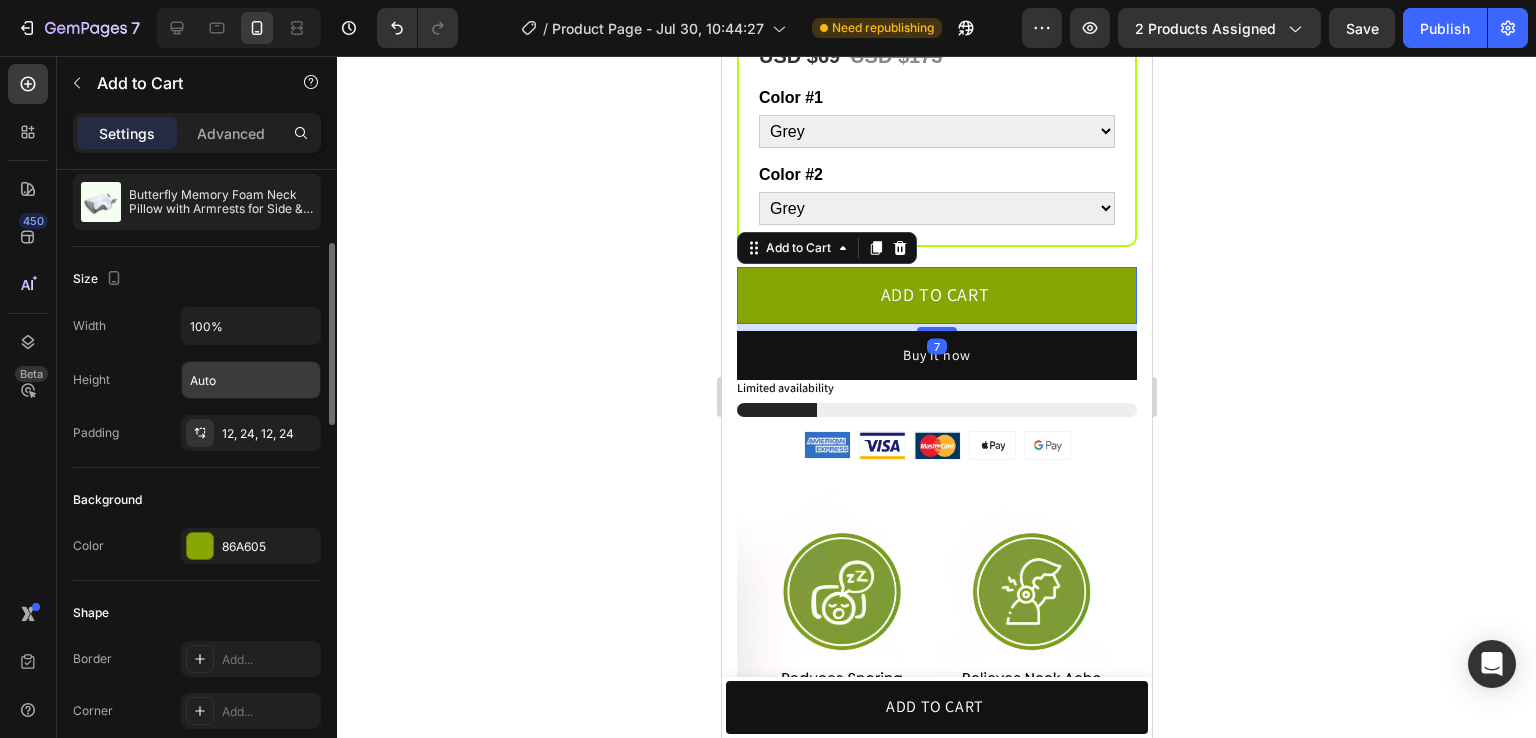 scroll, scrollTop: 209, scrollLeft: 0, axis: vertical 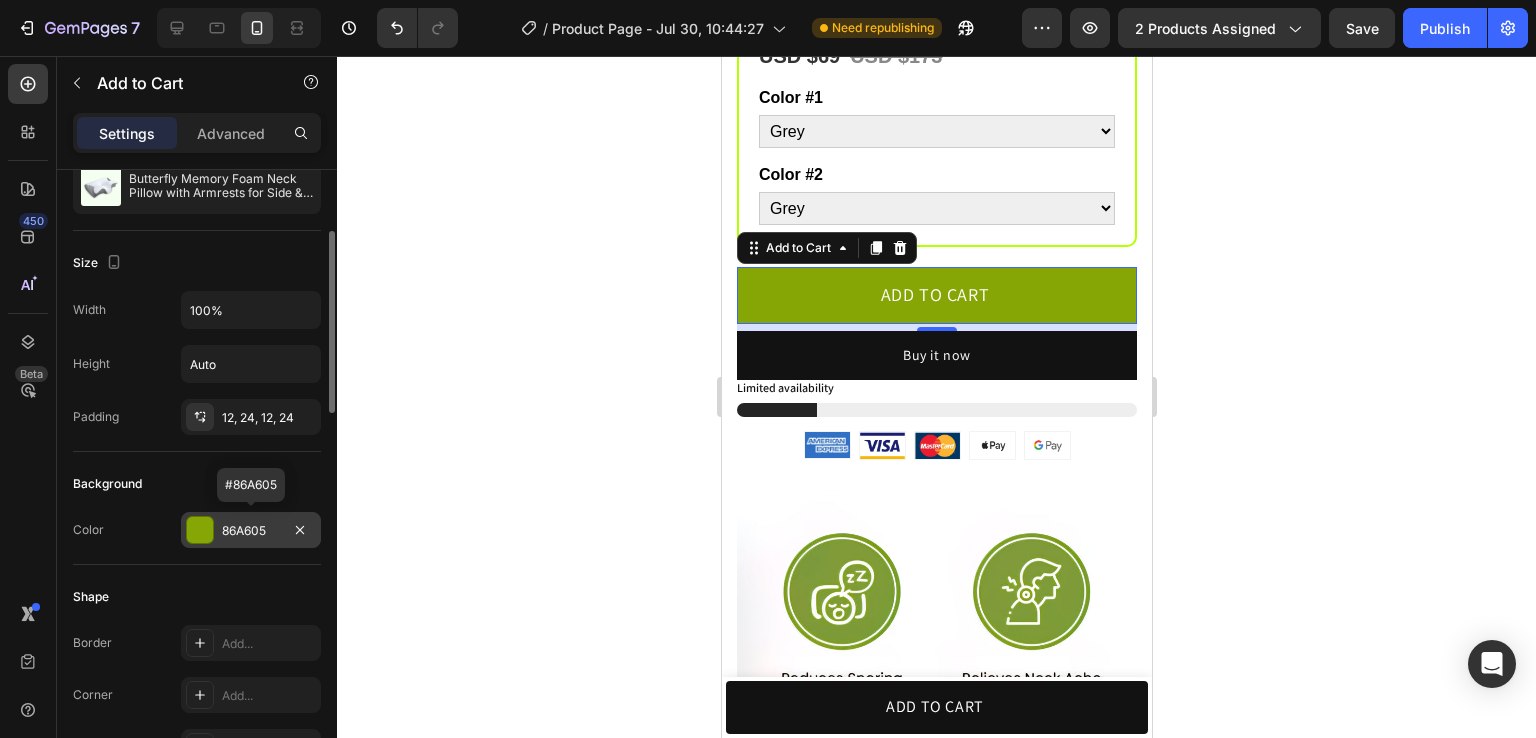 click at bounding box center [200, 530] 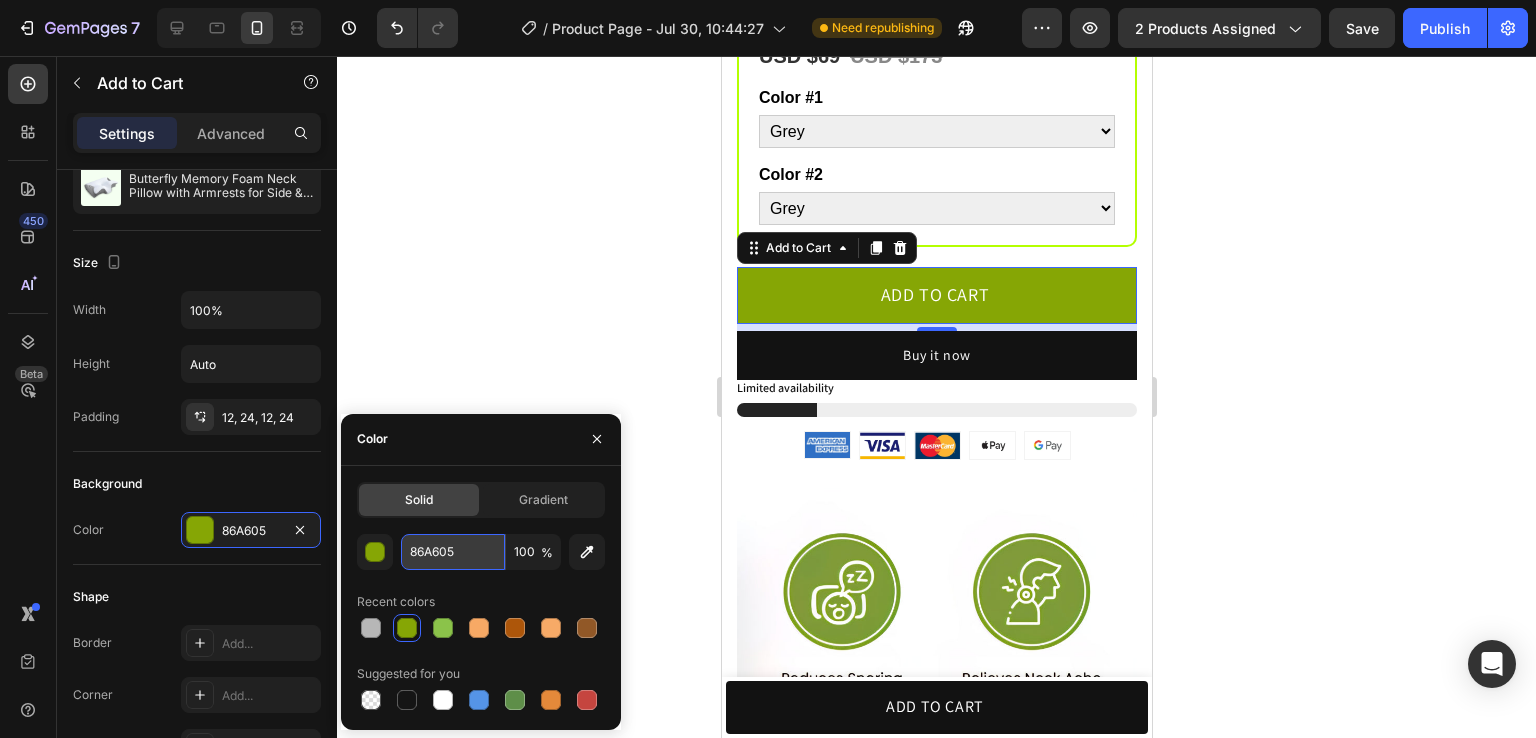 click on "86A605" at bounding box center [453, 552] 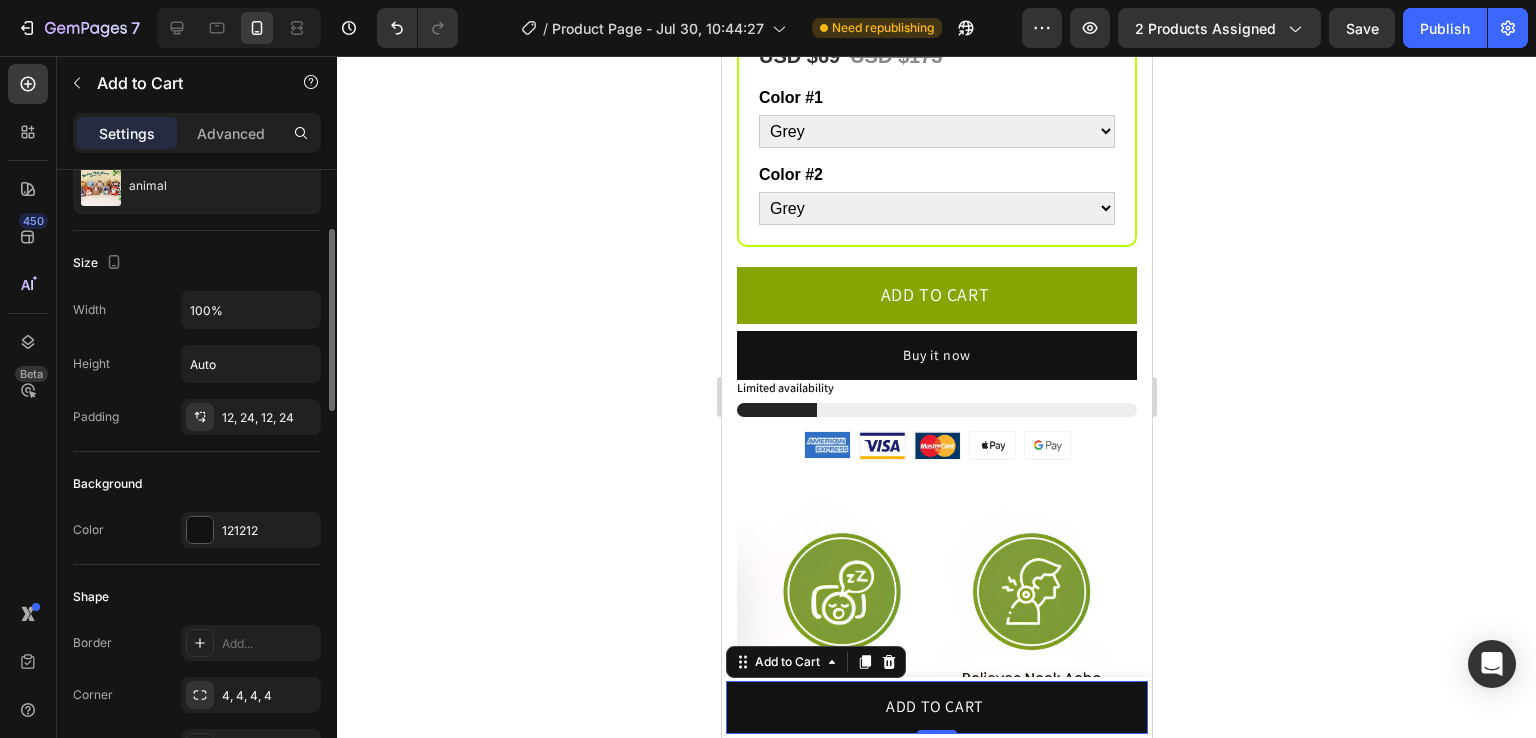 scroll, scrollTop: 208, scrollLeft: 0, axis: vertical 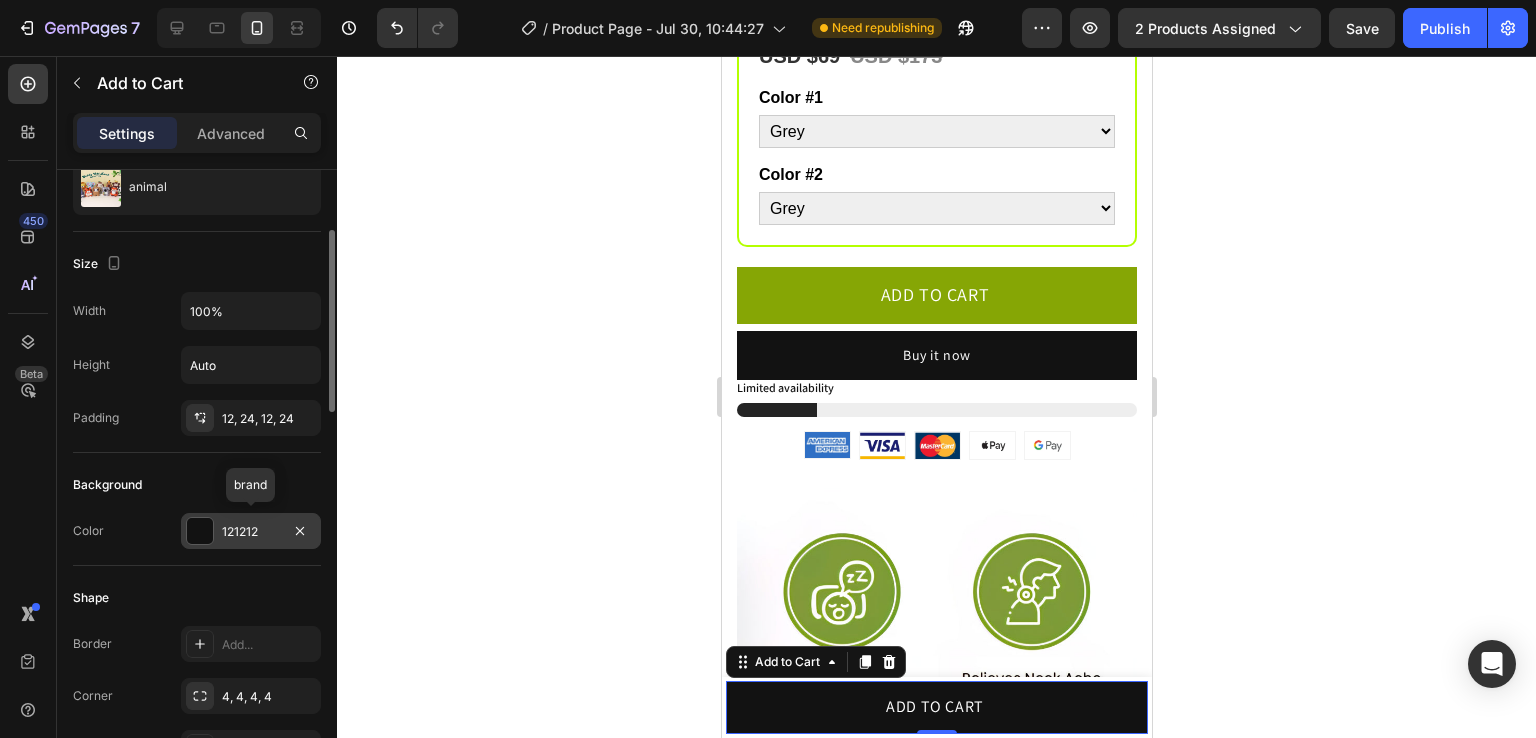 click at bounding box center (200, 531) 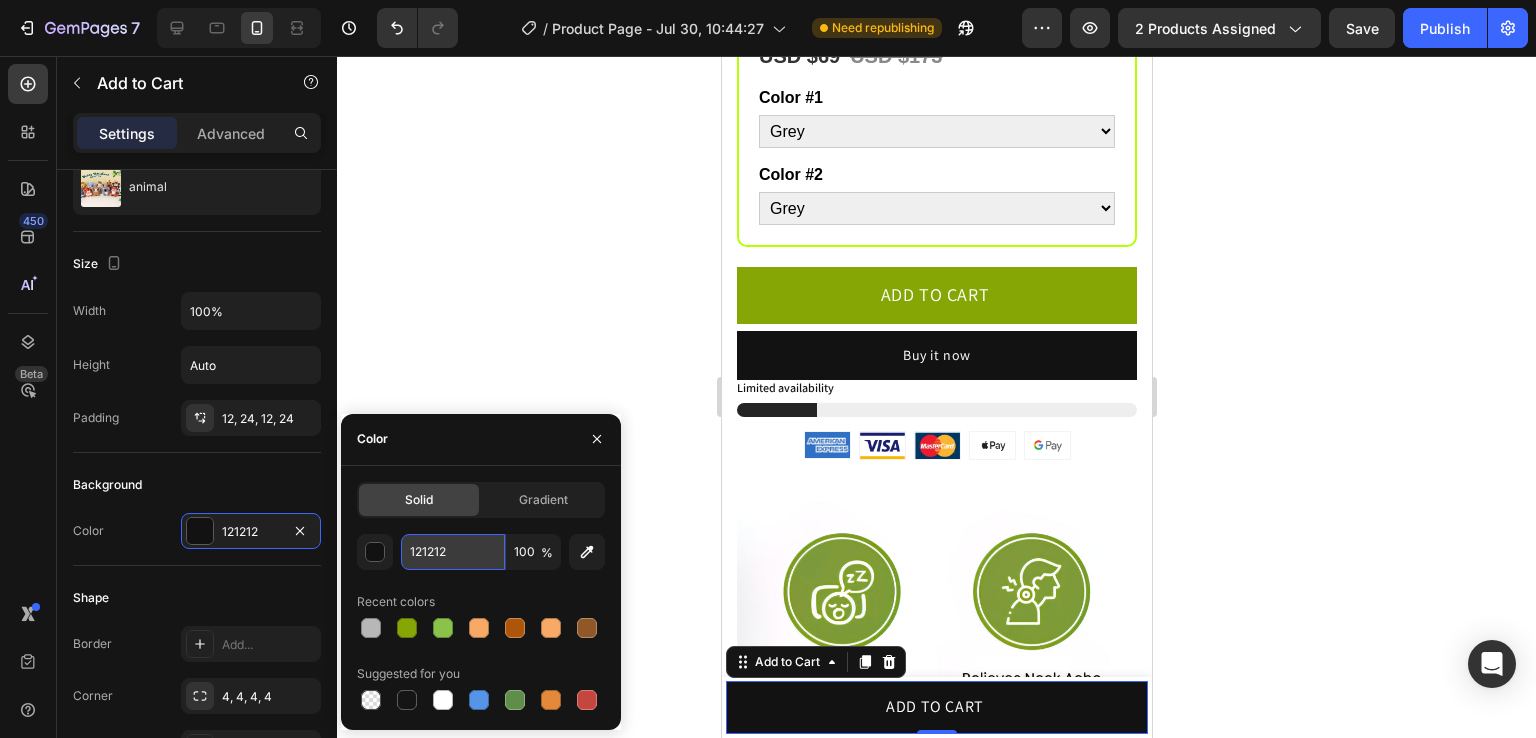 click on "121212" at bounding box center (453, 552) 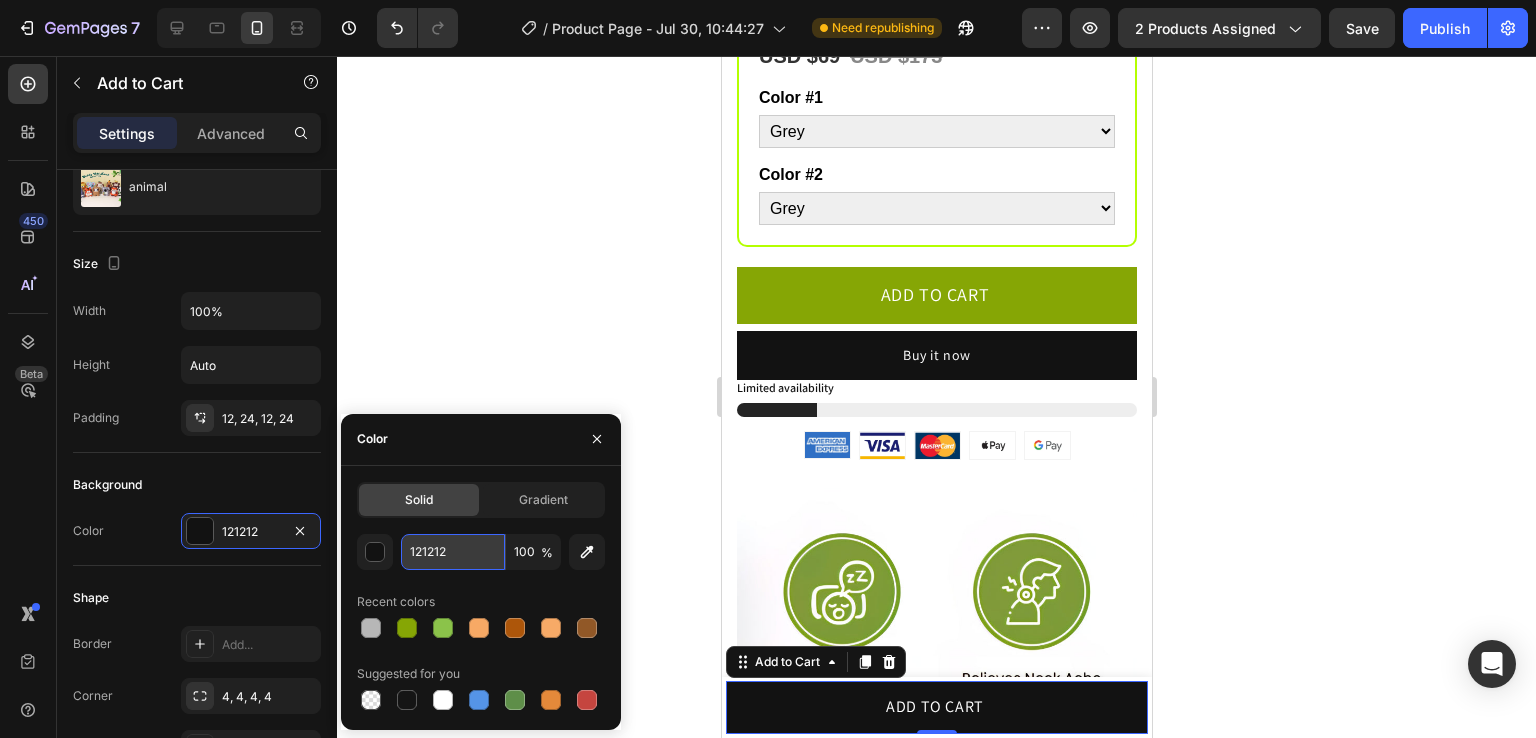 paste on "7d9f3c" 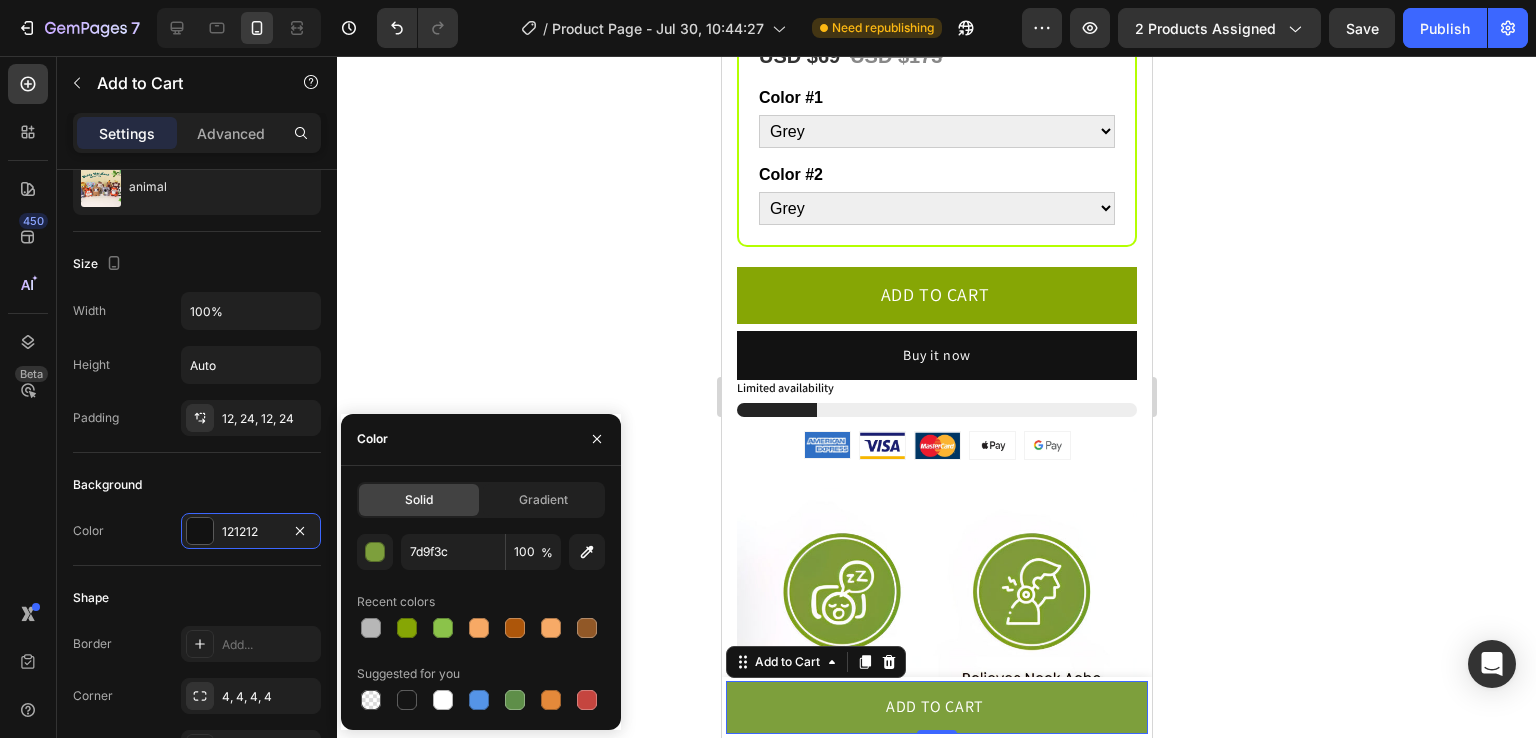 click 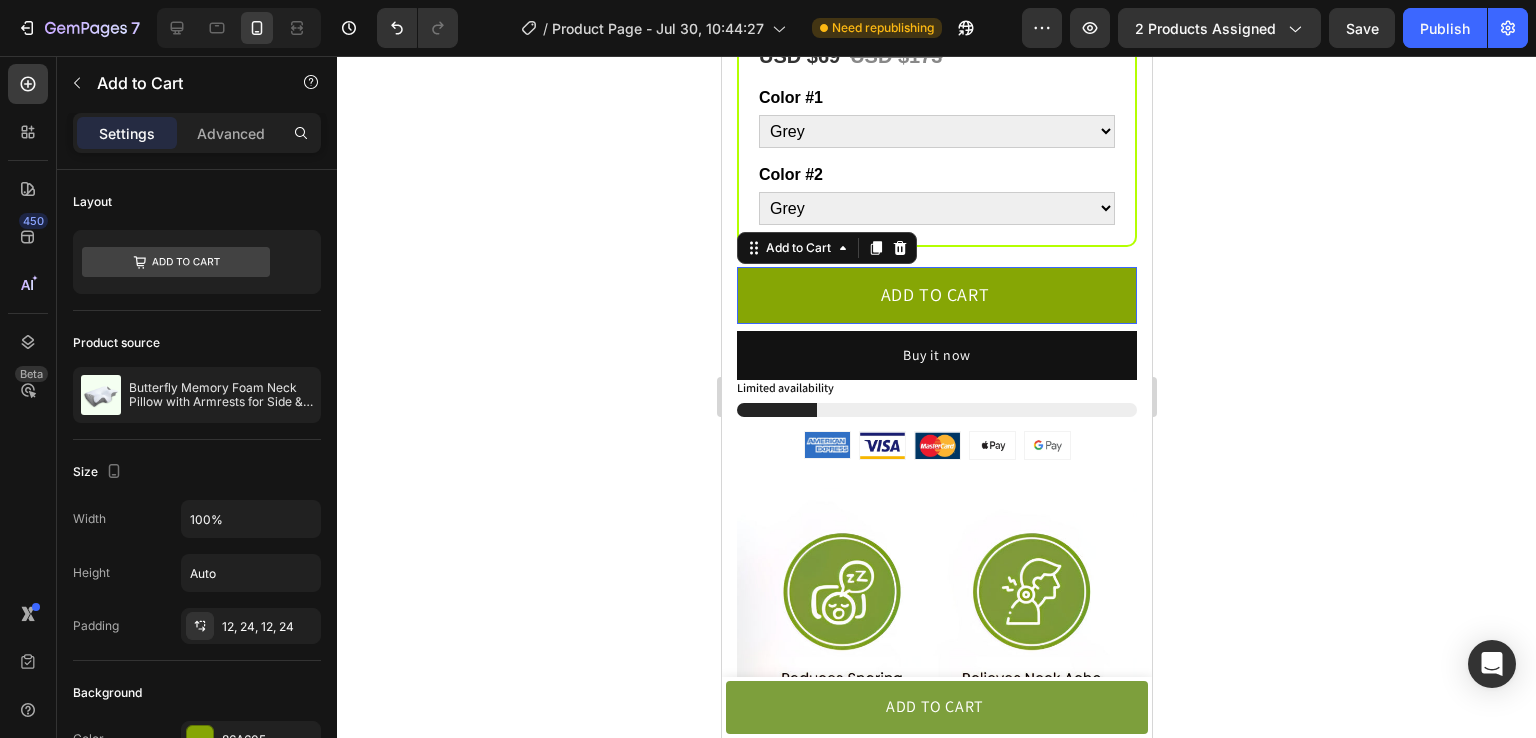 drag, startPoint x: 997, startPoint y: 302, endPoint x: 1002, endPoint y: 596, distance: 294.0425 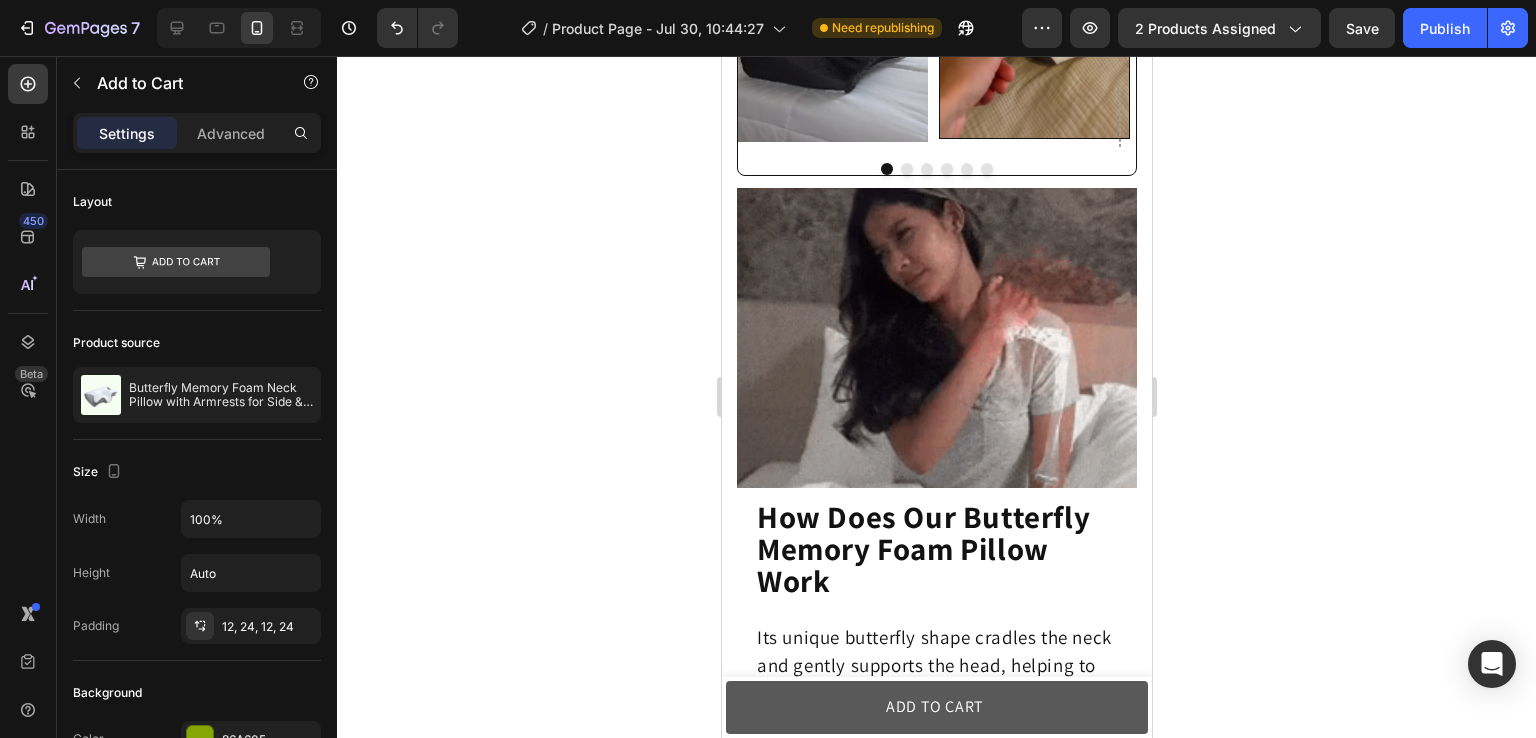 scroll, scrollTop: 2477, scrollLeft: 0, axis: vertical 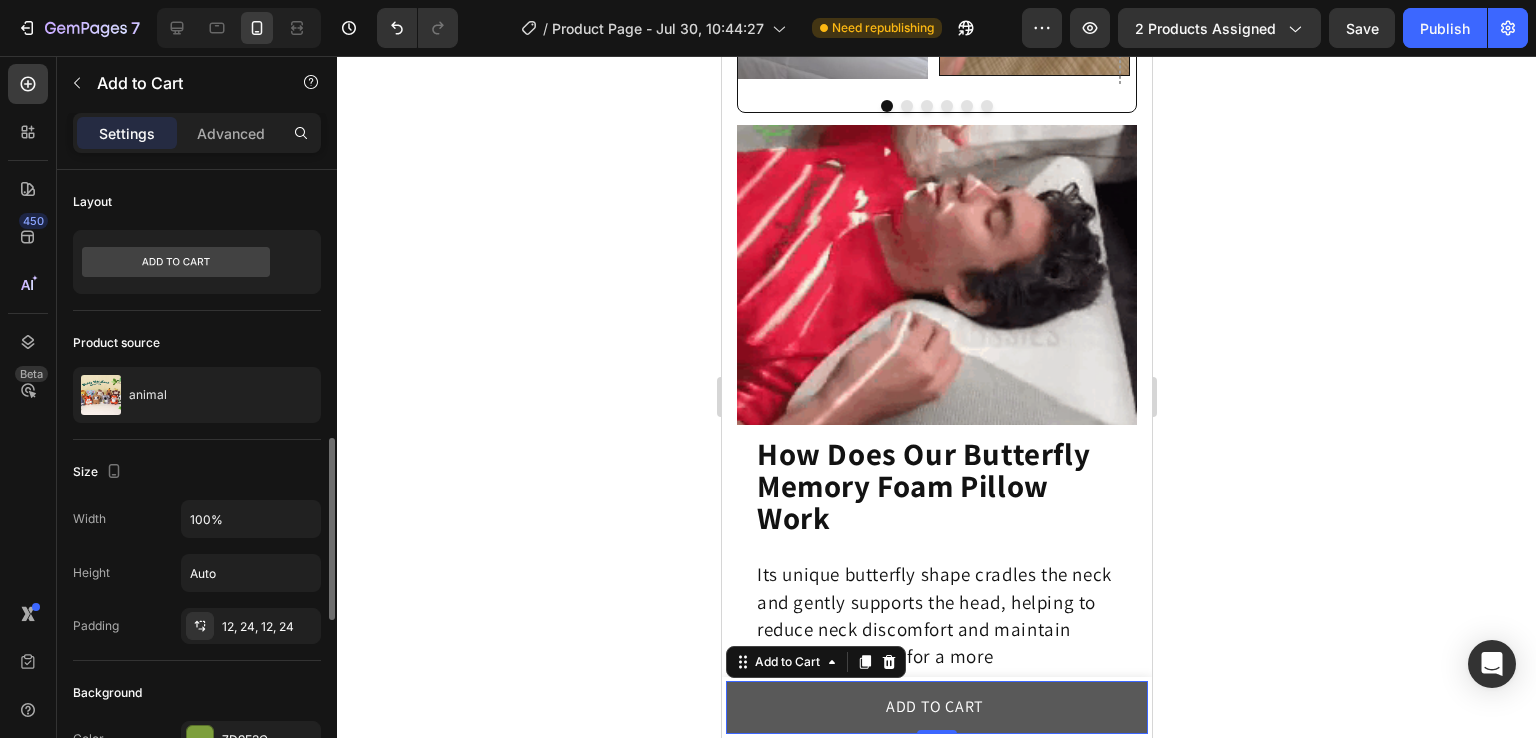 click on "ADD TO CART" at bounding box center (936, 707) 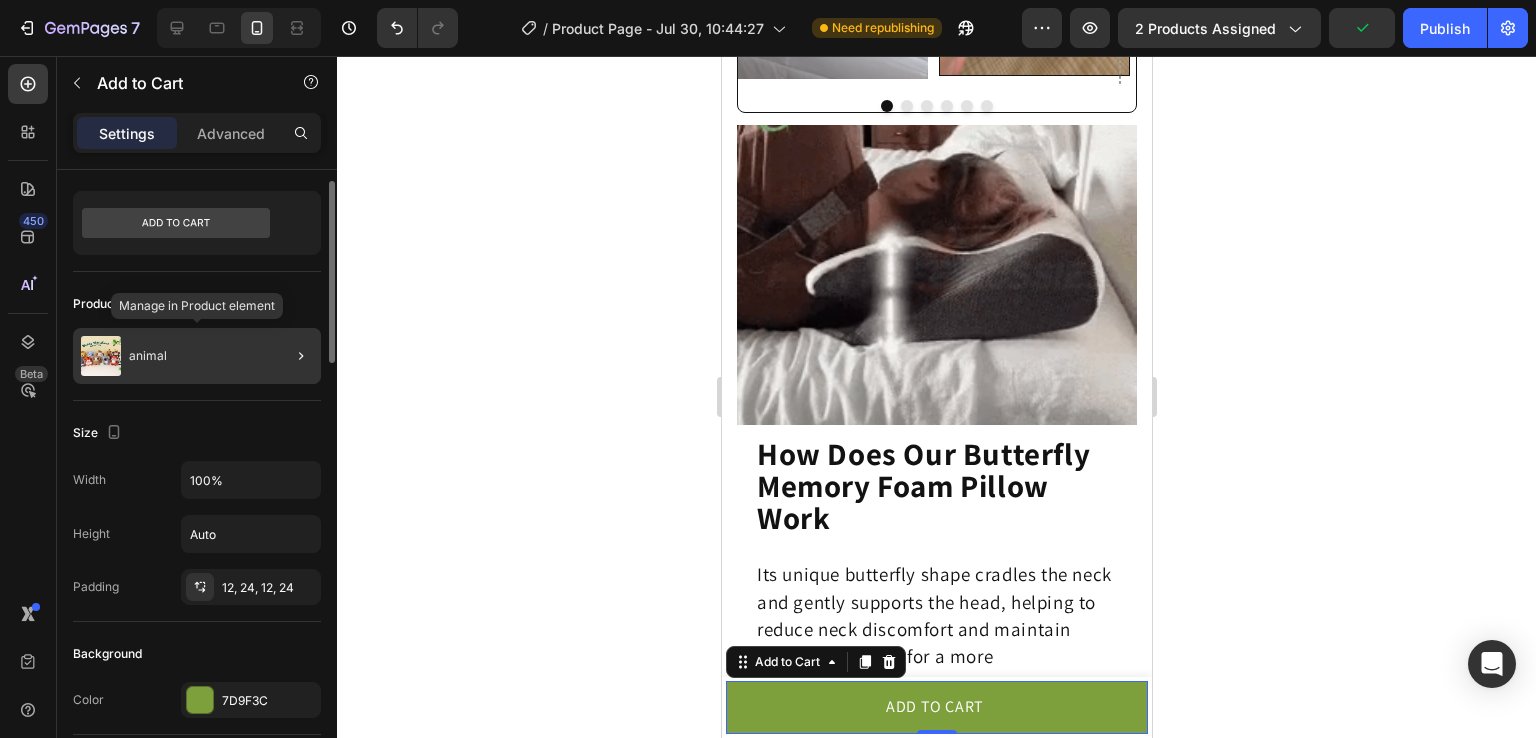 scroll, scrollTop: 0, scrollLeft: 0, axis: both 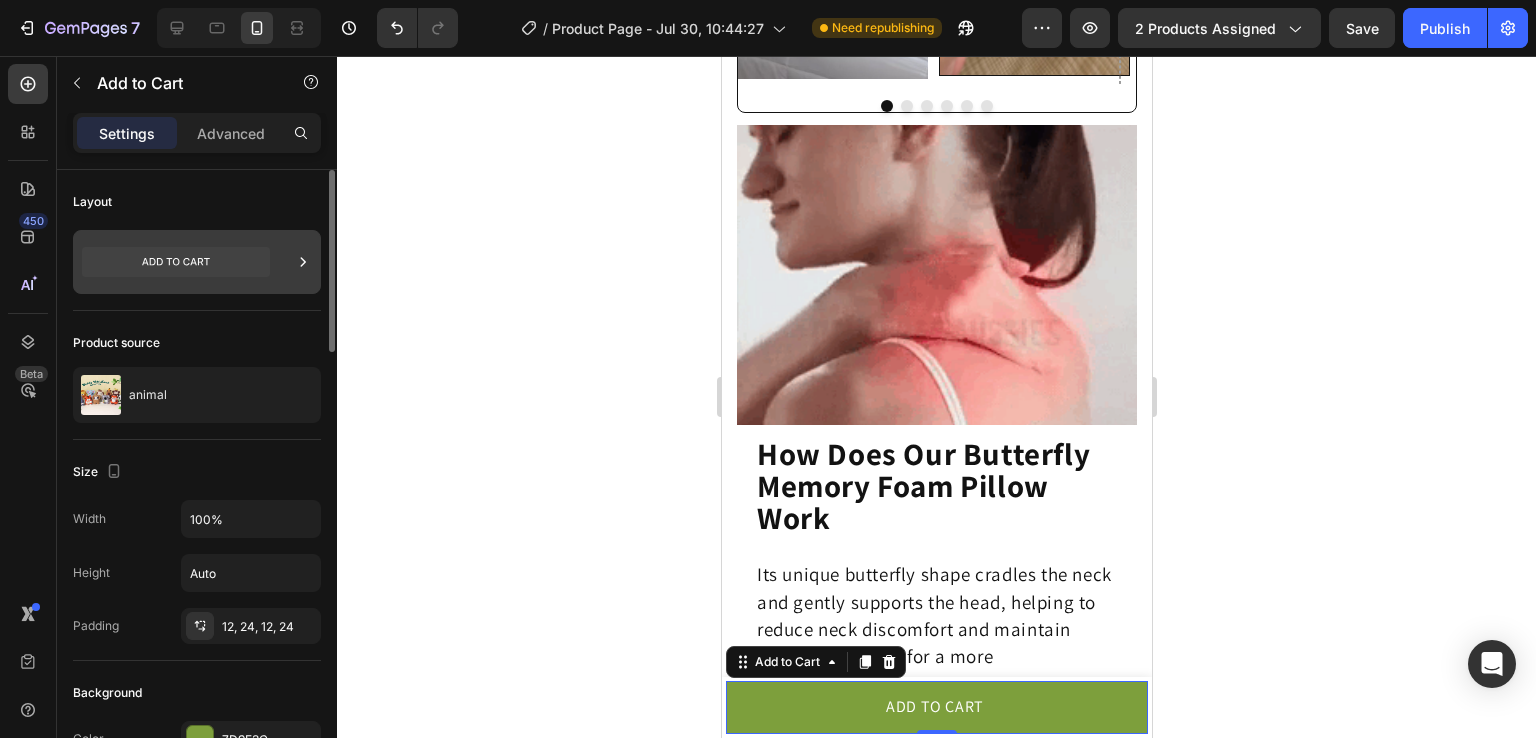 click 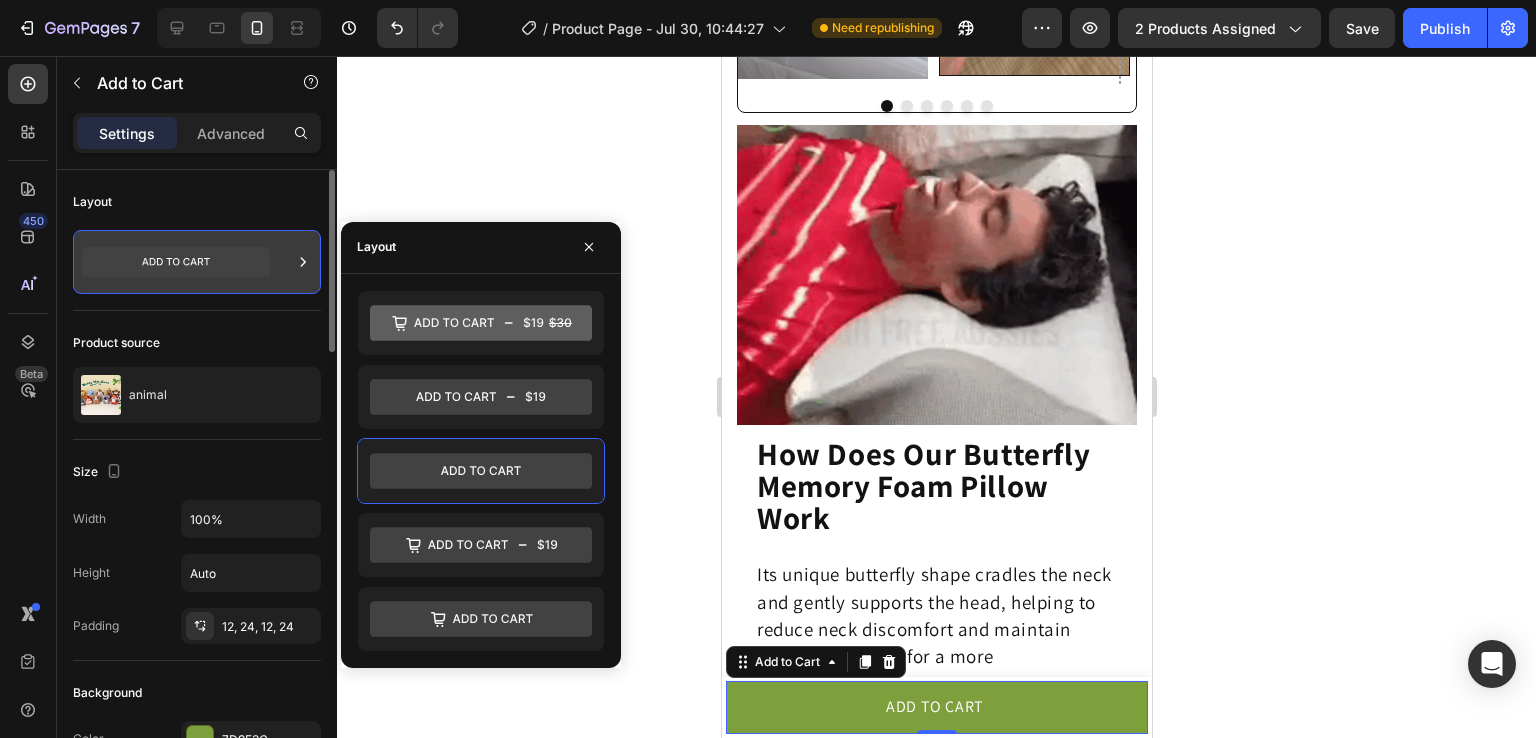 click 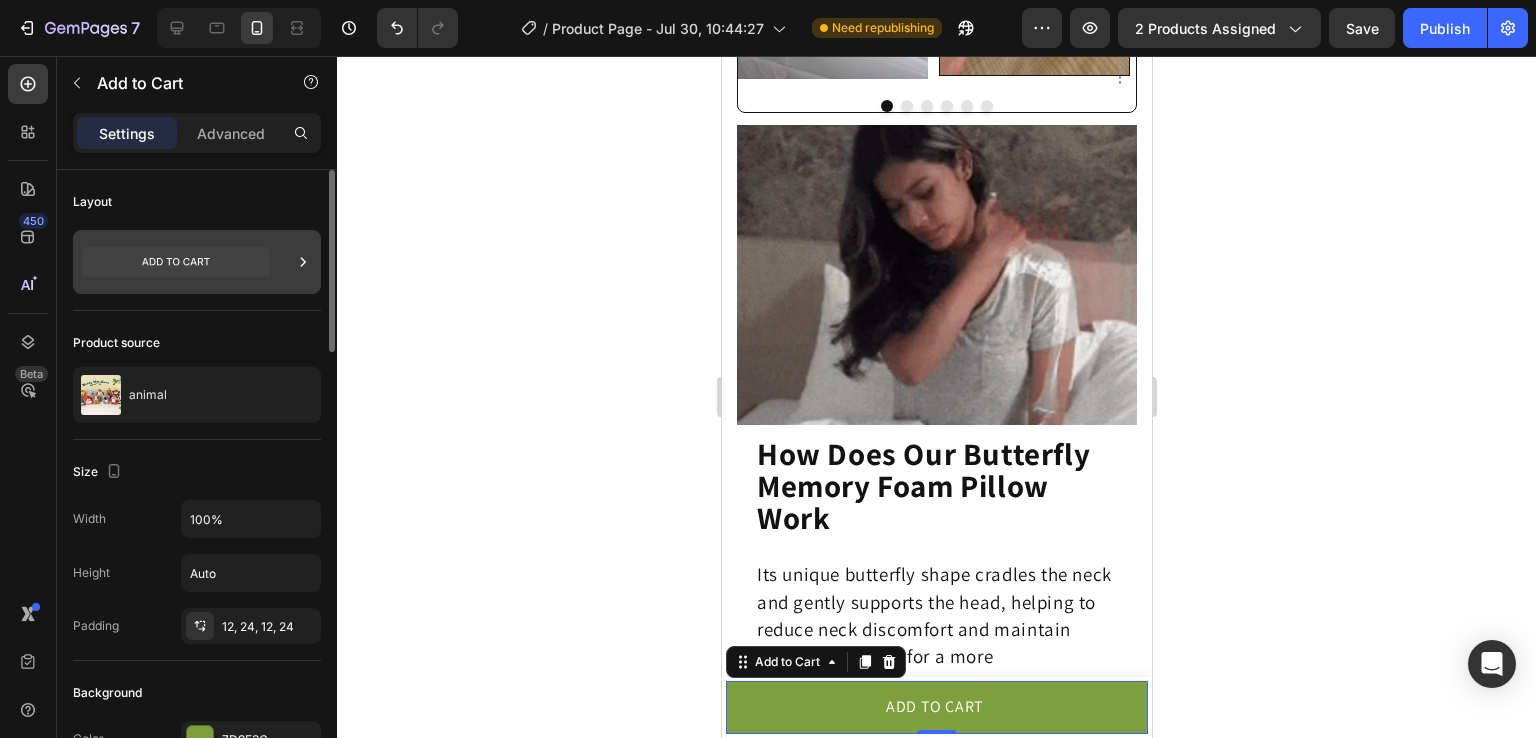 click 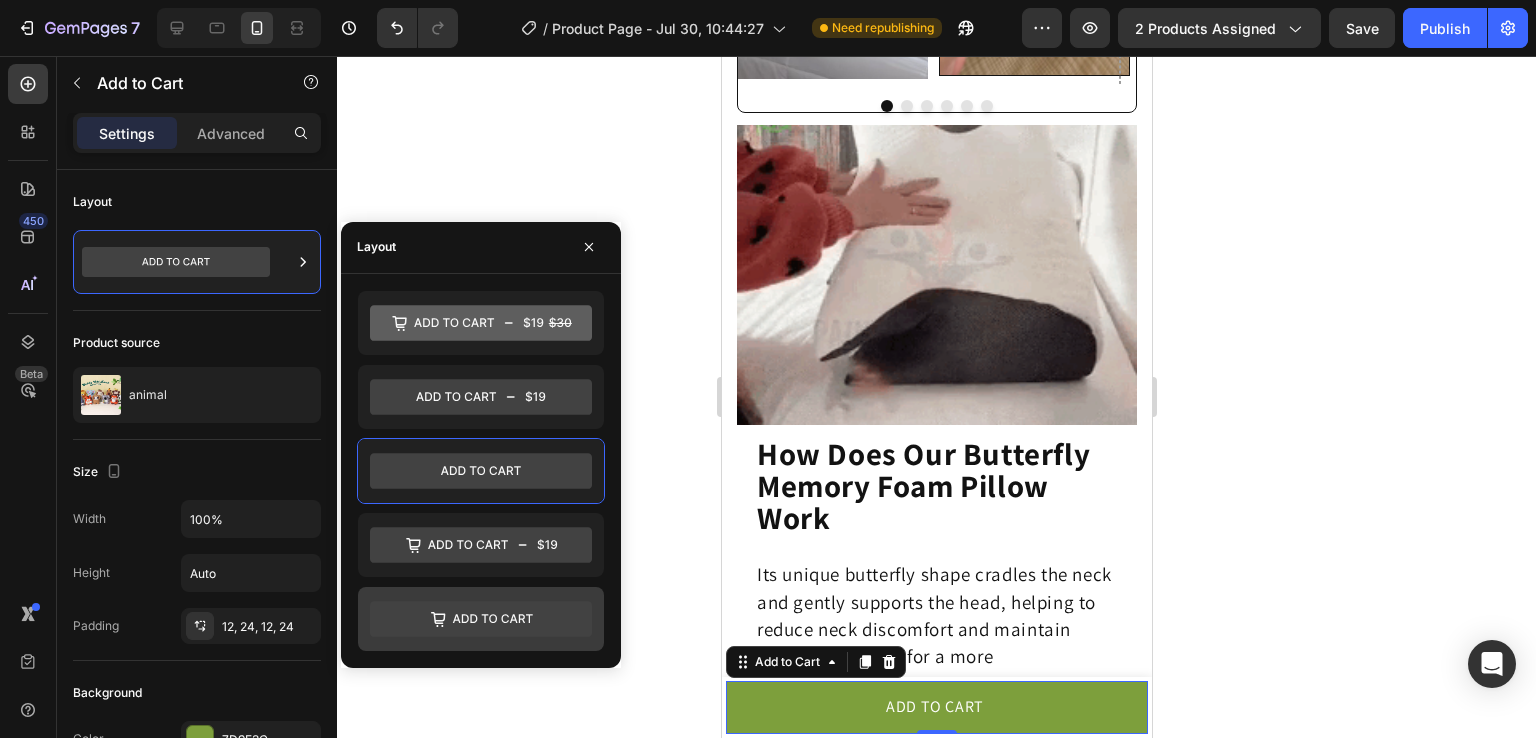 click 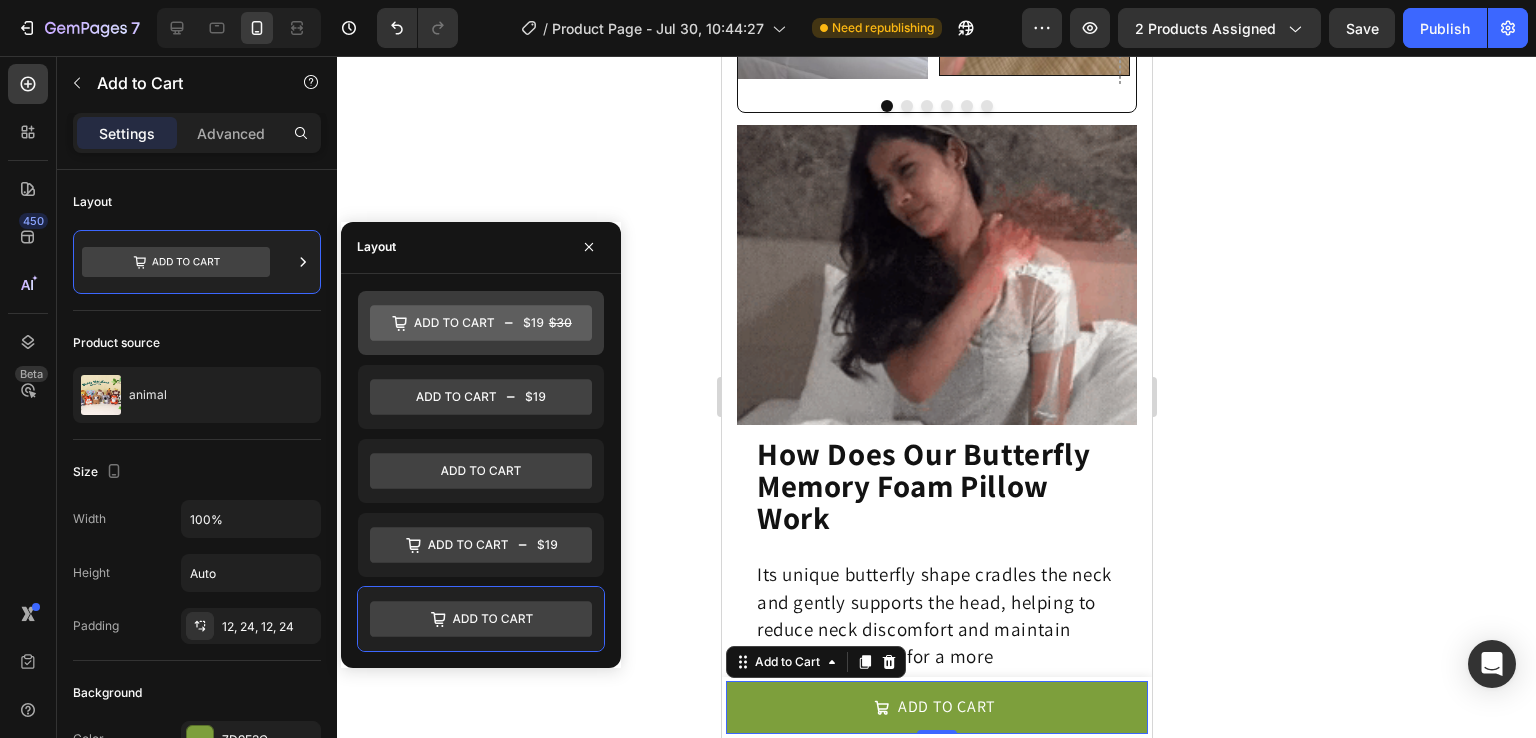 click 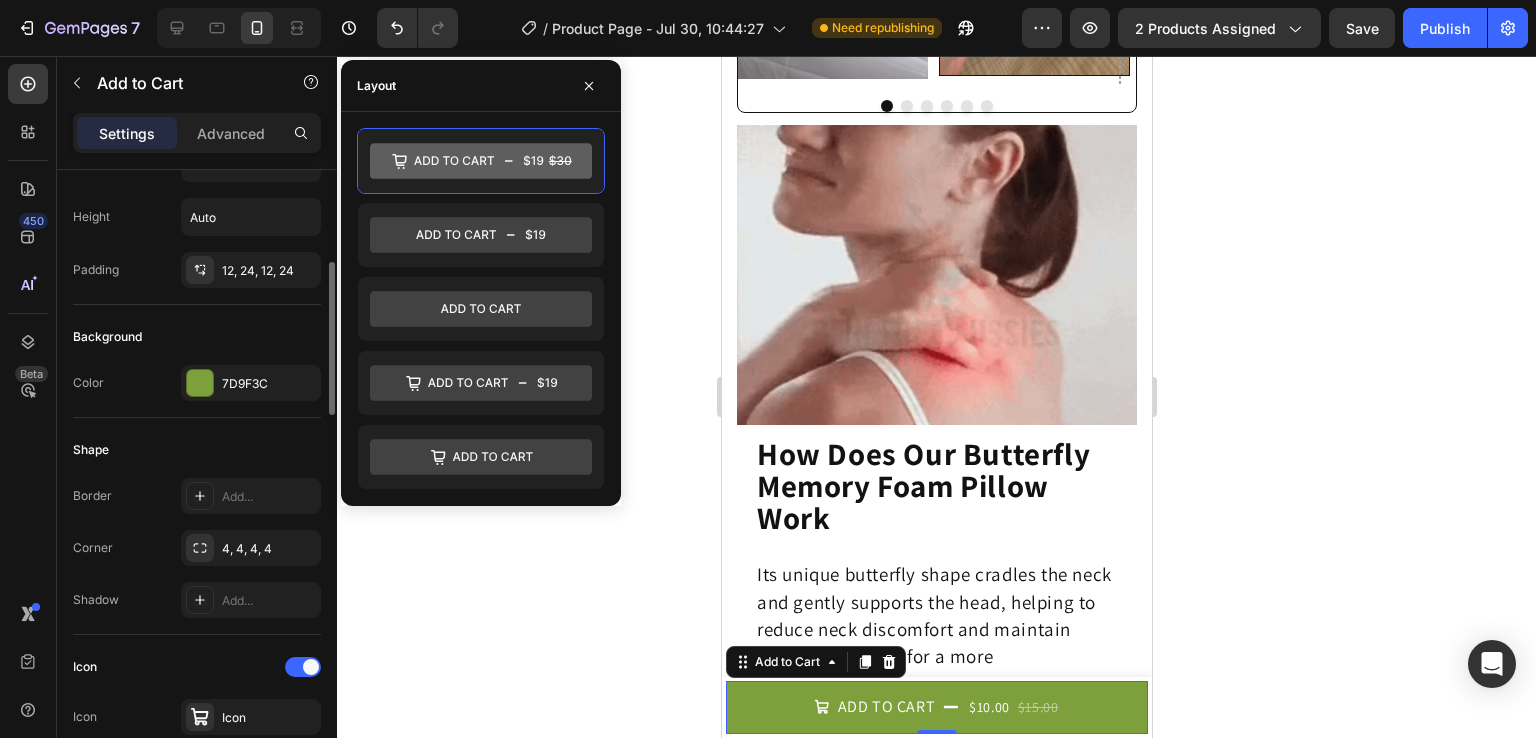 scroll, scrollTop: 366, scrollLeft: 0, axis: vertical 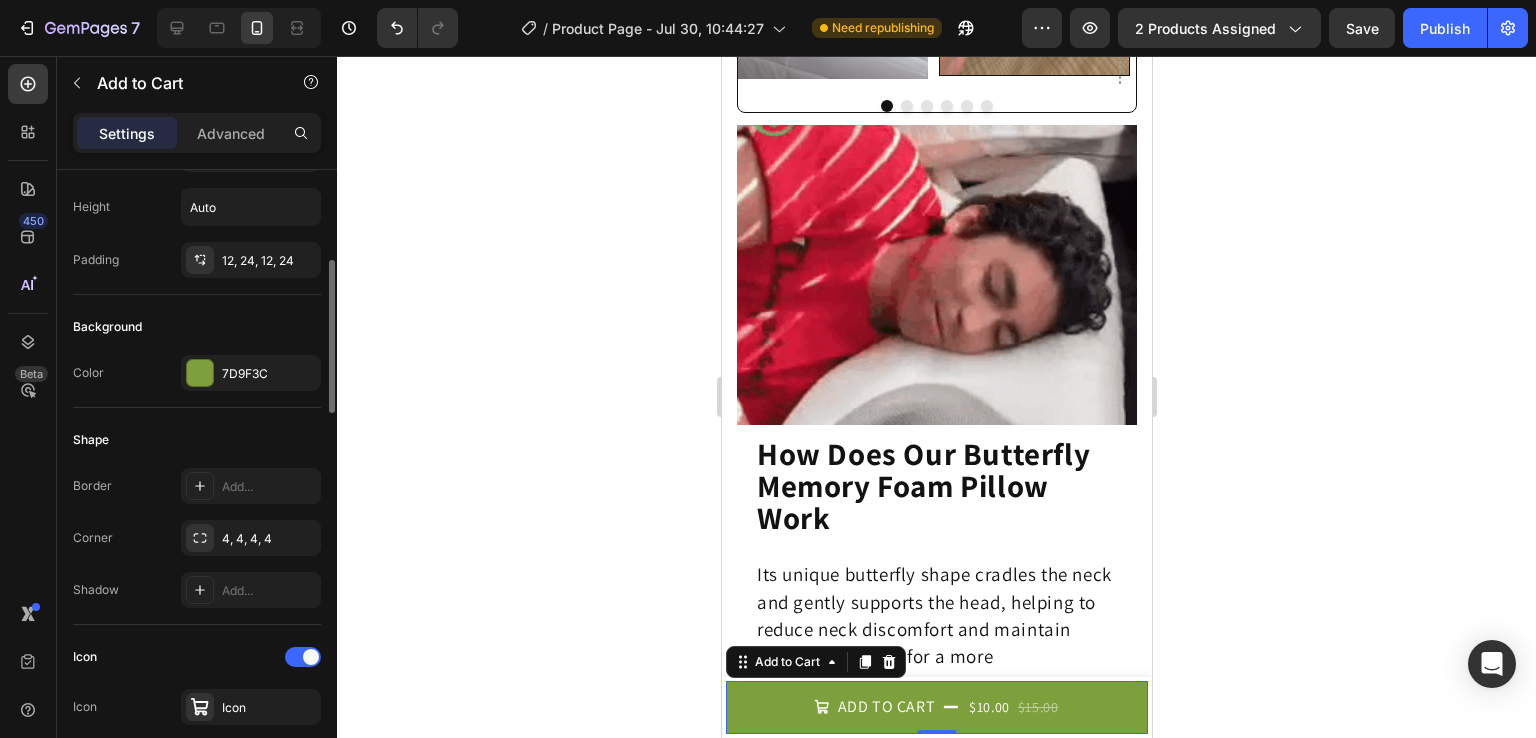 click 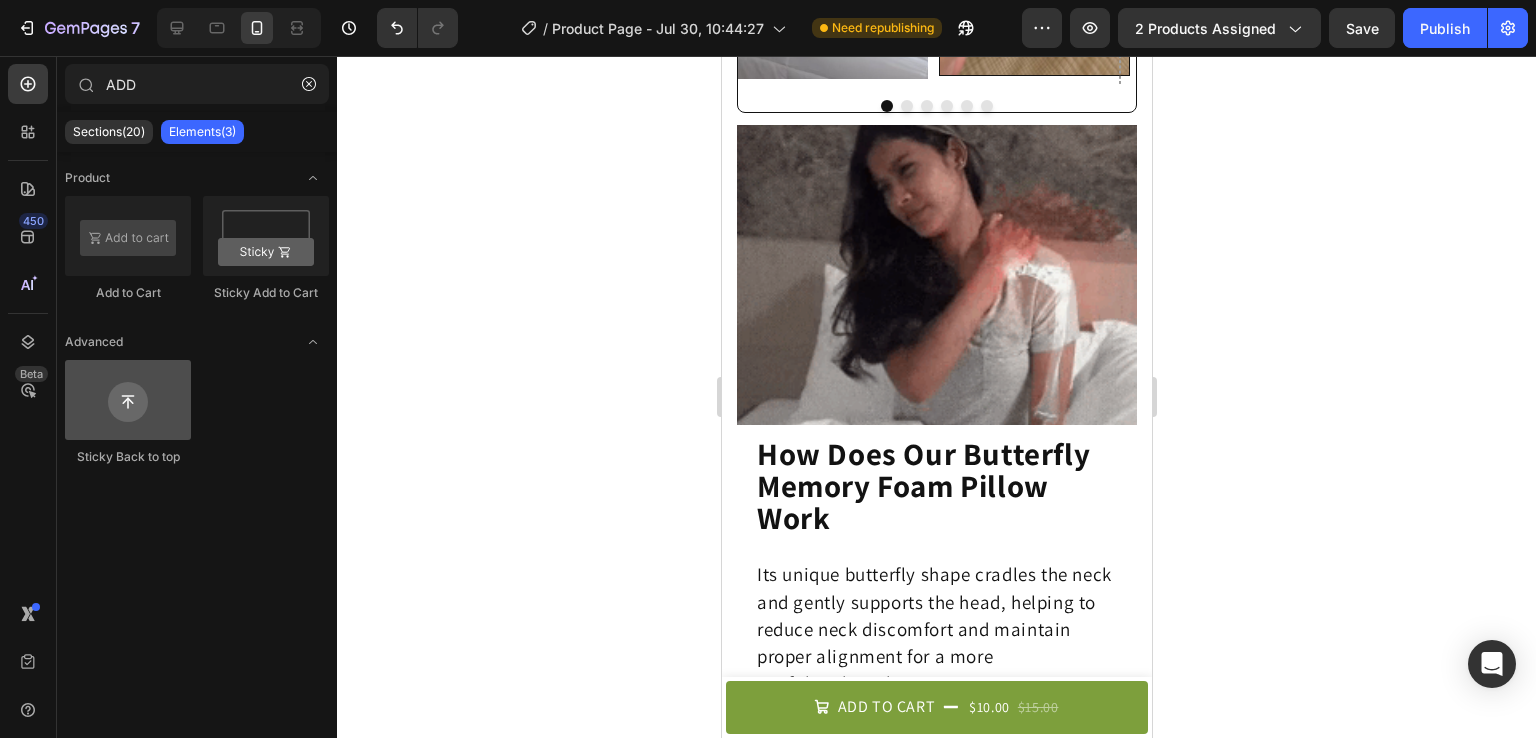 click at bounding box center (128, 400) 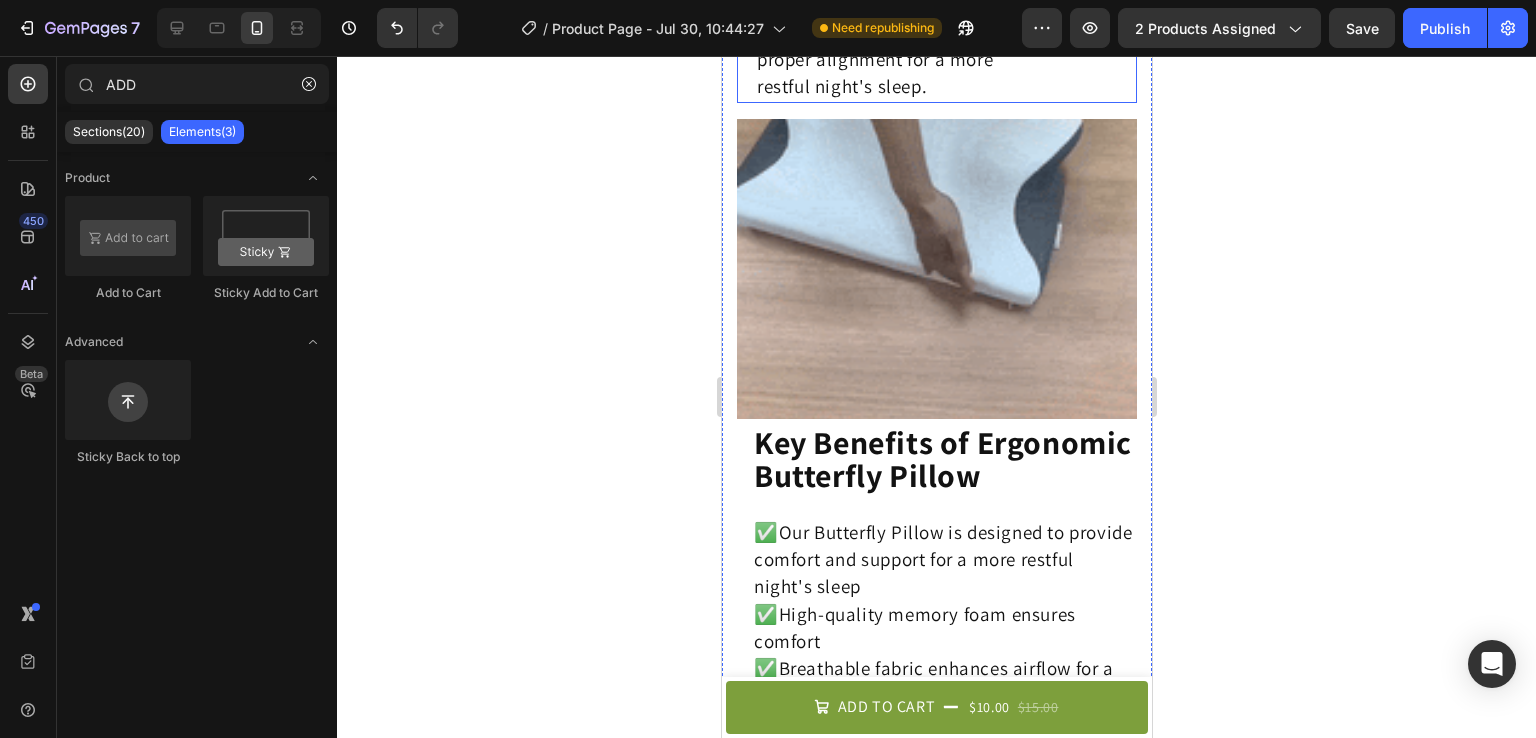 scroll, scrollTop: 3085, scrollLeft: 0, axis: vertical 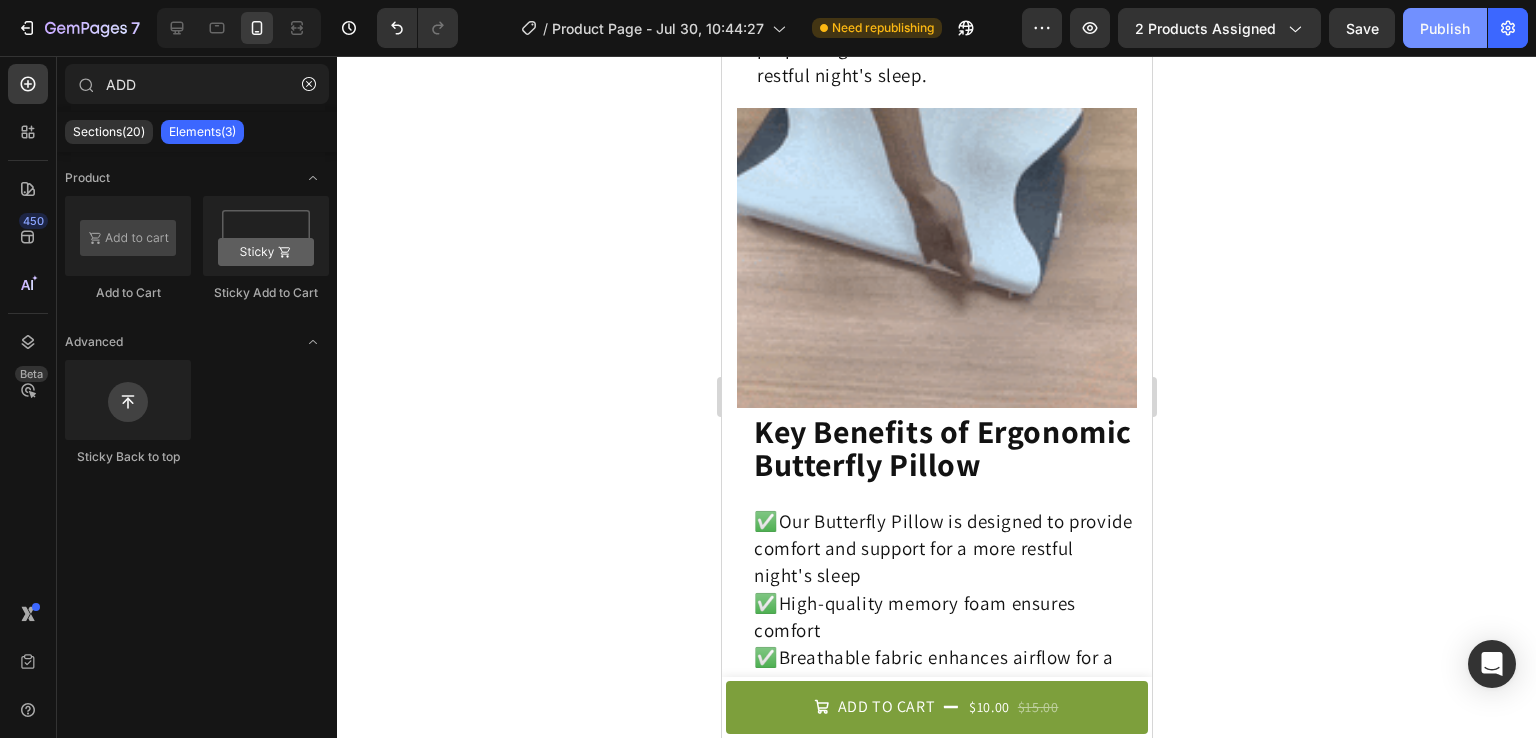 click on "Publish" 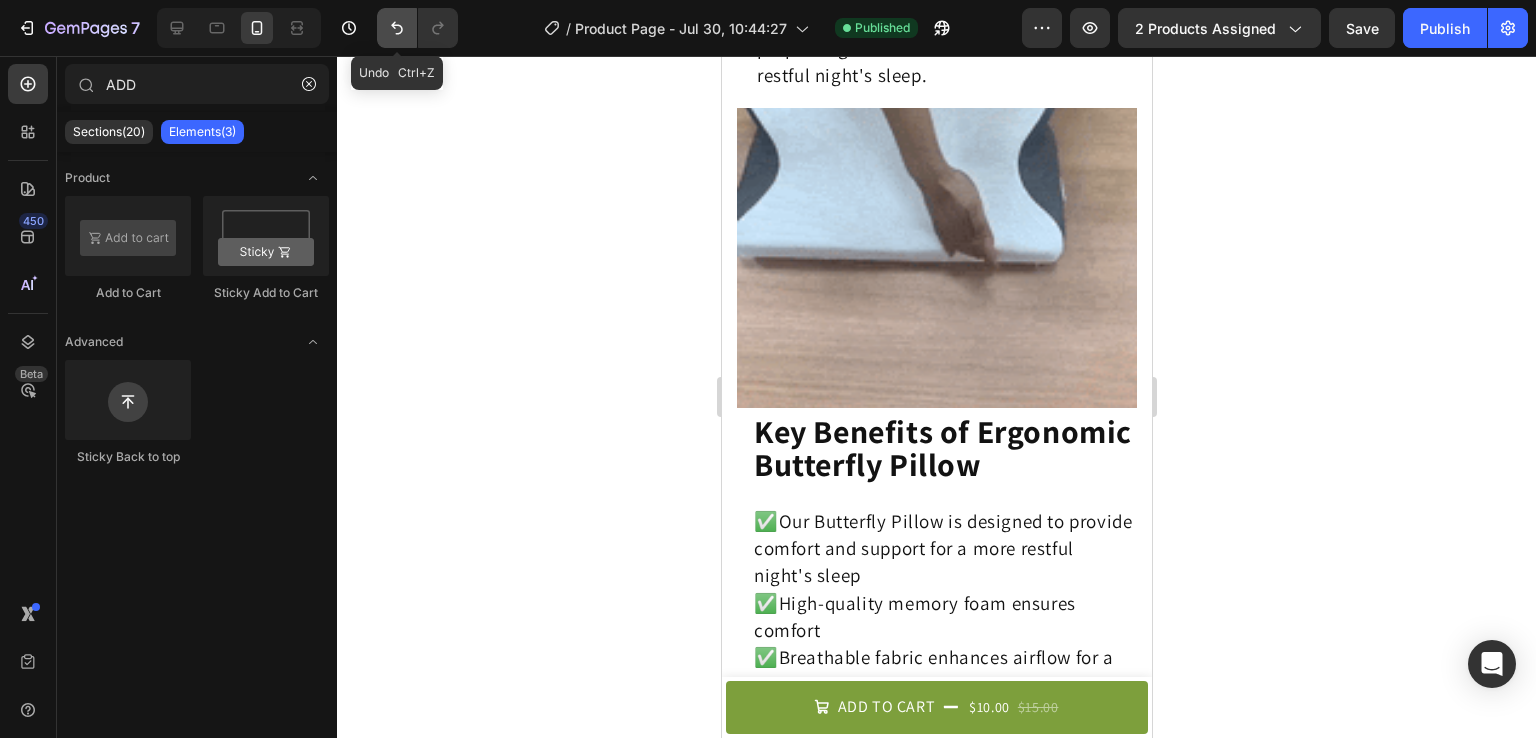 click 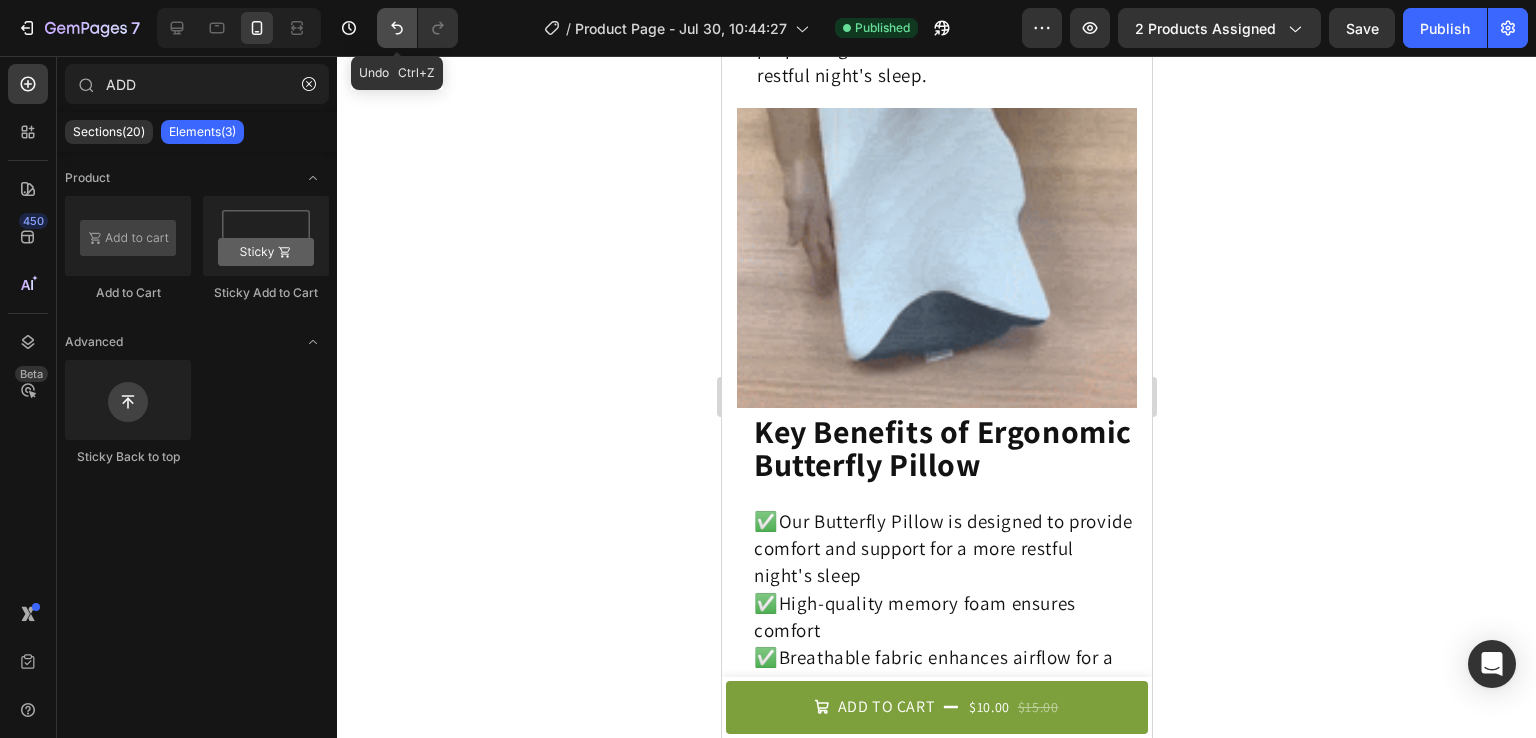 click 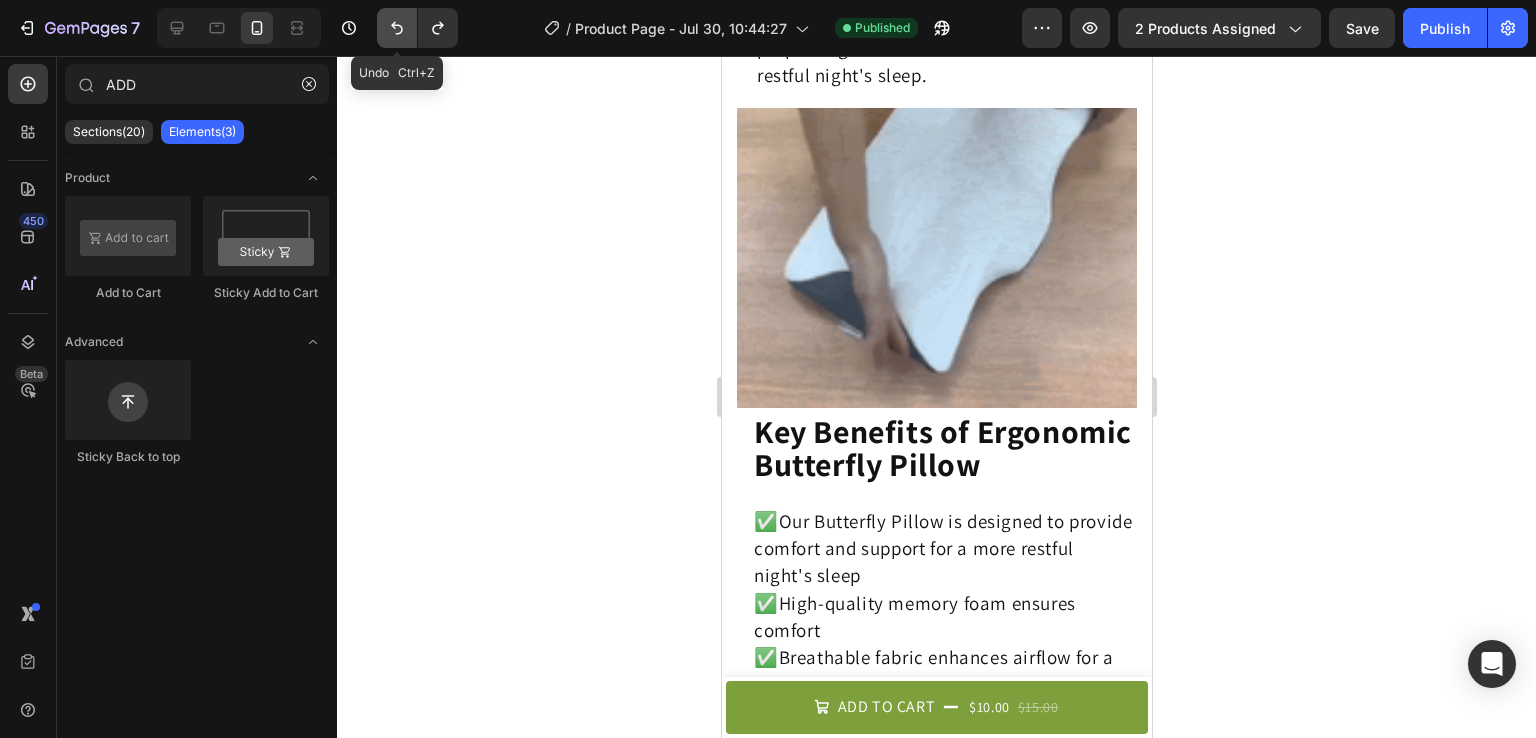 click 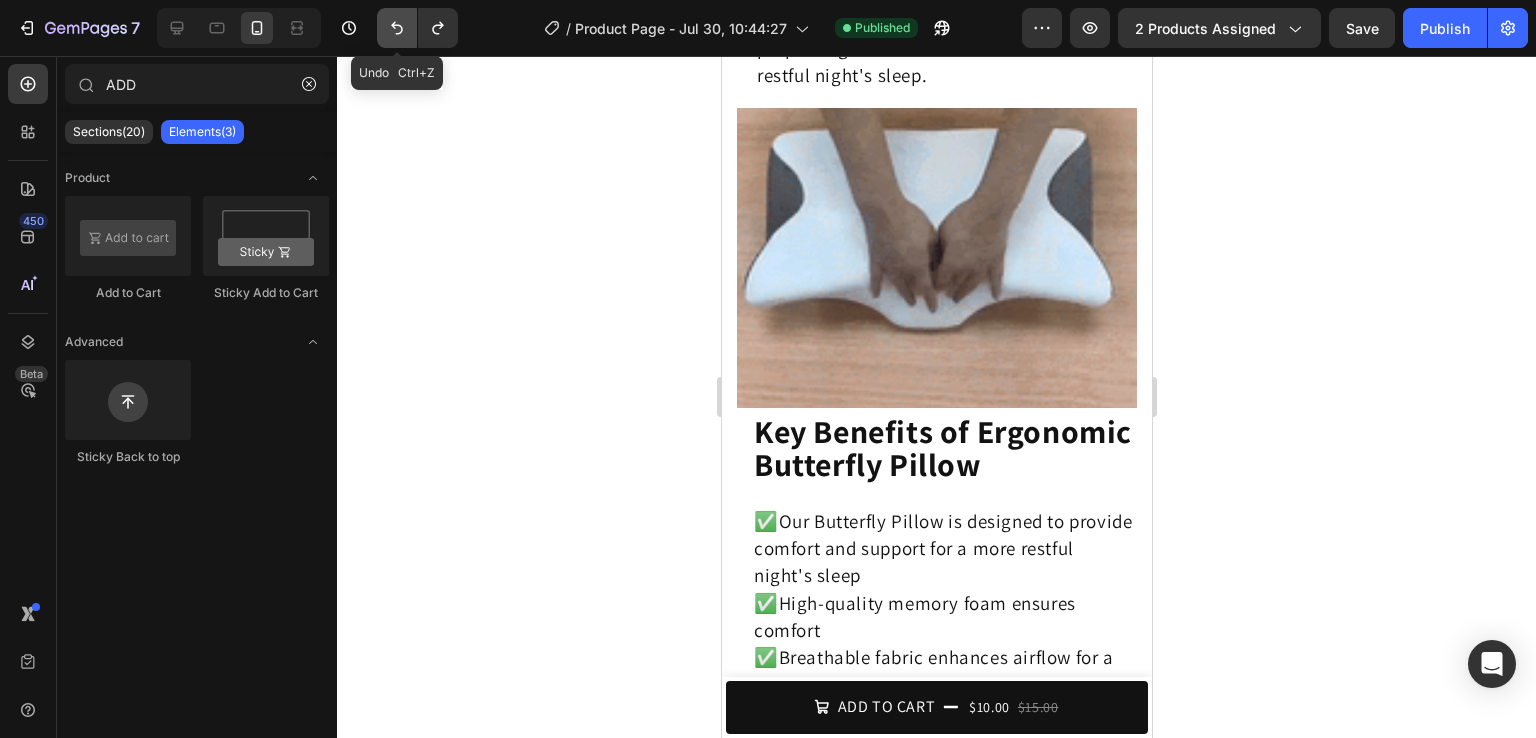 click 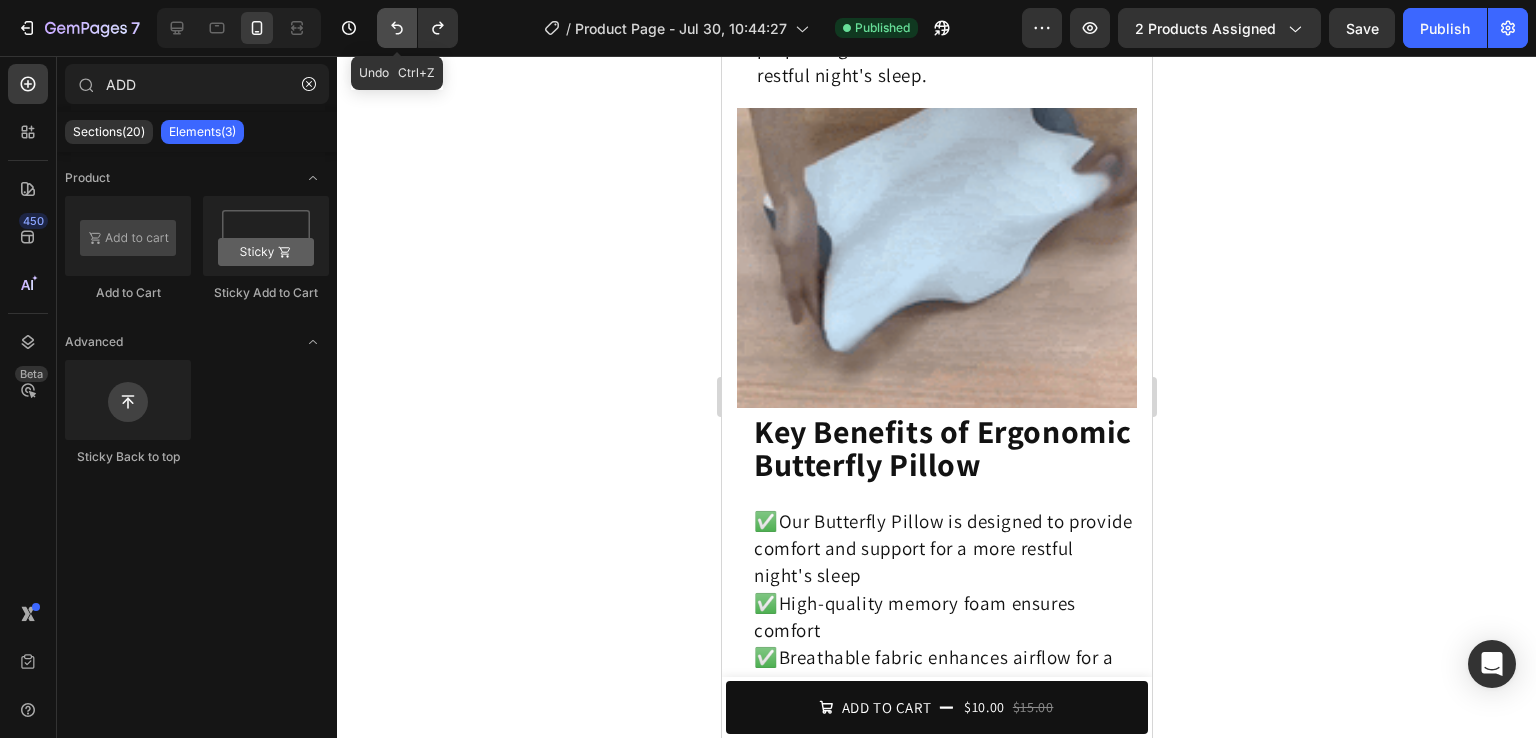 click 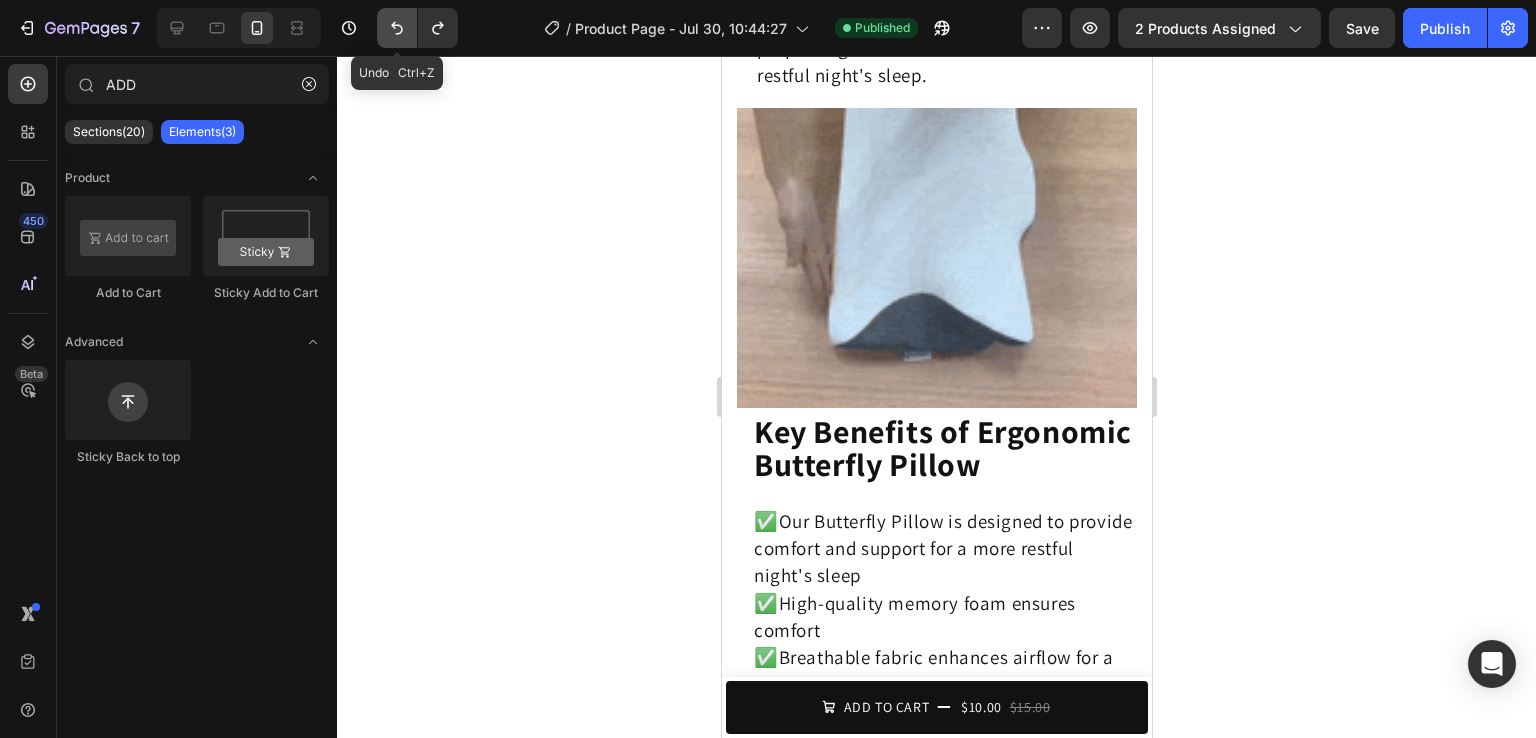 click 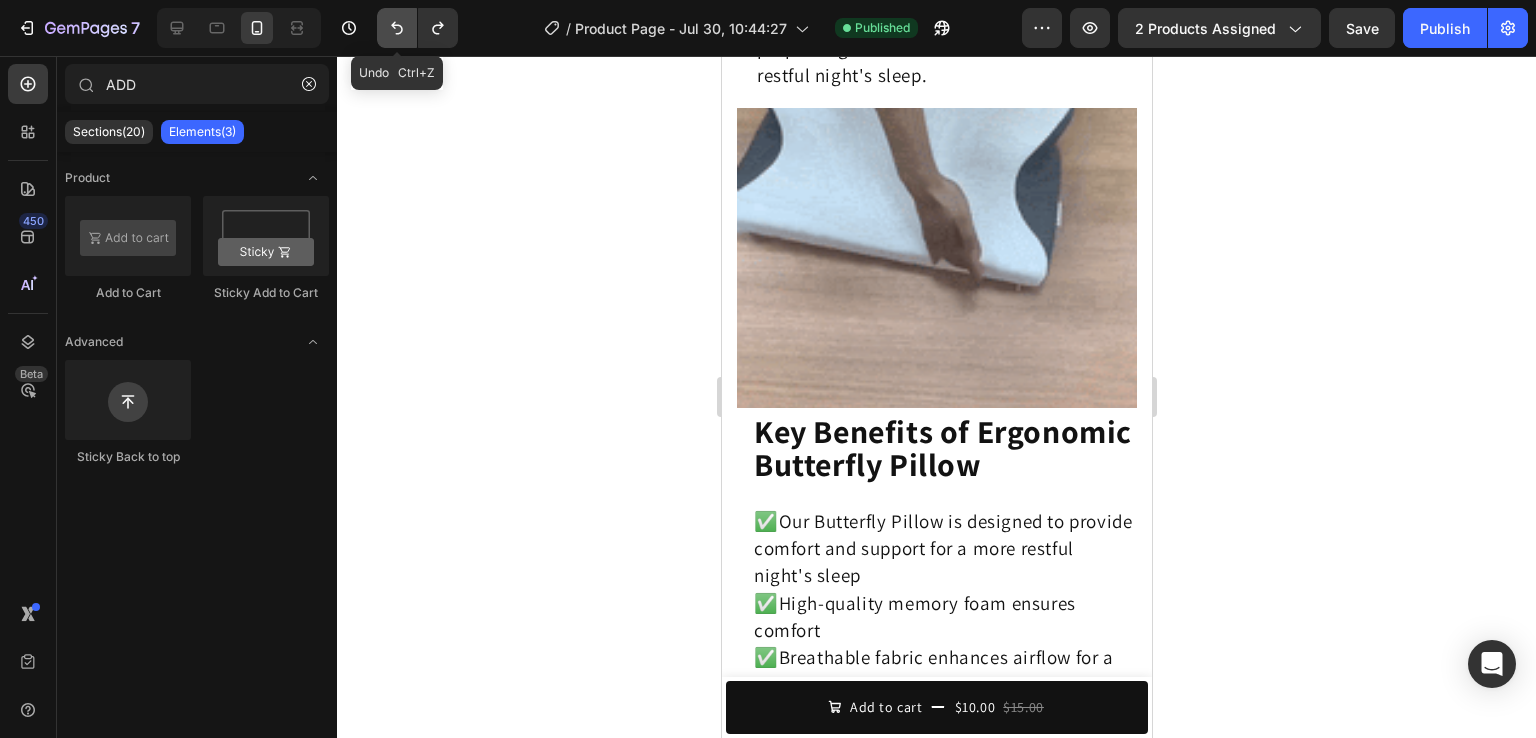 click 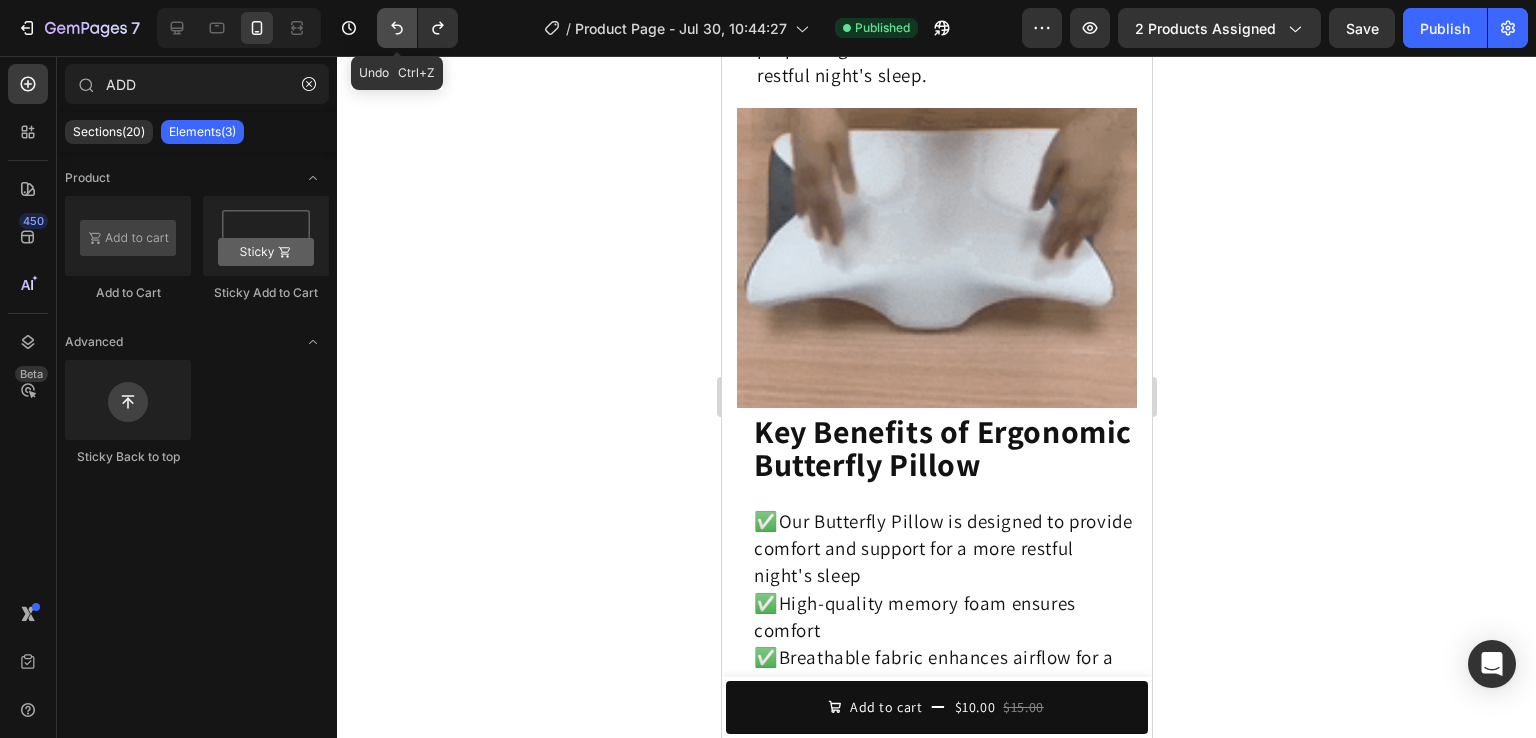 click 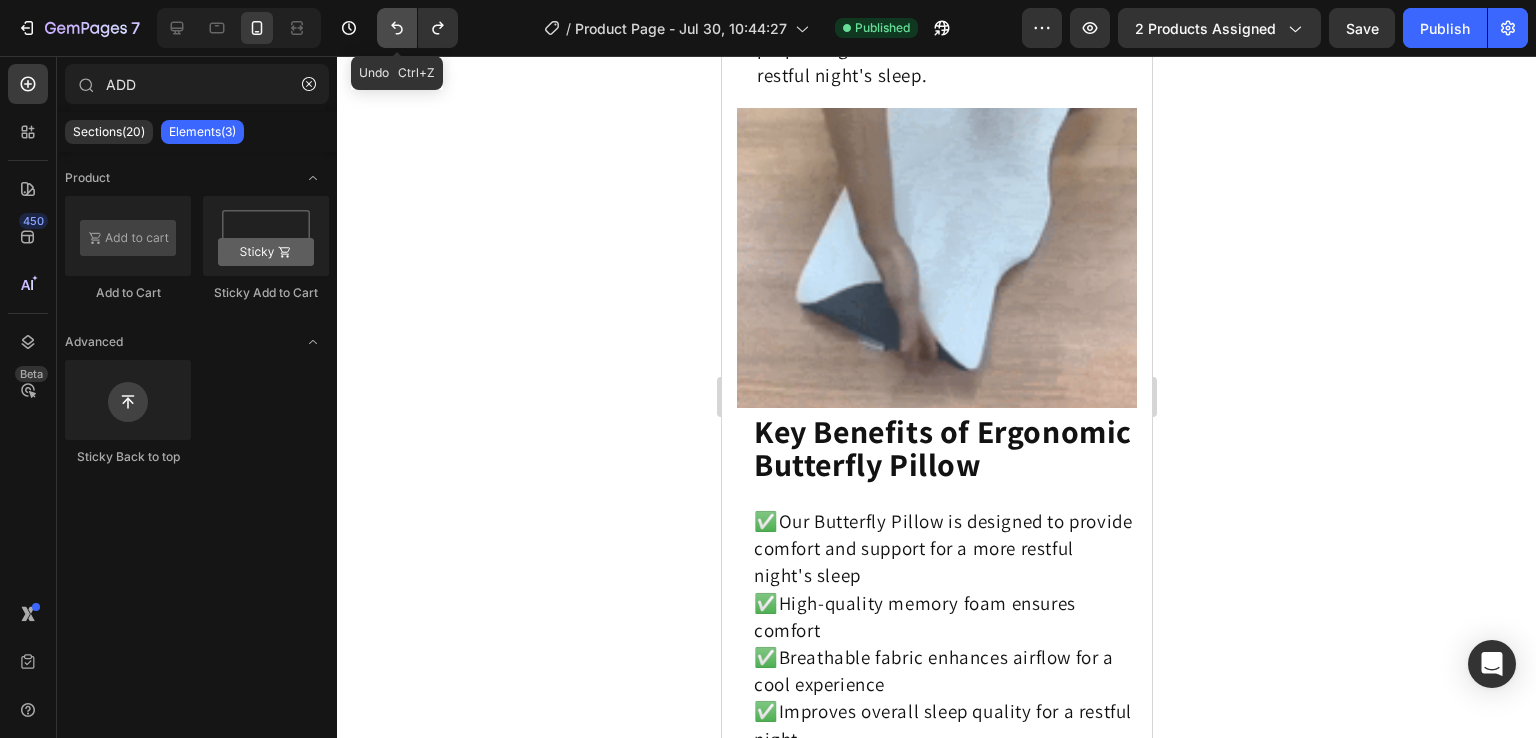 click 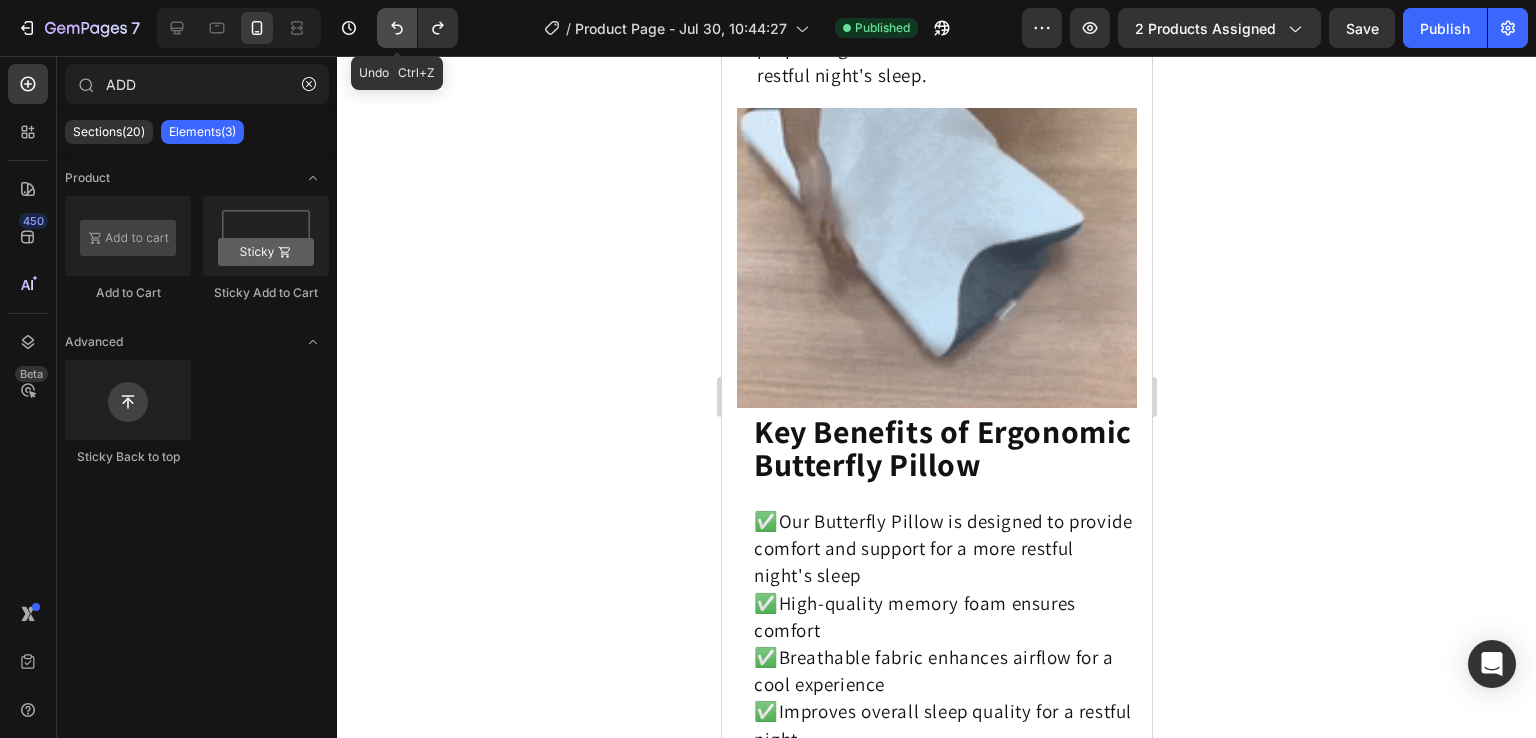 click 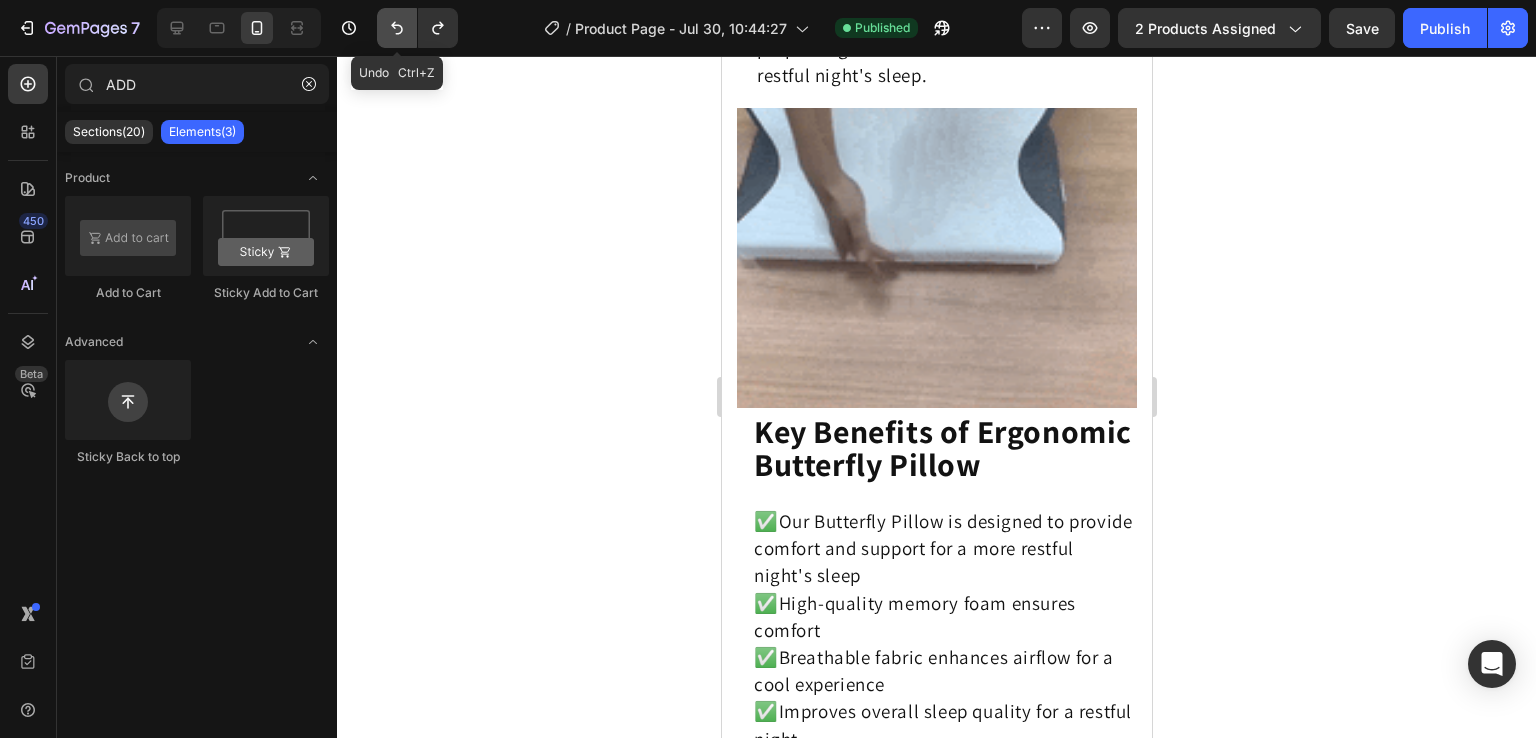 click 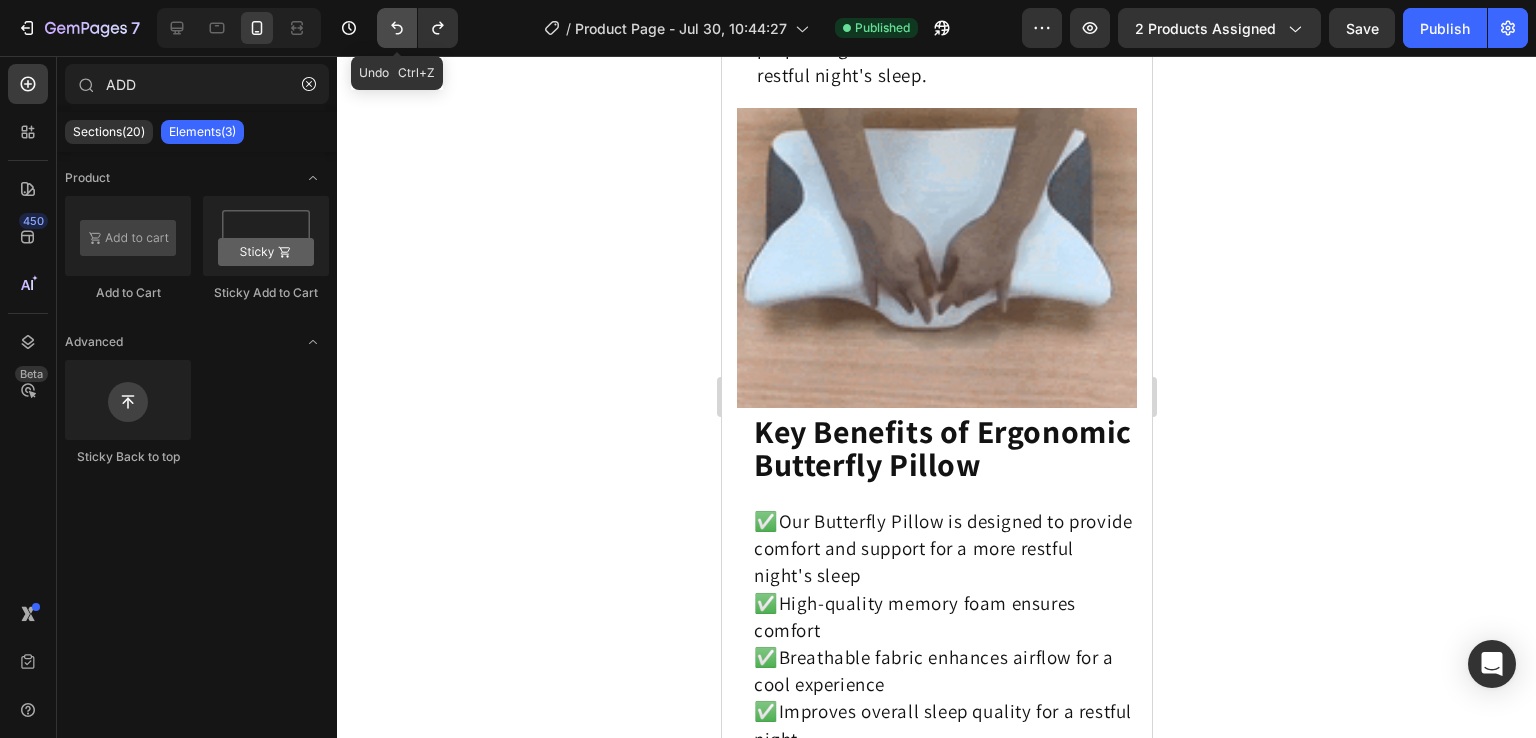 click 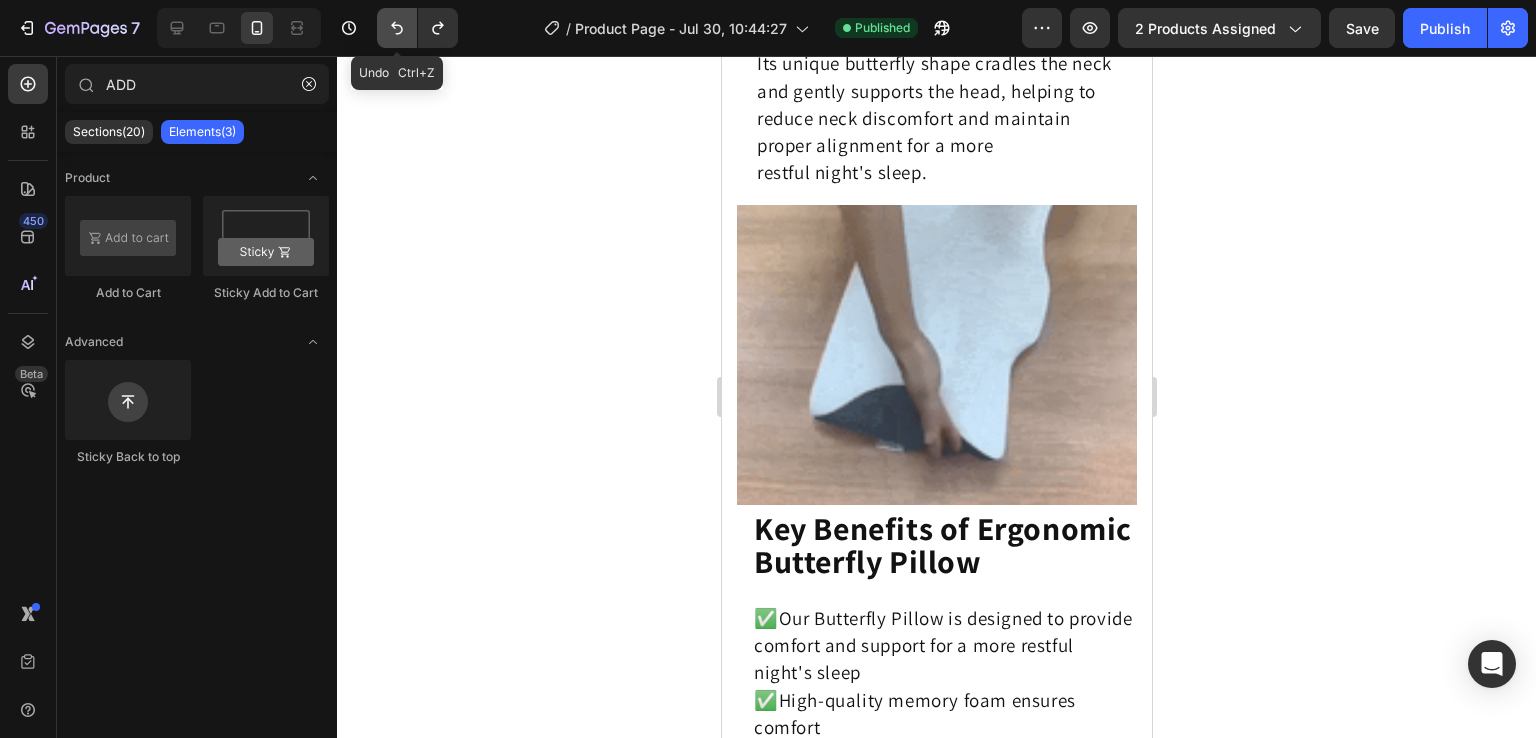 scroll, scrollTop: 3182, scrollLeft: 0, axis: vertical 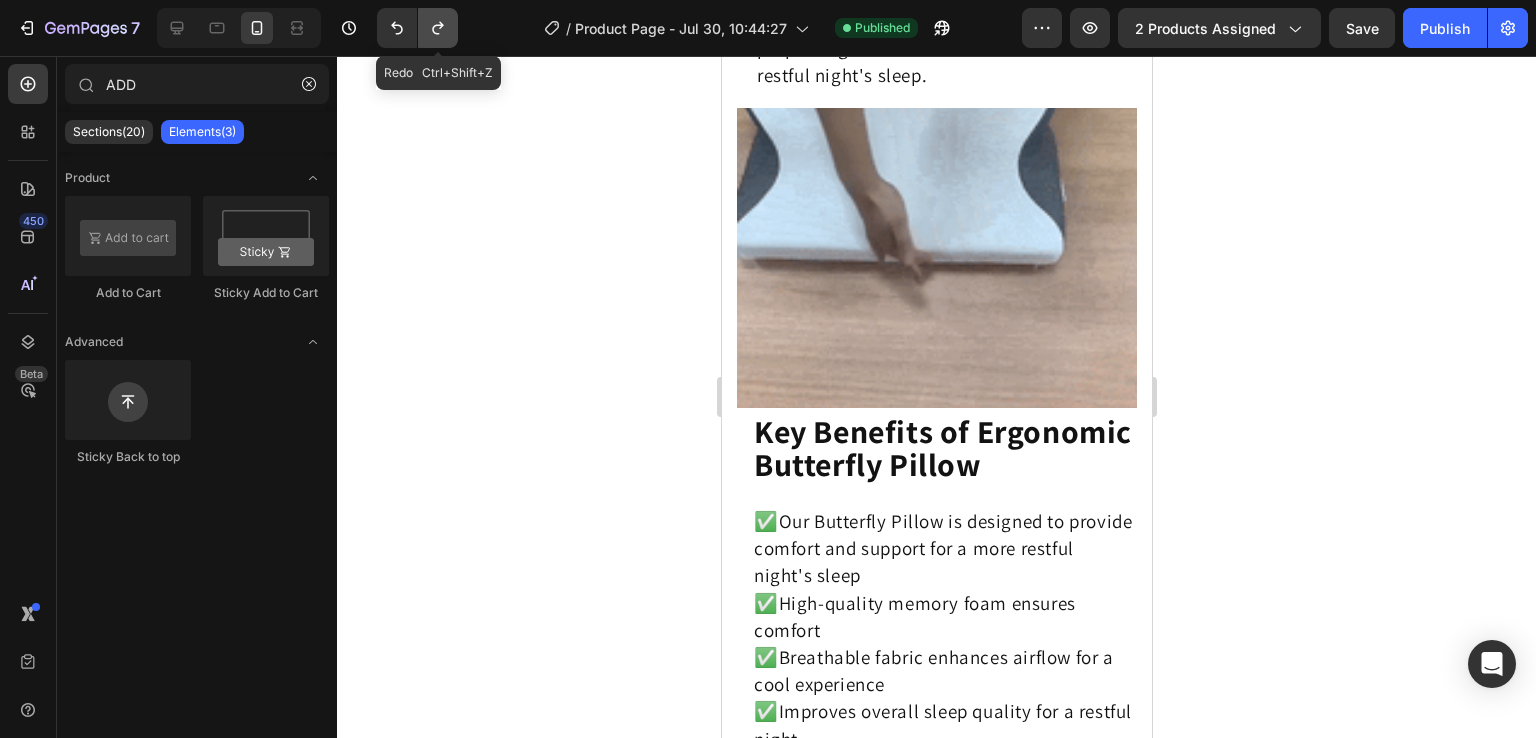 click 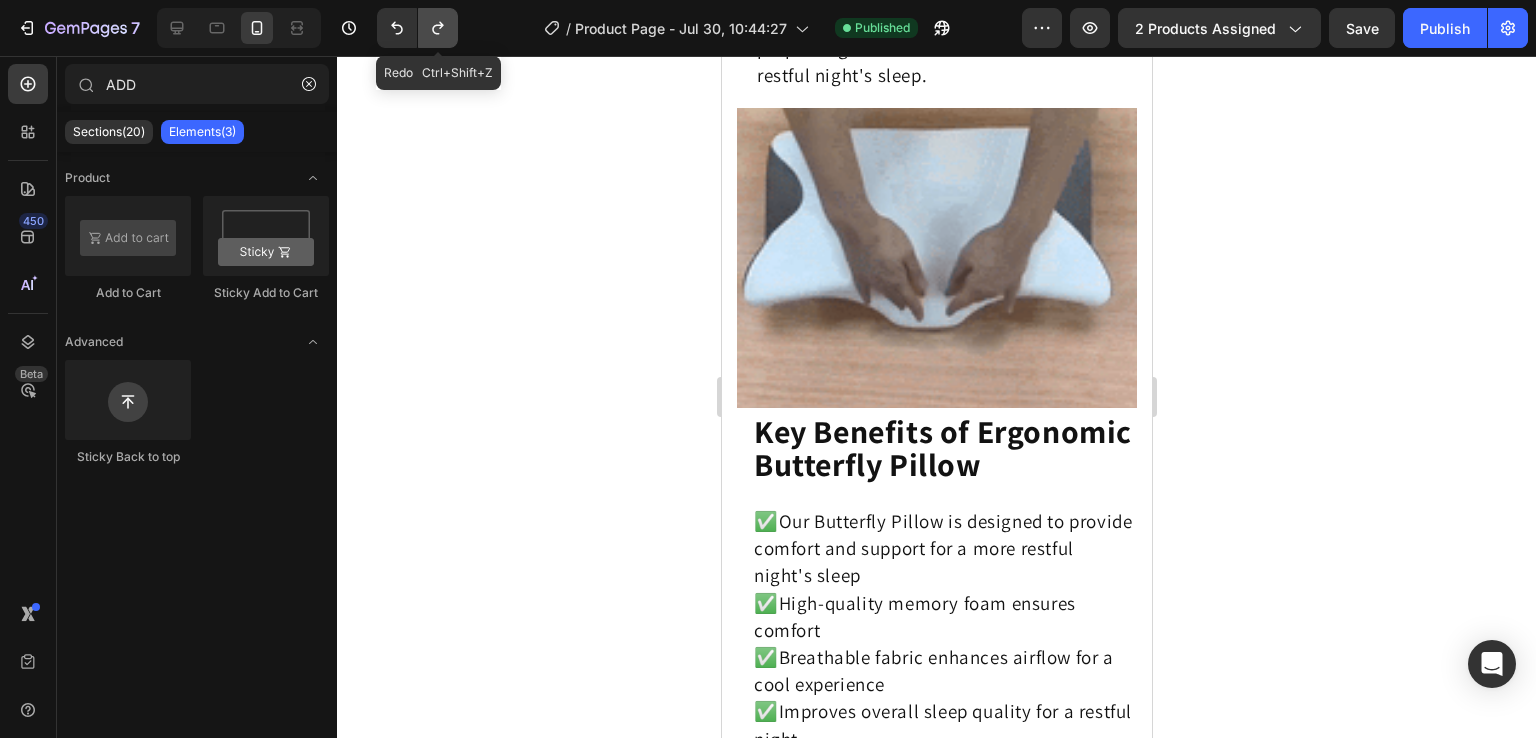click 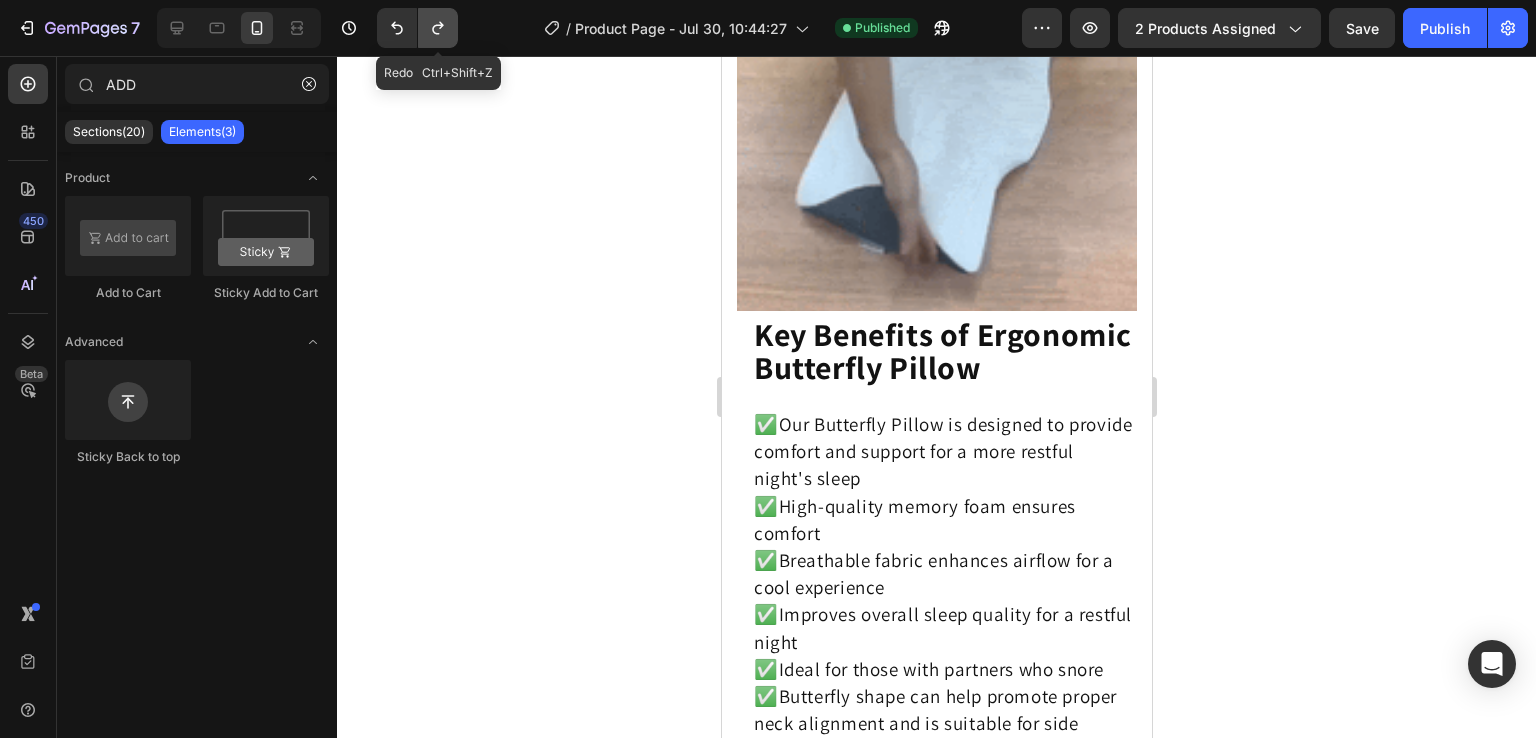 scroll, scrollTop: 3085, scrollLeft: 0, axis: vertical 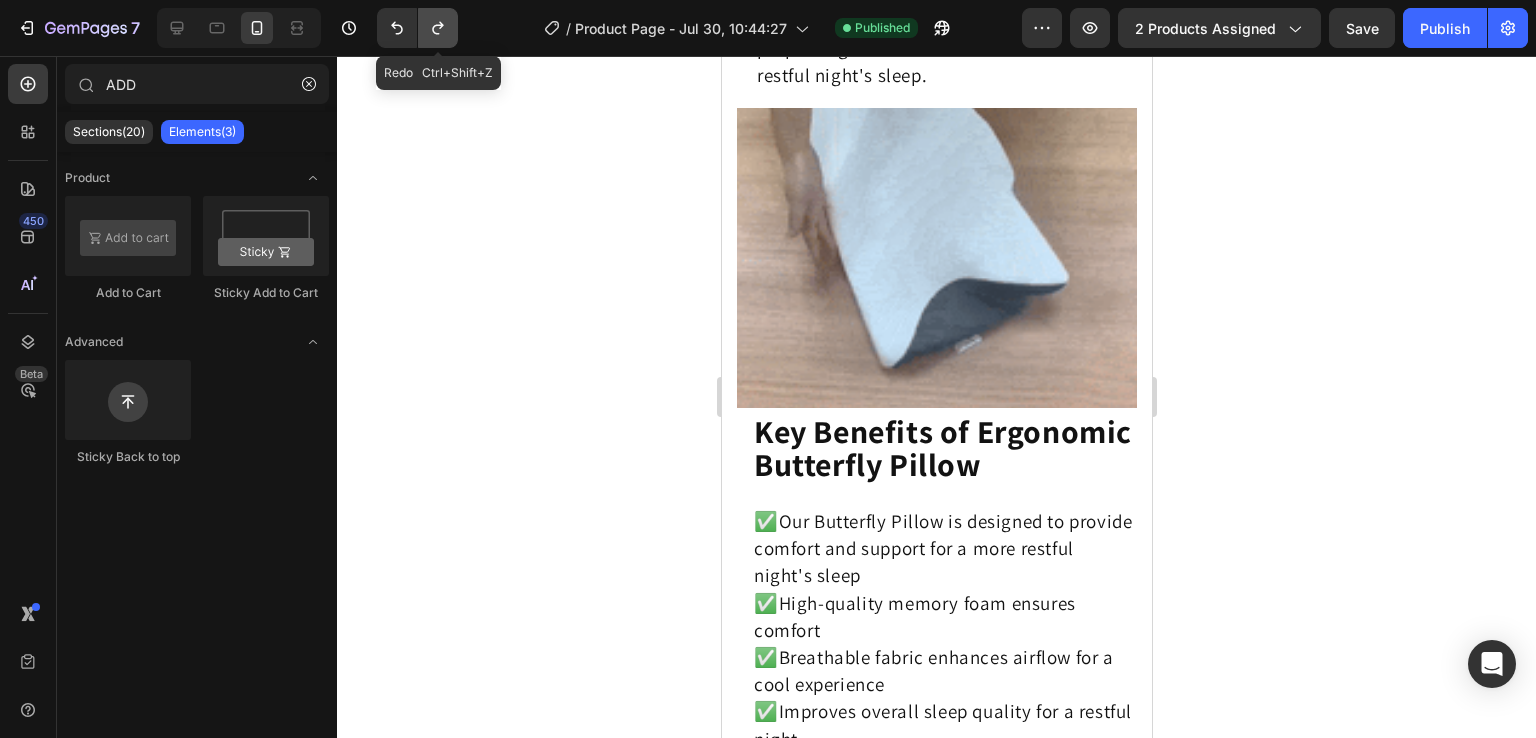 click 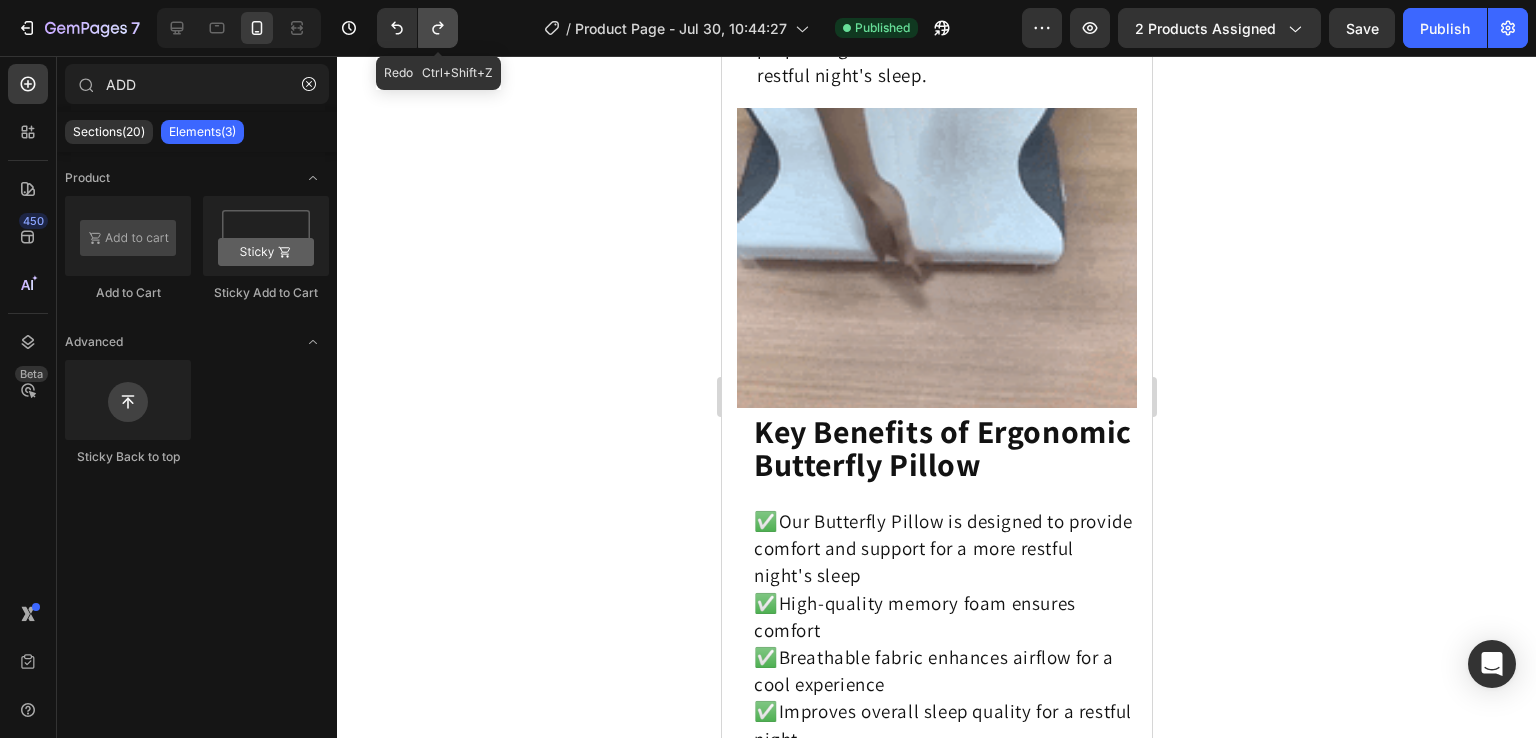 click 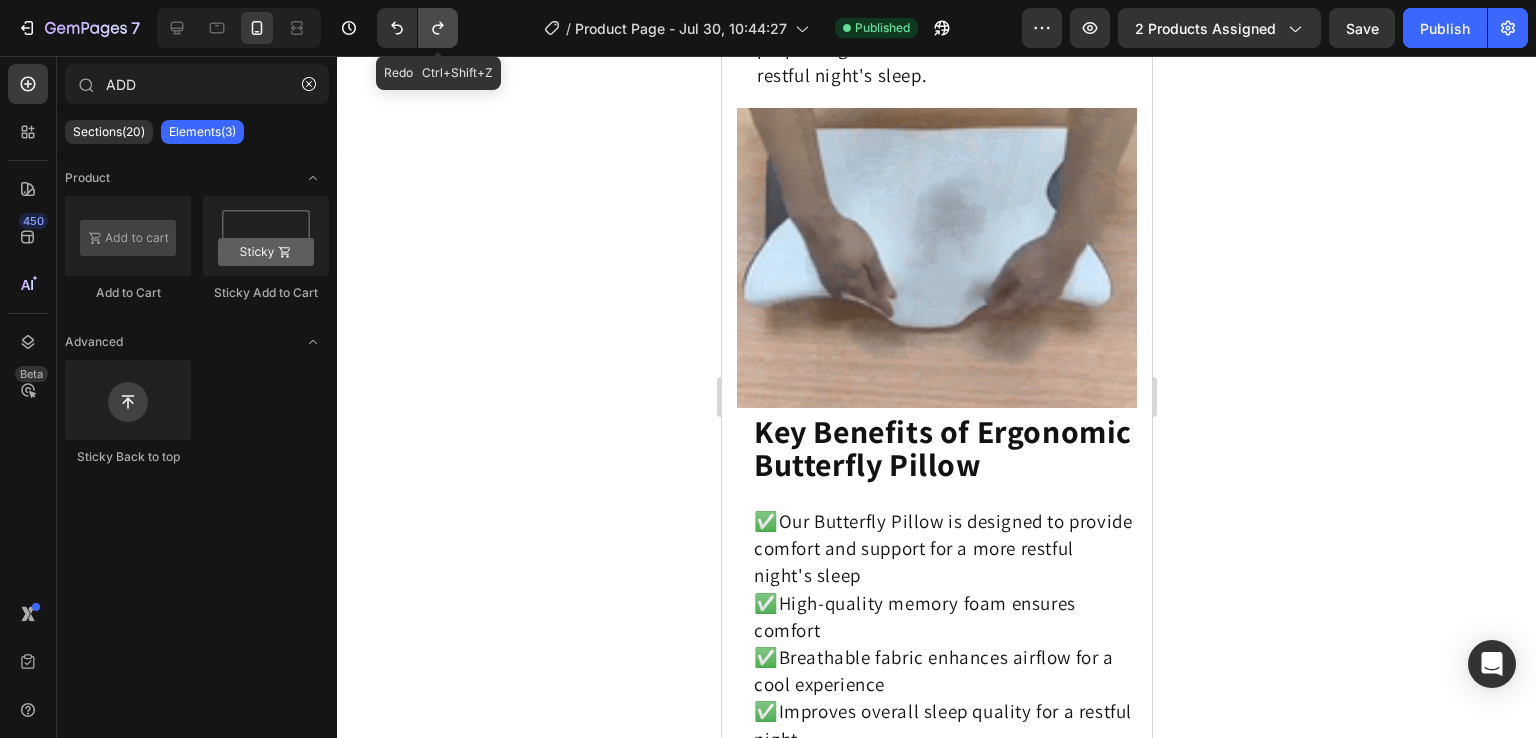 click 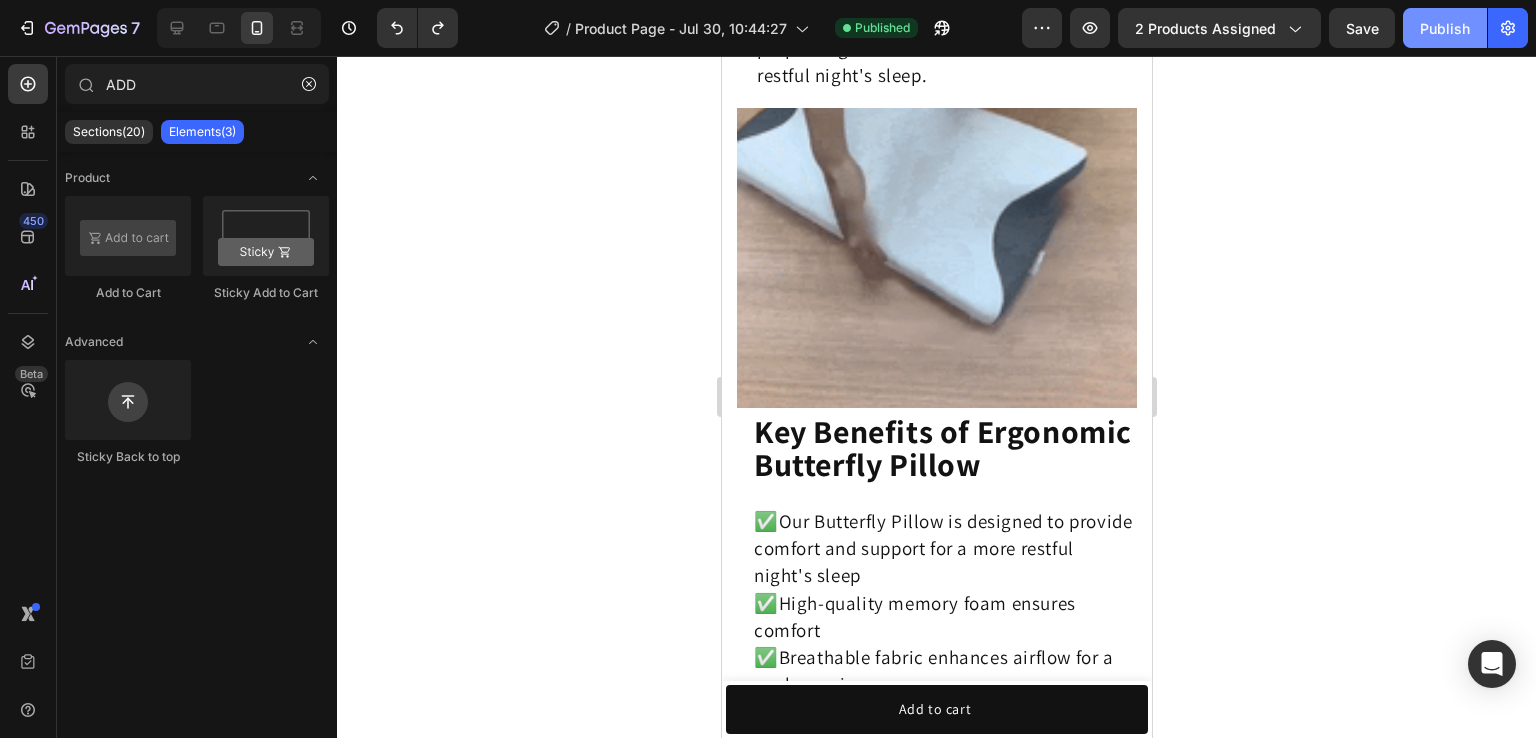click on "Publish" at bounding box center [1445, 28] 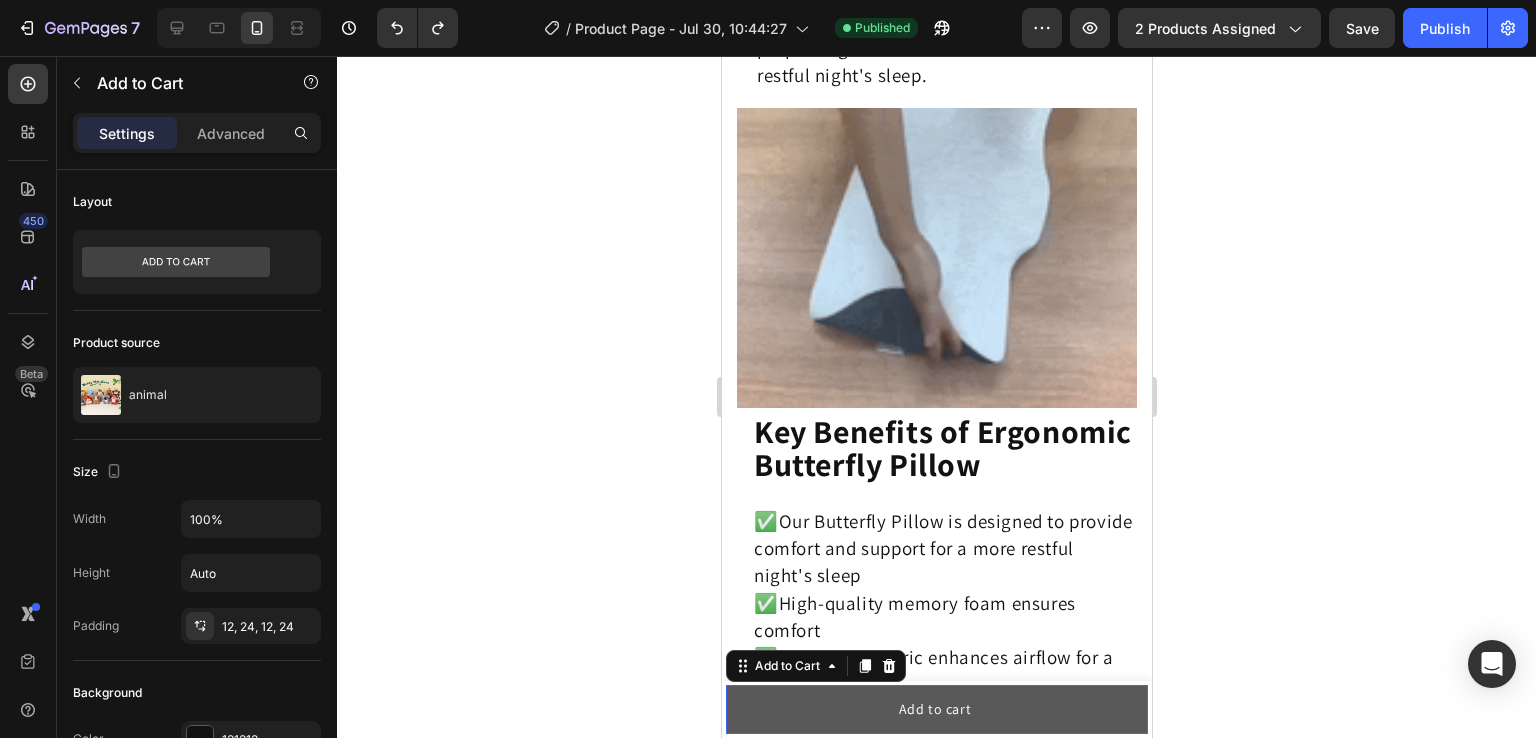 click on "Add to cart" at bounding box center (936, 709) 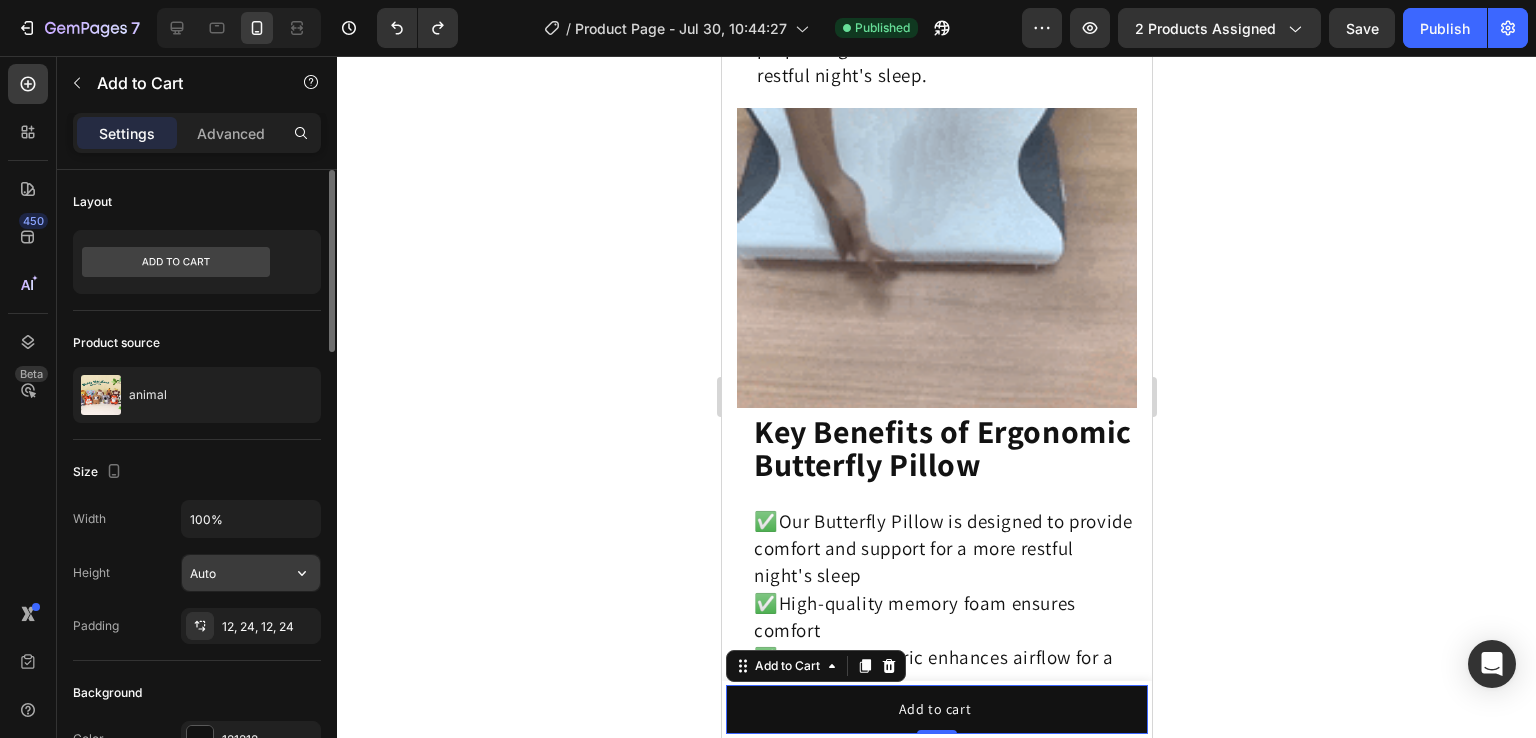 scroll, scrollTop: 19, scrollLeft: 0, axis: vertical 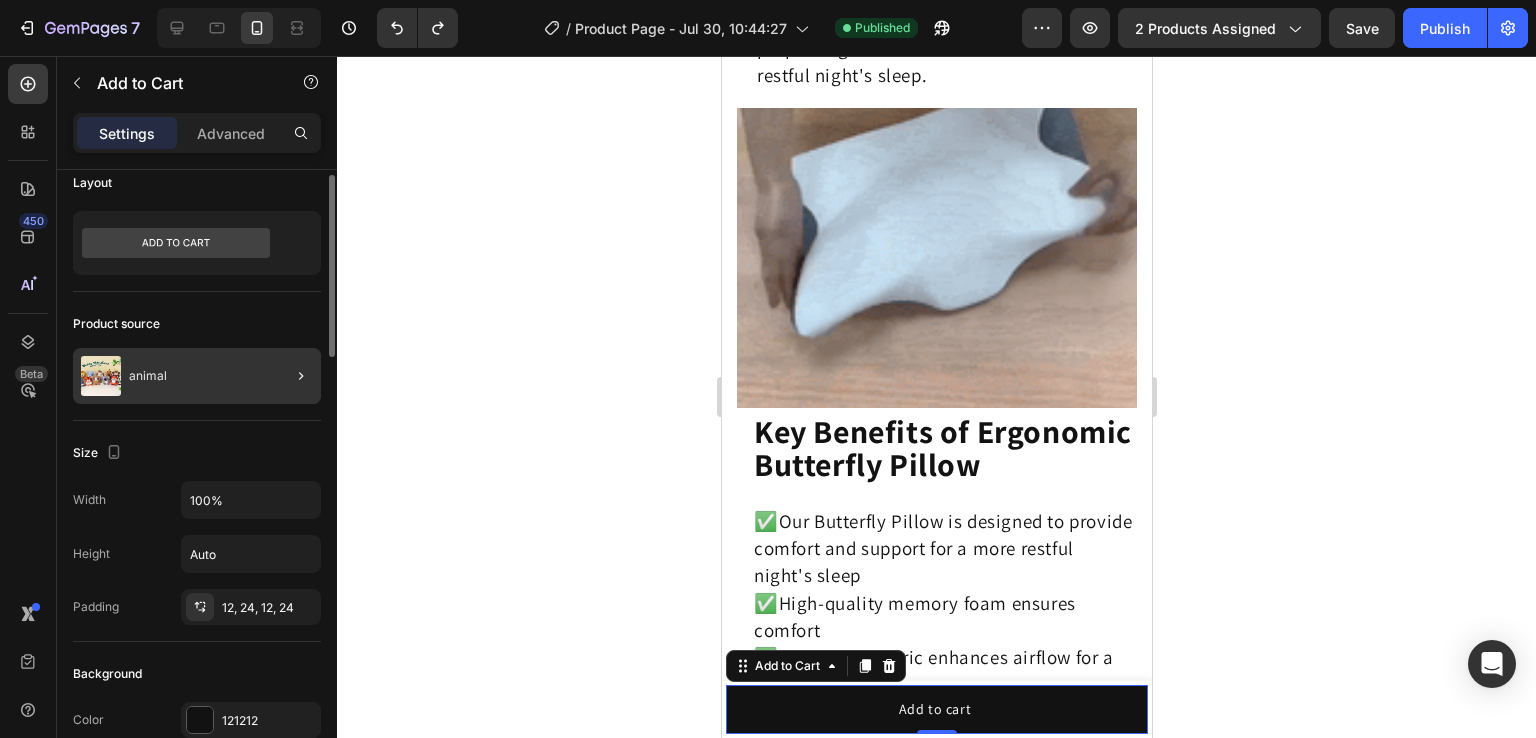 drag, startPoint x: 237, startPoint y: 406, endPoint x: 300, endPoint y: 359, distance: 78.60026 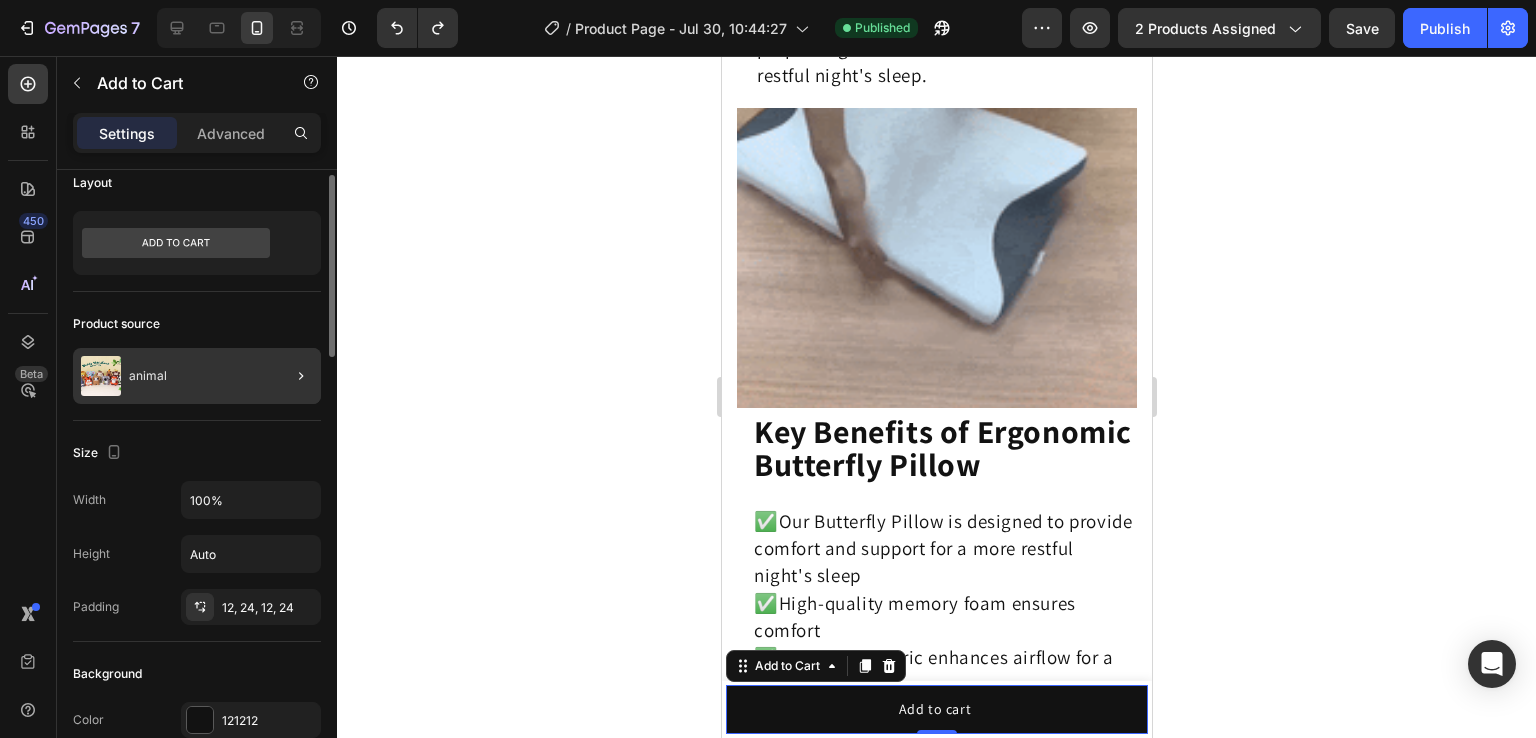 click on "Product source animal" 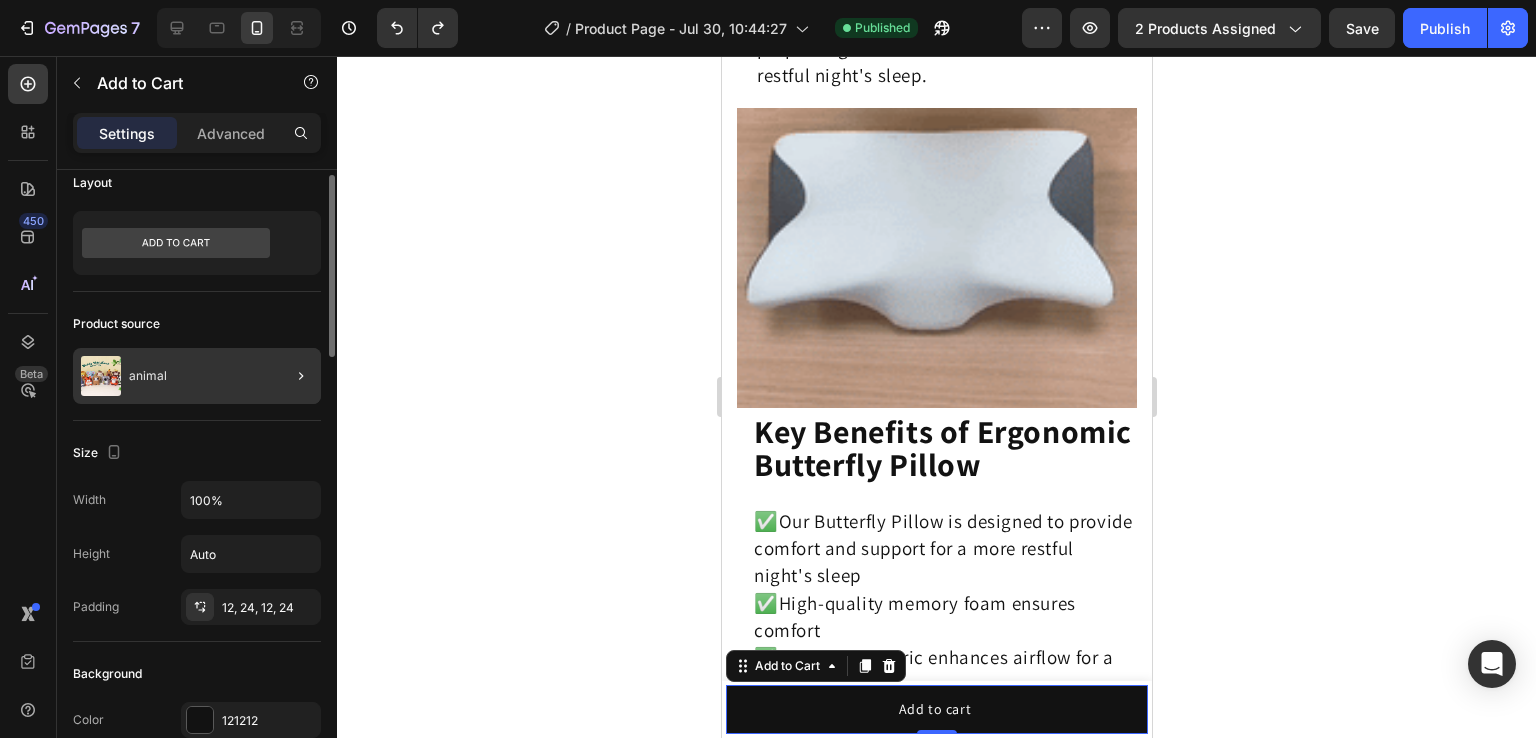 click 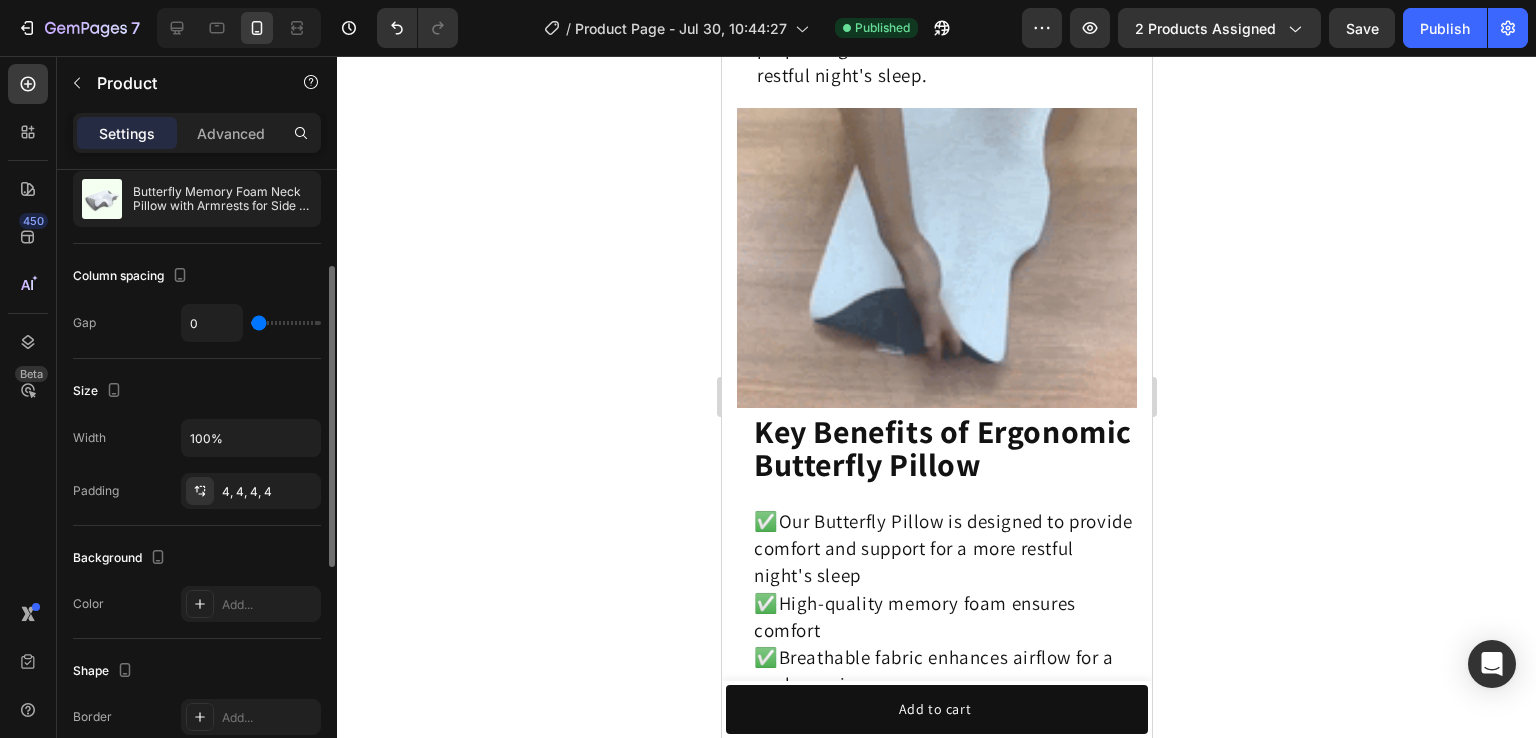 scroll, scrollTop: 199, scrollLeft: 0, axis: vertical 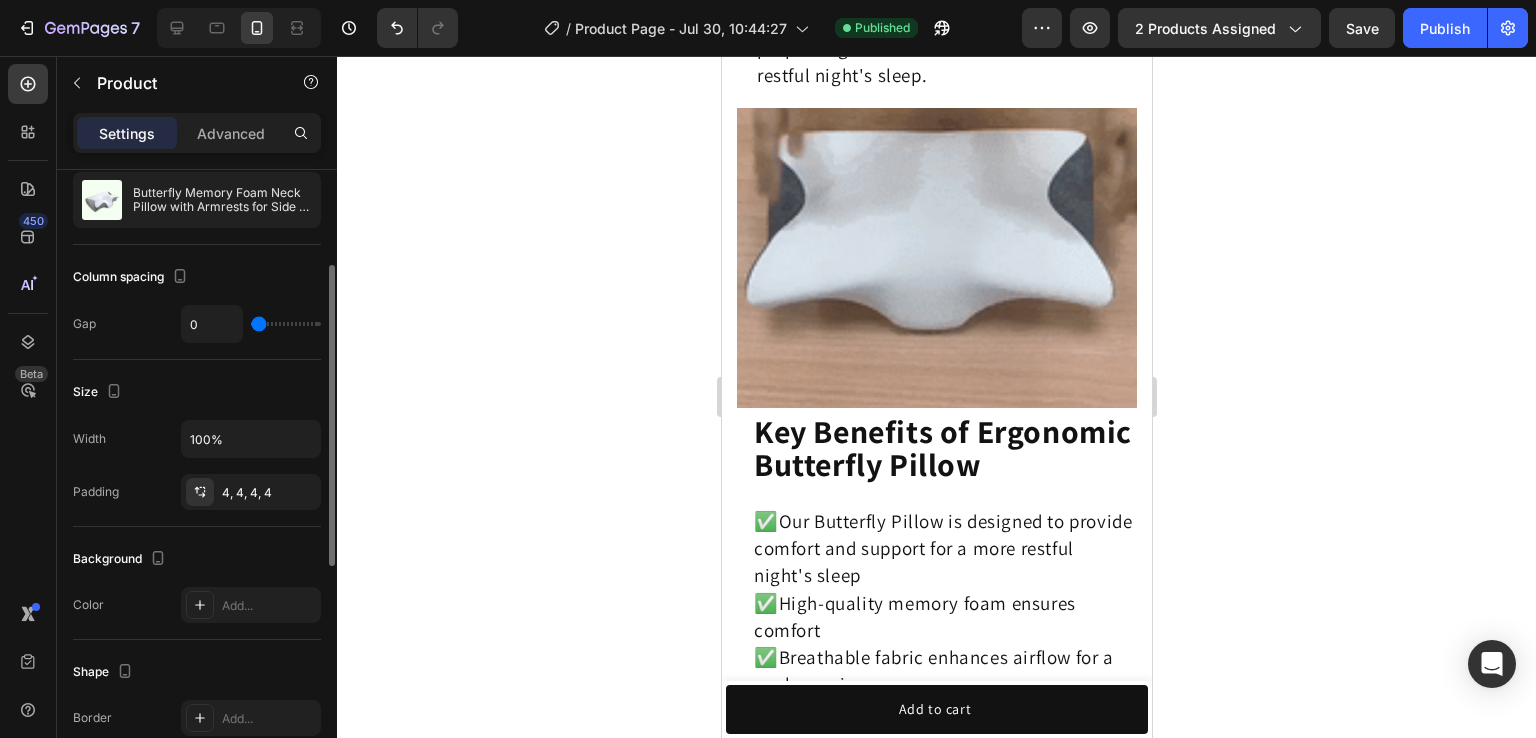 type on "32" 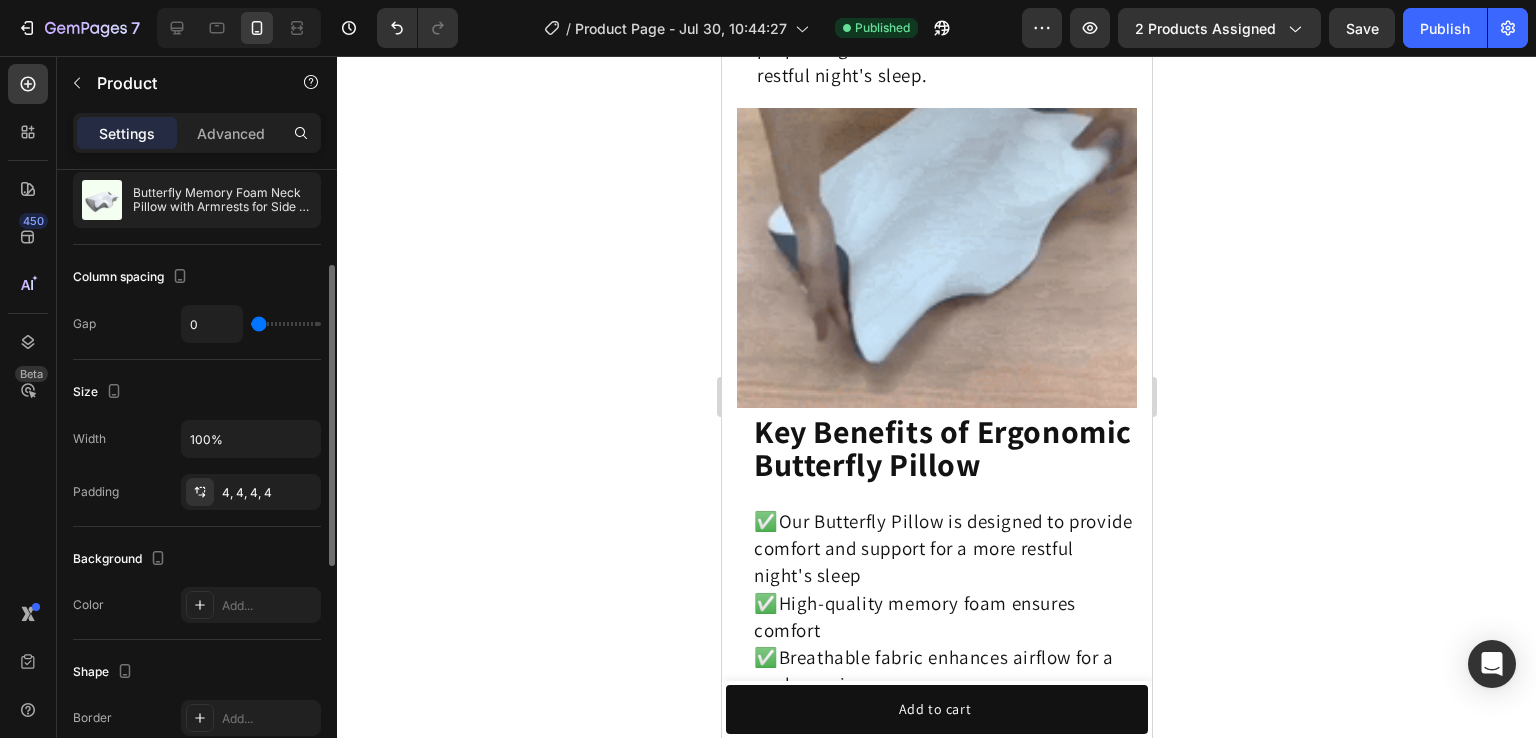 type on "32" 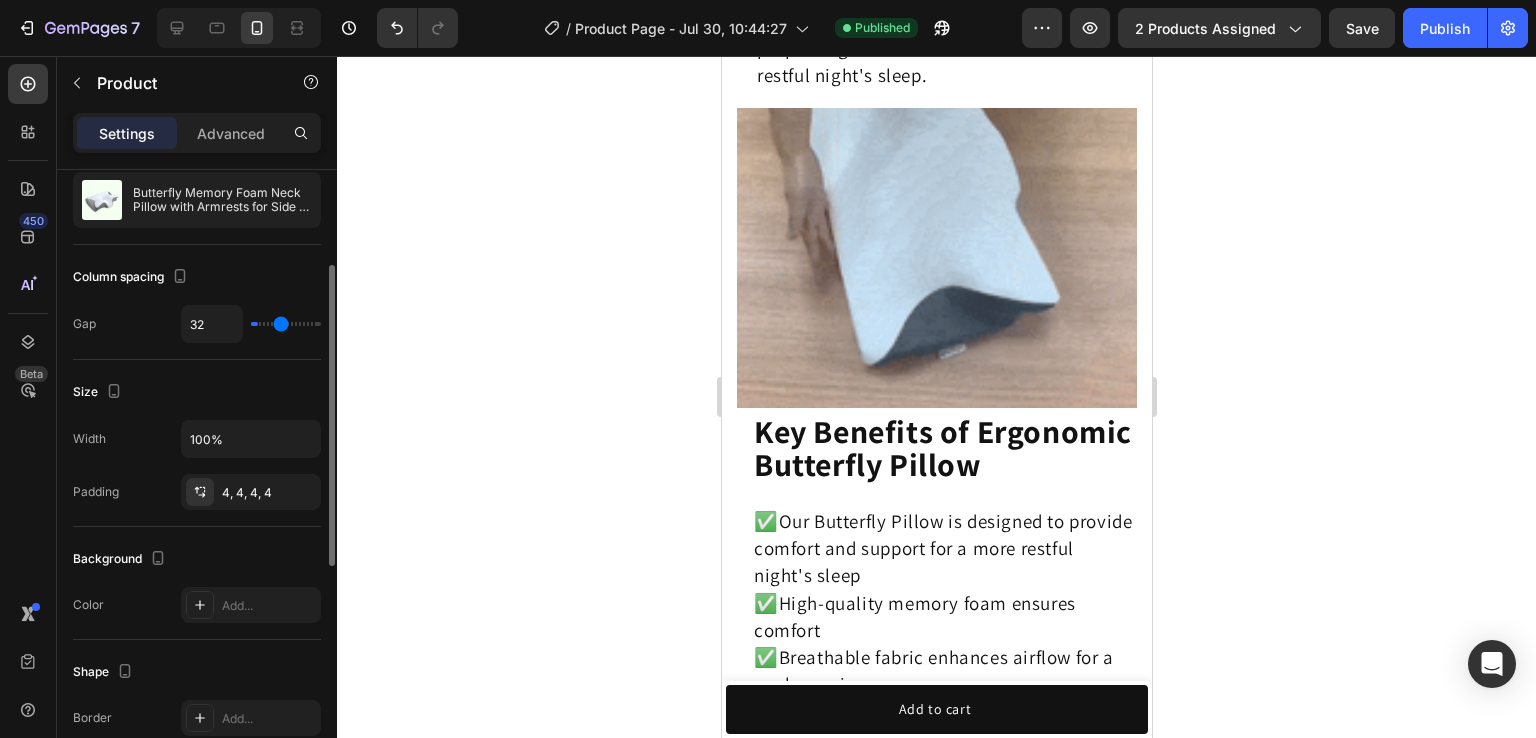 type on "62" 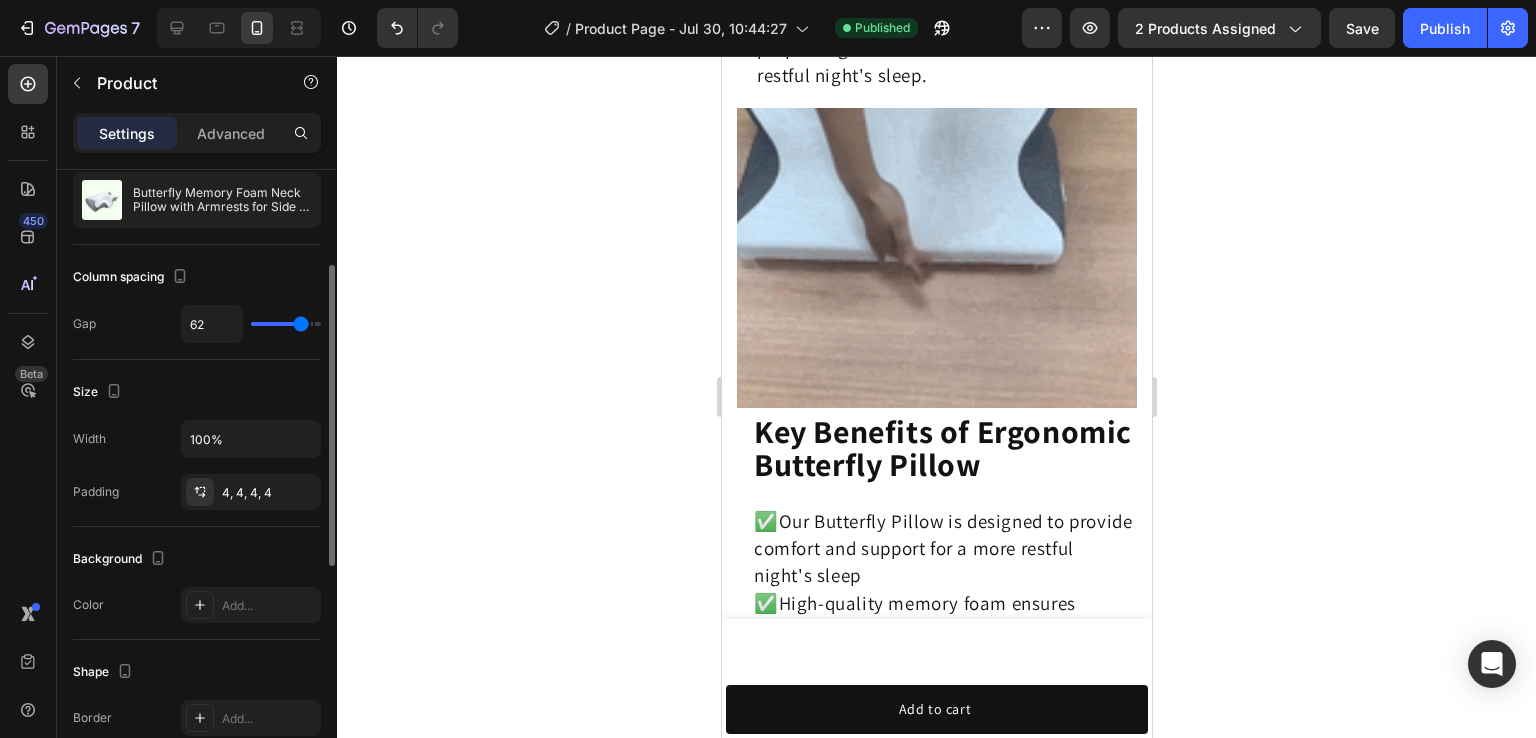 drag, startPoint x: 252, startPoint y: 325, endPoint x: 308, endPoint y: 329, distance: 56.142673 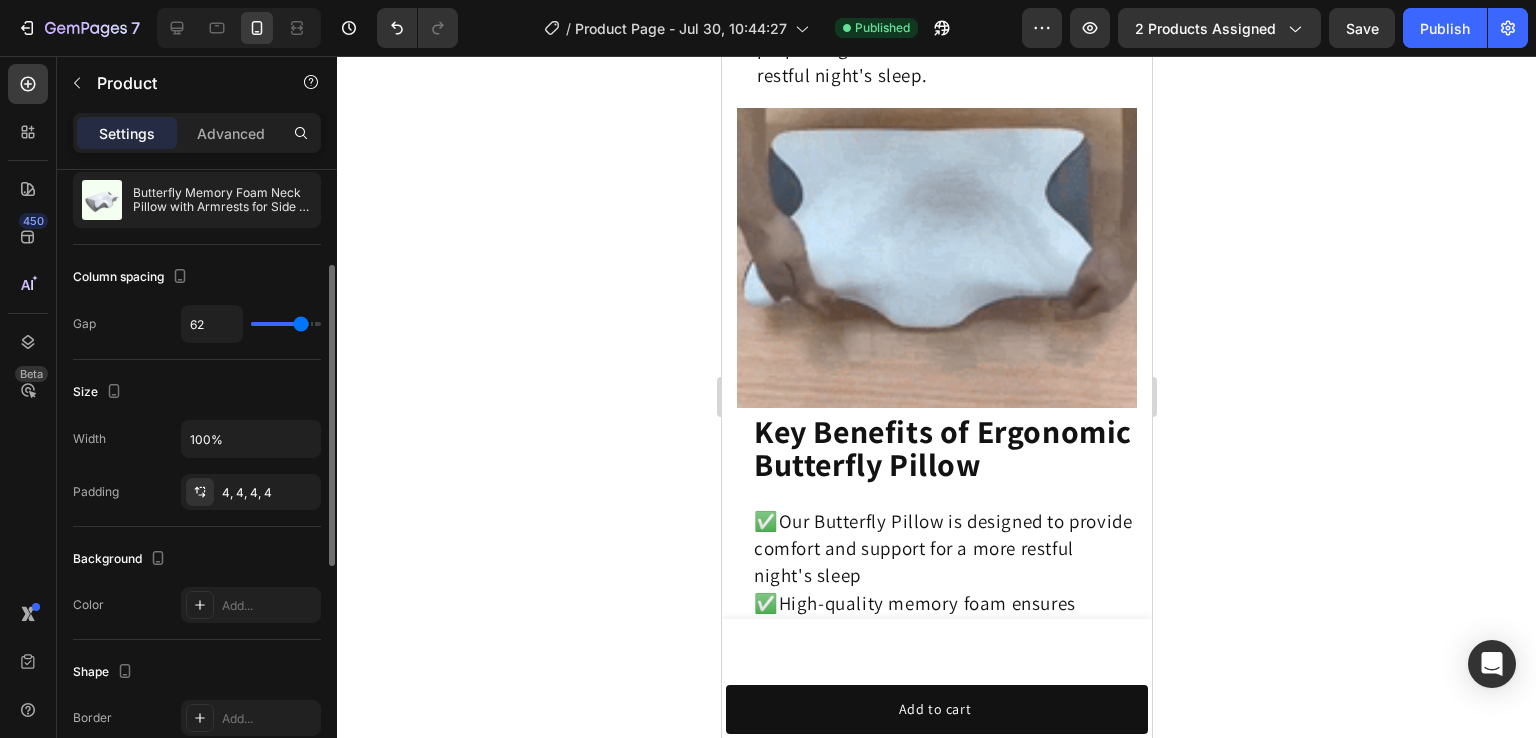 type on "74" 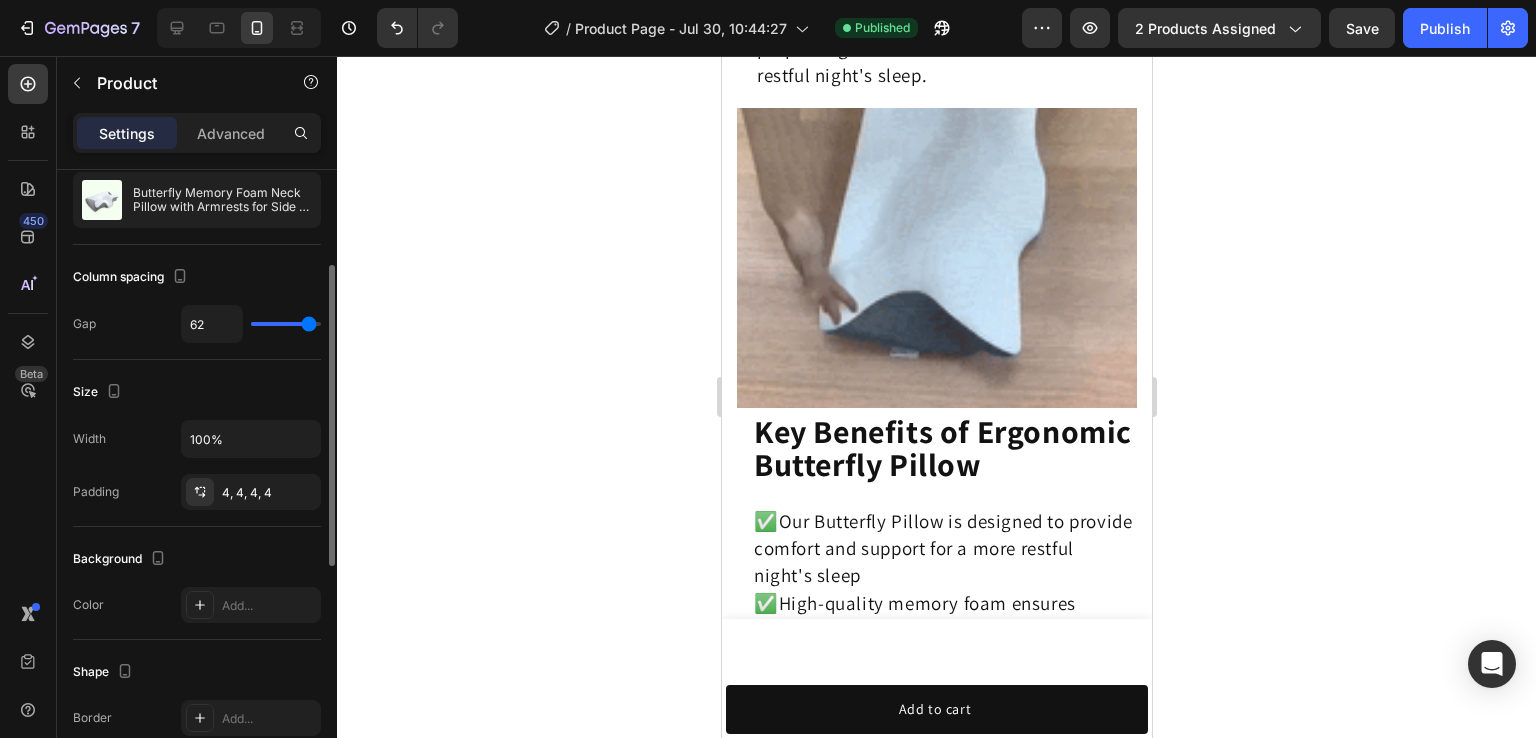 click at bounding box center [286, 324] 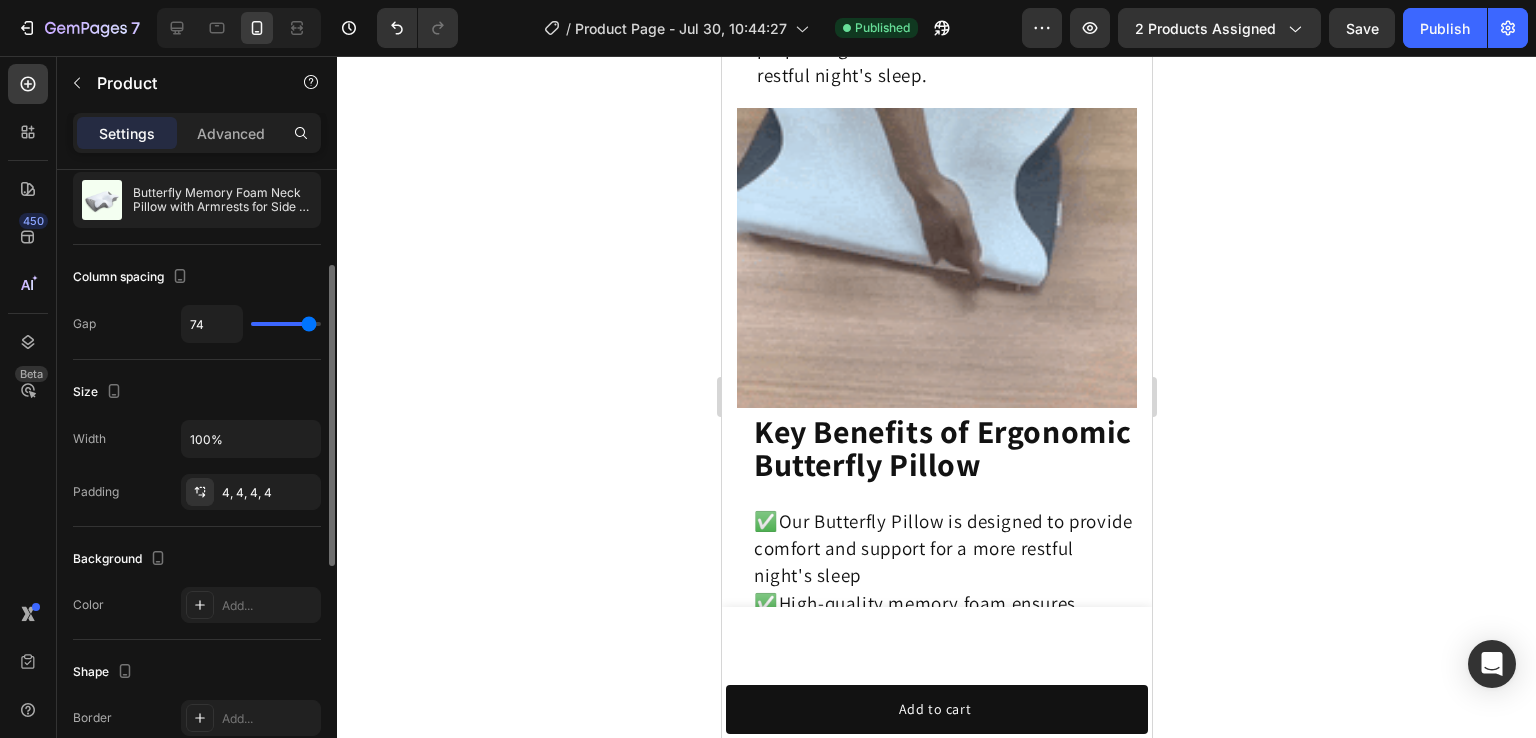type on "5" 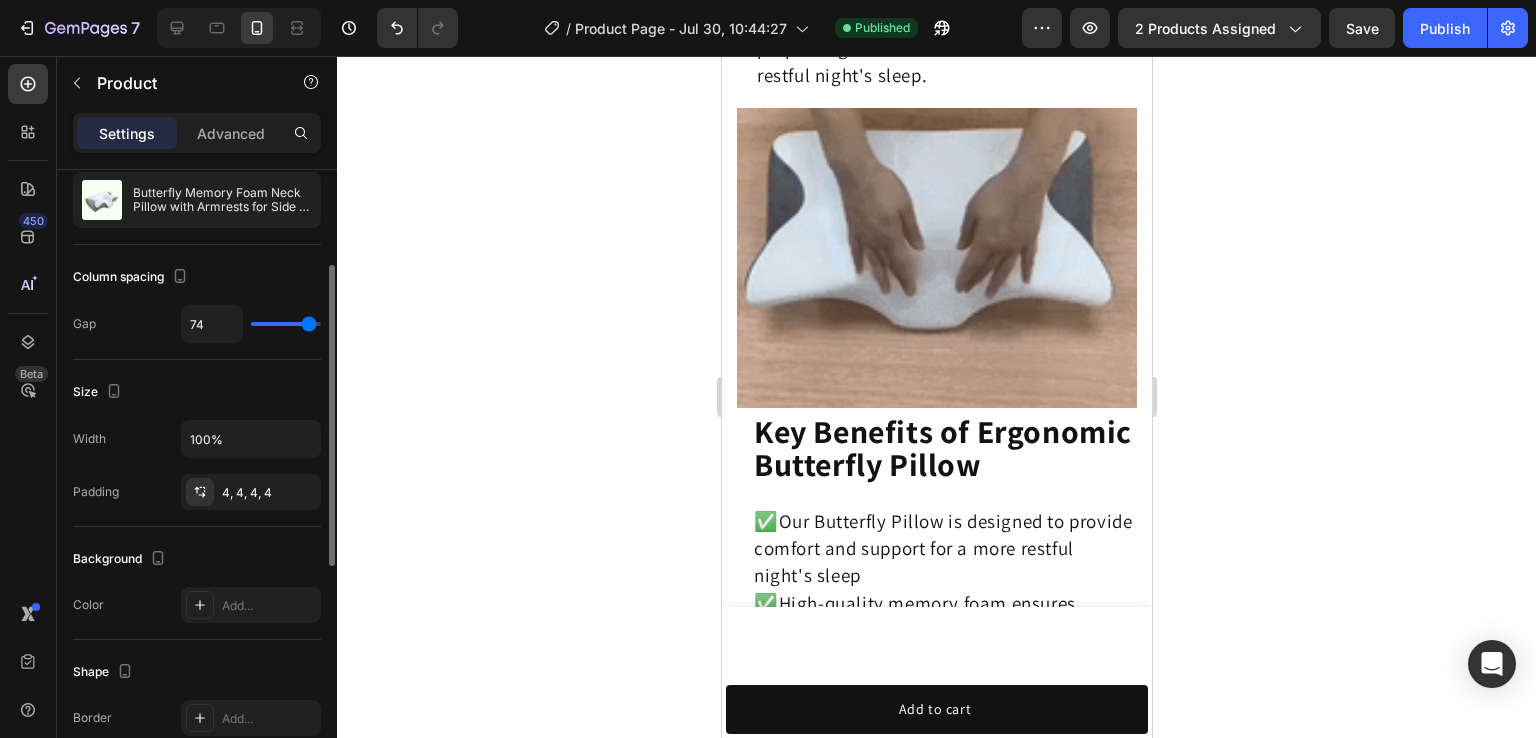type on "5" 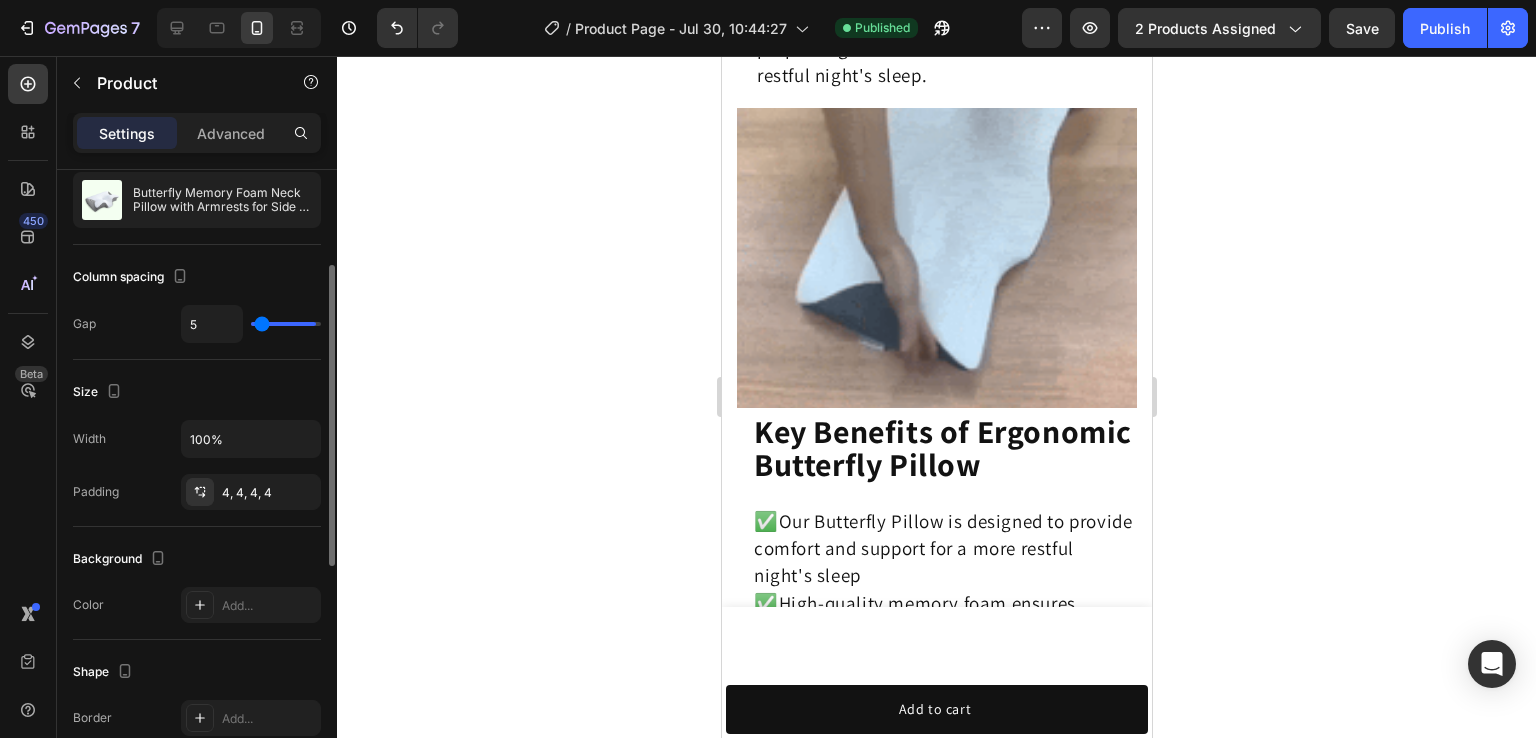 type on "0" 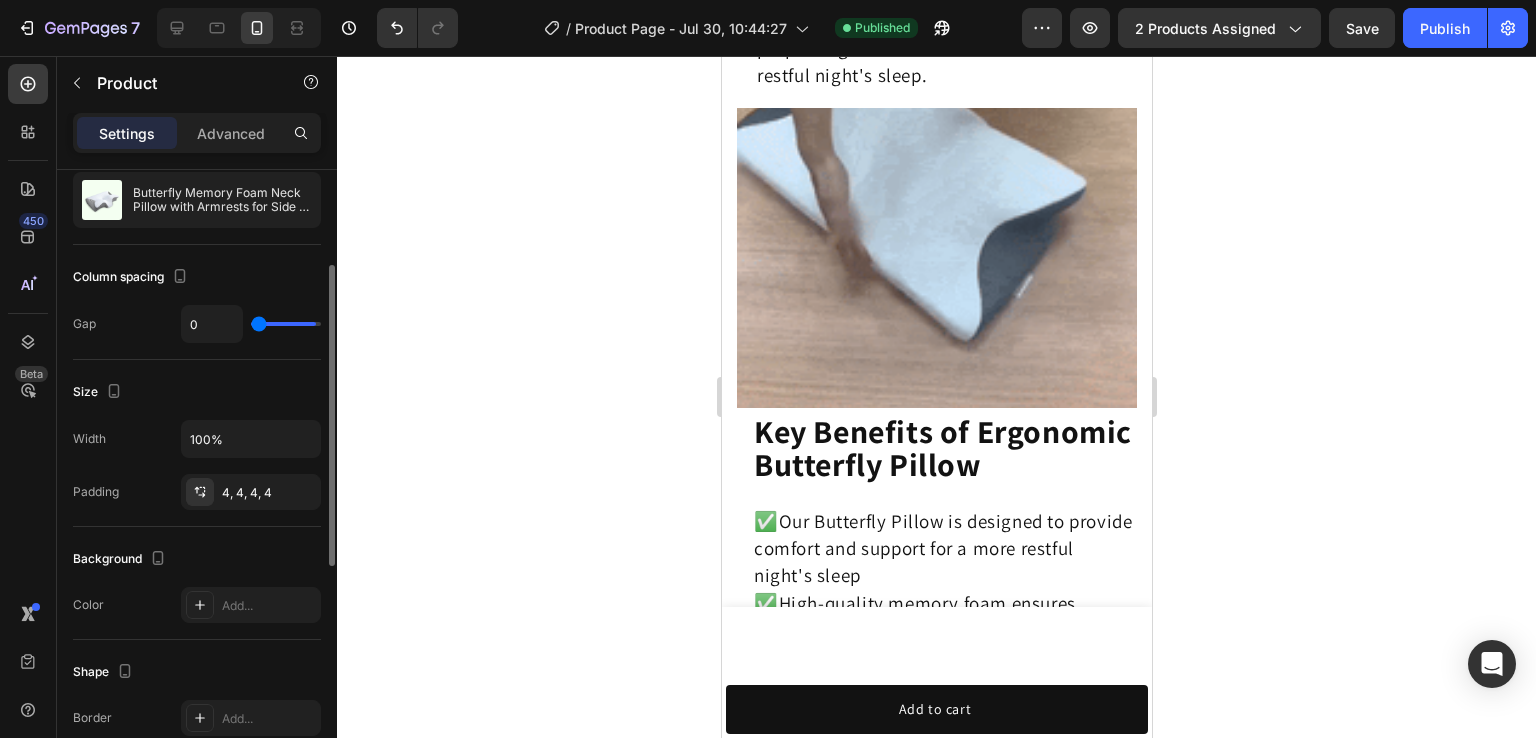 drag, startPoint x: 308, startPoint y: 329, endPoint x: 120, endPoint y: 322, distance: 188.13028 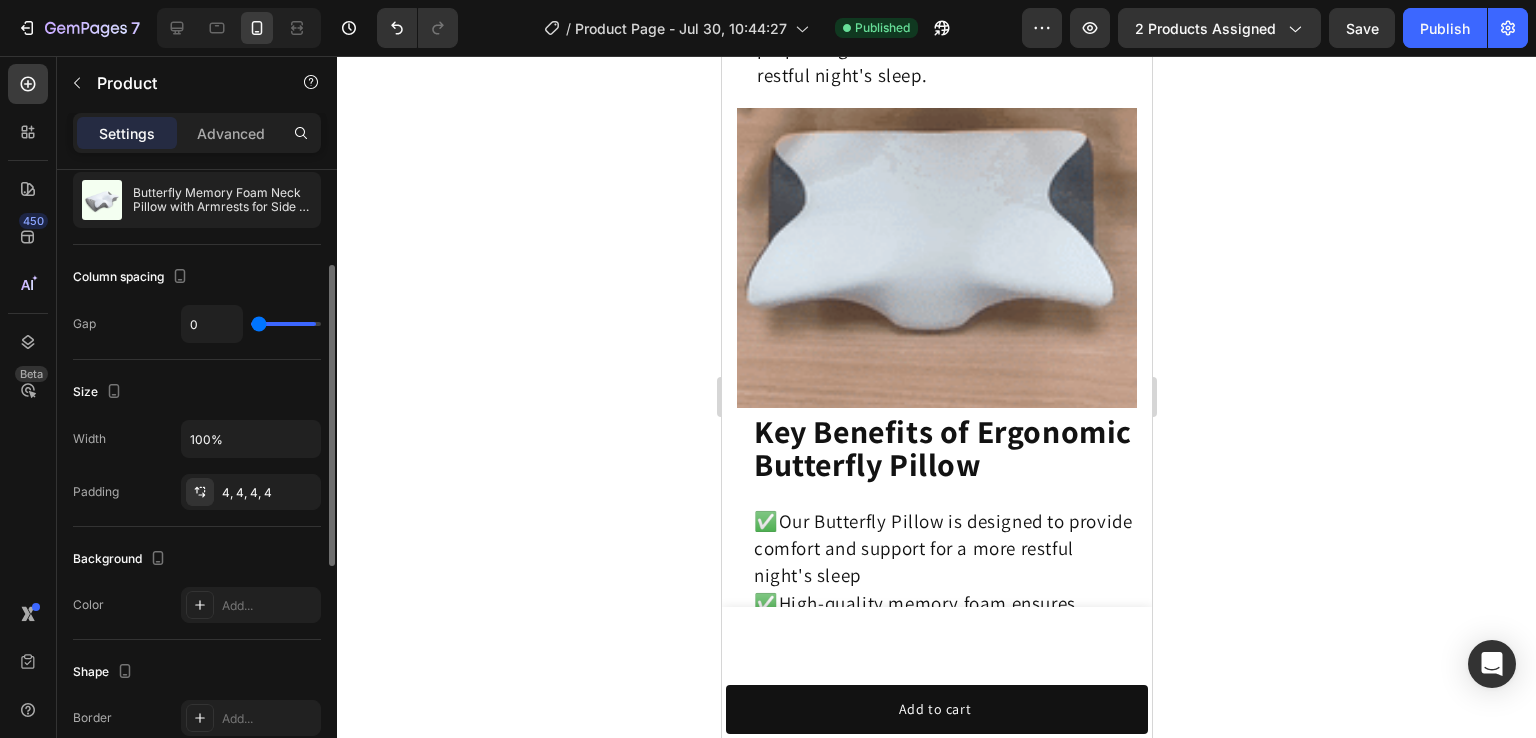 type on "0" 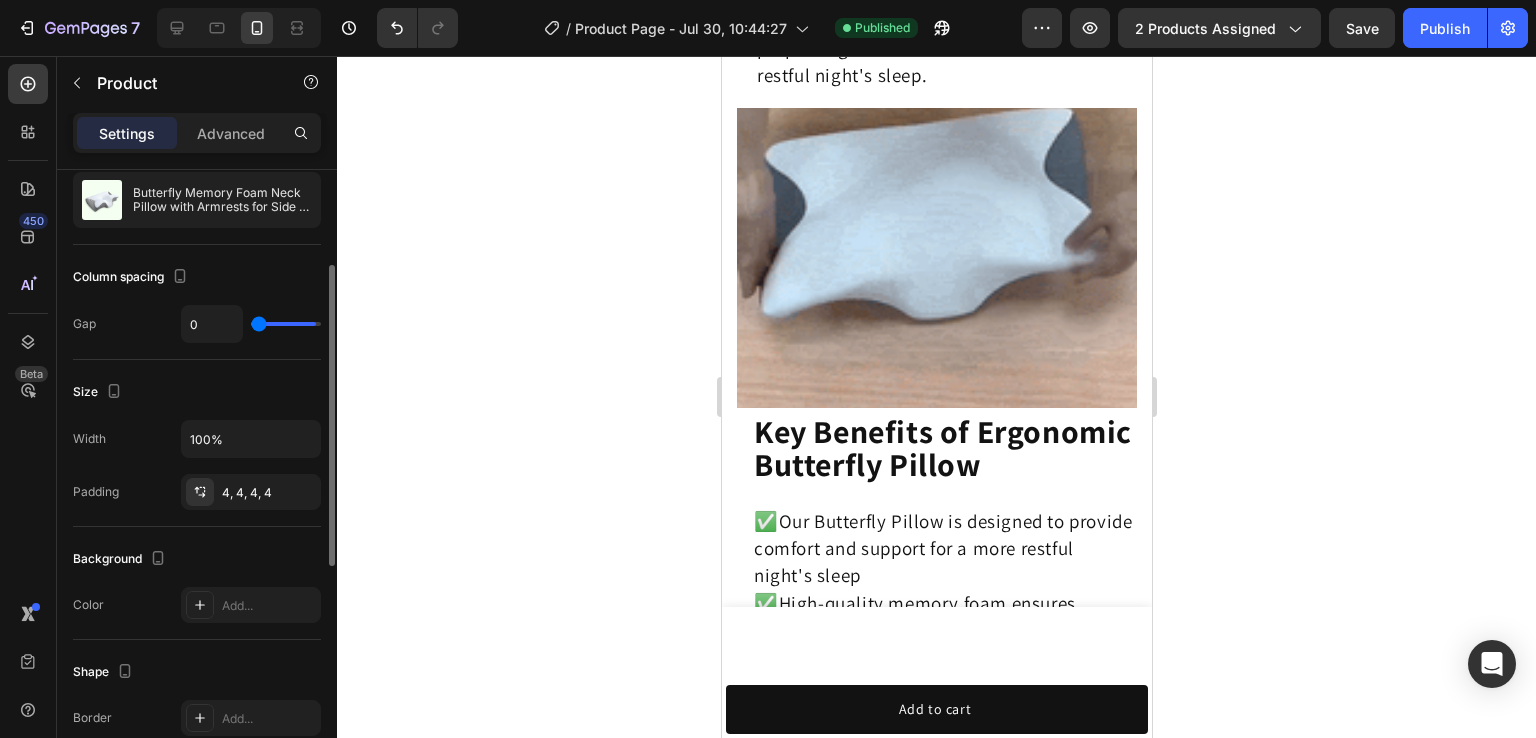 click at bounding box center (286, 324) 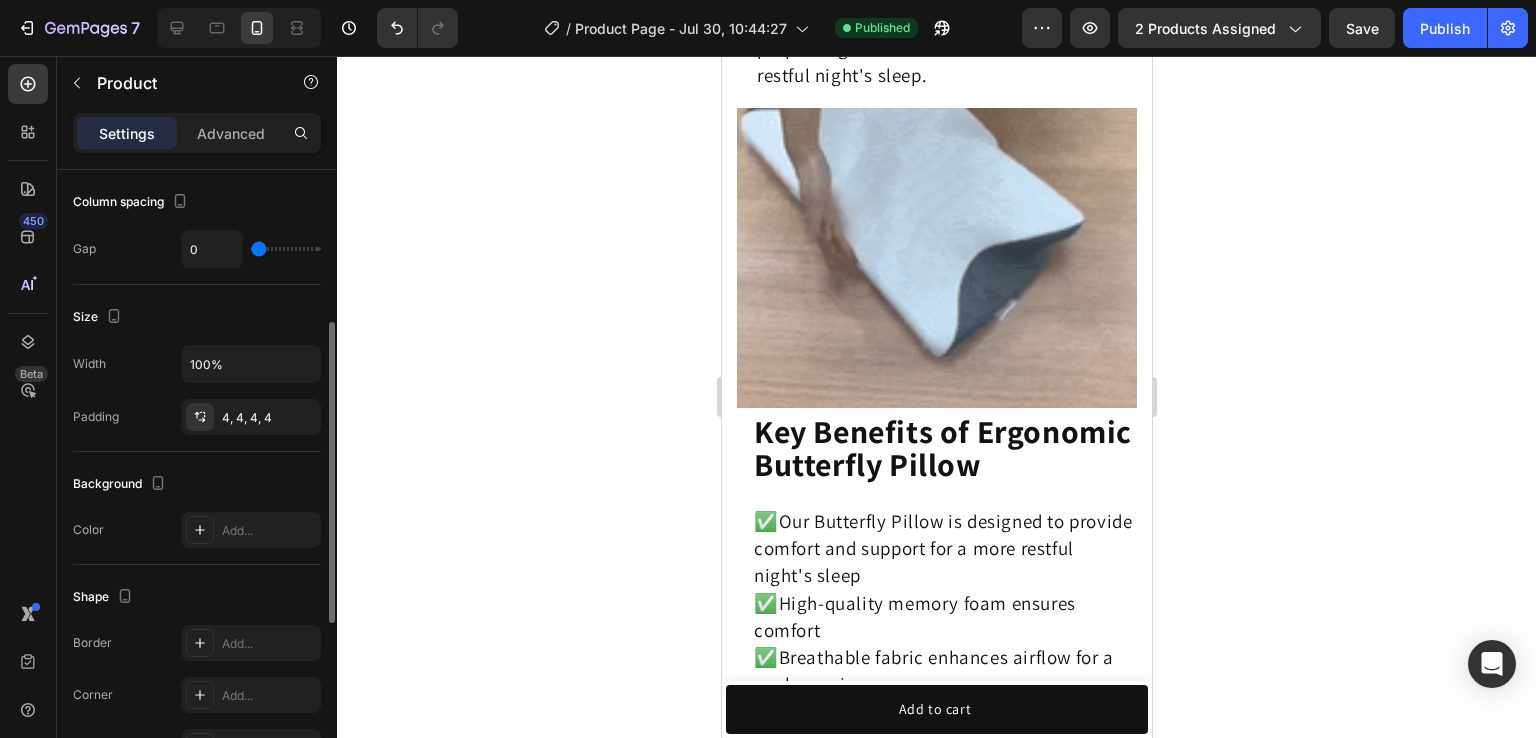 scroll, scrollTop: 288, scrollLeft: 0, axis: vertical 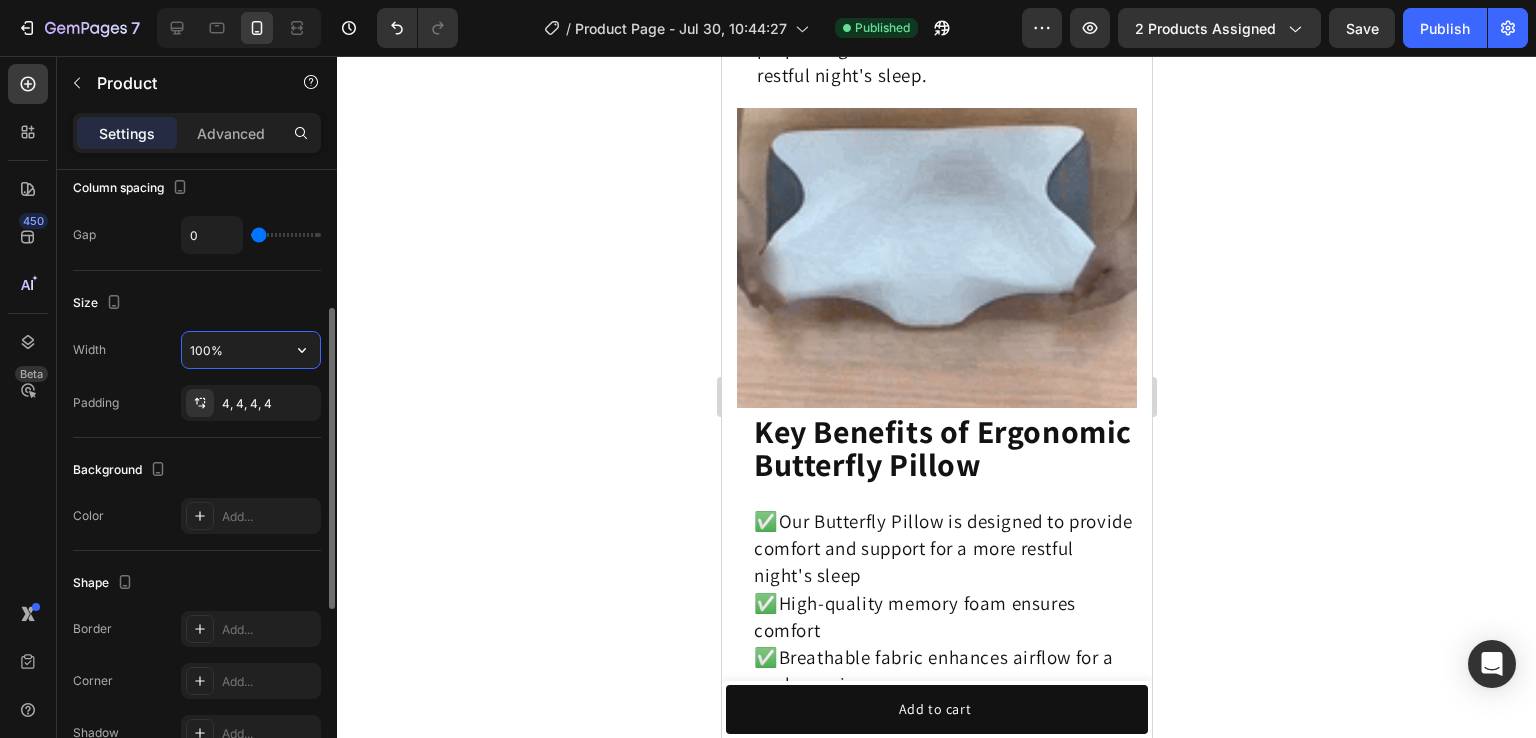 click on "100%" at bounding box center [251, 350] 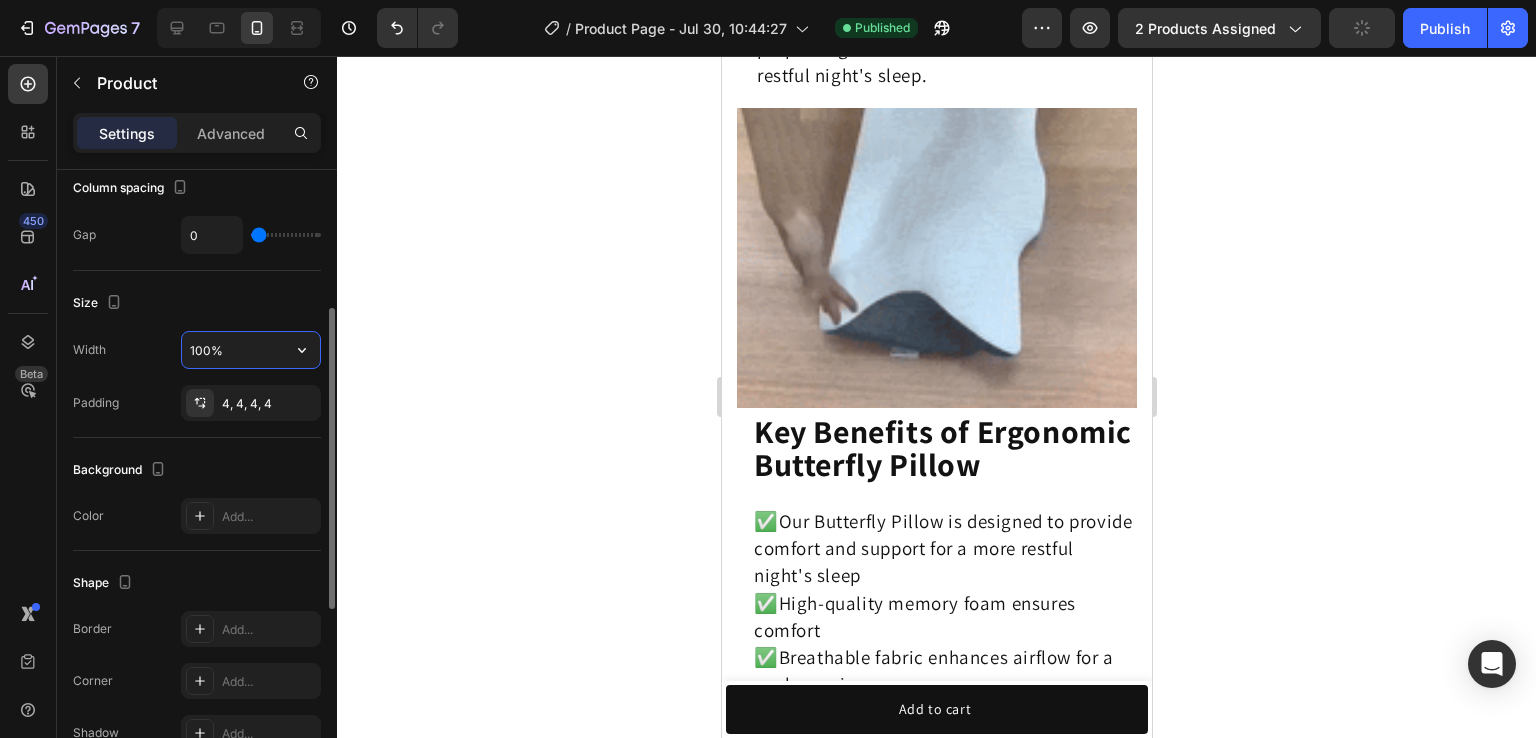 click on "100%" at bounding box center [251, 350] 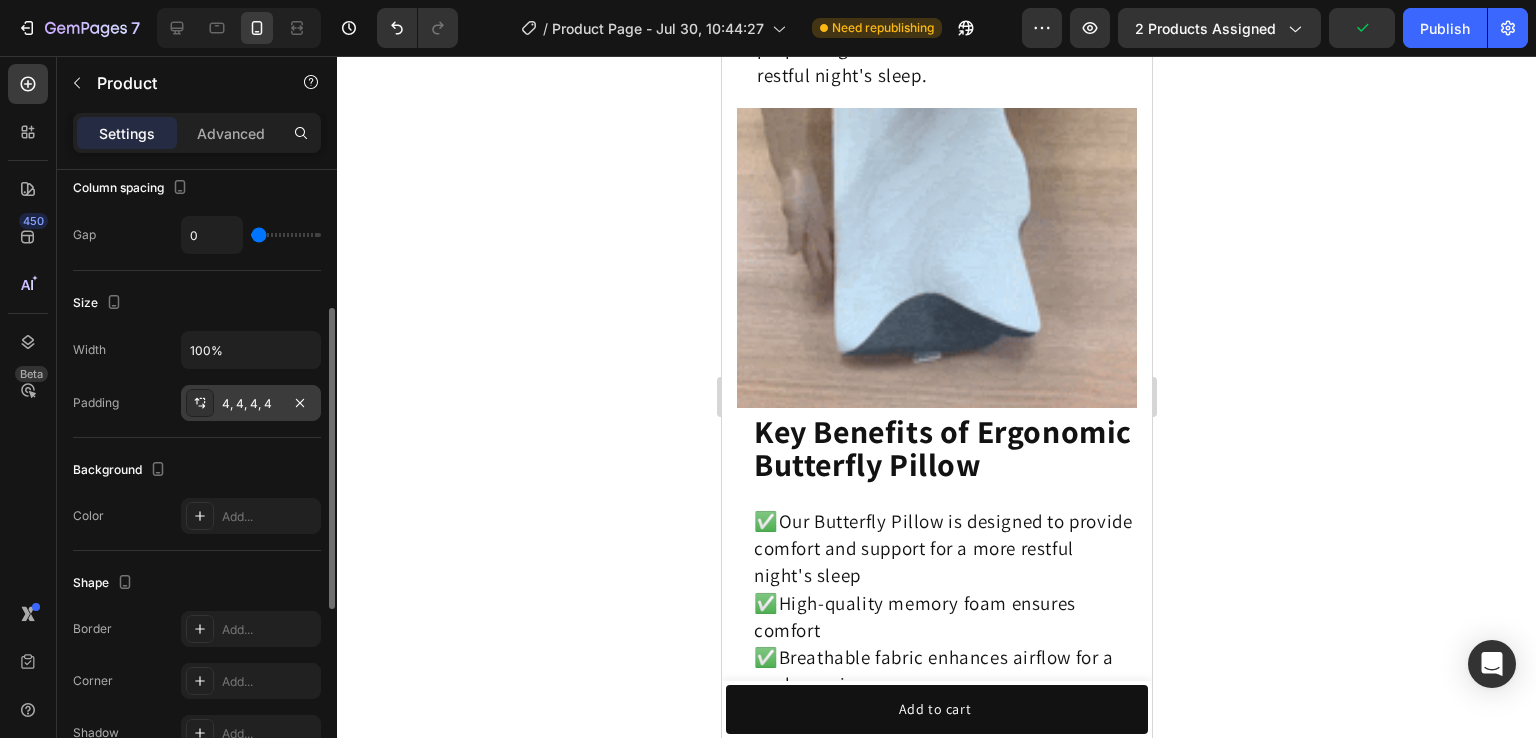 click on "4, 4, 4, 4" at bounding box center (251, 403) 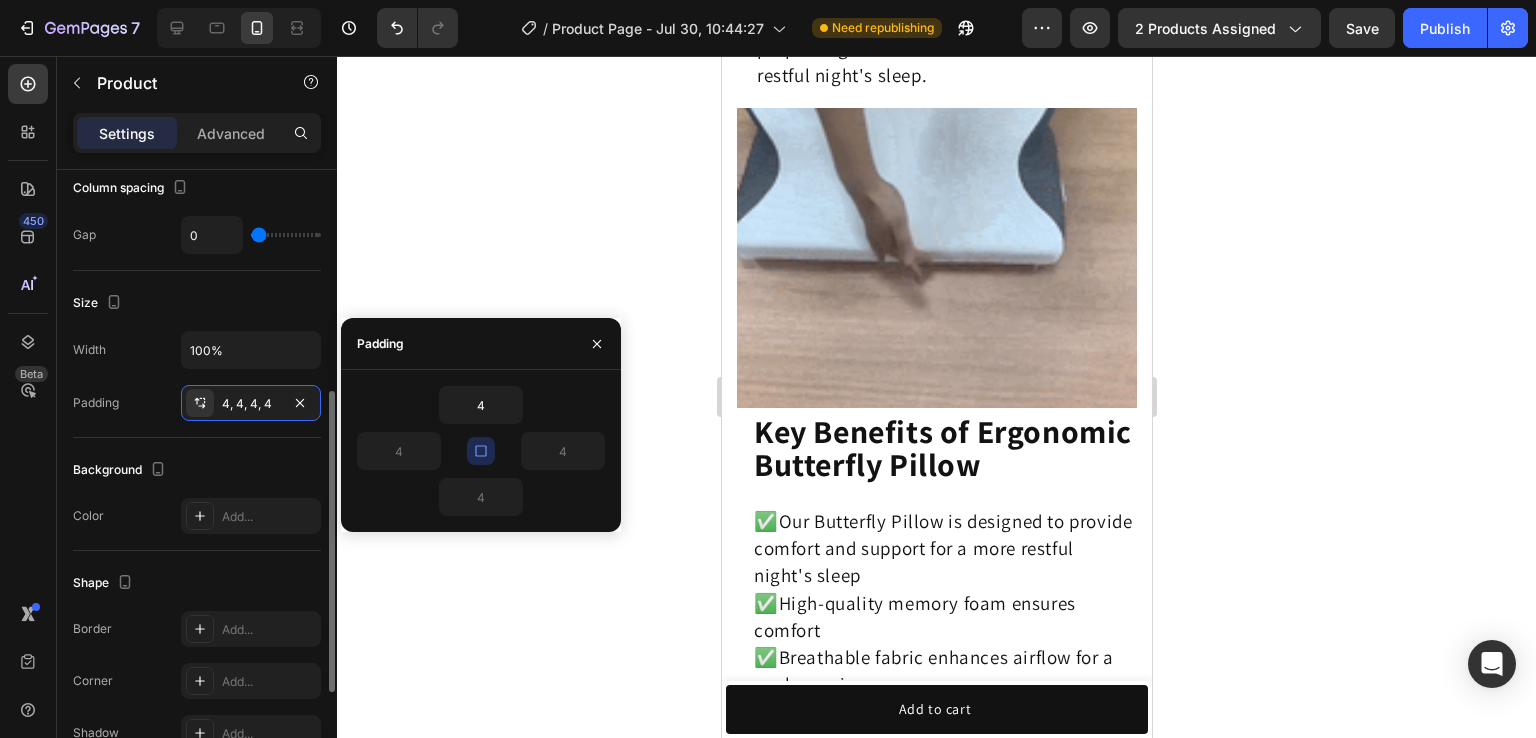 scroll, scrollTop: 356, scrollLeft: 0, axis: vertical 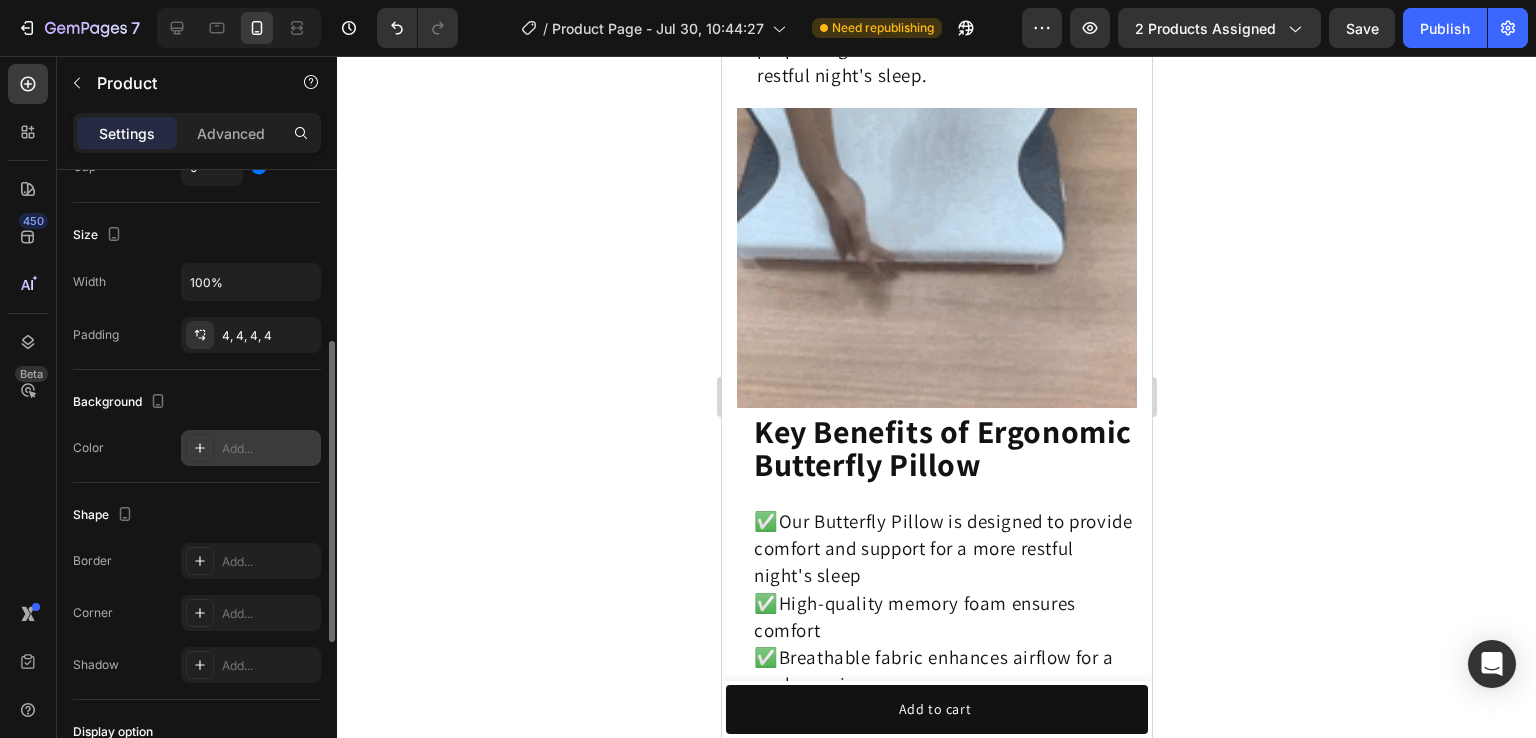 click on "Add..." at bounding box center [269, 449] 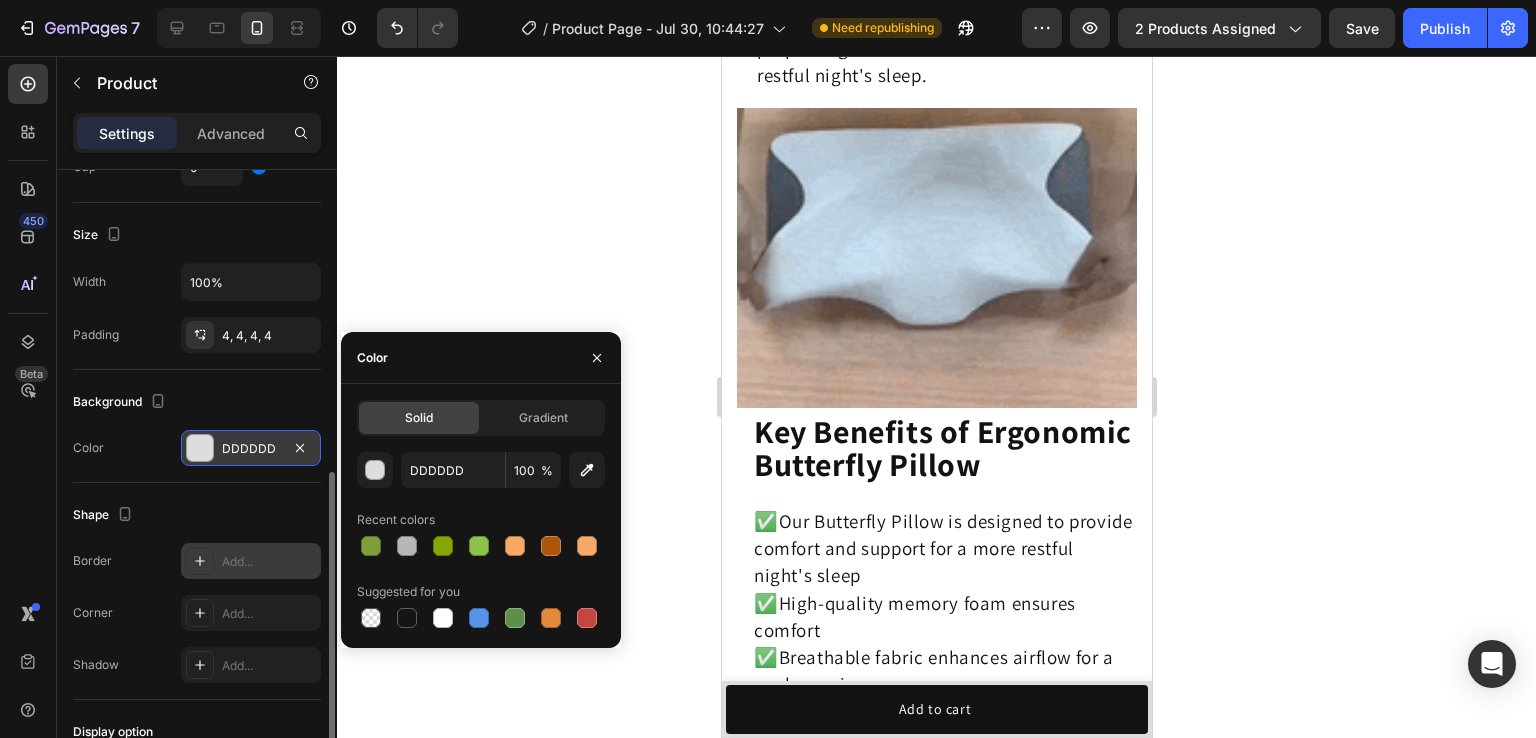 scroll, scrollTop: 451, scrollLeft: 0, axis: vertical 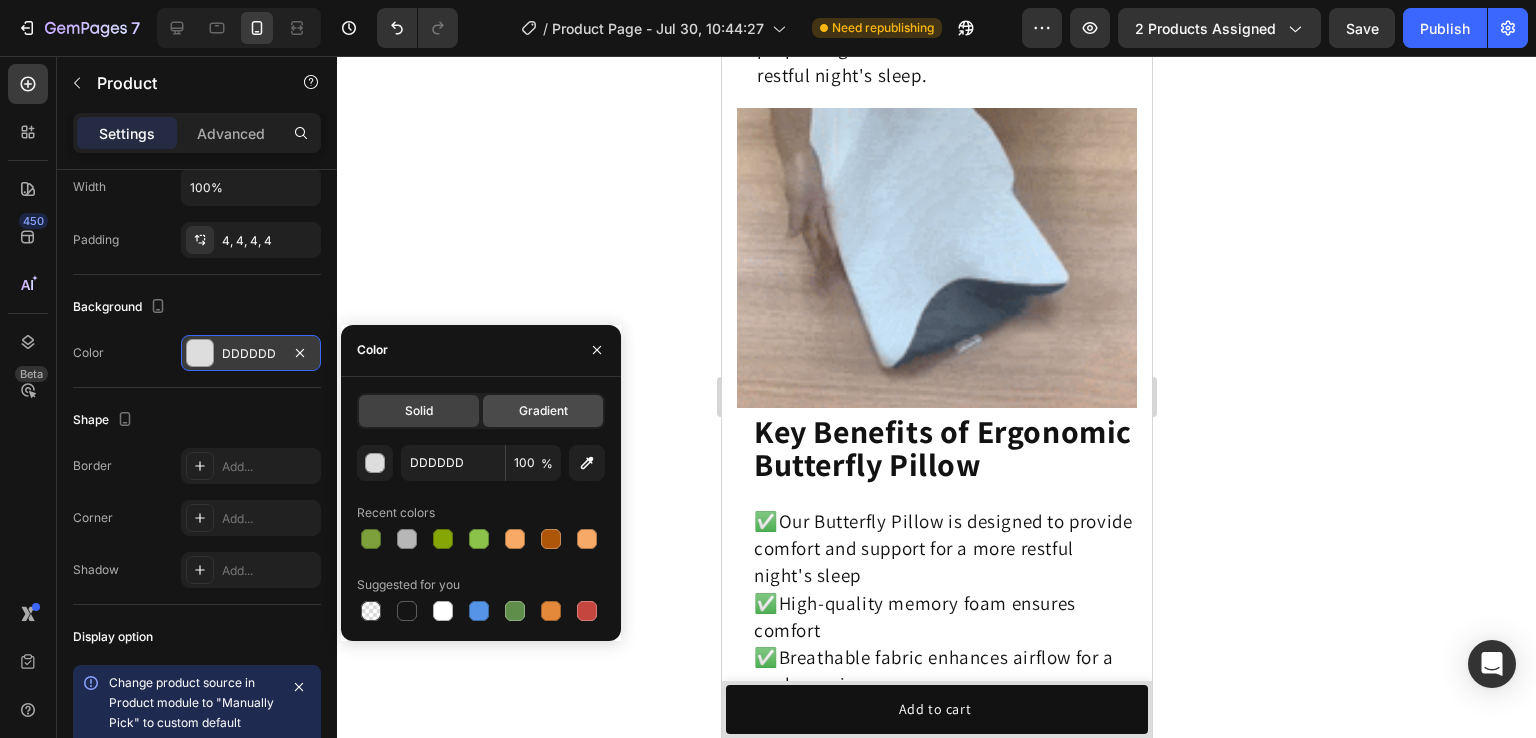 click on "Gradient" 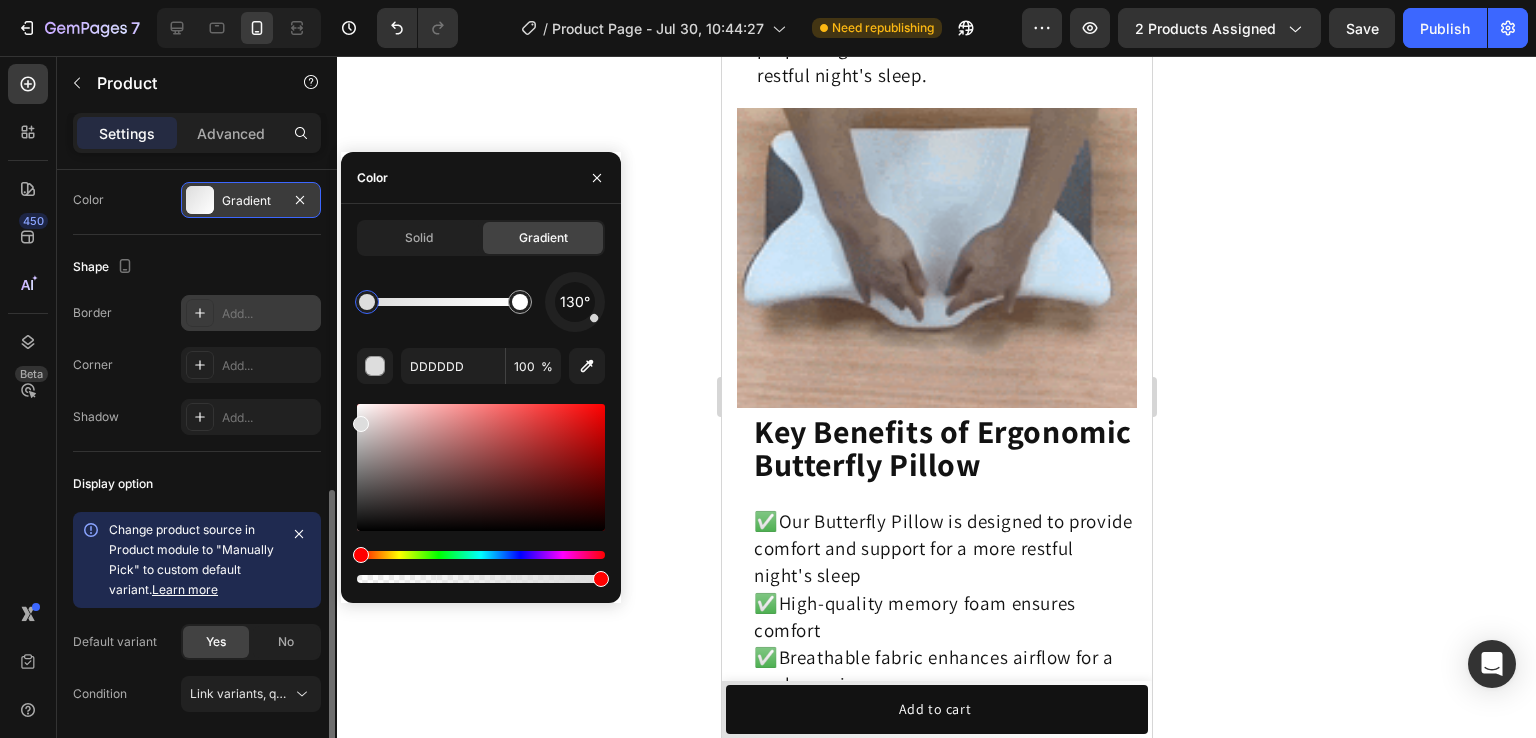 scroll, scrollTop: 625, scrollLeft: 0, axis: vertical 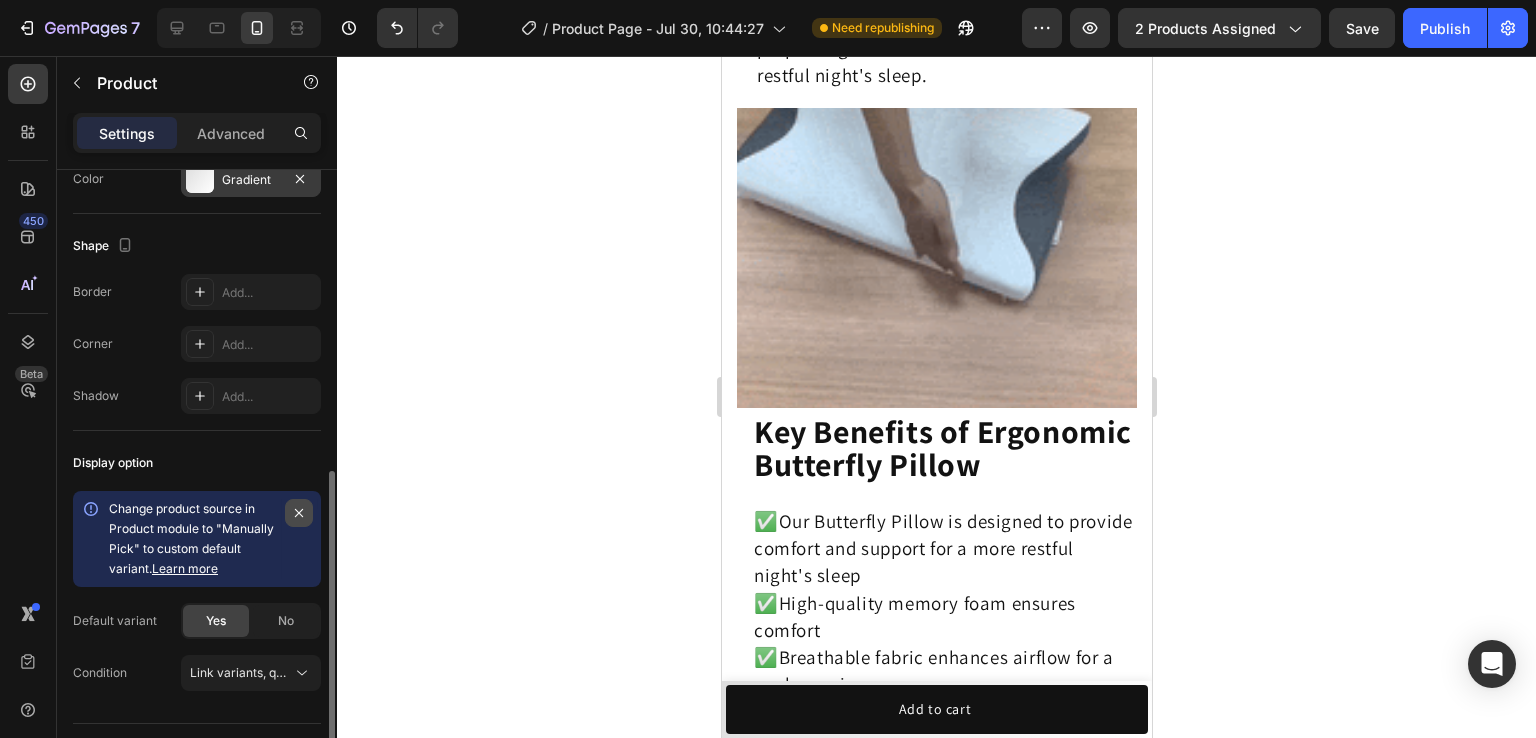 click 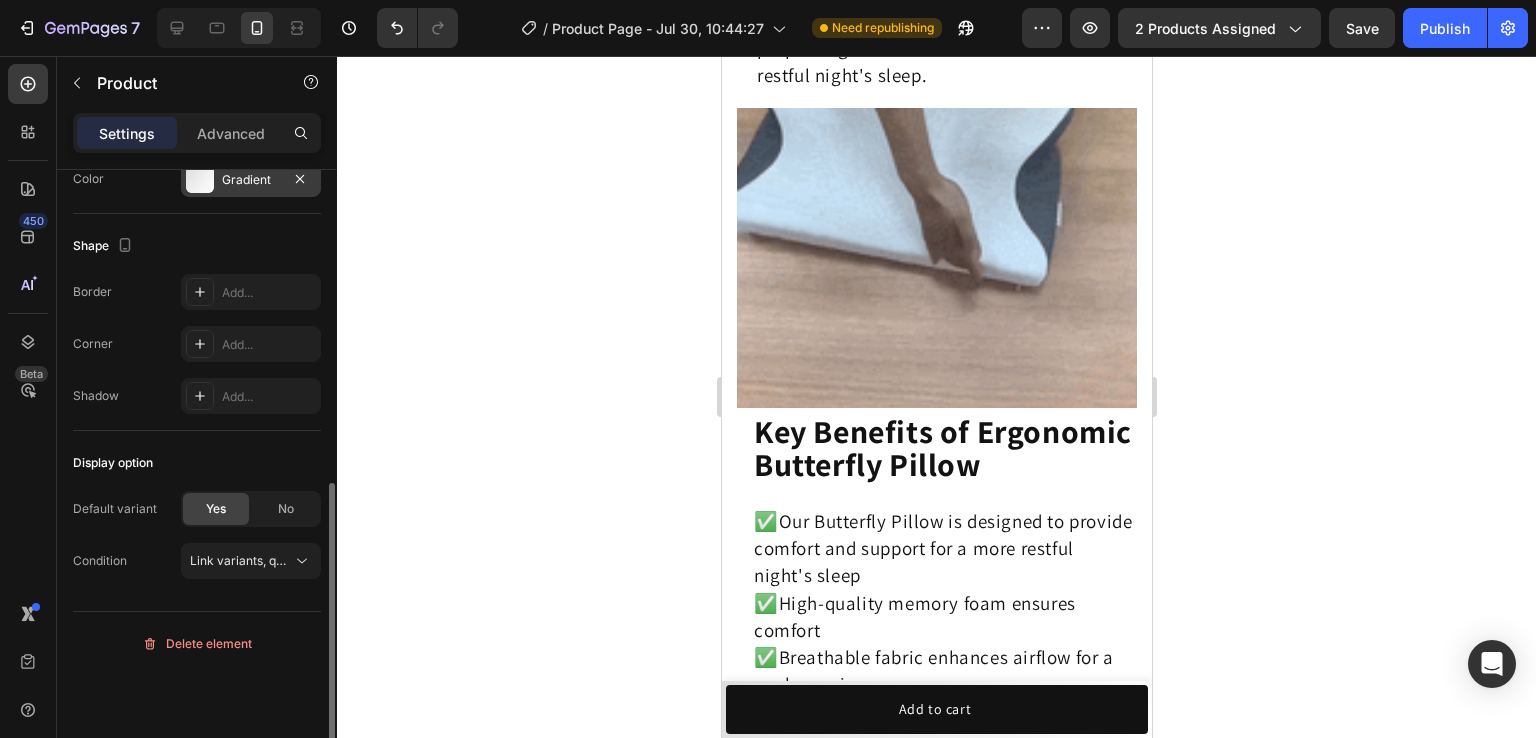 click on "Yes" 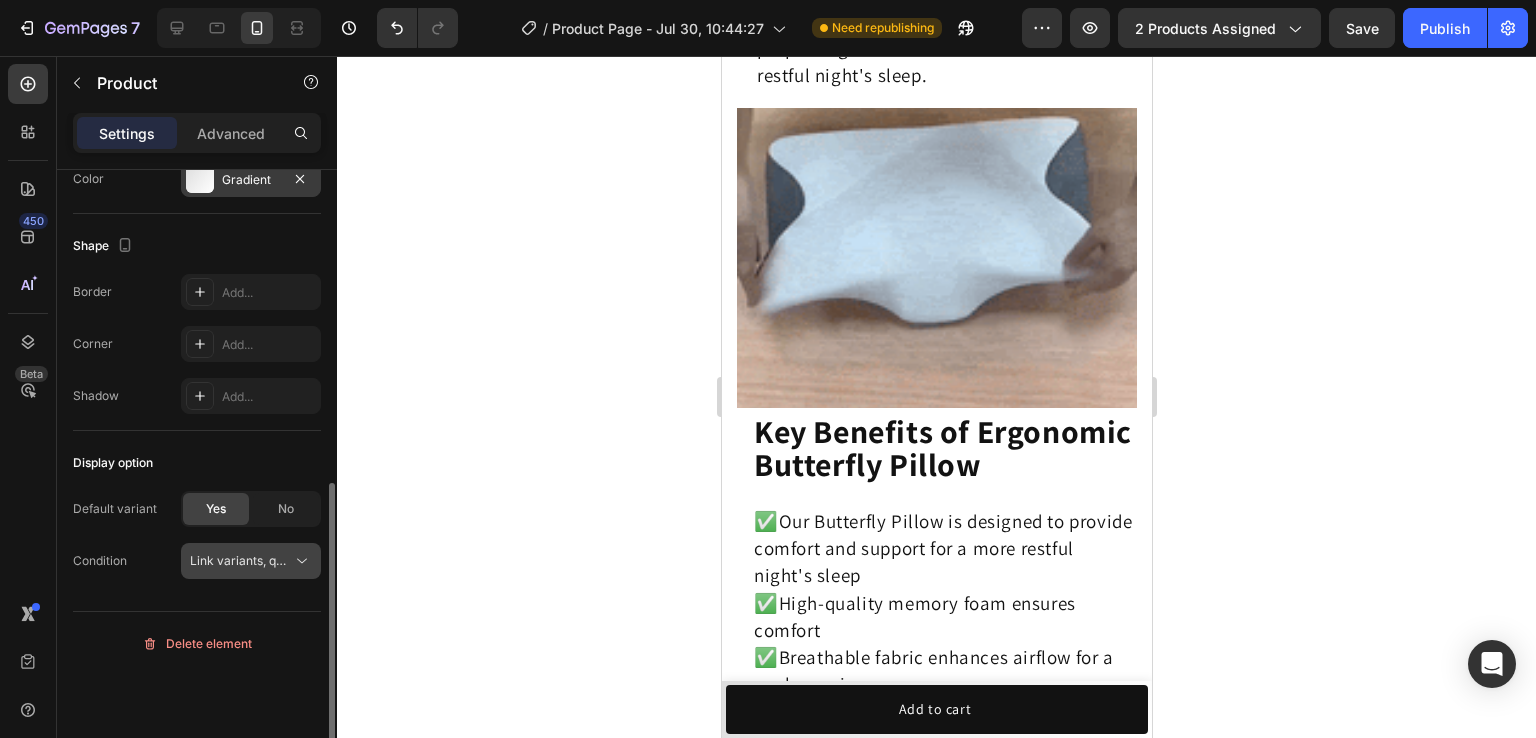 click on "Link variants, quantity <br> between same products" 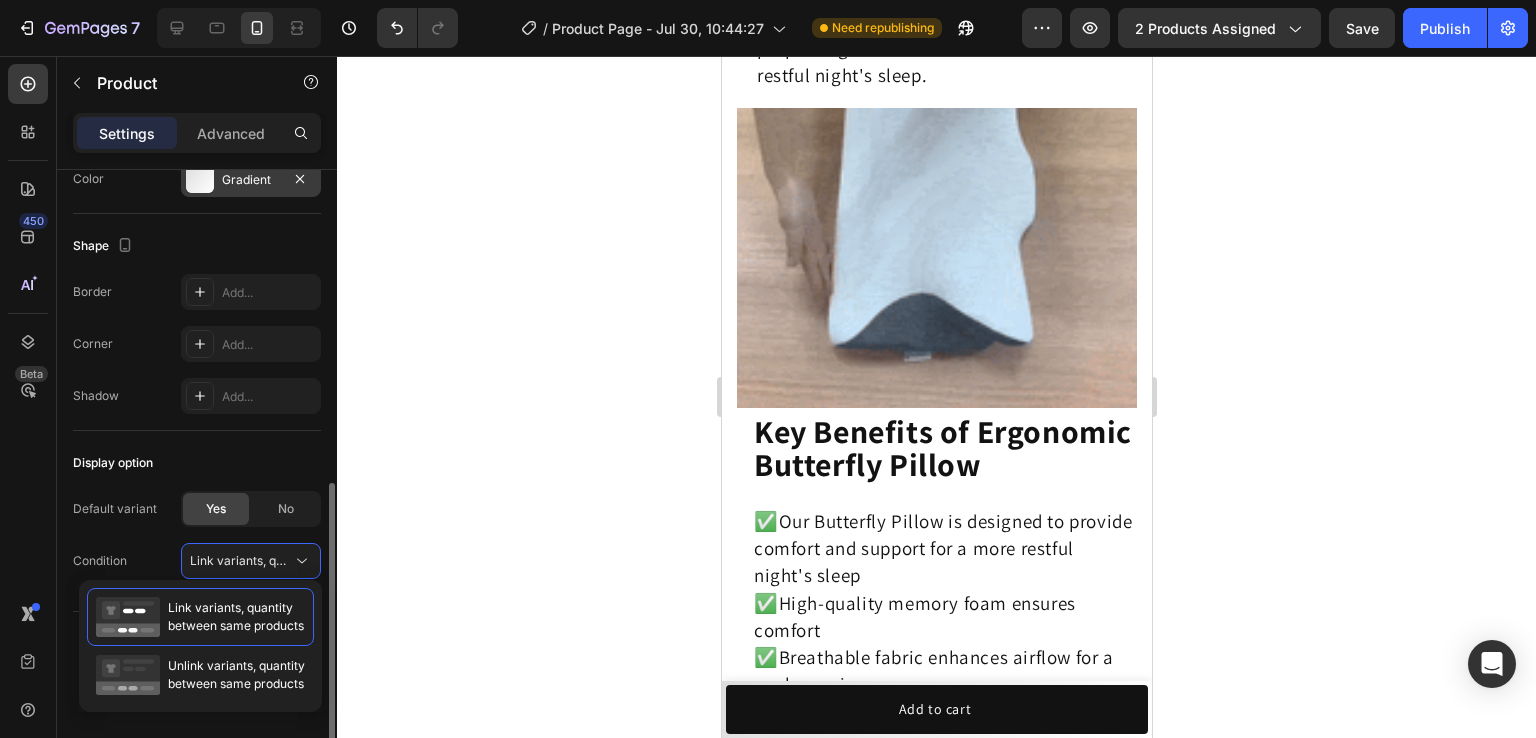 click on "Yes" 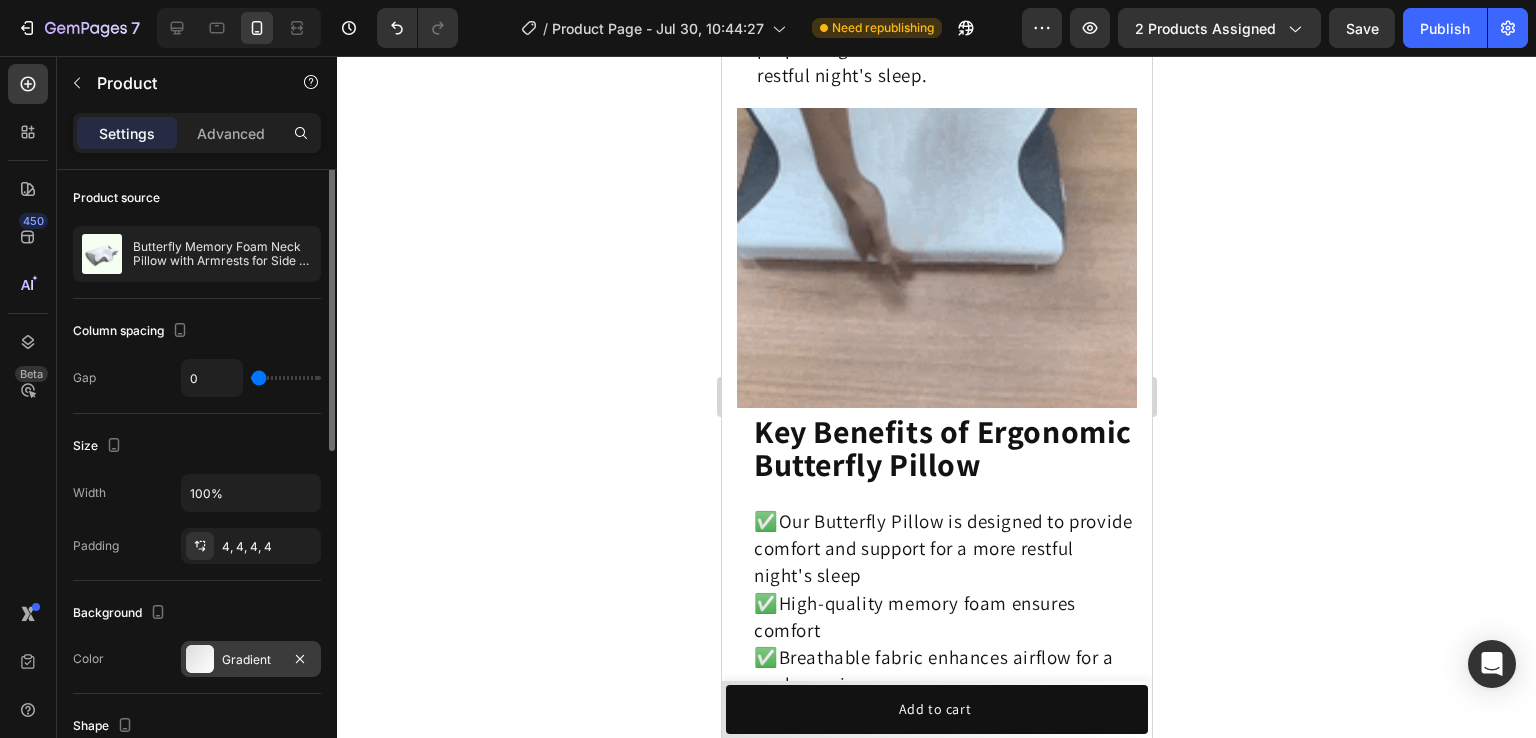 scroll, scrollTop: 0, scrollLeft: 0, axis: both 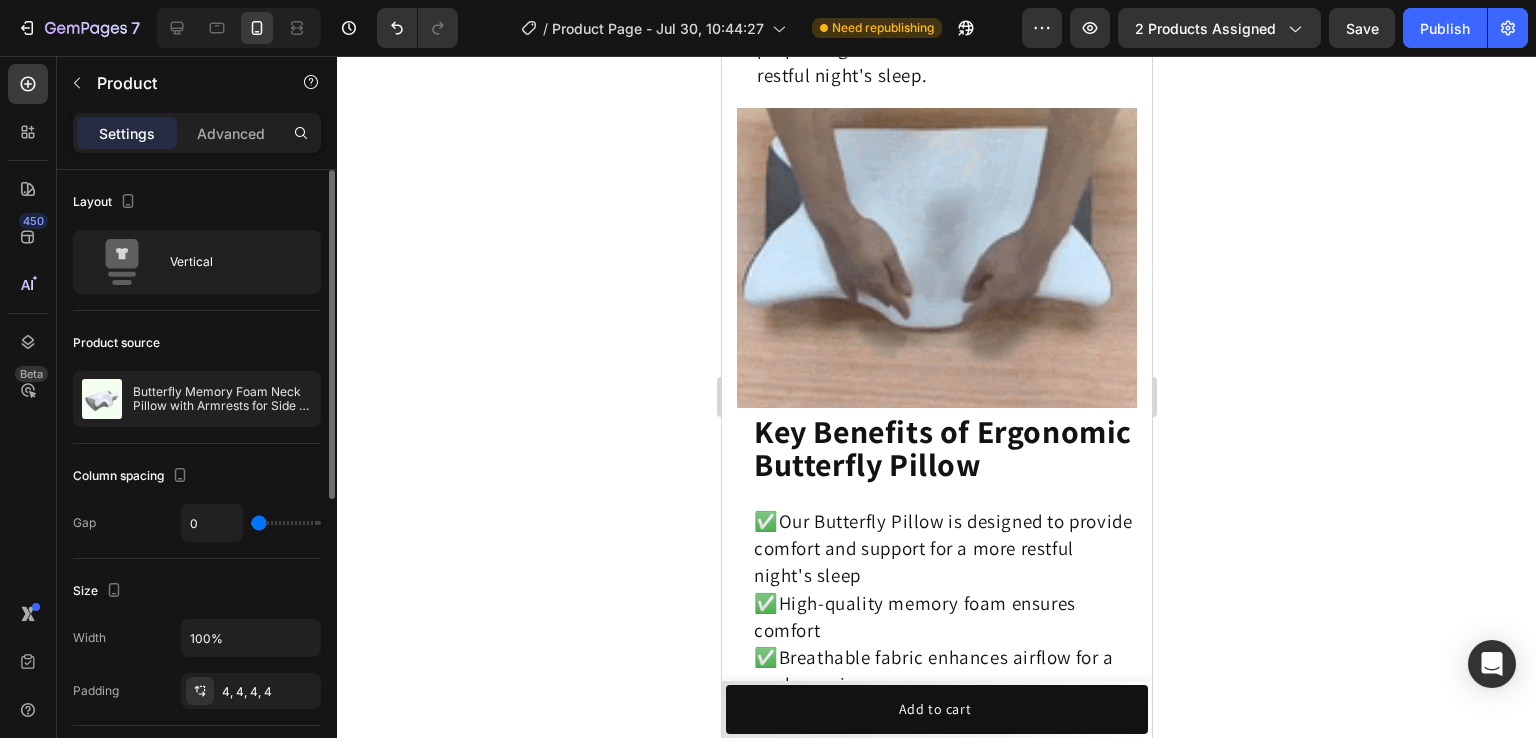 click on "Settings Advanced" at bounding box center (197, 133) 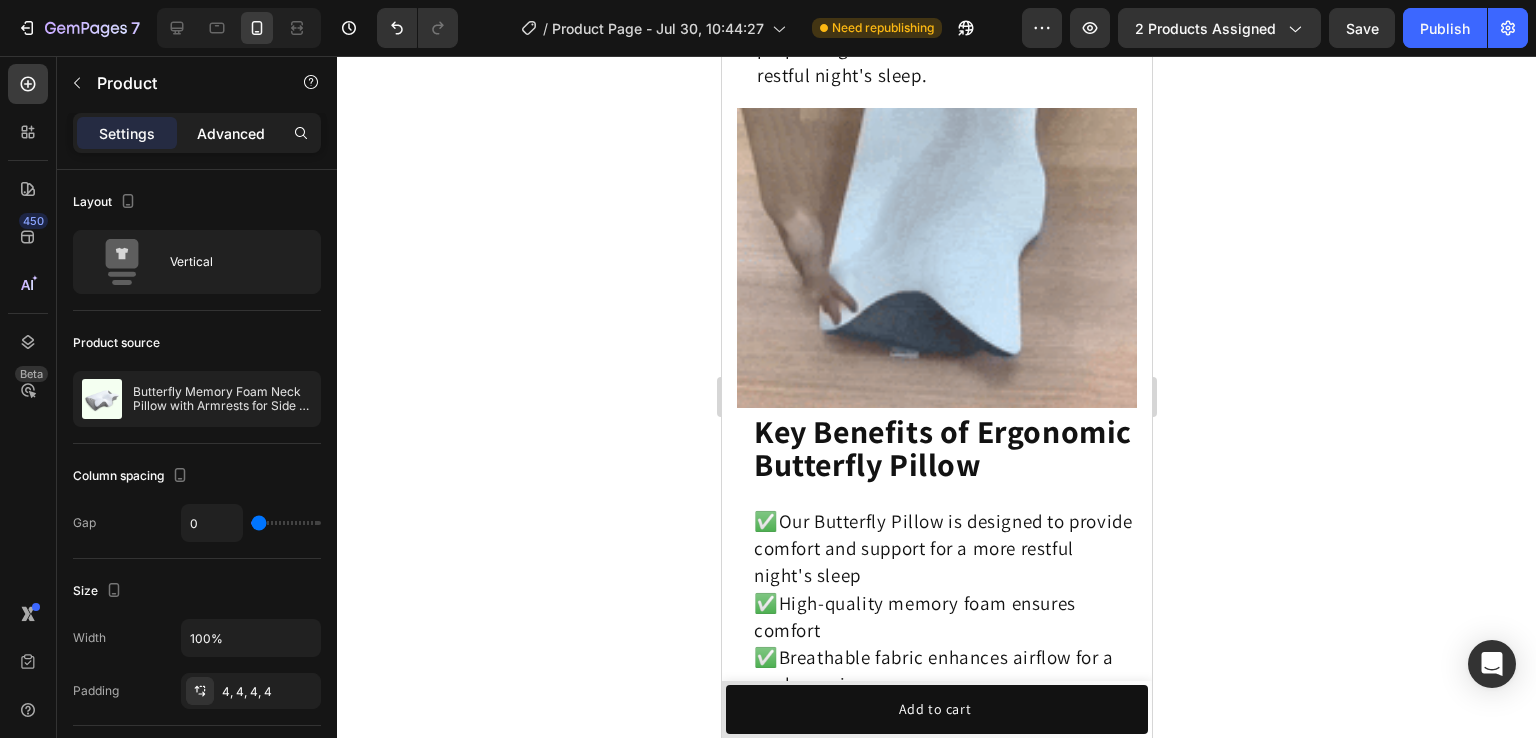 click on "Advanced" 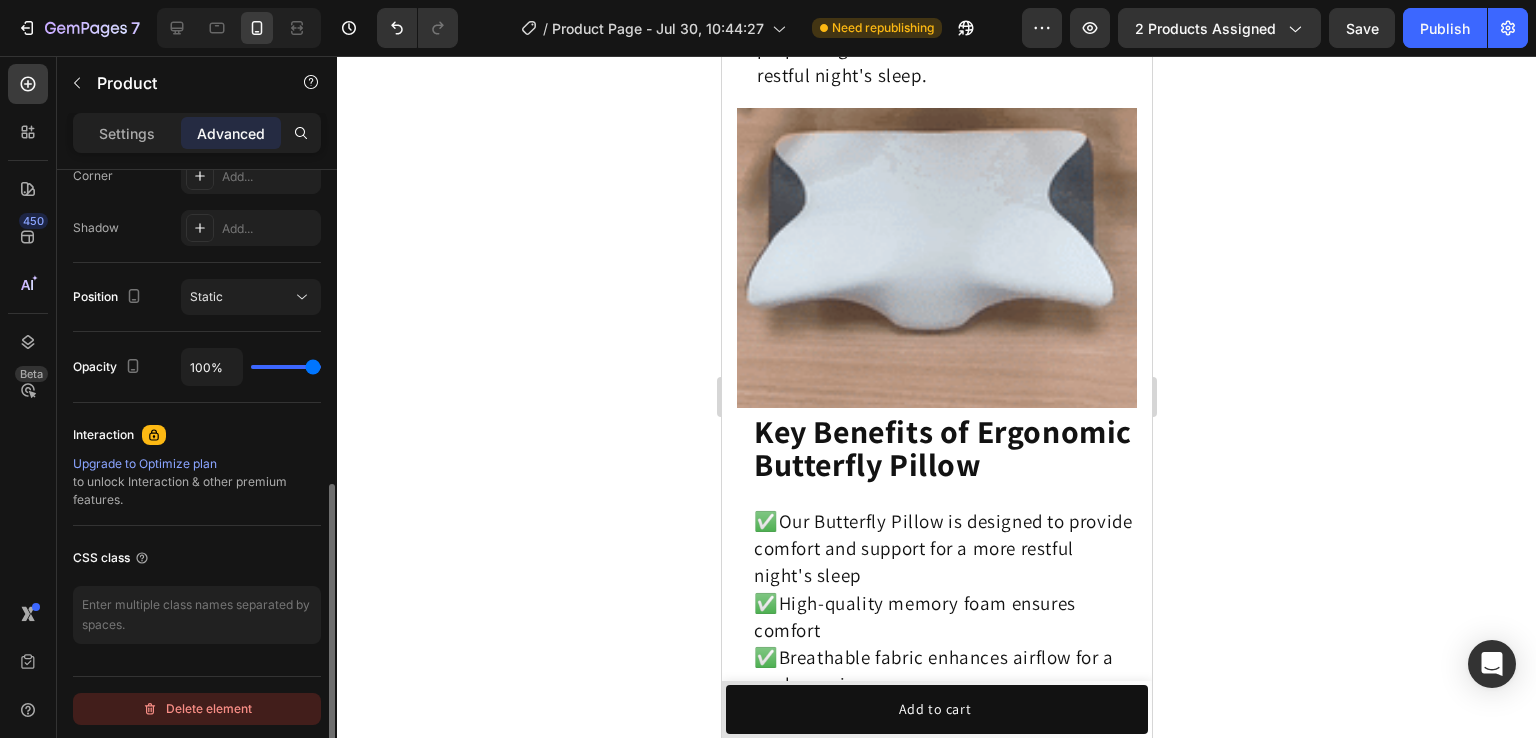scroll, scrollTop: 637, scrollLeft: 0, axis: vertical 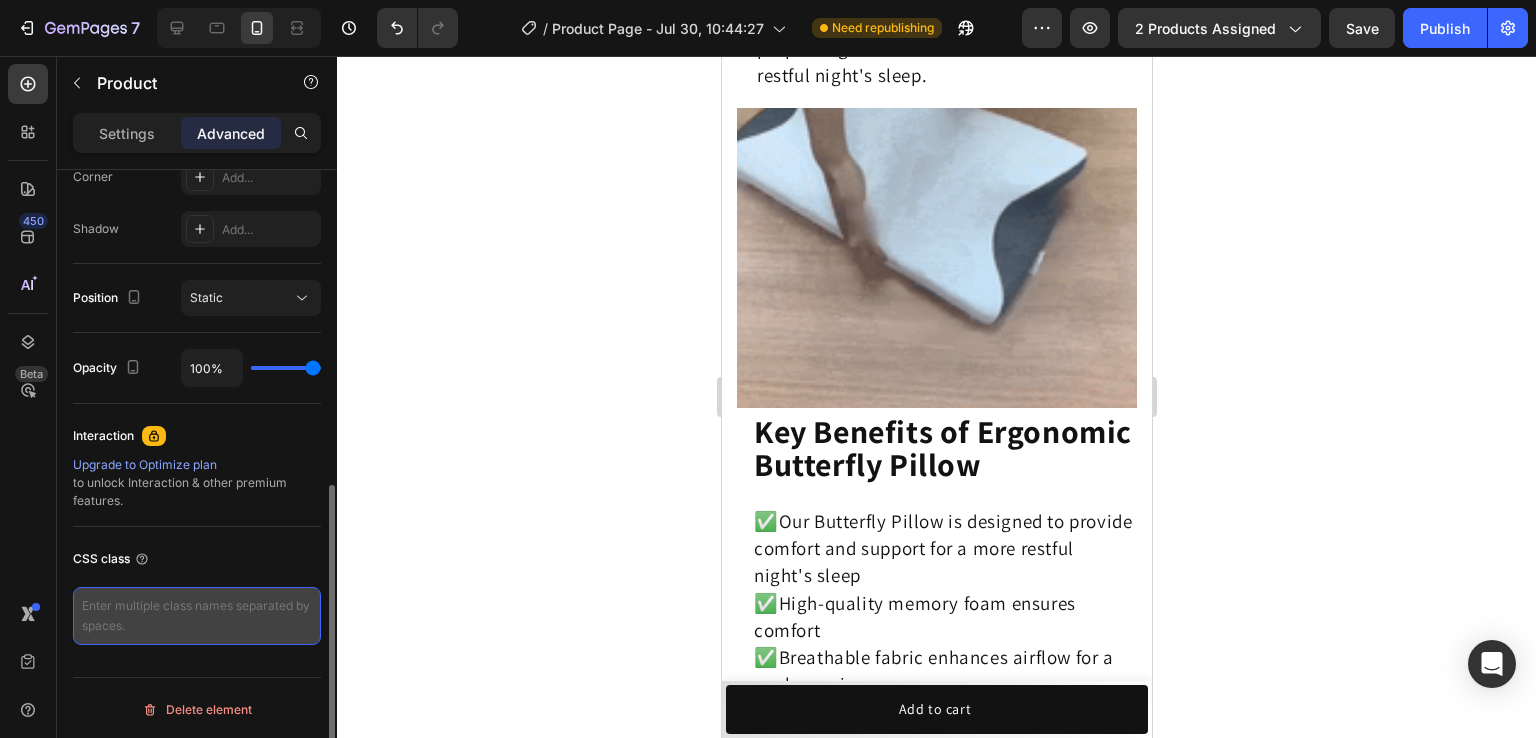click at bounding box center (197, 616) 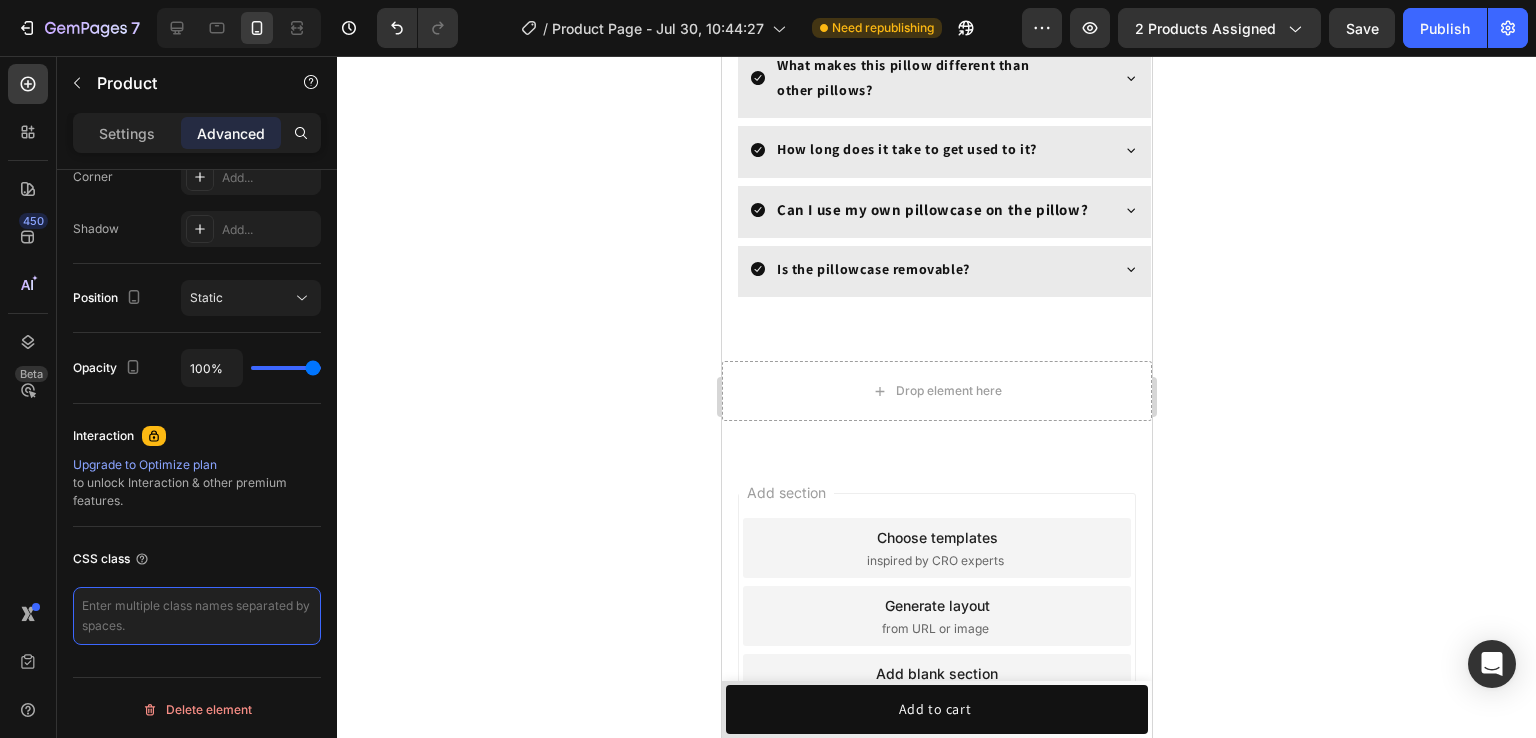 scroll, scrollTop: 5077, scrollLeft: 0, axis: vertical 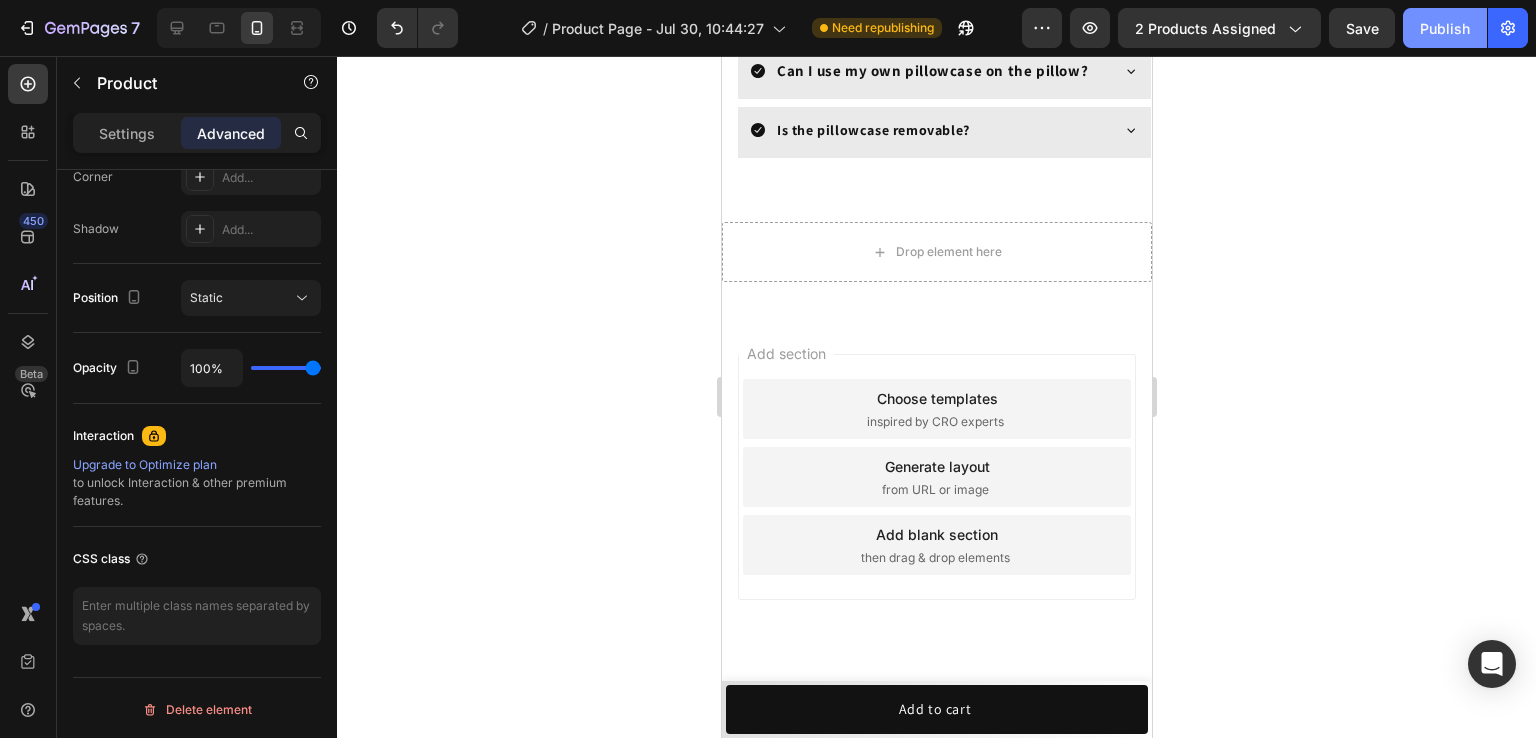 drag, startPoint x: 1456, startPoint y: 50, endPoint x: 1444, endPoint y: 29, distance: 24.186773 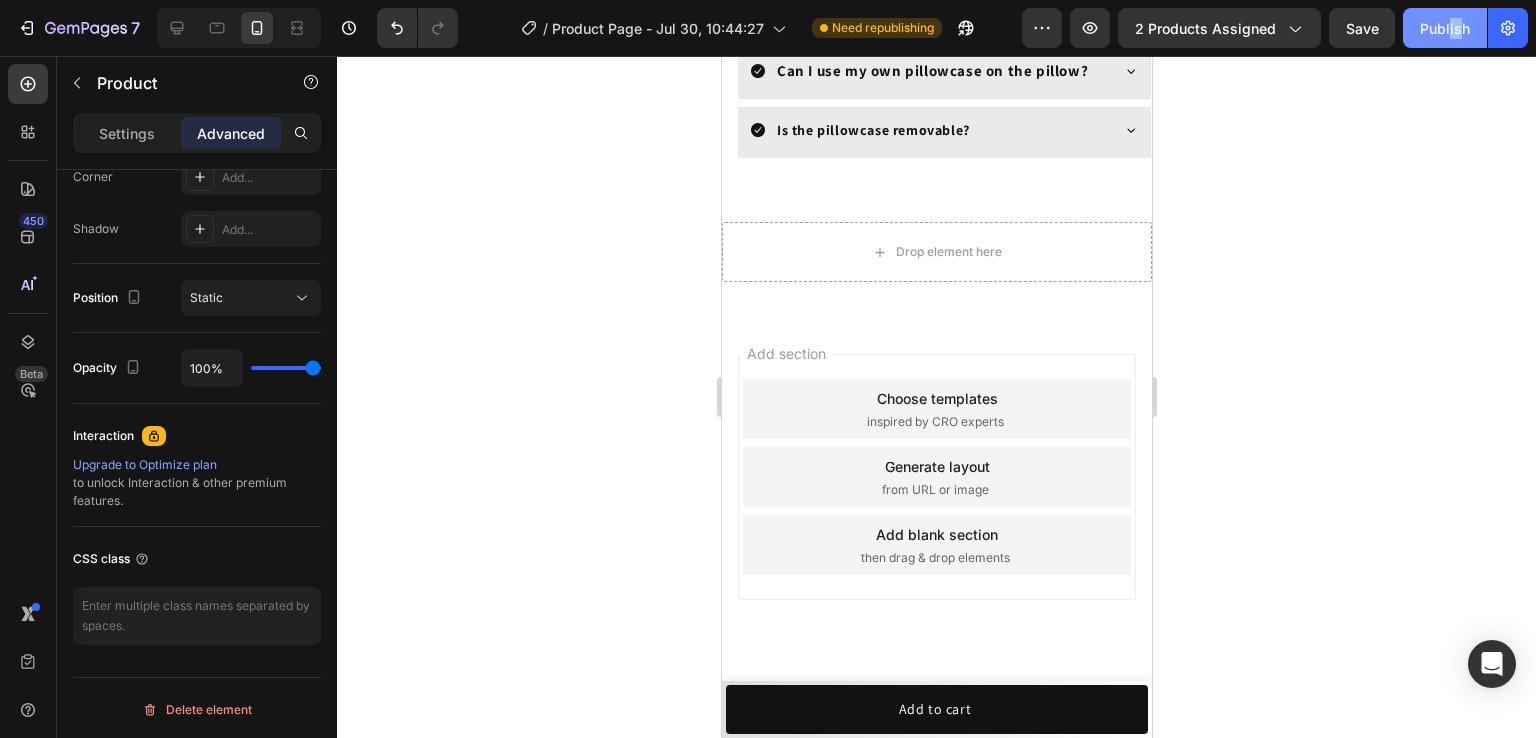 click on "Publish" at bounding box center [1445, 28] 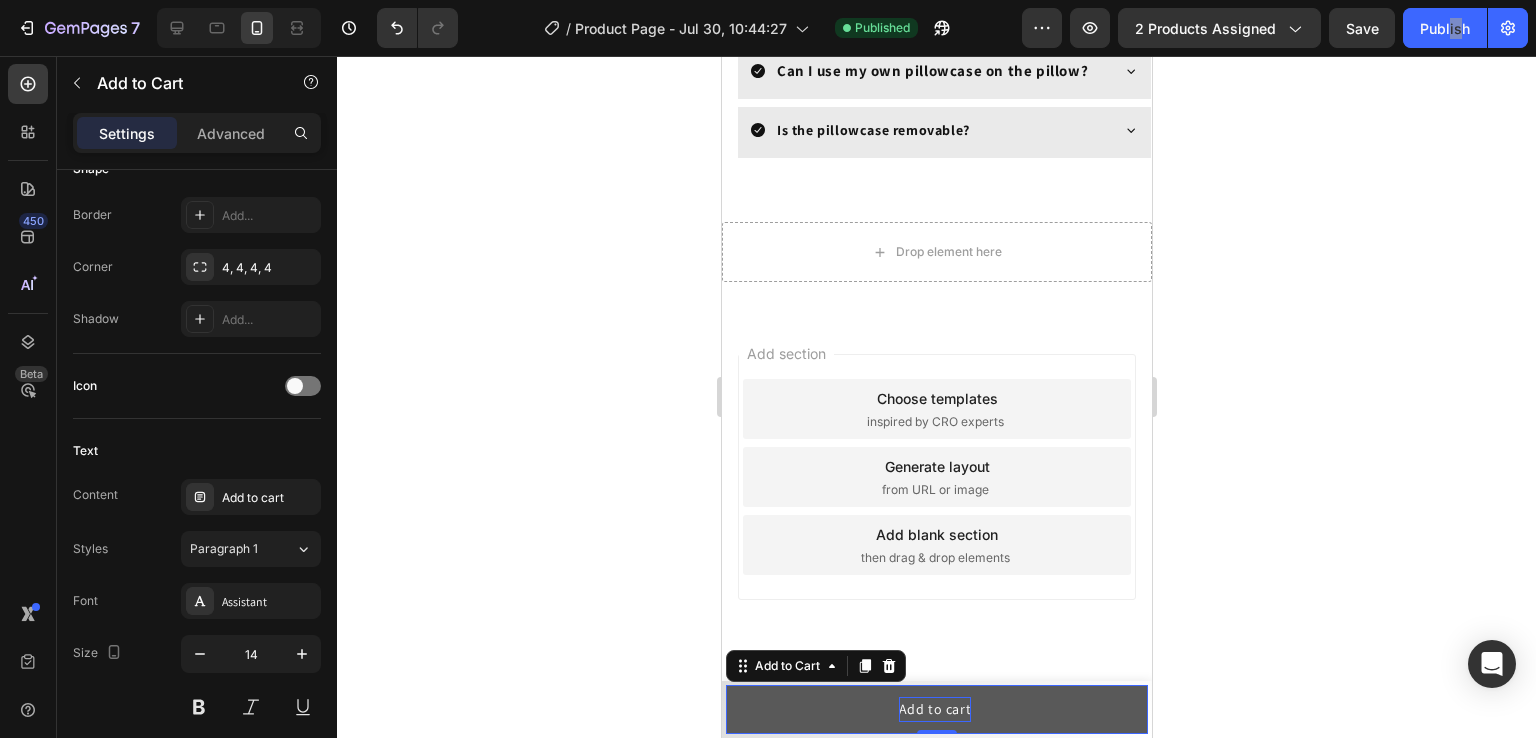 click on "Add to cart" at bounding box center (934, 709) 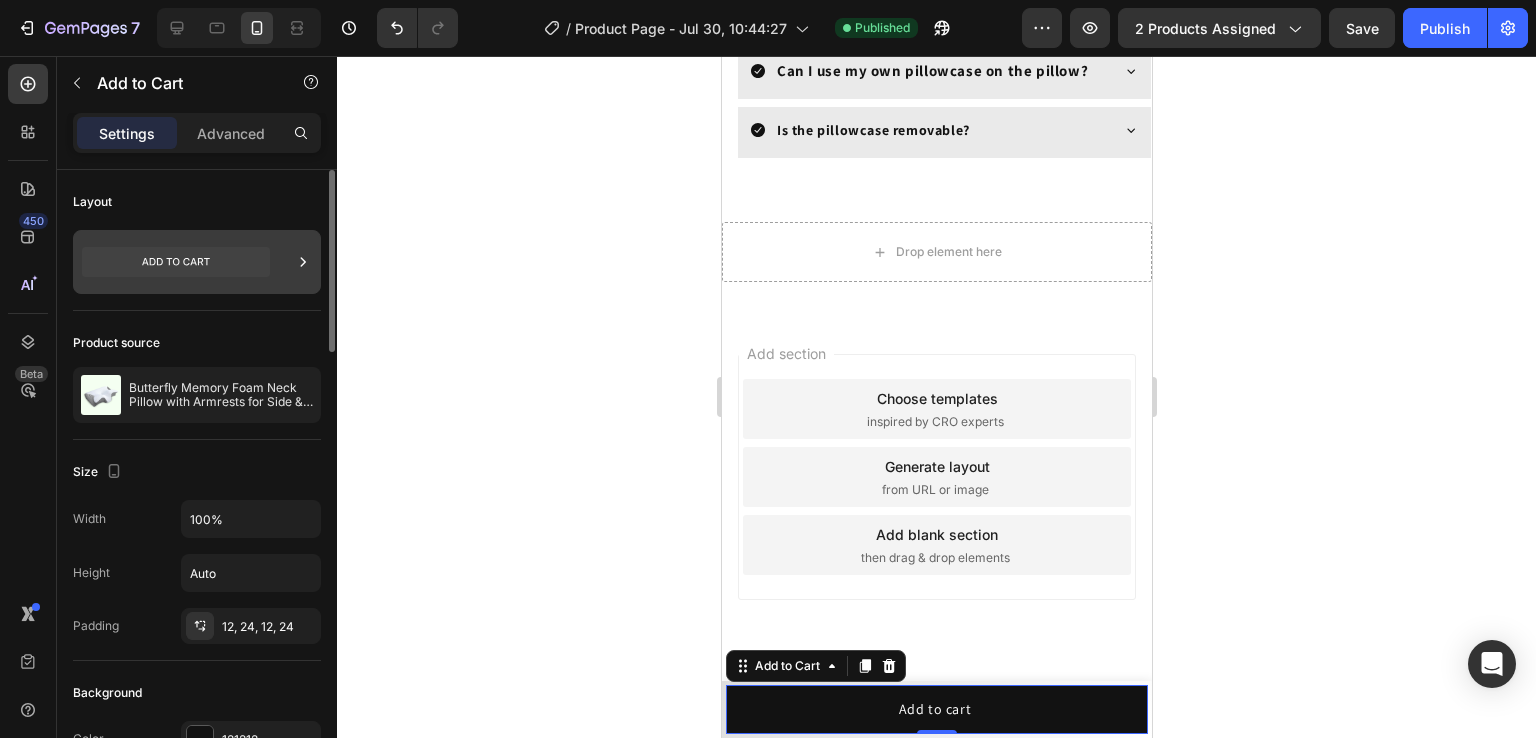 click 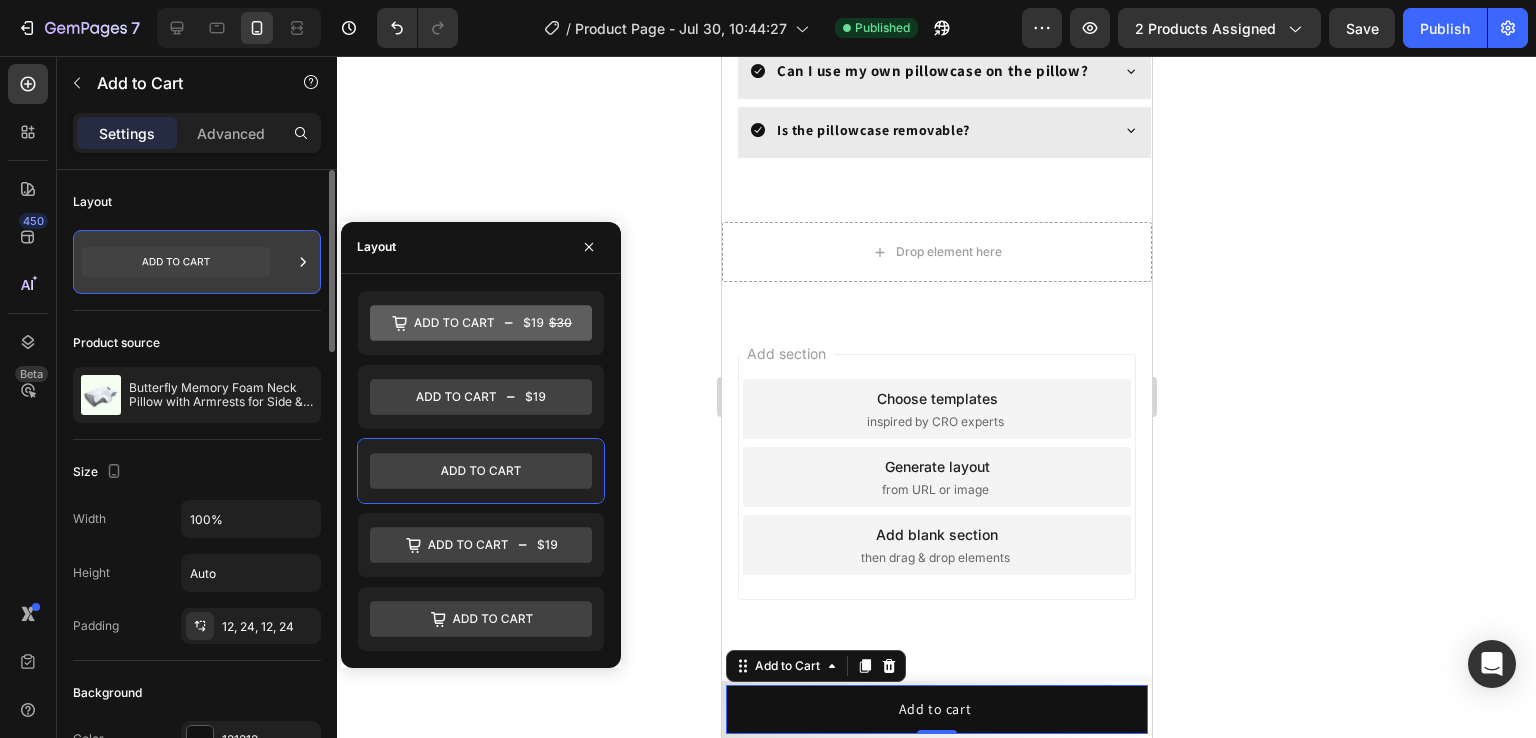 click 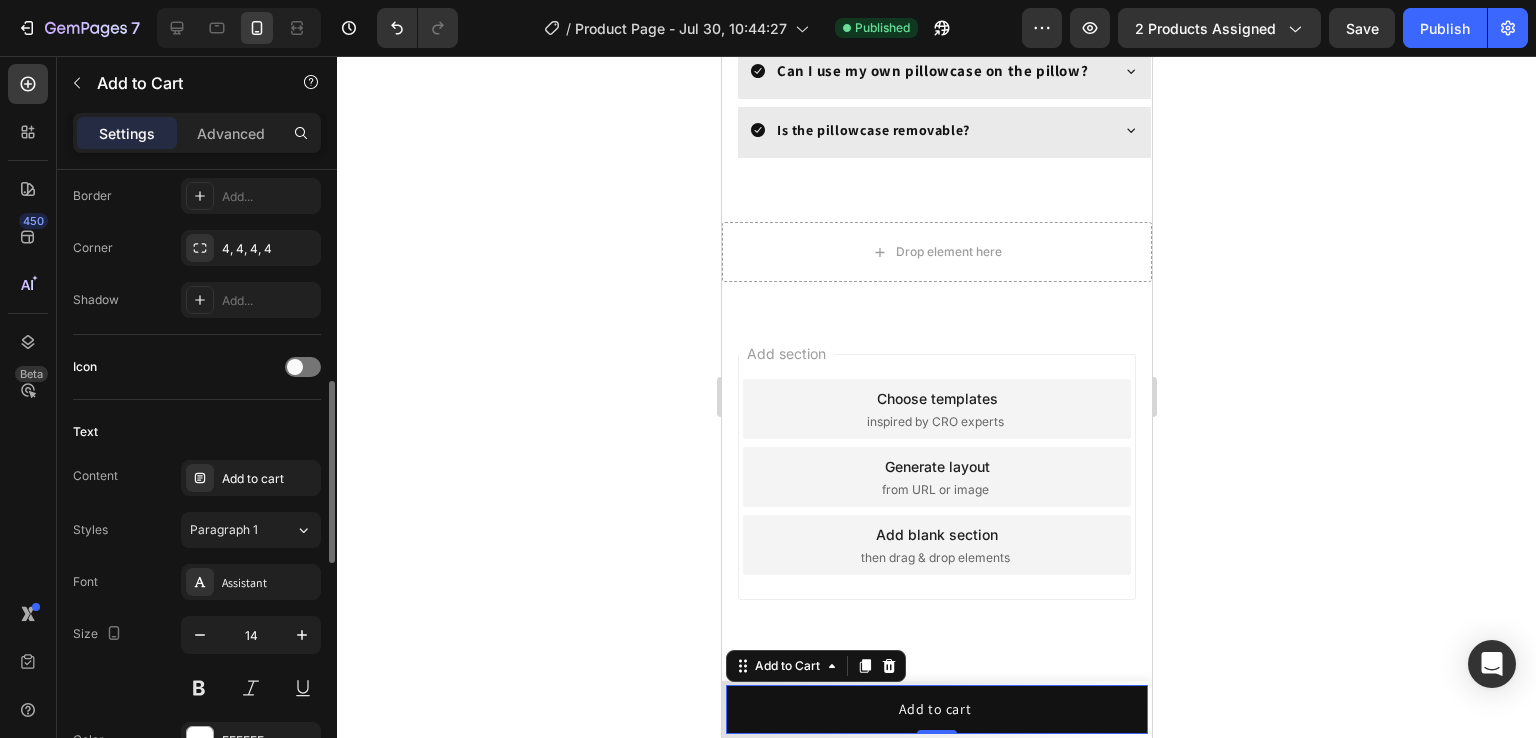 scroll, scrollTop: 750, scrollLeft: 0, axis: vertical 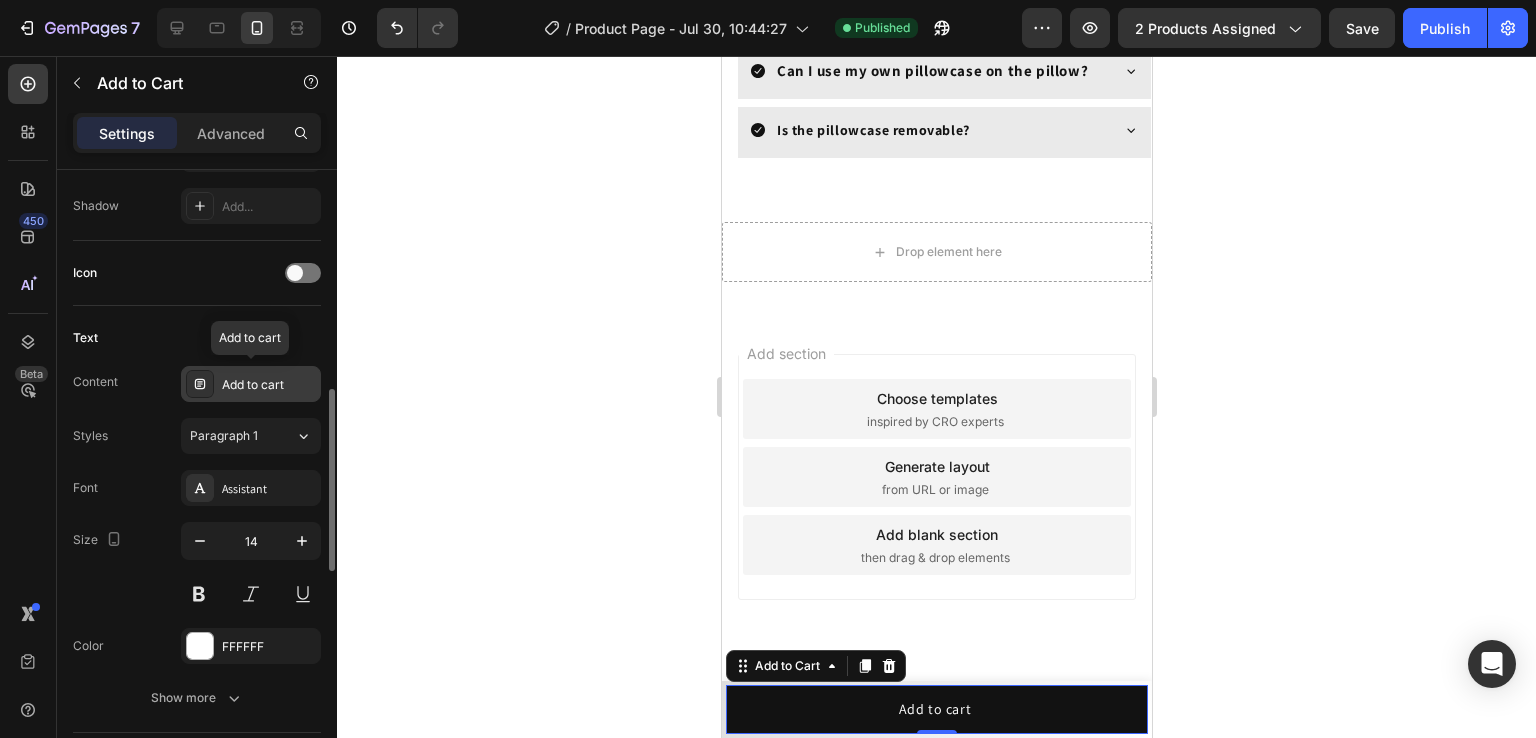 click on "Add to cart" at bounding box center (269, 385) 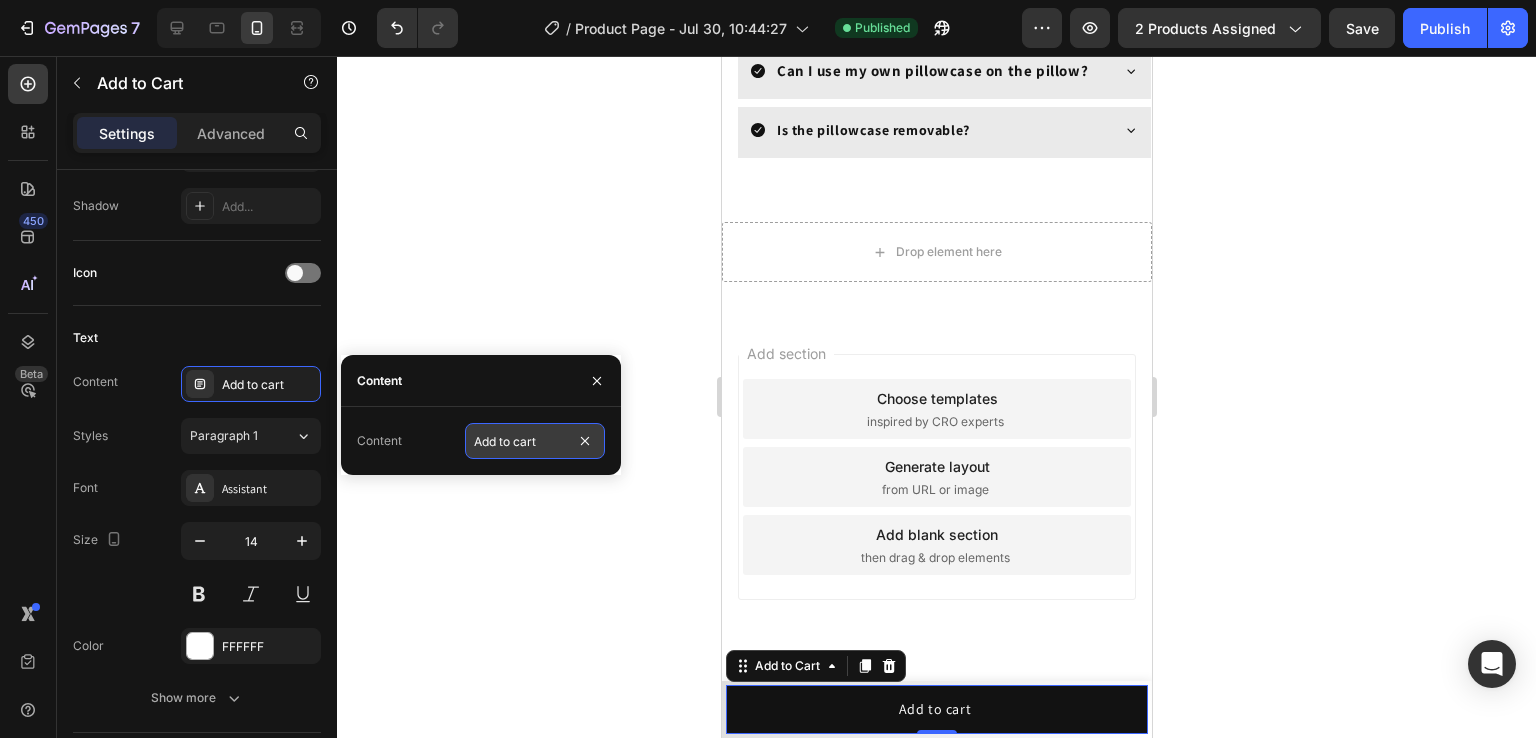 click on "Add to cart" at bounding box center (535, 441) 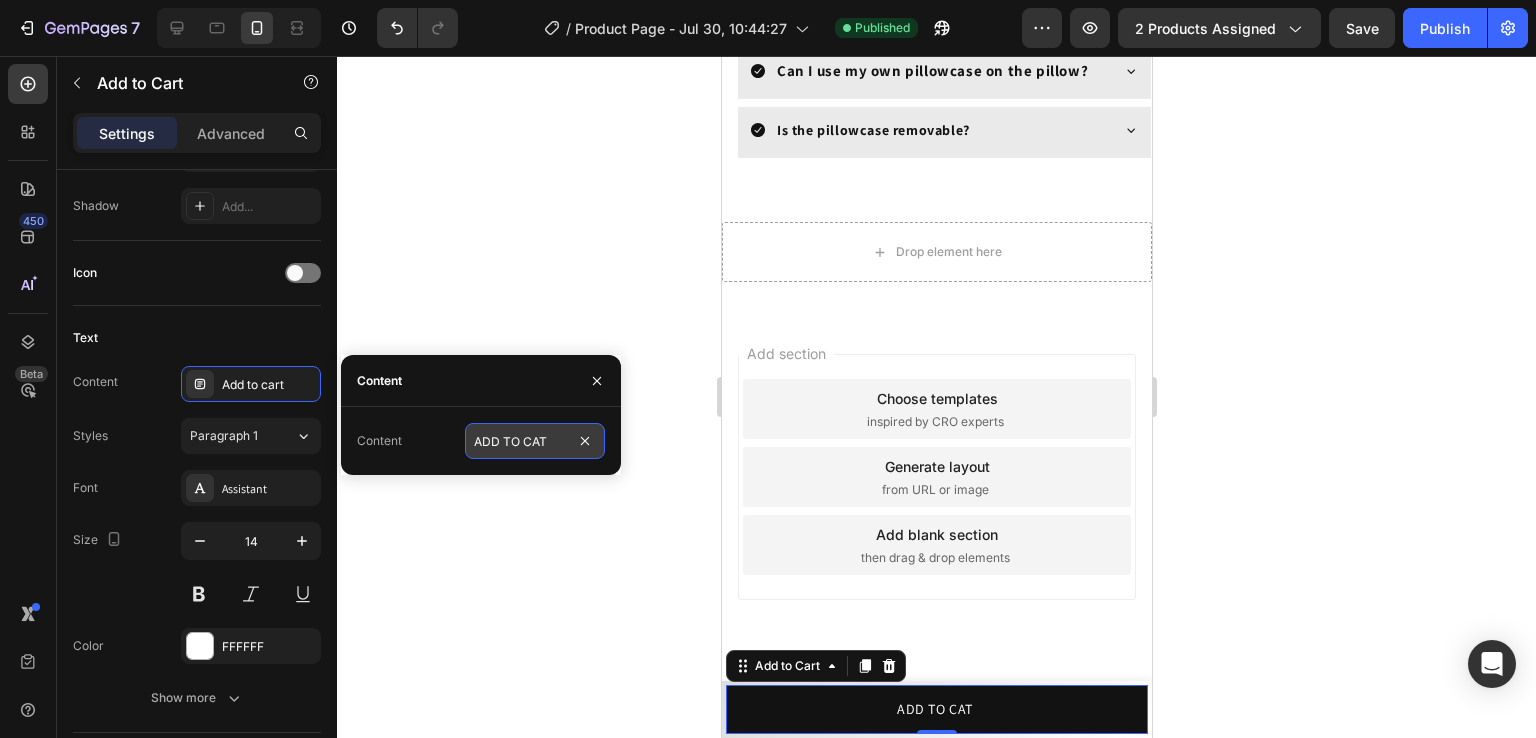 click on "ADD TO CAT" at bounding box center (535, 441) 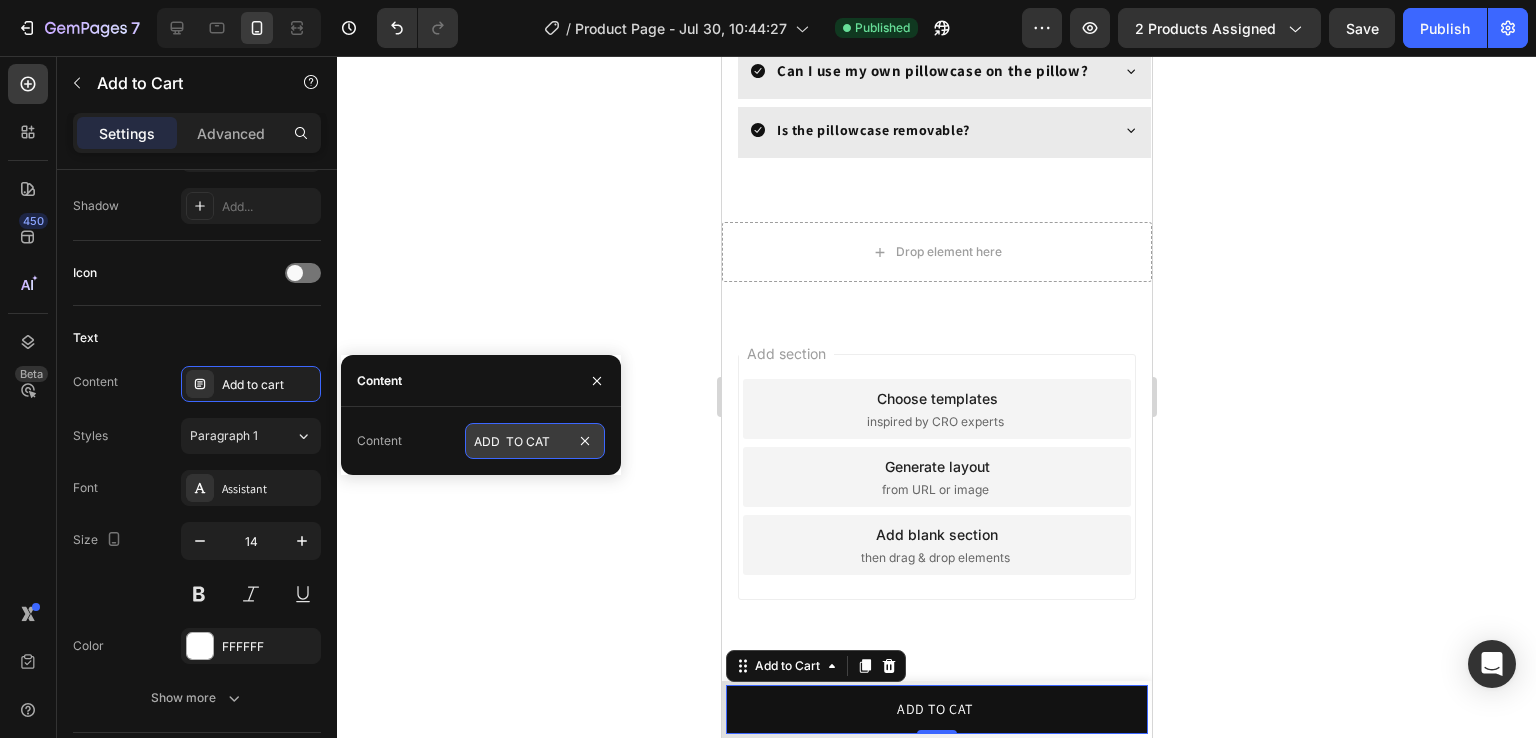 click on "ADD  TO CAT" at bounding box center [535, 441] 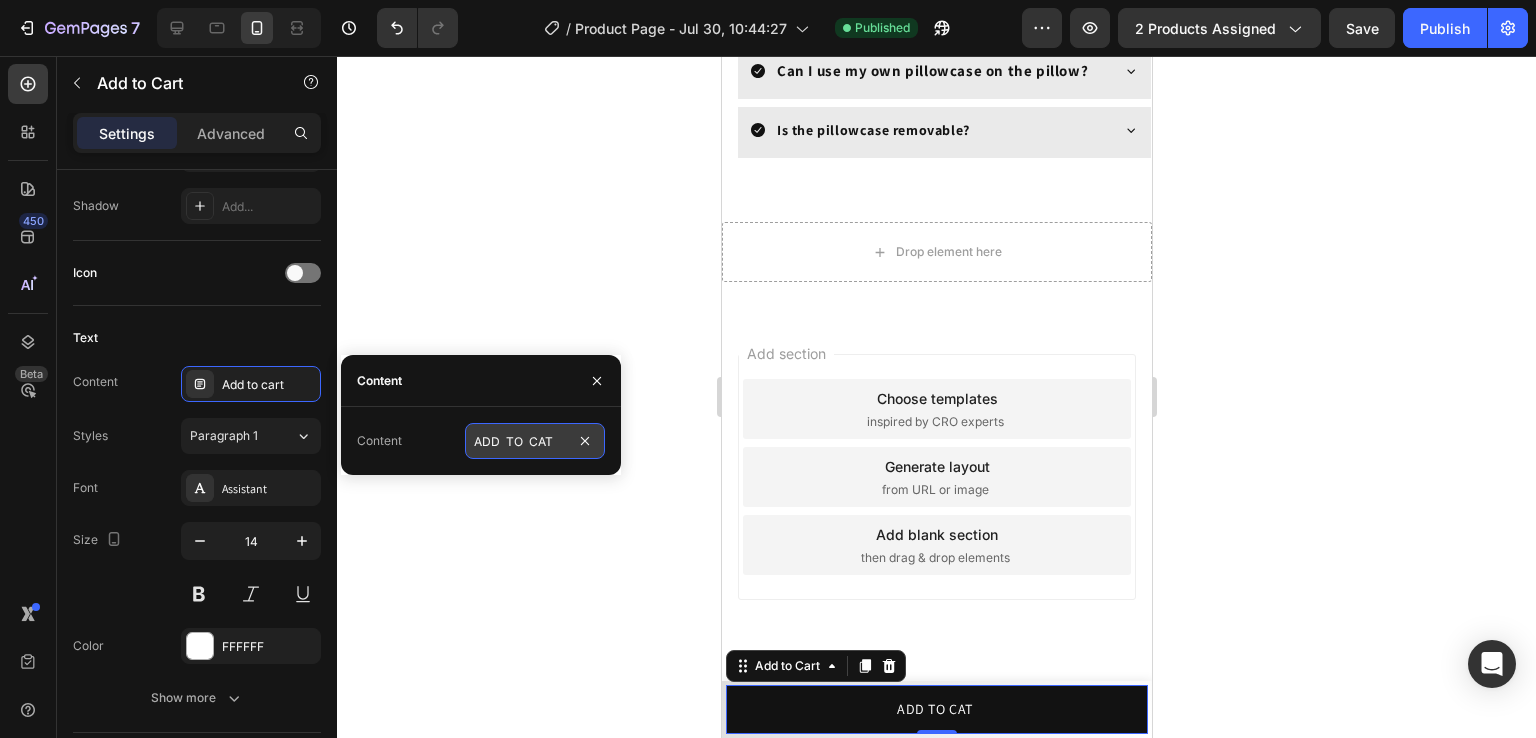click on "ADD  TO  CAT" at bounding box center (535, 441) 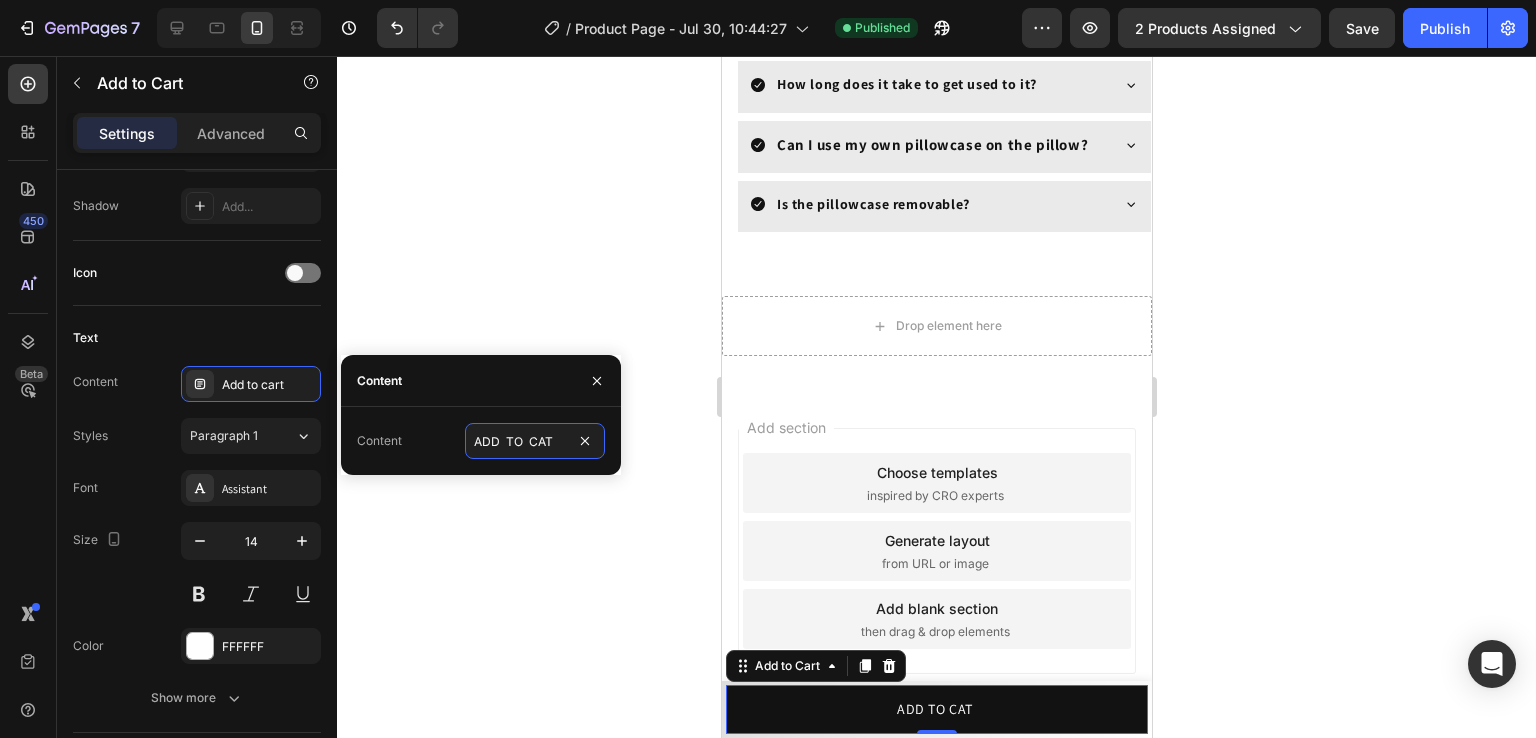 scroll, scrollTop: 4988, scrollLeft: 0, axis: vertical 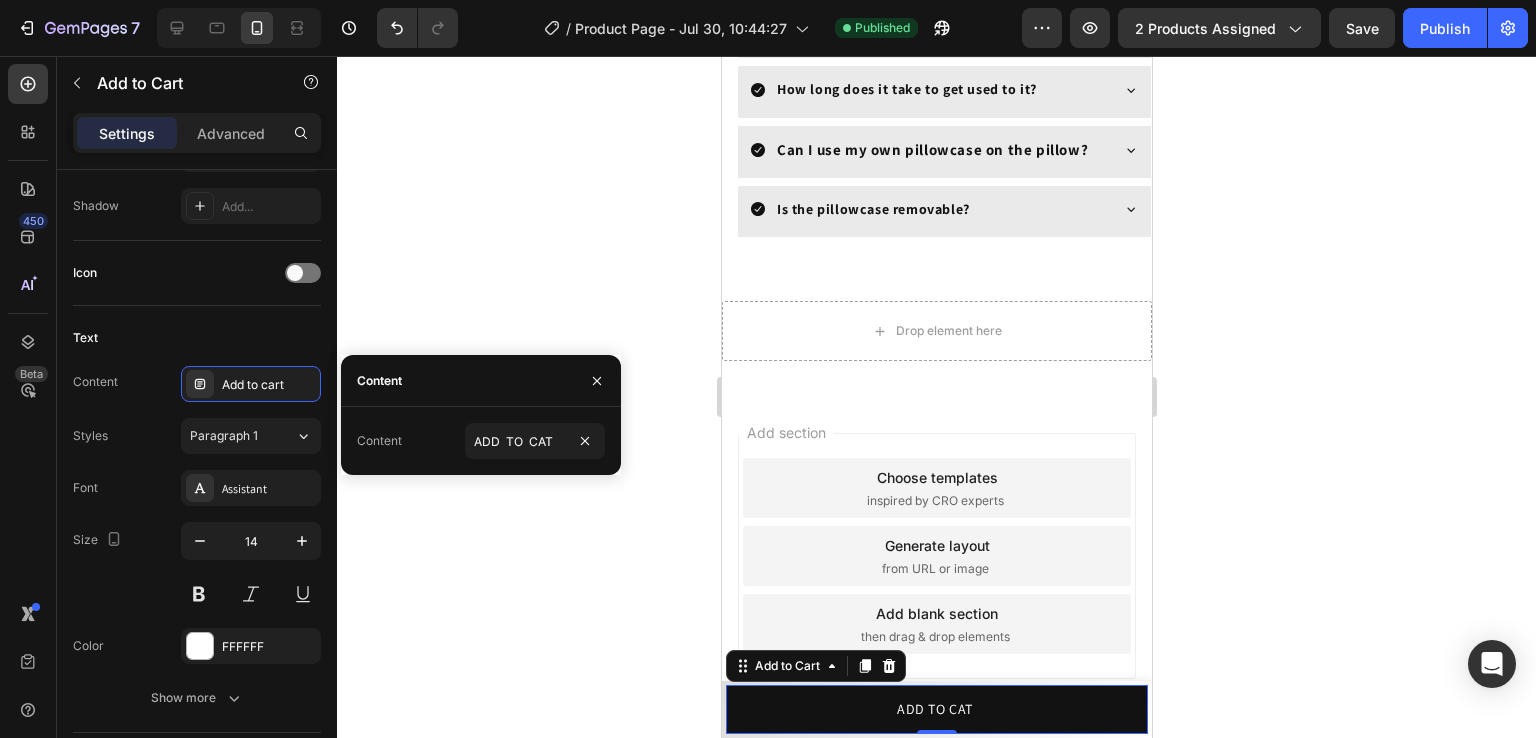 click 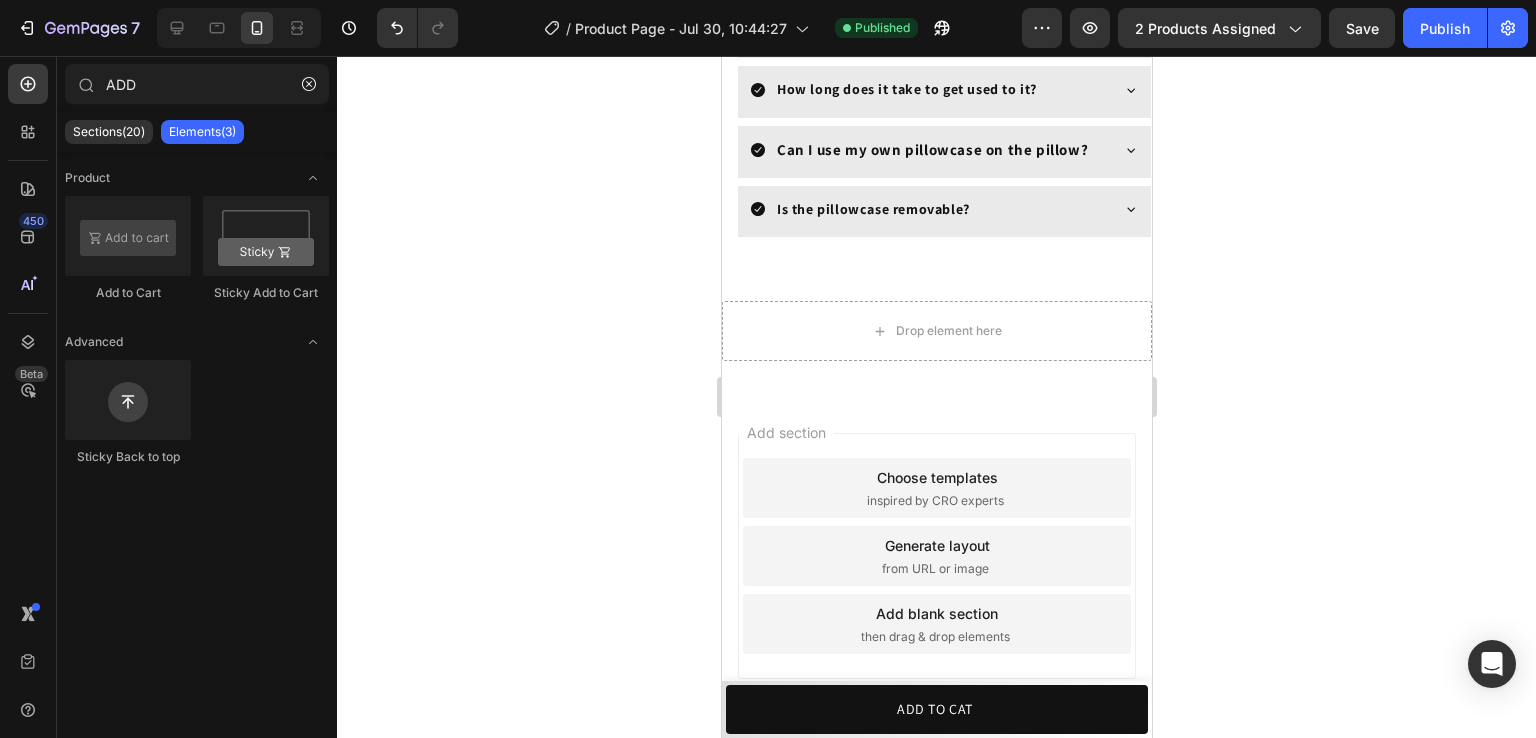 scroll, scrollTop: 5077, scrollLeft: 0, axis: vertical 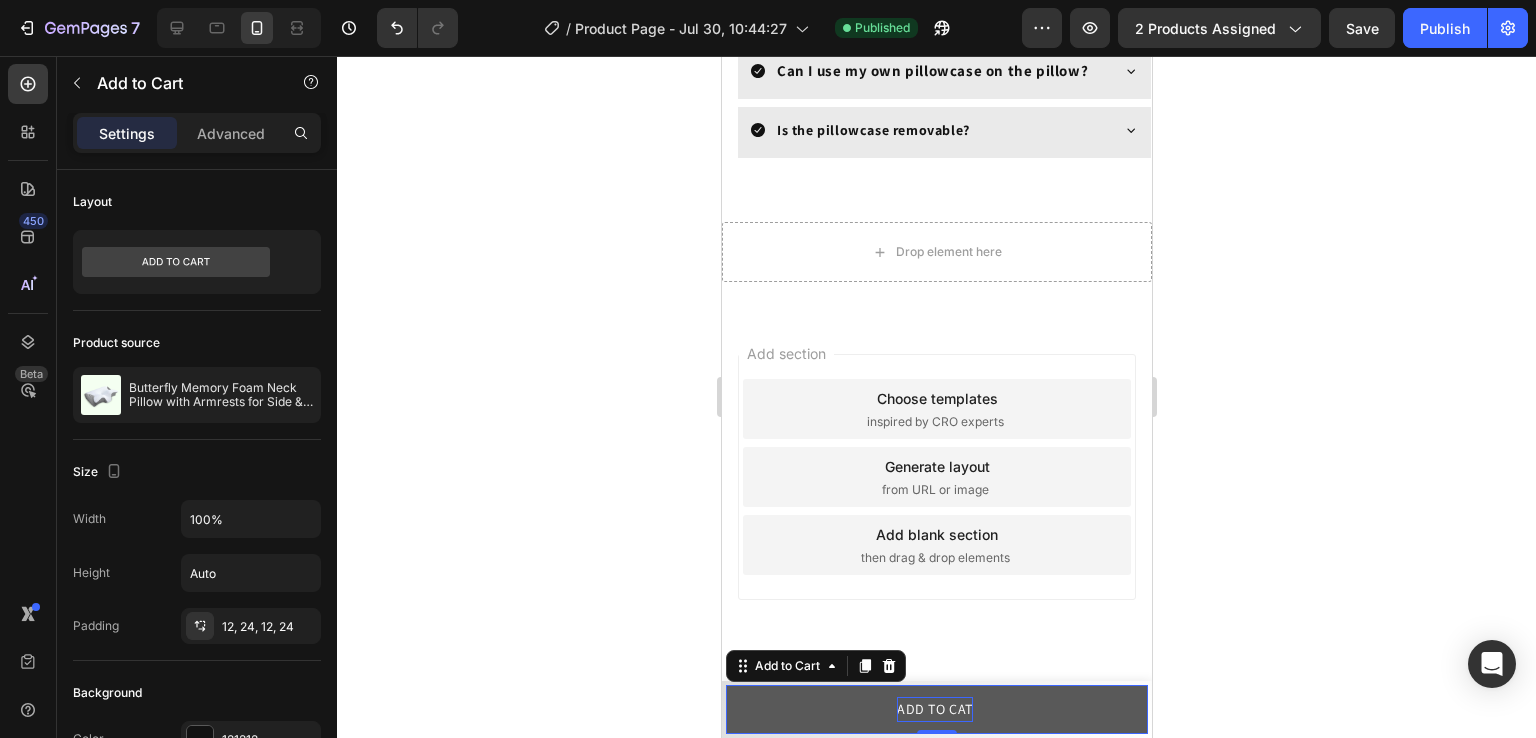 click on "ADD  TO  CAT" at bounding box center [934, 709] 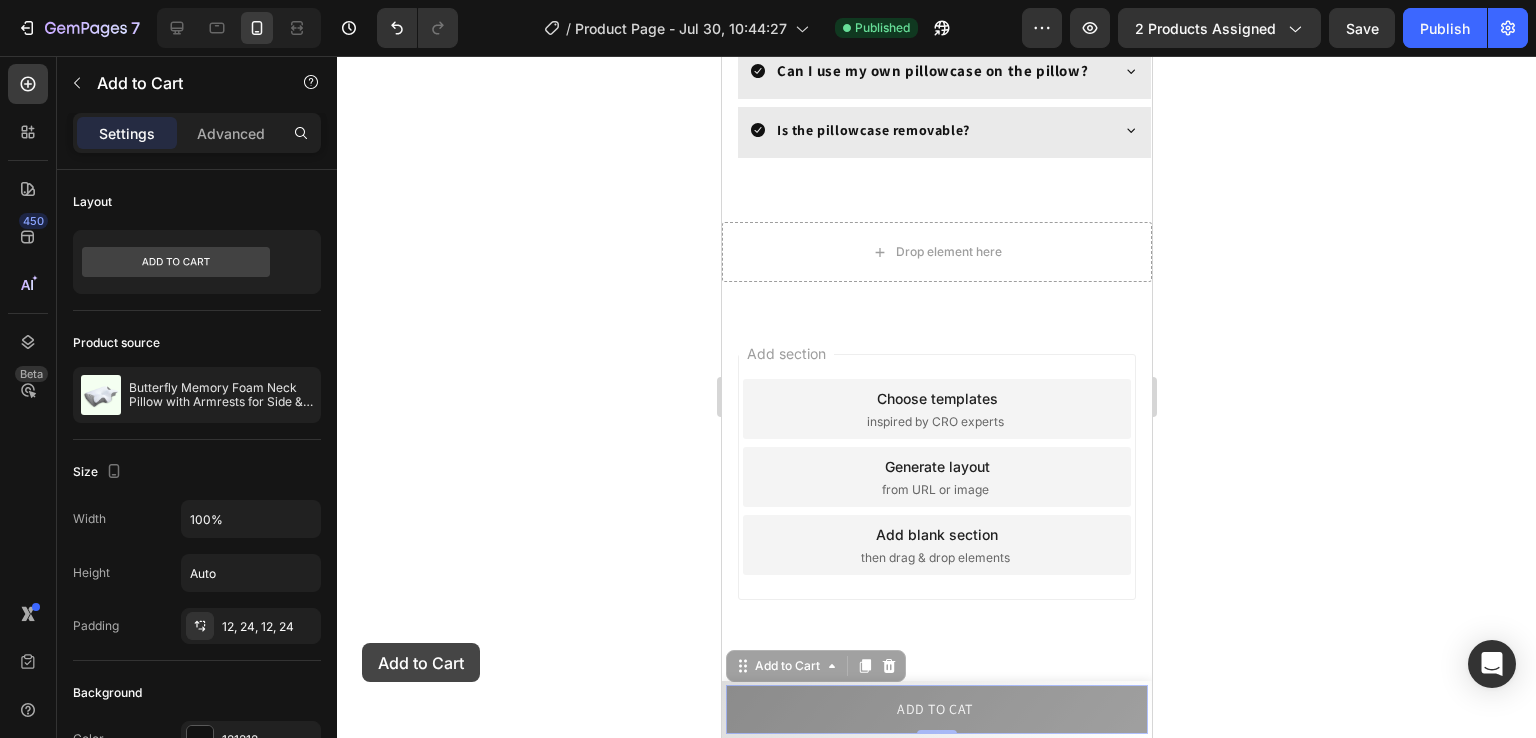 drag, startPoint x: 883, startPoint y: 721, endPoint x: 260, endPoint y: 614, distance: 632.1218 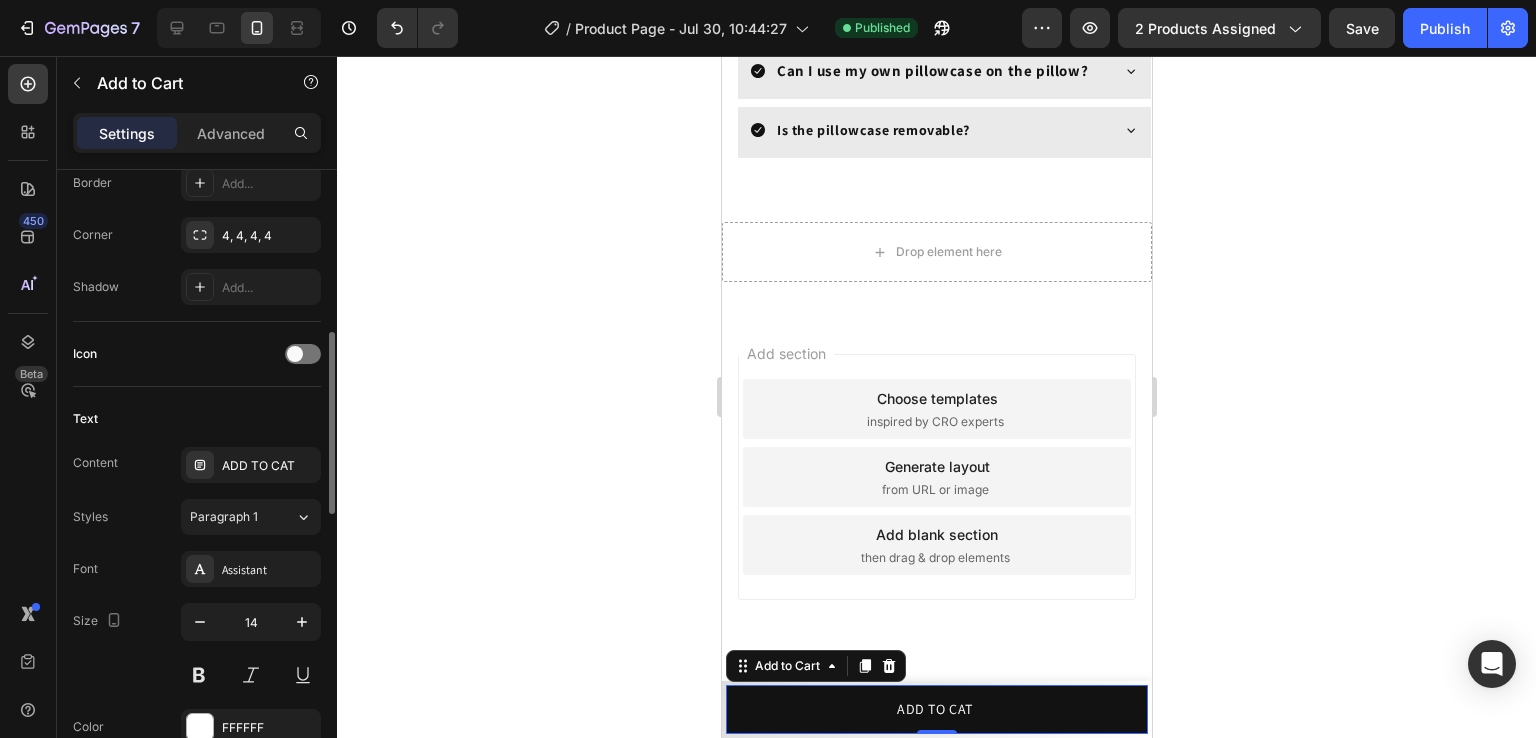 scroll, scrollTop: 670, scrollLeft: 0, axis: vertical 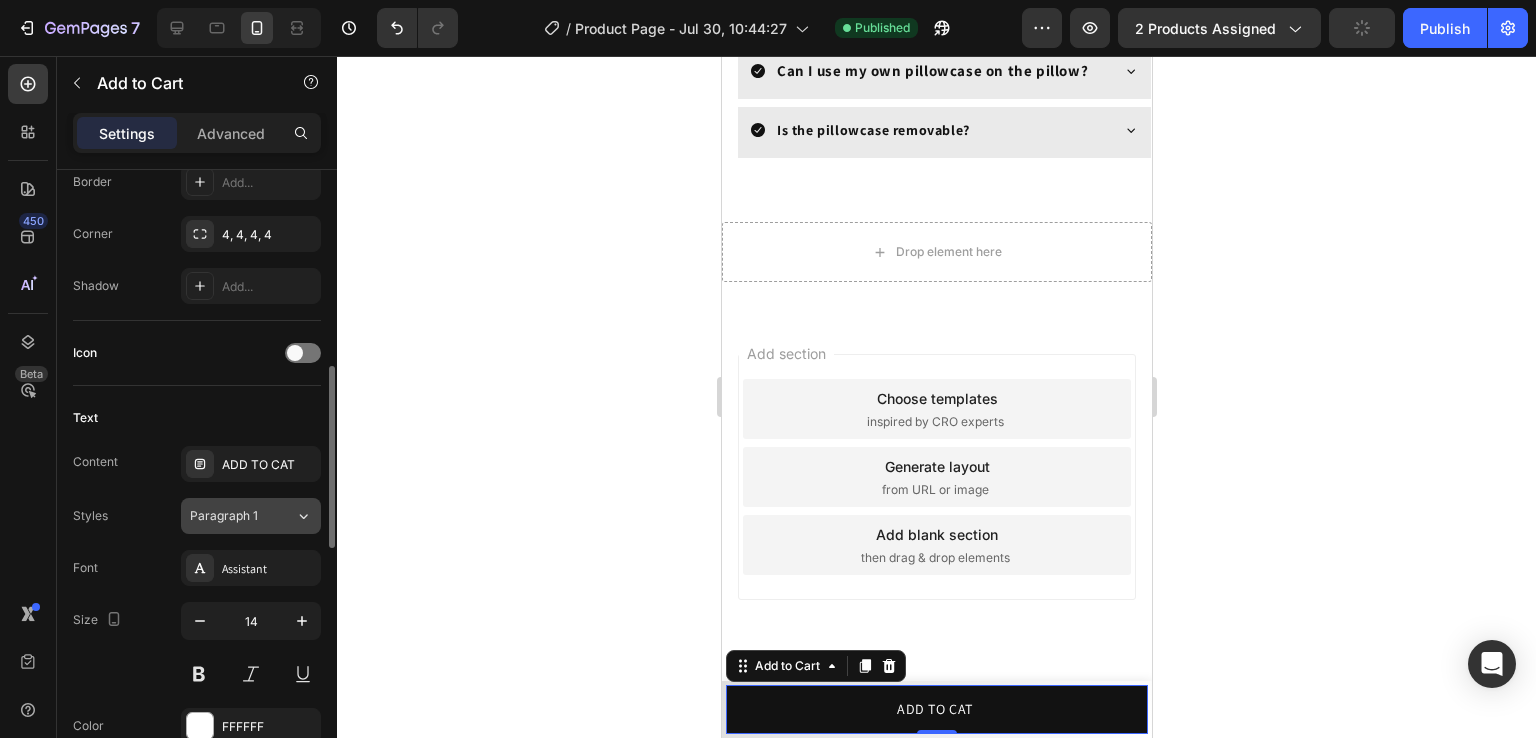 click on "Paragraph 1" at bounding box center (230, 516) 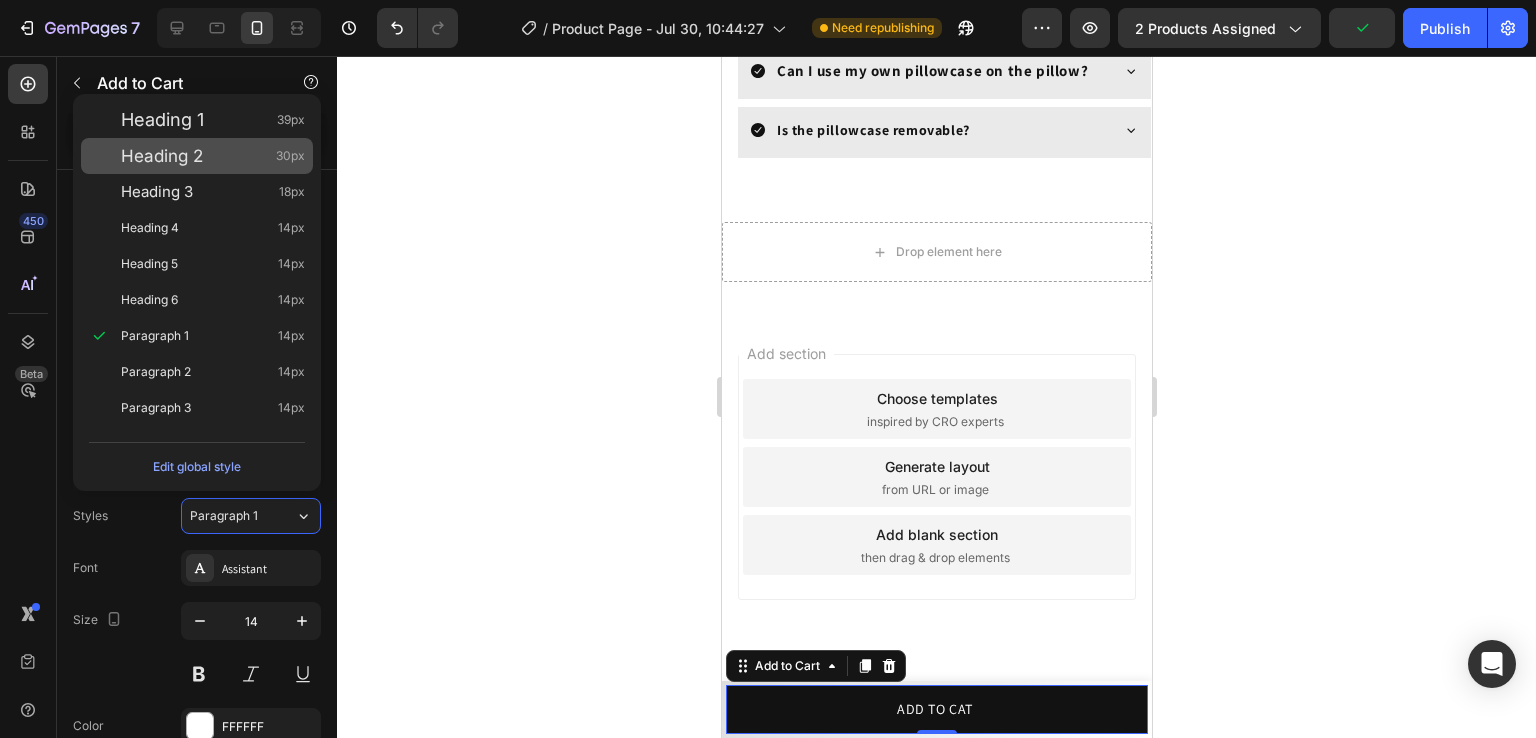 click on "Heading 2" at bounding box center (162, 156) 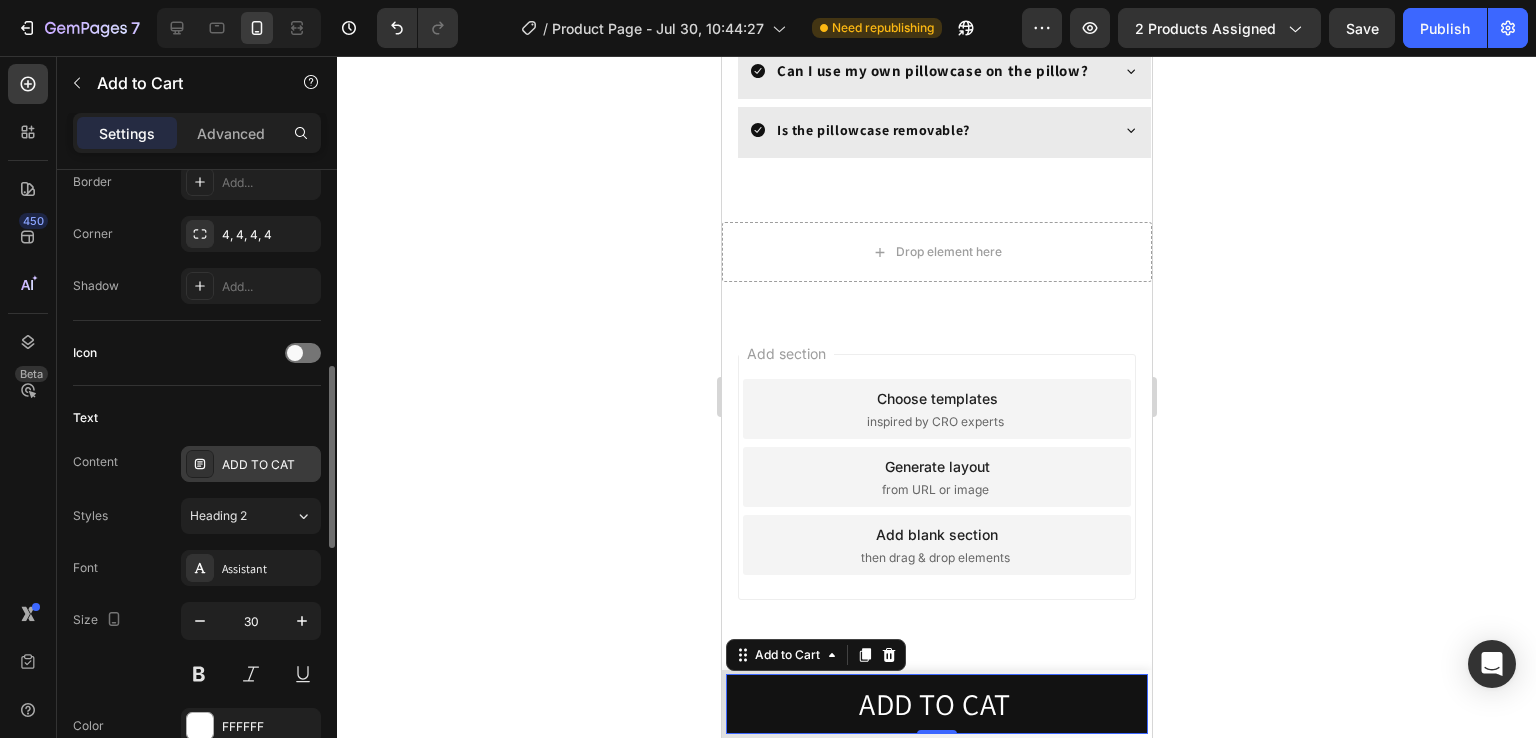 click on "ADD  TO  CAT" at bounding box center [251, 464] 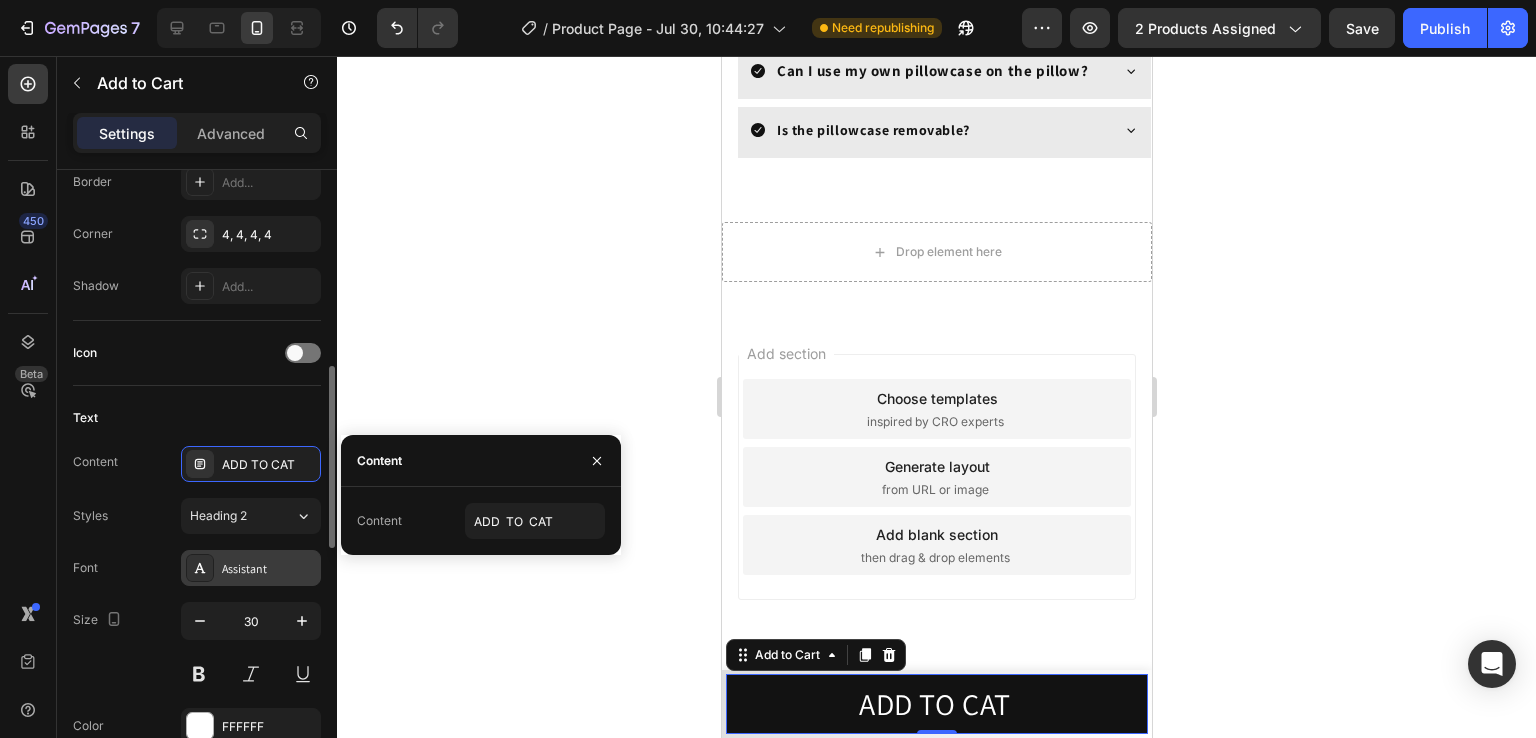 click on "Assistant" at bounding box center (269, 569) 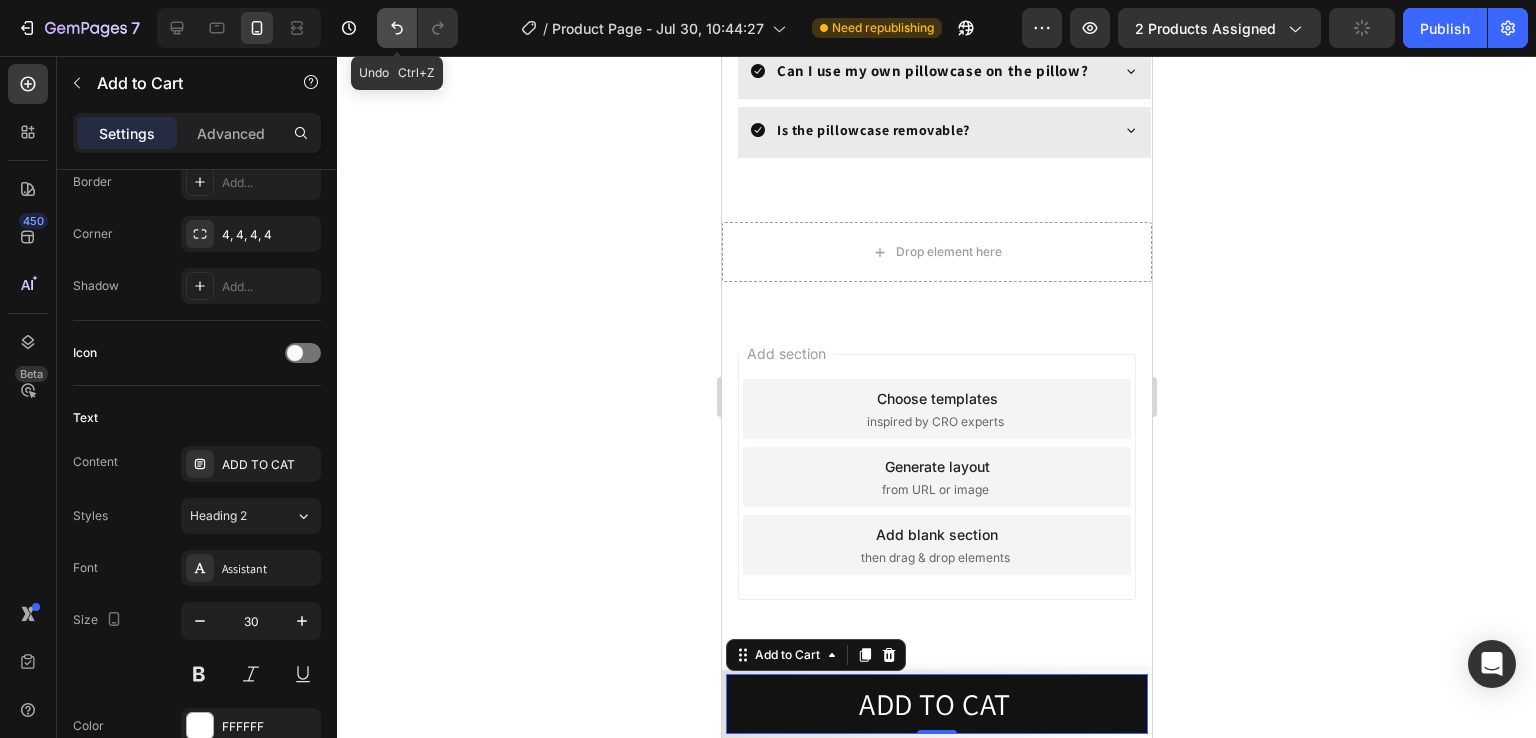 click 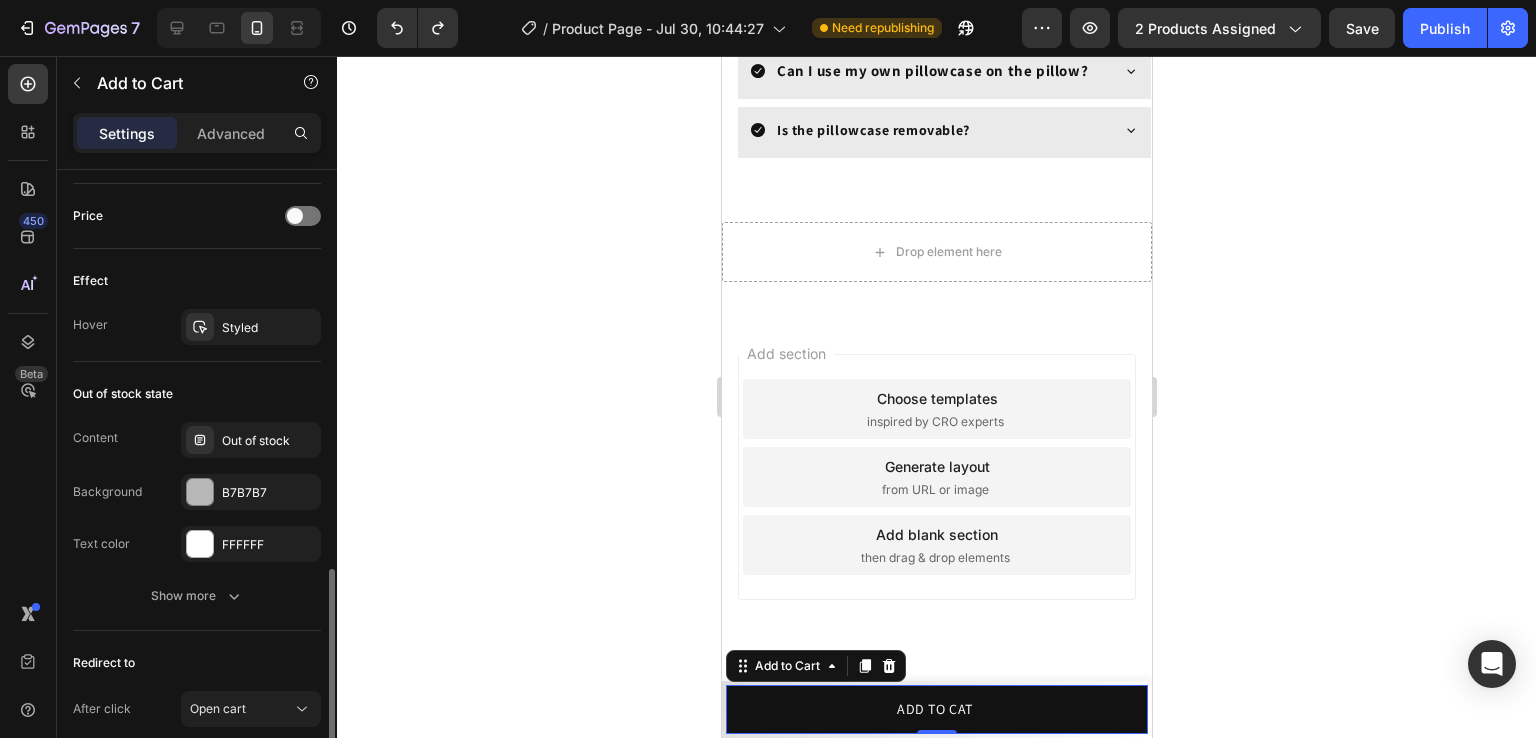 scroll, scrollTop: 1365, scrollLeft: 0, axis: vertical 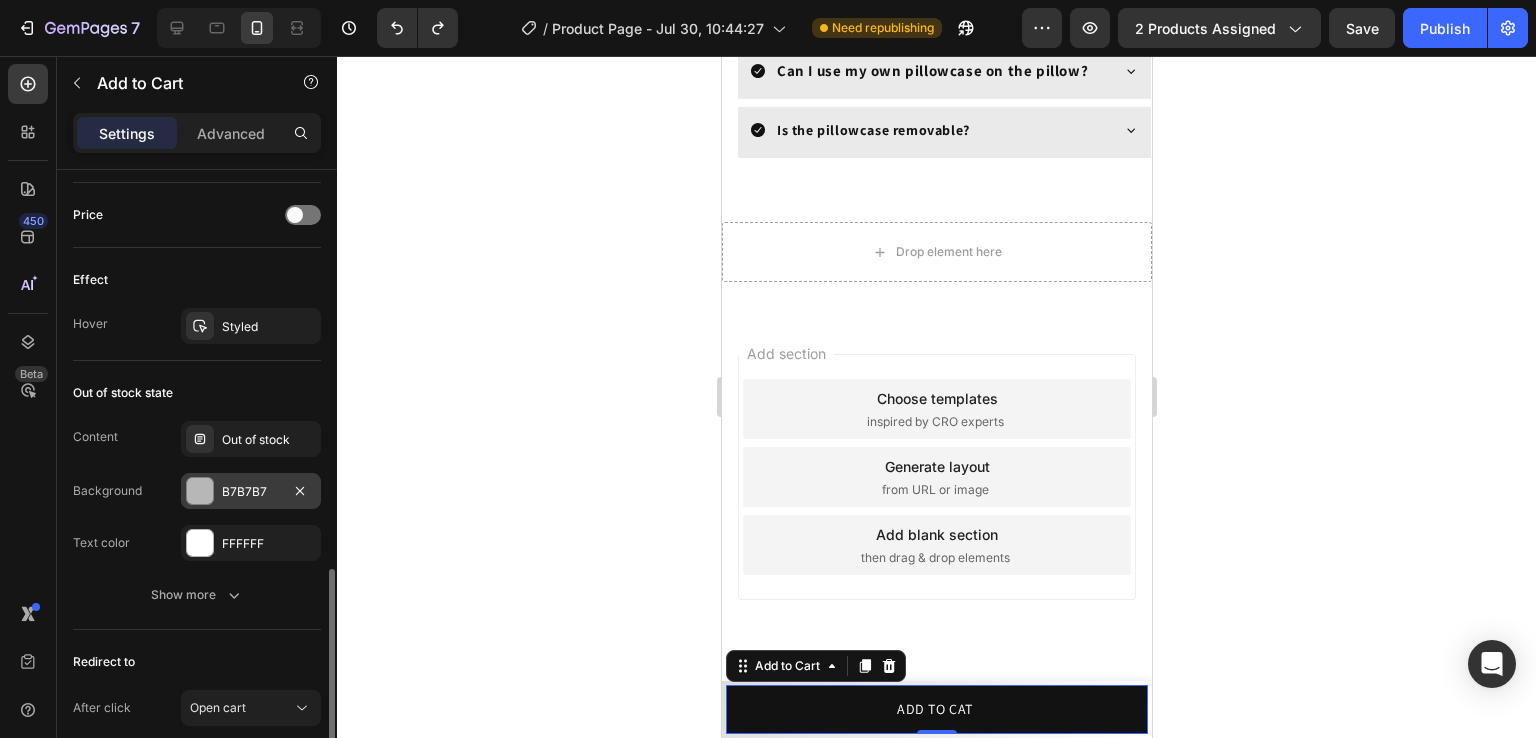 click at bounding box center [200, 491] 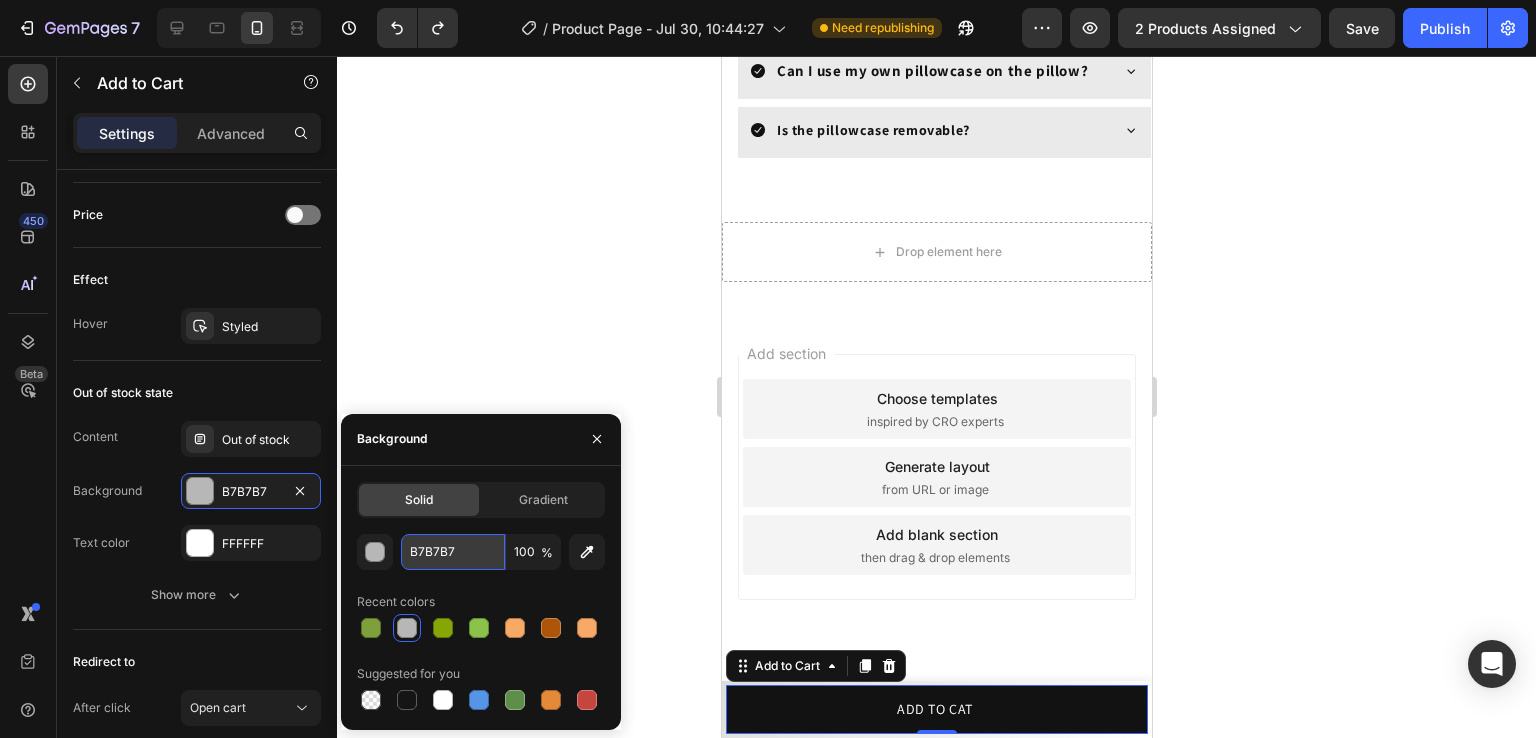 click on "B7B7B7" at bounding box center (453, 552) 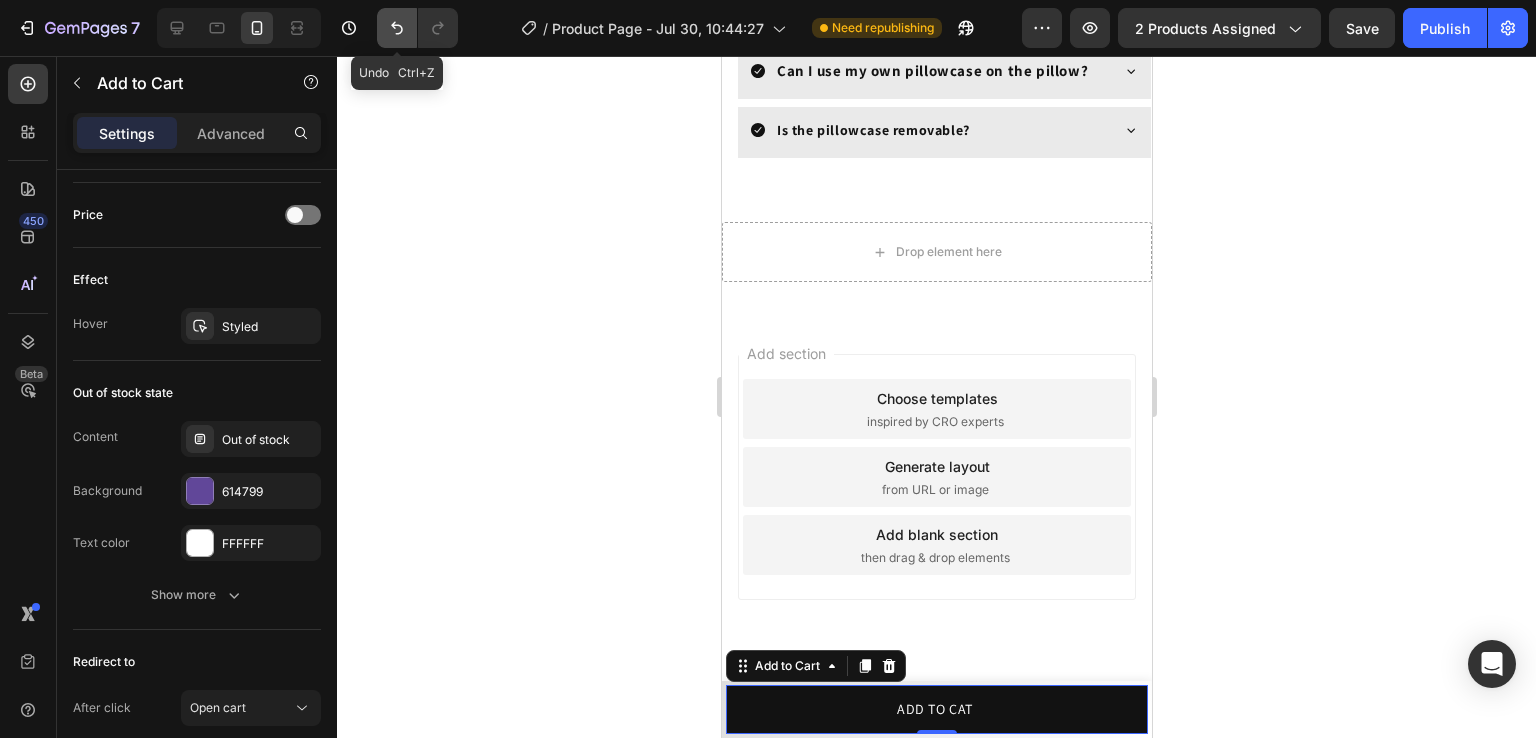 click 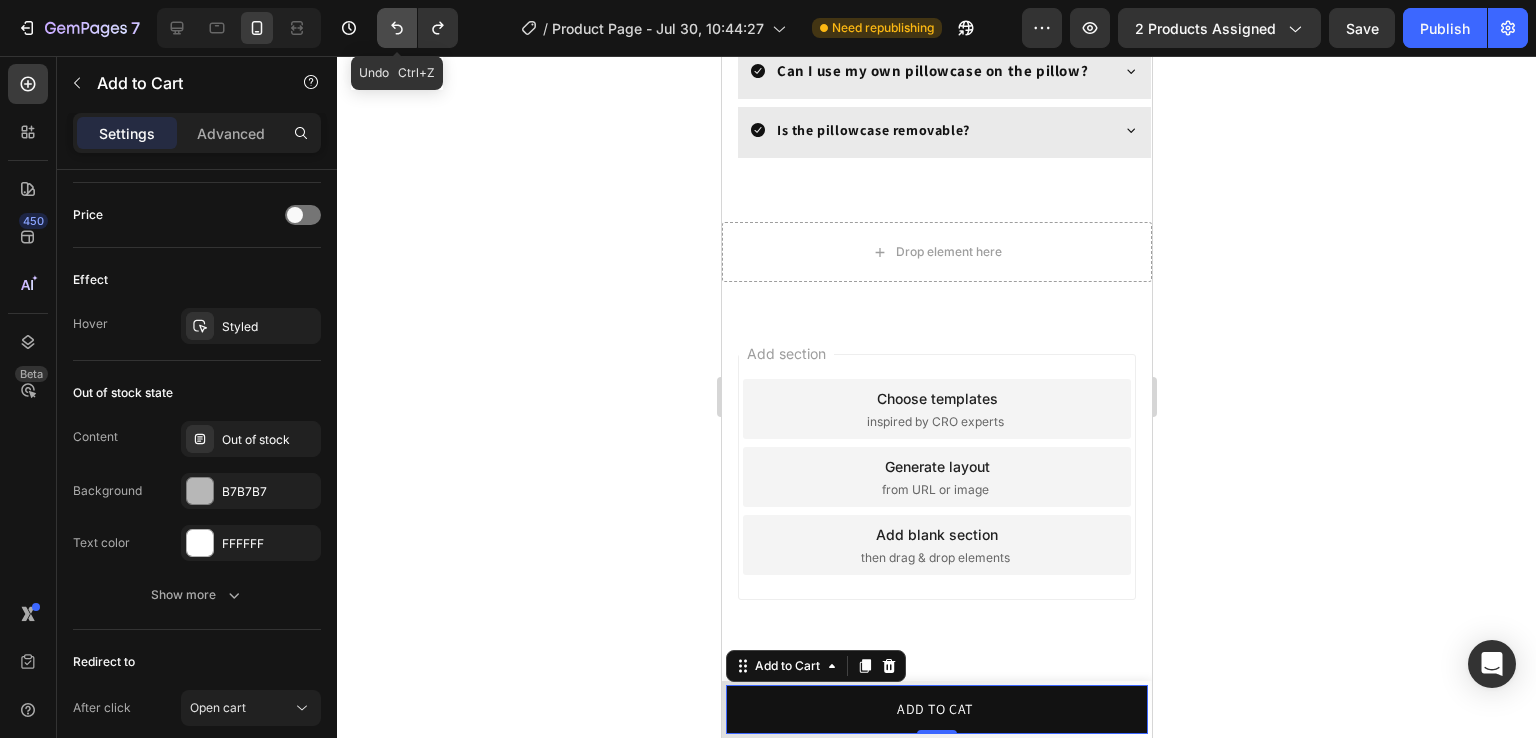 click 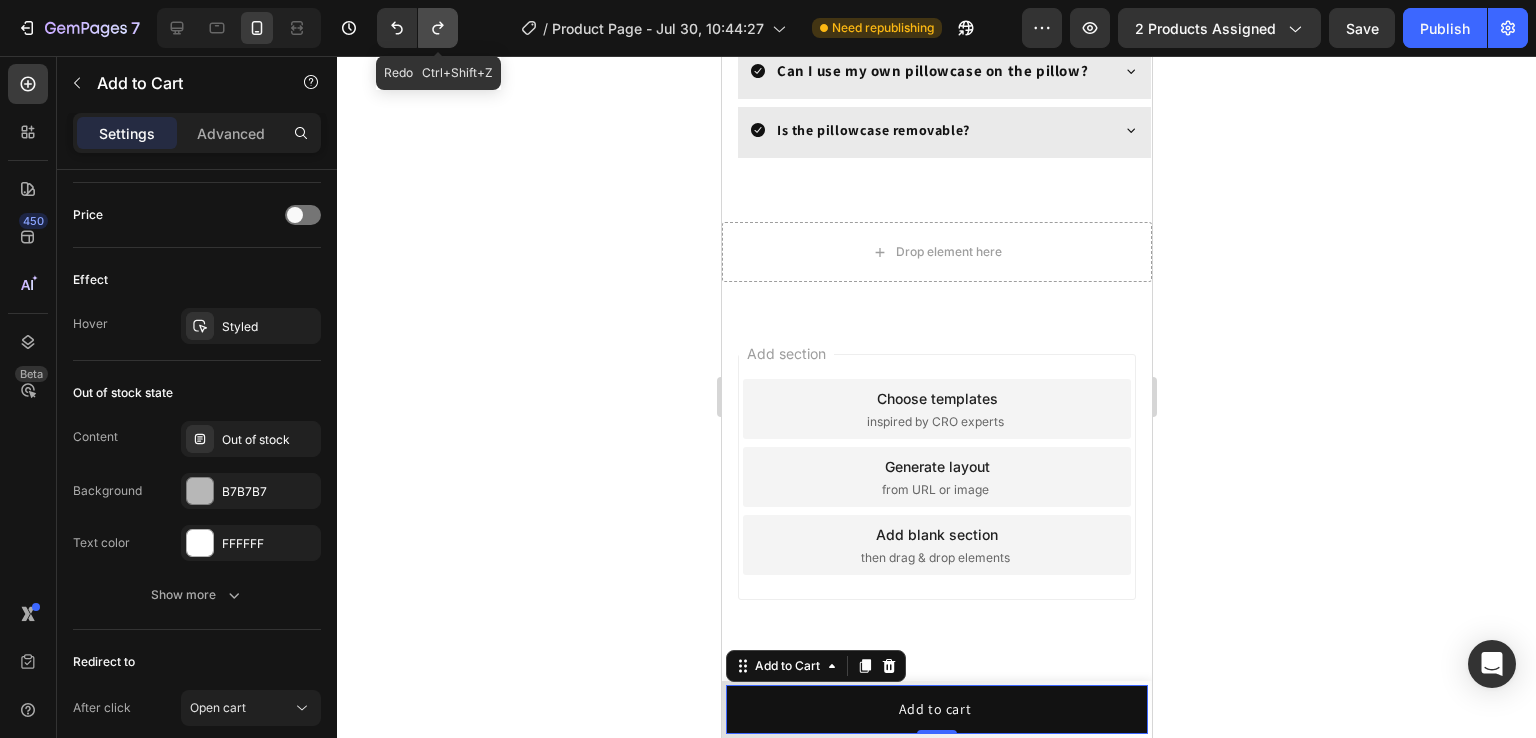 click 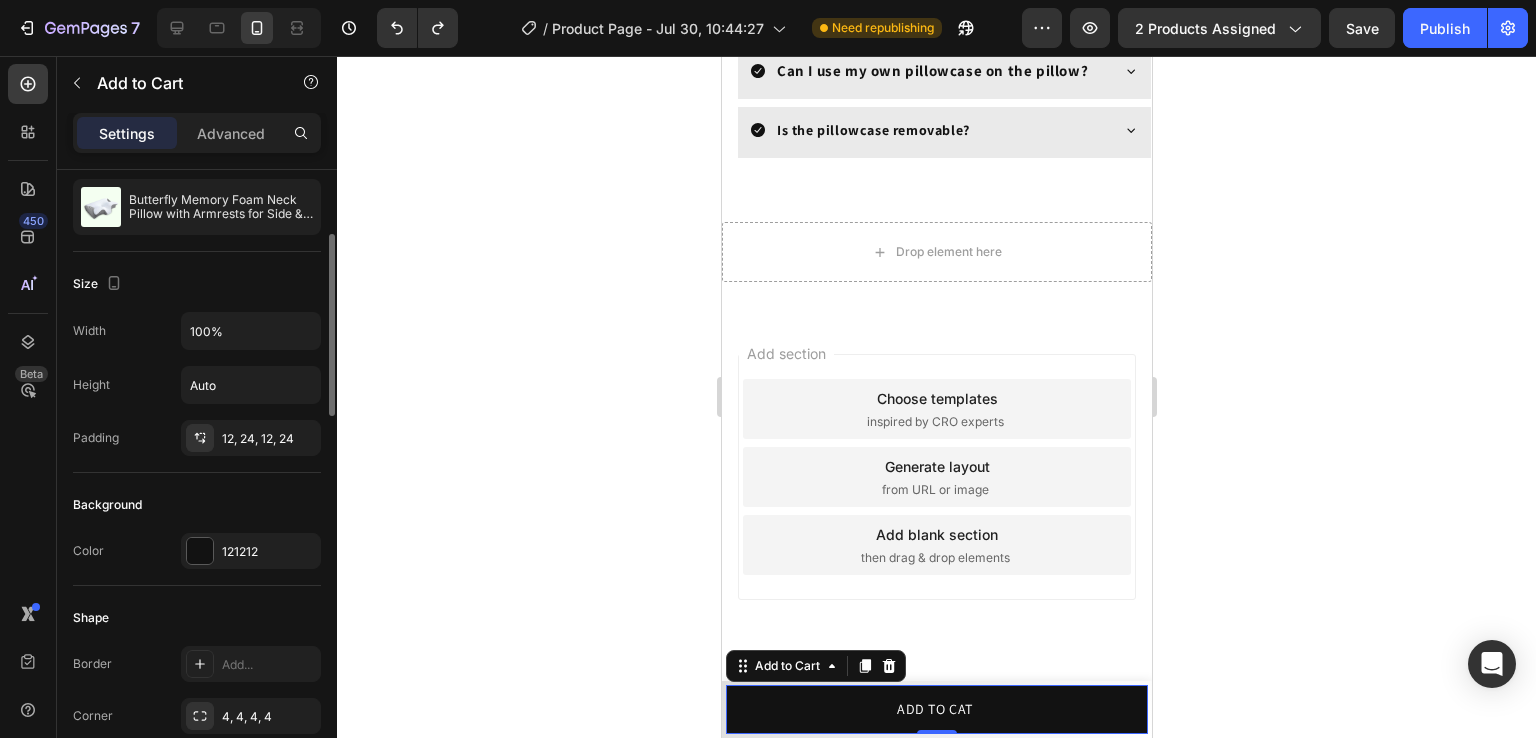 scroll, scrollTop: 195, scrollLeft: 0, axis: vertical 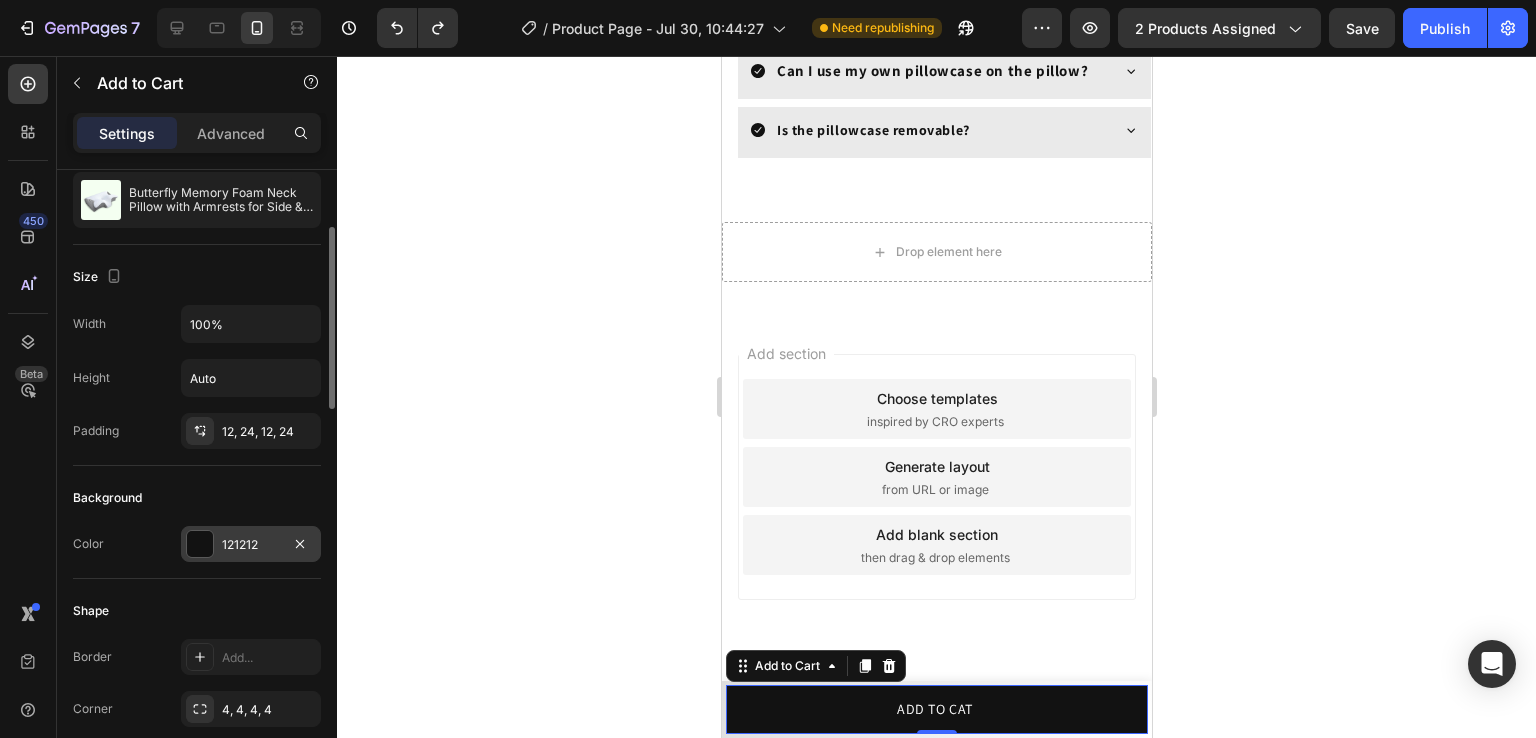 click on "121212" at bounding box center [251, 544] 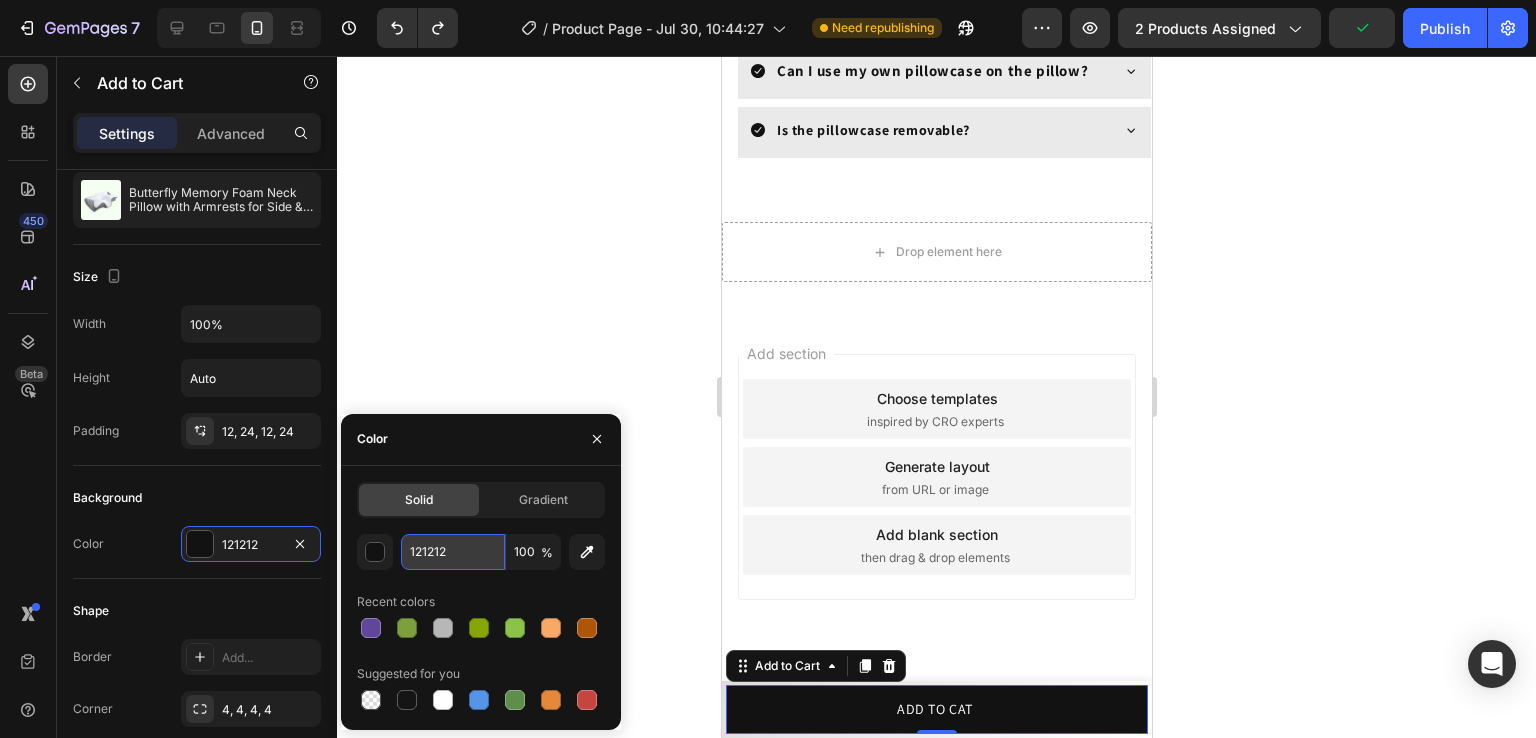 click on "121212" at bounding box center (453, 552) 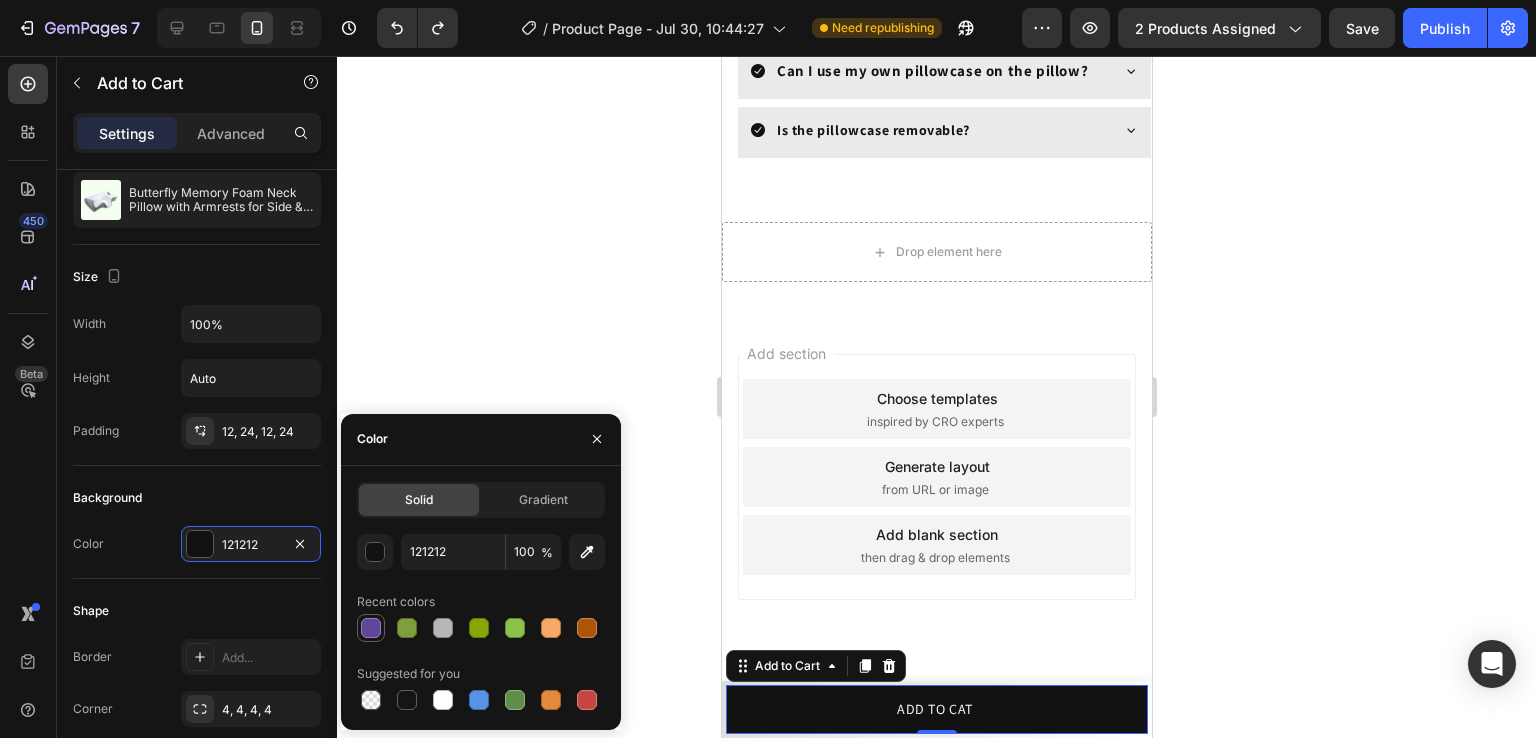 click at bounding box center [371, 628] 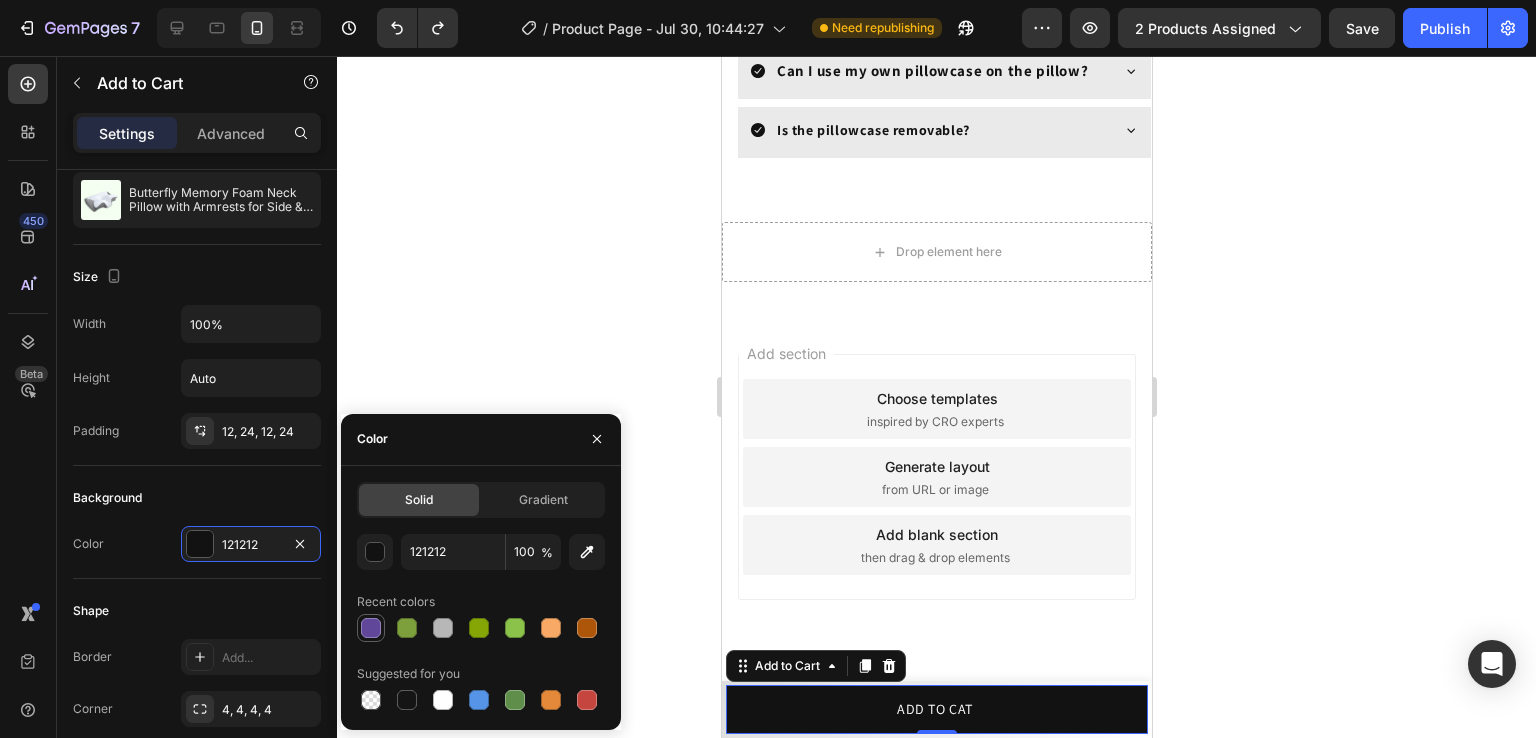 type on "614799" 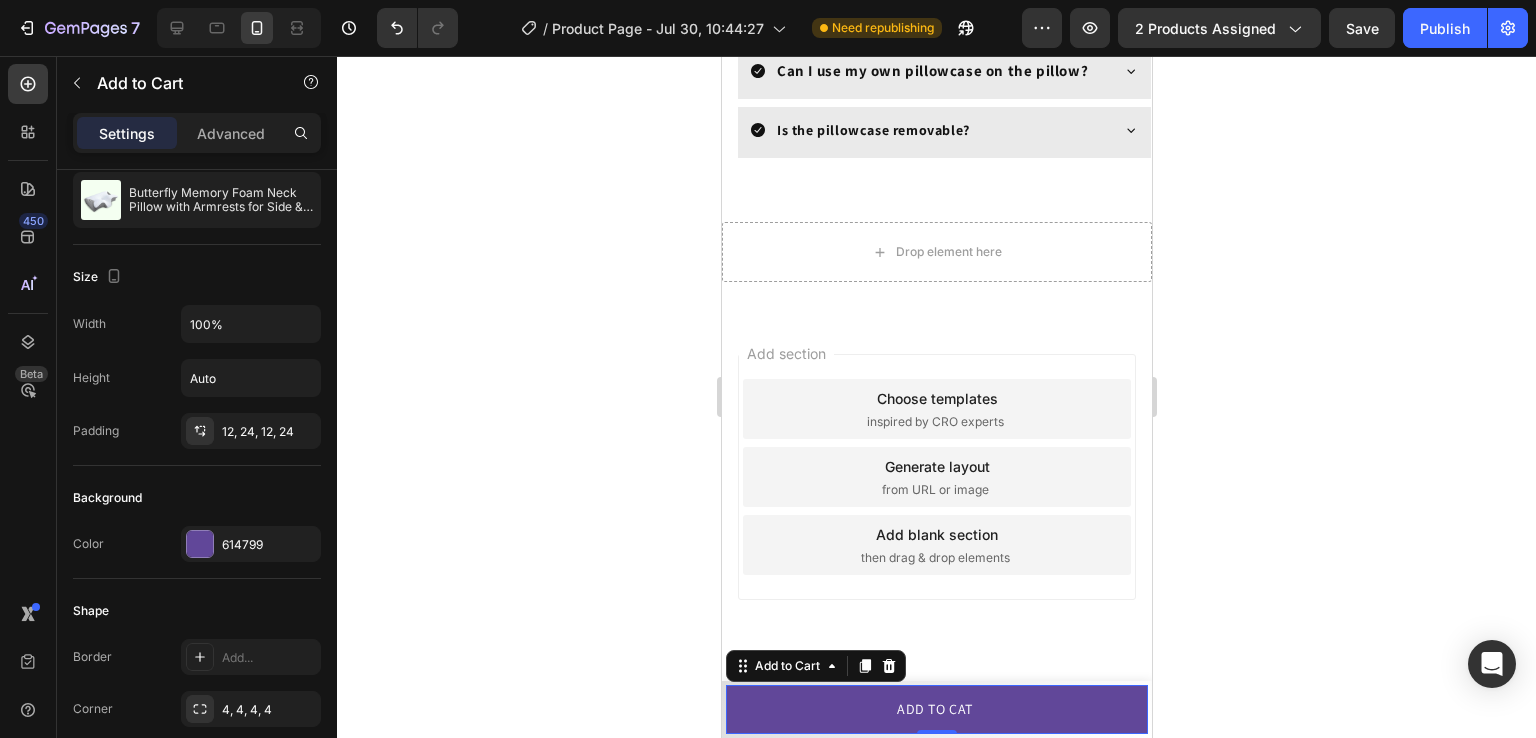 click 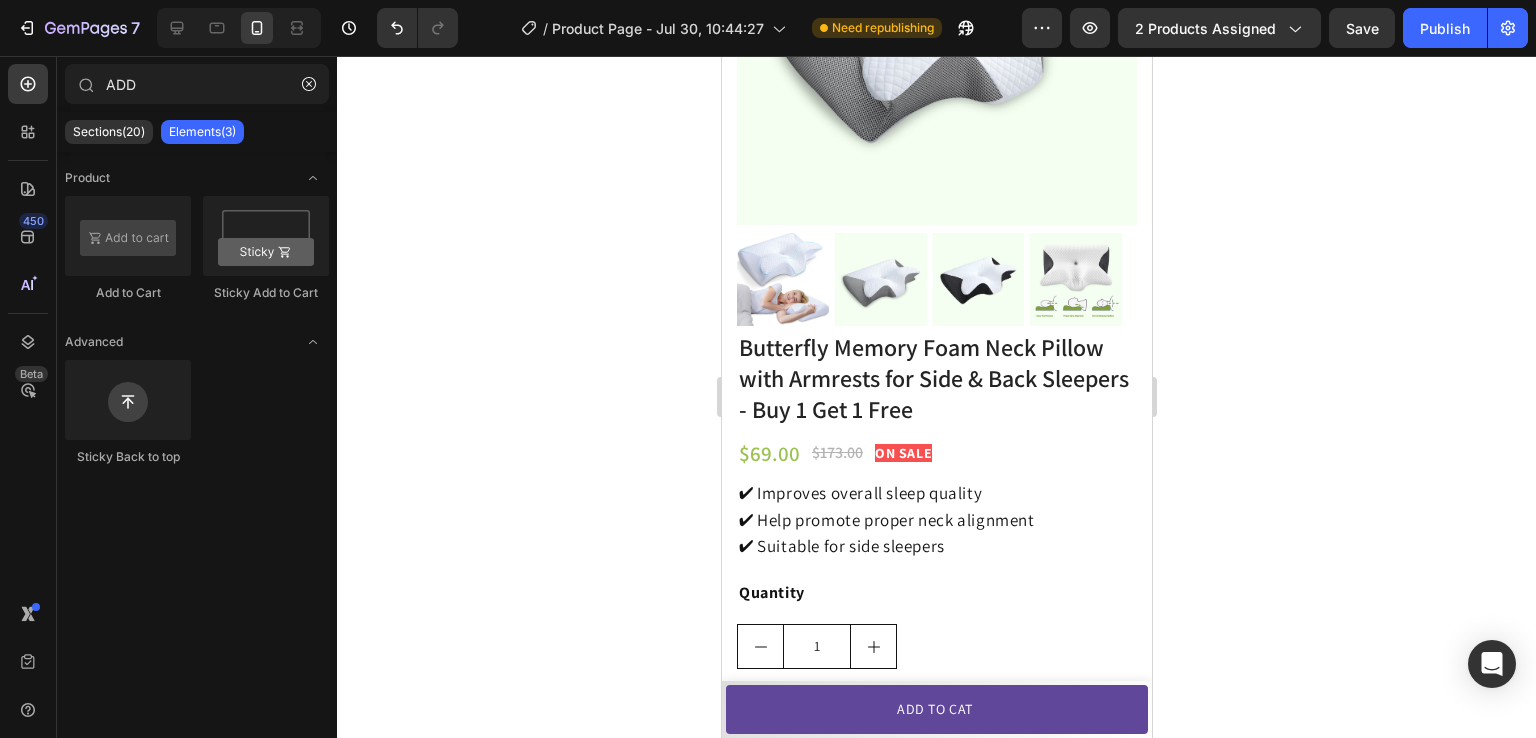 scroll, scrollTop: 275, scrollLeft: 0, axis: vertical 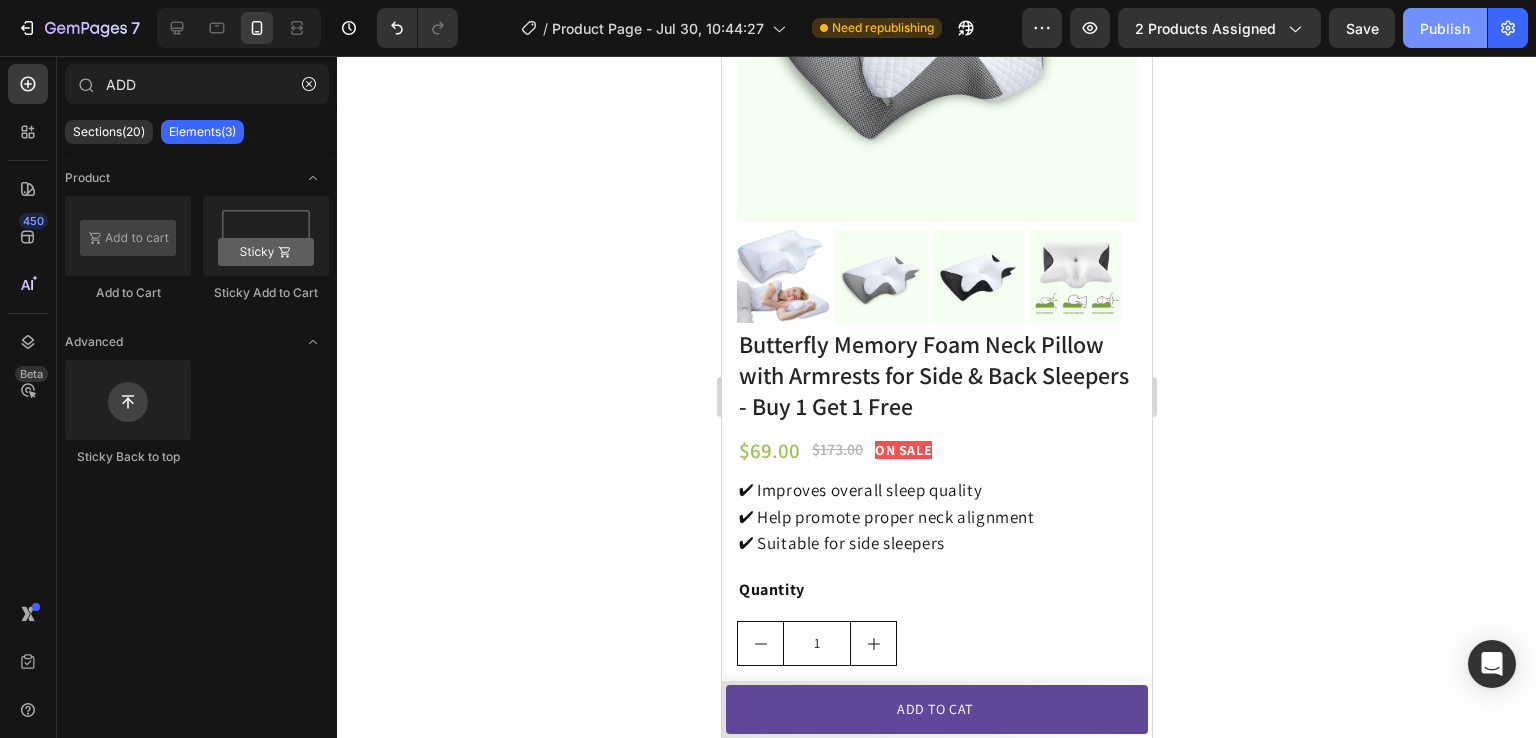 click on "Publish" at bounding box center [1445, 28] 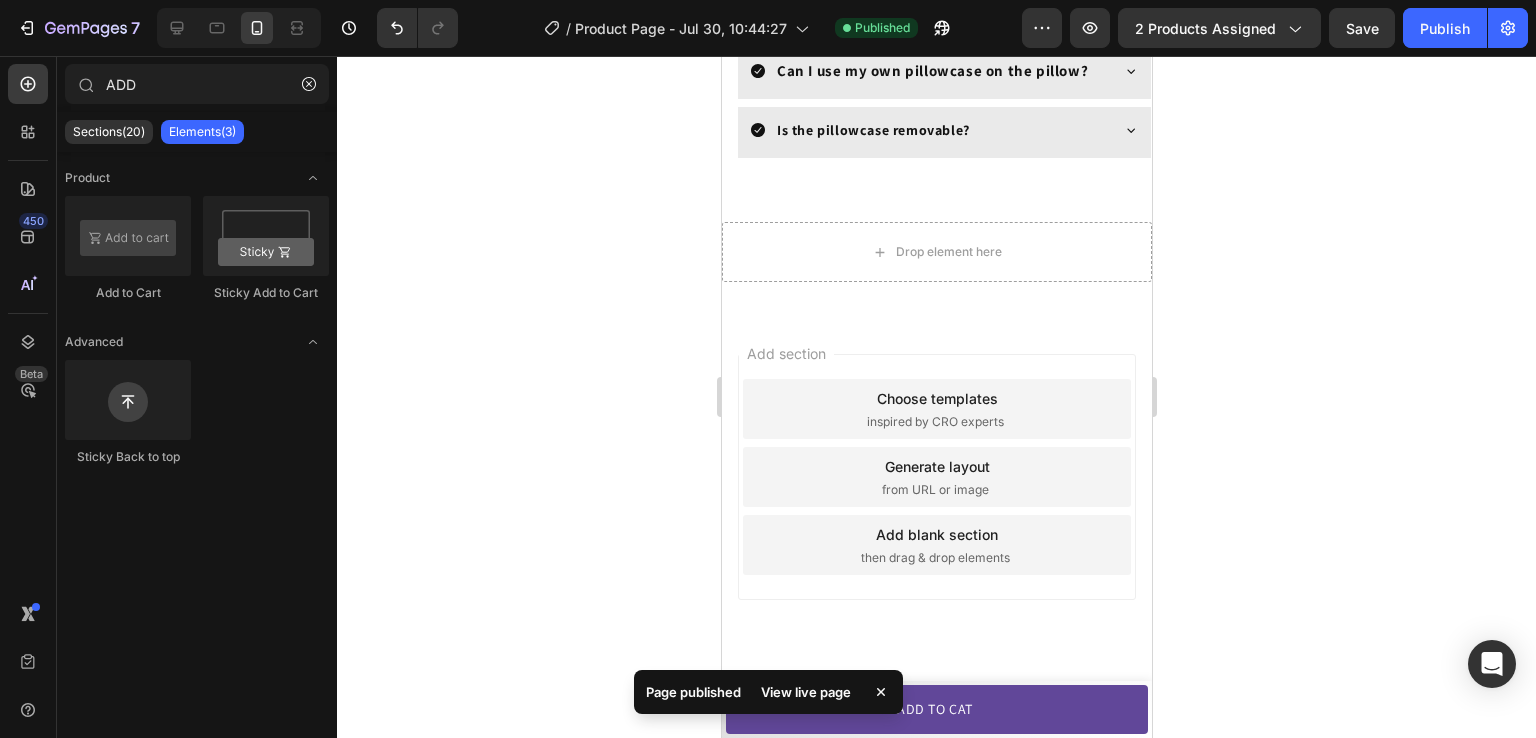scroll, scrollTop: 5077, scrollLeft: 0, axis: vertical 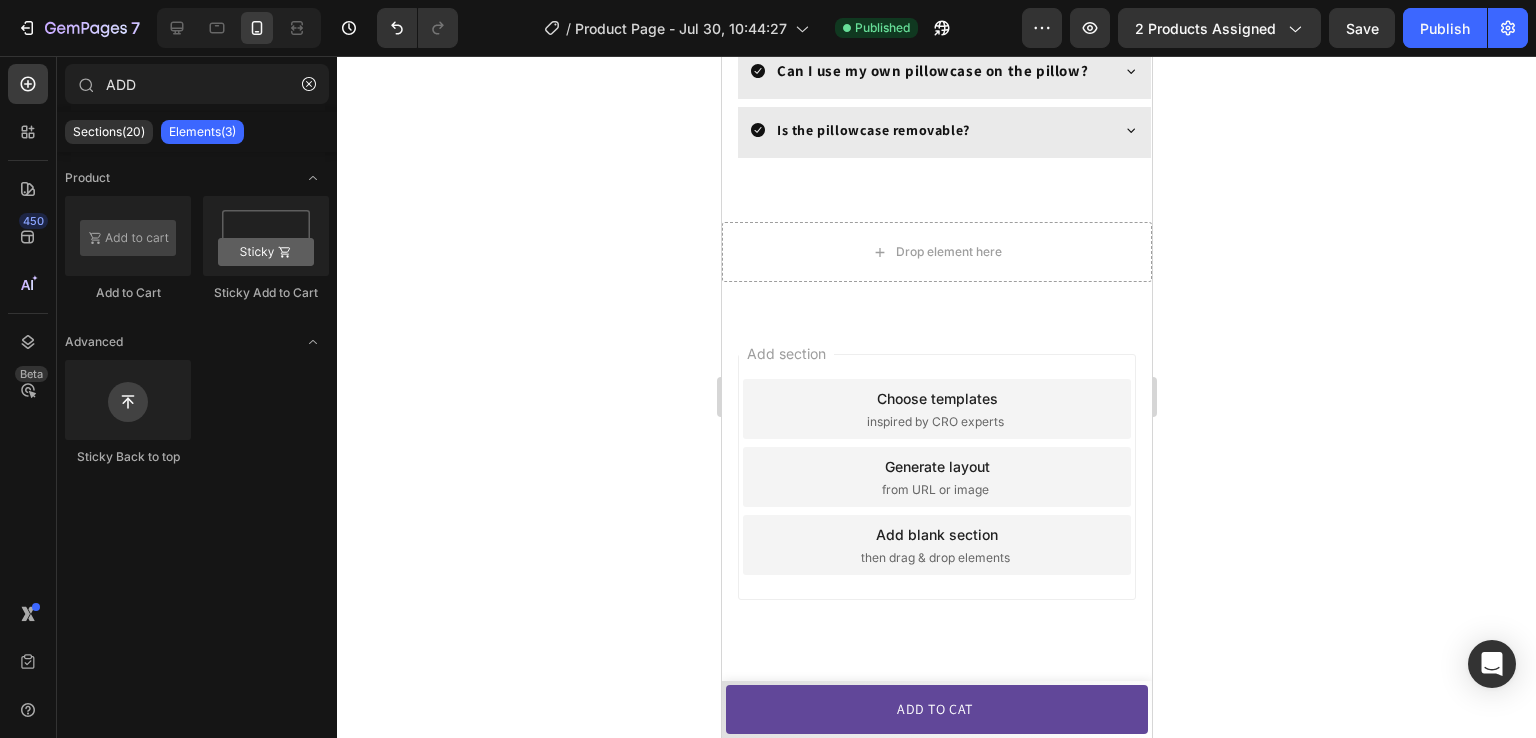 click on "Add section Choose templates inspired by CRO experts Generate layout from URL or image Add blank section then drag & drop elements" at bounding box center [936, 505] 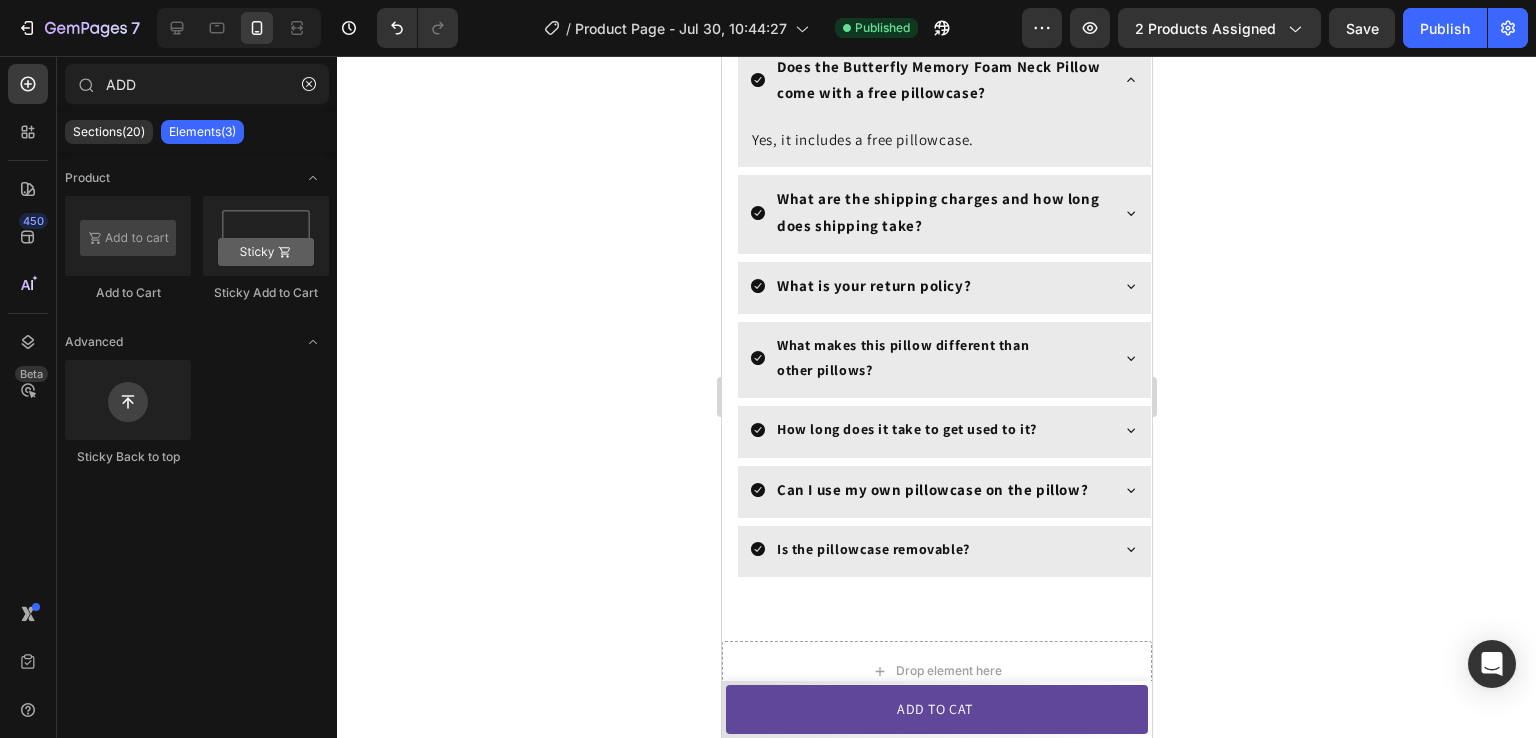 scroll, scrollTop: 4249, scrollLeft: 0, axis: vertical 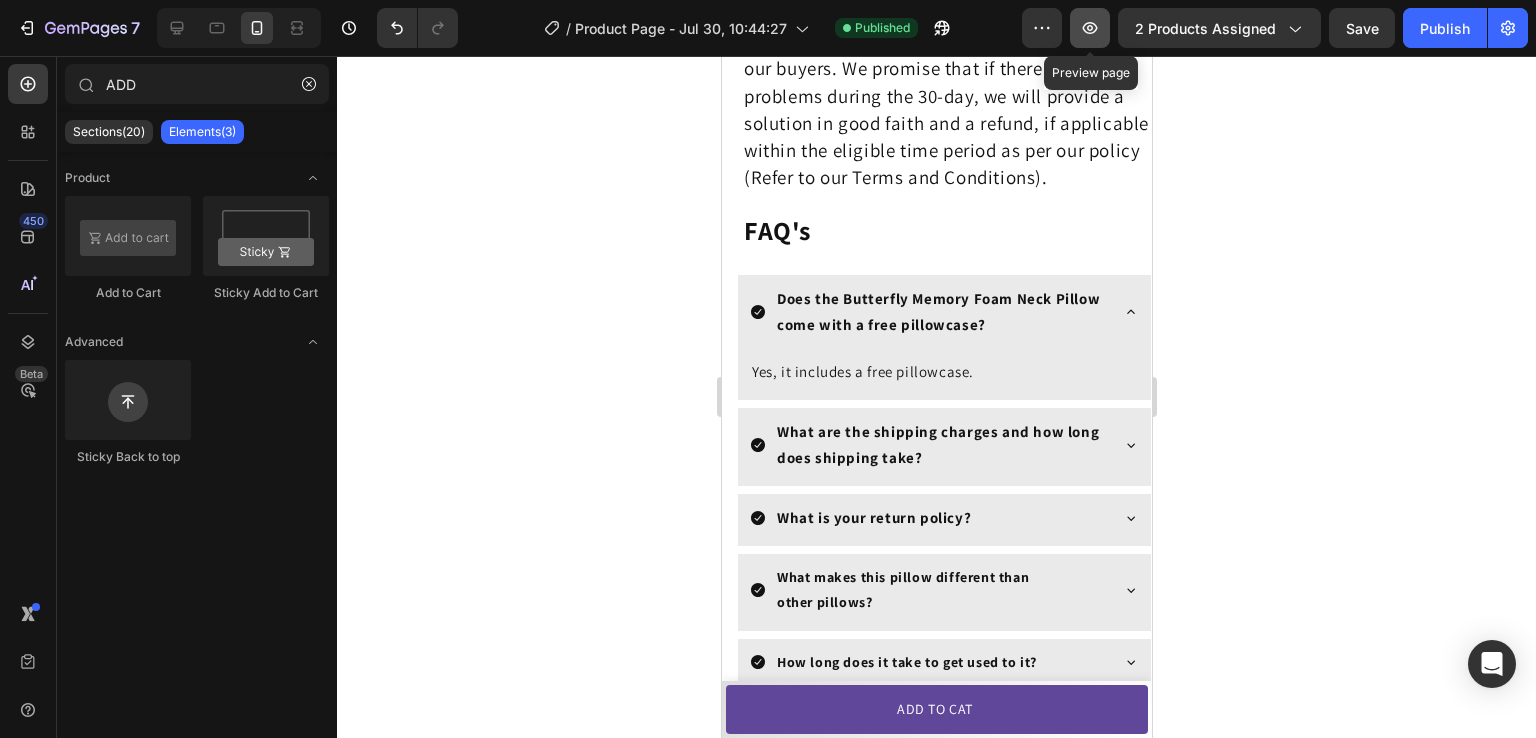 click 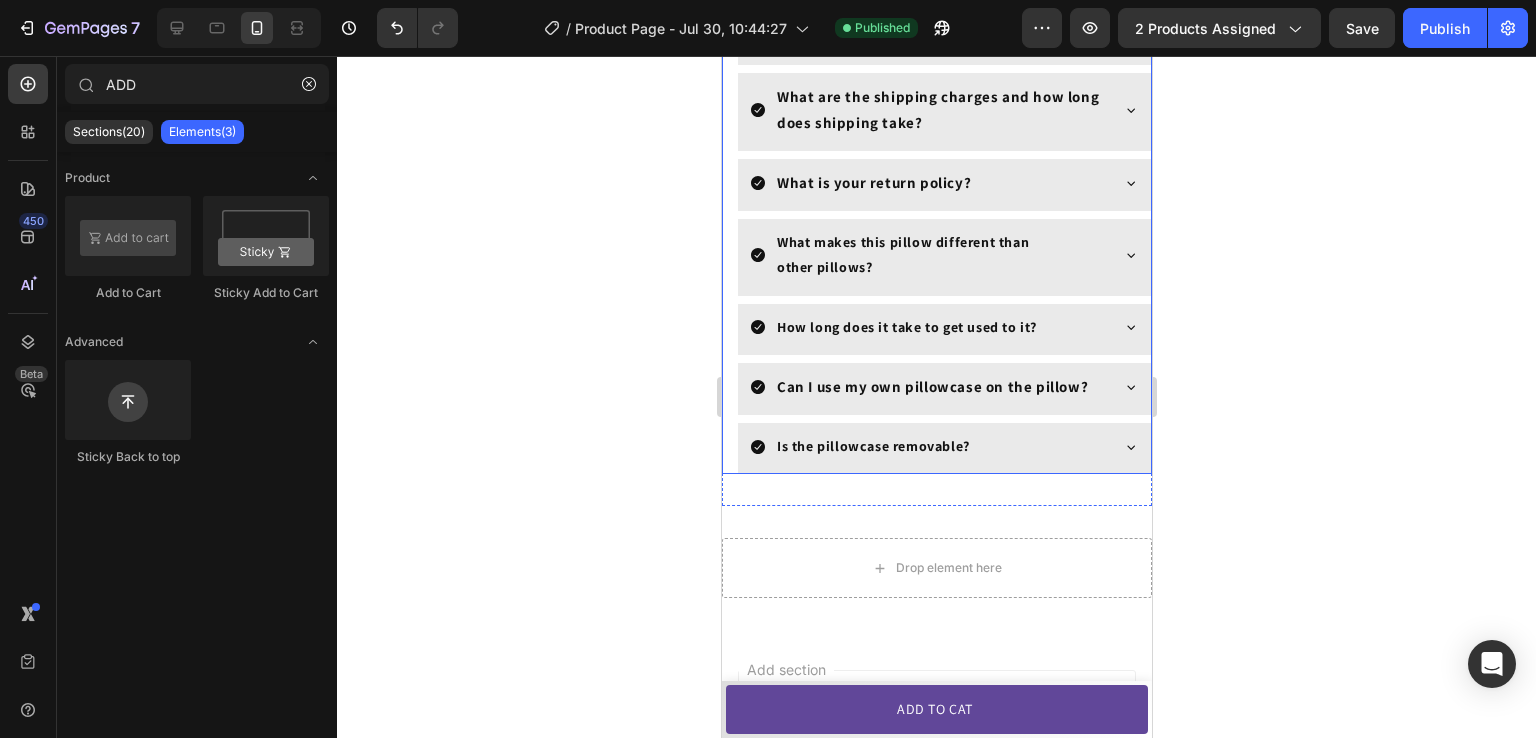scroll, scrollTop: 3964, scrollLeft: 0, axis: vertical 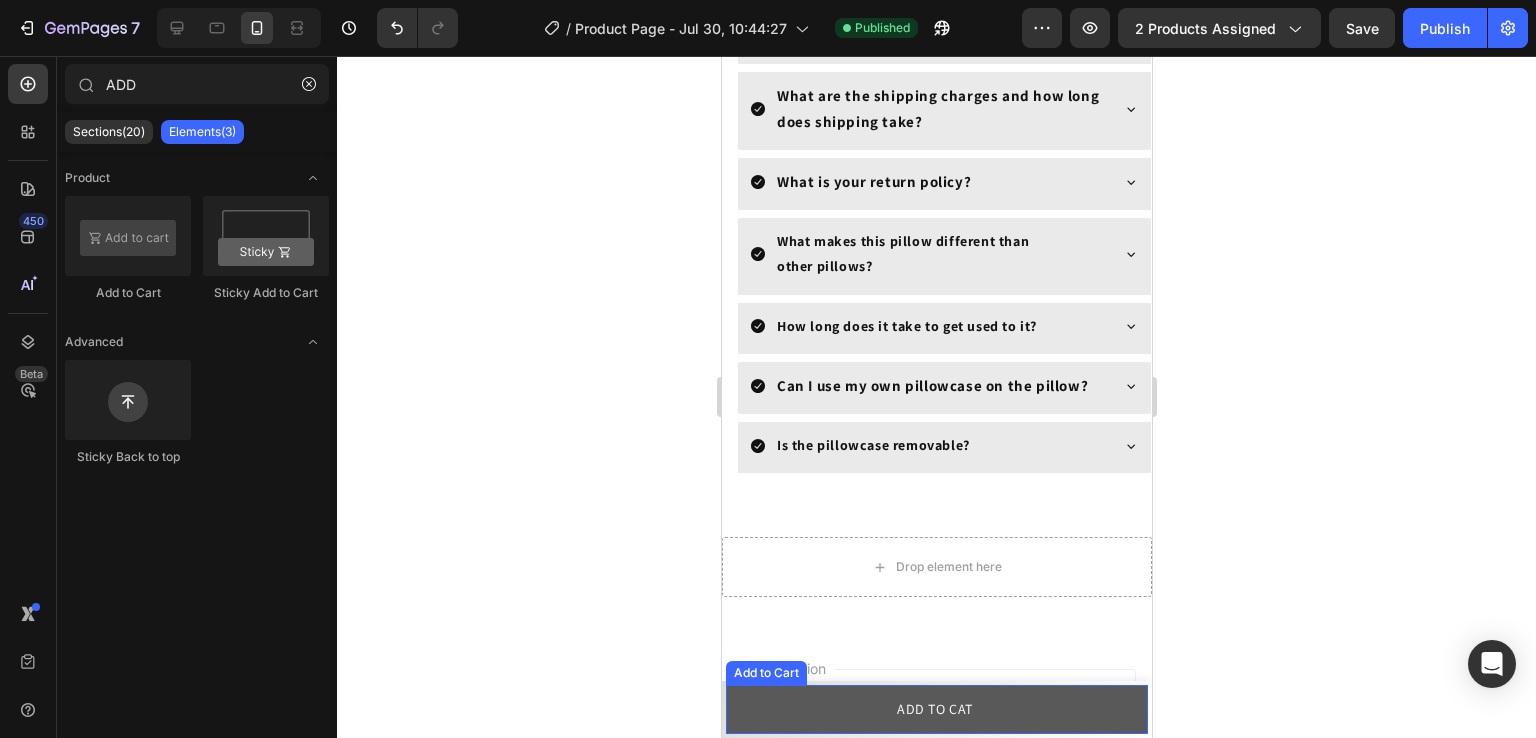 click on "ADD  TO  CAT" at bounding box center [936, 709] 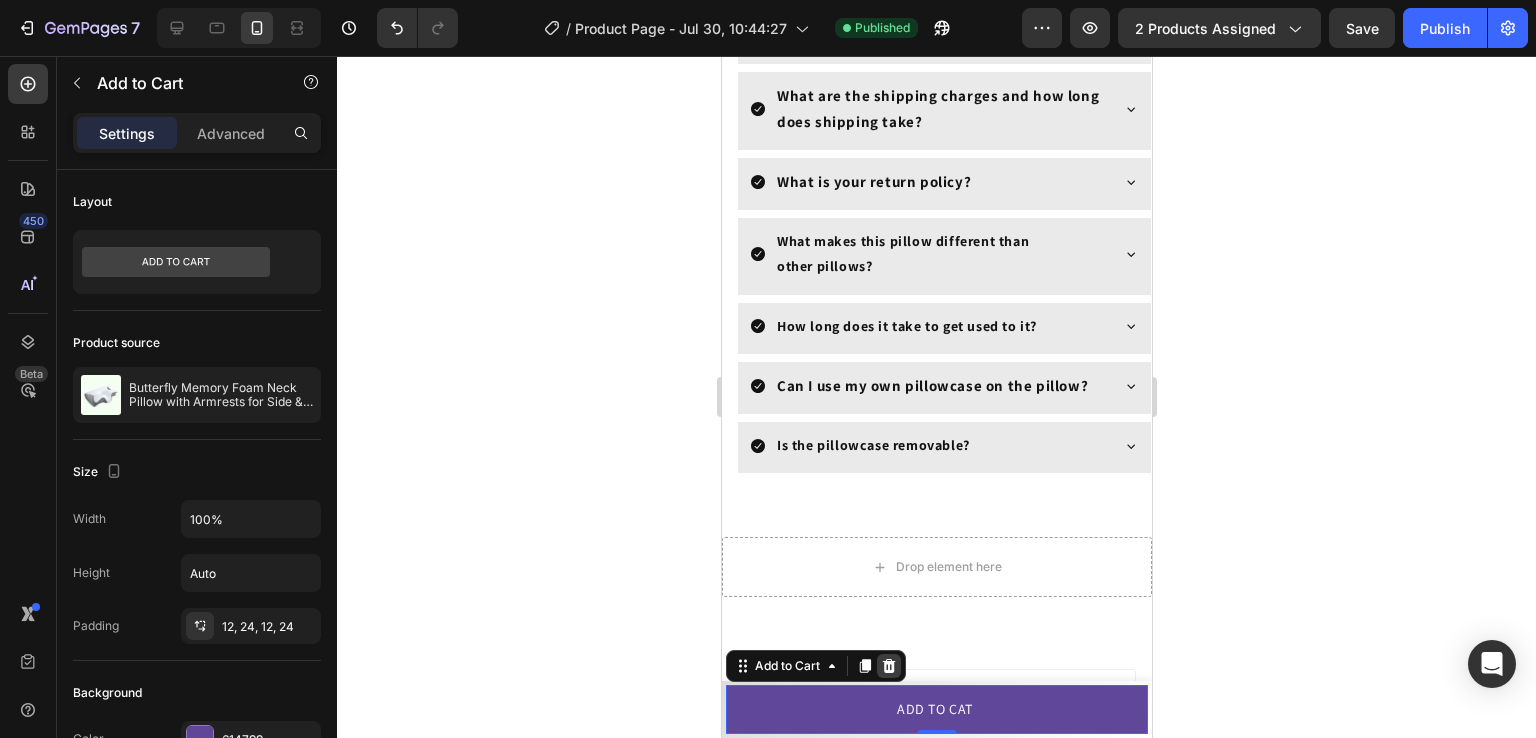 click at bounding box center [888, 666] 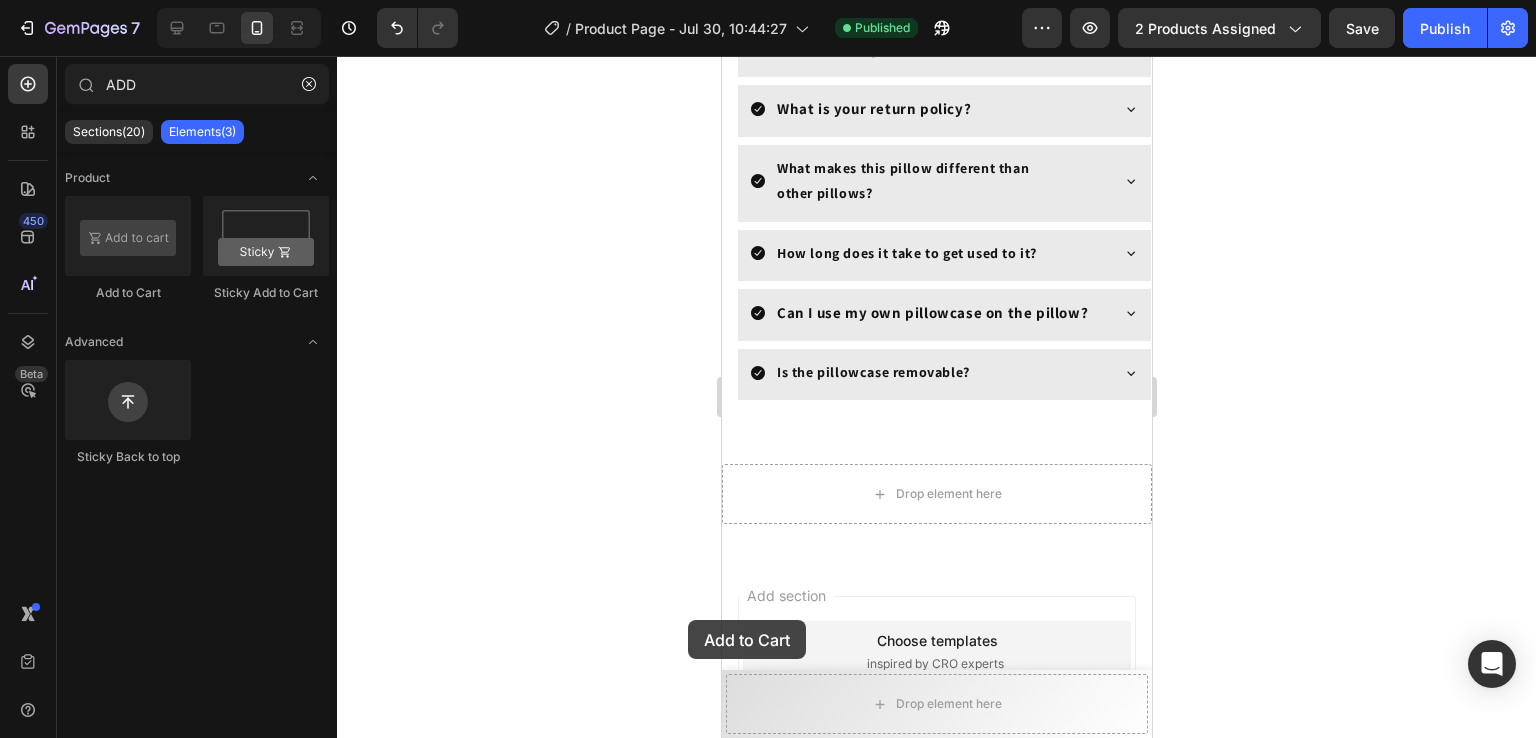 scroll, scrollTop: 4059, scrollLeft: 0, axis: vertical 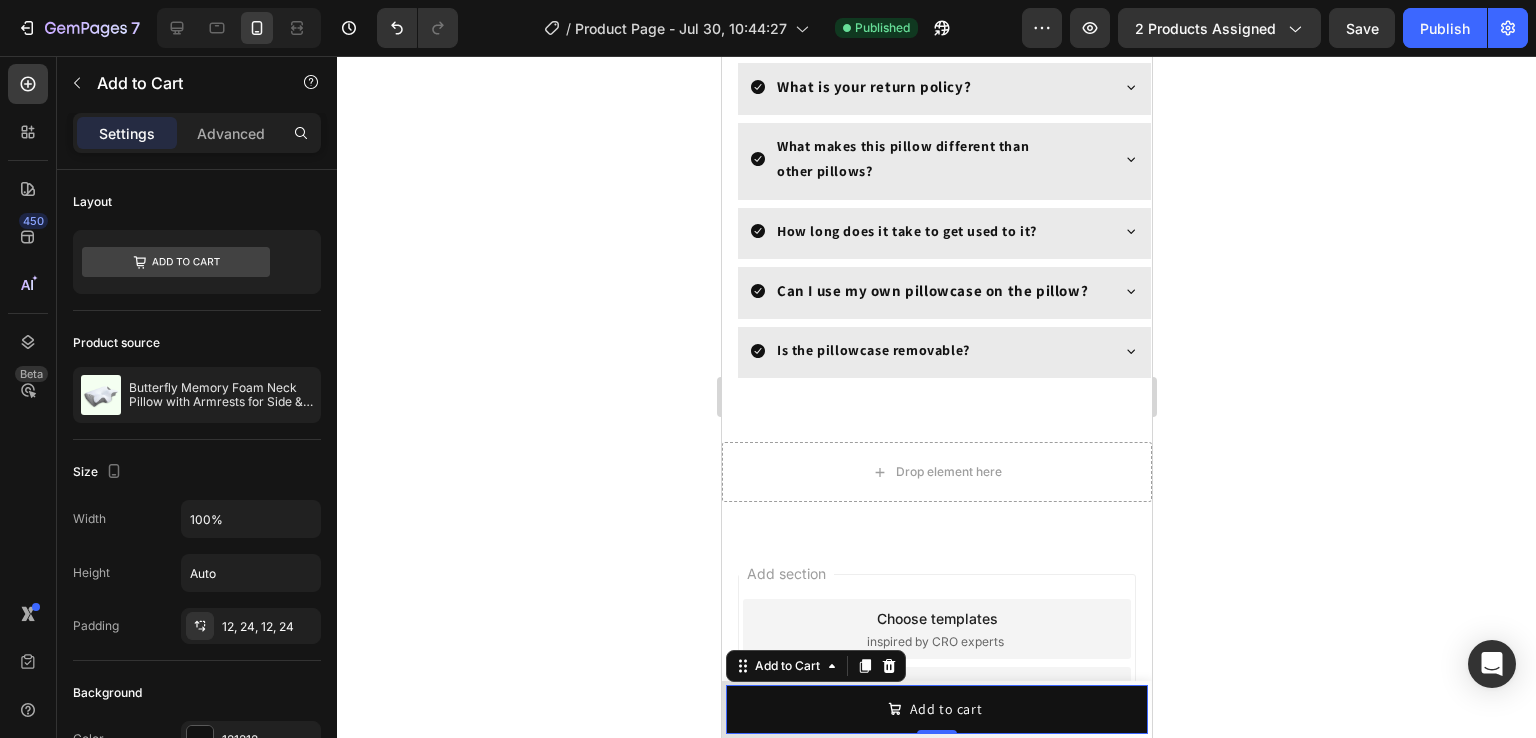click 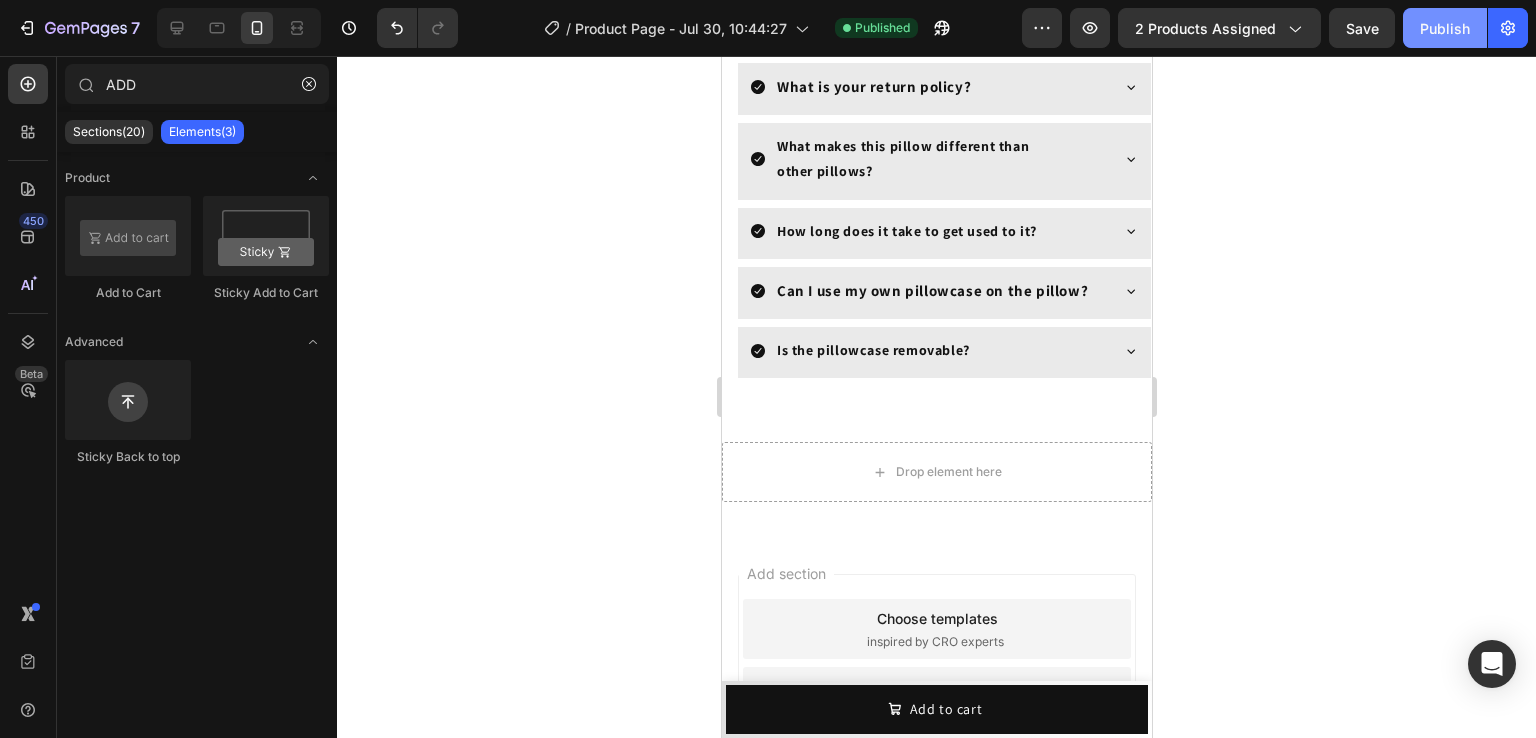 click on "Publish" at bounding box center [1445, 28] 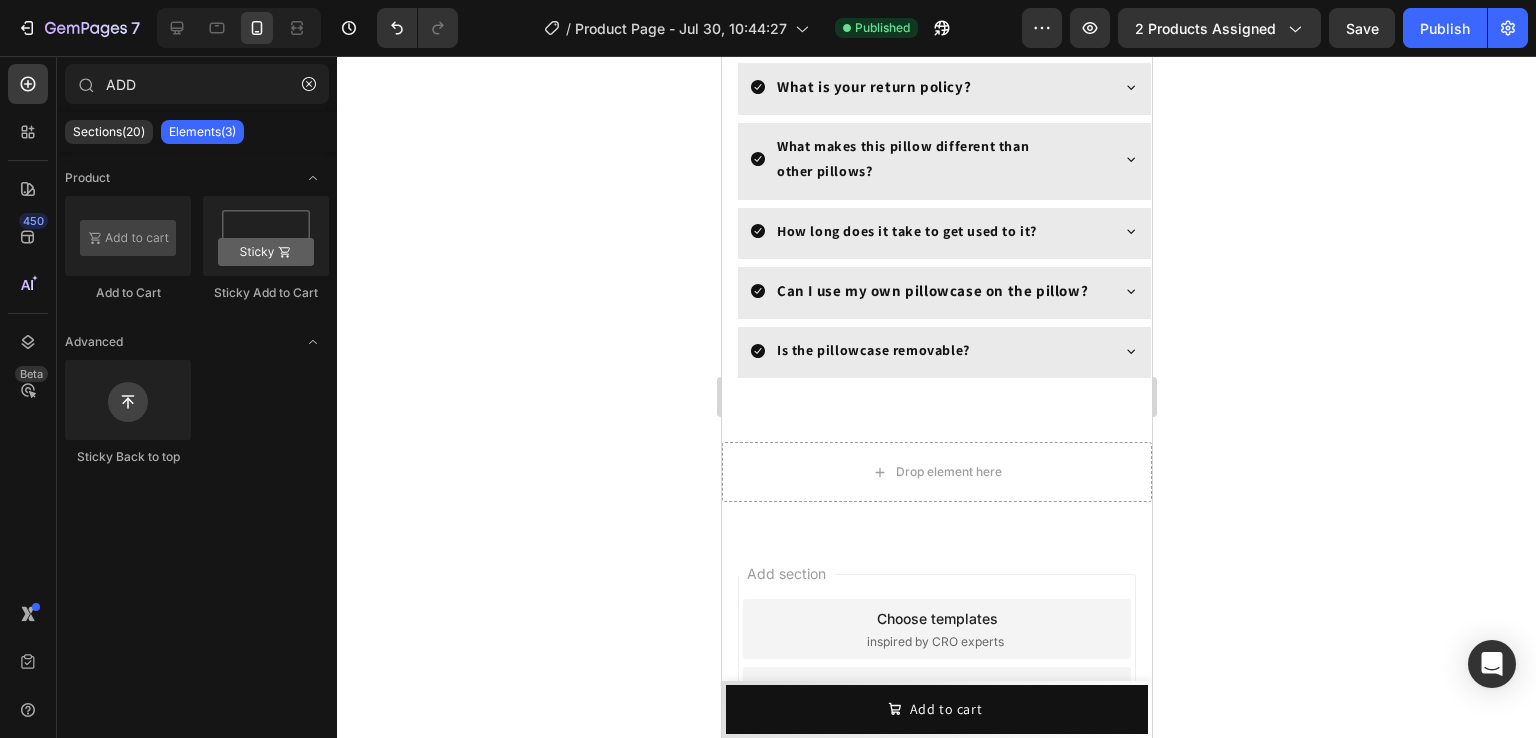 scroll, scrollTop: 4289, scrollLeft: 0, axis: vertical 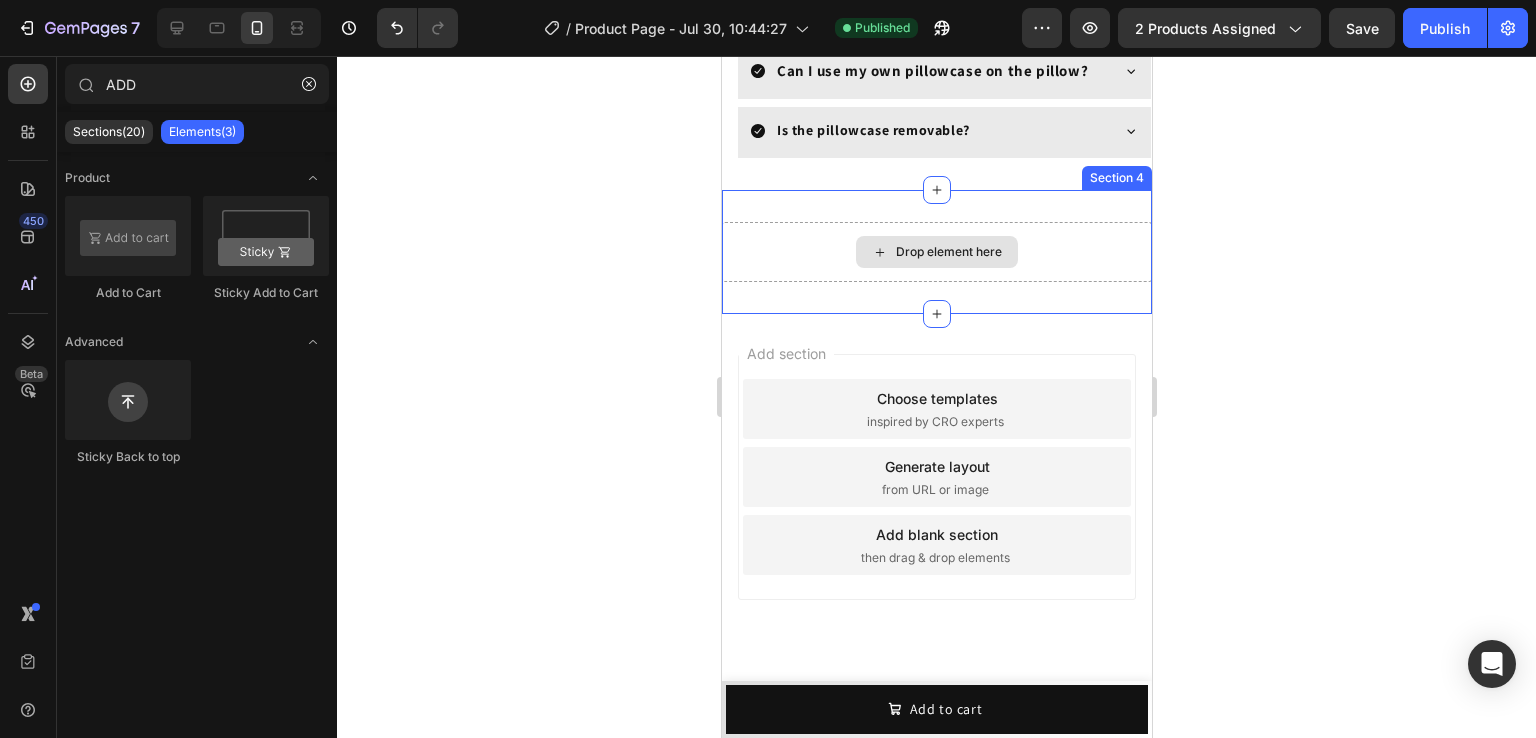 click on "Drop element here" at bounding box center (936, 252) 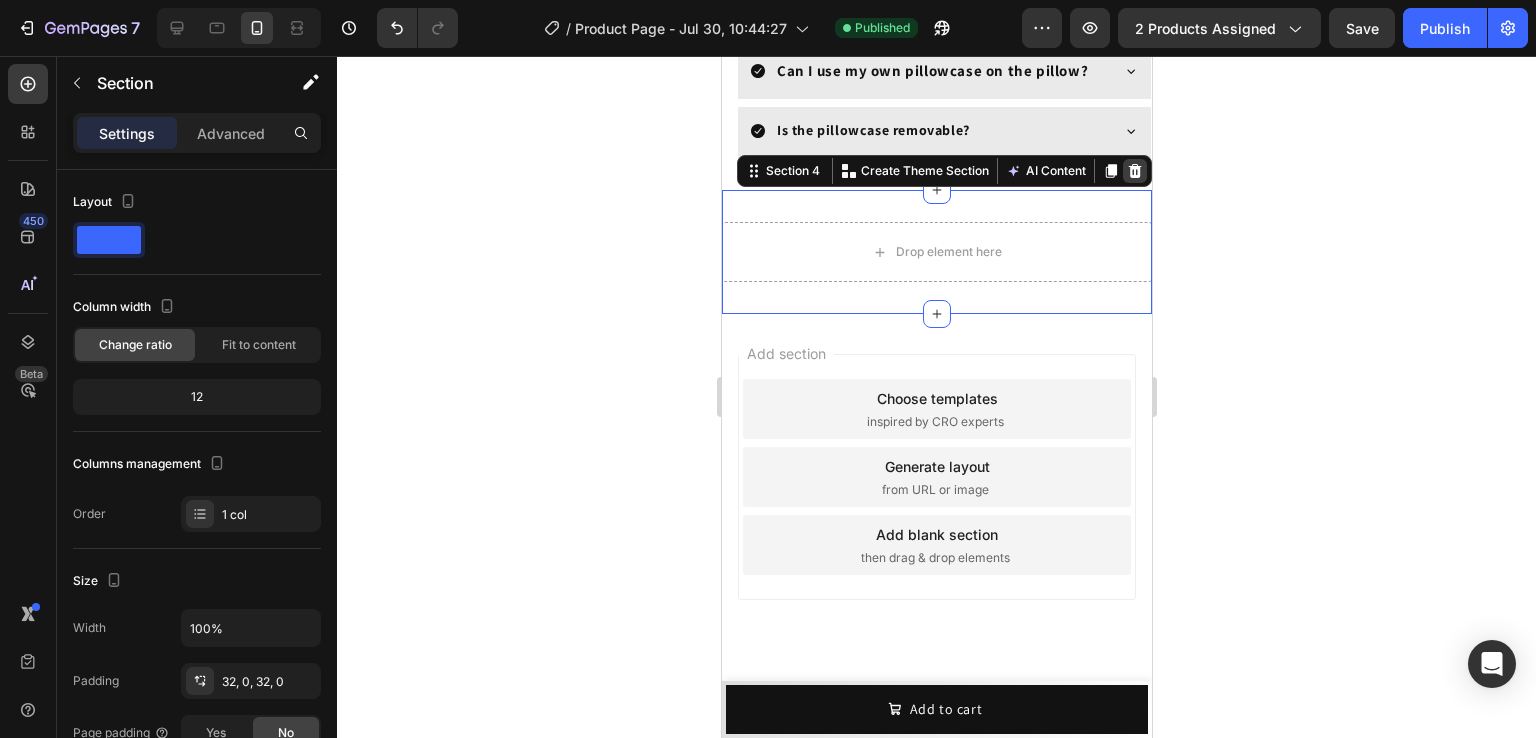 click 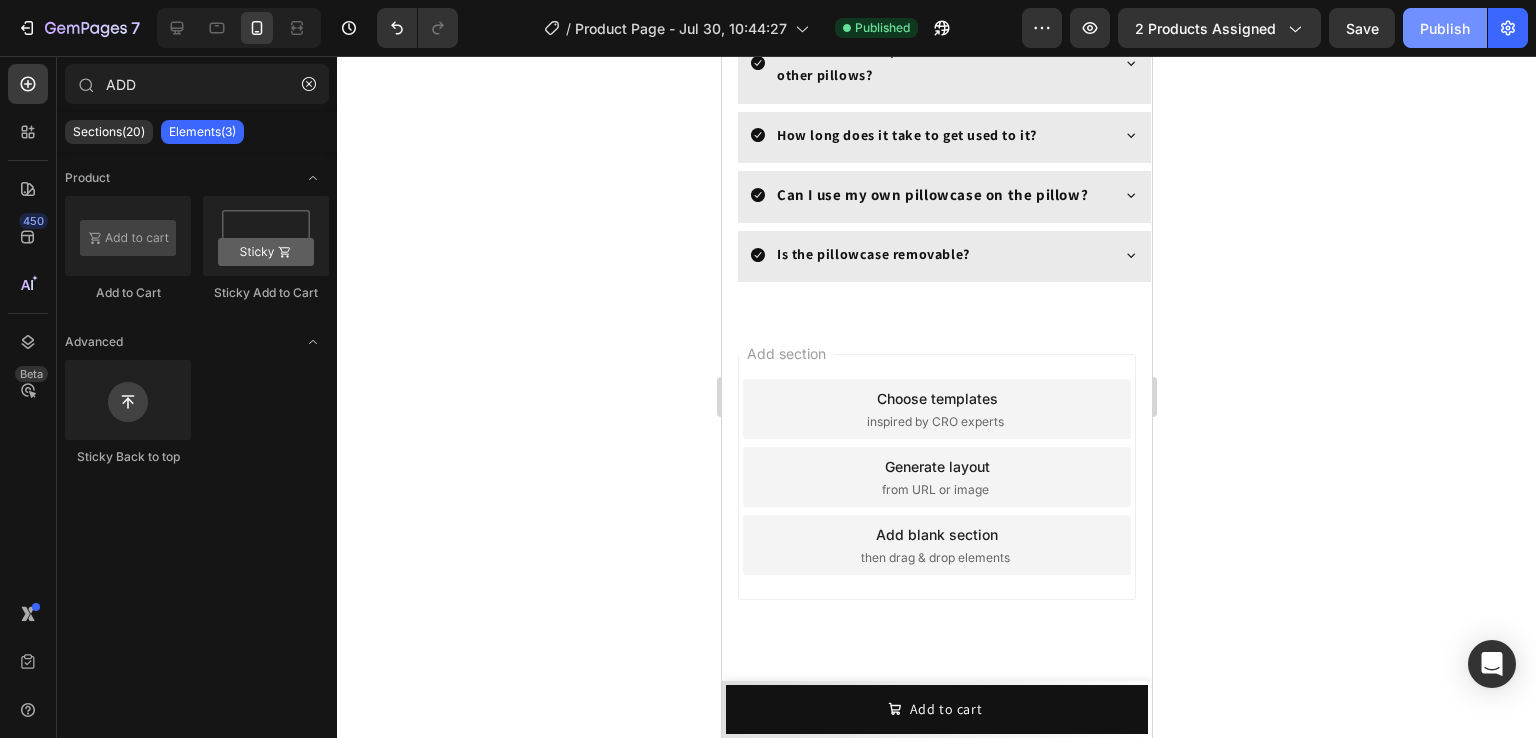 click on "Publish" at bounding box center (1445, 28) 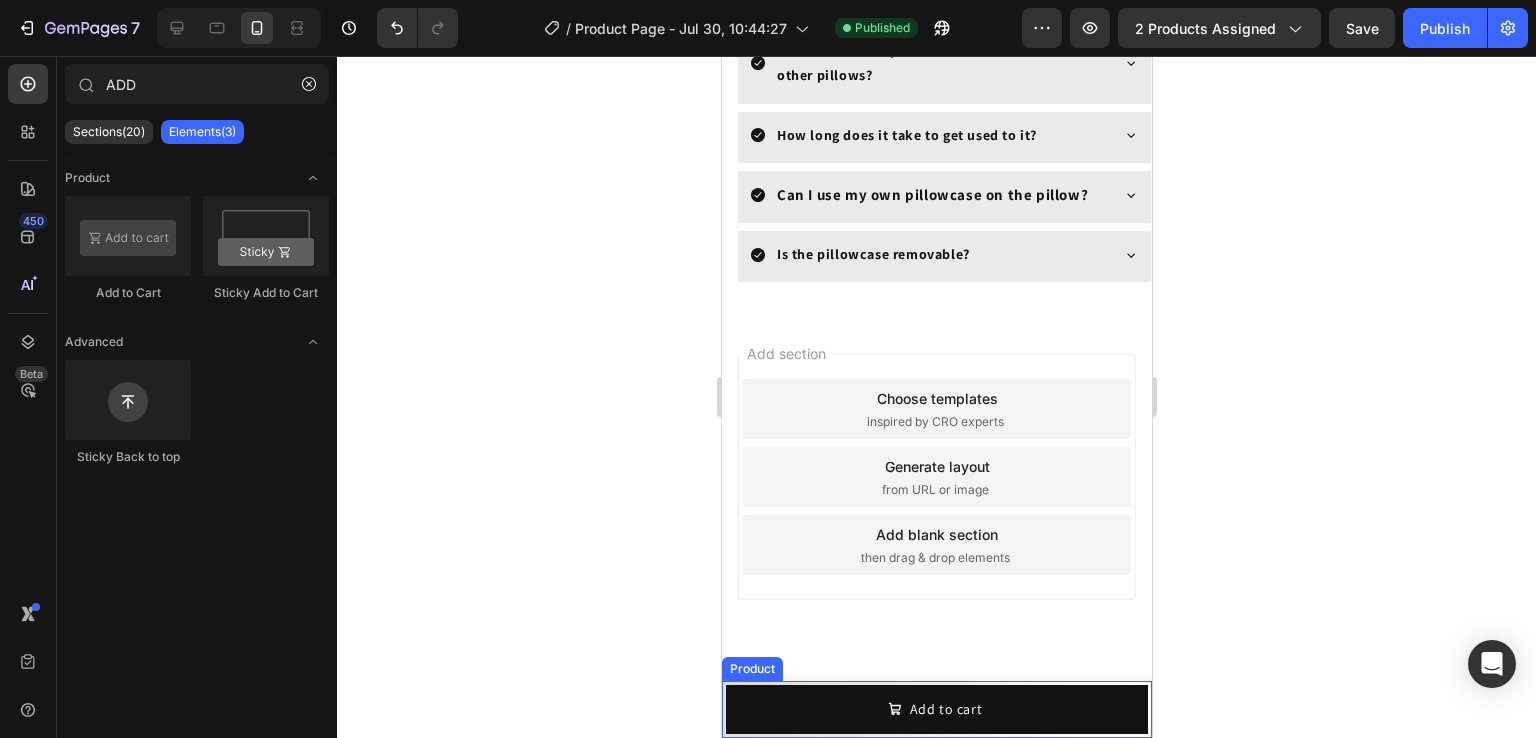 click on "Product Images Butterfly Memory Foam Neck Pillow with Armrests for Side & Back Sleepers - Buy 1 Get 1 Free Product Title $69.00 Product Price Product Price Row   Black - $69.00  Grey - $69.00  Product Variants & Swatches
1
Product Quantity
Add to cart Add to Cart Row Product" at bounding box center [936, 709] 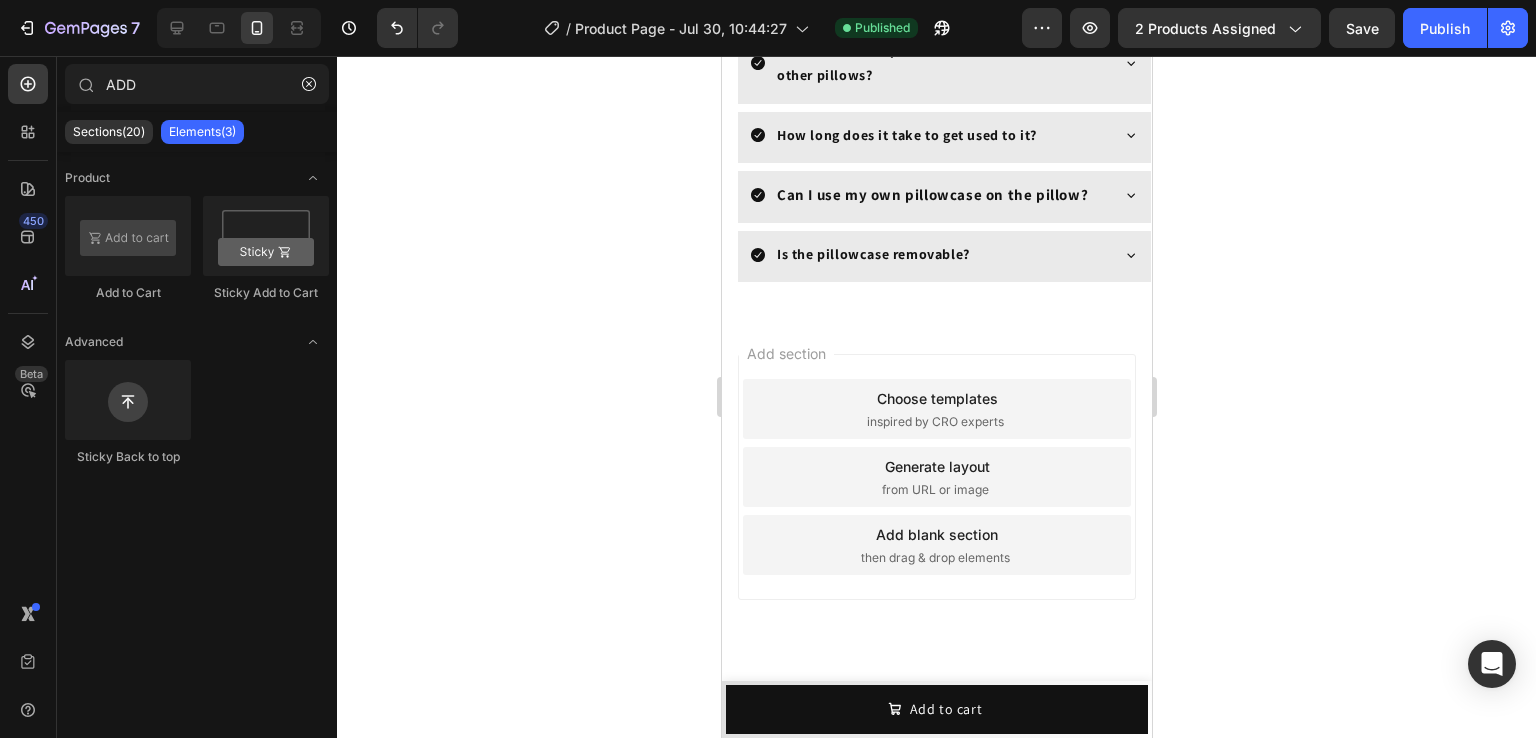 click on "Add section Choose templates inspired by CRO experts Generate layout from URL or image Add blank section then drag & drop elements" at bounding box center (936, 505) 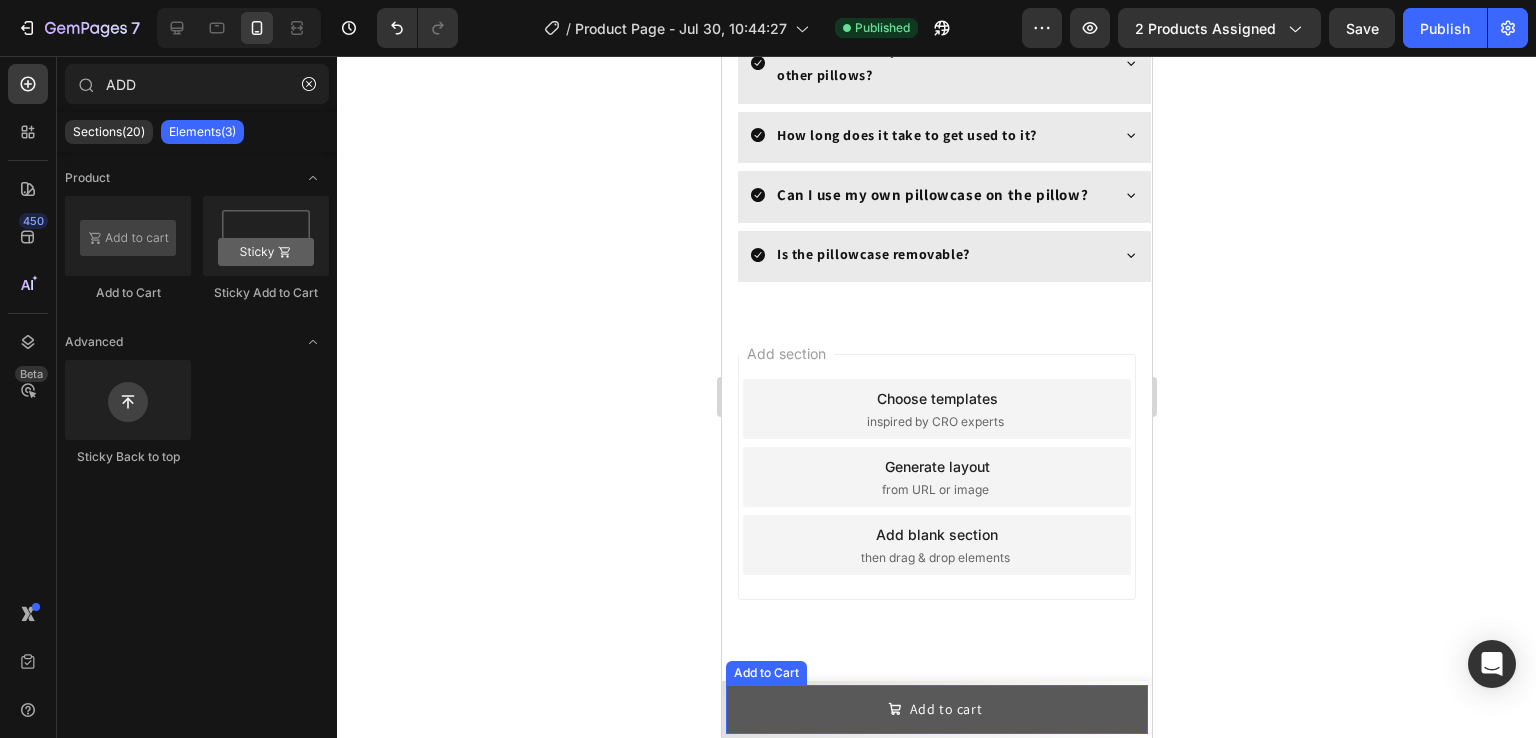 click on "Add to cart" at bounding box center [936, 709] 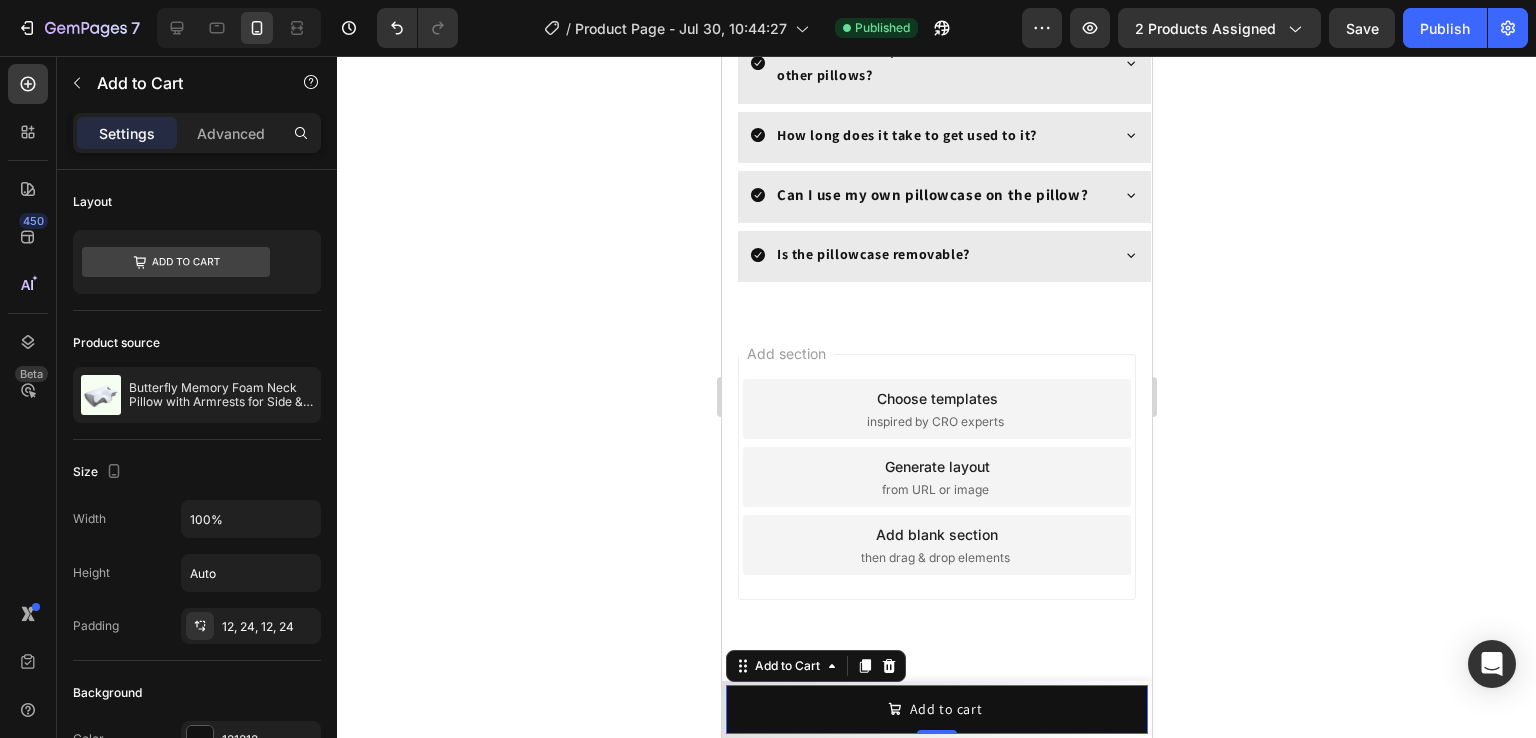 click on "Add section Choose templates inspired by CRO experts Generate layout from URL or image Add blank section then drag & drop elements" at bounding box center [936, 505] 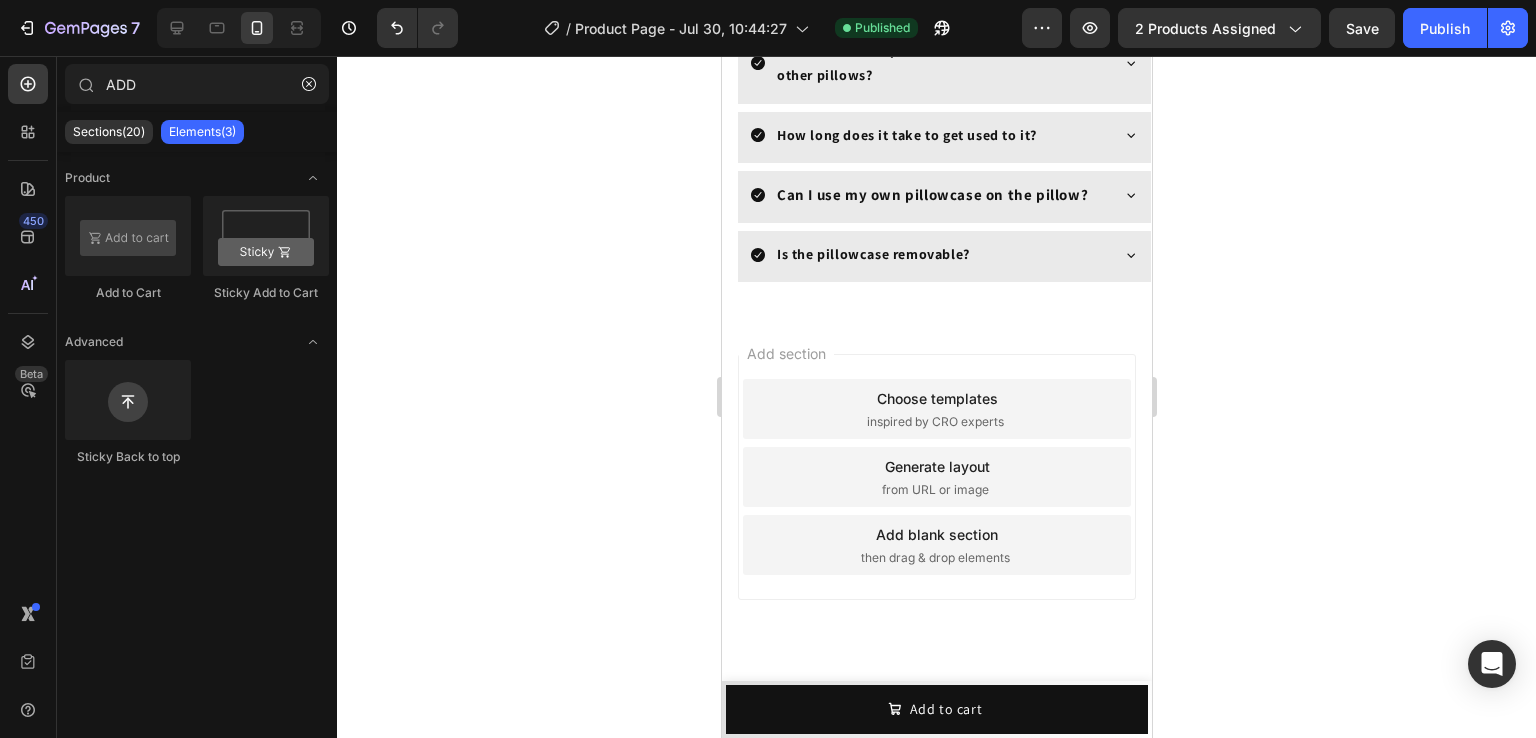 click on "Add section Choose templates inspired by CRO experts Generate layout from URL or image Add blank section then drag & drop elements" at bounding box center [936, 505] 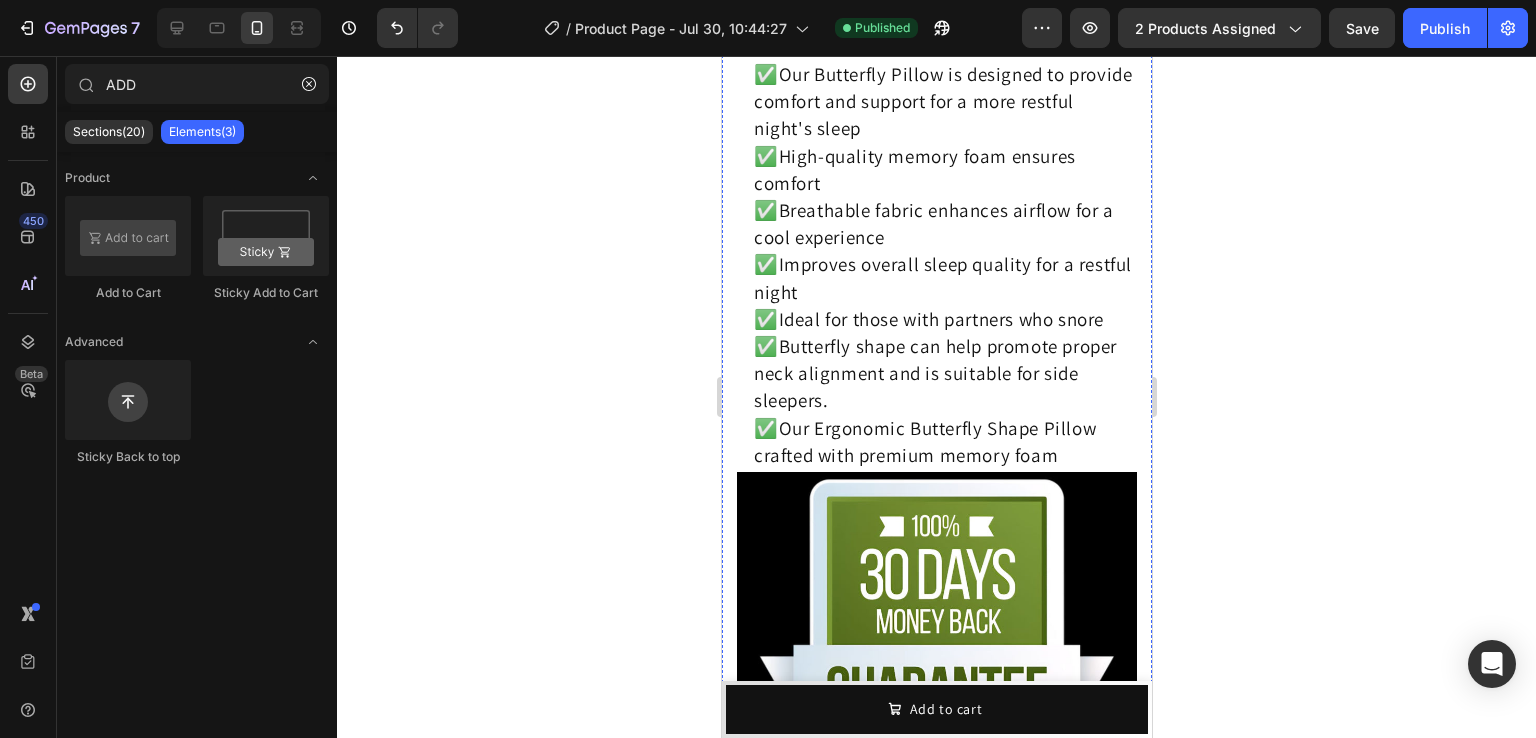 scroll, scrollTop: 3828, scrollLeft: 0, axis: vertical 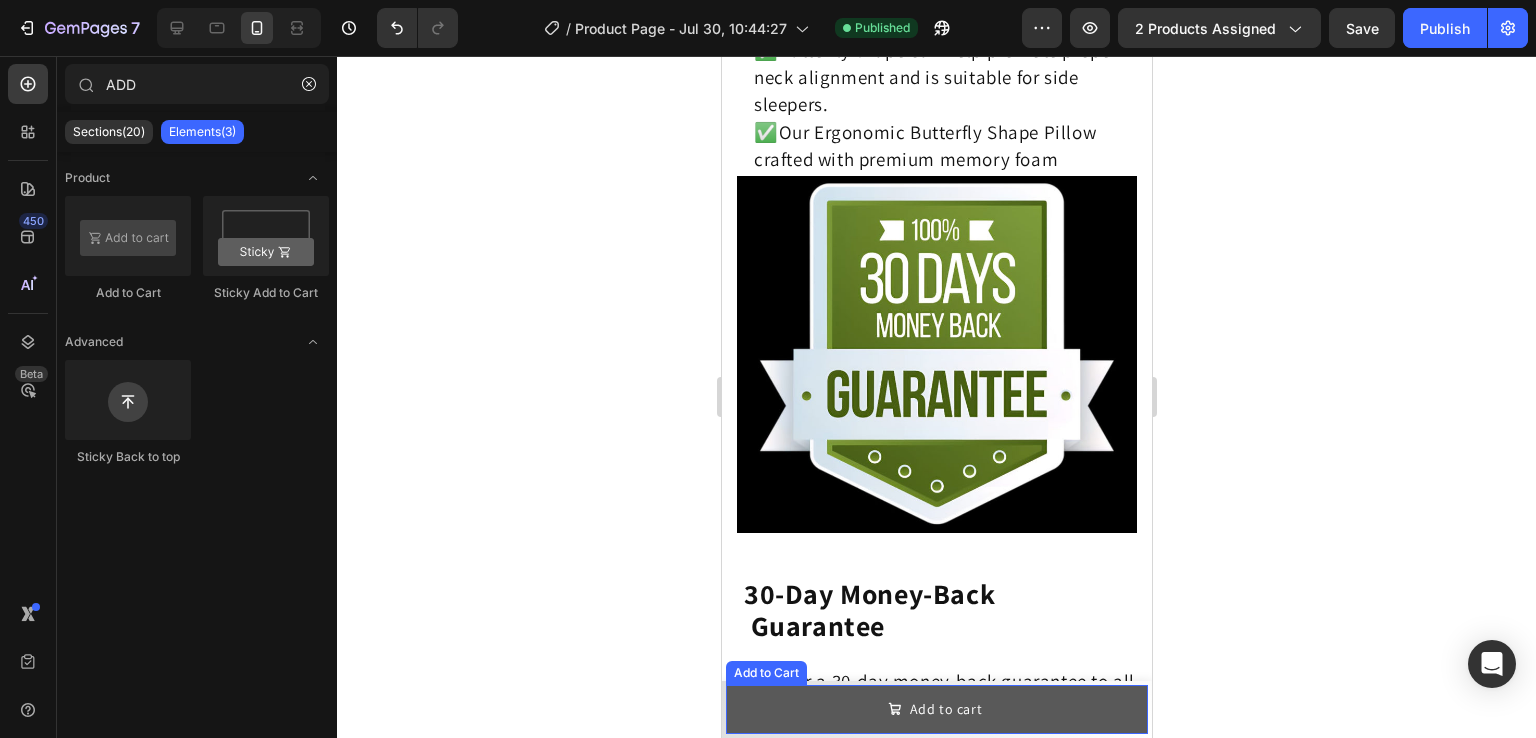 click on "Add to cart" at bounding box center (936, 709) 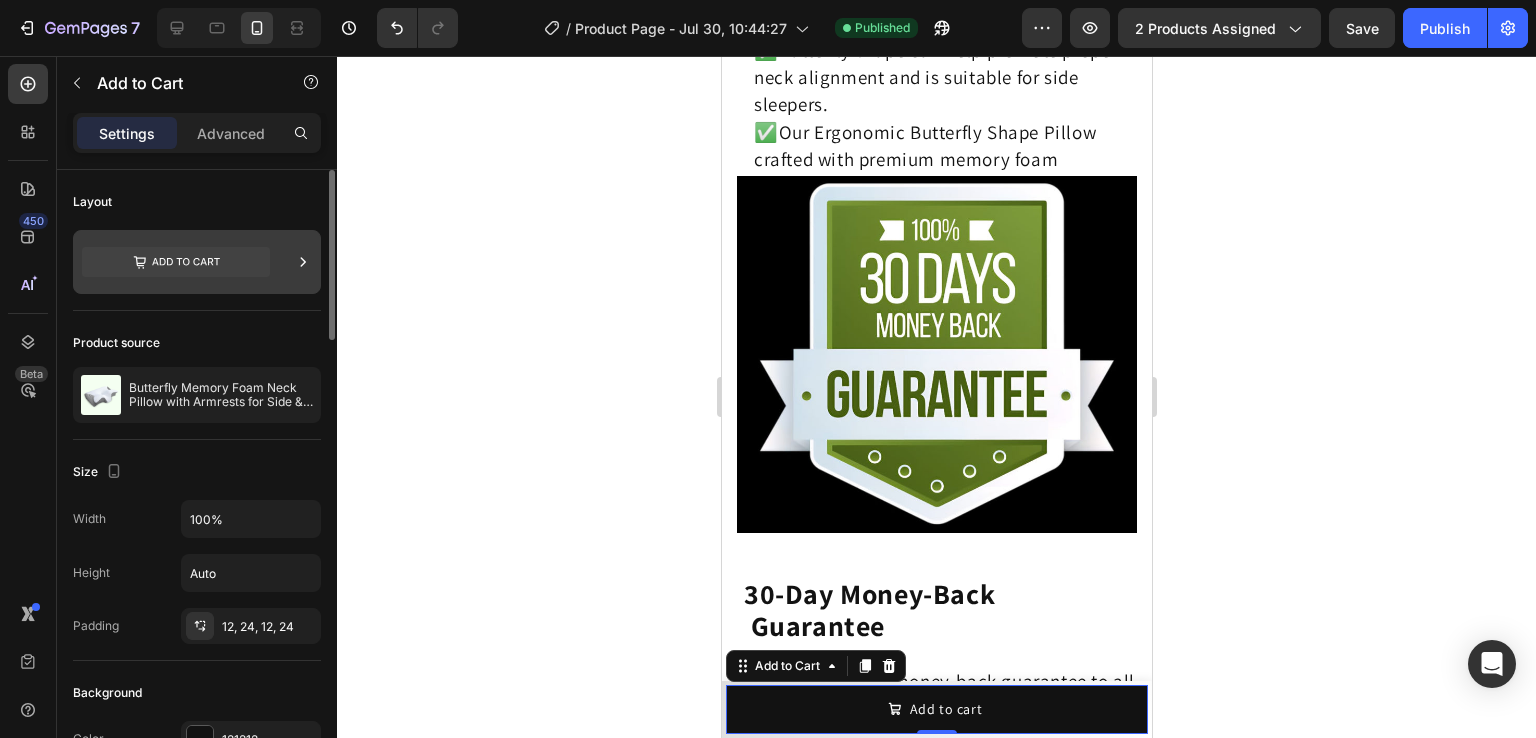 click 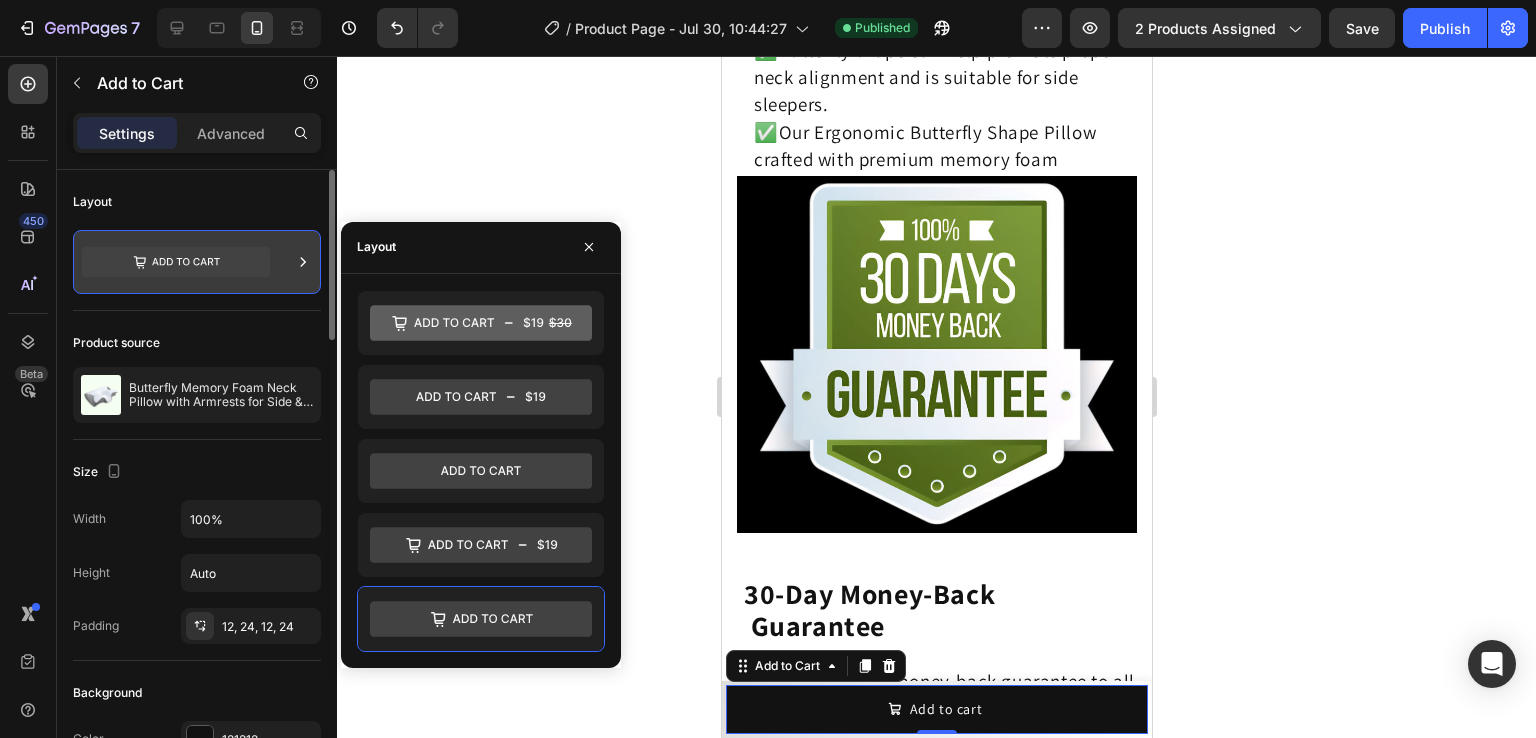 click 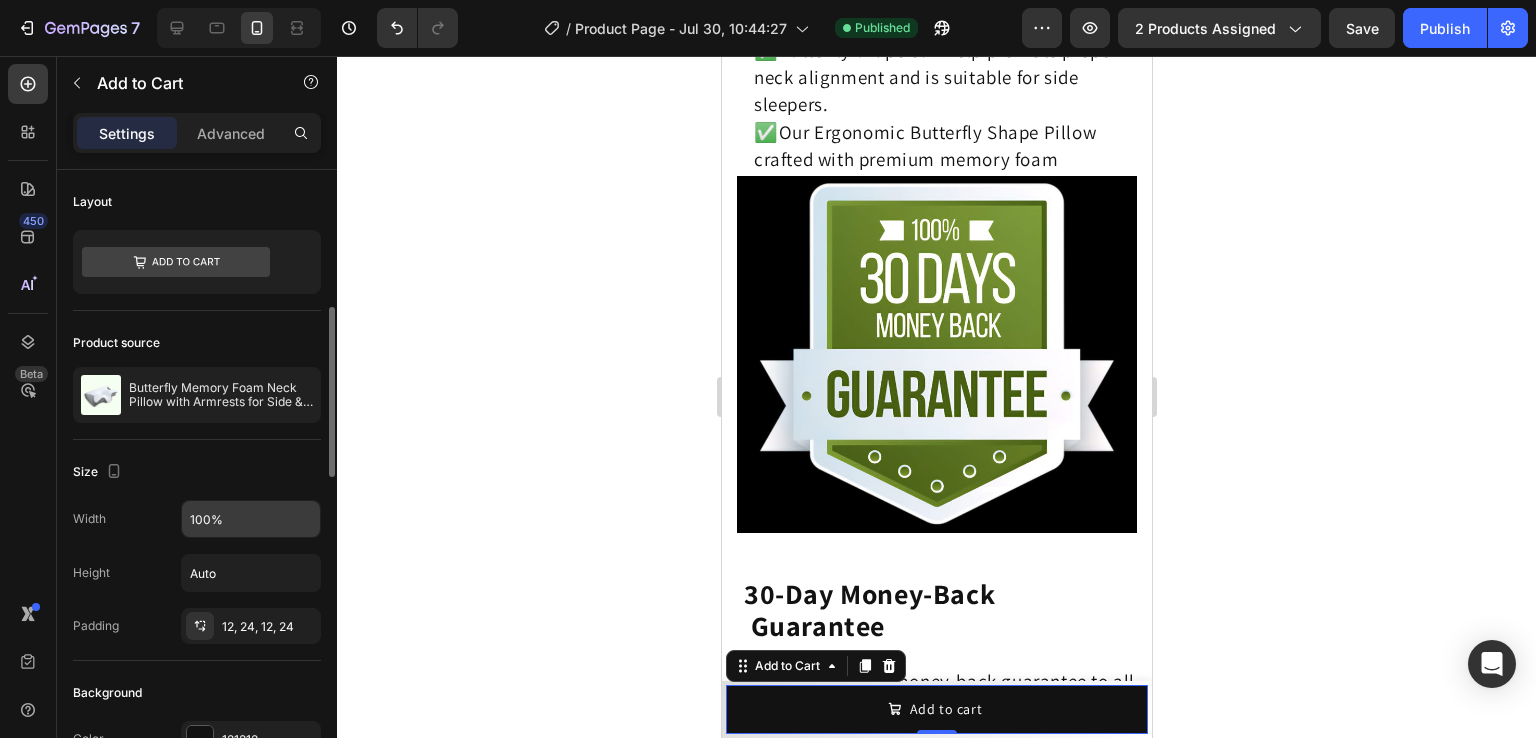 scroll, scrollTop: 128, scrollLeft: 0, axis: vertical 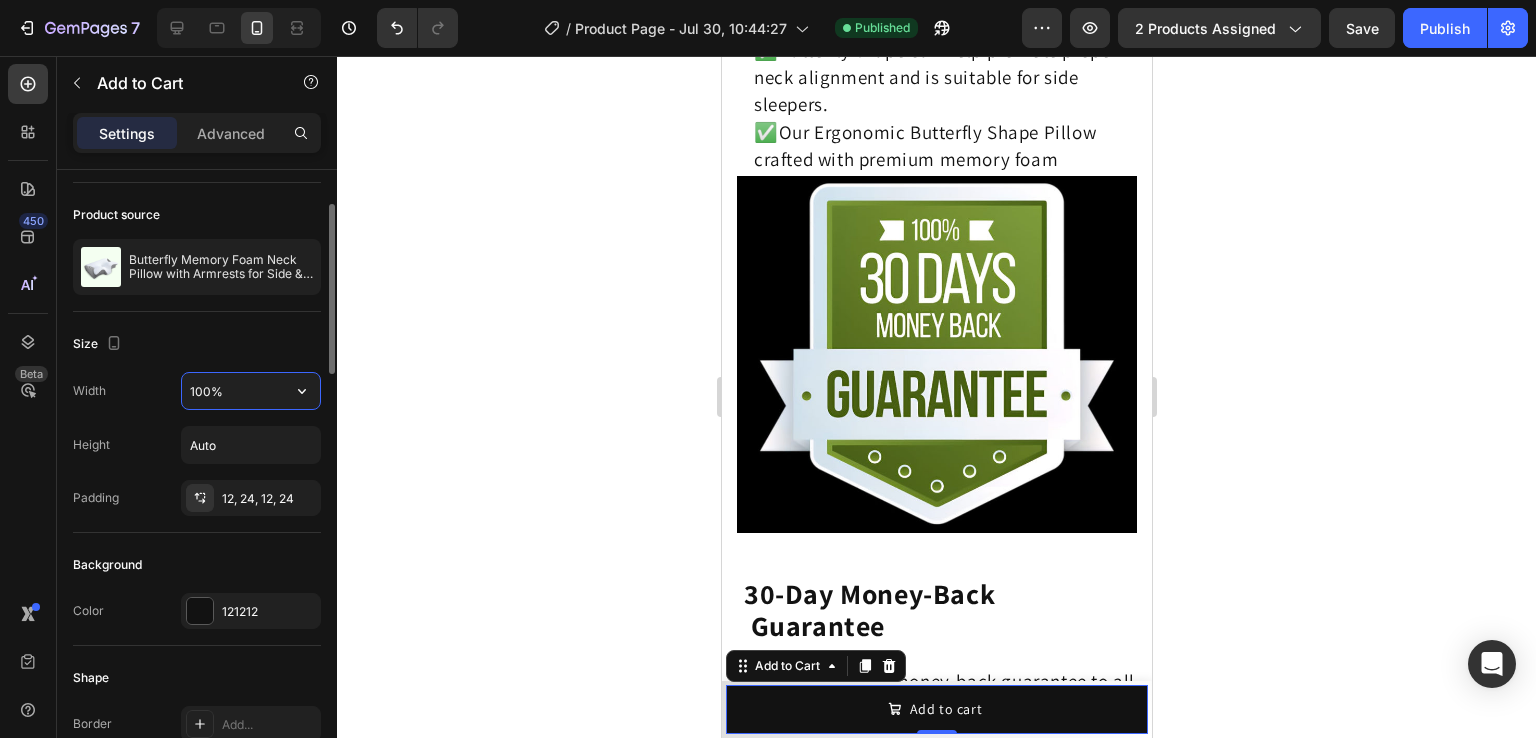 click on "100%" at bounding box center (251, 391) 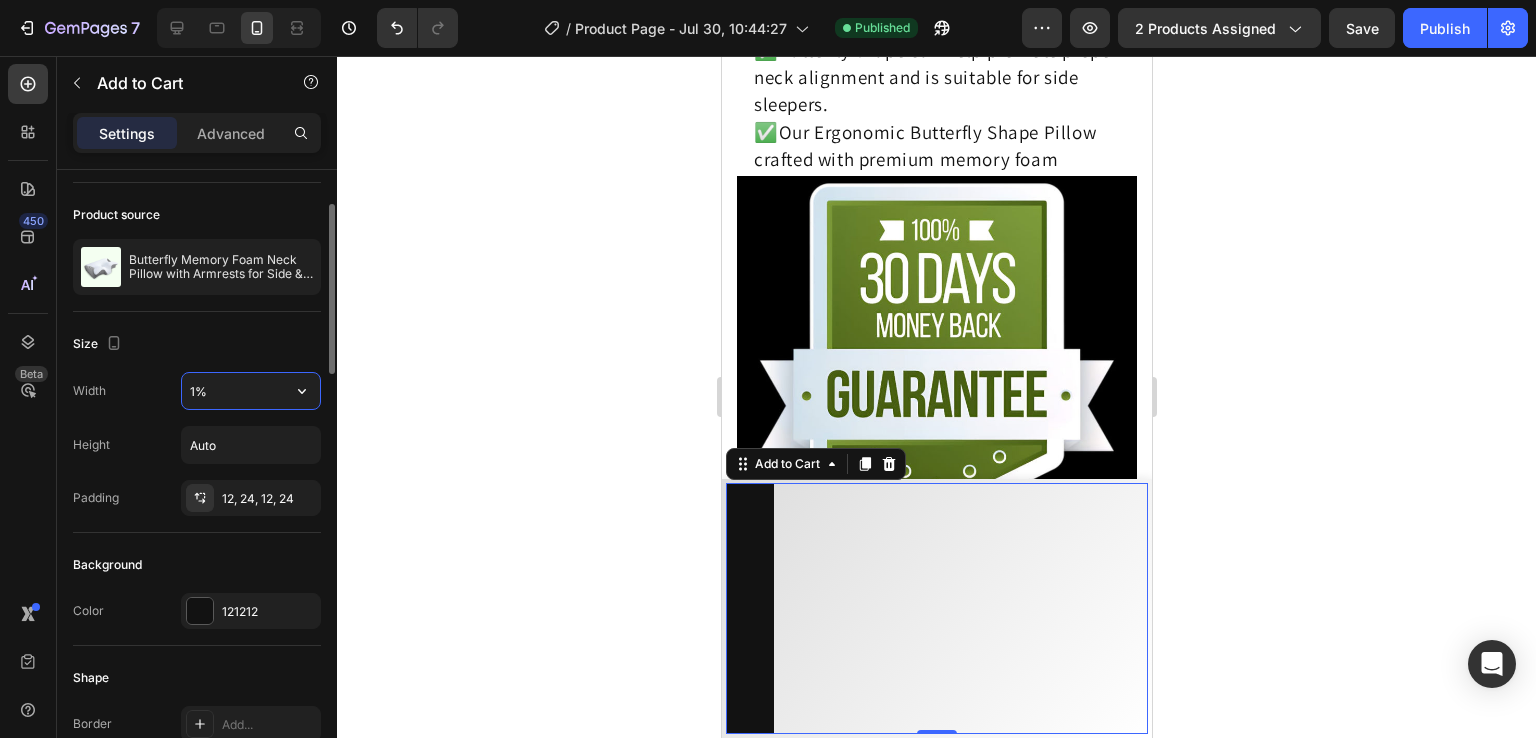 click on "1%" at bounding box center (251, 391) 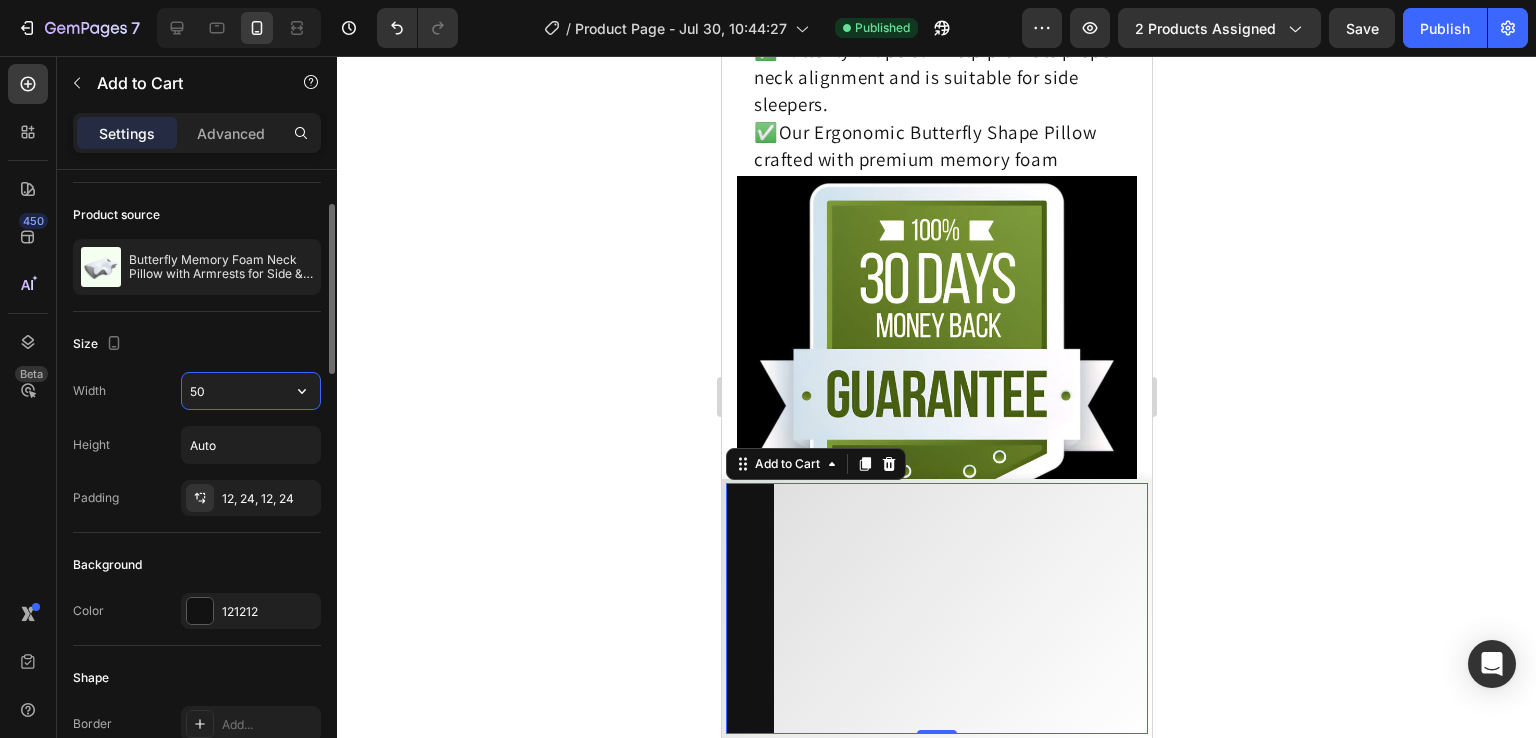 type on "5" 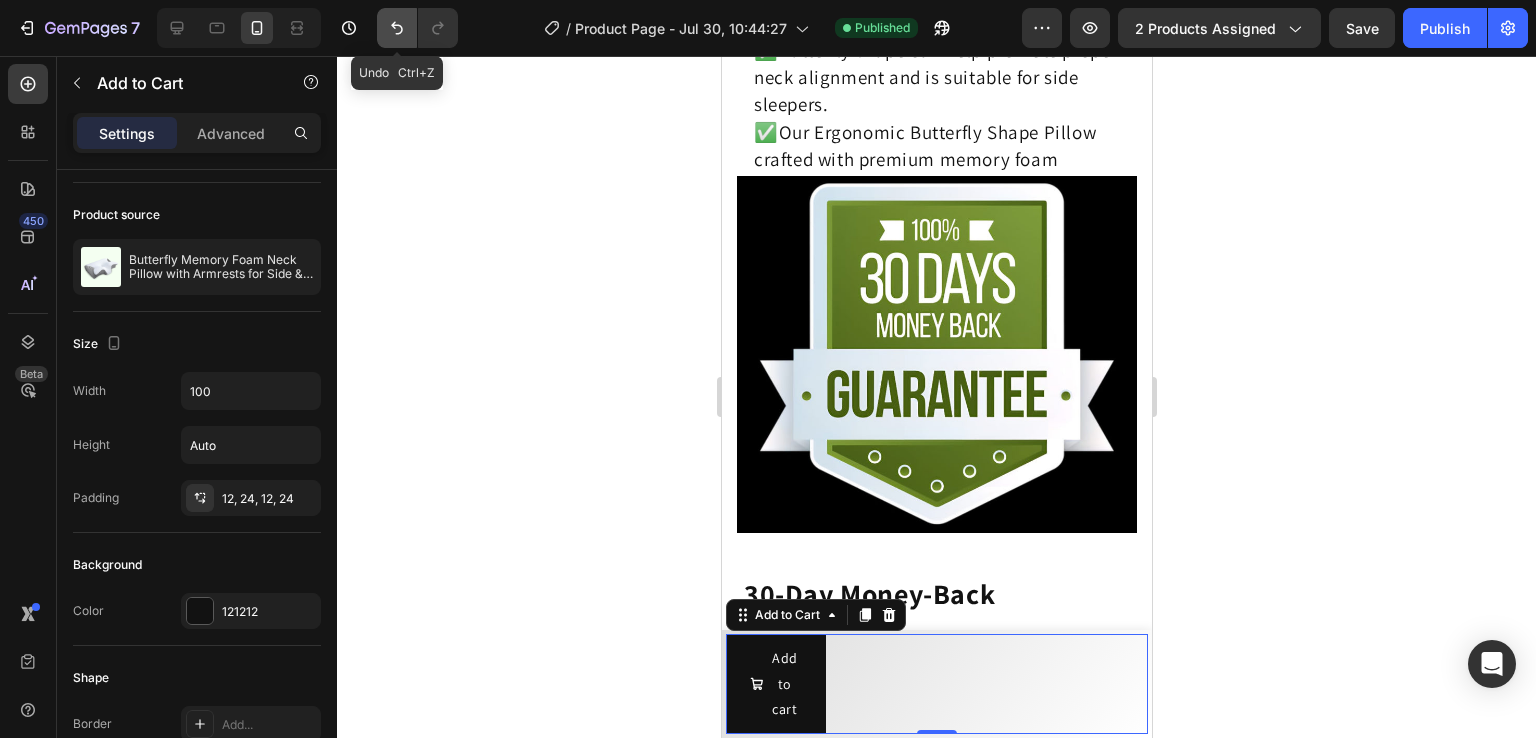 click 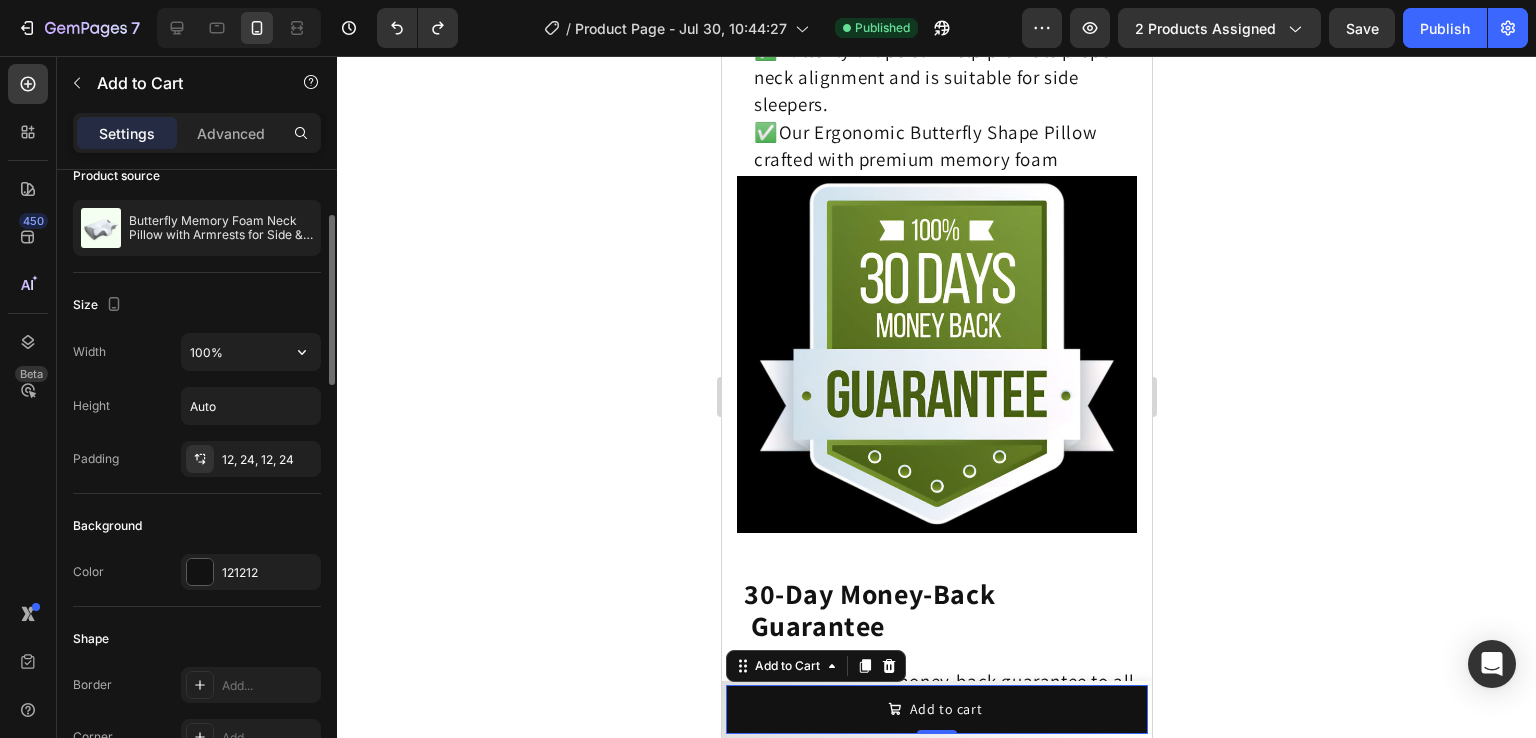 scroll, scrollTop: 168, scrollLeft: 0, axis: vertical 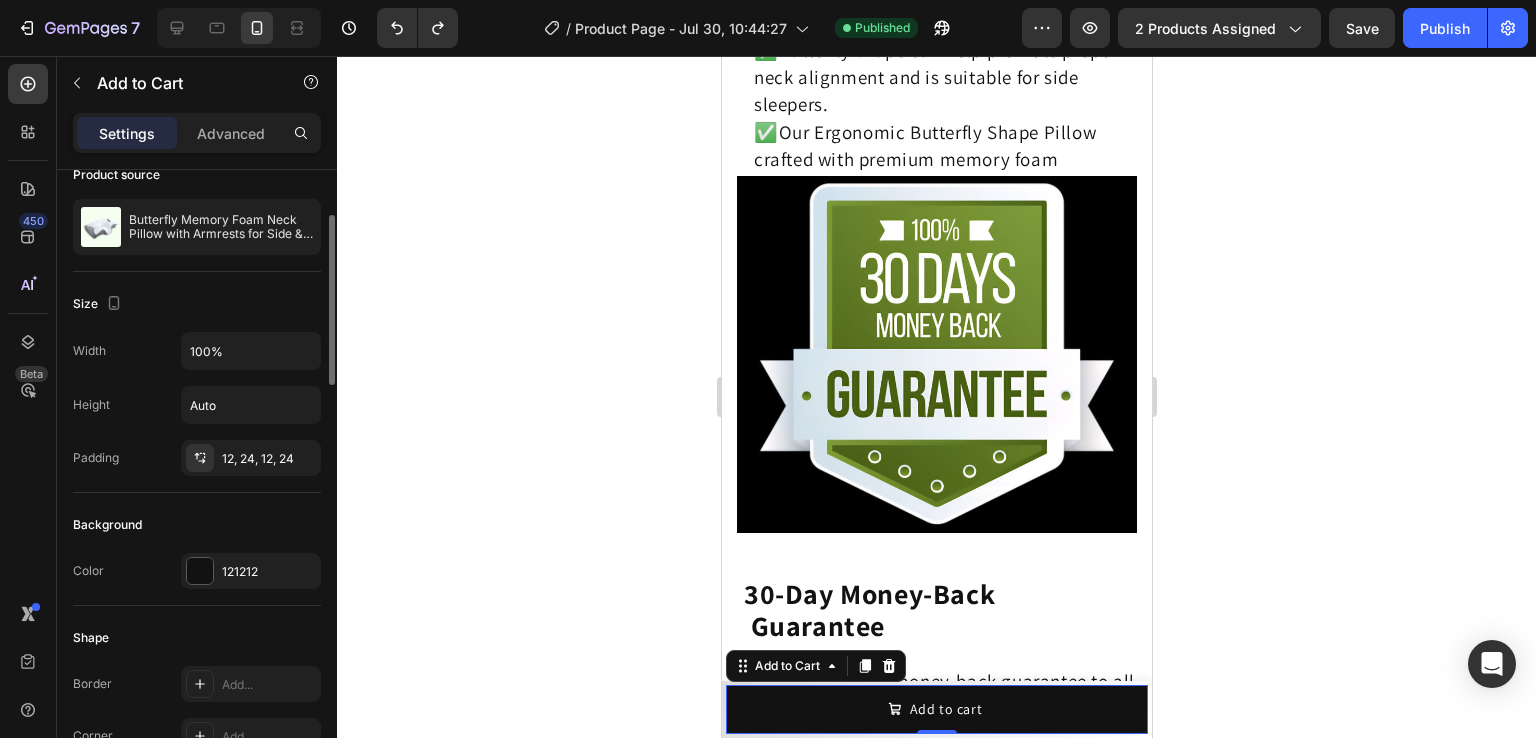 click on "Width 100% Height Auto Padding 12, 24, 12, 24" at bounding box center (197, 404) 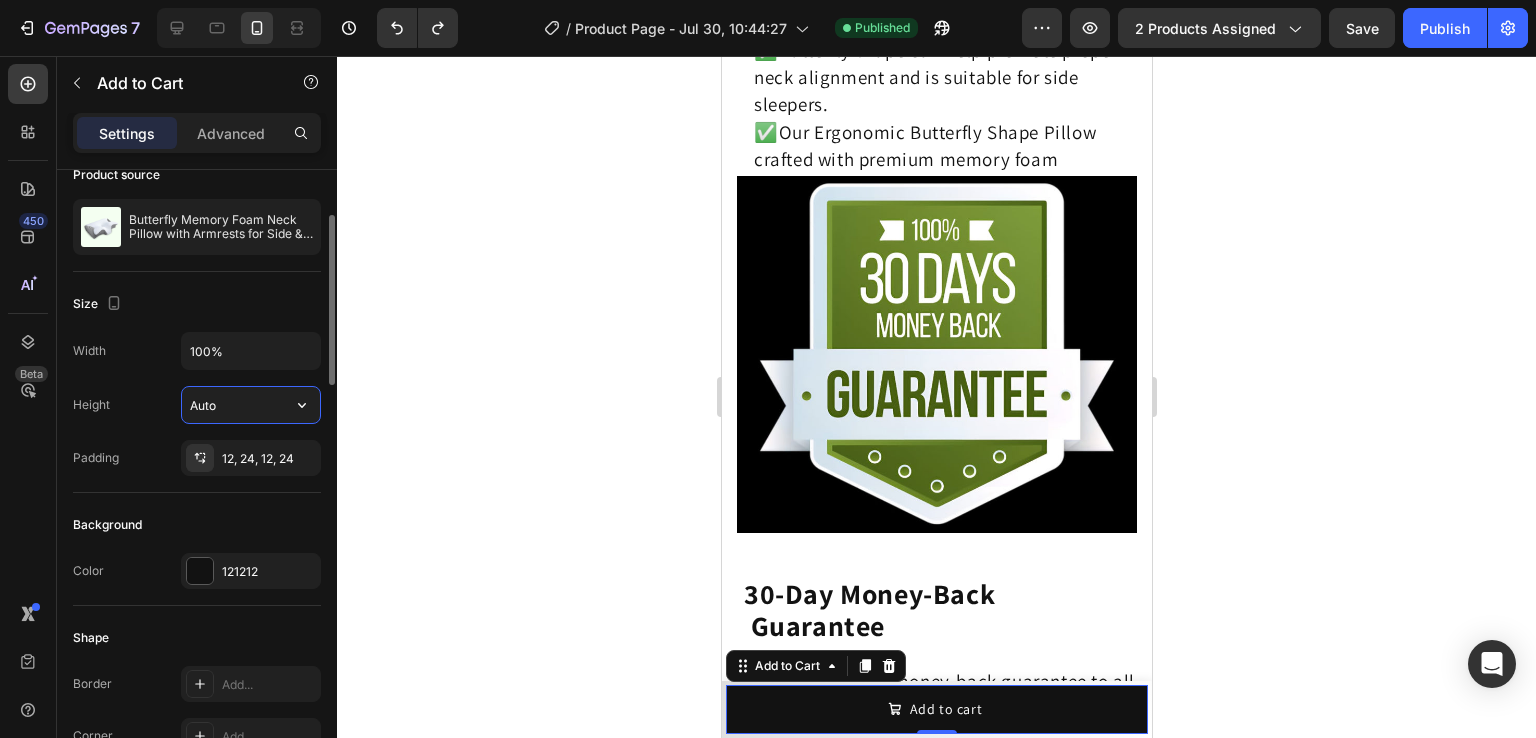 click on "Auto" at bounding box center [251, 405] 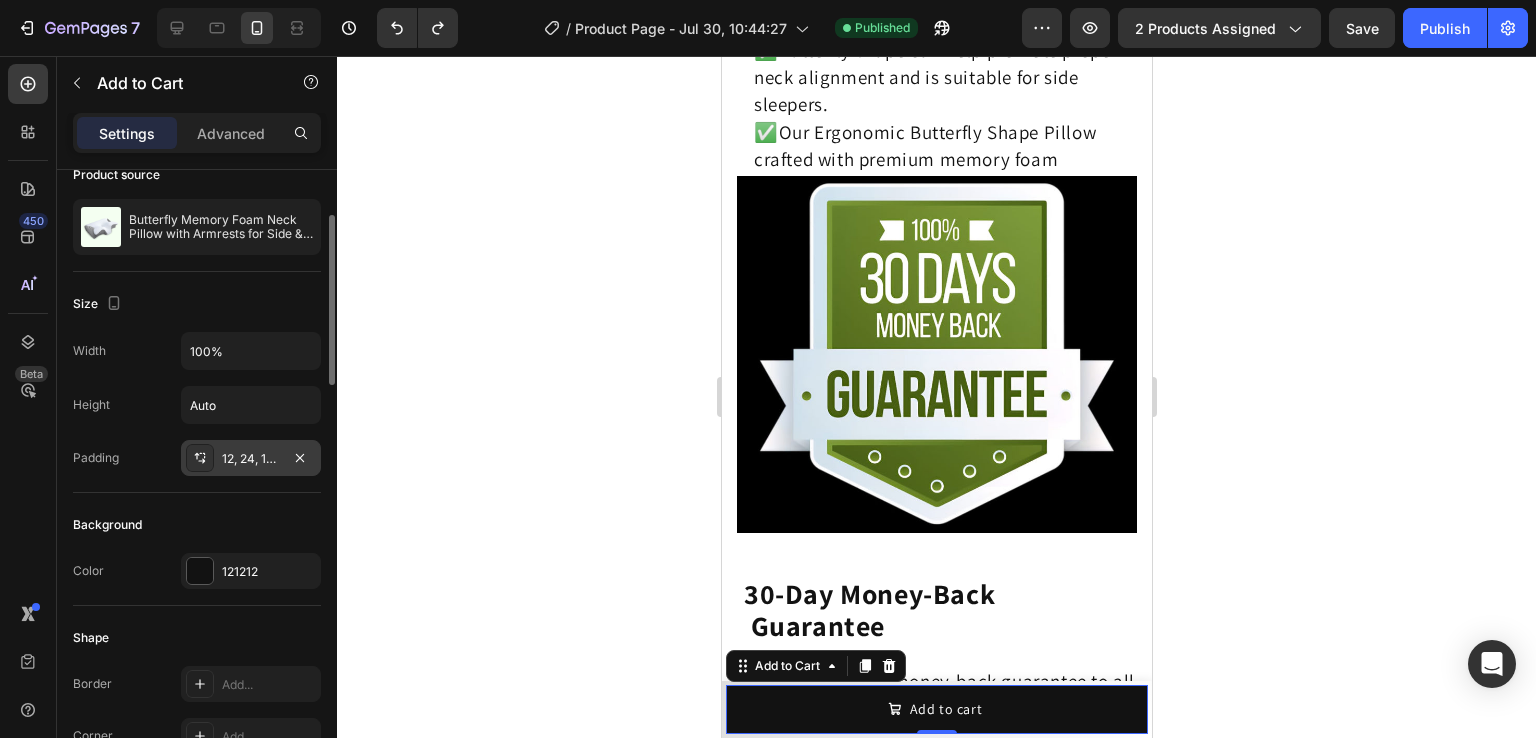 click 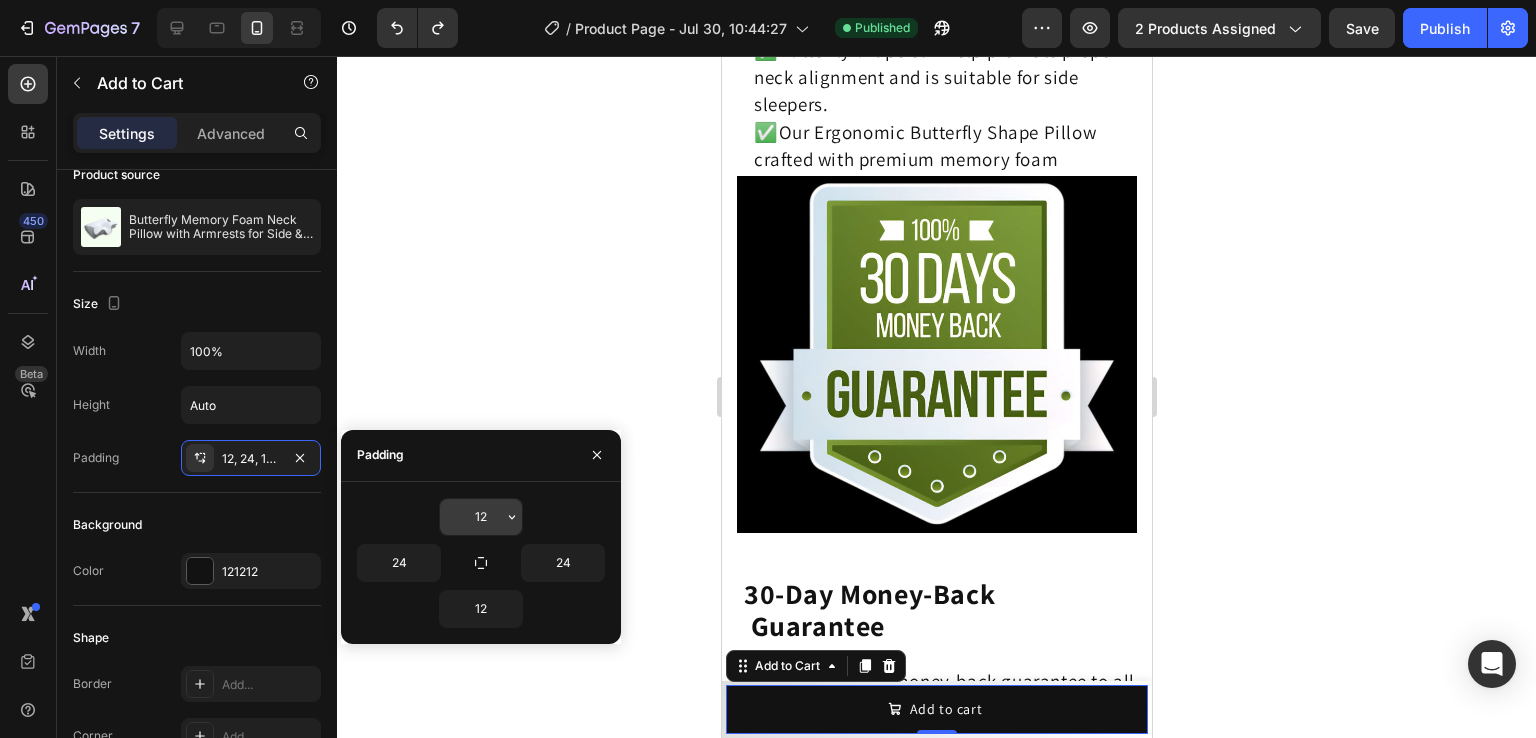 click on "12" at bounding box center [481, 517] 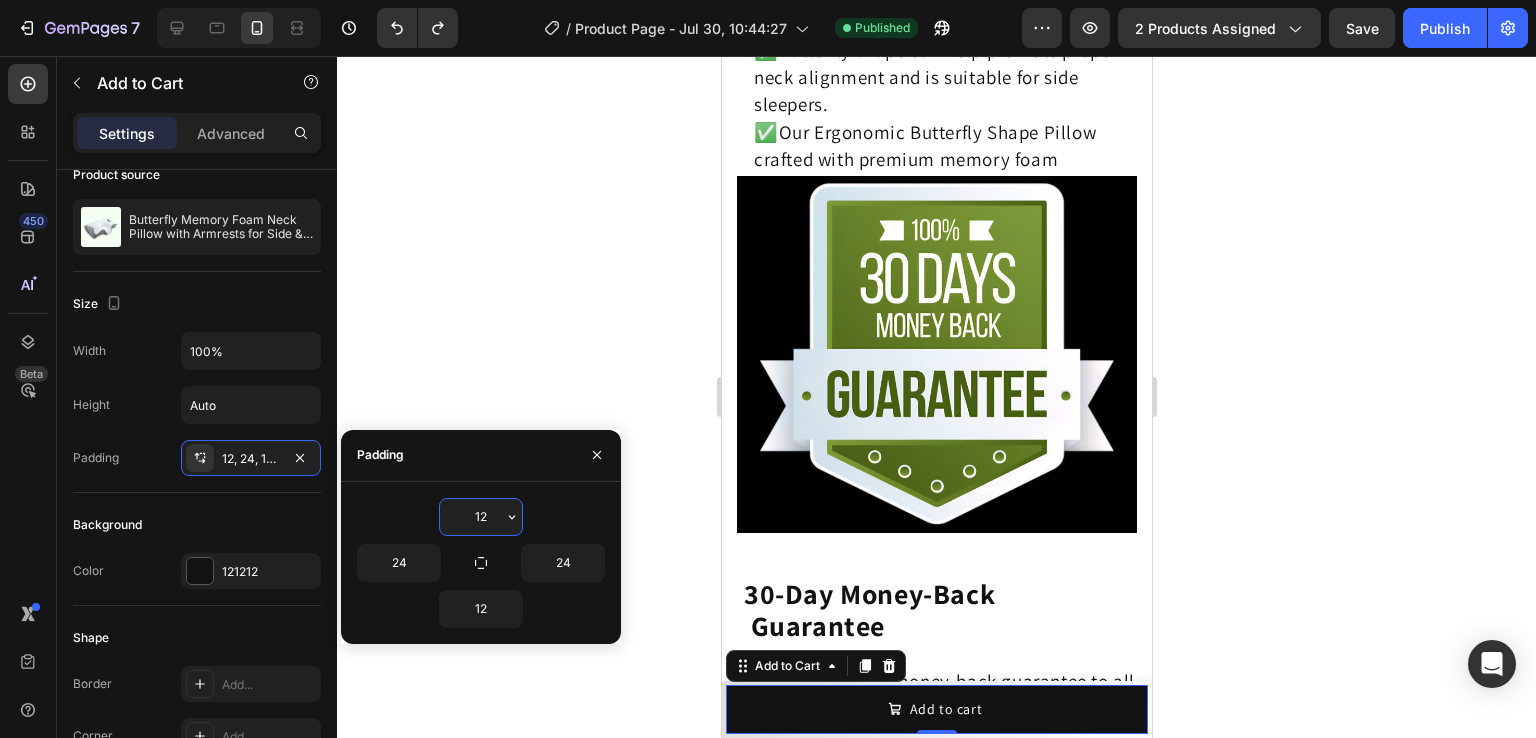 click on "12" at bounding box center (481, 517) 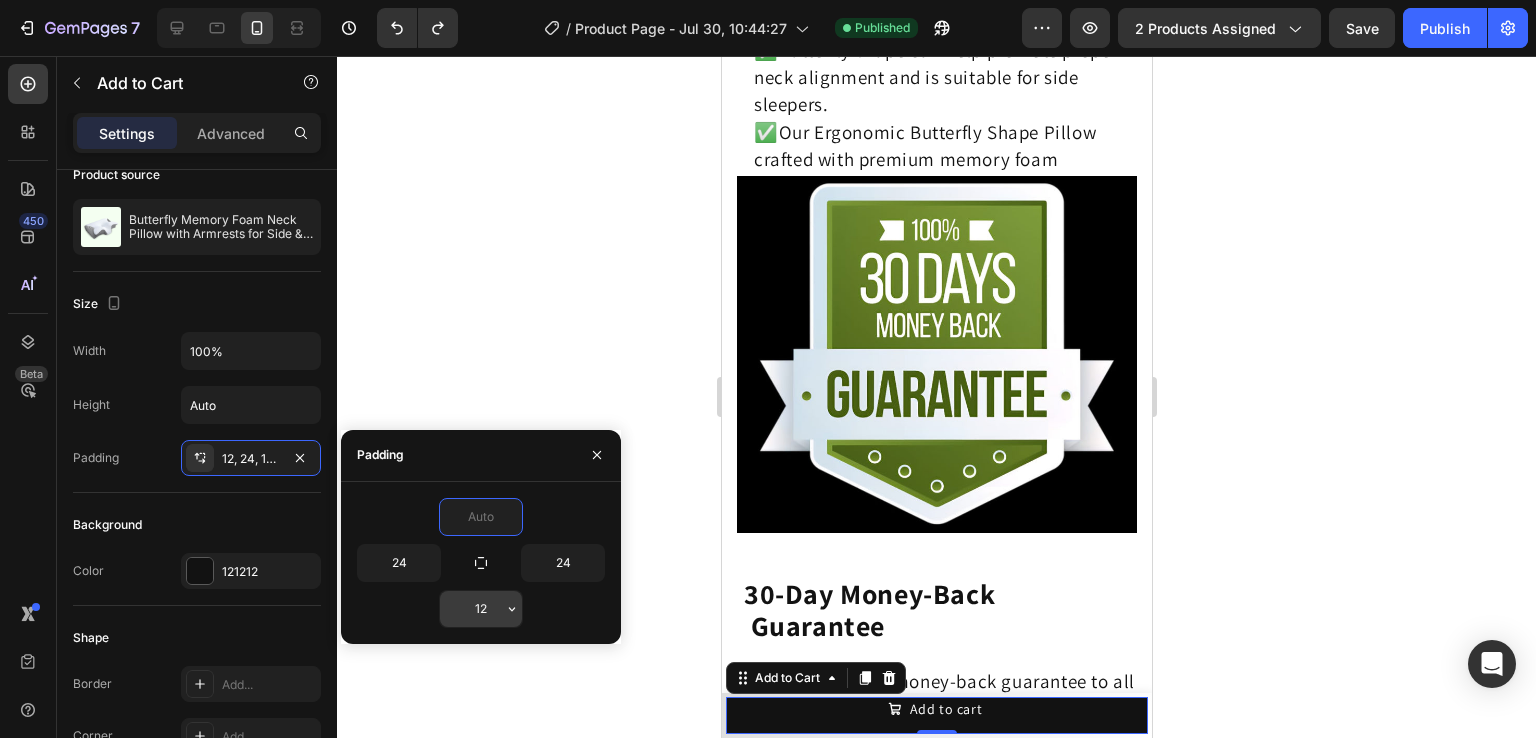 type on "0" 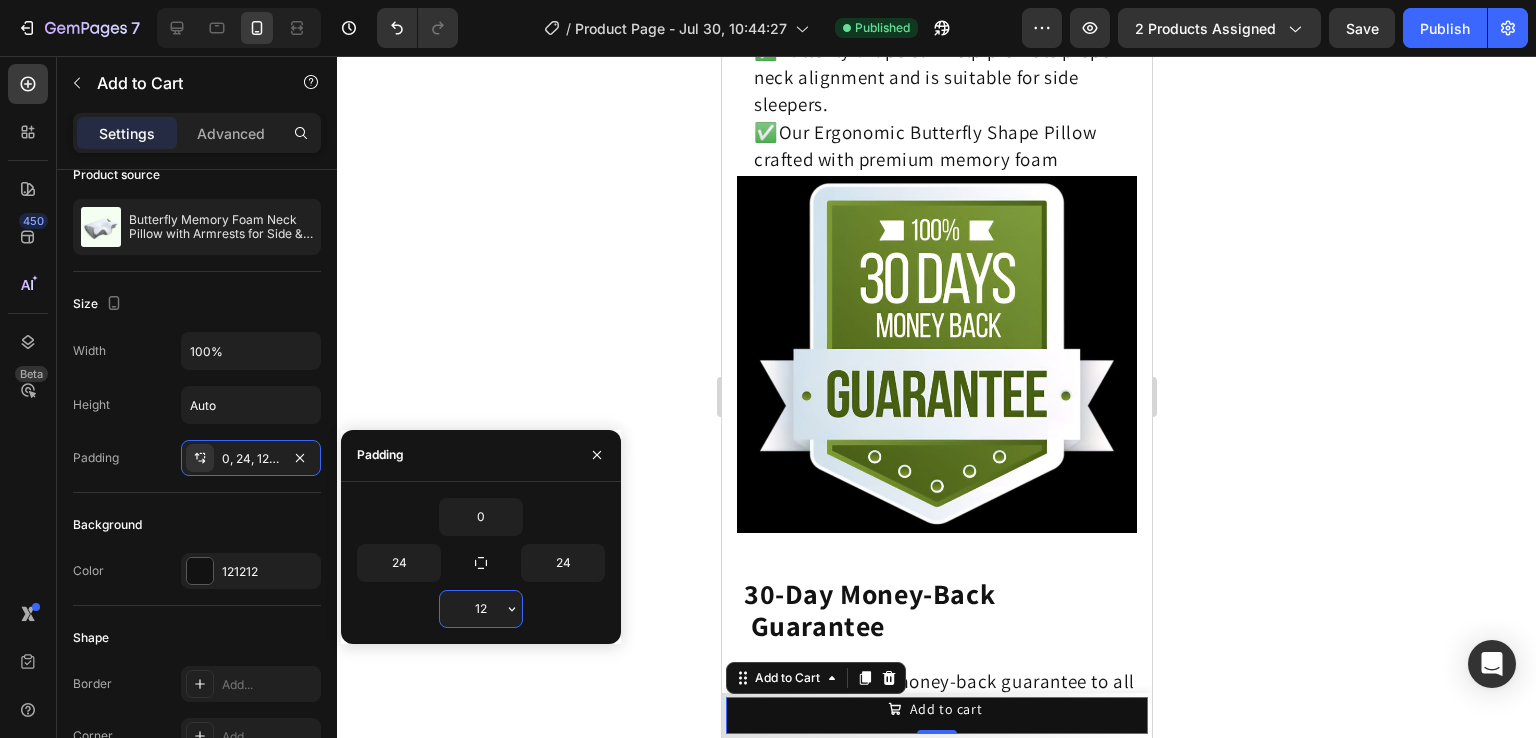 click on "12" at bounding box center [481, 609] 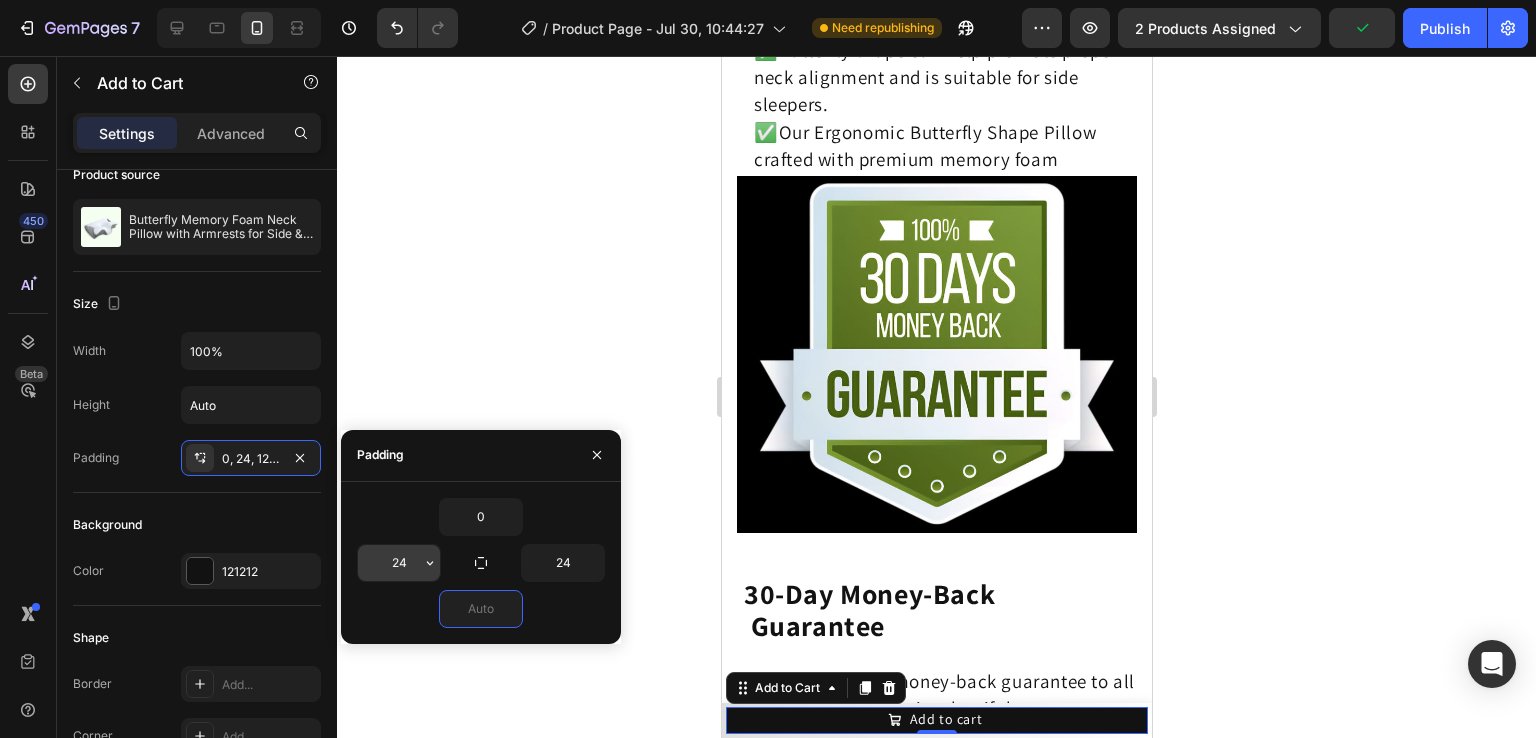 type on "0" 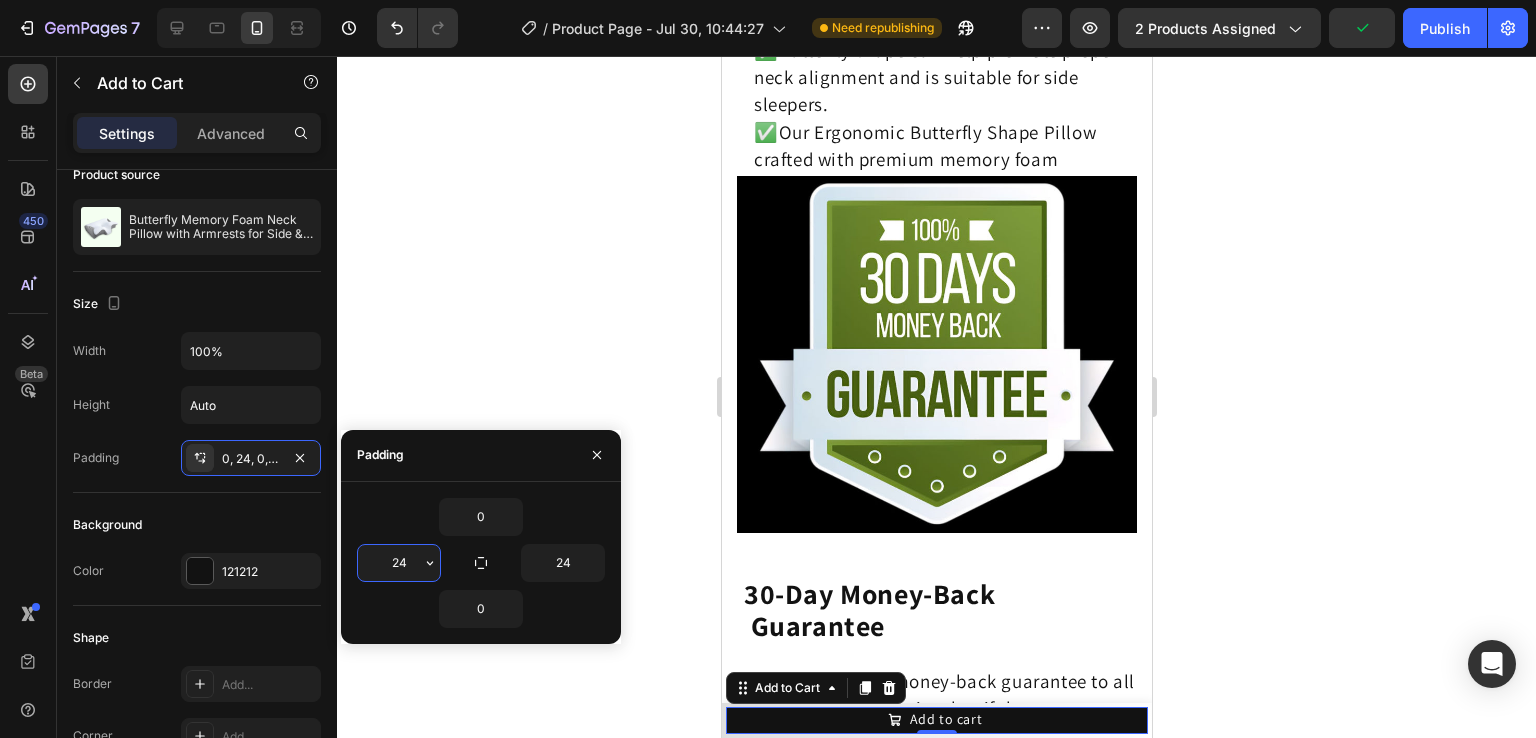 click on "24" at bounding box center (399, 563) 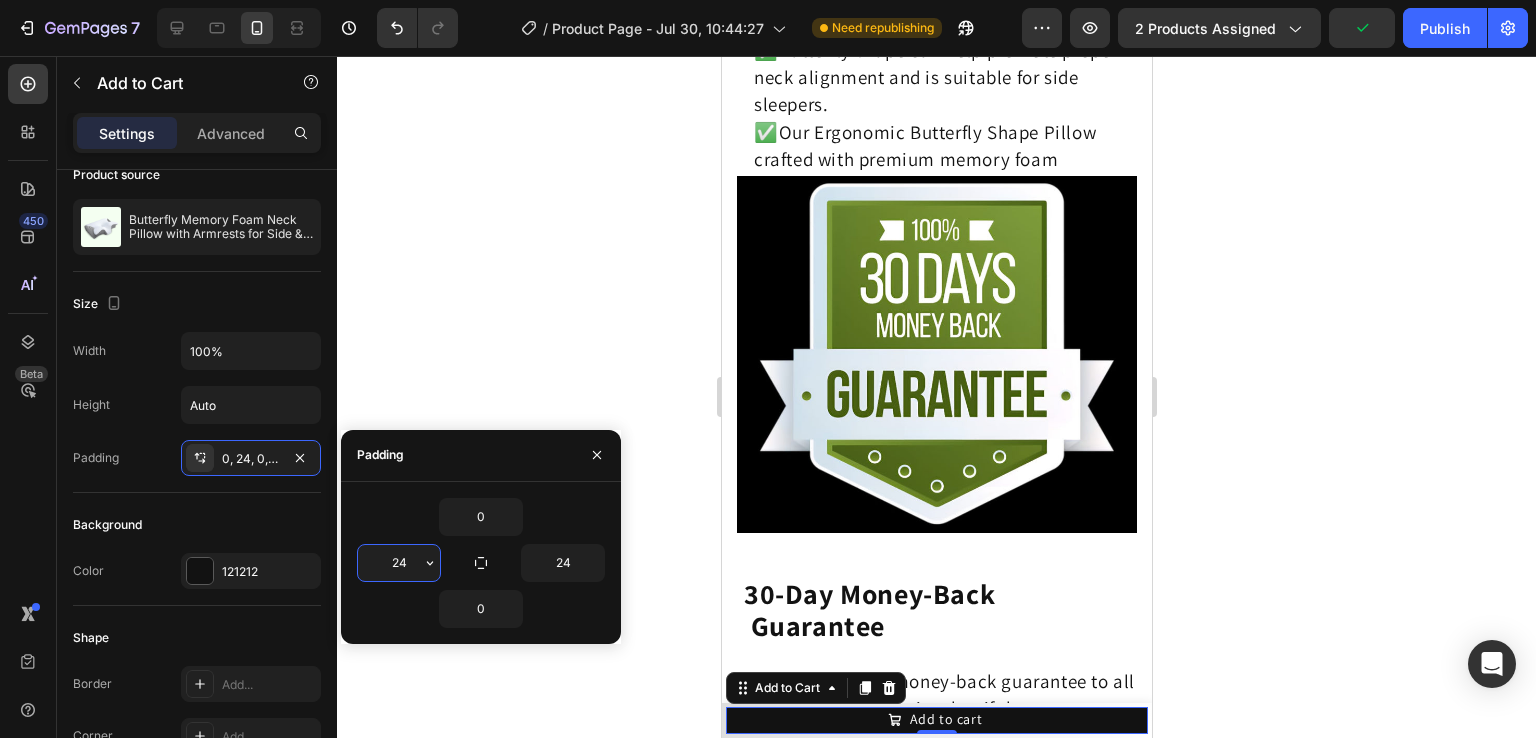 click on "24" at bounding box center (399, 563) 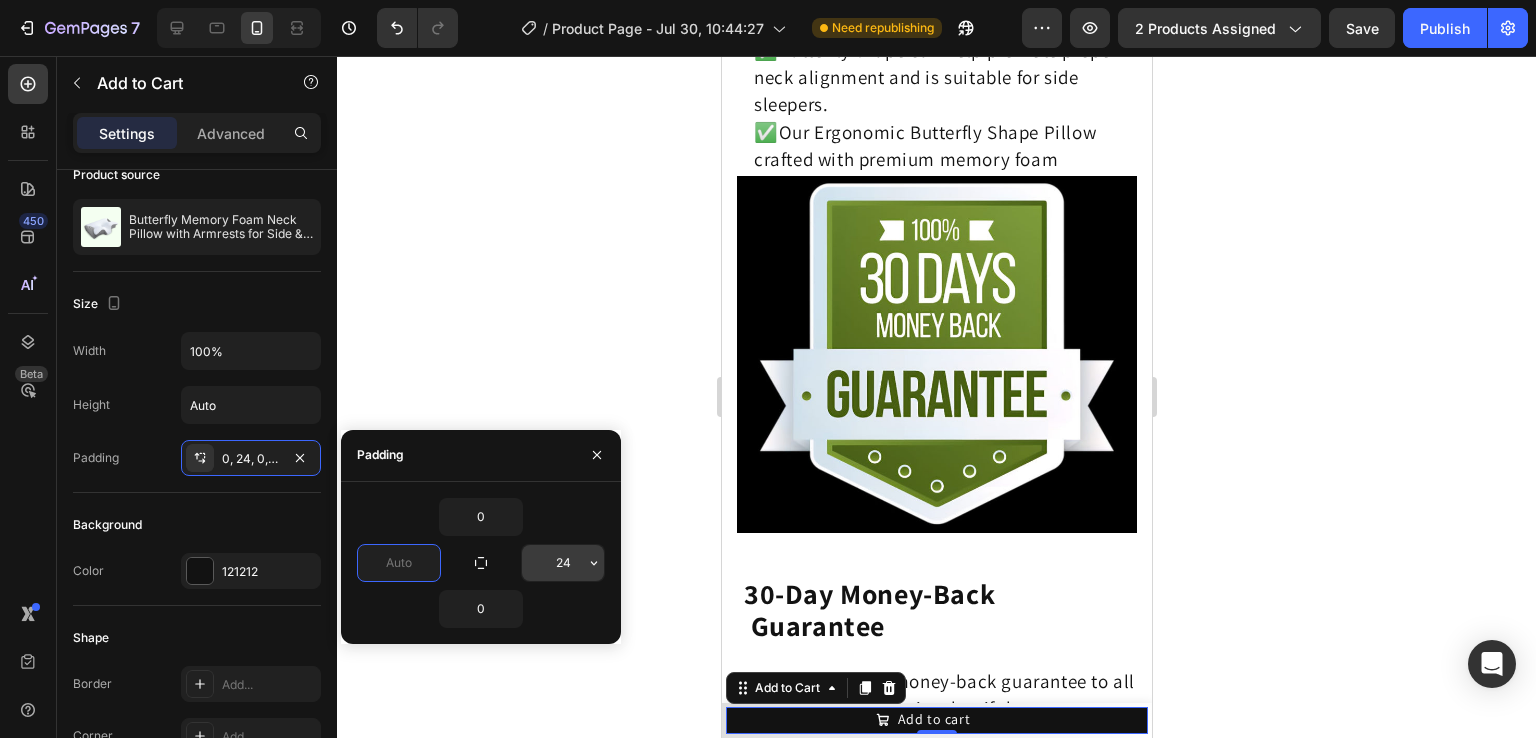 type on "0" 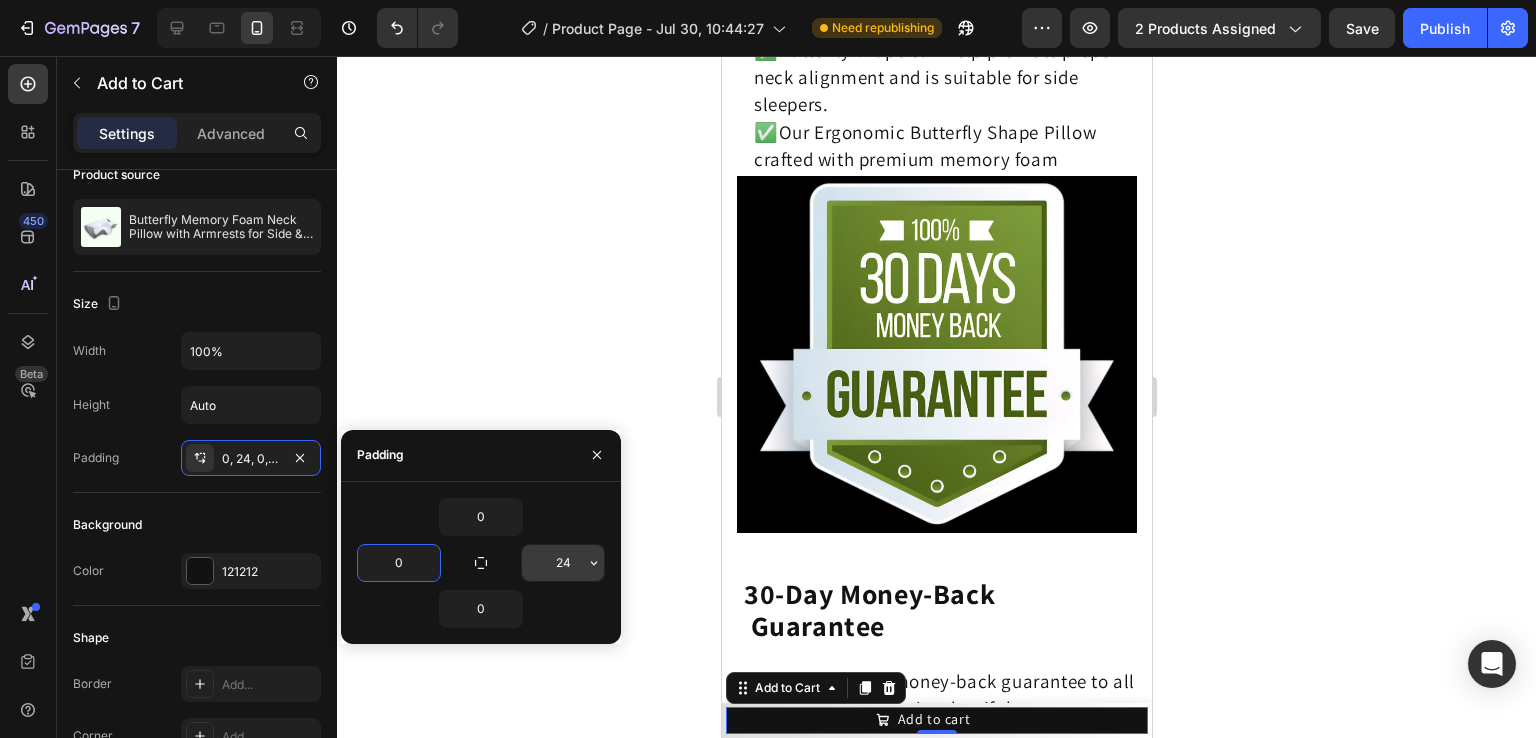 click on "24" at bounding box center (563, 563) 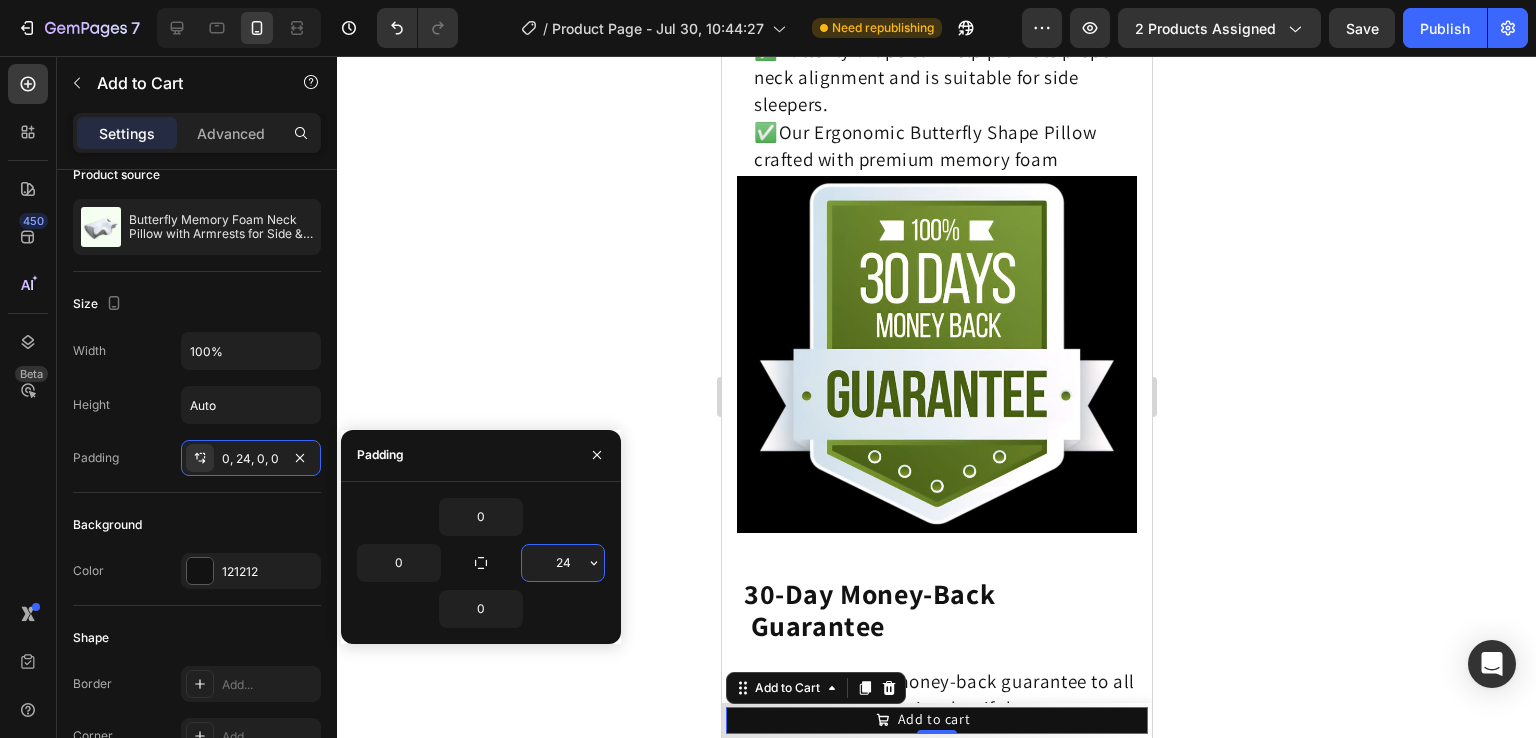 click on "24" at bounding box center (563, 563) 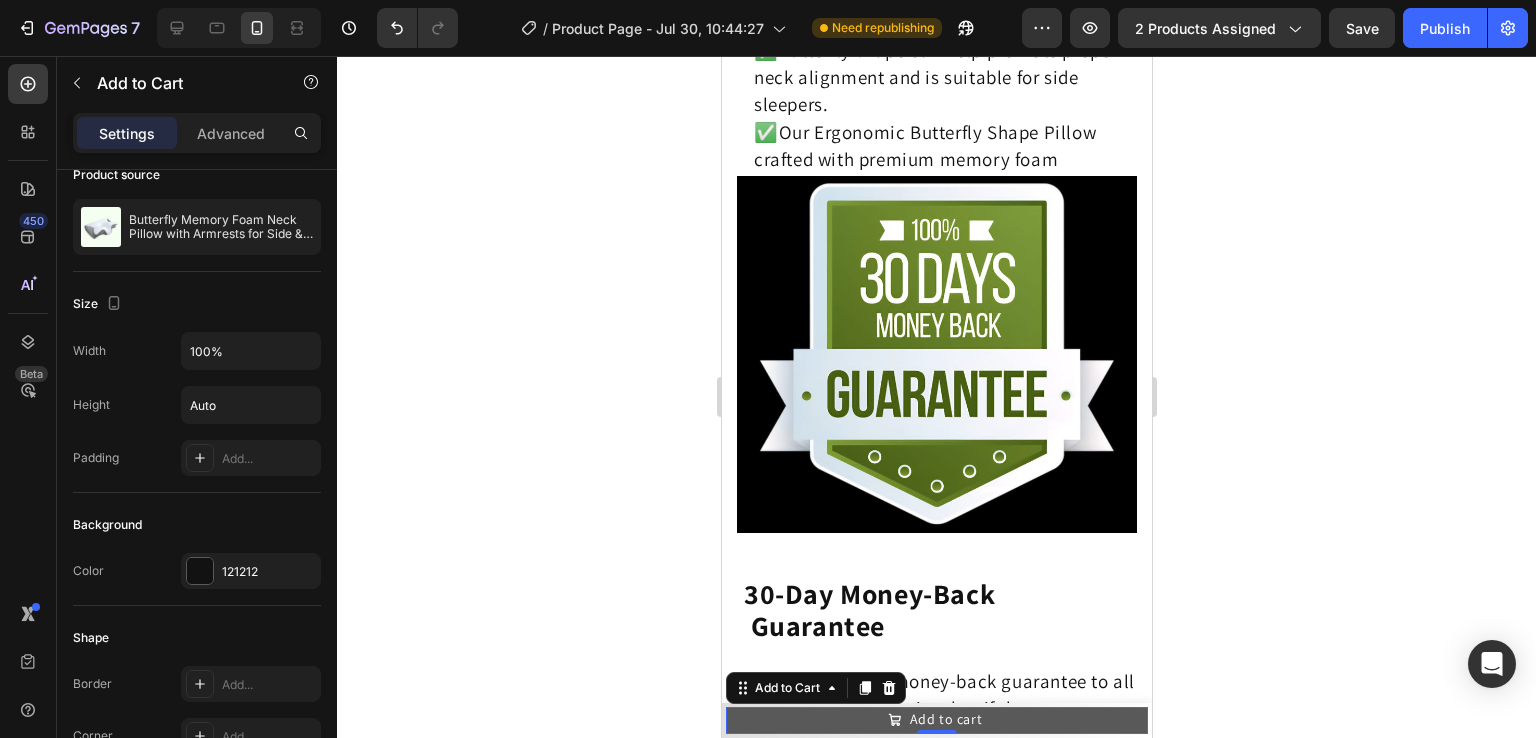 click on "Add to cart" at bounding box center (936, 719) 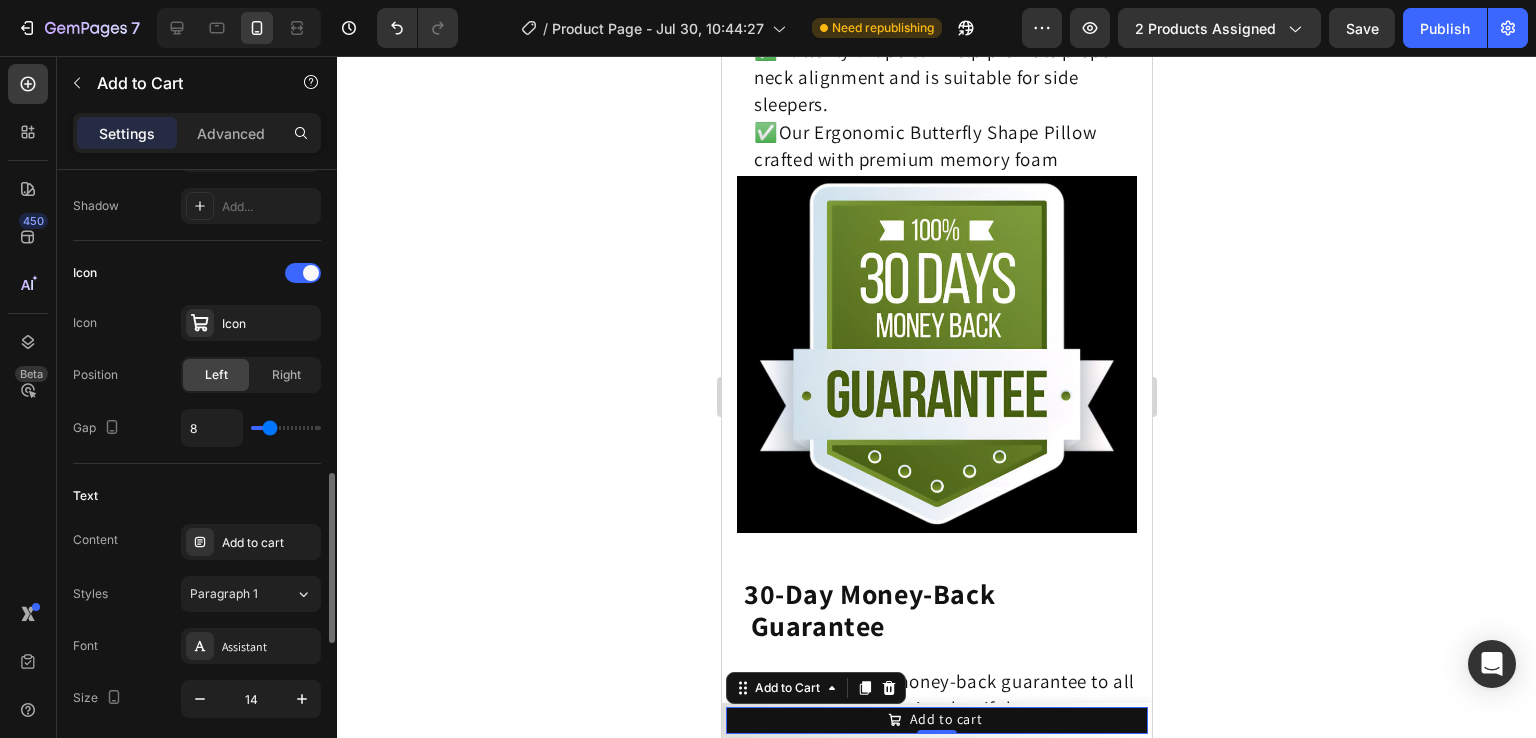 scroll, scrollTop: 894, scrollLeft: 0, axis: vertical 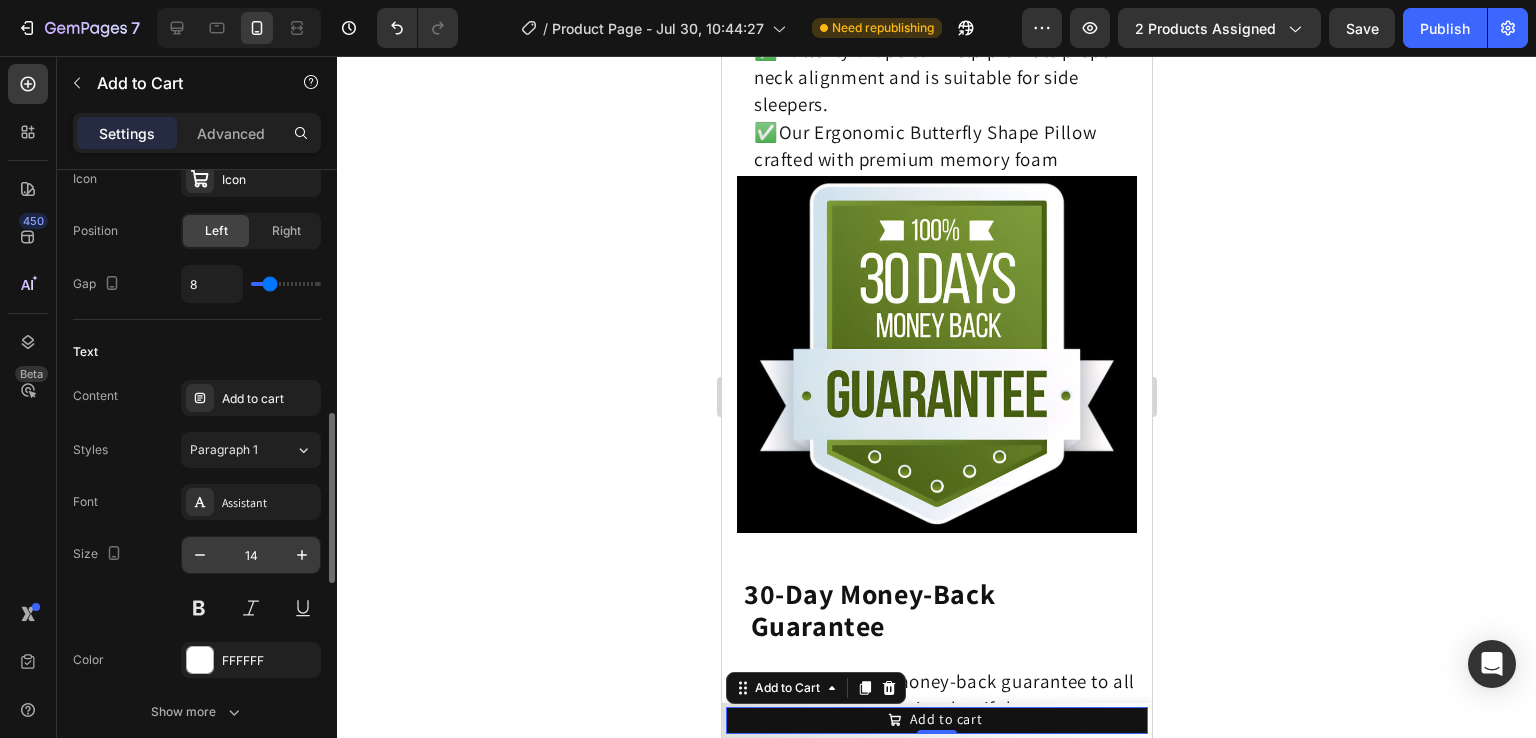 click on "14" at bounding box center [251, 555] 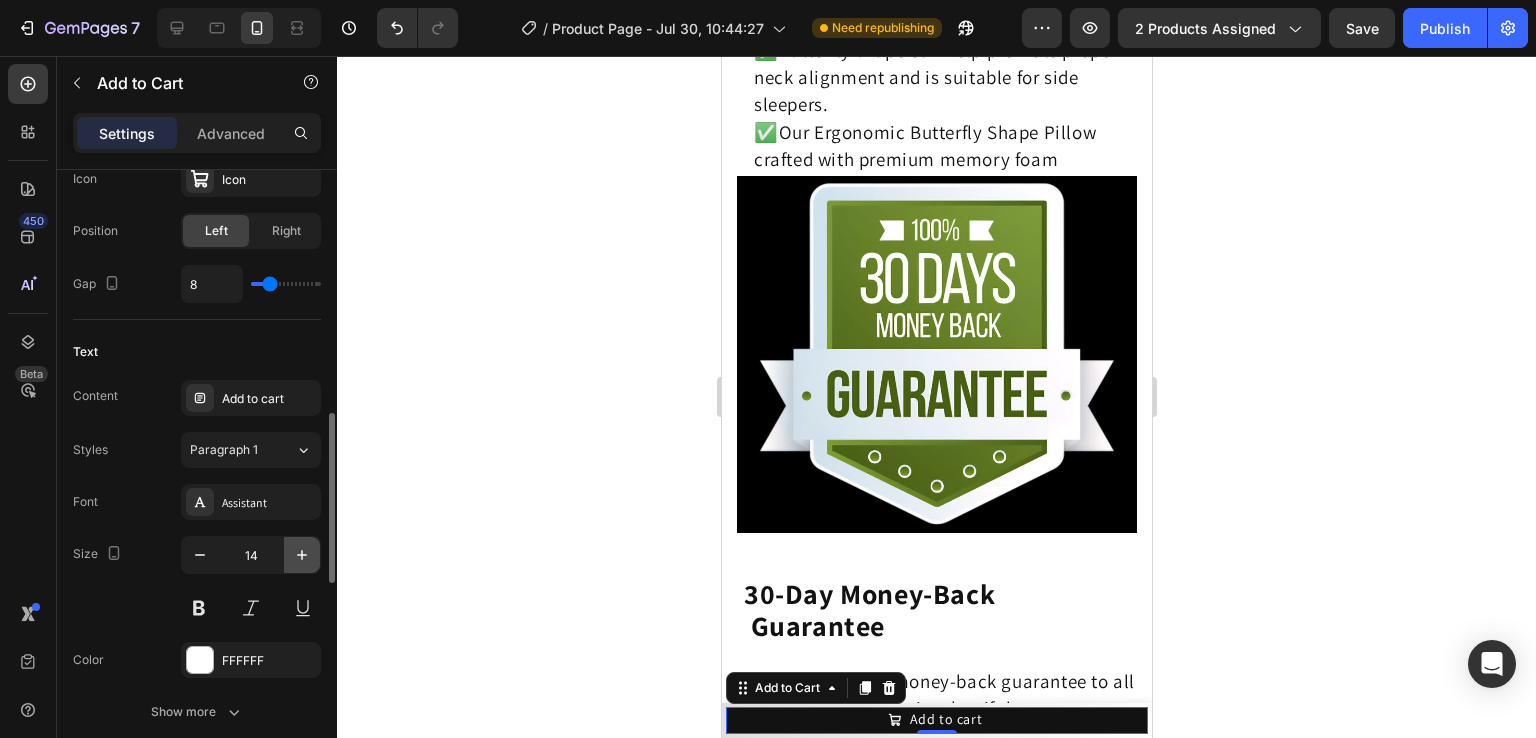 click at bounding box center [302, 555] 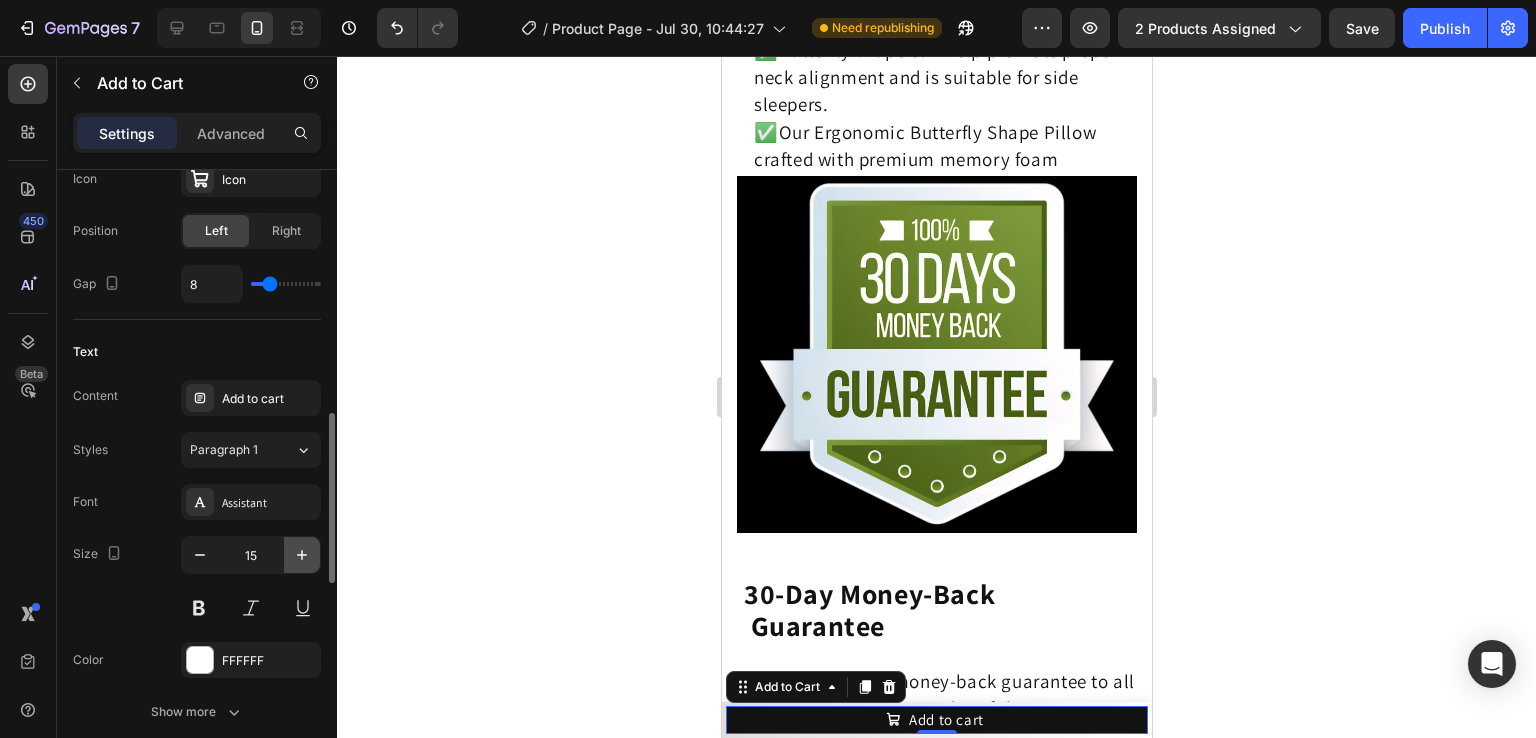 click at bounding box center [302, 555] 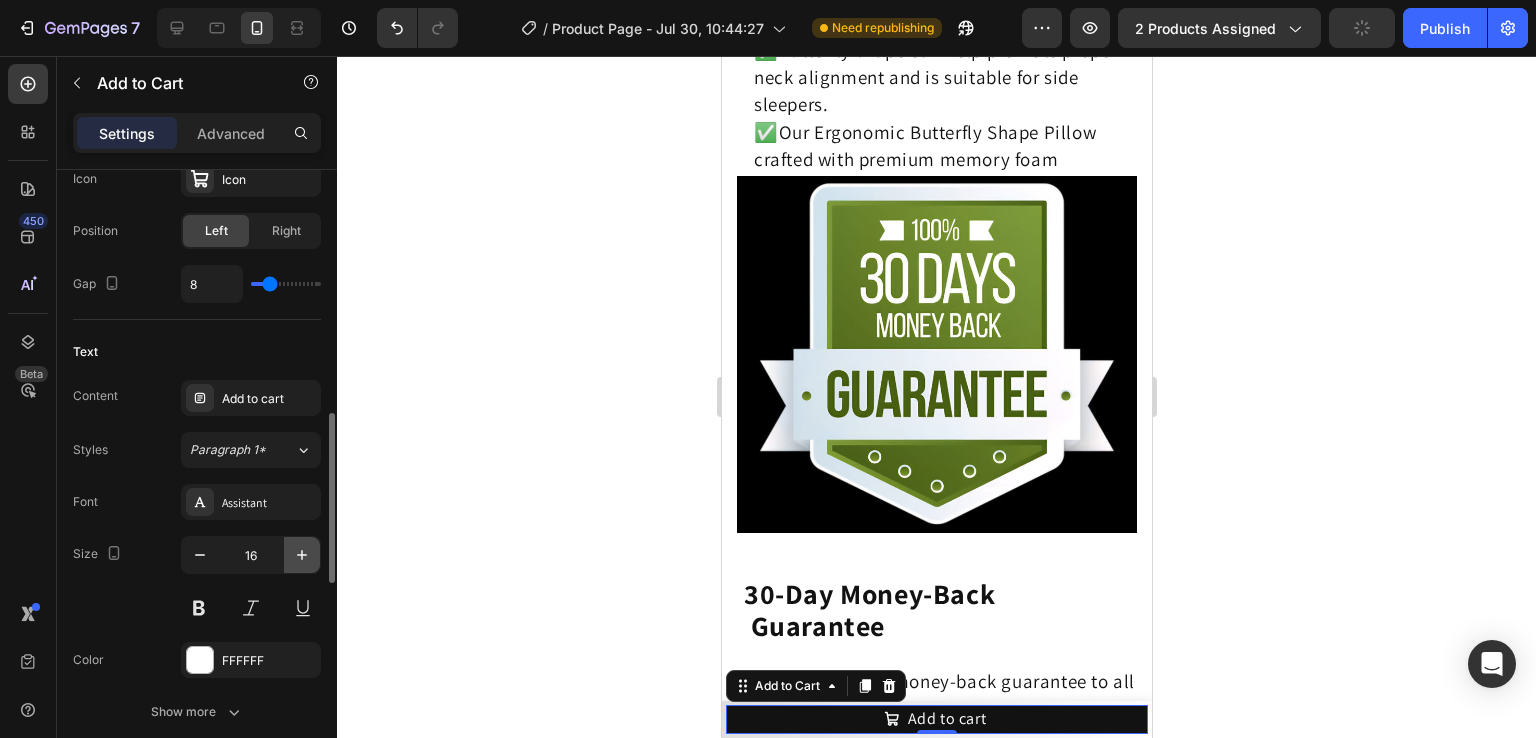 click at bounding box center (302, 555) 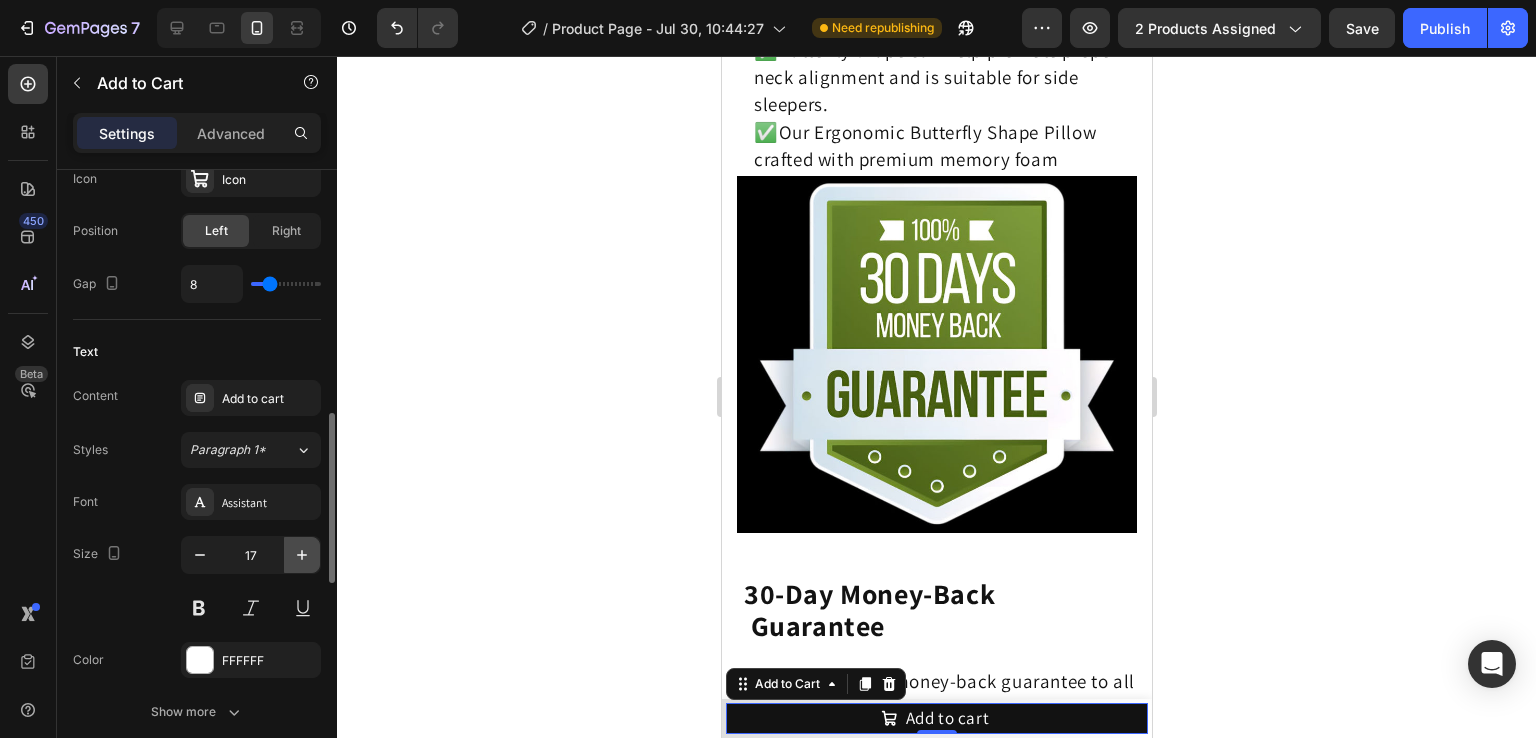 click at bounding box center [302, 555] 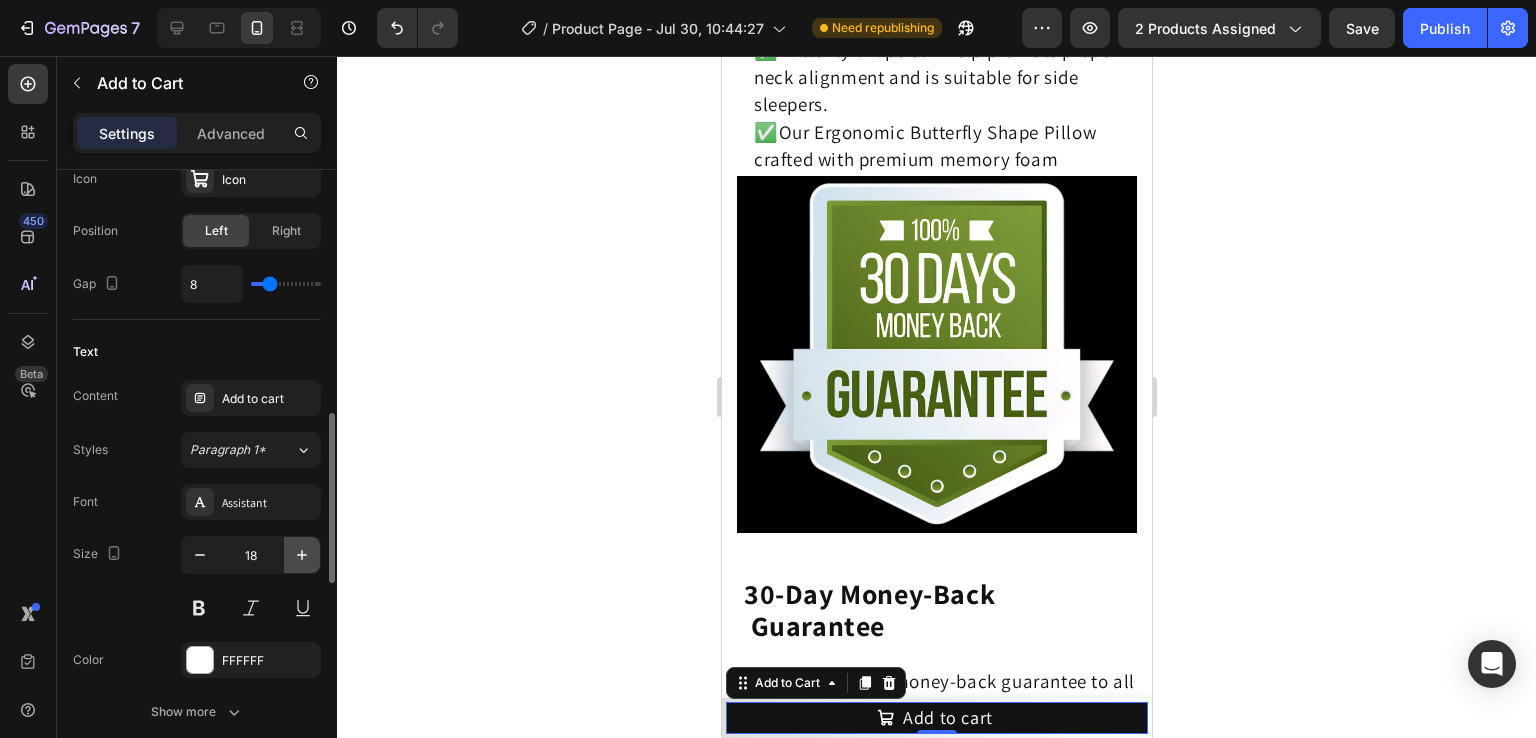 click at bounding box center (302, 555) 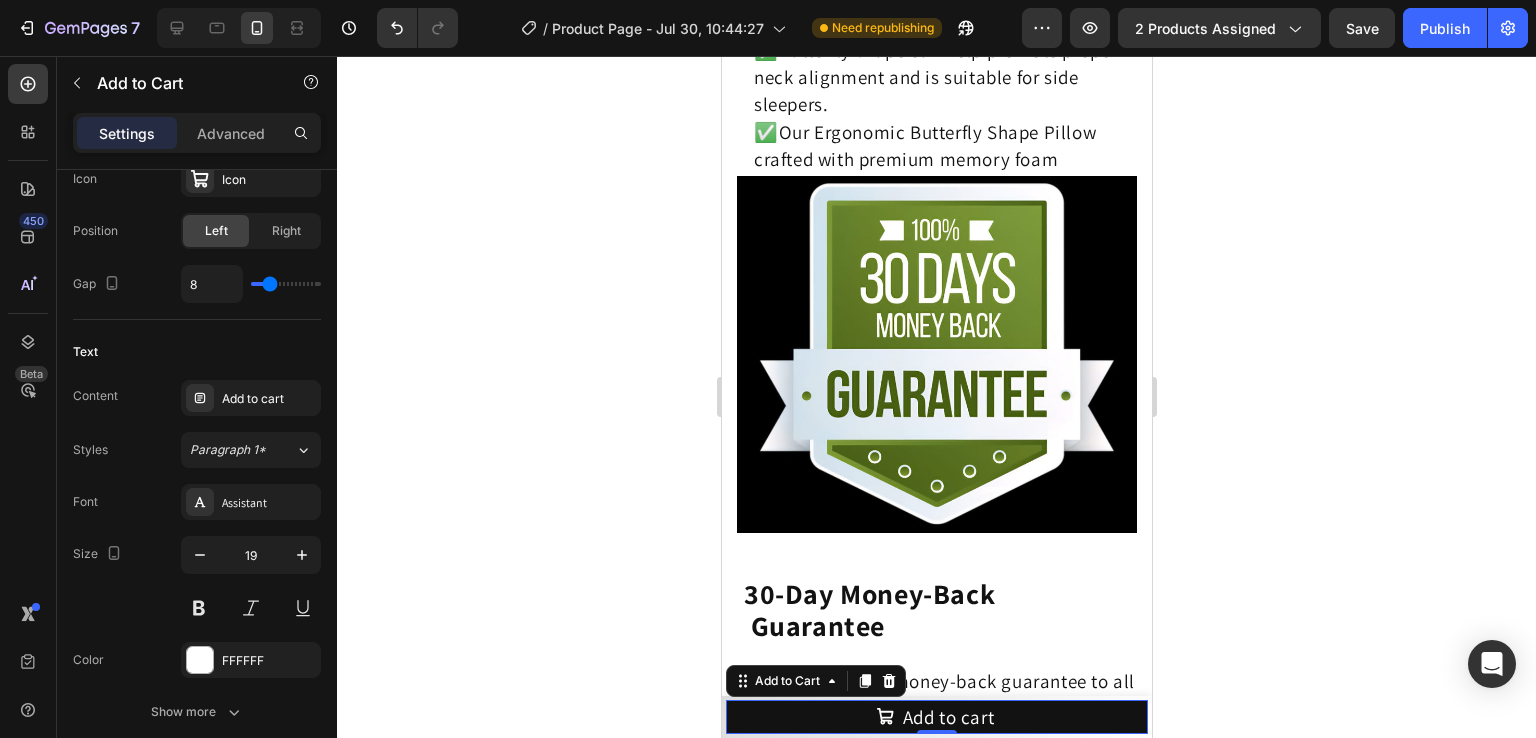 click 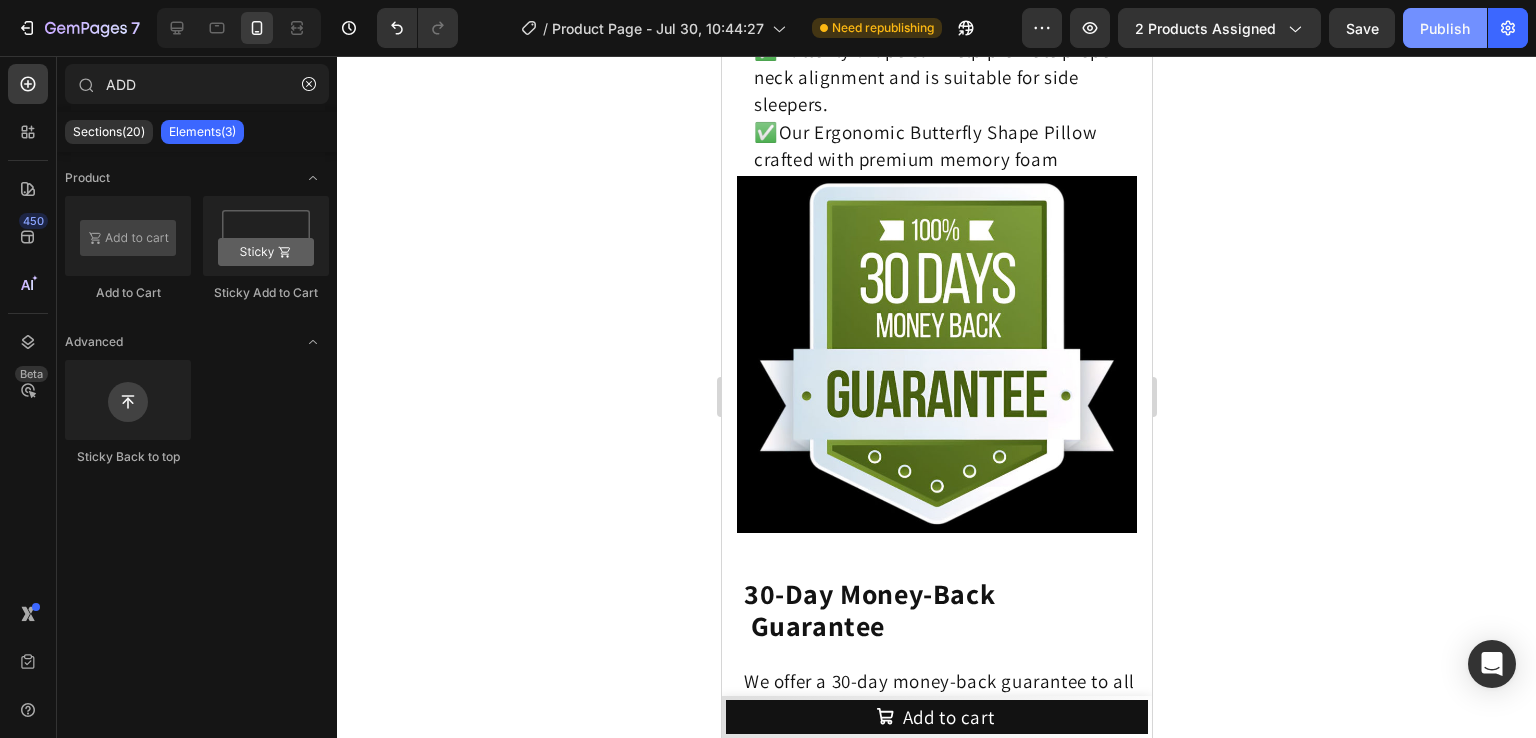 click on "Publish" at bounding box center [1445, 28] 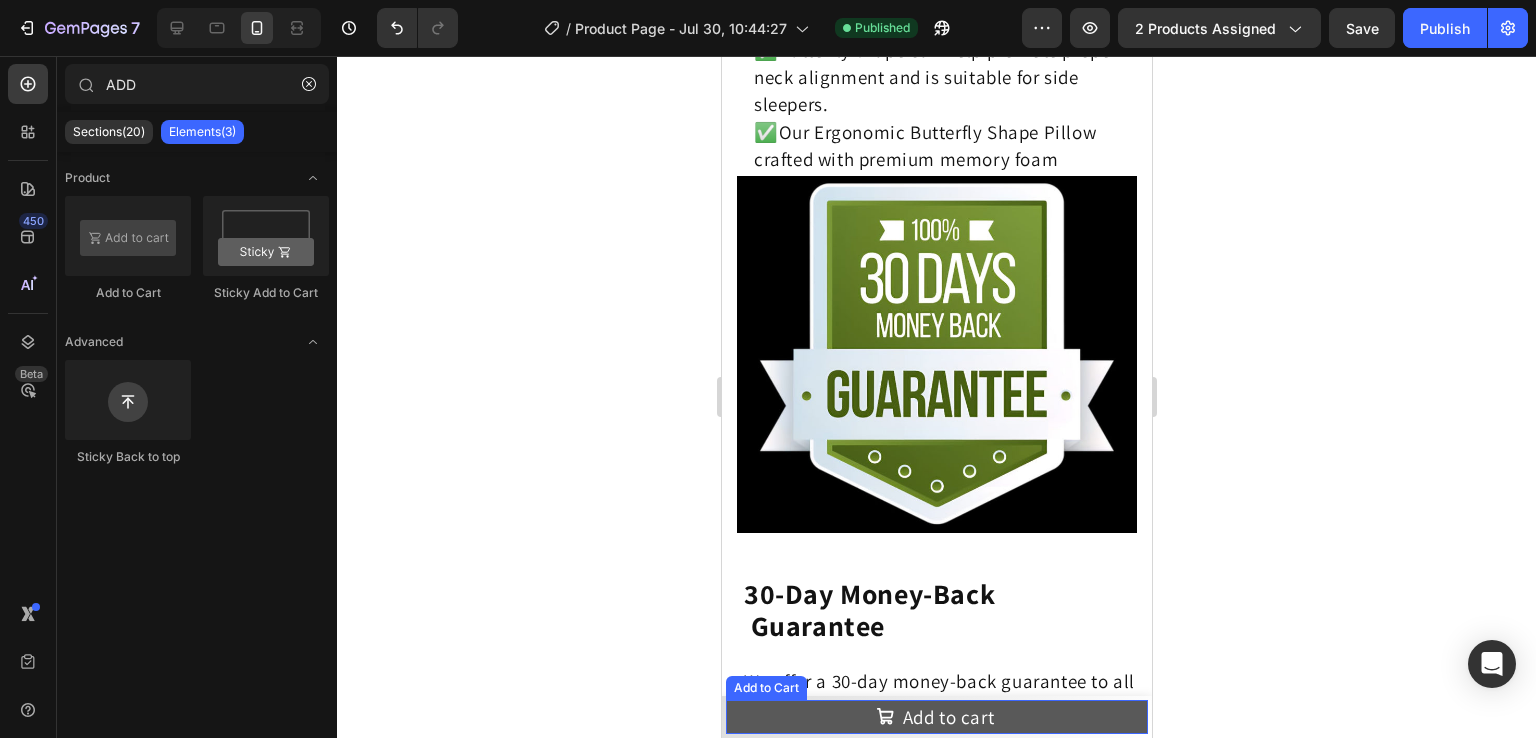 click on "Add to cart" at bounding box center [936, 717] 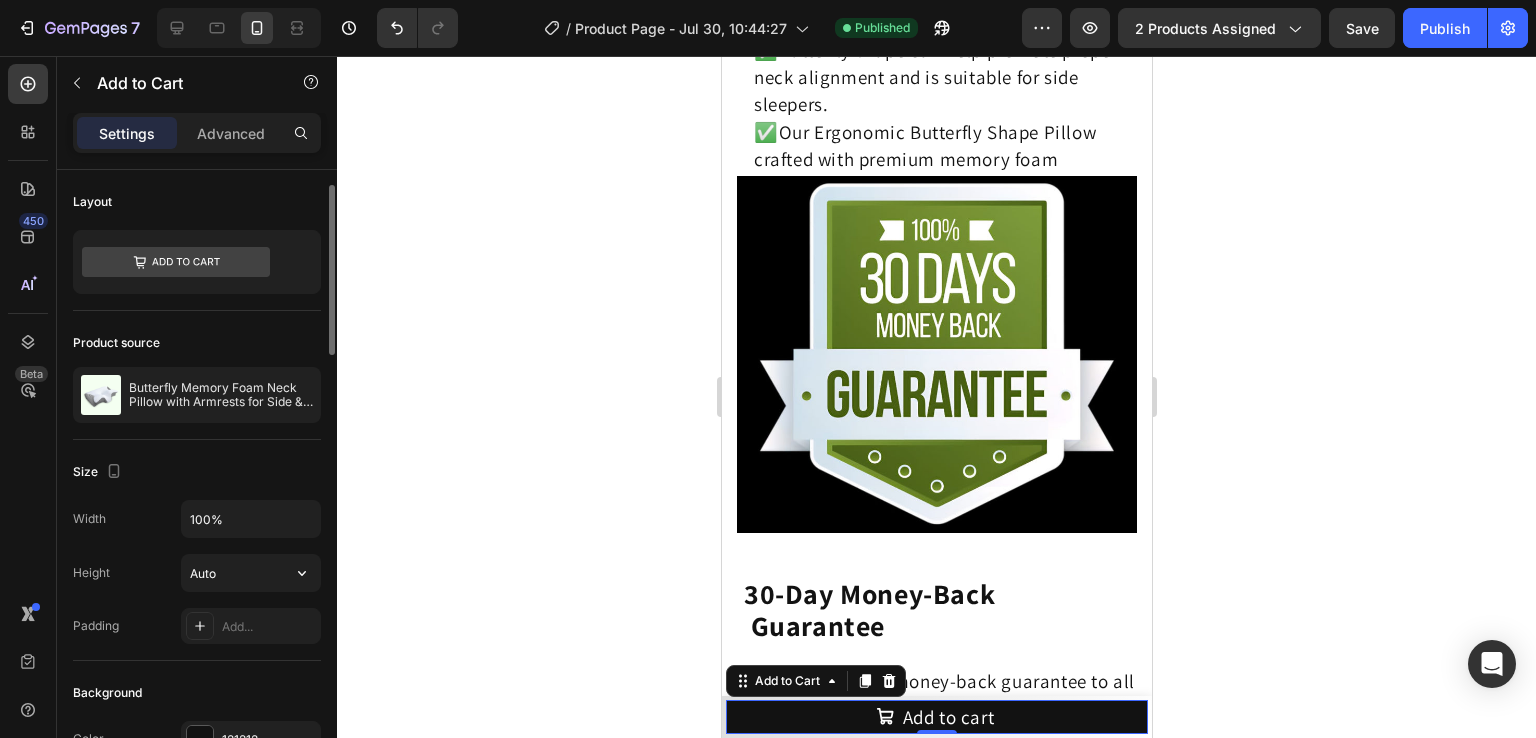 scroll, scrollTop: 247, scrollLeft: 0, axis: vertical 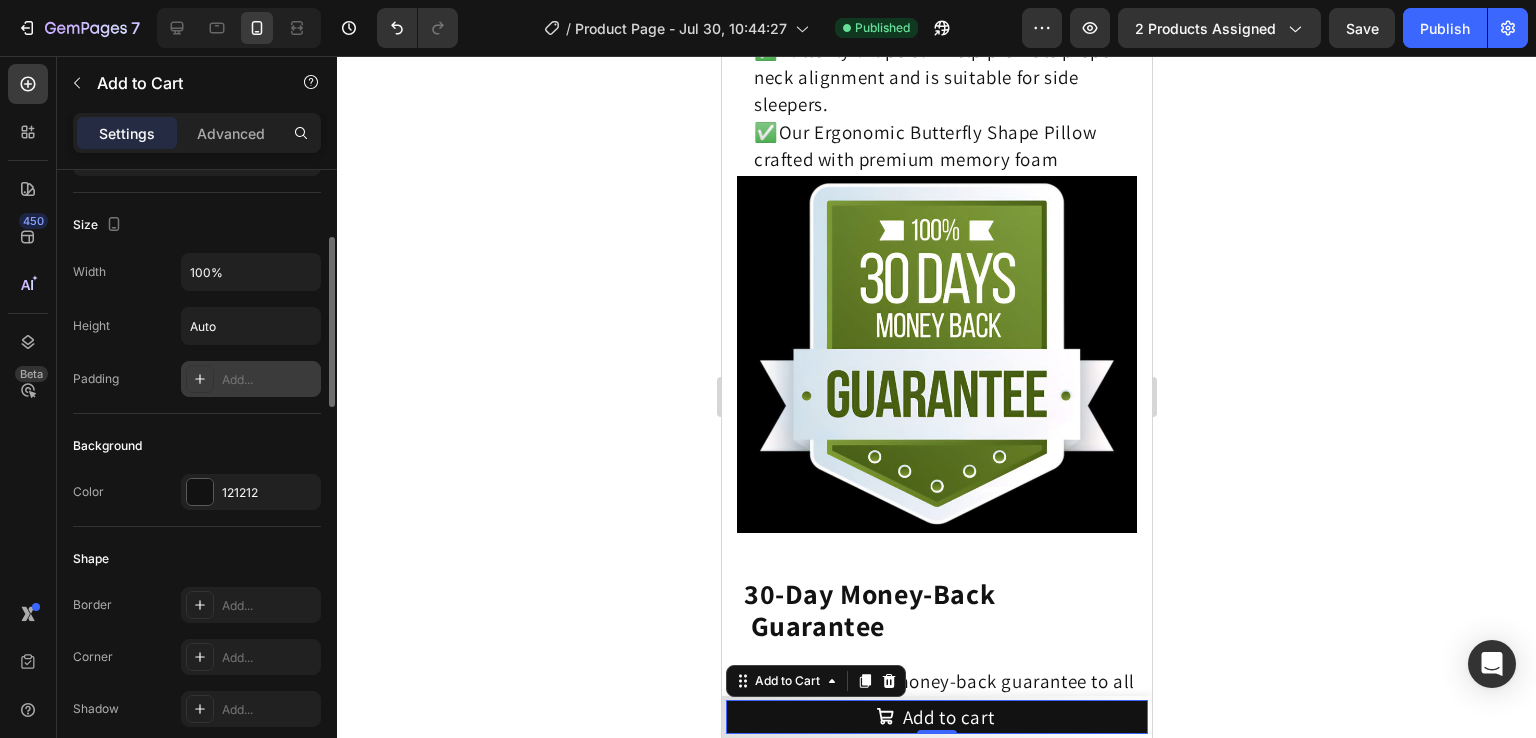 click on "Add..." at bounding box center [269, 380] 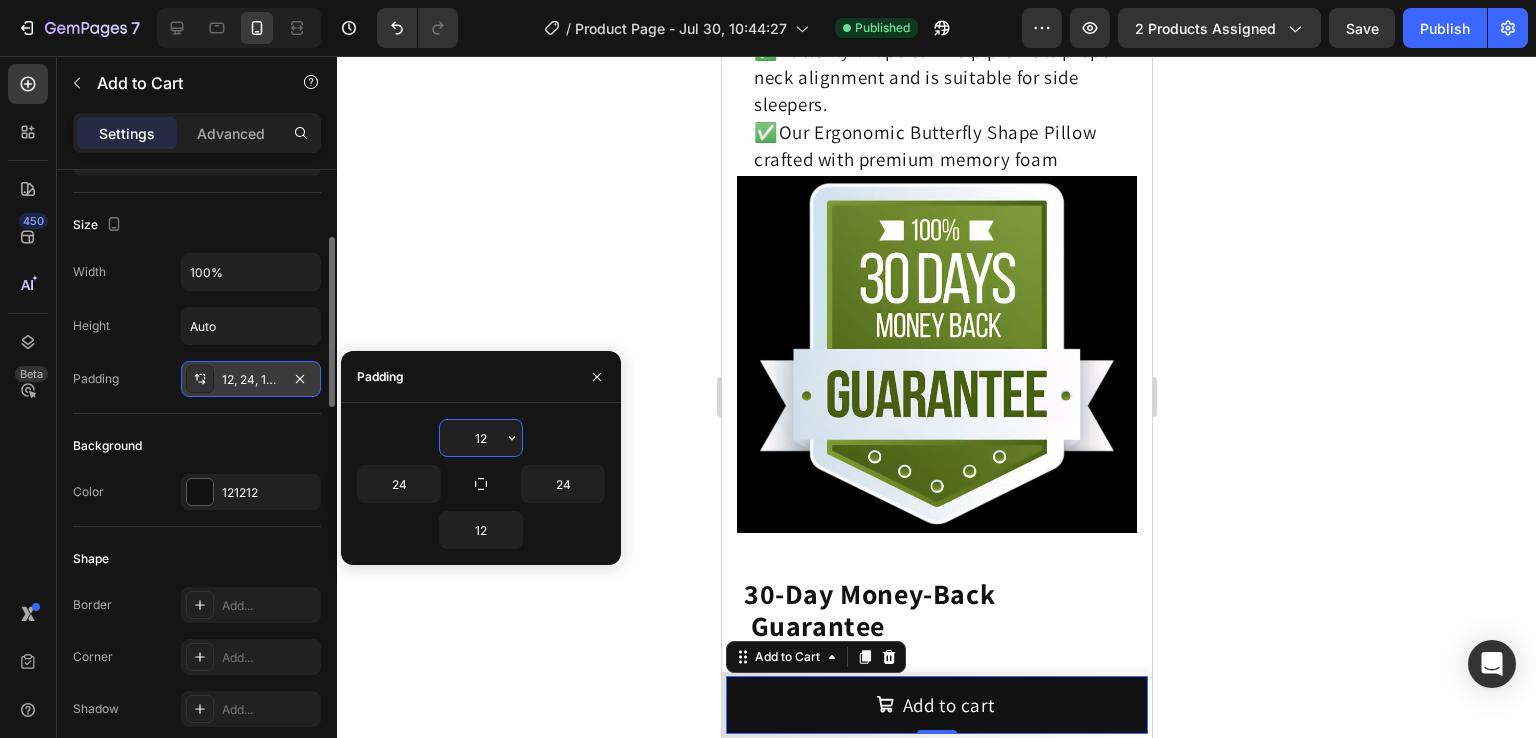 click on "12" at bounding box center [481, 438] 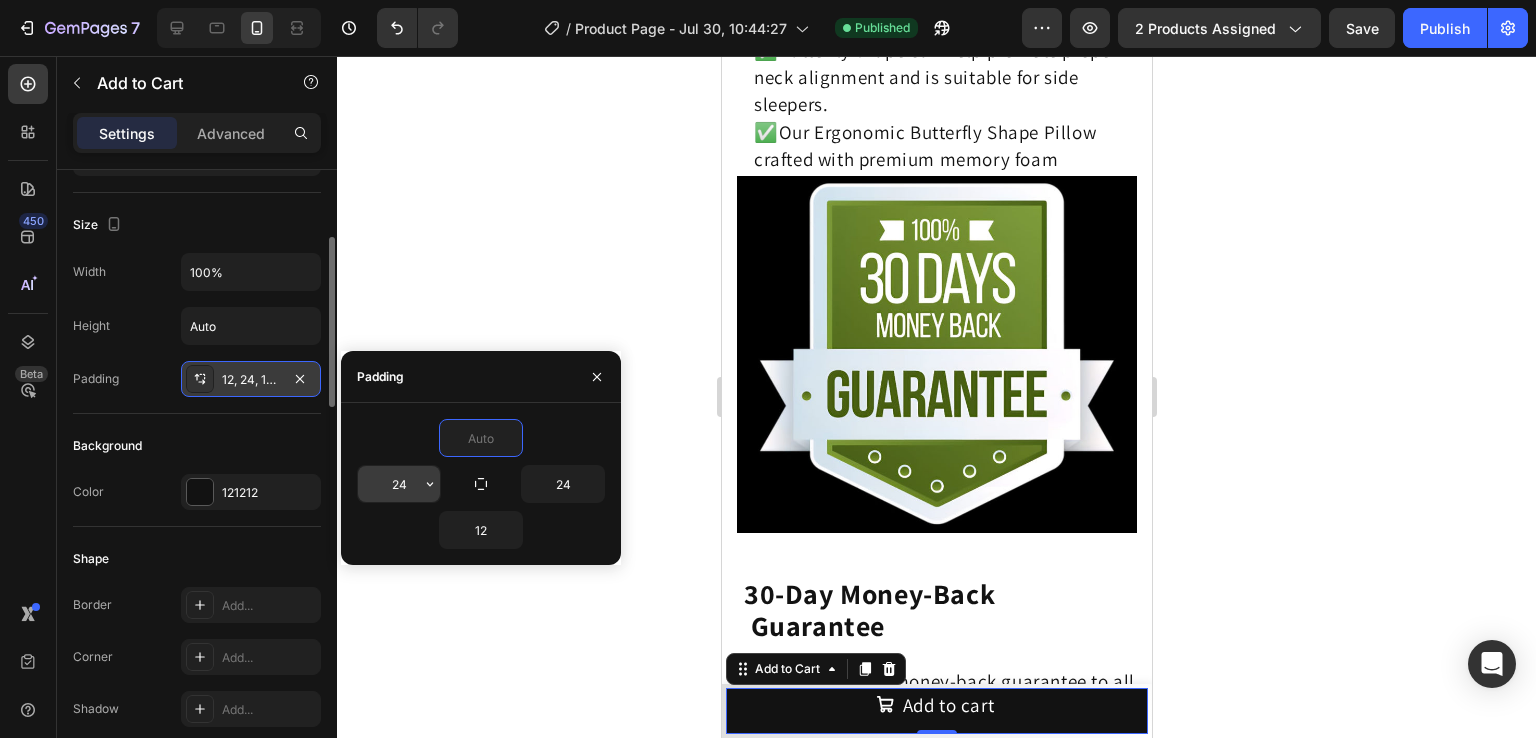 type on "0" 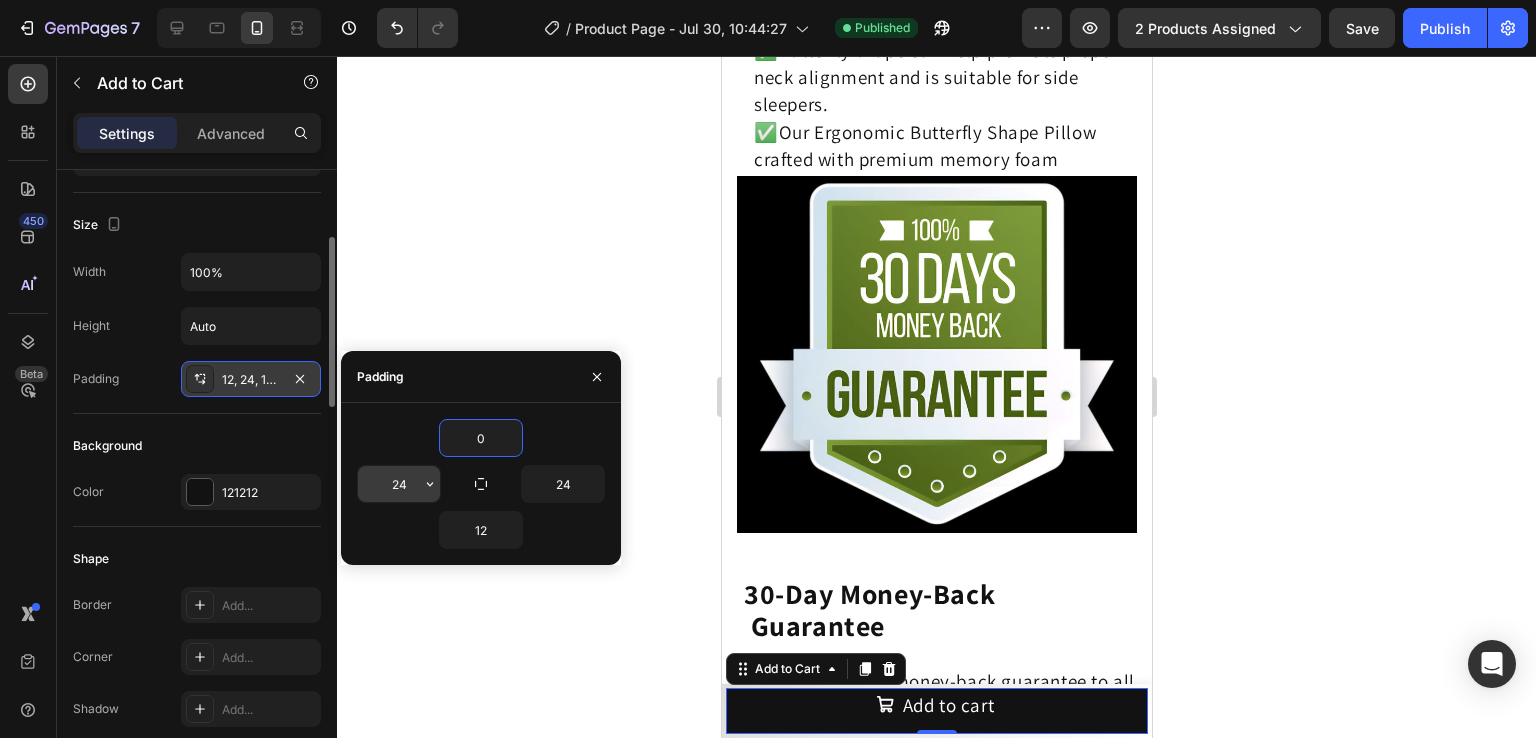click 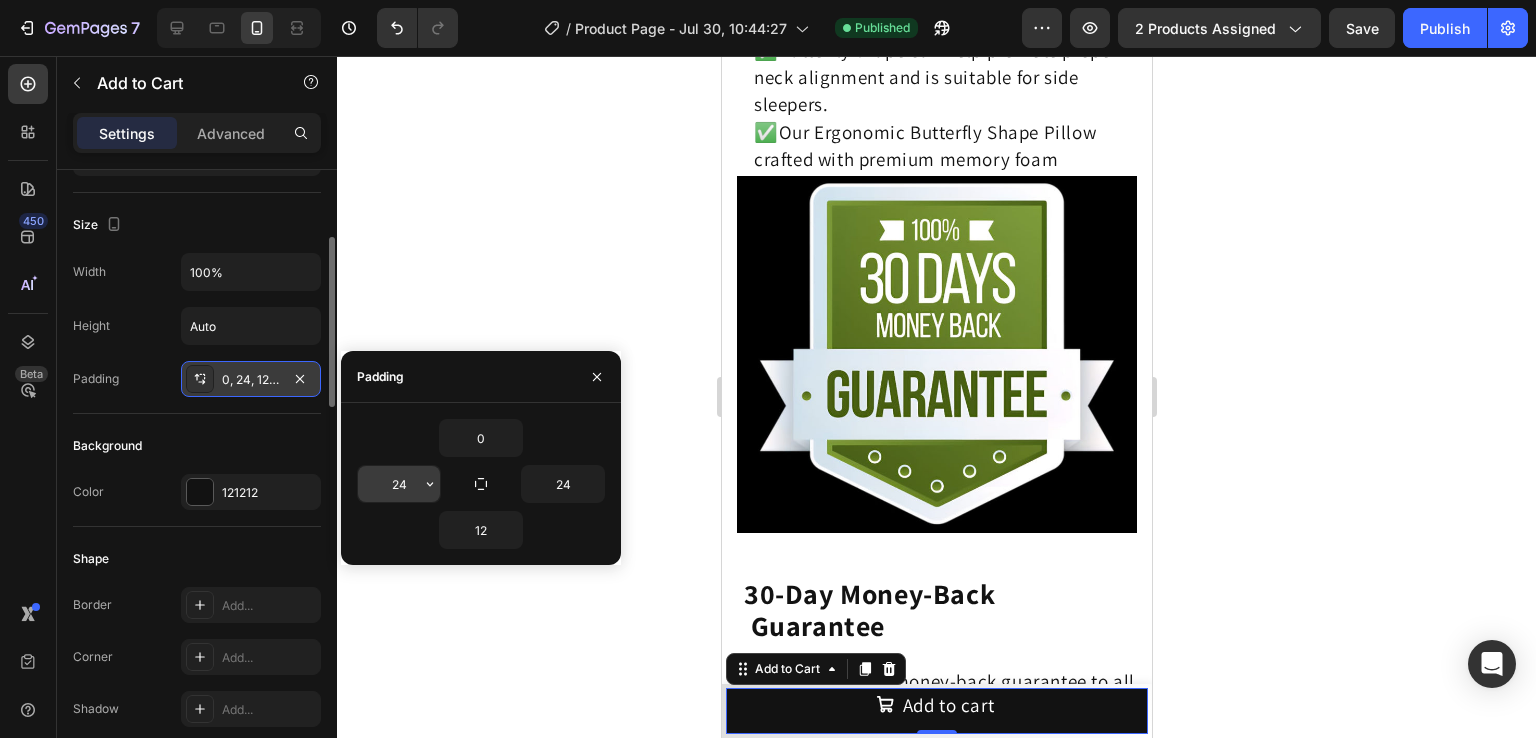 drag, startPoint x: 440, startPoint y: 476, endPoint x: 409, endPoint y: 483, distance: 31.780497 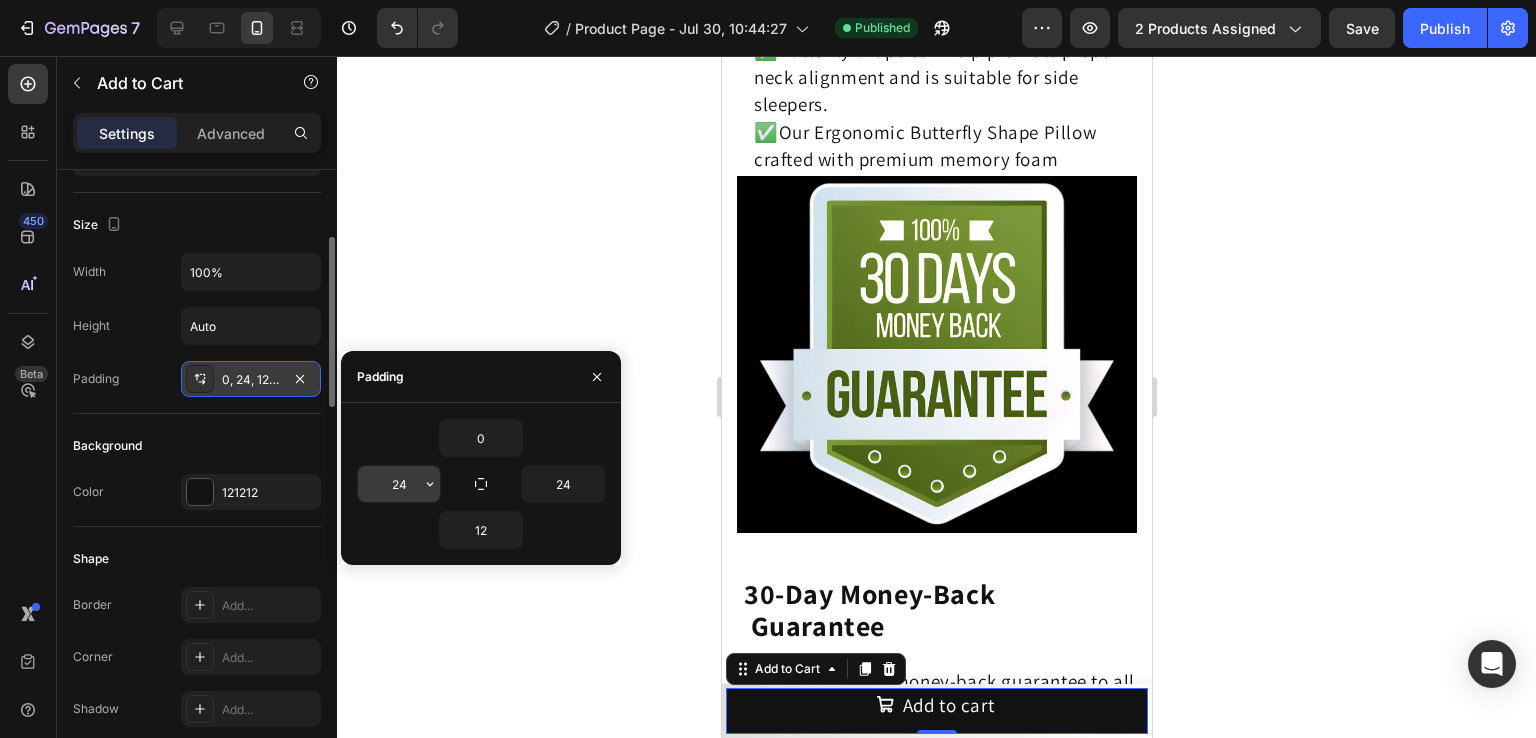 click on "24" at bounding box center [399, 484] 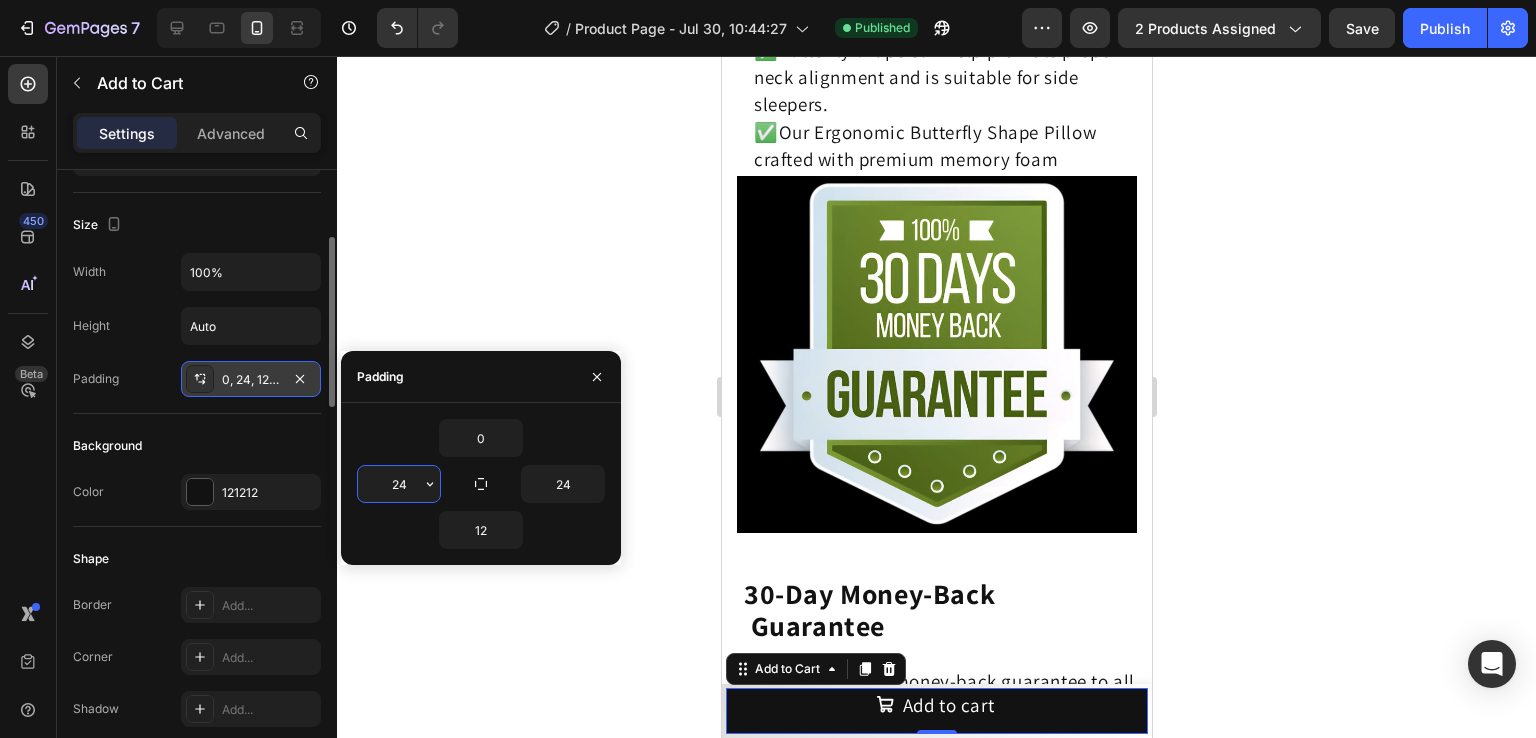 click on "24" at bounding box center [399, 484] 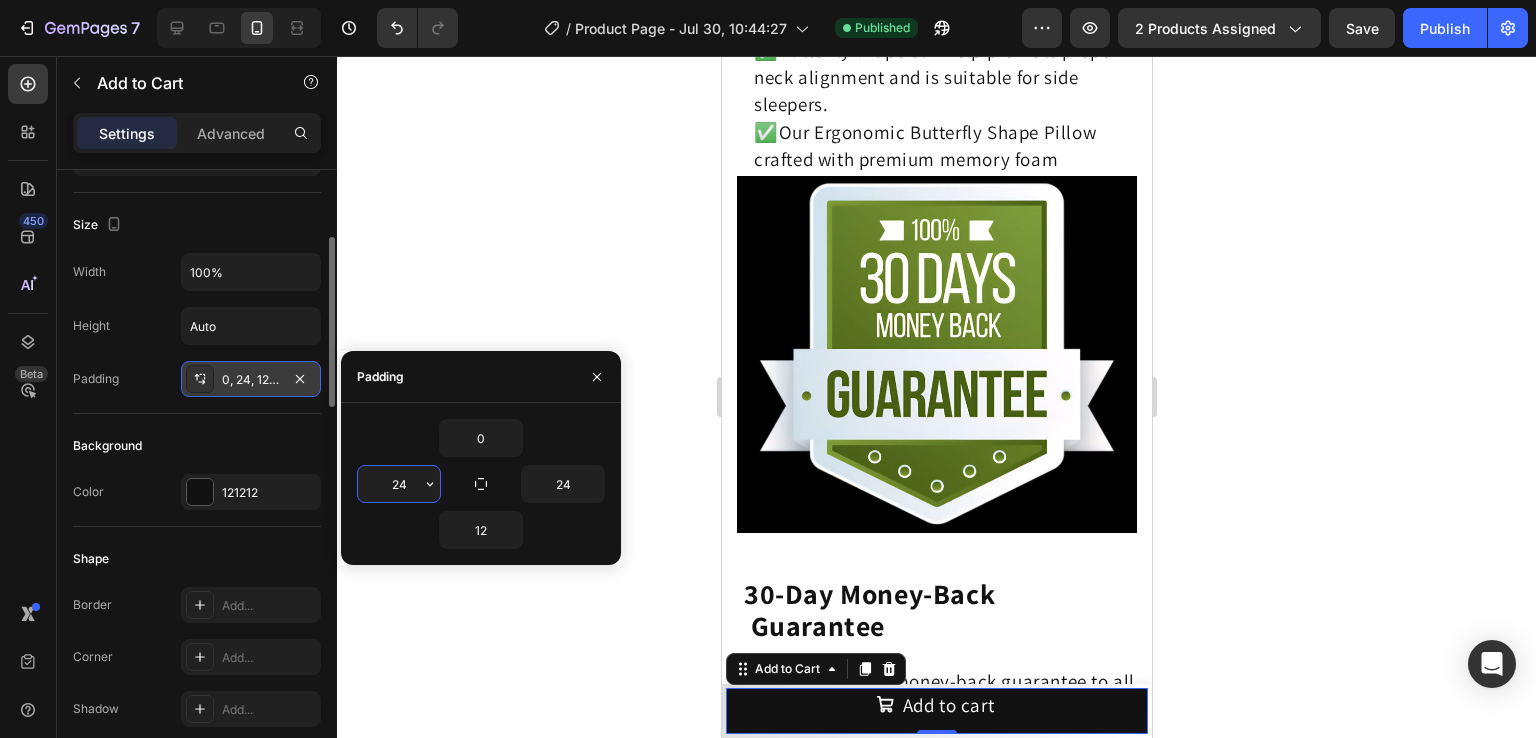 click on "24" at bounding box center (399, 484) 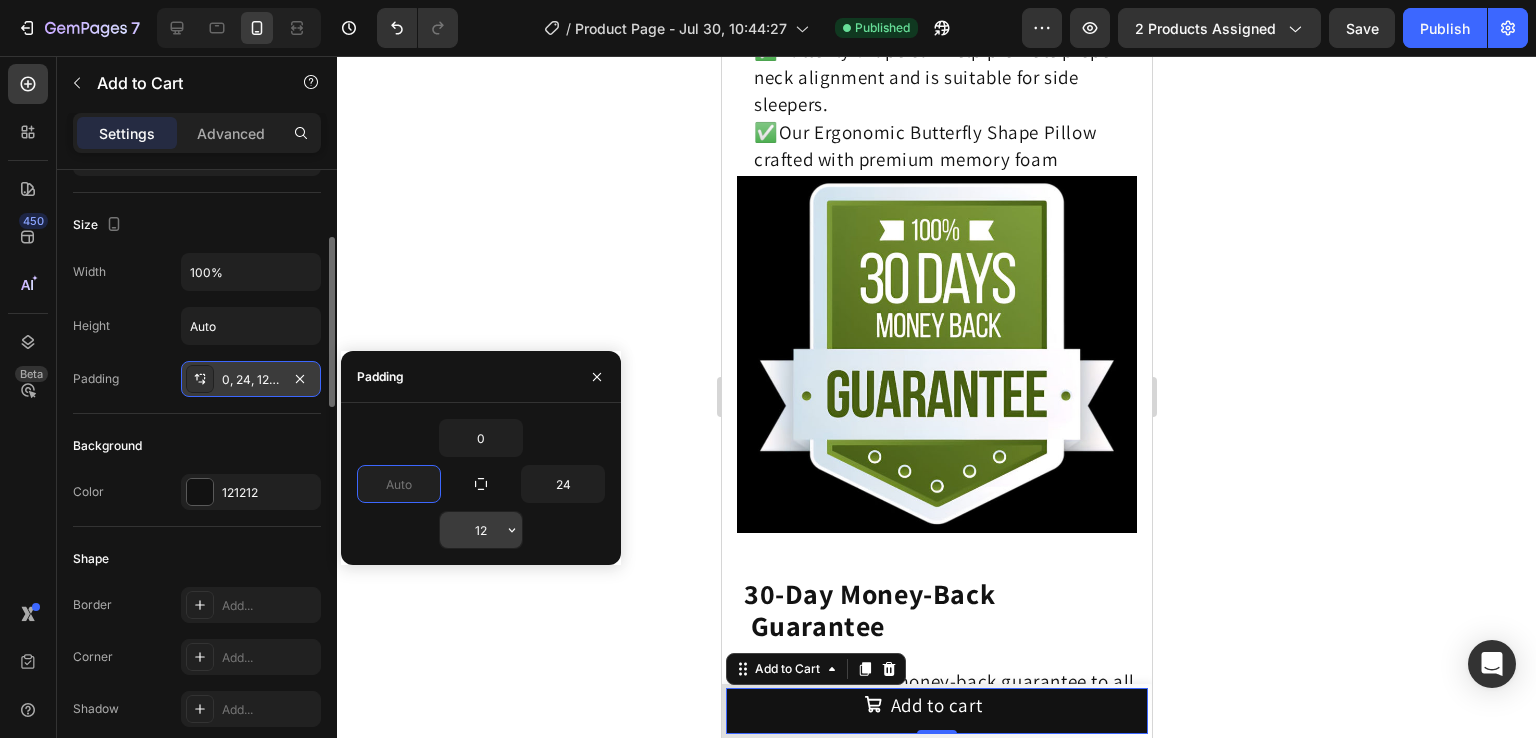 type on "0" 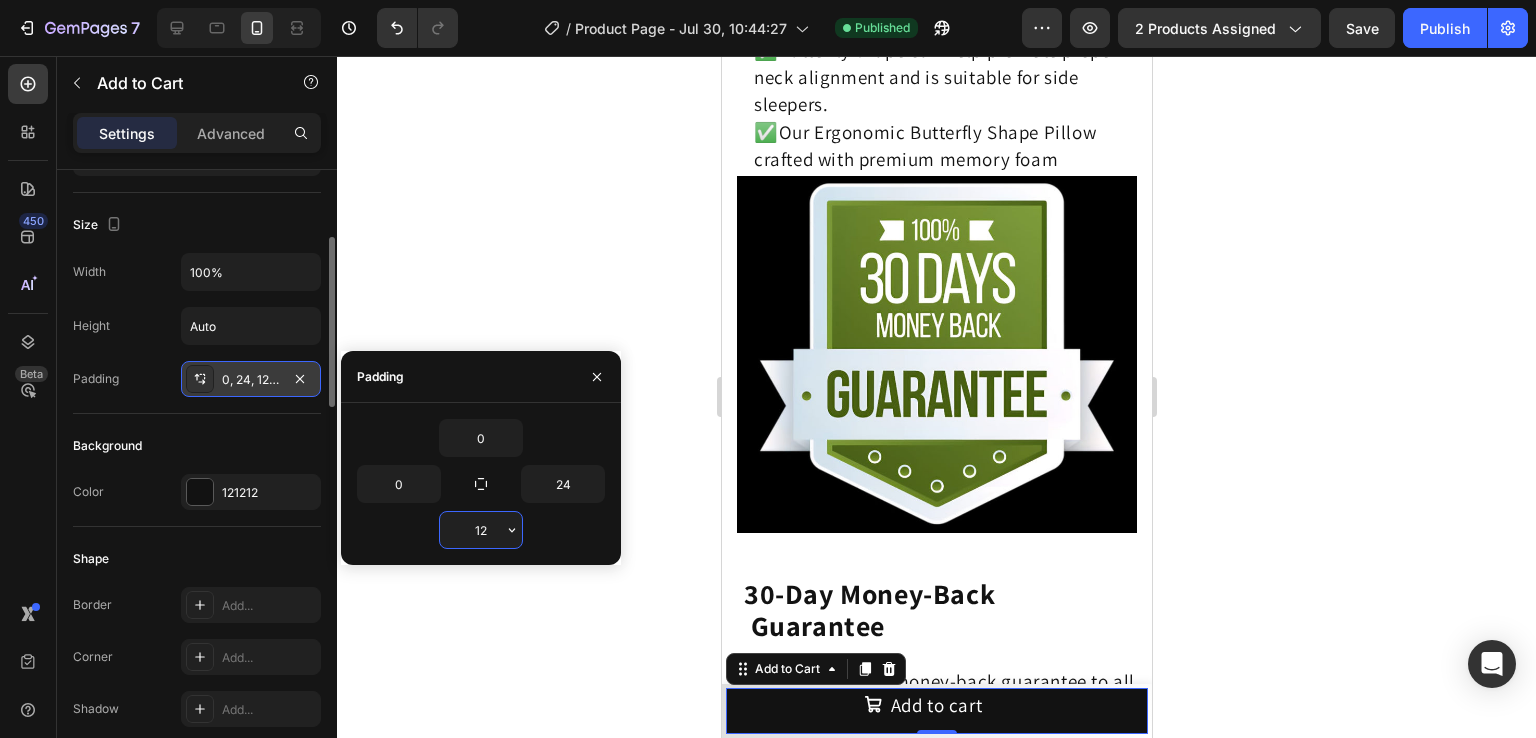 click on "12" at bounding box center [481, 530] 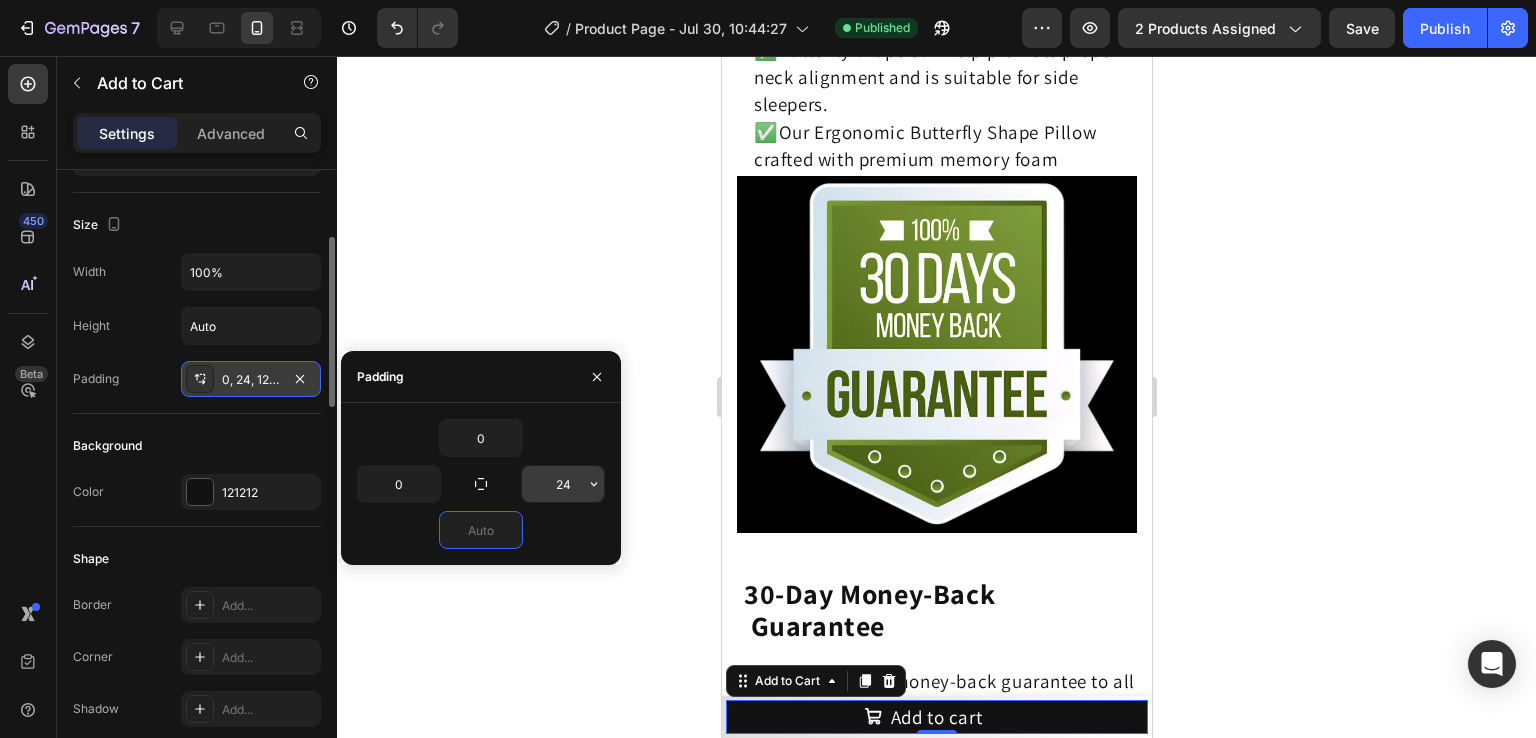 type on "0" 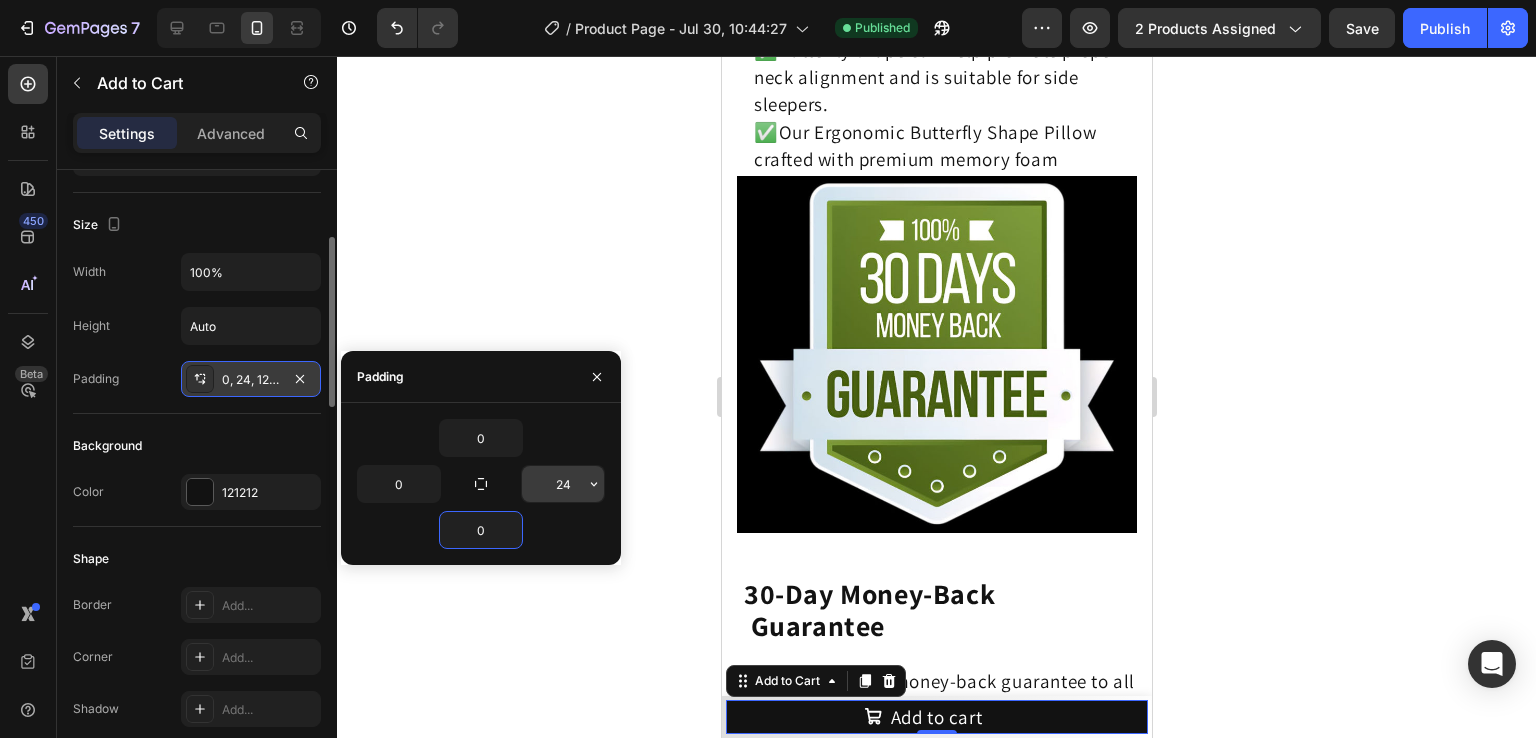 click on "24" at bounding box center [563, 484] 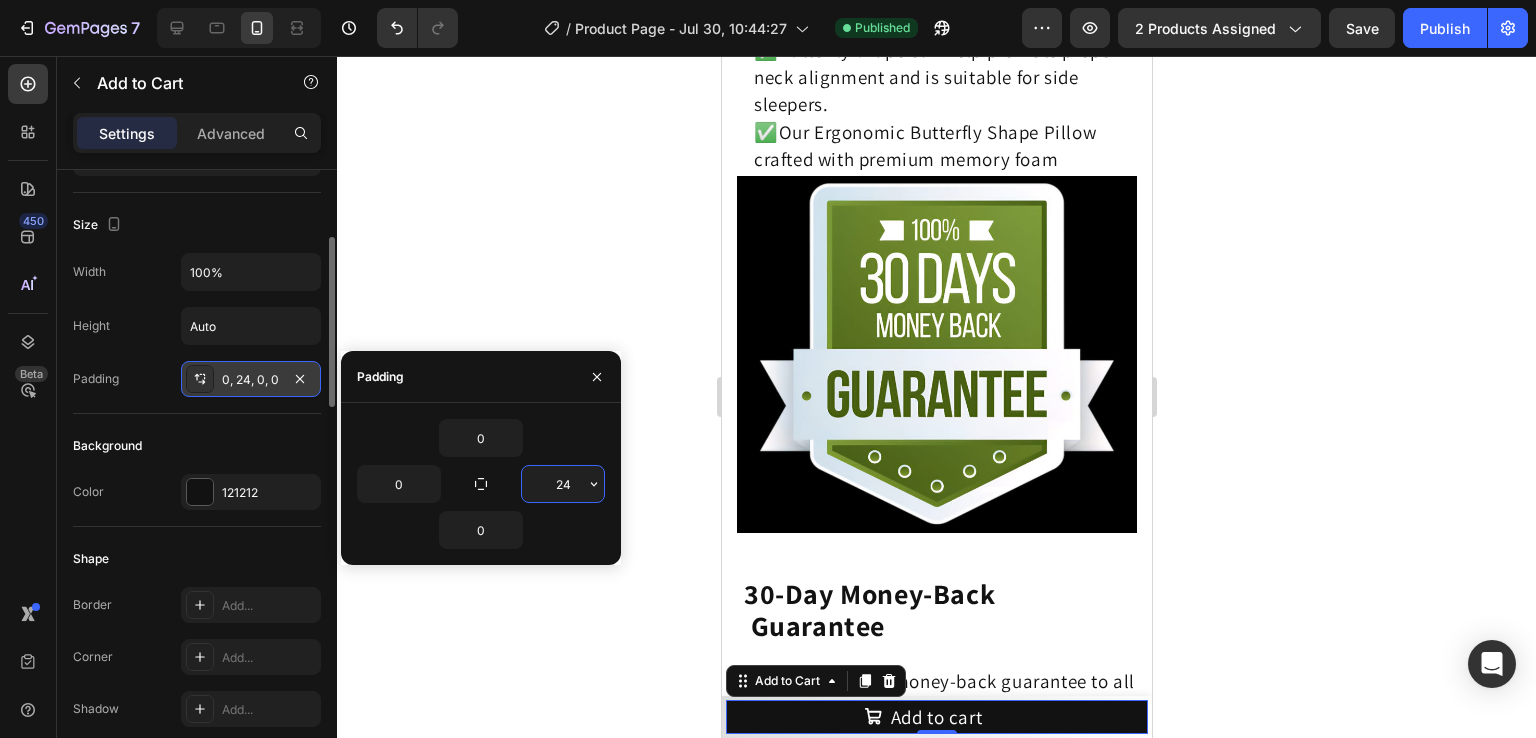 click on "24" at bounding box center (563, 484) 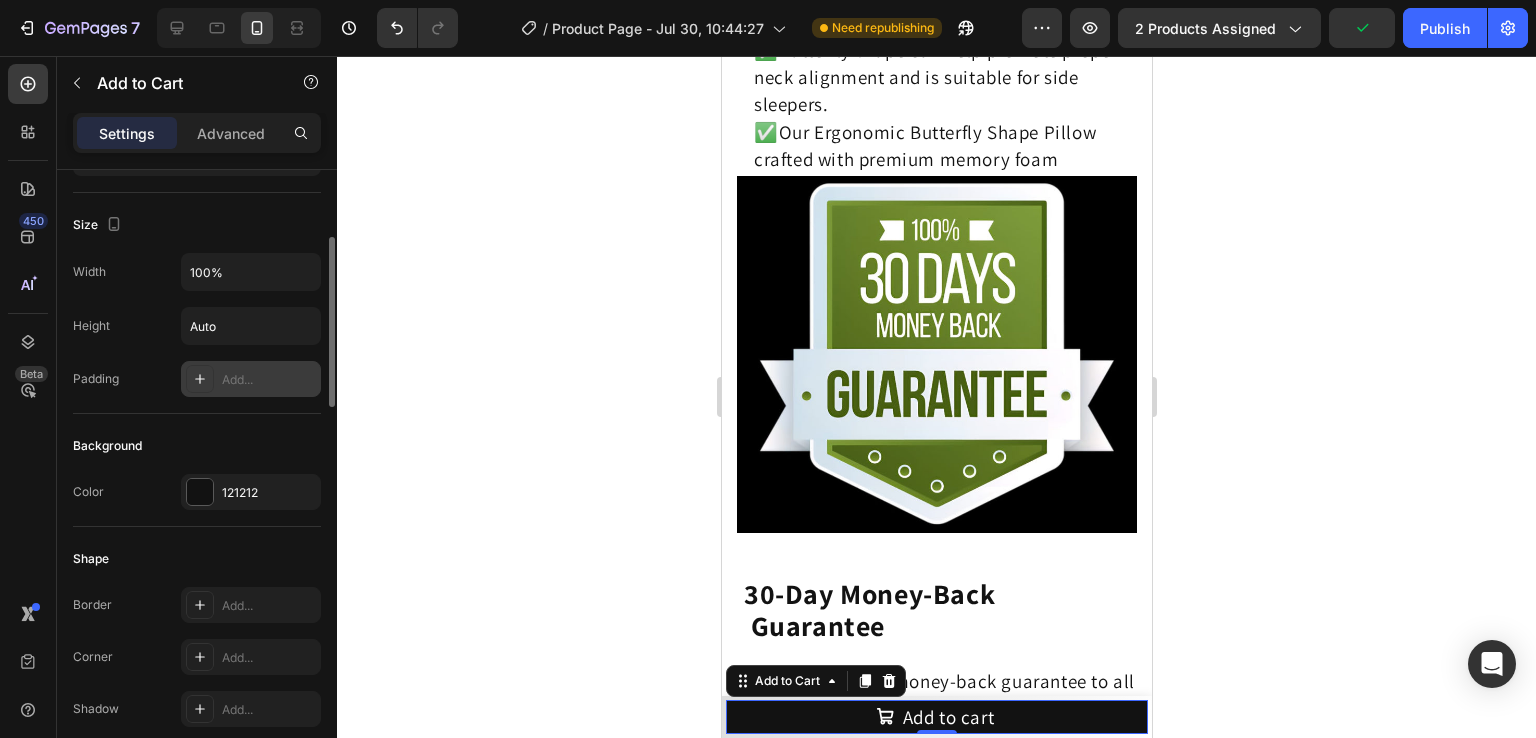 click 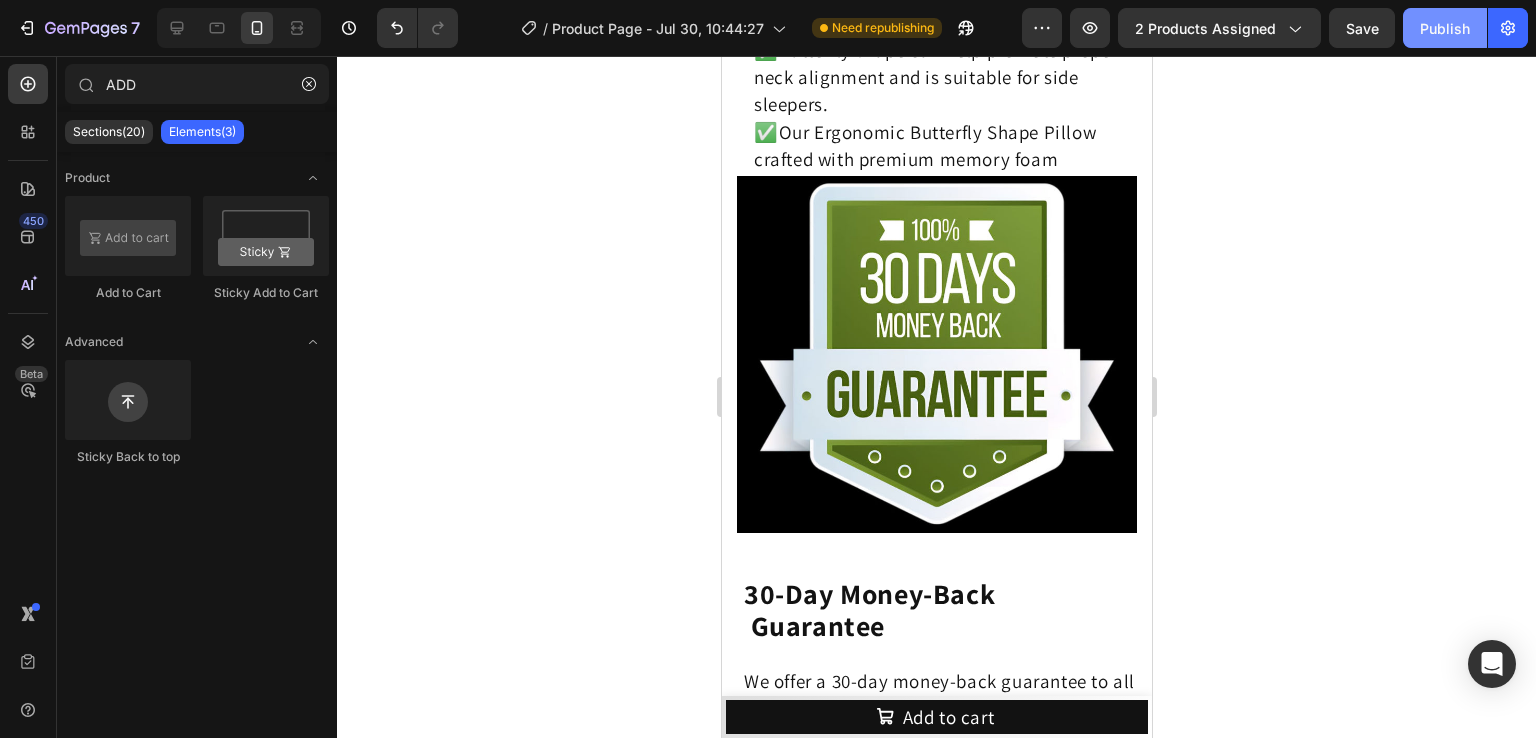 click on "Publish" at bounding box center [1445, 28] 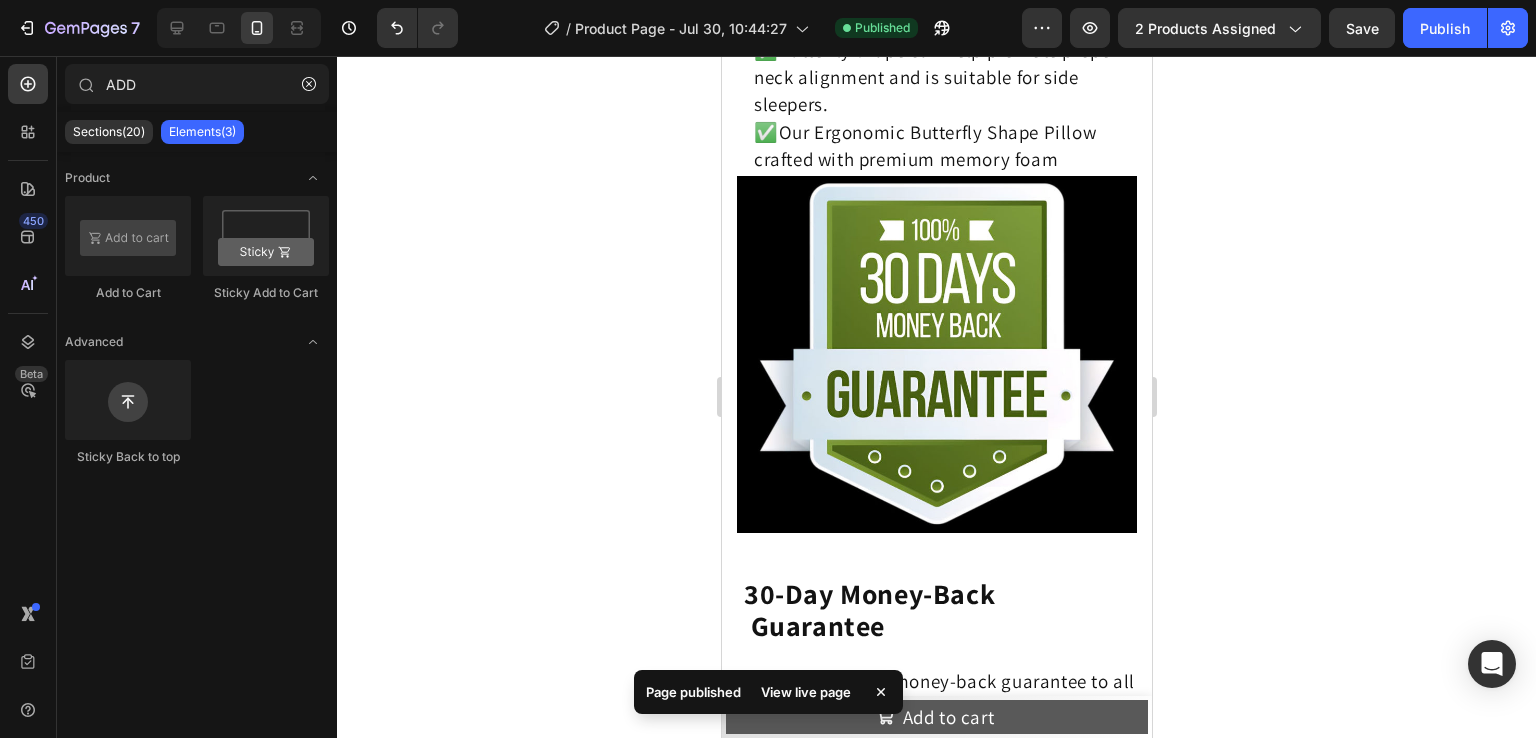 click on "Page published View live page" 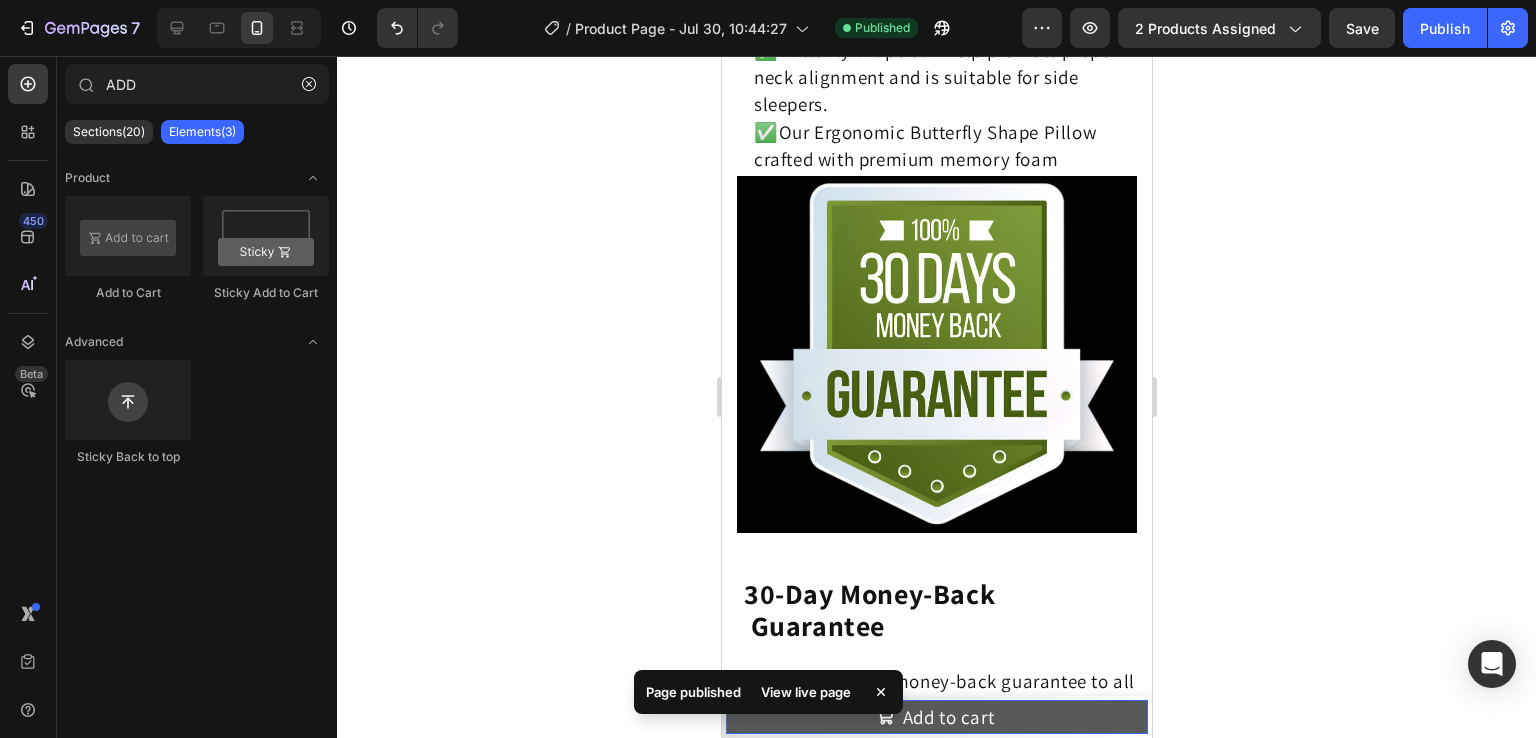 click on "Add to cart" at bounding box center [936, 717] 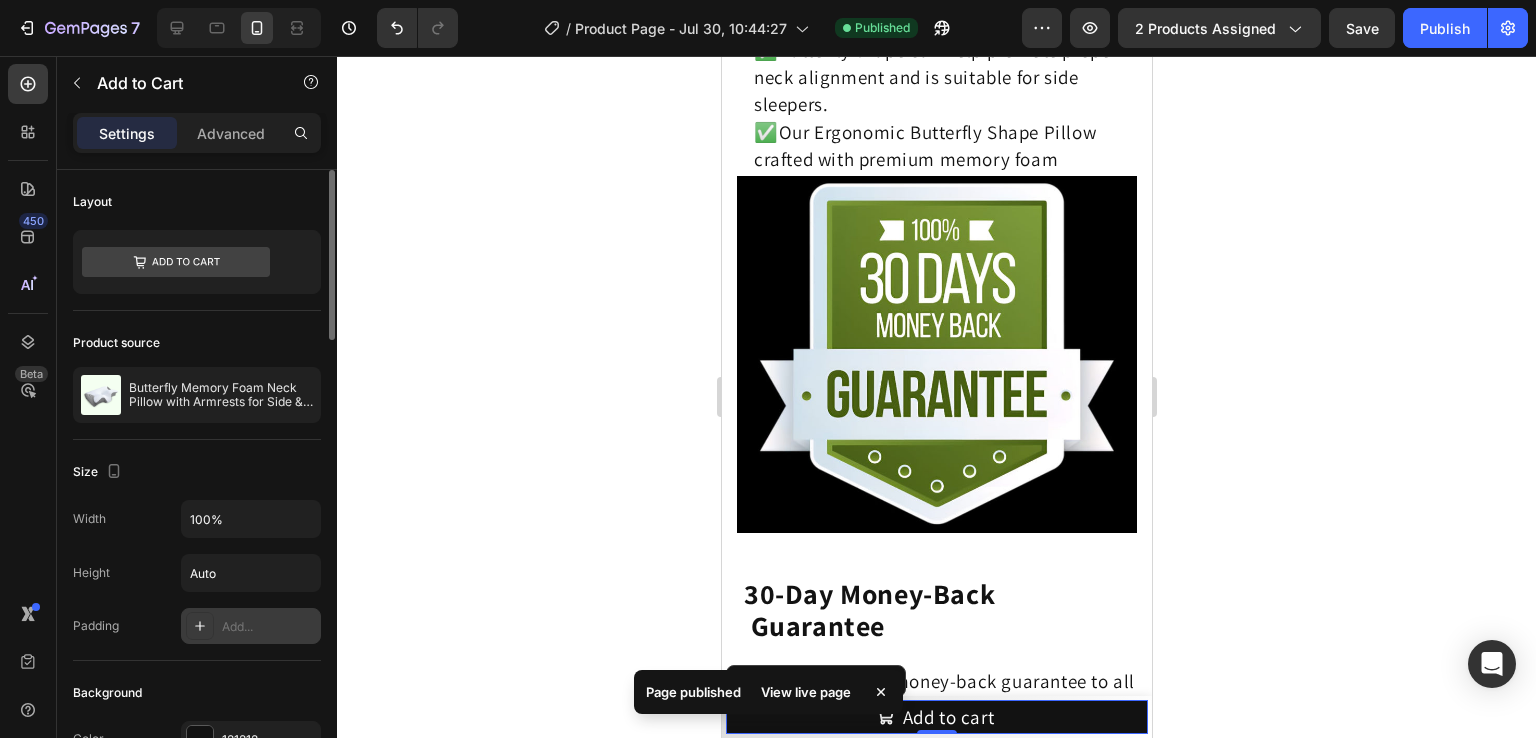 click at bounding box center (200, 626) 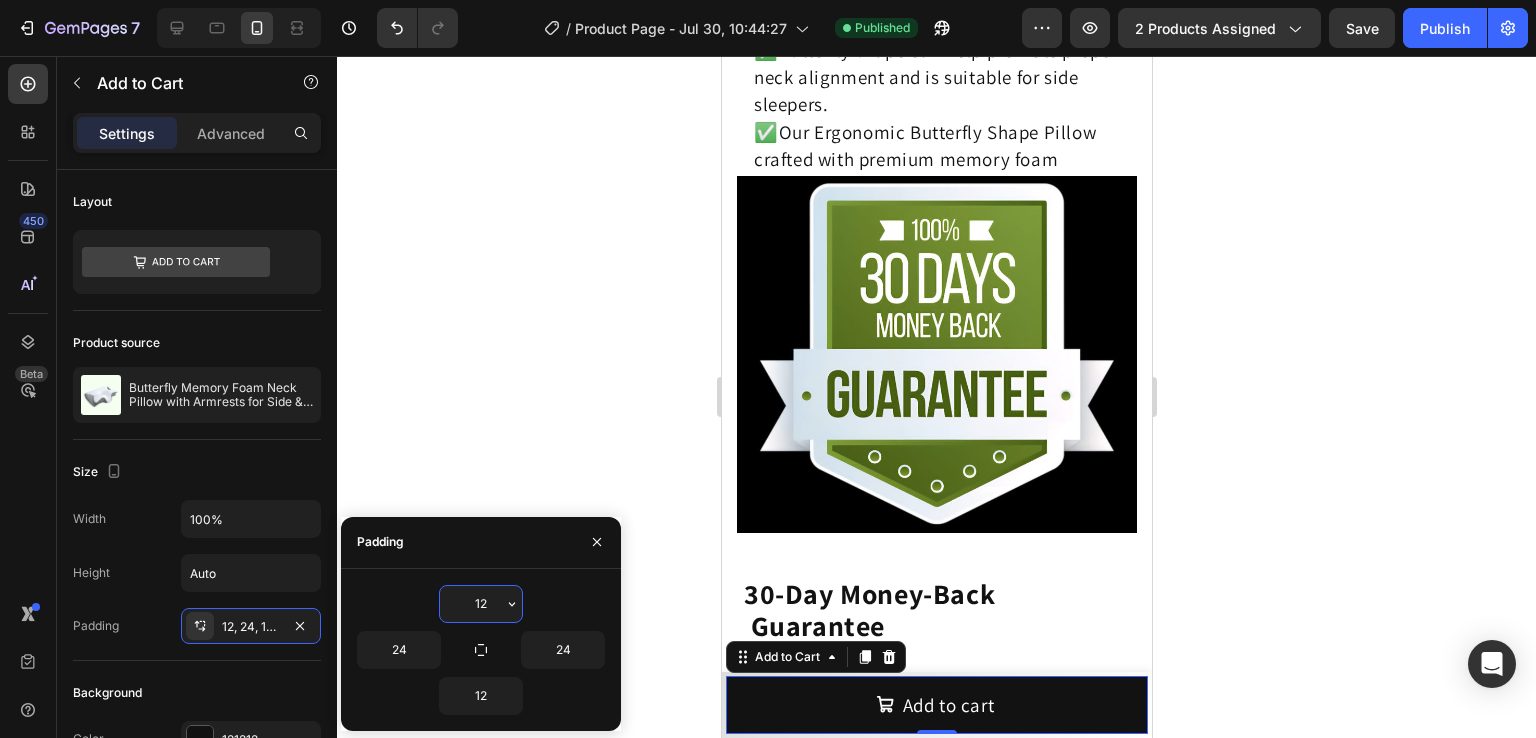 click on "12" at bounding box center (481, 604) 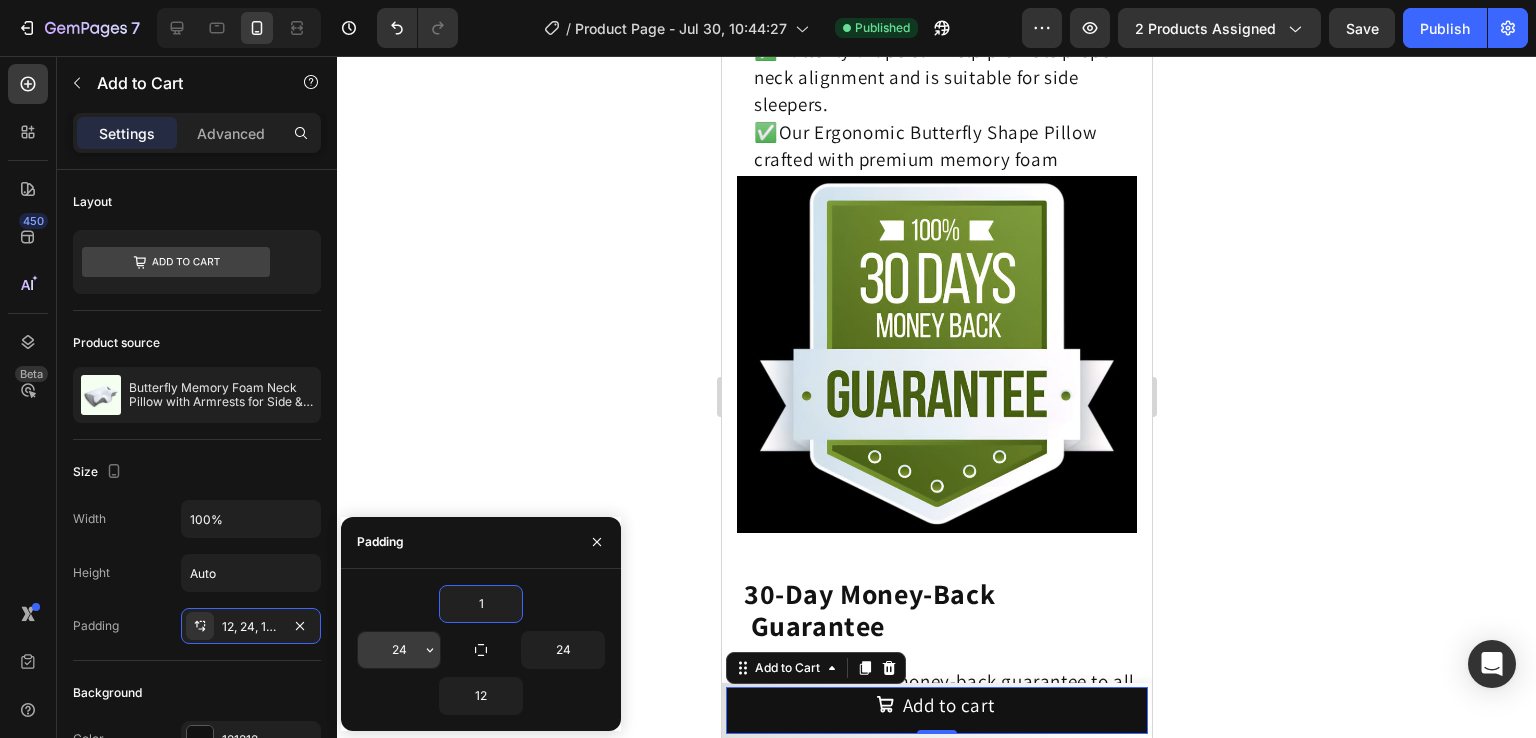 type on "1" 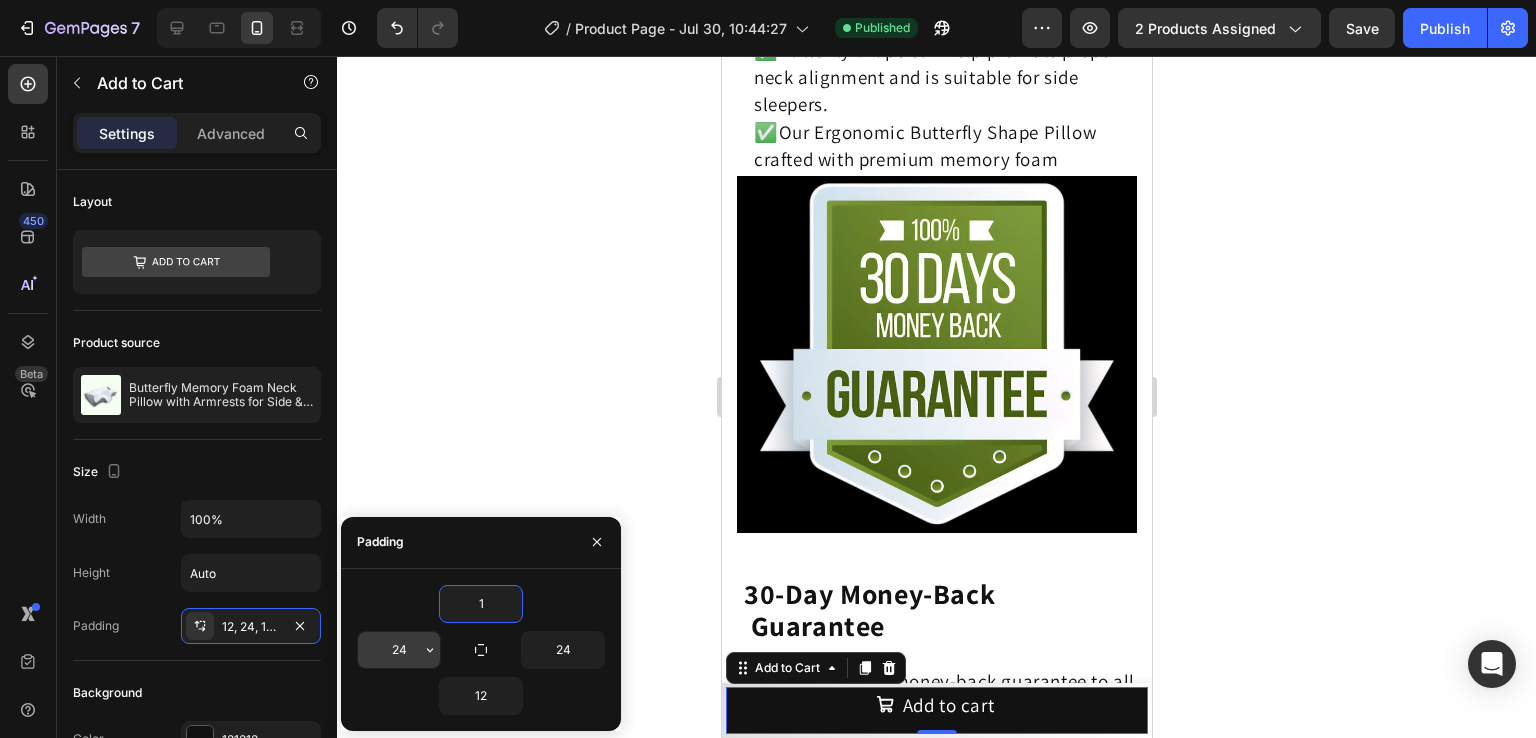 click on "24" at bounding box center (399, 650) 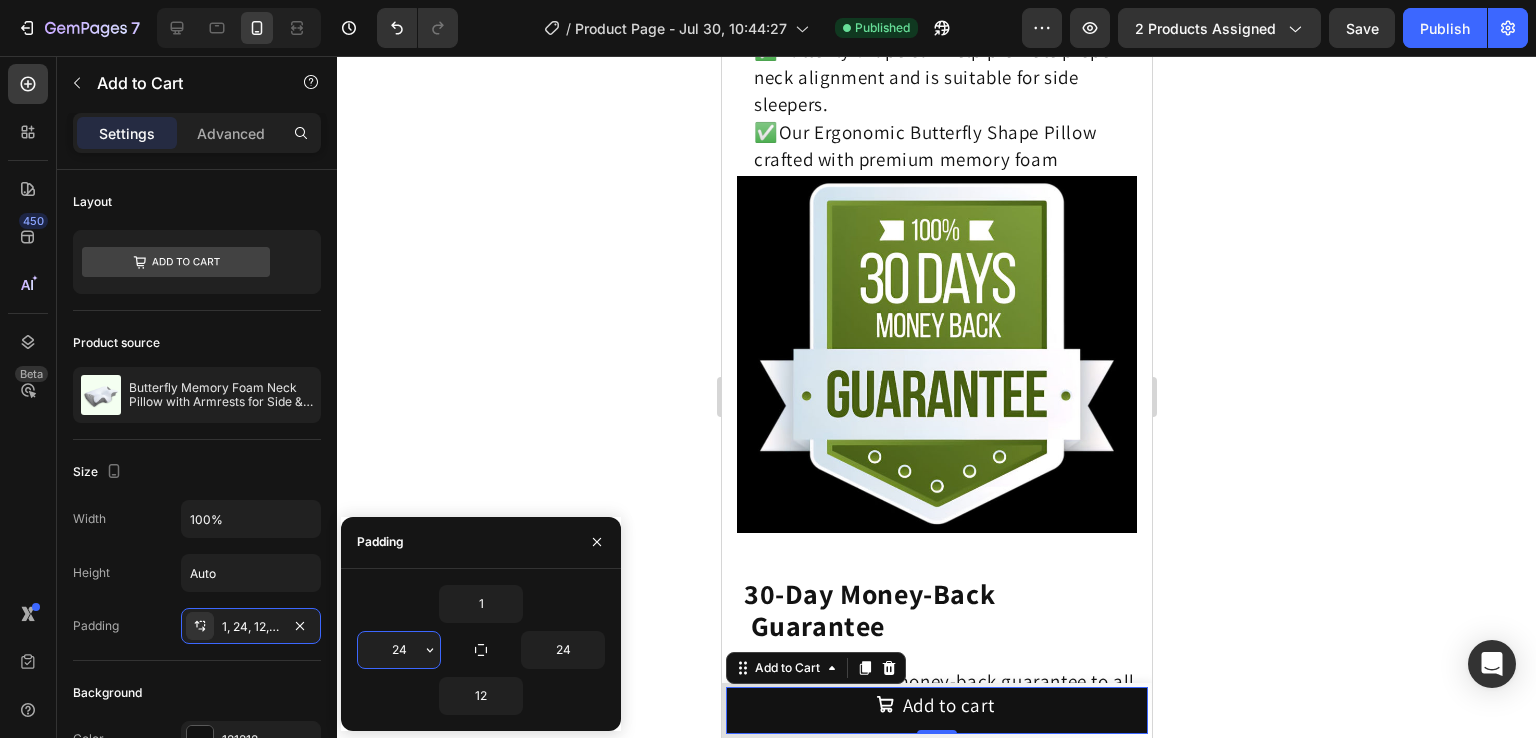 click on "24" at bounding box center (399, 650) 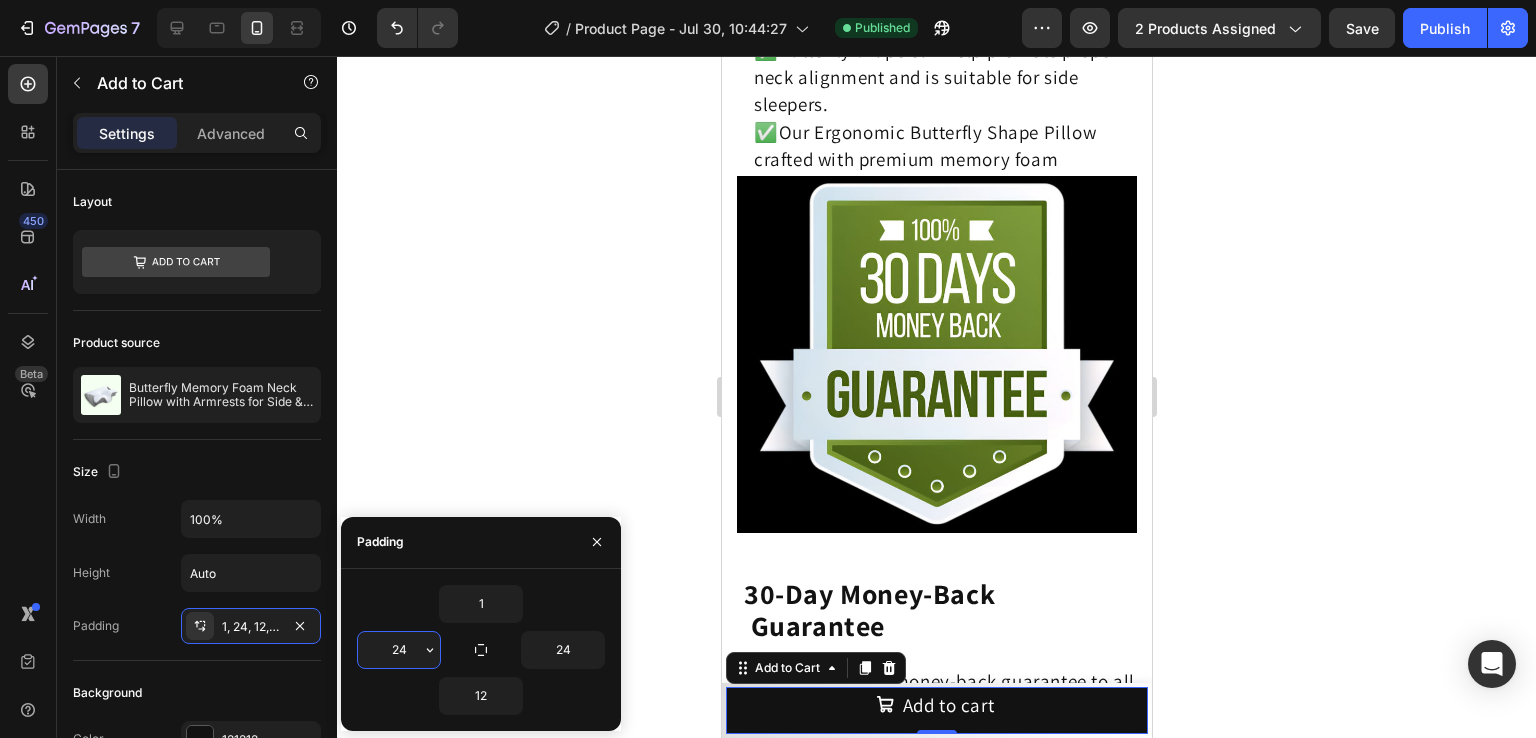 click on "24" at bounding box center [399, 650] 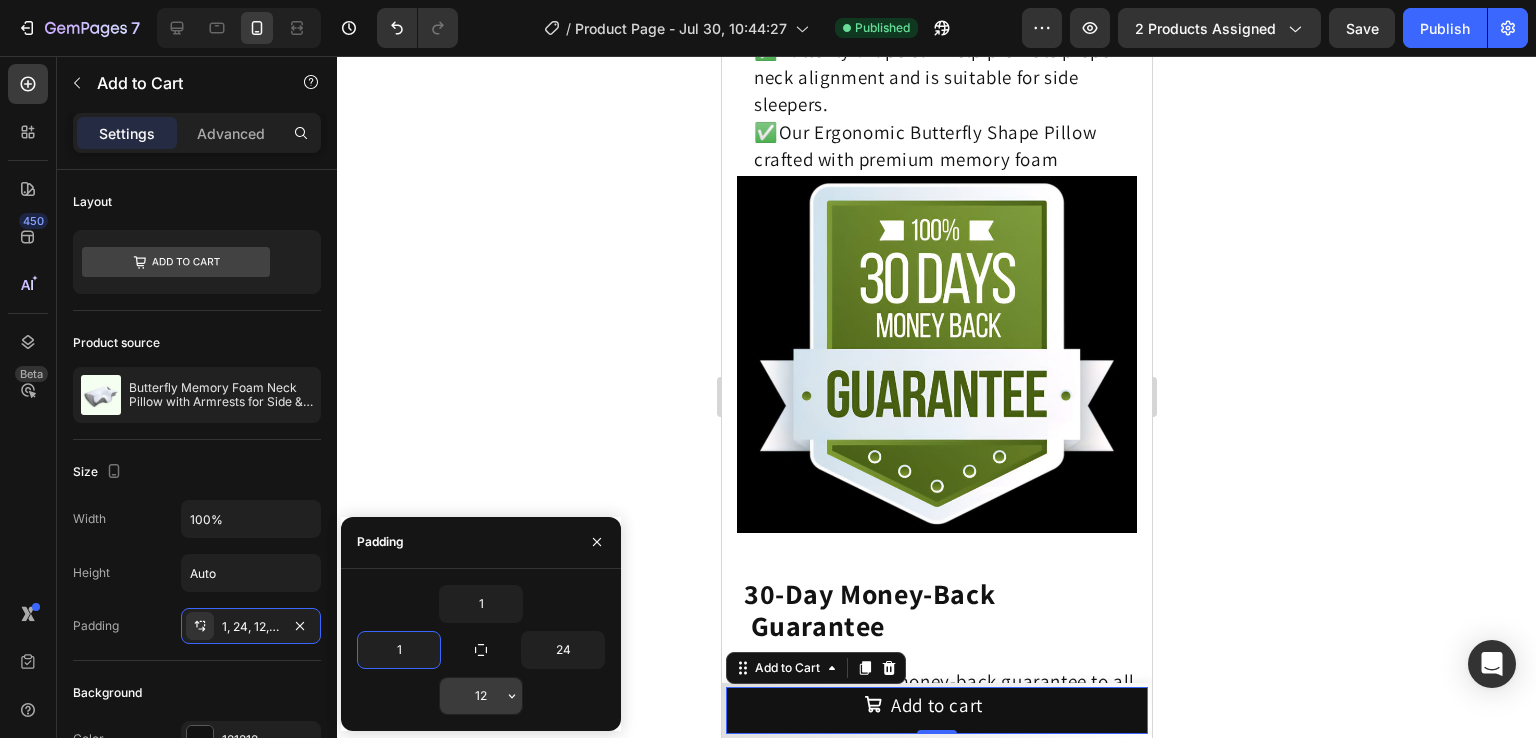 type on "1" 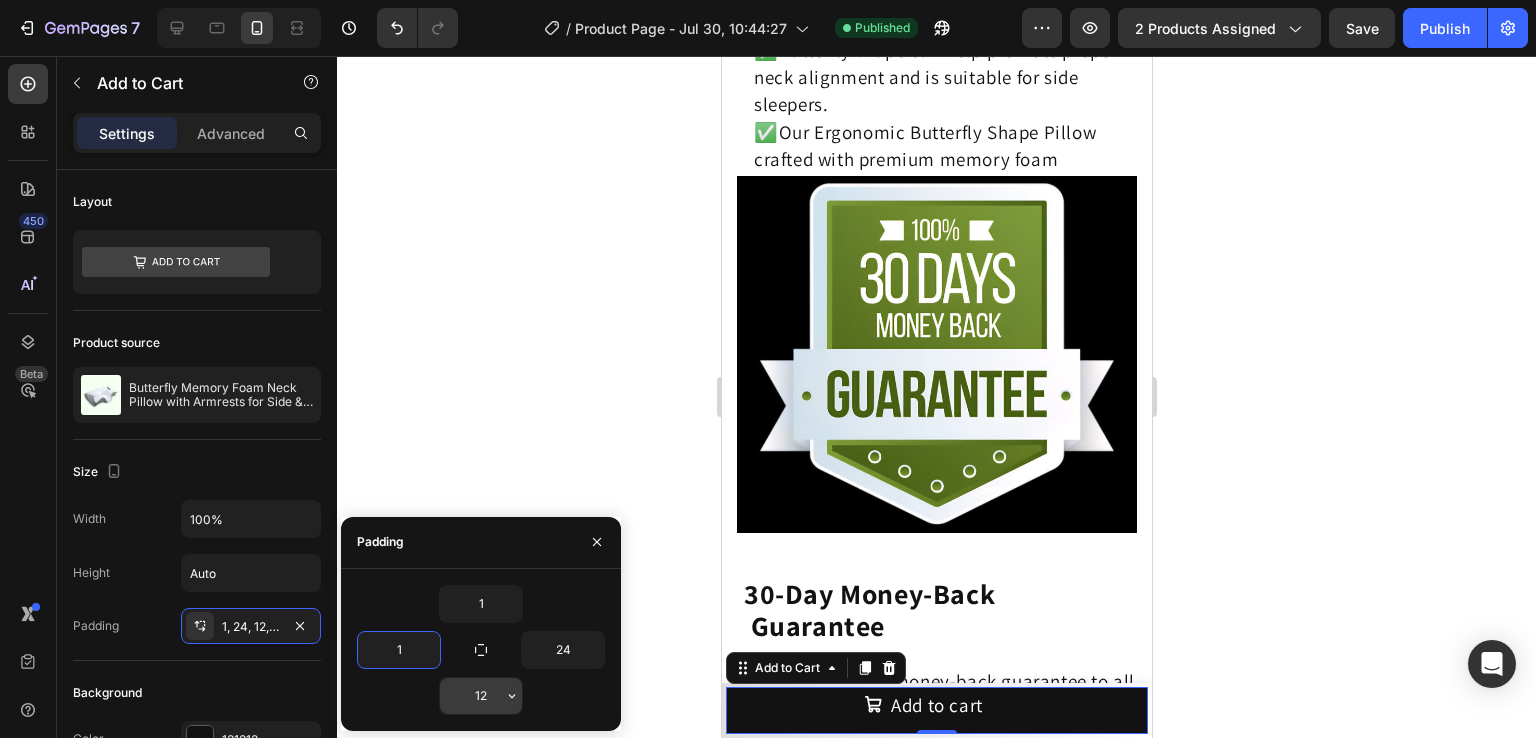 click on "12" at bounding box center (481, 696) 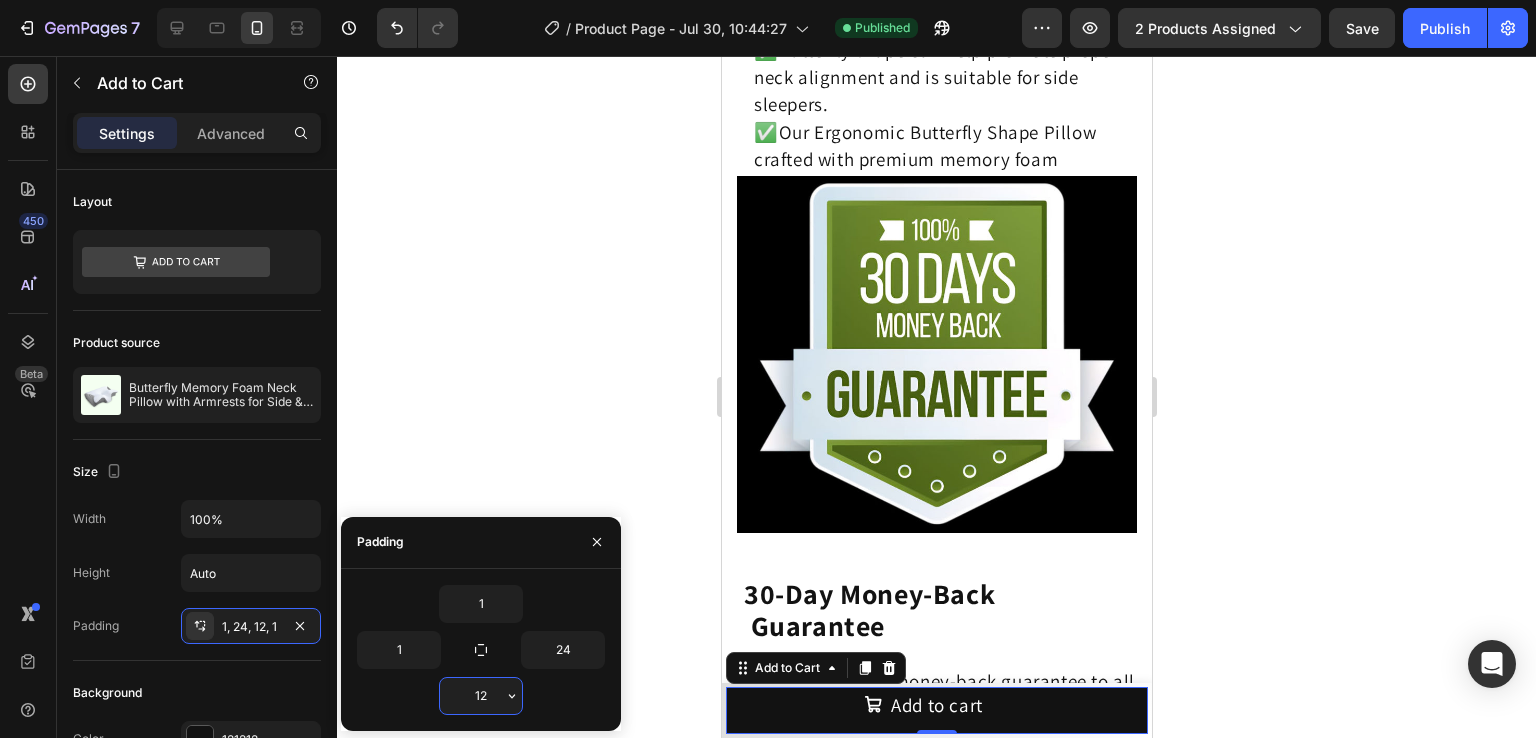 click on "12" at bounding box center [481, 696] 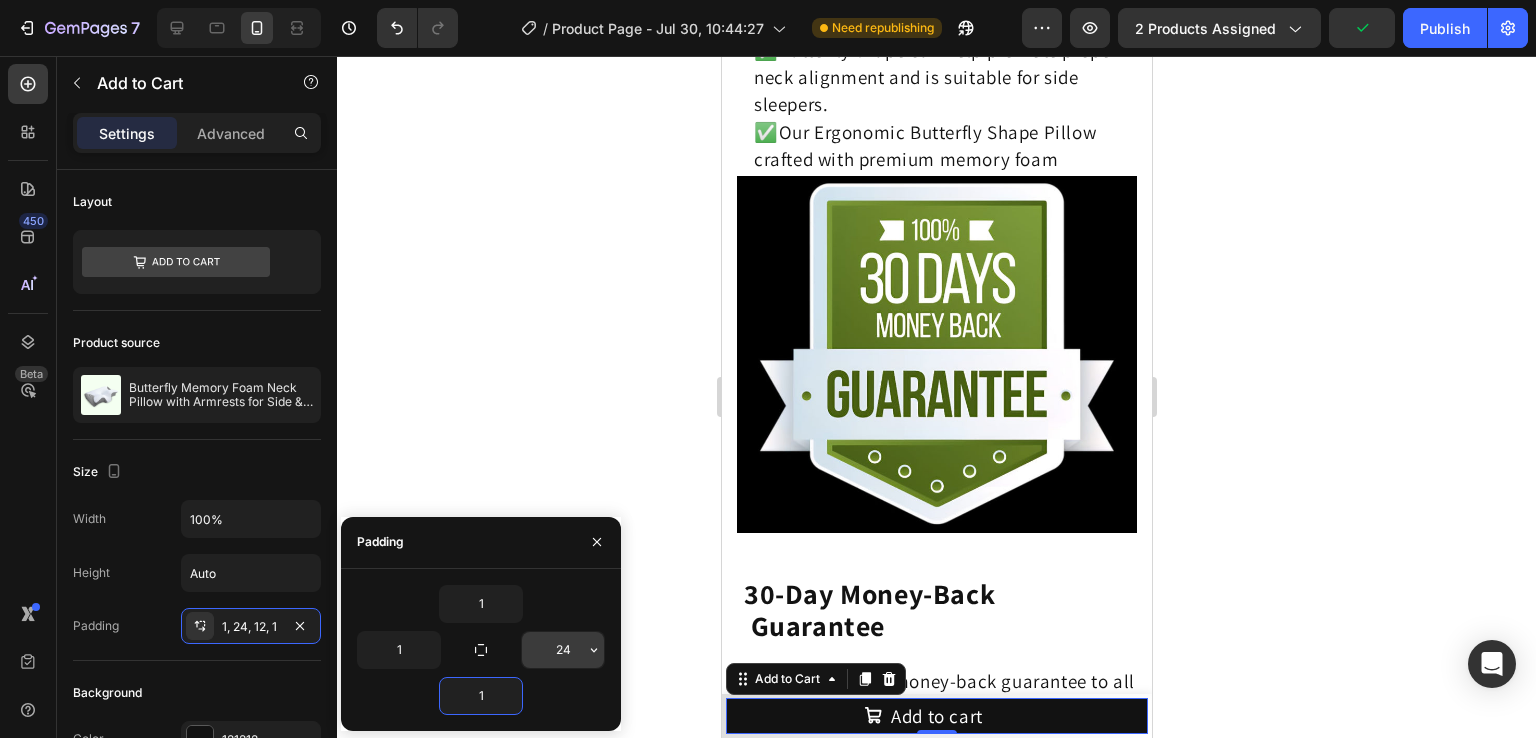 type on "1" 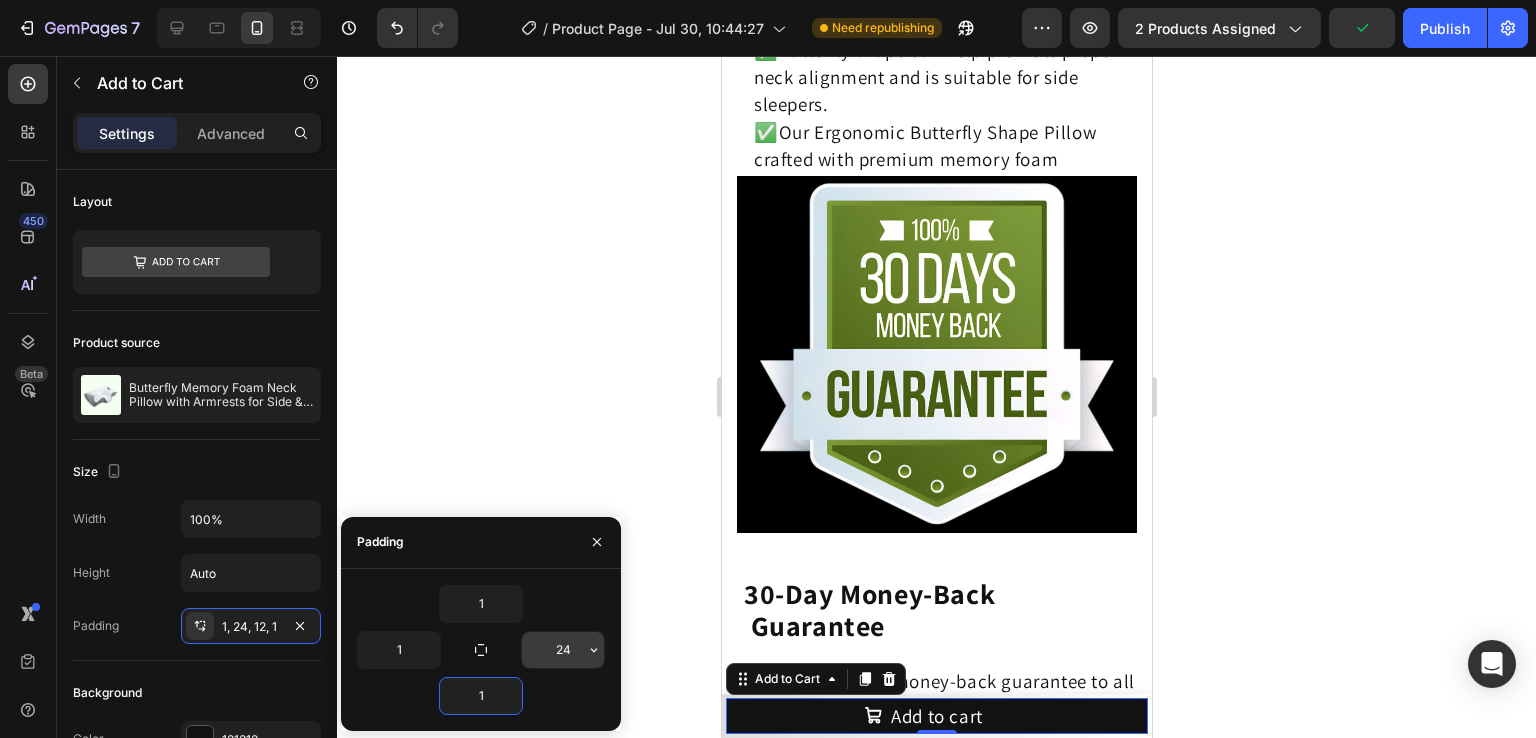click on "24" at bounding box center [563, 650] 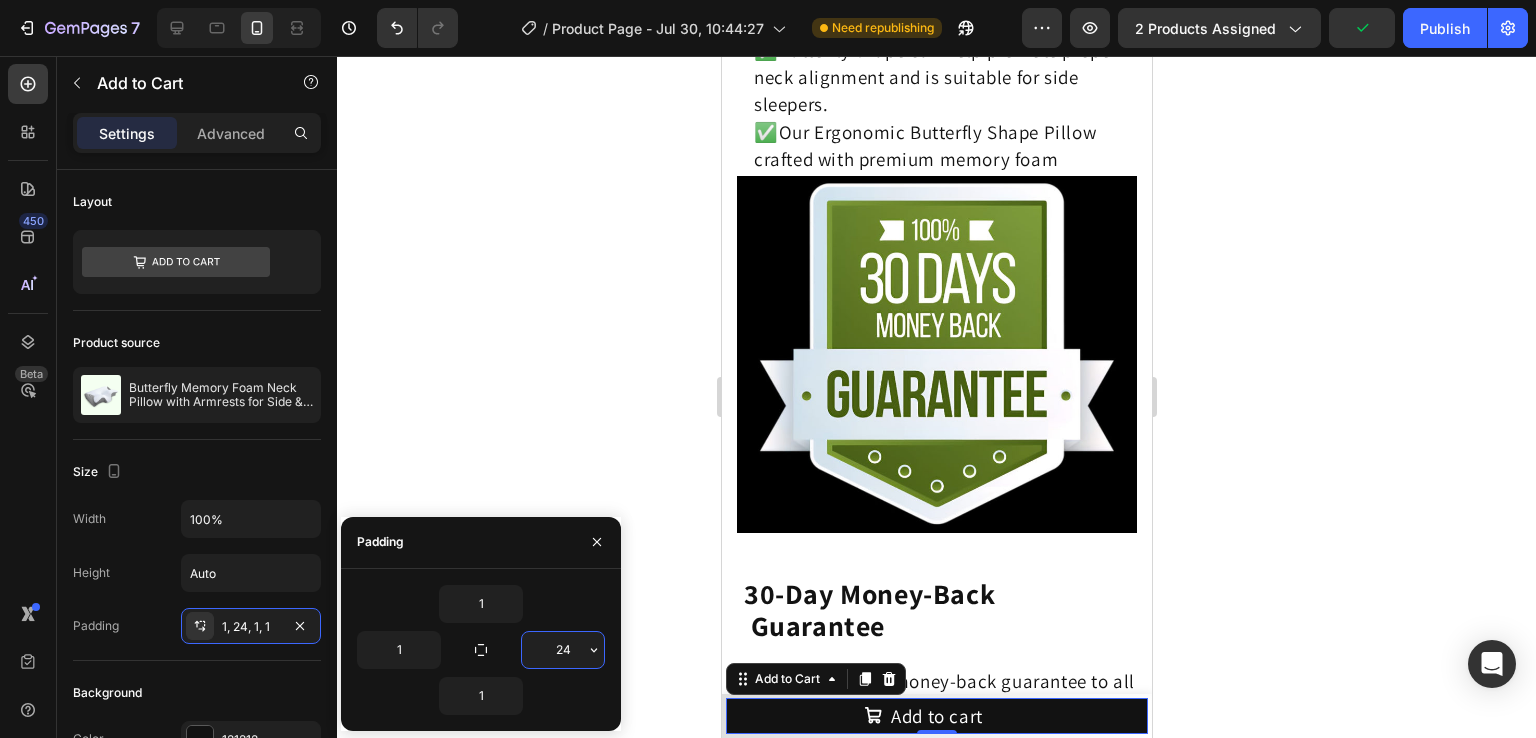click on "24" at bounding box center (563, 650) 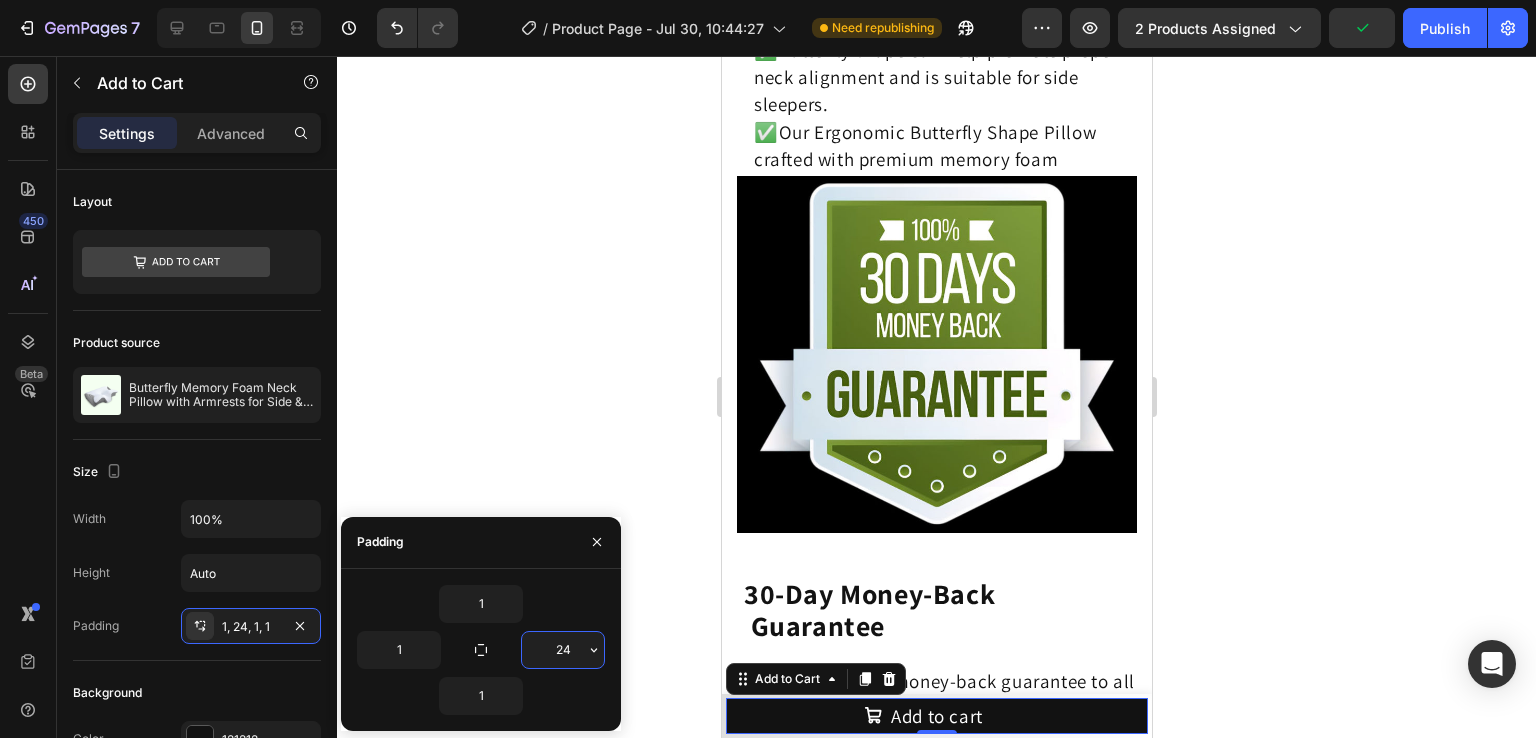 type on "1" 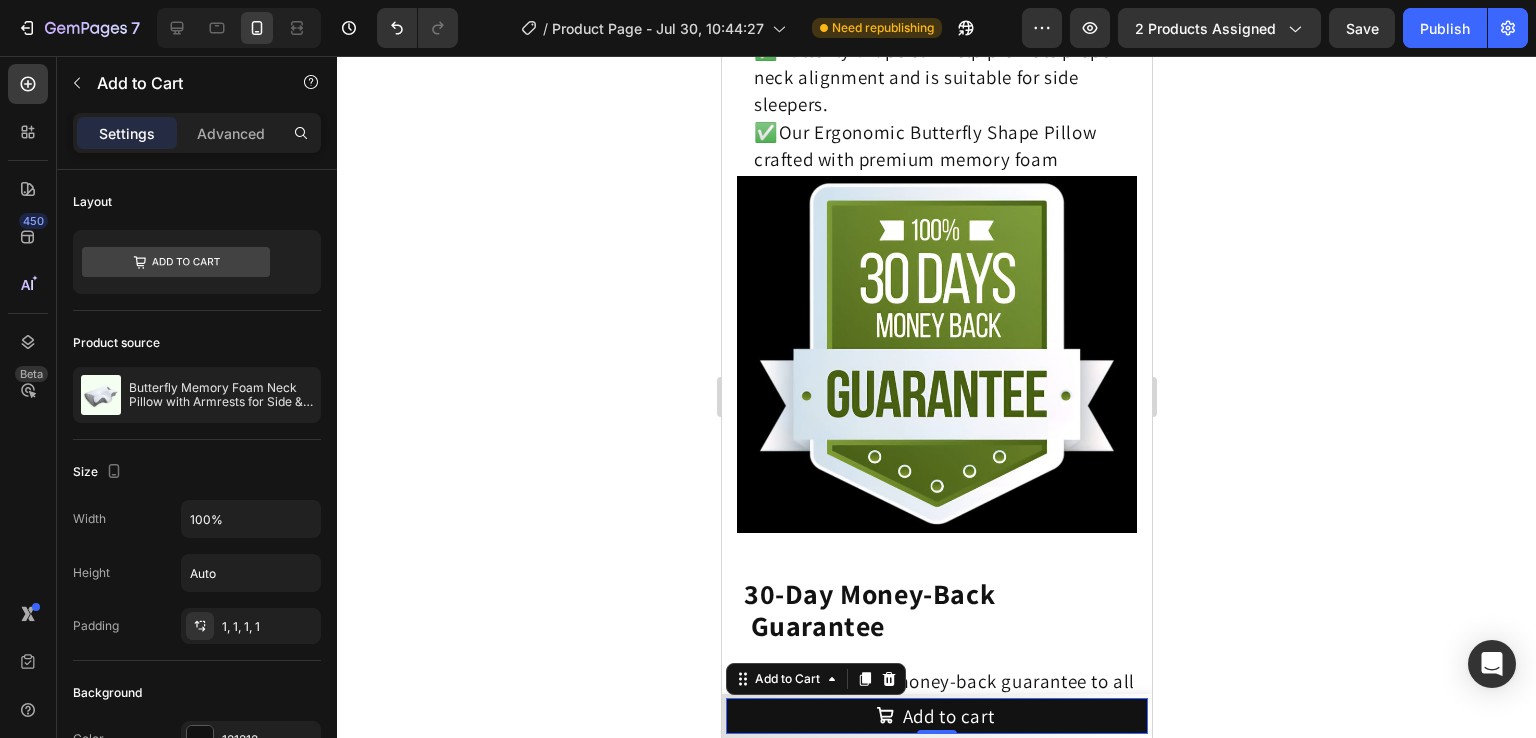 click 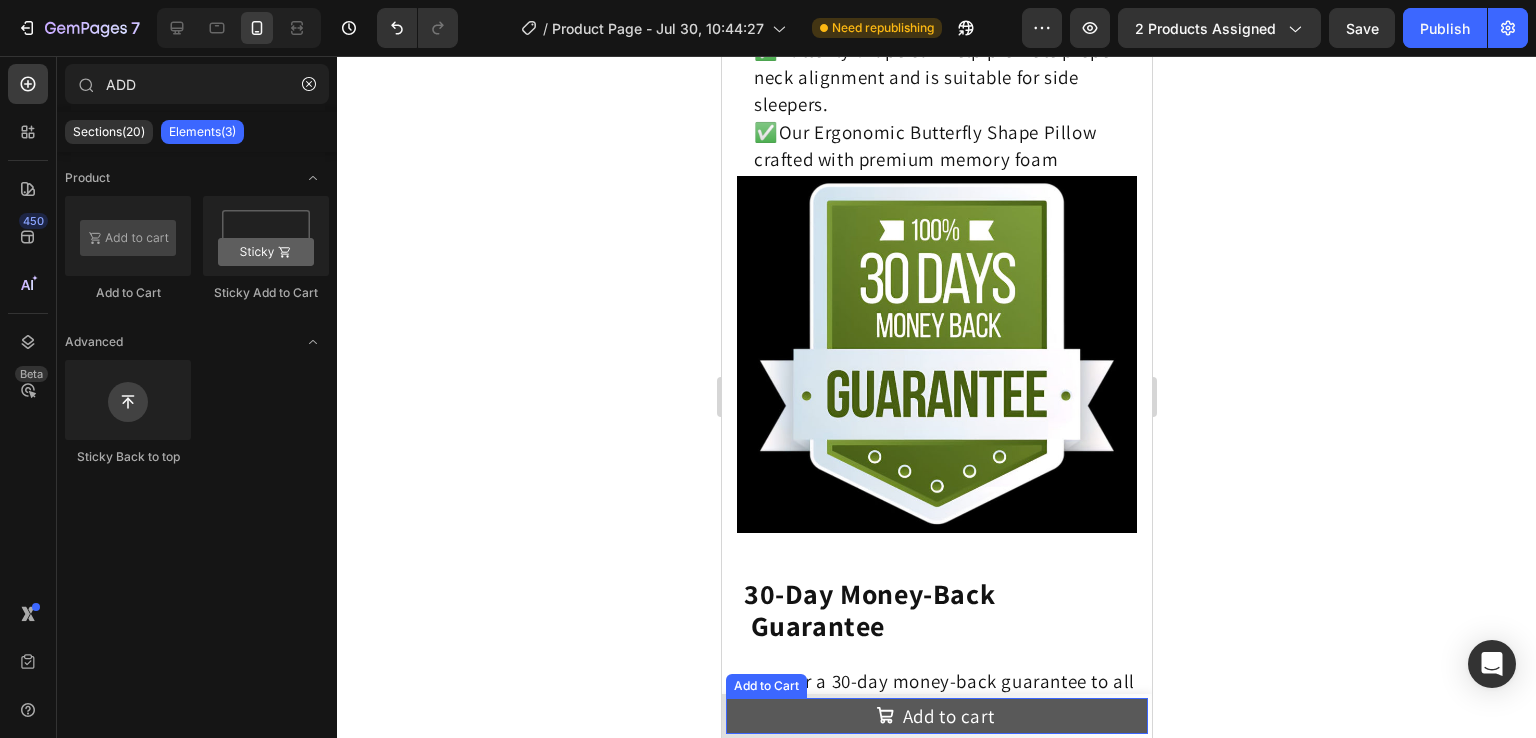click on "Add to cart" at bounding box center (936, 716) 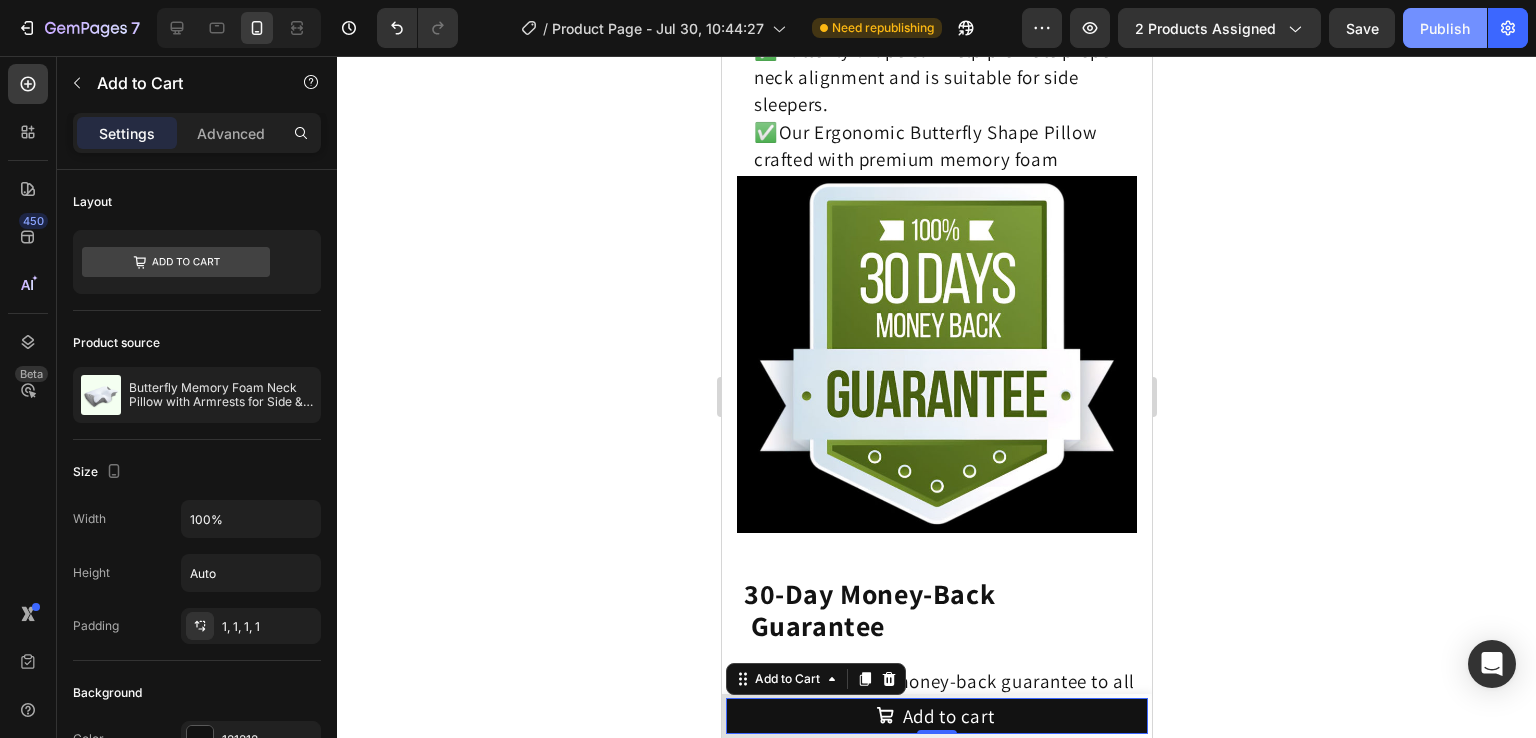 click on "Publish" at bounding box center (1445, 28) 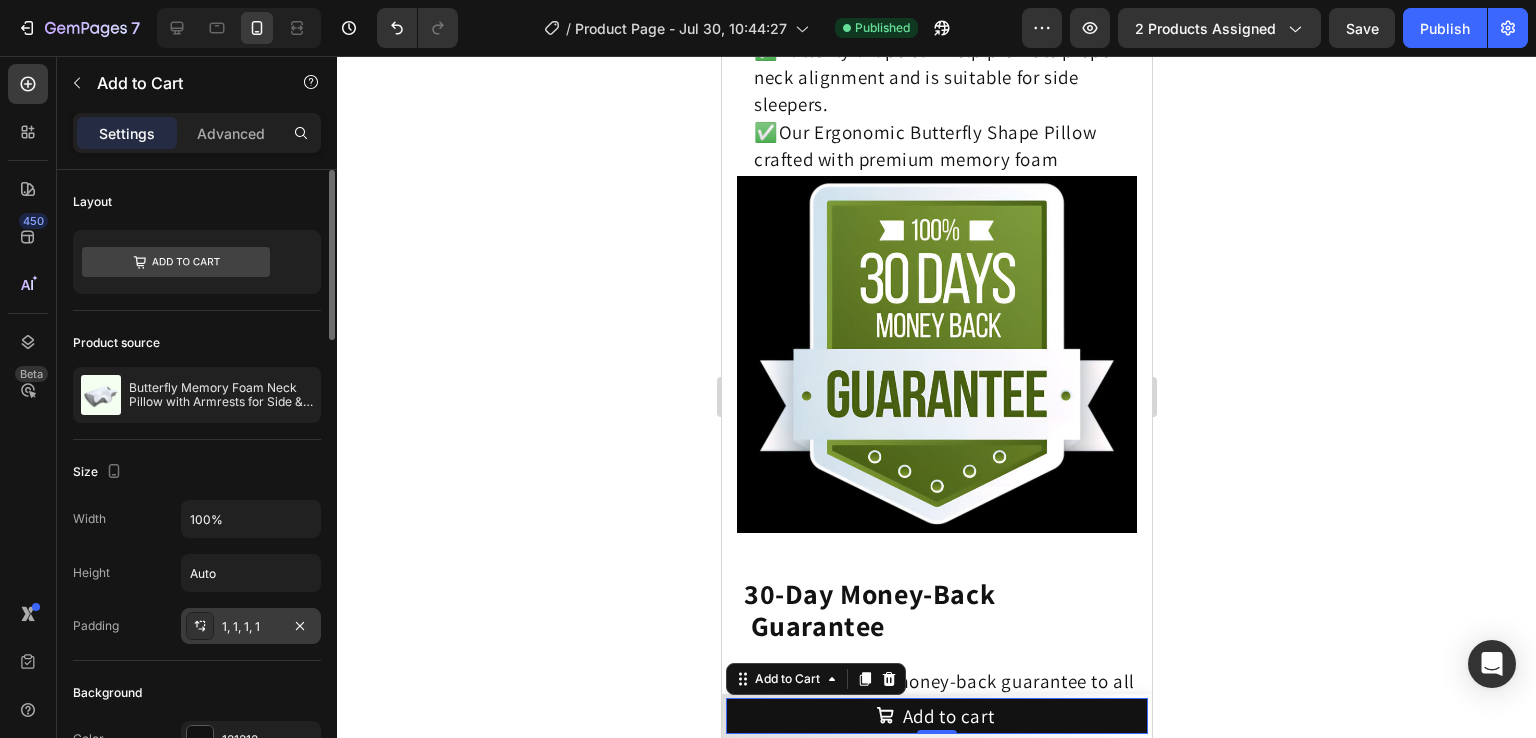 click on "1, 1, 1, 1" at bounding box center (251, 627) 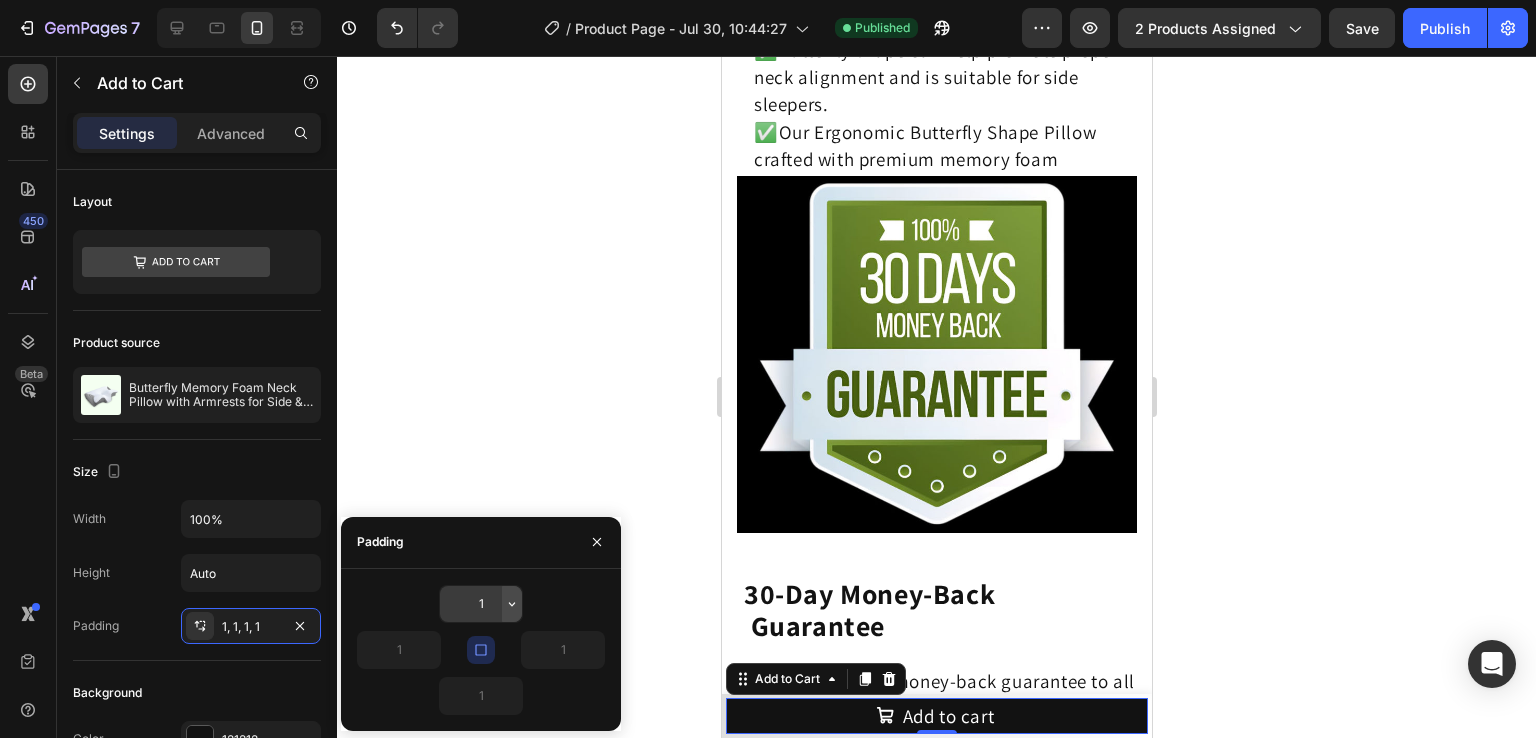 click 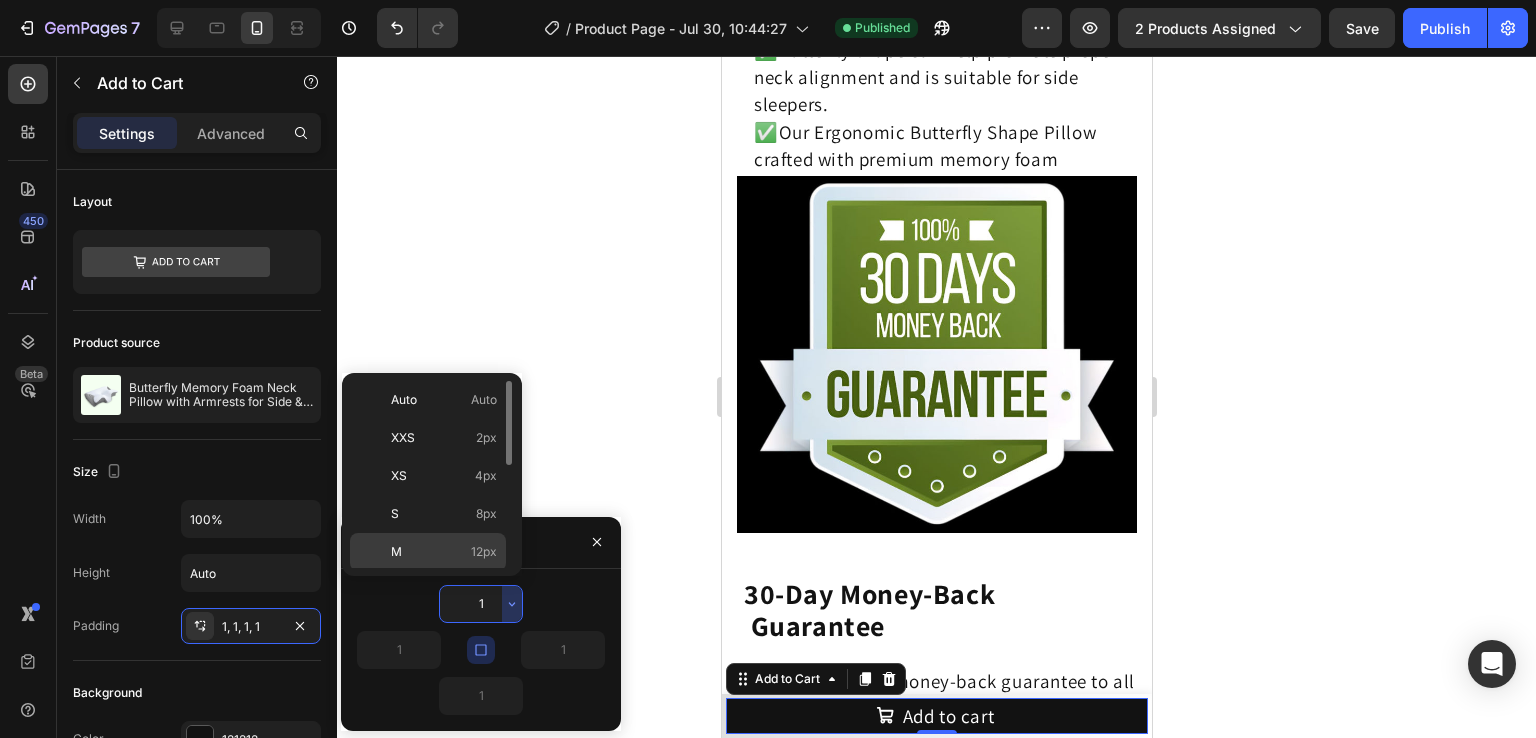click on "M 12px" at bounding box center (444, 552) 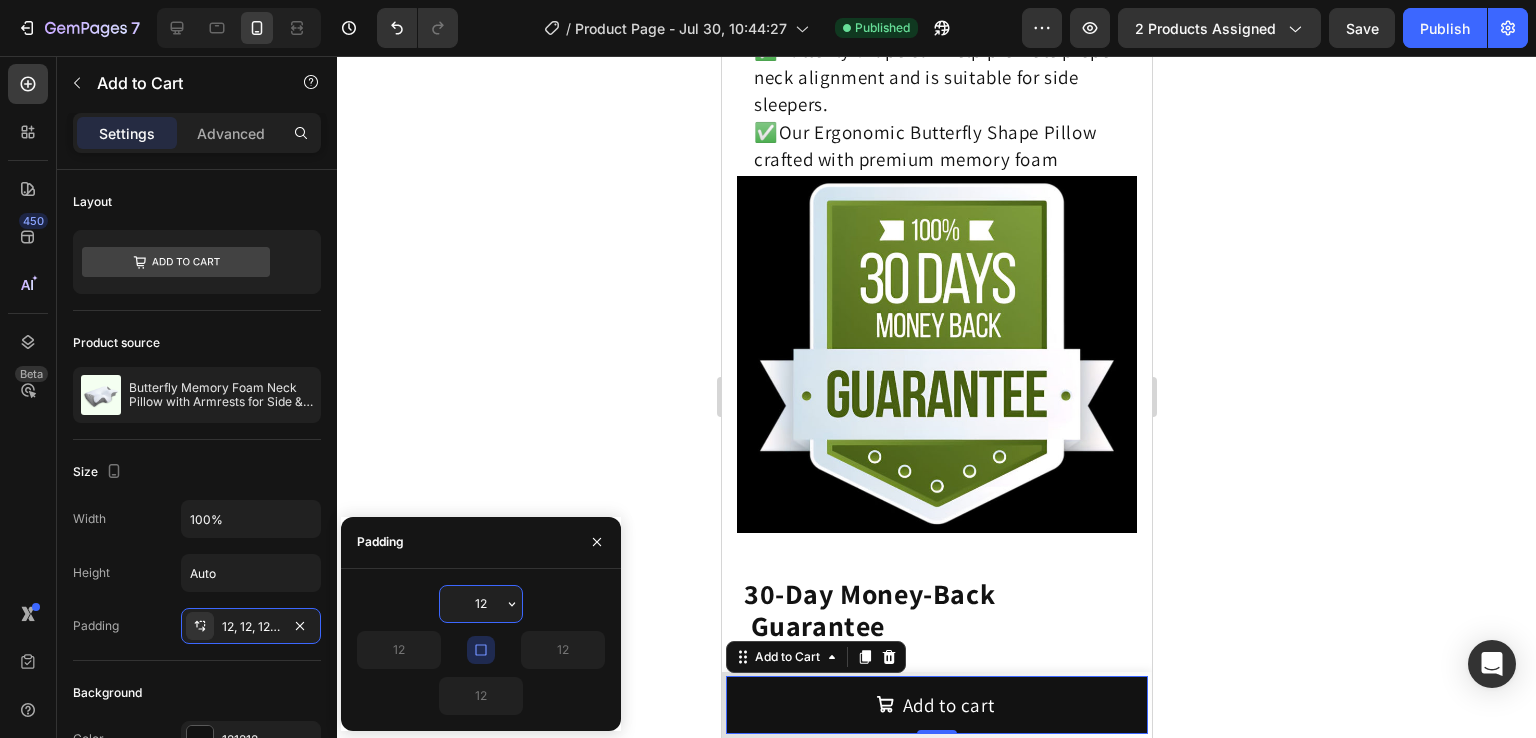 click on "12" at bounding box center [481, 604] 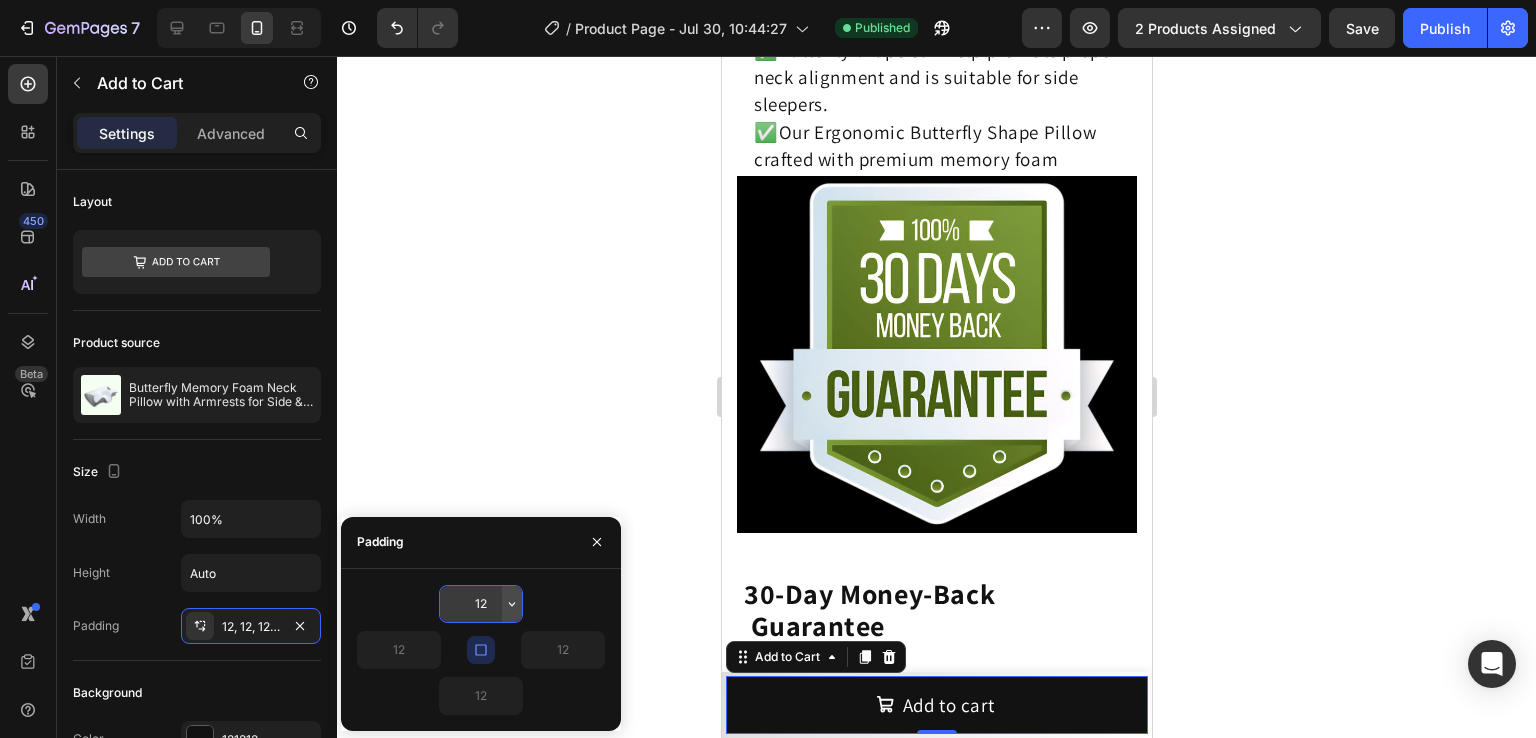 click 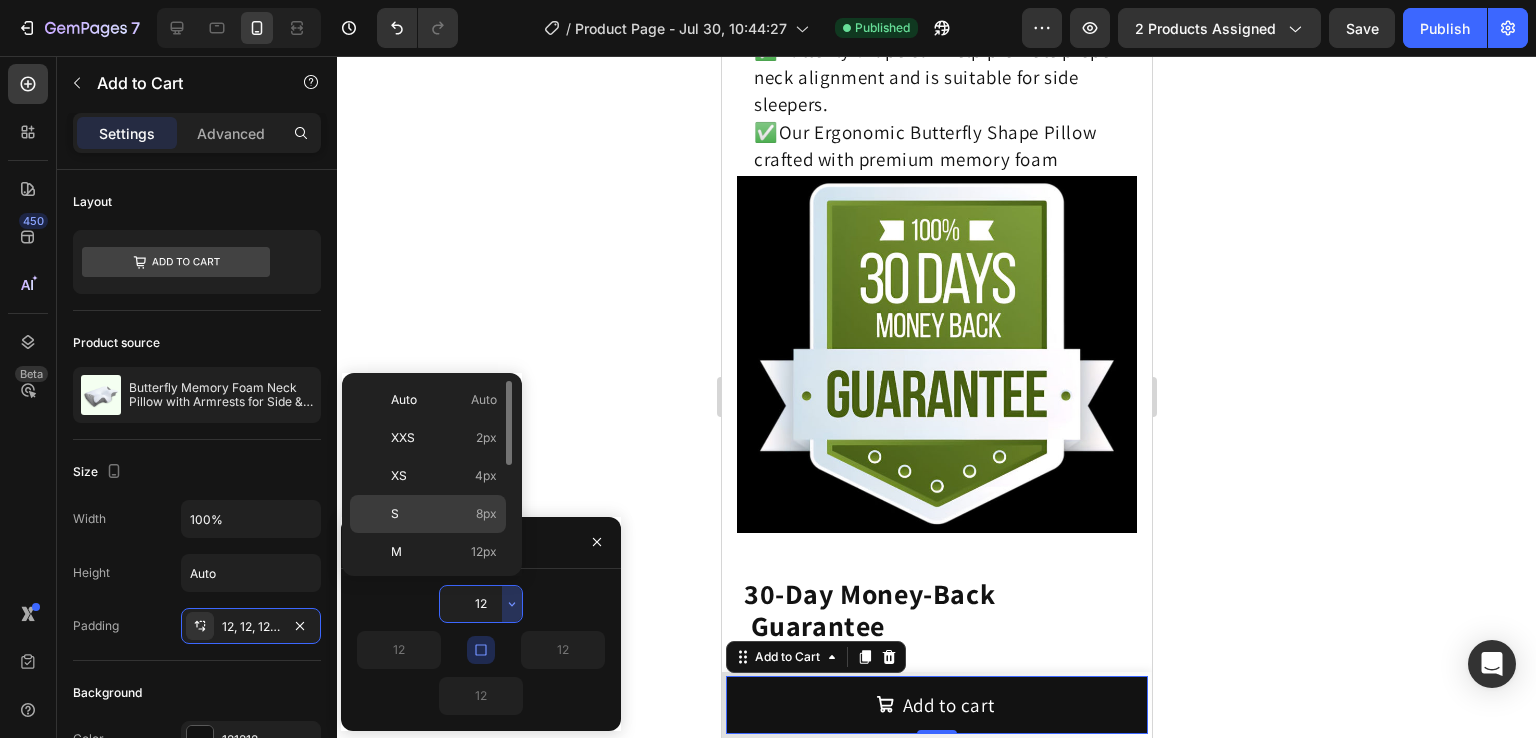 click on "S 8px" 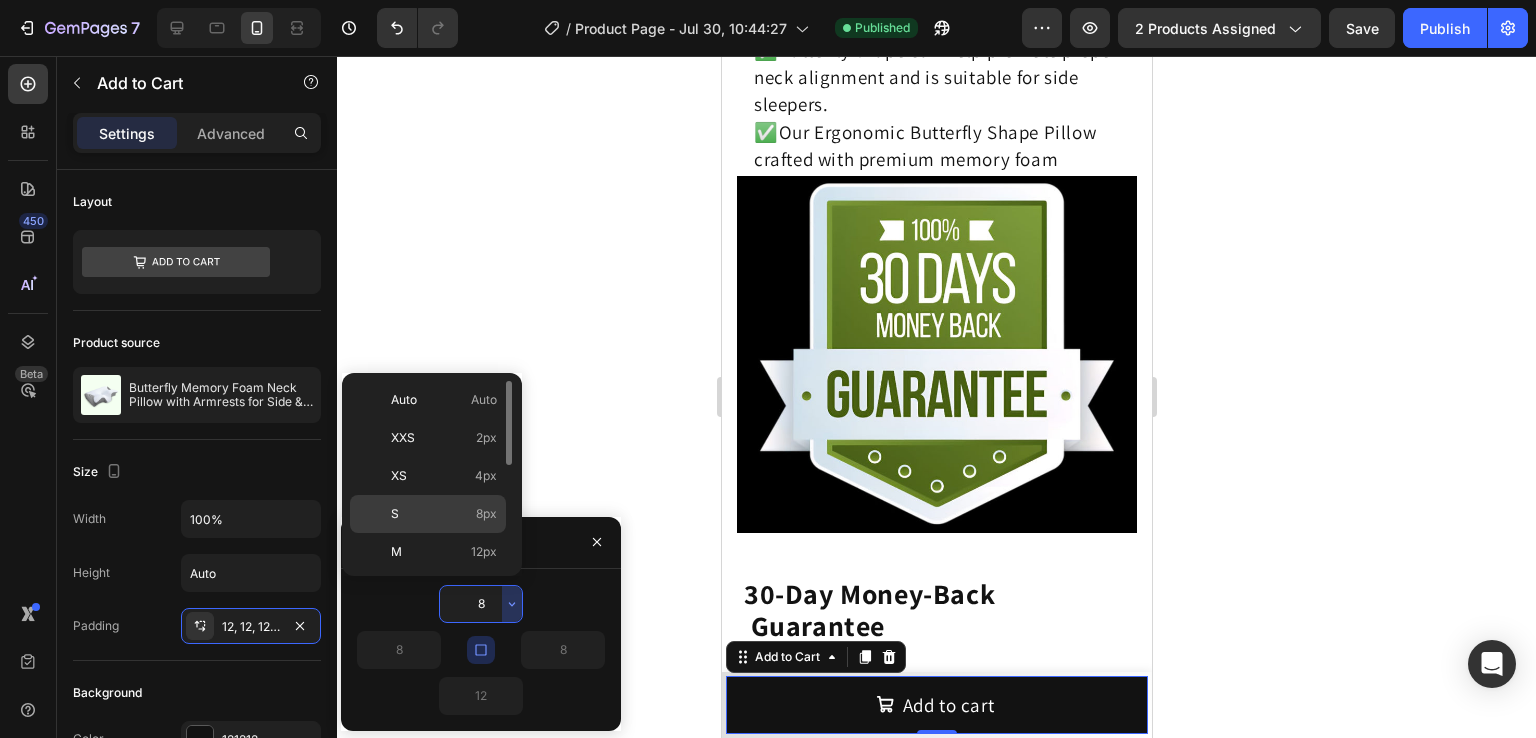 type on "8" 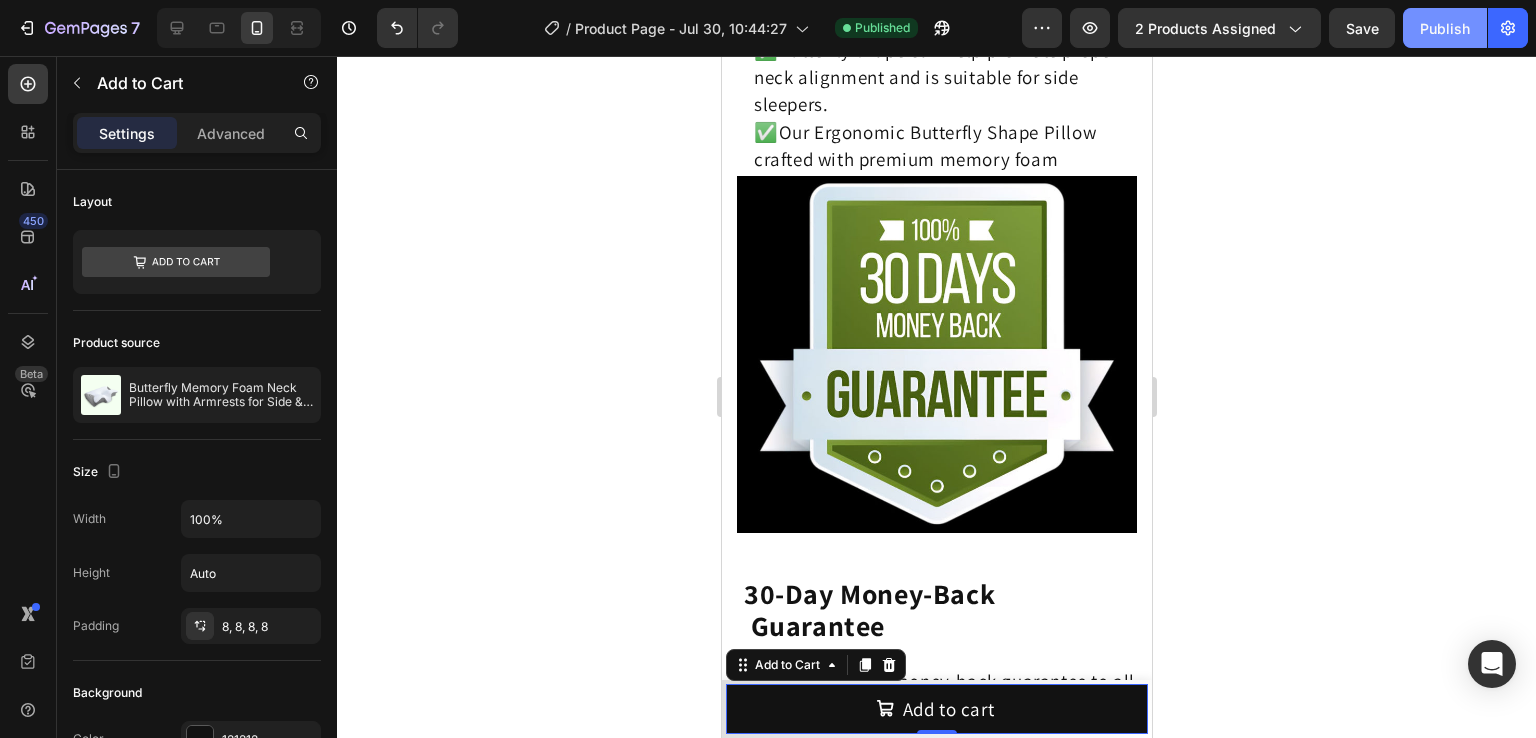 click on "Publish" at bounding box center (1445, 28) 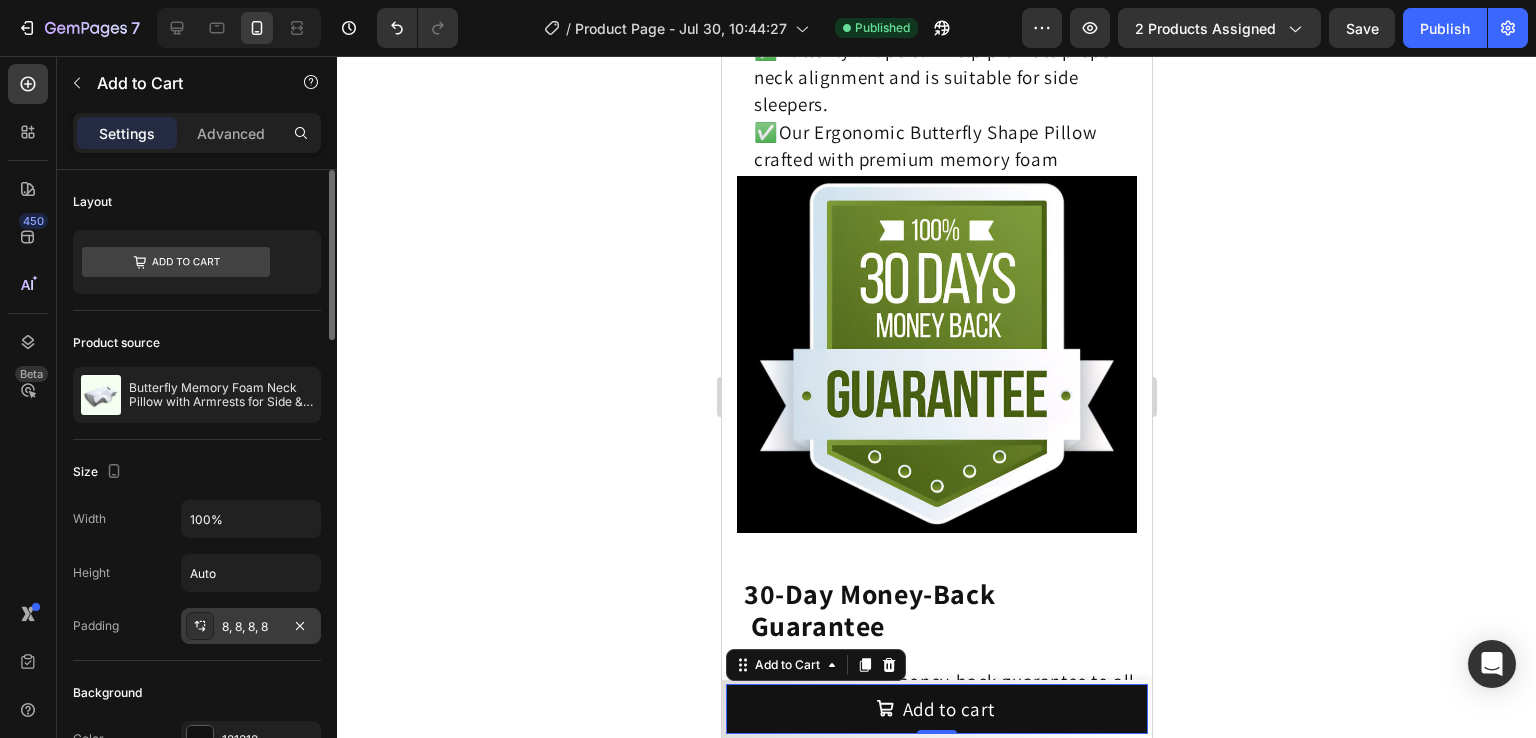 click 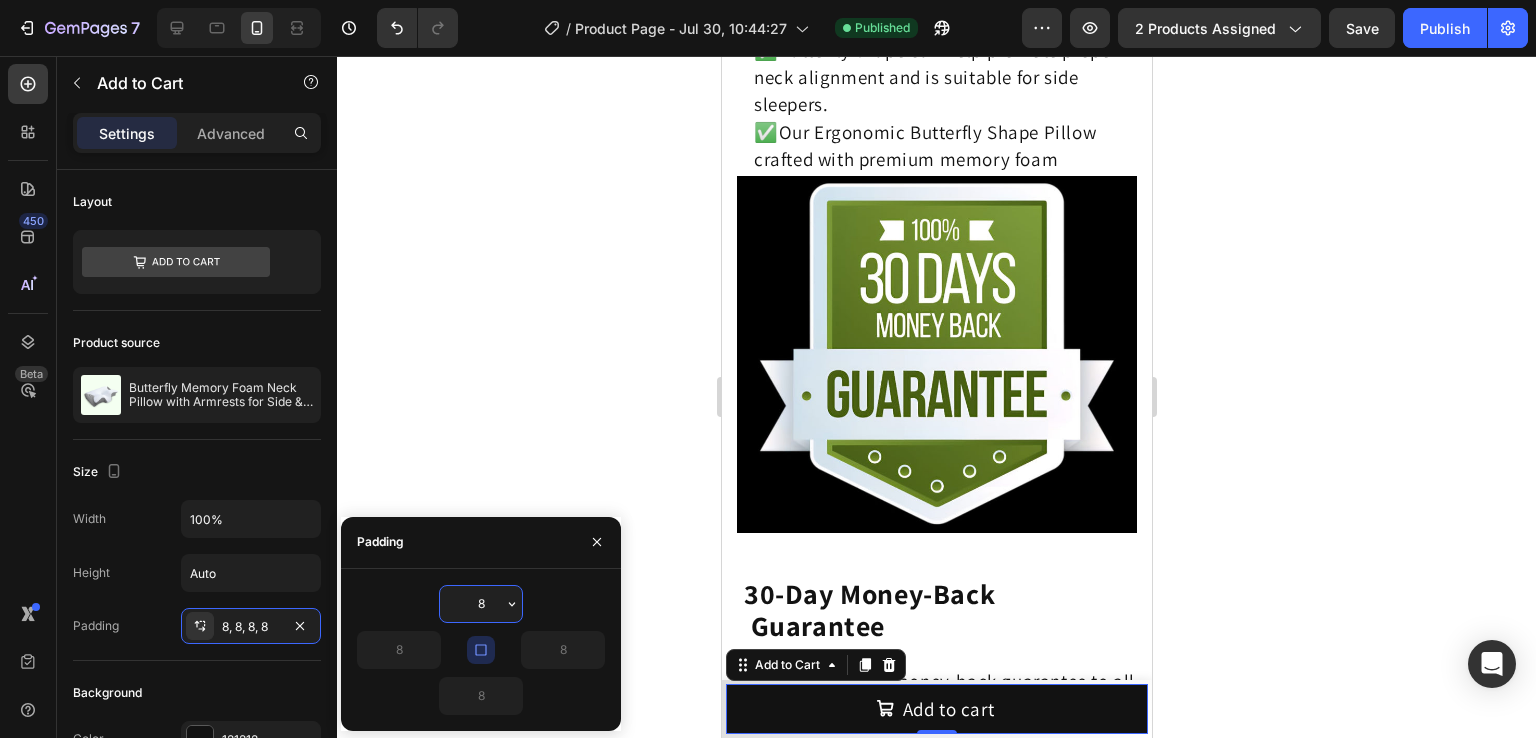 click on "8" at bounding box center [481, 604] 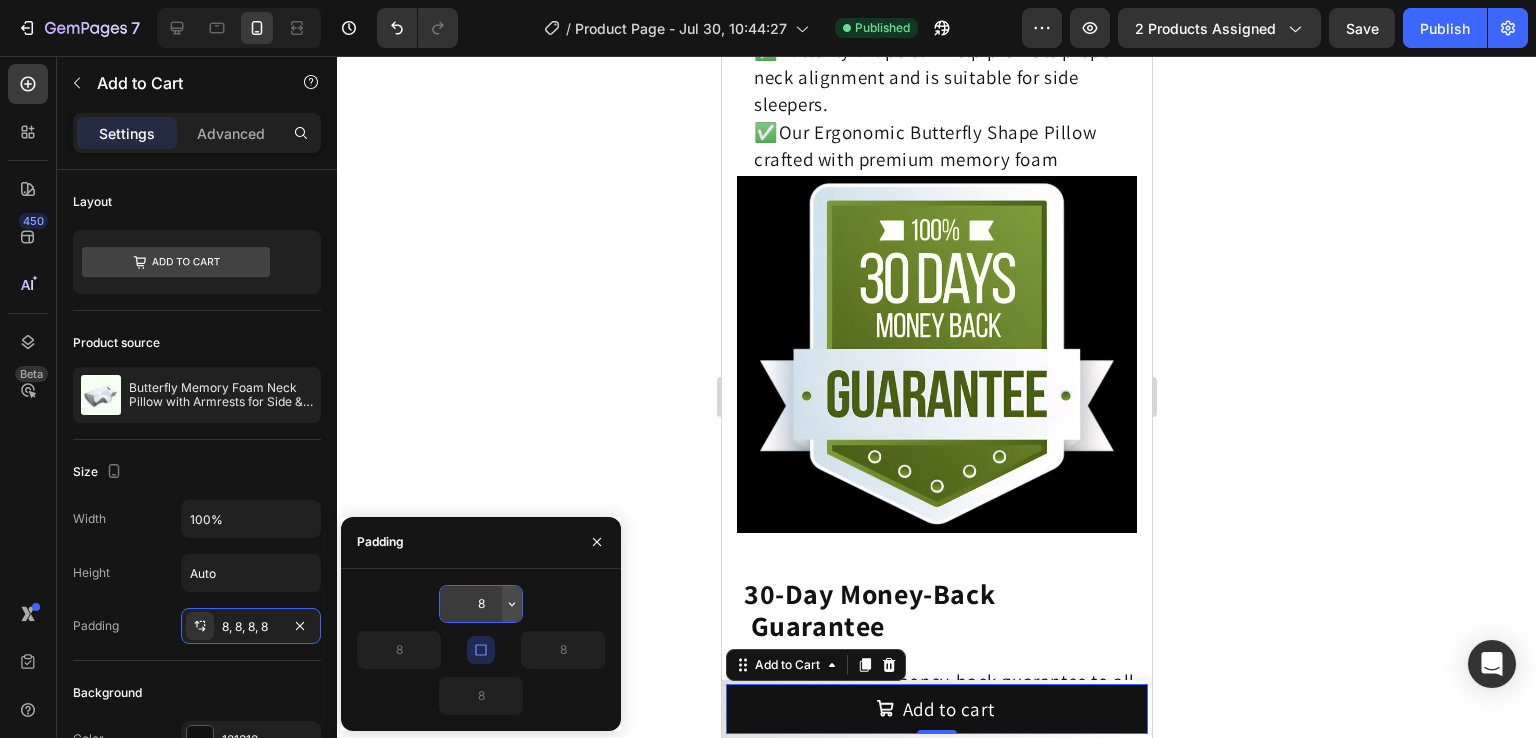 click 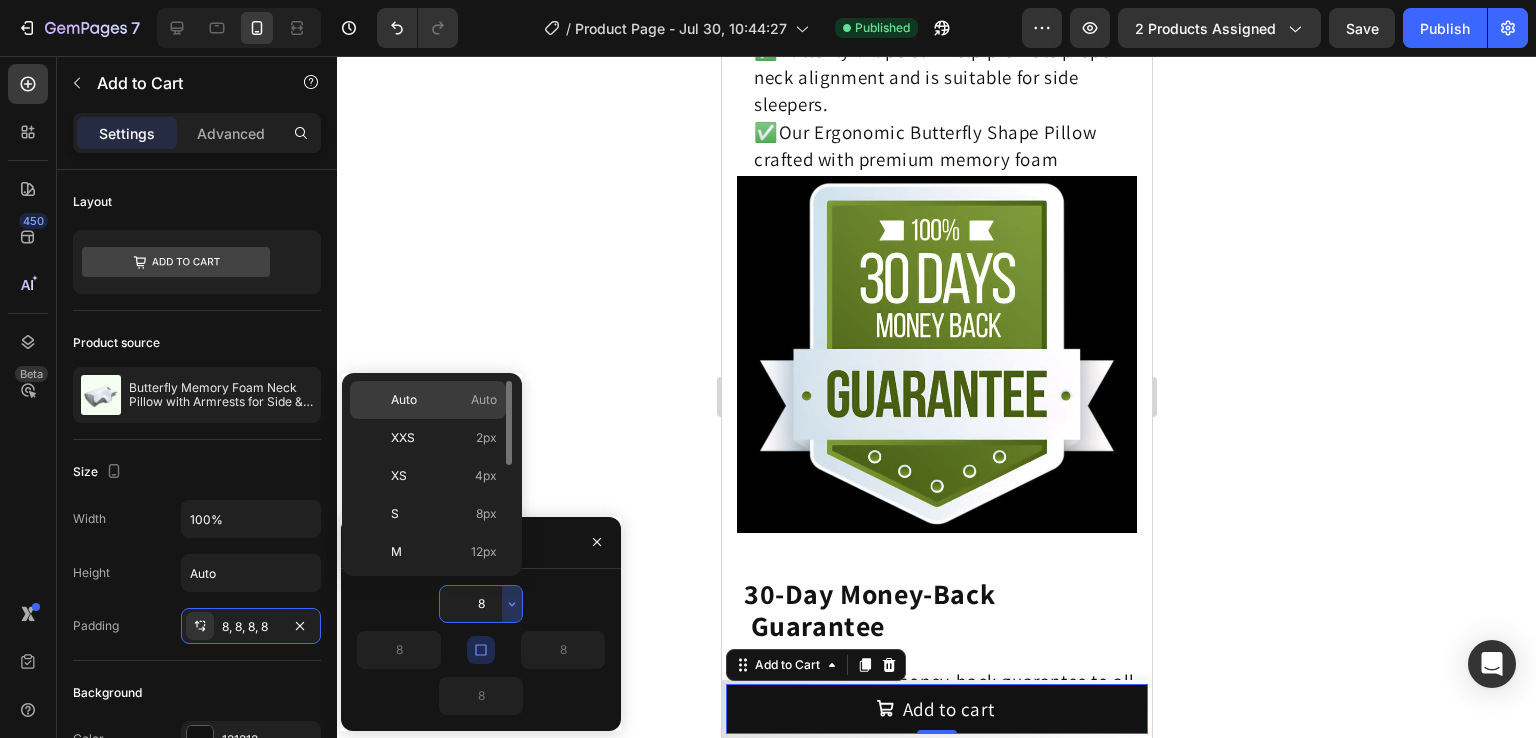 click on "Auto Auto" at bounding box center [444, 400] 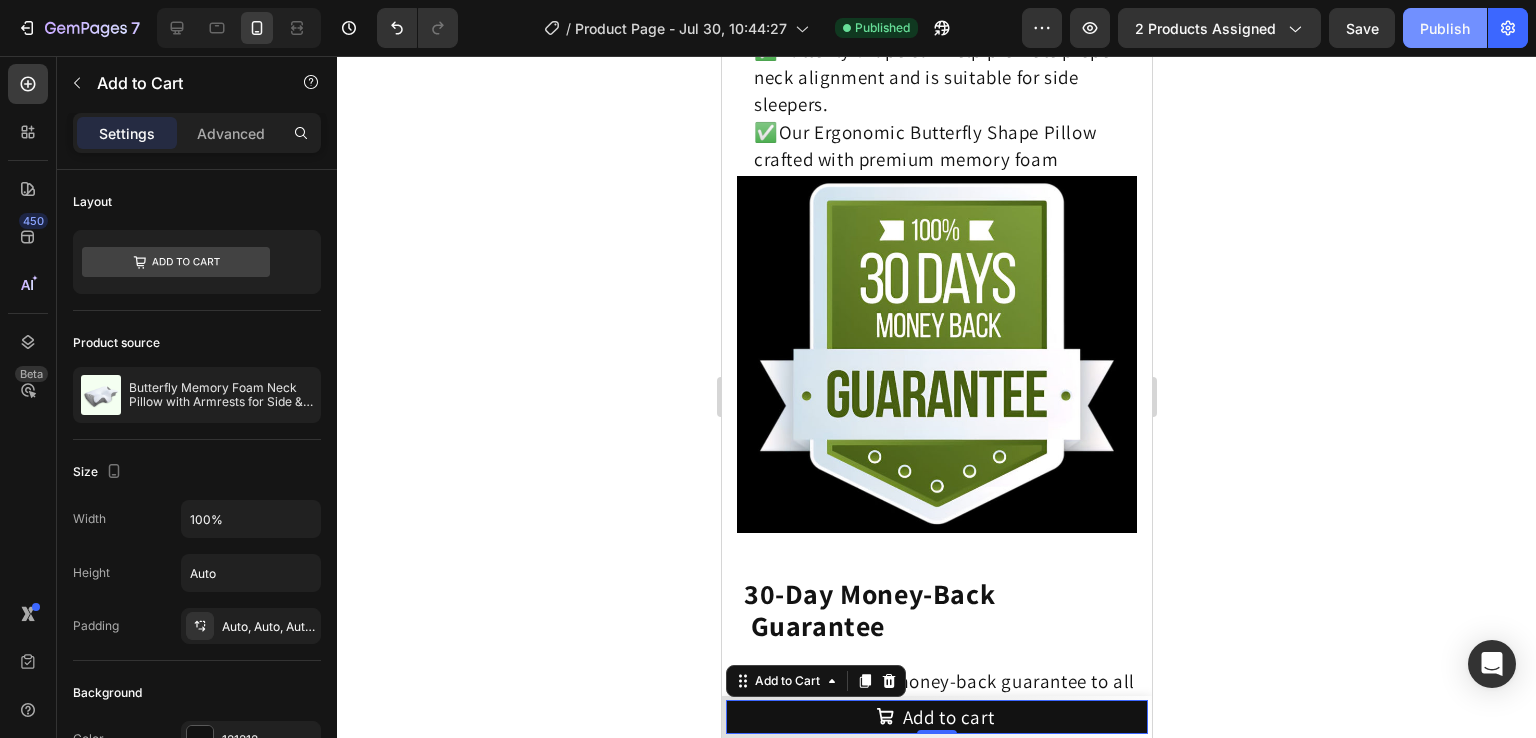 click on "Publish" at bounding box center [1445, 28] 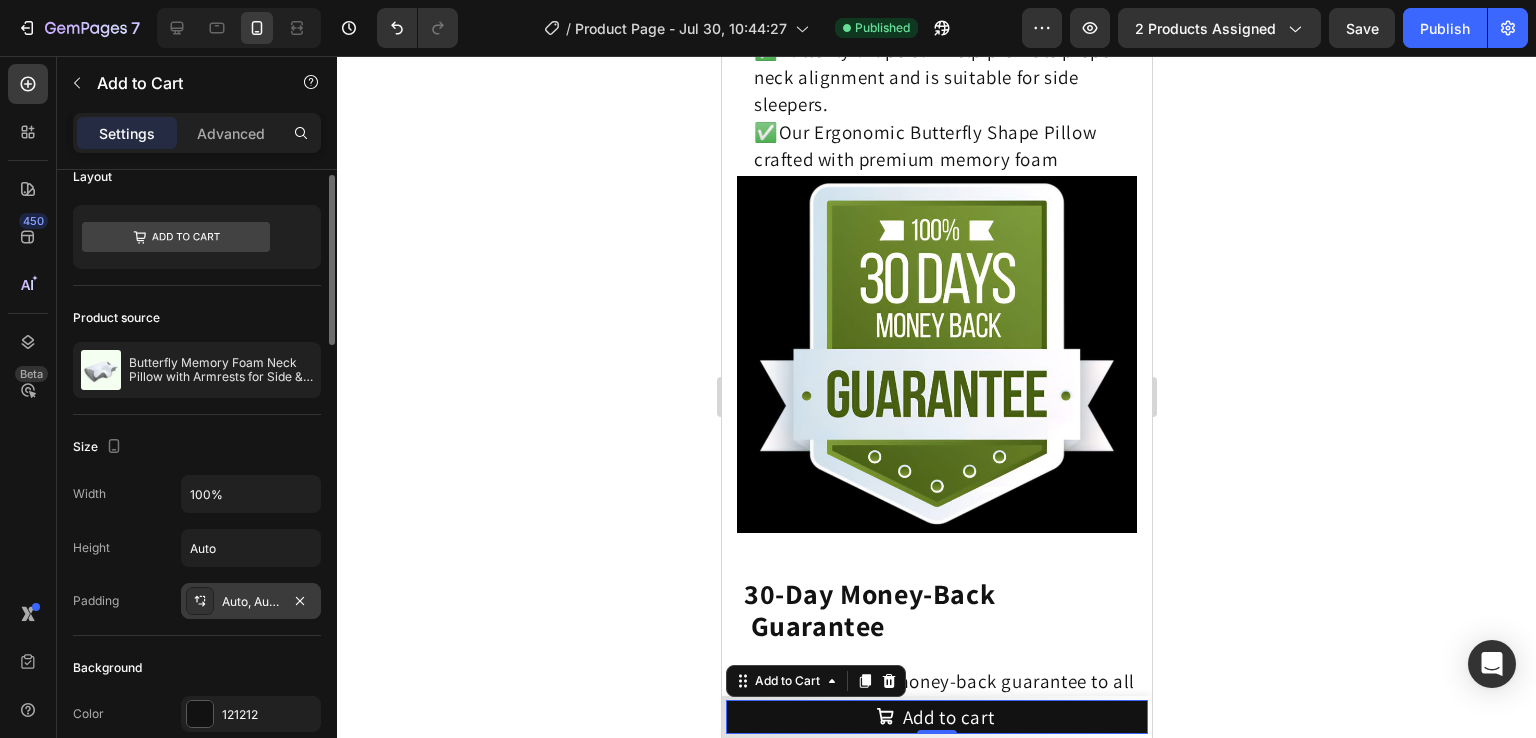 scroll, scrollTop: 24, scrollLeft: 0, axis: vertical 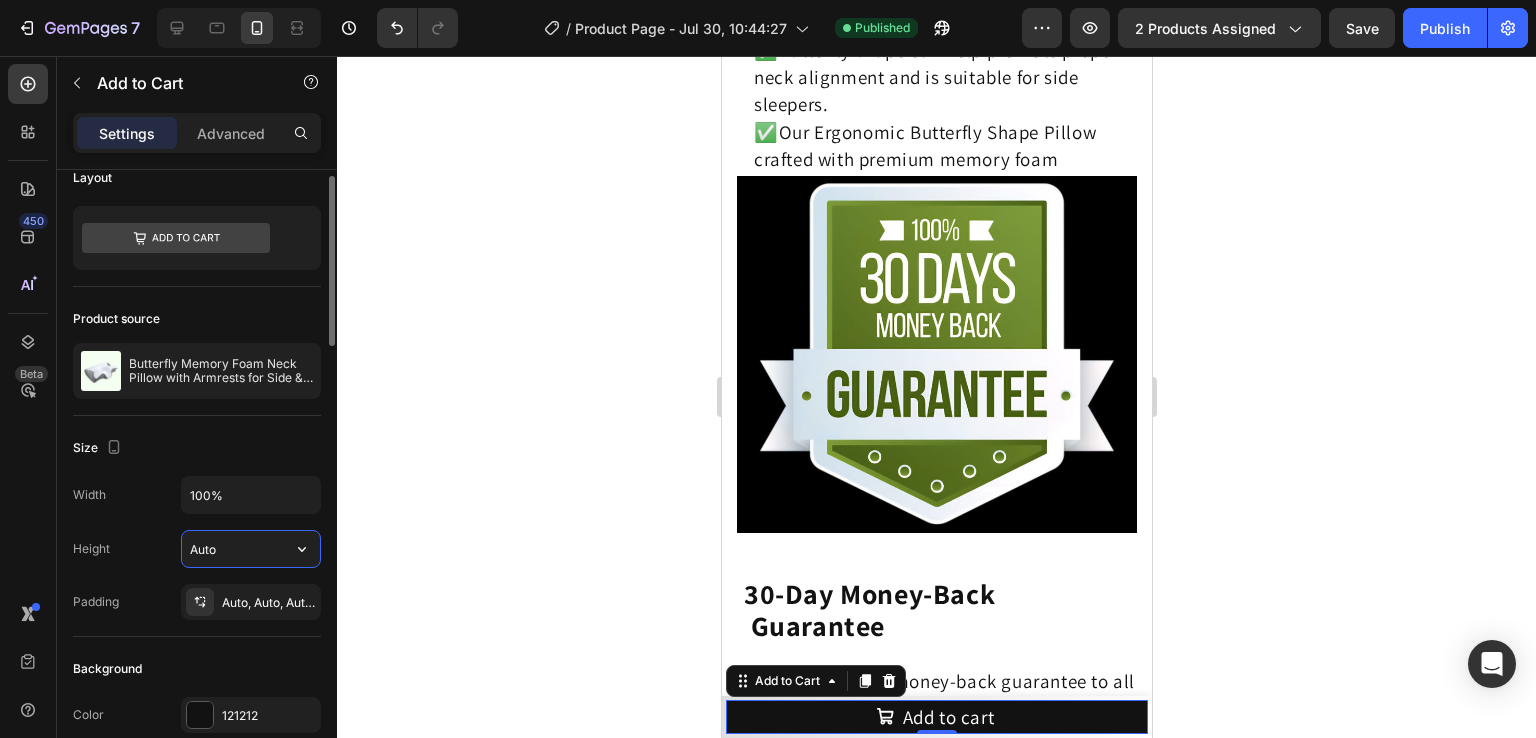 click on "Auto" at bounding box center [251, 549] 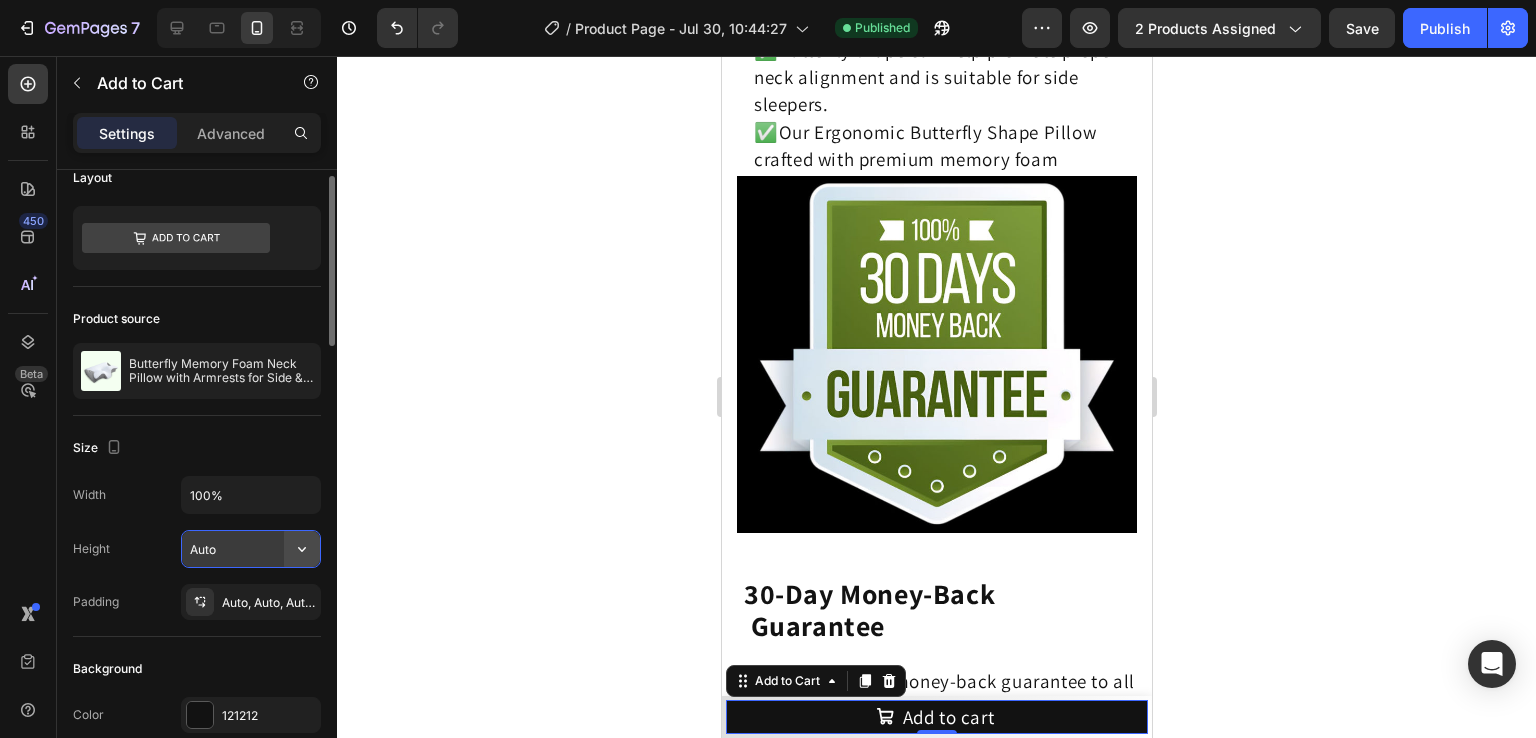 click 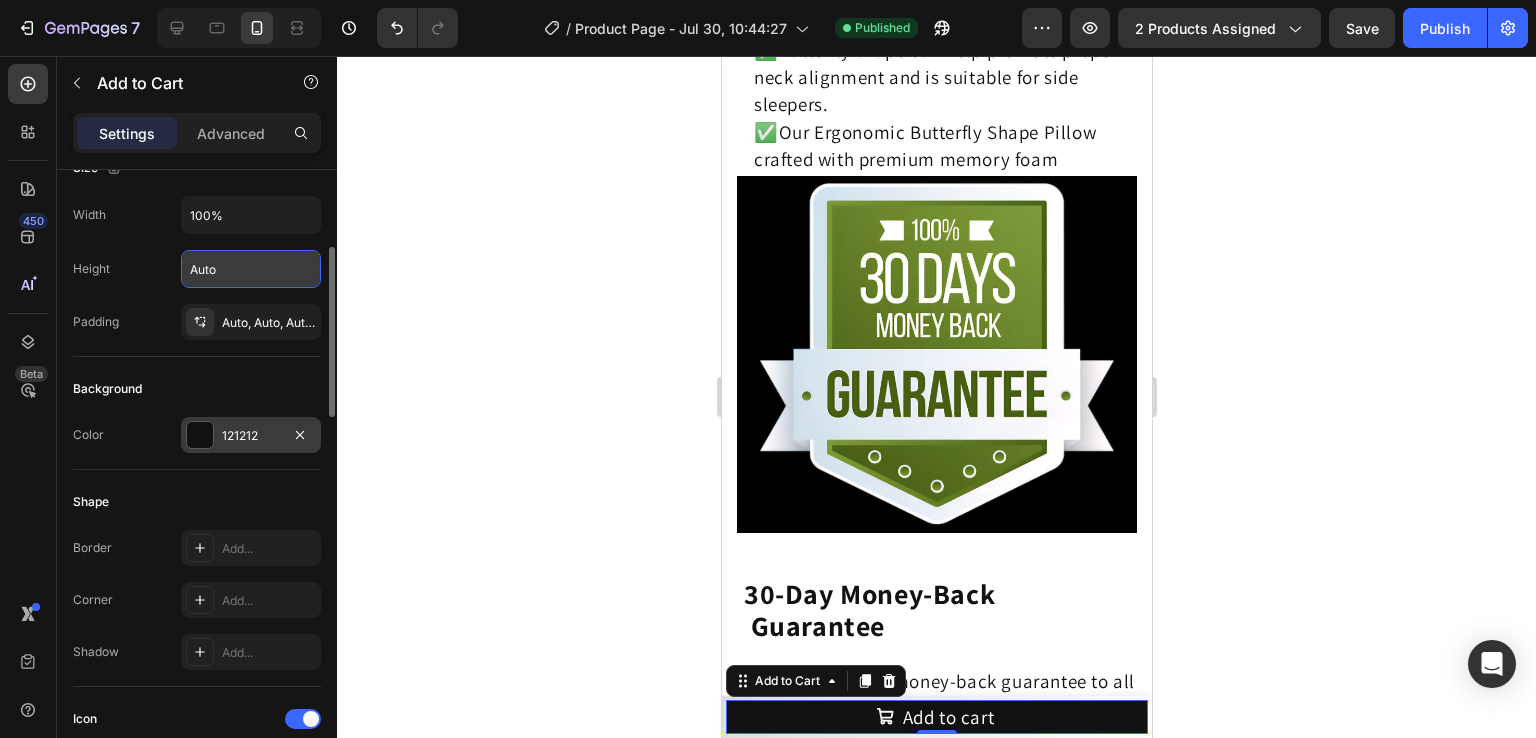 scroll, scrollTop: 304, scrollLeft: 0, axis: vertical 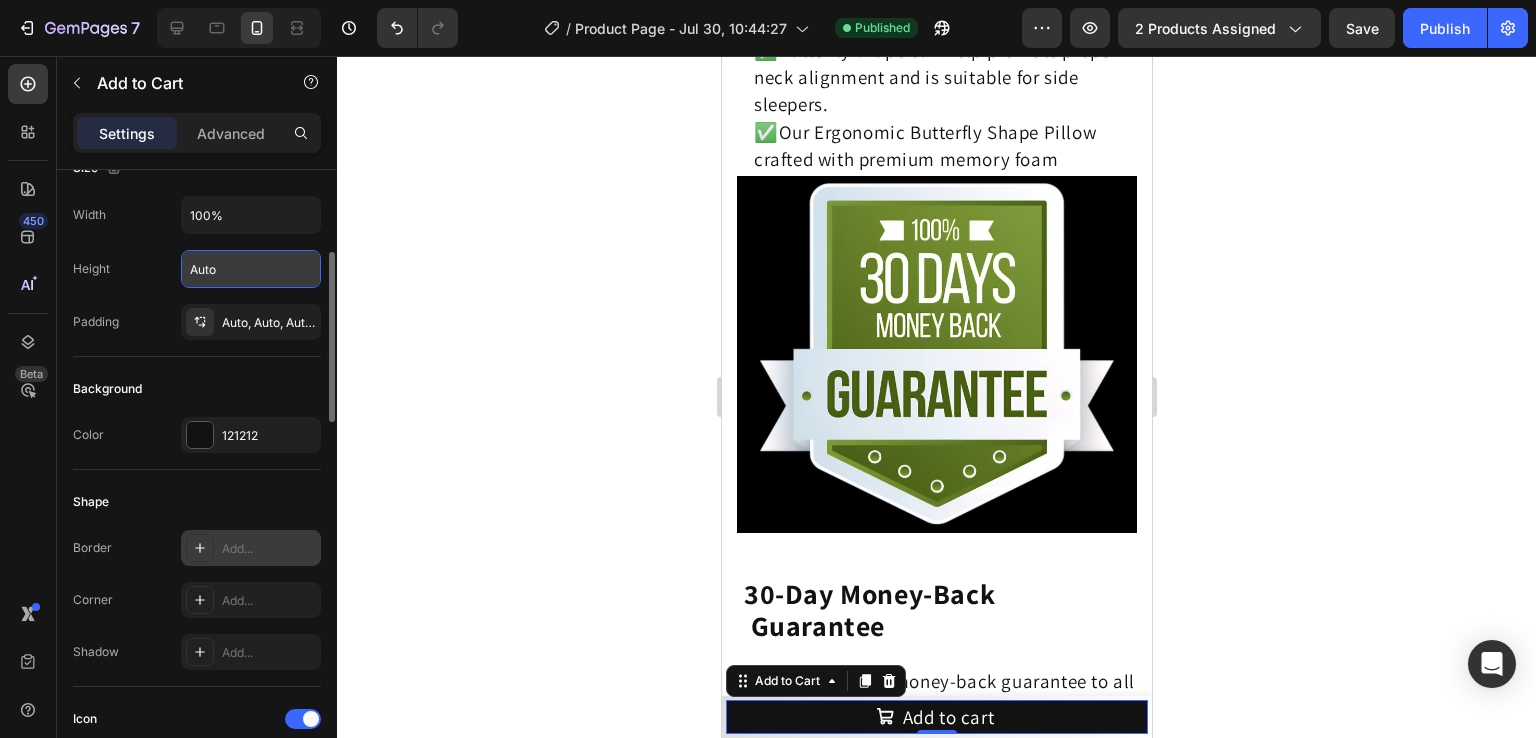 click at bounding box center (200, 548) 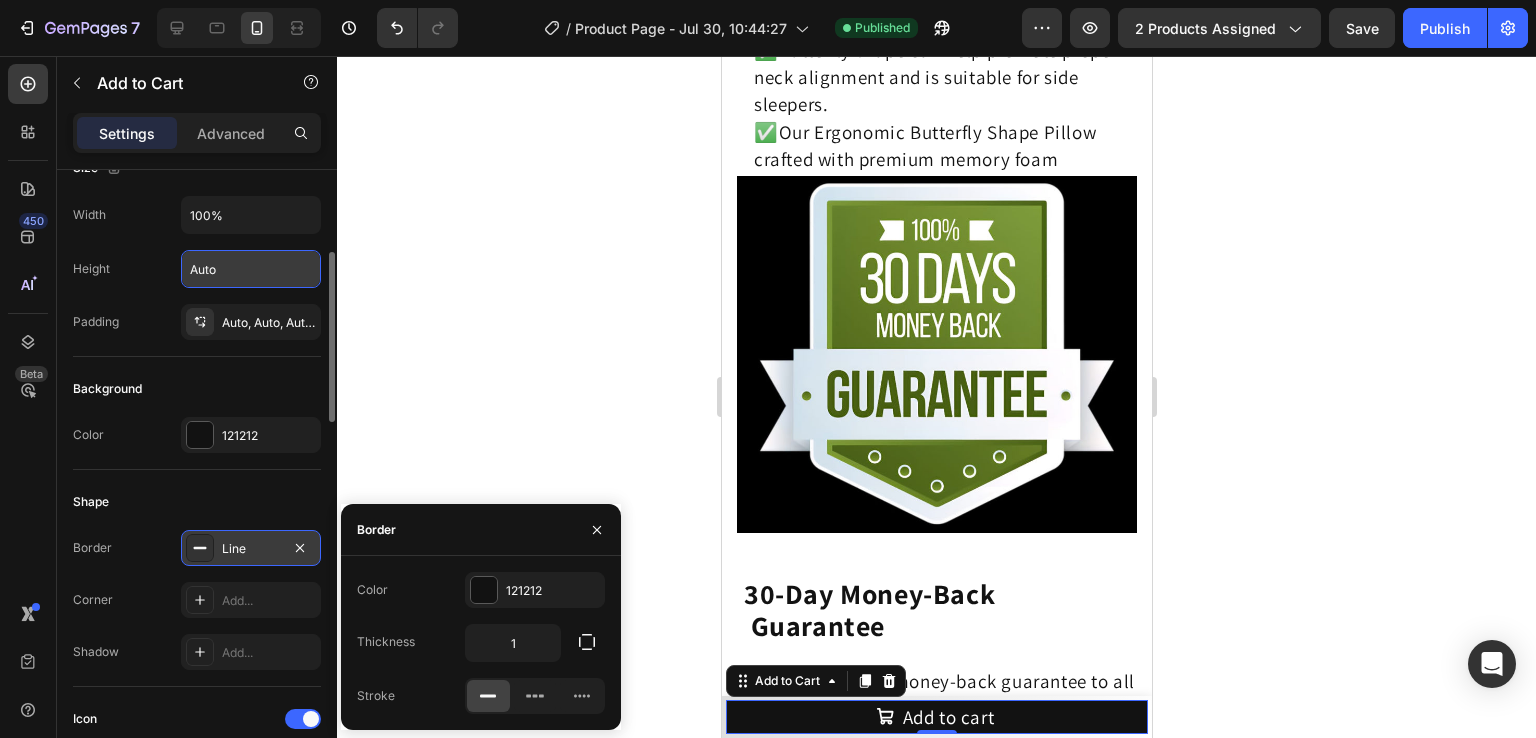click at bounding box center (200, 548) 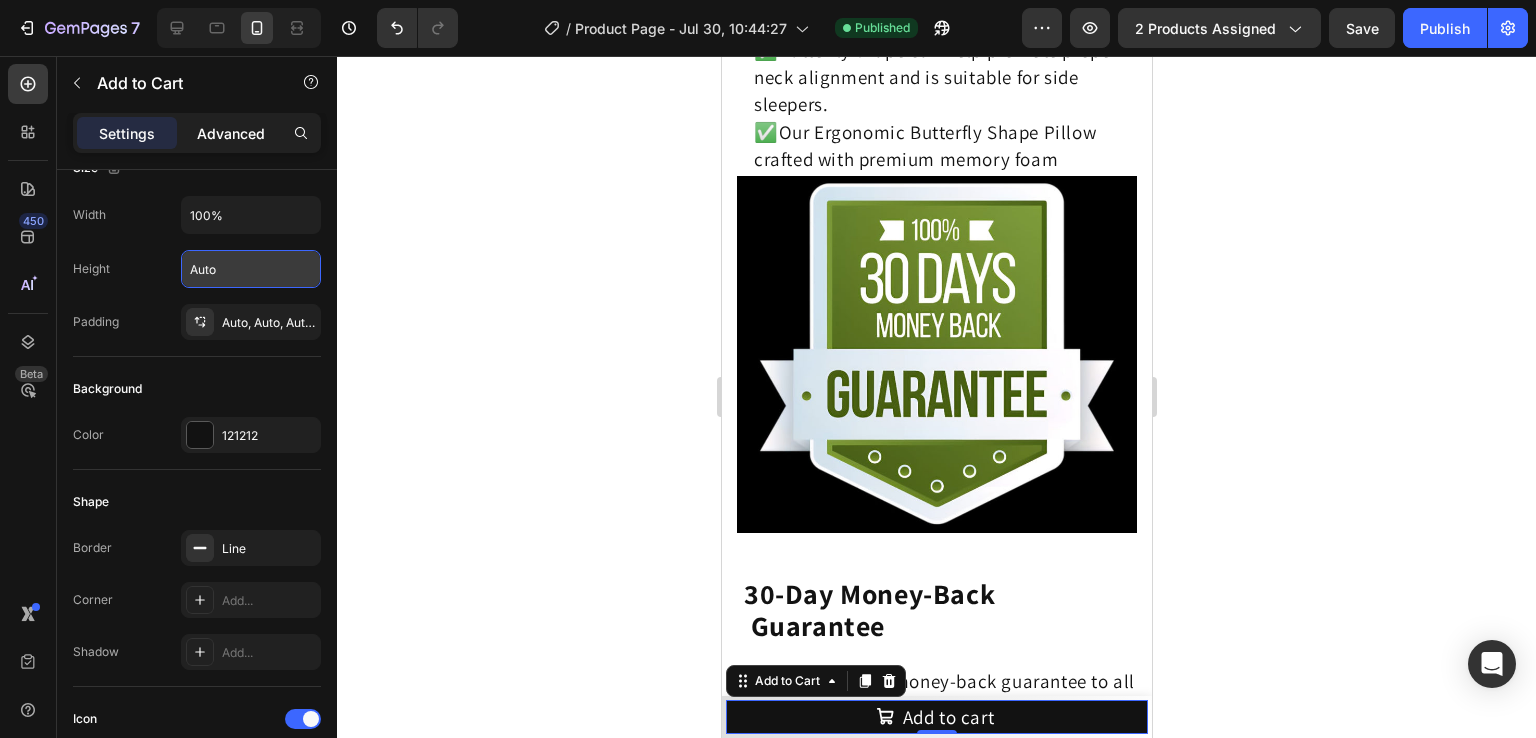 click on "Advanced" at bounding box center (231, 133) 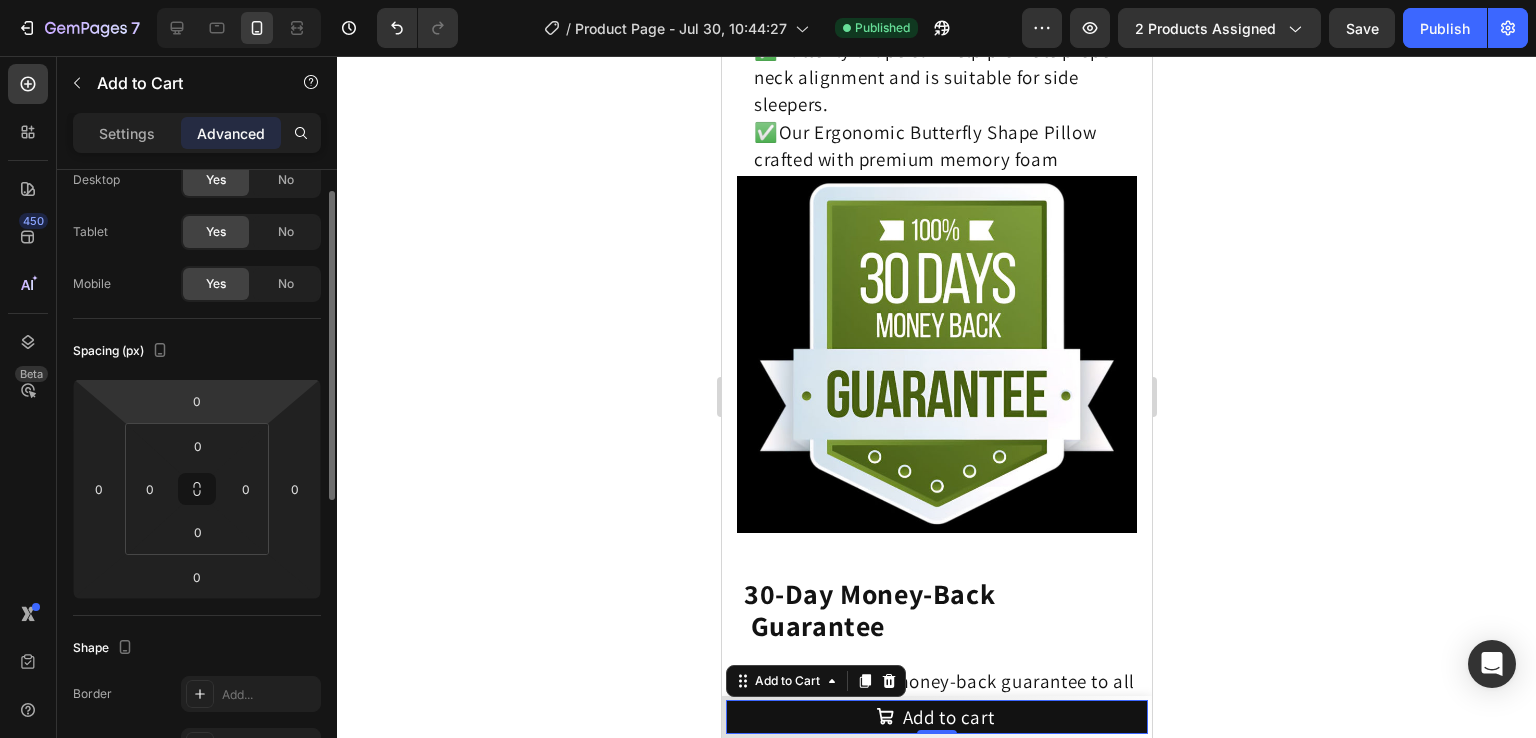 scroll, scrollTop: 60, scrollLeft: 0, axis: vertical 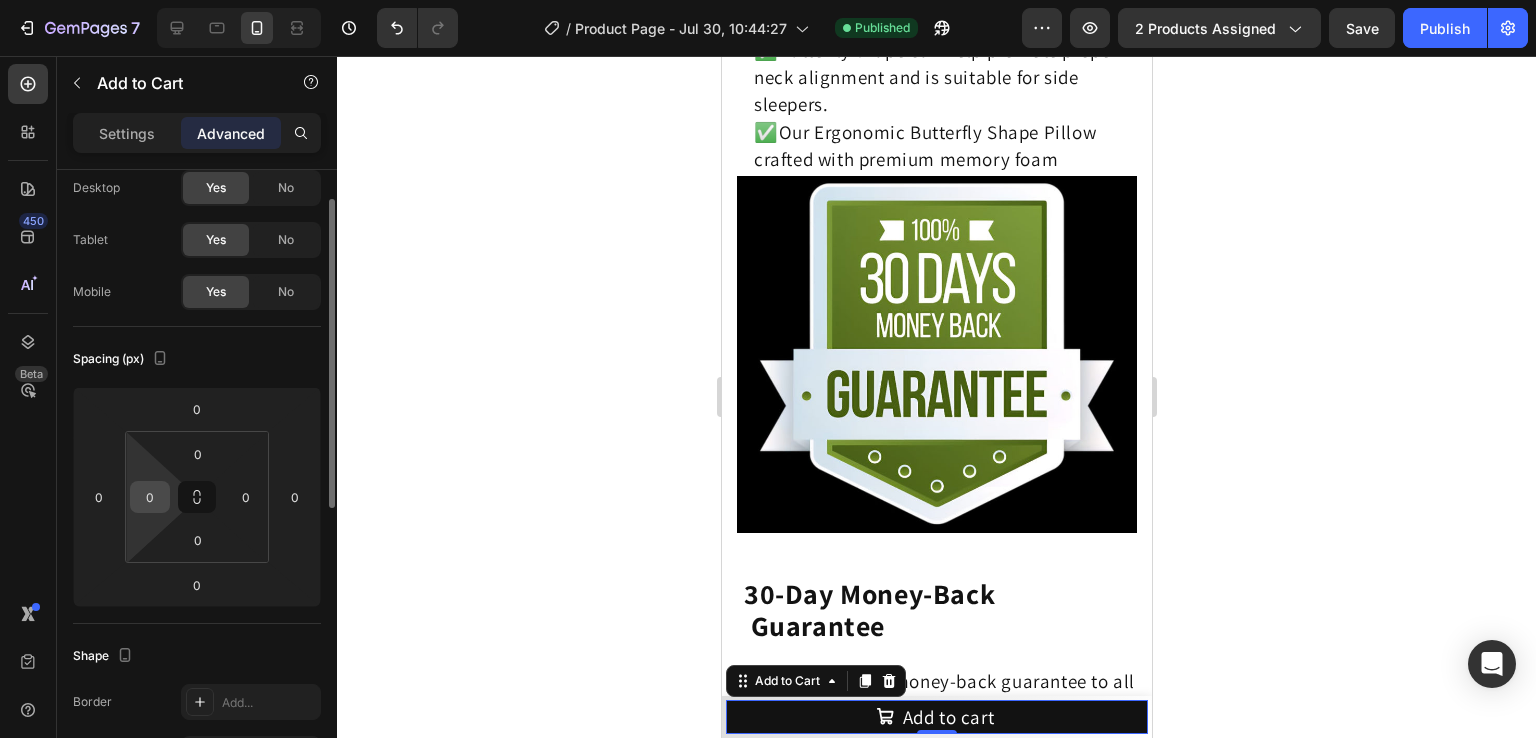 click on "0" at bounding box center (150, 497) 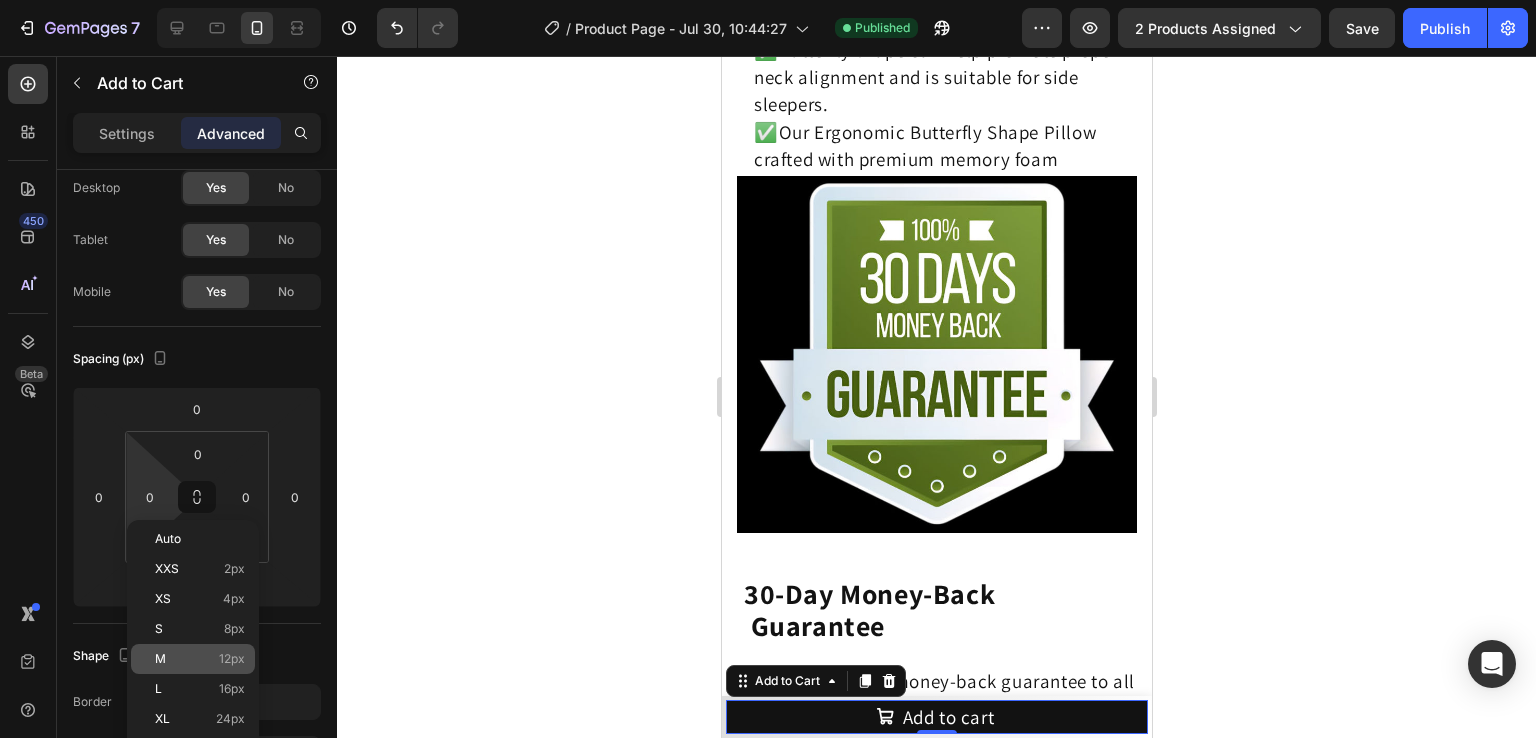 click on "M 12px" at bounding box center (200, 659) 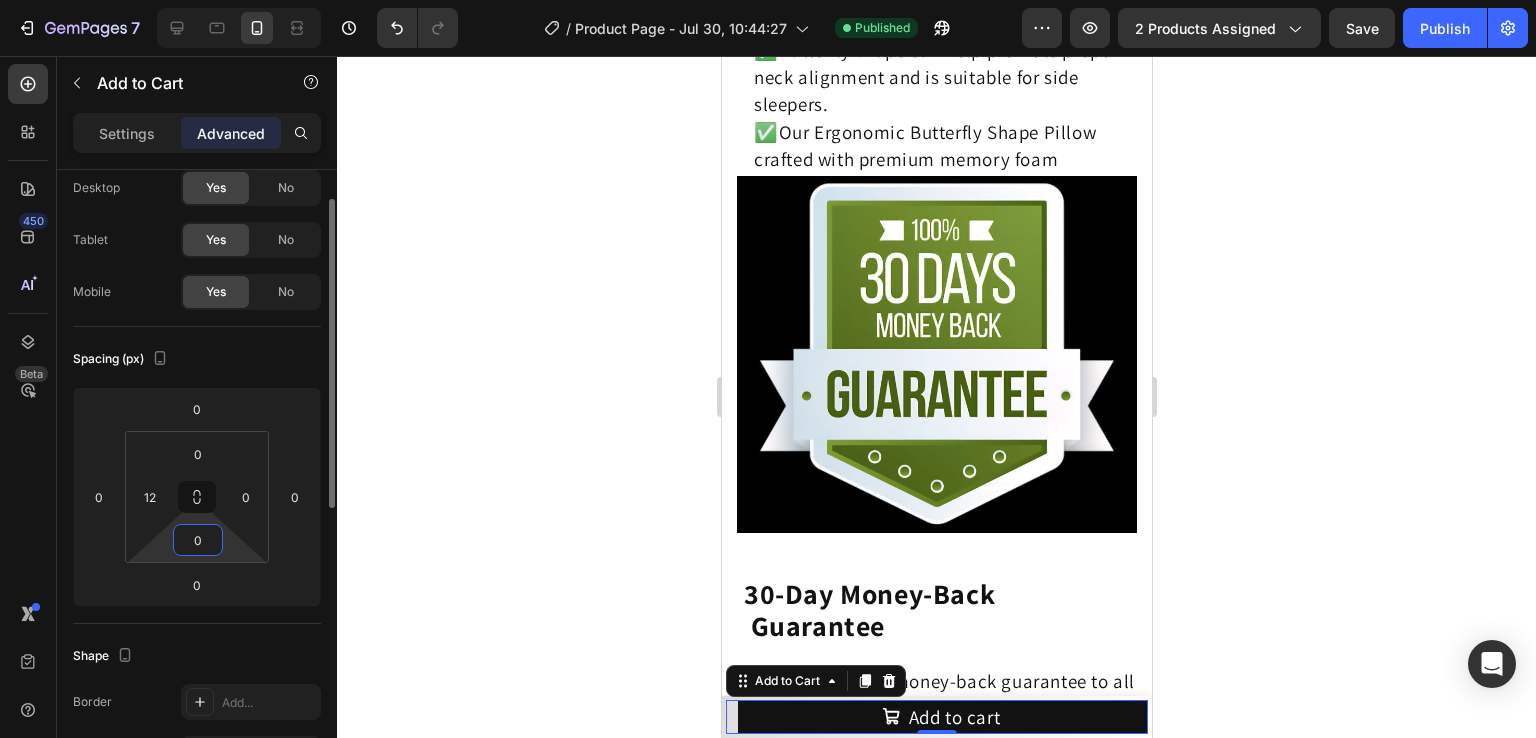 click on "0" at bounding box center (198, 540) 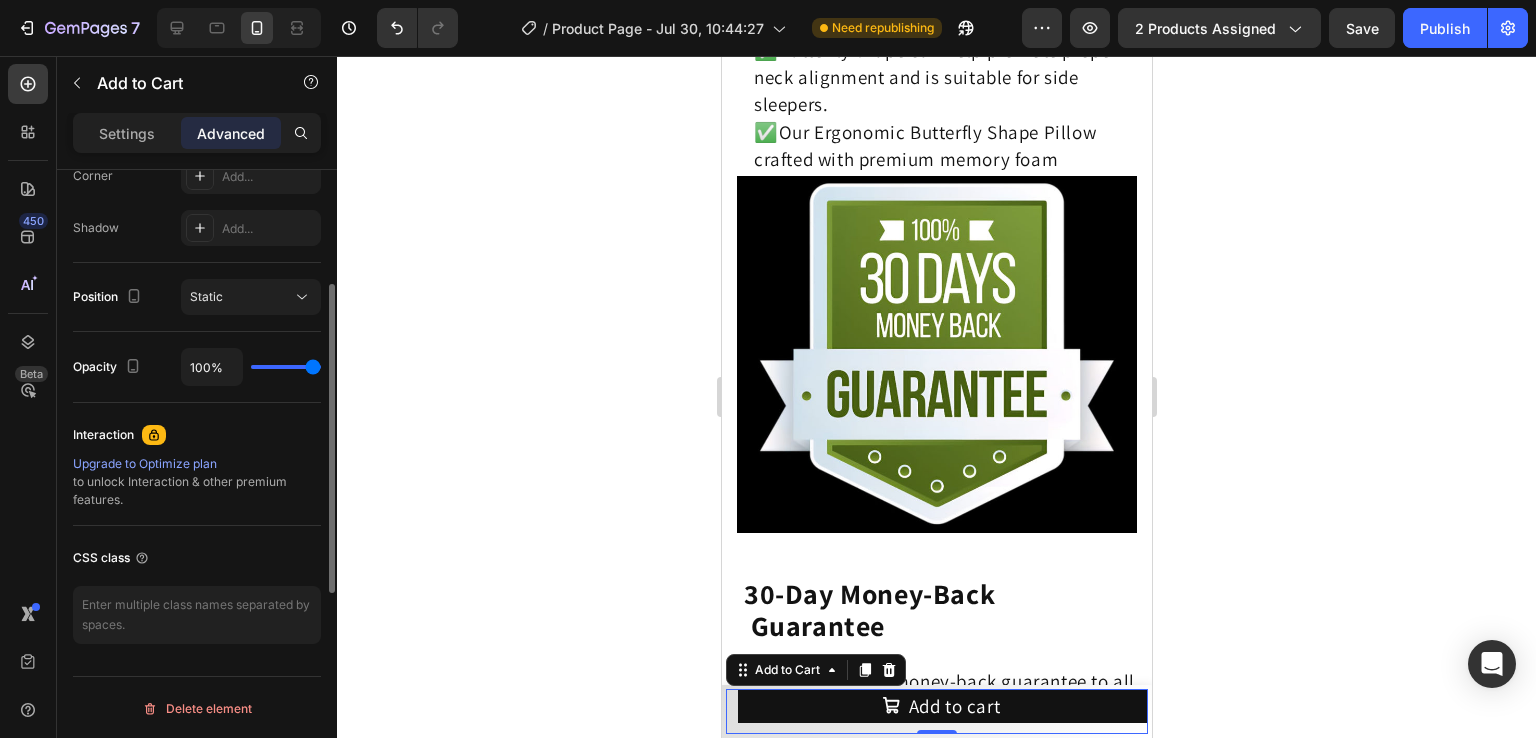 scroll, scrollTop: 502, scrollLeft: 0, axis: vertical 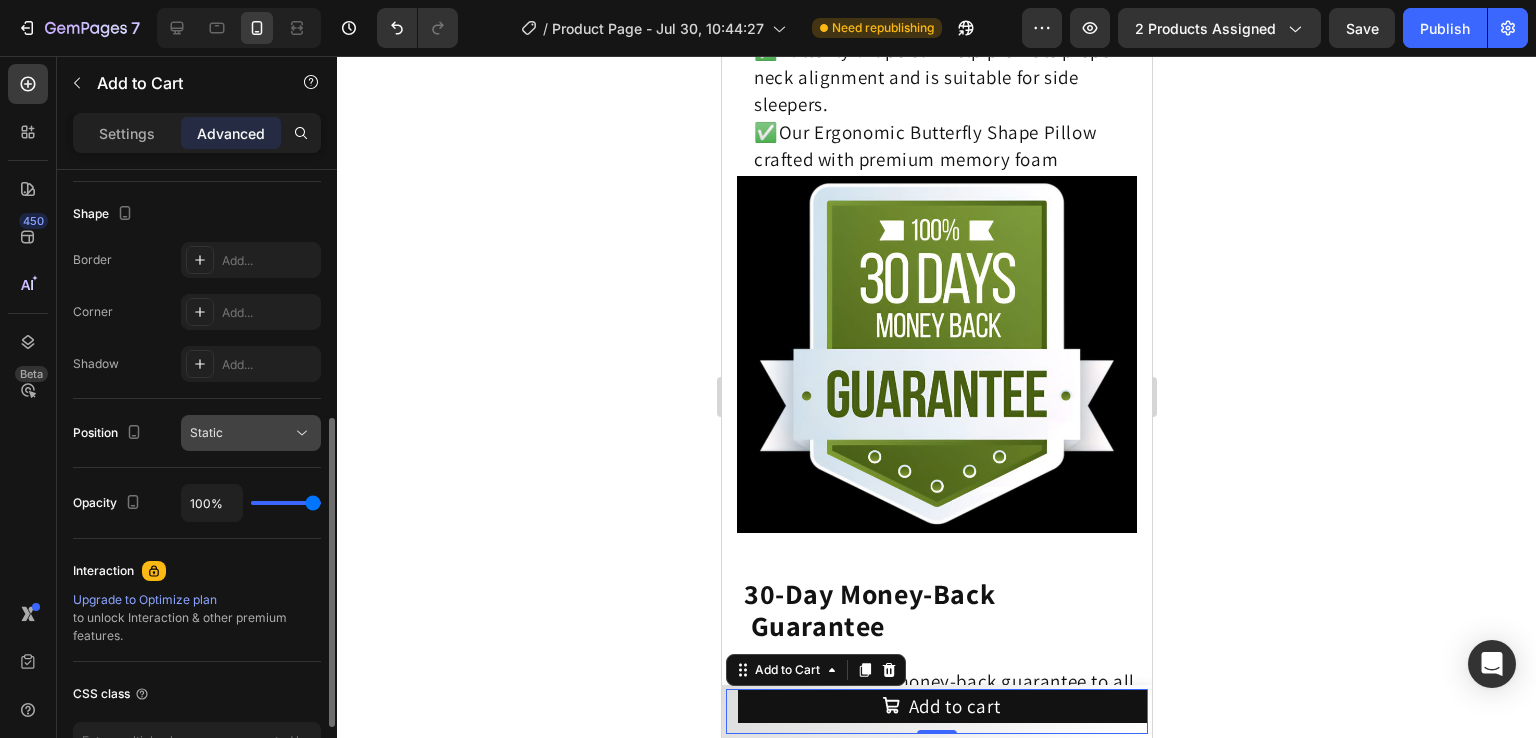 click on "Static" at bounding box center [241, 433] 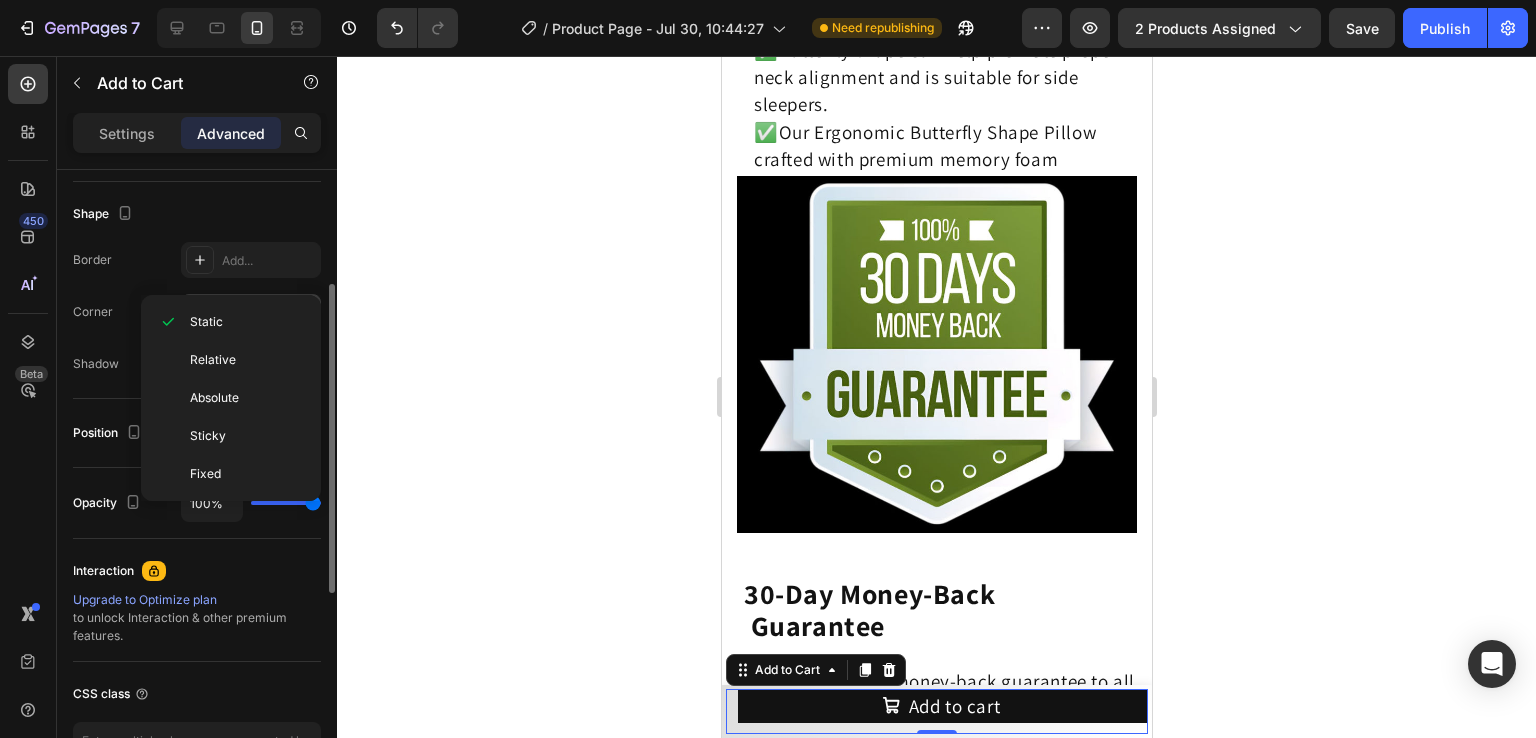 scroll, scrollTop: 412, scrollLeft: 0, axis: vertical 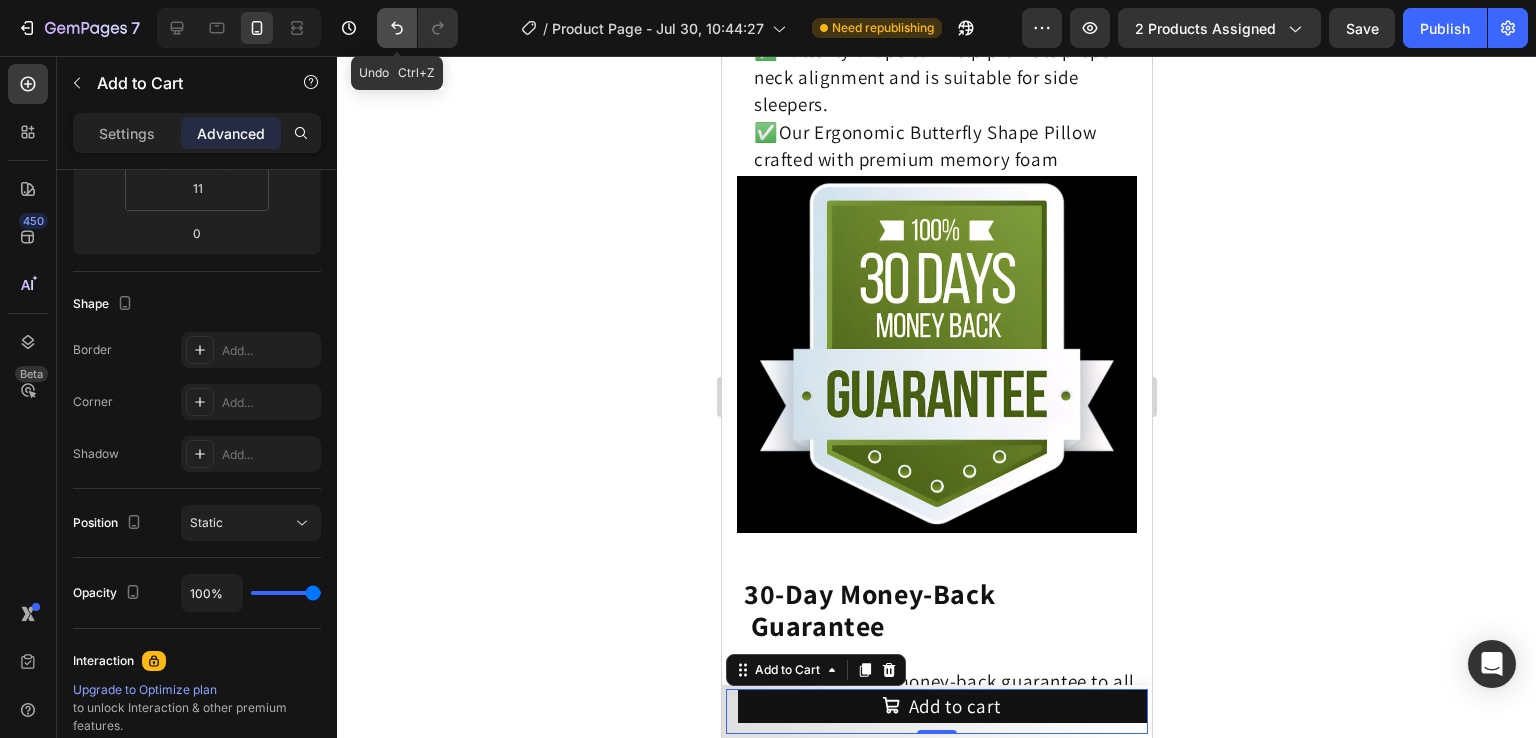click 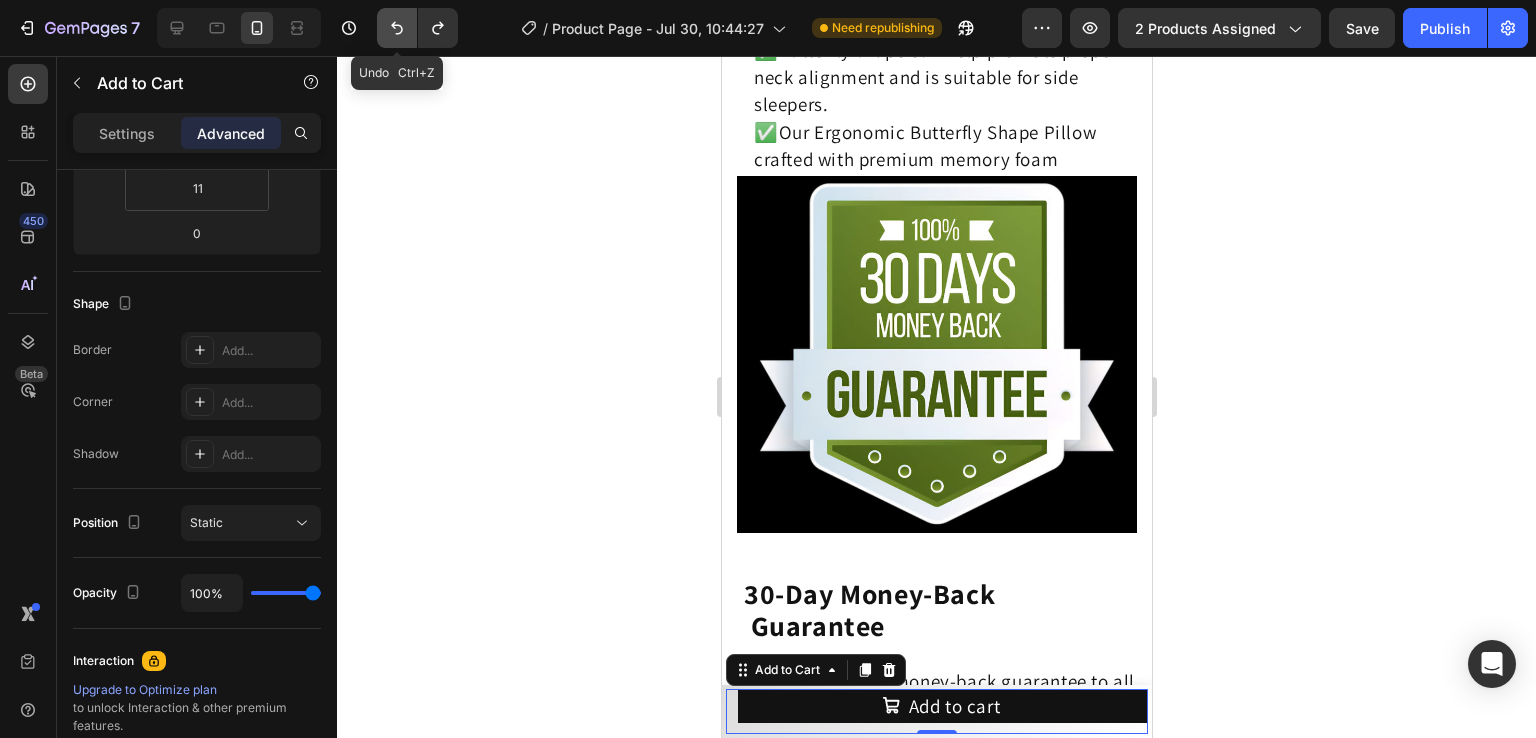 click 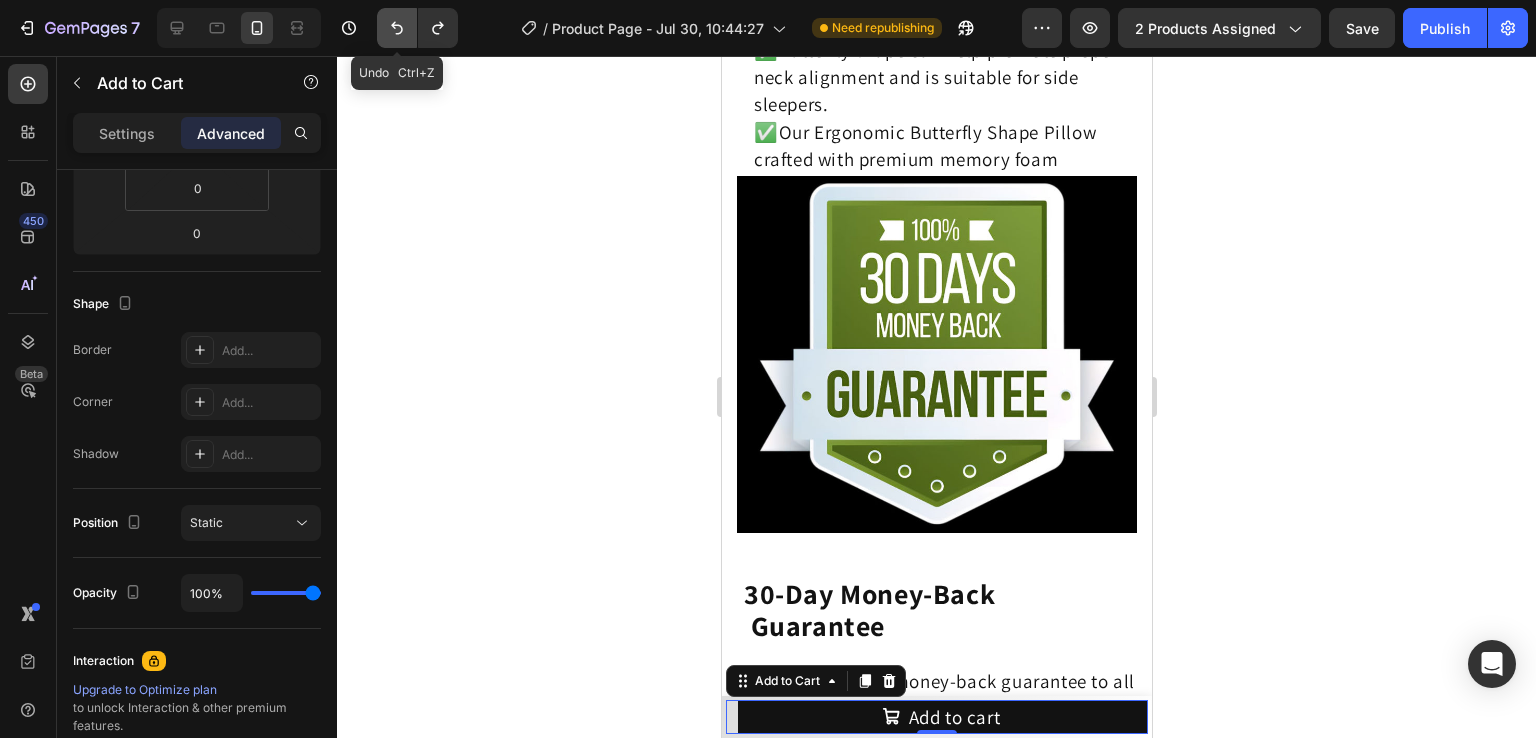 click 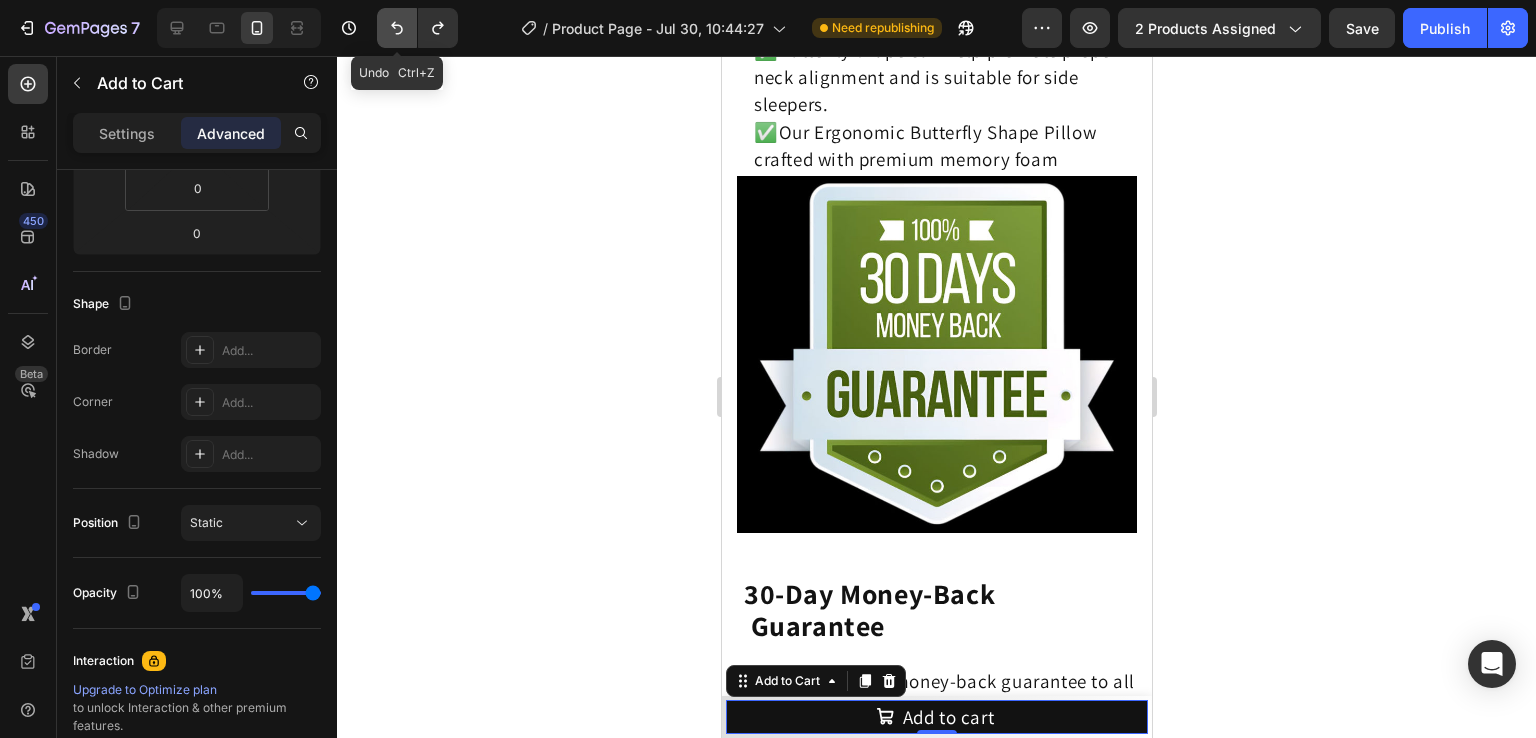 click 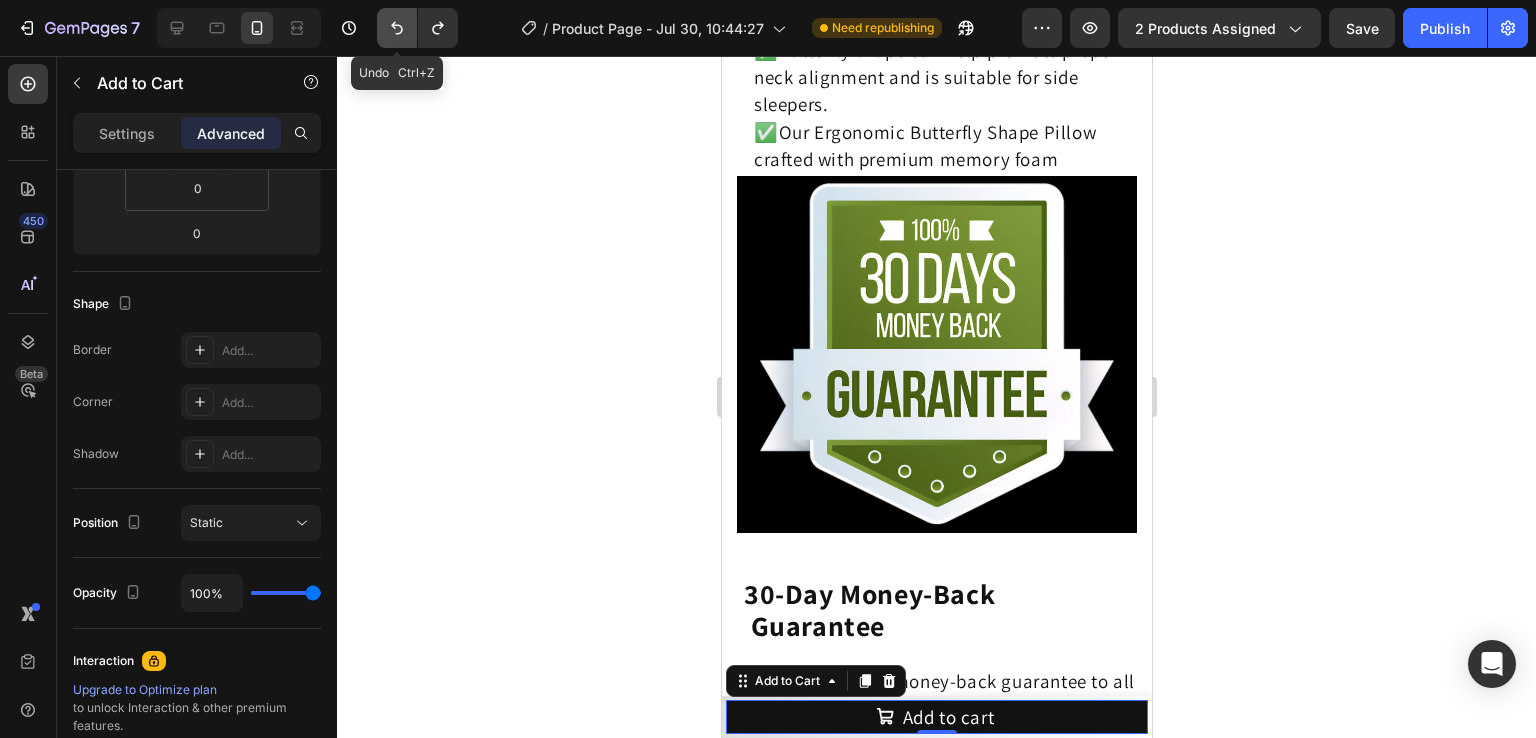 click 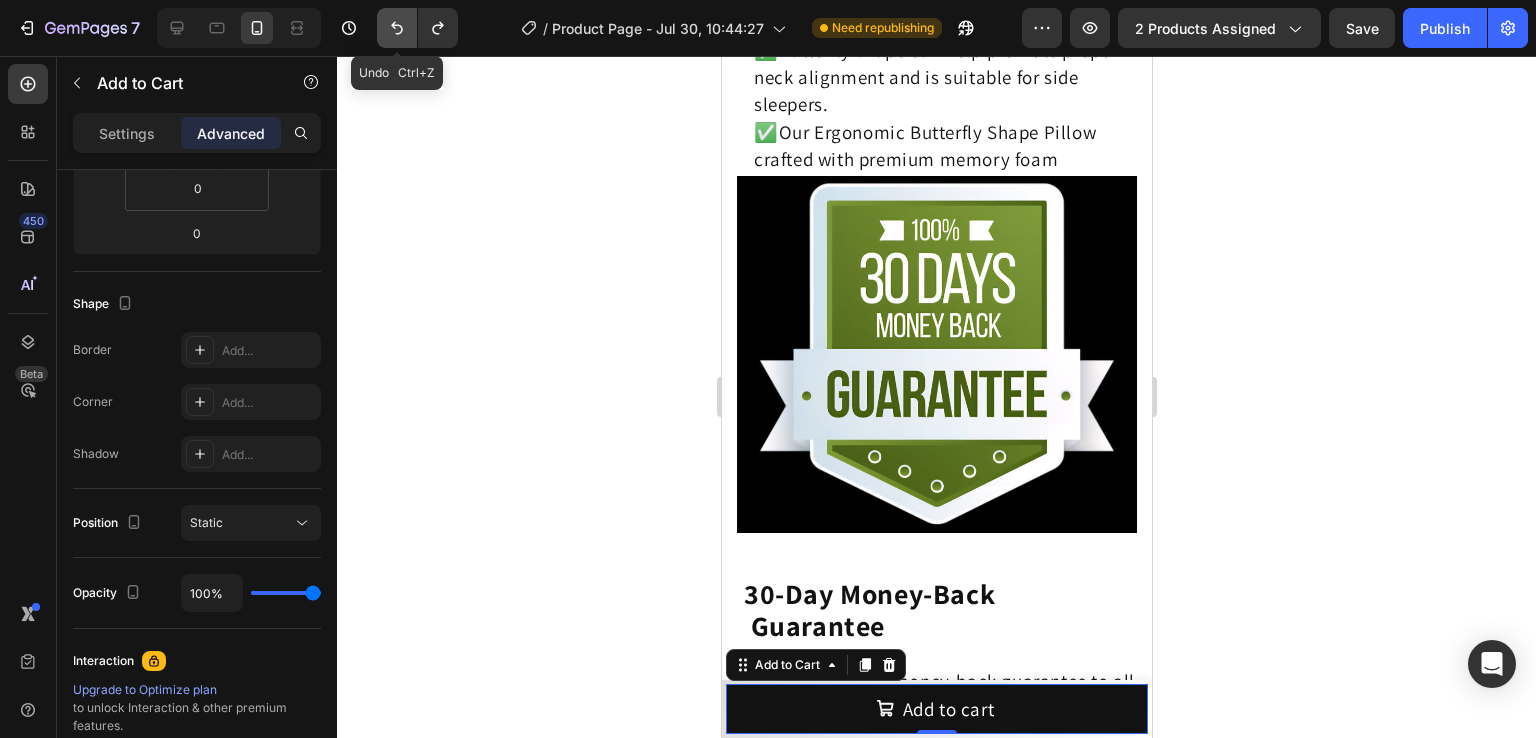 click 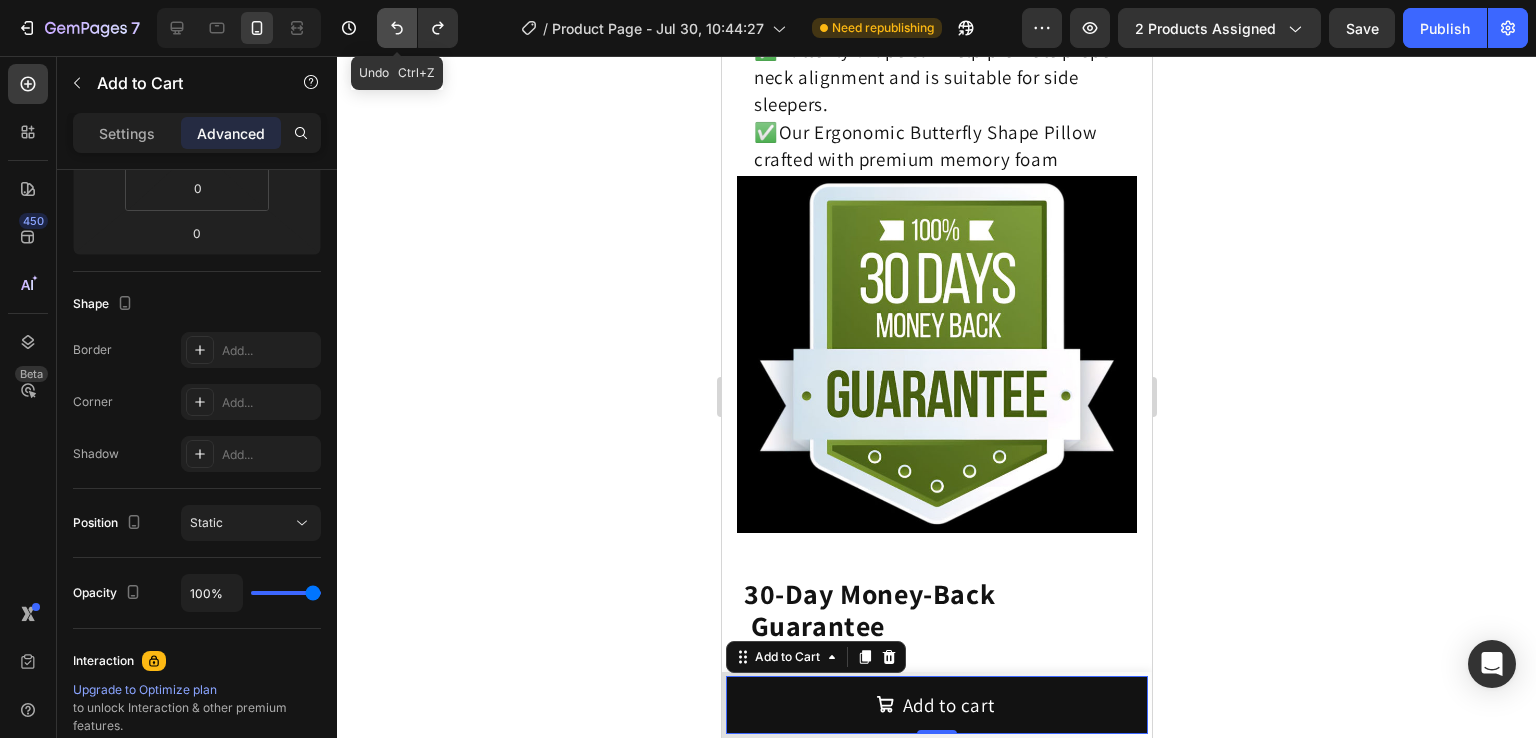 click 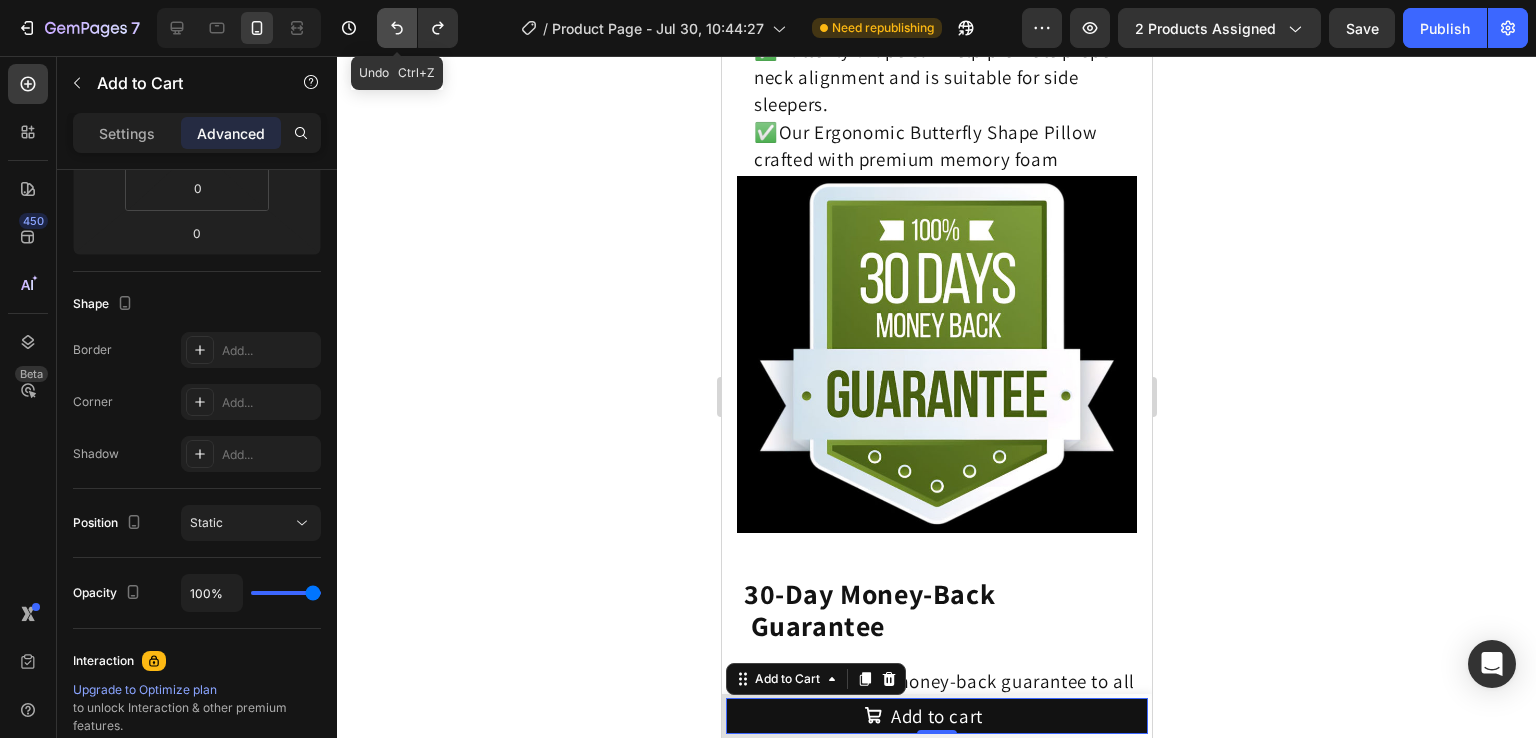 click 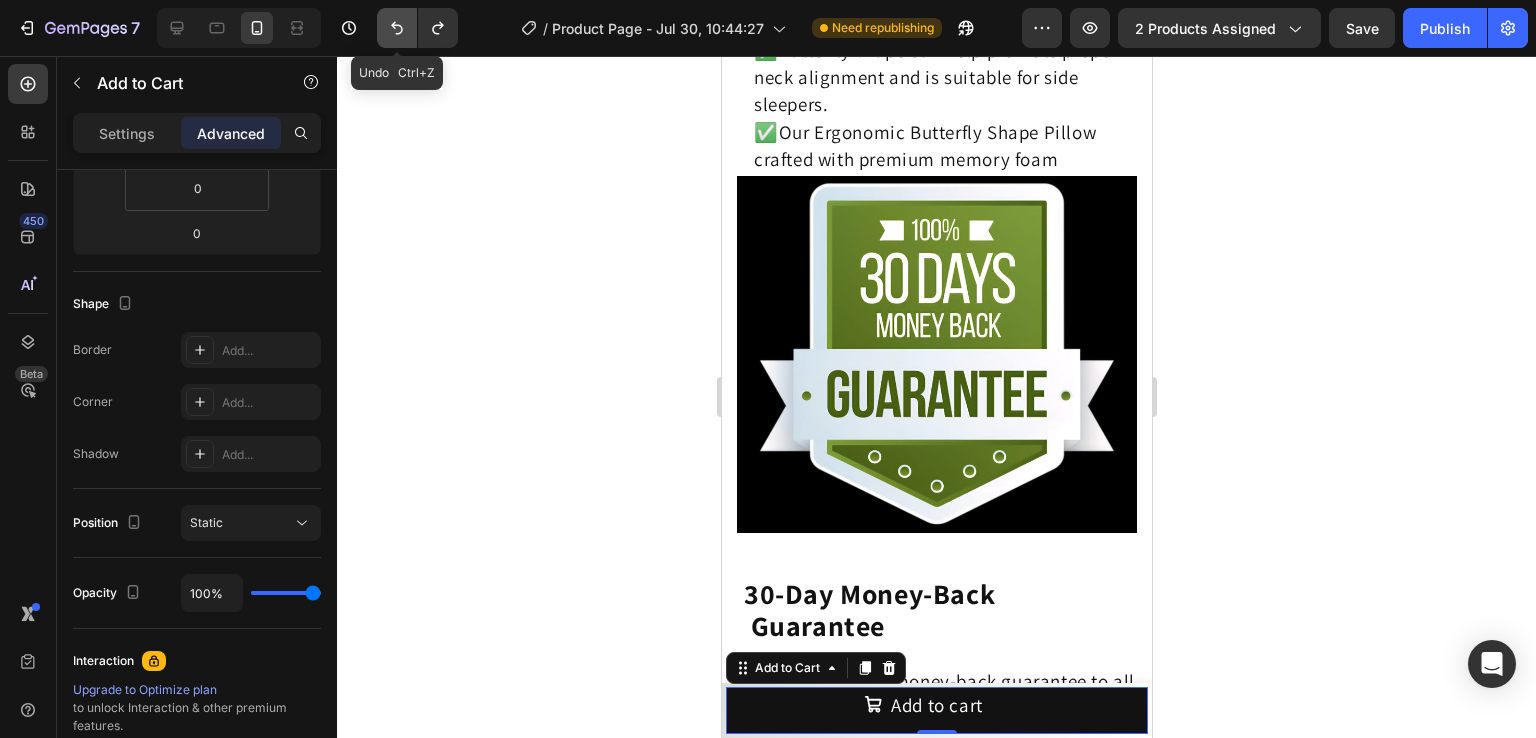 click 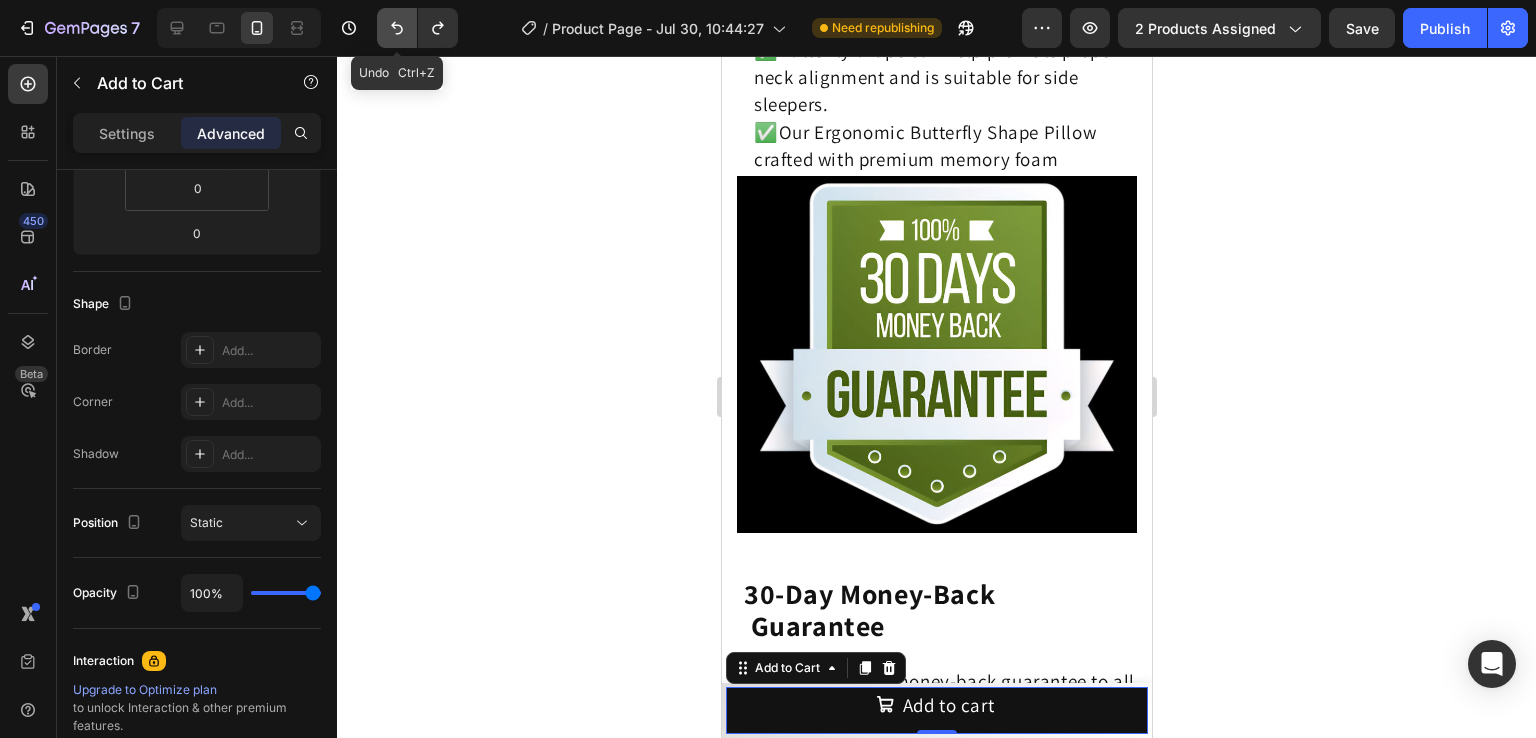 click 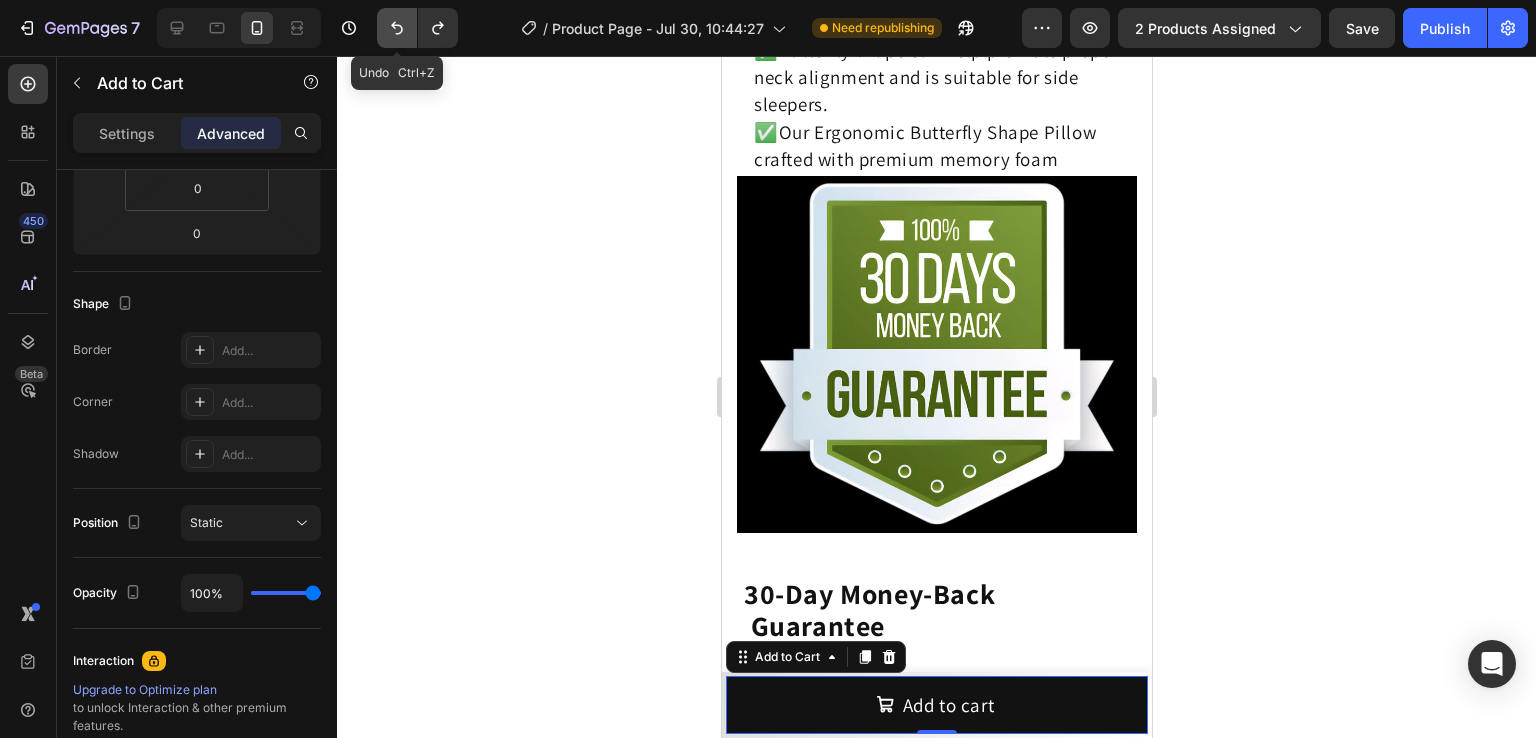 click 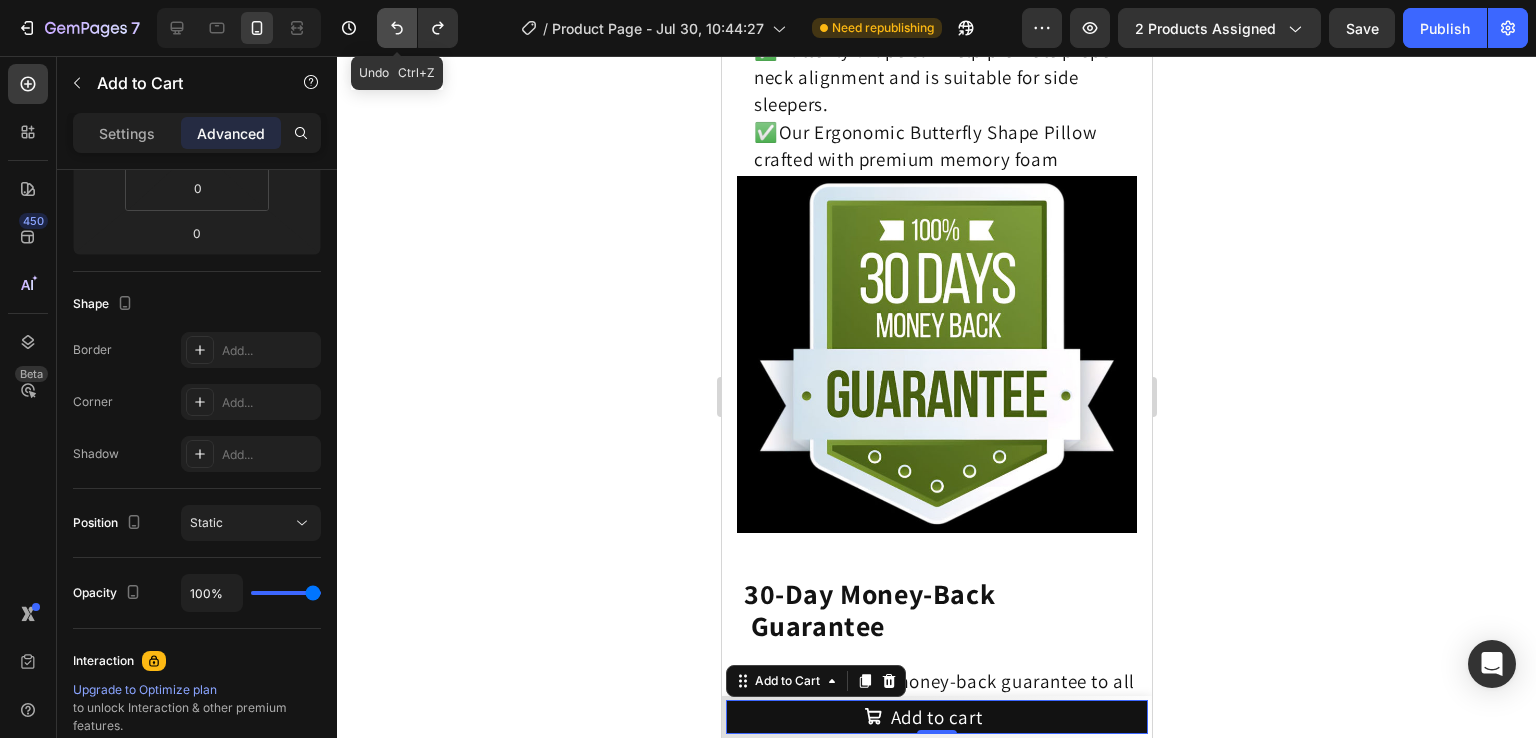 click 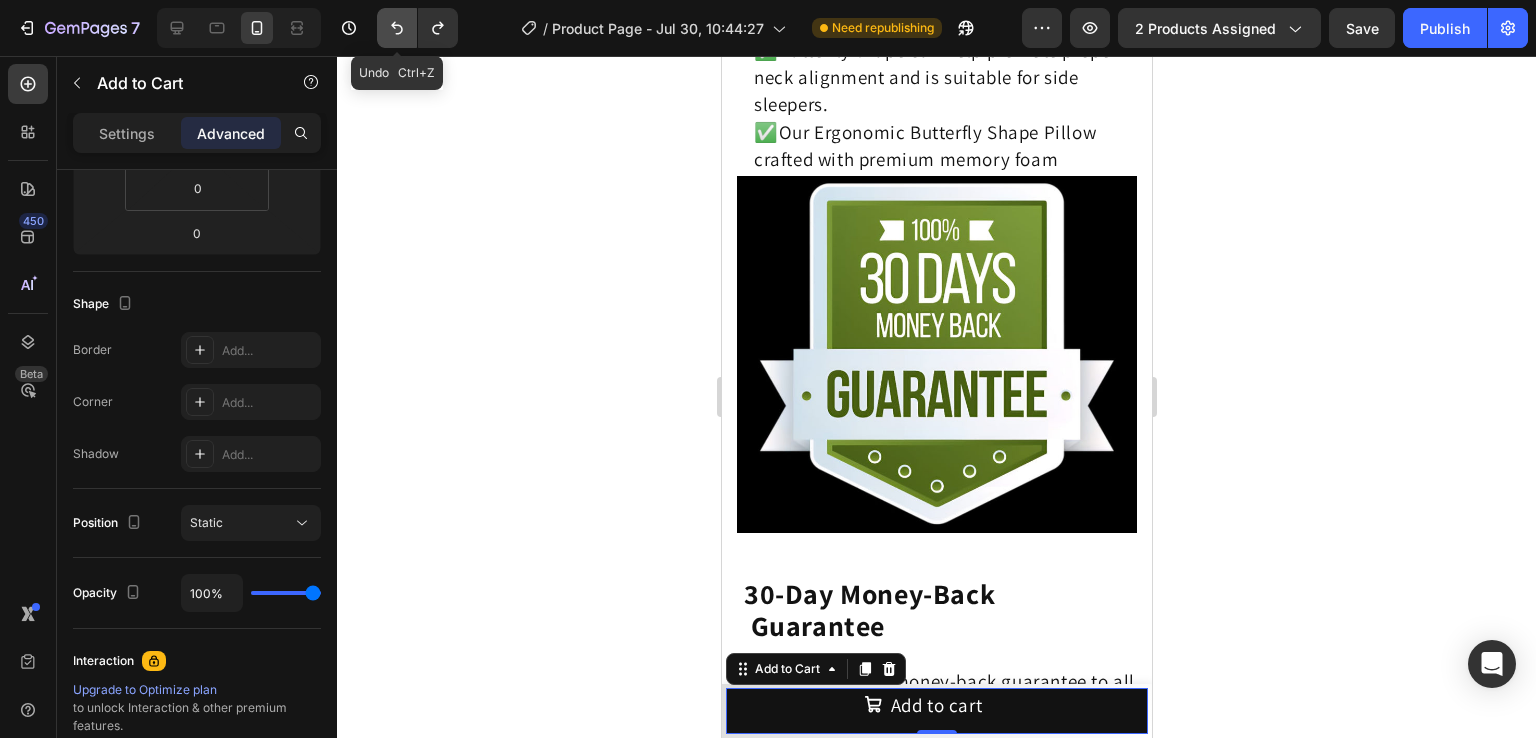 click 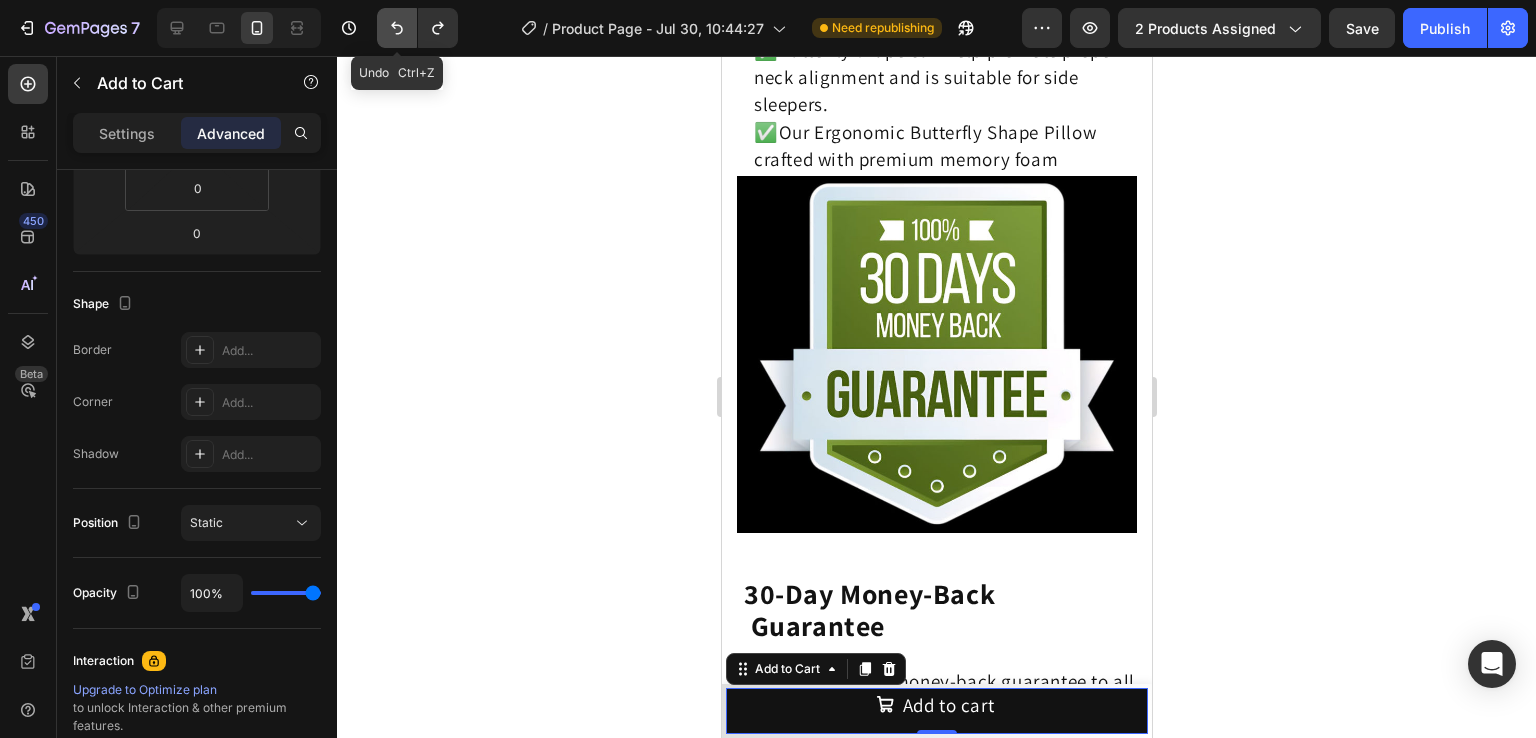 click 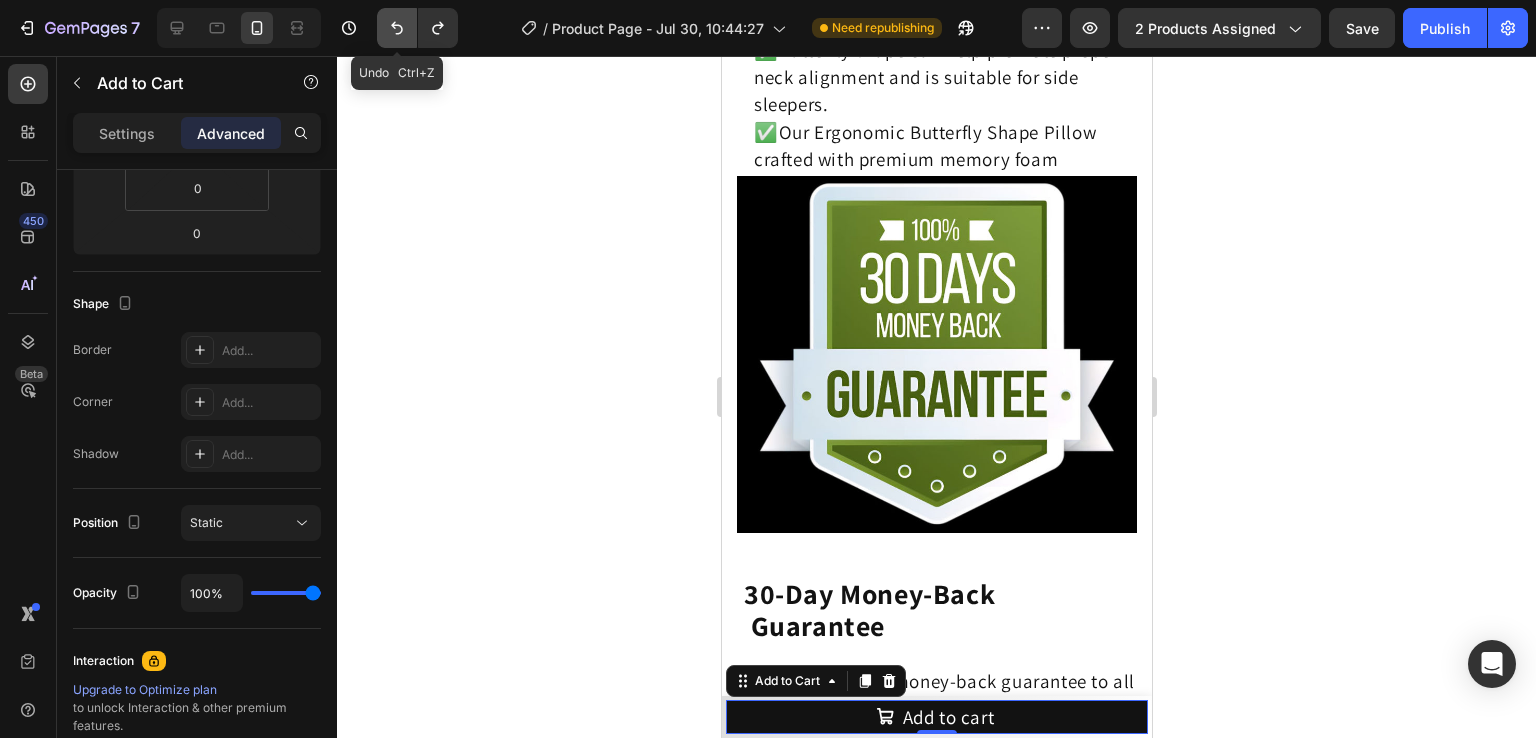 click 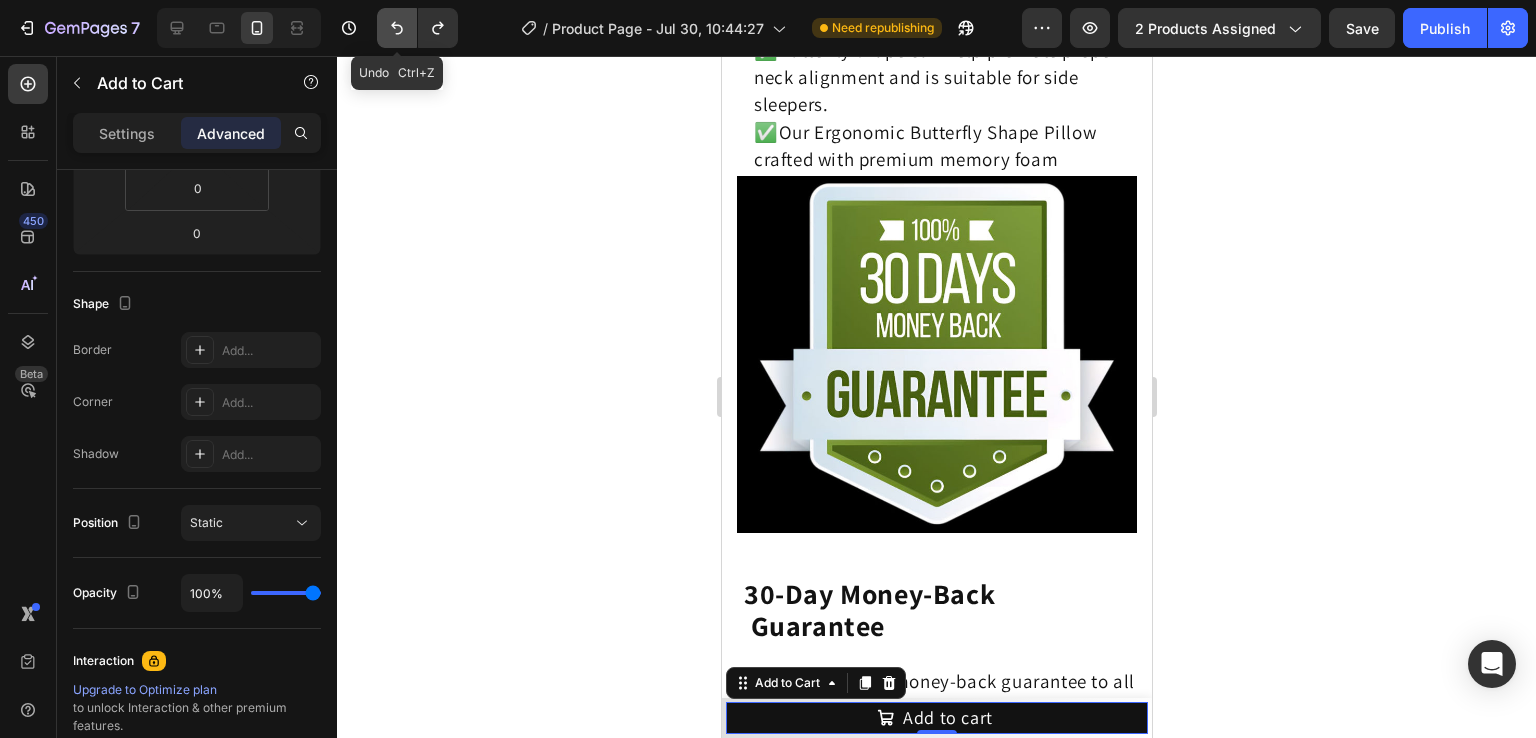 click 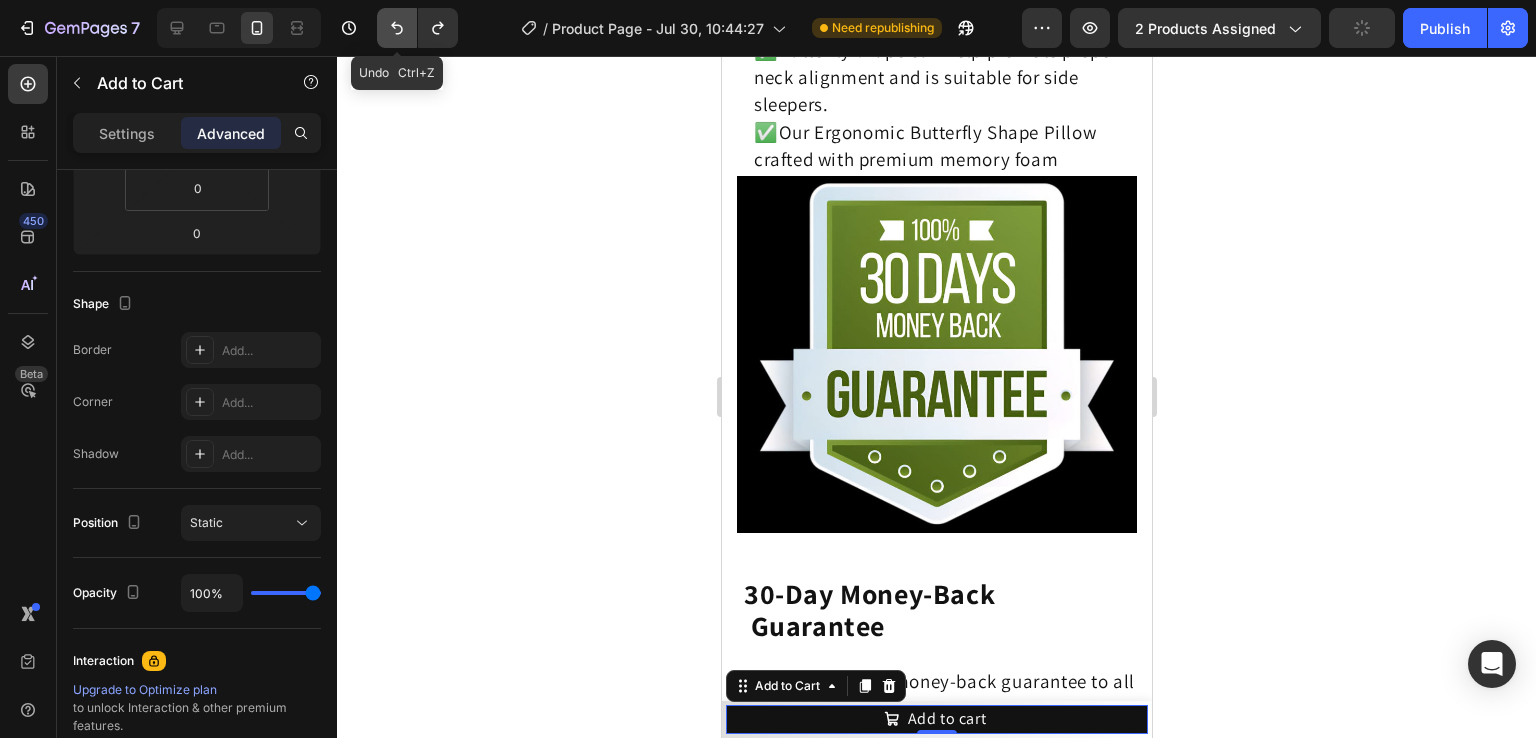 click 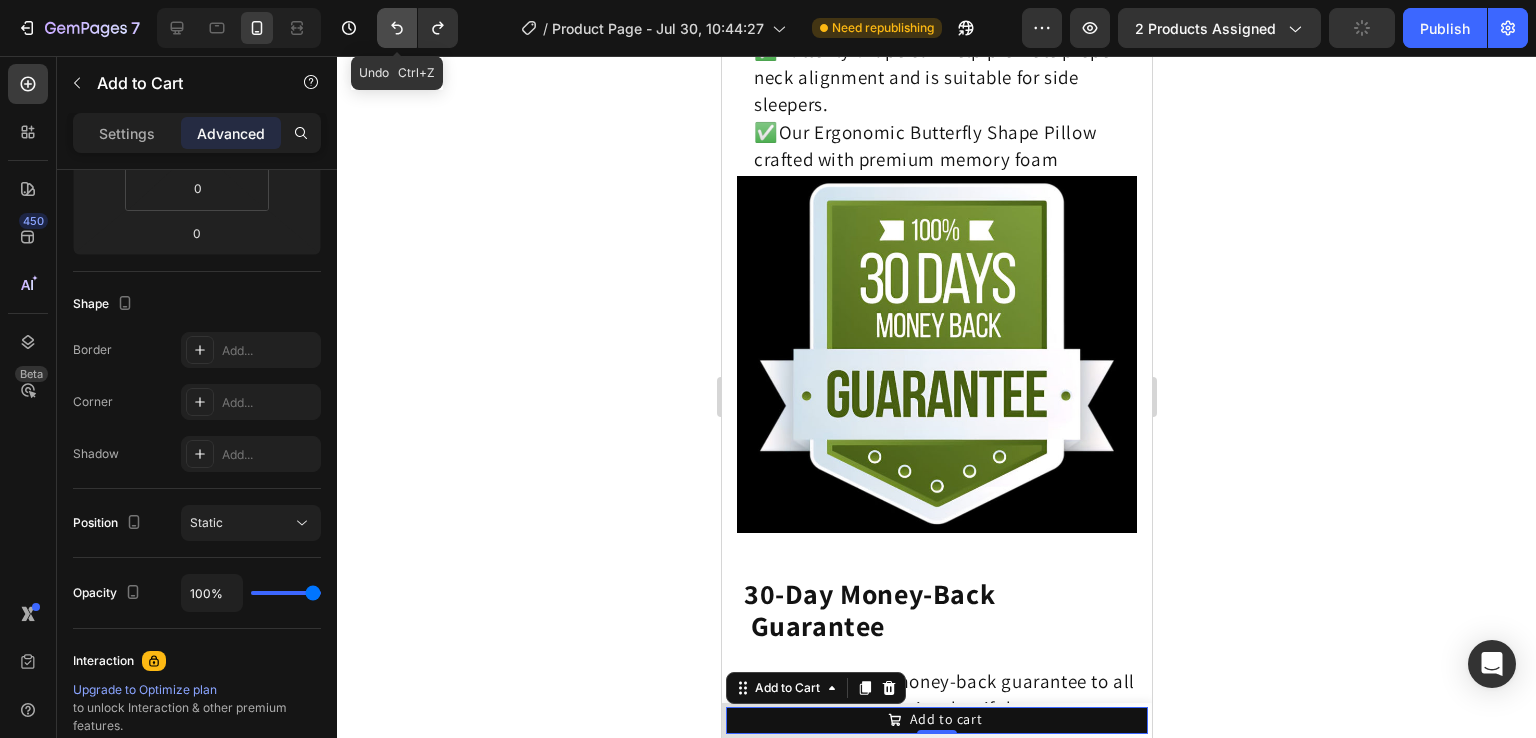click 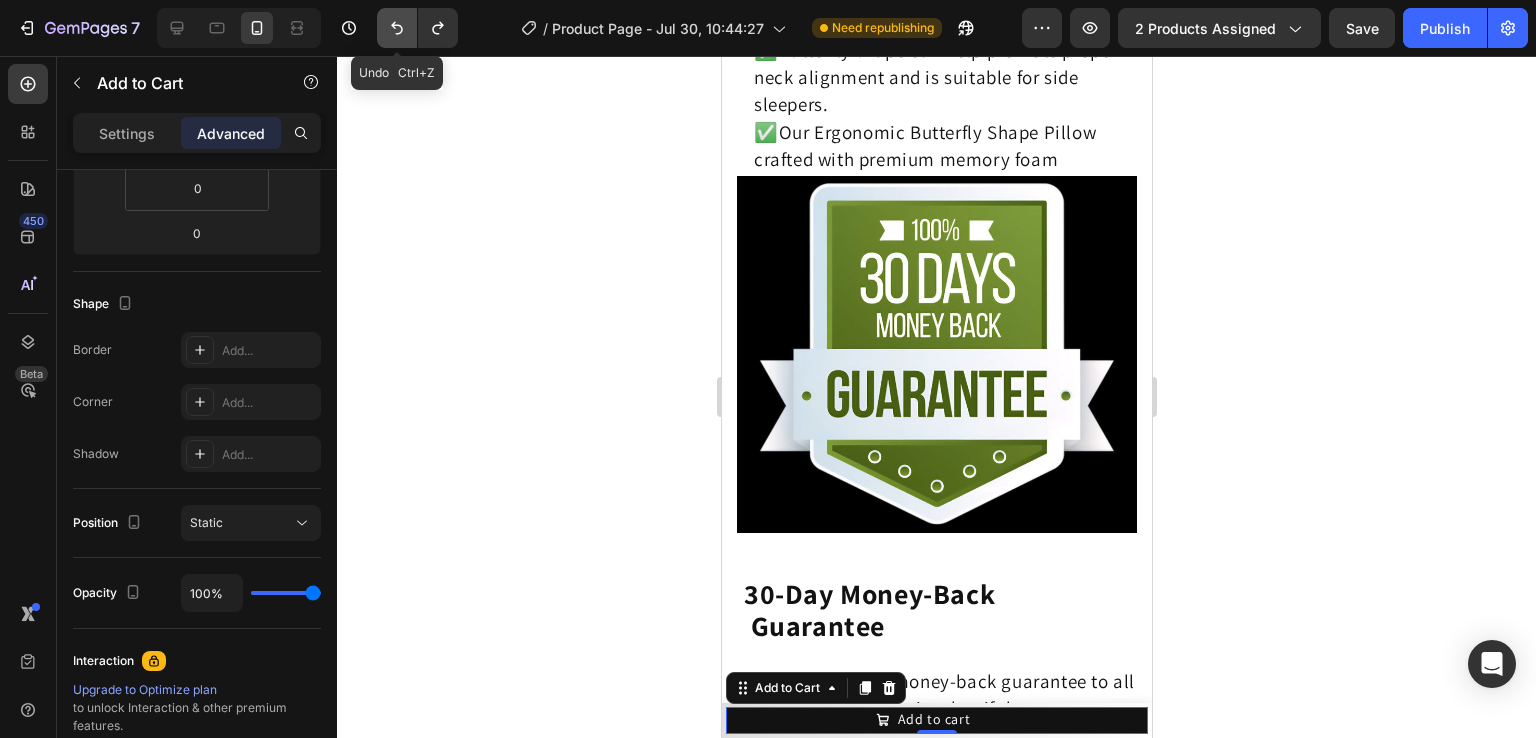 click 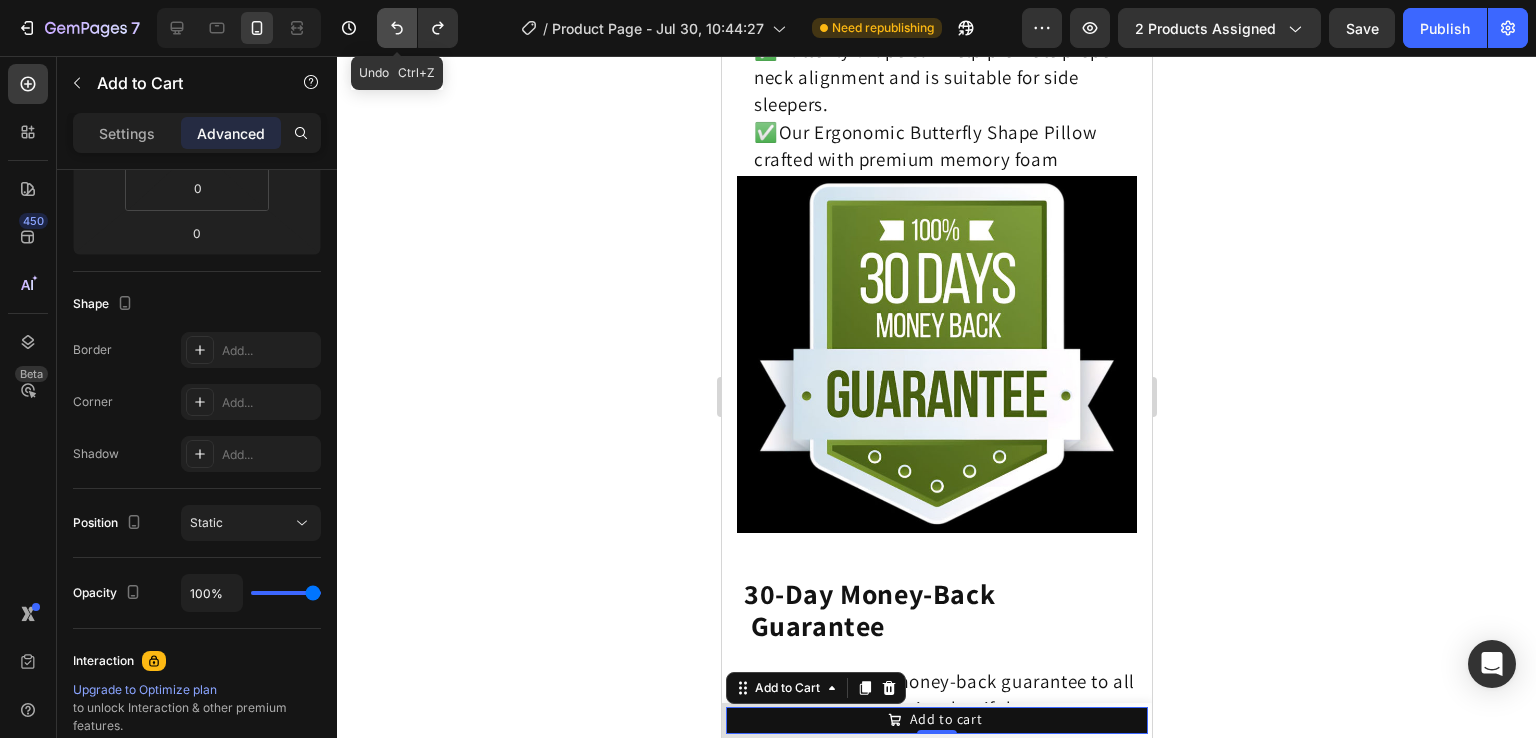 click 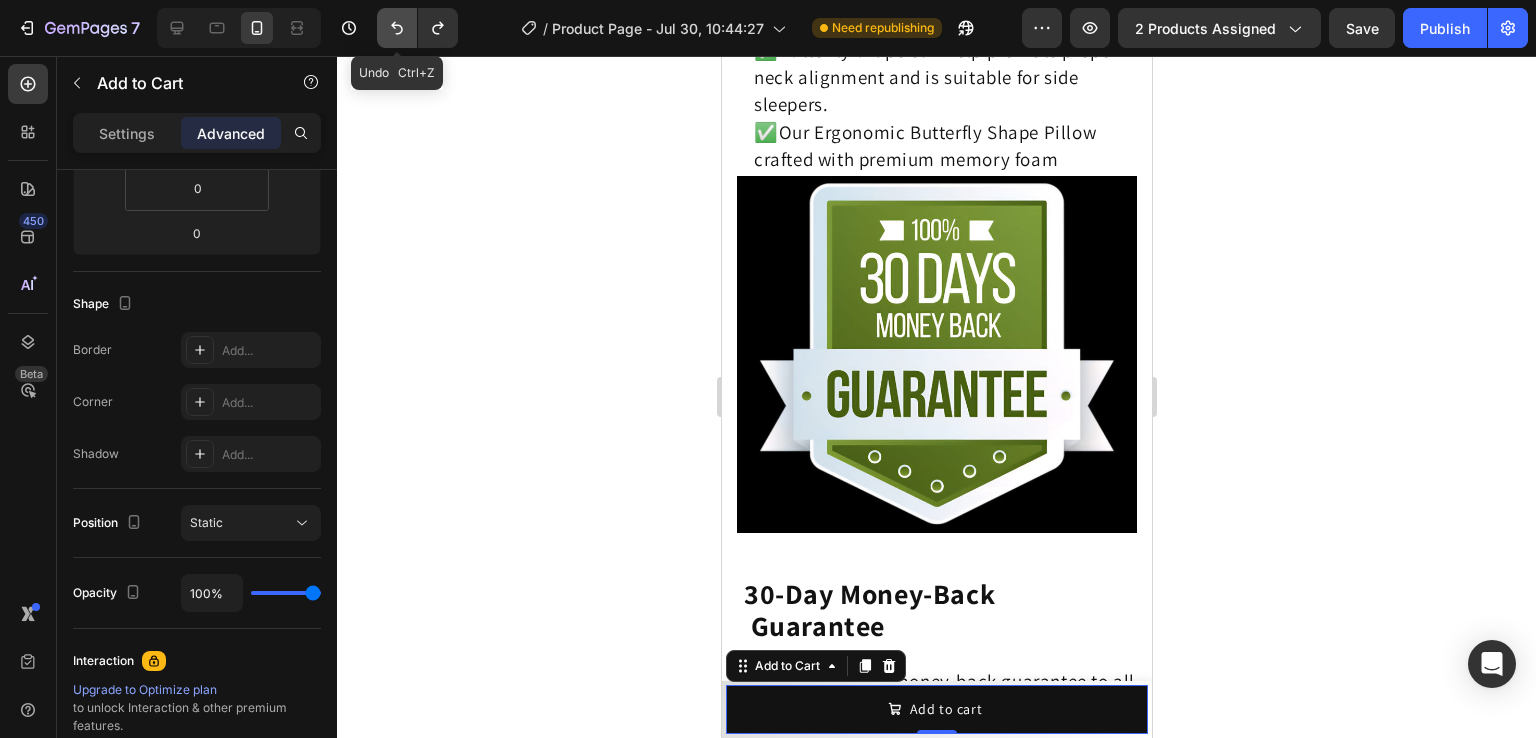 click 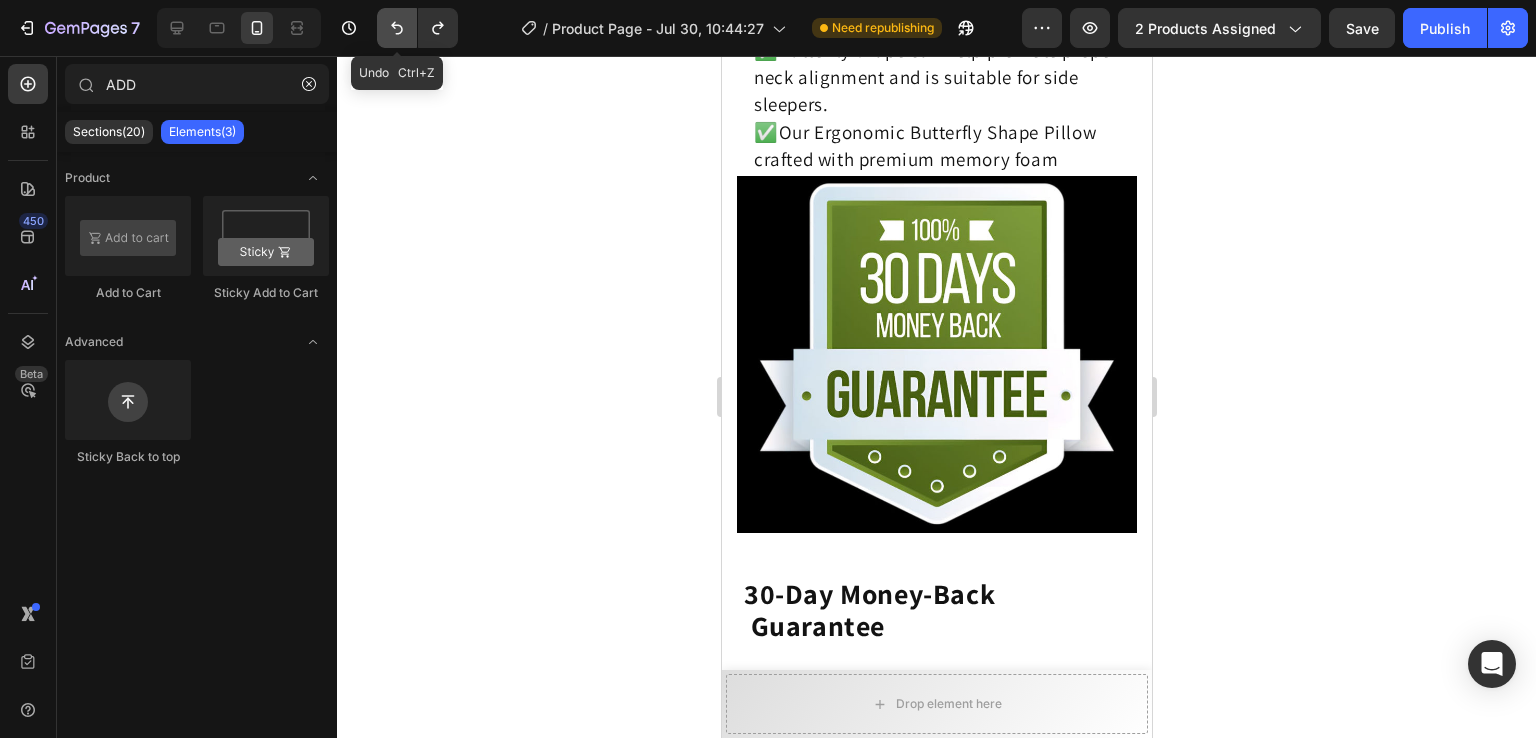 click 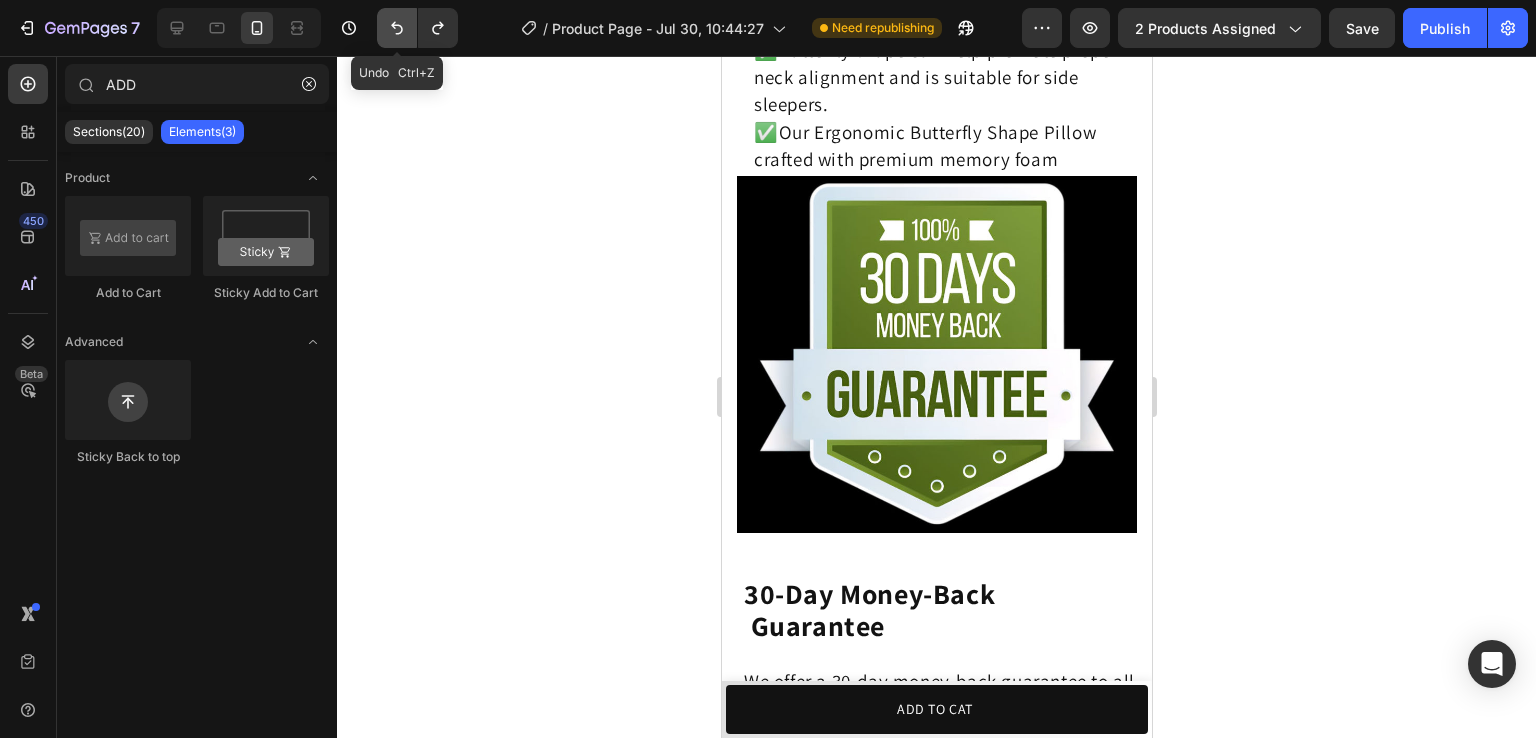 click 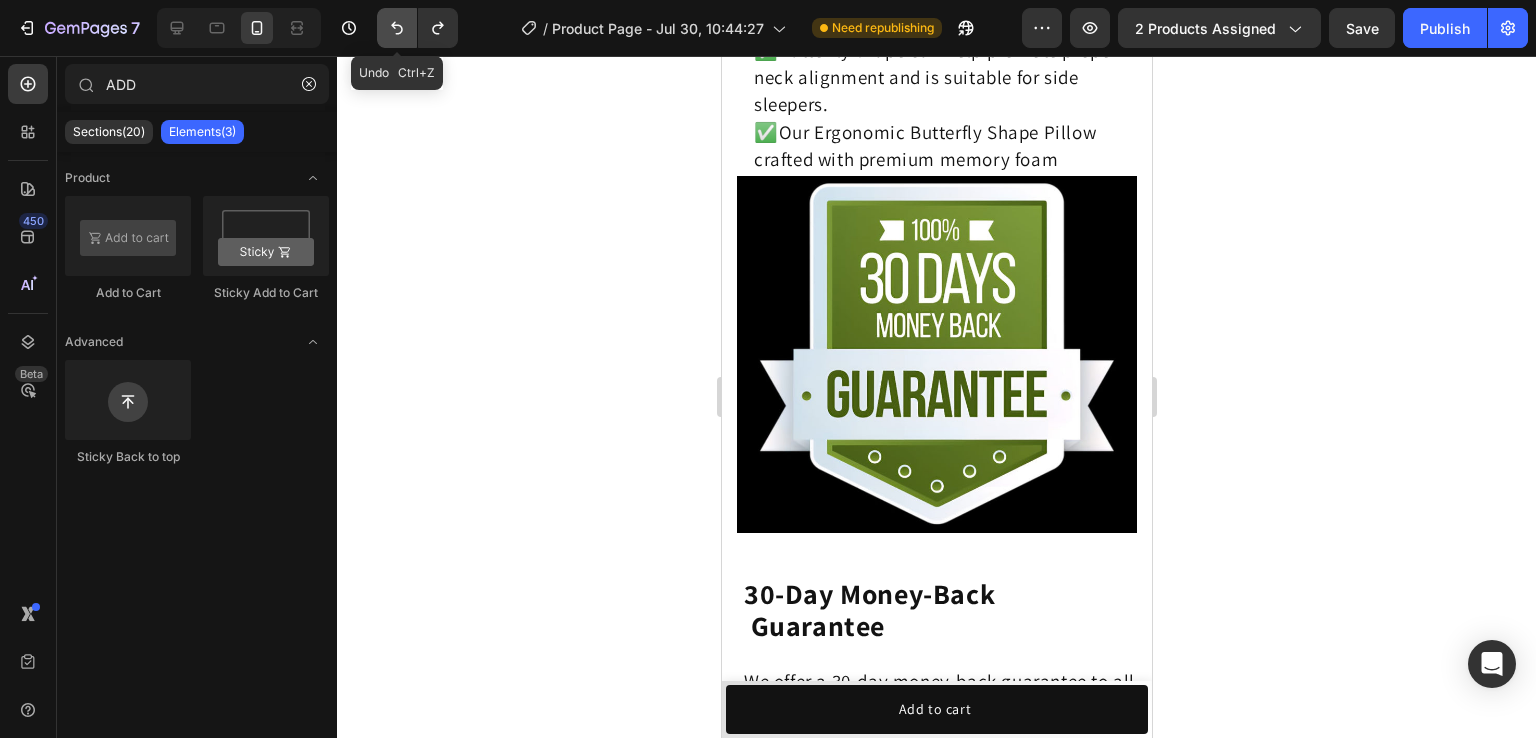 click 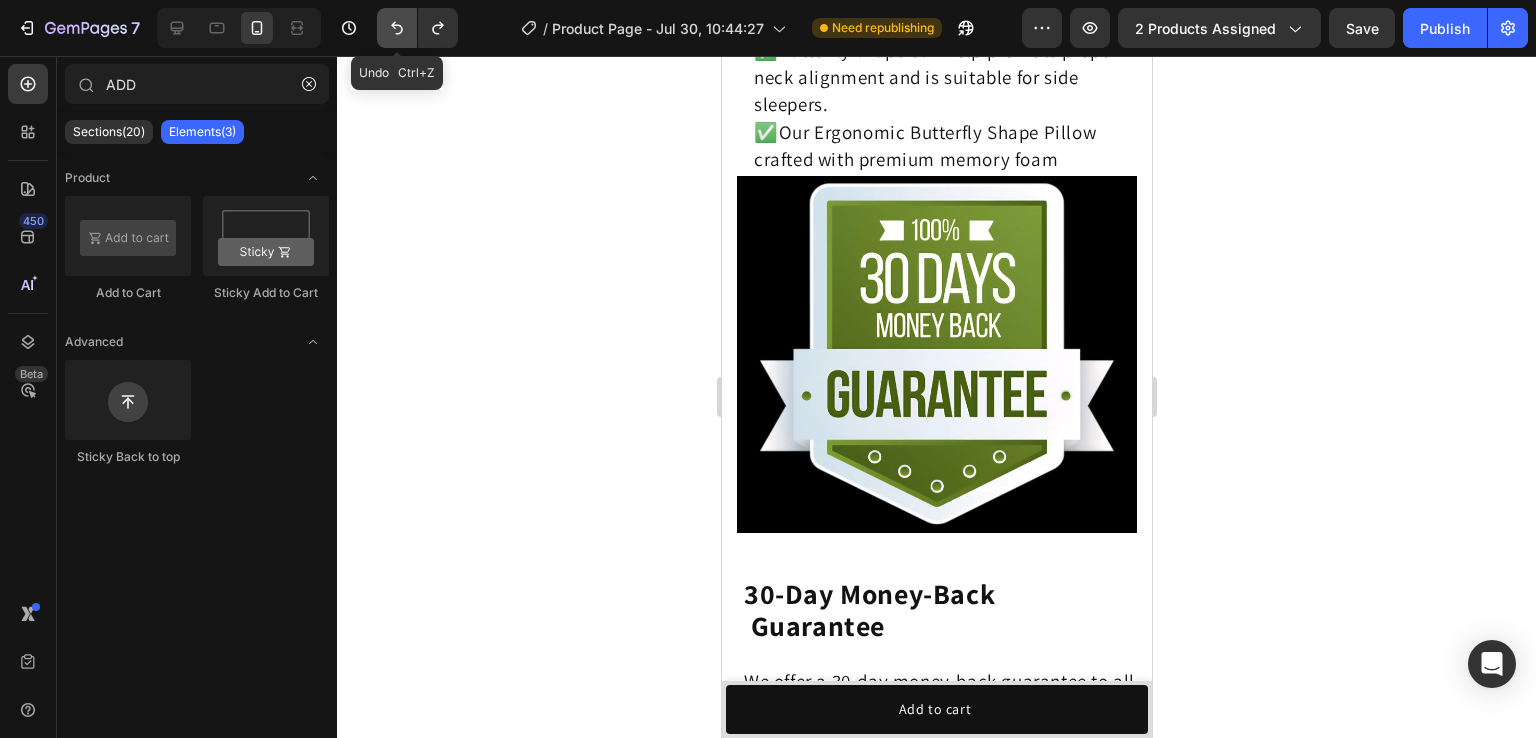 click 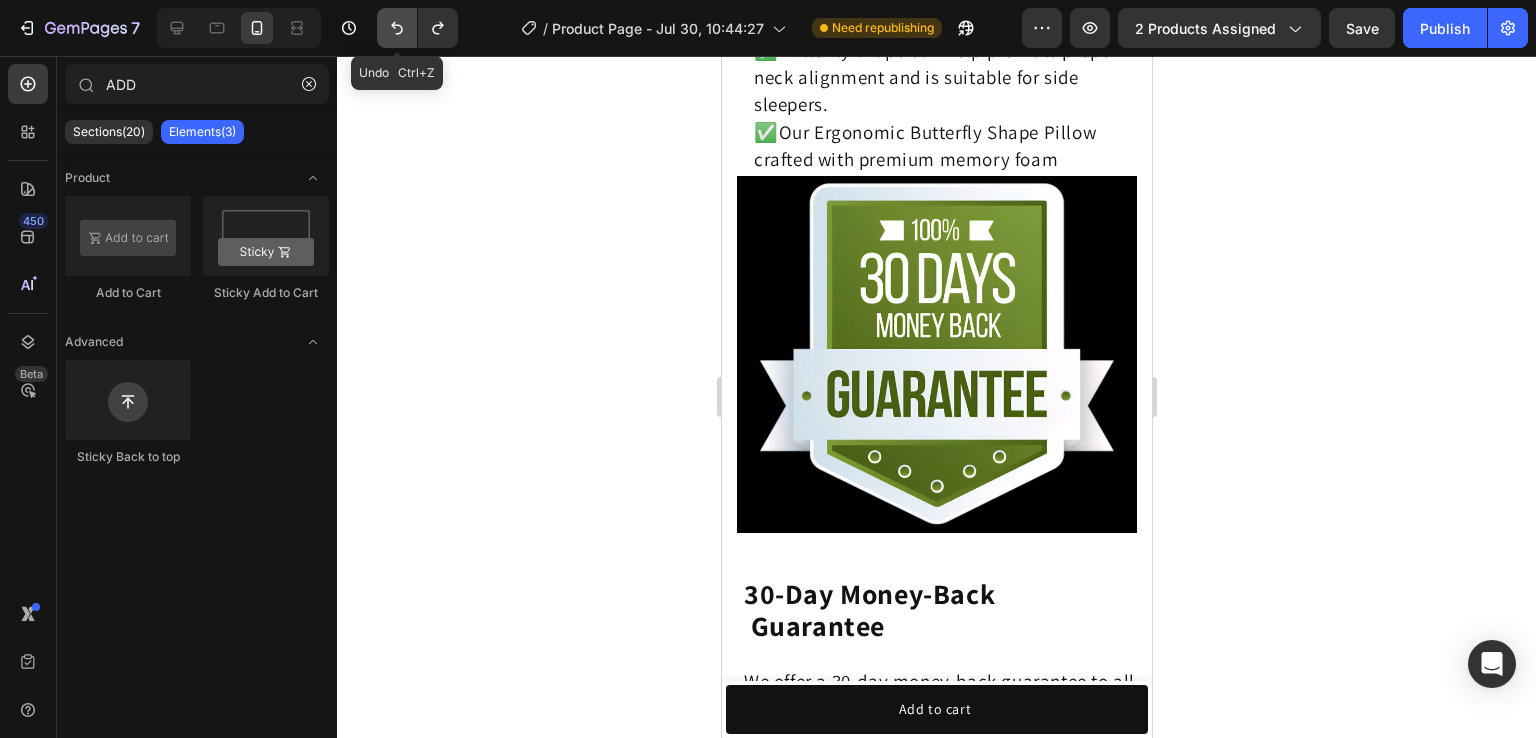 click 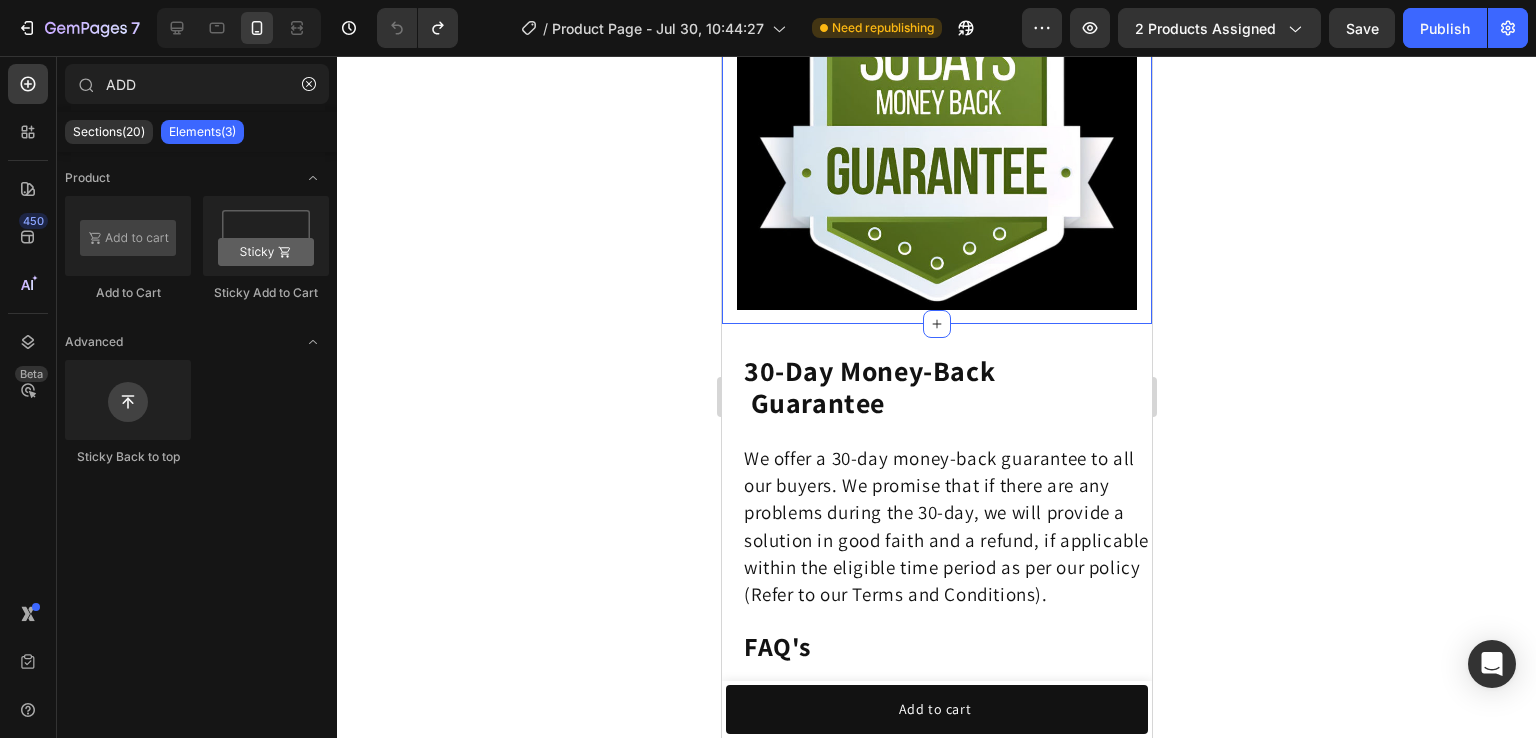 scroll, scrollTop: 4060, scrollLeft: 0, axis: vertical 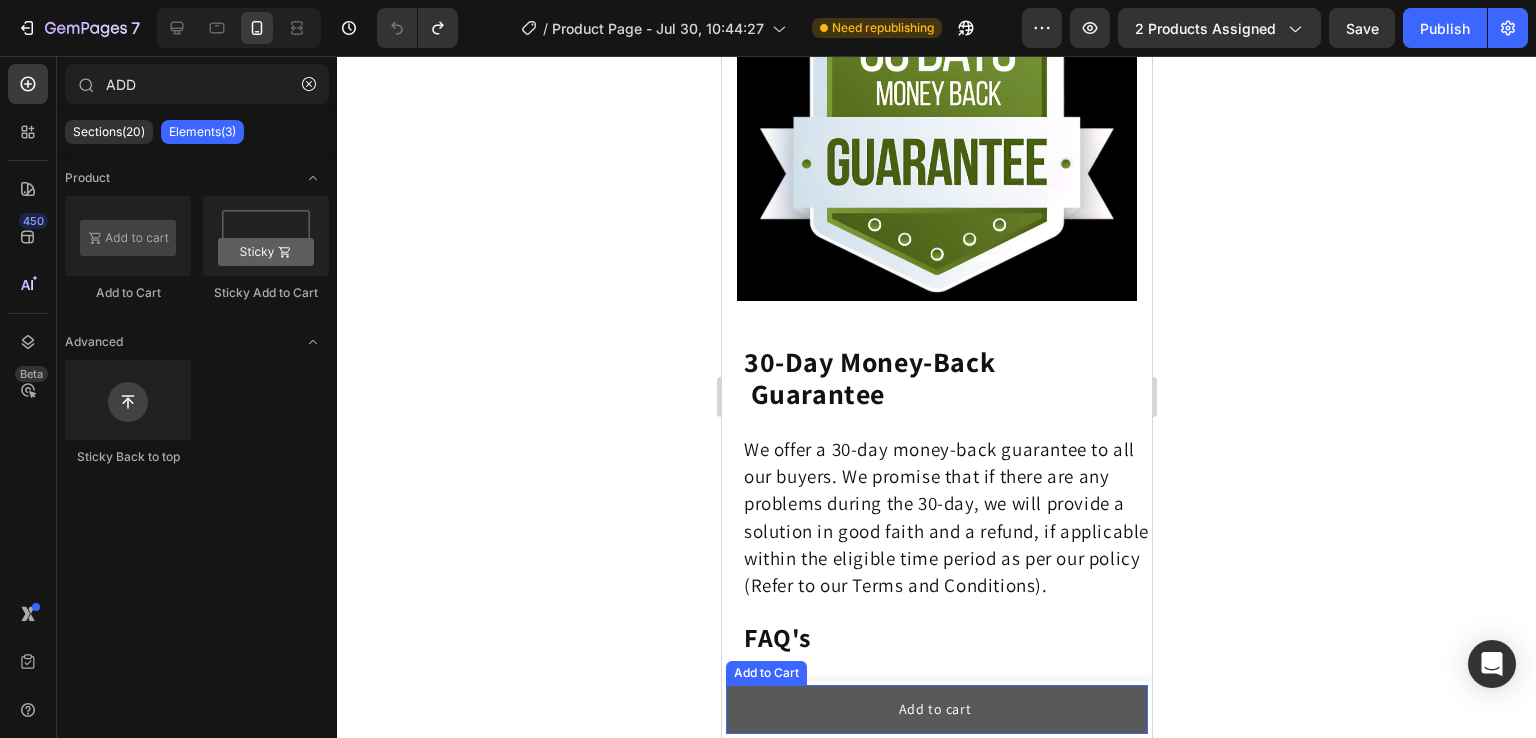 click on "Add to cart" at bounding box center [936, 709] 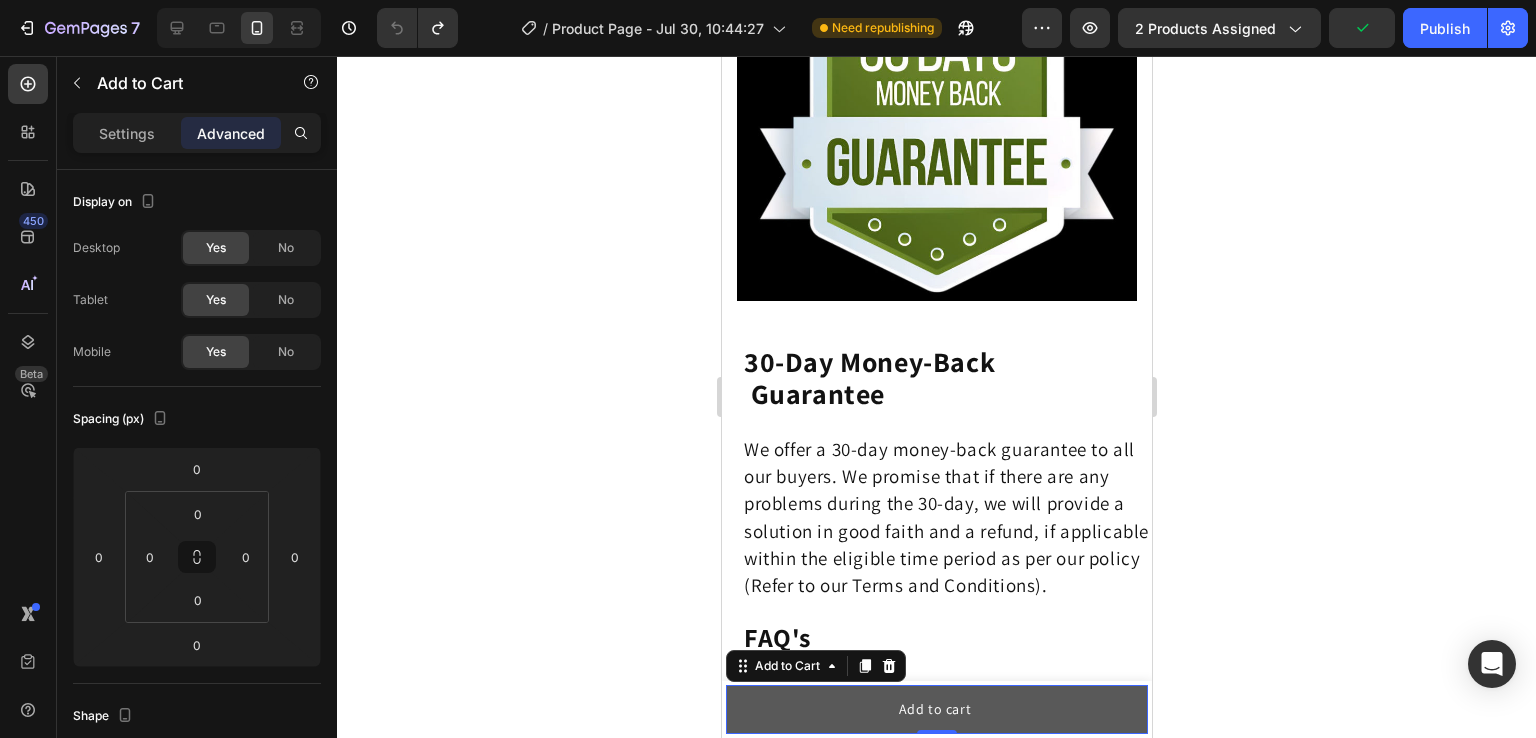 click on "Add to cart" at bounding box center [936, 709] 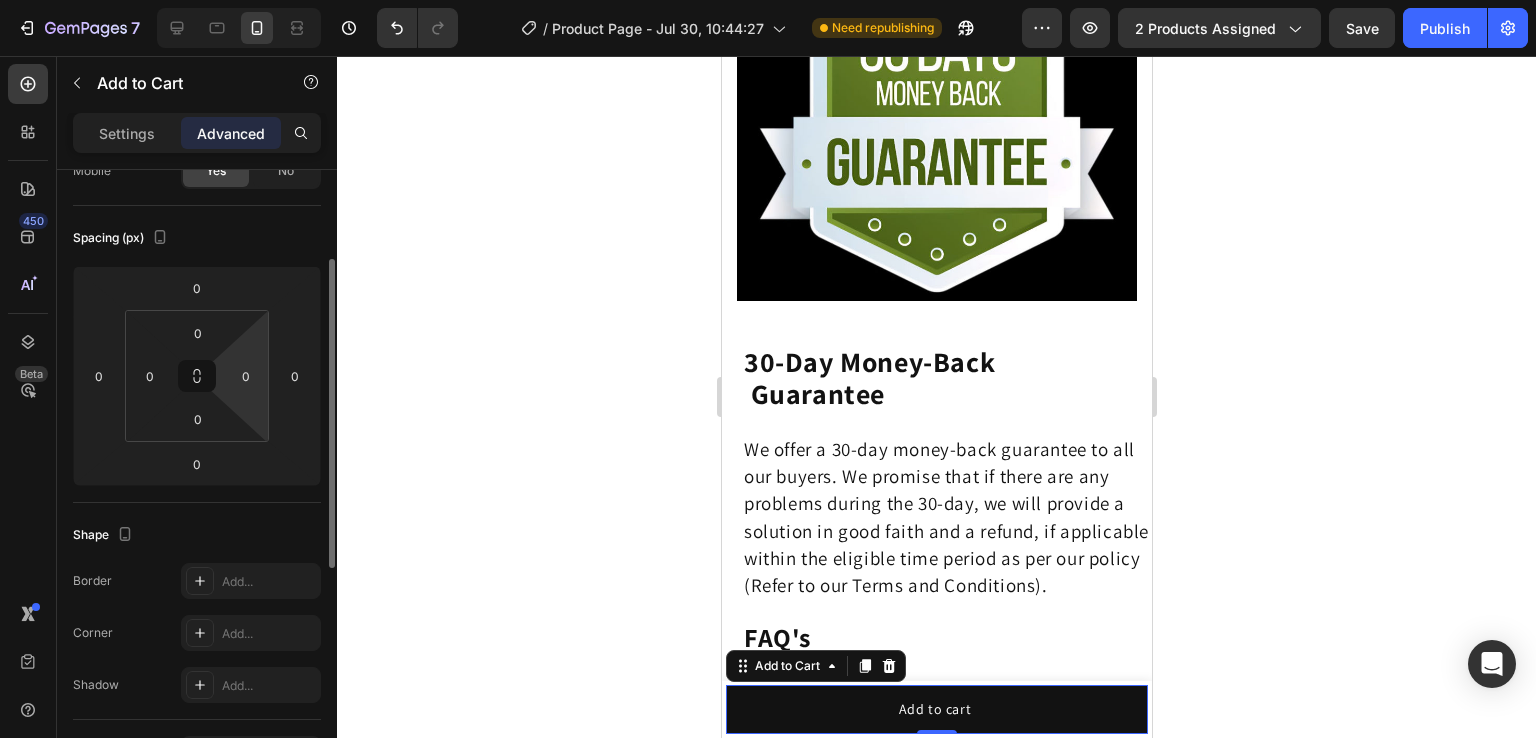 scroll, scrollTop: 0, scrollLeft: 0, axis: both 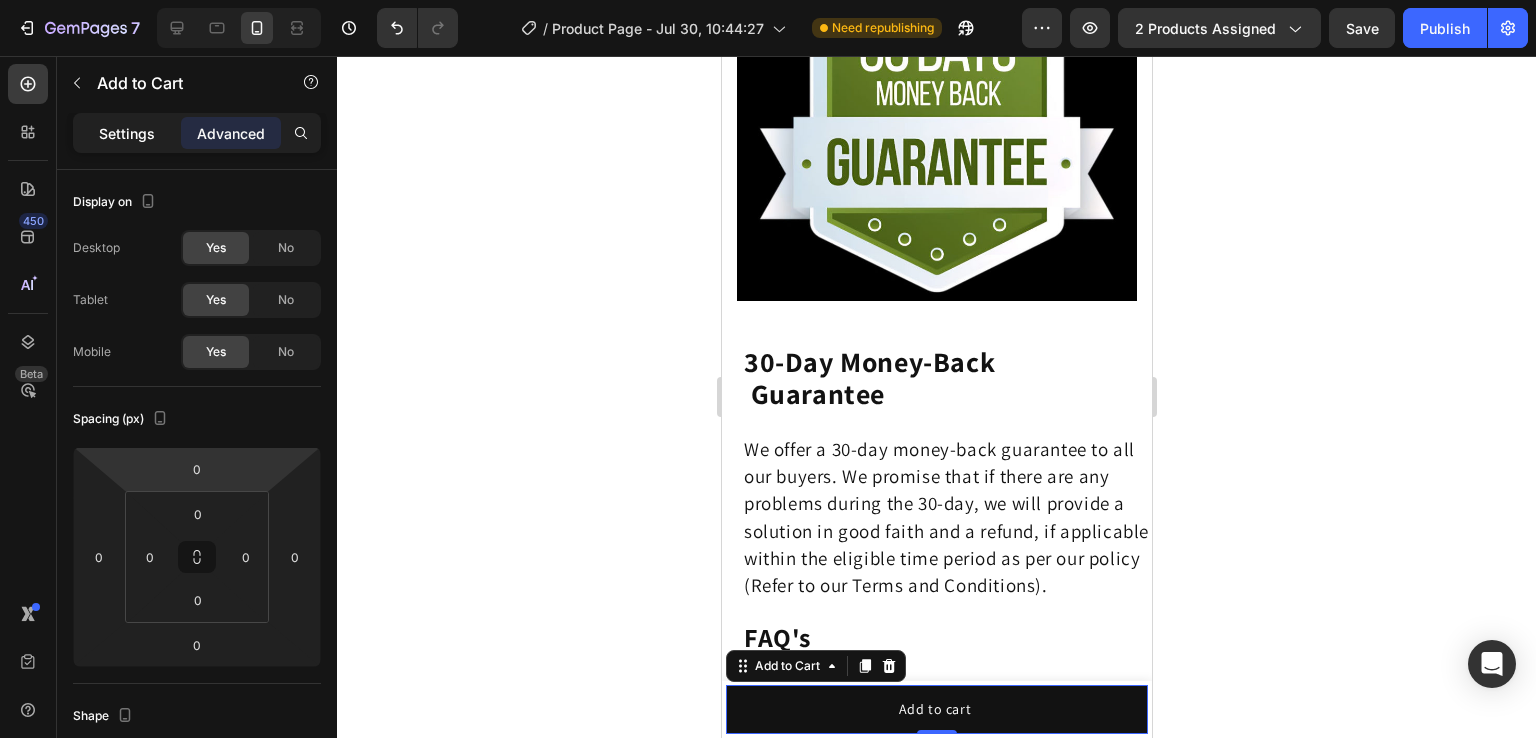 click on "Settings" 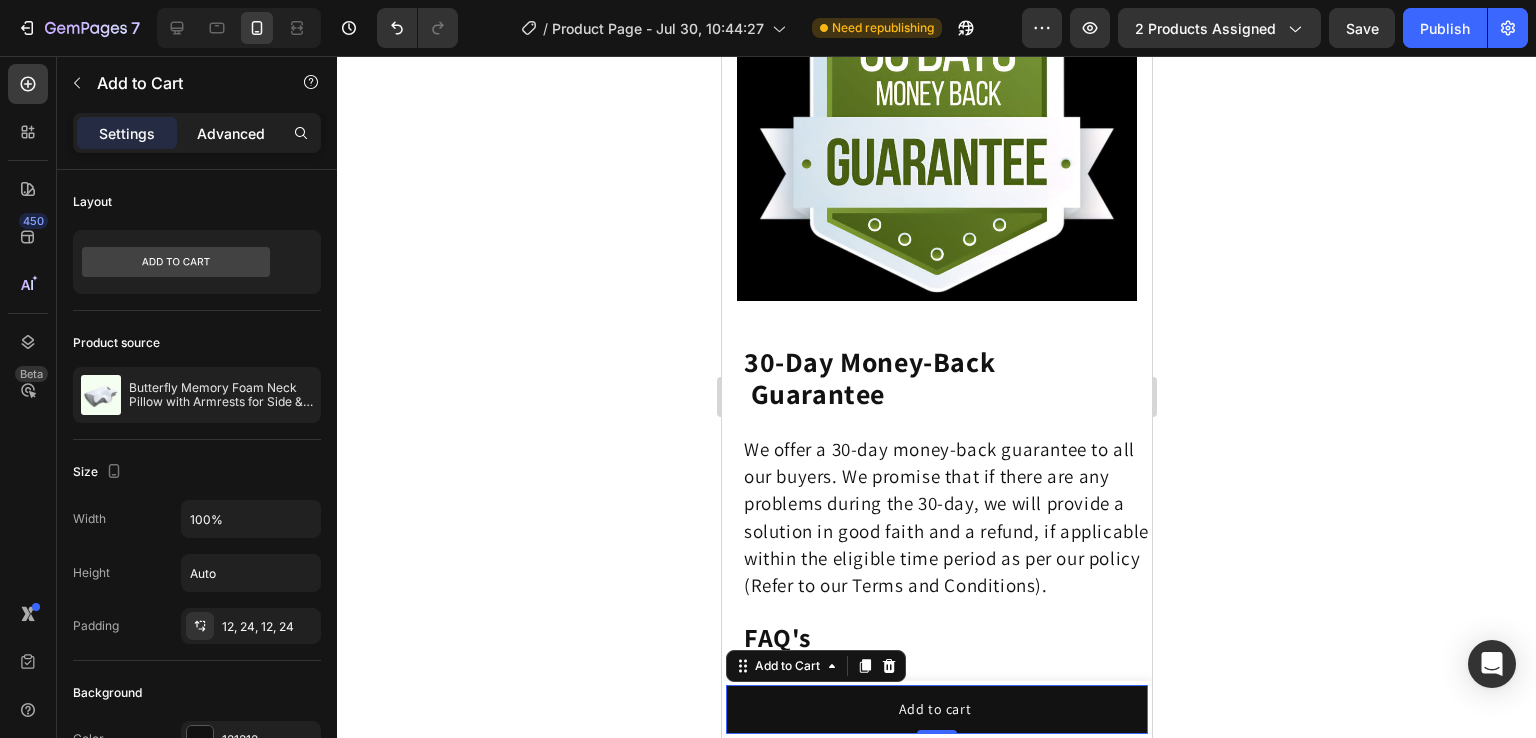 click on "Advanced" 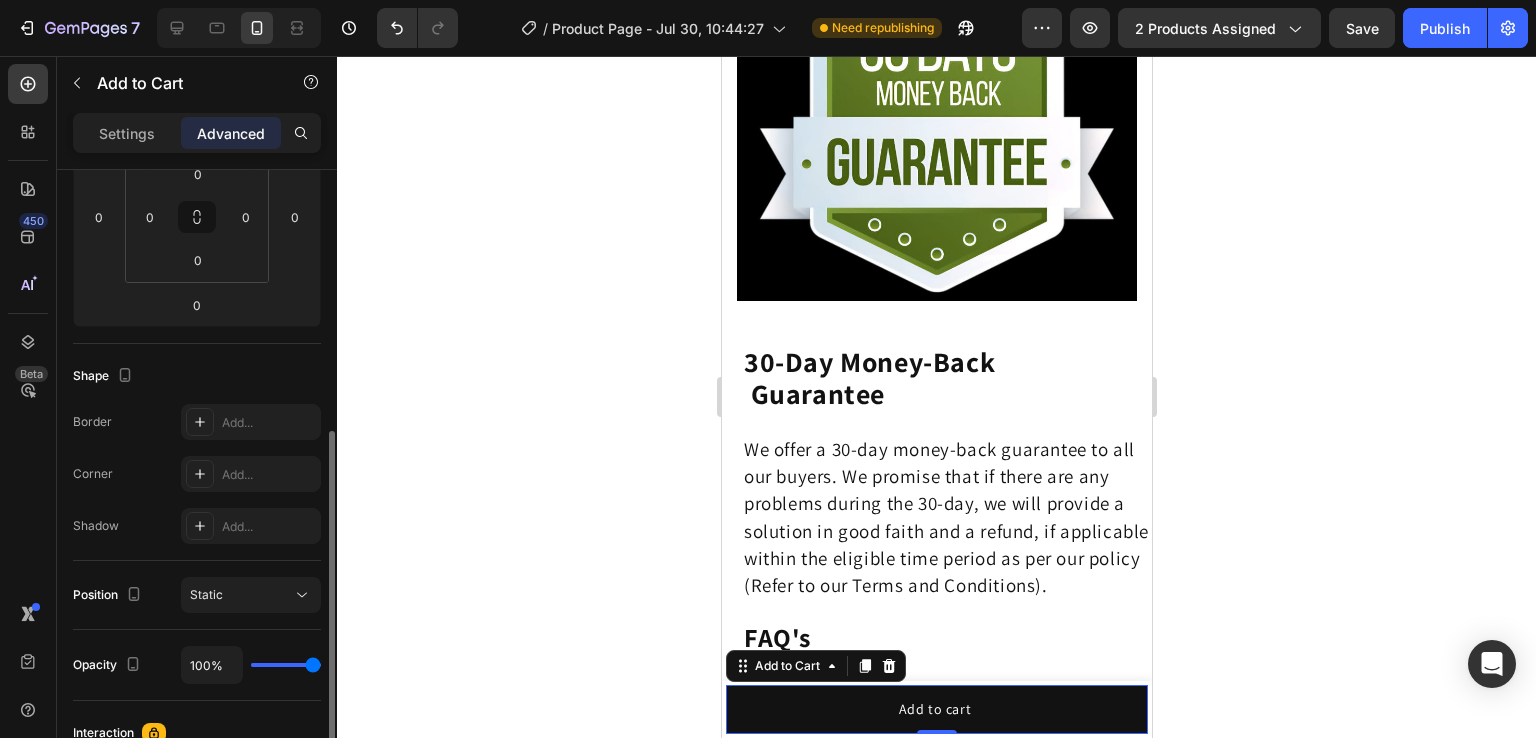 scroll, scrollTop: 402, scrollLeft: 0, axis: vertical 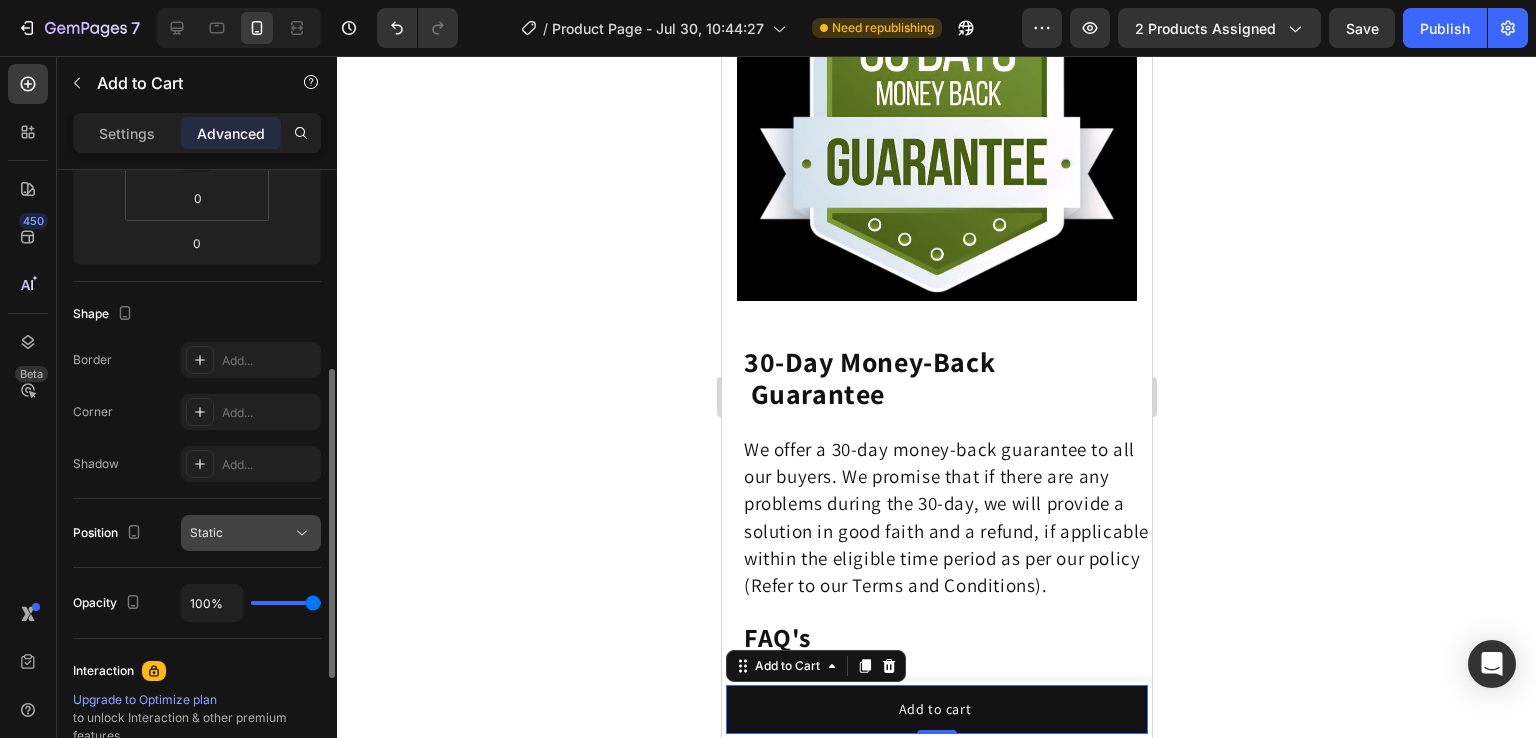 click on "Static" at bounding box center (251, 533) 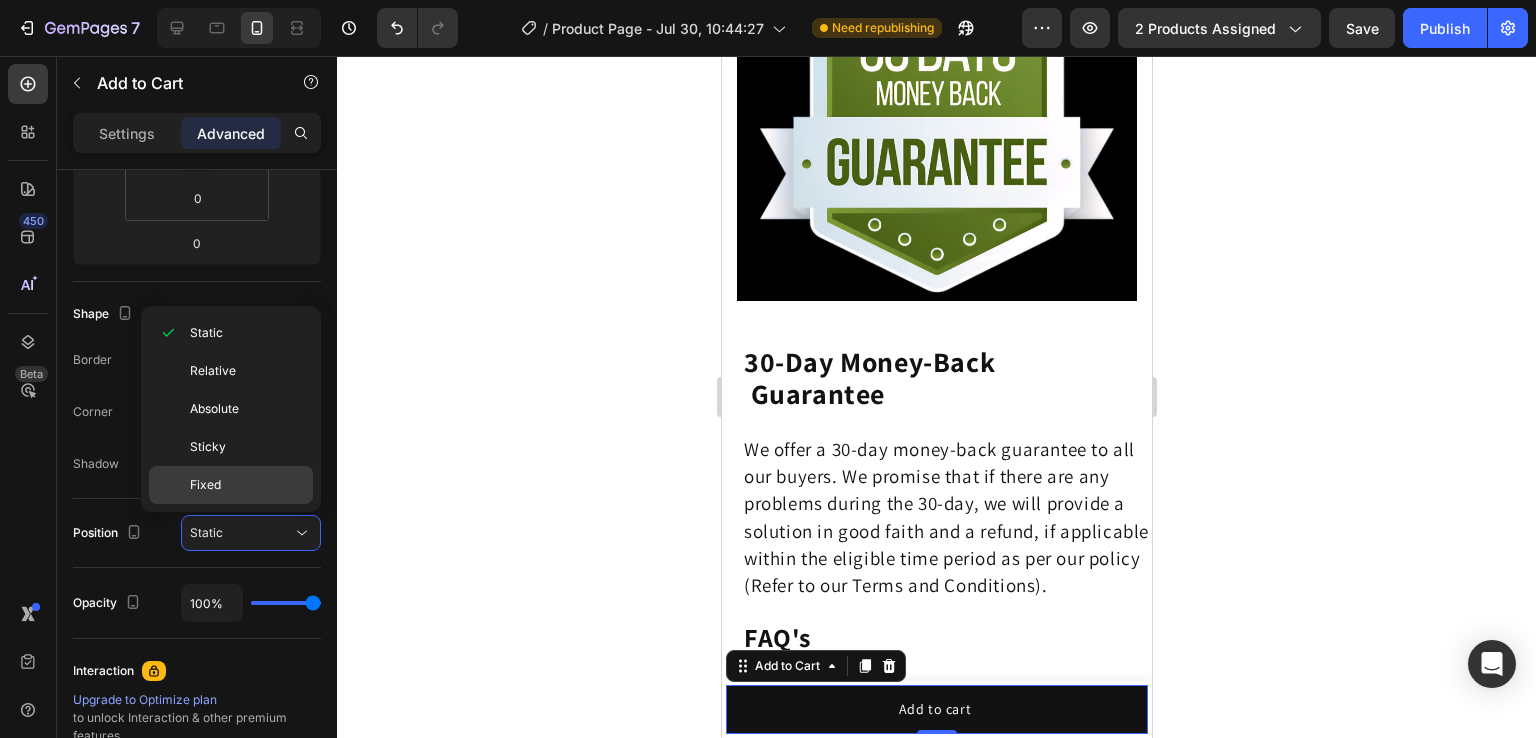 click on "Fixed" at bounding box center (205, 485) 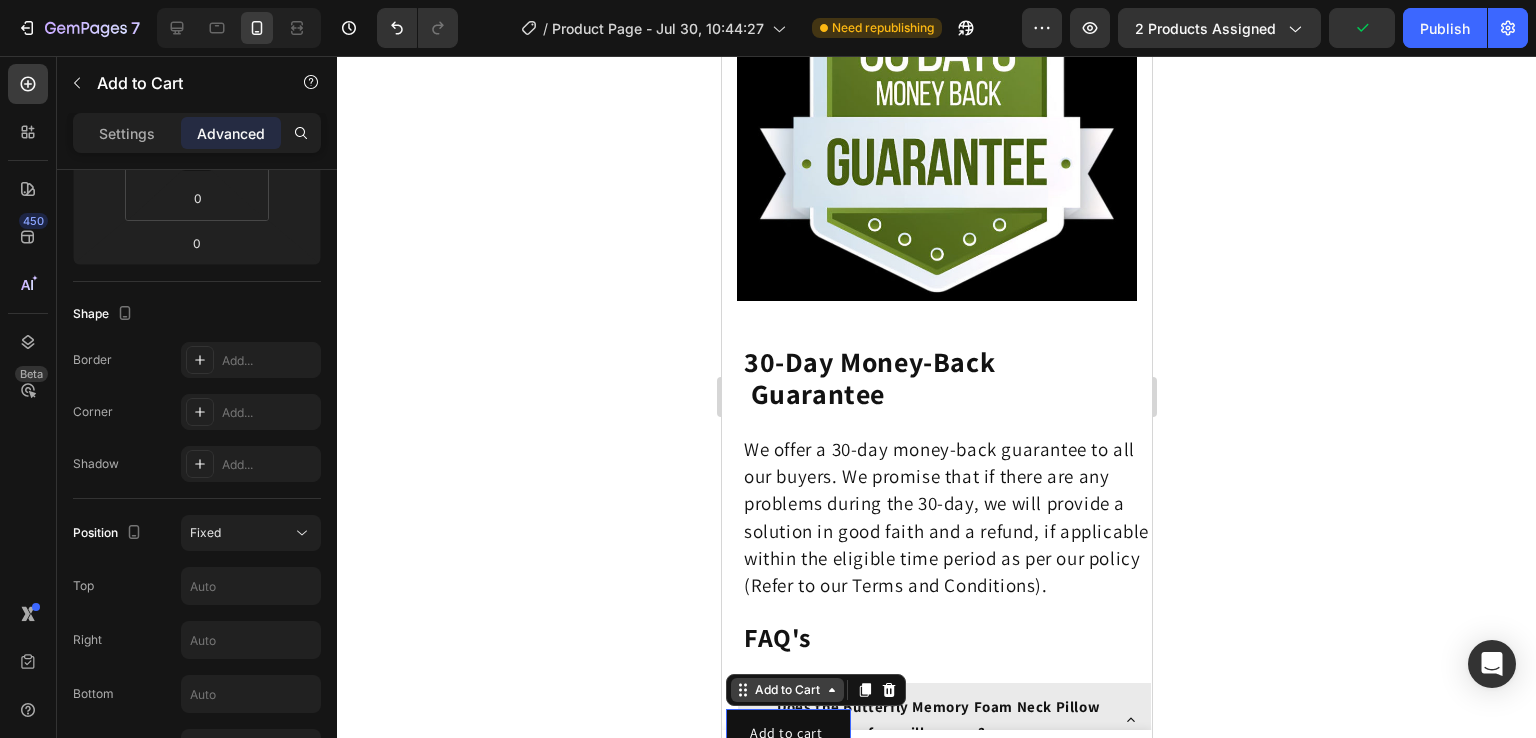 scroll, scrollTop: 4175, scrollLeft: 0, axis: vertical 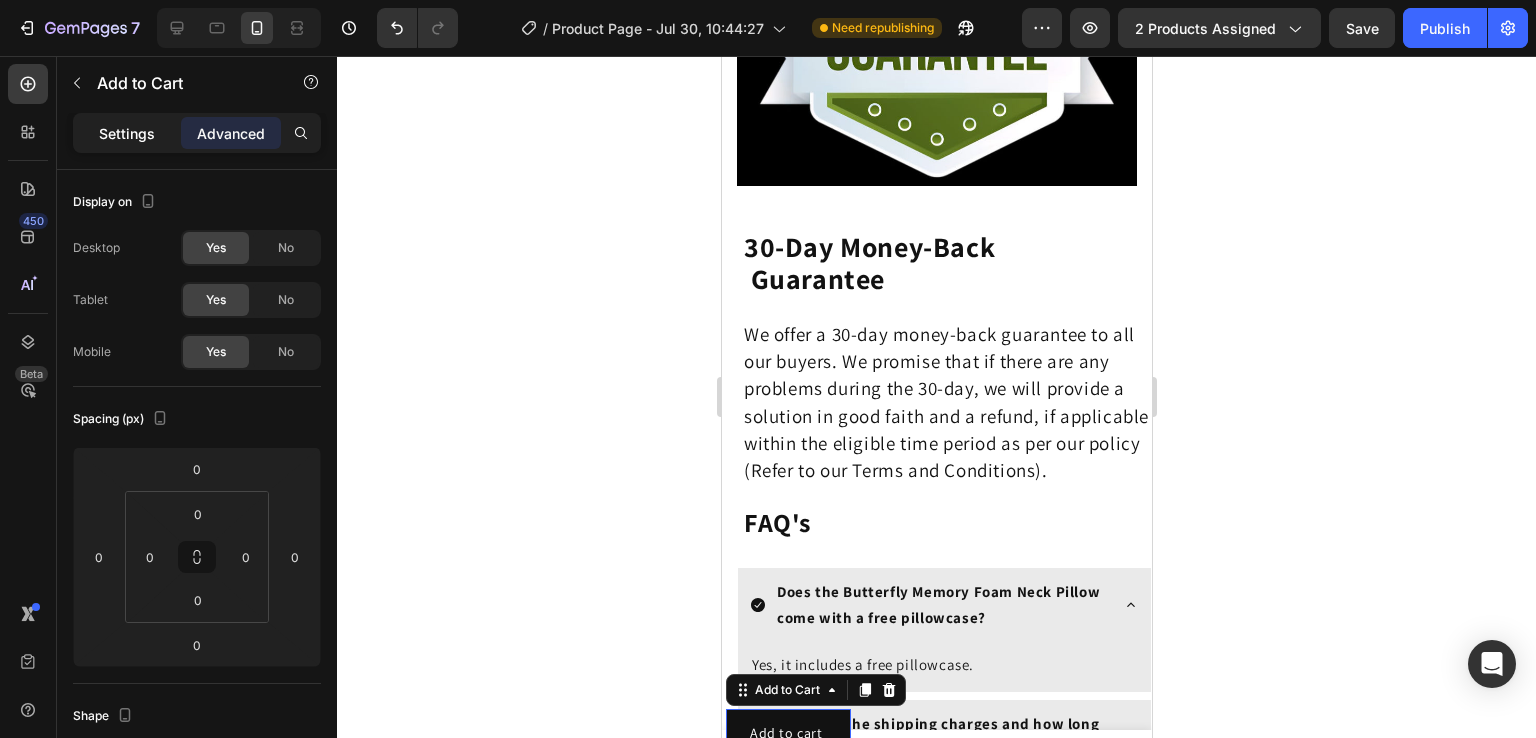 click on "Settings" 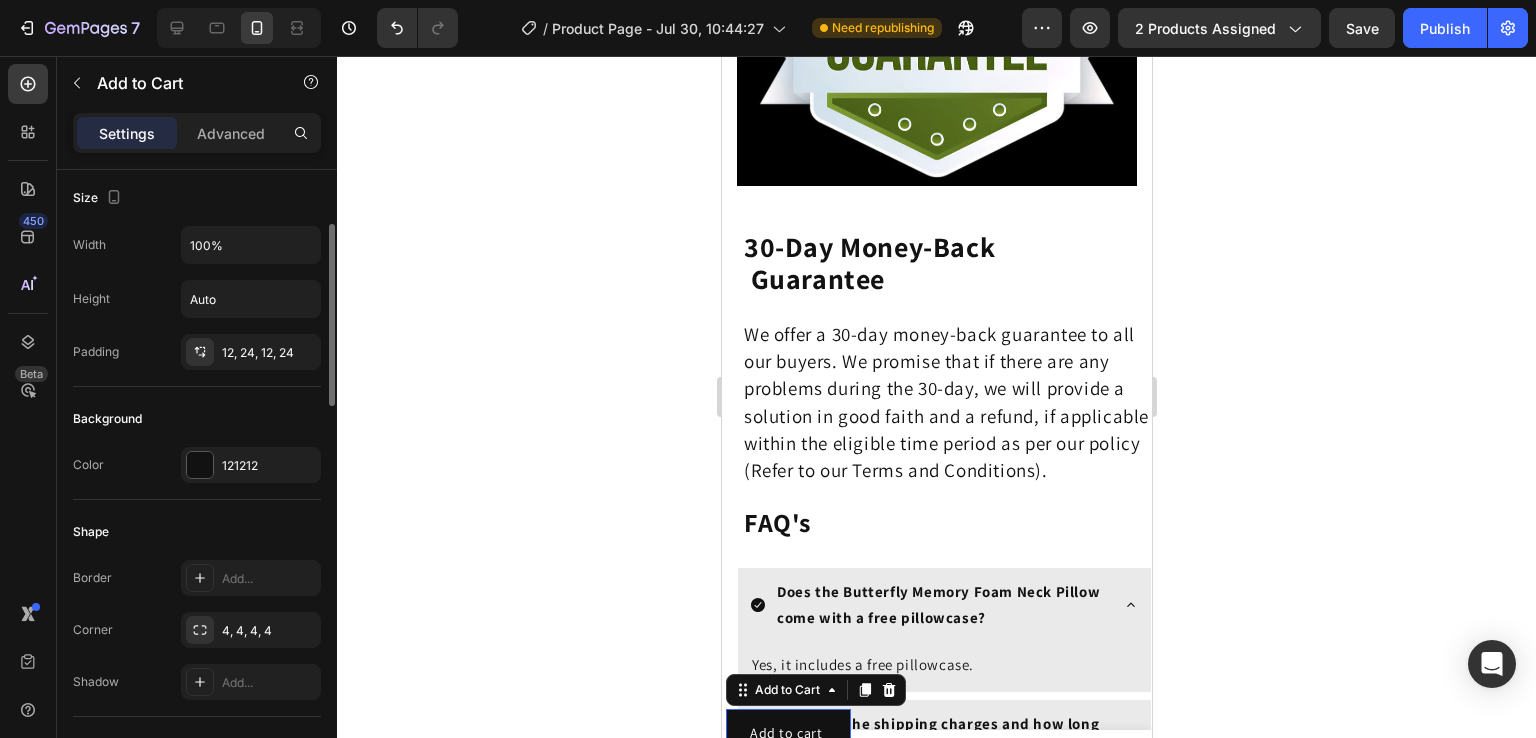 scroll, scrollTop: 284, scrollLeft: 0, axis: vertical 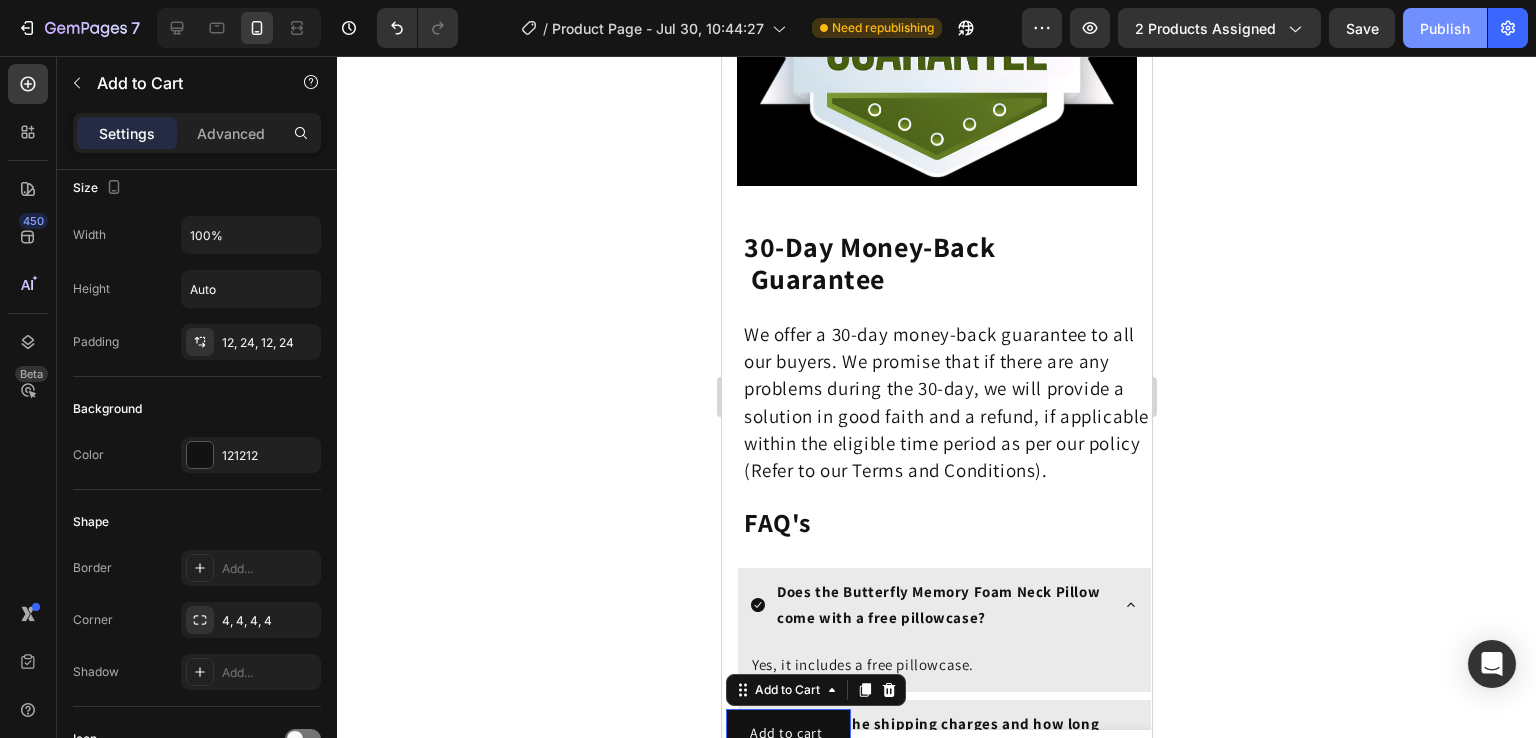 click on "Publish" 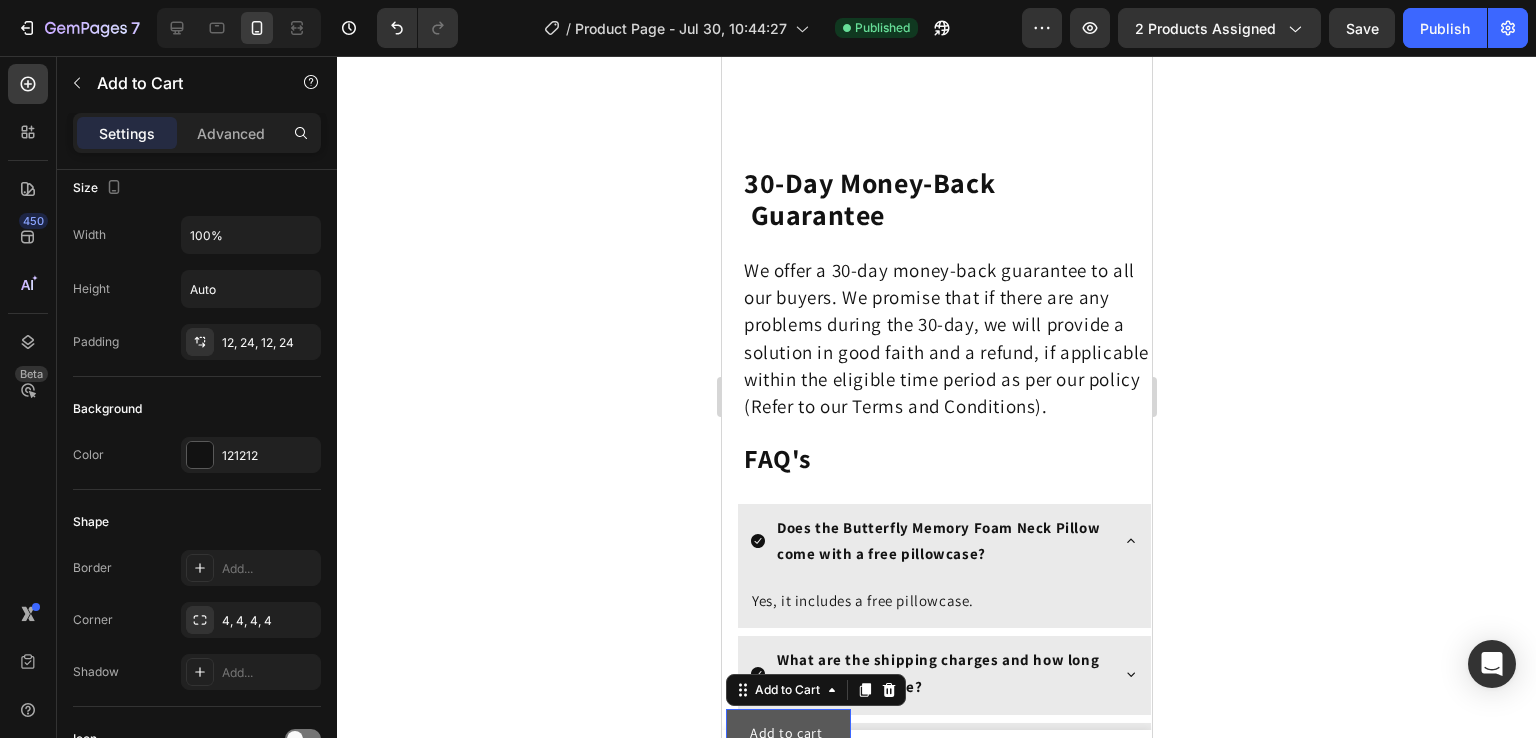 scroll, scrollTop: 4631, scrollLeft: 0, axis: vertical 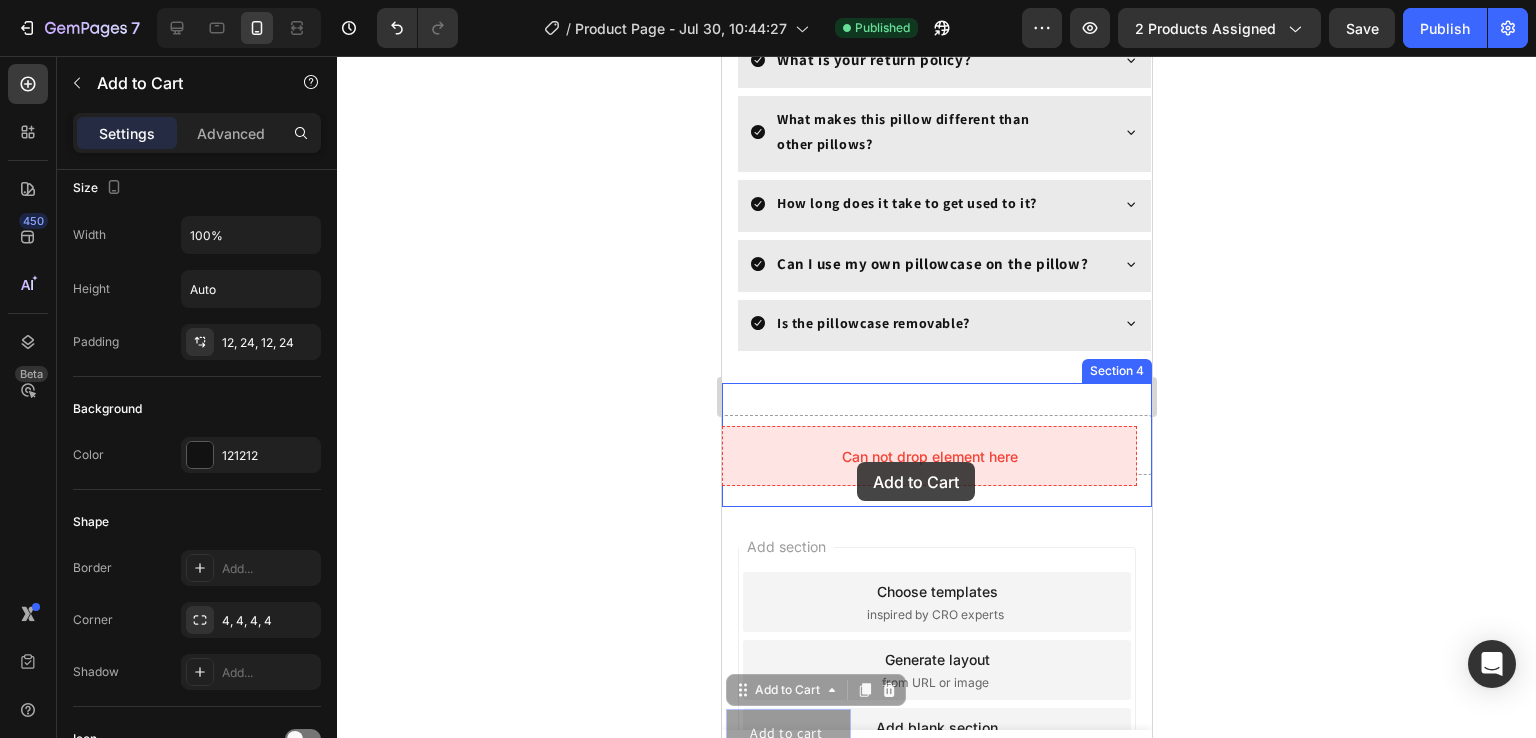 drag, startPoint x: 809, startPoint y: 719, endPoint x: 860, endPoint y: 371, distance: 351.71722 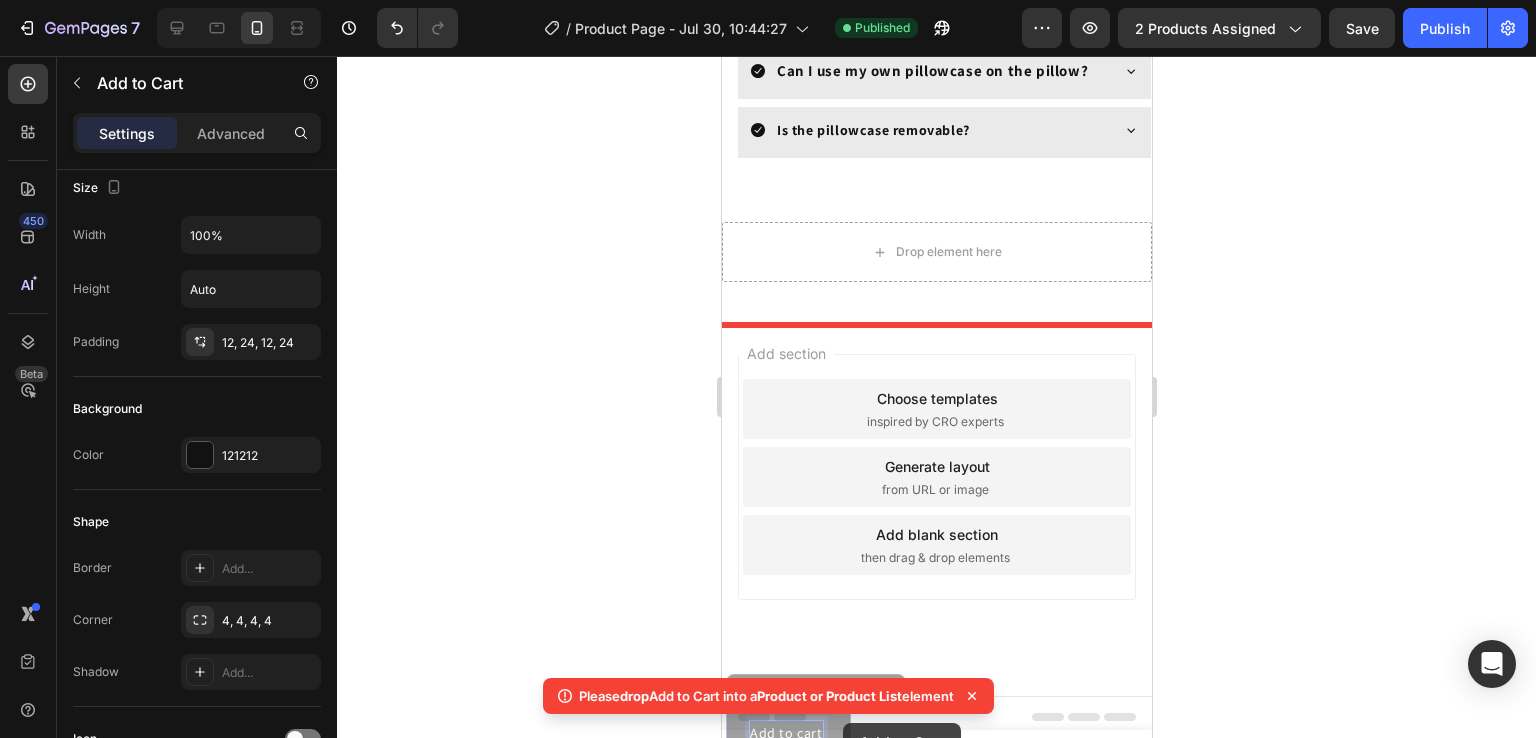 scroll, scrollTop: 5077, scrollLeft: 0, axis: vertical 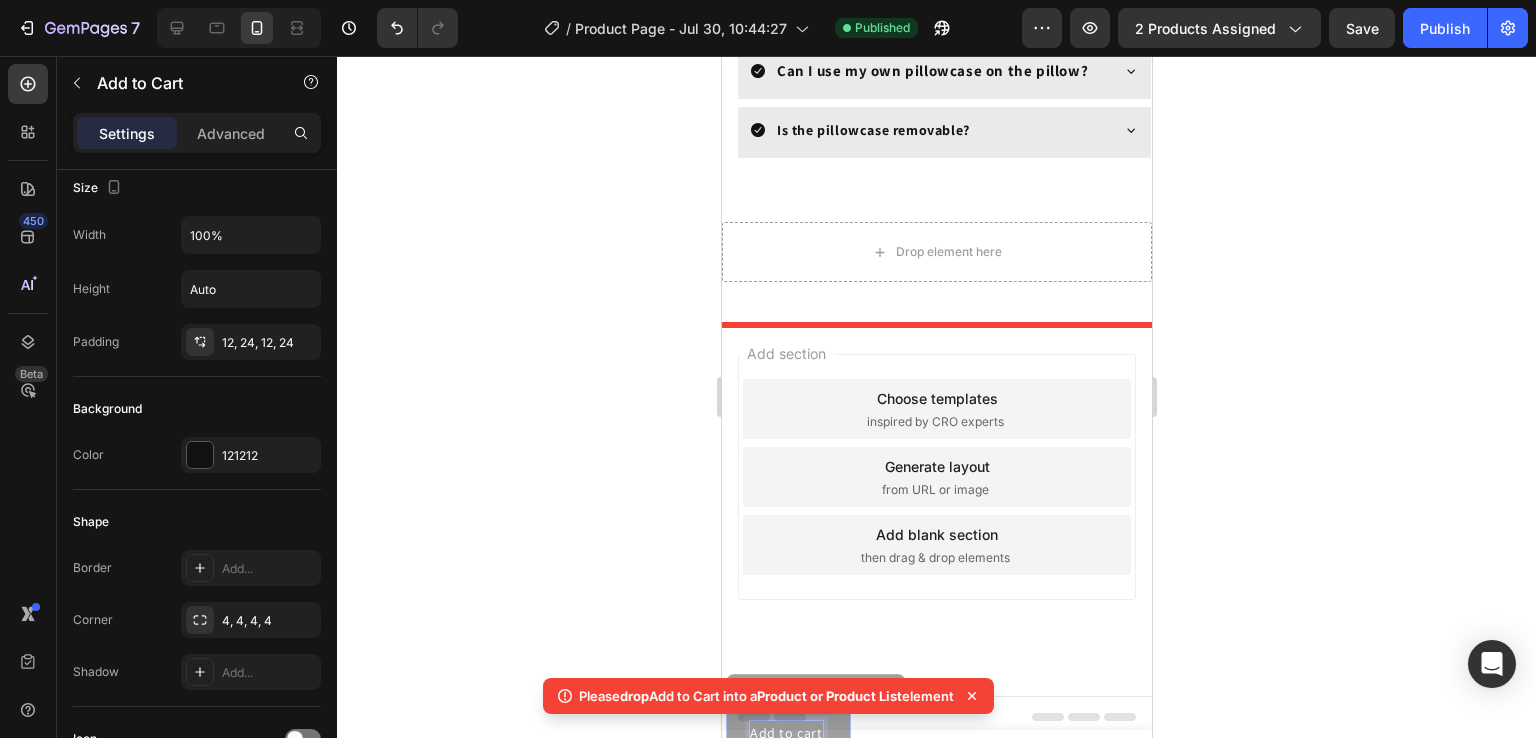 drag, startPoint x: 808, startPoint y: 731, endPoint x: 816, endPoint y: 739, distance: 11.313708 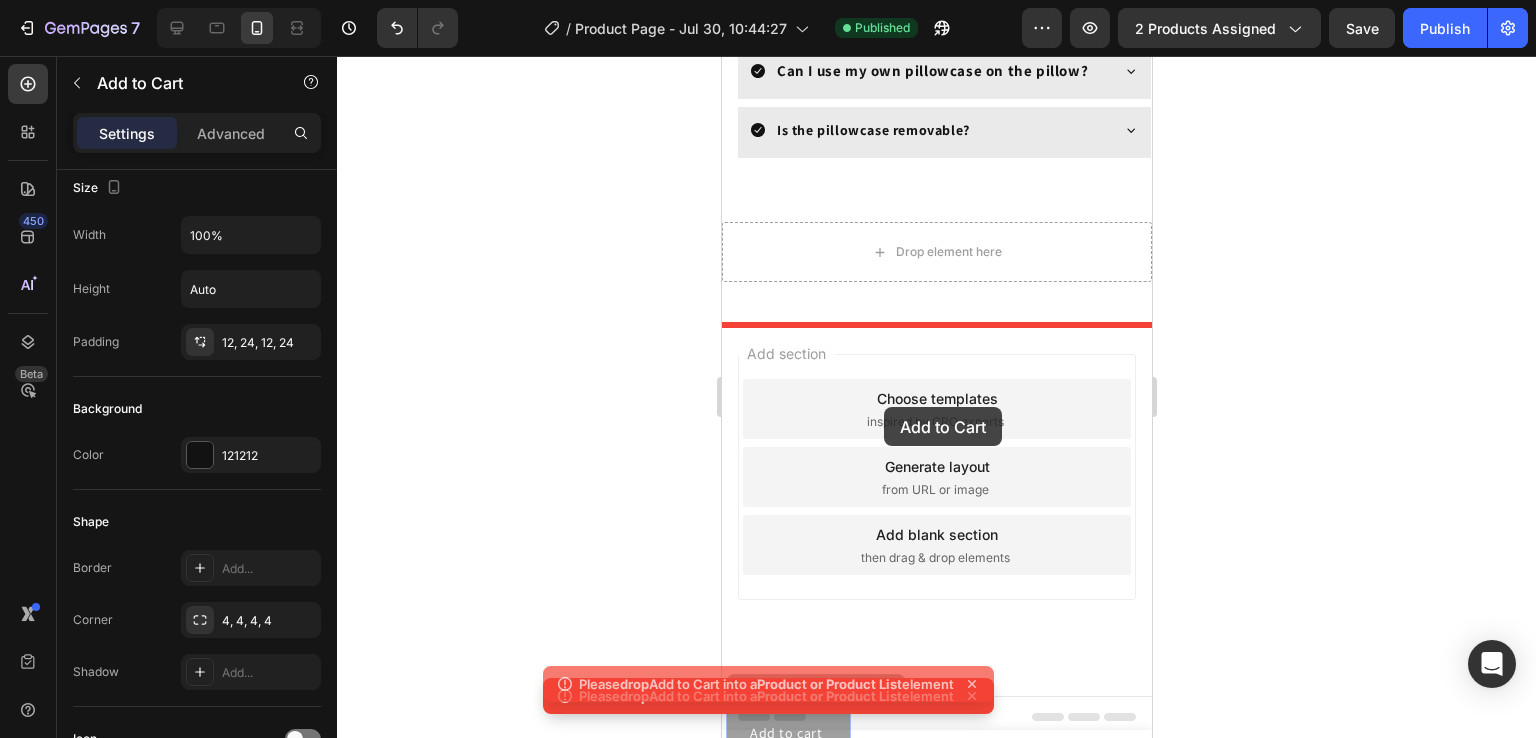 drag, startPoint x: 829, startPoint y: 733, endPoint x: 880, endPoint y: 360, distance: 376.47046 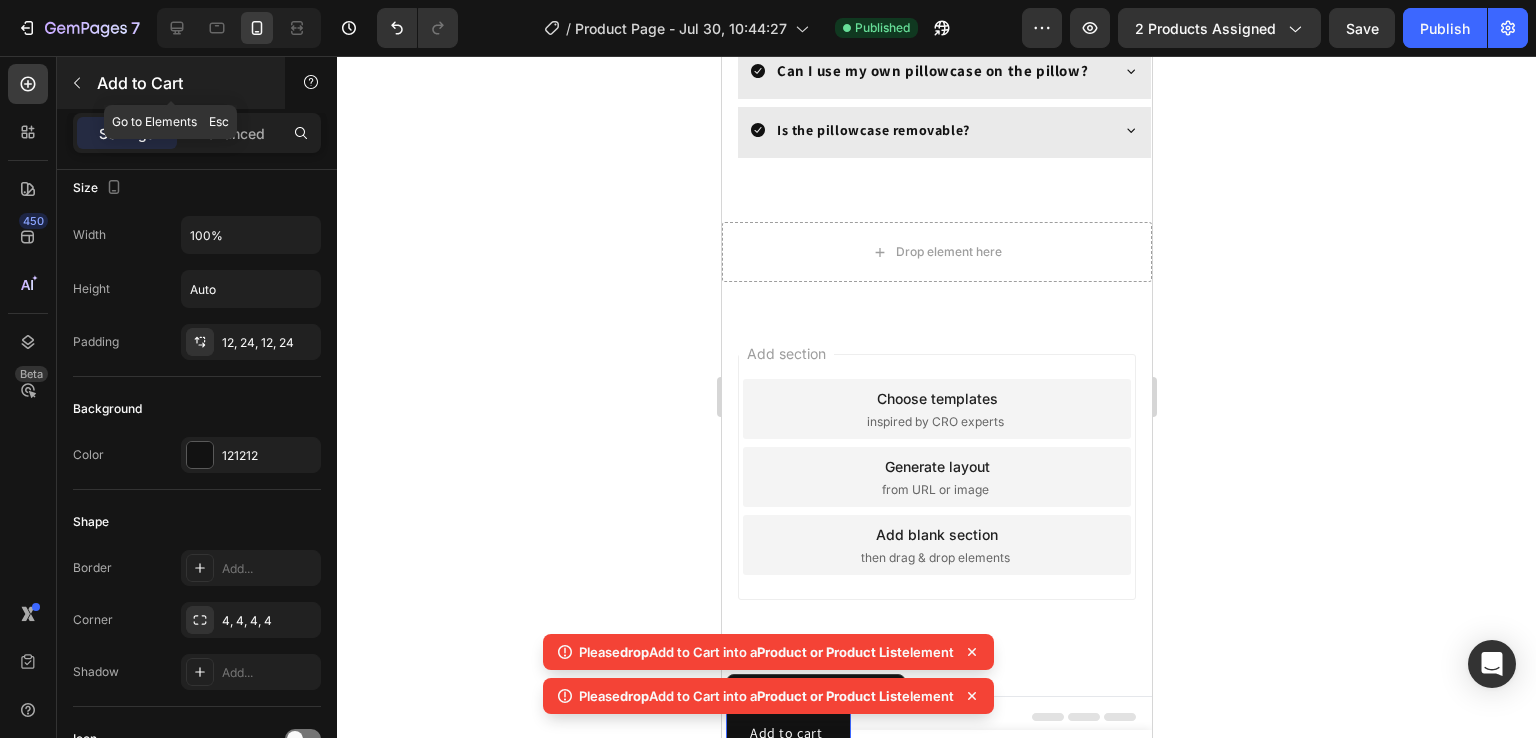 click at bounding box center [77, 83] 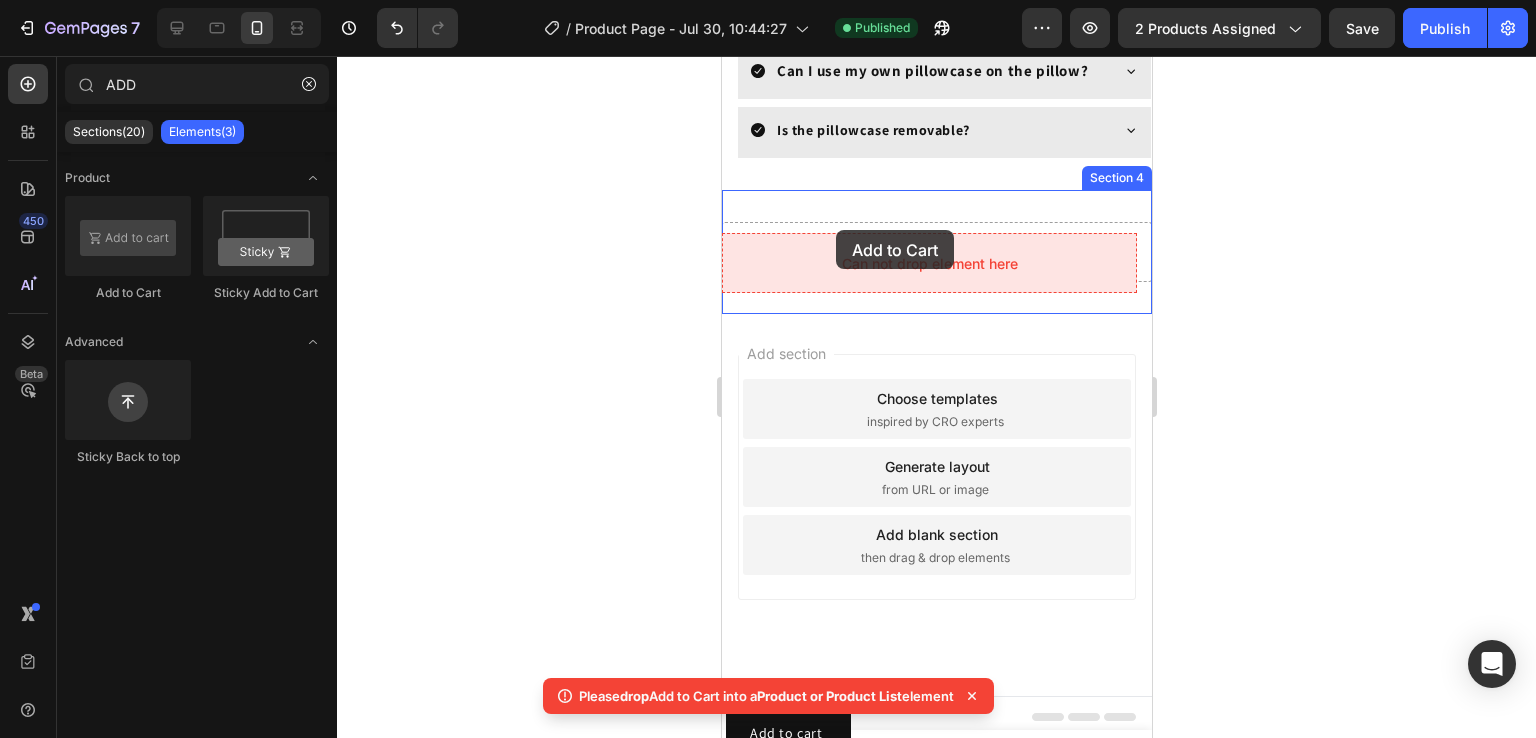 drag, startPoint x: 825, startPoint y: 277, endPoint x: 835, endPoint y: 230, distance: 48.052055 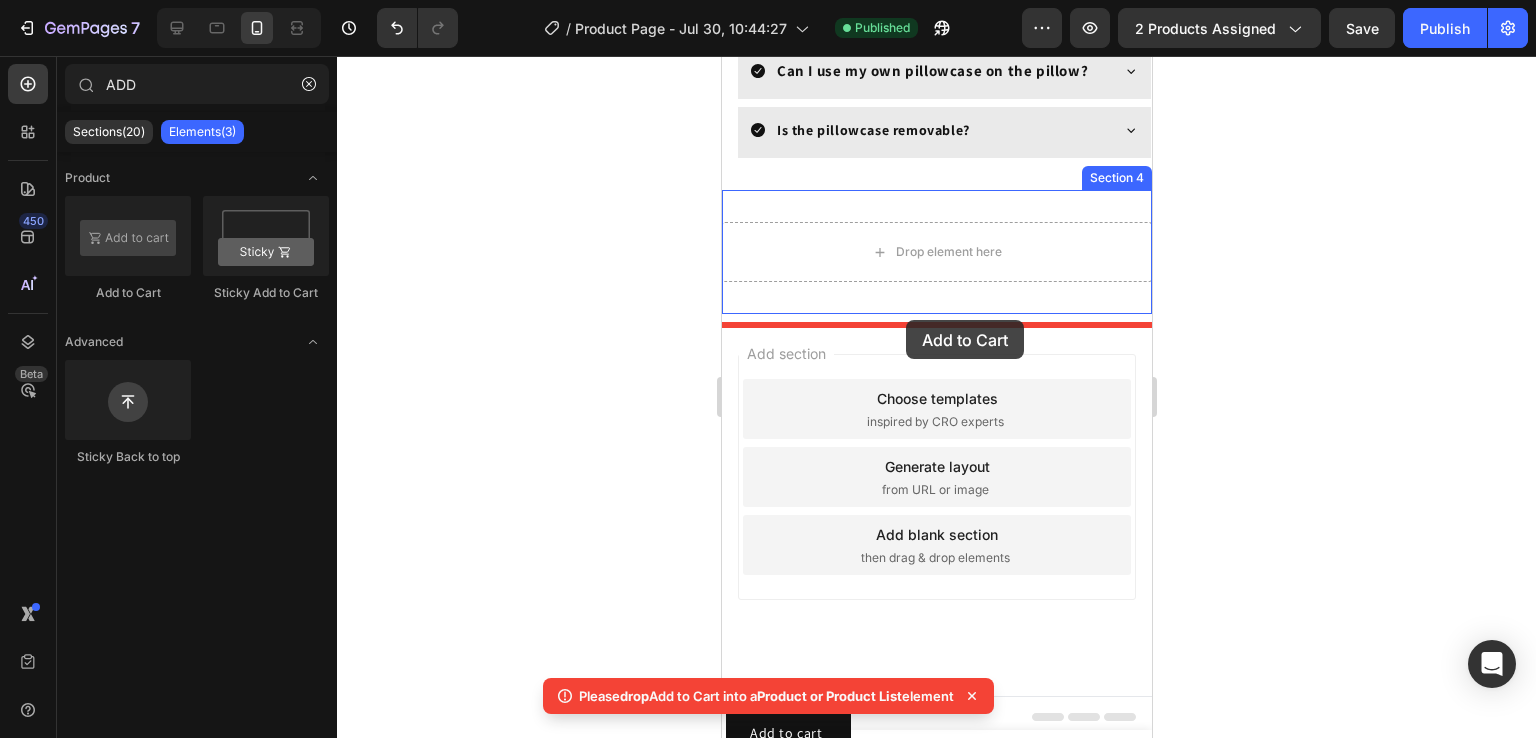 drag, startPoint x: 877, startPoint y: 271, endPoint x: 905, endPoint y: 320, distance: 56.435802 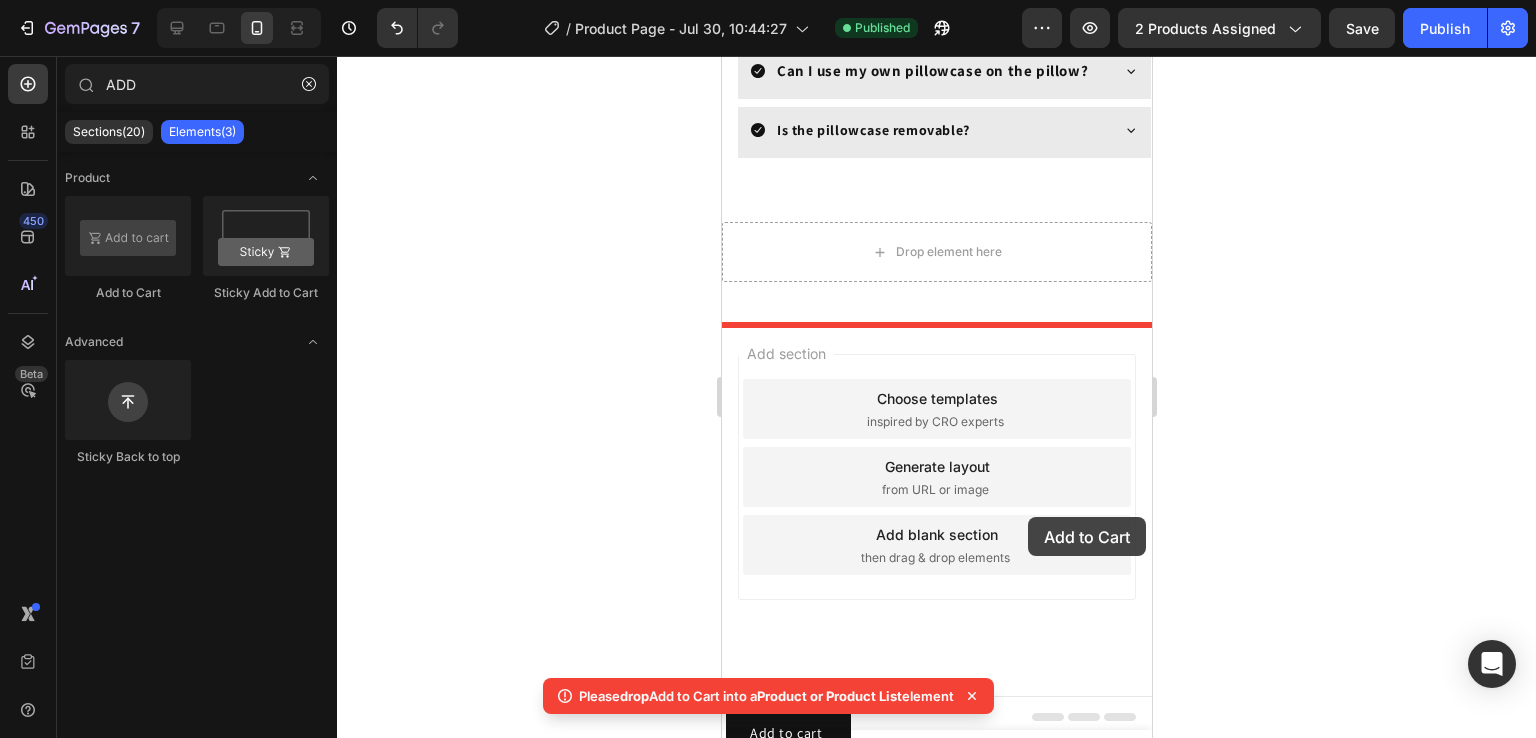 drag, startPoint x: 874, startPoint y: 297, endPoint x: 1027, endPoint y: 517, distance: 267.97202 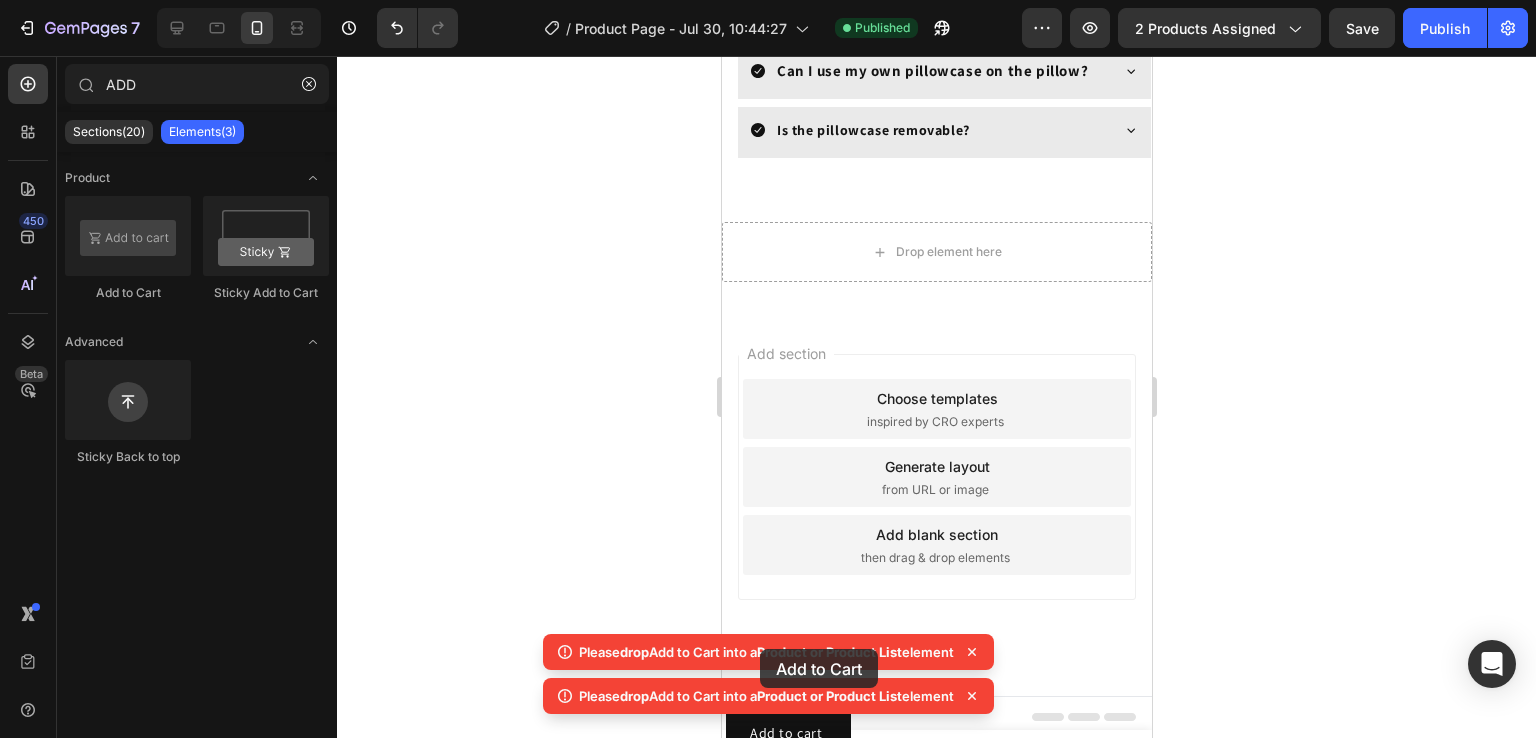 drag, startPoint x: 108, startPoint y: 267, endPoint x: 859, endPoint y: 647, distance: 841.6656 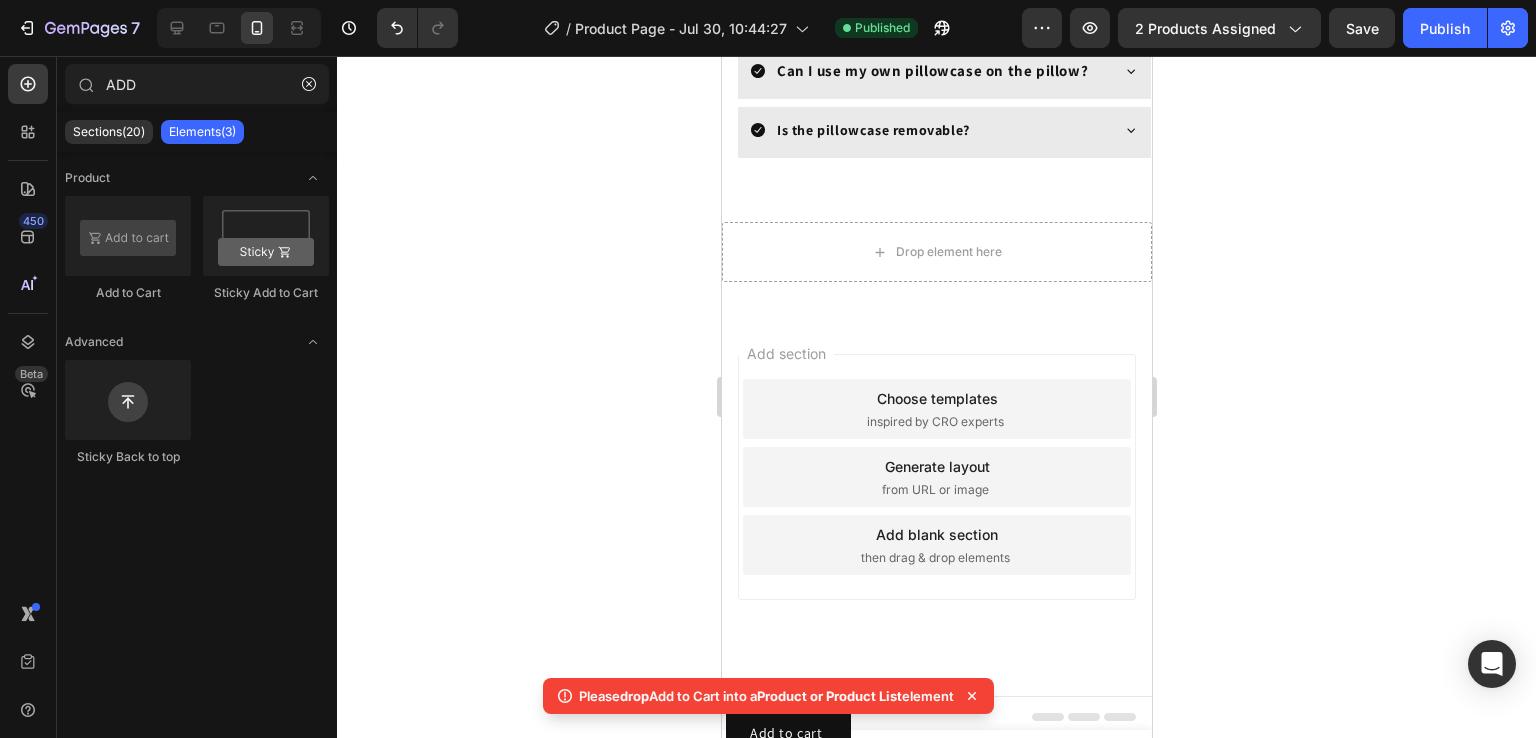 click on "Please  drop  Add to Cart into a  Product or Product  List  element" at bounding box center (768, 700) 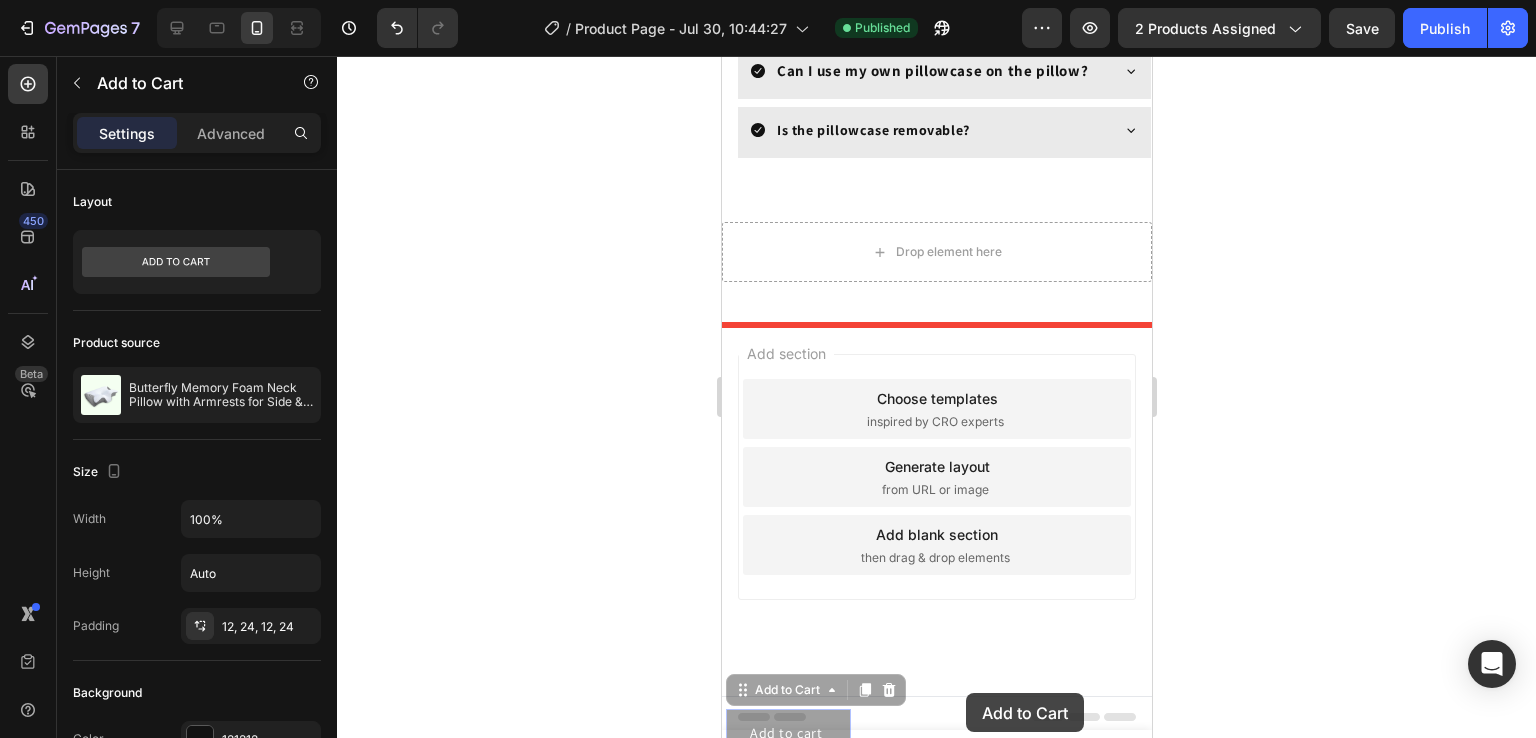 drag, startPoint x: 821, startPoint y: 735, endPoint x: 965, endPoint y: 693, distance: 150 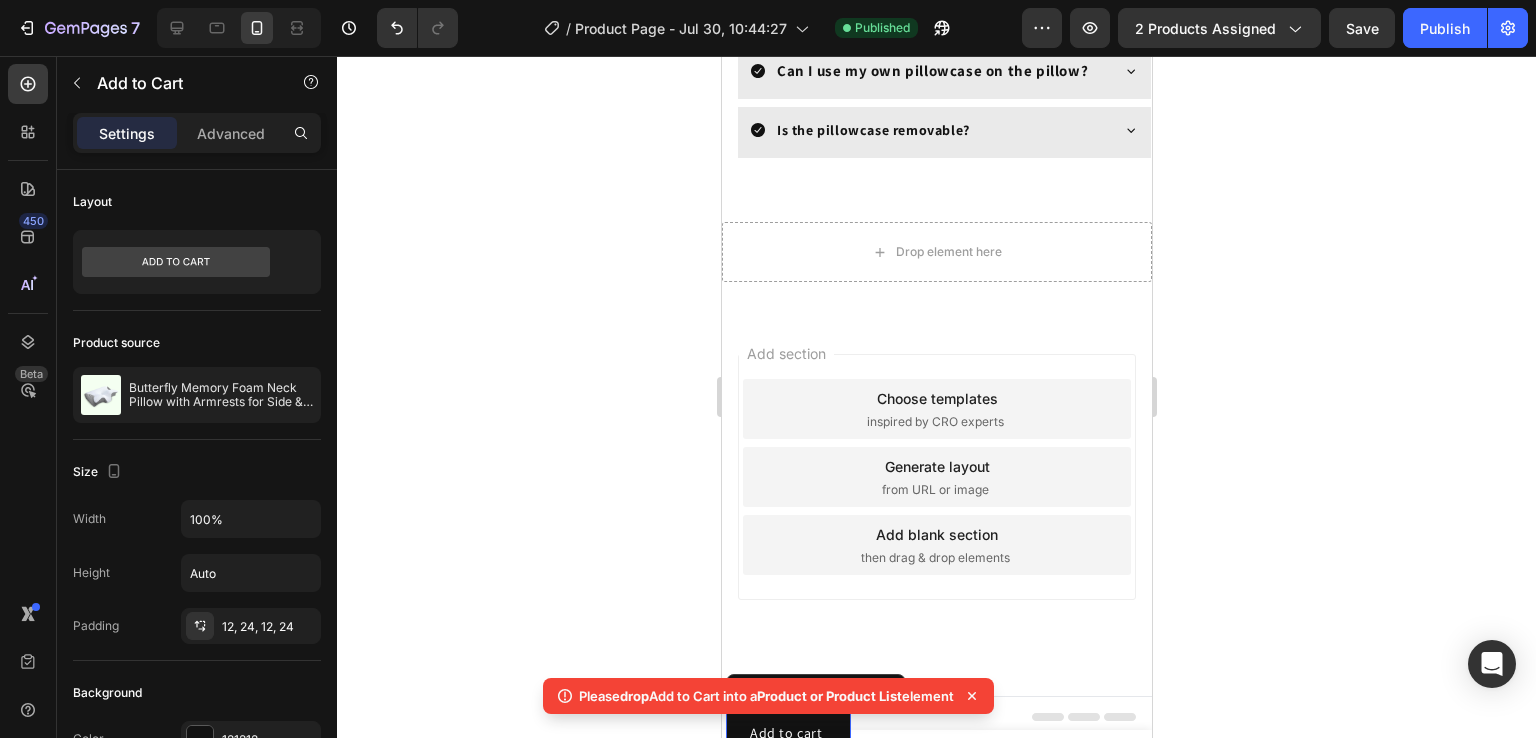 click 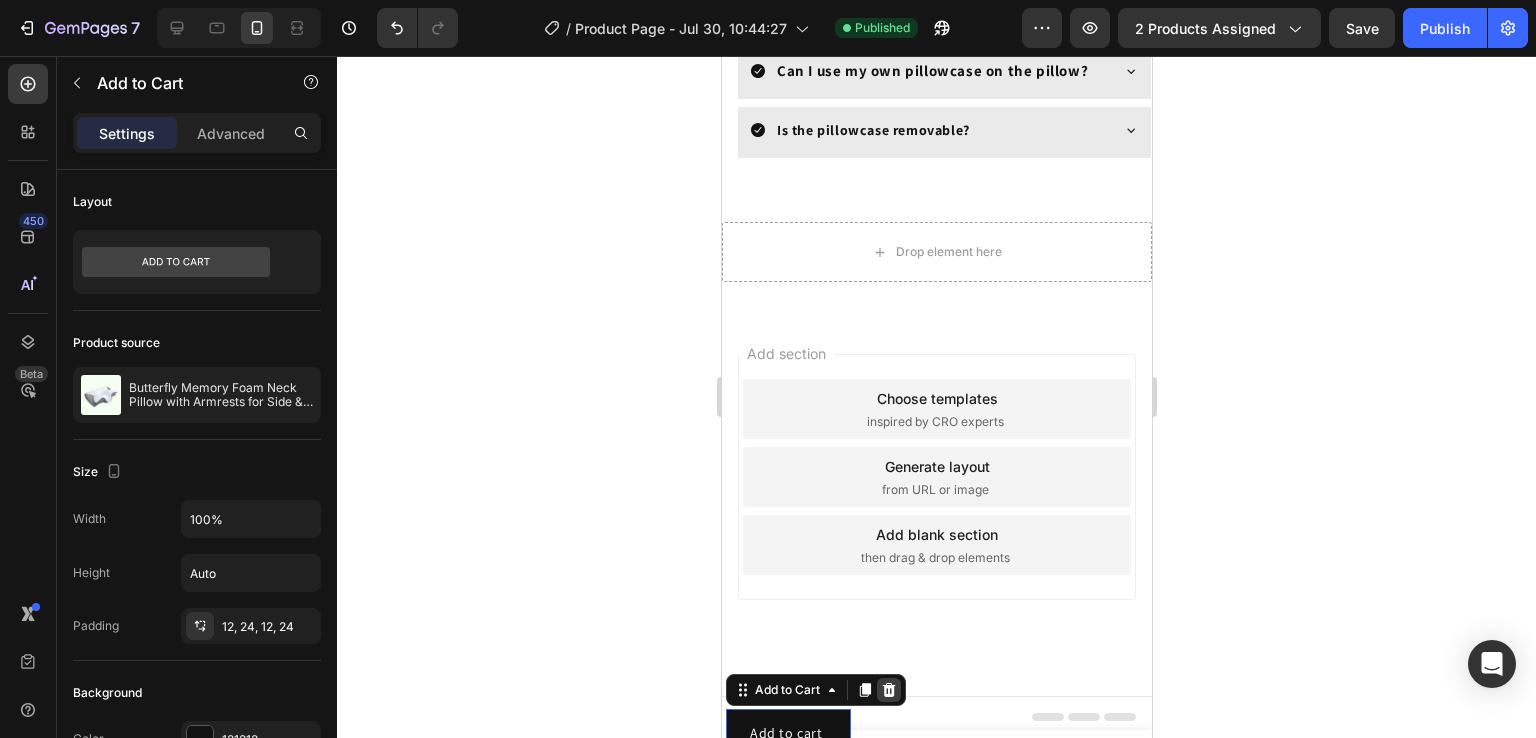 click 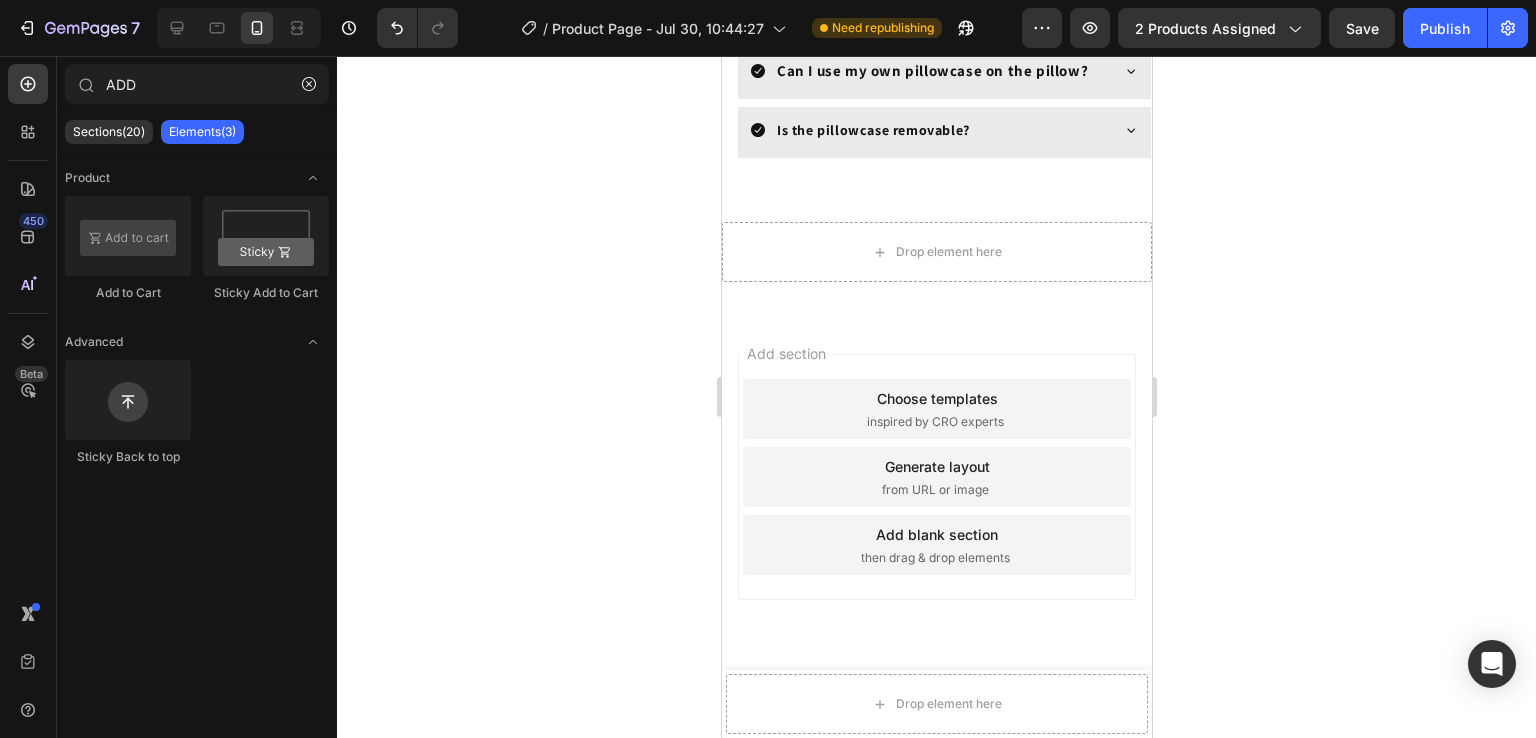 scroll, scrollTop: 5077, scrollLeft: 0, axis: vertical 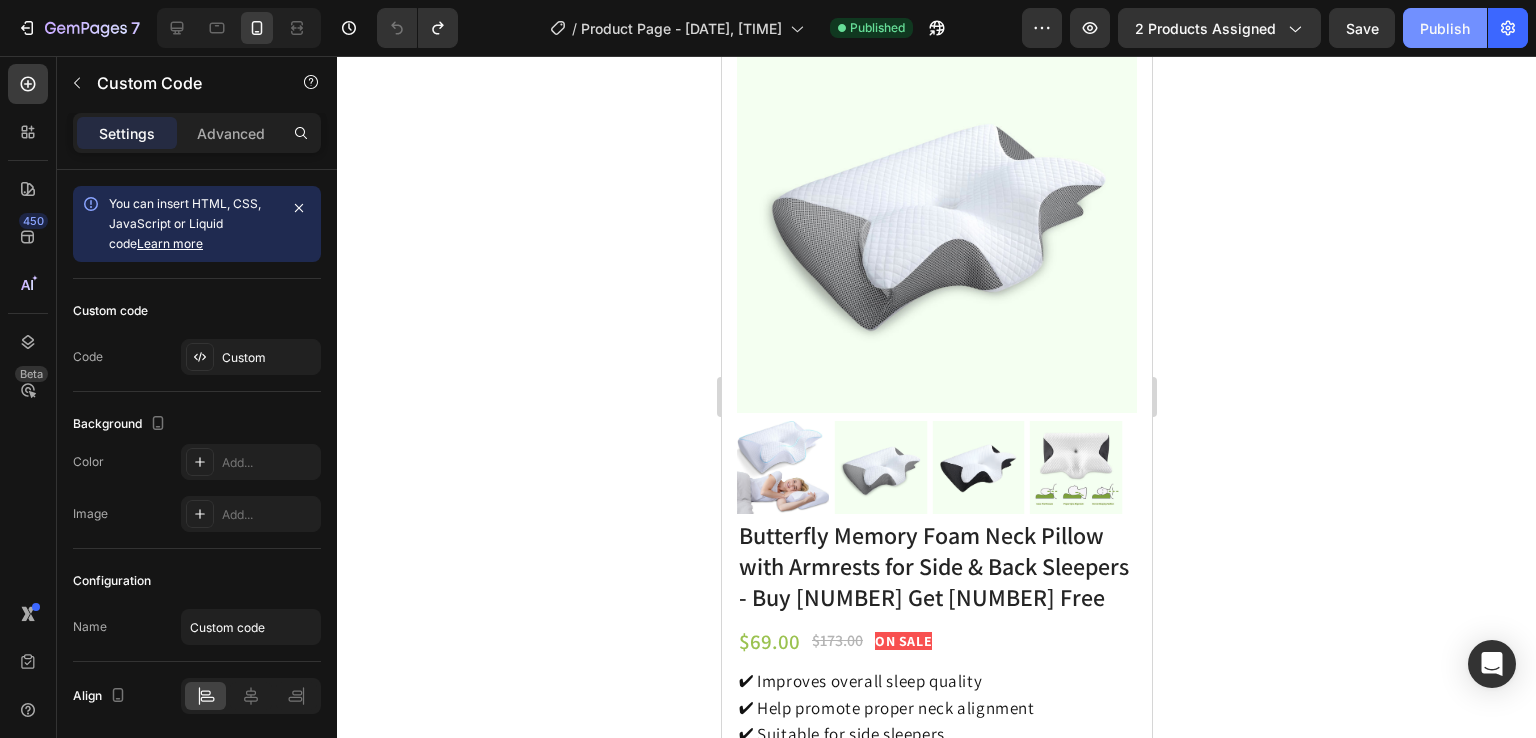 click on "Publish" at bounding box center [1445, 28] 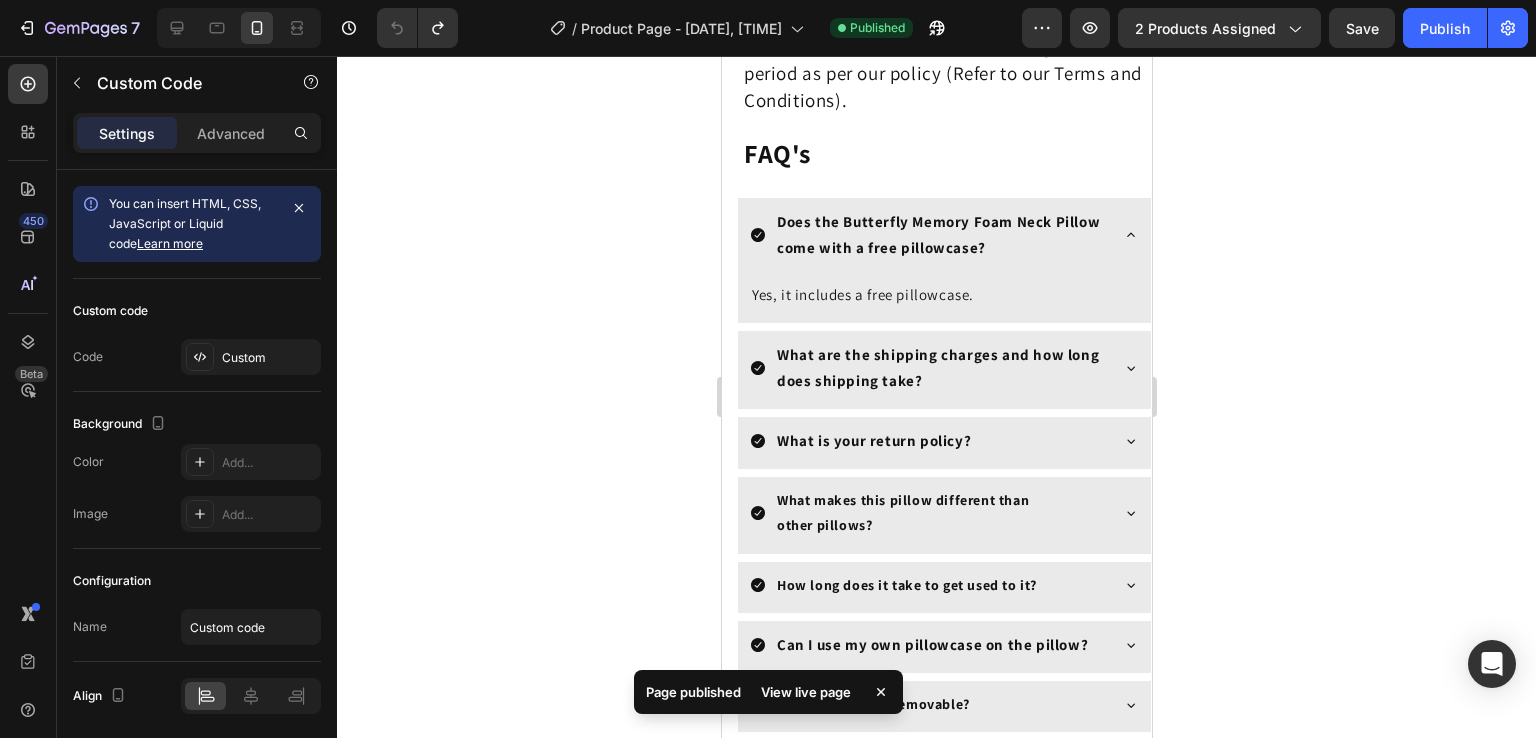 scroll, scrollTop: 4520, scrollLeft: 0, axis: vertical 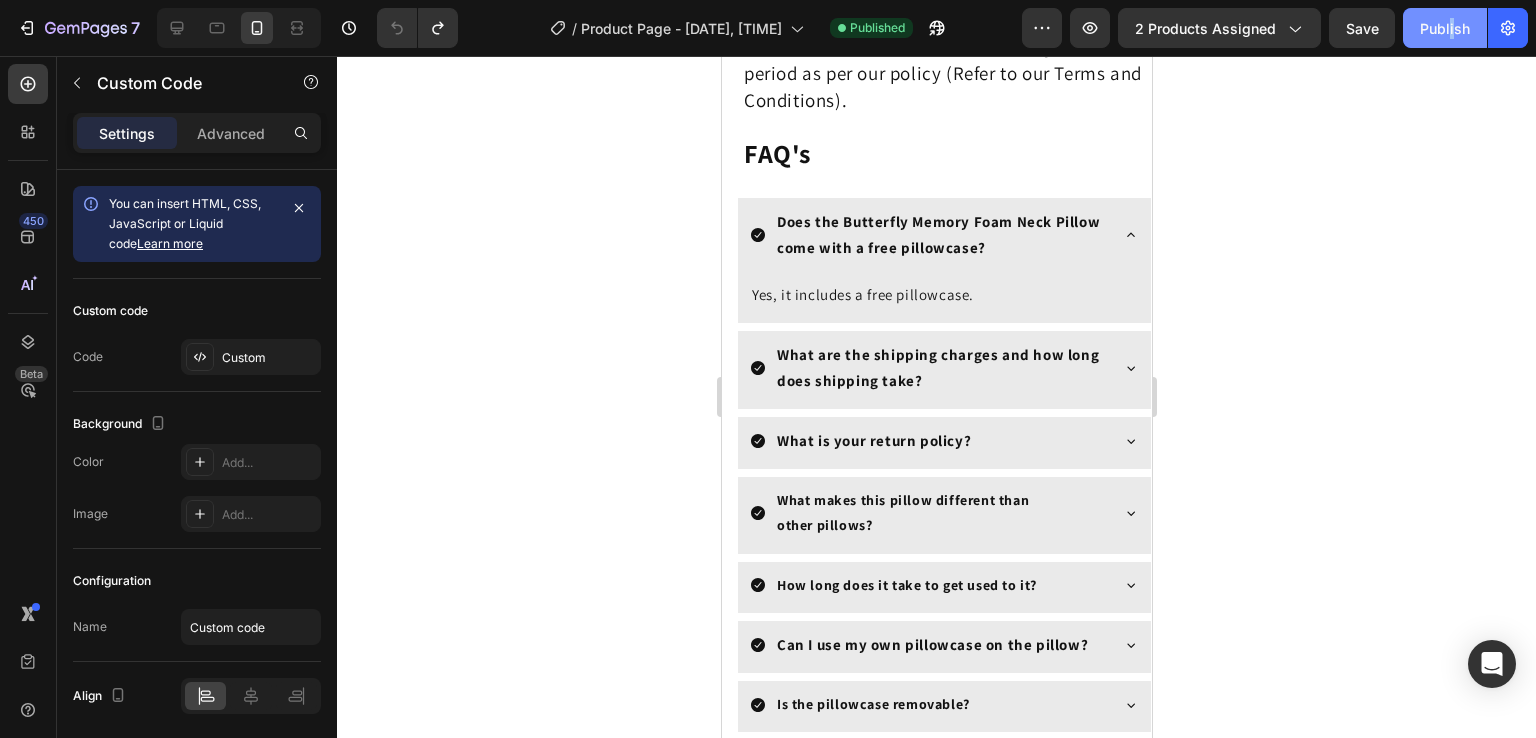drag, startPoint x: 1449, startPoint y: 1, endPoint x: 1442, endPoint y: 25, distance: 25 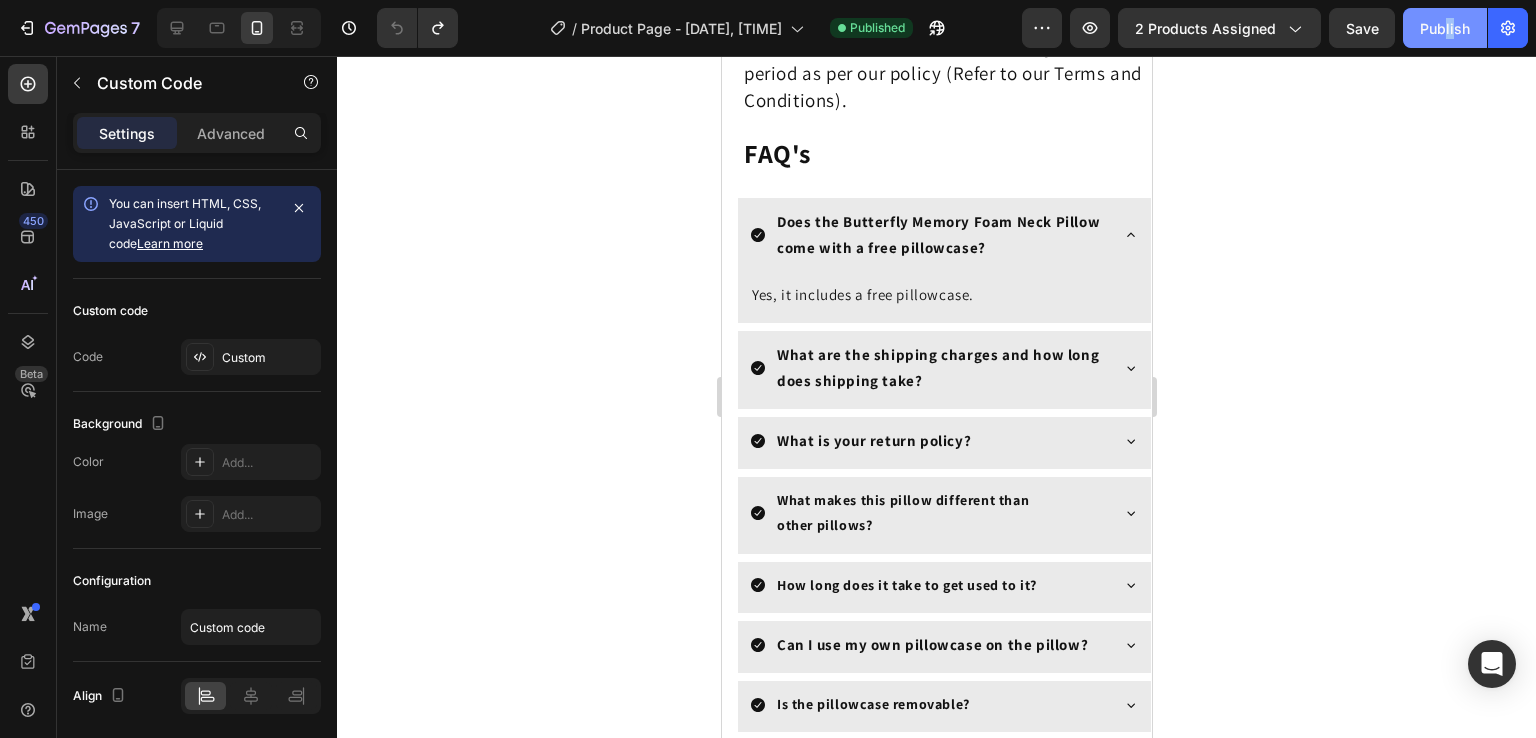 click on "Publish" at bounding box center [1445, 28] 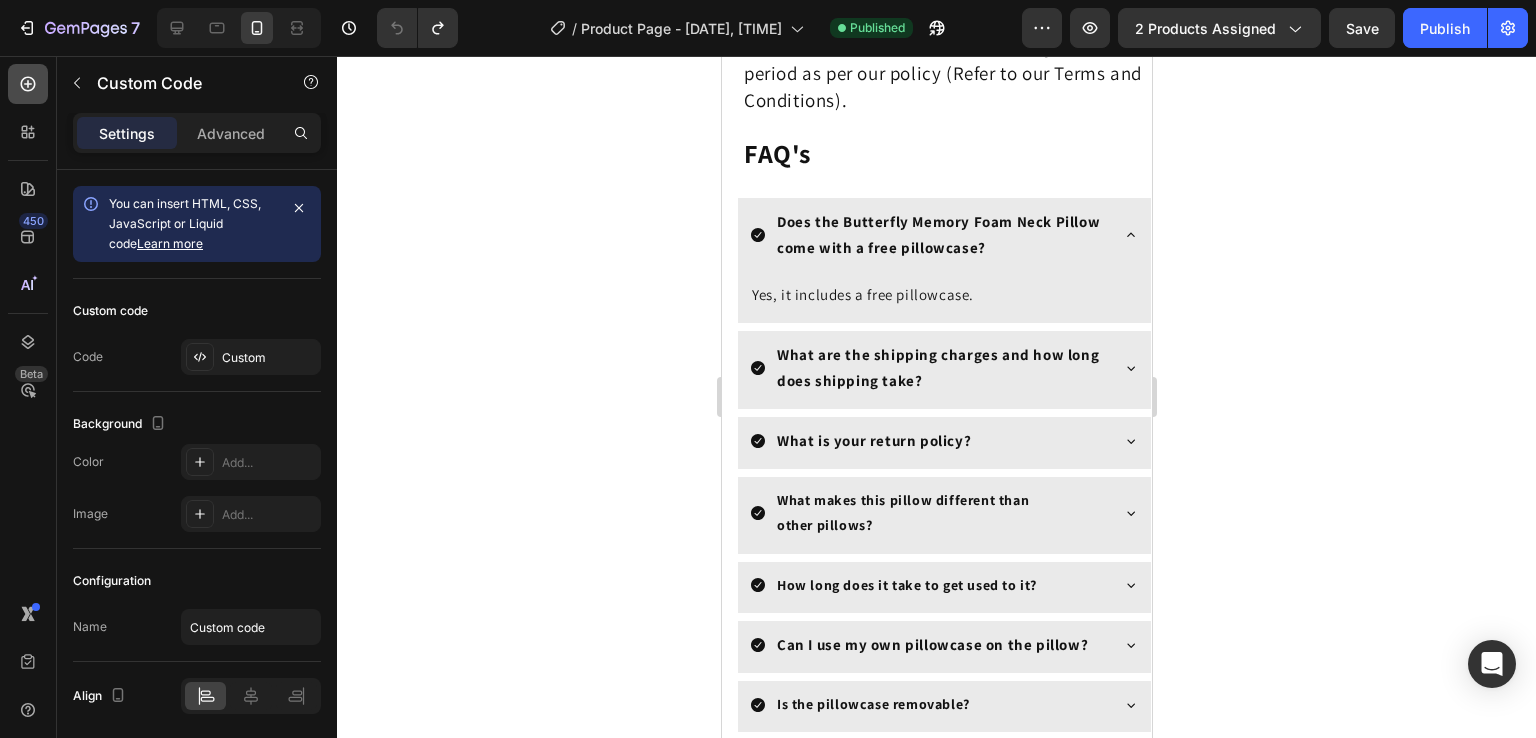 click 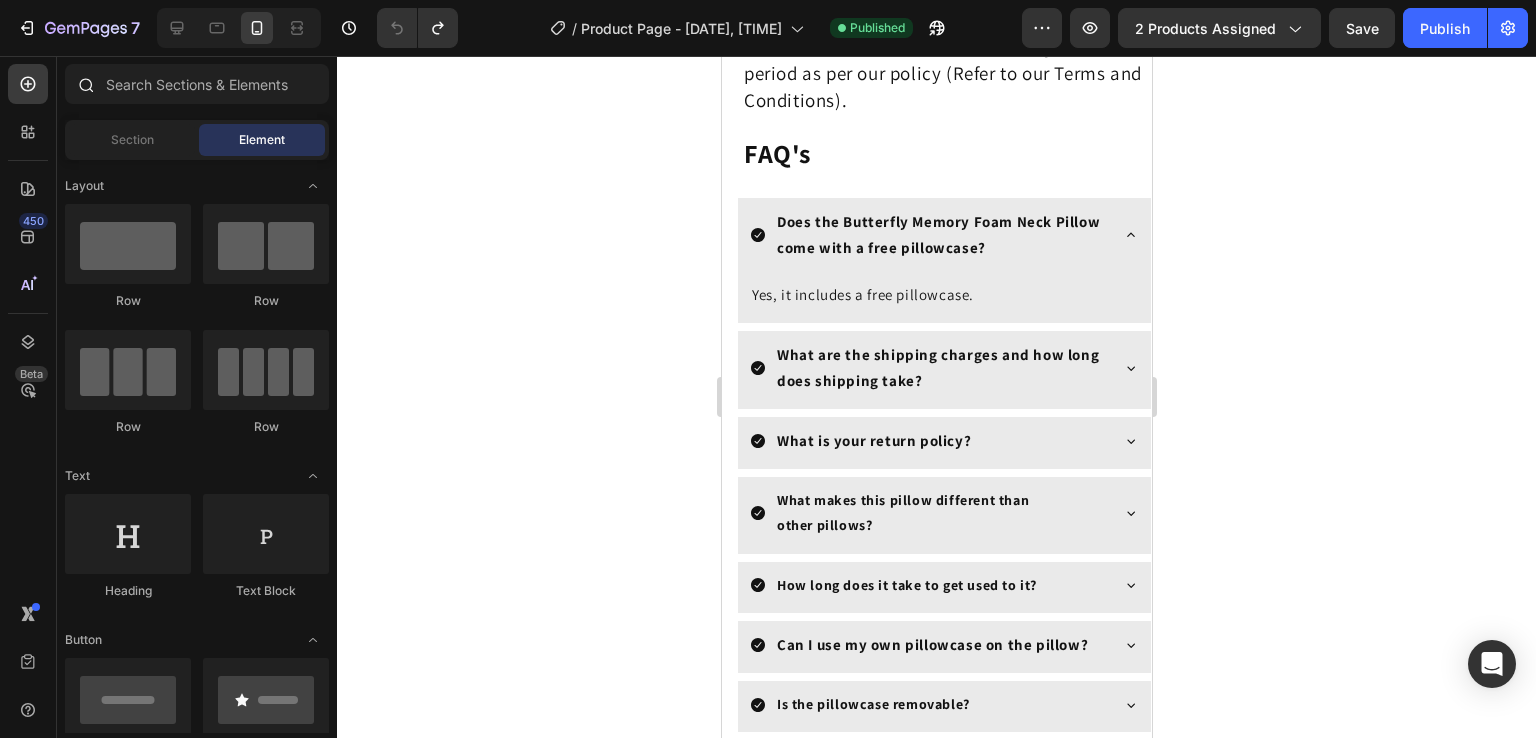 click 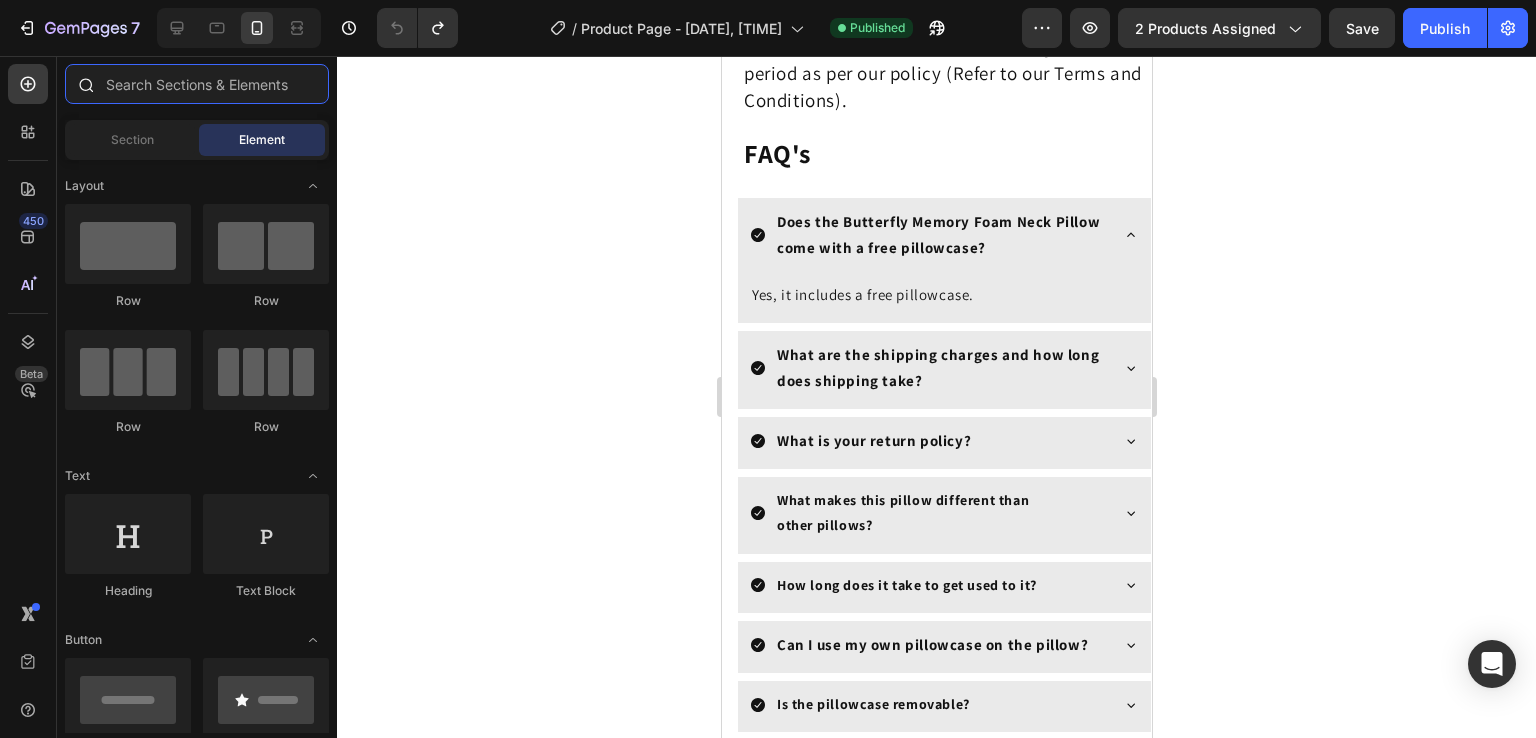 click at bounding box center [197, 84] 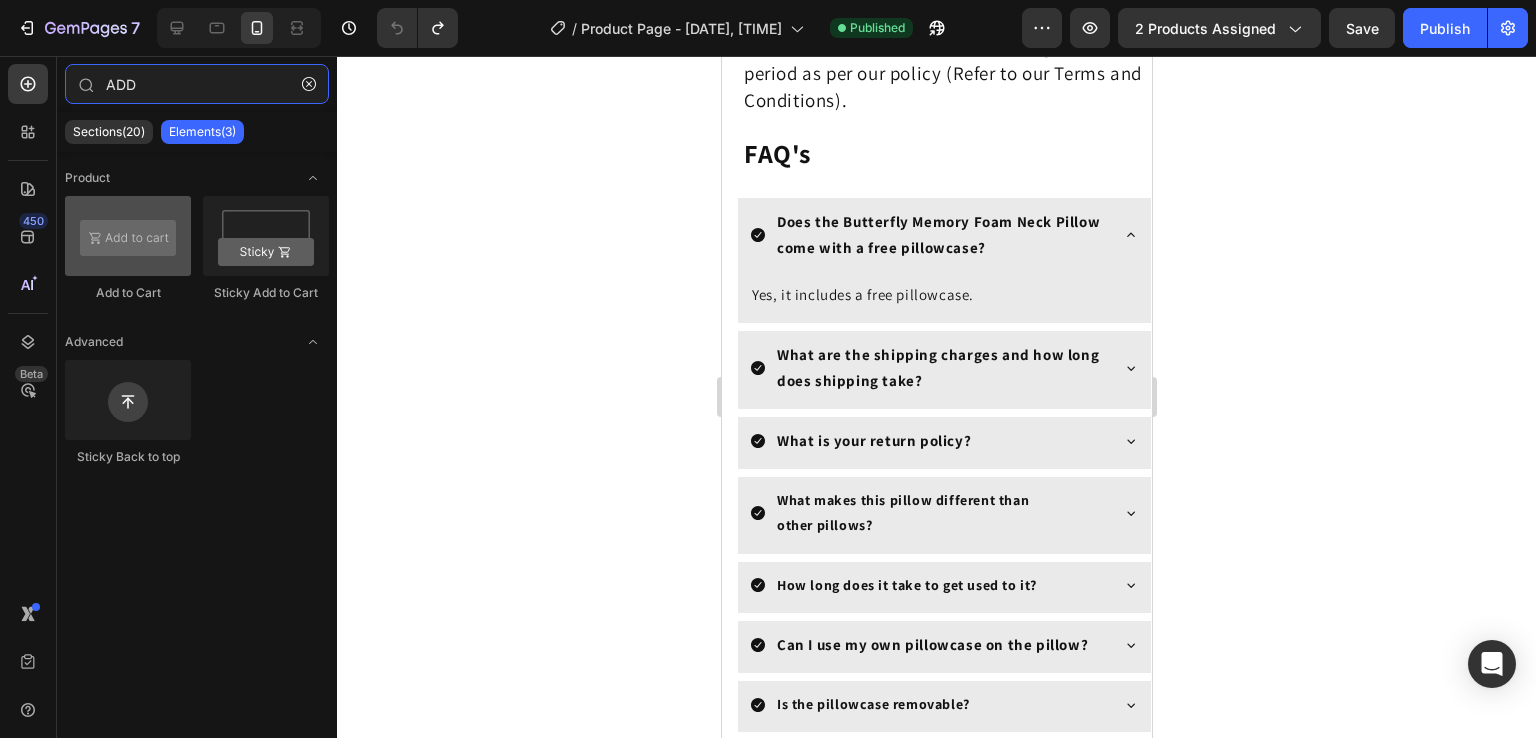 type on "ADD" 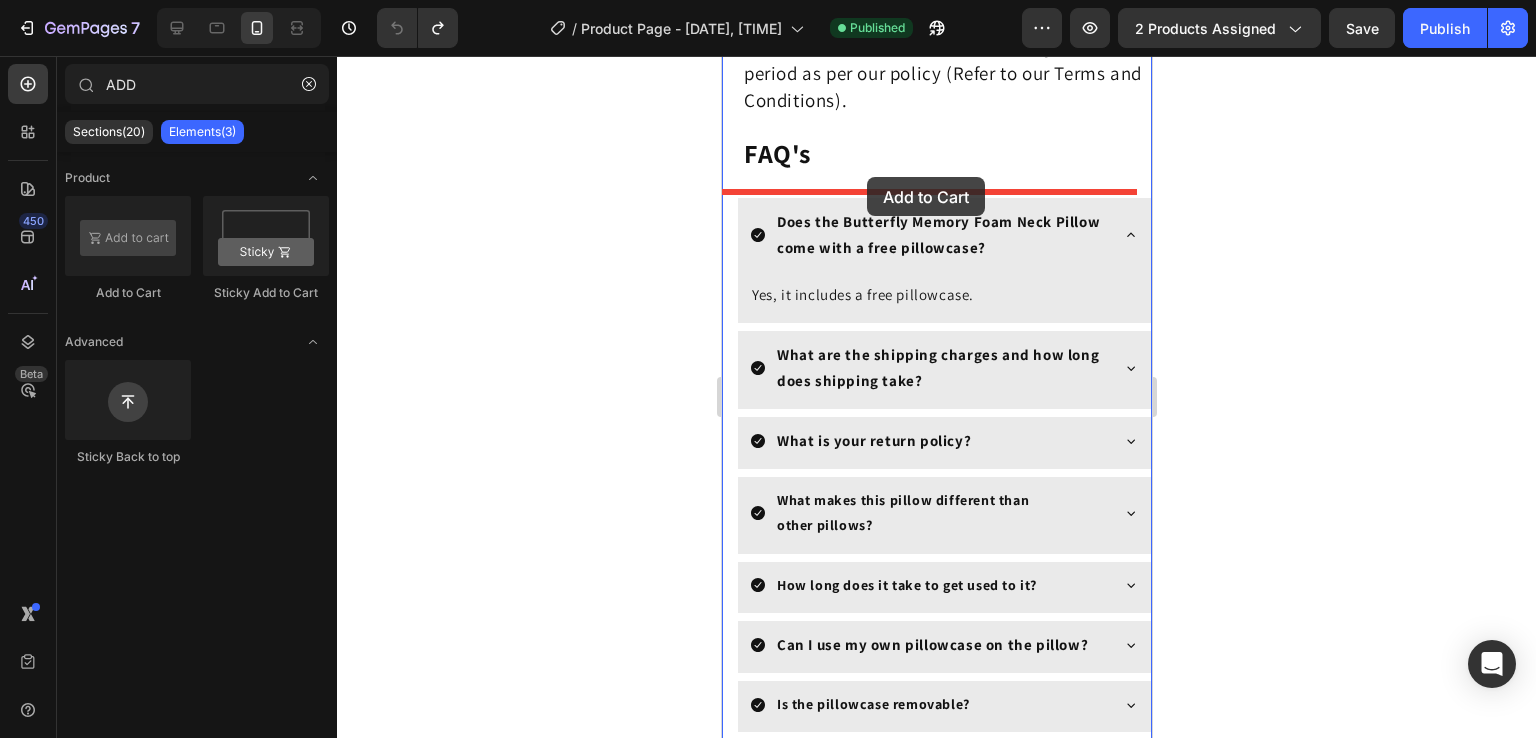 drag, startPoint x: 849, startPoint y: 277, endPoint x: 871, endPoint y: 172, distance: 107.28001 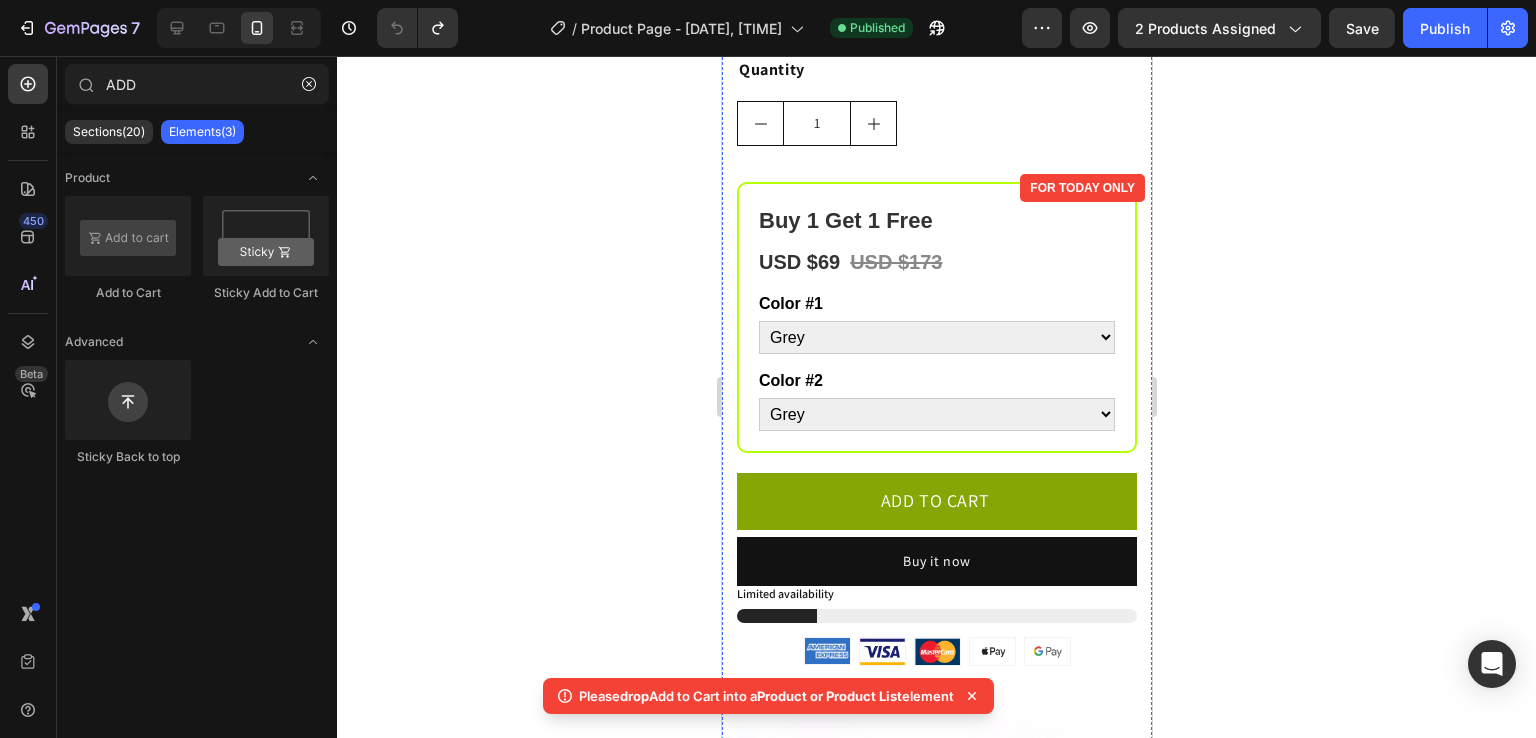 scroll, scrollTop: 0, scrollLeft: 0, axis: both 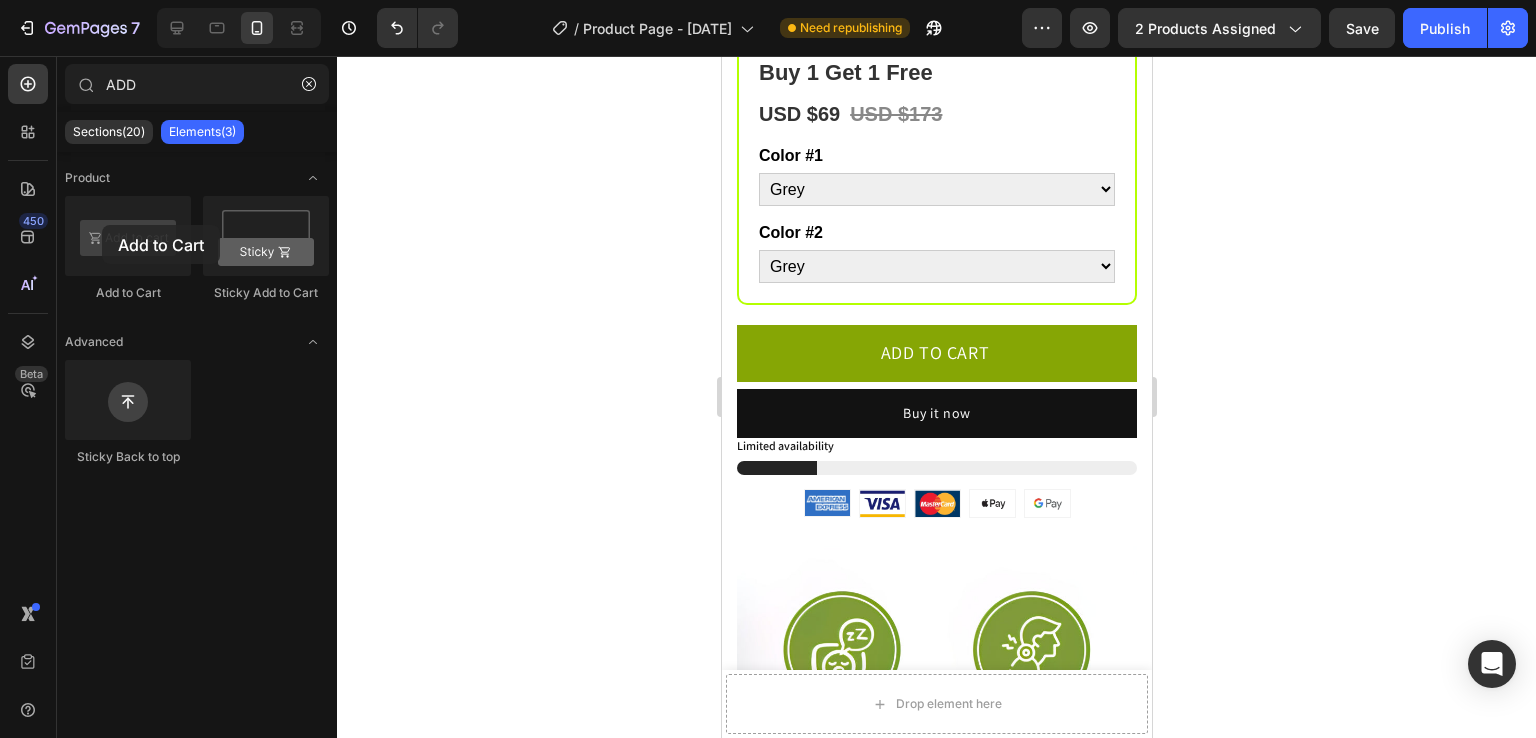 drag, startPoint x: 823, startPoint y: 281, endPoint x: 893, endPoint y: 426, distance: 161.01242 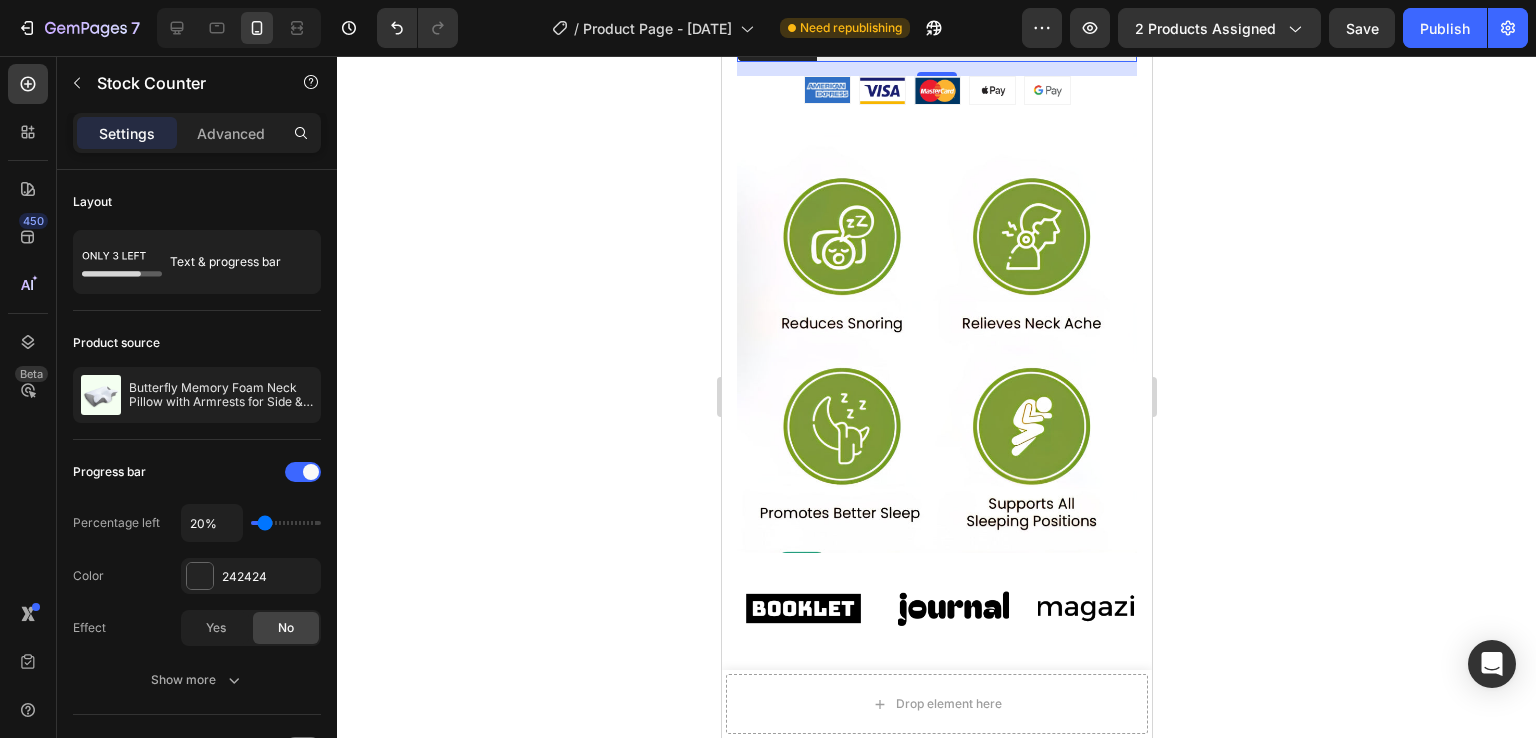 scroll, scrollTop: 1354, scrollLeft: 0, axis: vertical 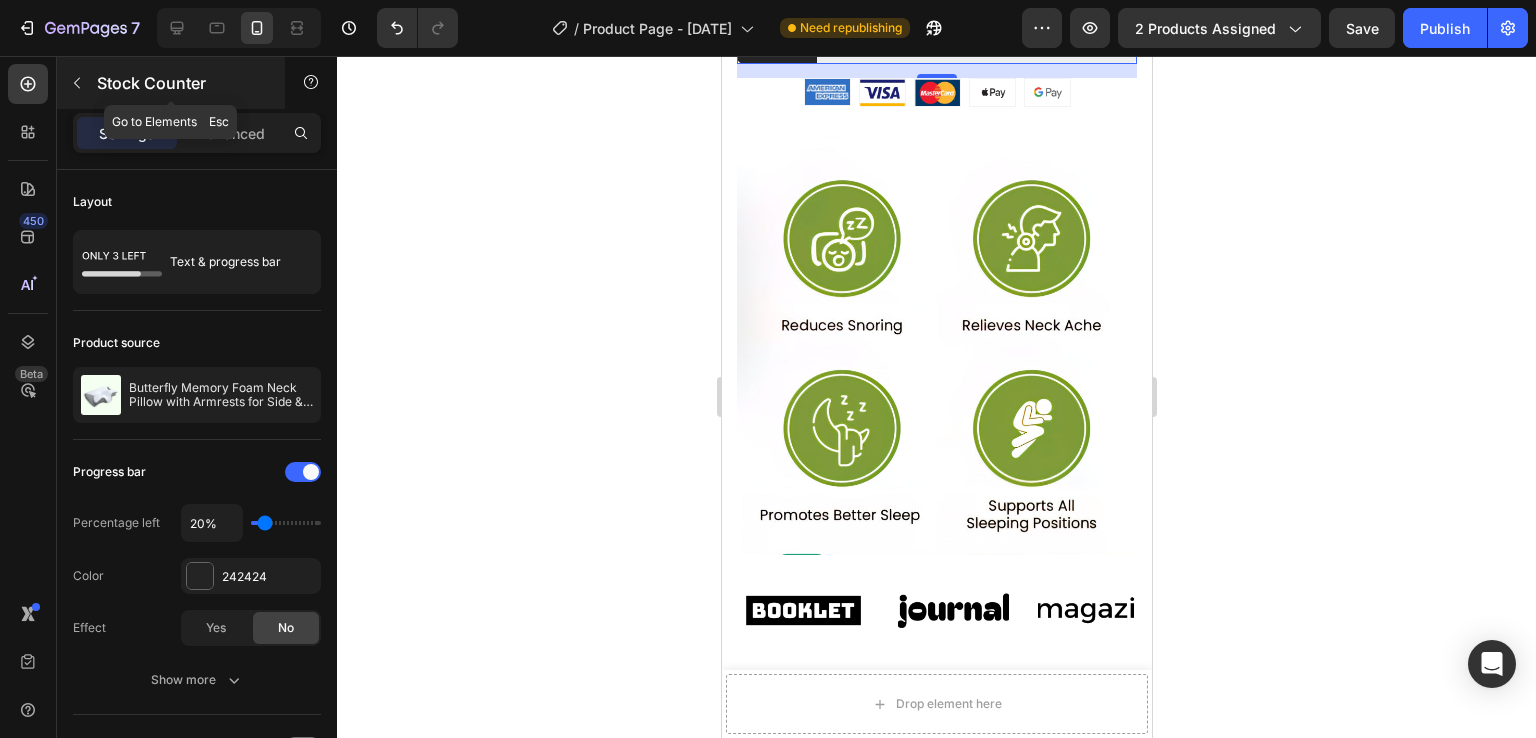 click 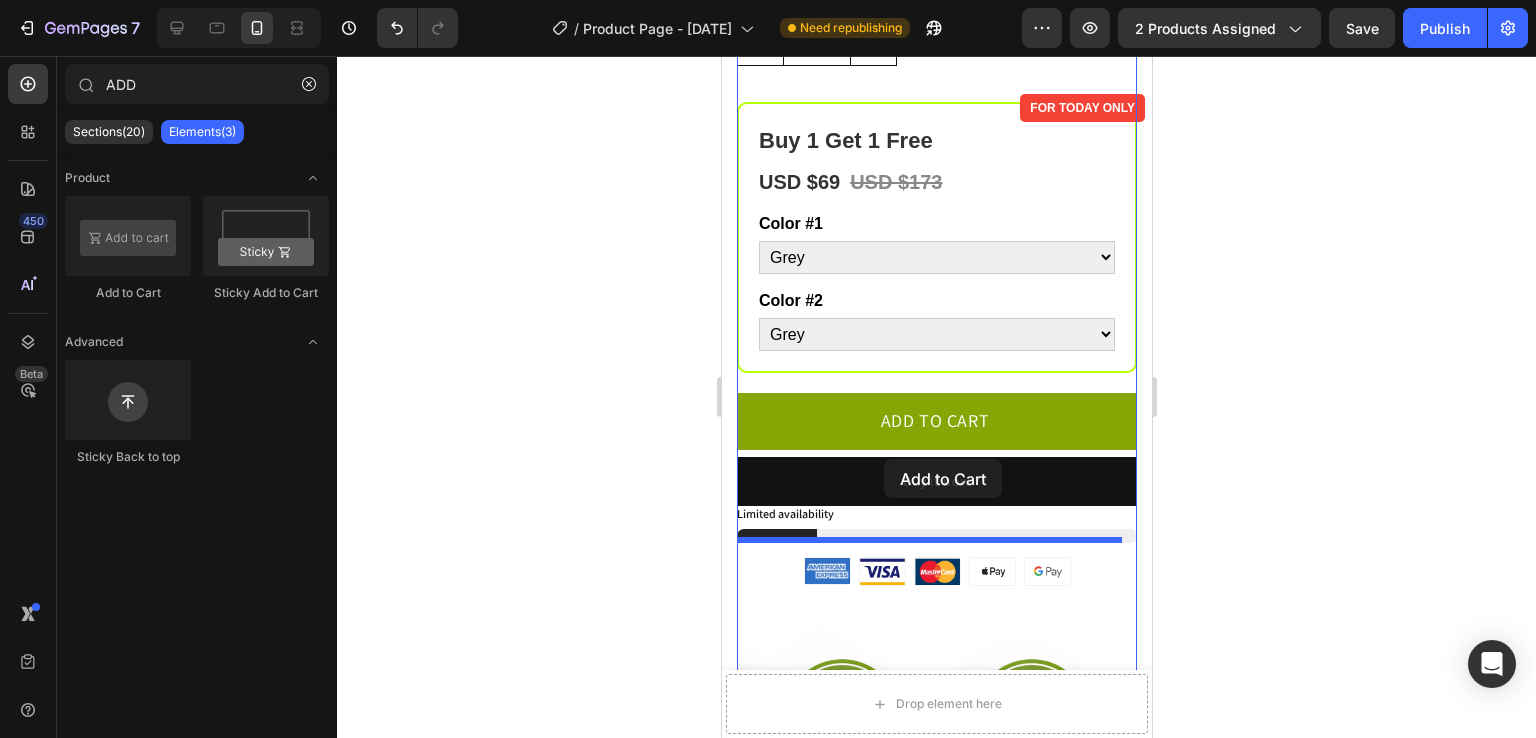 scroll, scrollTop: 829, scrollLeft: 0, axis: vertical 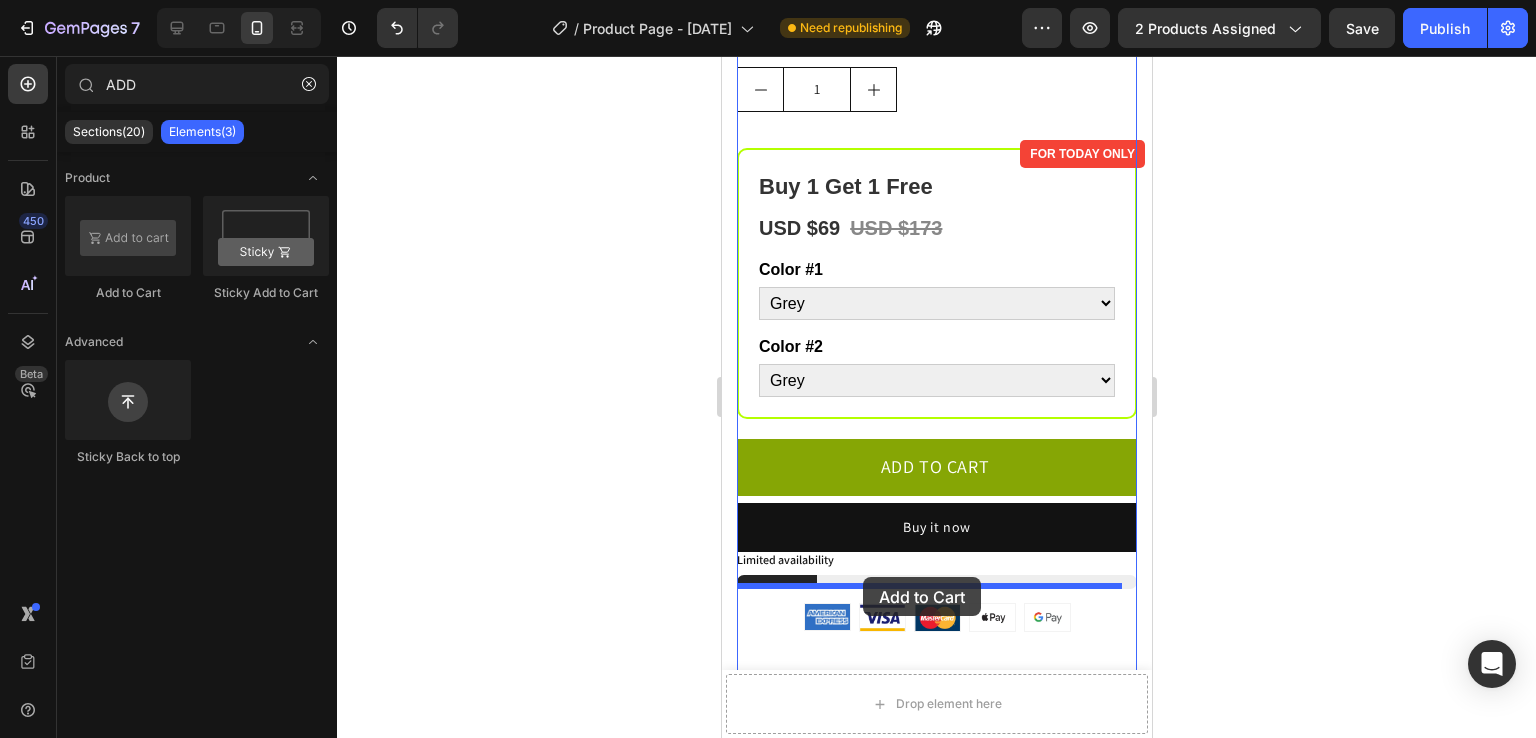 drag, startPoint x: 855, startPoint y: 299, endPoint x: 862, endPoint y: 576, distance: 277.08844 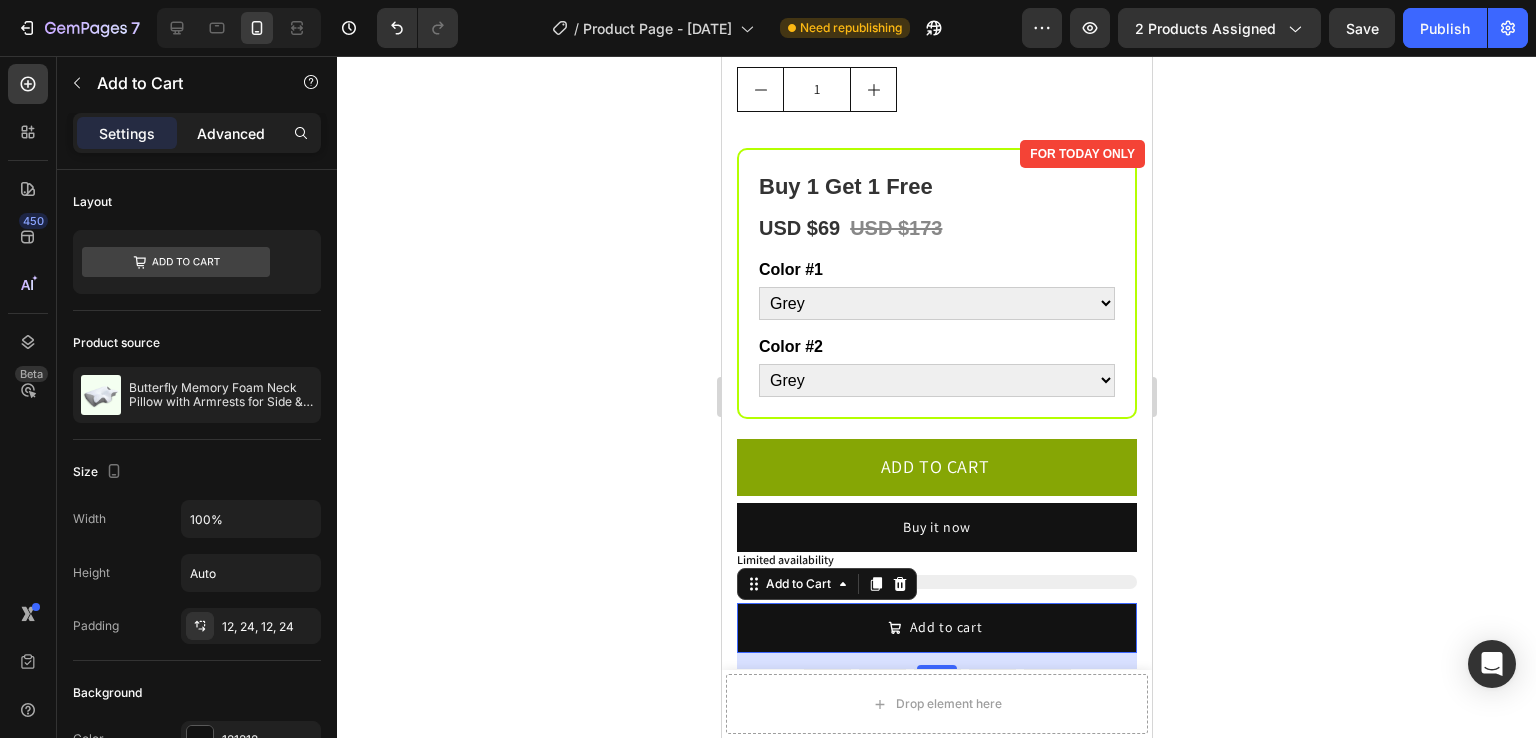 click on "Advanced" at bounding box center (231, 133) 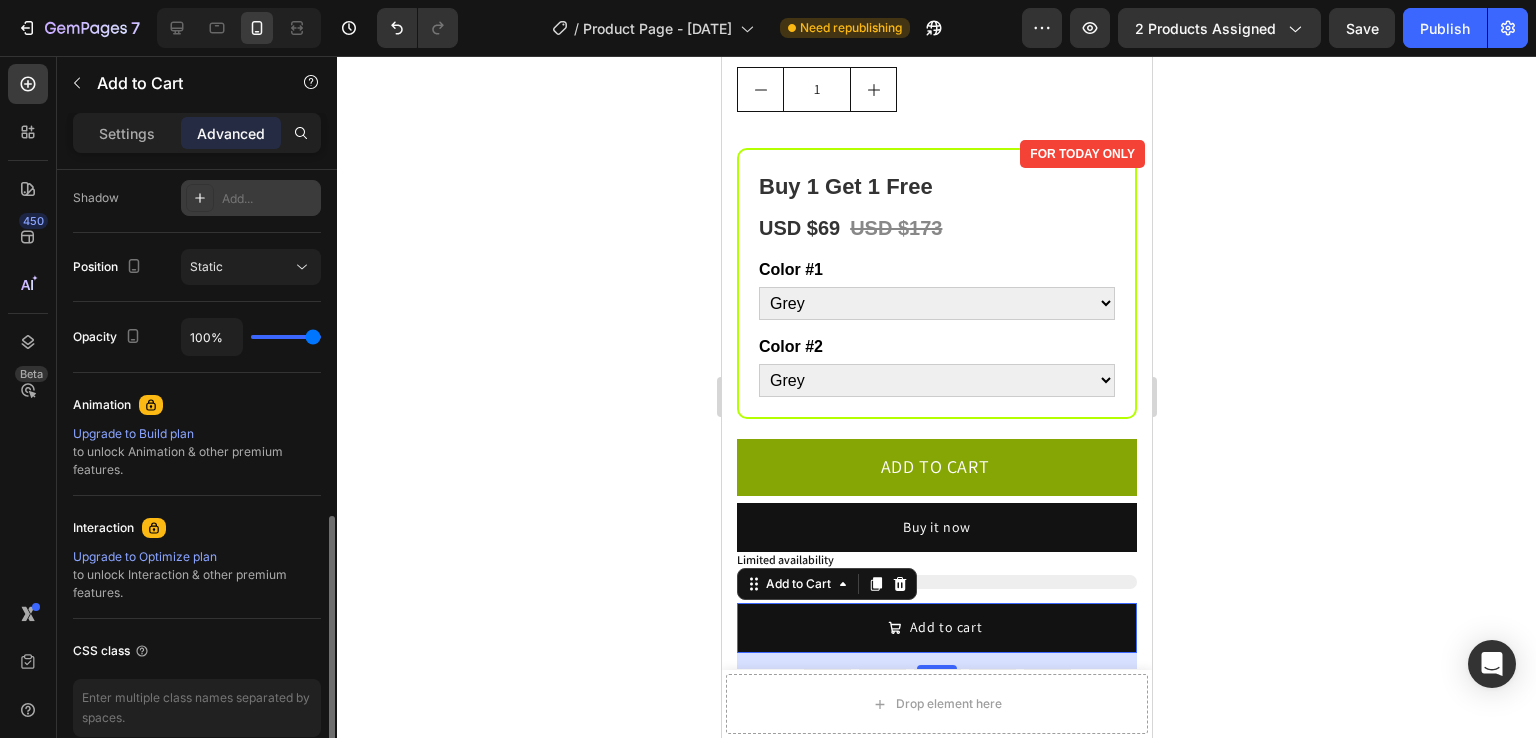 scroll, scrollTop: 712, scrollLeft: 0, axis: vertical 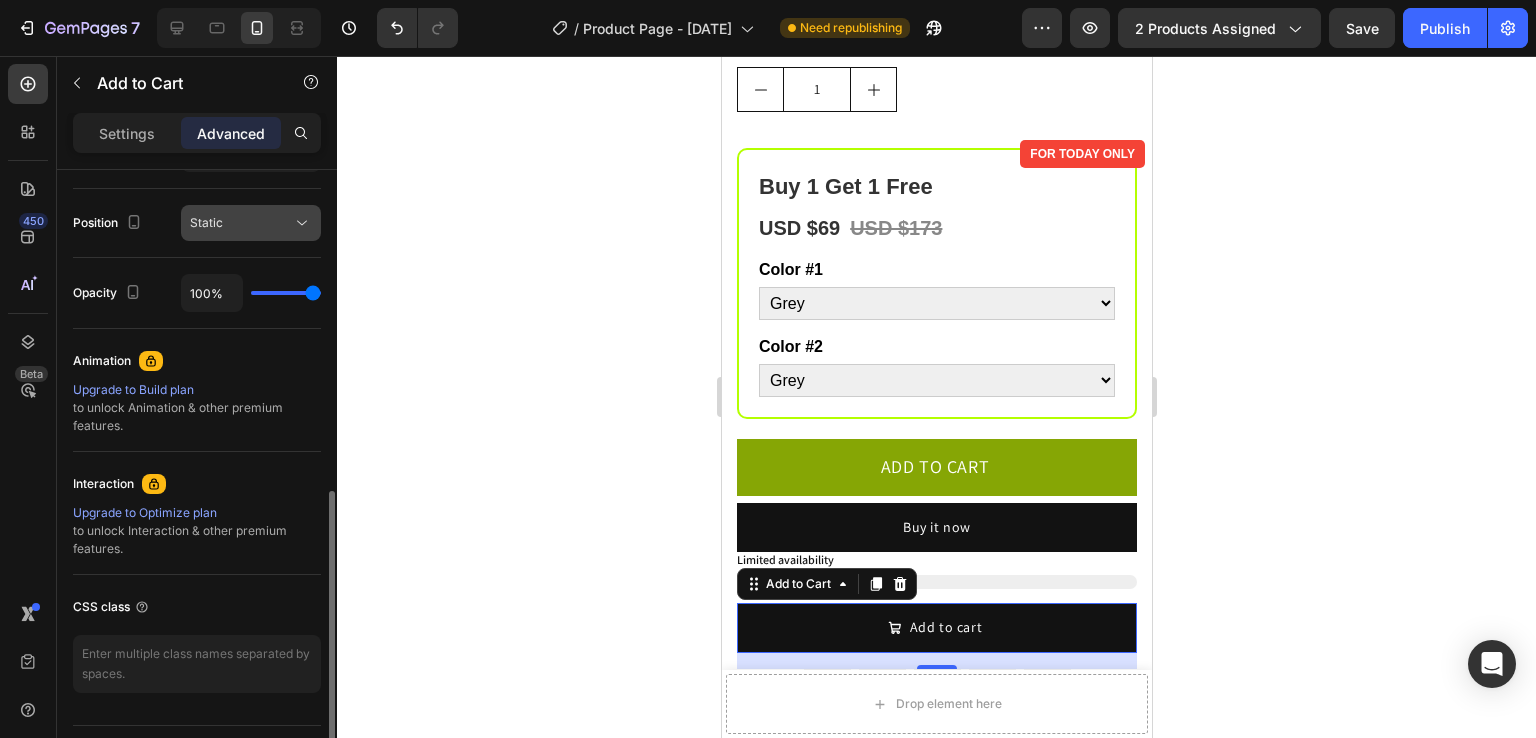 click on "Static" at bounding box center (241, 223) 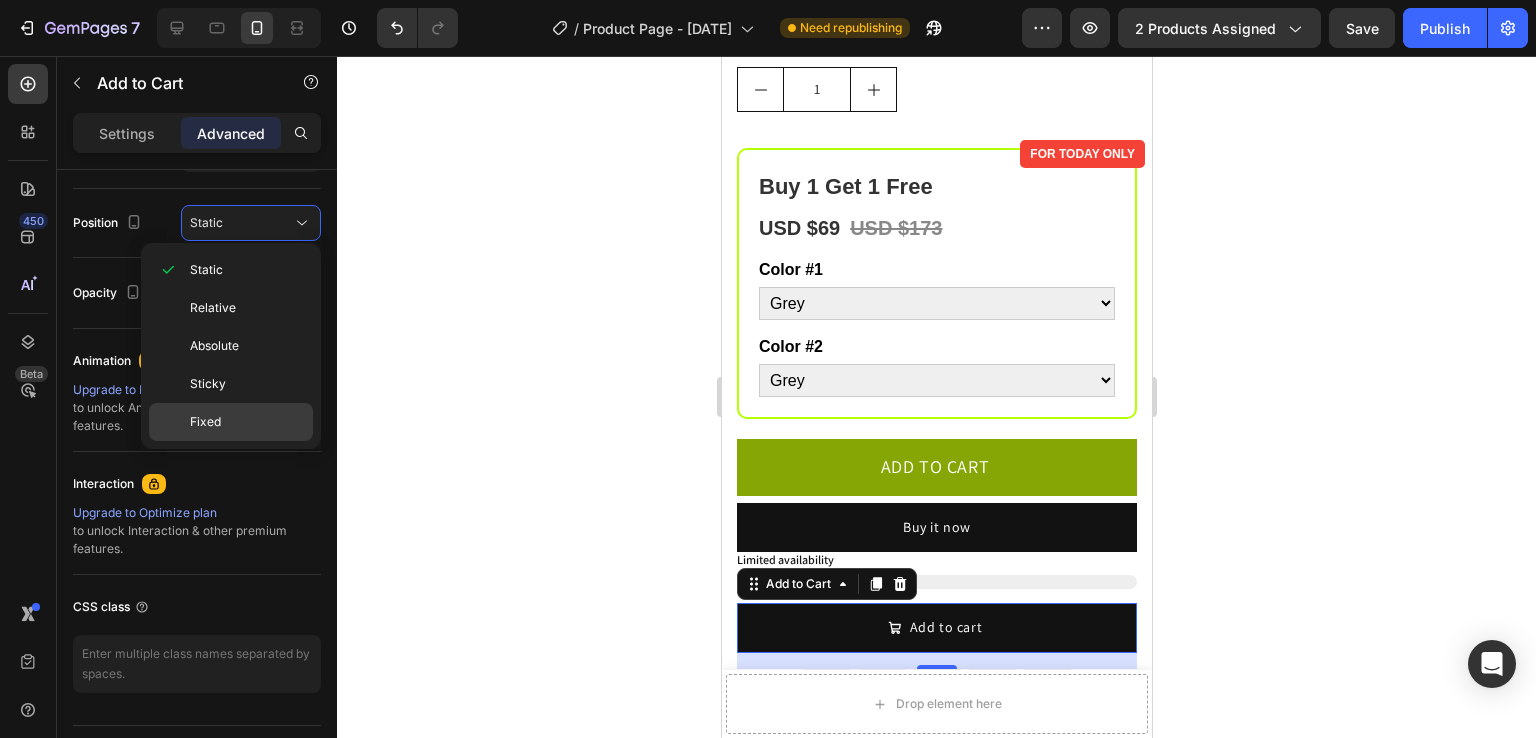 click on "Fixed" 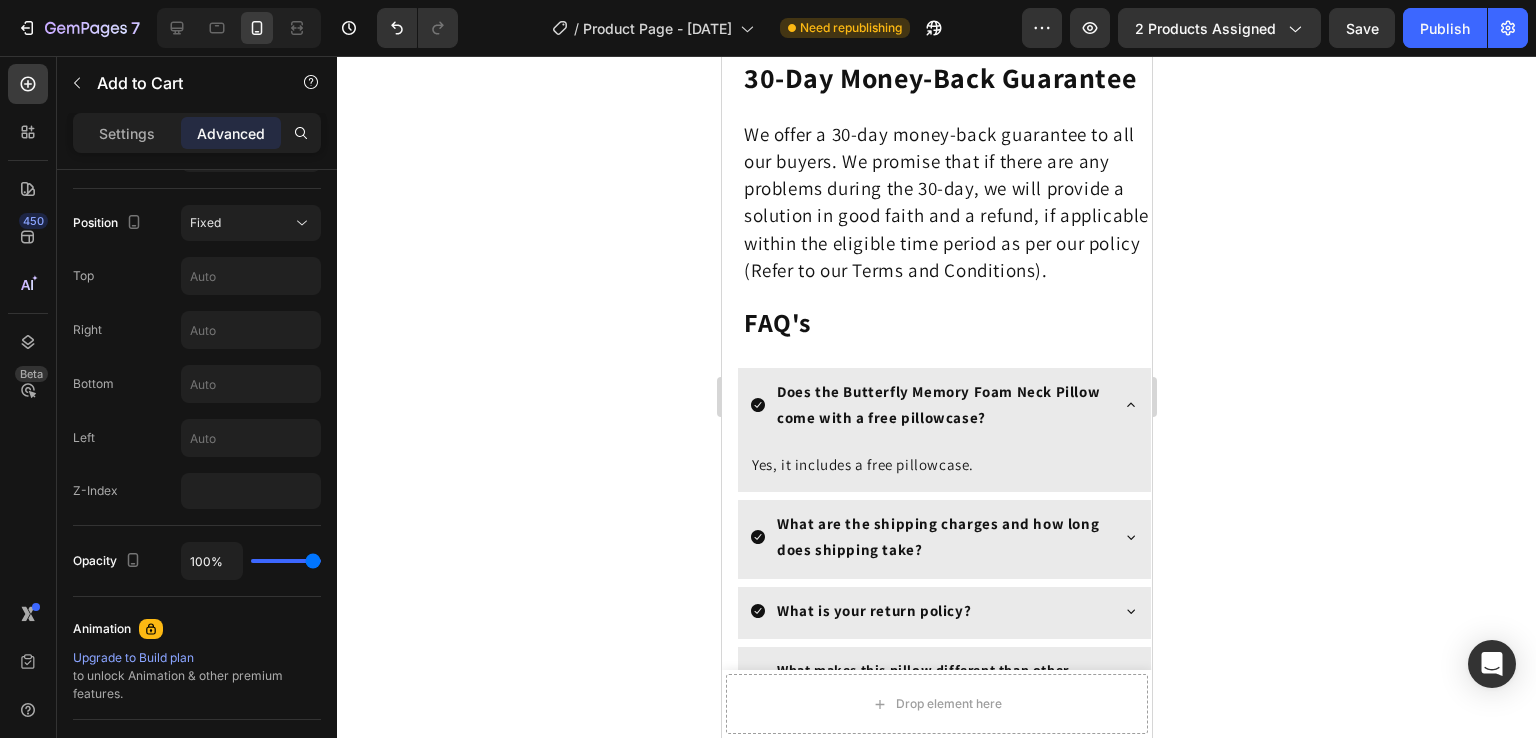 scroll, scrollTop: 4289, scrollLeft: 0, axis: vertical 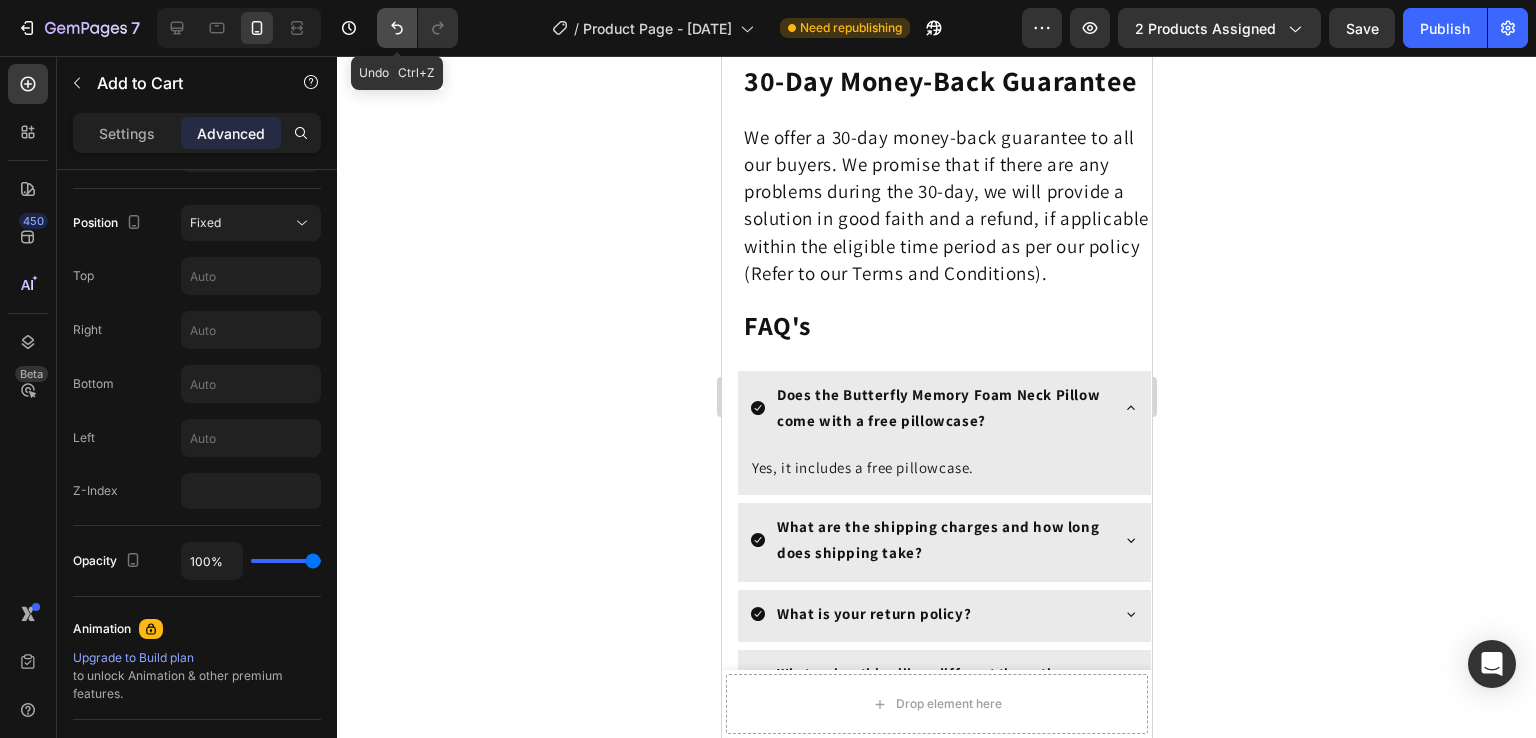 click 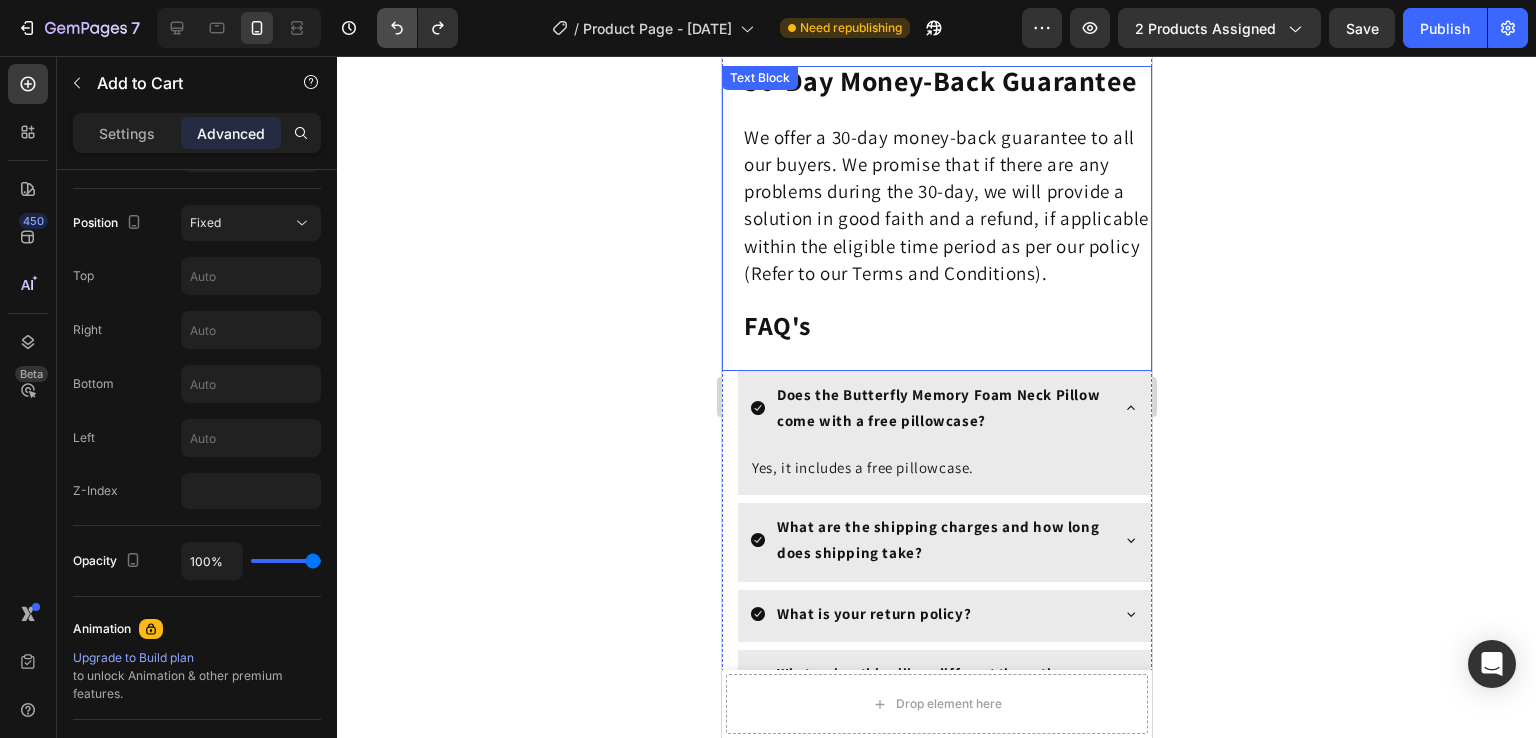 click 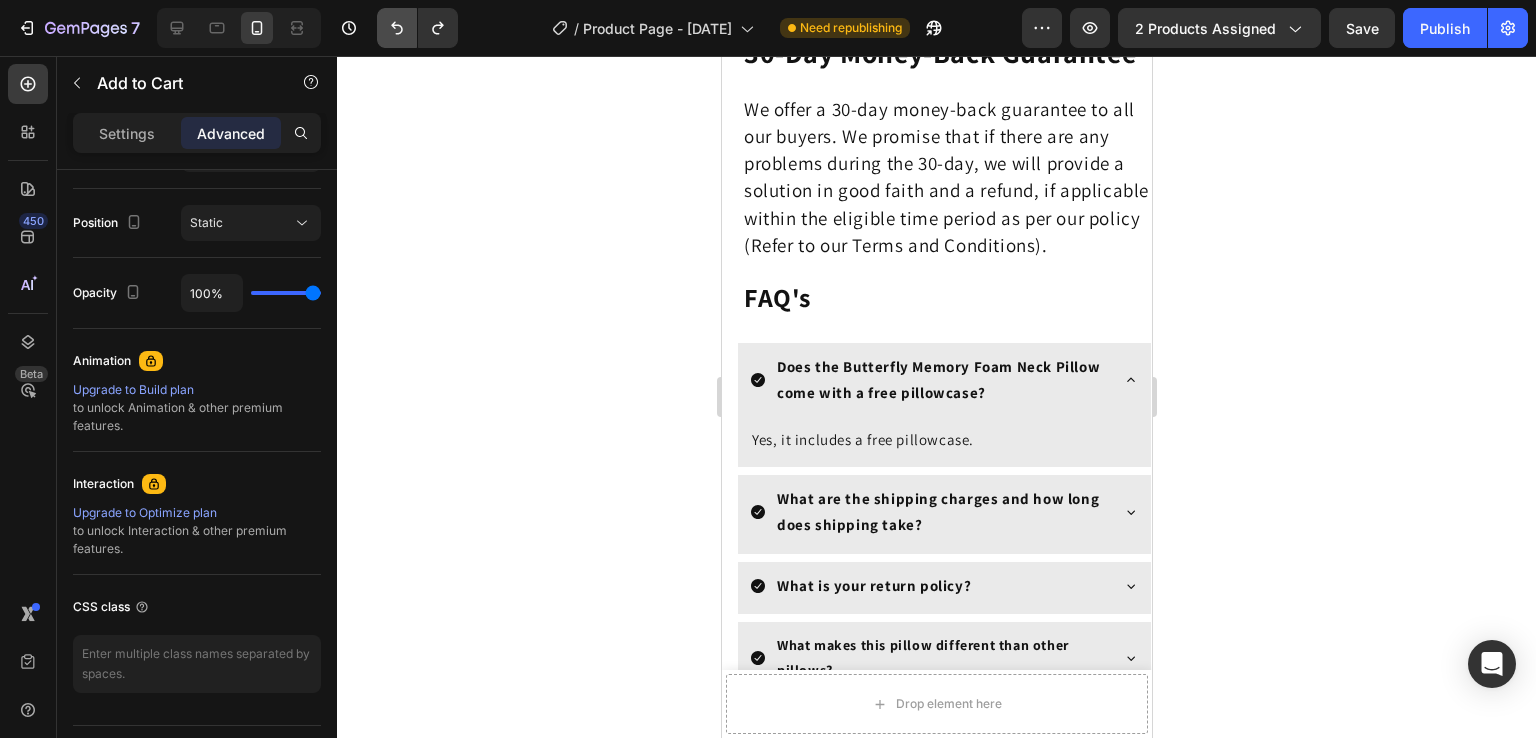 click 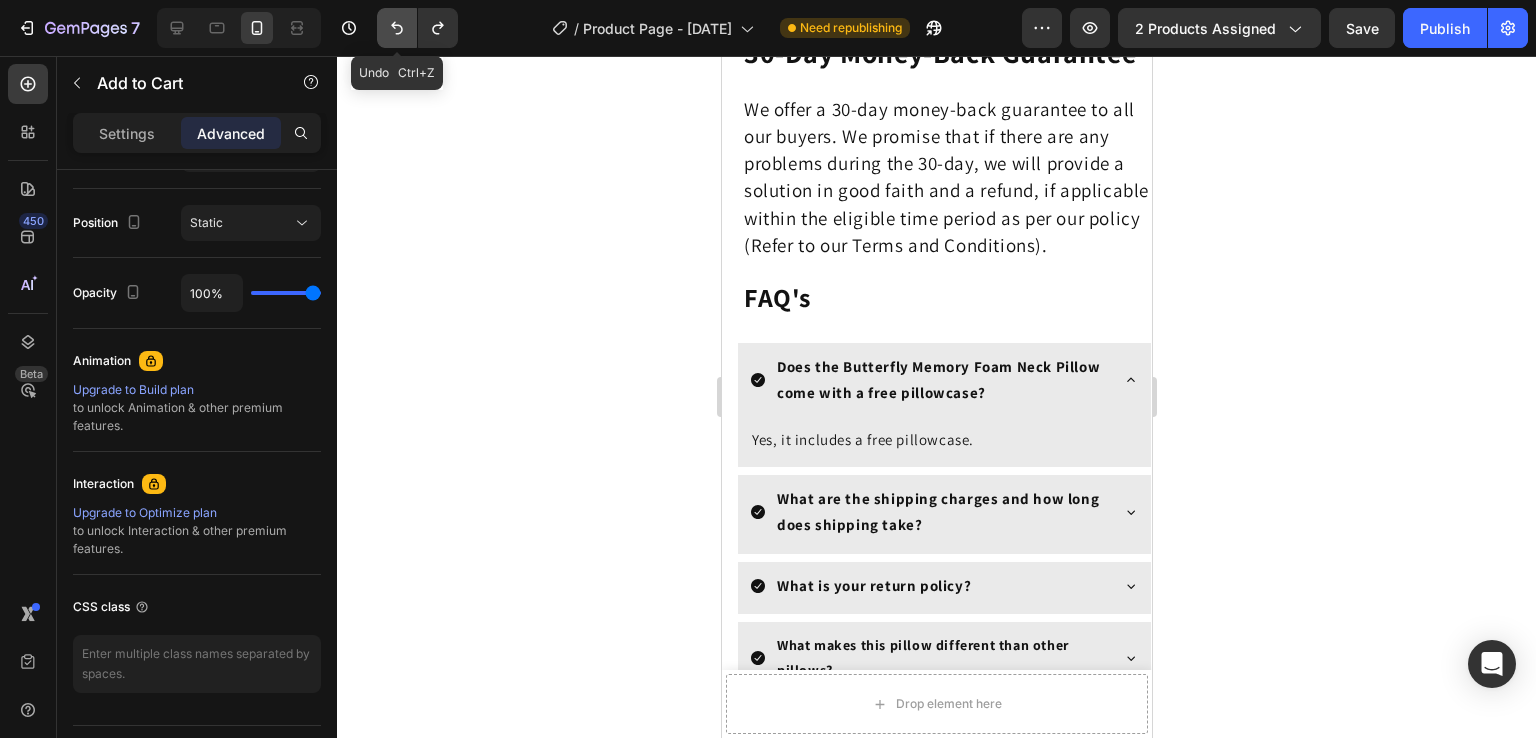 click 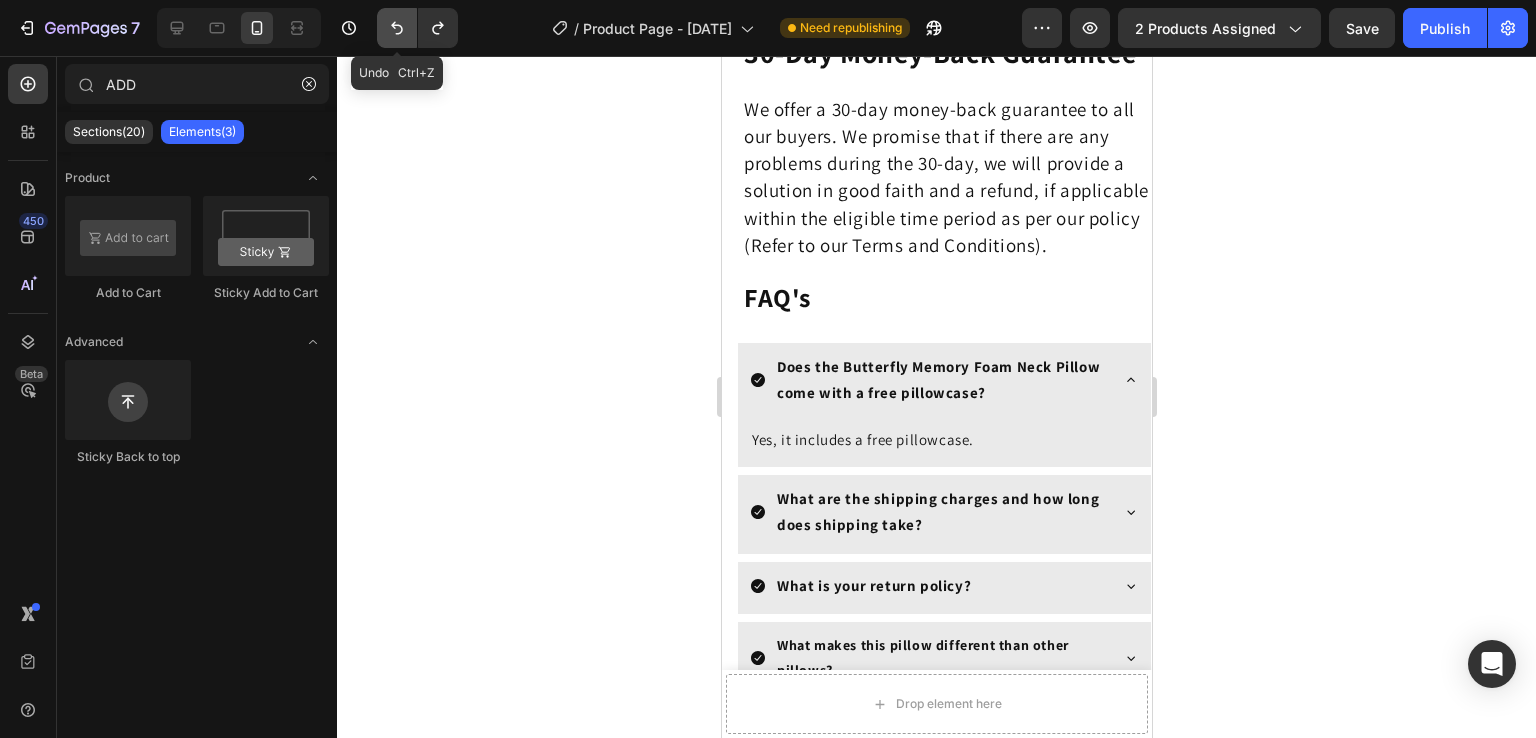 click 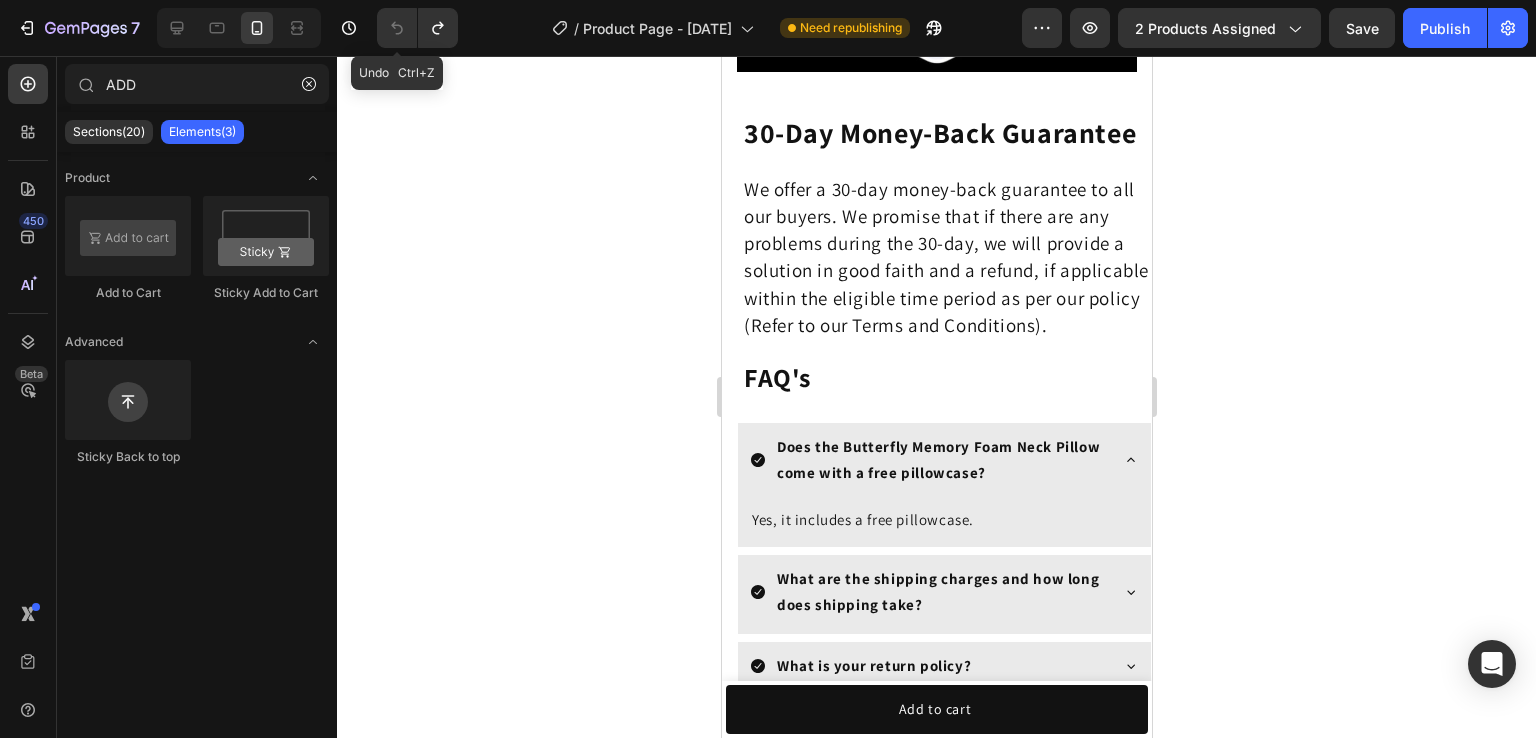 scroll, scrollTop: 4224, scrollLeft: 0, axis: vertical 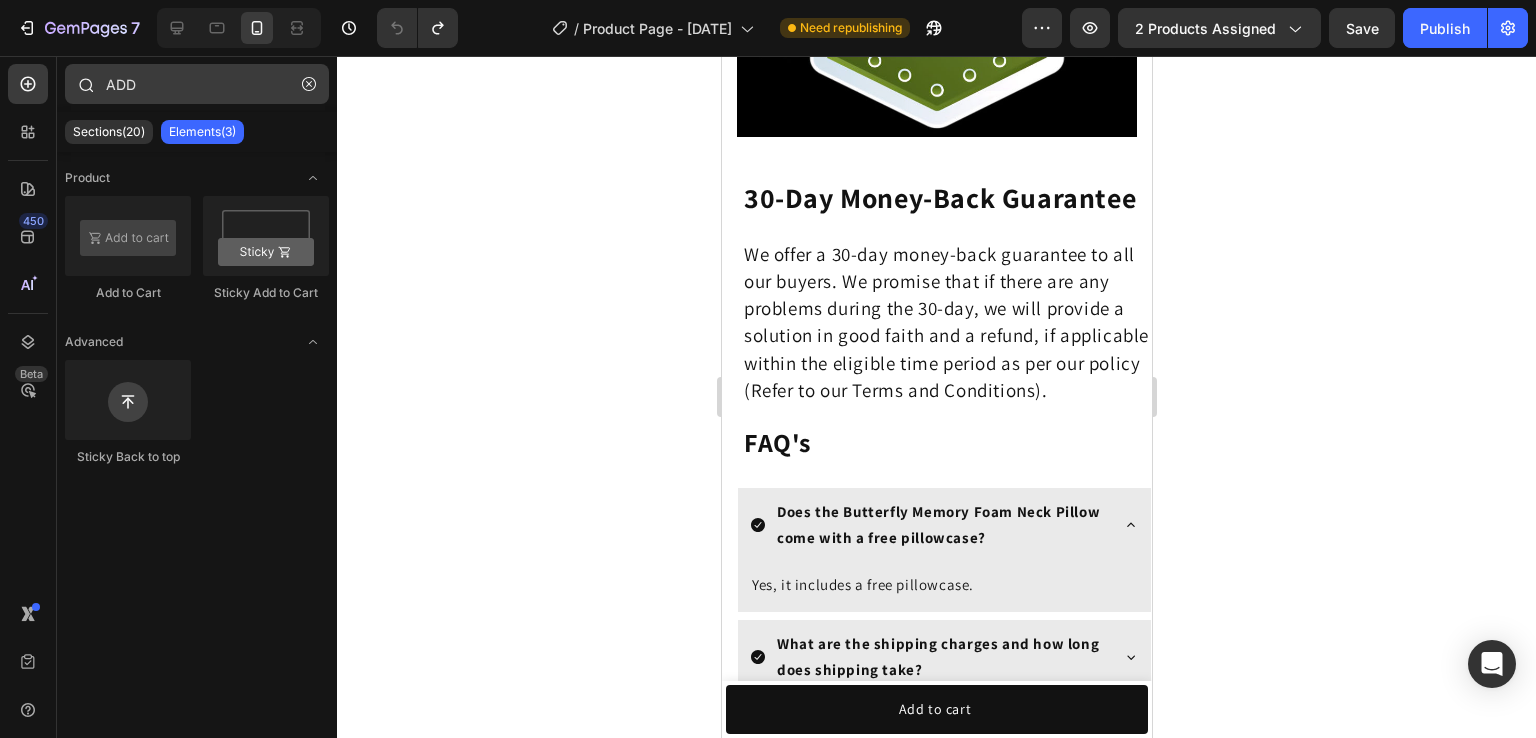 click on "7   /  Product Page - Jul 30, 10:44:27 Need republishing Preview 2 products assigned  Save   Publish  450 Beta ADD Sections(20) Elements(3) Product
Add to Cart
Sticky Add to Cart Advanced
Sticky Back to top Settings Advanced  Delete element No settings found for this element Contact support for support as soon as possible. Render error due to not finding the section's component 333333 100 % 333333 100 % We recommend editing on a screen 1024px+ for efficient experience. You can zoom out the browser for more working space." 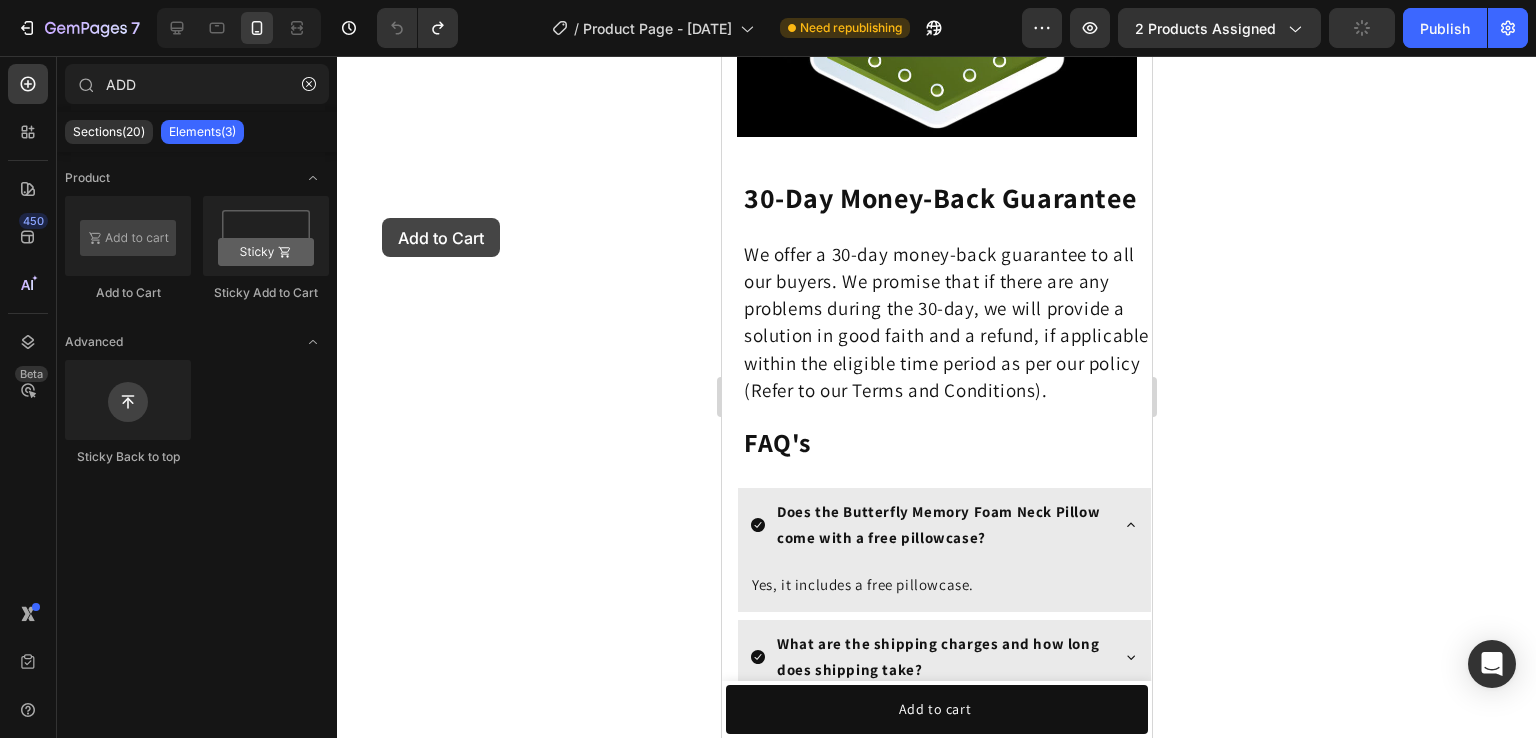 drag, startPoint x: 125, startPoint y: 245, endPoint x: 382, endPoint y: 218, distance: 258.4144 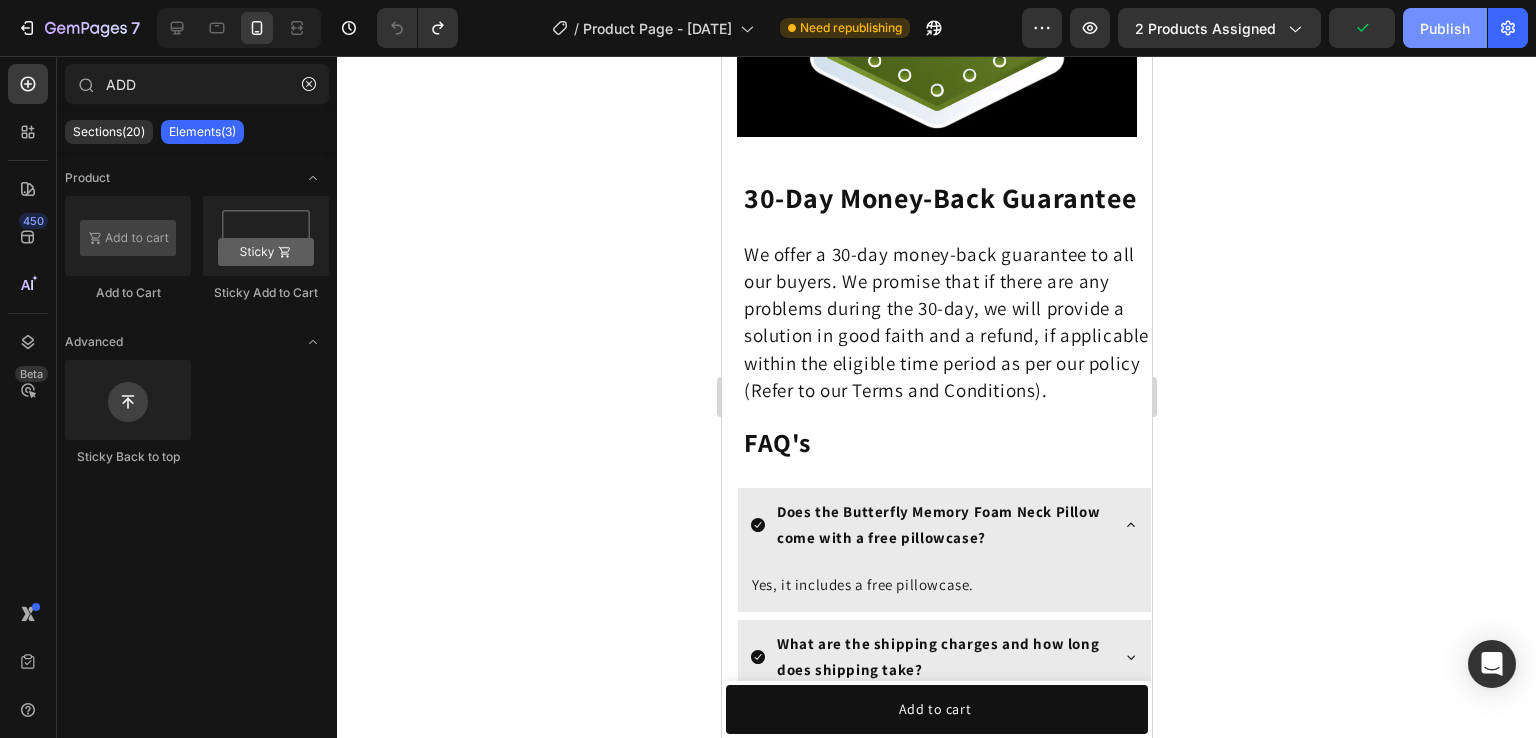 click on "Publish" 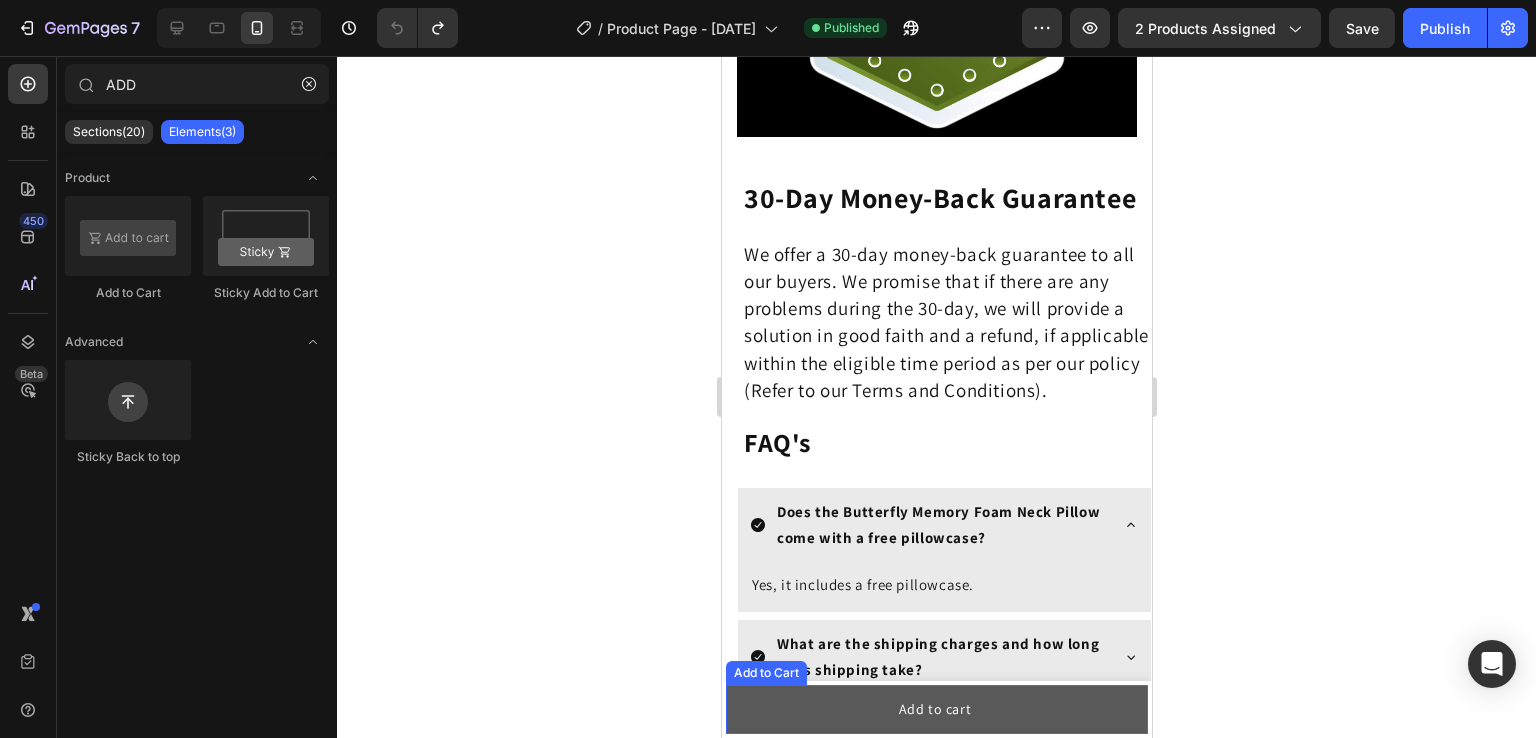 click on "Add to cart" at bounding box center [936, 709] 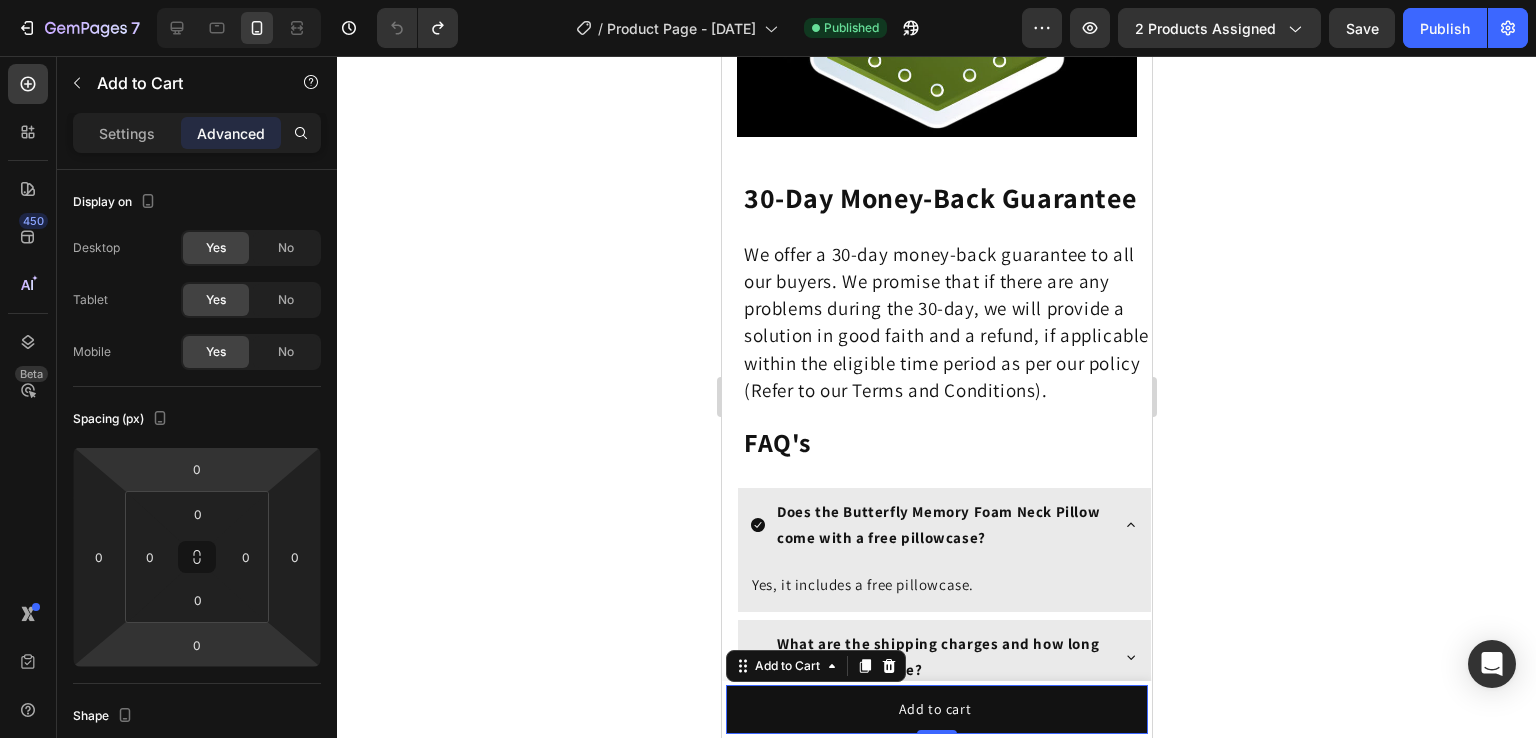scroll, scrollTop: 638, scrollLeft: 0, axis: vertical 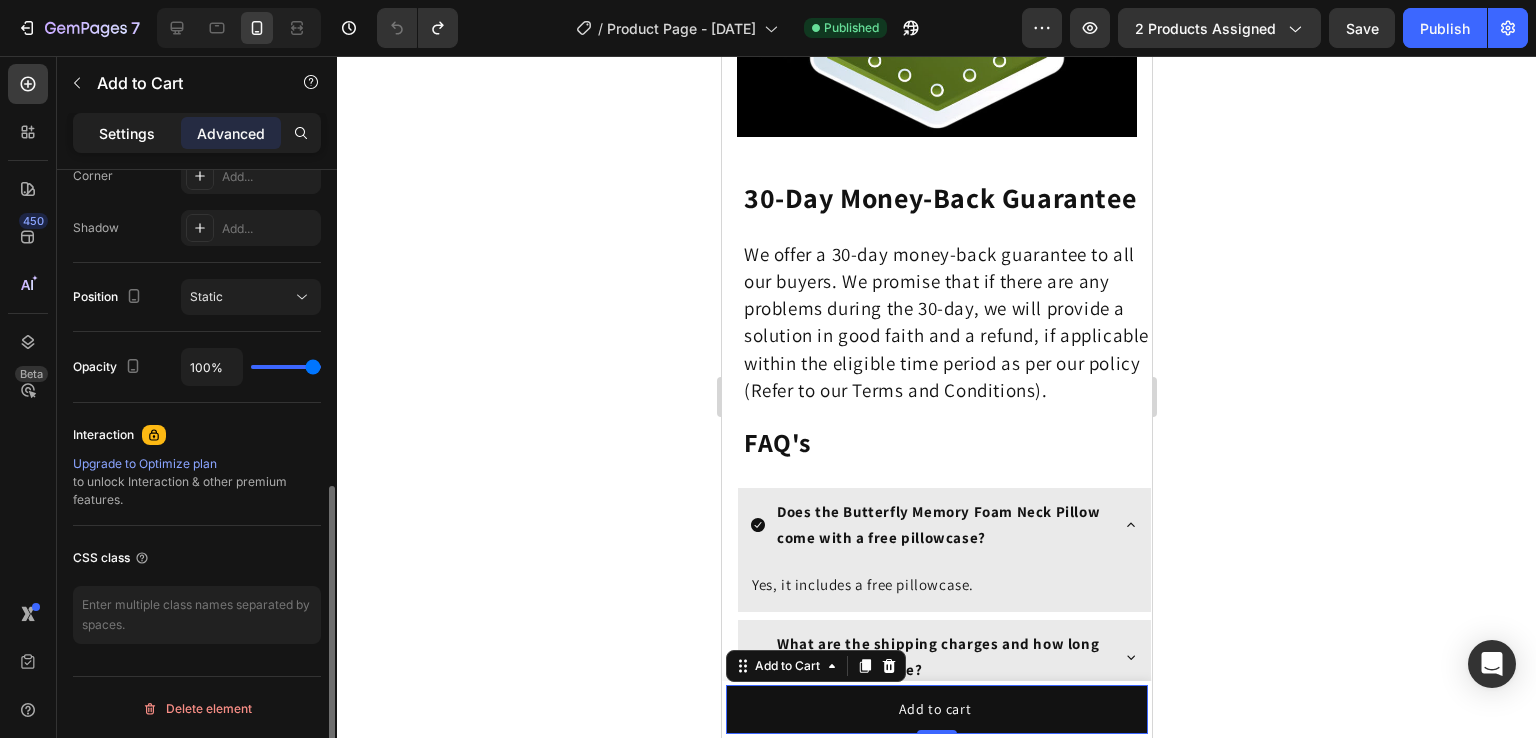 click on "Settings" at bounding box center (127, 133) 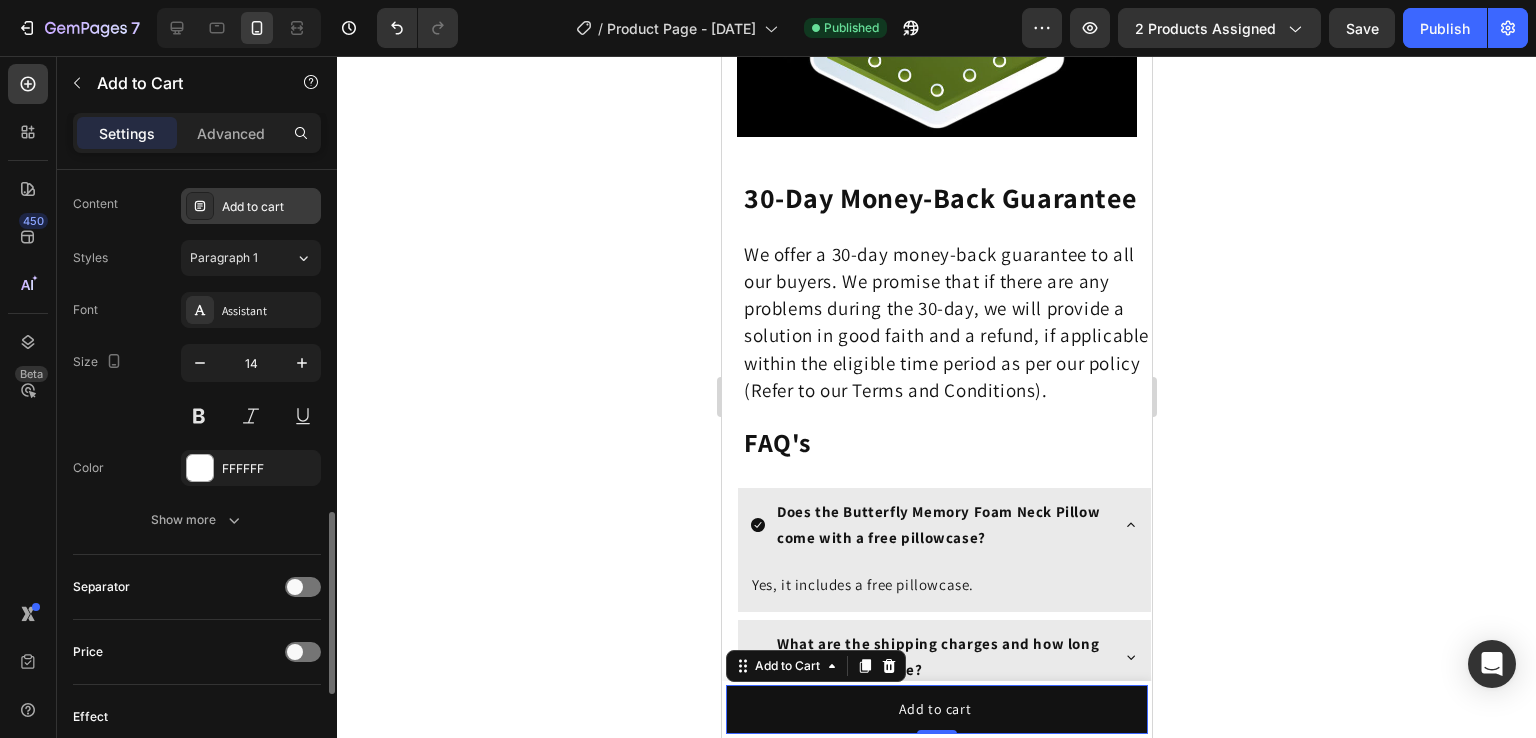 scroll, scrollTop: 927, scrollLeft: 0, axis: vertical 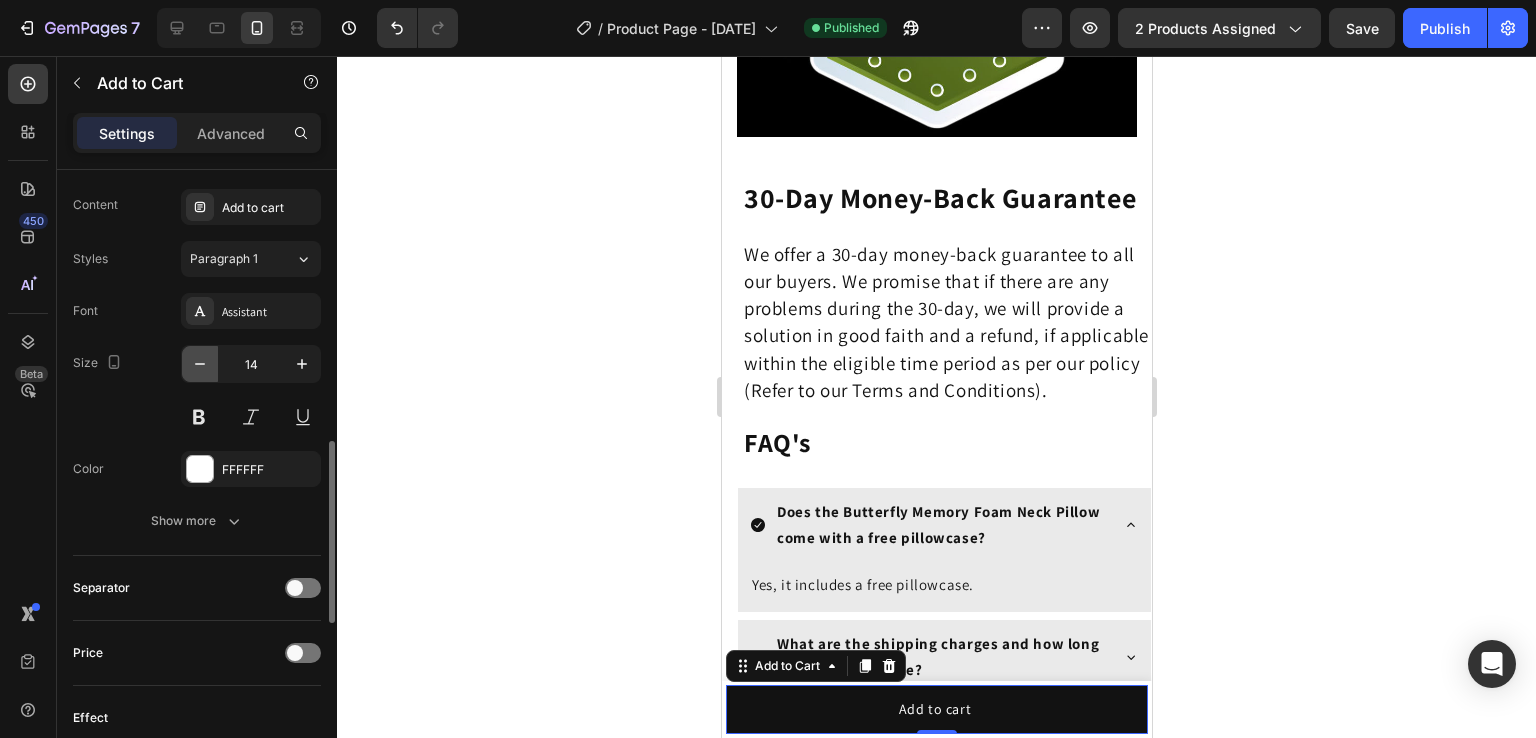 click 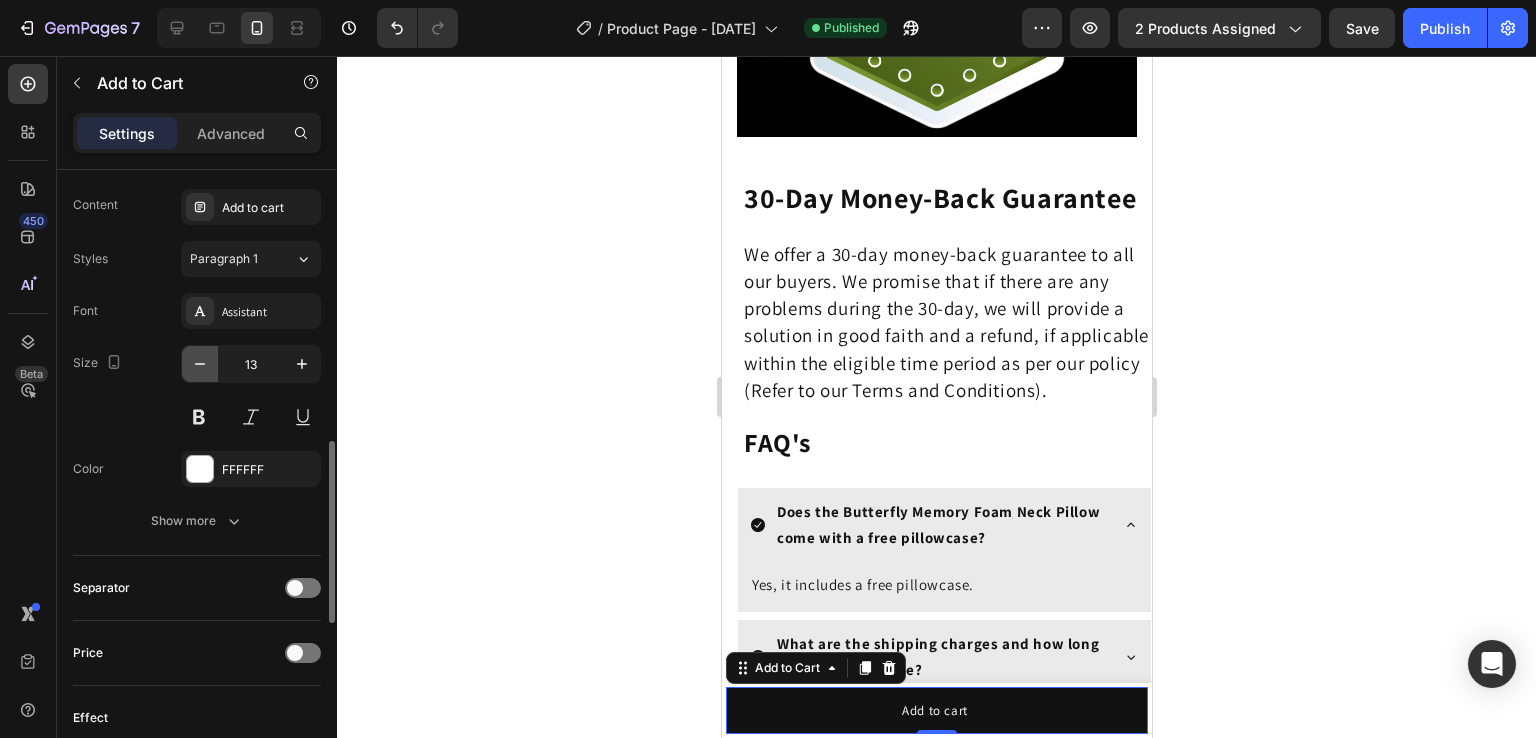 click 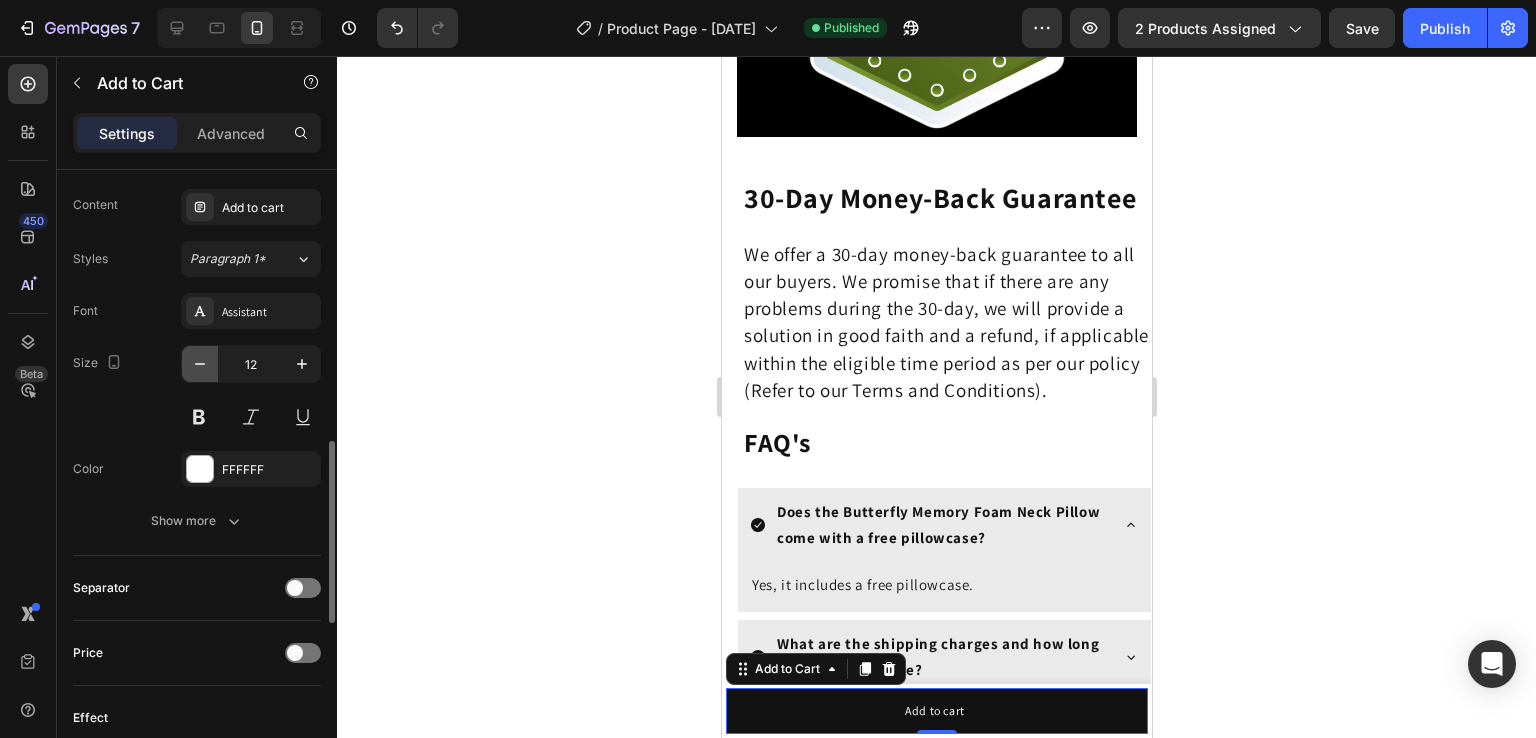 click 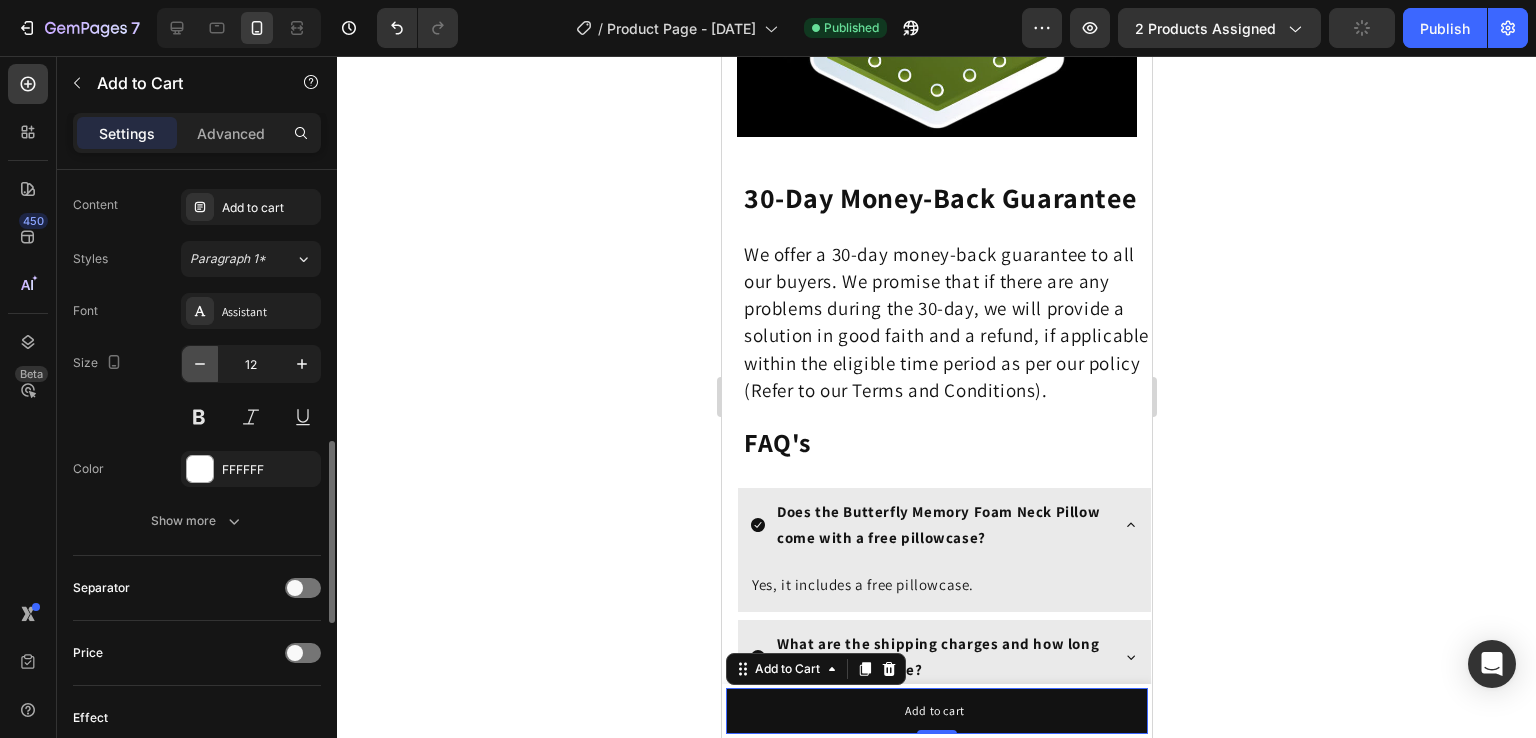 type on "11" 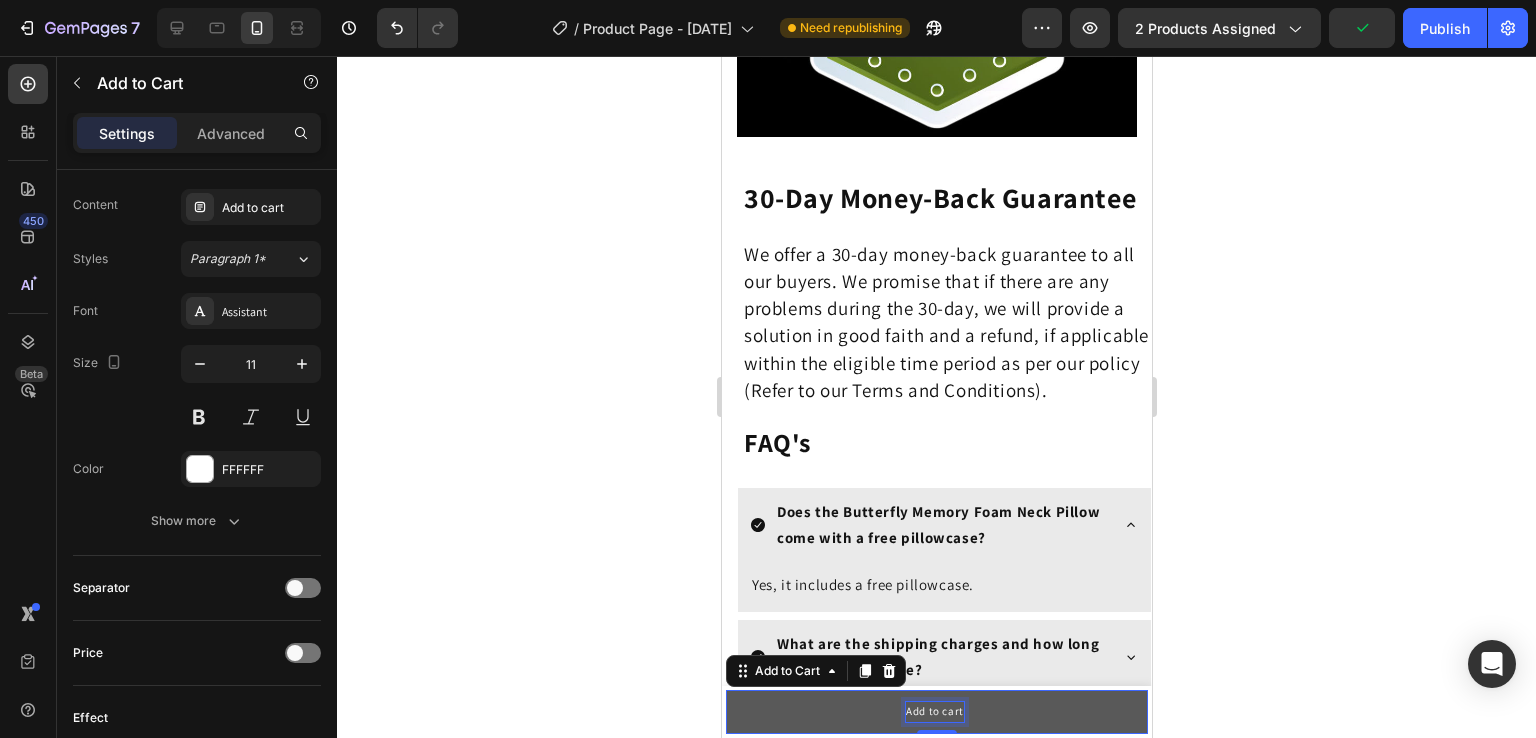 click on "Add to cart" at bounding box center (934, 712) 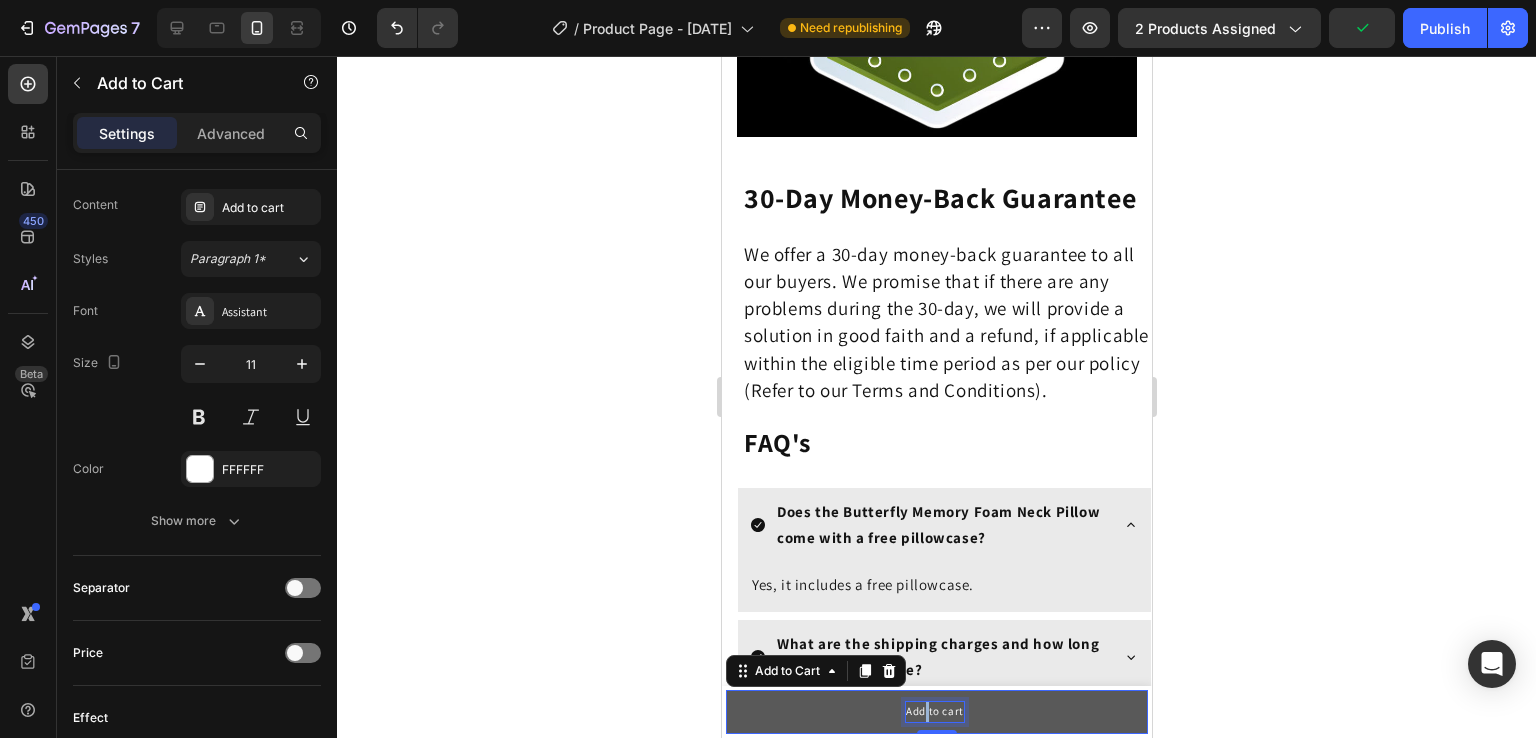 click on "Add to cart" at bounding box center [934, 712] 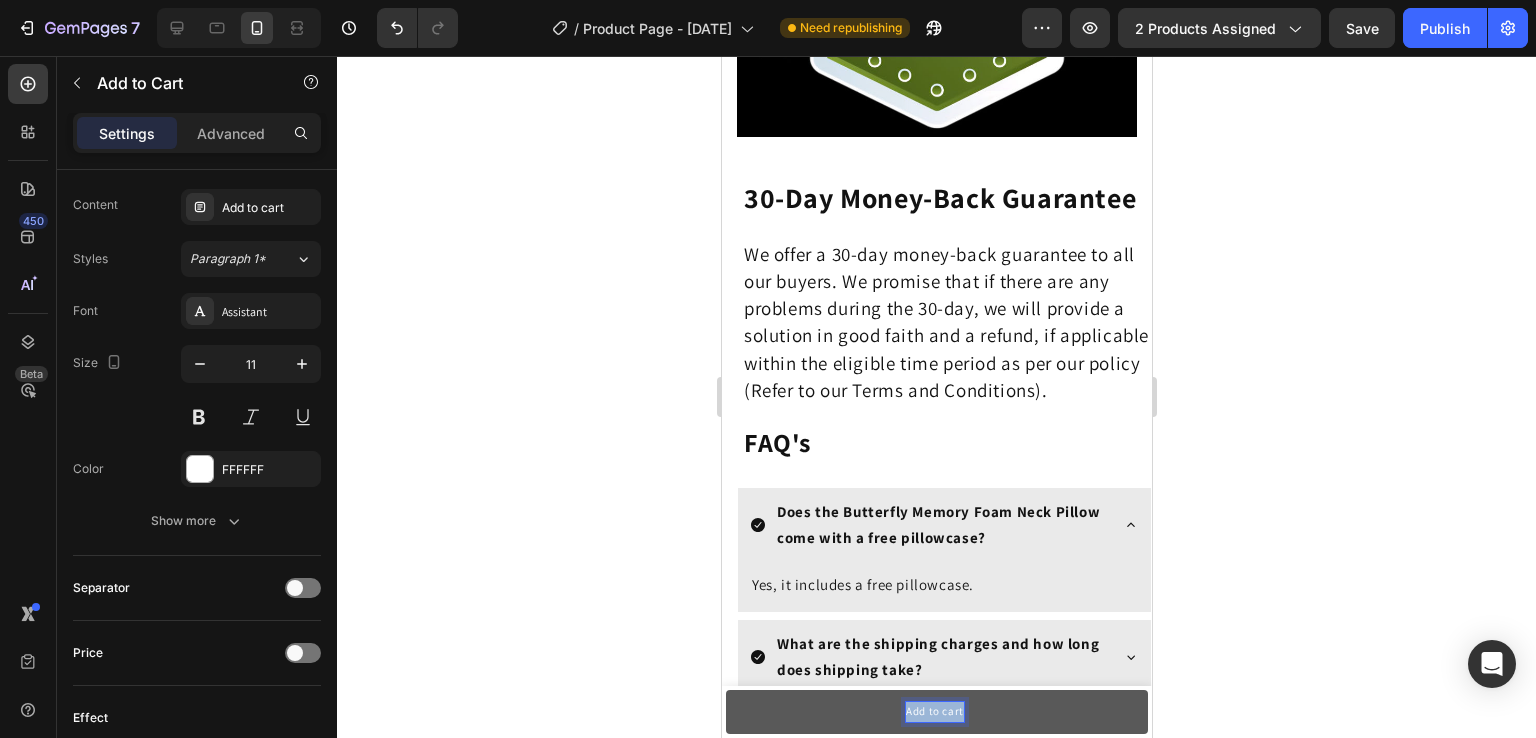 click on "Add to cart" at bounding box center [934, 712] 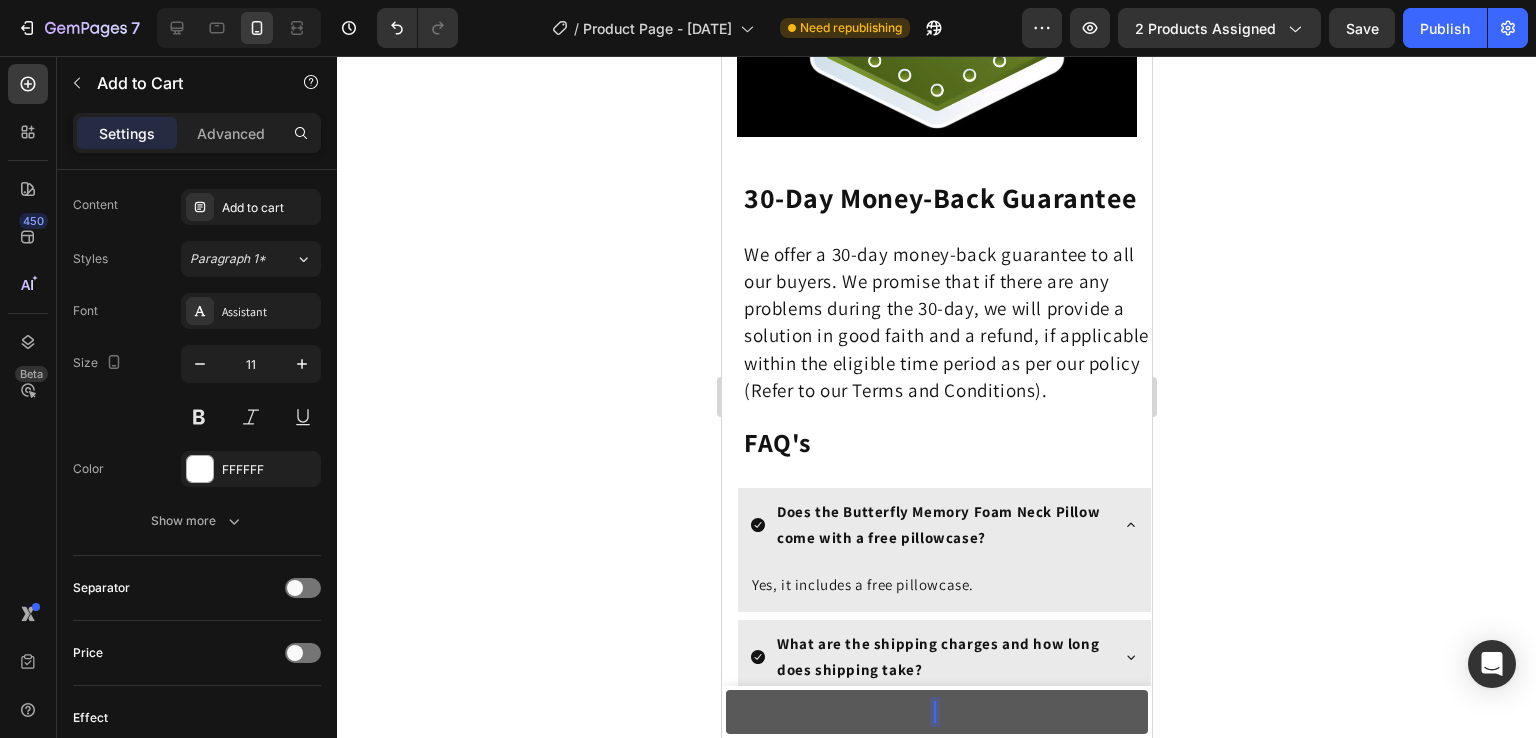 scroll, scrollTop: 4228, scrollLeft: 0, axis: vertical 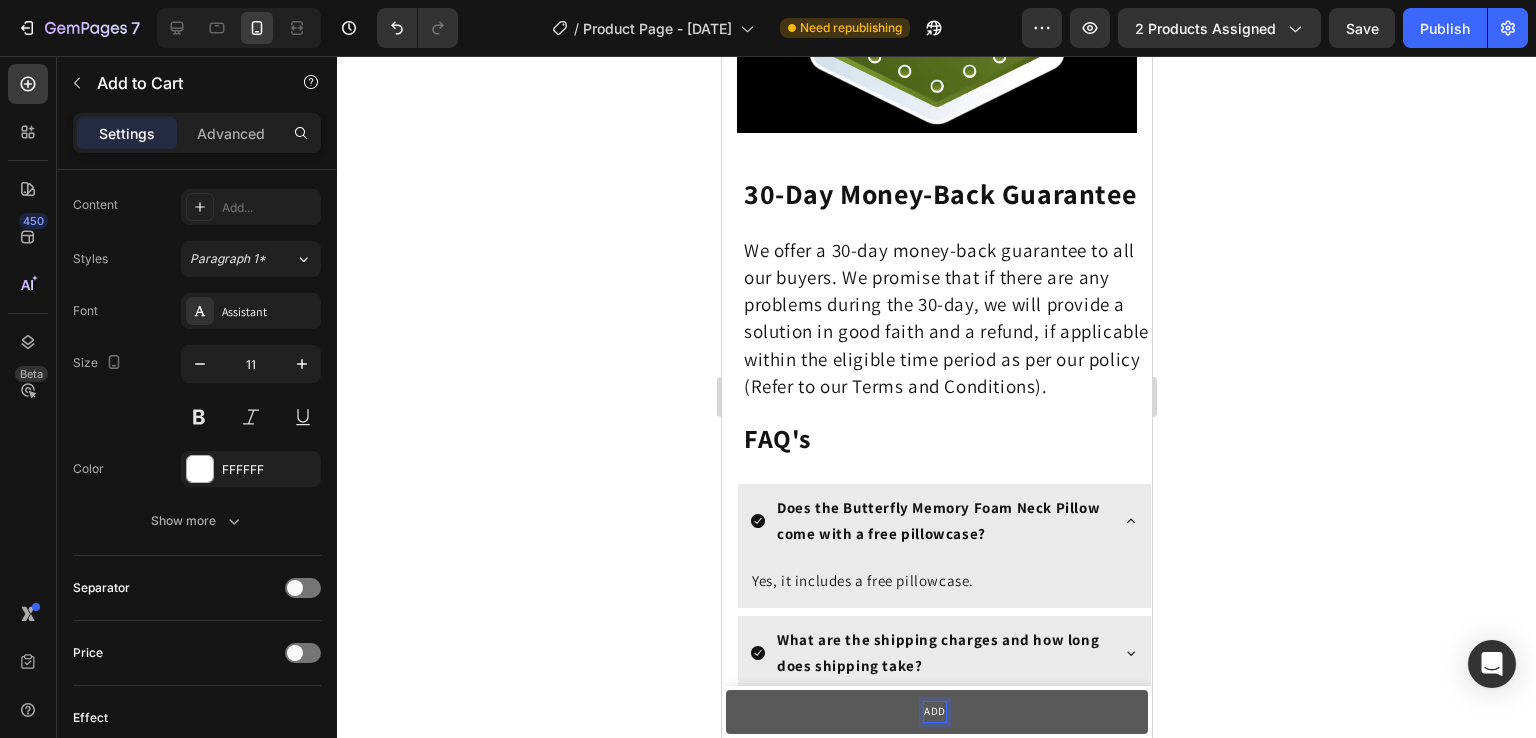 click on "ADD" at bounding box center [936, 712] 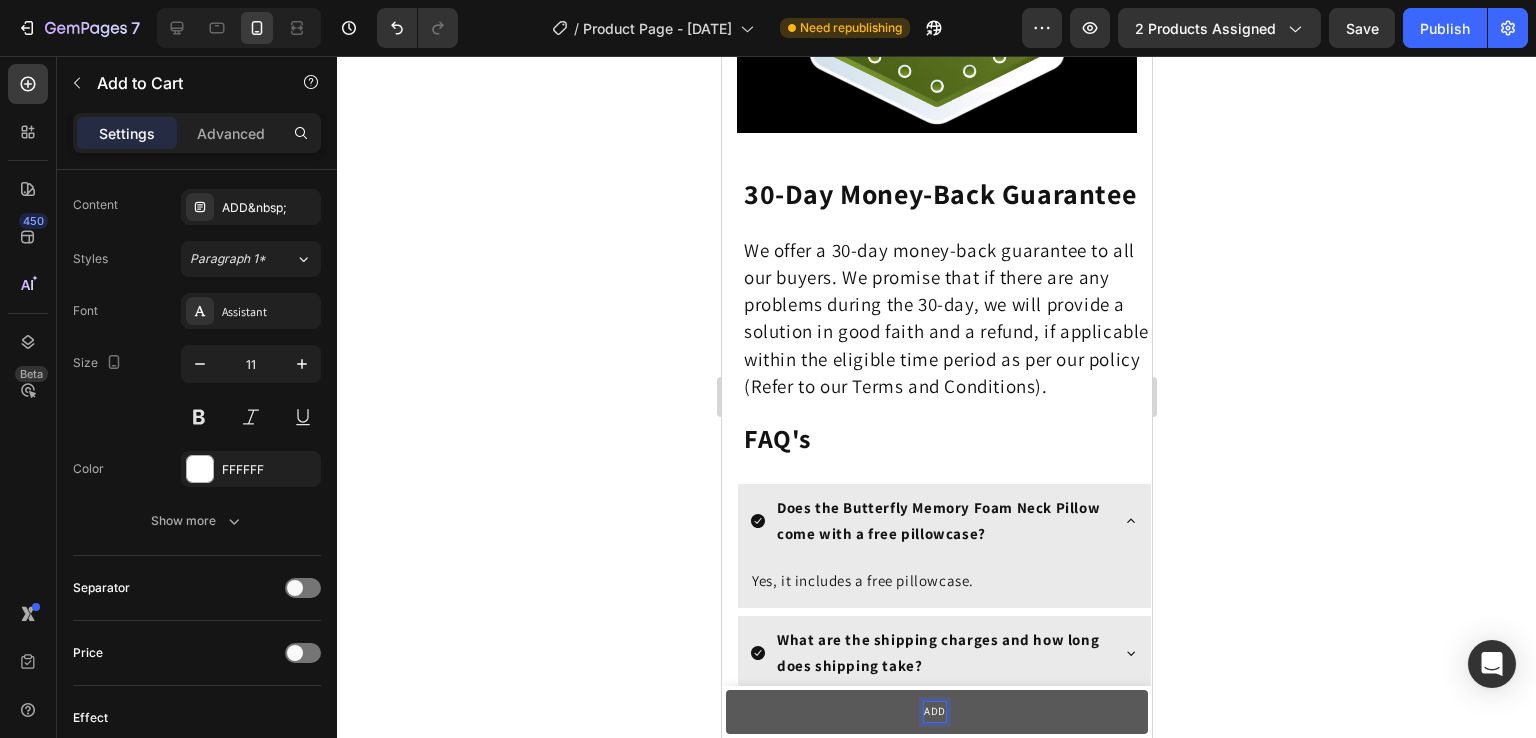 click on "ADD" at bounding box center (936, 712) 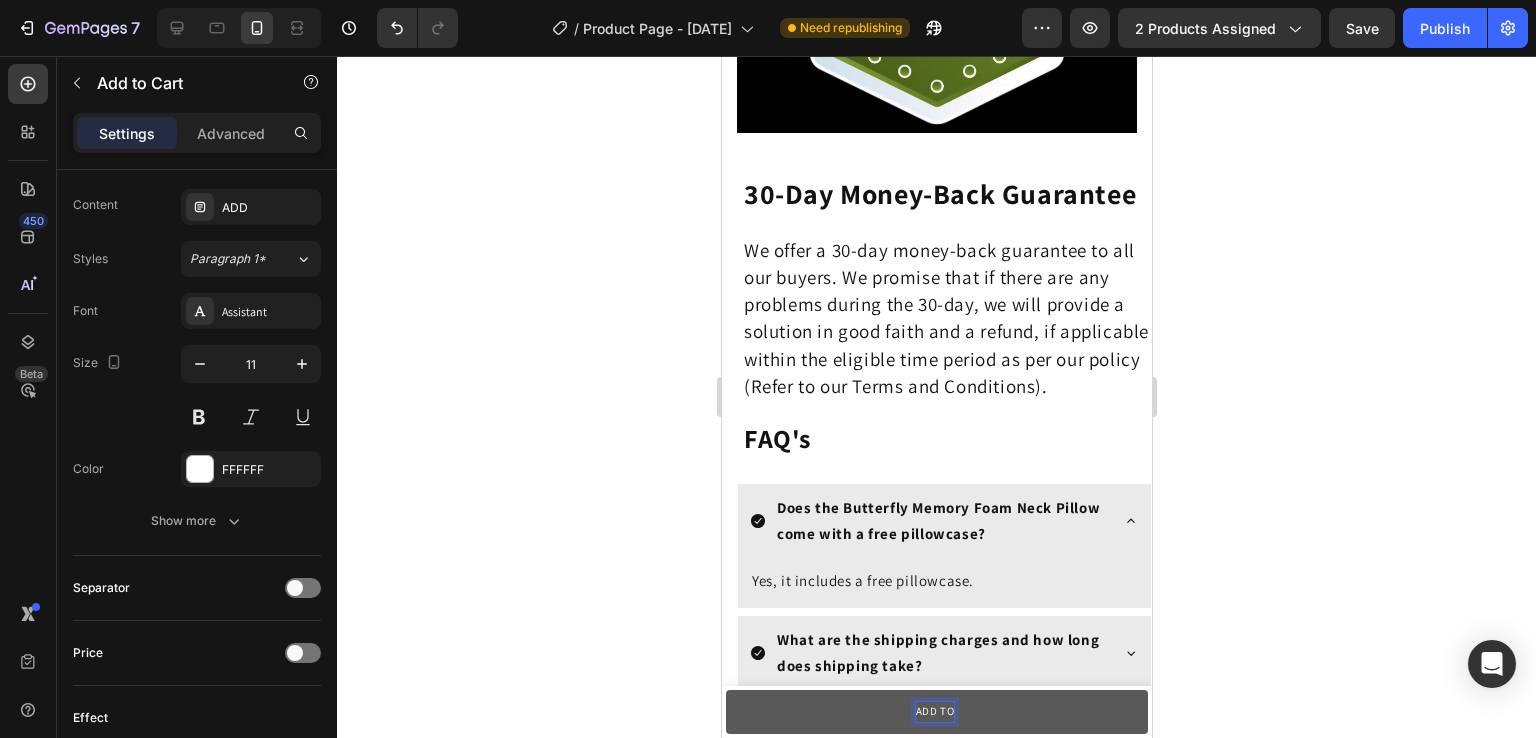 click on "ADD  TO" at bounding box center (936, 712) 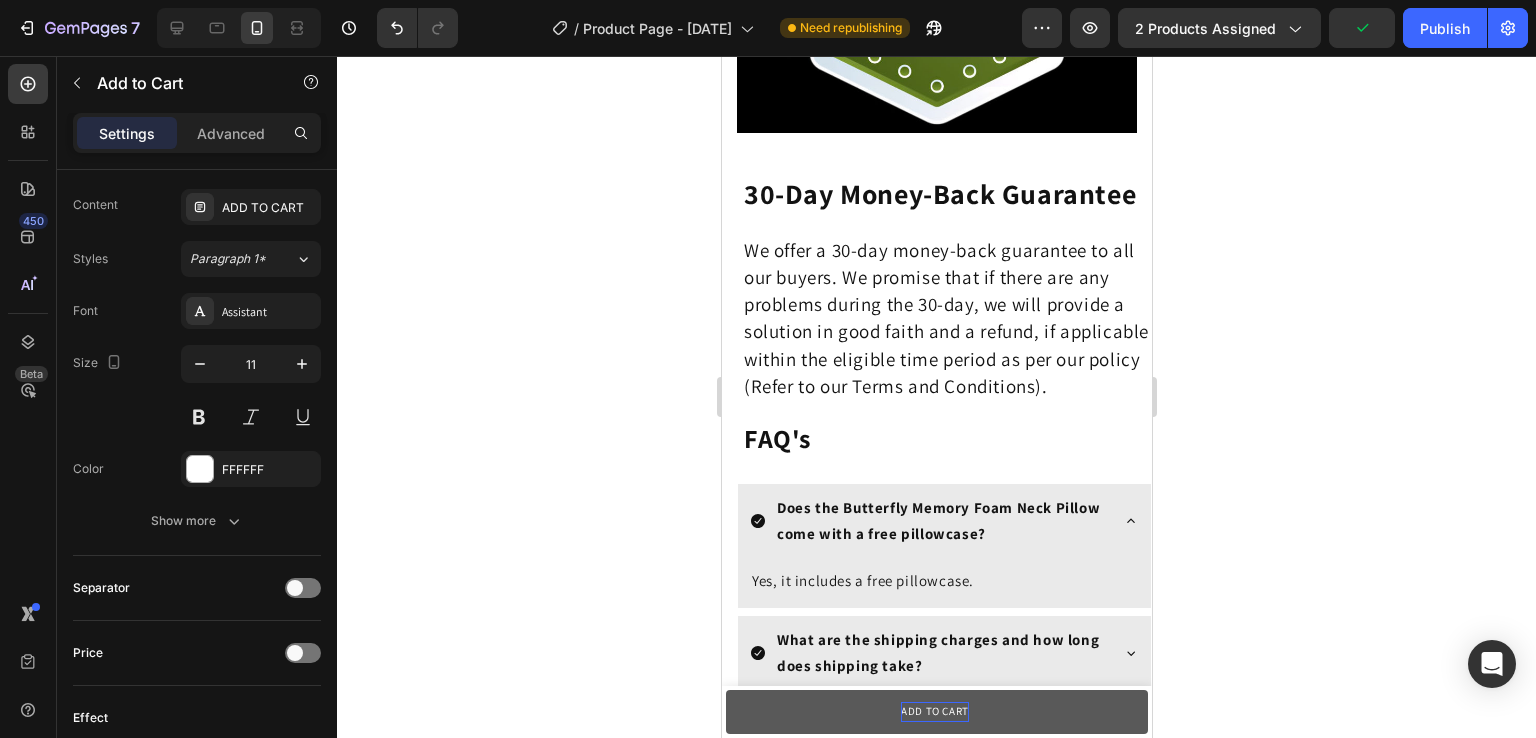 click 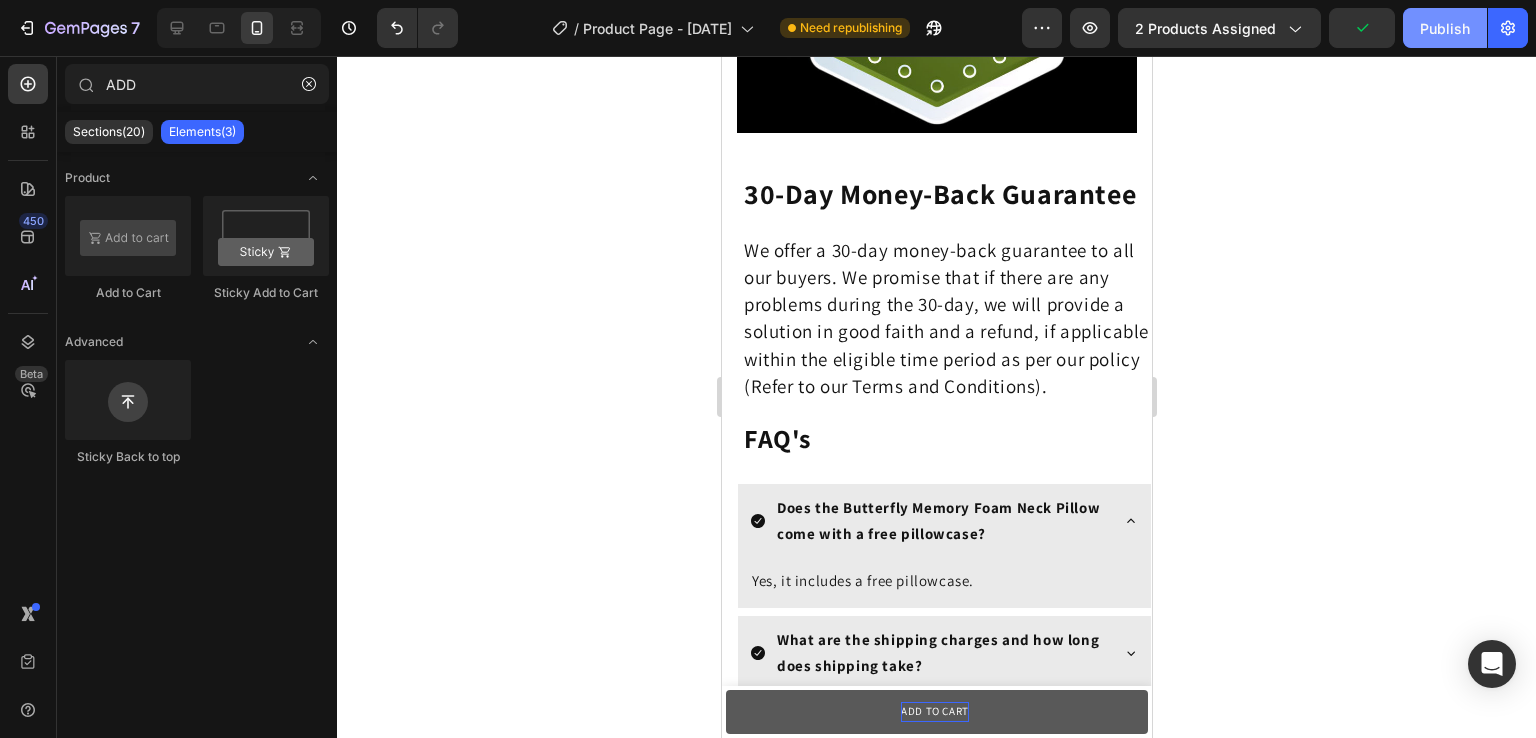 click on "Publish" at bounding box center [1445, 28] 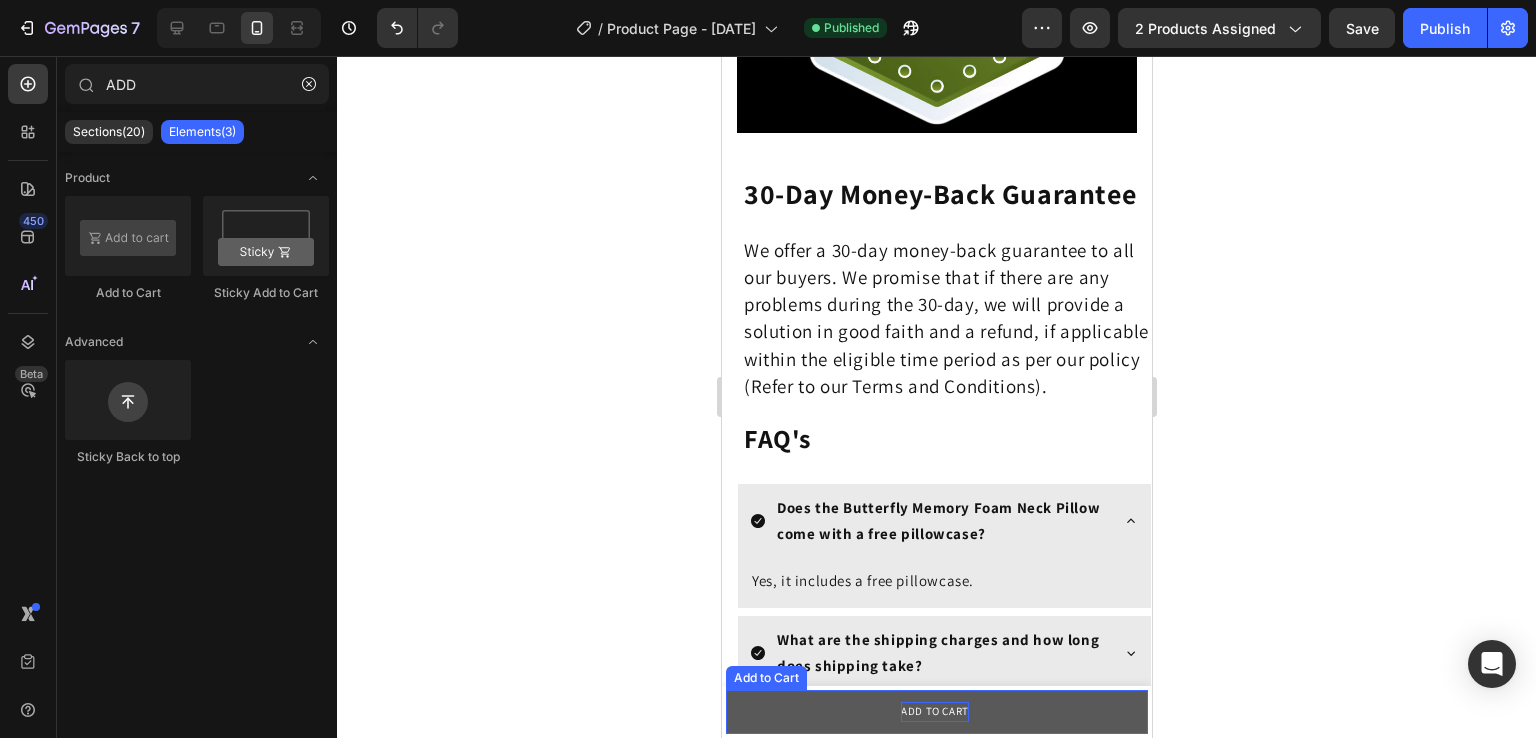 click on "ADD  TO CART" at bounding box center (936, 712) 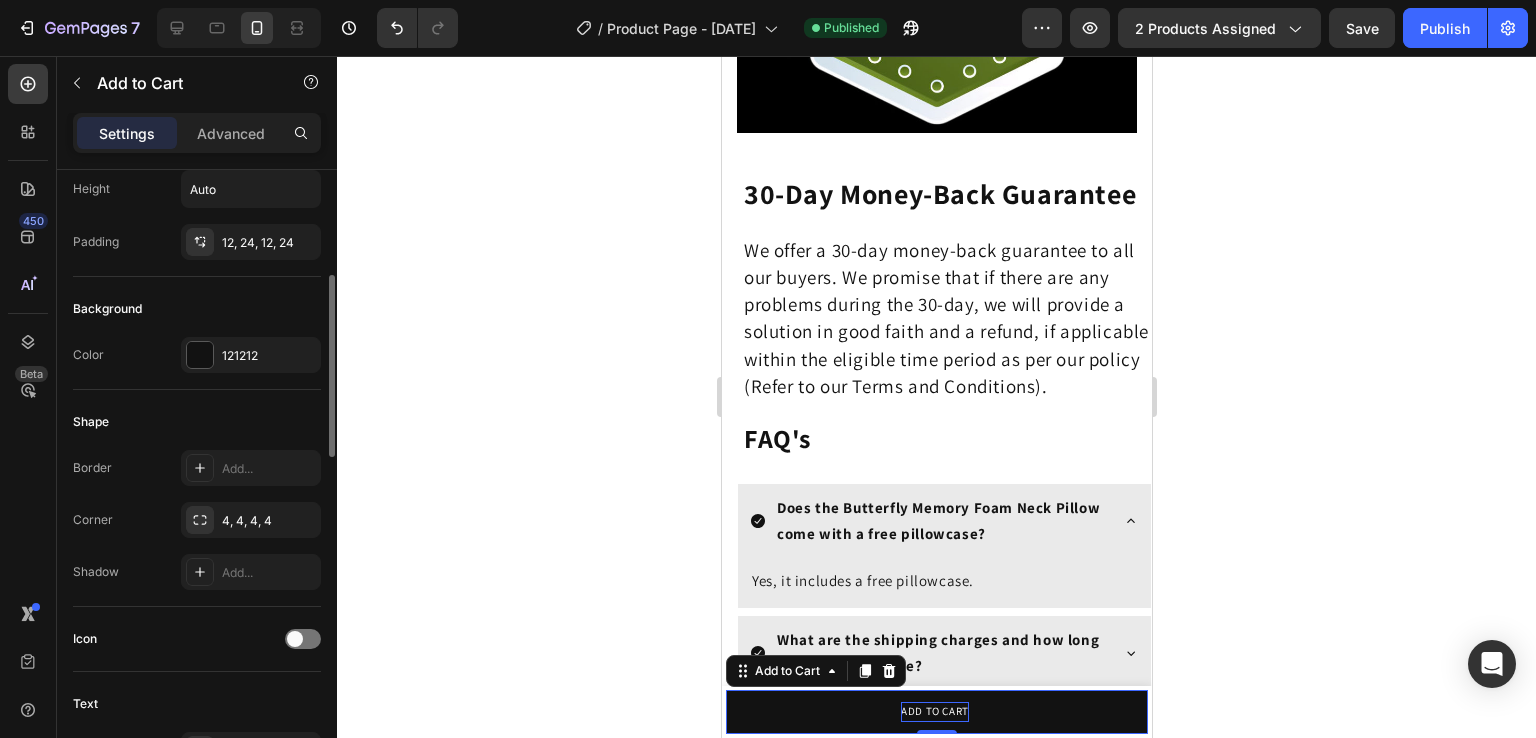 scroll, scrollTop: 379, scrollLeft: 0, axis: vertical 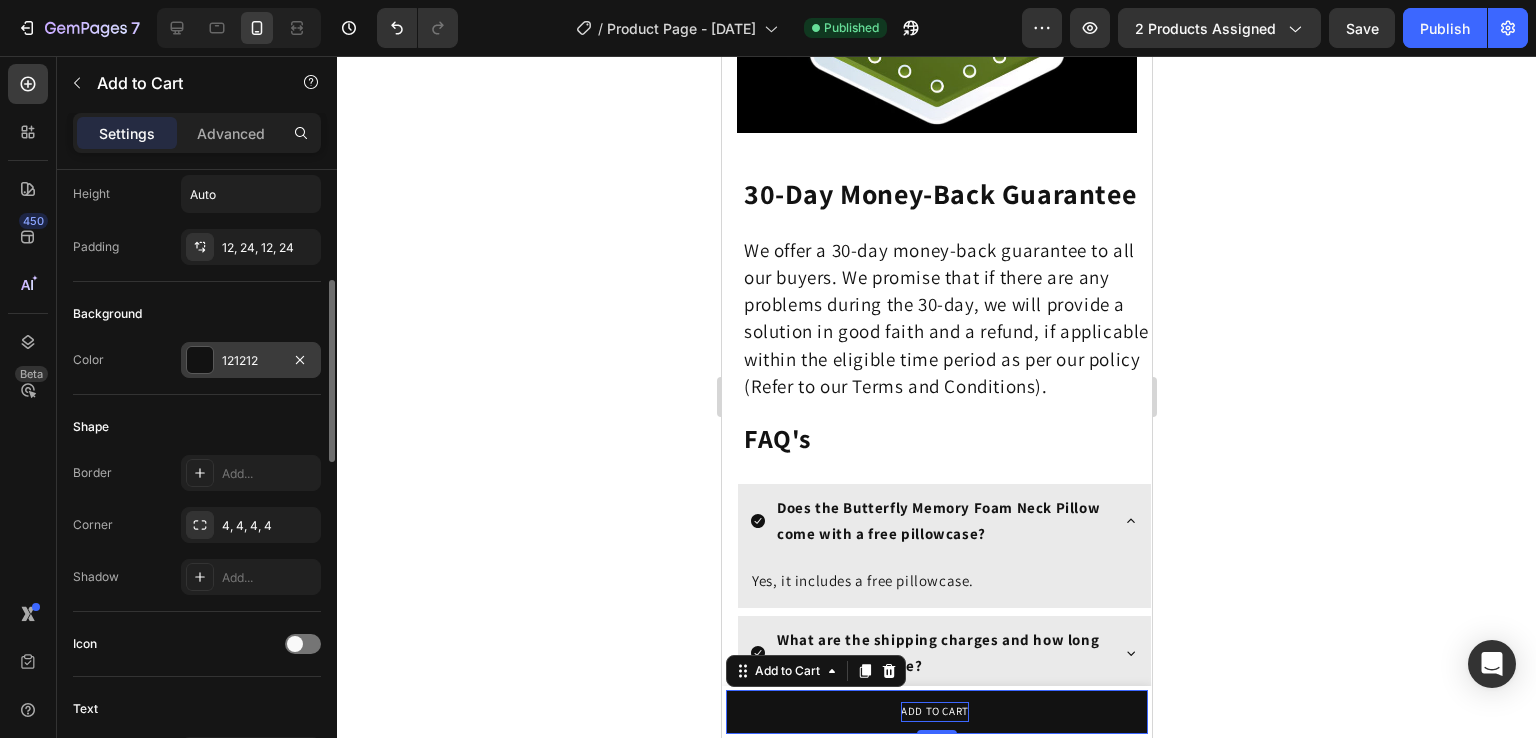 click at bounding box center [200, 360] 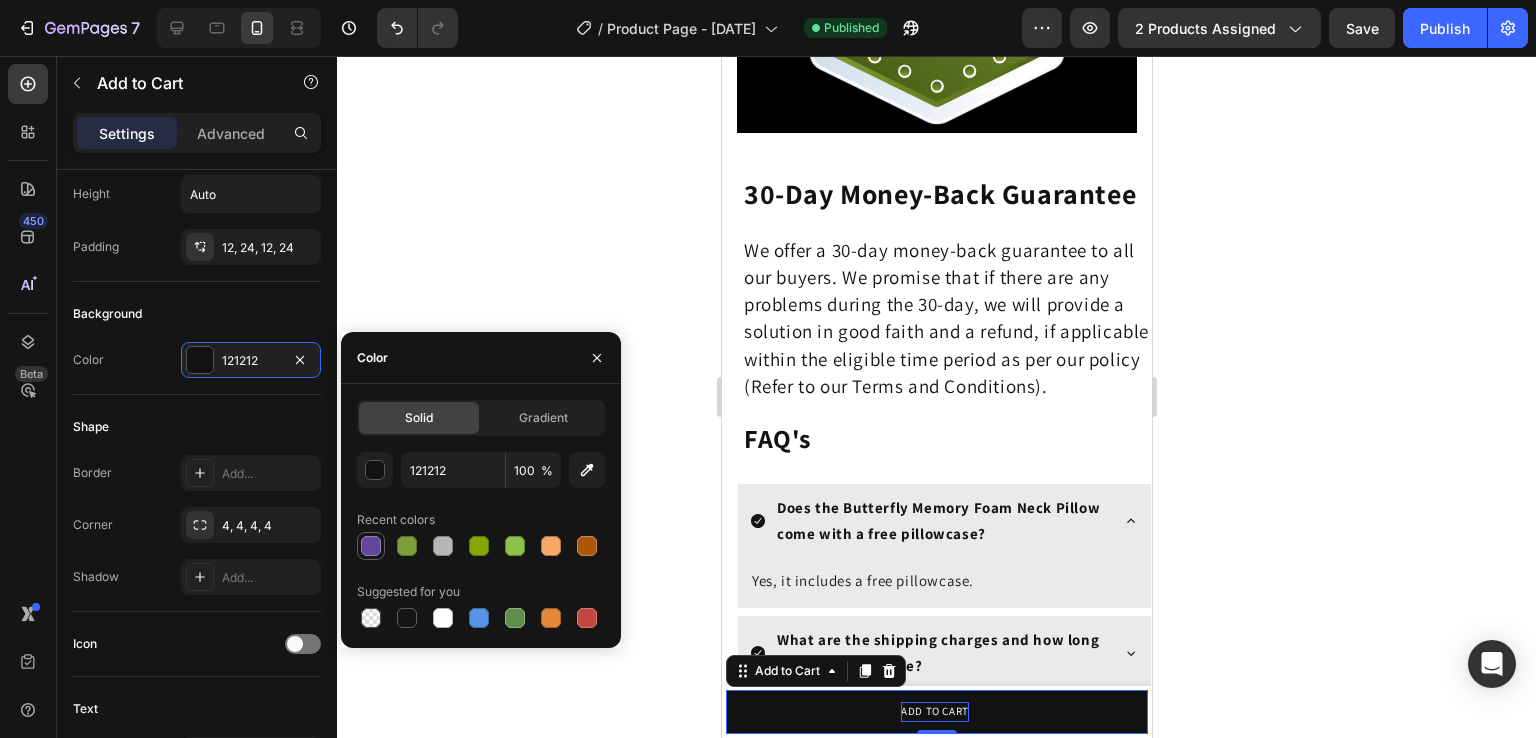 click at bounding box center [371, 546] 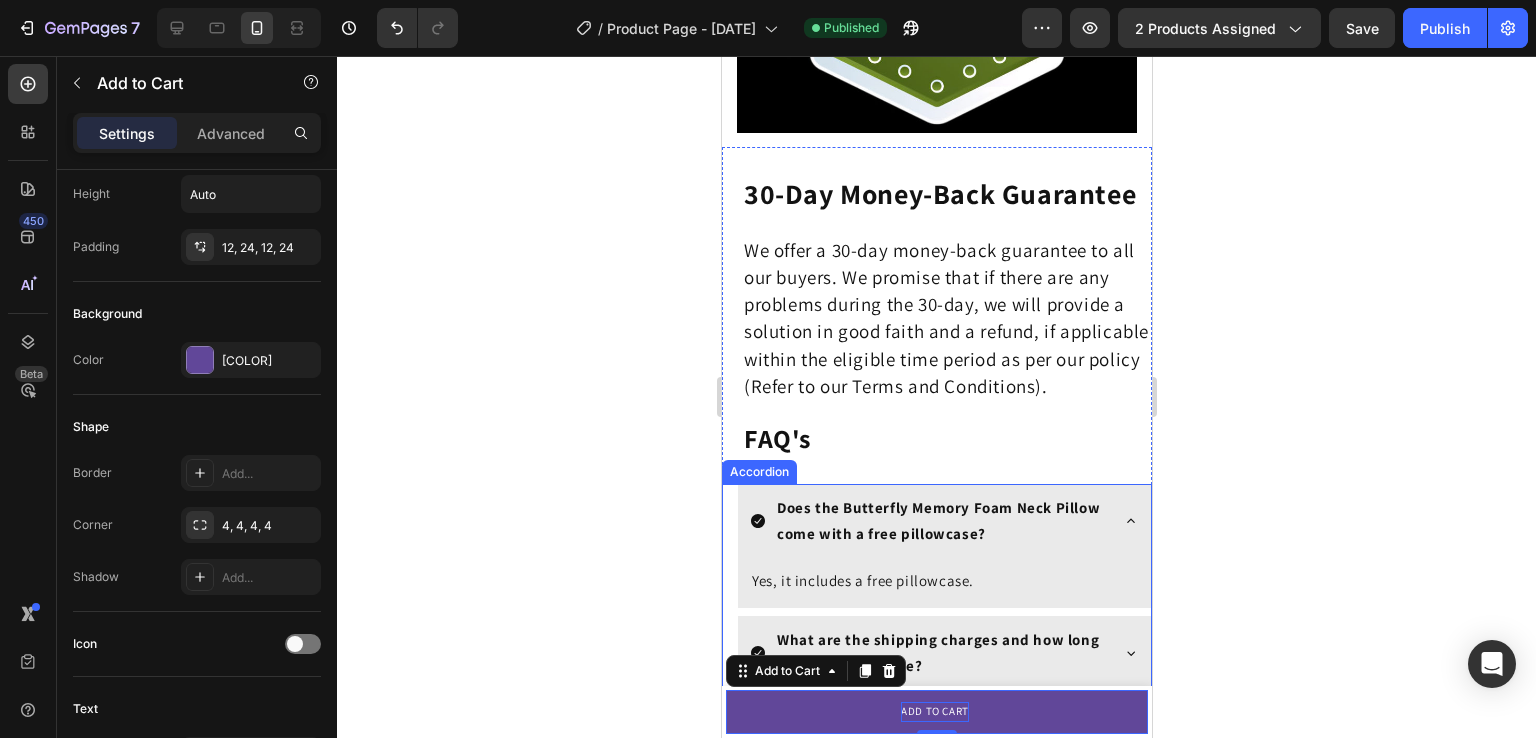 click 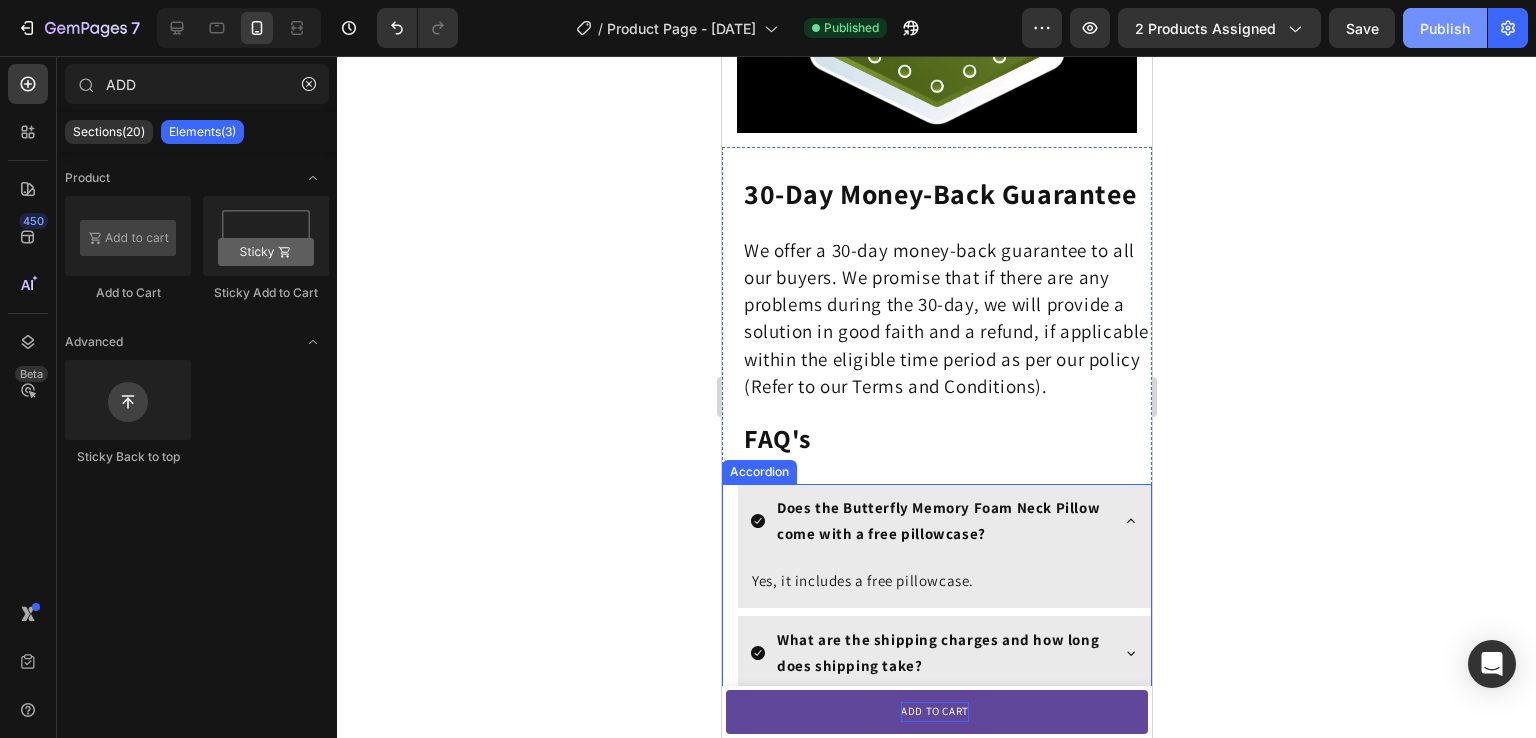 click on "Publish" 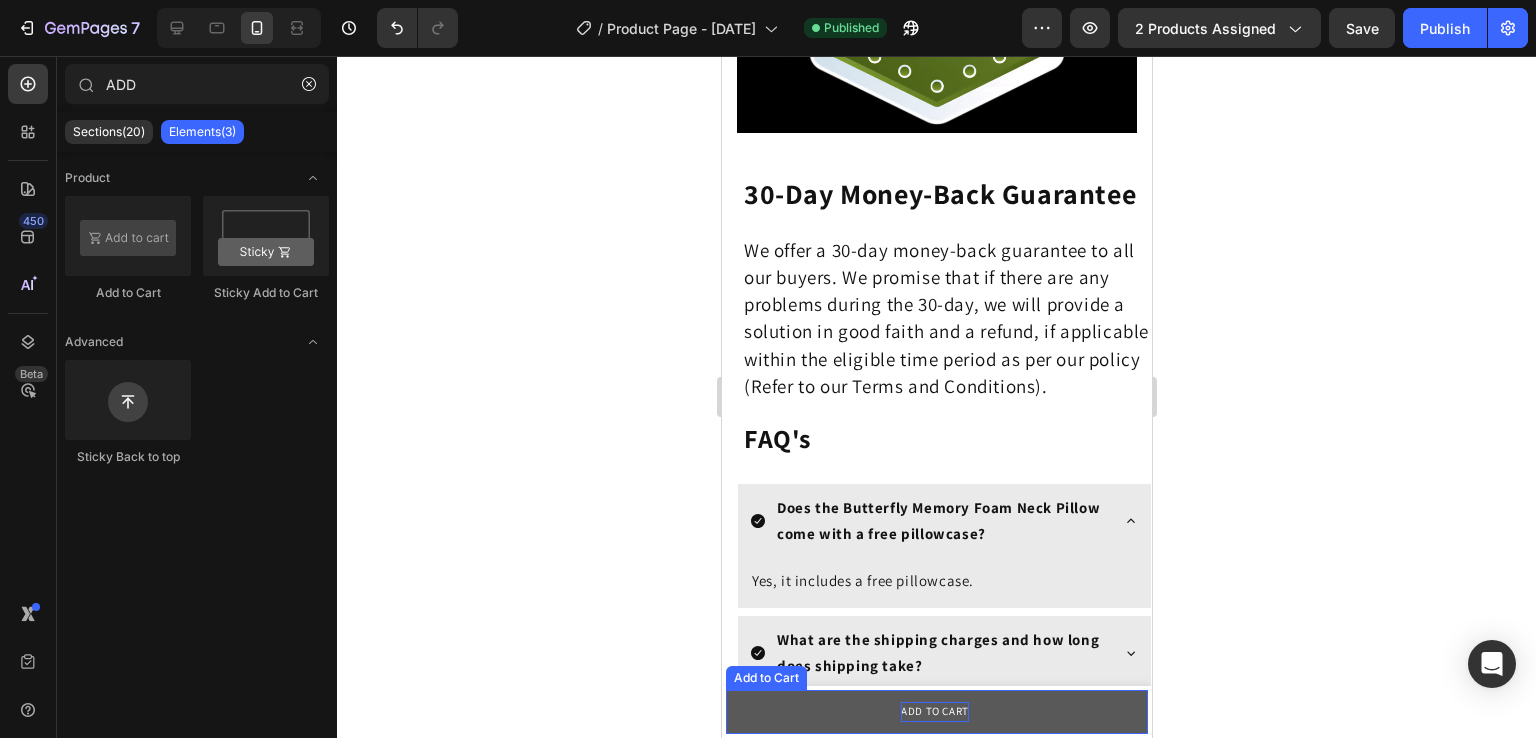 click on "ADD  TO CART" at bounding box center [936, 712] 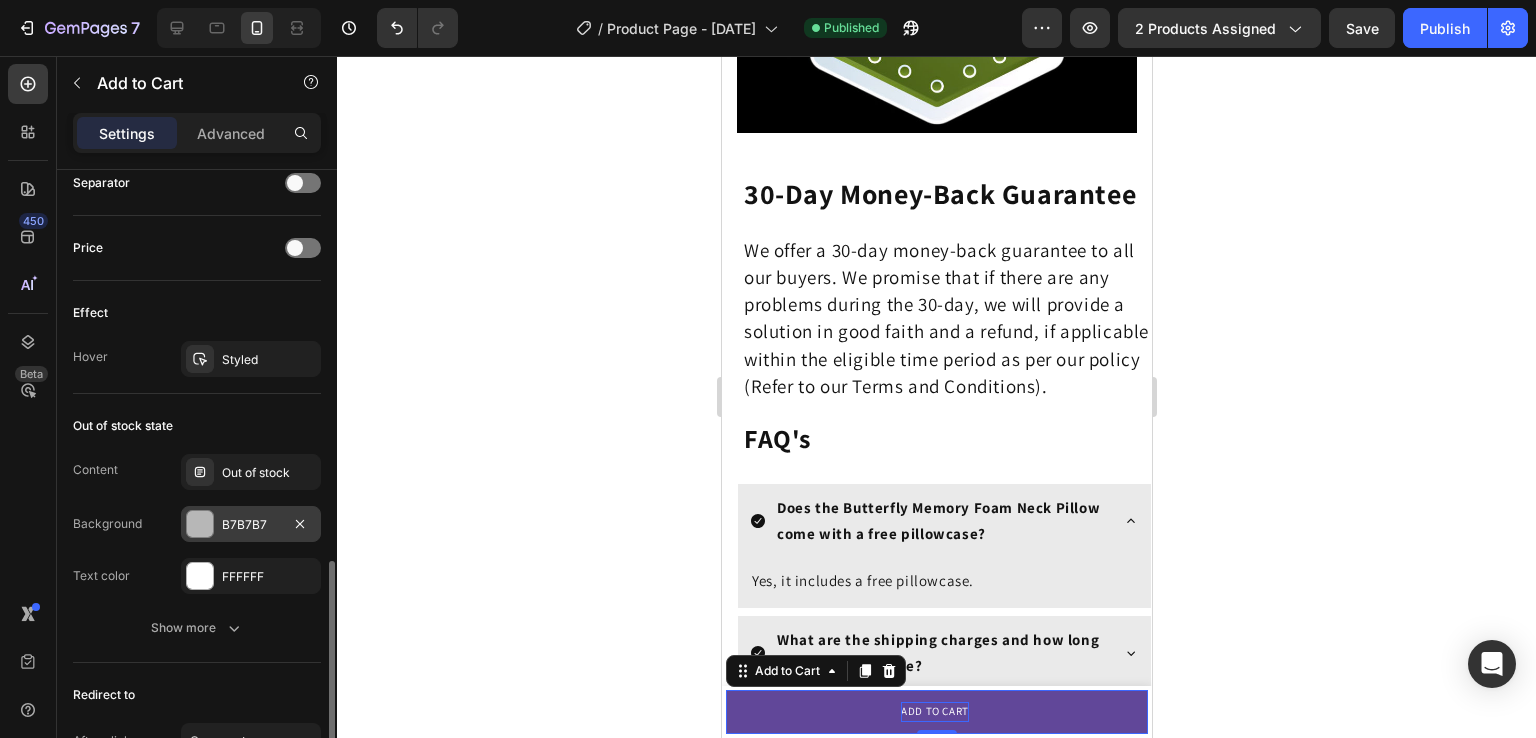 scroll, scrollTop: 1333, scrollLeft: 0, axis: vertical 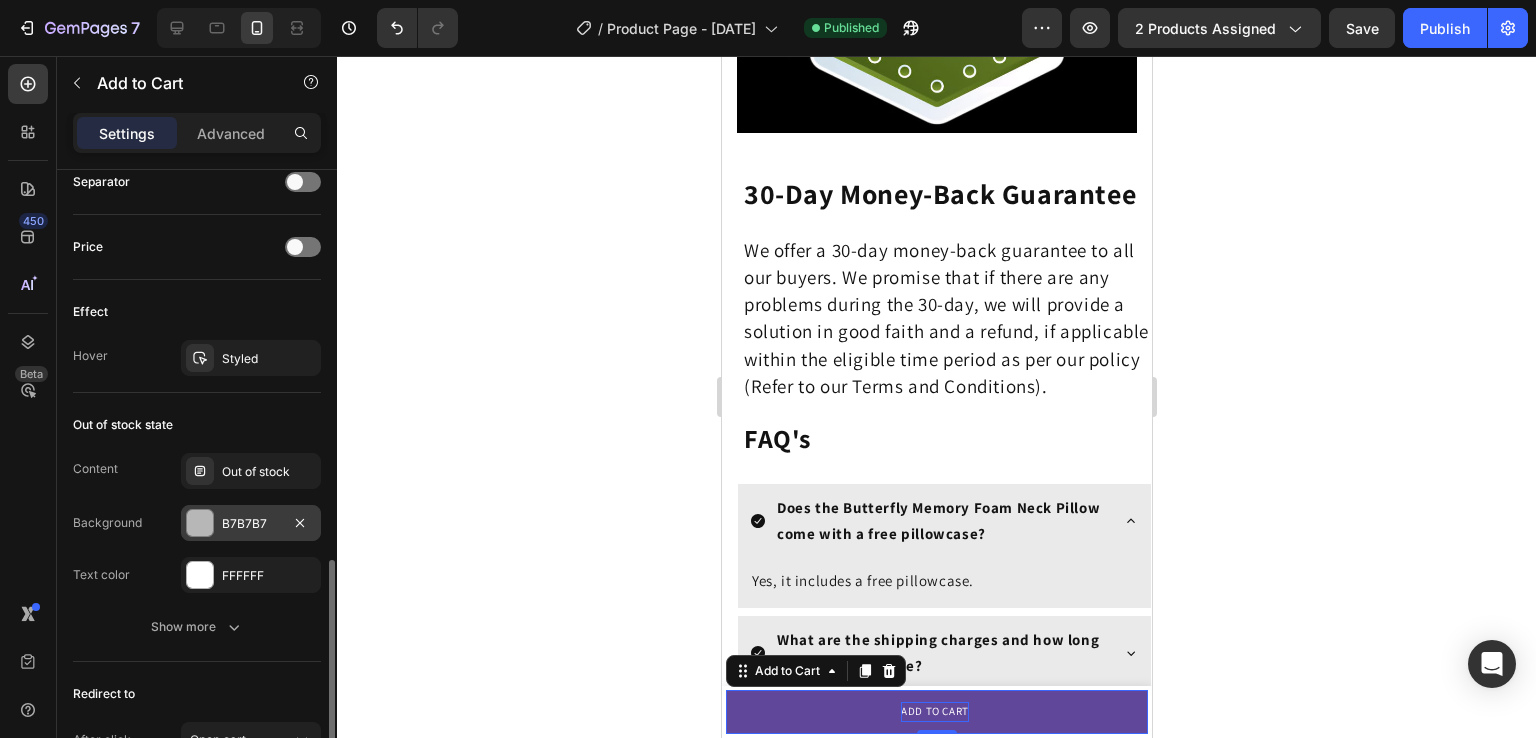 click at bounding box center (200, 523) 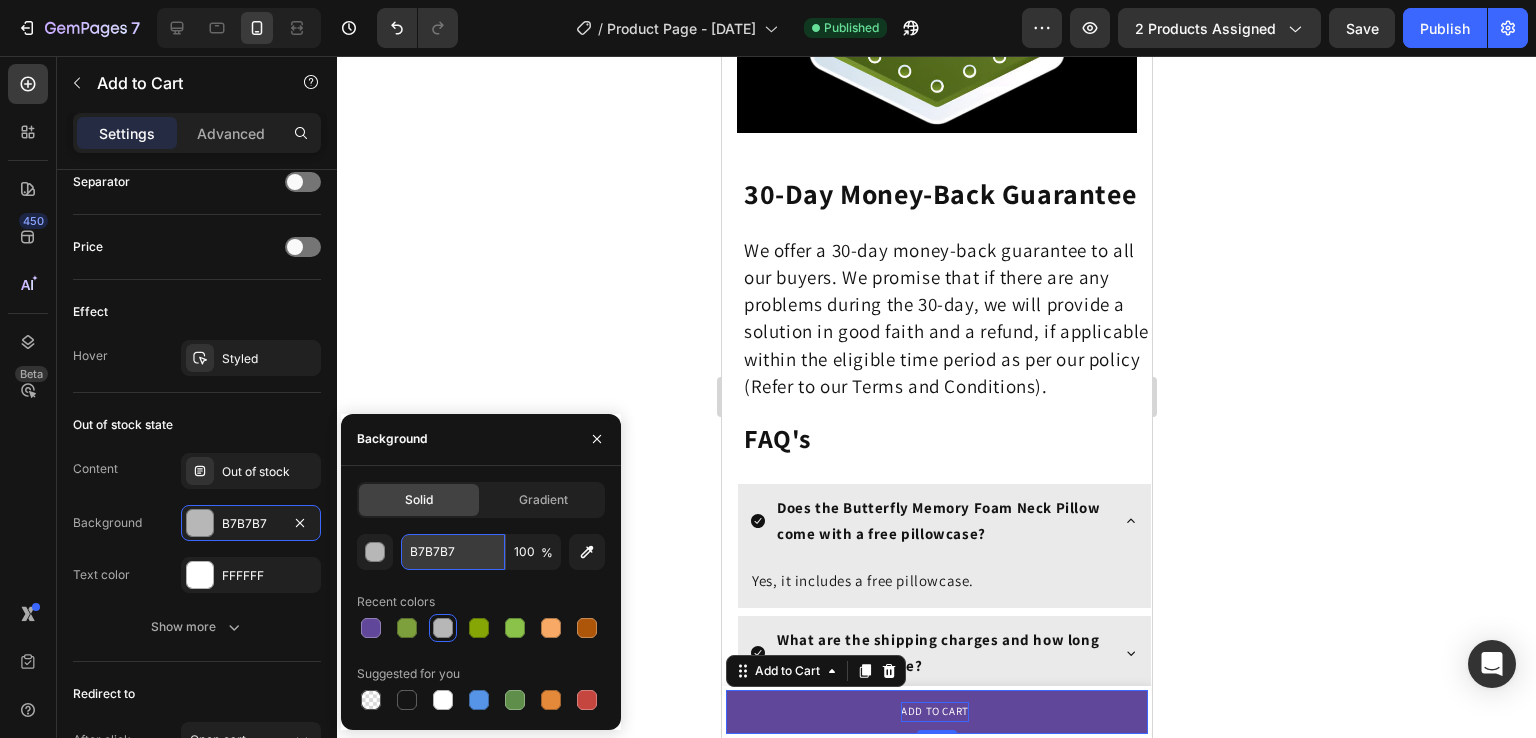 click on "B7B7B7" at bounding box center (453, 552) 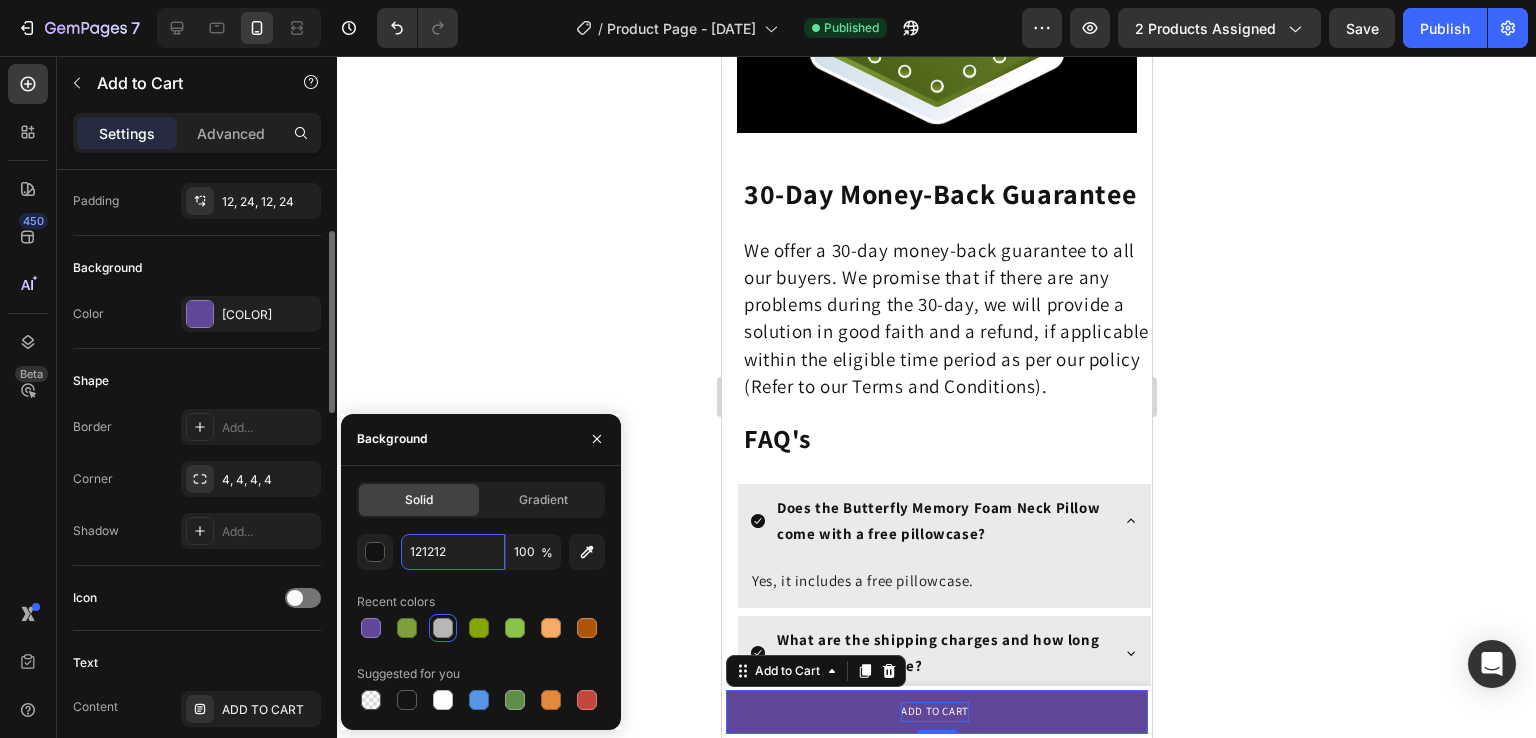 scroll, scrollTop: 140, scrollLeft: 0, axis: vertical 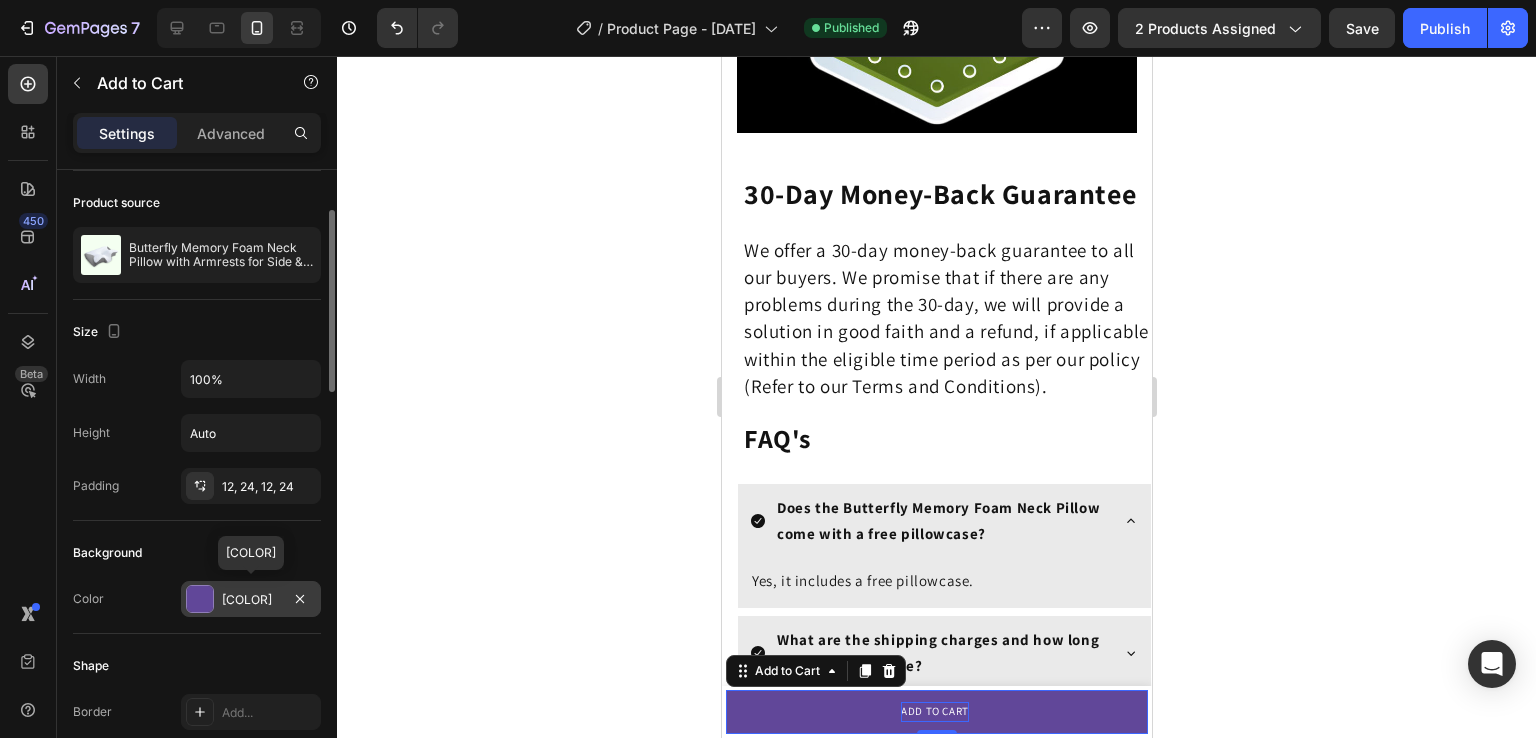 drag, startPoint x: 276, startPoint y: 602, endPoint x: 214, endPoint y: 598, distance: 62.1289 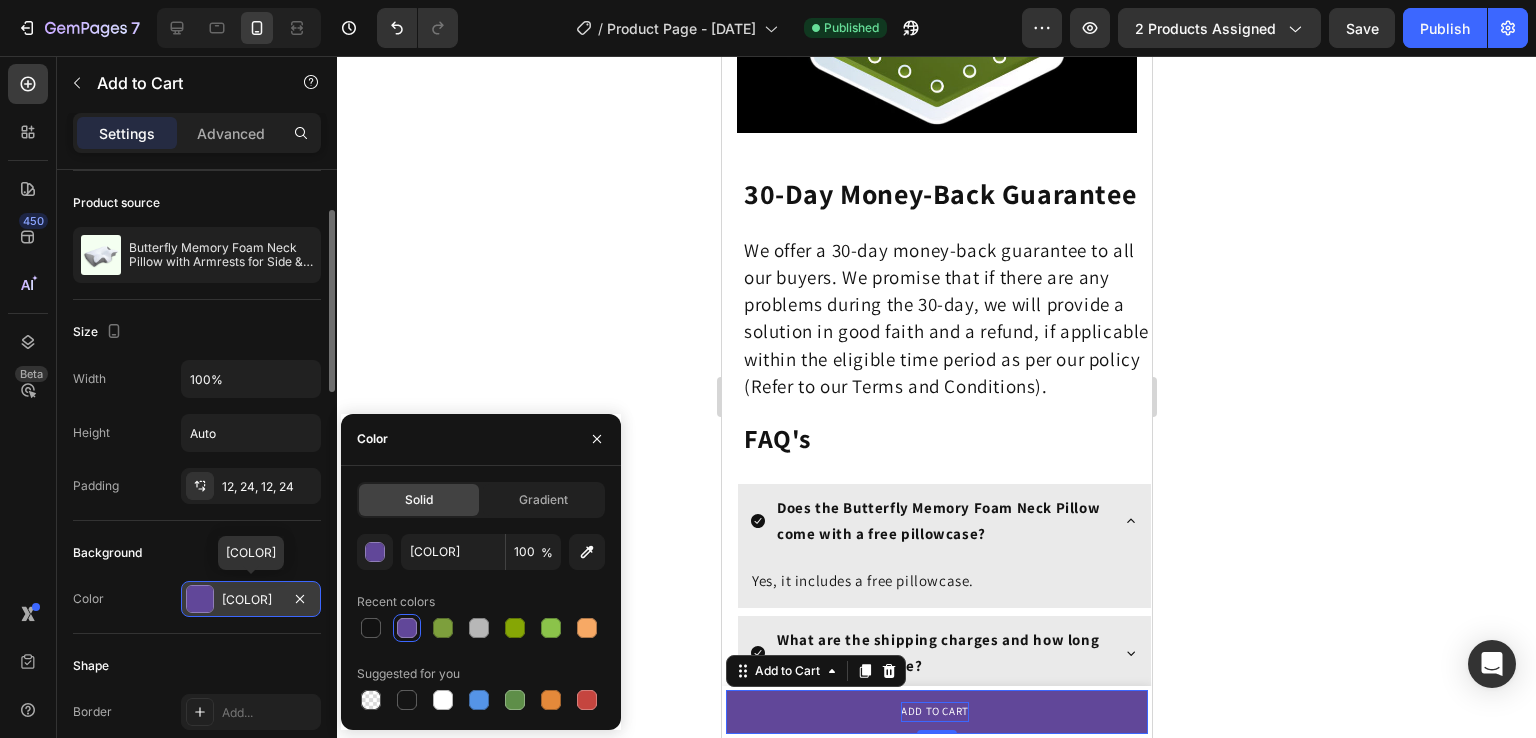 click at bounding box center (200, 599) 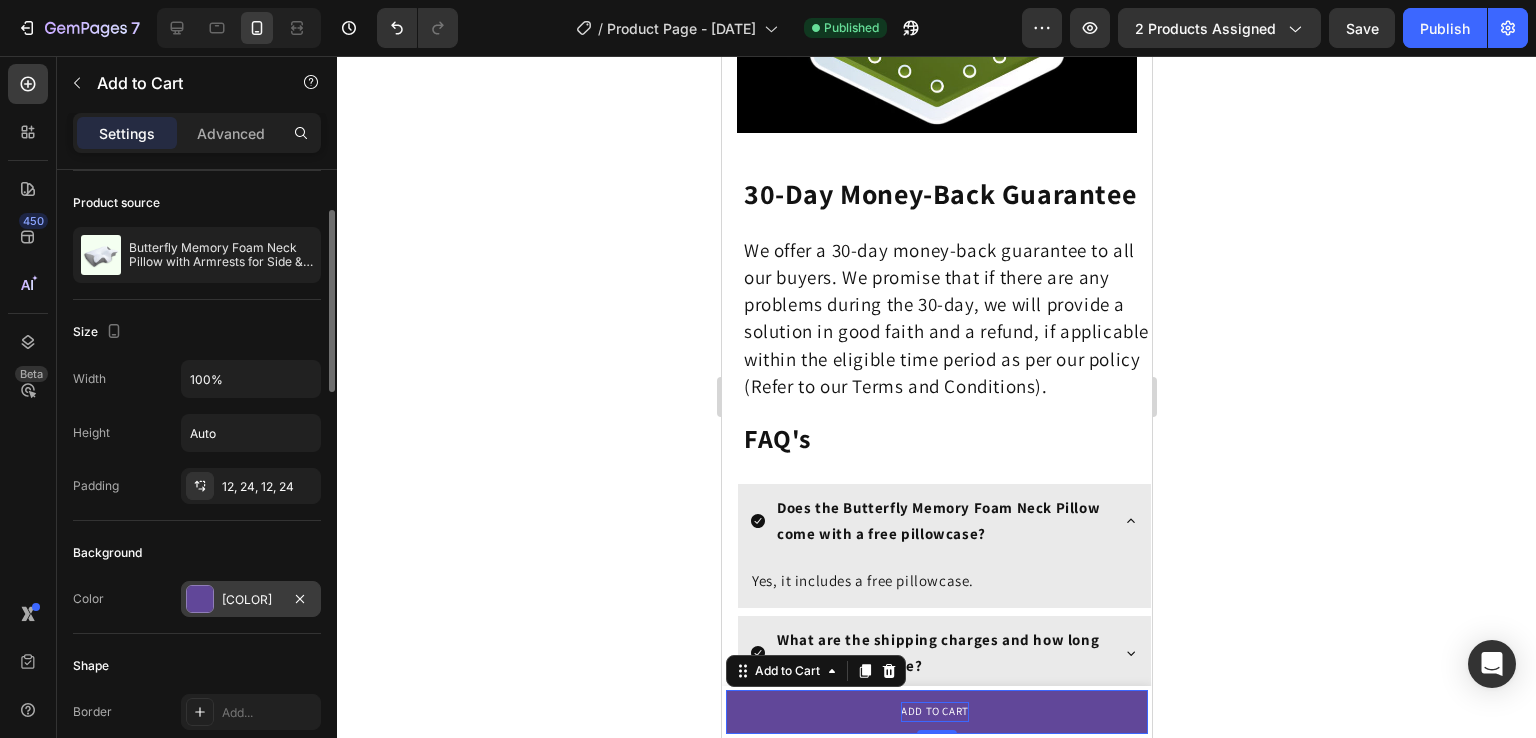 click on "614799" at bounding box center [251, 599] 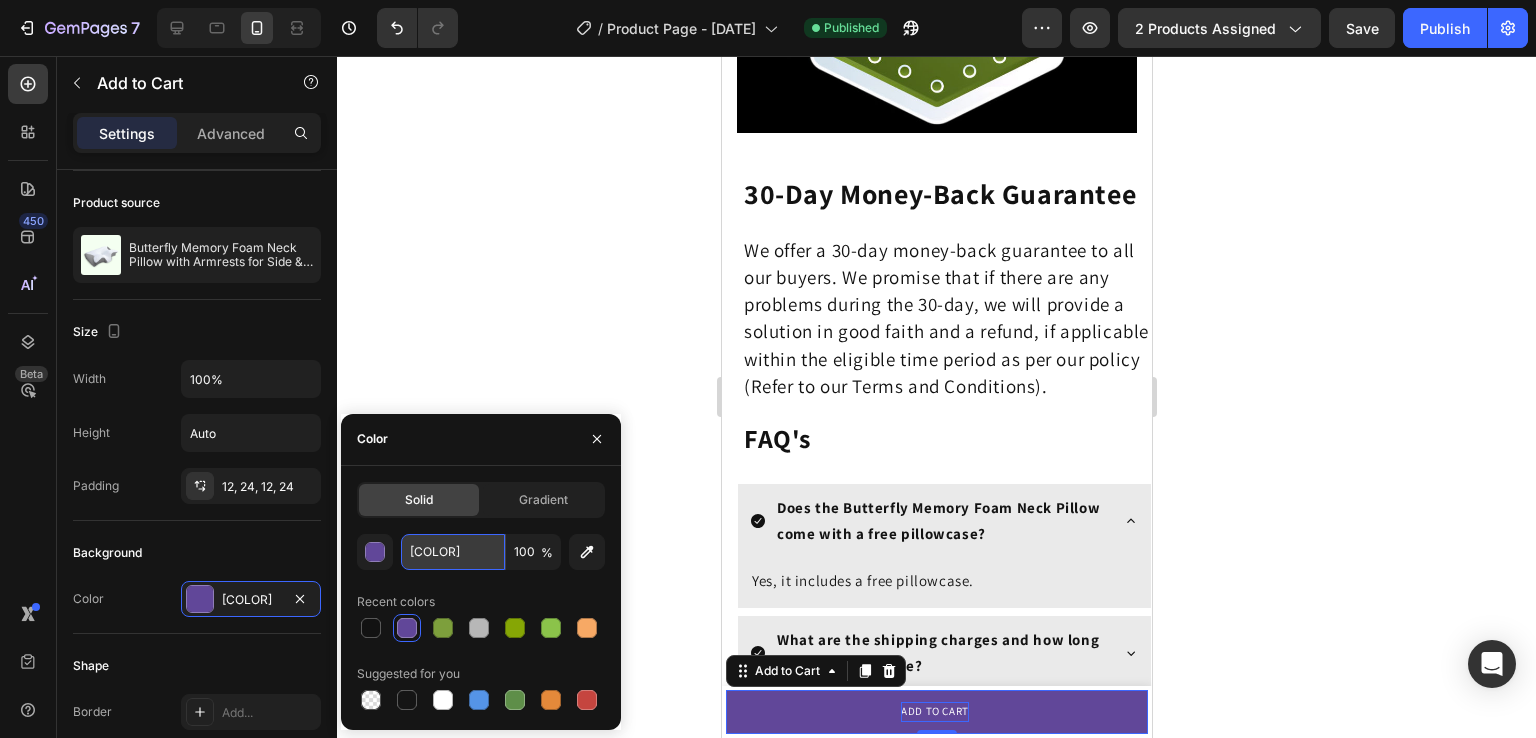 click on "614799" at bounding box center (453, 552) 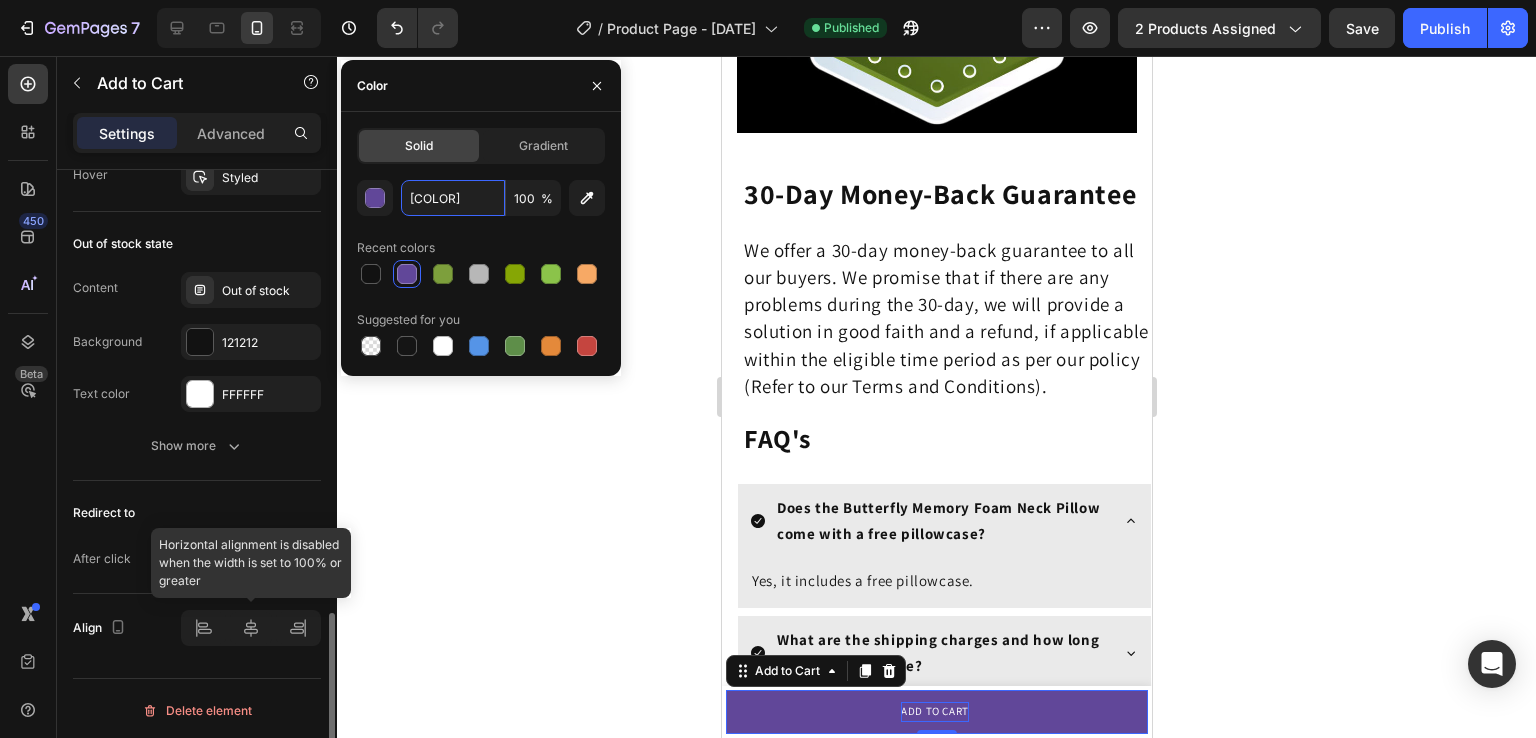 scroll, scrollTop: 1513, scrollLeft: 0, axis: vertical 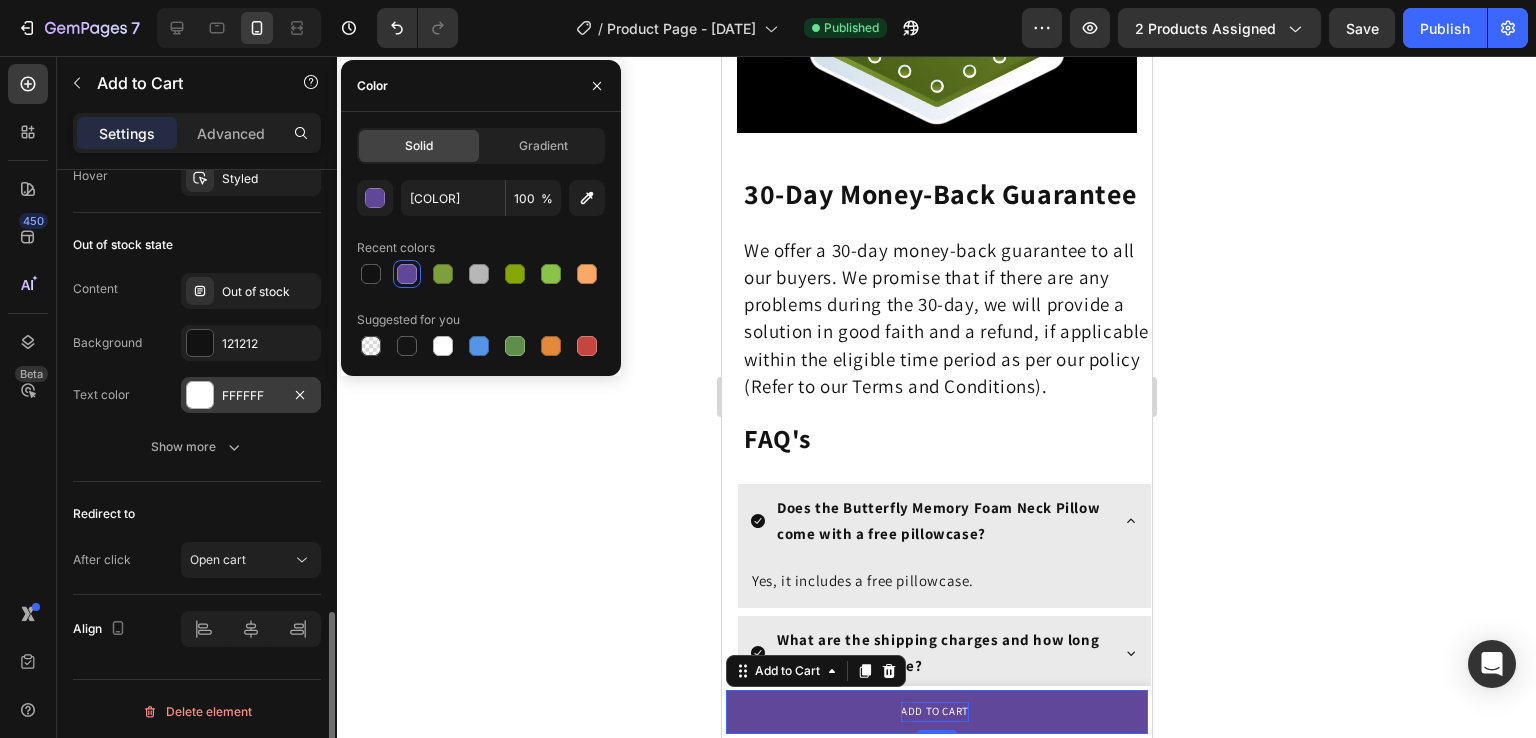 click at bounding box center (200, 395) 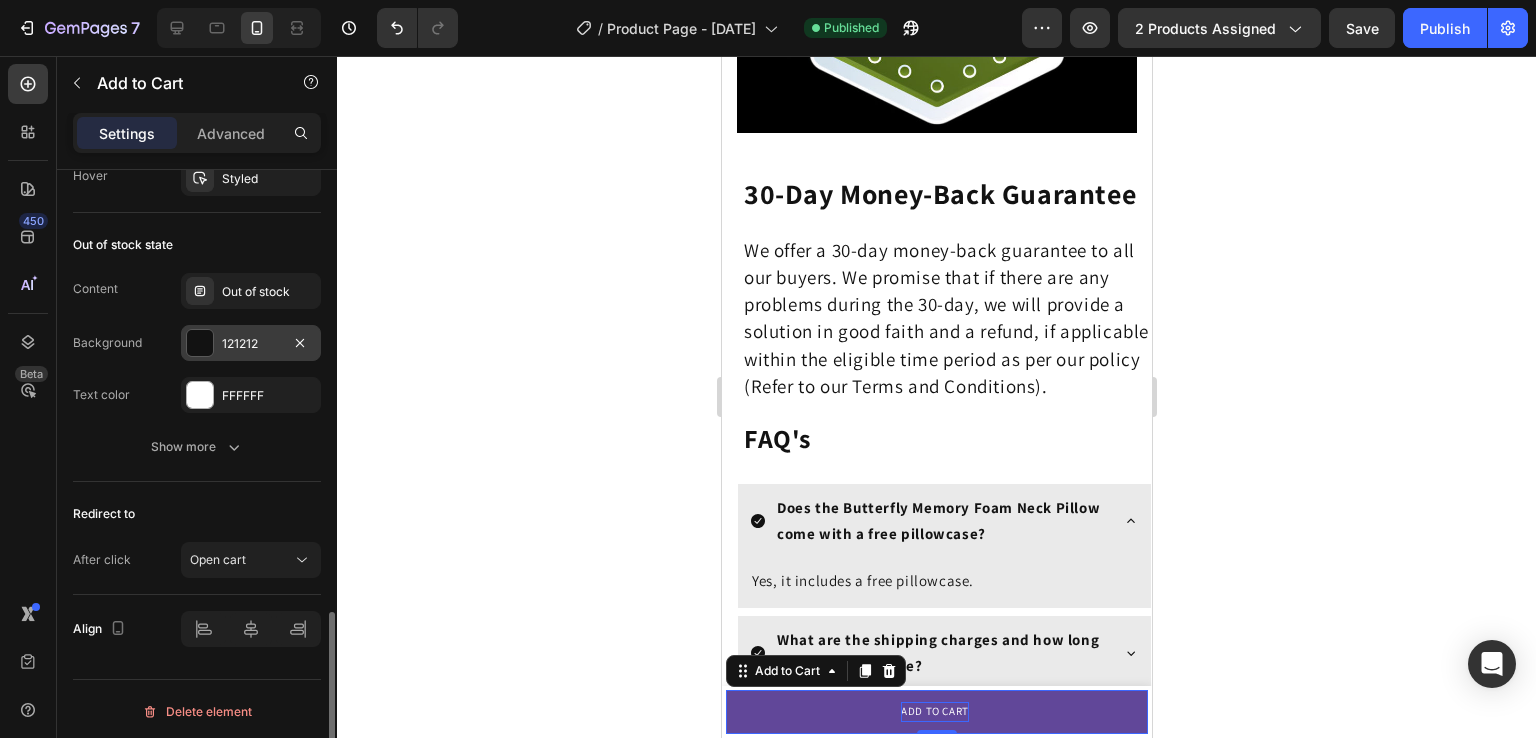 click at bounding box center (200, 343) 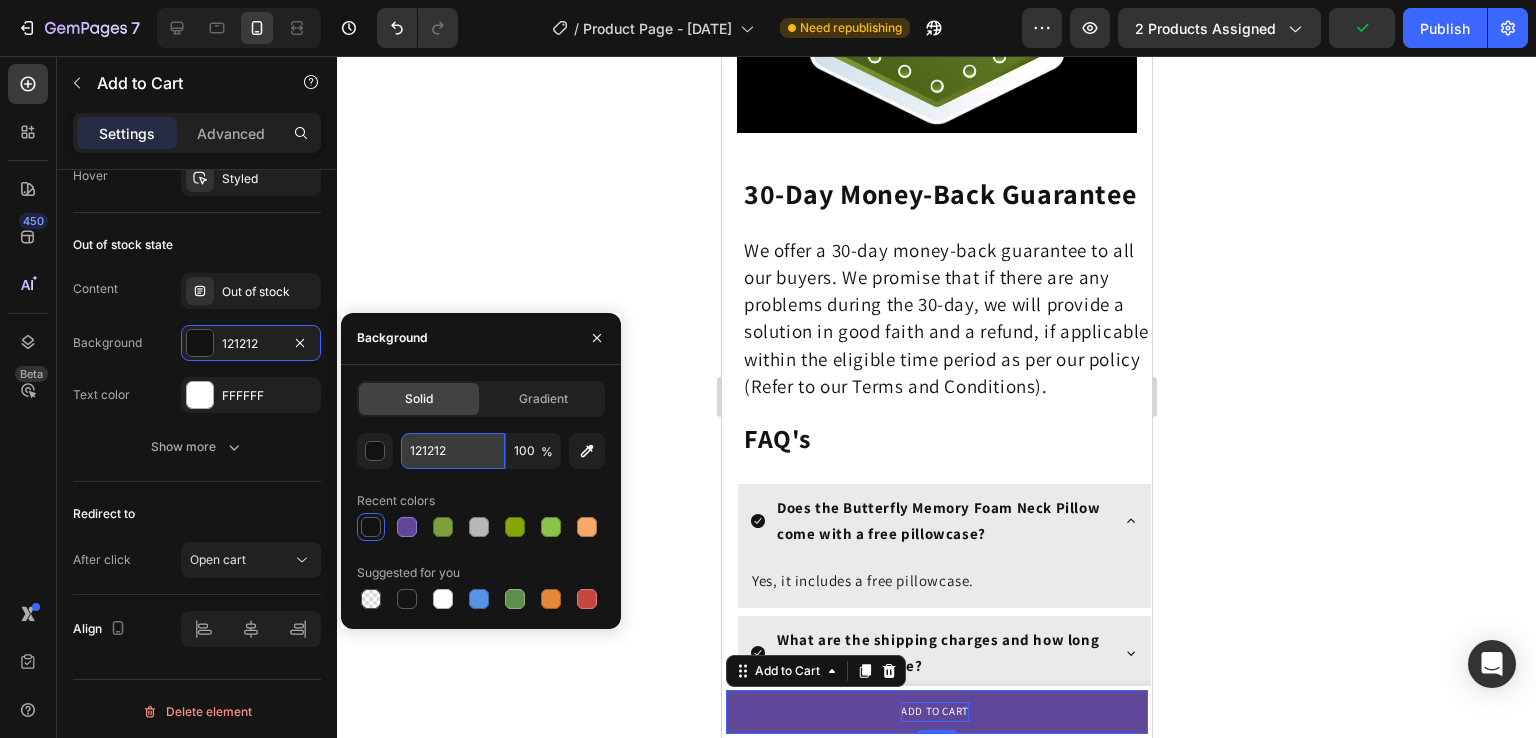 click on "121212" at bounding box center (0, 0) 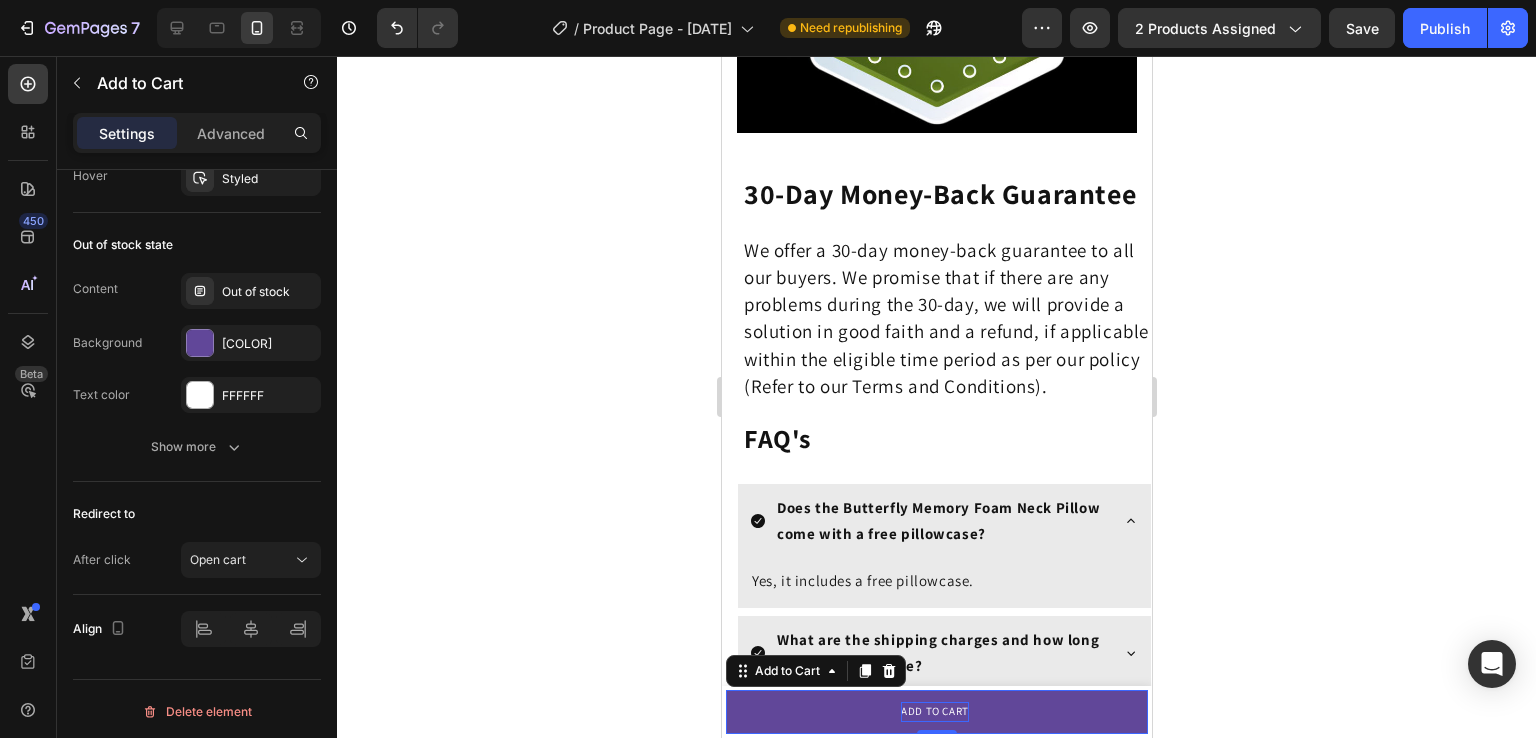 click 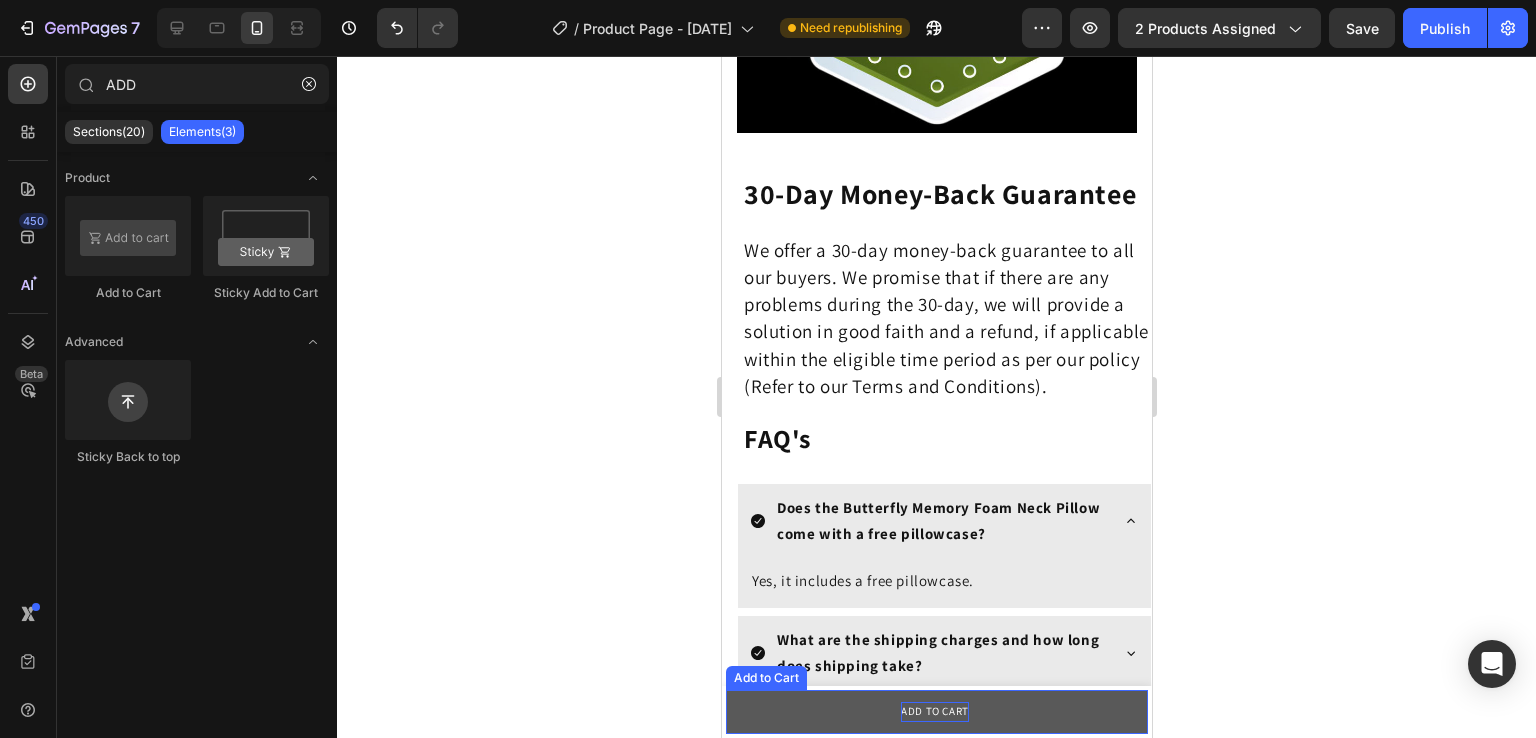 click on "ADD  TO CART" at bounding box center [936, 712] 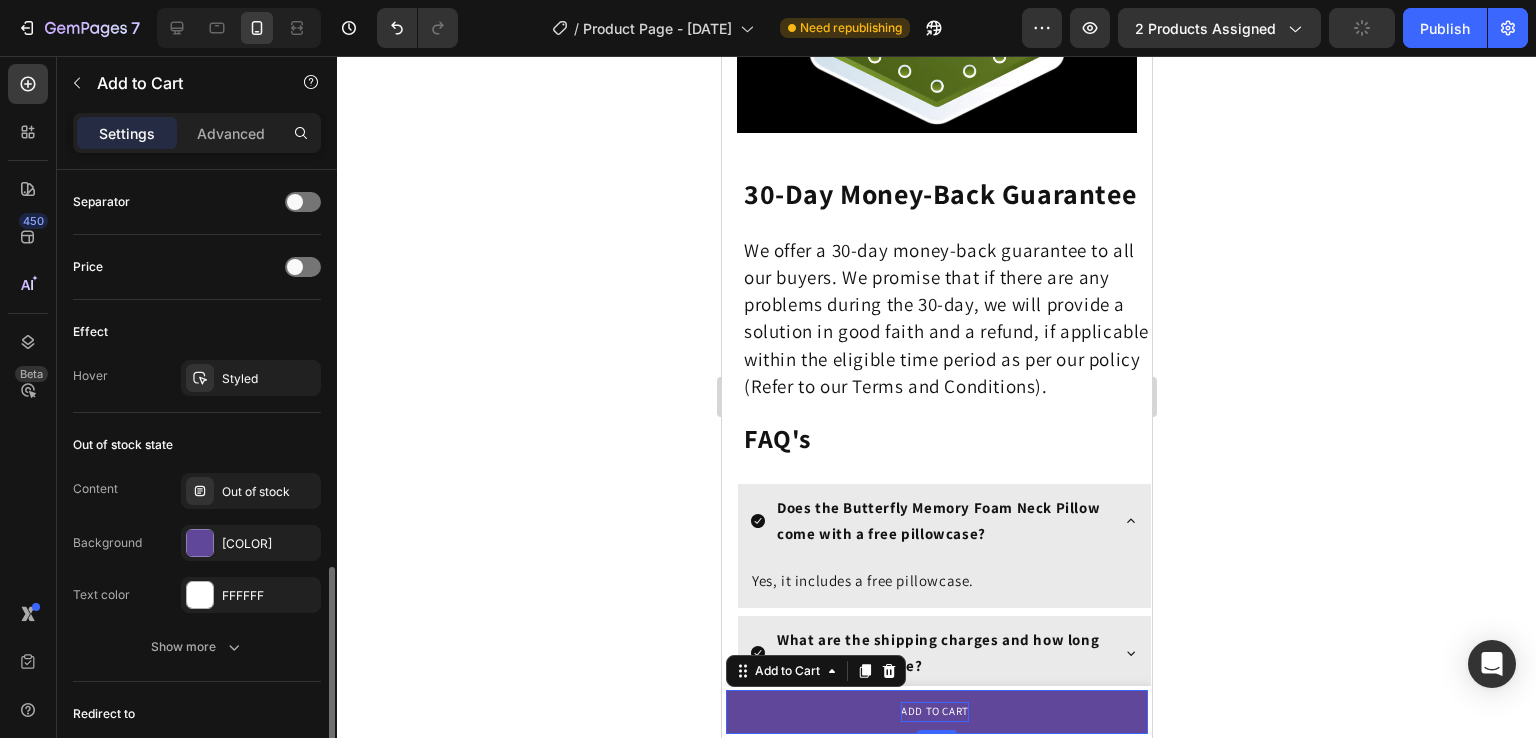 scroll, scrollTop: 1311, scrollLeft: 0, axis: vertical 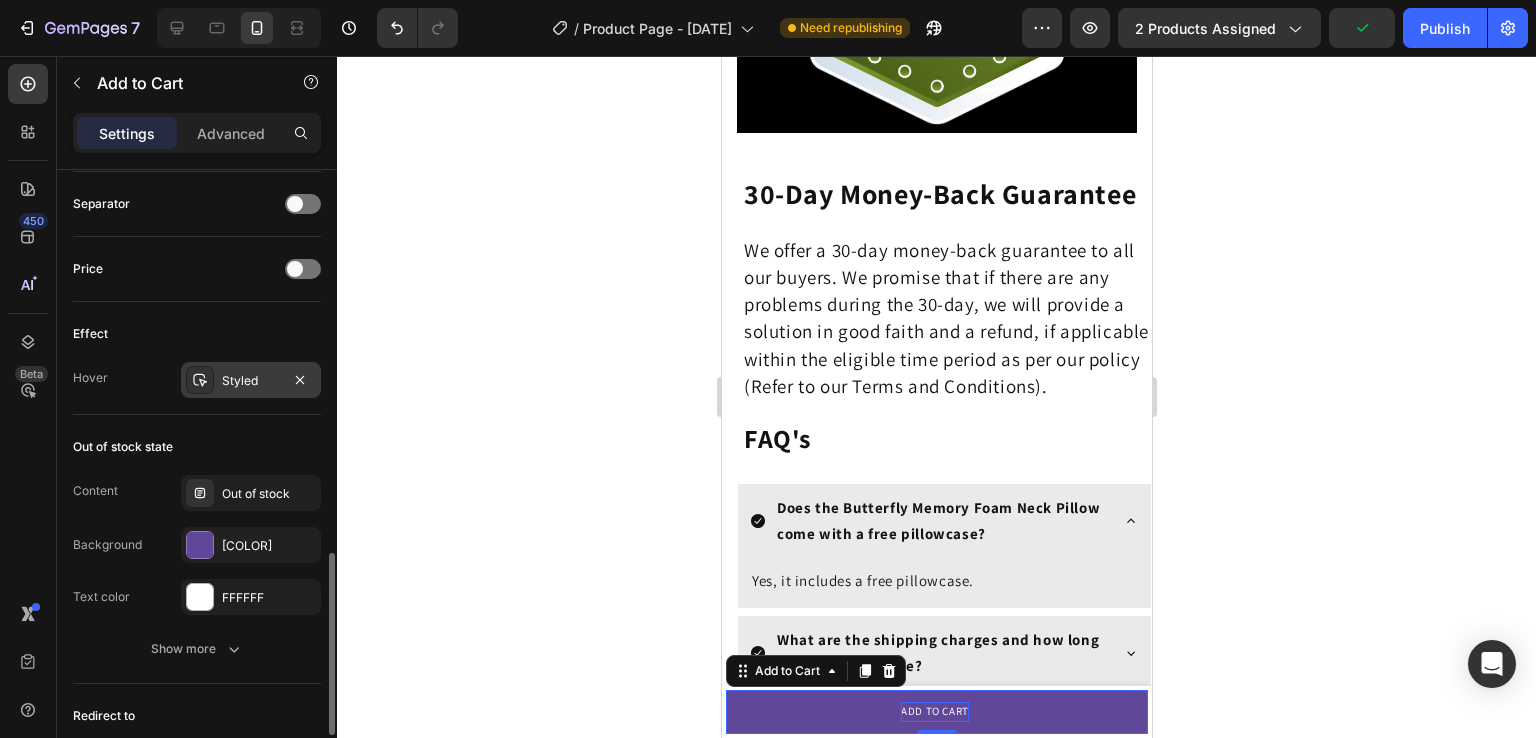 click on "Styled" at bounding box center (251, 381) 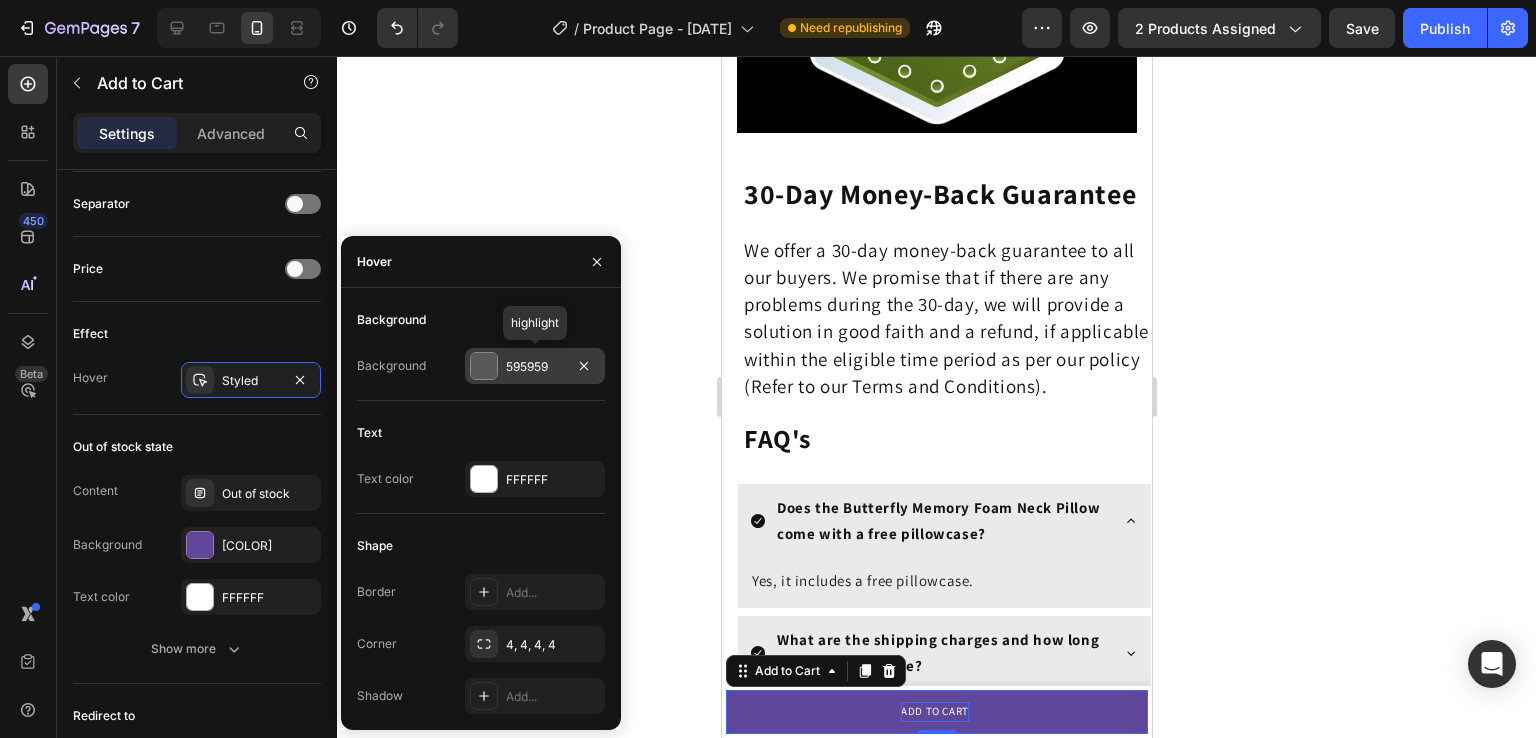 click at bounding box center [484, 366] 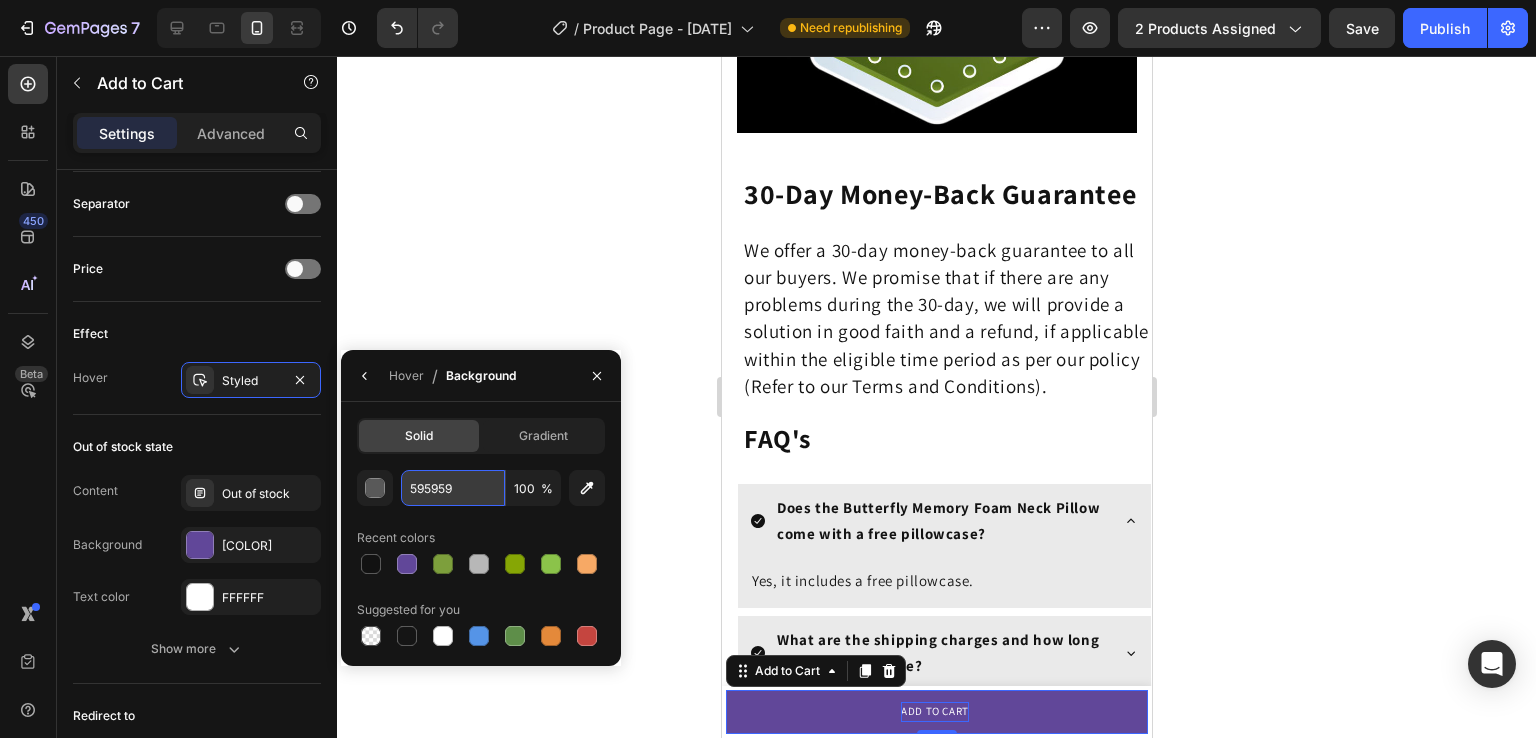 click on "595959" at bounding box center [453, 488] 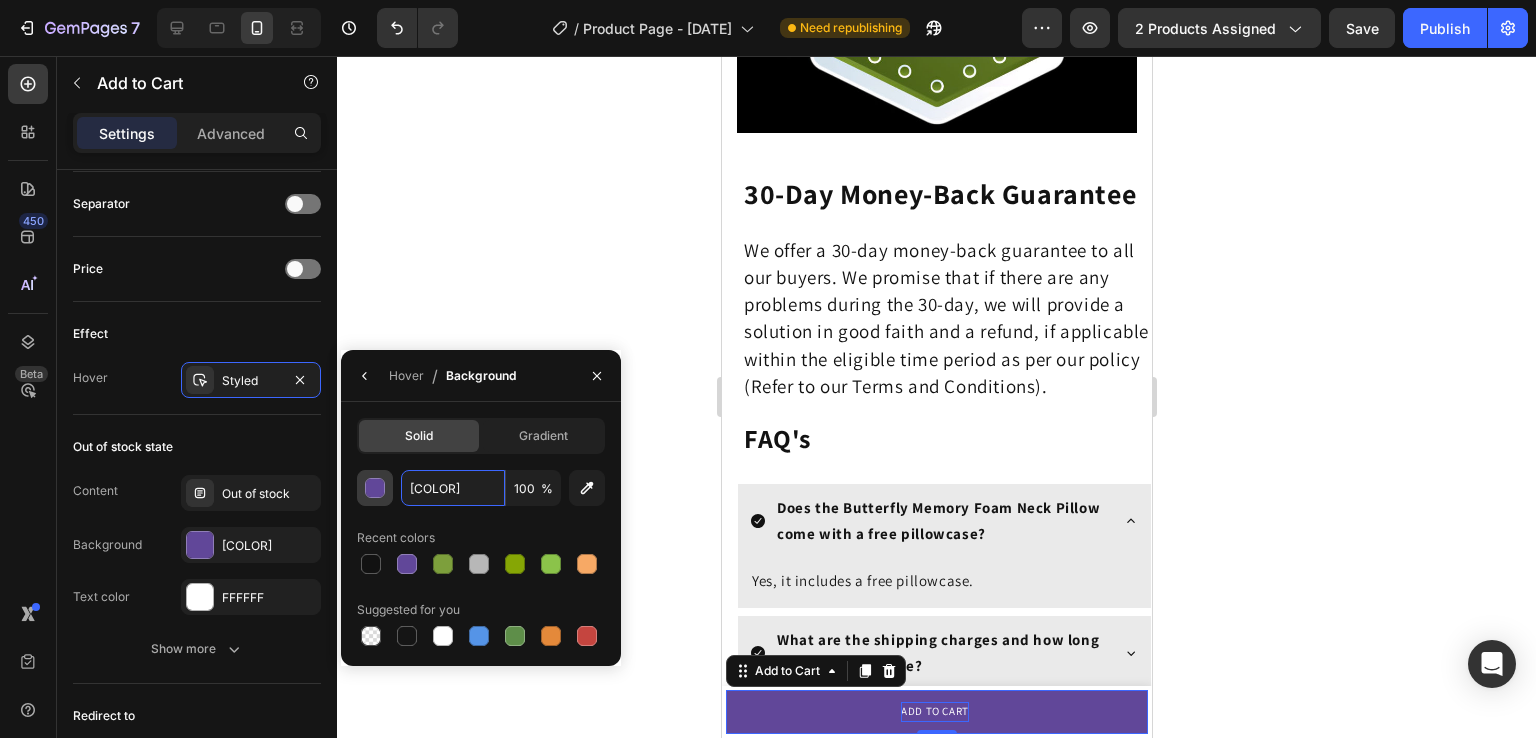 type on "614799" 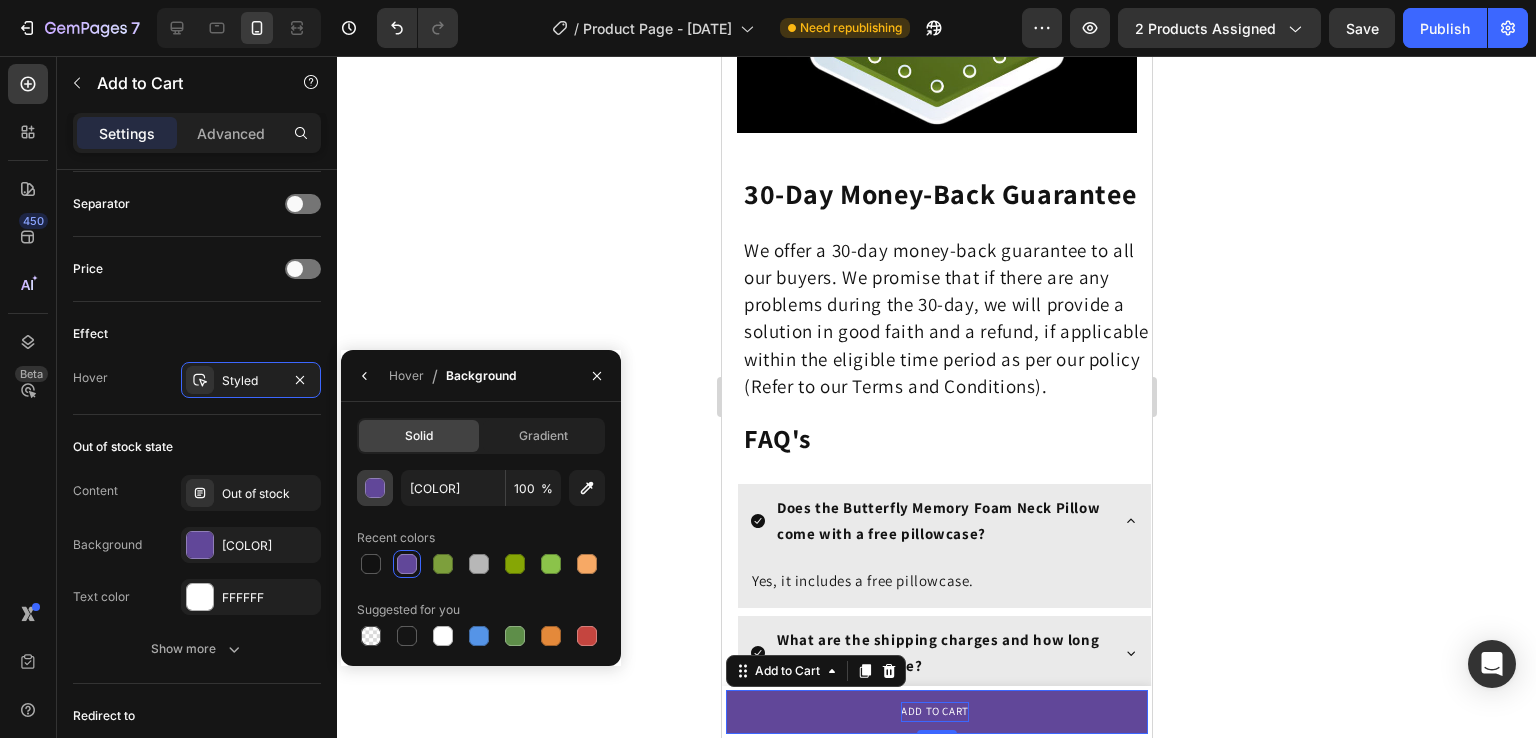 click at bounding box center [375, 488] 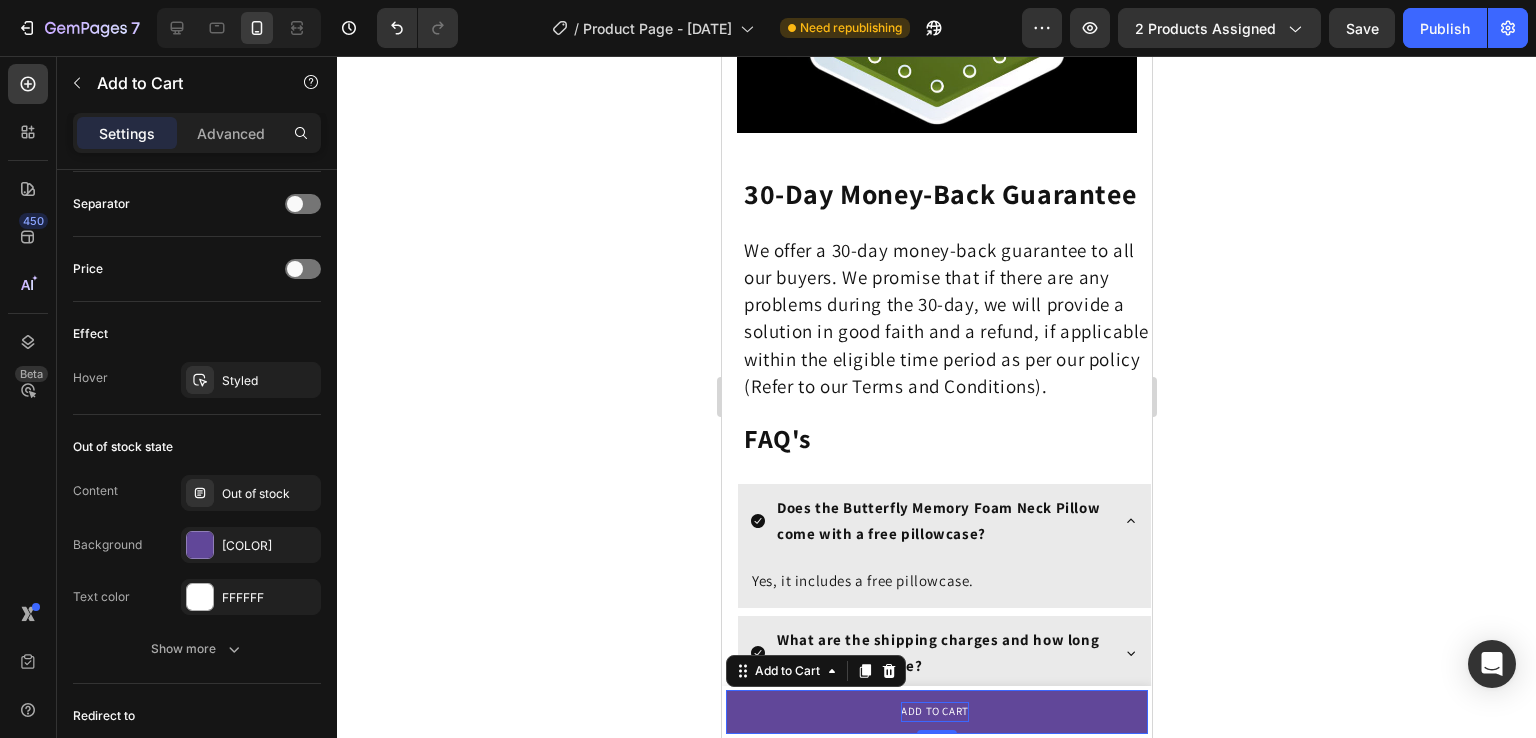 click 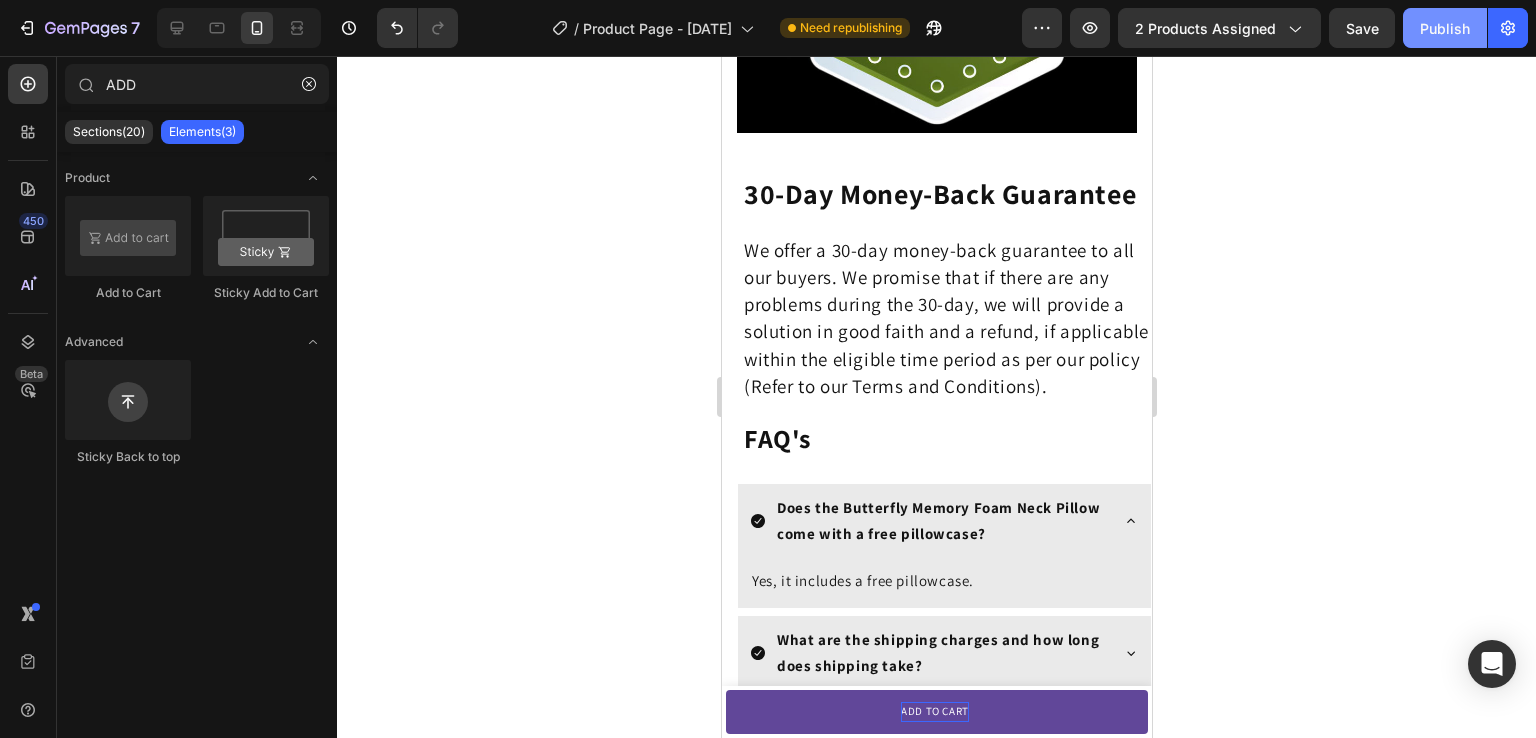 click on "Publish" 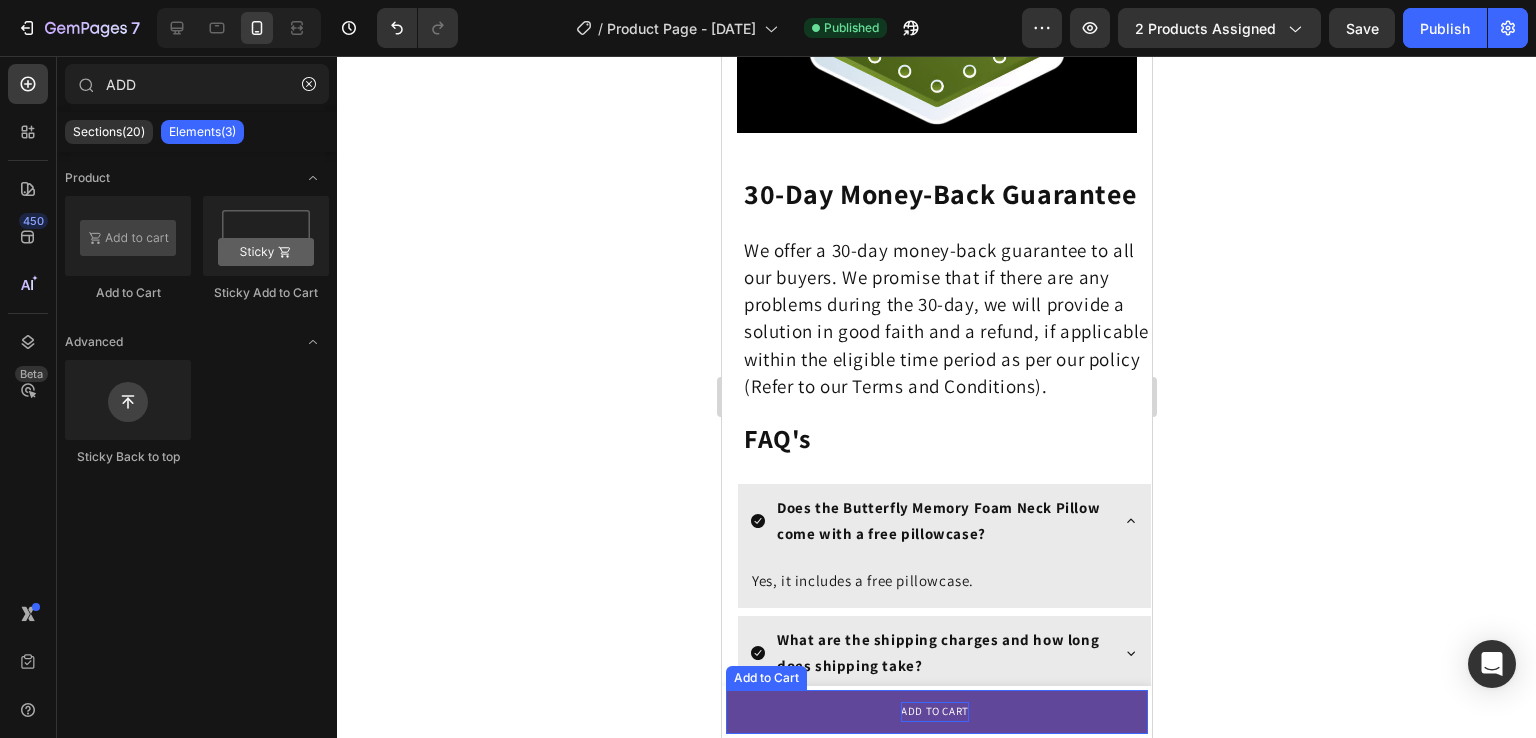 click on "ADD  TO CART" at bounding box center (936, 712) 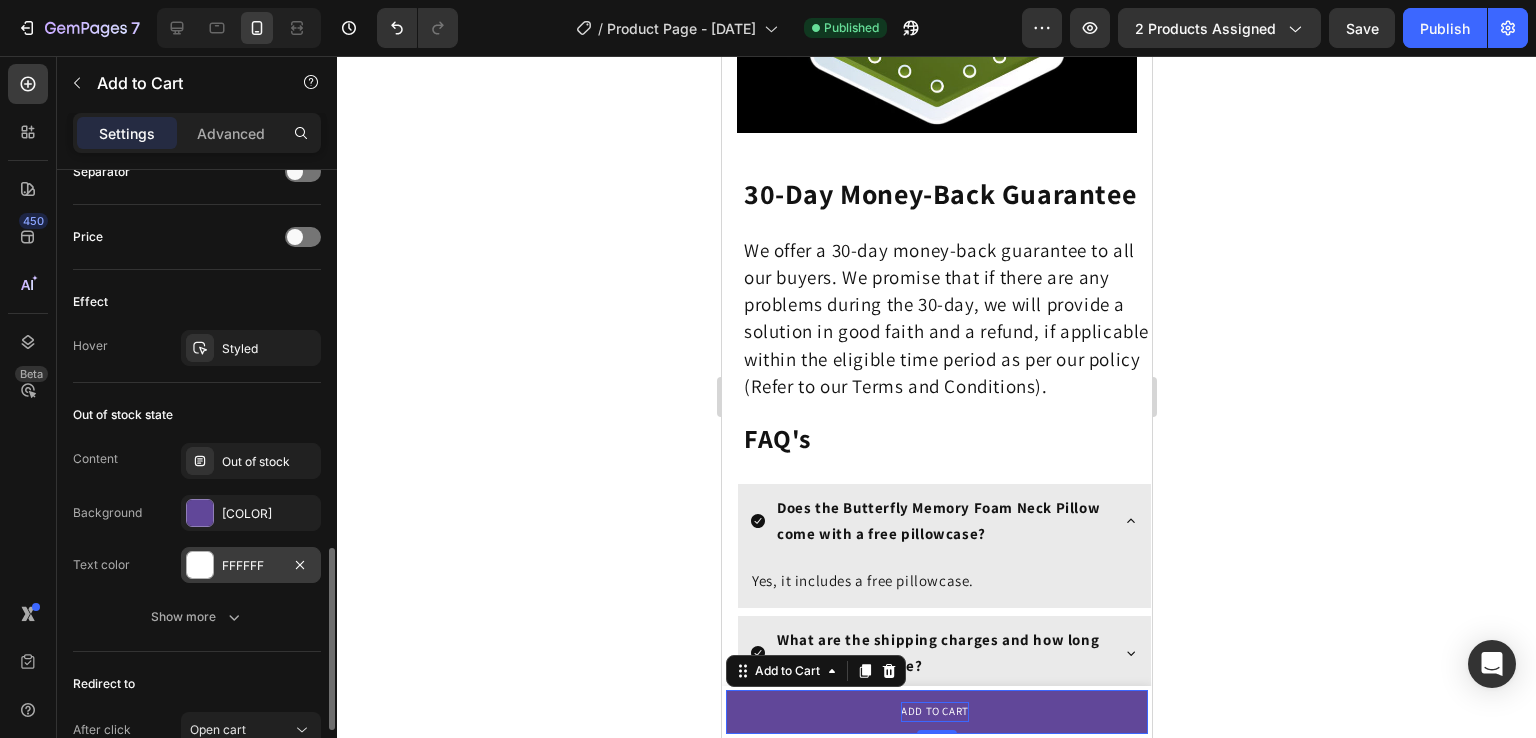 scroll, scrollTop: 1332, scrollLeft: 0, axis: vertical 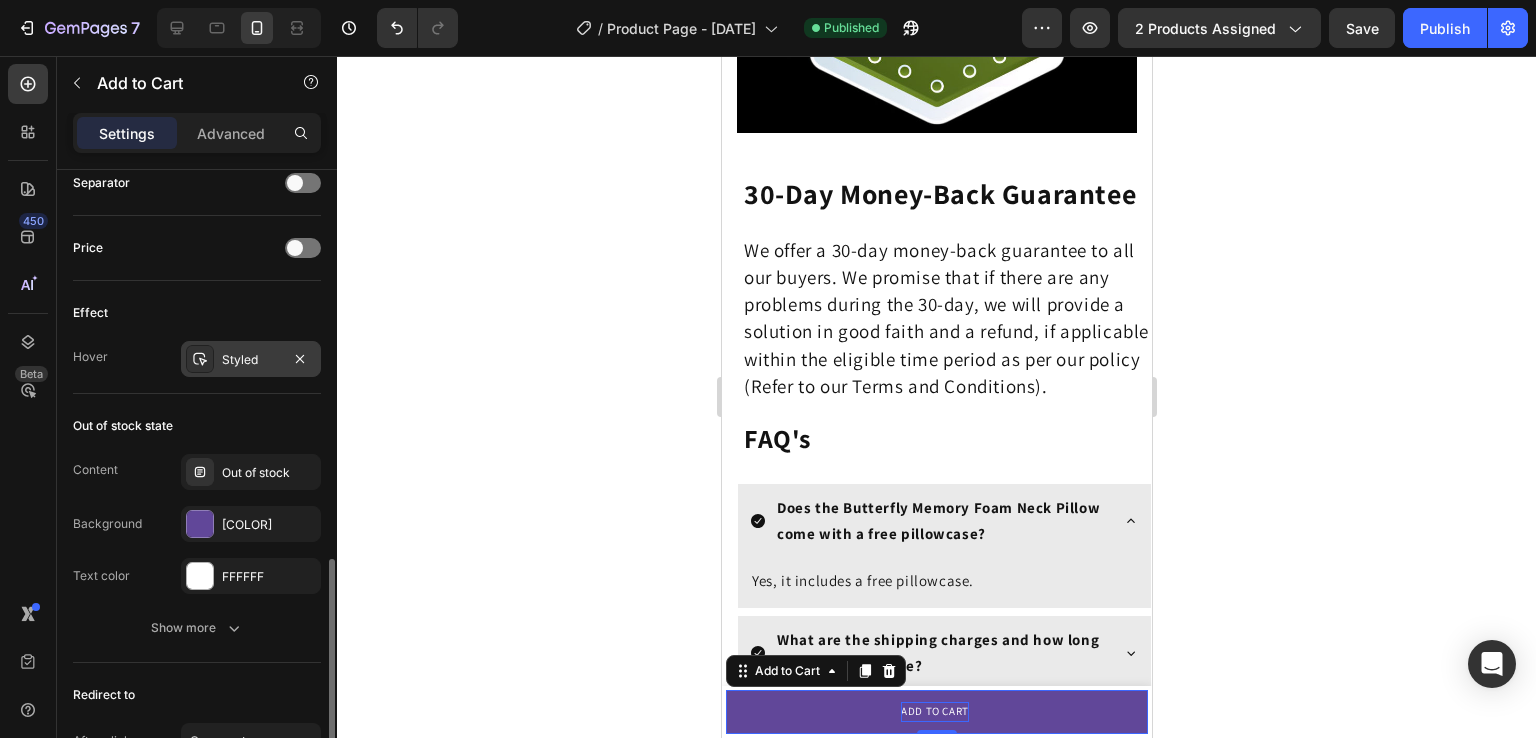 click on "Styled" at bounding box center [251, 359] 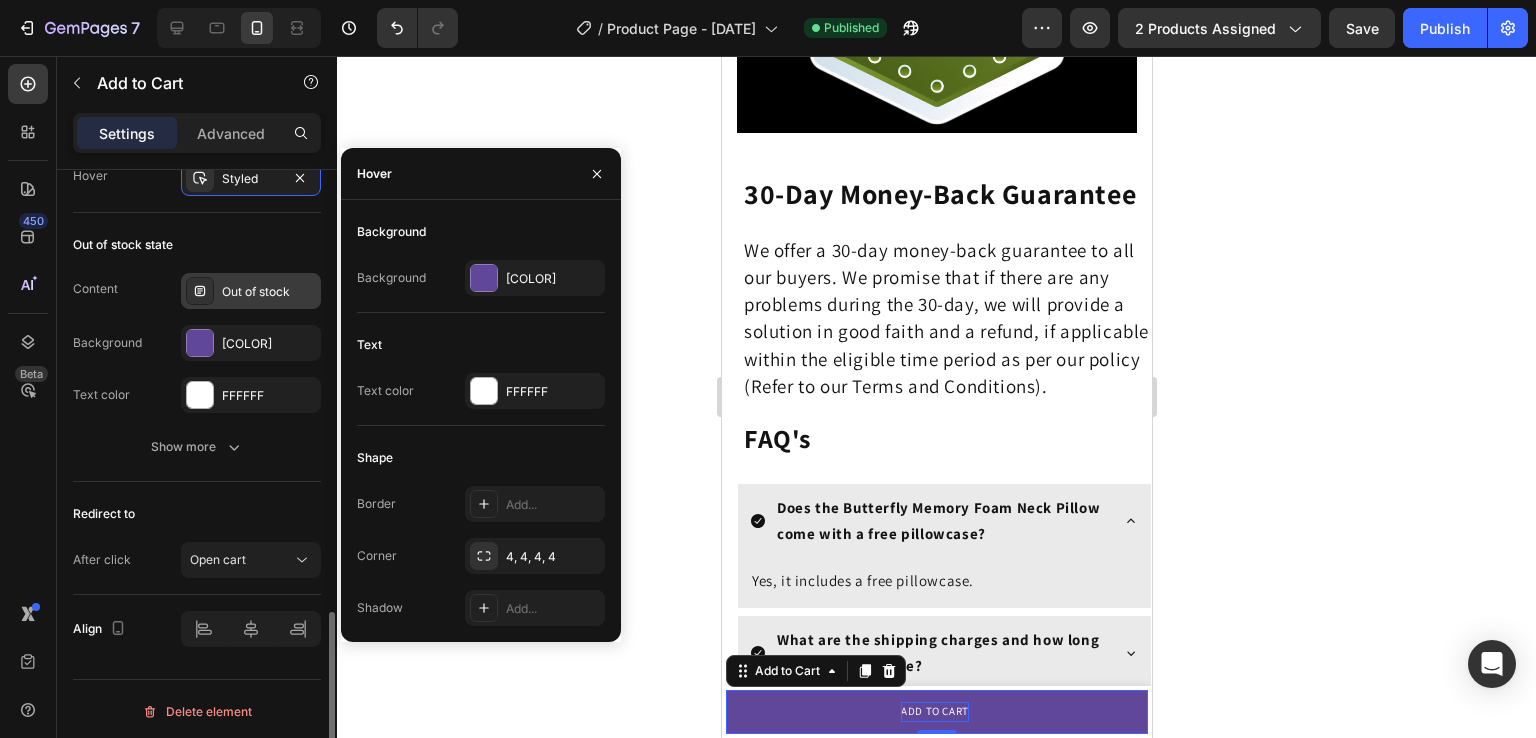 scroll, scrollTop: 1492, scrollLeft: 0, axis: vertical 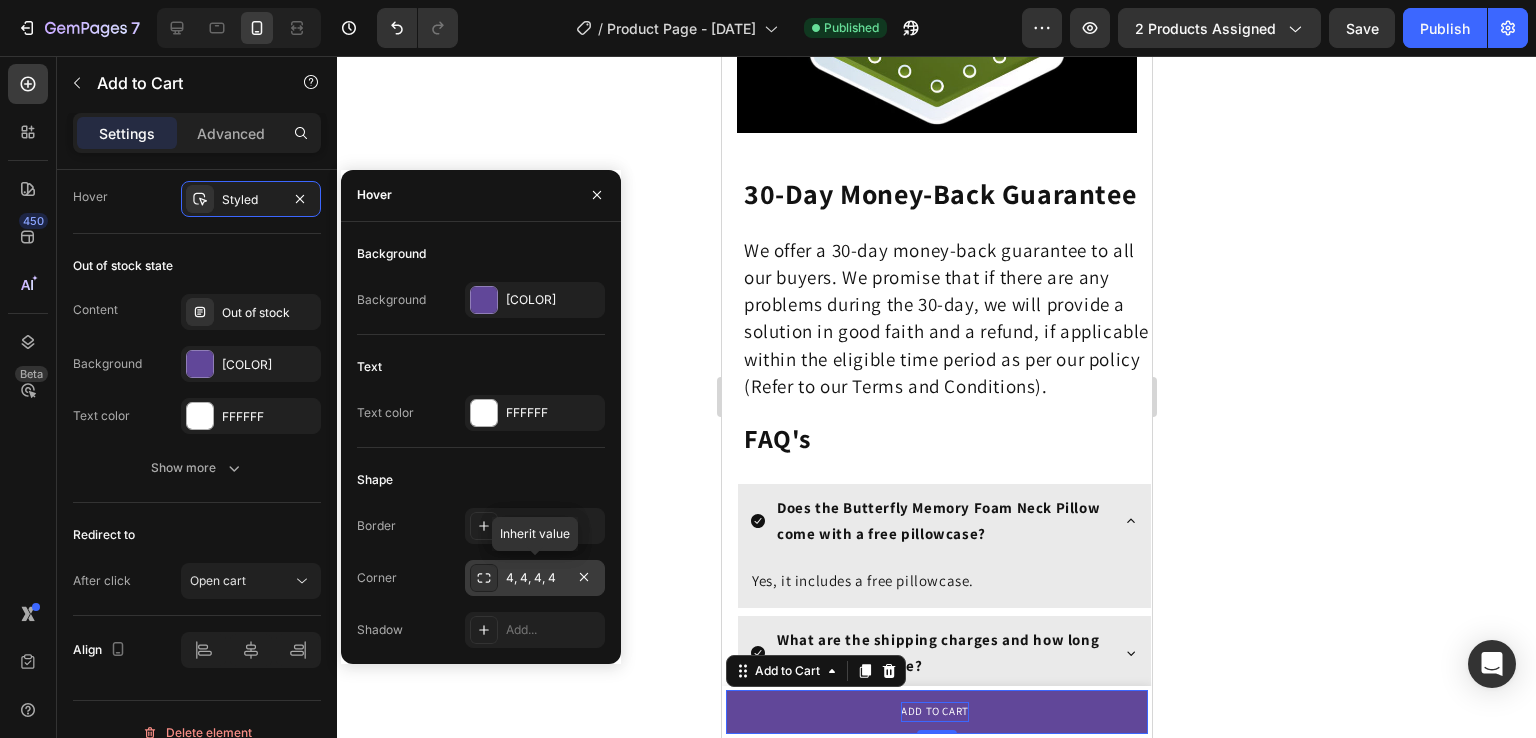 click on "4, 4, 4, 4" at bounding box center (535, 578) 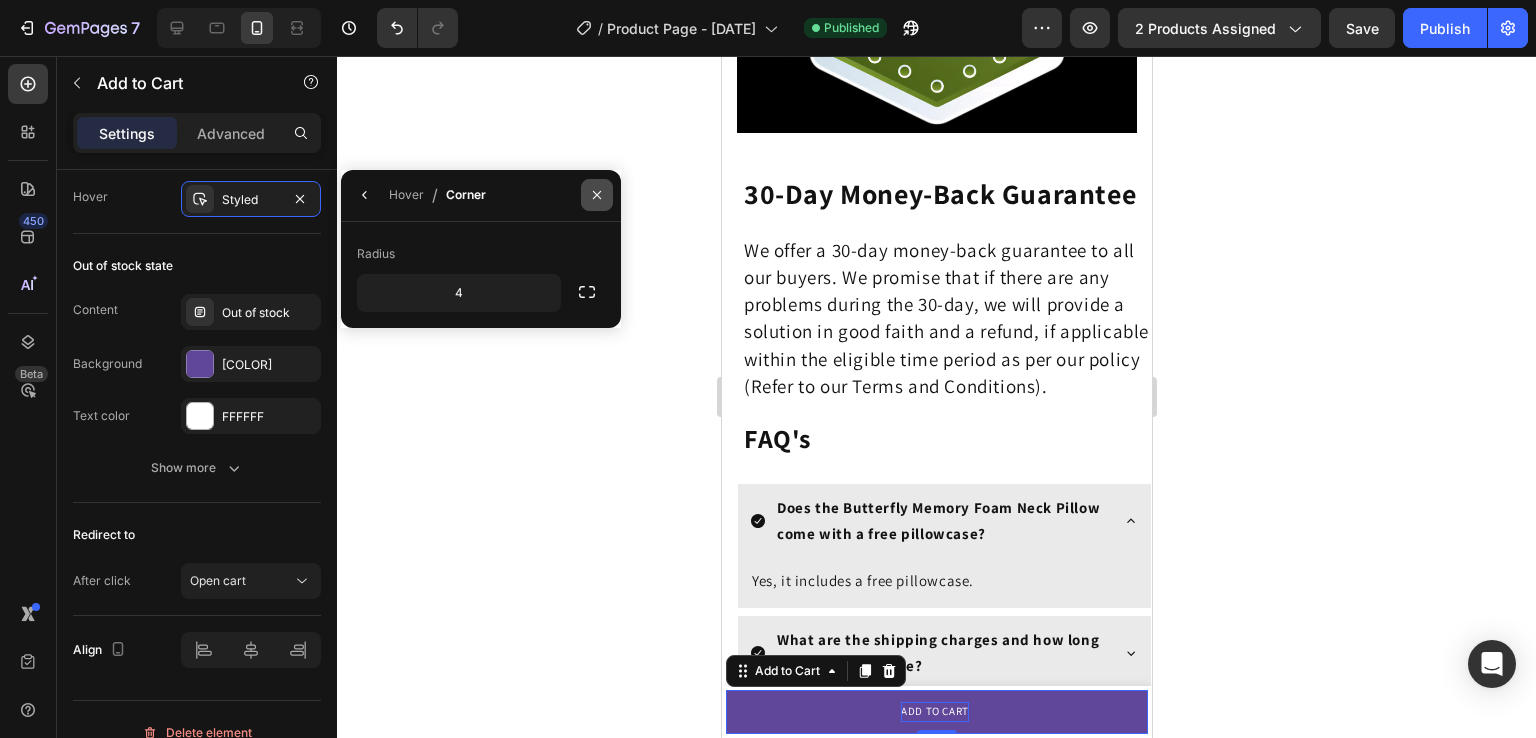 click at bounding box center [597, 195] 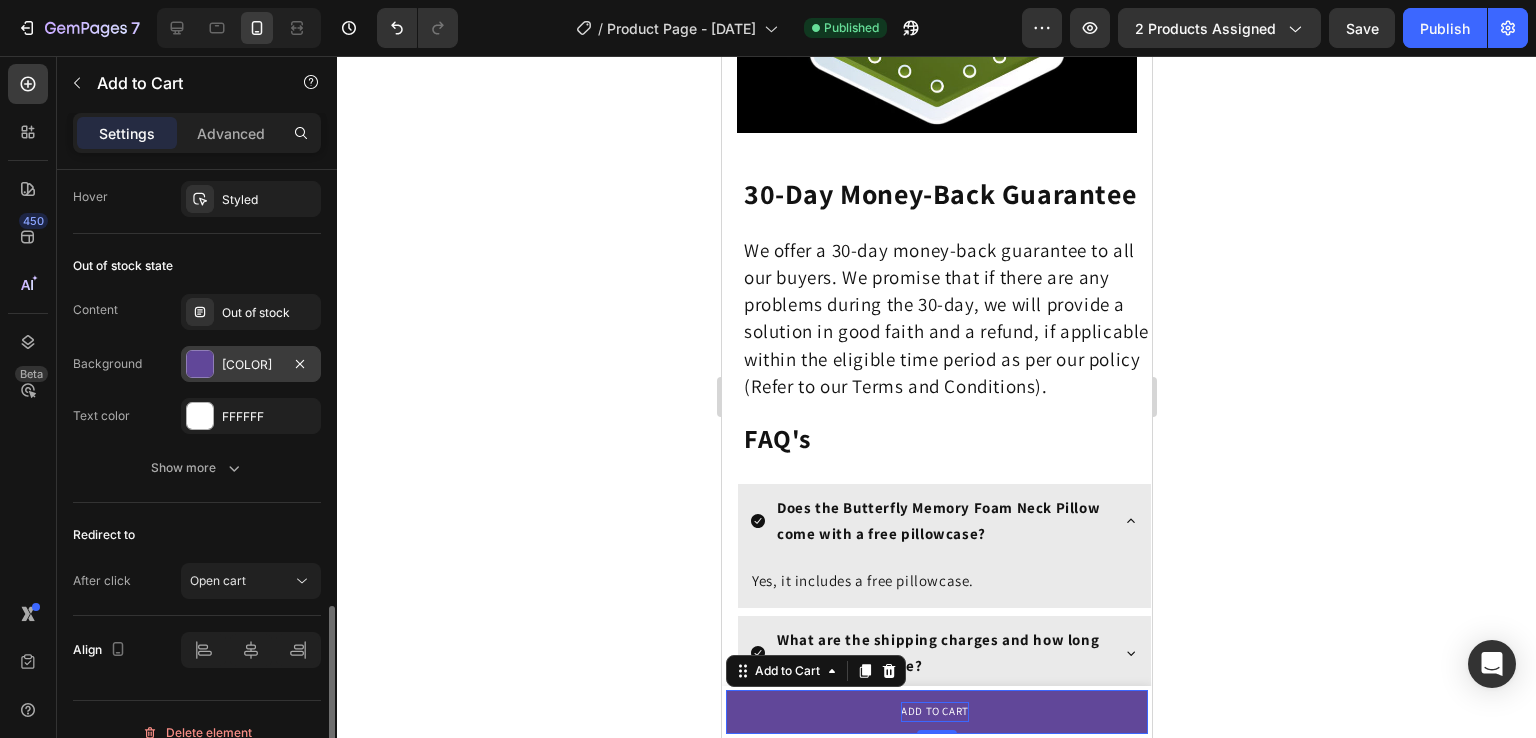 click at bounding box center (200, 364) 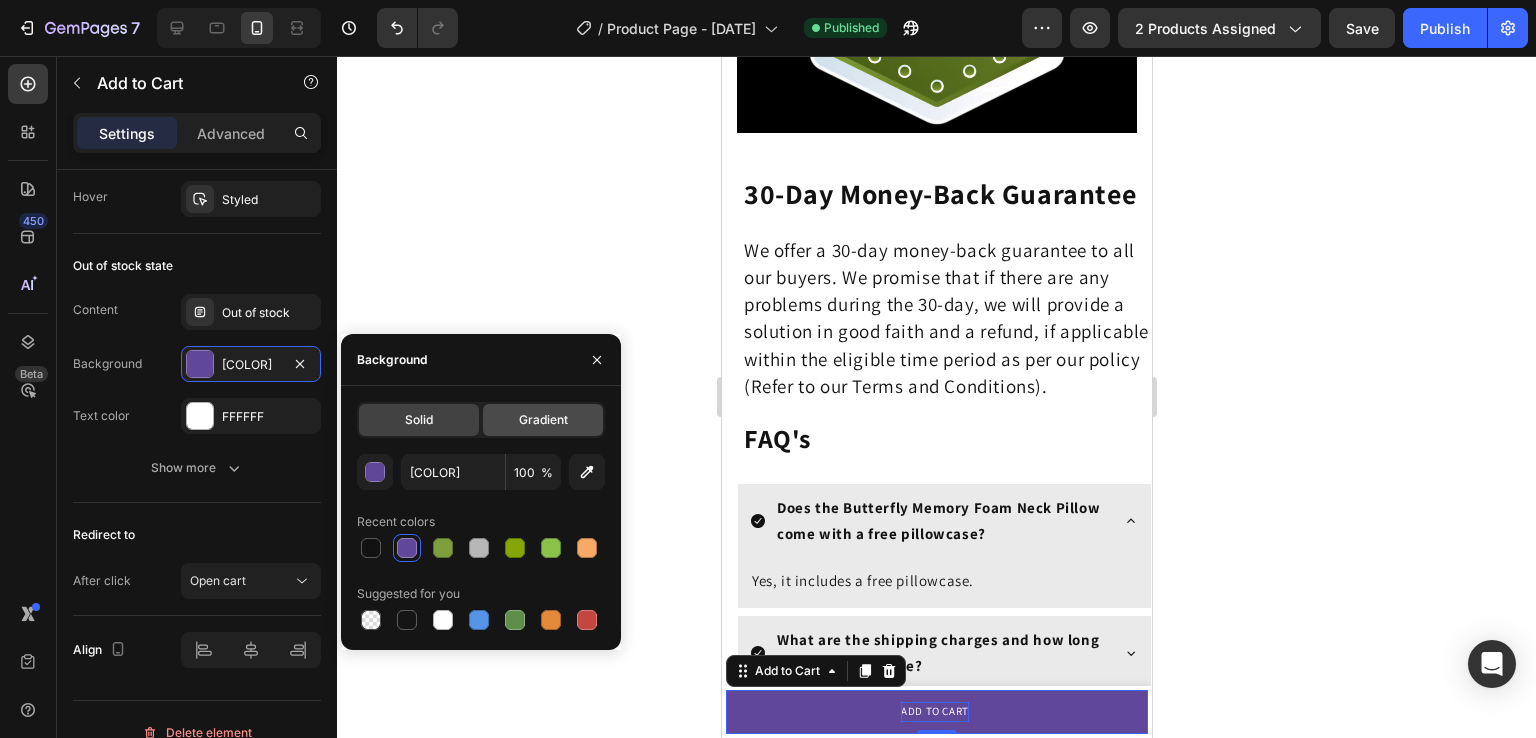 click on "Gradient" 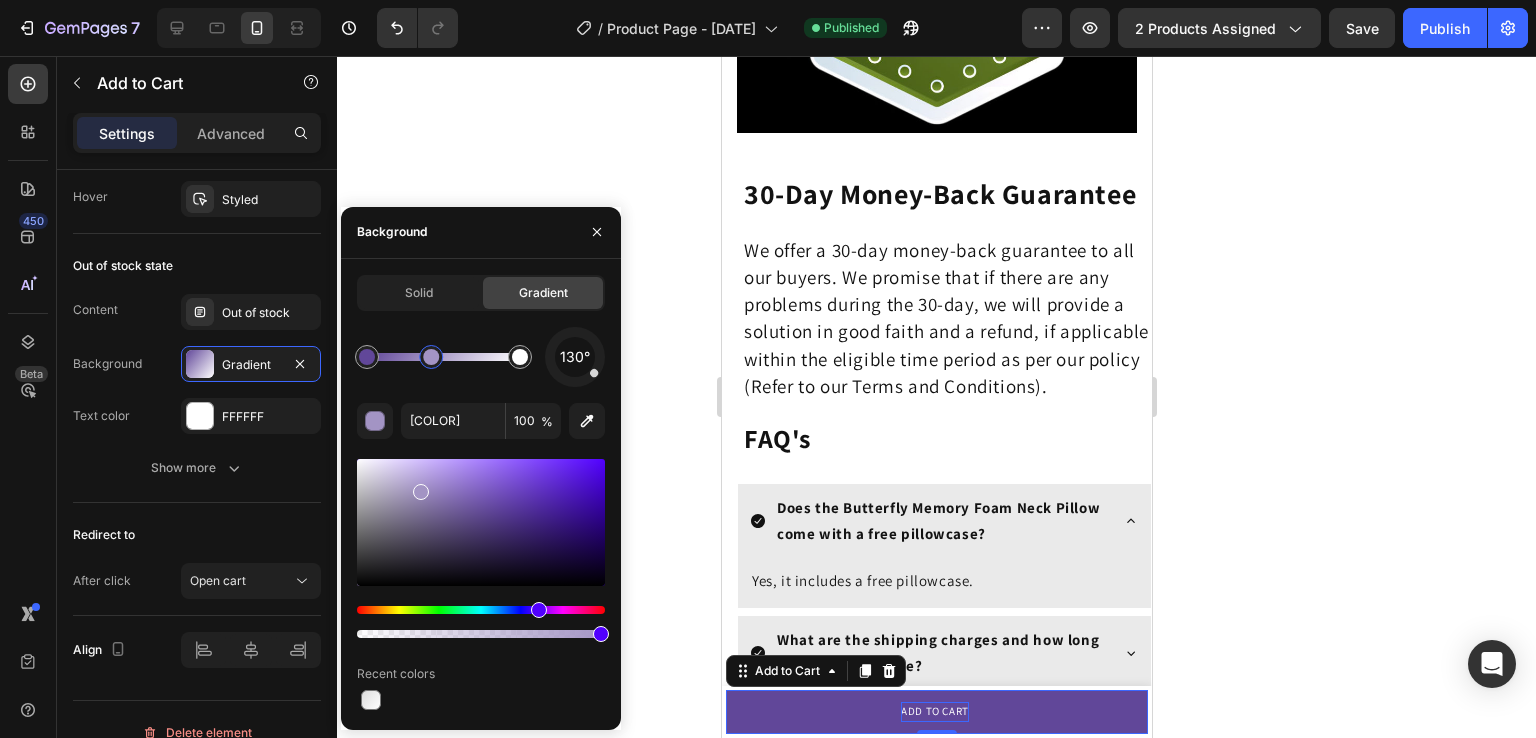 click 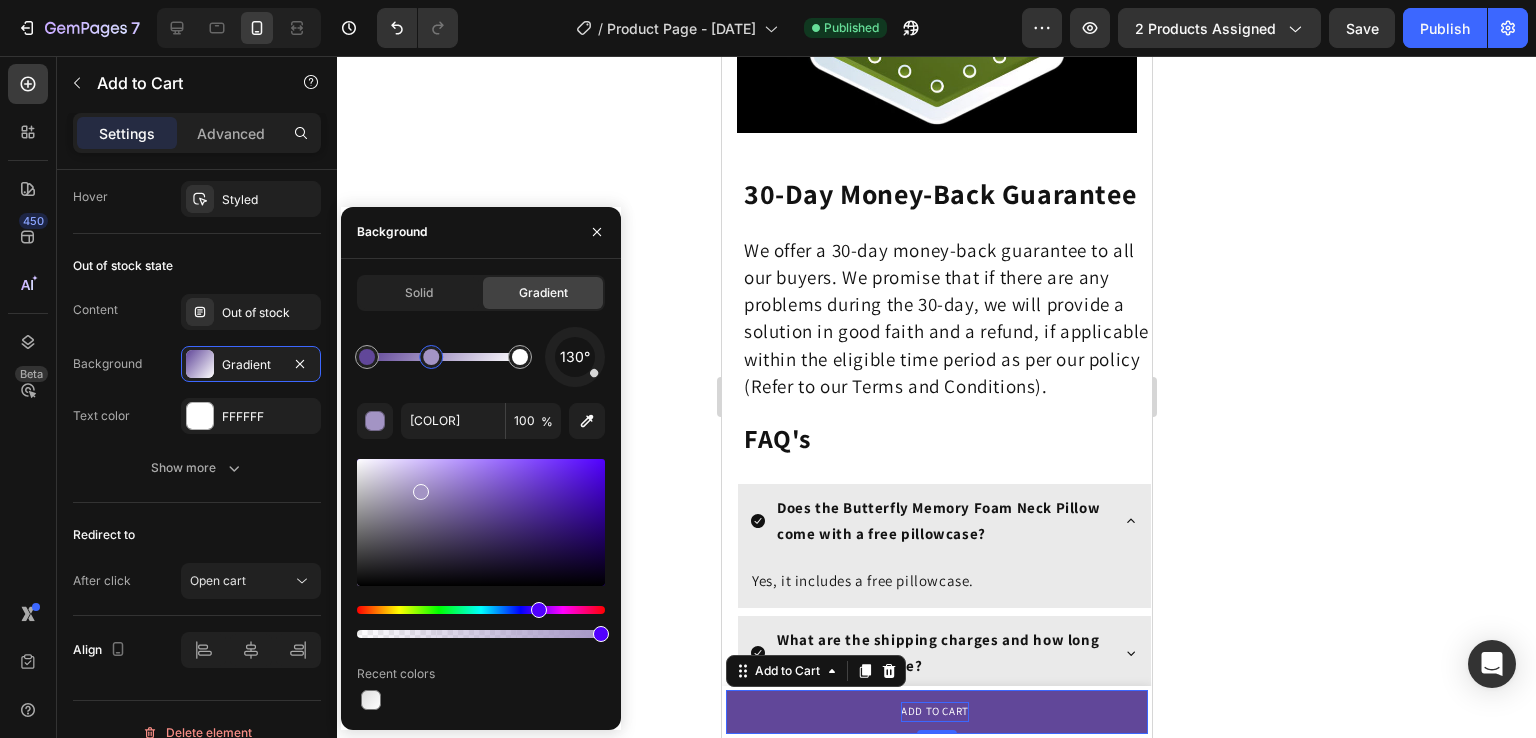 drag, startPoint x: 432, startPoint y: 348, endPoint x: 595, endPoint y: 386, distance: 167.37085 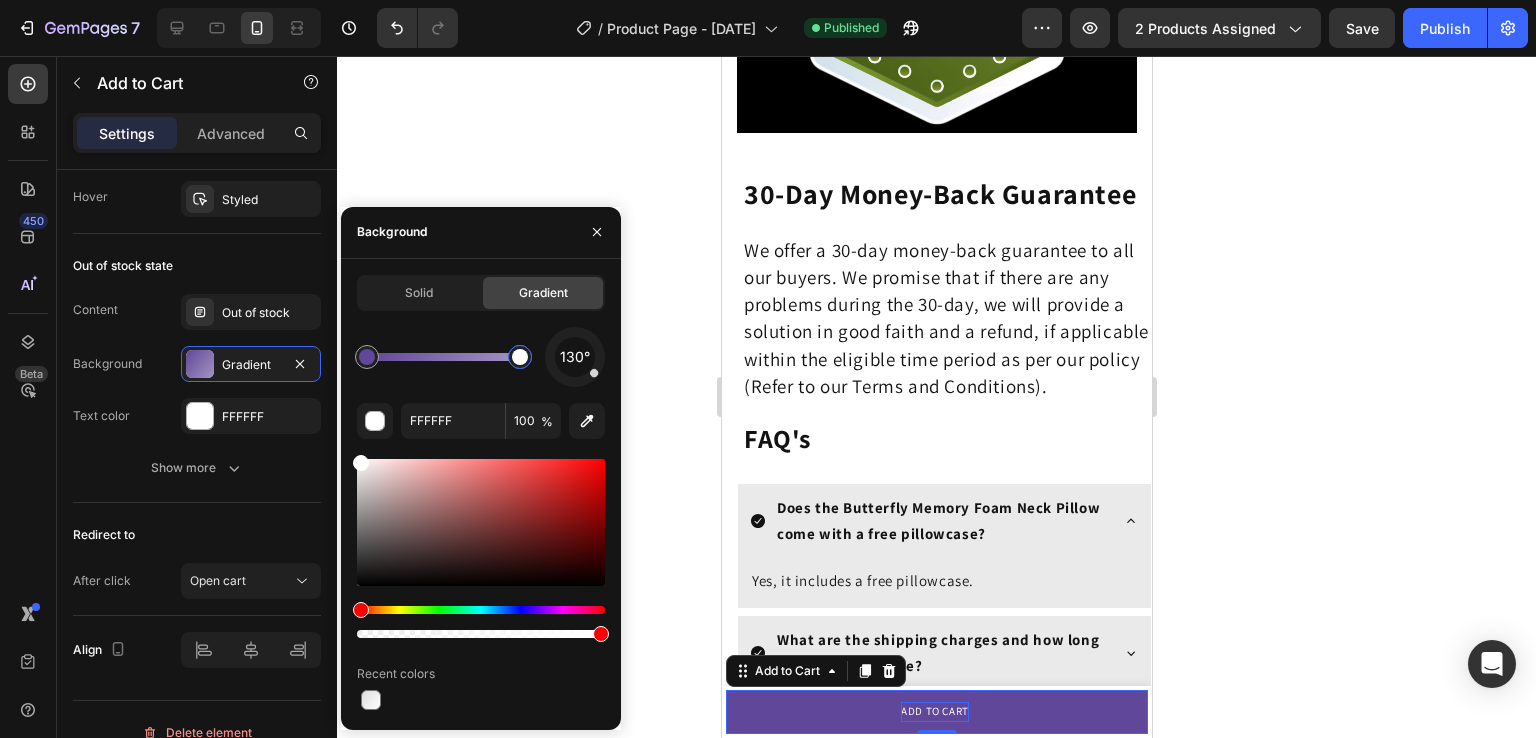 type on "631818" 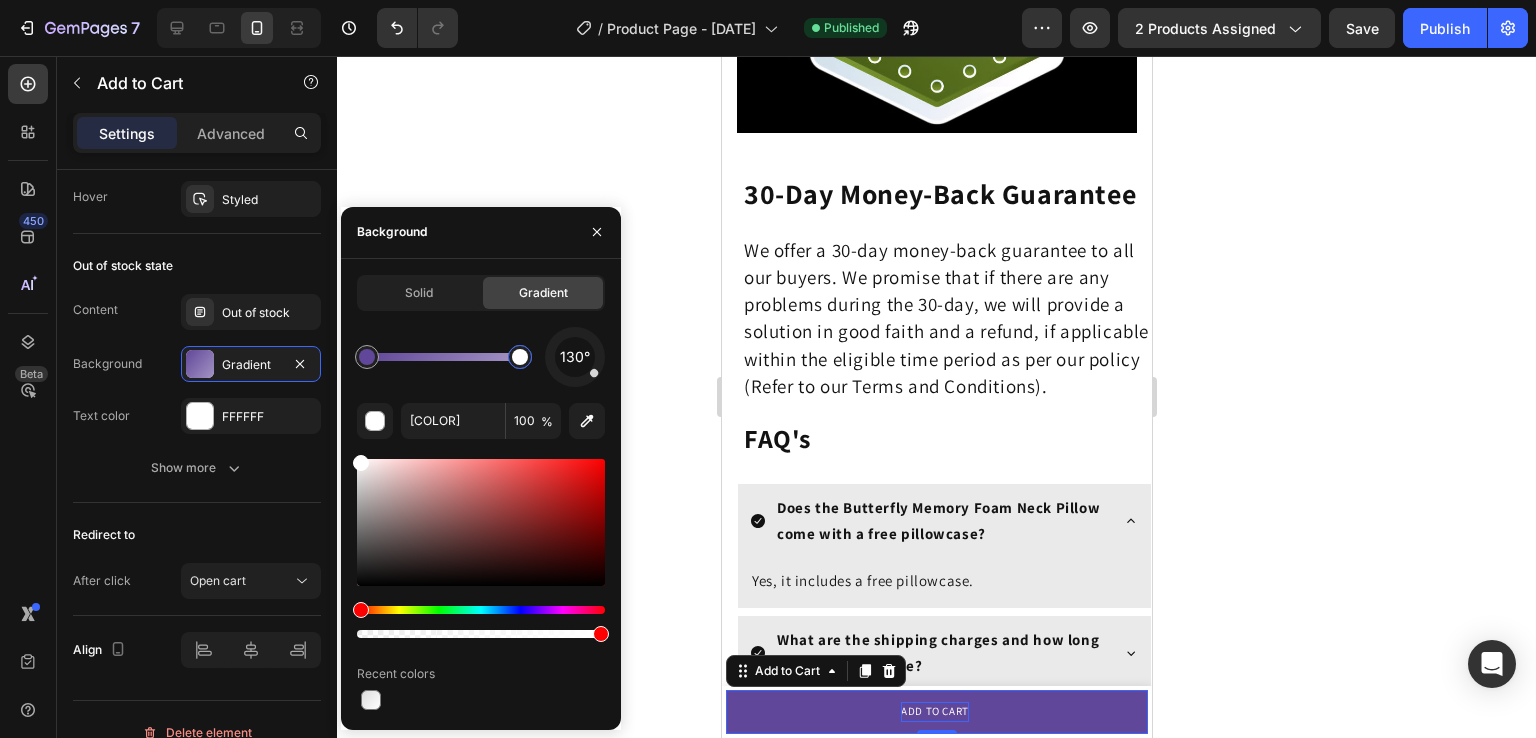 click at bounding box center (481, 522) 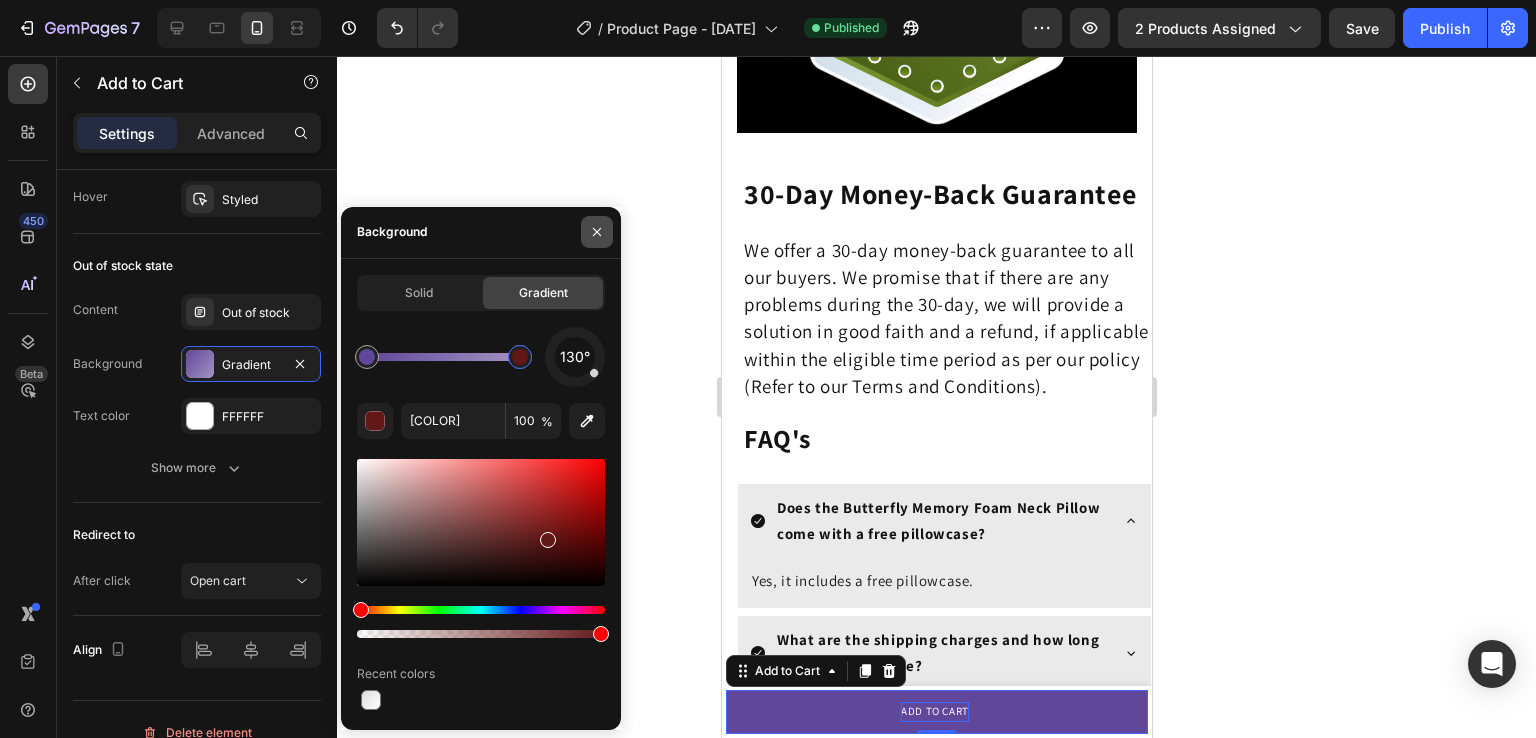 click at bounding box center [597, 232] 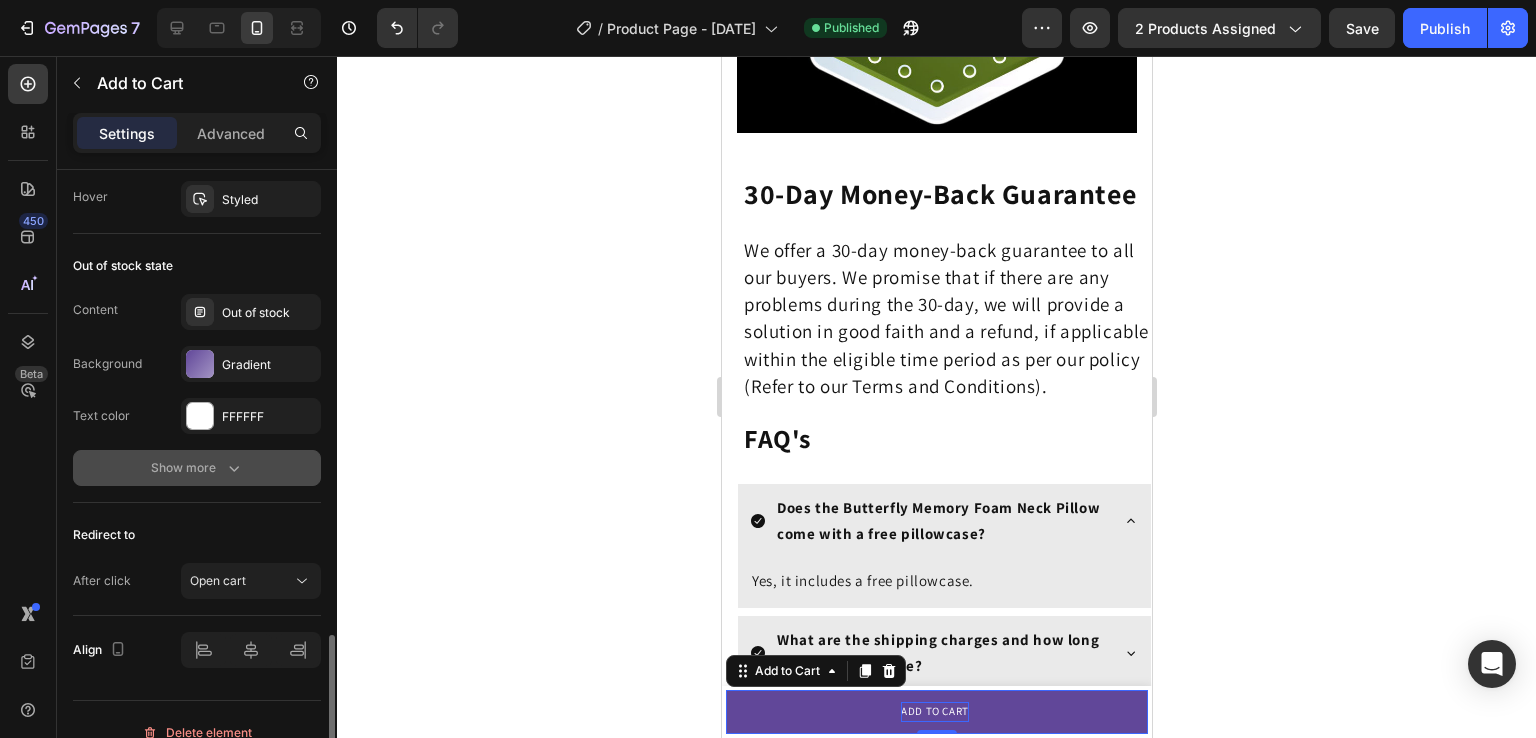 scroll, scrollTop: 1514, scrollLeft: 0, axis: vertical 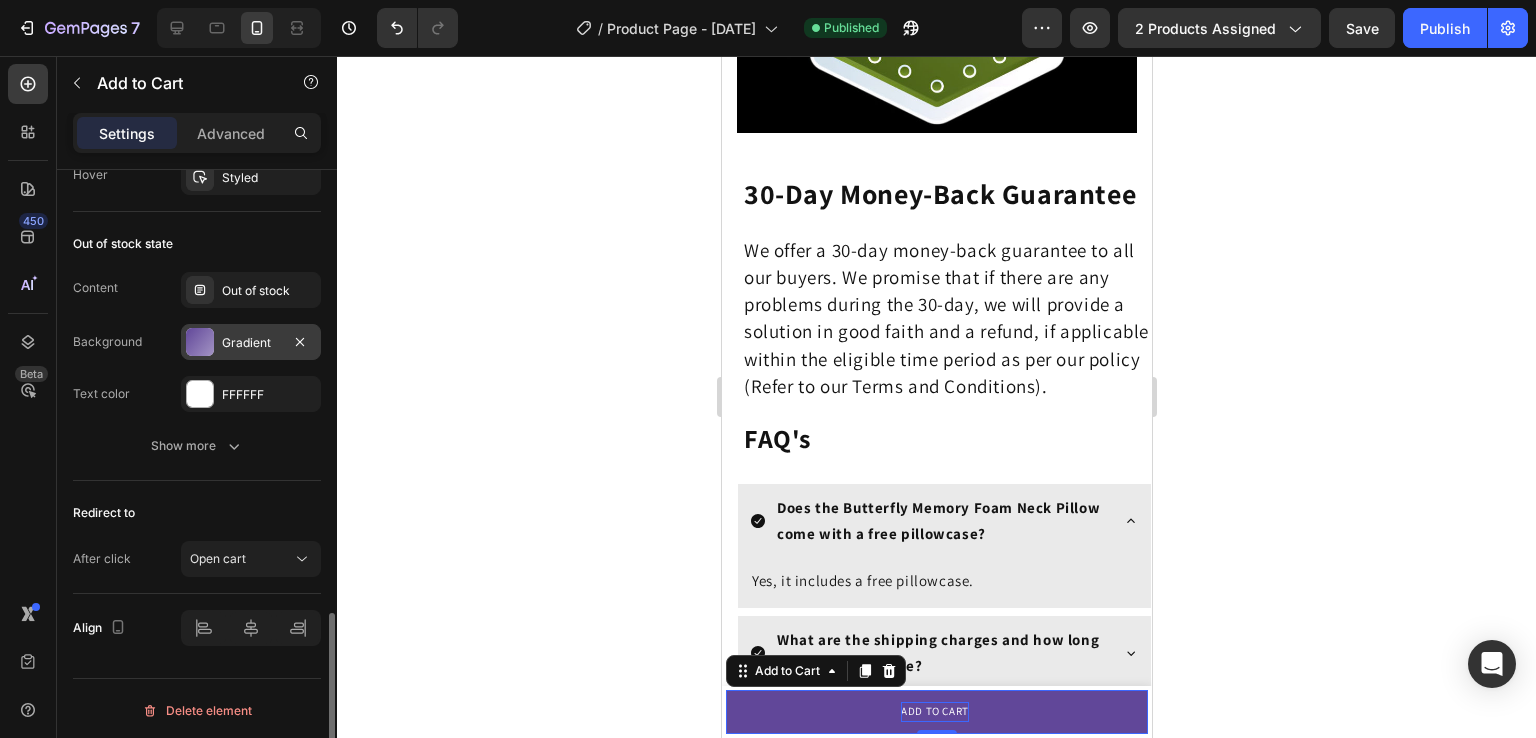 click on "Gradient" at bounding box center [251, 342] 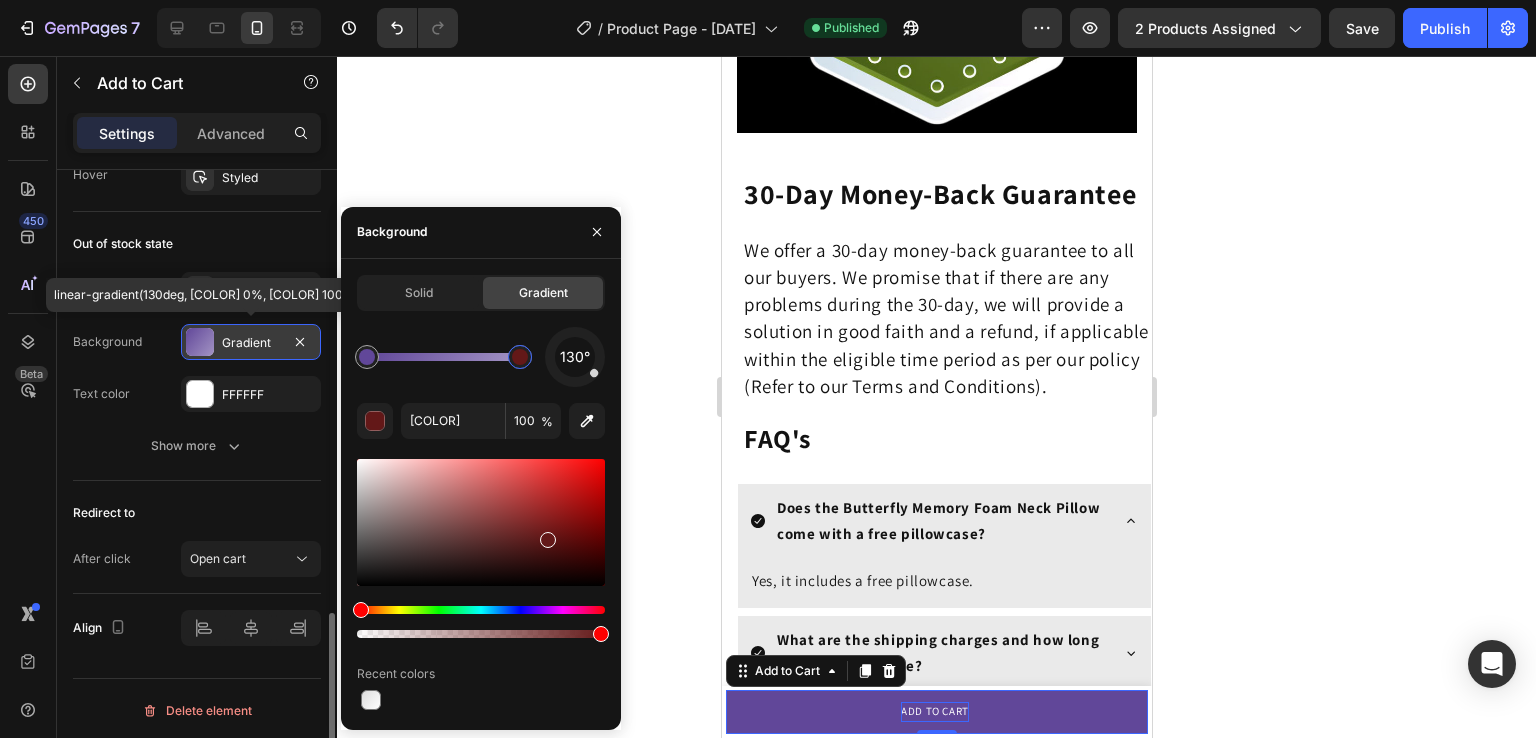 click on "Gradient" at bounding box center [251, 342] 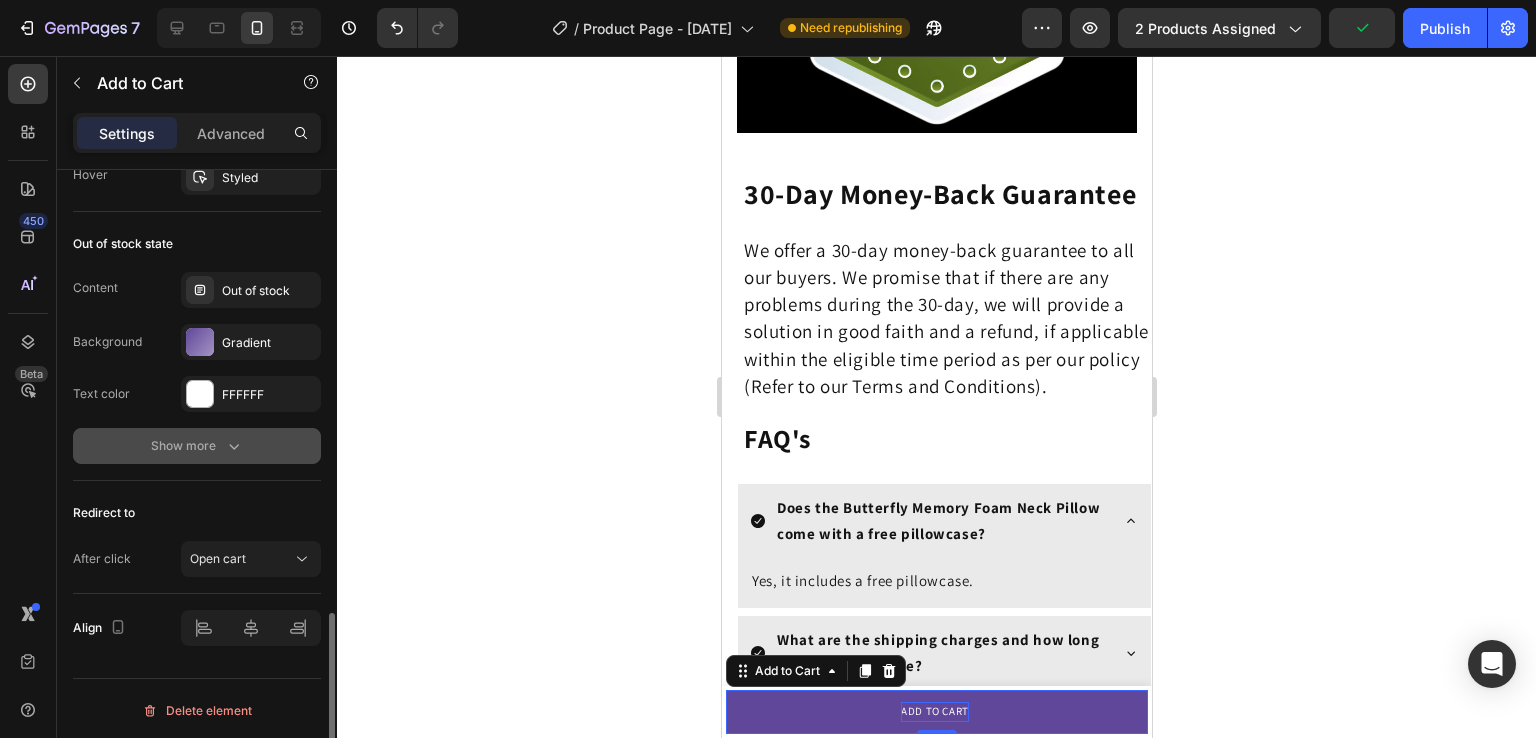 click on "Show more" at bounding box center (197, 446) 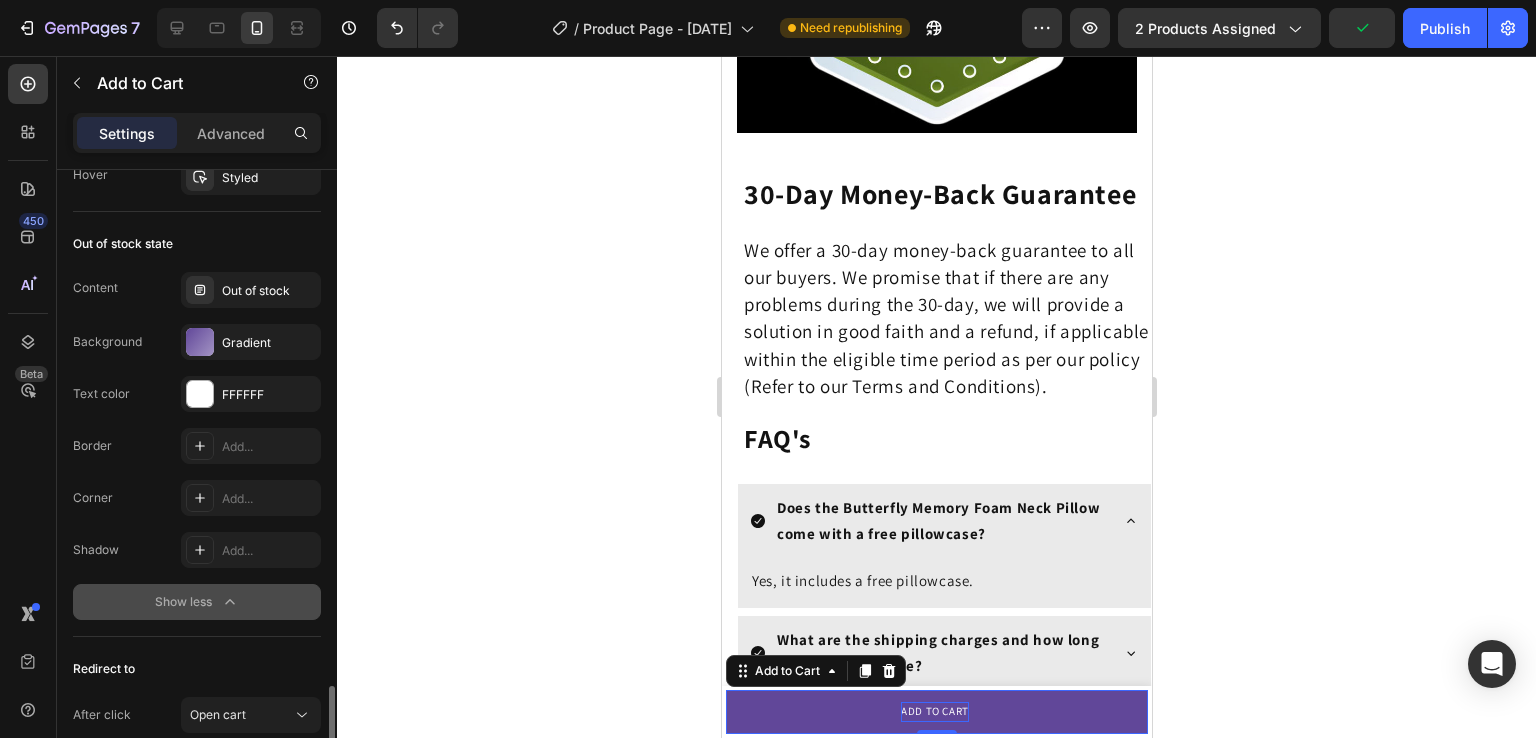 scroll, scrollTop: 1596, scrollLeft: 0, axis: vertical 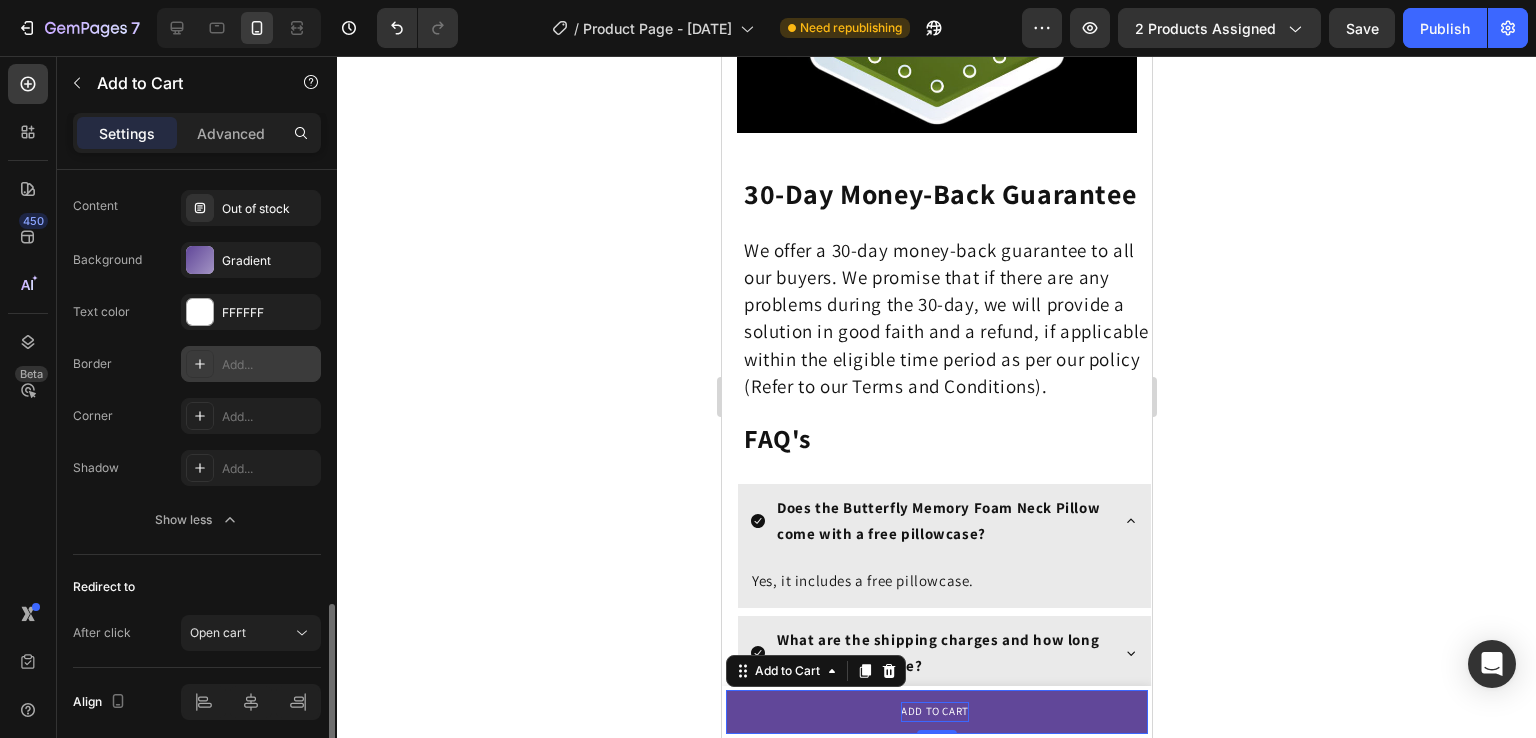 click at bounding box center [200, 364] 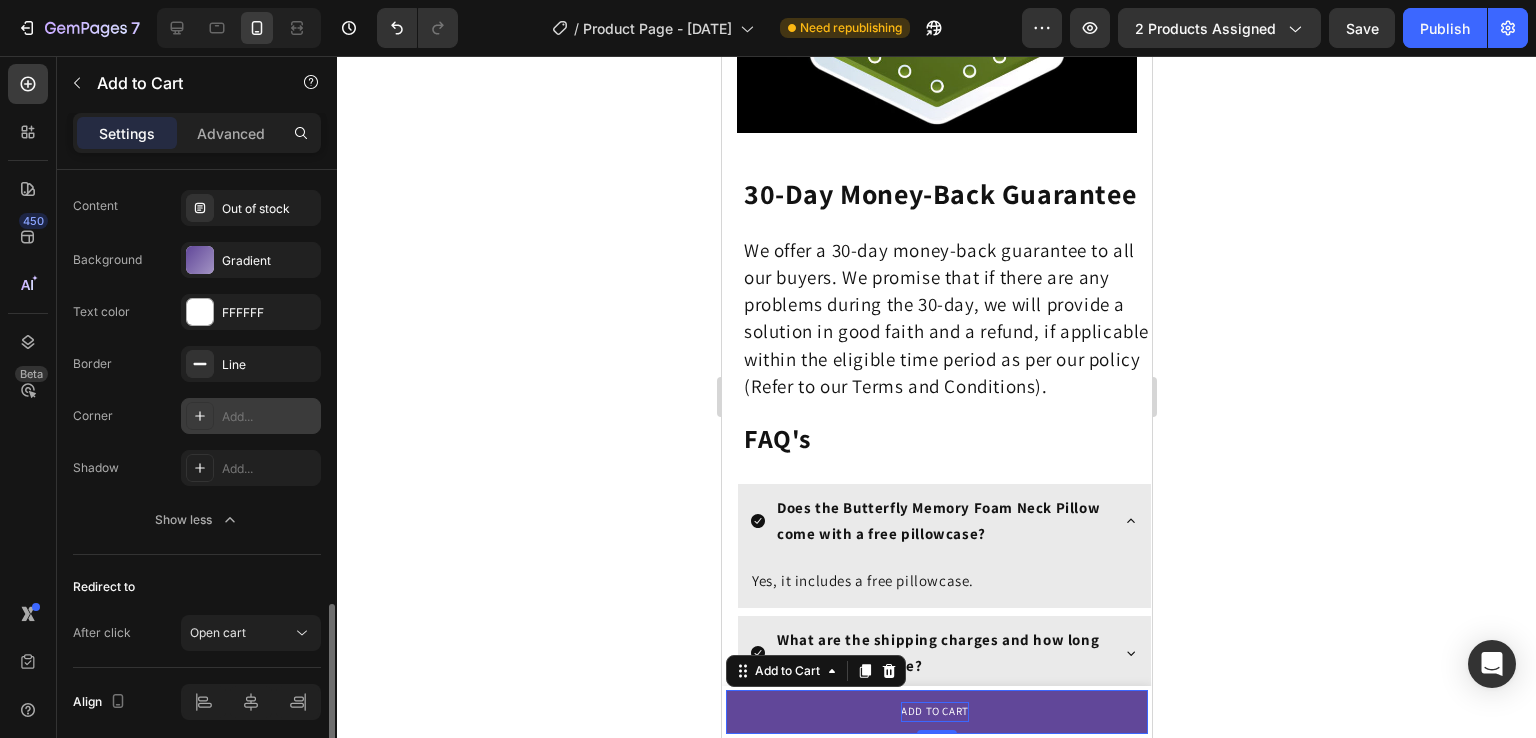 click on "Add..." at bounding box center [269, 417] 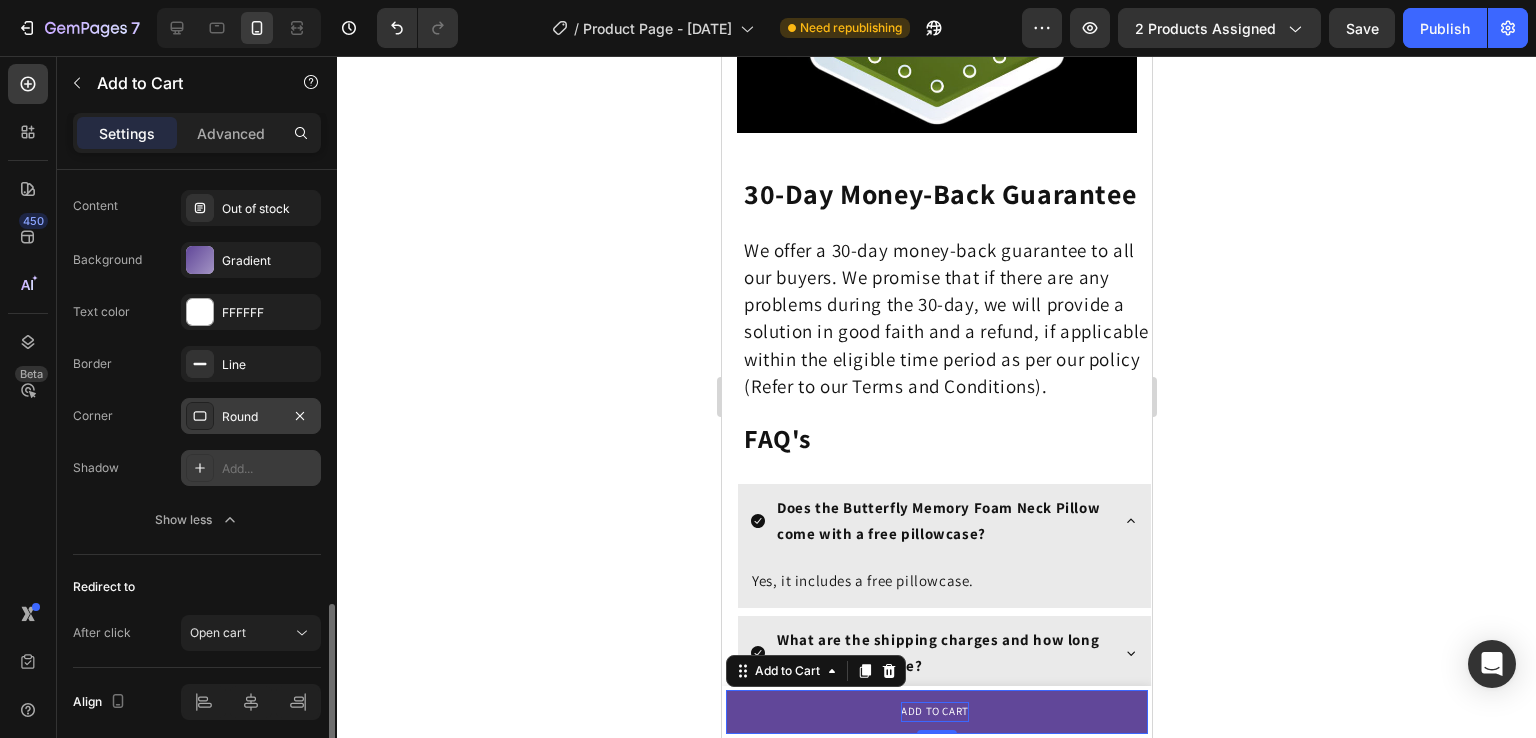 click at bounding box center [200, 468] 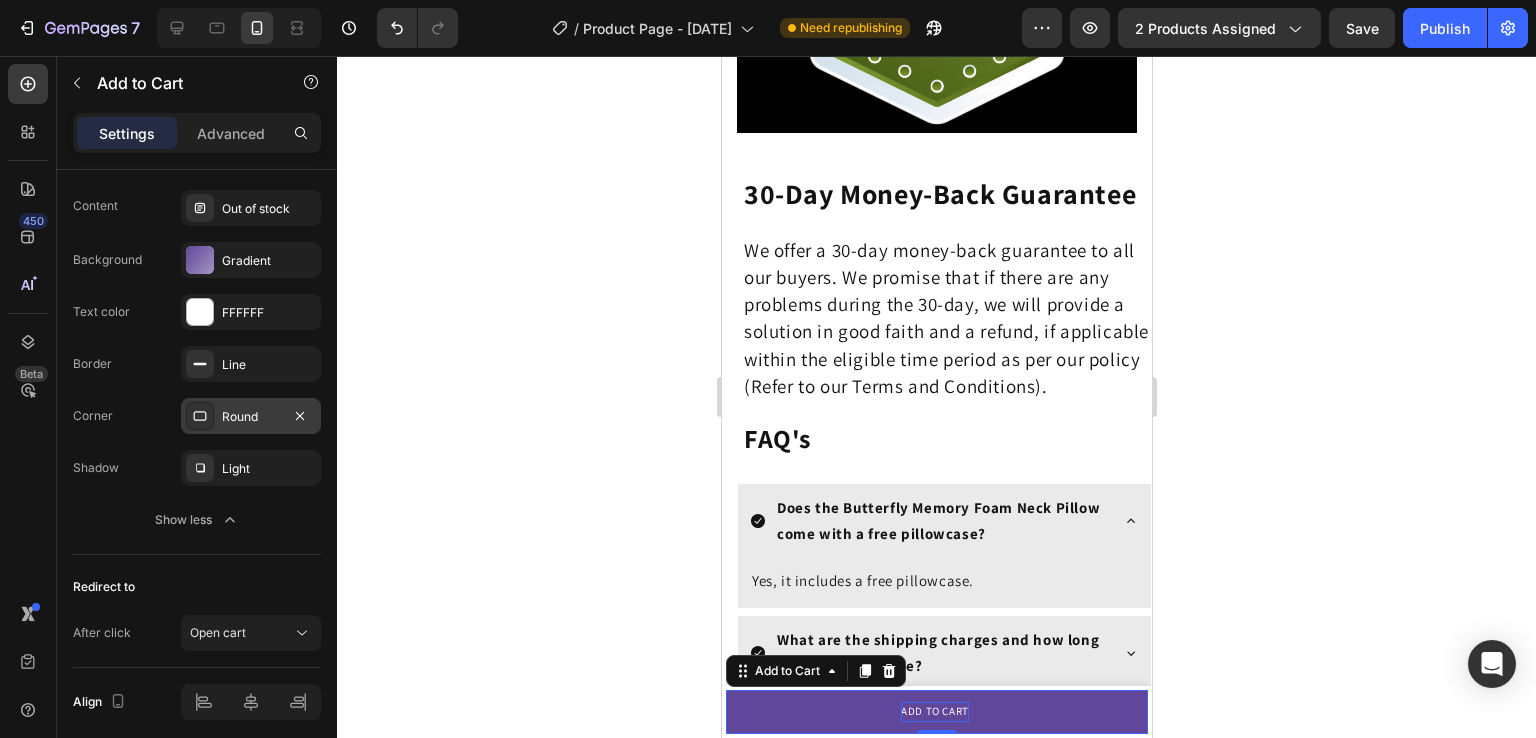 click on "Round" at bounding box center [251, 416] 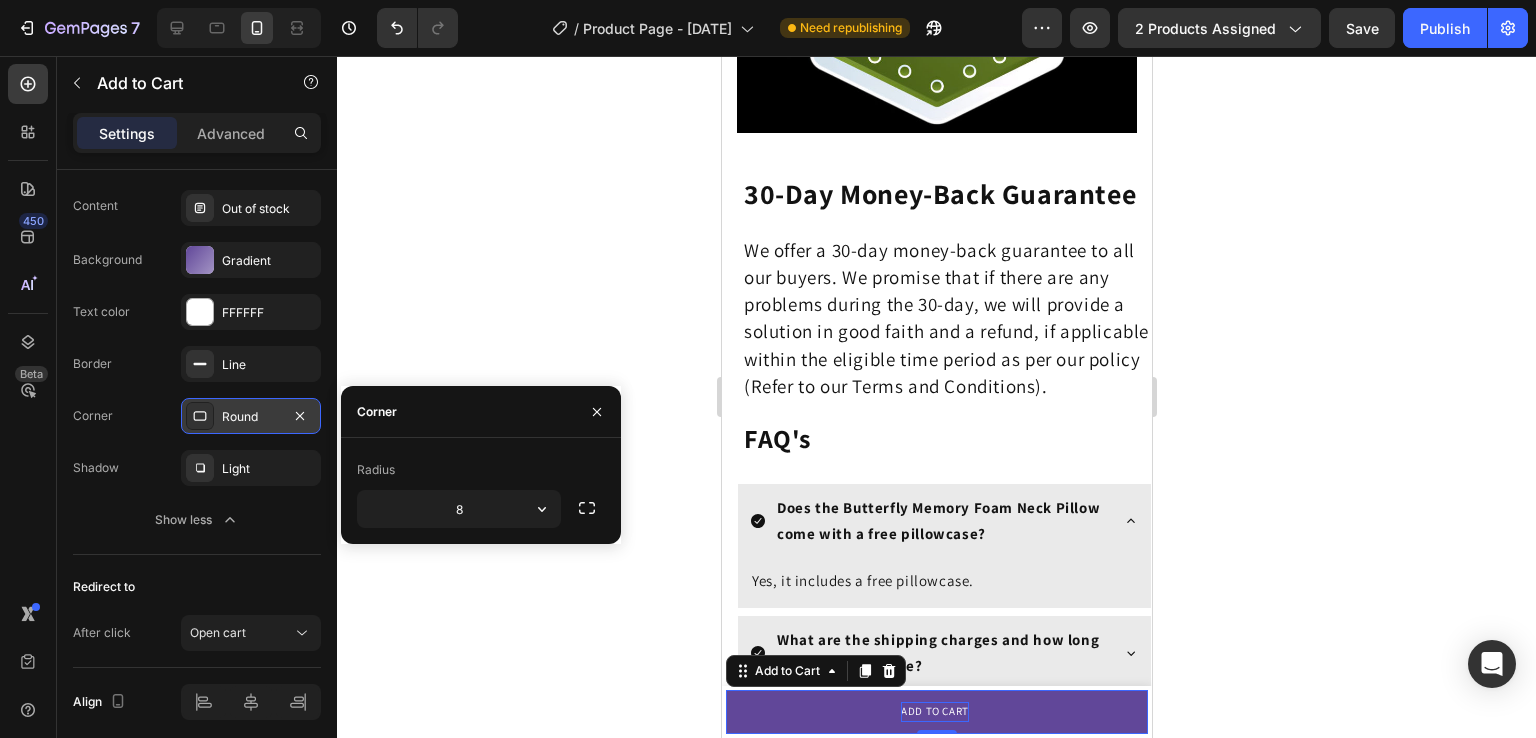 click on "Round" at bounding box center (251, 416) 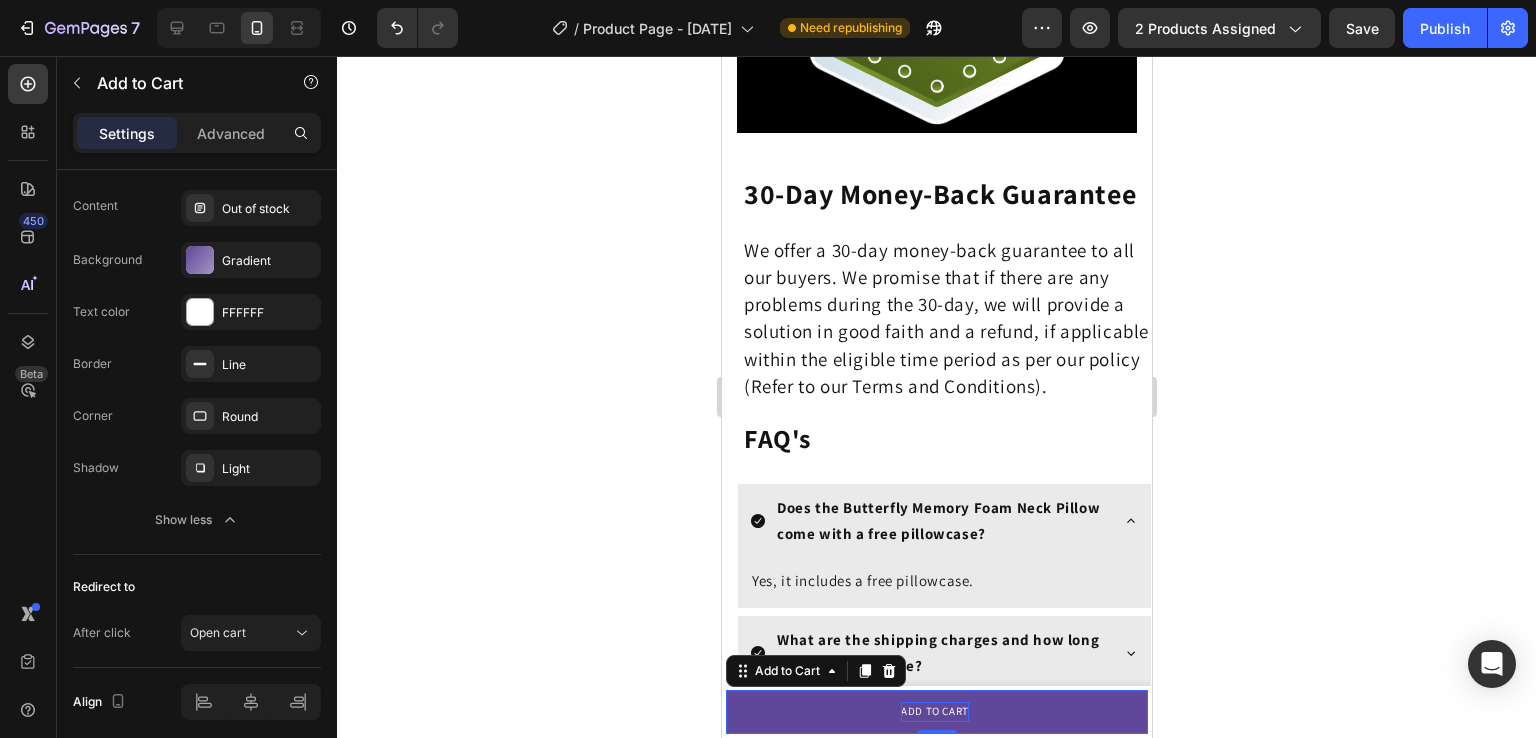 scroll, scrollTop: 1670, scrollLeft: 0, axis: vertical 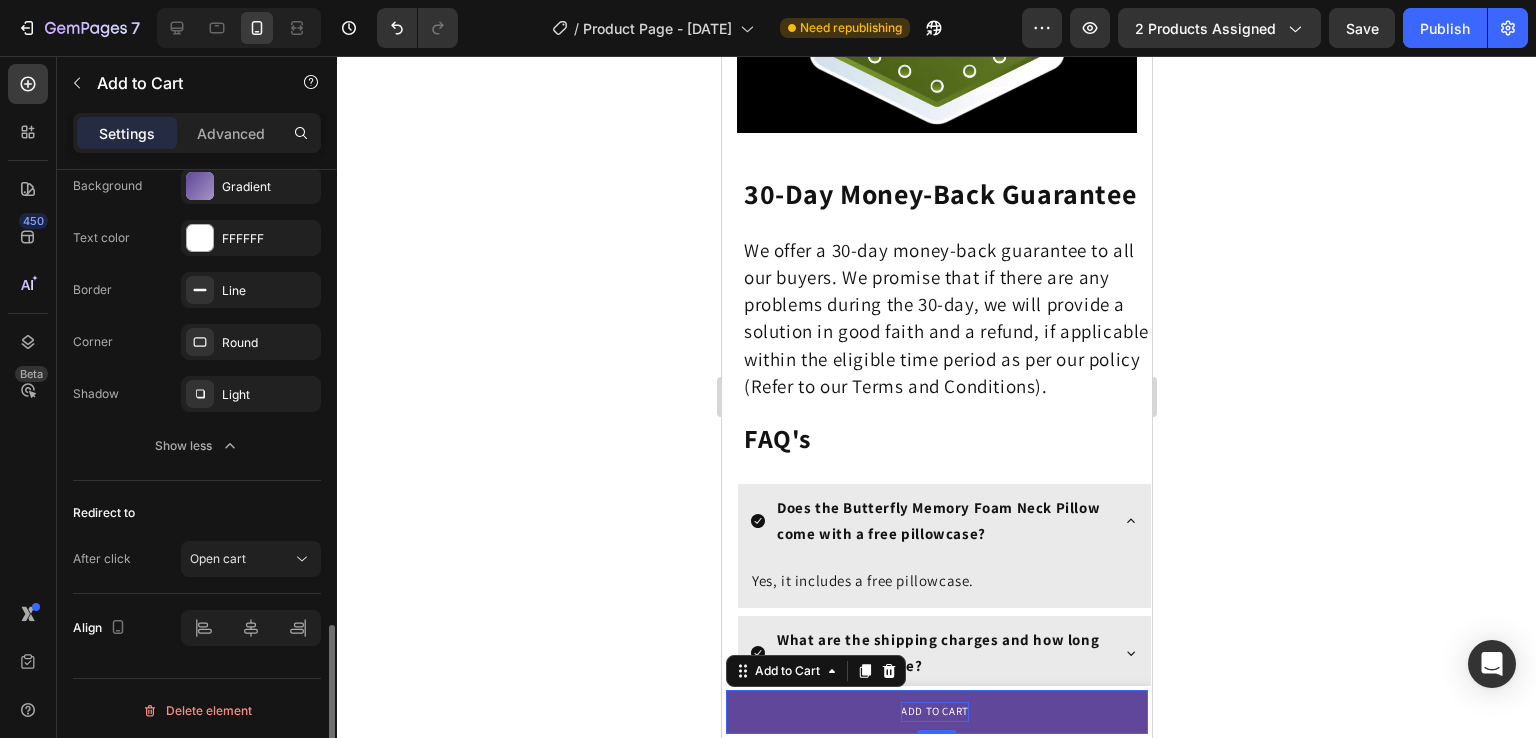 click on "After click" at bounding box center [102, 559] 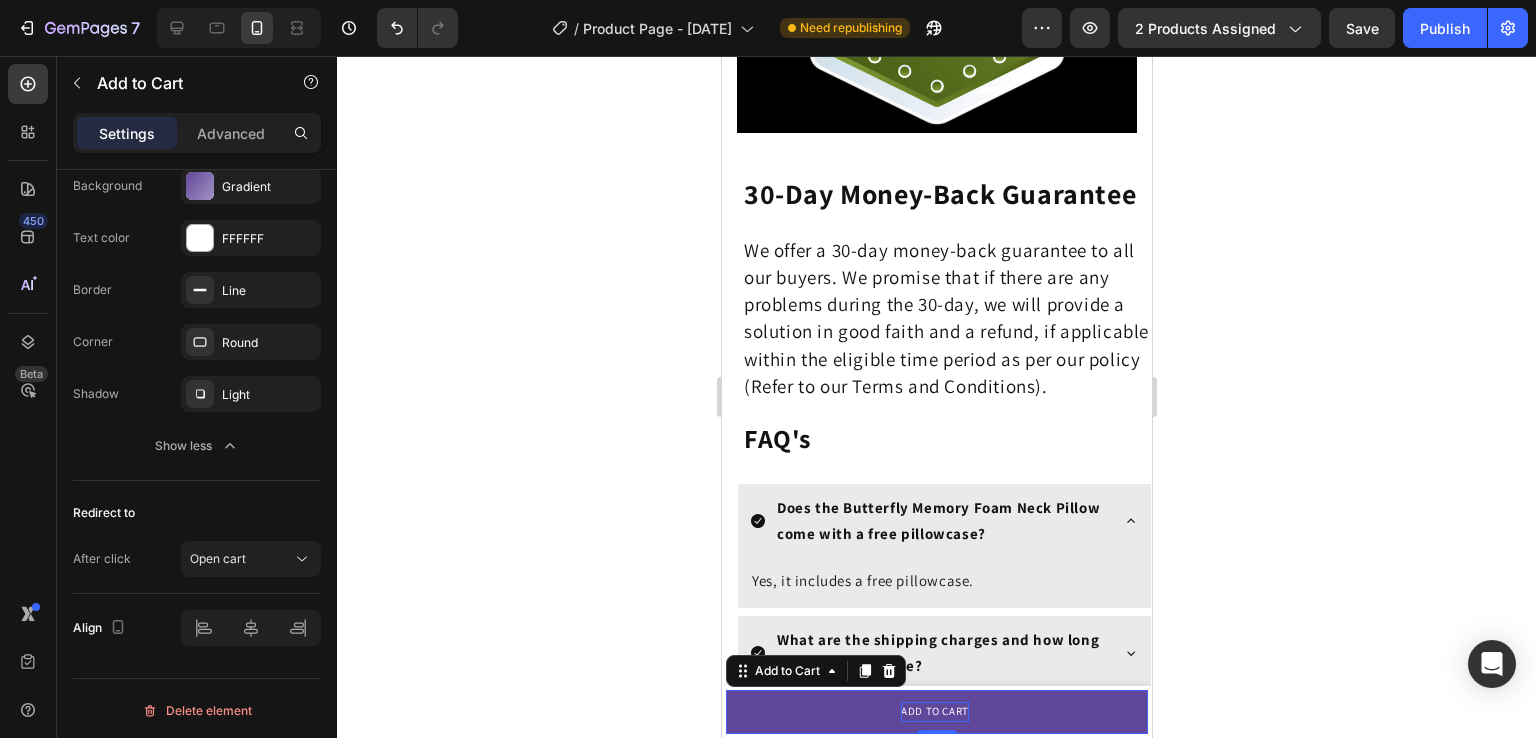 click on "After click" at bounding box center (102, 559) 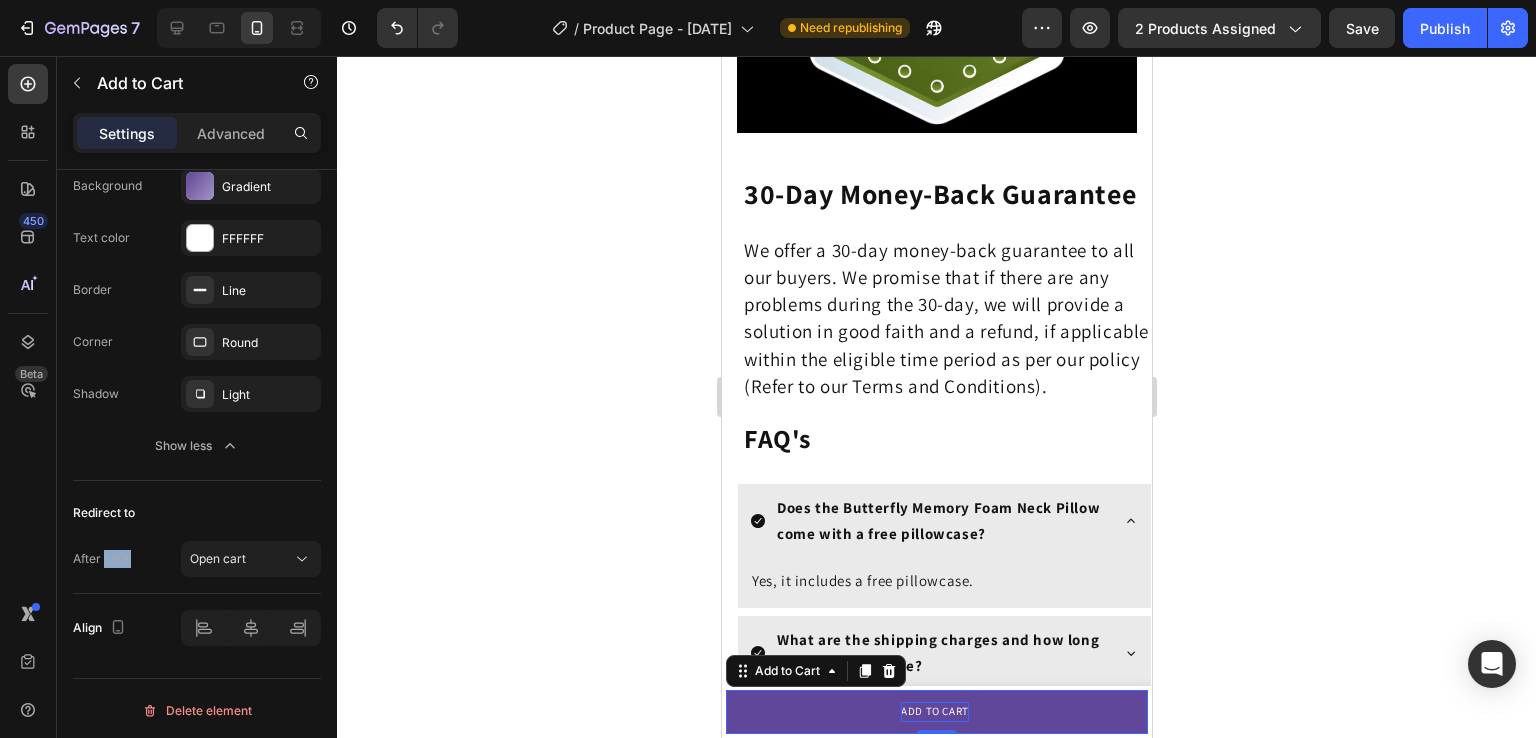 click on "After click" at bounding box center [102, 559] 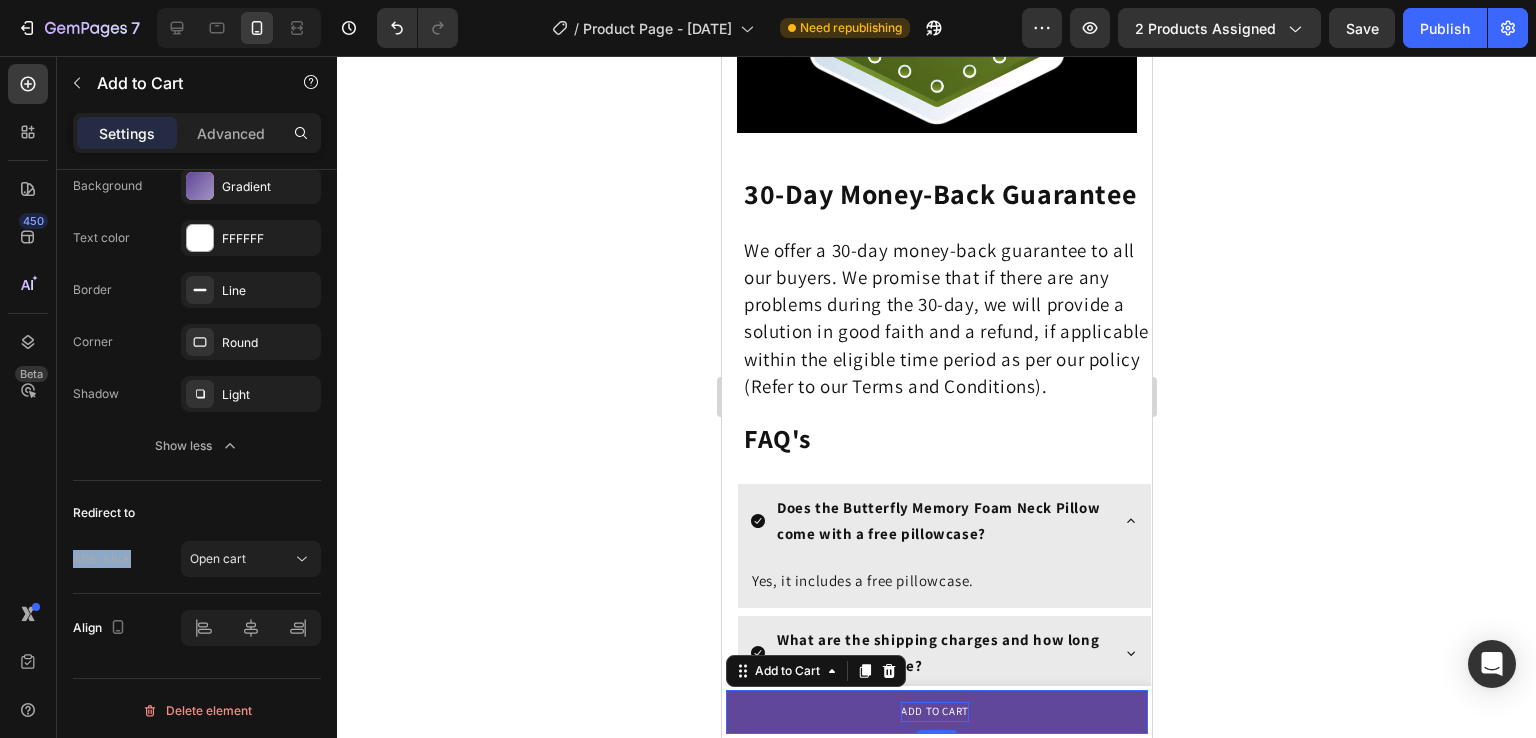 click on "After click" at bounding box center [102, 559] 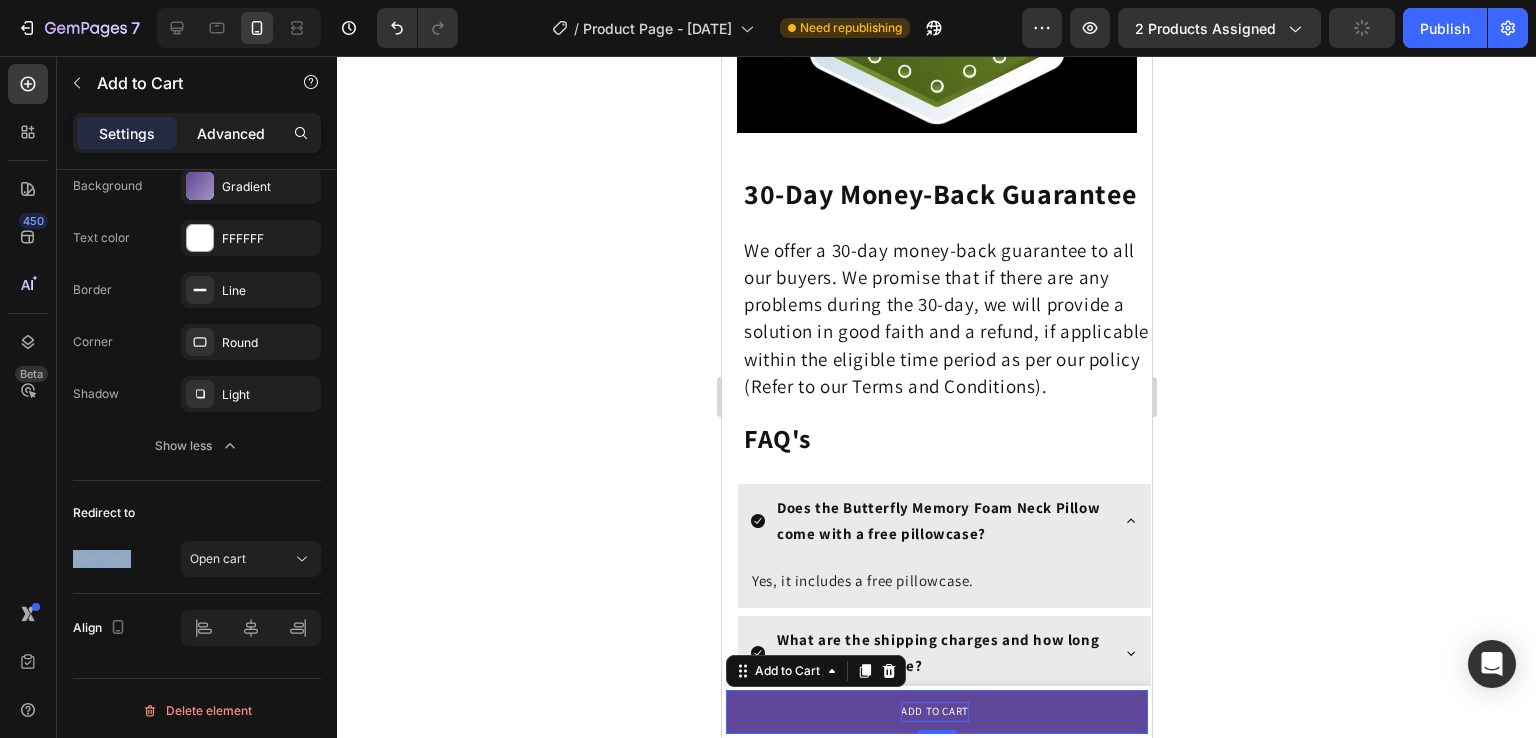 click on "Advanced" at bounding box center (231, 133) 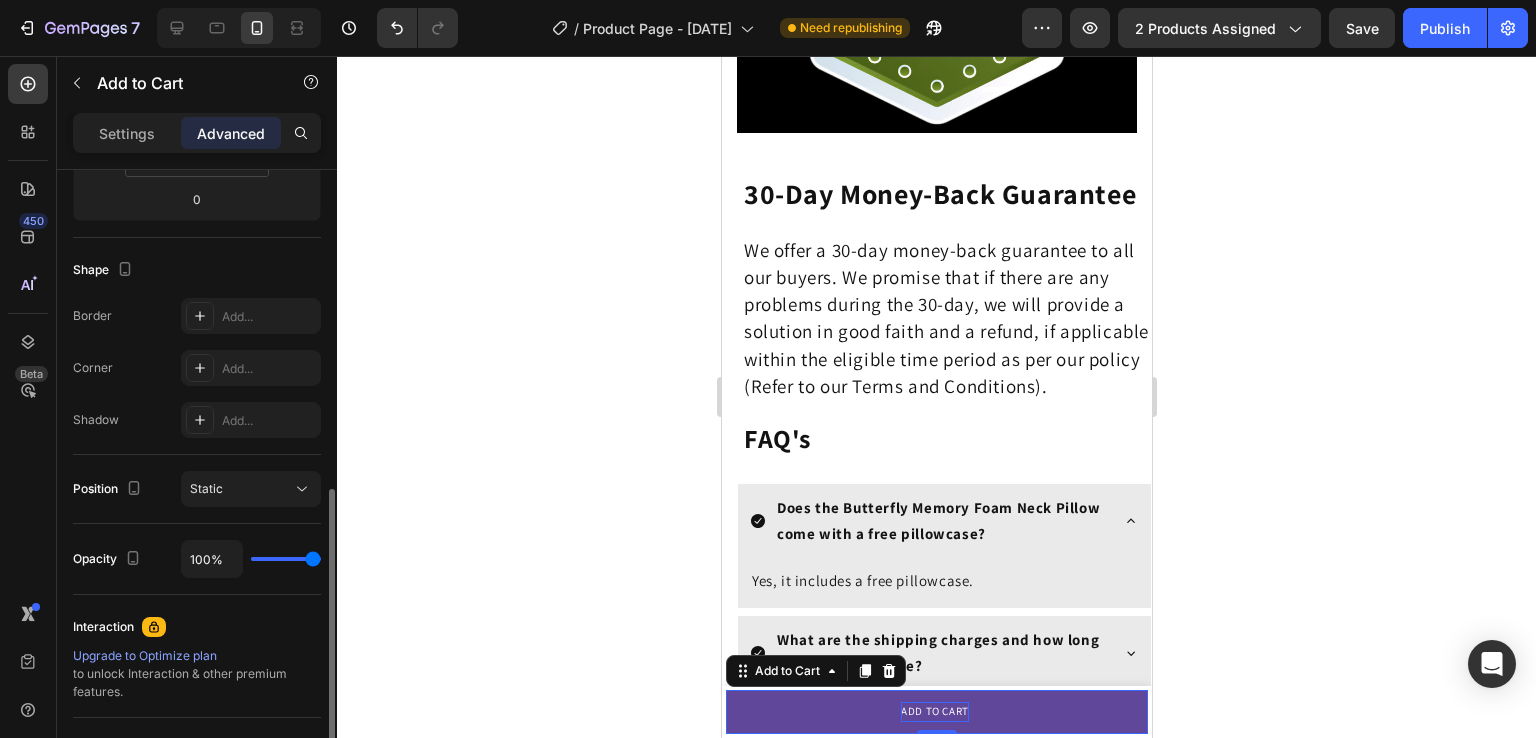 scroll, scrollTop: 638, scrollLeft: 0, axis: vertical 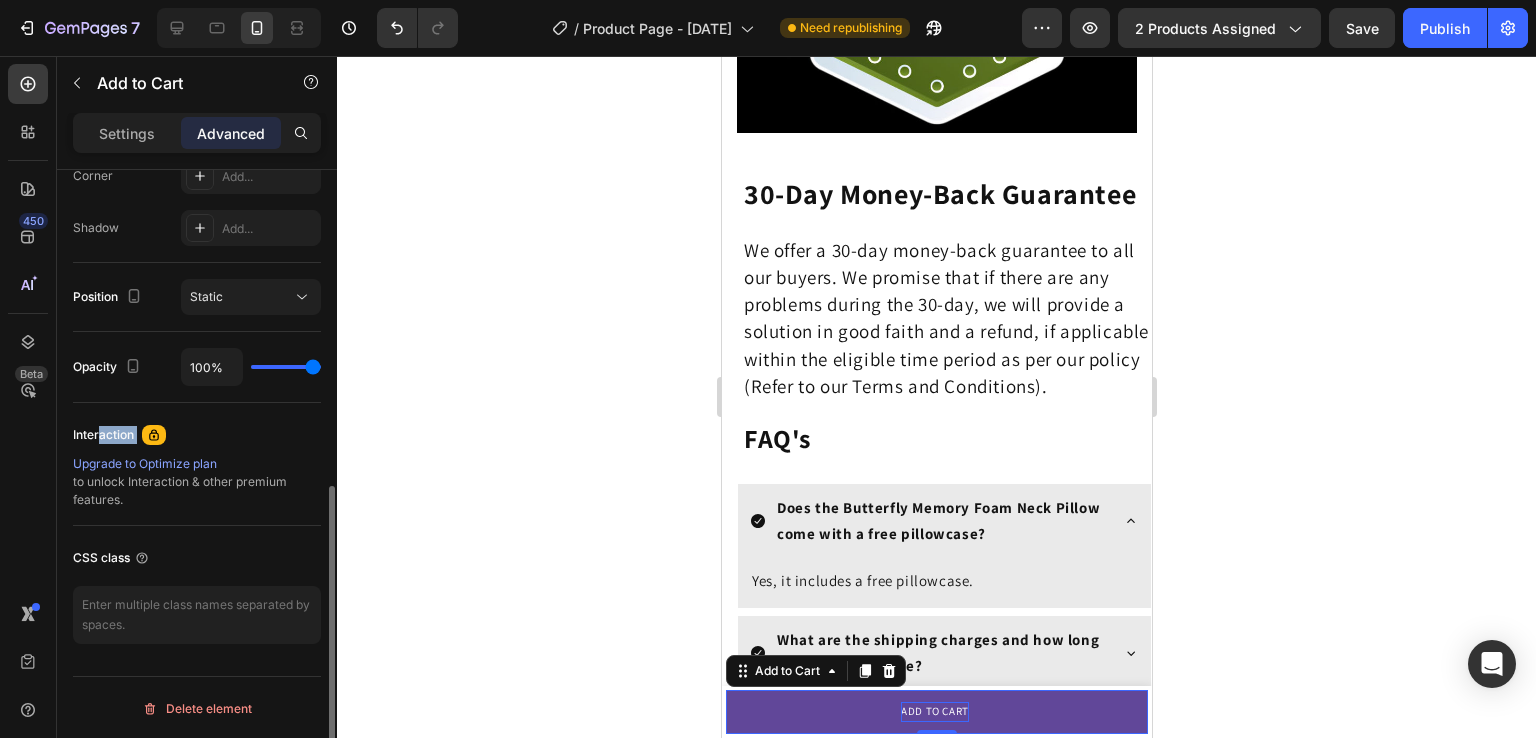 drag, startPoint x: 98, startPoint y: 415, endPoint x: 144, endPoint y: 437, distance: 50.990196 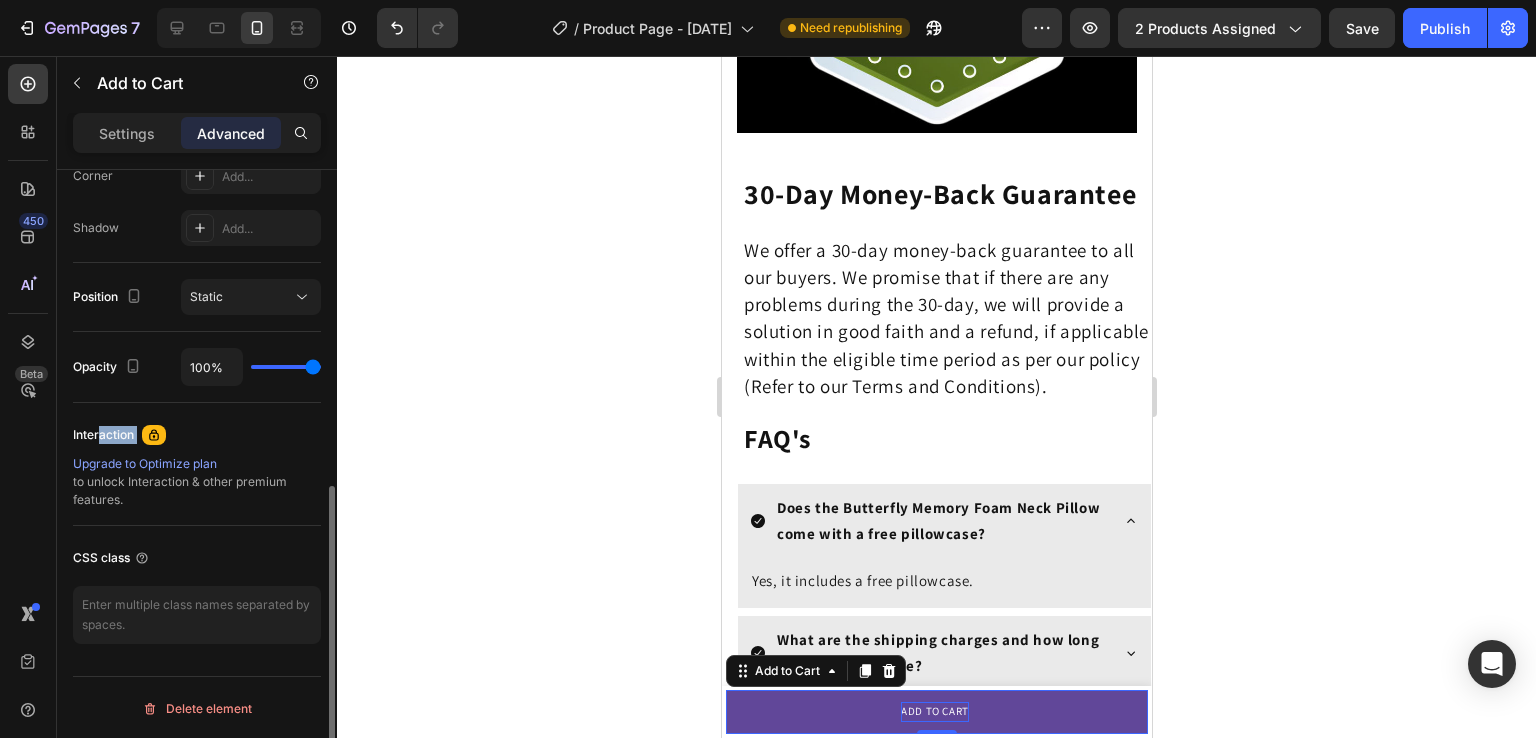 click on "Interaction Upgrade to Optimize plan  to unlock Interaction & other premium features." 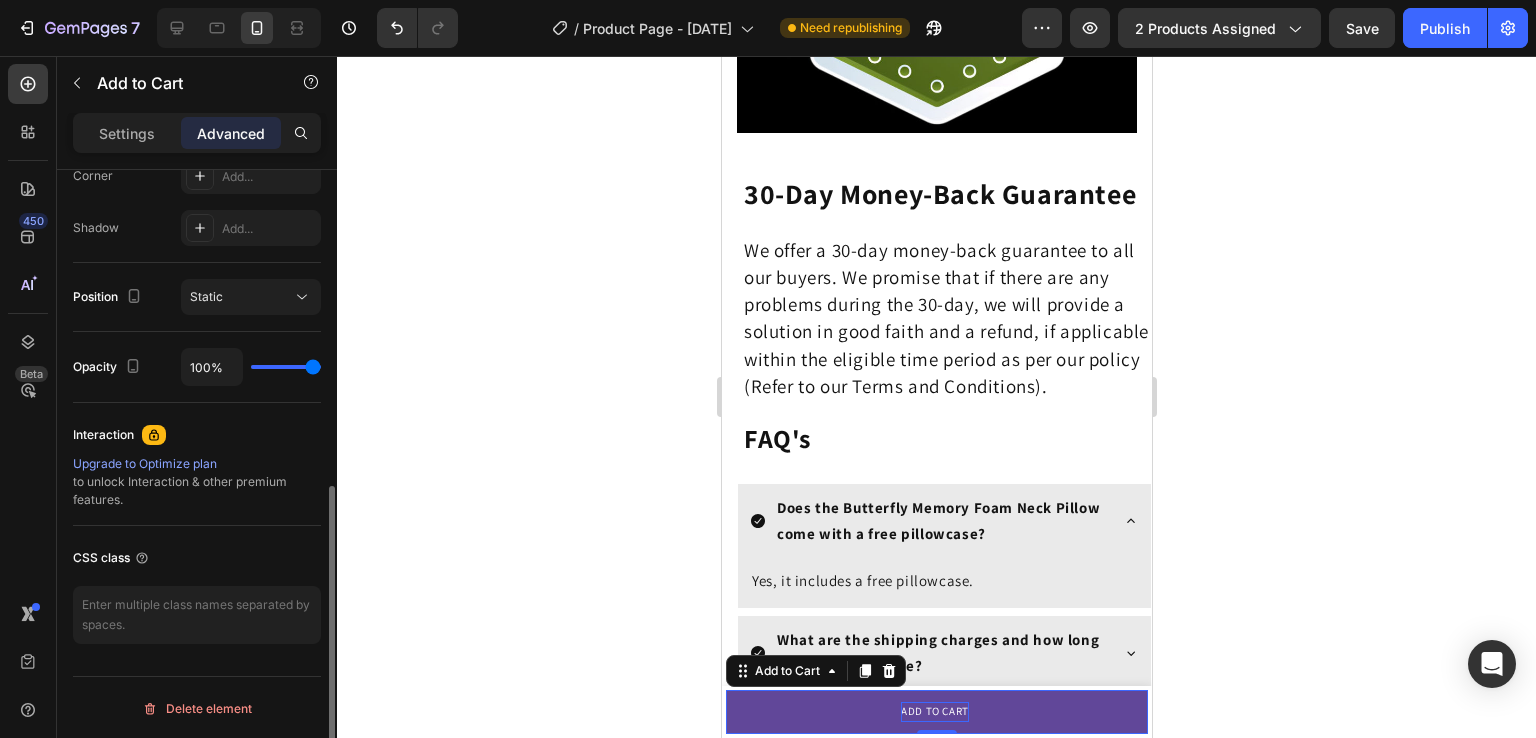 click on "Upgrade to Optimize plan" at bounding box center [197, 464] 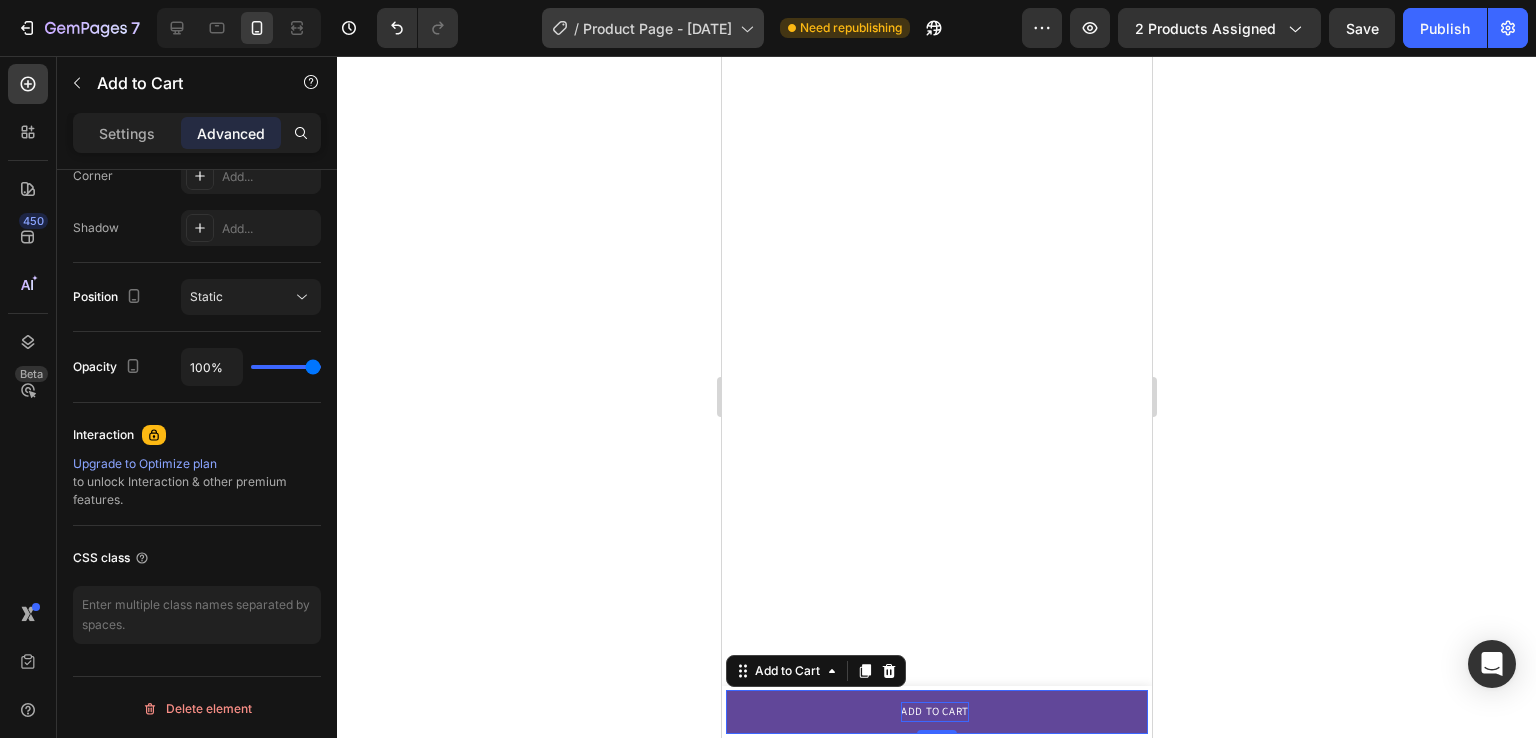 scroll, scrollTop: 1374, scrollLeft: 0, axis: vertical 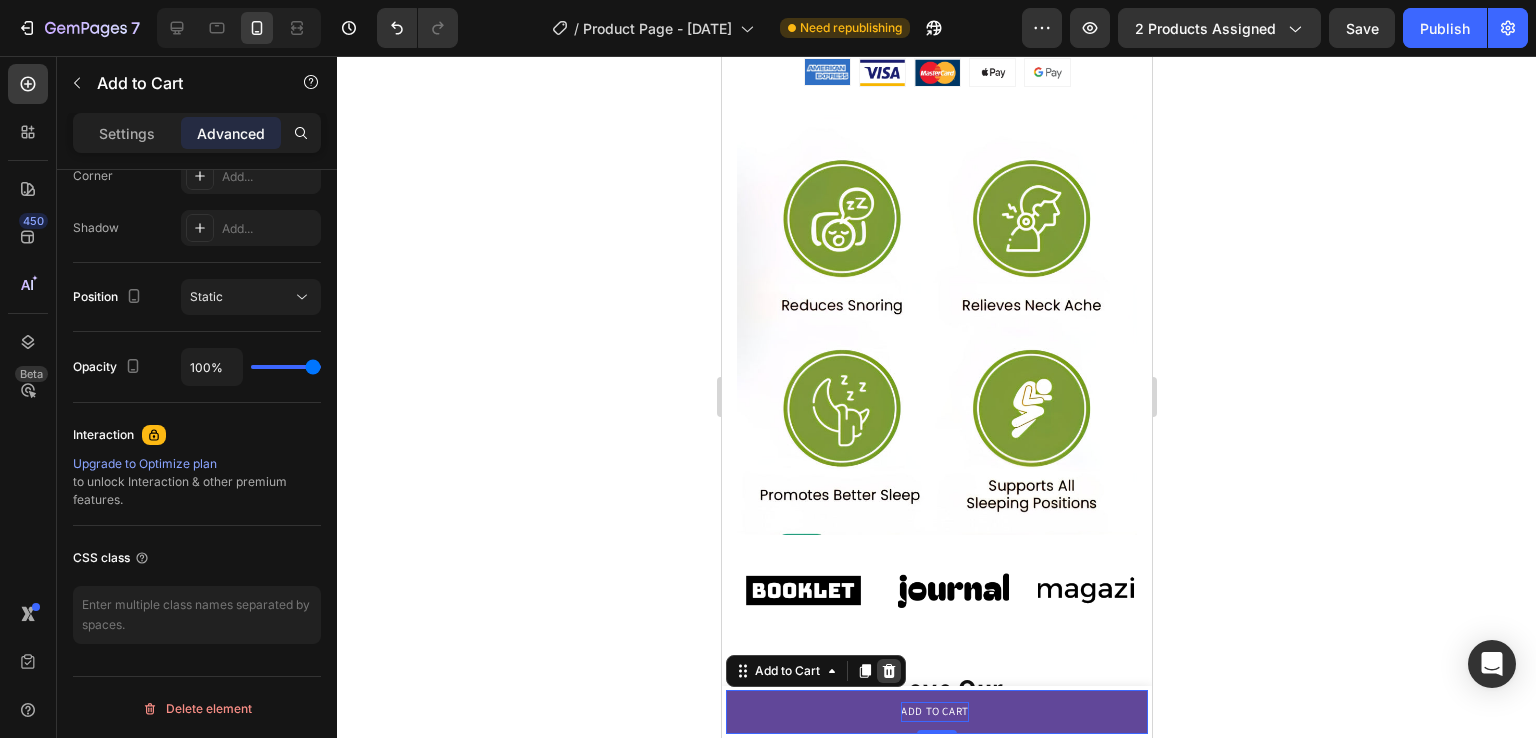 click 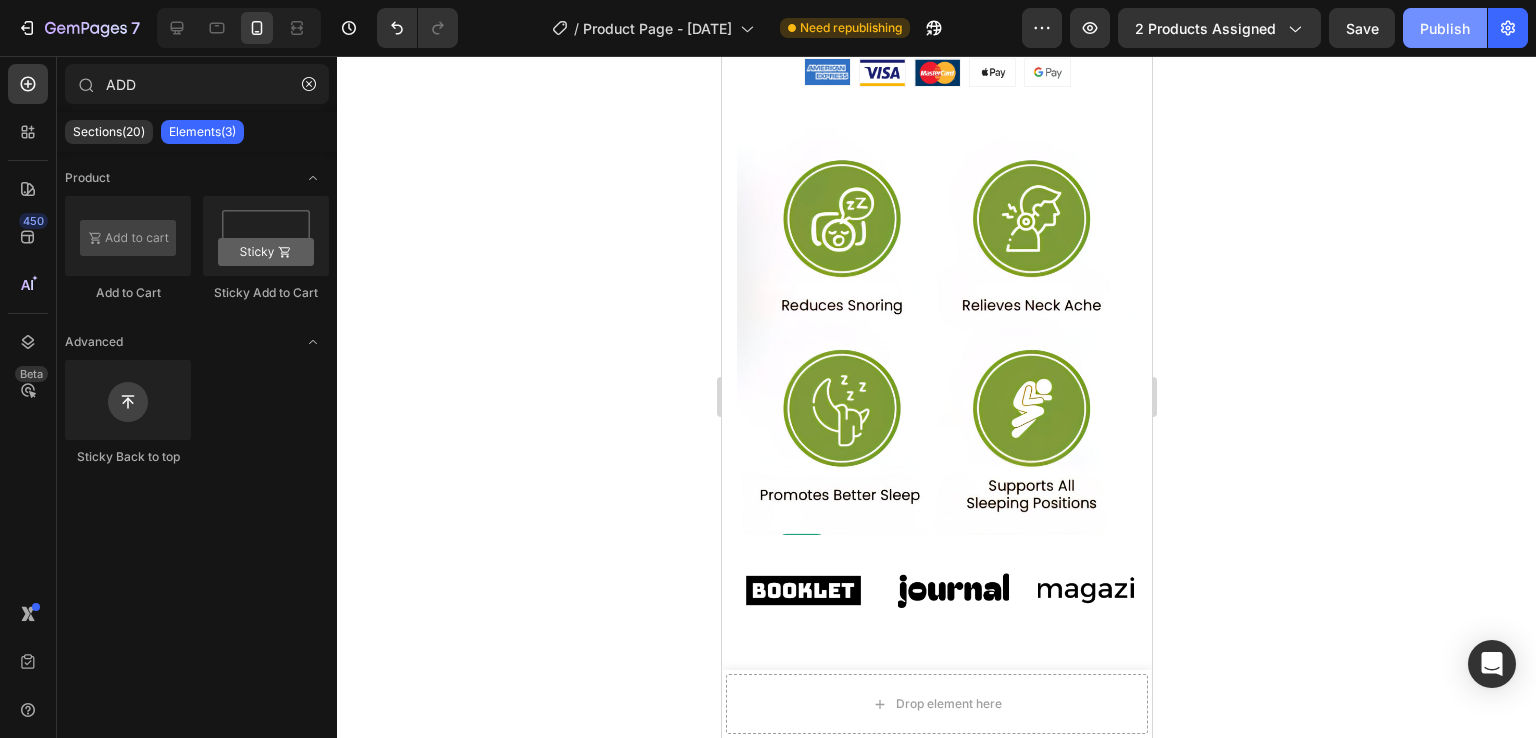 click on "Publish" 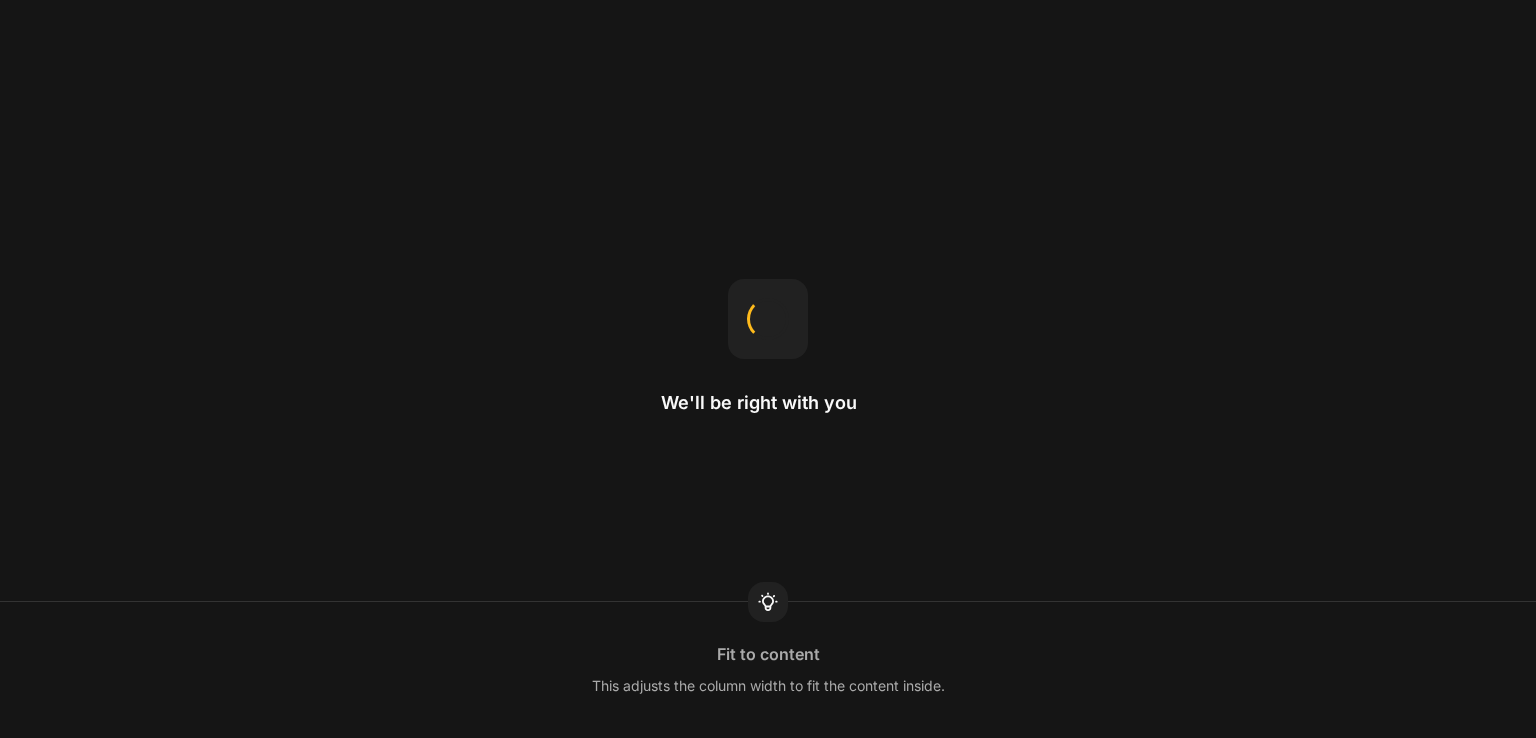 scroll, scrollTop: 0, scrollLeft: 0, axis: both 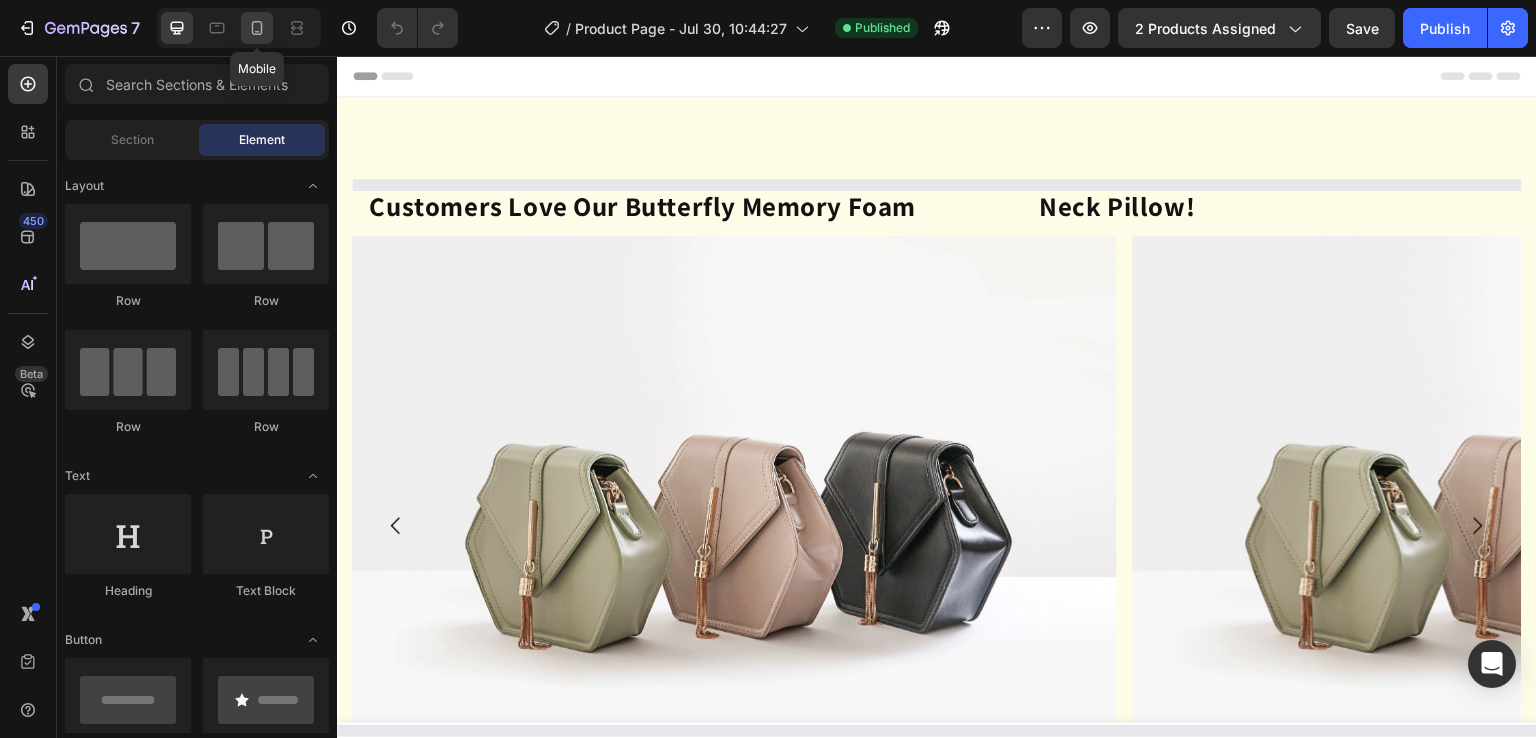 click 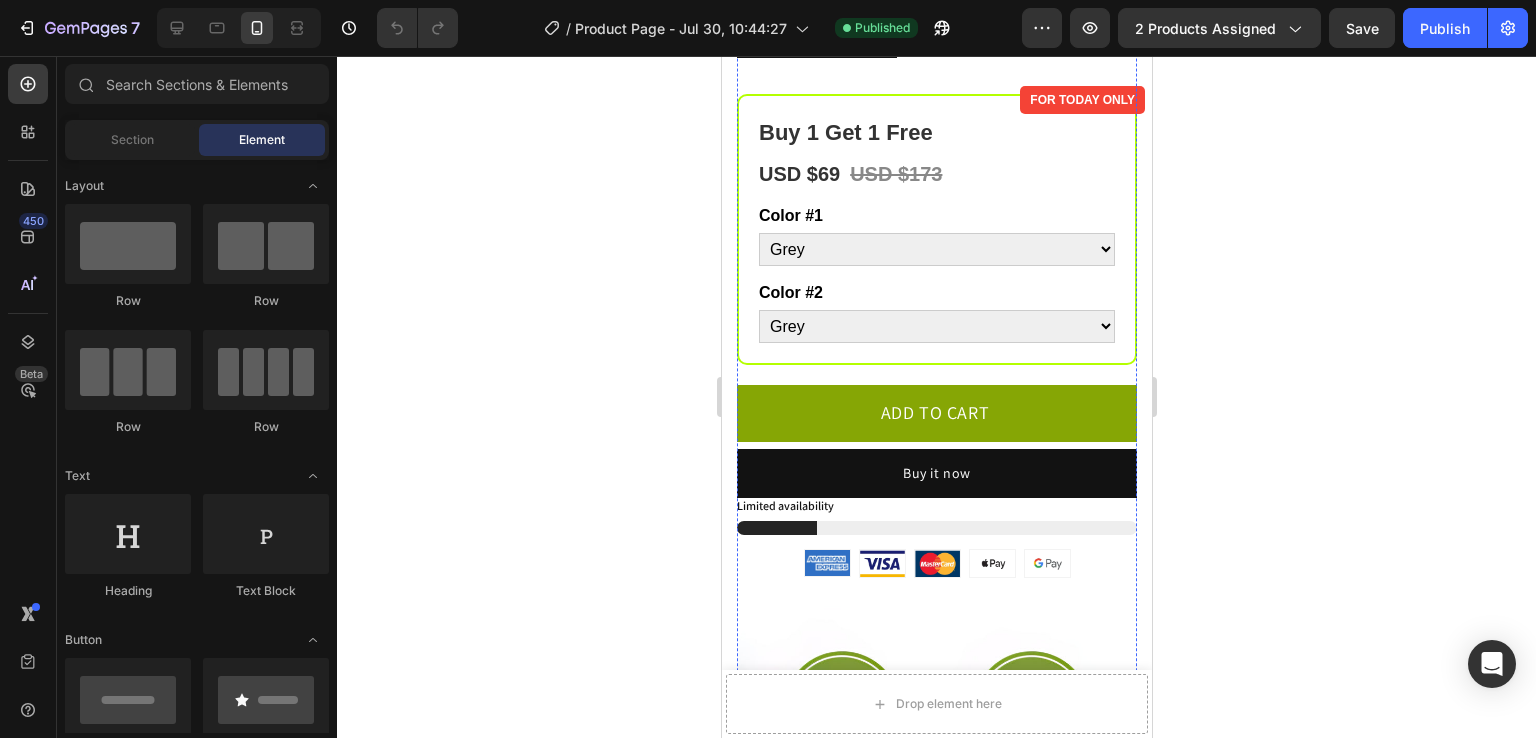 scroll, scrollTop: 884, scrollLeft: 0, axis: vertical 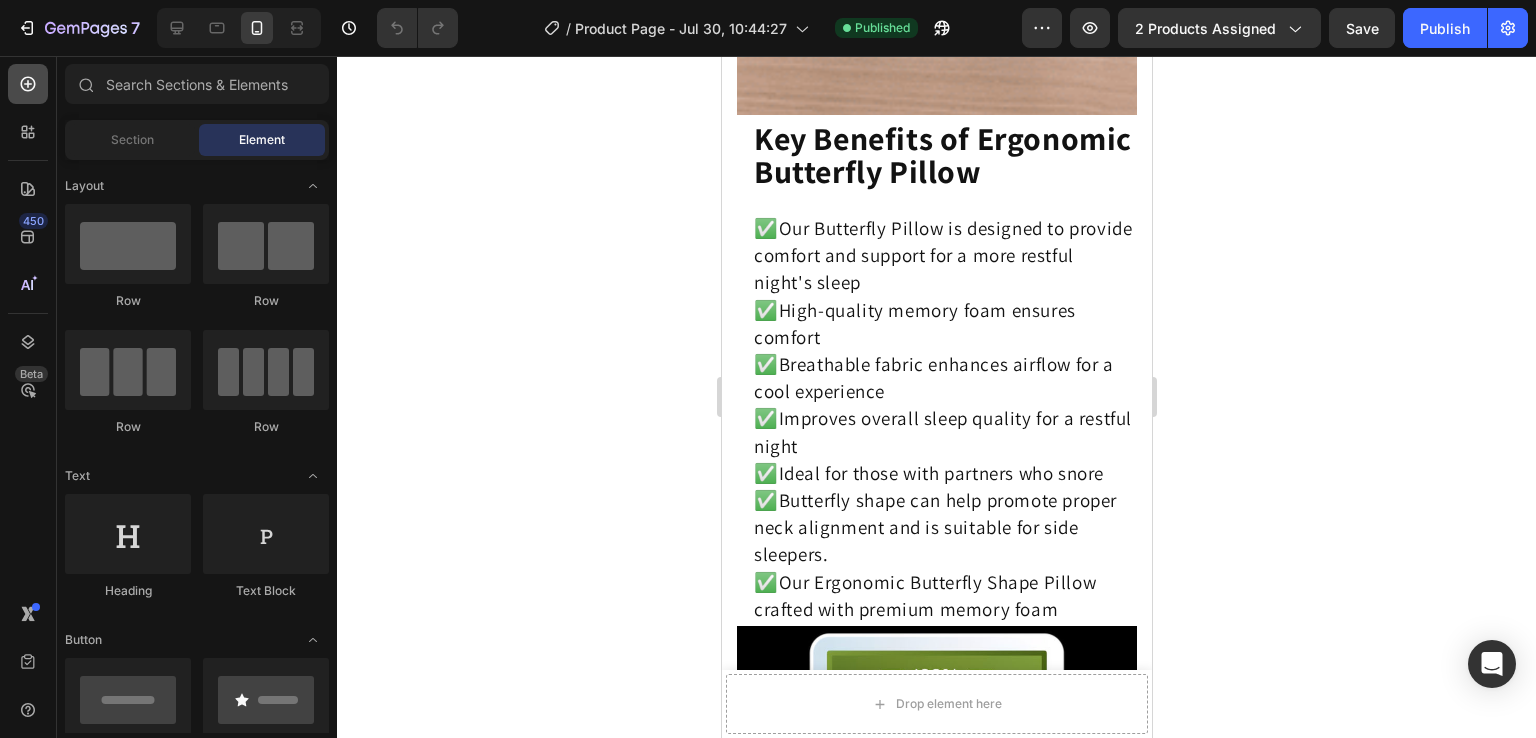 click 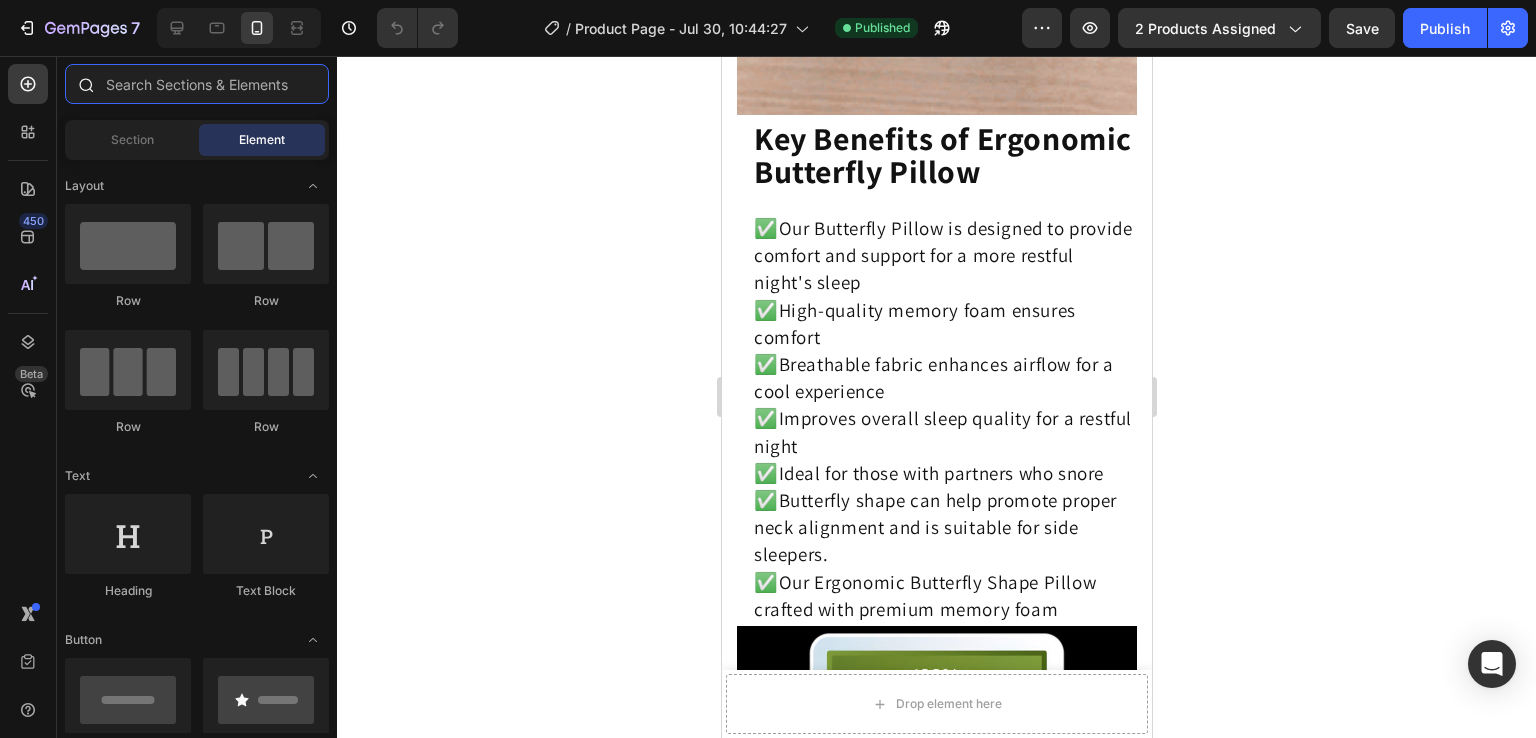 click at bounding box center (197, 84) 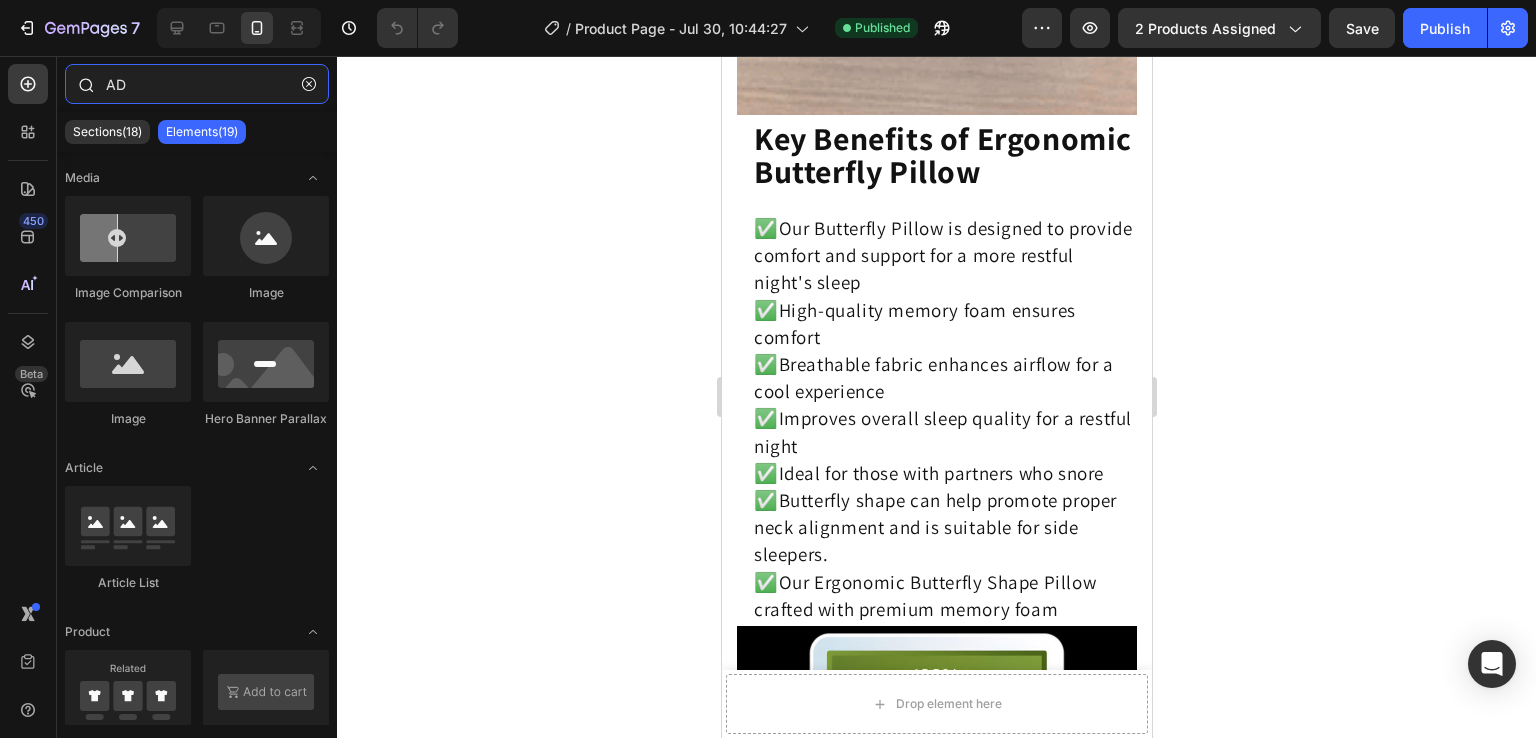 type on "ADD" 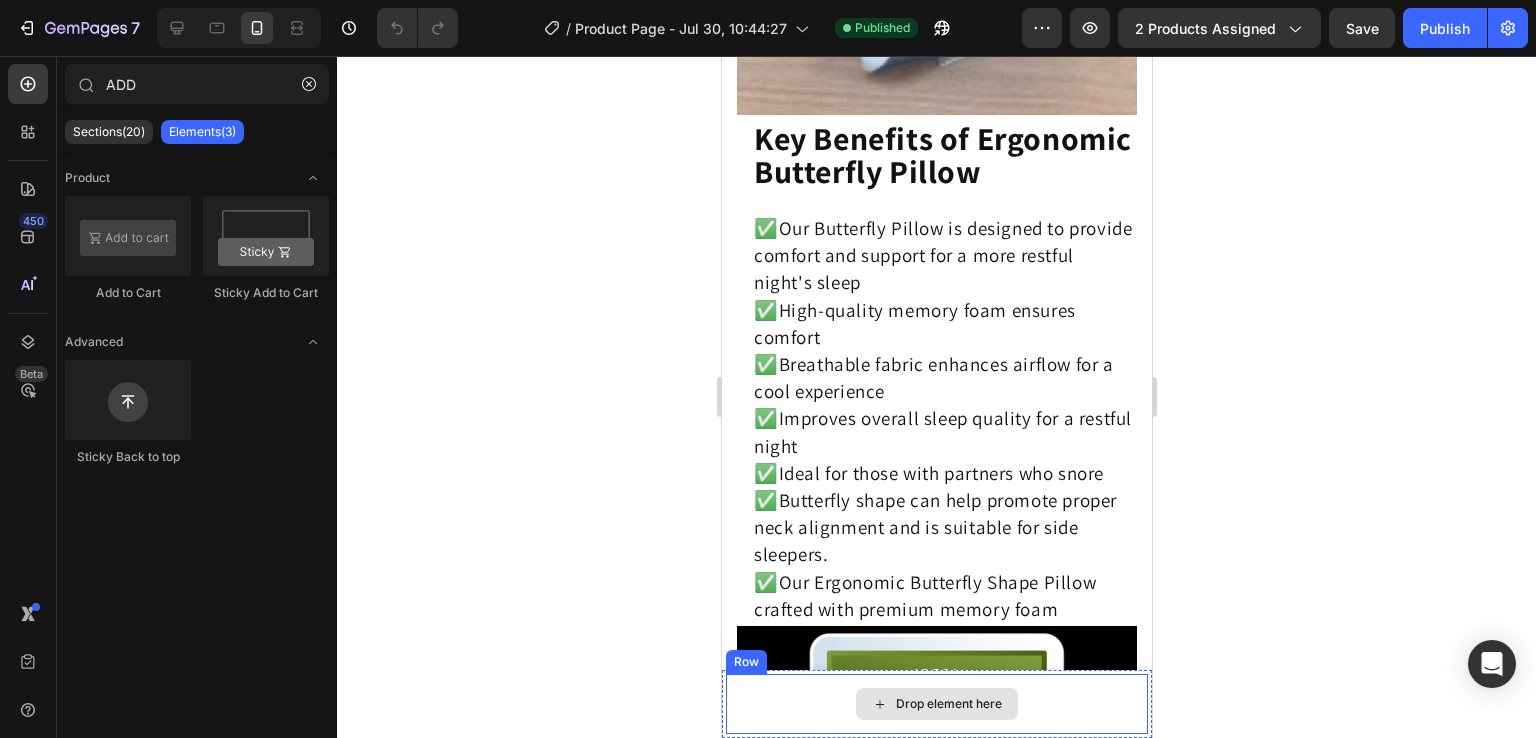 click on "Drop element here" at bounding box center (936, 704) 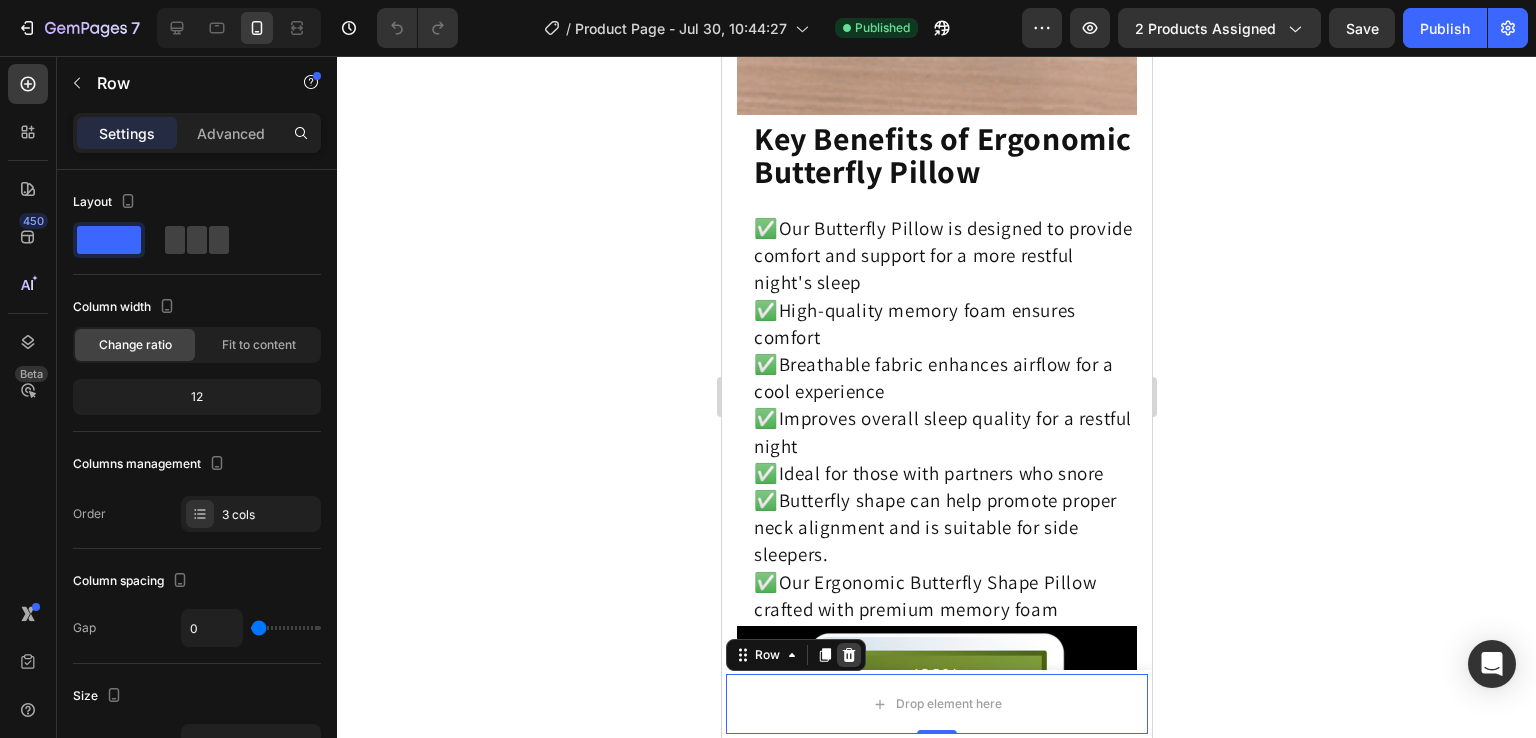 click 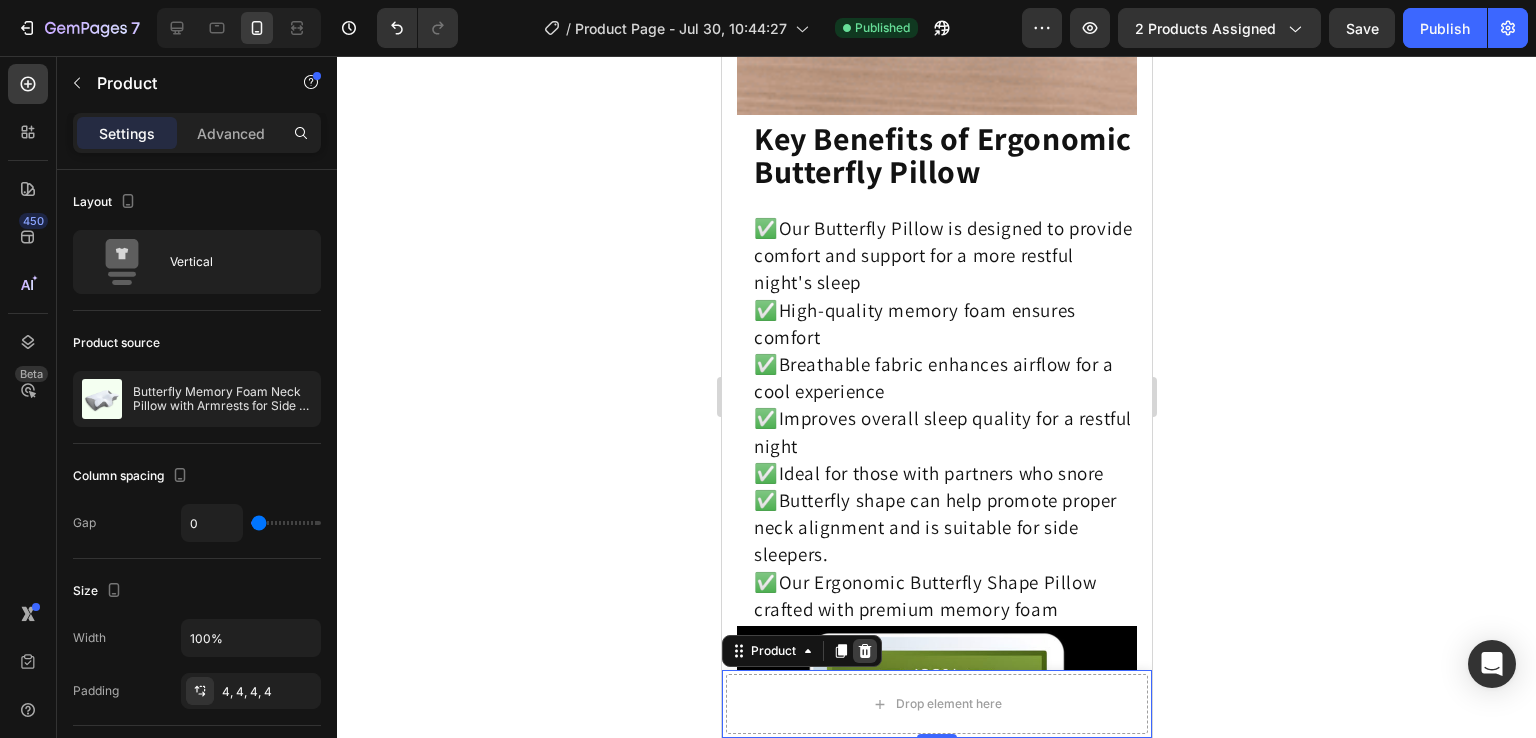 click 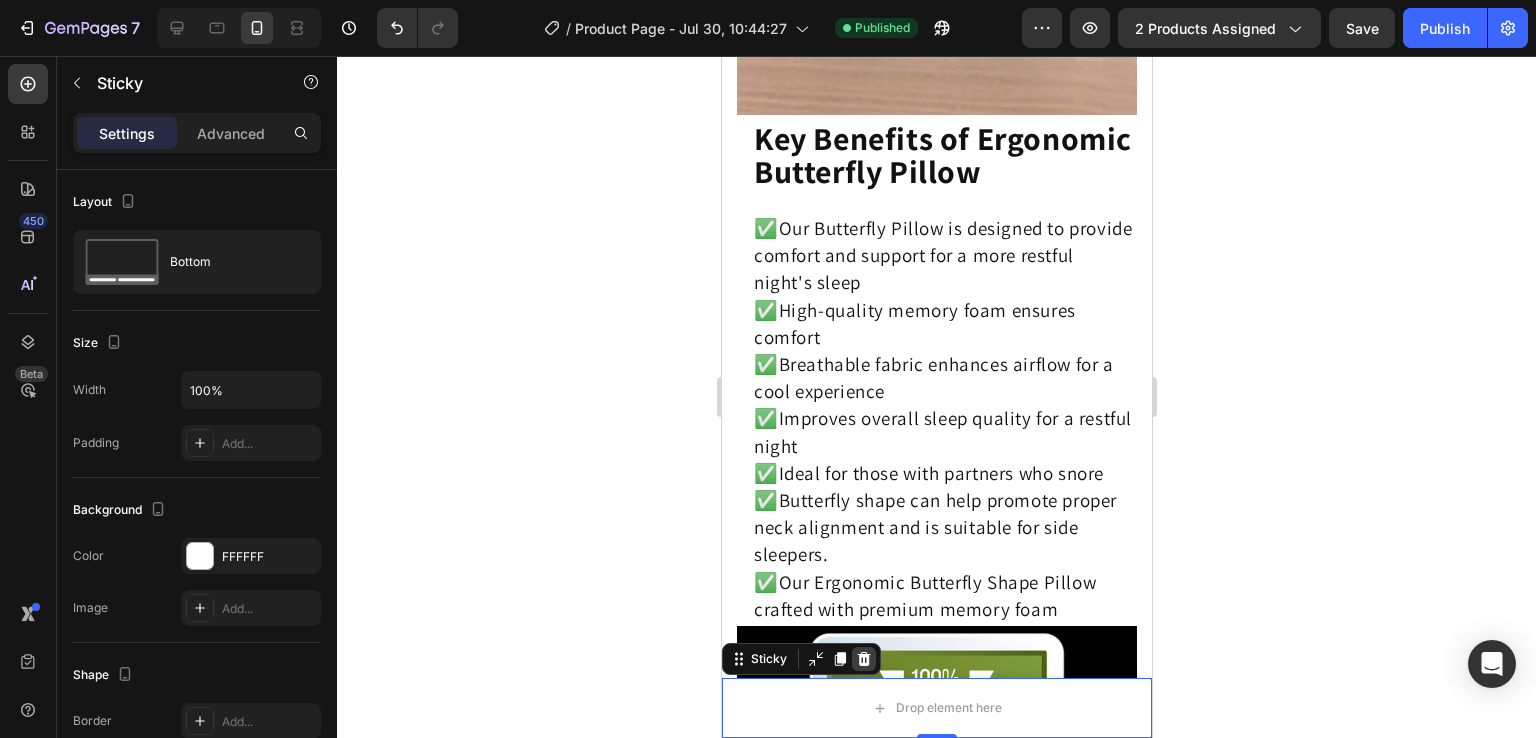 click 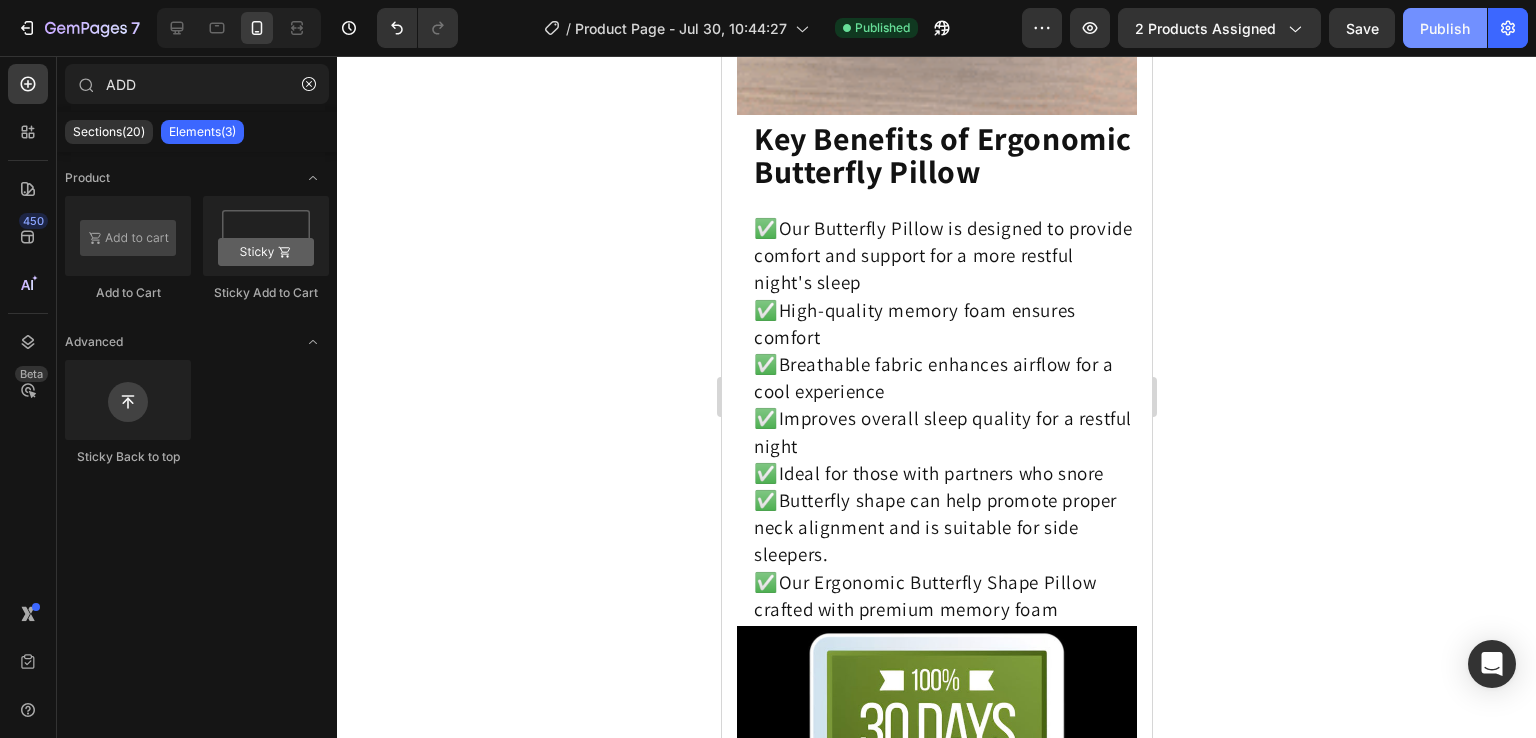 click on "Publish" 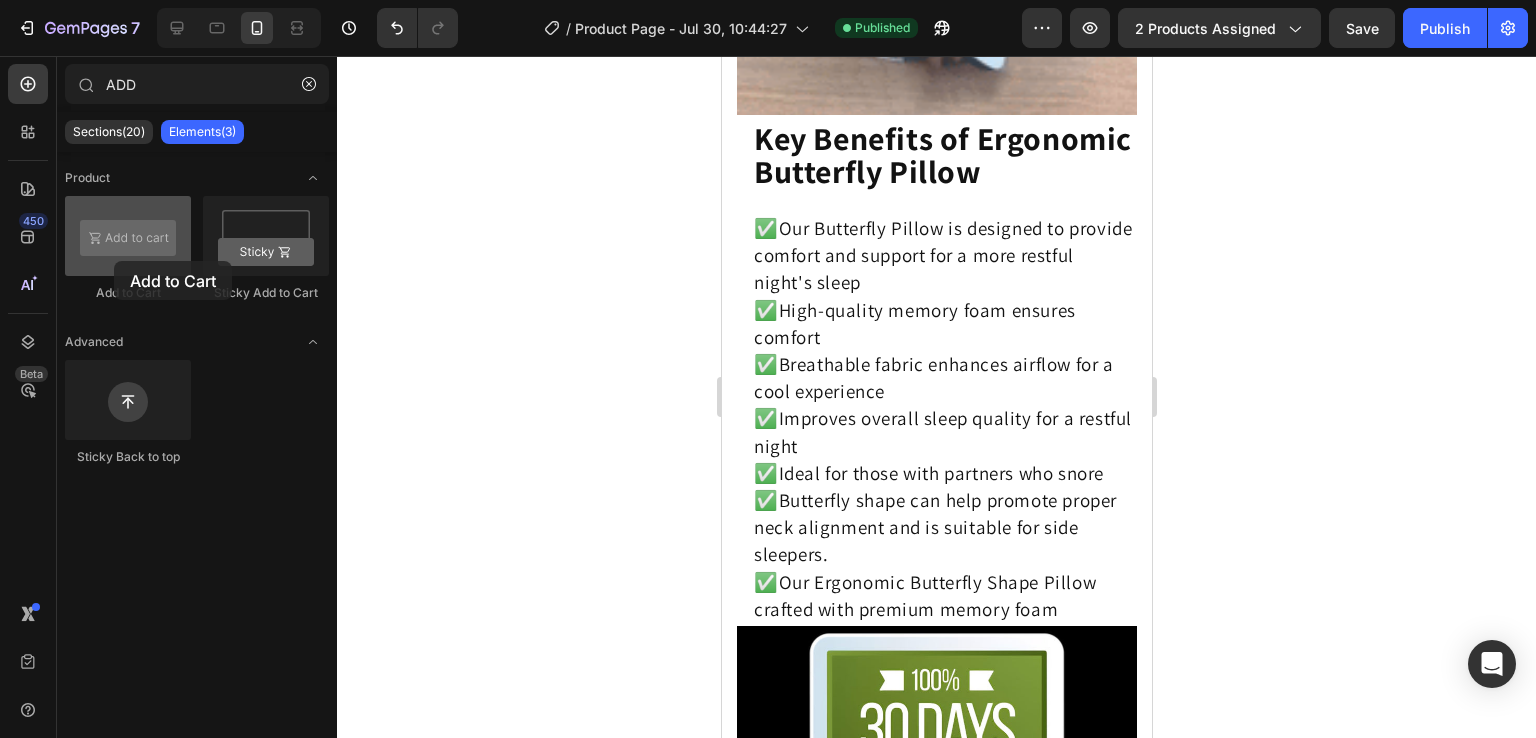 click at bounding box center (128, 236) 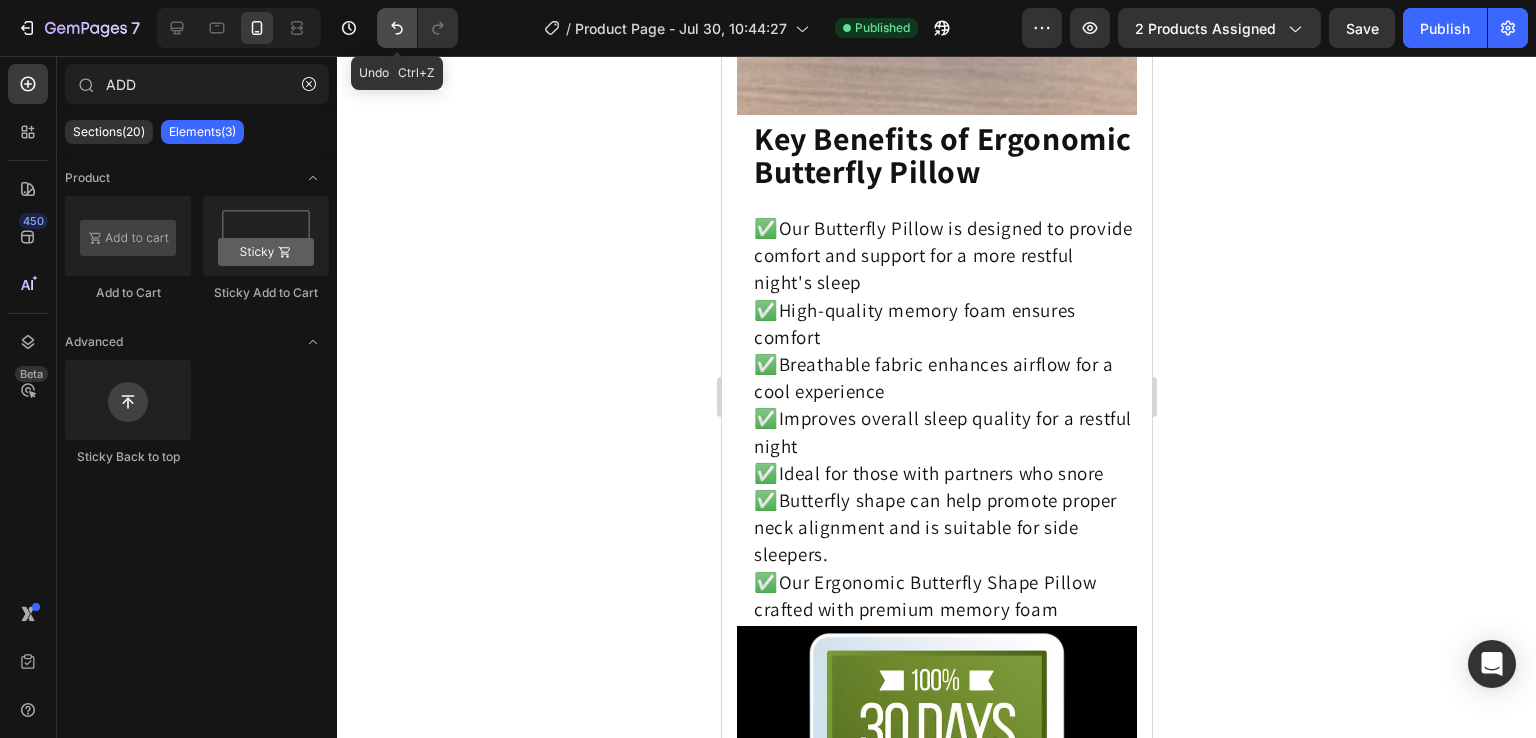 click 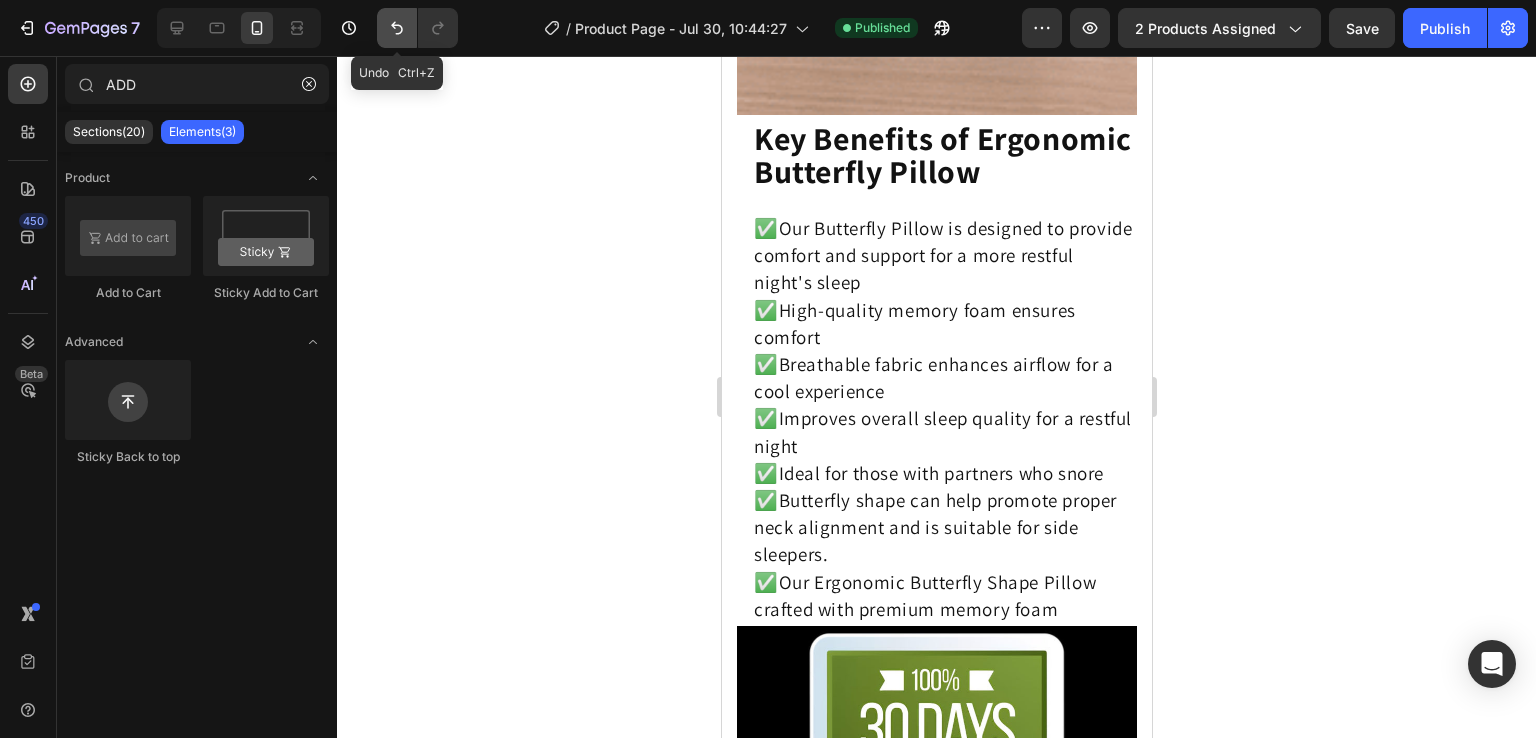 click 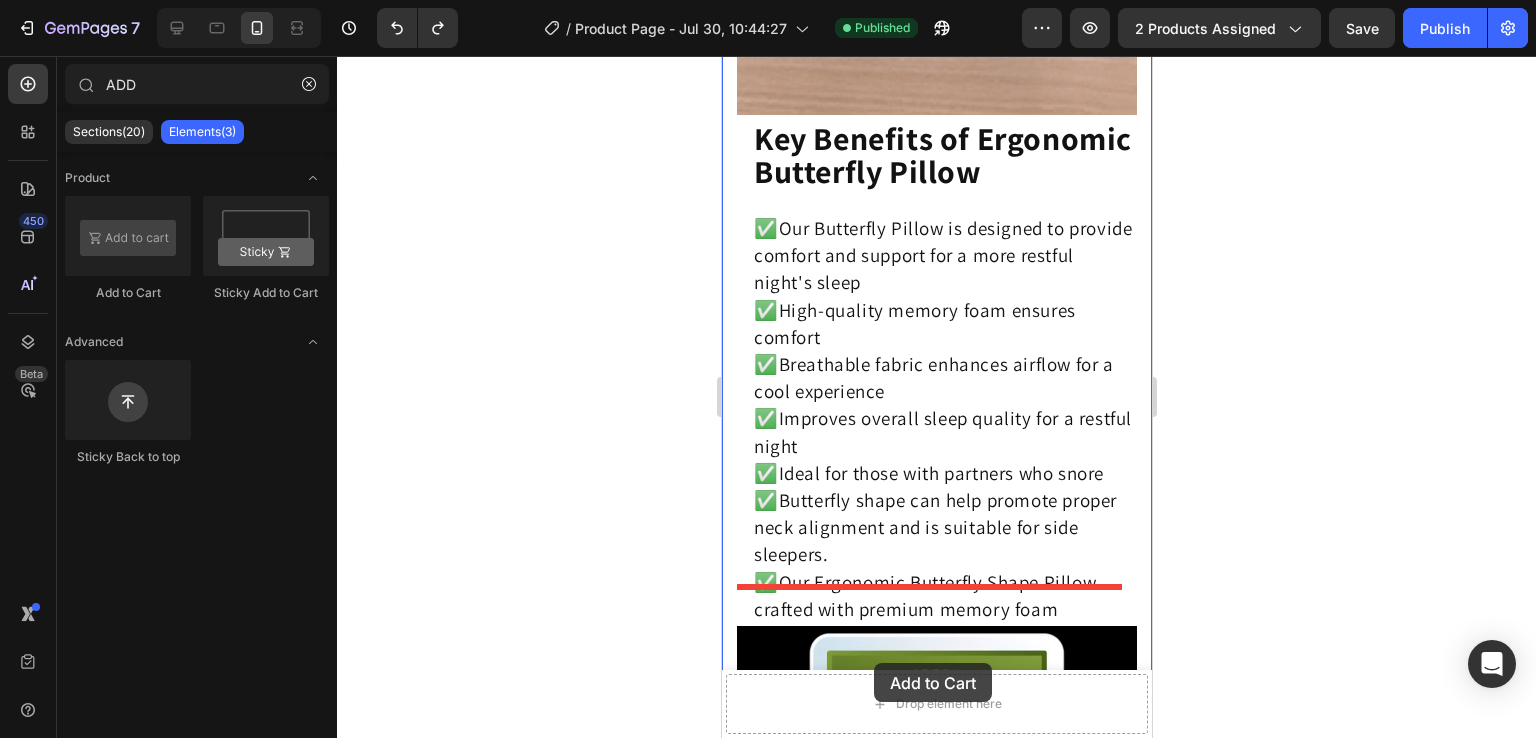 scroll, scrollTop: 3400, scrollLeft: 0, axis: vertical 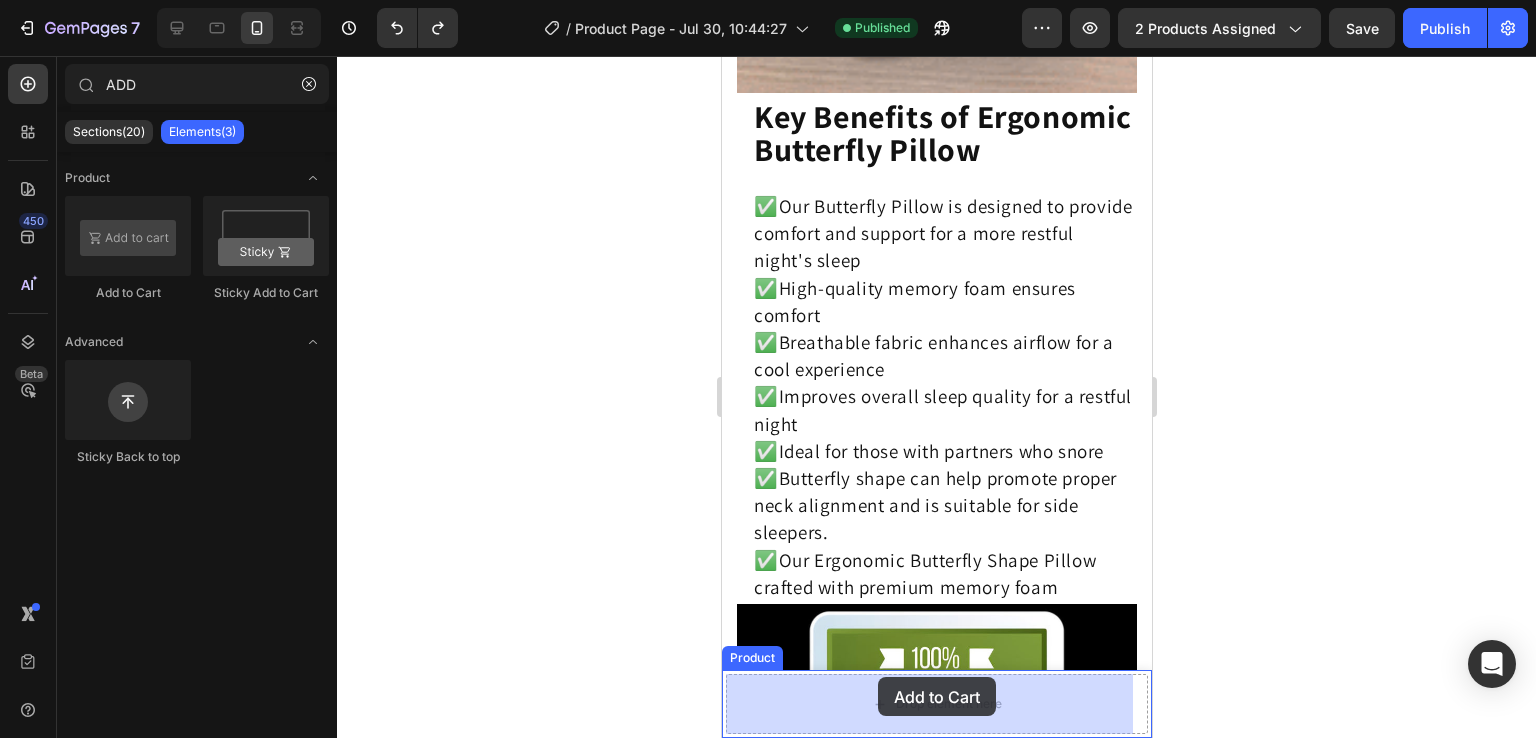 drag, startPoint x: 837, startPoint y: 277, endPoint x: 876, endPoint y: 674, distance: 398.911 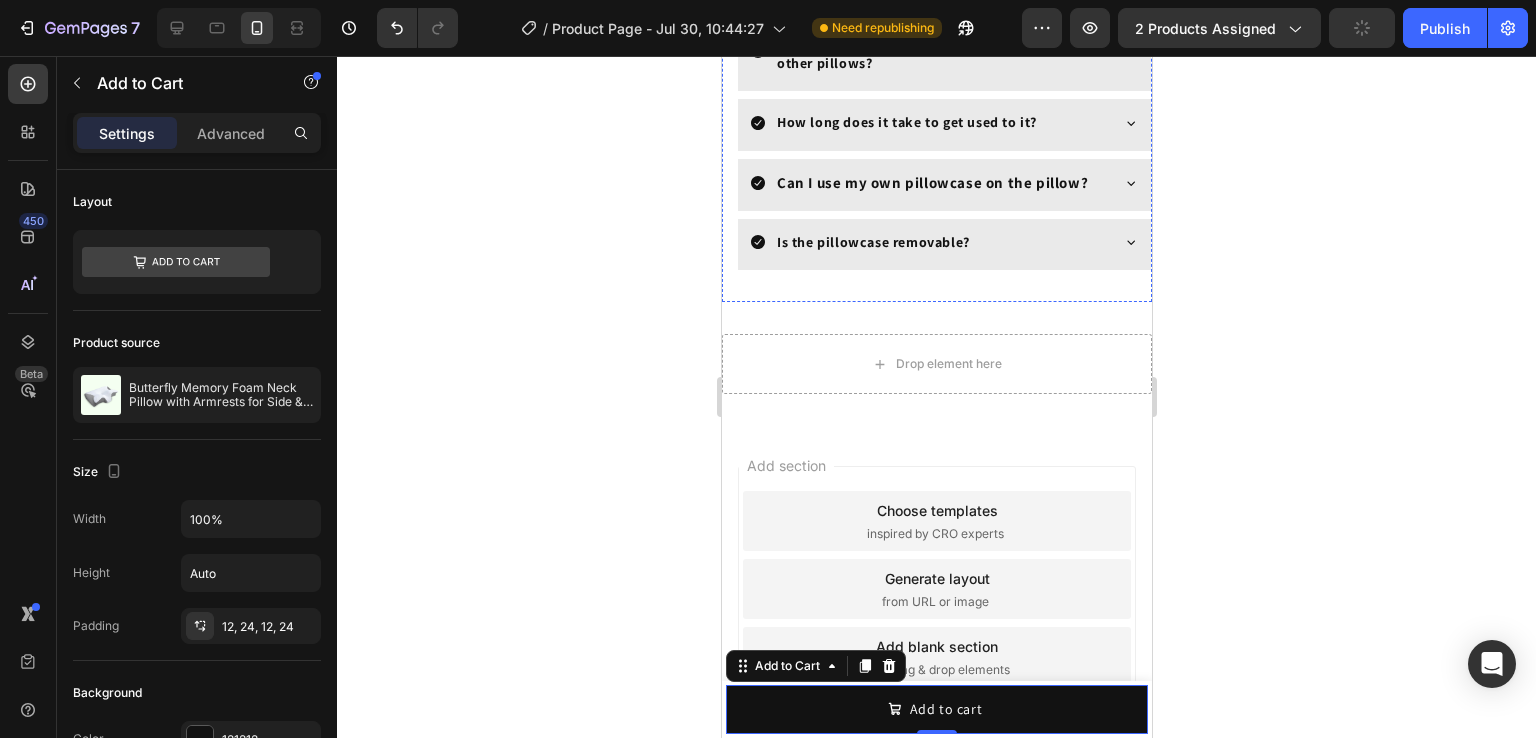 scroll, scrollTop: 4966, scrollLeft: 0, axis: vertical 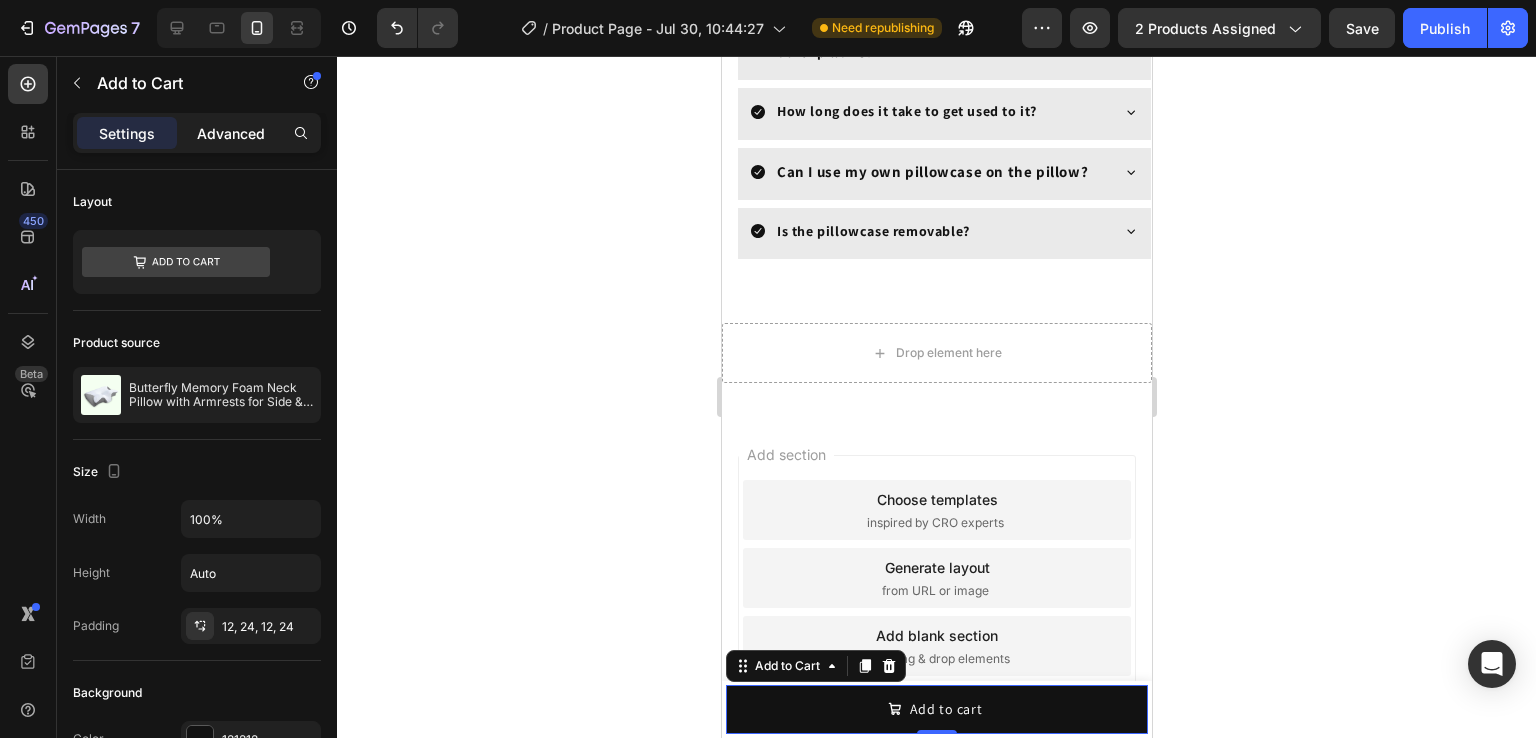 click on "Advanced" at bounding box center [231, 133] 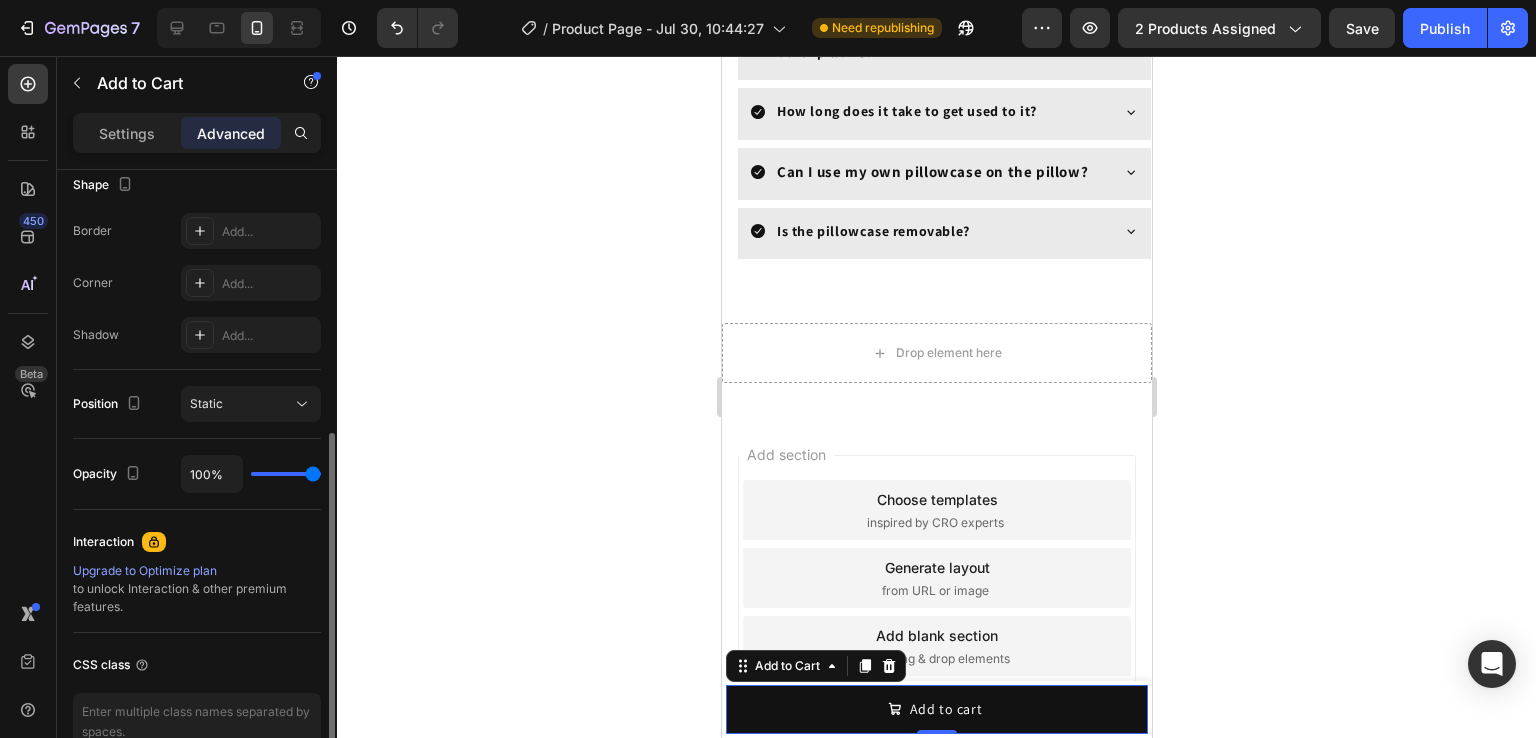 scroll, scrollTop: 638, scrollLeft: 0, axis: vertical 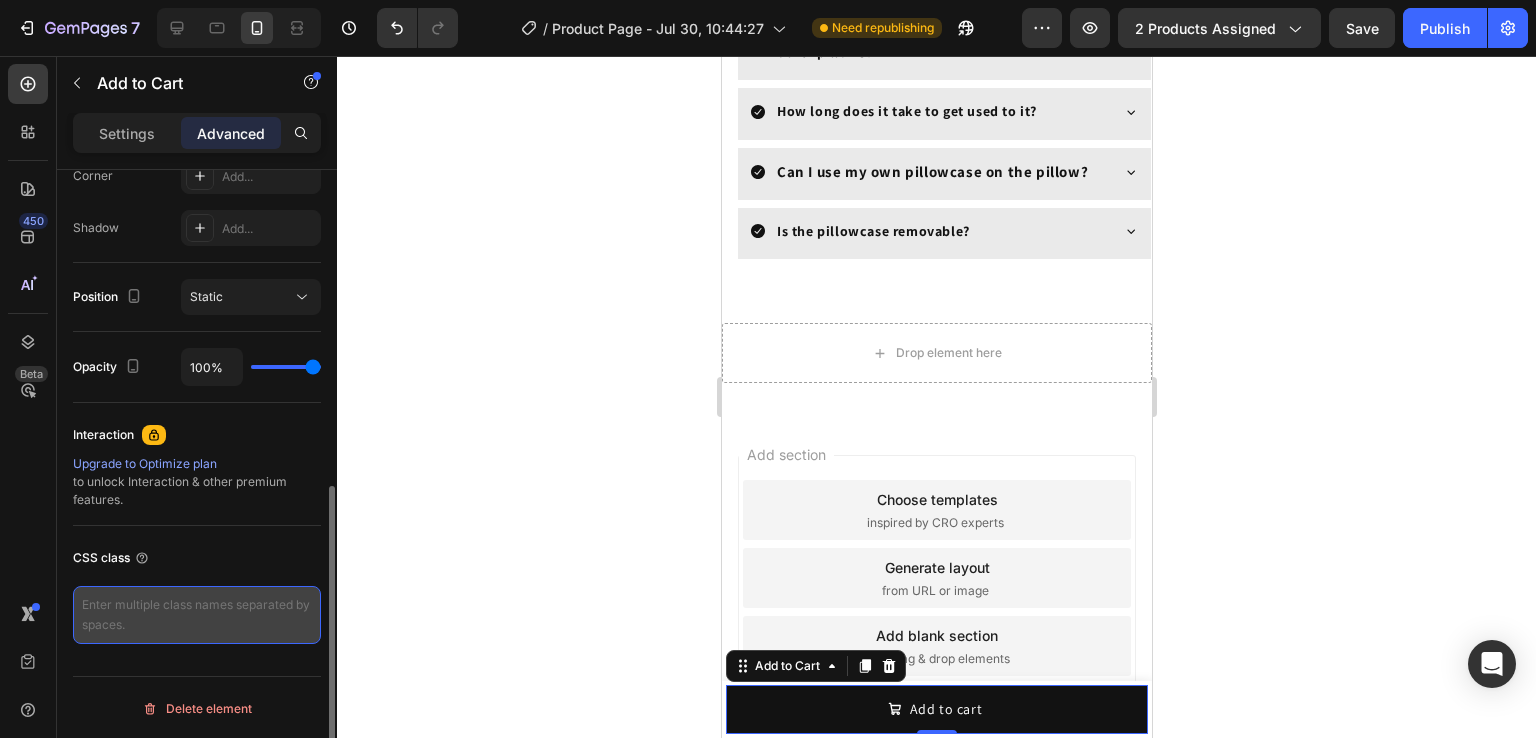 click at bounding box center [197, 615] 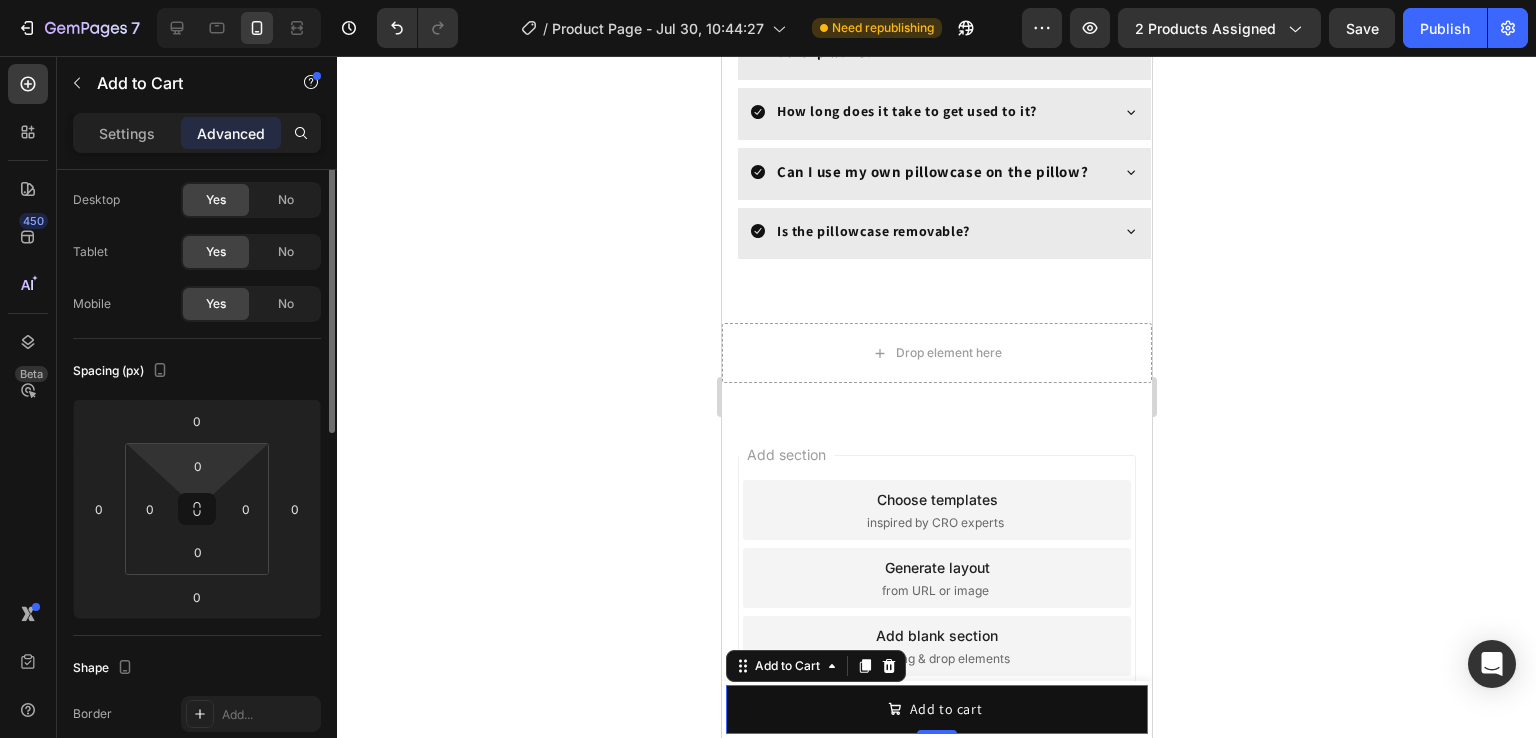 scroll, scrollTop: 0, scrollLeft: 0, axis: both 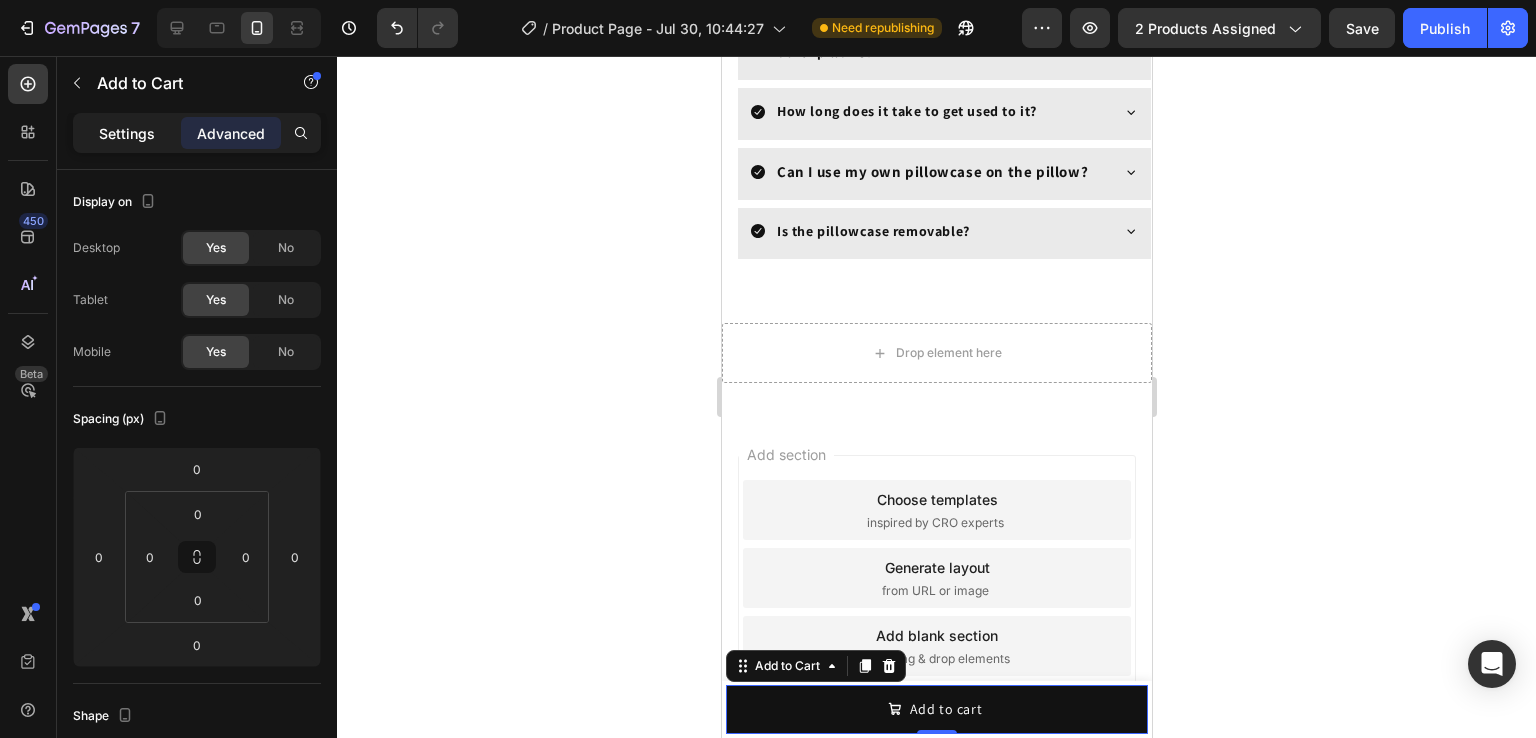 click on "Settings" 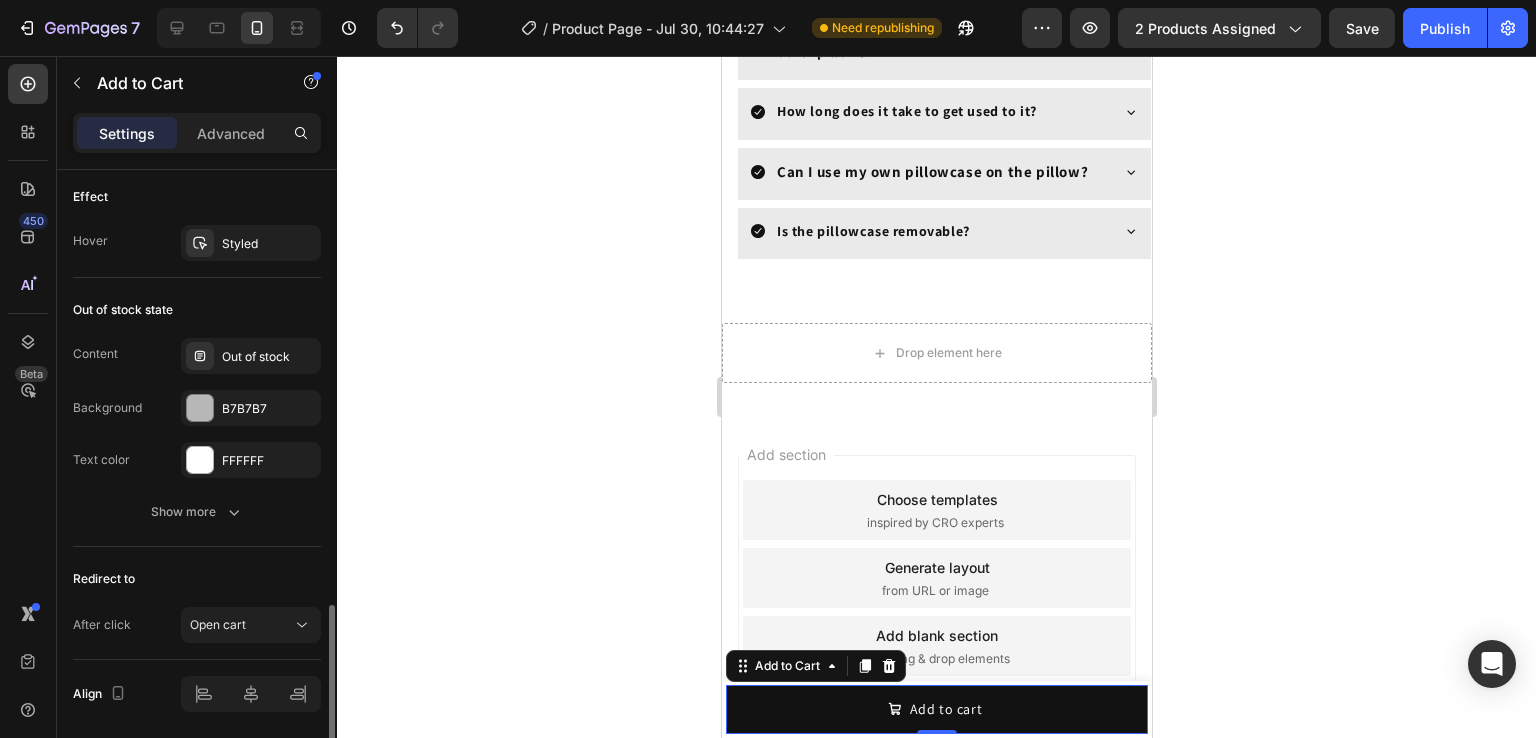 scroll, scrollTop: 1605, scrollLeft: 0, axis: vertical 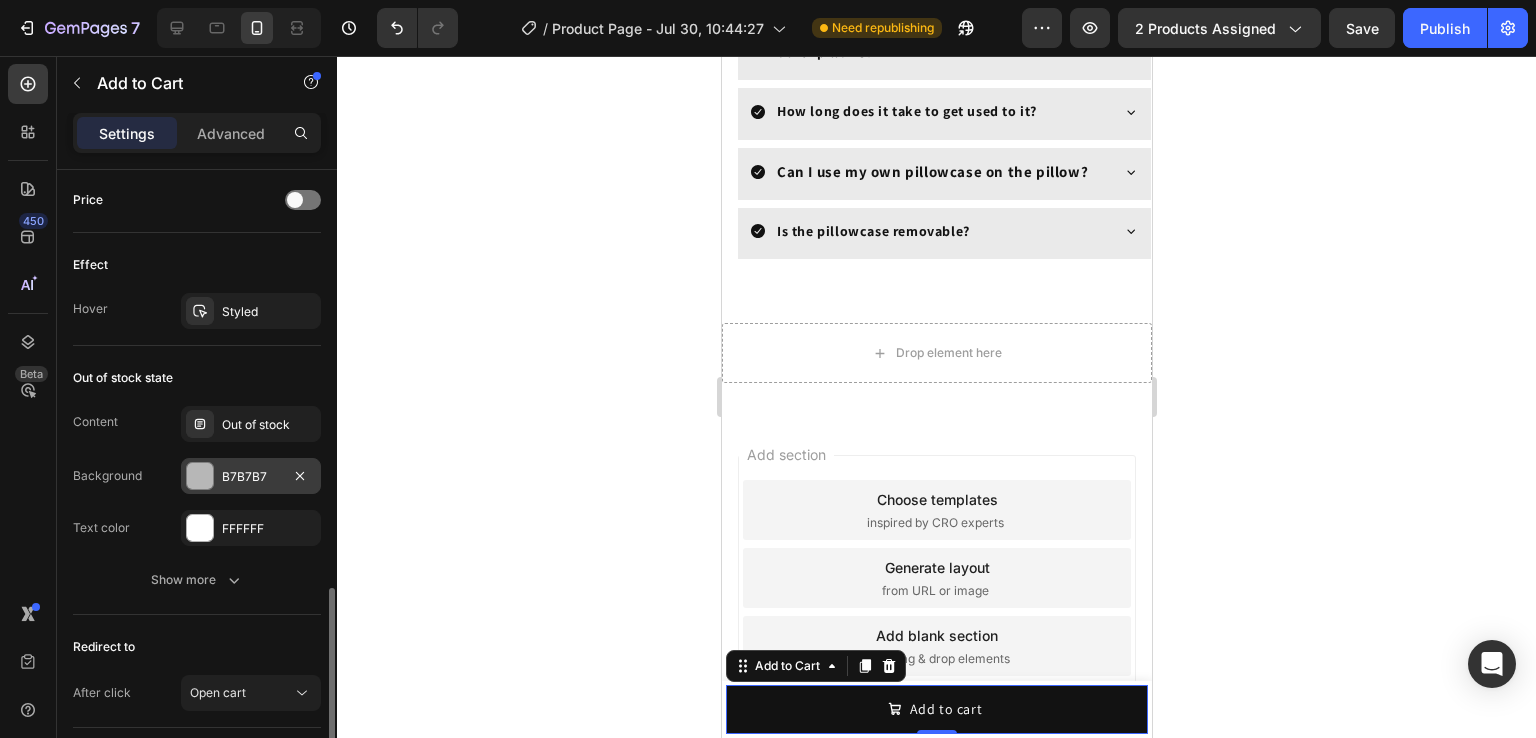 drag, startPoint x: 176, startPoint y: 493, endPoint x: 216, endPoint y: 469, distance: 46.647614 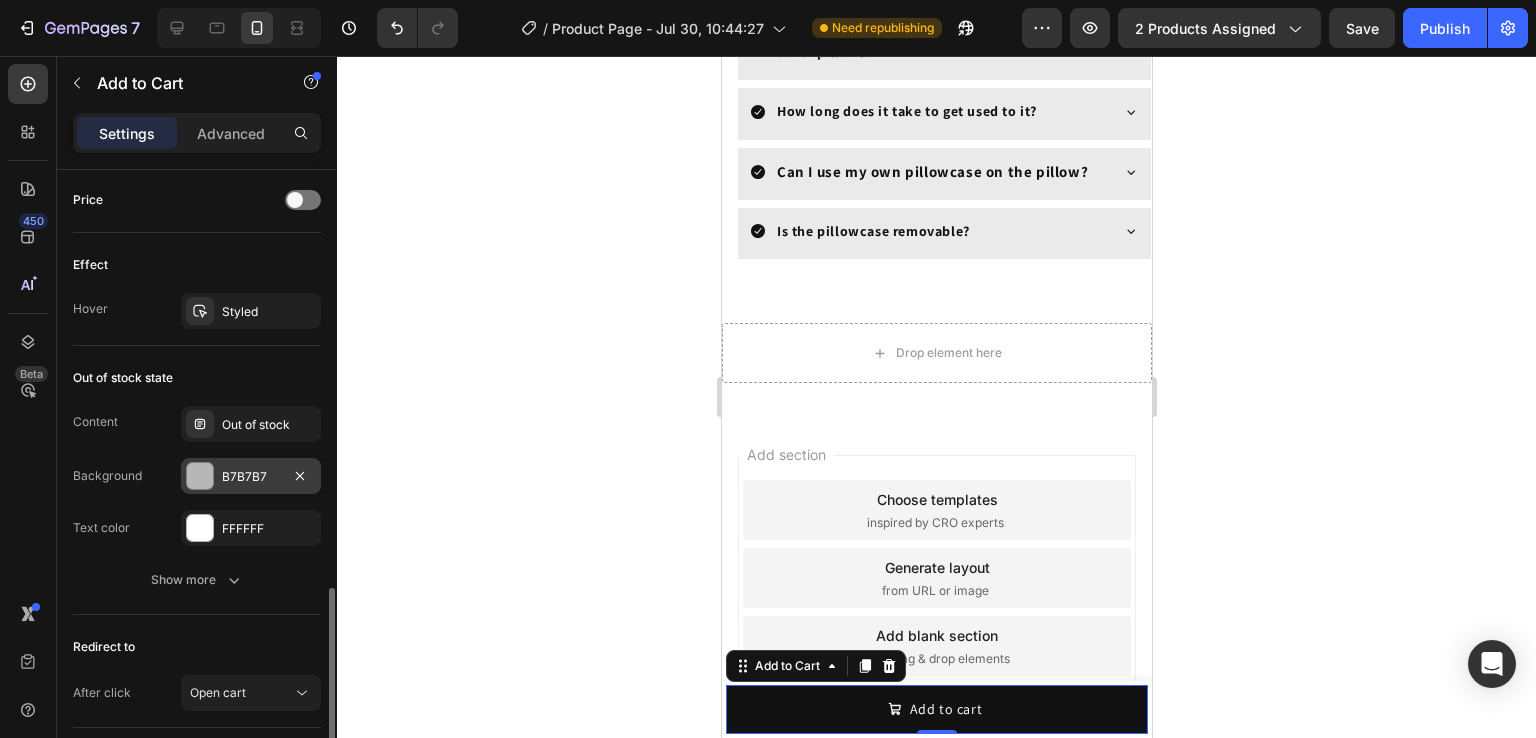 click on "B7B7B7" at bounding box center [251, 476] 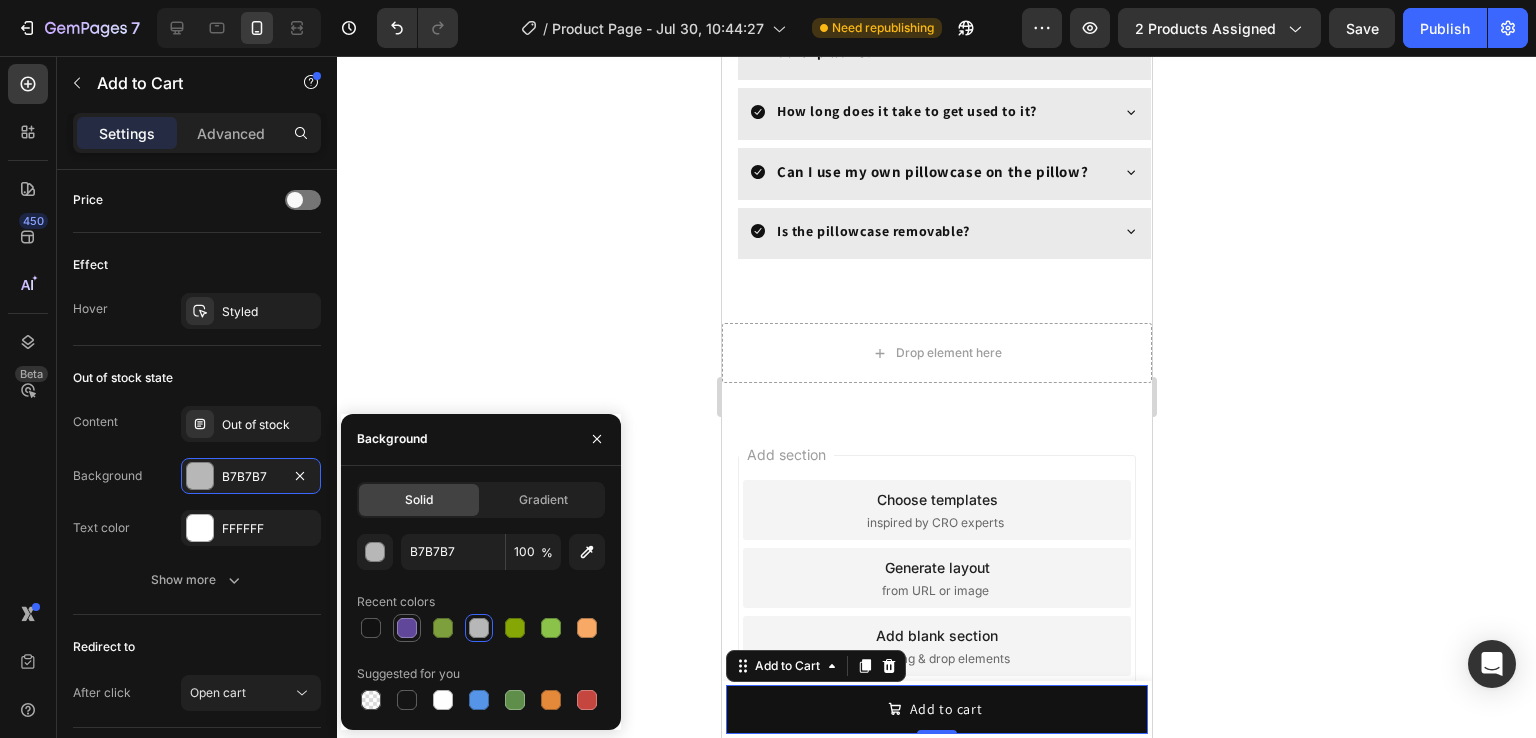 click at bounding box center (407, 628) 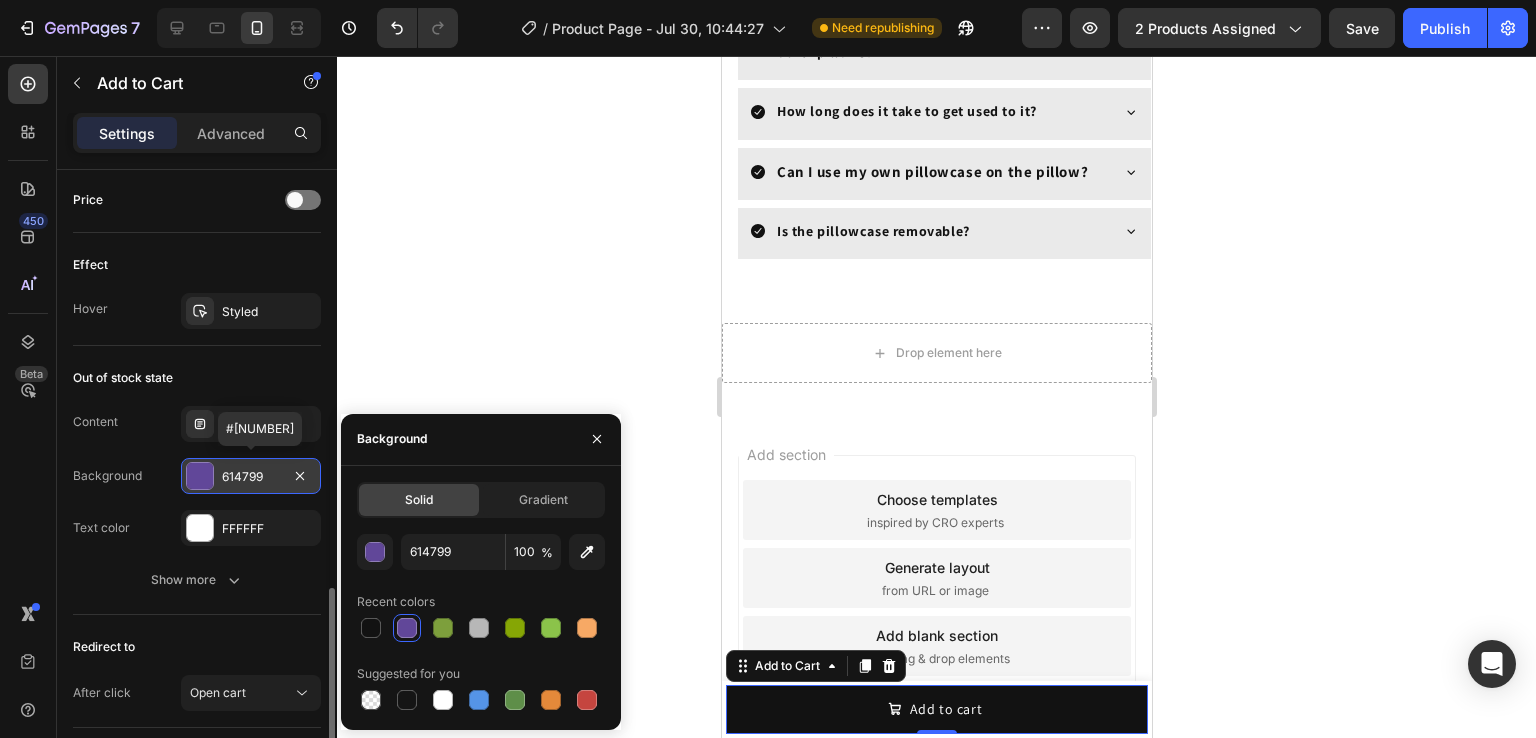 click at bounding box center (200, 476) 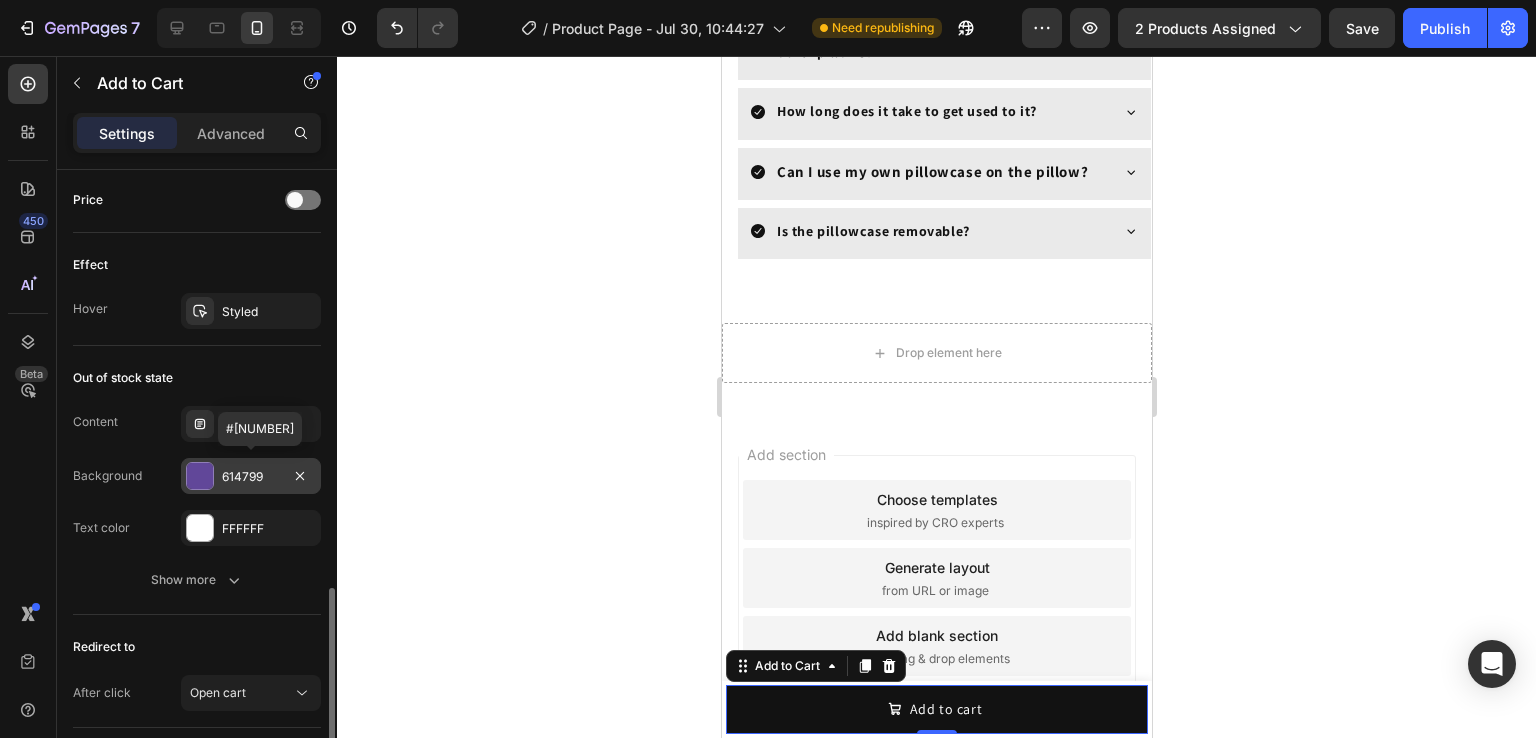 click at bounding box center (200, 476) 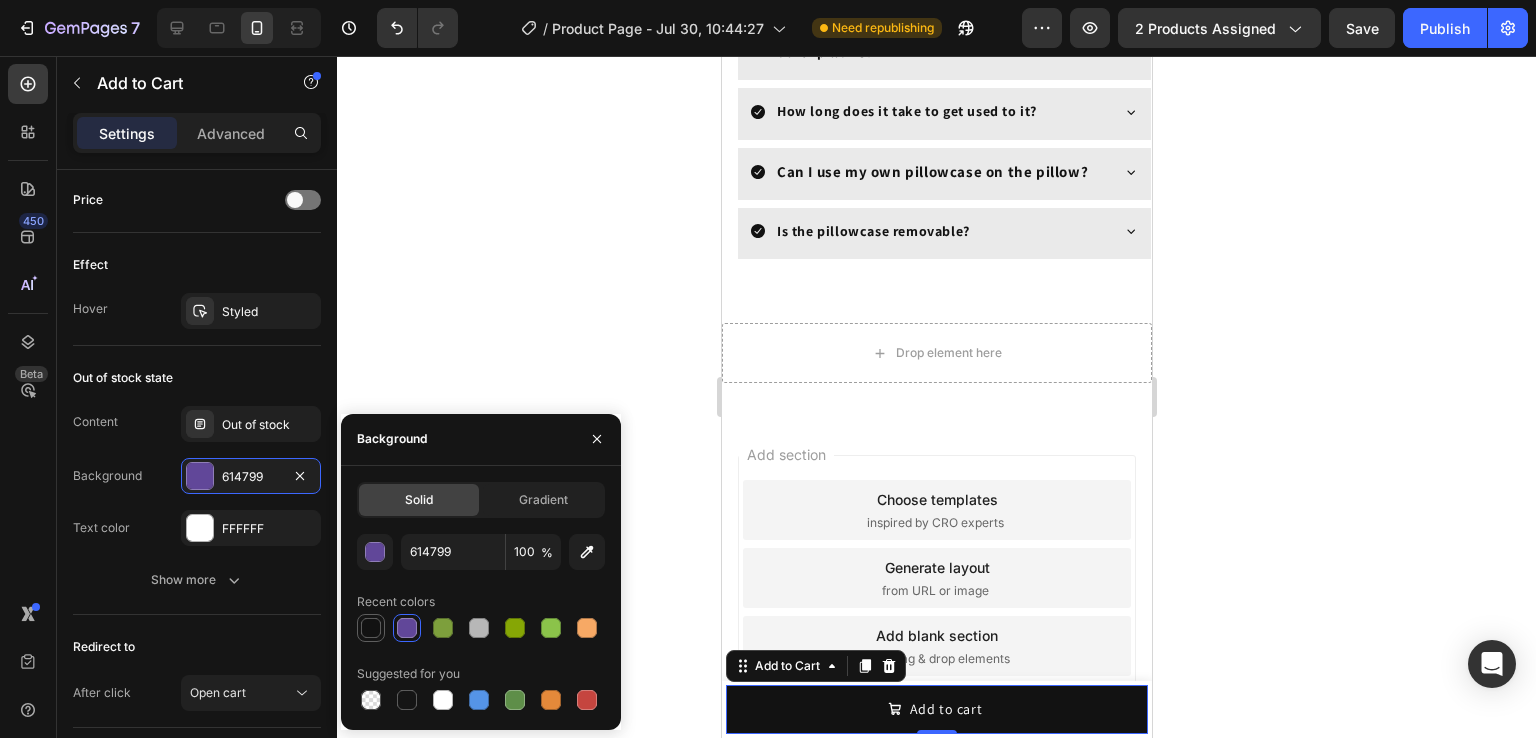 click at bounding box center (371, 628) 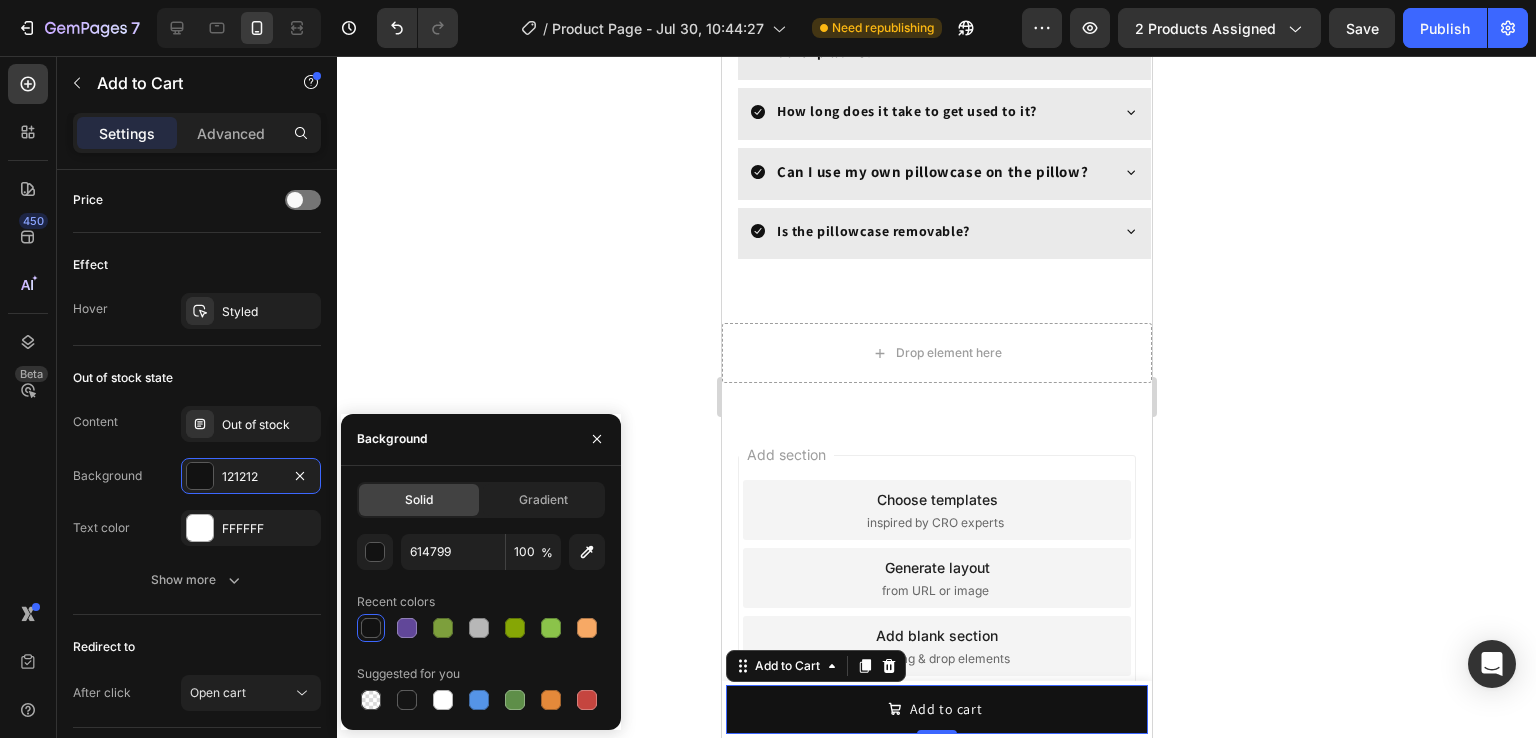 type on "121212" 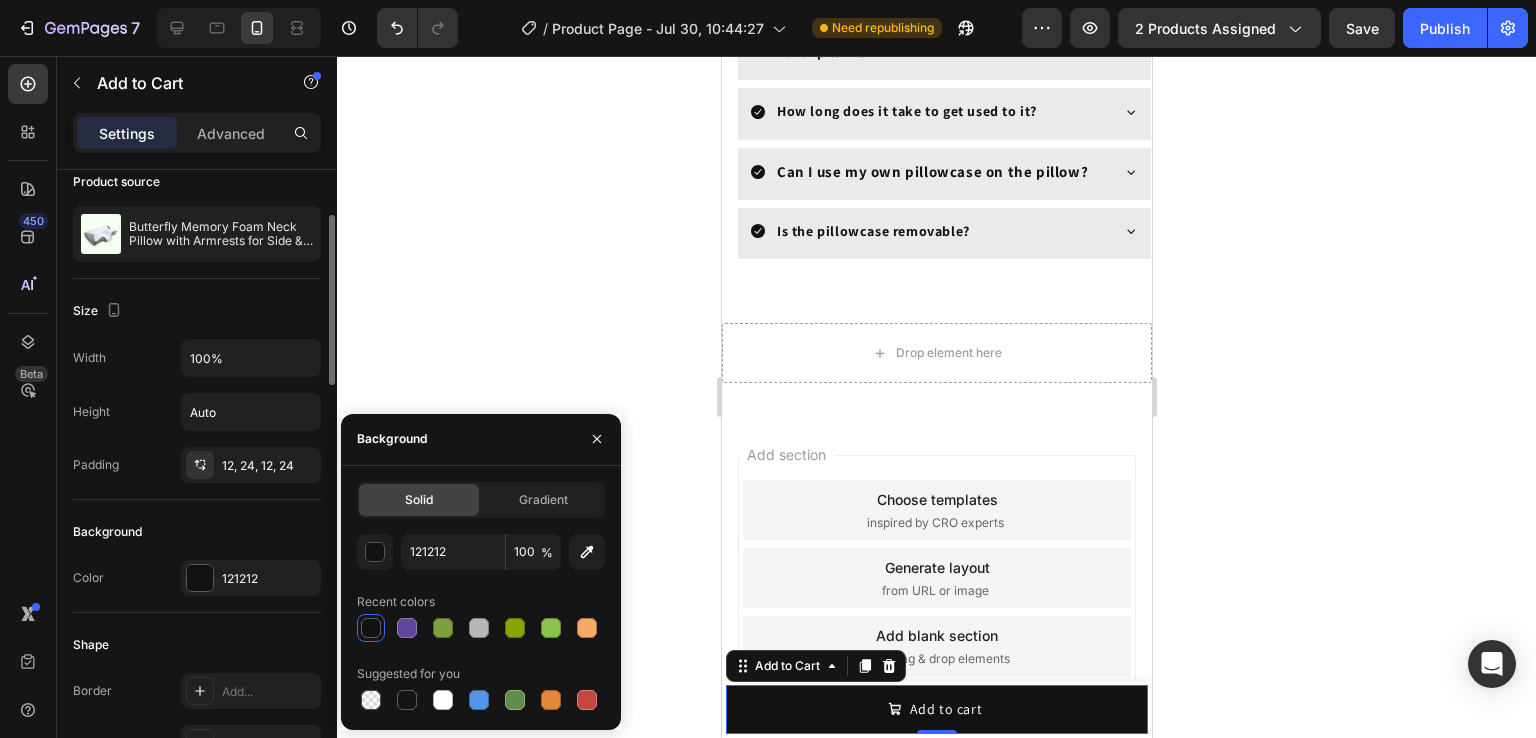 scroll, scrollTop: 162, scrollLeft: 0, axis: vertical 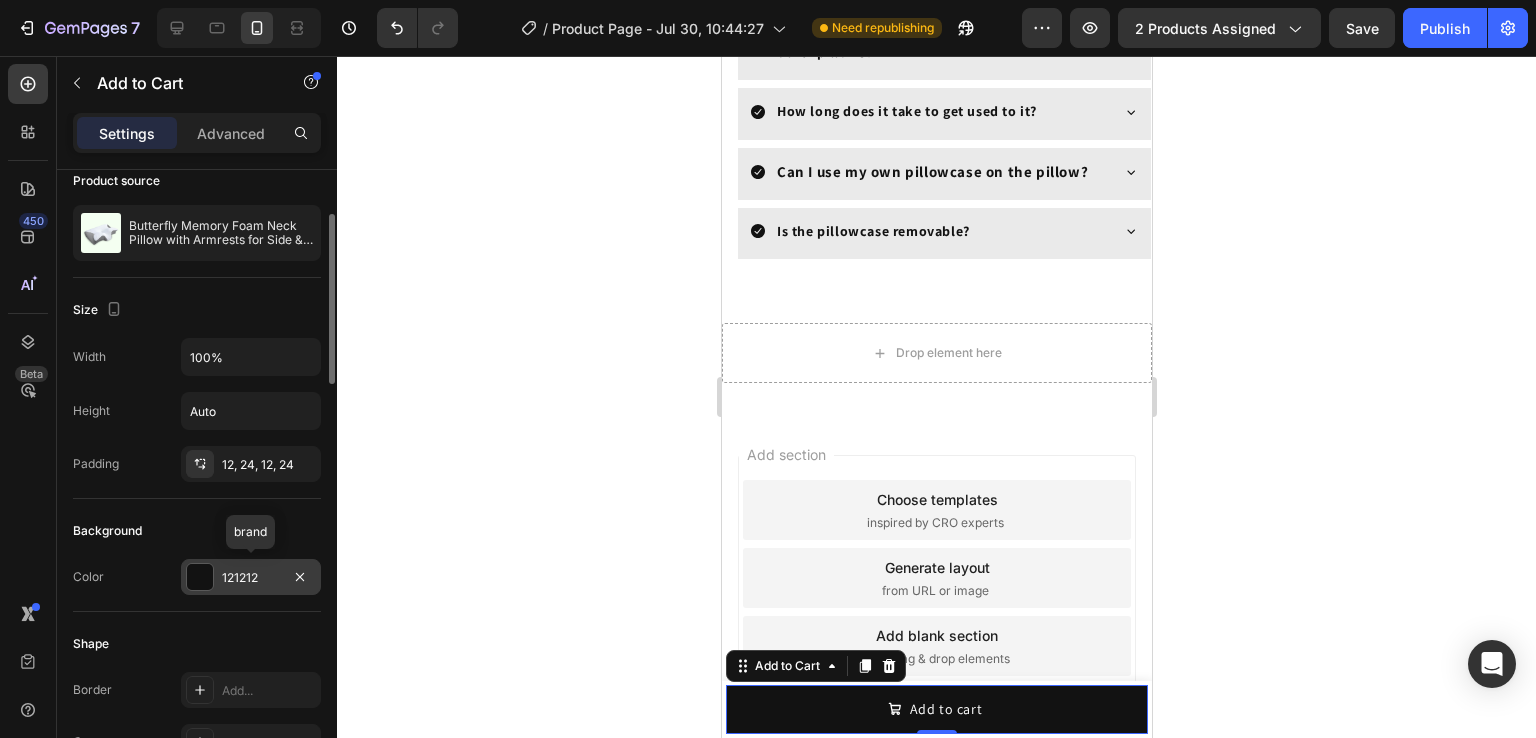 click on "121212" at bounding box center (251, 577) 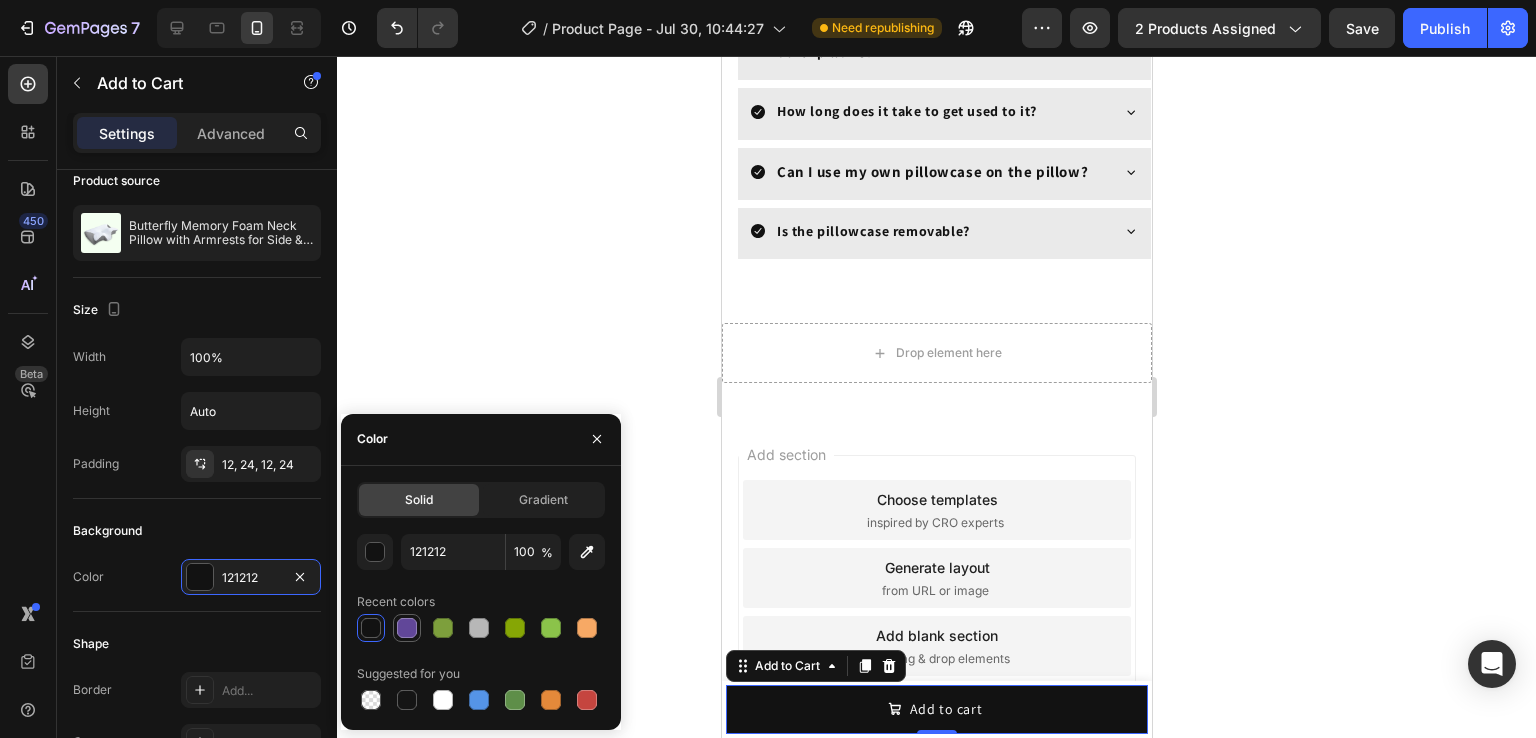 click at bounding box center (407, 628) 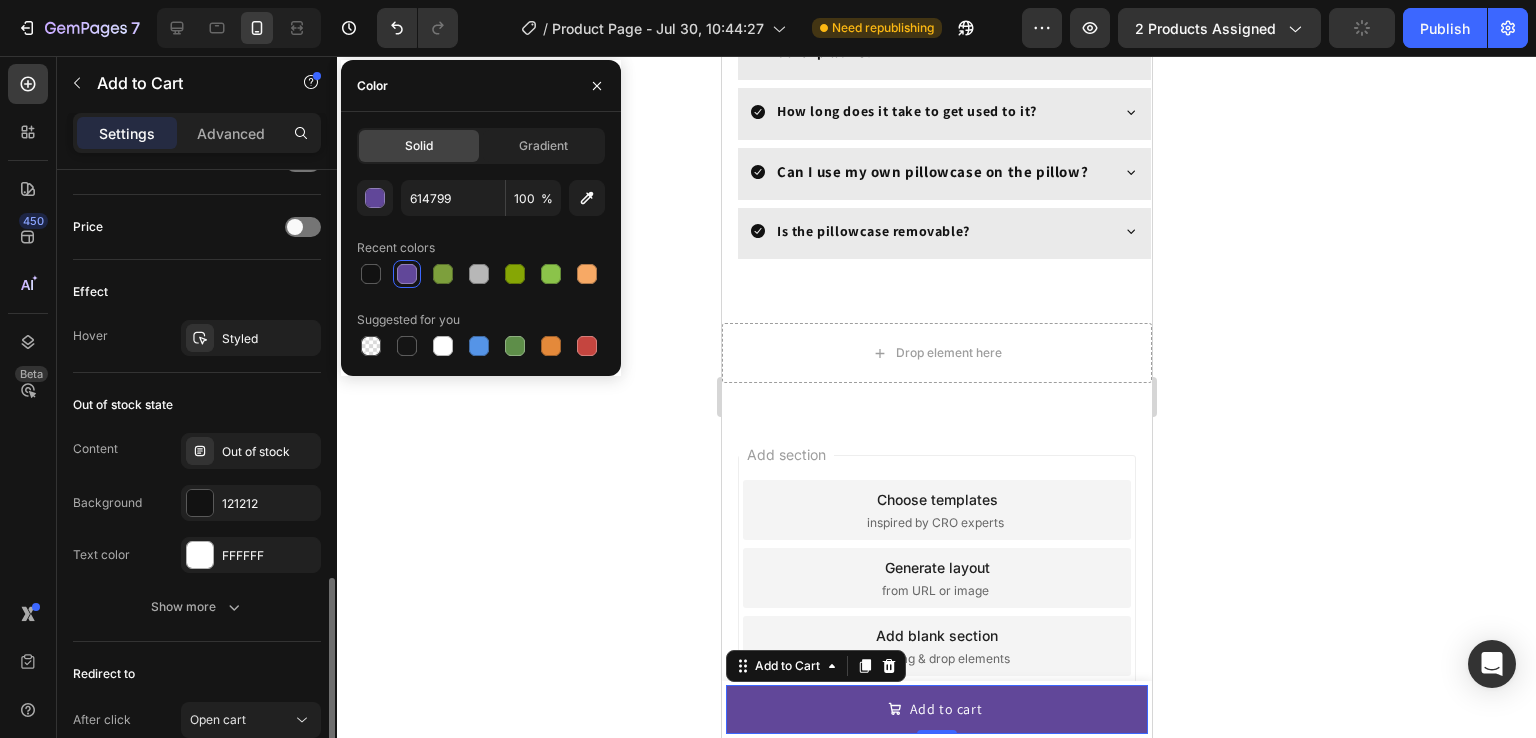 scroll, scrollTop: 1508, scrollLeft: 0, axis: vertical 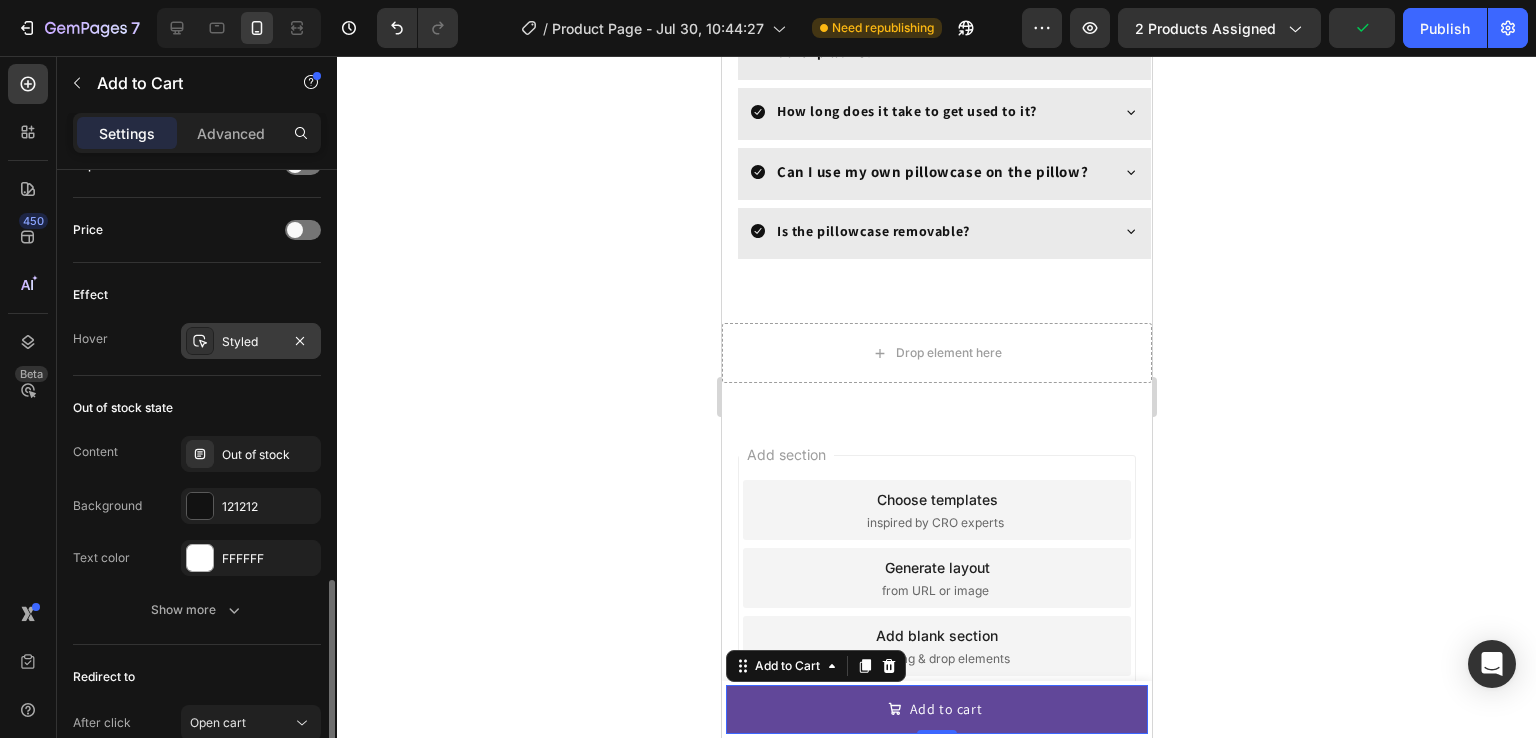 click at bounding box center [200, 341] 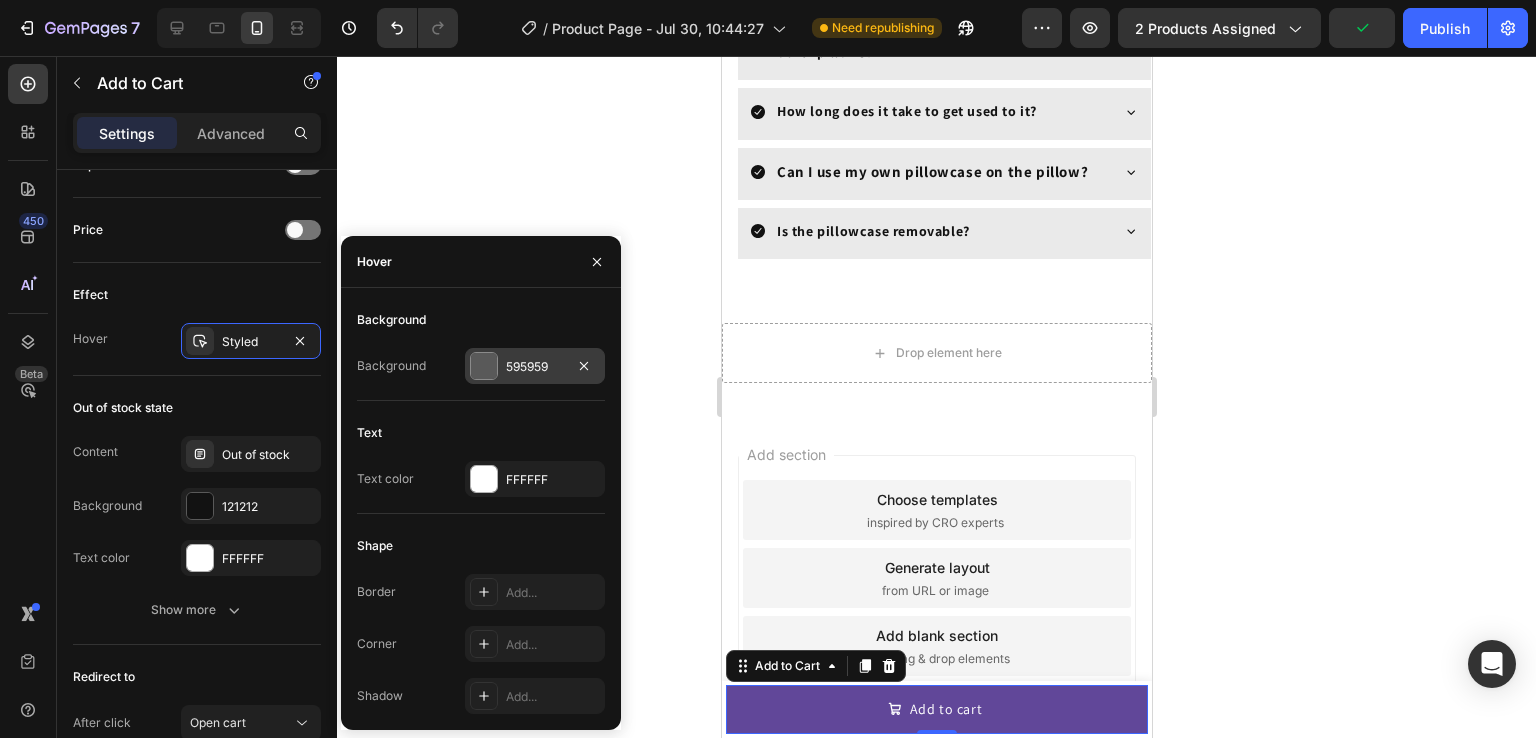 click at bounding box center (484, 366) 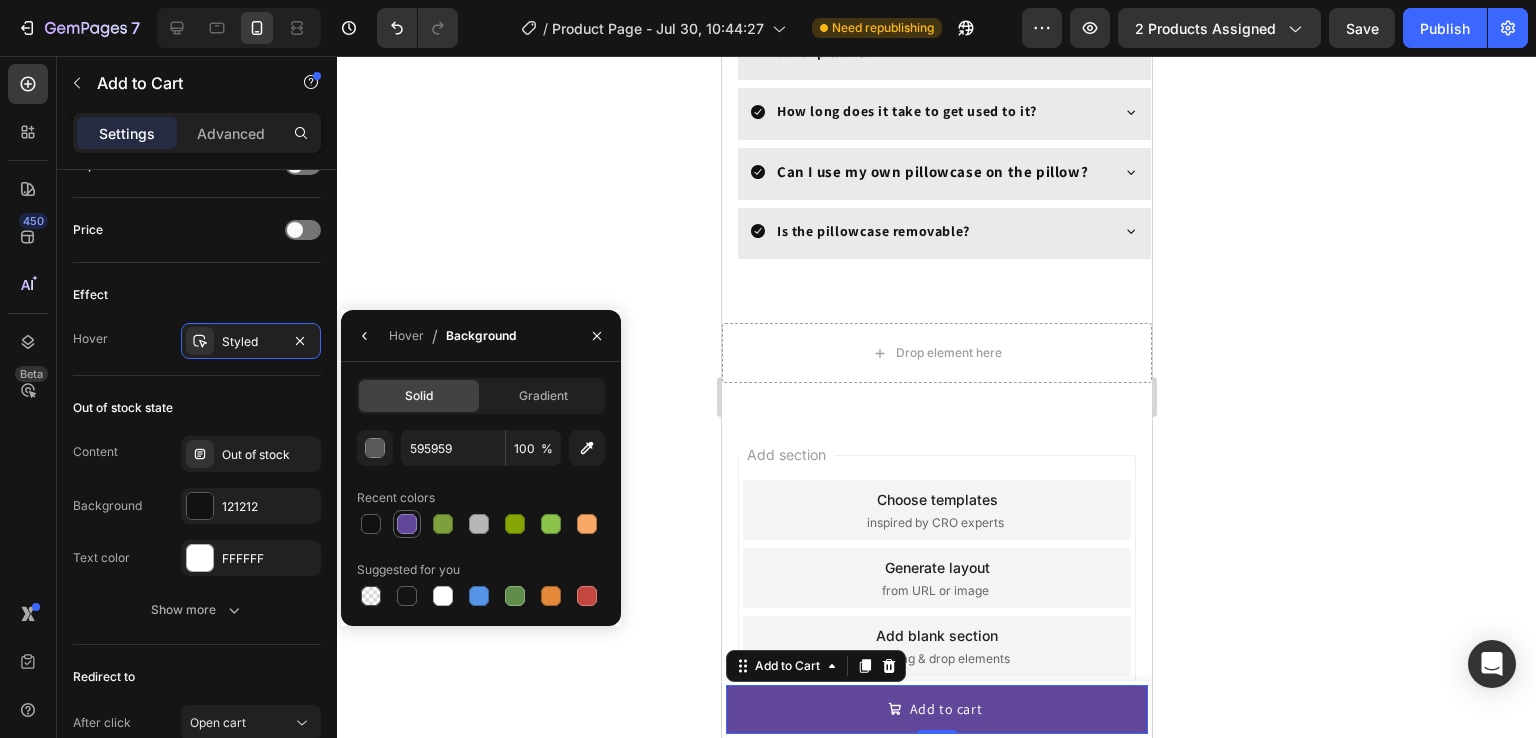 click at bounding box center (407, 524) 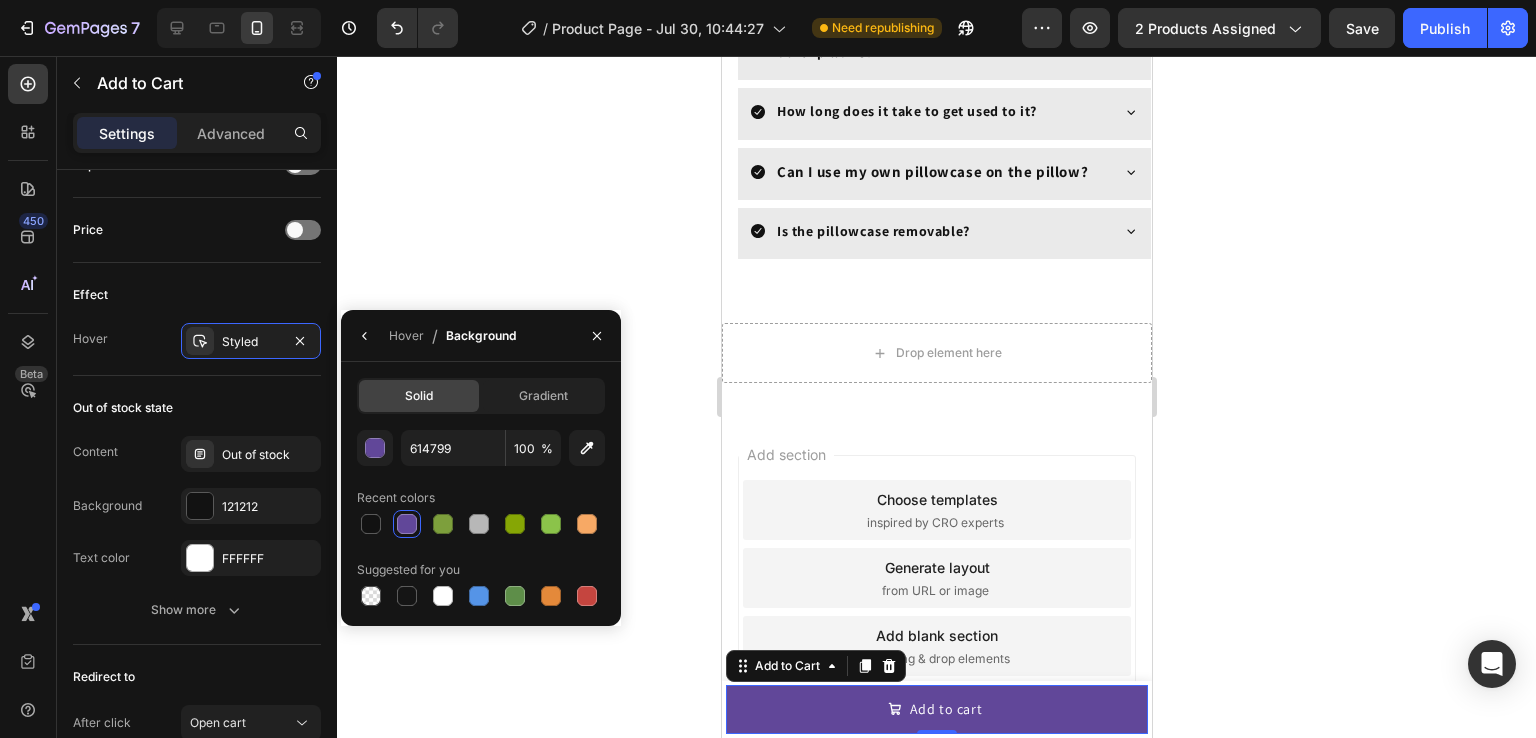 click 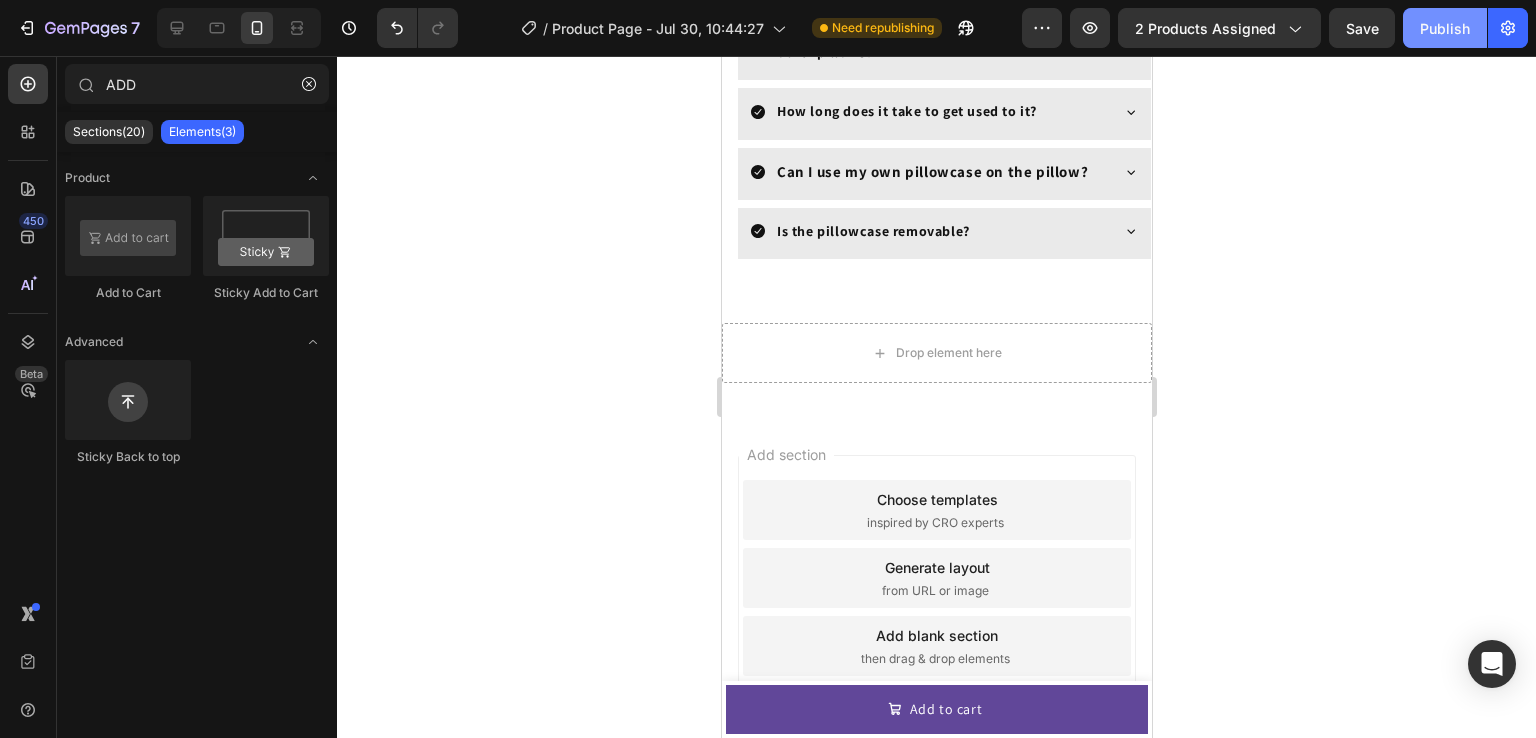 click on "Publish" 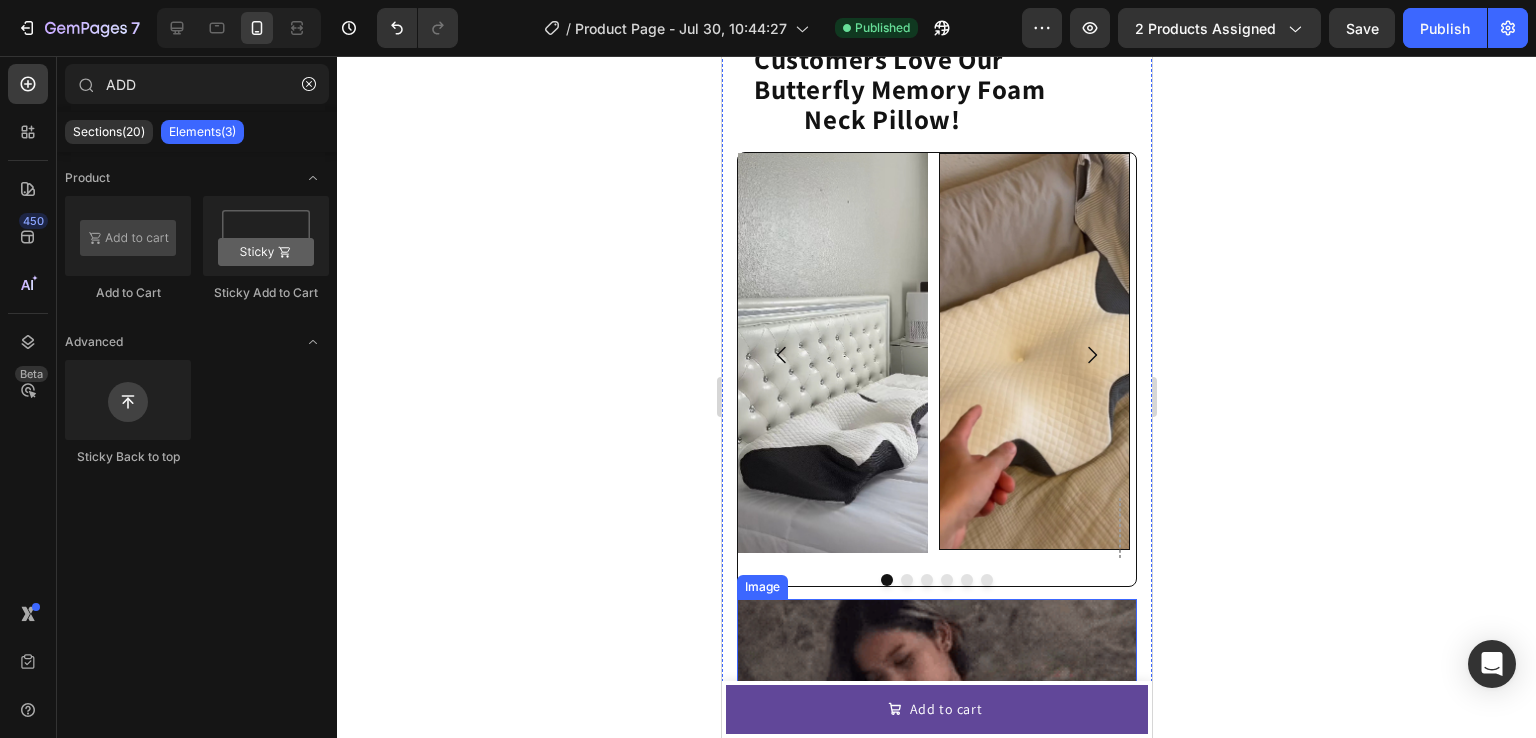 scroll, scrollTop: 2002, scrollLeft: 0, axis: vertical 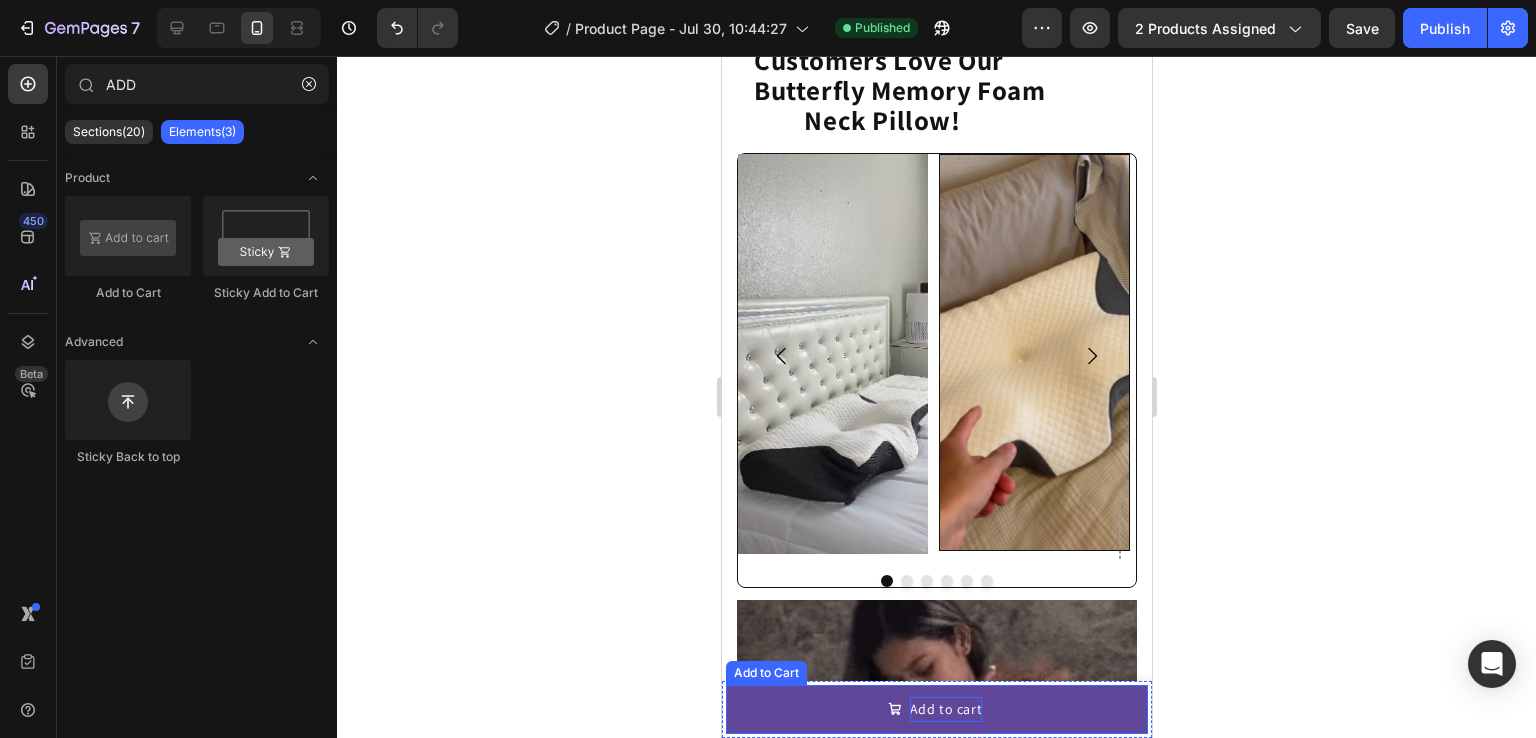 click on "Add to cart" at bounding box center [945, 709] 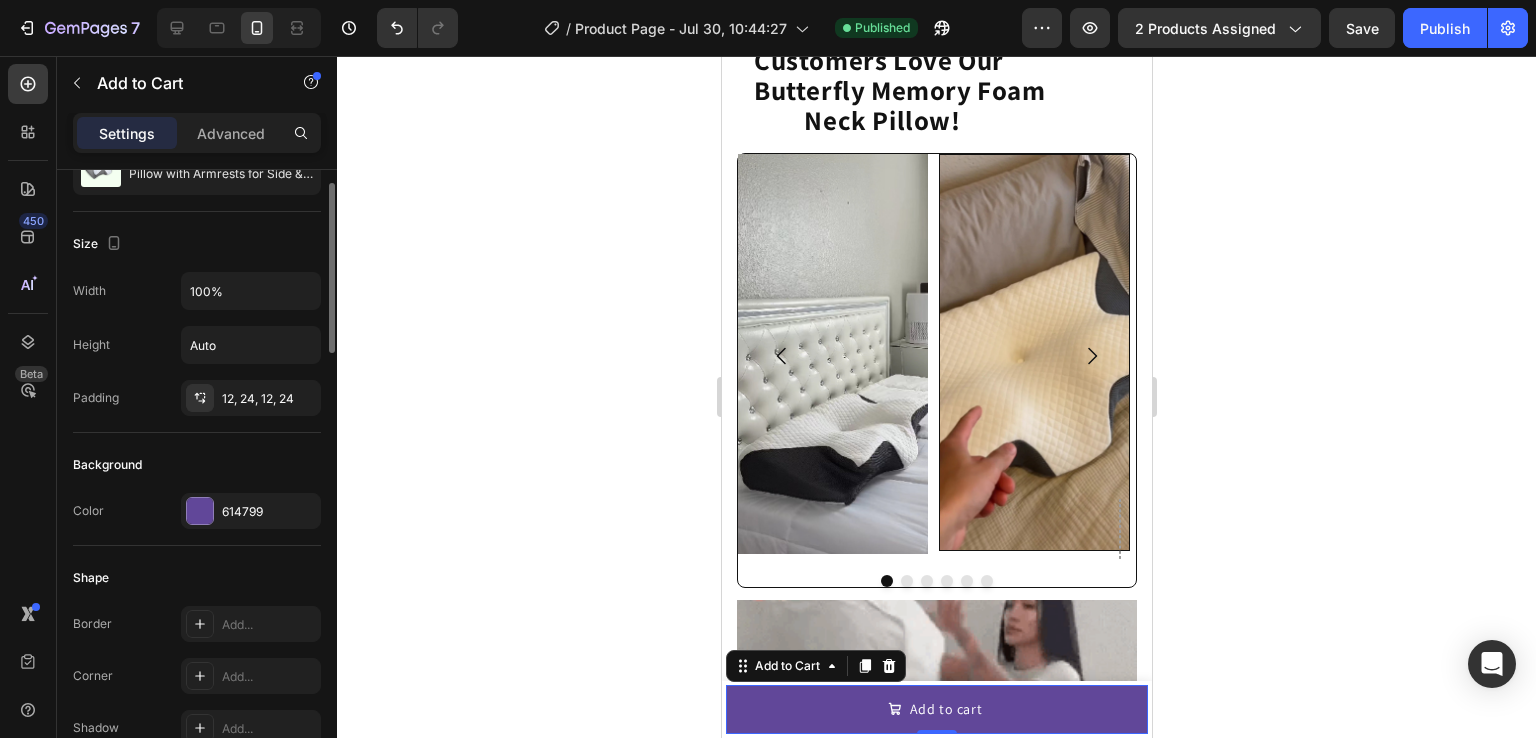 scroll, scrollTop: 189, scrollLeft: 0, axis: vertical 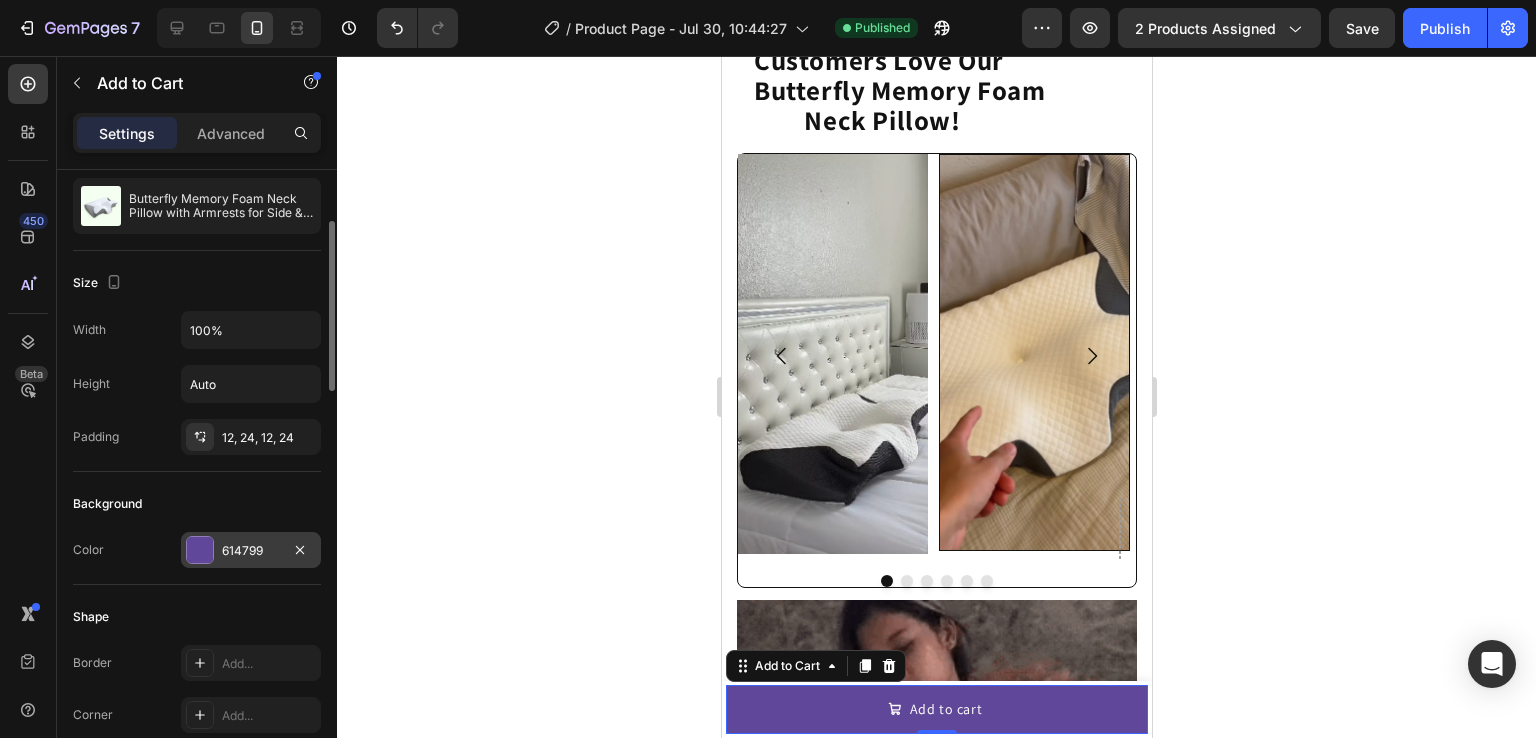 drag, startPoint x: 202, startPoint y: 526, endPoint x: 202, endPoint y: 543, distance: 17 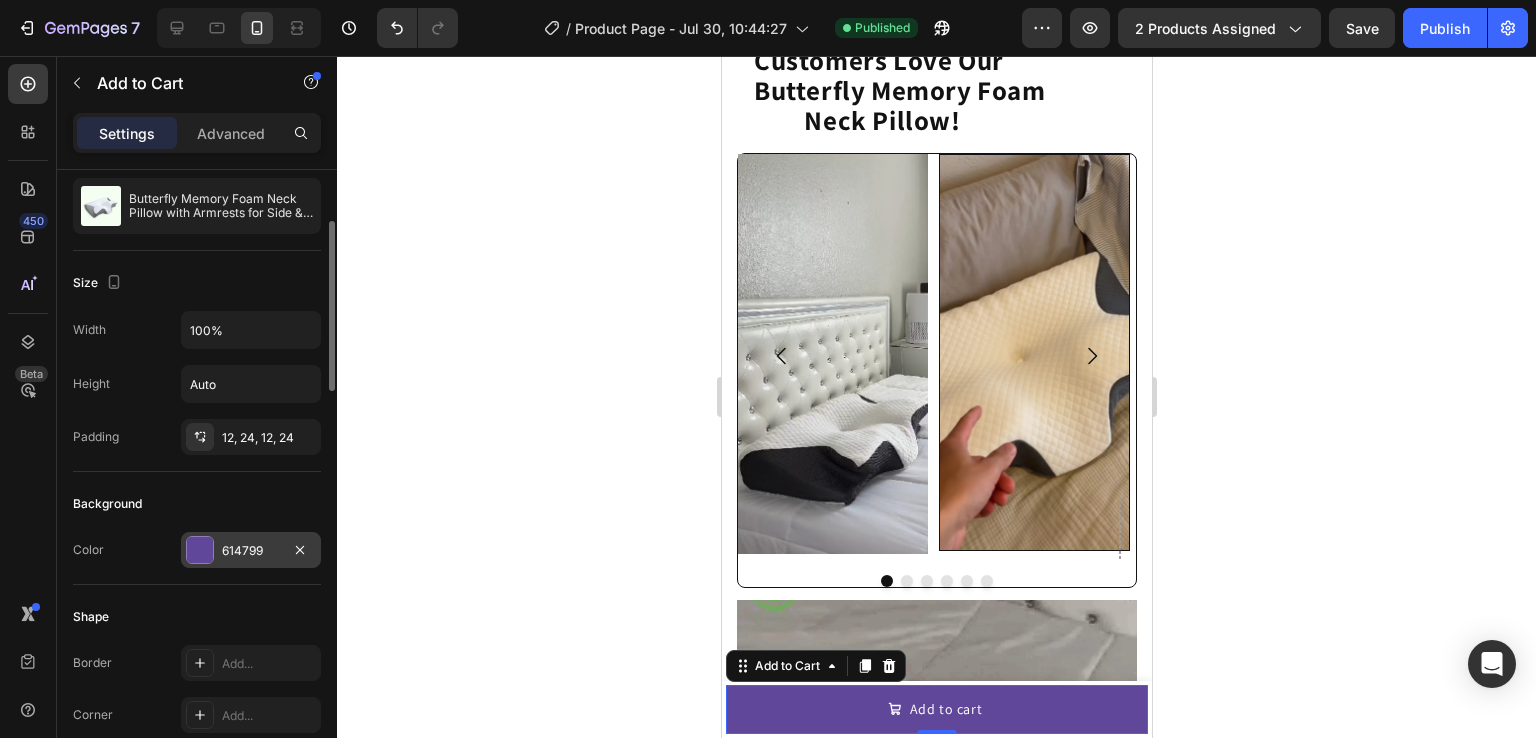 click on "Background Color 614799" 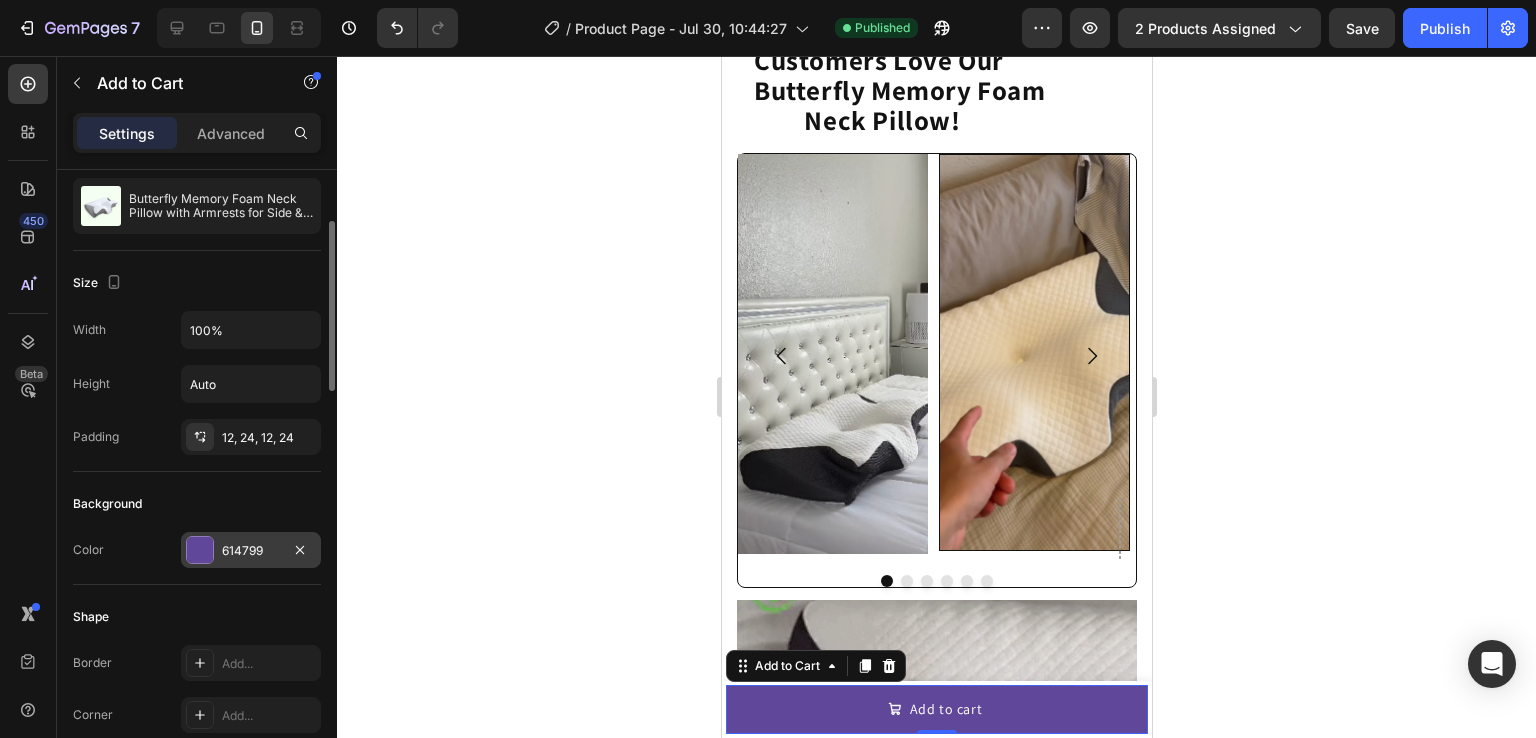 click at bounding box center (200, 550) 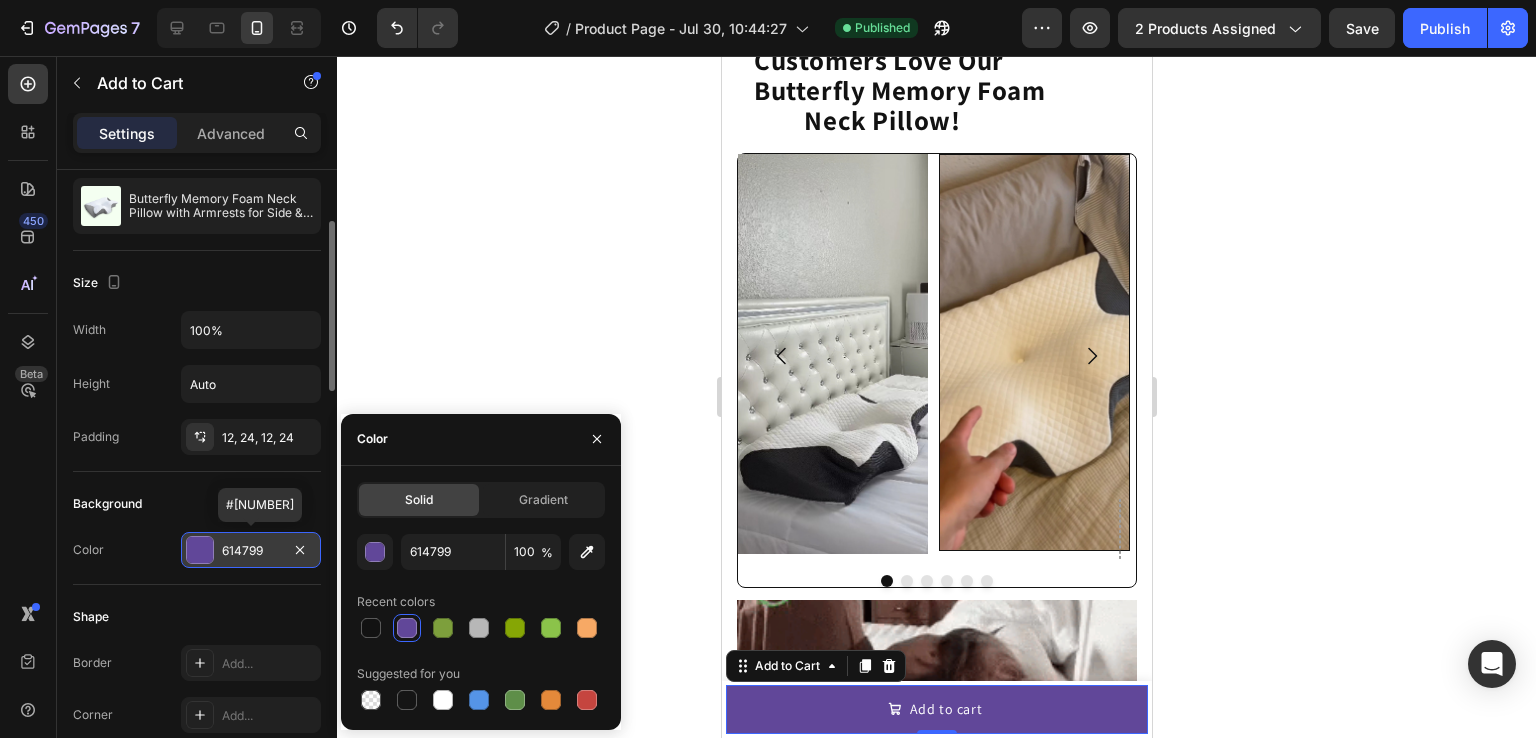 click at bounding box center (200, 550) 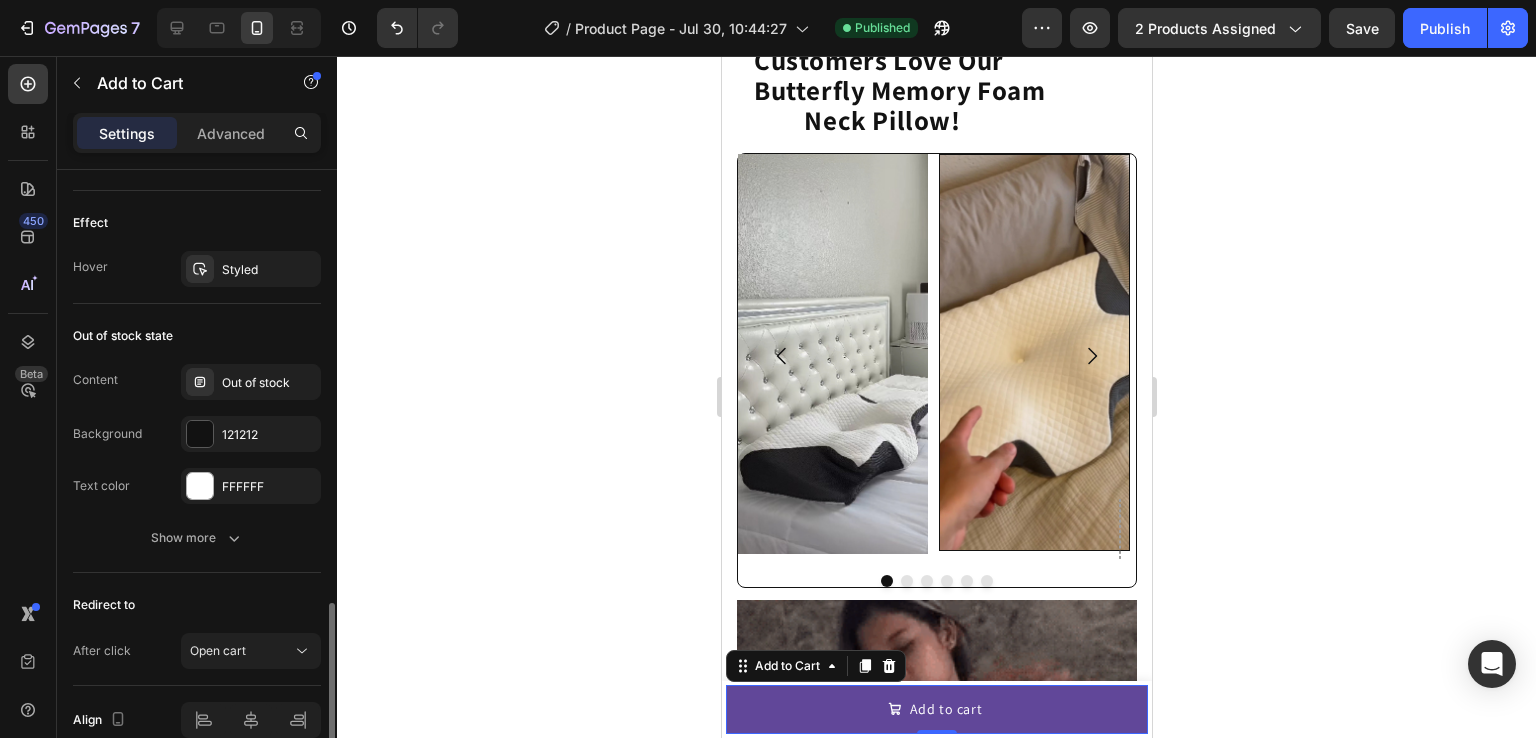 scroll, scrollTop: 1583, scrollLeft: 0, axis: vertical 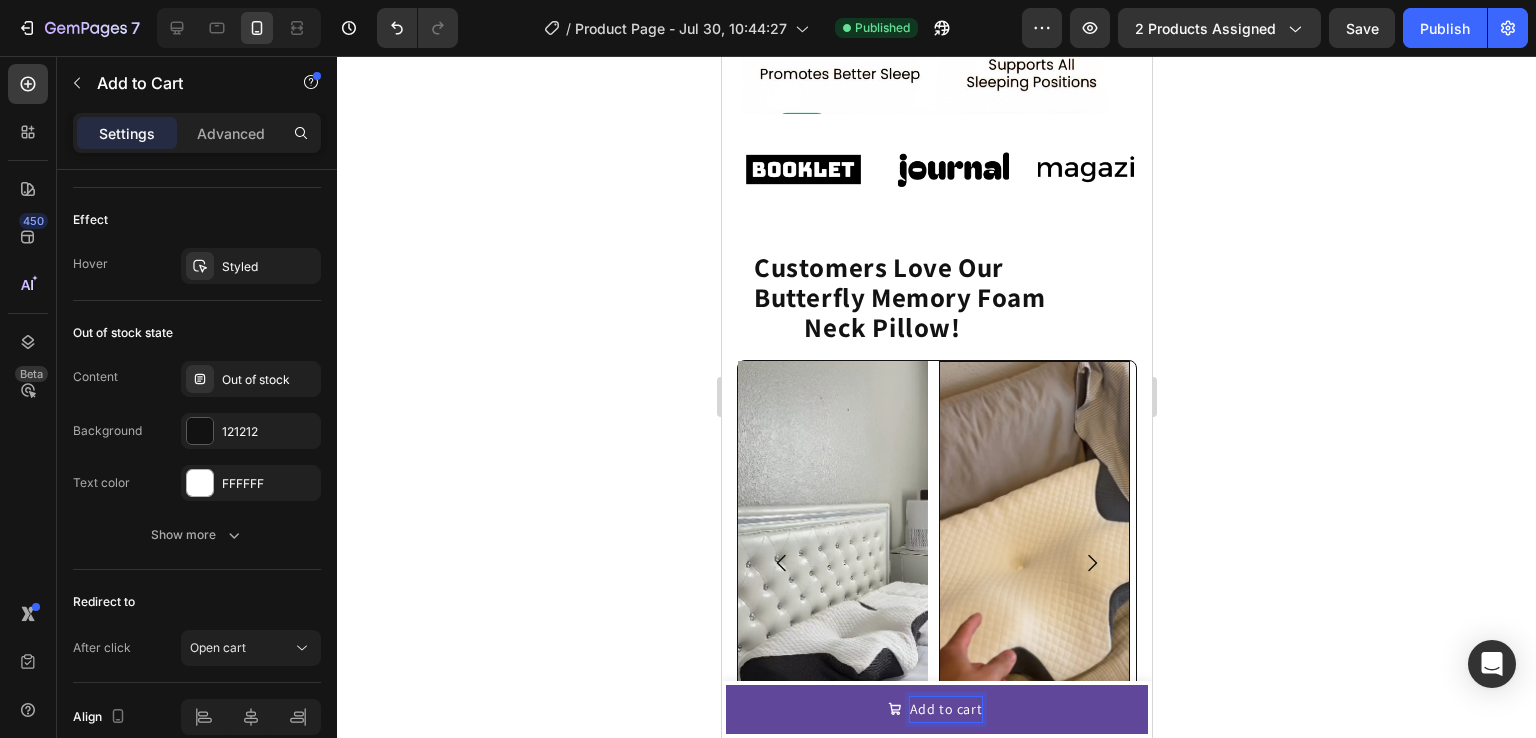 click on "Add to cart" at bounding box center (945, 709) 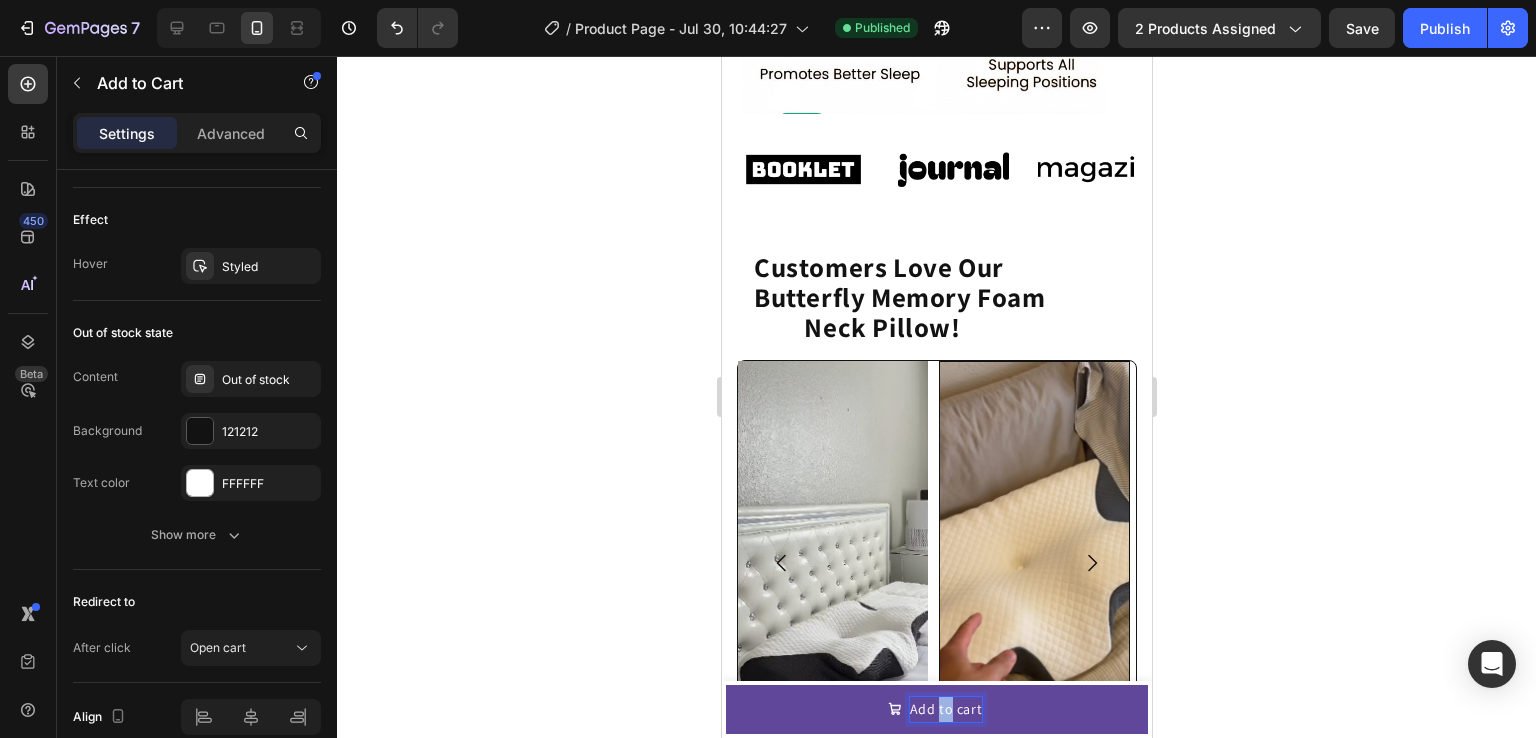 click on "Add to cart" at bounding box center [945, 709] 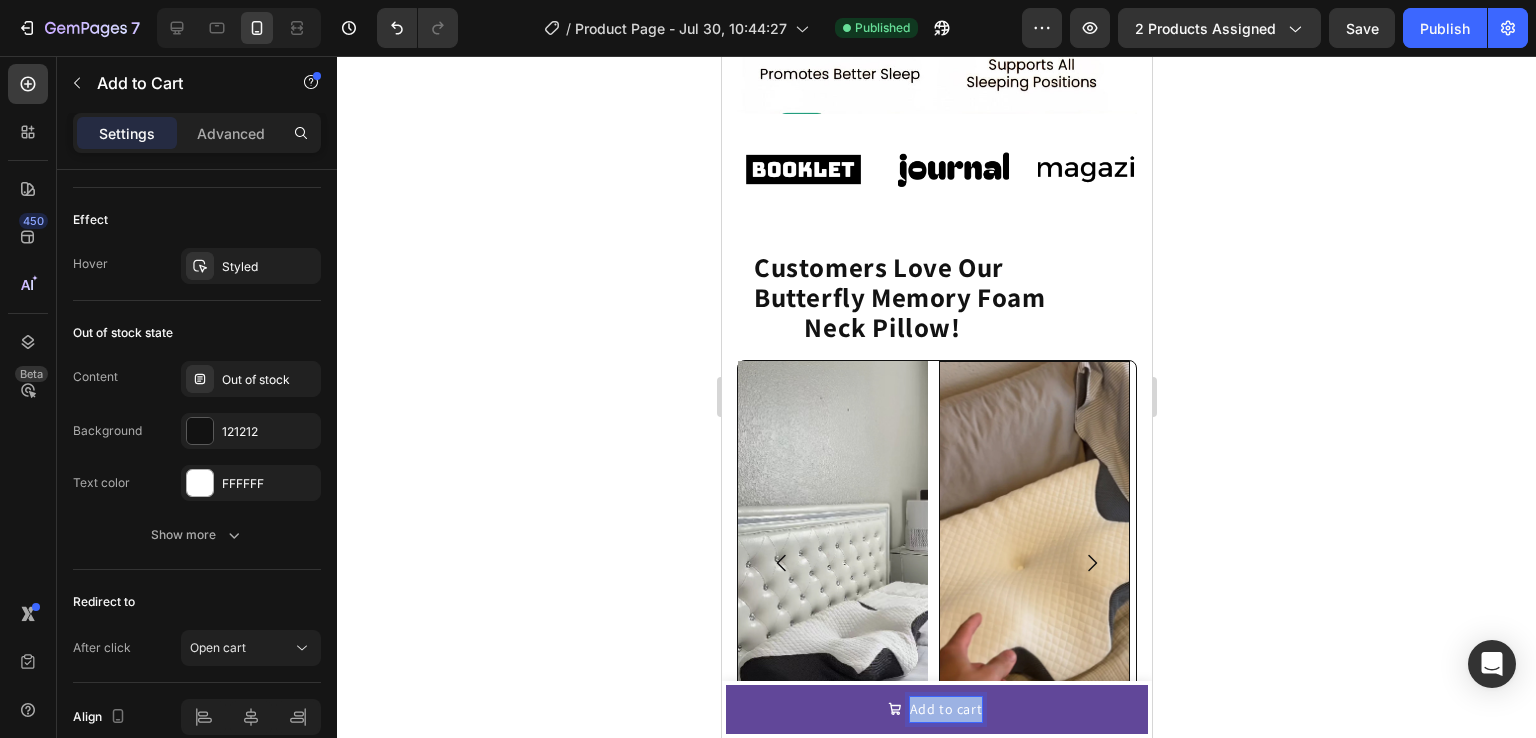 click on "Add to cart" at bounding box center (945, 709) 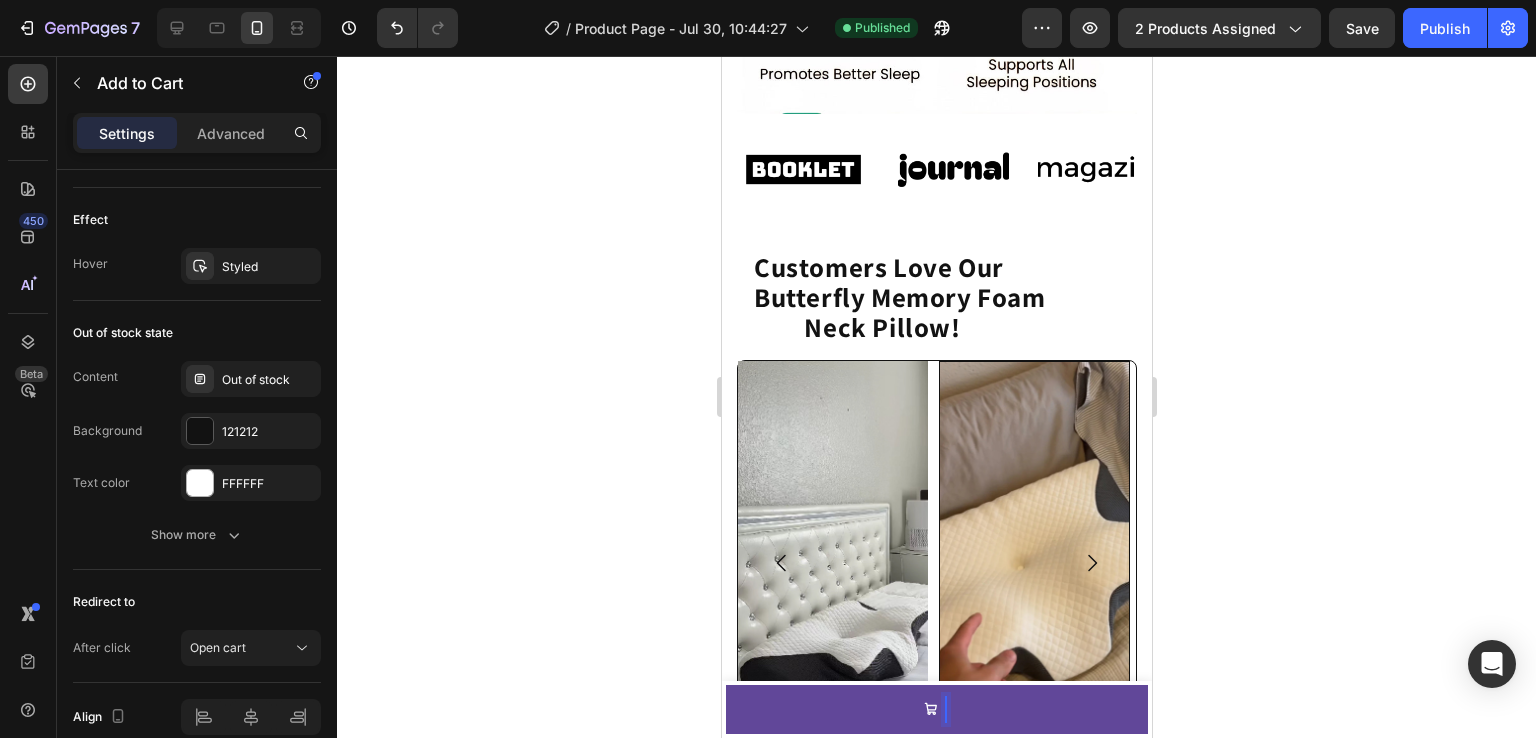 scroll, scrollTop: 1799, scrollLeft: 0, axis: vertical 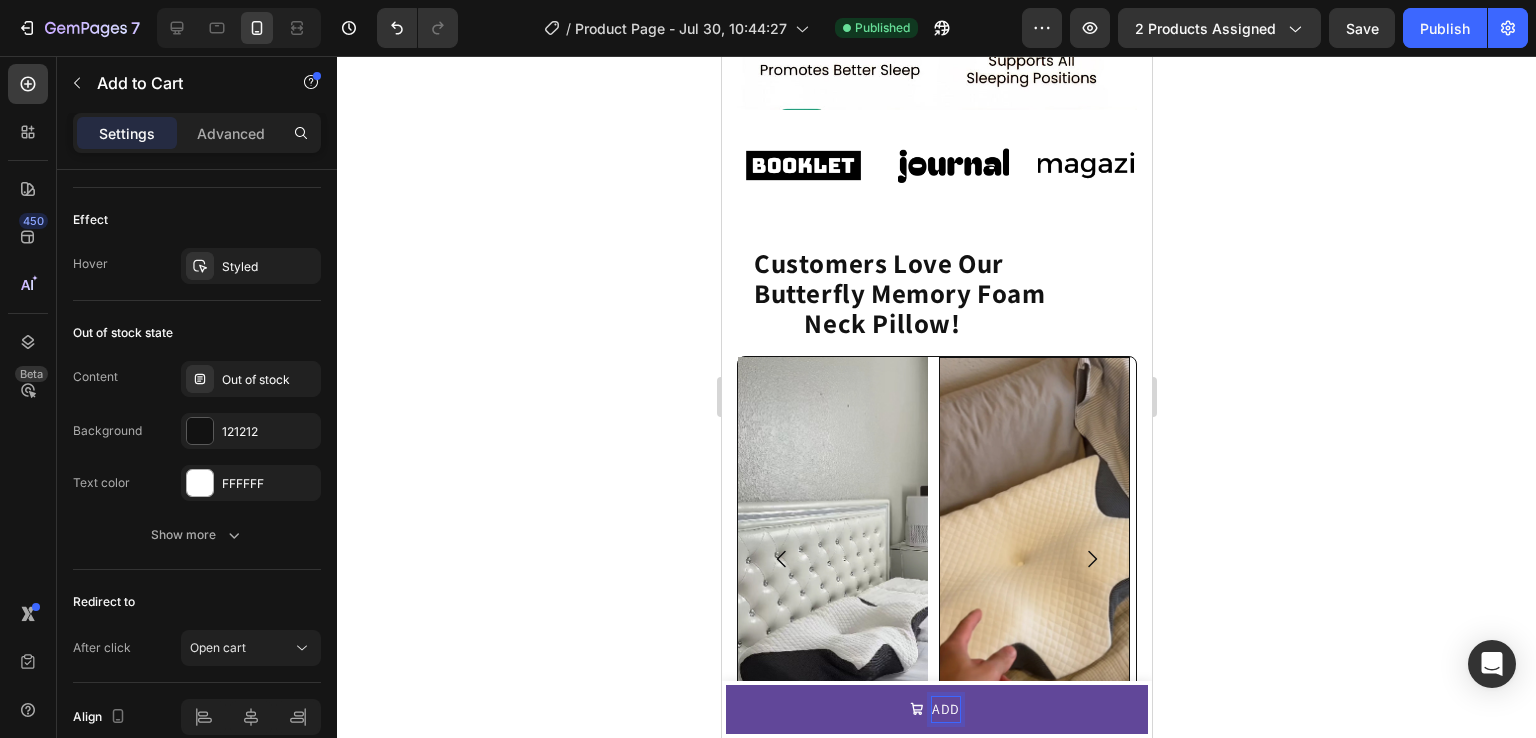 click on "ADD" at bounding box center [936, 709] 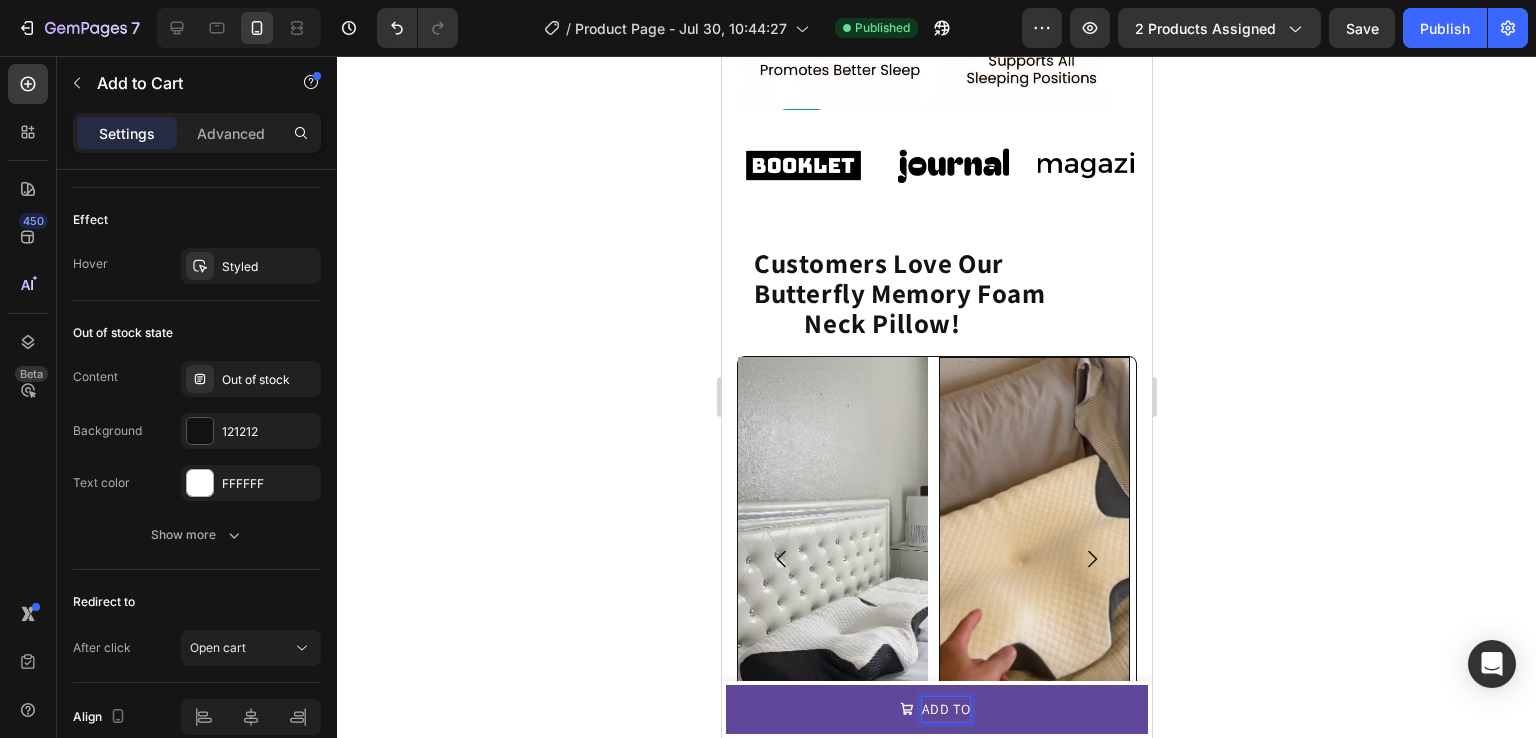 click on "ADD TO" at bounding box center (936, 709) 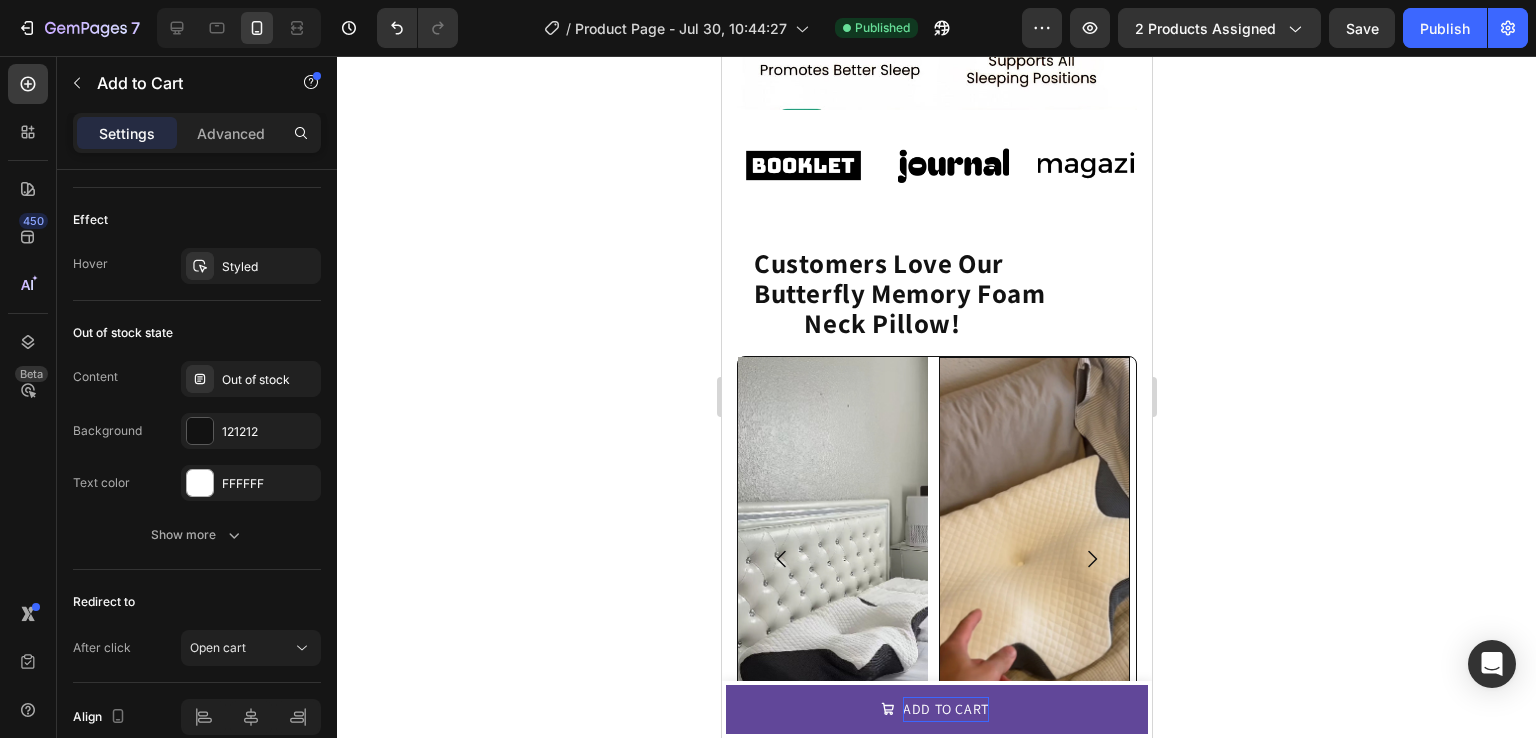 click 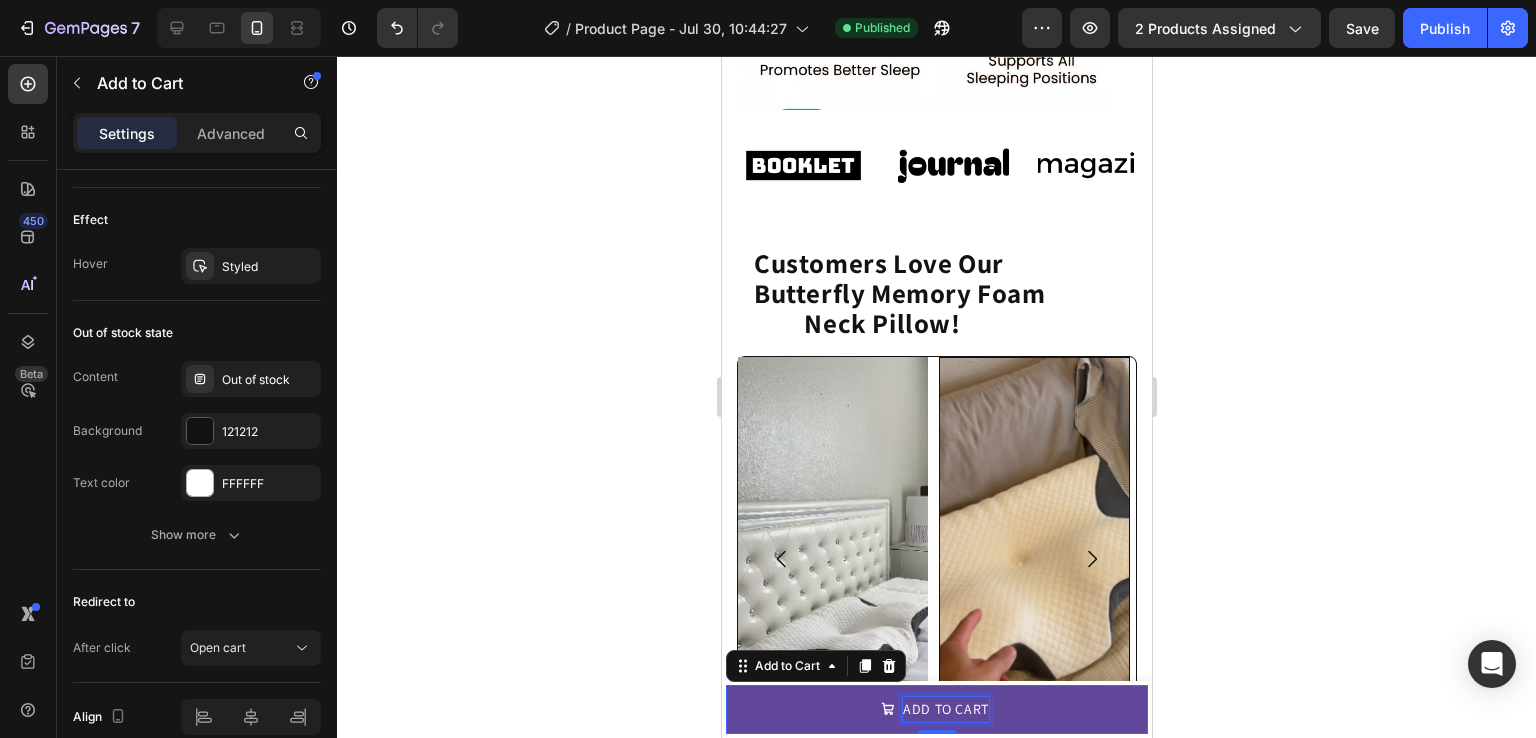 click on "ADD TO CART" at bounding box center (945, 709) 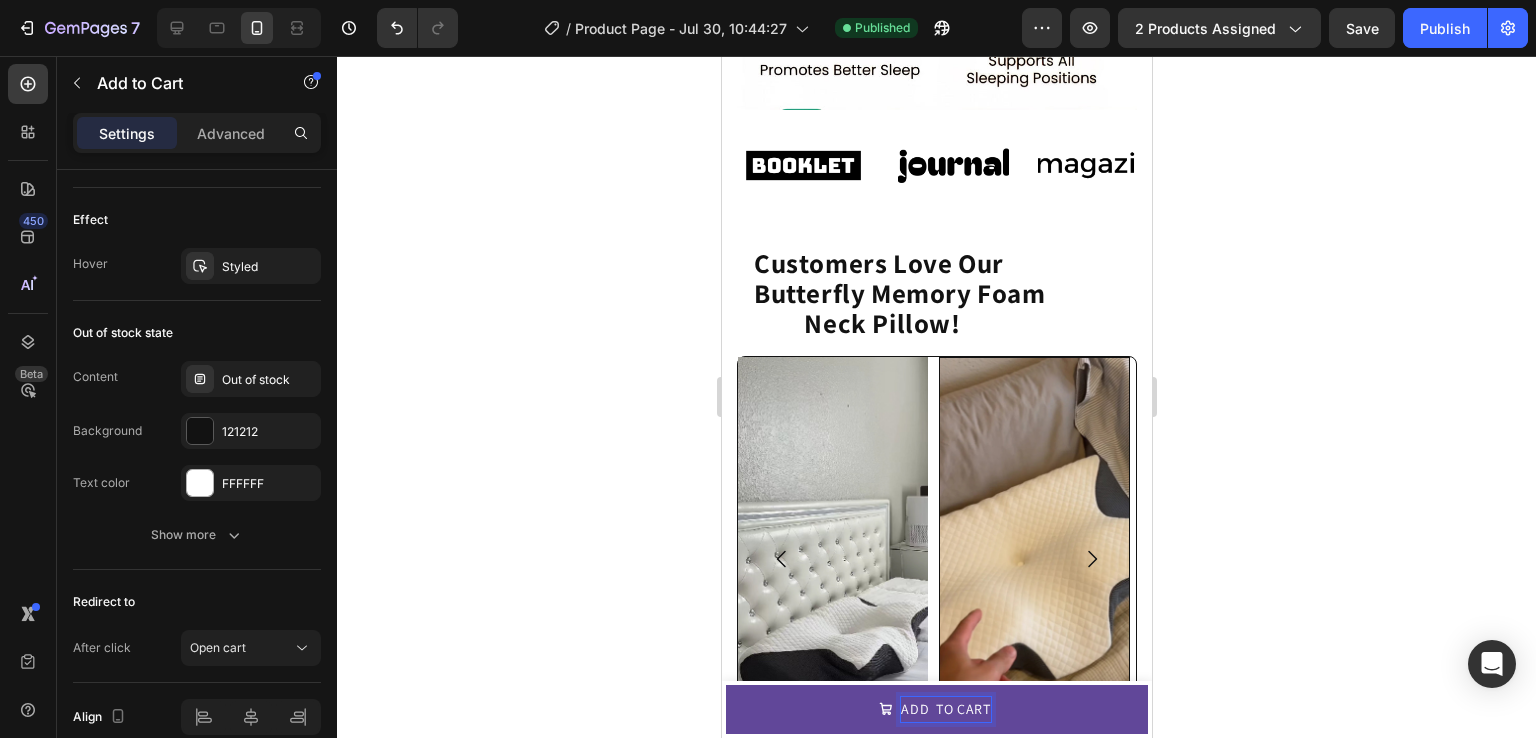 click on "ADD  TO CART" at bounding box center (936, 709) 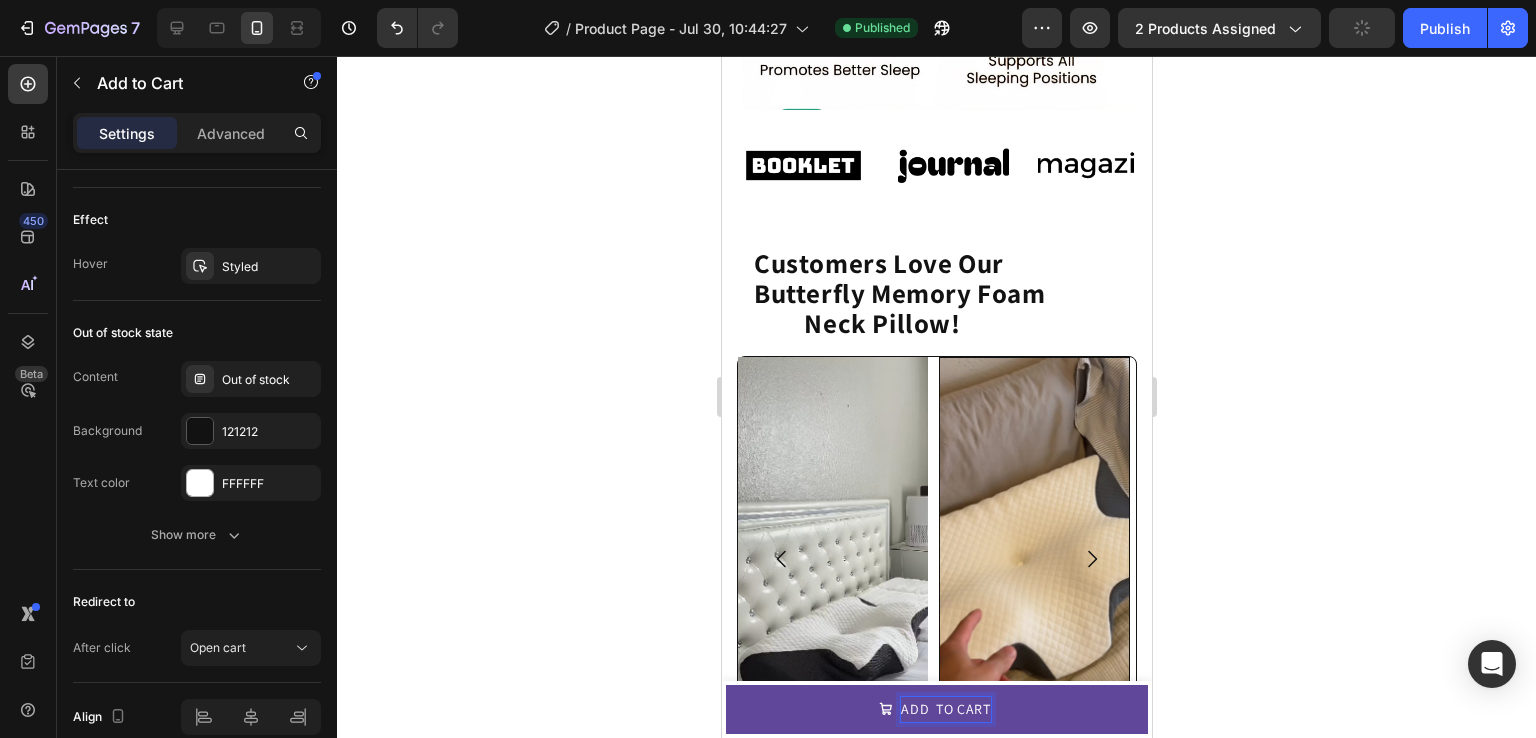 click on "ADD  TO CART" at bounding box center [944, 709] 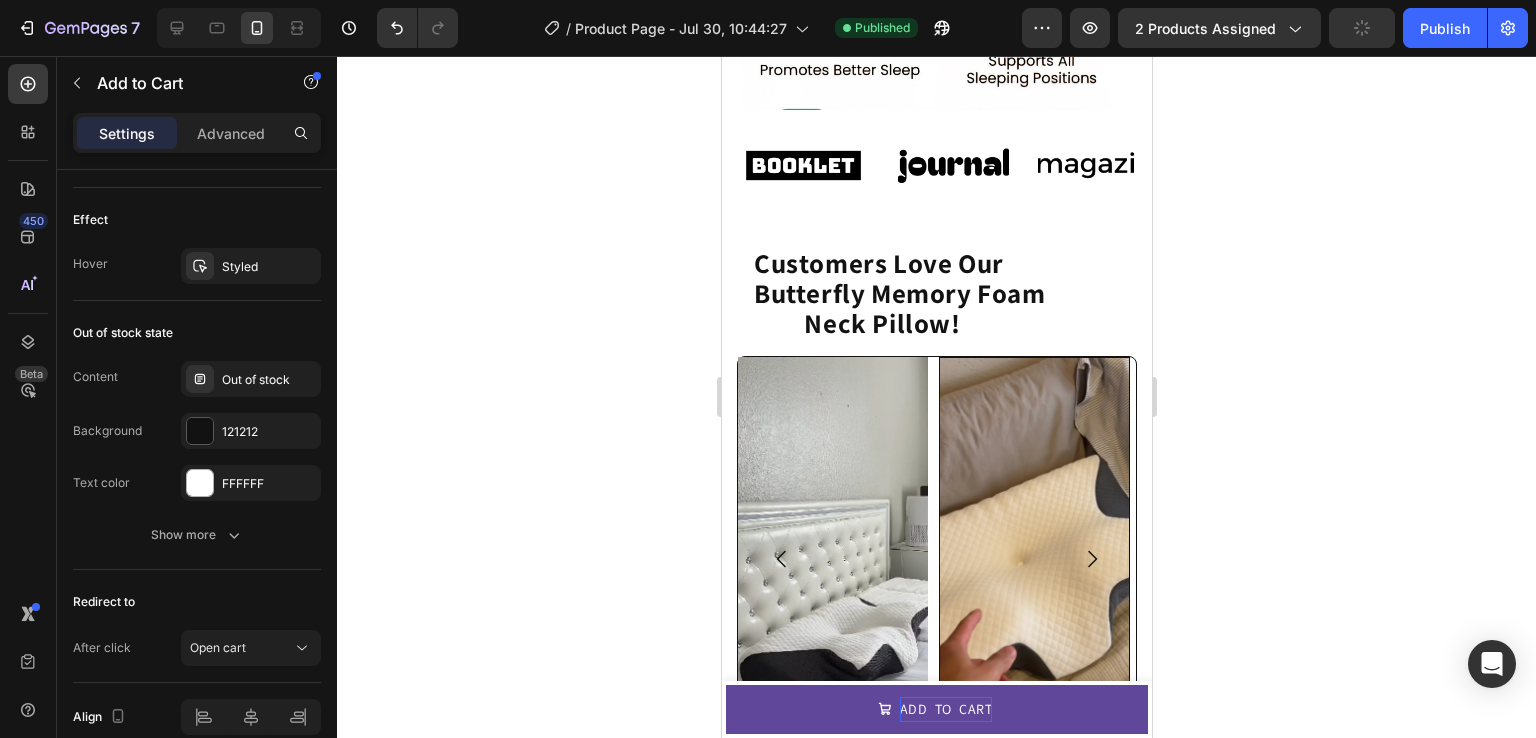 click 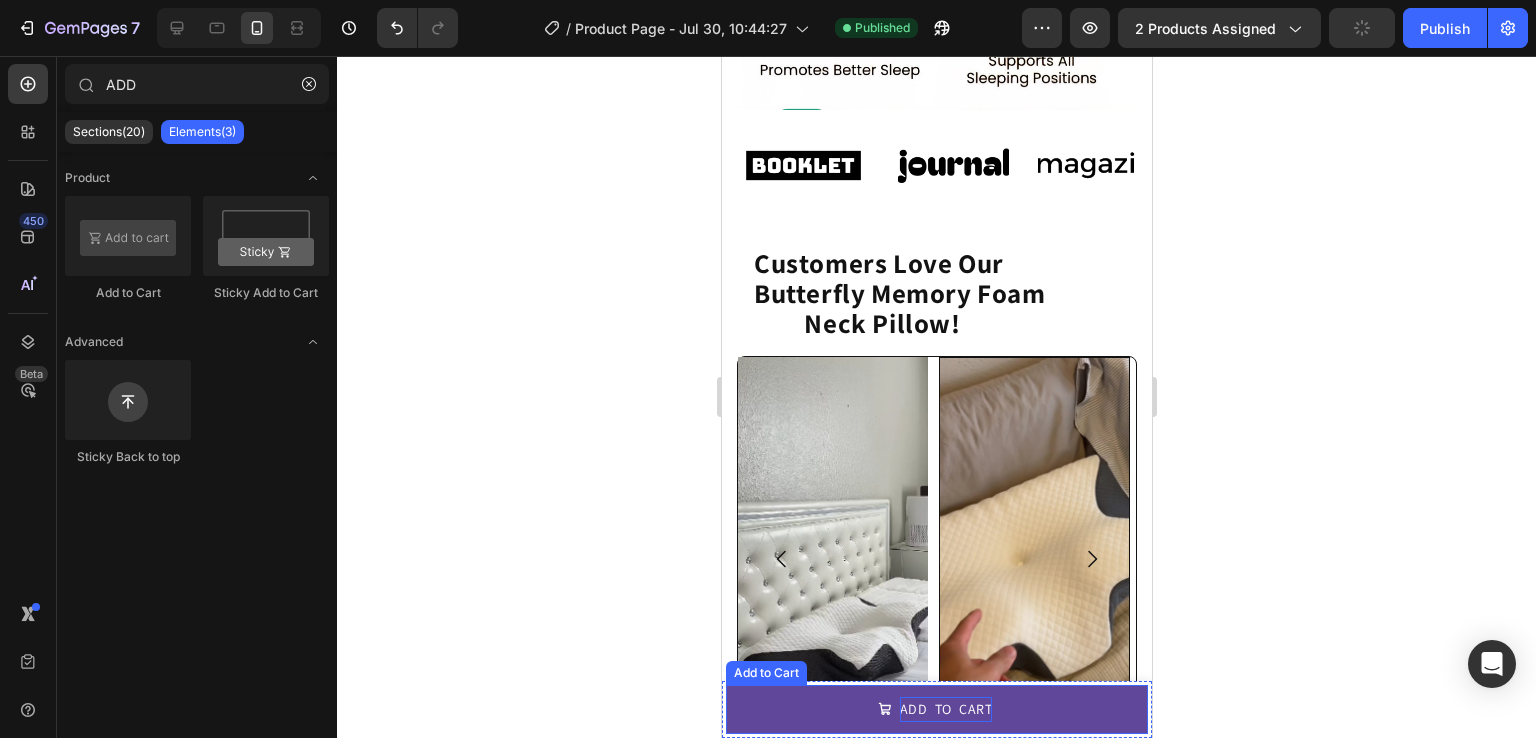 click on "ADD  TO  CART" at bounding box center [945, 709] 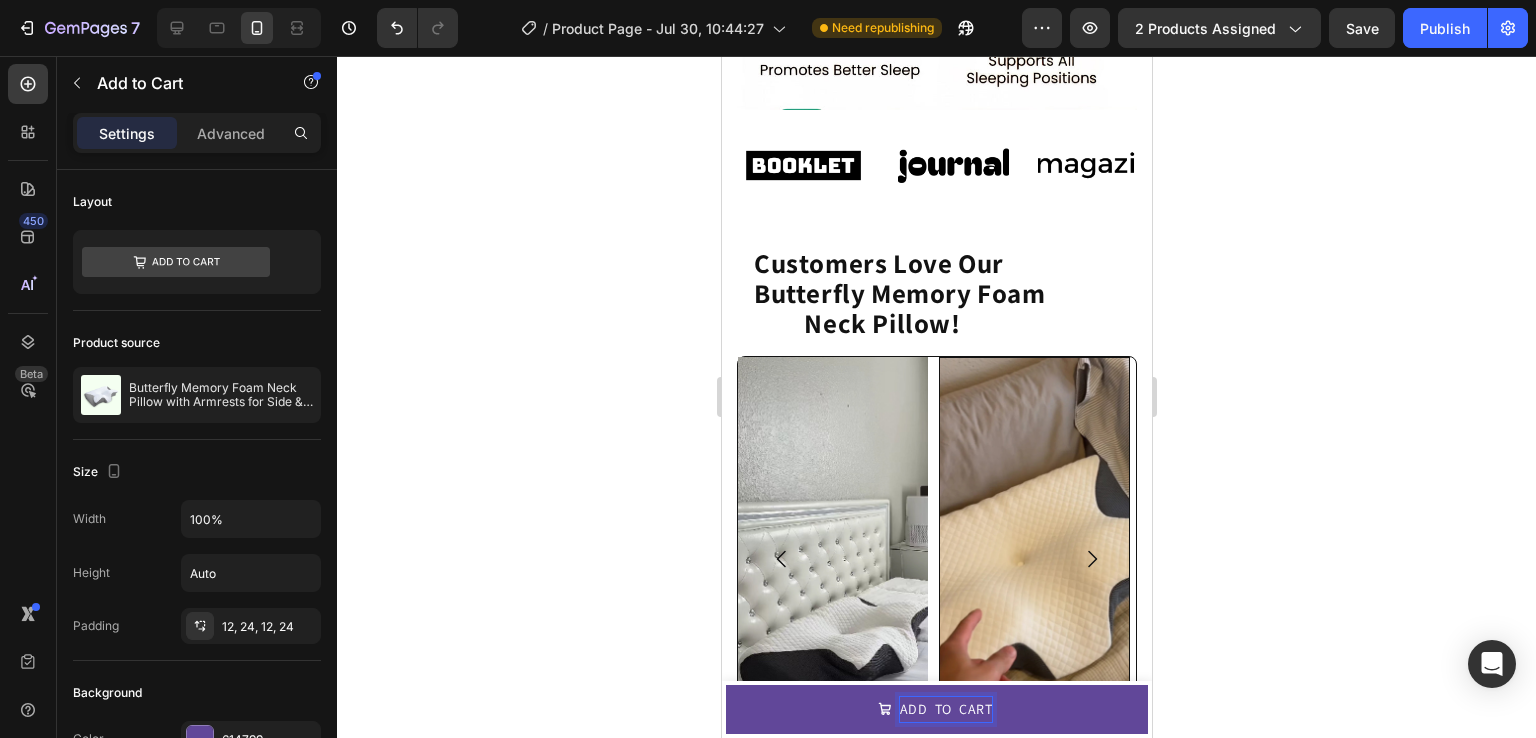 click on "ADD  TO  CART" at bounding box center [945, 709] 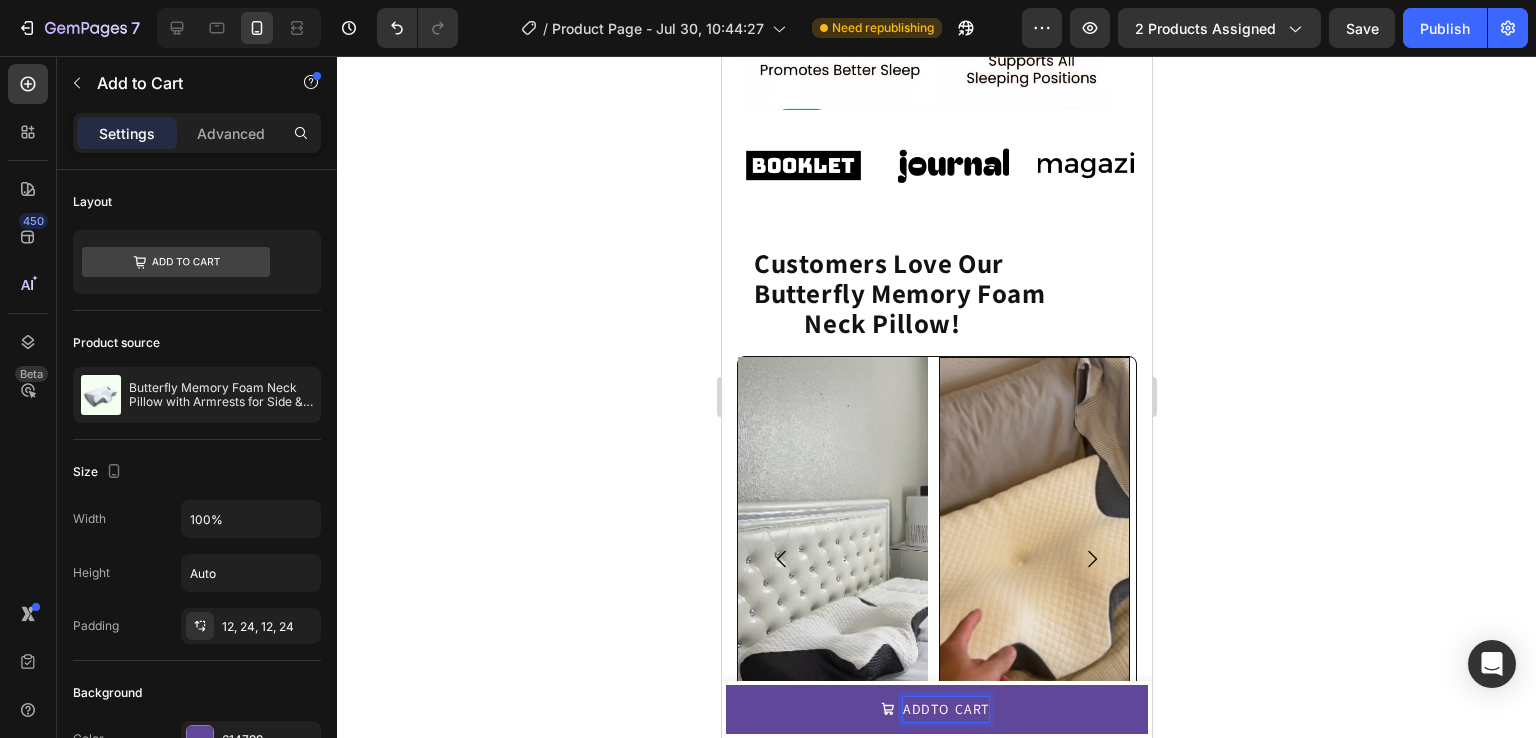 click on "ADDTO  CART" at bounding box center (936, 709) 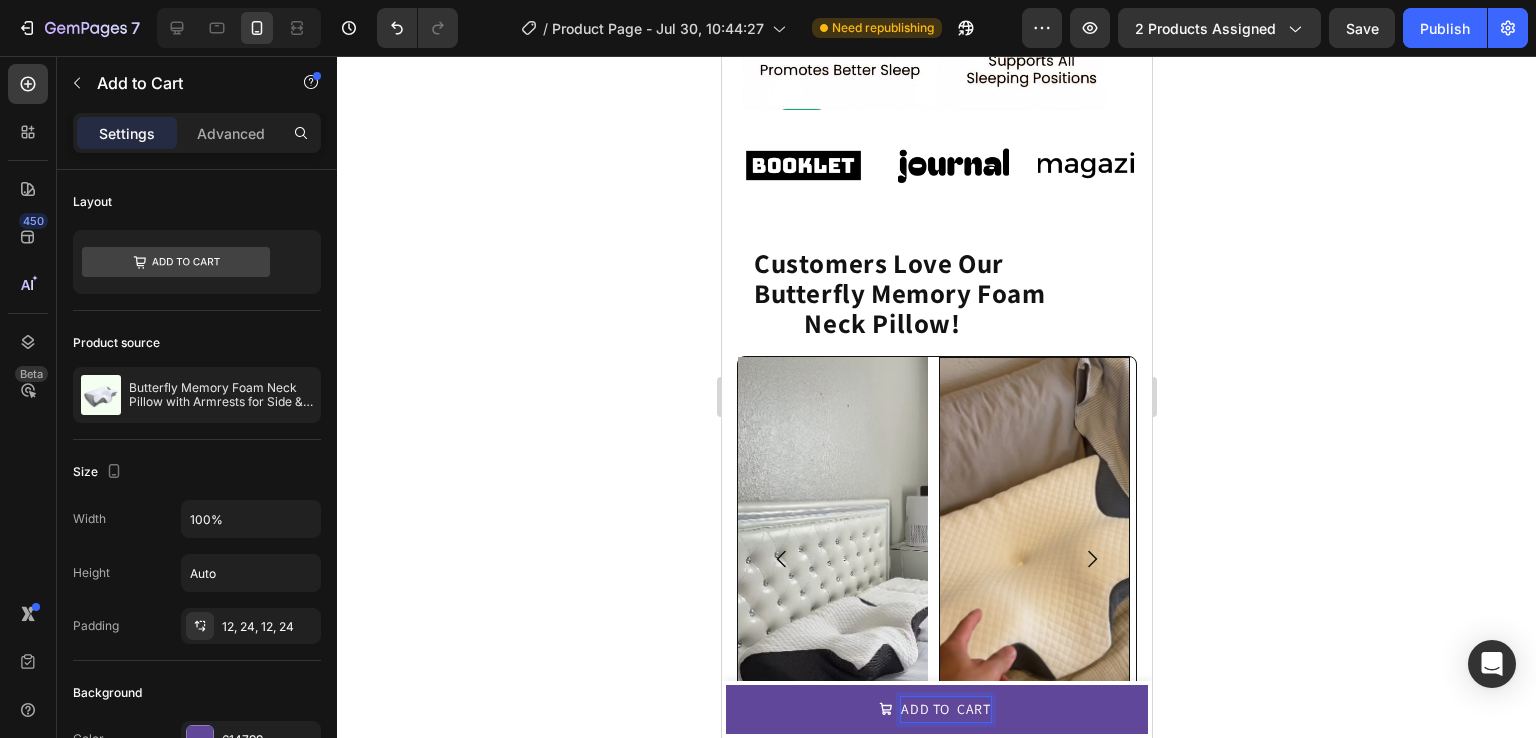click on "ADD TO  CART" at bounding box center (944, 709) 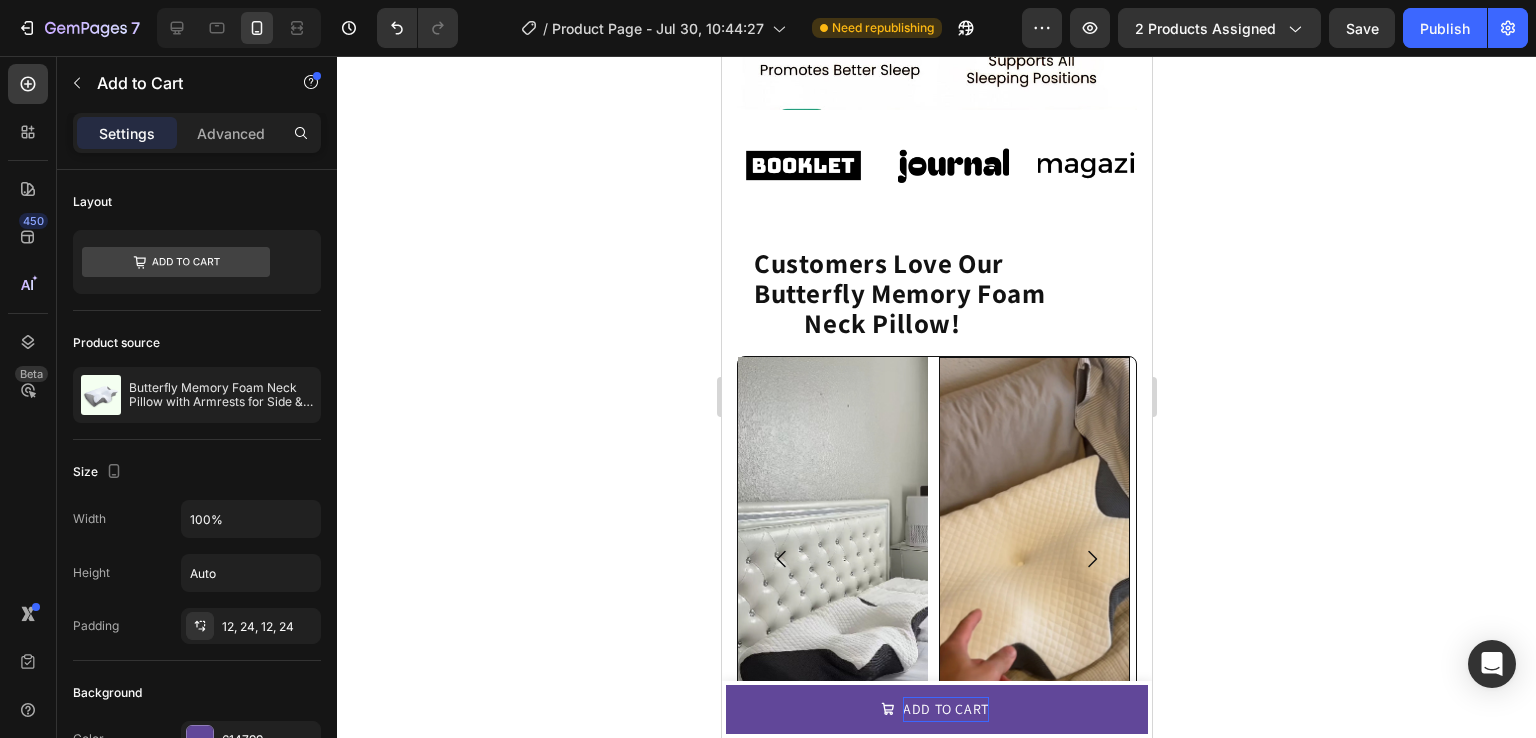 click 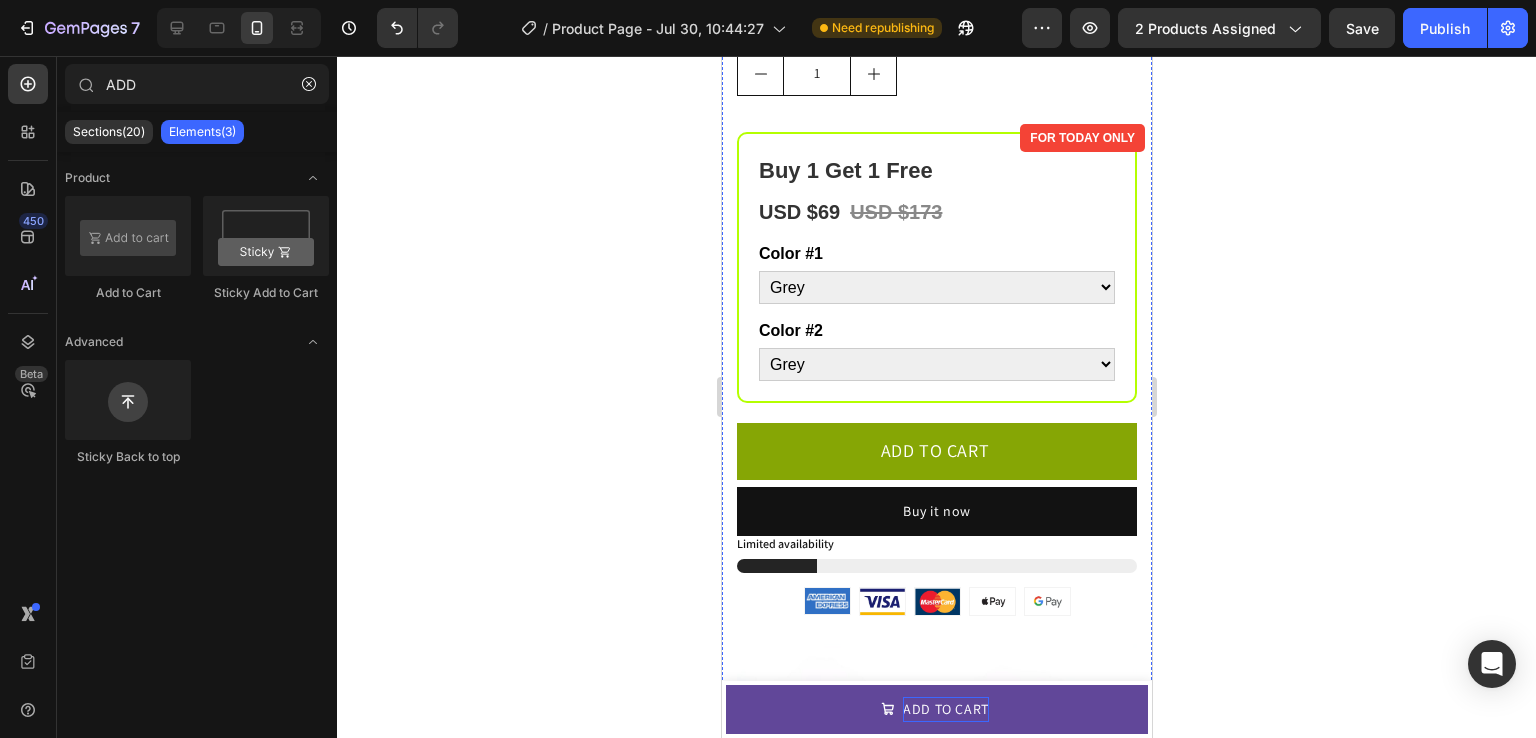 scroll, scrollTop: 856, scrollLeft: 0, axis: vertical 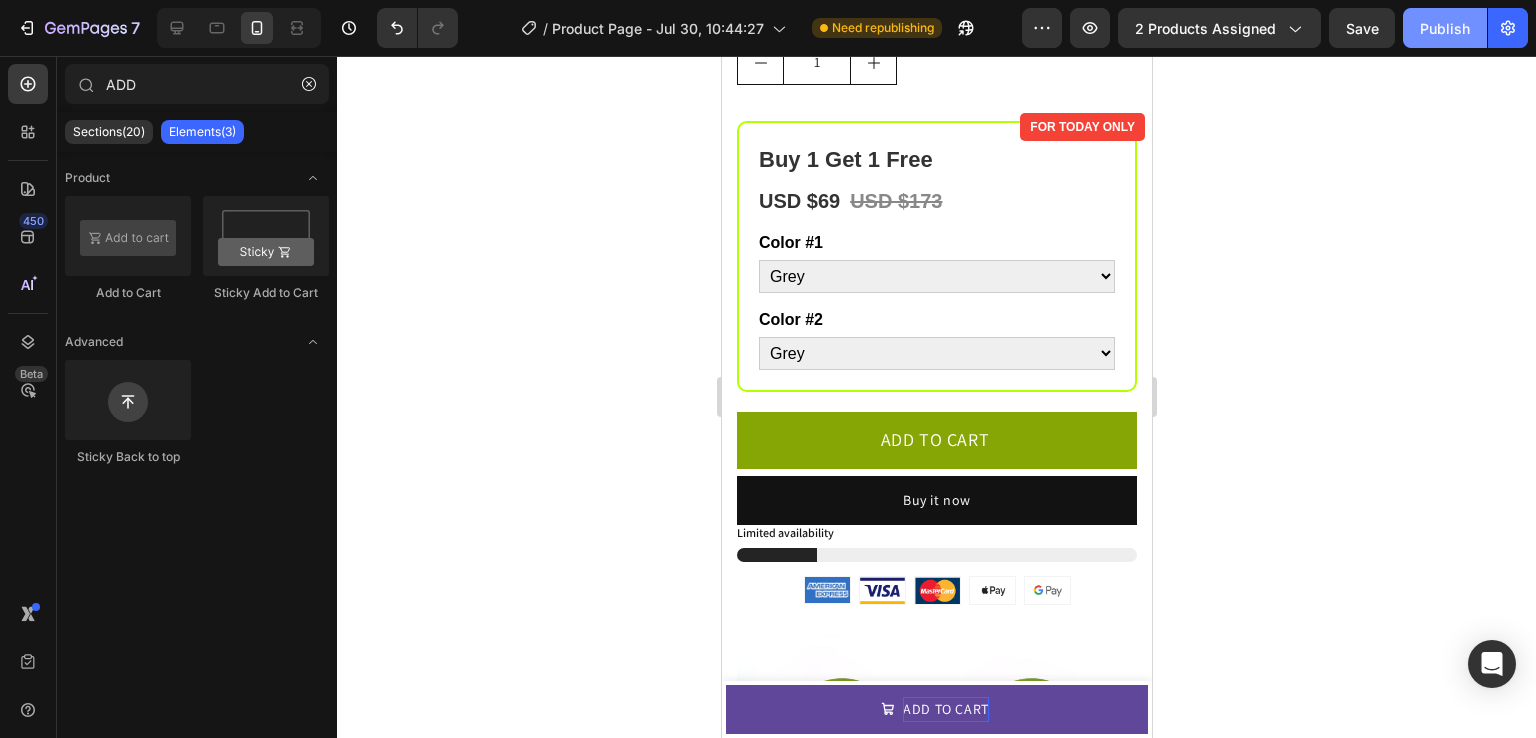 click on "Publish" at bounding box center (1445, 28) 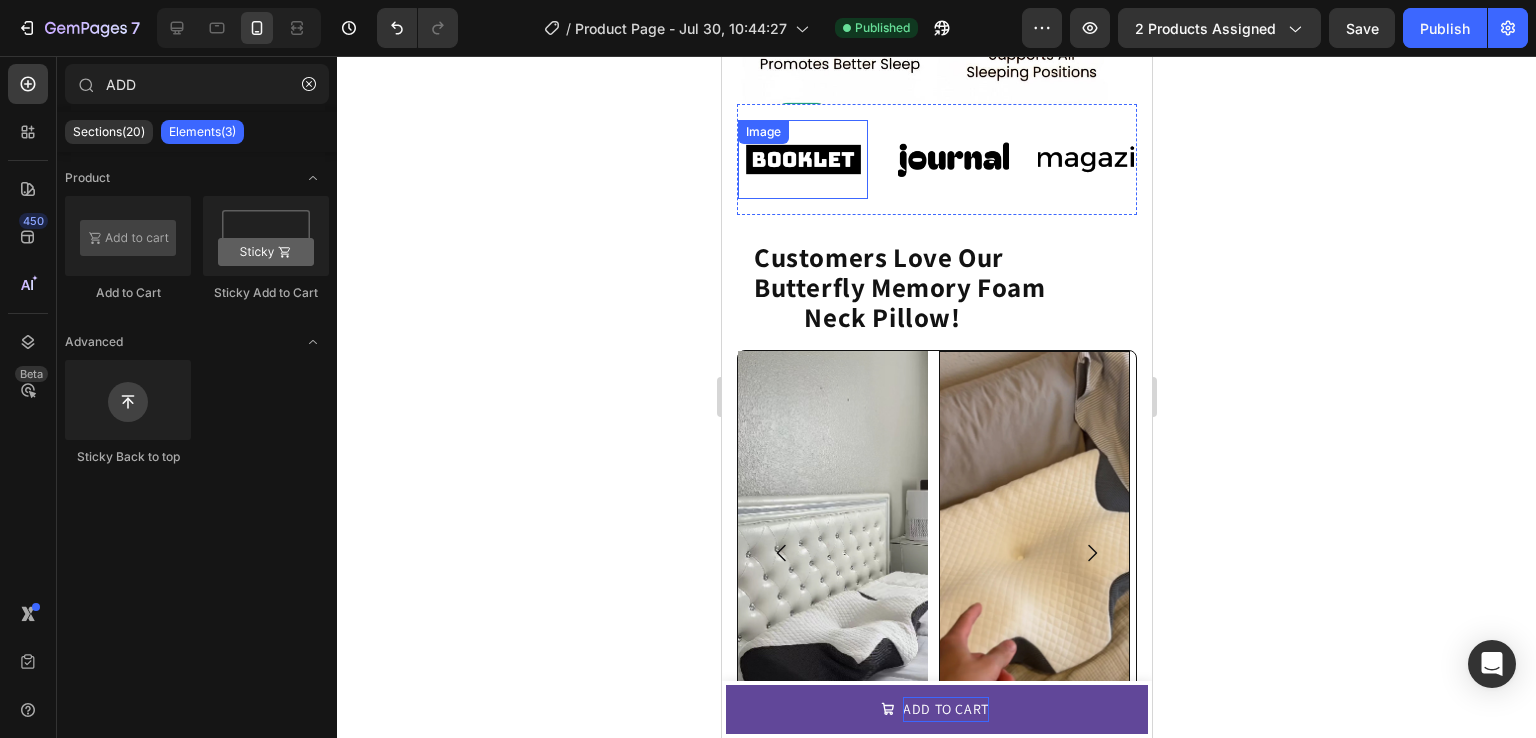 scroll, scrollTop: 1827, scrollLeft: 0, axis: vertical 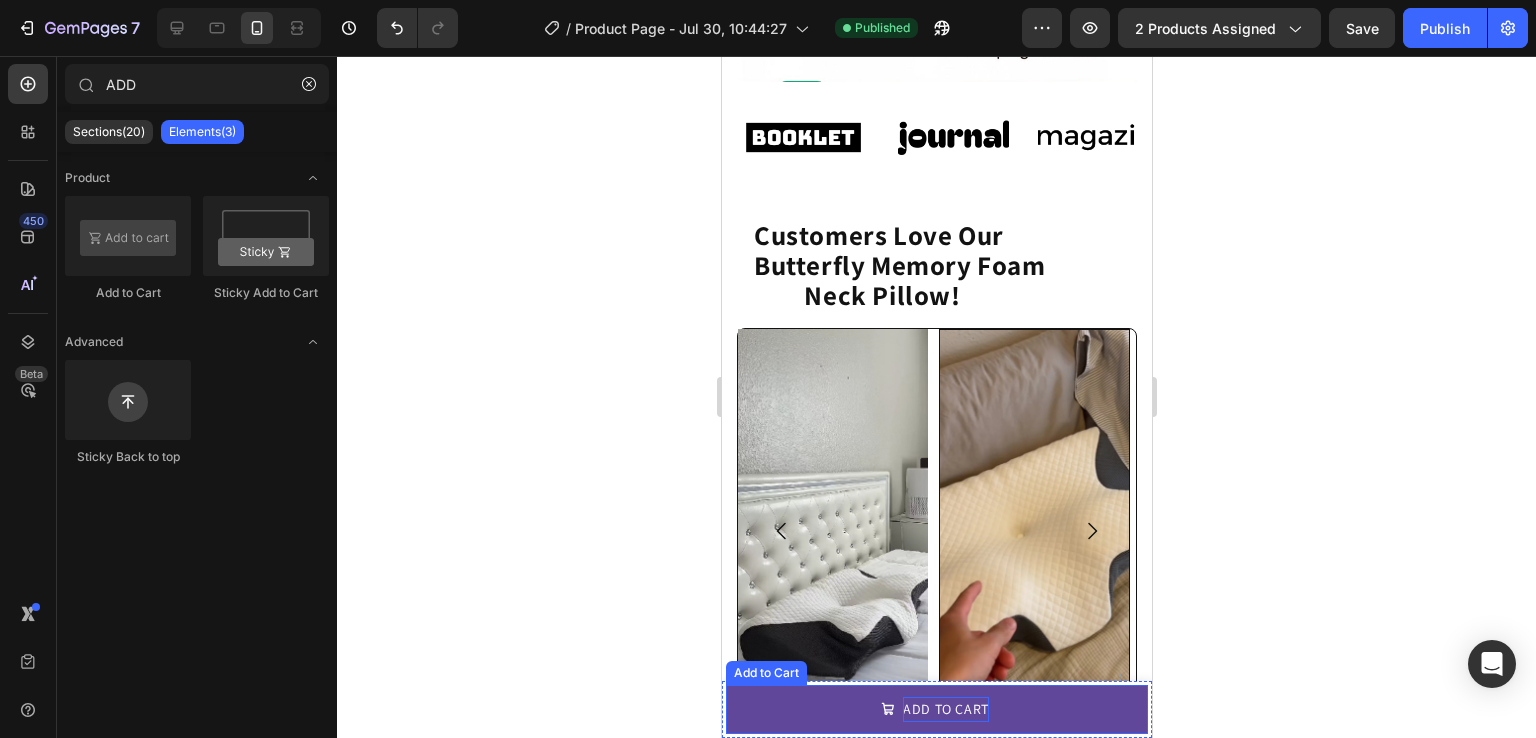 click on "ADD TO CART" at bounding box center (936, 709) 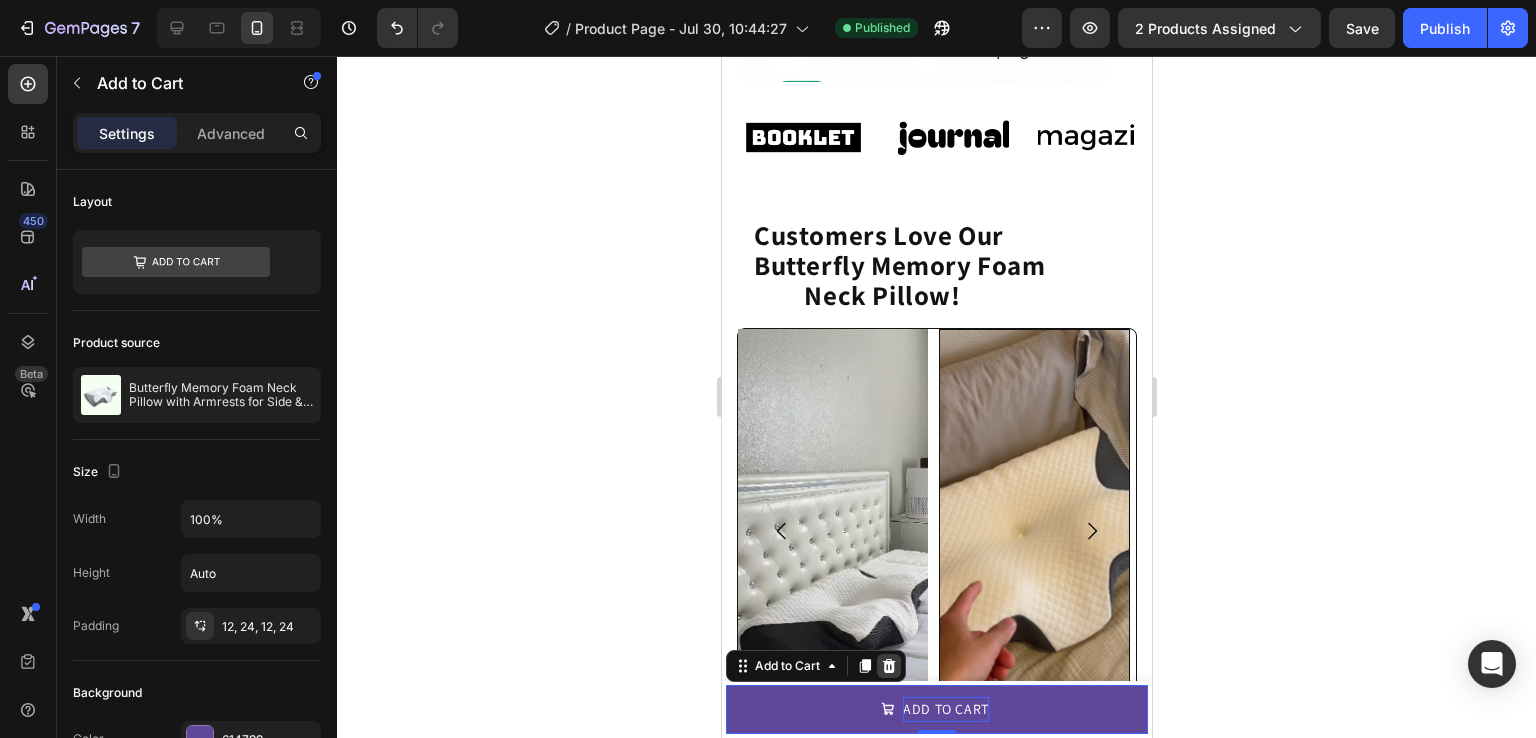click at bounding box center [888, 666] 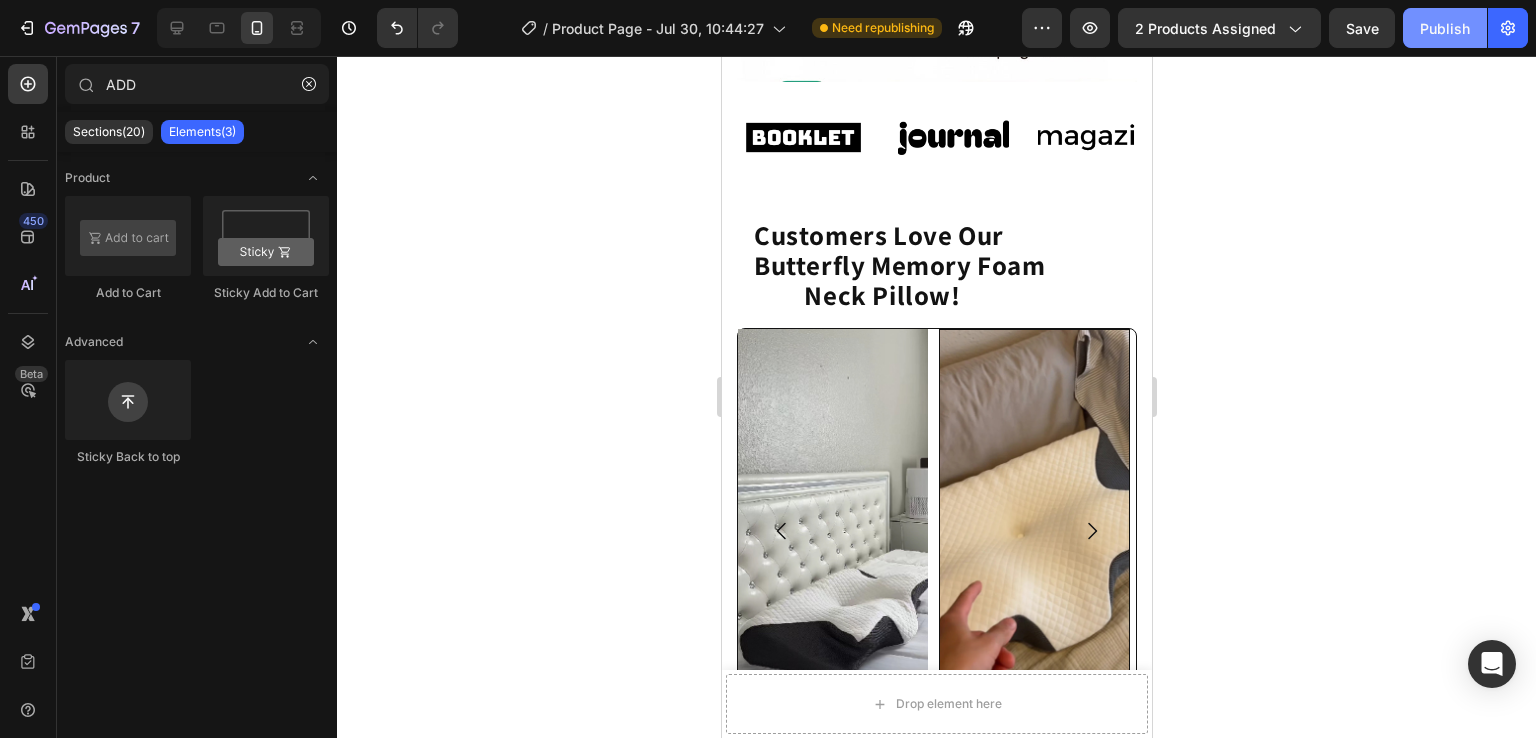 click on "Publish" 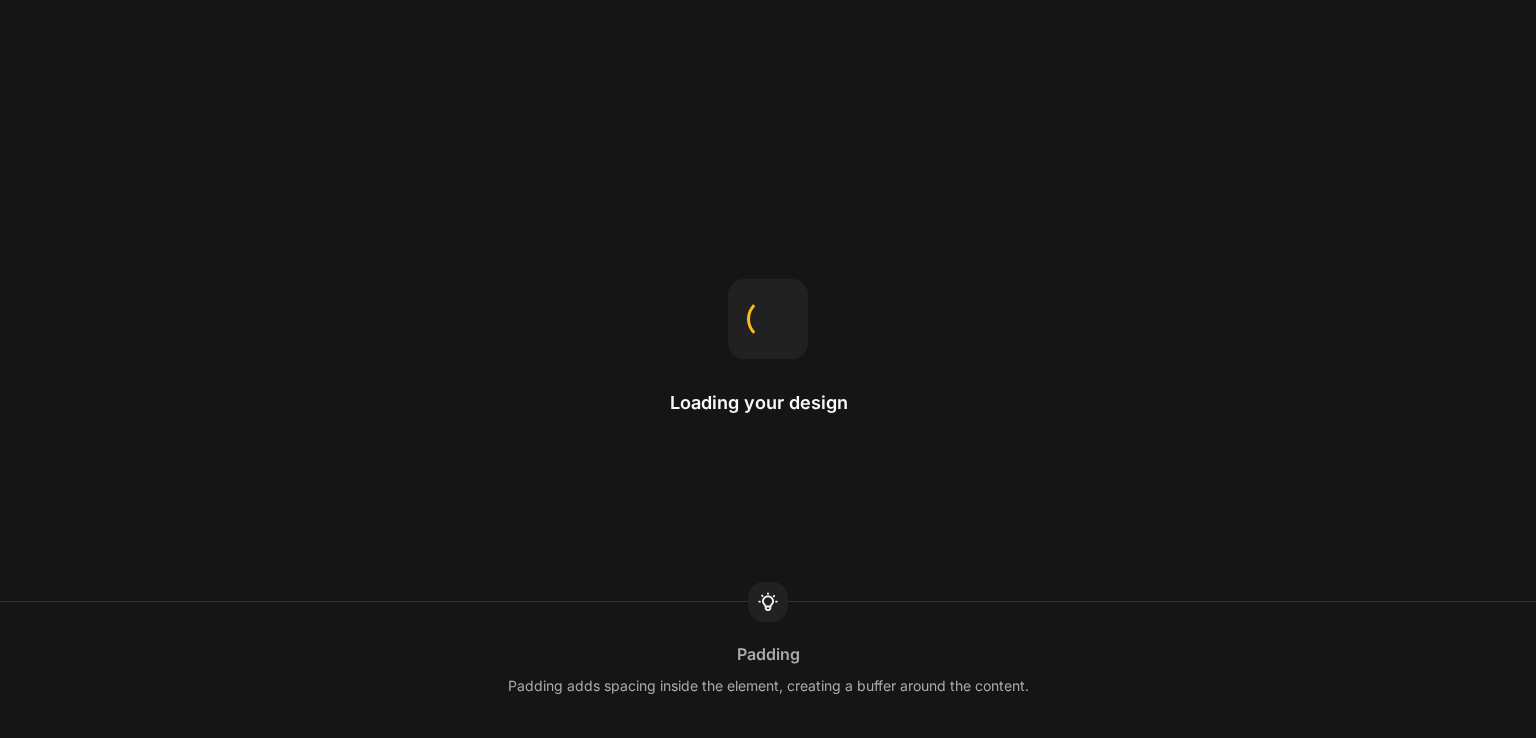 click on "Loading your design Padding Padding adds spacing inside the element, creating a buffer around the content." at bounding box center (768, 369) 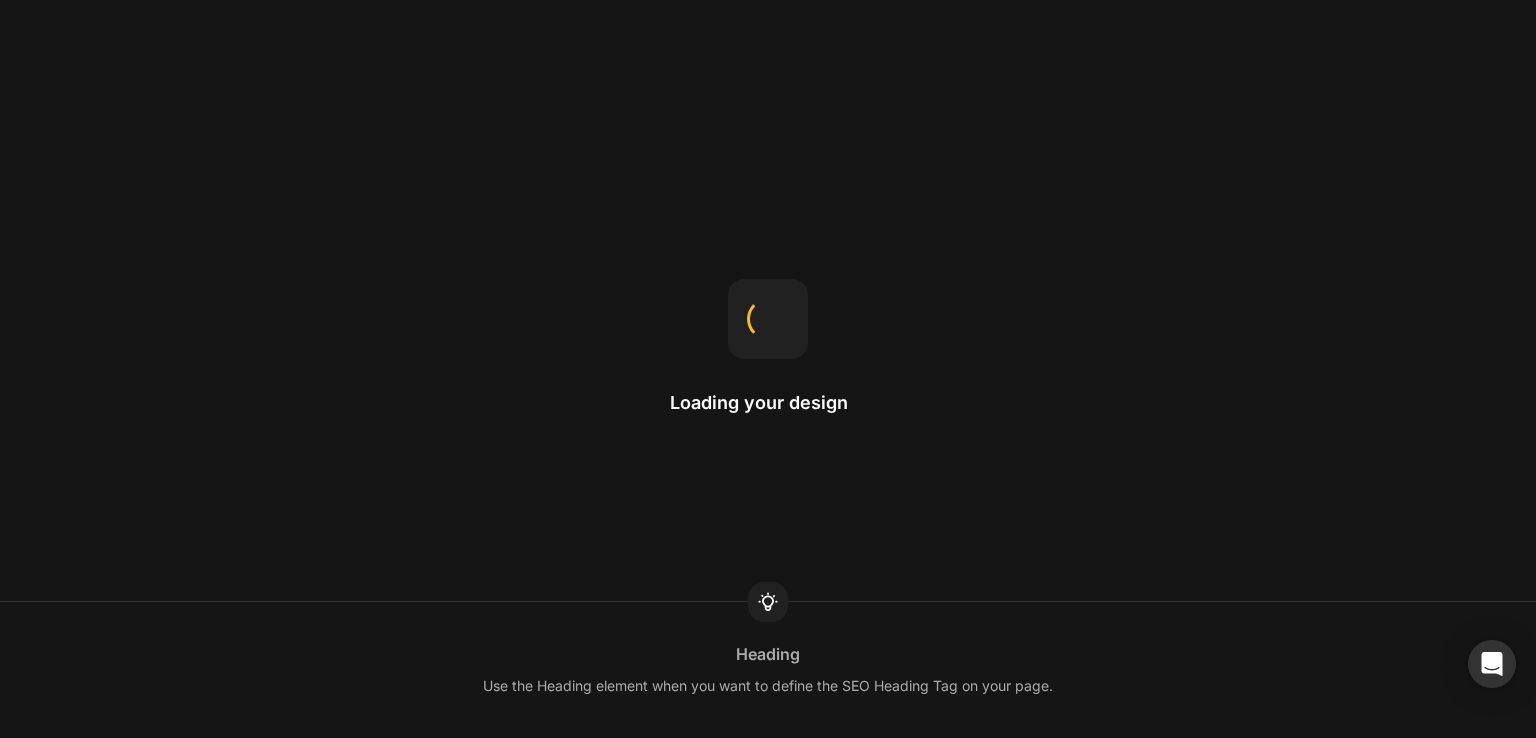 scroll, scrollTop: 0, scrollLeft: 0, axis: both 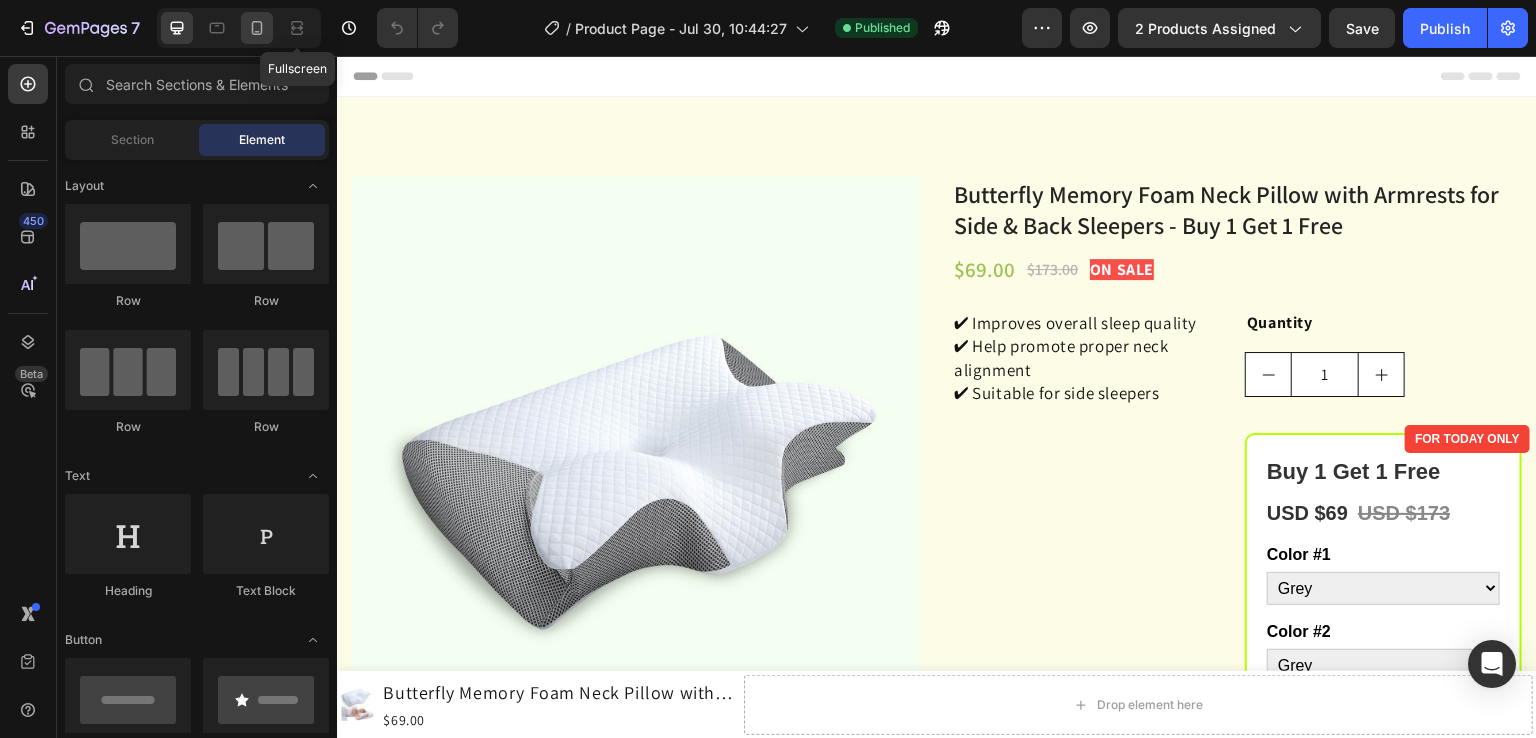 click 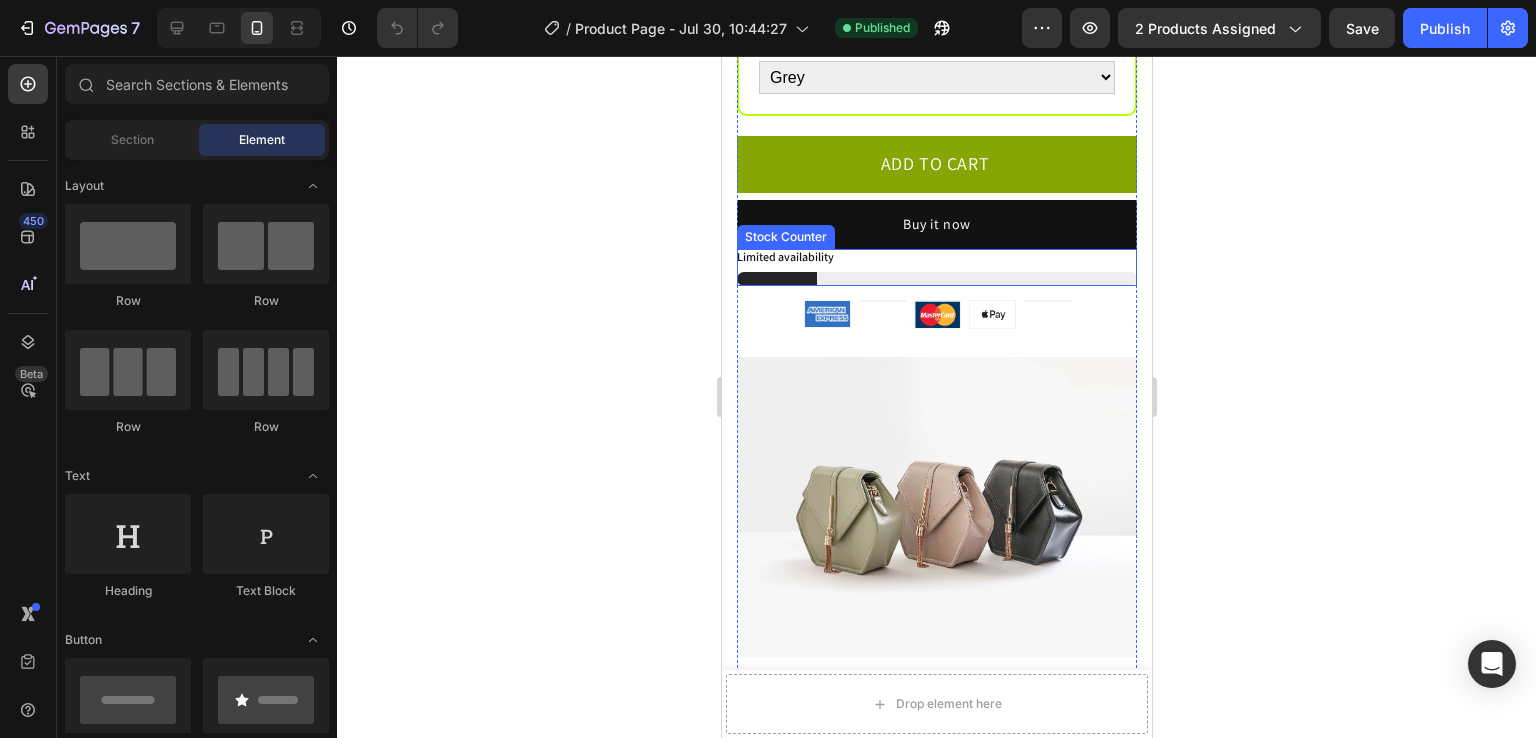scroll, scrollTop: 1135, scrollLeft: 0, axis: vertical 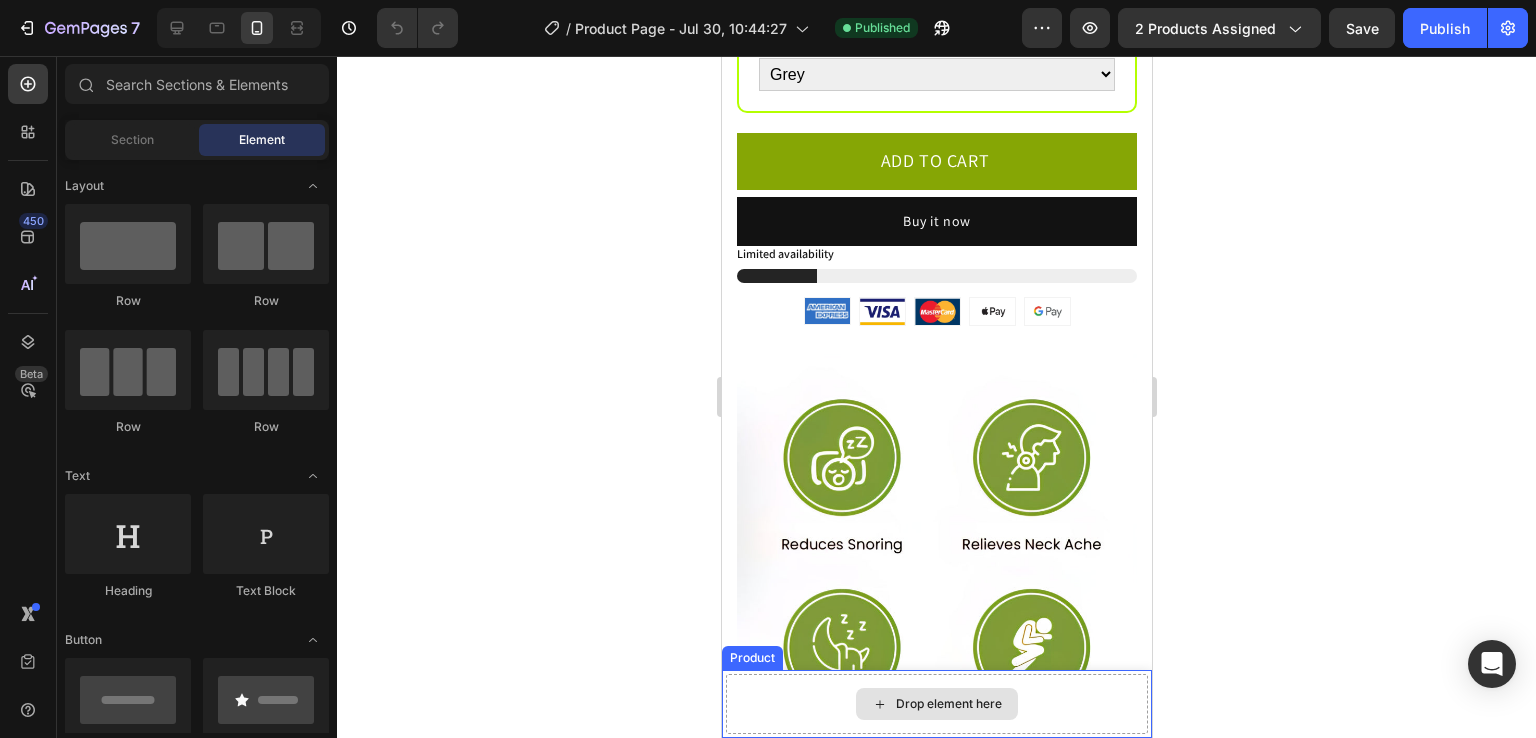 click on "Drop element here" at bounding box center [936, 704] 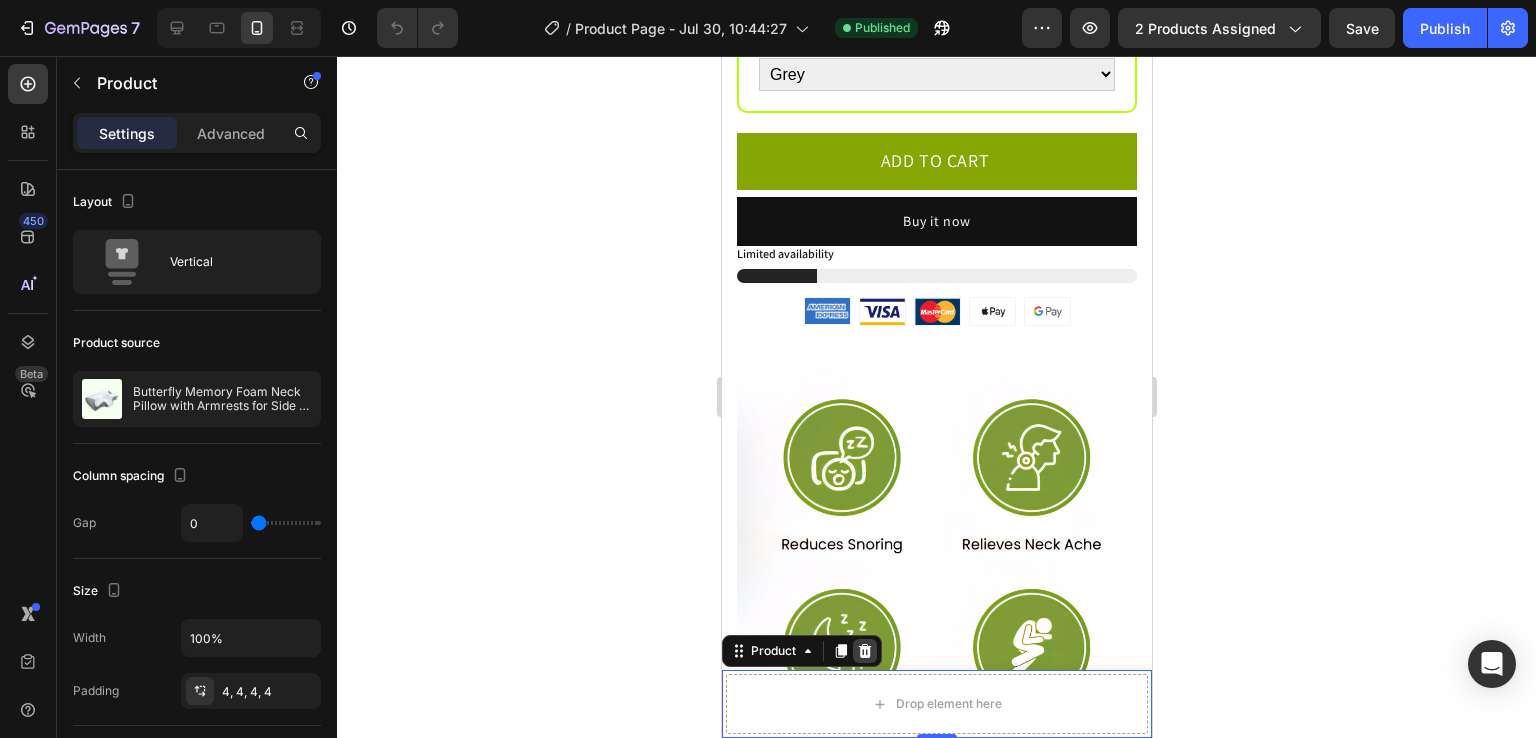 click 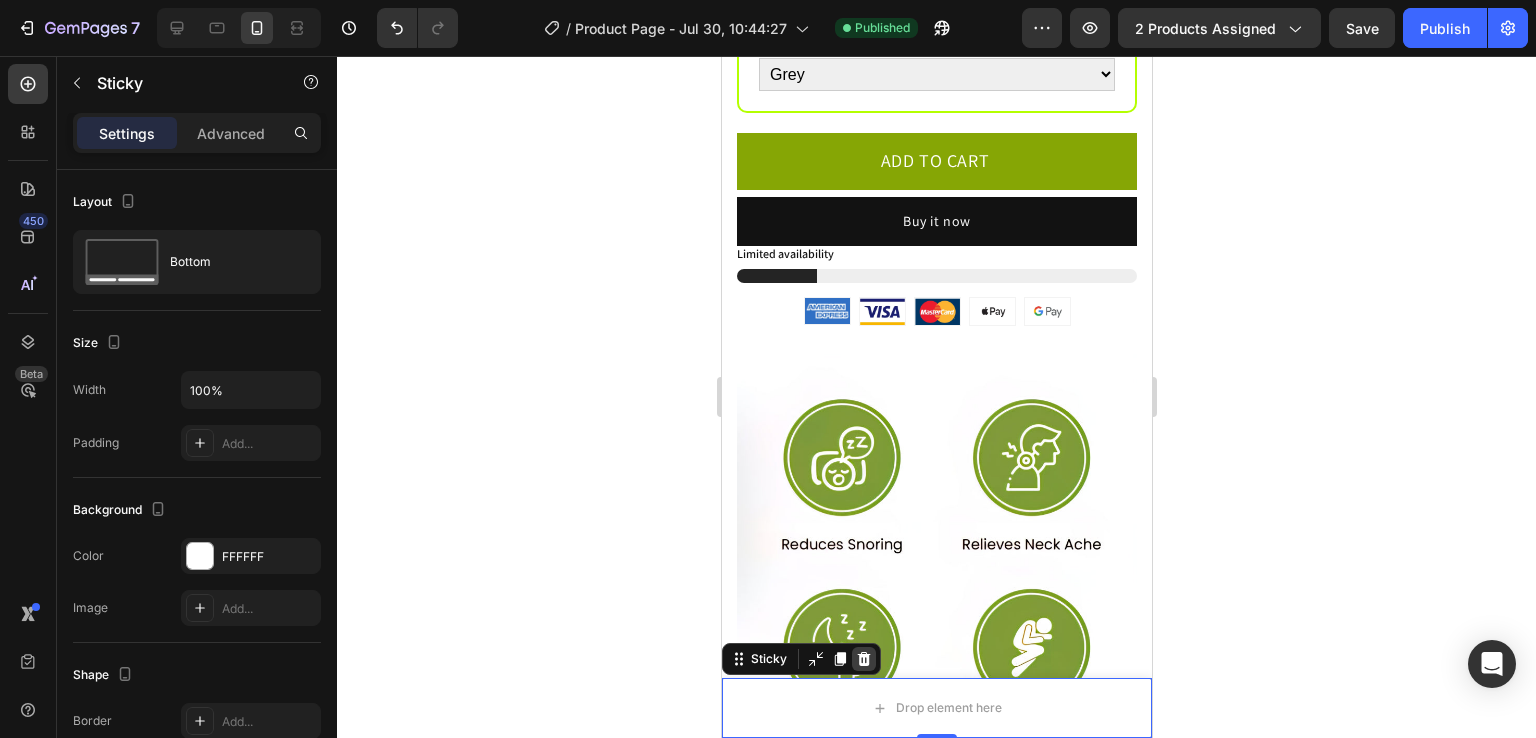 click 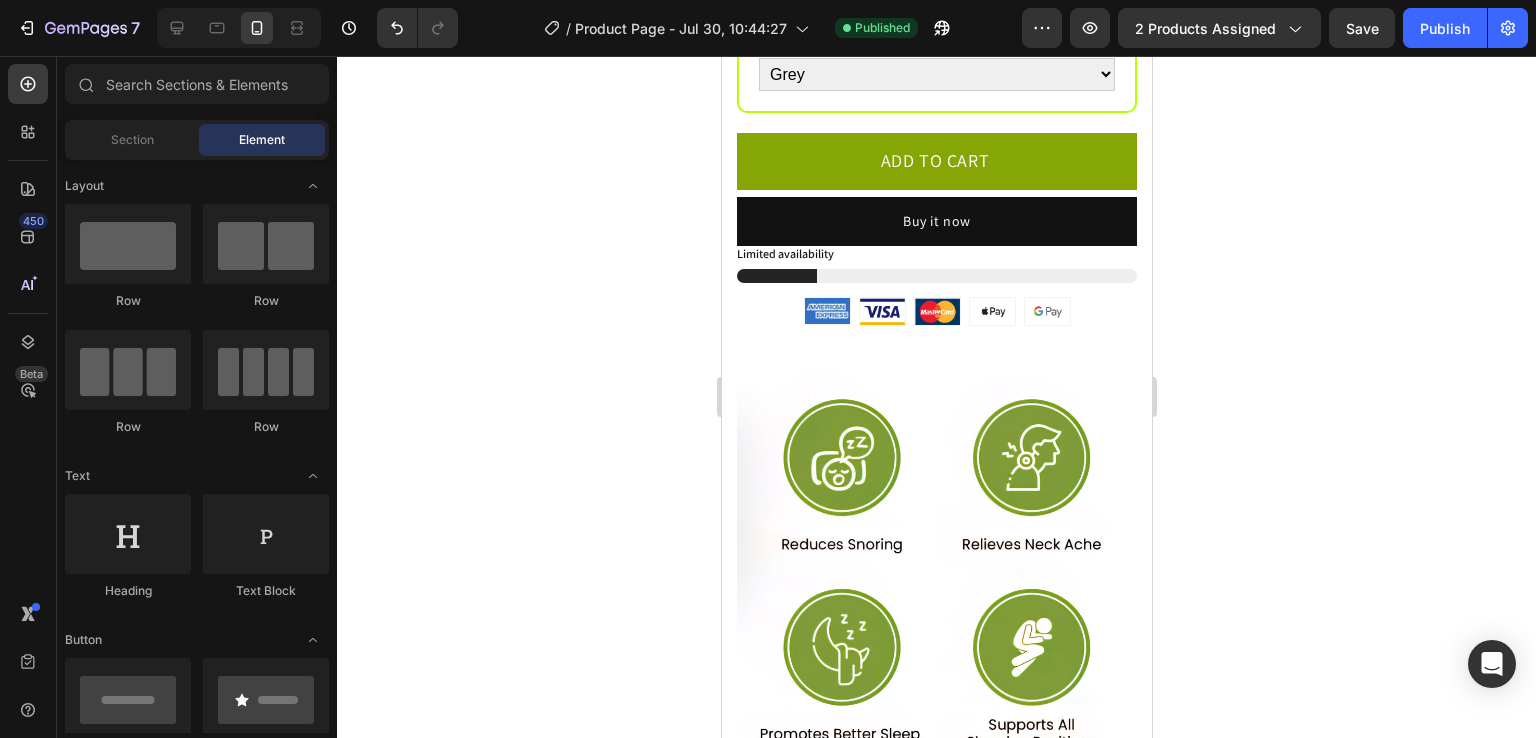 click on "7   /  Product Page - Jul 30, 10:44:27 Published Preview 2 products assigned  Save   Publish" 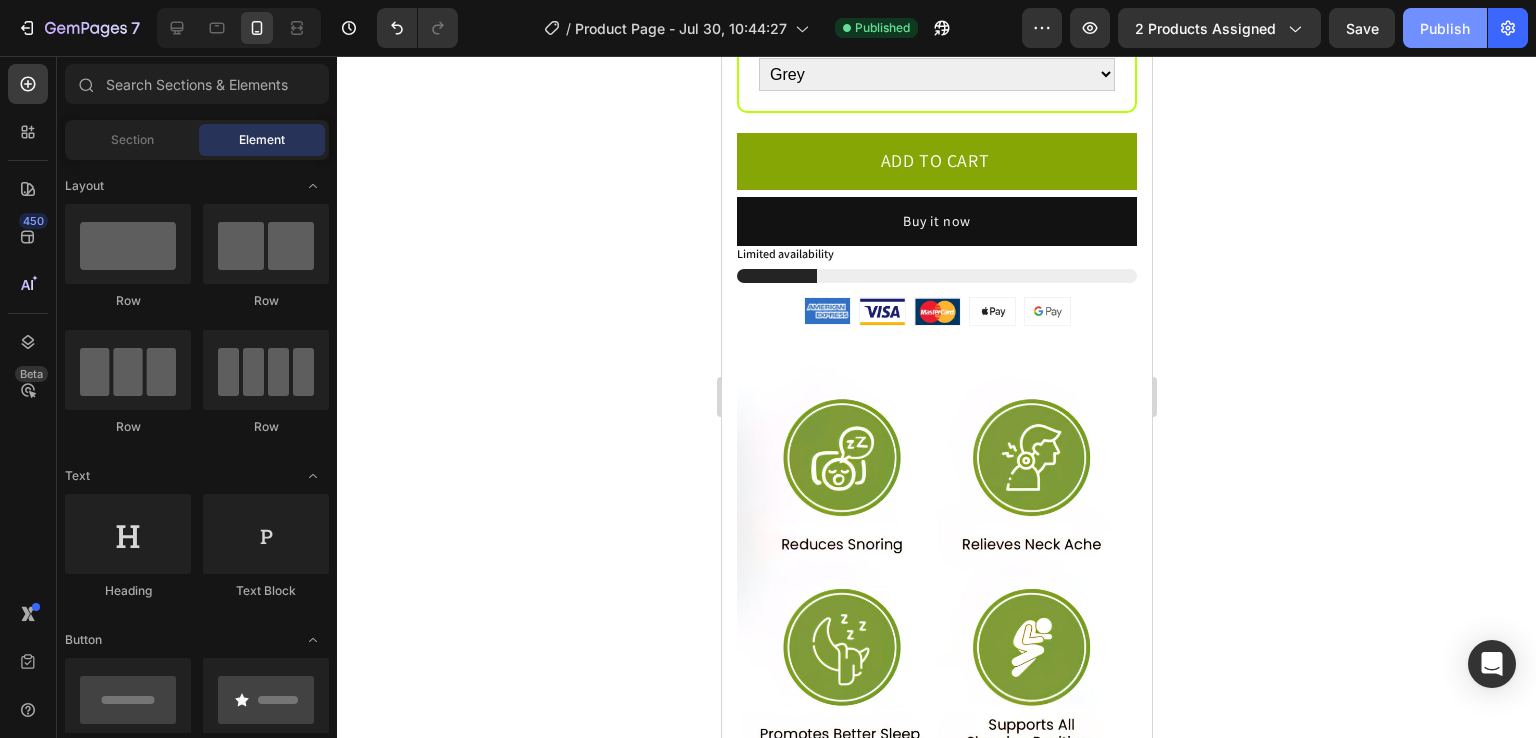 click on "Publish" at bounding box center [1445, 28] 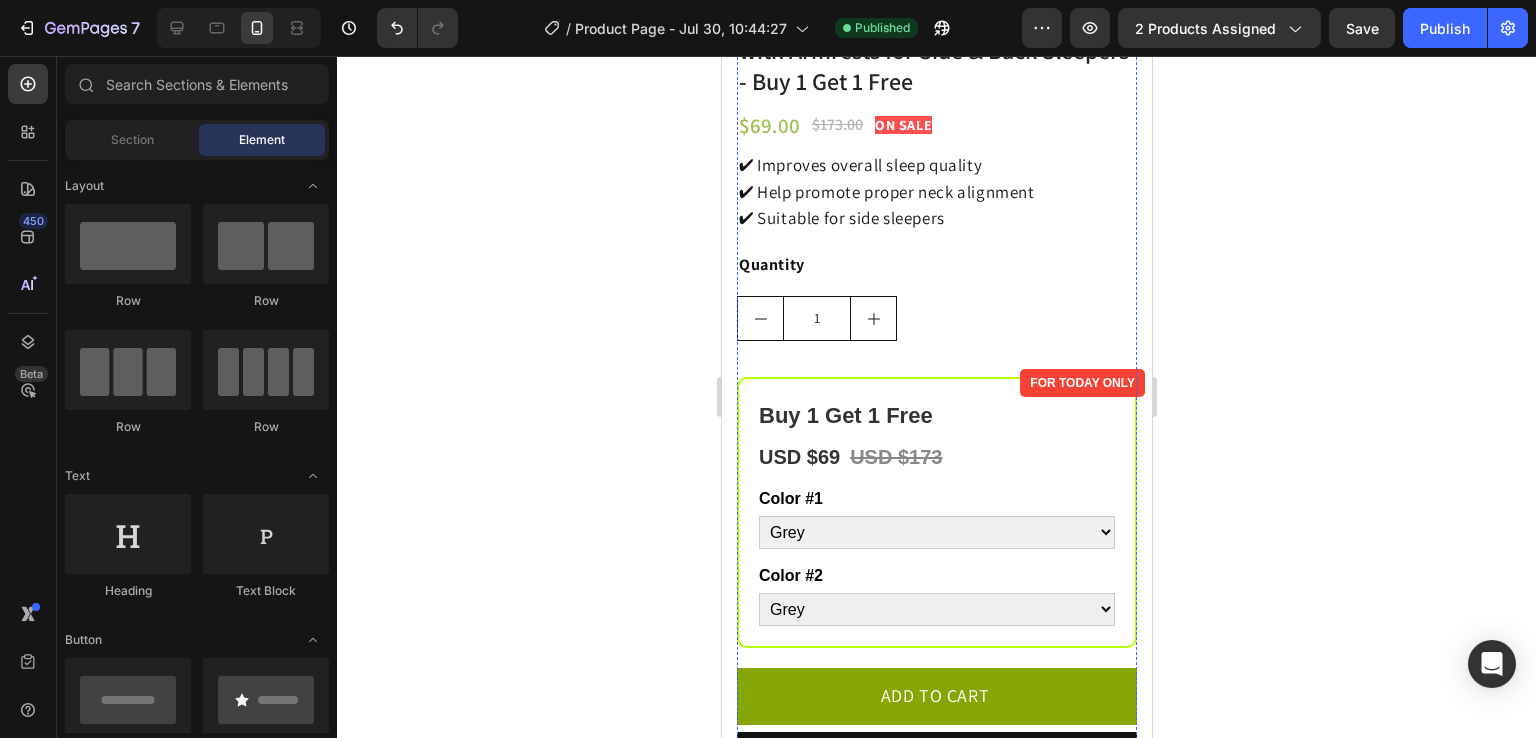 scroll, scrollTop: 470, scrollLeft: 0, axis: vertical 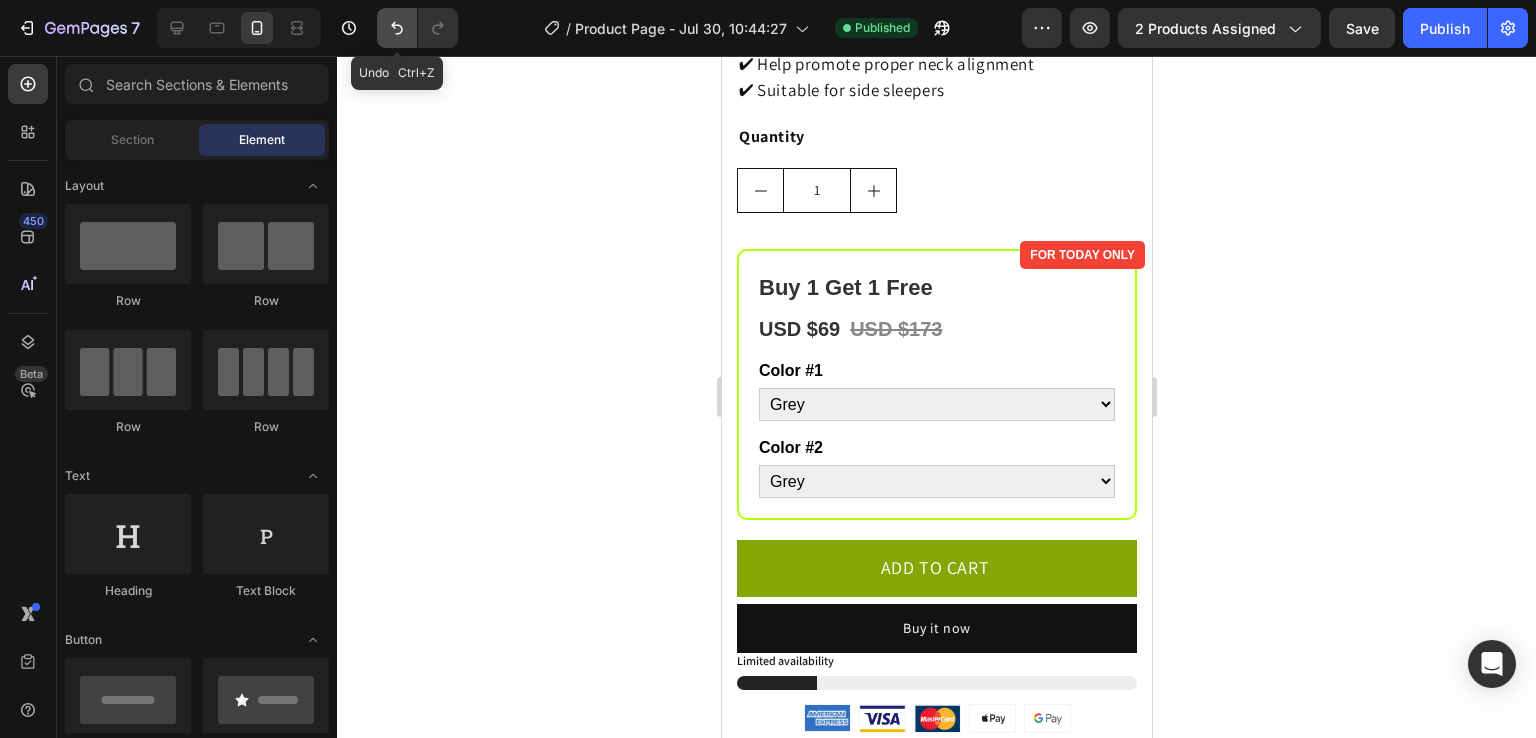 click 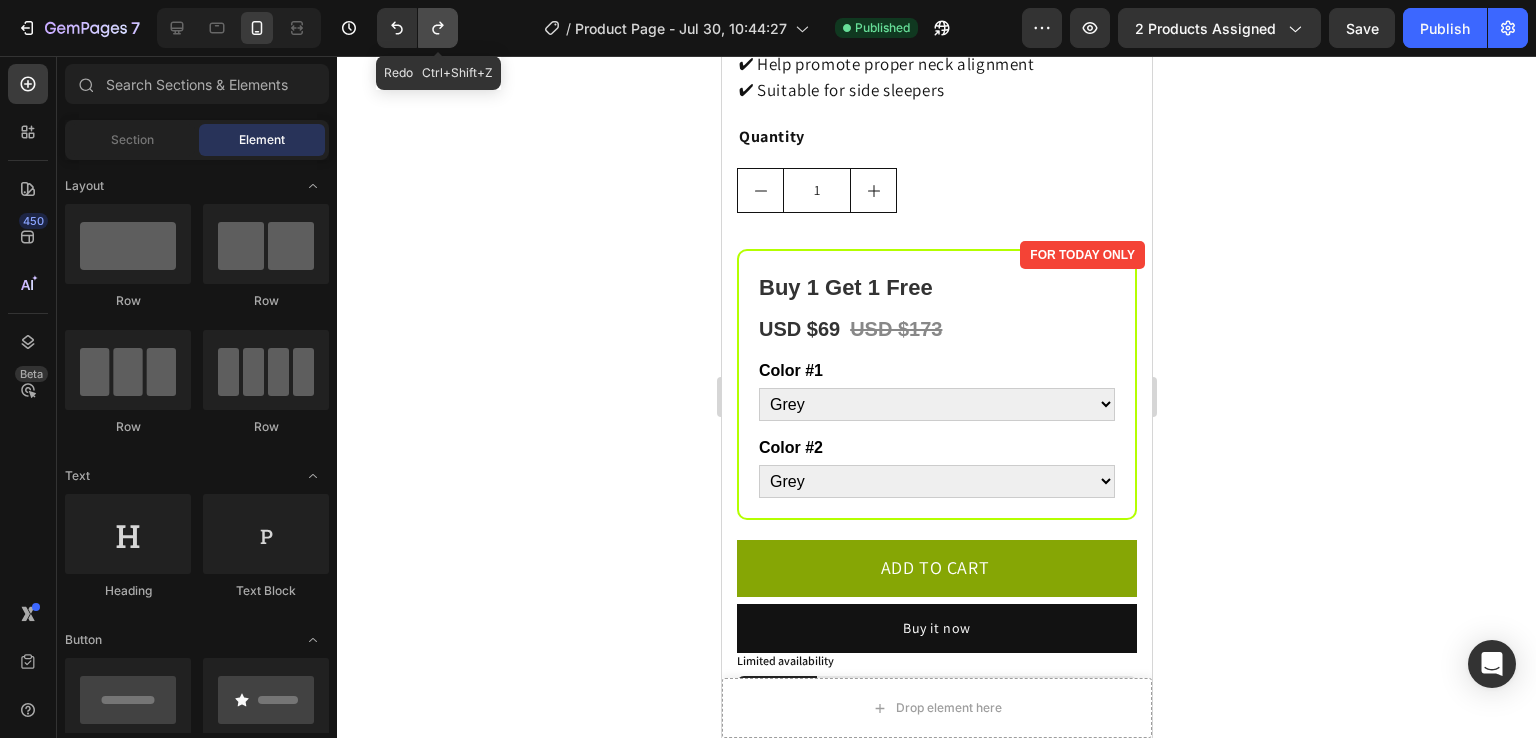 click 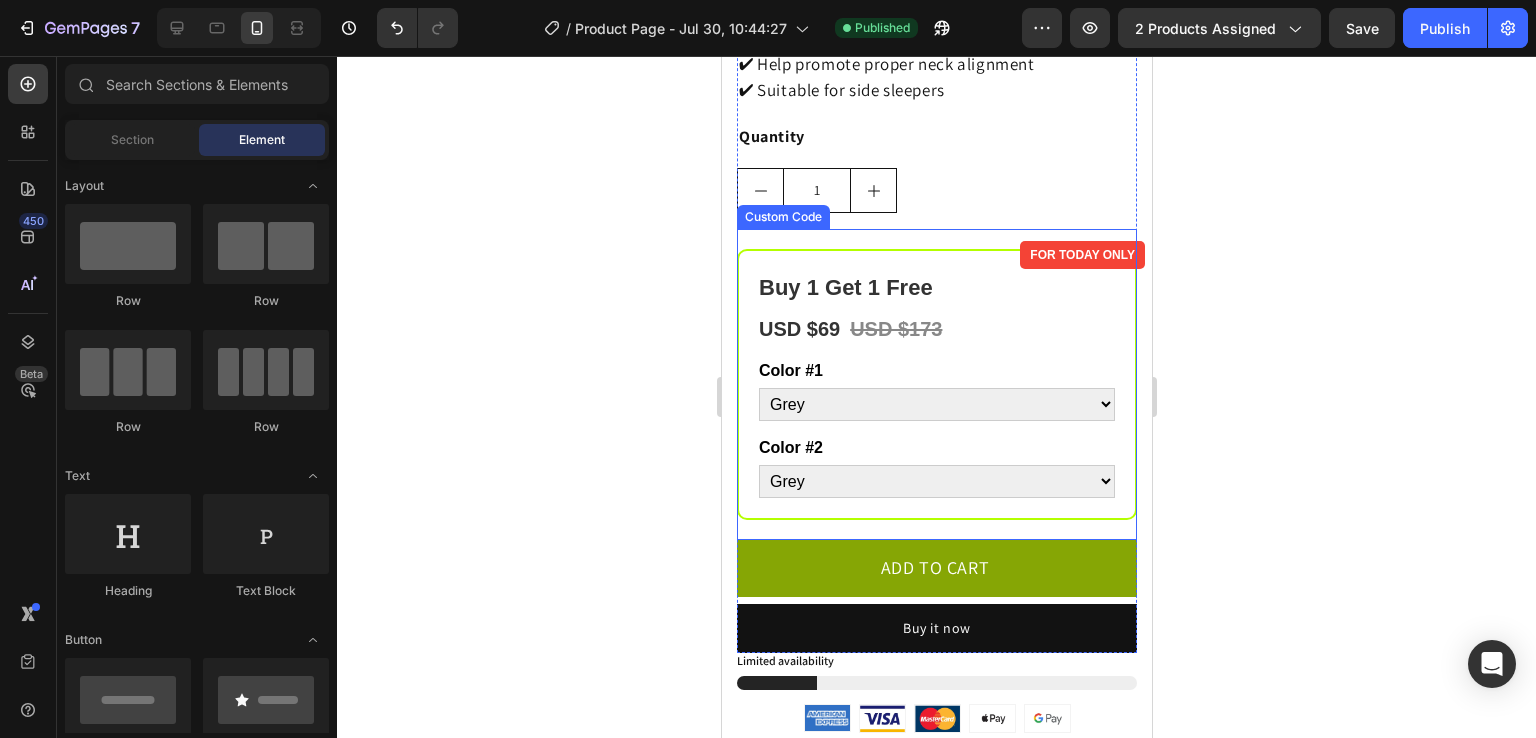 scroll, scrollTop: 982, scrollLeft: 0, axis: vertical 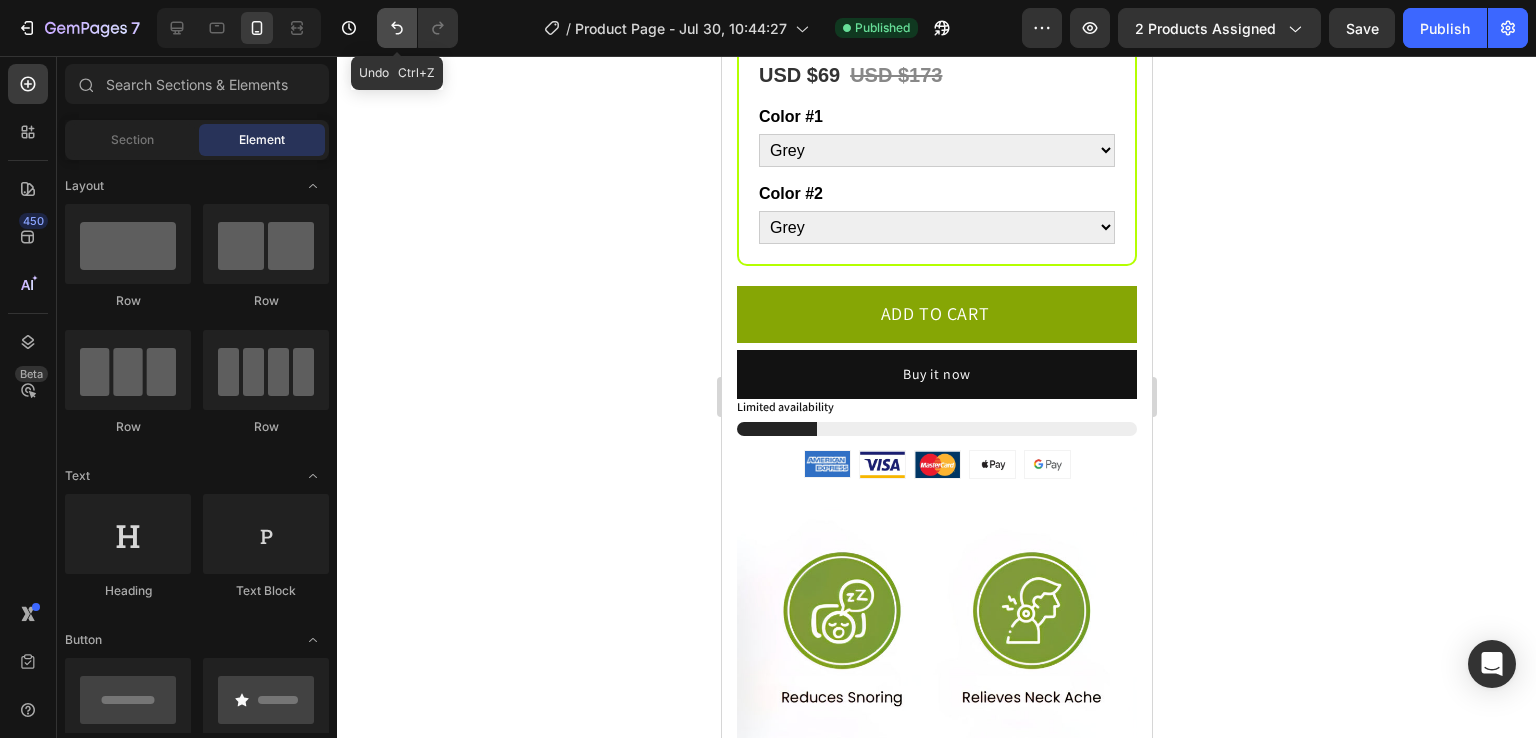 click 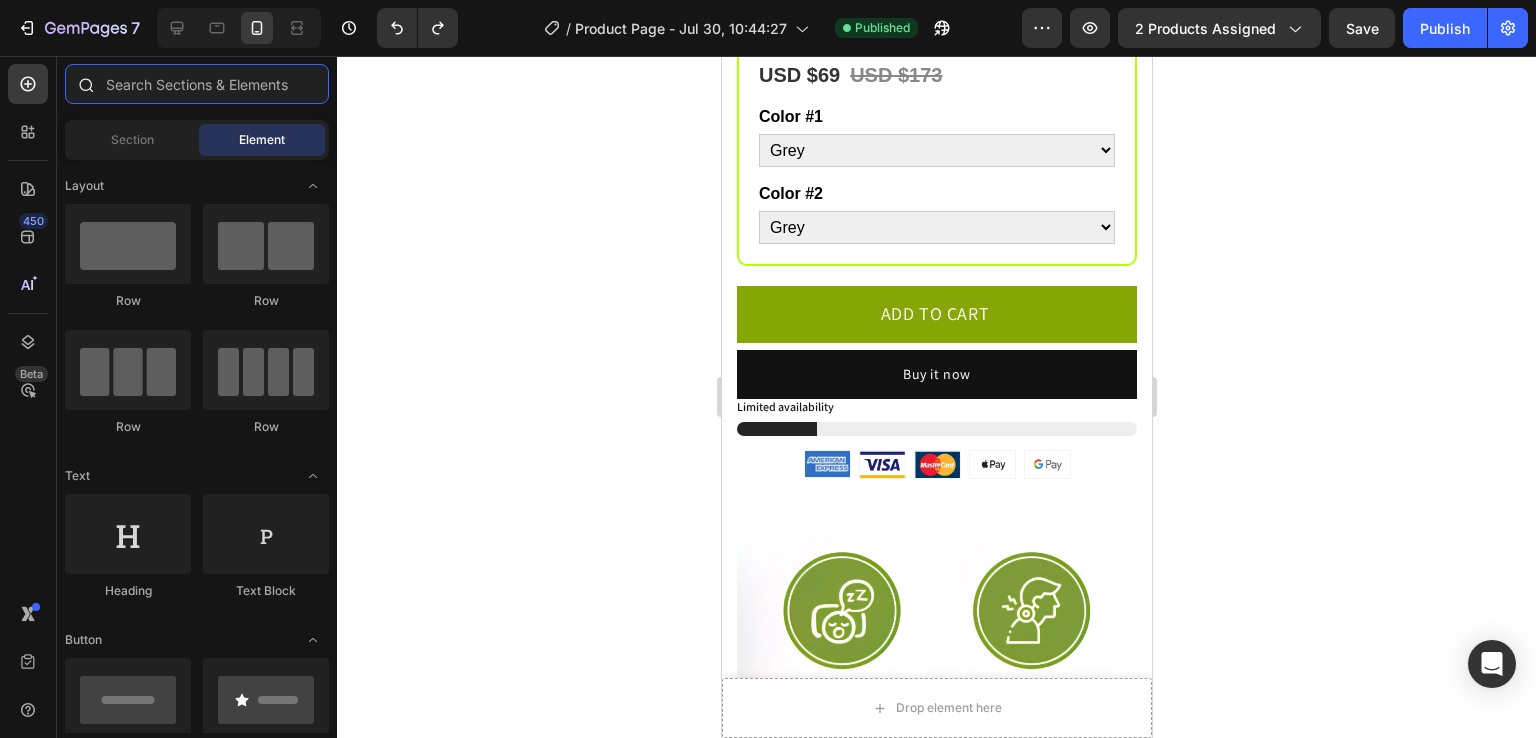click at bounding box center (197, 84) 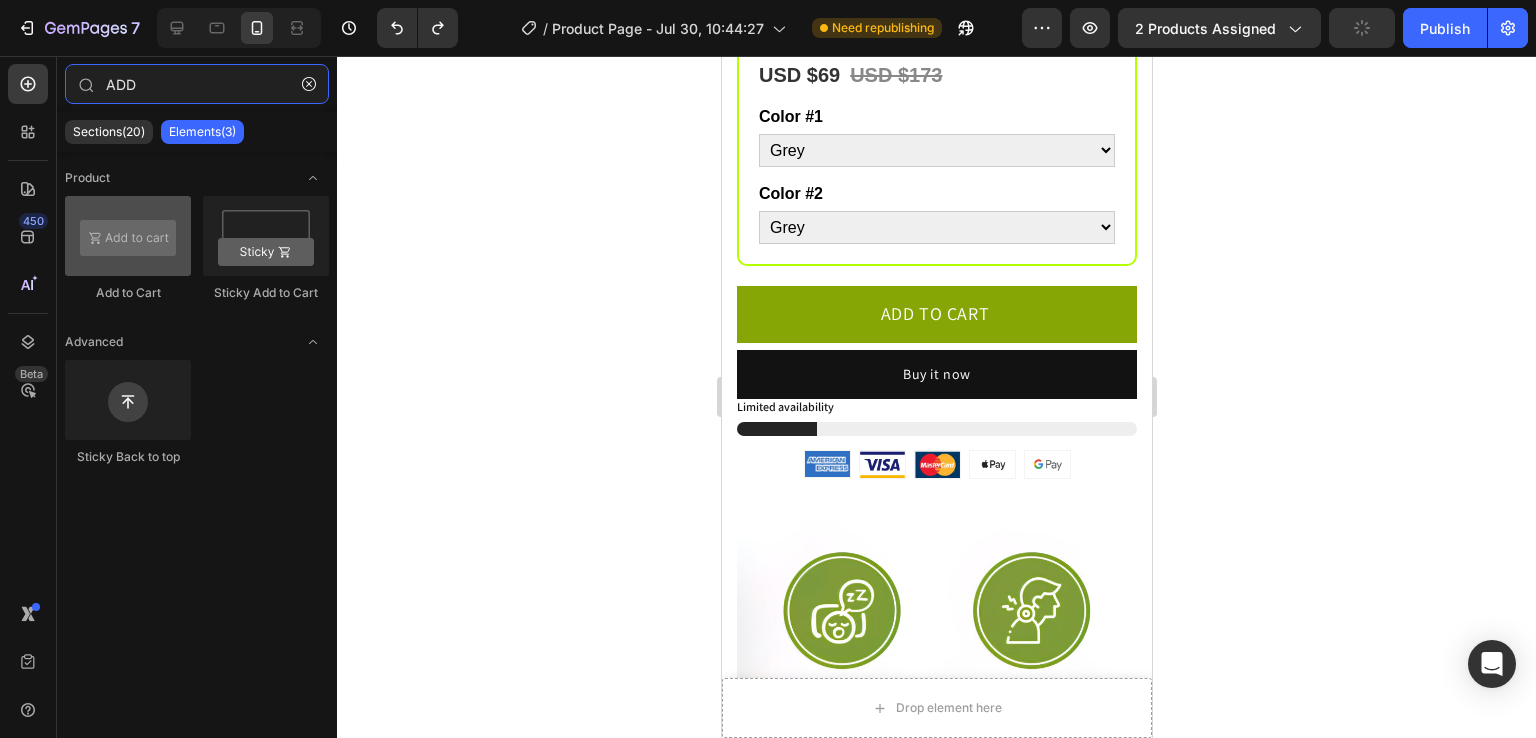 type on "ADD" 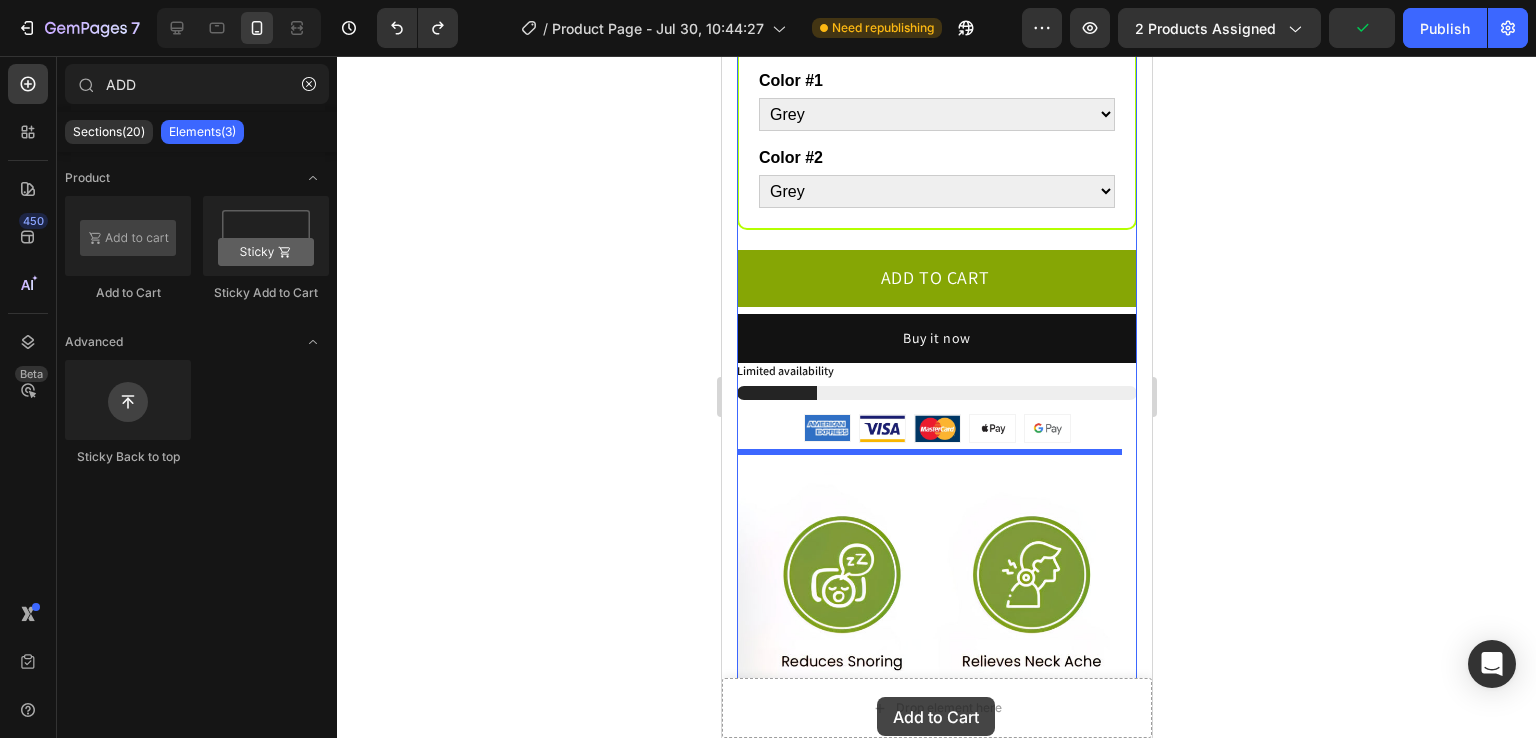 scroll, scrollTop: 1046, scrollLeft: 0, axis: vertical 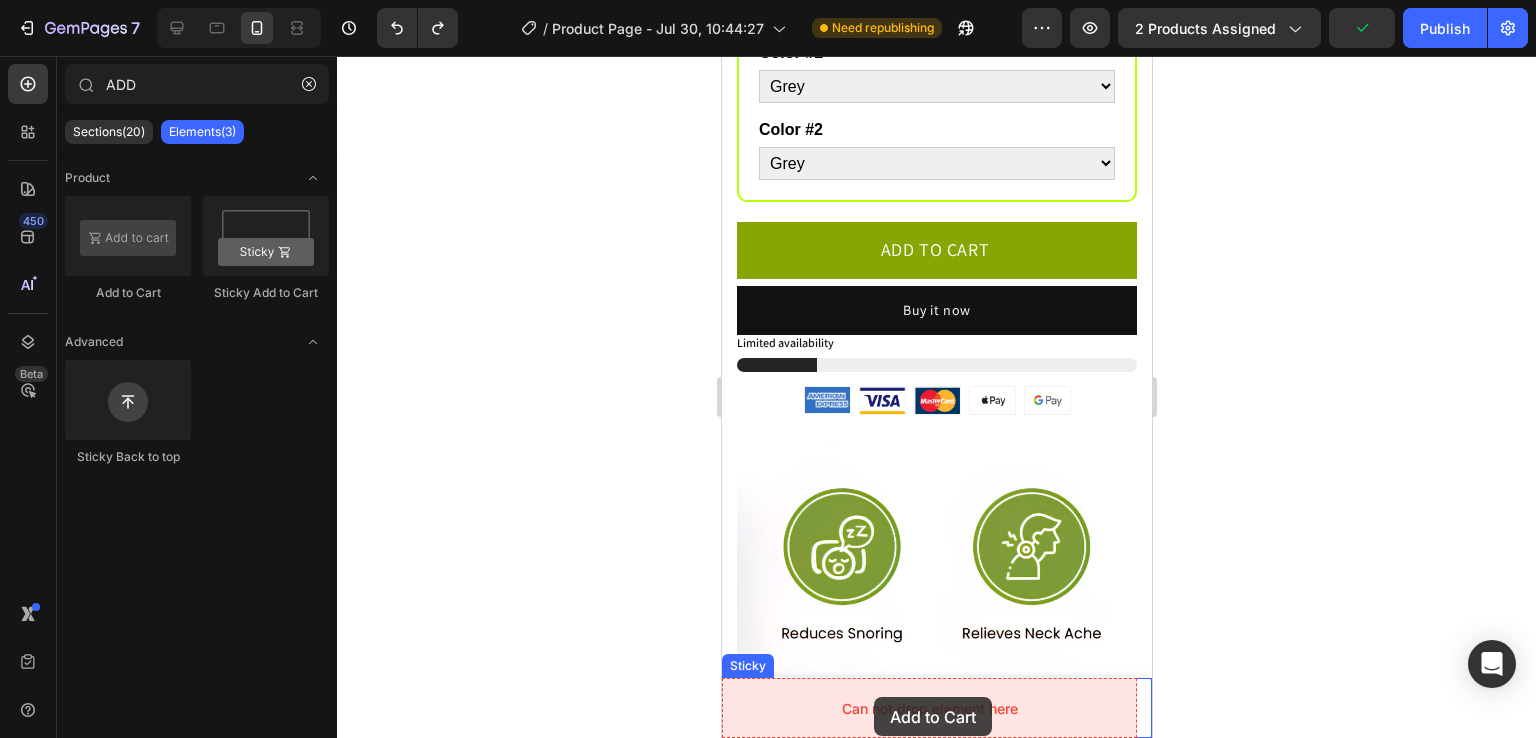 drag, startPoint x: 849, startPoint y: 304, endPoint x: 873, endPoint y: 697, distance: 393.73215 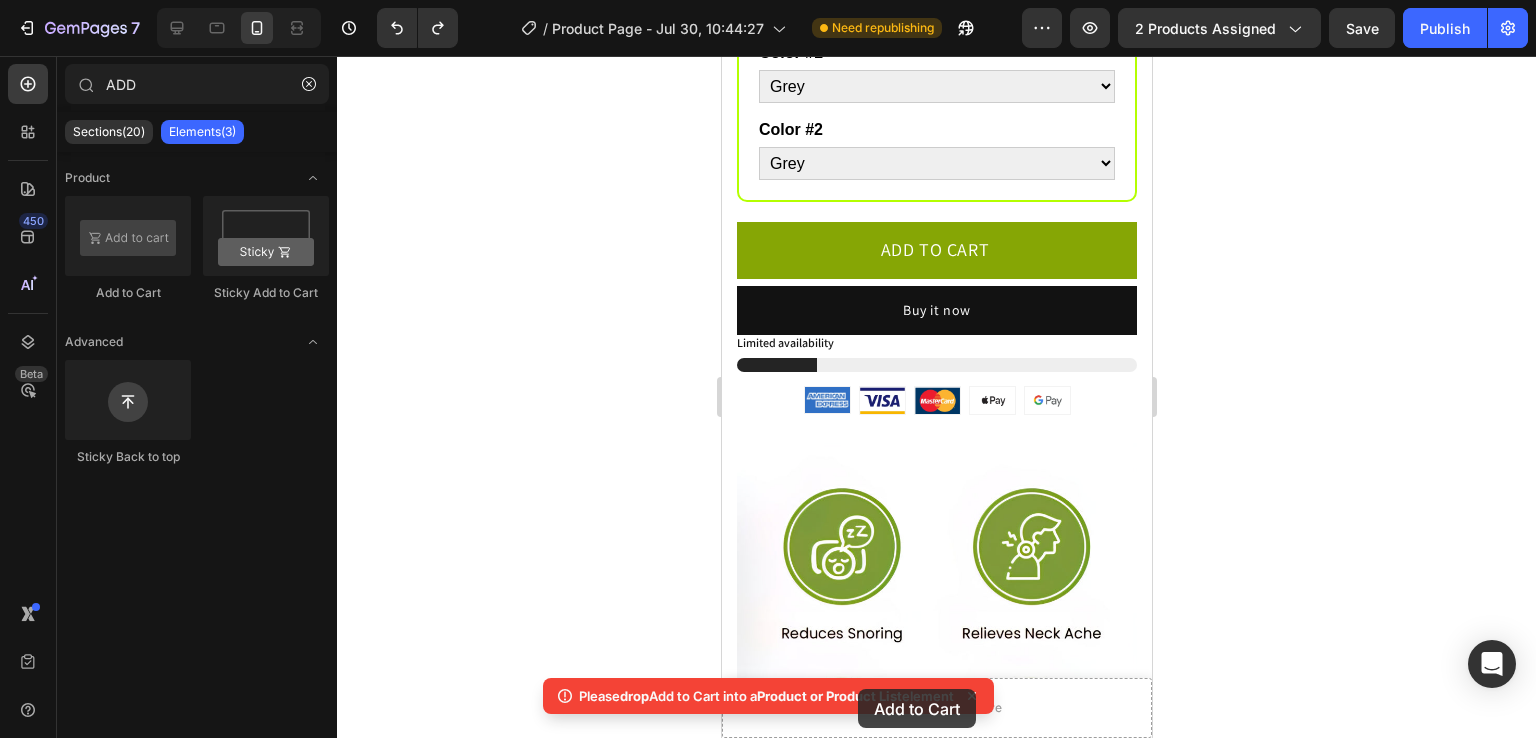 drag, startPoint x: 138, startPoint y: 246, endPoint x: 873, endPoint y: 713, distance: 870.81226 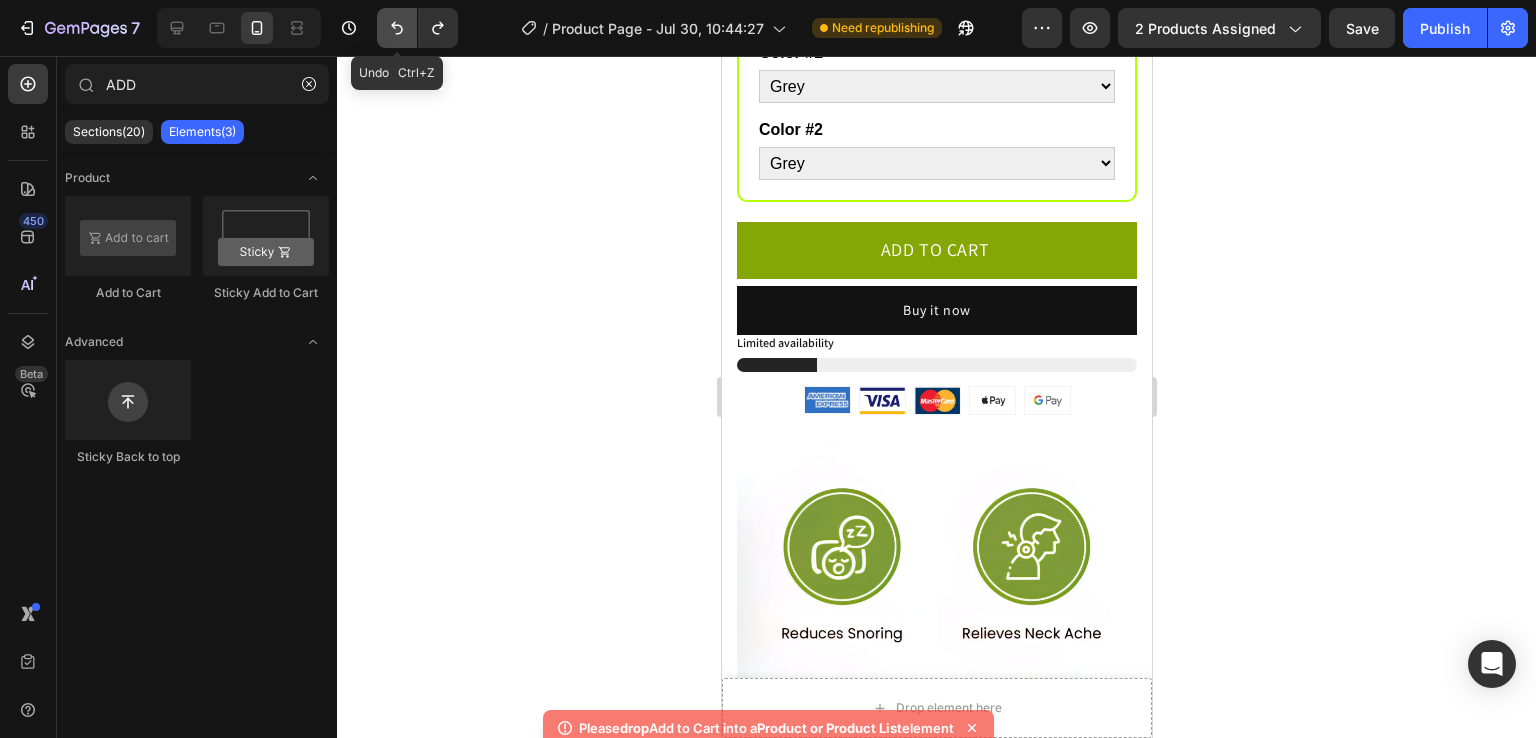 click 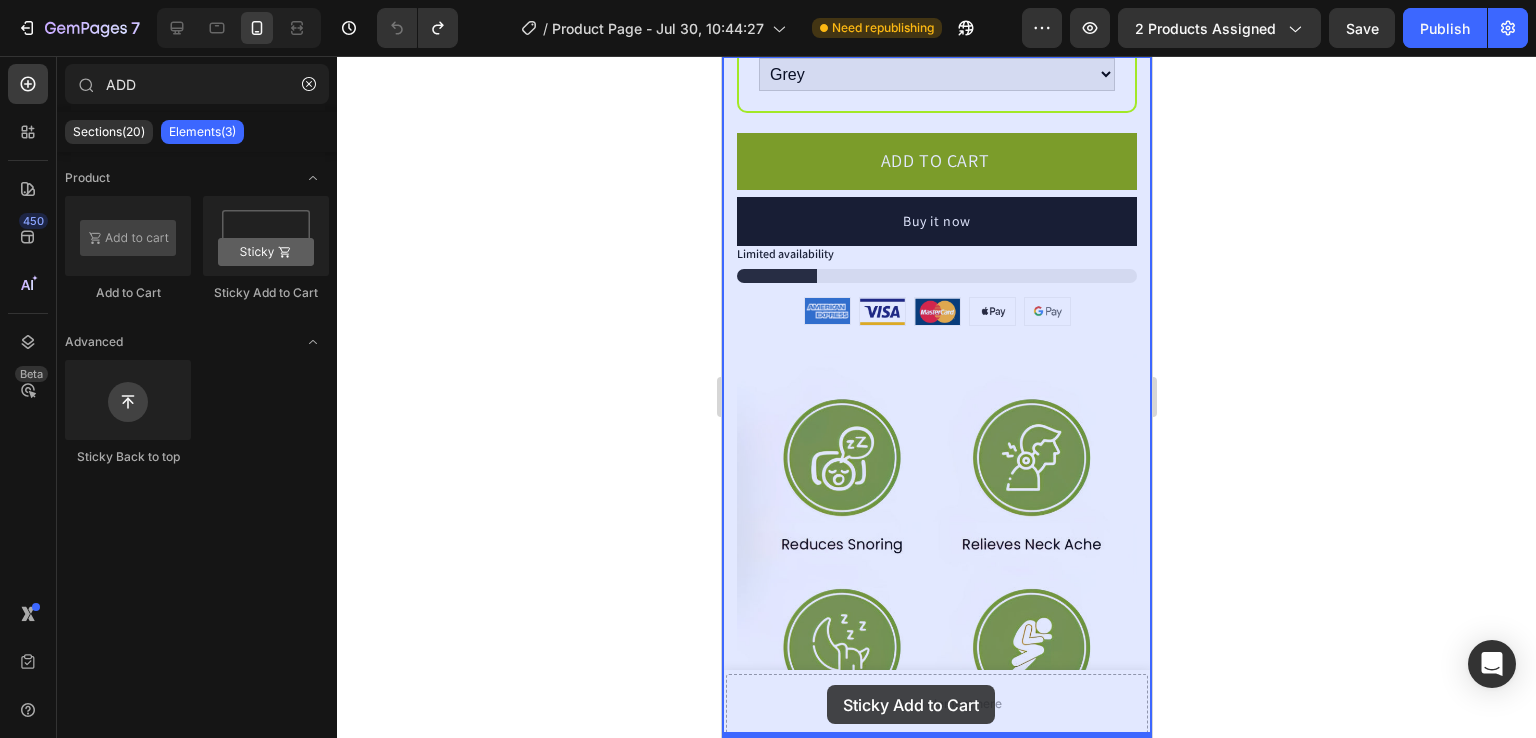 scroll, scrollTop: 1191, scrollLeft: 0, axis: vertical 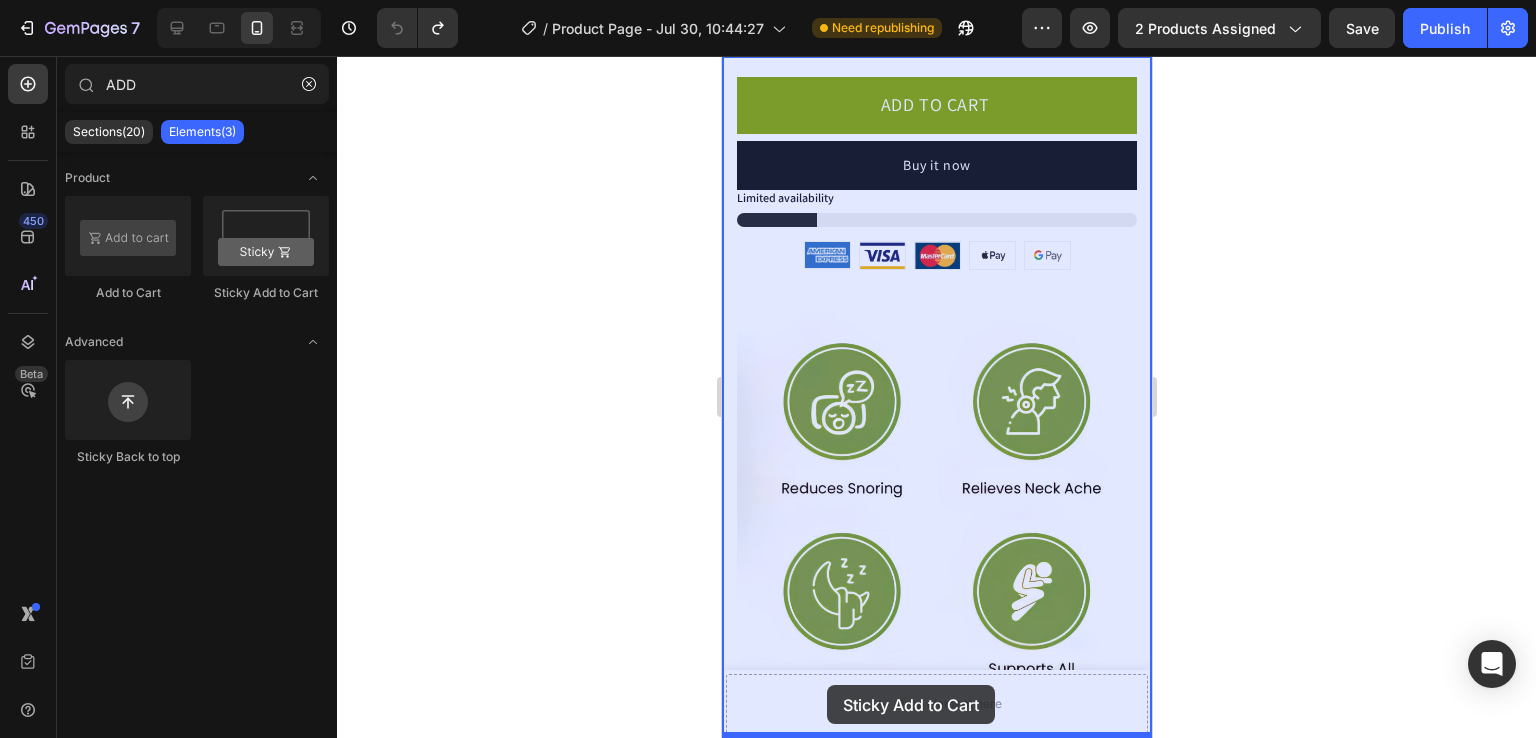drag, startPoint x: 1026, startPoint y: 310, endPoint x: 826, endPoint y: 685, distance: 425 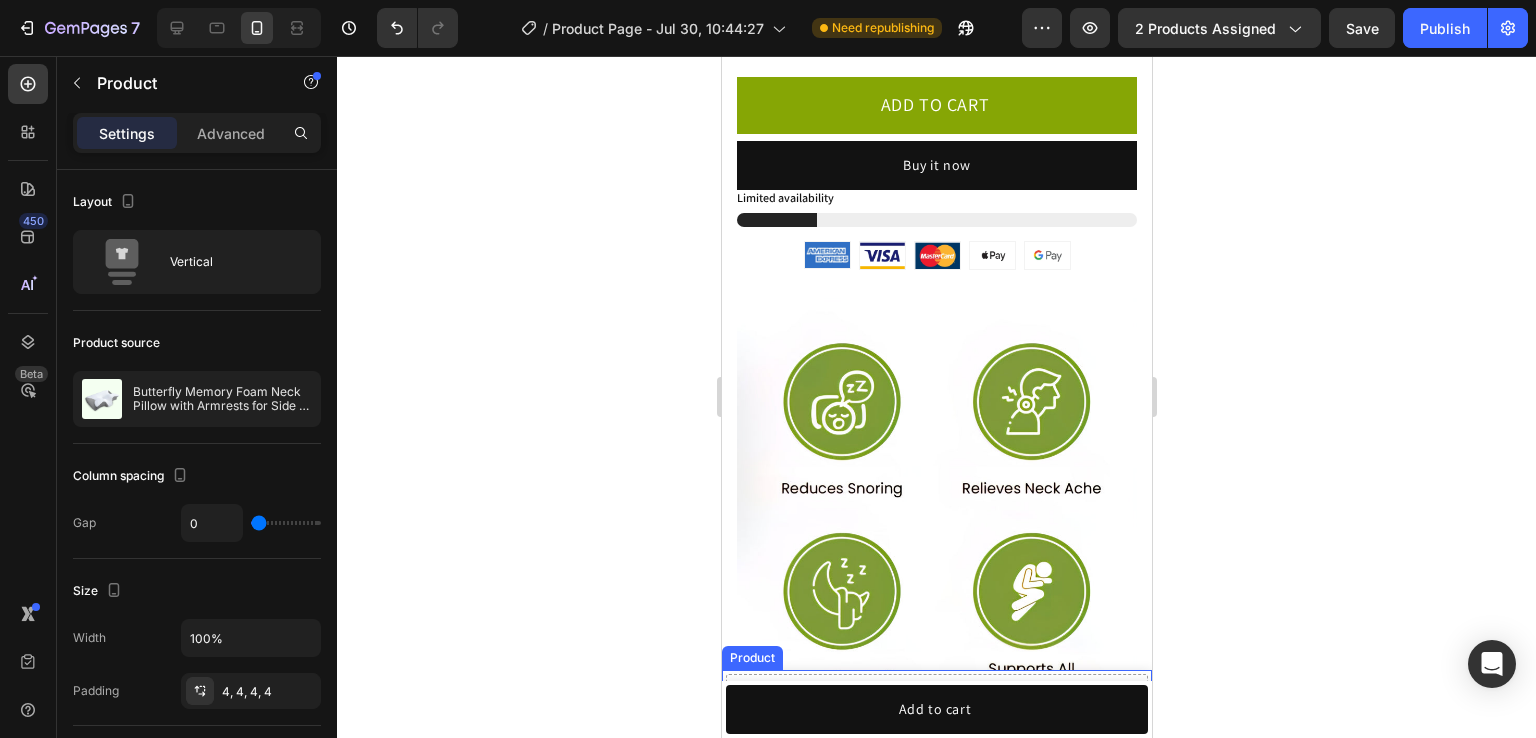 scroll, scrollTop: 1231, scrollLeft: 0, axis: vertical 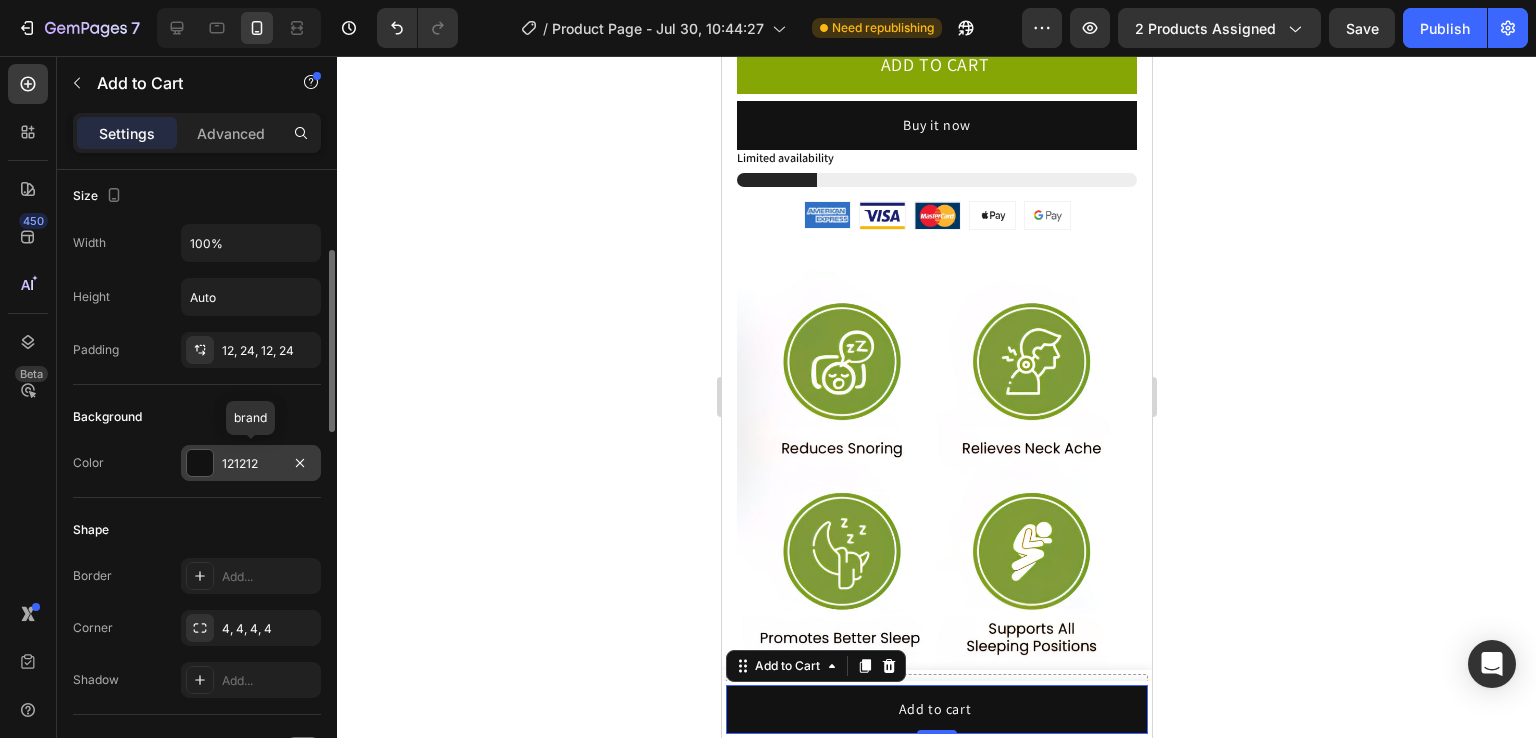 click at bounding box center (200, 463) 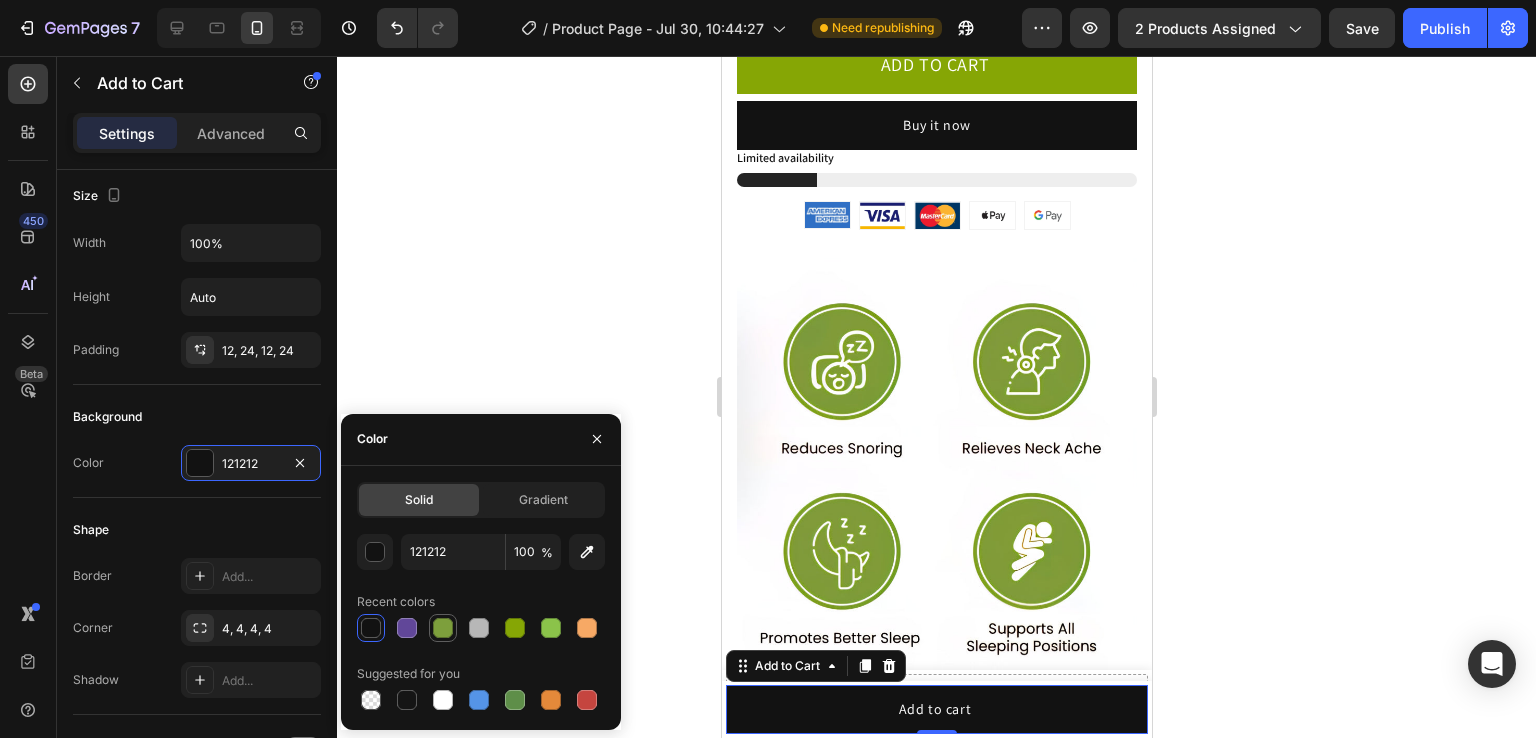 click at bounding box center [443, 628] 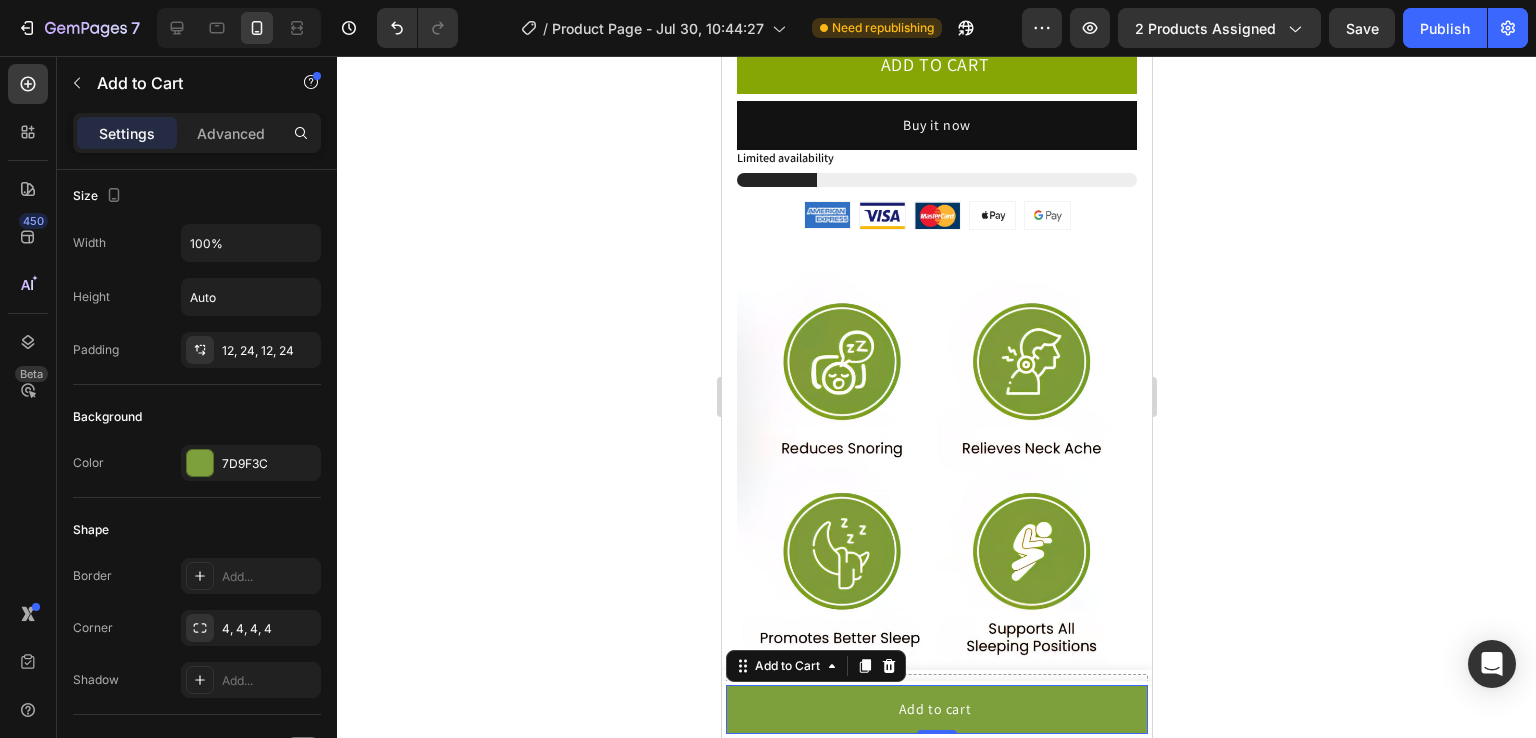 click 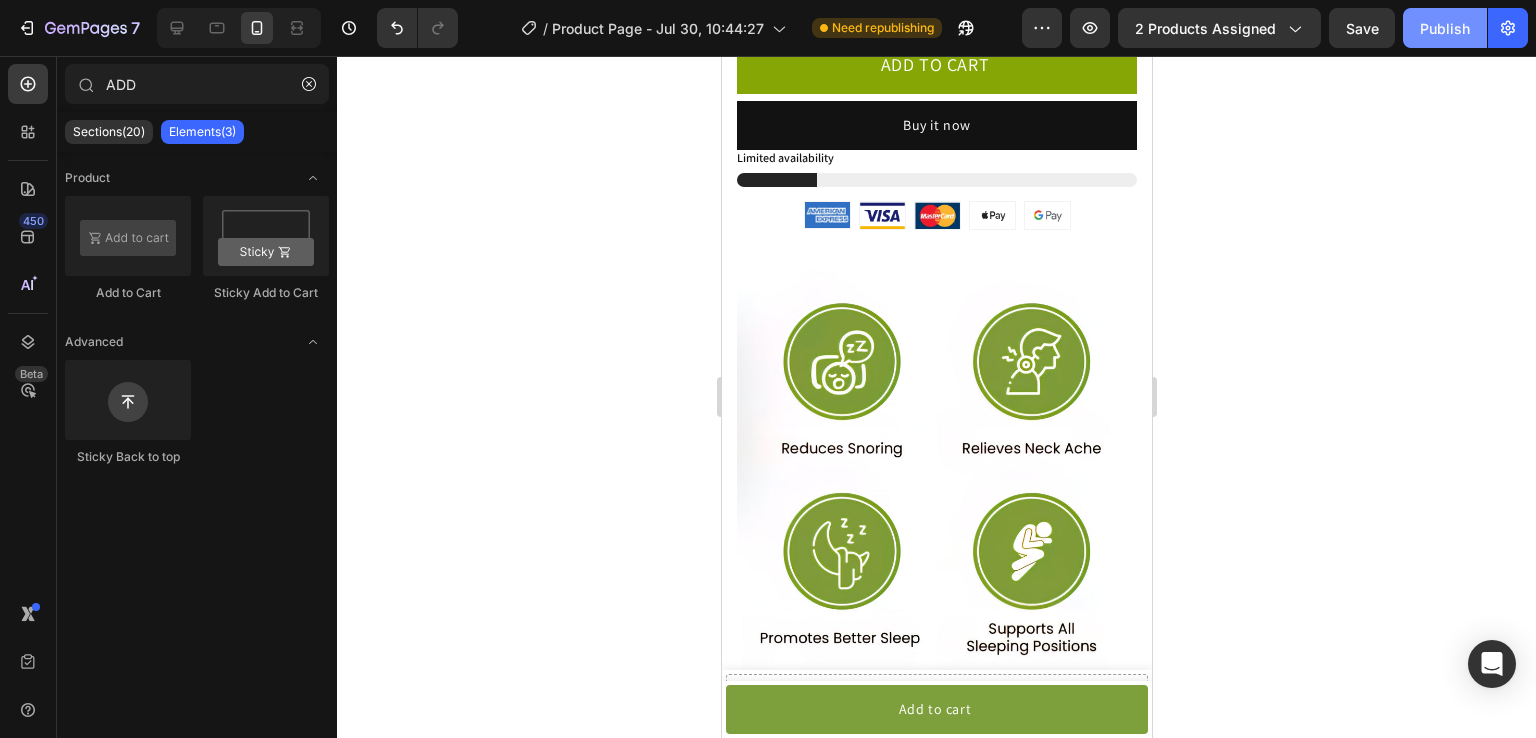 click on "Publish" at bounding box center [1445, 28] 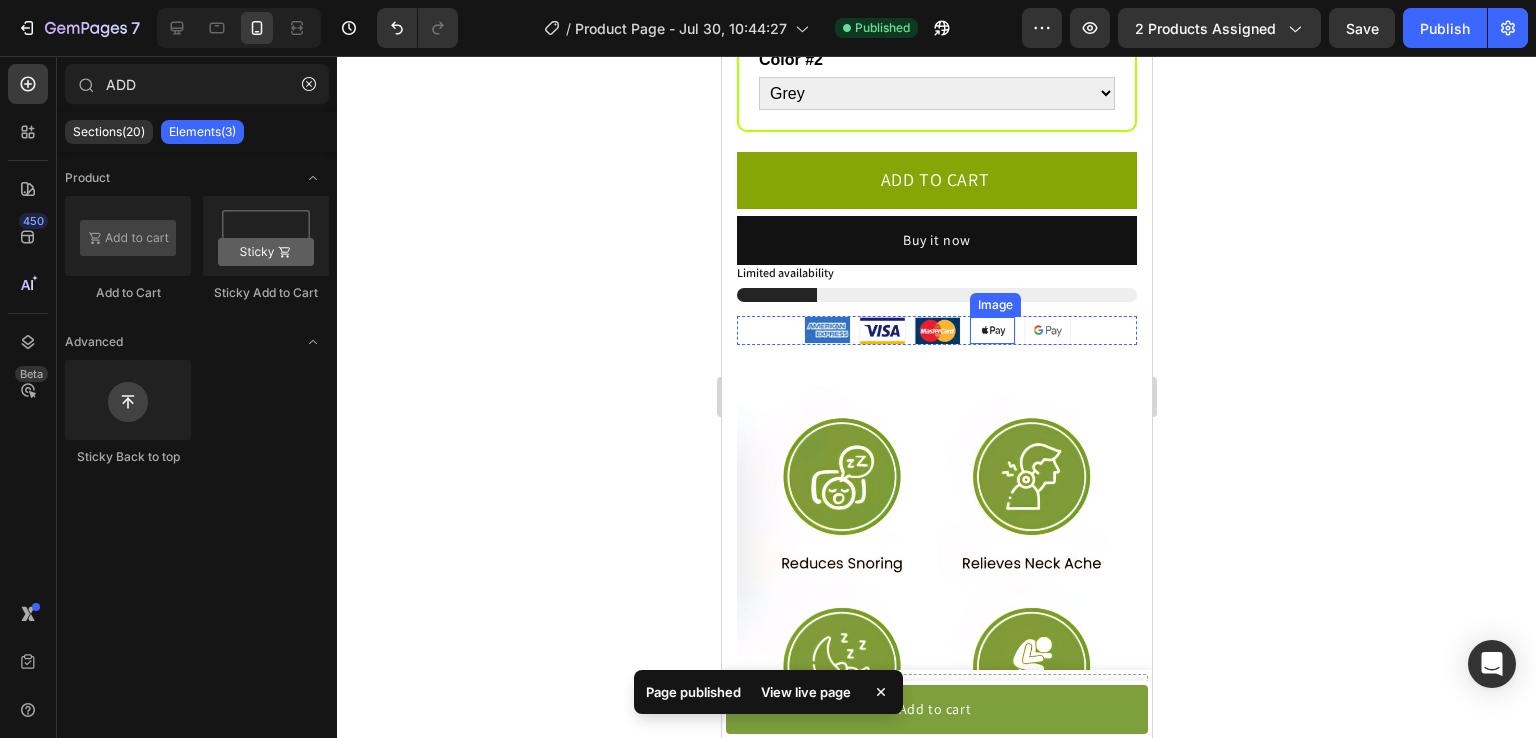 scroll, scrollTop: 1116, scrollLeft: 0, axis: vertical 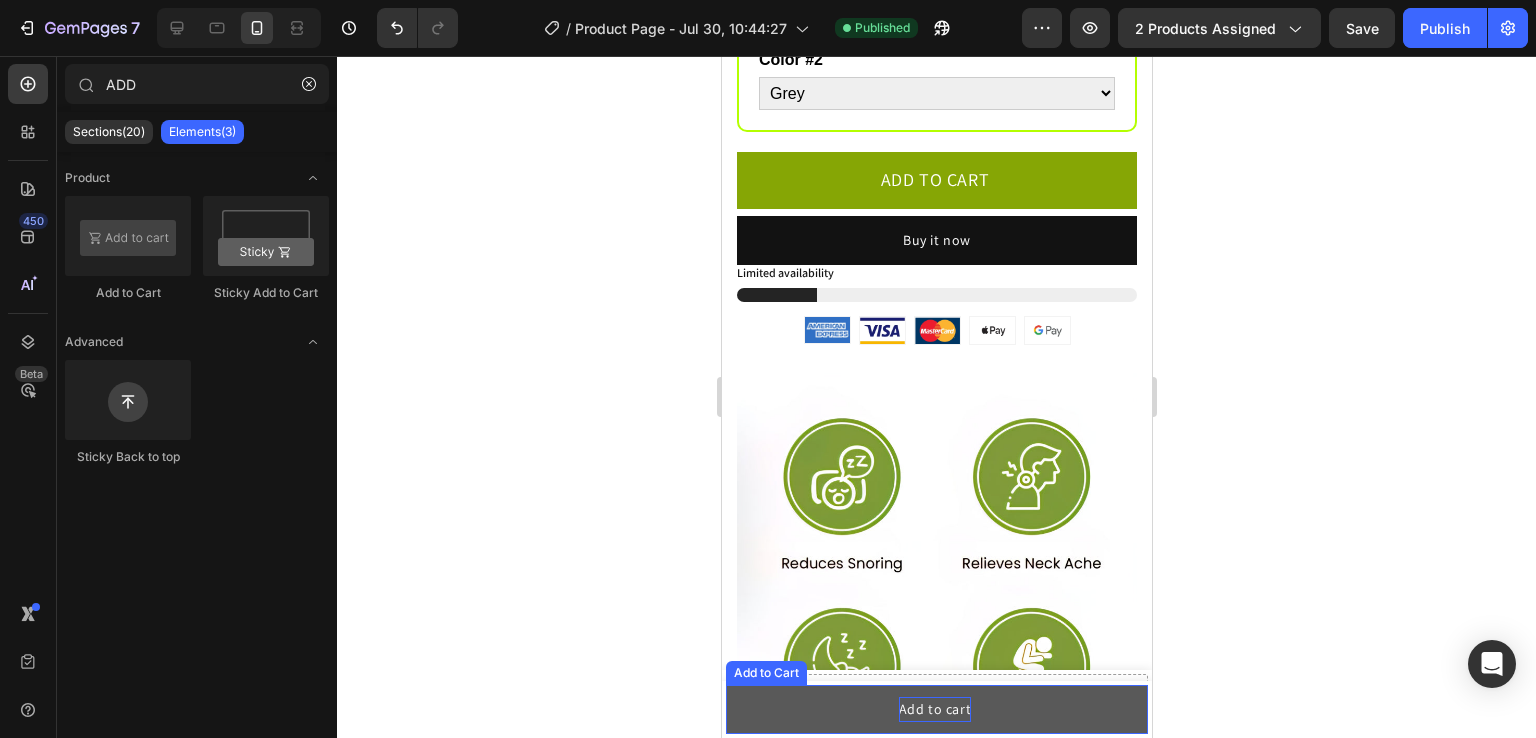 click on "Add to cart" at bounding box center [934, 709] 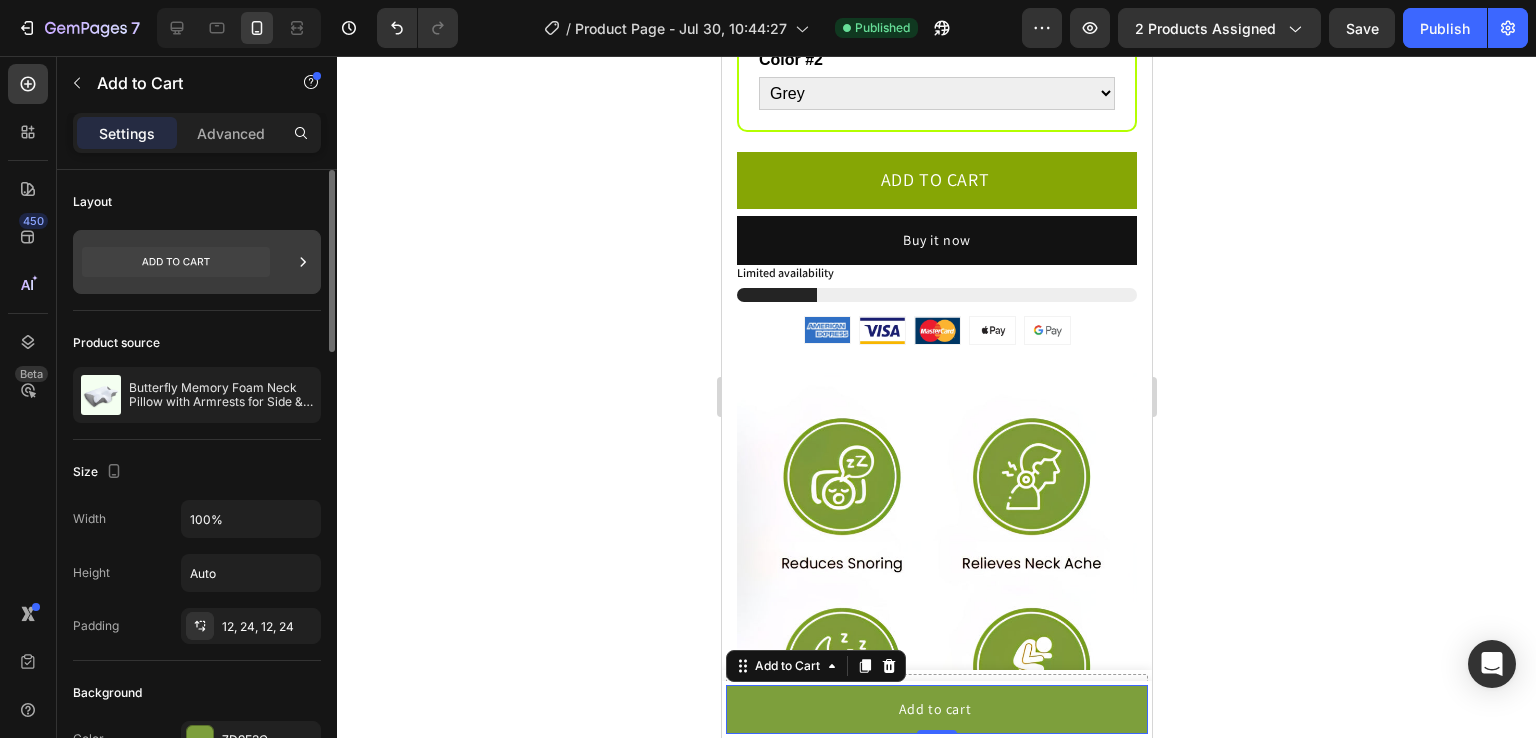 click 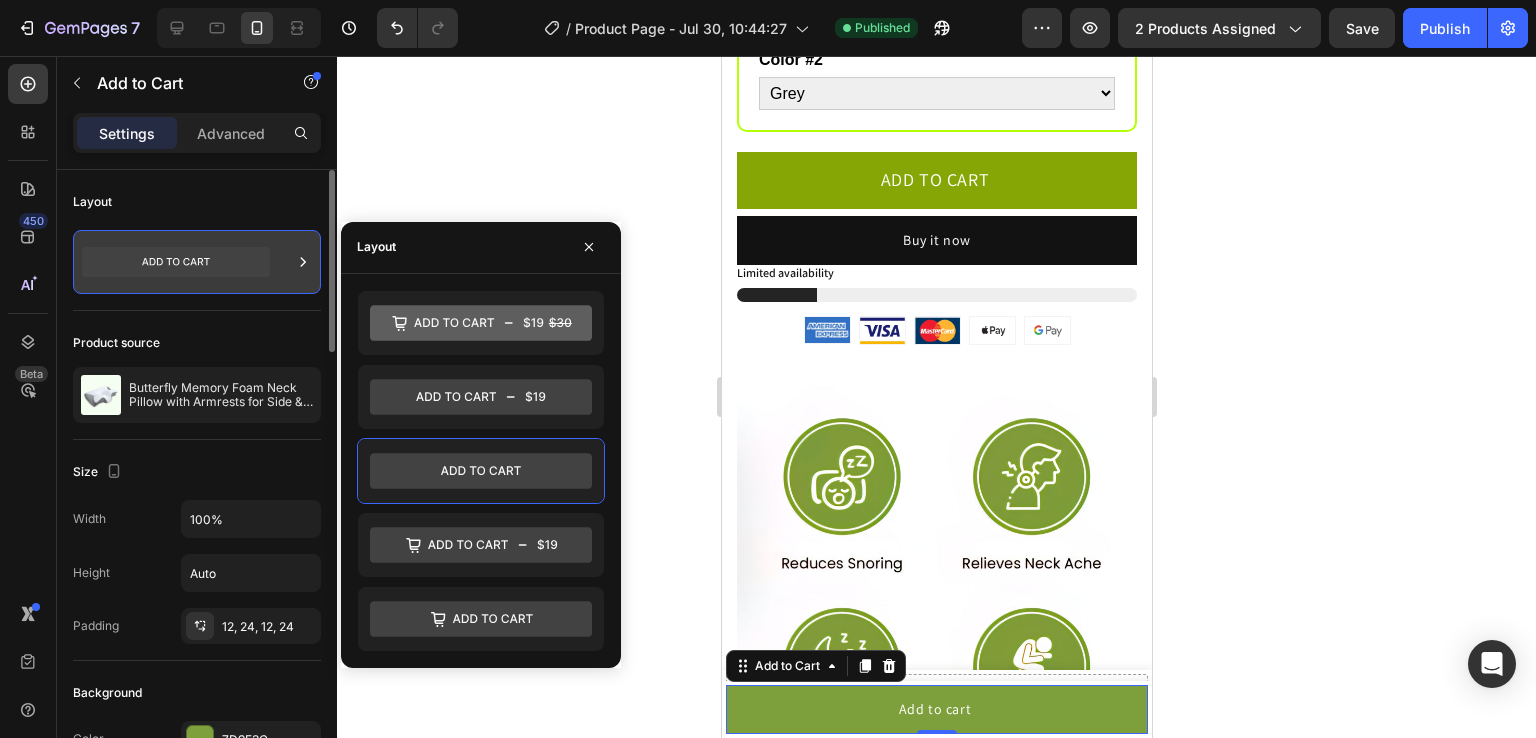 click 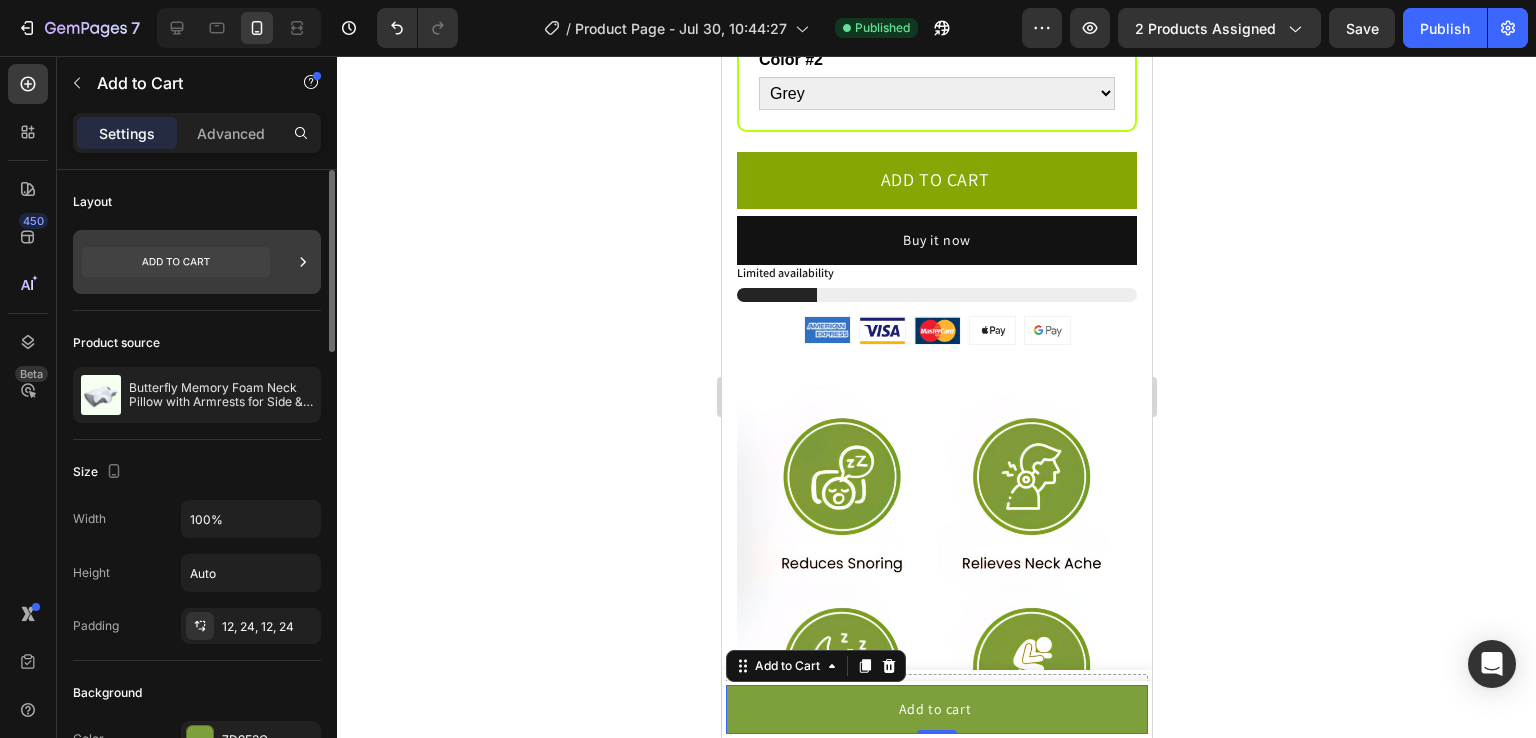 click 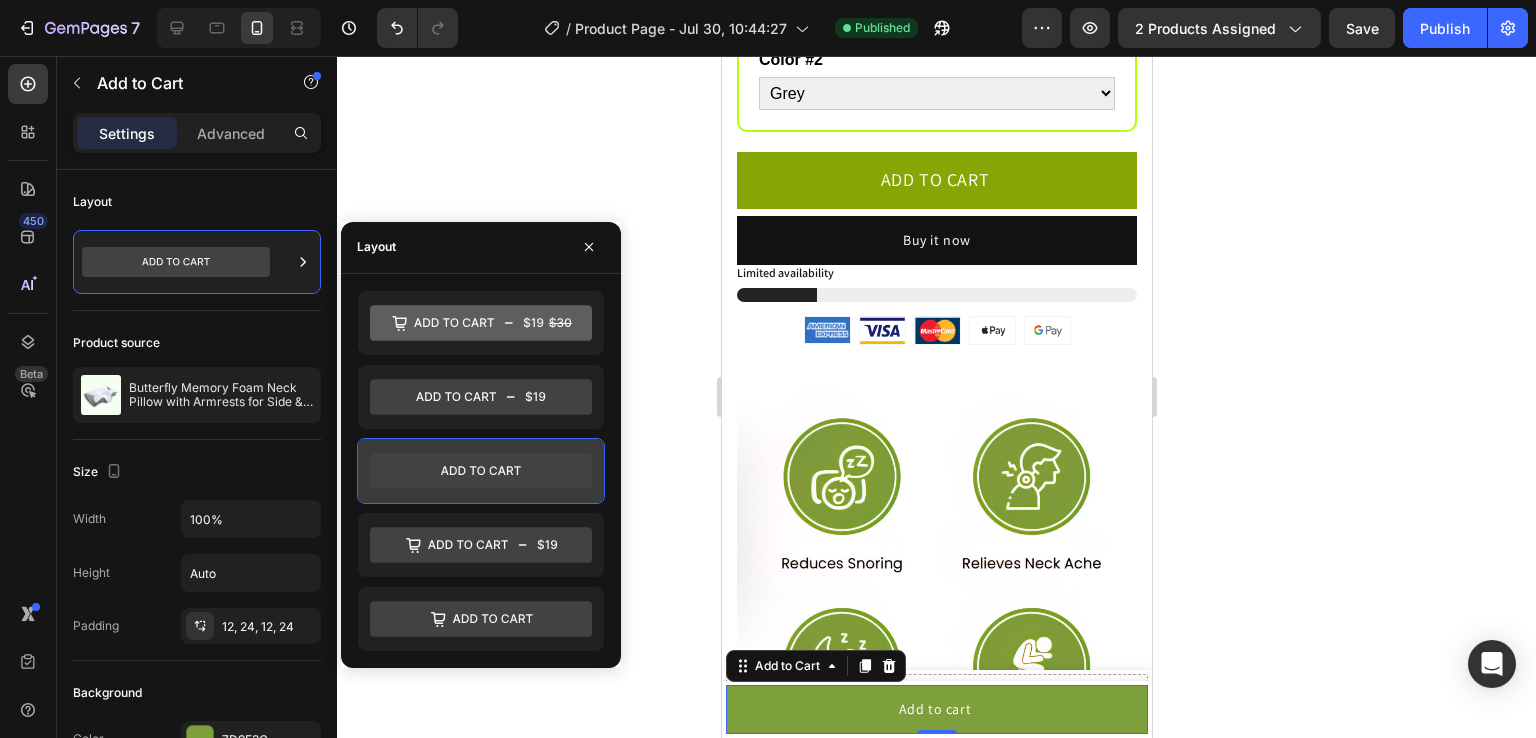 click 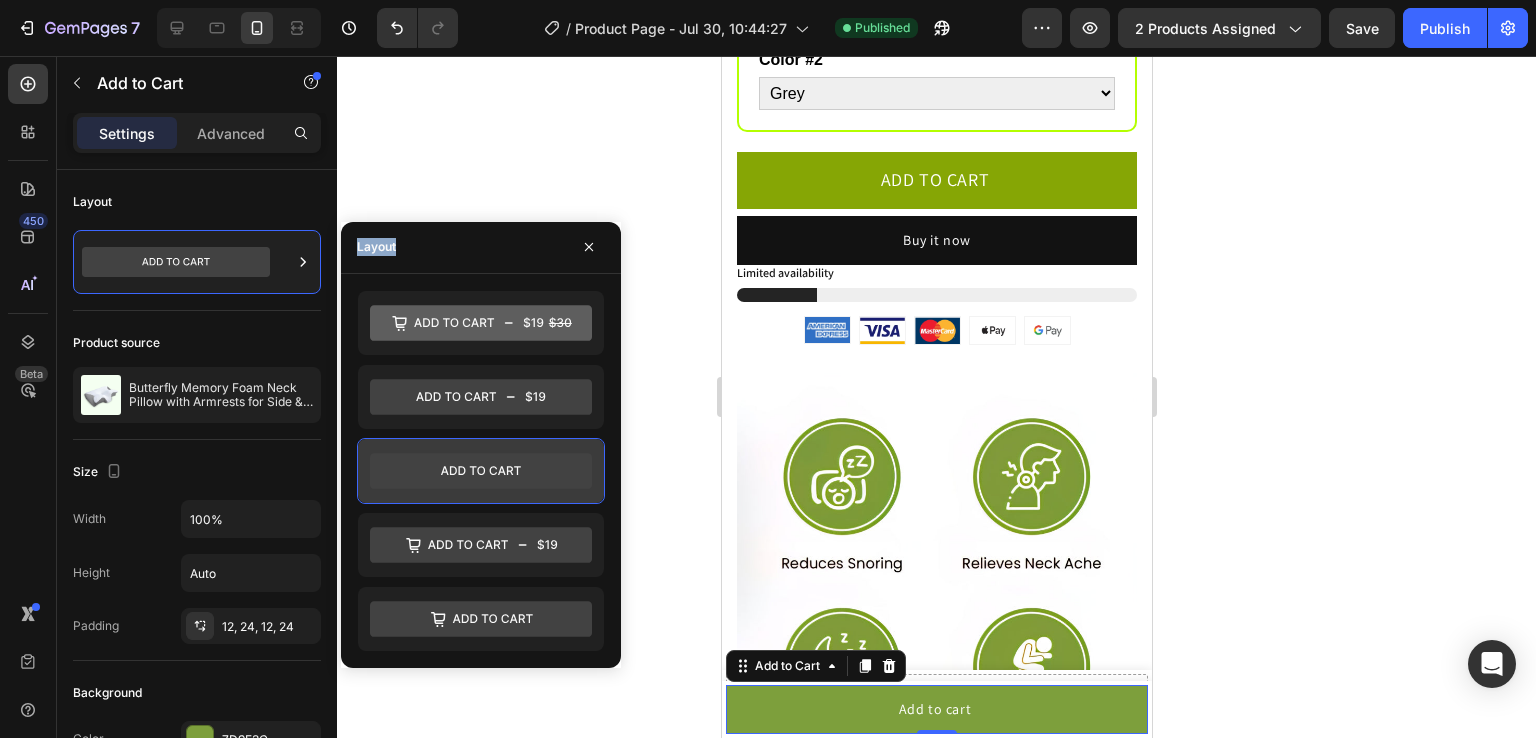 click 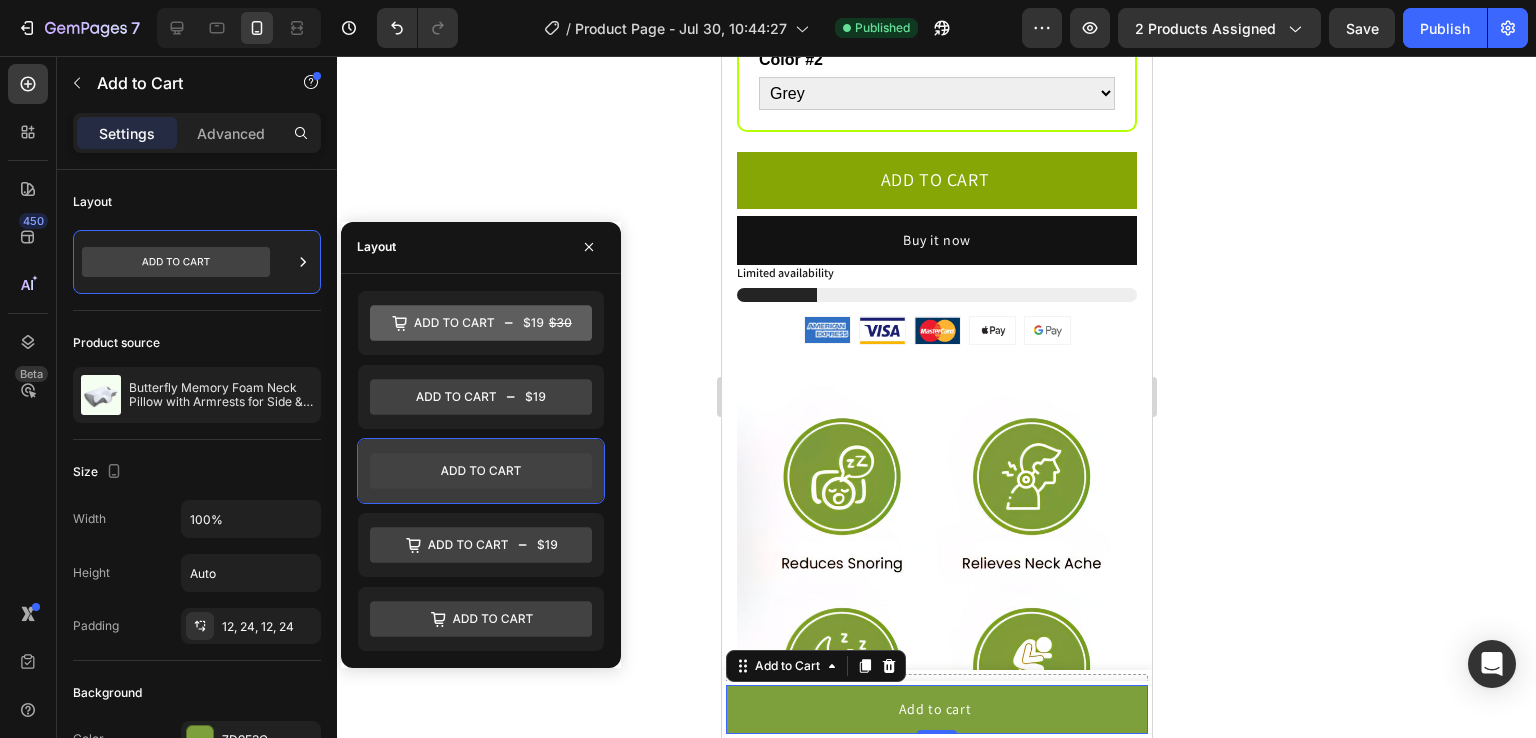 drag, startPoint x: 524, startPoint y: 469, endPoint x: 461, endPoint y: 457, distance: 64.132675 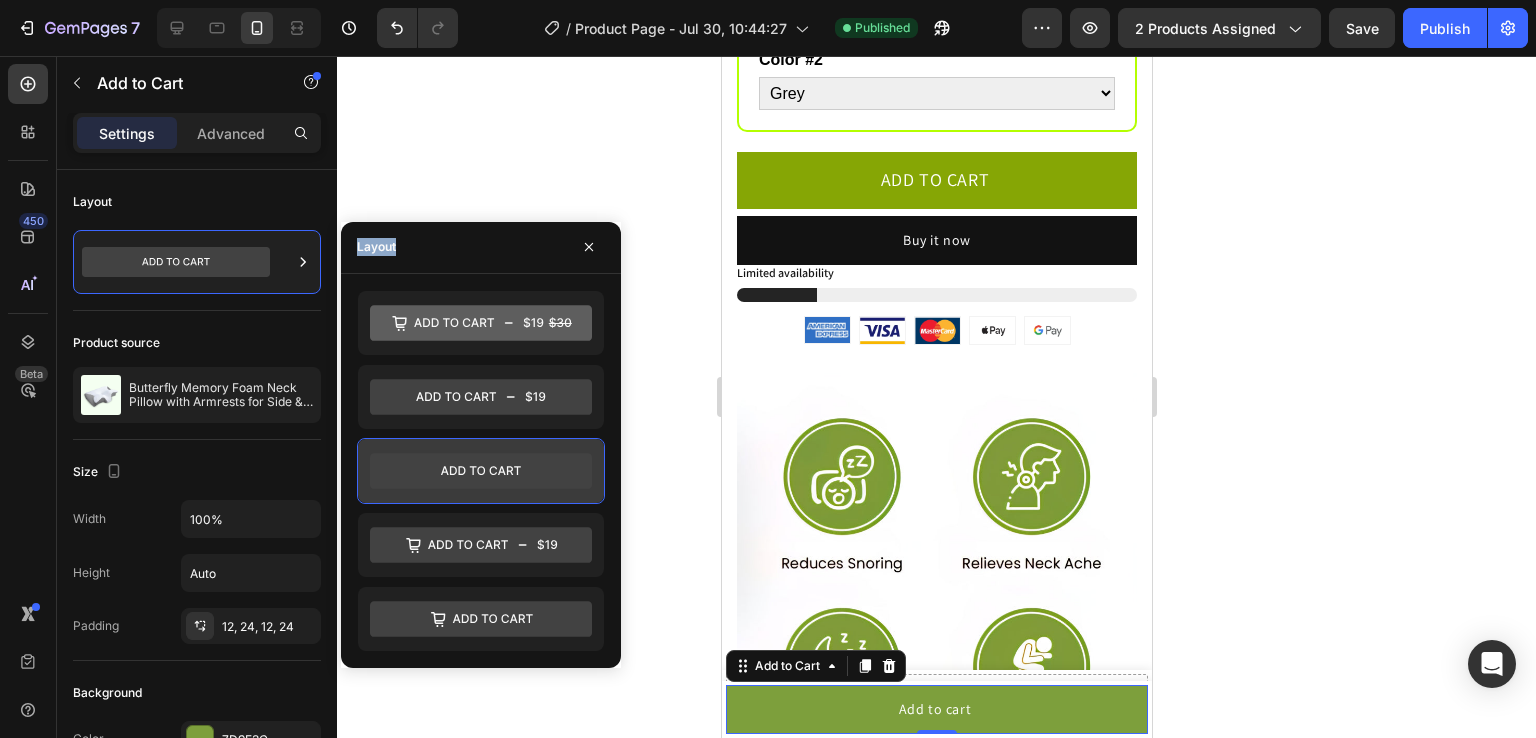 click 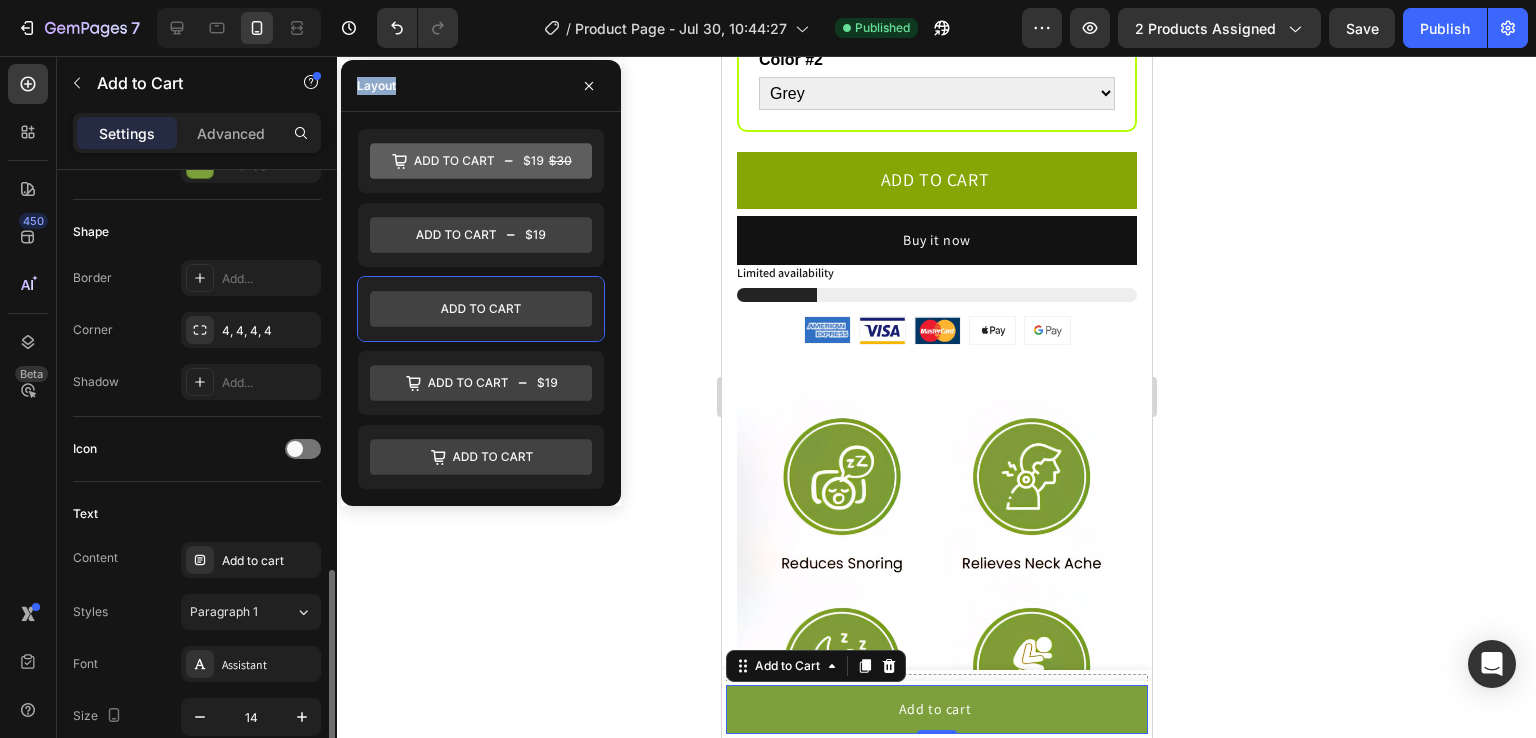 scroll, scrollTop: 763, scrollLeft: 0, axis: vertical 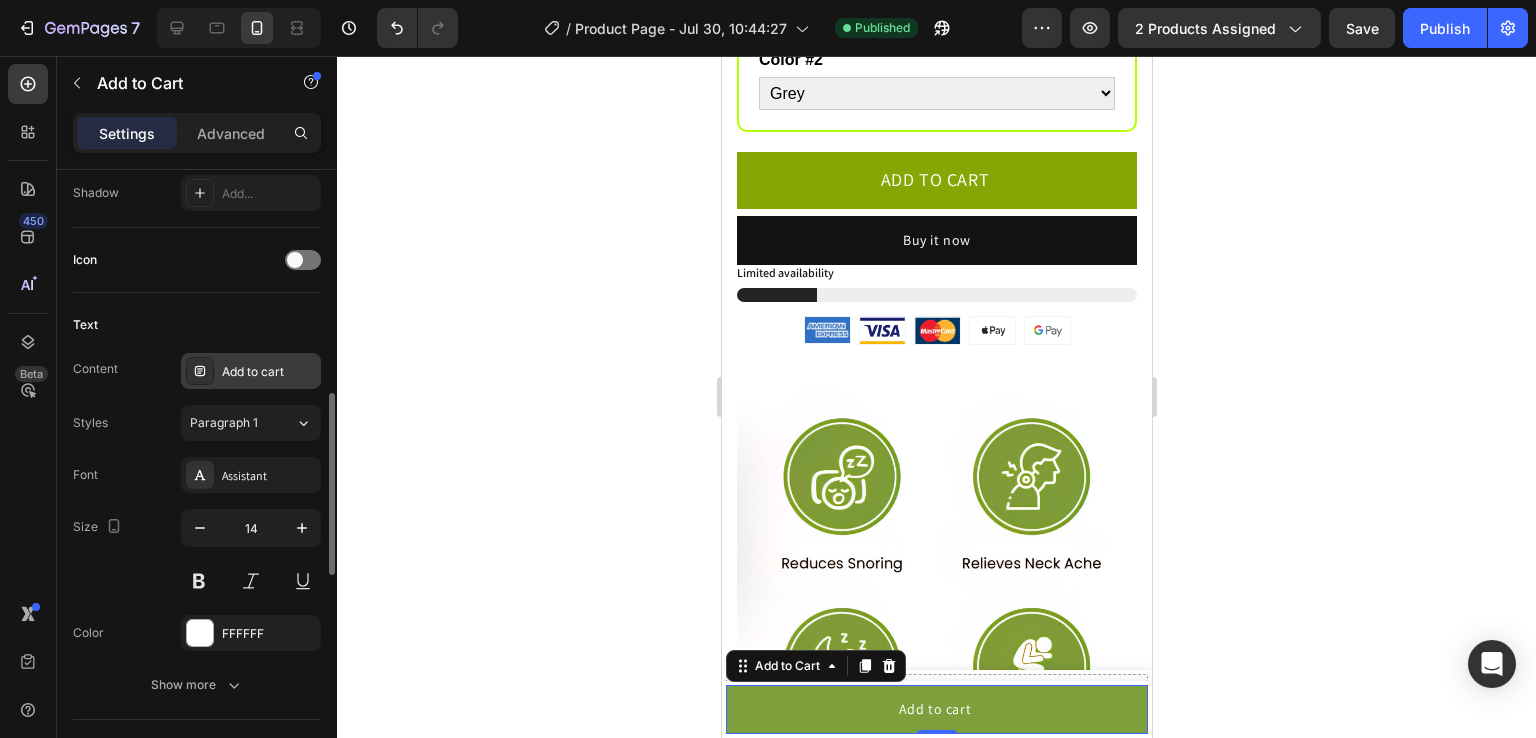 click on "Add to cart" at bounding box center [269, 372] 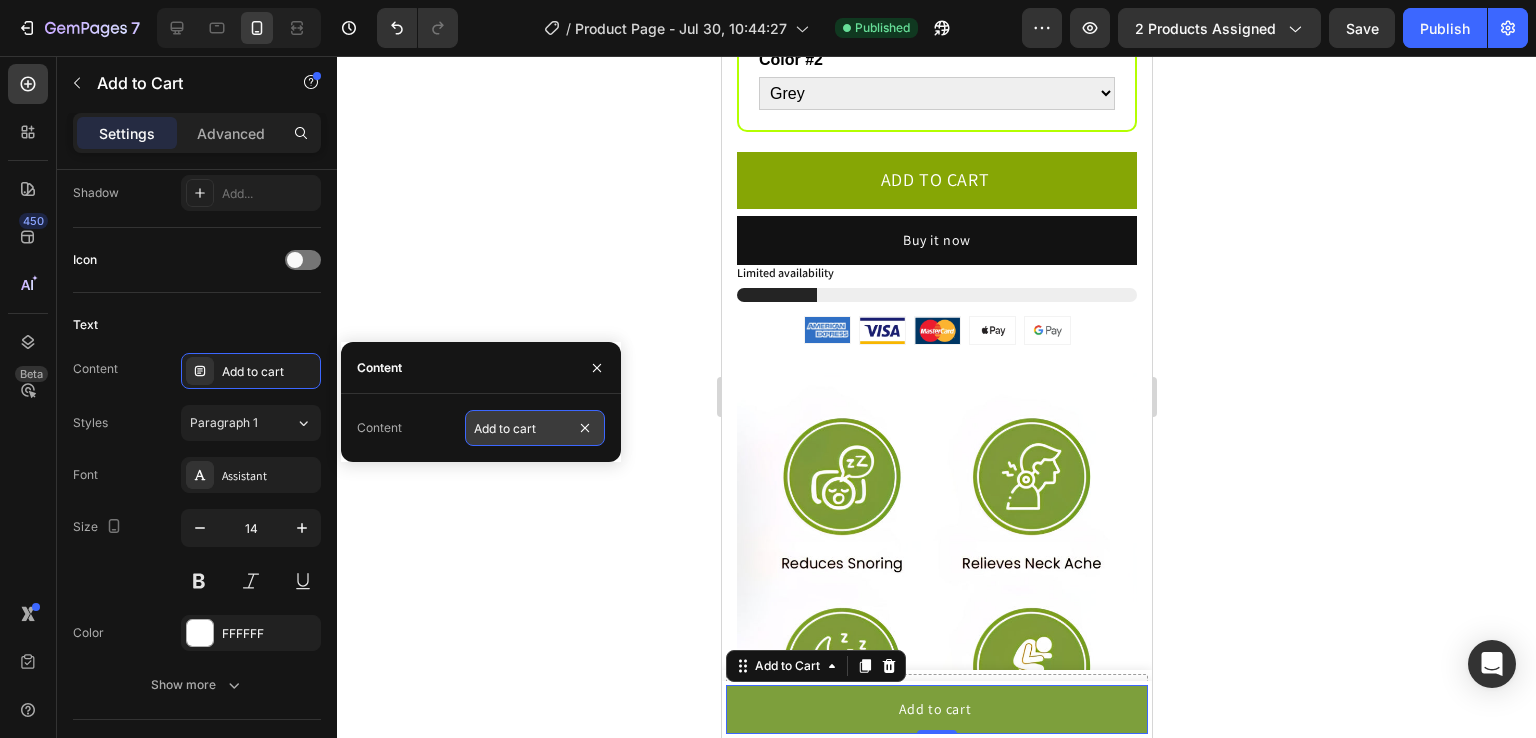 click on "Add to cart" at bounding box center [535, 428] 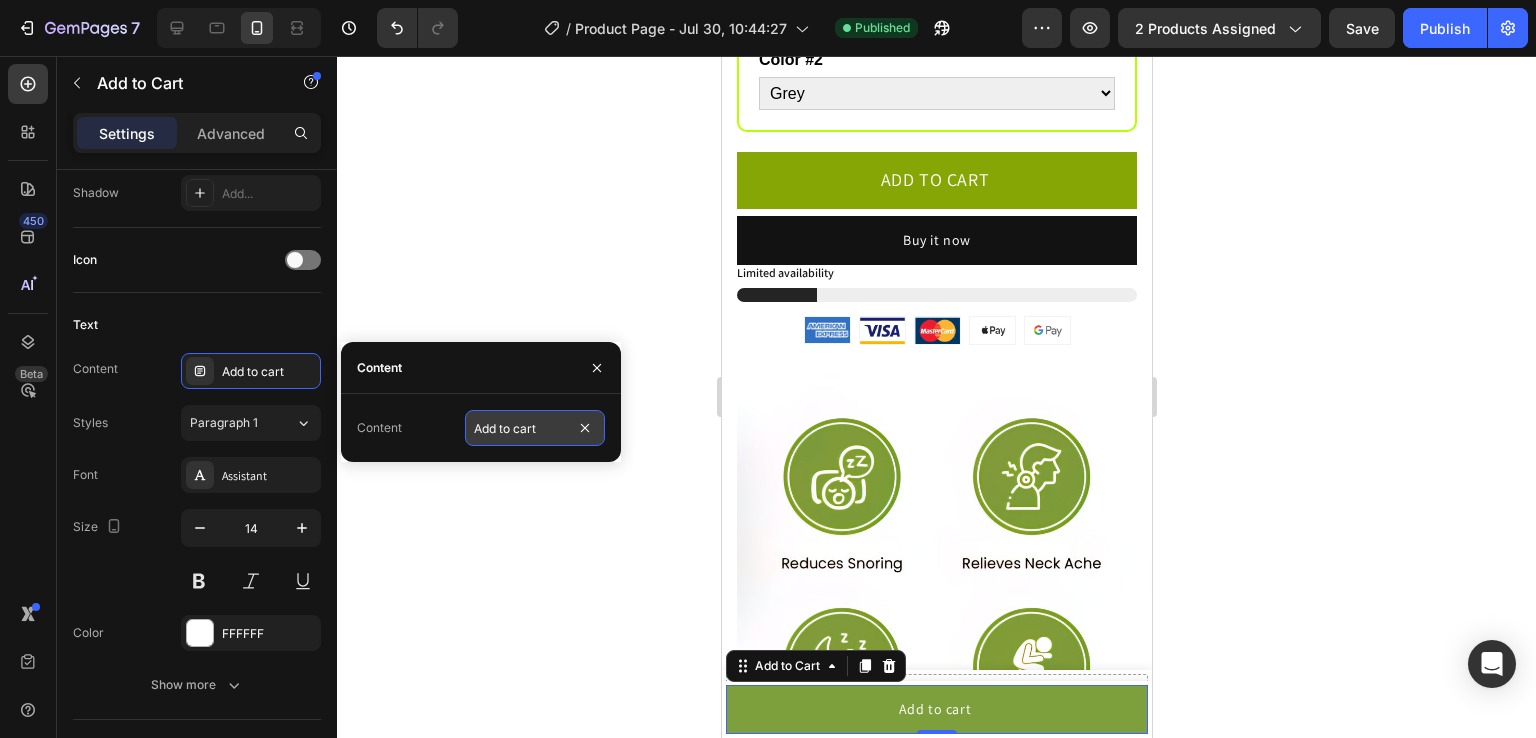 click on "Add to cart" at bounding box center (535, 428) 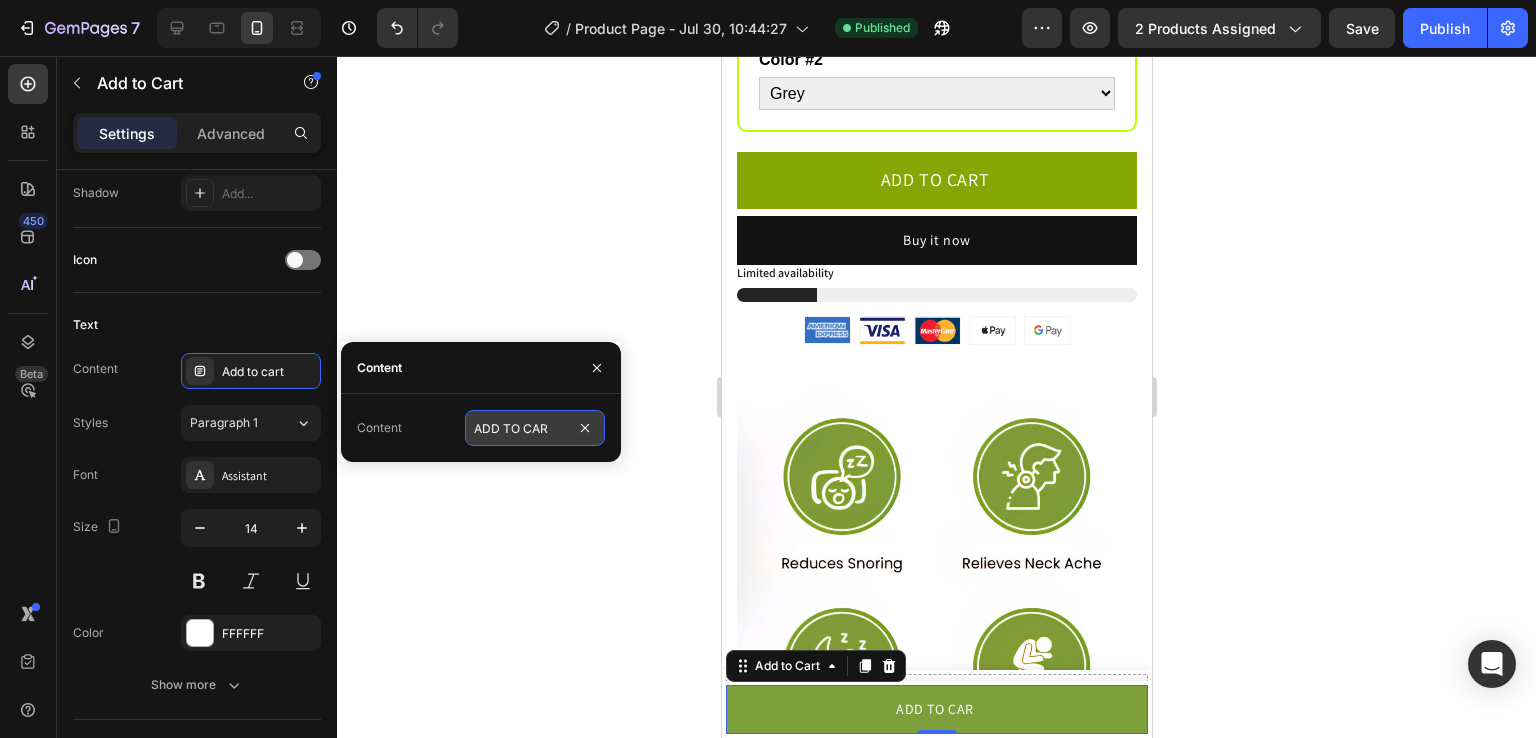 type on "ADD TO CART" 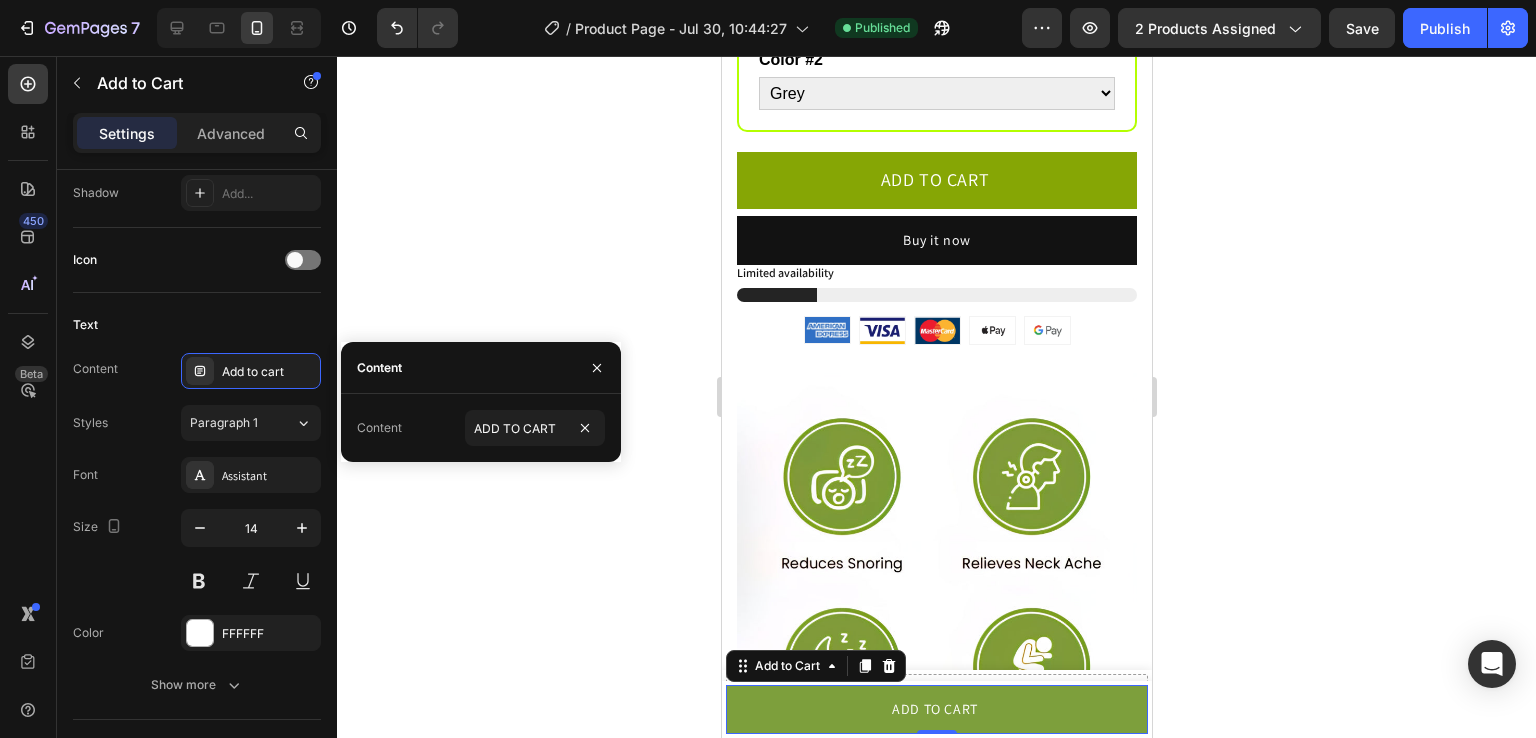 click 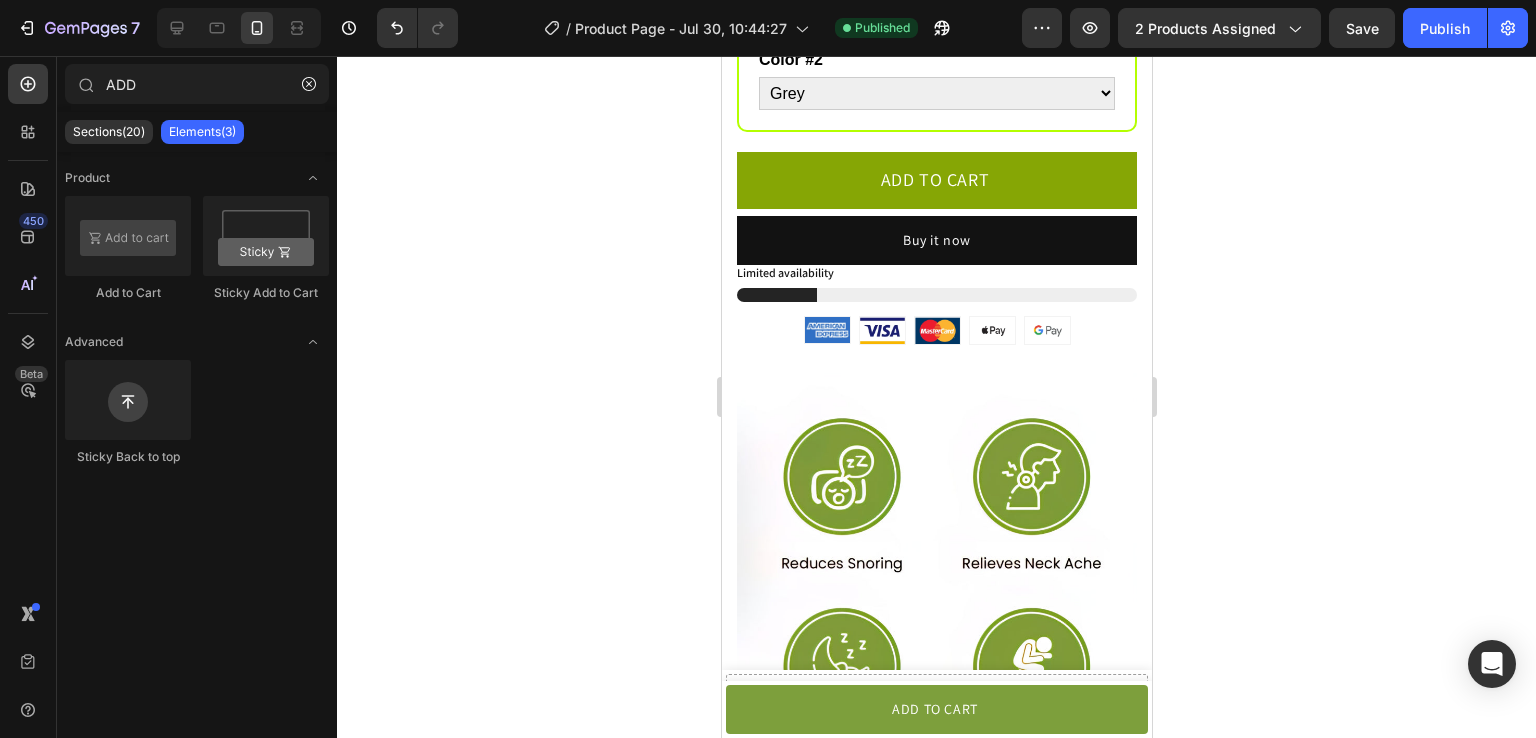 click on "Sections(20) Elements(3)" 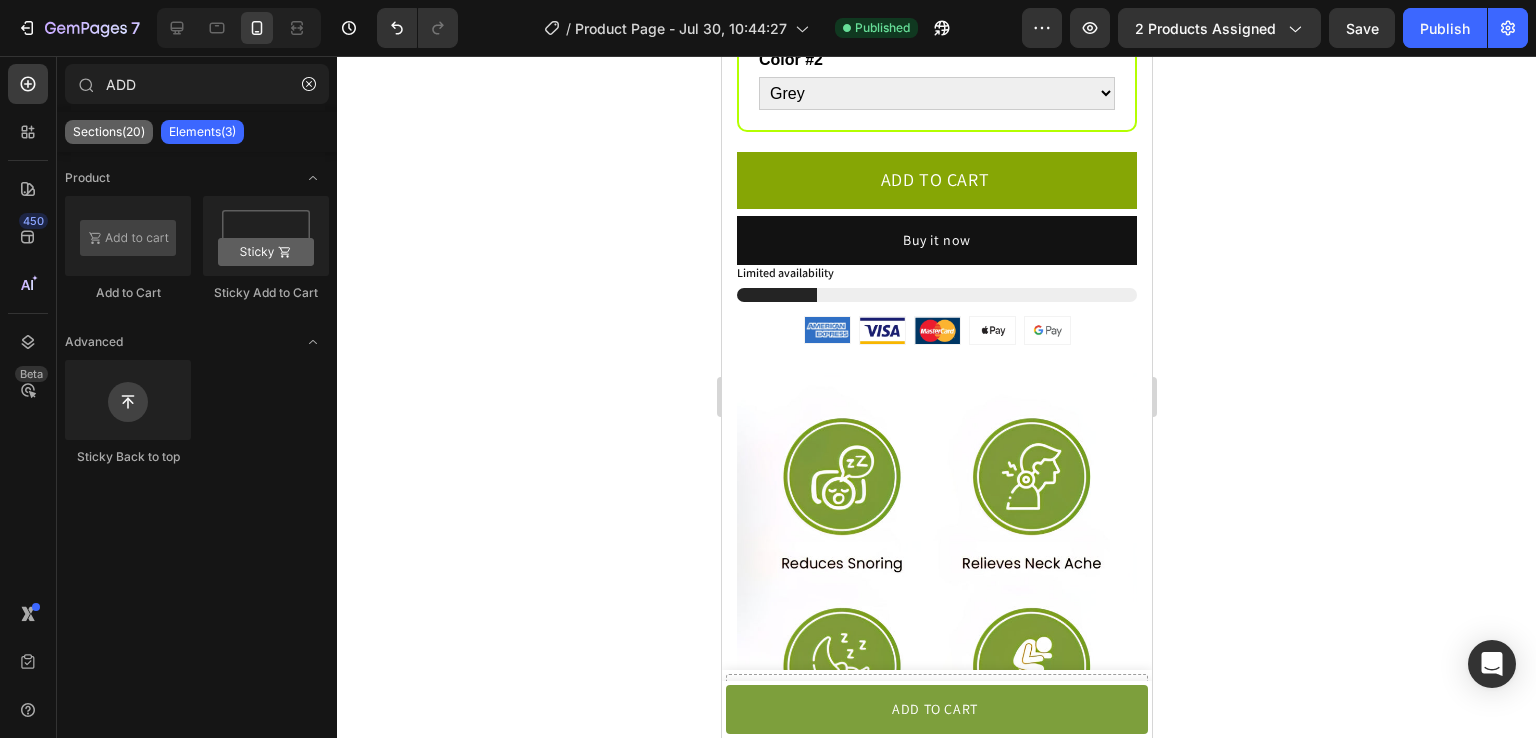 click on "Sections(20)" at bounding box center [109, 132] 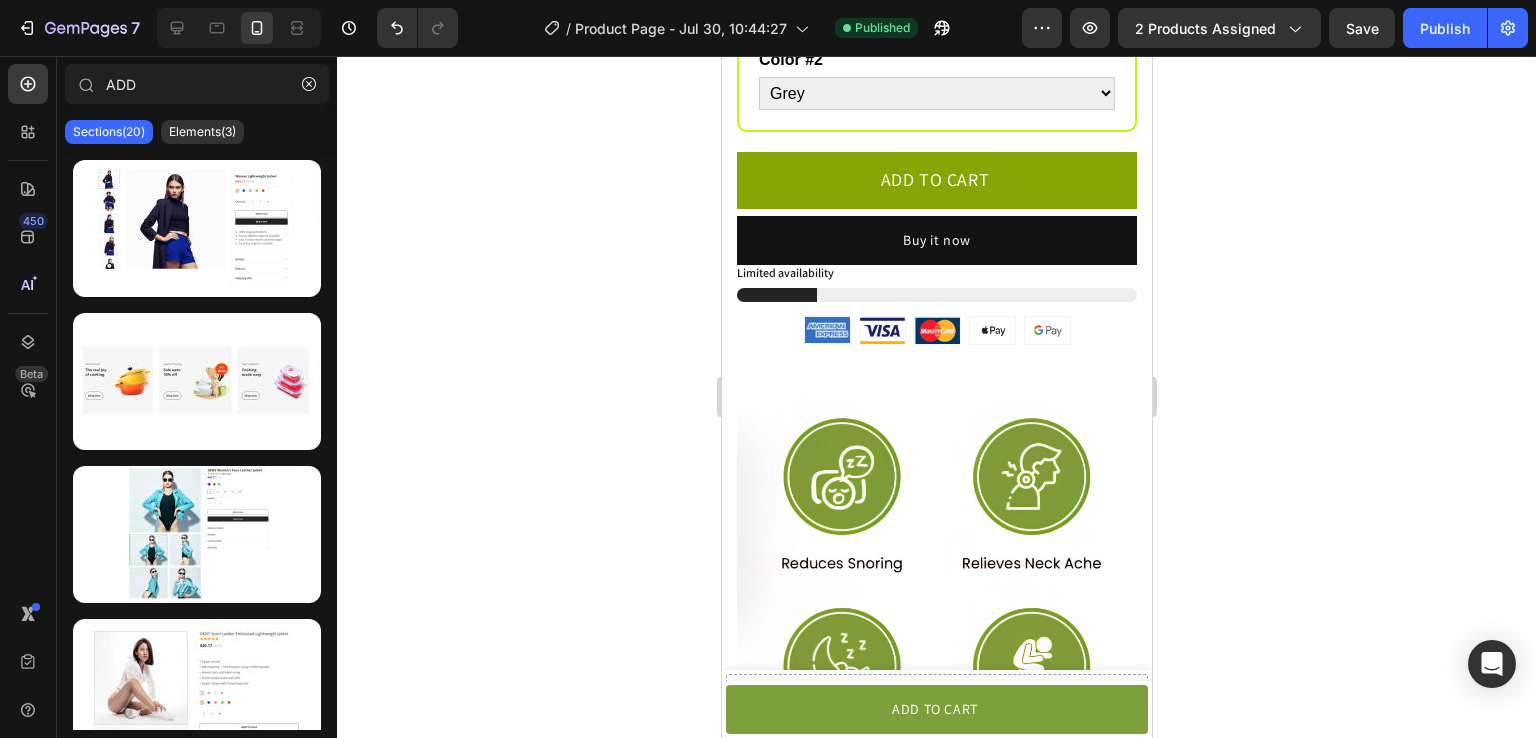 click 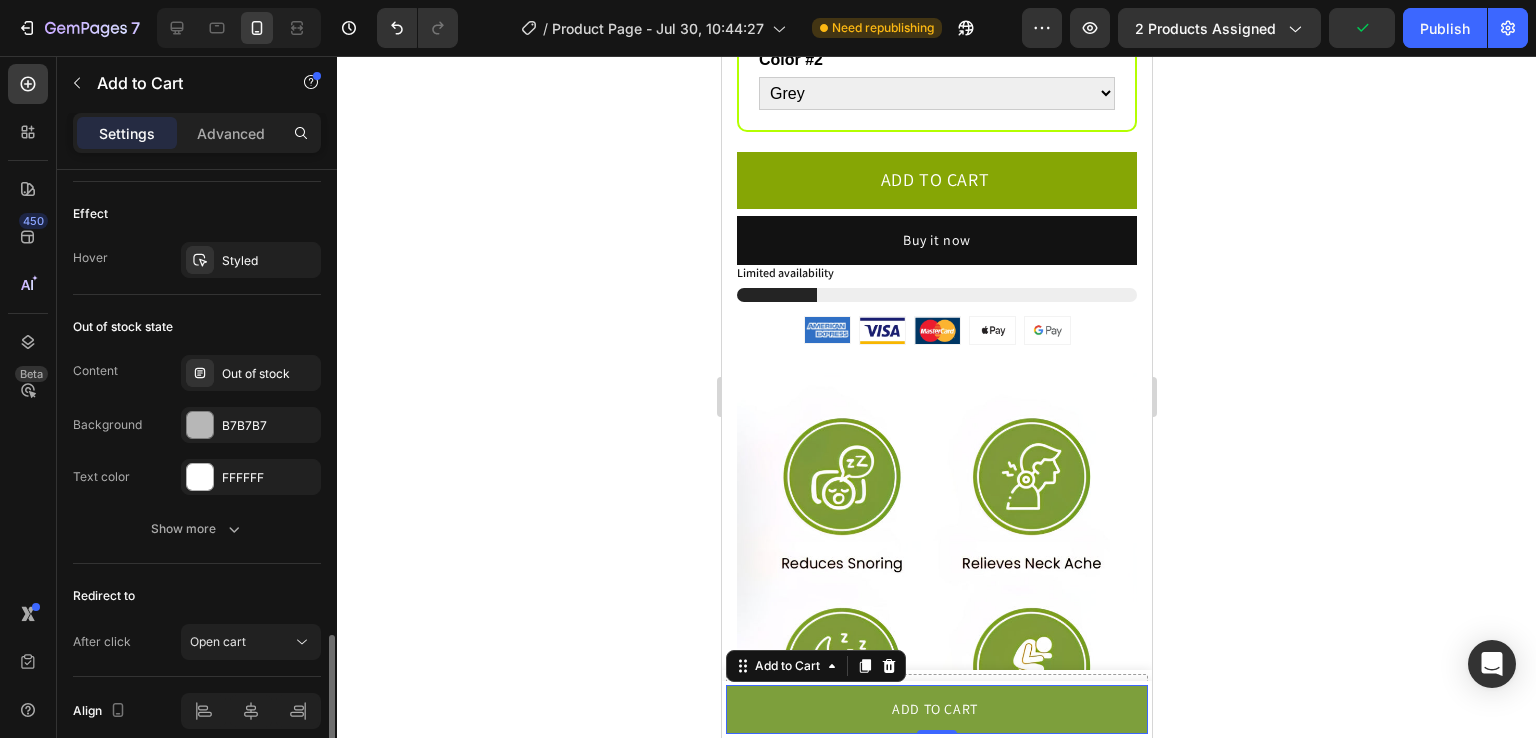 scroll, scrollTop: 1467, scrollLeft: 0, axis: vertical 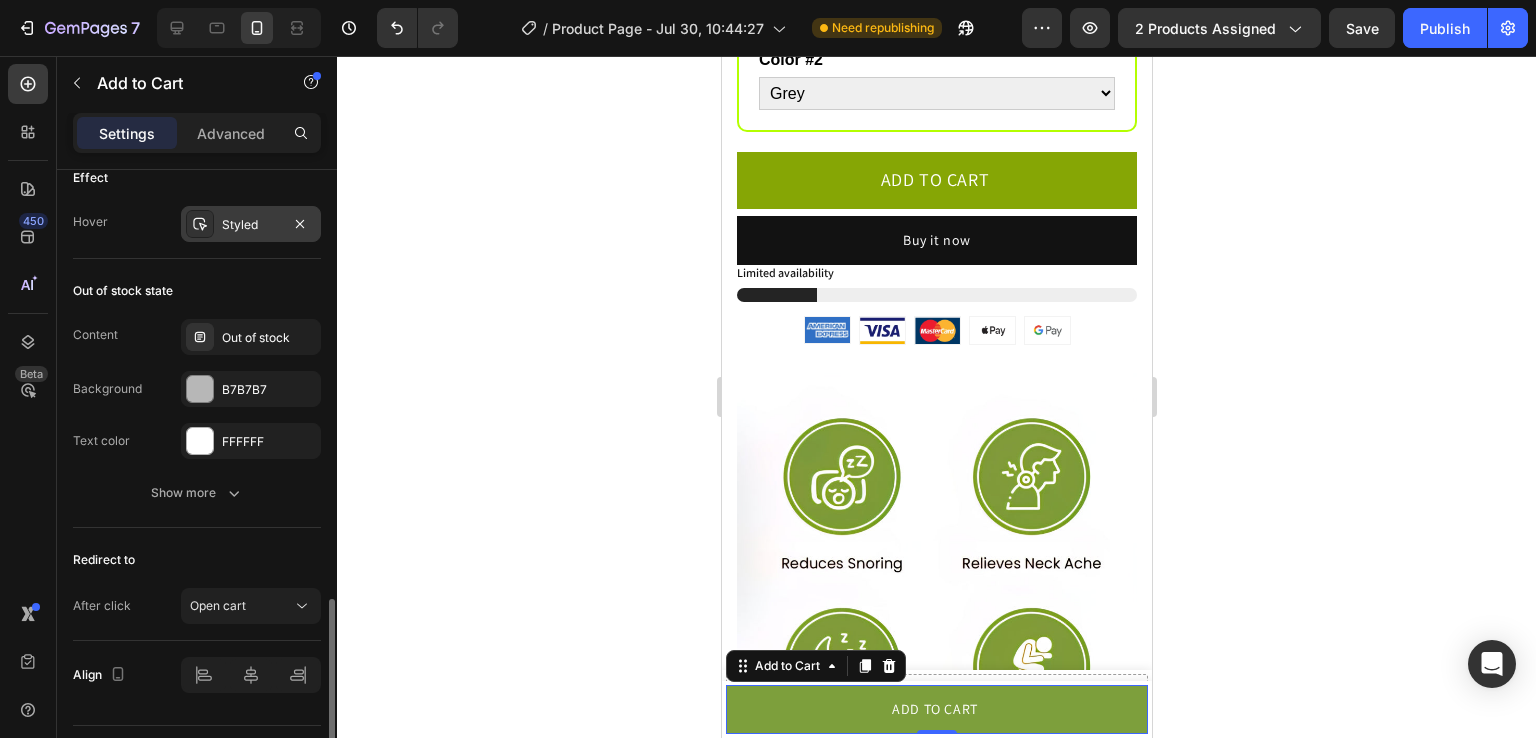 click on "Styled" at bounding box center (251, 224) 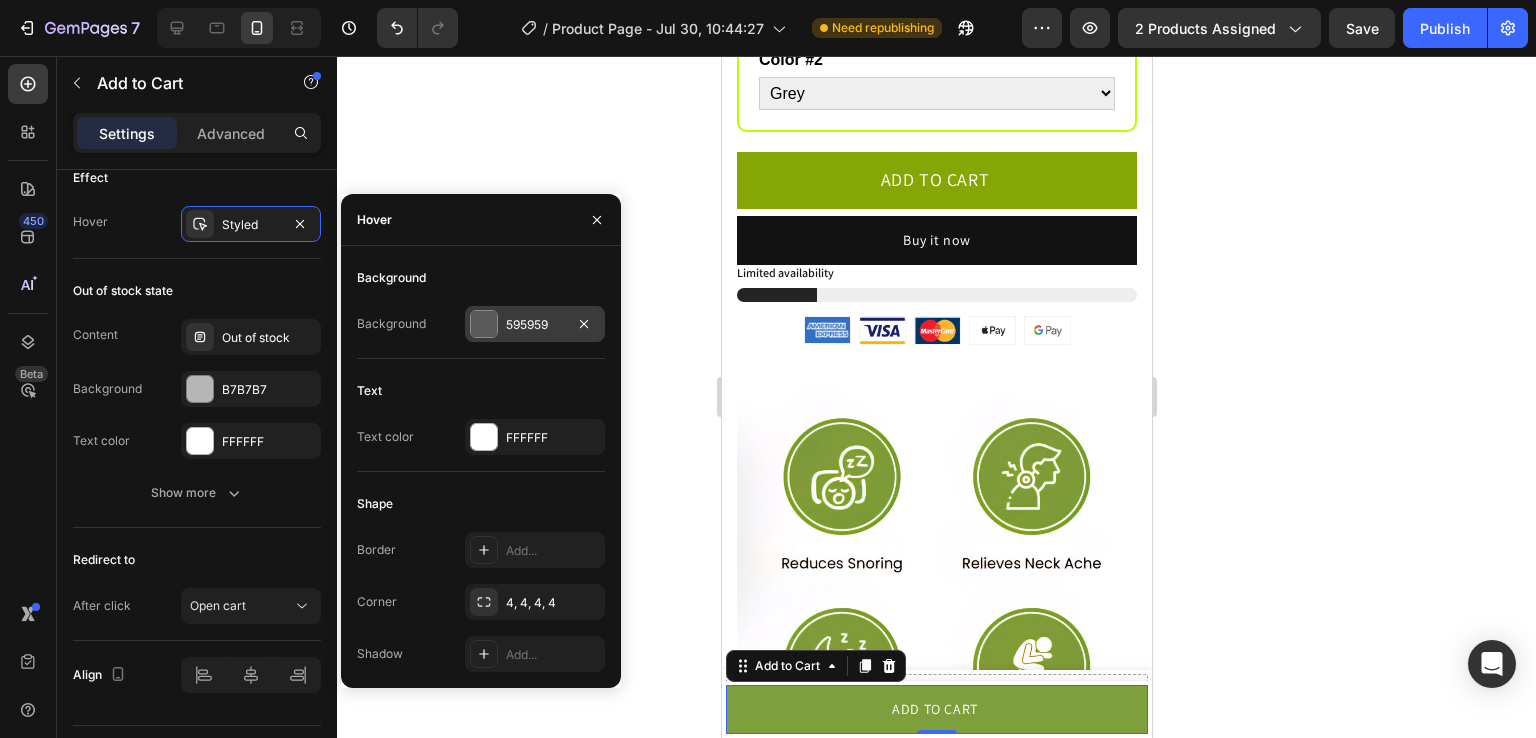 click at bounding box center [484, 324] 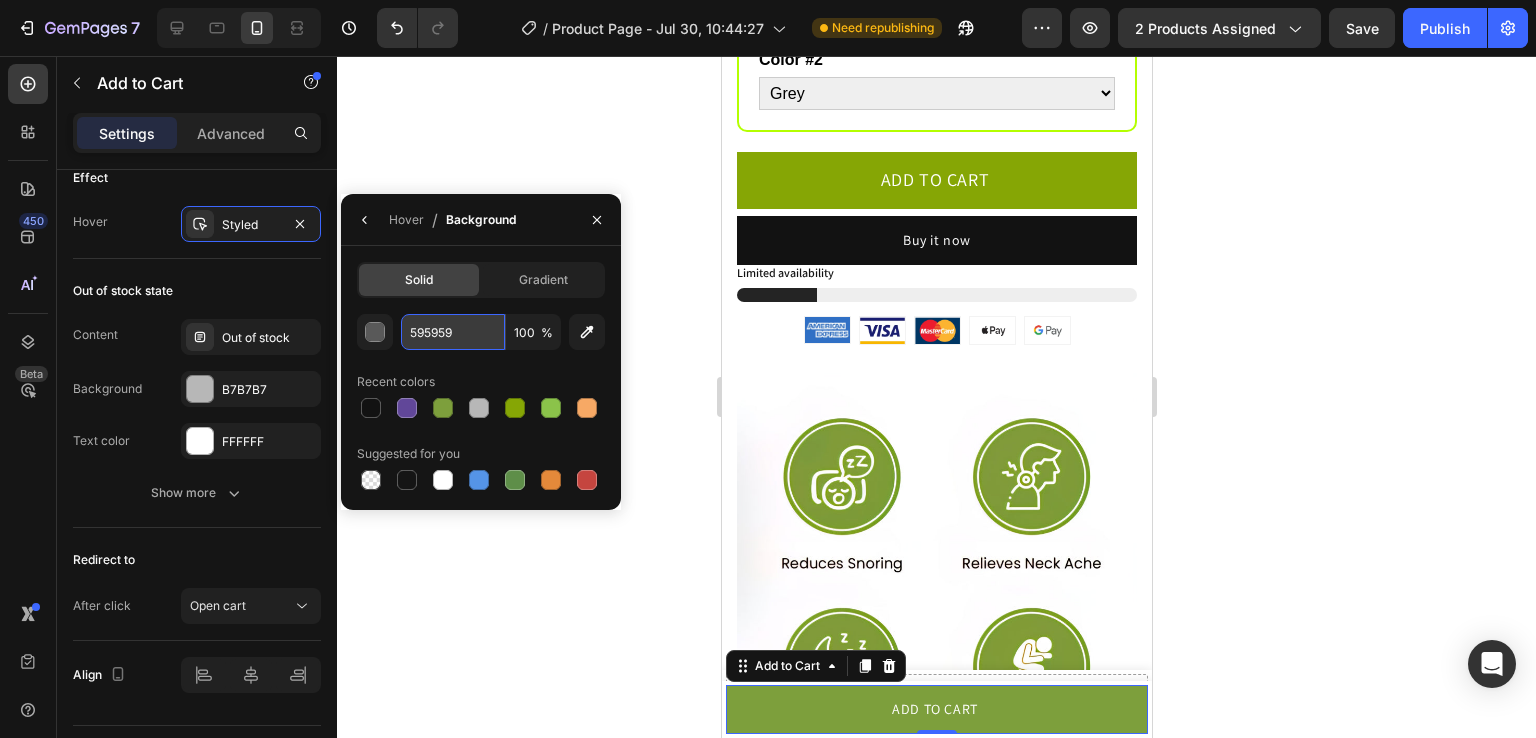 click on "595959" at bounding box center (453, 332) 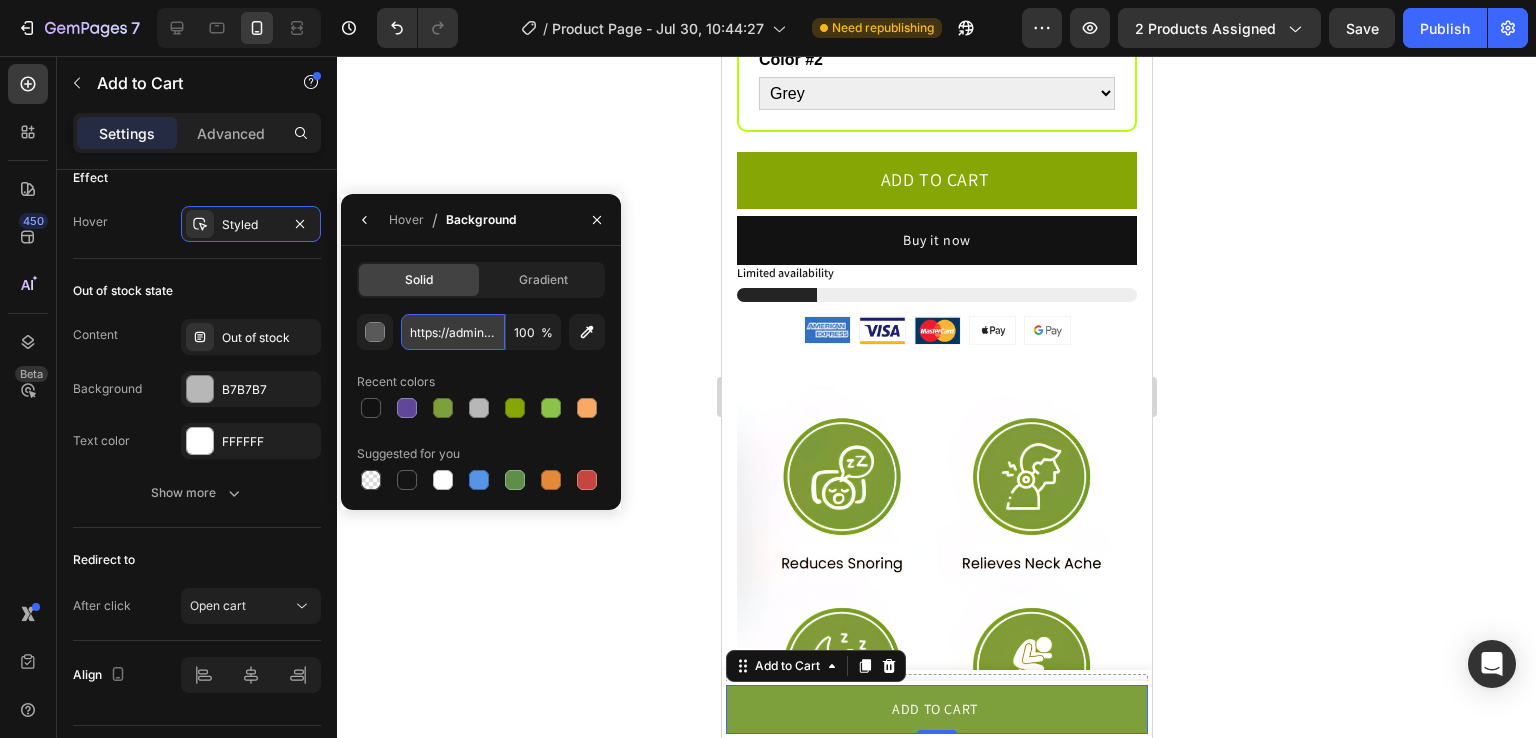 scroll, scrollTop: 0, scrollLeft: 460, axis: horizontal 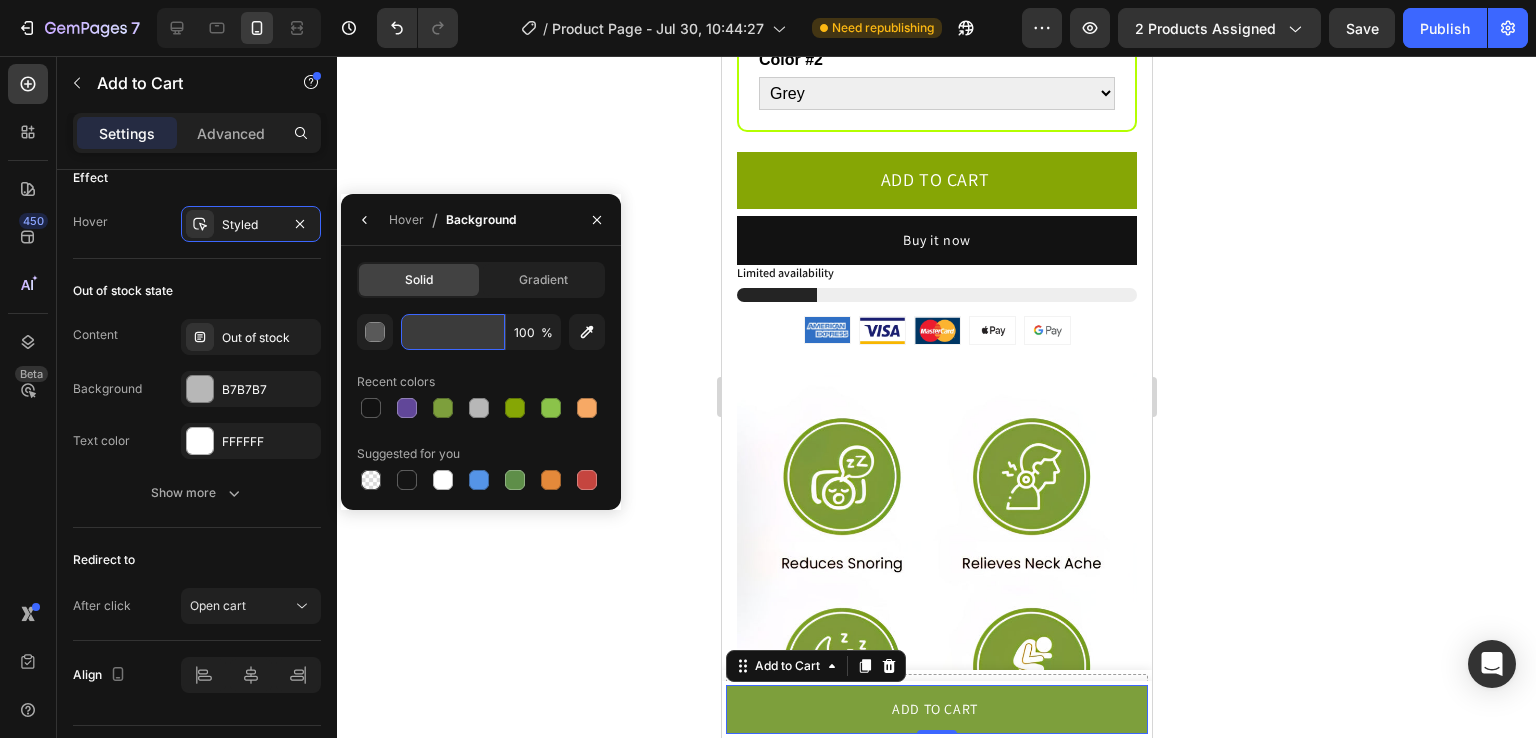 click on "https://admin.shopify.com/store/jy1g1y-pw/apps/vitals/bundle/app/sticky_add_to_cart/customize" at bounding box center (453, 332) 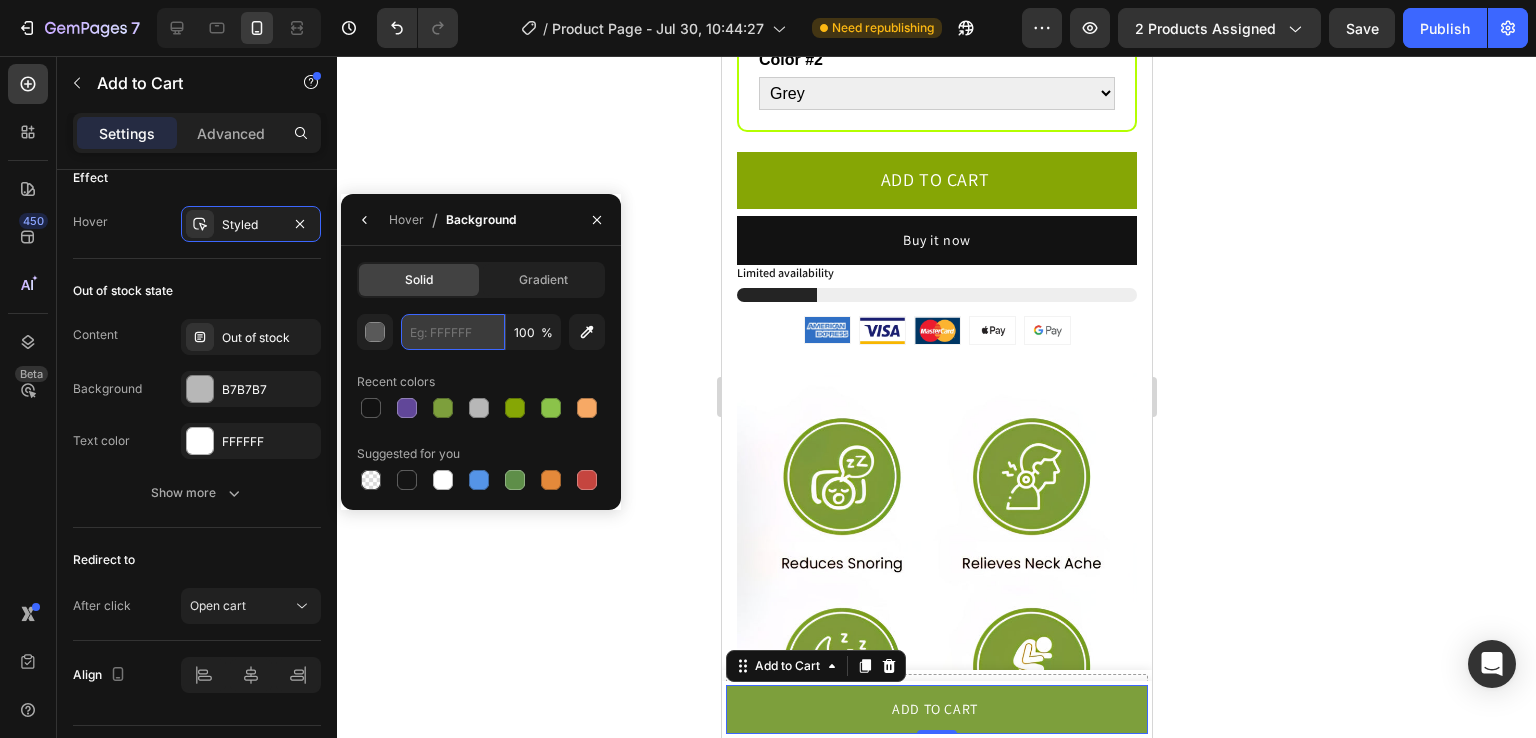 scroll, scrollTop: 0, scrollLeft: 0, axis: both 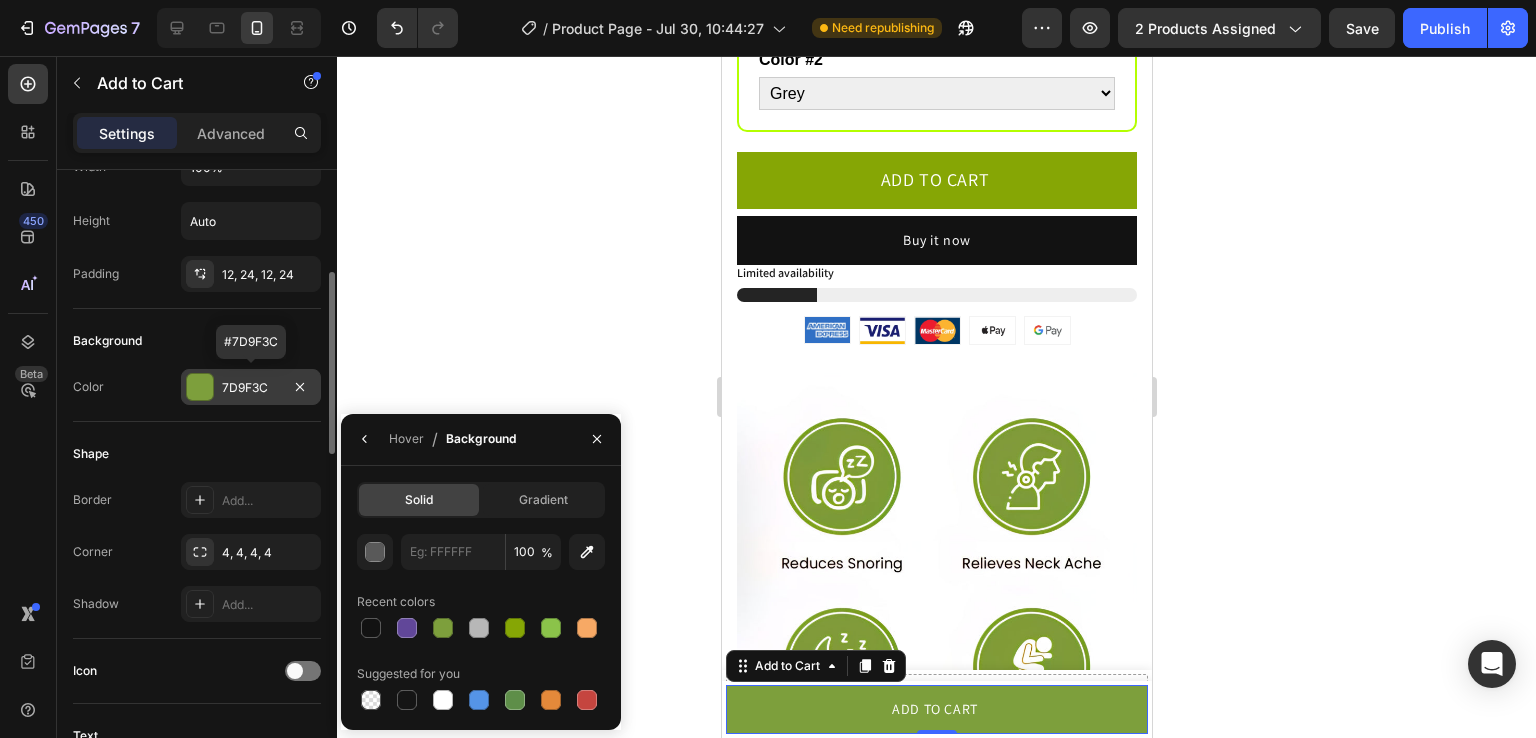 click at bounding box center [200, 387] 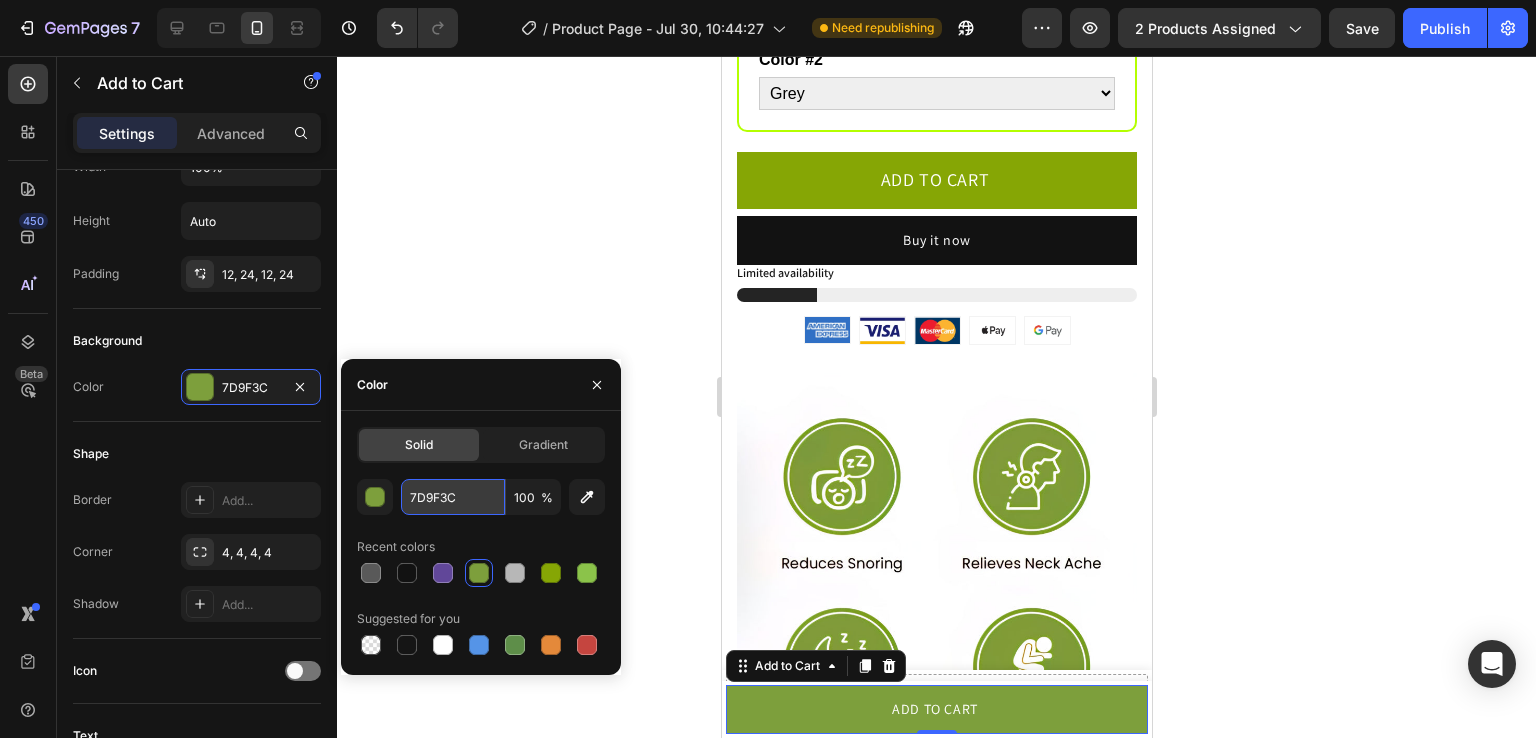 click on "7D9F3C" at bounding box center (453, 497) 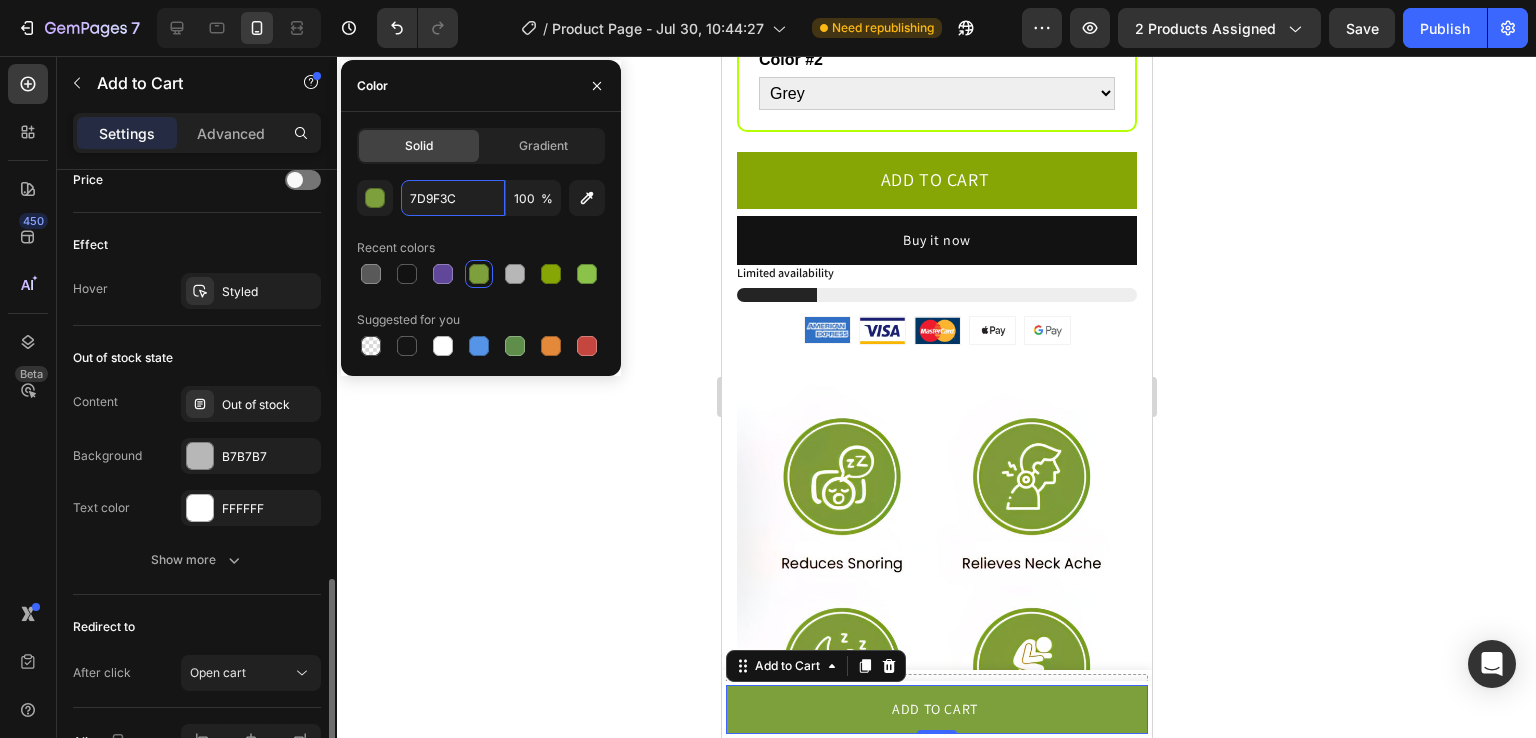 scroll, scrollTop: 1514, scrollLeft: 0, axis: vertical 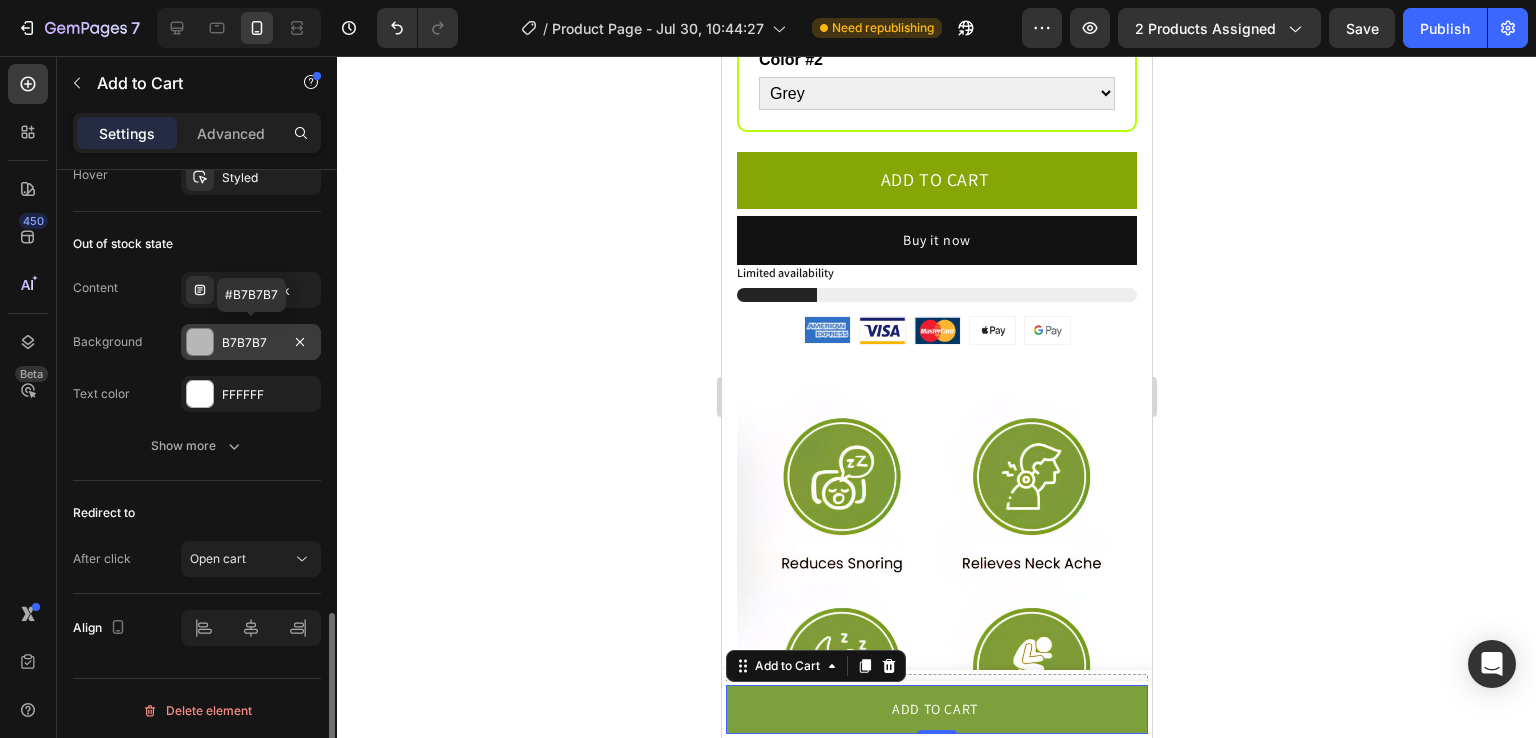 click at bounding box center (200, 342) 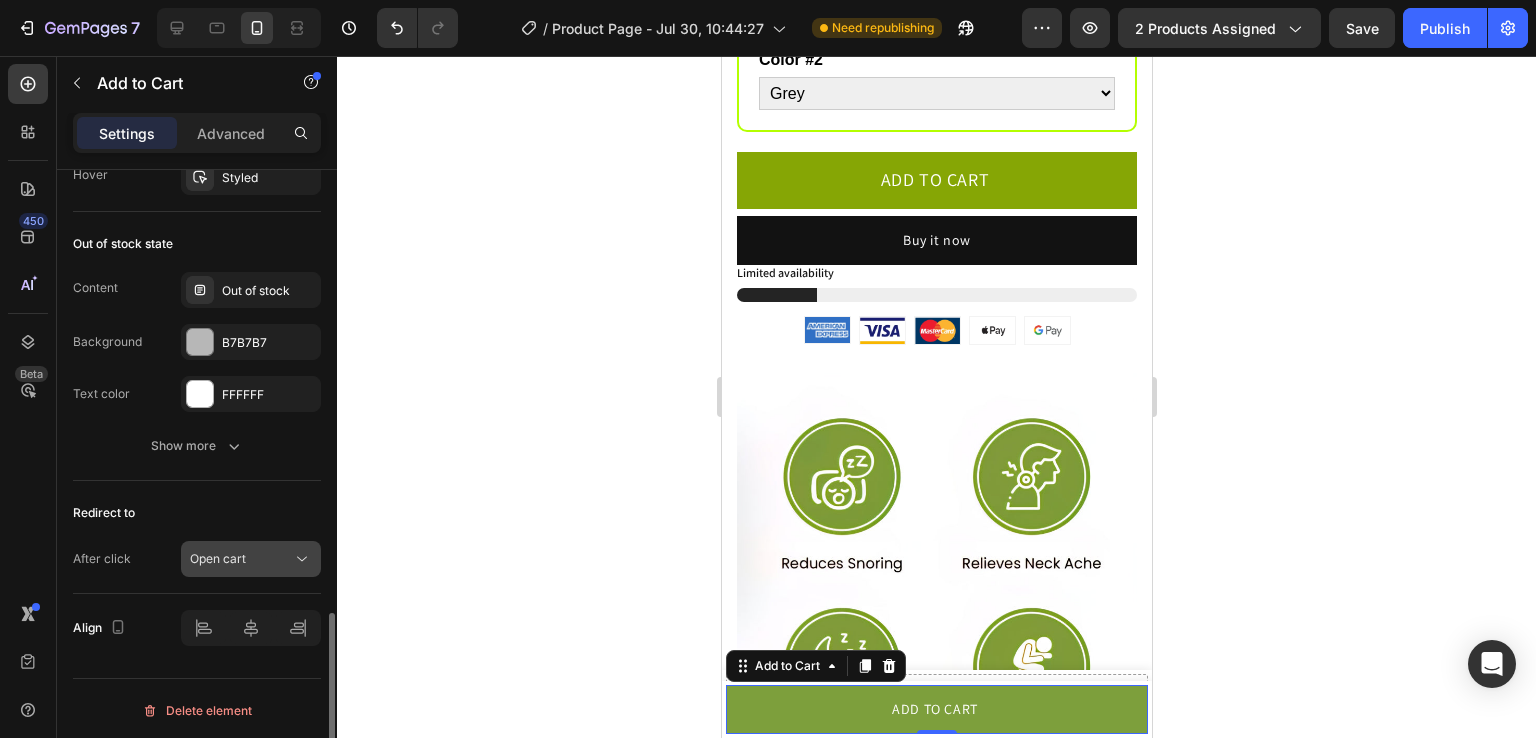 click on "Open cart" at bounding box center (251, 559) 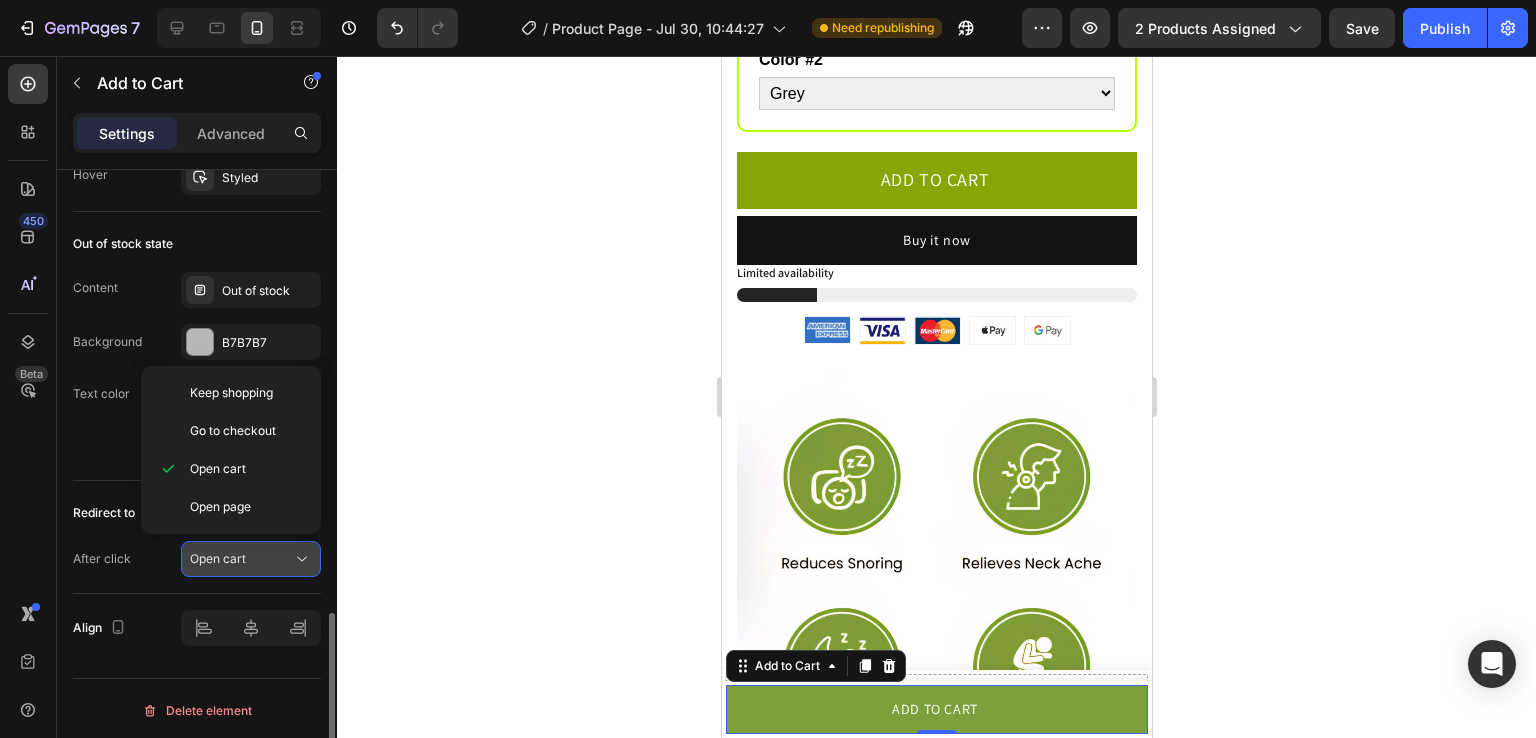 click on "Open cart" at bounding box center [251, 559] 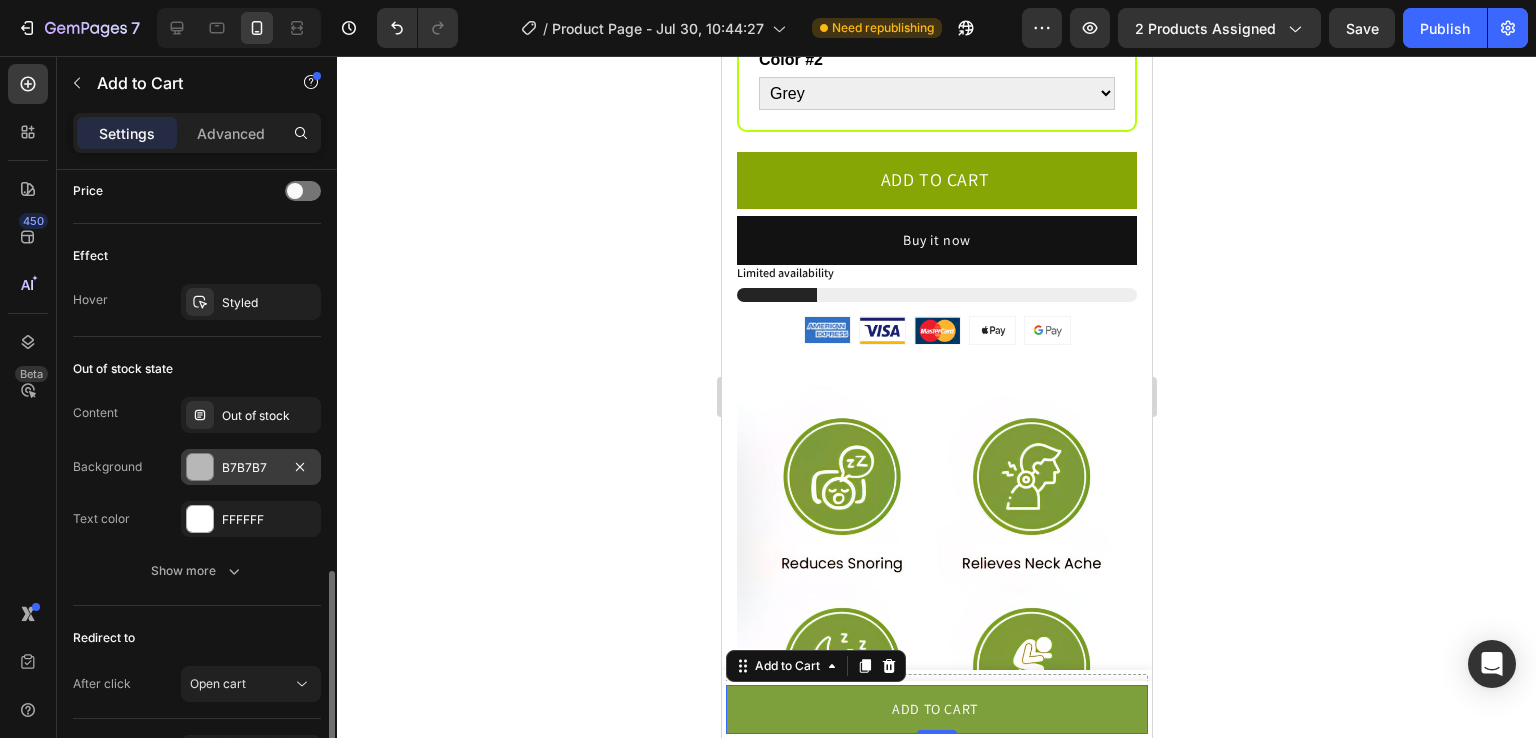 scroll, scrollTop: 1385, scrollLeft: 0, axis: vertical 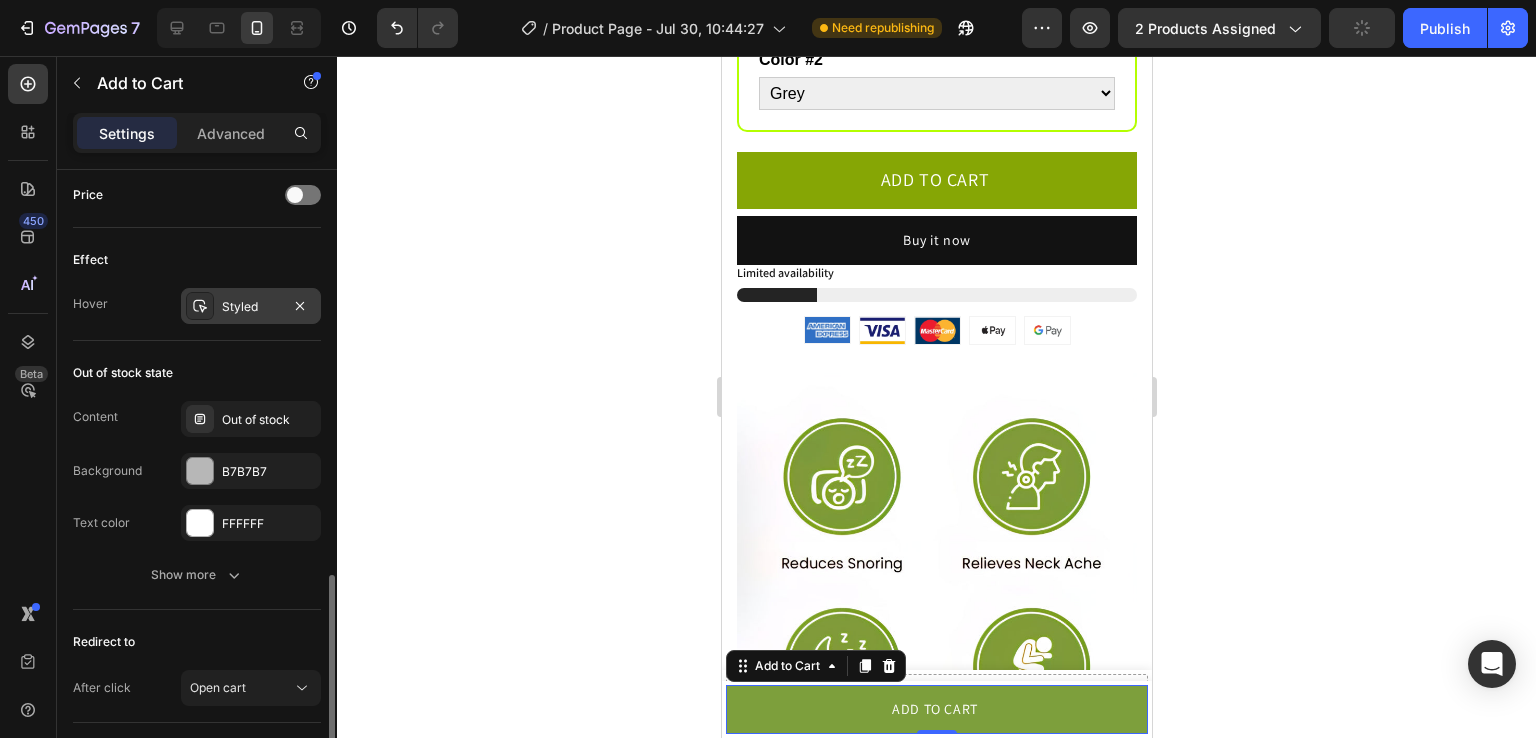 click on "Styled" at bounding box center (251, 306) 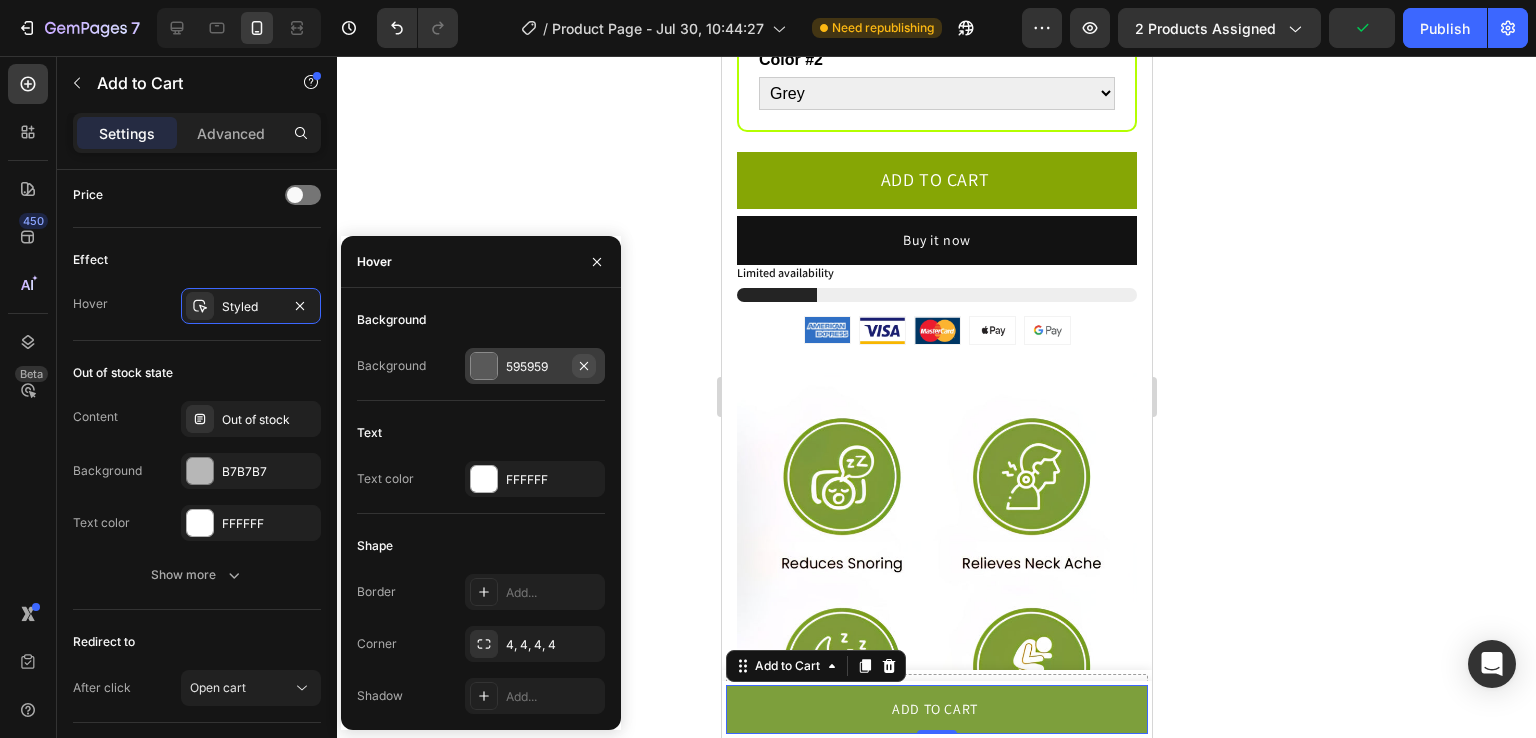 click 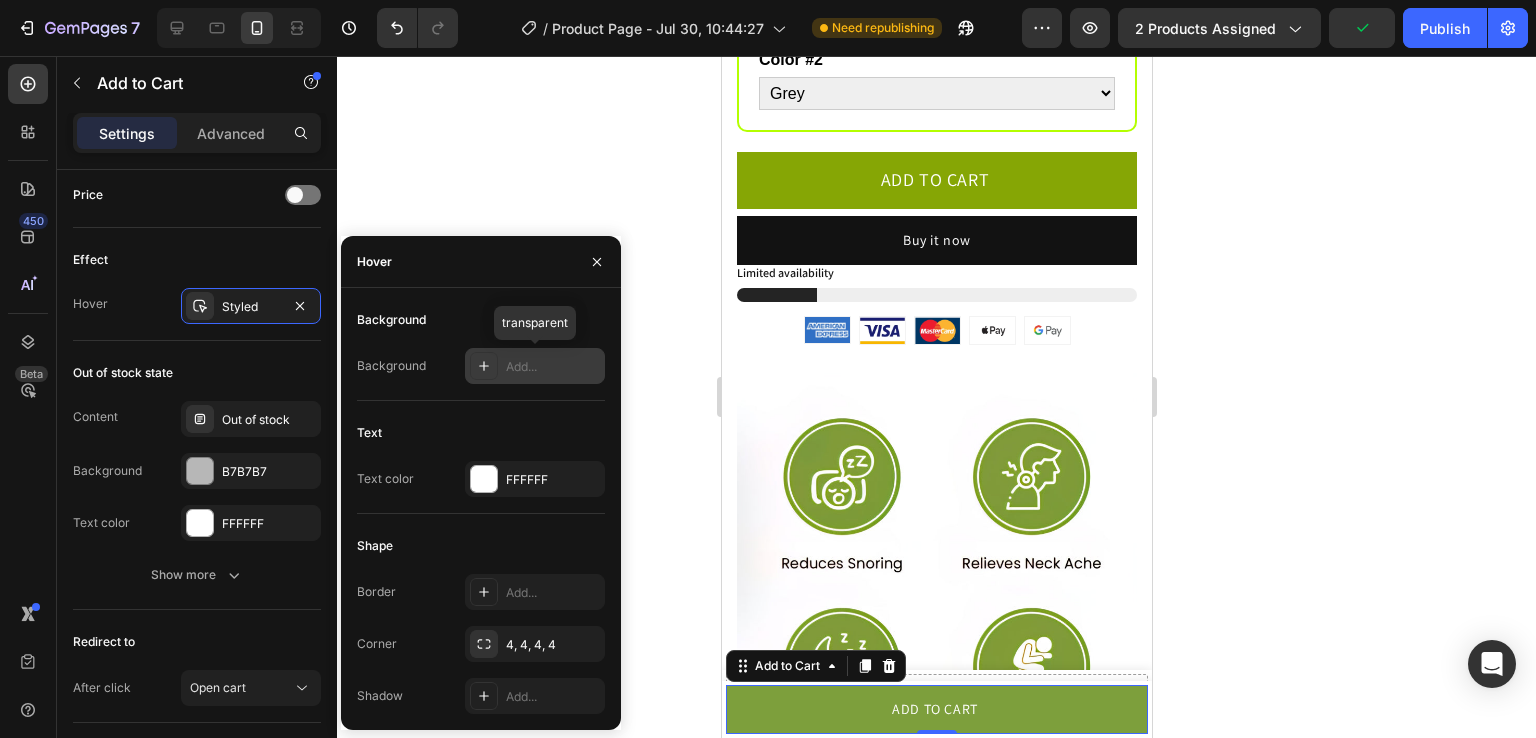 drag, startPoint x: 575, startPoint y: 376, endPoint x: 539, endPoint y: 373, distance: 36.124783 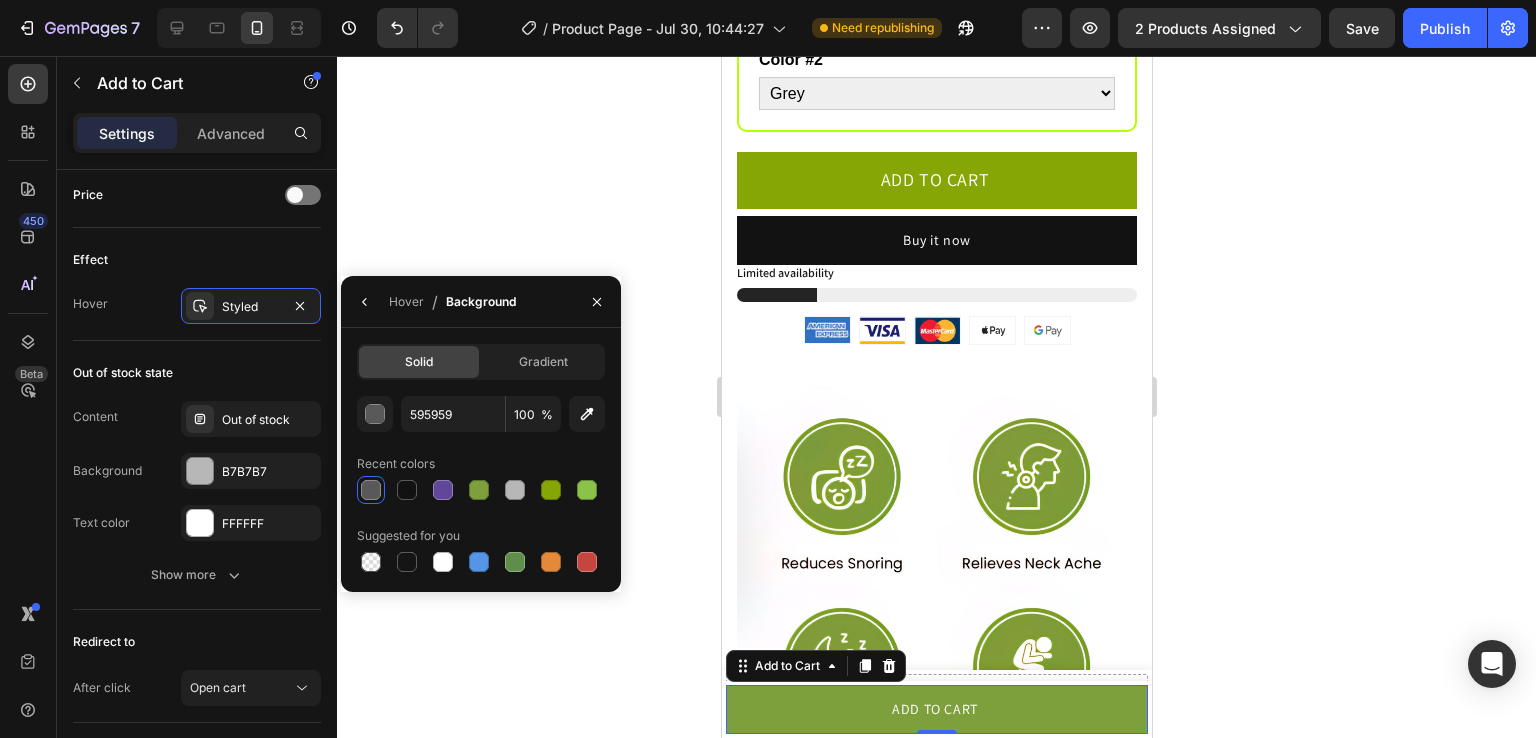 drag, startPoint x: 539, startPoint y: 373, endPoint x: 432, endPoint y: 387, distance: 107.912 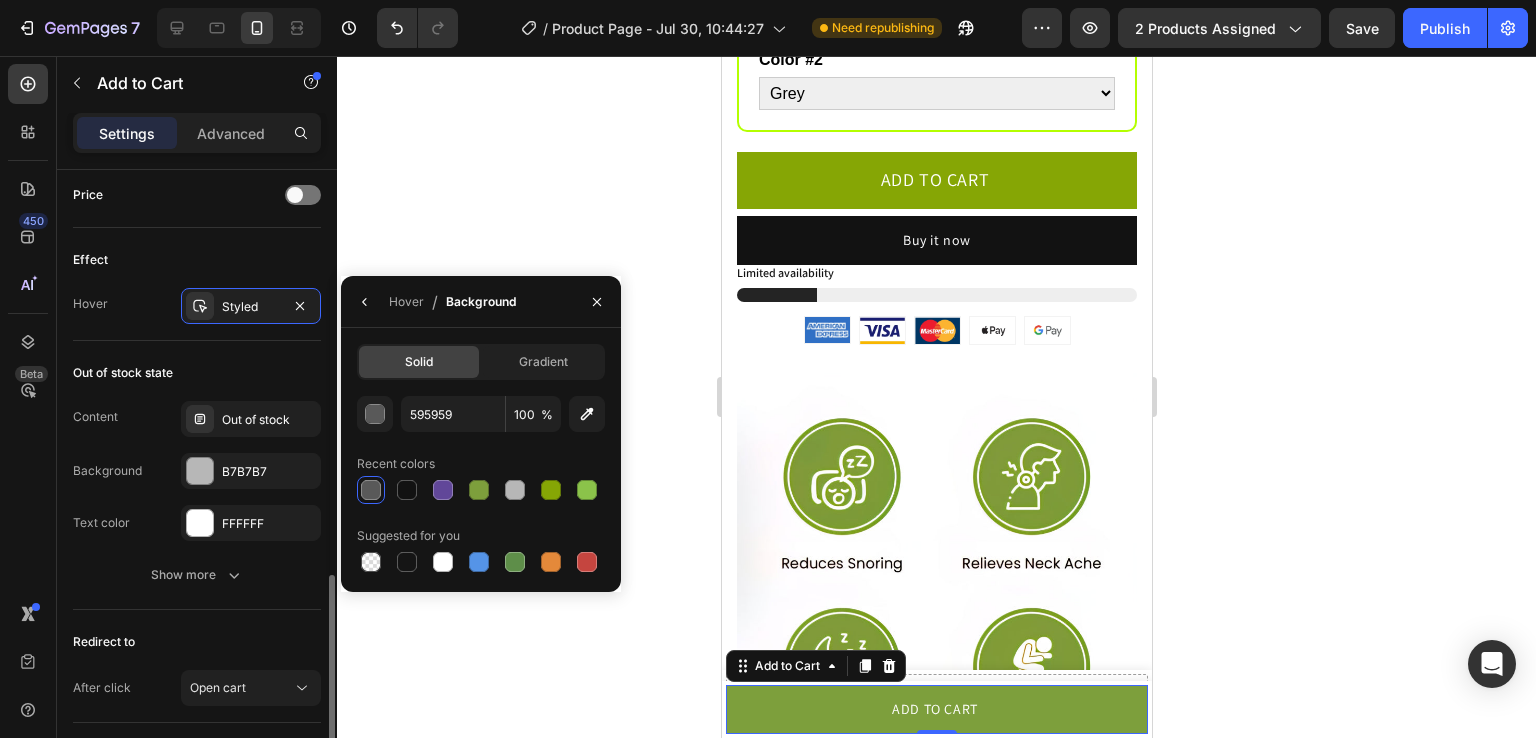 click on "Out of stock state Content Out of stock Background B7B7B7 Text color FFFFFF Show more" 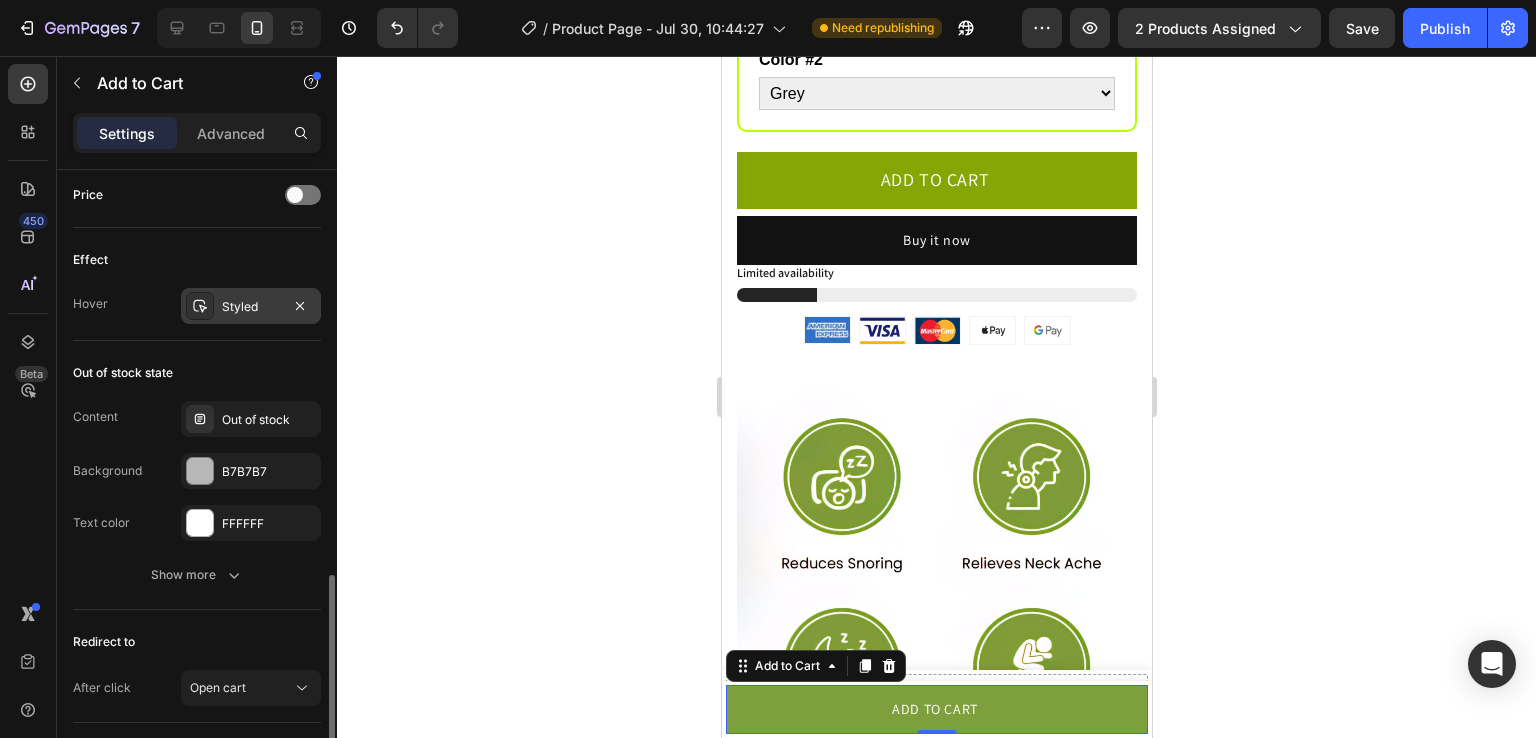 click on "Styled" at bounding box center [251, 307] 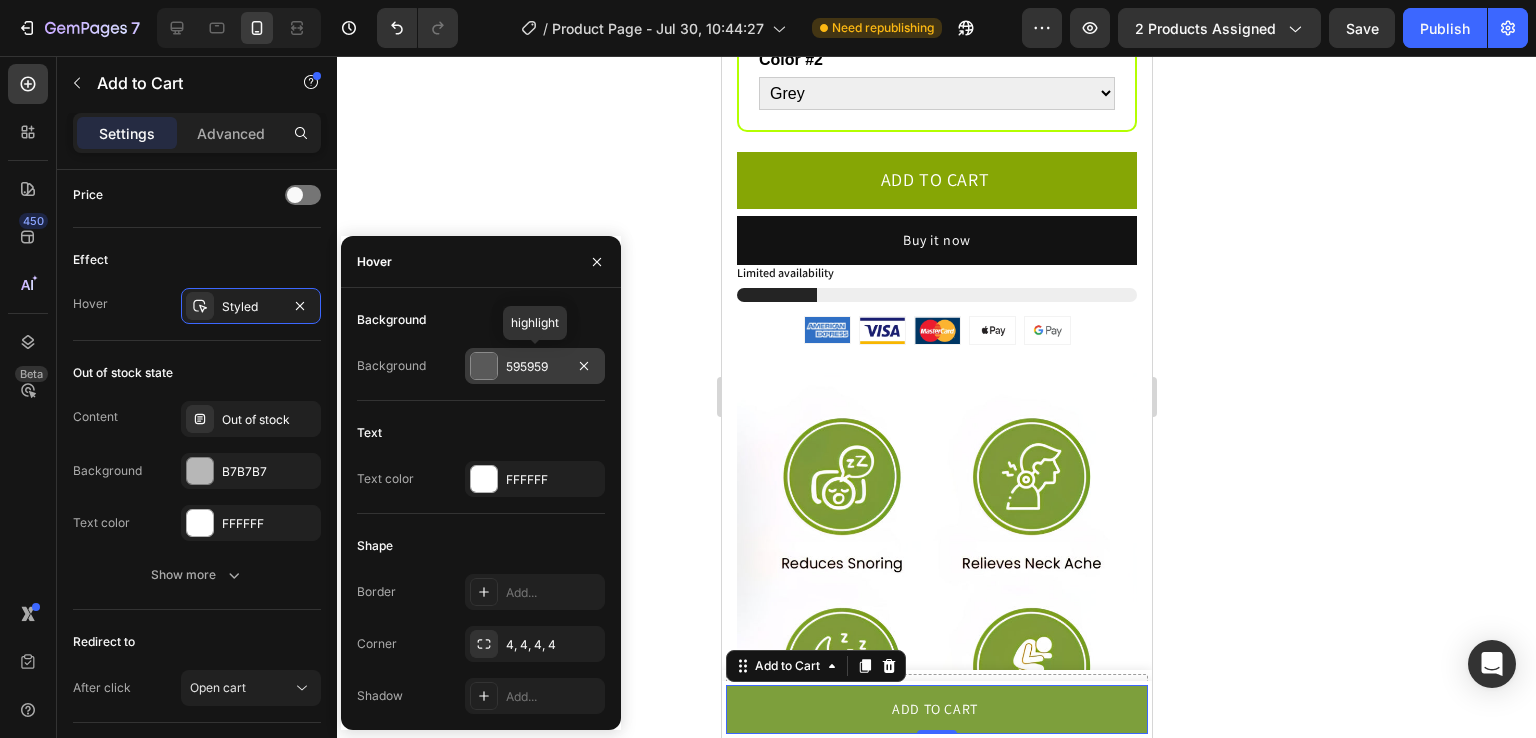 click on "595959" at bounding box center [535, 366] 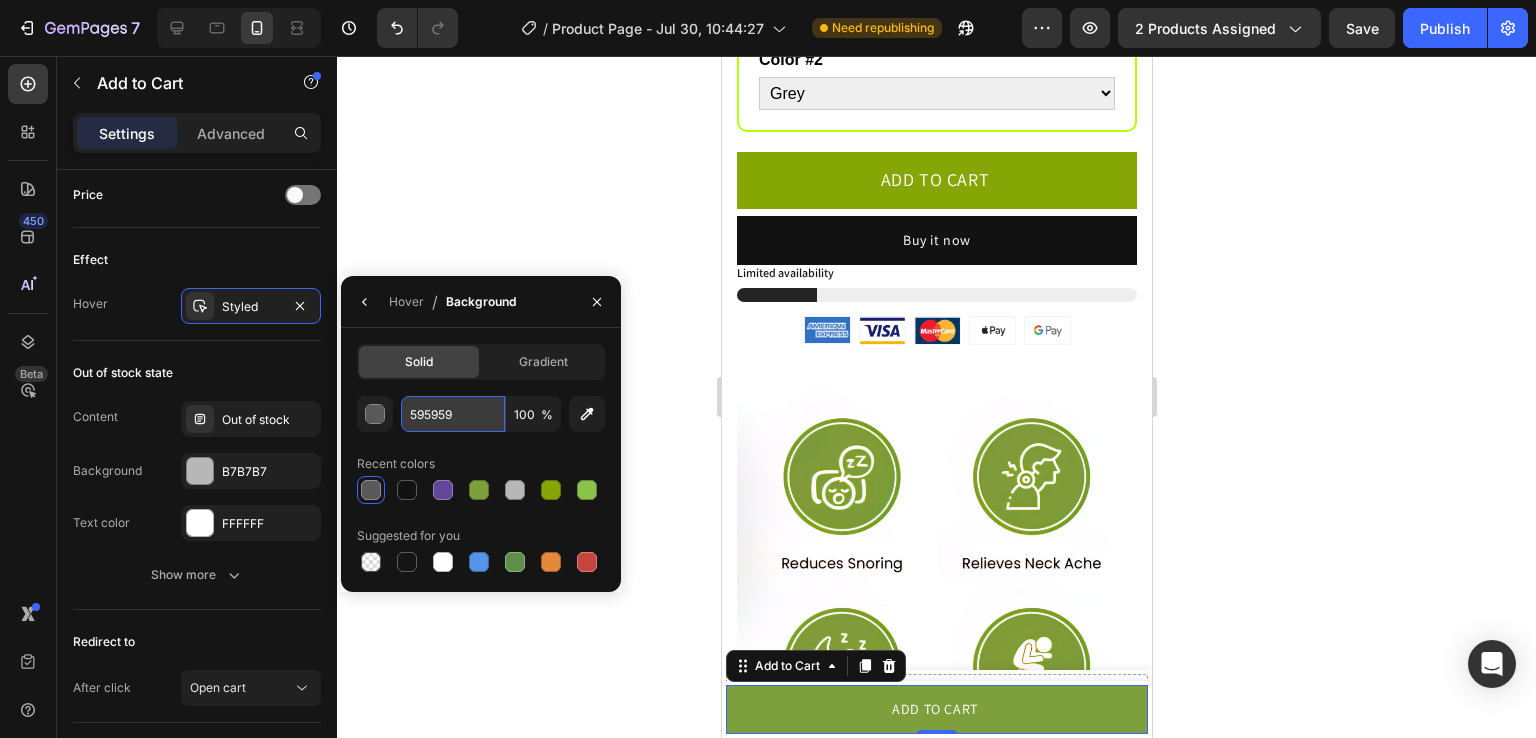 click on "595959" at bounding box center (0, 0) 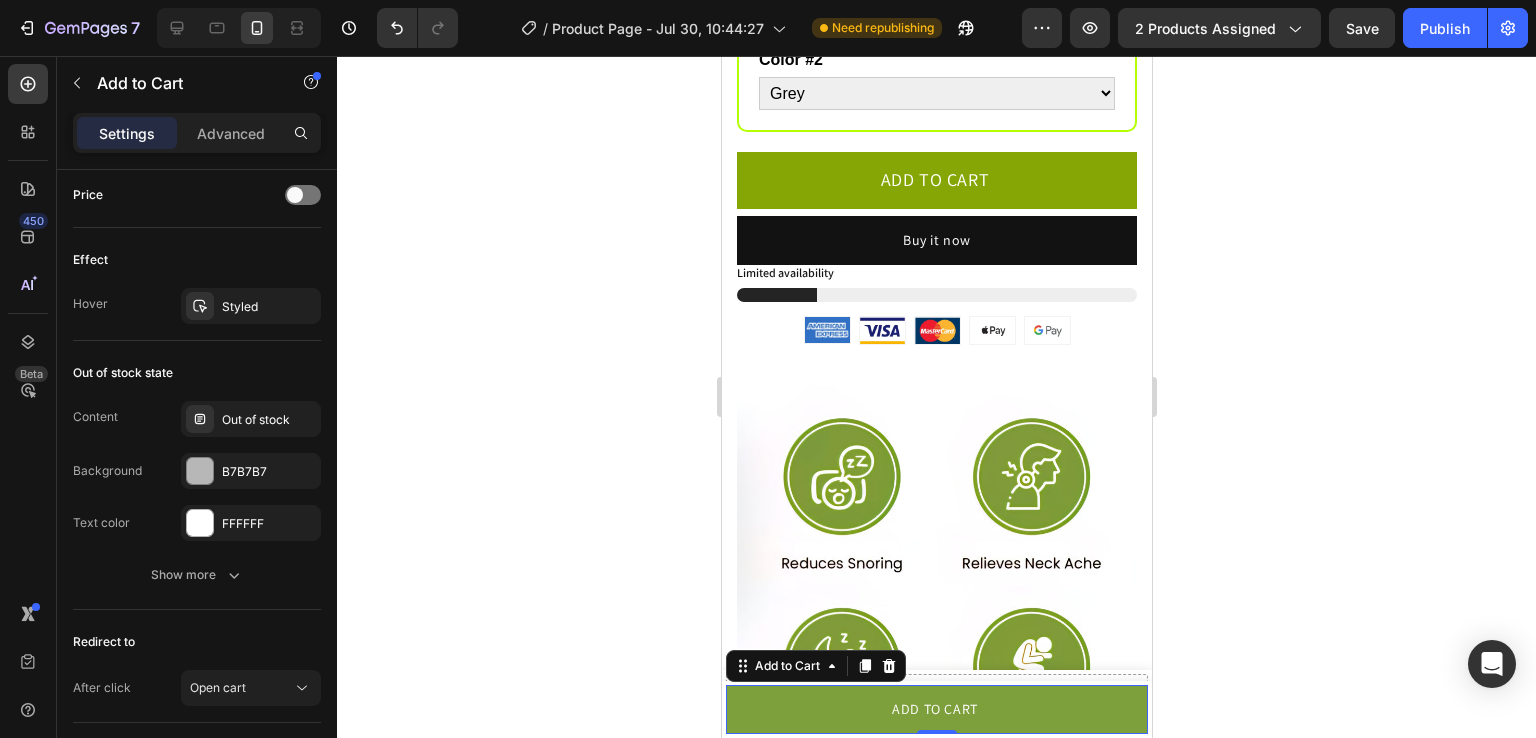 click 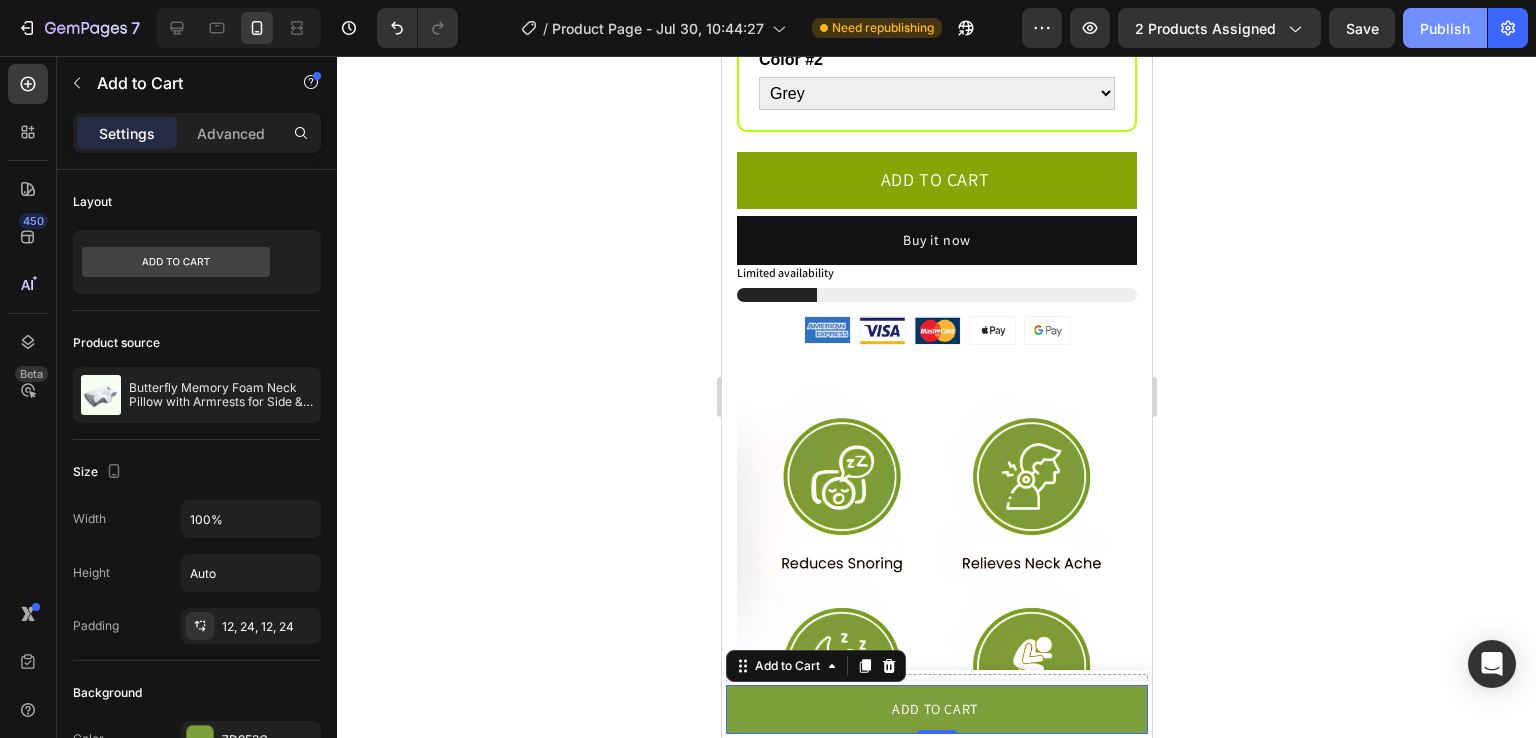 click on "Publish" 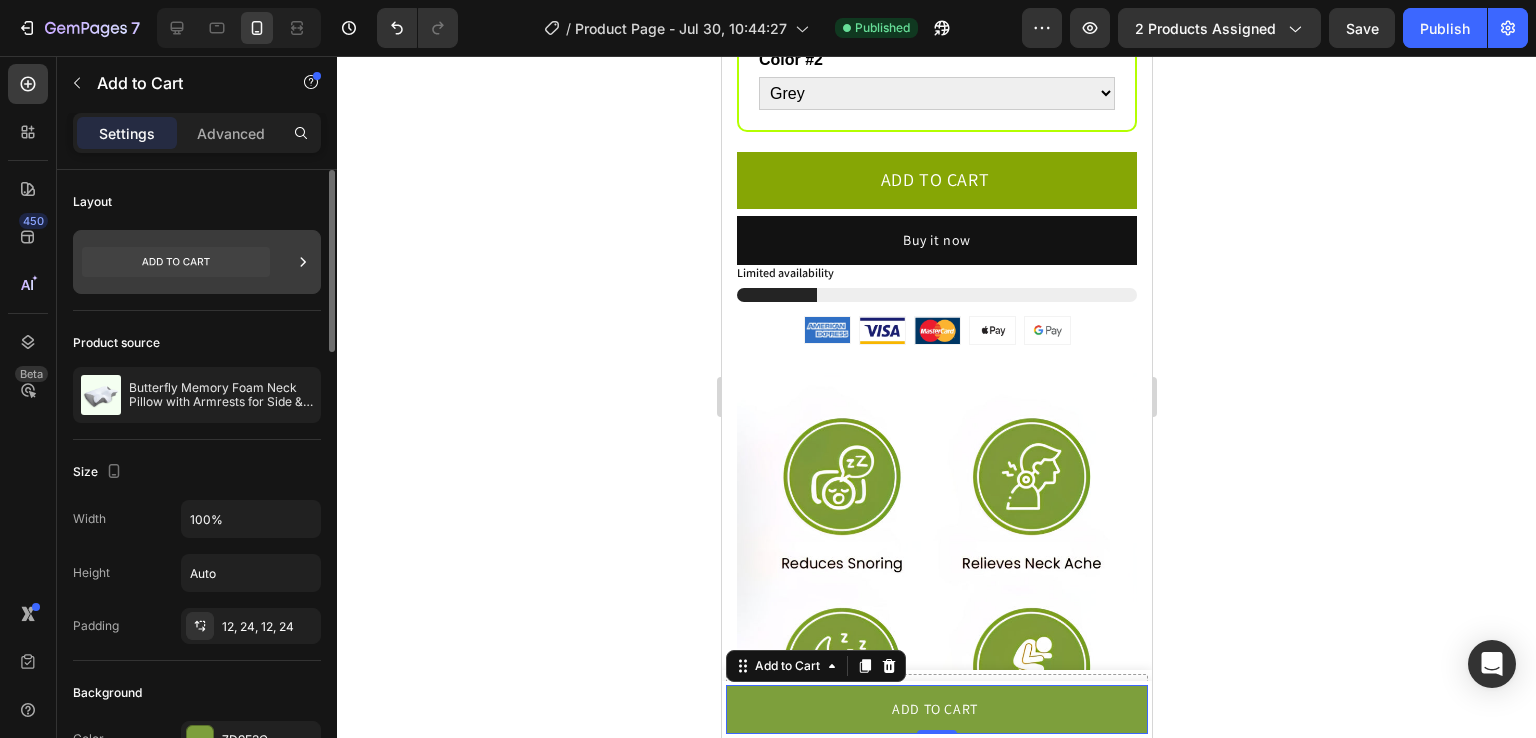 click 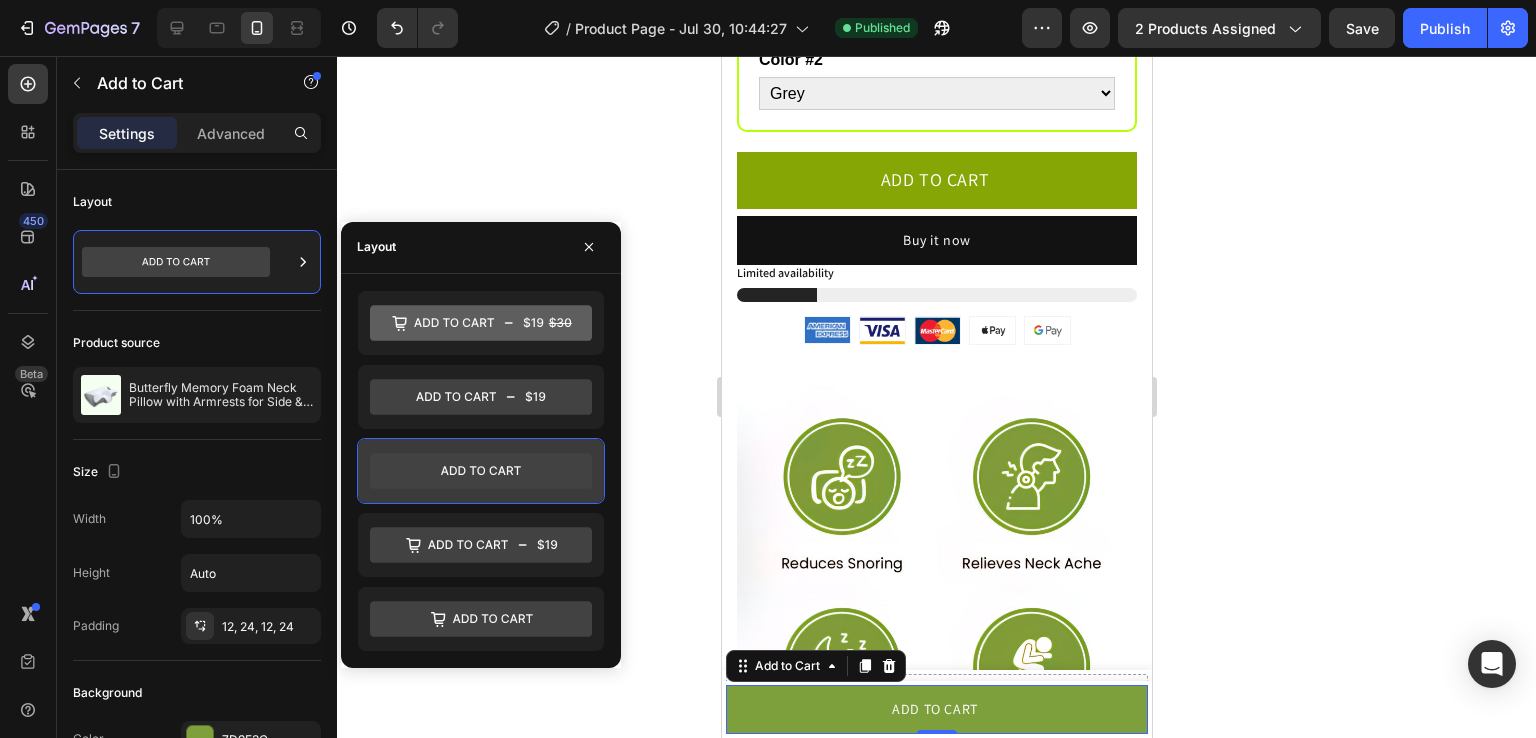 click 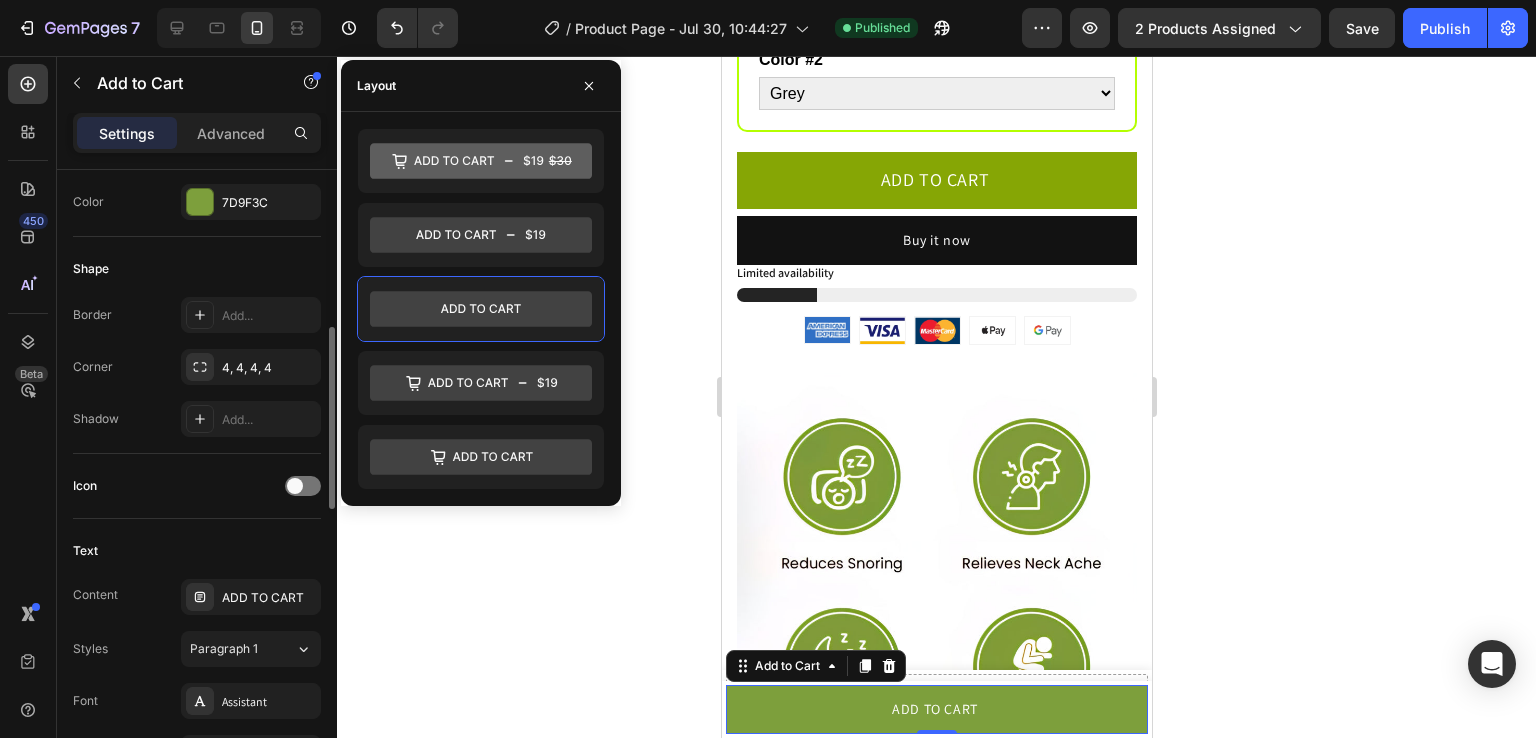 scroll, scrollTop: 744, scrollLeft: 0, axis: vertical 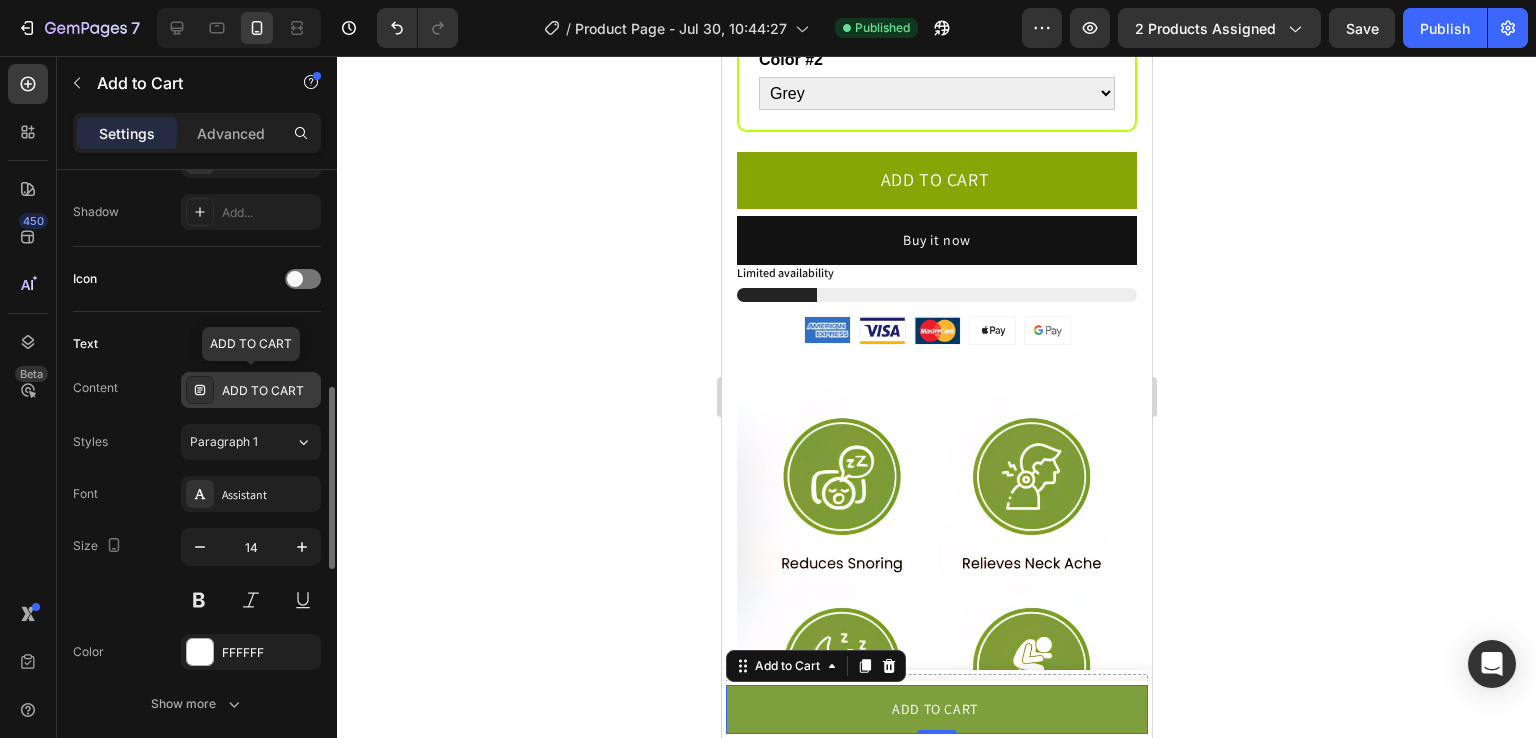 click on "ADD TO CART" at bounding box center (269, 391) 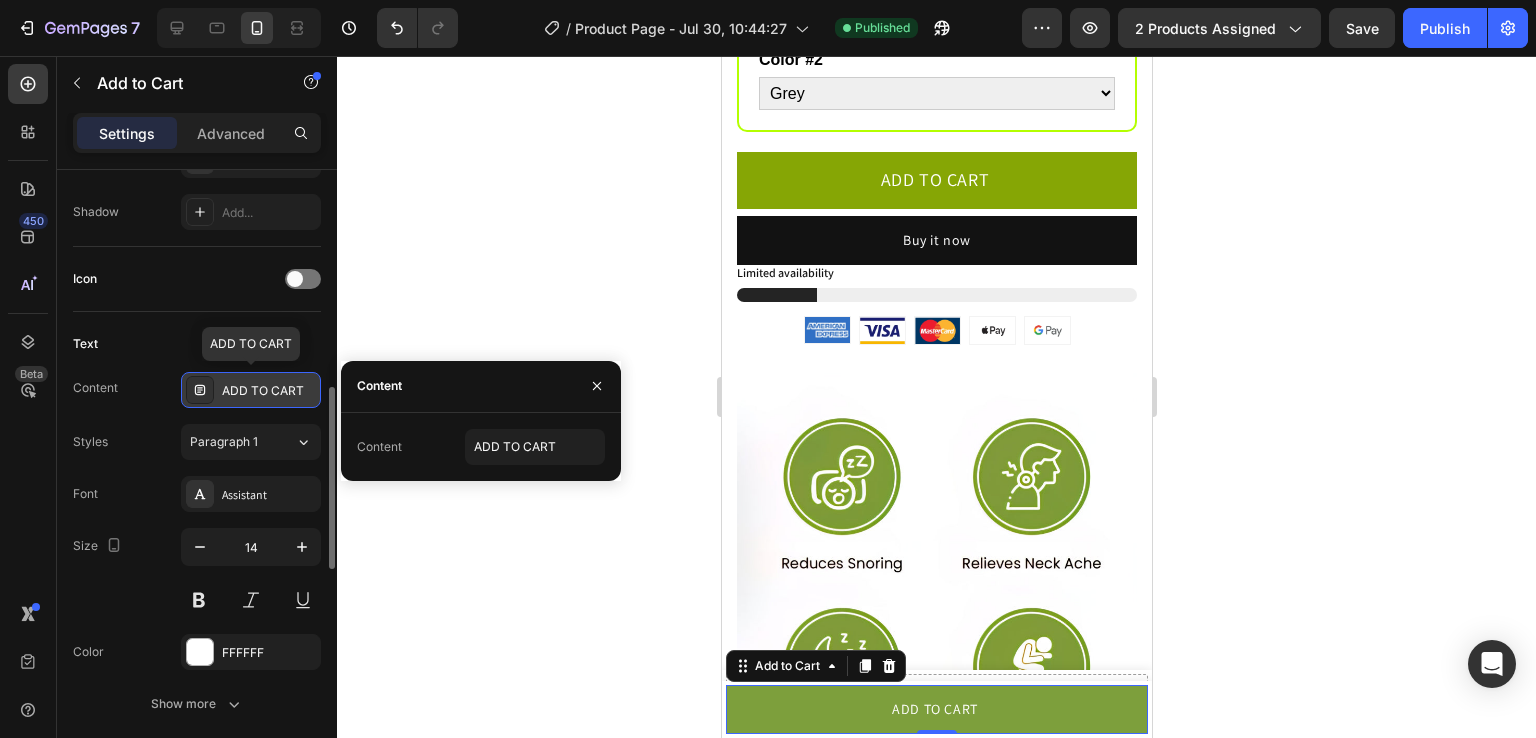 click on "ADD TO CART" at bounding box center (269, 391) 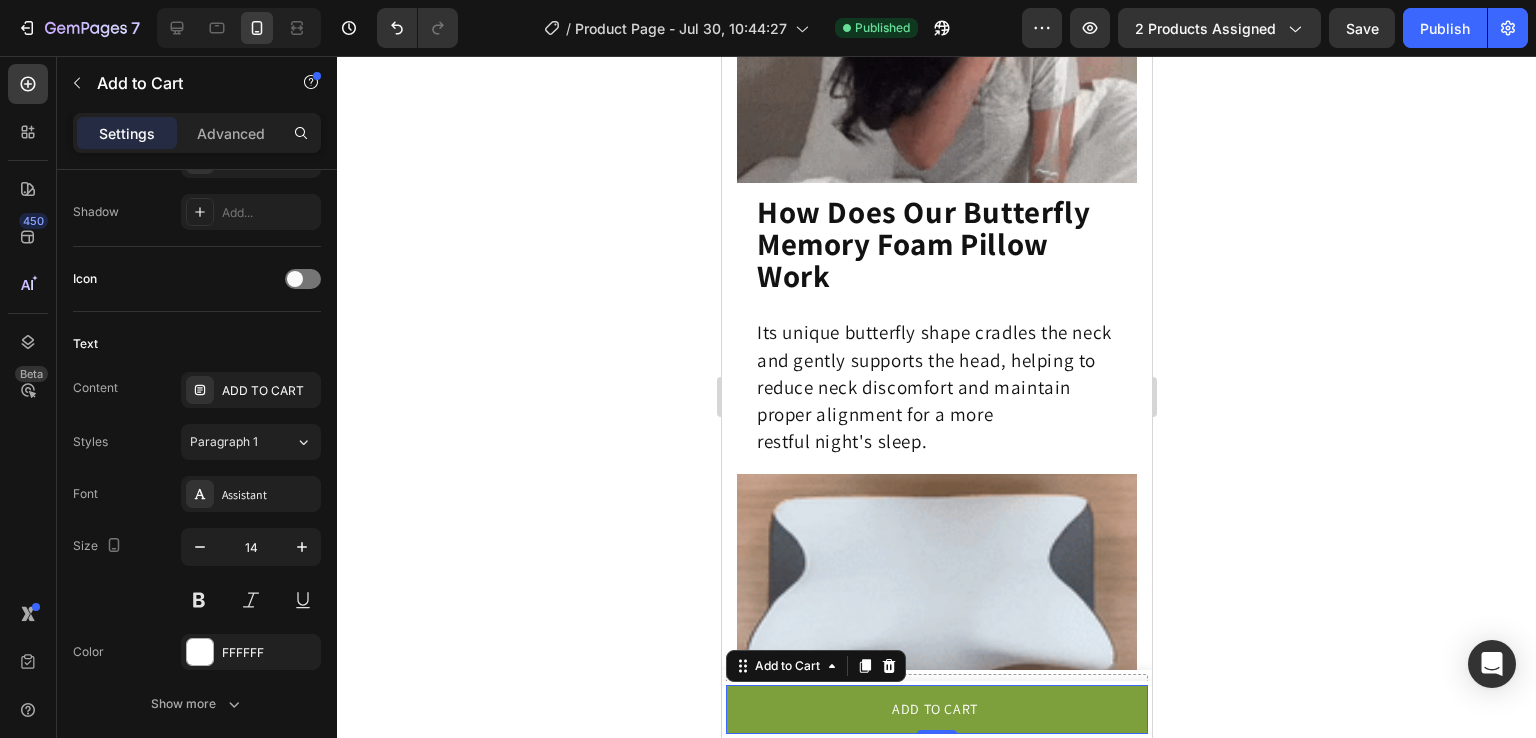 scroll, scrollTop: 2728, scrollLeft: 0, axis: vertical 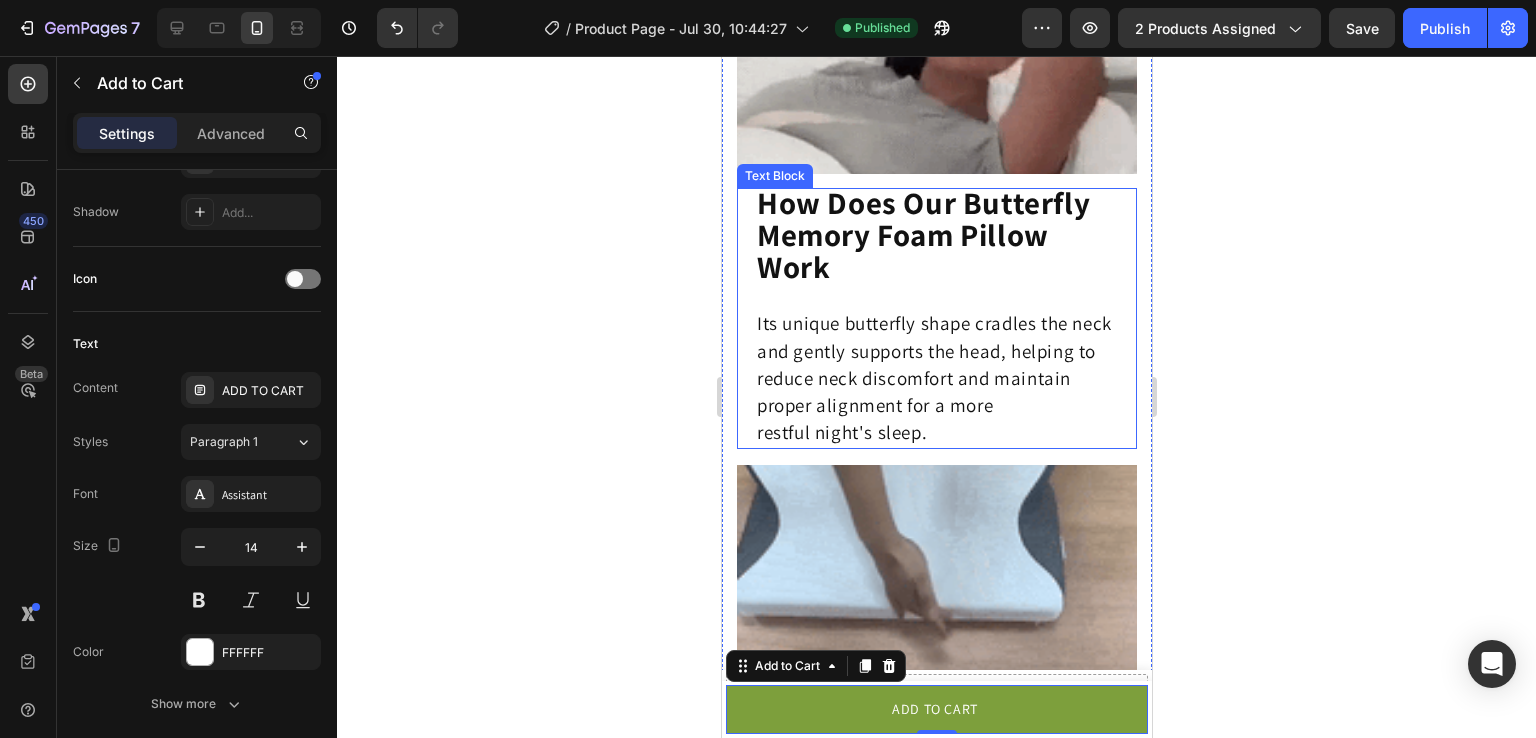 click on "Its unique butterfly shape cradles the neck and gently supports the head, helping to reduce neck discomfort and maintain proper alignment for a more restful night's sleep." 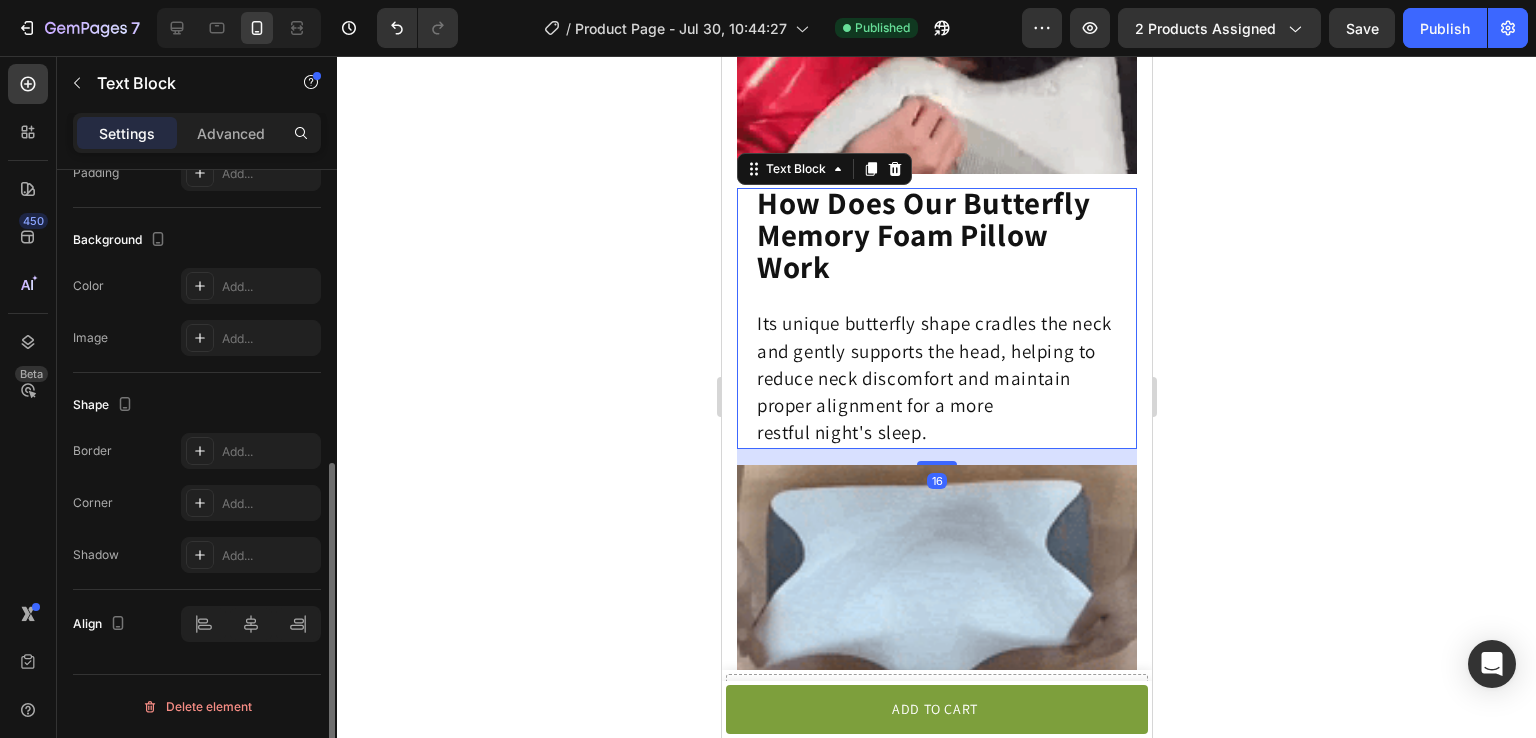 scroll, scrollTop: 0, scrollLeft: 0, axis: both 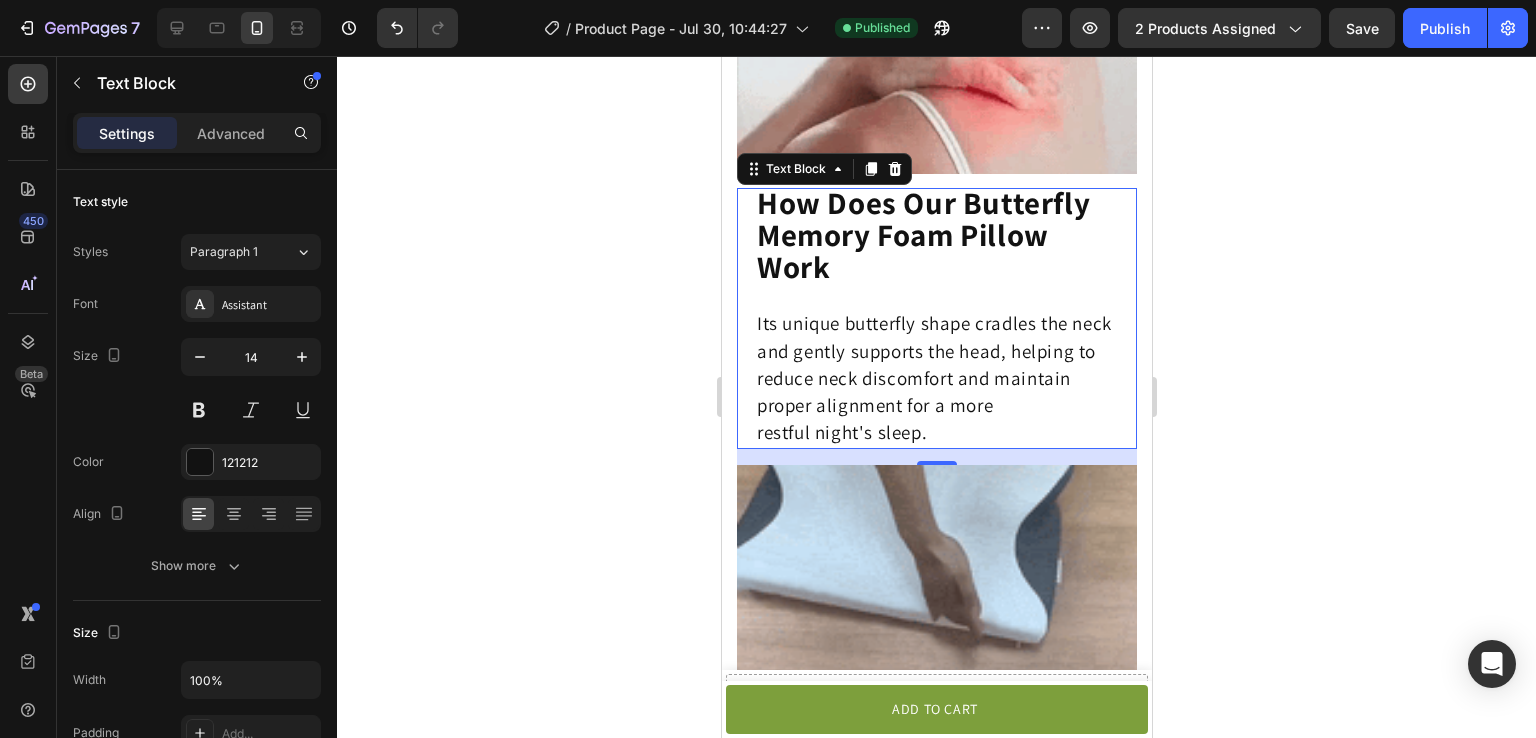 click on "Its unique butterfly shape cradles the neck and gently supports the head, helping to reduce neck discomfort and maintain proper alignment for a more restful night's sleep." 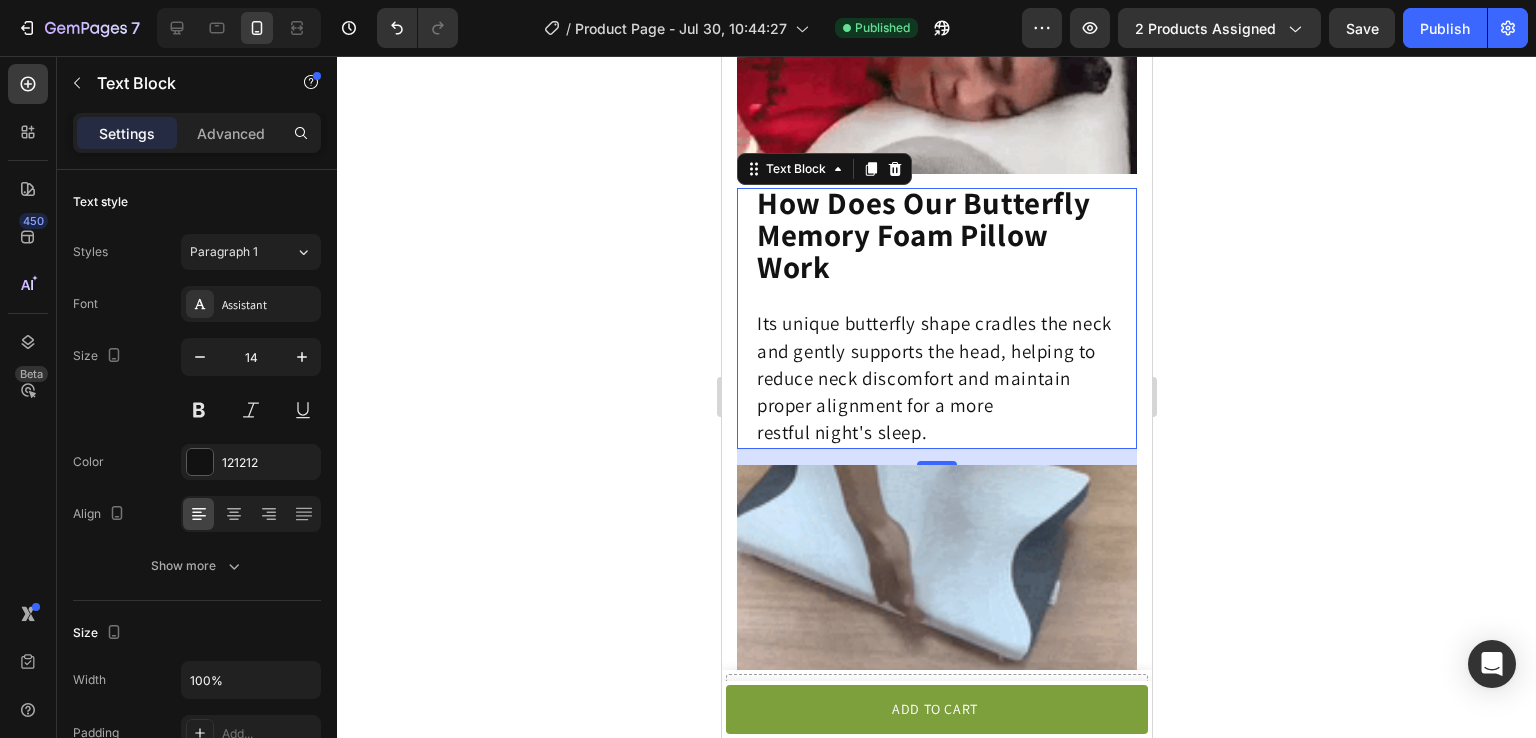 click 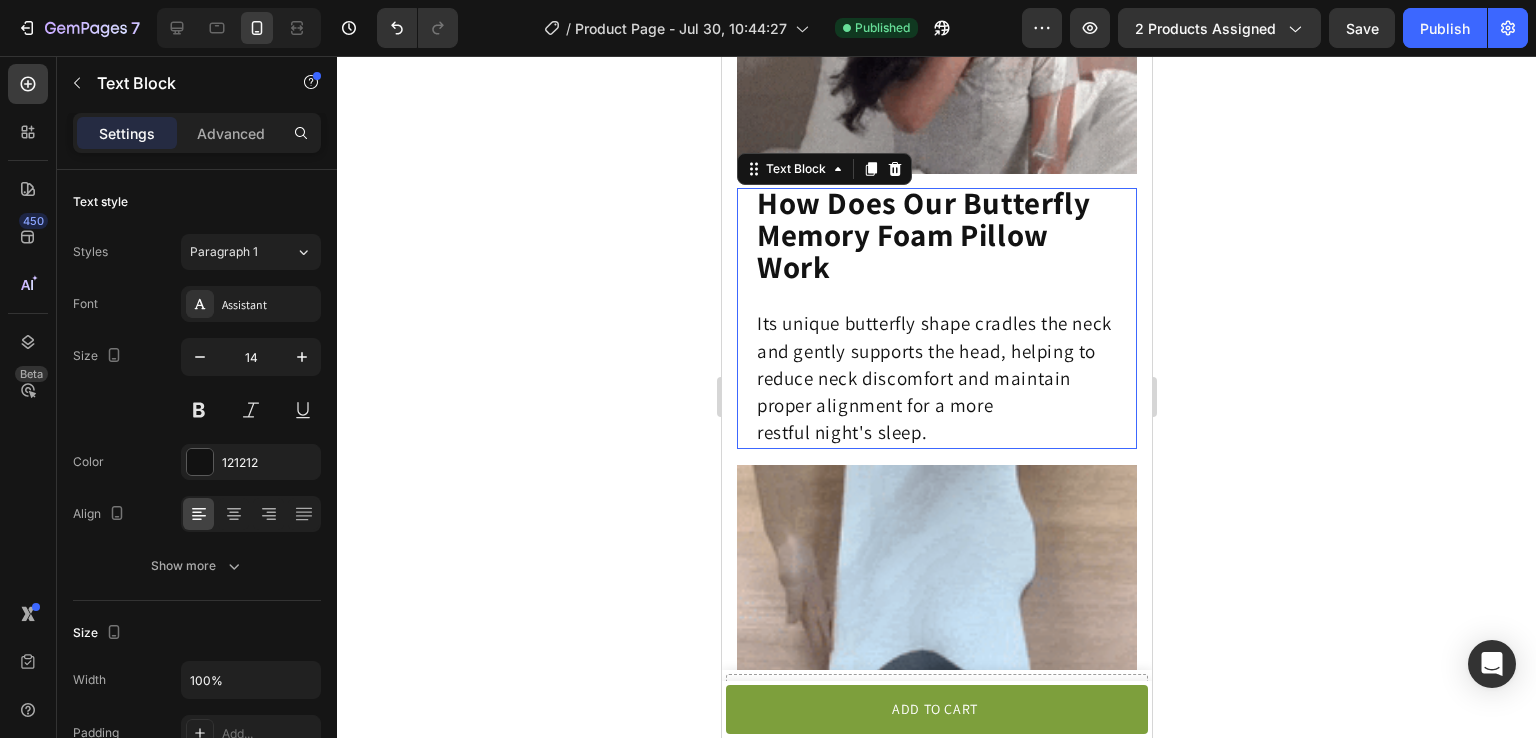 click on "How Does Our Butterfly Memory Foam Pillow Work  Its unique butterfly shape cradles the neck and gently supports the head, helping to reduce neck discomfort and maintain proper alignment for a more restful night's sleep." 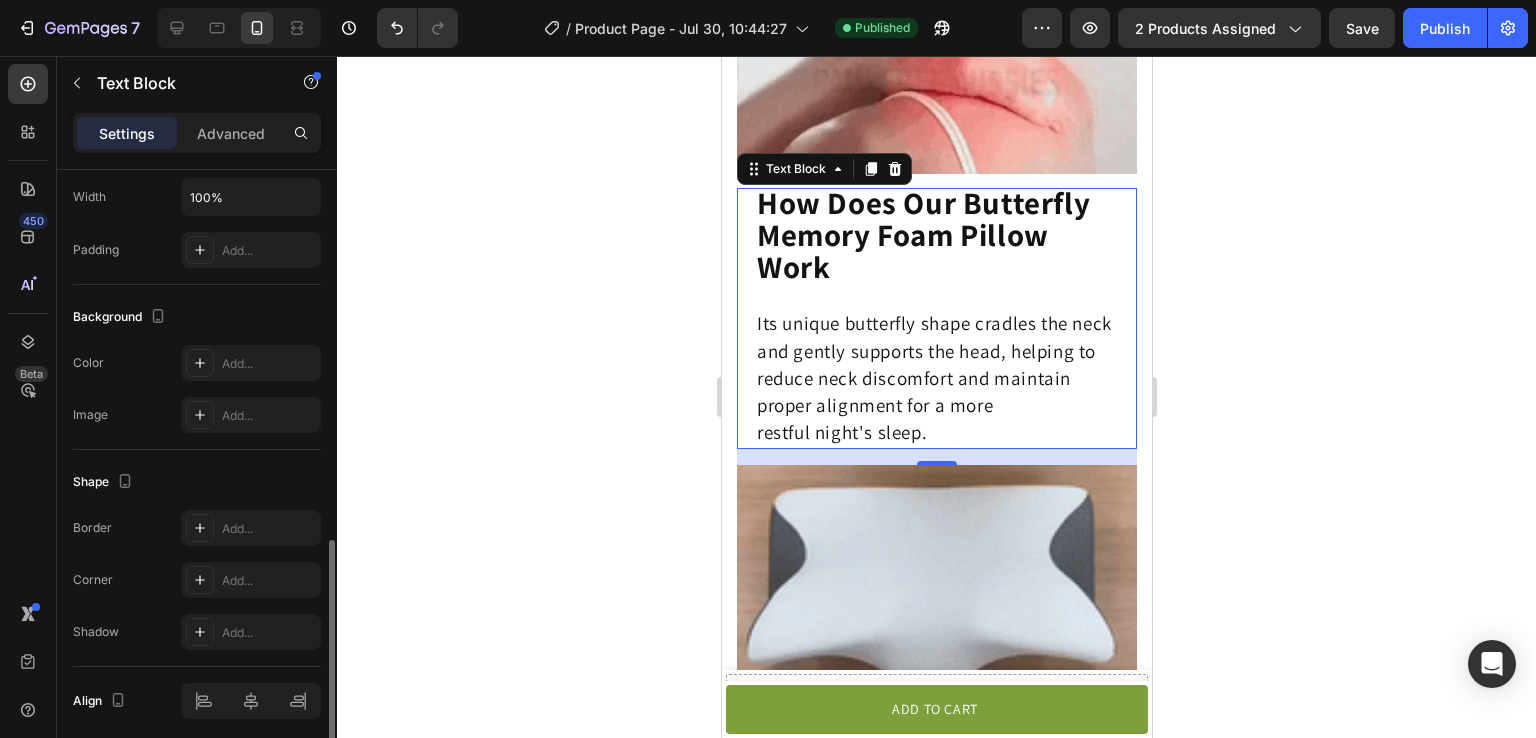 scroll, scrollTop: 558, scrollLeft: 0, axis: vertical 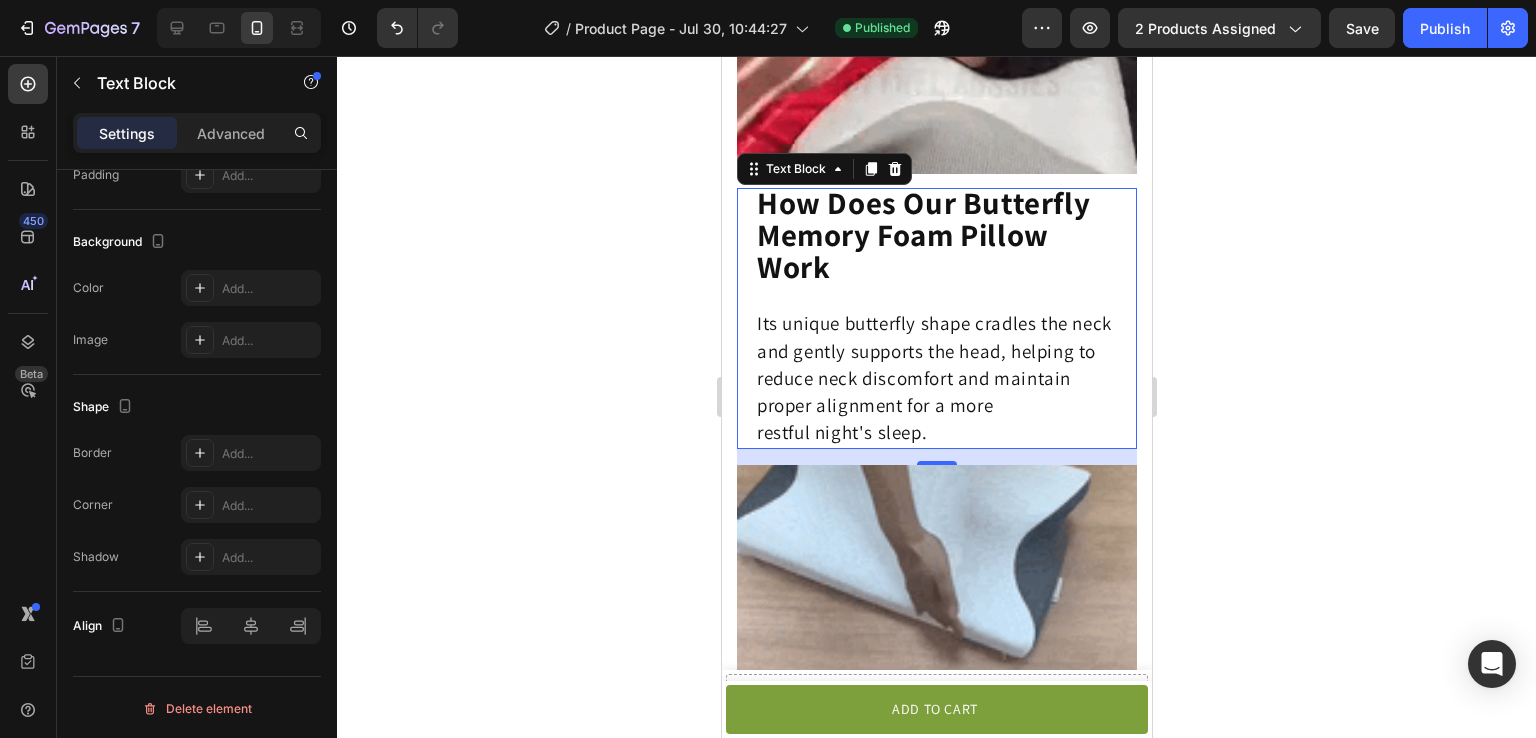 click 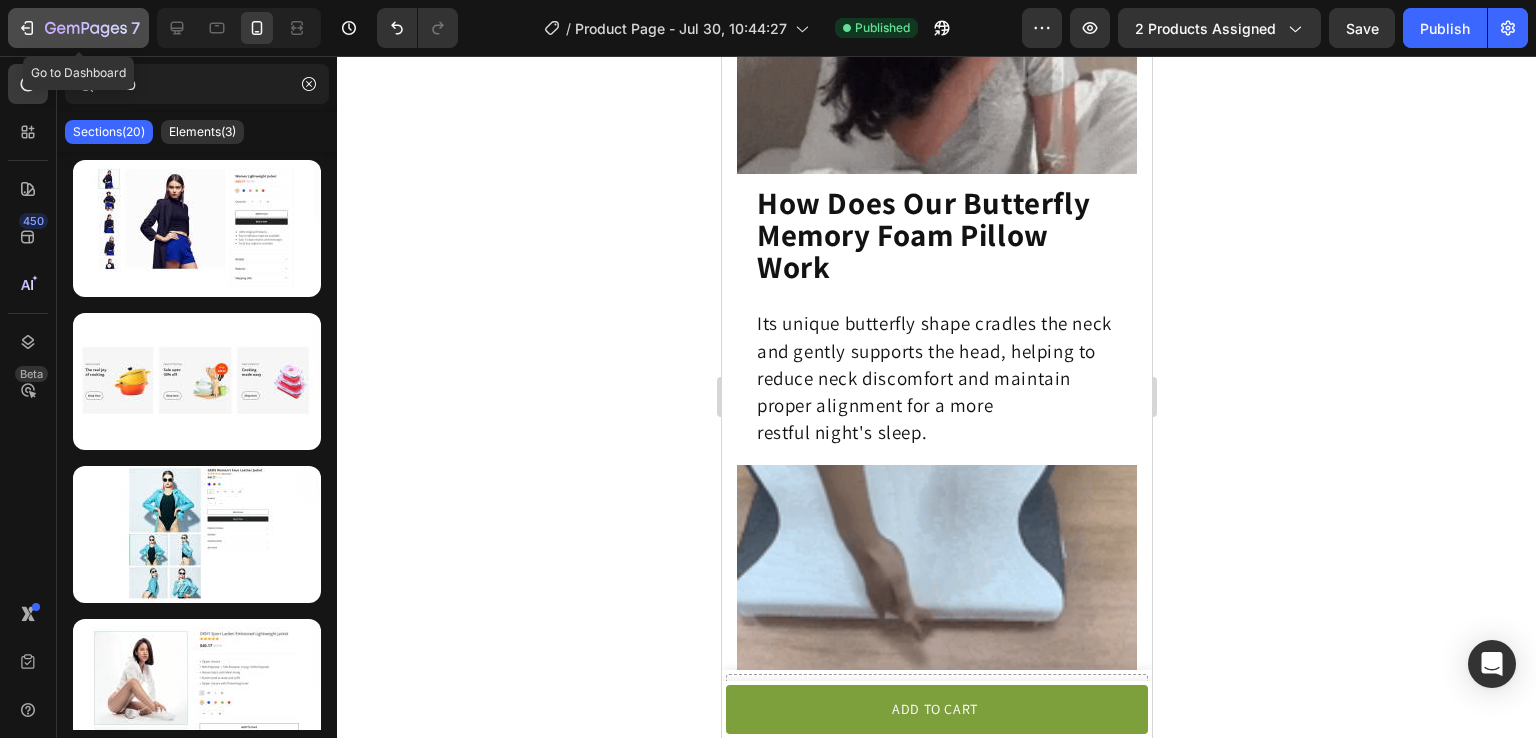 click on "7" 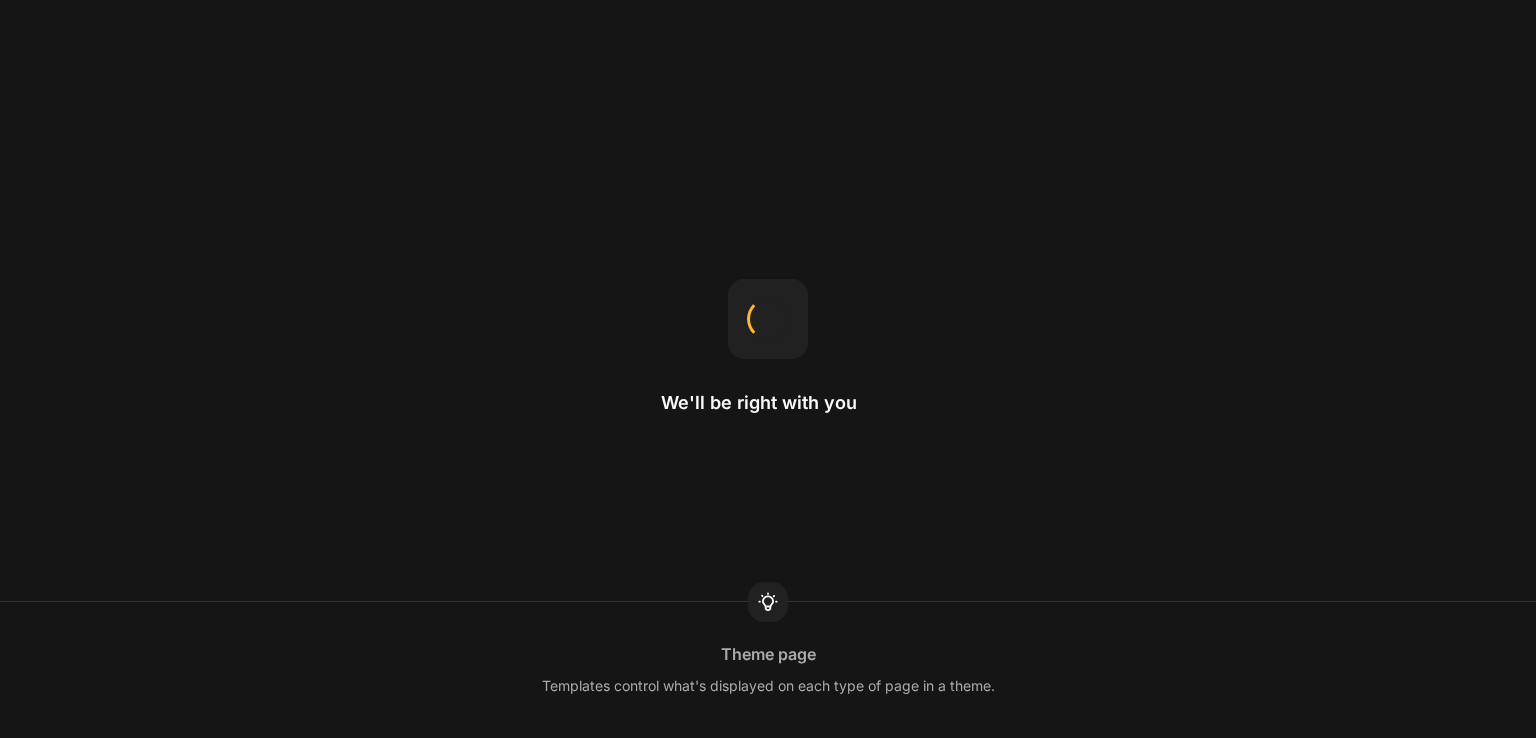 scroll, scrollTop: 0, scrollLeft: 0, axis: both 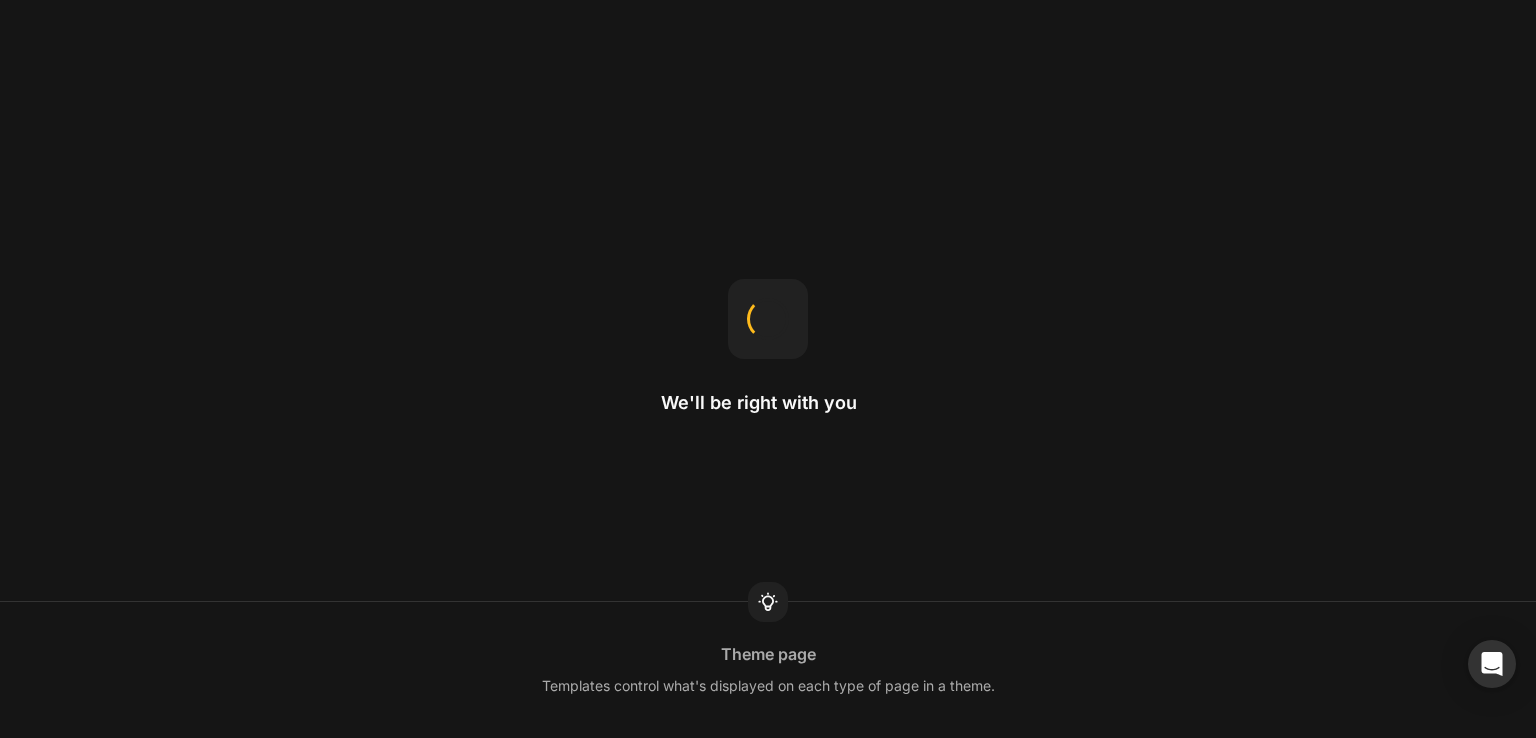 drag, startPoint x: 760, startPoint y: 394, endPoint x: 675, endPoint y: 407, distance: 85.98837 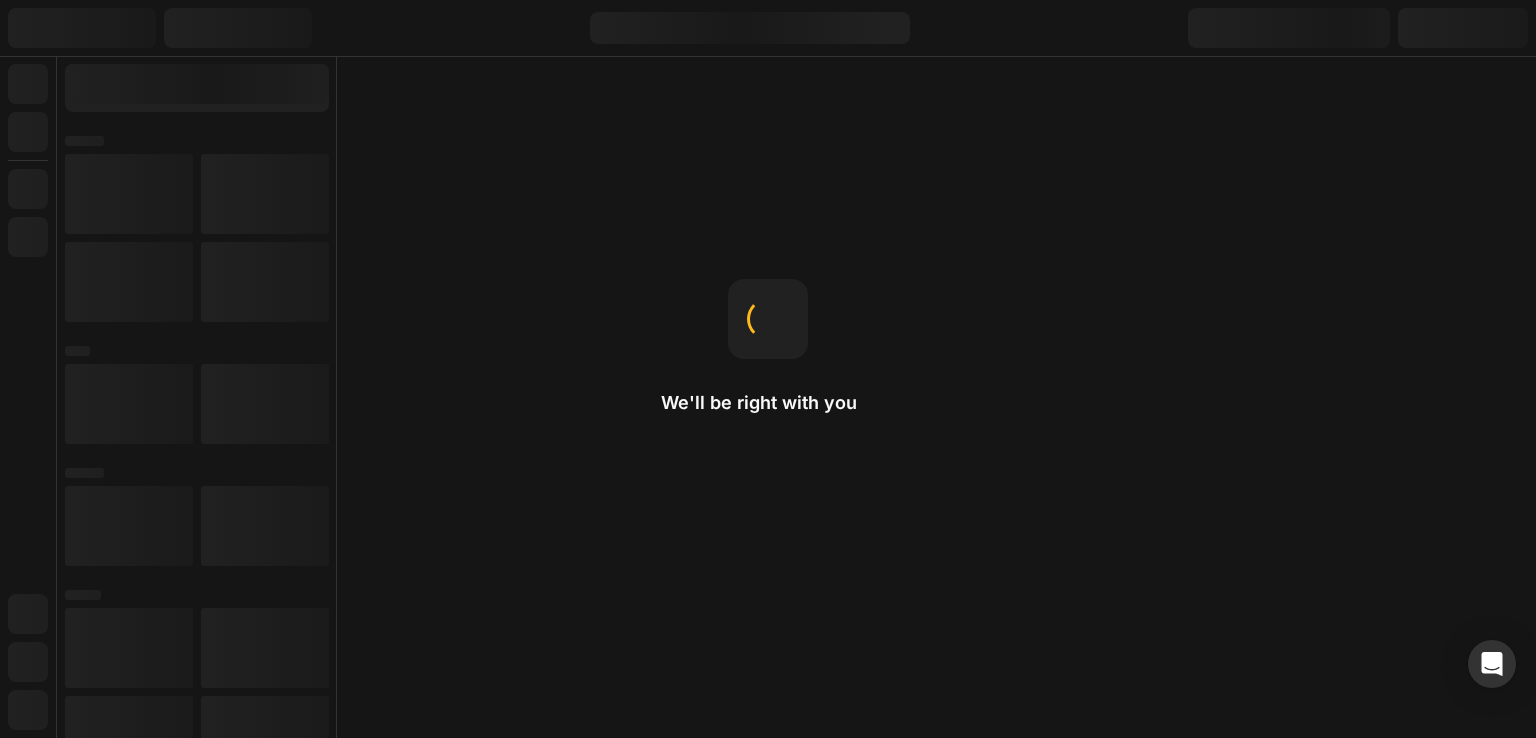click on "We'll be right with you" at bounding box center (768, 403) 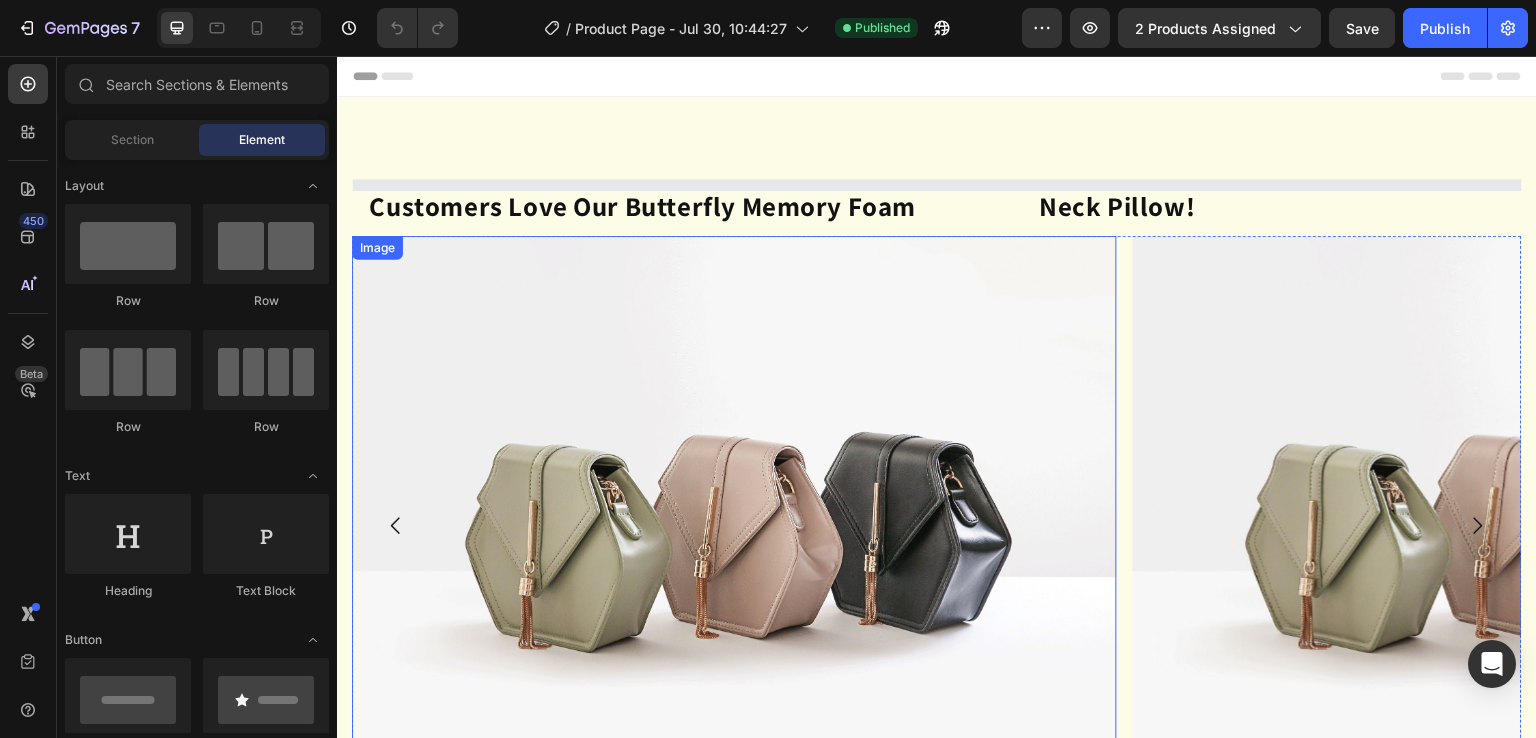 scroll, scrollTop: 0, scrollLeft: 0, axis: both 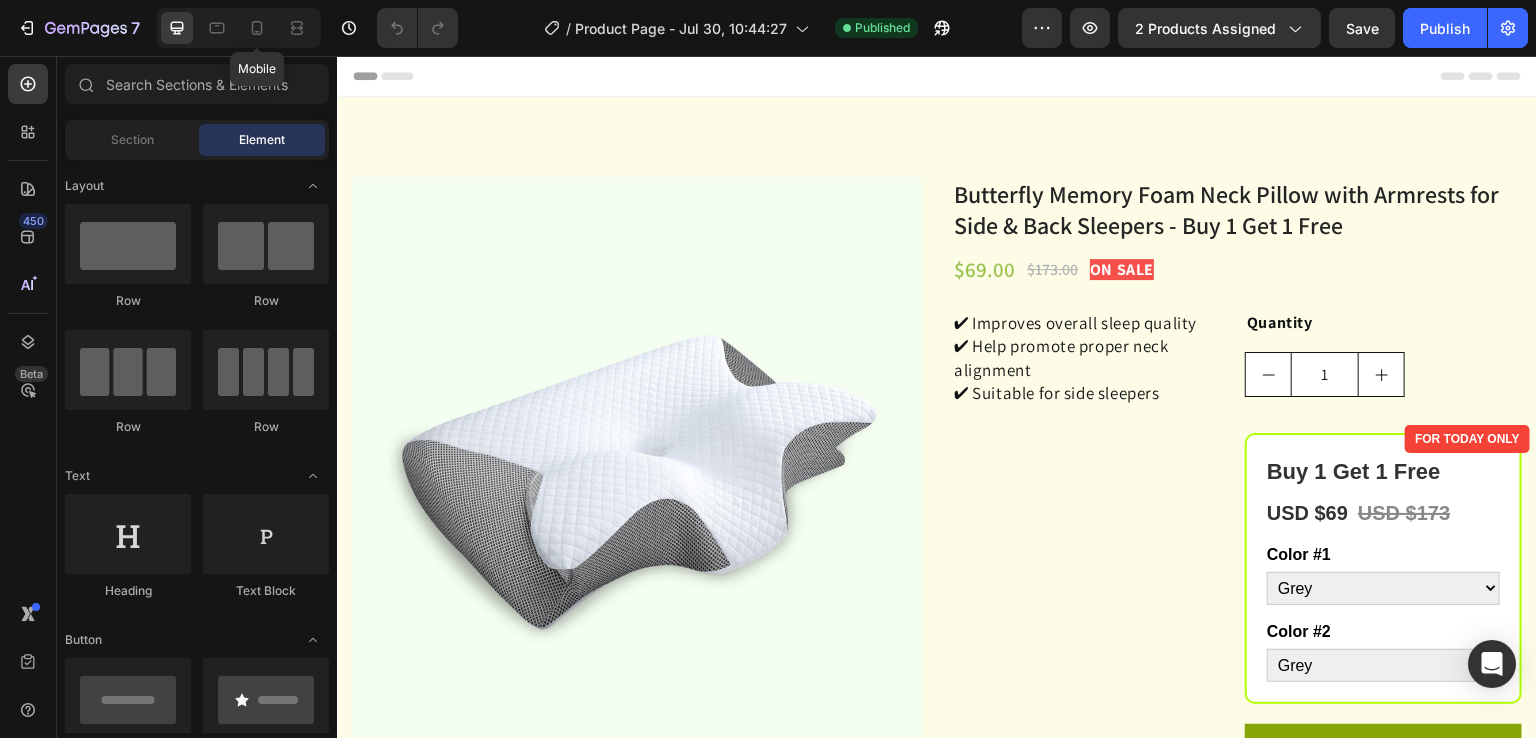 drag, startPoint x: 0, startPoint y: 0, endPoint x: 72, endPoint y: 166, distance: 180.94199 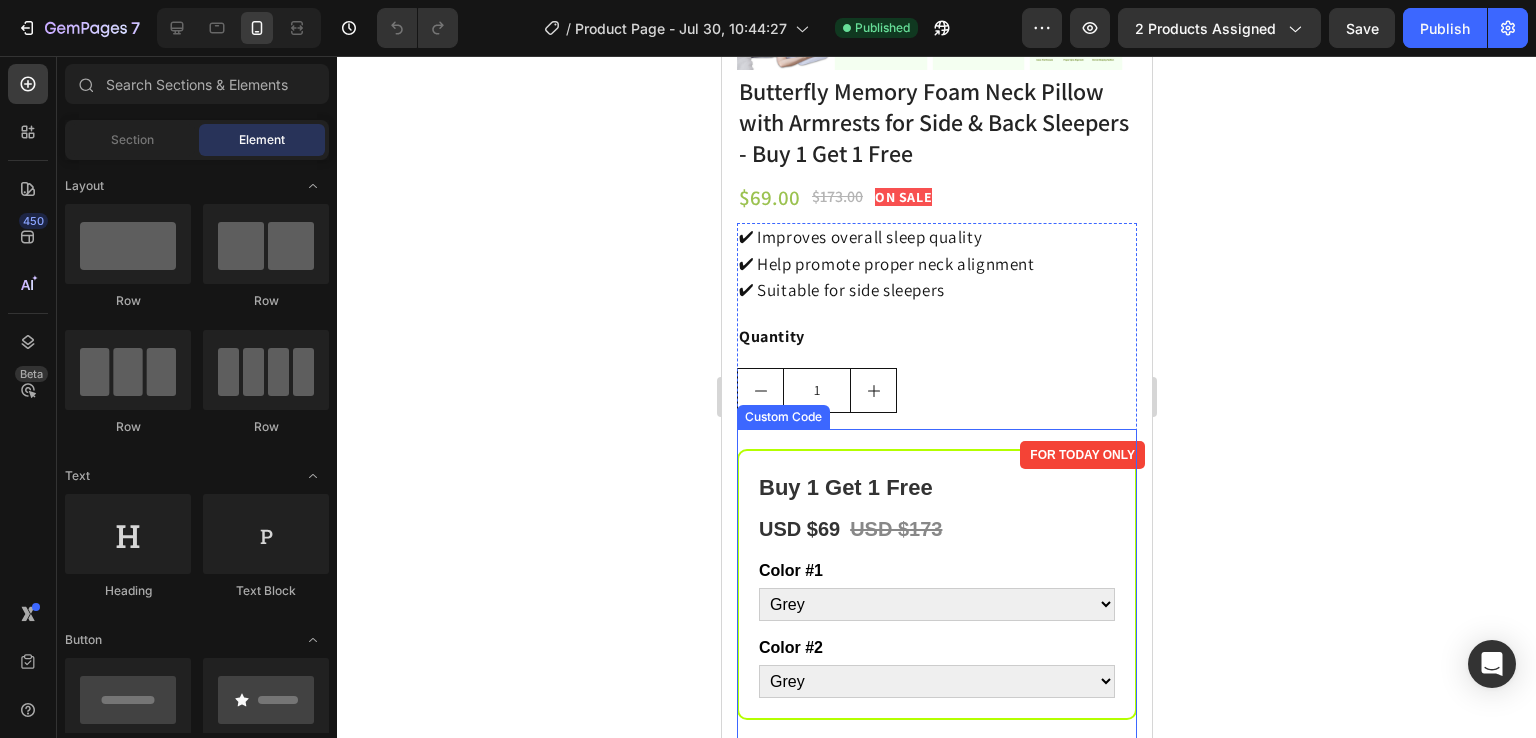 scroll, scrollTop: 516, scrollLeft: 0, axis: vertical 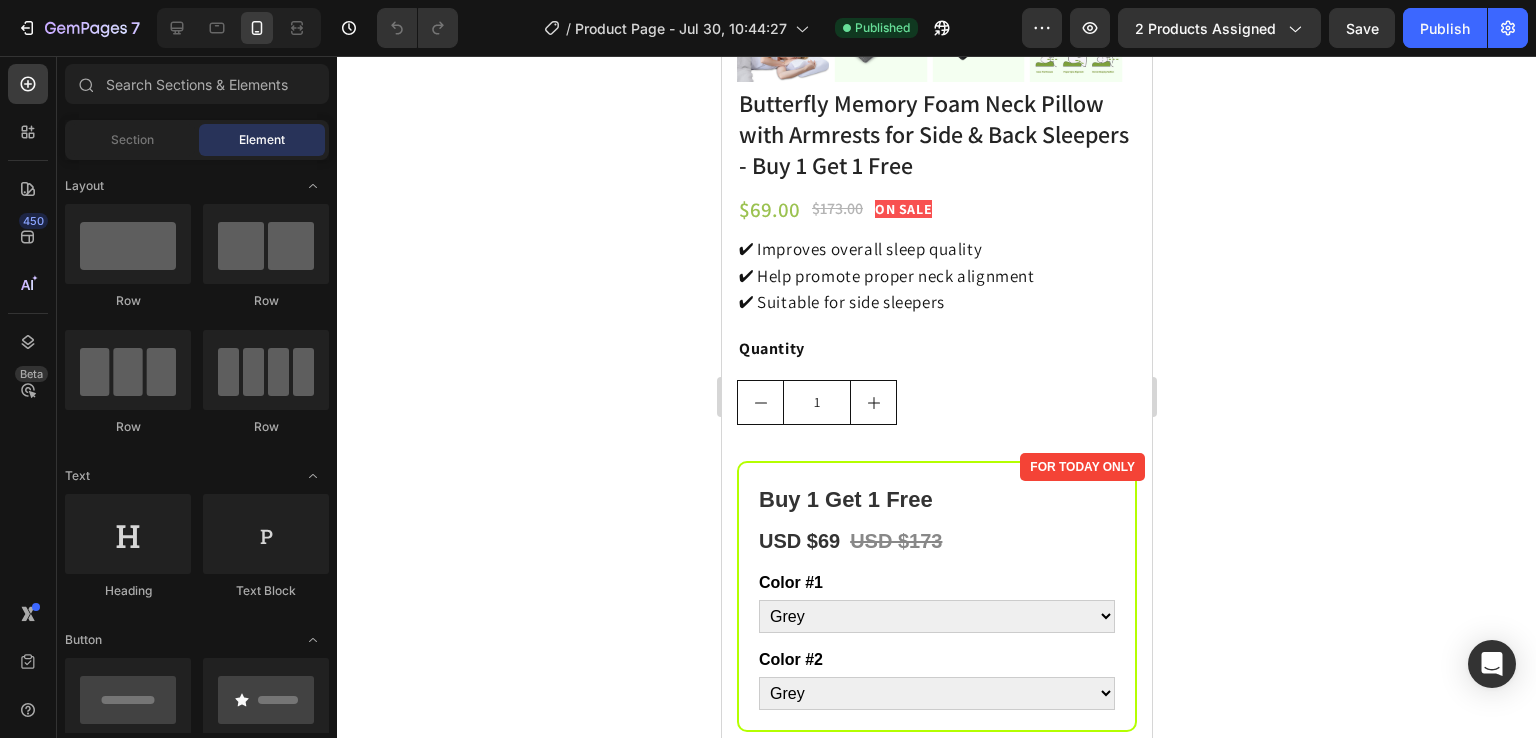 click 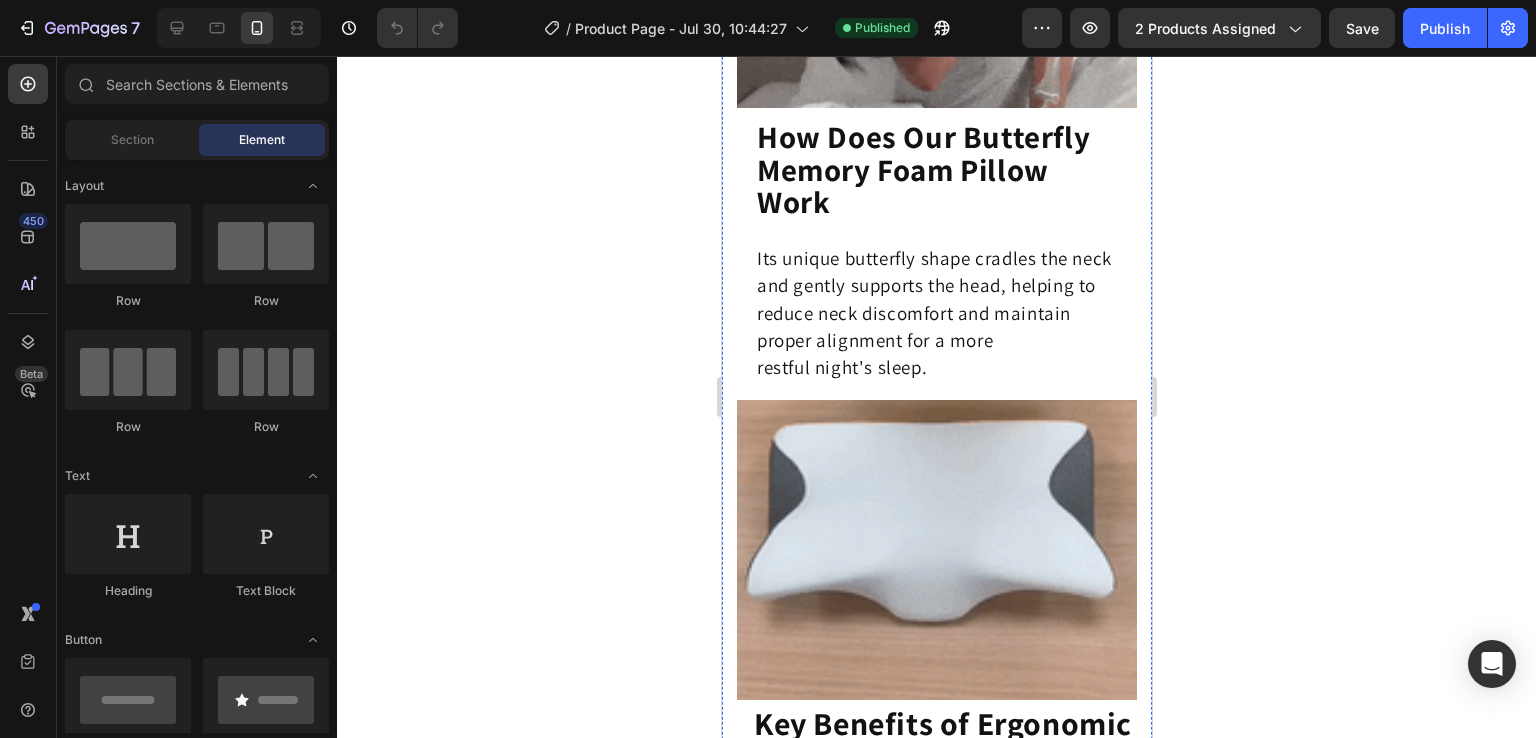 scroll, scrollTop: 2539, scrollLeft: 0, axis: vertical 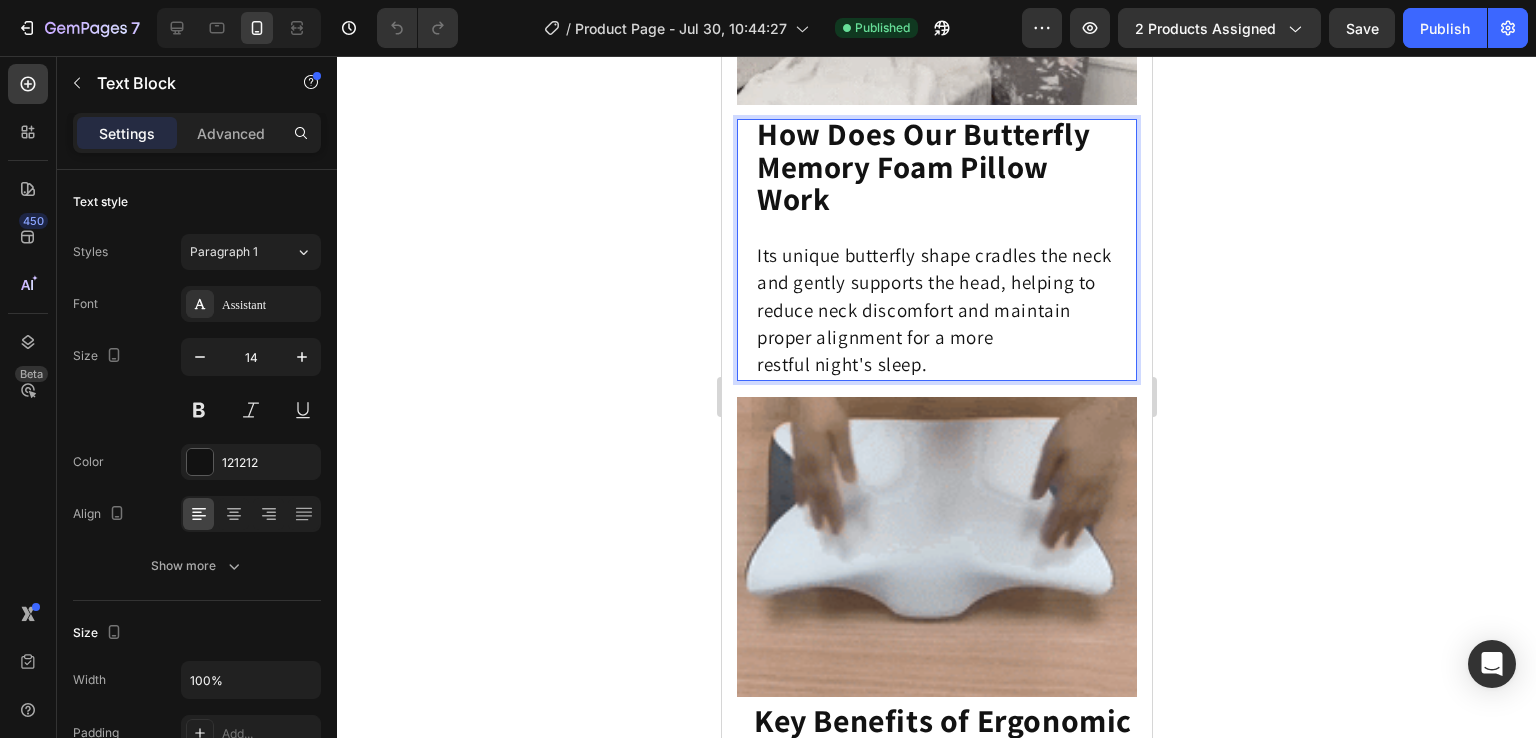 click on "Its unique butterfly shape cradles the neck and gently supports the head, helping to reduce neck discomfort and maintain proper alignment for a more restful night's sleep." 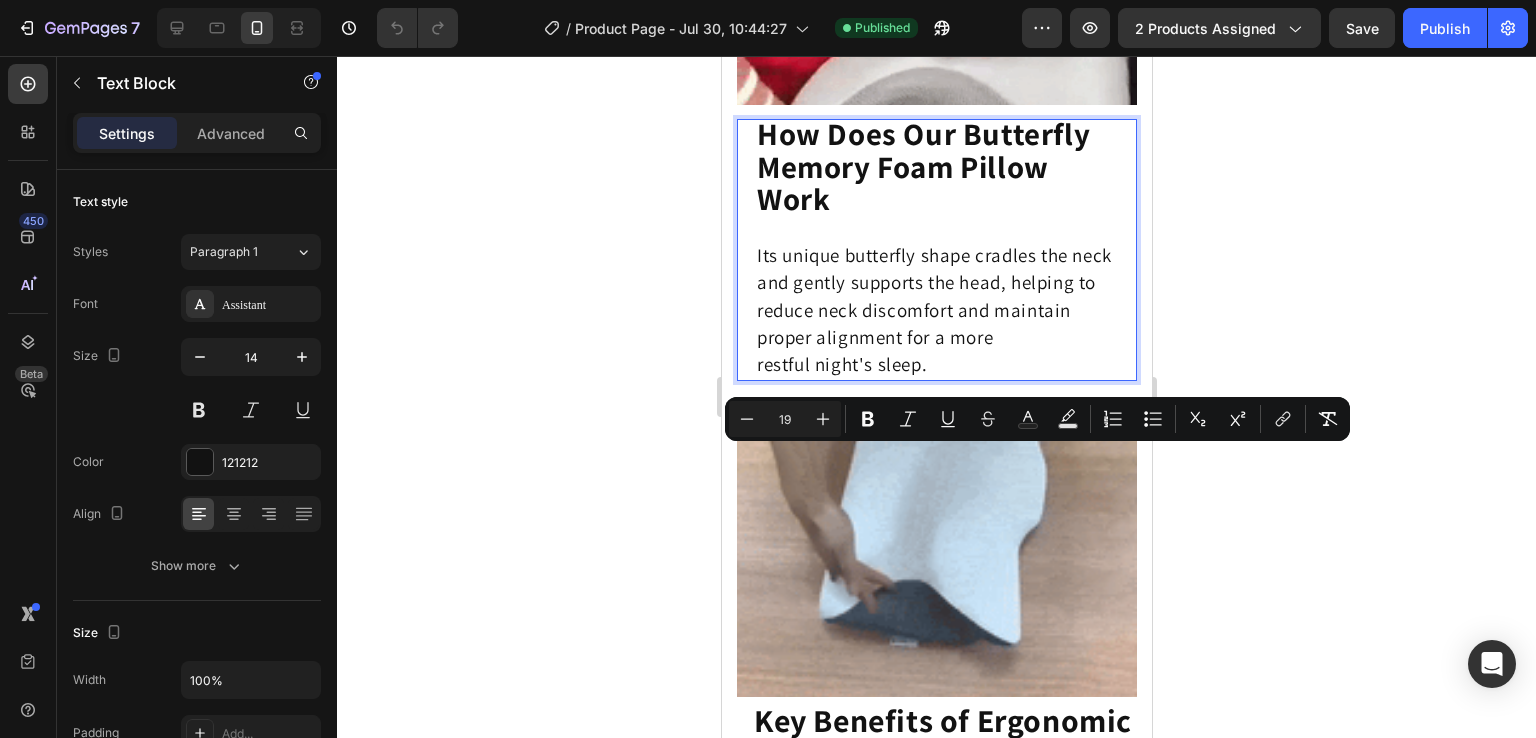 drag, startPoint x: 762, startPoint y: 465, endPoint x: 932, endPoint y: 573, distance: 201.40506 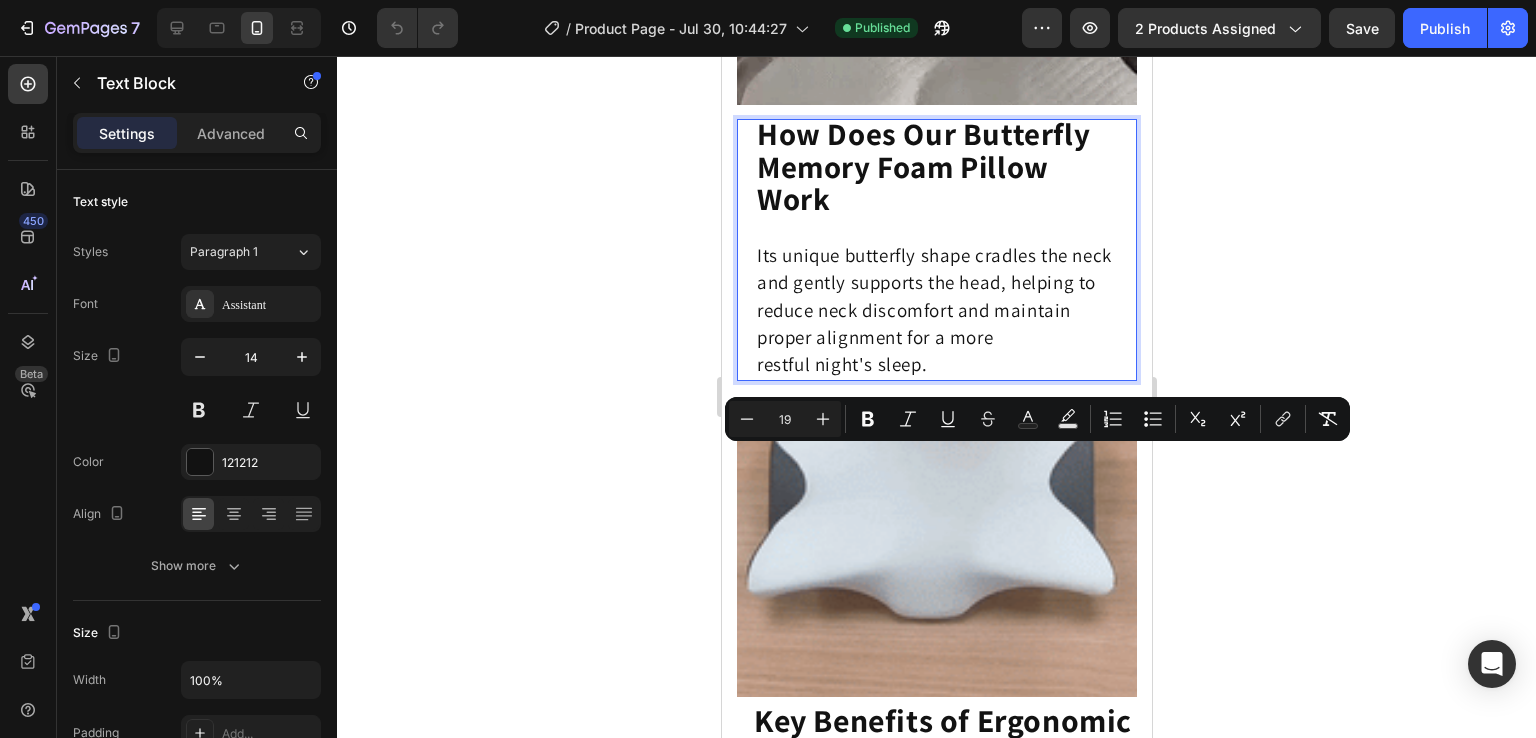 click on "Its unique butterfly shape cradles the neck and gently supports the head, helping to reduce neck discomfort and maintain proper alignment for a more restful night's sleep." 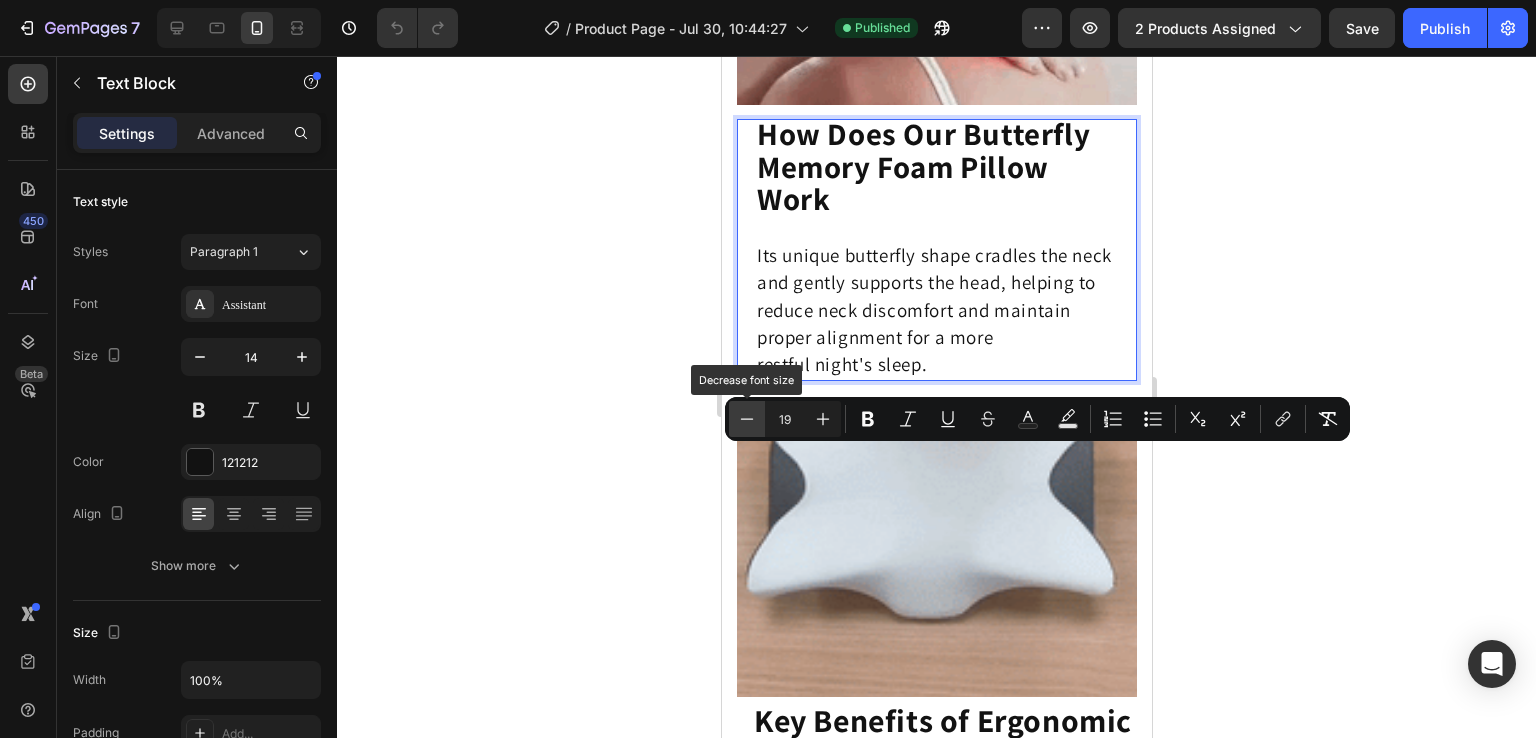 click 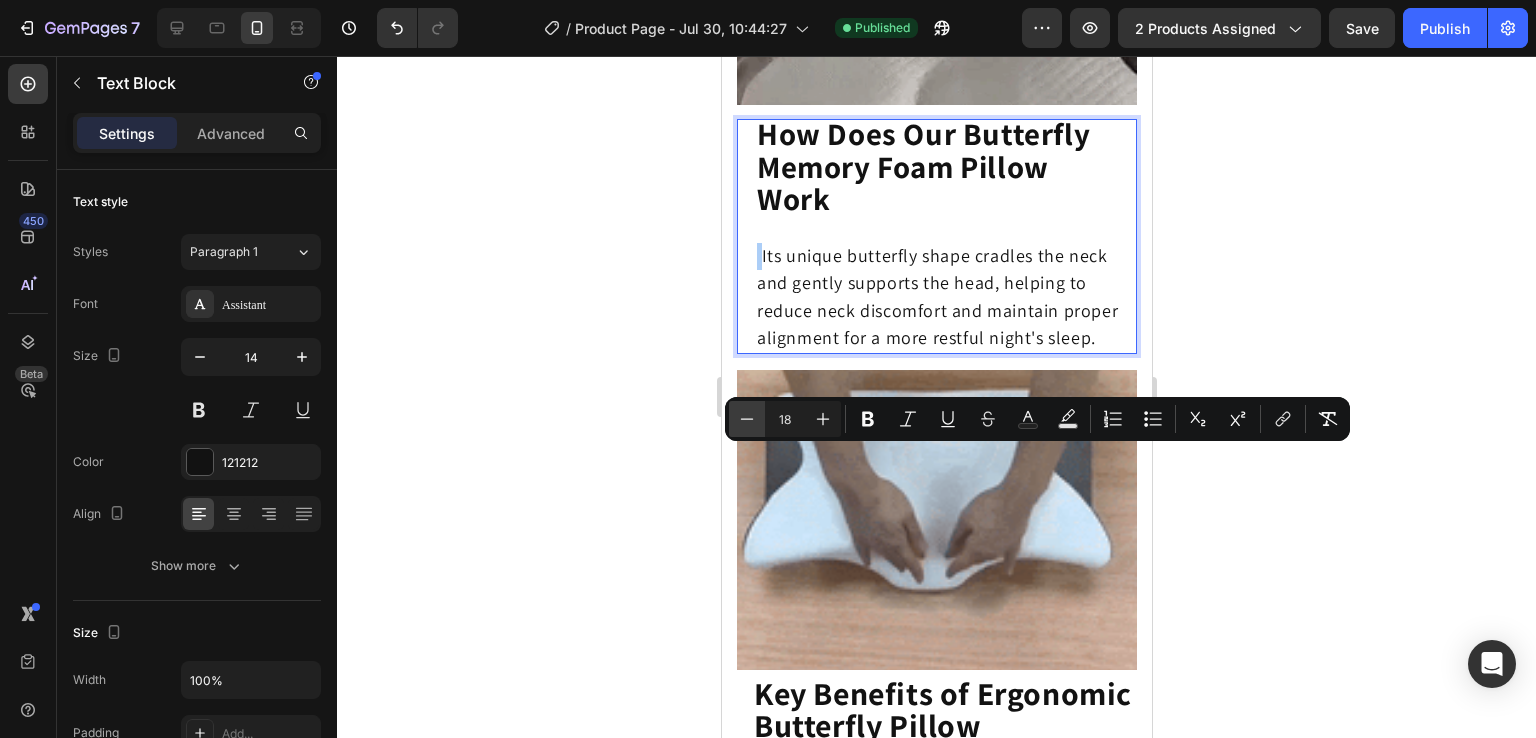 click 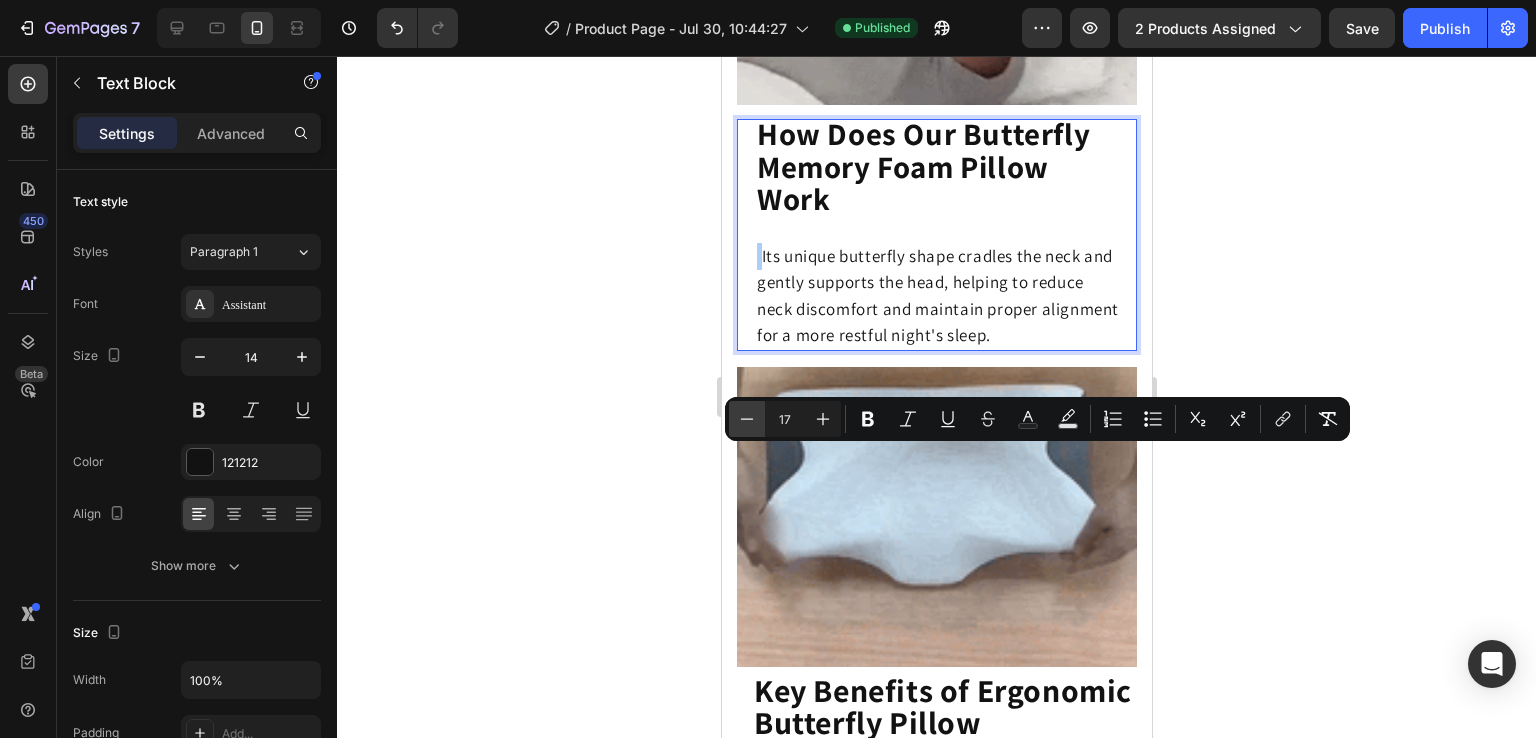 click 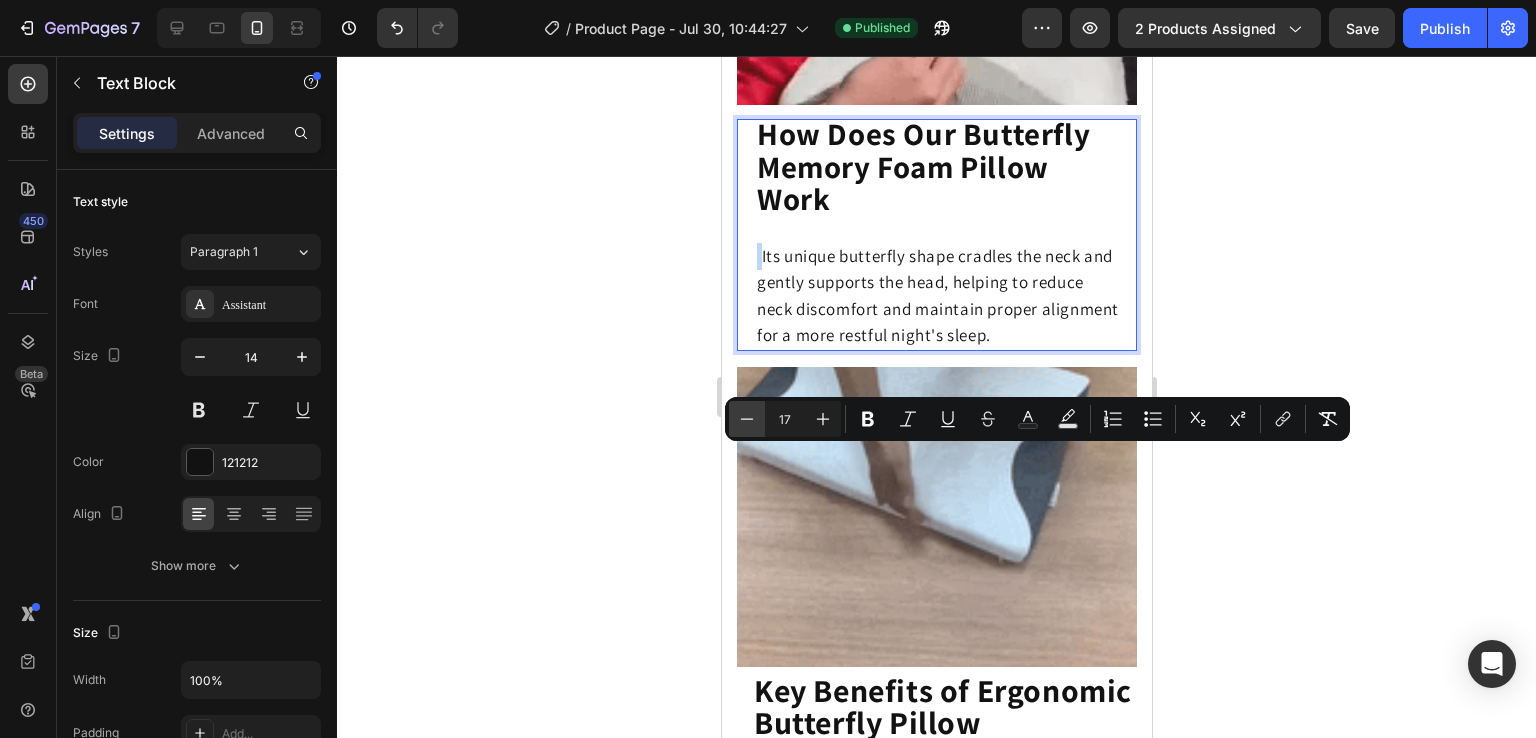 type on "16" 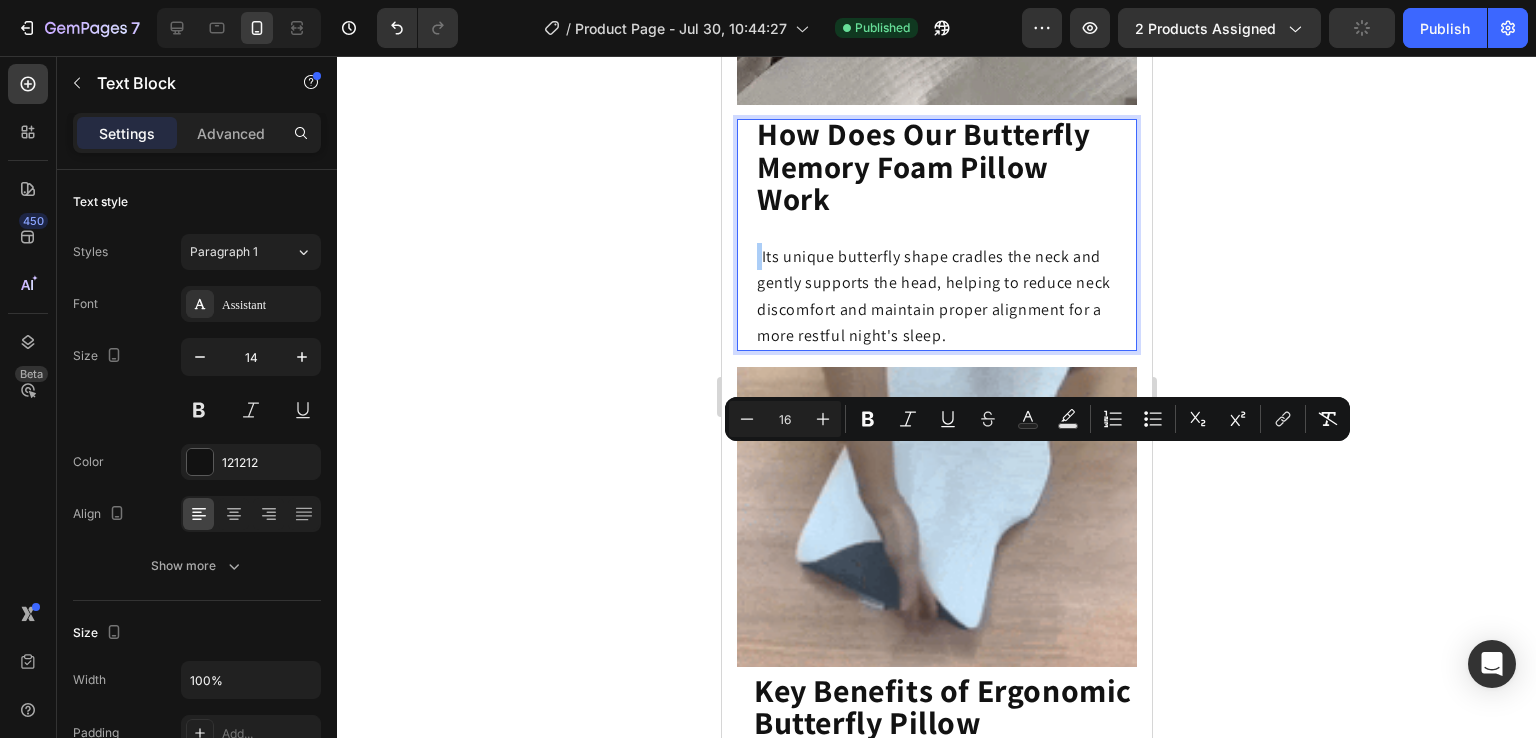 click 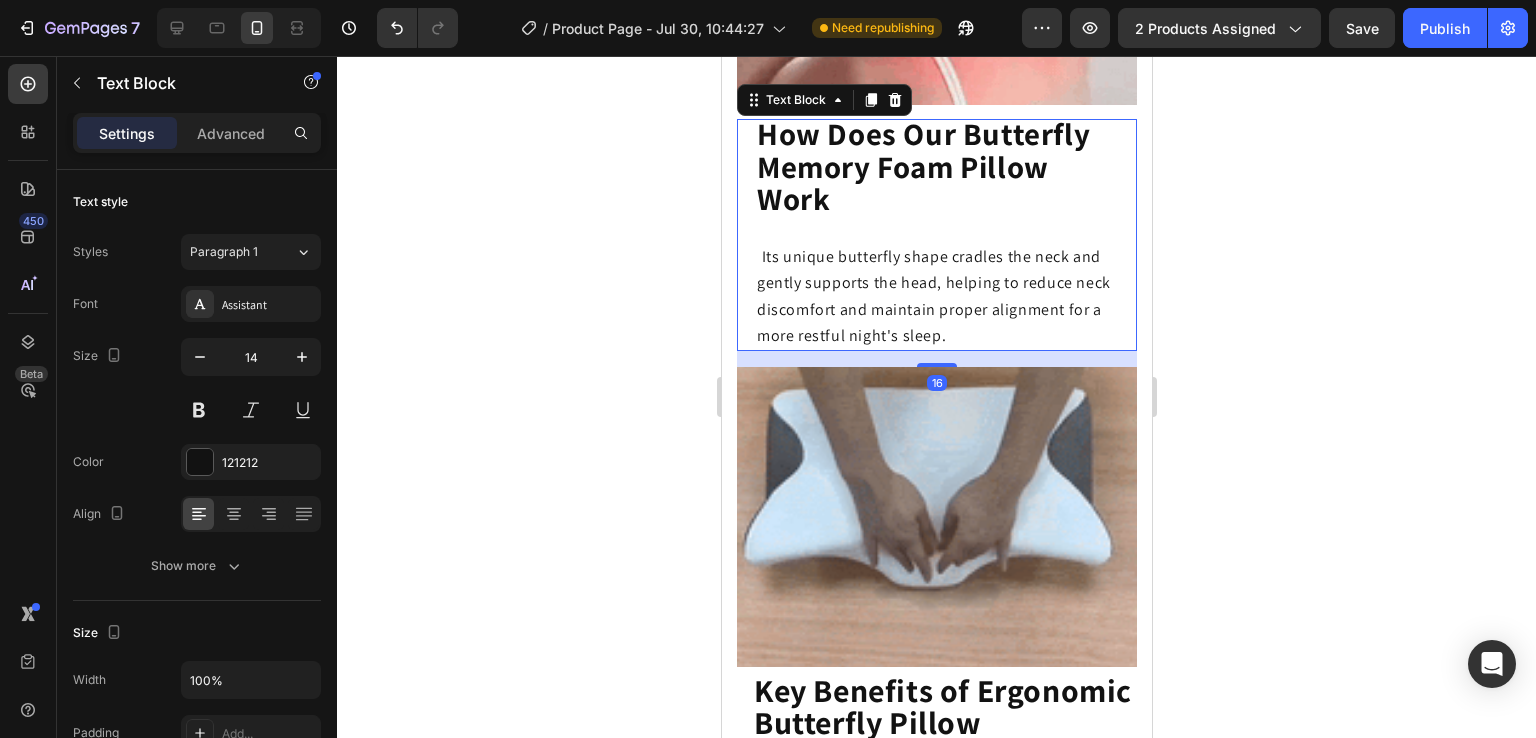 click on "Its unique butterfly shape cradles the neck and gently supports the head, helping to reduce neck discomfort and maintain proper alignment for a more restful night's sleep." 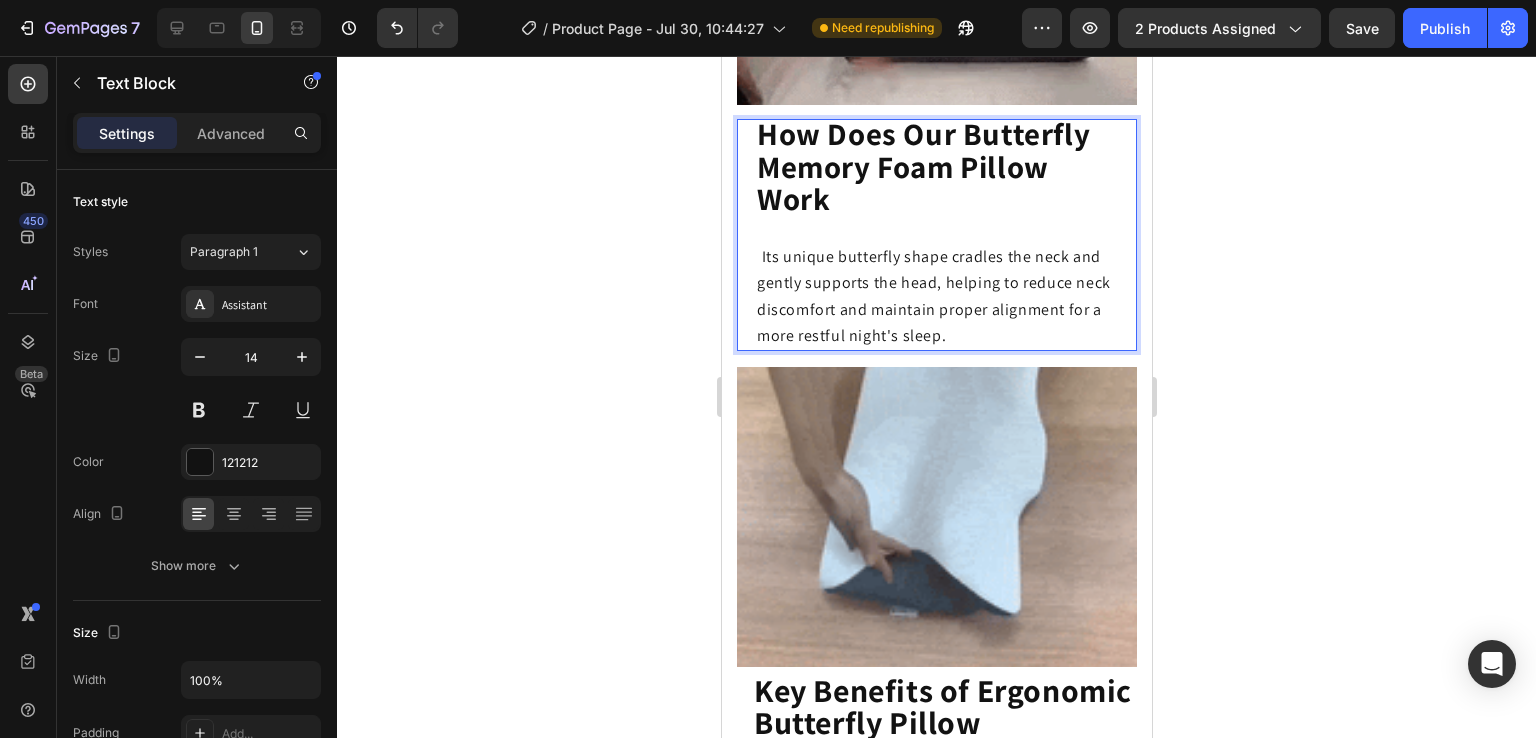 click 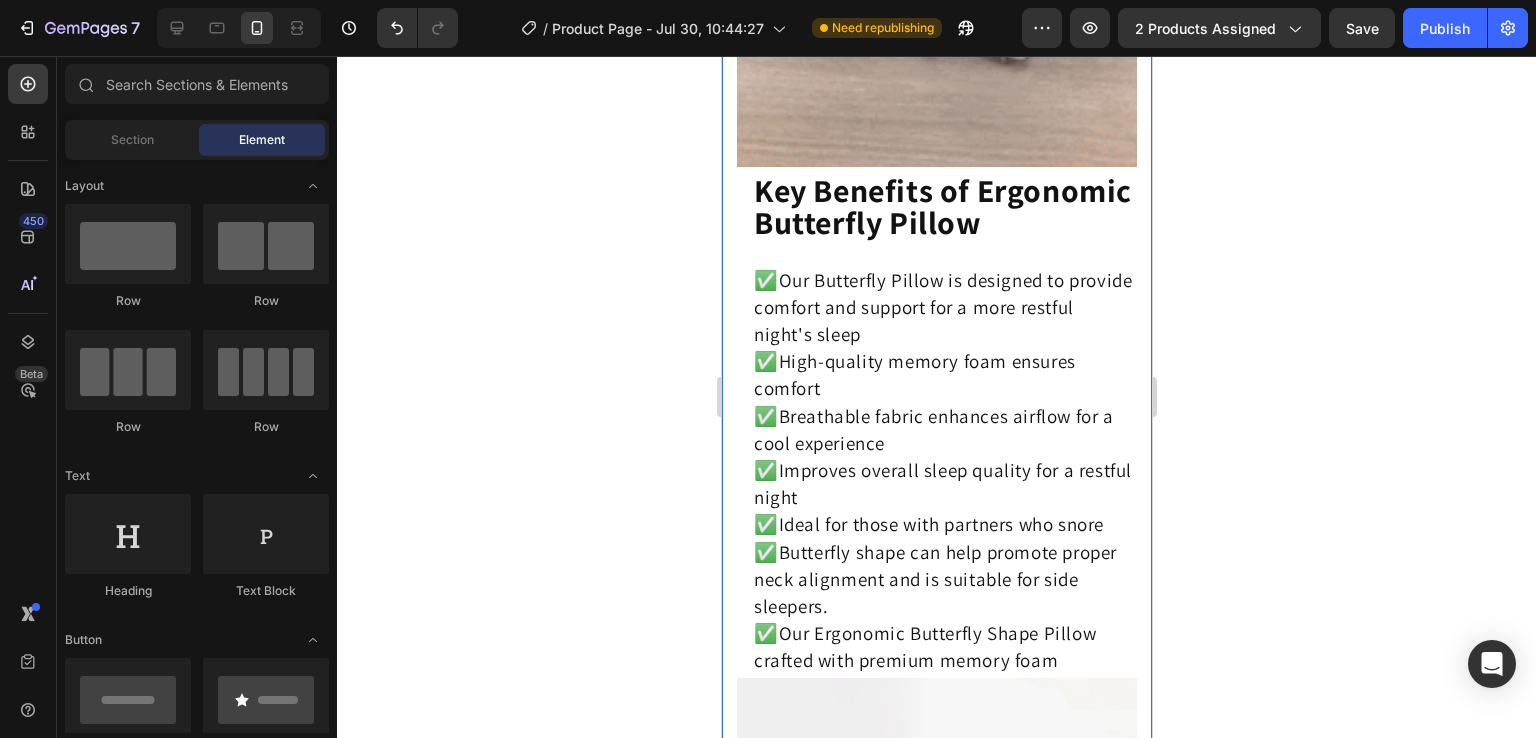 scroll, scrollTop: 3051, scrollLeft: 0, axis: vertical 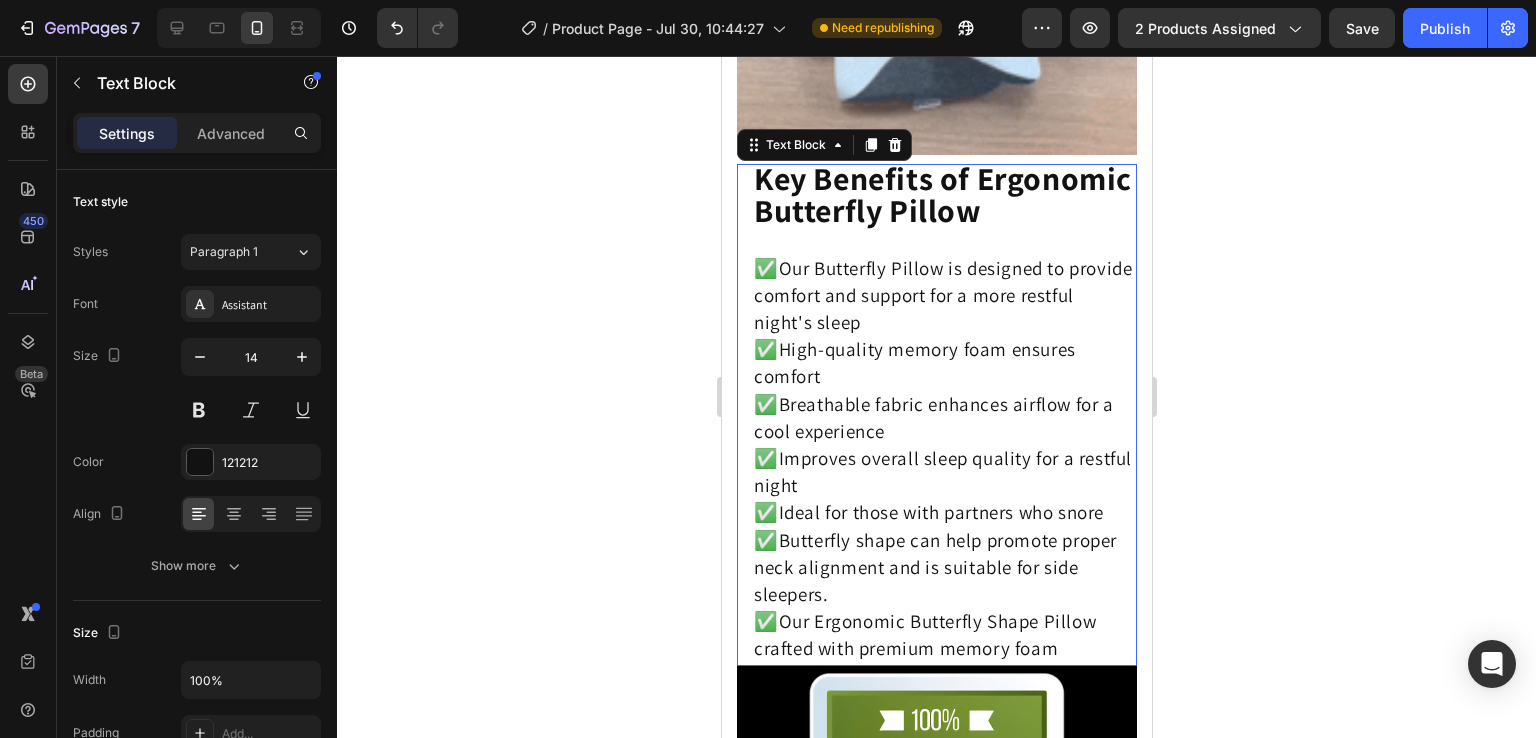 drag, startPoint x: 760, startPoint y: 485, endPoint x: 787, endPoint y: 493, distance: 28.160255 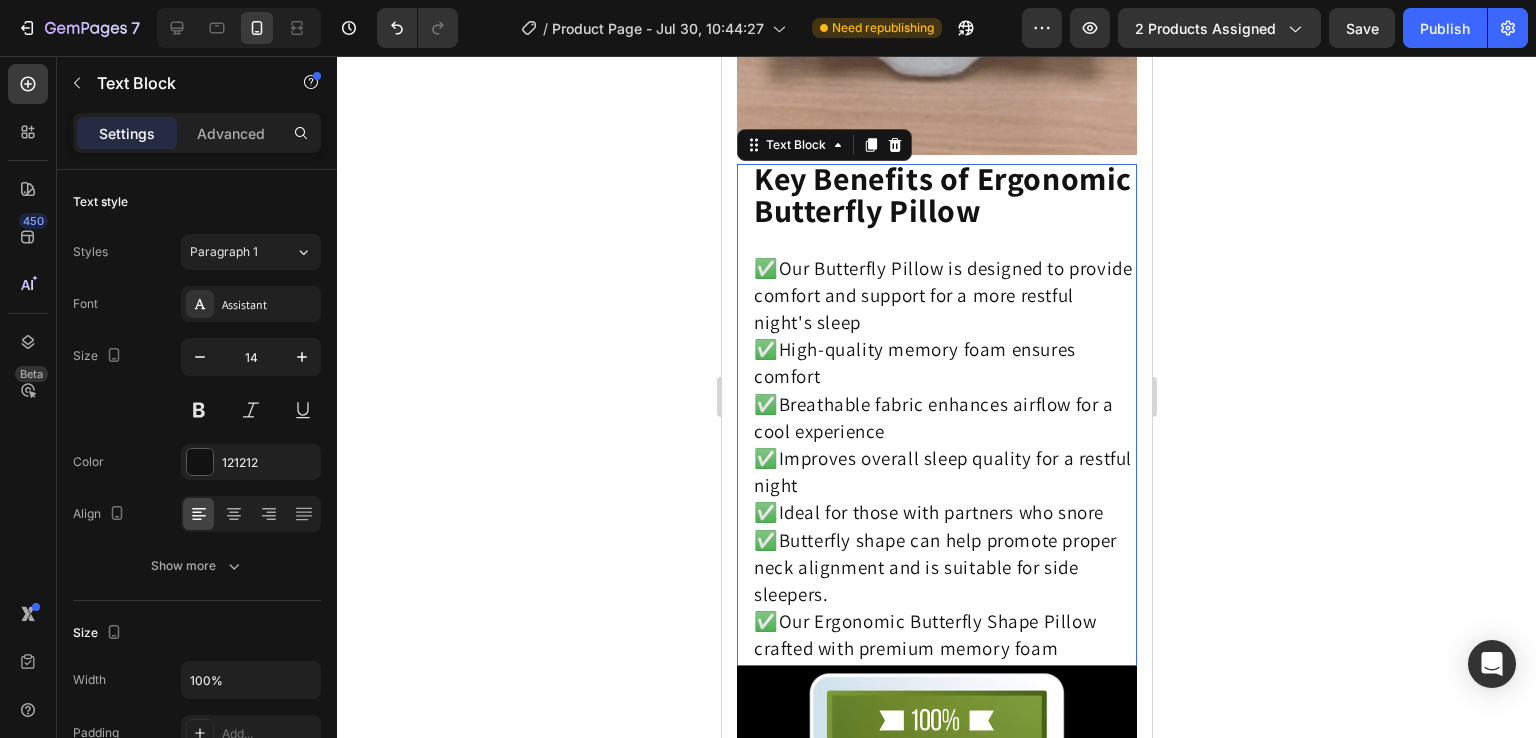 click on "✅  Our Butterfly Pillow is designed to provide comfort and support for a more restful night's sleep" 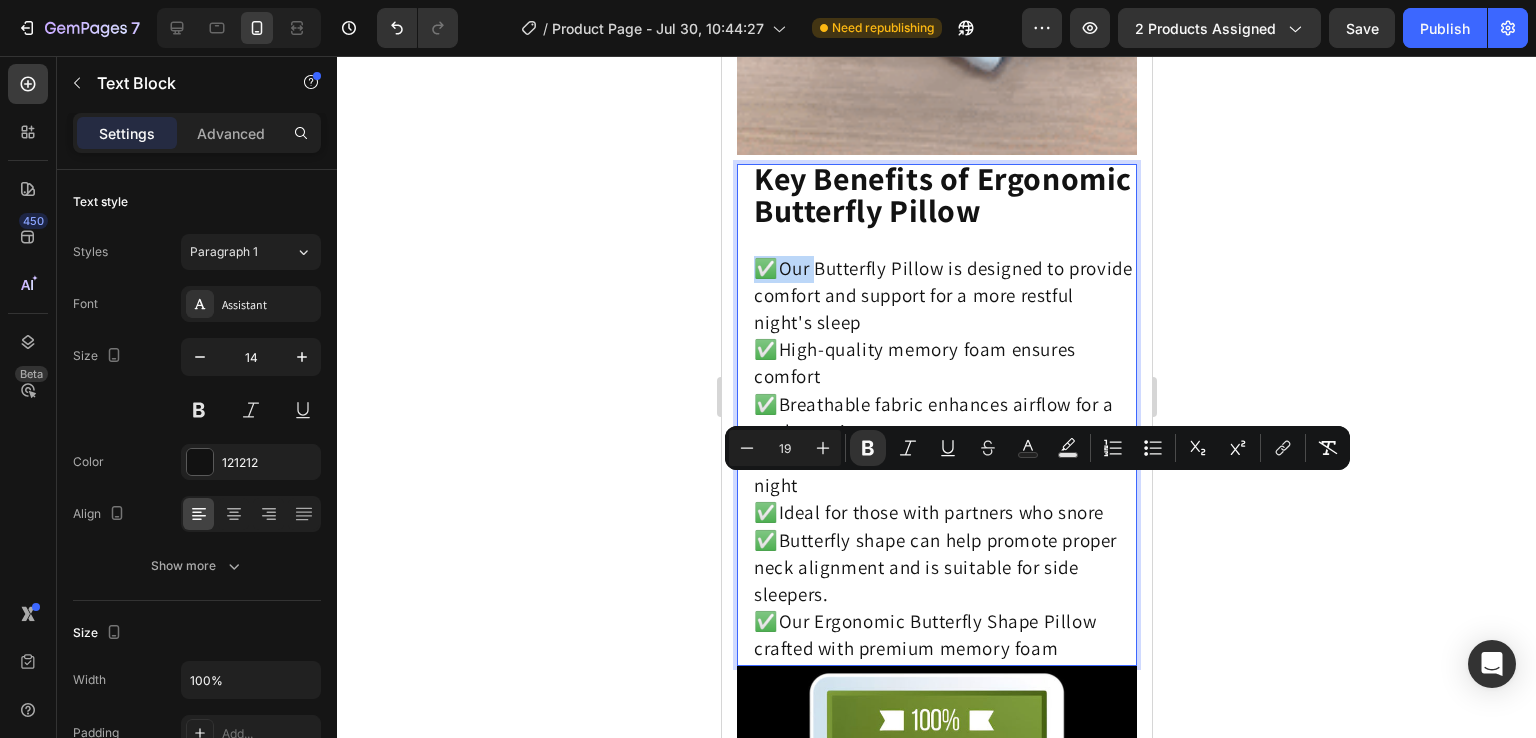 click on "✅" 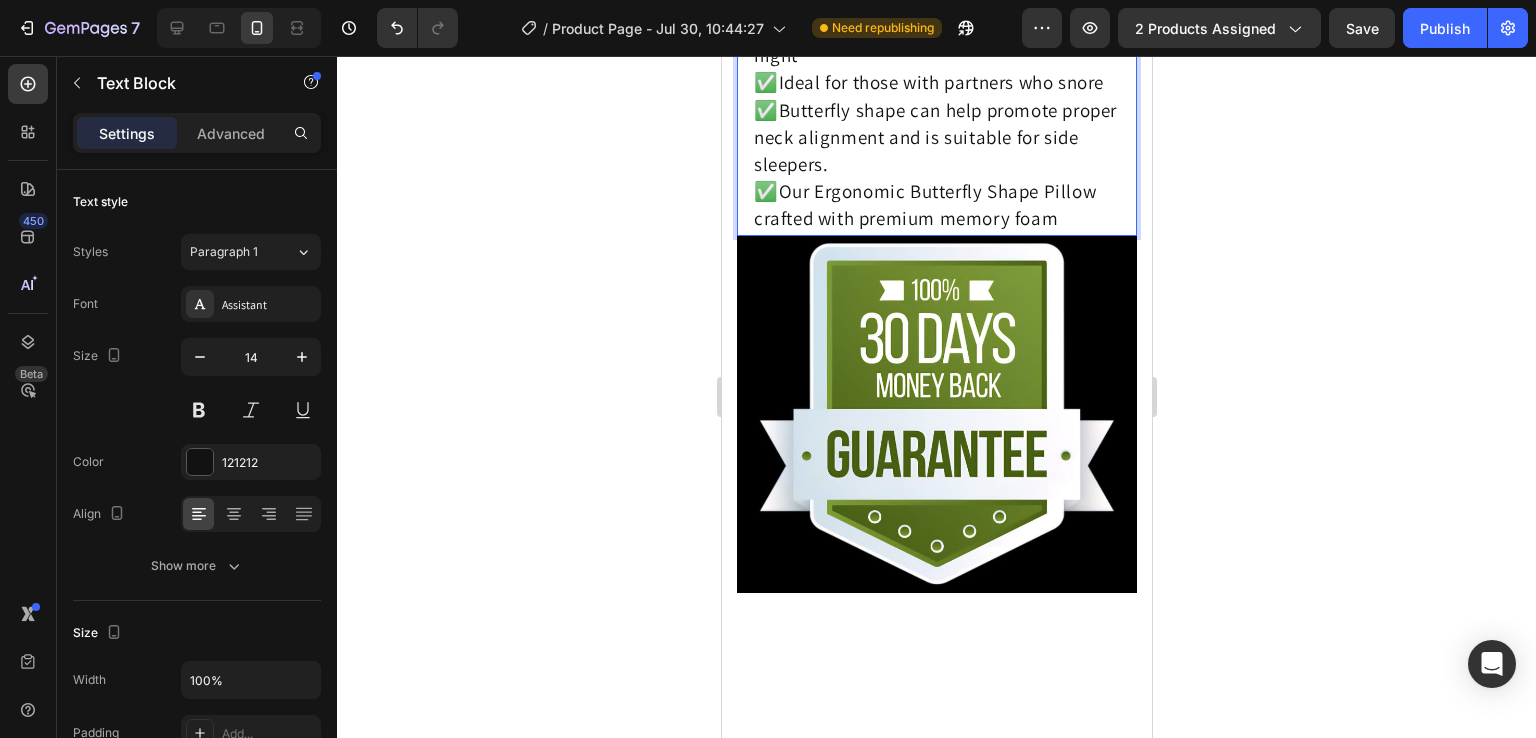 scroll, scrollTop: 3462, scrollLeft: 0, axis: vertical 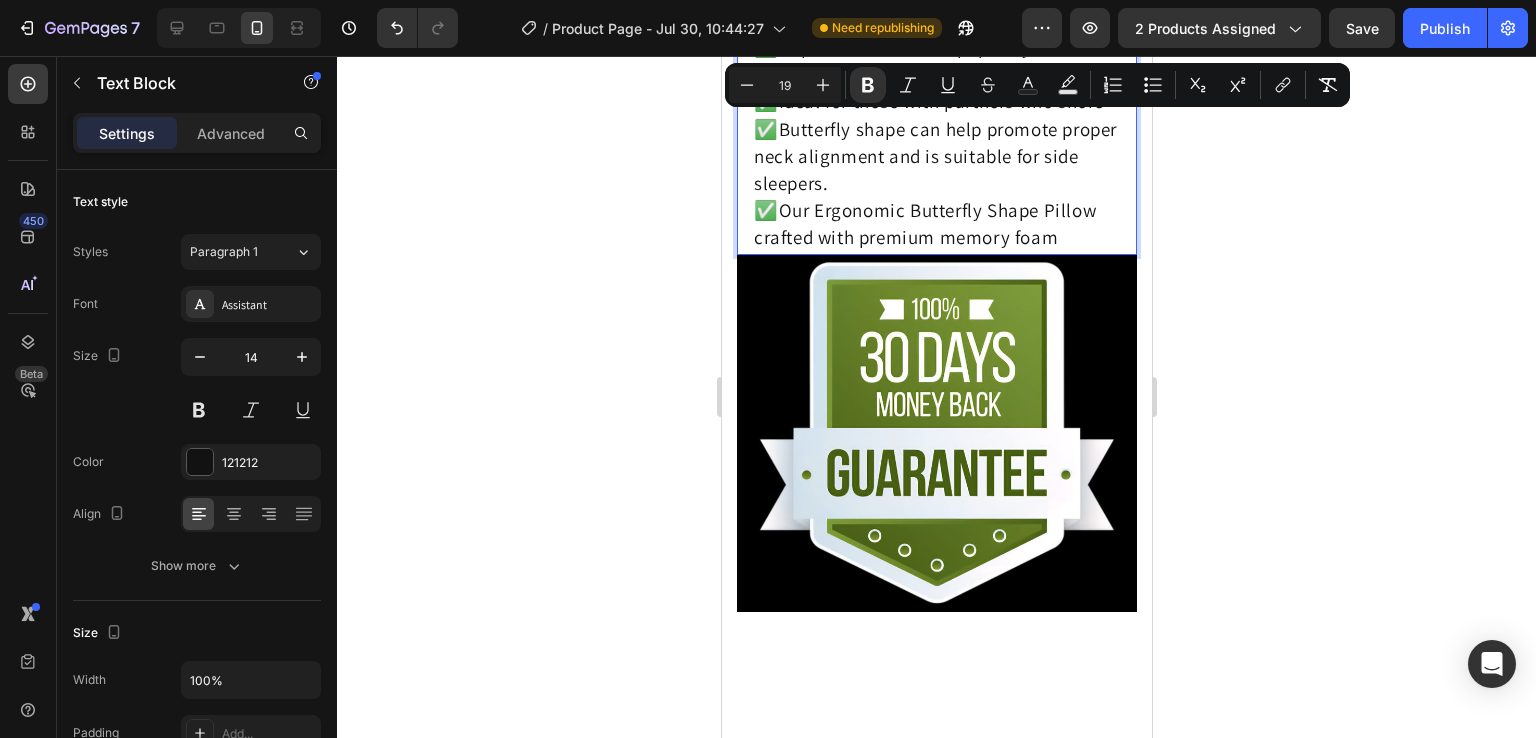 drag, startPoint x: 767, startPoint y: 491, endPoint x: 1117, endPoint y: 456, distance: 351.74564 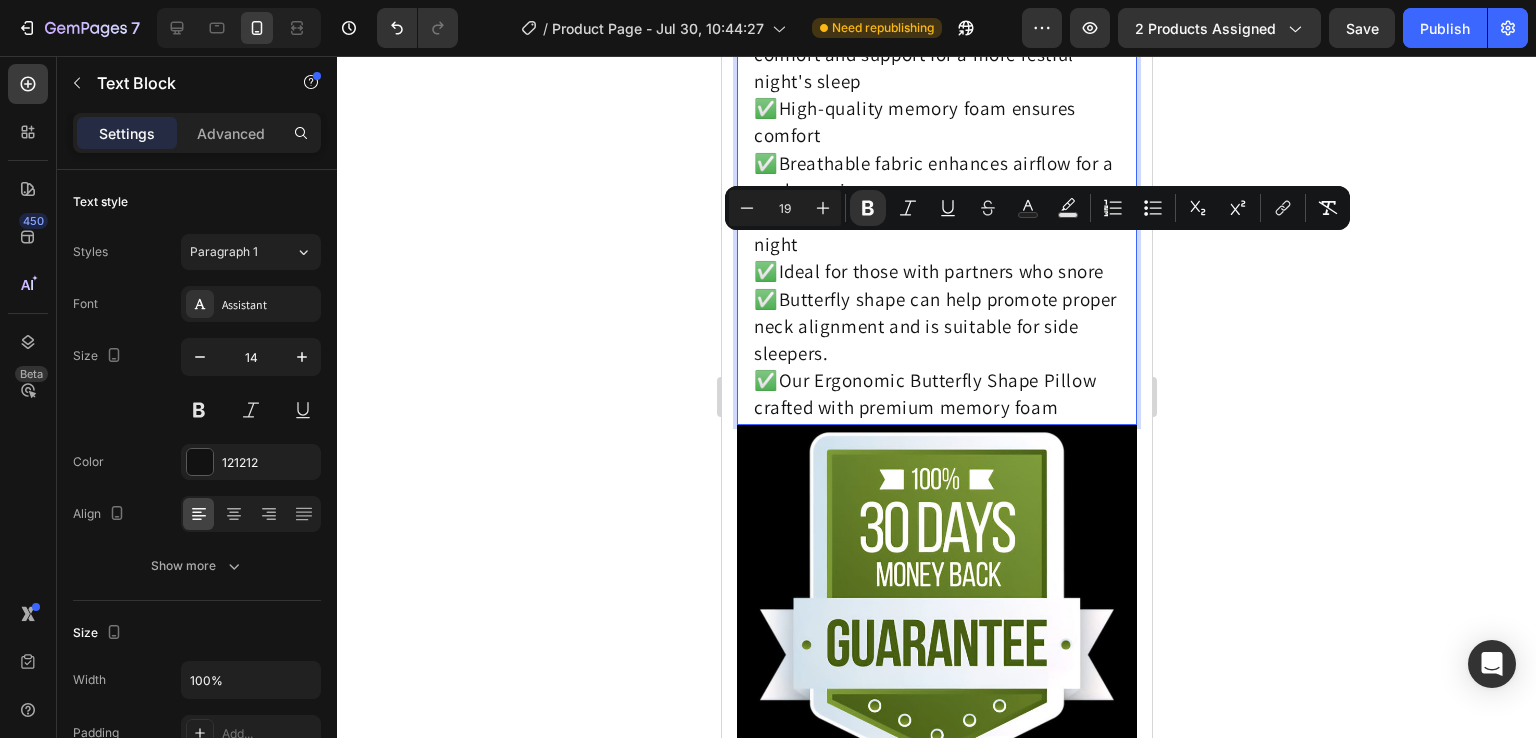 scroll, scrollTop: 3291, scrollLeft: 0, axis: vertical 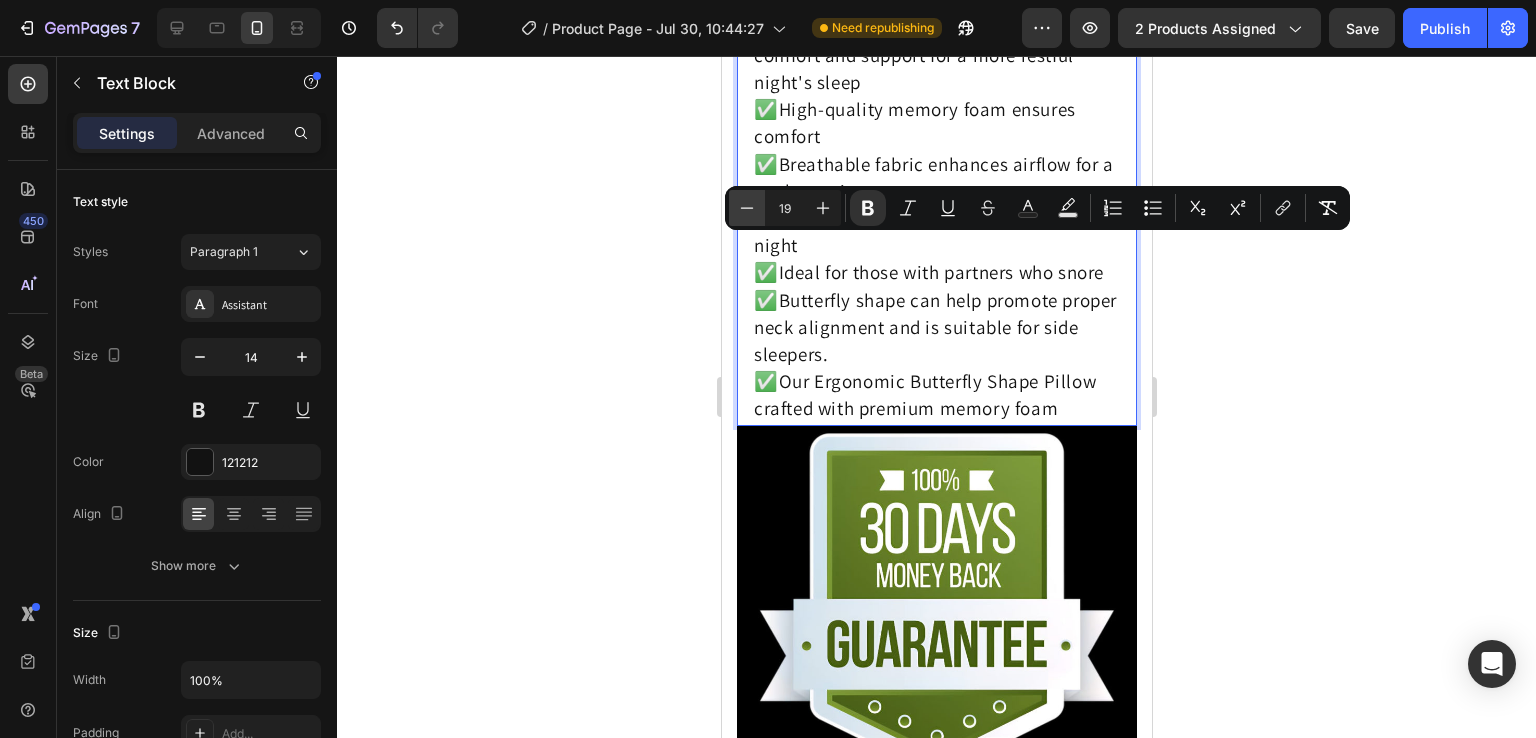 click 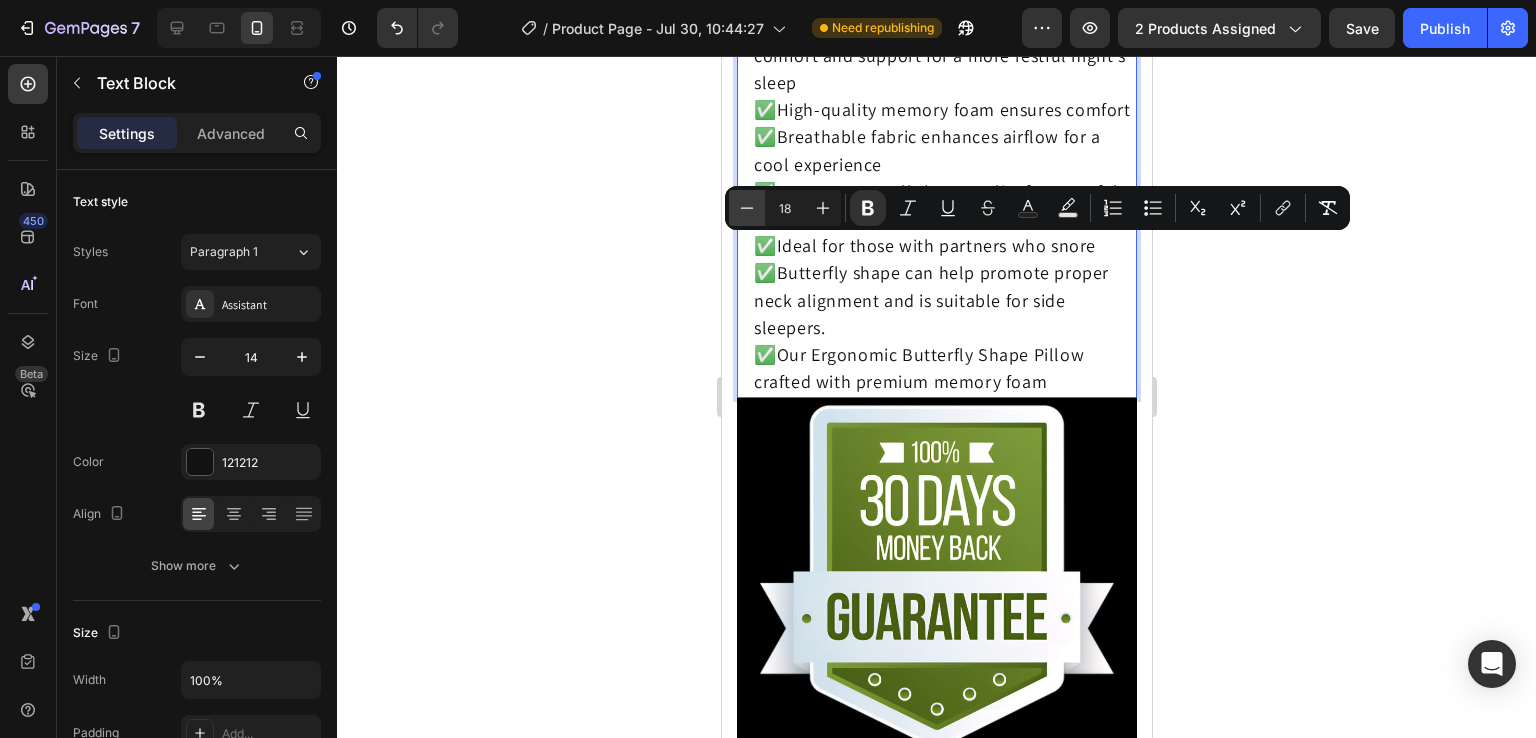 click 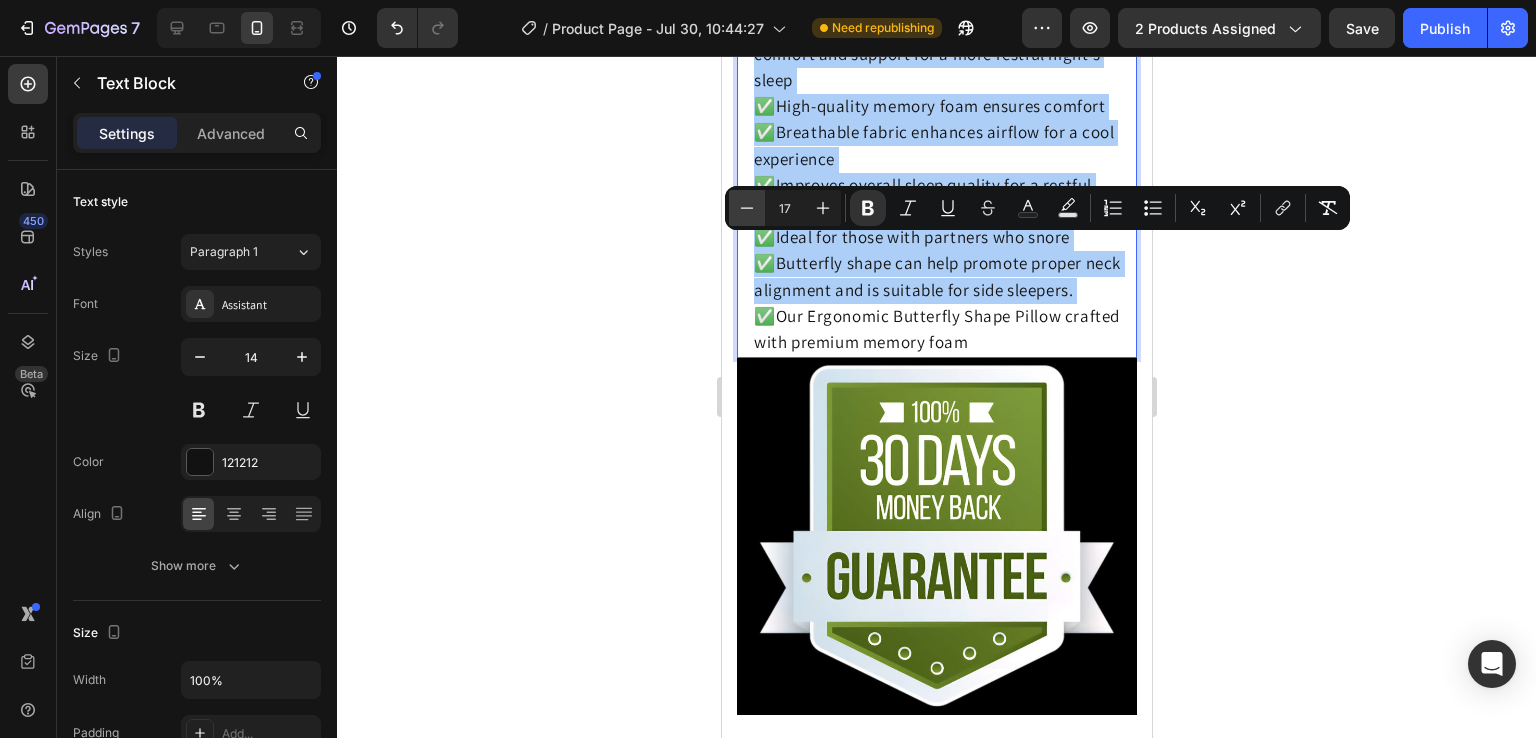 click 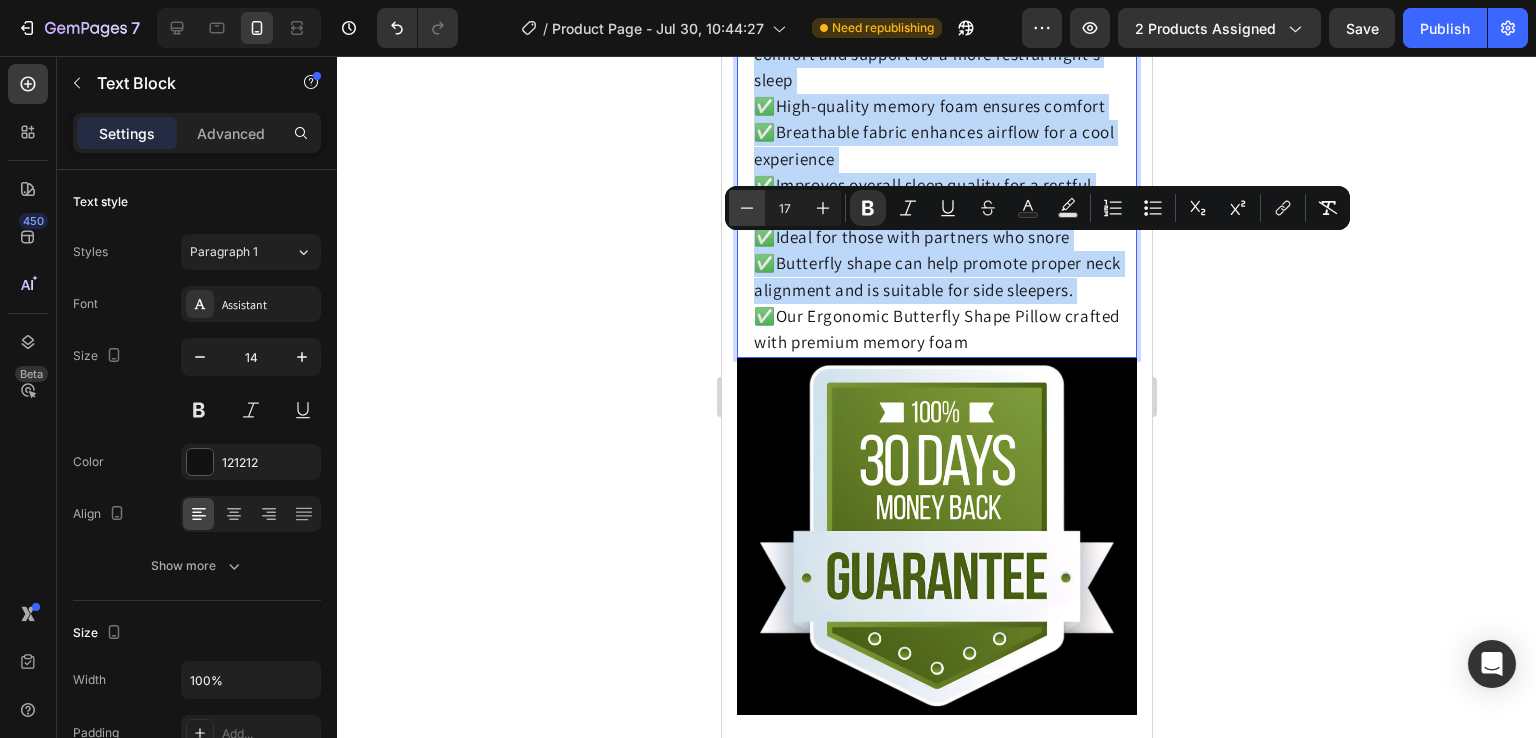 type on "16" 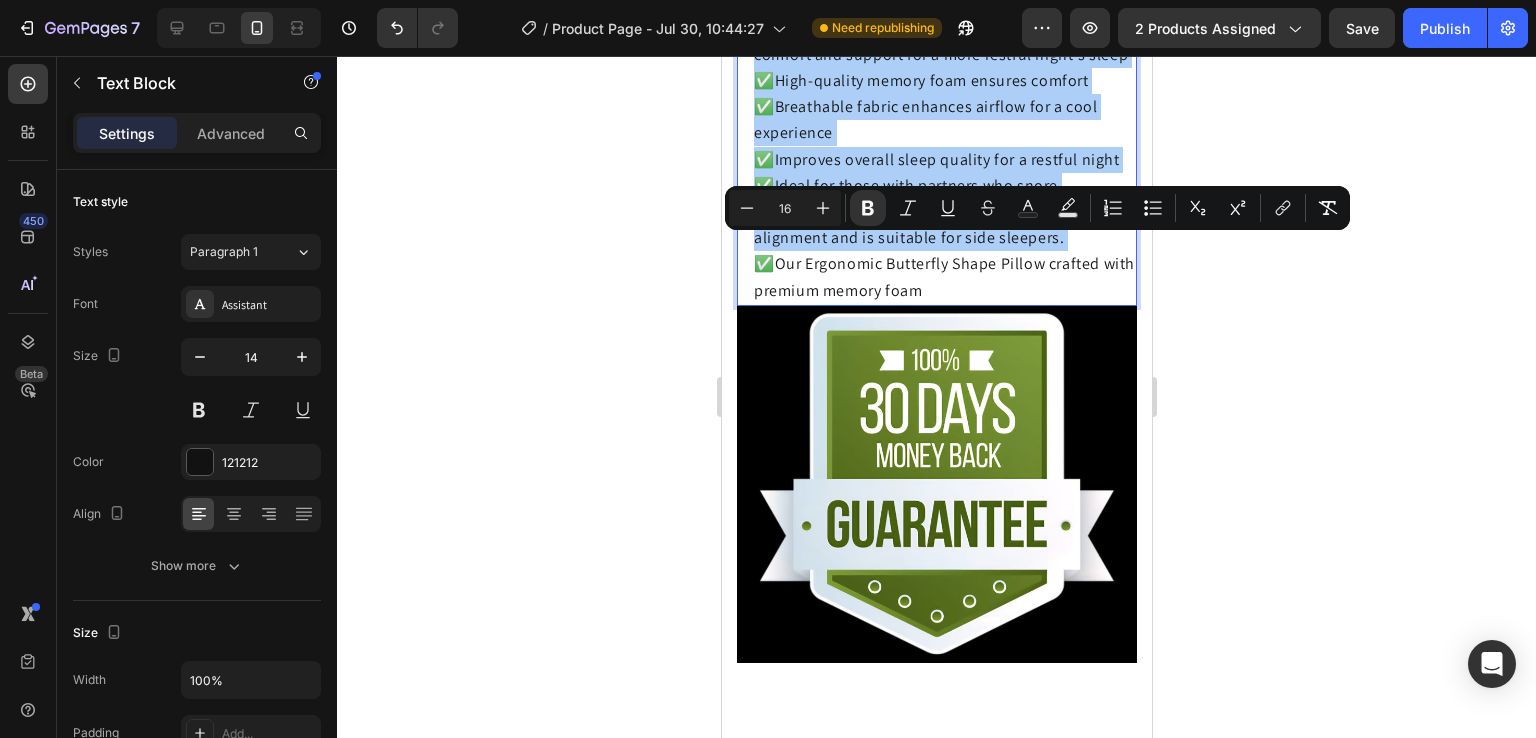 click 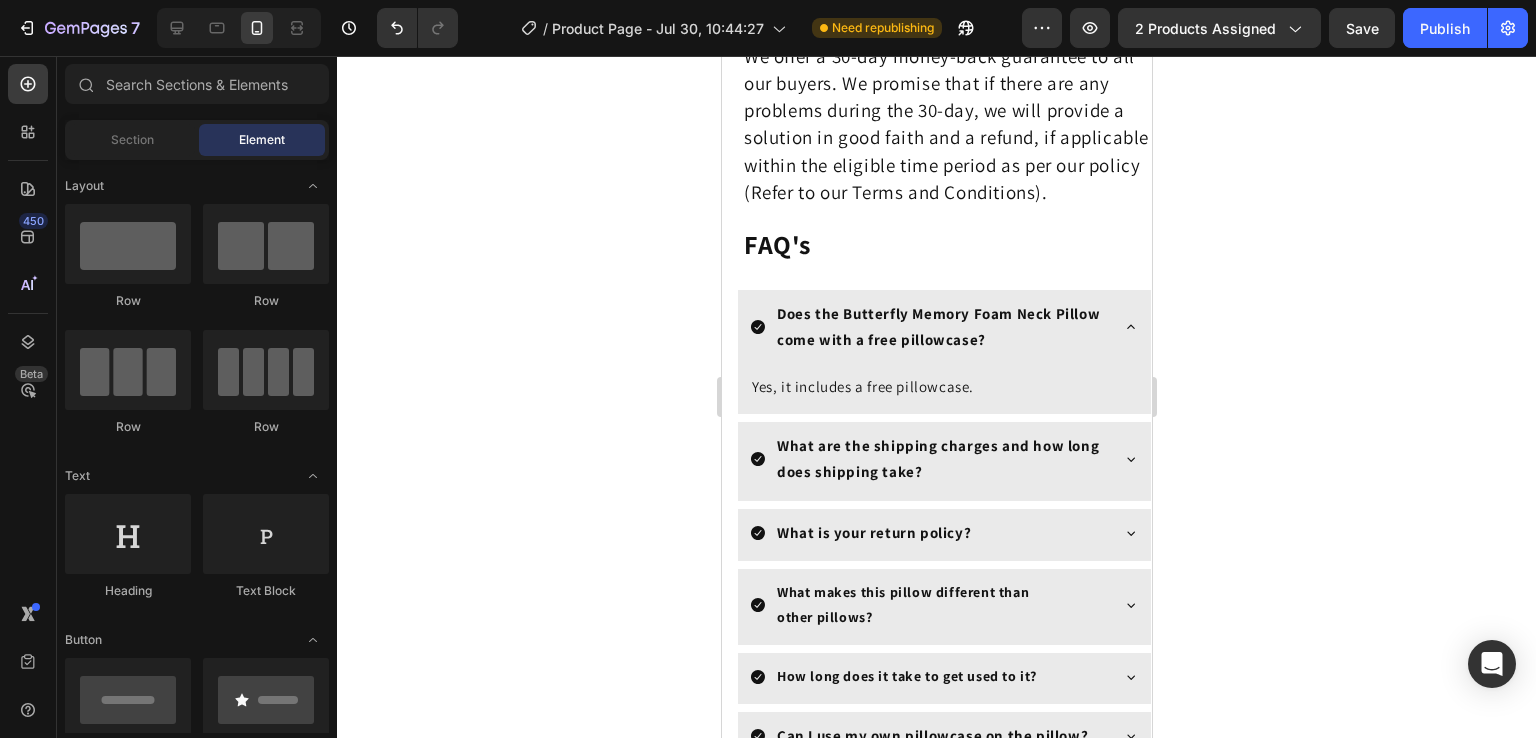 scroll, scrollTop: 4054, scrollLeft: 0, axis: vertical 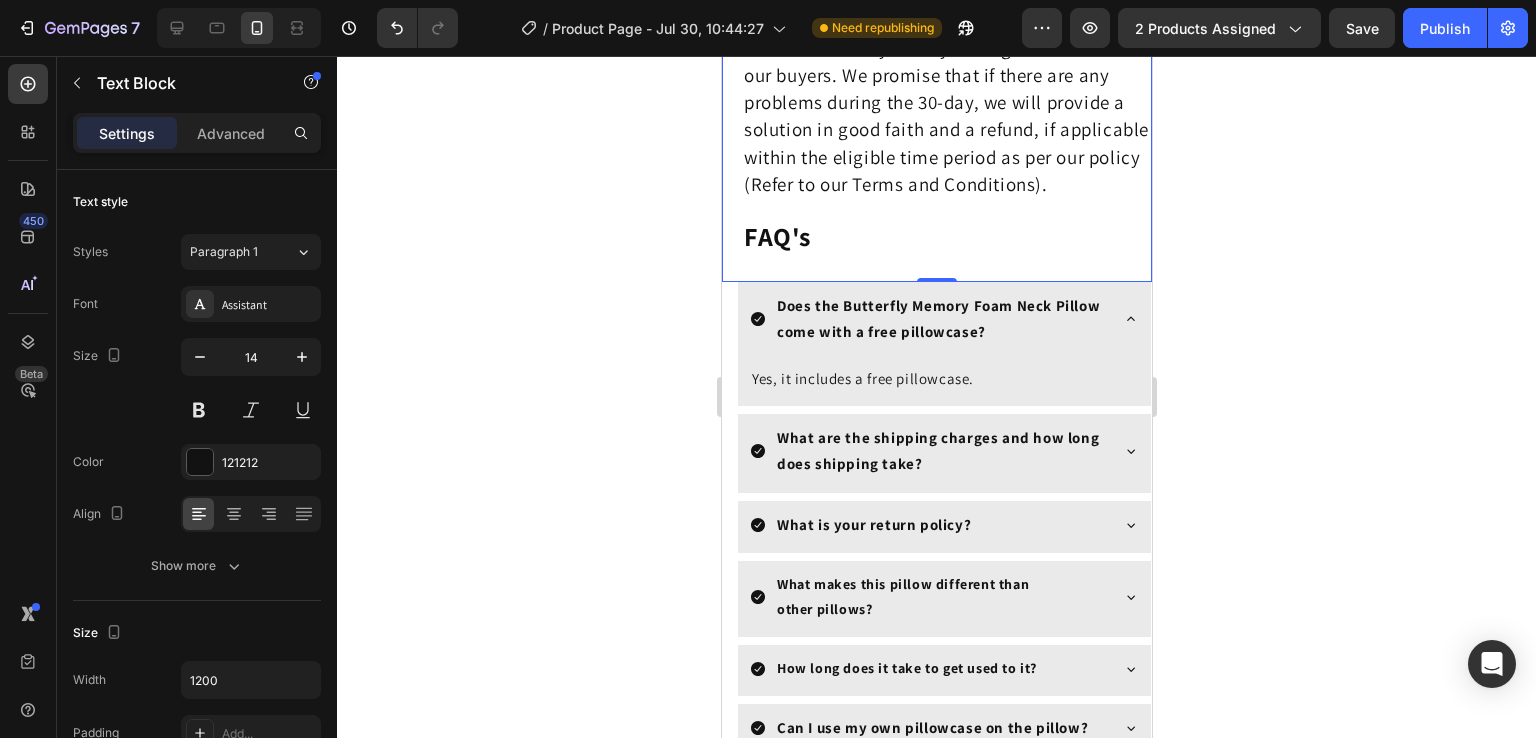 drag, startPoint x: 748, startPoint y: 293, endPoint x: 885, endPoint y: 525, distance: 269.43088 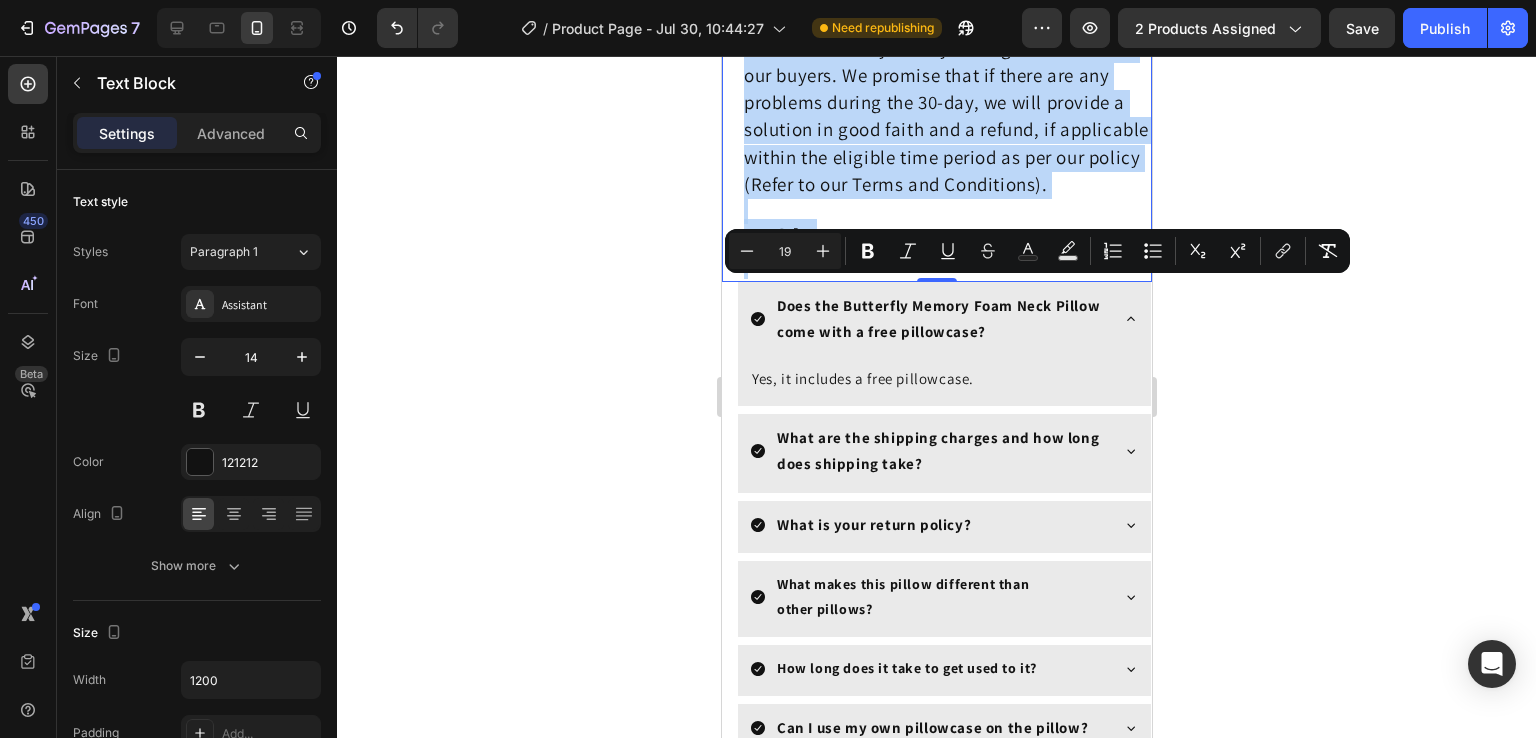 click on "We offer a 30-day money-back guarantee to all our buyers. We promise that if there are any problems during the 30-day, we will provide a solution in good faith and a refund, if applicable within the eligible time period as per our policy (Refer to our Terms and Conditions)." at bounding box center [945, 116] 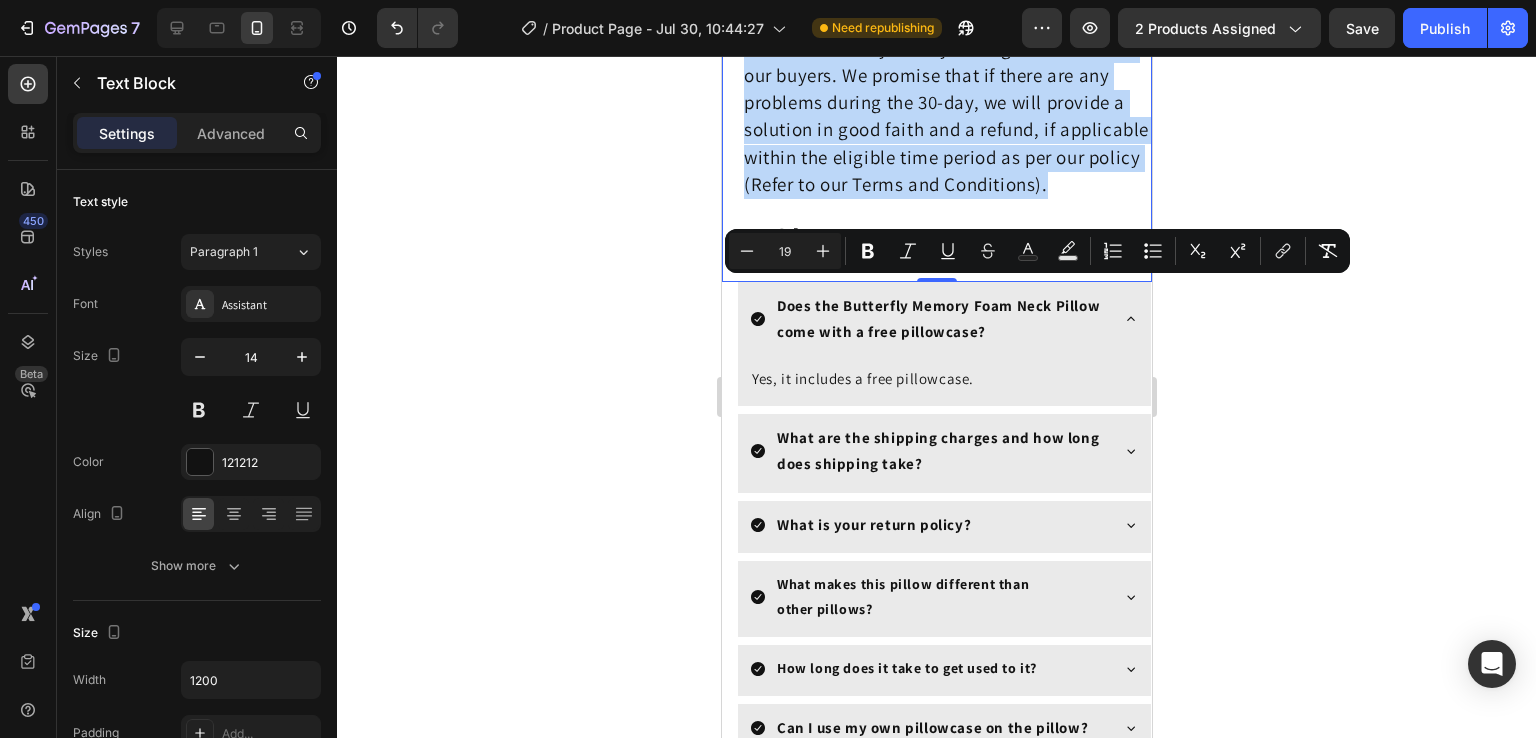 drag, startPoint x: 746, startPoint y: 297, endPoint x: 882, endPoint y: 452, distance: 206.2062 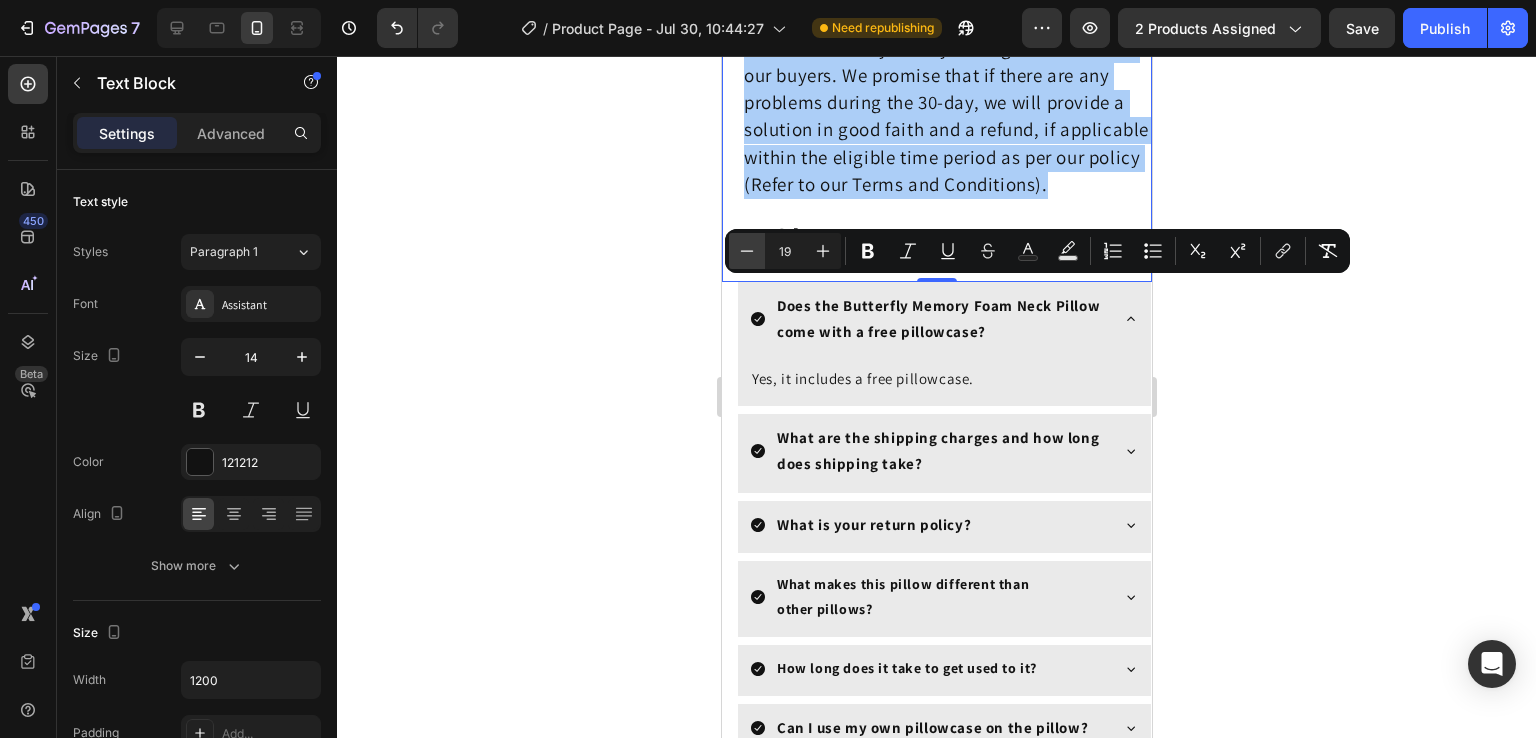 click 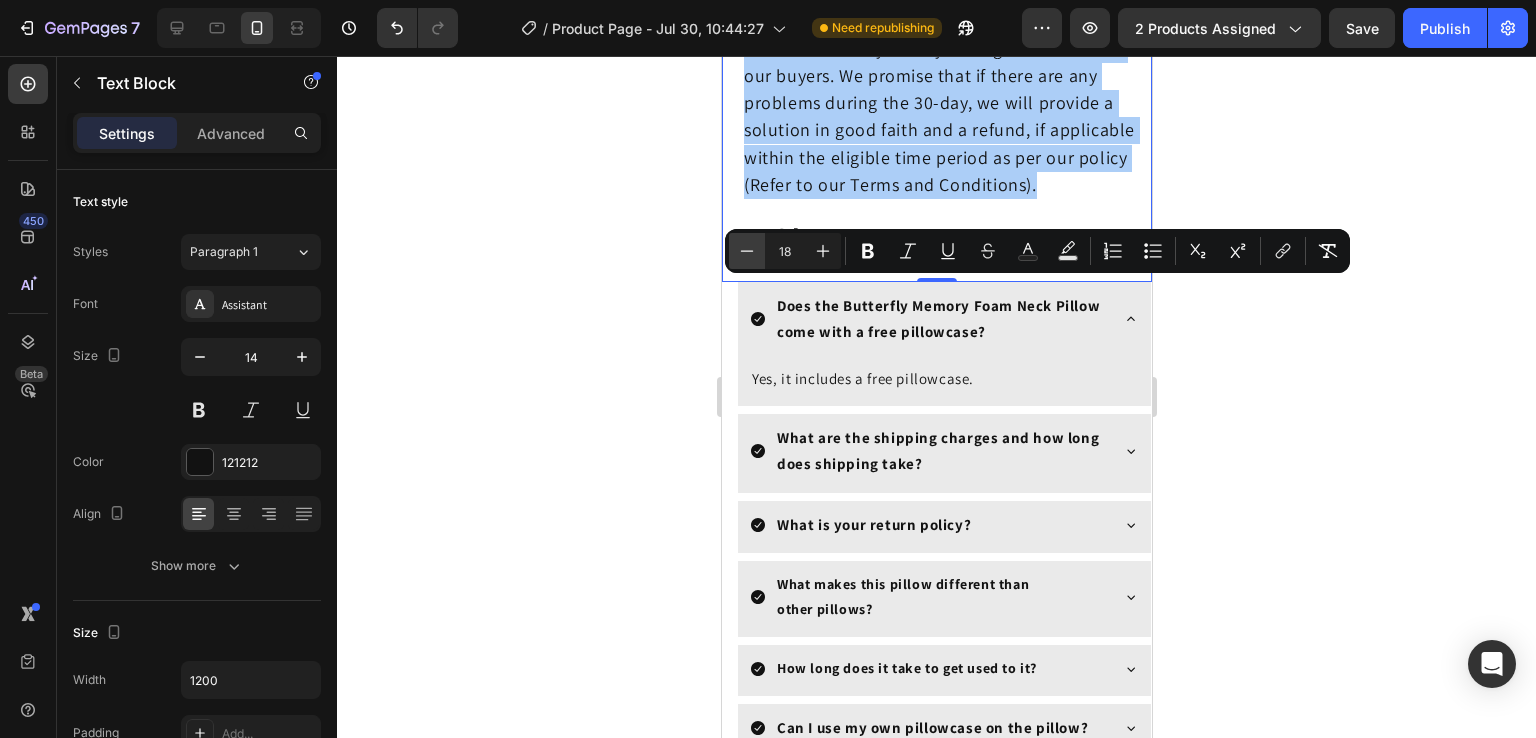 click 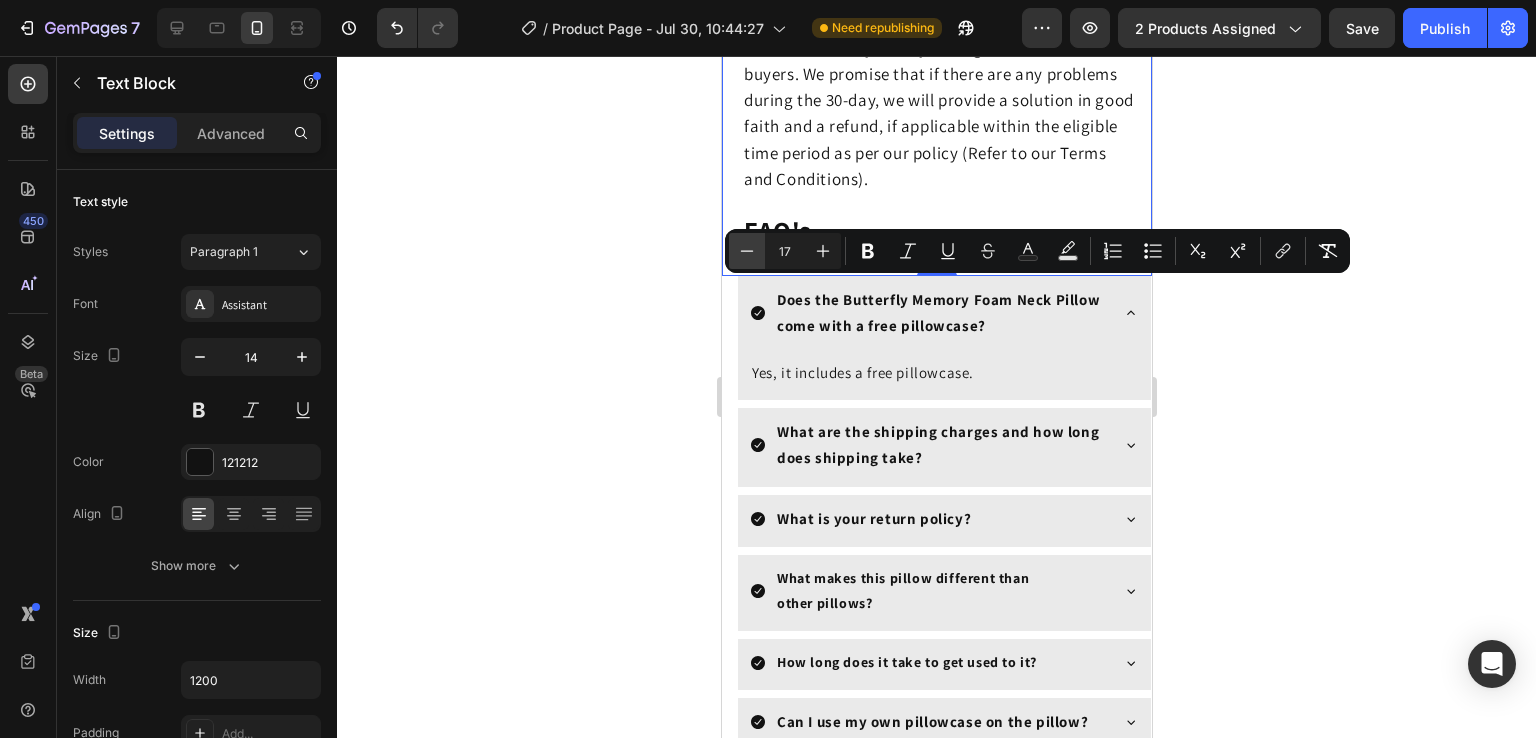 click 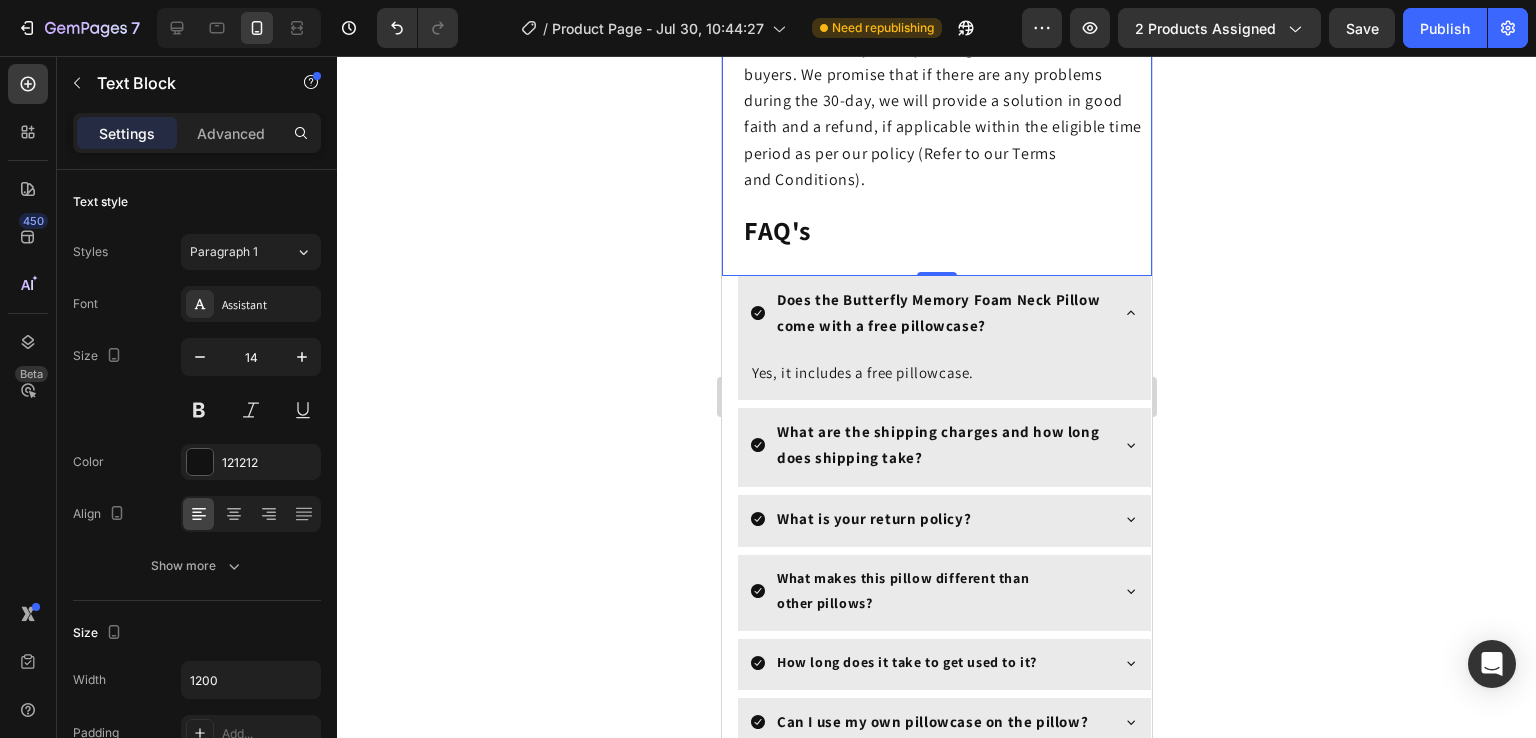click on "FAQ's" at bounding box center [946, 233] 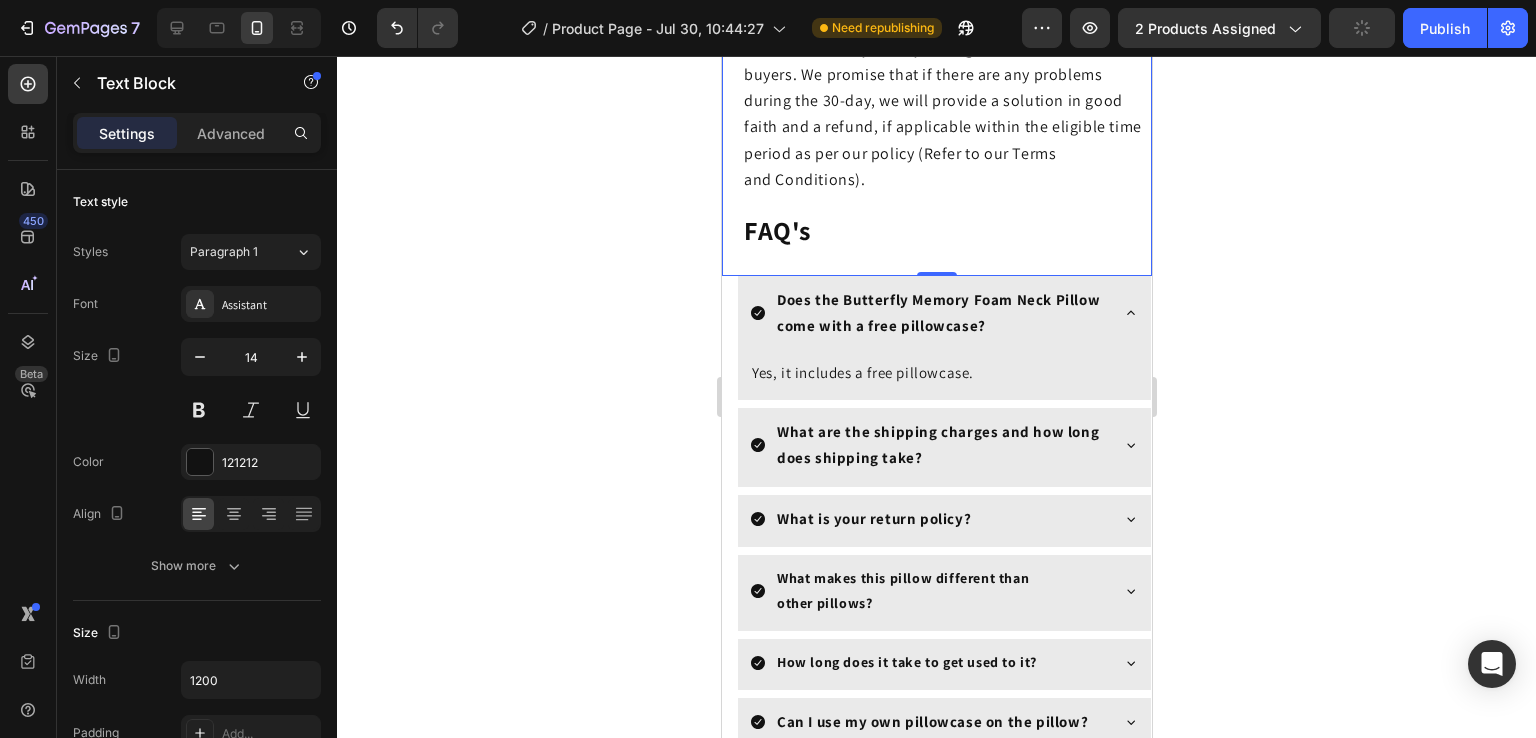 click on "FAQ's" at bounding box center [946, 233] 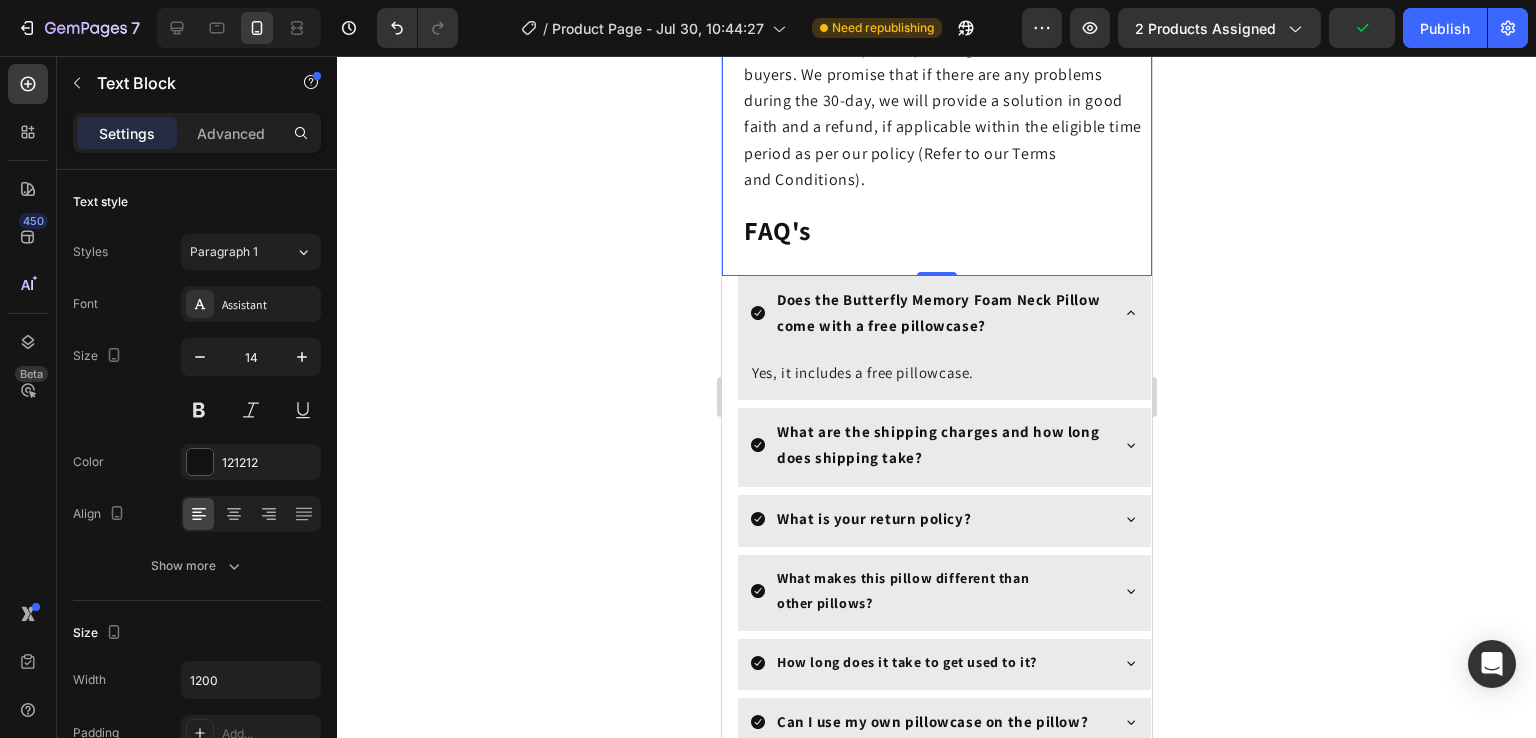 click 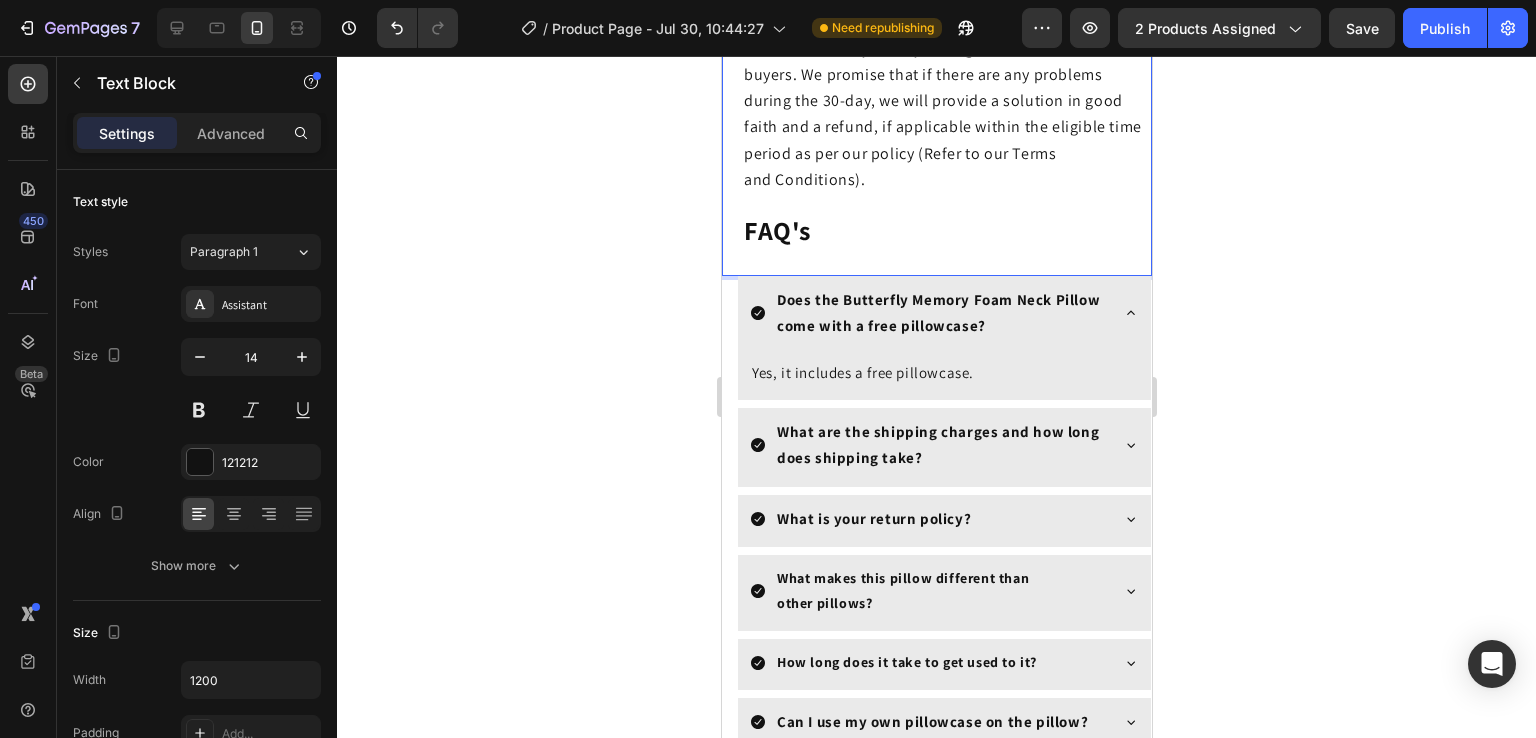 click on "30-Day Money-Back          Guarantee" at bounding box center [895, -24] 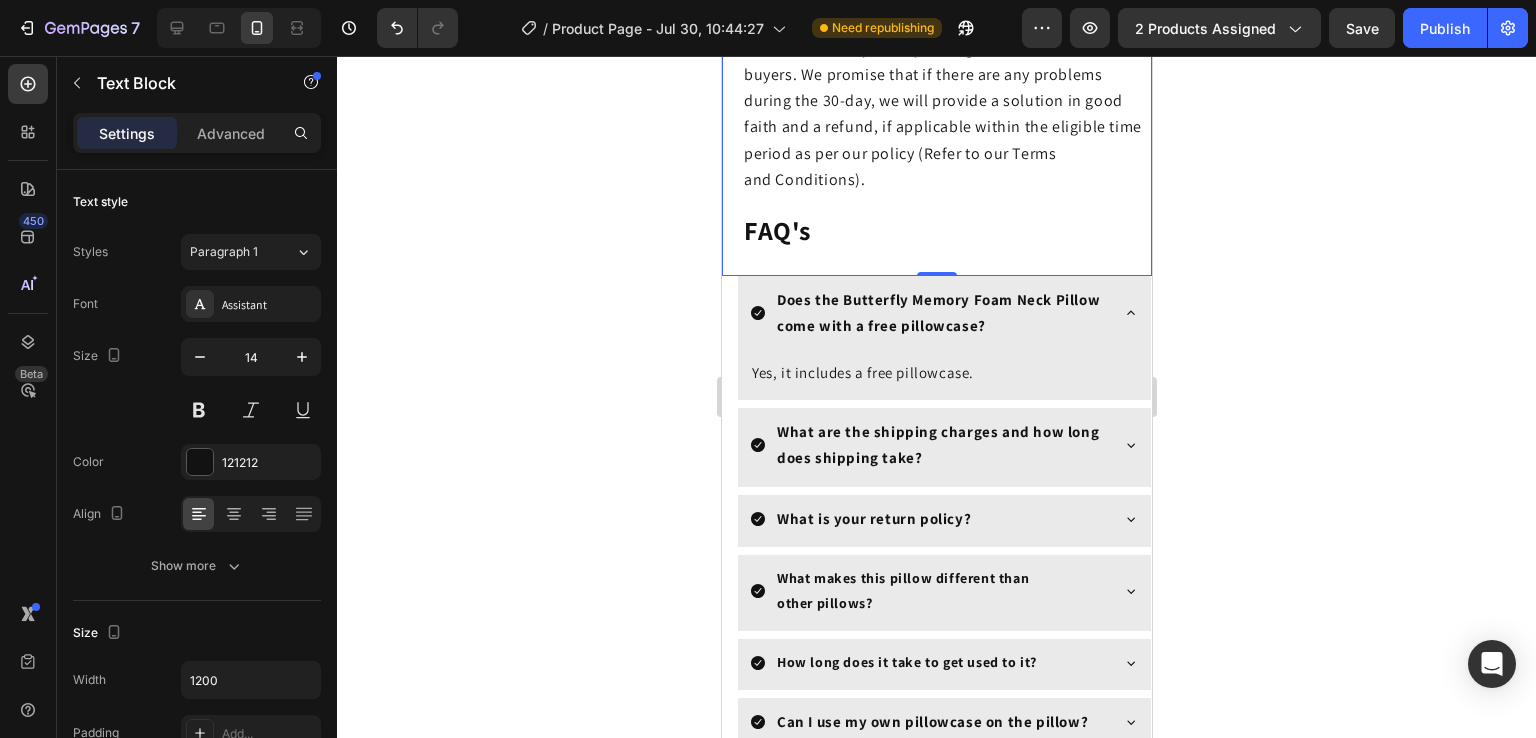 click 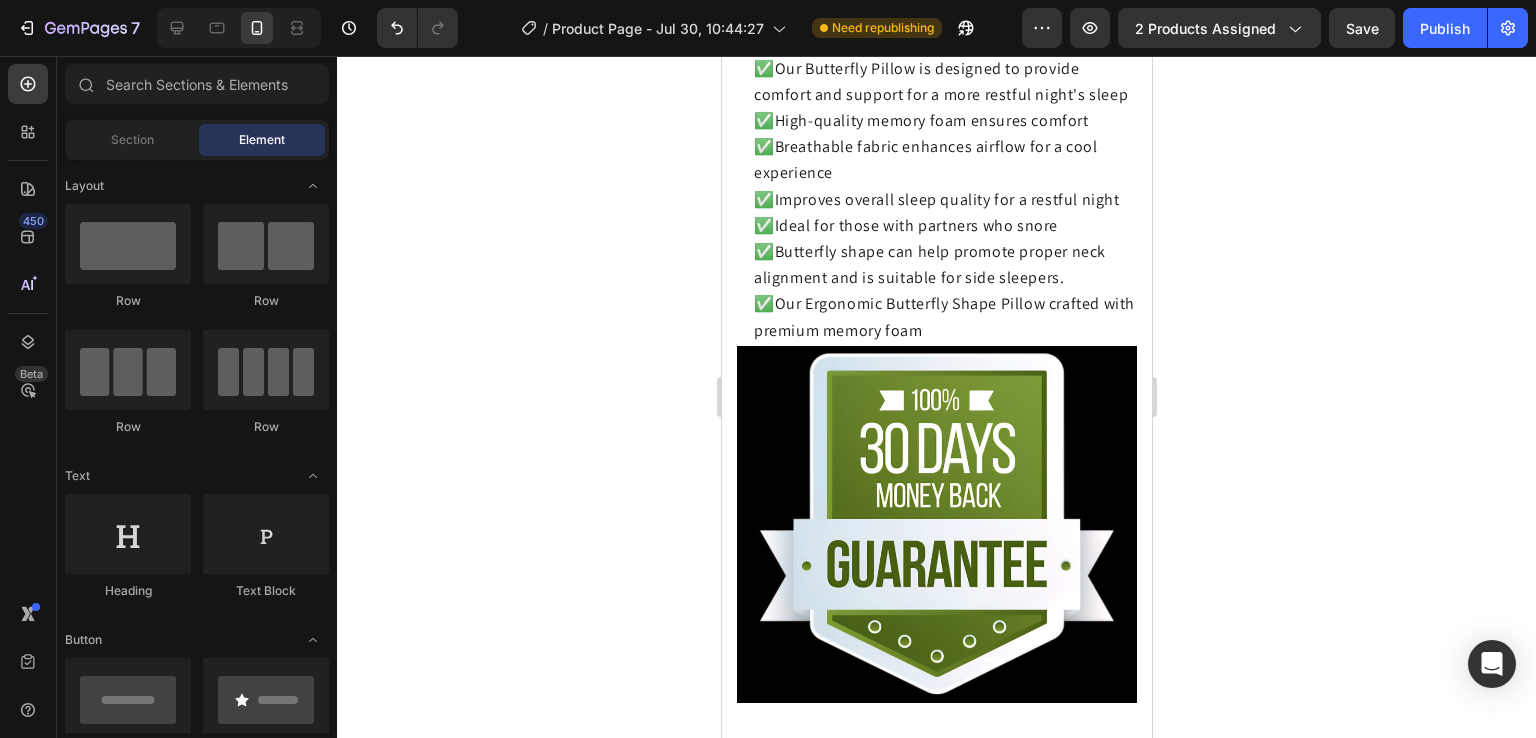 scroll, scrollTop: 3245, scrollLeft: 0, axis: vertical 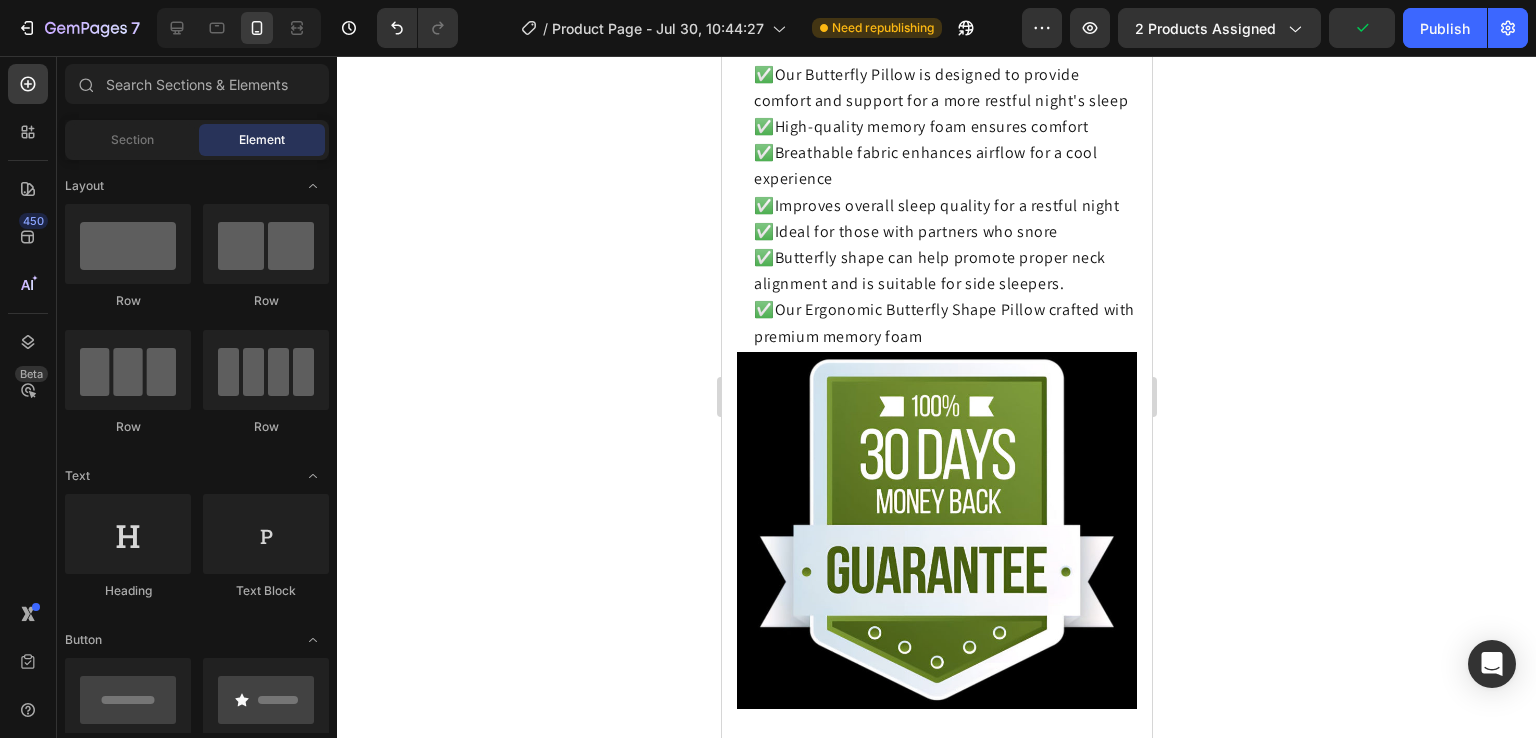 click 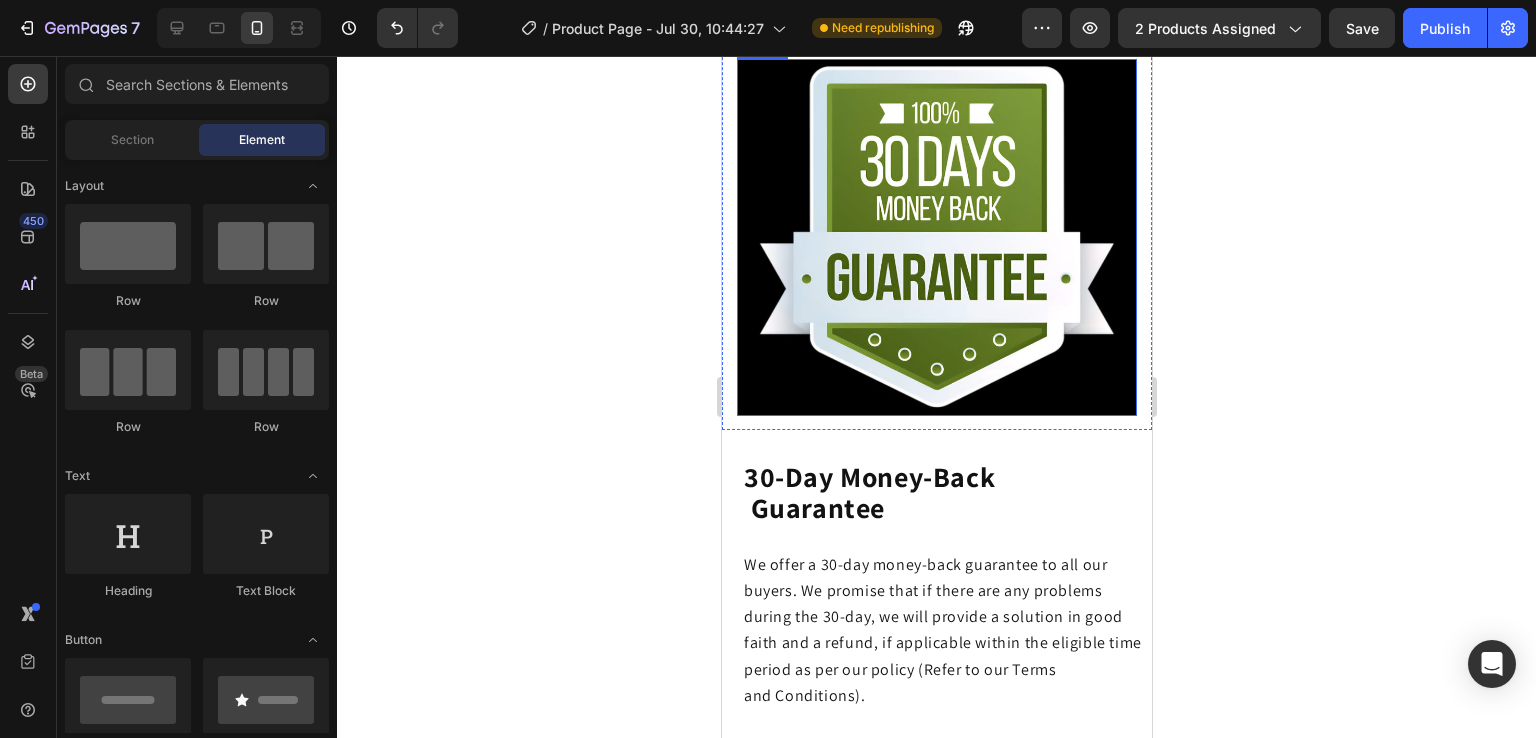 scroll, scrollTop: 3539, scrollLeft: 0, axis: vertical 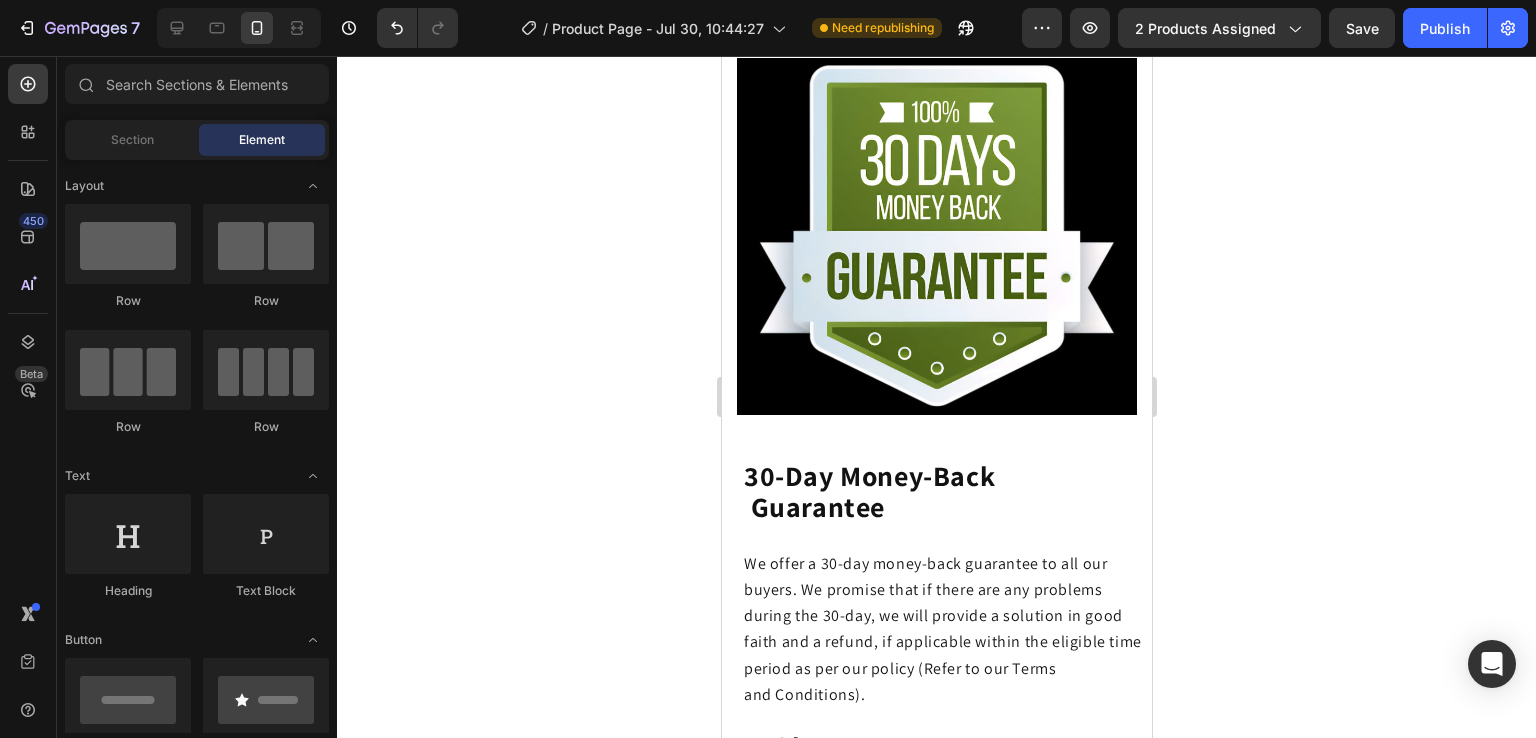 click 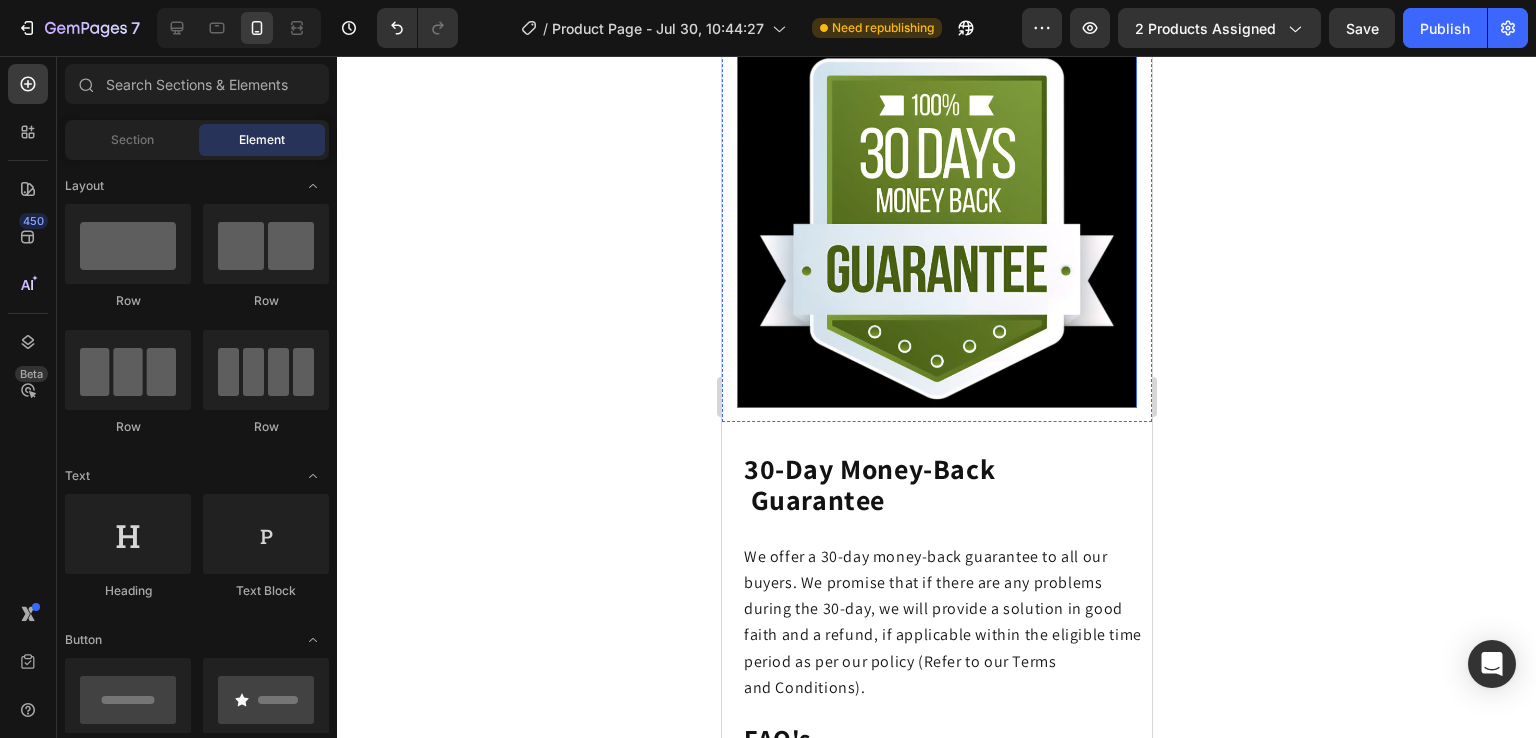 scroll, scrollTop: 3593, scrollLeft: 0, axis: vertical 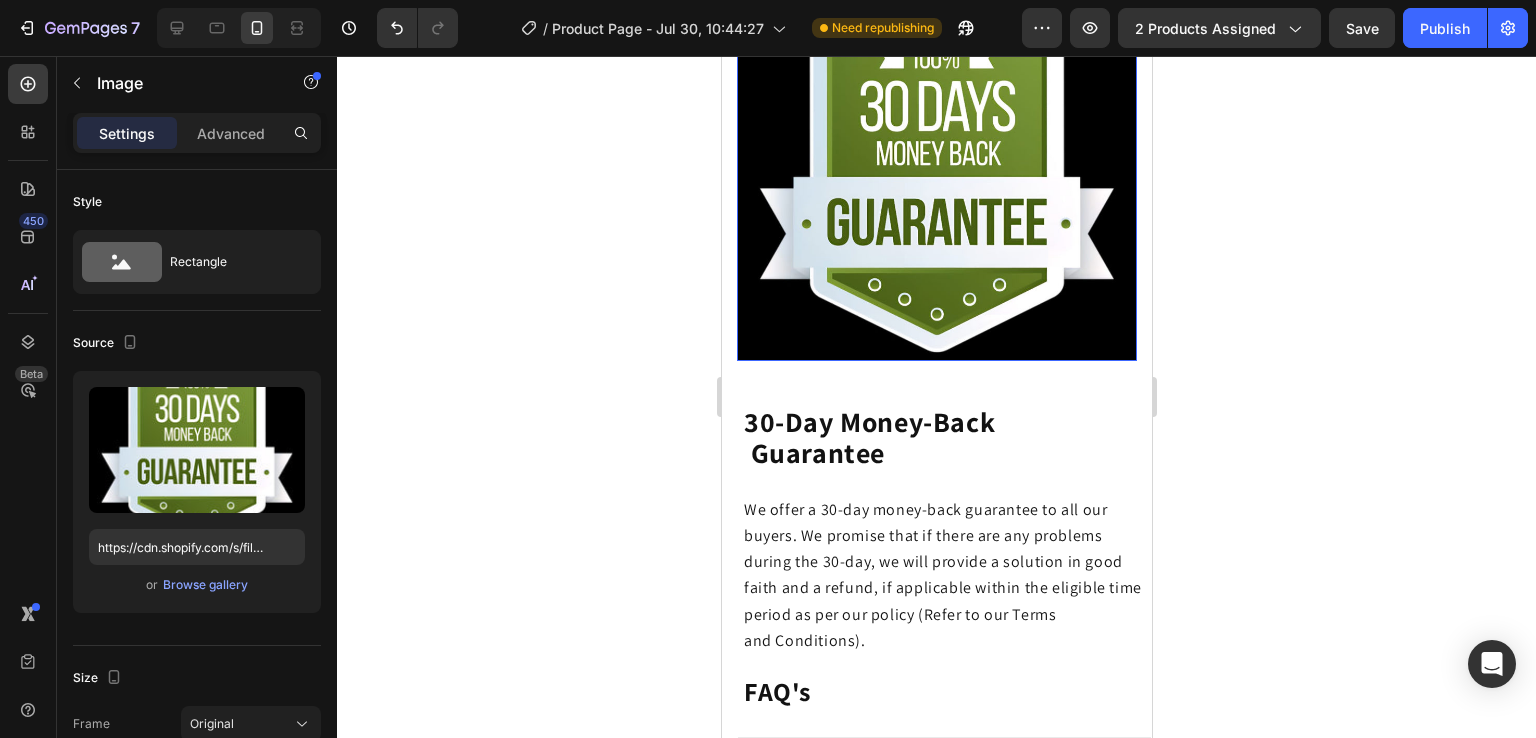 click 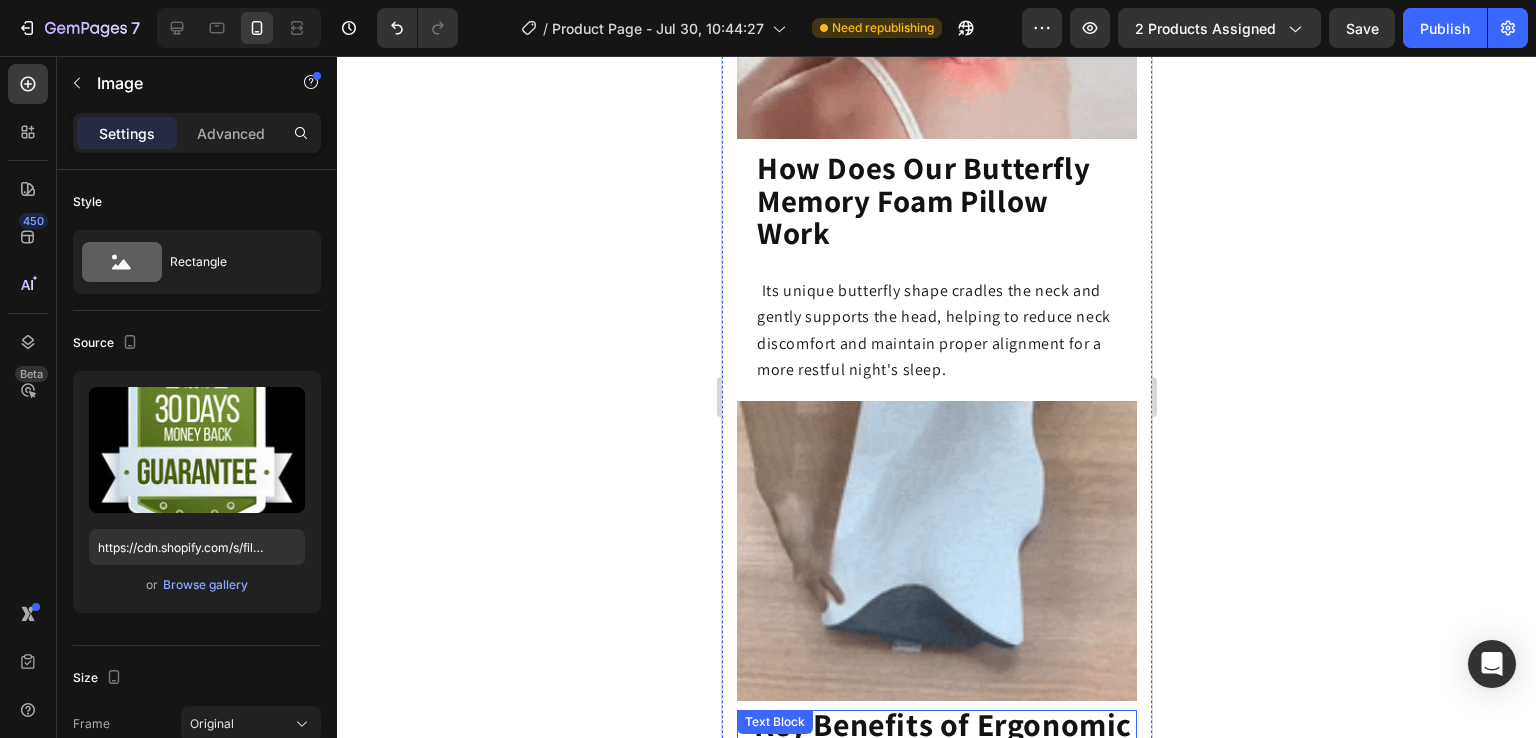 scroll, scrollTop: 2594, scrollLeft: 0, axis: vertical 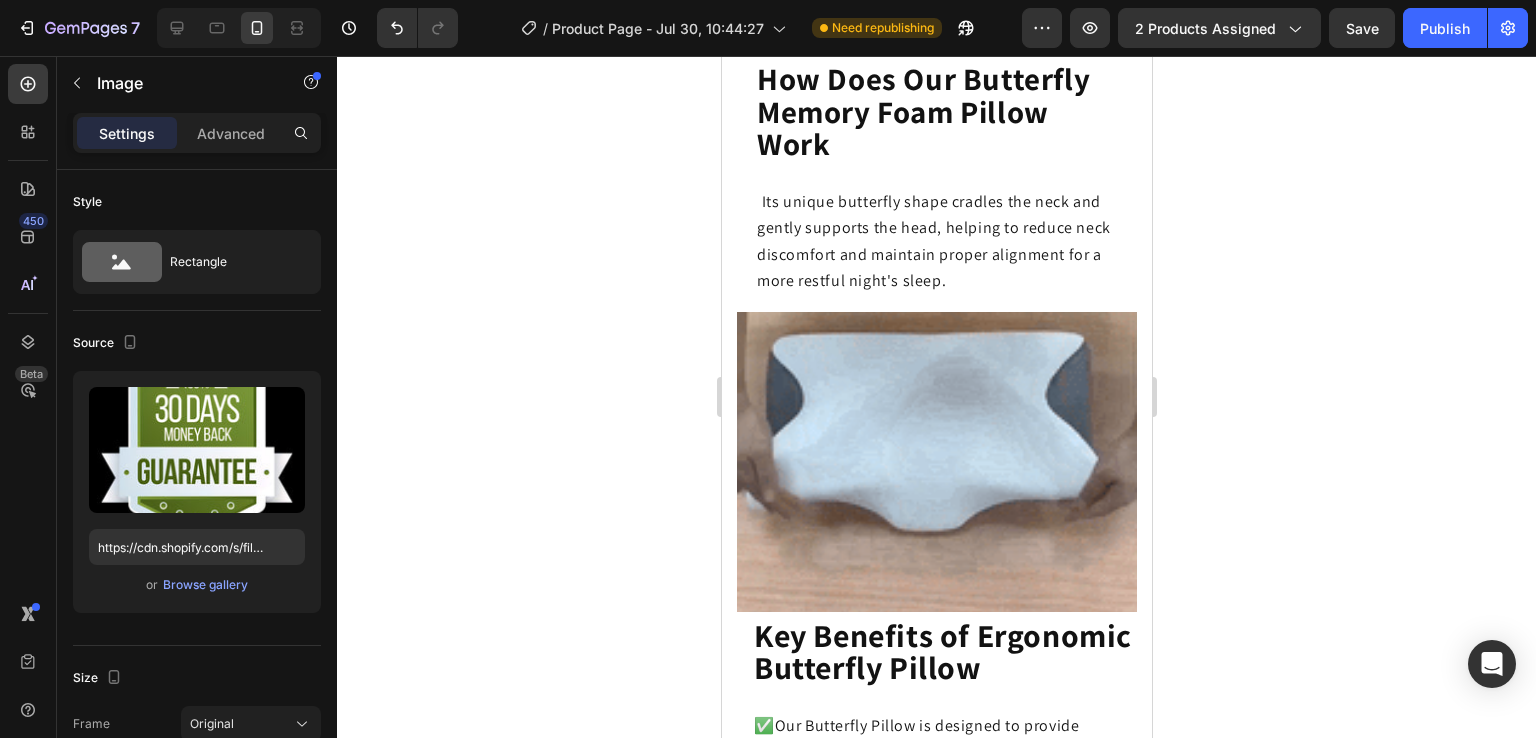 click 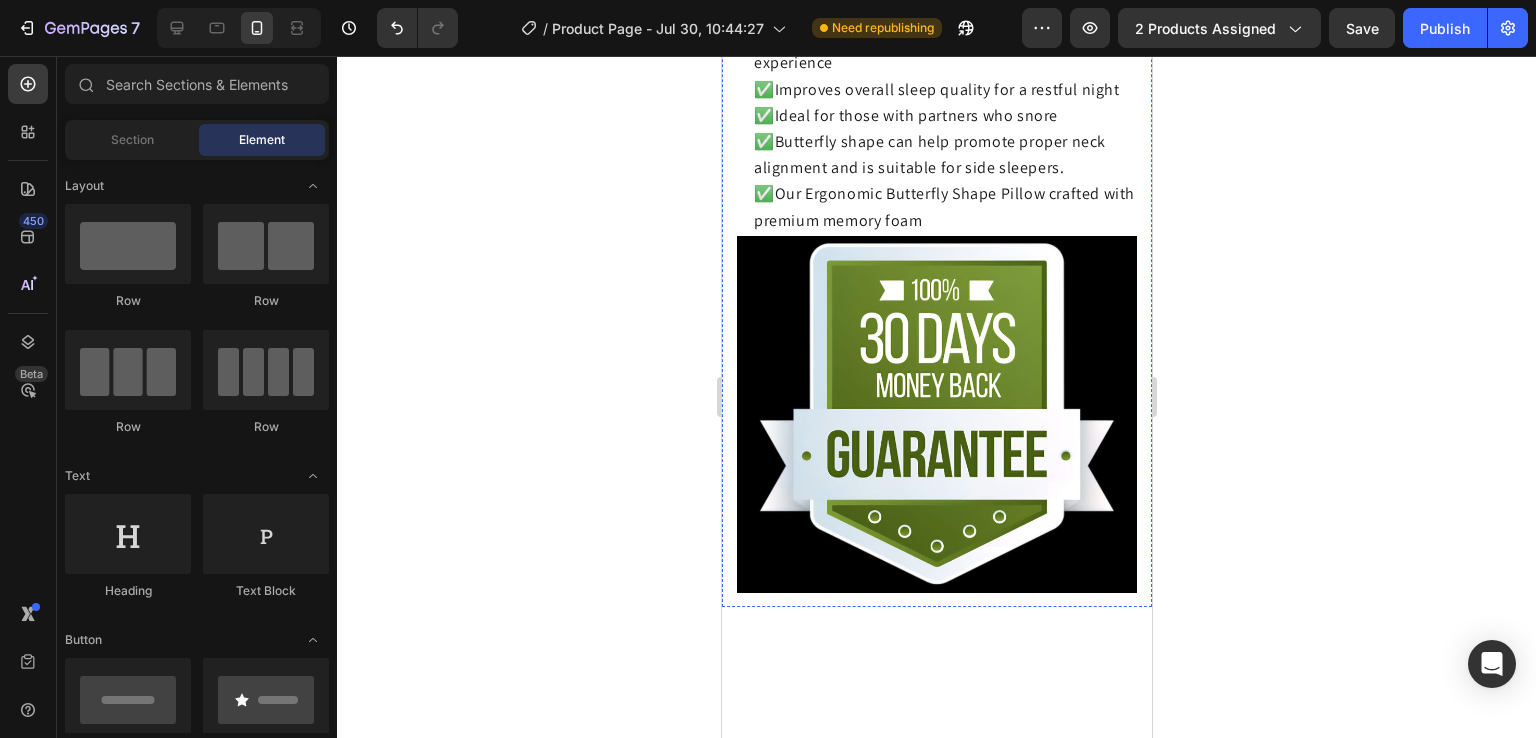 scroll, scrollTop: 3362, scrollLeft: 0, axis: vertical 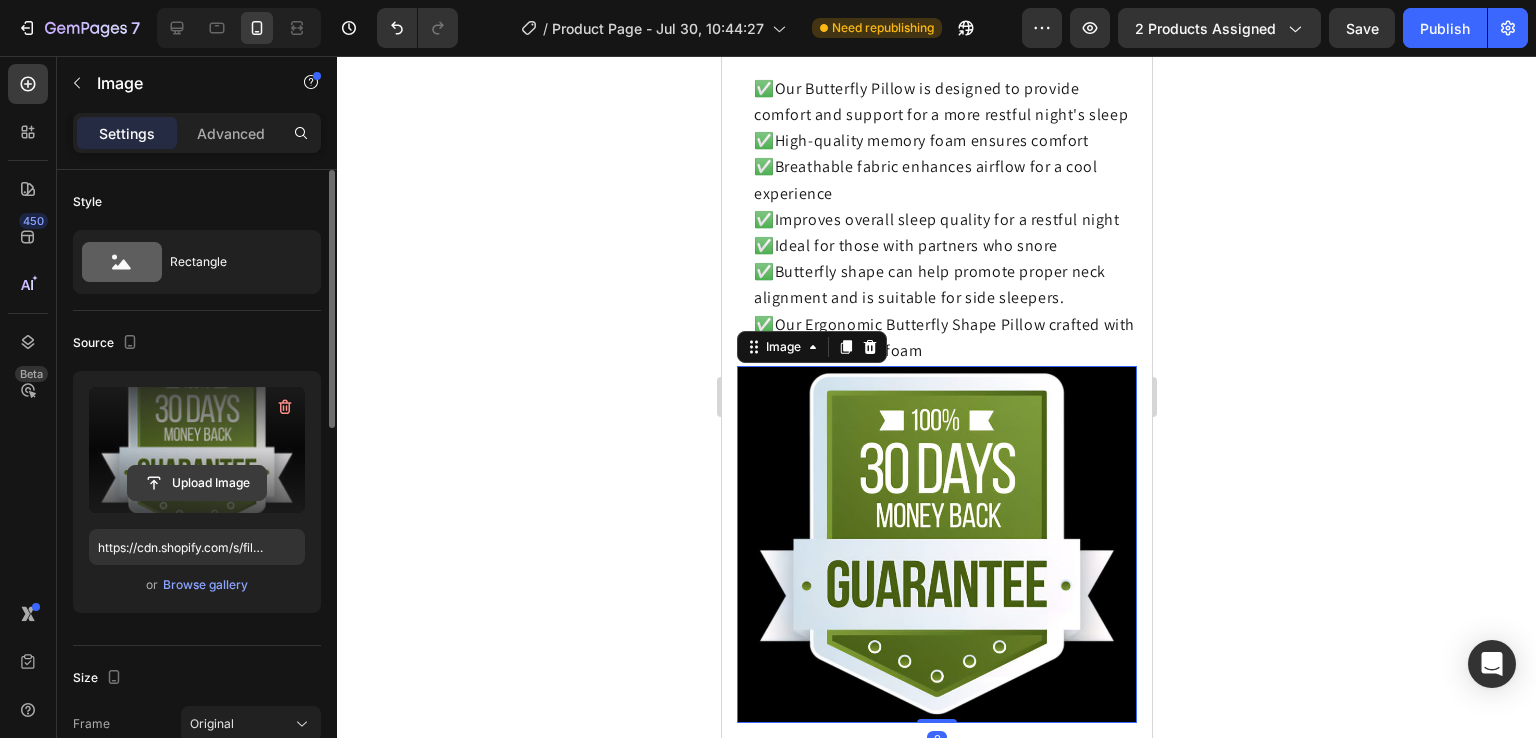 click 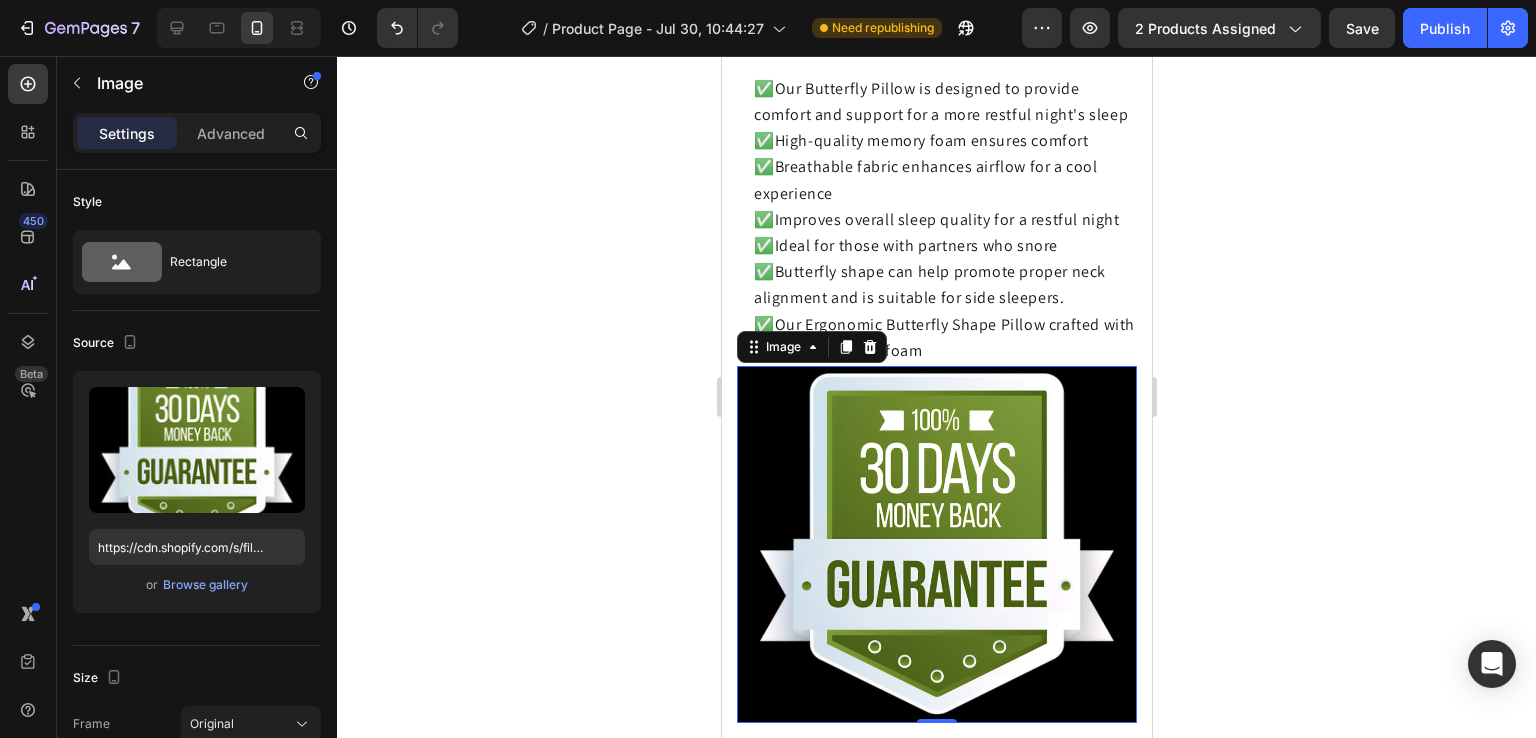 click 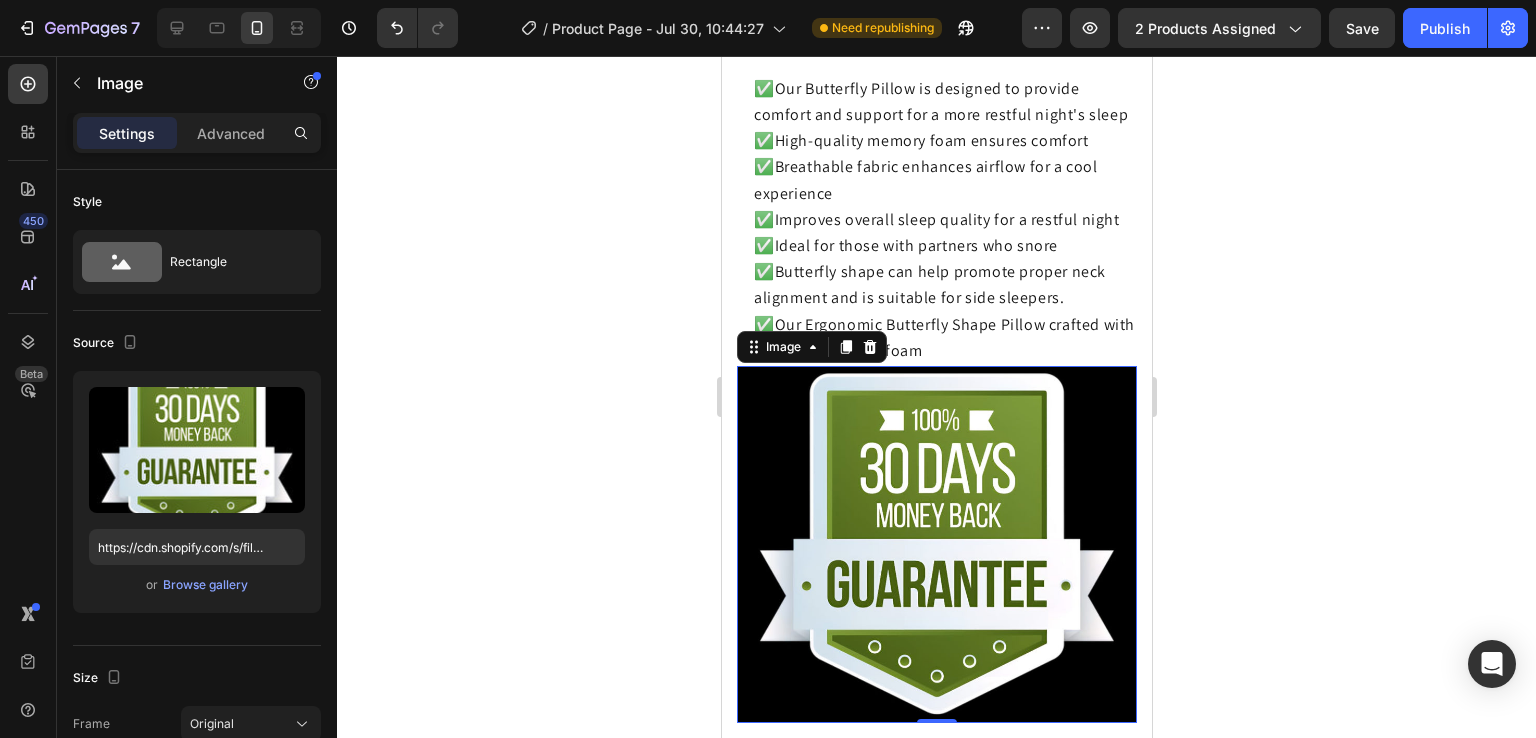scroll, scrollTop: 3535, scrollLeft: 0, axis: vertical 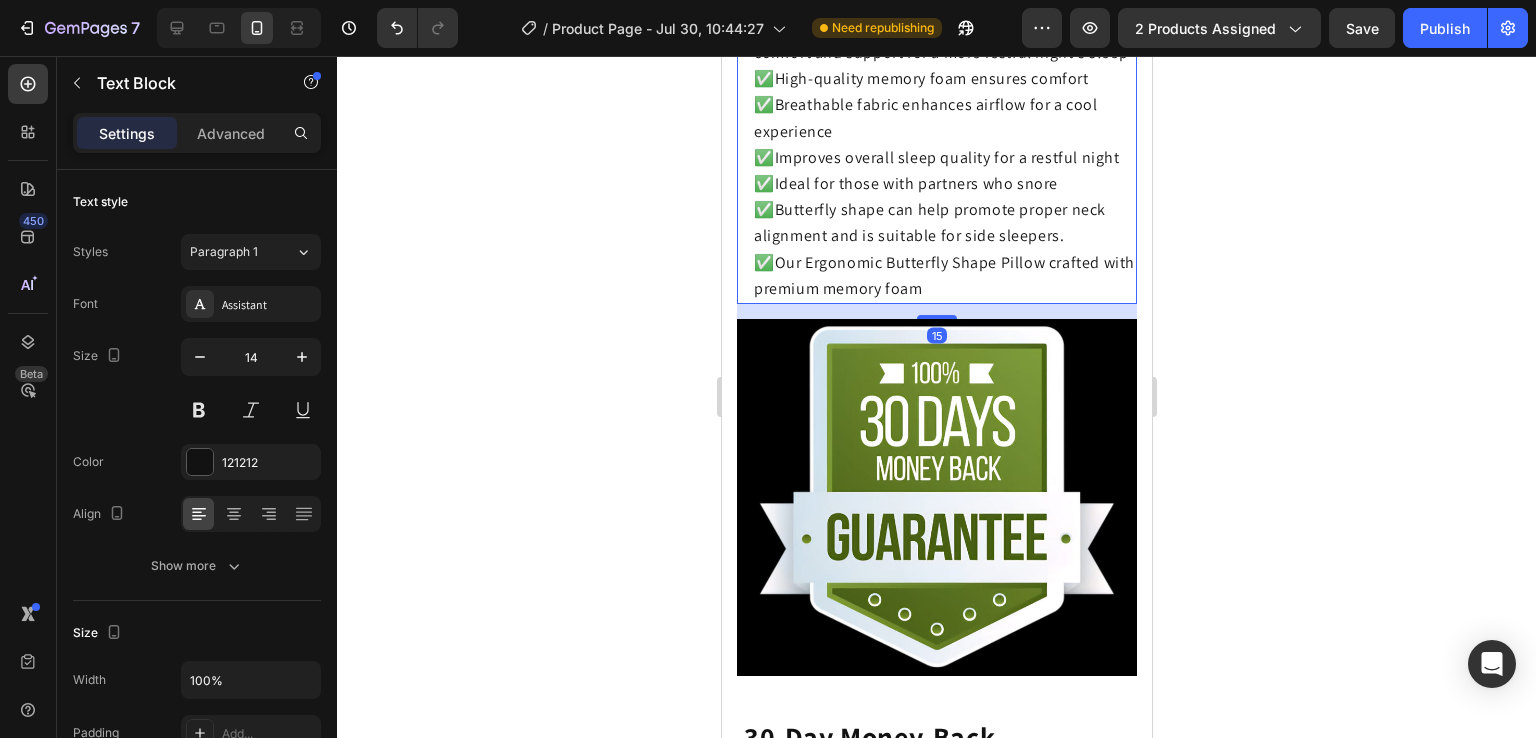 drag, startPoint x: 932, startPoint y: 320, endPoint x: 932, endPoint y: 335, distance: 15 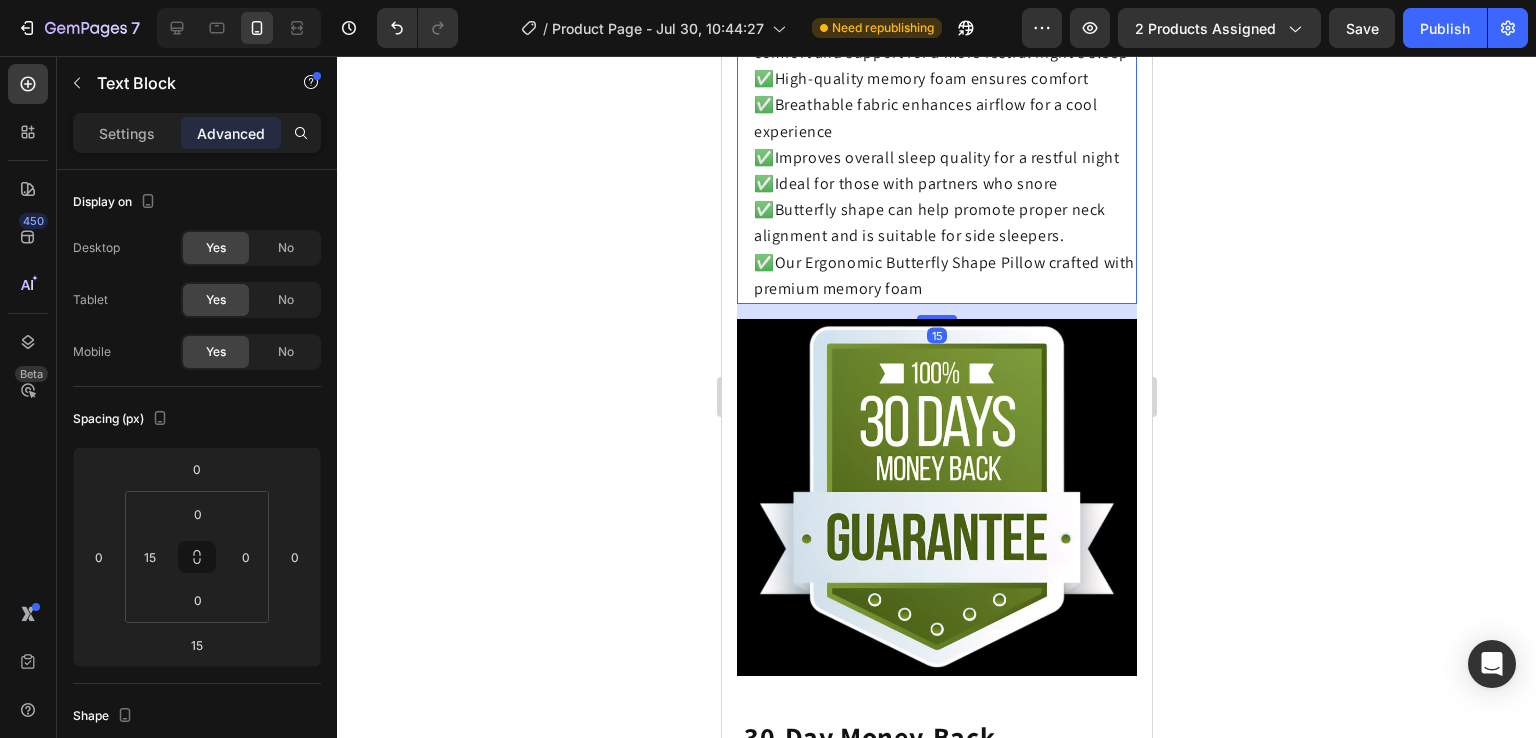 click 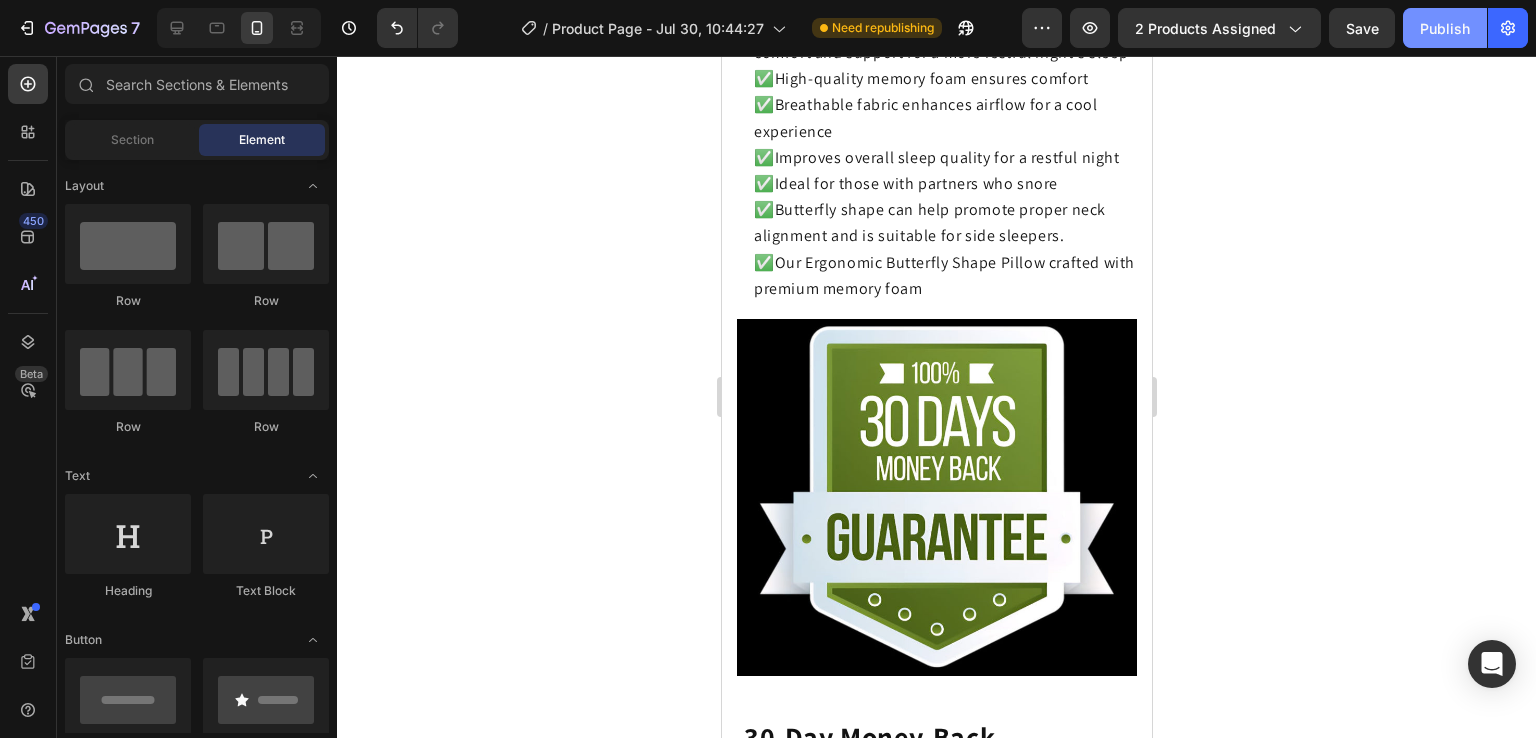 click on "Publish" at bounding box center [1445, 28] 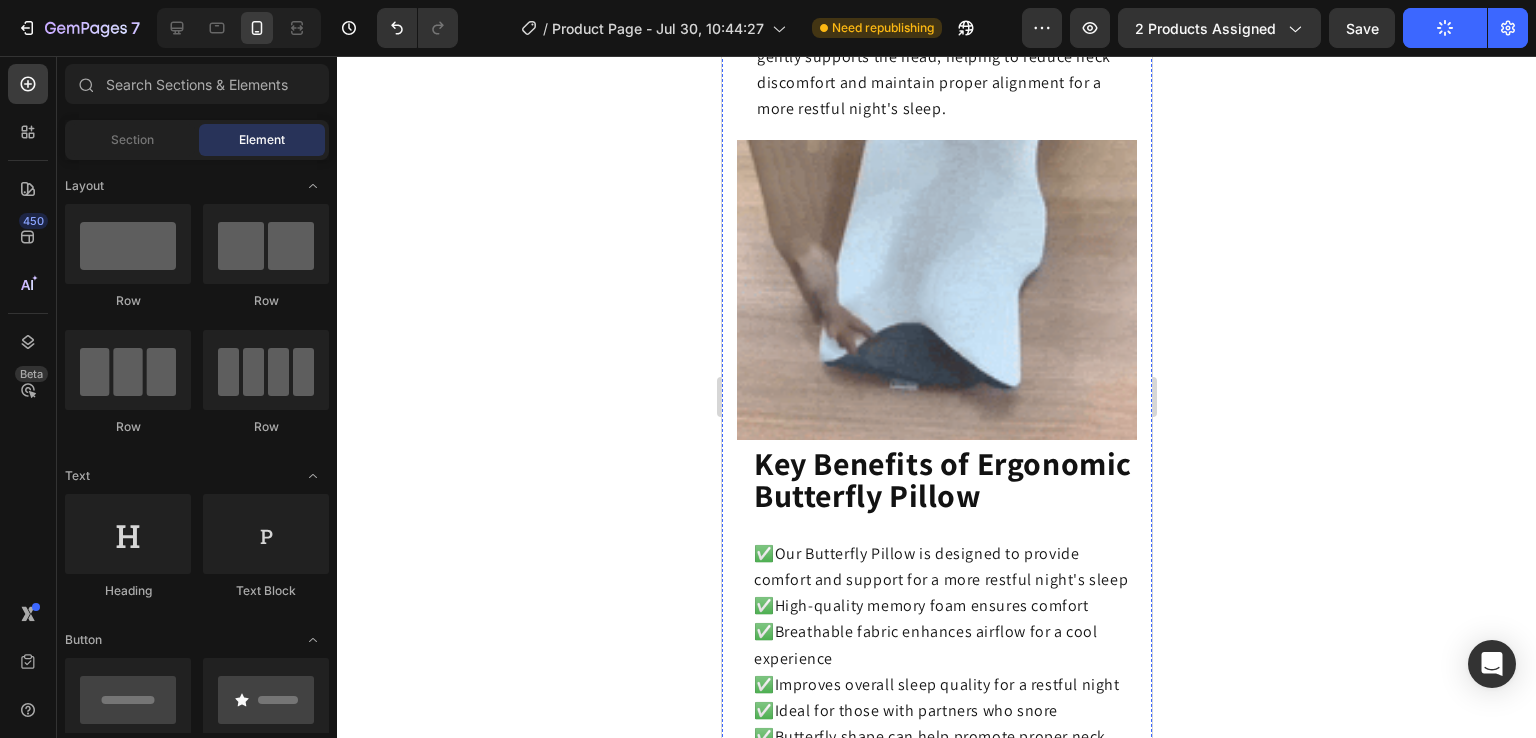 scroll, scrollTop: 3025, scrollLeft: 0, axis: vertical 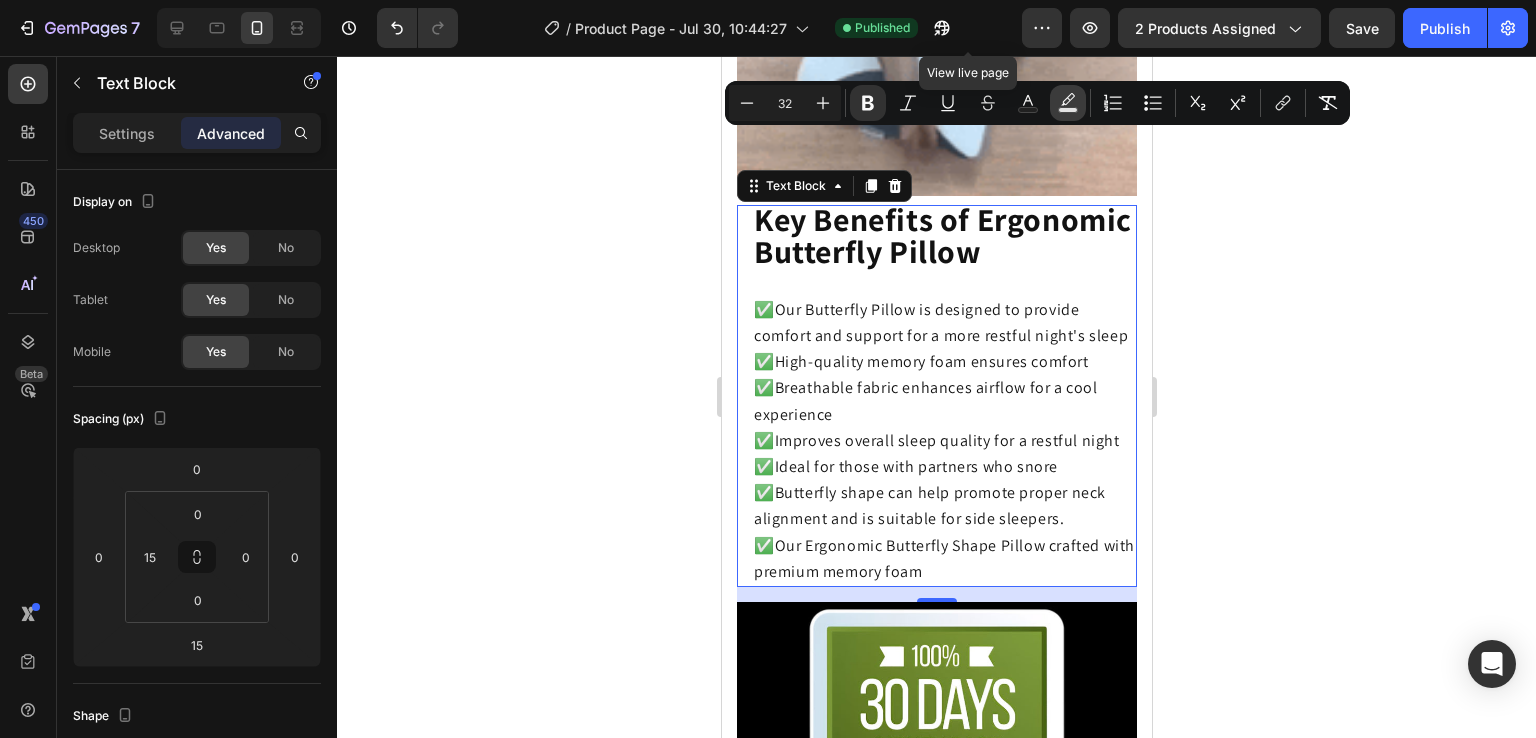 click 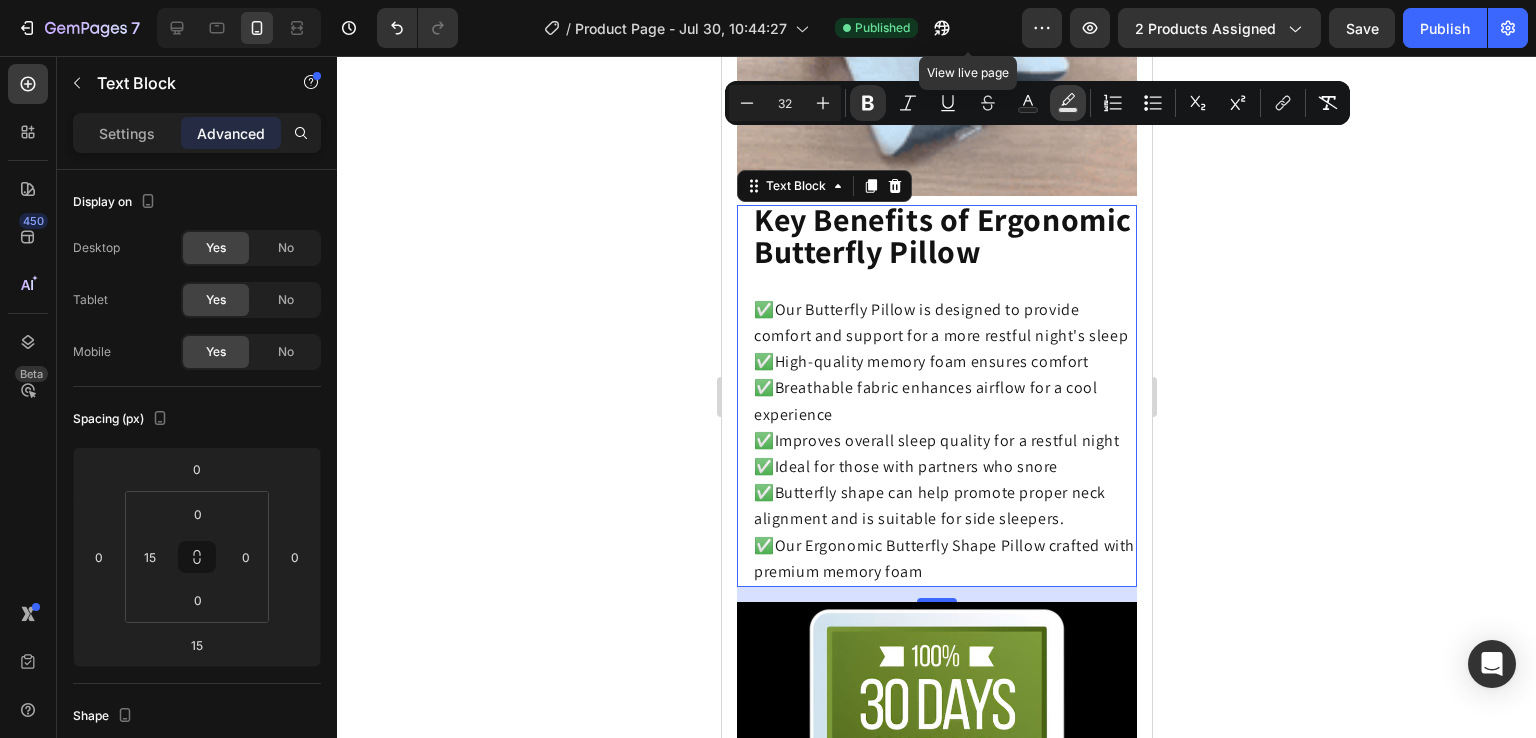 type on "000000" 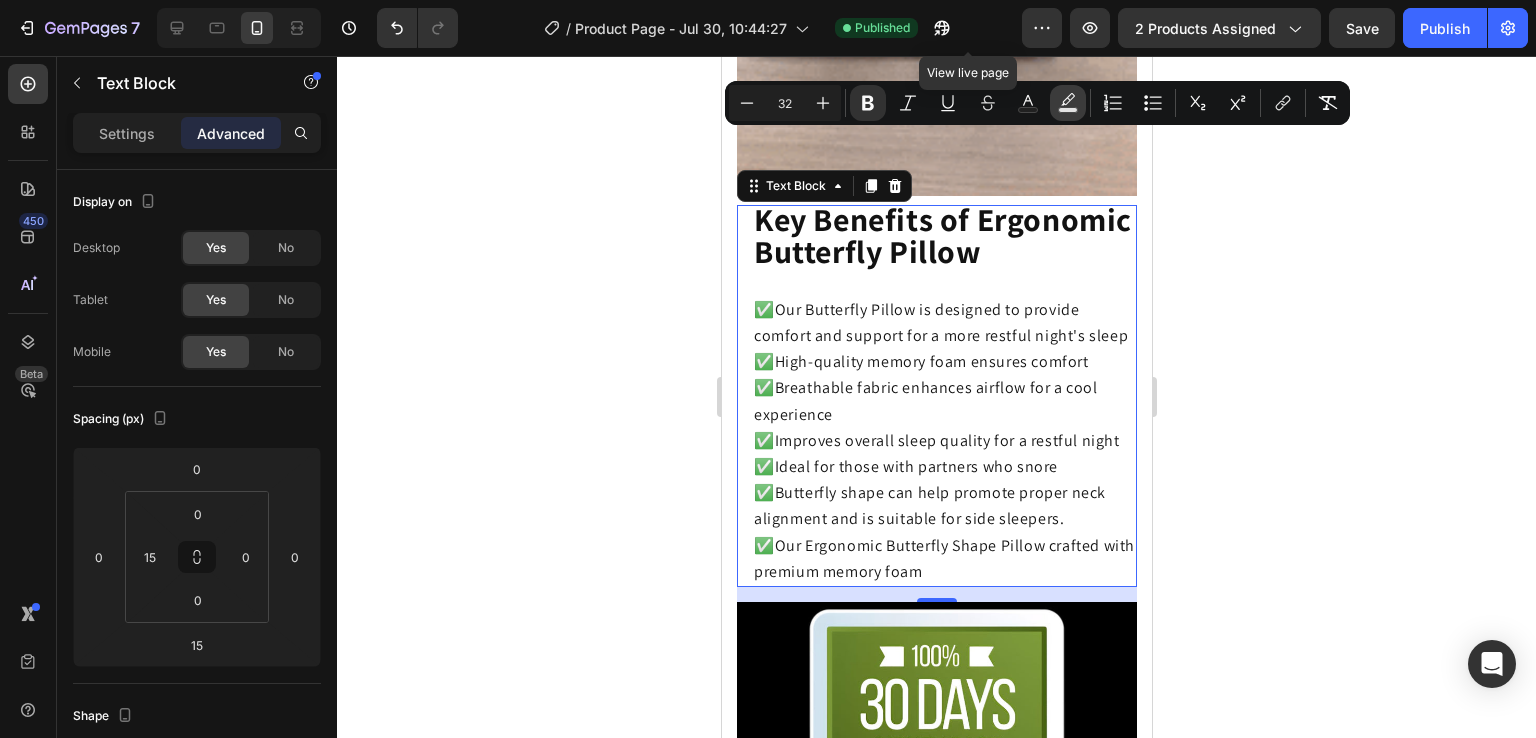 type on "77" 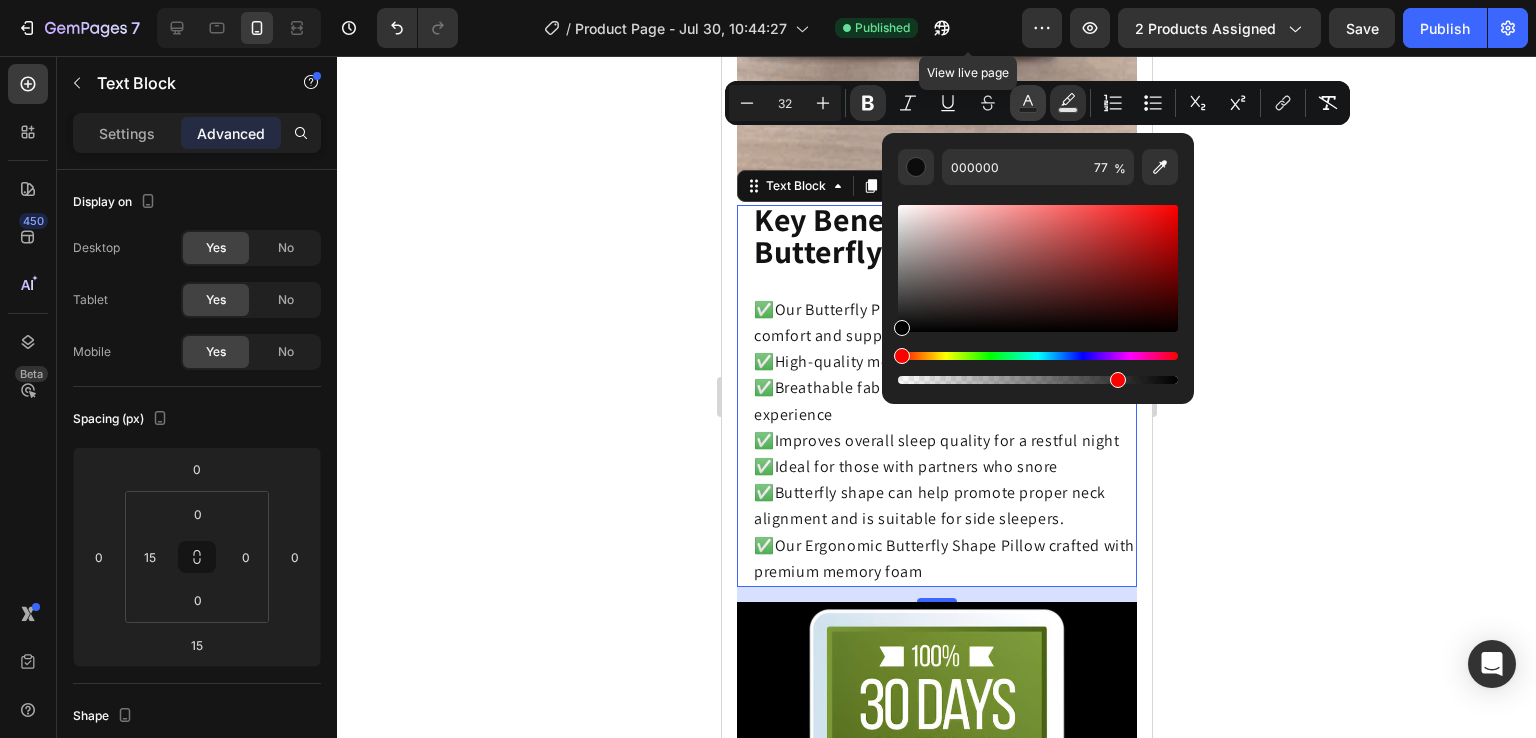 click on "Text Color" at bounding box center (1028, 103) 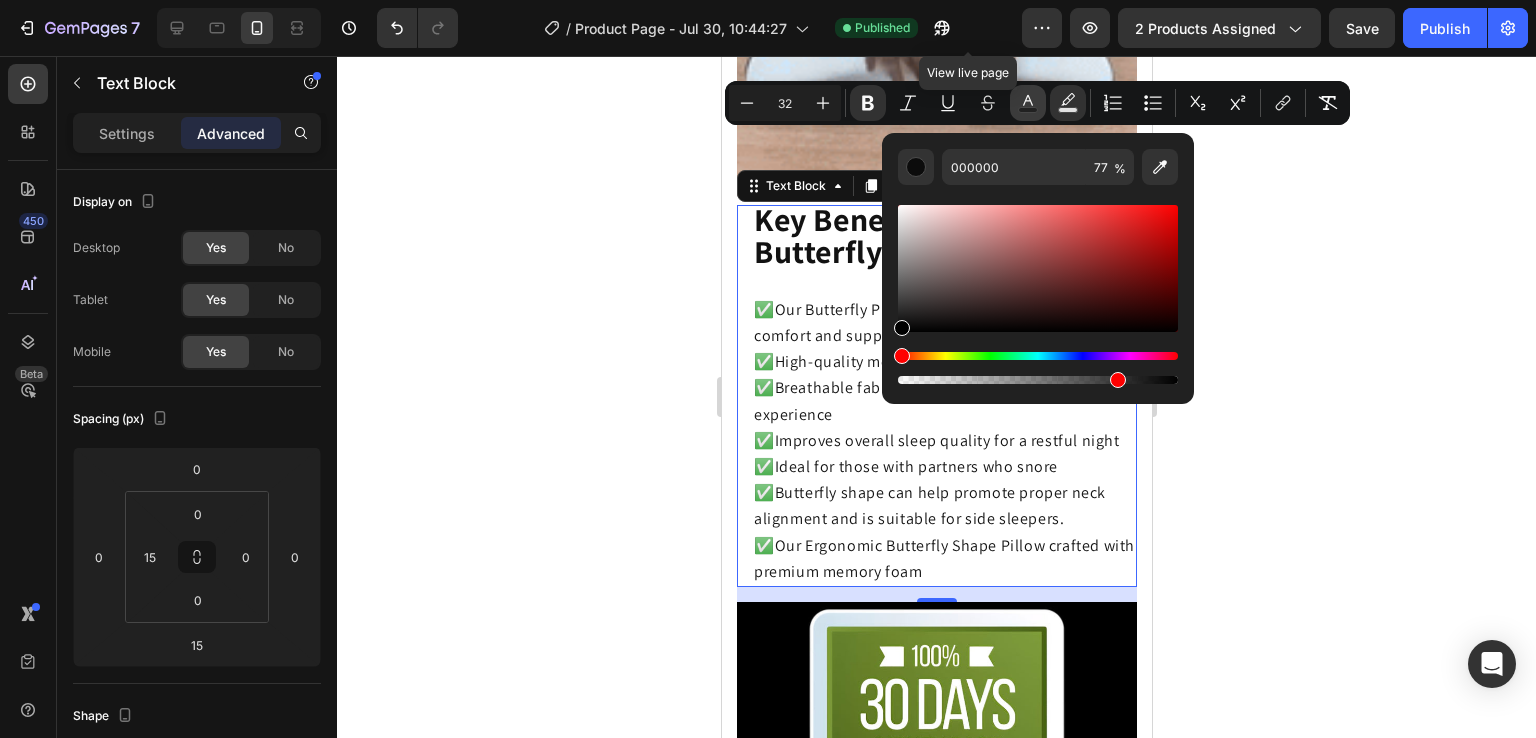 type on "121212" 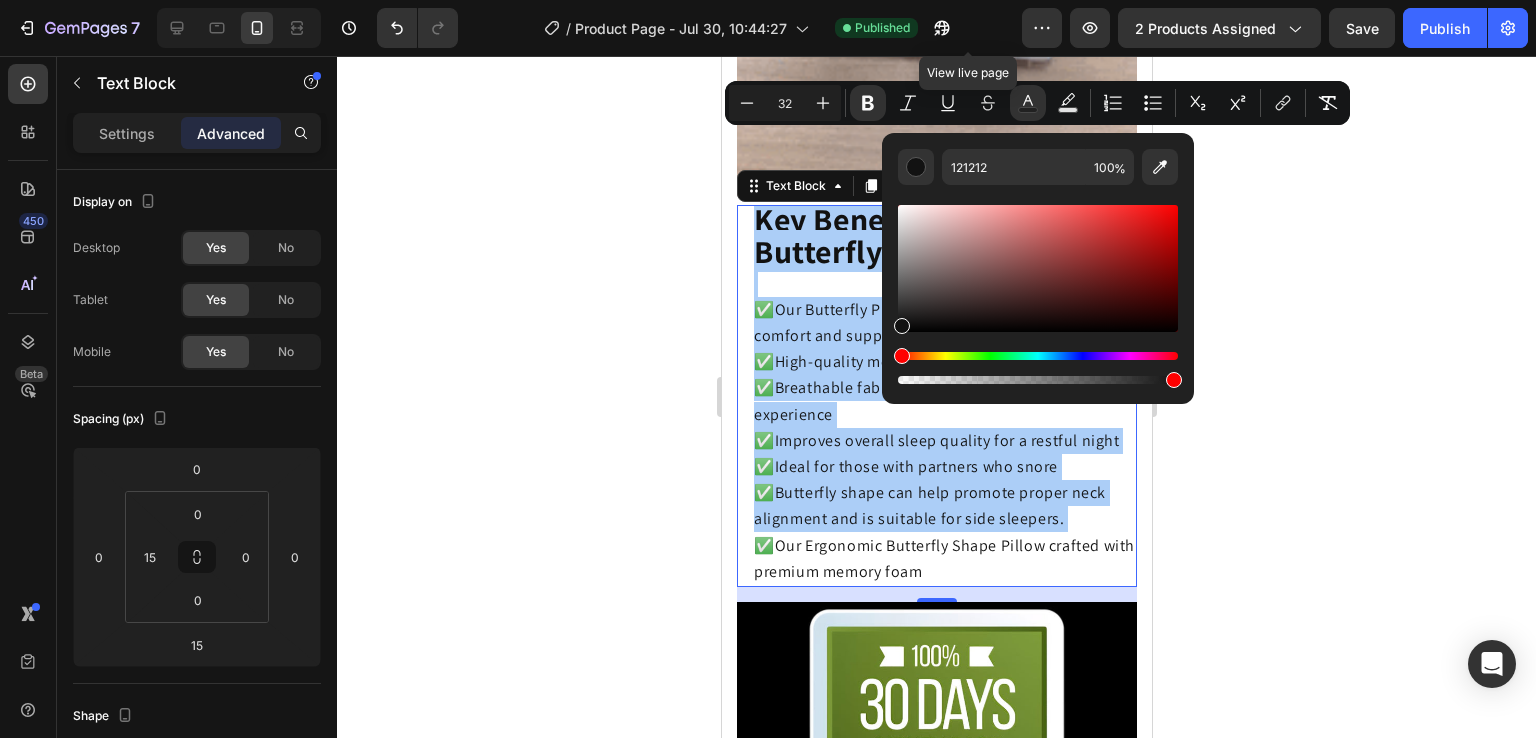click 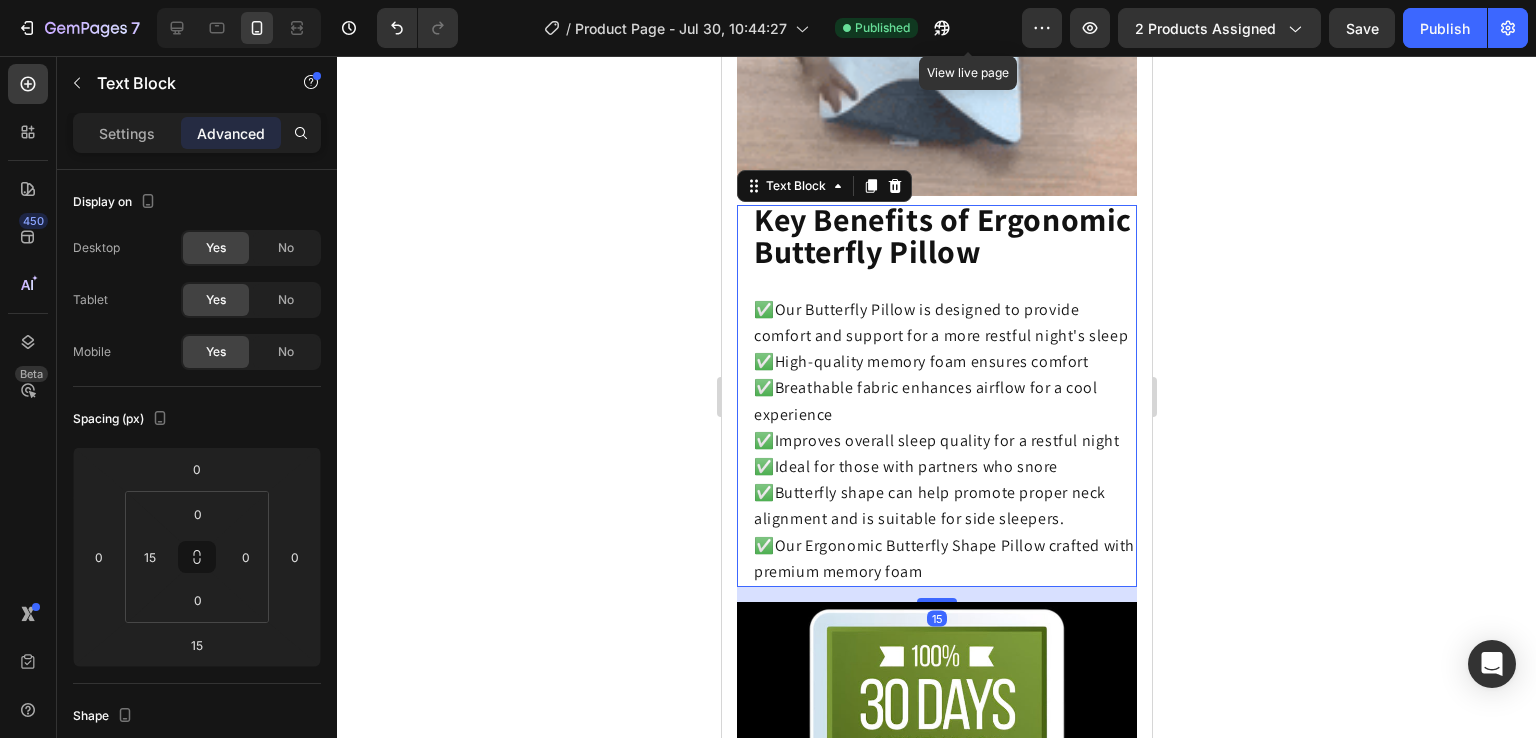 click on "✅" 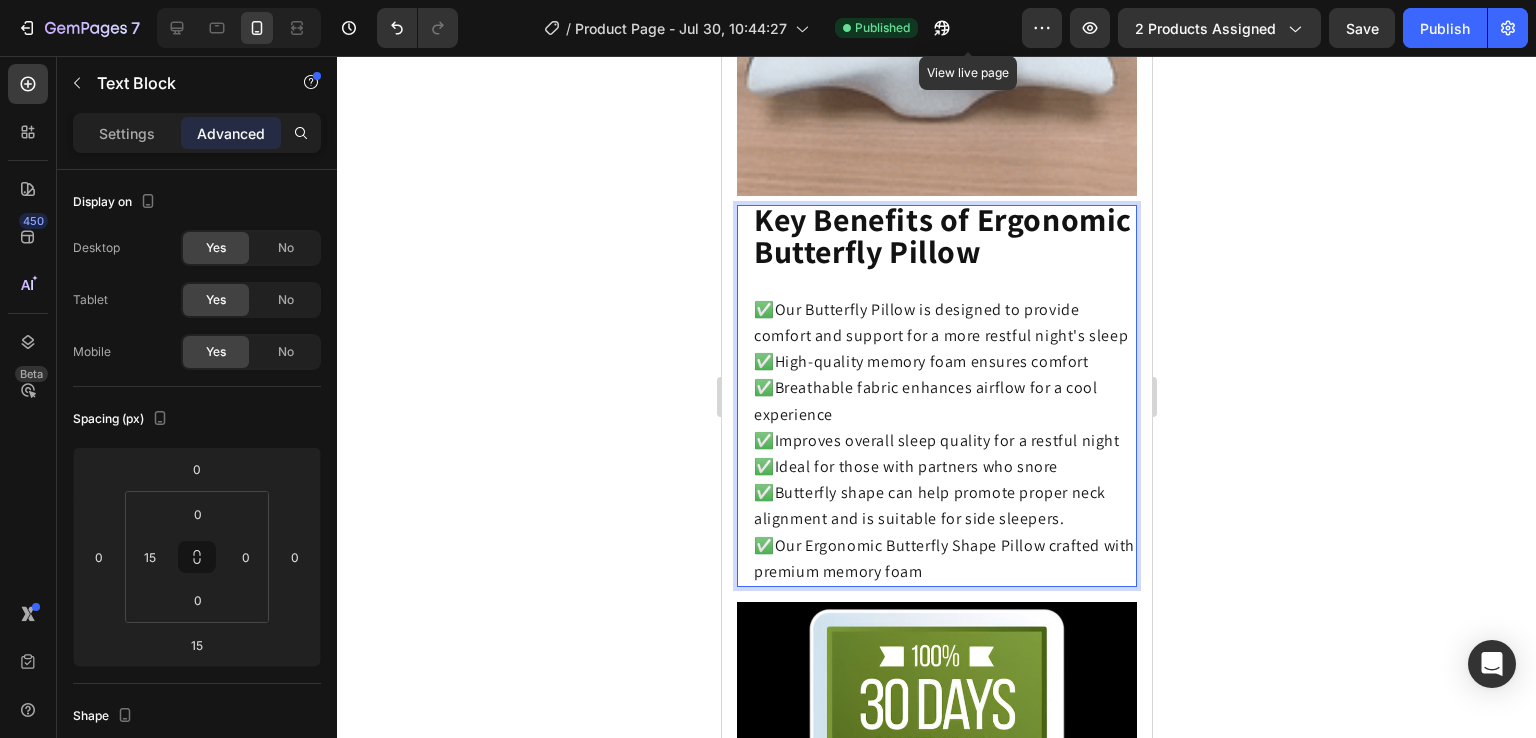 click on "✅" 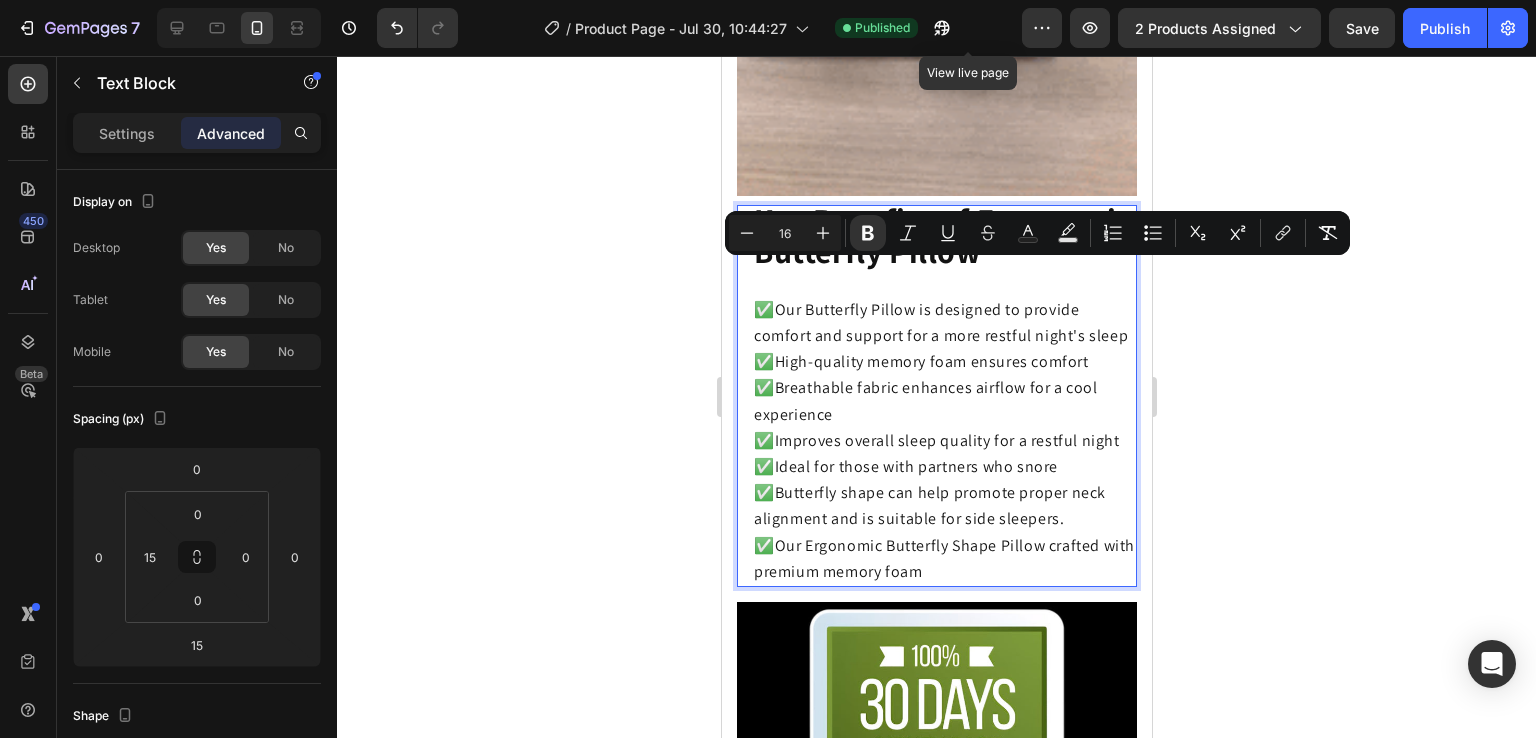 drag, startPoint x: 757, startPoint y: 273, endPoint x: 989, endPoint y: 582, distance: 386.40005 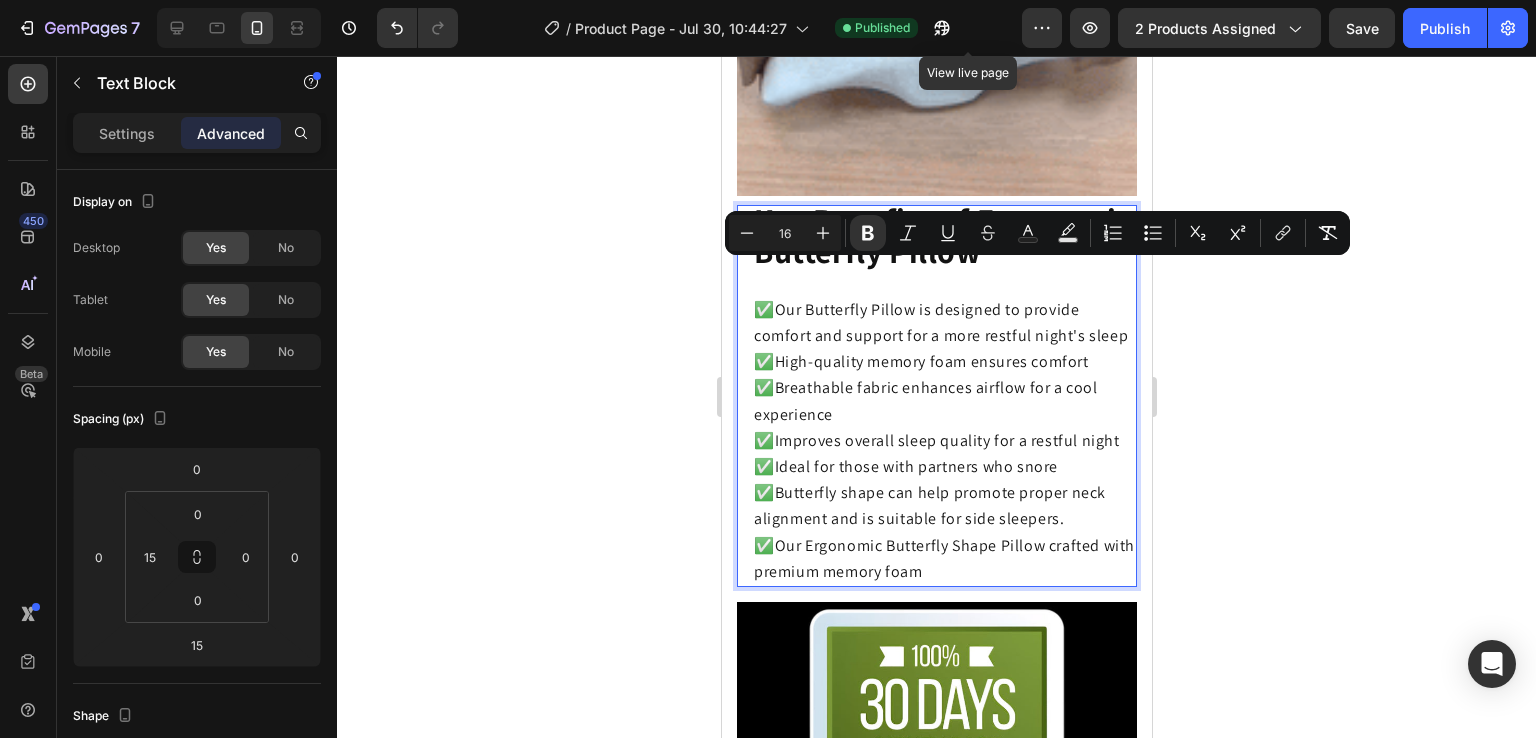 click on "✅  Our Butterfly Pillow is designed to provide comfort and support for a more restful night's sleep ✅  High-quality memory foam ensures comfort ✅  Breathable fabric enhances airflow for a cool experience ✅  Improves overall sleep quality for a restful night ✅  Ideal for those with partners who snore ✅ Butterfly shape can help promote proper neck alignment and is suitable for side sleepers. ✅  Our Ergonomic Butterfly Shape Pillow crafted with premium memory foam" 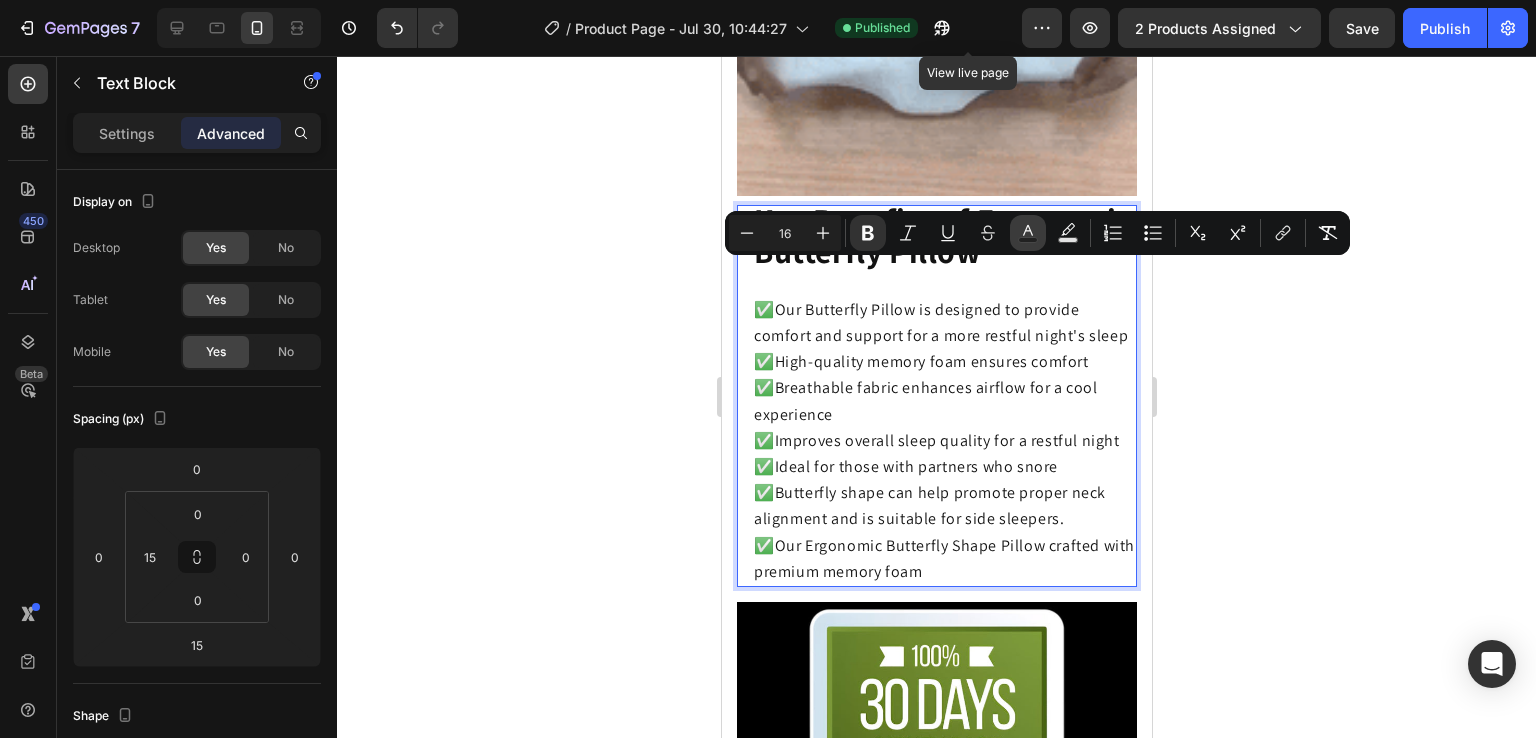 click 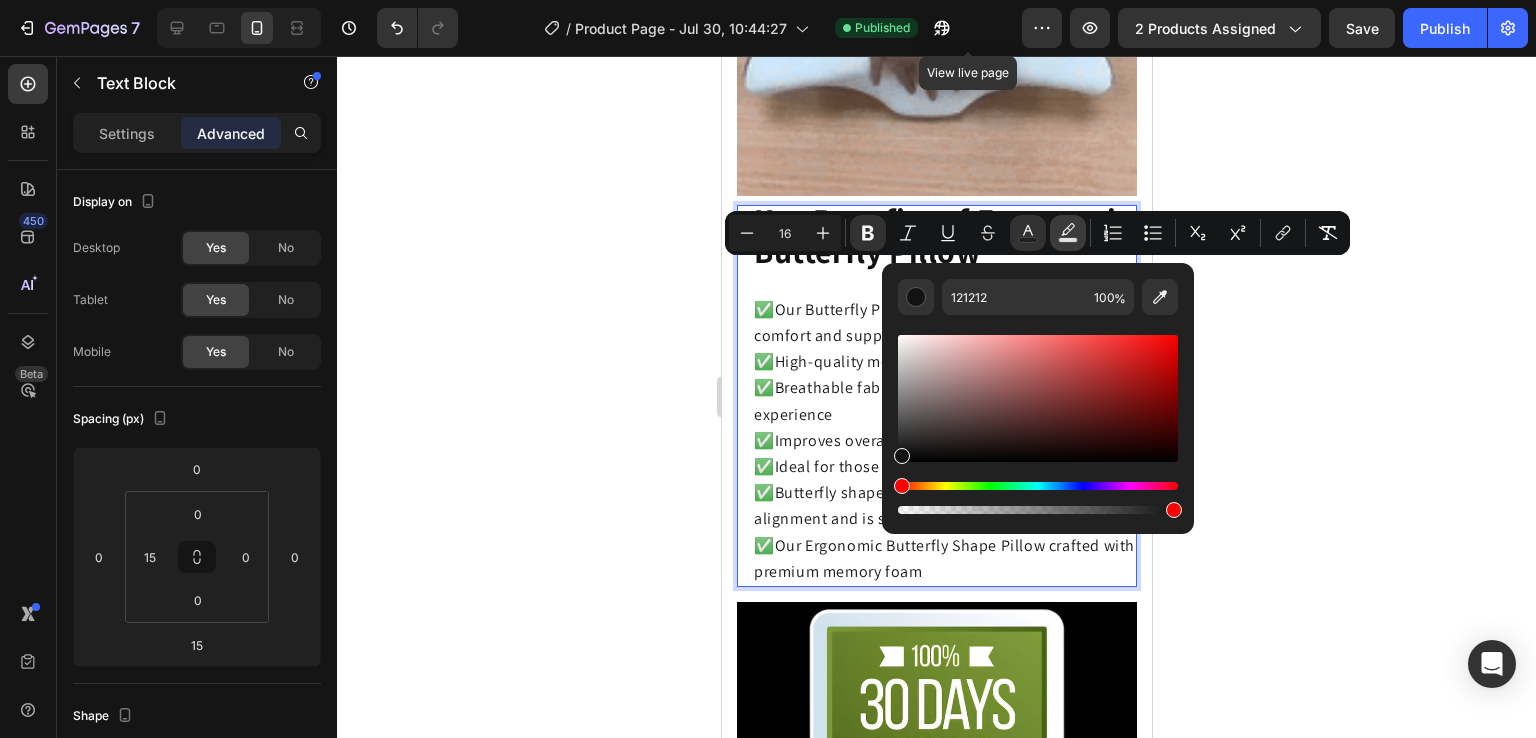 click 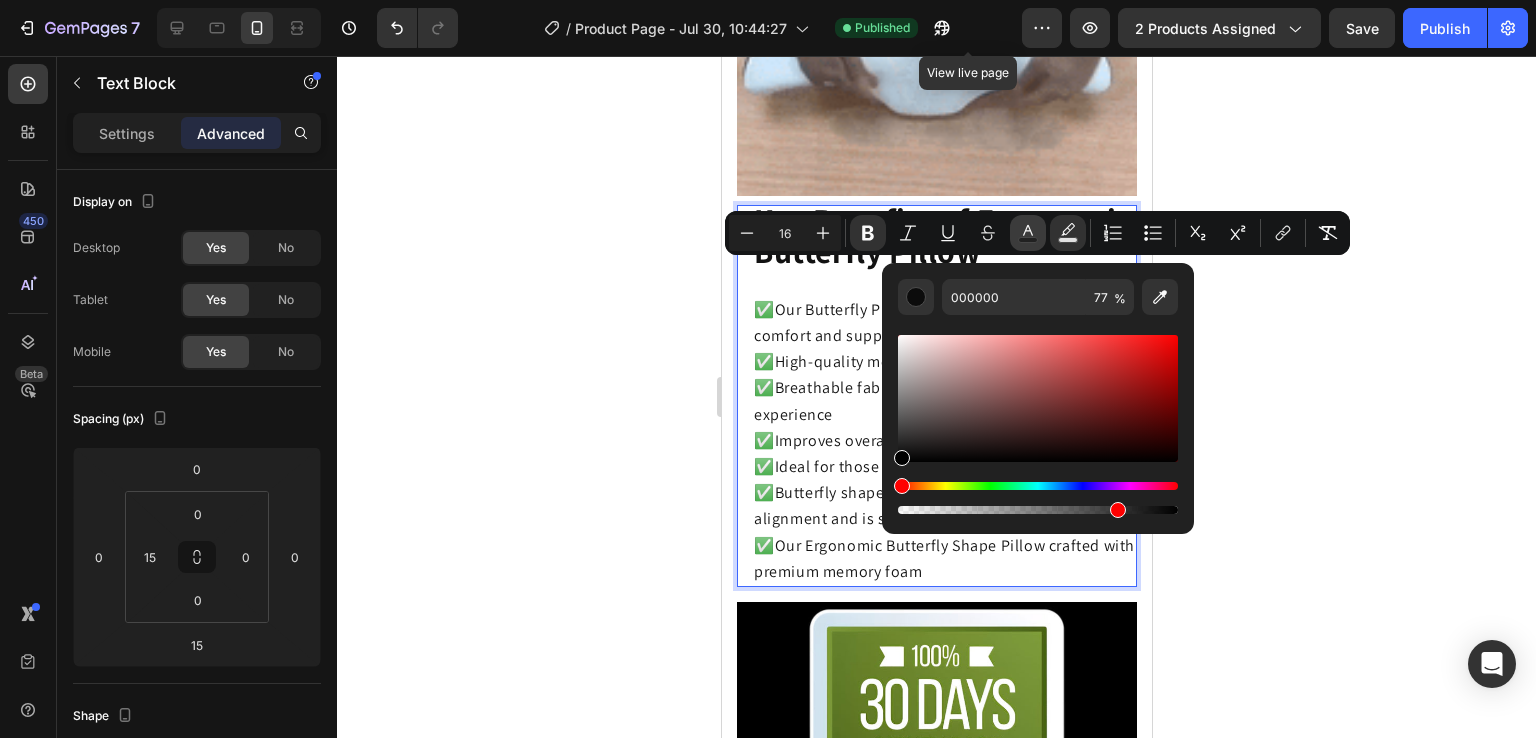 click on "Text Color" at bounding box center [1028, 233] 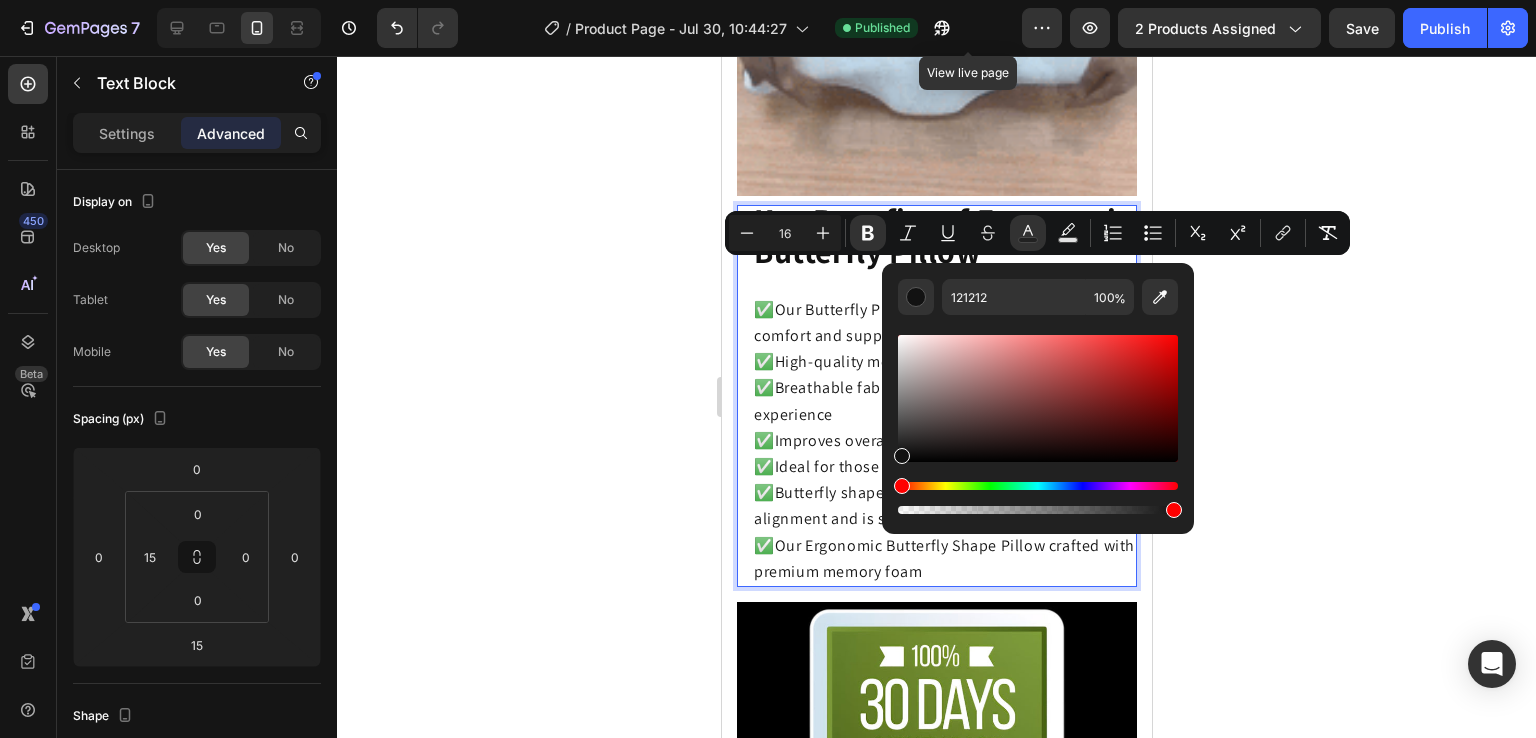 click on "✅  High-quality memory foam ensures comfort" 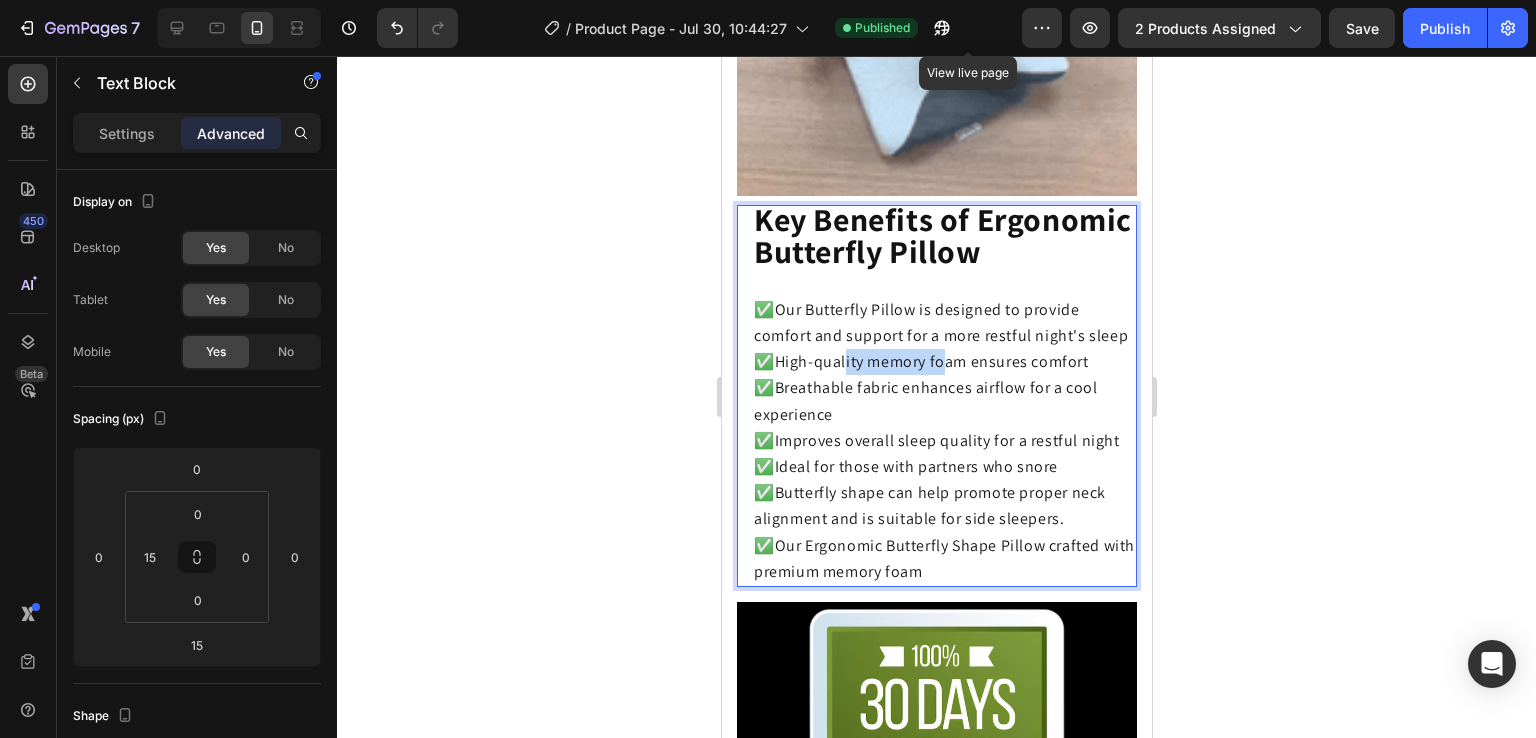 drag, startPoint x: 945, startPoint y: 357, endPoint x: 845, endPoint y: 358, distance: 100.005 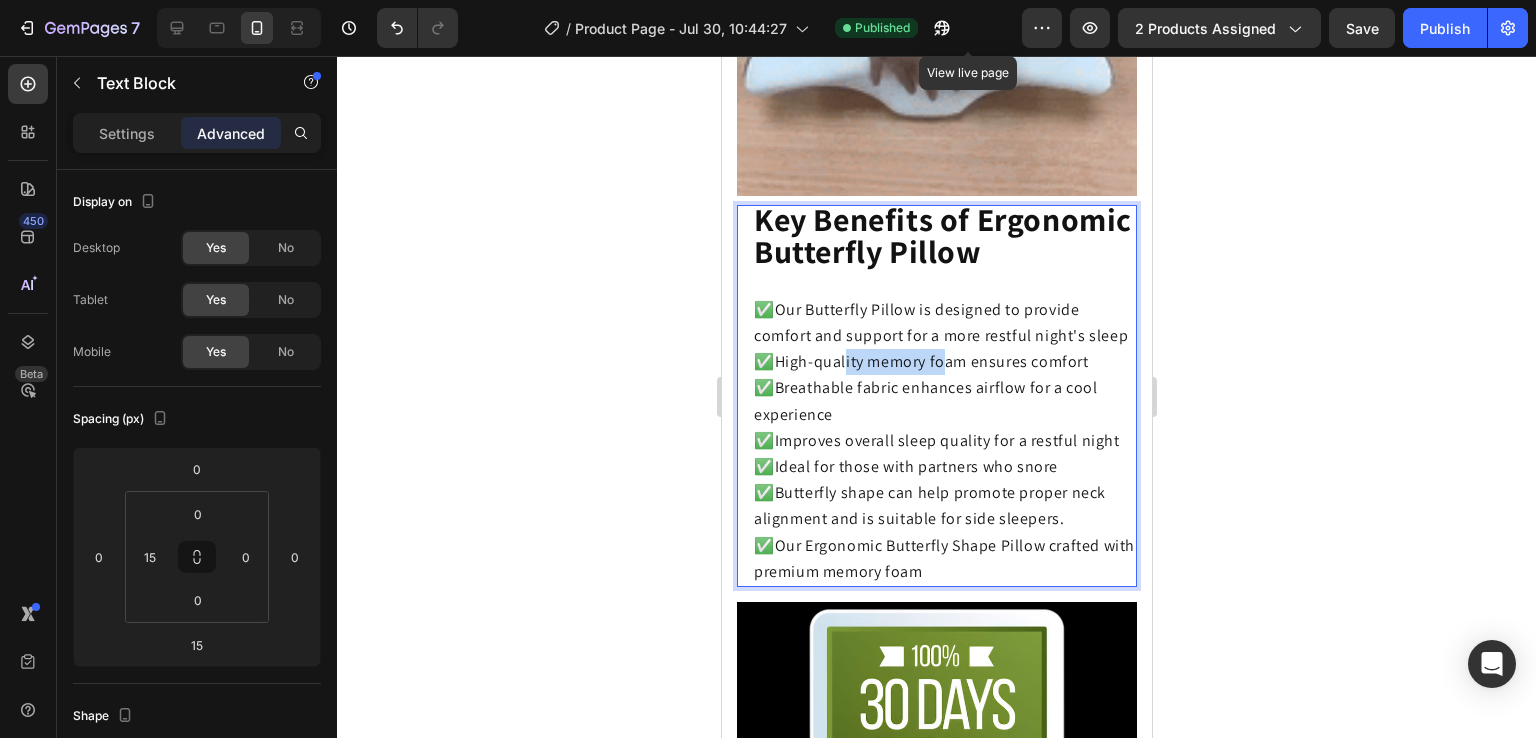 click on "✅  High-quality memory foam ensures comfort" 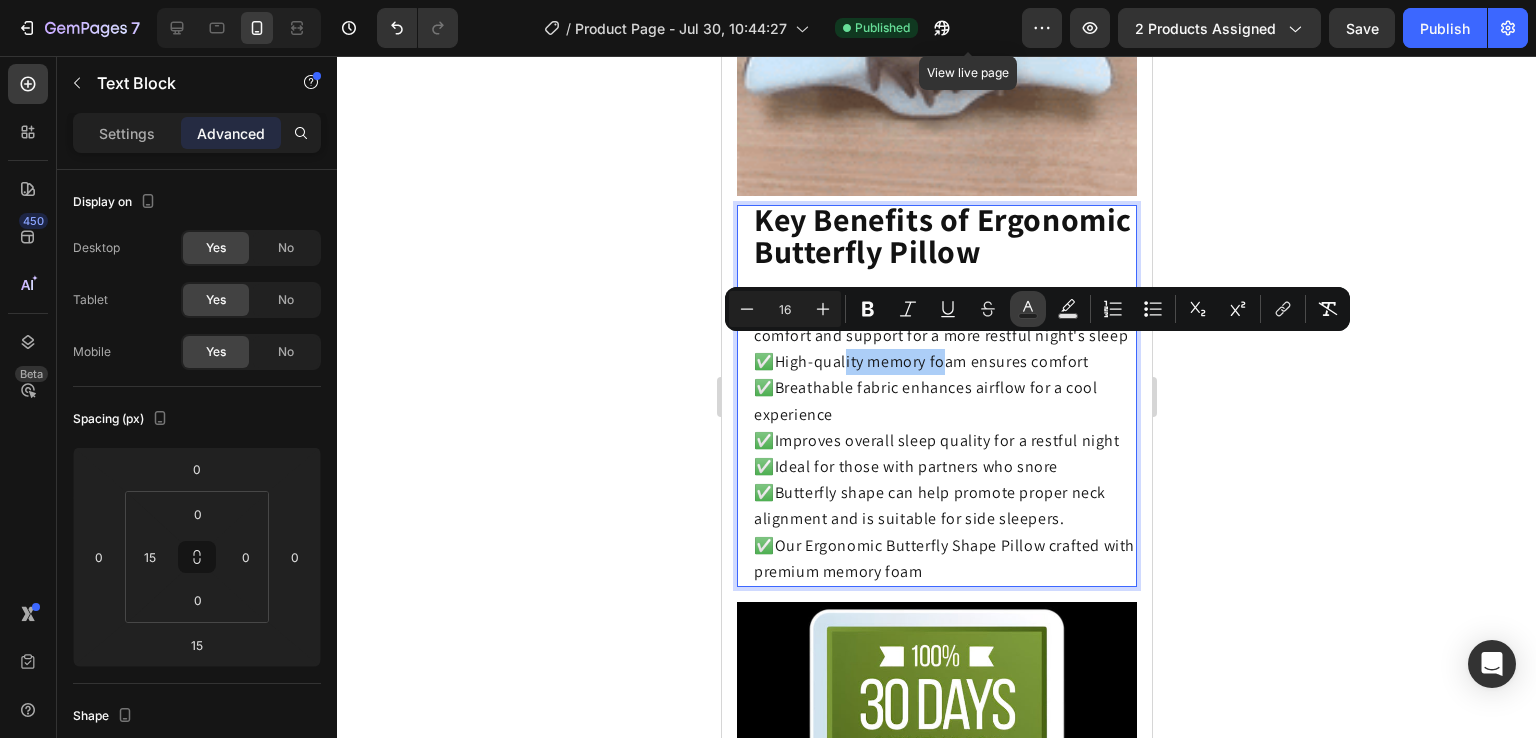 click 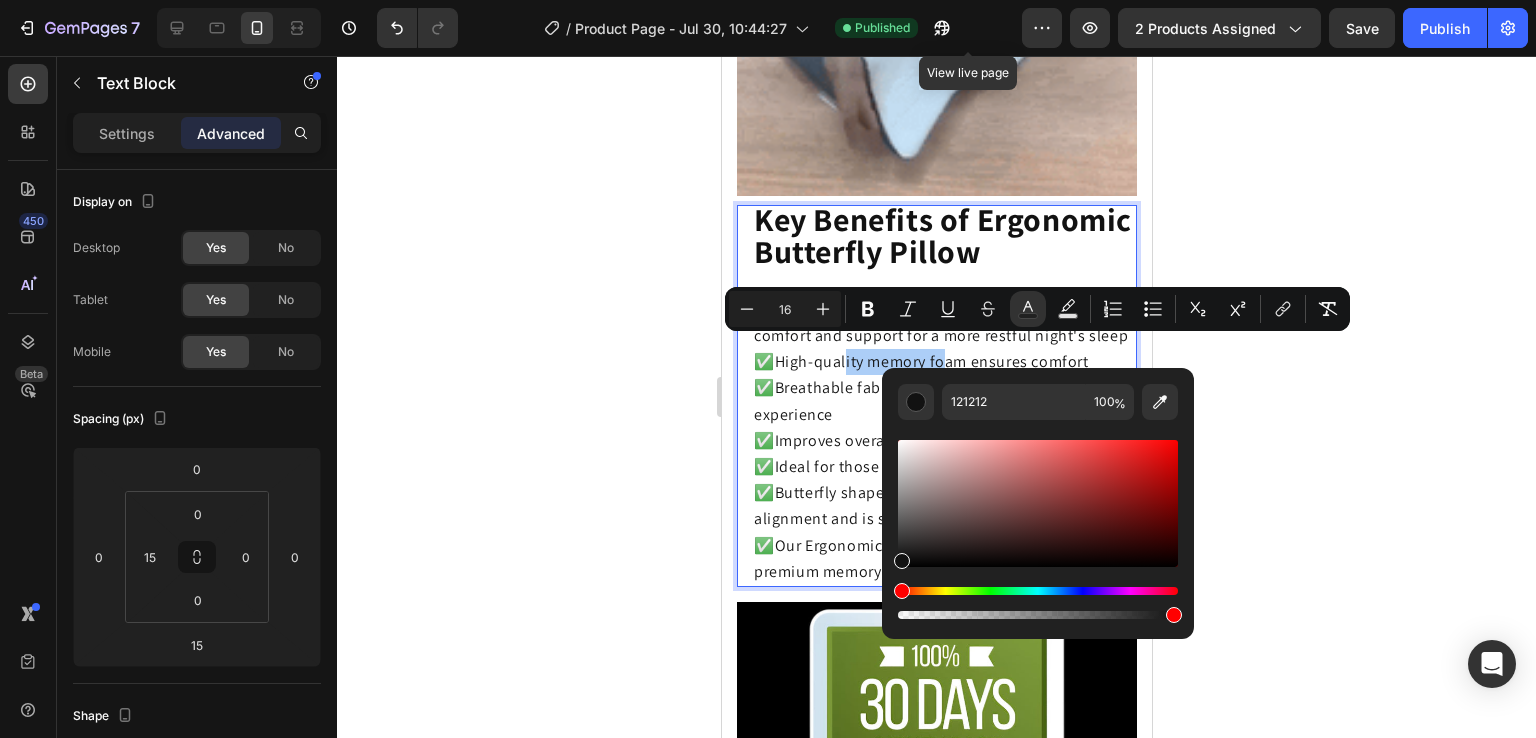 click 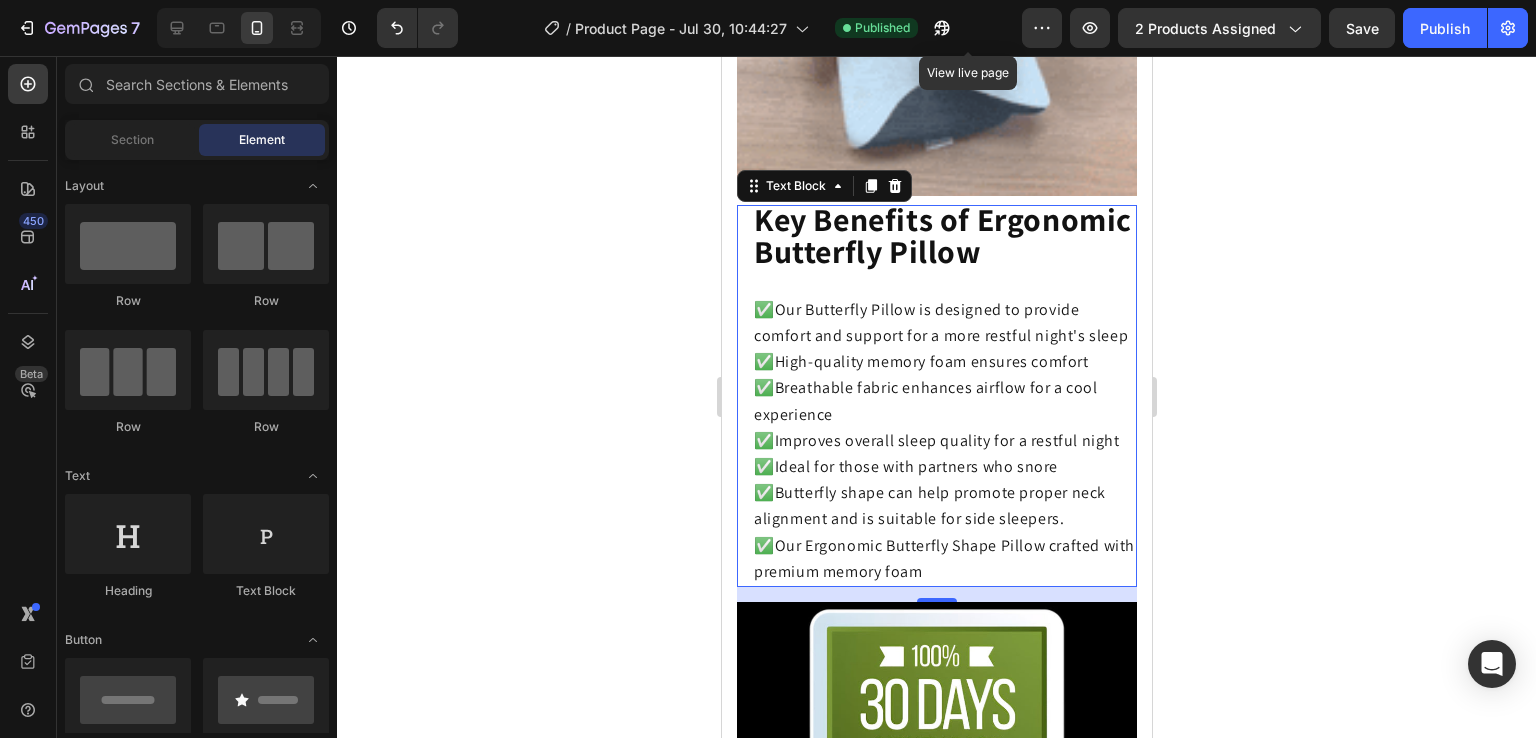 click on "Key Benefits of Ergonomic Butterfly Pillow" 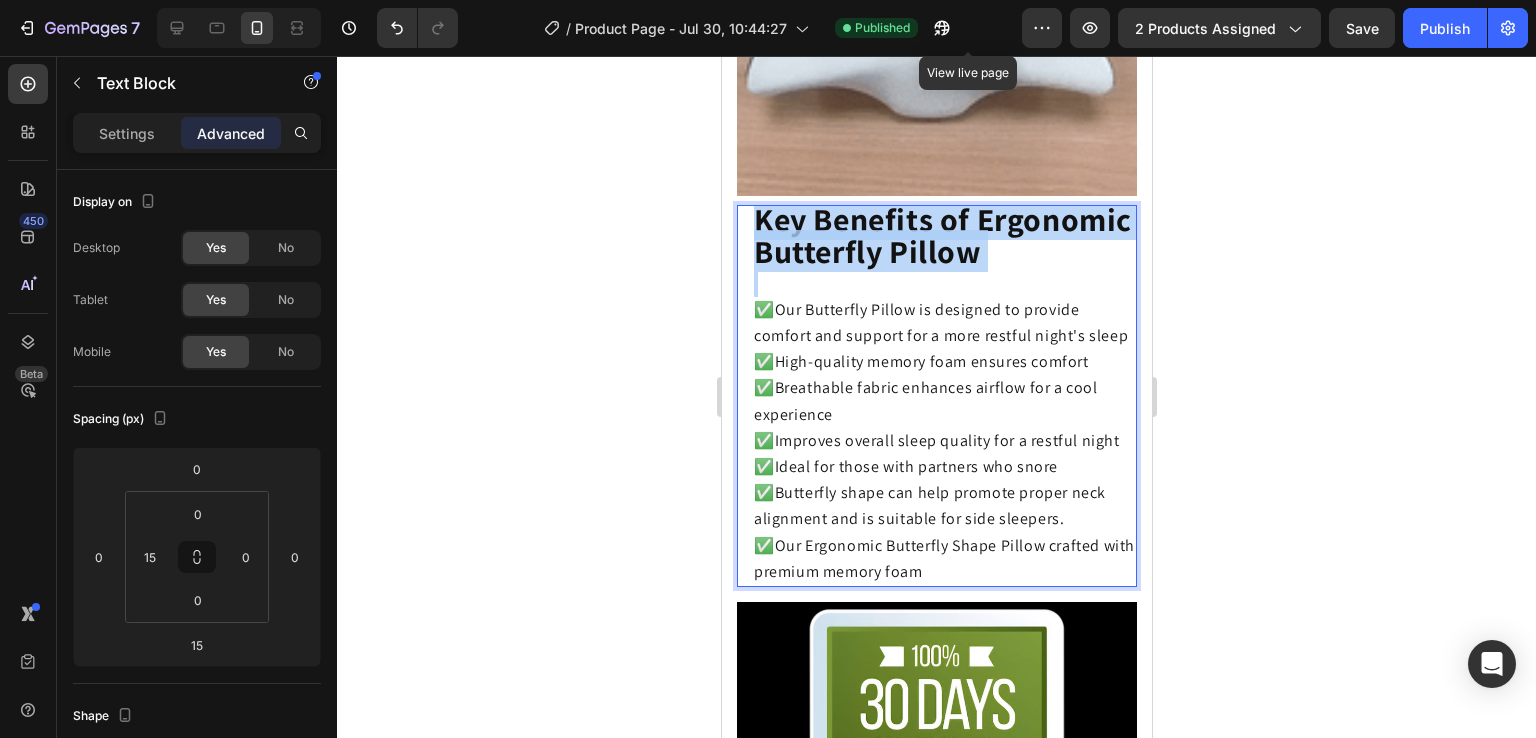click on "Key Benefits of Ergonomic Butterfly Pillow" 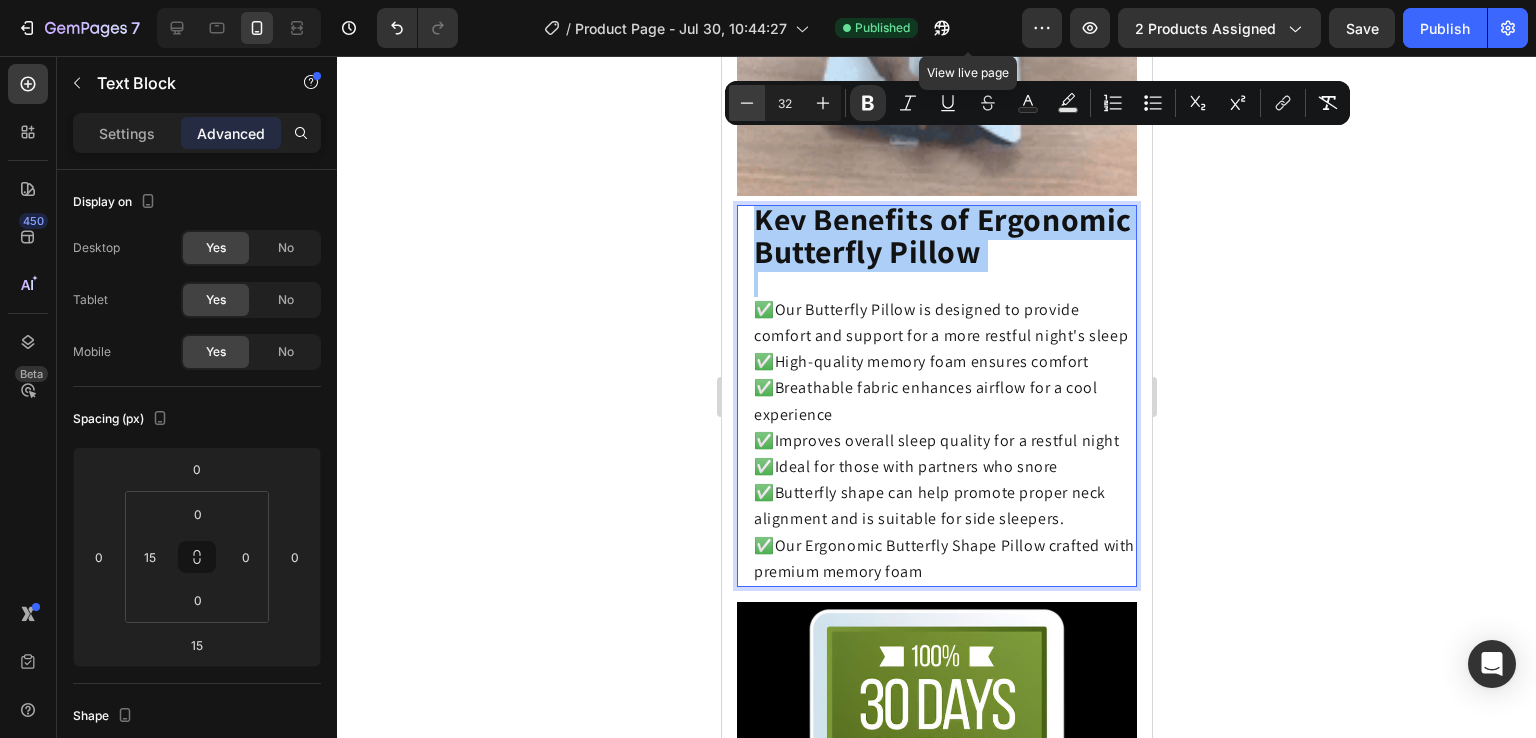 click 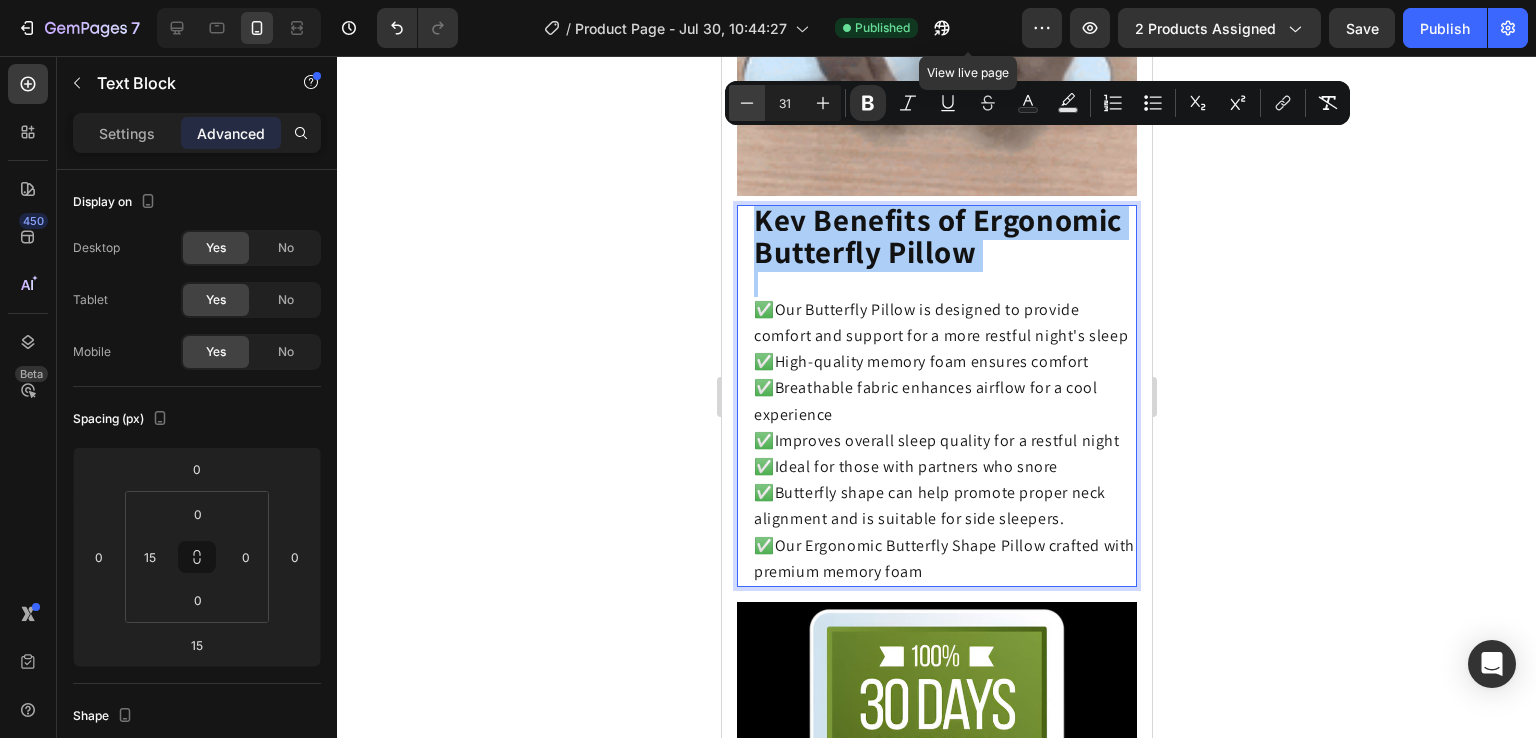 click 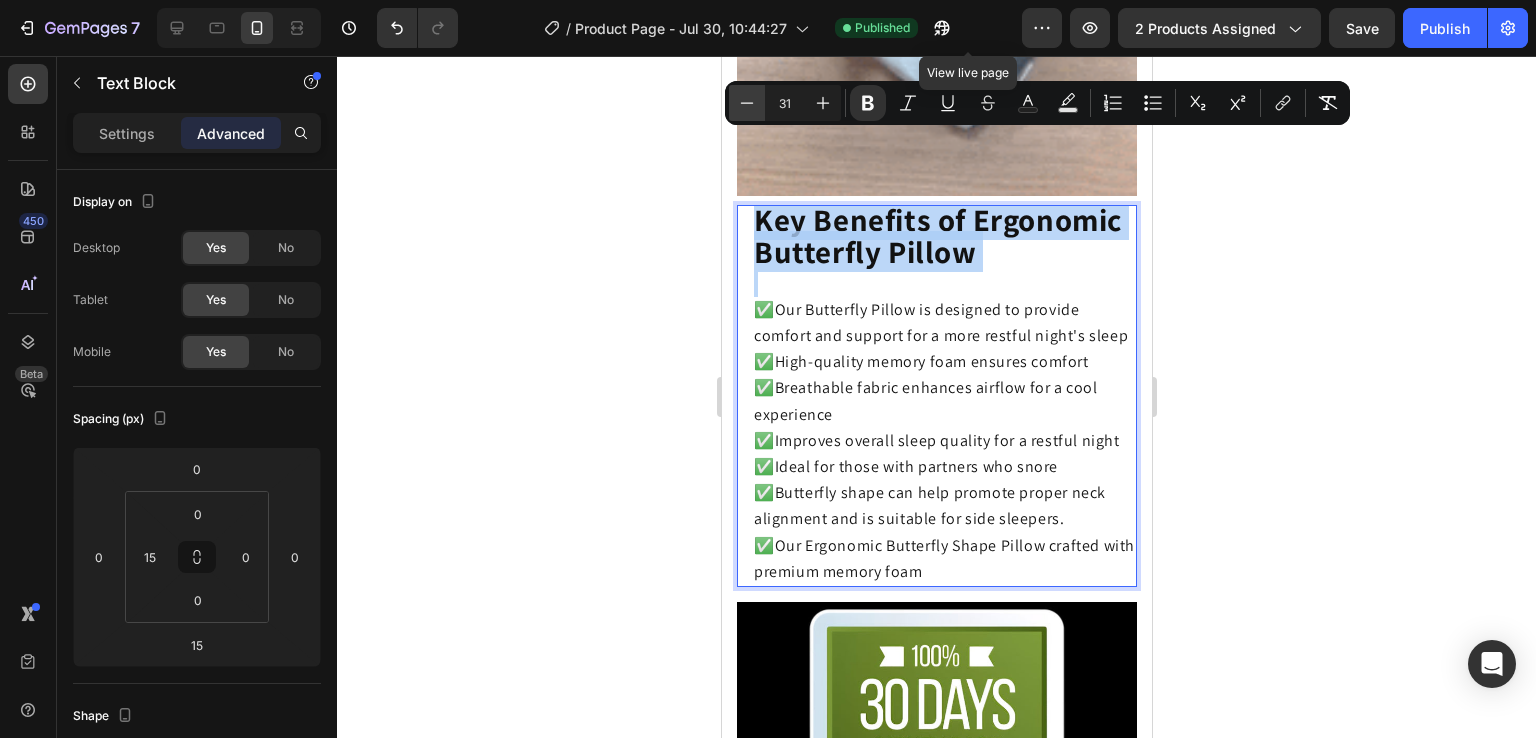 type on "30" 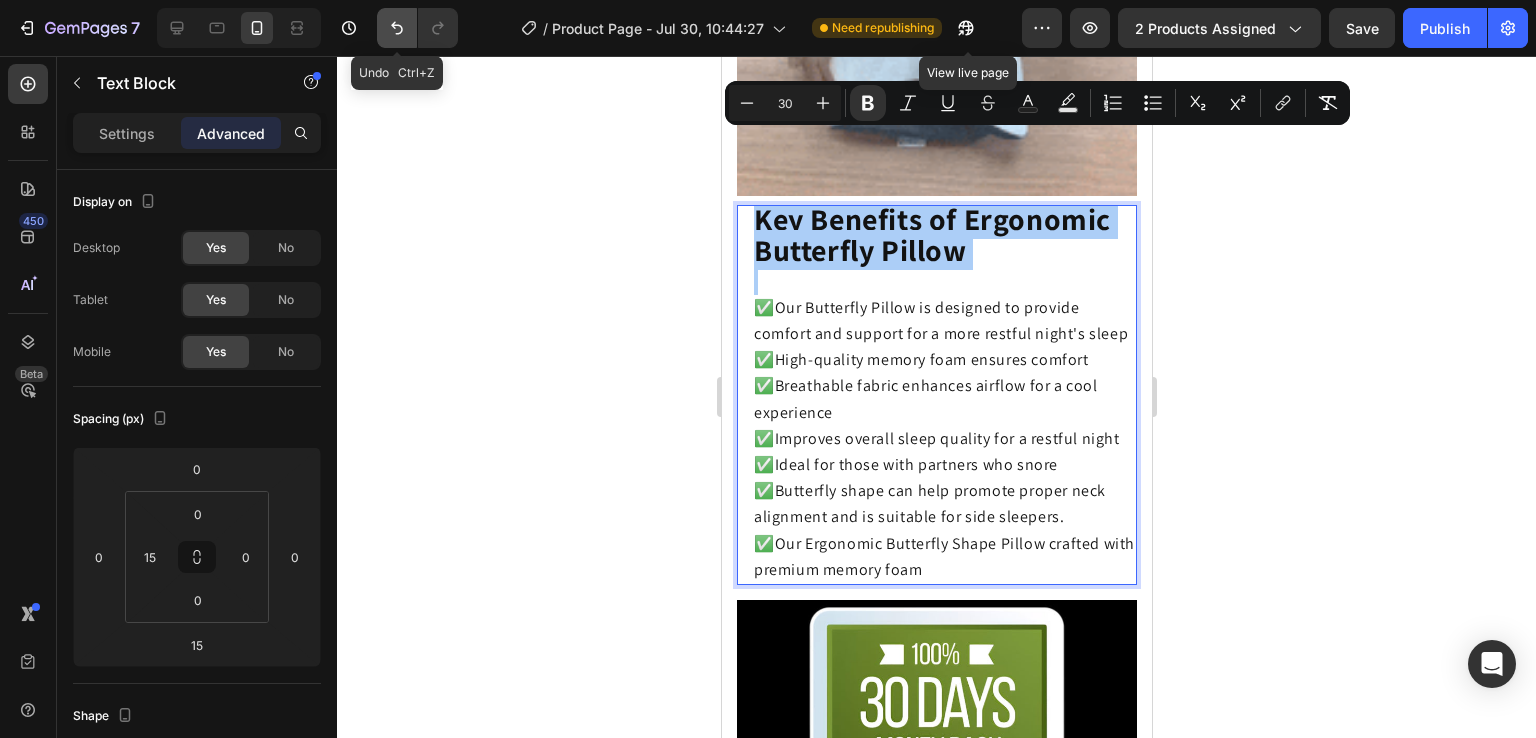 click 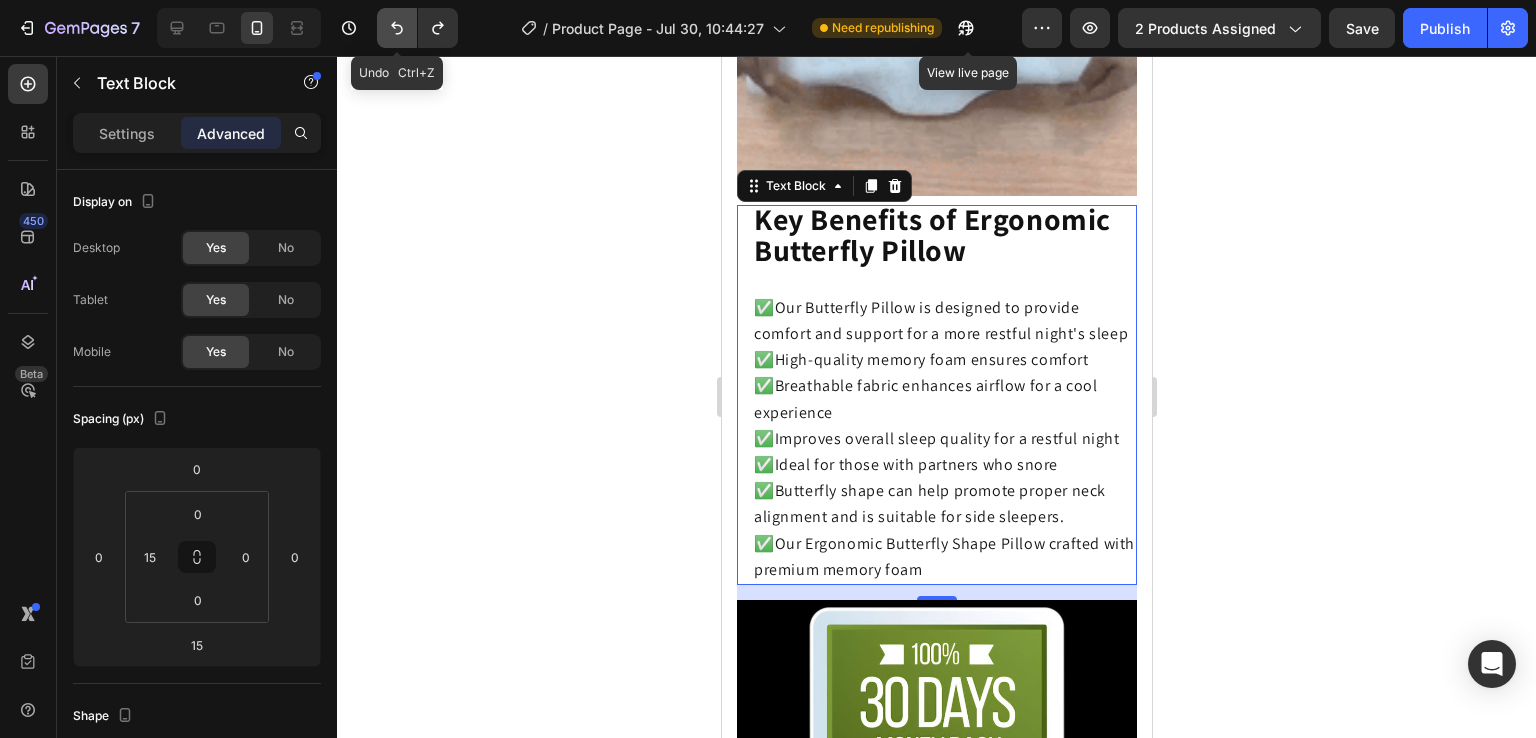 click 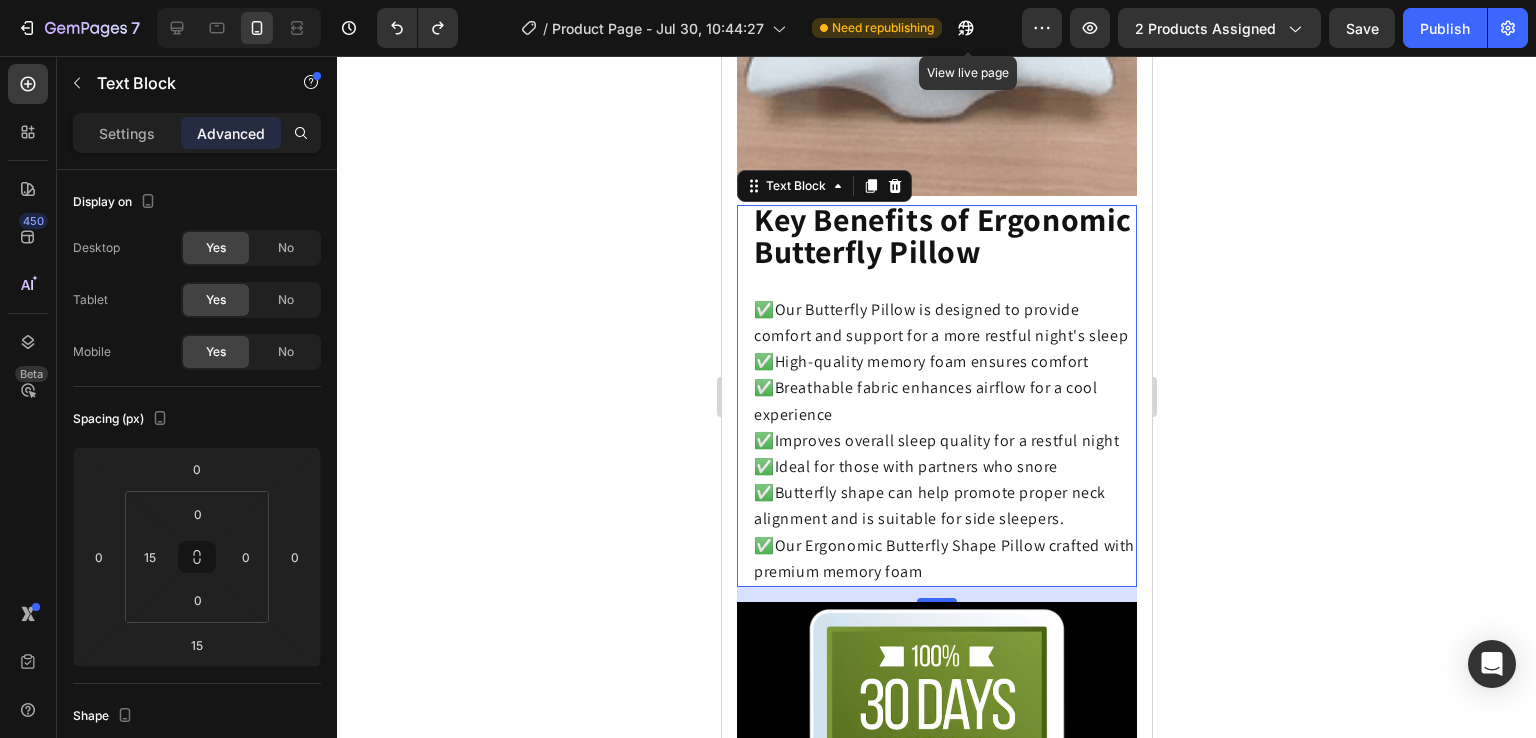 click 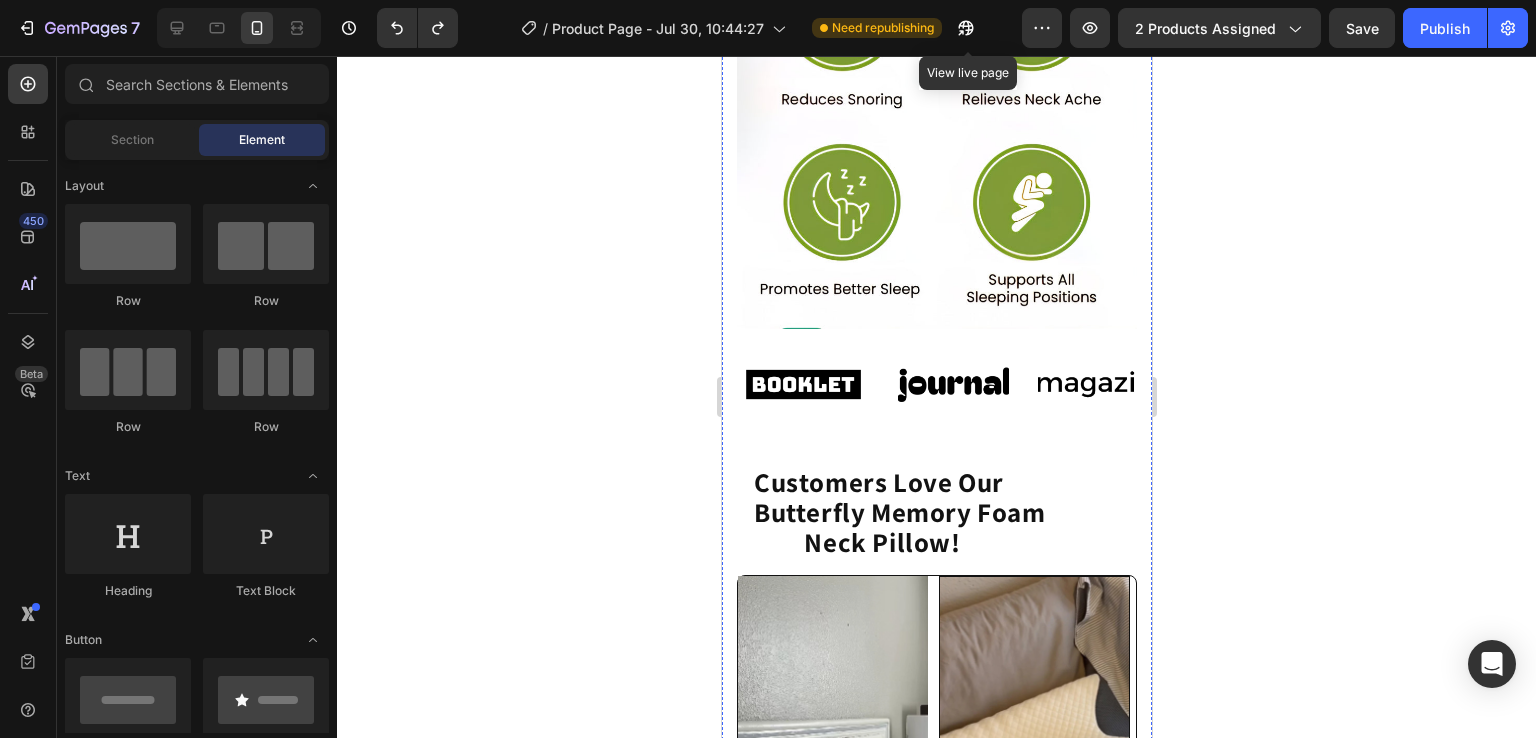 scroll, scrollTop: 1557, scrollLeft: 0, axis: vertical 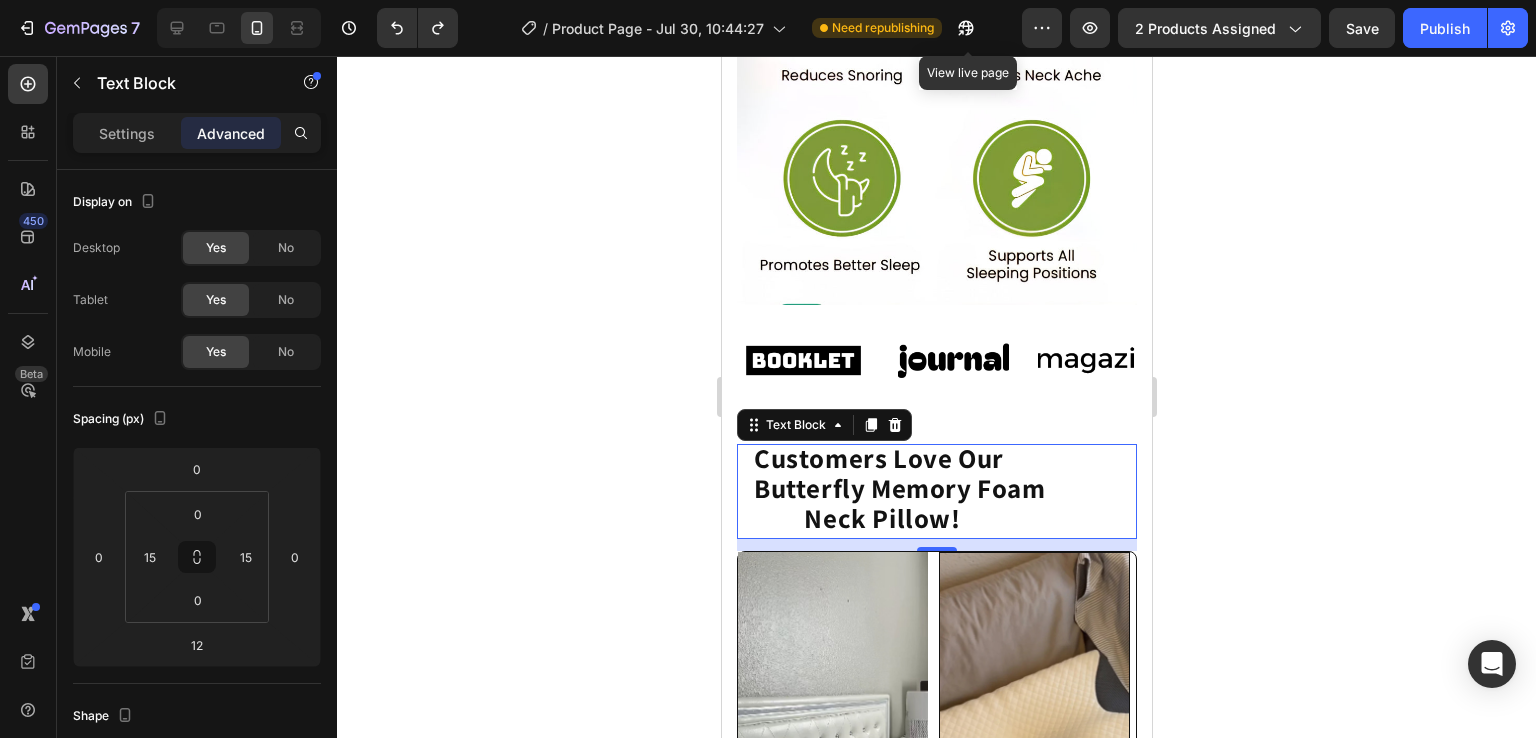 click on "Customers Love Our Butterfly Memory Foam                      Neck Pillow!" 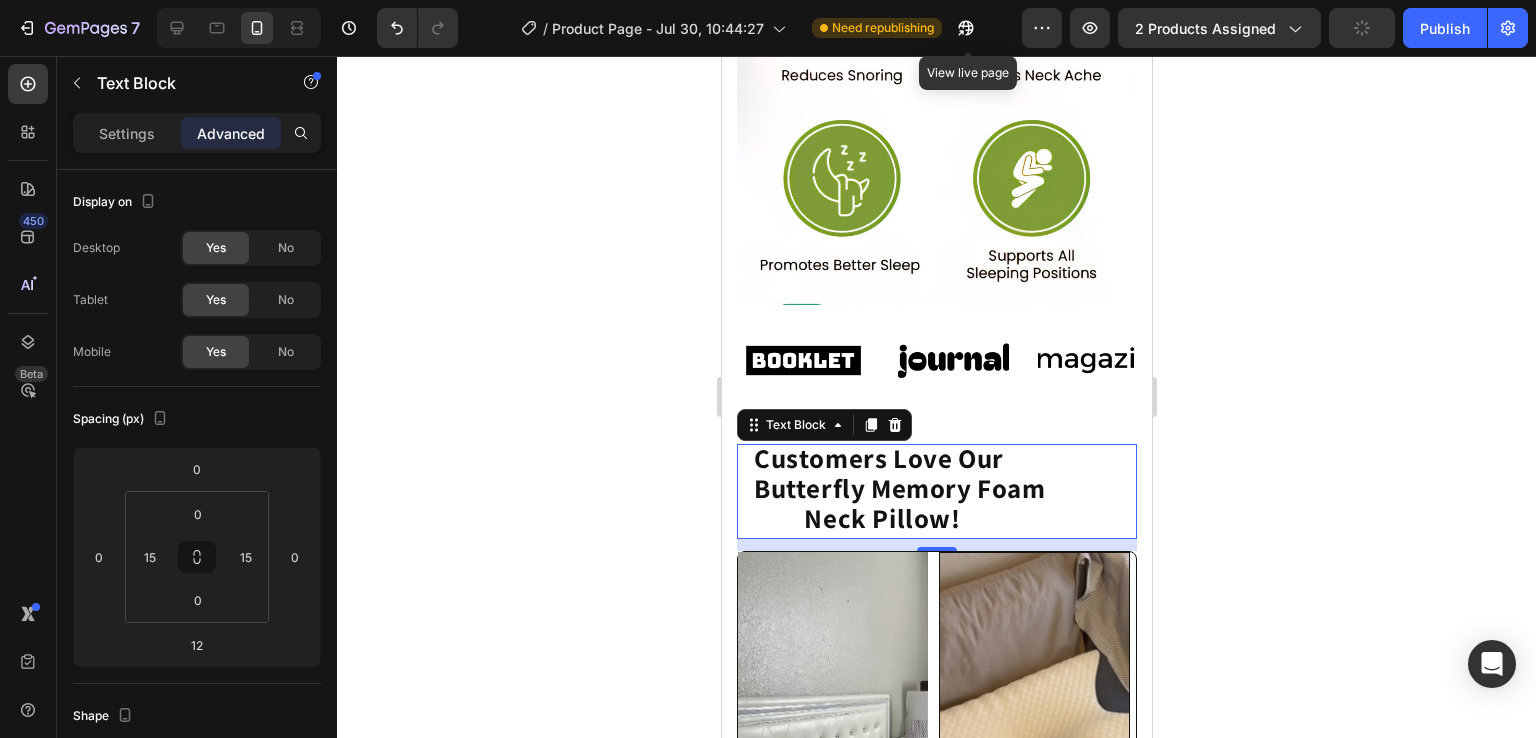 click on "Customers Love Our Butterfly Memory Foam                      Neck Pillow!" 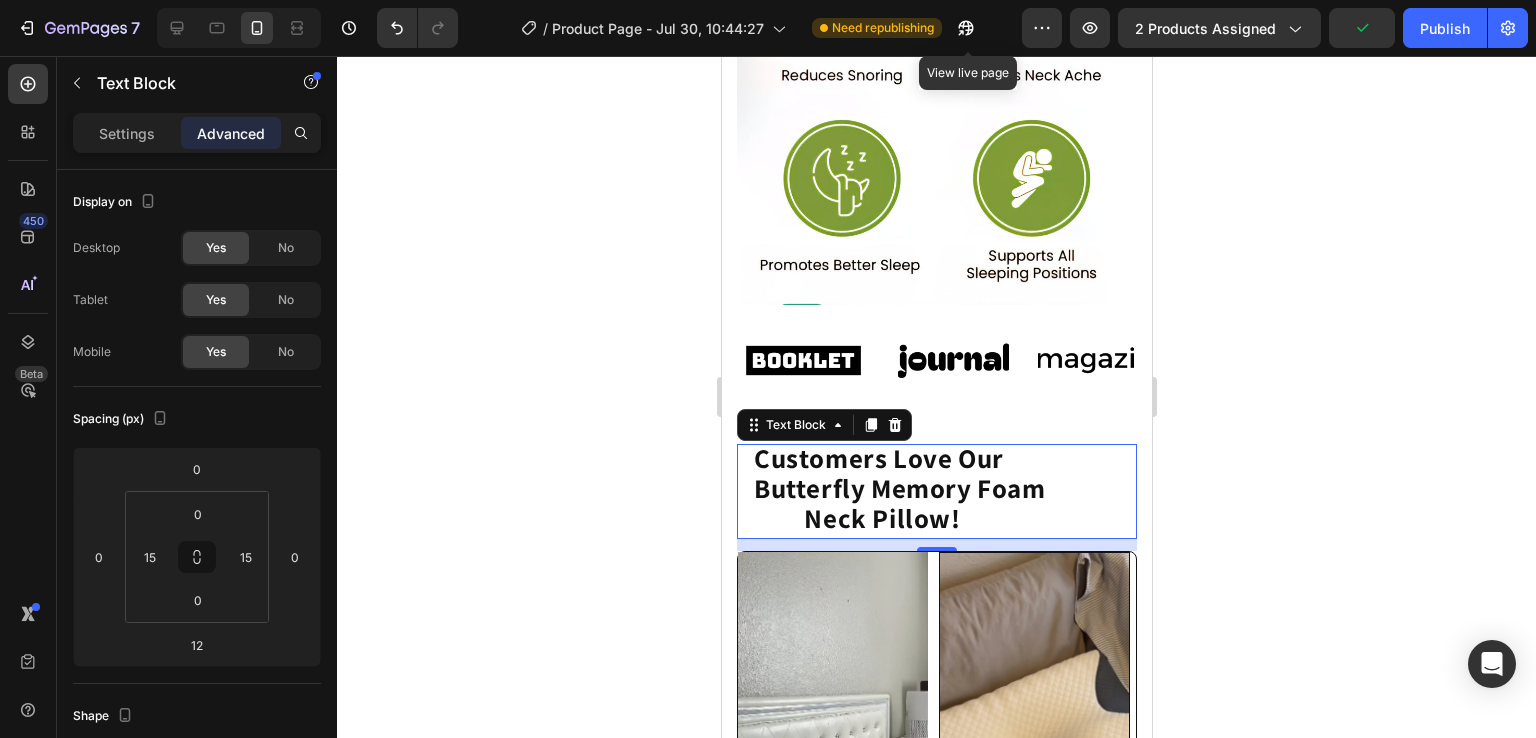 click on "Customers Love Our Butterfly Memory Foam                      Neck Pillow! Text Block   12" 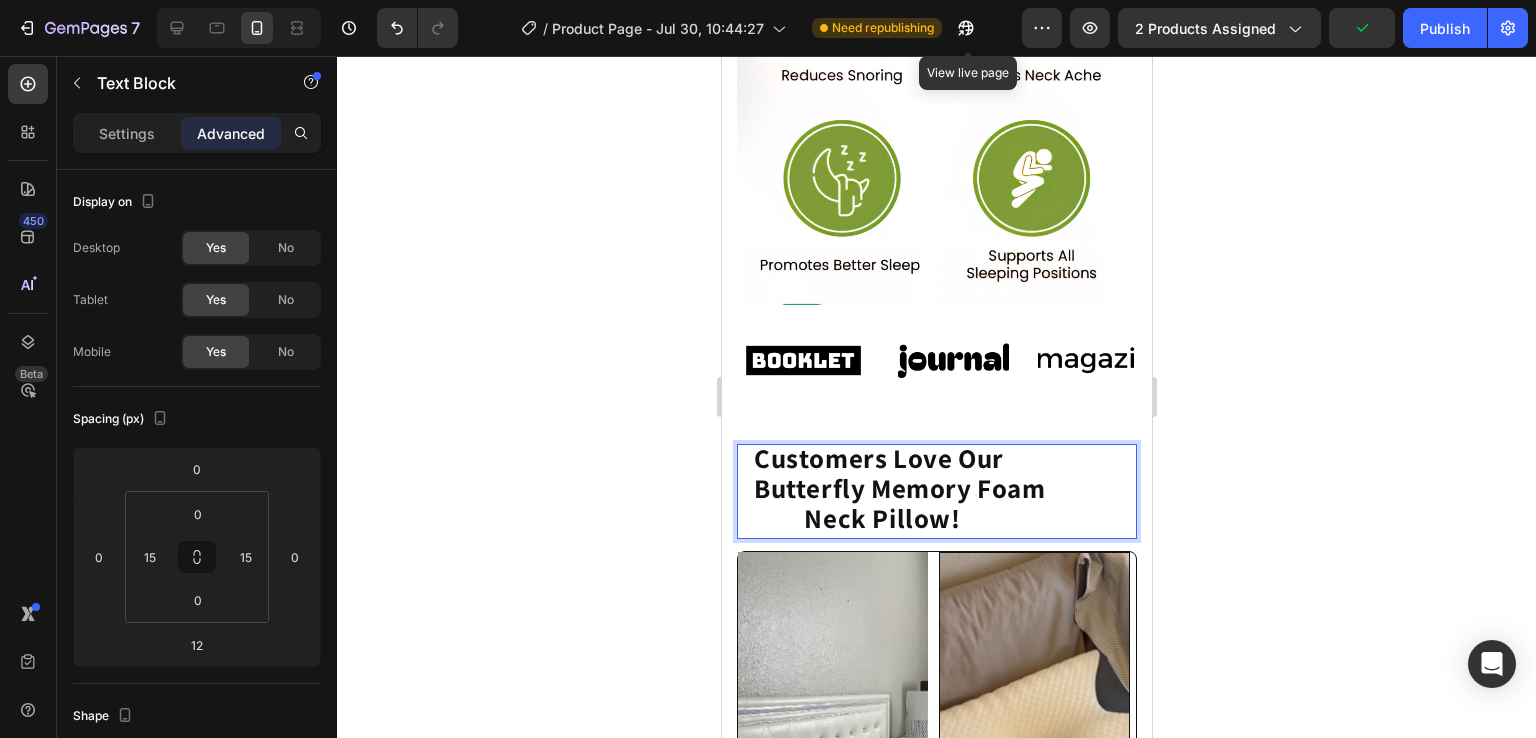 click on "Customers Love Our Butterfly Memory Foam                      Neck Pillow!" 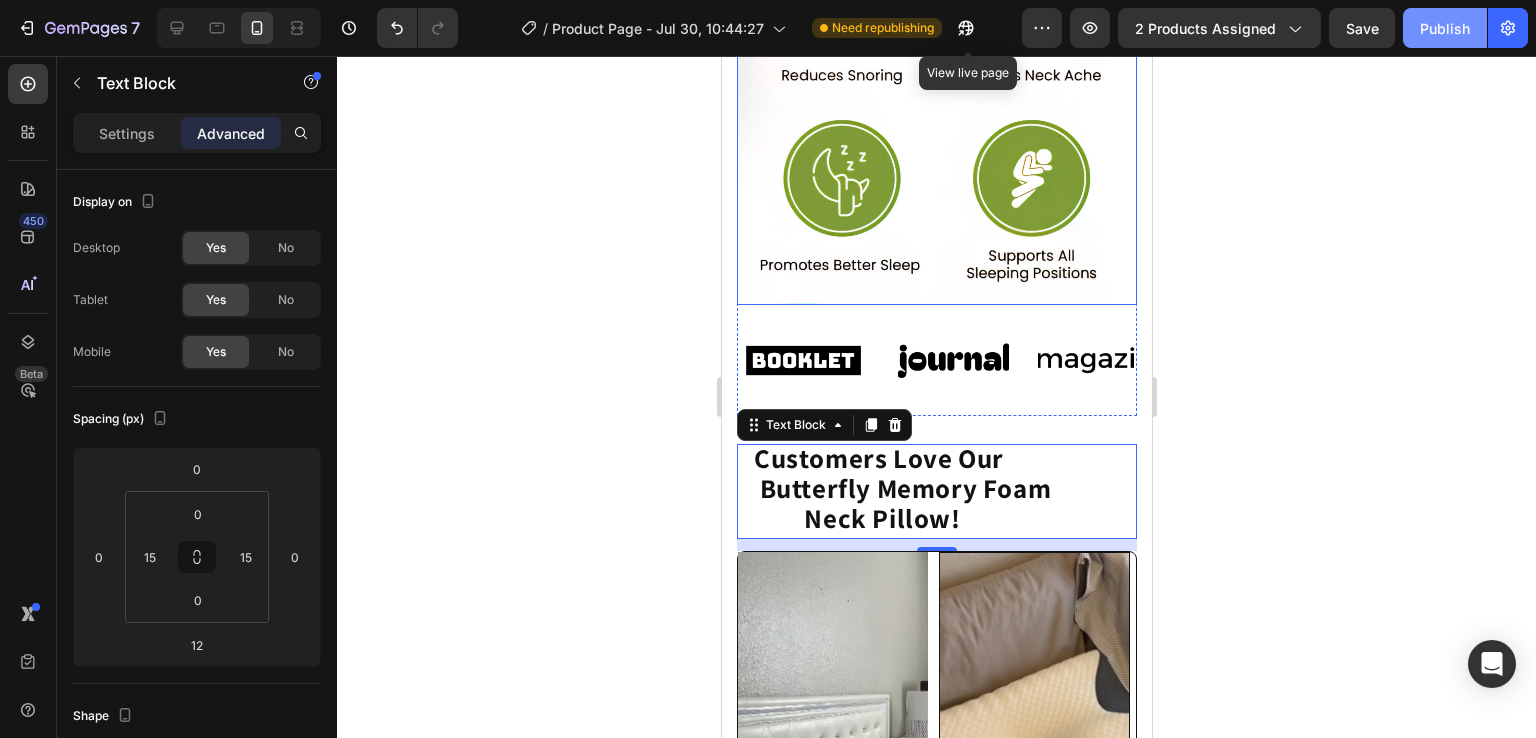 click on "Publish" at bounding box center [1445, 28] 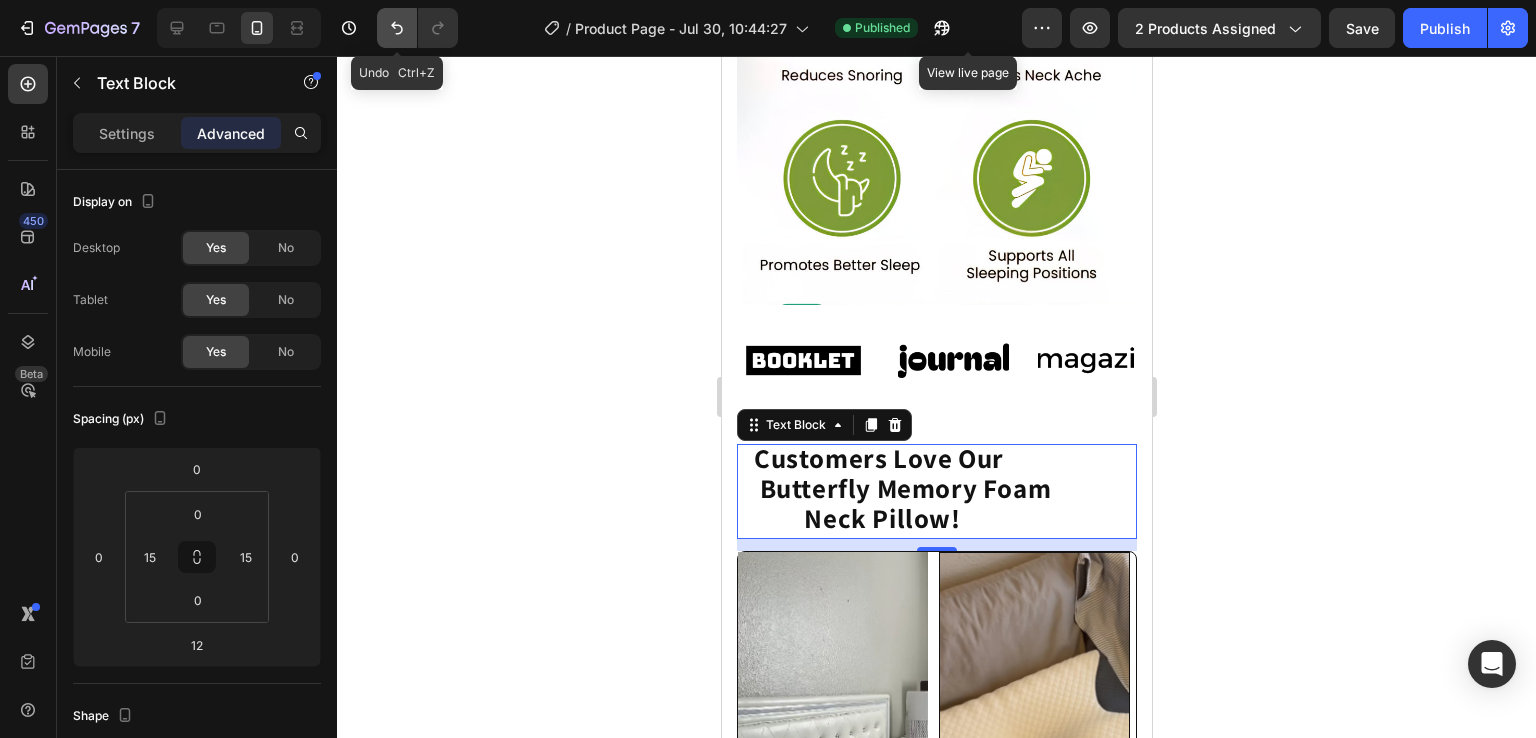click 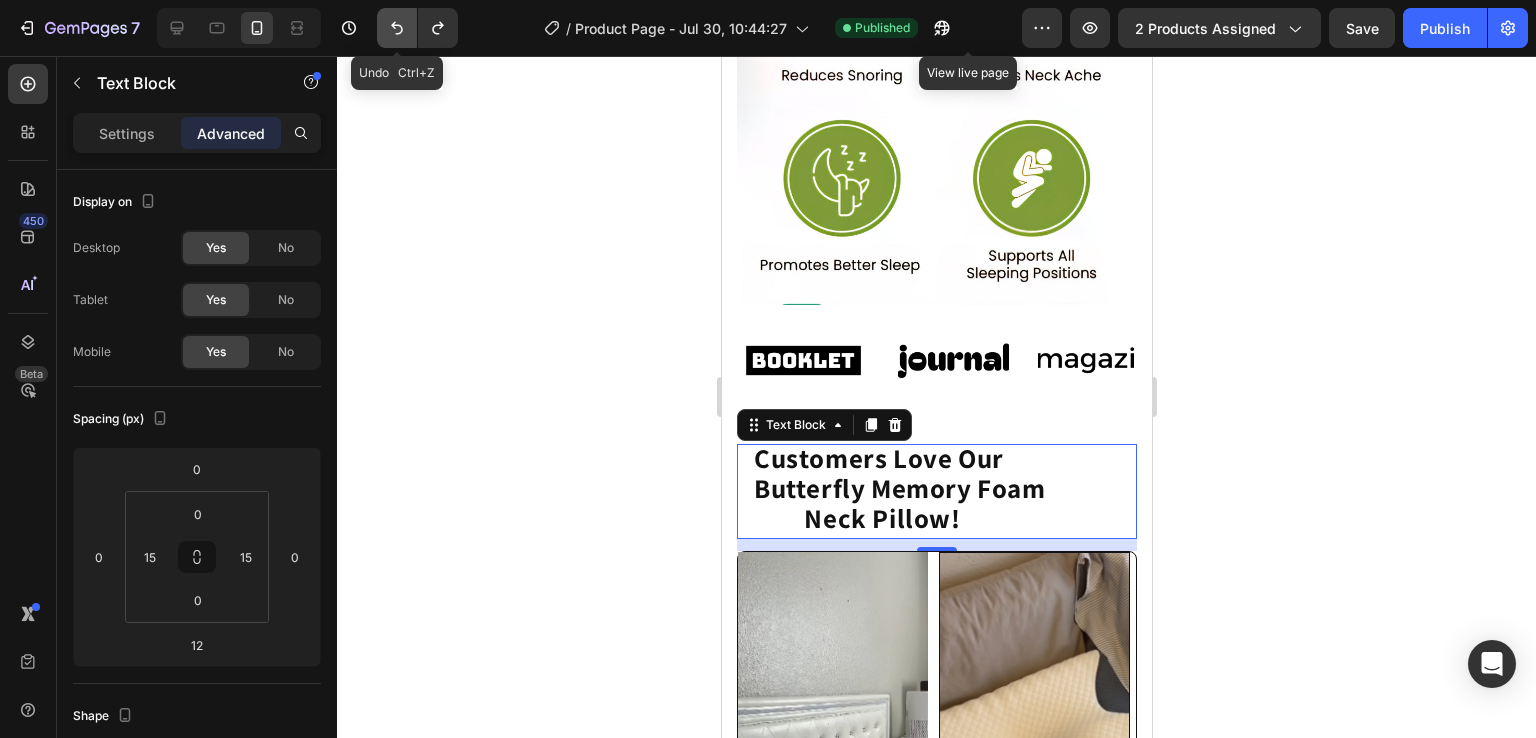 click 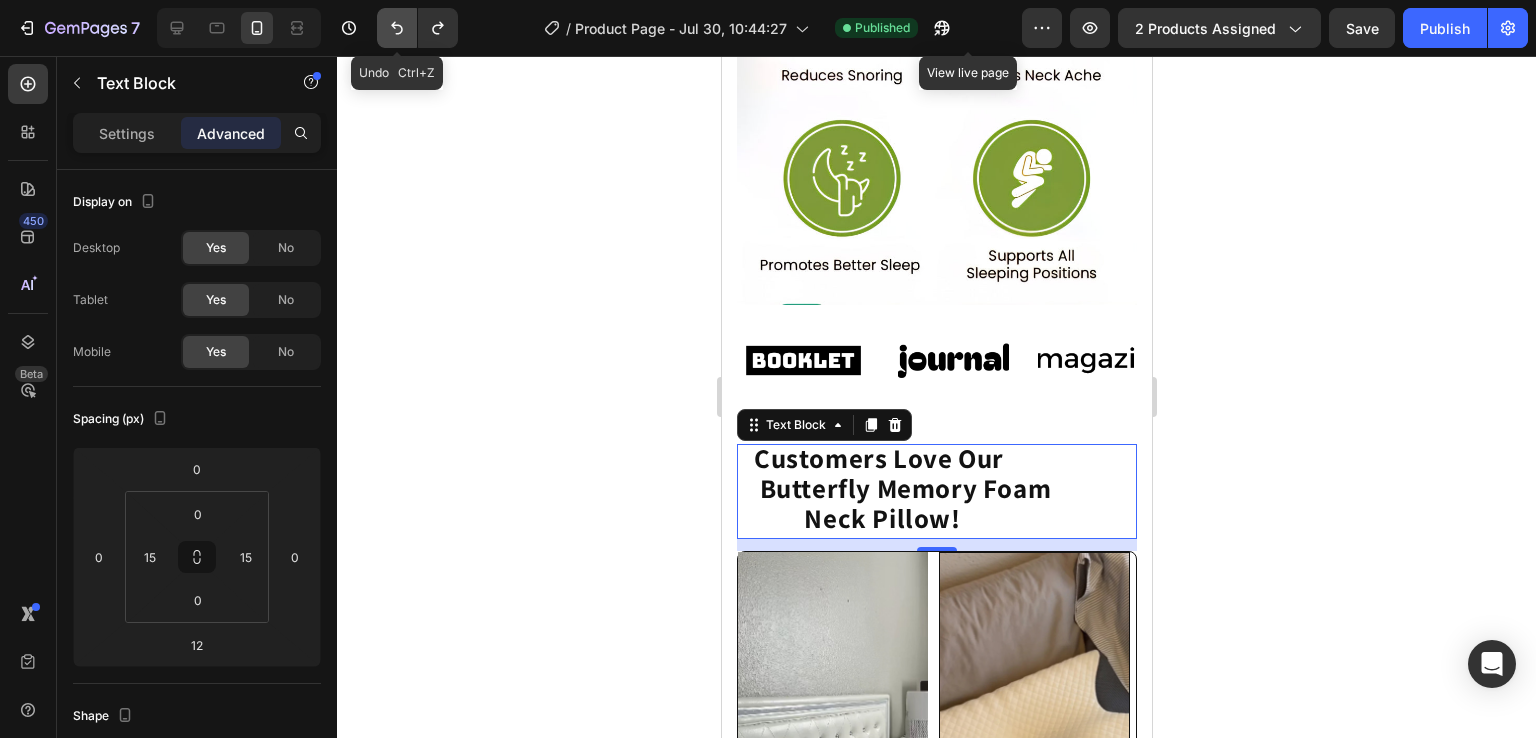 click 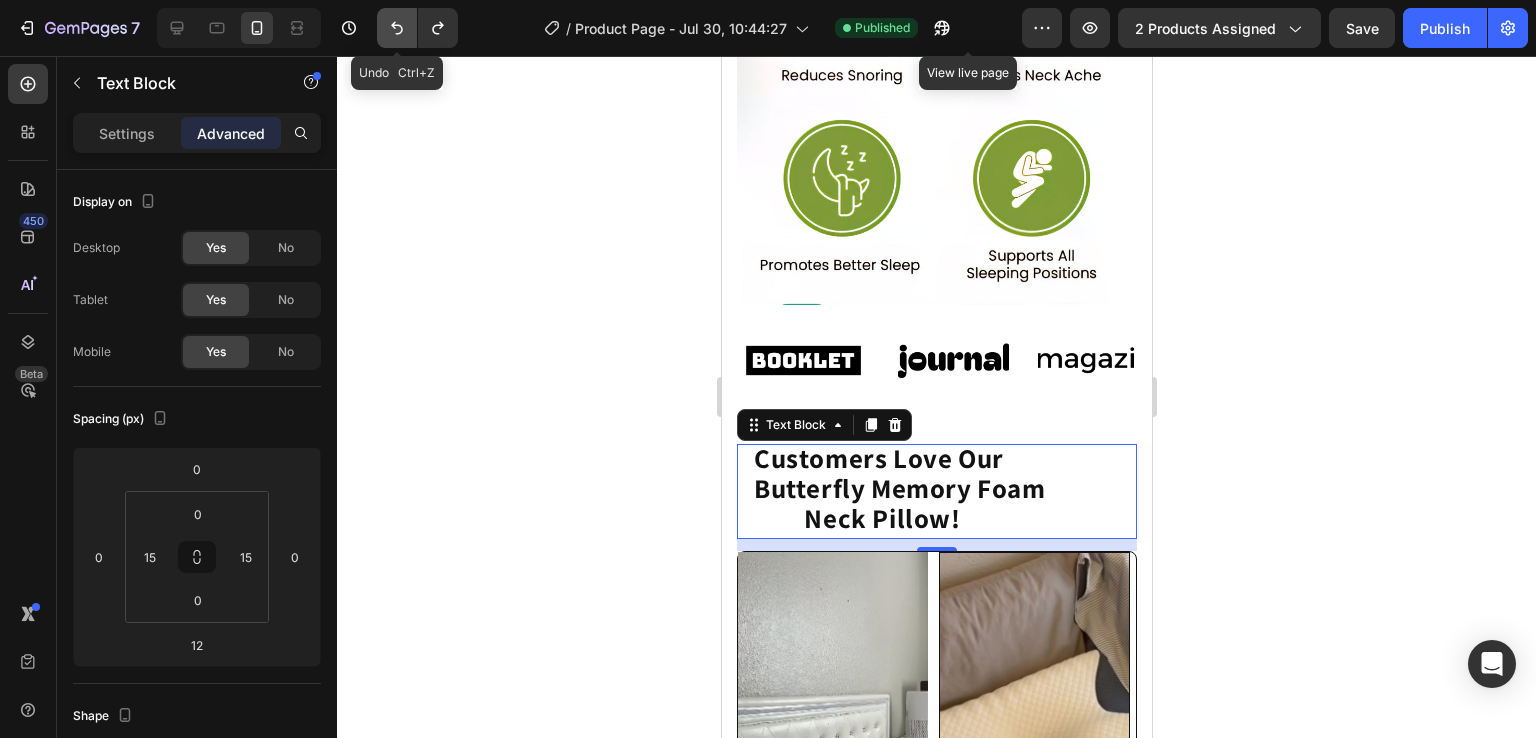 click 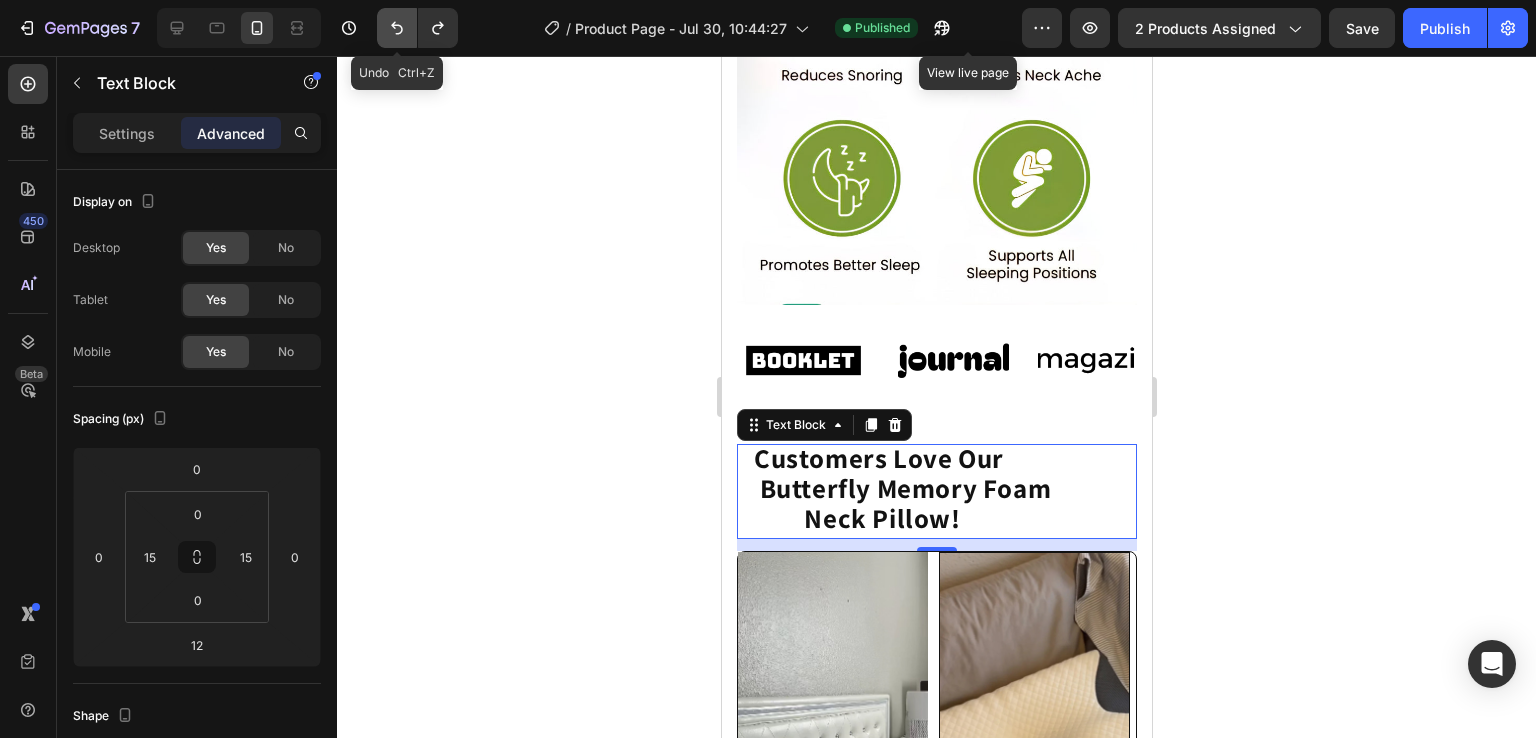 click 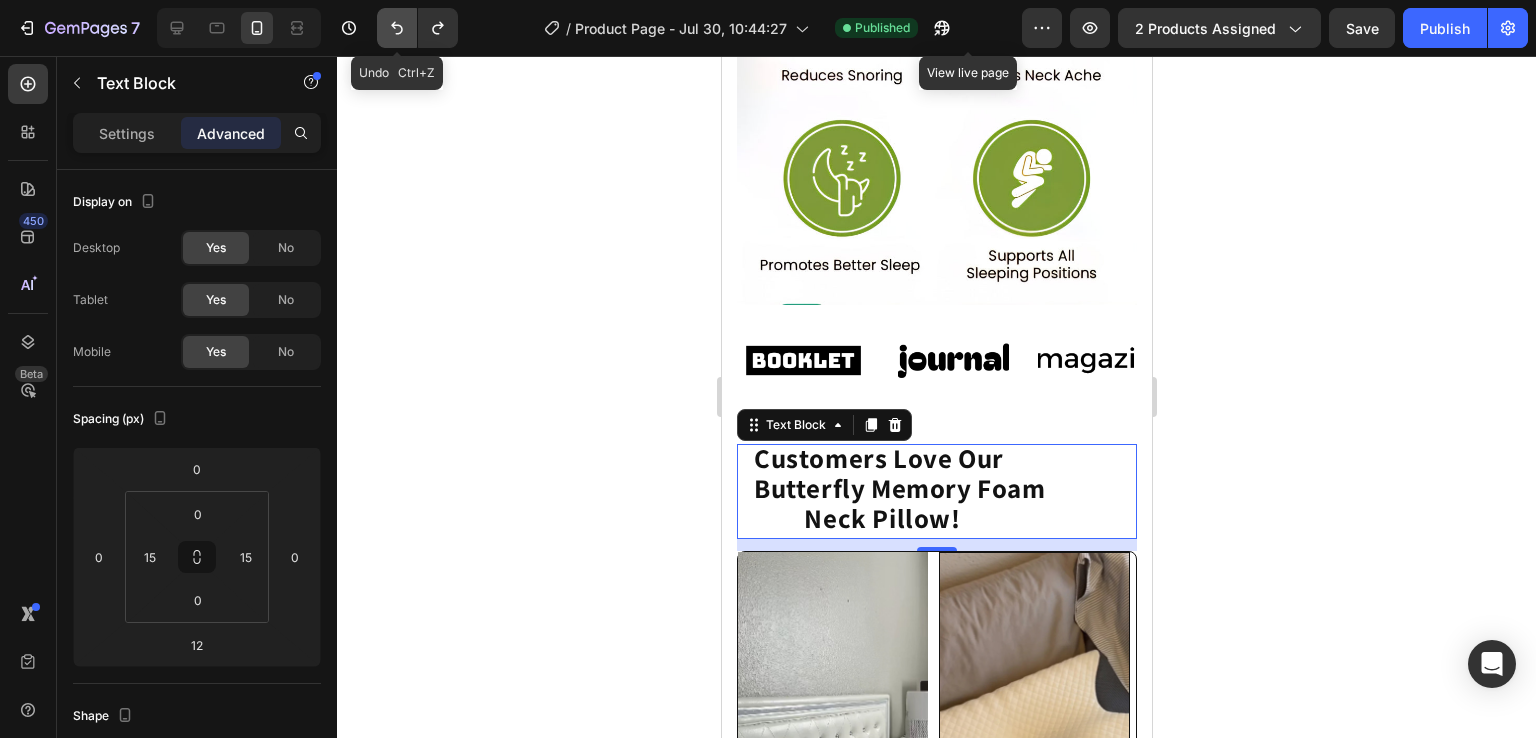 click 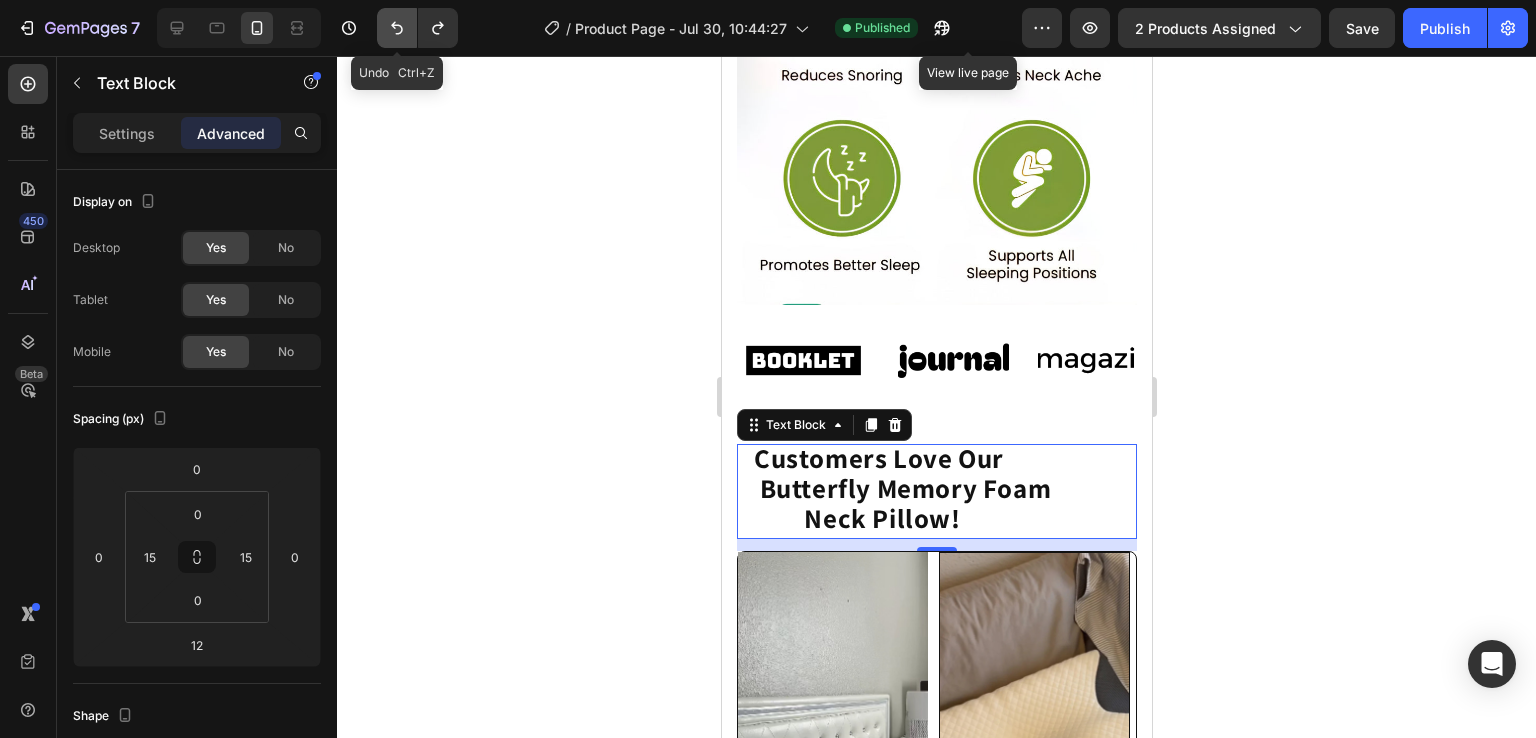 click 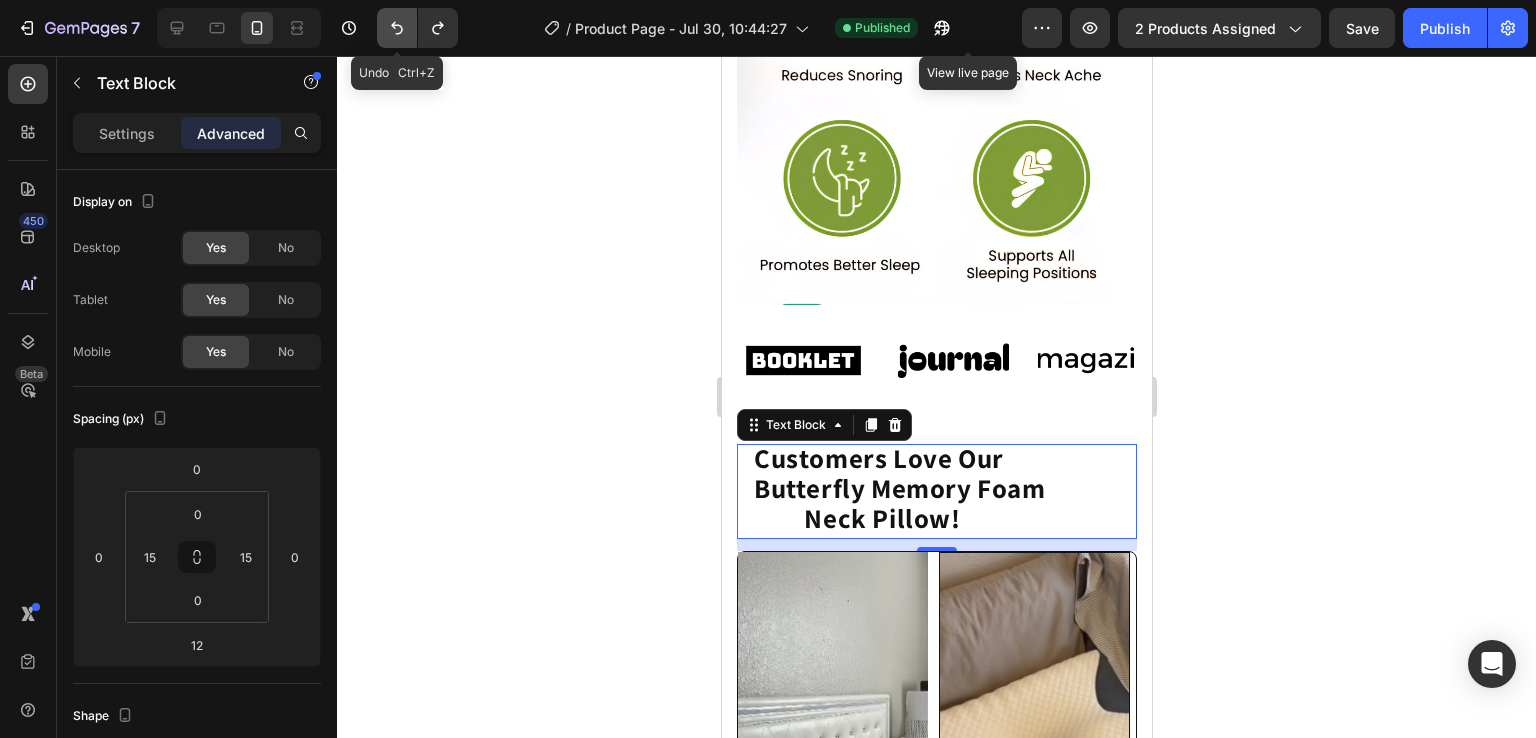 click 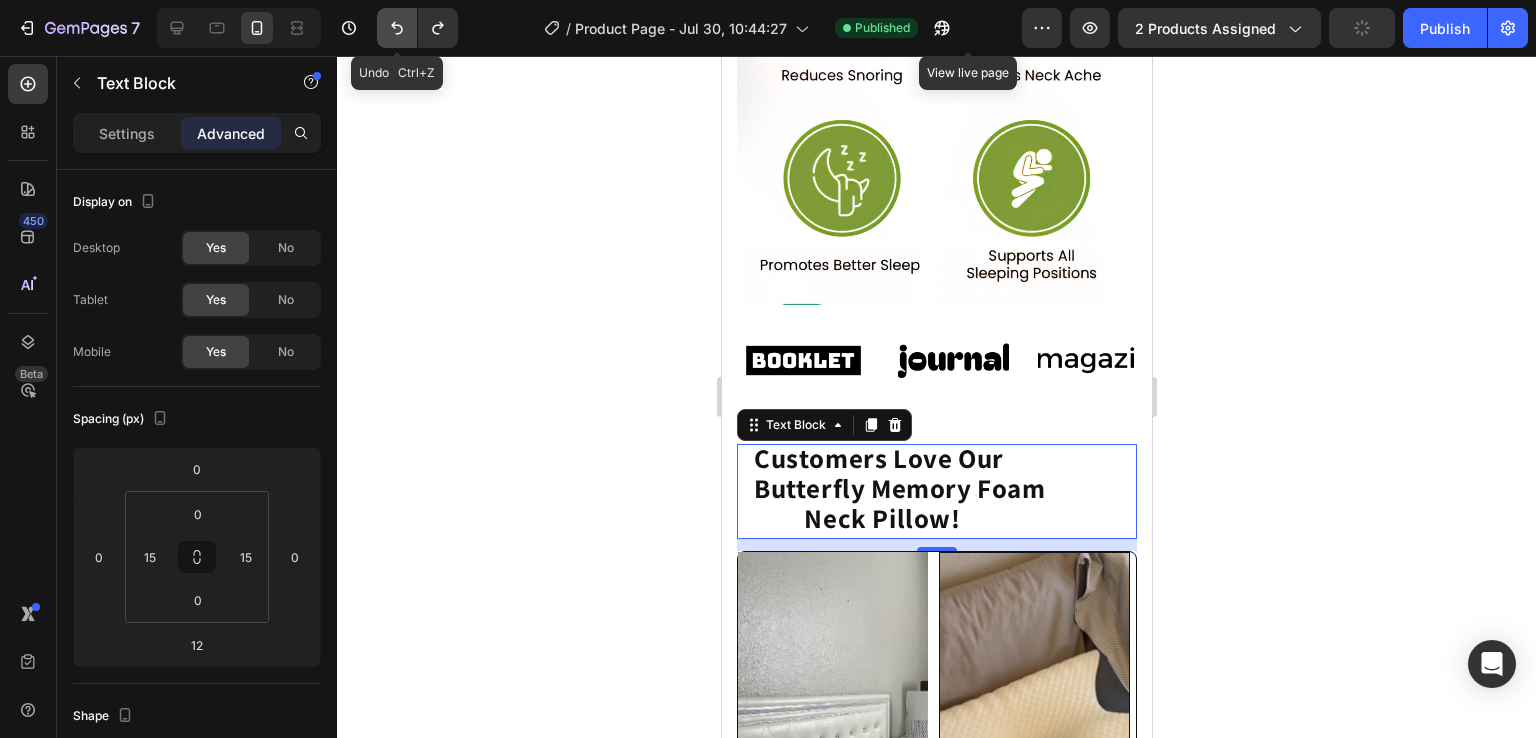 click 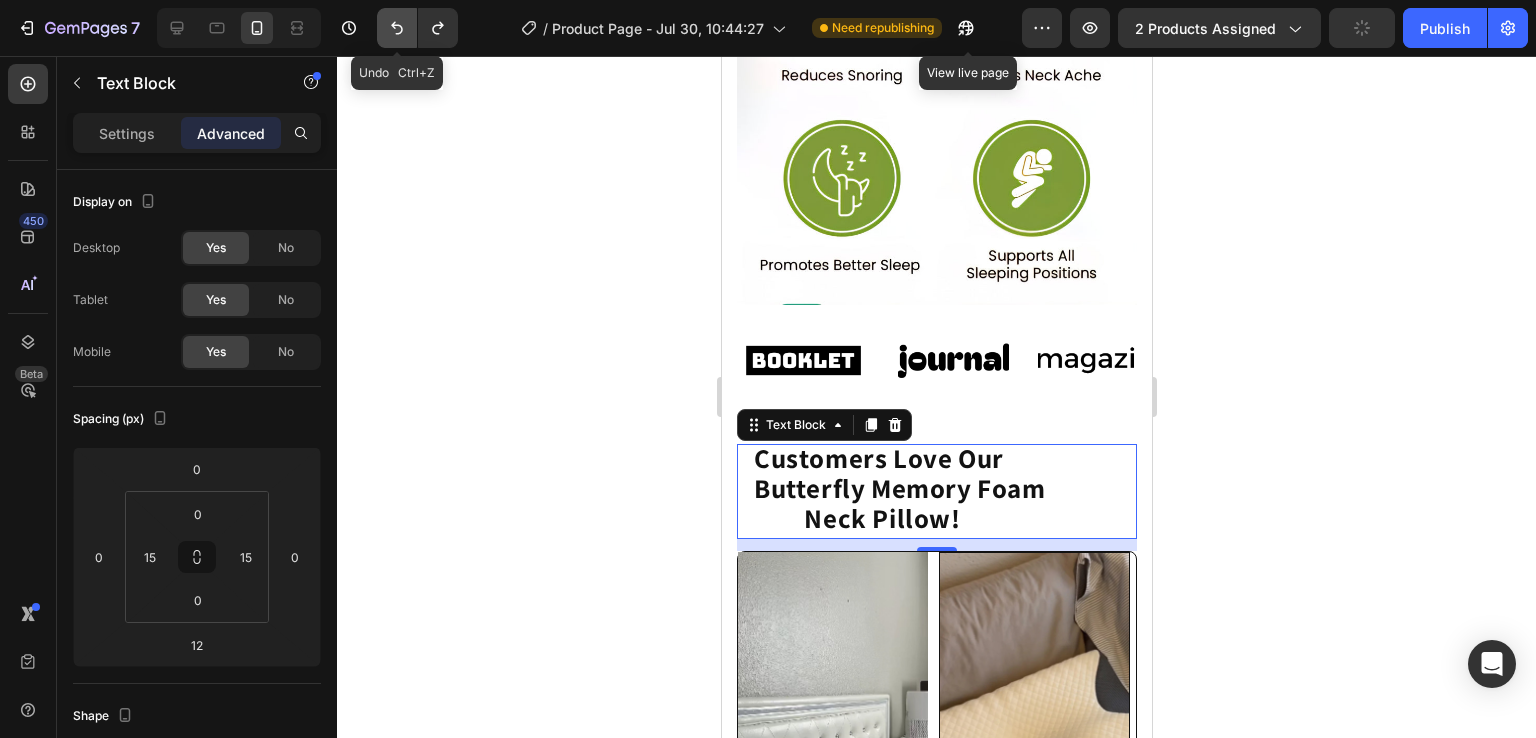 click 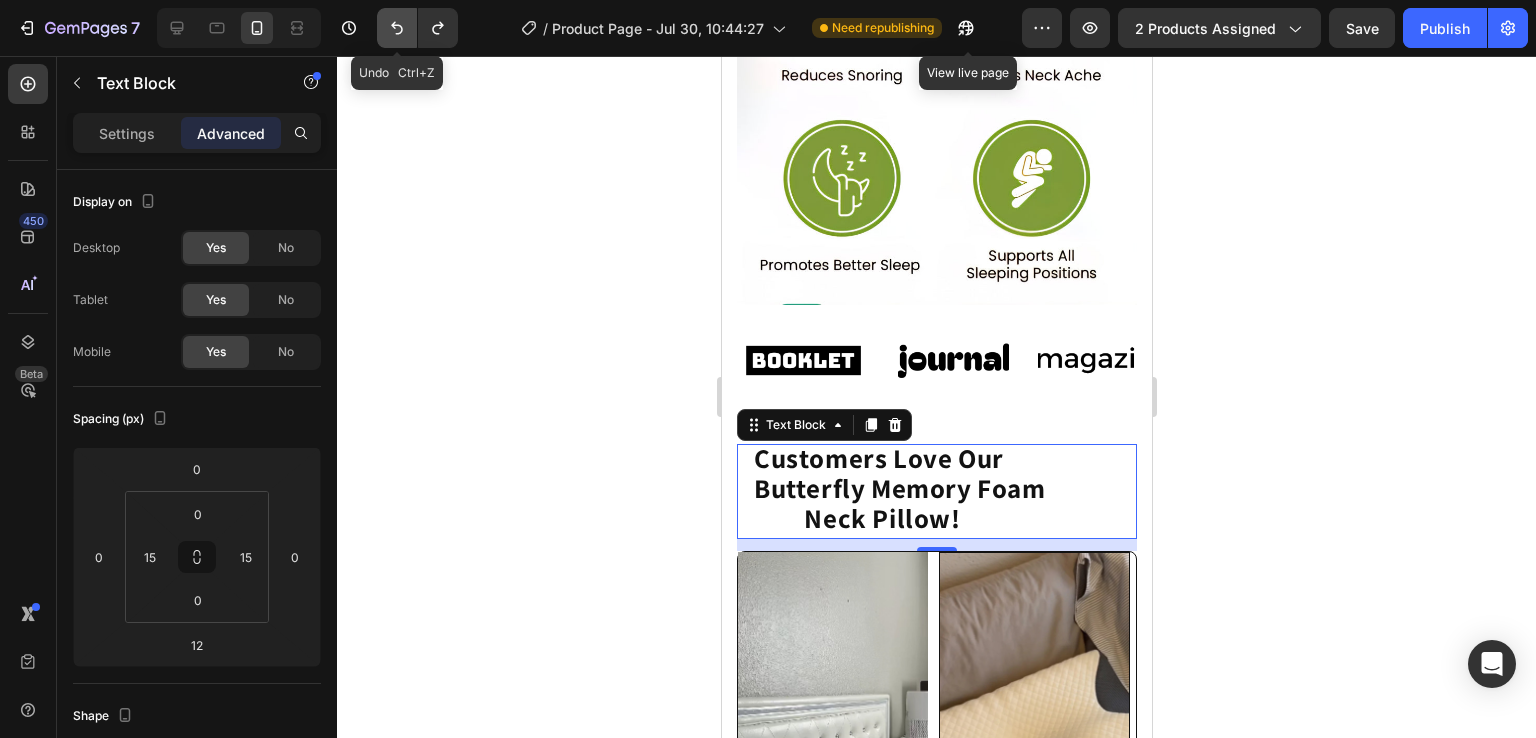 click 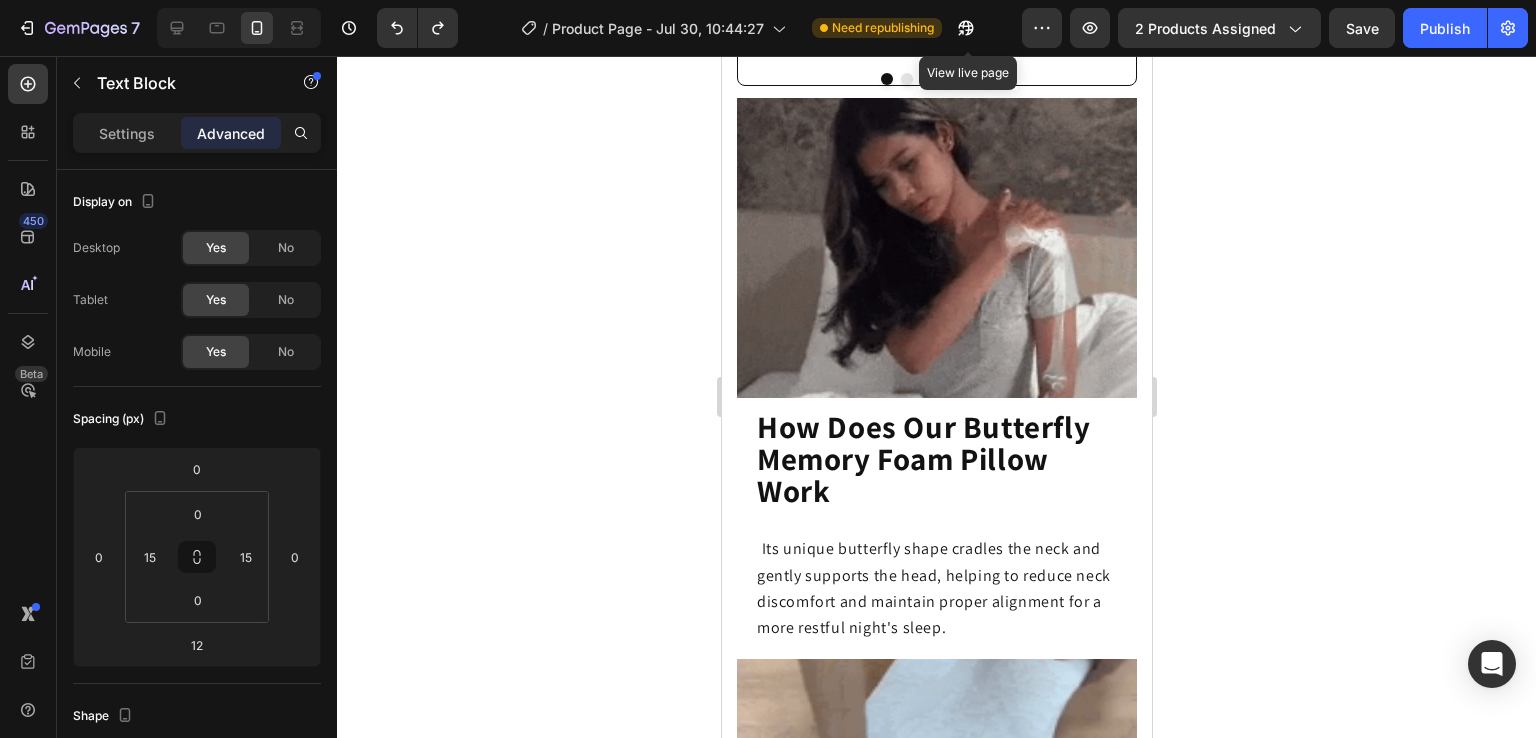 scroll, scrollTop: 2505, scrollLeft: 0, axis: vertical 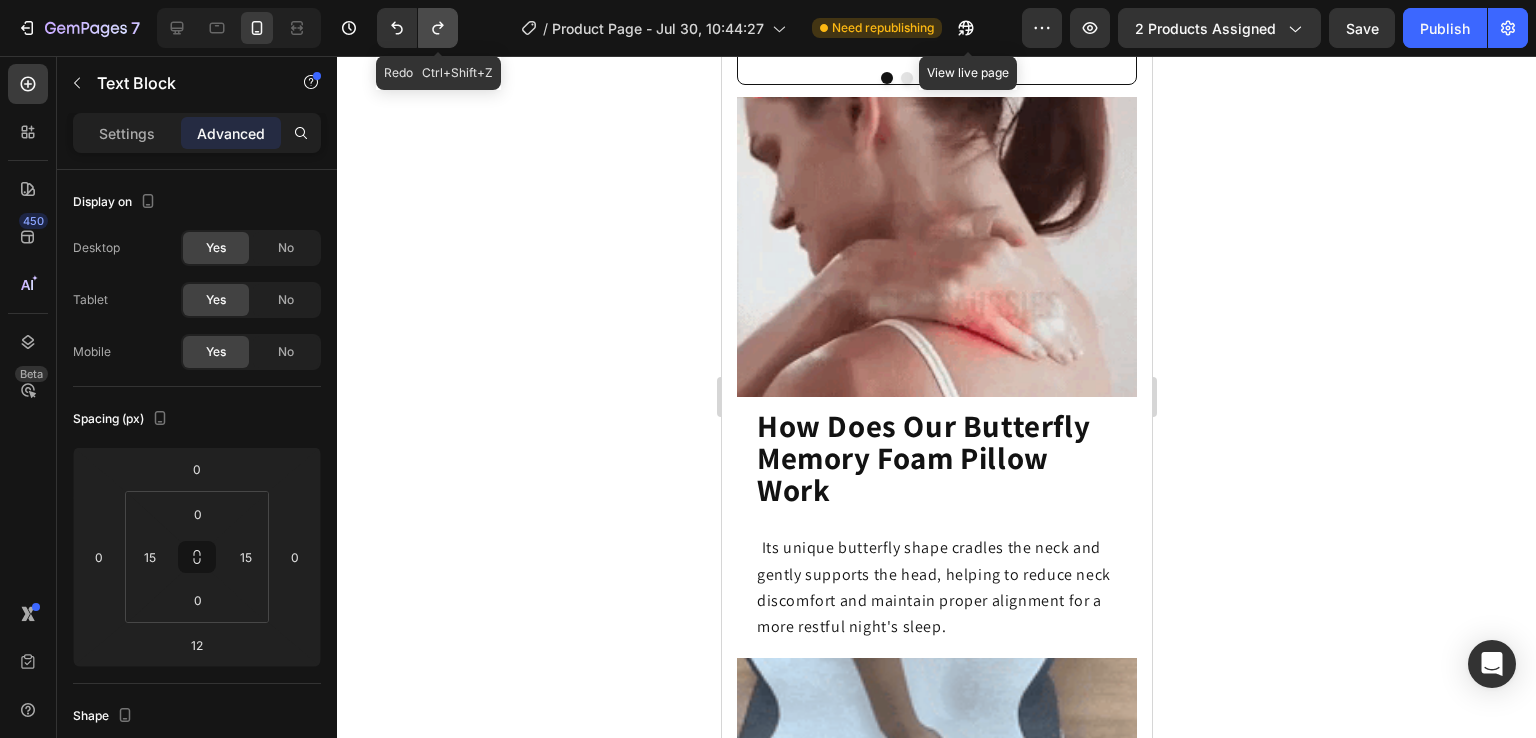 click 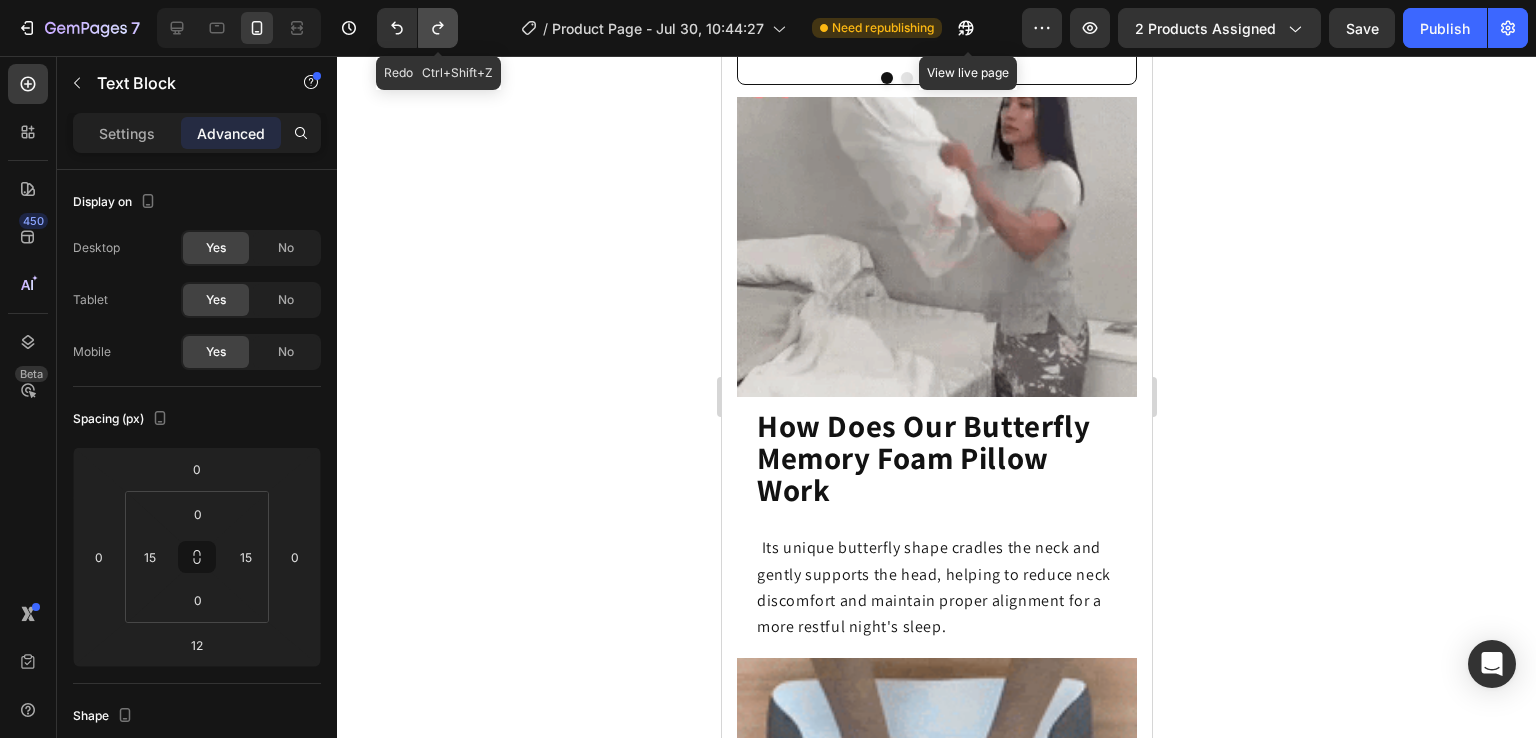 click 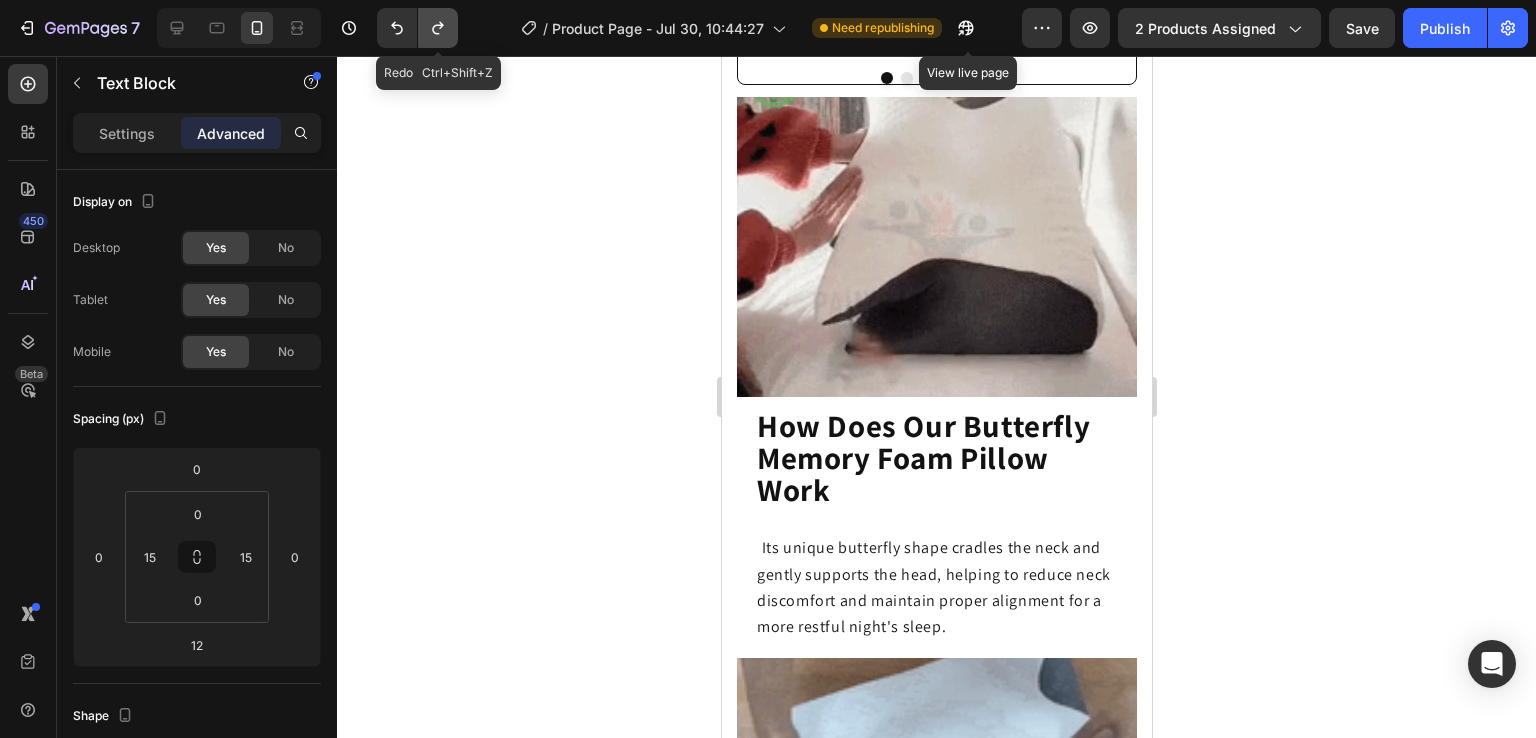 click 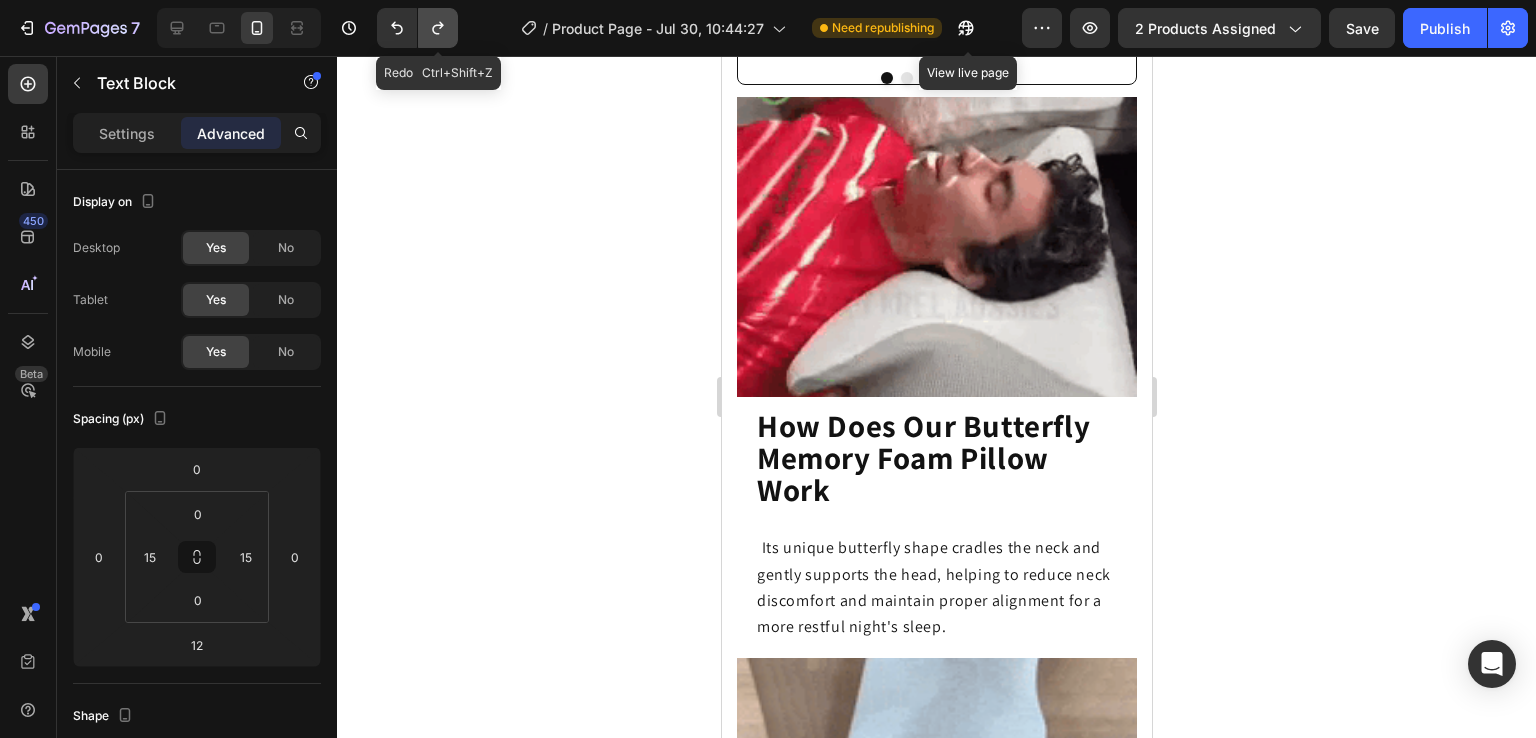 click 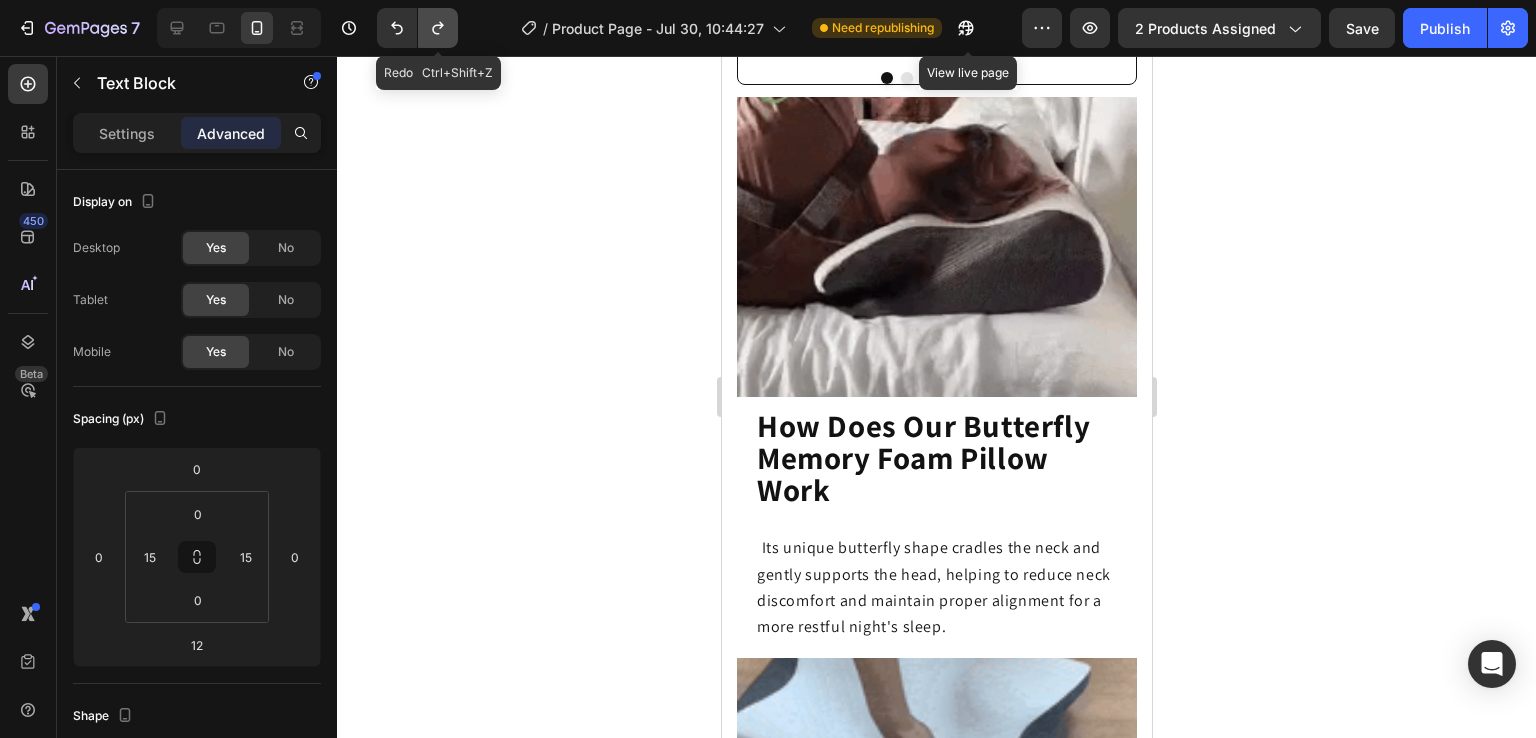 click 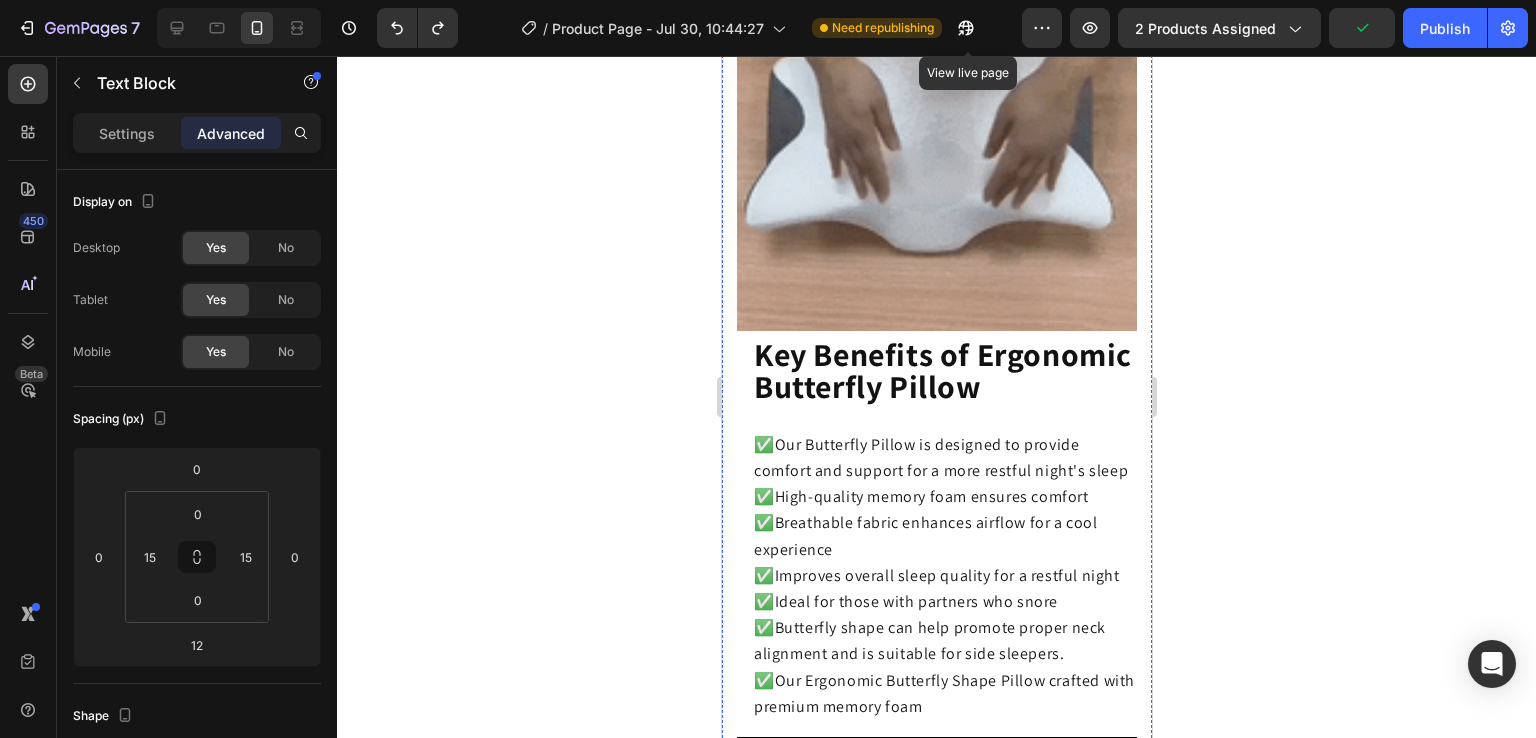 scroll, scrollTop: 3091, scrollLeft: 0, axis: vertical 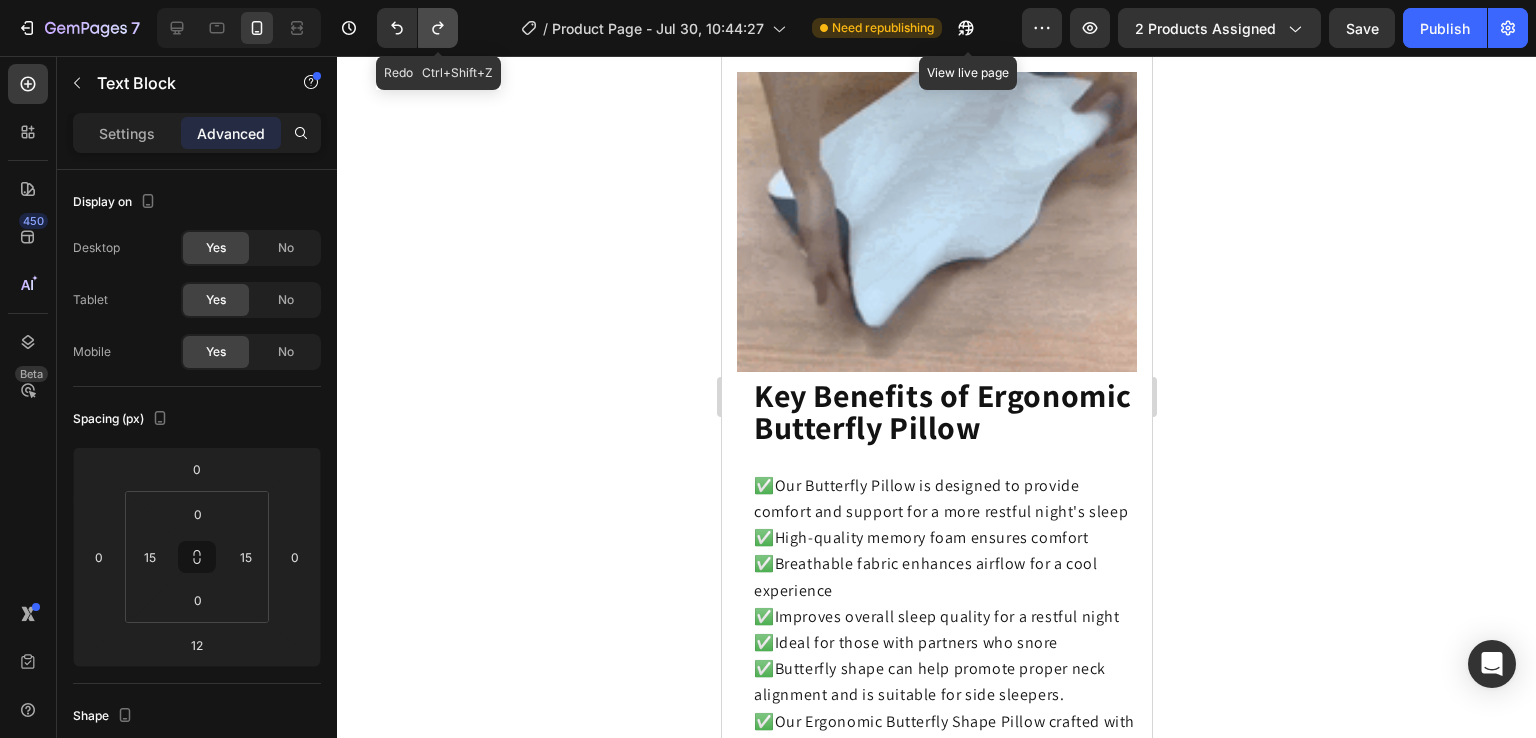 click 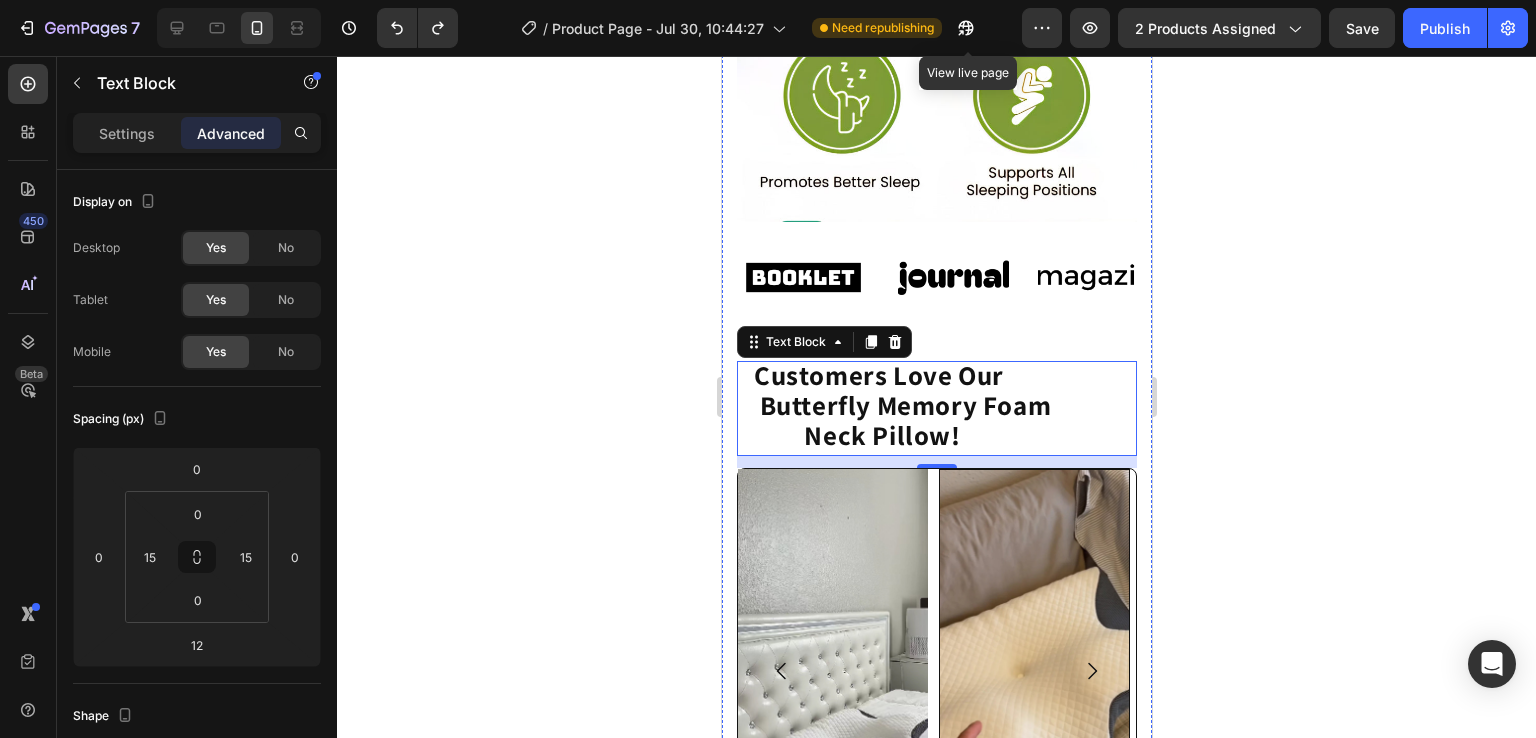 scroll, scrollTop: 1544, scrollLeft: 0, axis: vertical 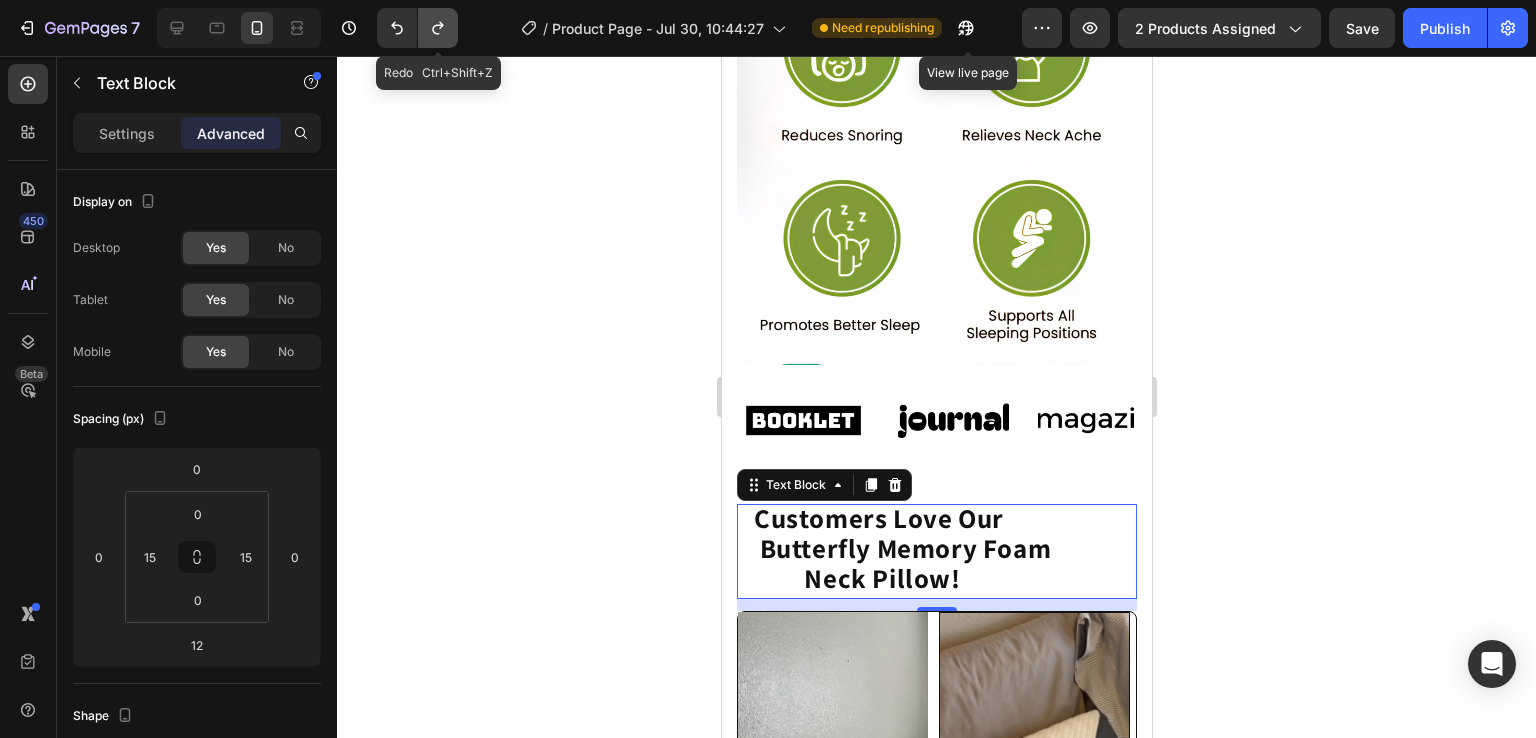 click 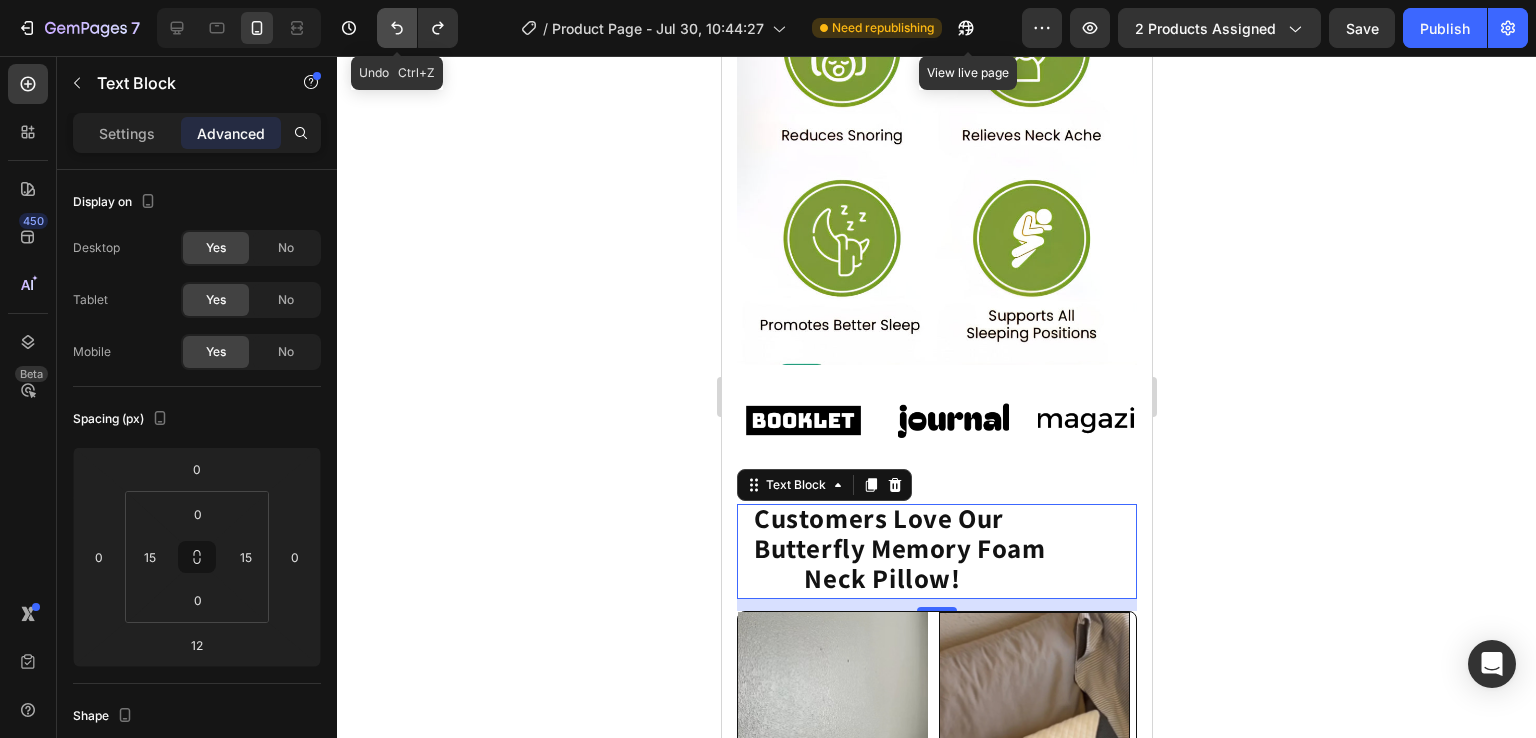 click 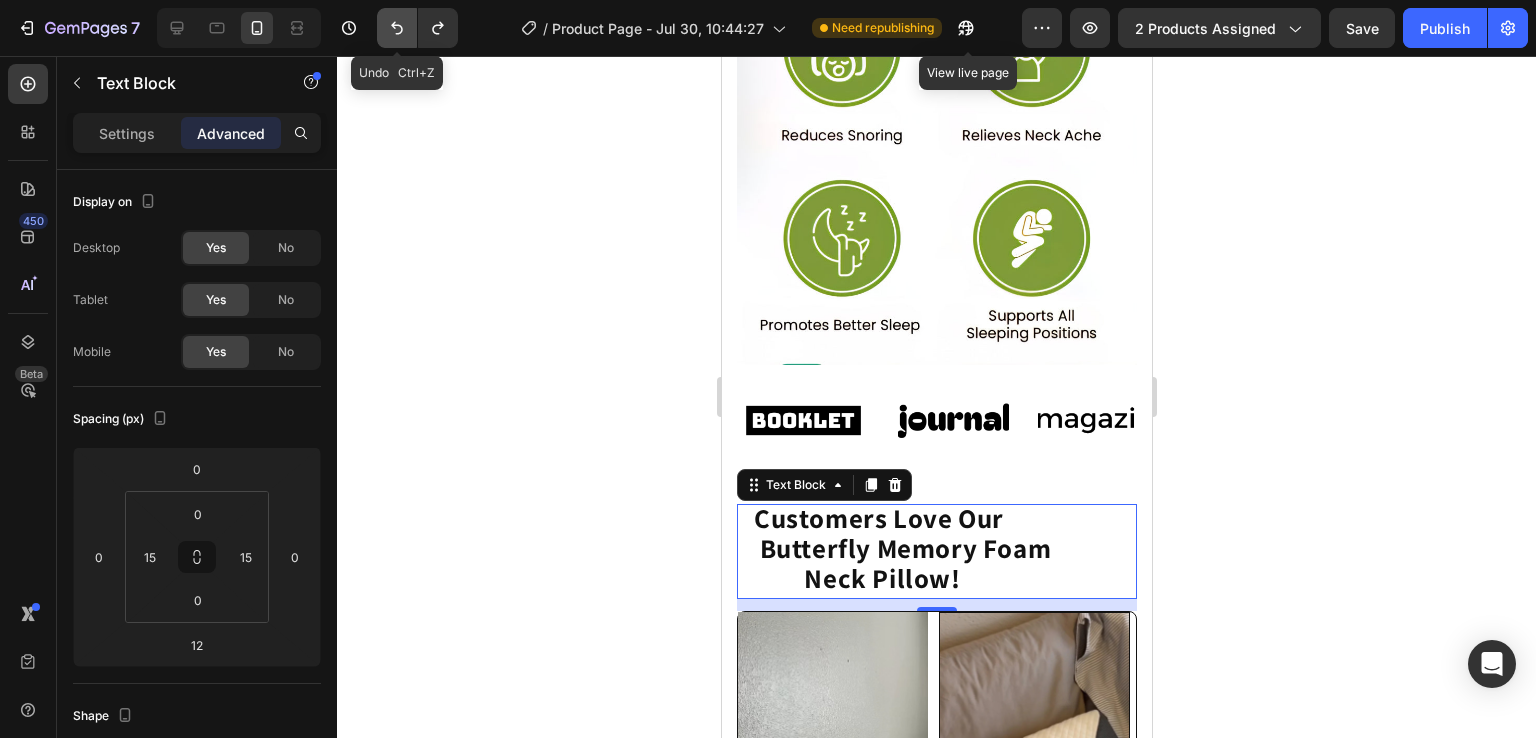 click 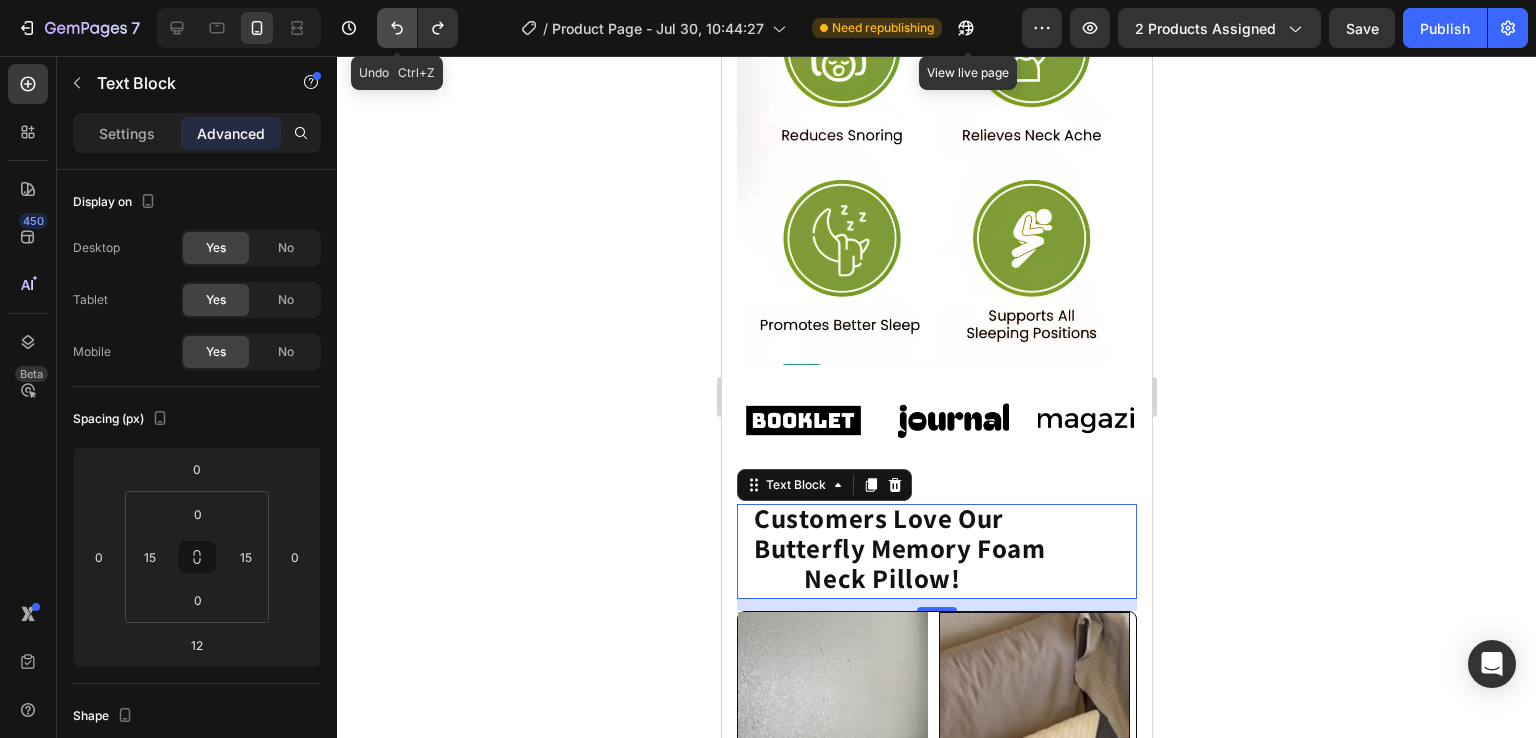click 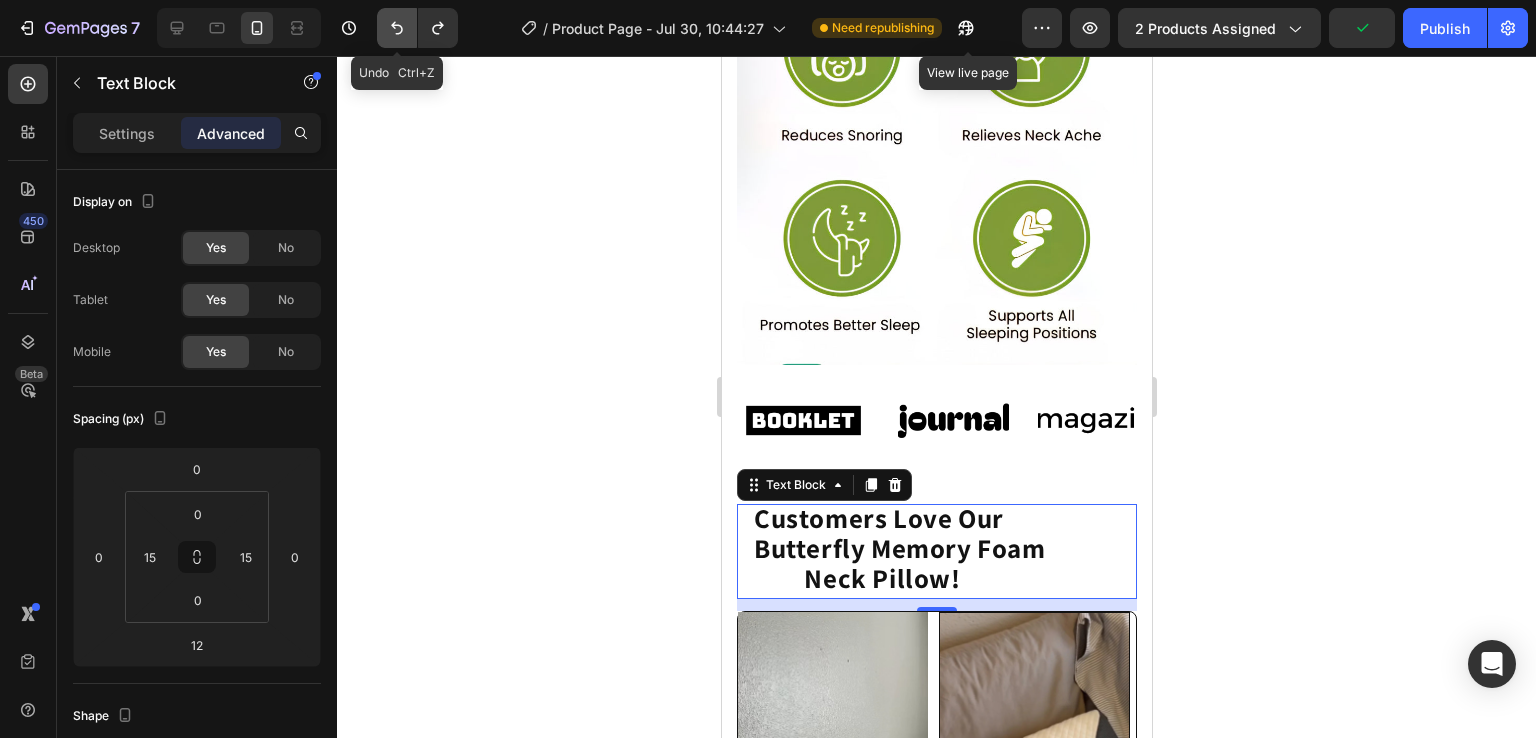 click 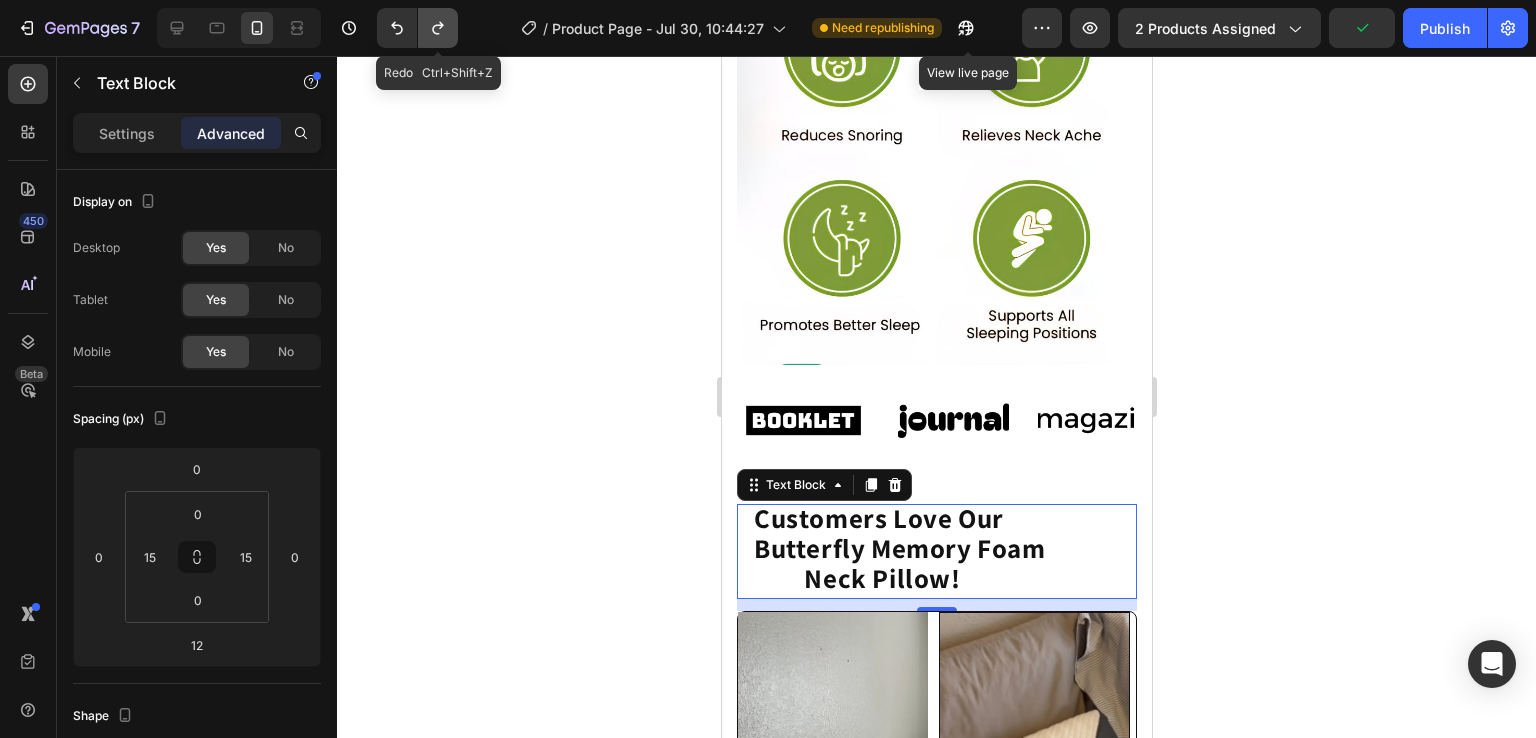 click 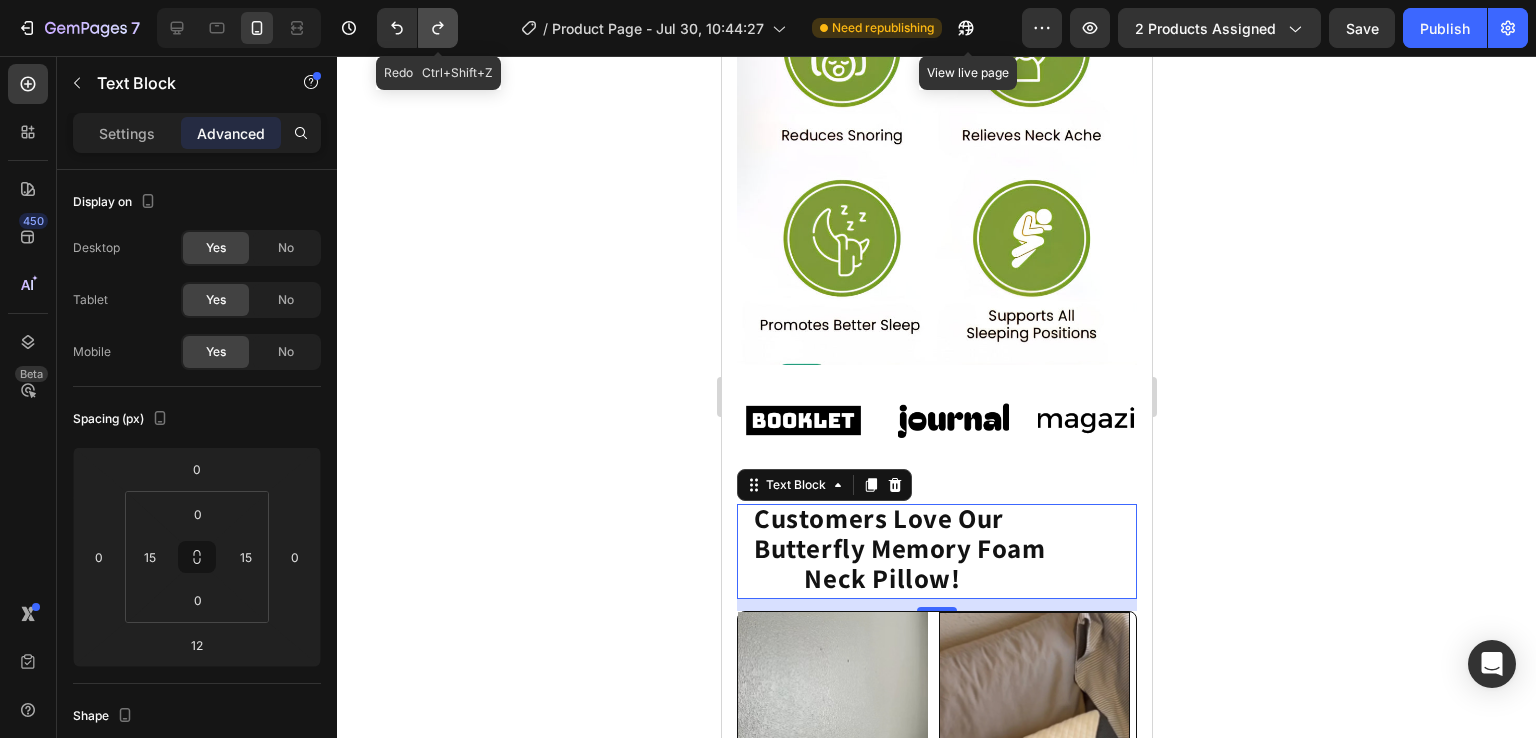 click 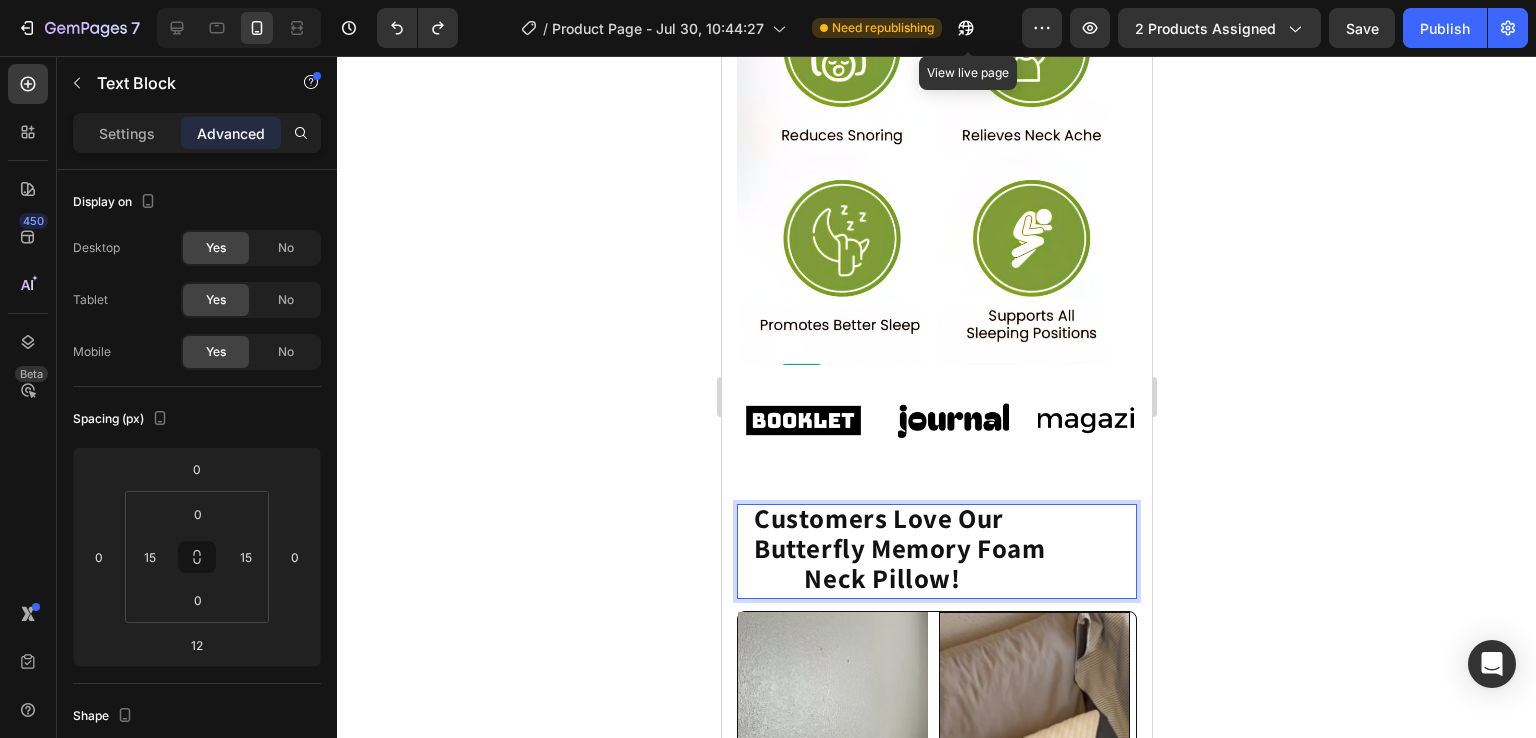 click on "Customers Love Our Butterfly Memory Foam                      Neck Pillow!" 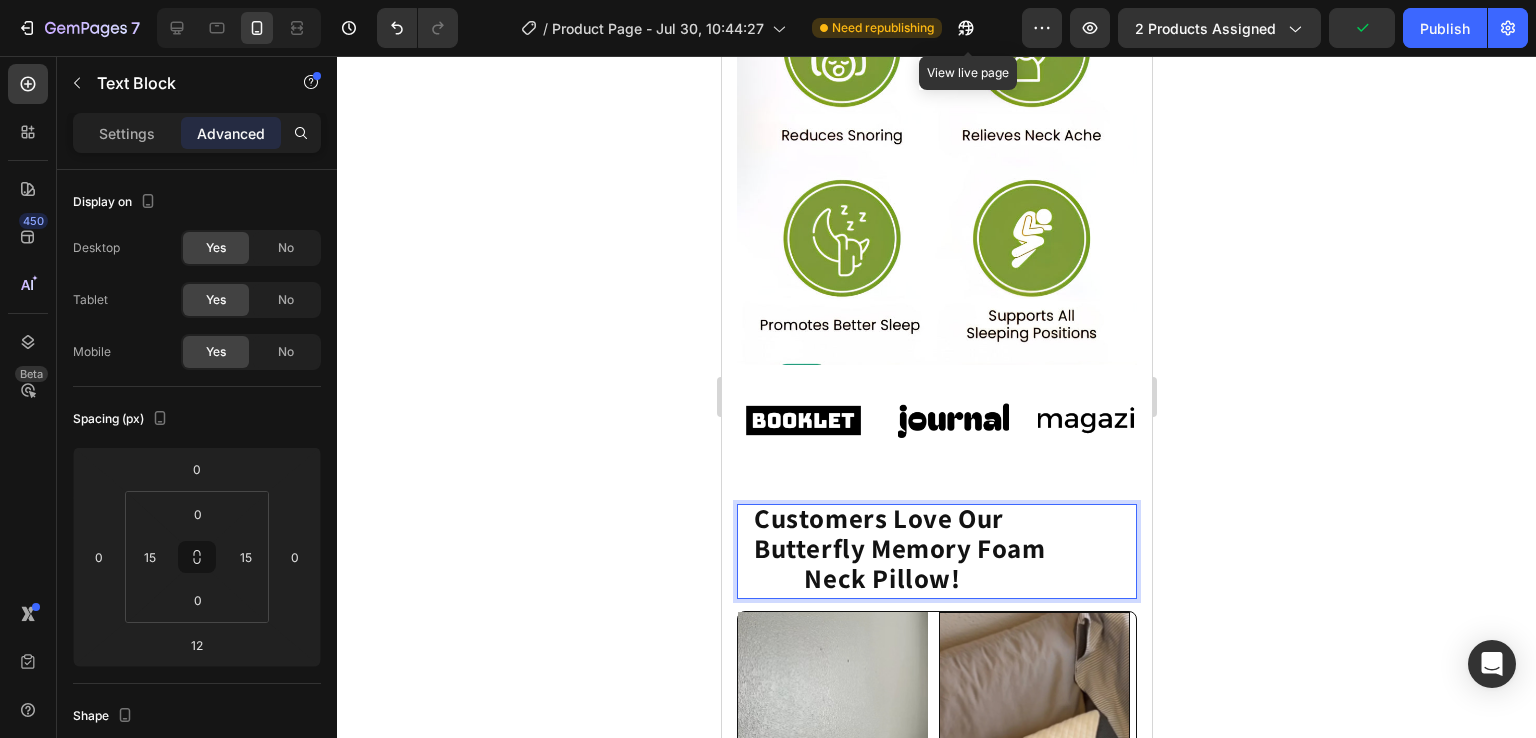 click on "Customers Love Our Butterfly Memory Foam                      Neck Pillow!" 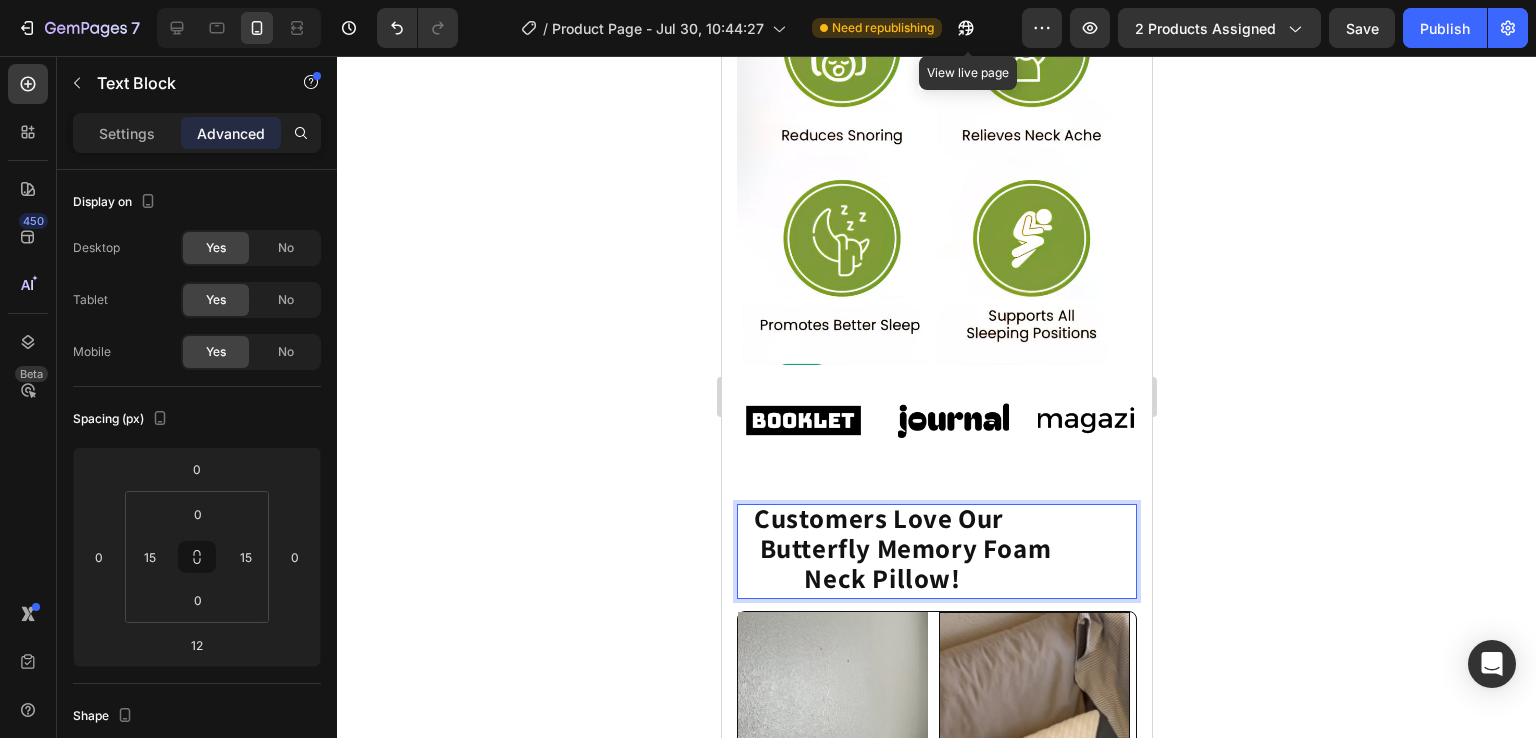 click on "Customers Love Our        Butterfly Memory Foam                      Neck Pillow!" 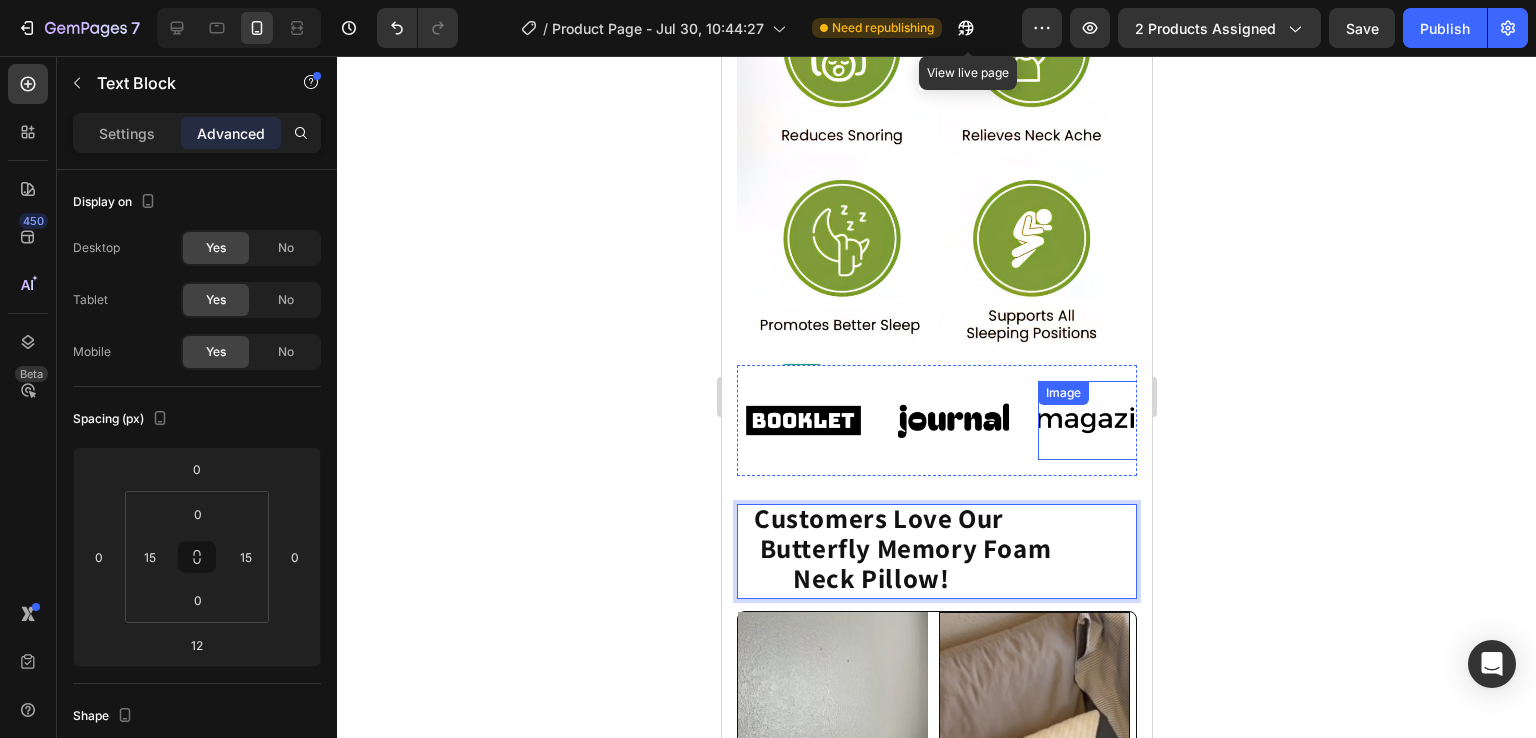 click 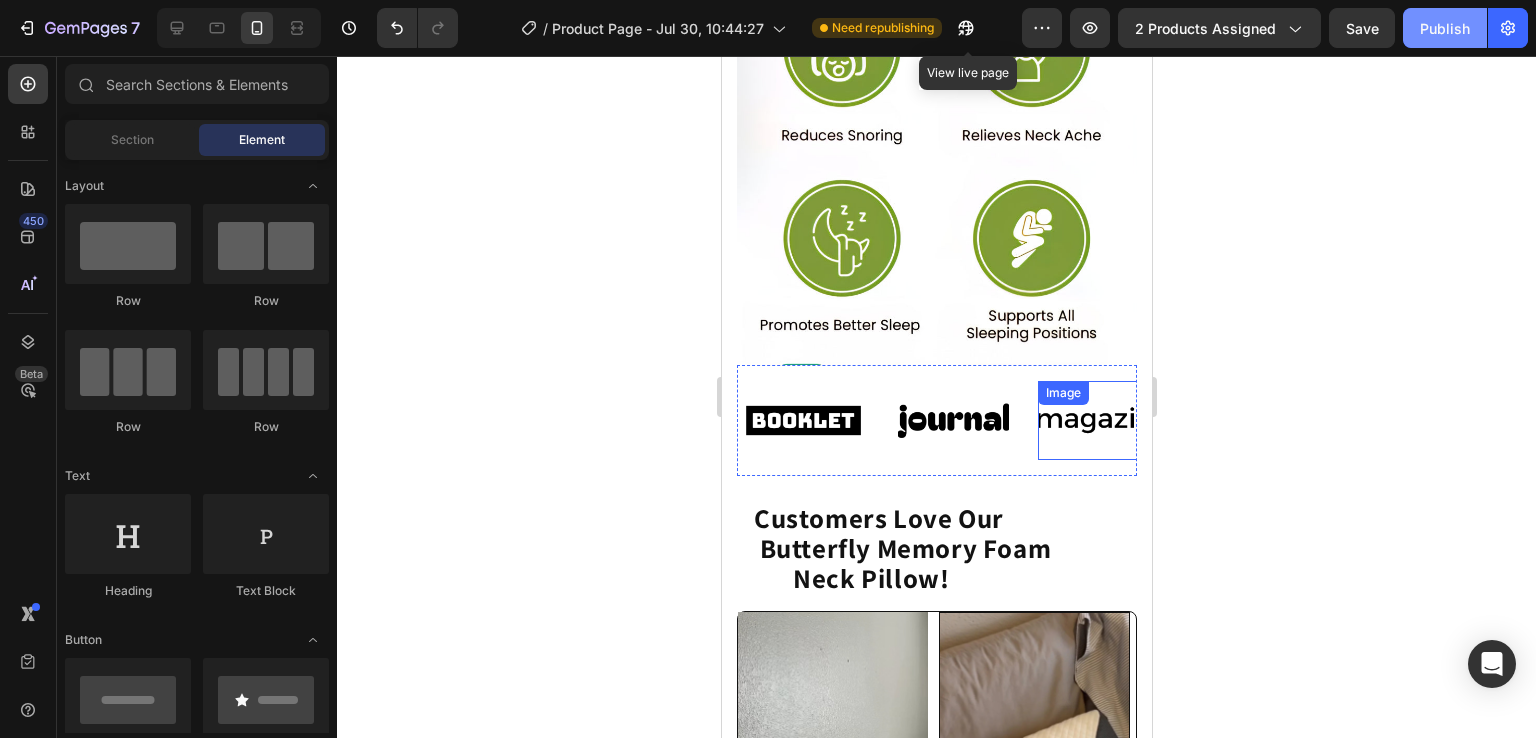 click on "Publish" at bounding box center (1445, 28) 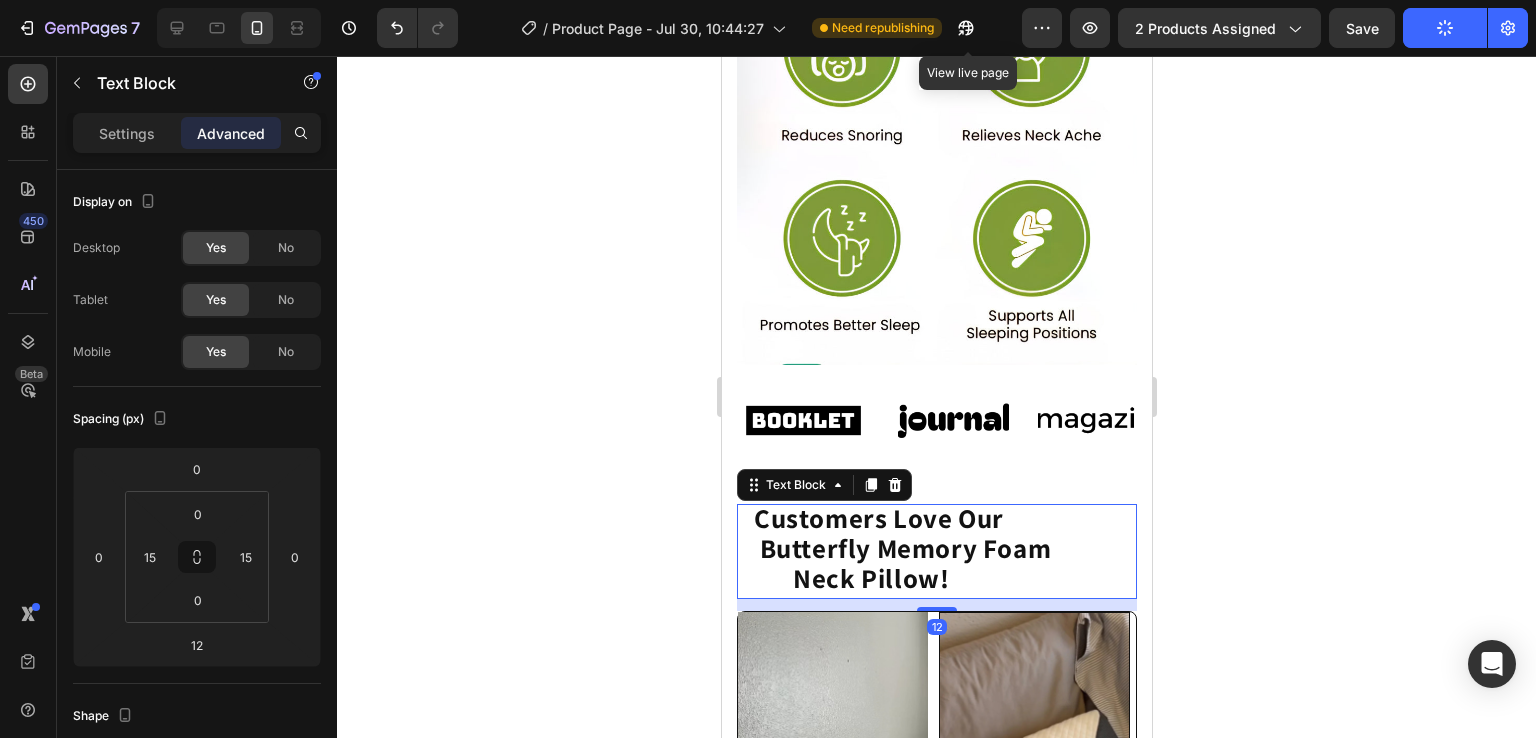 click on "Customers Love Our        Butterfly Memory Foam                    Neck Pillow!" 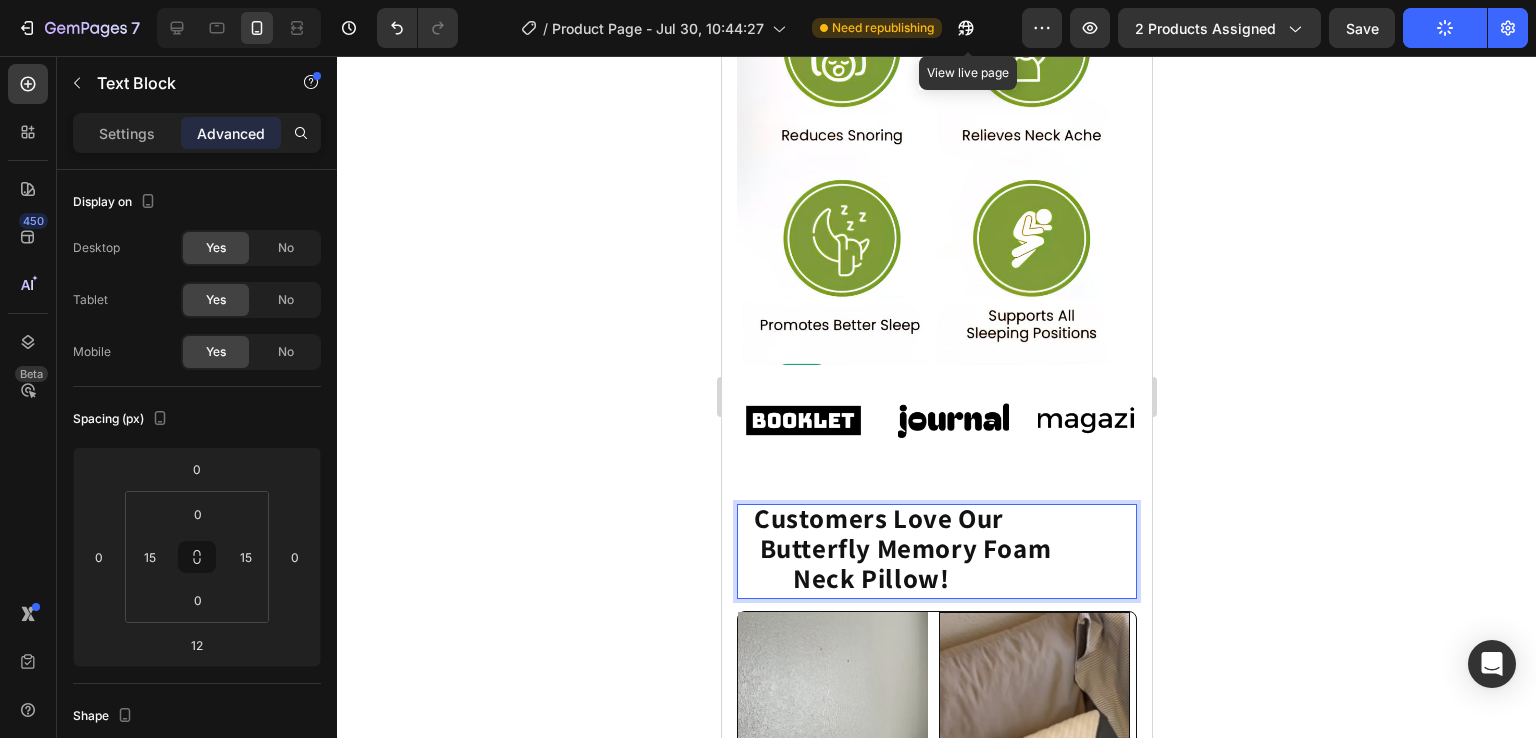 click on "Customers Love Our        Butterfly Memory Foam                    Neck Pillow!" 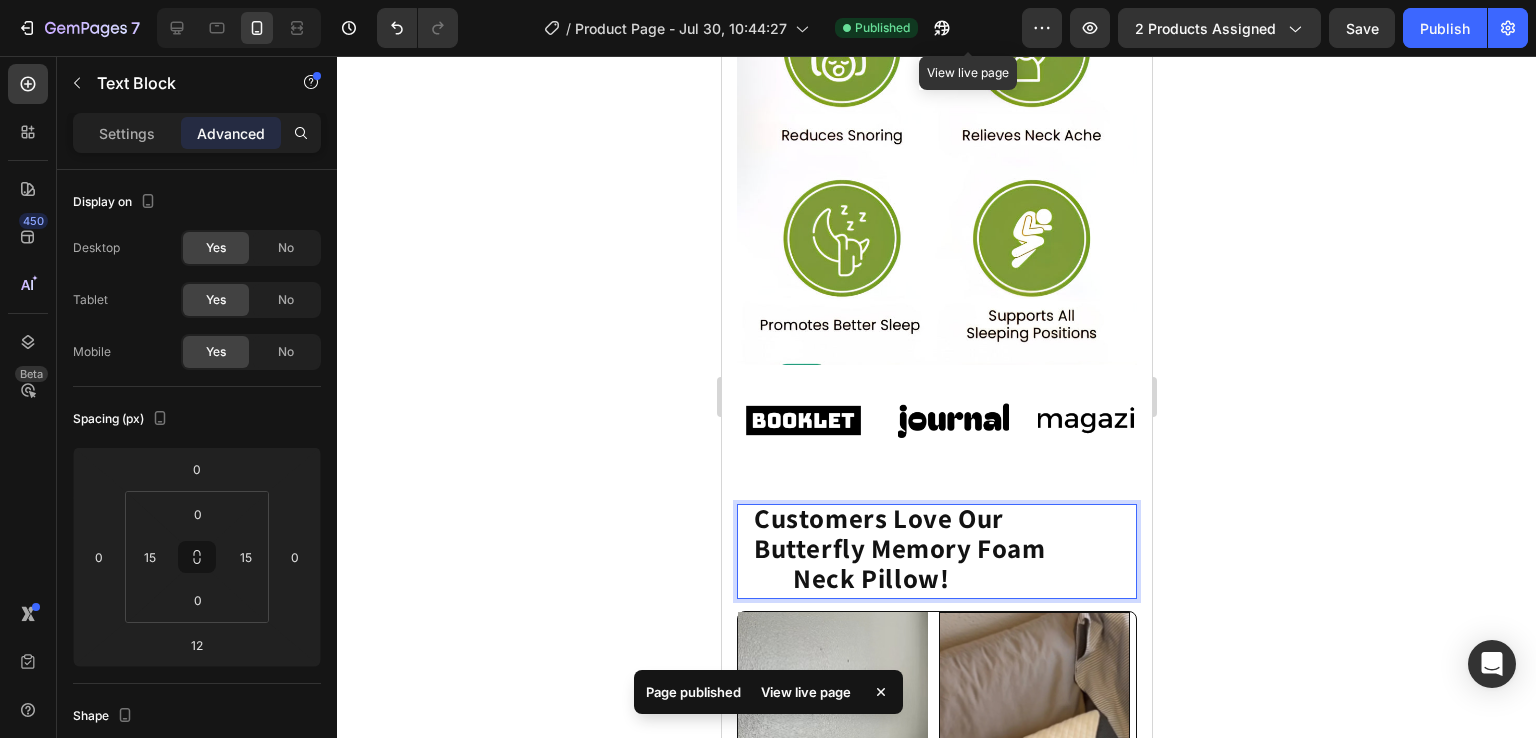 click on "Customers Love Our         Butterfly Memory Foam                    Neck Pillow!" 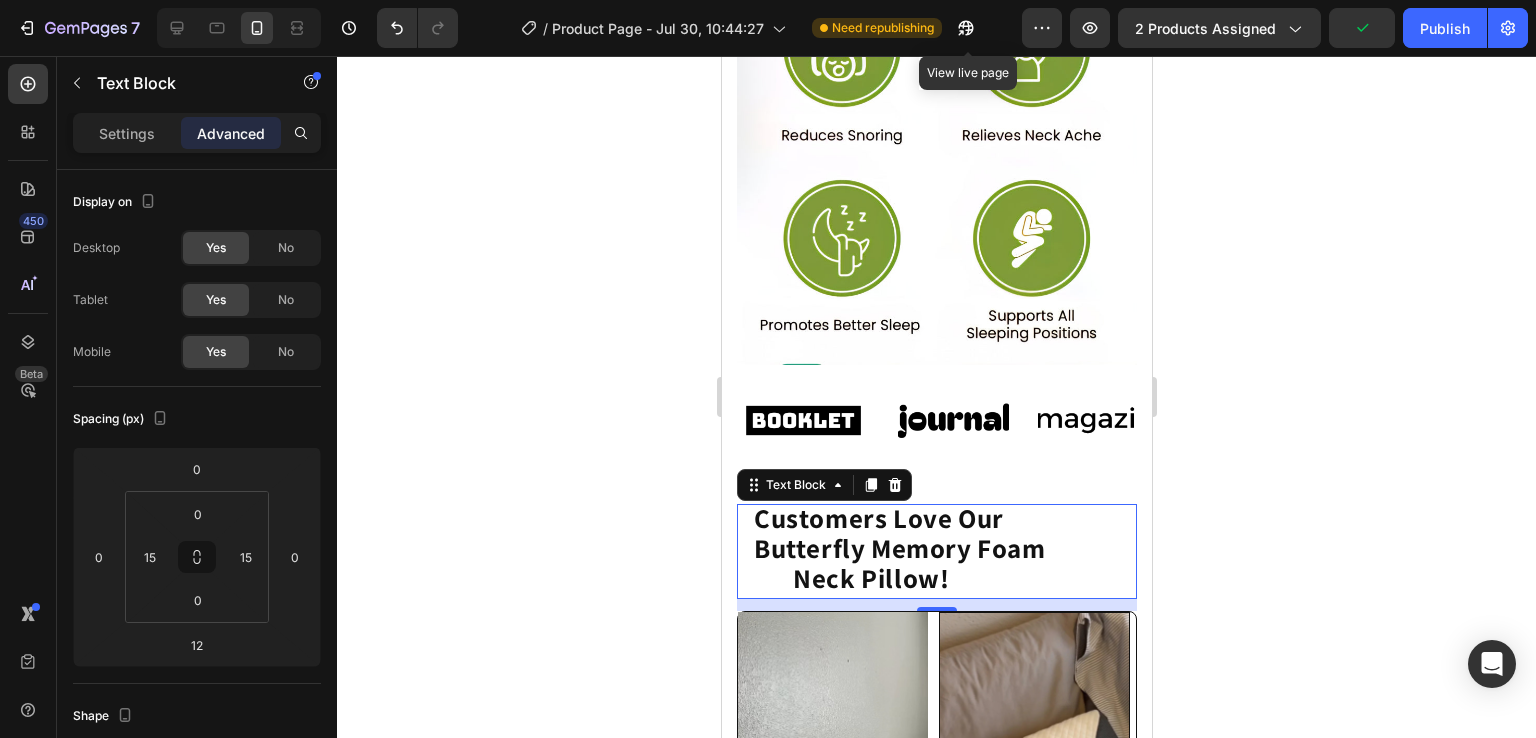 click 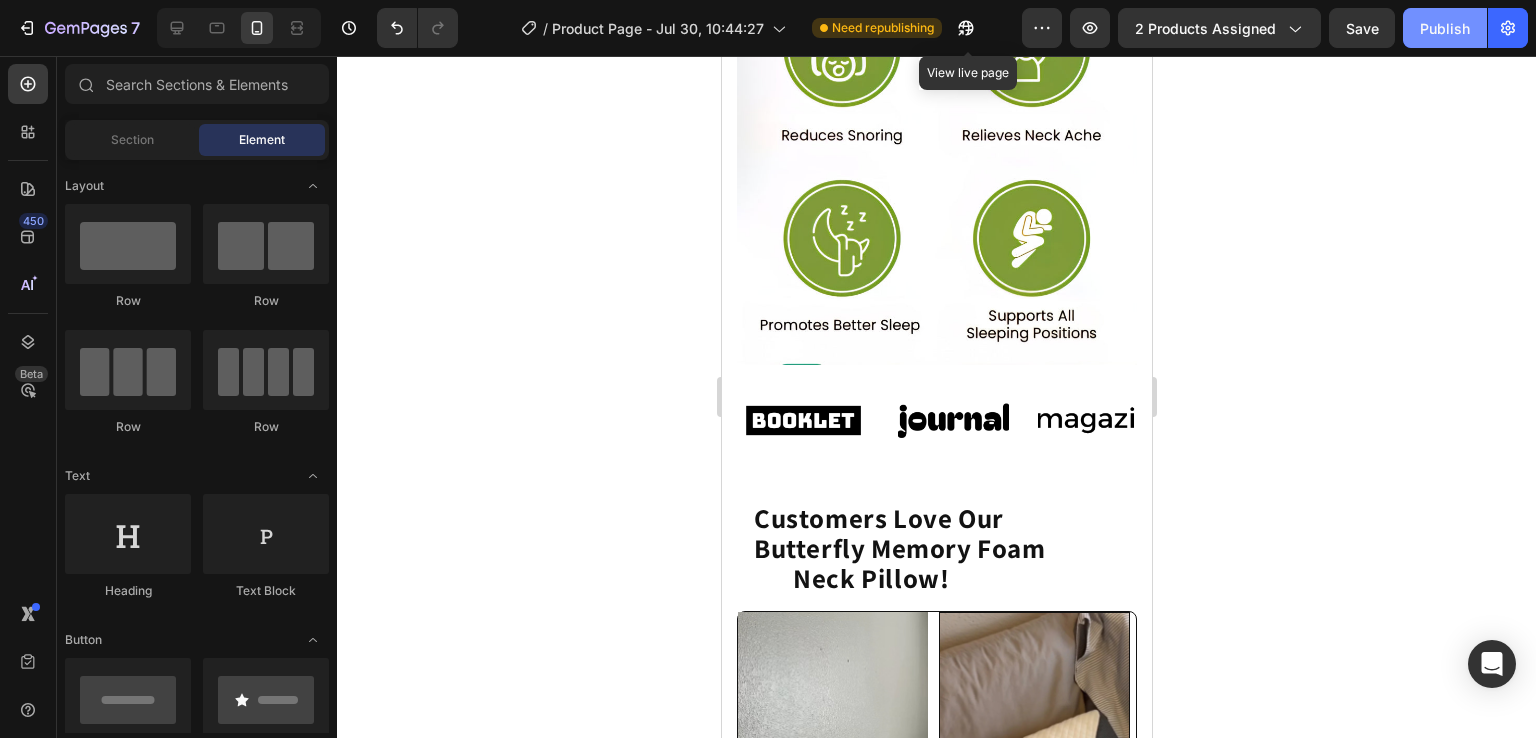 click on "Publish" 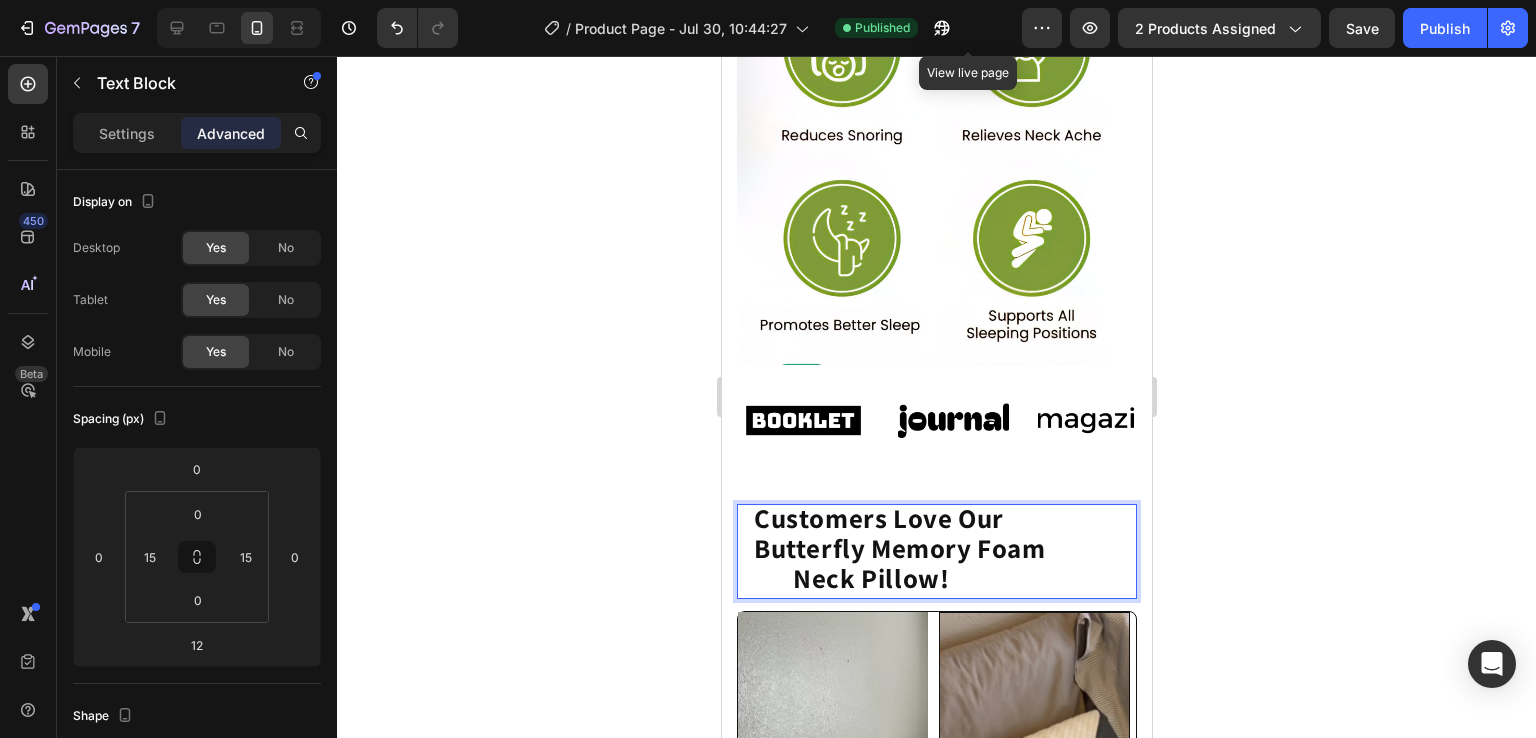 click on "Customers Love Our         Butterfly Memory Foam                    Neck Pillow!" 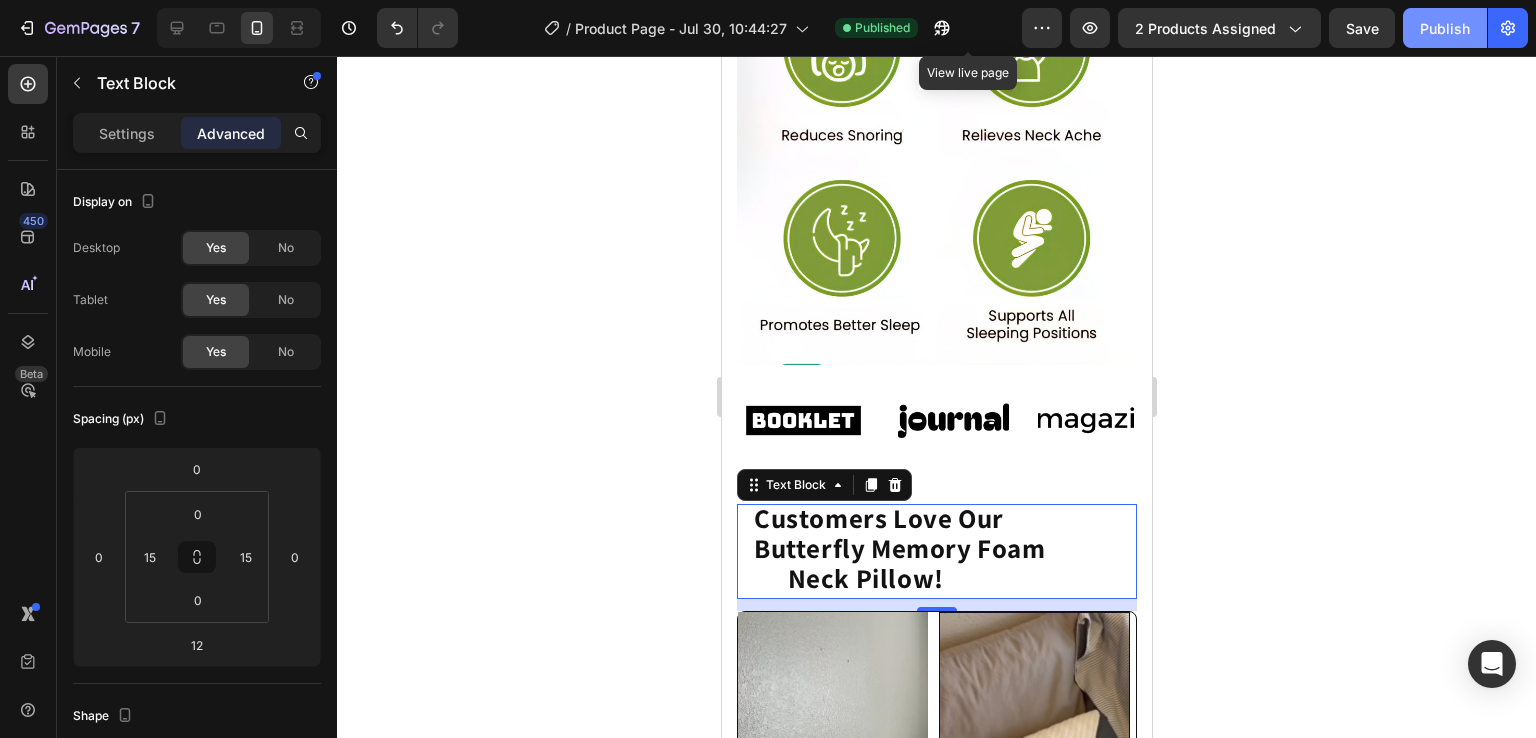 click on "Publish" at bounding box center [1445, 28] 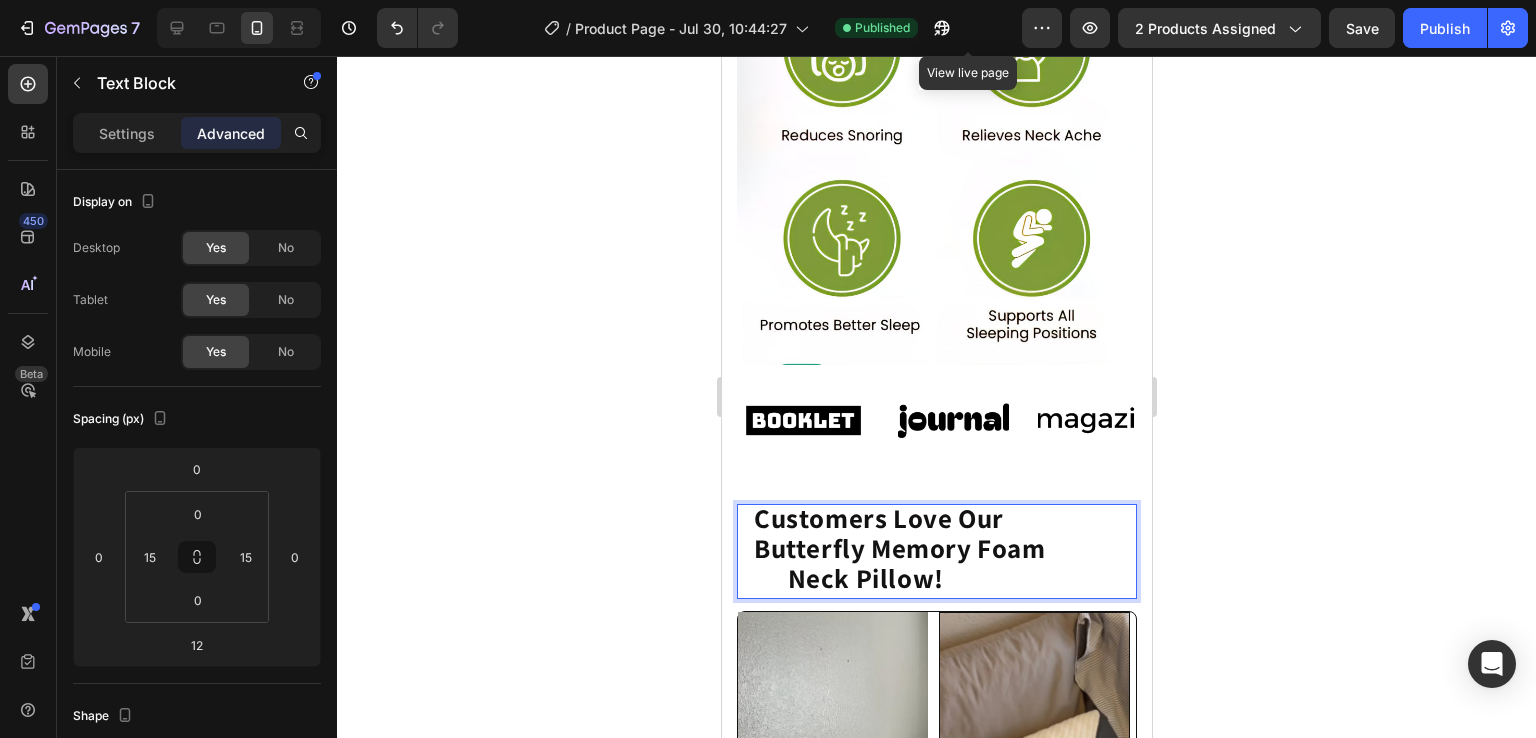 click on "Customers Love Our         Butterfly Memory Foam                   Neck Pillow!" 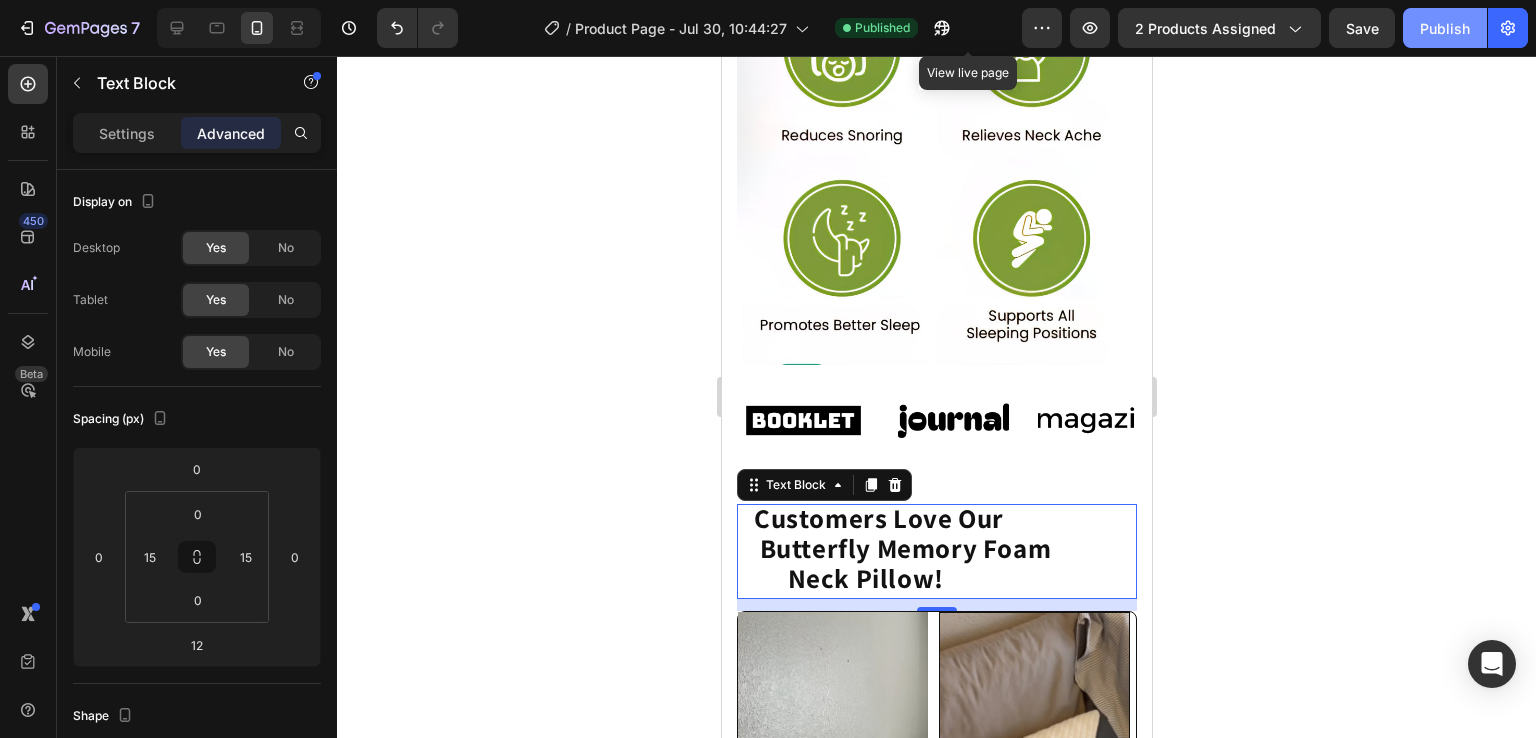 click on "Publish" at bounding box center [1445, 28] 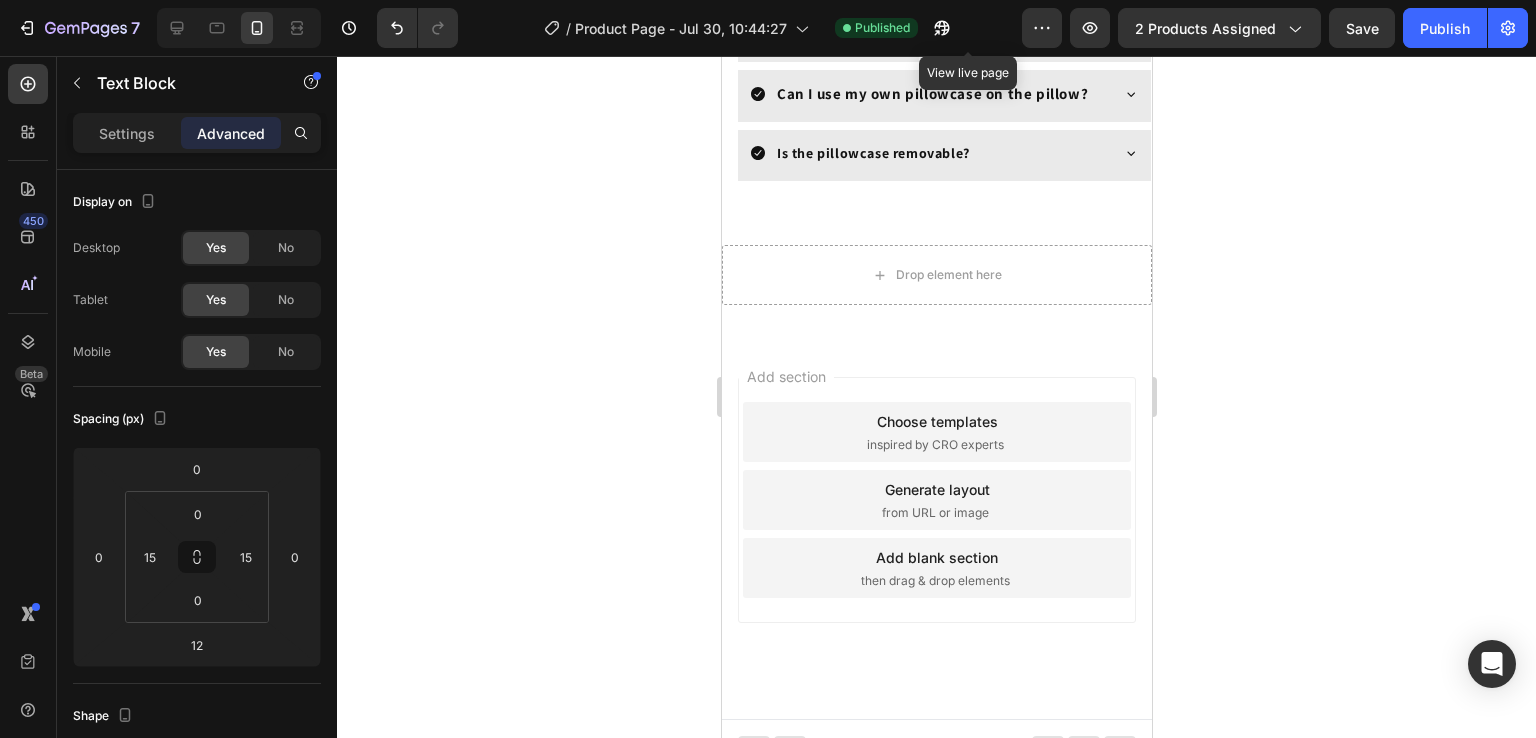 scroll, scrollTop: 4950, scrollLeft: 0, axis: vertical 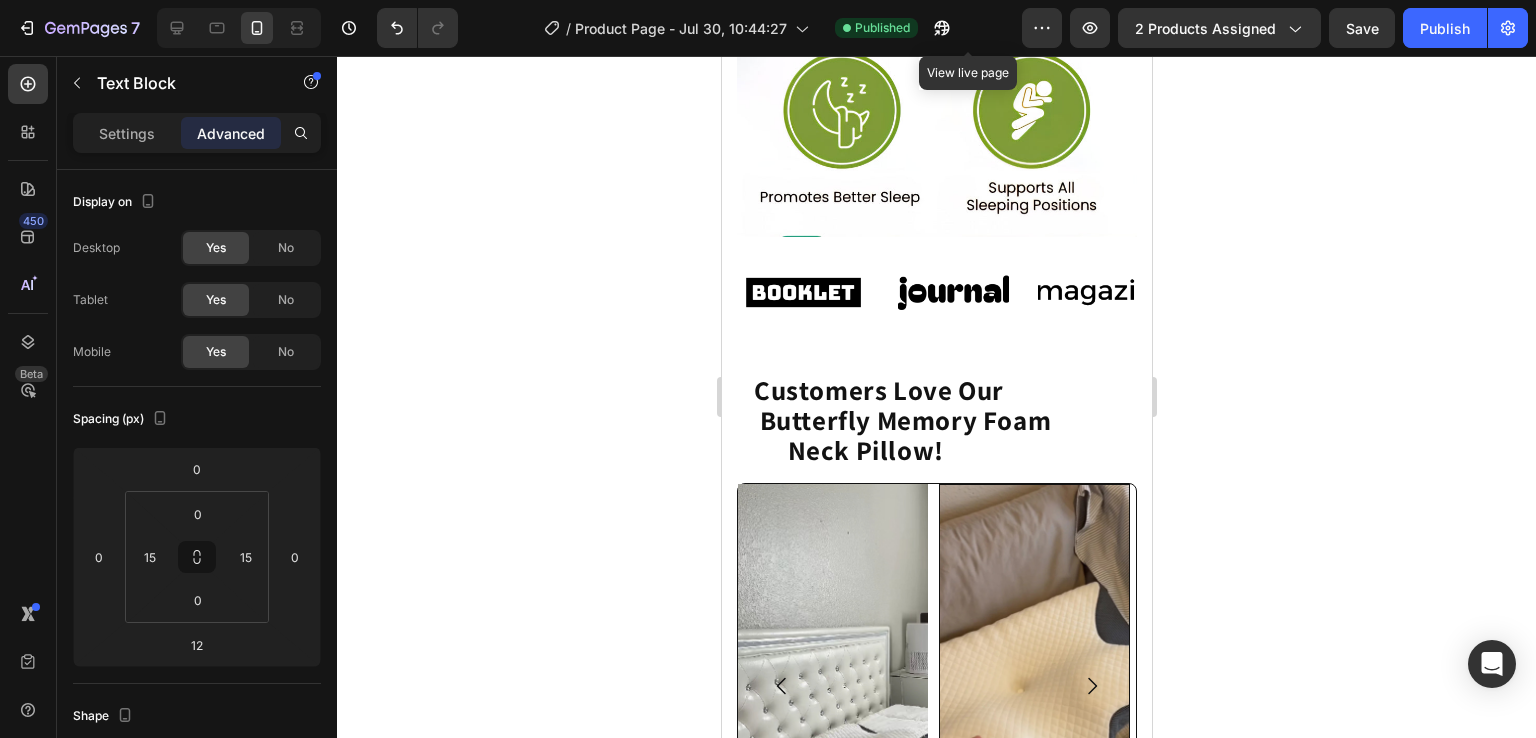 click 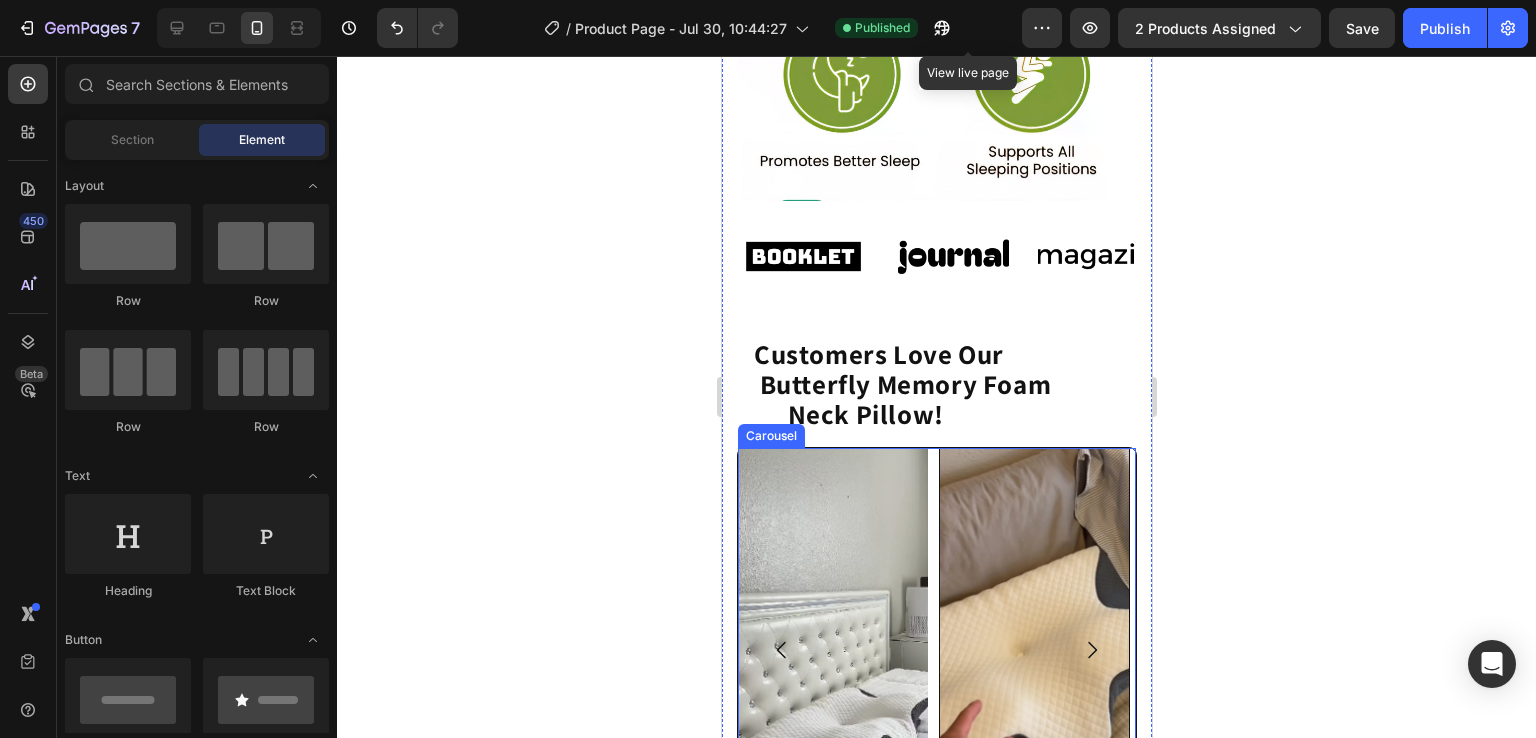 scroll, scrollTop: 1739, scrollLeft: 0, axis: vertical 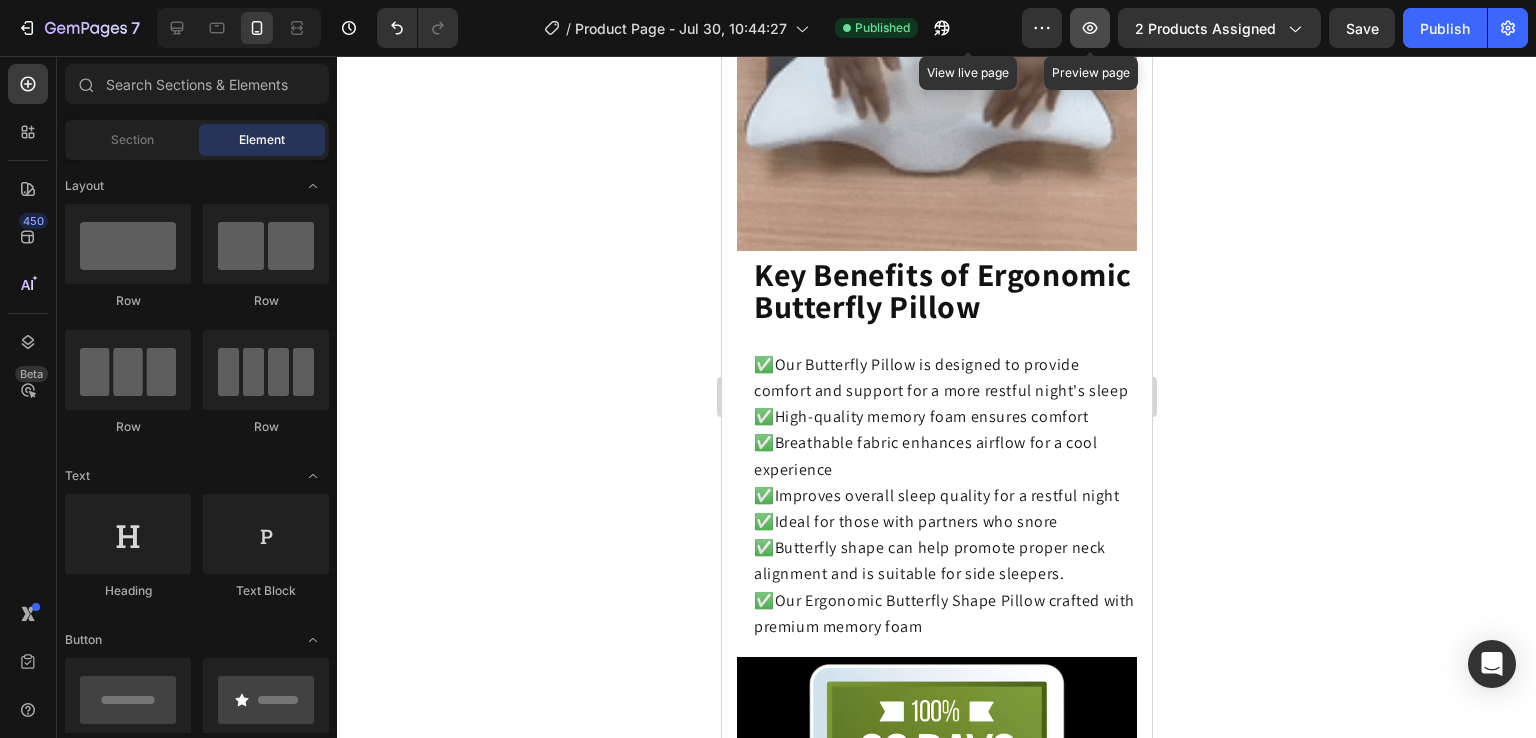 click 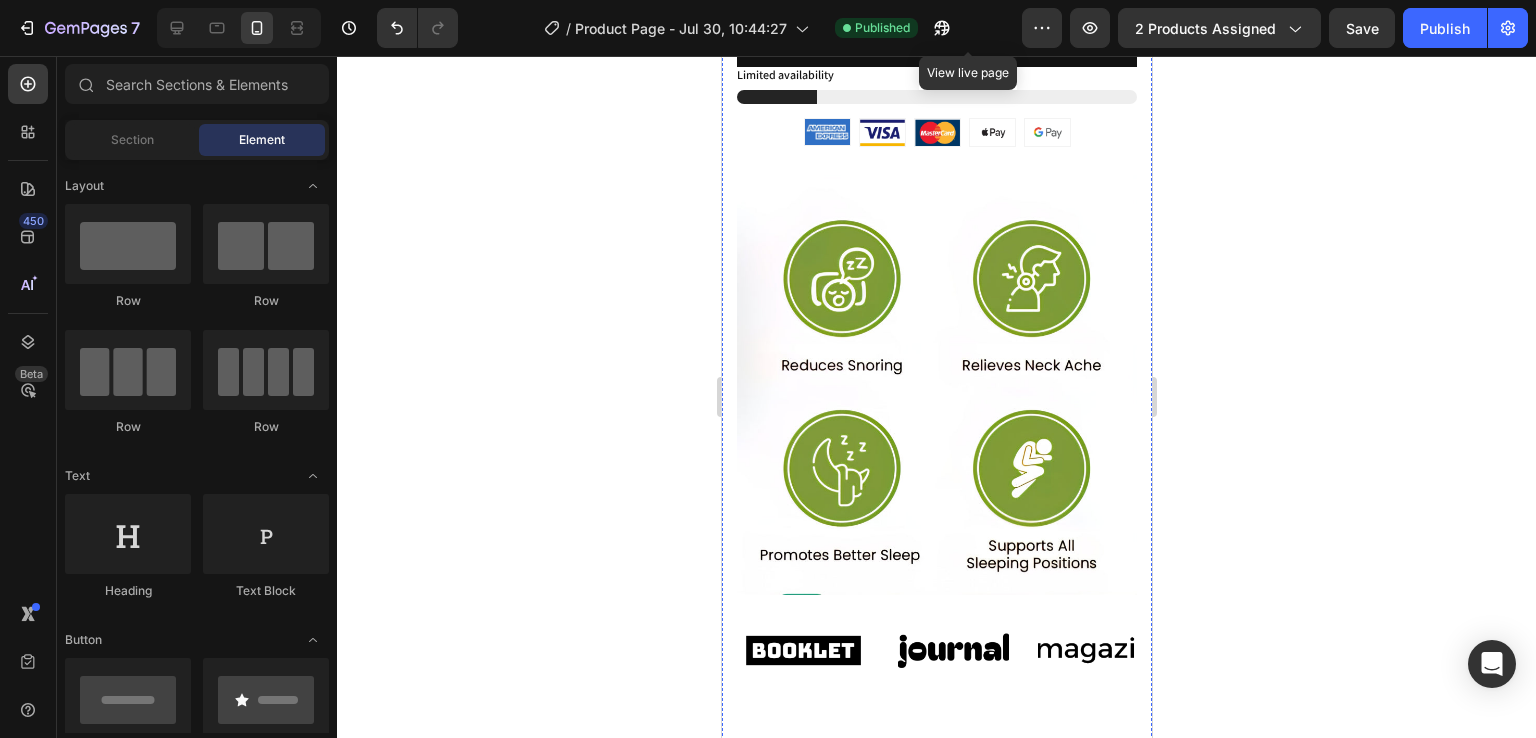 scroll, scrollTop: 1627, scrollLeft: 0, axis: vertical 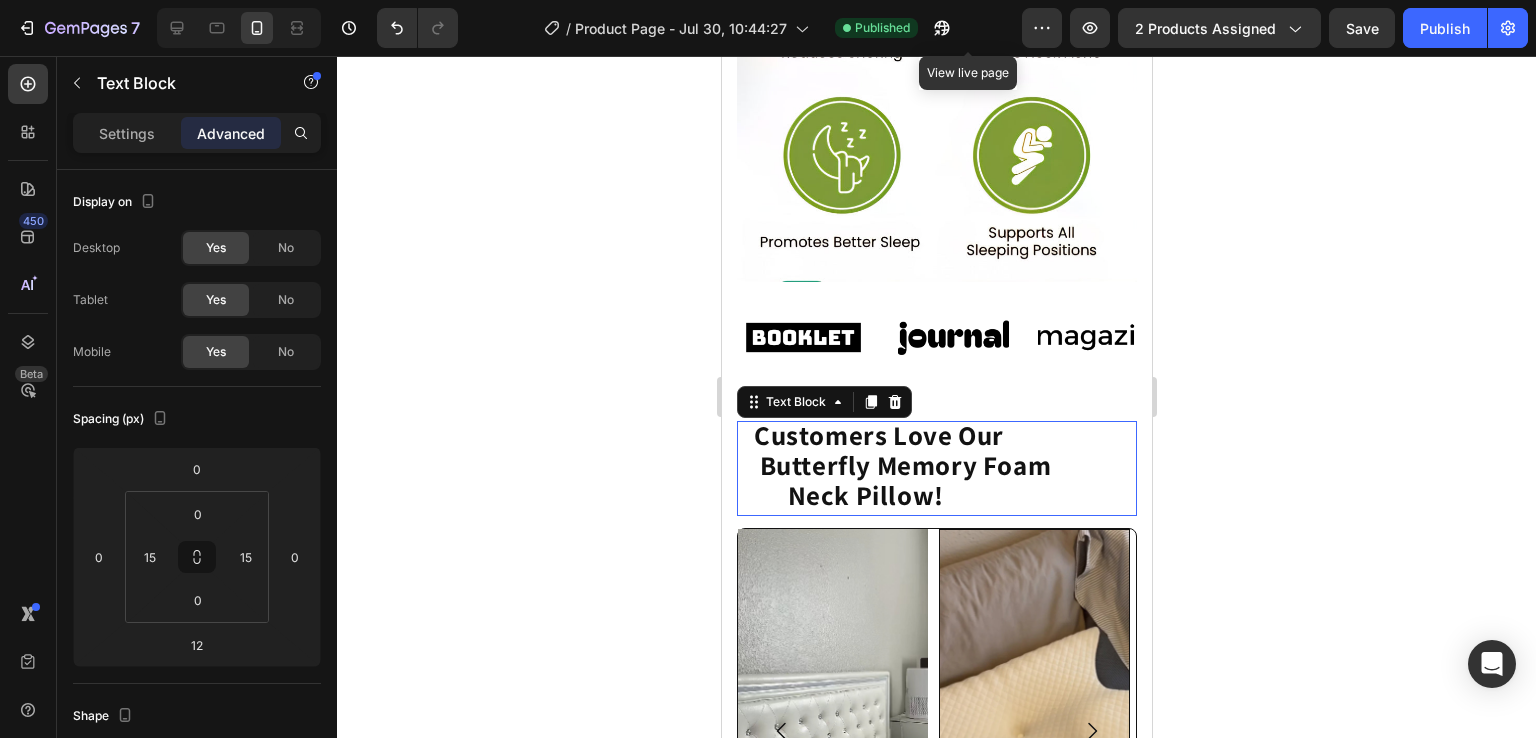 click on "Customers Love Our          Butterfly Memory Foam                   Neck Pillow!" 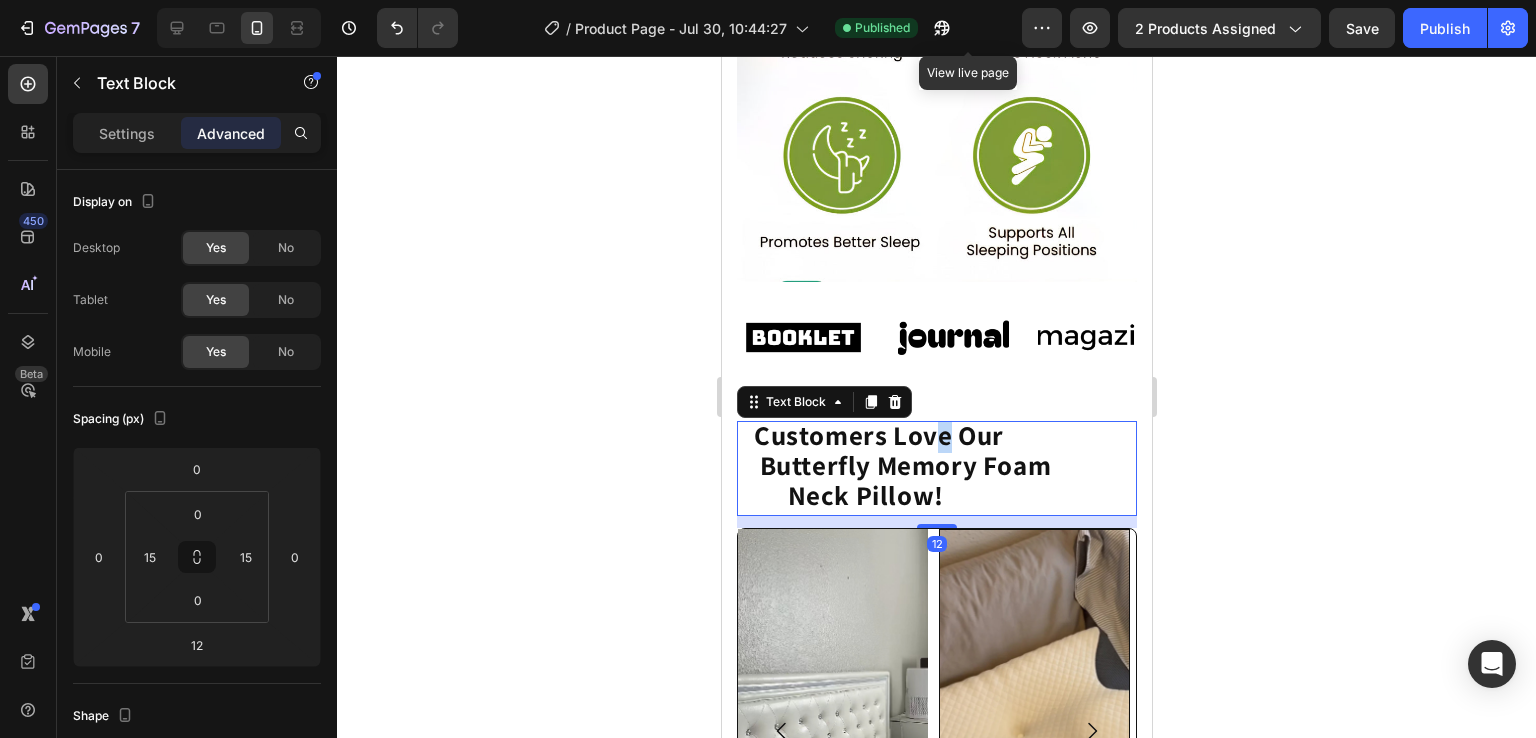 click on "Customers Love Our          Butterfly Memory Foam                   Neck Pillow!" 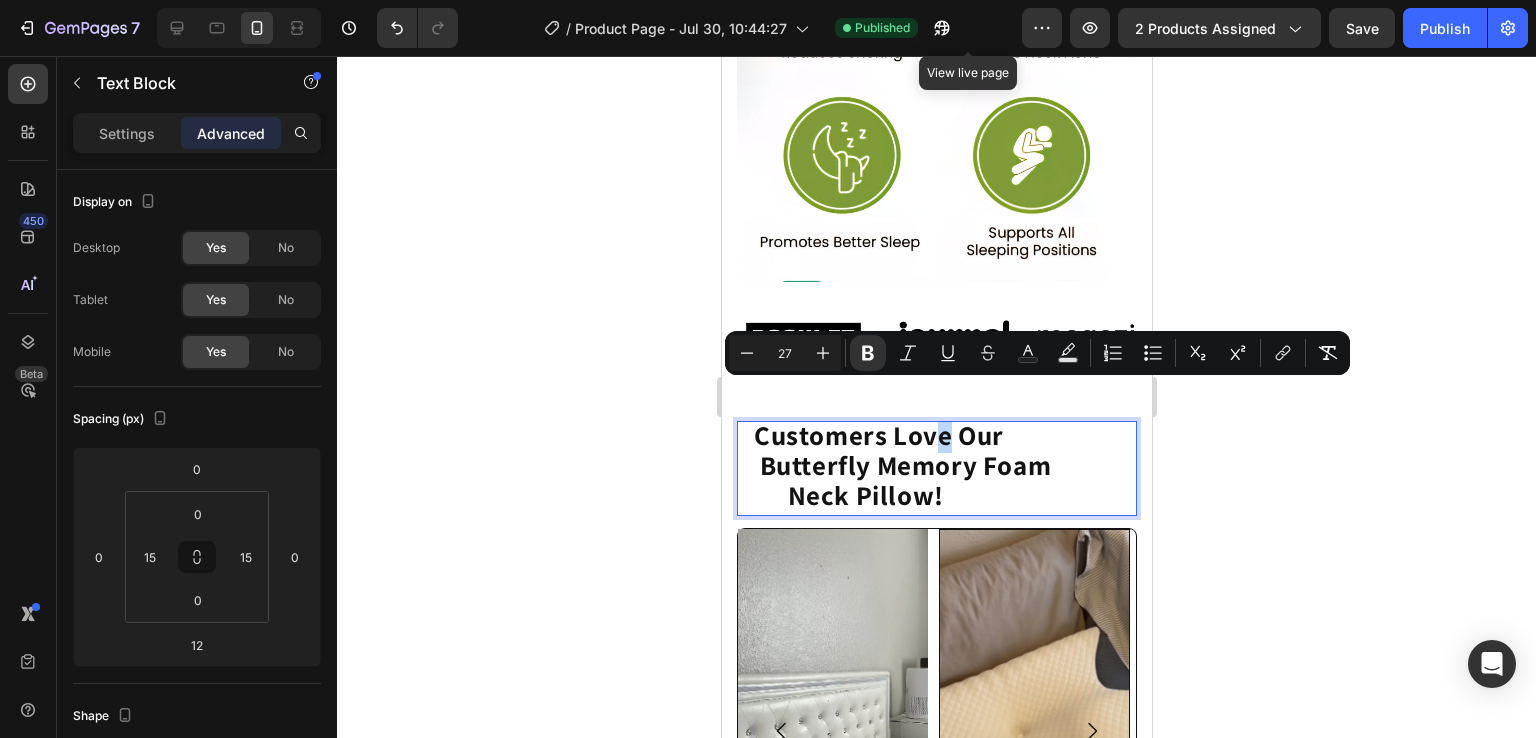 click on "Customers Love Our          Butterfly Memory Foam                   Neck Pillow!" 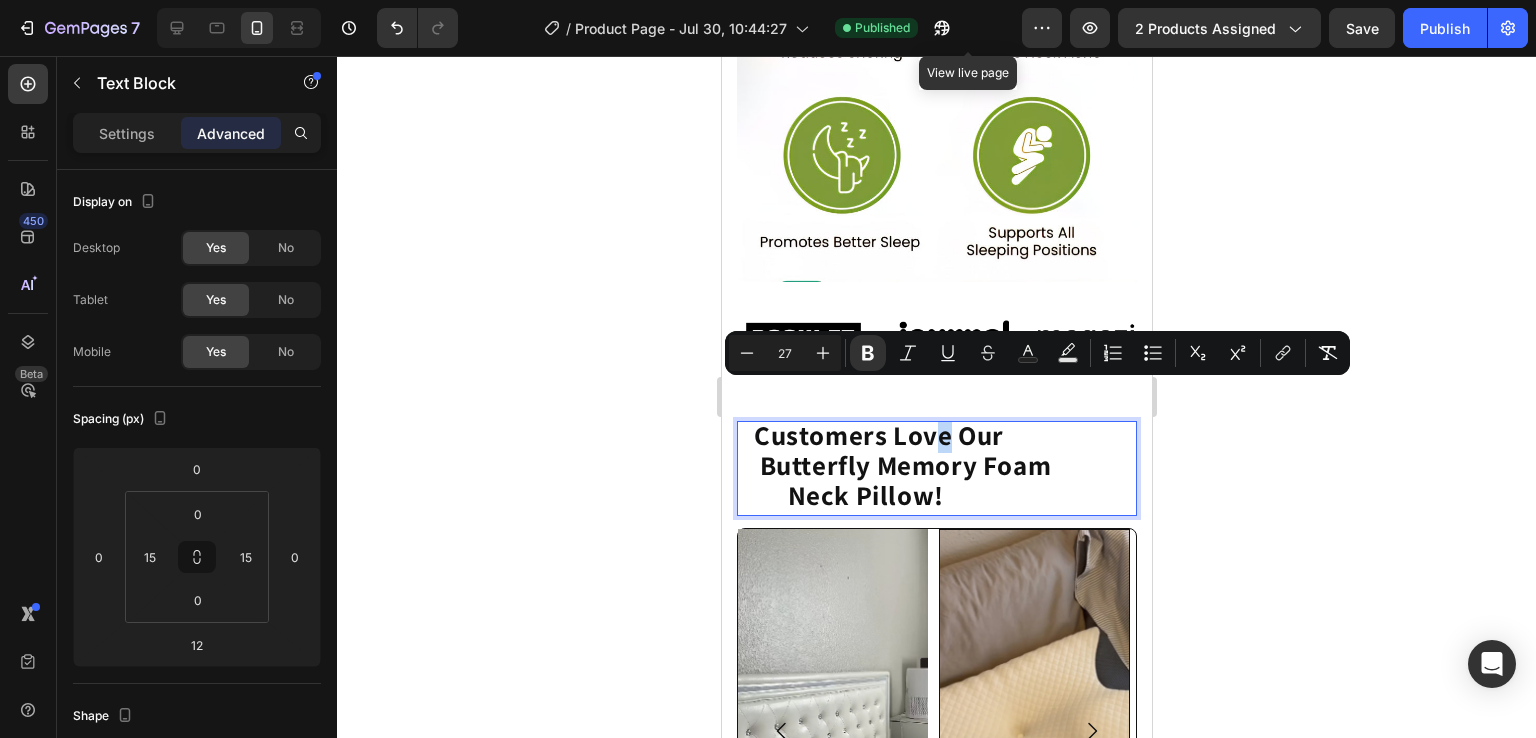 copy on "Customers Love Our          Butterfly Memory Foam                   Neck Pillow!" 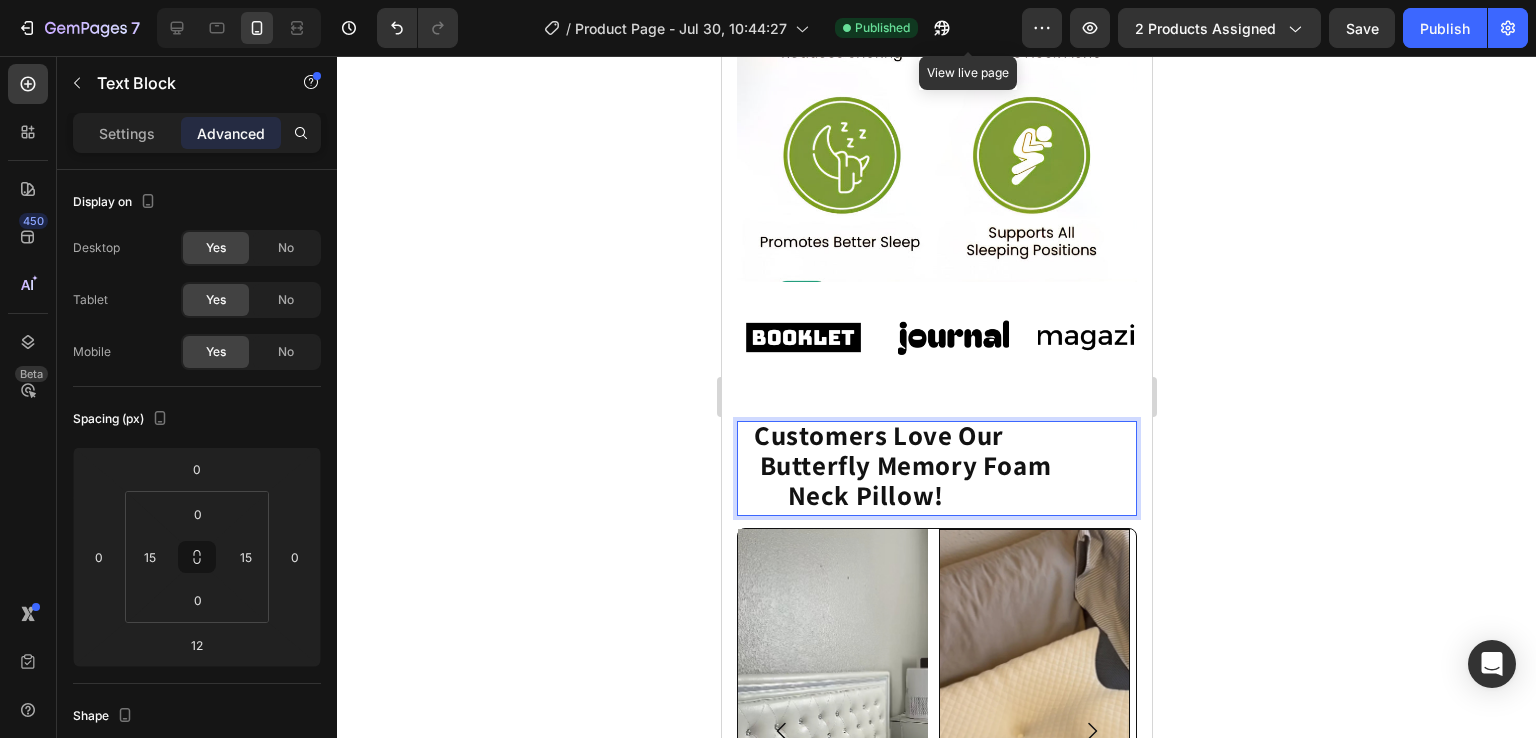 click 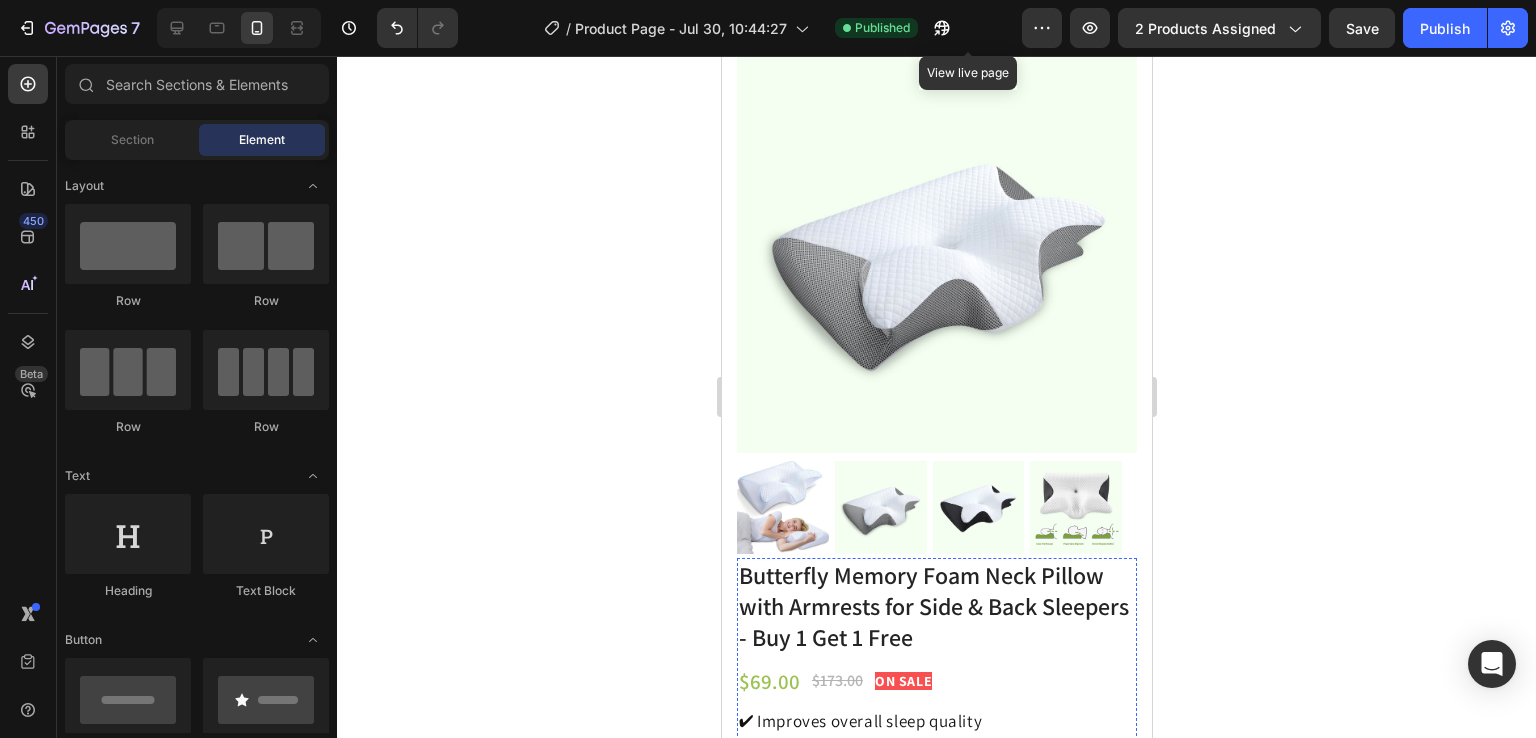 scroll, scrollTop: 0, scrollLeft: 0, axis: both 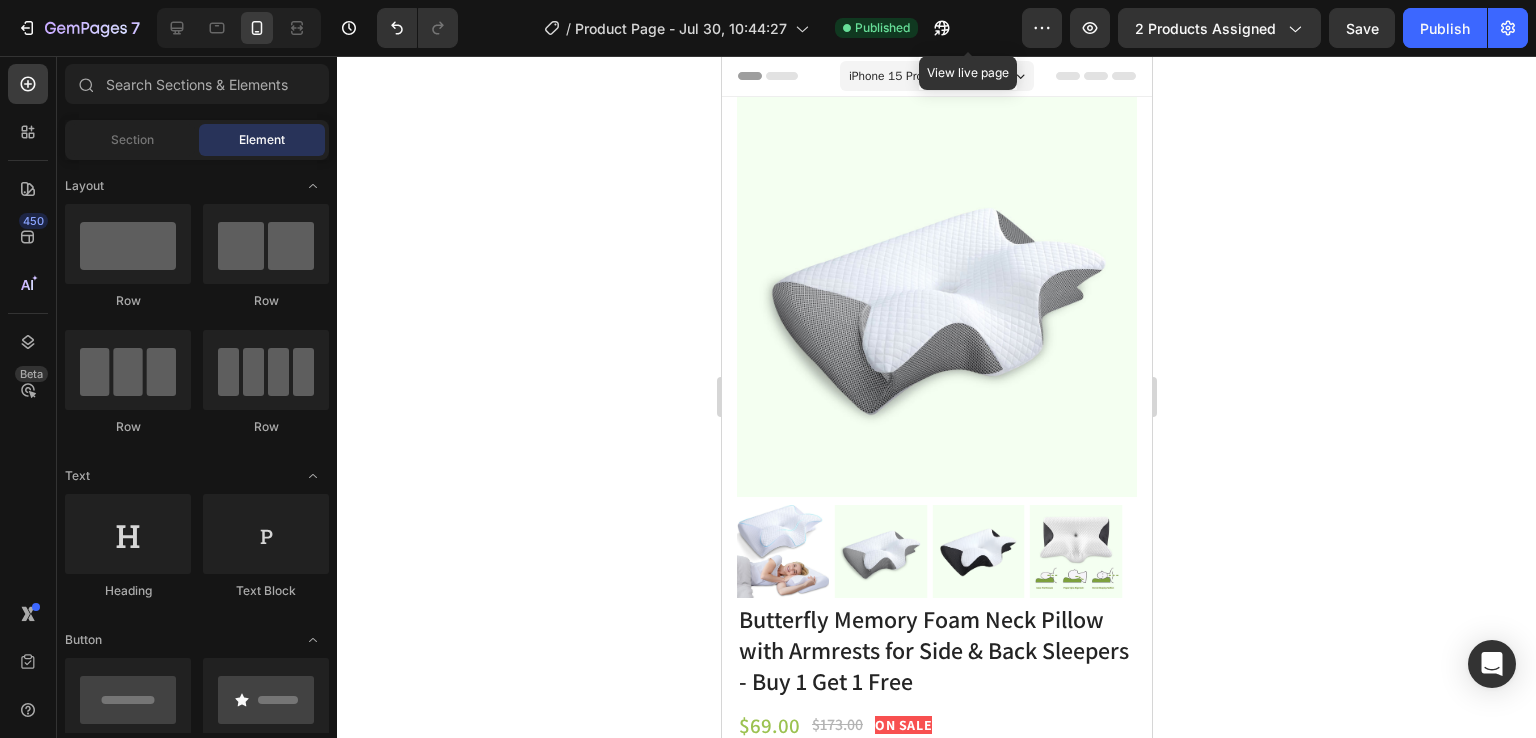 click on "iPhone 15 Pro Max  ( 430 px)" at bounding box center (918, 76) 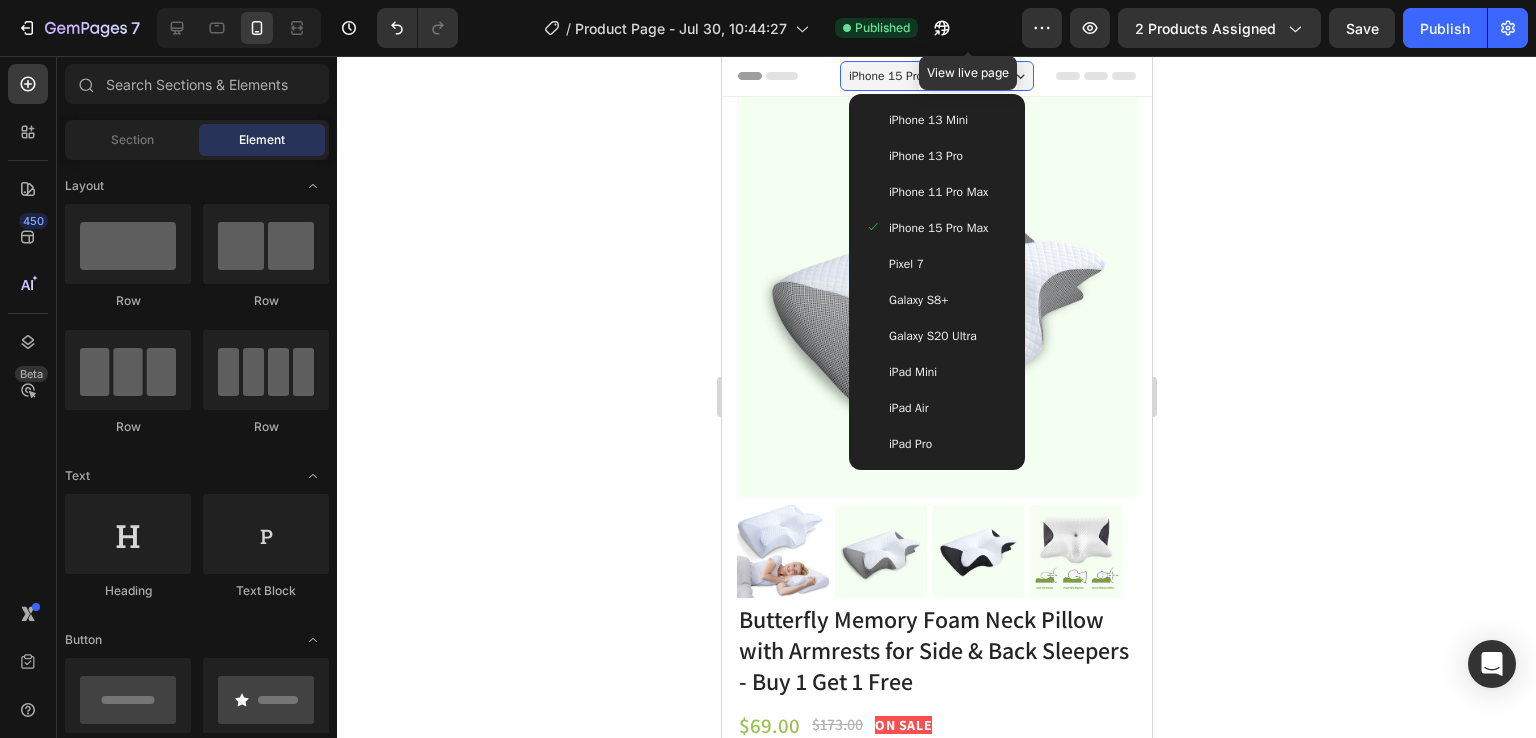 click on "iPhone 13 Mini" at bounding box center [927, 120] 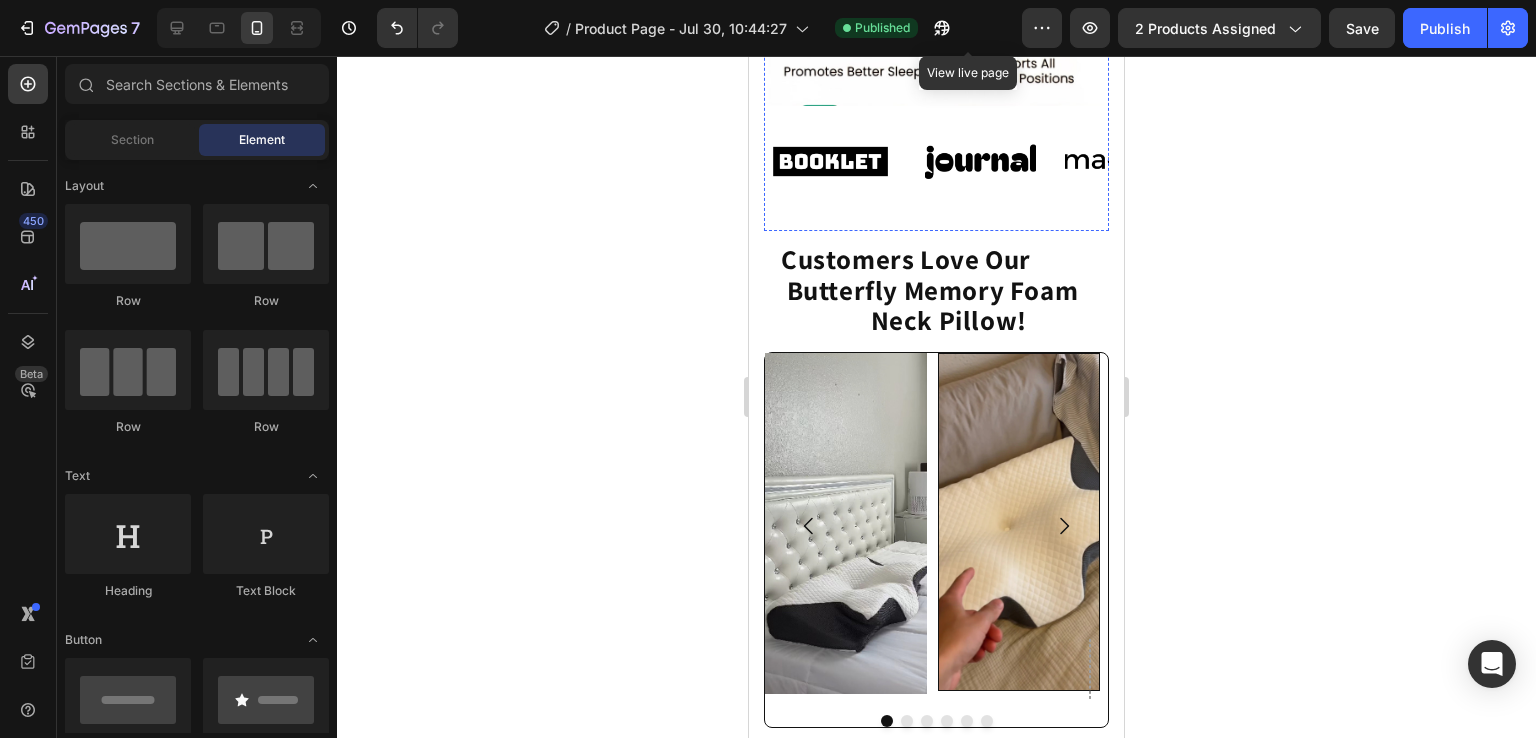 scroll, scrollTop: 1675, scrollLeft: 0, axis: vertical 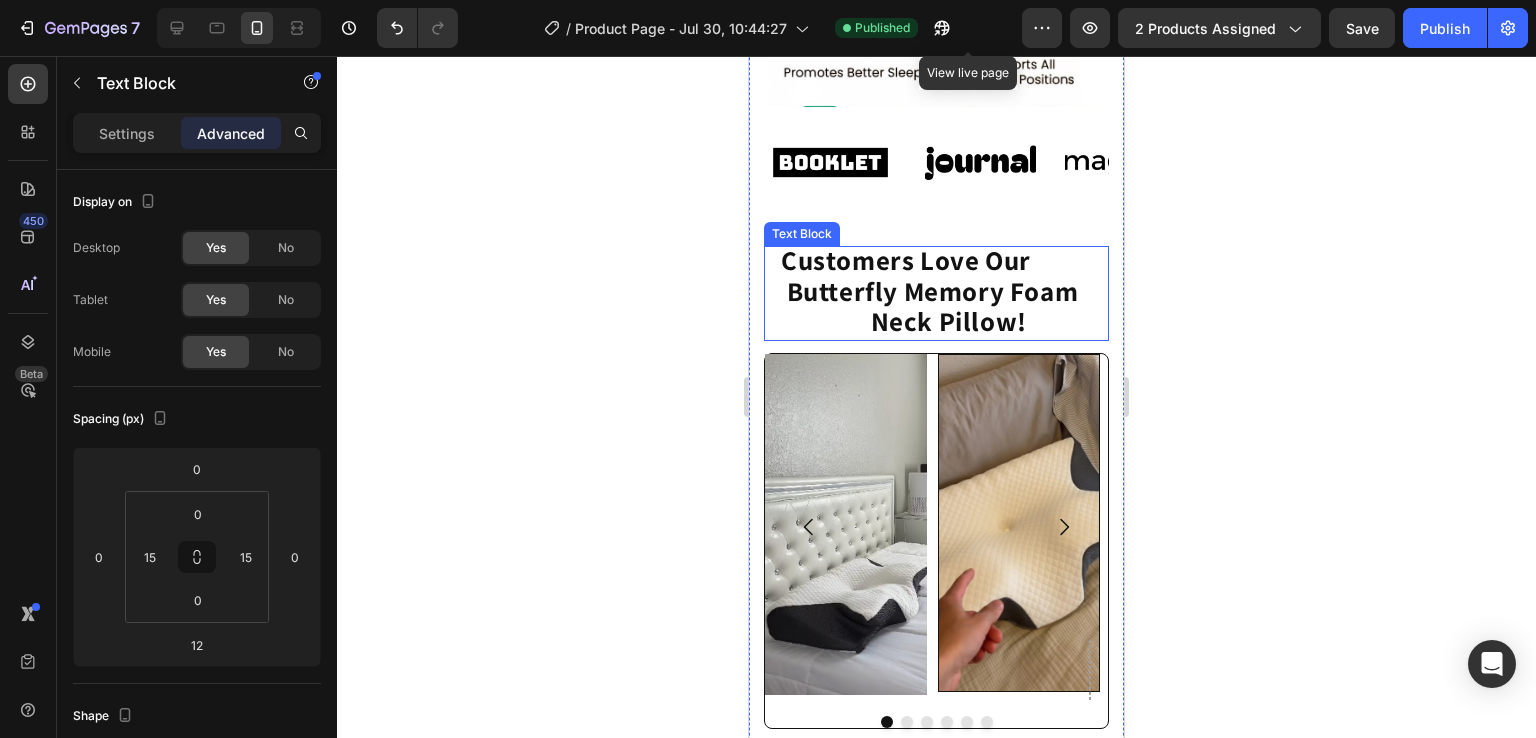 click on "Customers Love Our          Butterfly Memory Foam                   Neck Pillow!" 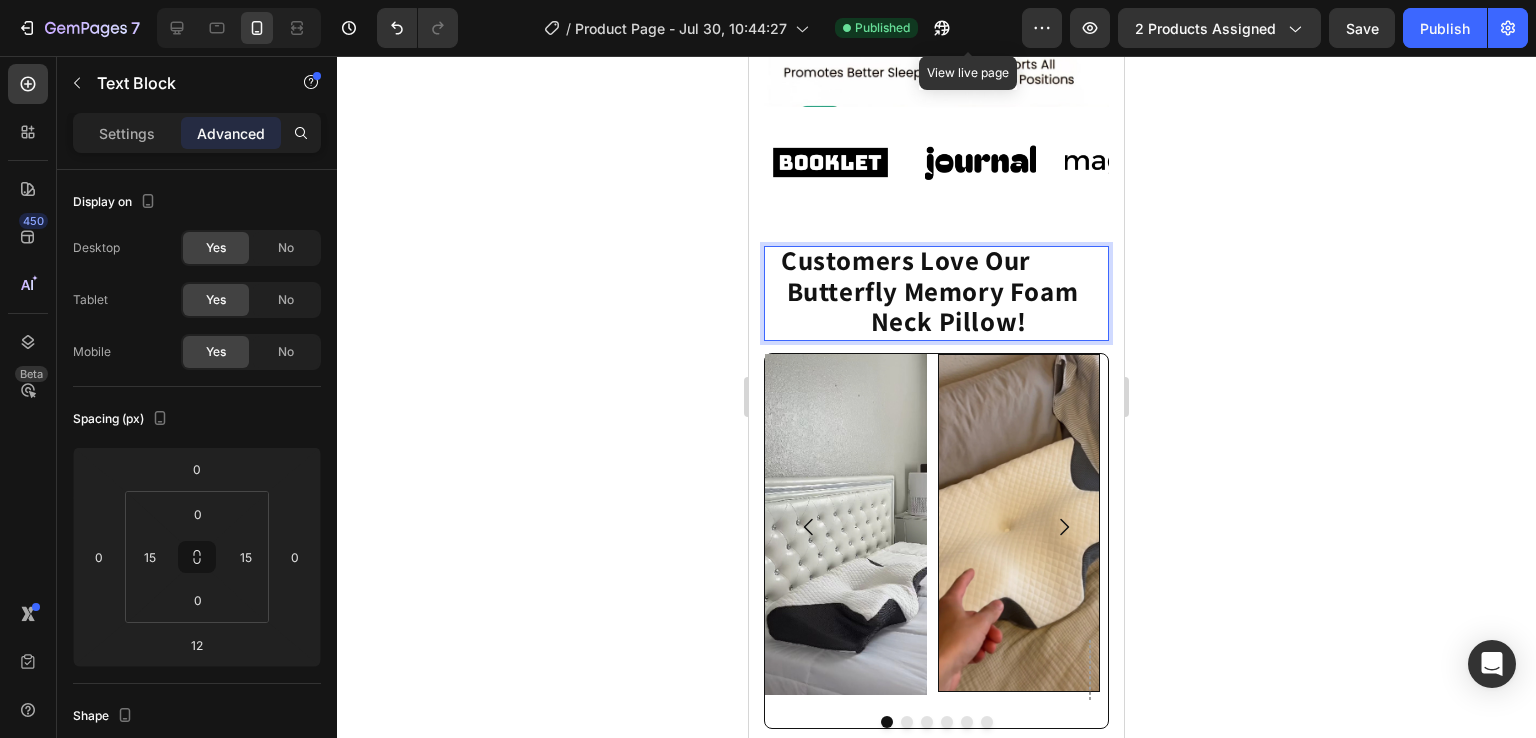 click on "Customers Love Our          Butterfly Memory Foam                   Neck Pillow!" 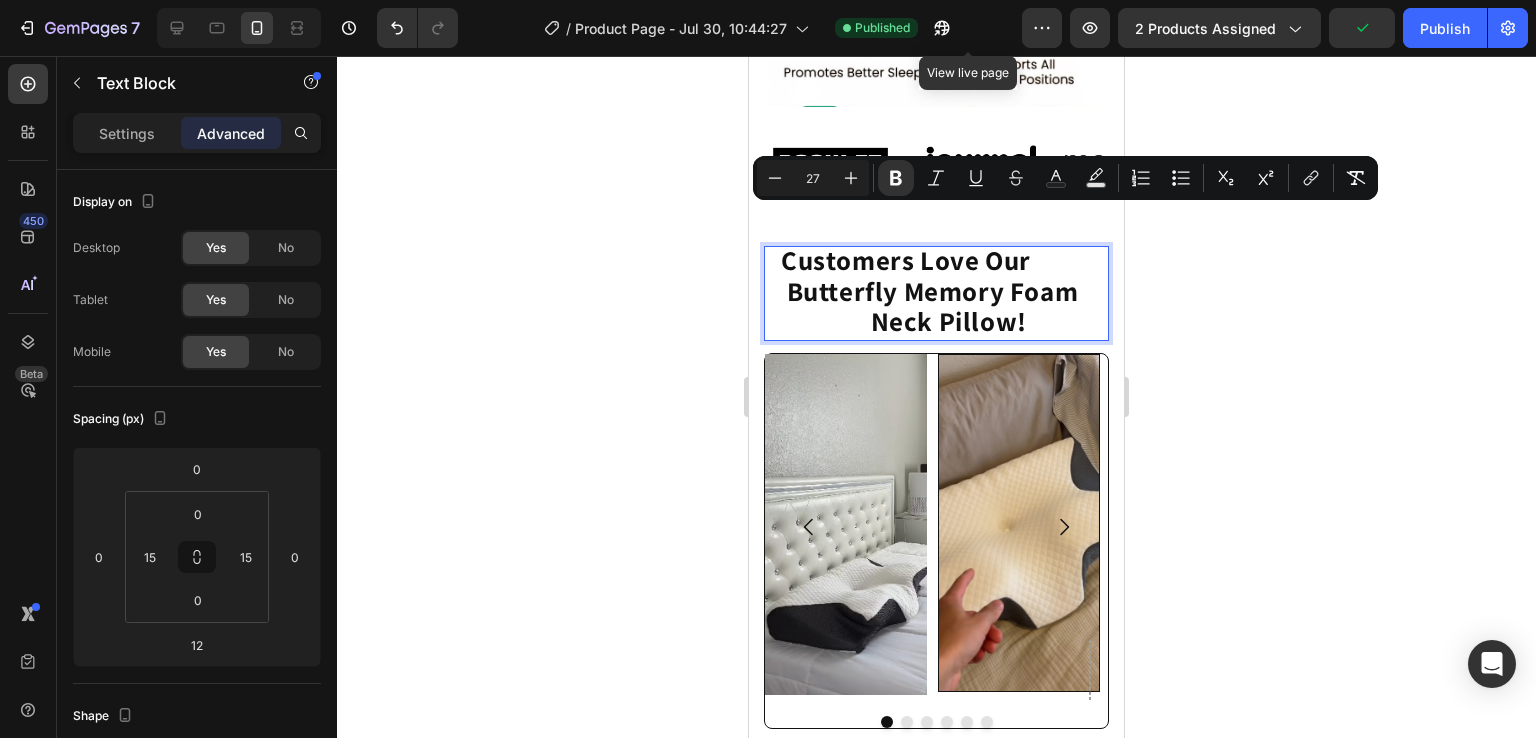 click on "Customers Love Our          Butterfly Memory Foam                   Neck Pillow!" 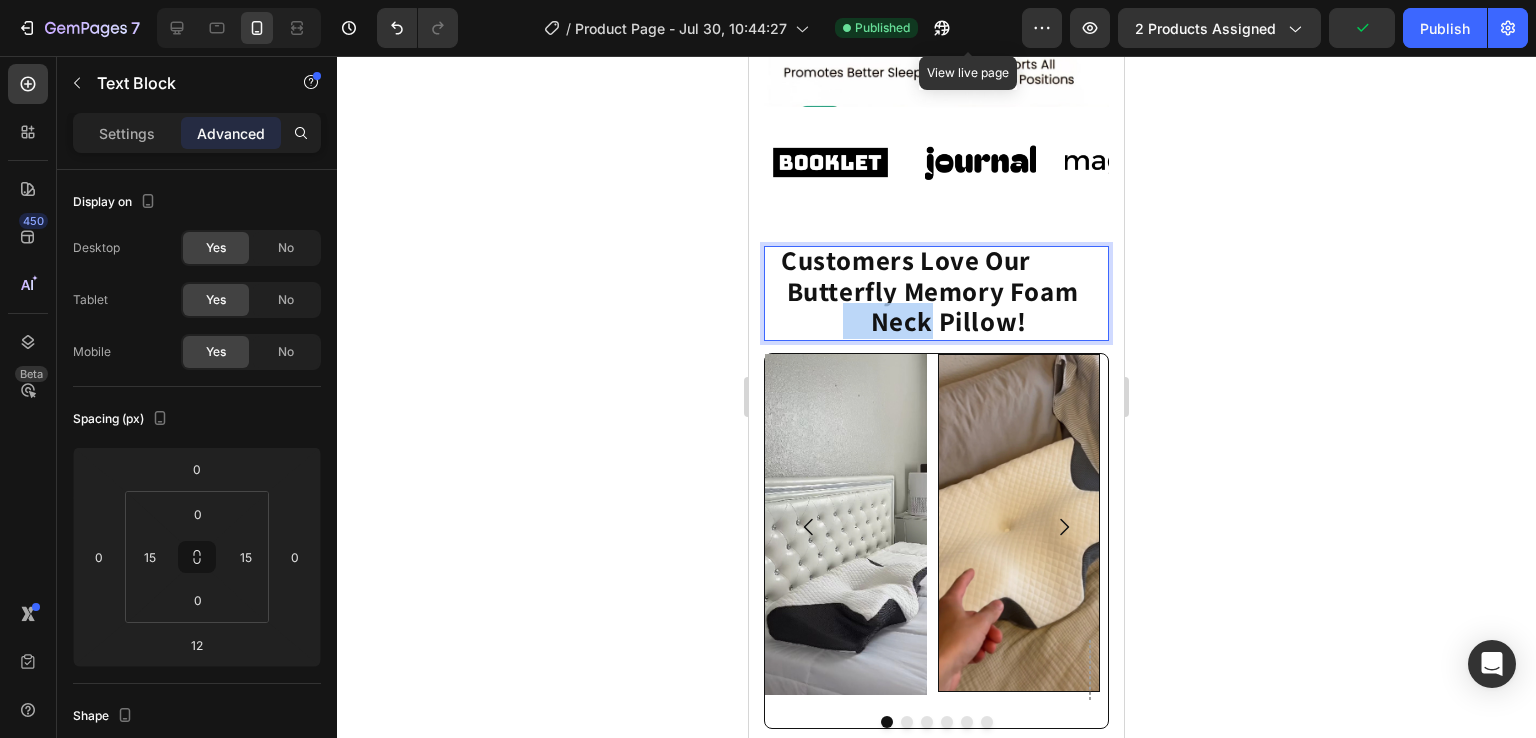 click on "Customers Love Our          Butterfly Memory Foam                   Neck Pillow!" 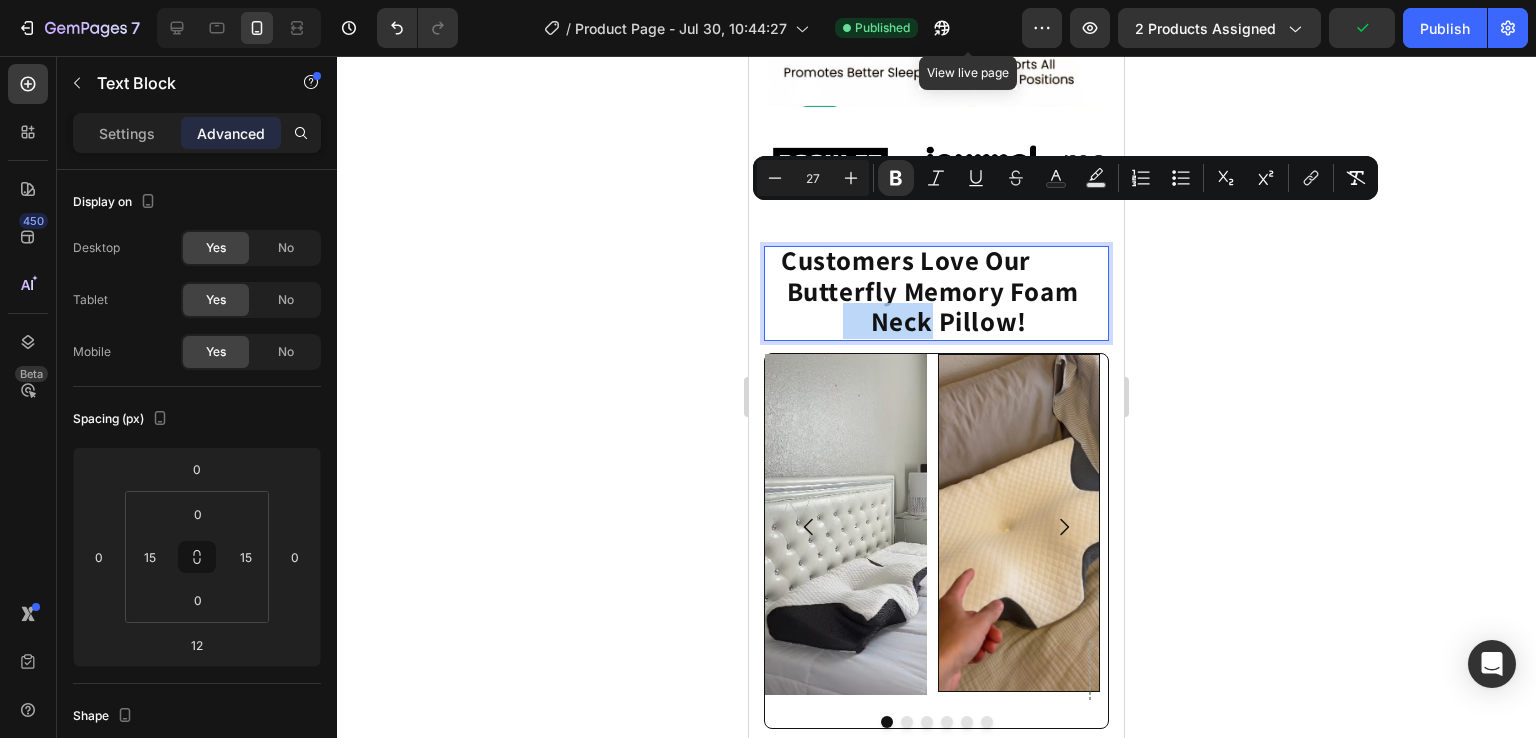 click on "Customers Love Our          Butterfly Memory Foam                   Neck Pillow!" 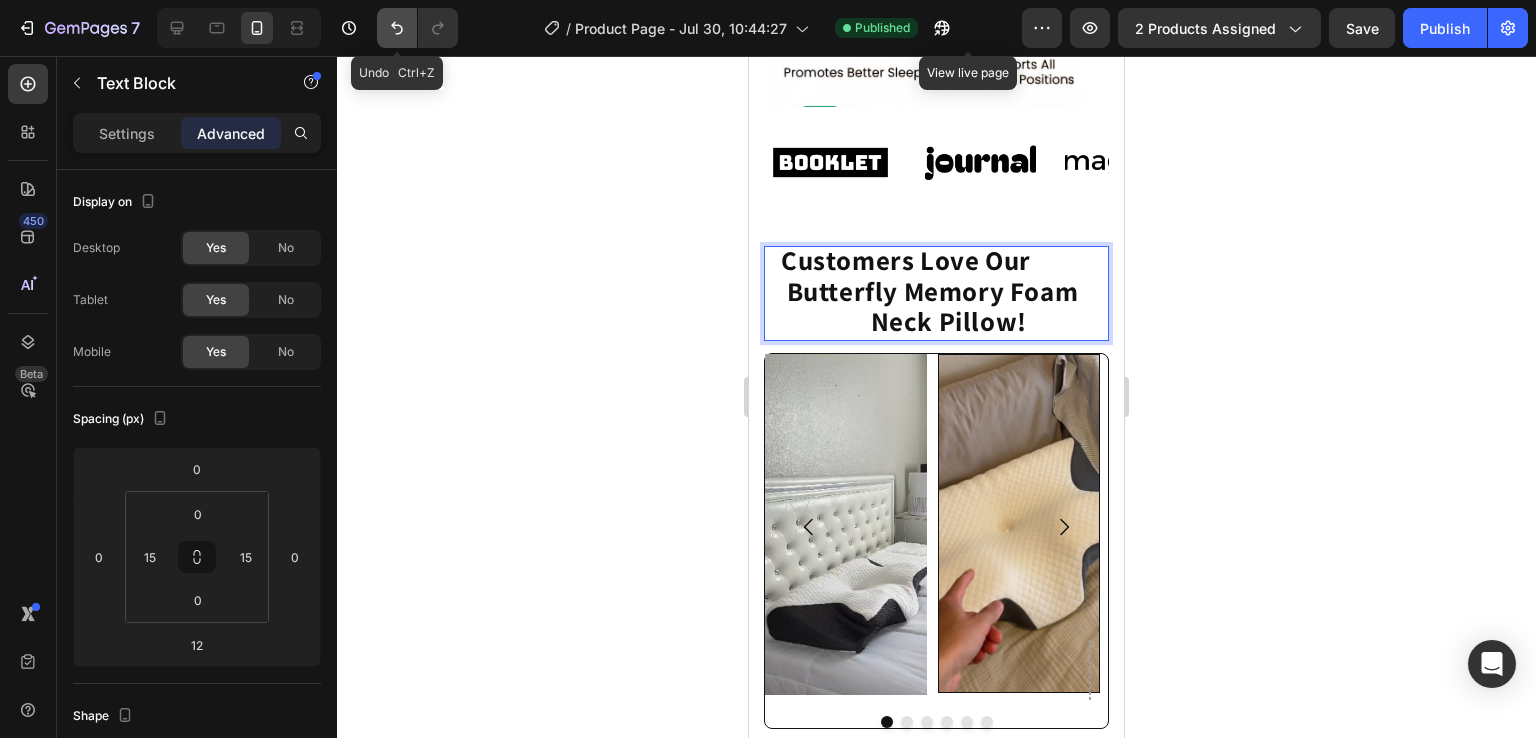 click 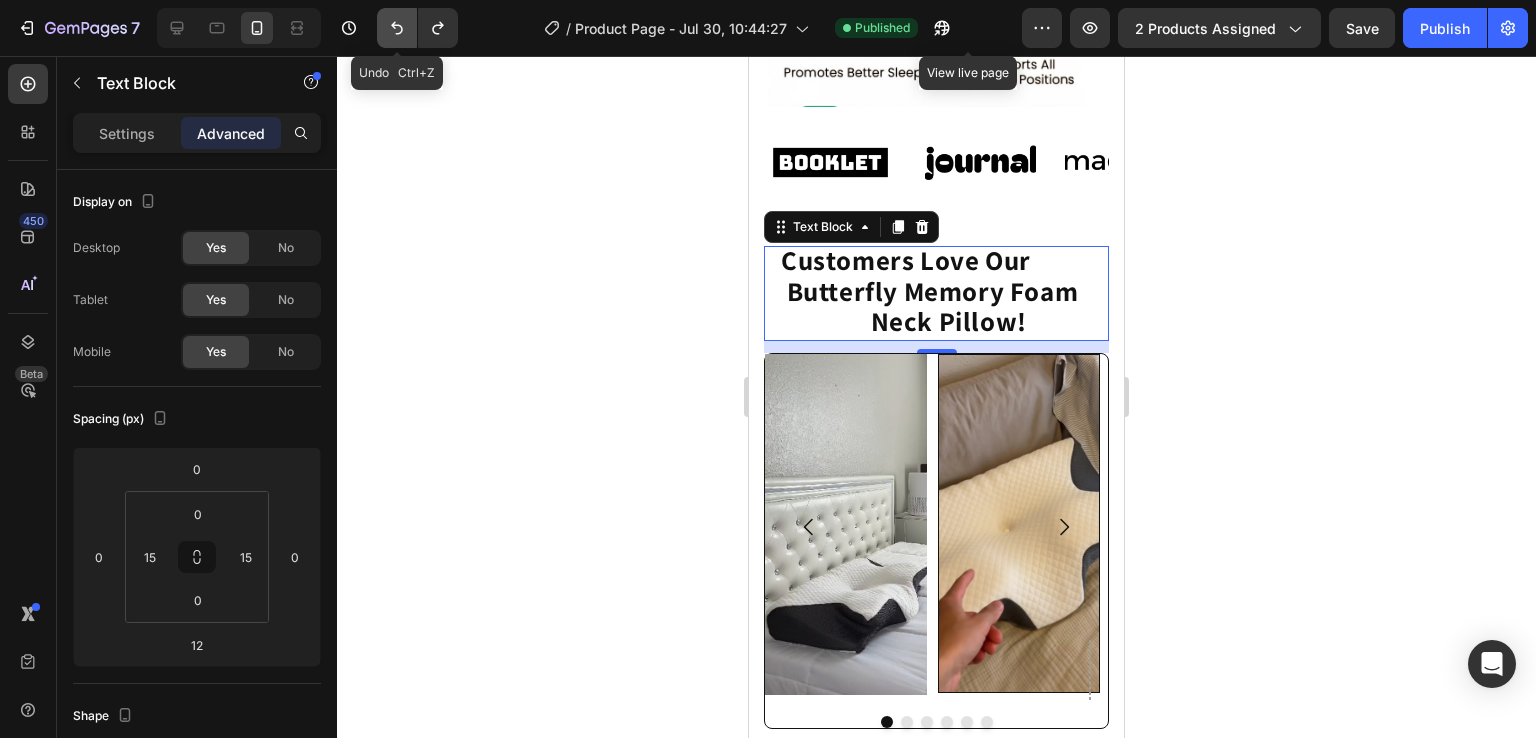 click 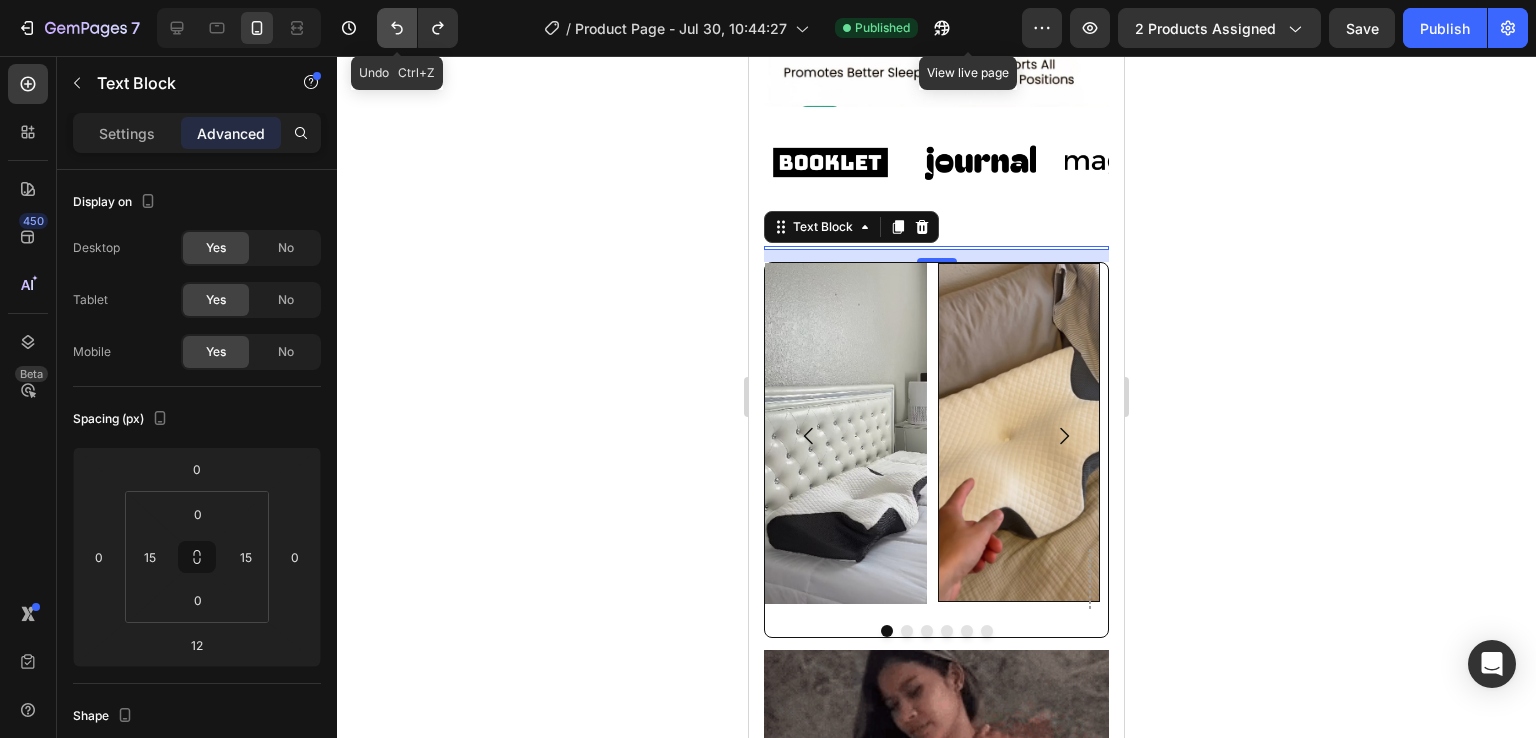 click 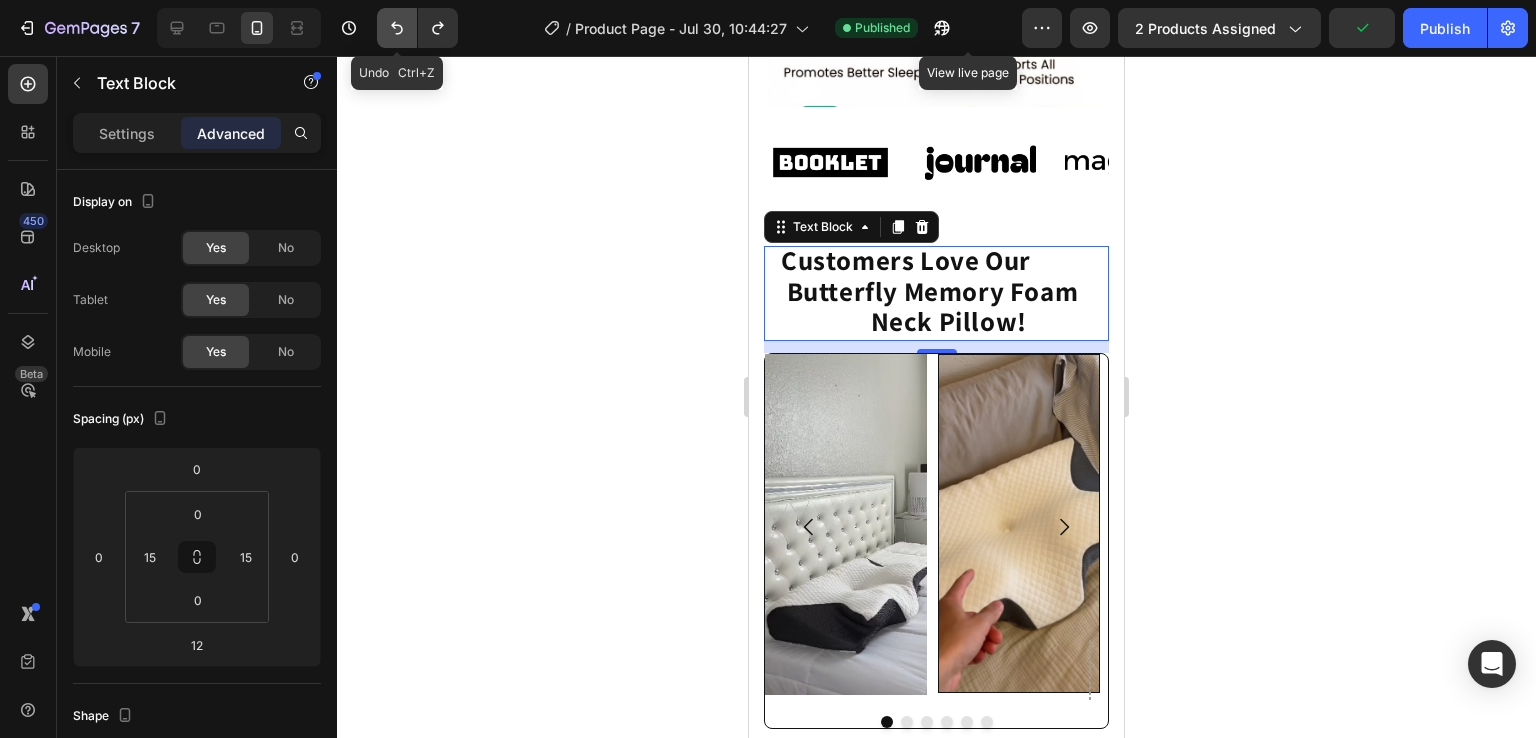 click 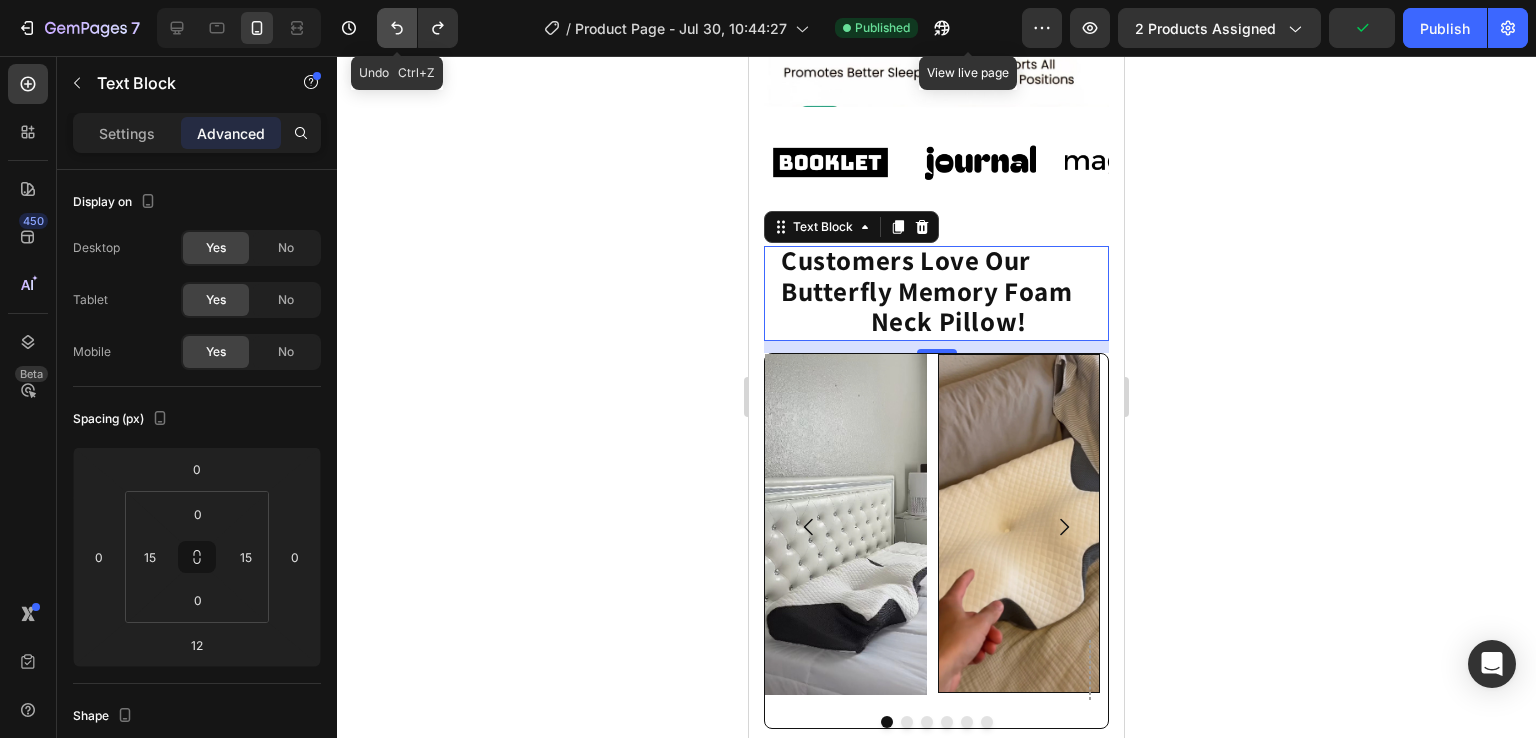 click 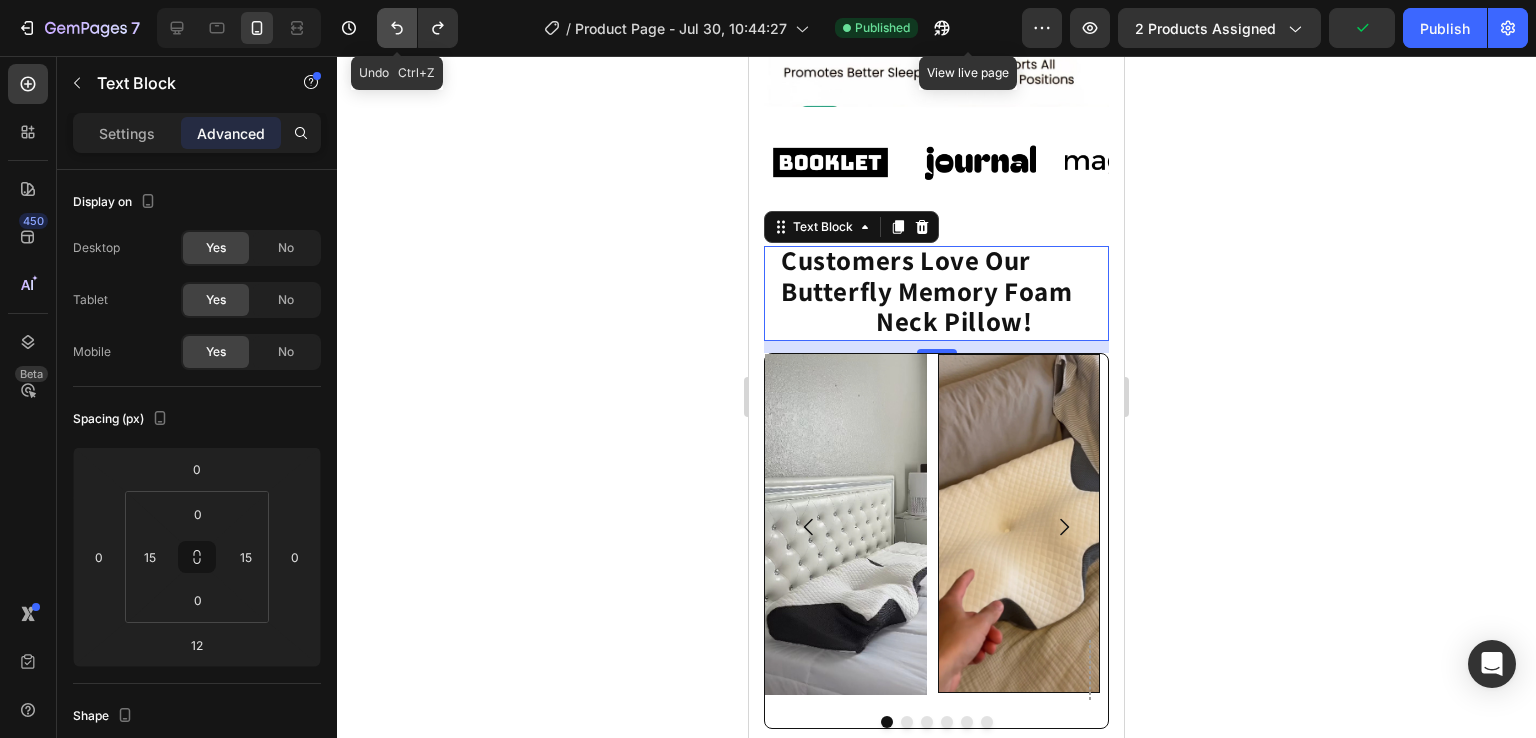click 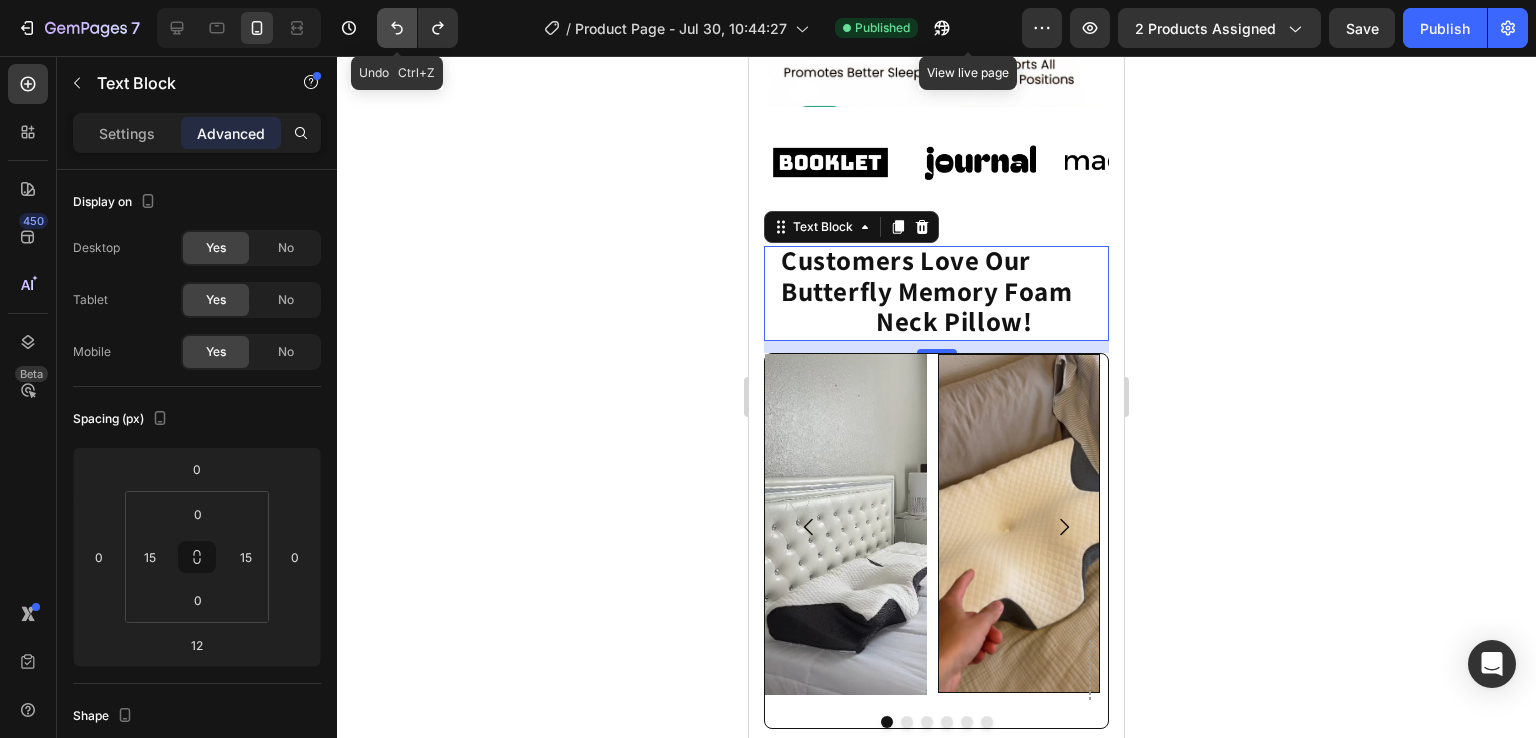 click 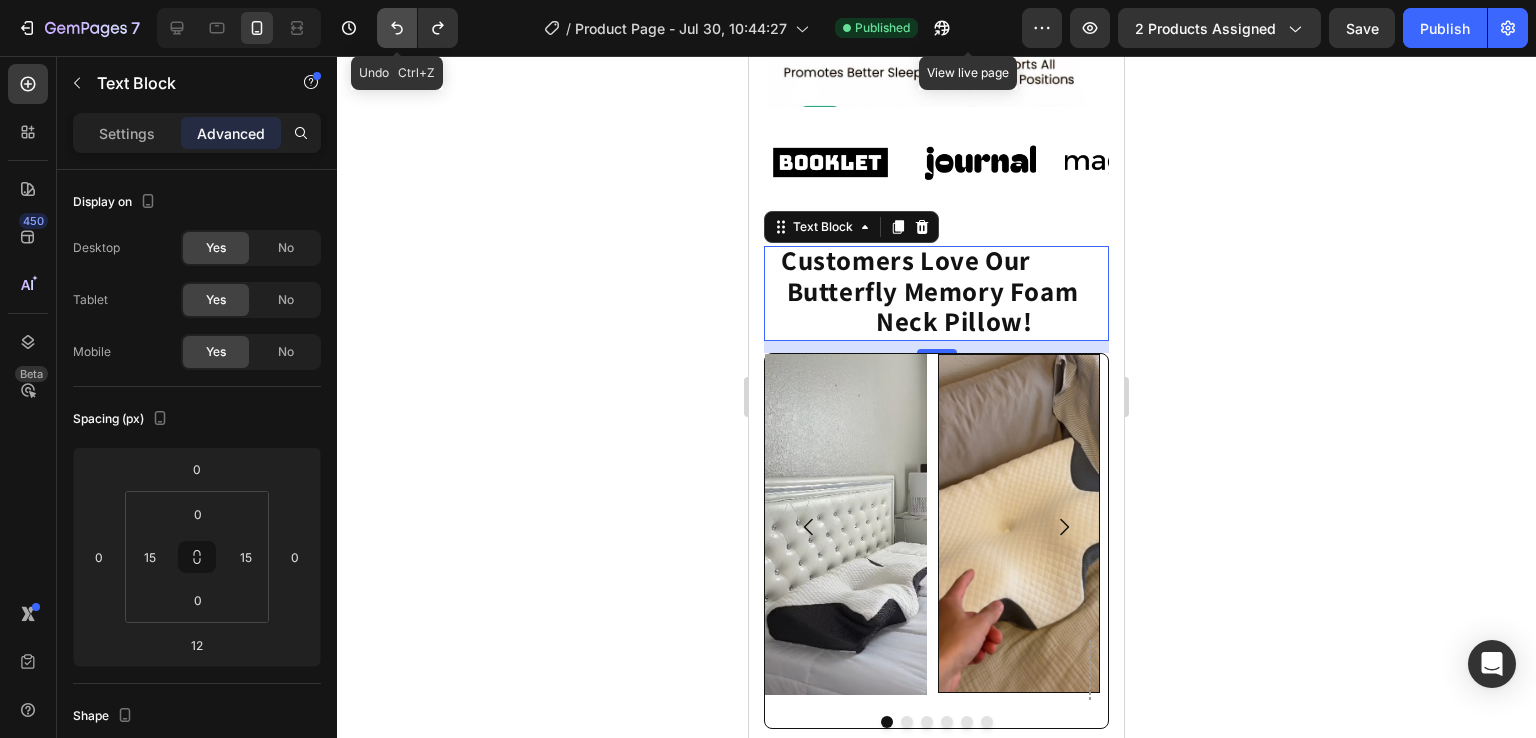 click 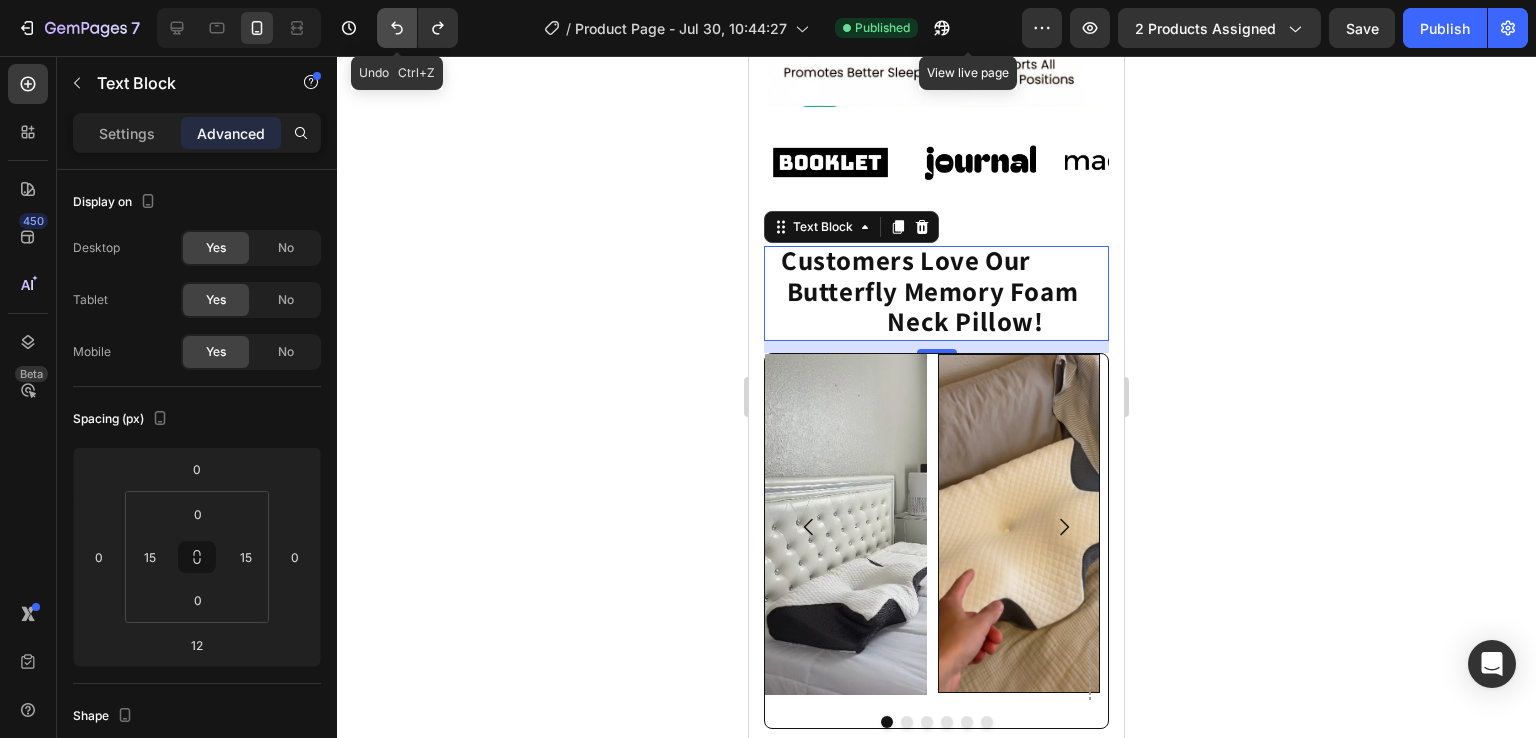 click 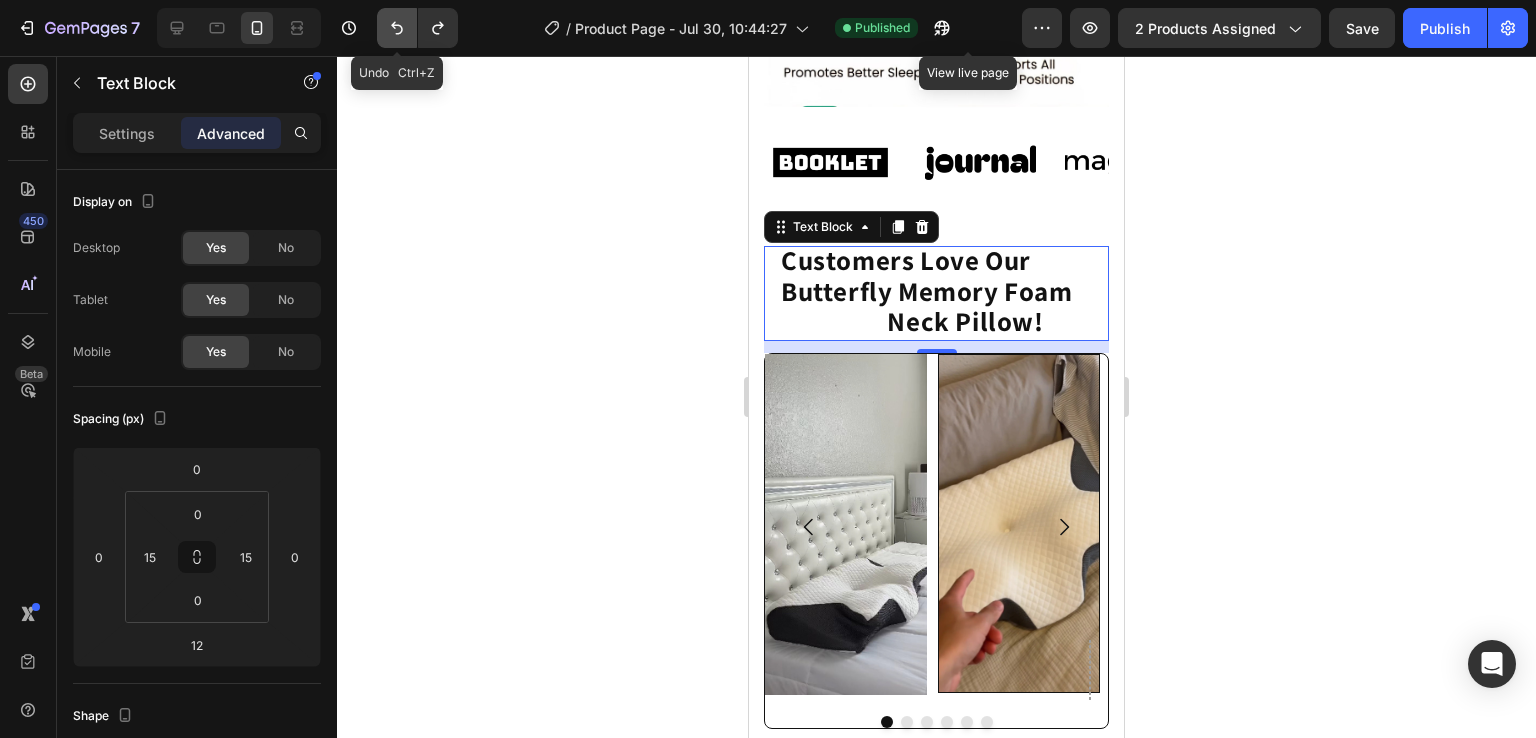 click 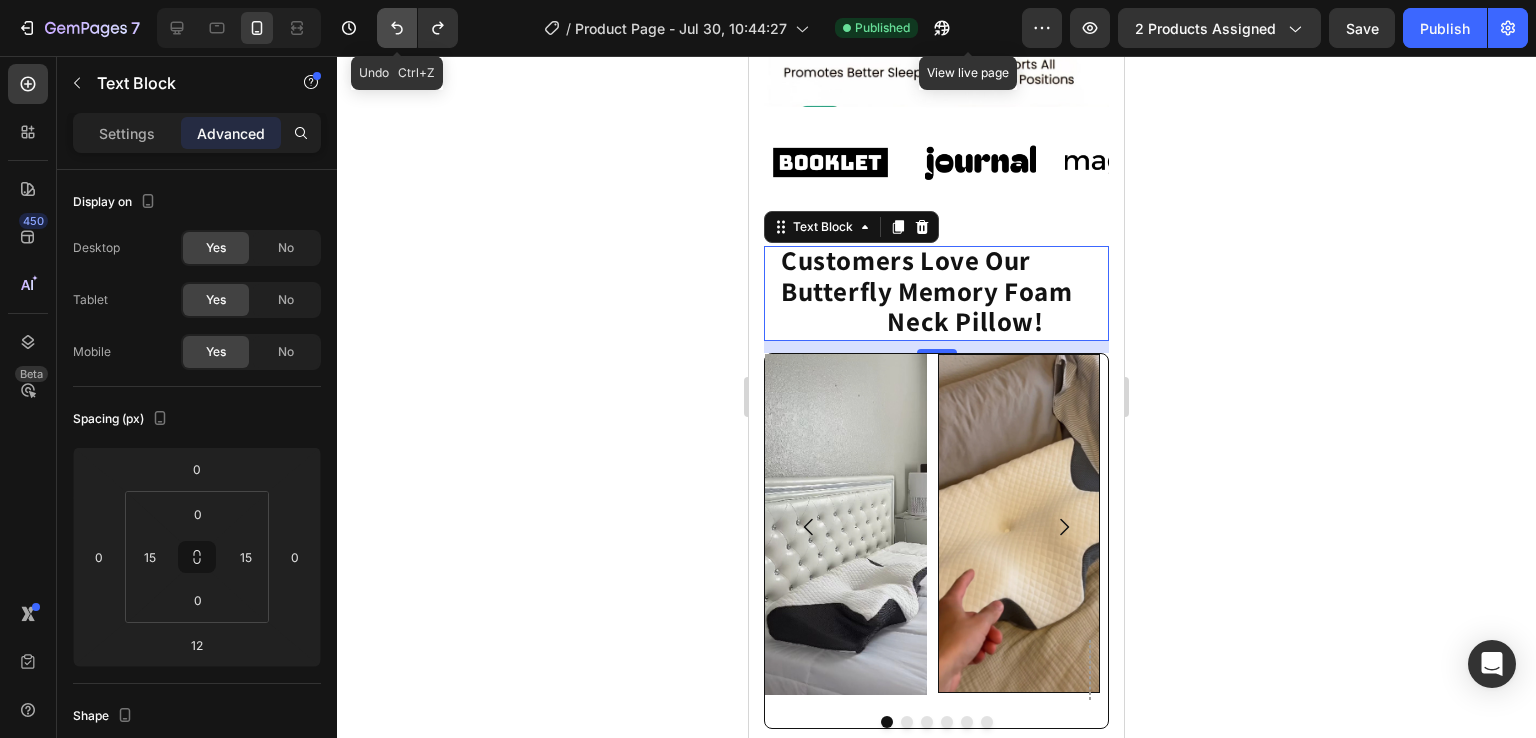 click 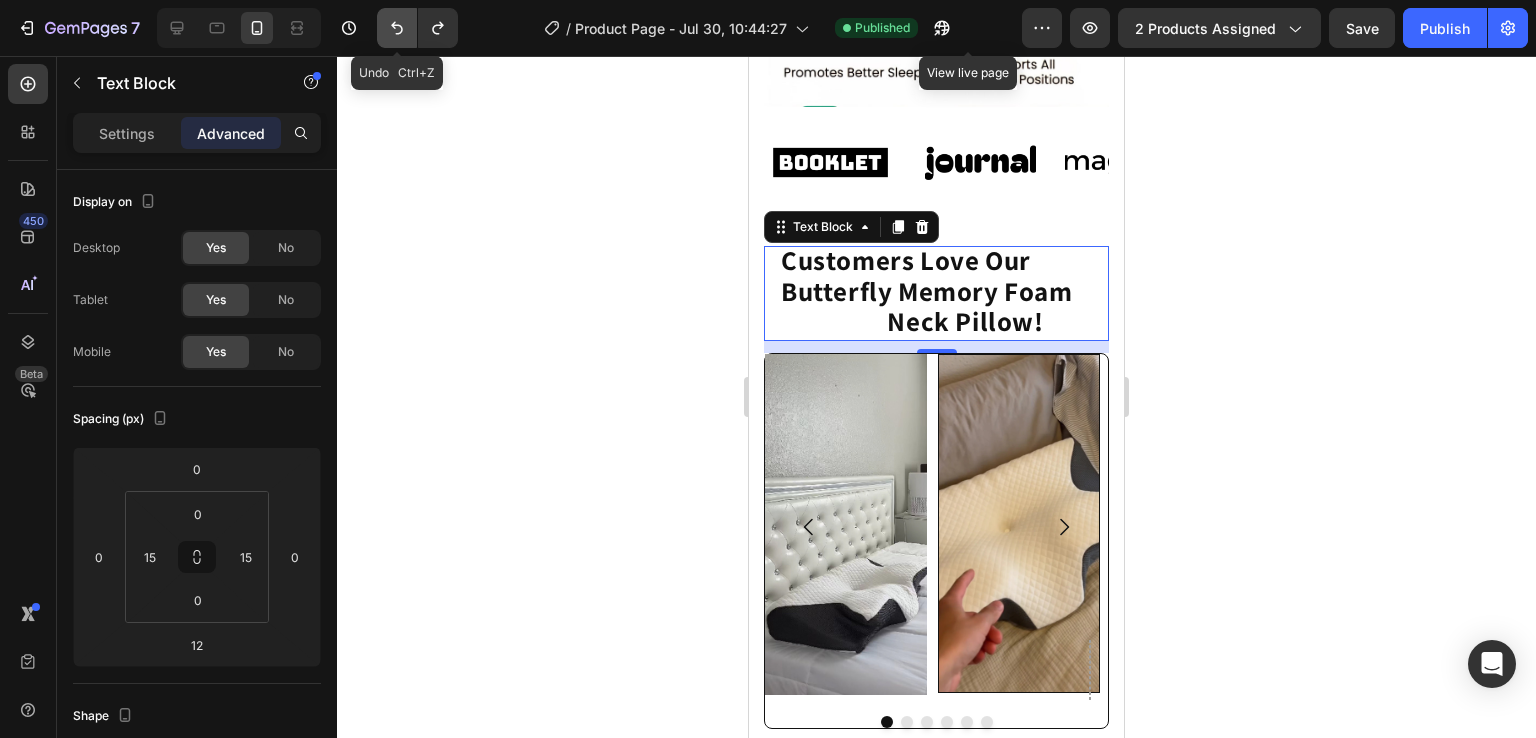click 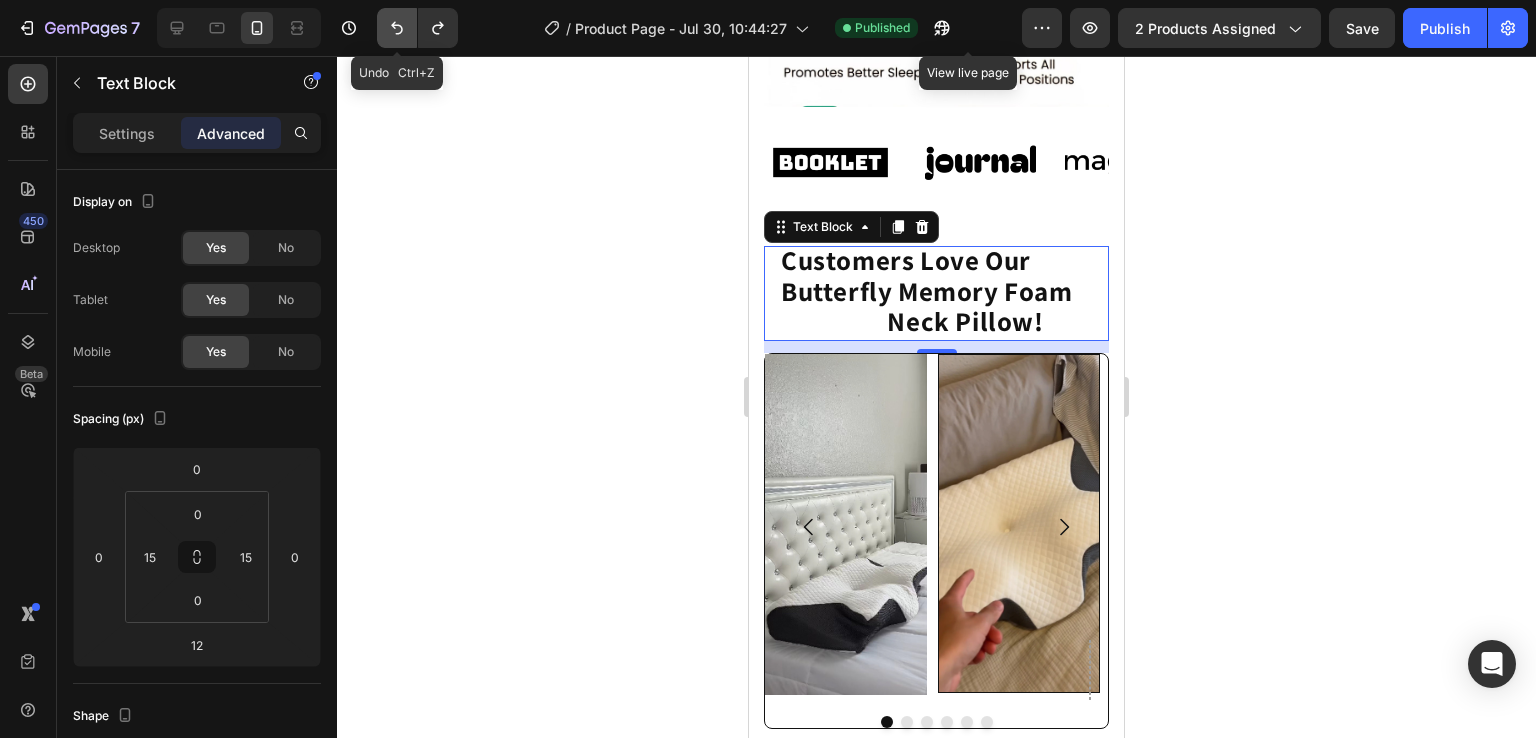 click 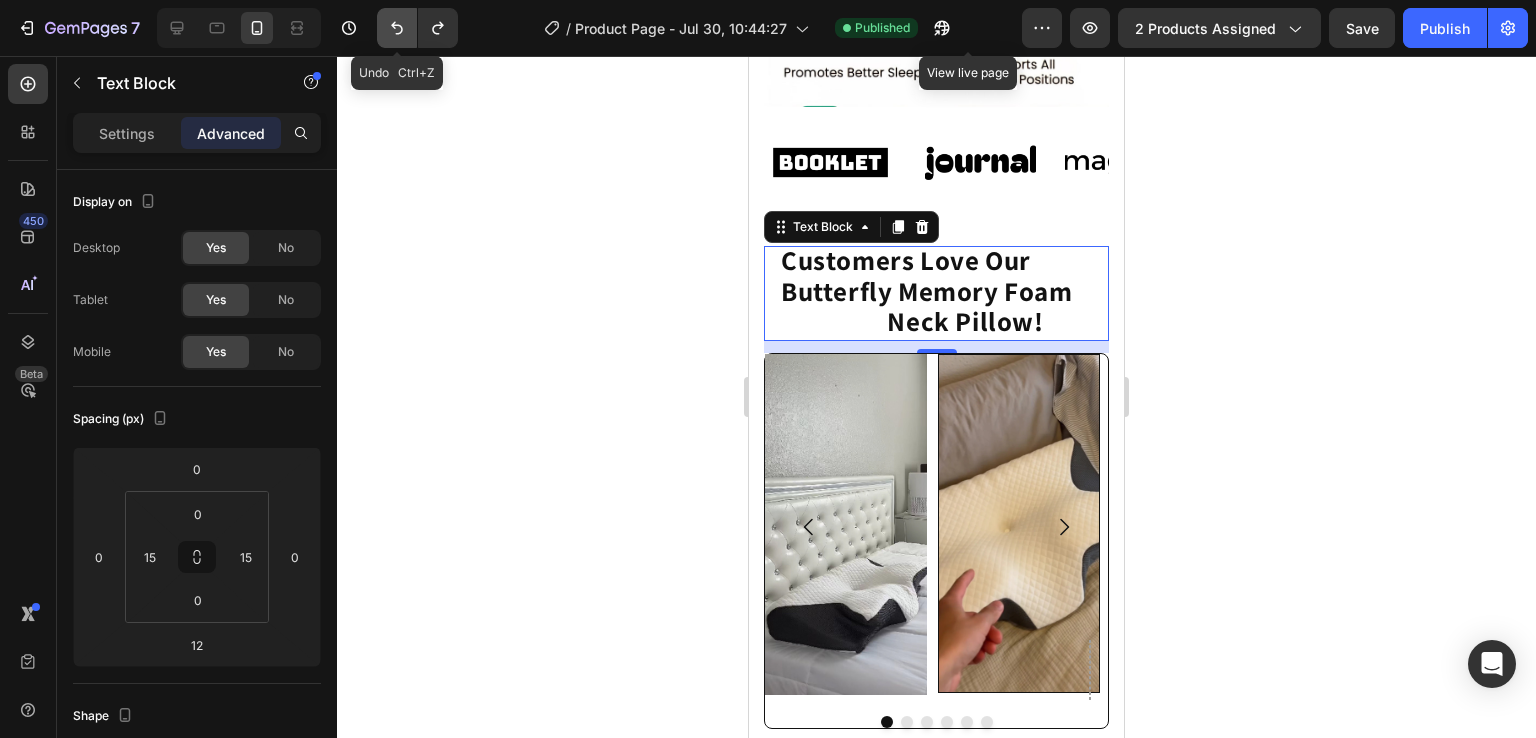 click 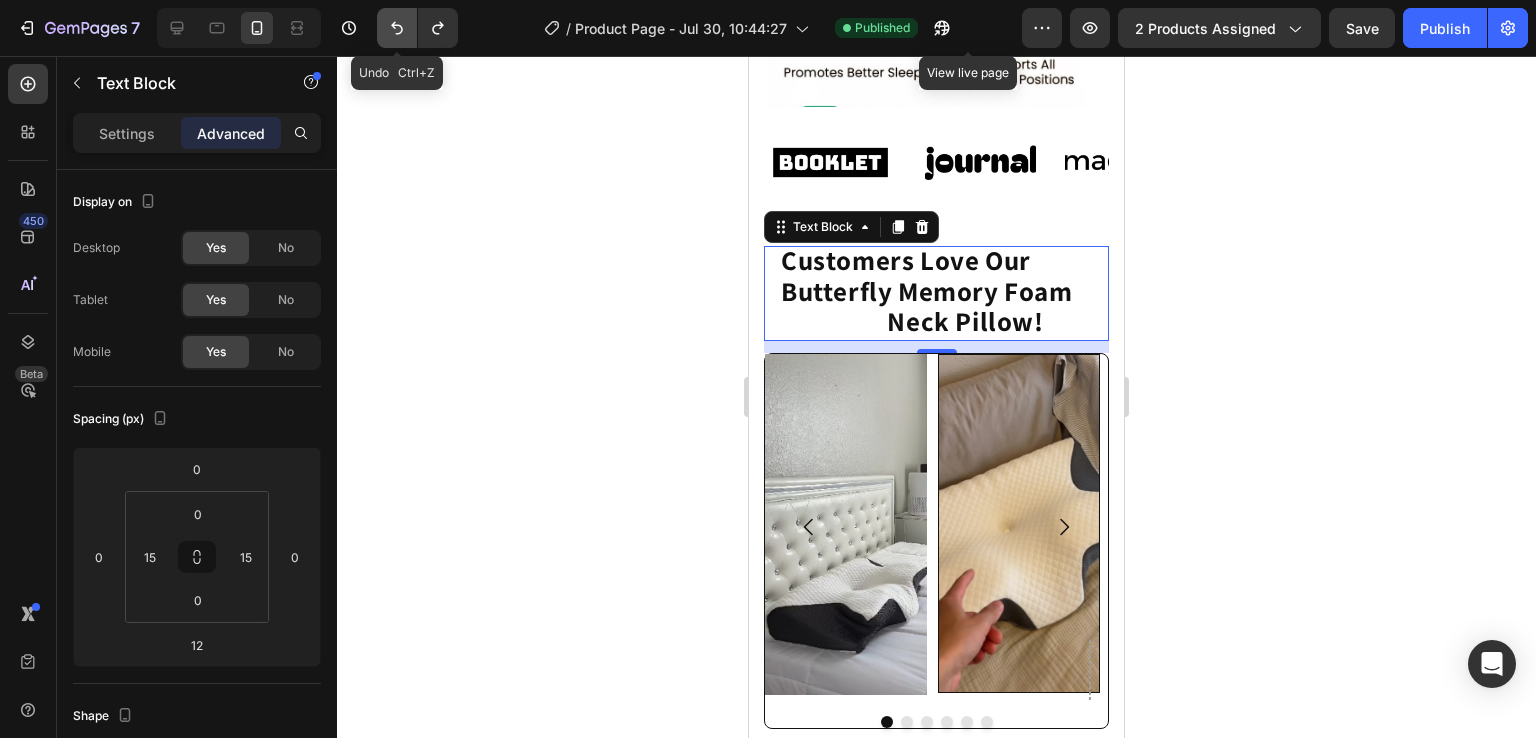 click 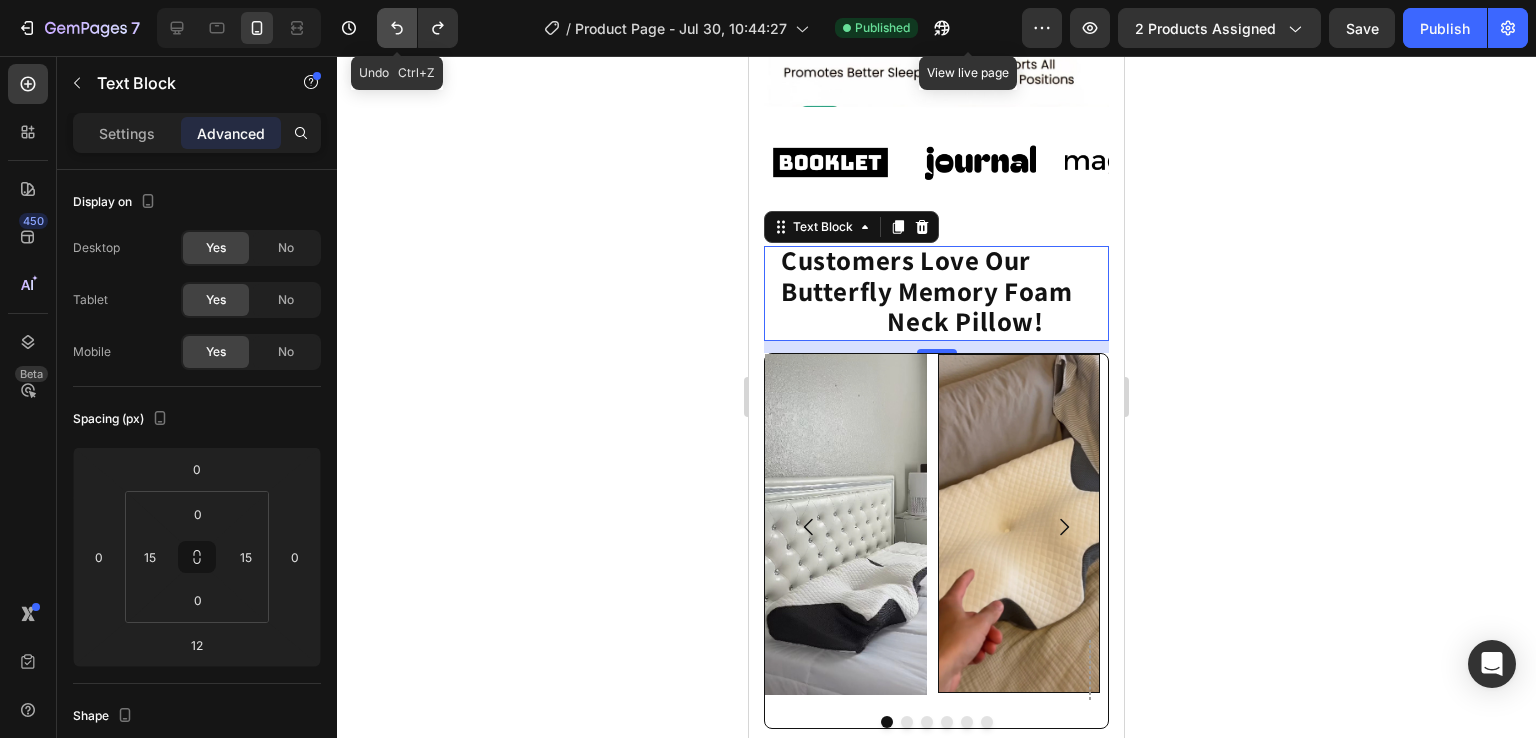 click 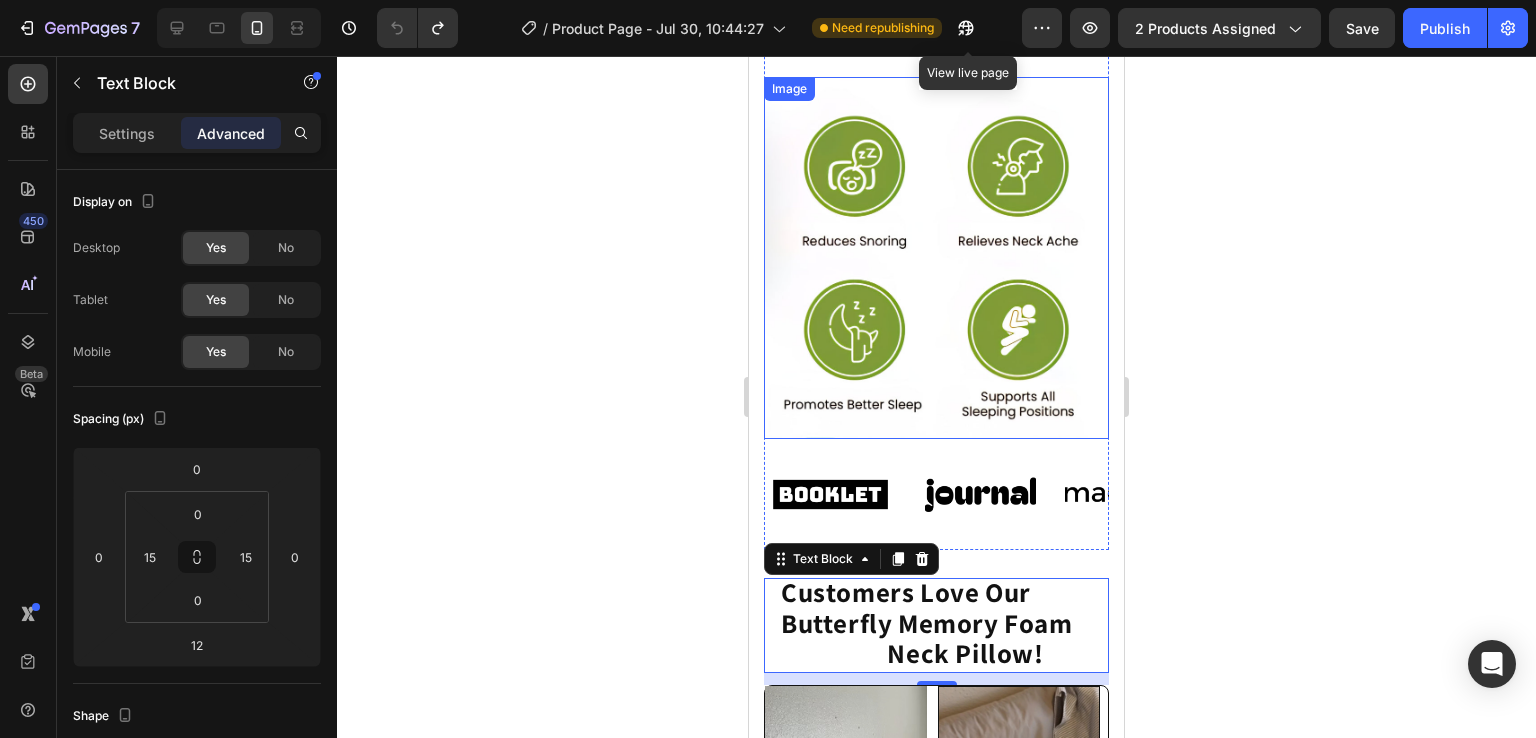 scroll, scrollTop: 1342, scrollLeft: 0, axis: vertical 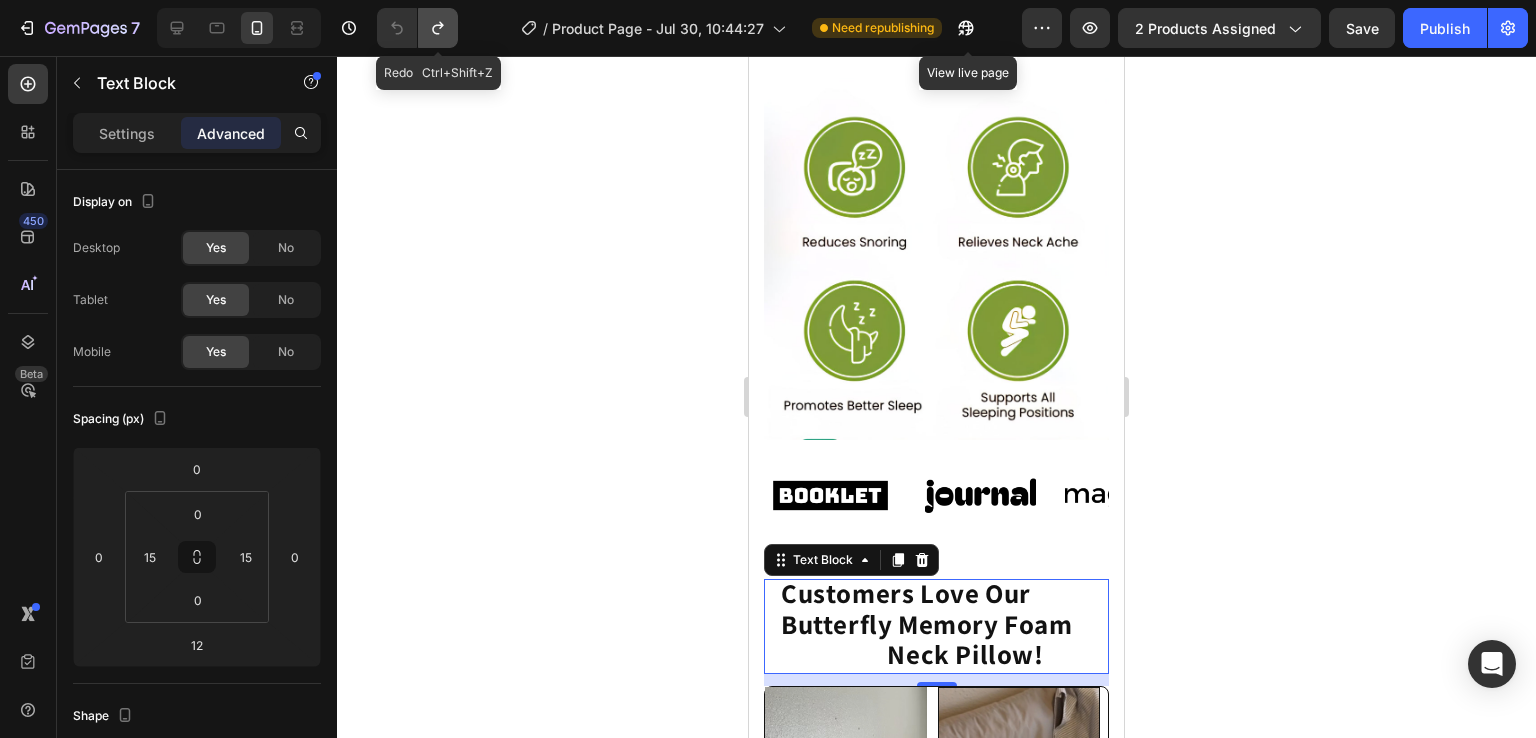 click 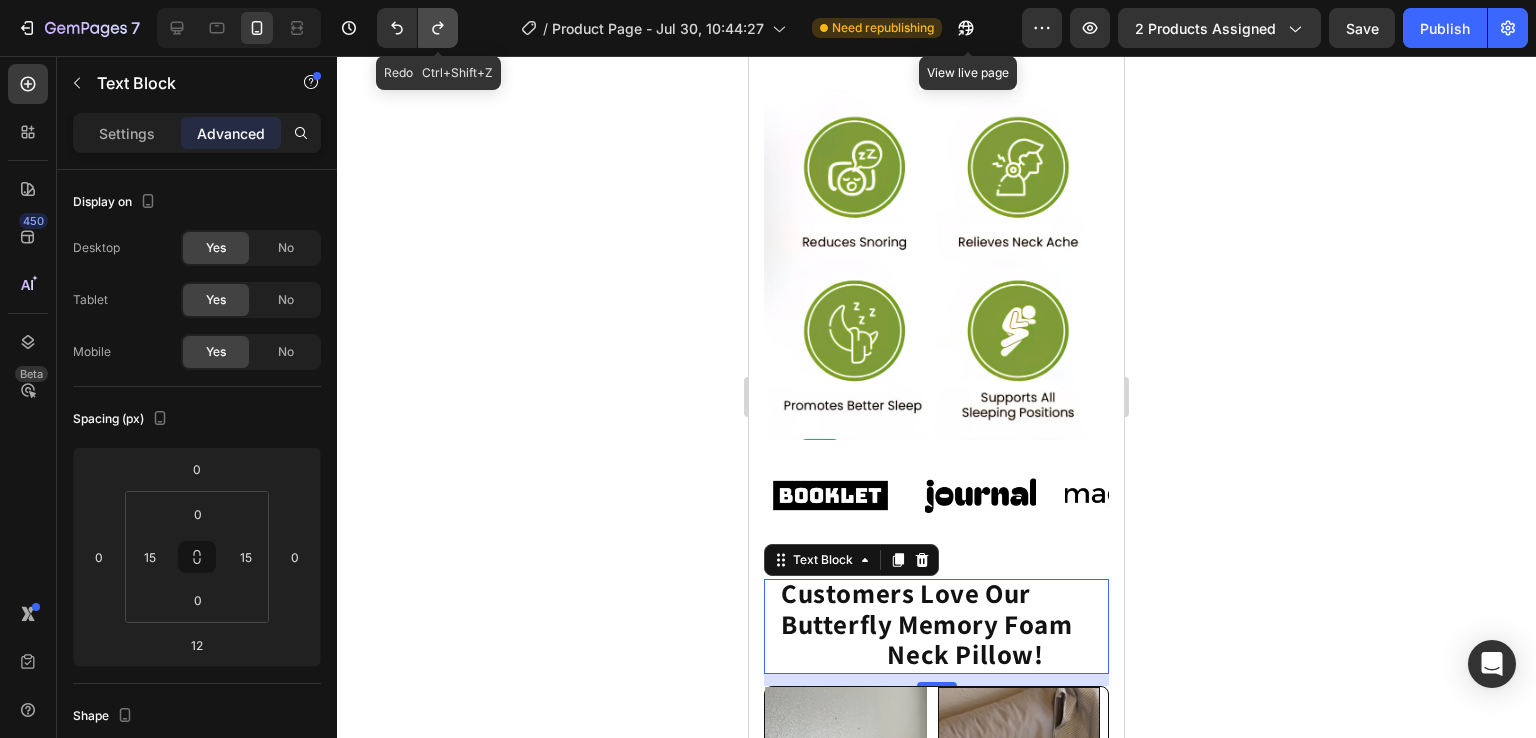 click 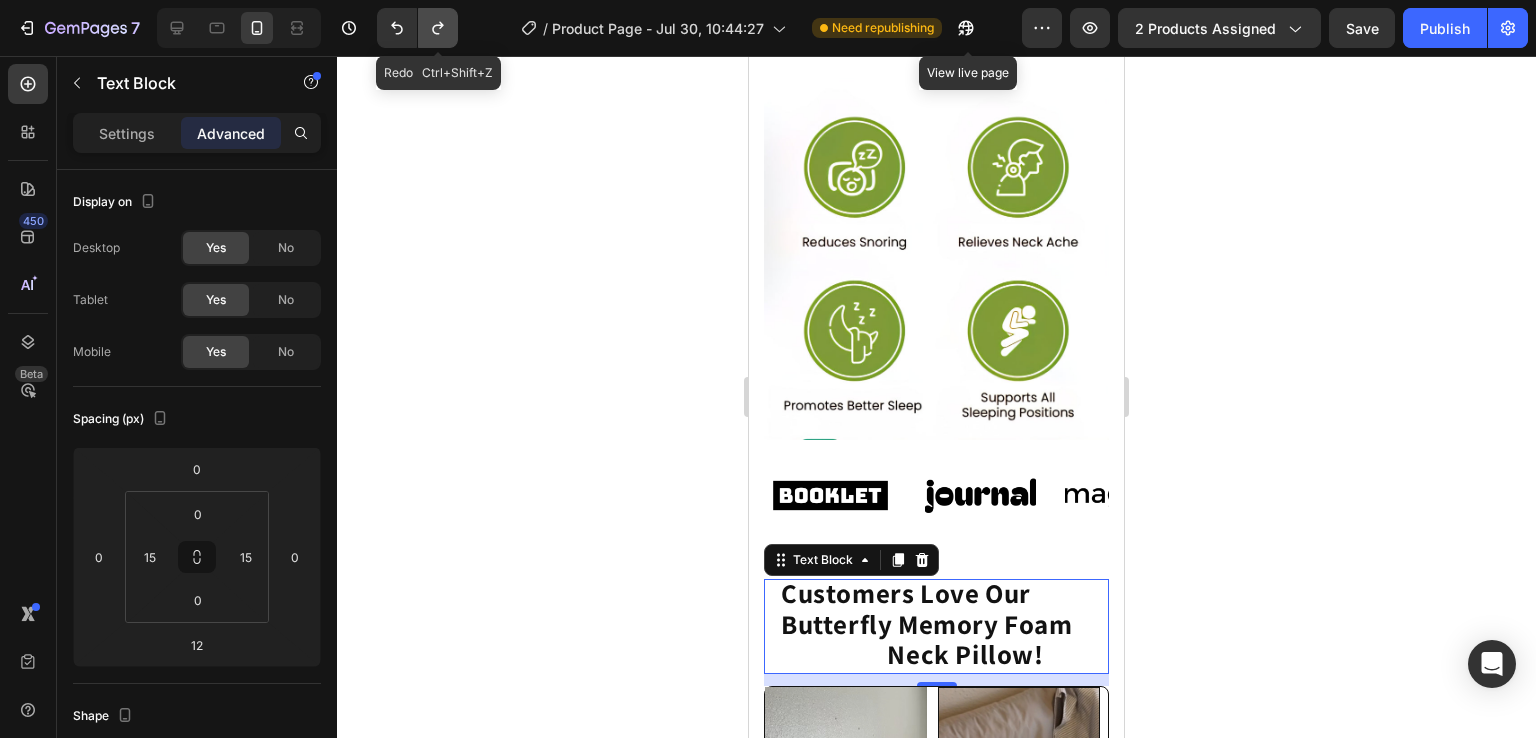 click 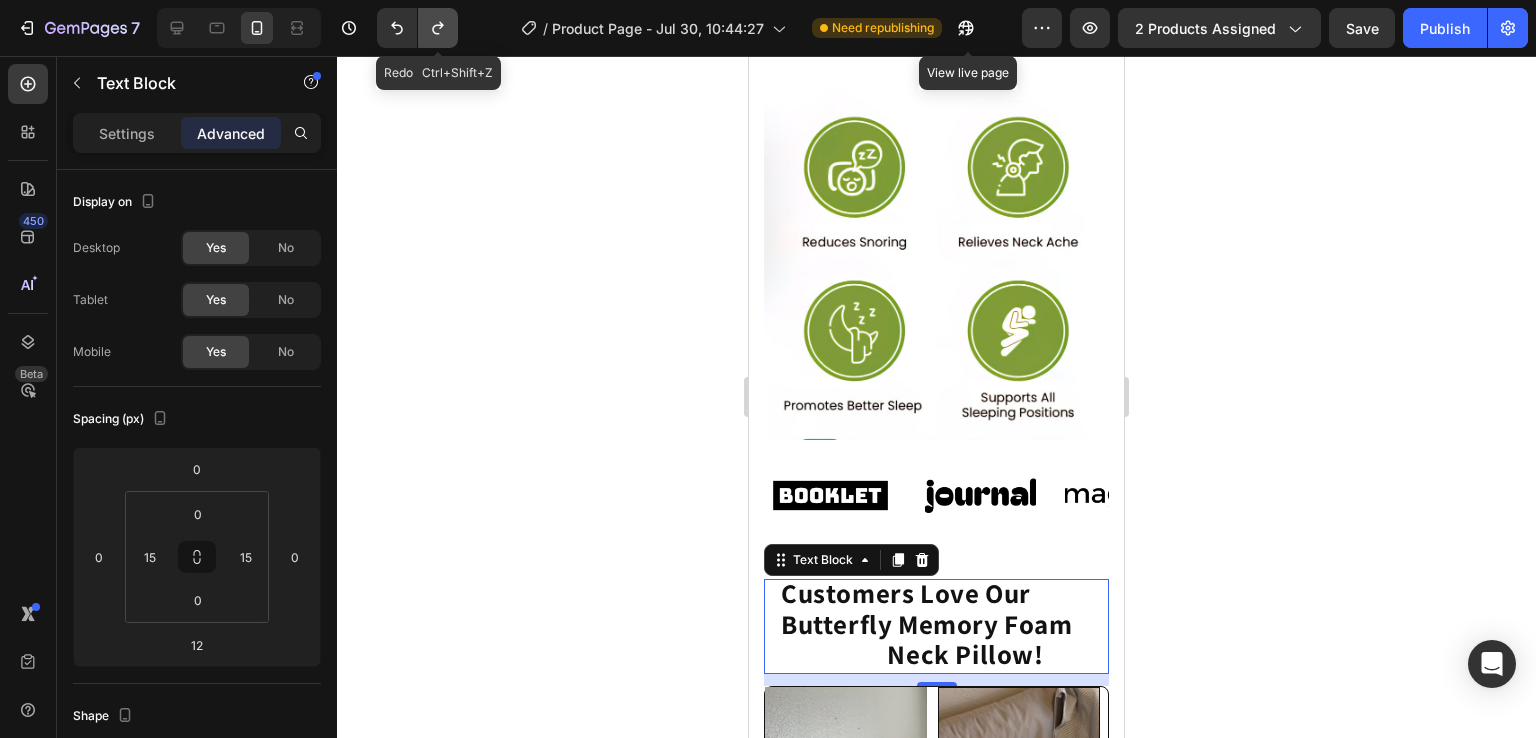 click 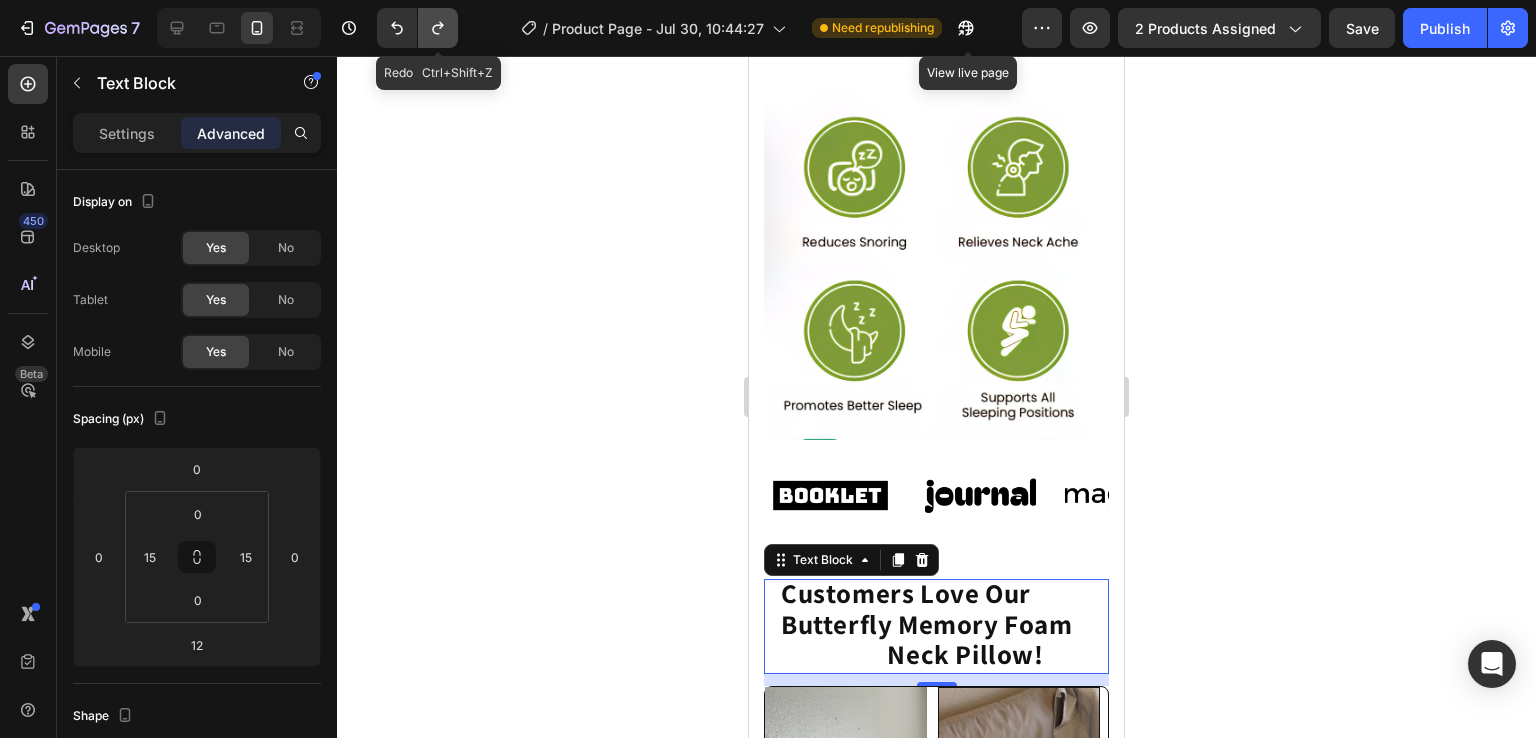 click 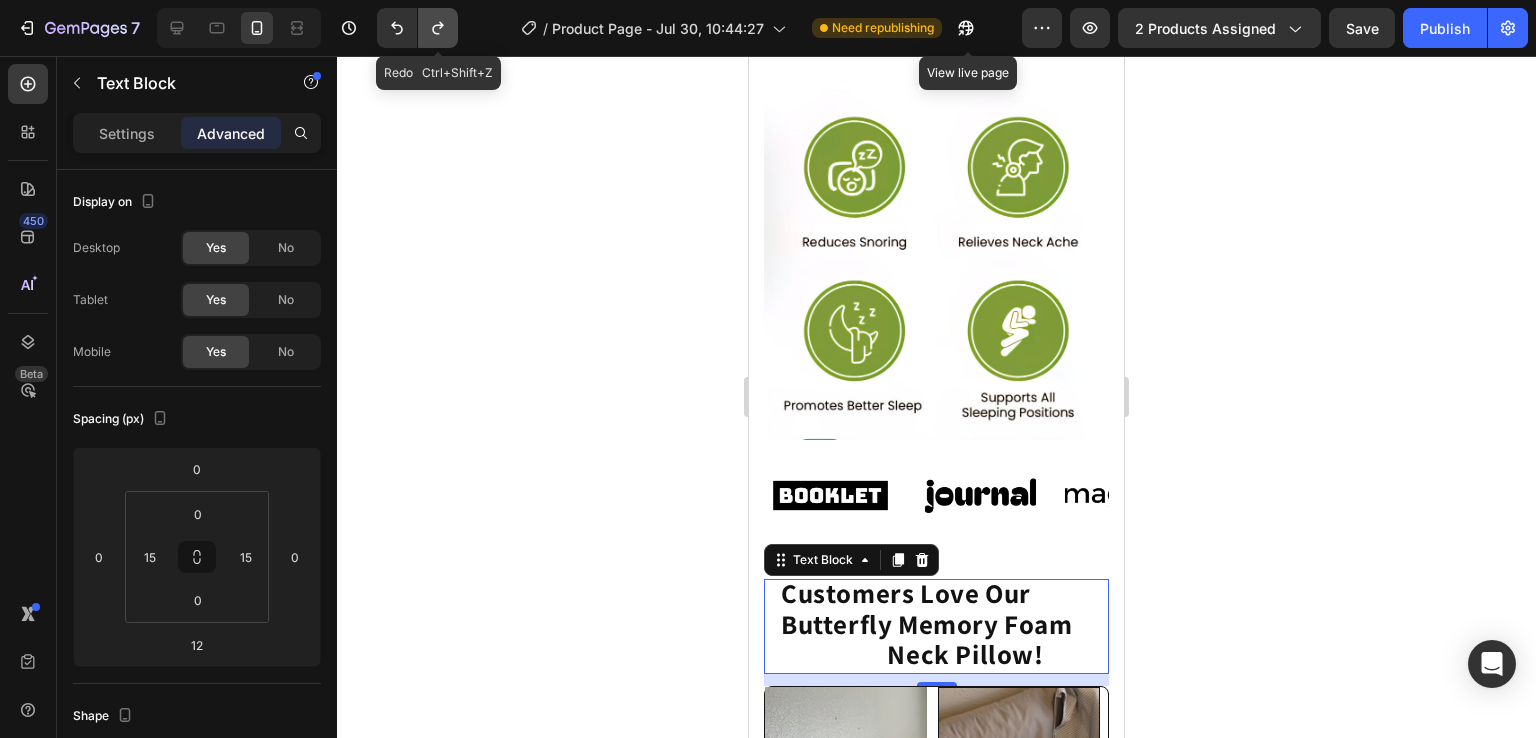 click 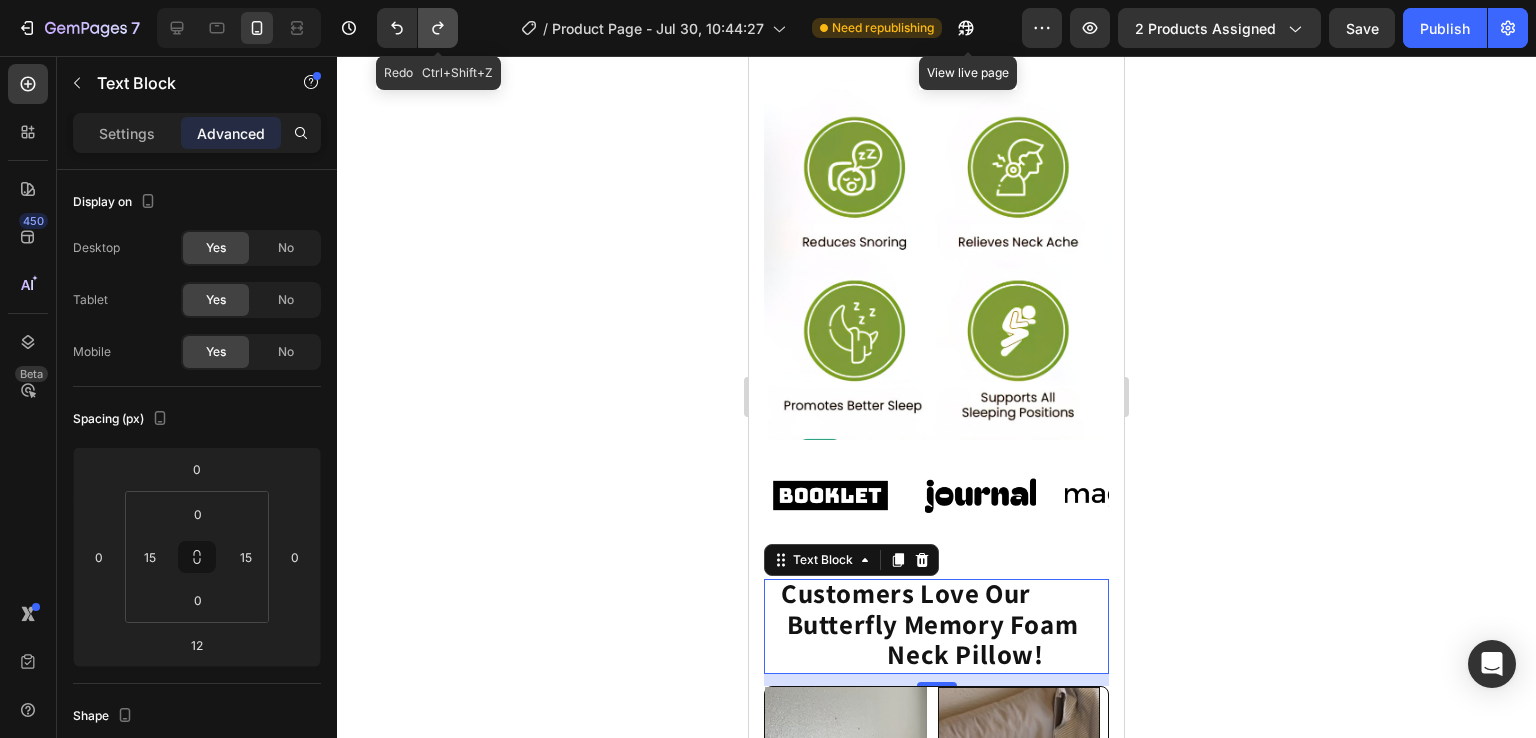 click 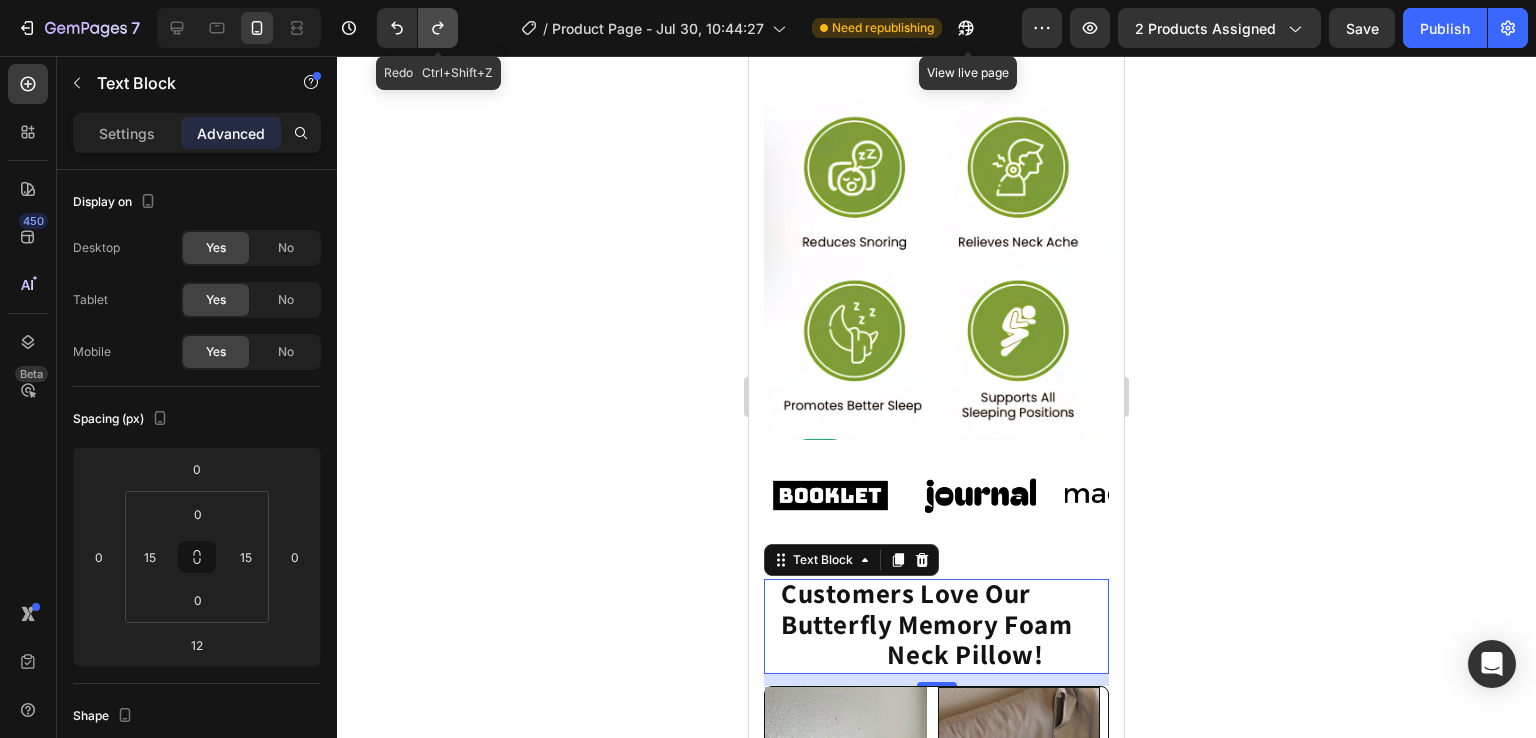 click 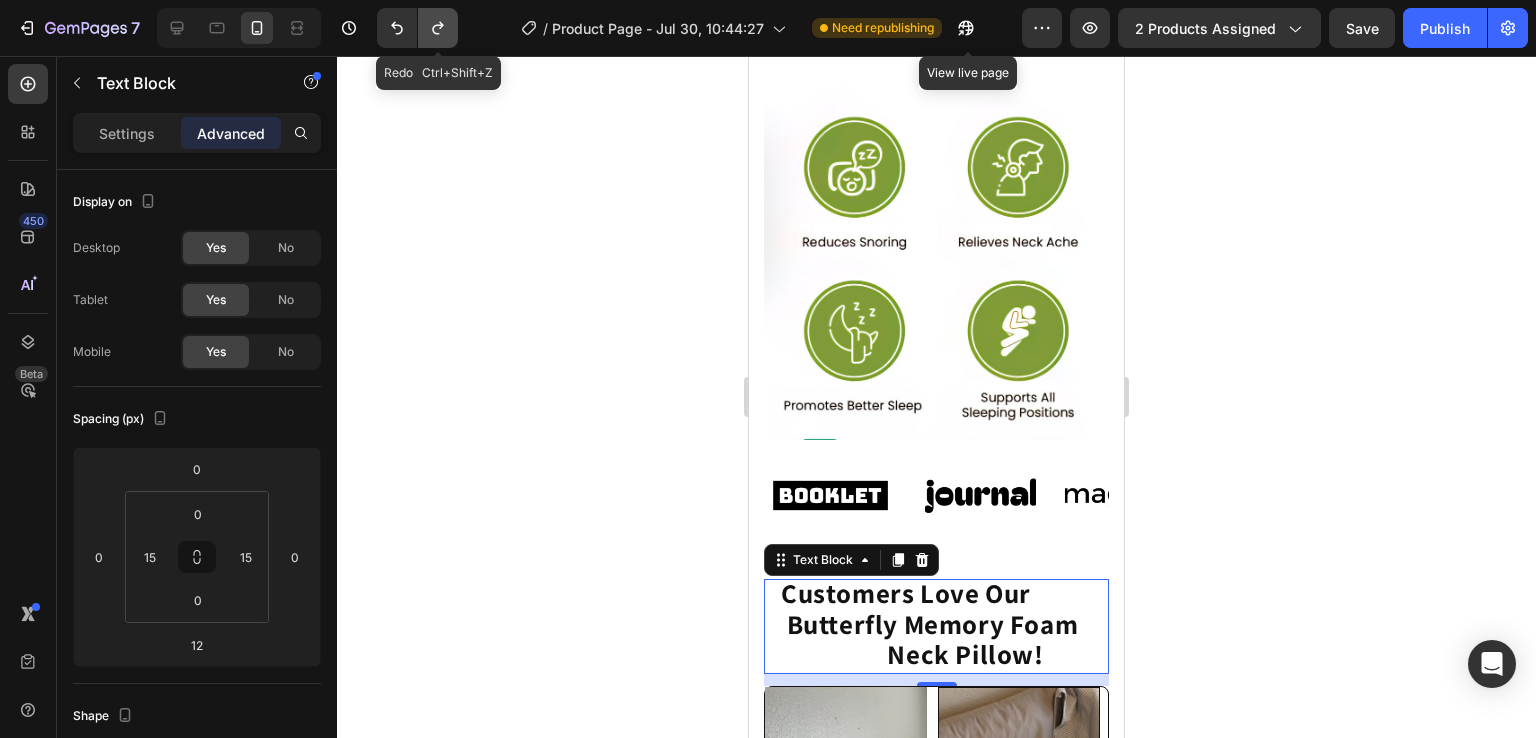 click 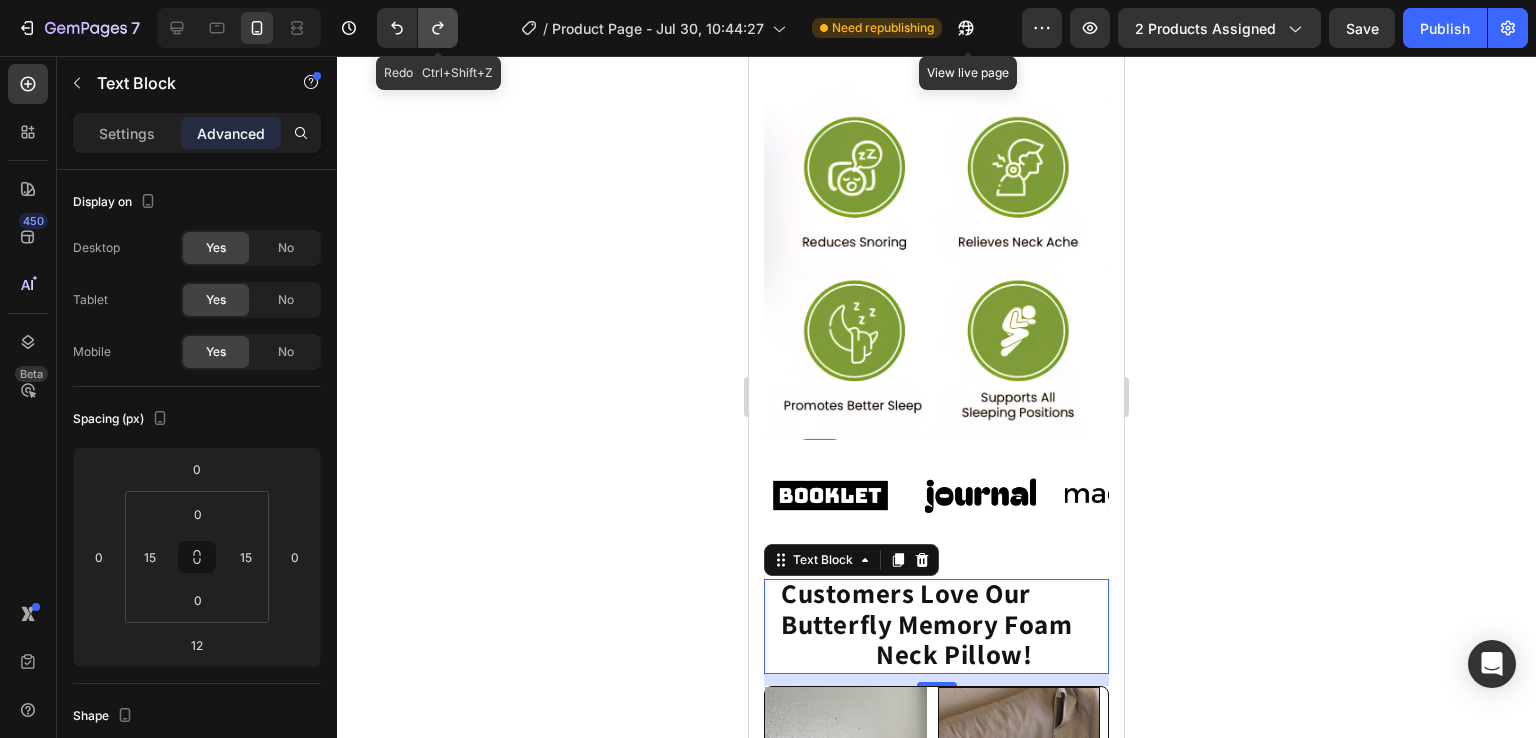 click 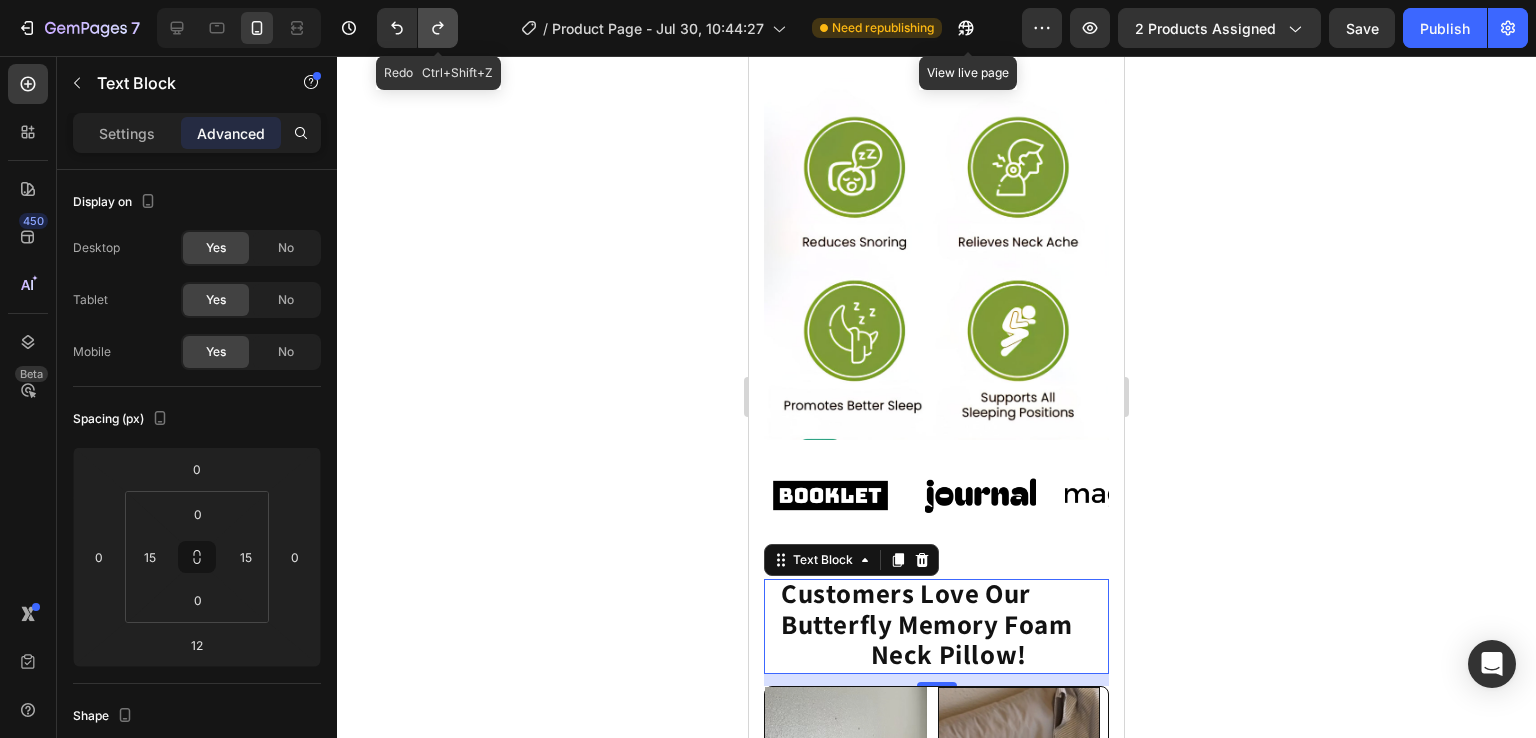 click 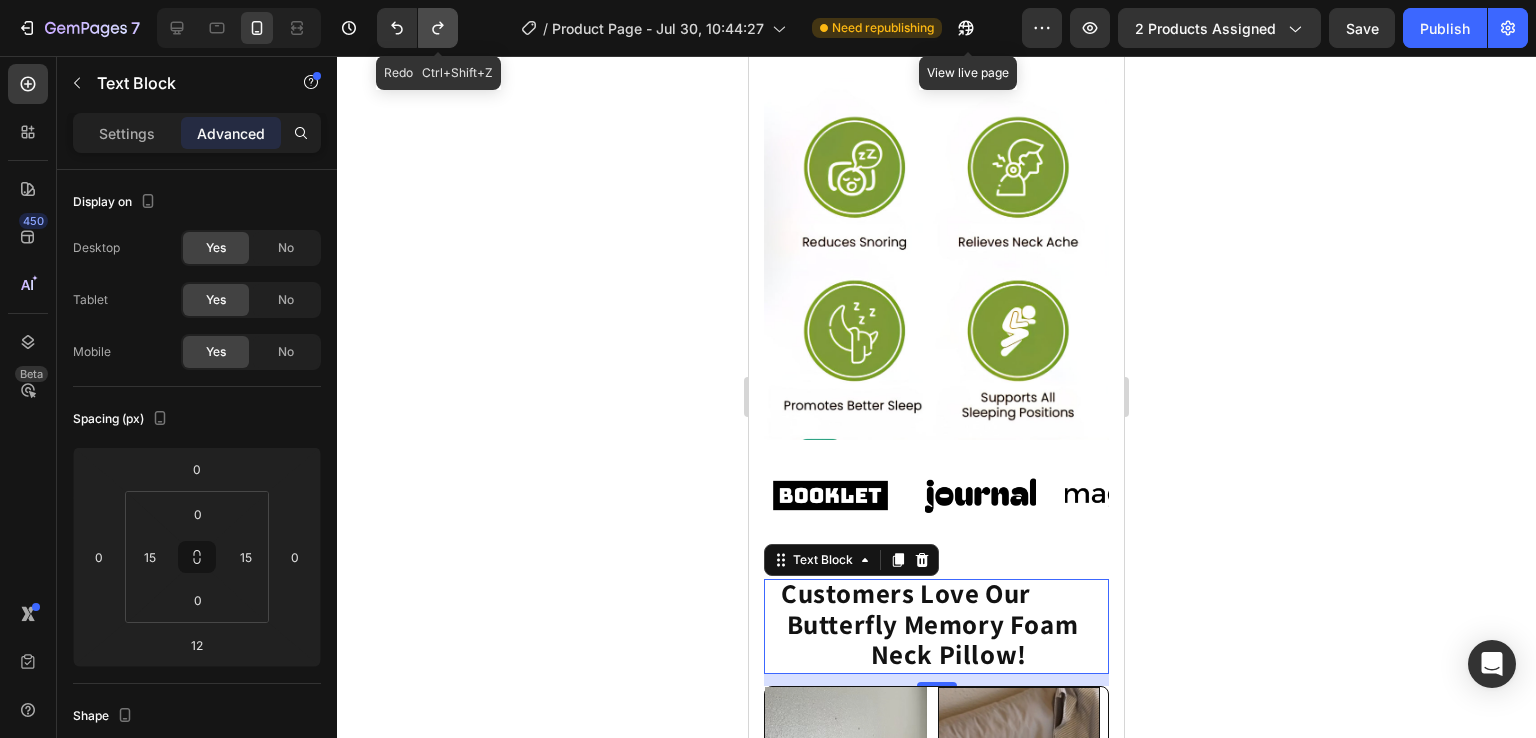 click 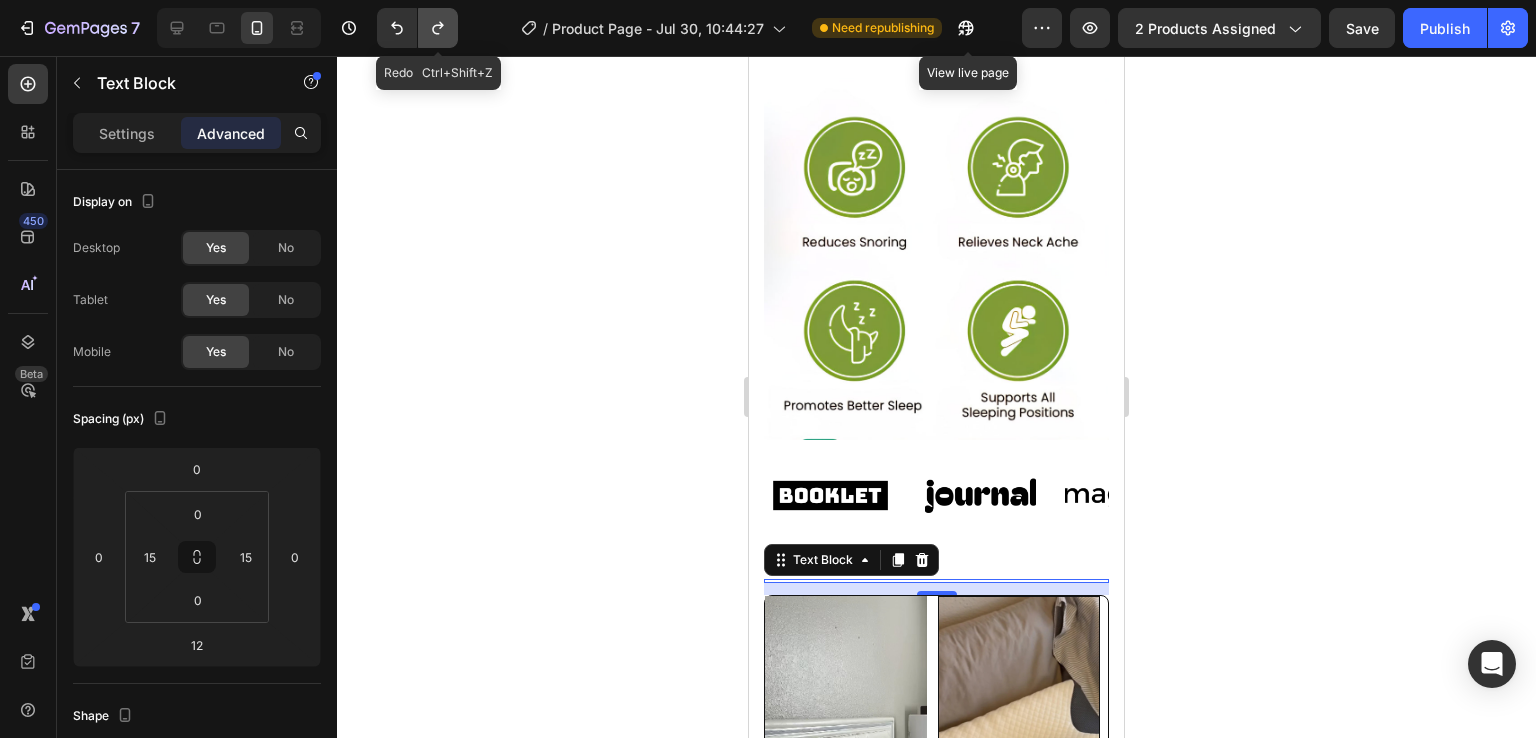 click 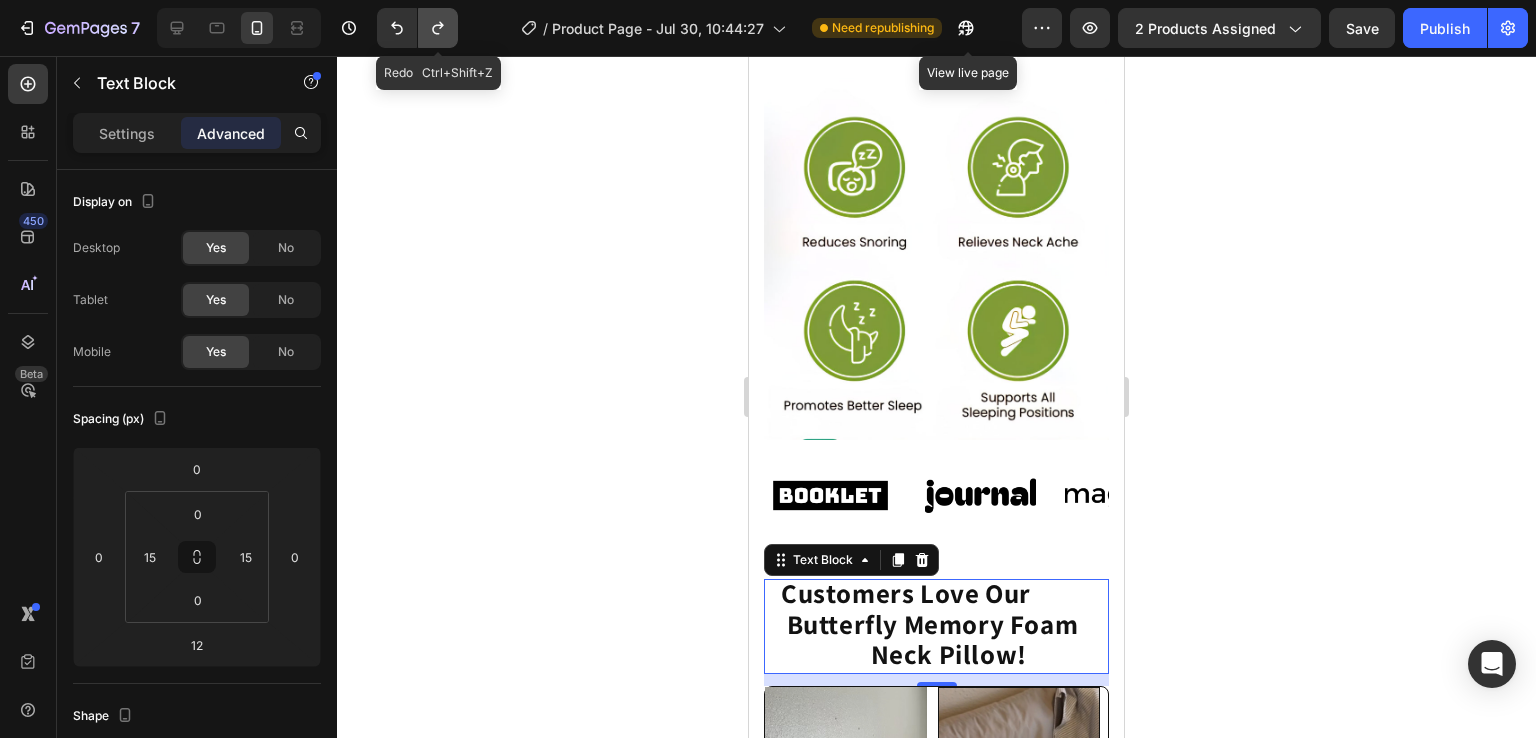 click 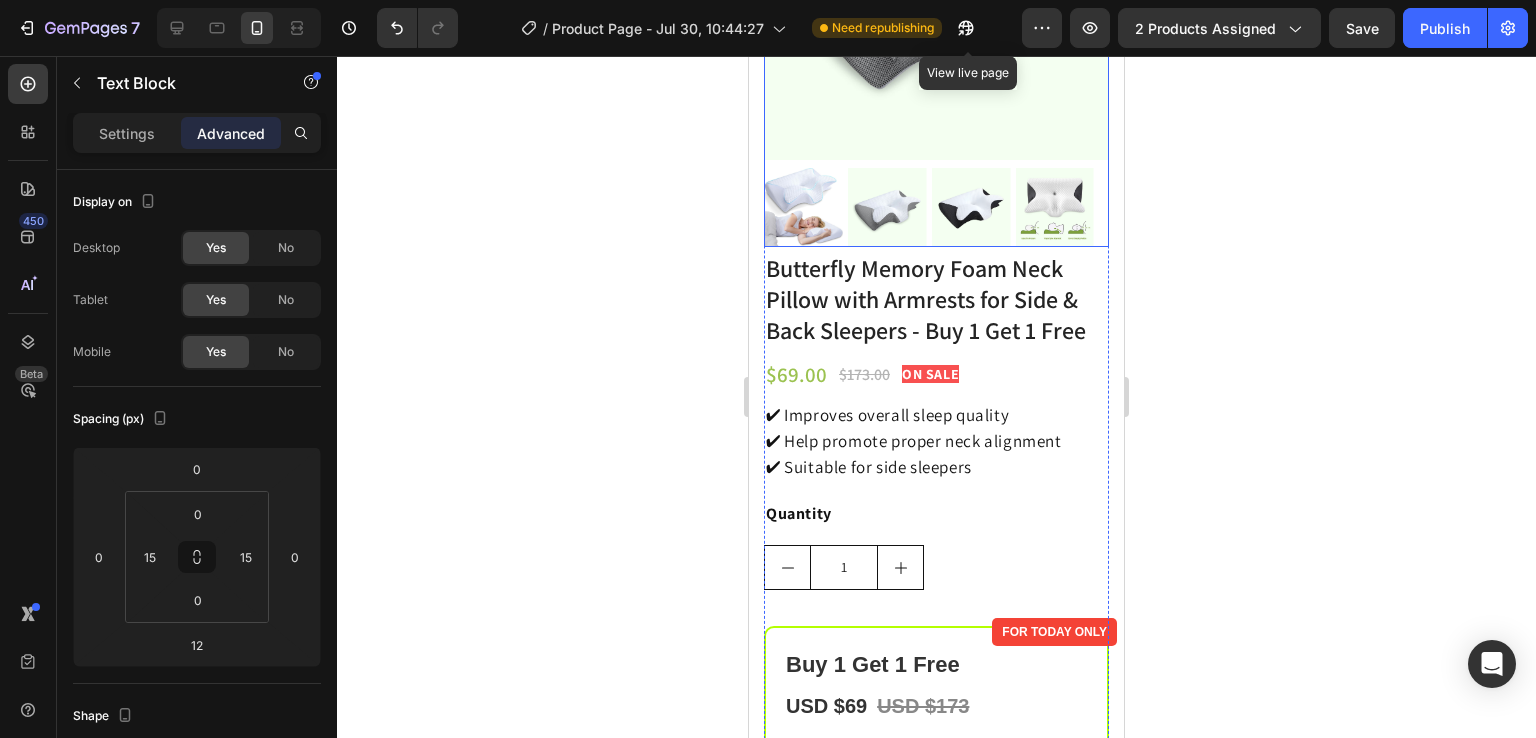 scroll, scrollTop: 0, scrollLeft: 0, axis: both 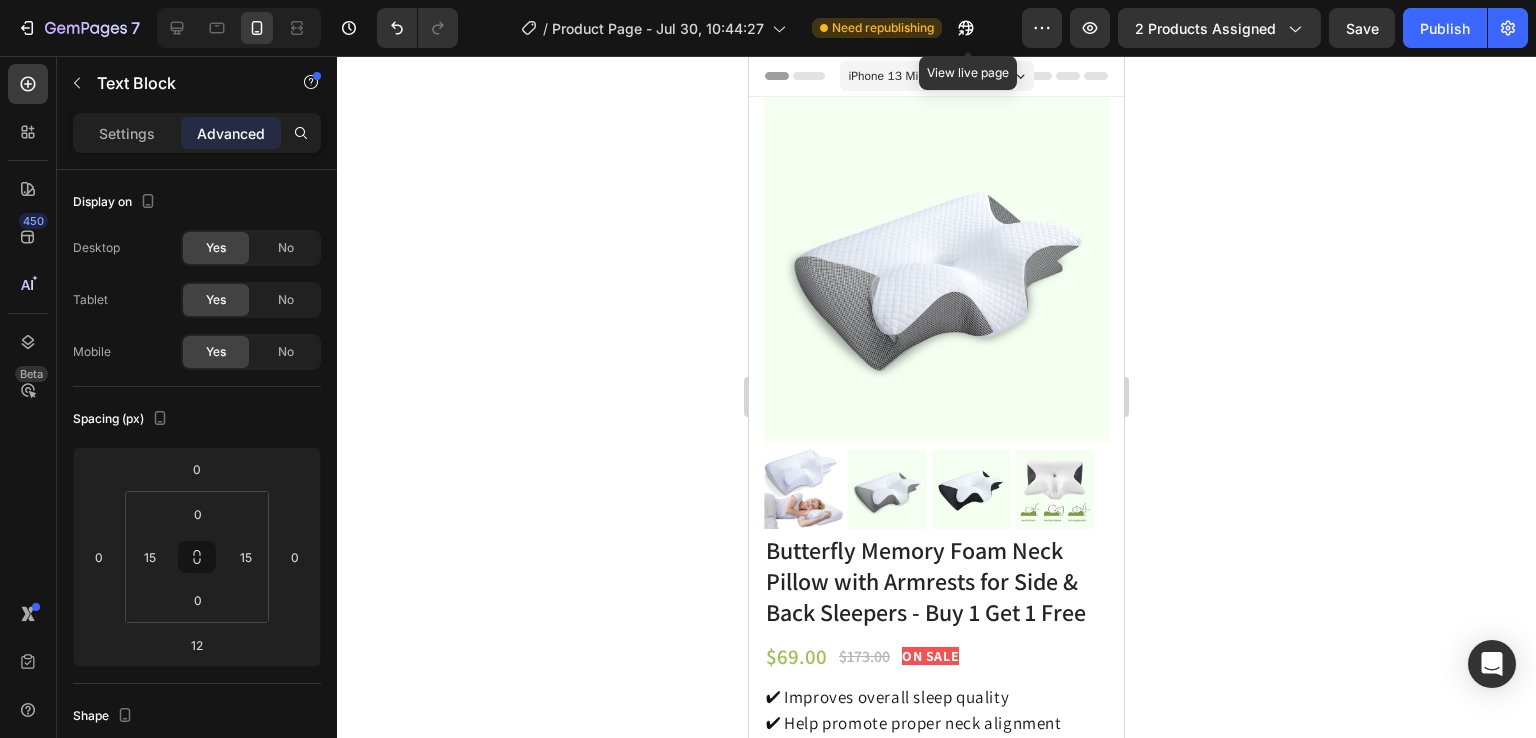 click on "iPhone 13 Mini  ( 375 px)" at bounding box center [937, 76] 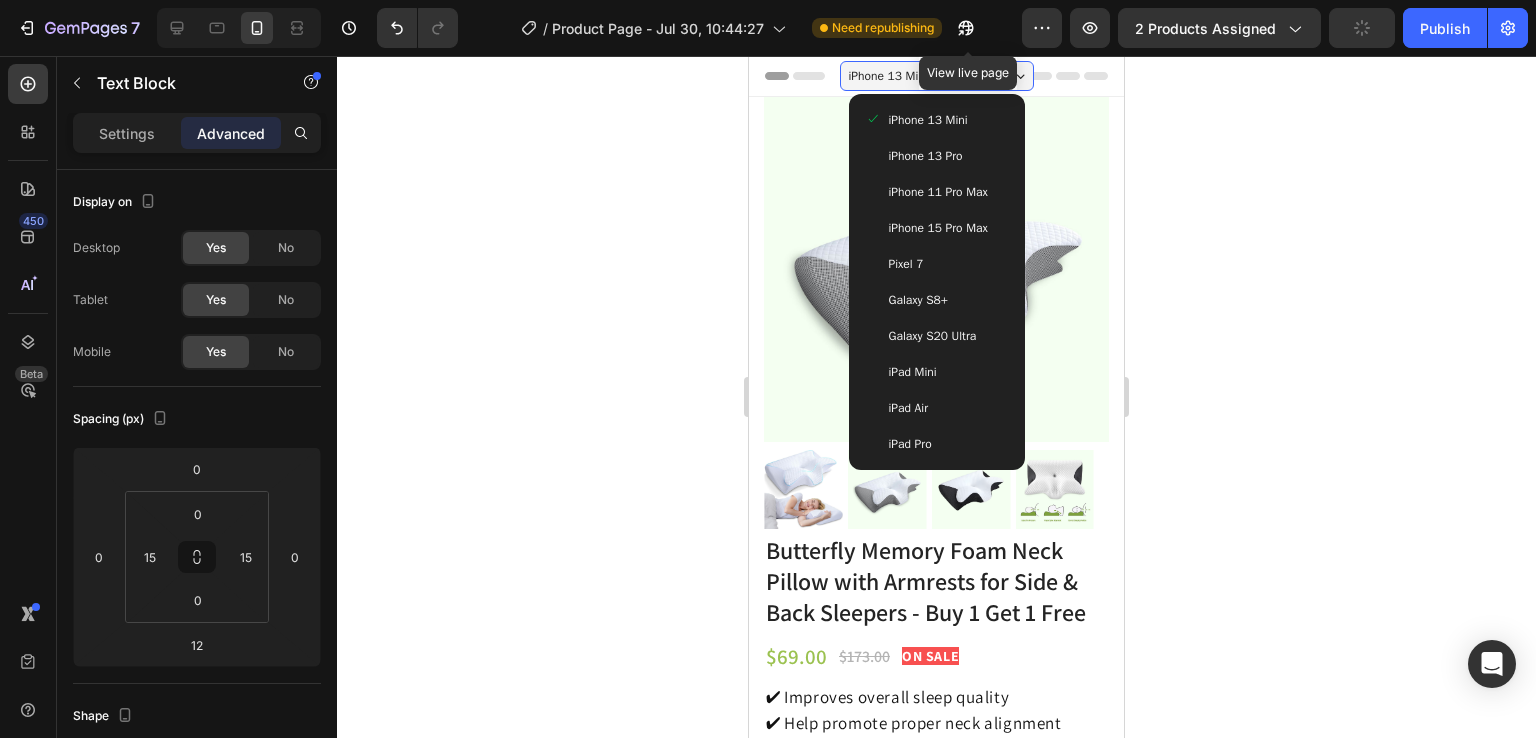 click on "iPhone 15 Pro Max" at bounding box center [938, 228] 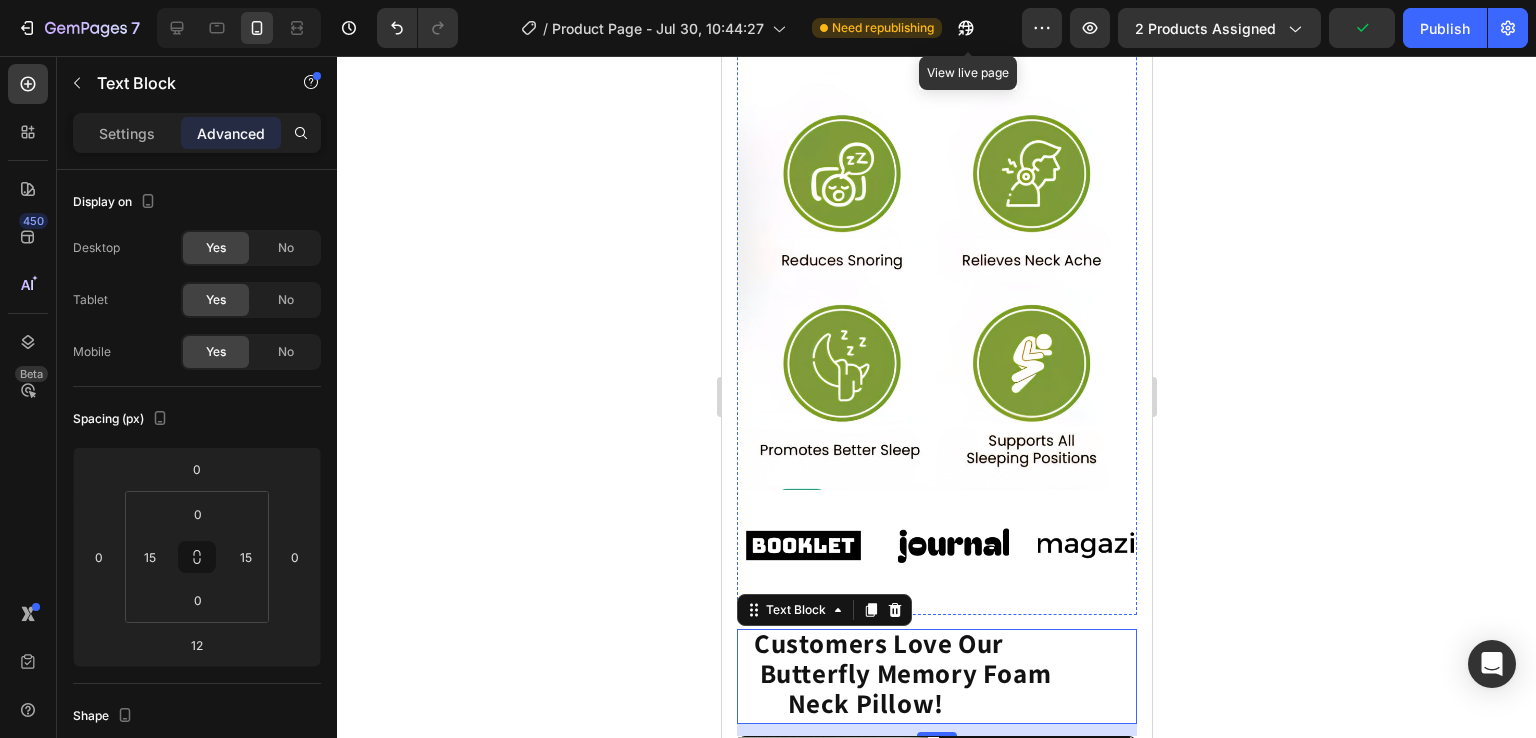 scroll, scrollTop: 1652, scrollLeft: 0, axis: vertical 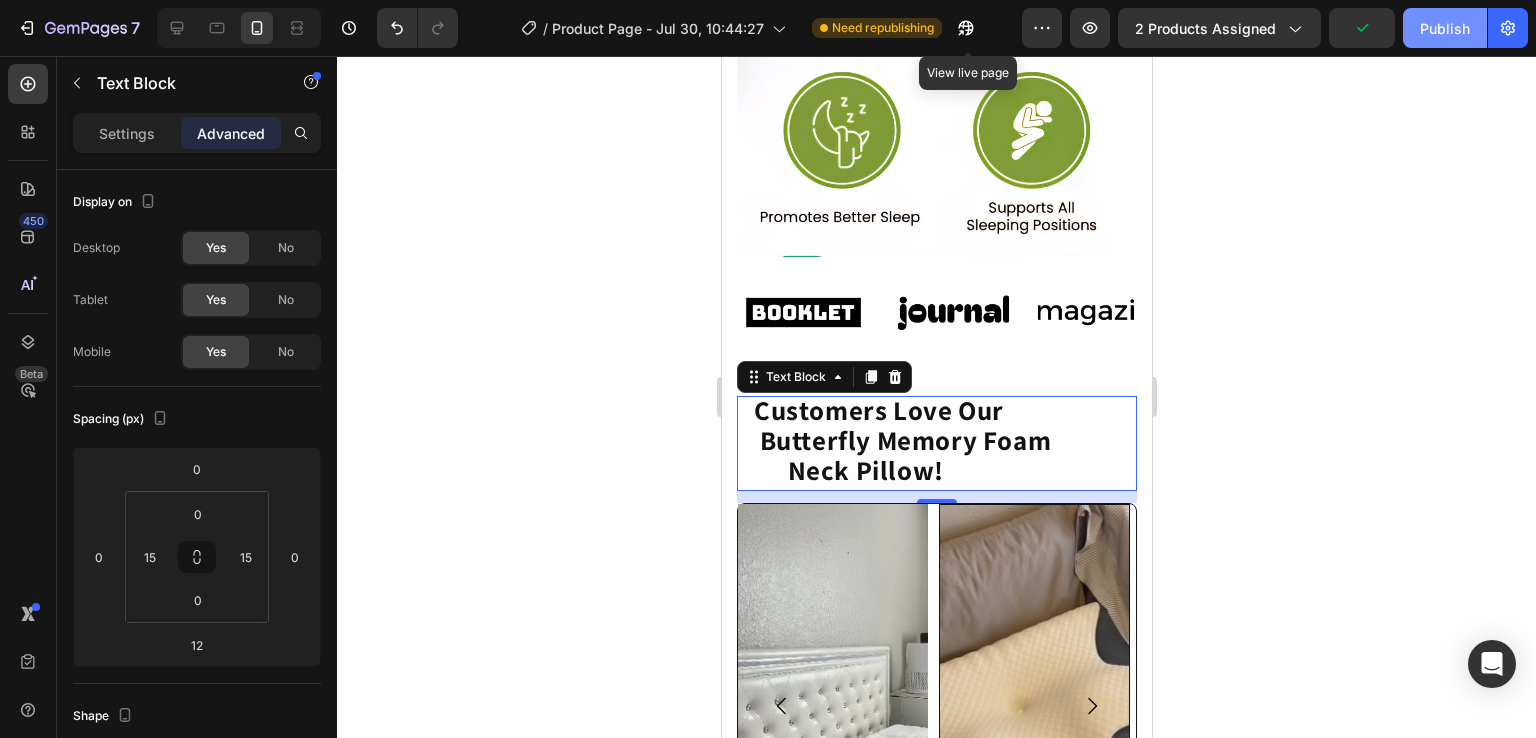 click on "Publish" 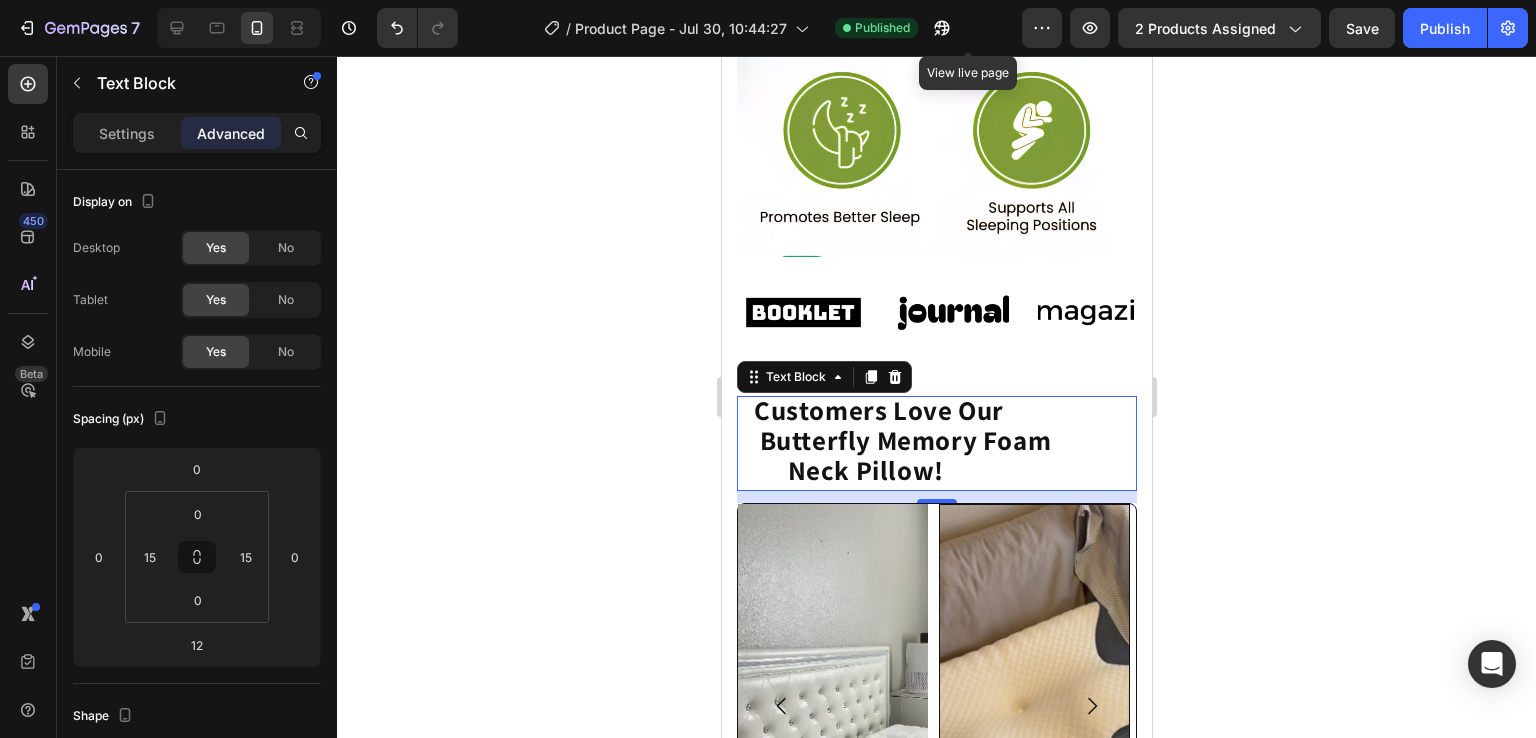 click 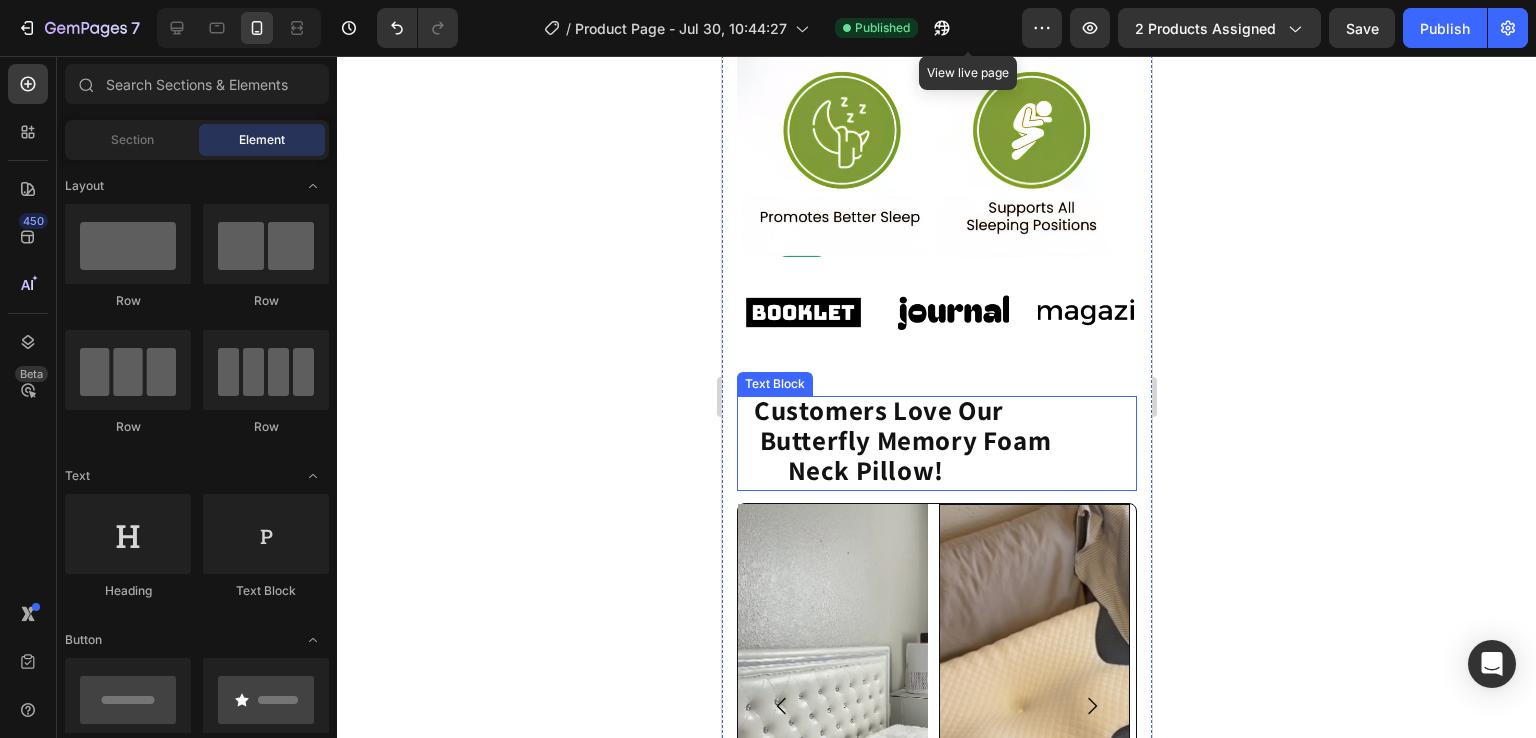 click on "Customers Love Our          Butterfly Memory Foam                   Neck Pillow!" 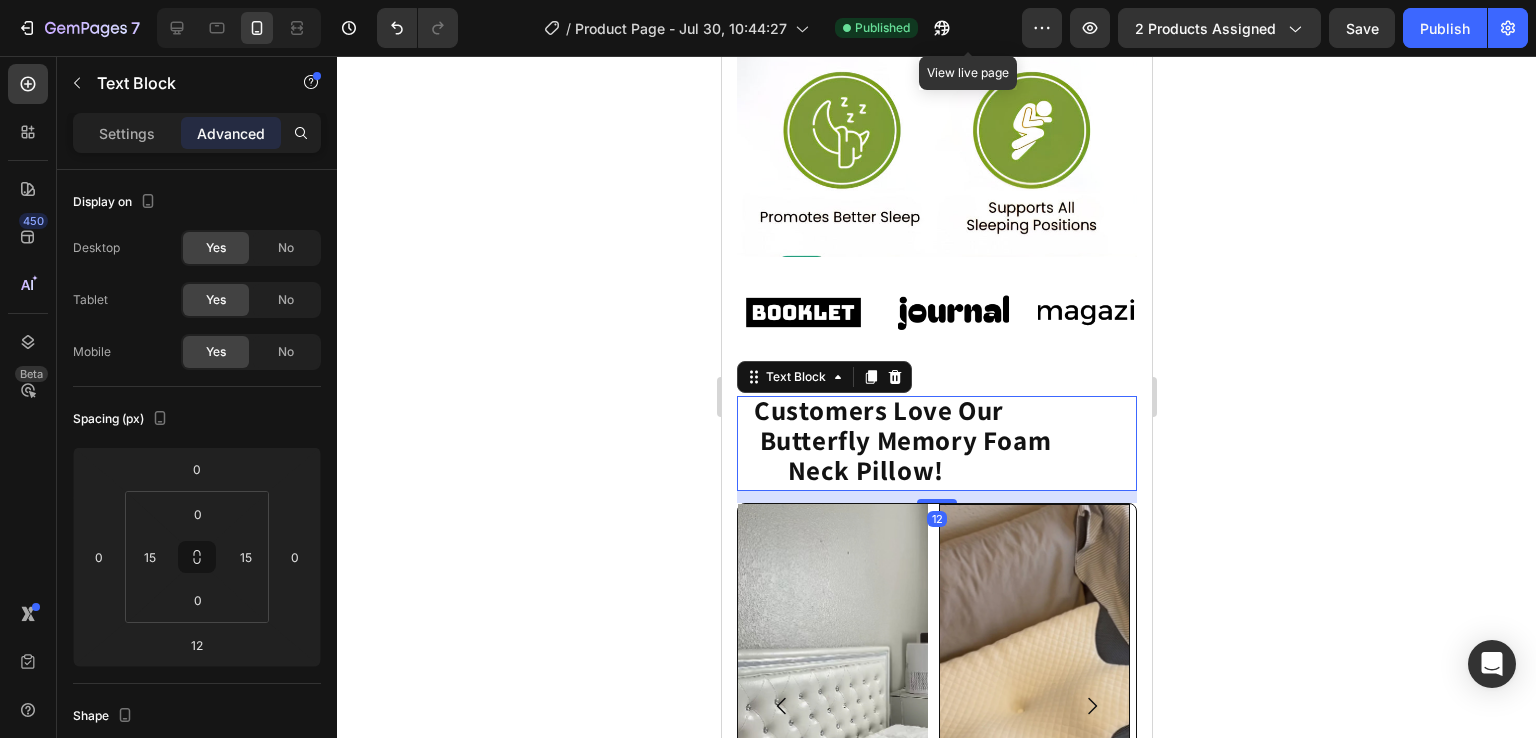 click on "Customers Love Our          Butterfly Memory Foam                   Neck Pillow!" 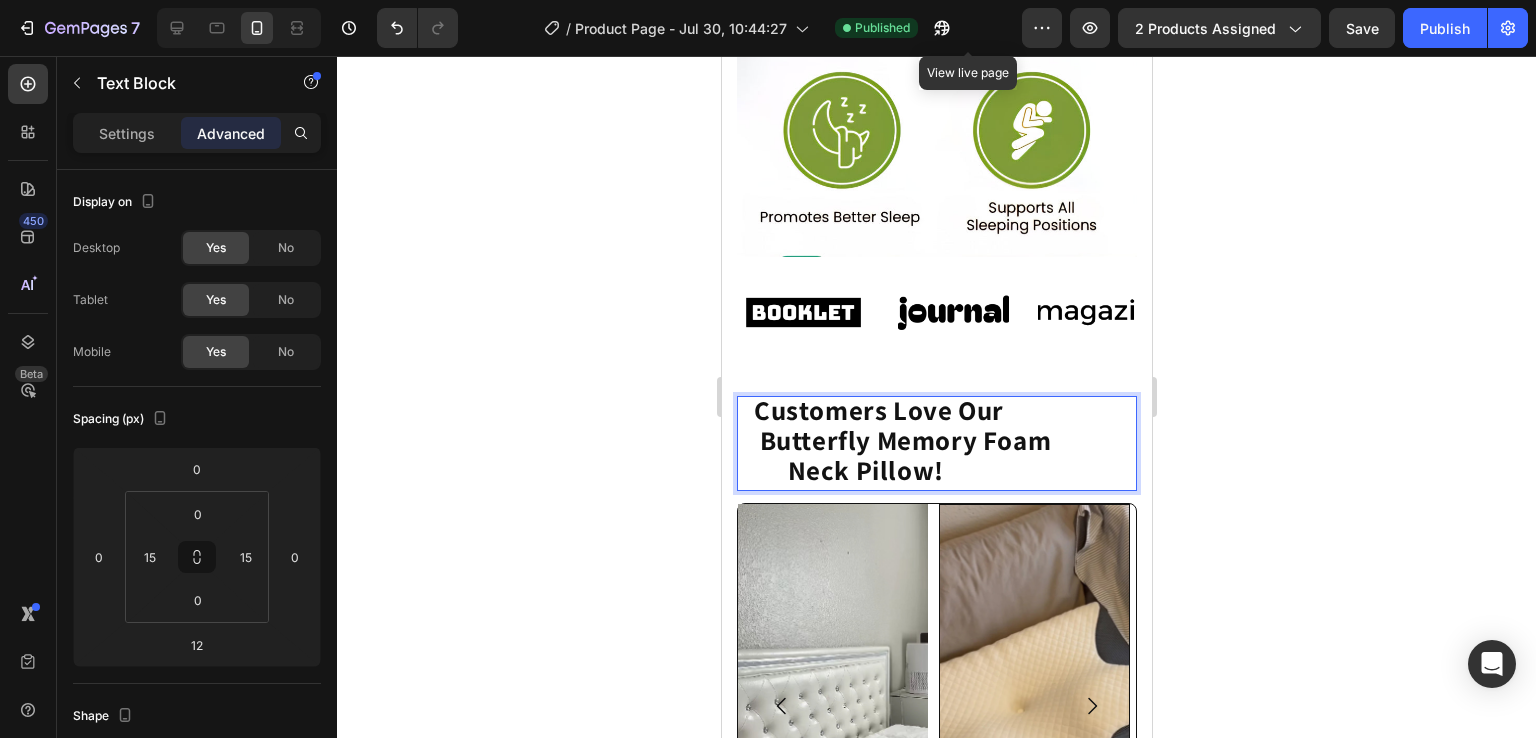 click on "Customers Love Our          Butterfly Memory Foam                   Neck Pillow!" 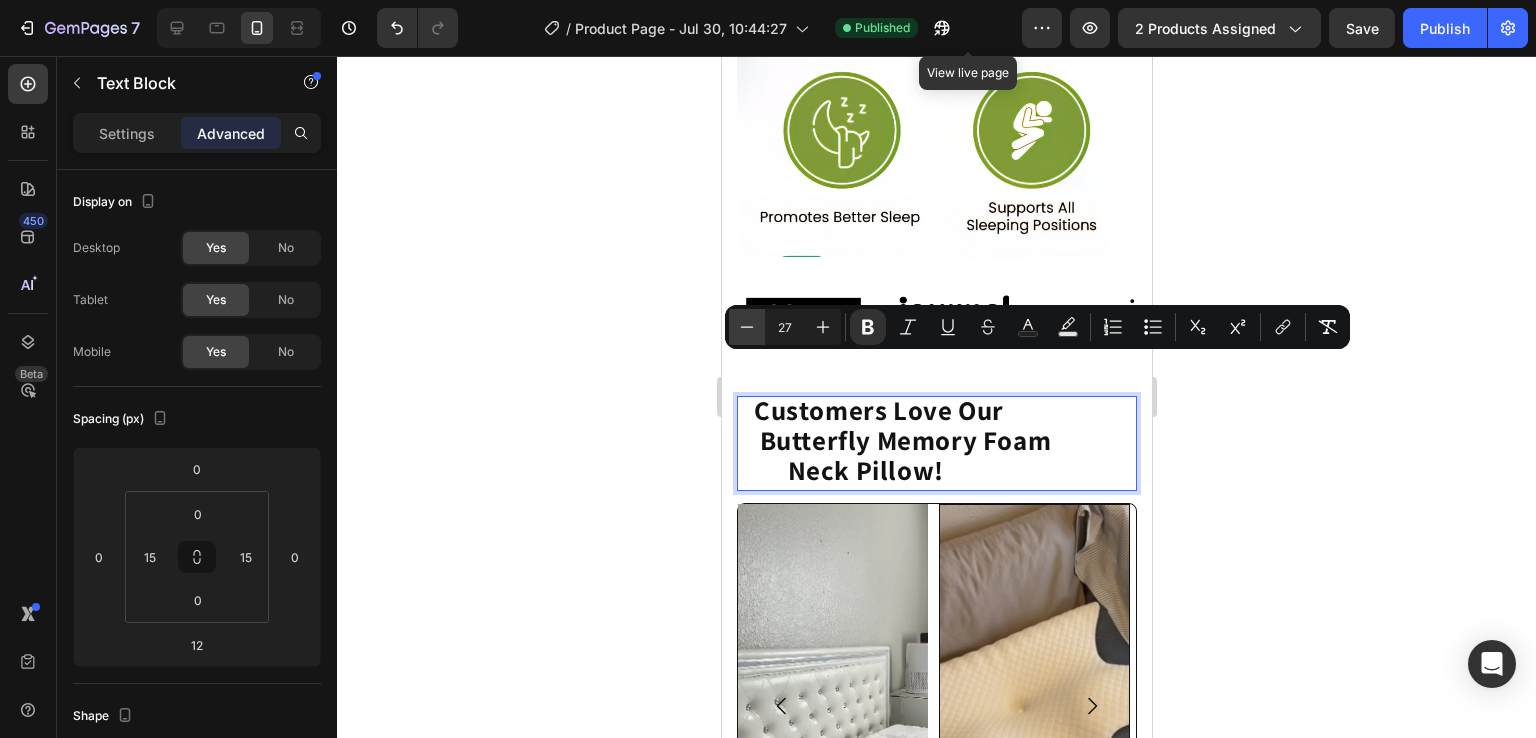 click 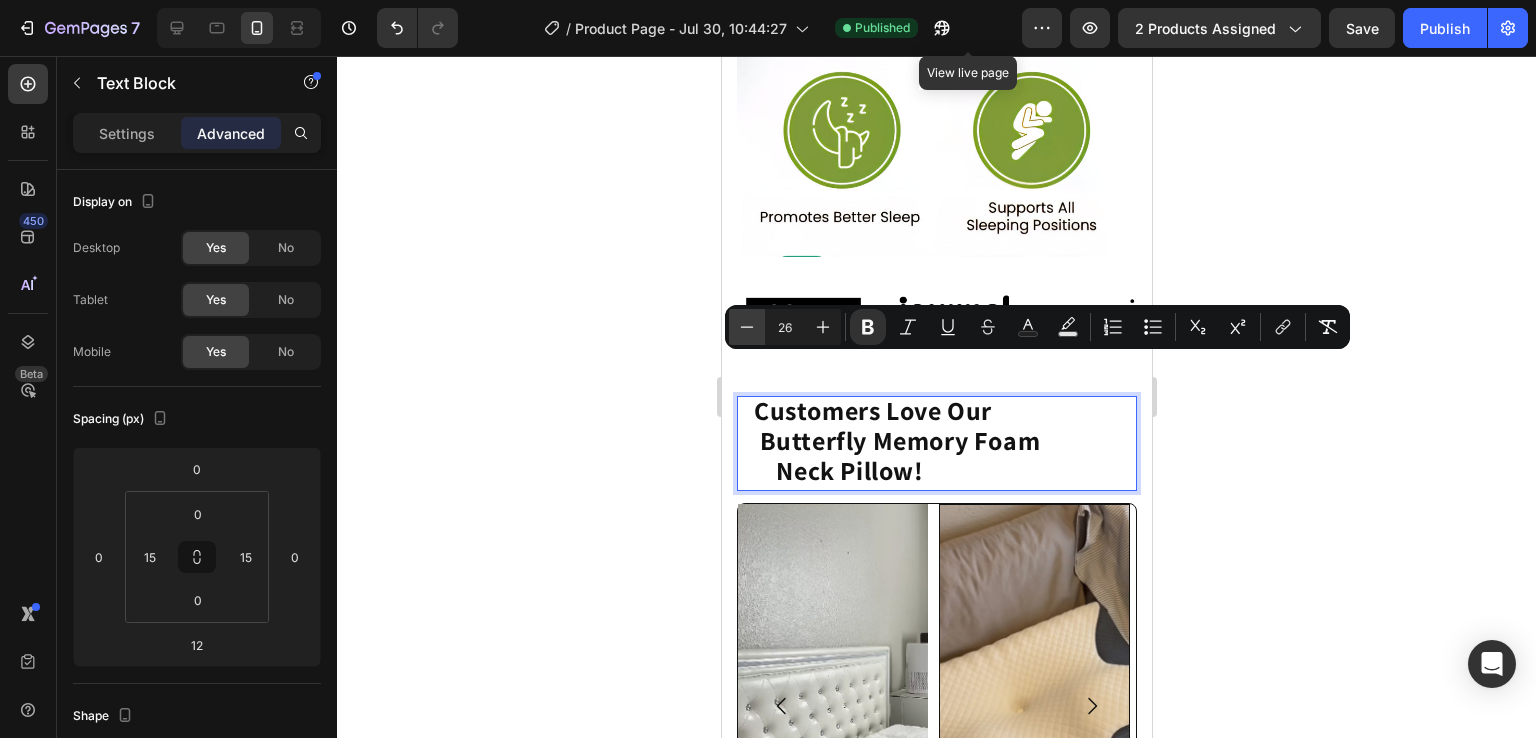 click 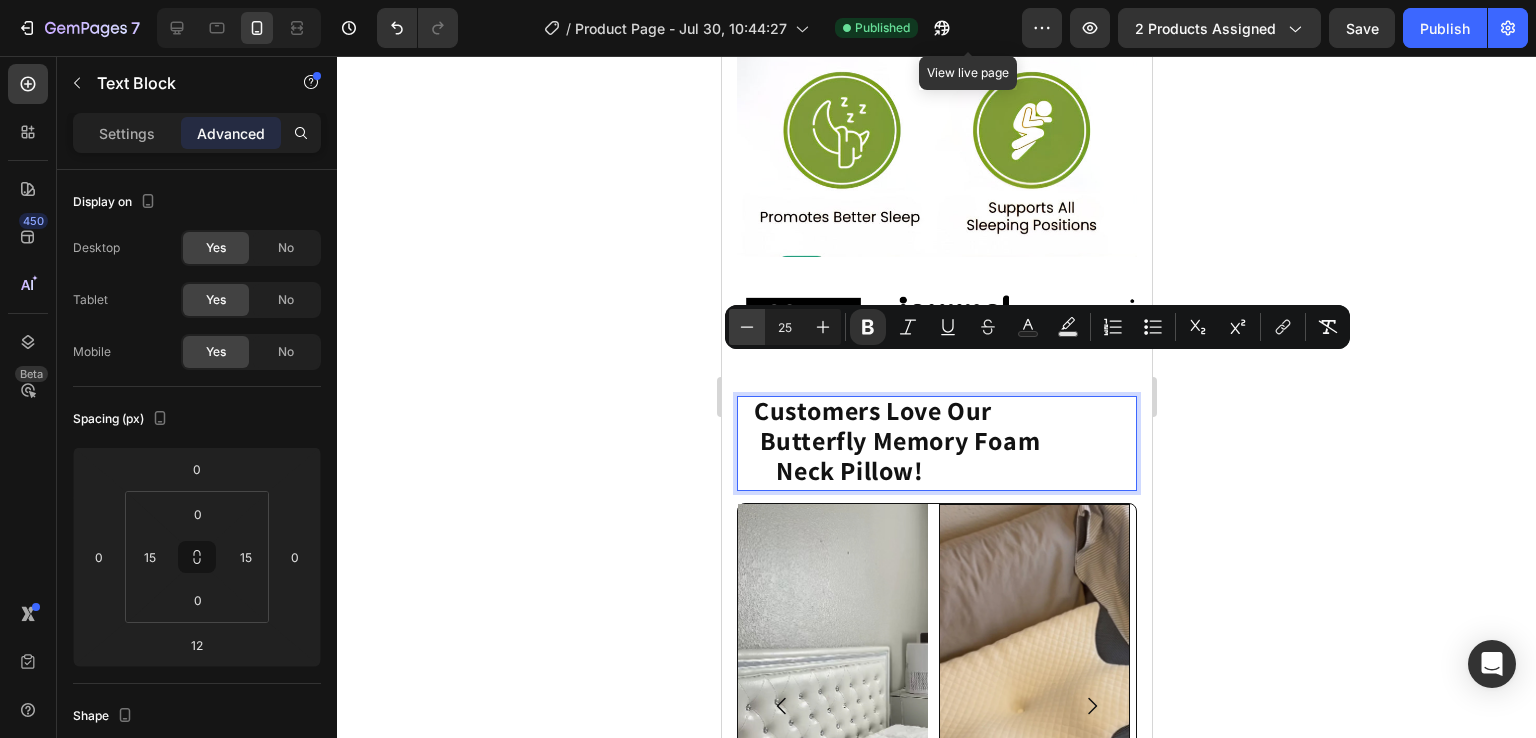 click 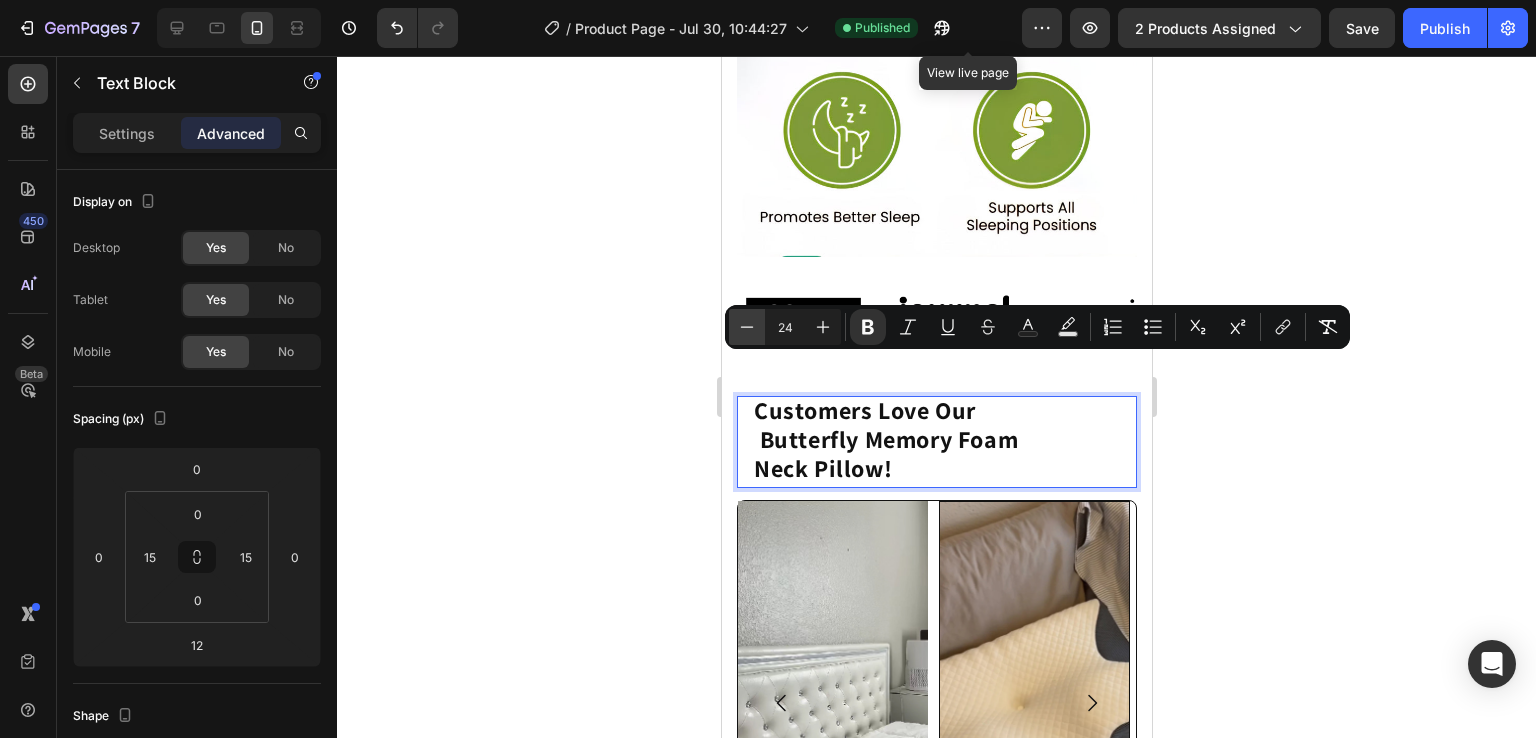 click 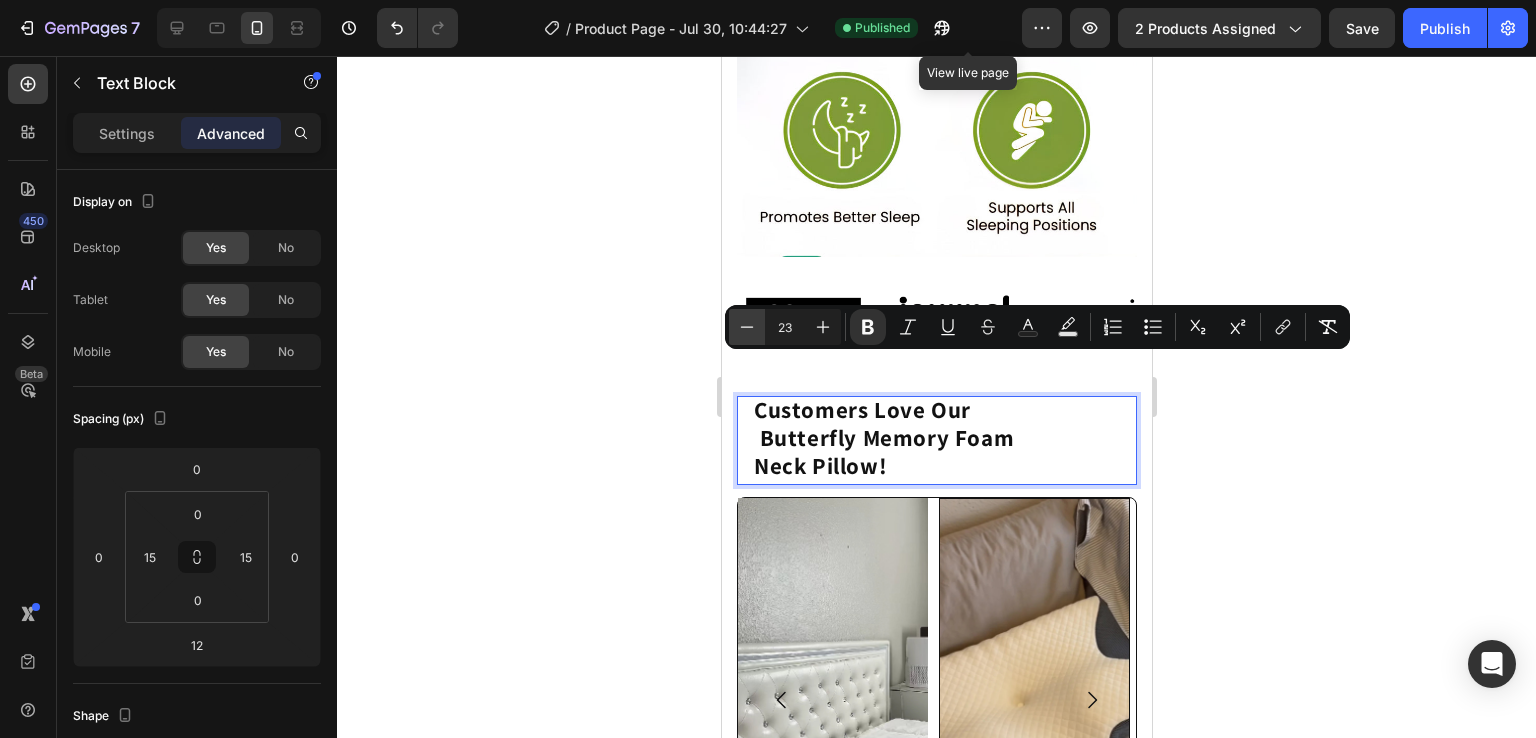 click 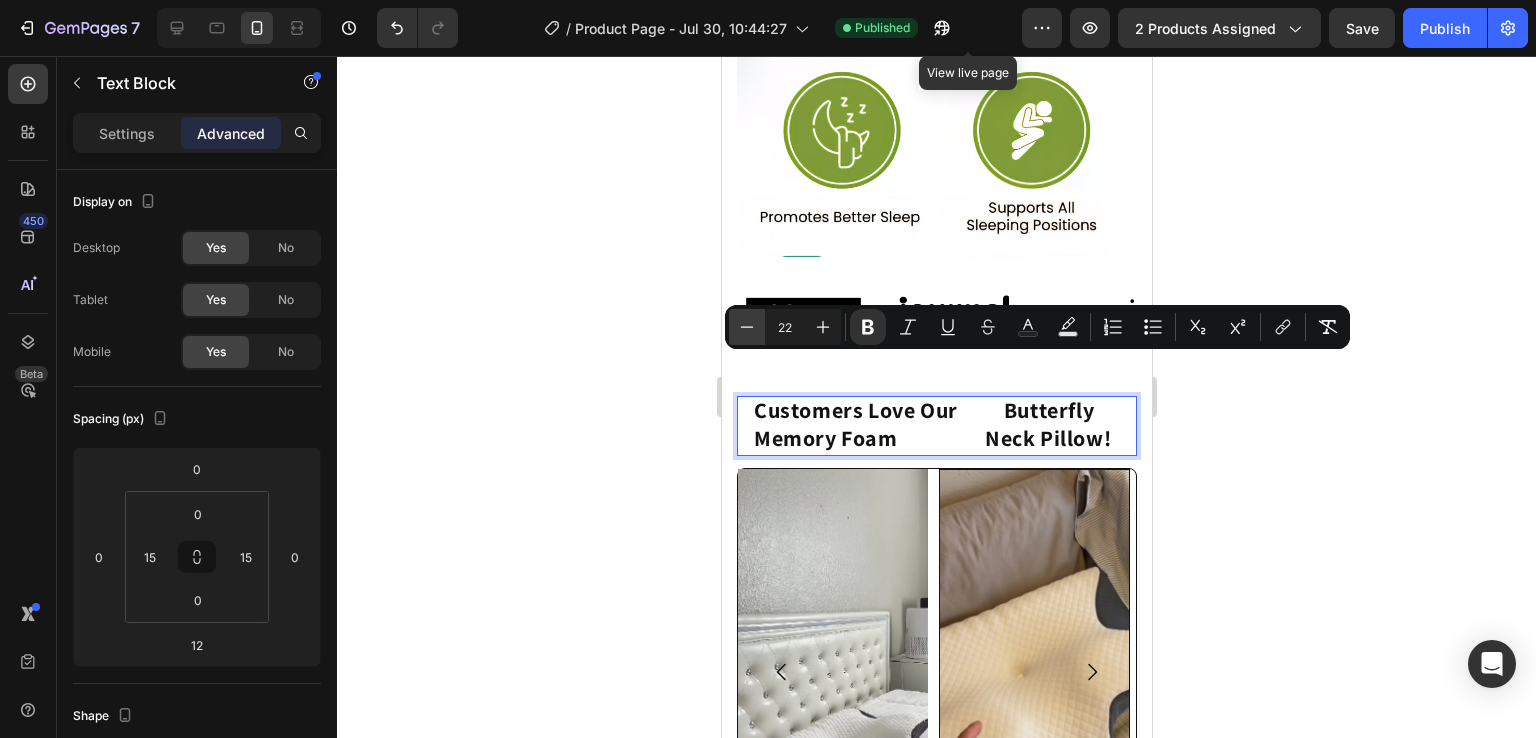 click 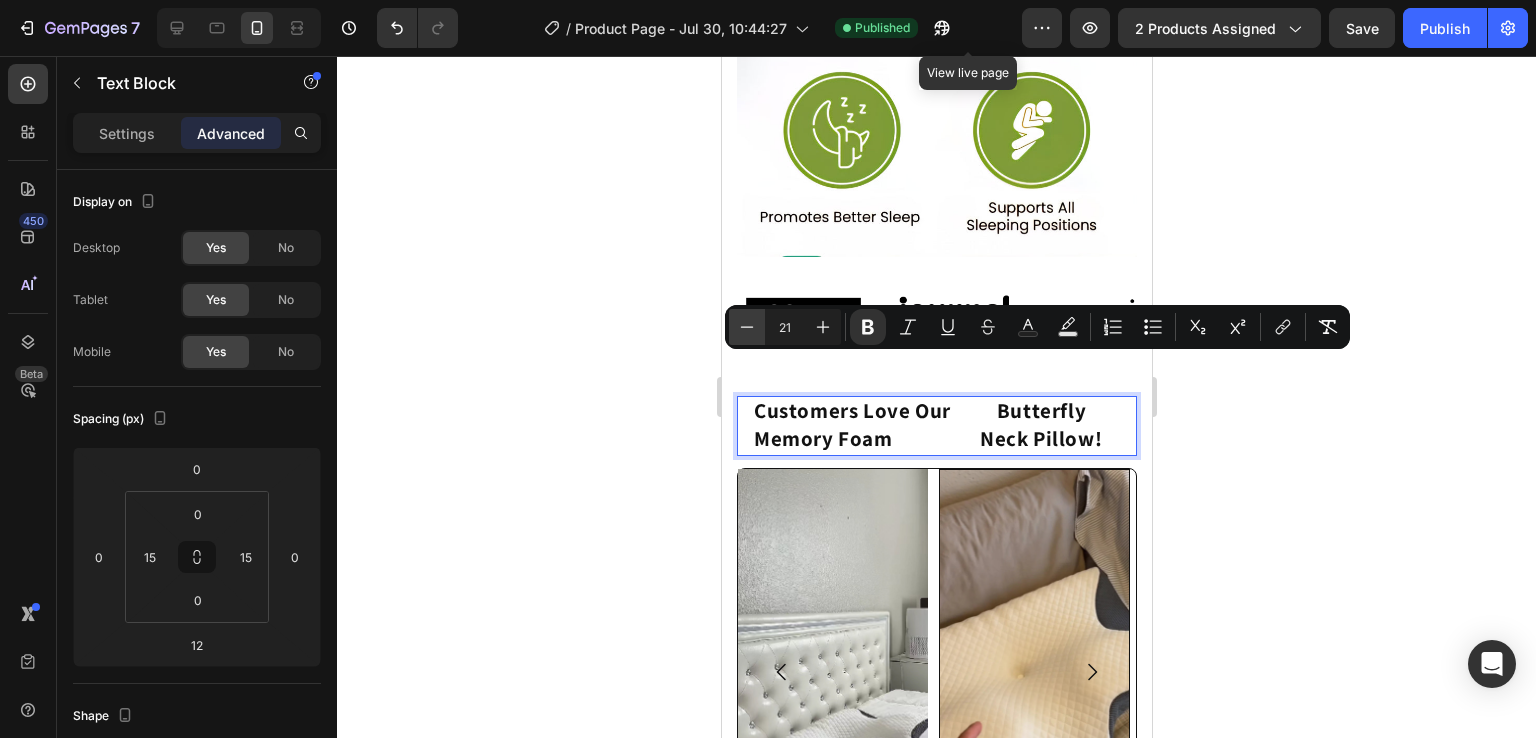 click 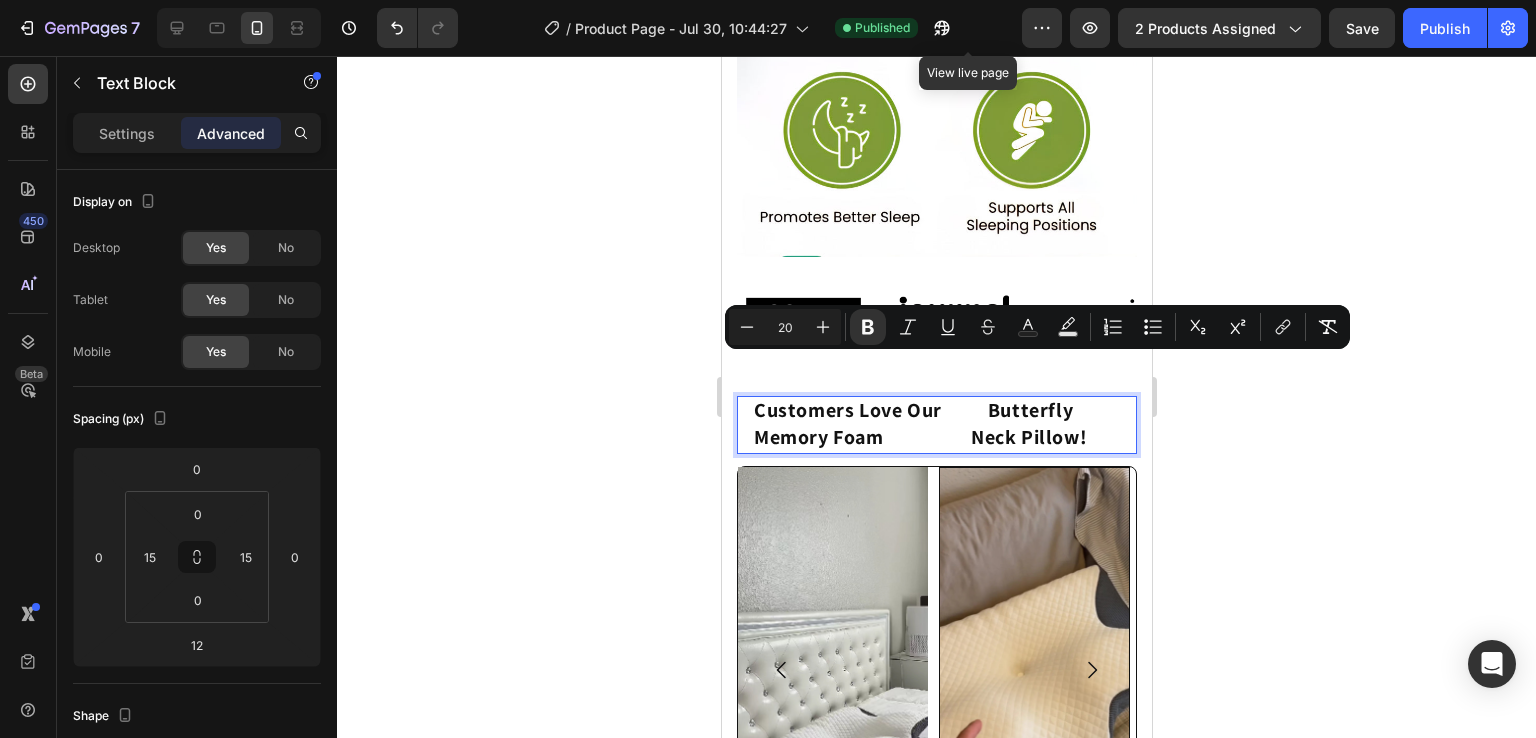 click on "Customers Love Our          Butterfly Memory Foam                   Neck Pillow!" 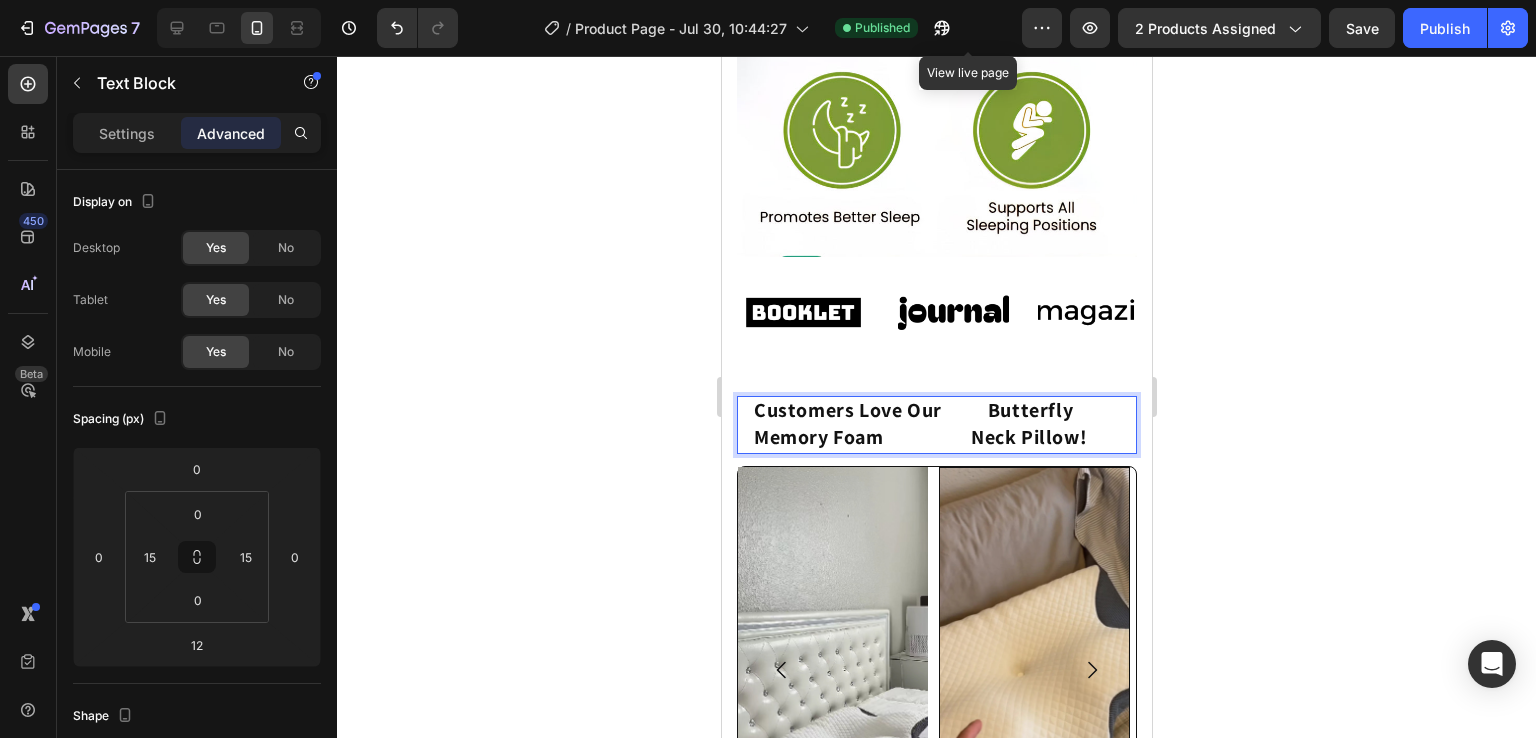 click on "Customers Love Our          Butterfly Memory Foam                   Neck Pillow!" 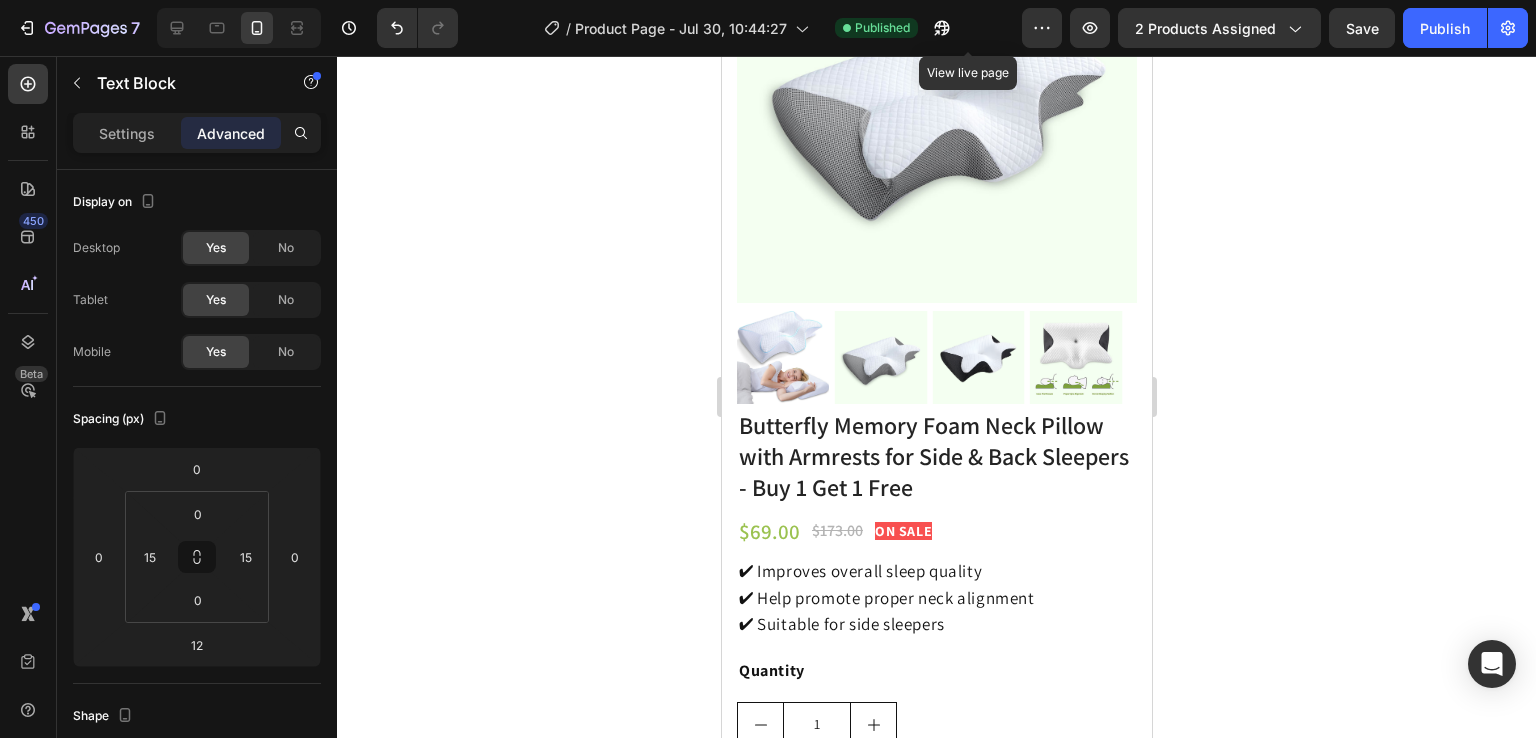 scroll, scrollTop: 0, scrollLeft: 0, axis: both 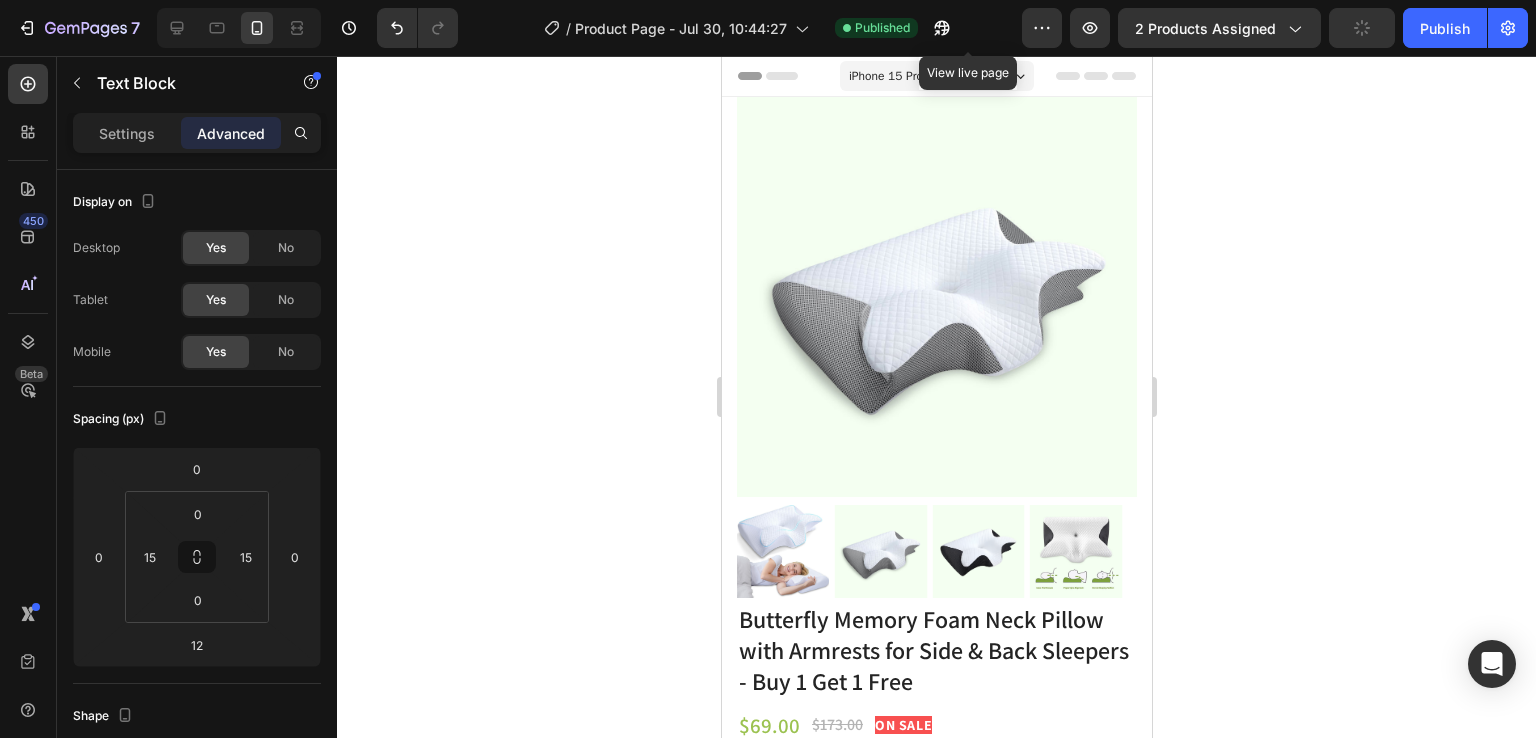 click on "iPhone 15 Pro Max  ( 430 px)" at bounding box center [918, 76] 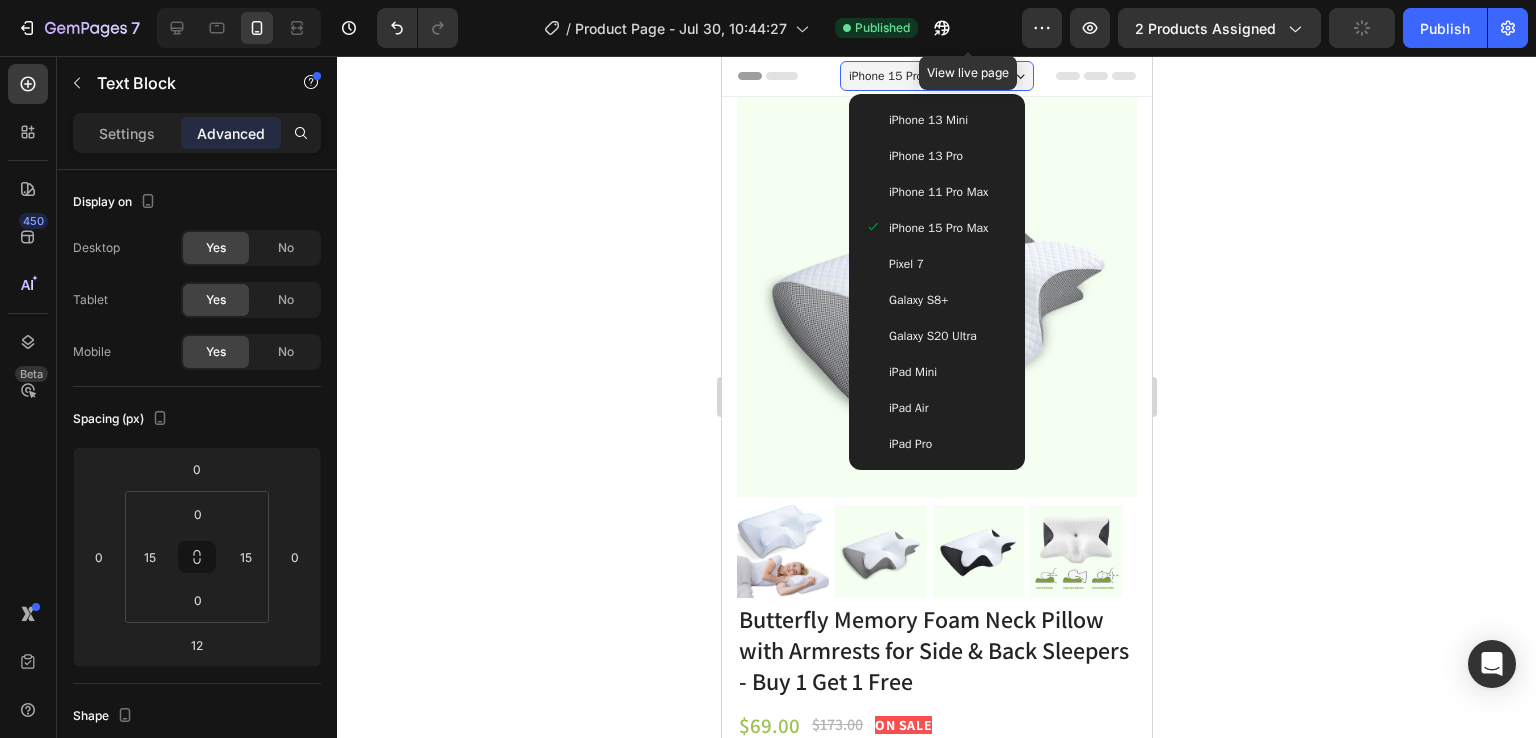 click on "iPhone 13 Mini" at bounding box center [936, 120] 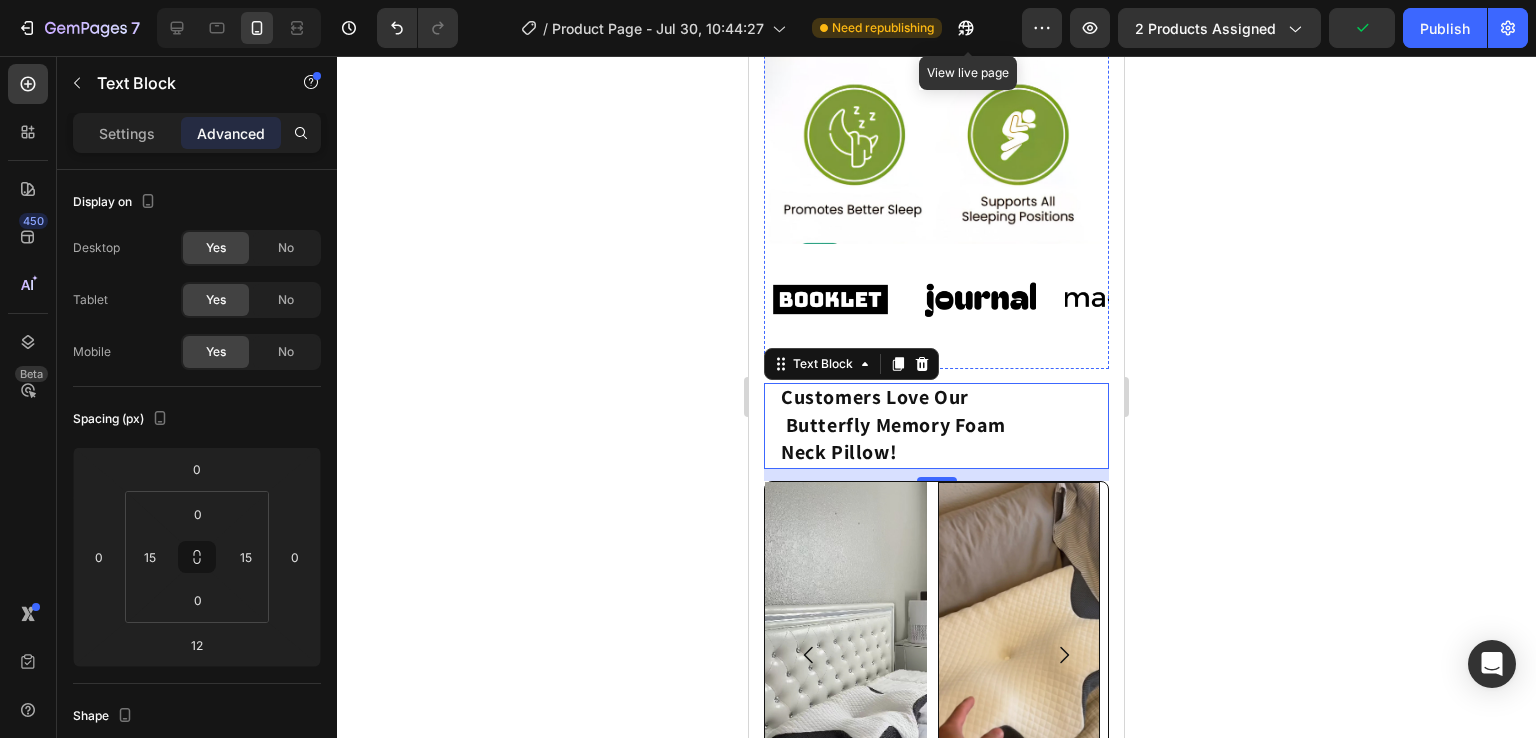 scroll, scrollTop: 1704, scrollLeft: 0, axis: vertical 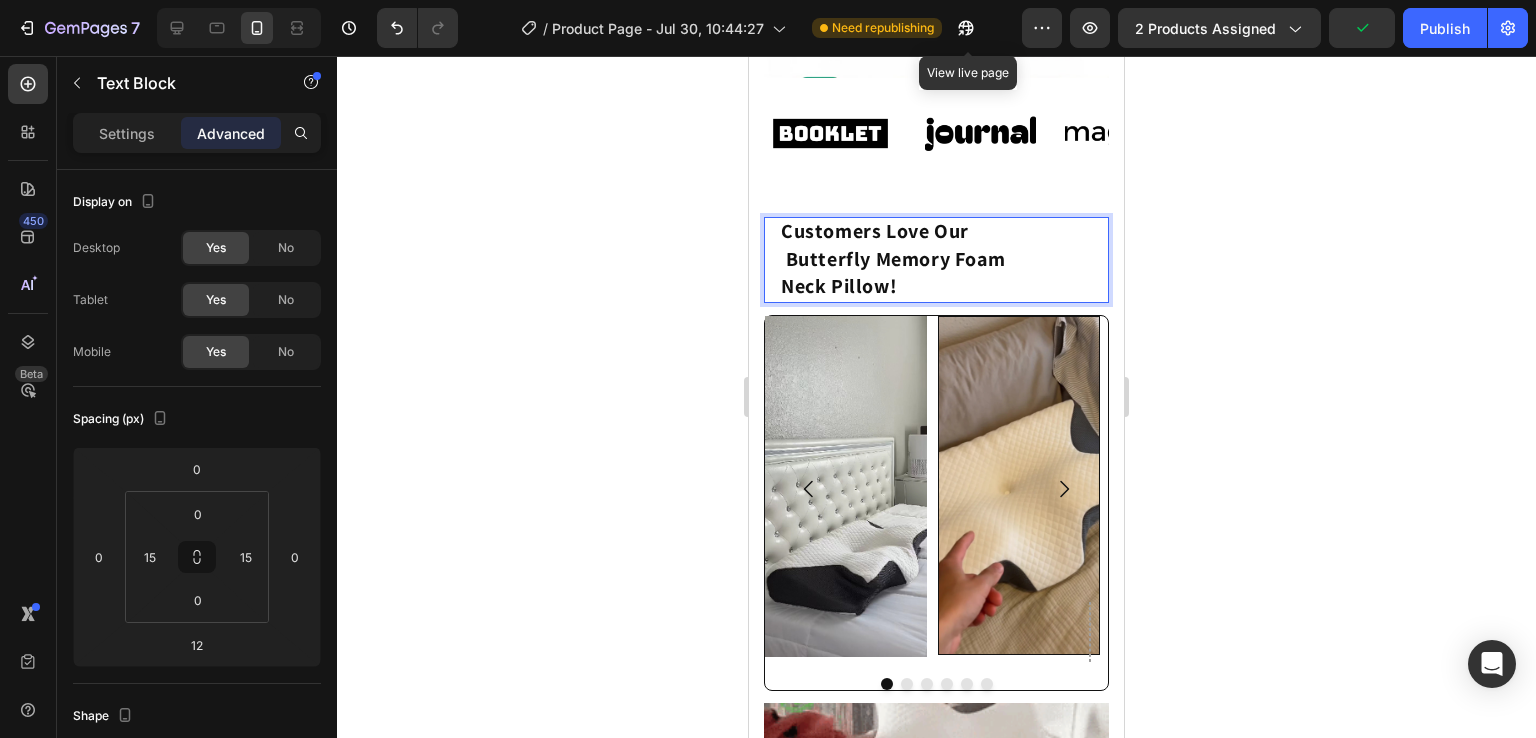 click on "Customers Love Our          Butterfly Memory Foam                   Neck Pillow!" 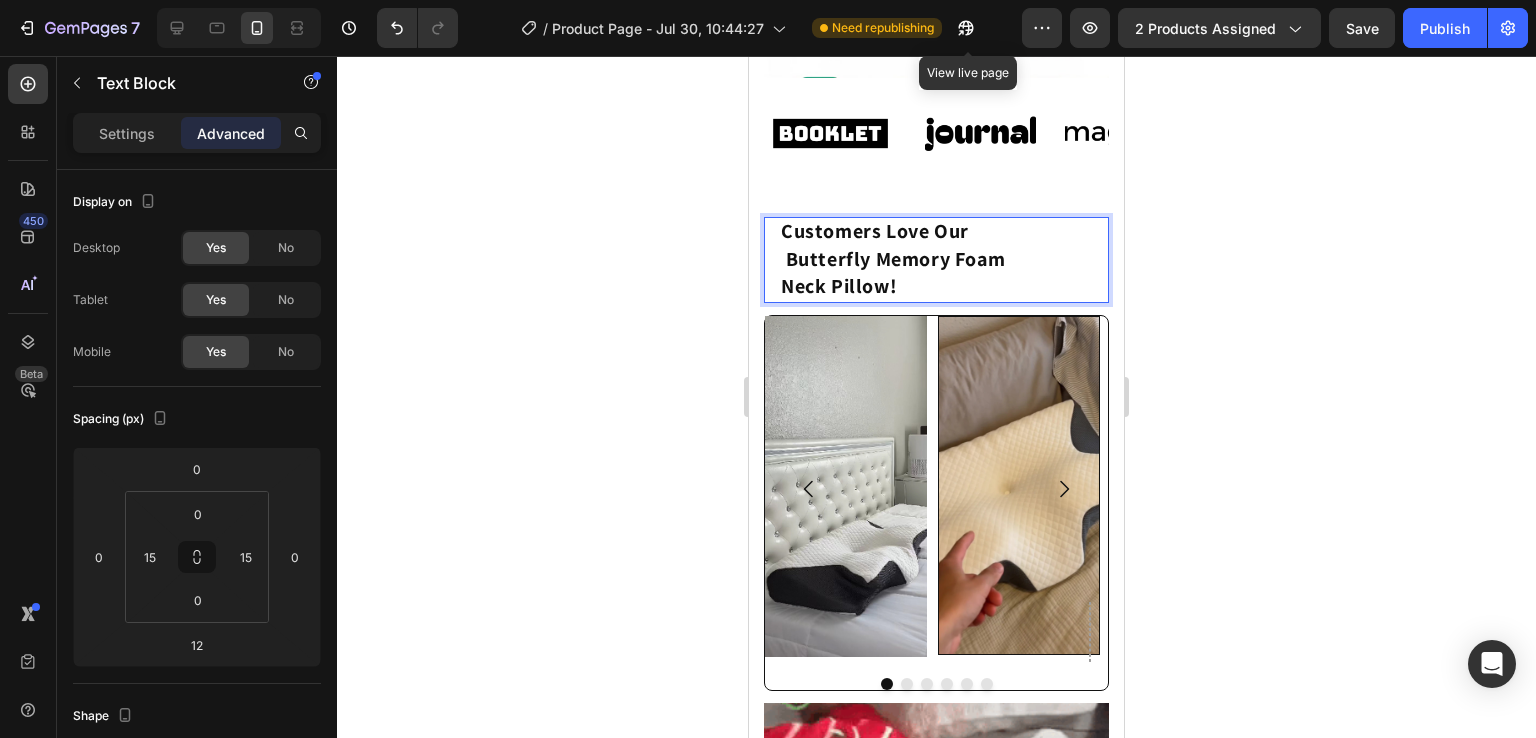 click on "Customers Love Our          Butterfly Memory Foam                   Neck Pillow!" 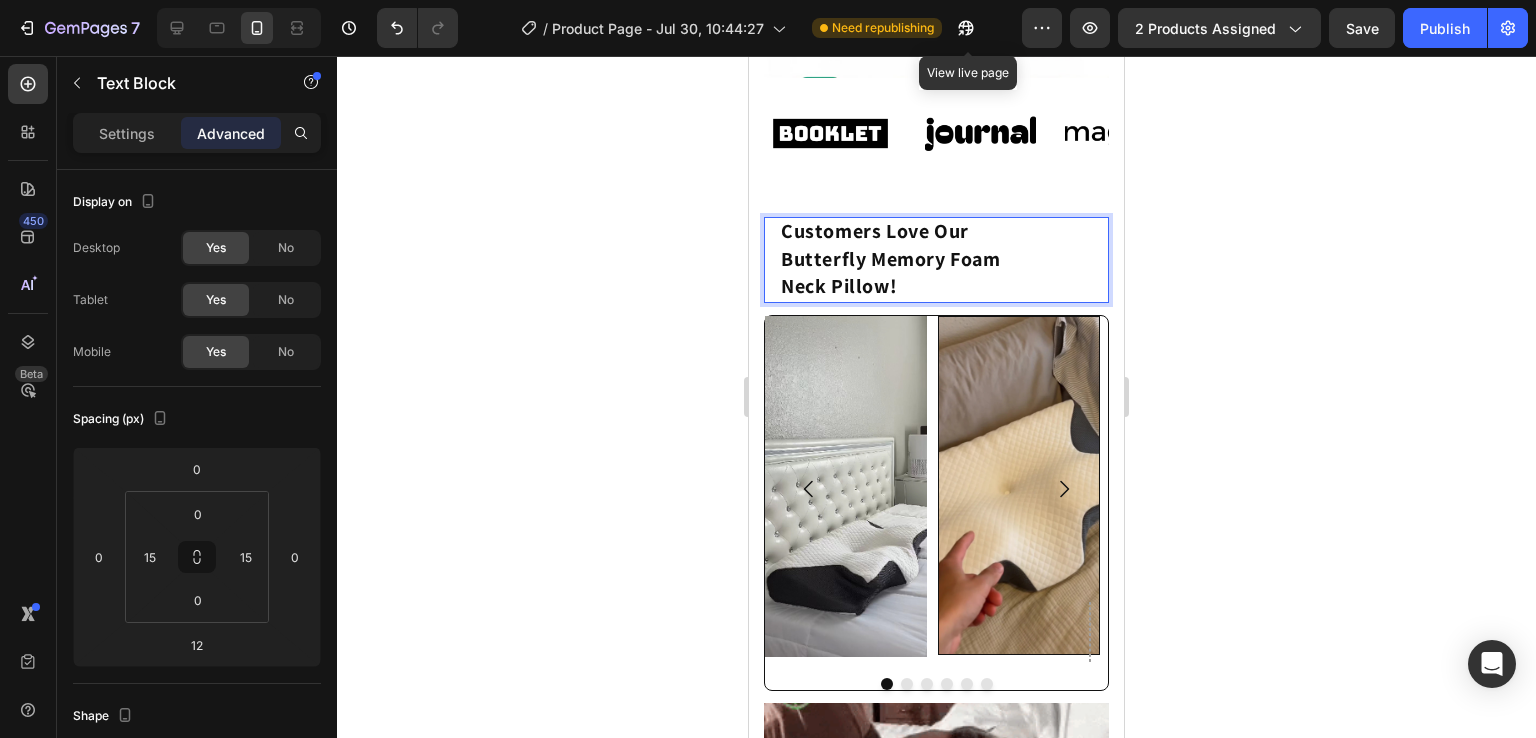 click on "Customers Love Our                           Butterfly Memory Foam                   Neck Pillow!" 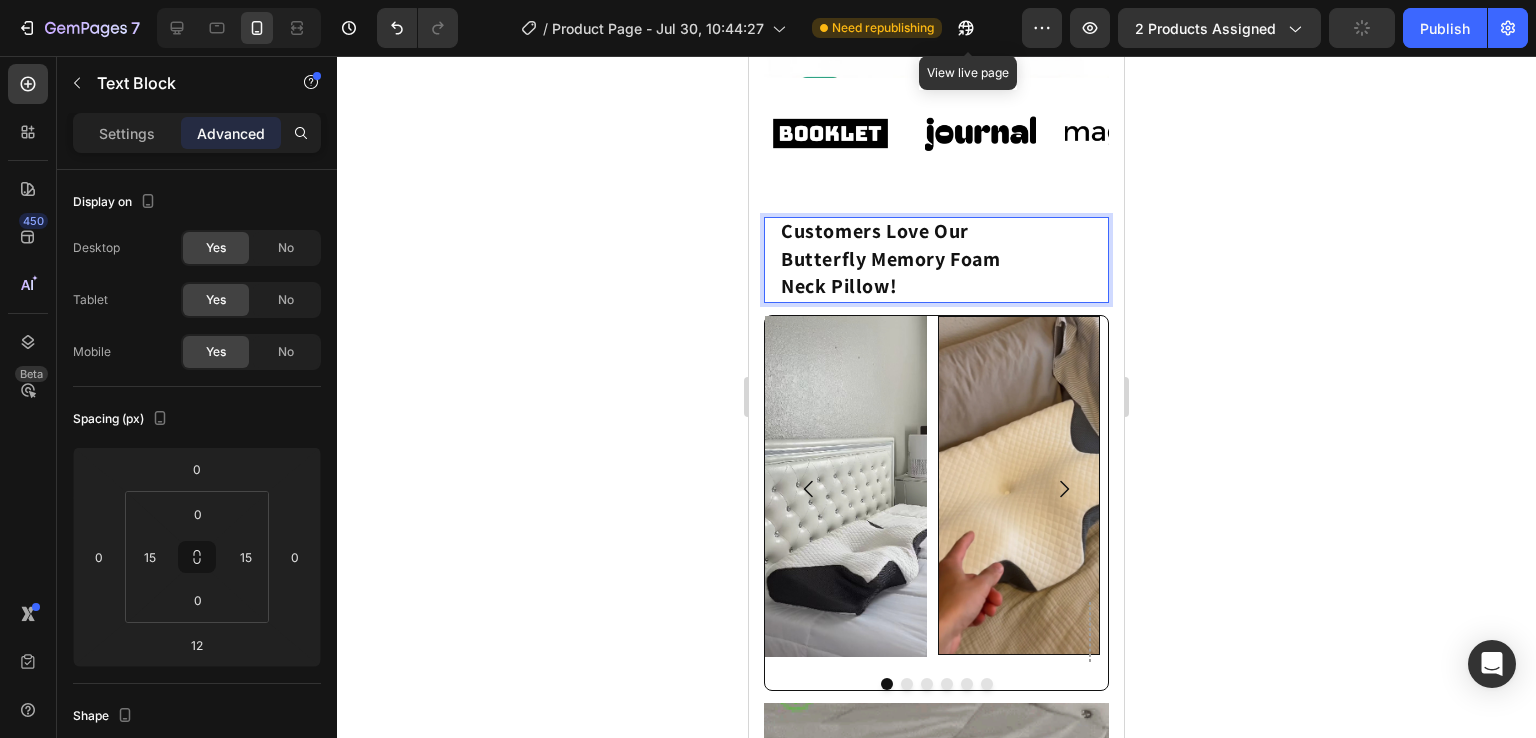 click on "Customers Love Our                           Butterfly Memory Foam                 Neck Pillow!" 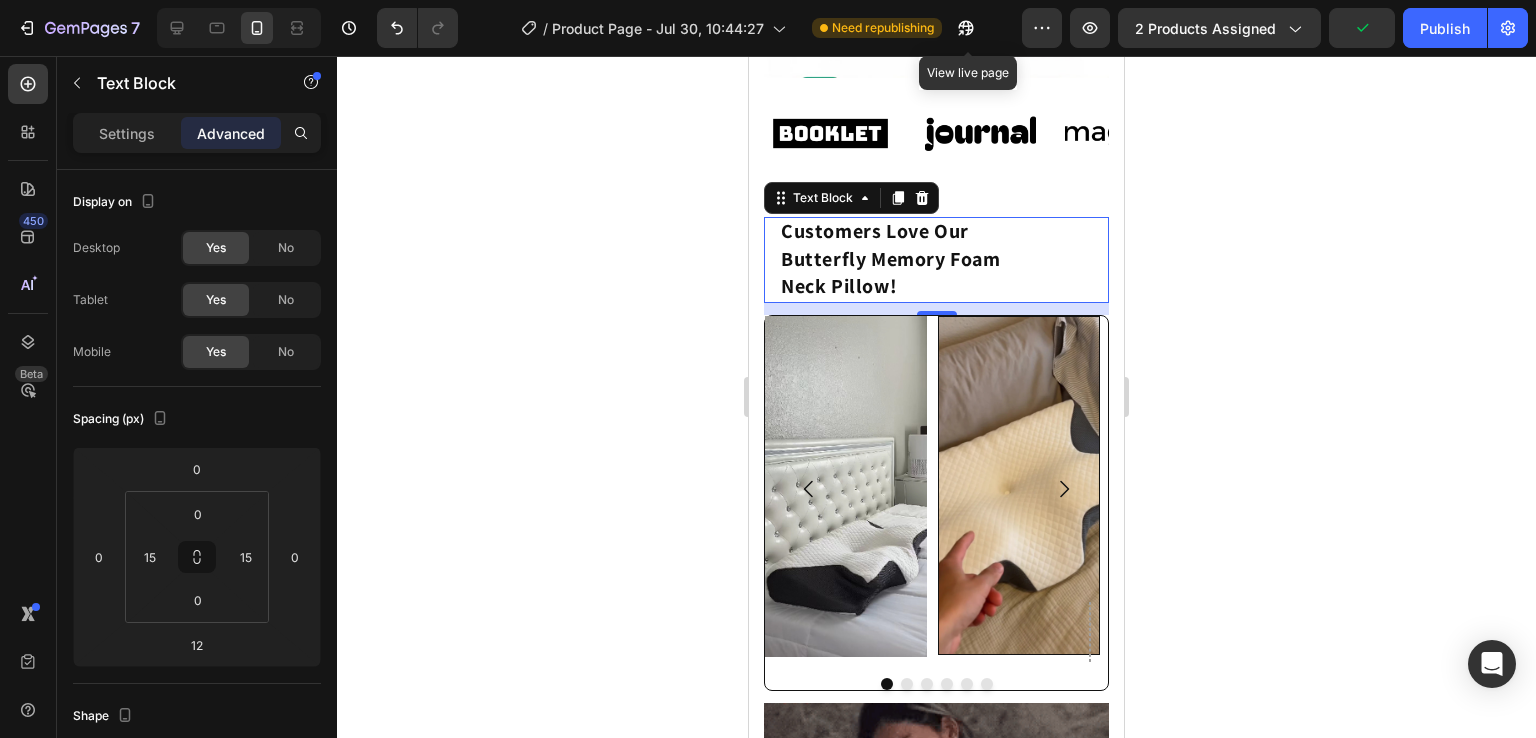 click 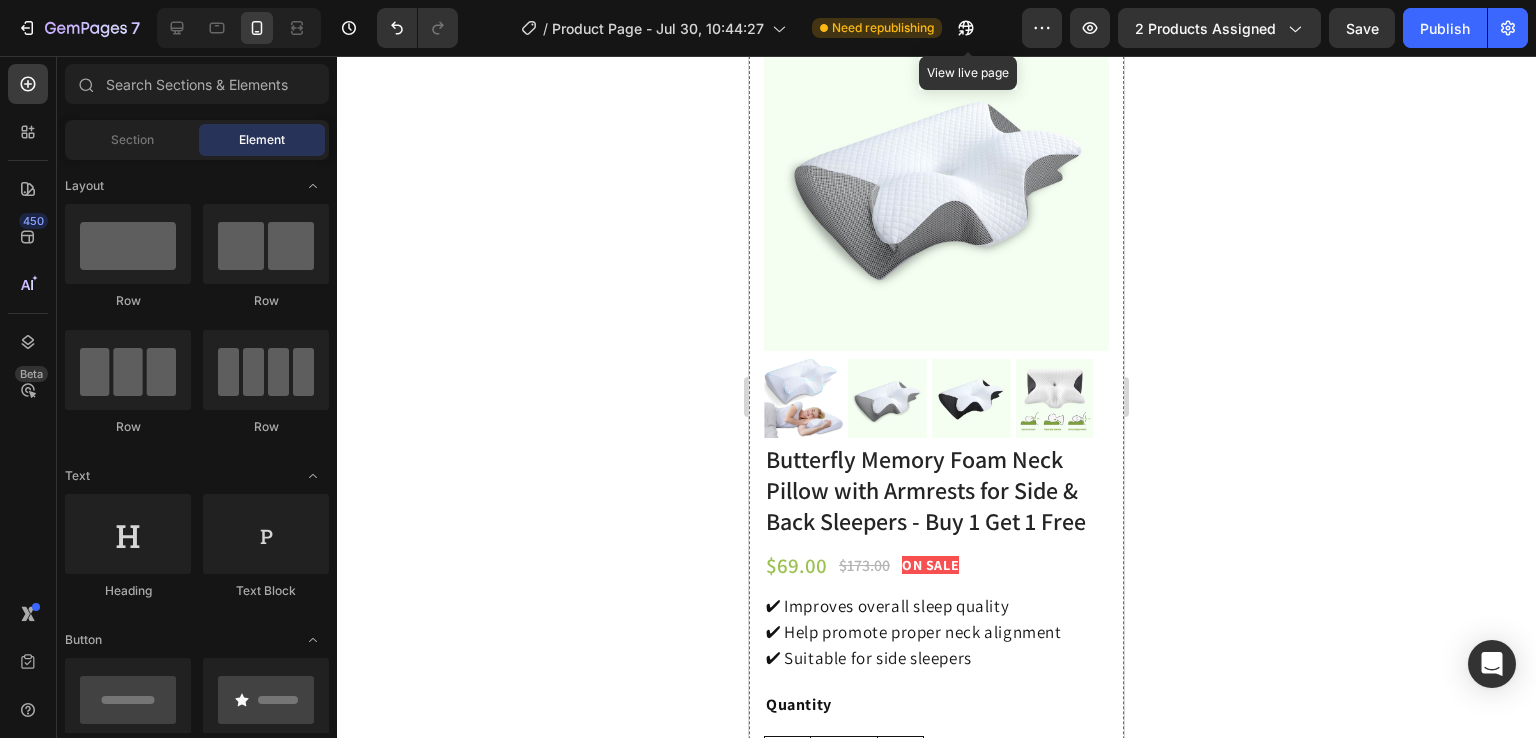 scroll, scrollTop: 0, scrollLeft: 0, axis: both 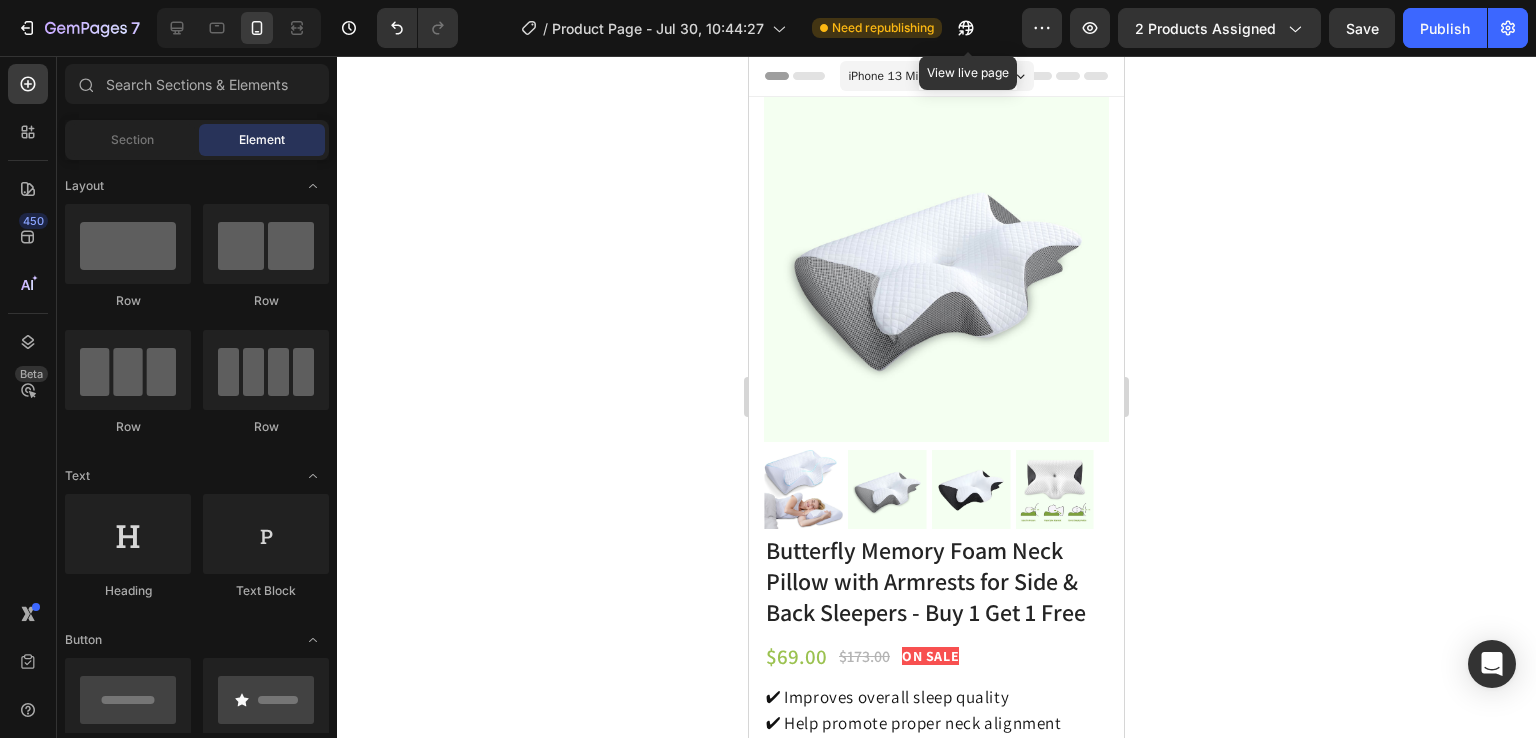 click on "iPhone 13 Mini  ( 375 px)" at bounding box center (909, 76) 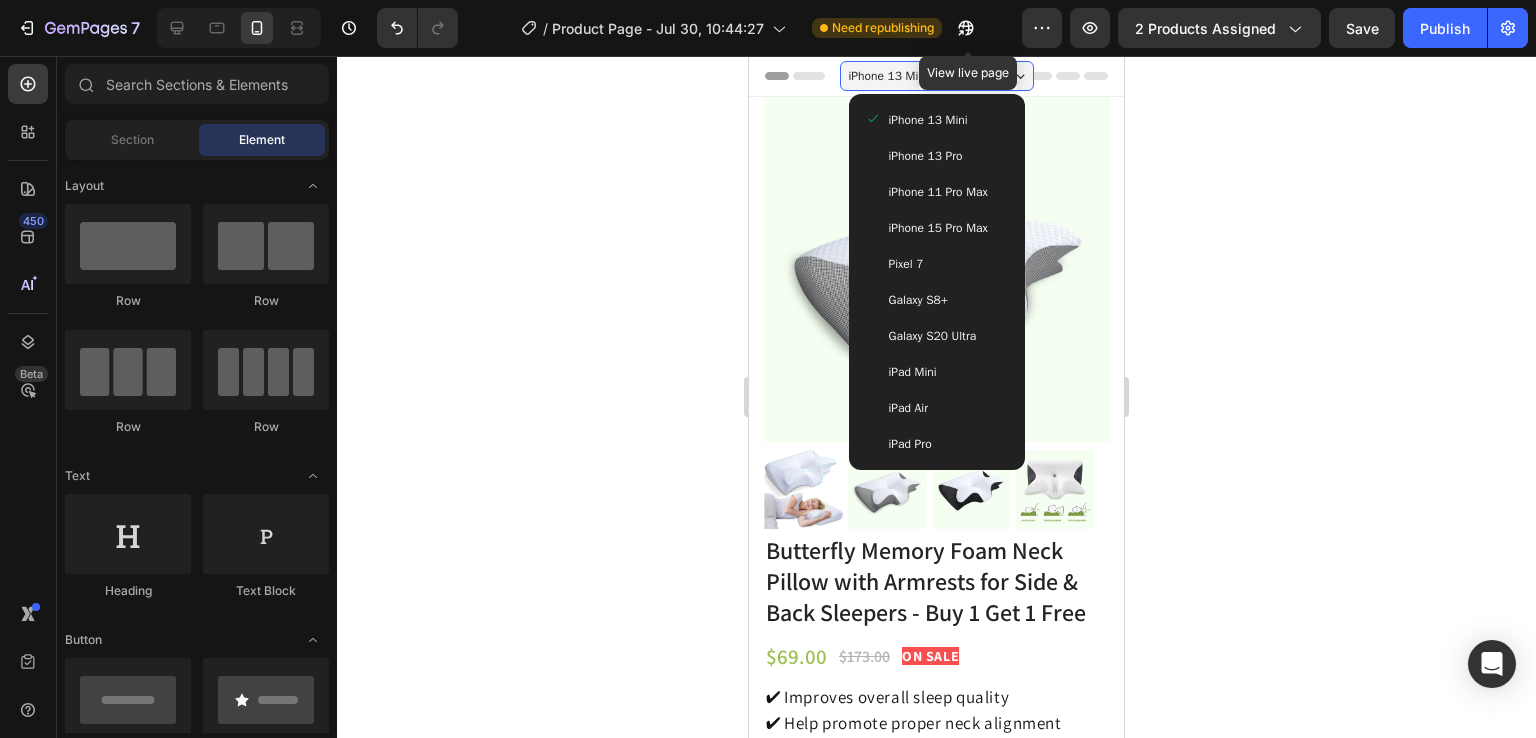 click on "iPhone 13 Pro" at bounding box center [937, 156] 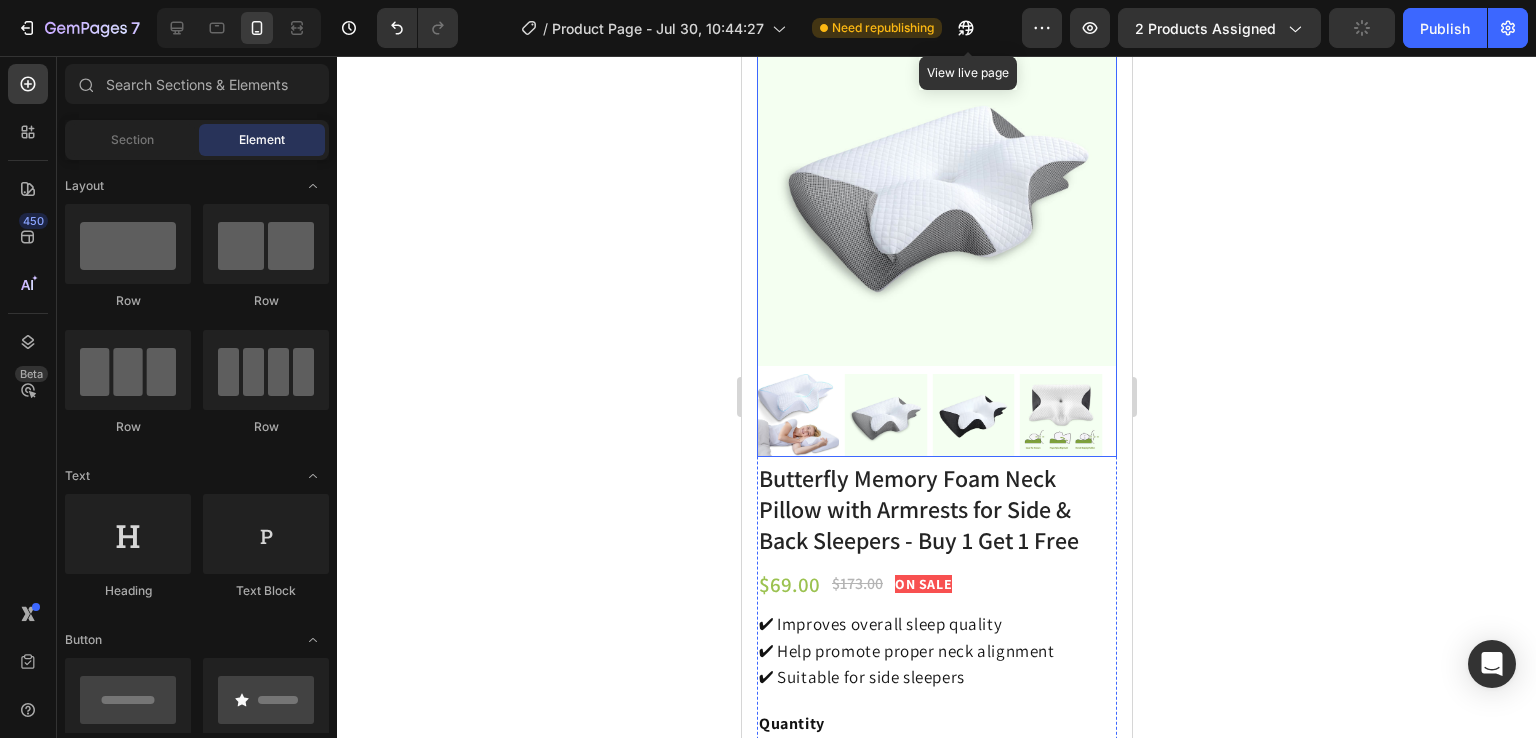 scroll, scrollTop: 0, scrollLeft: 0, axis: both 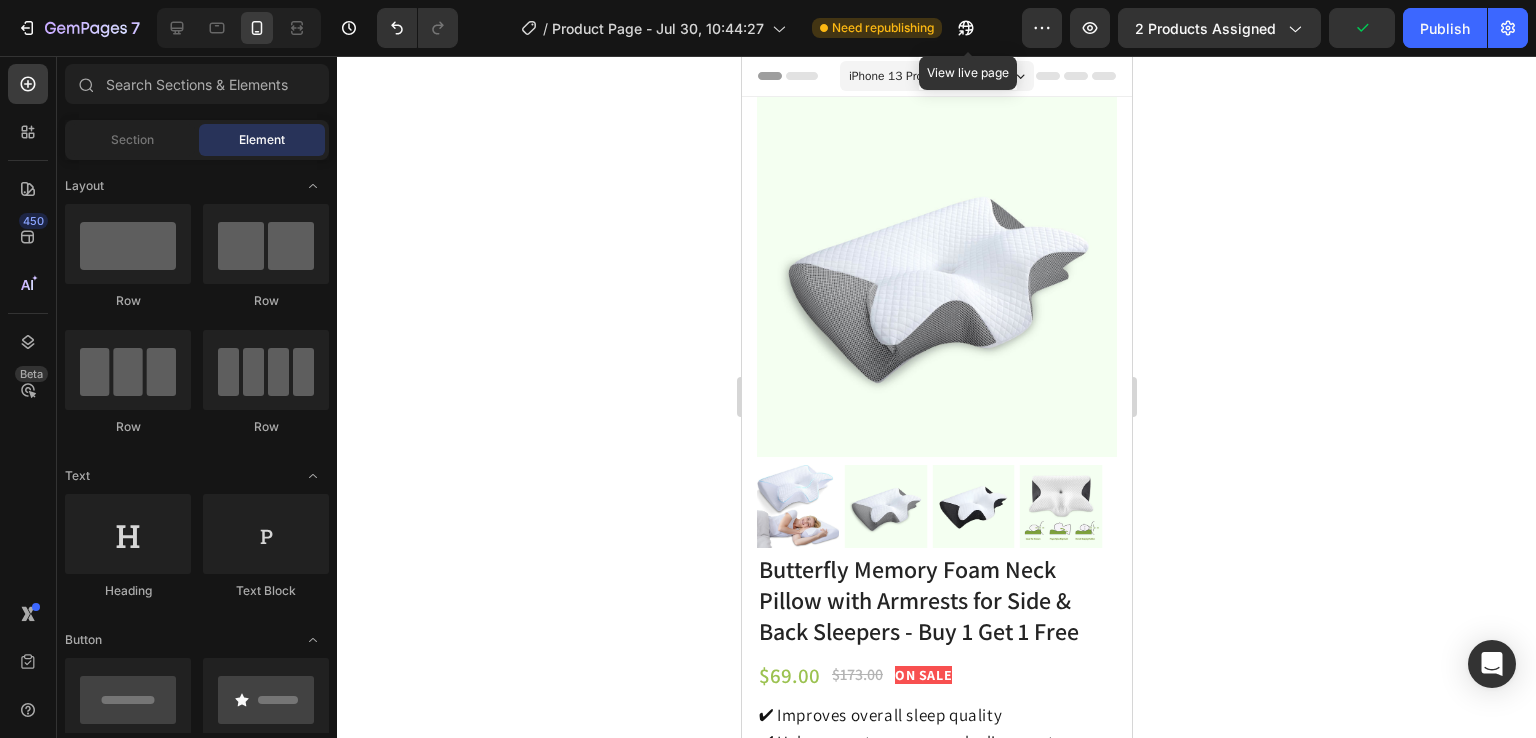 click on "iPhone 13 Pro  ( 390 px)" at bounding box center [936, 76] 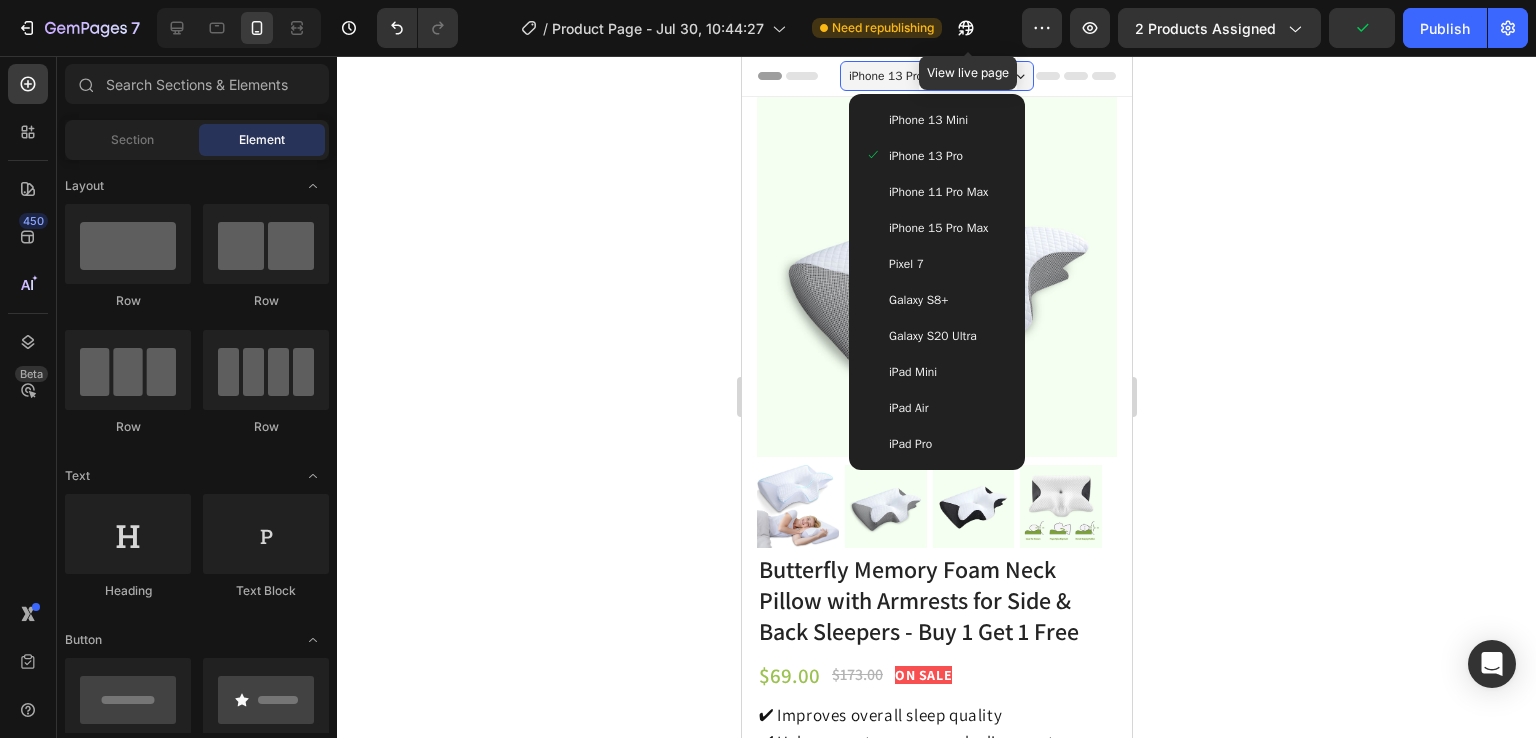 click on "iPhone 11 Pro Max" at bounding box center (937, 192) 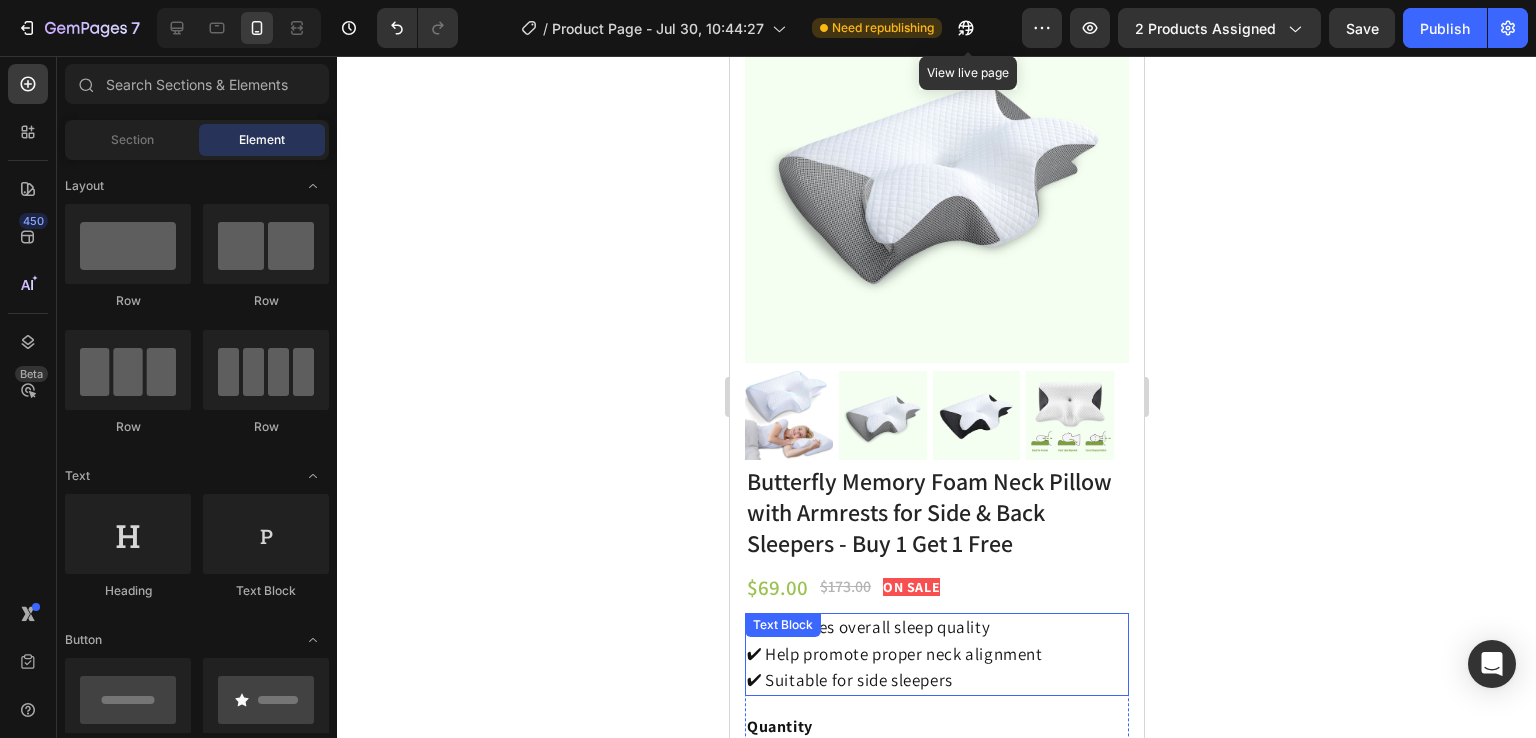 scroll, scrollTop: 0, scrollLeft: 0, axis: both 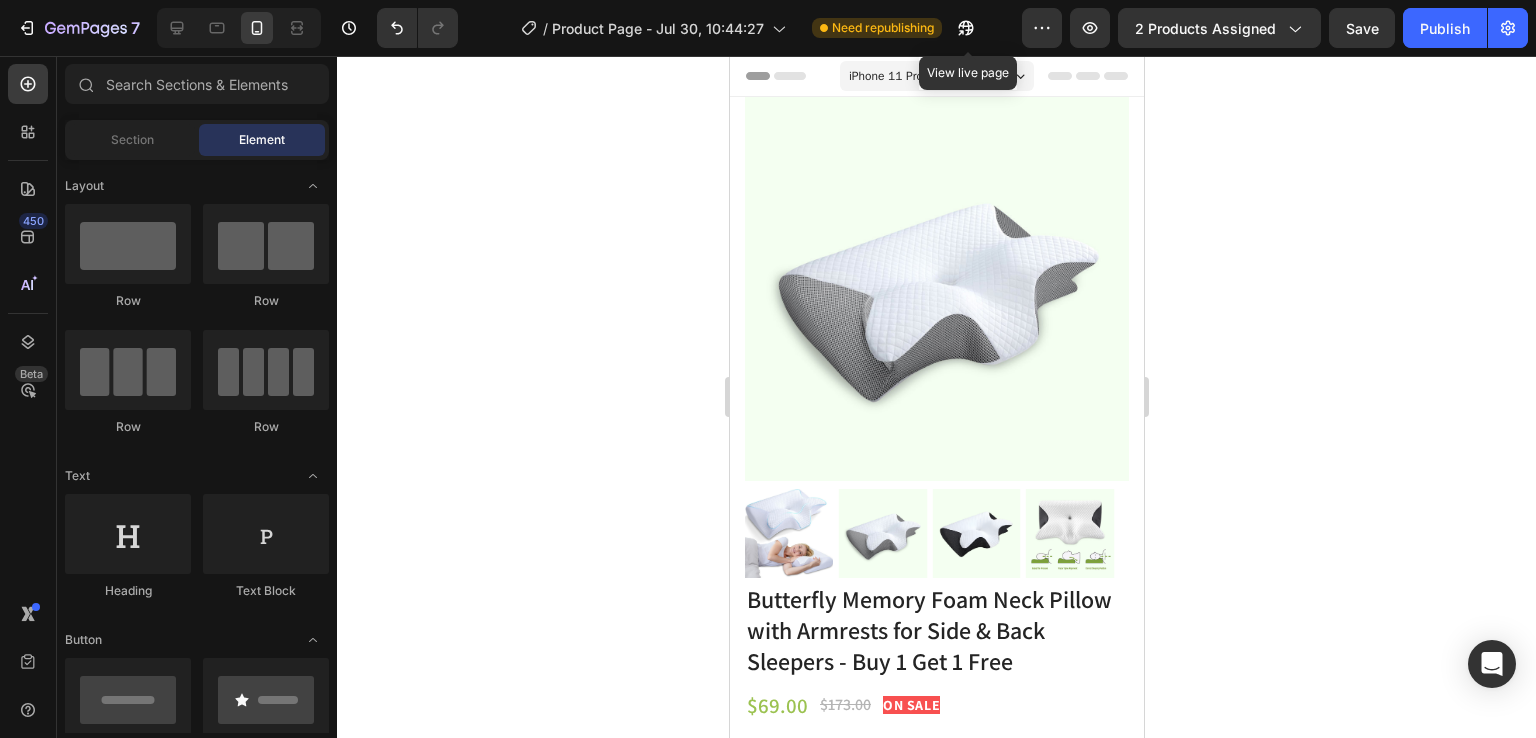 click on "iPhone 11 Pro Max  ( 414 px)" at bounding box center [918, 76] 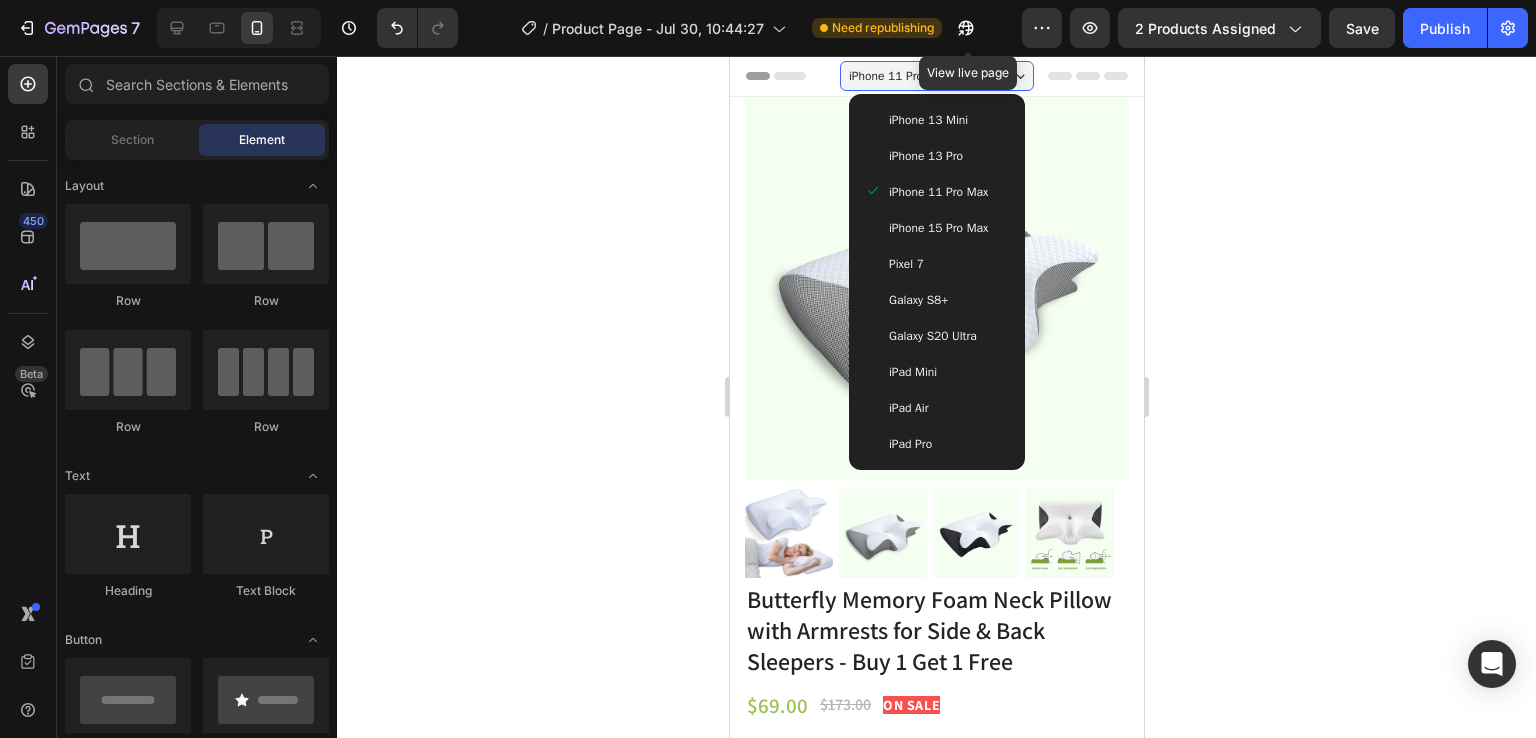 click on "iPhone 15 Pro Max" at bounding box center [937, 228] 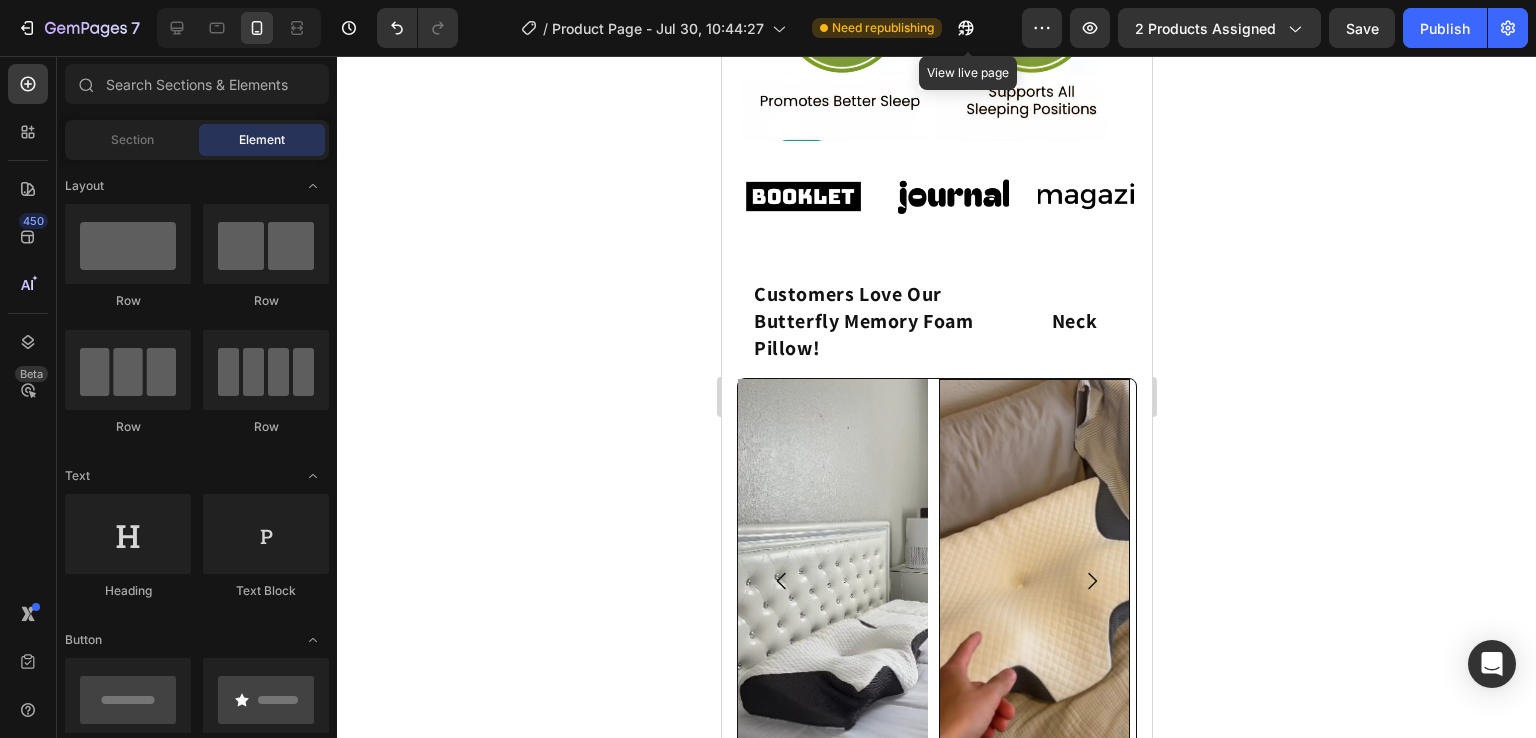 scroll, scrollTop: 1768, scrollLeft: 0, axis: vertical 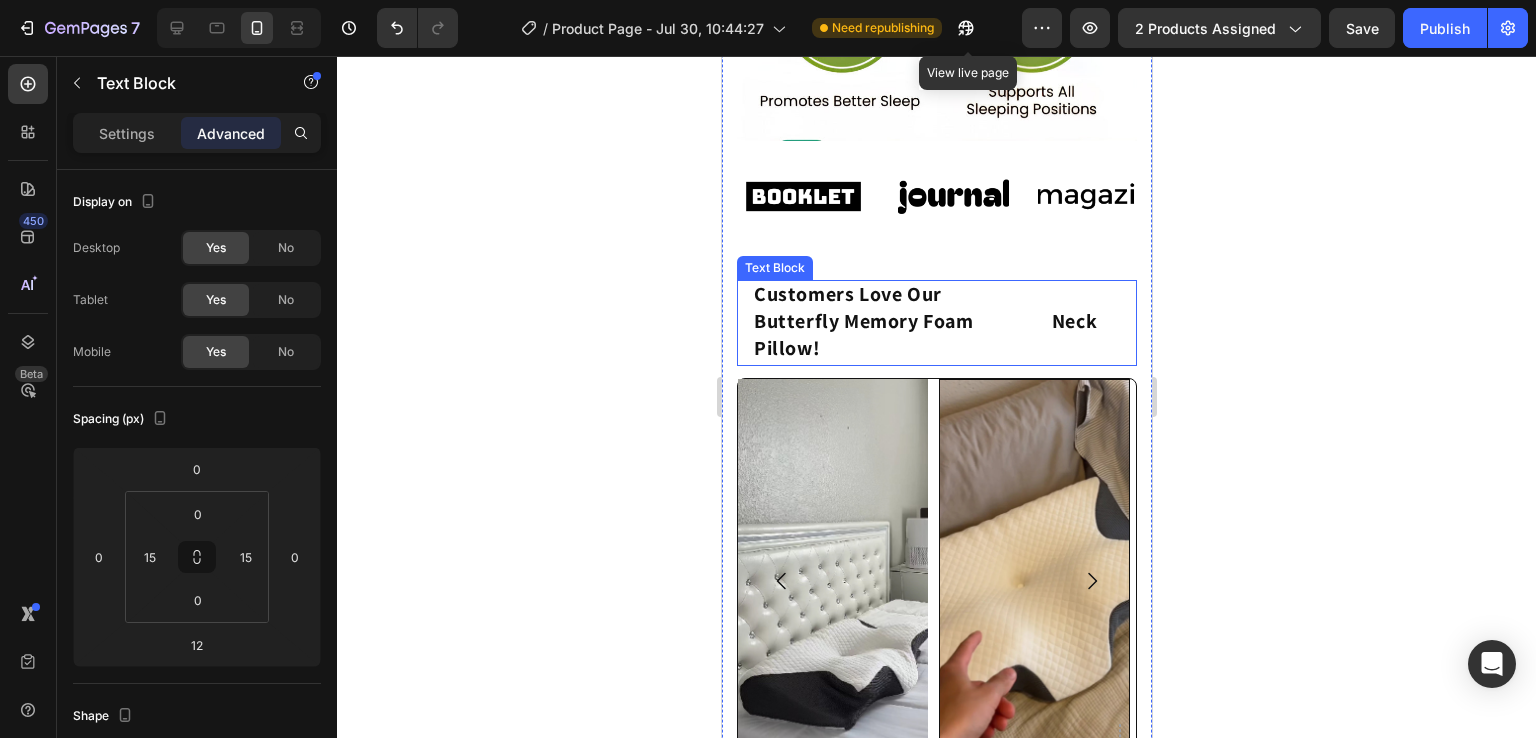 click on "Customers Love Our                         Butterfly Memory Foam                 Neck Pillow!" 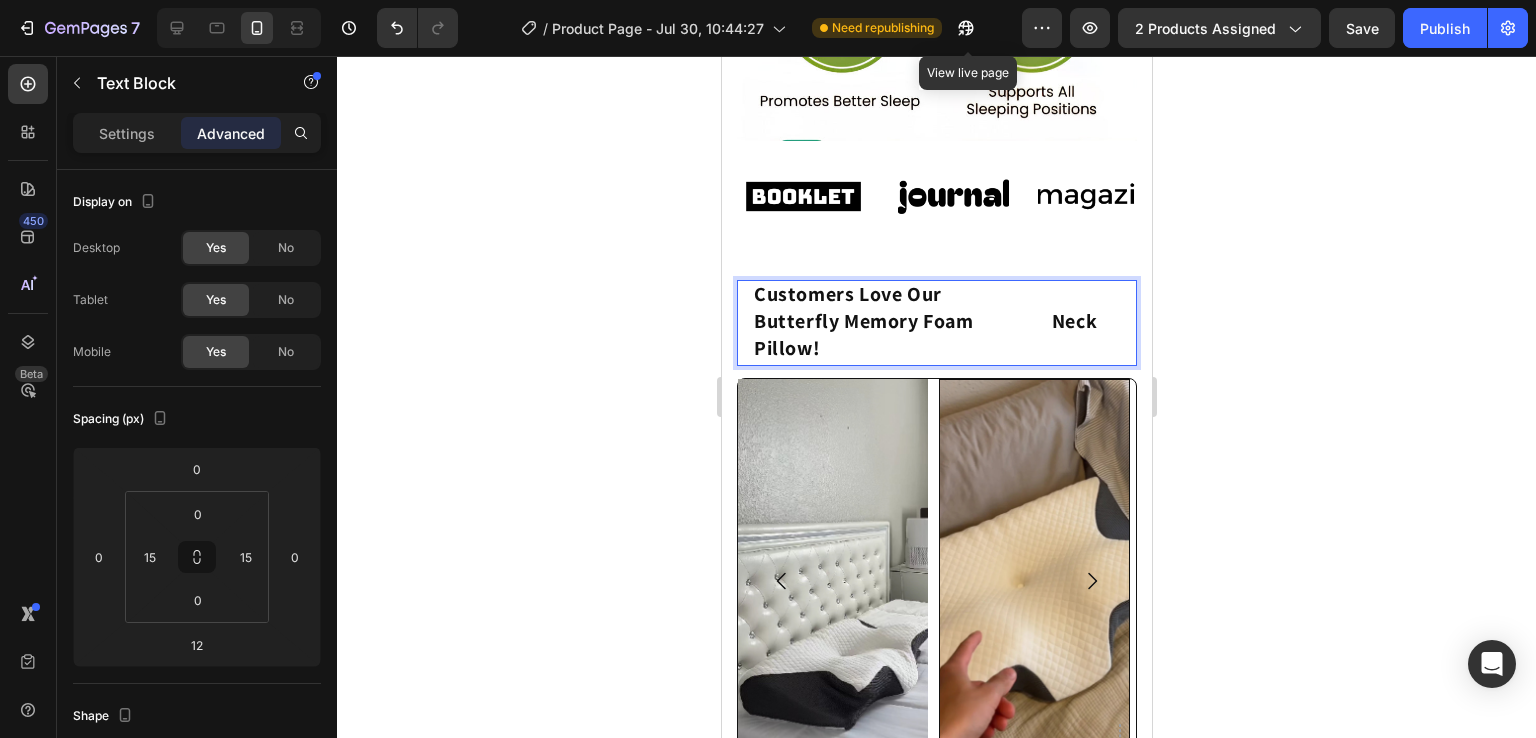 click on "Customers Love Our                         Butterfly Memory Foam                 Neck Pillow!" 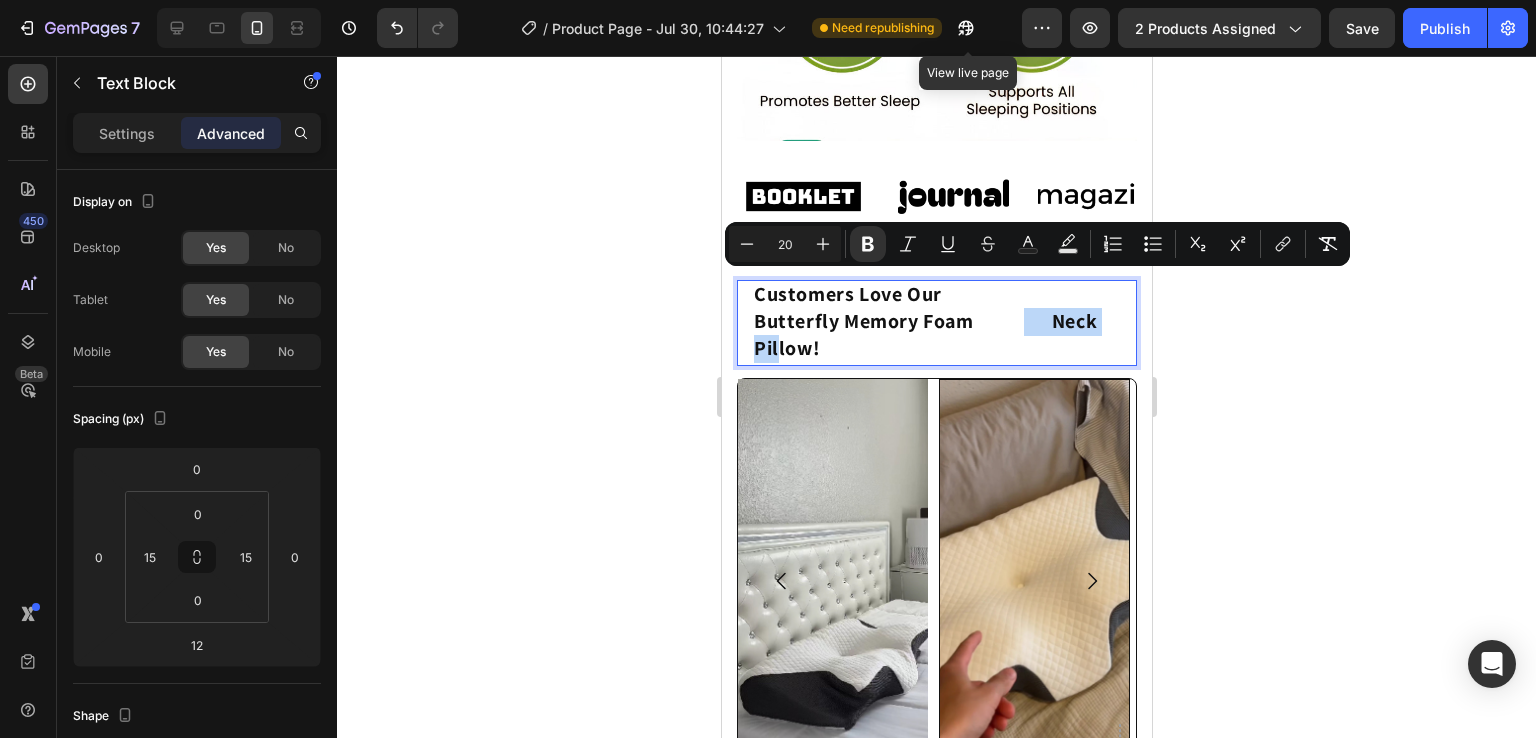 drag, startPoint x: 980, startPoint y: 293, endPoint x: 1043, endPoint y: 296, distance: 63.07139 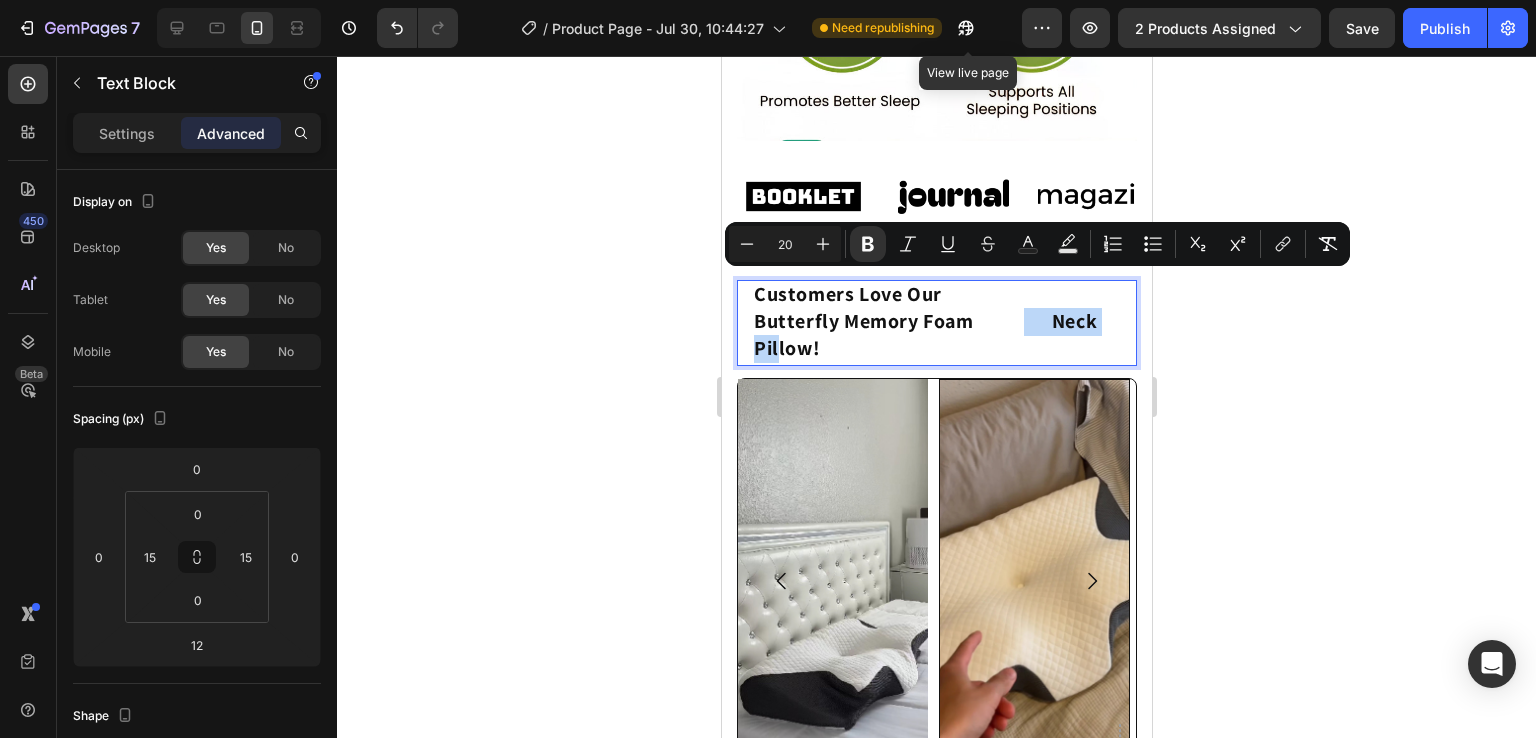 click on "Customers Love Our                         Butterfly Memory Foam                 Neck Pillow!" 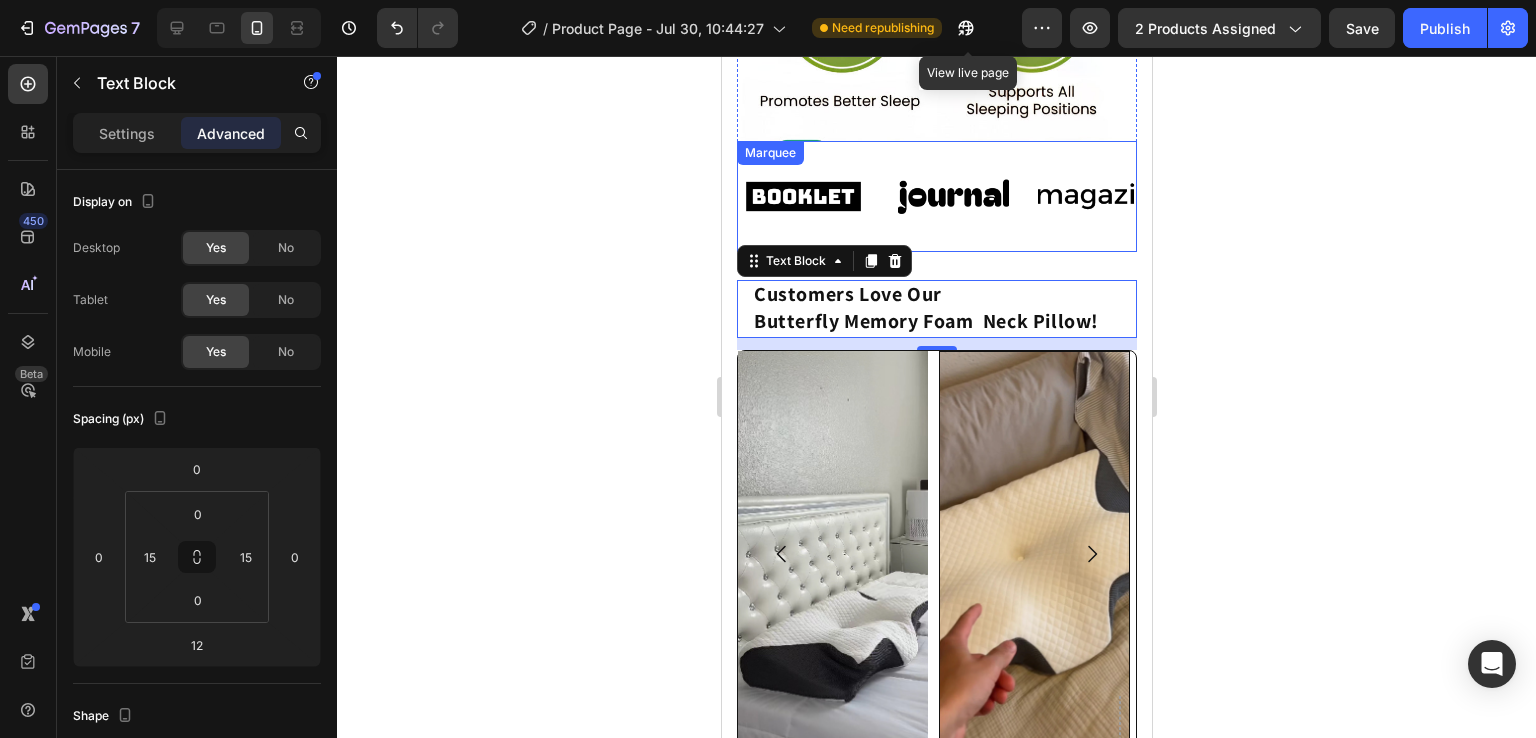 click 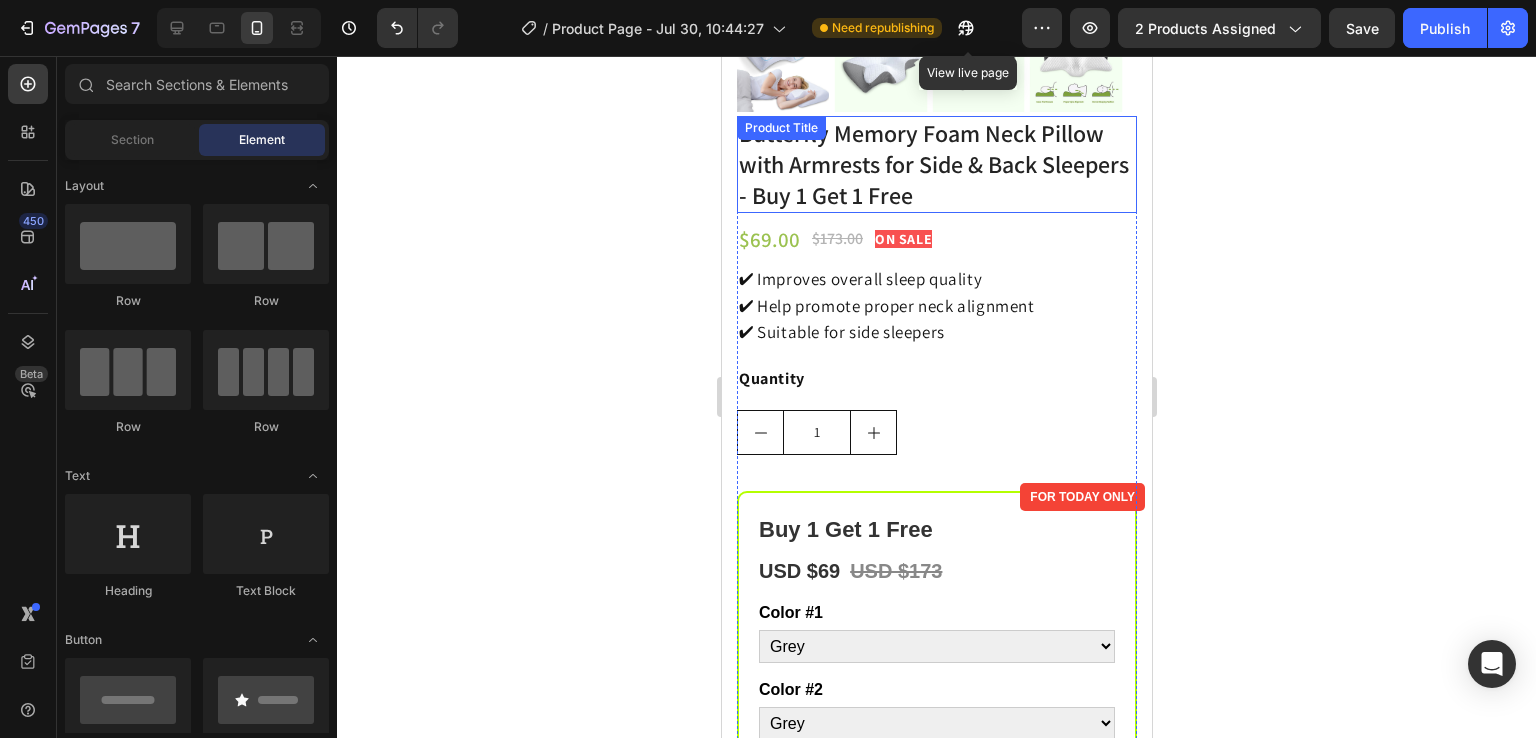 scroll, scrollTop: 0, scrollLeft: 0, axis: both 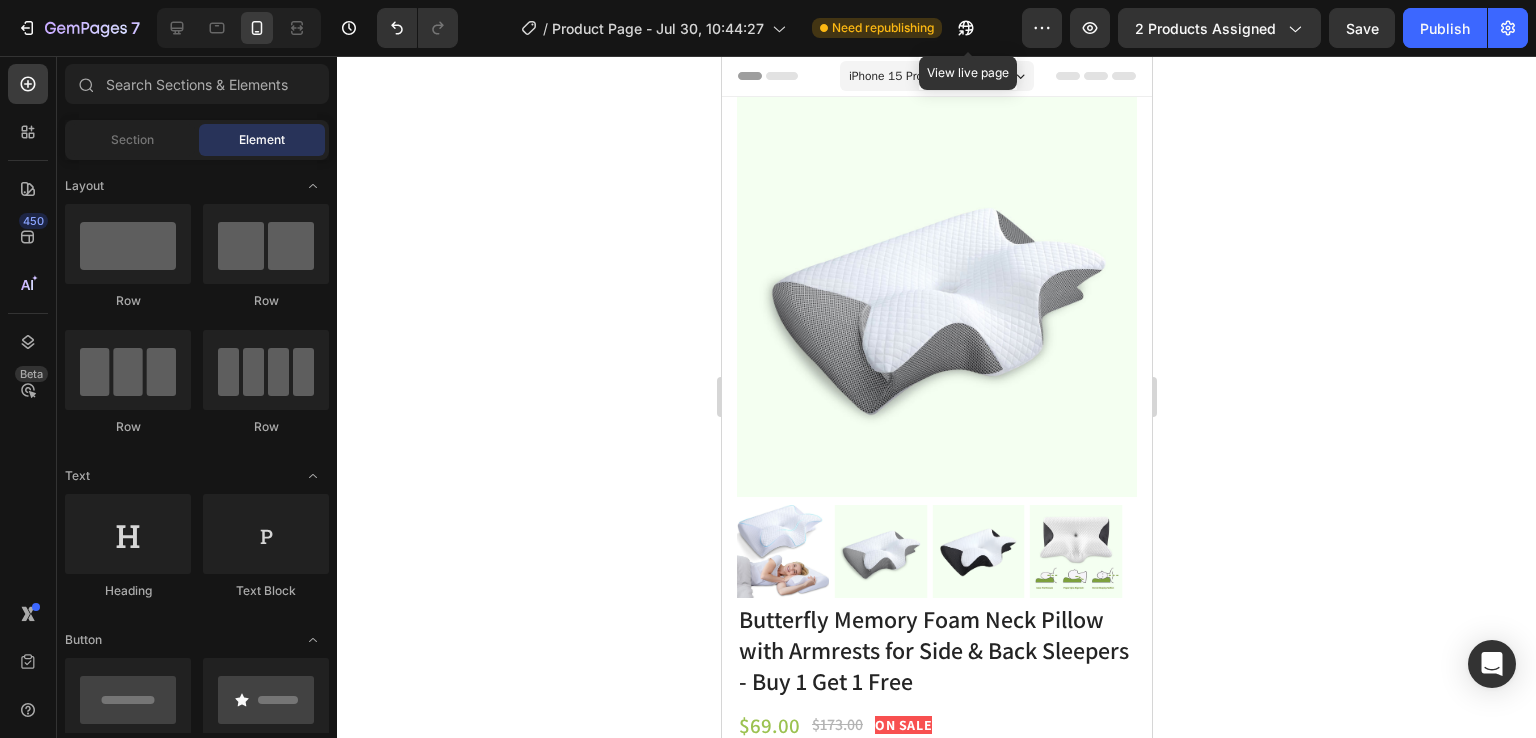 click on "iPhone 15 Pro Max  ( 430 px)" at bounding box center [936, 76] 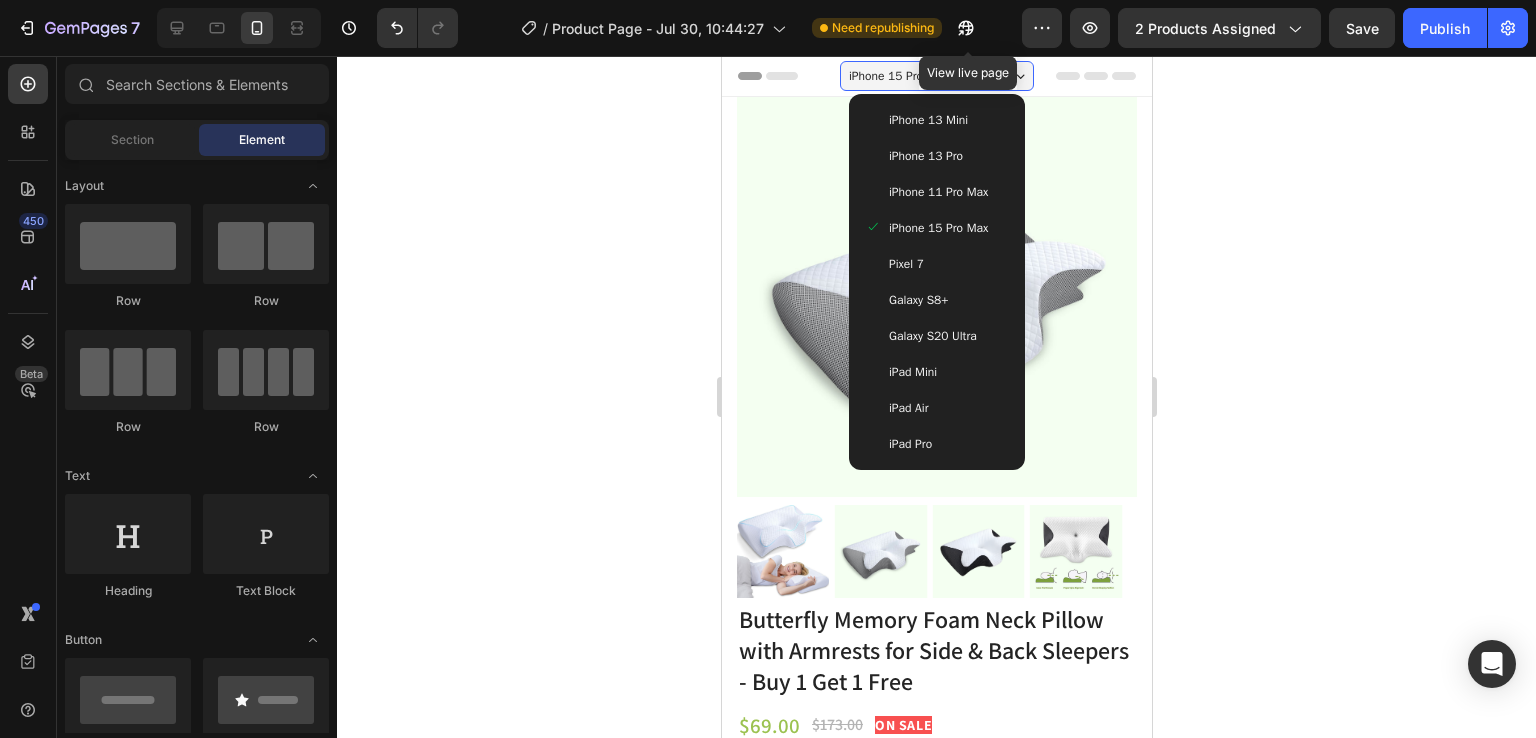 click on "iPhone 13 Mini" at bounding box center (936, 120) 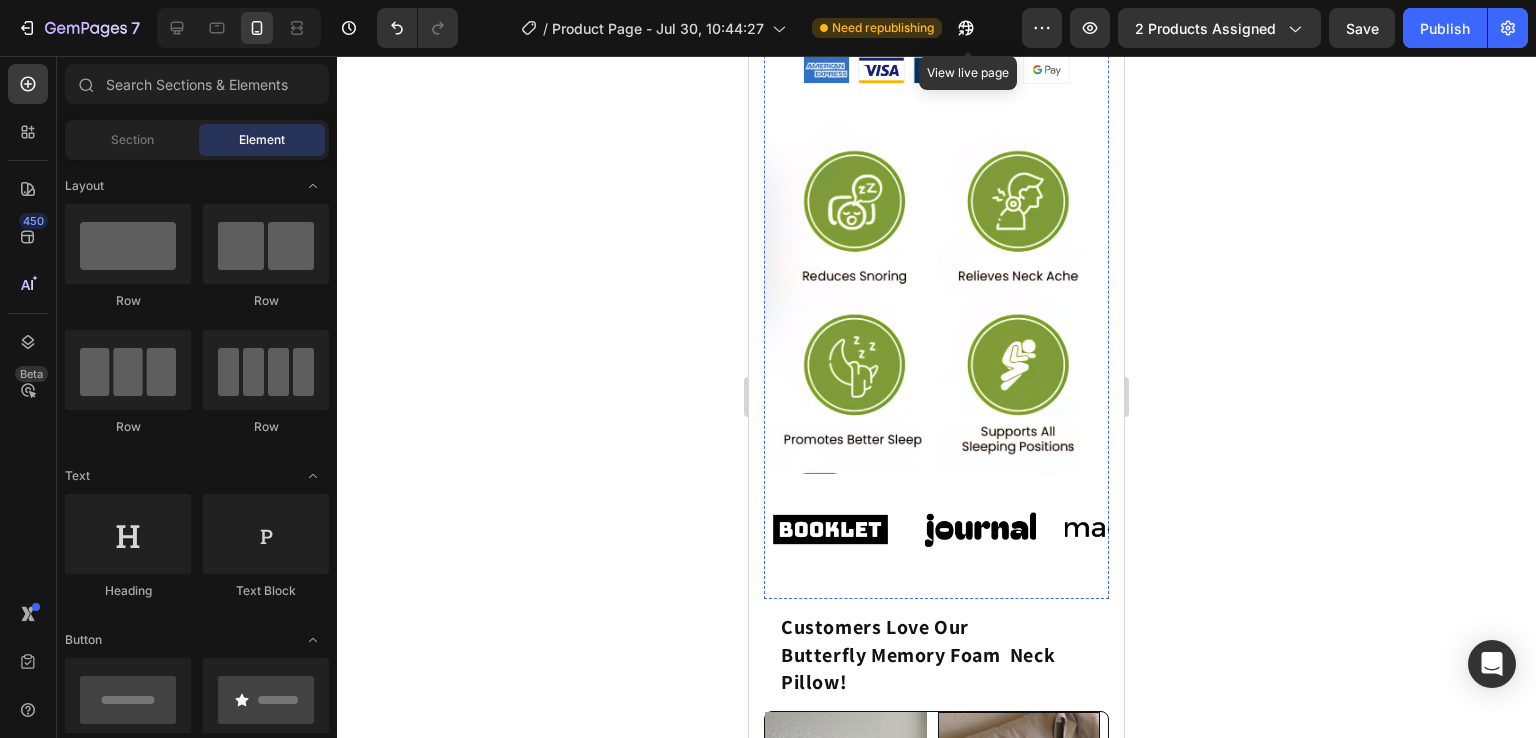 scroll, scrollTop: 1312, scrollLeft: 0, axis: vertical 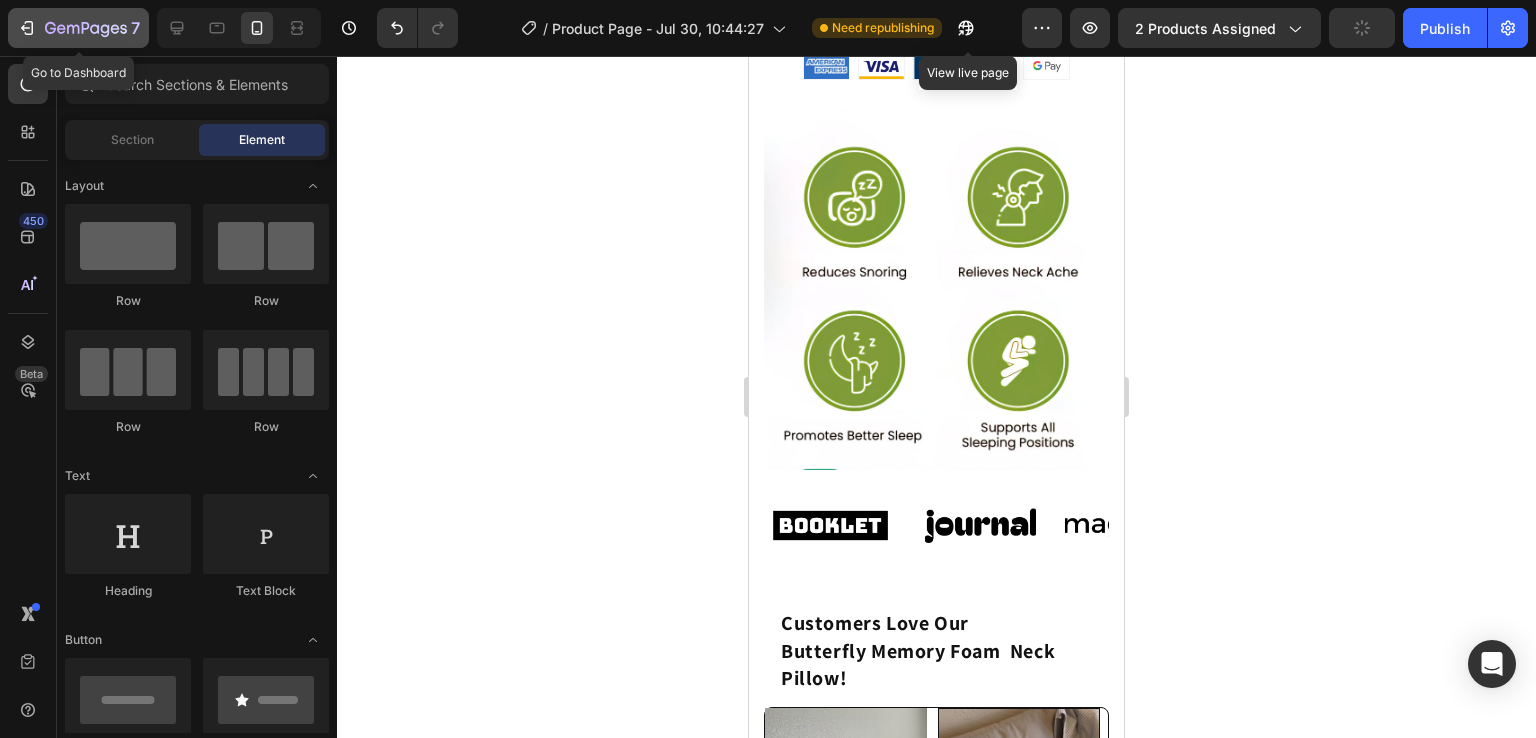 click on "7" 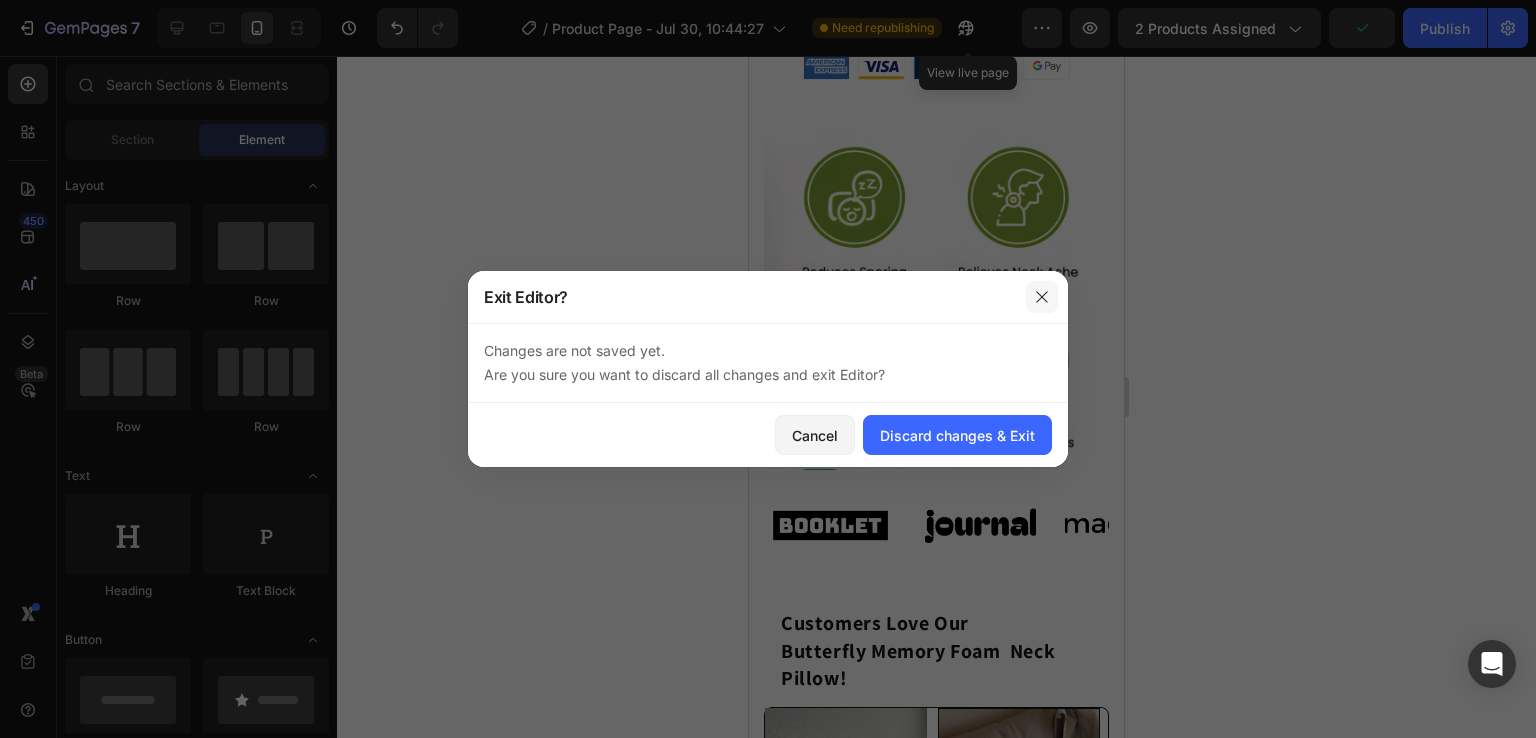 click 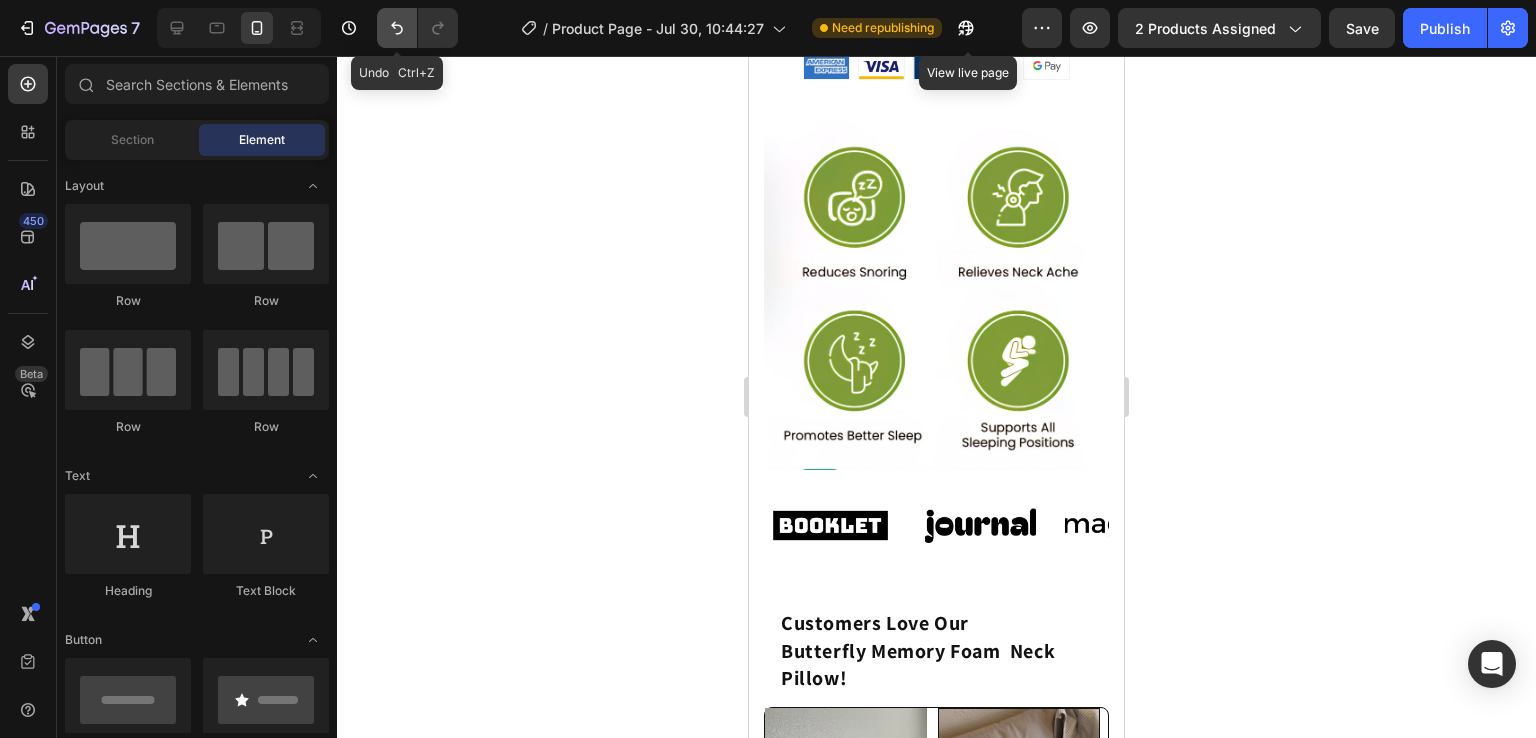 click 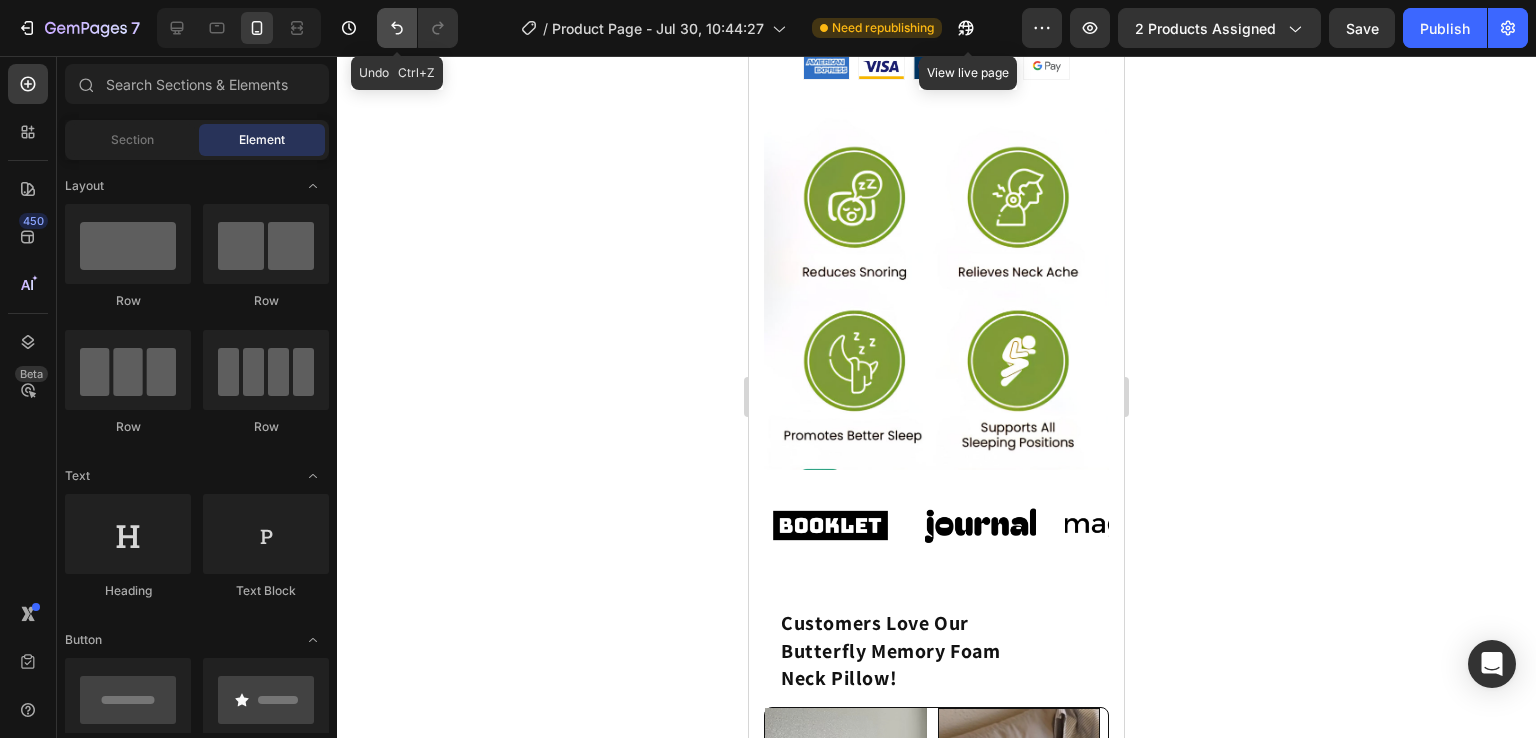 click 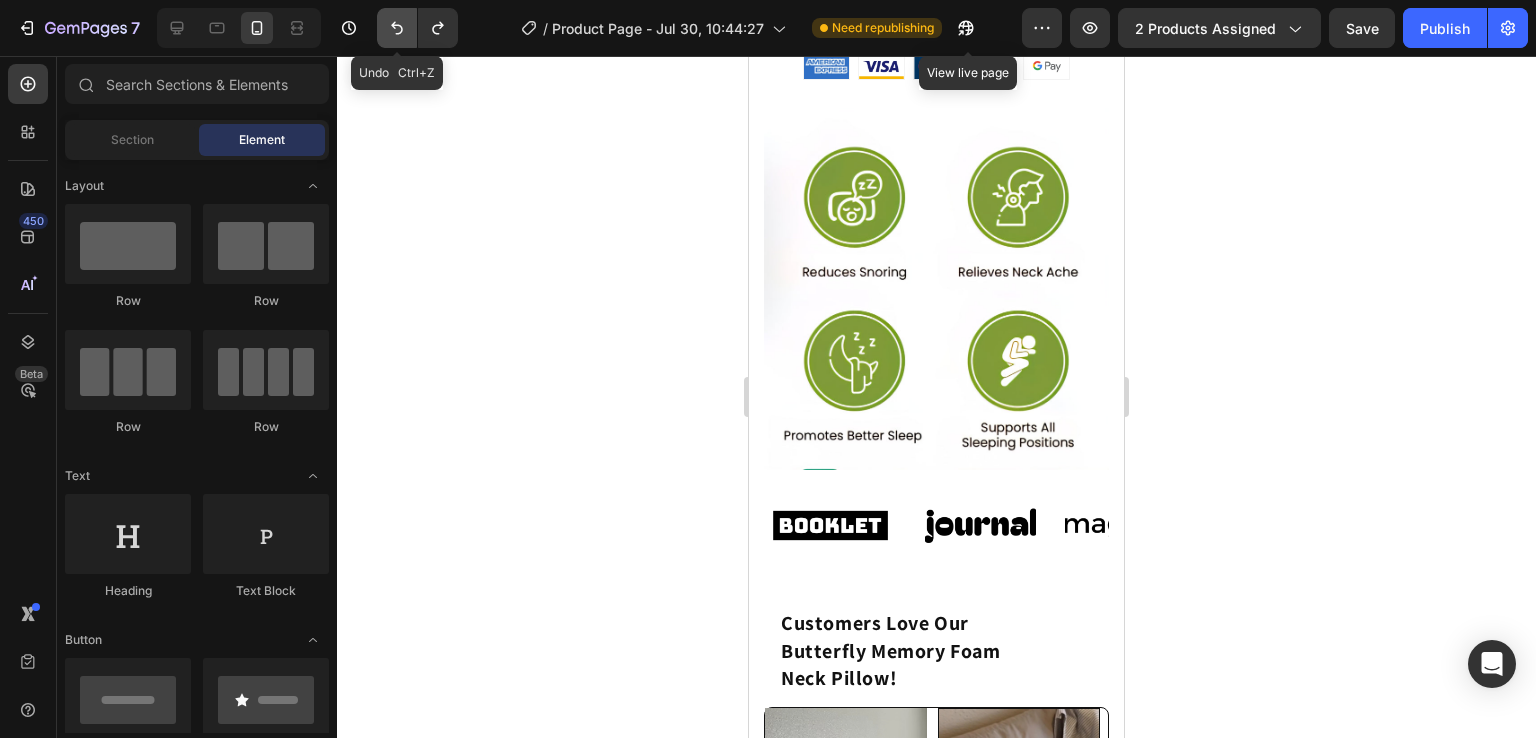 click 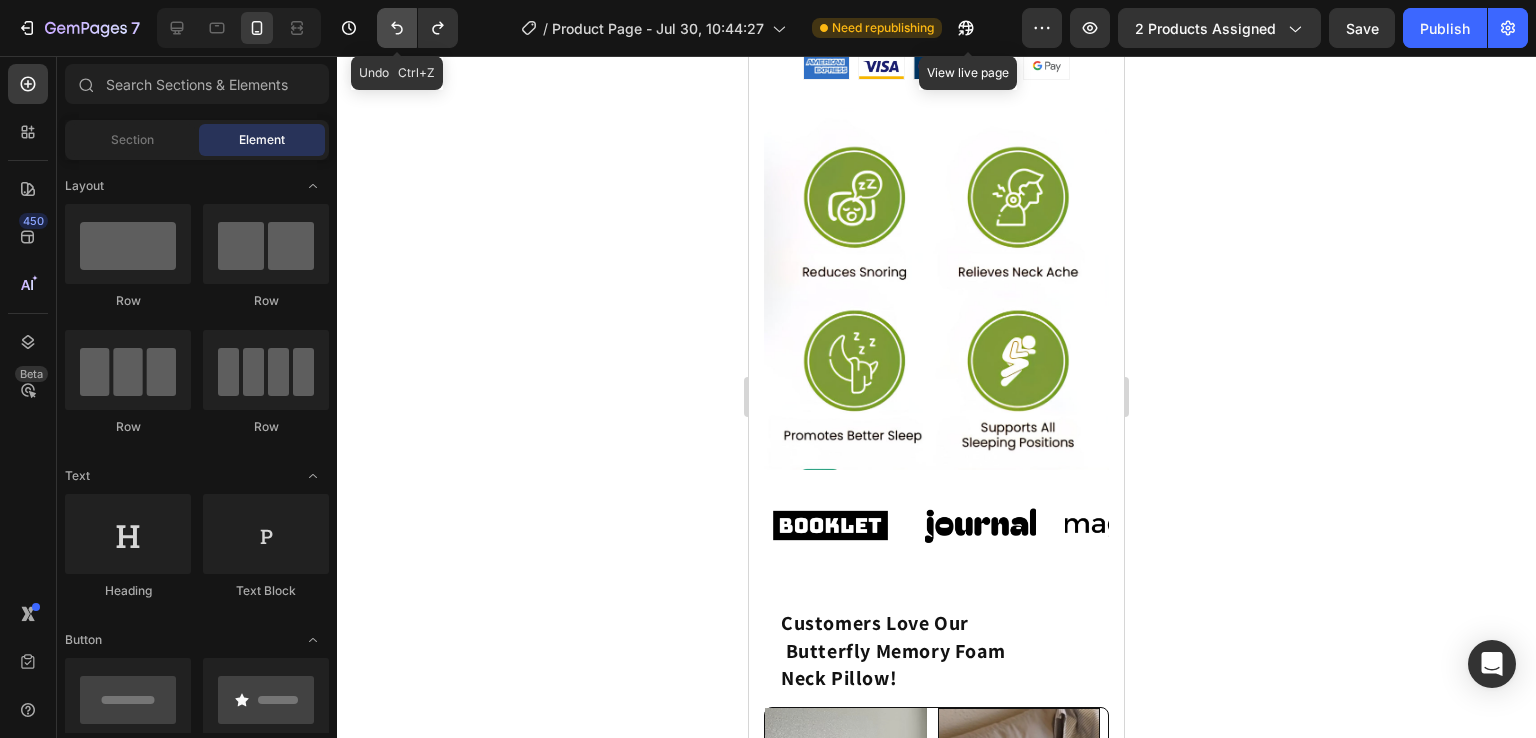 click 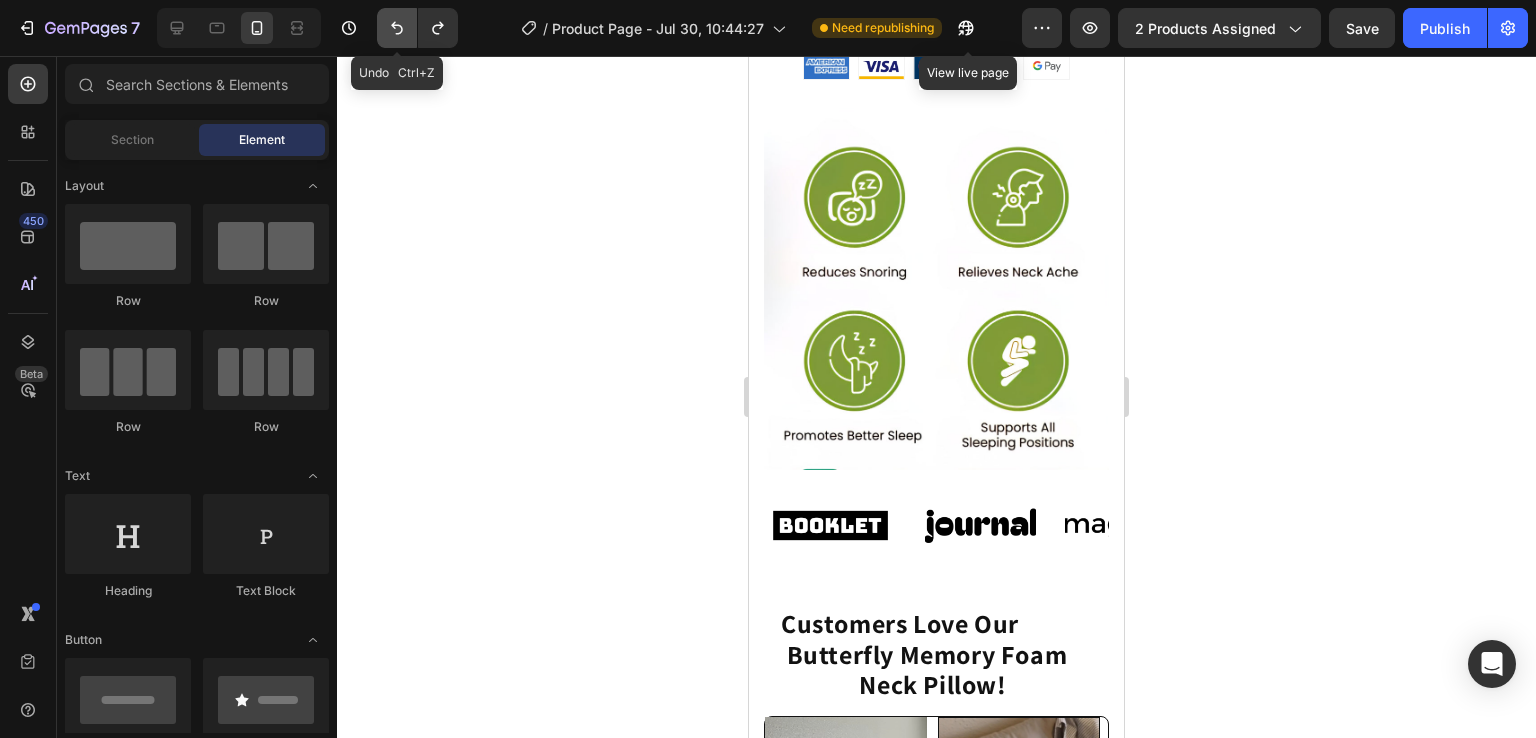 click 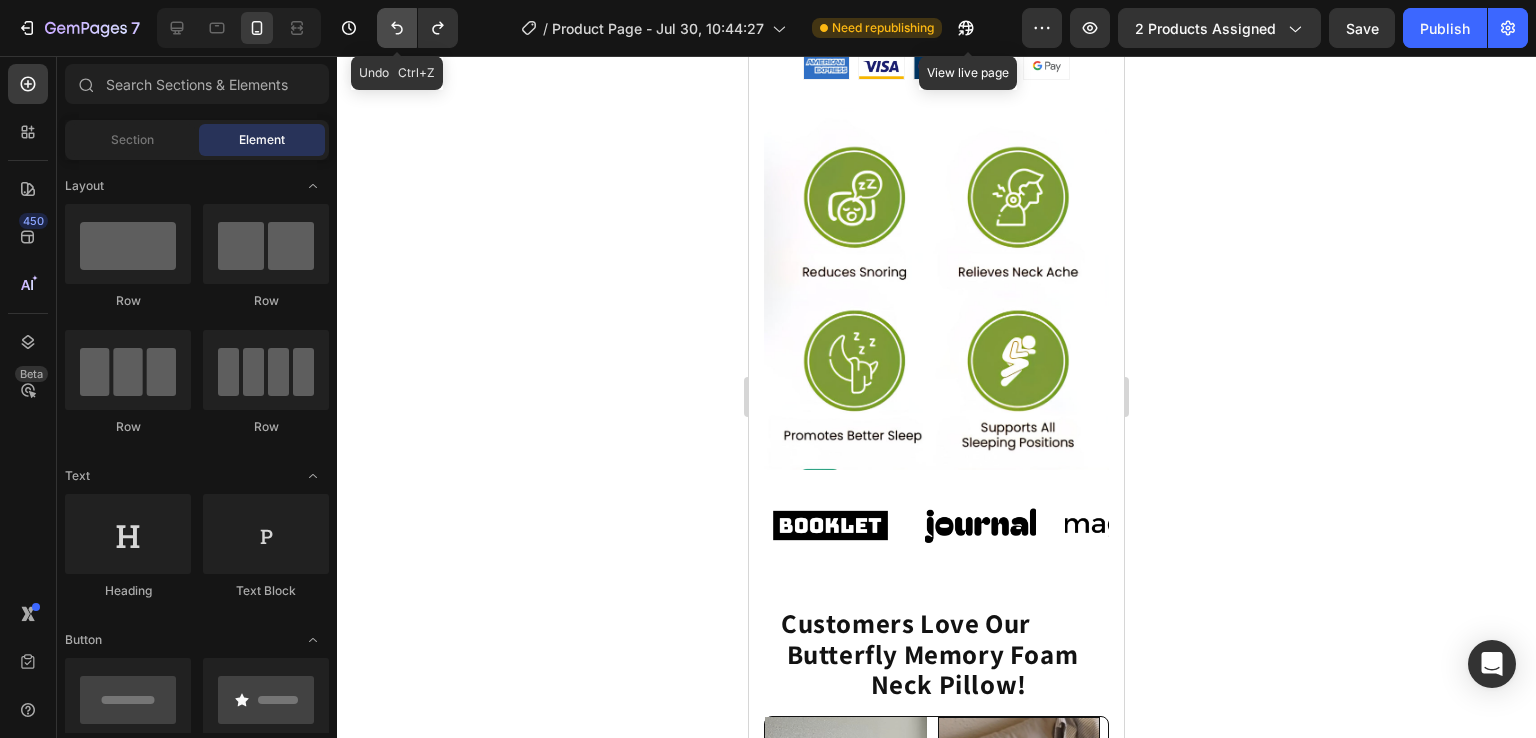 click 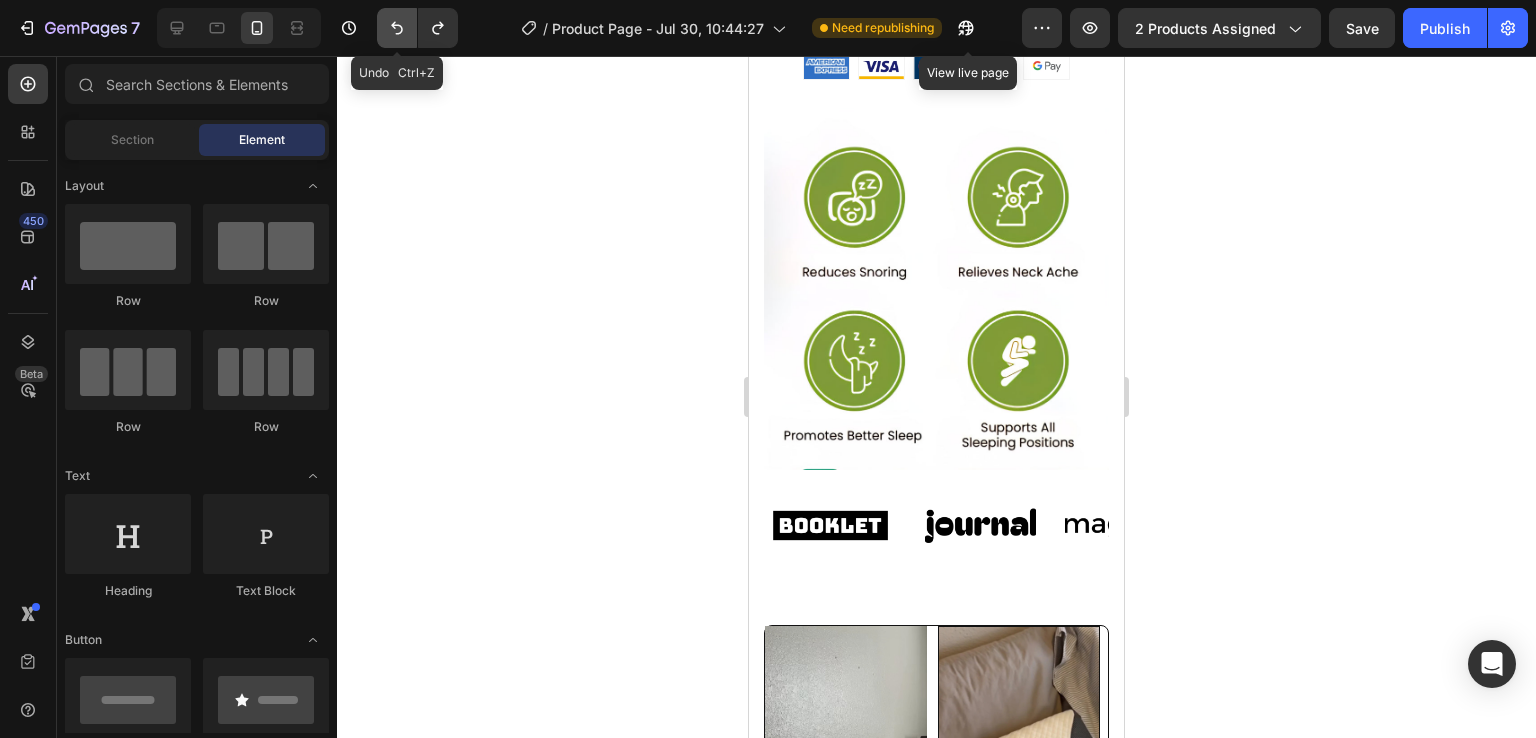 click 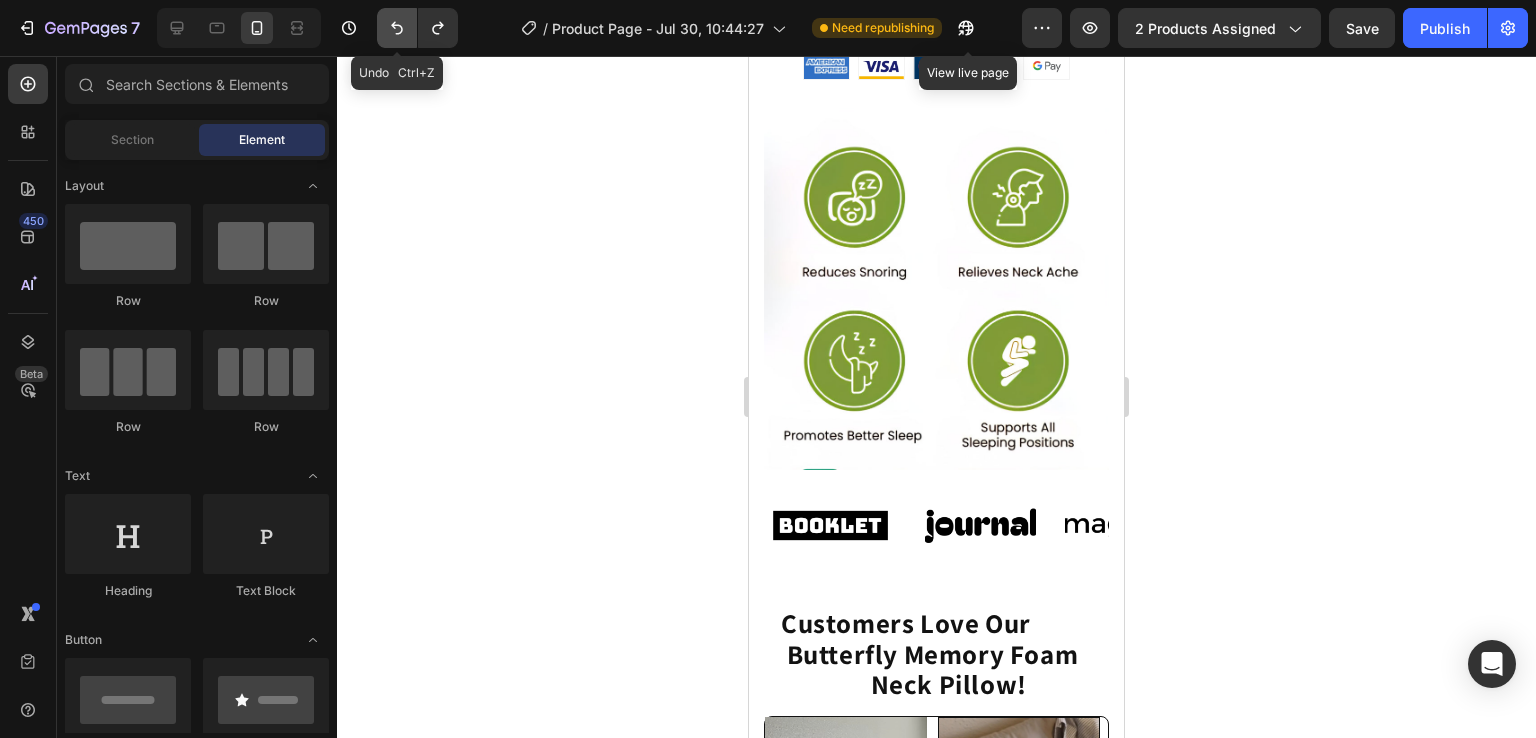 click 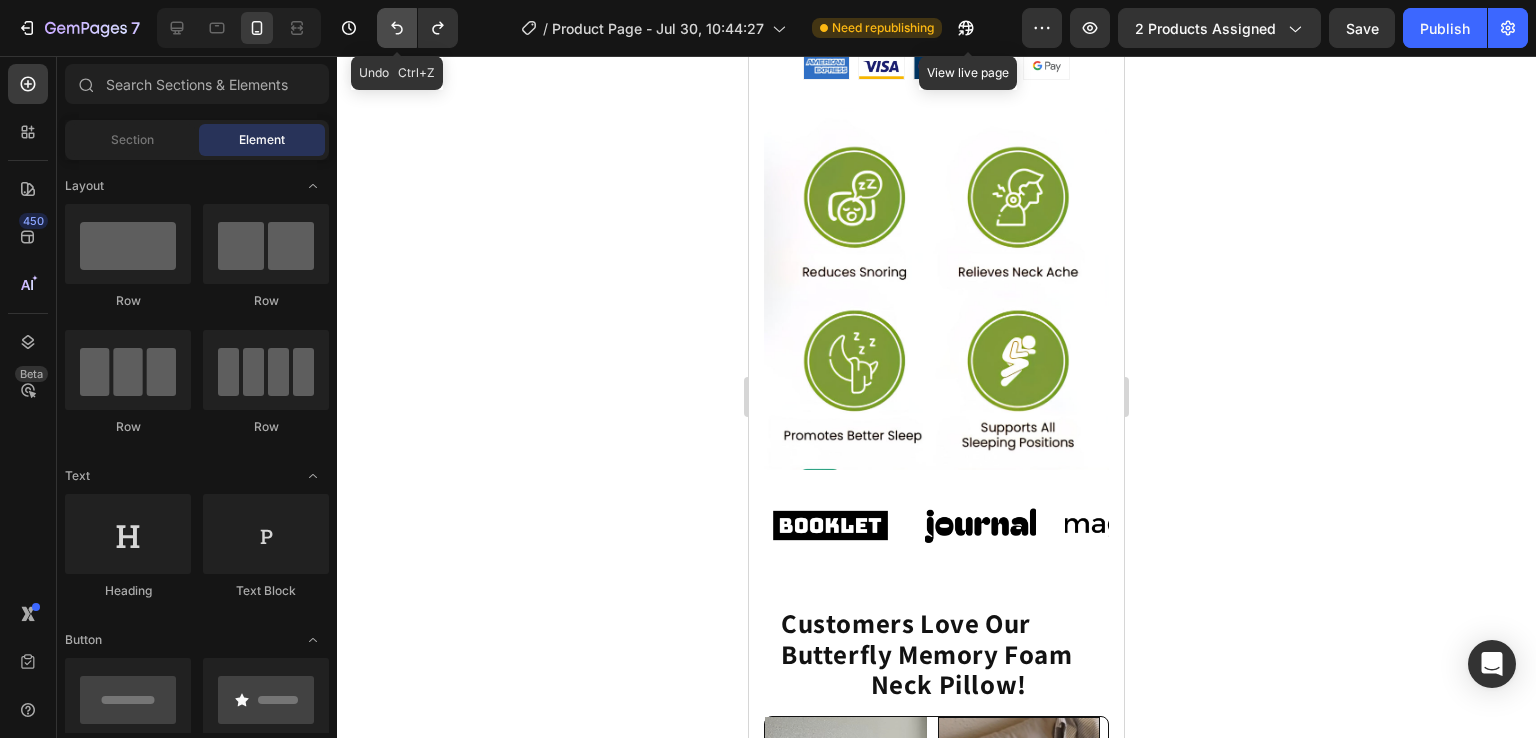 click 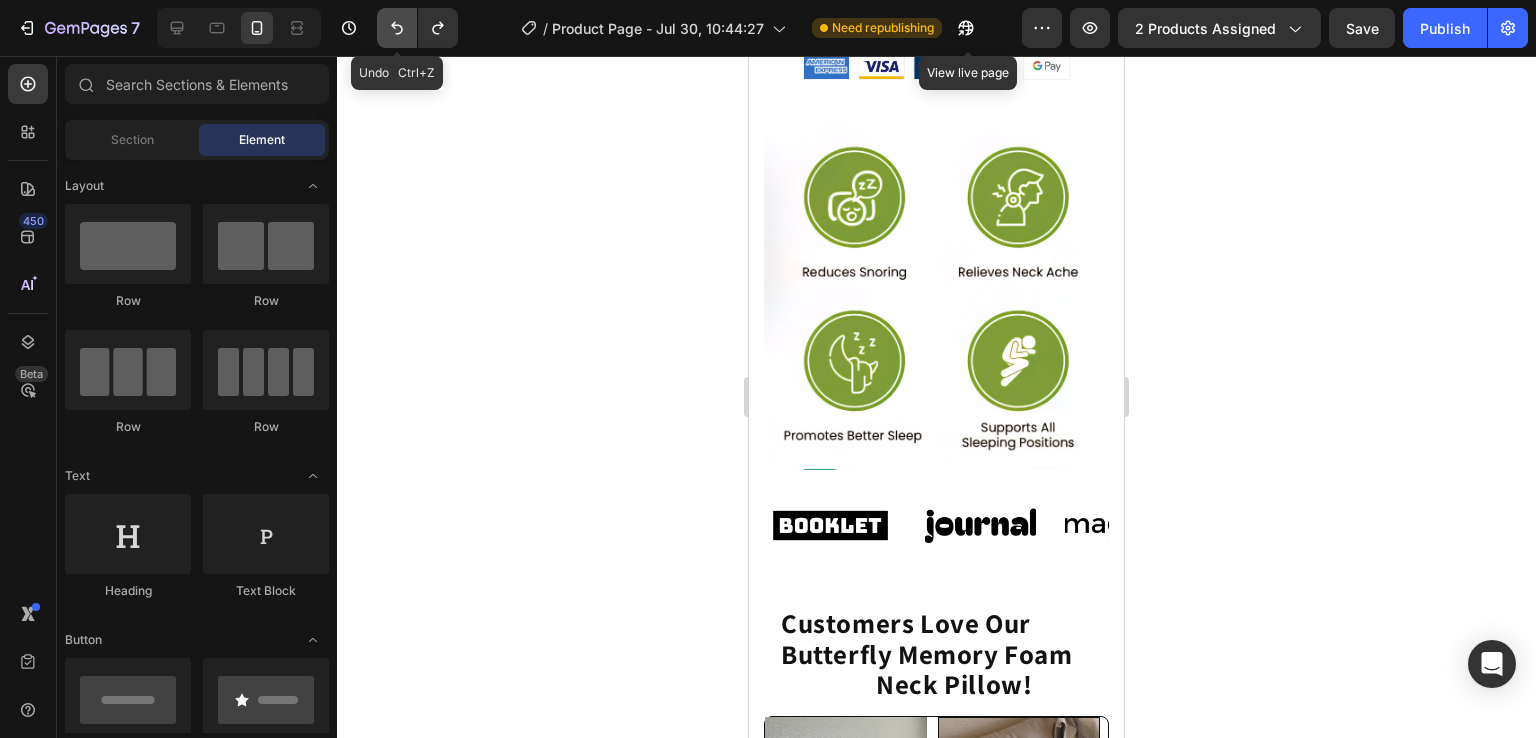 click 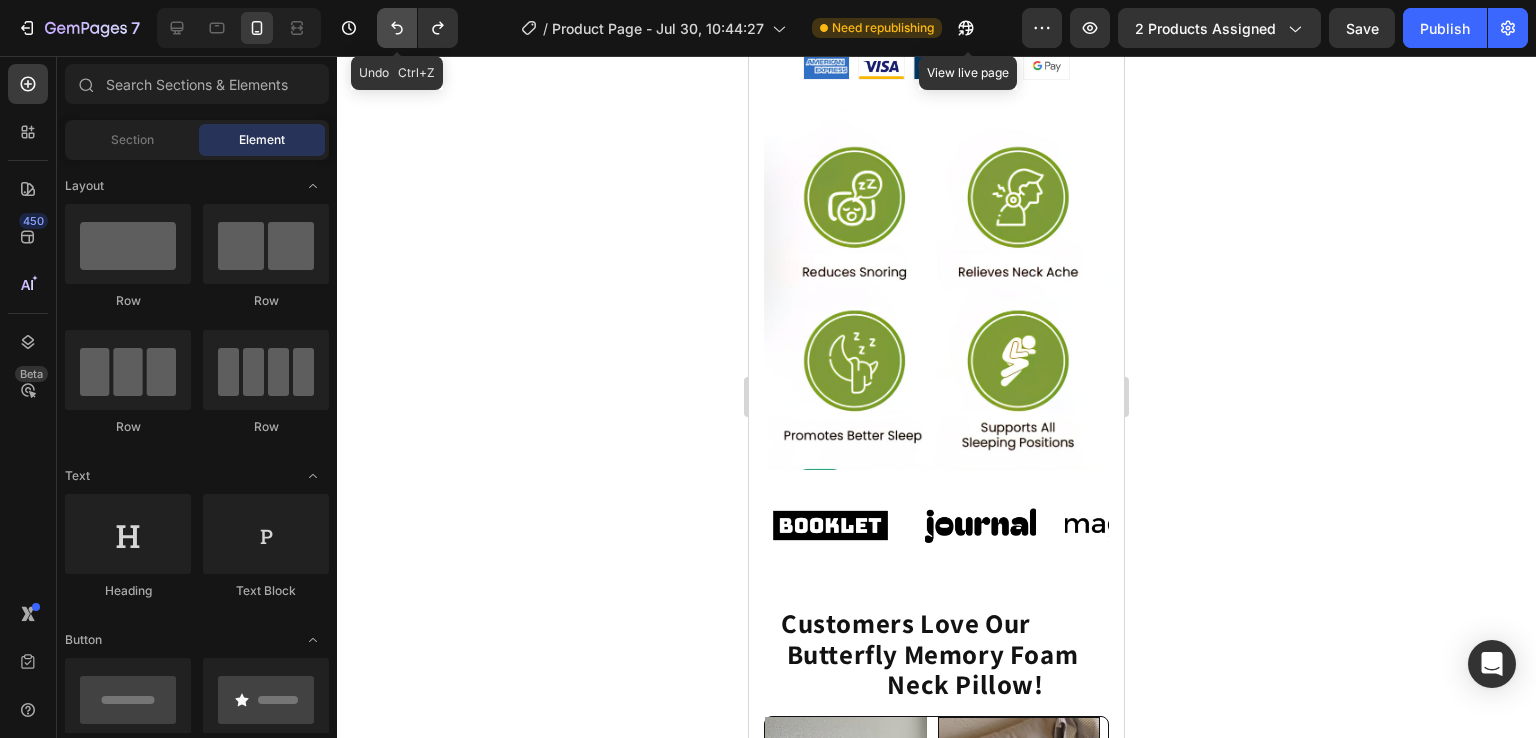 click 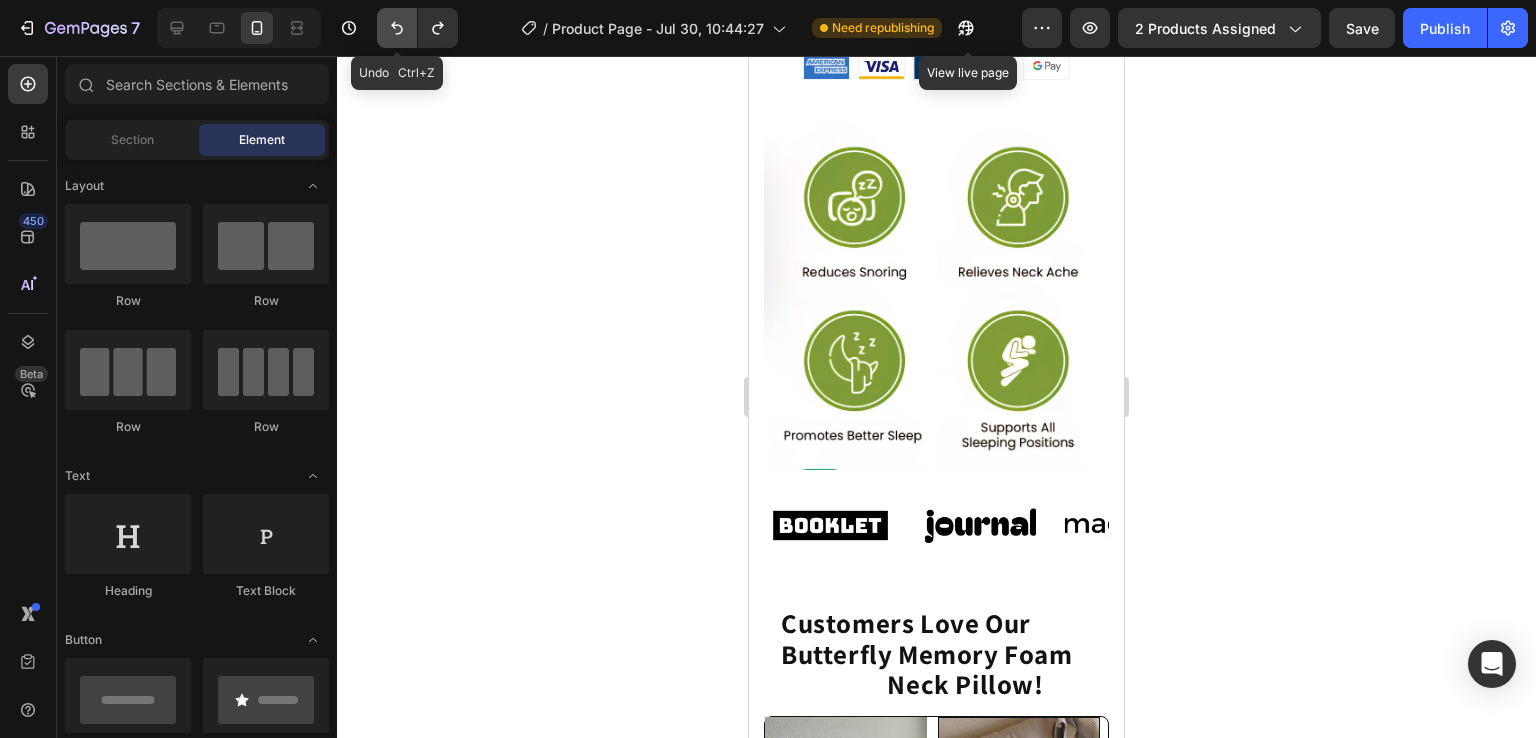 click 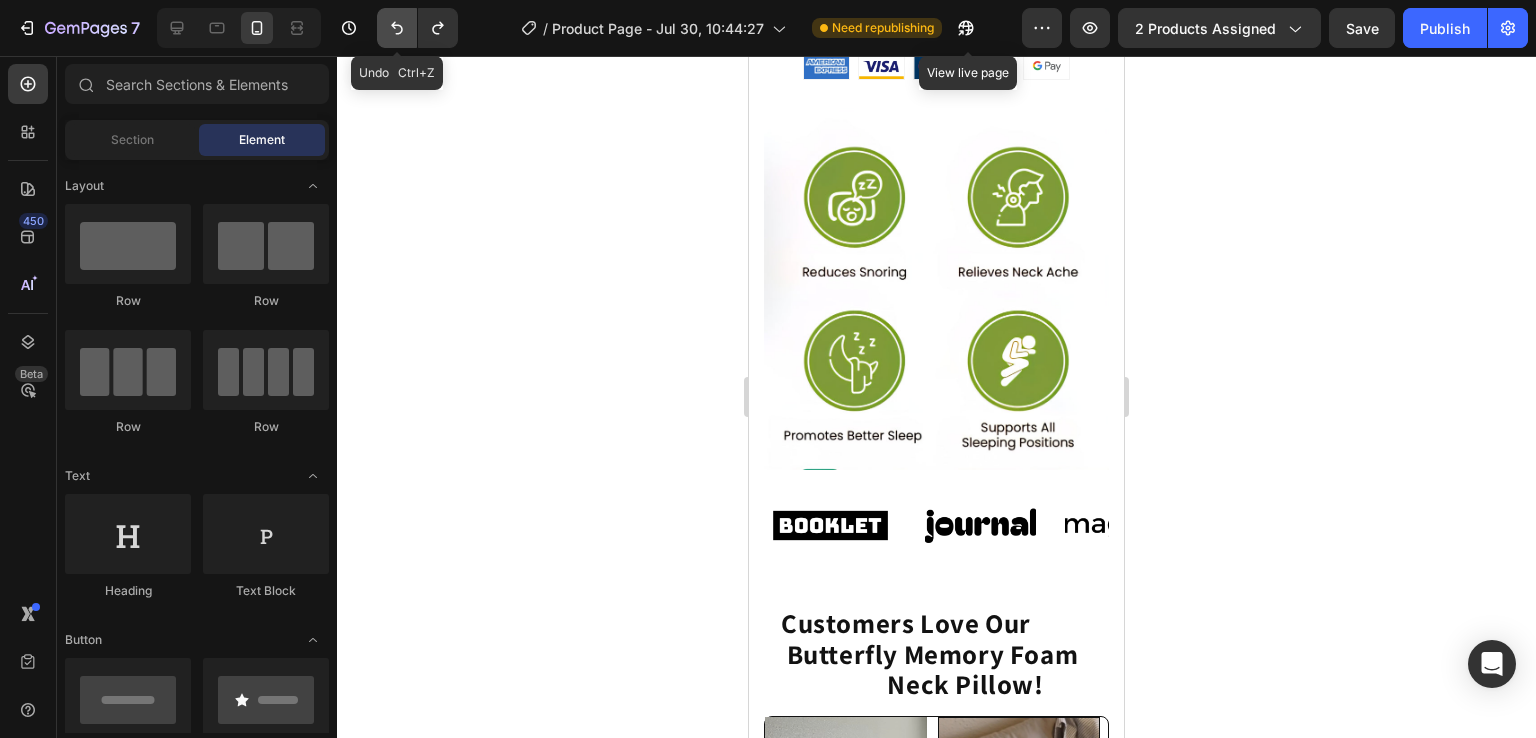 click 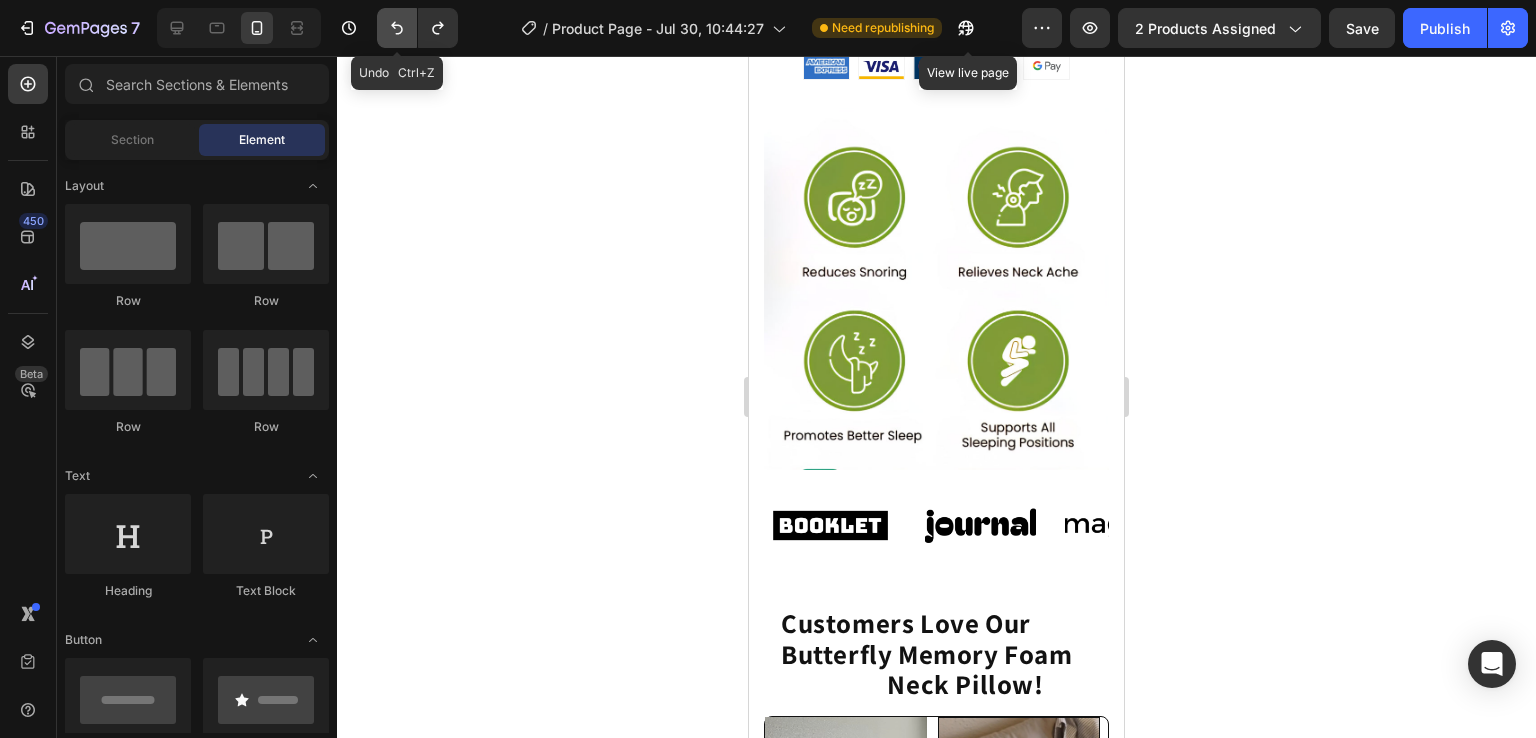 click 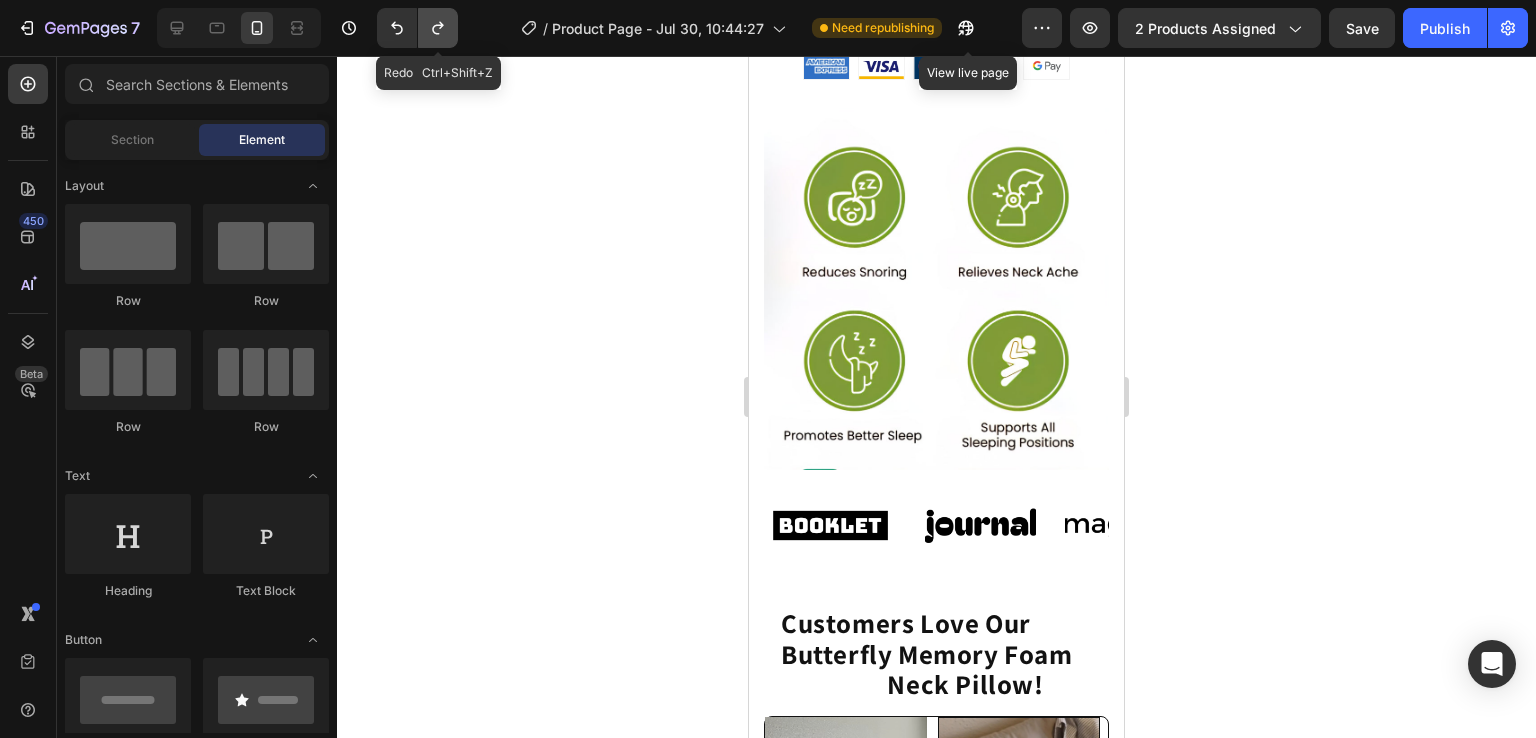 click 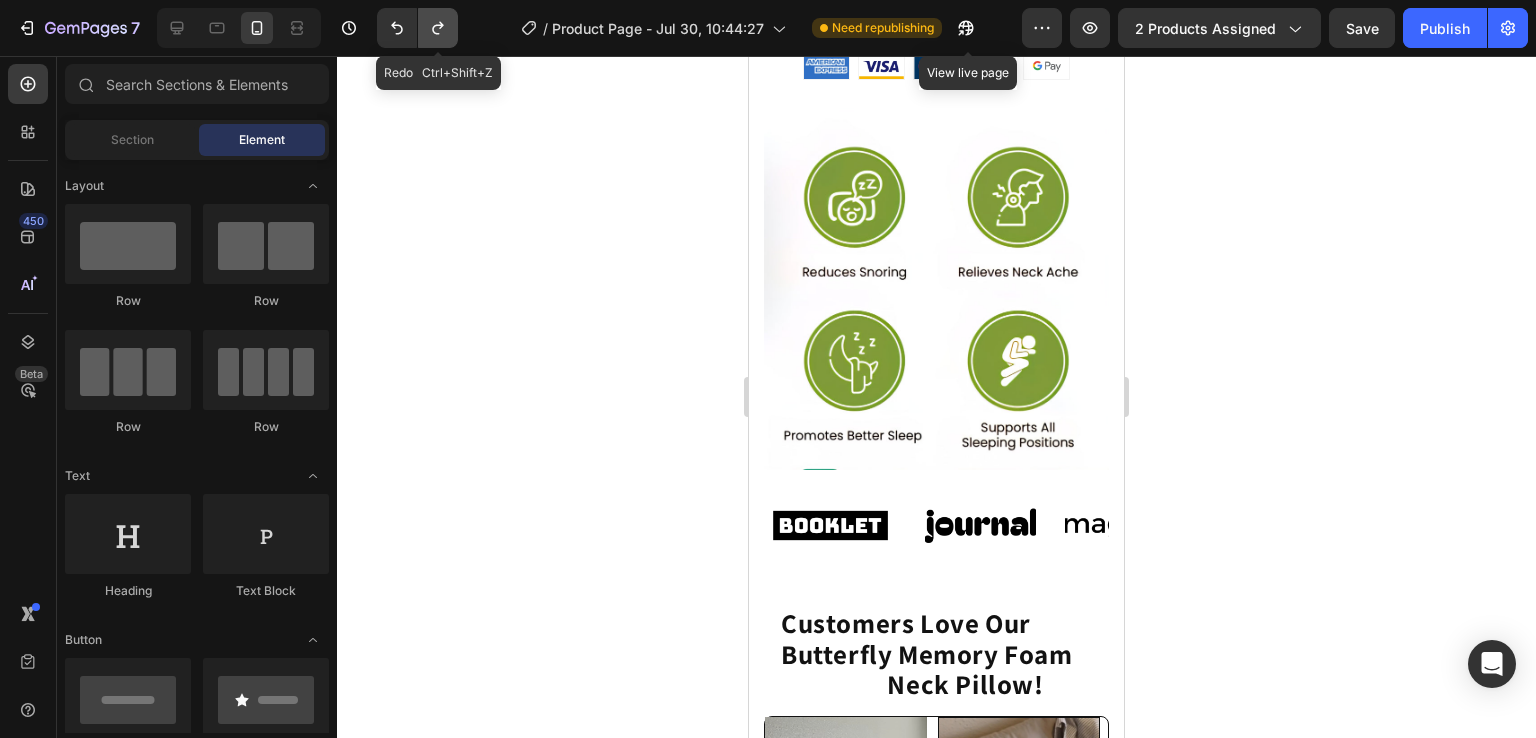 drag, startPoint x: 432, startPoint y: 11, endPoint x: 439, endPoint y: 20, distance: 11.401754 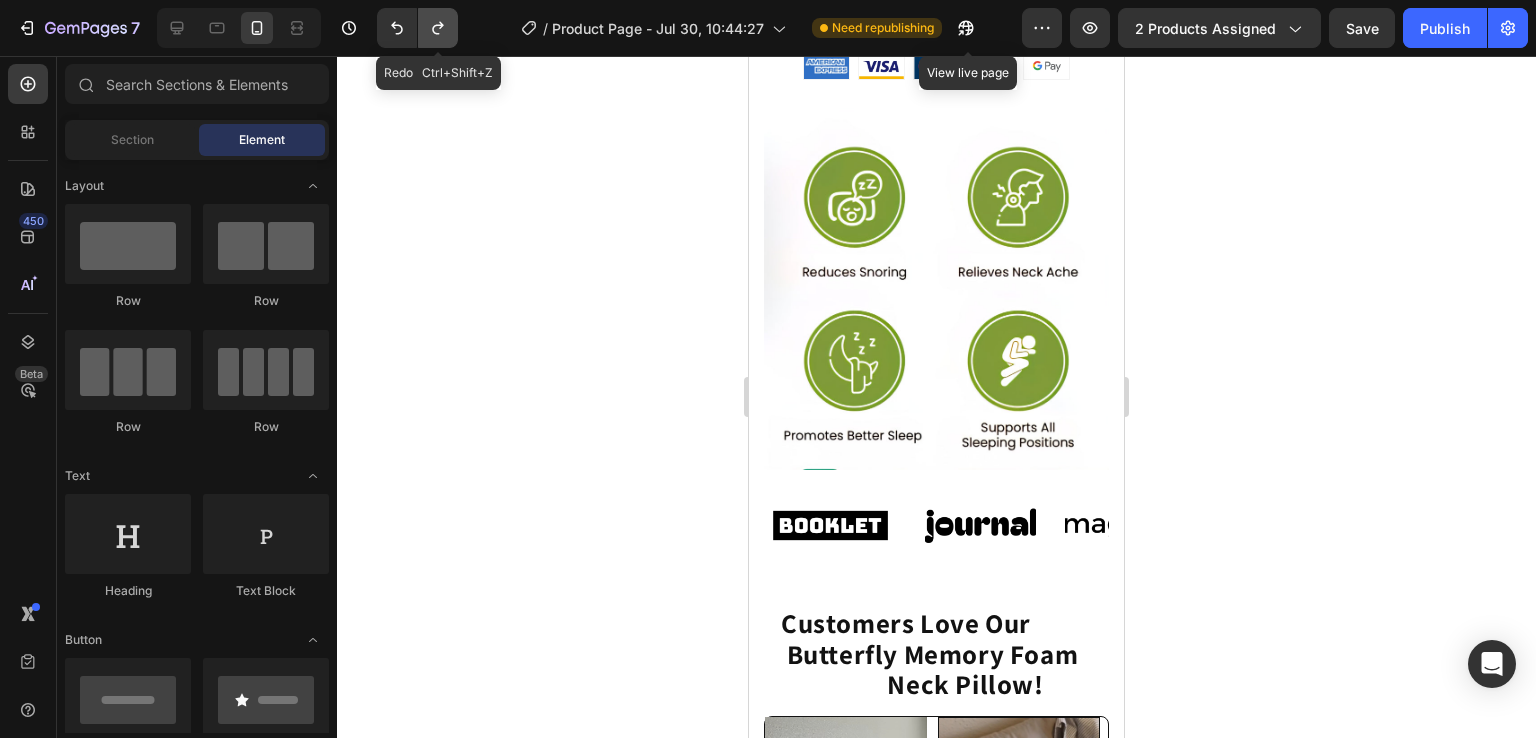 click 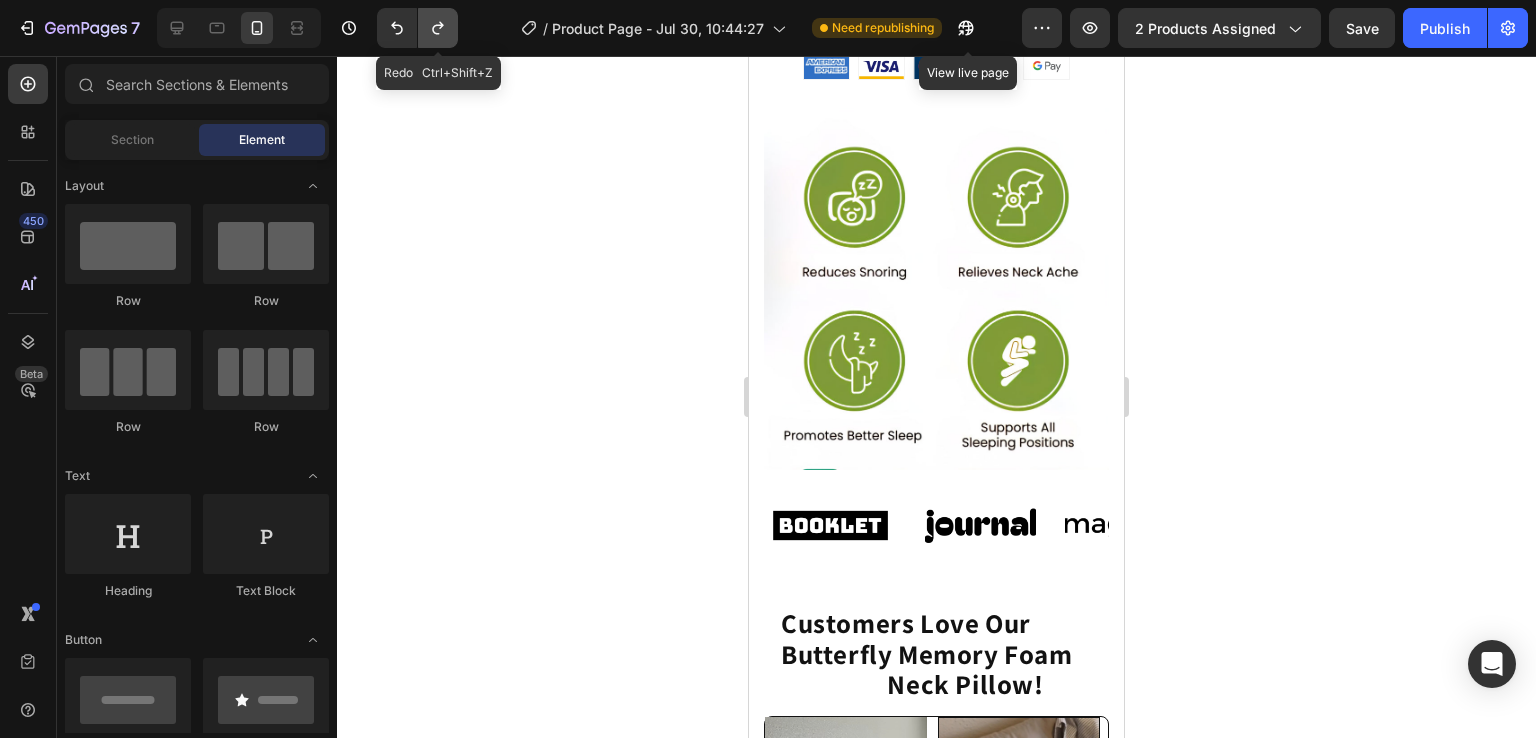 click 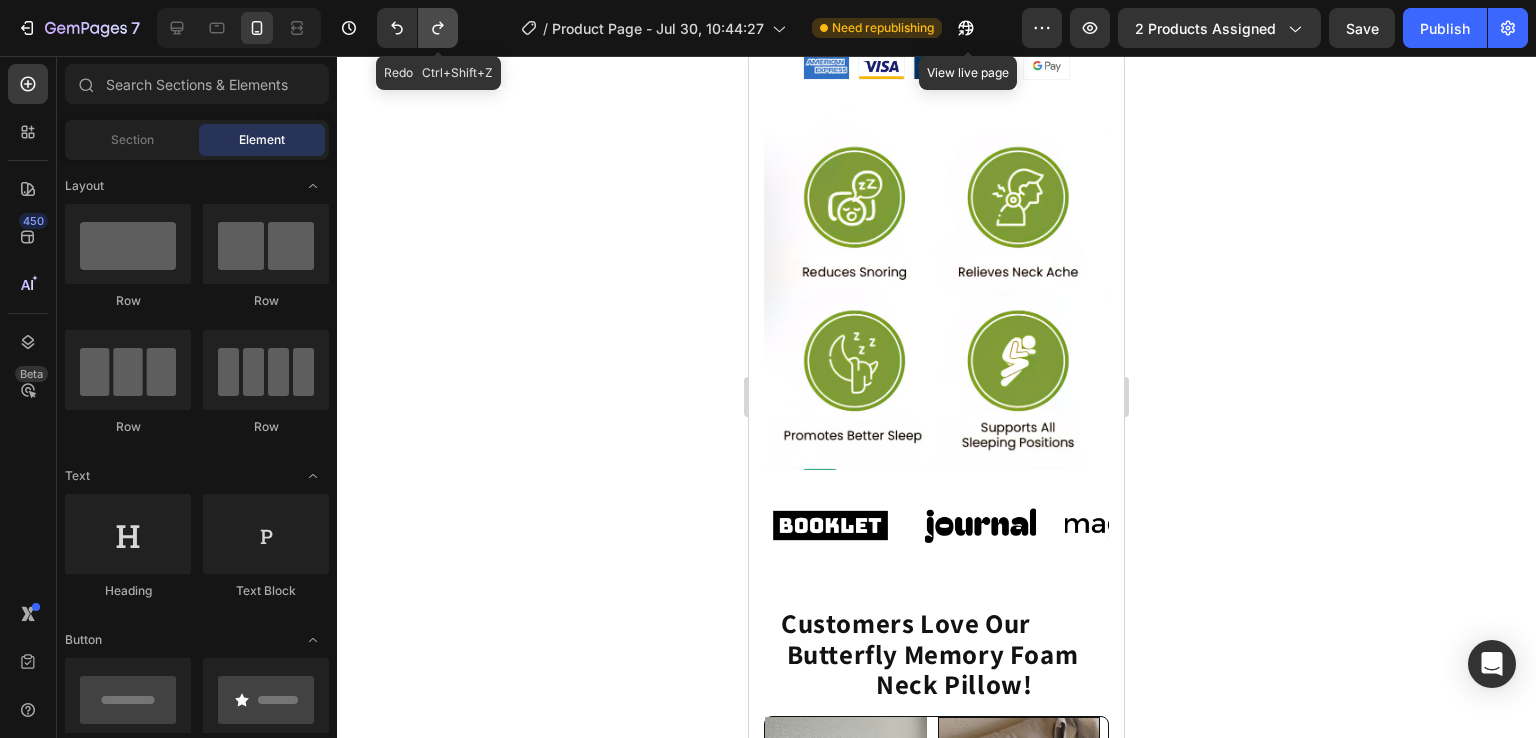 click 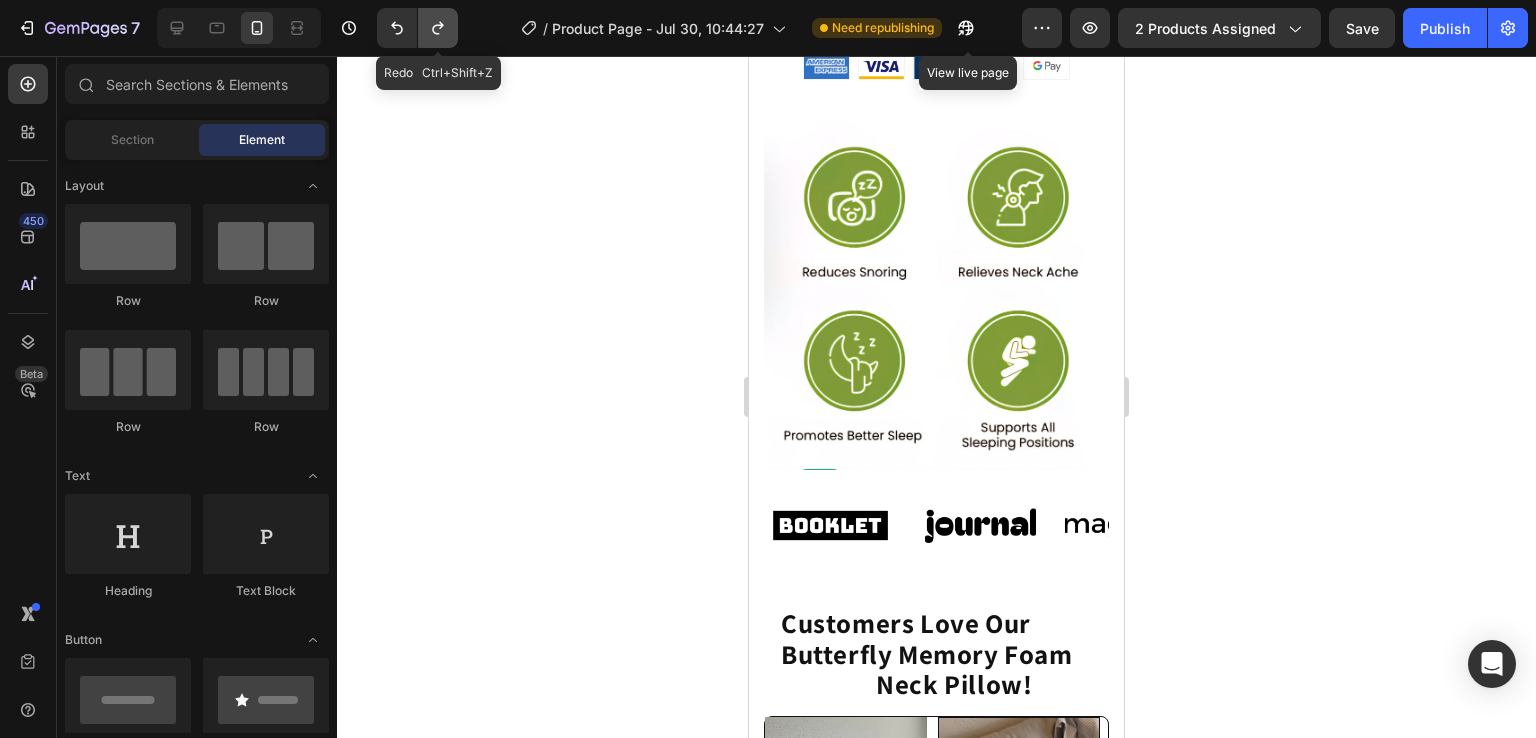 click 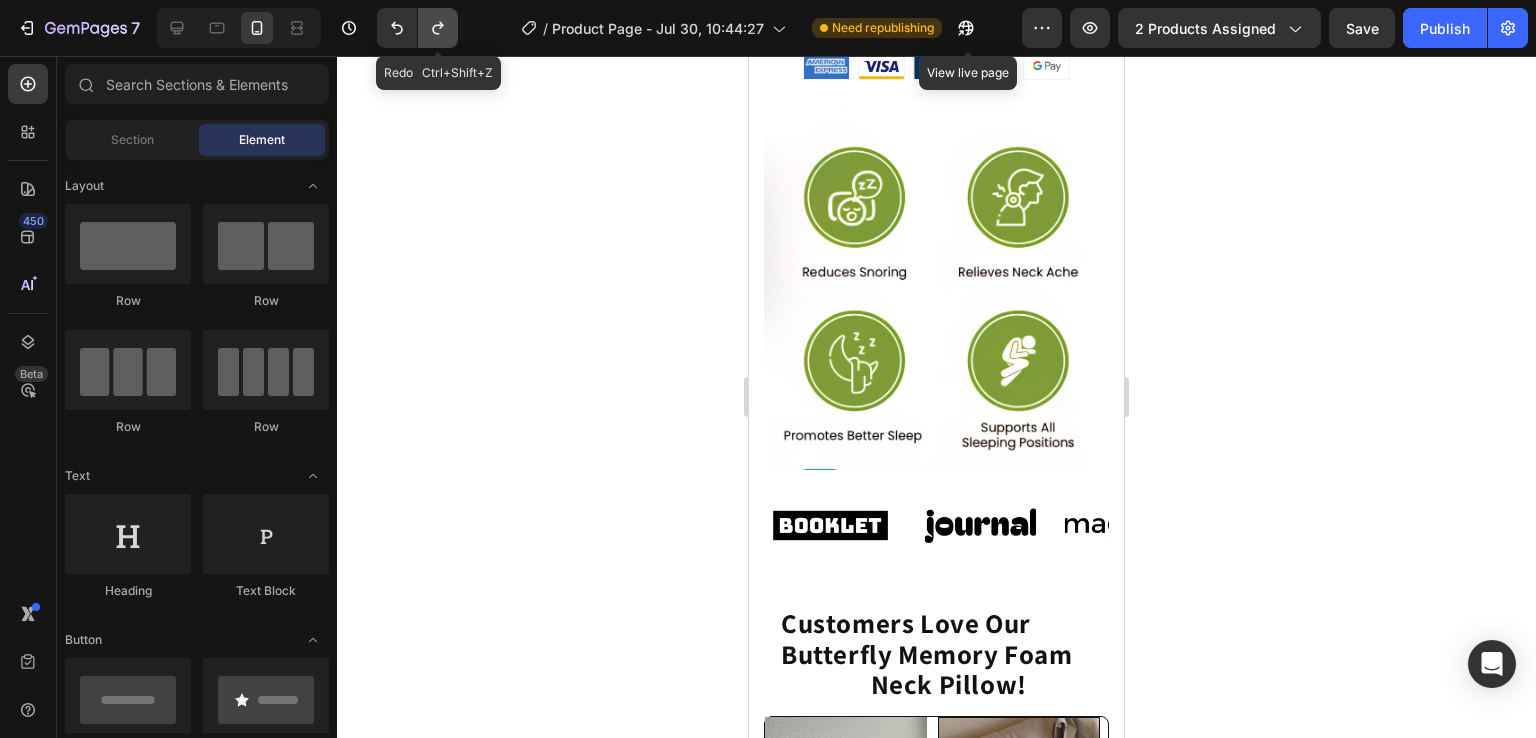 click 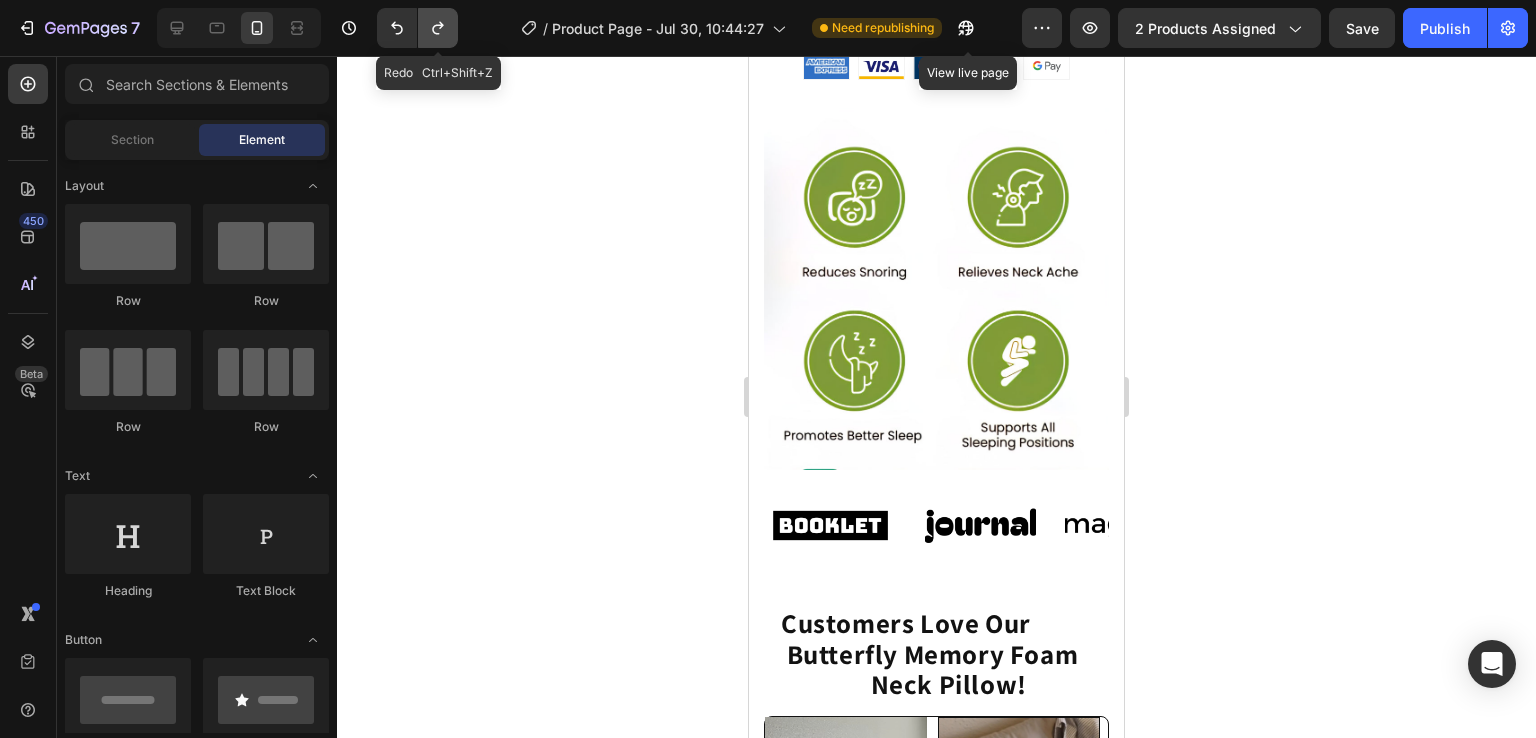 click 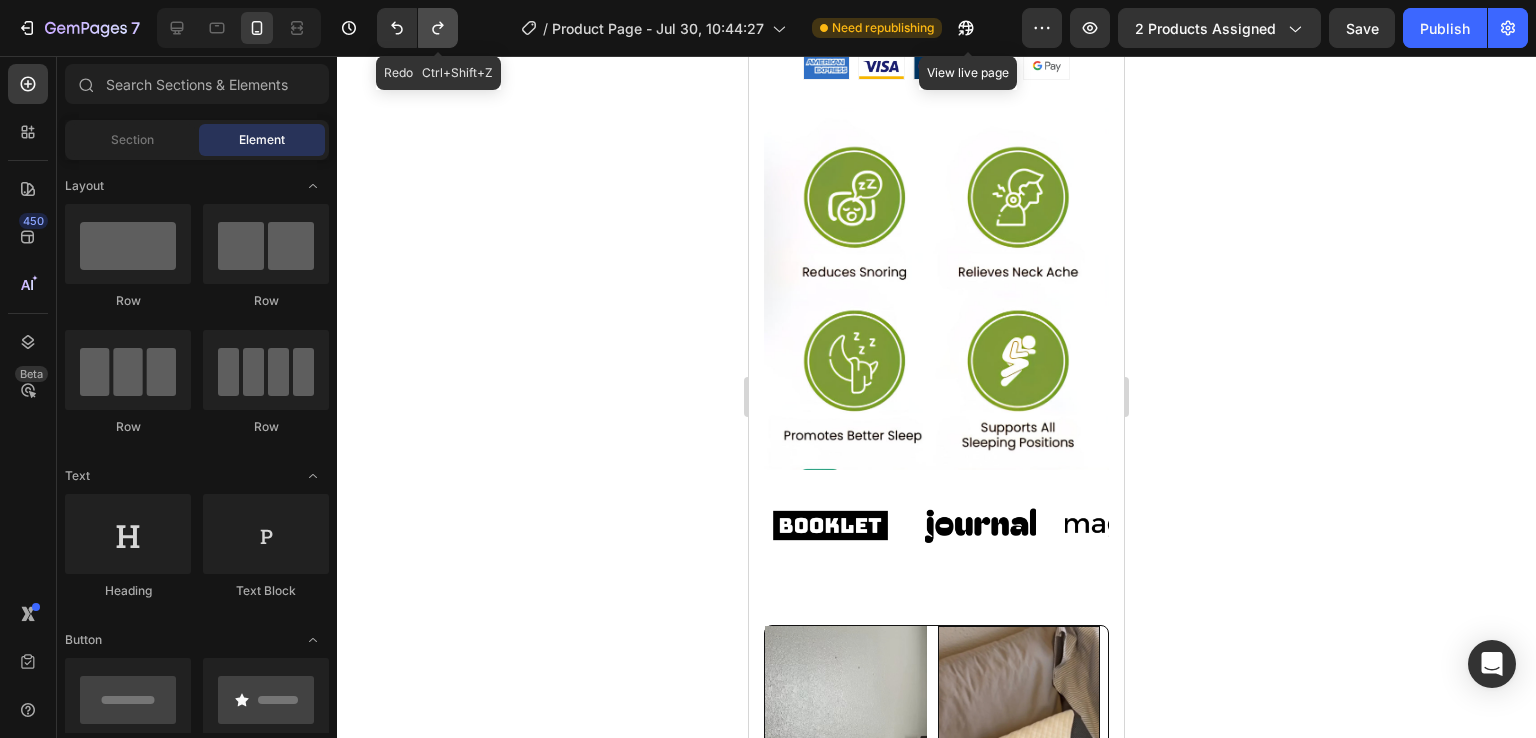 click 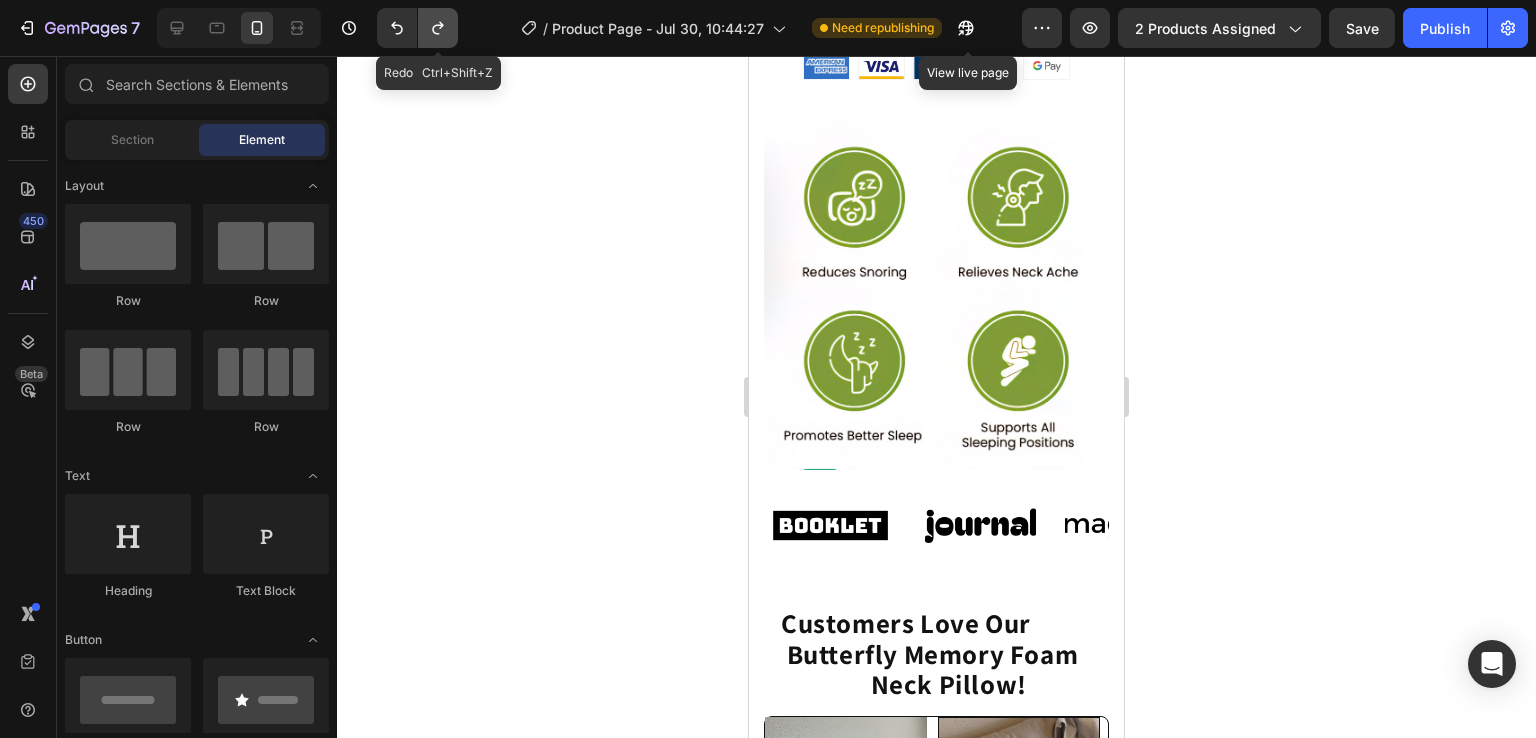 click 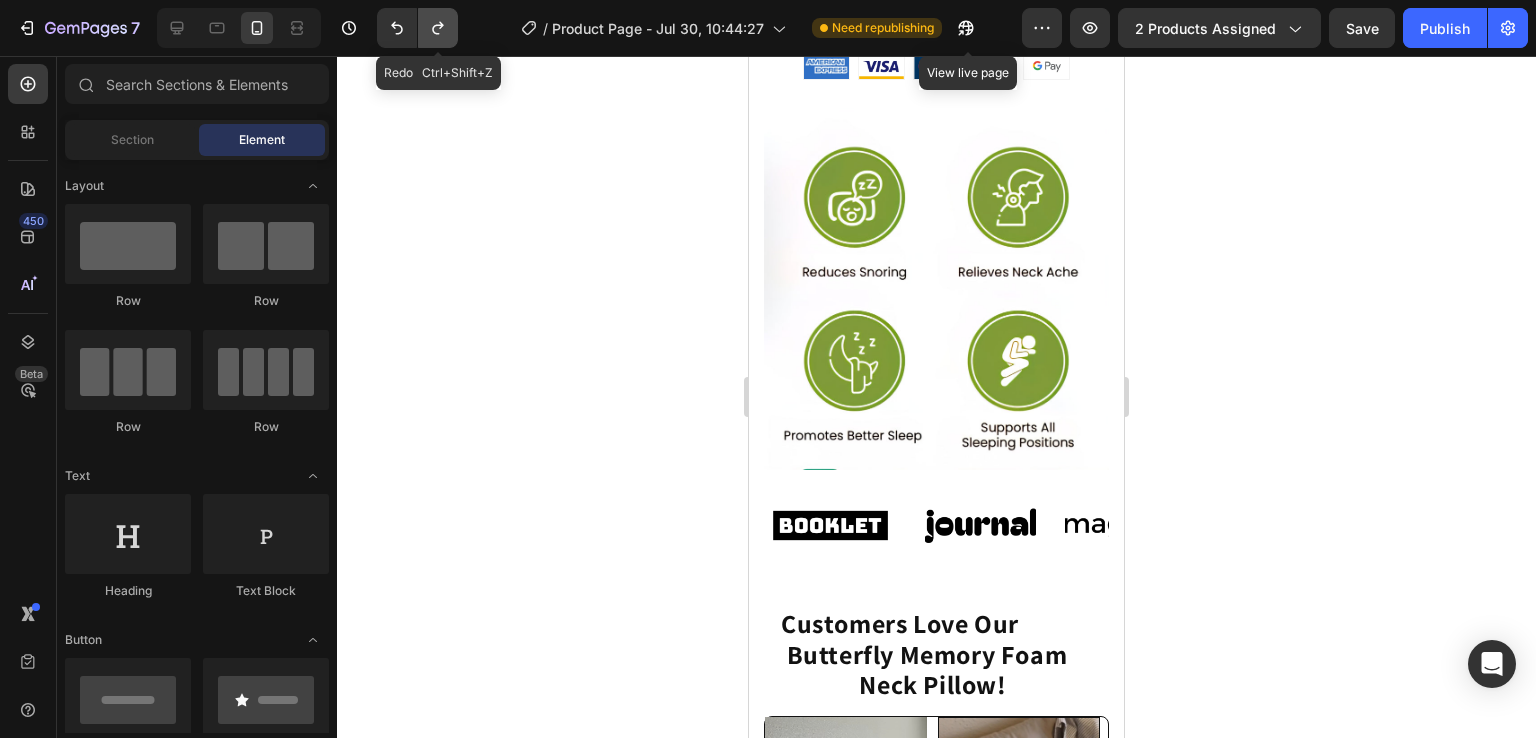 click 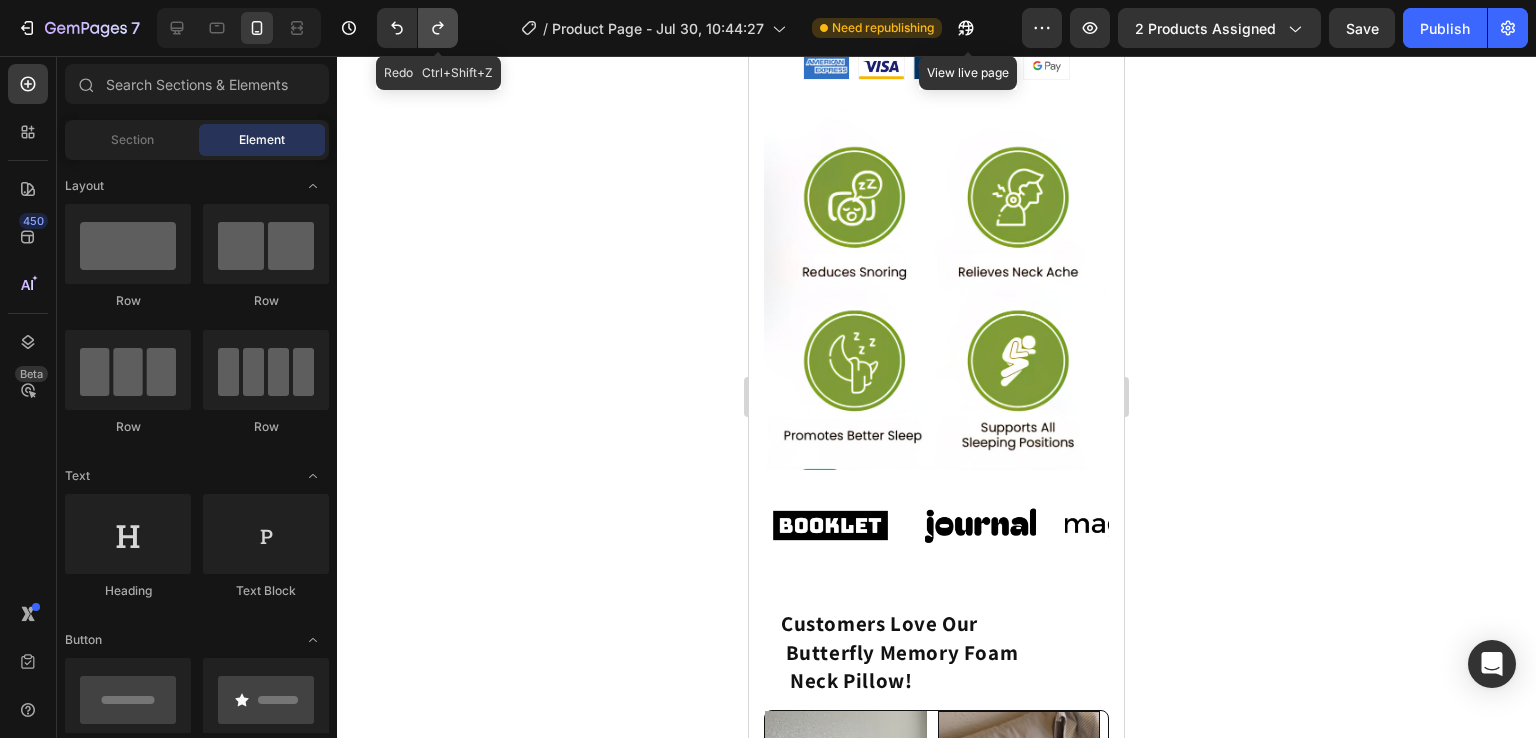 click 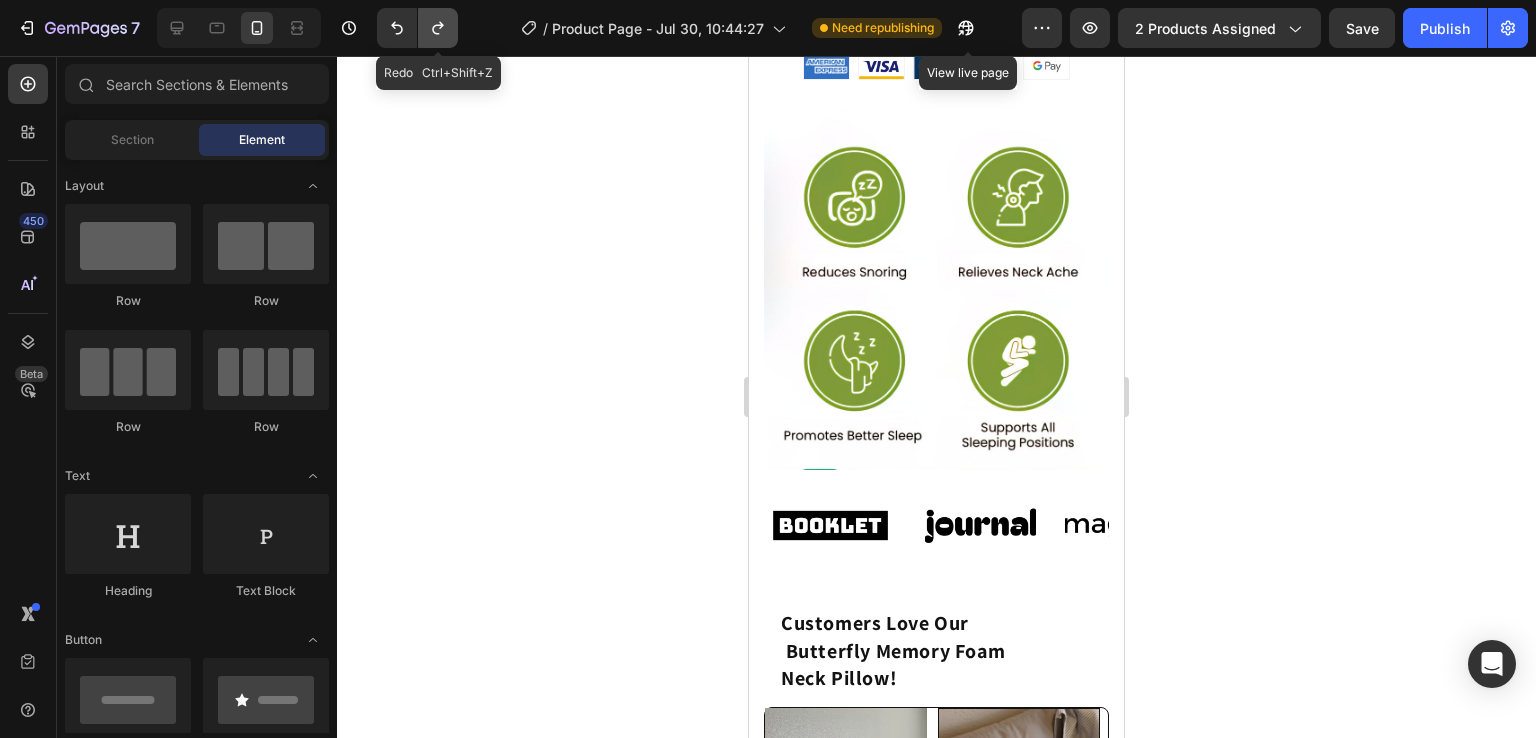 click 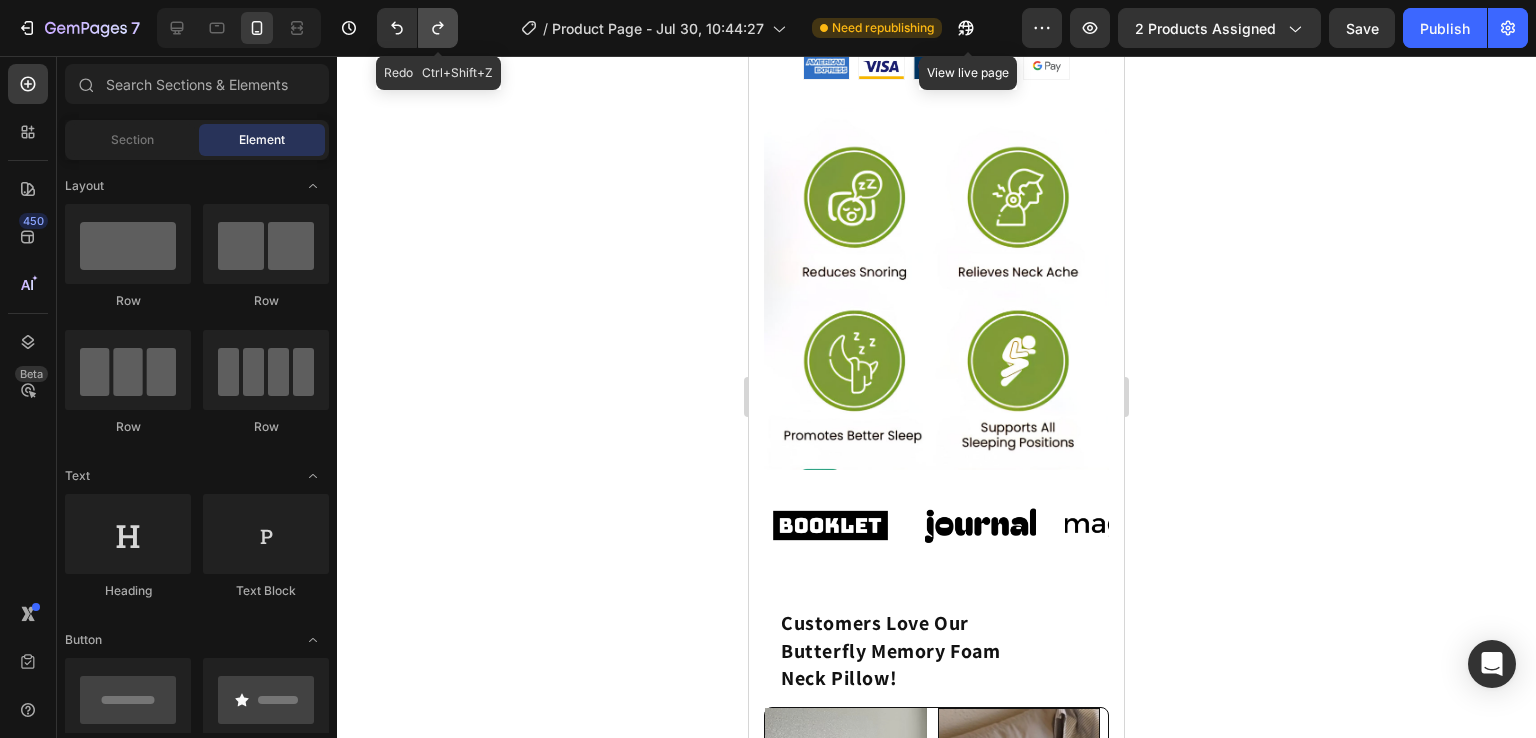 click 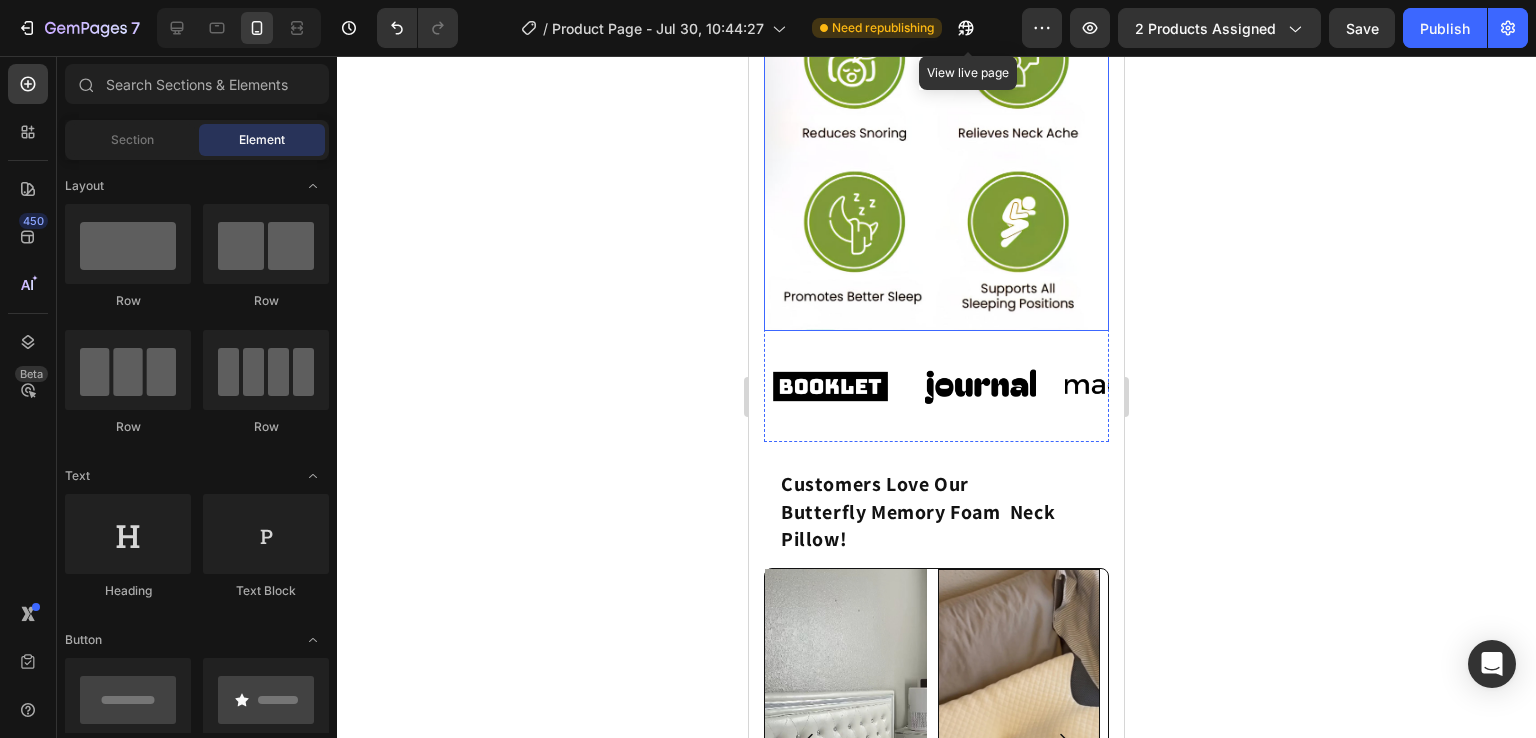 scroll, scrollTop: 1452, scrollLeft: 0, axis: vertical 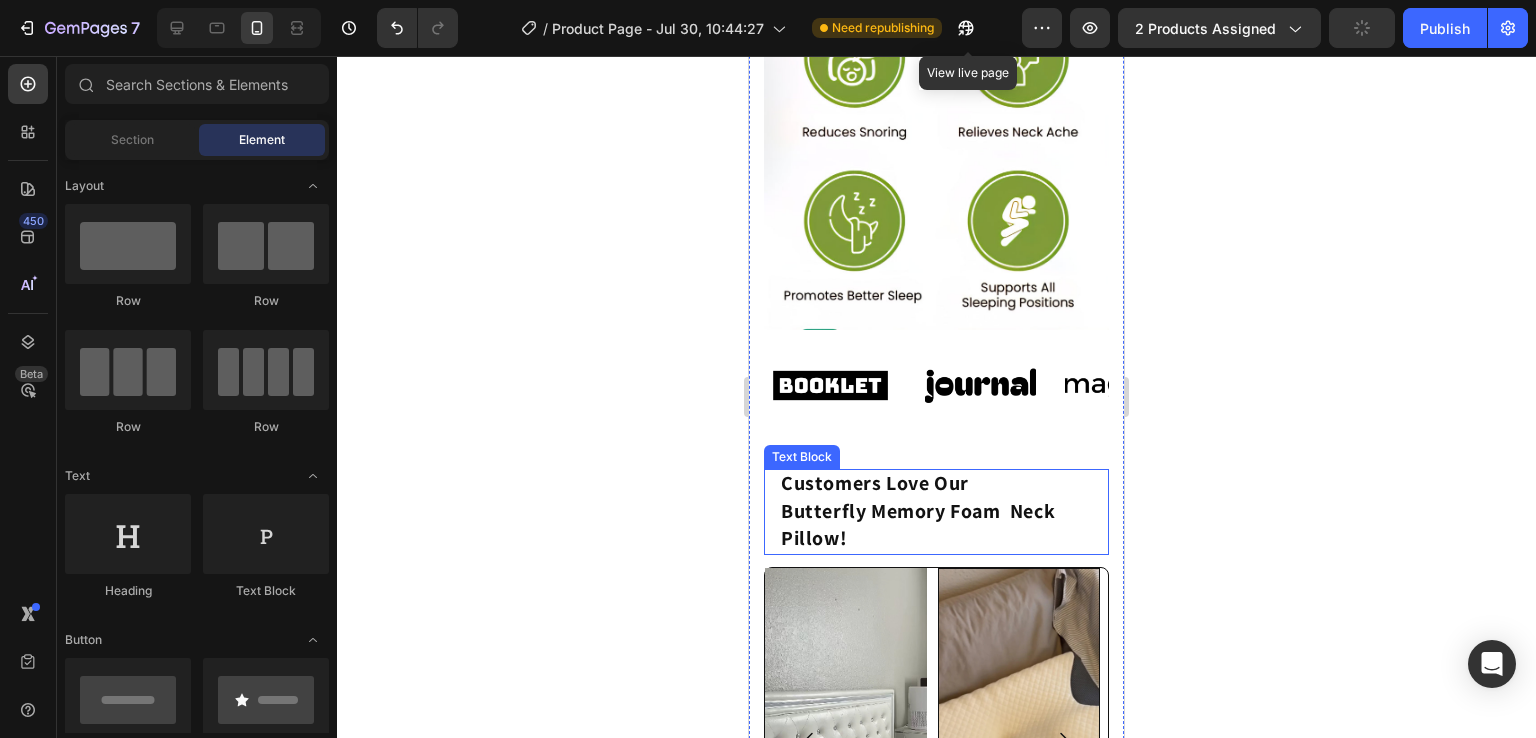 click on "Customers Love Our                         Butterfly Memory Foam  Neck Pillow!" 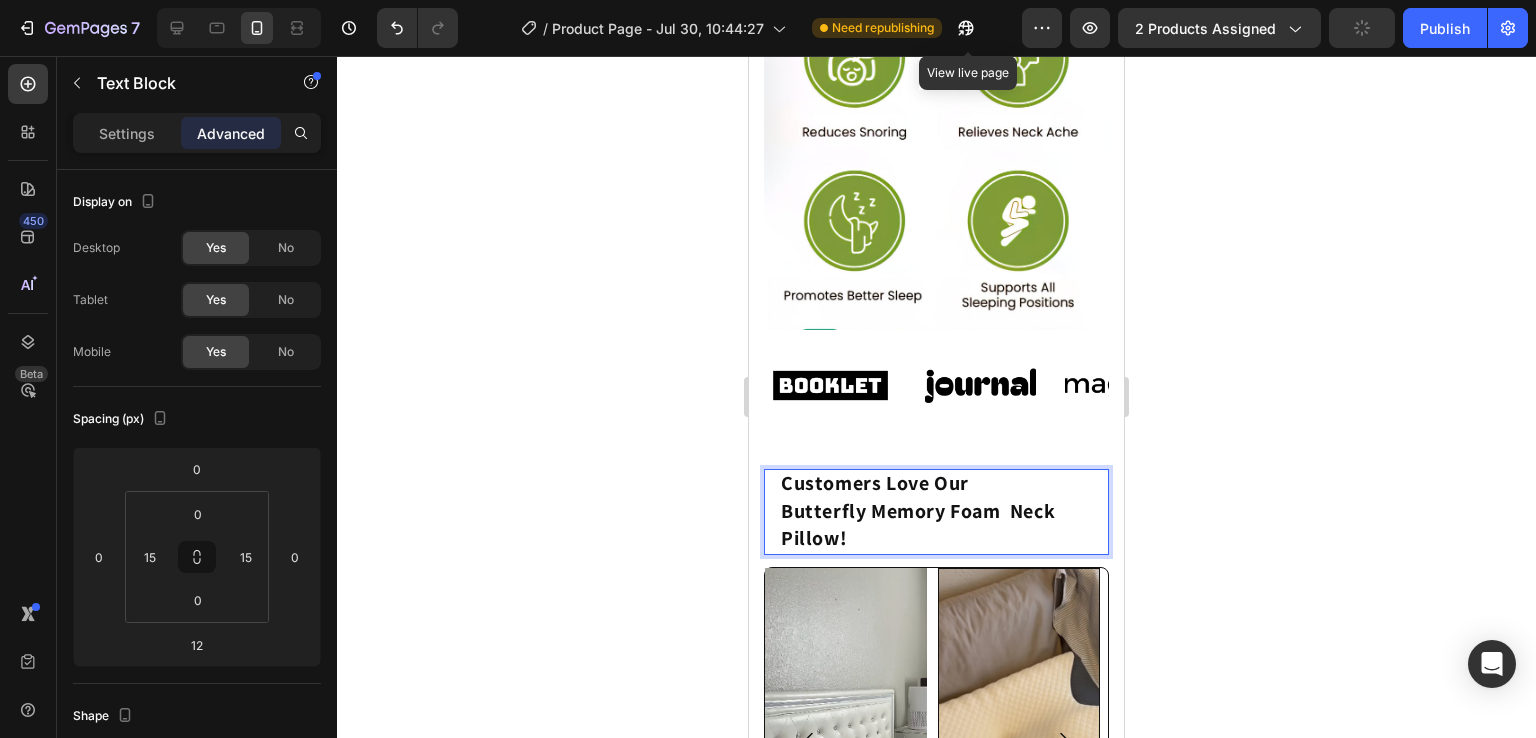 click on "Customers Love Our                         Butterfly Memory Foam  Neck Pillow!" 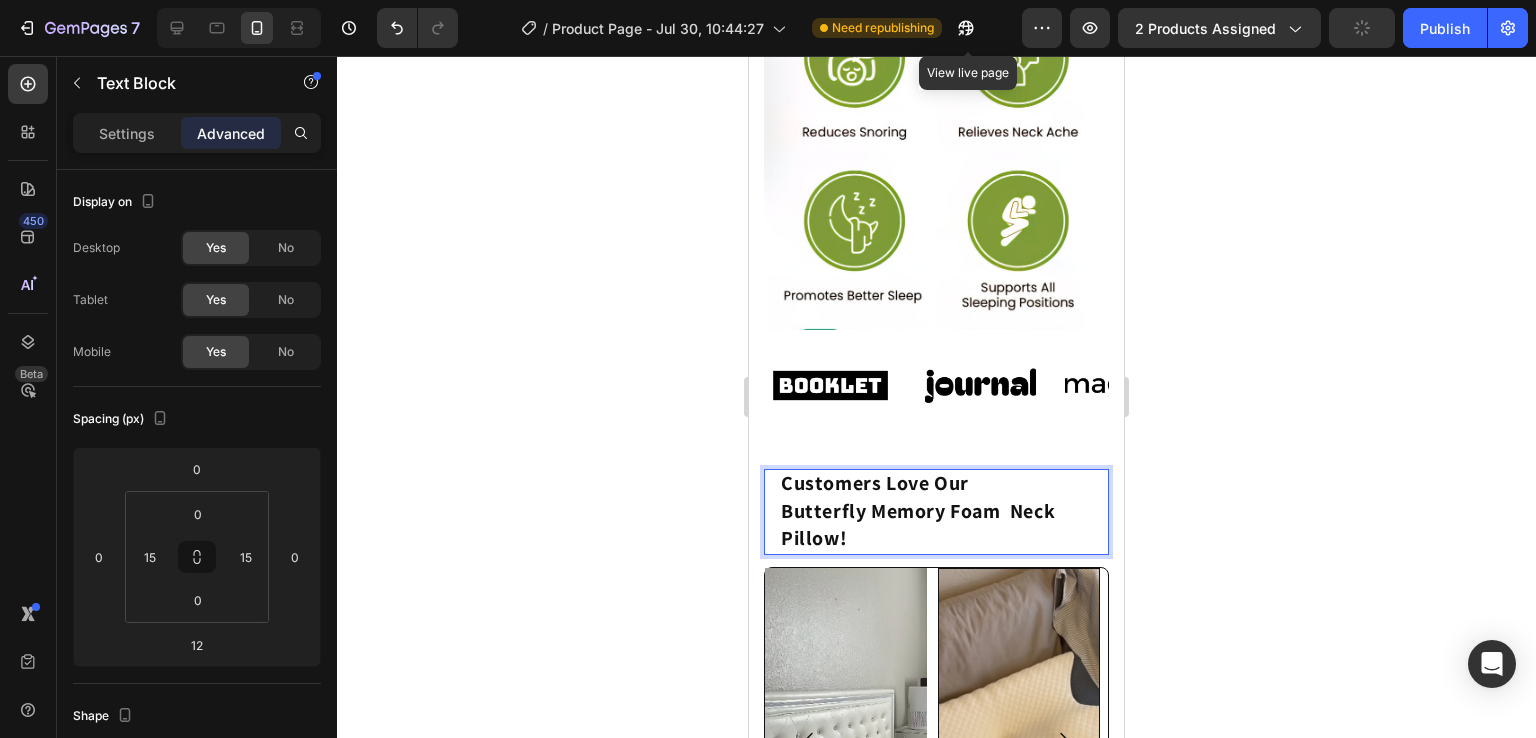 click on "Customers Love Our                         Butterfly Memory Foam  Neck Pillow!" 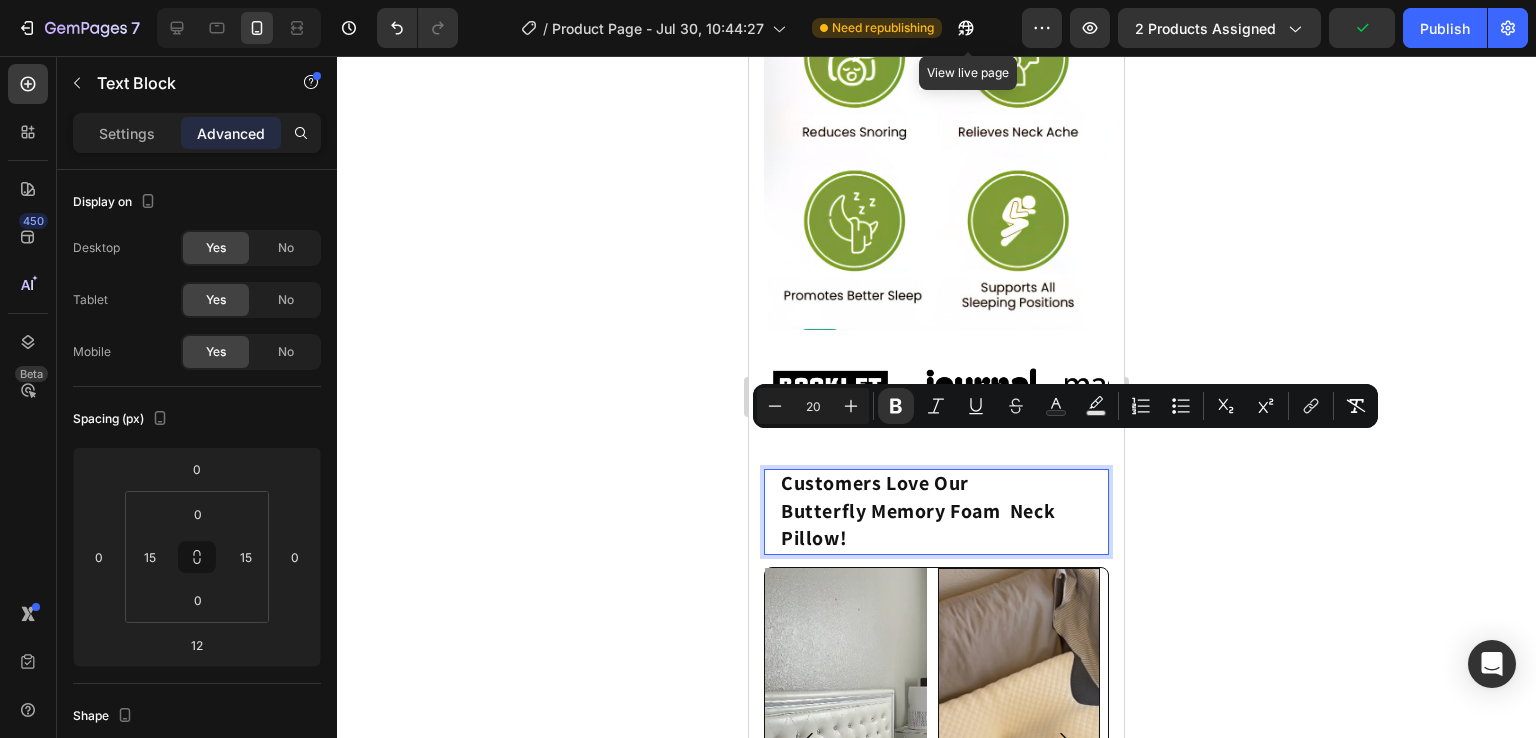 copy on "Customers Love Our                         Butterfly Memory Foam  Neck Pillow!" 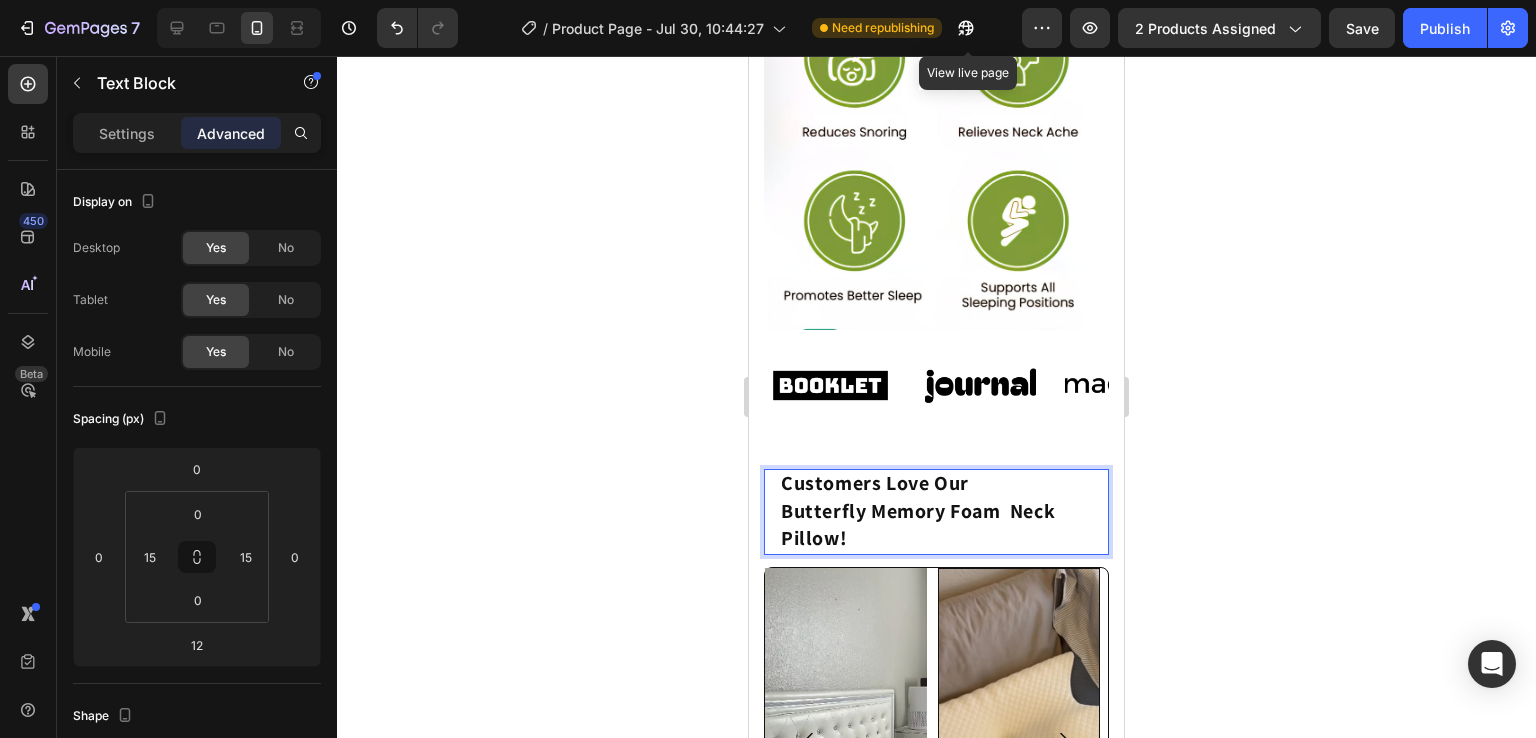 click on "Customers Love Our                         Butterfly Memory Foam  Neck Pillow!" 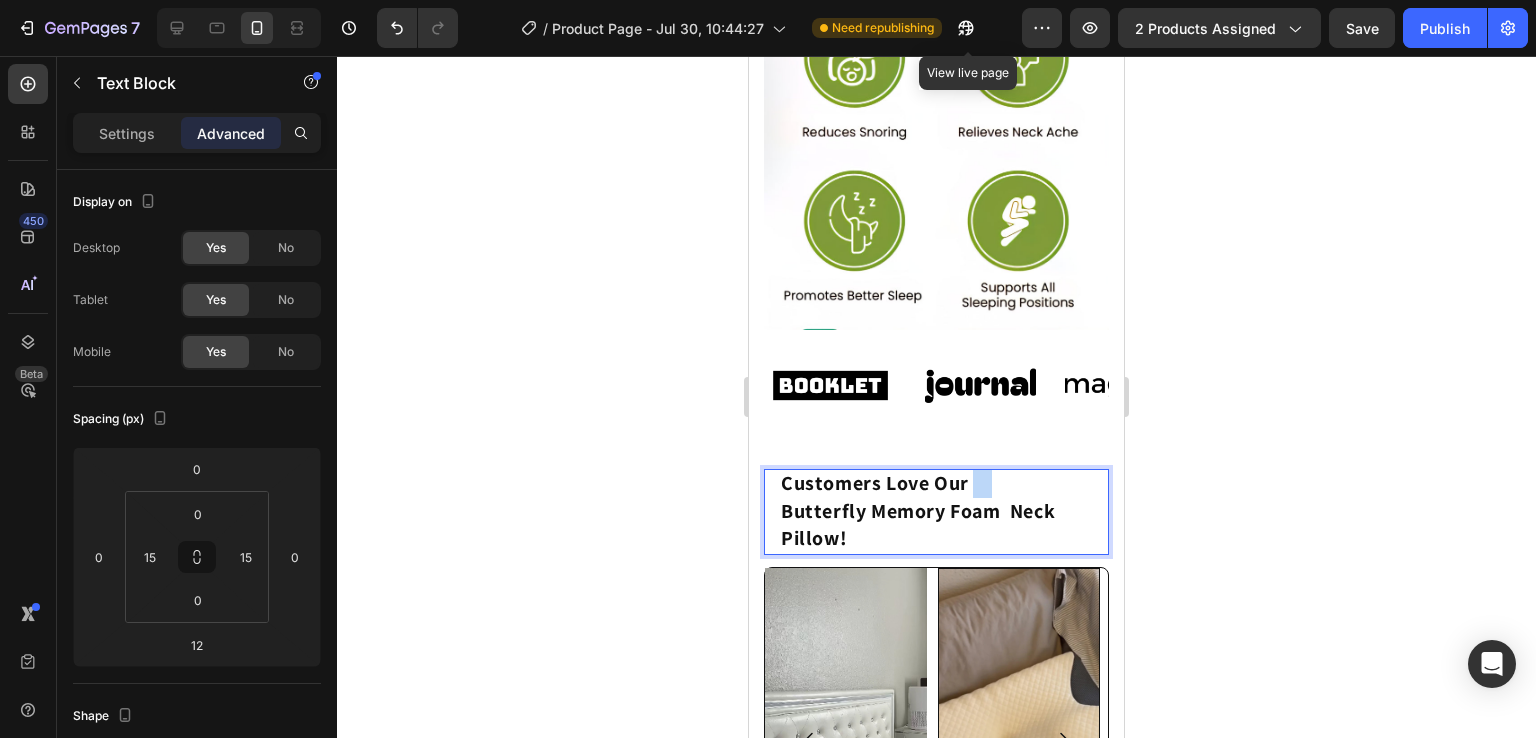 click on "Customers Love Our                         Butterfly Memory Foam  Neck Pillow!" 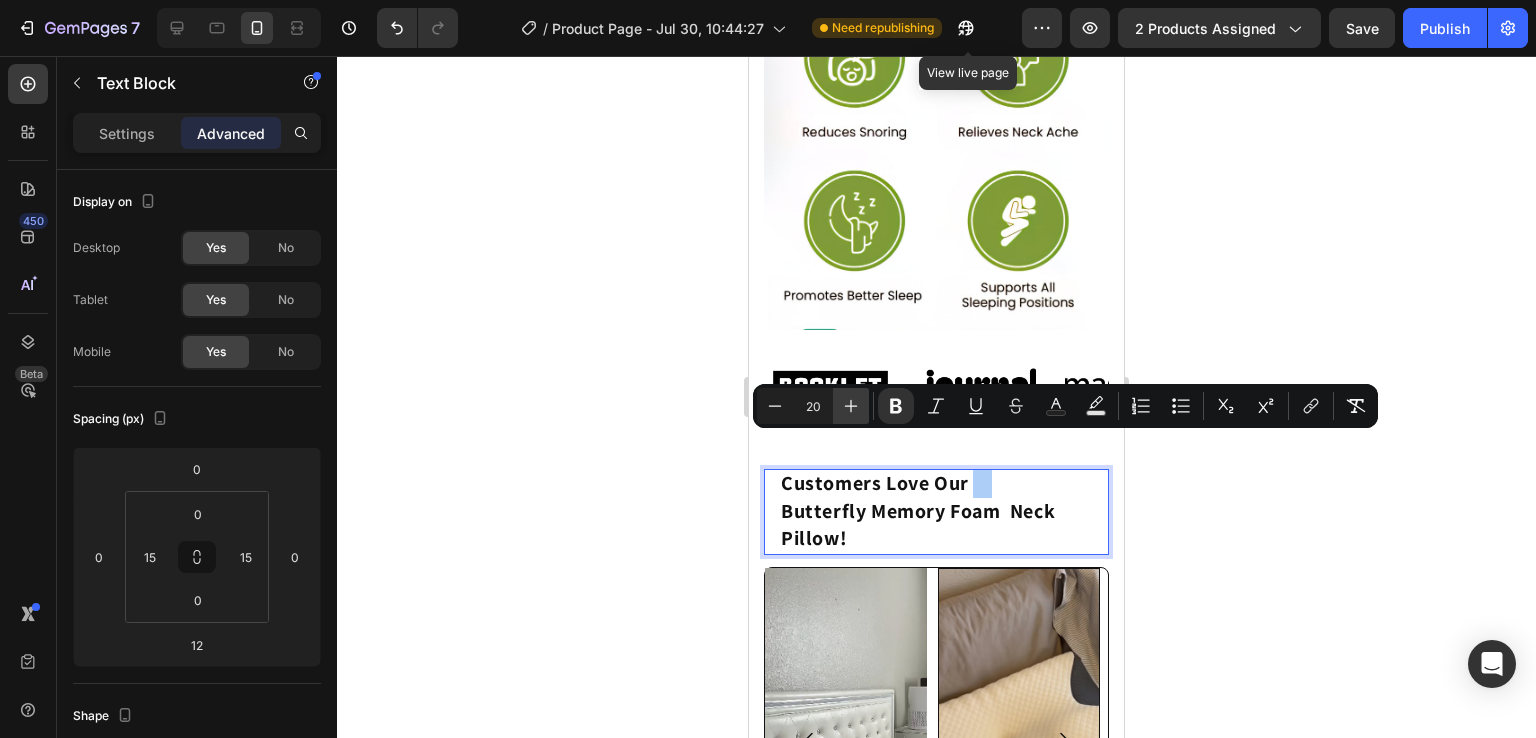 click 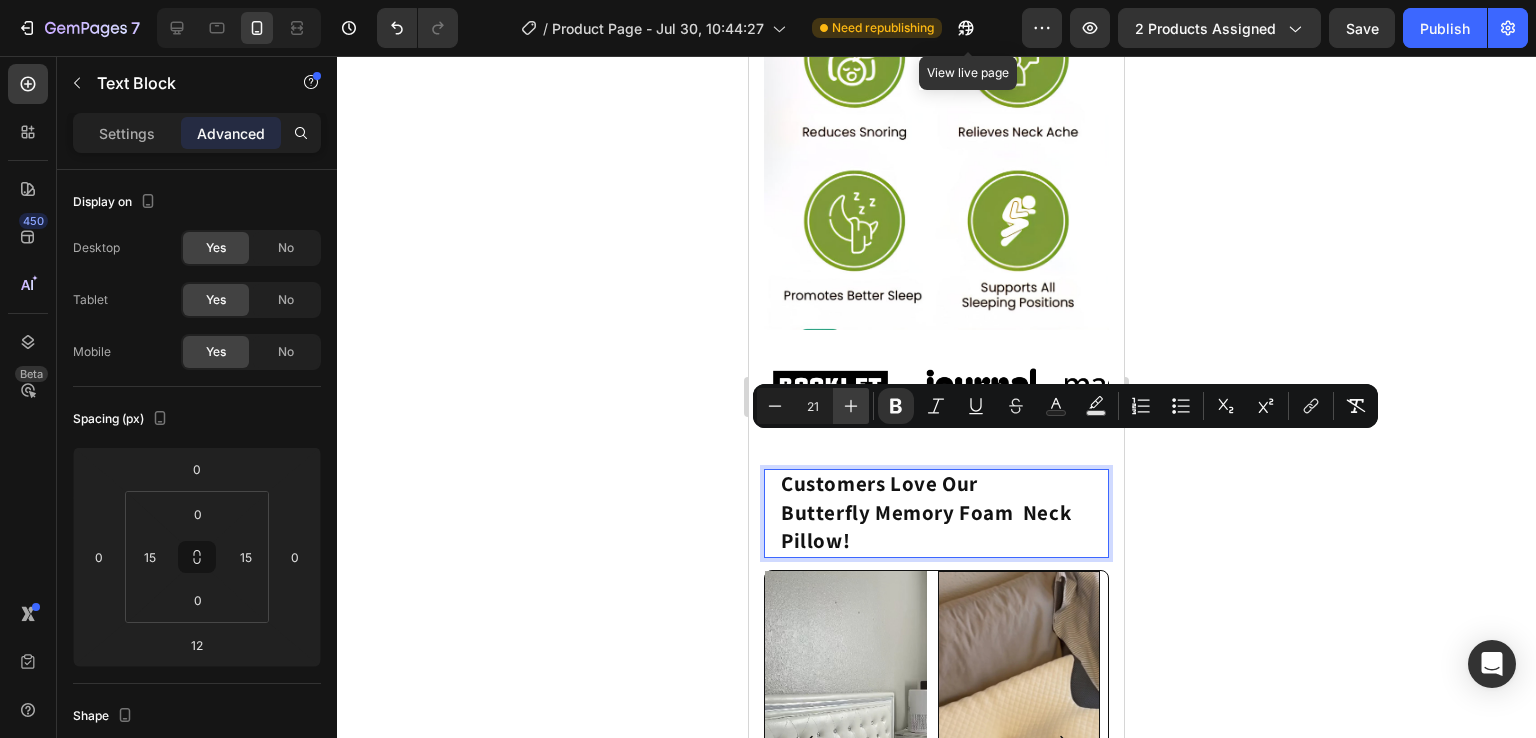 click 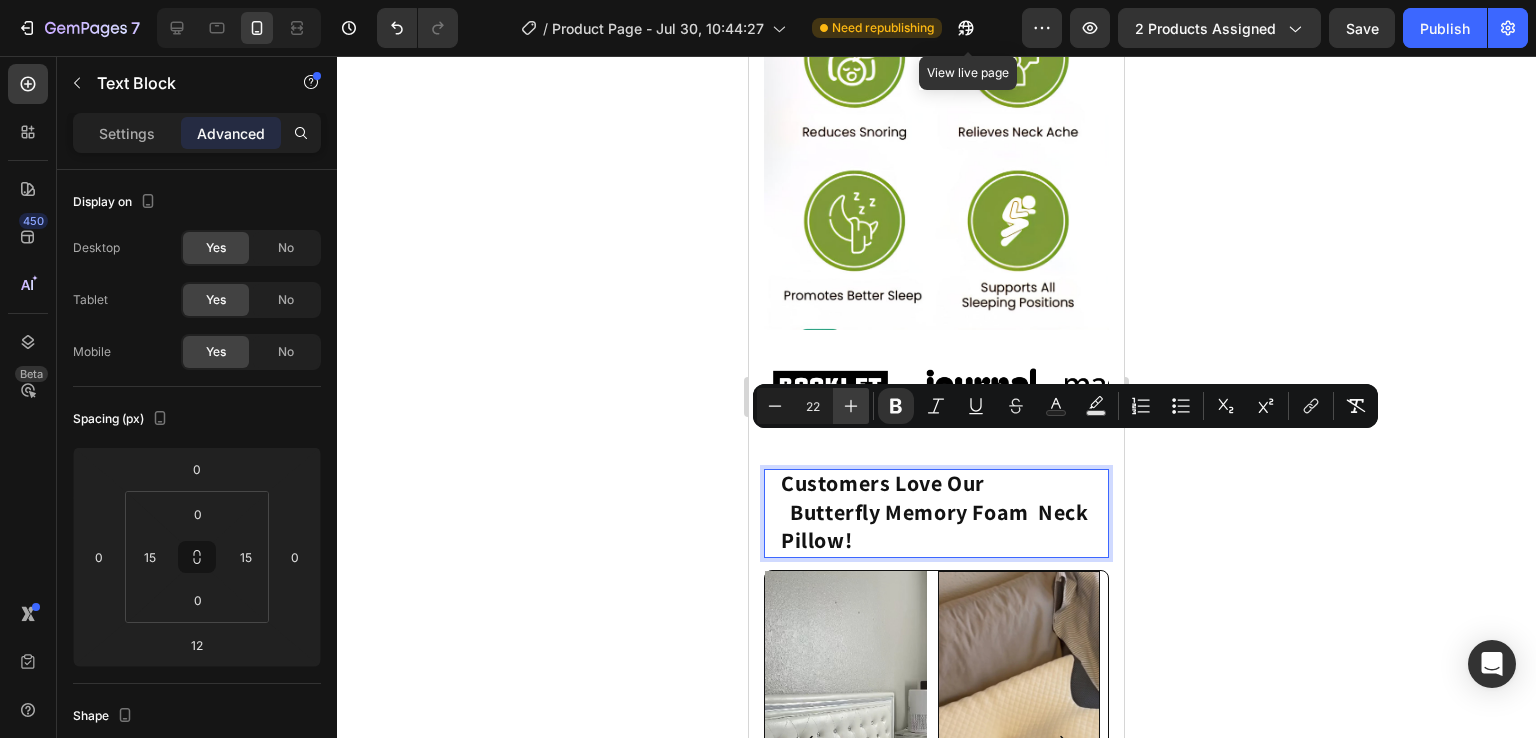 click 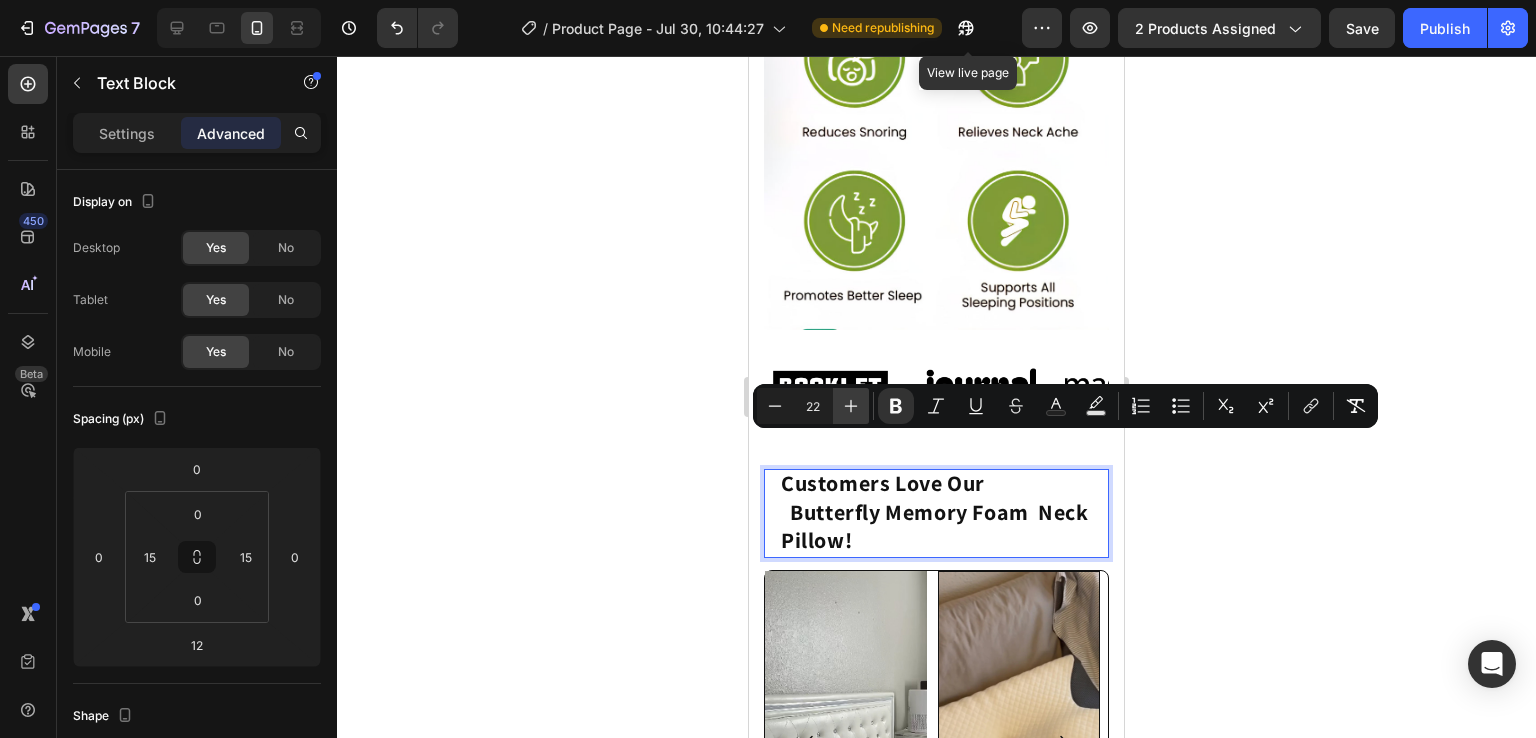 type on "23" 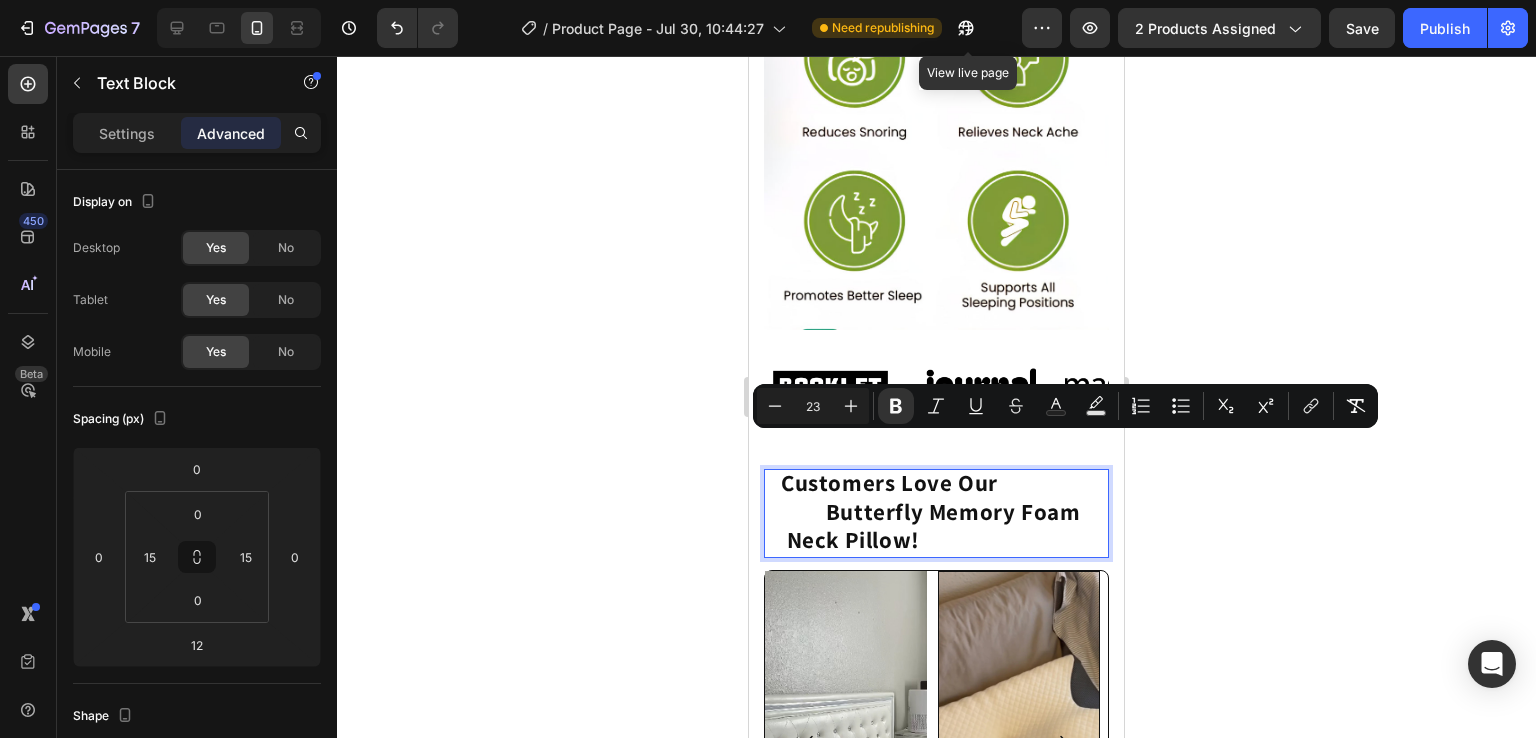click on "Customers Love Our                         Butterfly Memory Foam  Neck Pillow!" 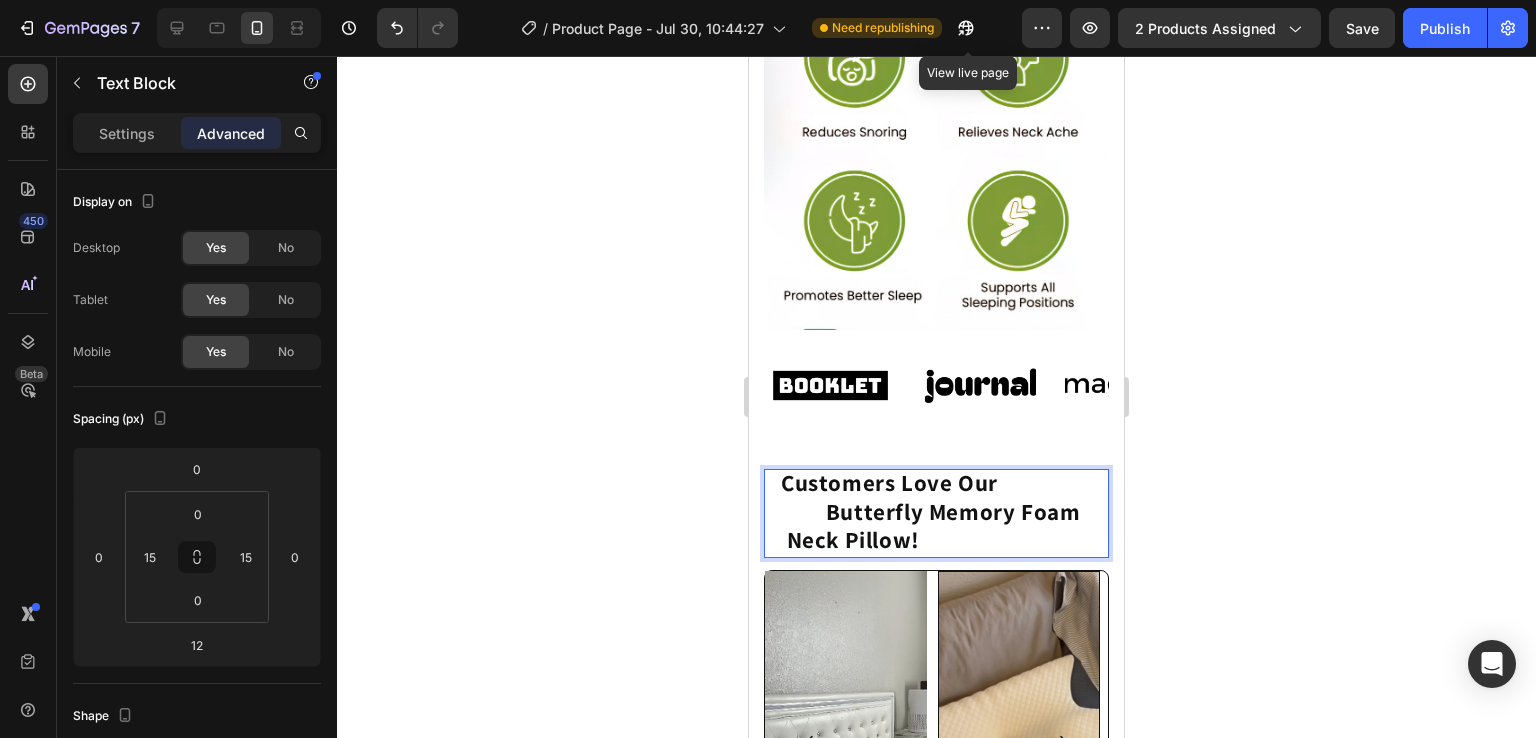 click on "Customers Love Our                         Butterfly Memory Foam  Neck Pillow!" 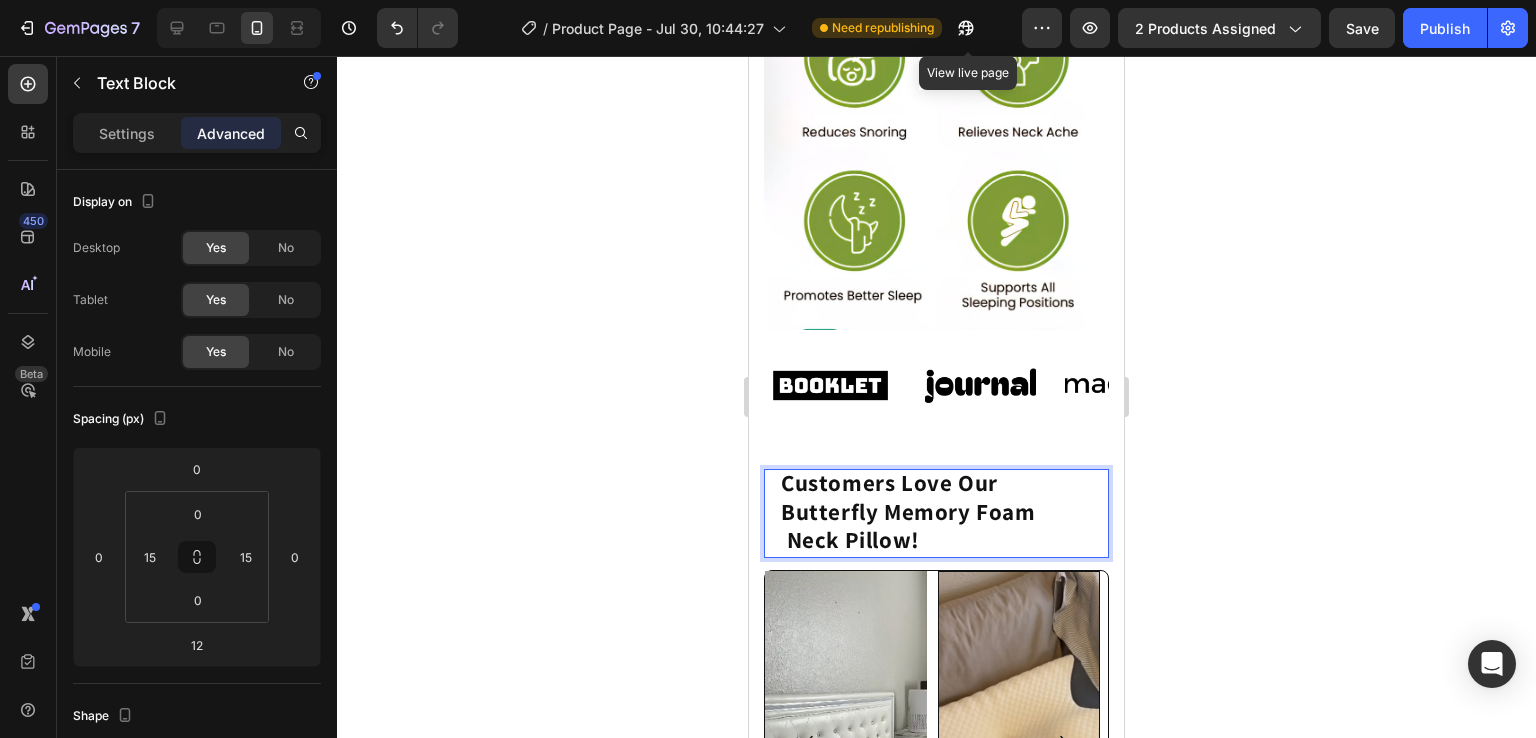 click on "Customers Love Our             Butterfly Memory Foam  Neck Pillow!" 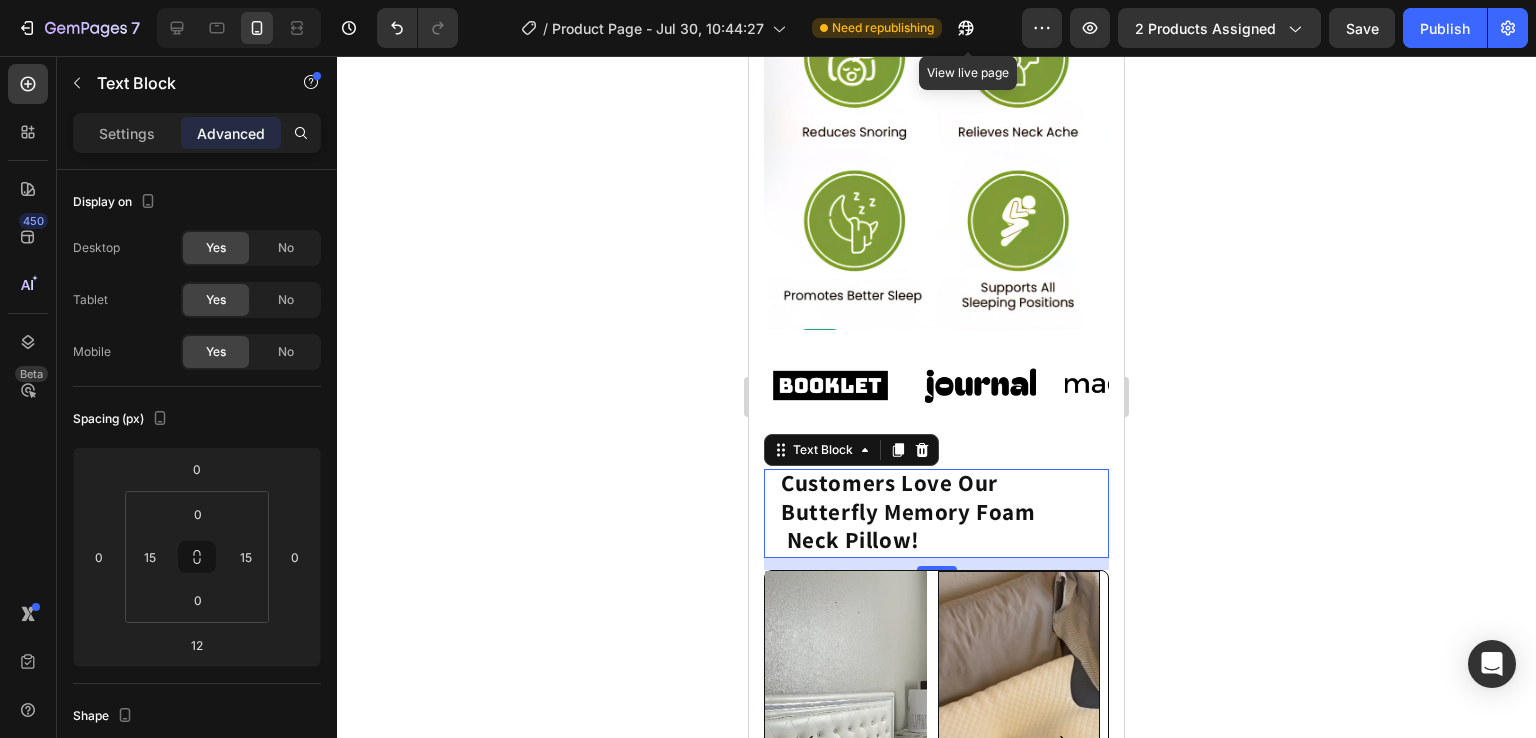 click 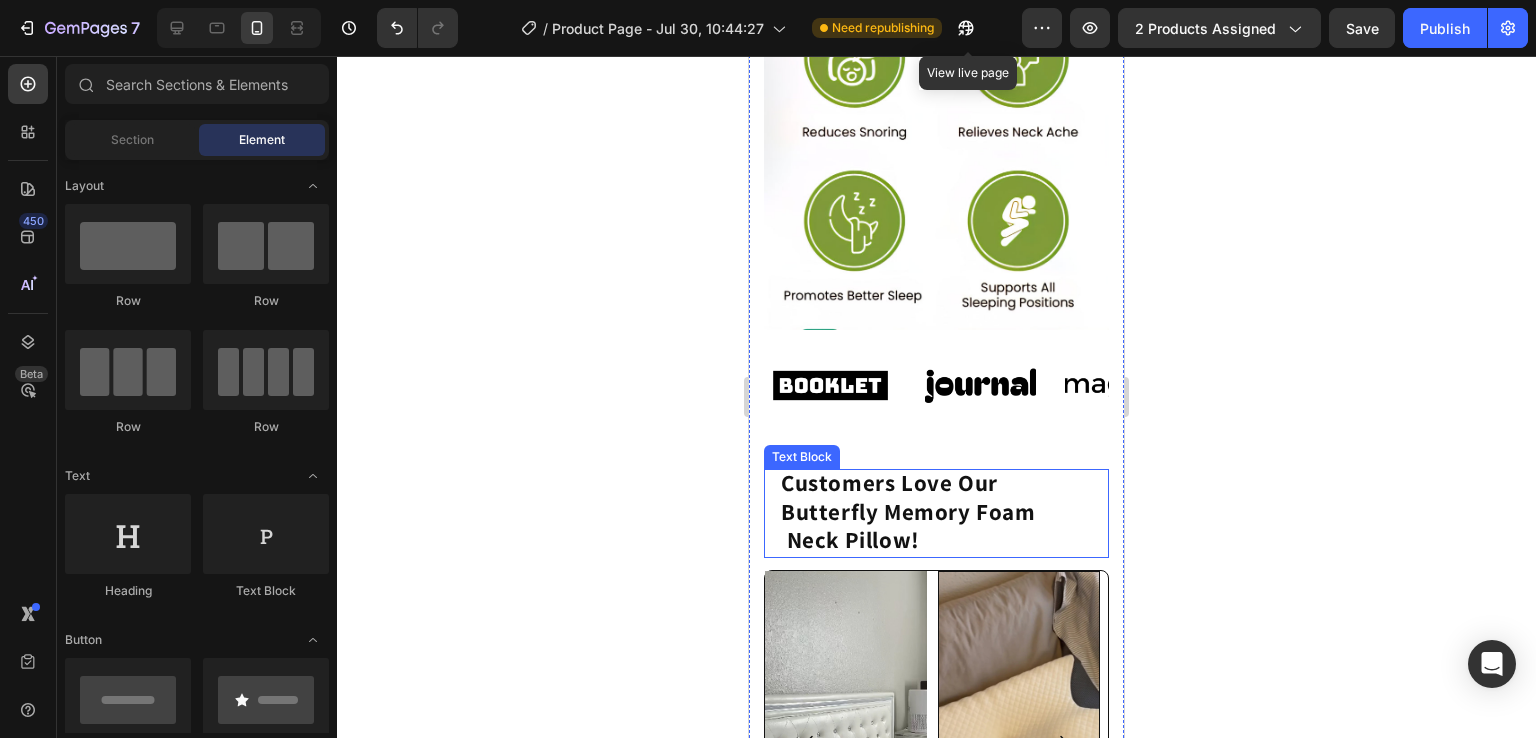 click on "Customers Love Our                 Butterfly Memory Foam  Neck Pillow!" 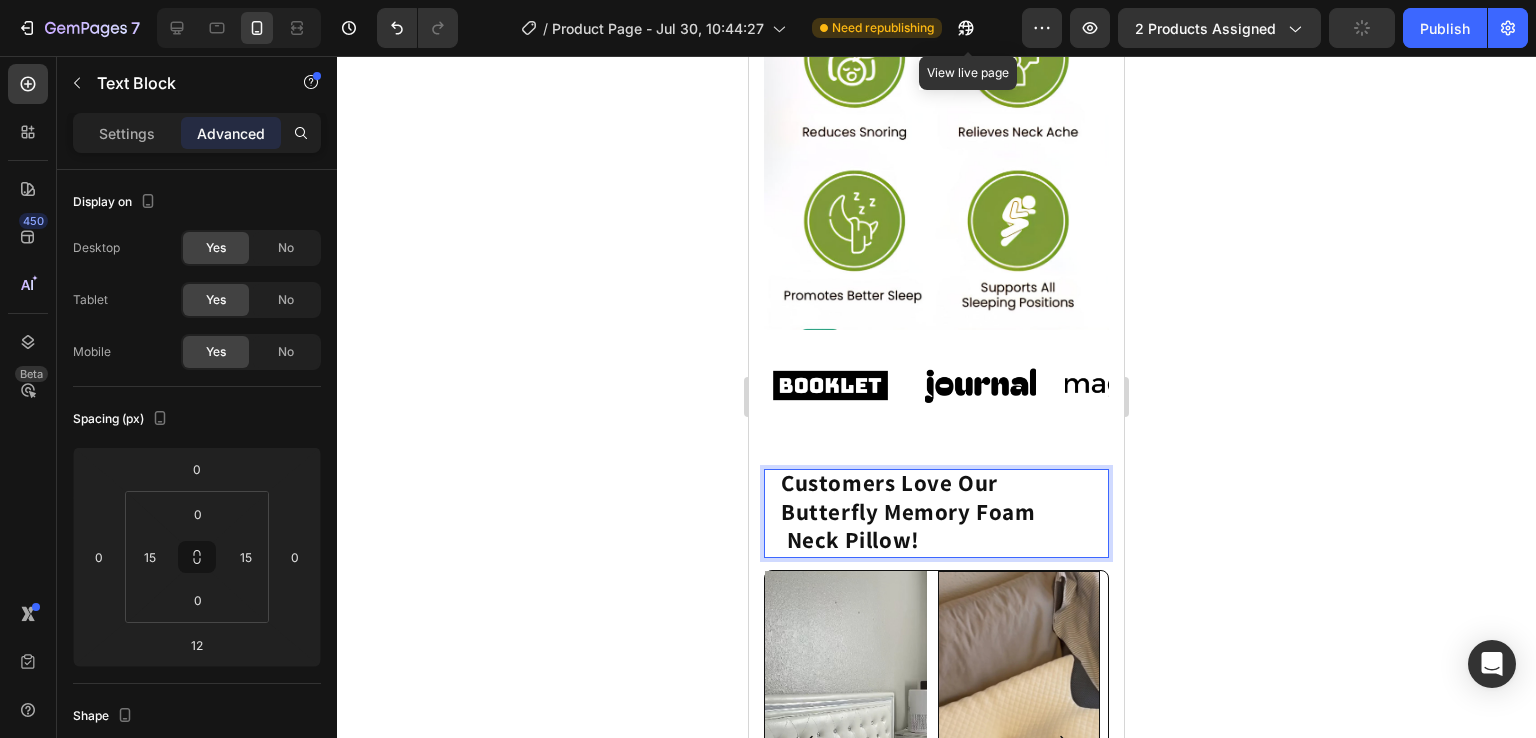 click on "Customers Love Our                 Butterfly Memory Foam  Neck Pillow!" 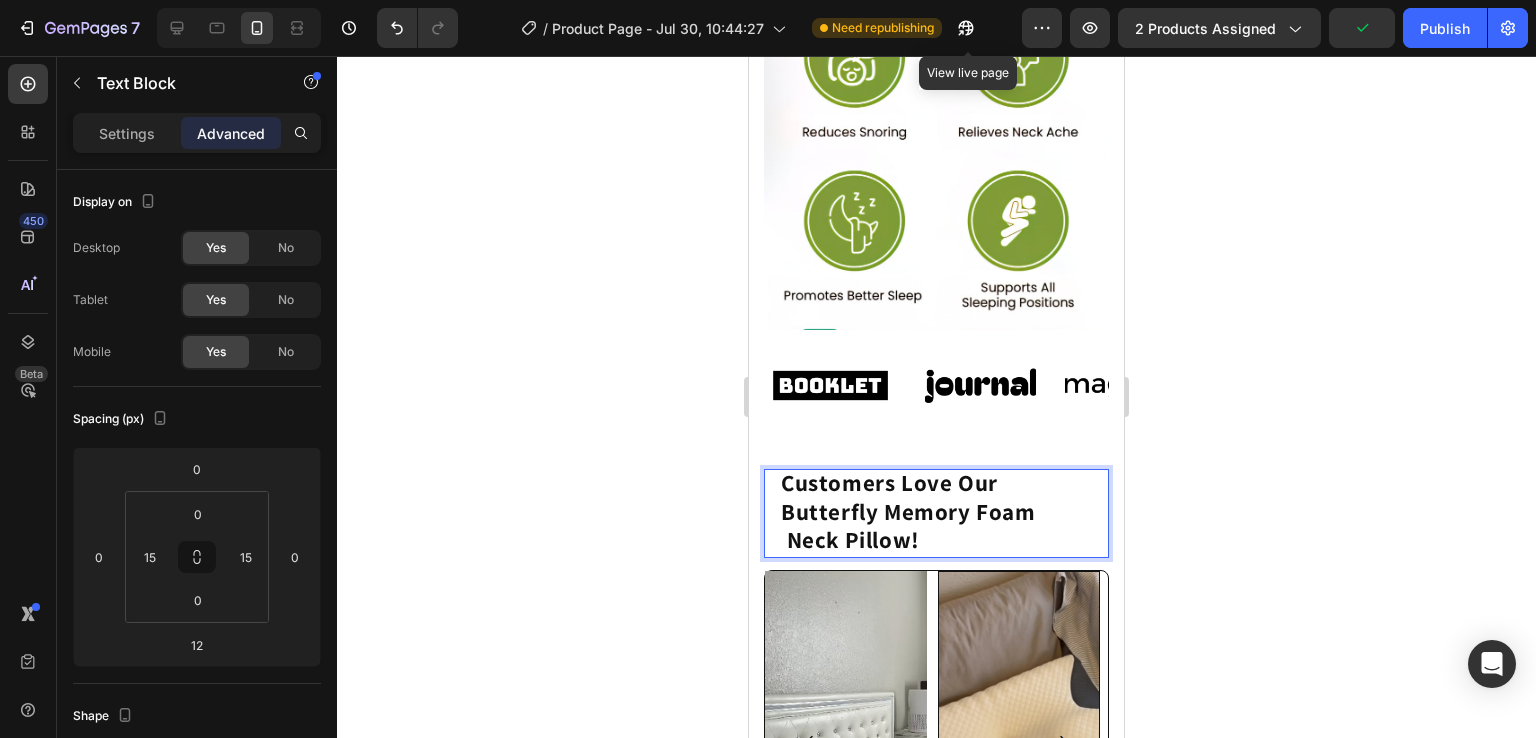 click on "Customers Love Our                 Butterfly Memory Foam  Neck Pillow!" 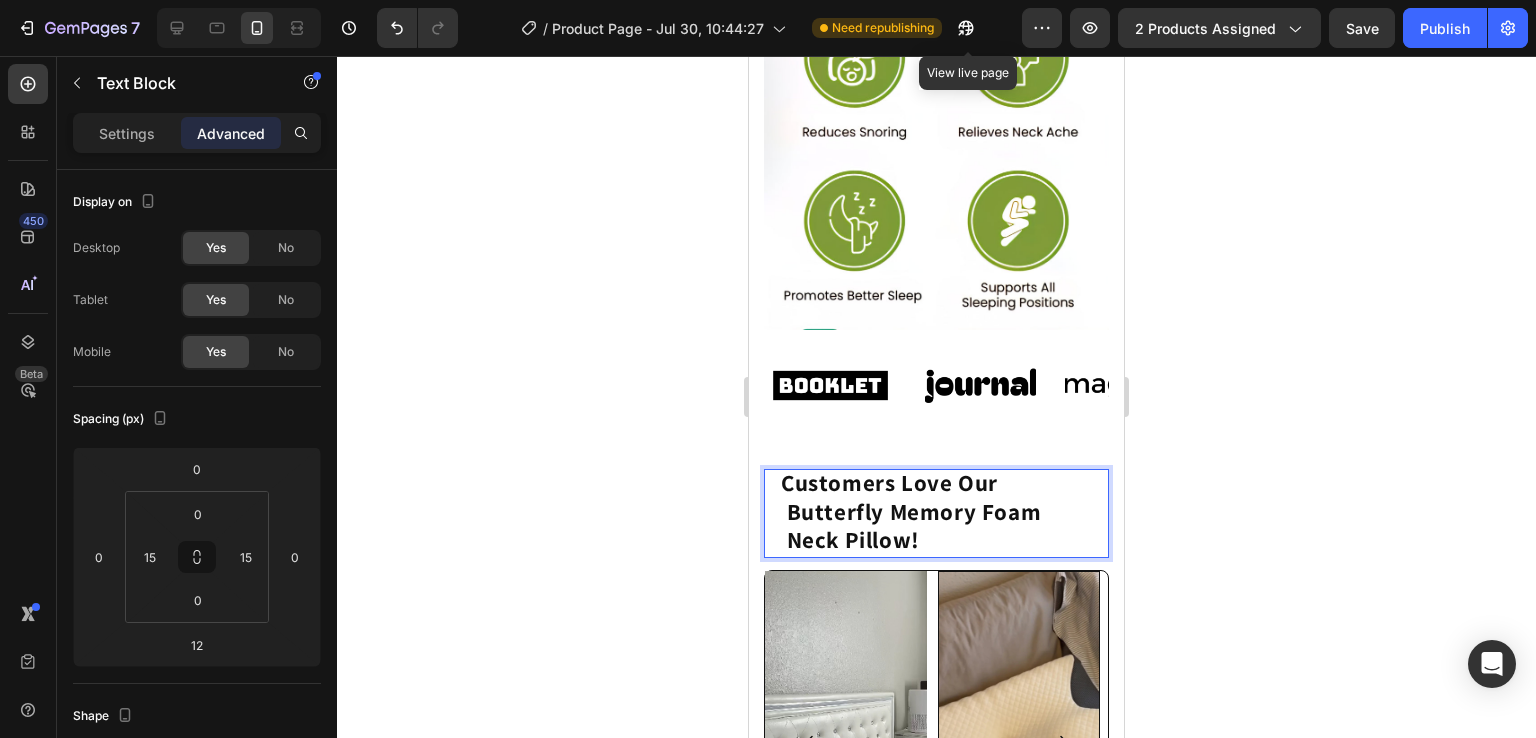 click on "Customers Love Our                Butterfly Memory Foam  Neck Pillow!" 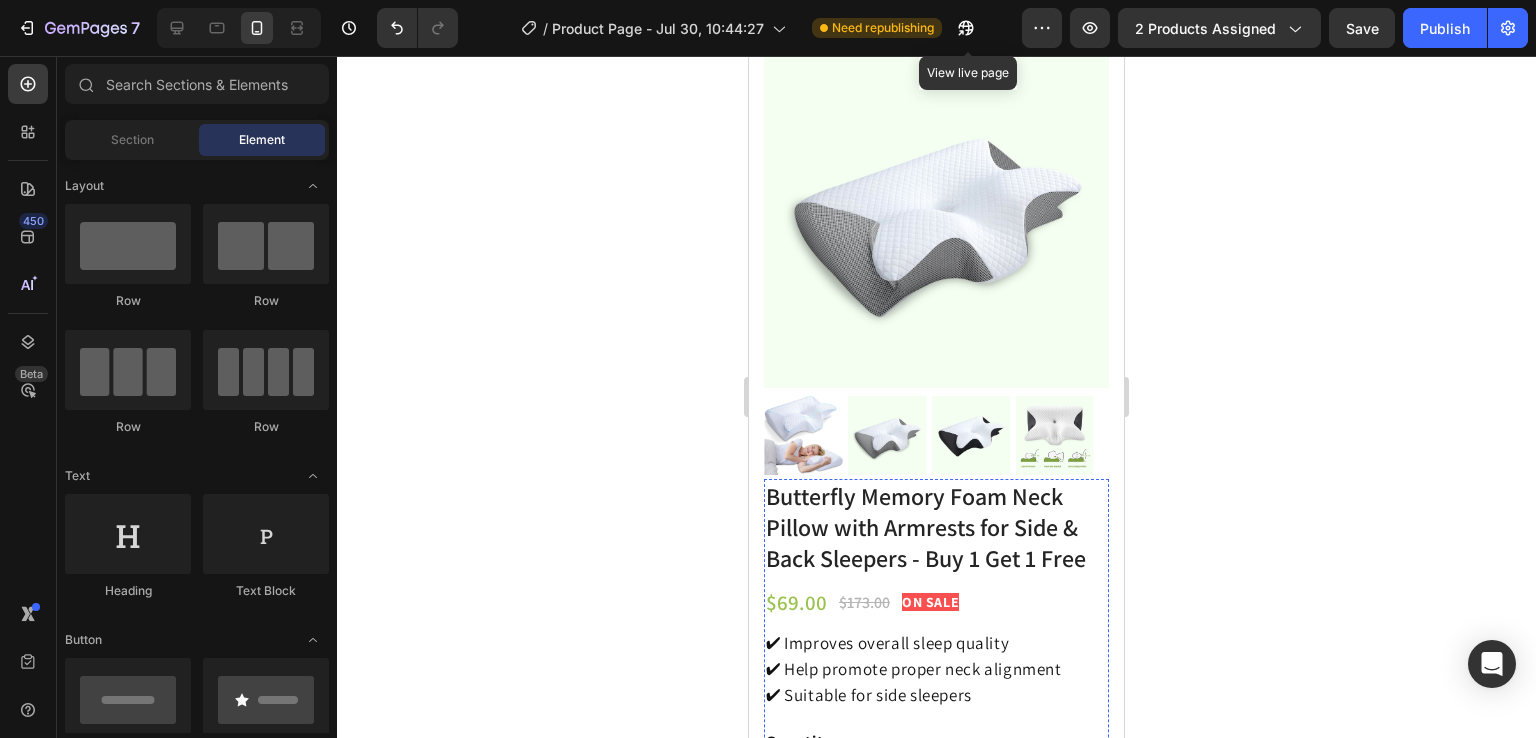 scroll, scrollTop: 0, scrollLeft: 0, axis: both 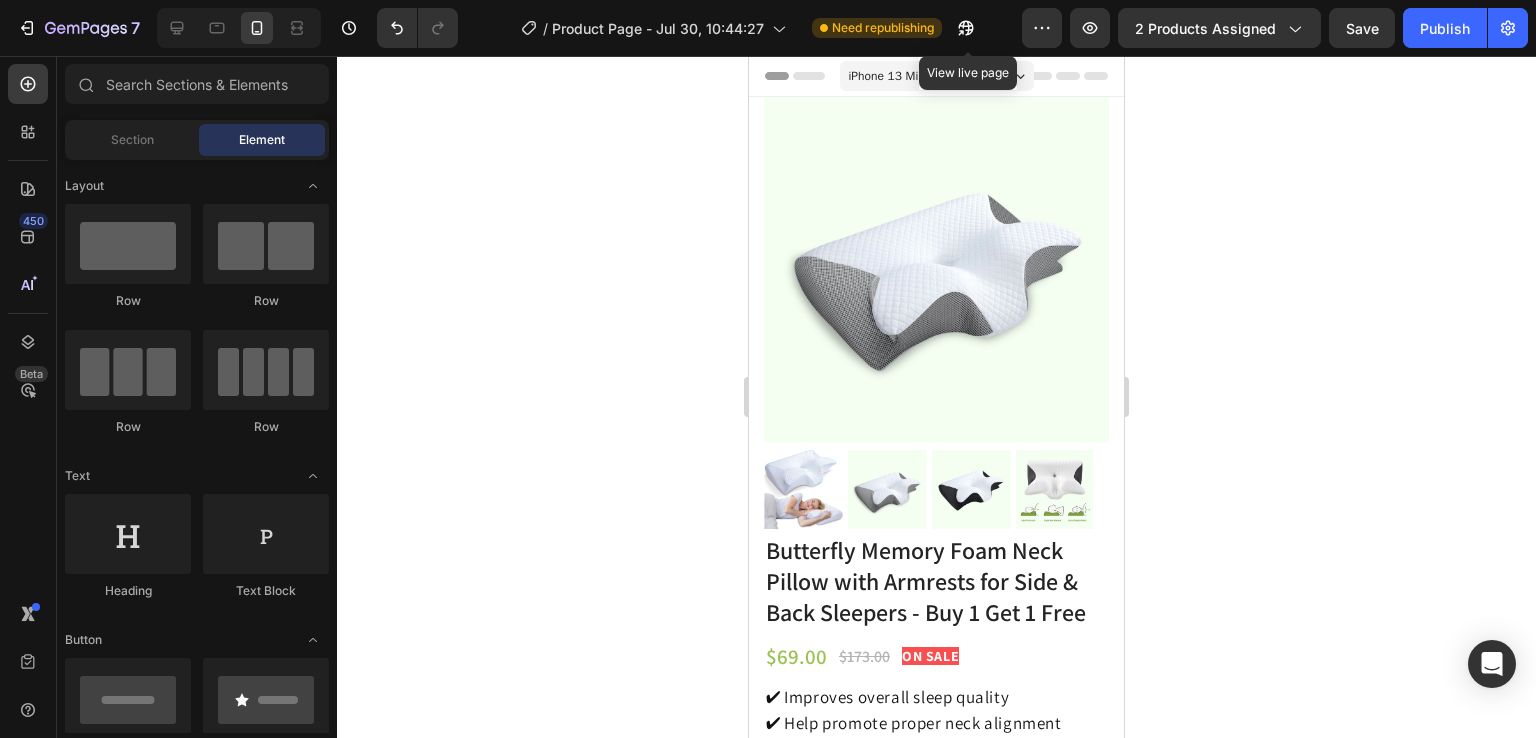 click on "iPhone 13 Mini  ( 375 px)" at bounding box center (909, 76) 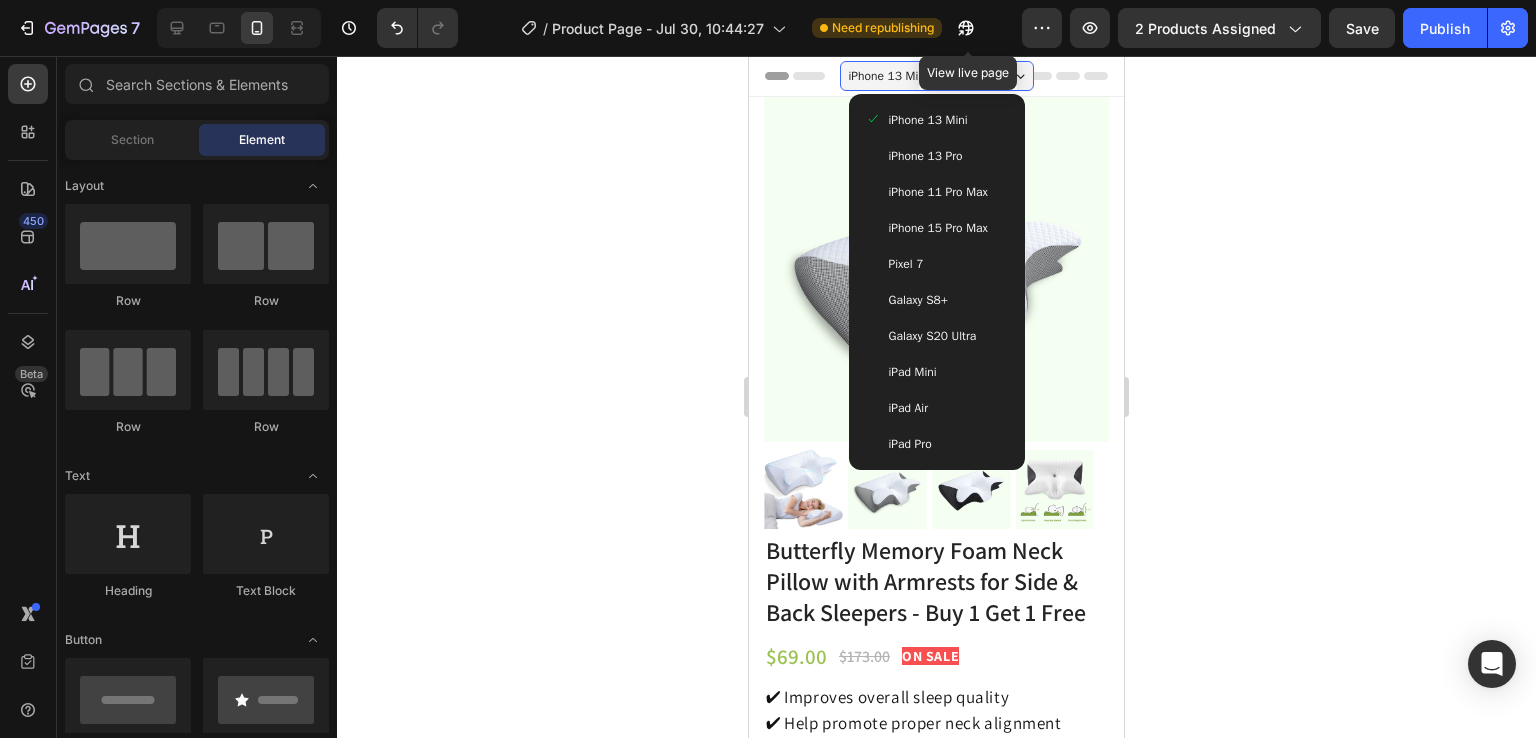 click on "iPhone 13 Pro" at bounding box center [926, 156] 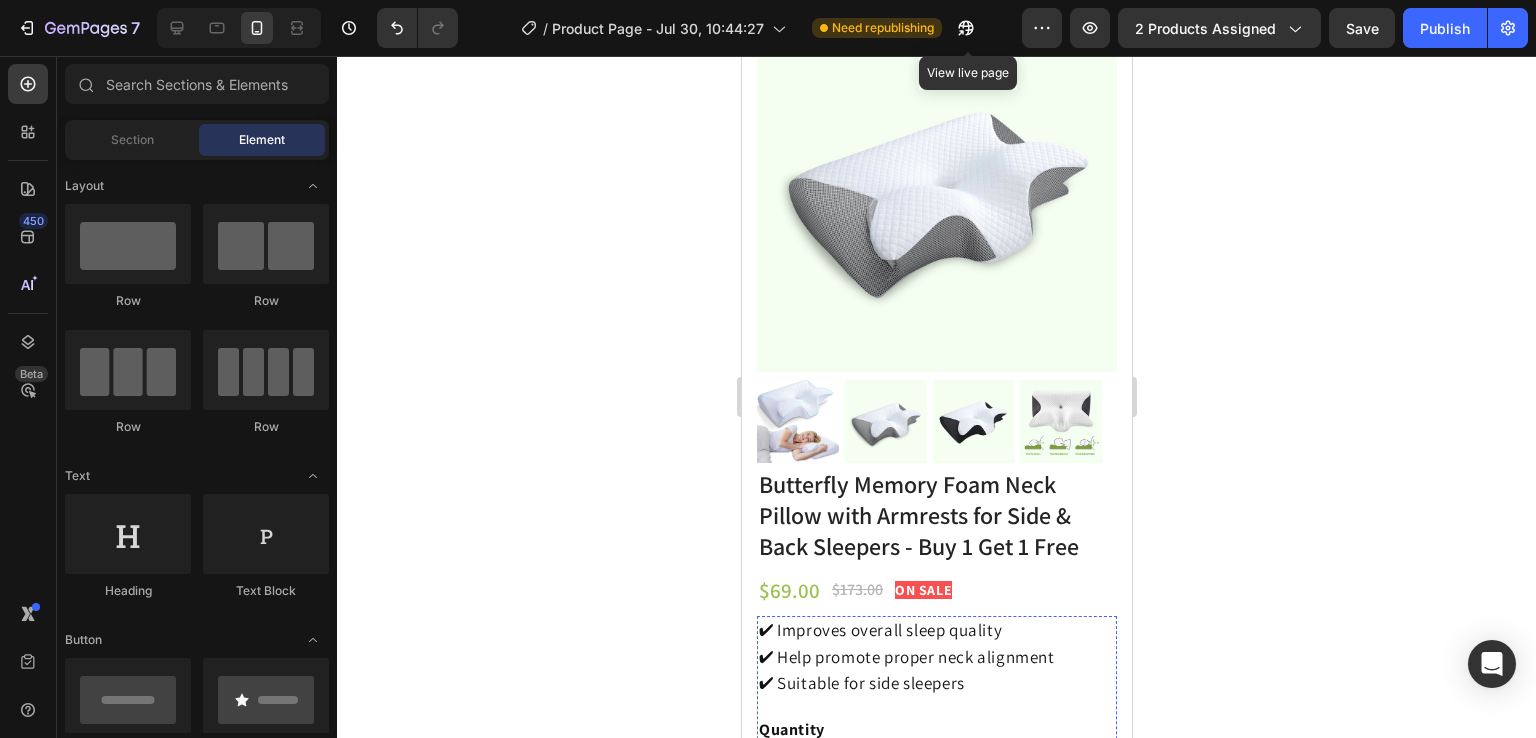 scroll, scrollTop: 0, scrollLeft: 0, axis: both 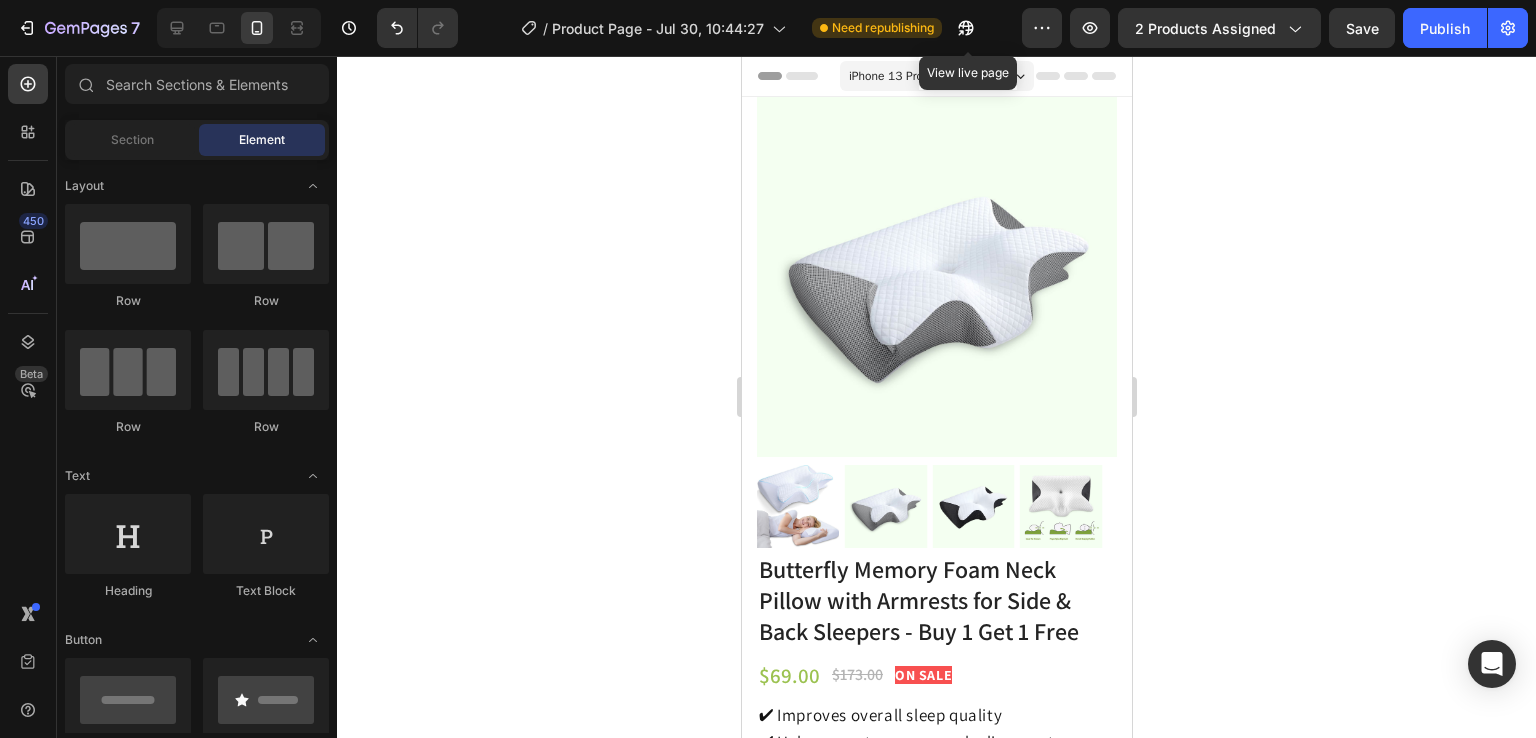 click on "iPhone 13 Pro  ( 390 px)" at bounding box center [936, 76] 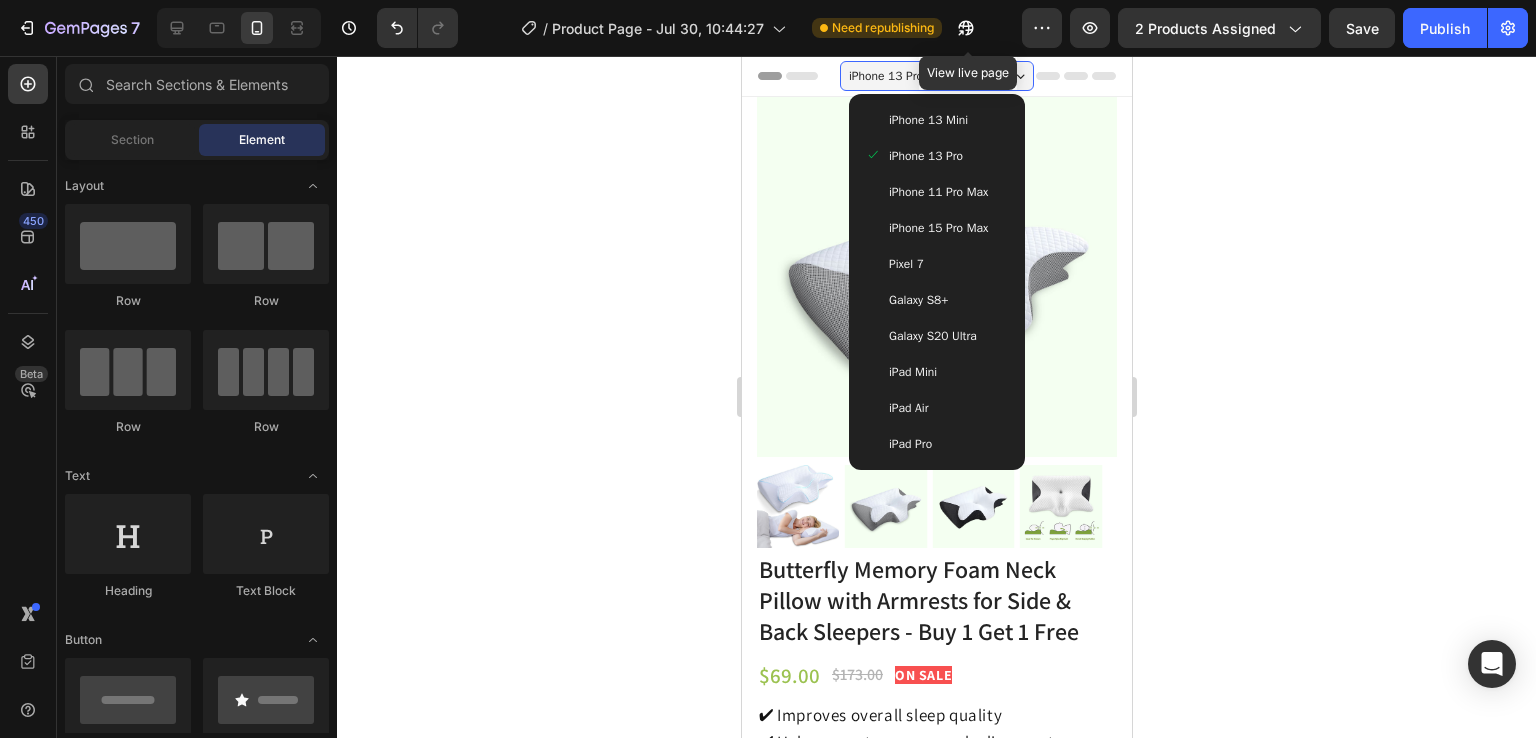 click on "iPhone 11 Pro Max" at bounding box center [937, 192] 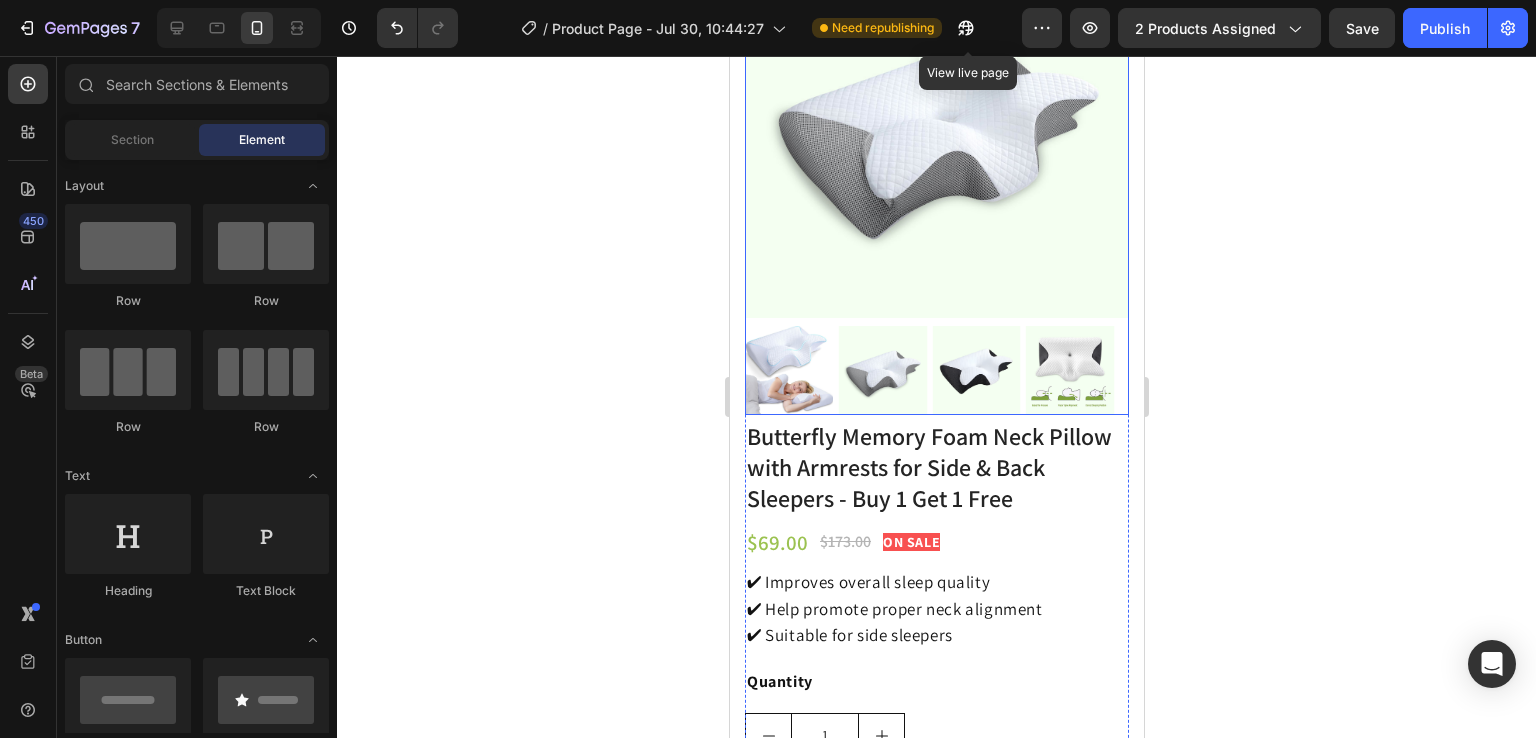 scroll, scrollTop: 0, scrollLeft: 0, axis: both 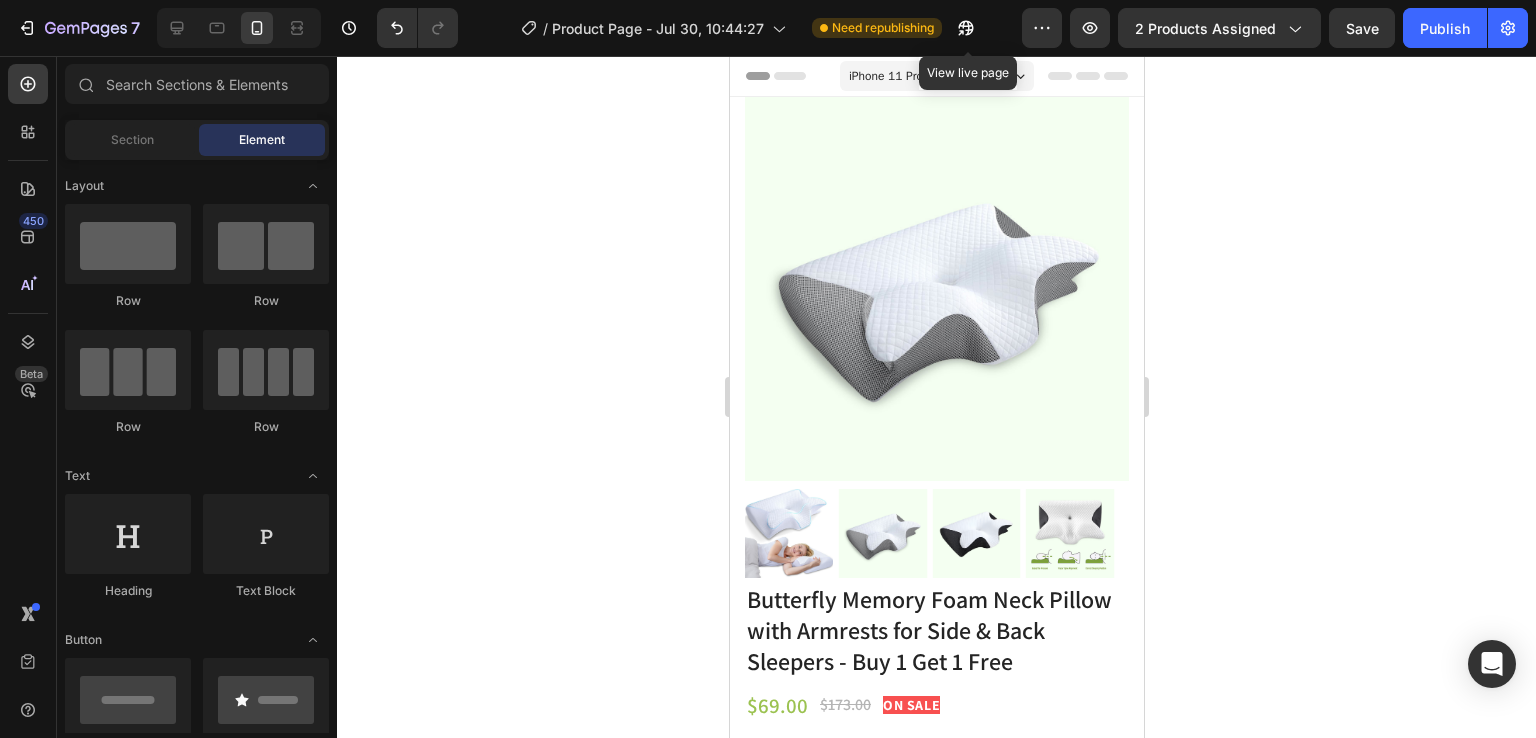 click on "iPhone 11 Pro Max  ( 414 px)" at bounding box center (918, 76) 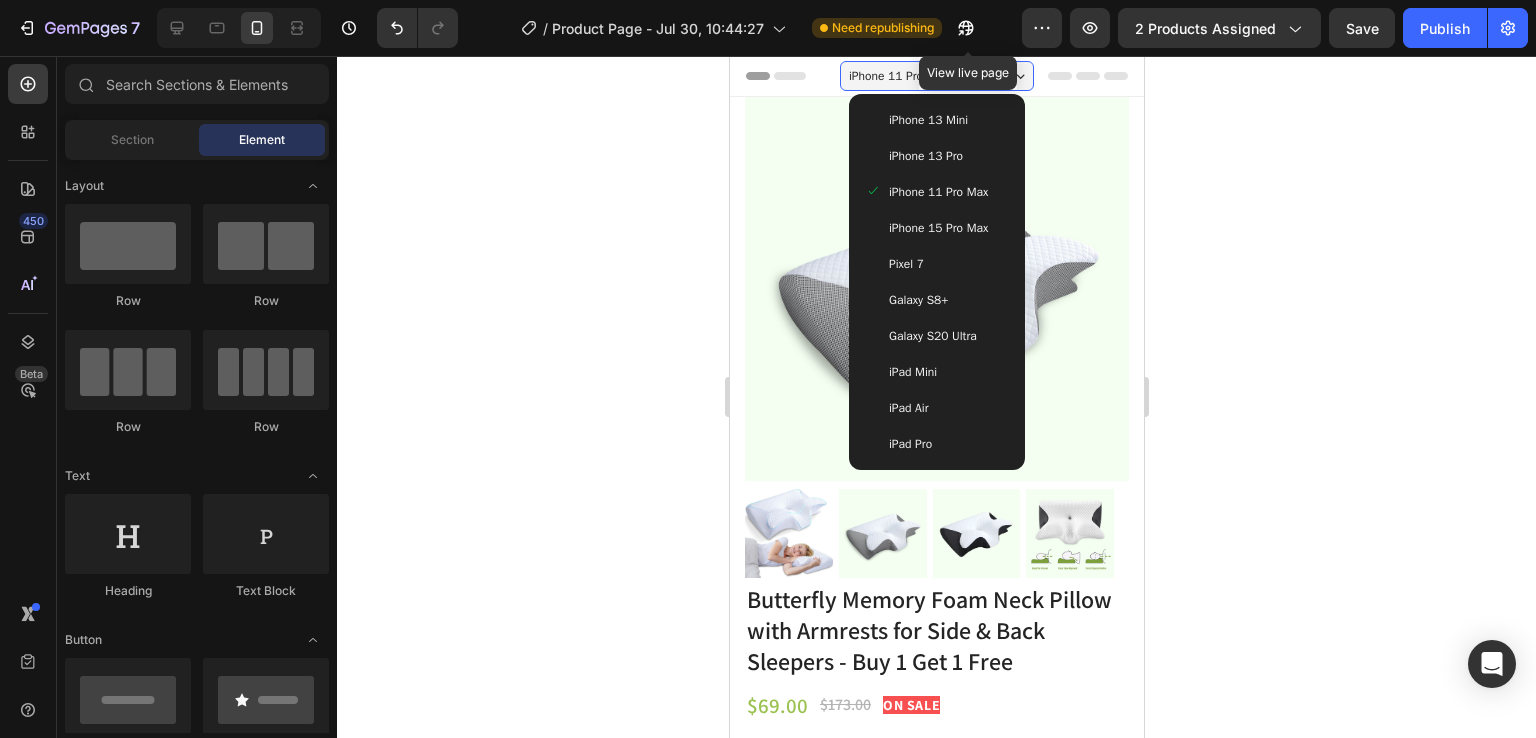 click on "iPhone 15 Pro Max" at bounding box center [937, 228] 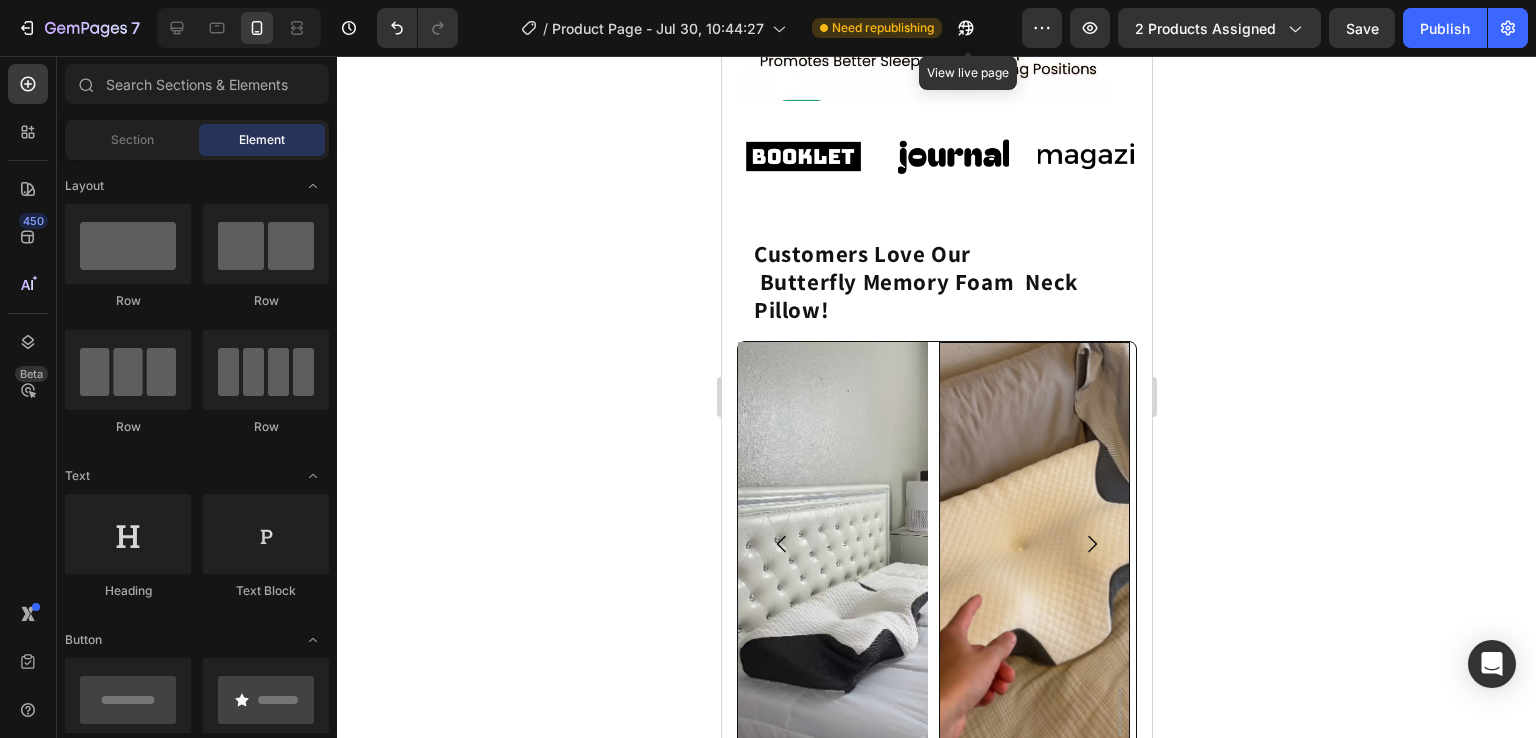 scroll, scrollTop: 1796, scrollLeft: 0, axis: vertical 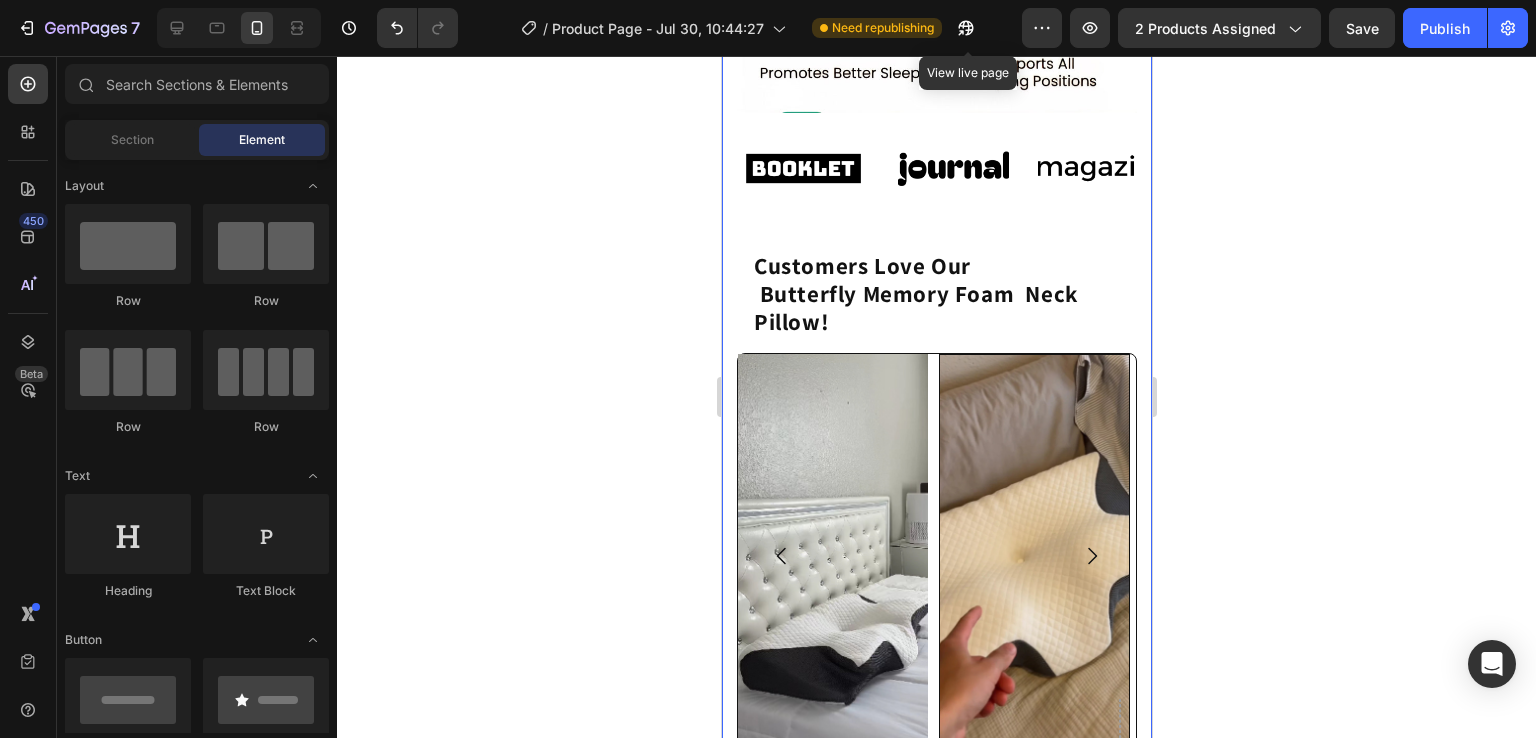 click 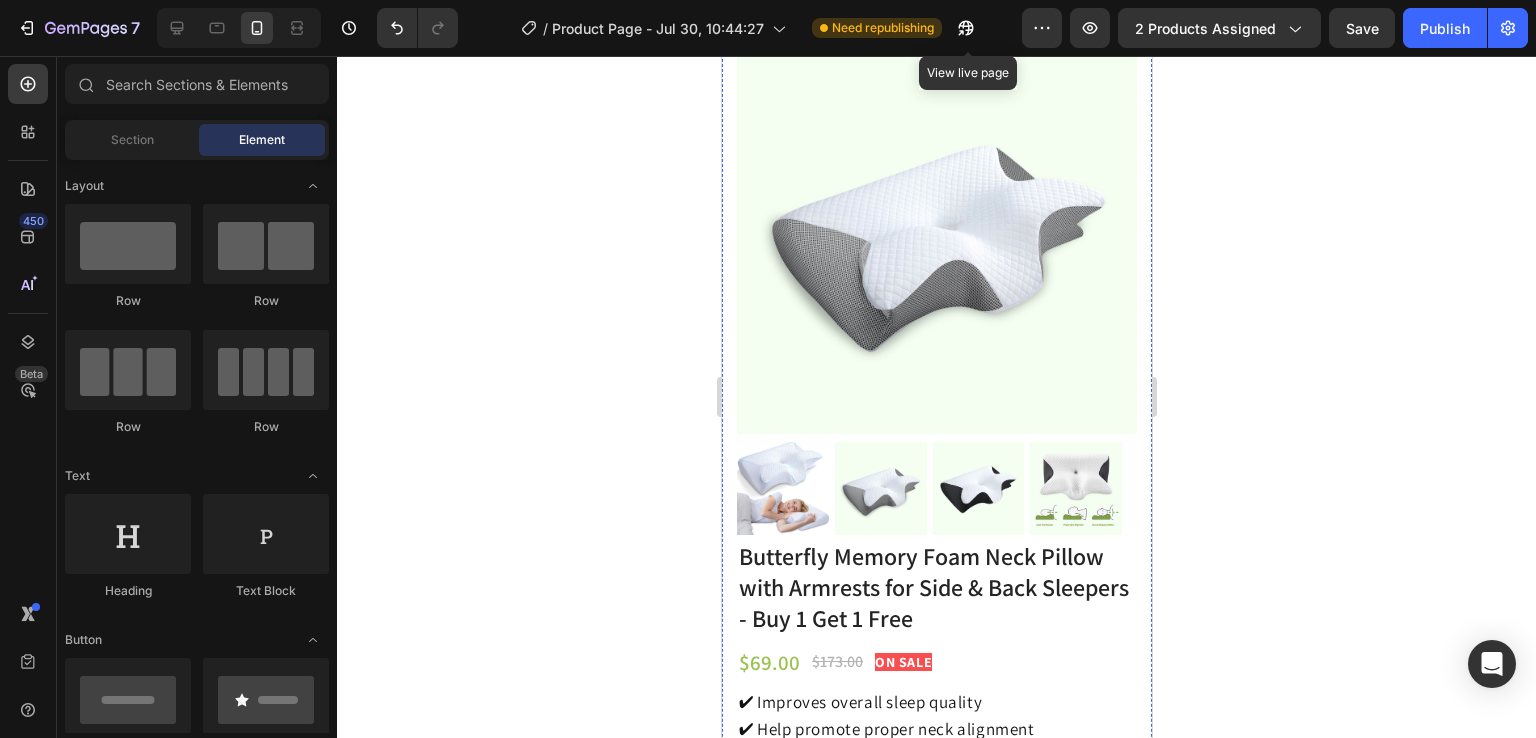 scroll, scrollTop: 0, scrollLeft: 0, axis: both 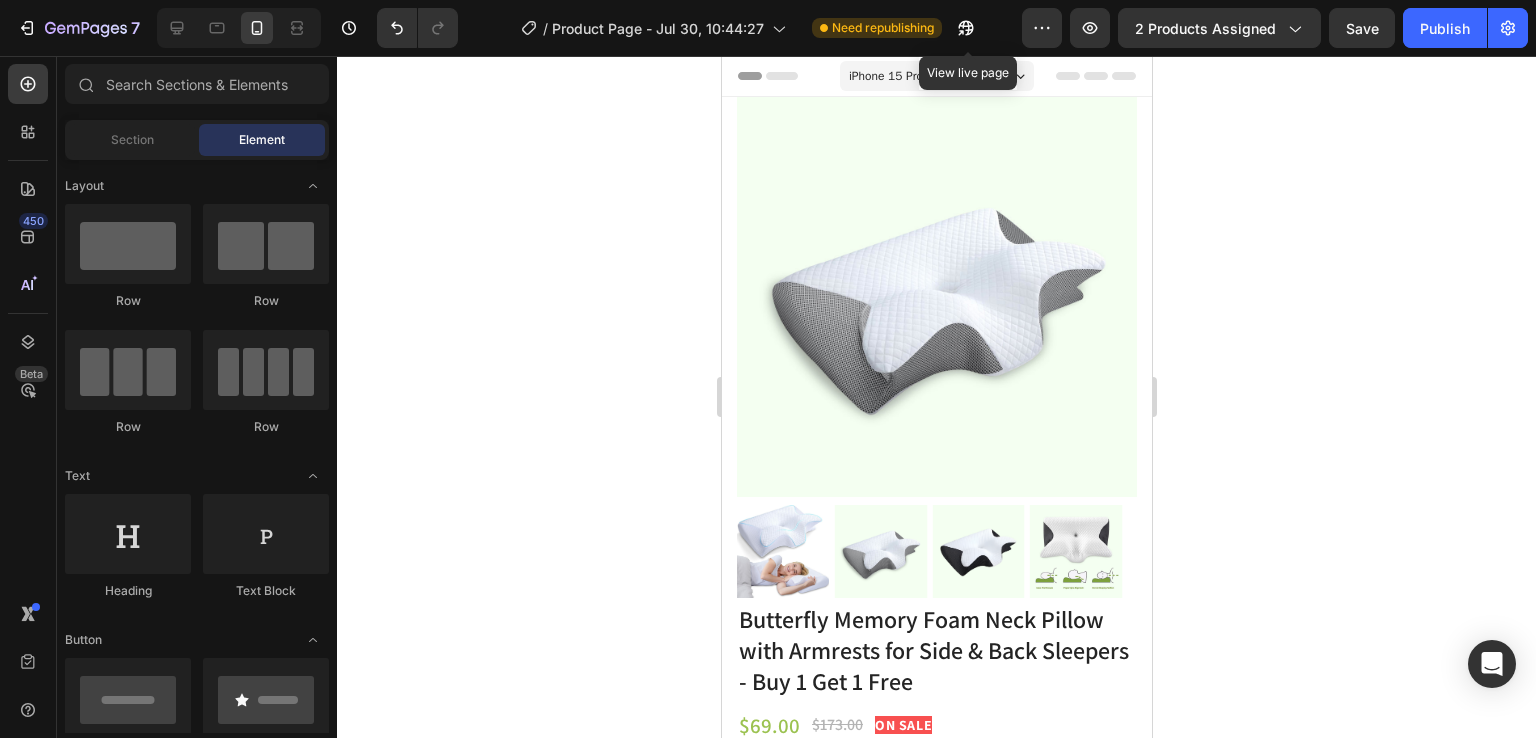 click on "iPhone 15 Pro Max  ( 430 px)" at bounding box center [918, 76] 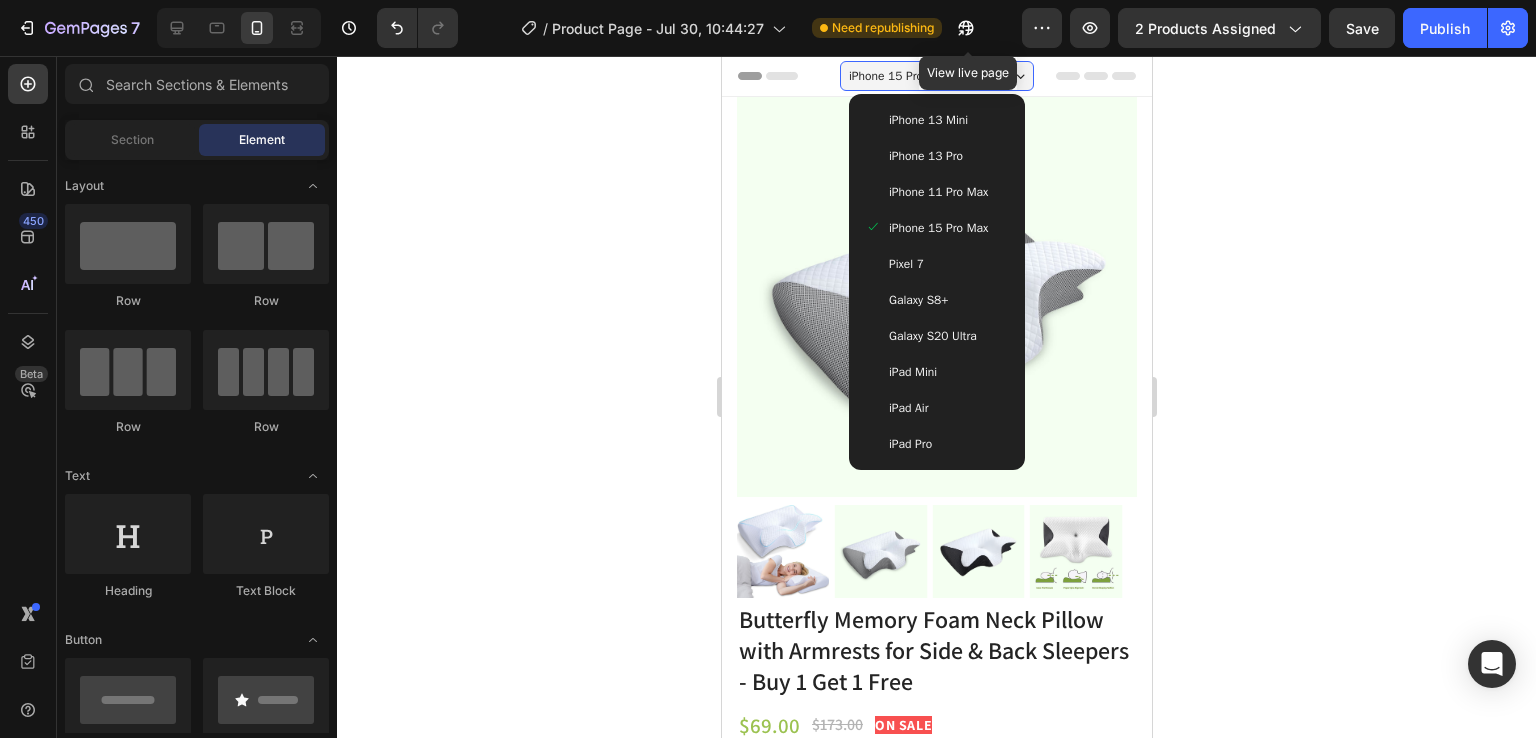 click on "iPhone 13 Mini" at bounding box center (927, 120) 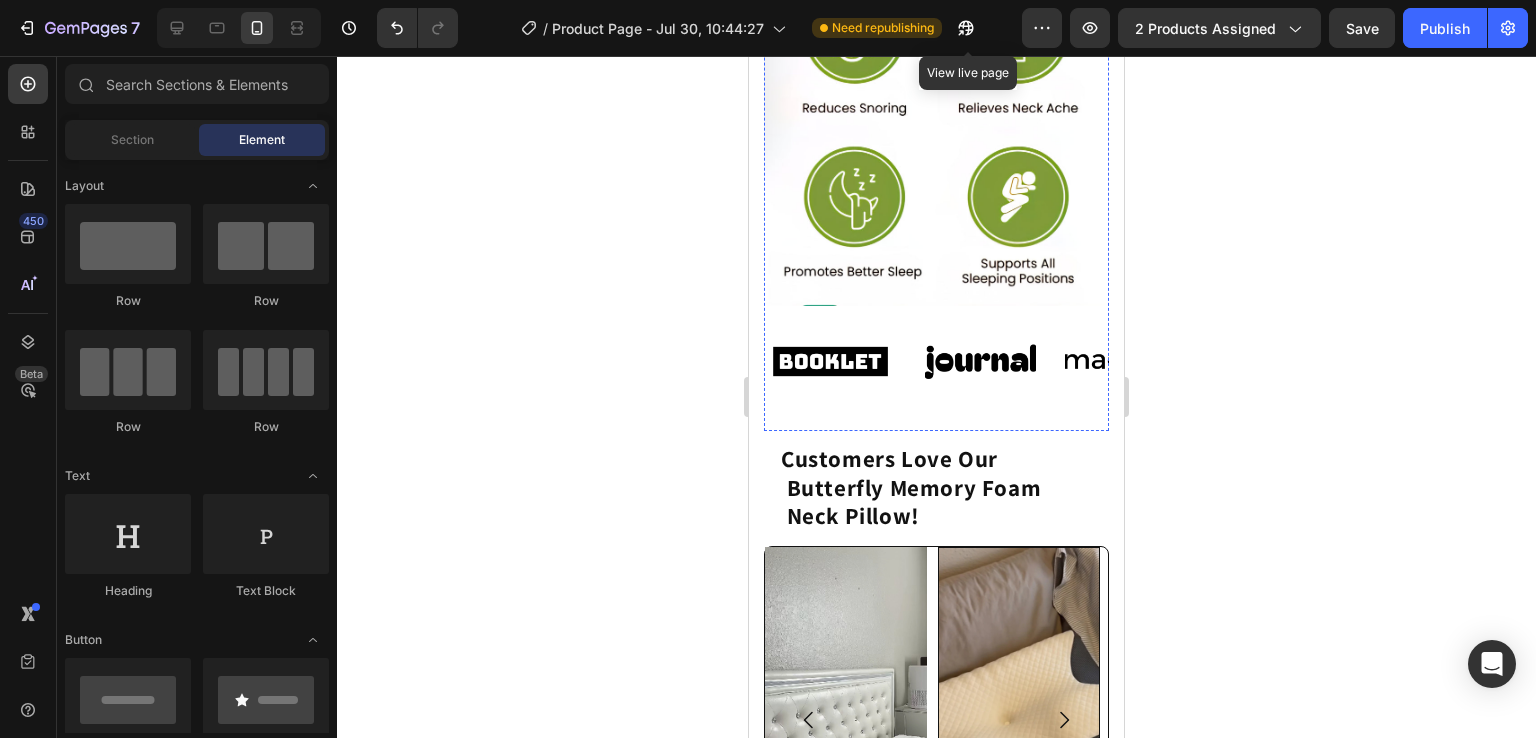 scroll, scrollTop: 1480, scrollLeft: 0, axis: vertical 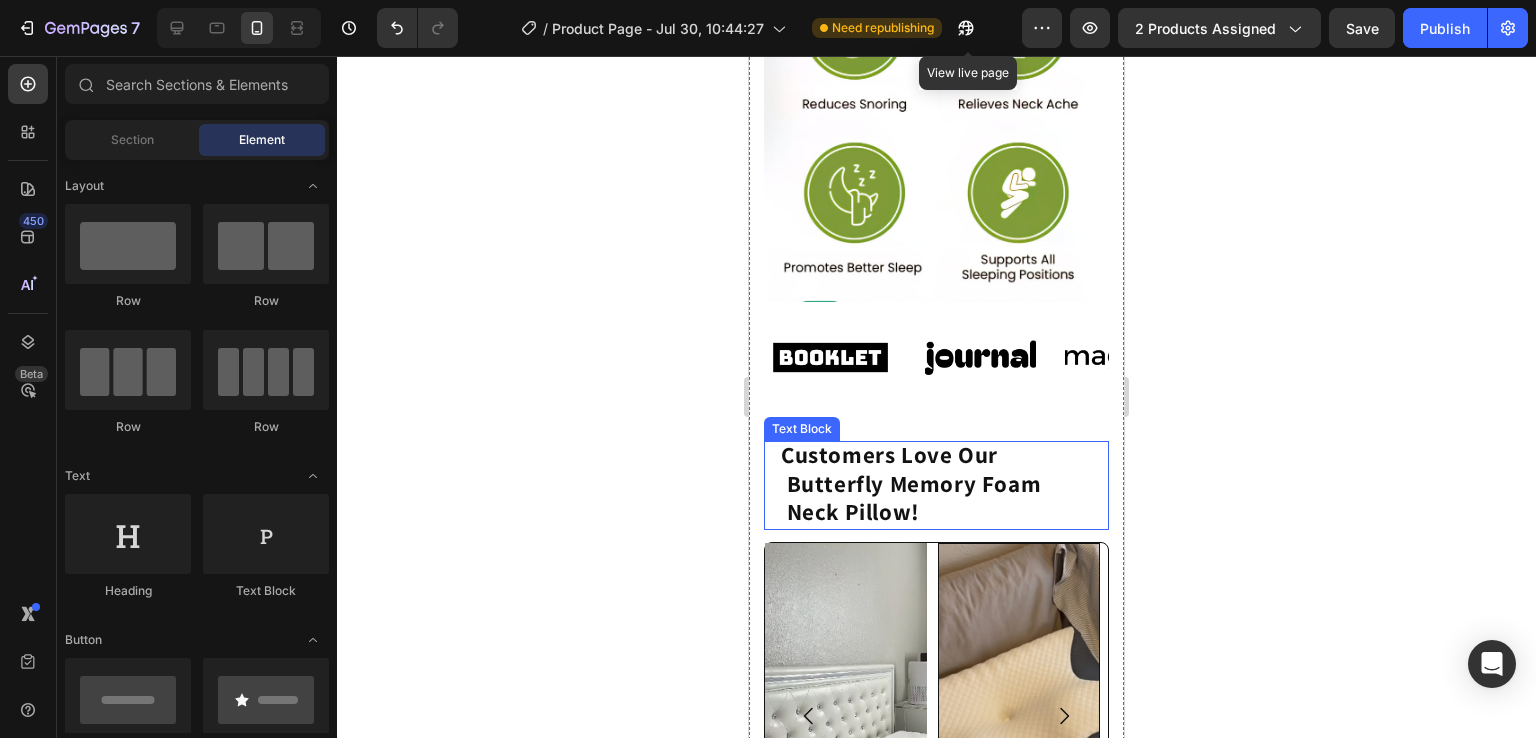 click on "Customers Love Our                Butterfly Memory Foam  Neck Pillow!" 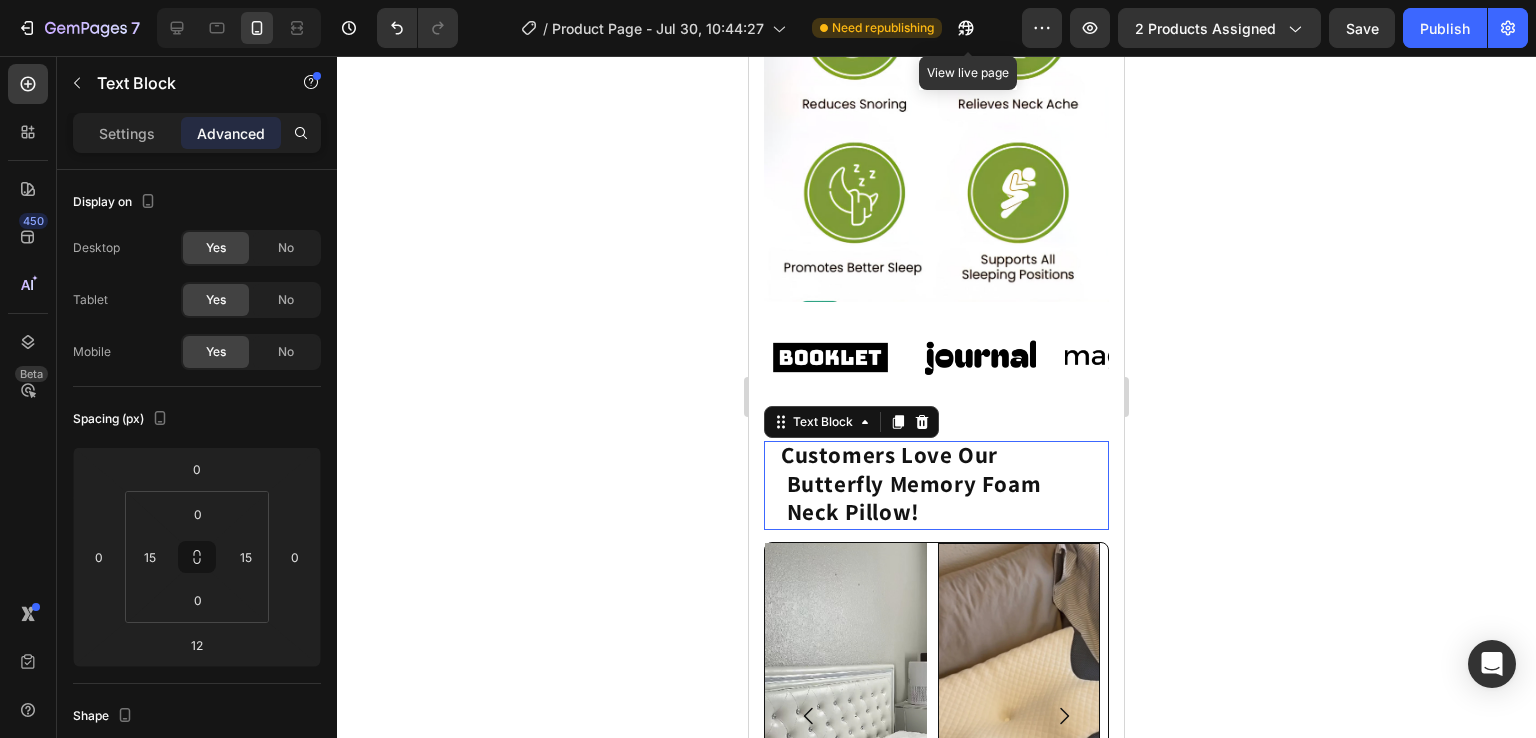 click on "Customers Love Our                Butterfly Memory Foam  Neck Pillow!" 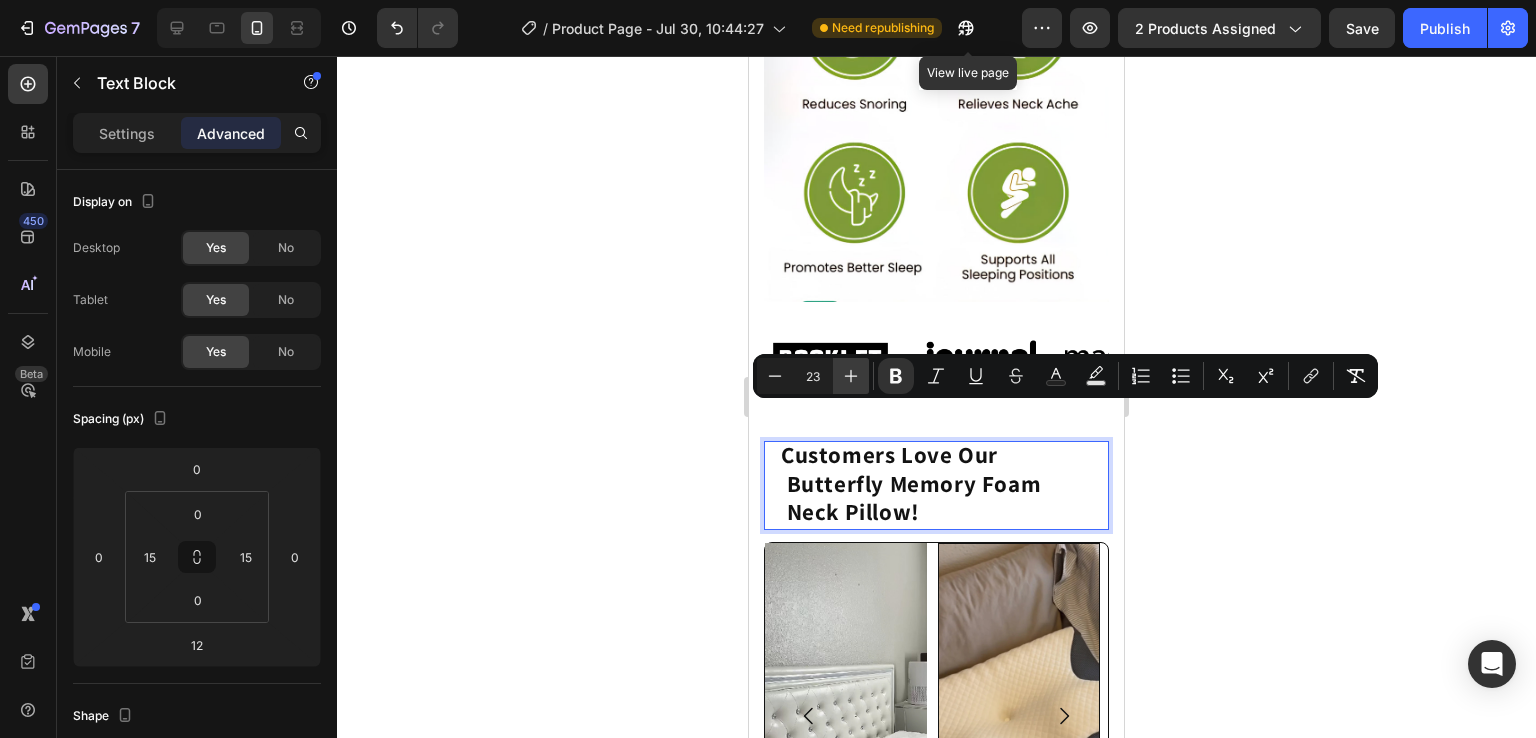 click 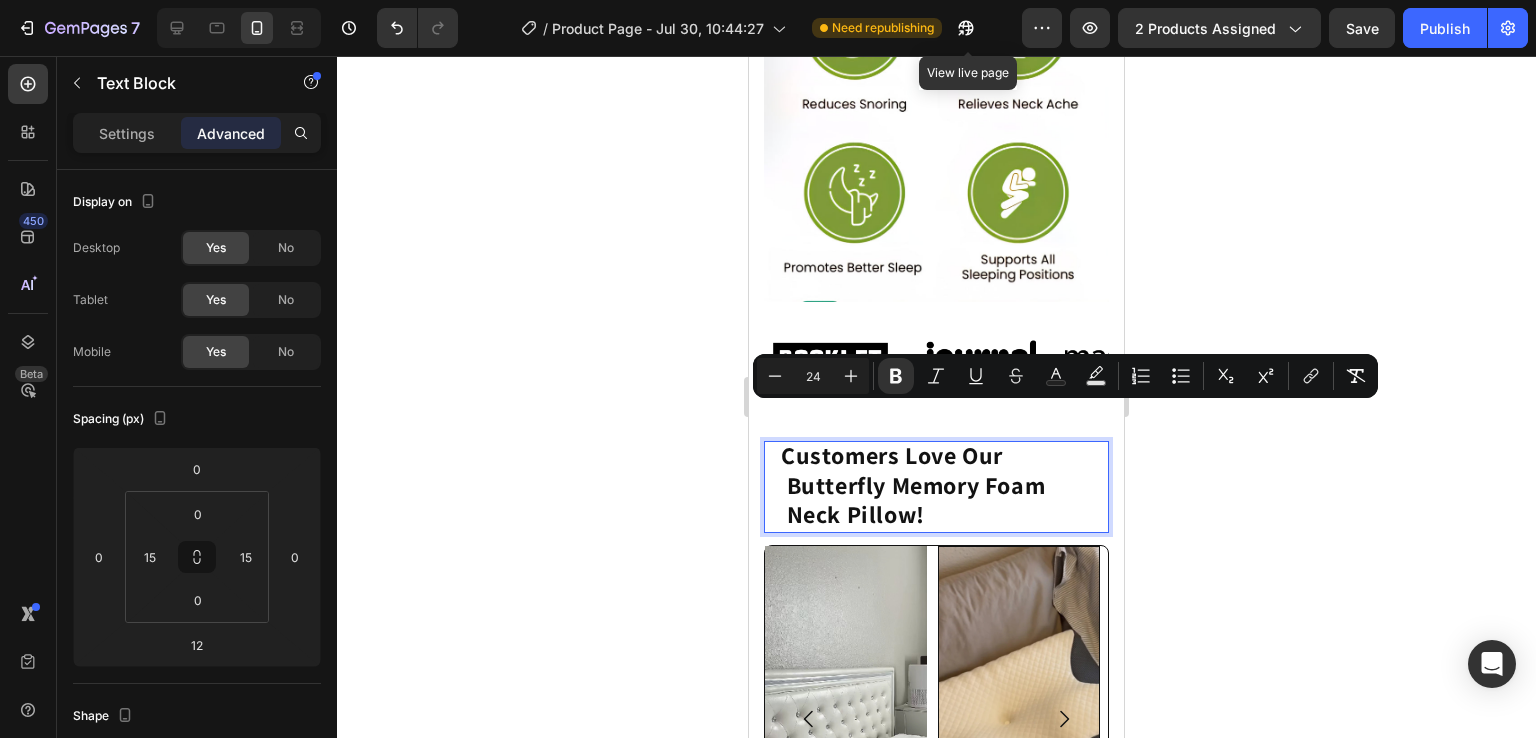 click 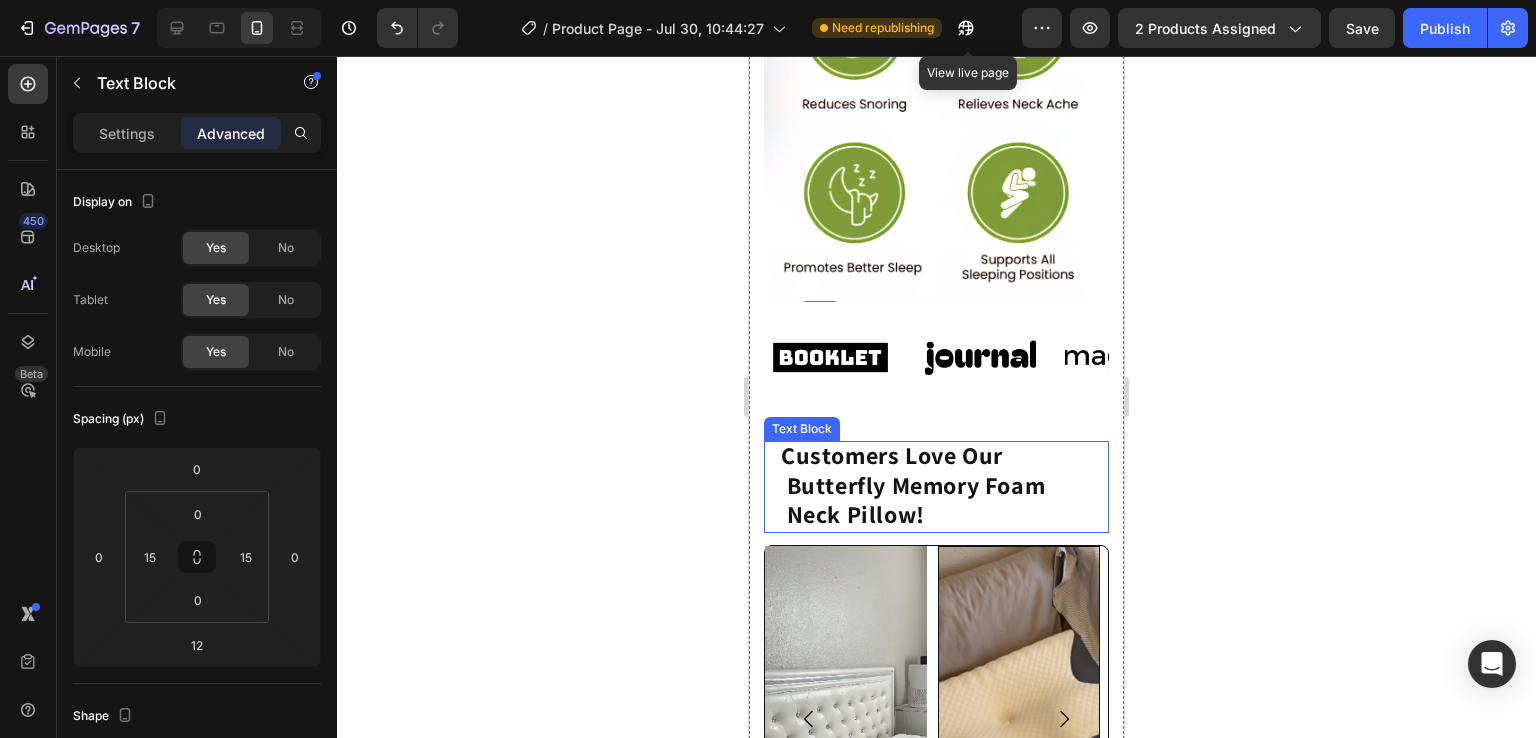 click on "Customers Love Our                Butterfly Memory Foam  Neck Pillow!" 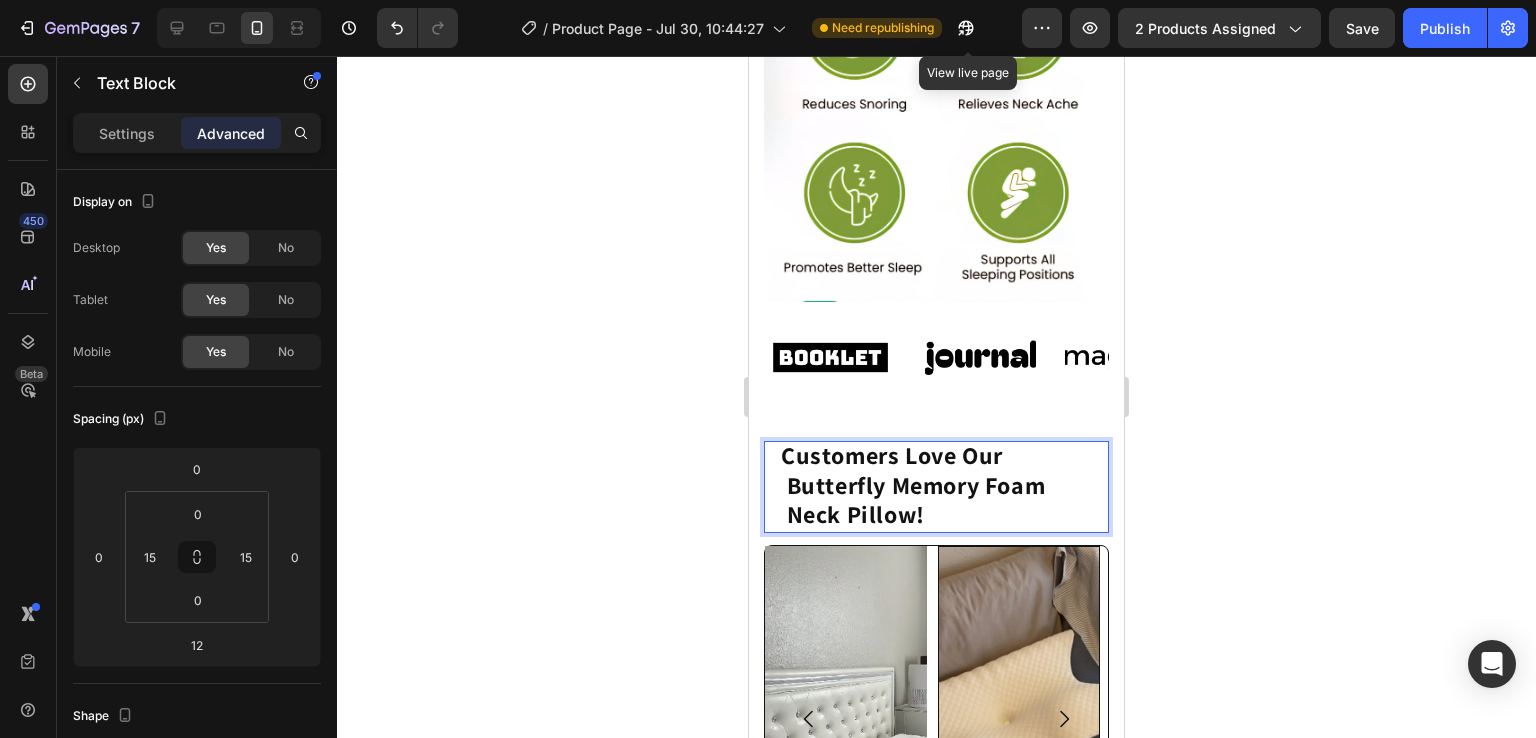 click on "Customers Love Our                Butterfly Memory Foam  Neck Pillow!" 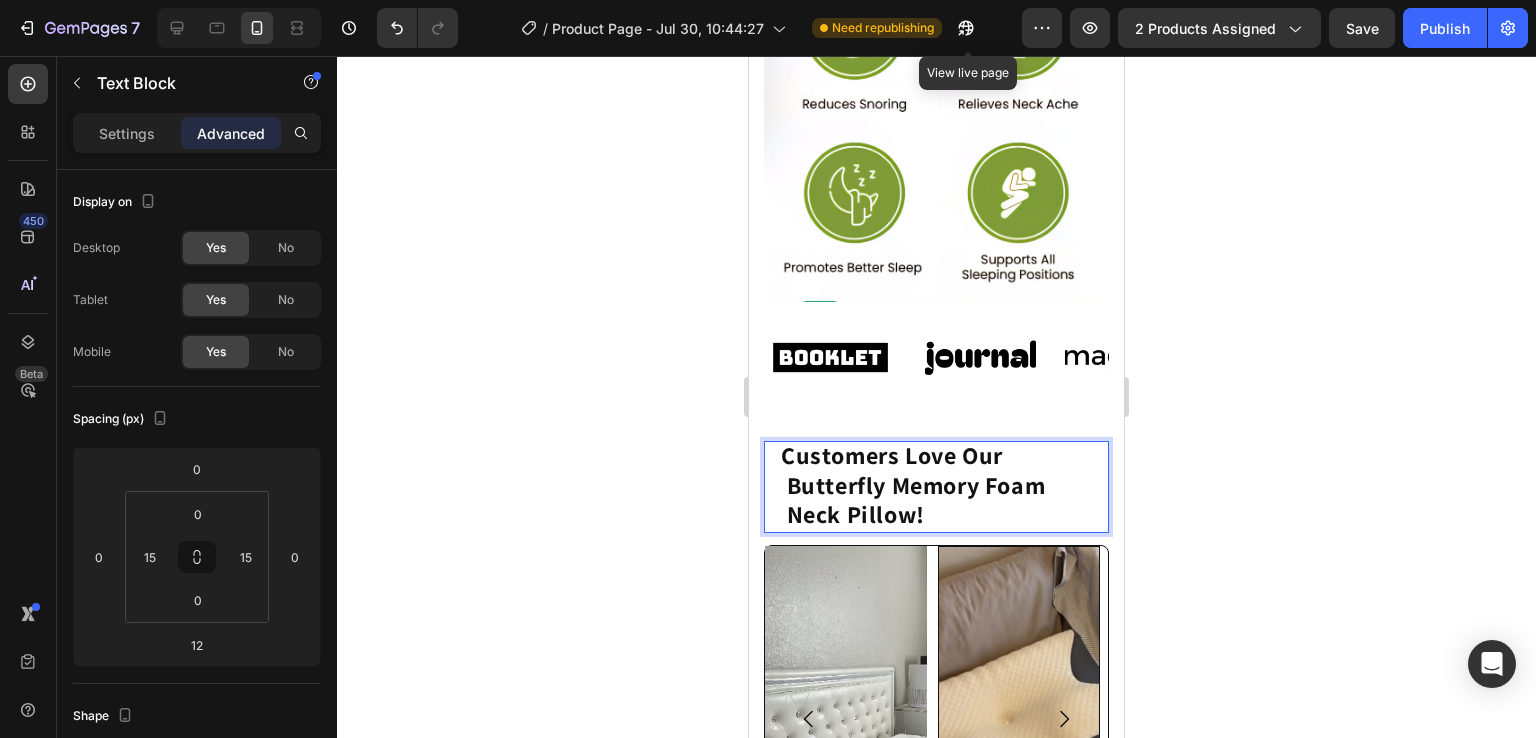 click on "Customers Love Our              Butterfly Memory Foam  Neck Pillow!" 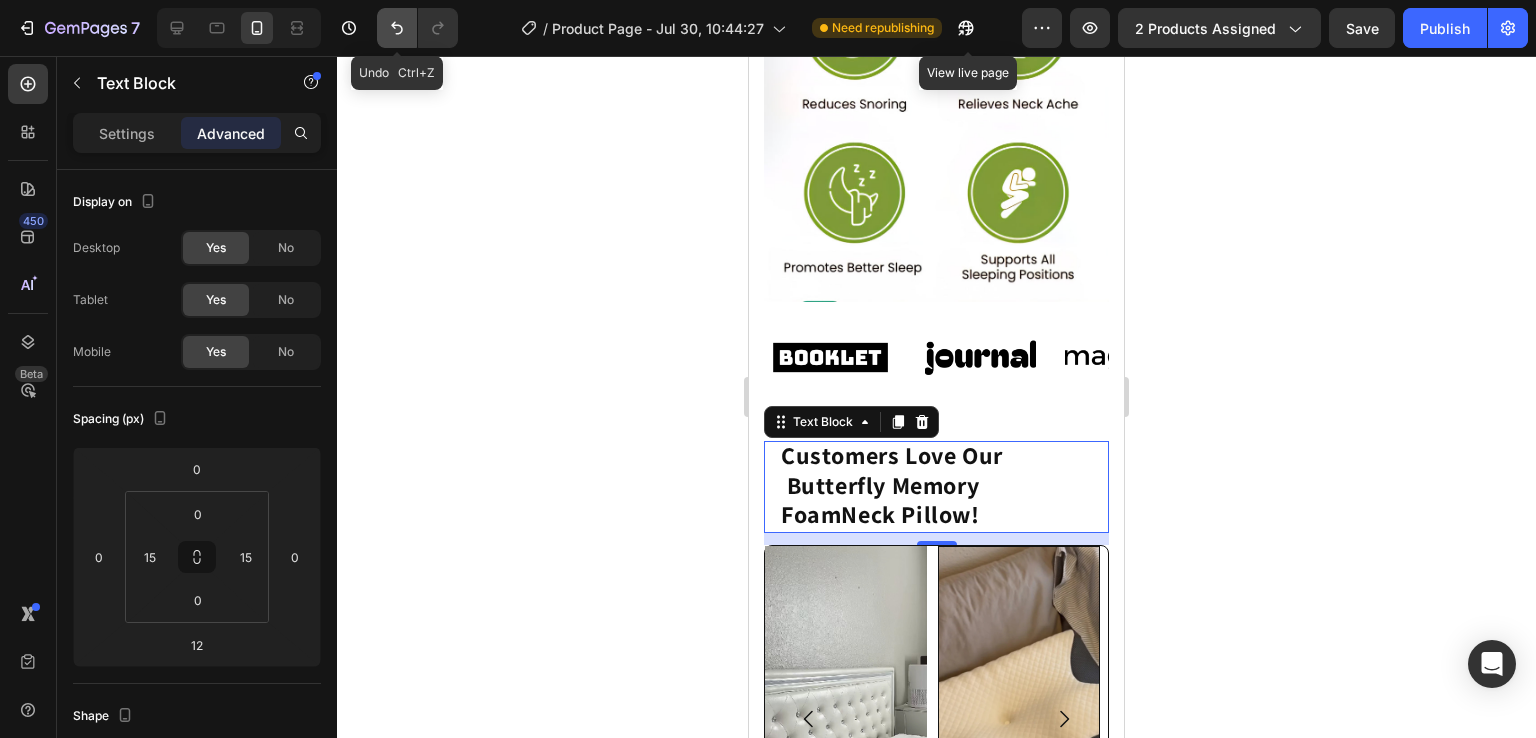 click 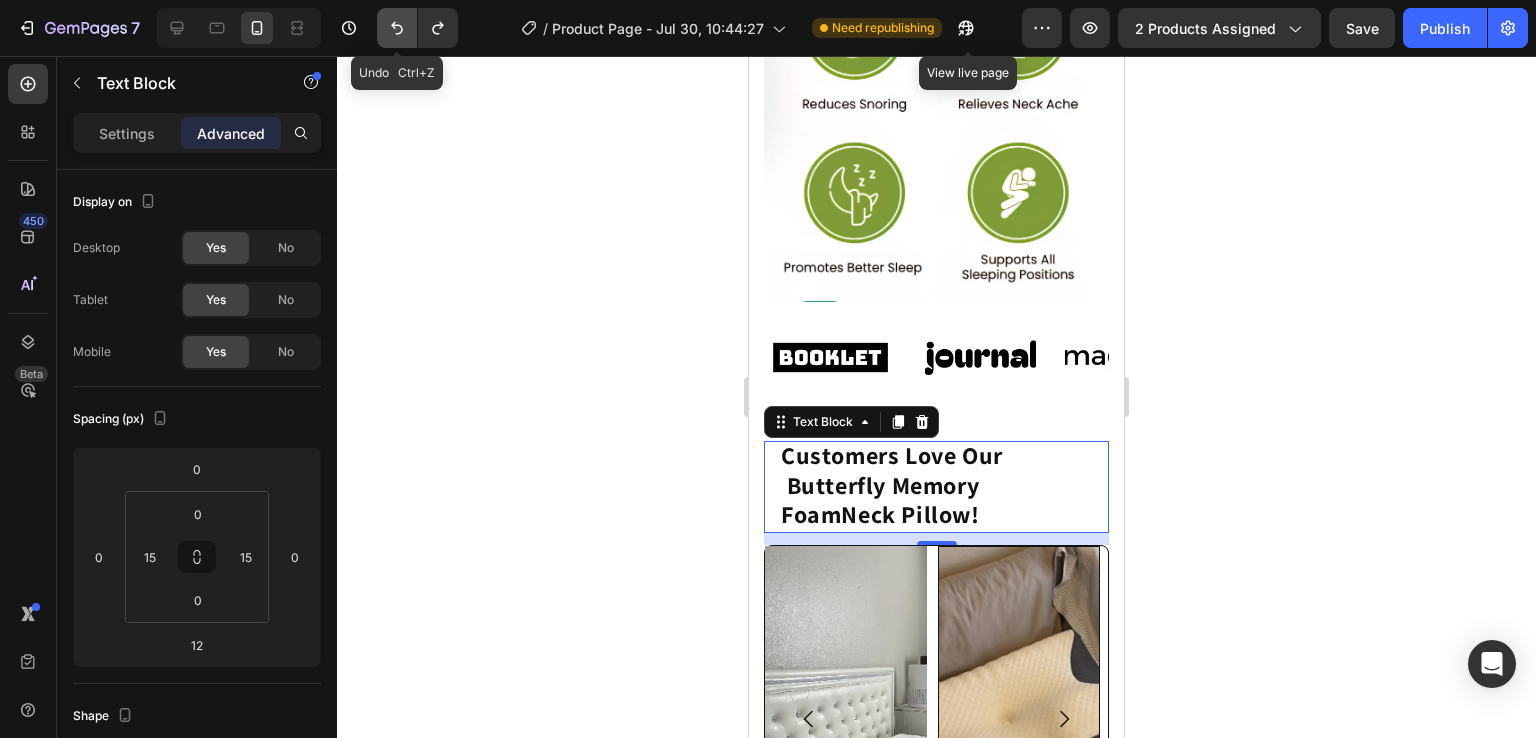 click 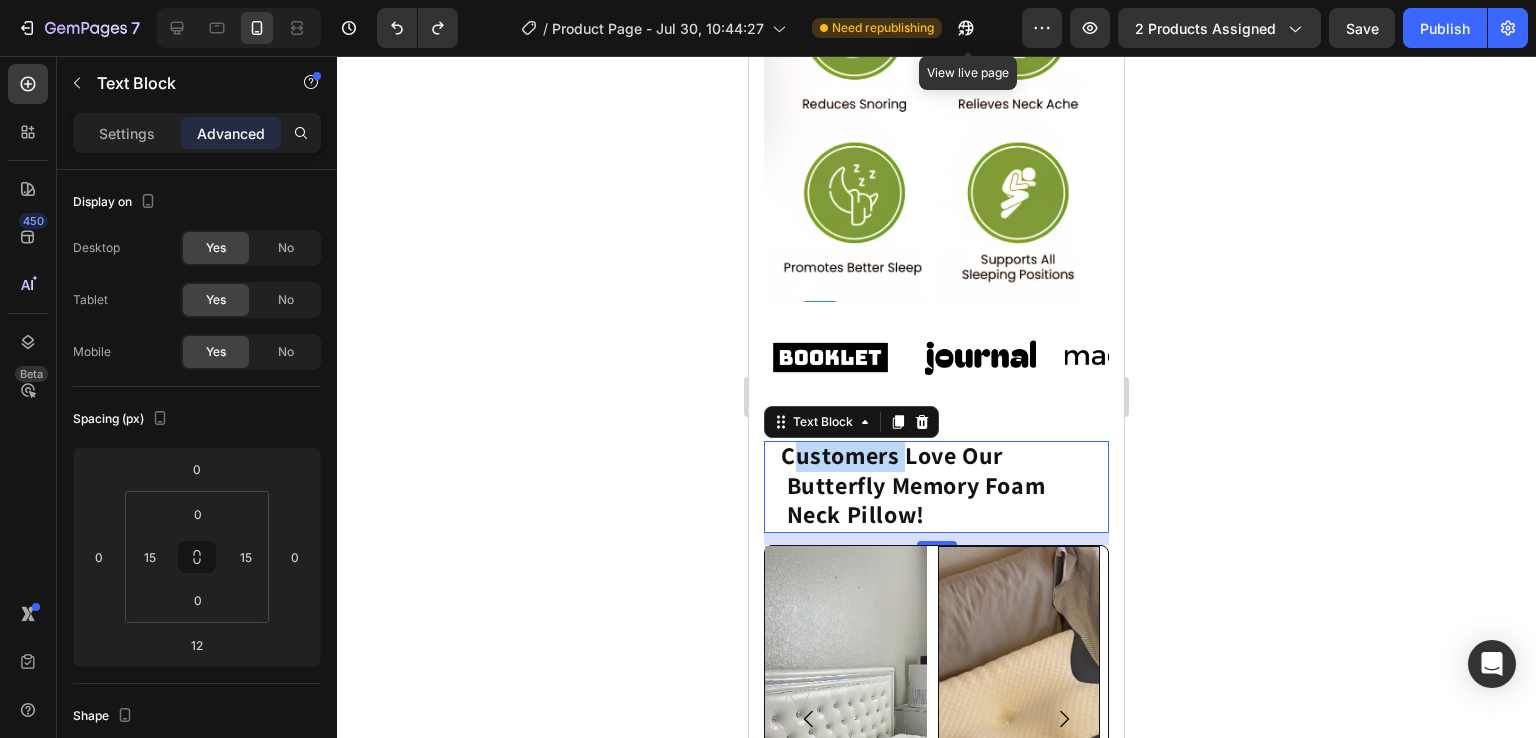 click on "Customers Love Our              Butterfly Memory Foam  Neck Pillow!" 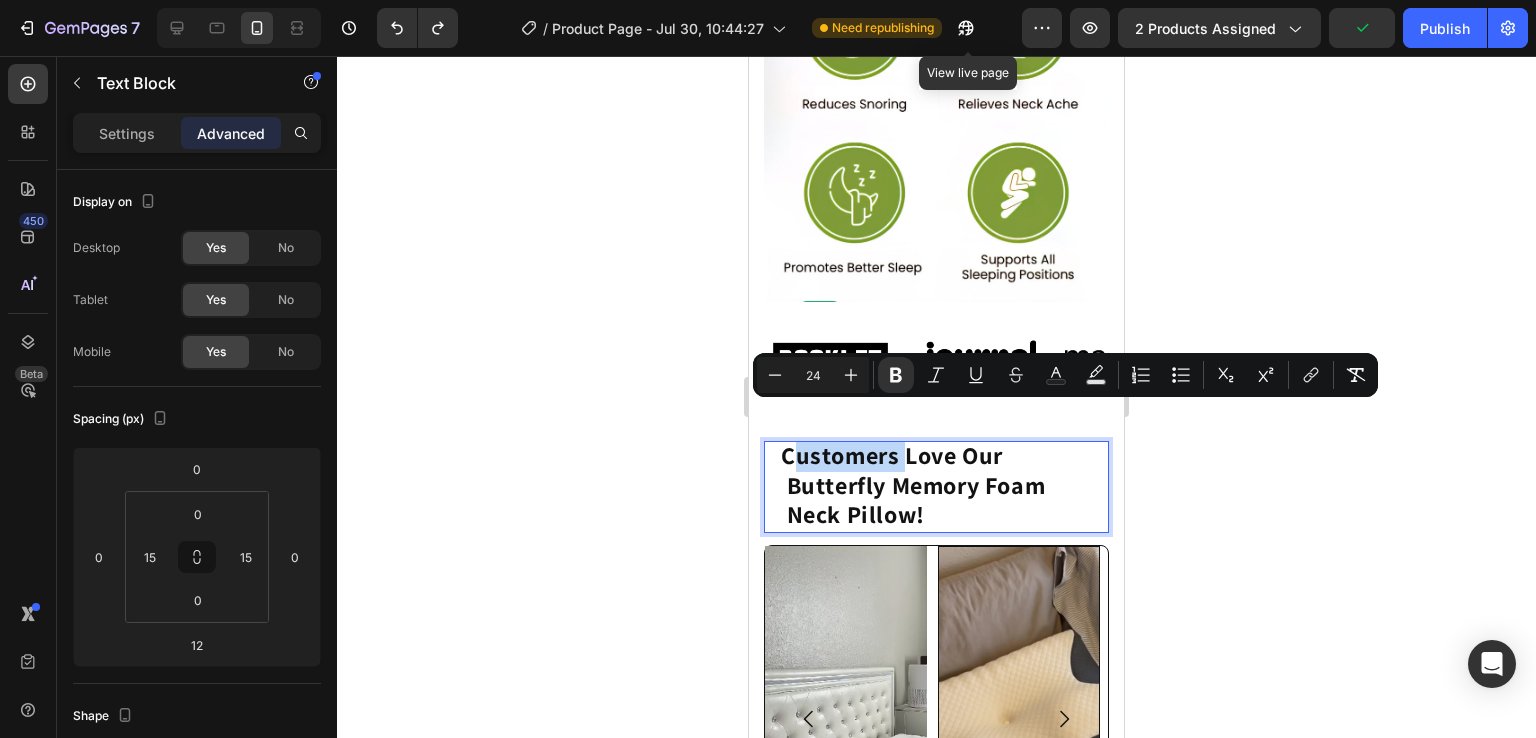 drag, startPoint x: 814, startPoint y: 429, endPoint x: 845, endPoint y: 469, distance: 50.606323 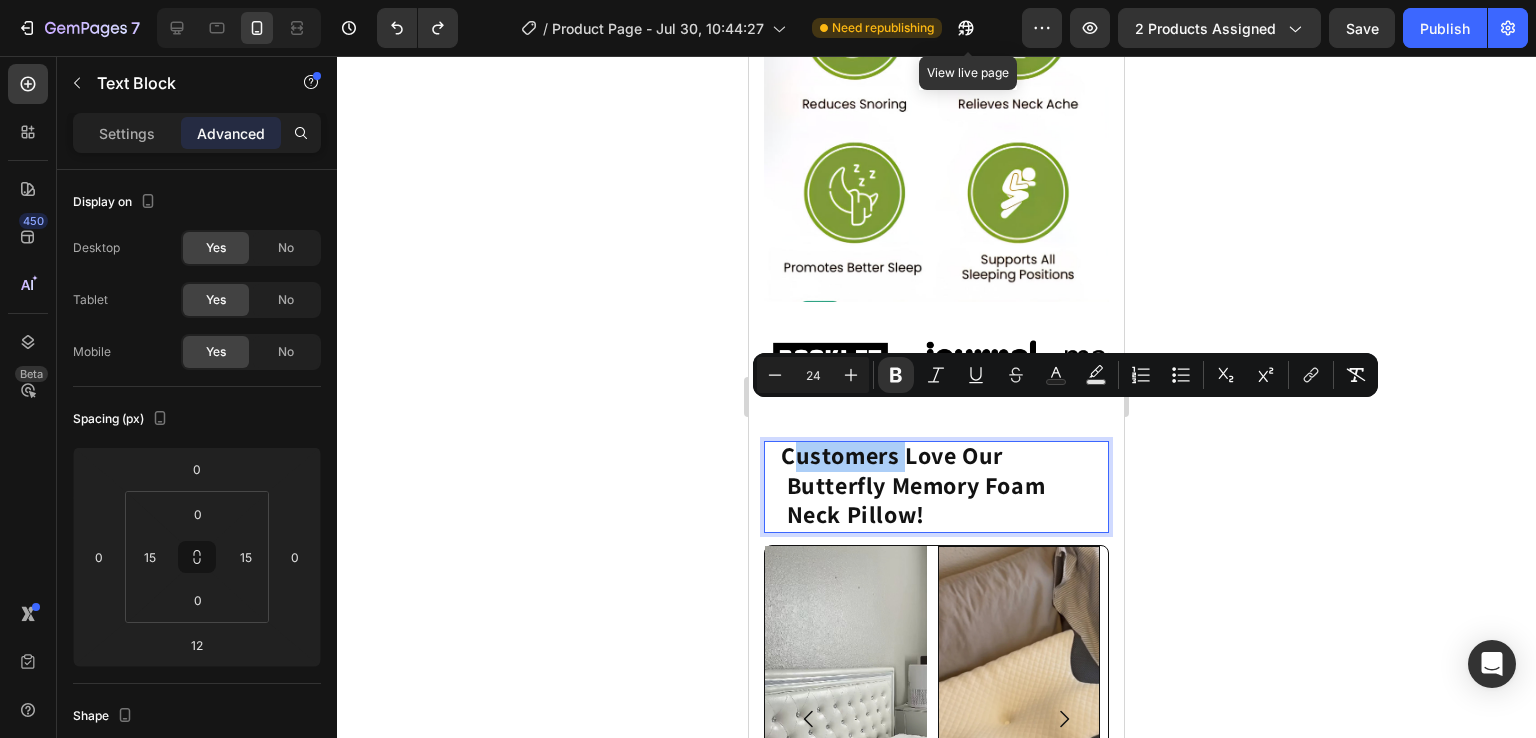 click on "Advanced" at bounding box center [231, 133] 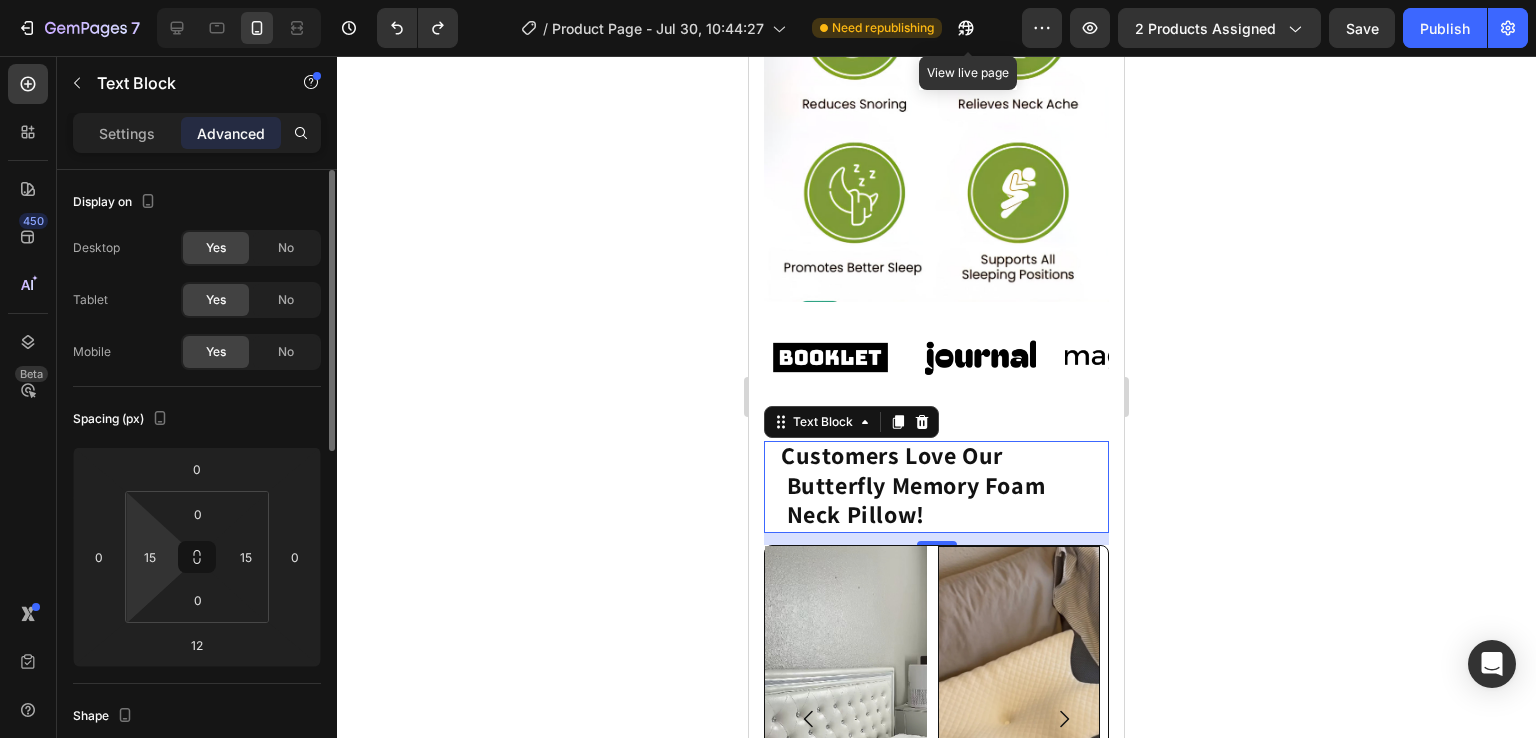 click on "15" at bounding box center (150, 557) 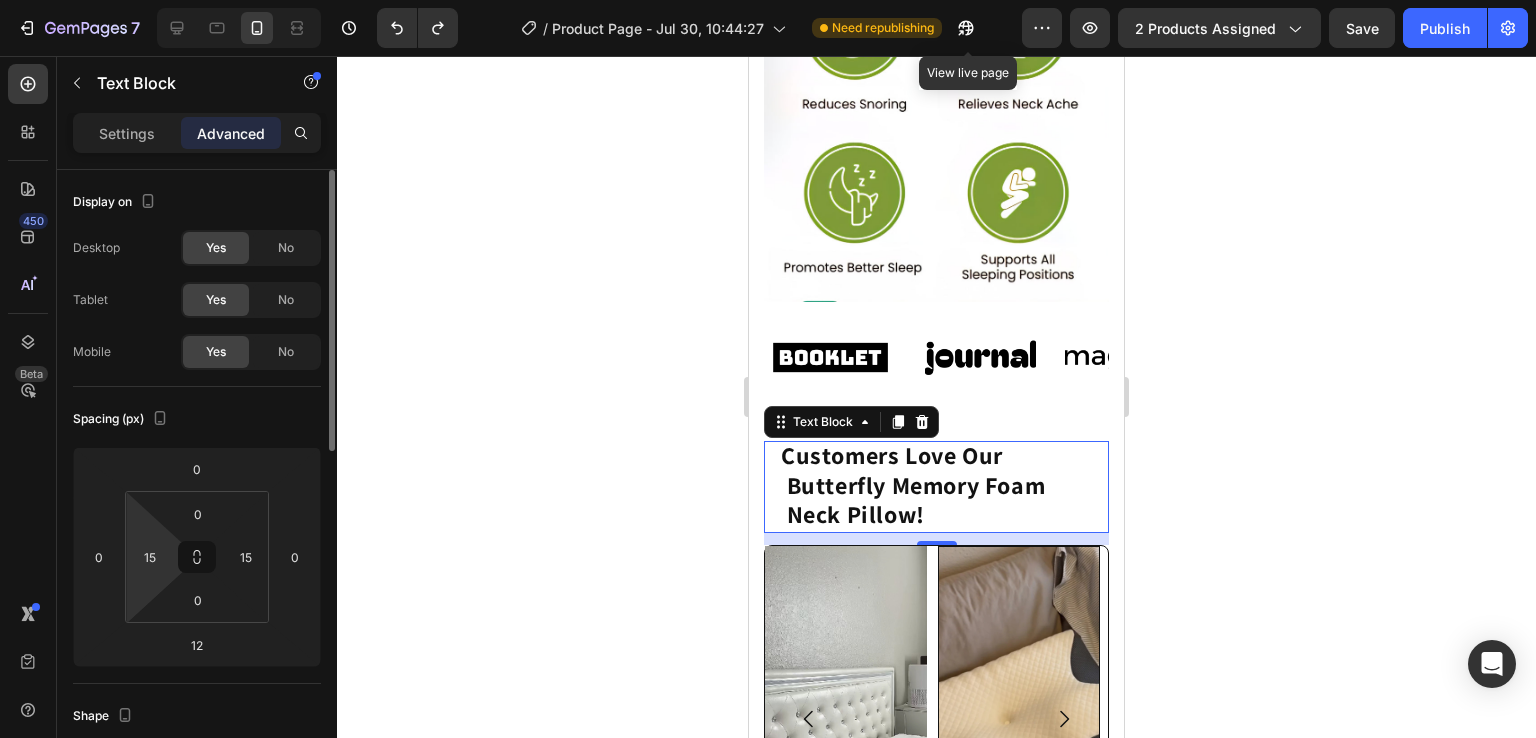 click on "15" at bounding box center (150, 557) 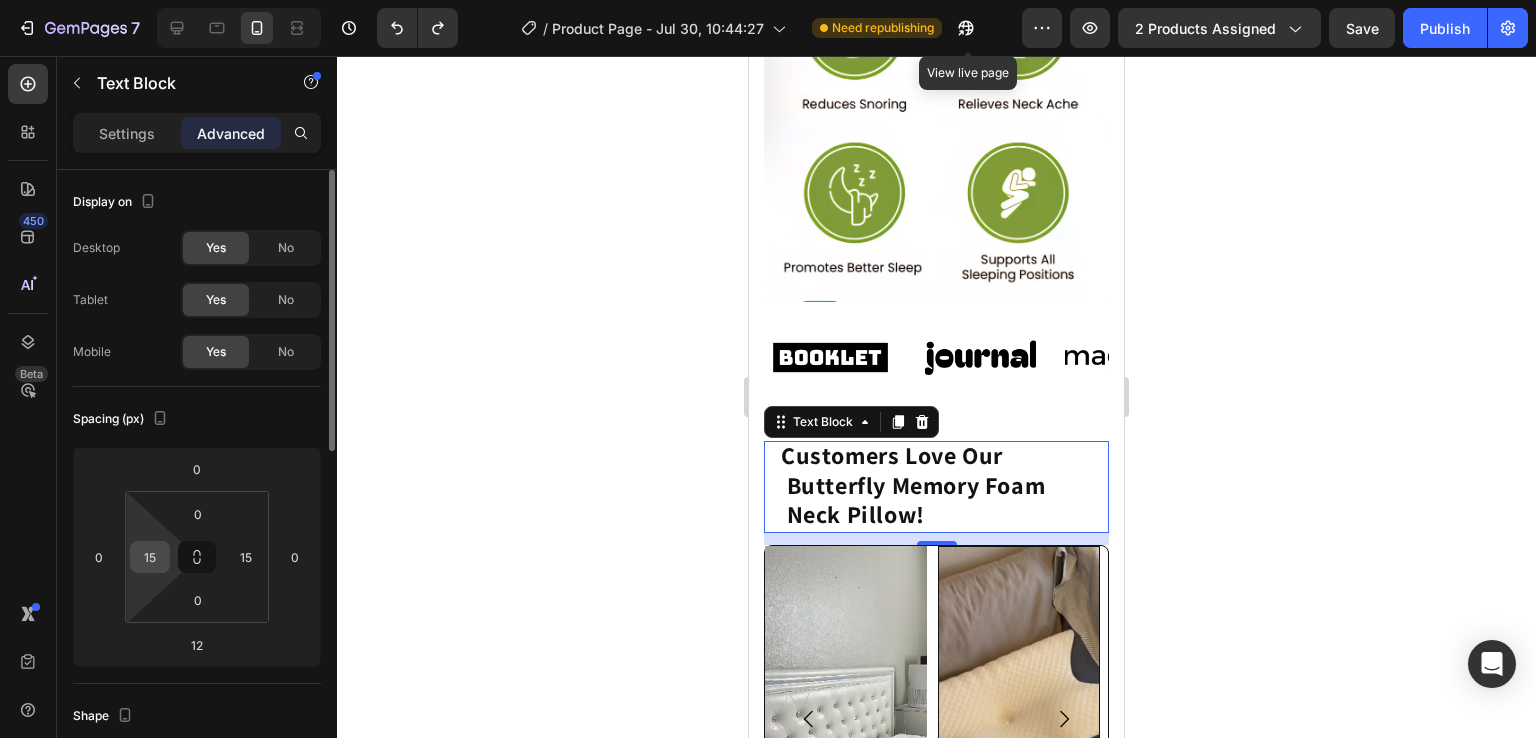 click on "15" at bounding box center (150, 557) 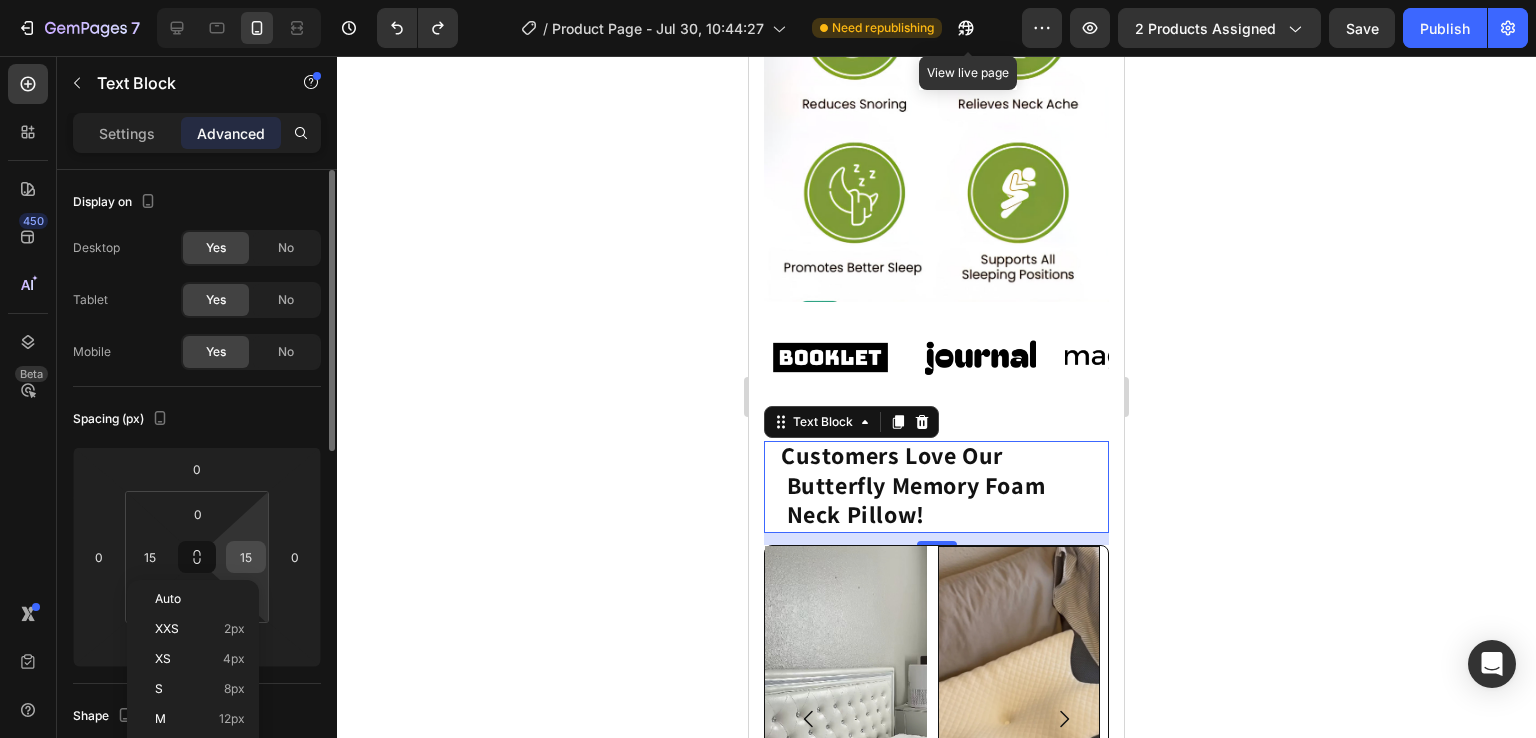 click on "15" at bounding box center [246, 557] 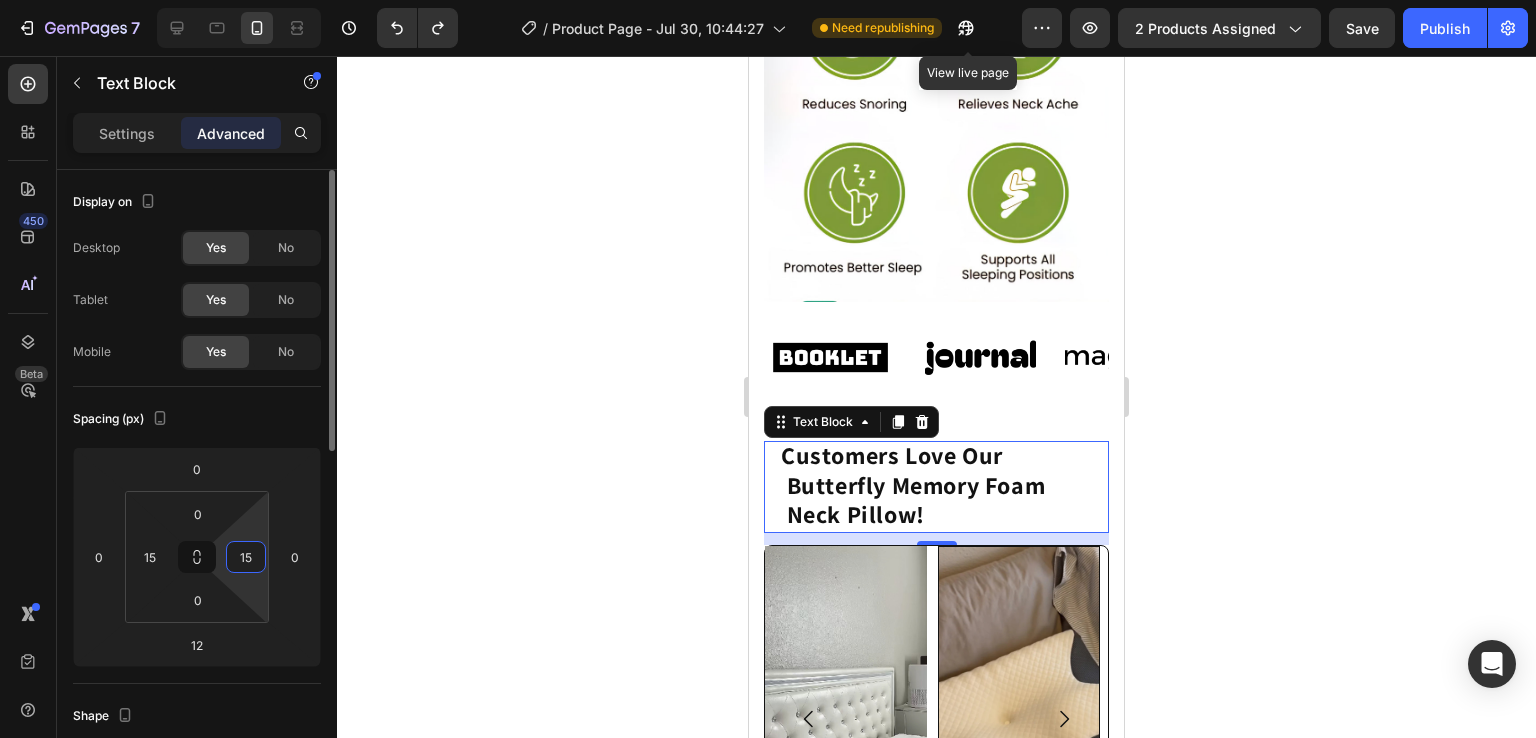 click on "15" at bounding box center [246, 557] 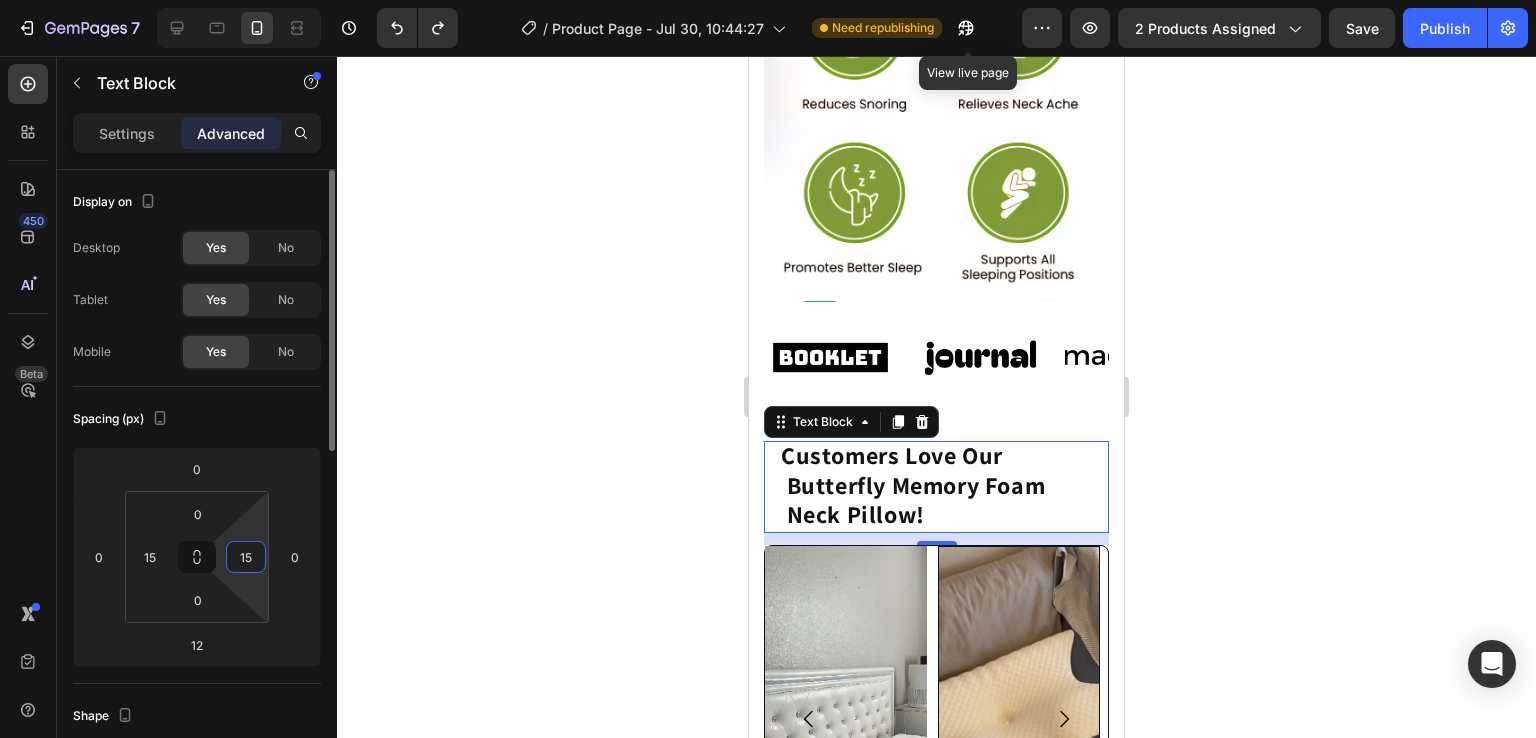 click on "15" at bounding box center [246, 557] 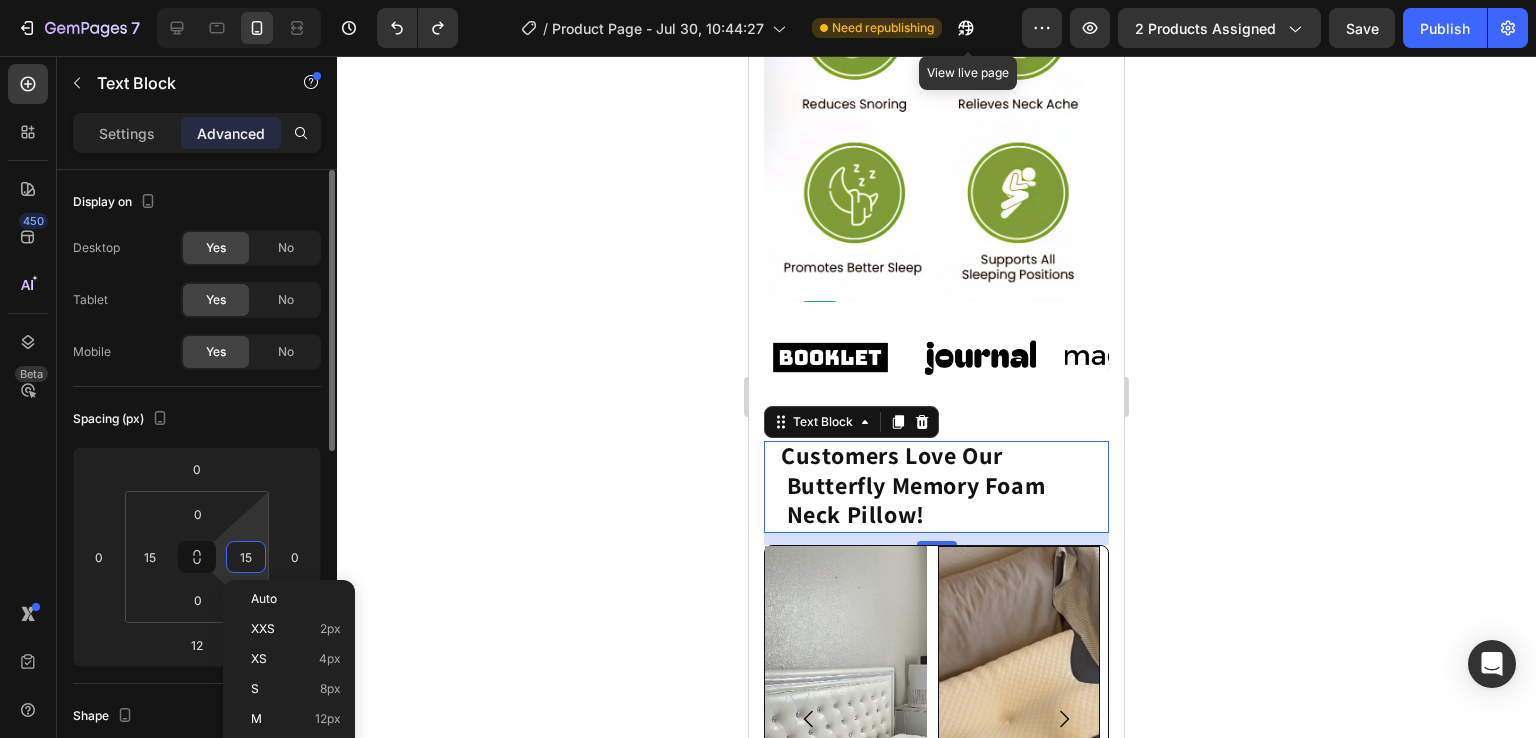 type 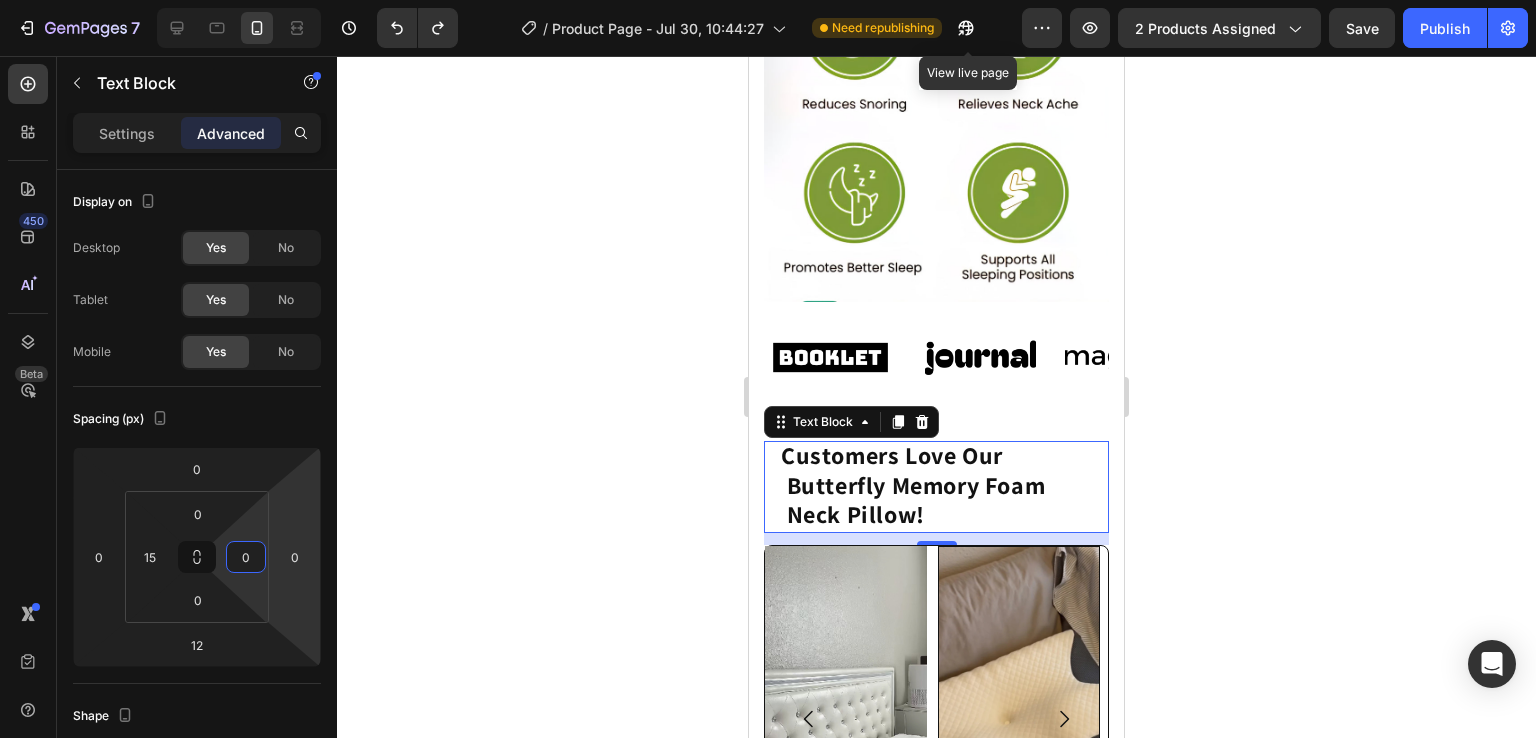 click 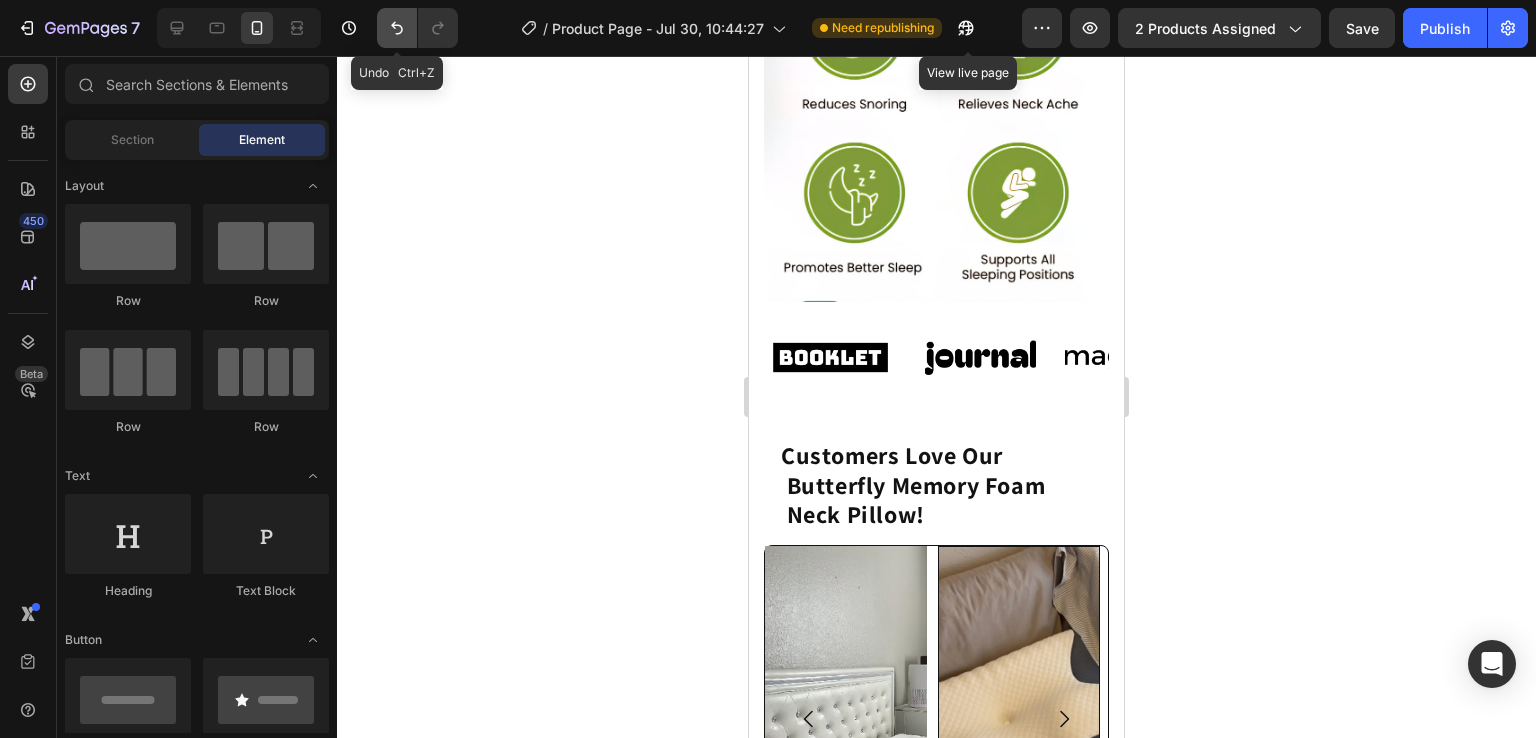 click 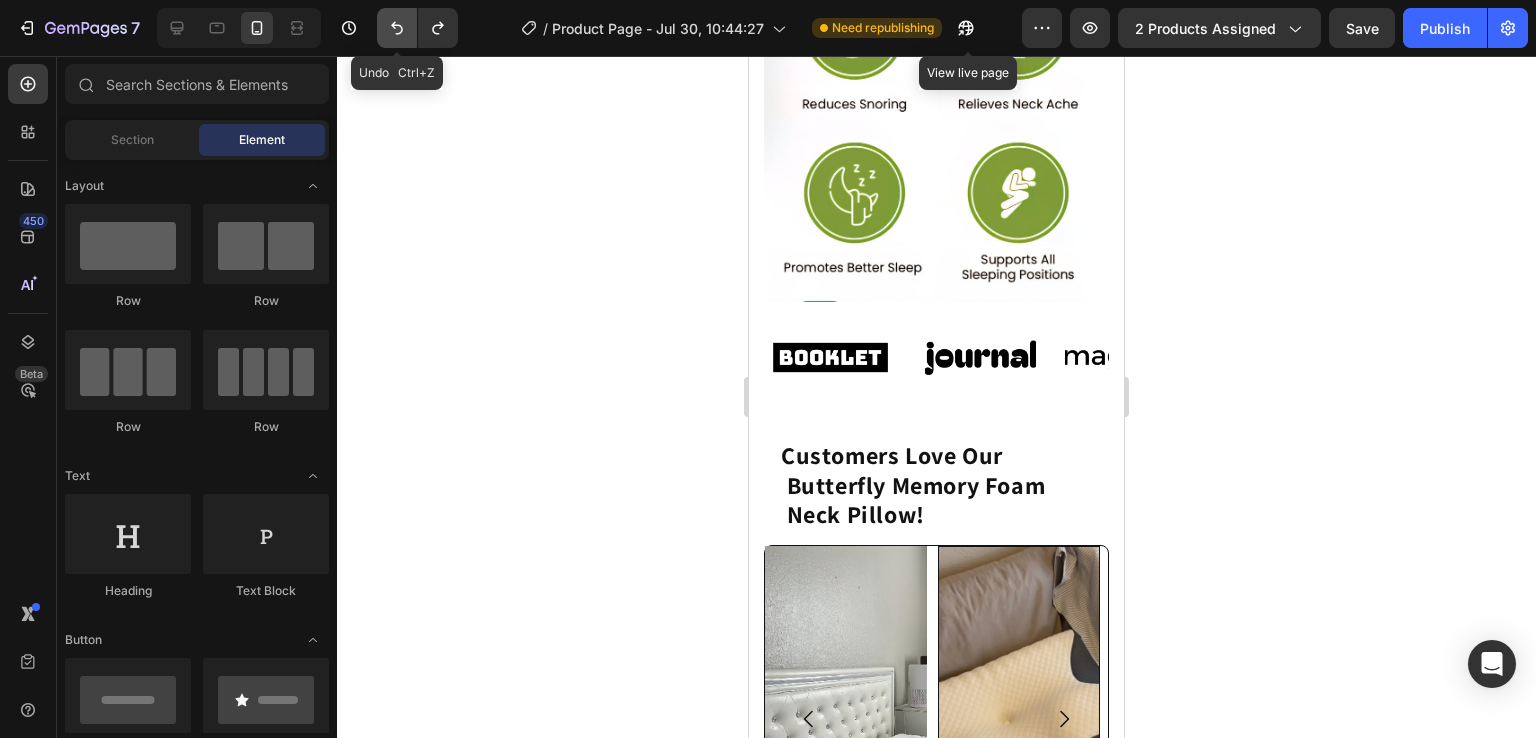 click 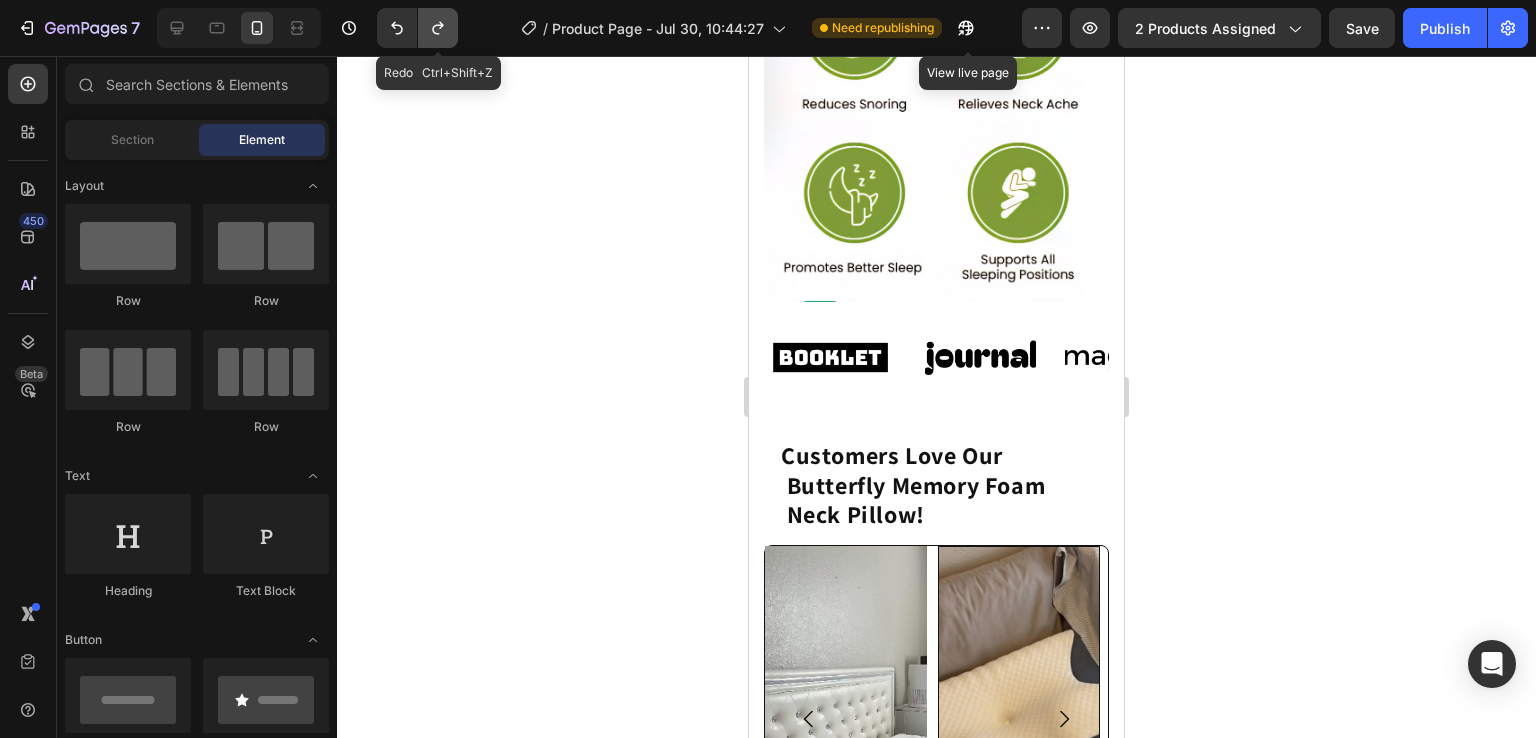 click 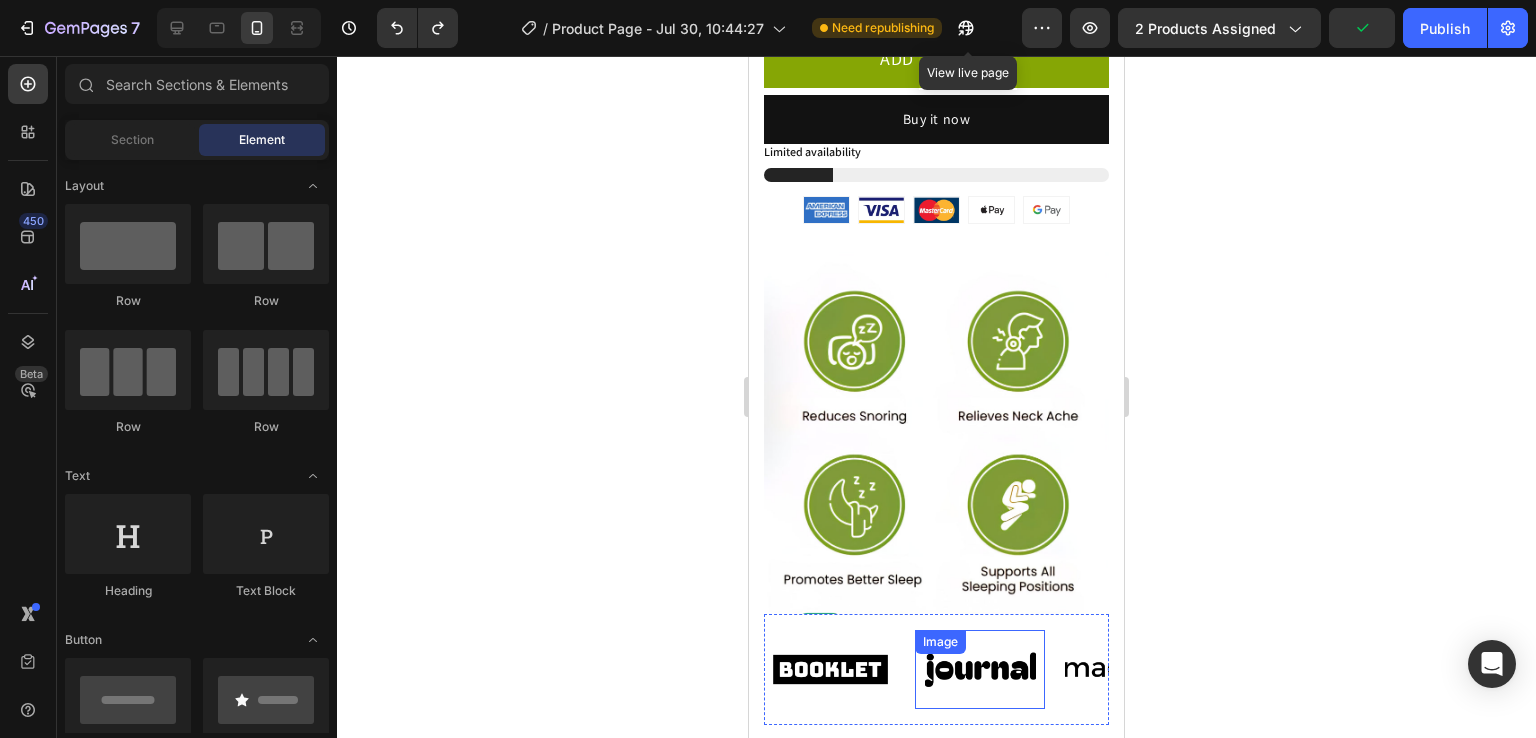 scroll, scrollTop: 0, scrollLeft: 0, axis: both 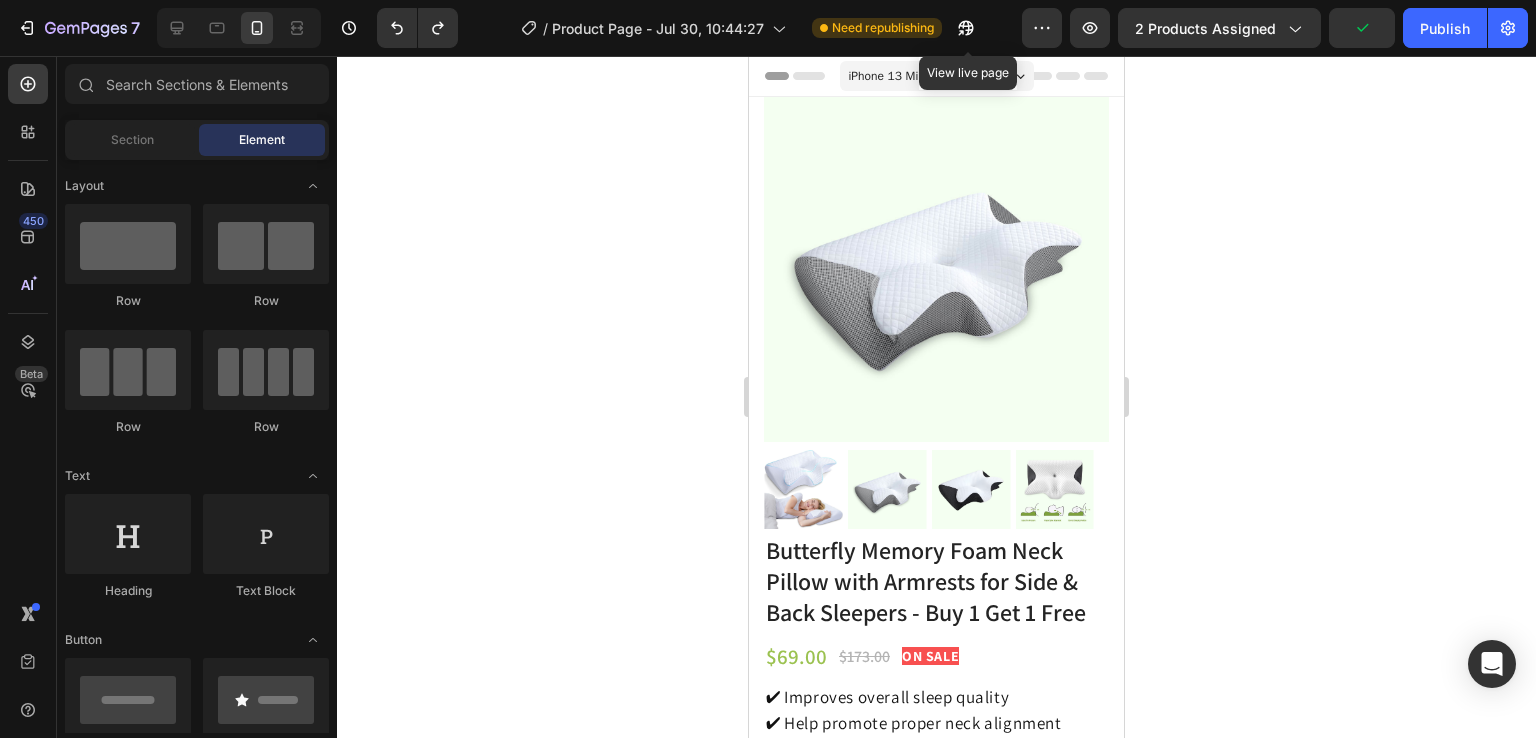 click on "iPhone 13 Mini  ( 375 px)" at bounding box center (937, 76) 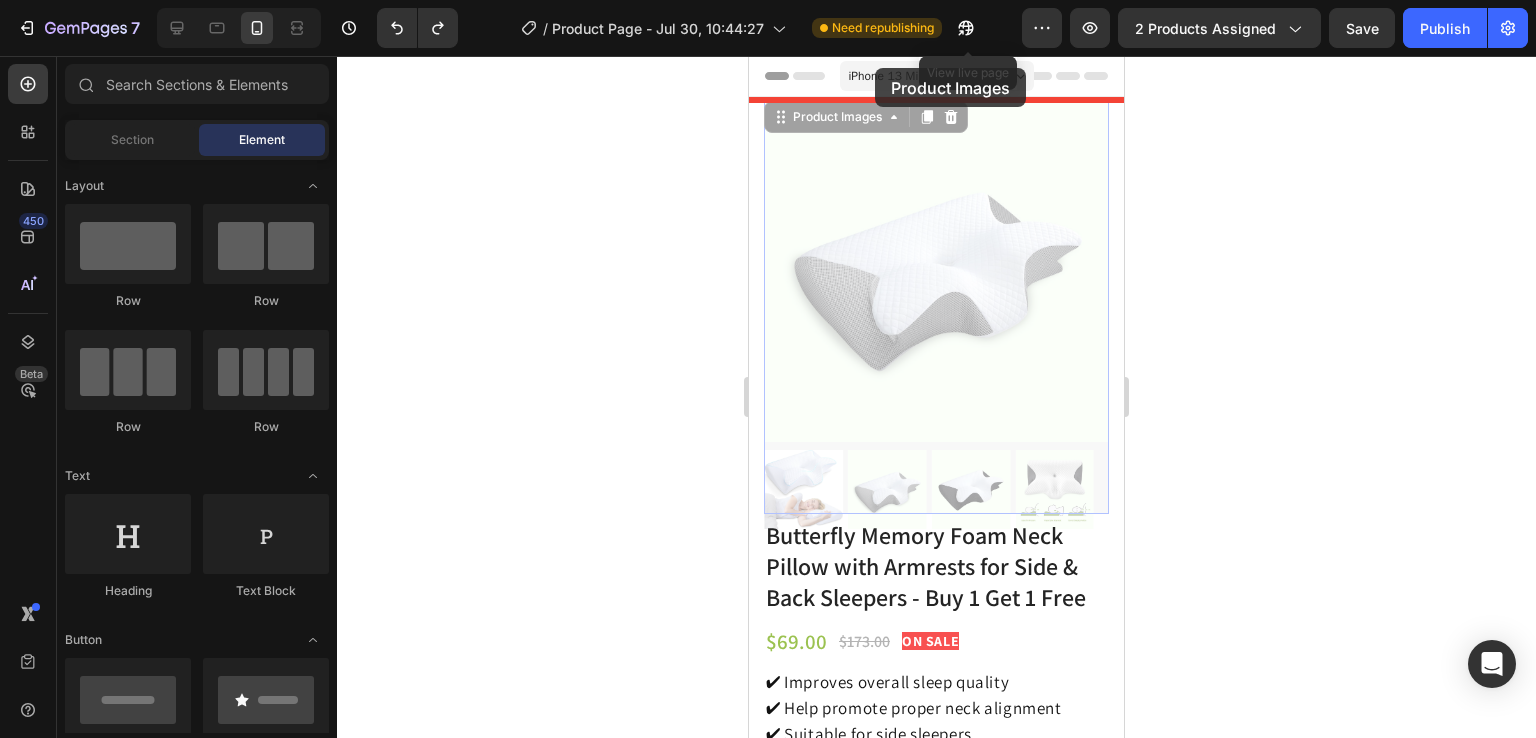 click at bounding box center (936, 2790) 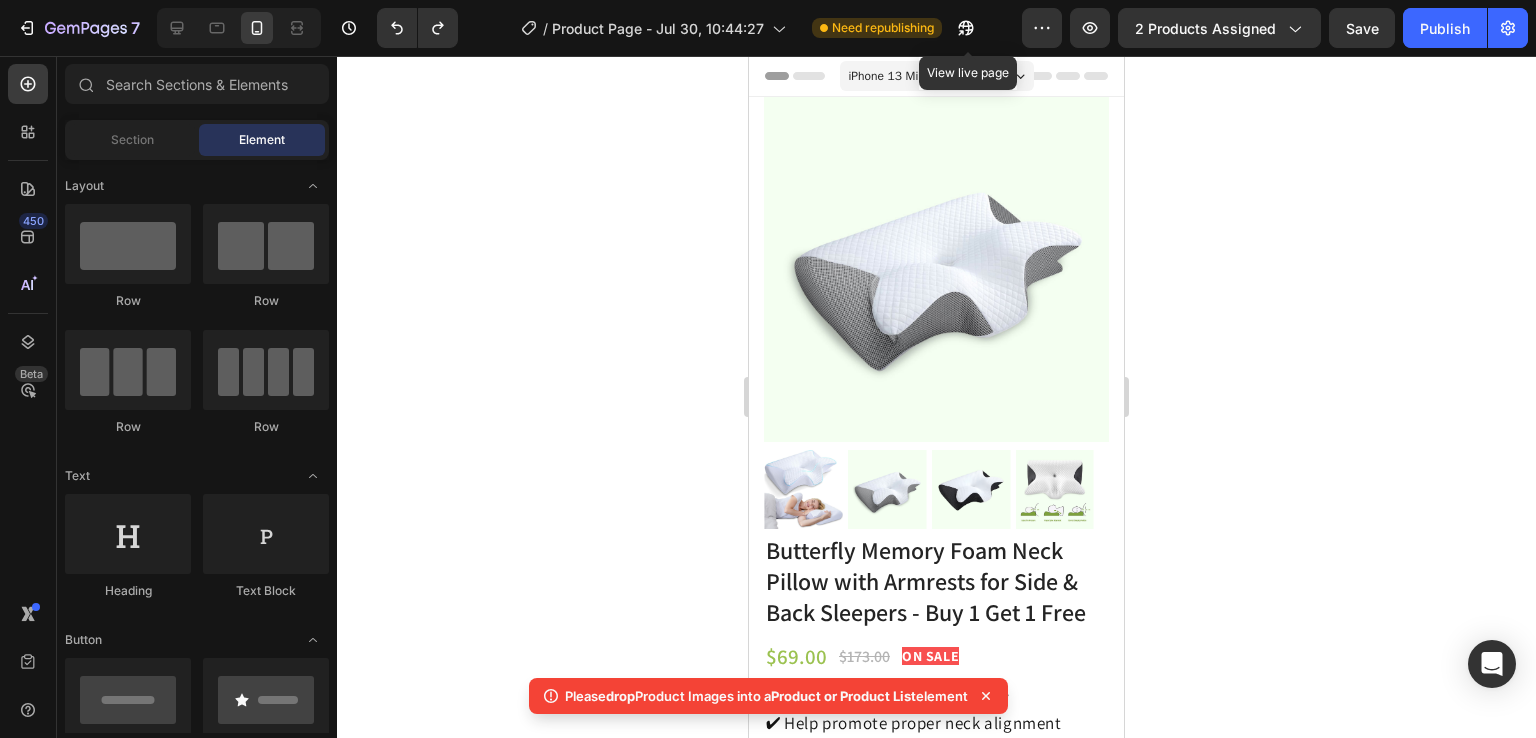 click on "iPhone 13 Mini  ( 375 px)" at bounding box center [909, 76] 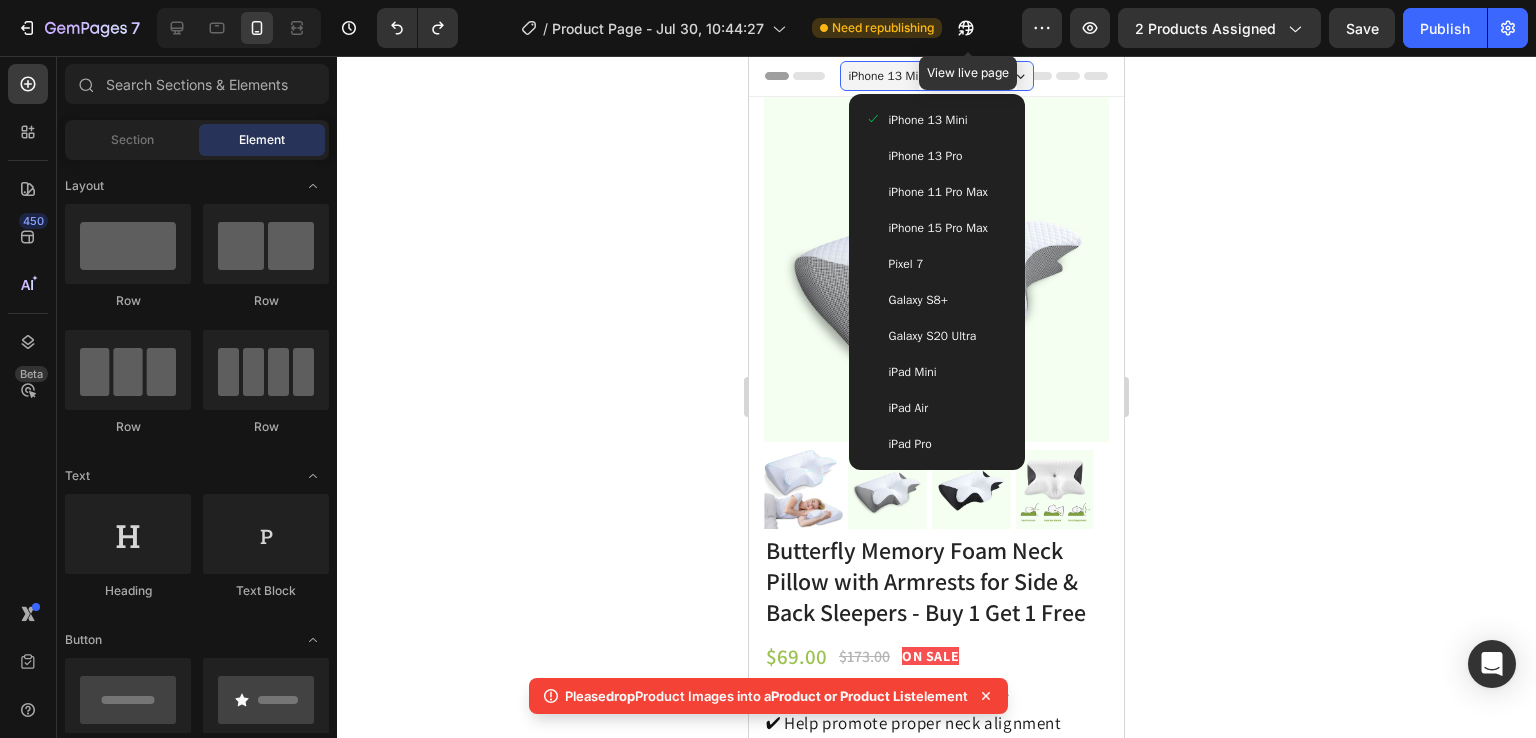 click on "iPhone 15 Pro Max" at bounding box center [938, 228] 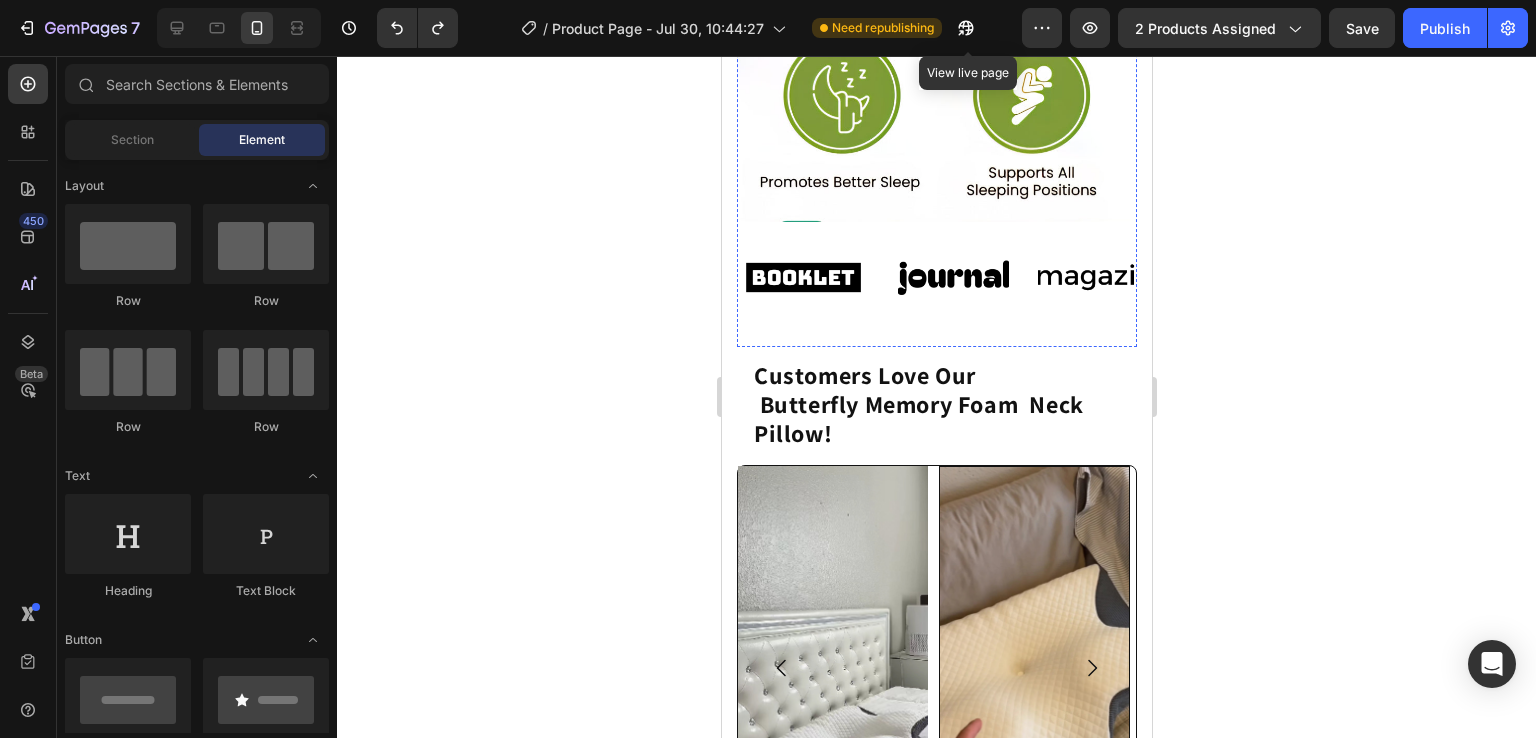 scroll, scrollTop: 1688, scrollLeft: 0, axis: vertical 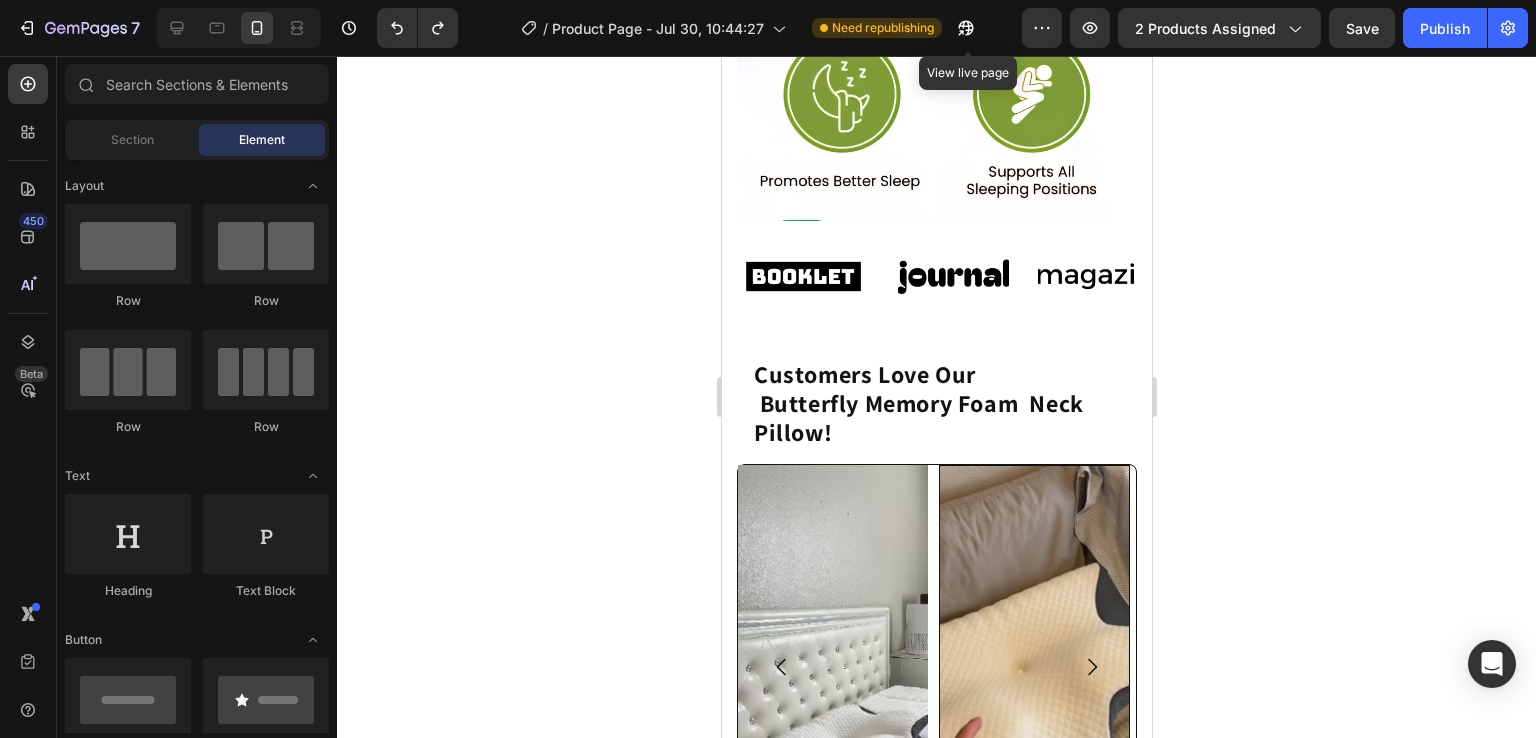 click 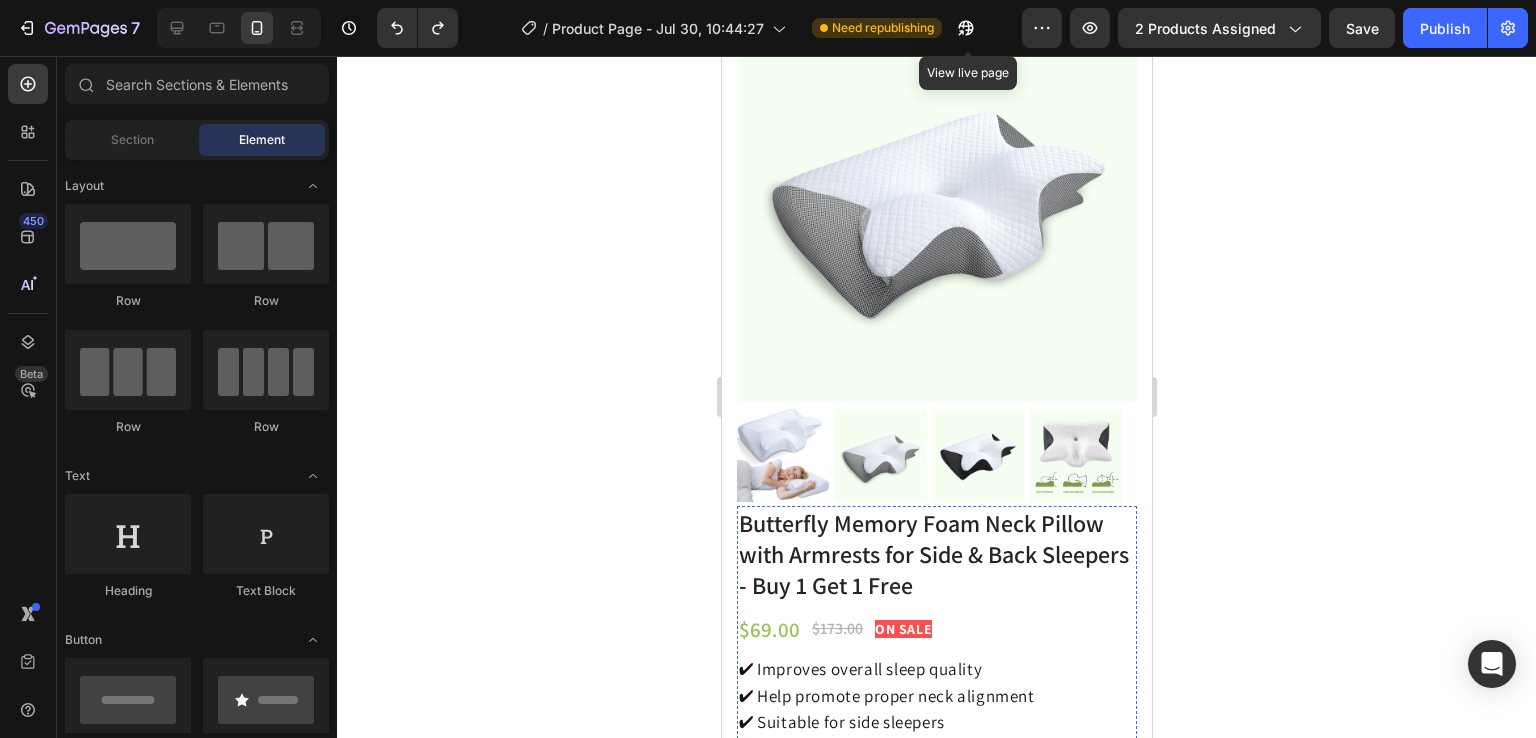scroll, scrollTop: 0, scrollLeft: 0, axis: both 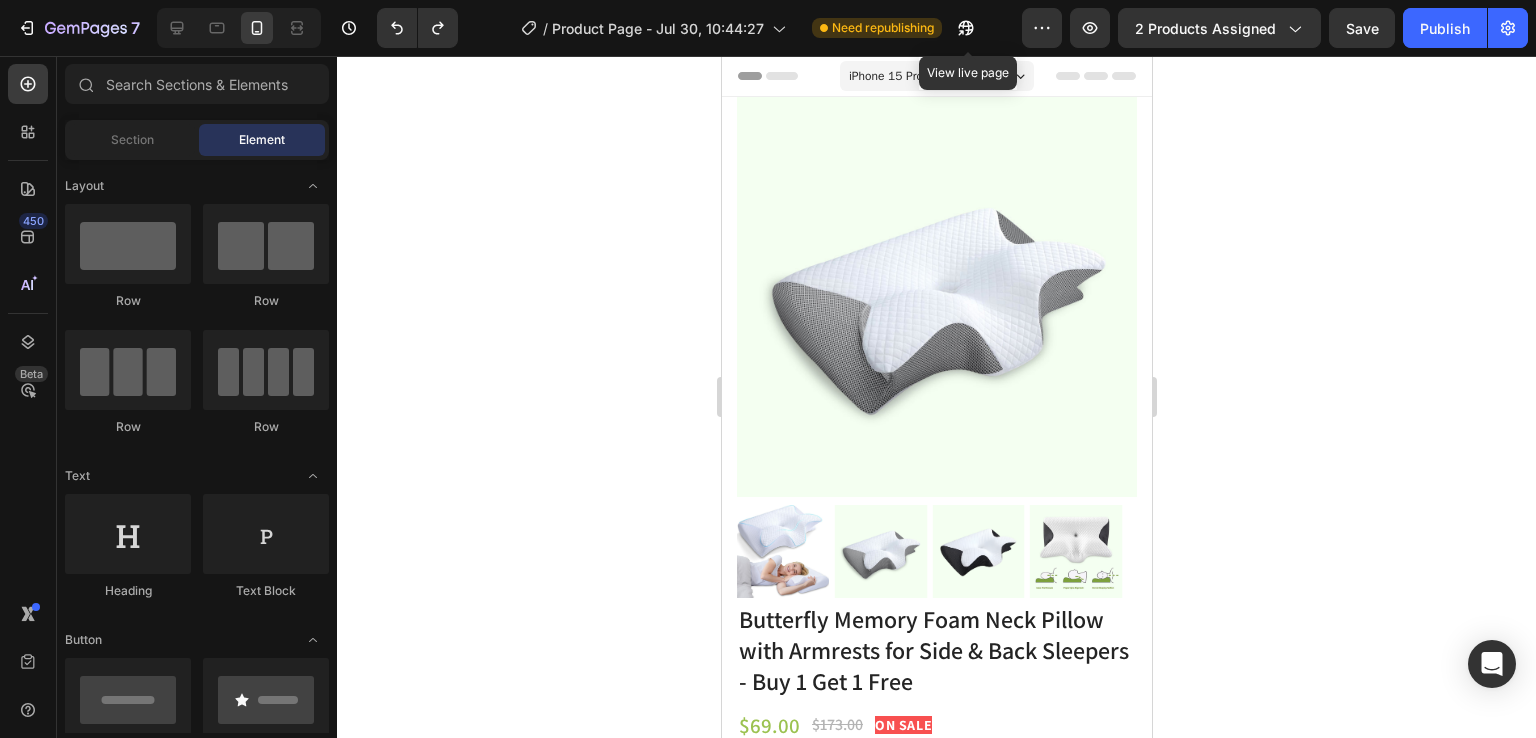 click on "iPhone 15 Pro Max  ( 430 px)" at bounding box center [918, 76] 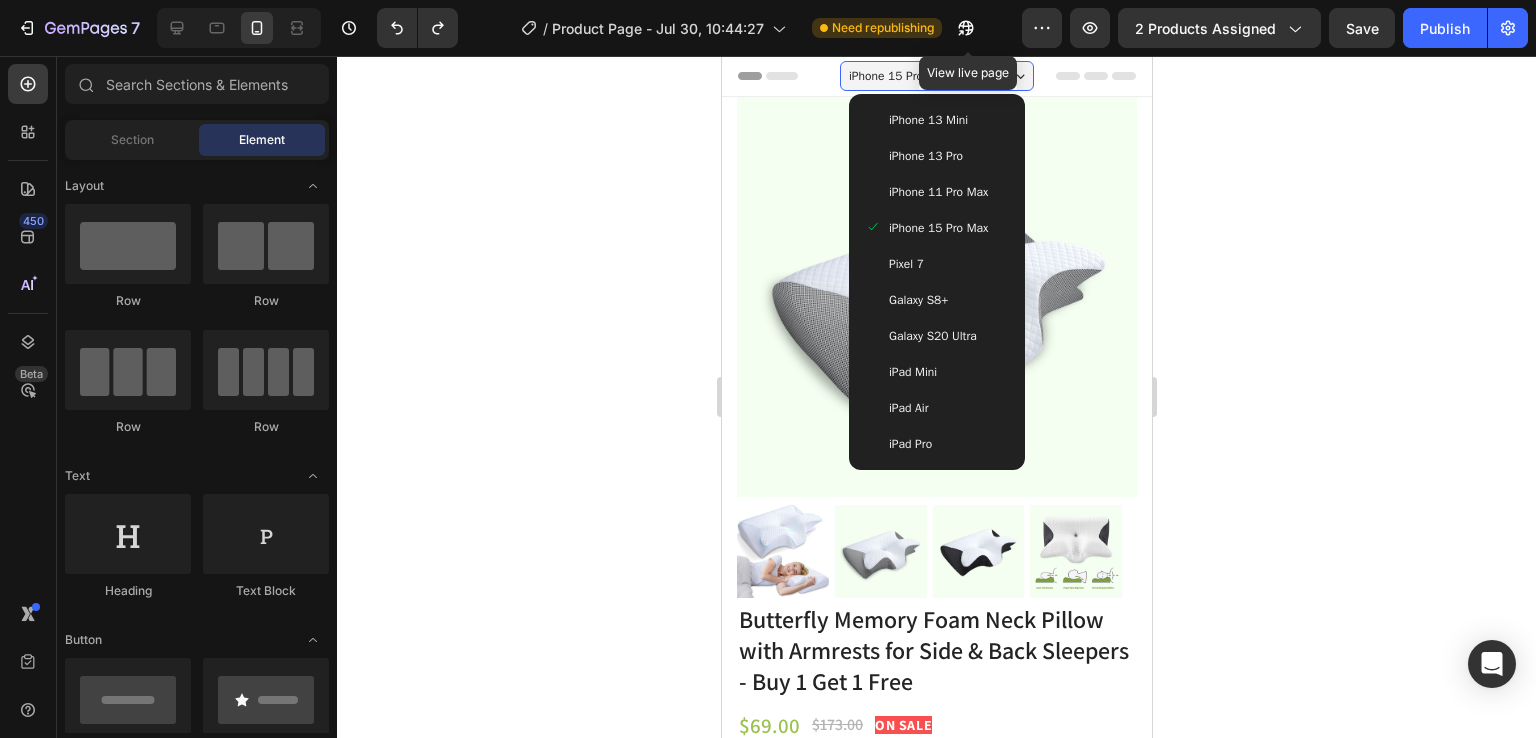click on "iPhone 13 Pro" at bounding box center [925, 156] 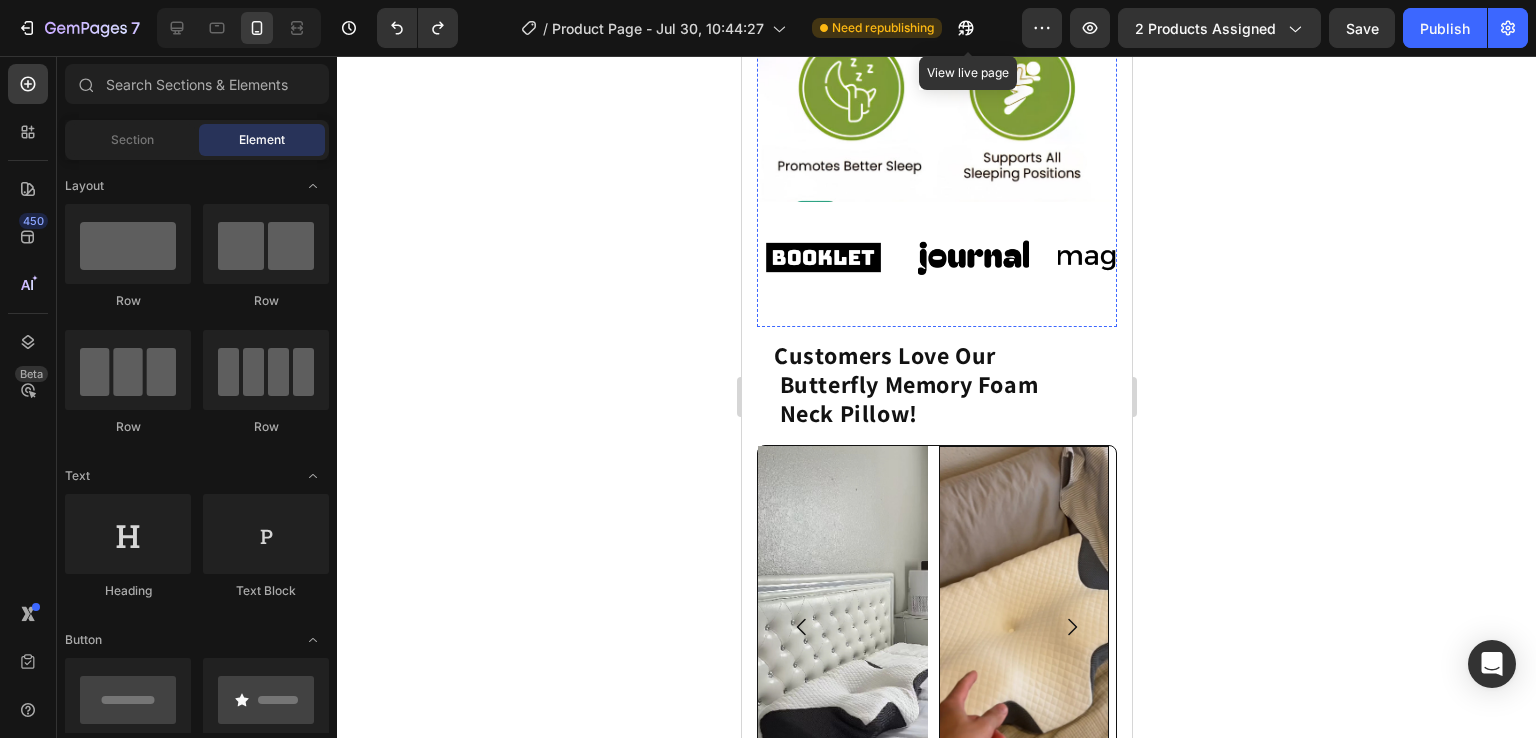 scroll, scrollTop: 1616, scrollLeft: 0, axis: vertical 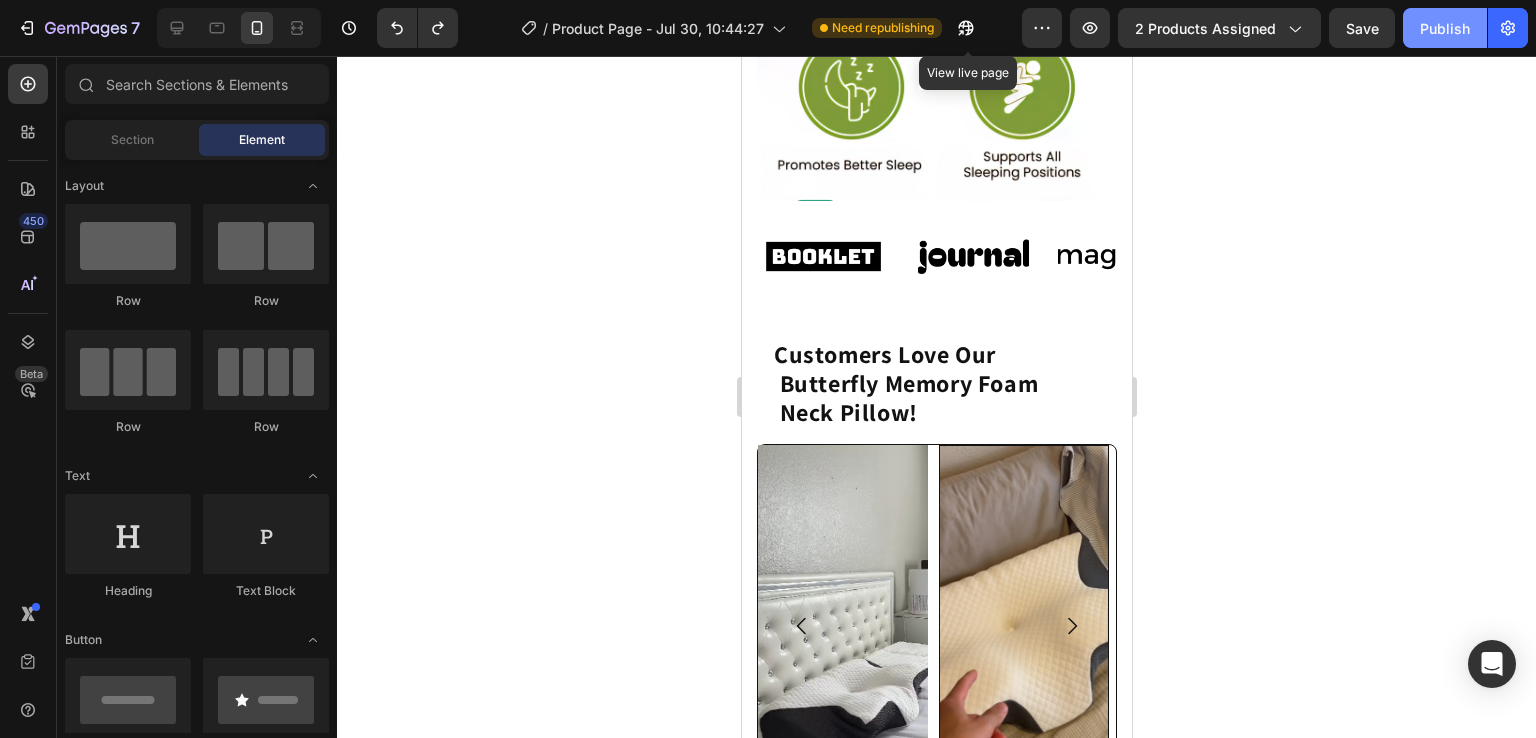 click on "Publish" 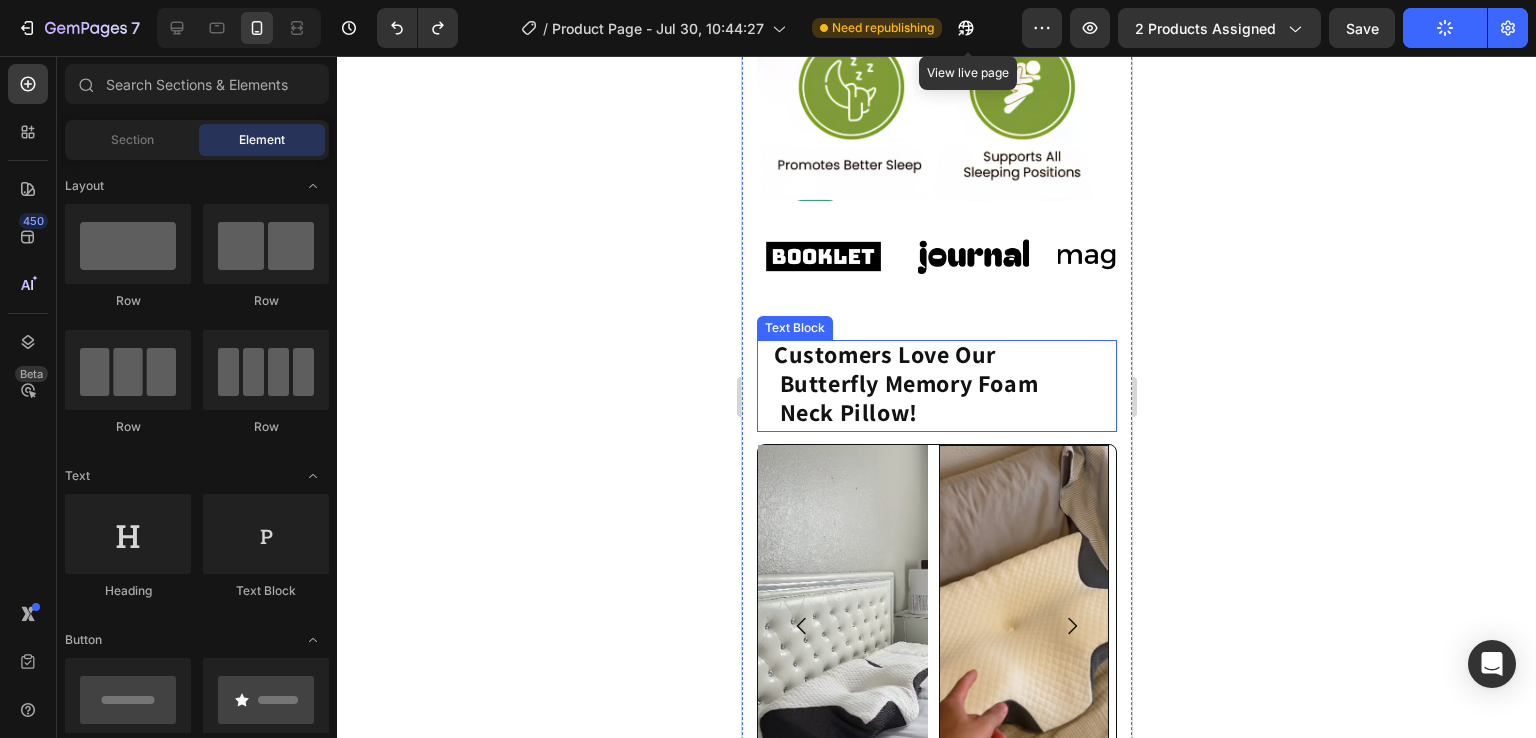 click on "Customers Love Our              Butterfly Memory Foam  Neck Pillow!" 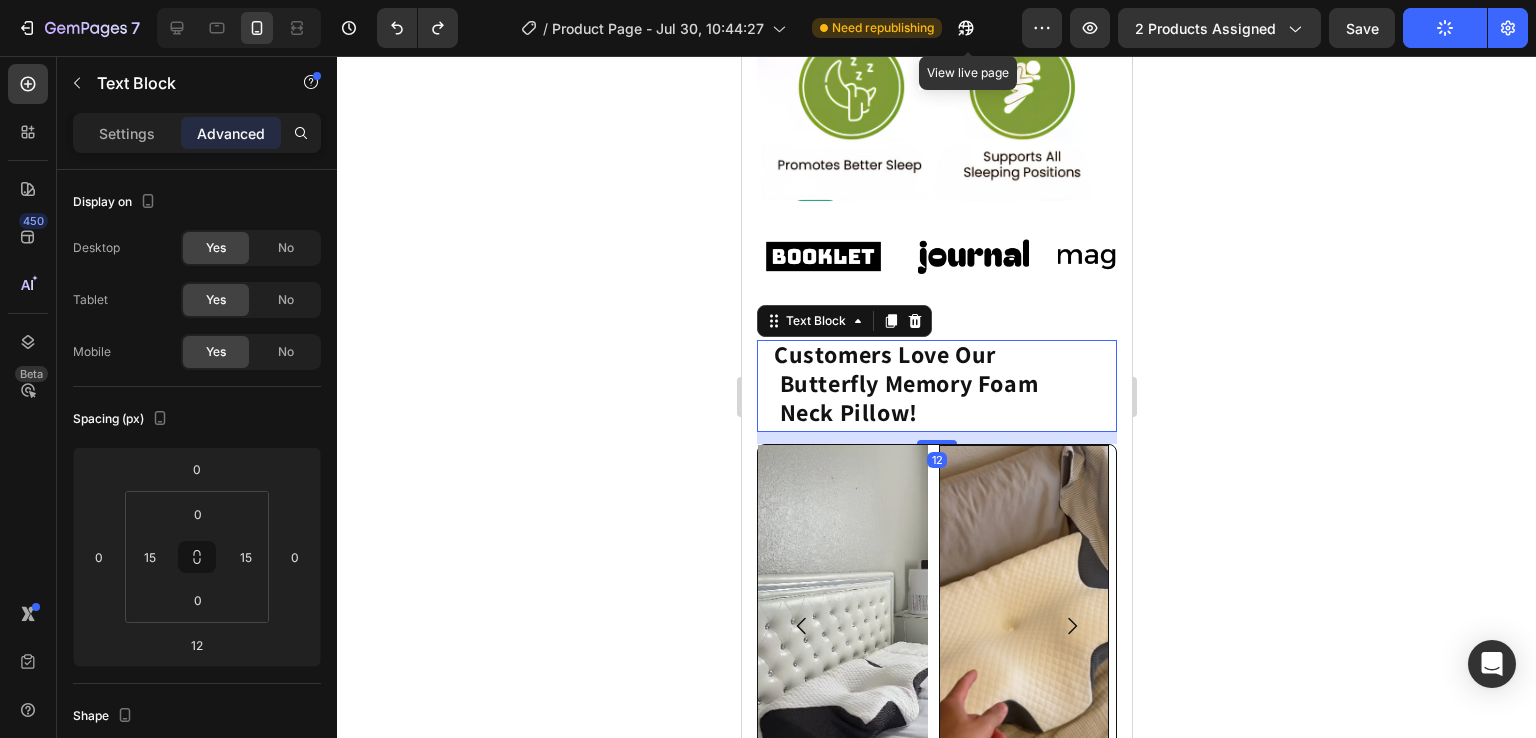 click on "Customers Love Our              Butterfly Memory Foam  Neck Pillow!" 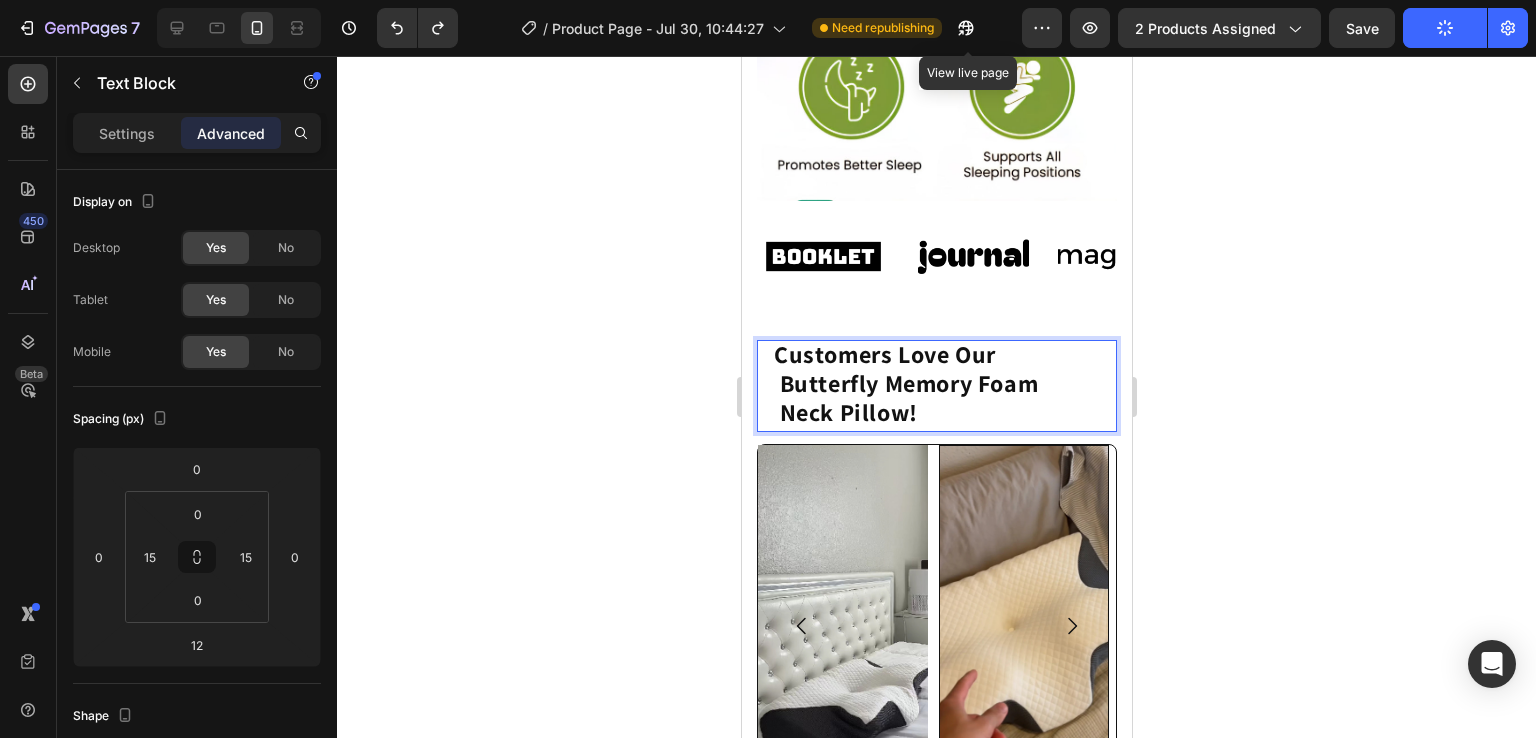 click on "Customers Love Our              Butterfly Memory Foam  Neck Pillow!" 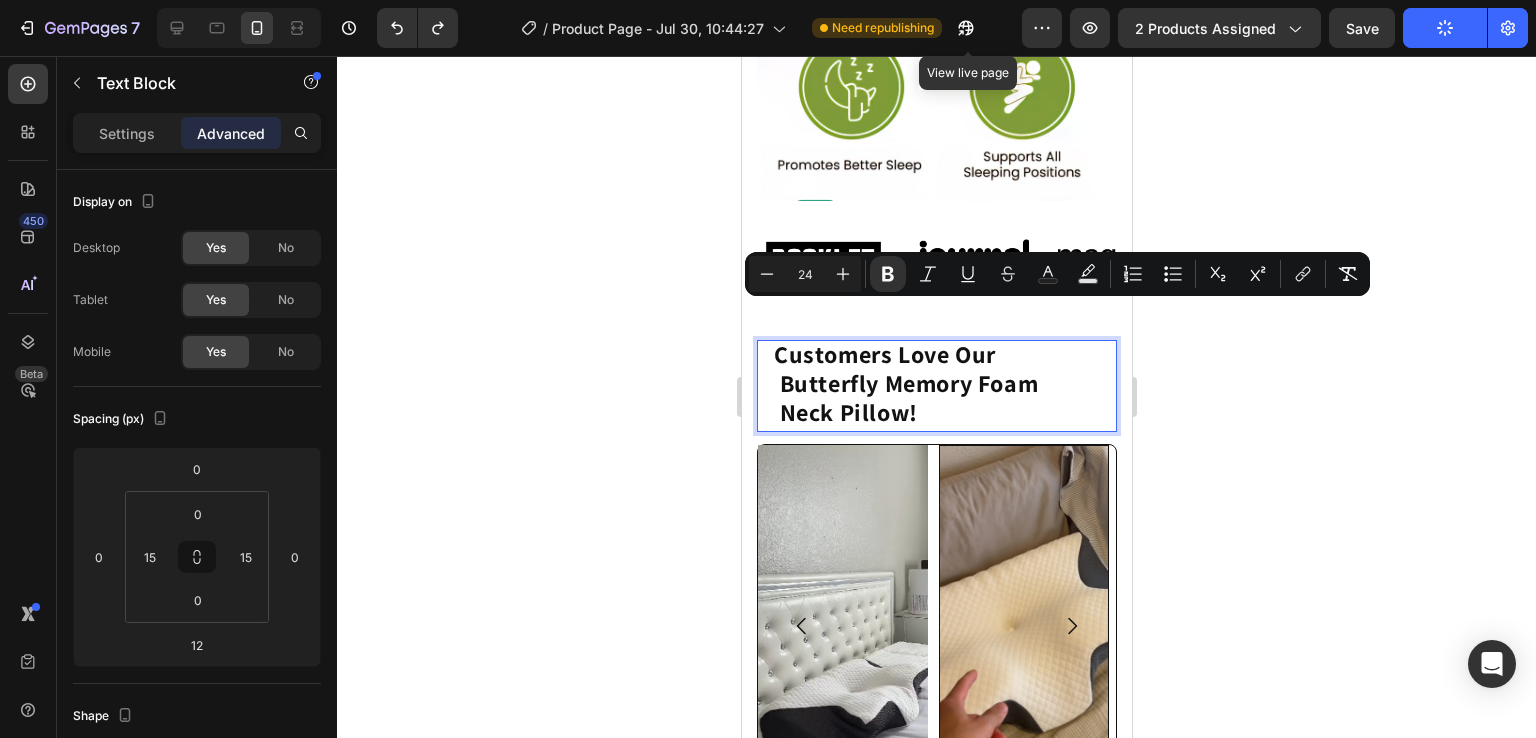 click 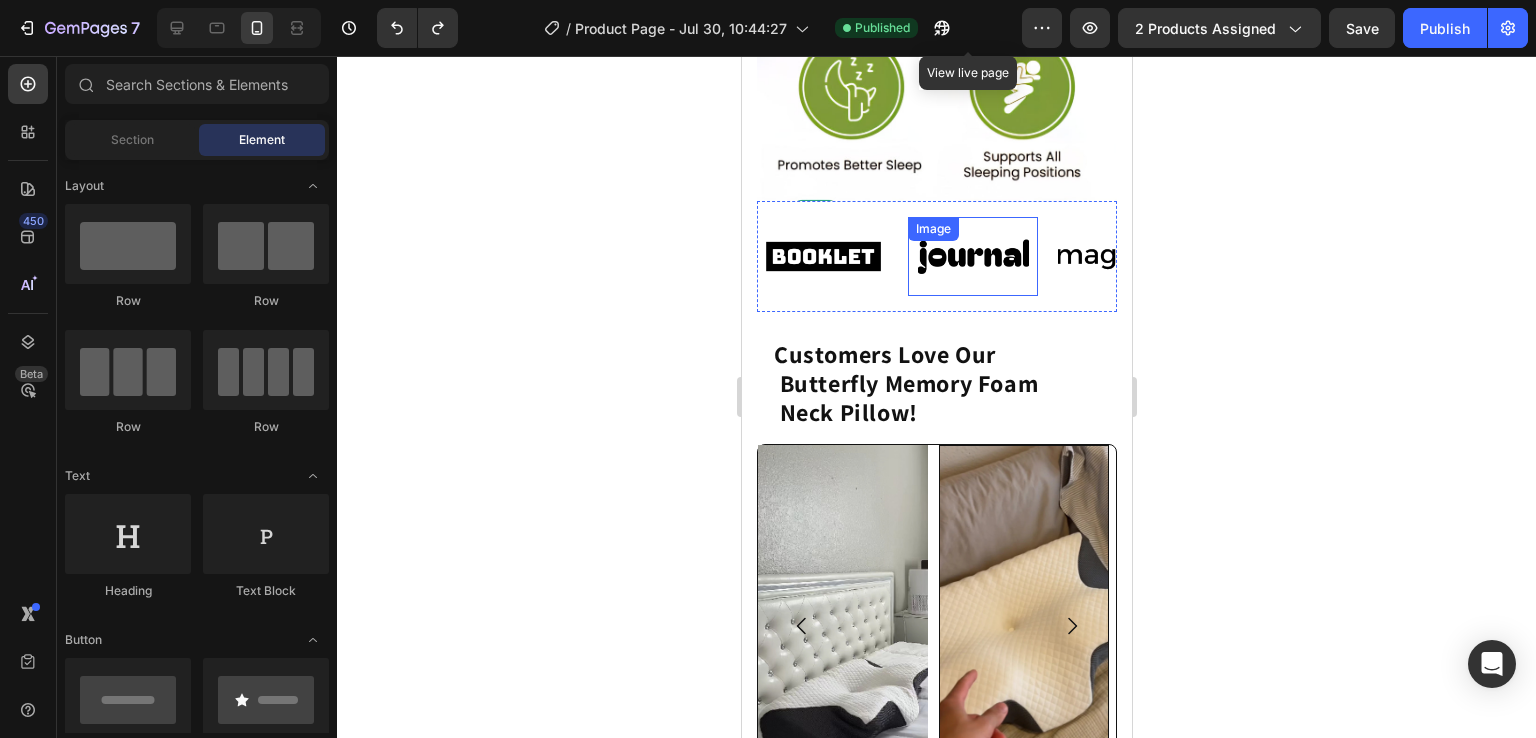 click on "Image" 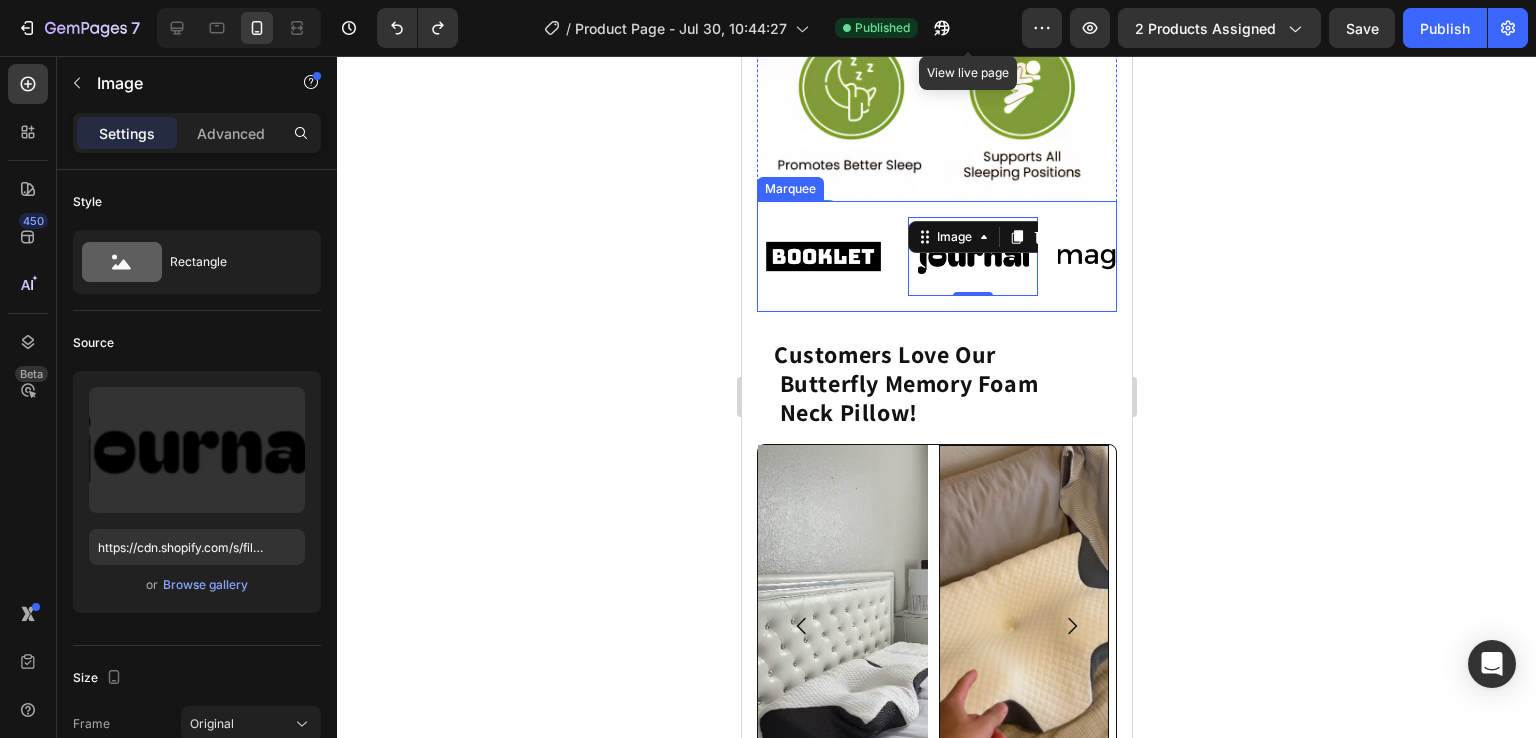 click on "Image   0" 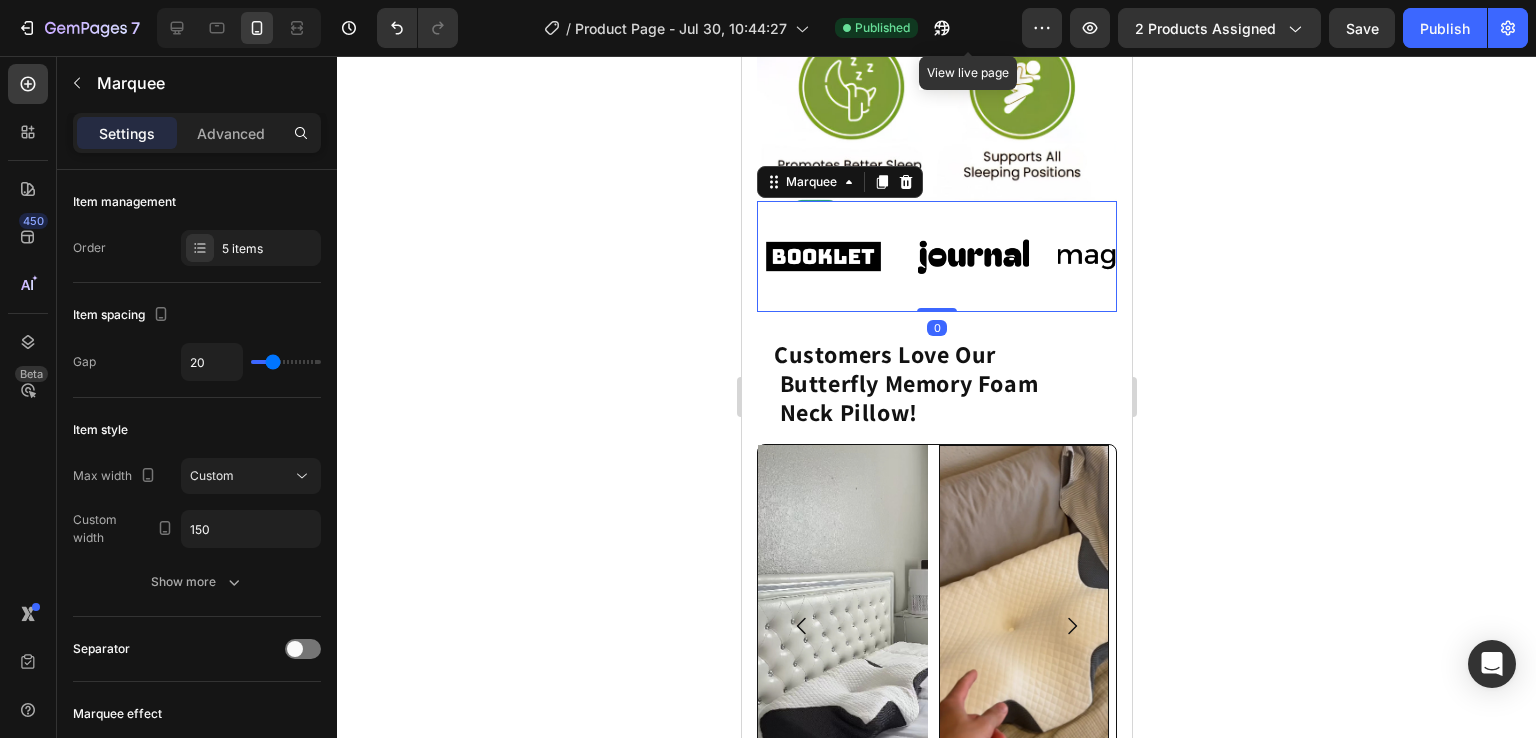 click on "Image" 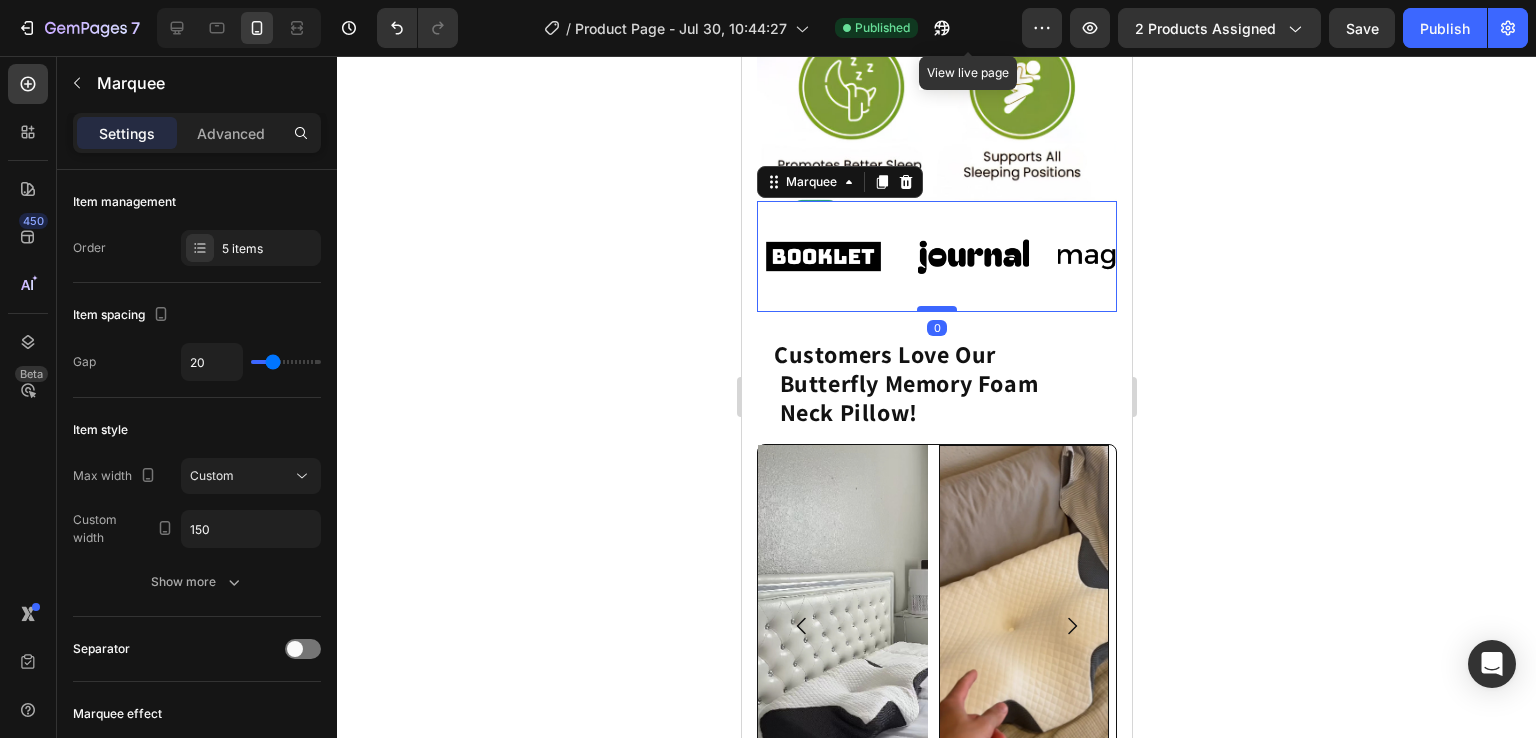 click 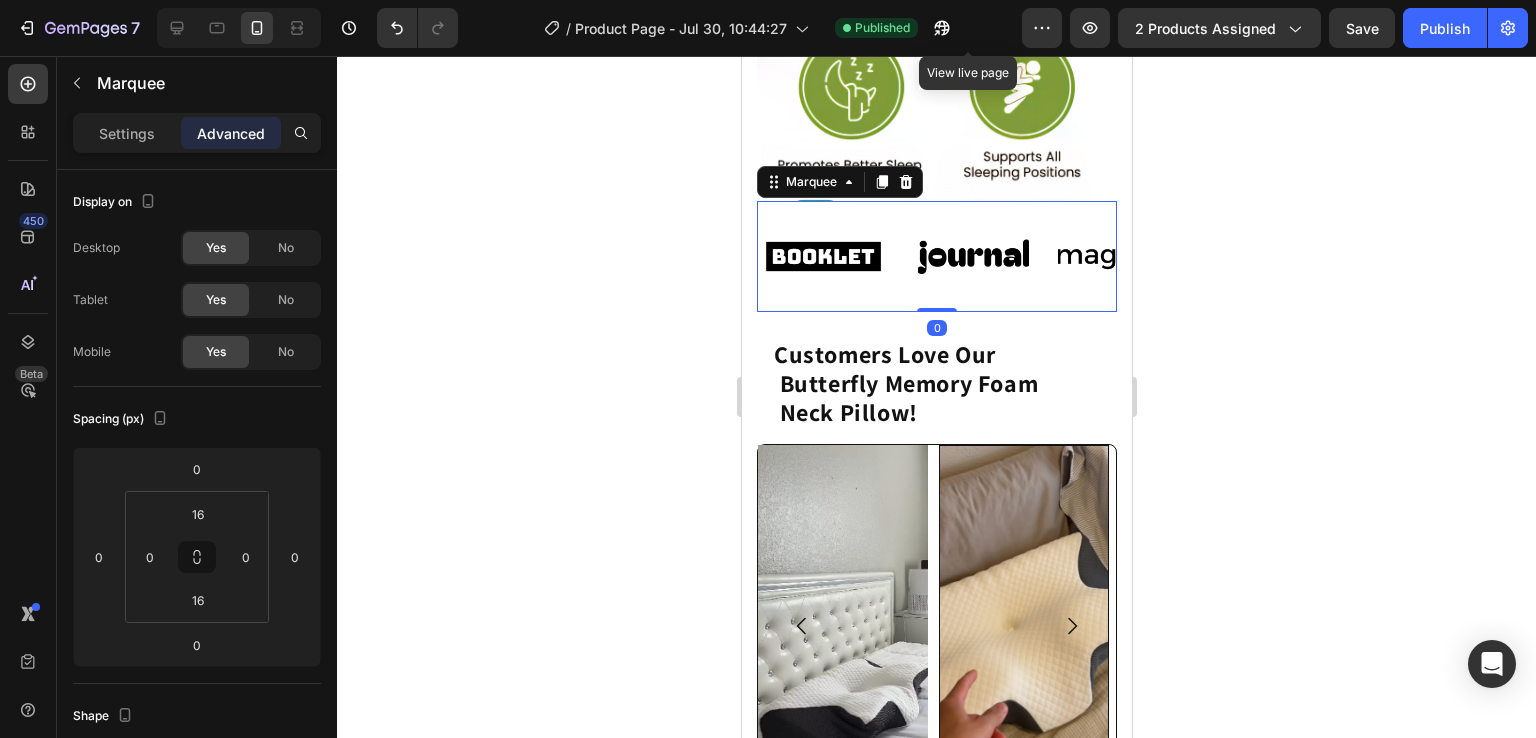 drag, startPoint x: 920, startPoint y: 273, endPoint x: 920, endPoint y: 249, distance: 24 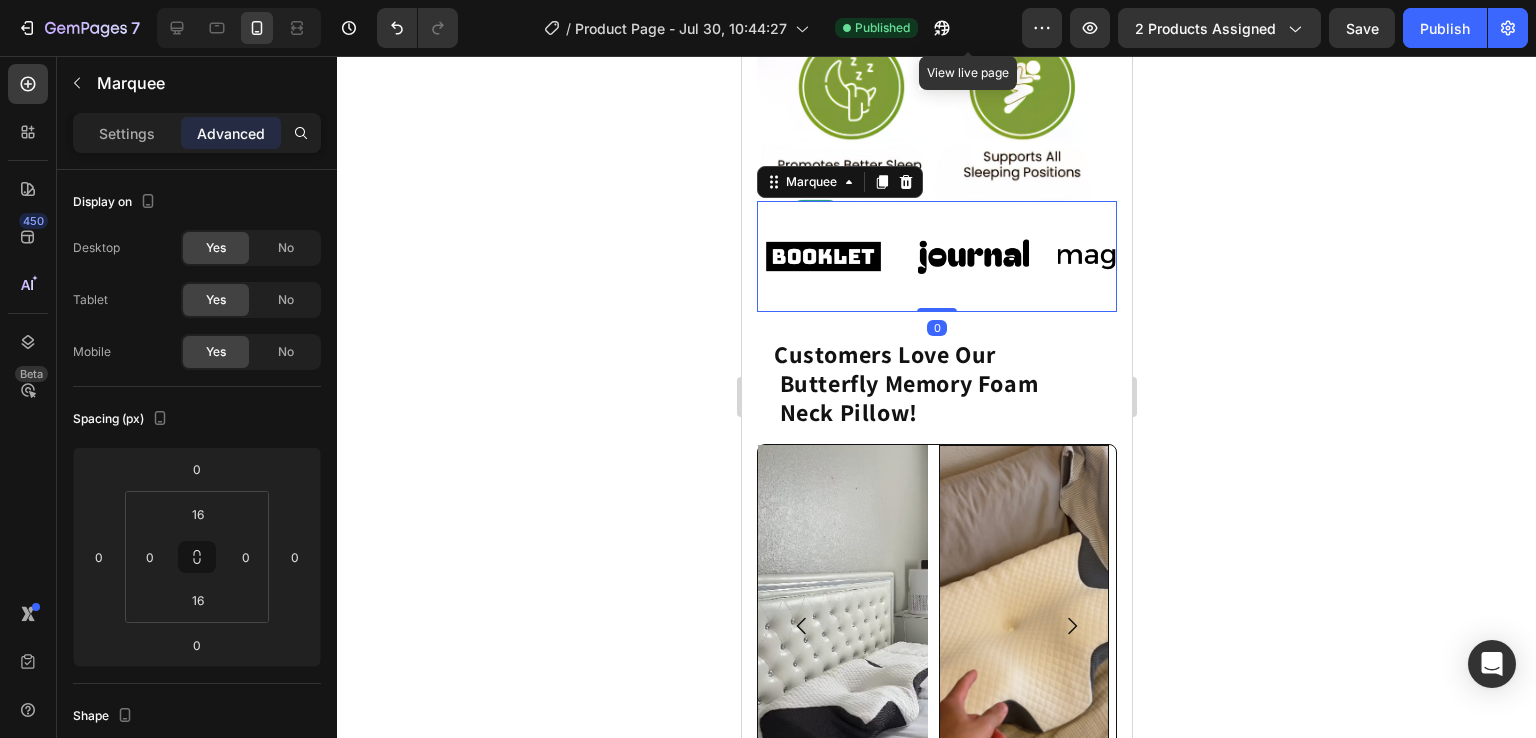 click on "Image Image Image Image Image Image Image Image Image Image Marquee   0" 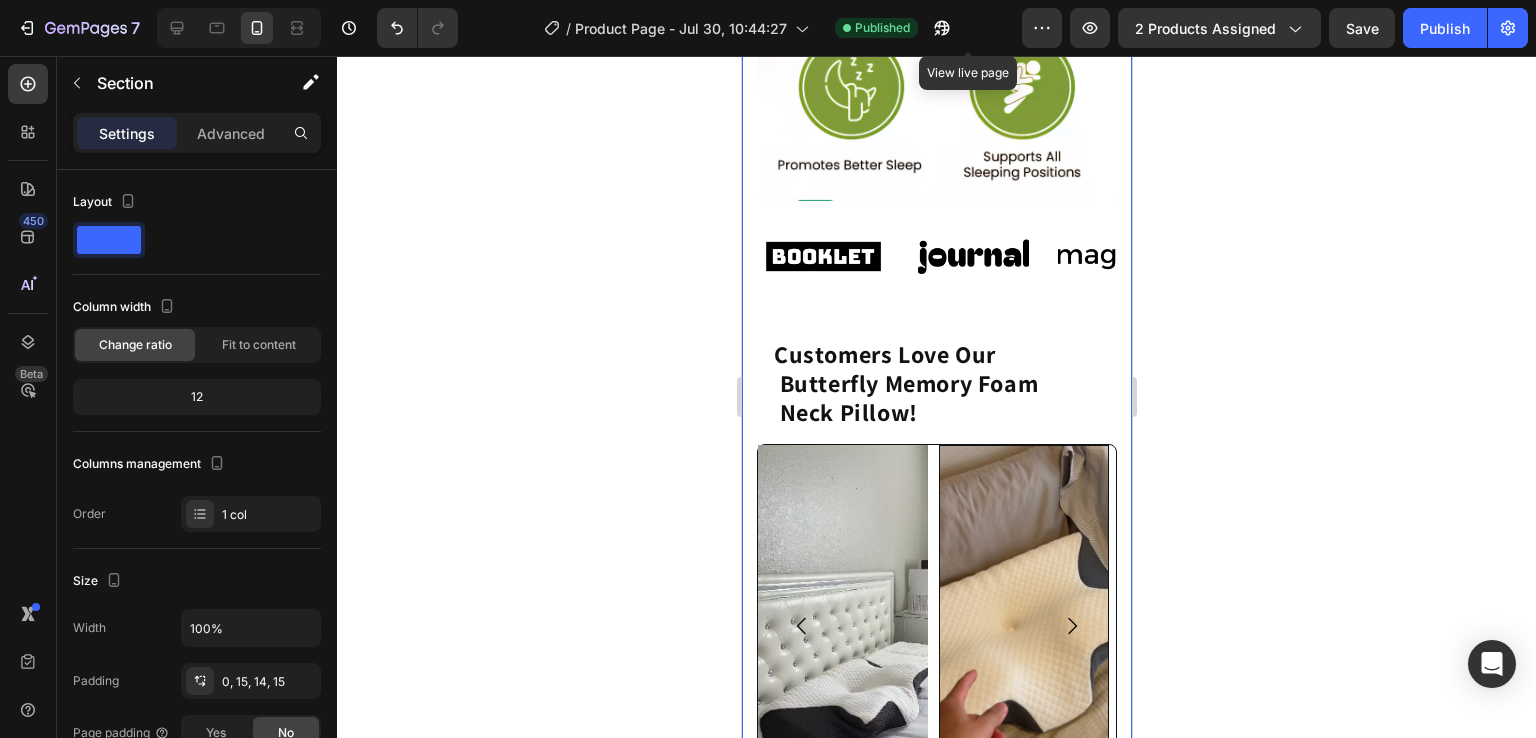 click on "Customers Love Our              Butterfly Memory Foam  Neck Pillow!" 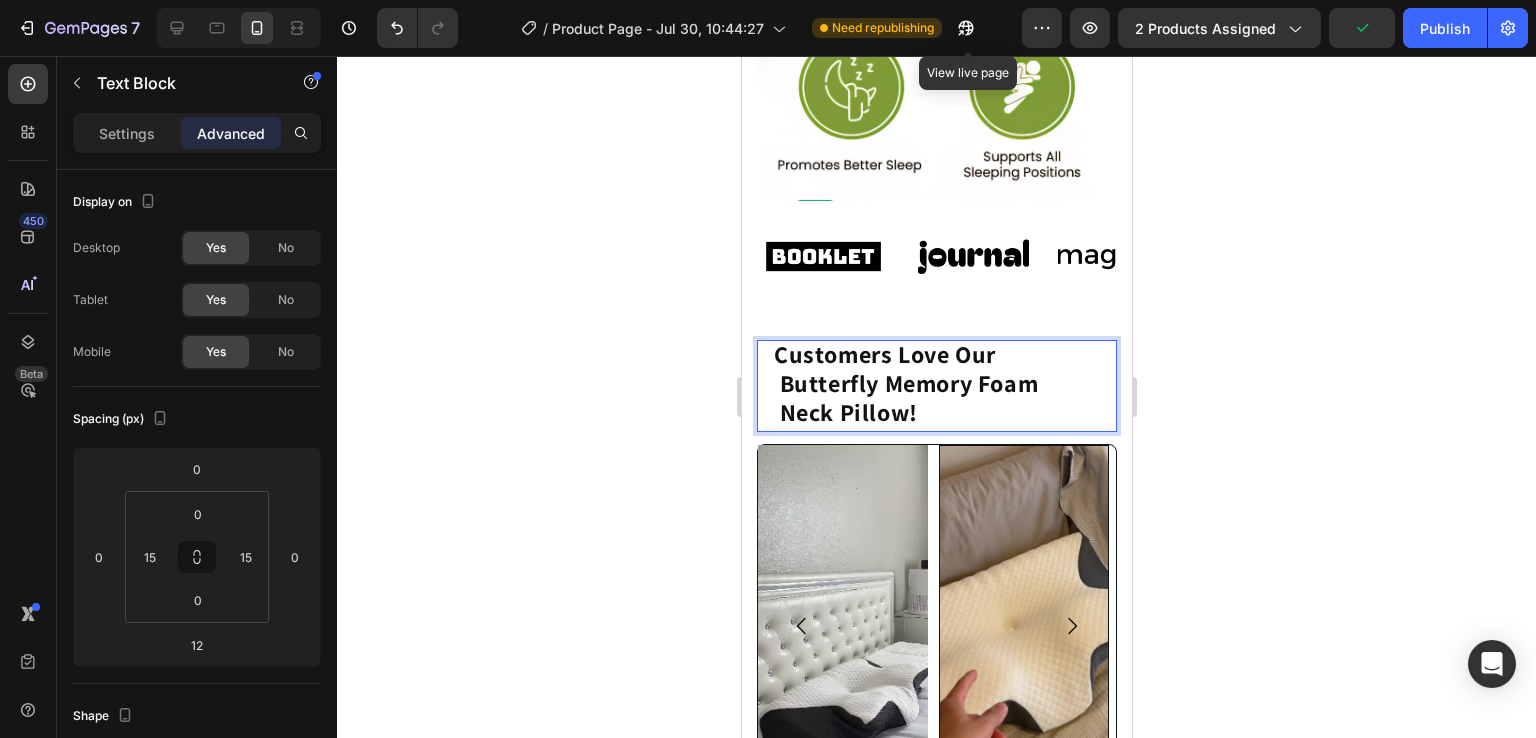 click on "Customers Love Our              Butterfly Memory Foam  Neck Pillow!" 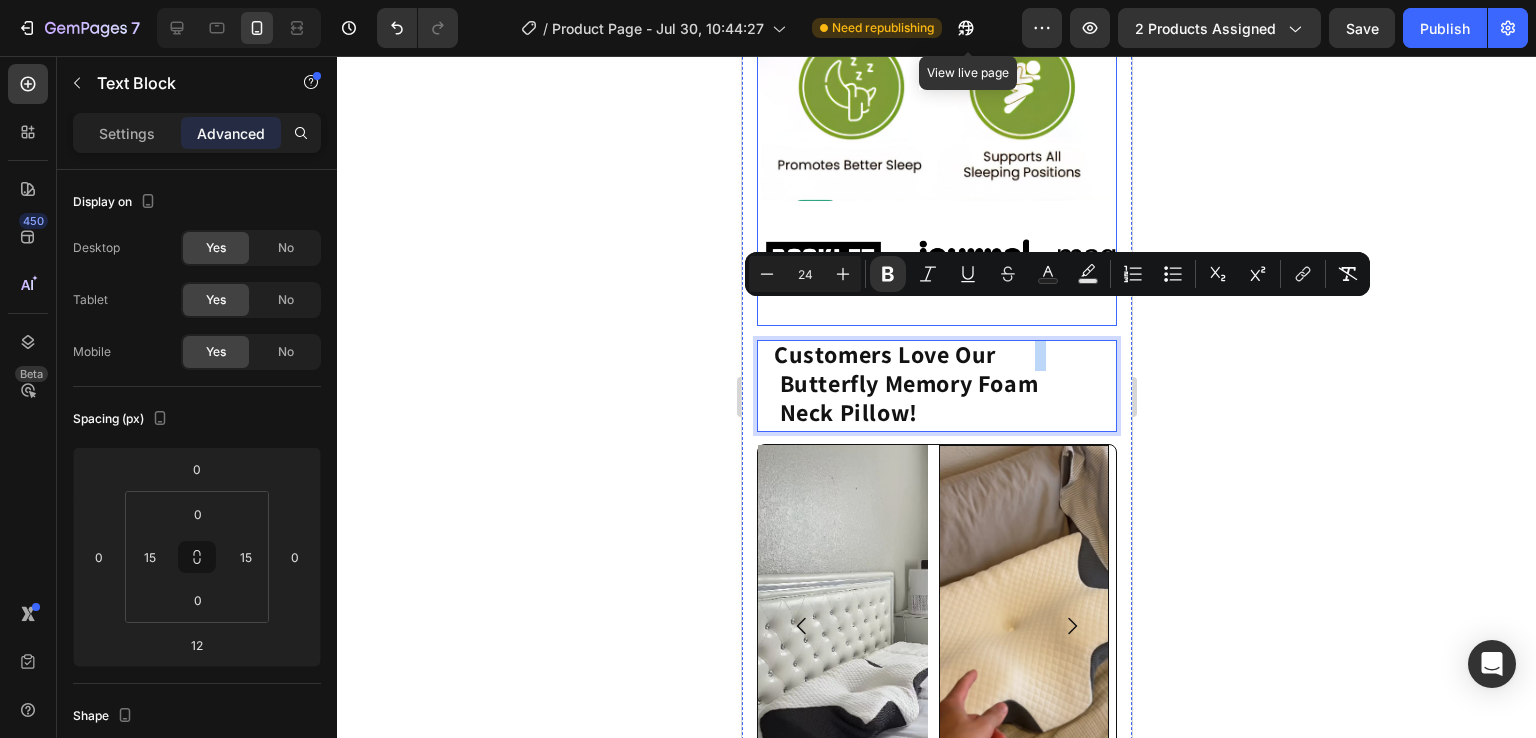 drag, startPoint x: 1041, startPoint y: 325, endPoint x: 1774, endPoint y: 334, distance: 733.05524 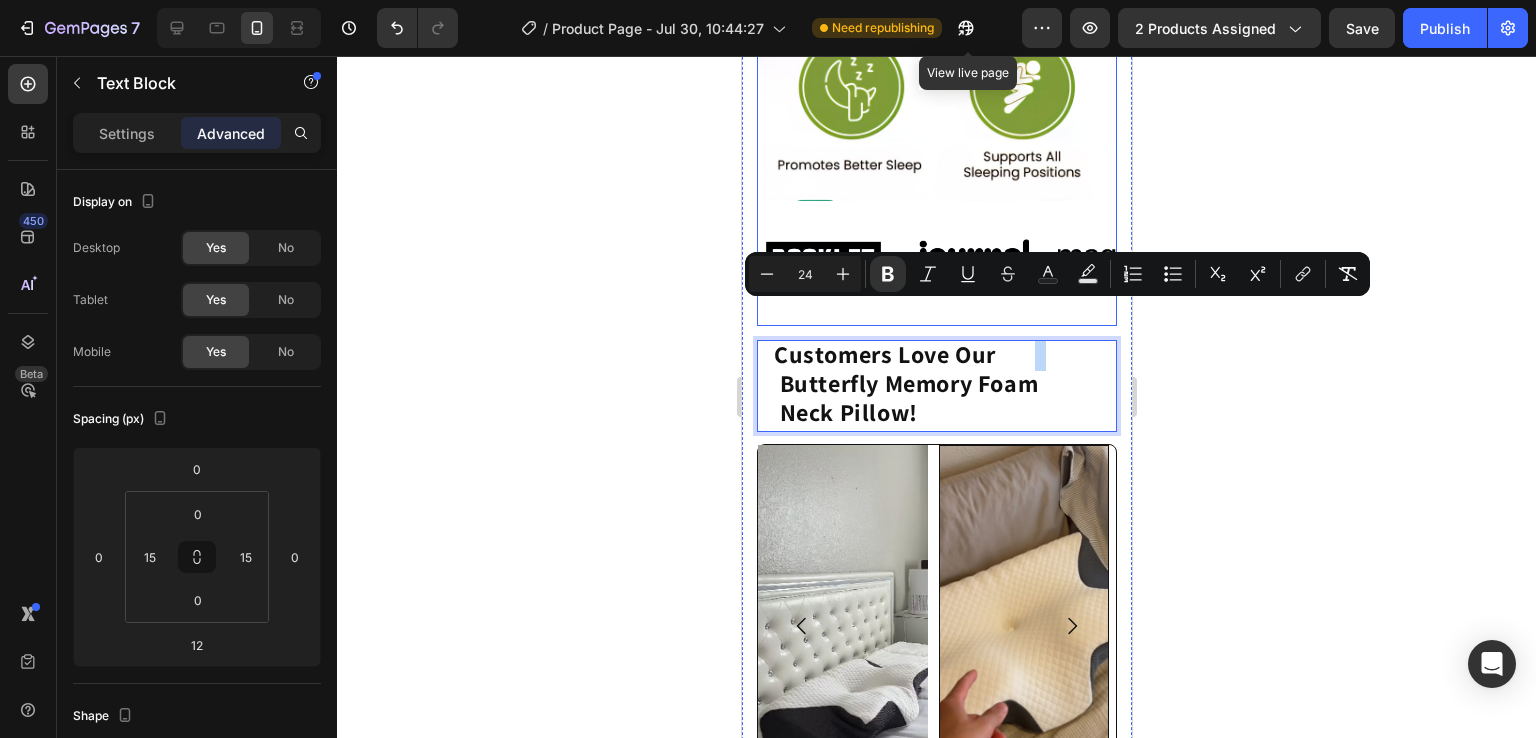 click on "Product Images
Vero eos
At accusamus
Et iusto odio
Consectetur
Adipiscin Accordion Butterfly Memory Foam Neck Pillow with Armrests for Side & Back Sleepers - Buy 1 Get 1 Free Product Title $69.00 Product Price Product Price $173.00 Product Price Product Price ON SALE Text Block Row ✔ Improves overall sleep quality ✔ Help promote proper neck alignment ✔ Suitable for side sleepers Text Block Quantity Text Block
1
Product Quantity
FOR TODAY ONLY
Buy 1 Get 1 Free
USD $69
USD $173
Color #1
Grey
White
Black
Color #2
Grey
White
Black
Custom Code ADD TO CART" 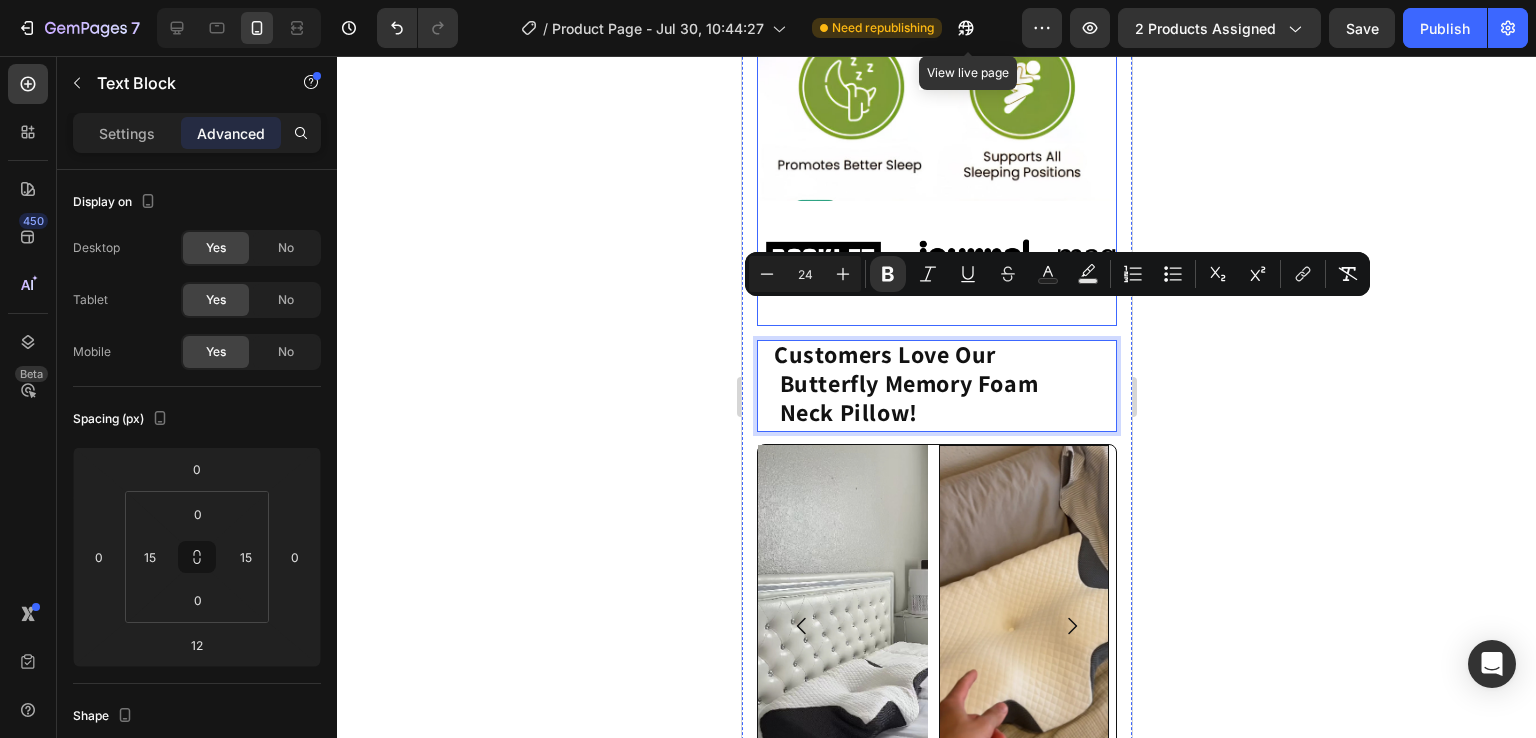 drag, startPoint x: 1792, startPoint y: 349, endPoint x: 1800, endPoint y: 334, distance: 17 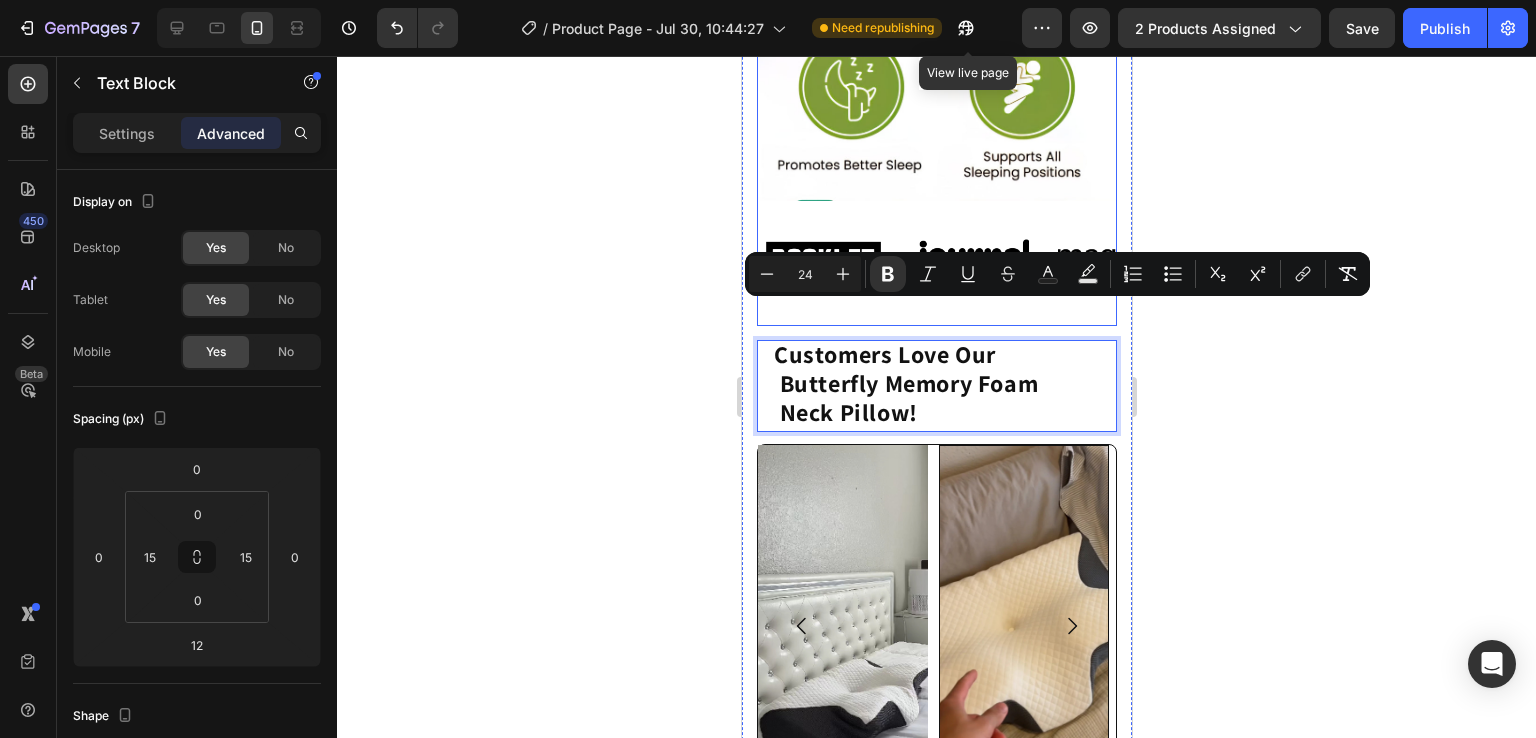 click on "Product Images
Vero eos
At accusamus
Et iusto odio
Consectetur
Adipiscin Accordion Butterfly Memory Foam Neck Pillow with Armrests for Side & Back Sleepers - Buy 1 Get 1 Free Product Title $69.00 Product Price Product Price $173.00 Product Price Product Price ON SALE Text Block Row ✔ Improves overall sleep quality ✔ Help promote proper neck alignment ✔ Suitable for side sleepers Text Block Quantity Text Block
1
Product Quantity
FOR TODAY ONLY
Buy 1 Get 1 Free
USD $69
USD $173
Color #1
Grey
White
Black
Color #2
Grey
White
Black
Custom Code ADD TO CART" 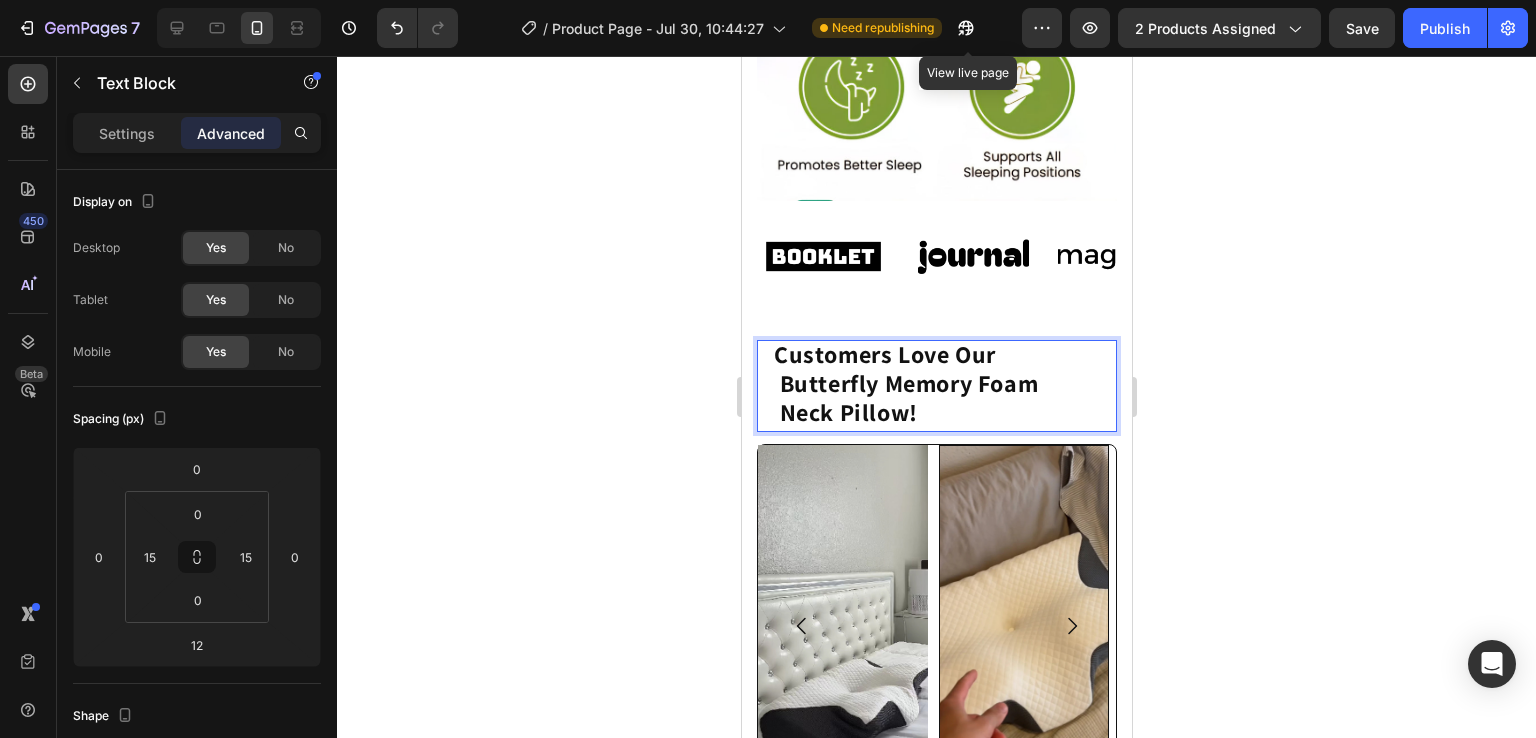 click on "Customers Love Our              Butterfly Memory Foam  Neck Pillow!" 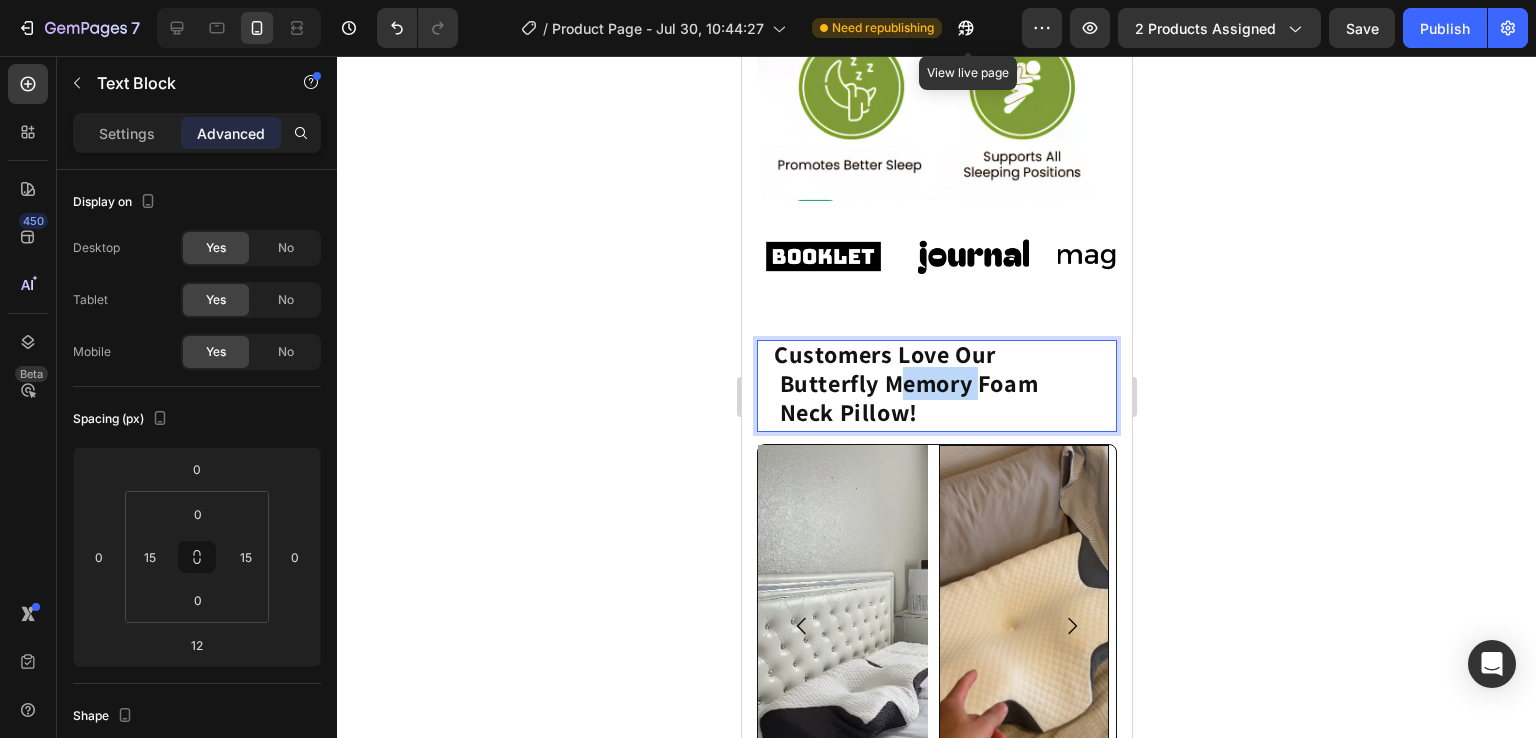 click on "Customers Love Our              Butterfly Memory Foam  Neck Pillow!" 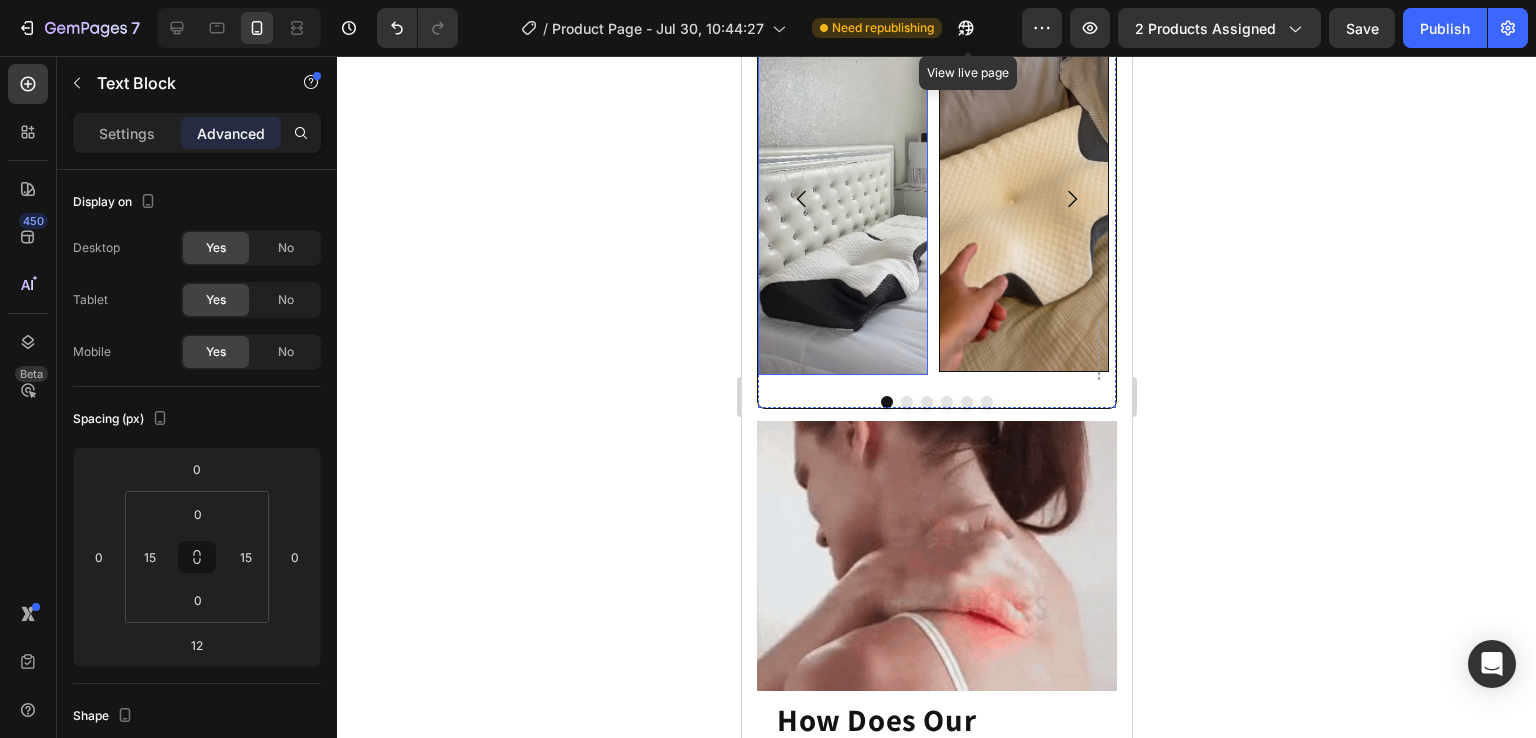 scroll, scrollTop: 2220, scrollLeft: 0, axis: vertical 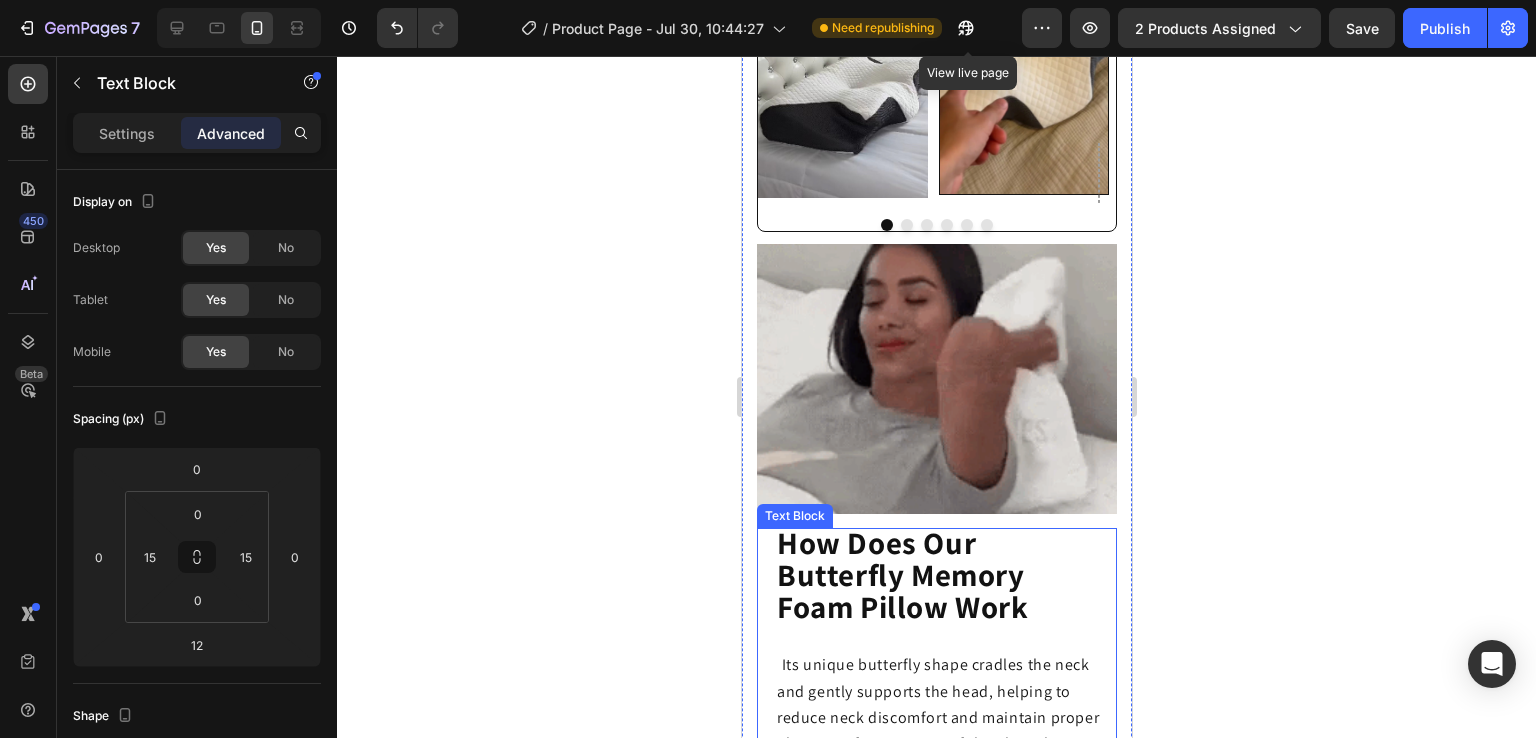 click on "How Does Our Butterfly Memory Foam Pillow Work" 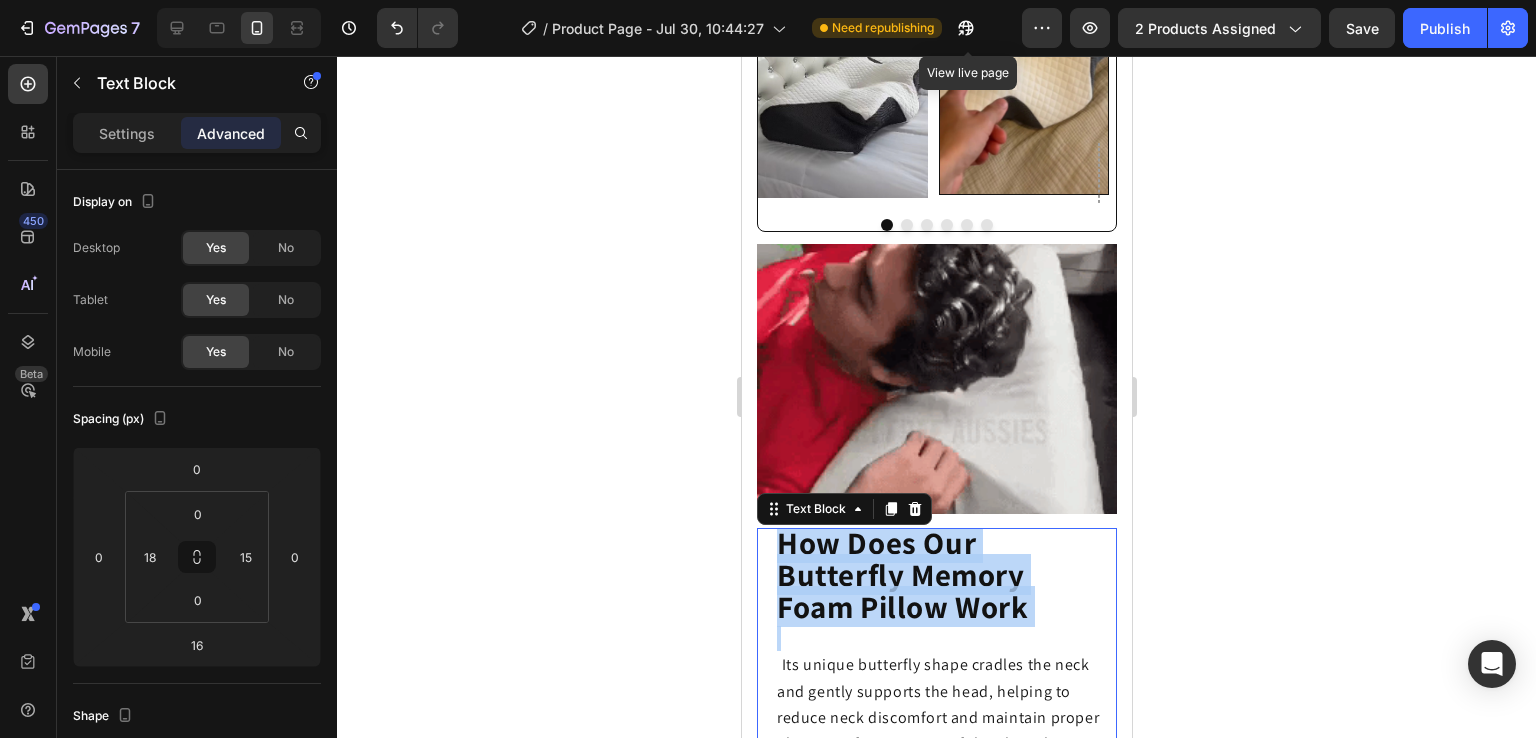 click on "How Does Our Butterfly Memory Foam Pillow Work" 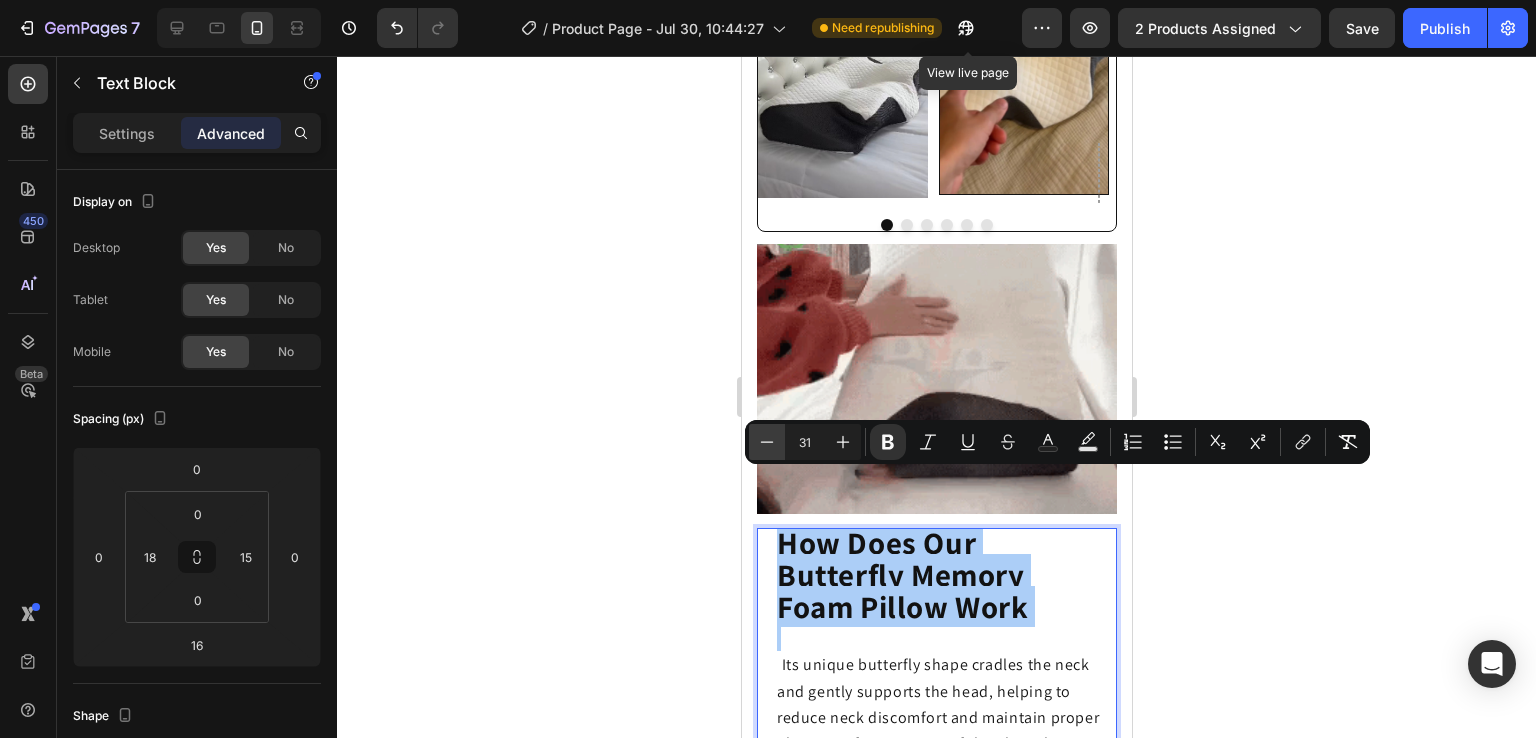 click 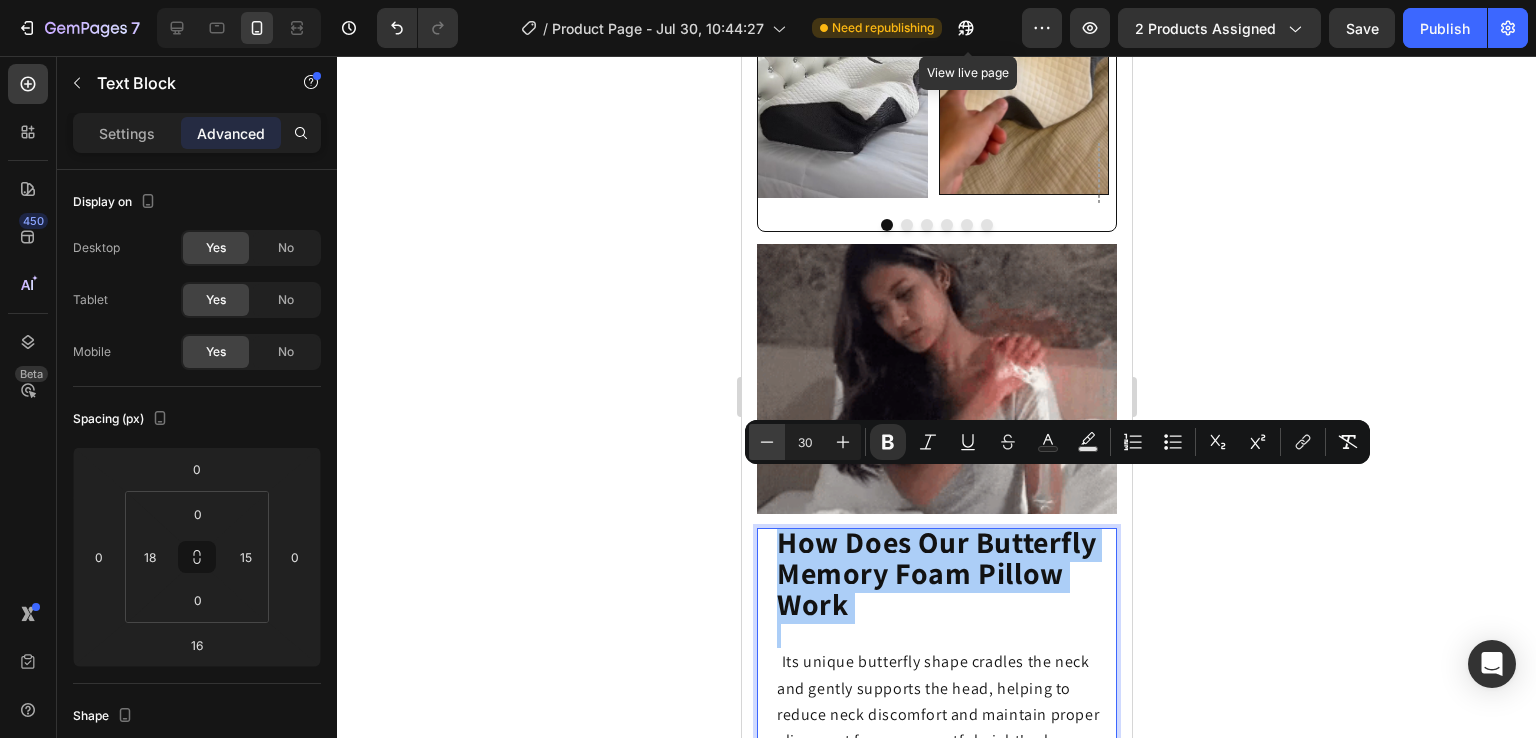 click 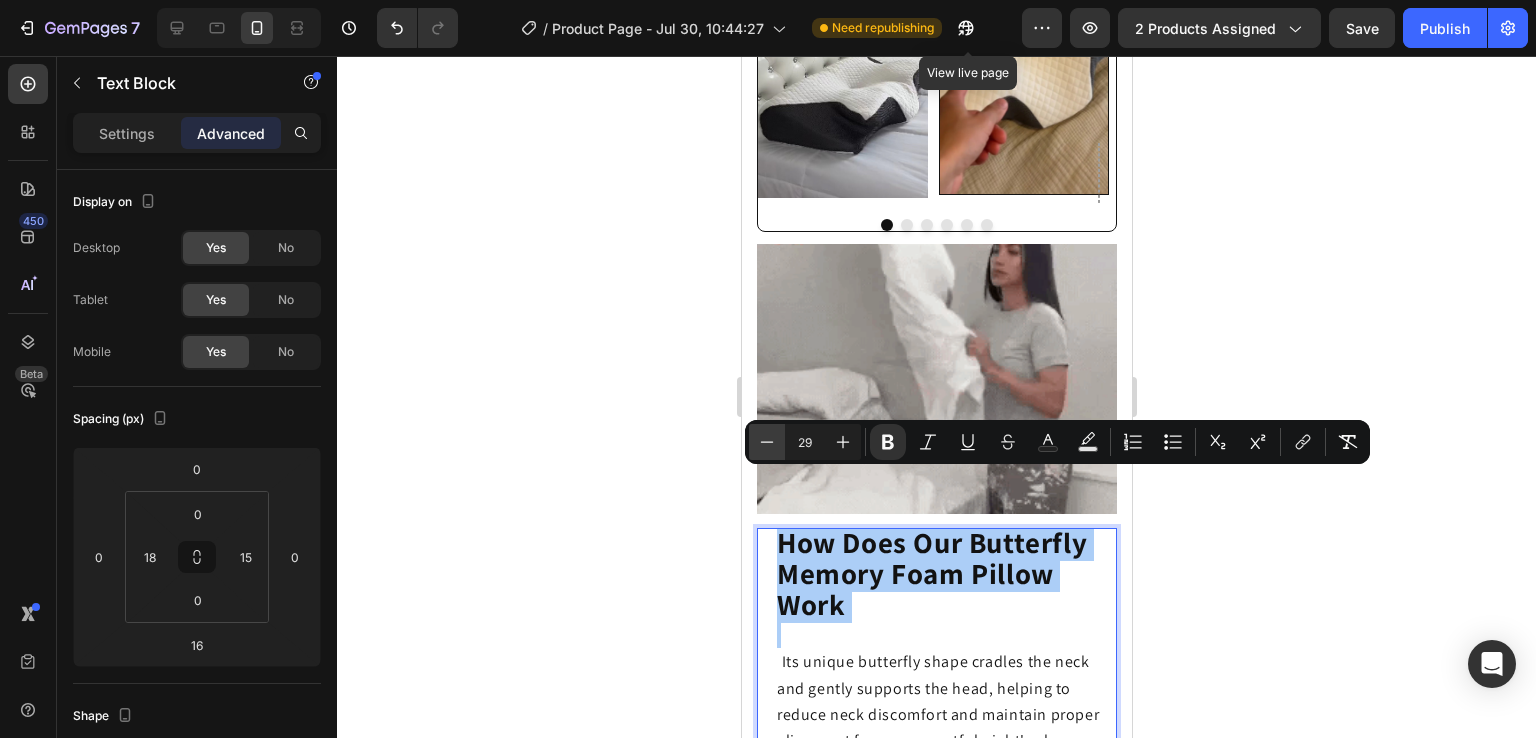 click 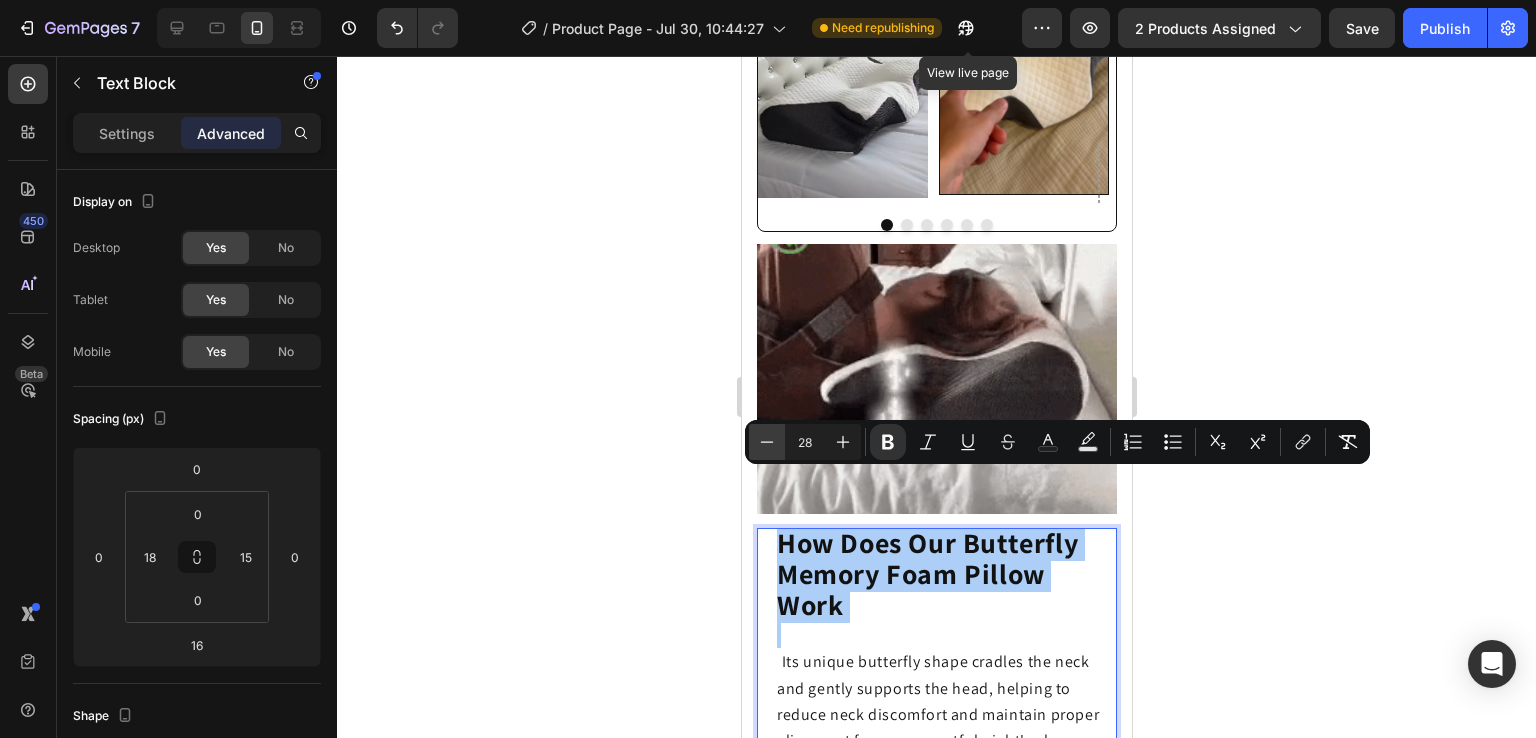 click 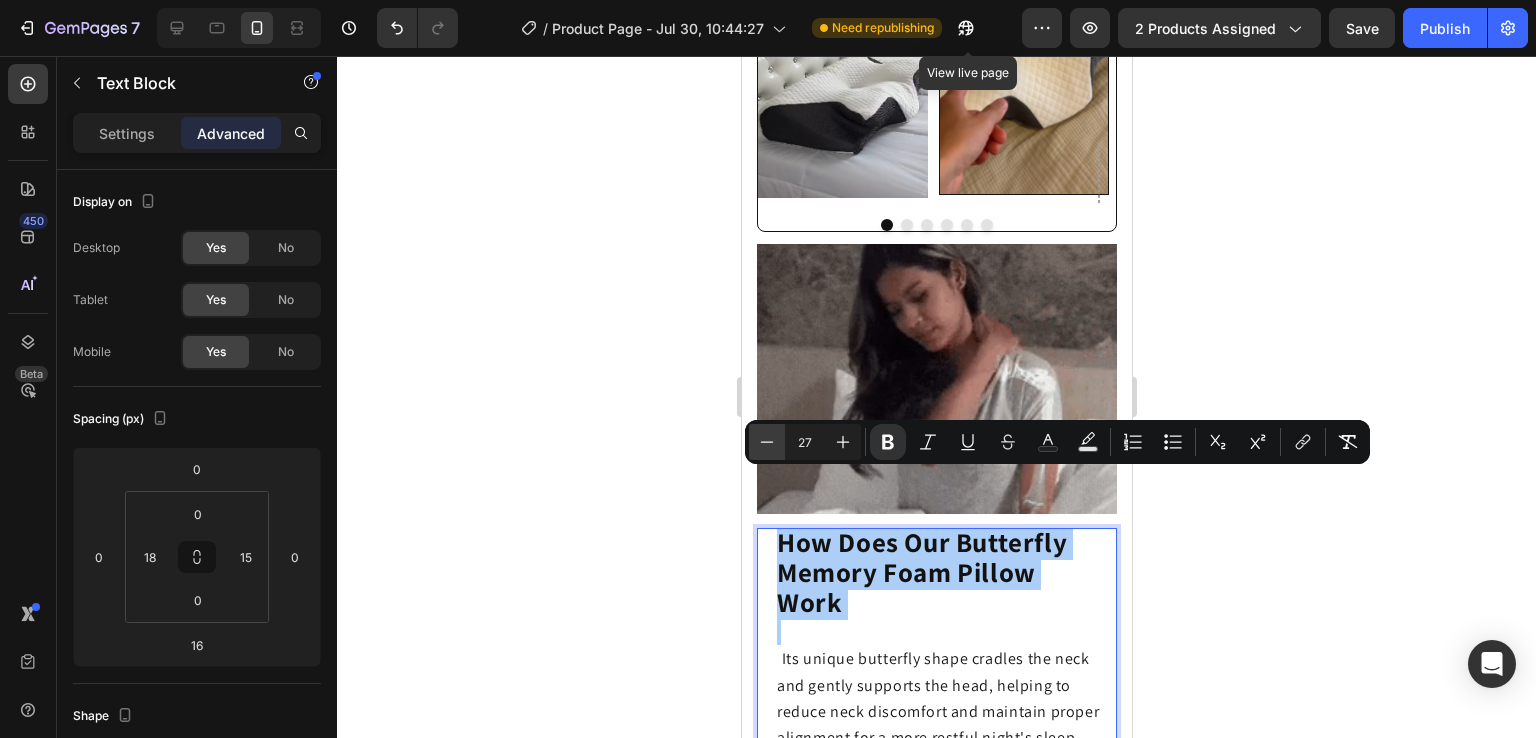 click 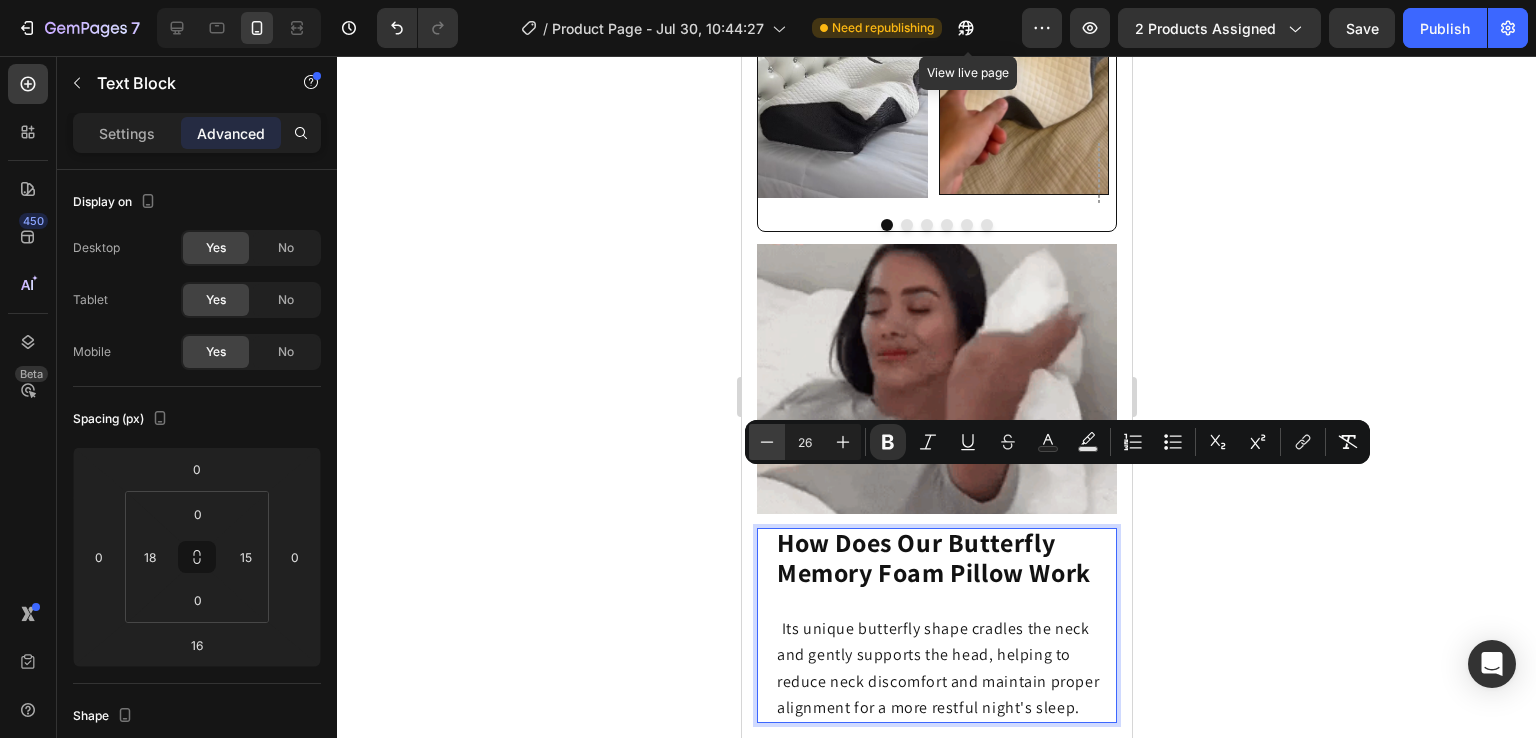 click 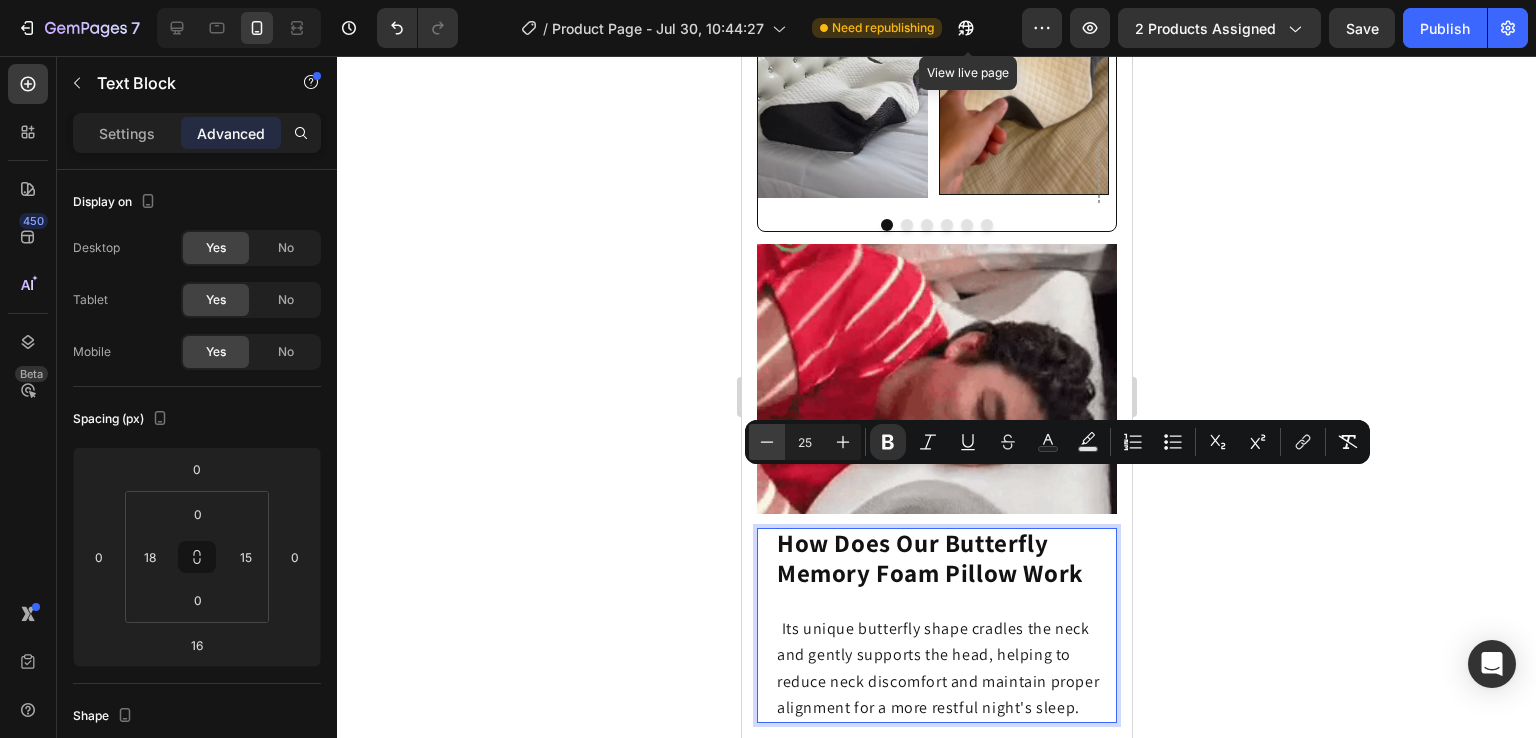 click 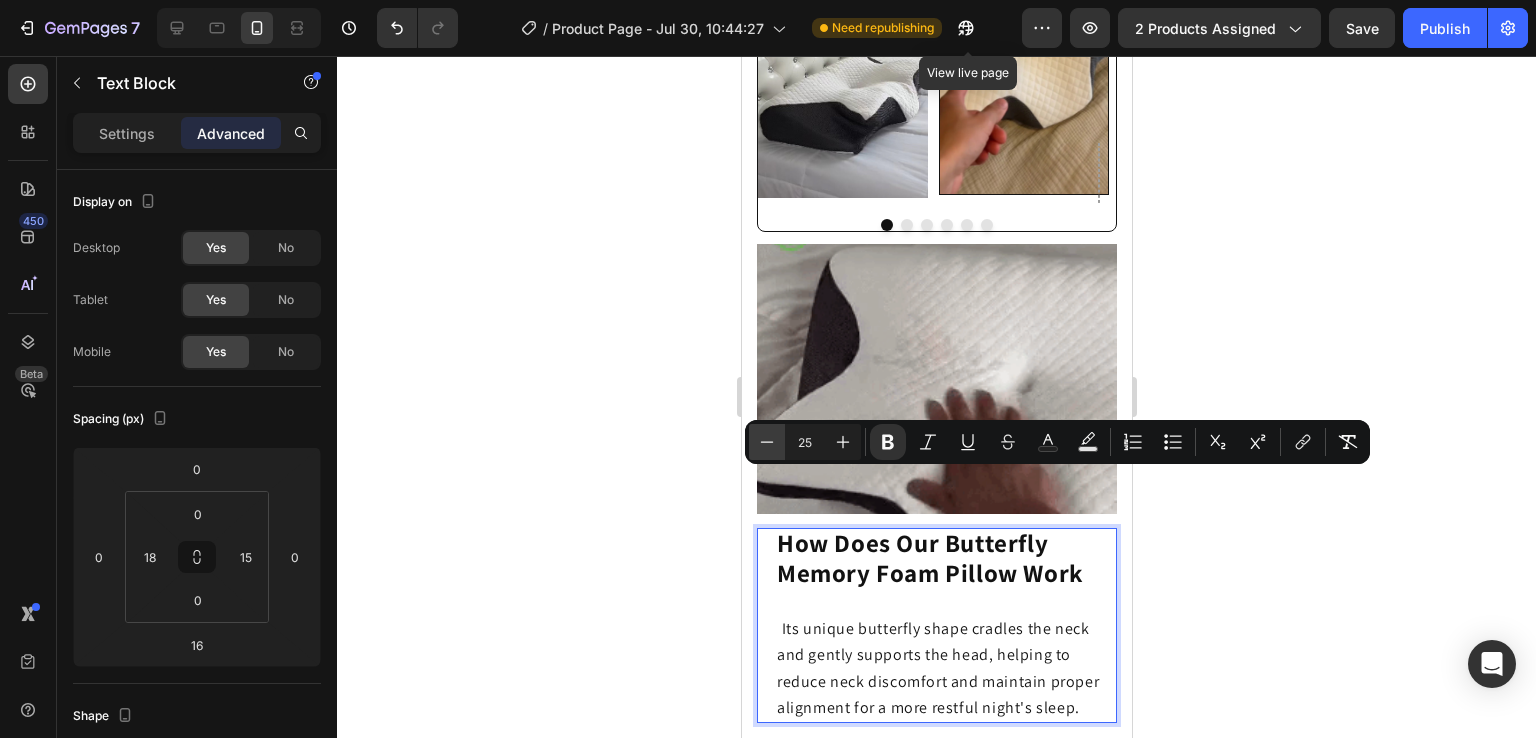 type on "24" 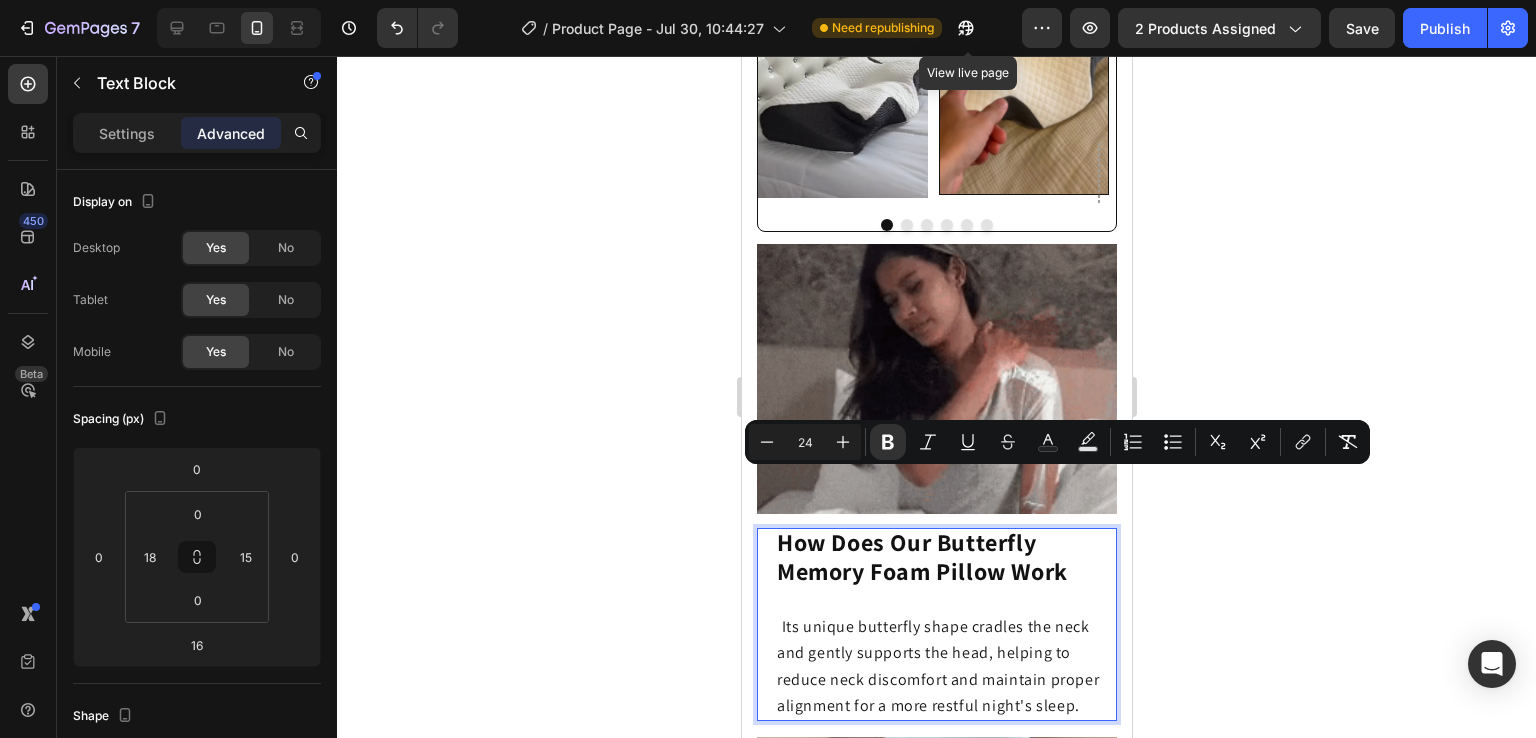 click 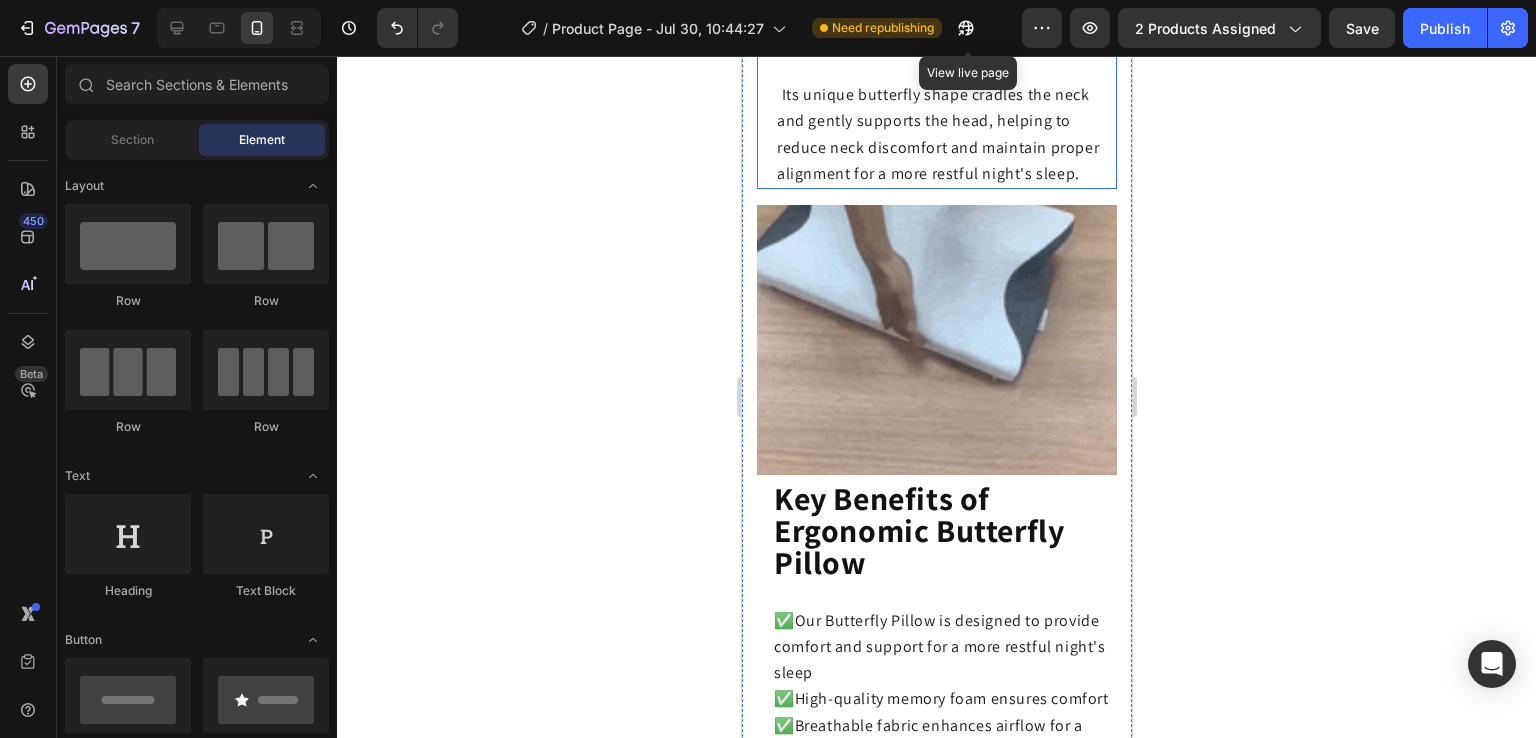 scroll, scrollTop: 2752, scrollLeft: 0, axis: vertical 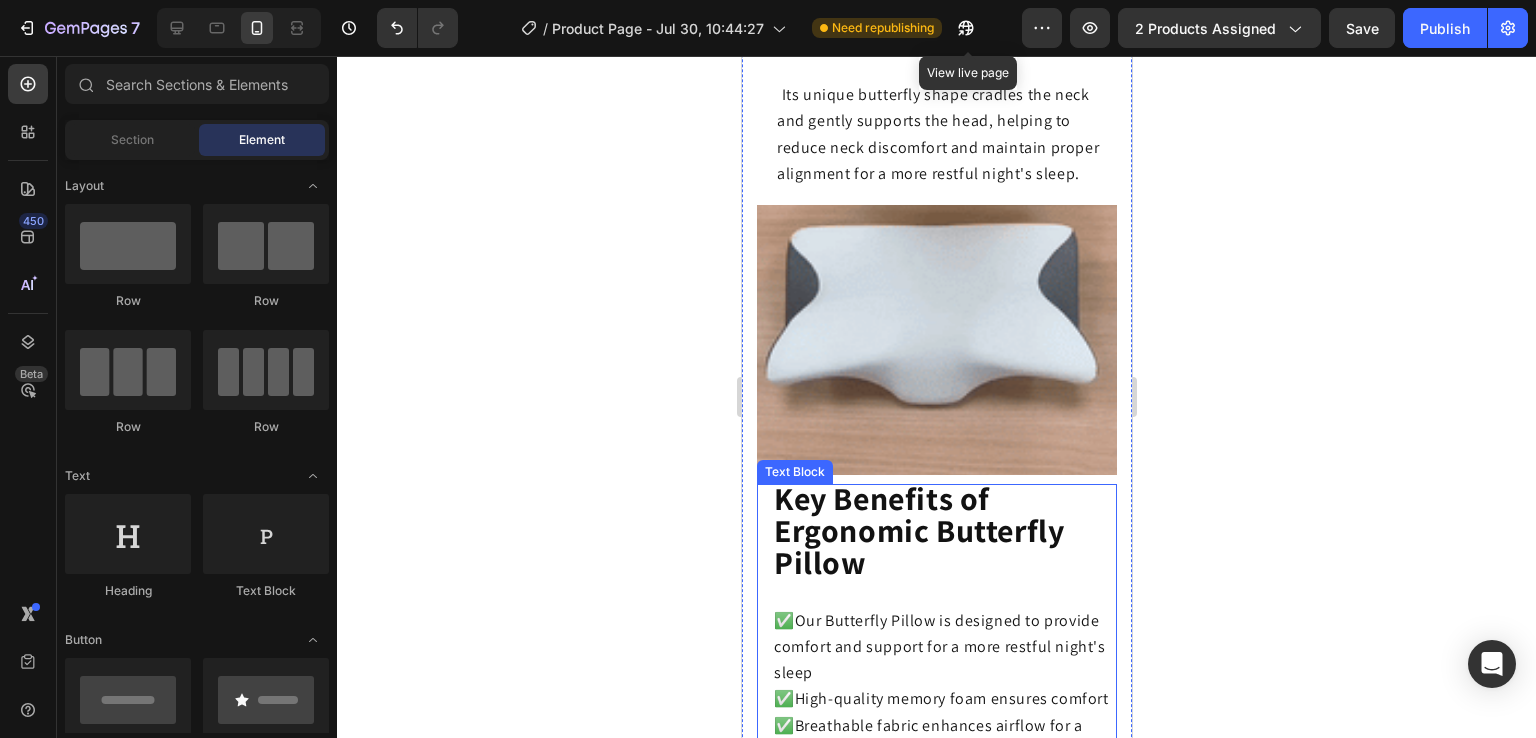 click on "Key Benefits of Ergonomic Butterfly Pillow" 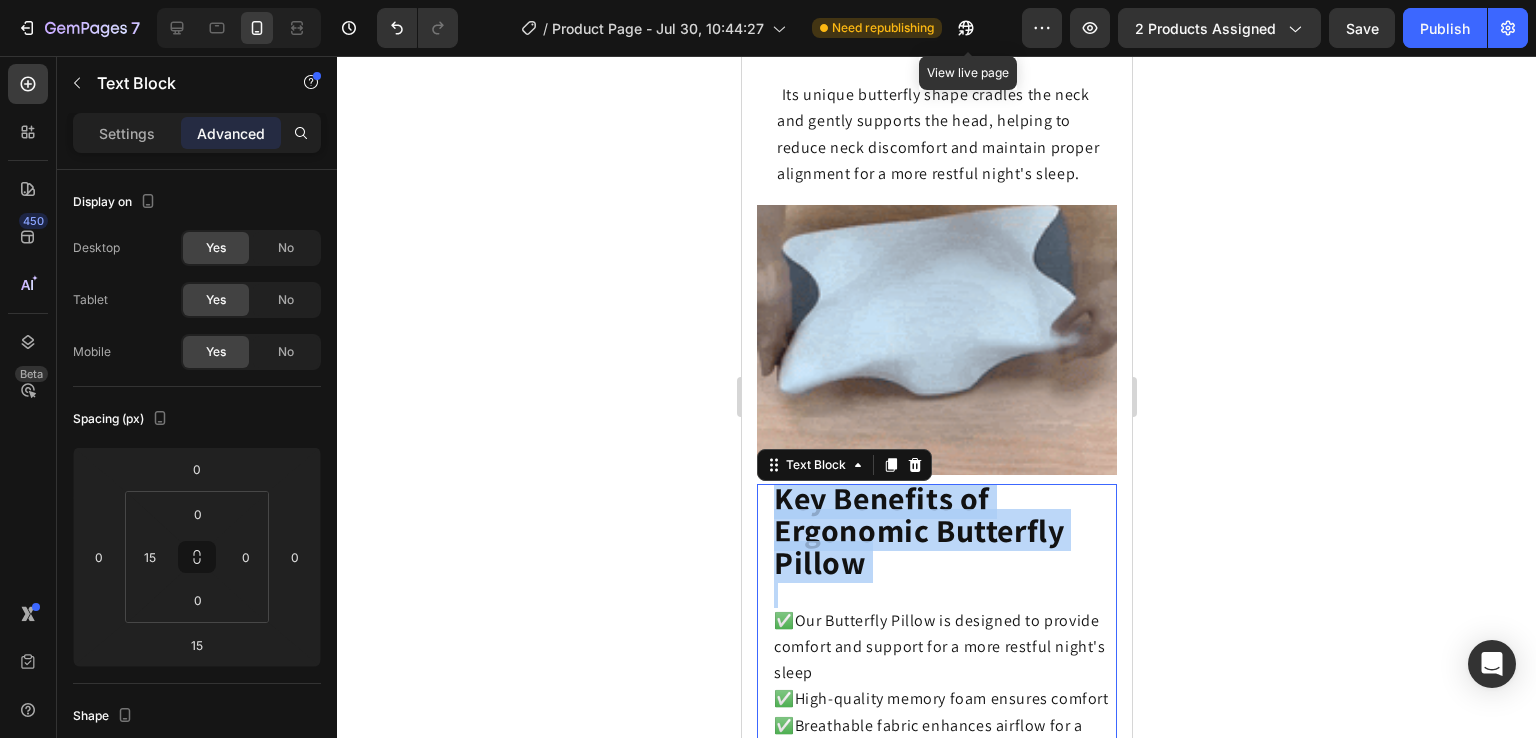 click on "Key Benefits of Ergonomic Butterfly Pillow" 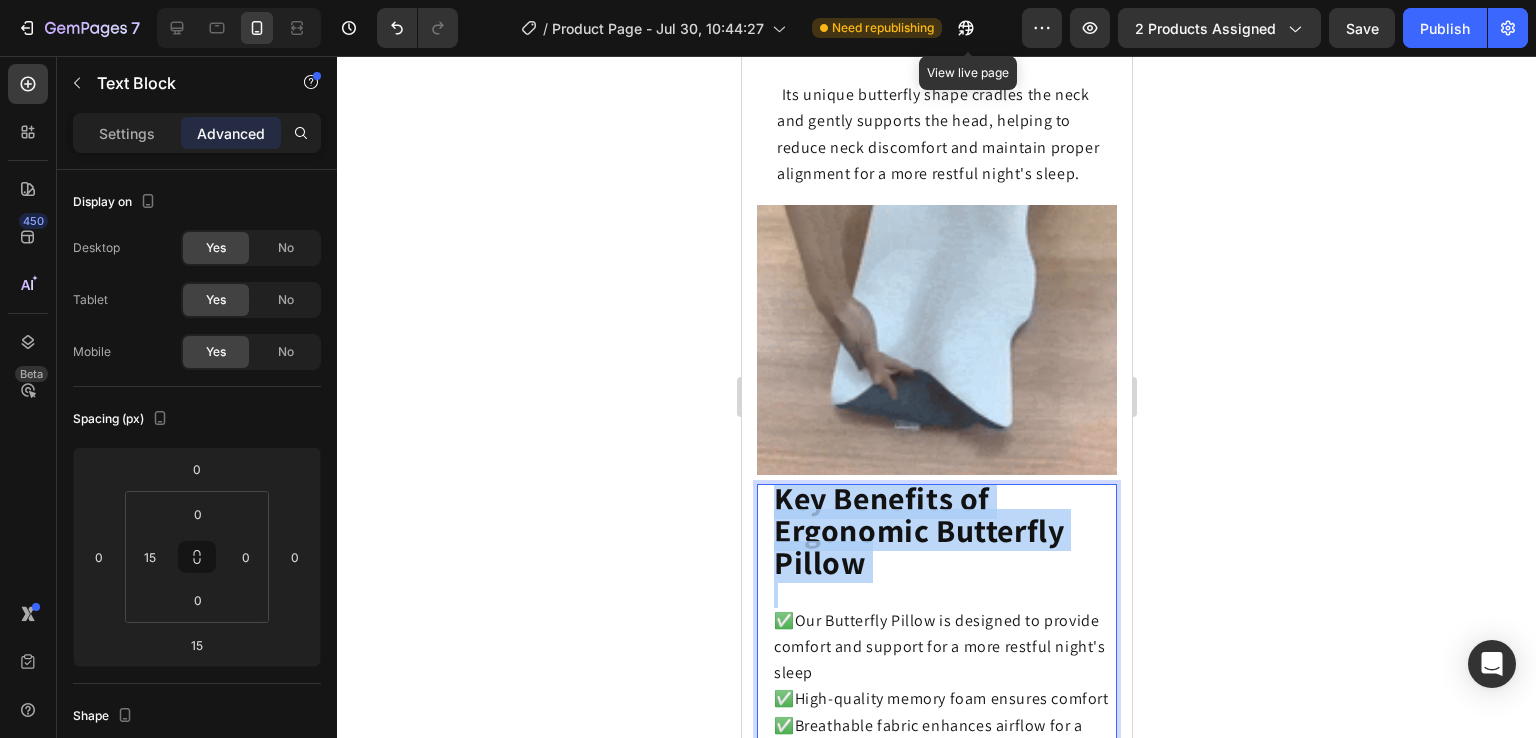 click on "Key Benefits of Ergonomic Butterfly Pillow" 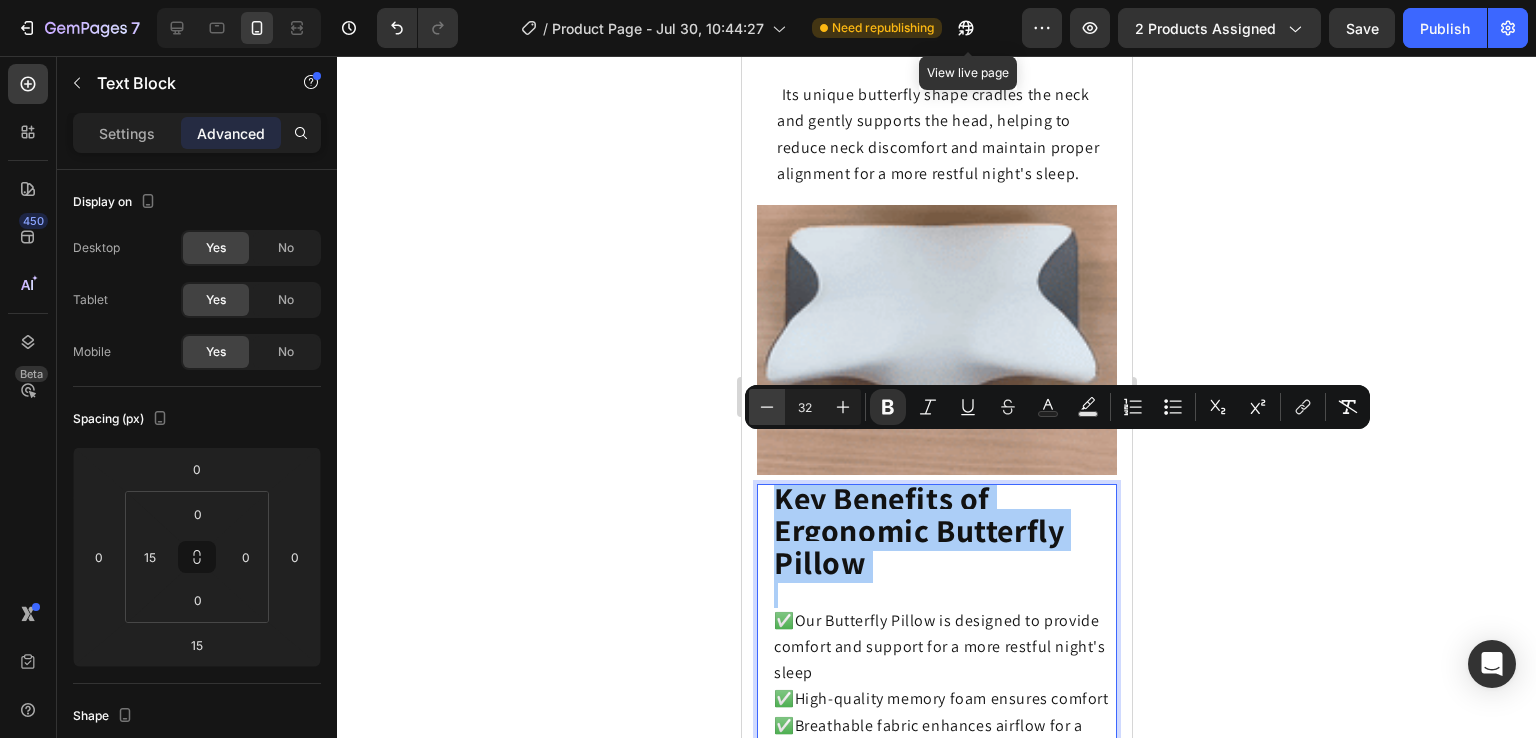 click on "Minus" at bounding box center (767, 407) 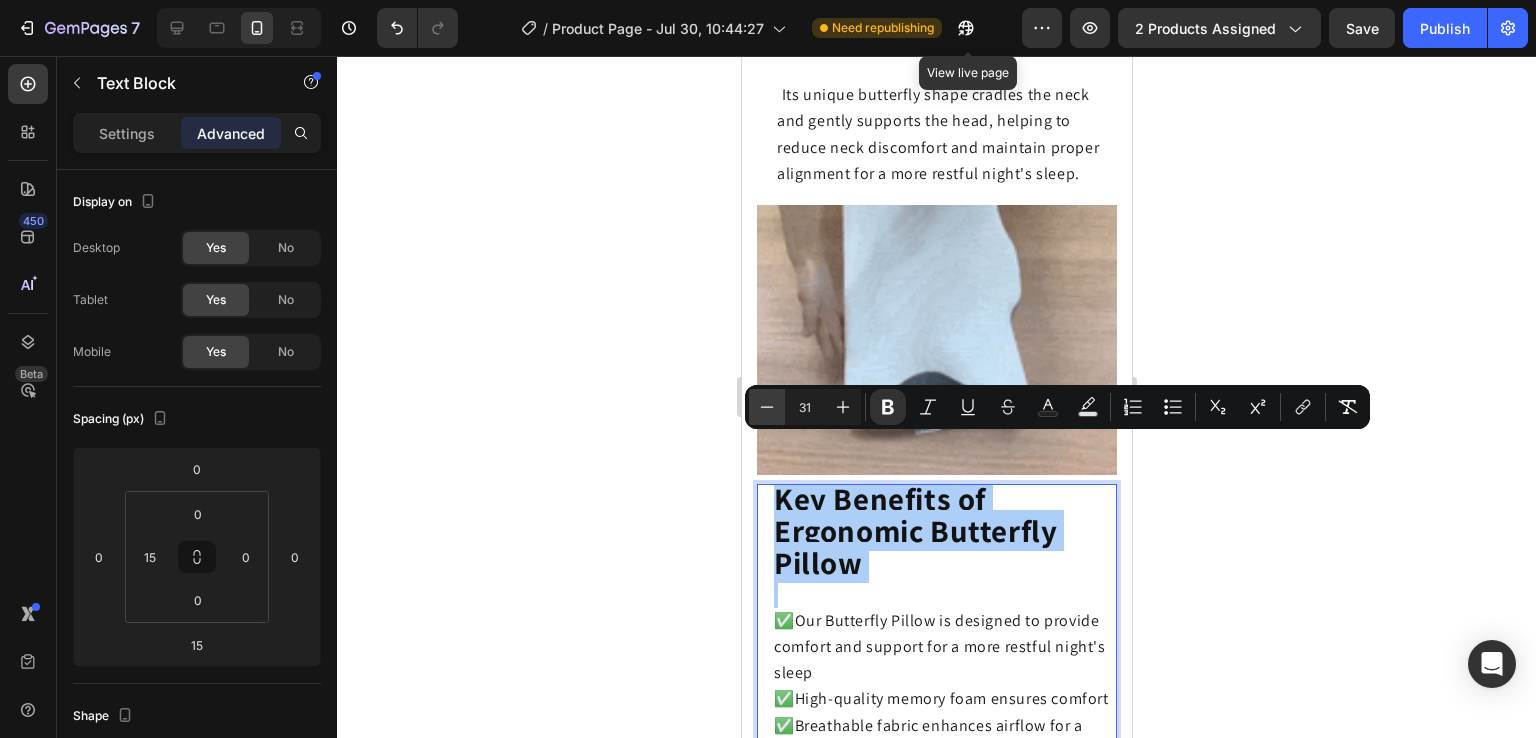 click on "Minus" at bounding box center (767, 407) 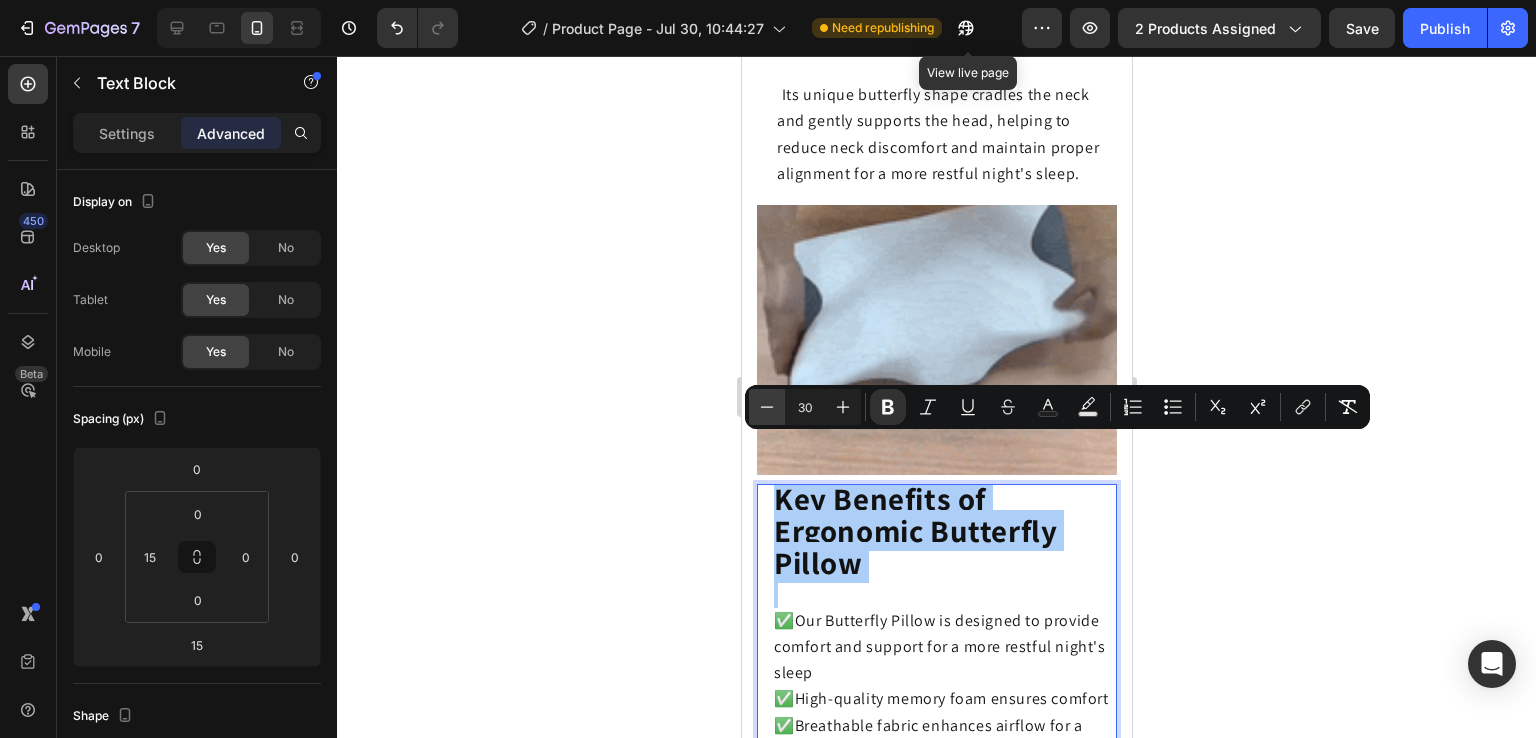 click on "Minus" at bounding box center (767, 407) 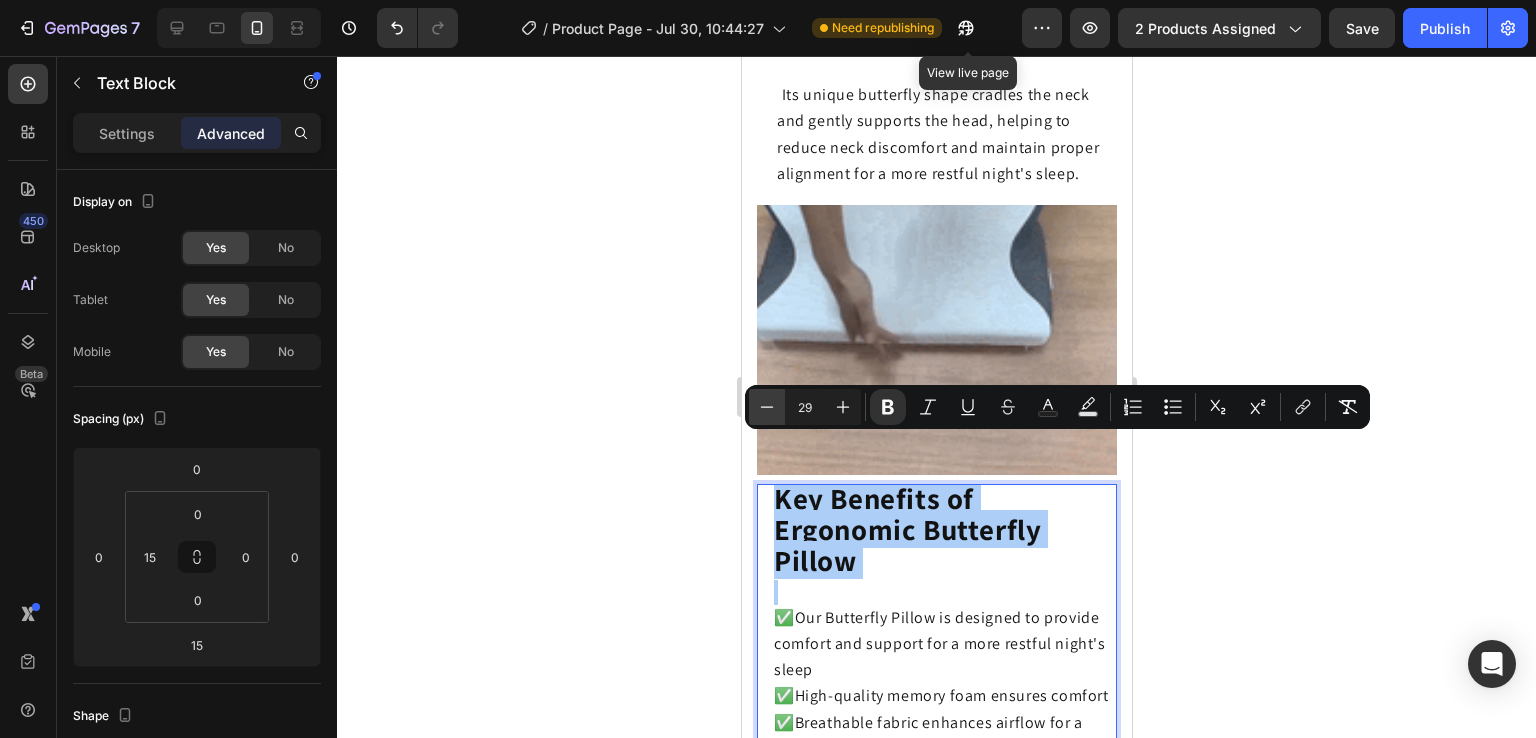 click on "Minus" at bounding box center [767, 407] 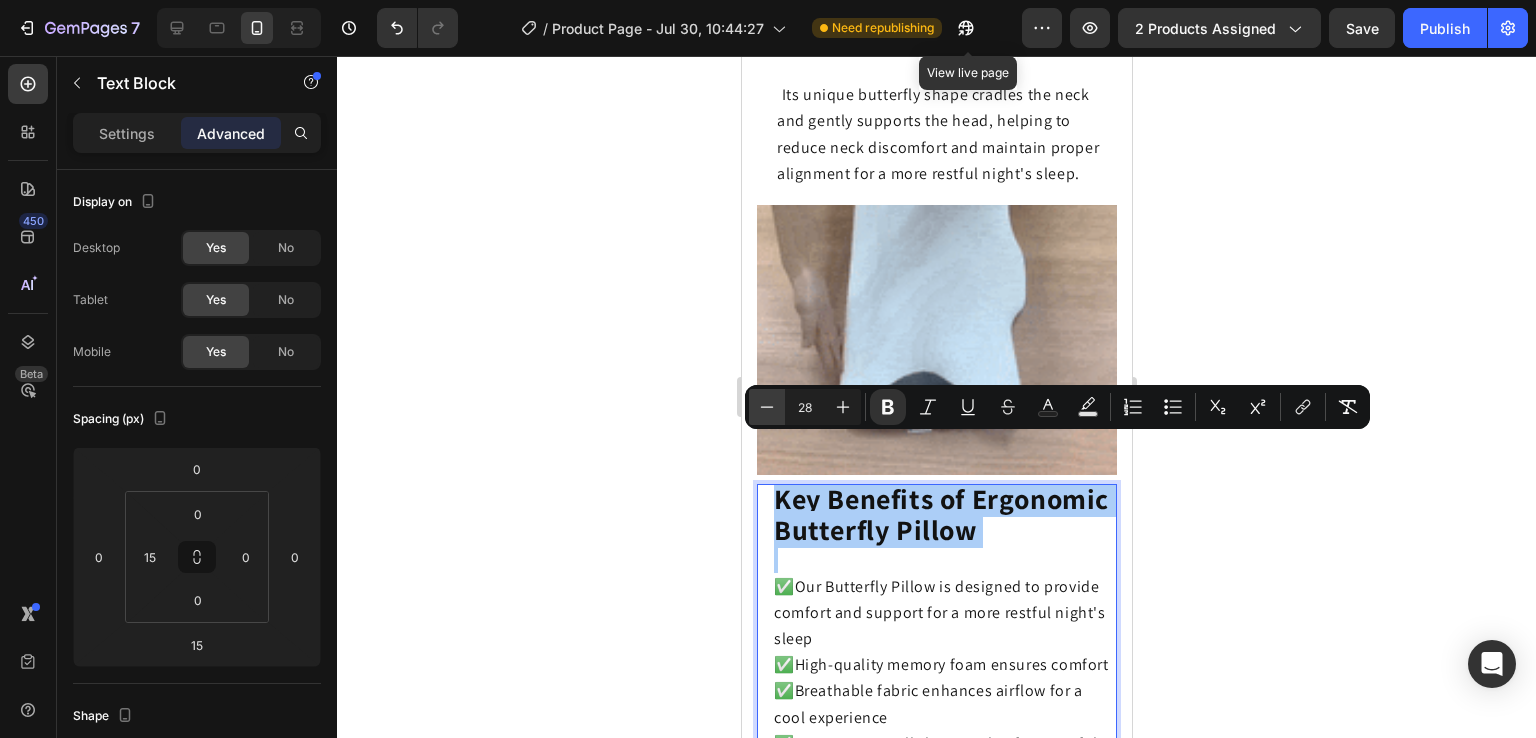 click on "Minus" at bounding box center [767, 407] 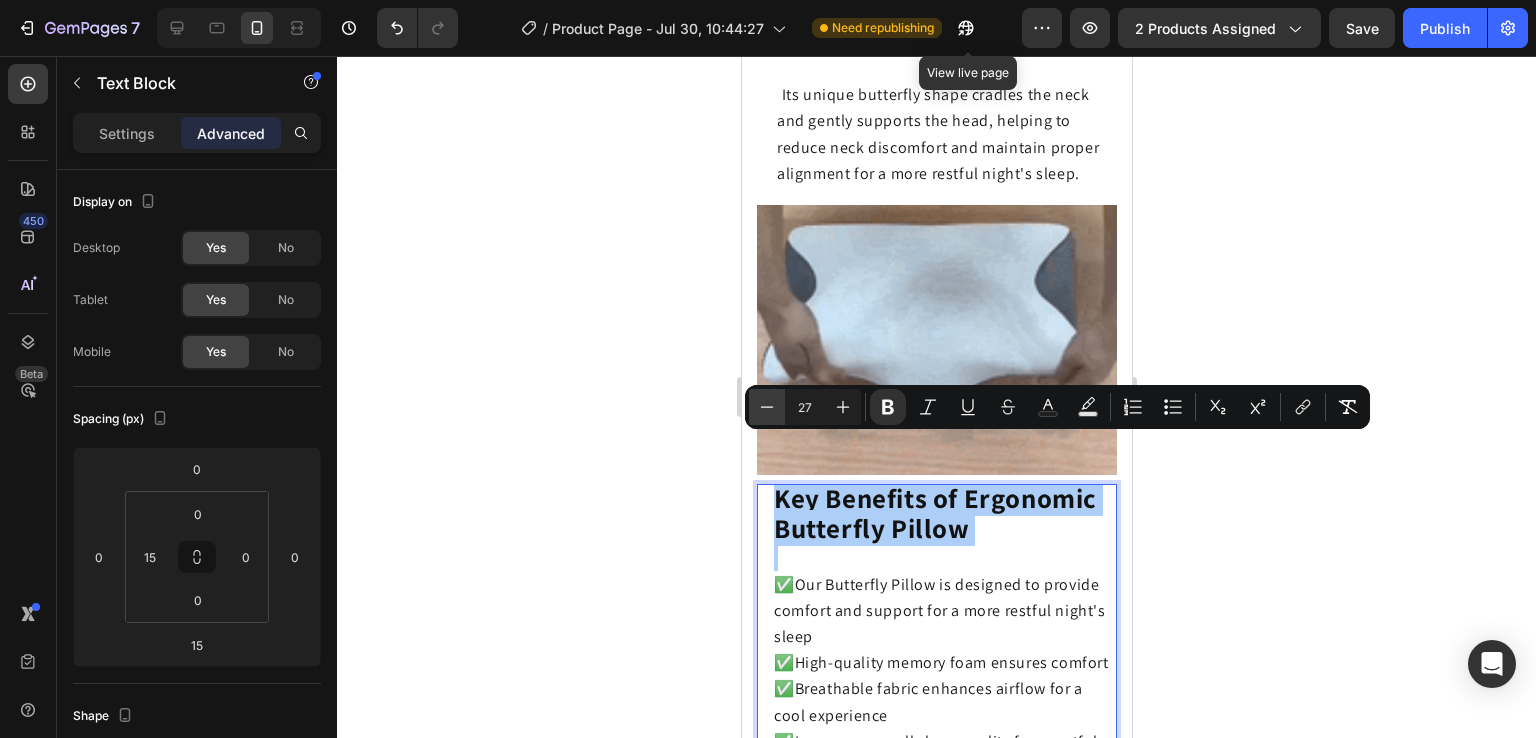 click on "Minus" at bounding box center [767, 407] 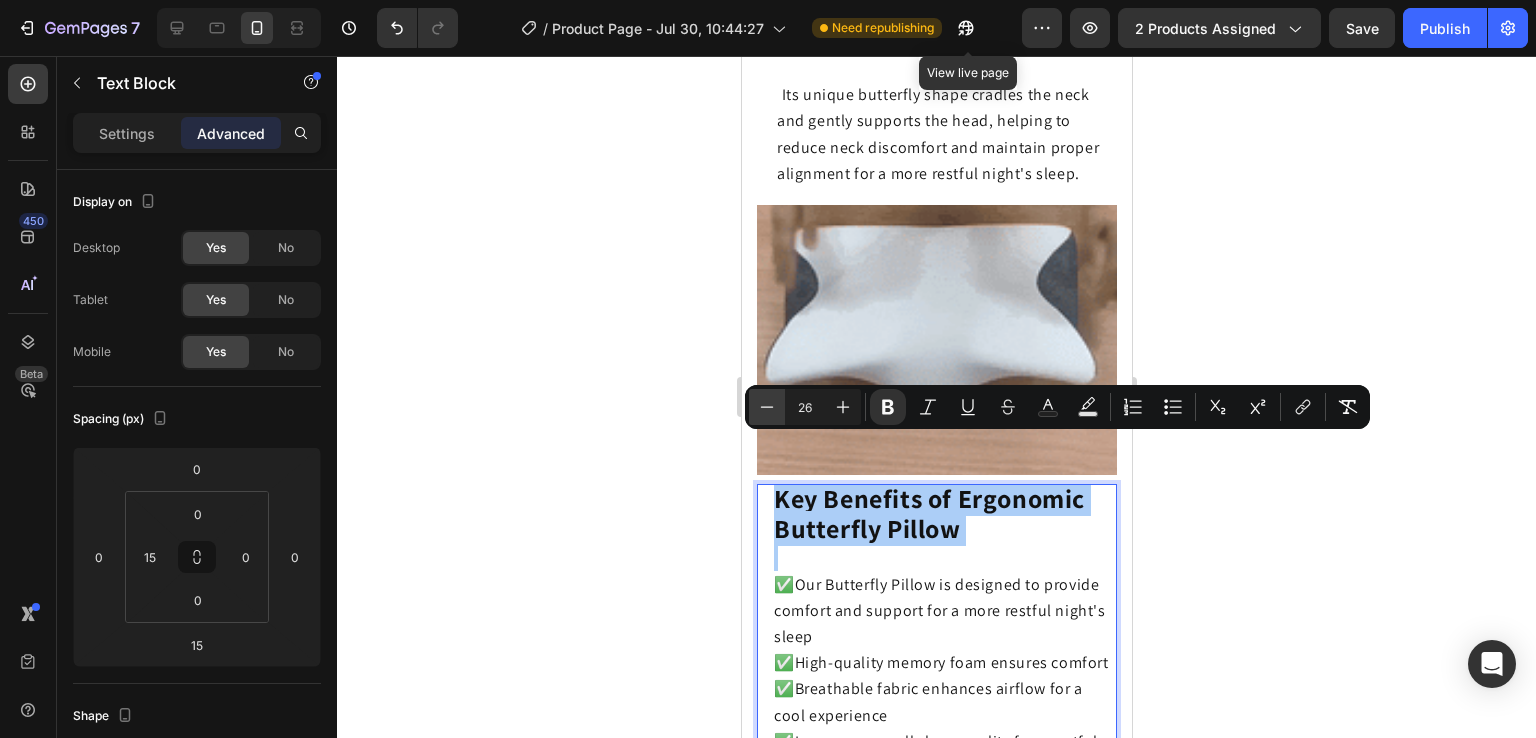 click on "Minus" at bounding box center [767, 407] 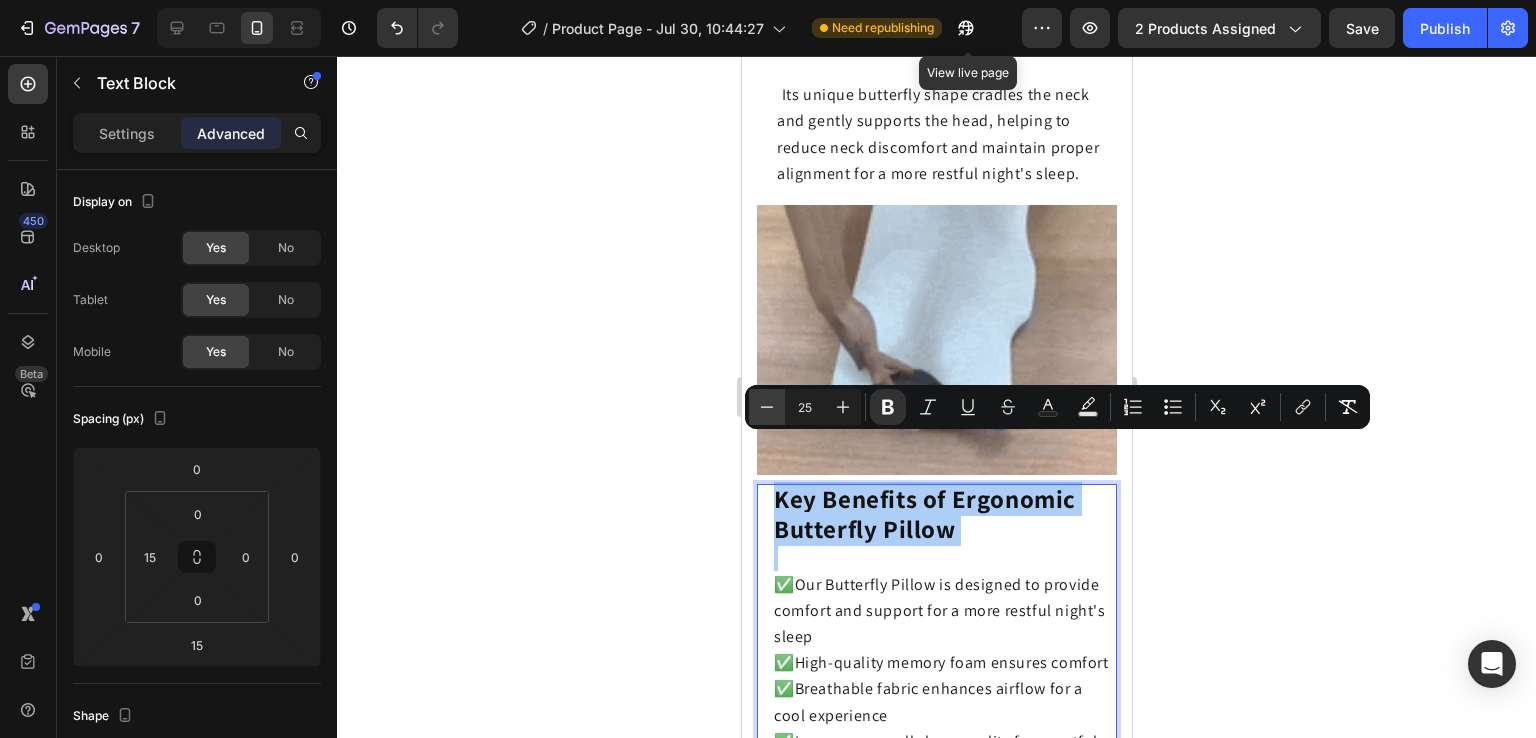 click on "Minus" at bounding box center [767, 407] 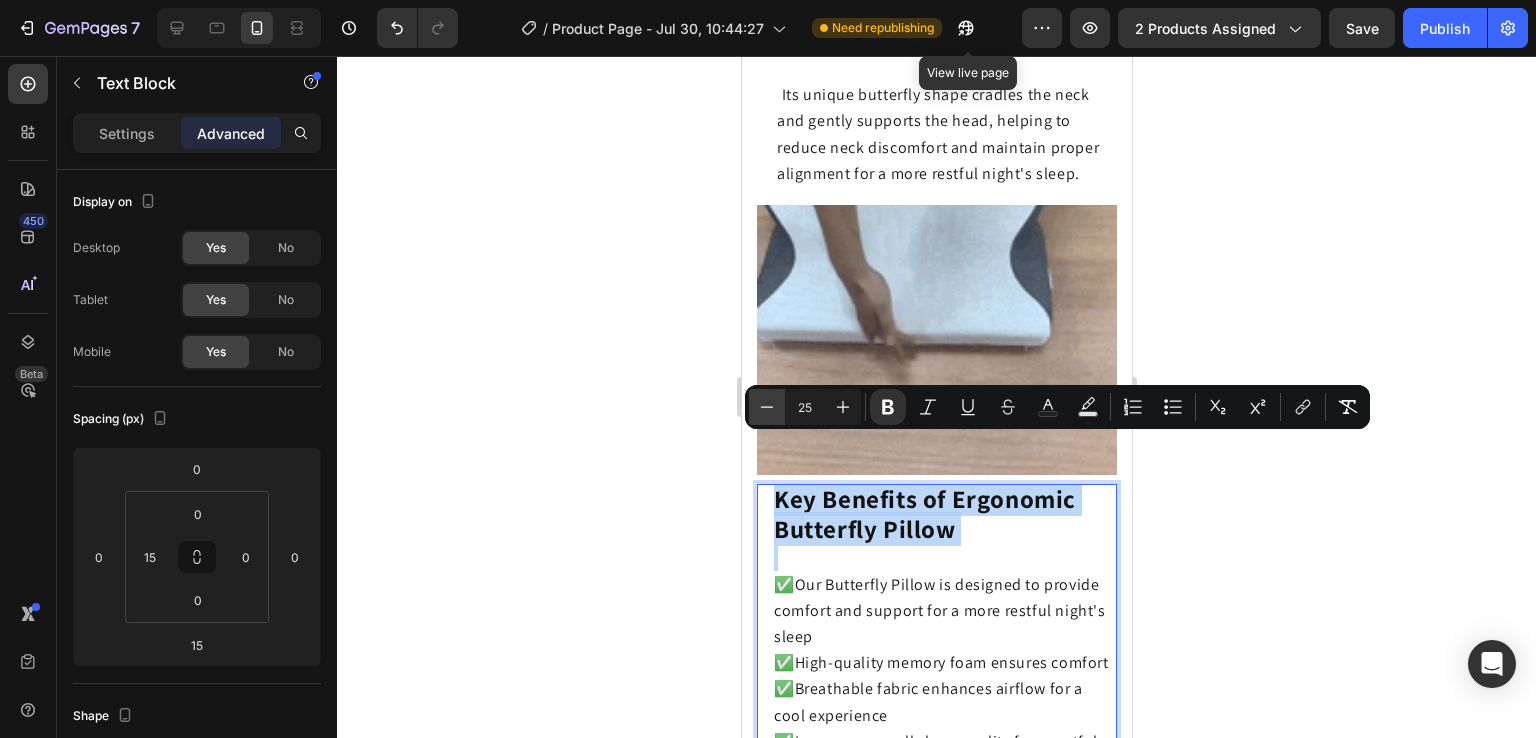 type on "24" 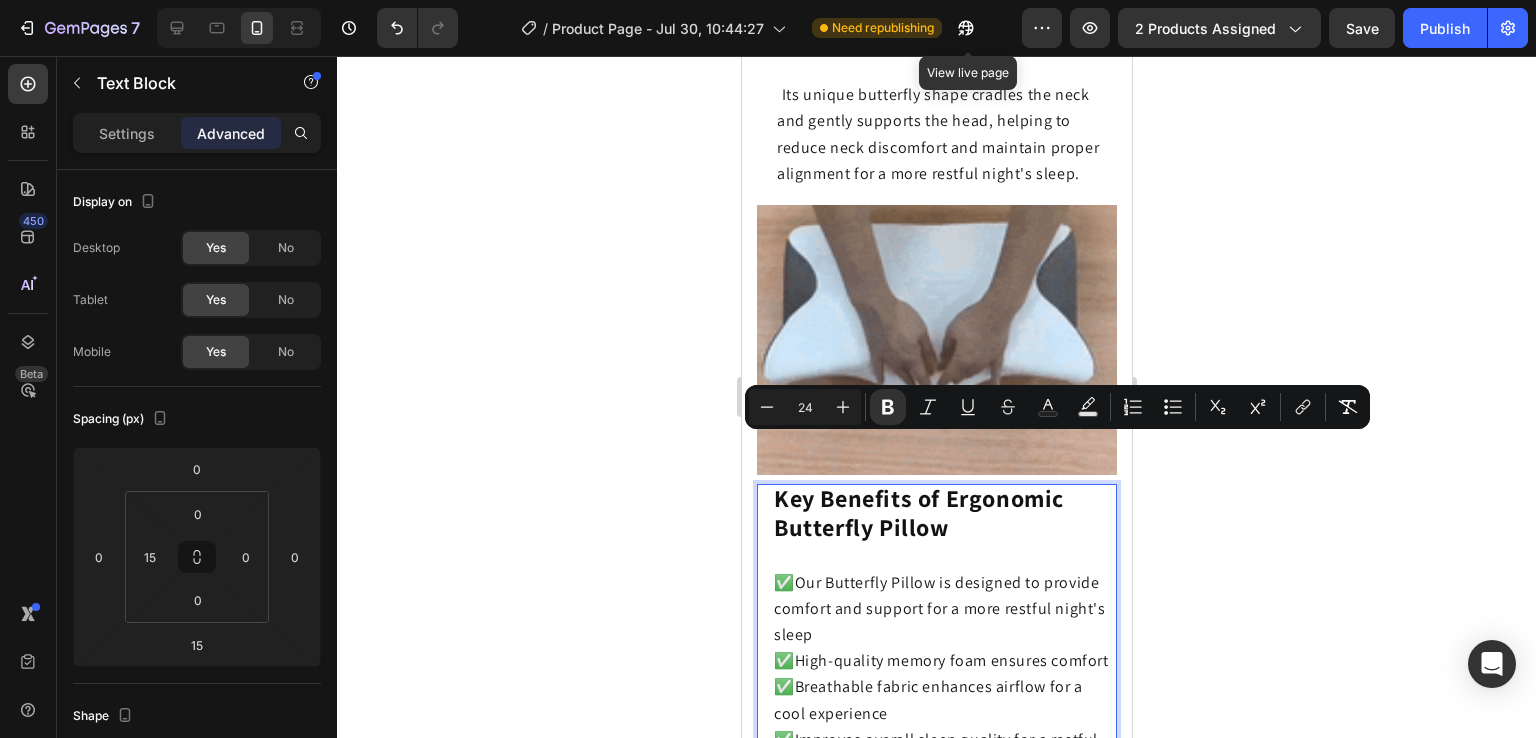 click 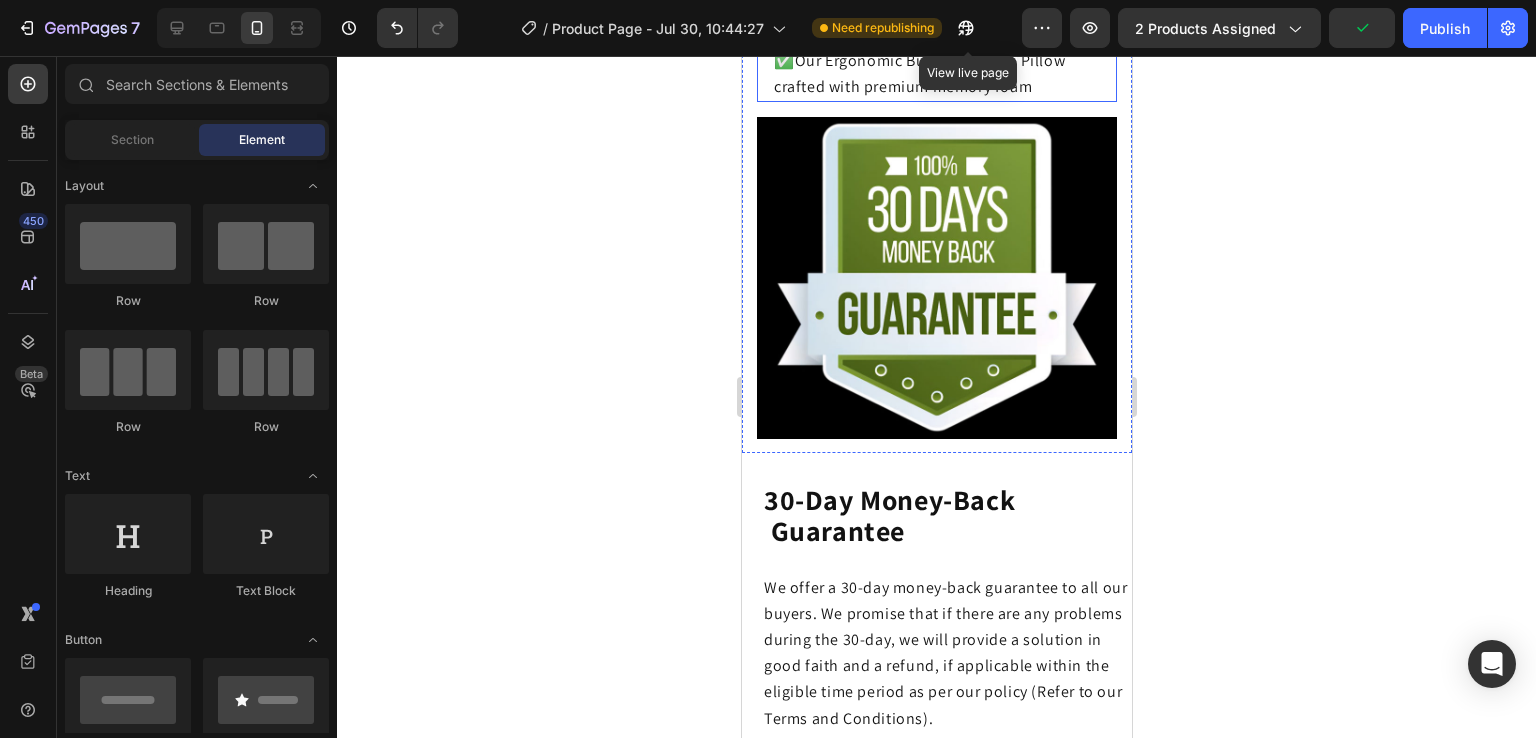 scroll, scrollTop: 3590, scrollLeft: 0, axis: vertical 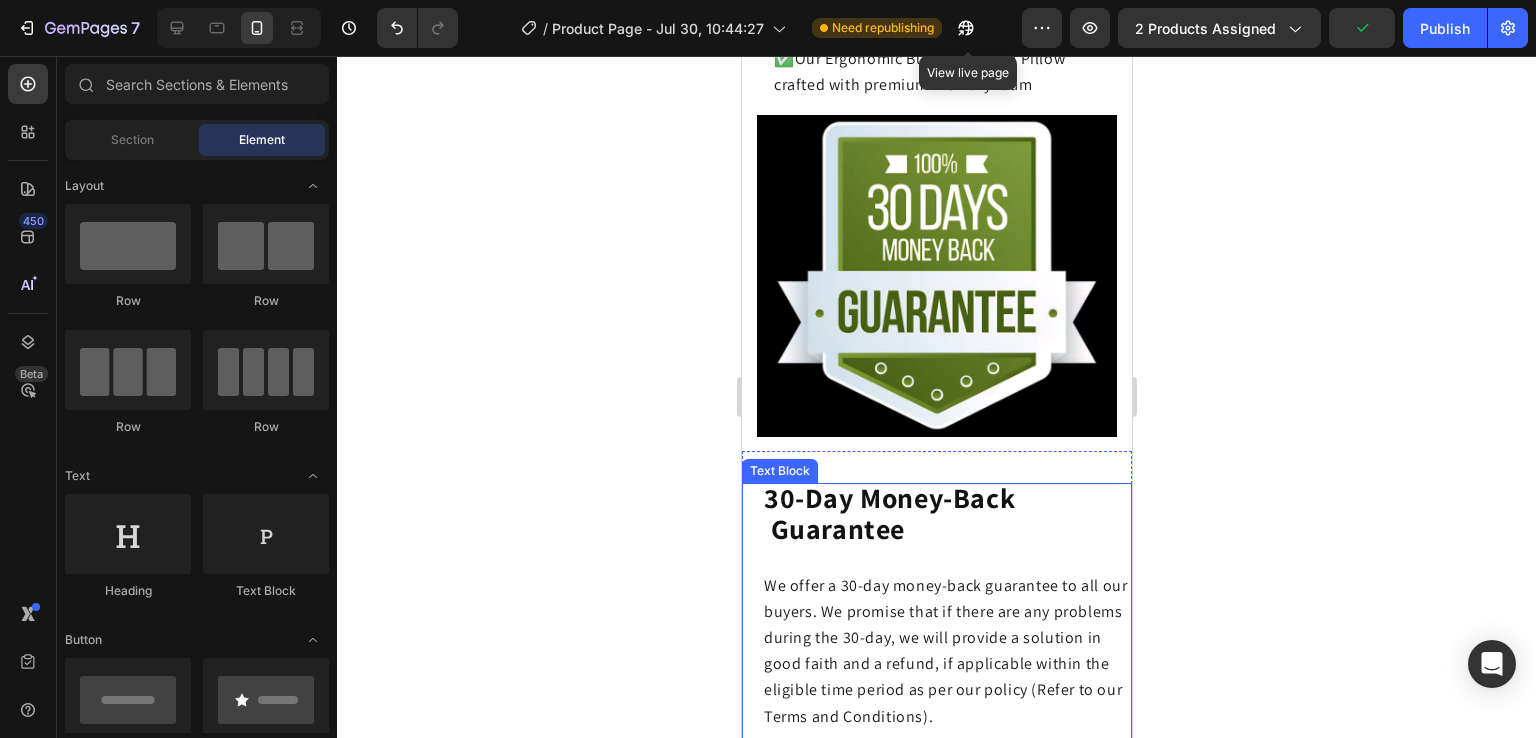 click on "30-Day Money-Back          Guarantee" at bounding box center [915, 513] 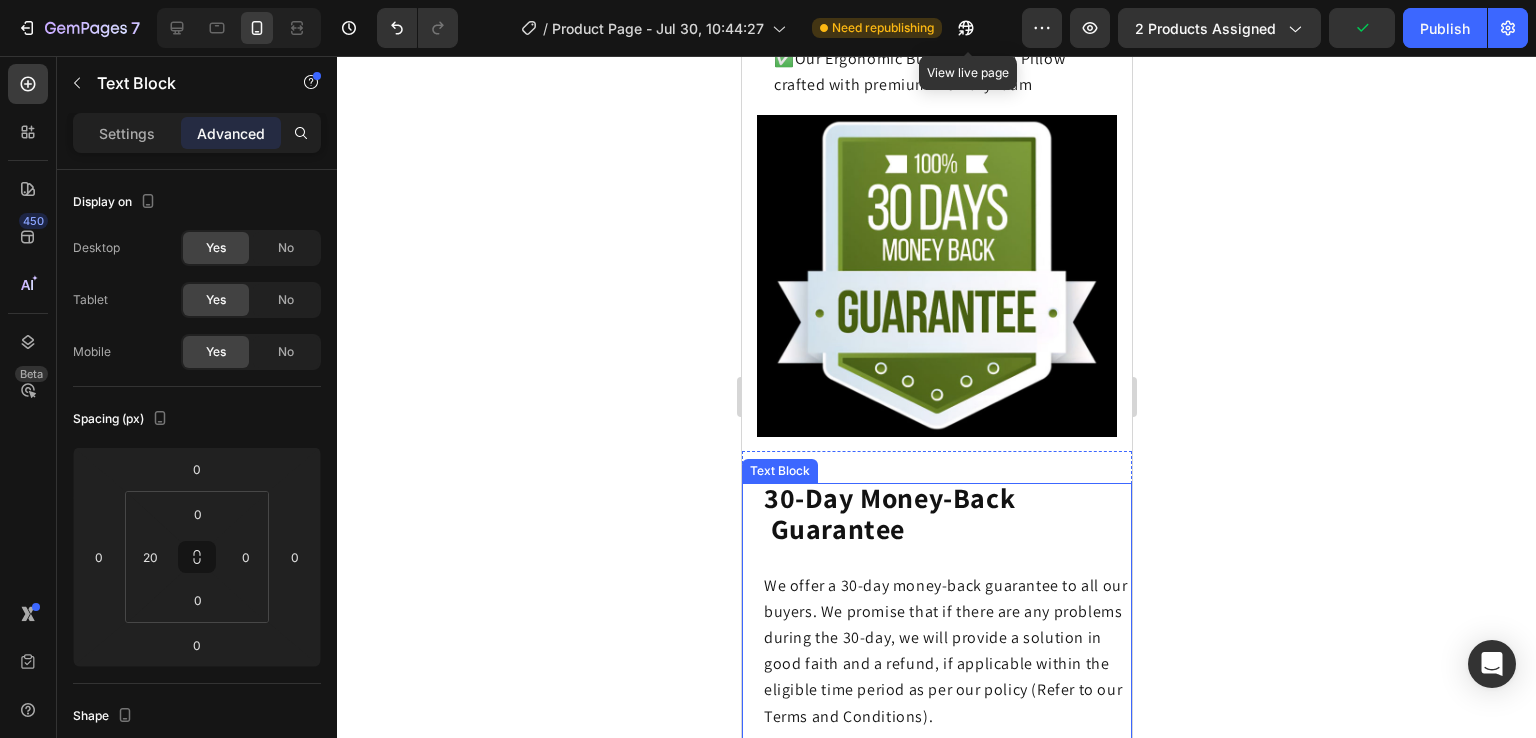 click on "30-Day Money-Back          Guarantee" at bounding box center [915, 513] 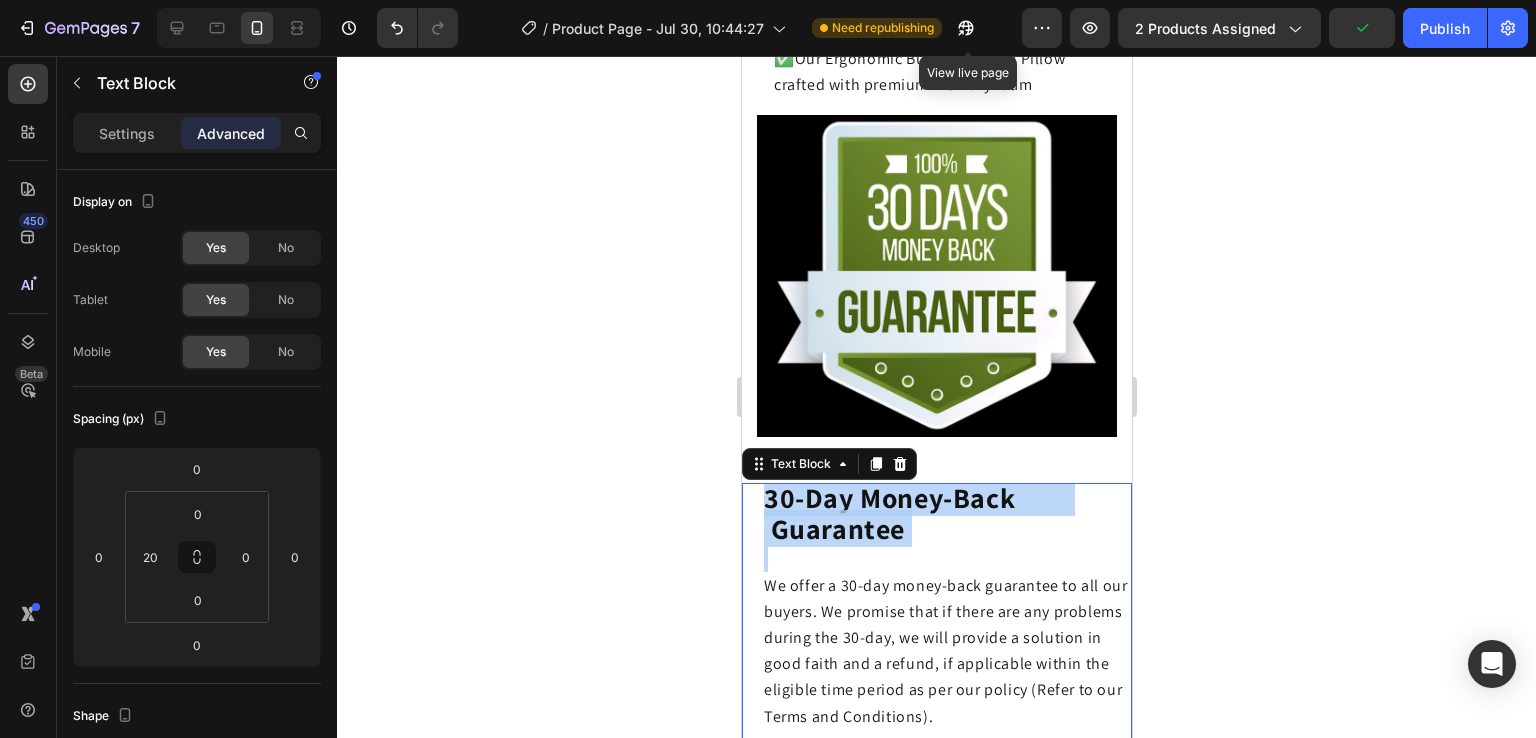 click on "30-Day Money-Back          Guarantee" at bounding box center [915, 513] 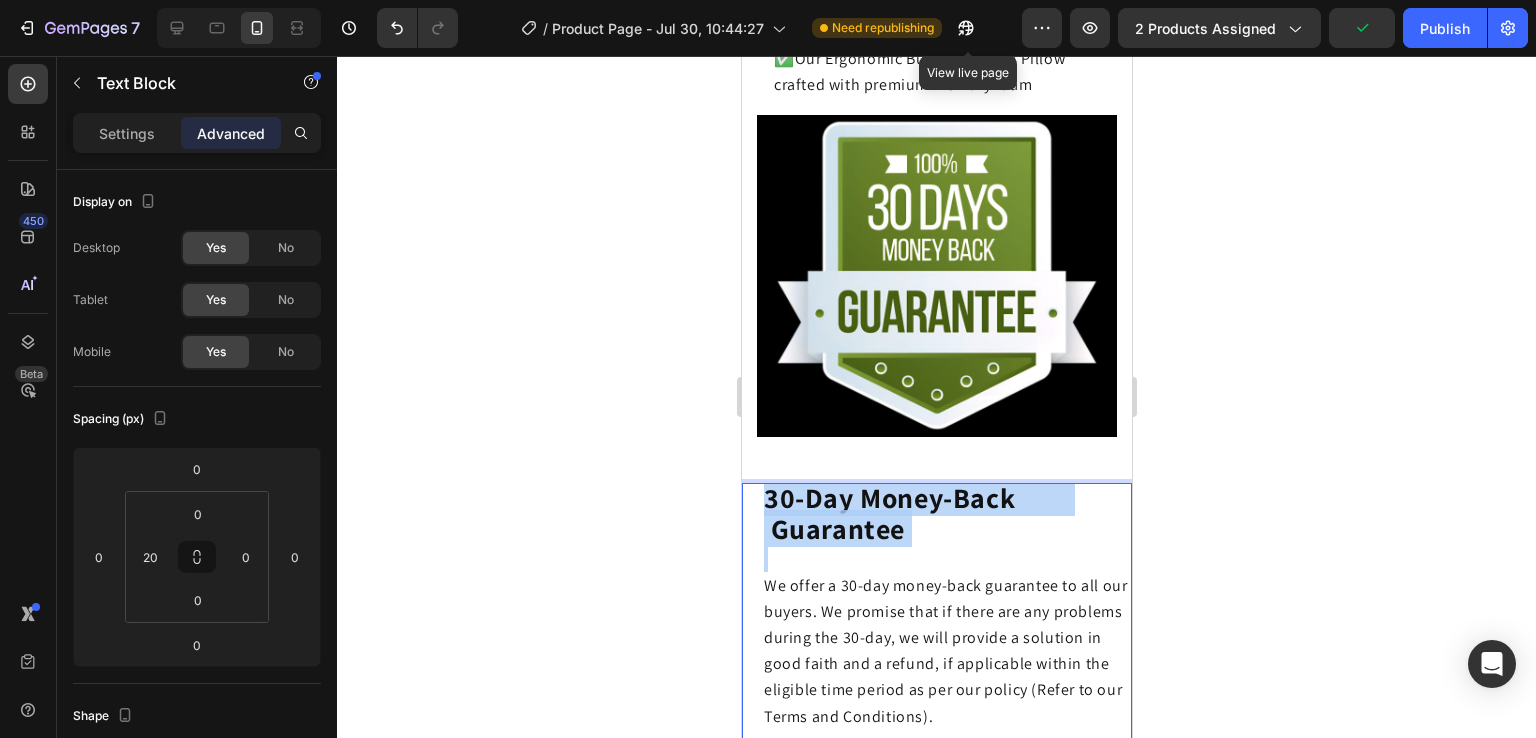 click on "30-Day Money-Back          Guarantee" at bounding box center (915, 513) 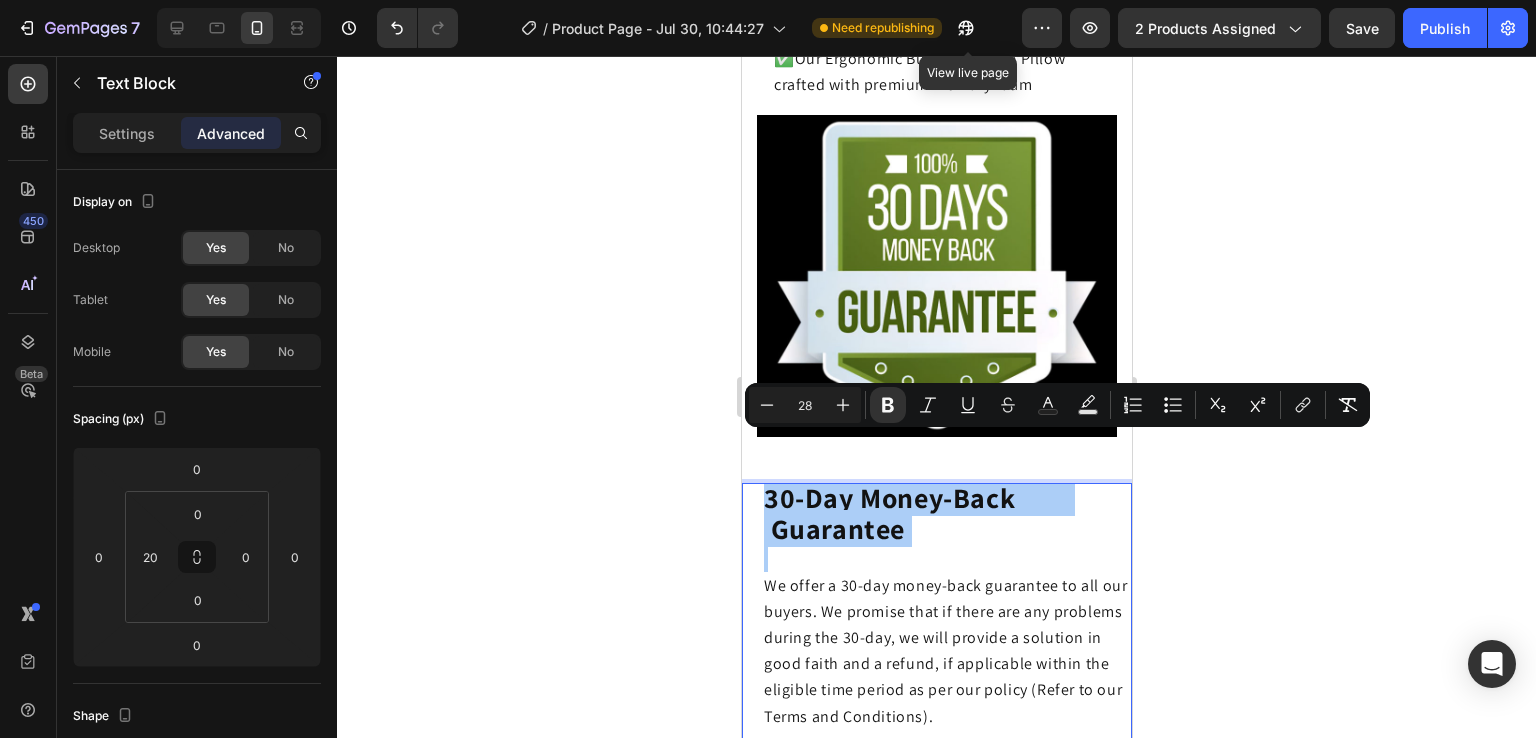 click 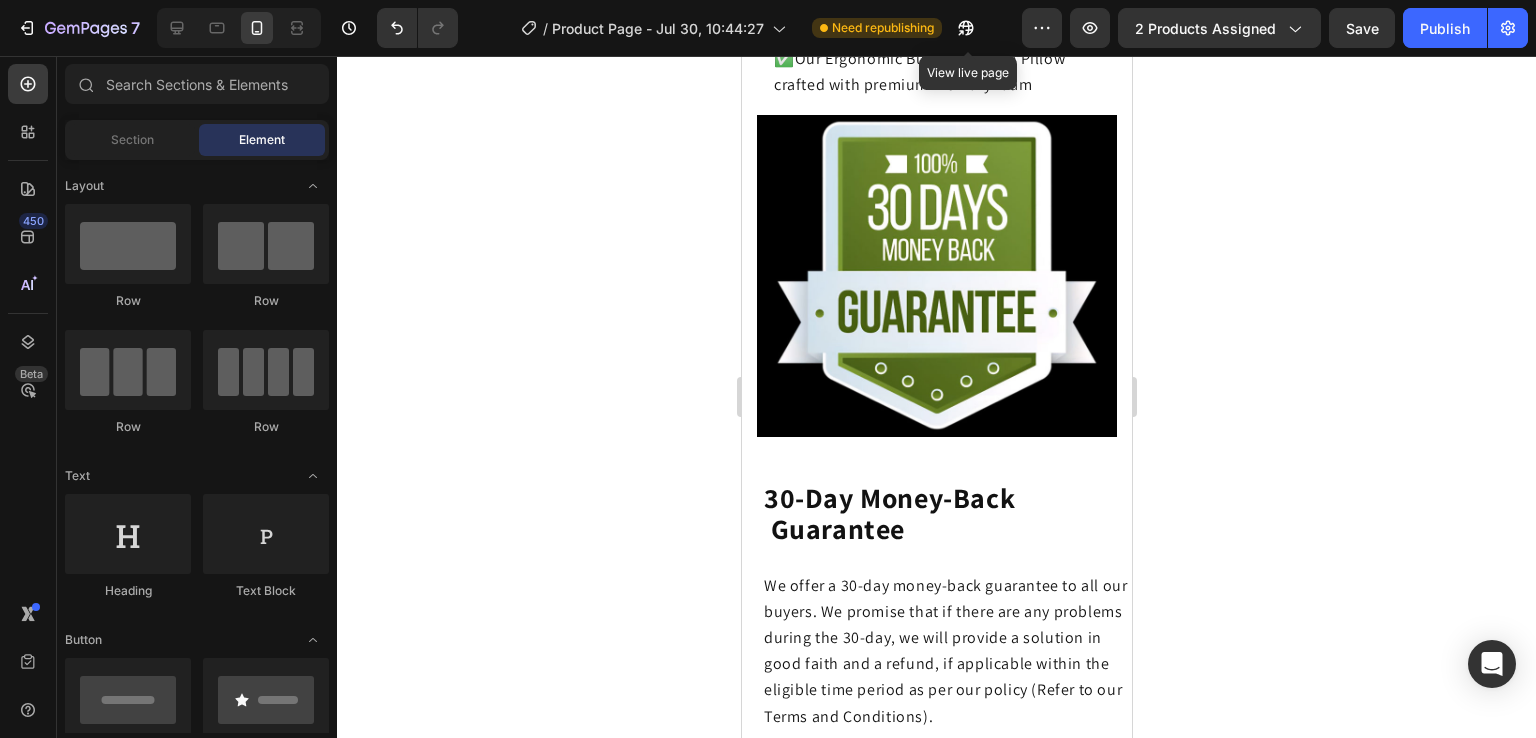 click on "7   /  Product Page - Jul 30, 10:44:27 Need republishing View live page Preview 2 products assigned  Save   Publish" 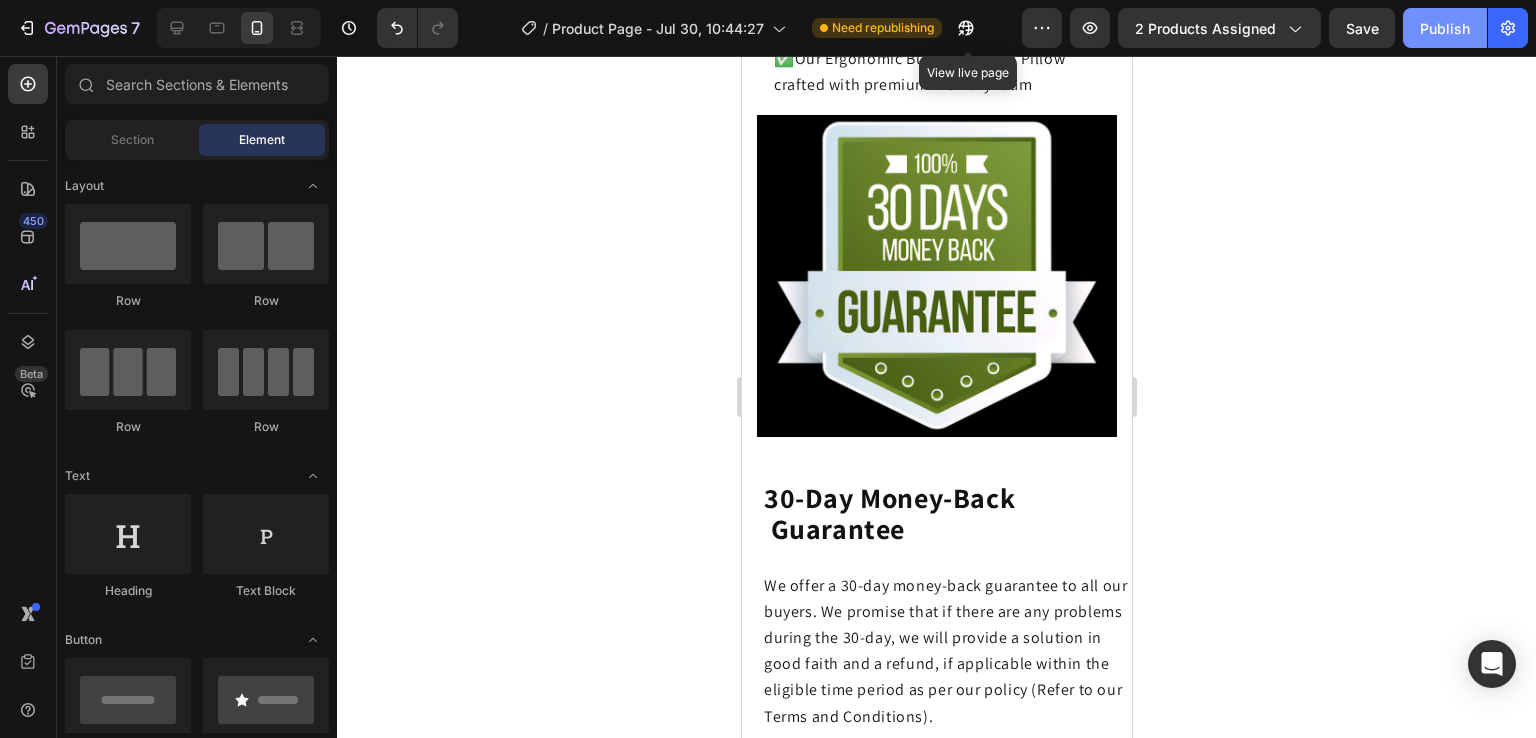 click on "Publish" at bounding box center (1445, 28) 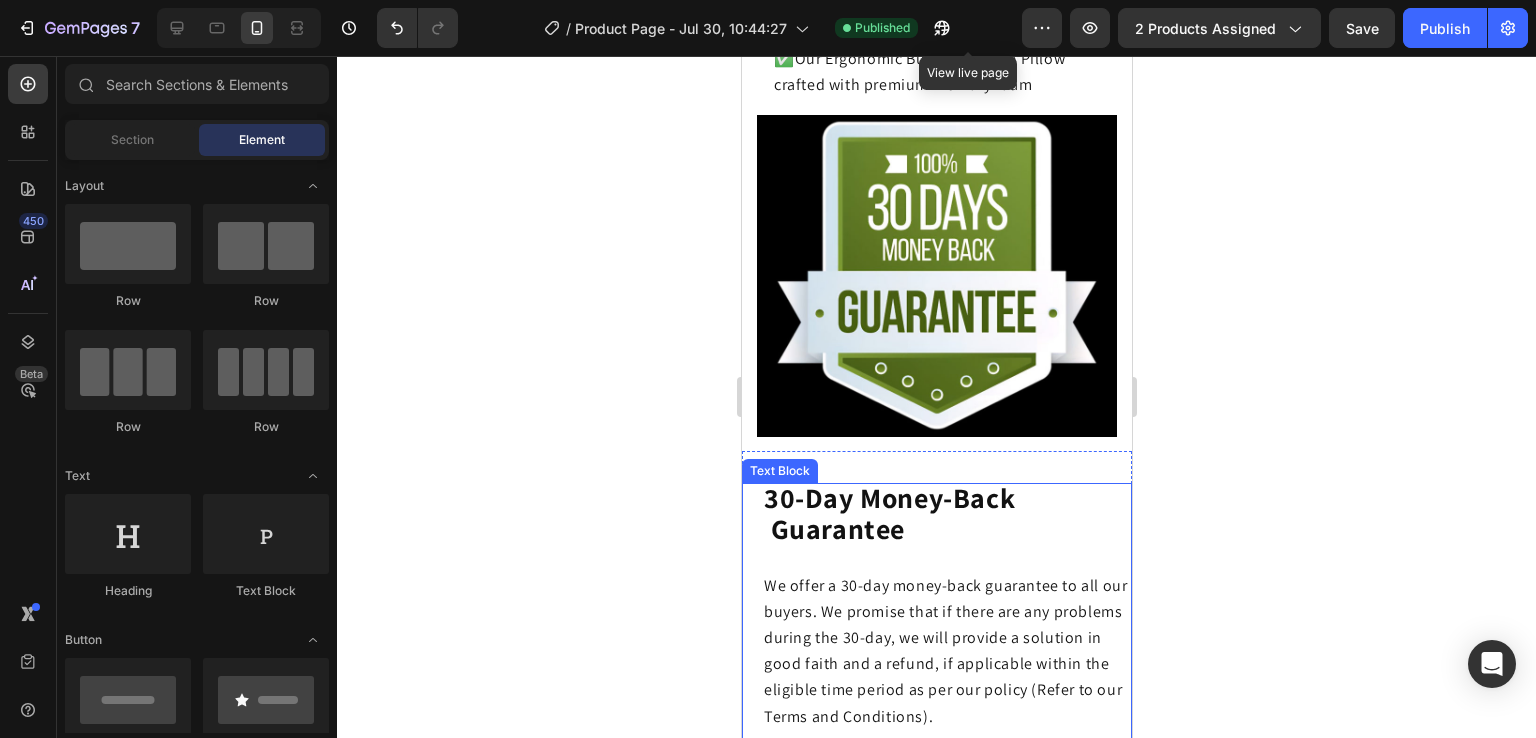 click on "30-Day Money-Back          Guarantee" at bounding box center (915, 513) 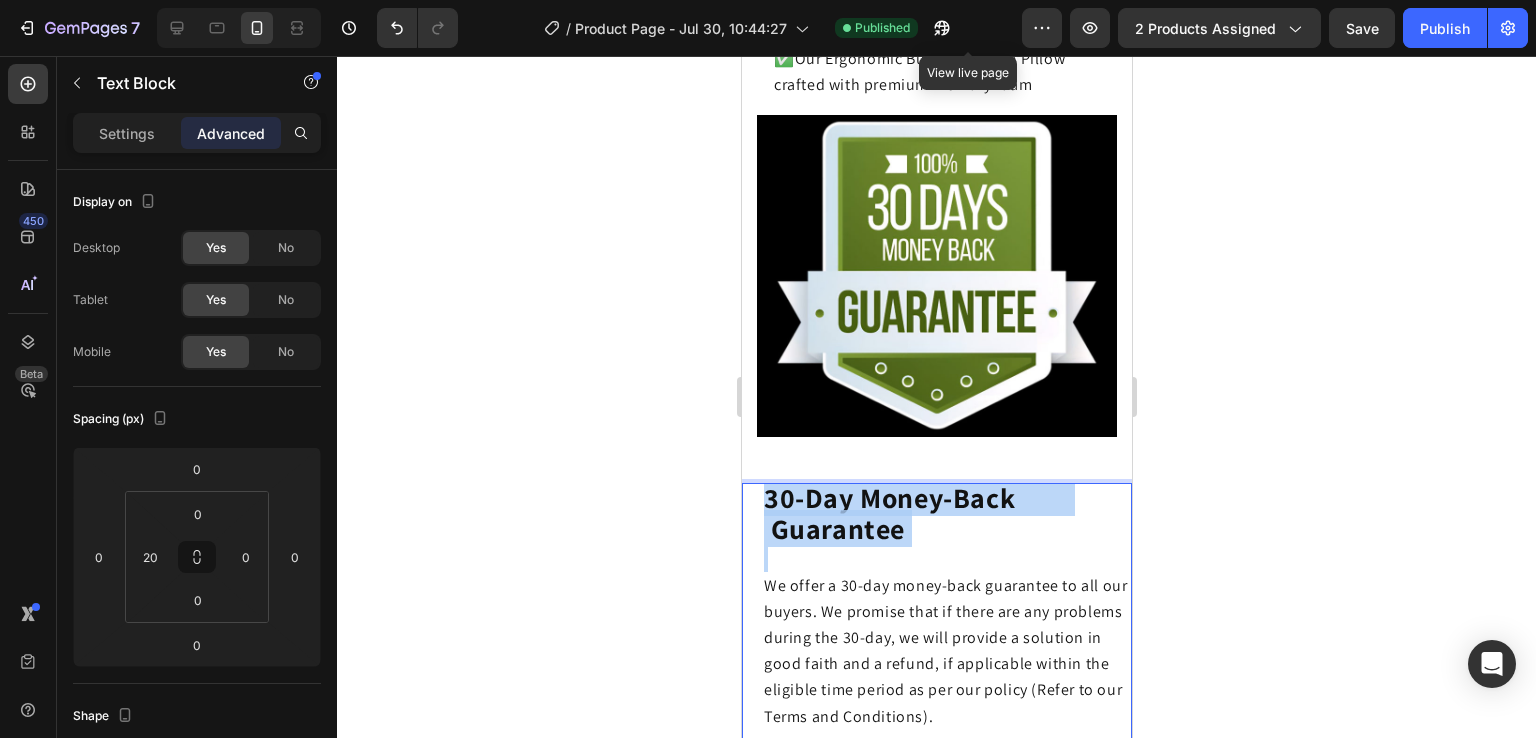 click on "30-Day Money-Back          Guarantee" at bounding box center [915, 513] 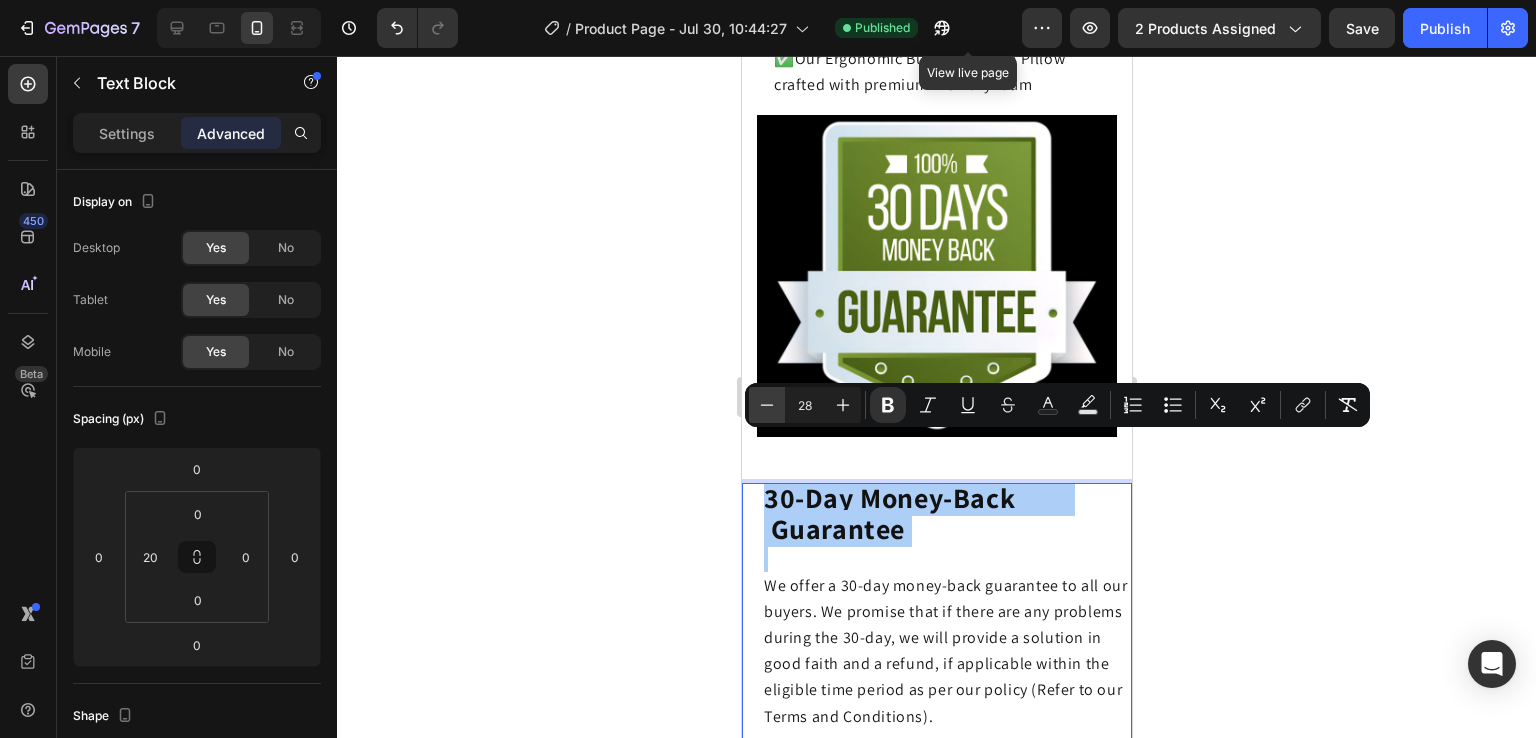 click on "Minus" at bounding box center (767, 405) 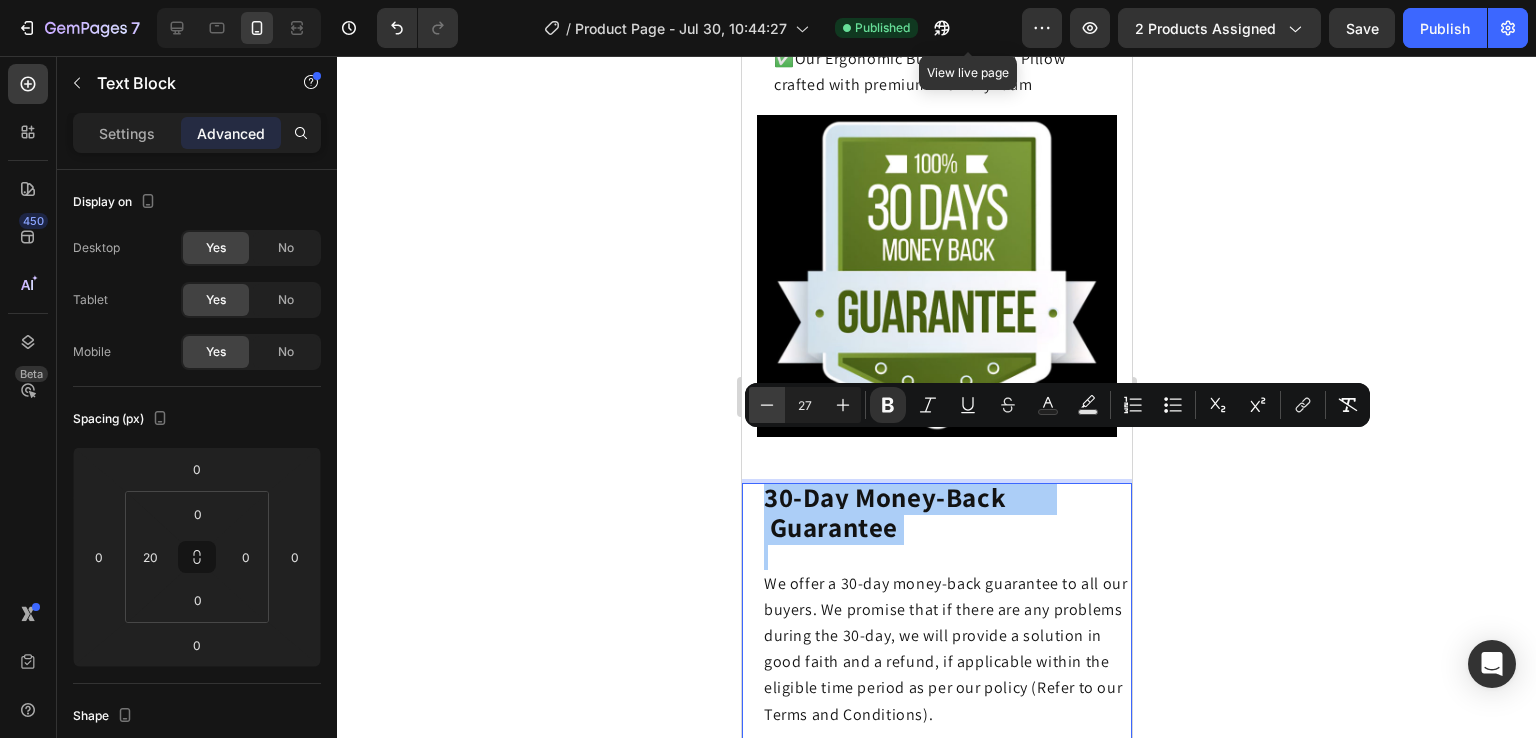 click on "Minus" at bounding box center (767, 405) 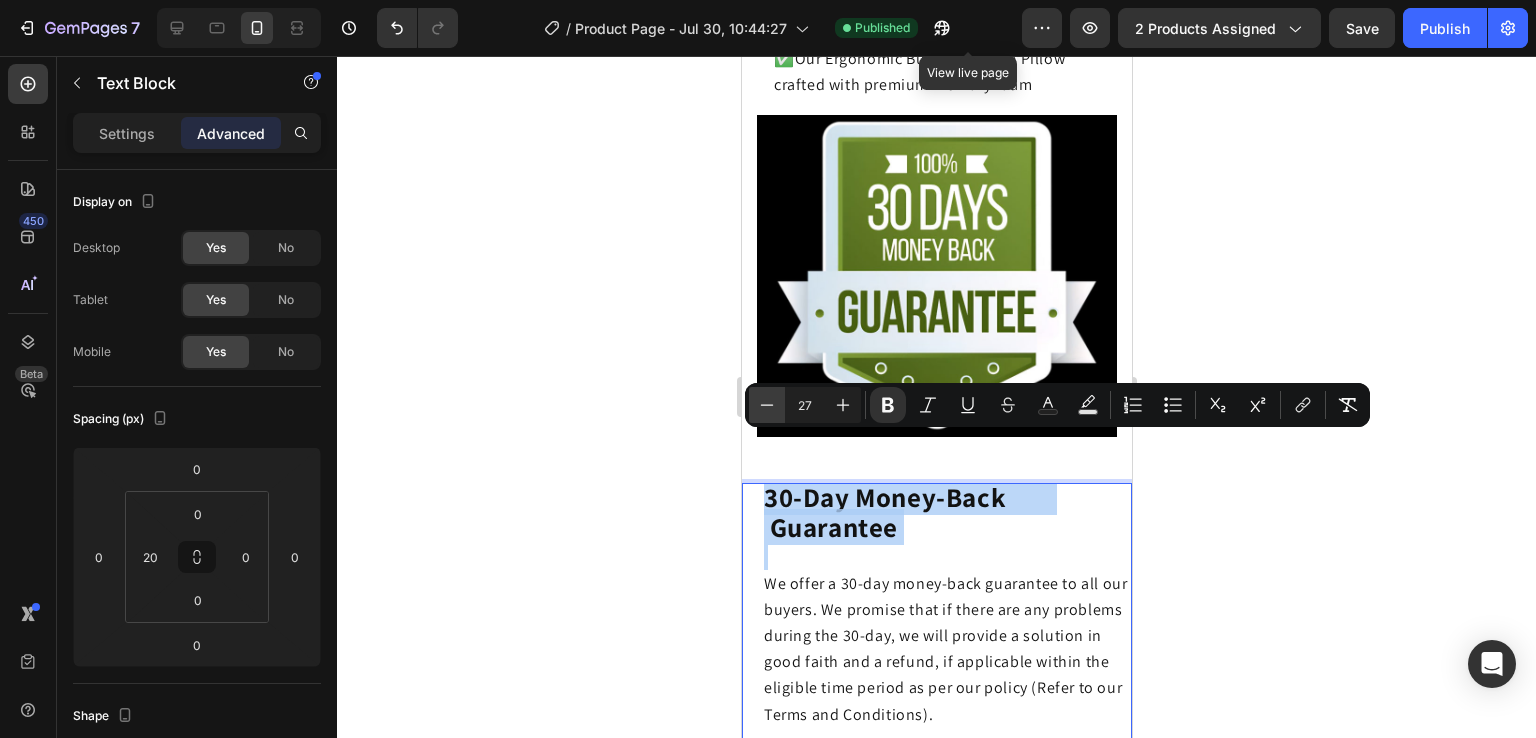 type on "26" 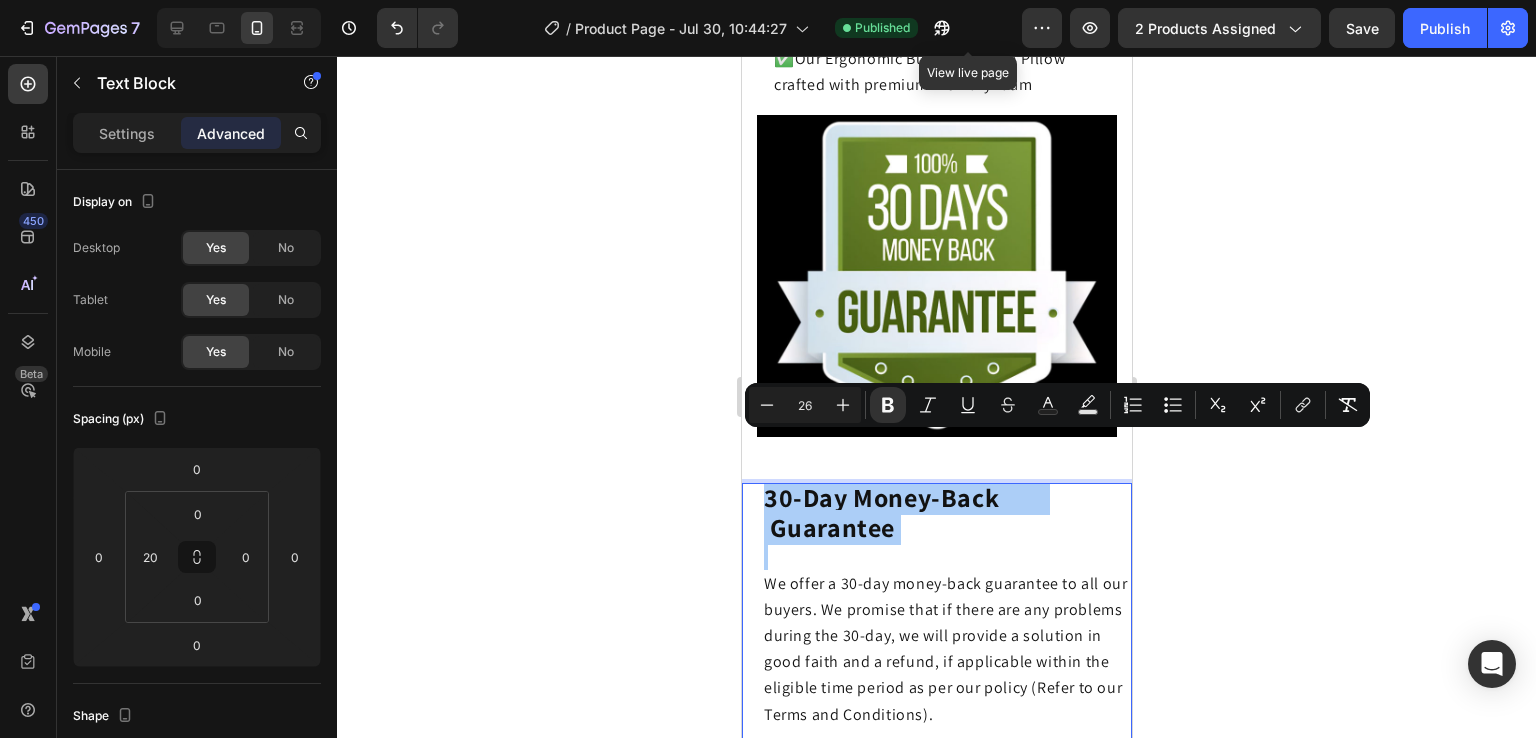 click 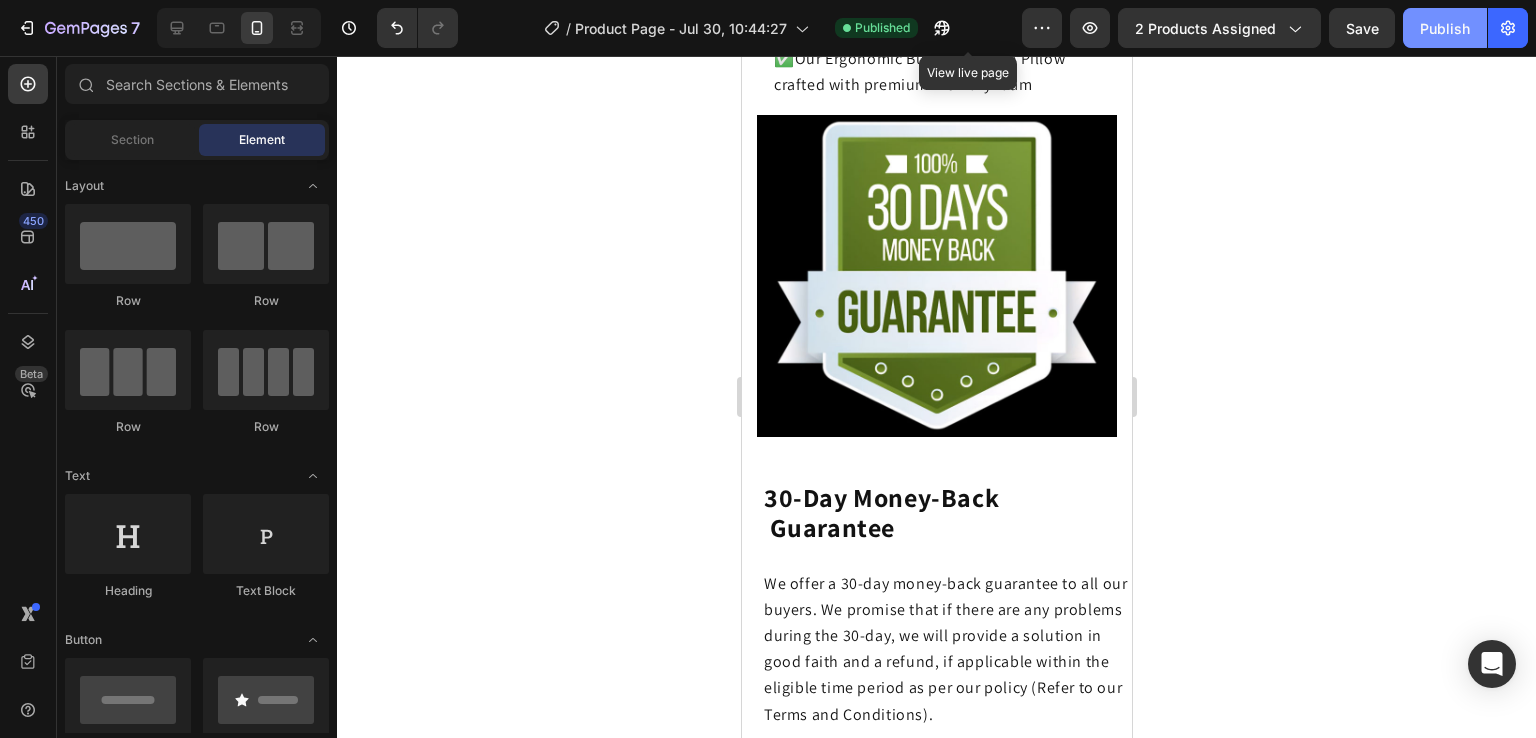 click on "Publish" at bounding box center (1445, 28) 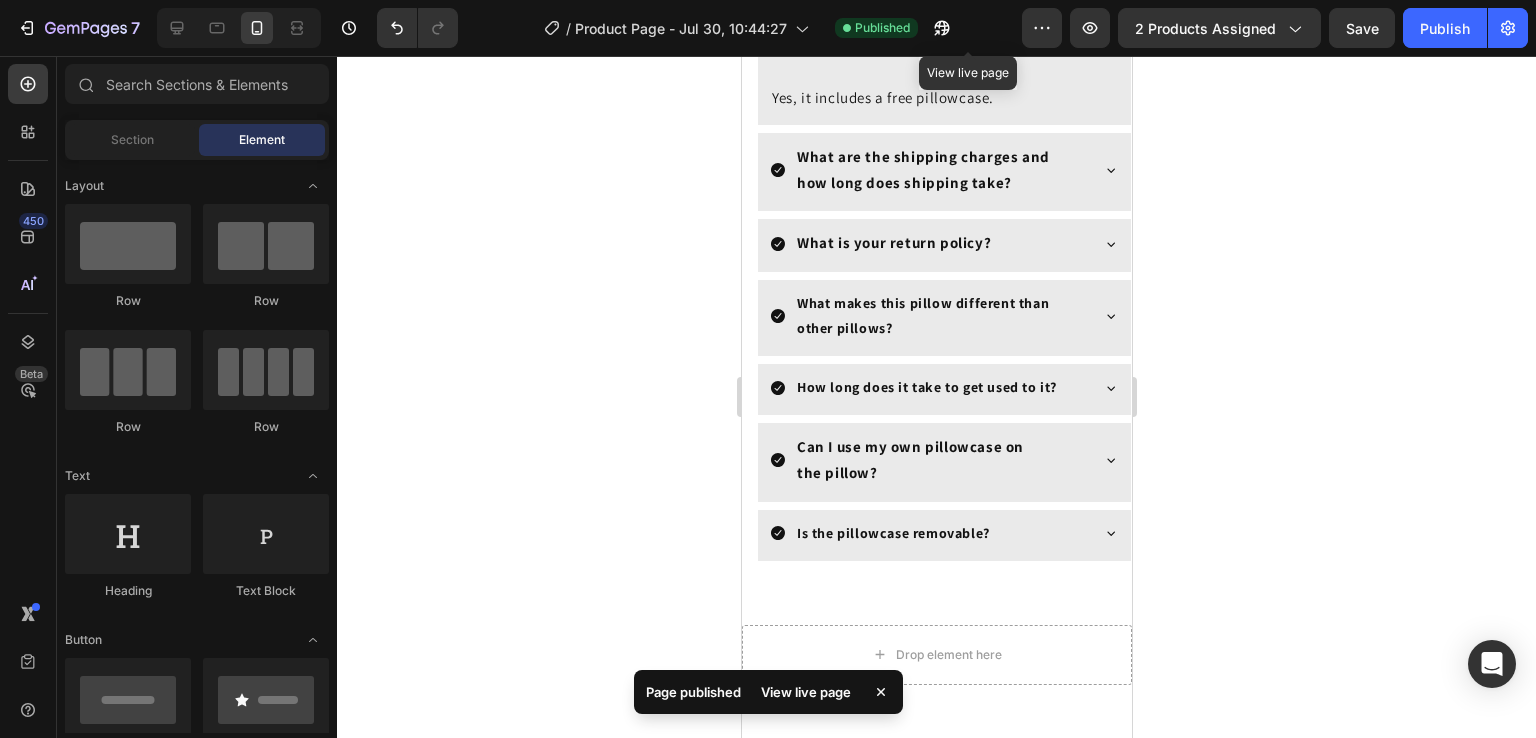 scroll, scrollTop: 4356, scrollLeft: 0, axis: vertical 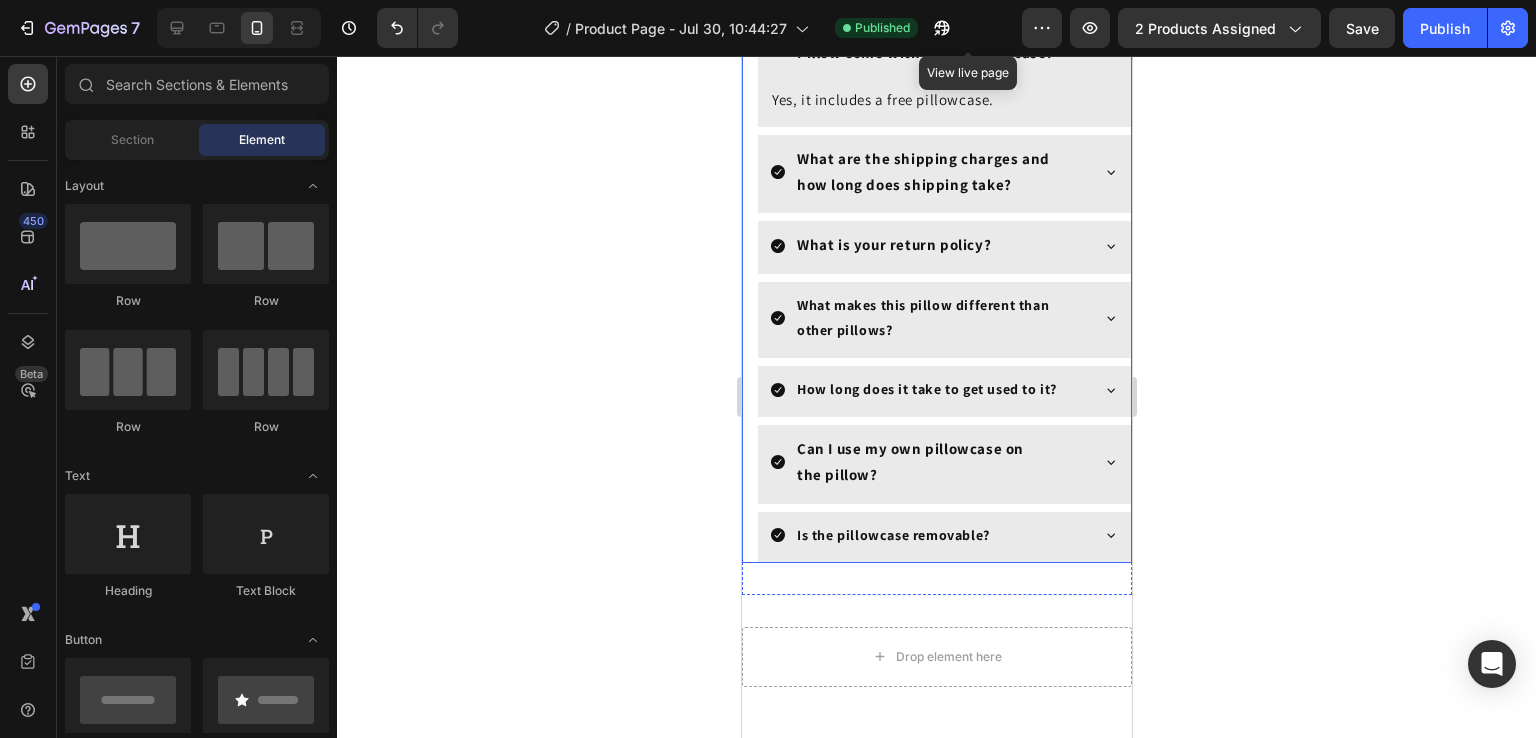 click 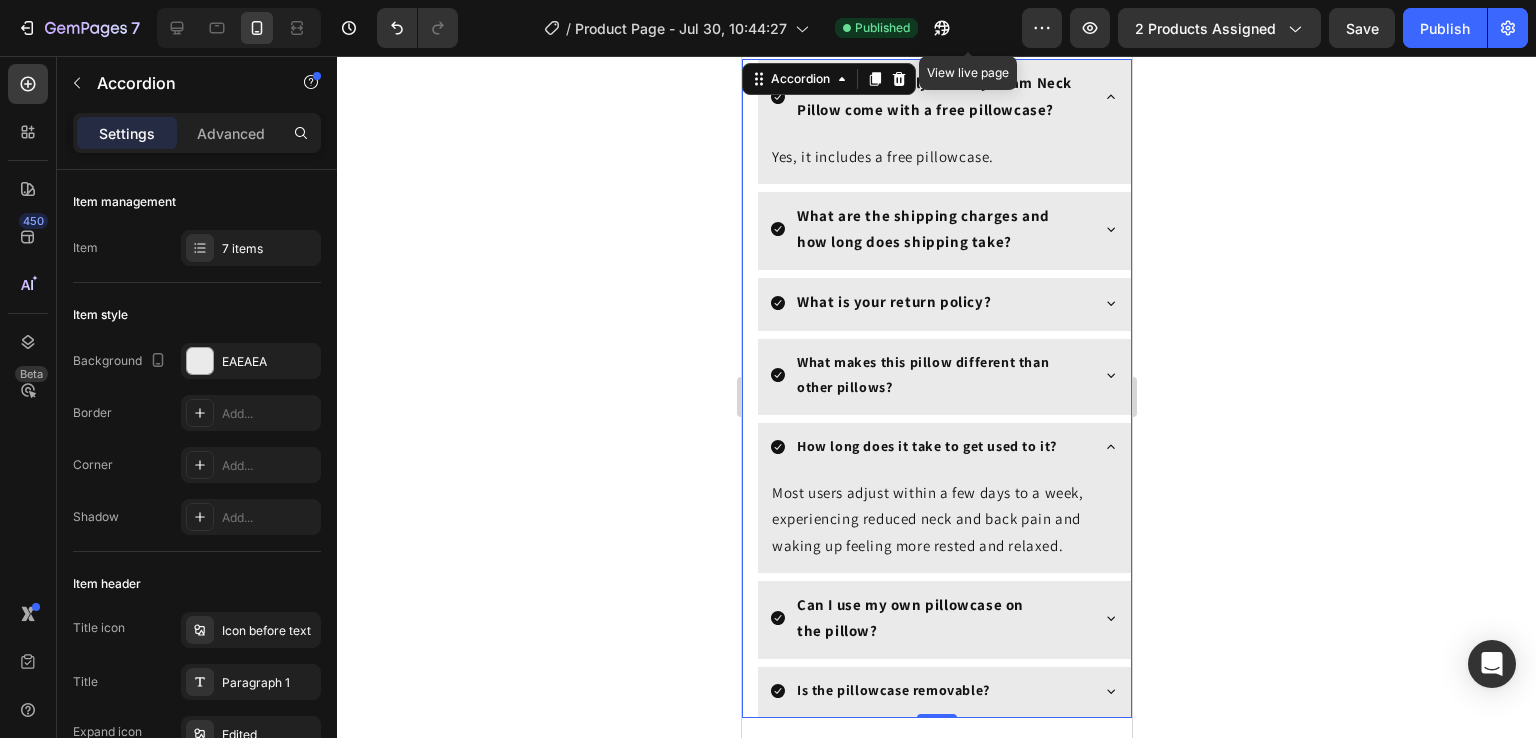 scroll, scrollTop: 4264, scrollLeft: 0, axis: vertical 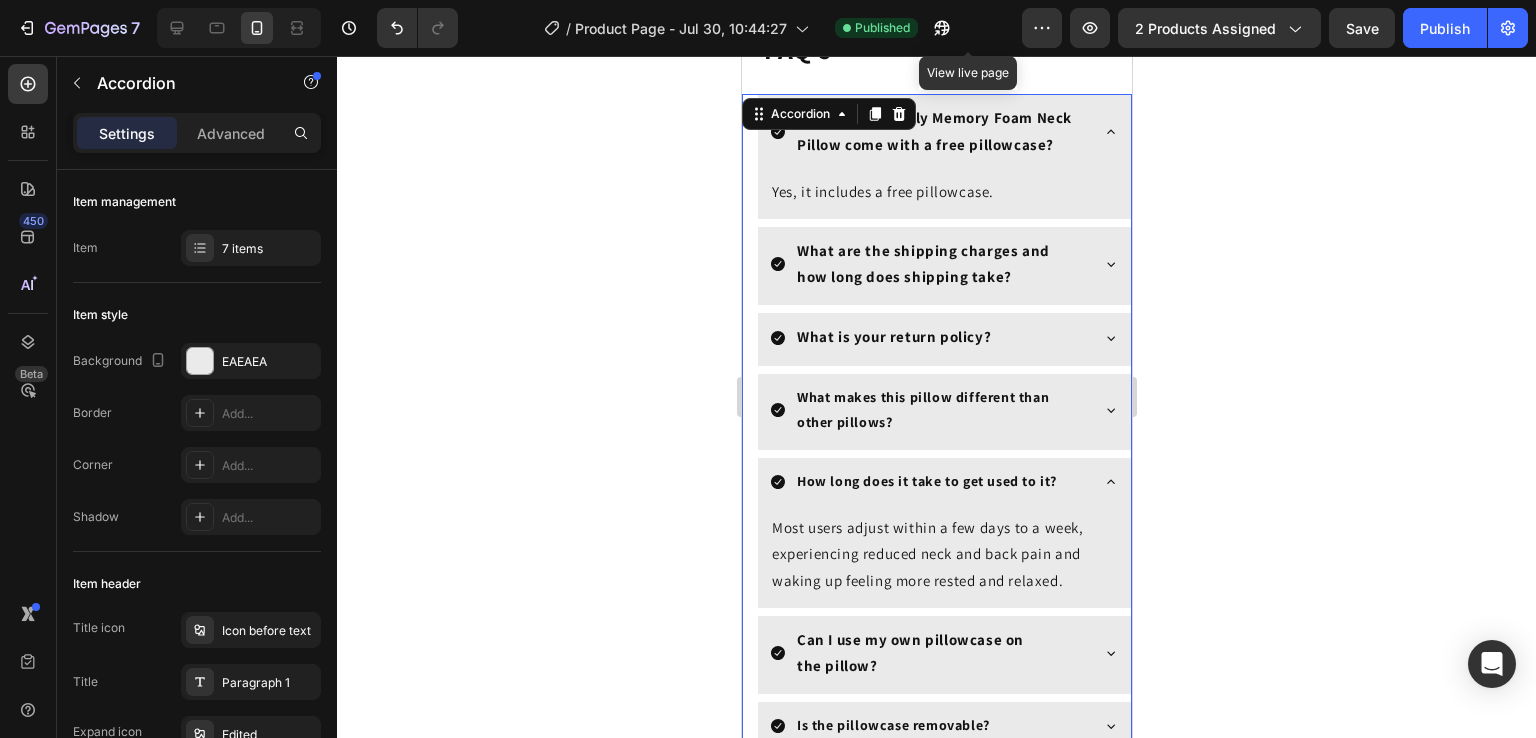 click 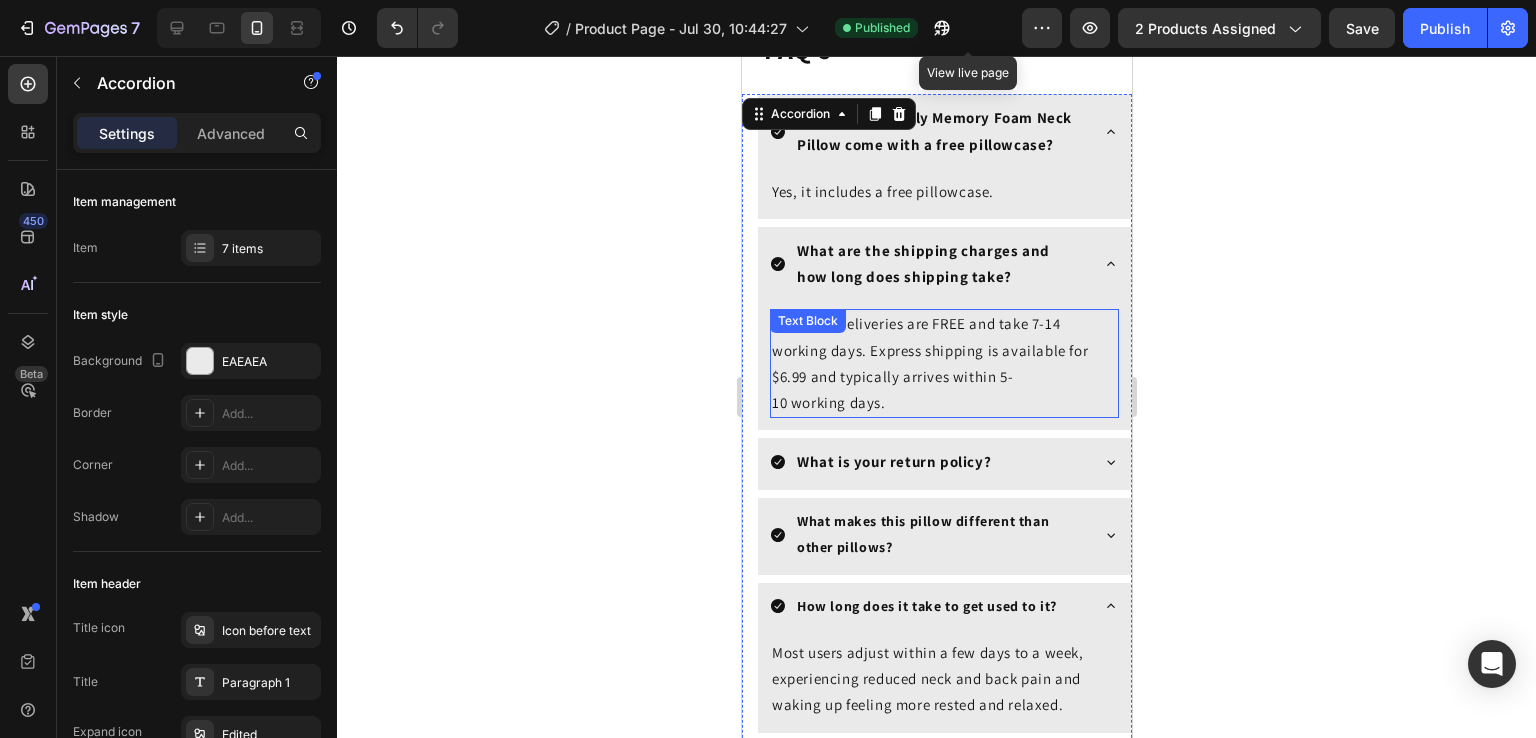 click on "Standard deliveries are FREE and take 7-14 working days. Express shipping is available for $6.99 and typically arrives within 5-10 working days." at bounding box center (929, 363) 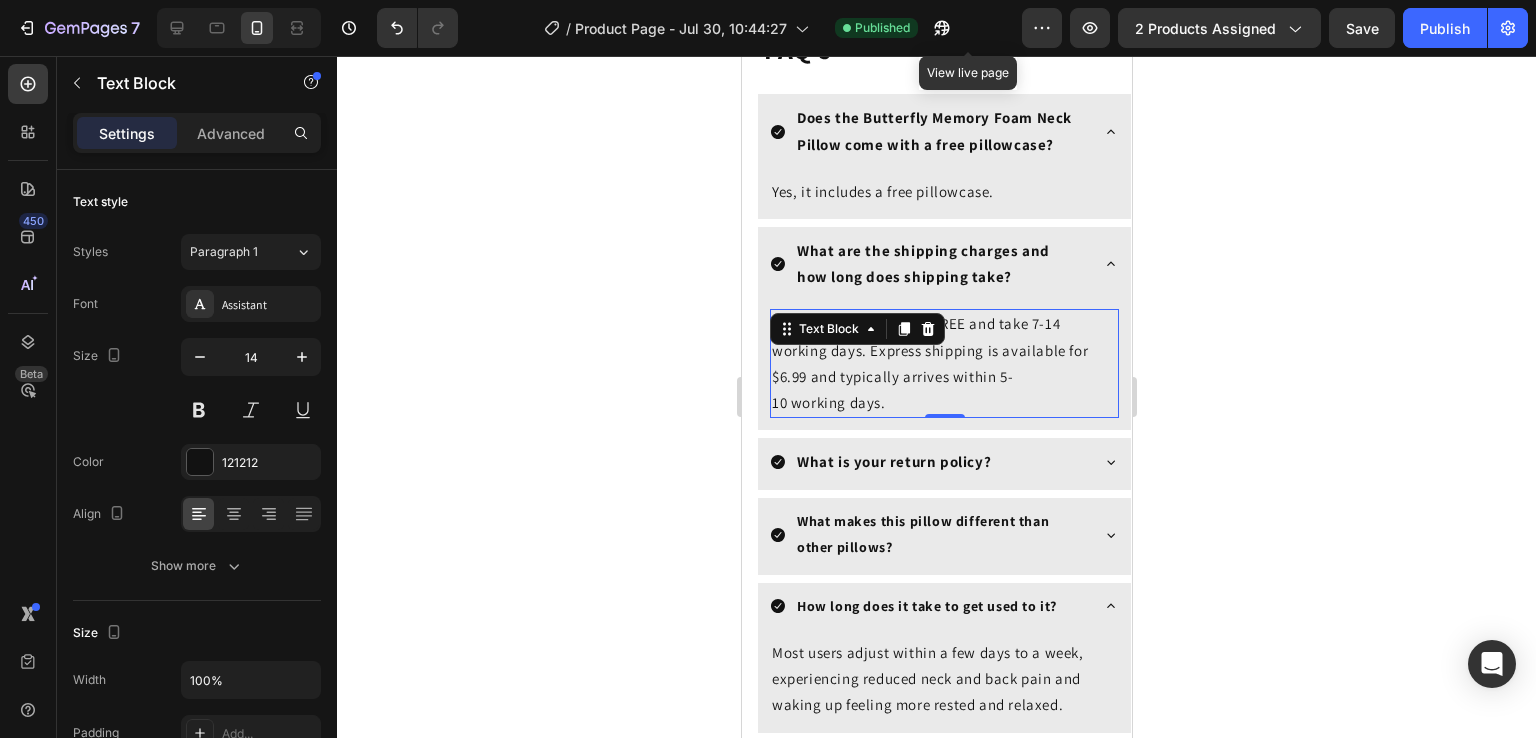 click on "Standard deliveries are FREE and take 7-14 working days. Express shipping is available for $6.99 and typically arrives within 5-10 working days." at bounding box center (943, 363) 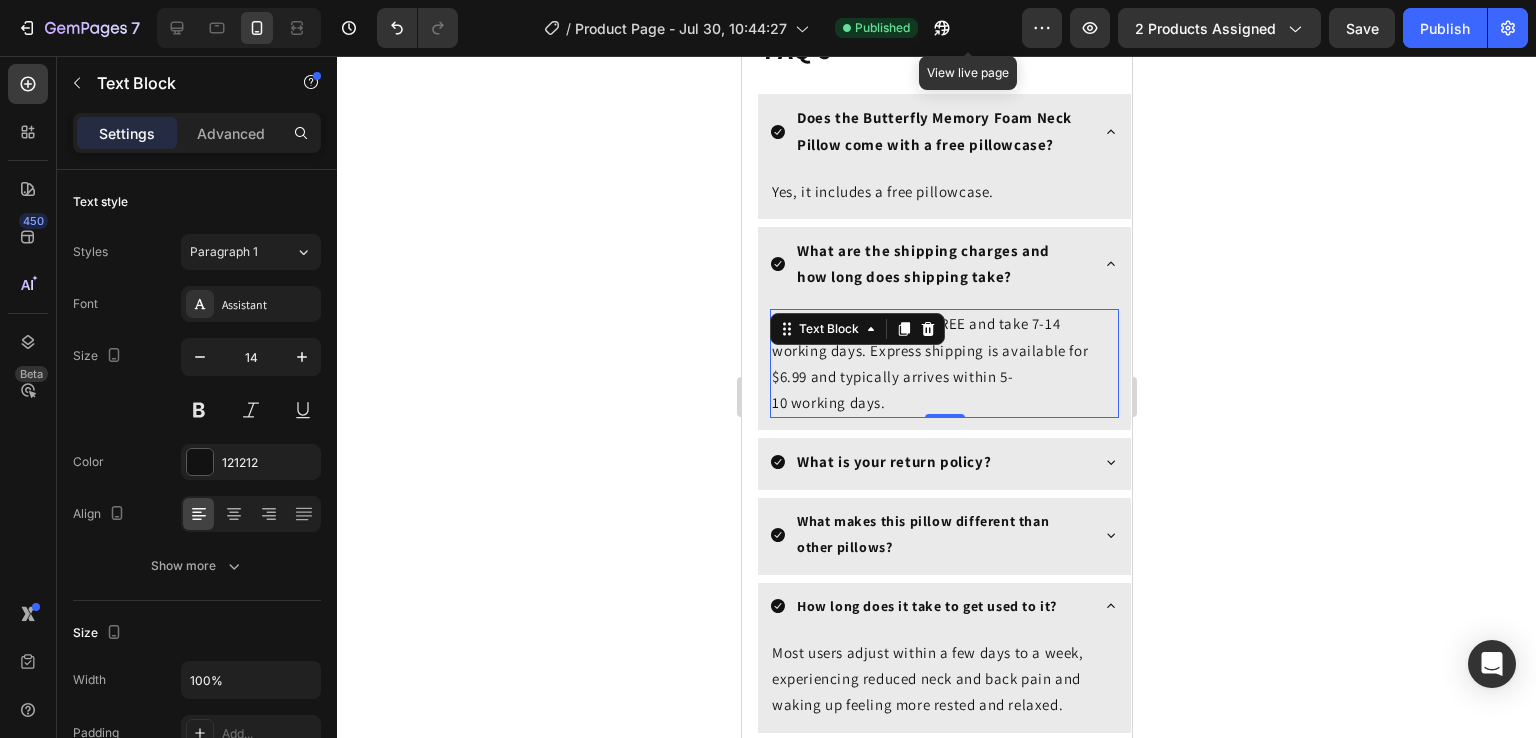 click 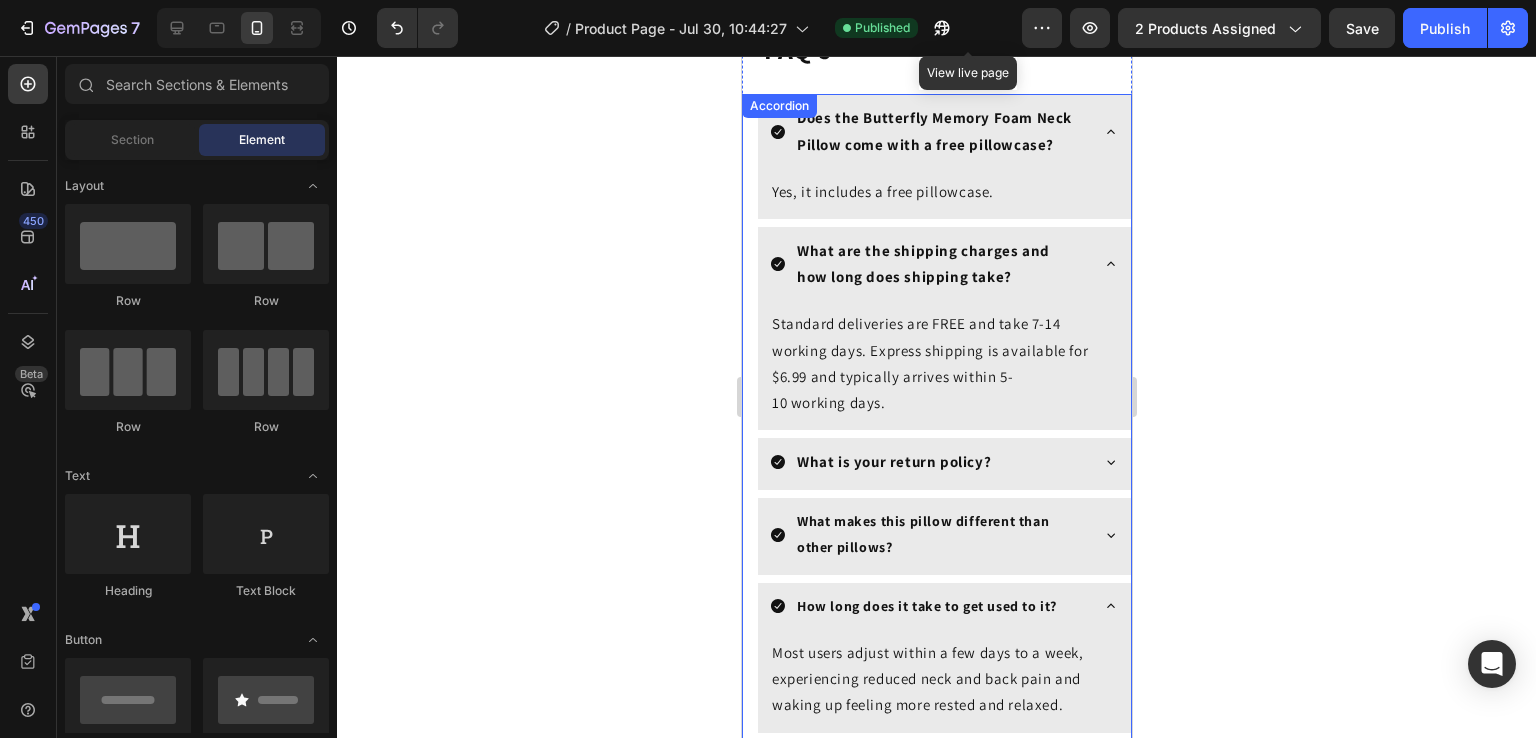 click 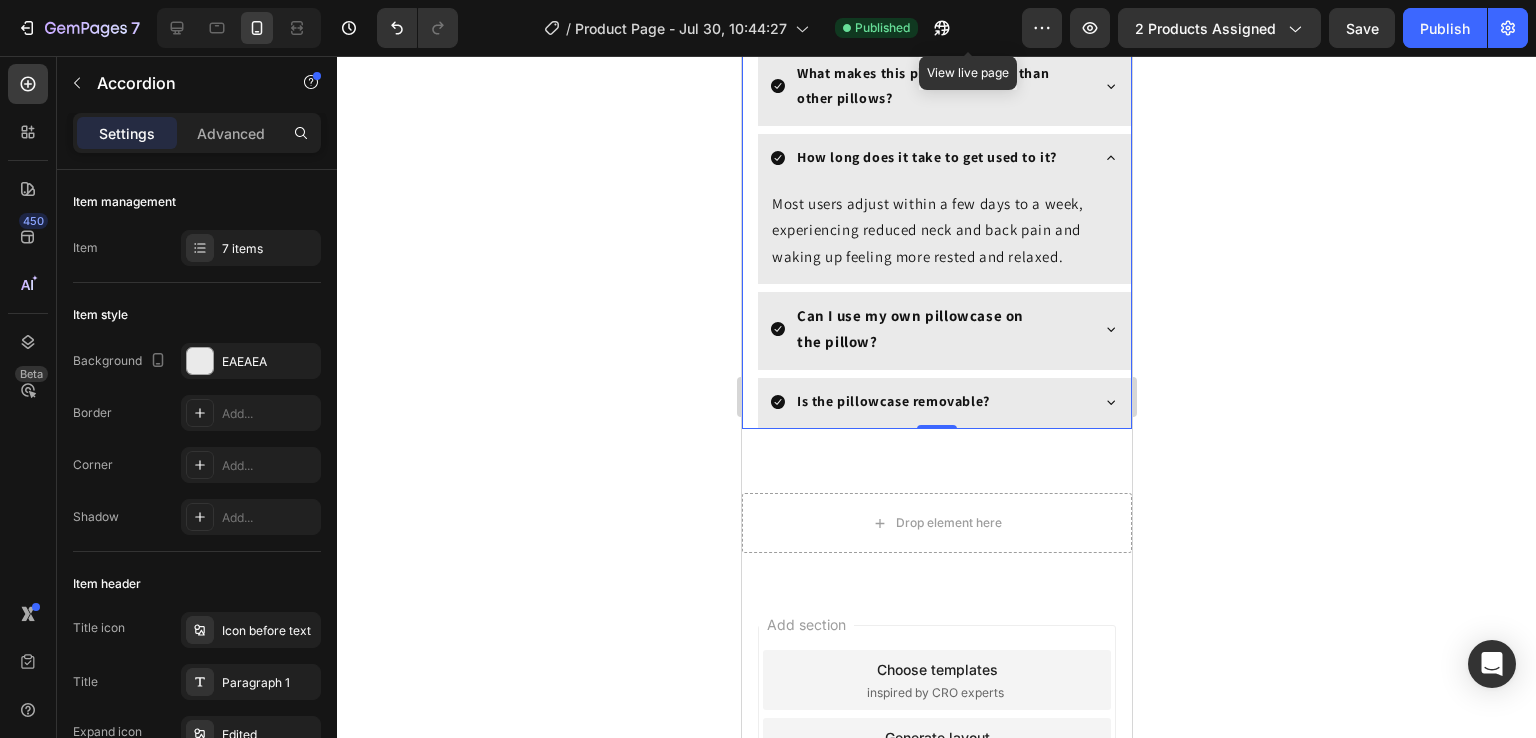 scroll, scrollTop: 4836, scrollLeft: 0, axis: vertical 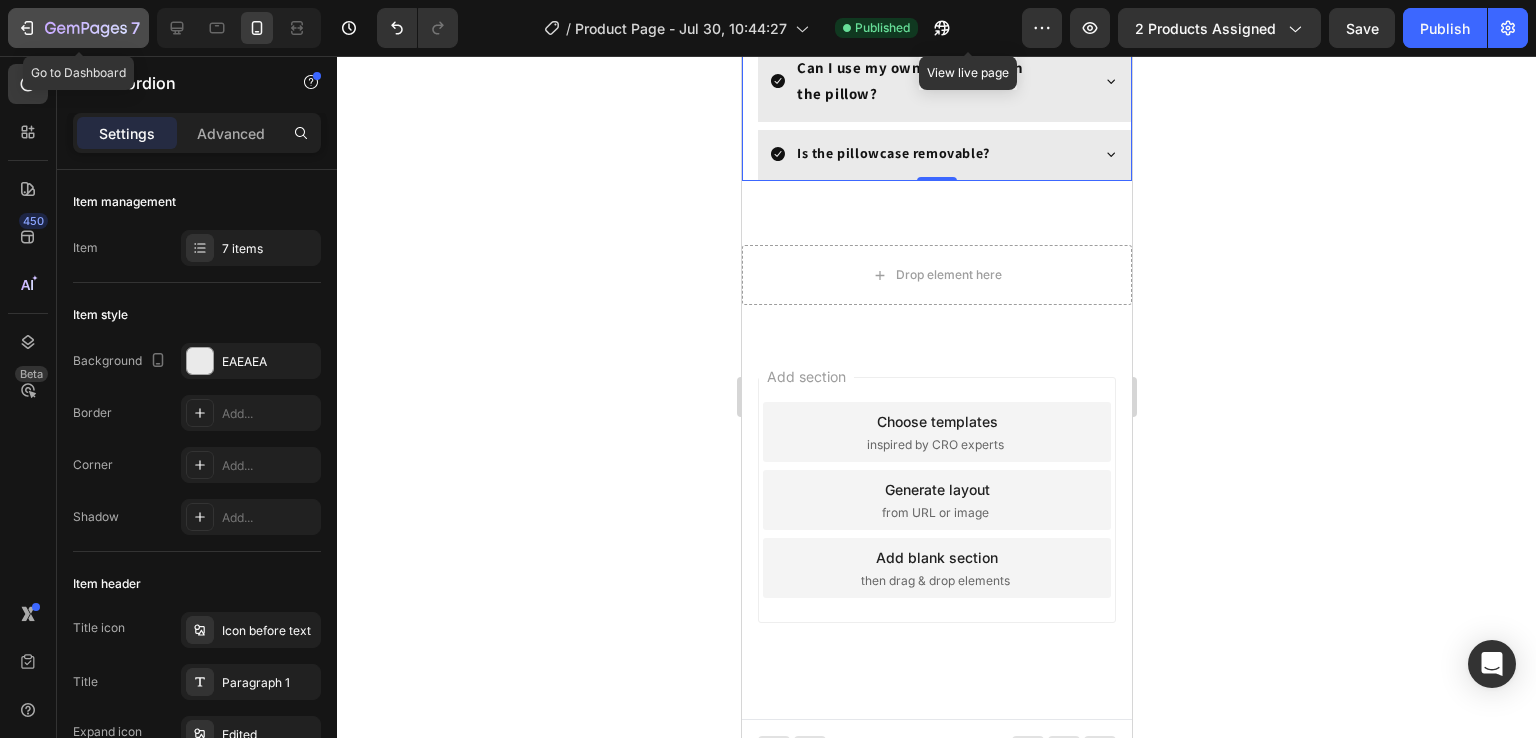 click 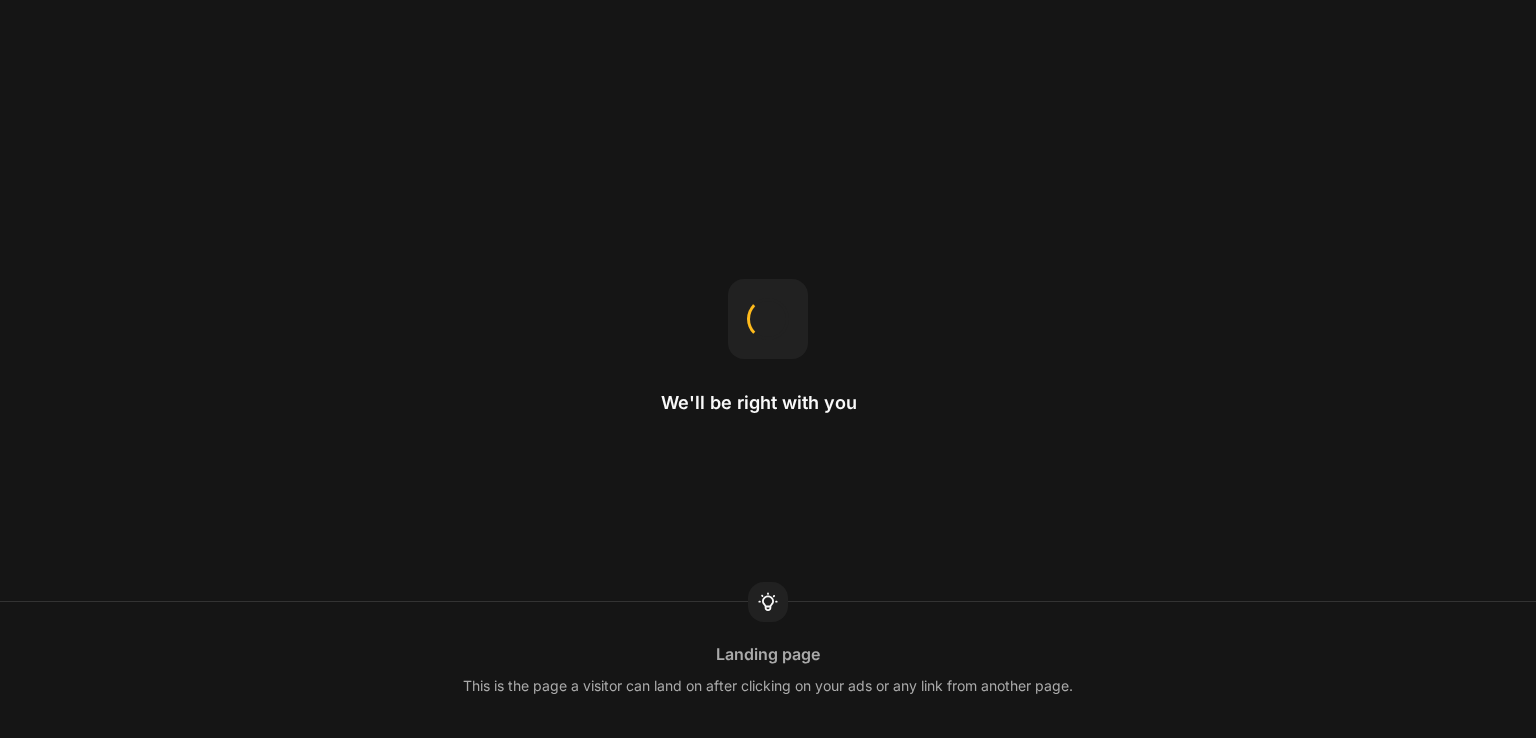 scroll, scrollTop: 0, scrollLeft: 0, axis: both 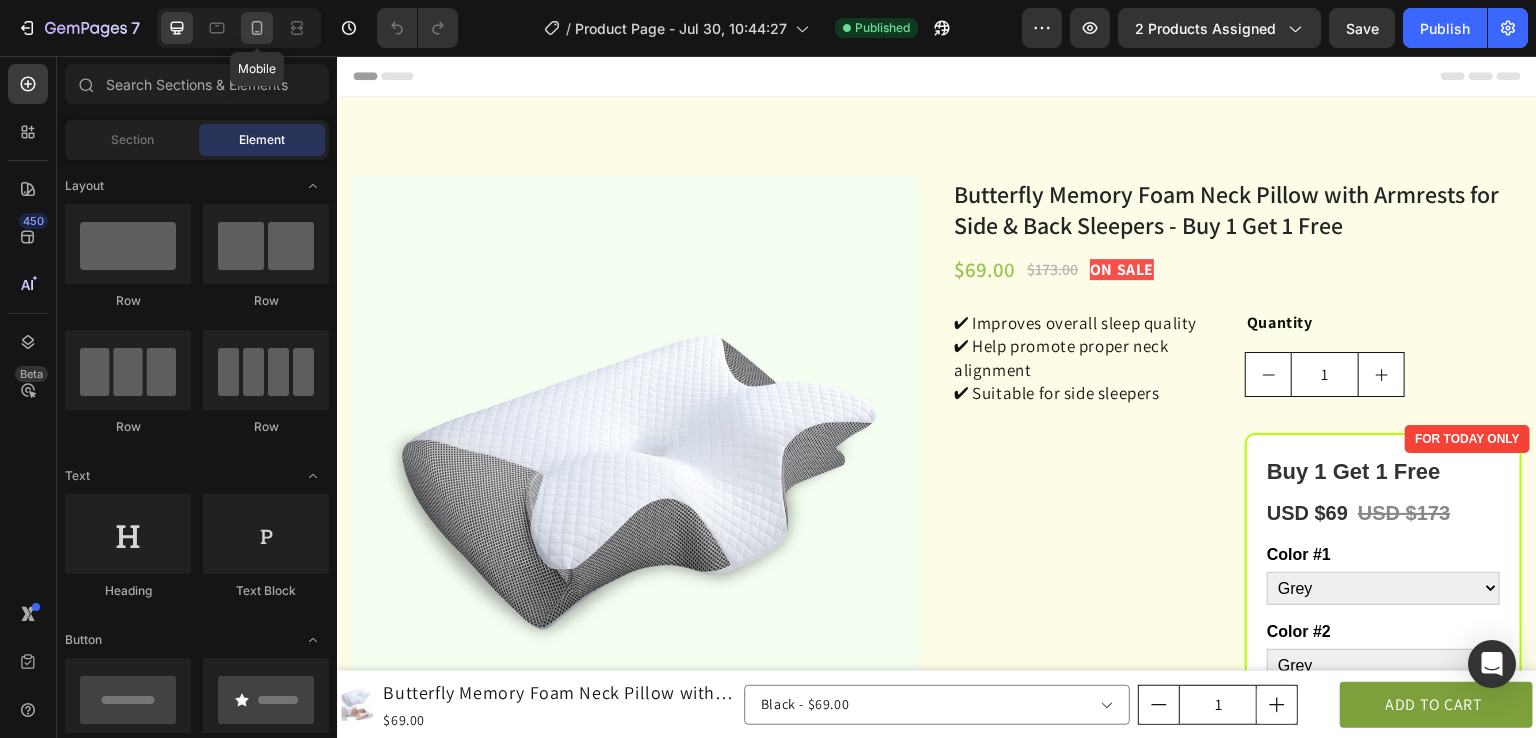 click 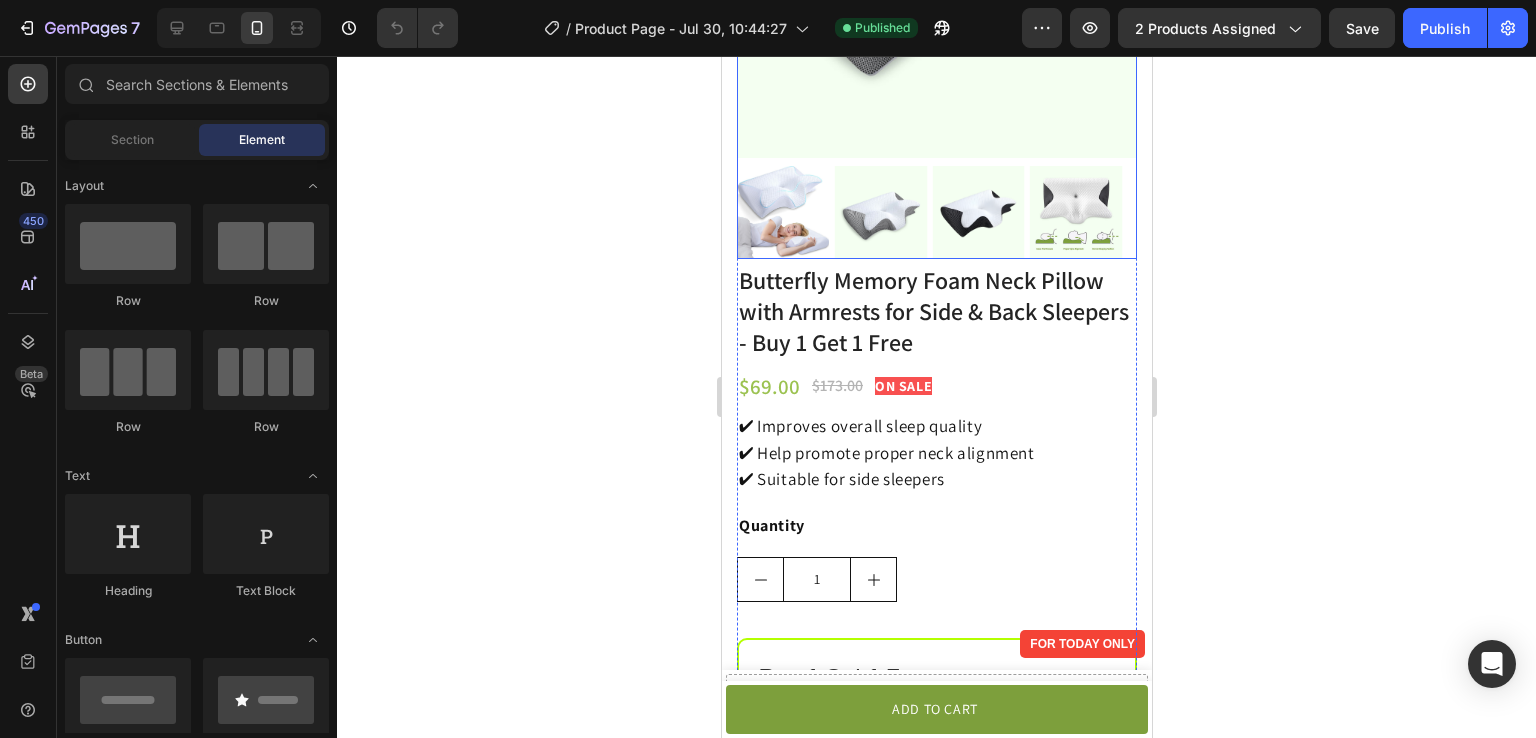 scroll, scrollTop: 342, scrollLeft: 0, axis: vertical 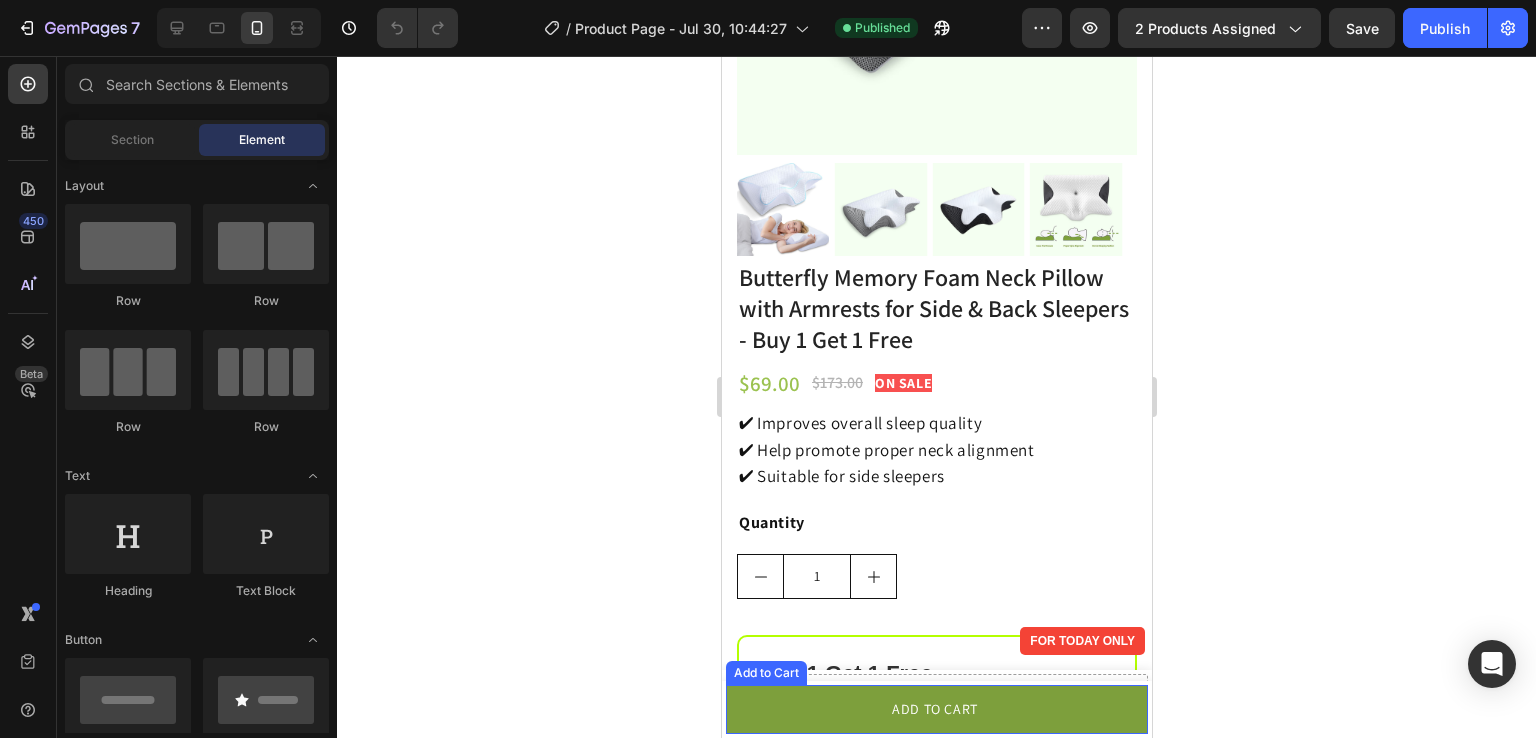 click on "ADD TO CART" at bounding box center (936, 709) 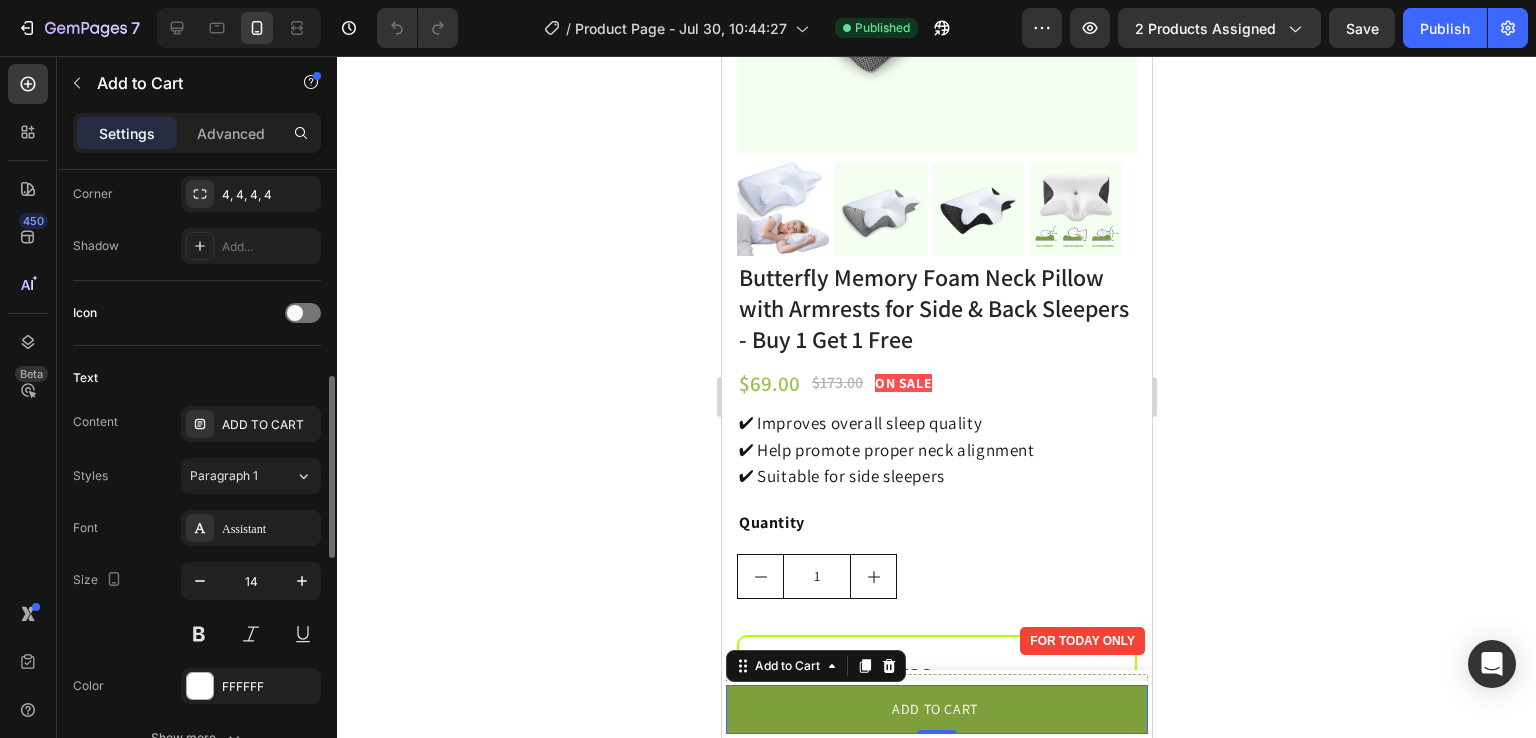 scroll, scrollTop: 711, scrollLeft: 0, axis: vertical 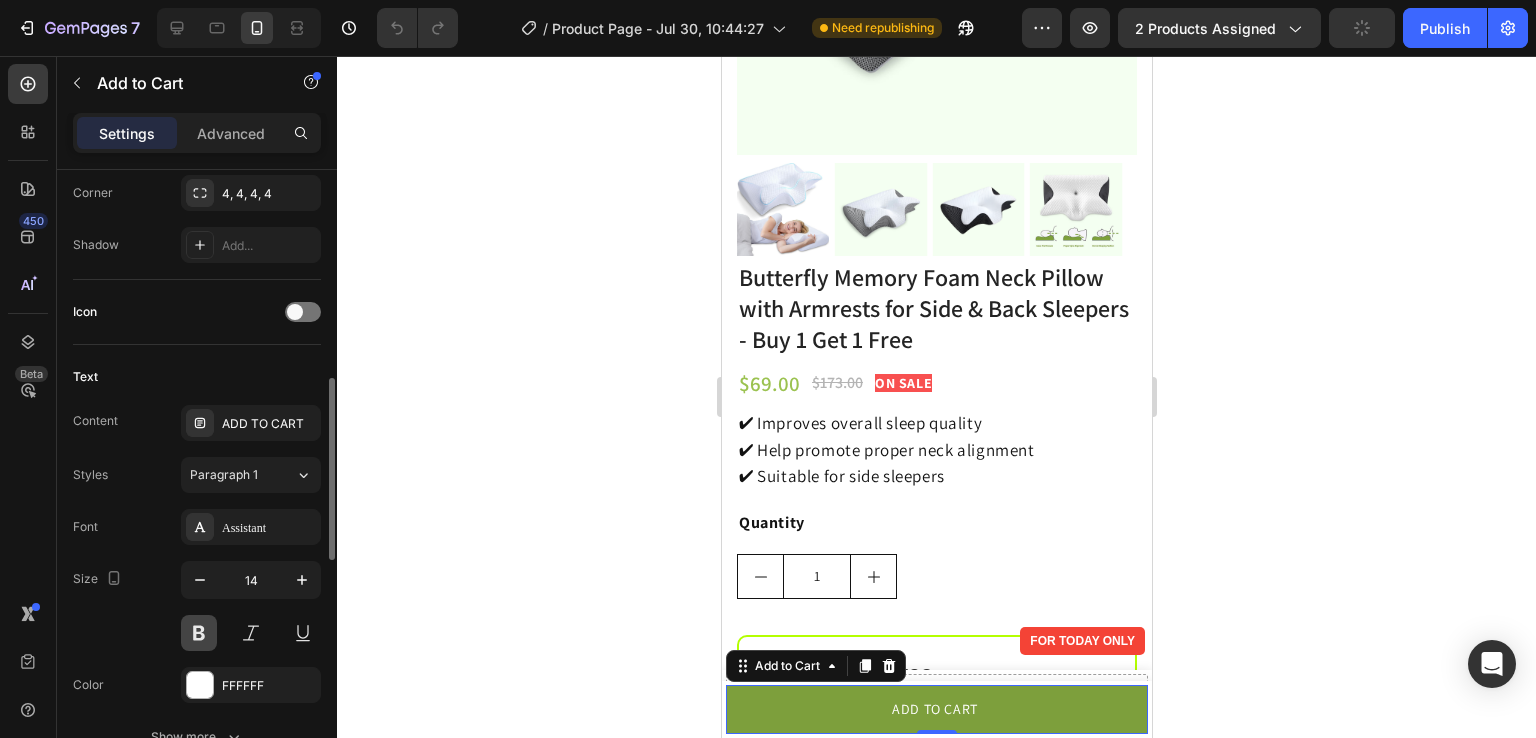 click at bounding box center [199, 633] 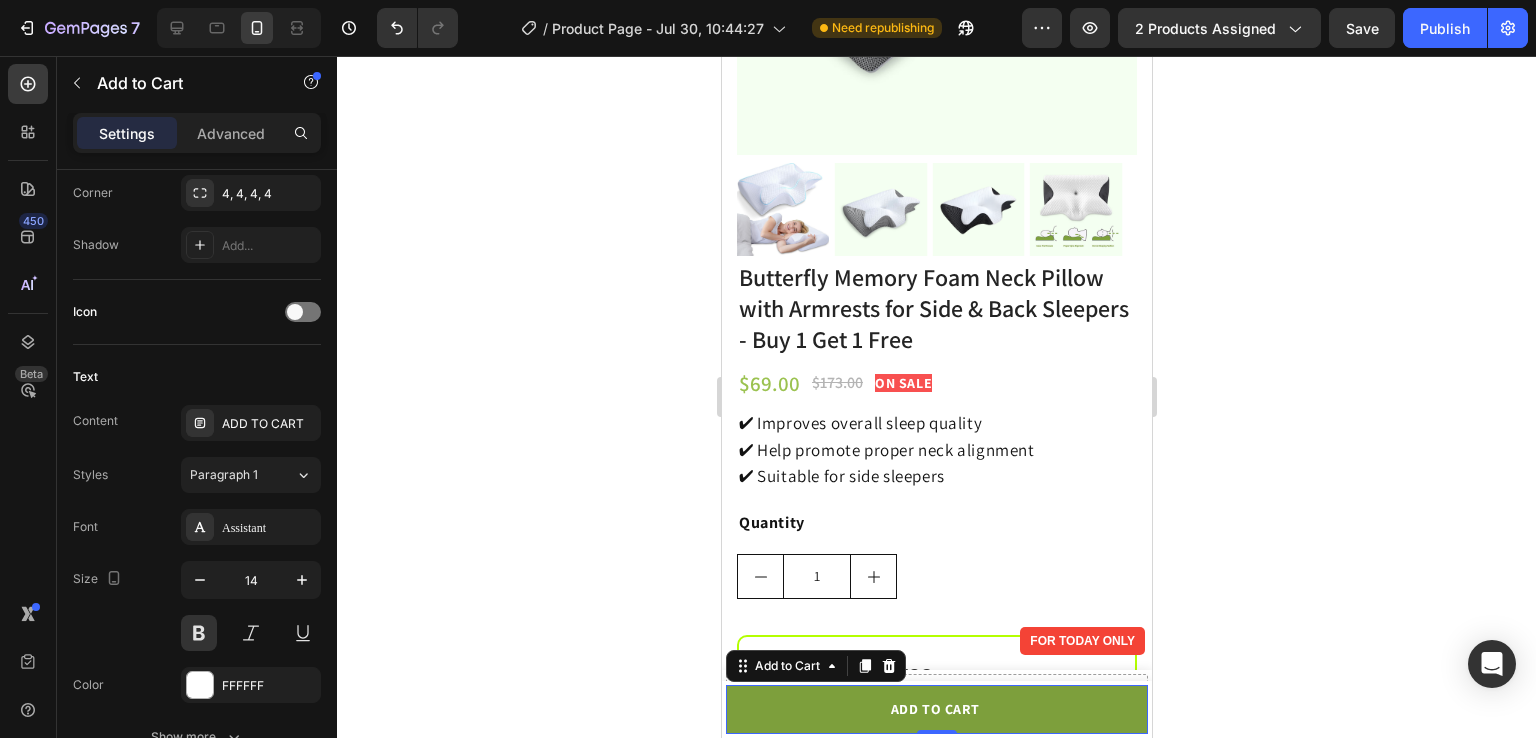 click 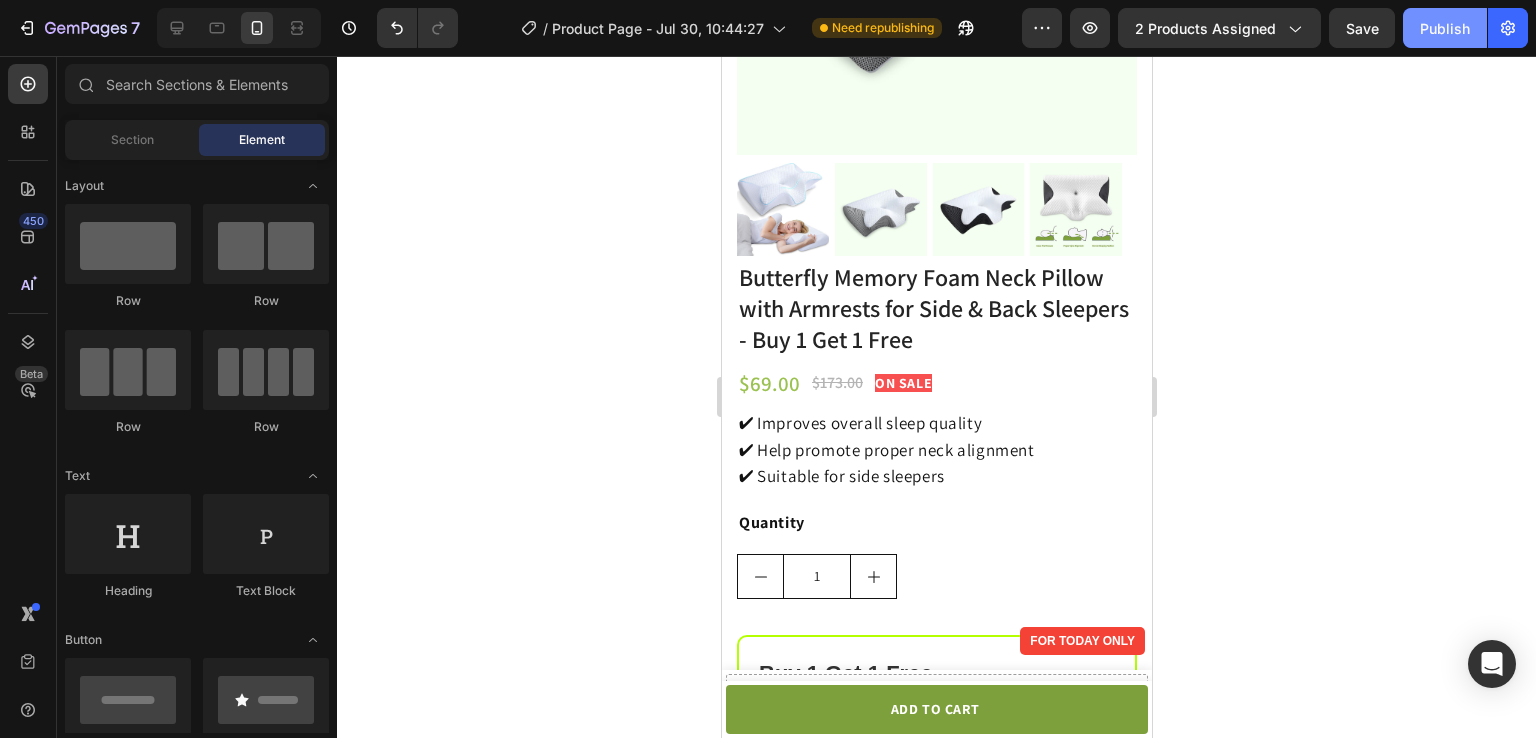 click on "Publish" at bounding box center (1445, 28) 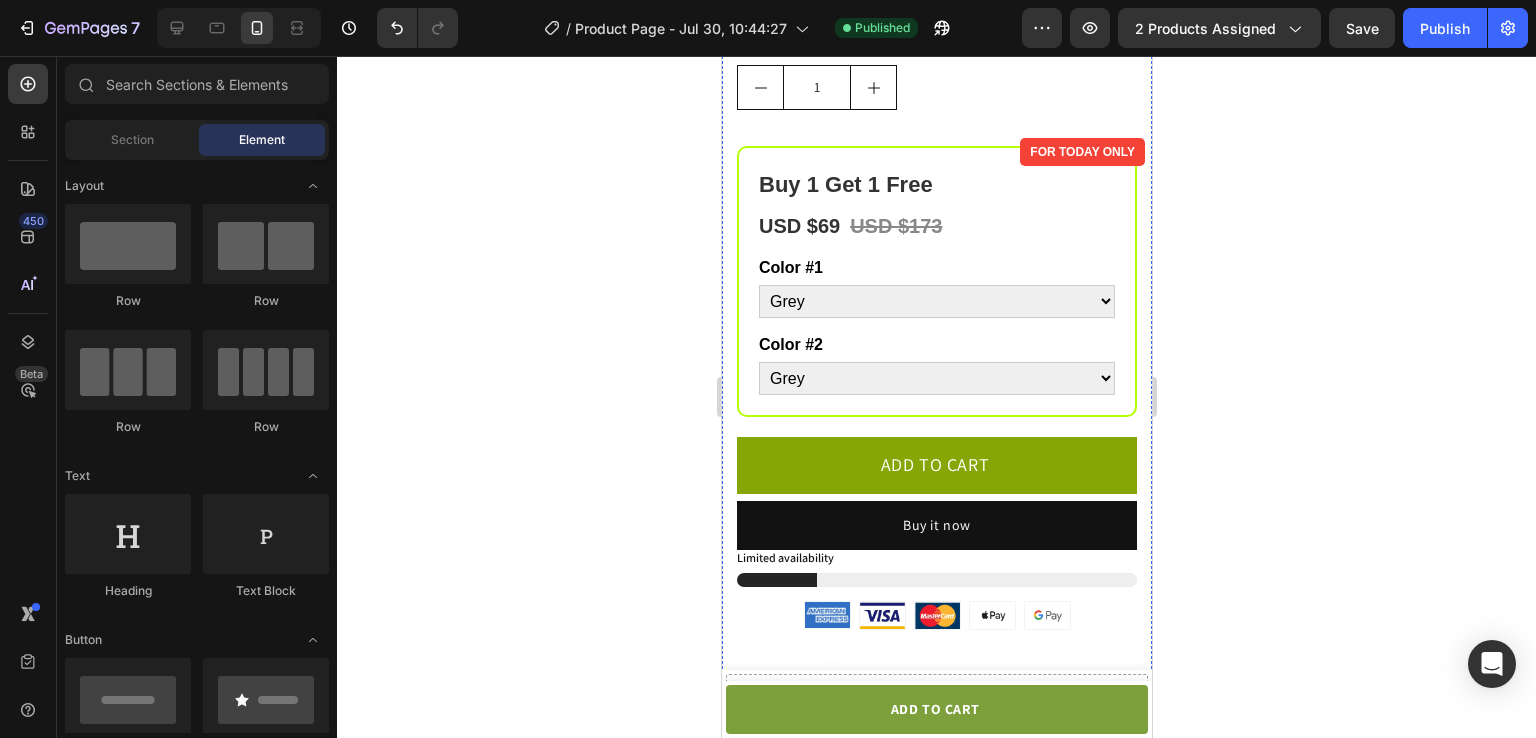 scroll, scrollTop: 923, scrollLeft: 0, axis: vertical 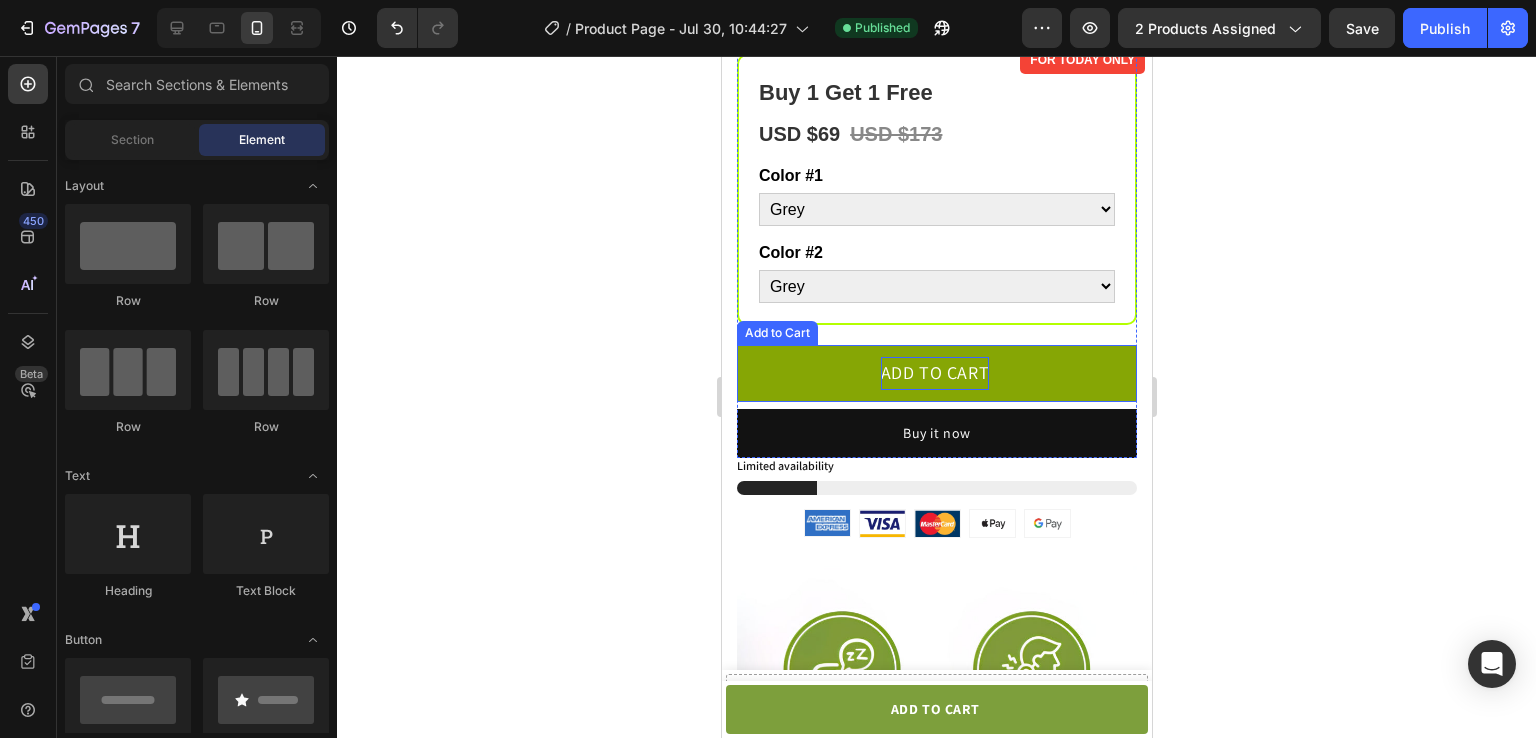 click on "ADD TO CART" 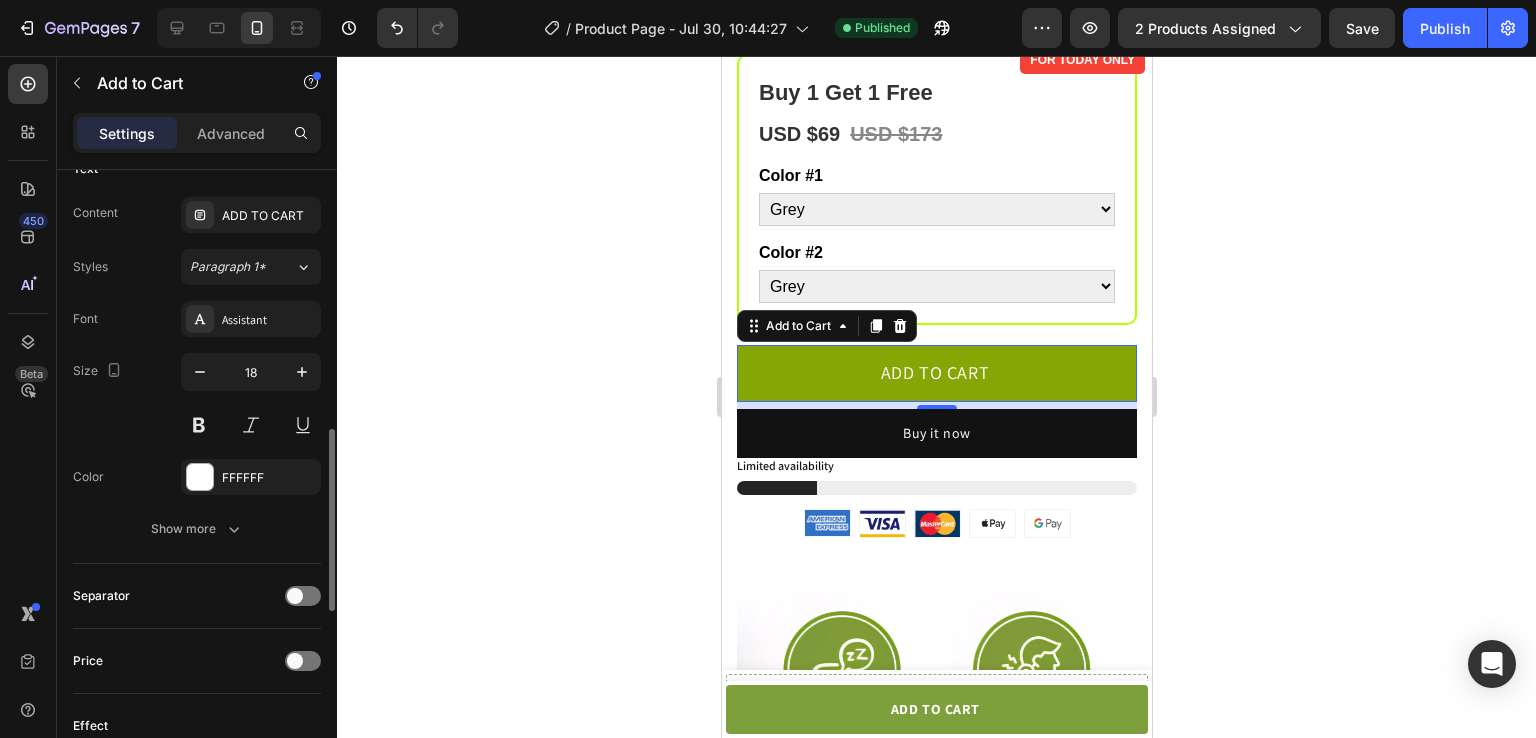 scroll, scrollTop: 920, scrollLeft: 0, axis: vertical 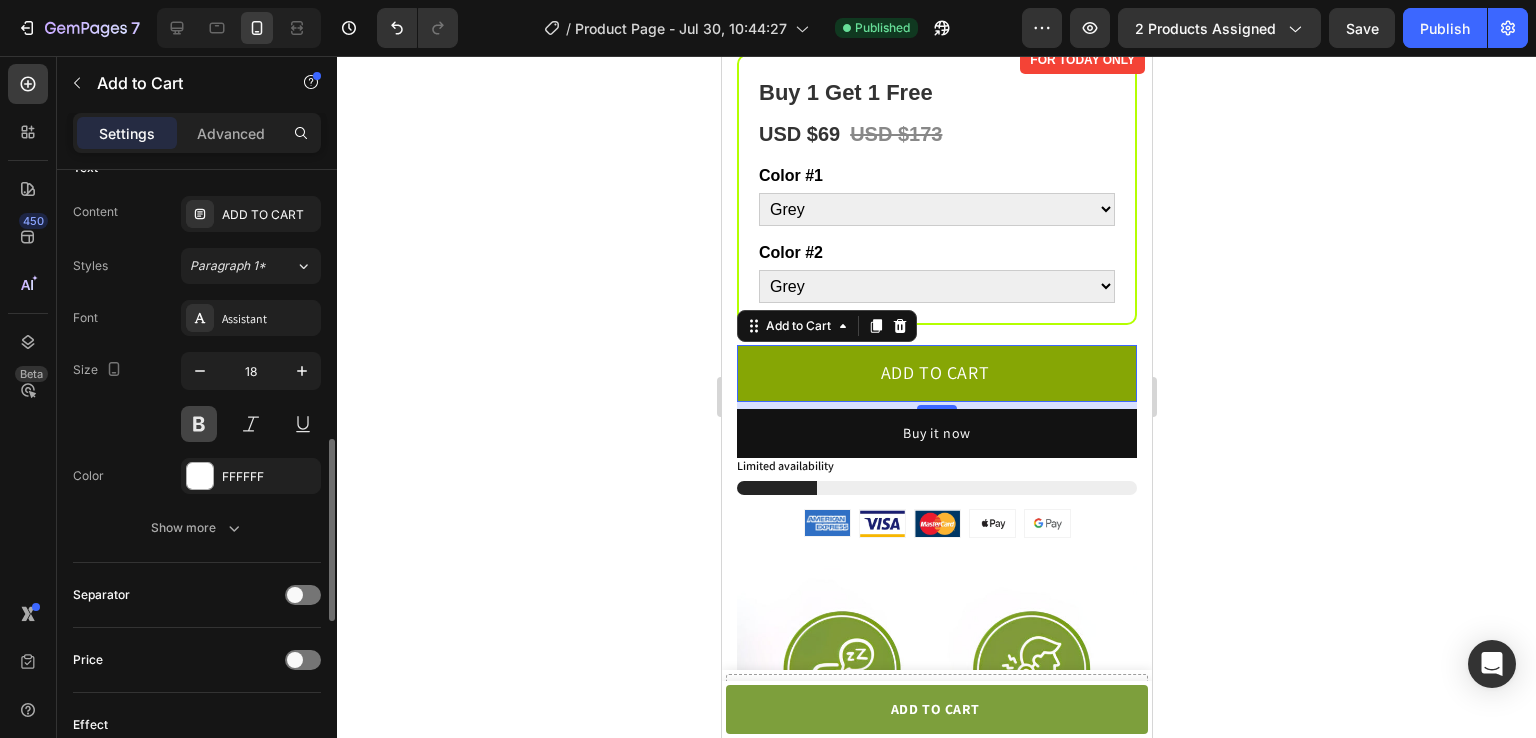 click at bounding box center [199, 424] 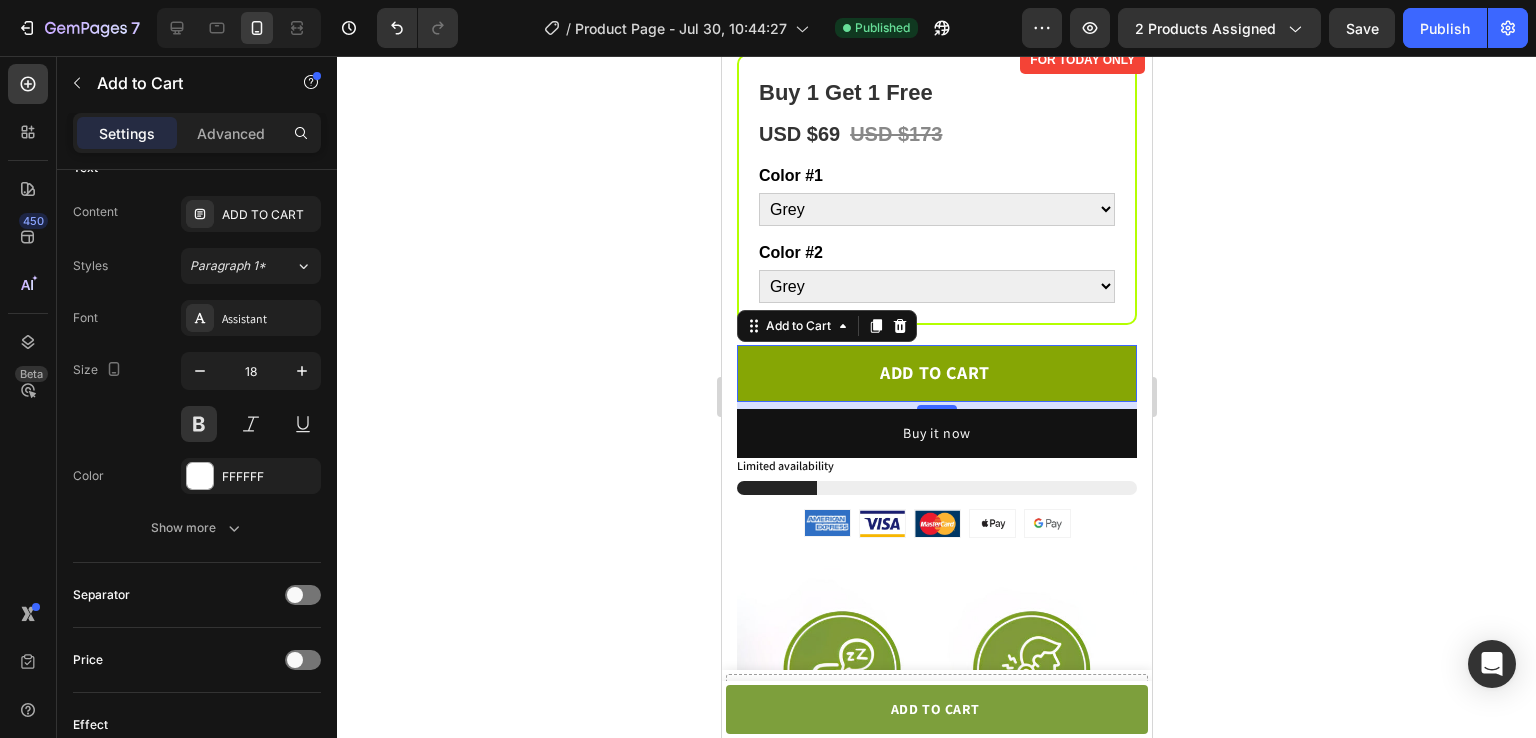 click 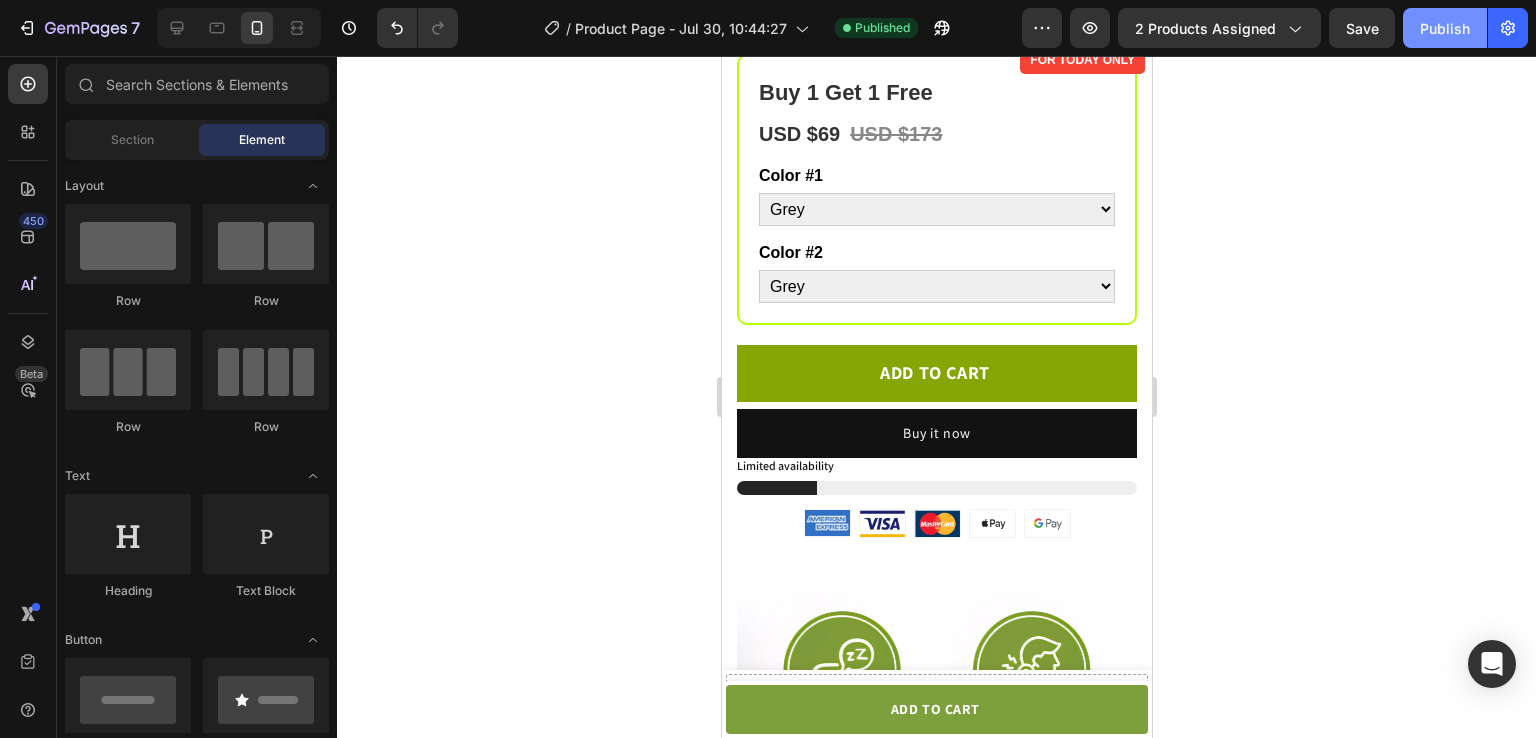 click on "Publish" 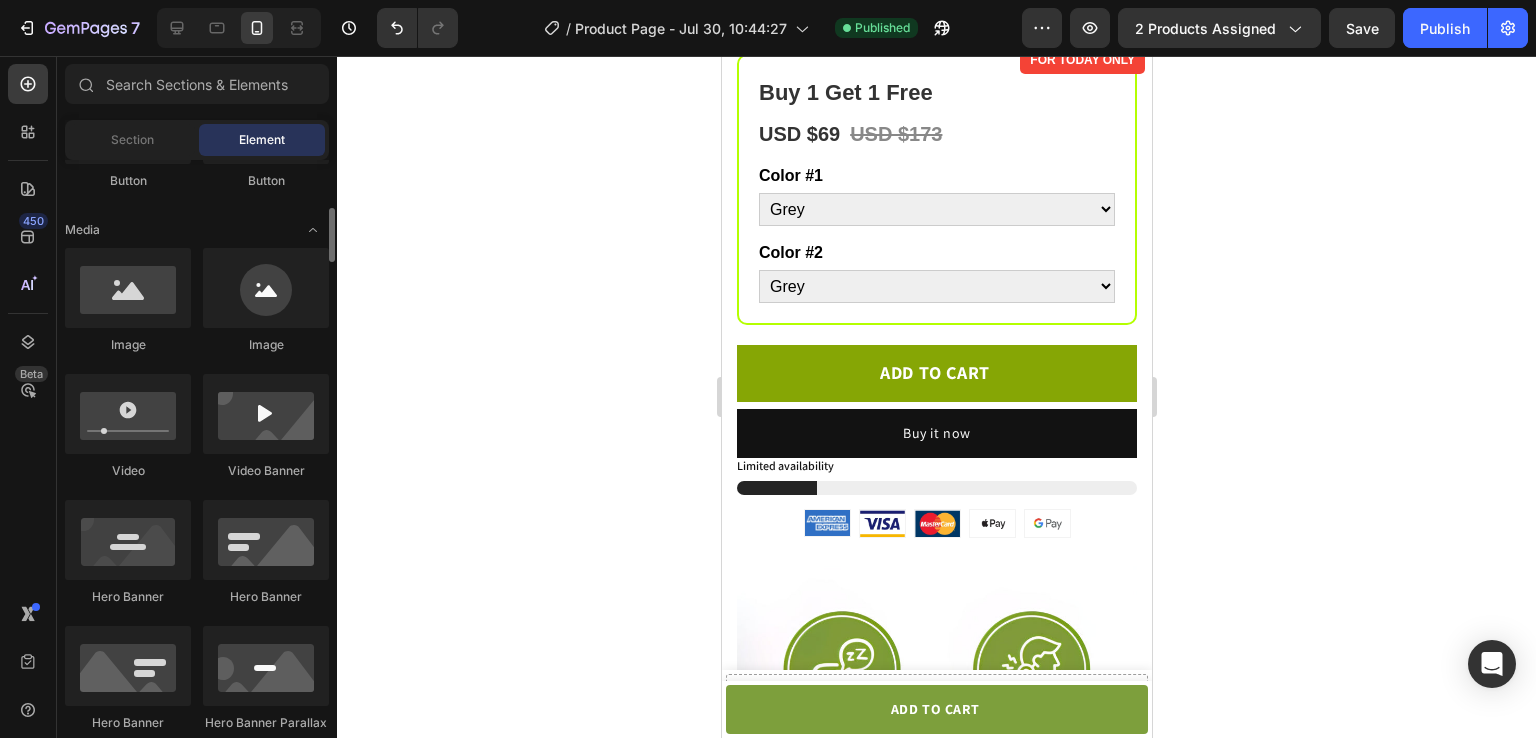scroll, scrollTop: 593, scrollLeft: 0, axis: vertical 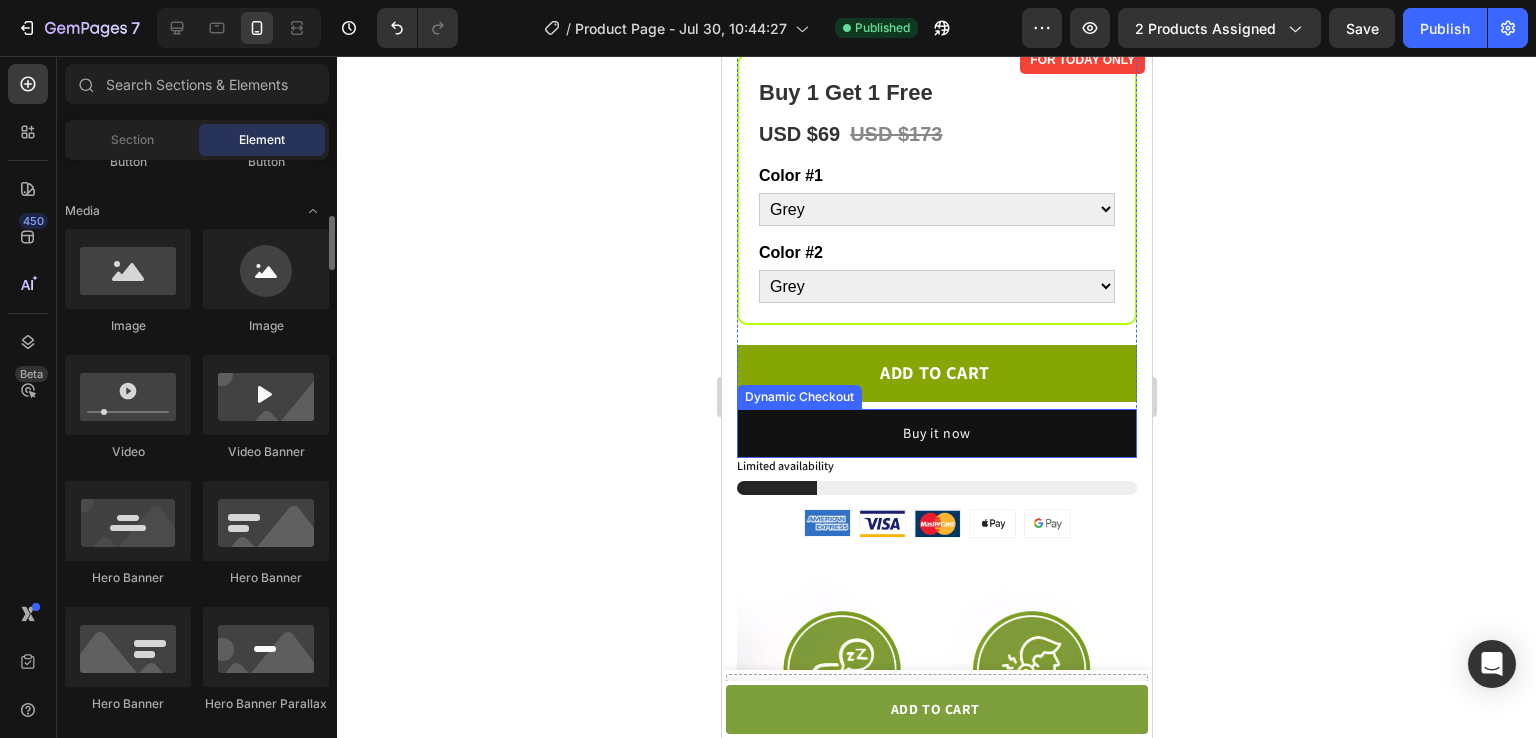 click on "Dynamic Checkout" 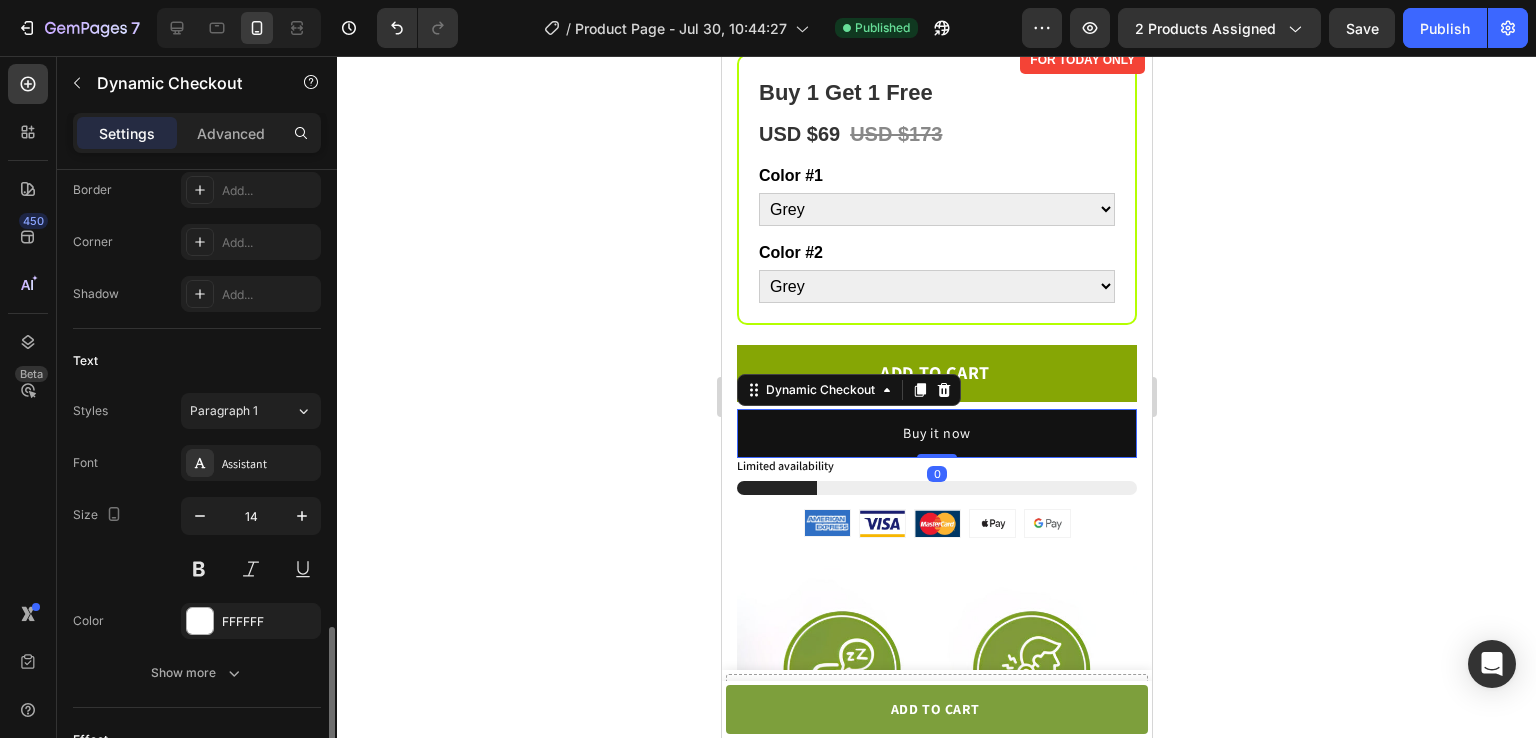 scroll, scrollTop: 799, scrollLeft: 0, axis: vertical 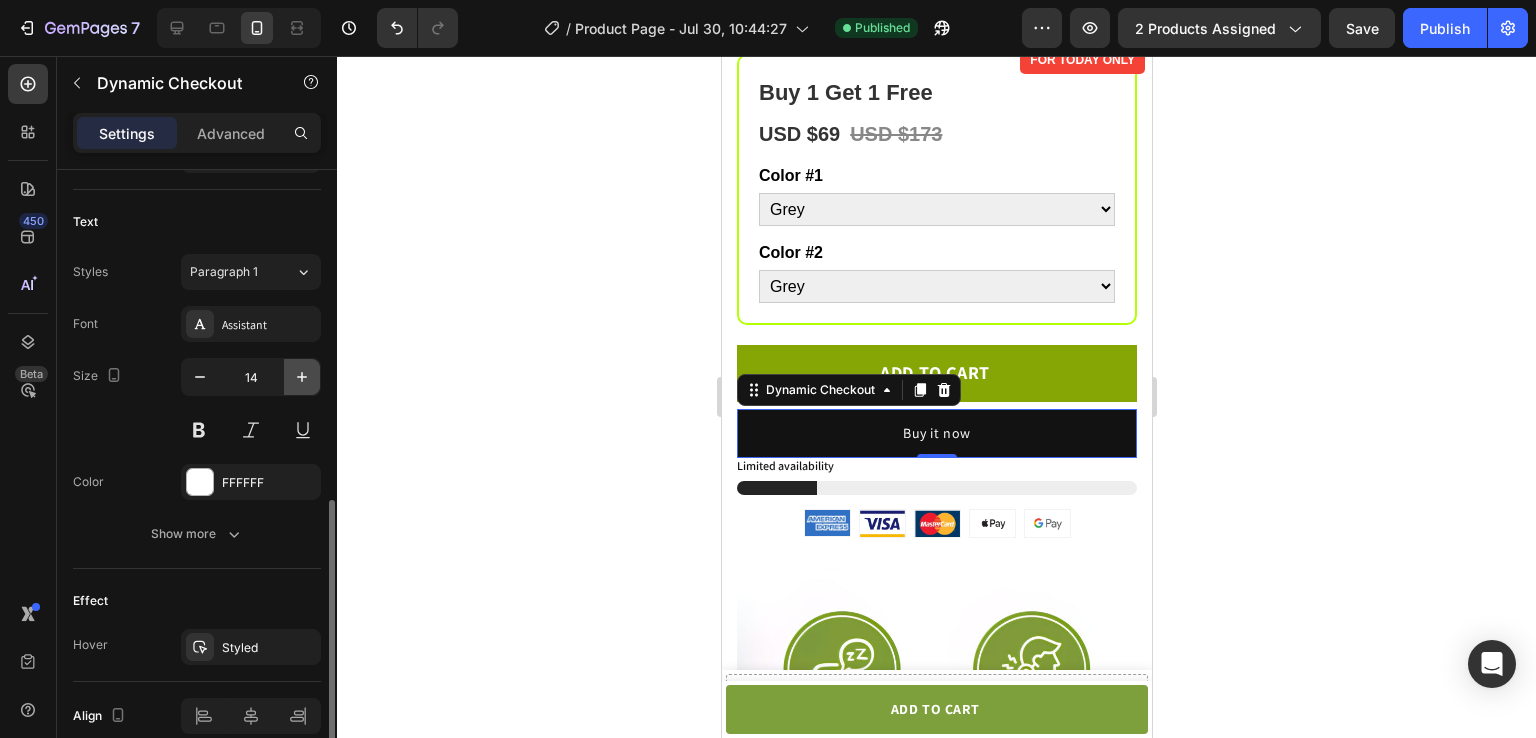 click at bounding box center [302, 377] 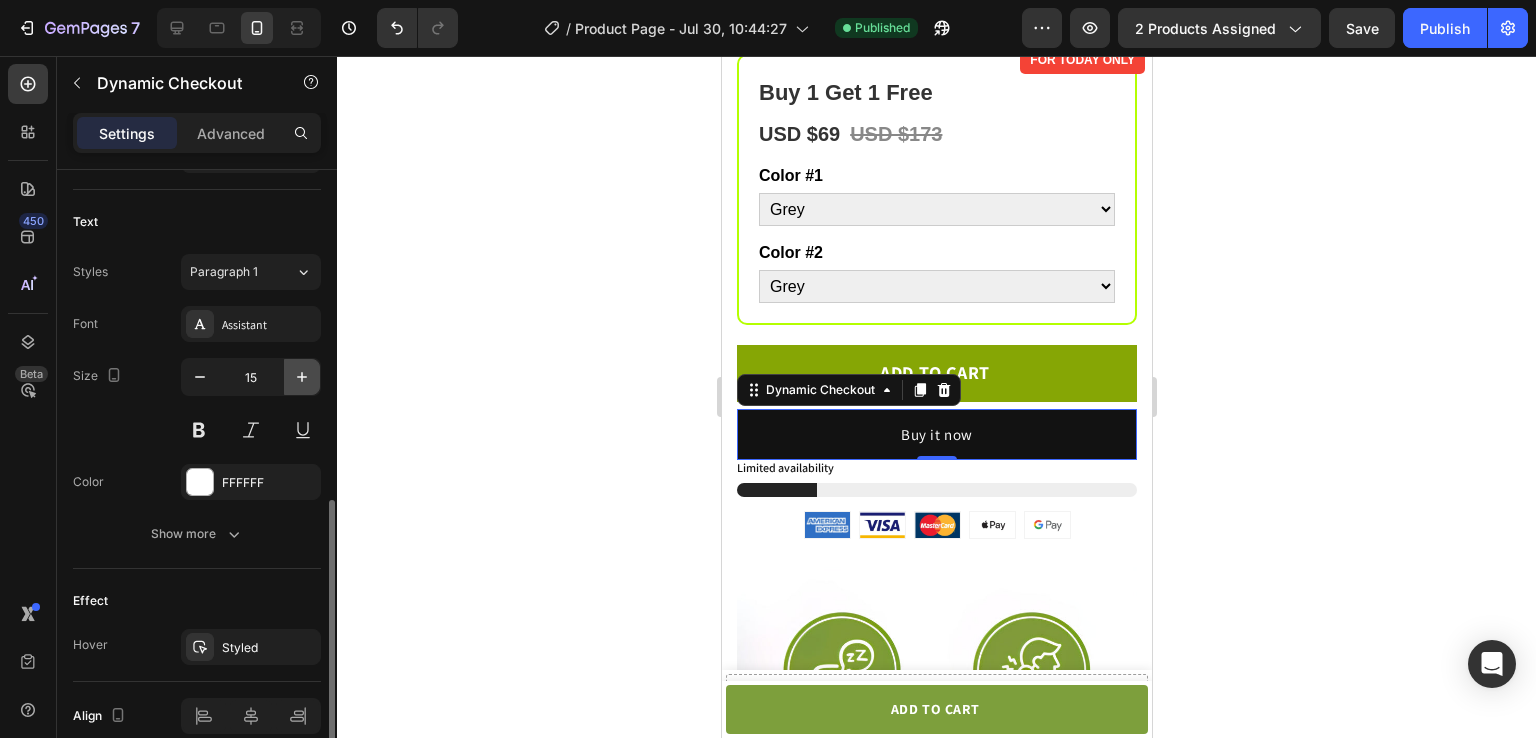 click at bounding box center (302, 377) 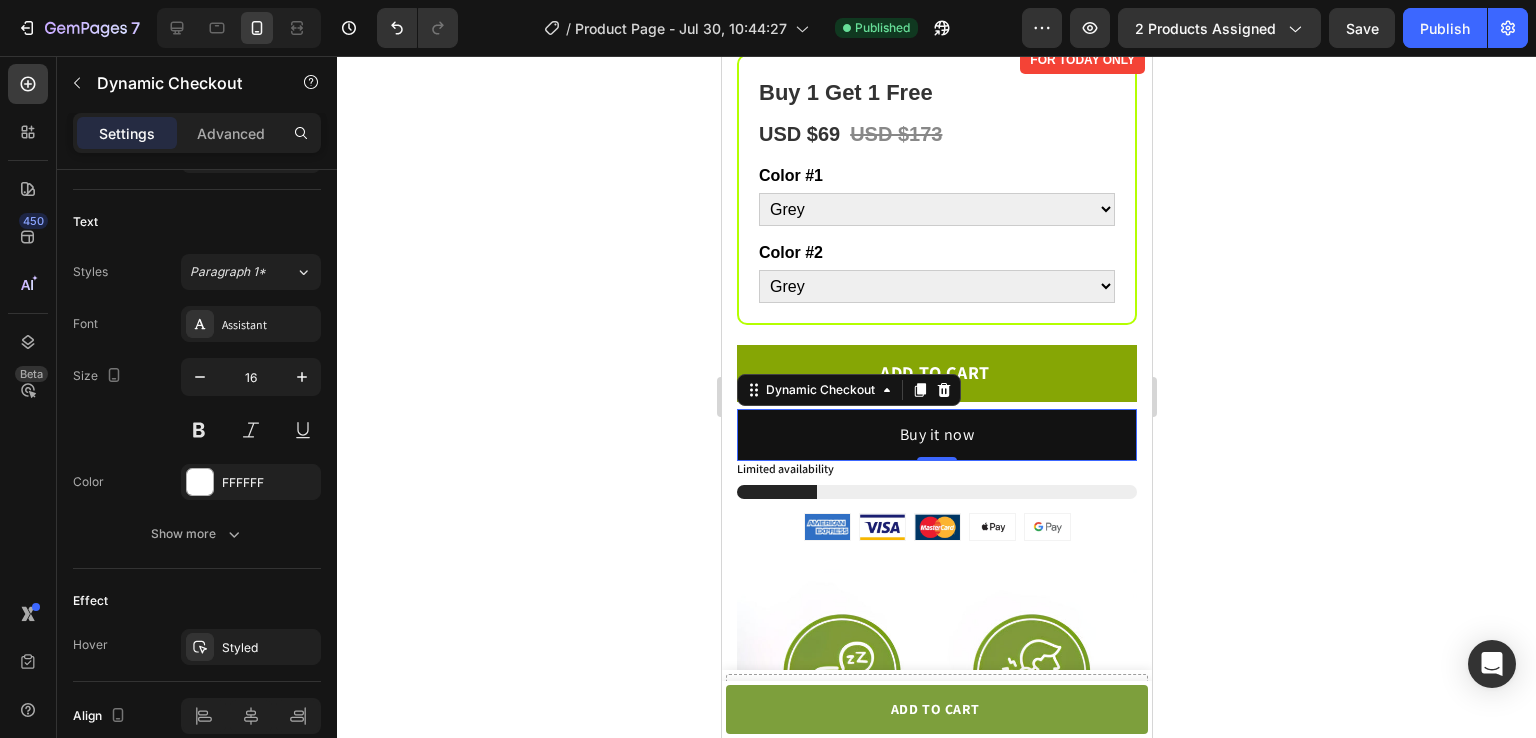 click 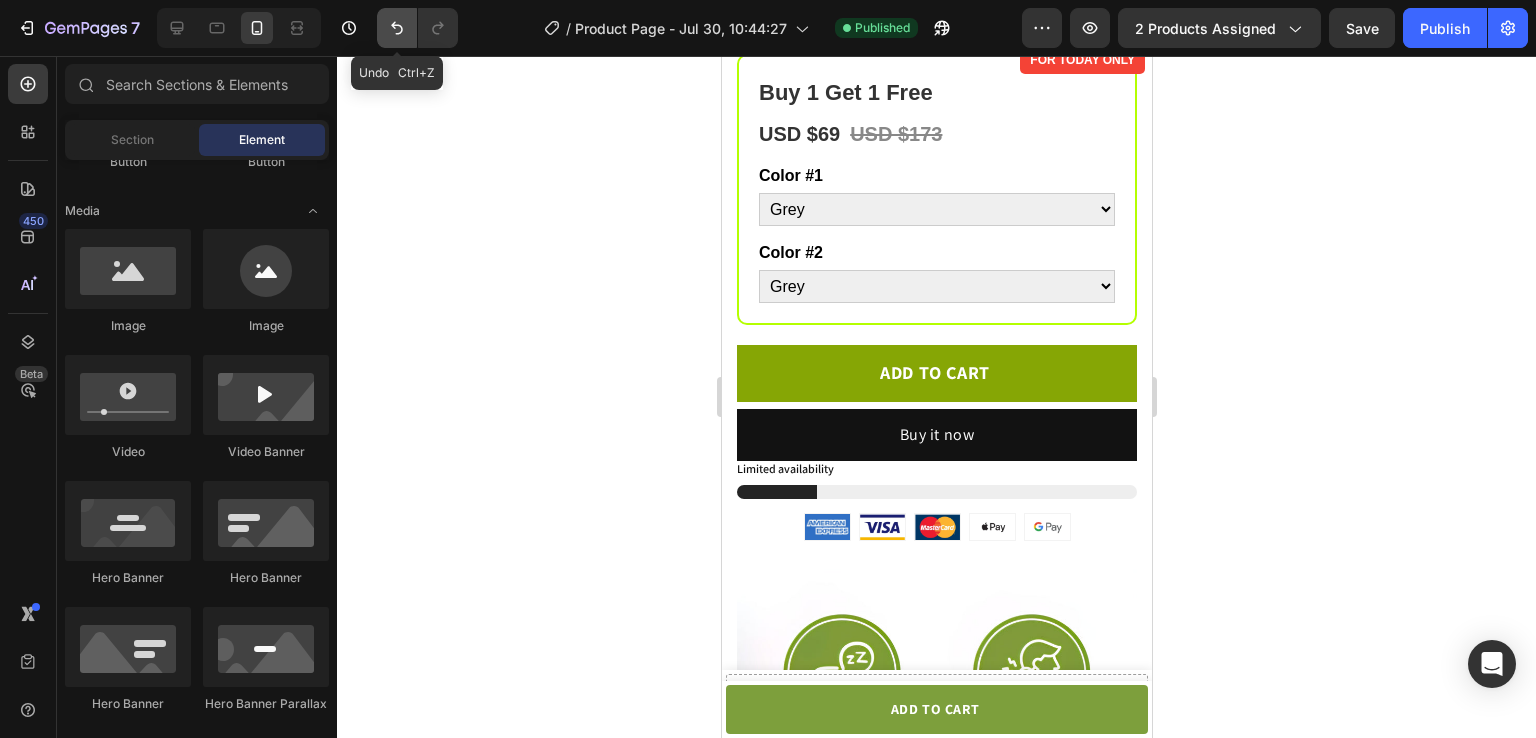 click 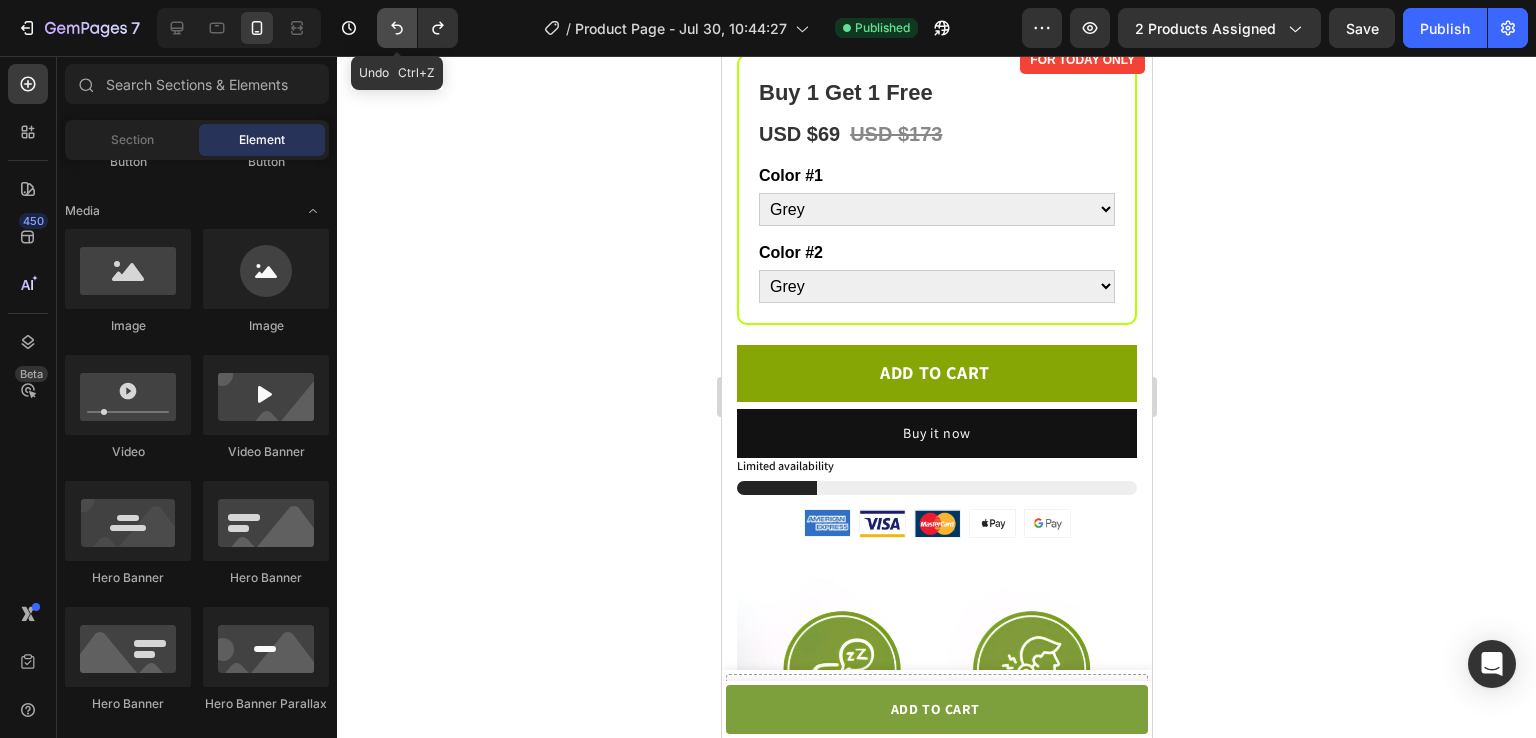 click 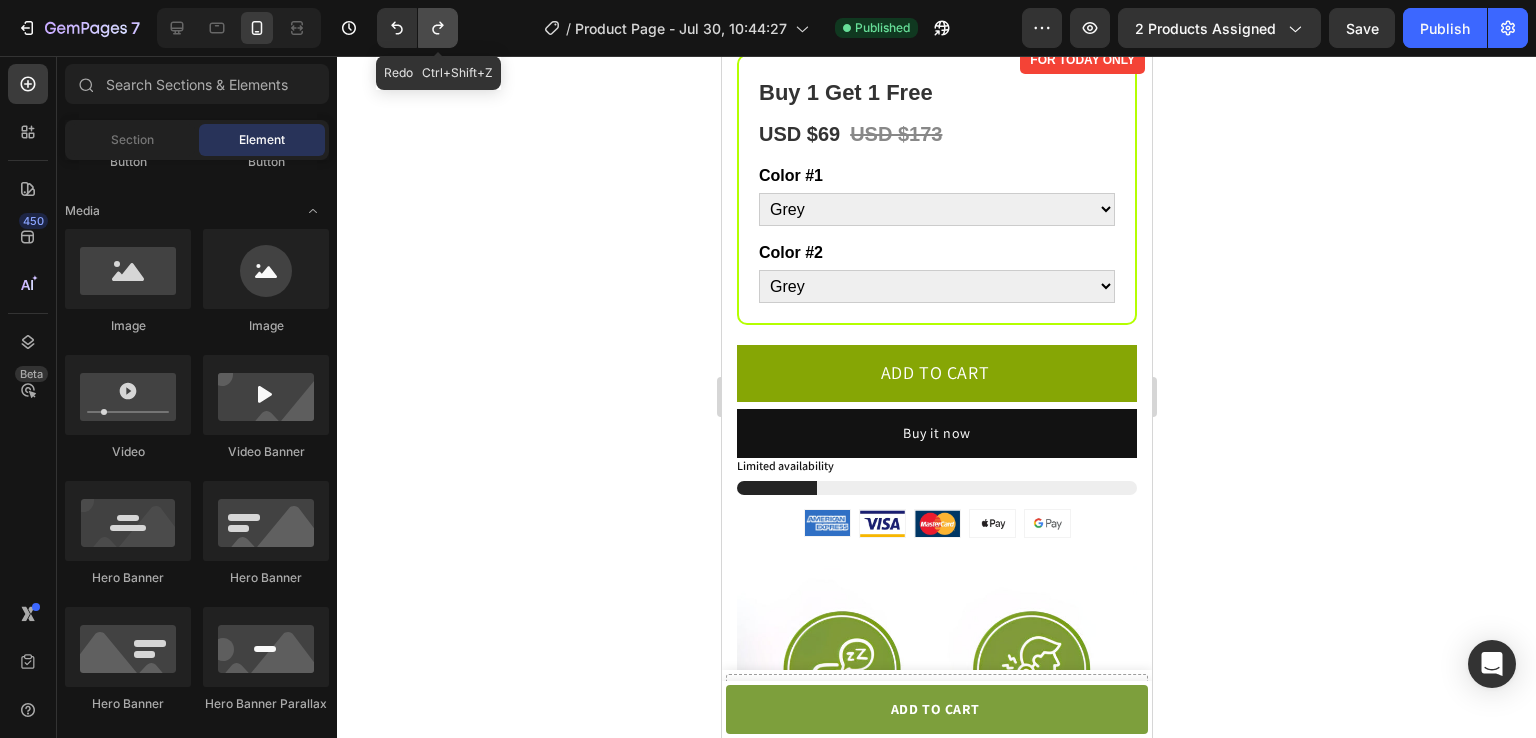 click 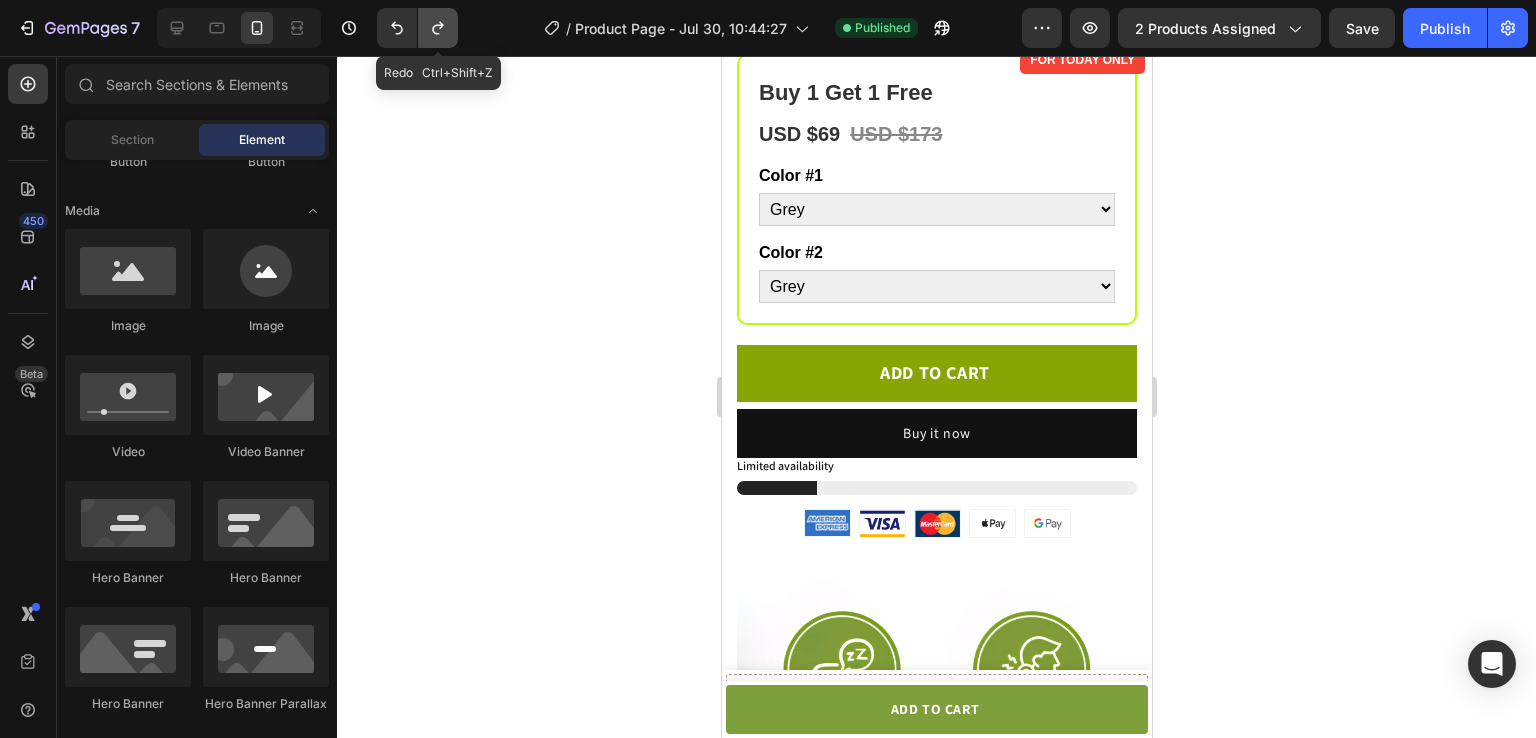 click 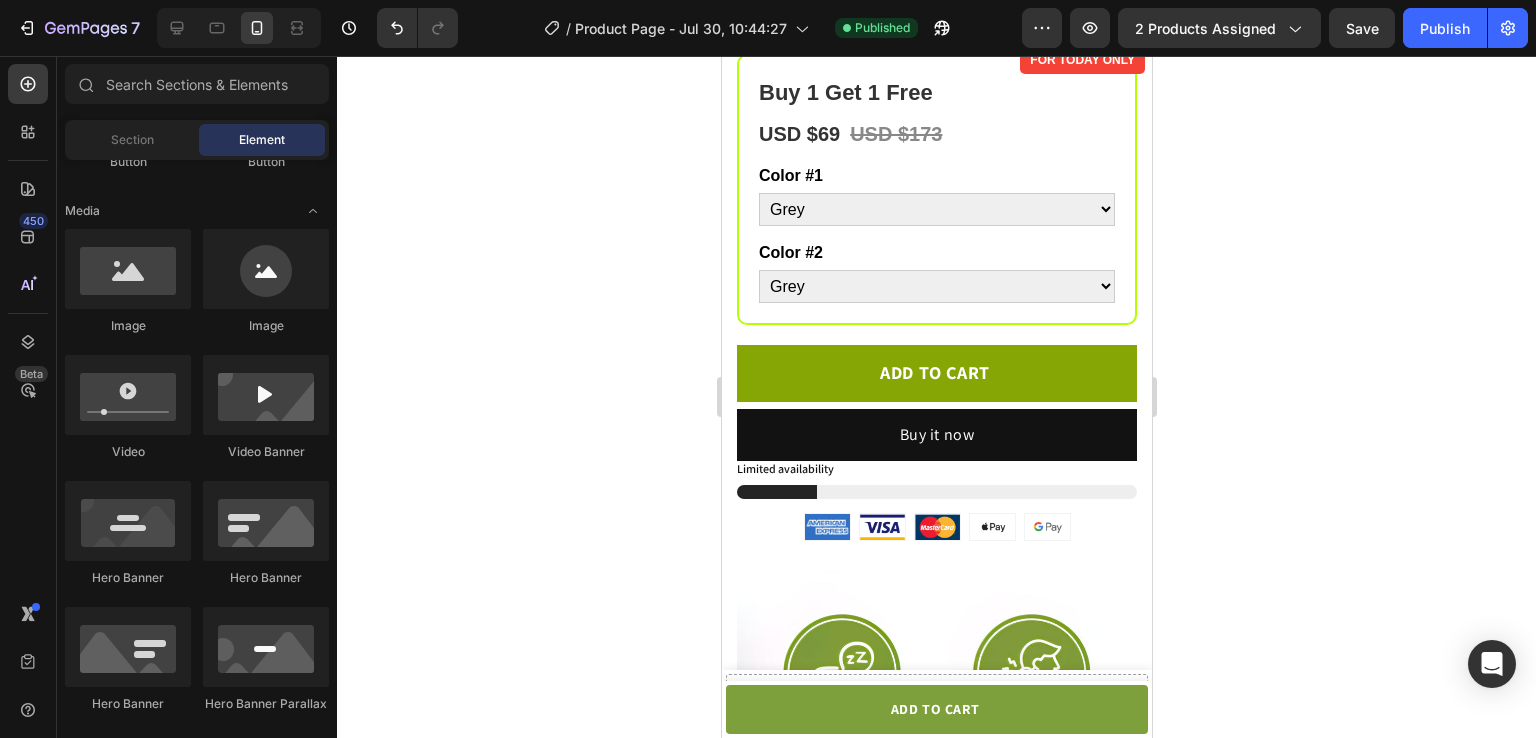 click 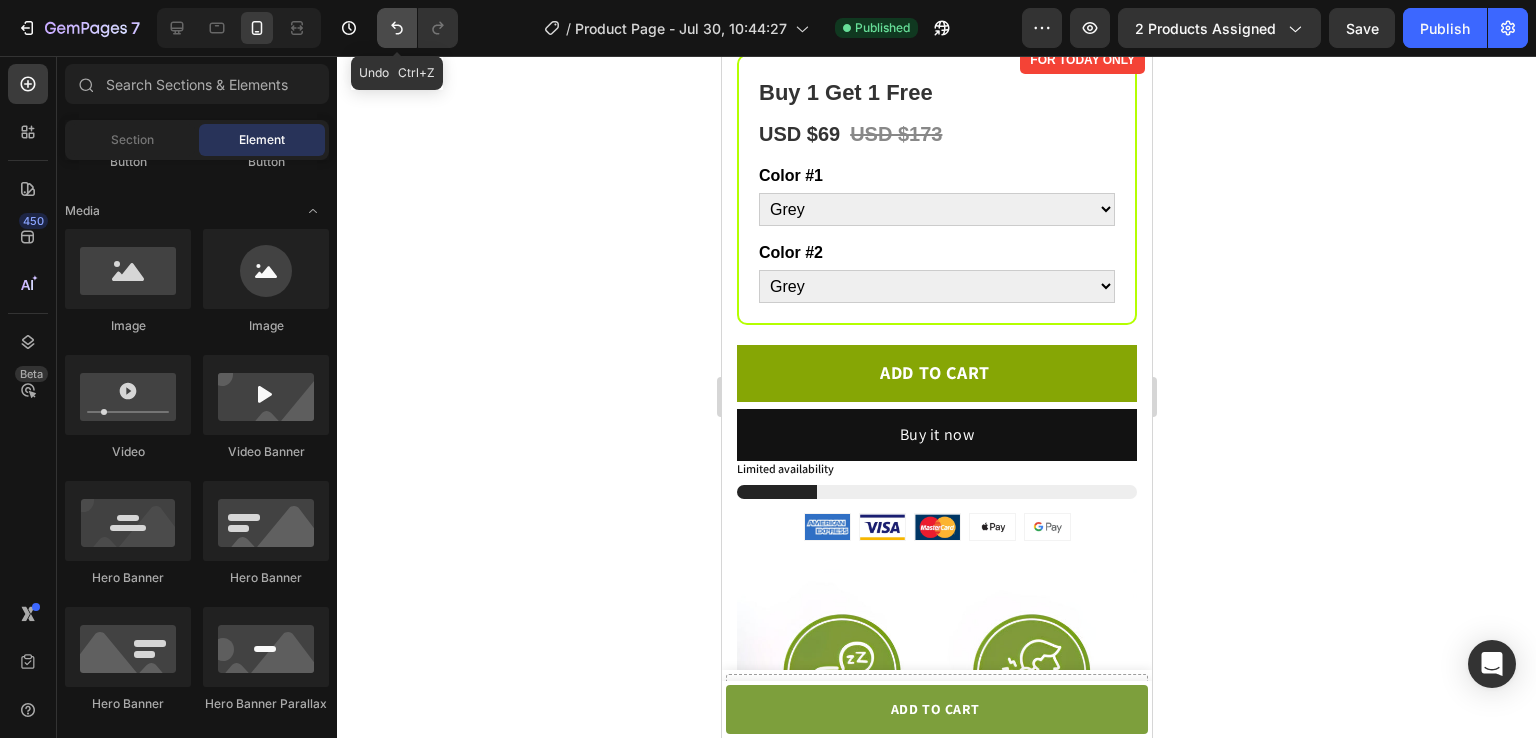click 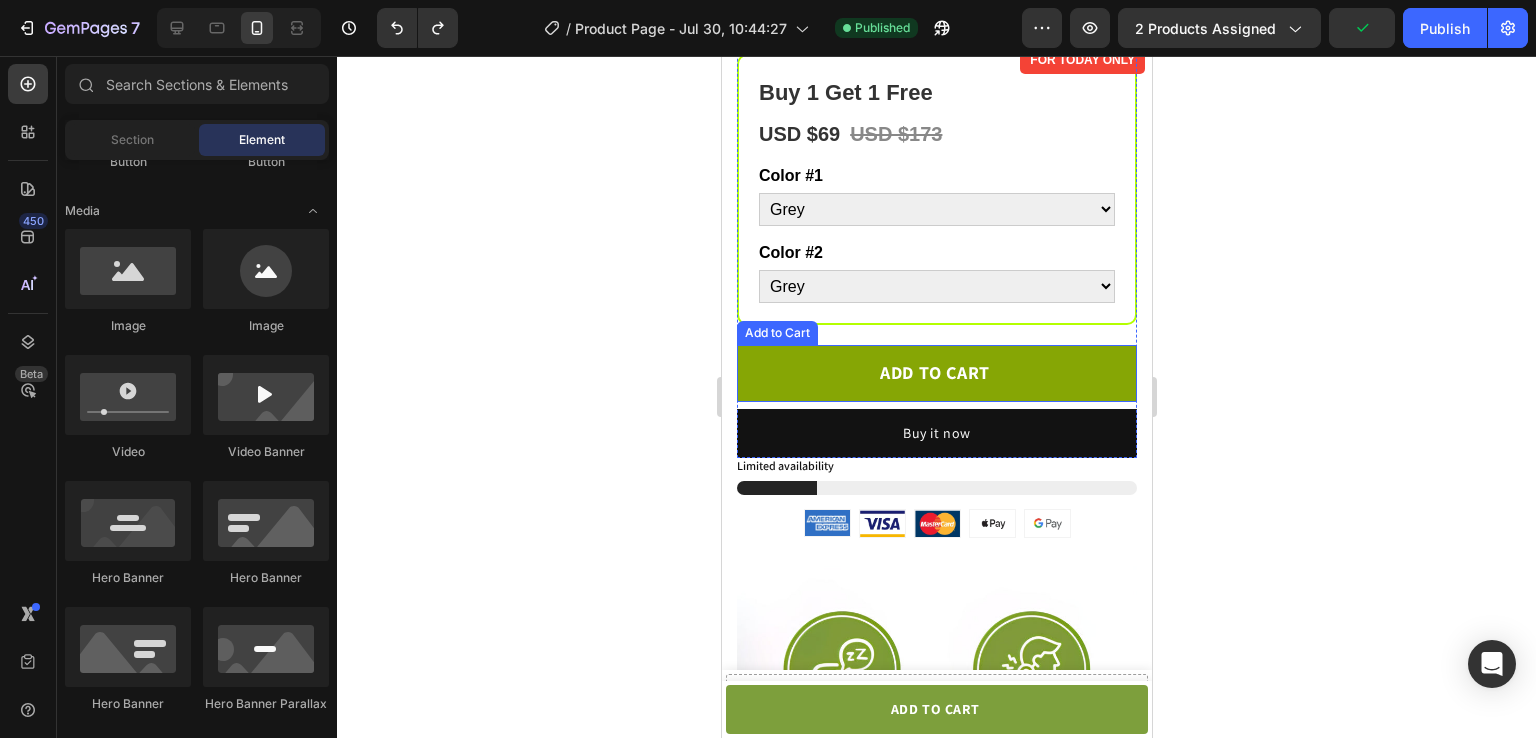click on "ADD TO CART" 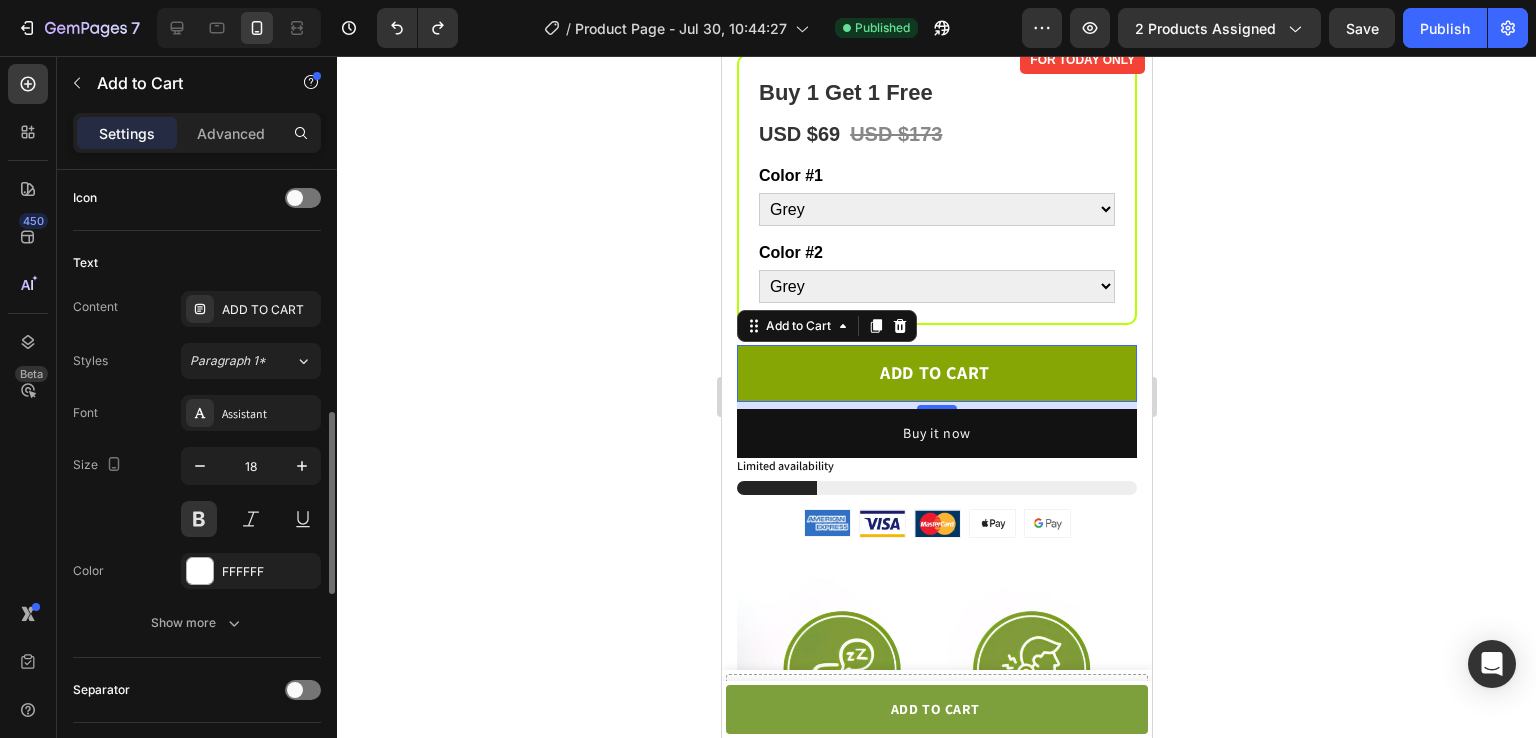 scroll, scrollTop: 827, scrollLeft: 0, axis: vertical 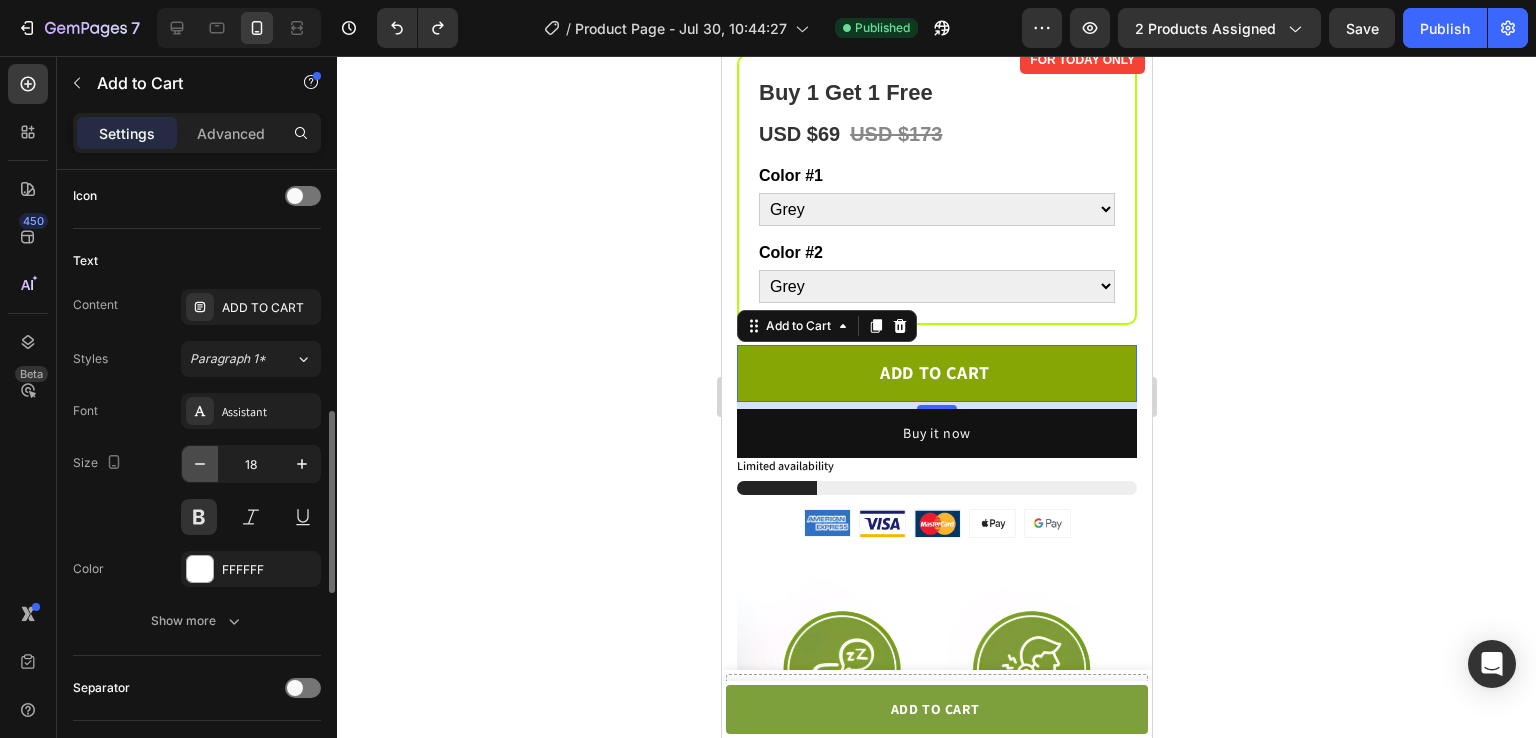 click 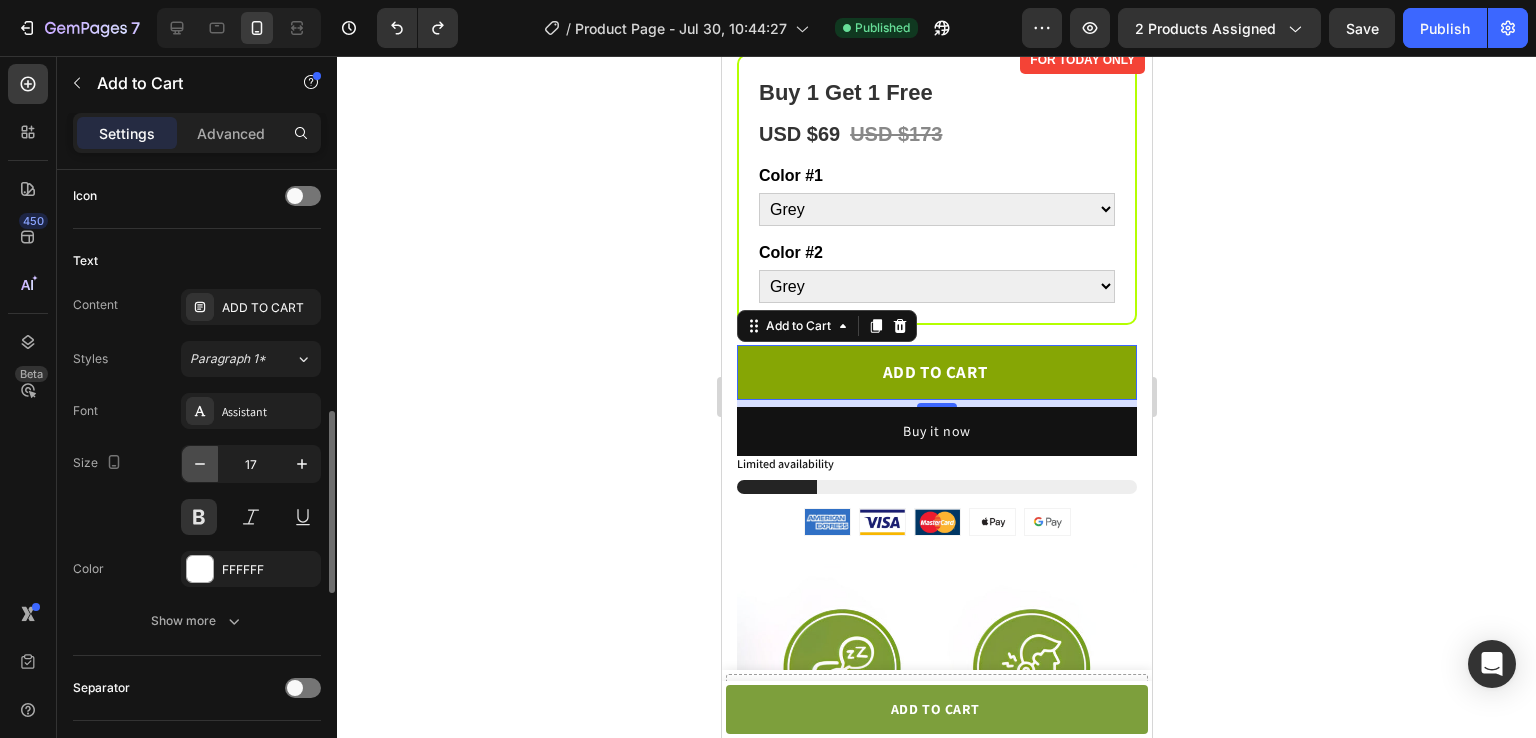 click 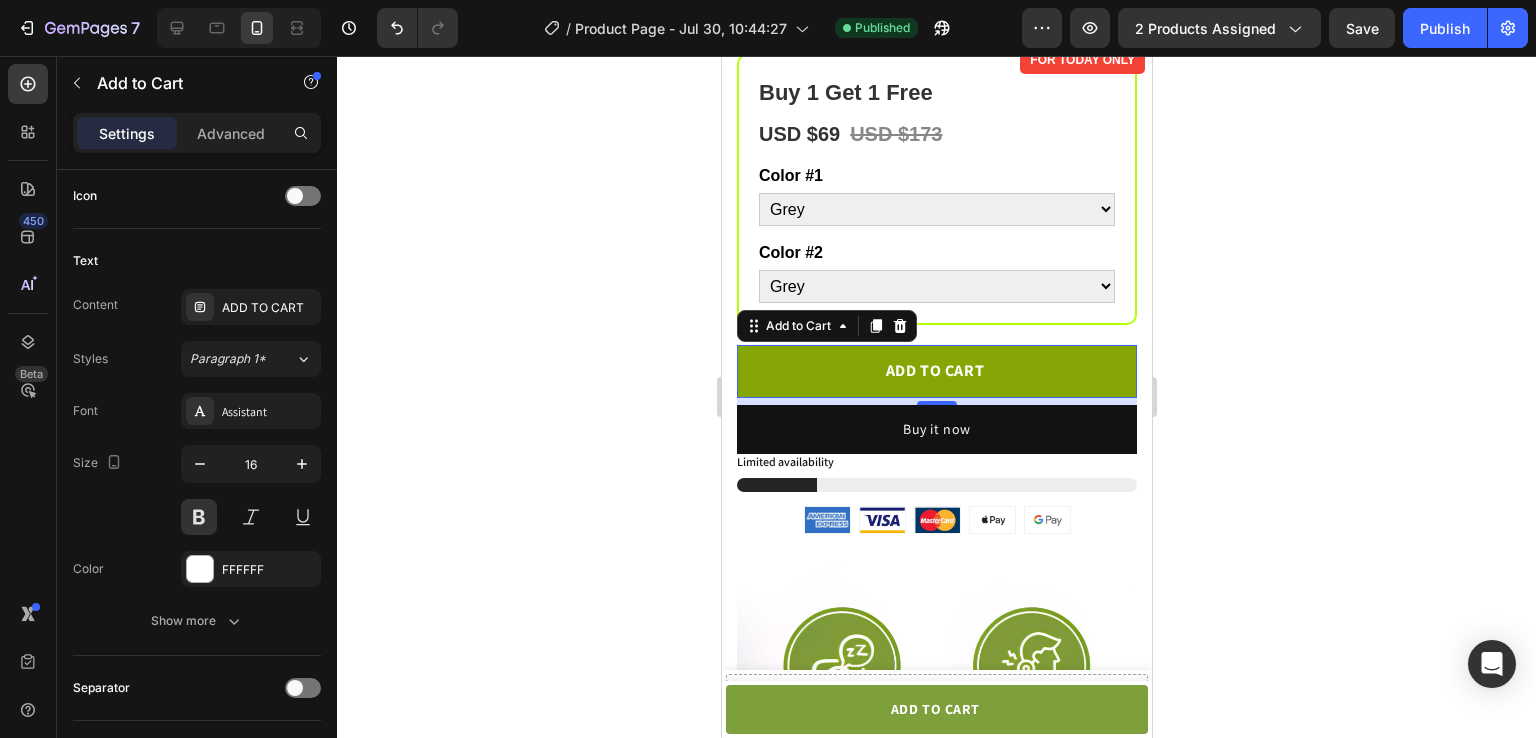 click 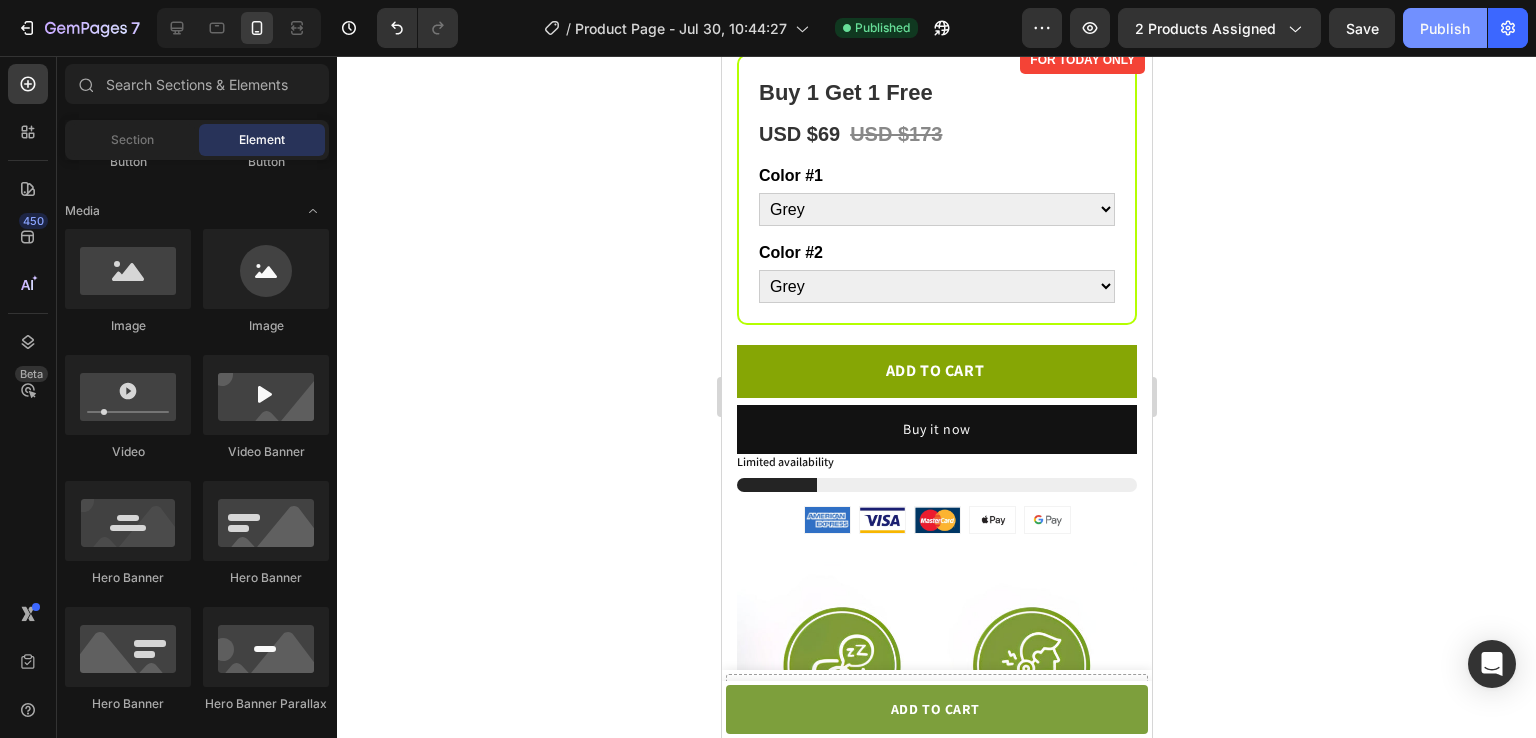 click on "Publish" at bounding box center (1445, 28) 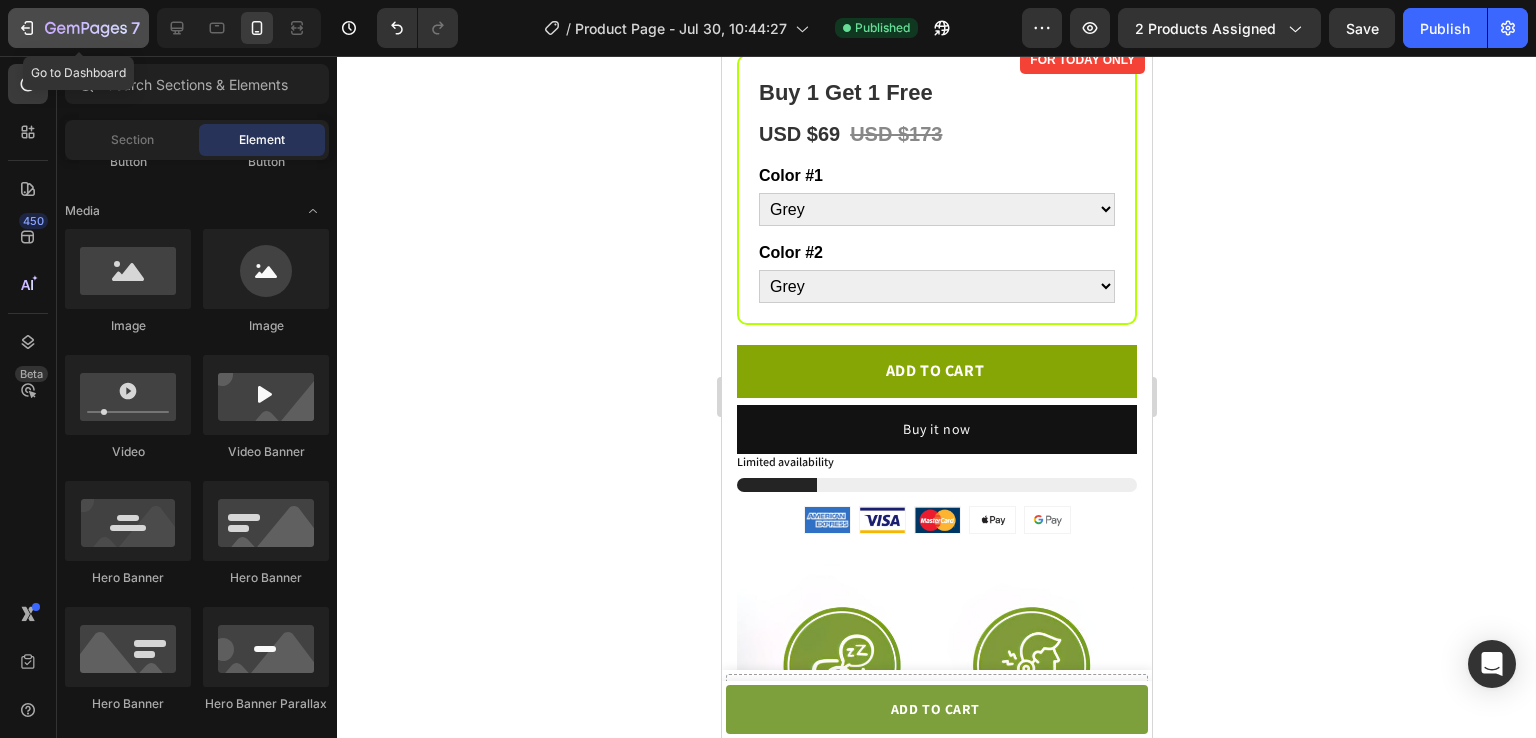 click 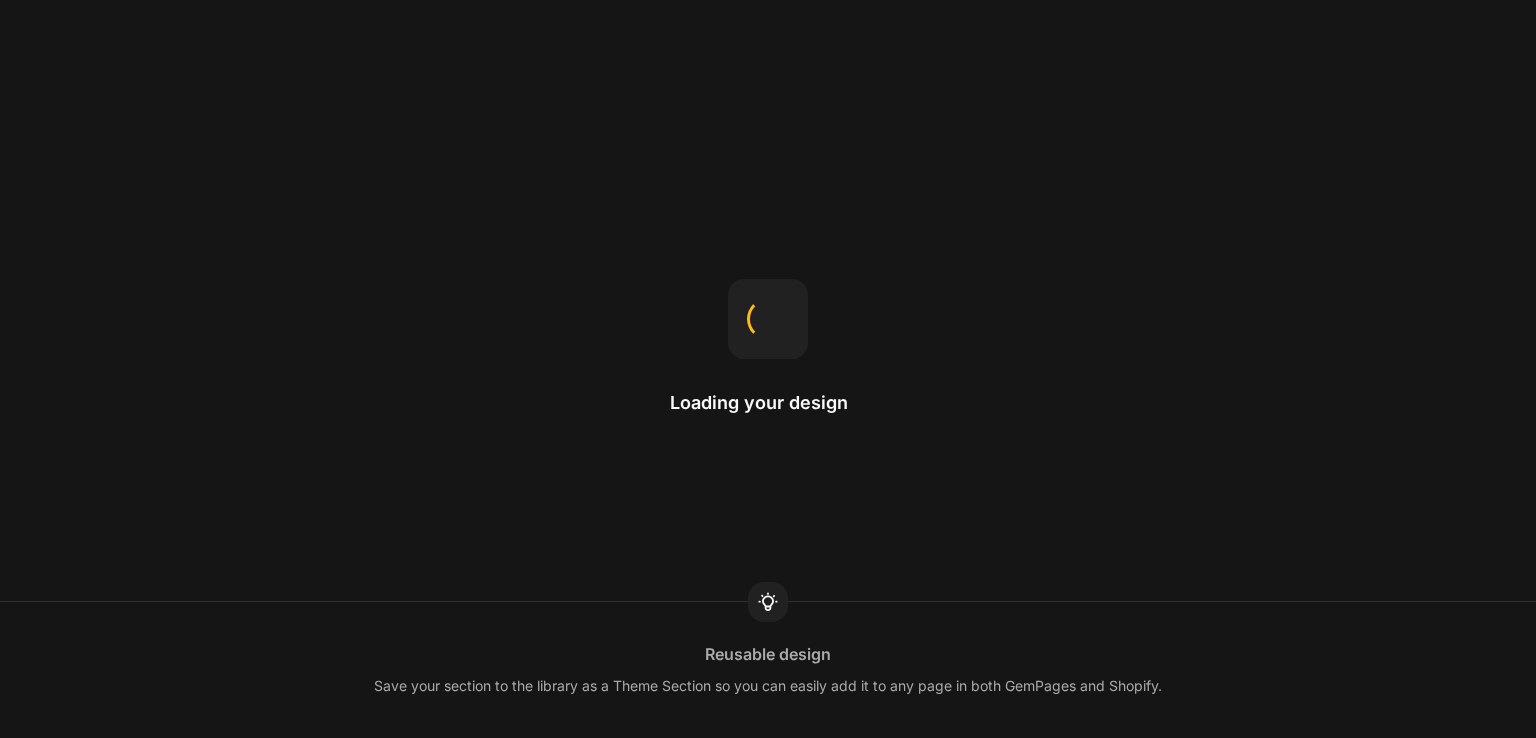scroll, scrollTop: 0, scrollLeft: 0, axis: both 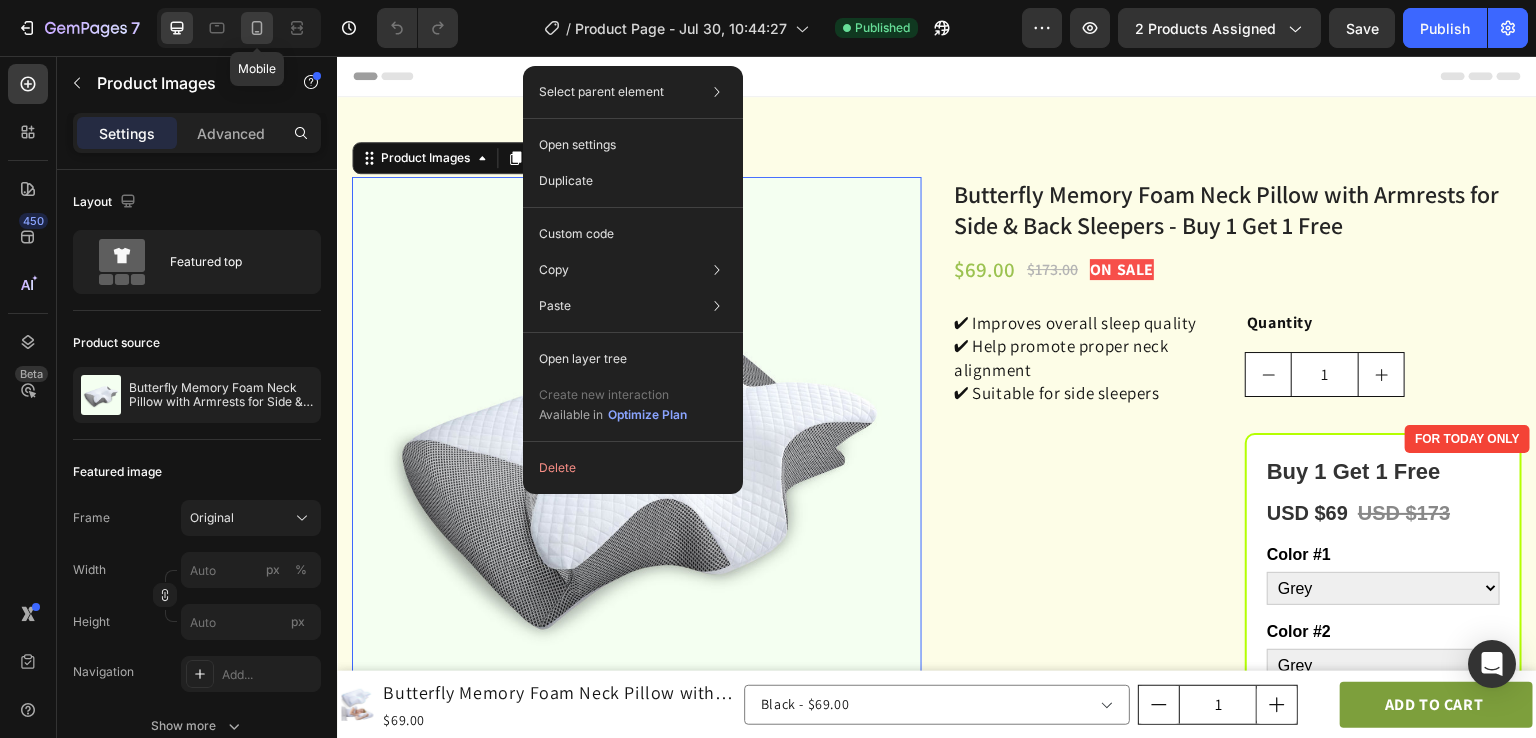 click 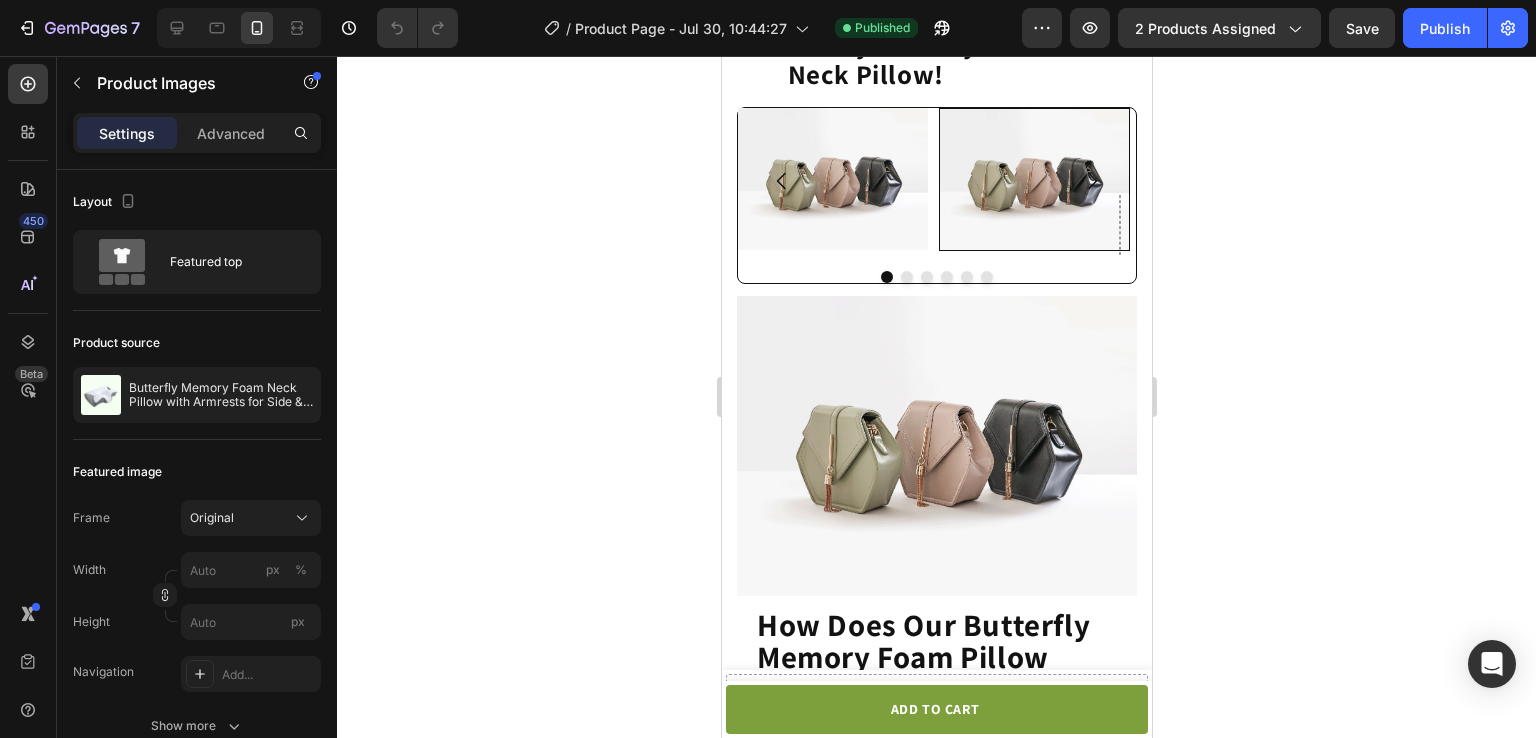 scroll, scrollTop: 1899, scrollLeft: 0, axis: vertical 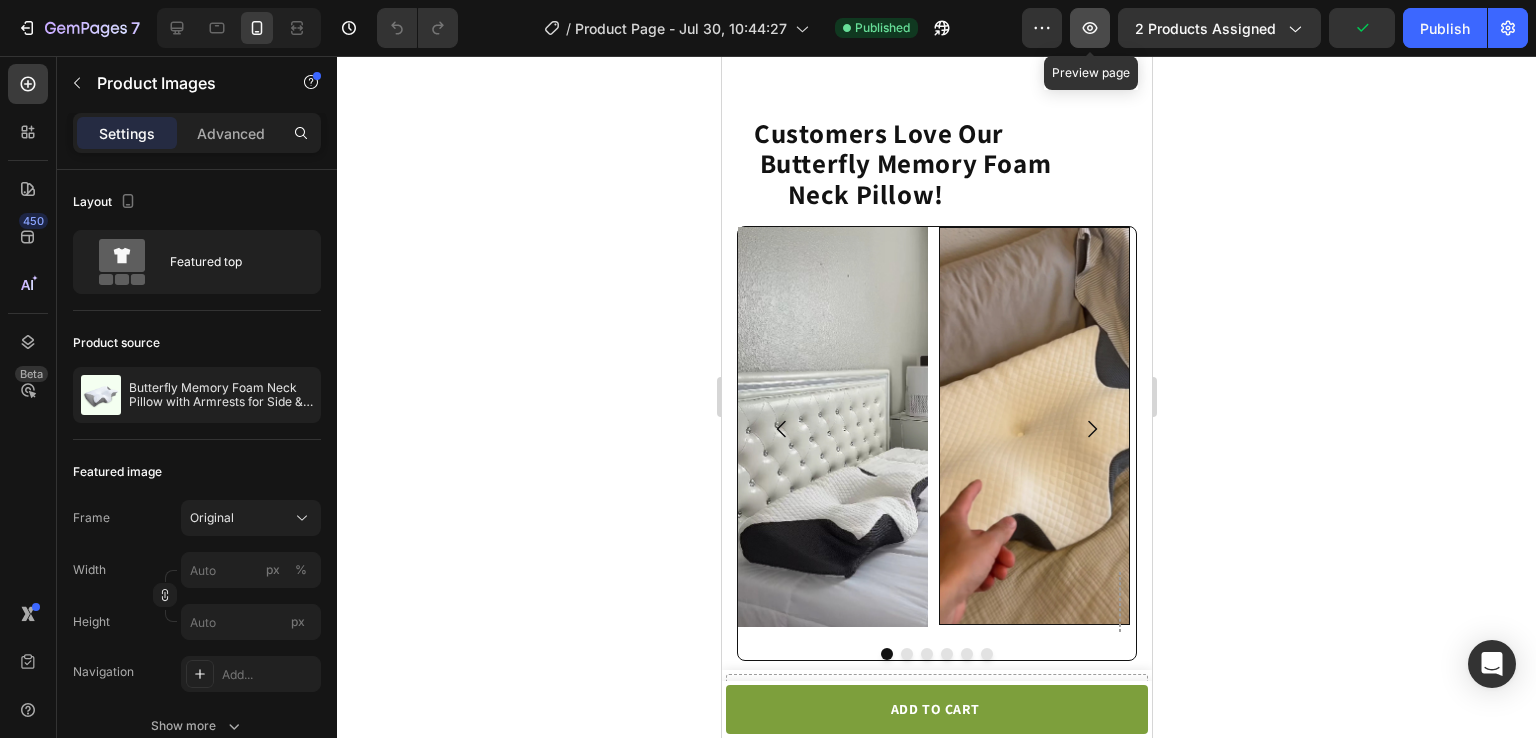 click 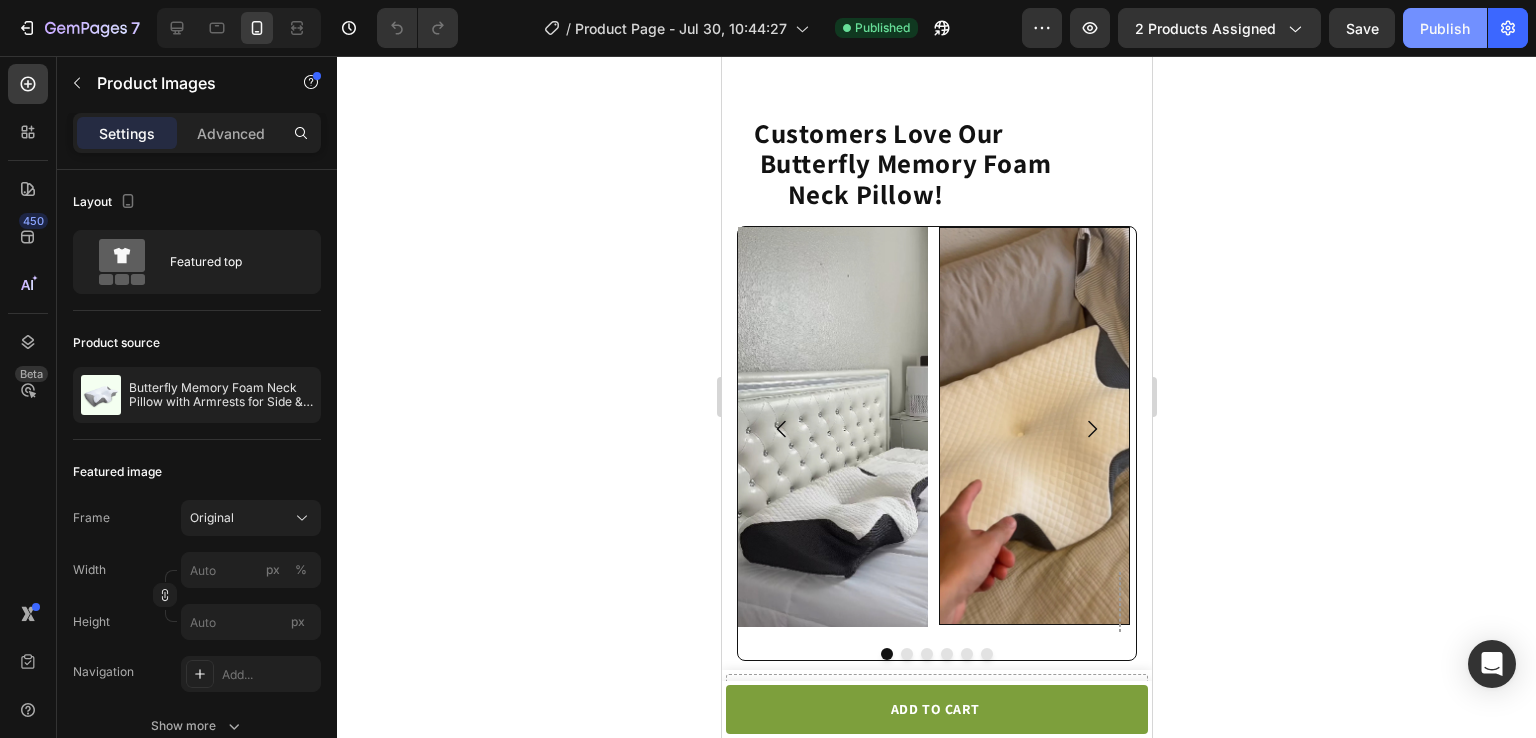 click on "Publish" 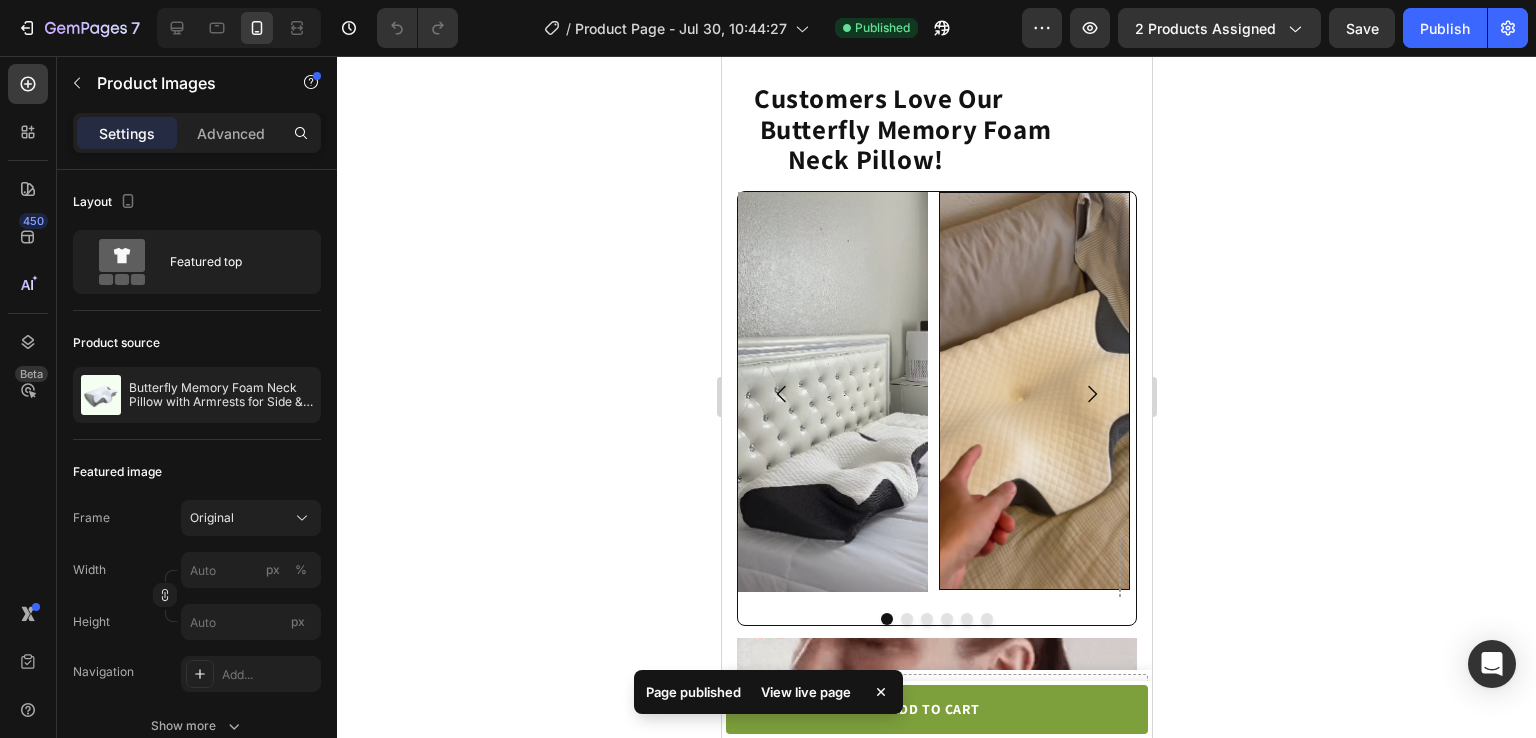 scroll, scrollTop: 1959, scrollLeft: 0, axis: vertical 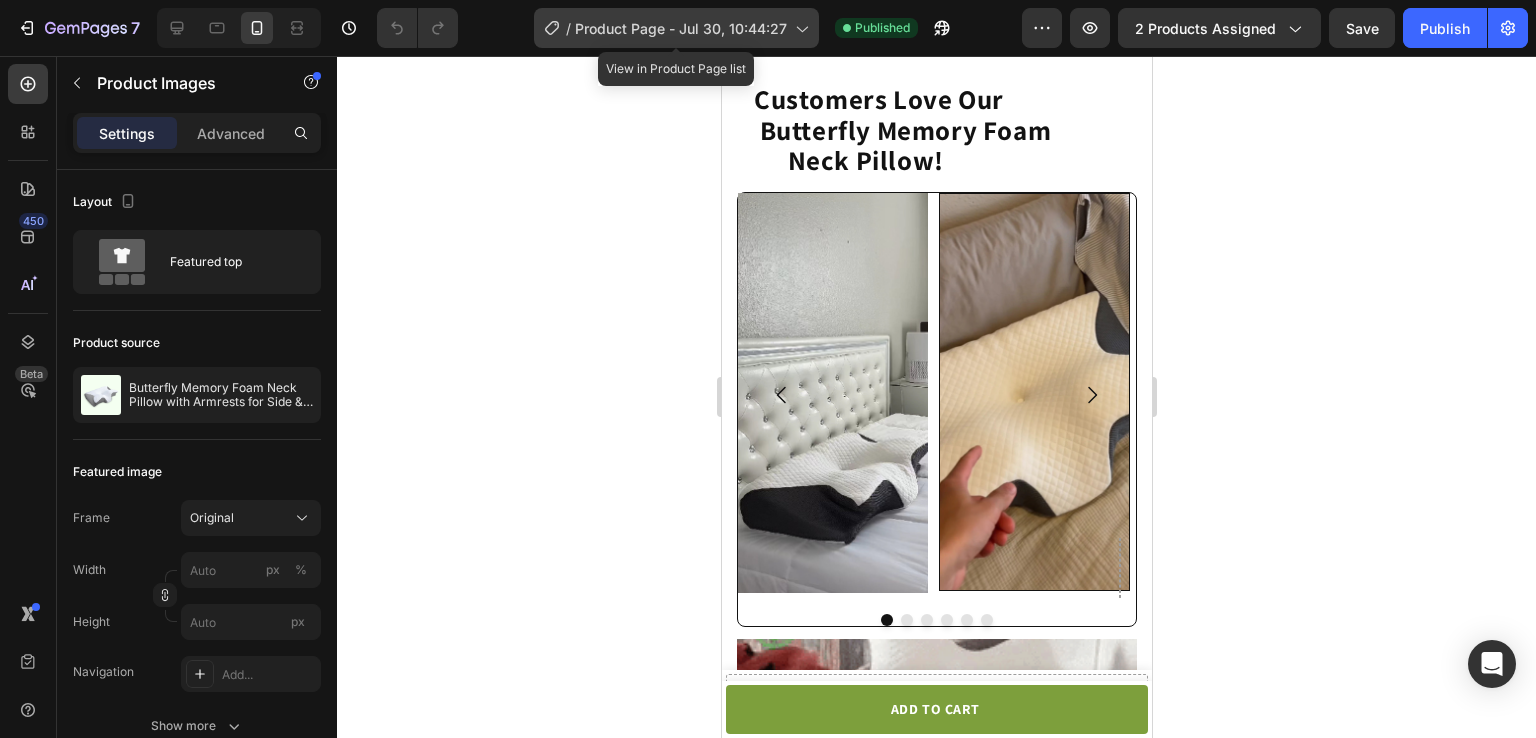 click on "Product Page - Jul 30, 10:44:27" at bounding box center [681, 28] 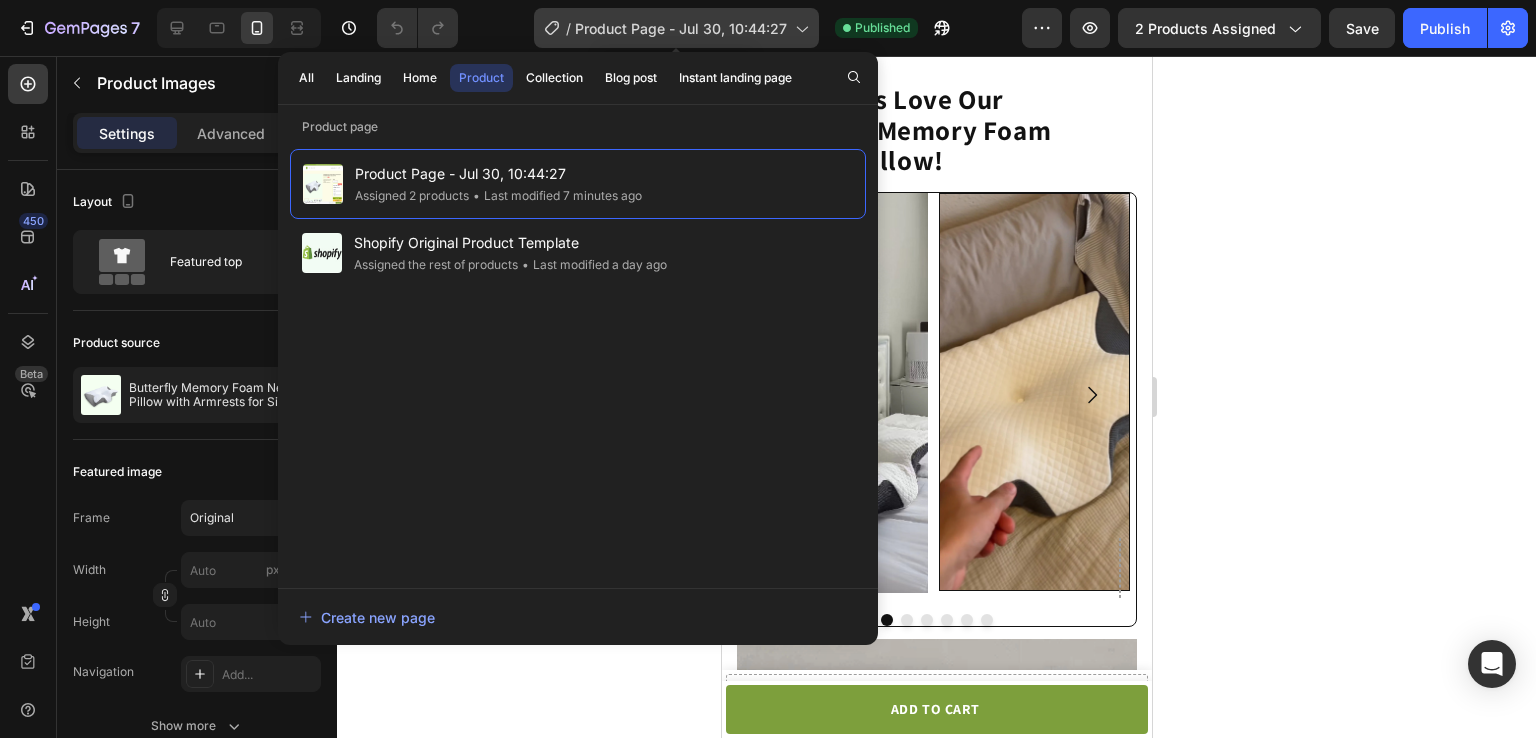 click on "Product Page - Jul 30, 10:44:27" at bounding box center [681, 28] 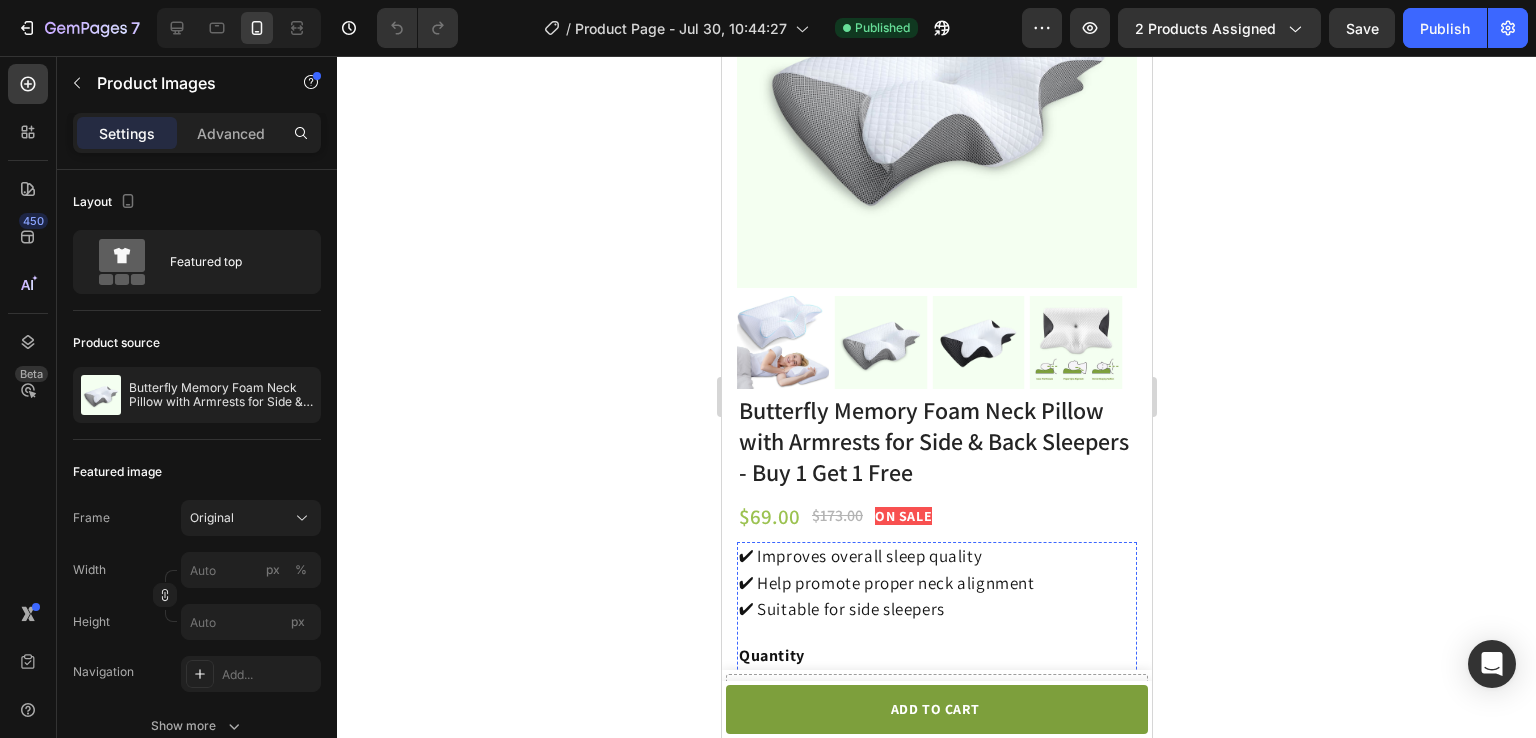 scroll, scrollTop: 0, scrollLeft: 0, axis: both 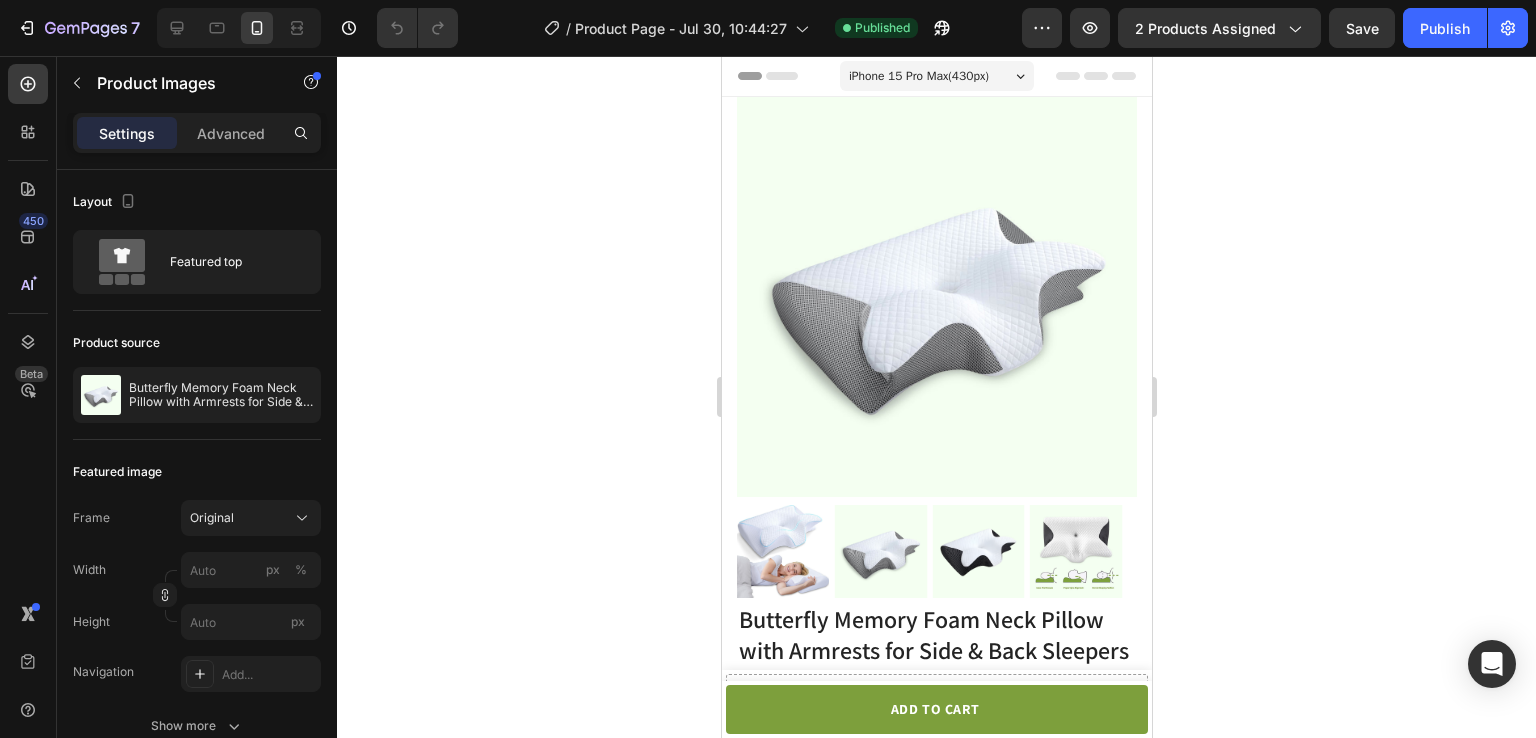 click on "iPhone 15 Pro Max  ( 430 px)" at bounding box center [936, 76] 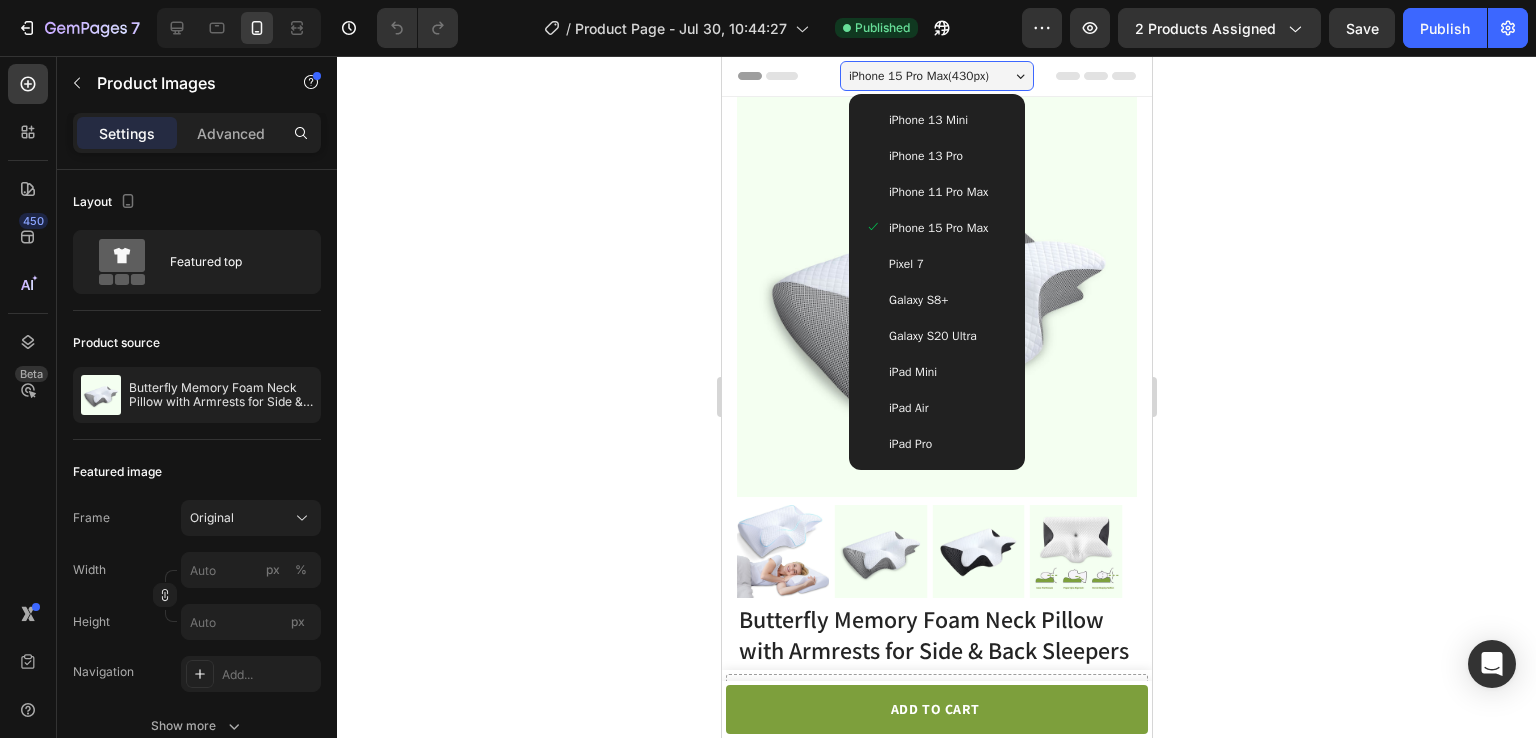 click on "iPhone 13 Mini" at bounding box center (936, 120) 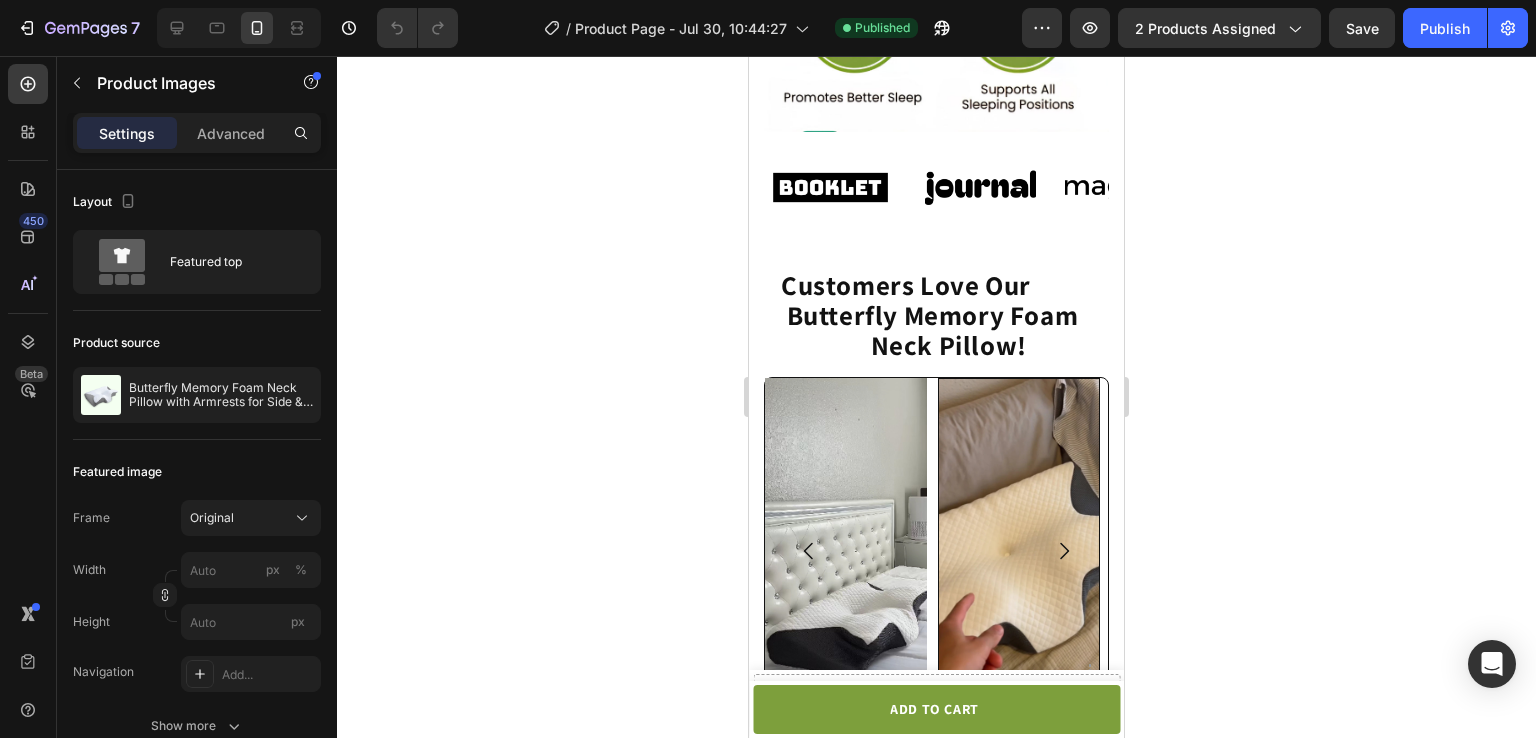 scroll, scrollTop: 1648, scrollLeft: 0, axis: vertical 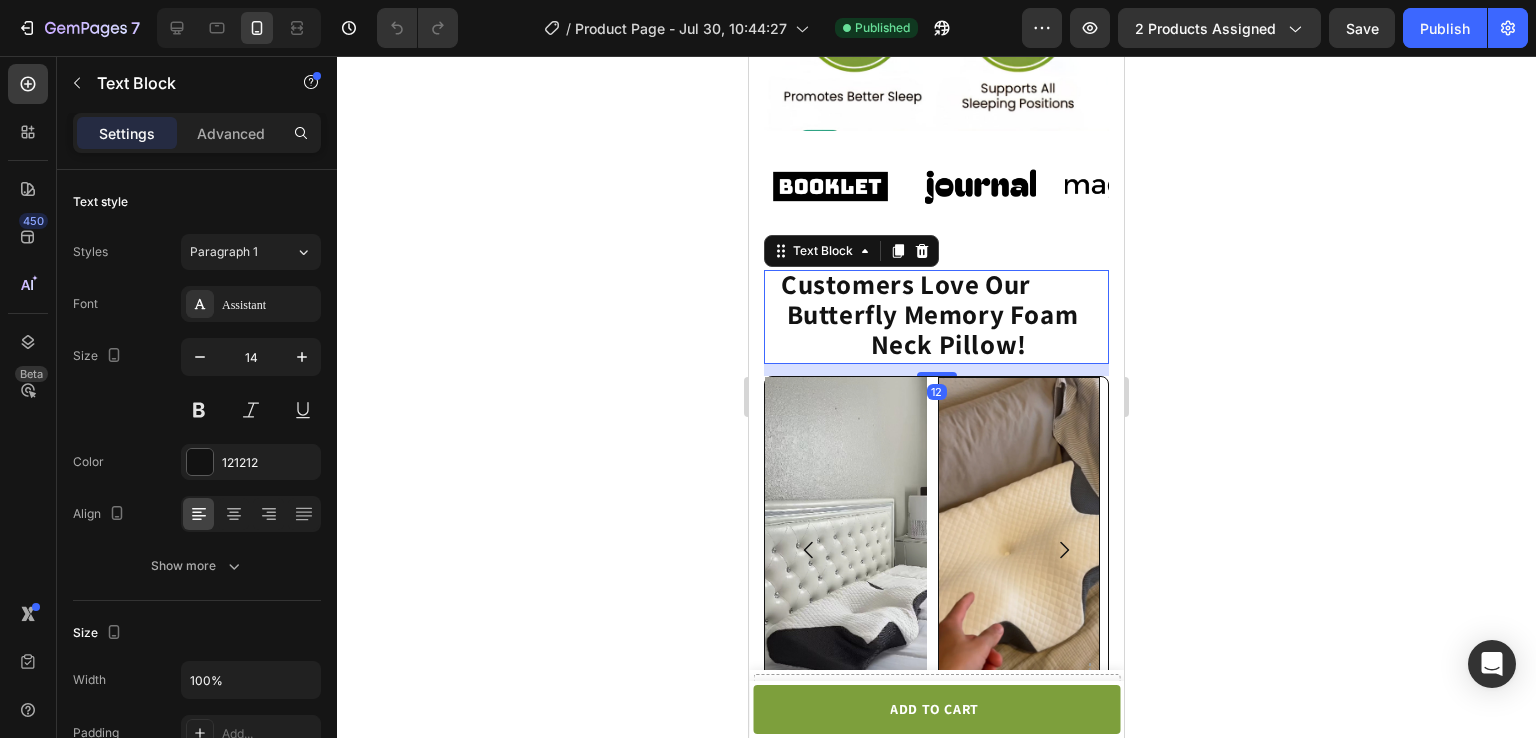 click on "Customers Love Our          Butterfly Memory Foam                   Neck Pillow!" 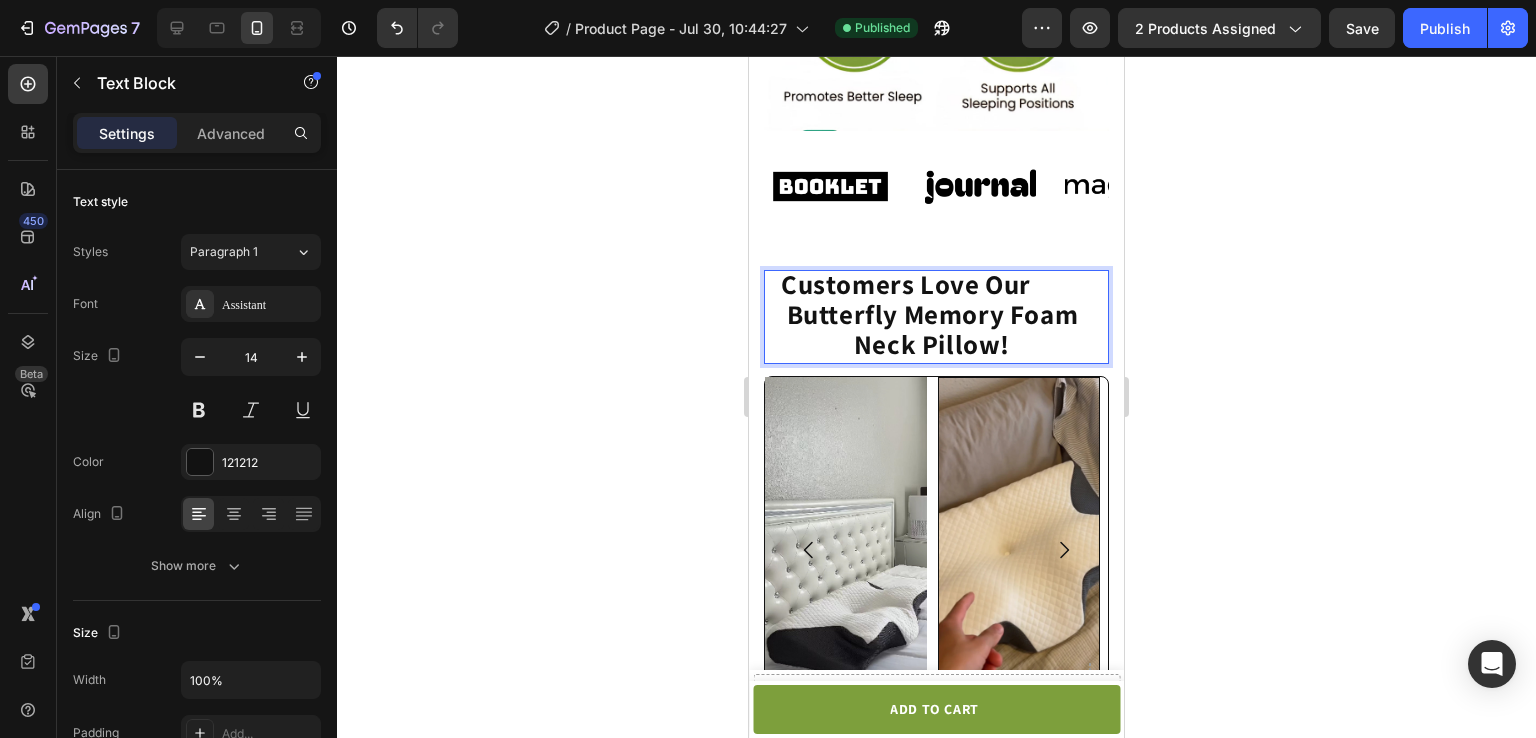 click on "Customers Love Our          Butterfly Memory Foam                Neck Pillow!" 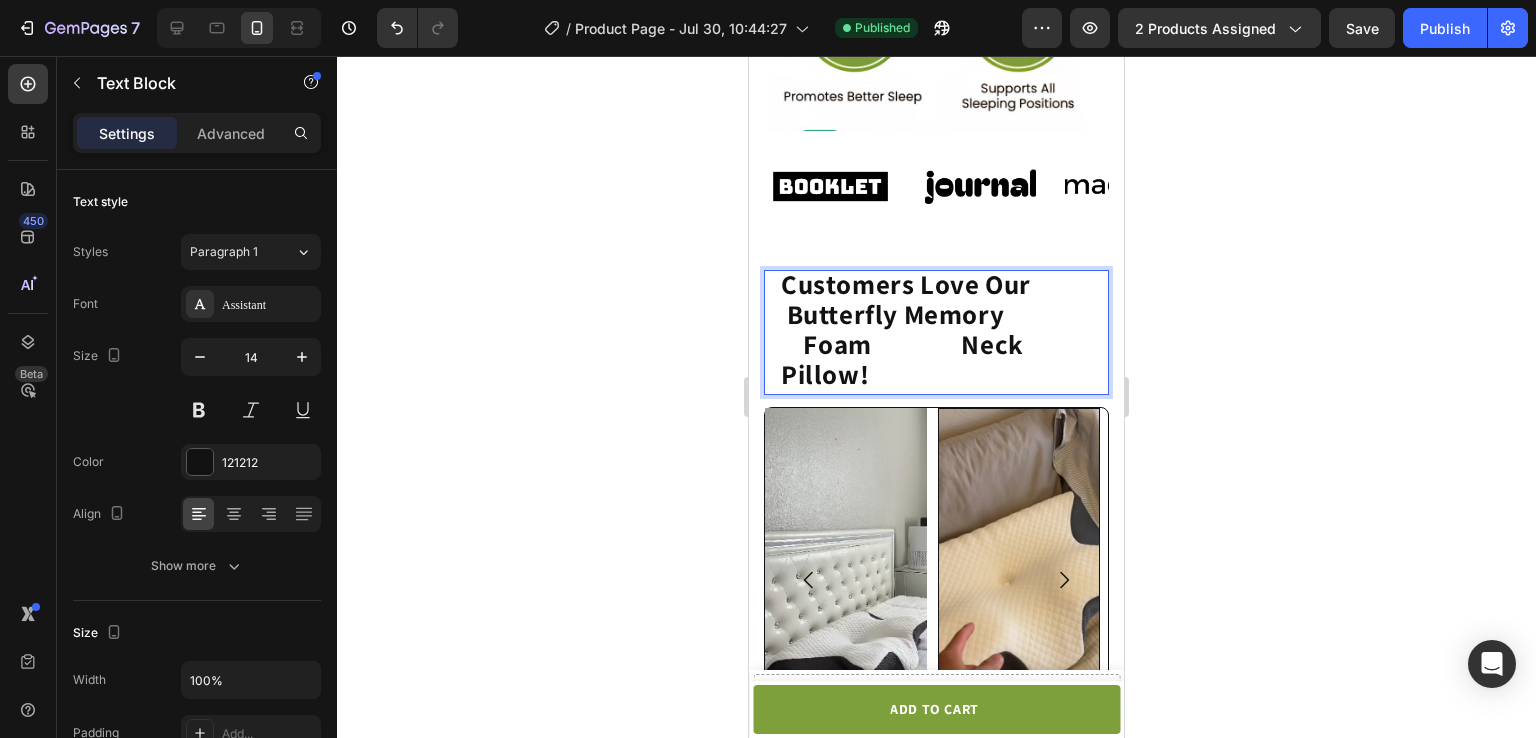 click on "Customers Love Our          Butterfly Memory                   Foam                Neck Pillow!" 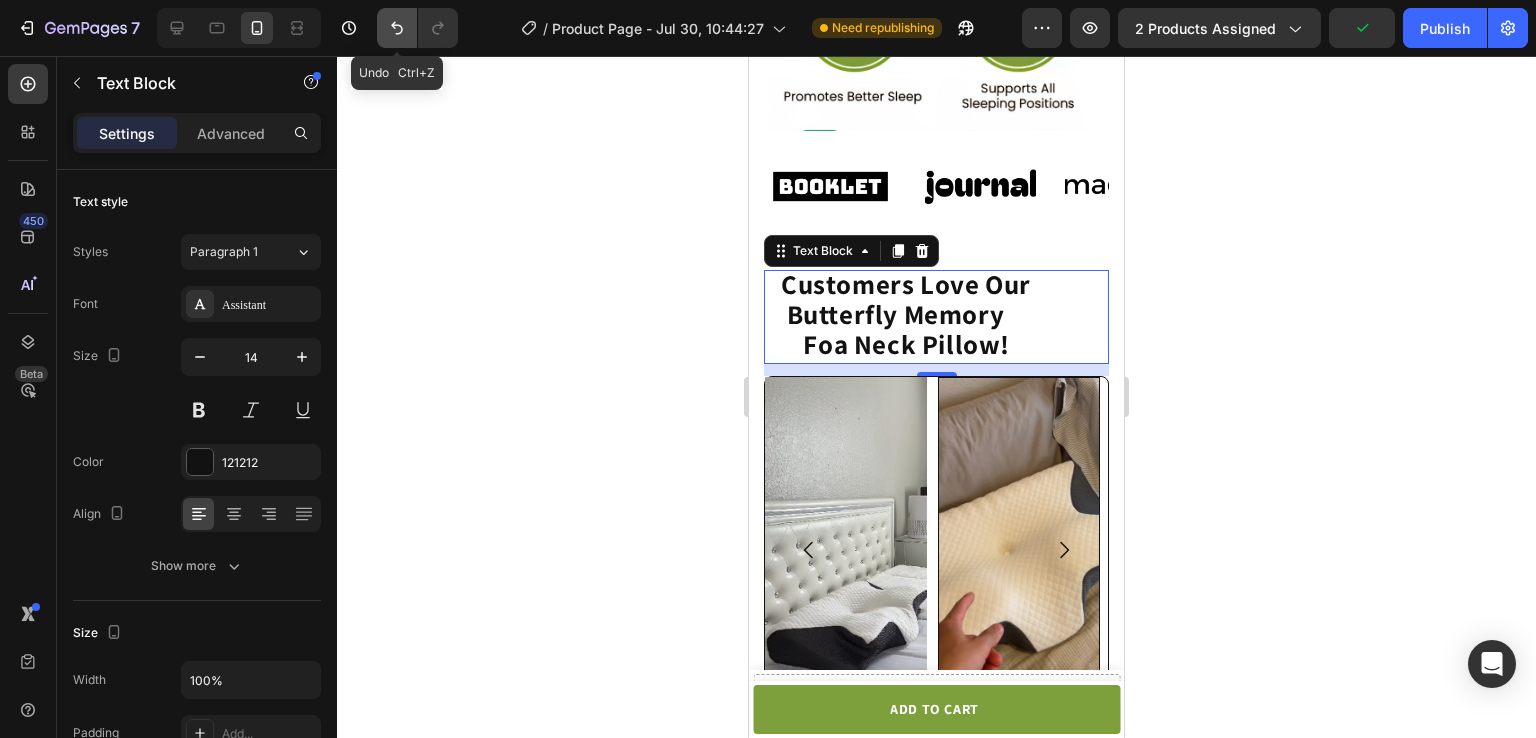 click 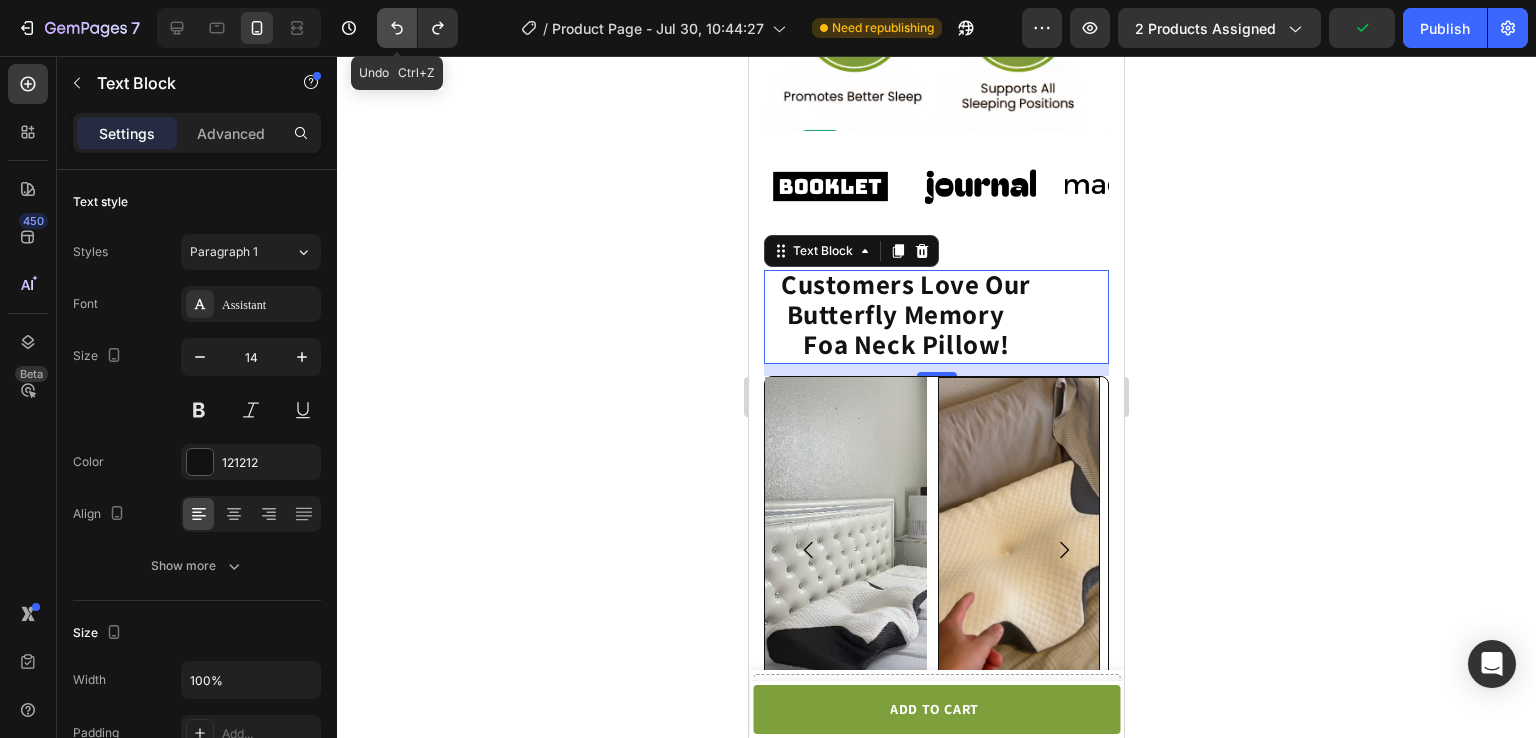 click 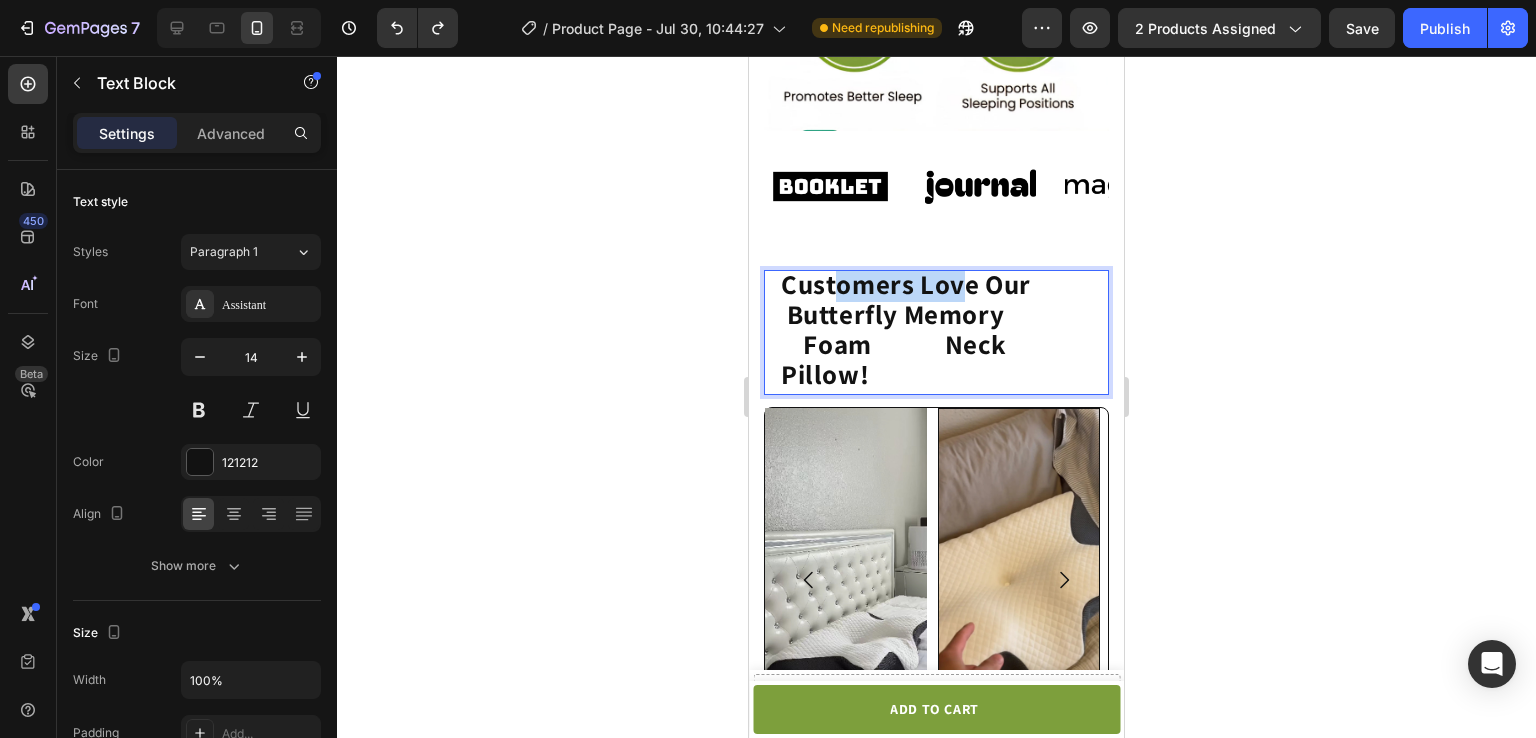 click on "Customers Love Our          Butterfly Memory                   Foam             Neck Pillow!" 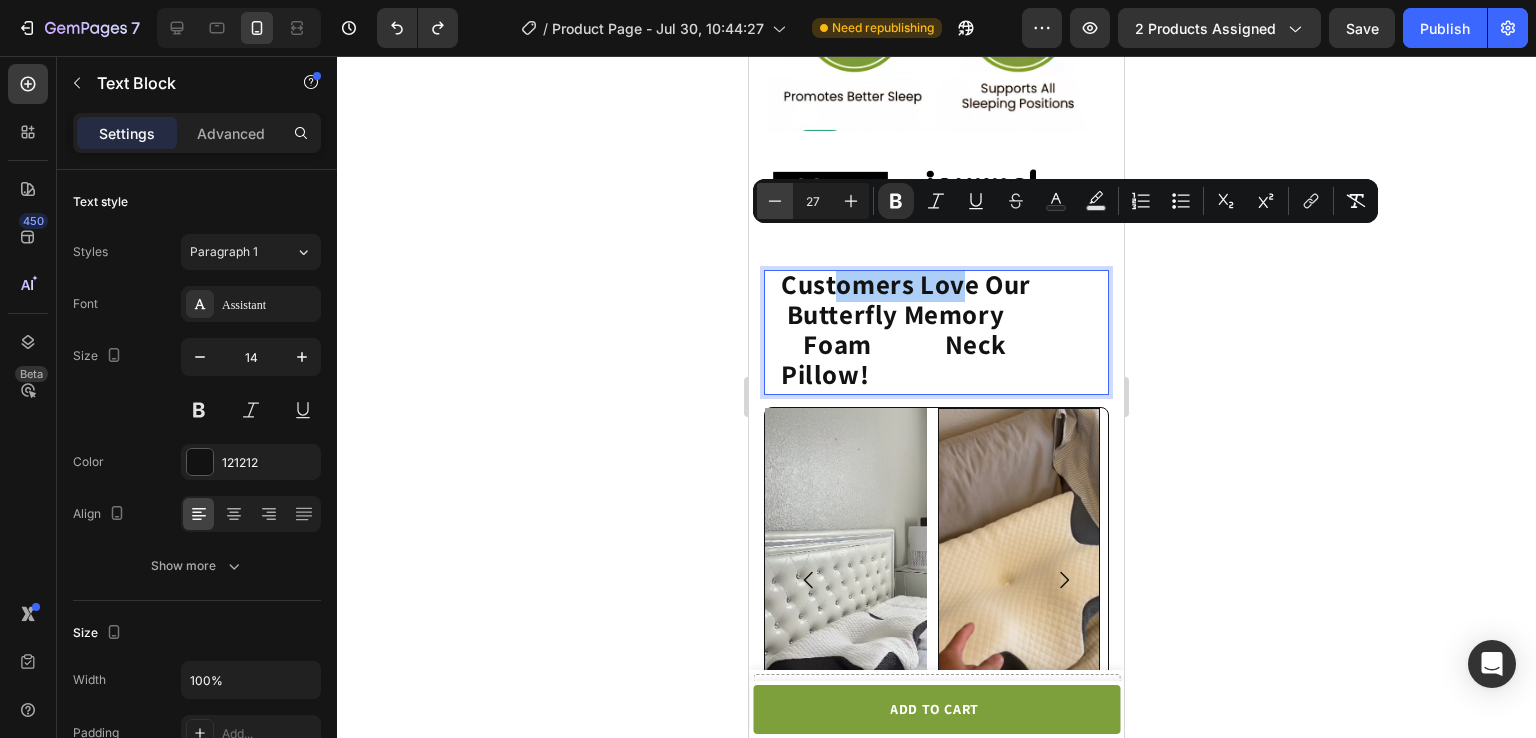 click 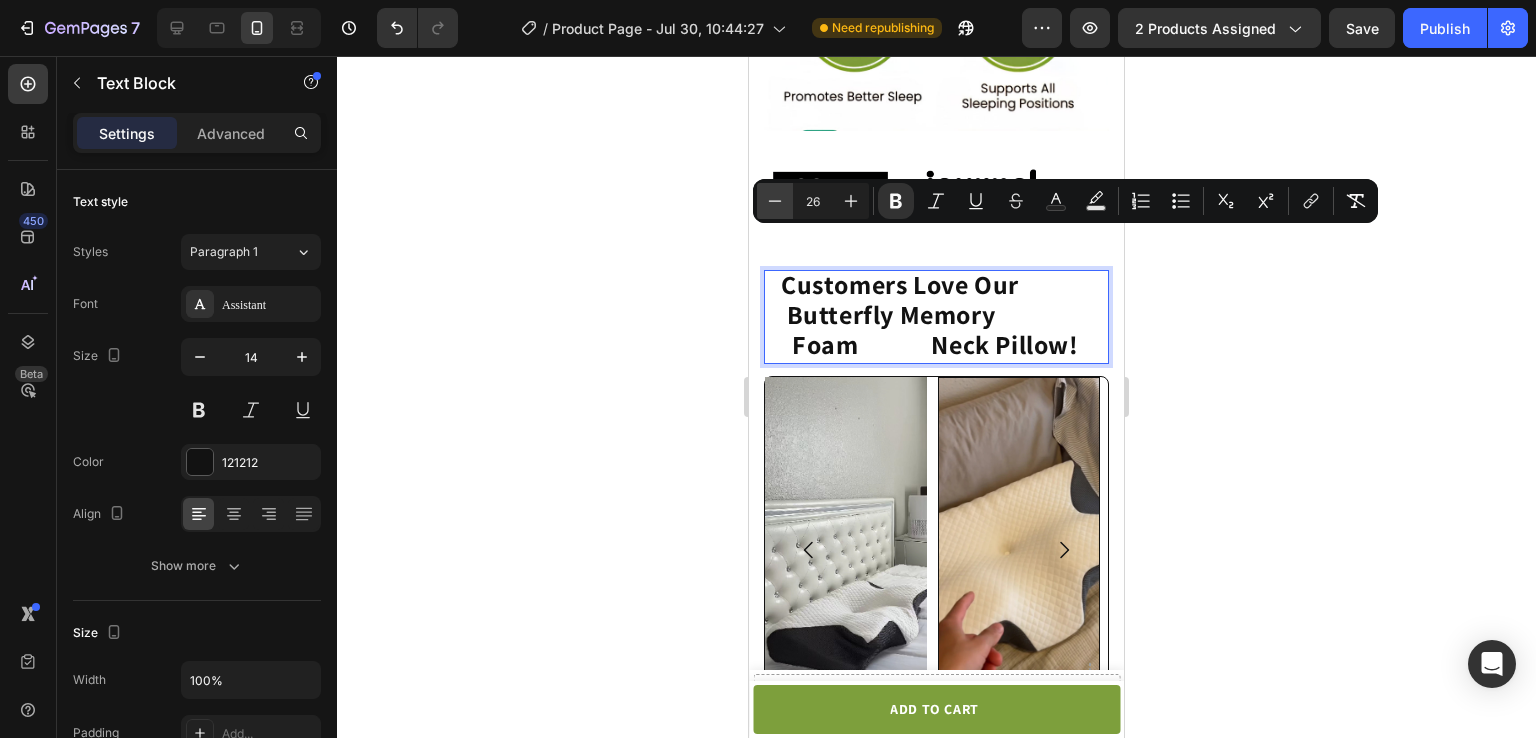 click 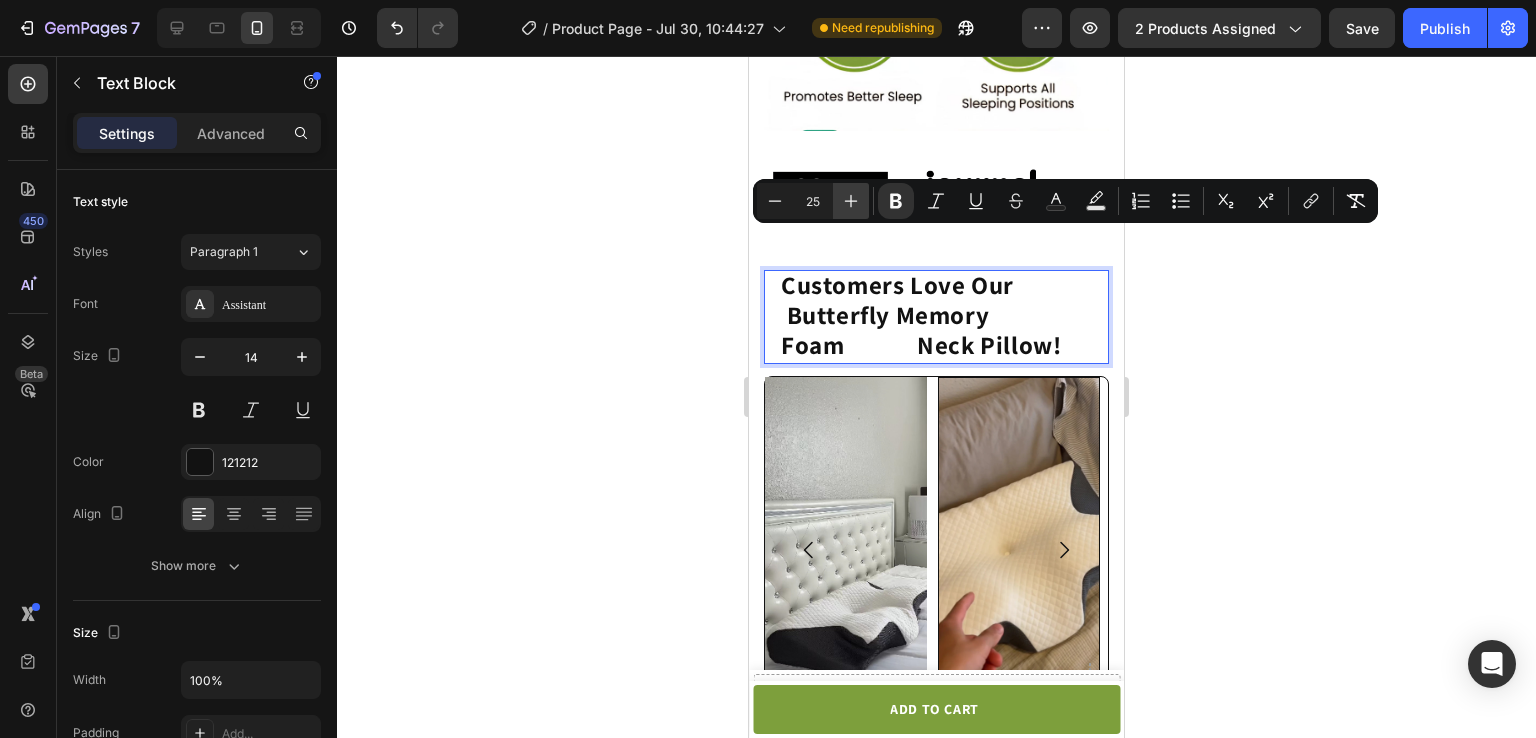 click 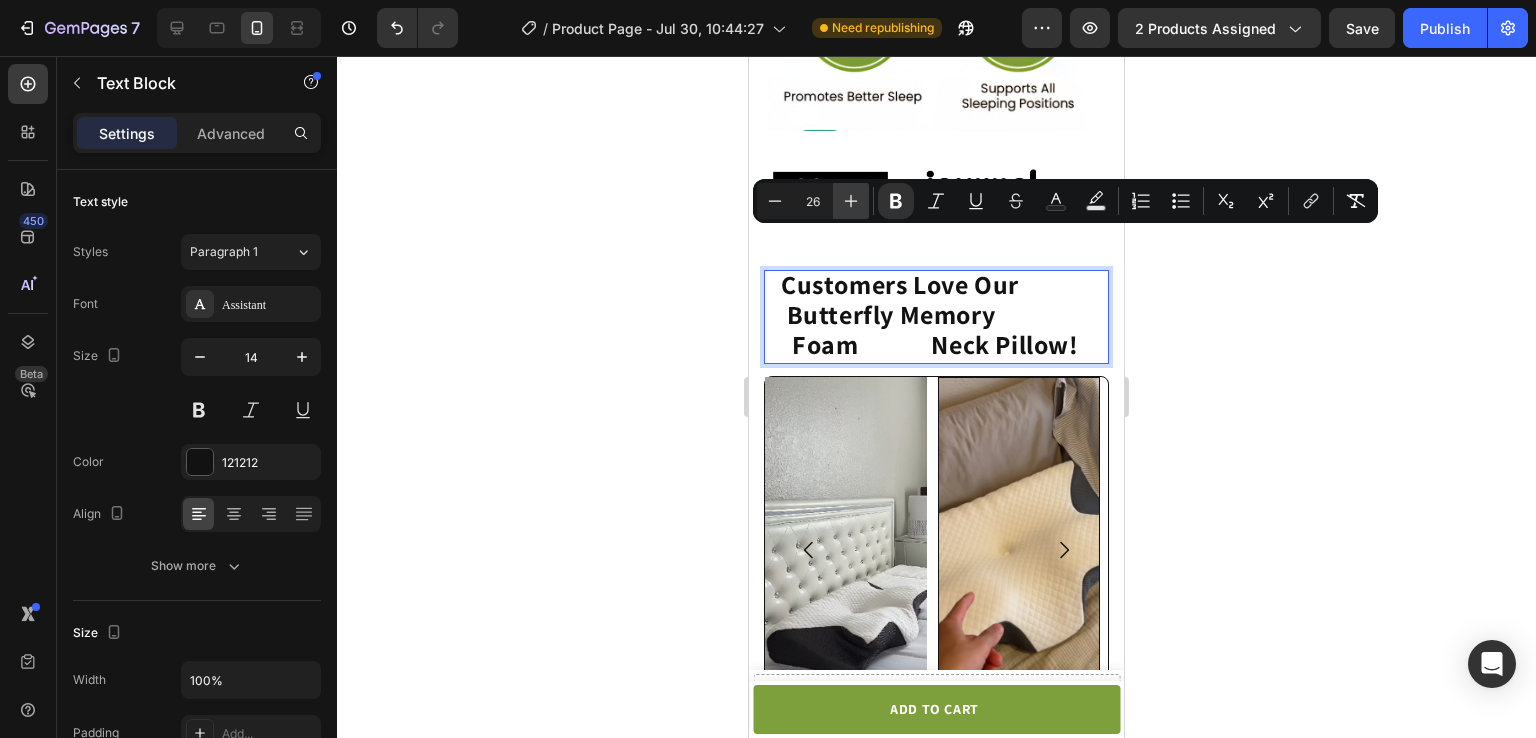 click 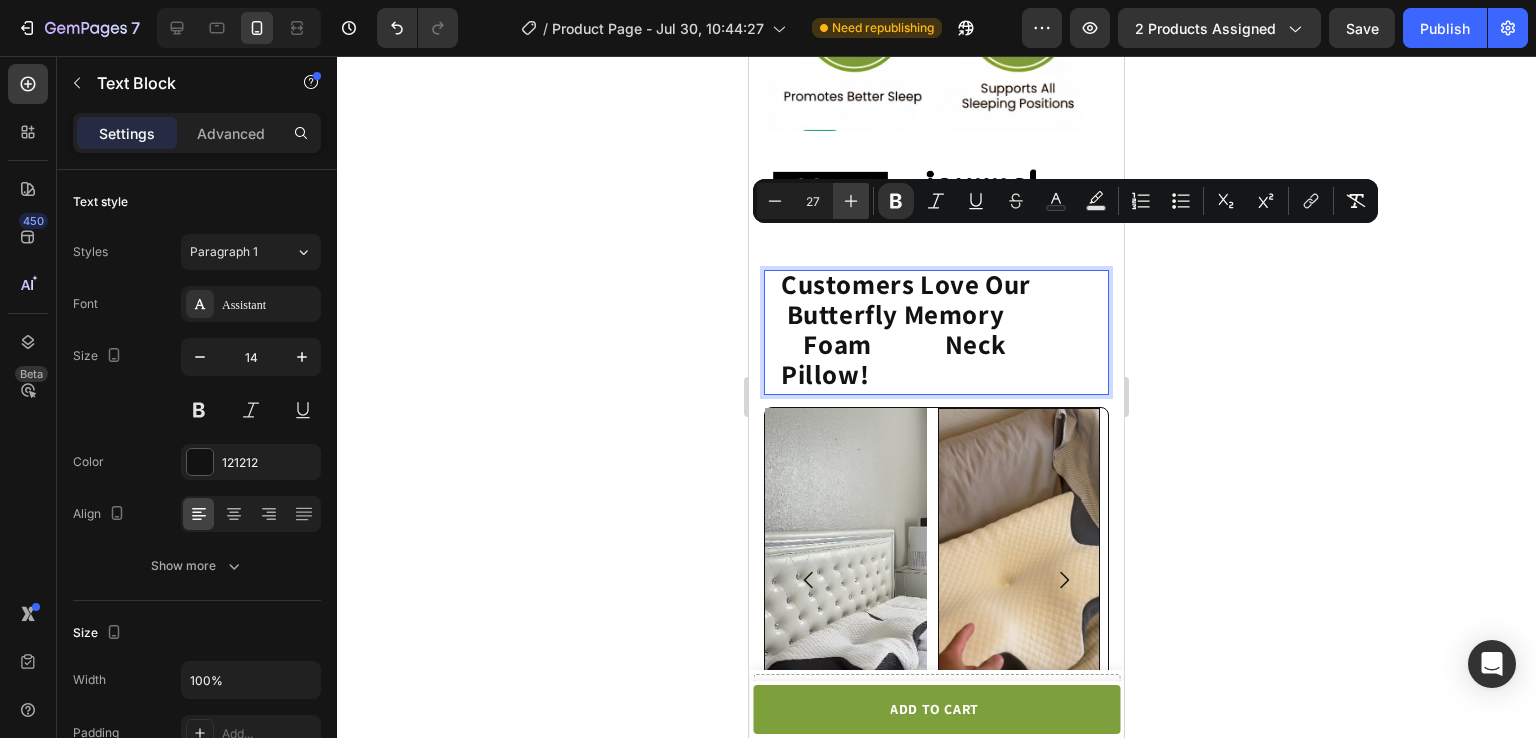 click 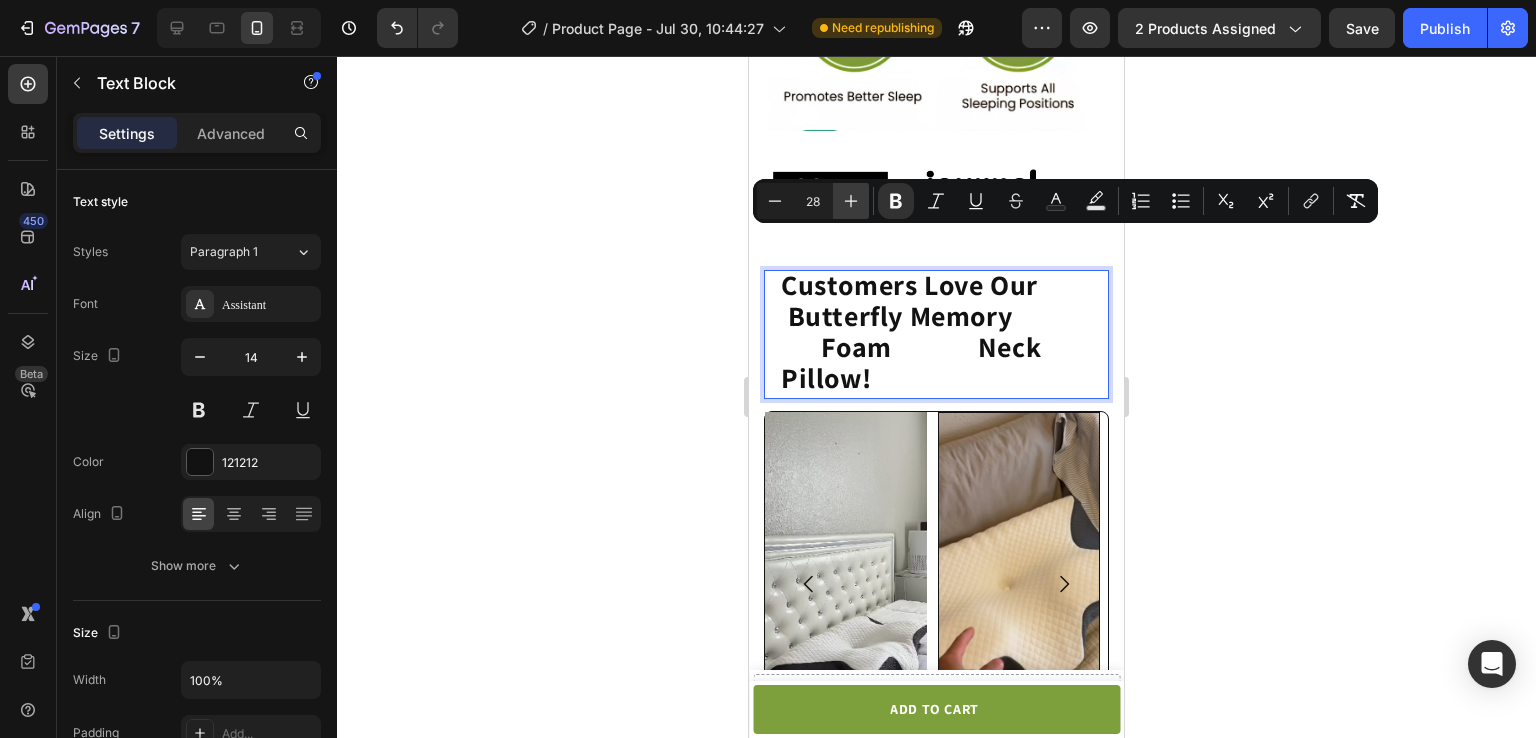 click 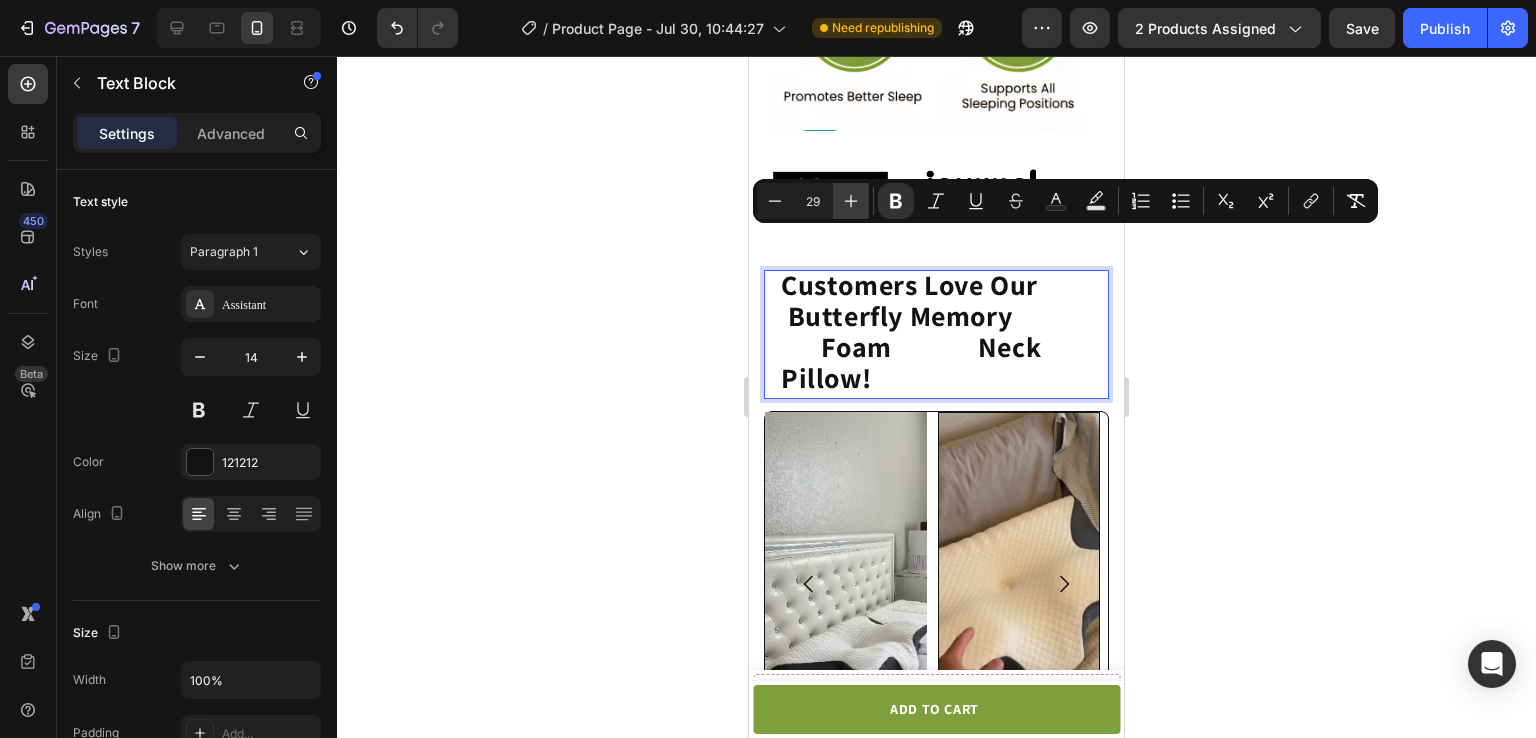 click 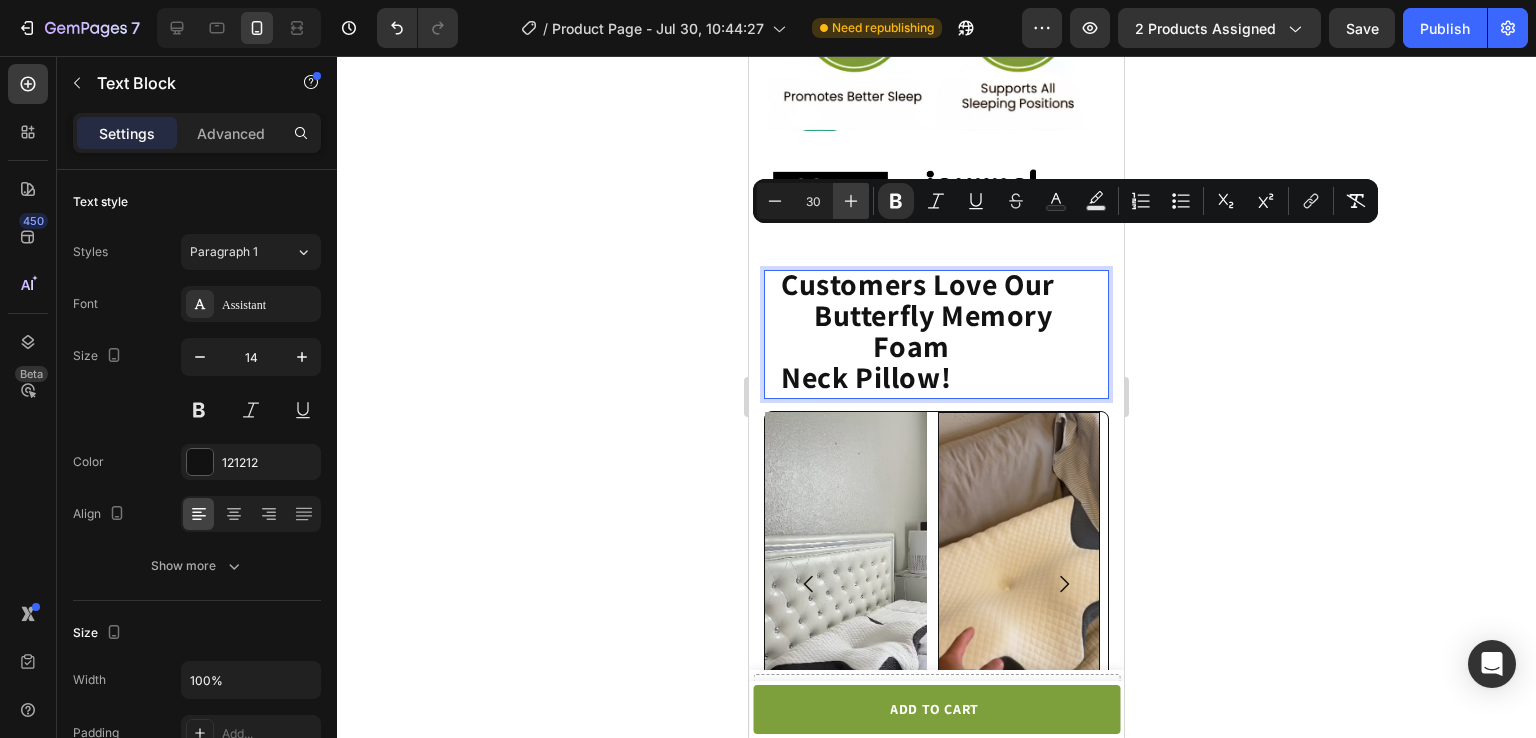 click 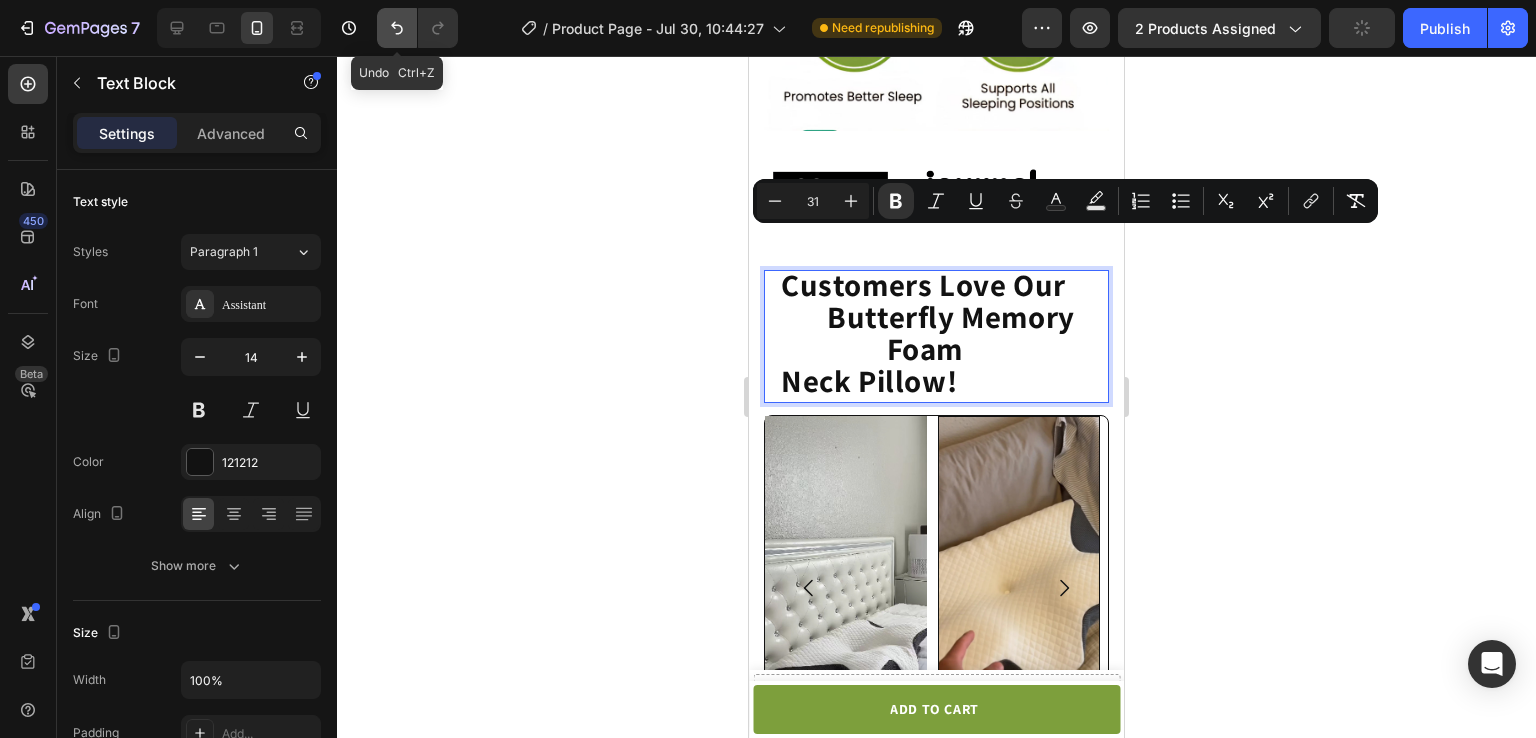 click 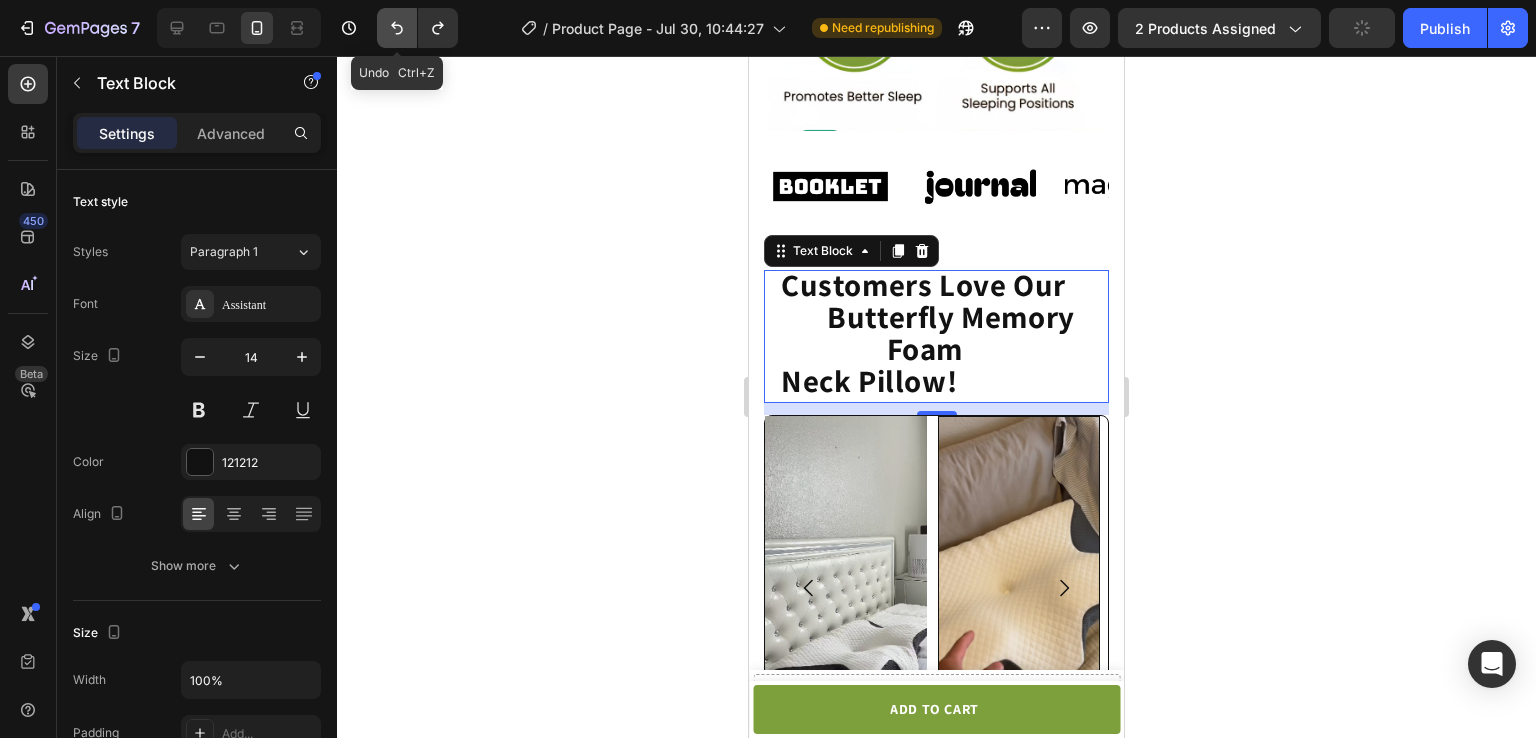 click 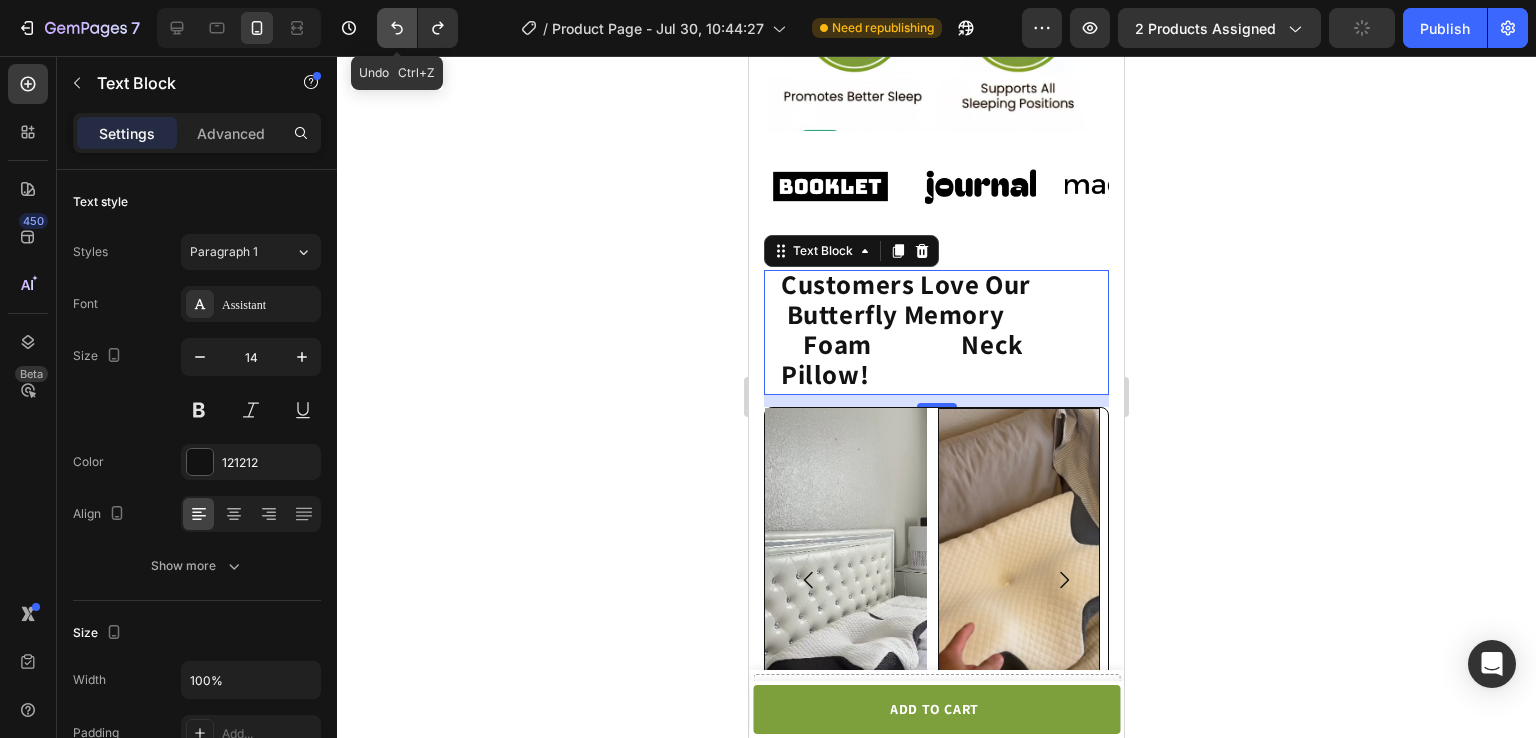 click 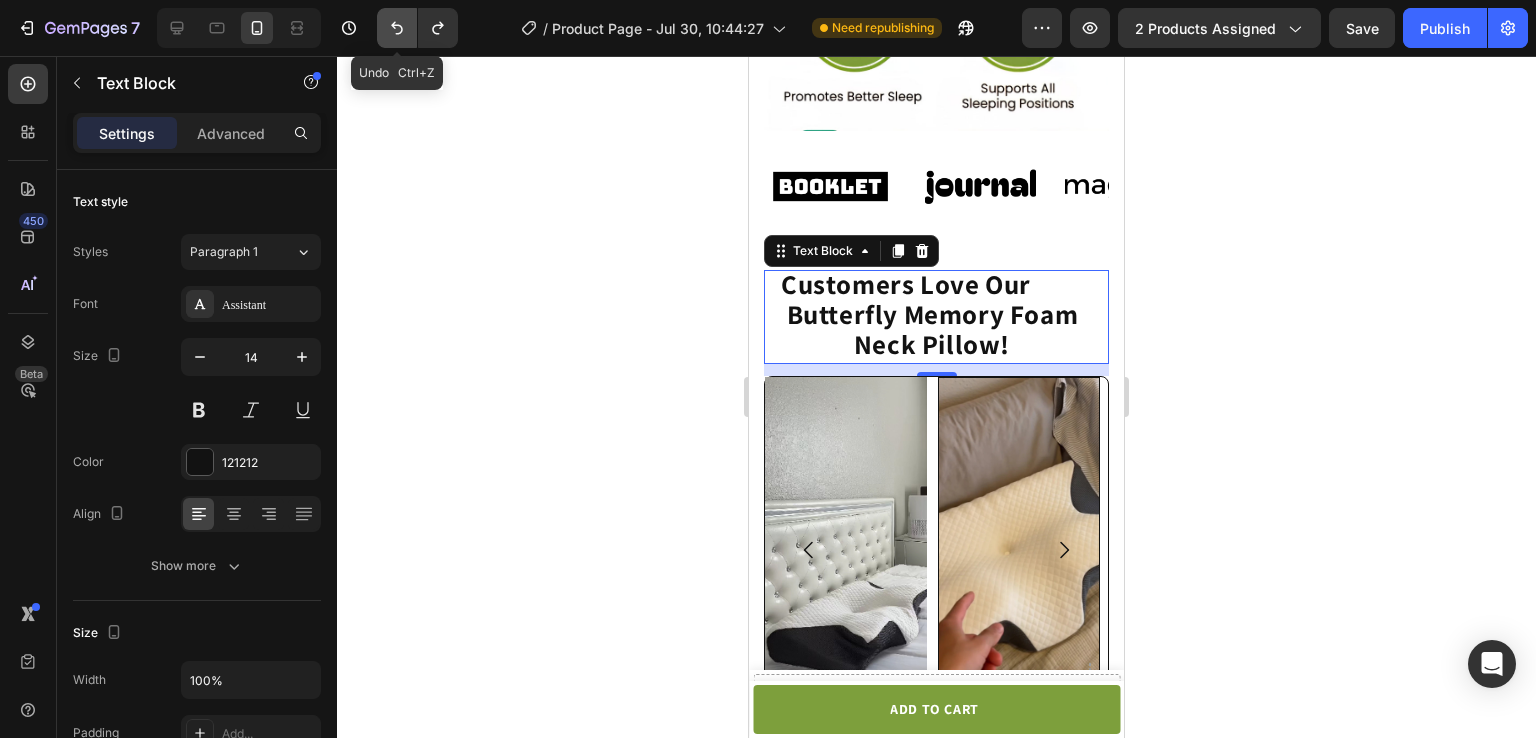 click 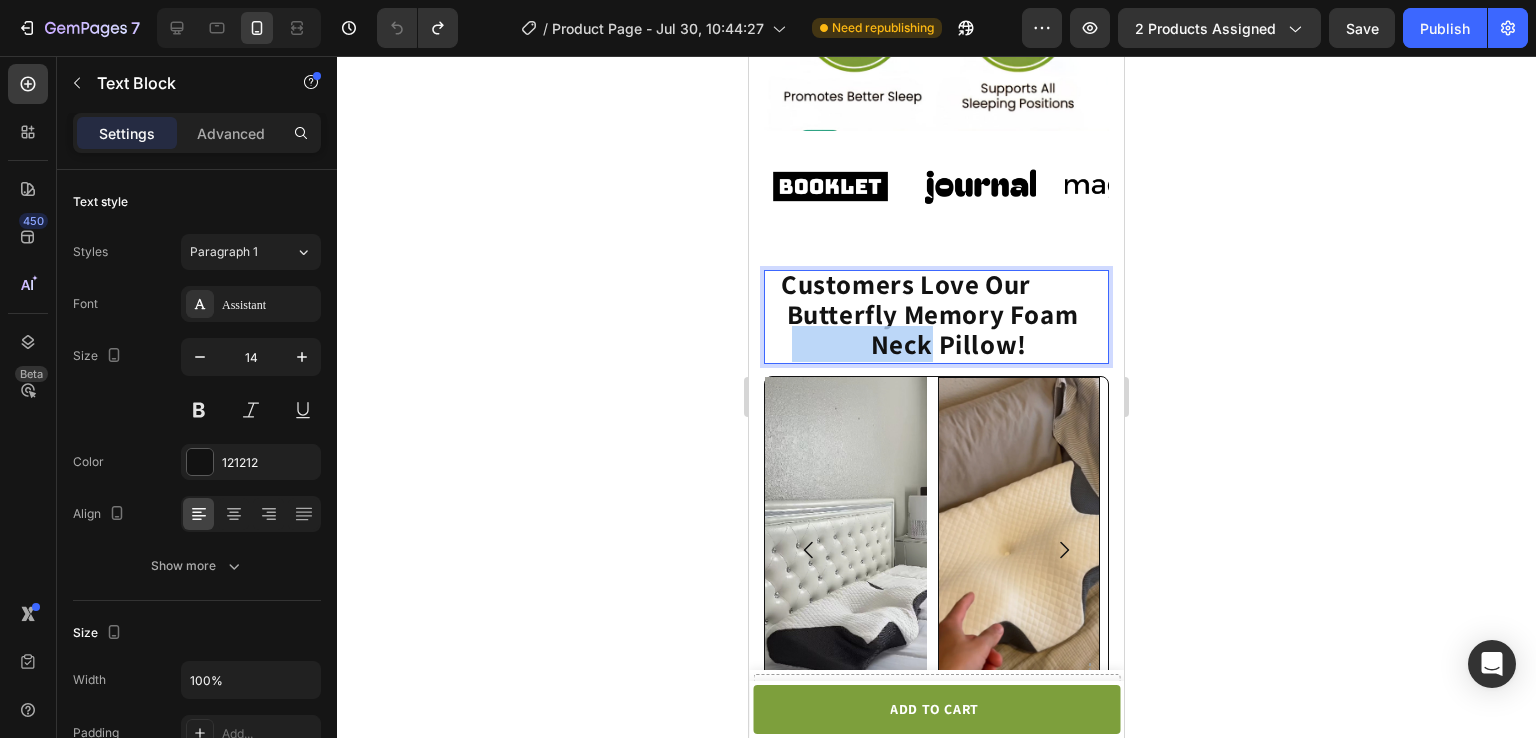 drag, startPoint x: 852, startPoint y: 307, endPoint x: 957, endPoint y: 321, distance: 105.92922 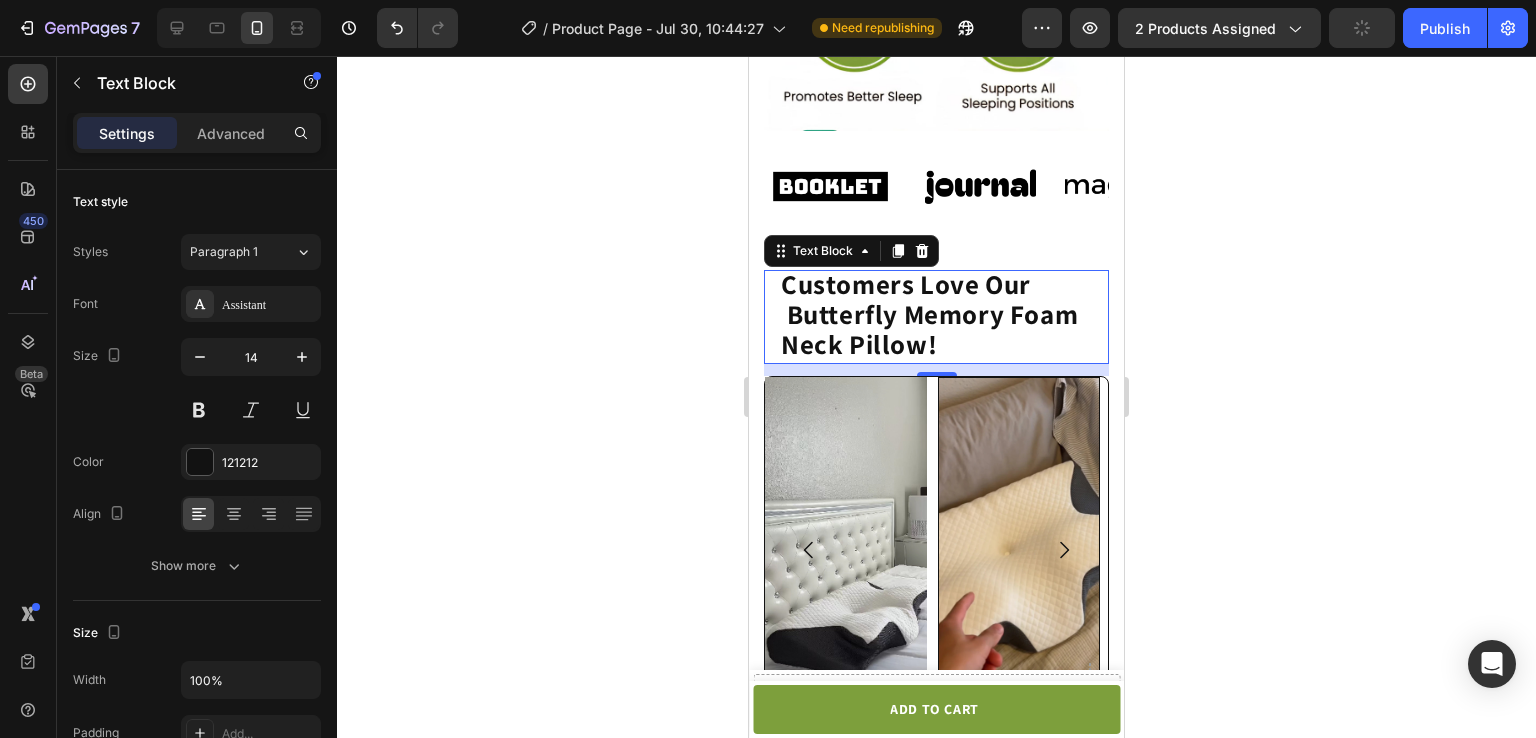 click on "Customers Love Our          Butterfly Memory Foam Neck Pillow! Text Block   12" 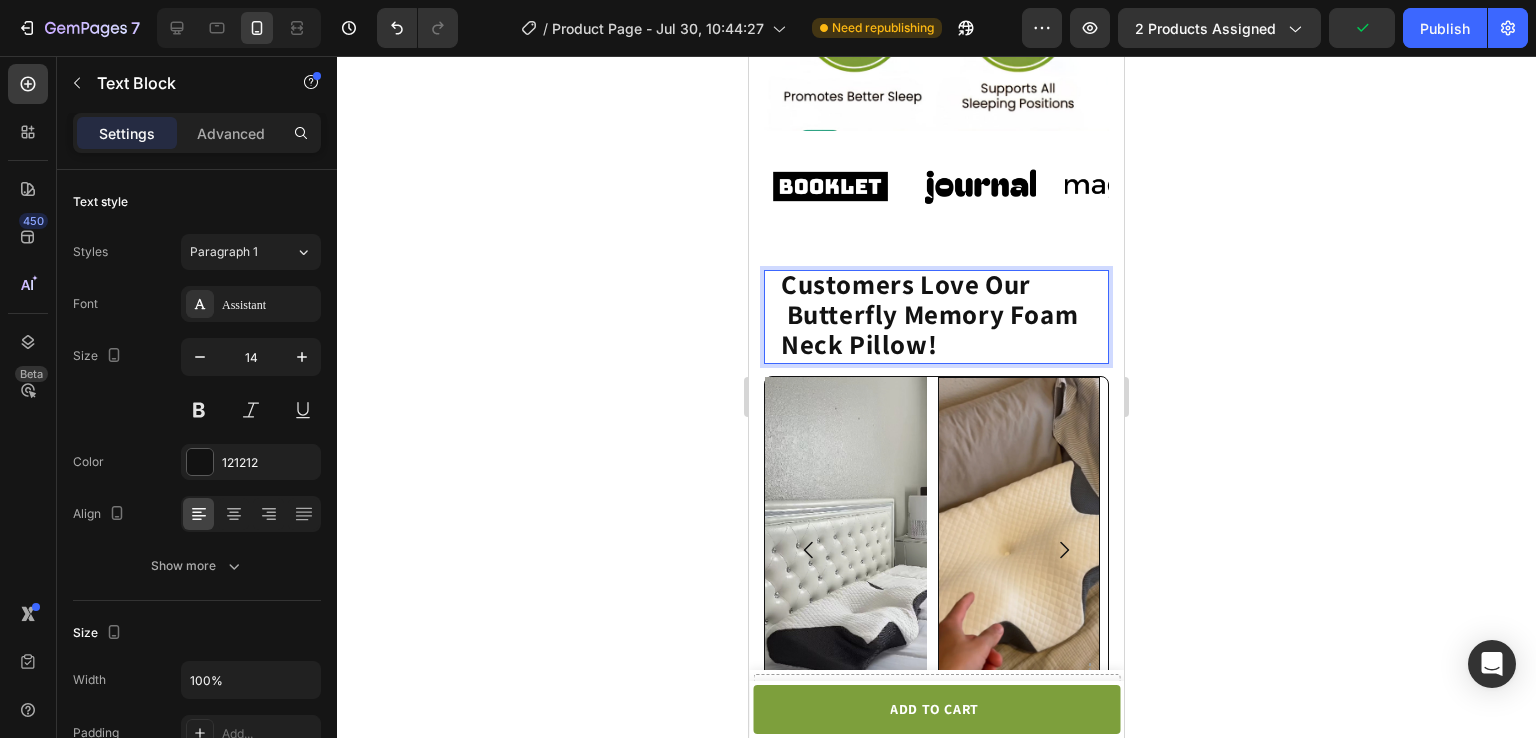 click on "Customers Love Our          Butterfly Memory Foam Neck Pillow!" 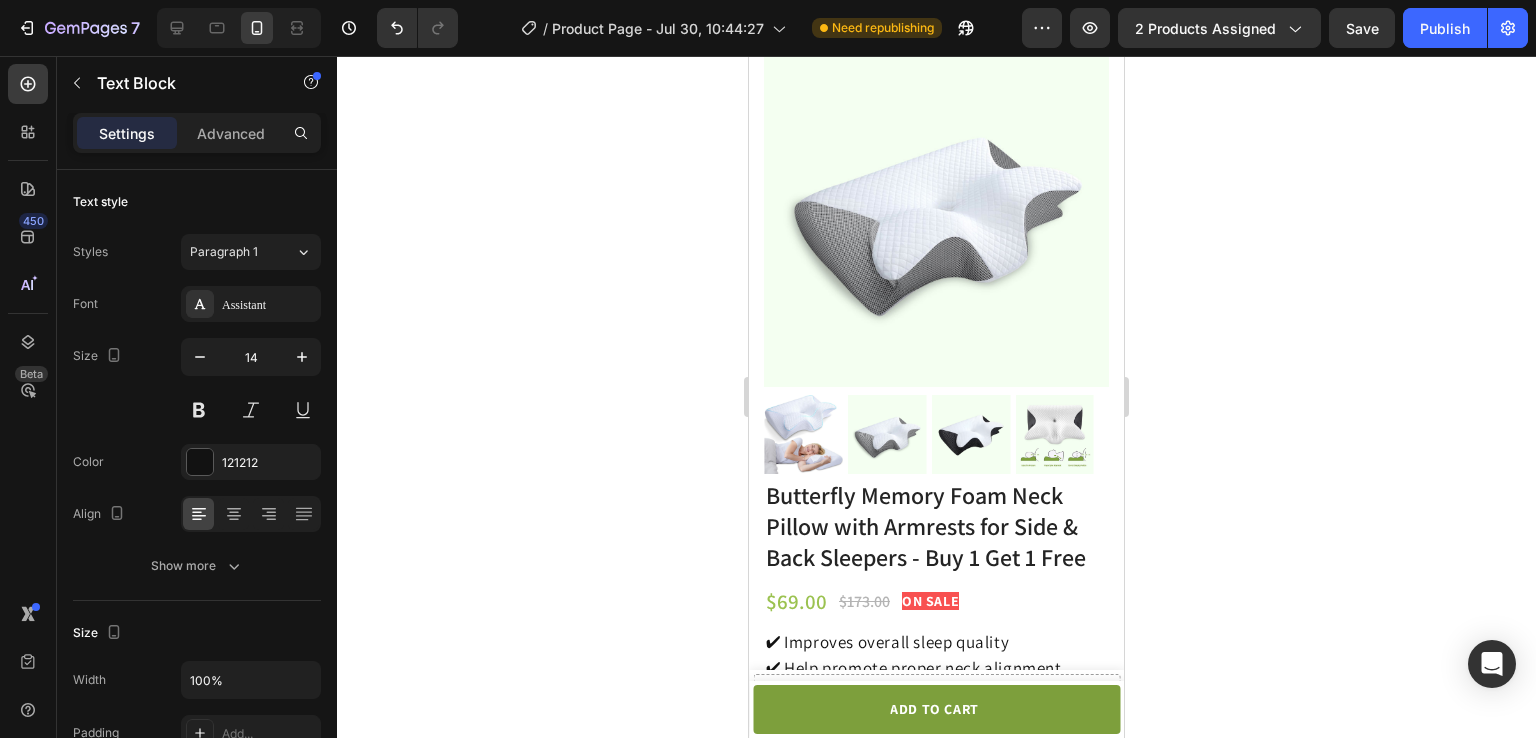 scroll, scrollTop: 0, scrollLeft: 0, axis: both 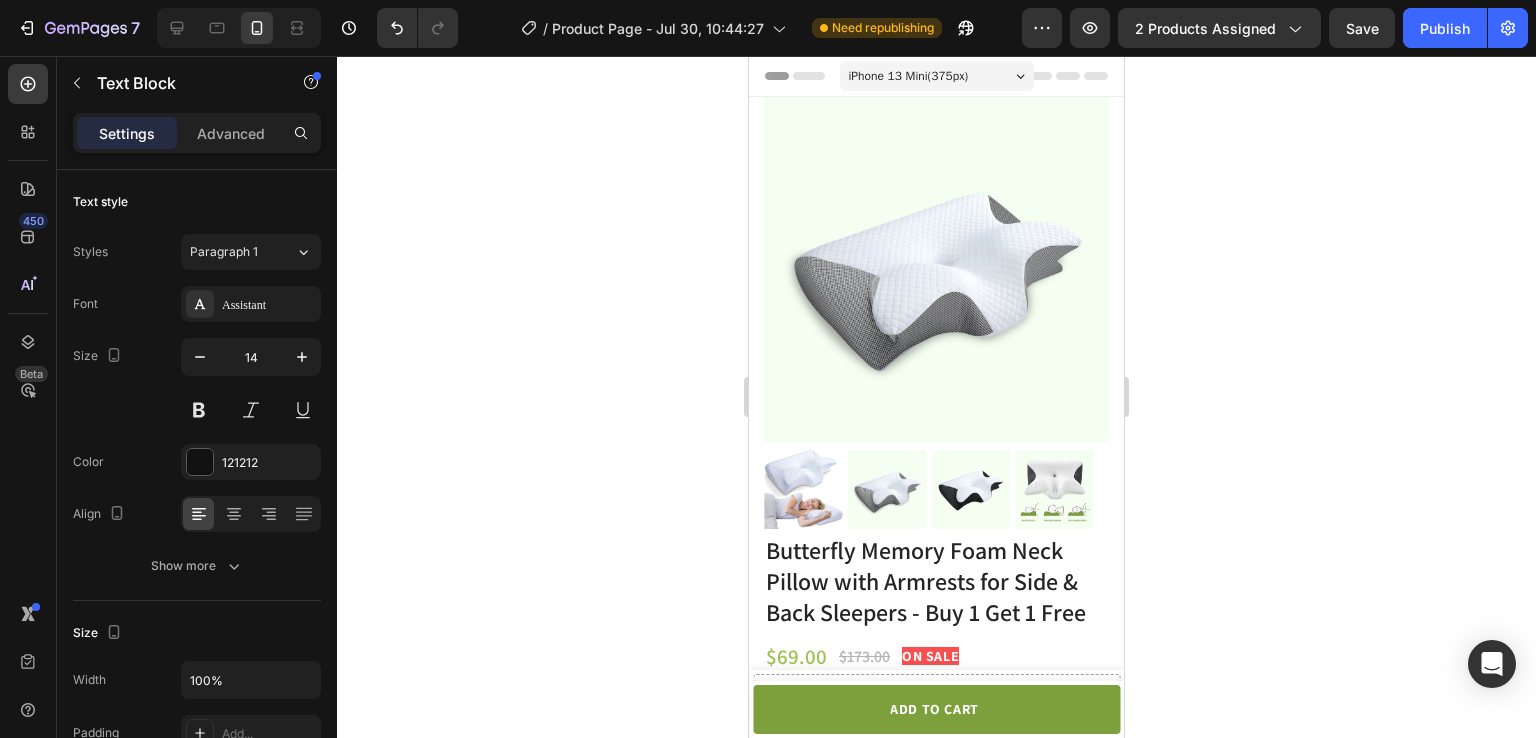 click on "iPhone 13 Mini  ( 375 px)" at bounding box center (909, 76) 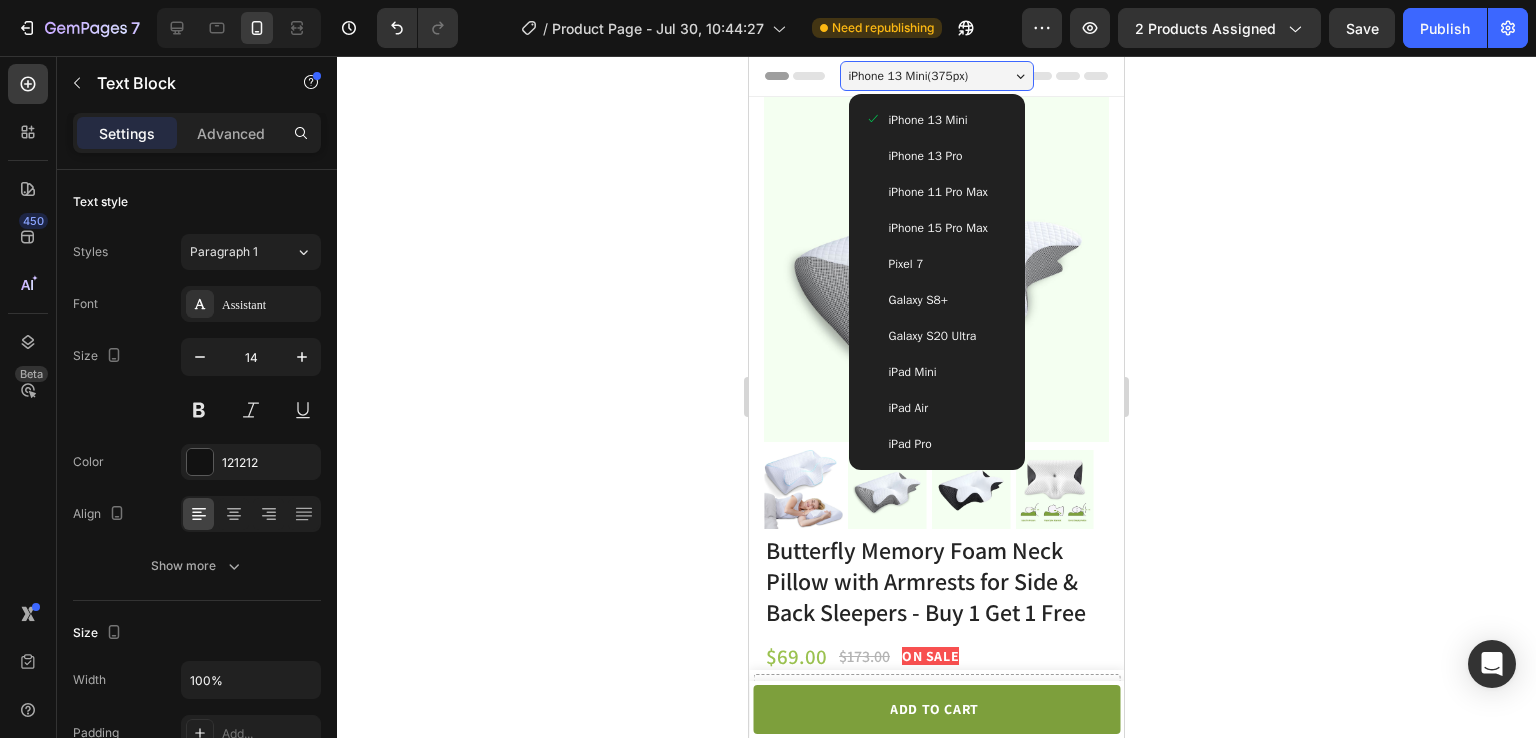 click on "iPhone 13 Pro" at bounding box center [926, 156] 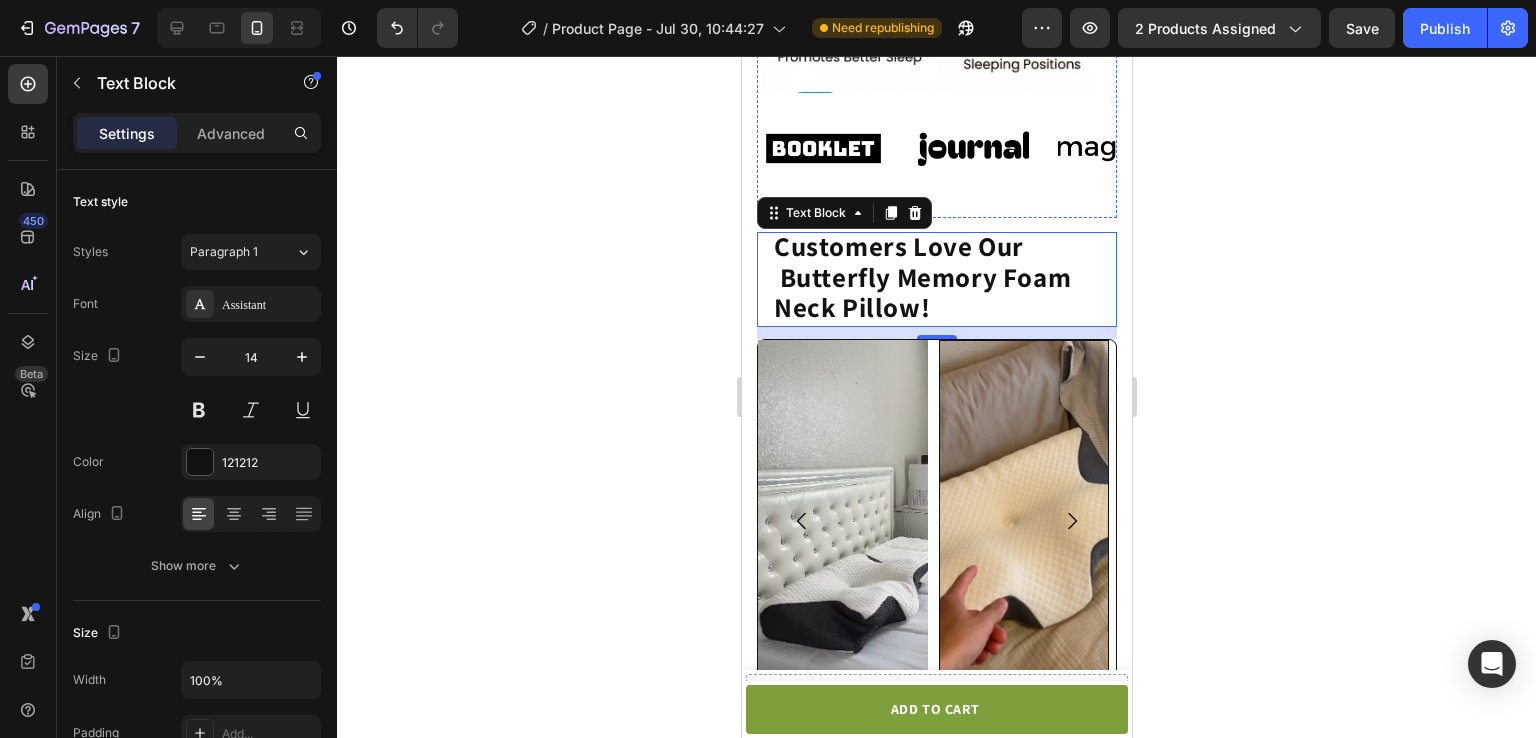 scroll, scrollTop: 1732, scrollLeft: 0, axis: vertical 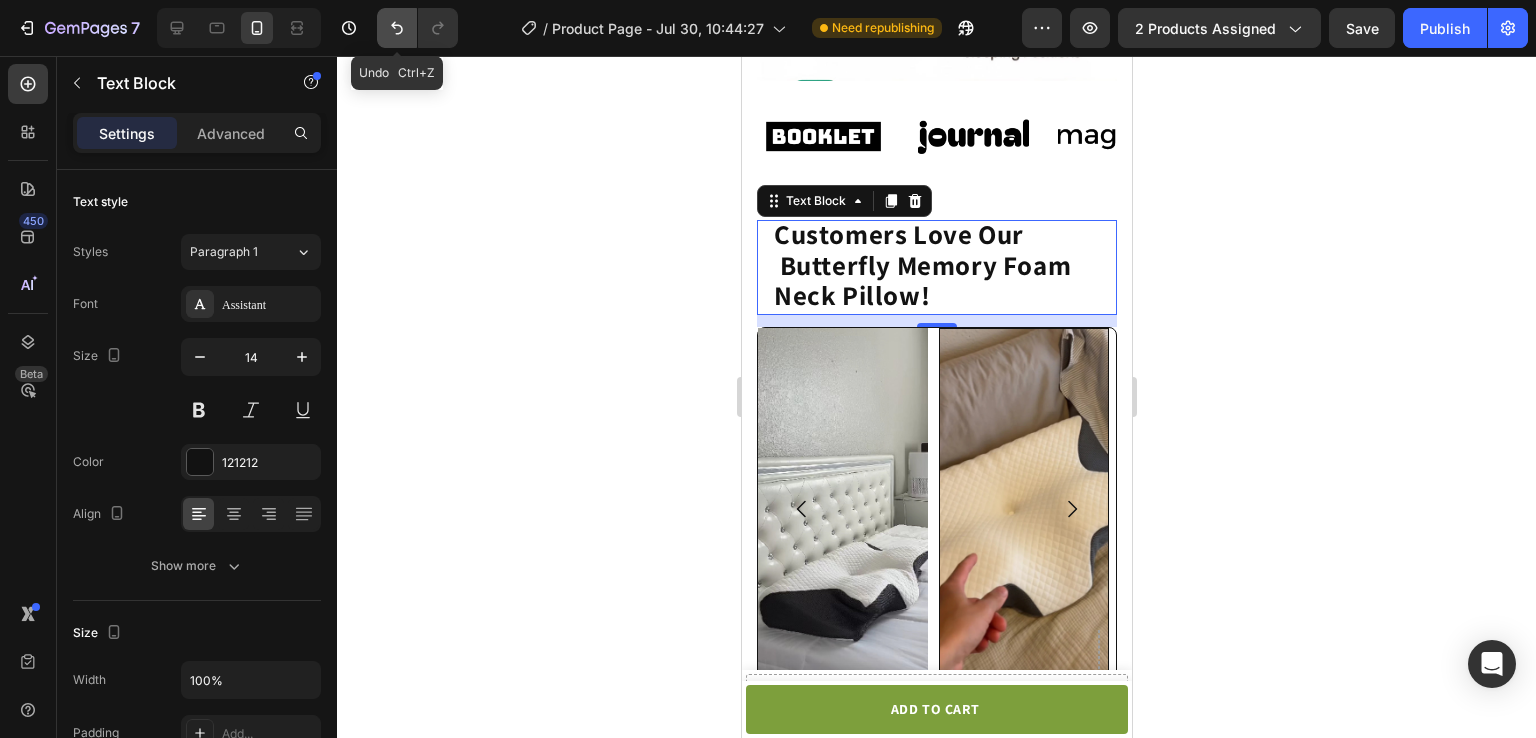 click 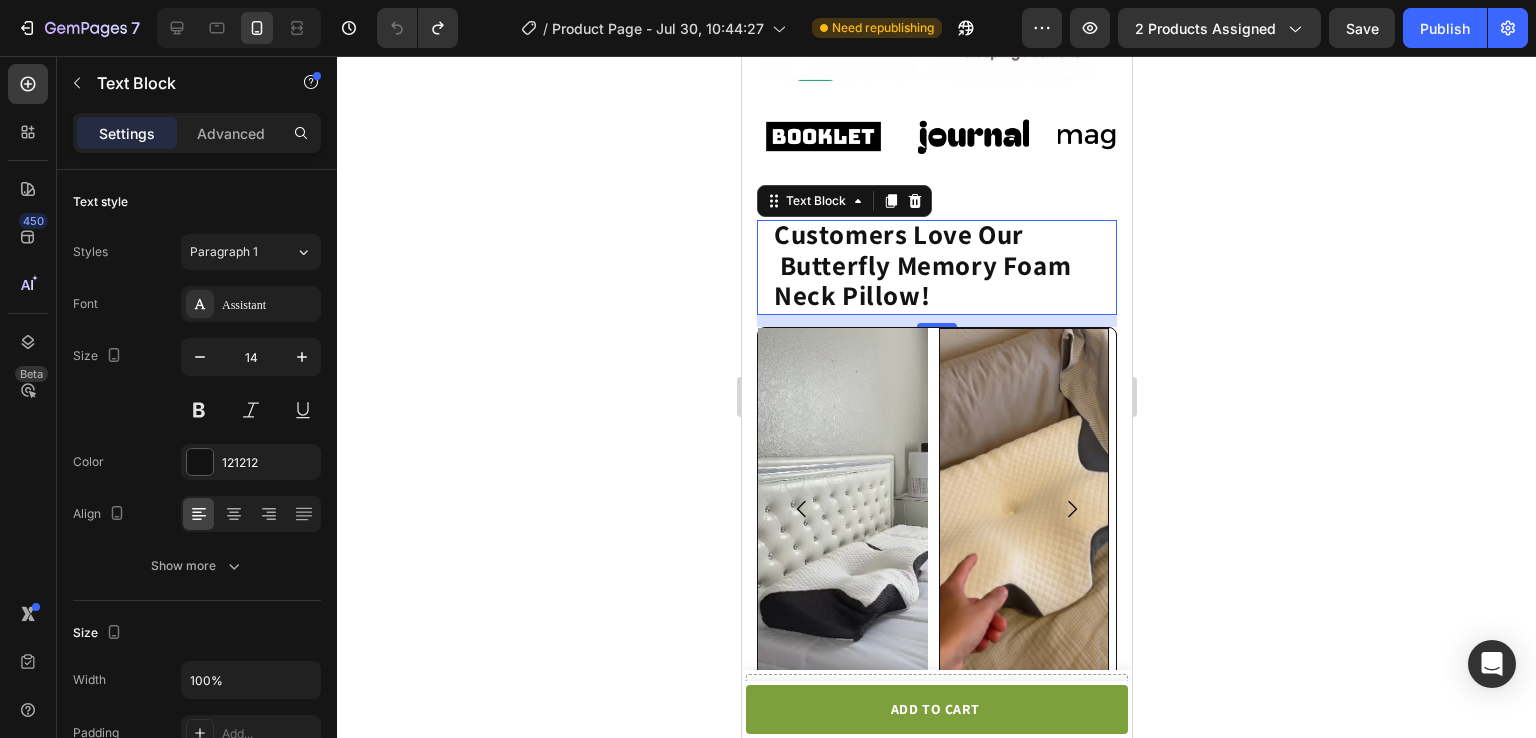scroll, scrollTop: 1683, scrollLeft: 0, axis: vertical 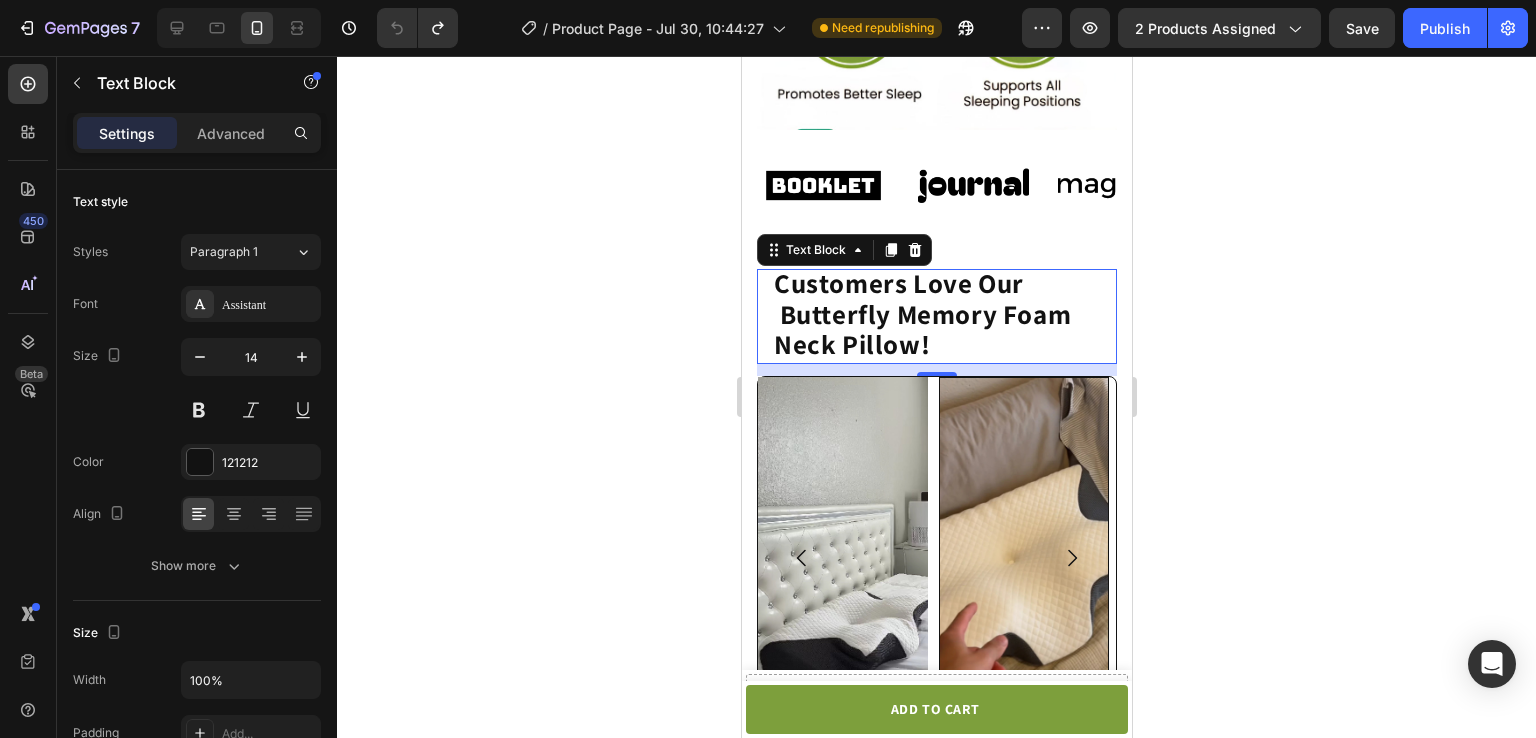 click 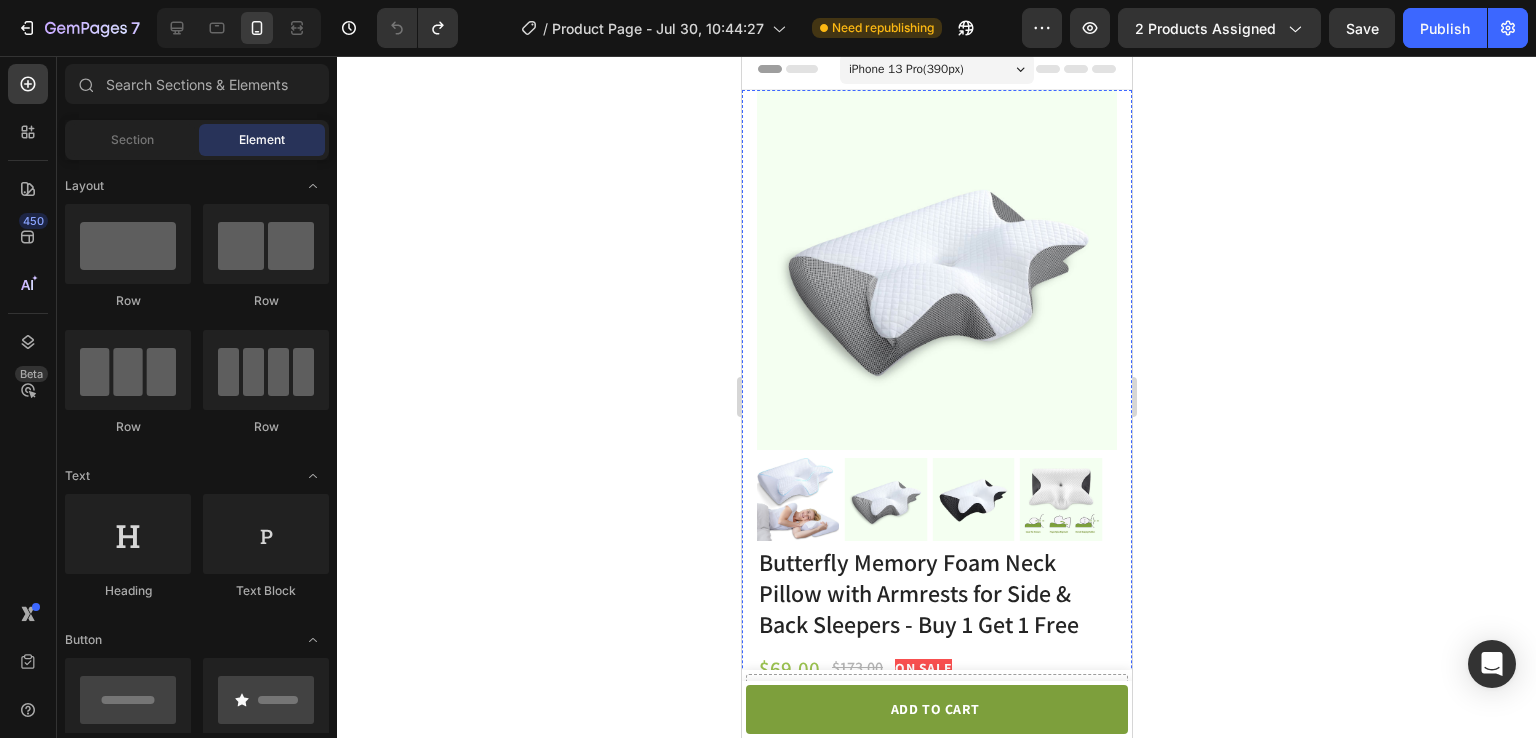 scroll, scrollTop: 0, scrollLeft: 0, axis: both 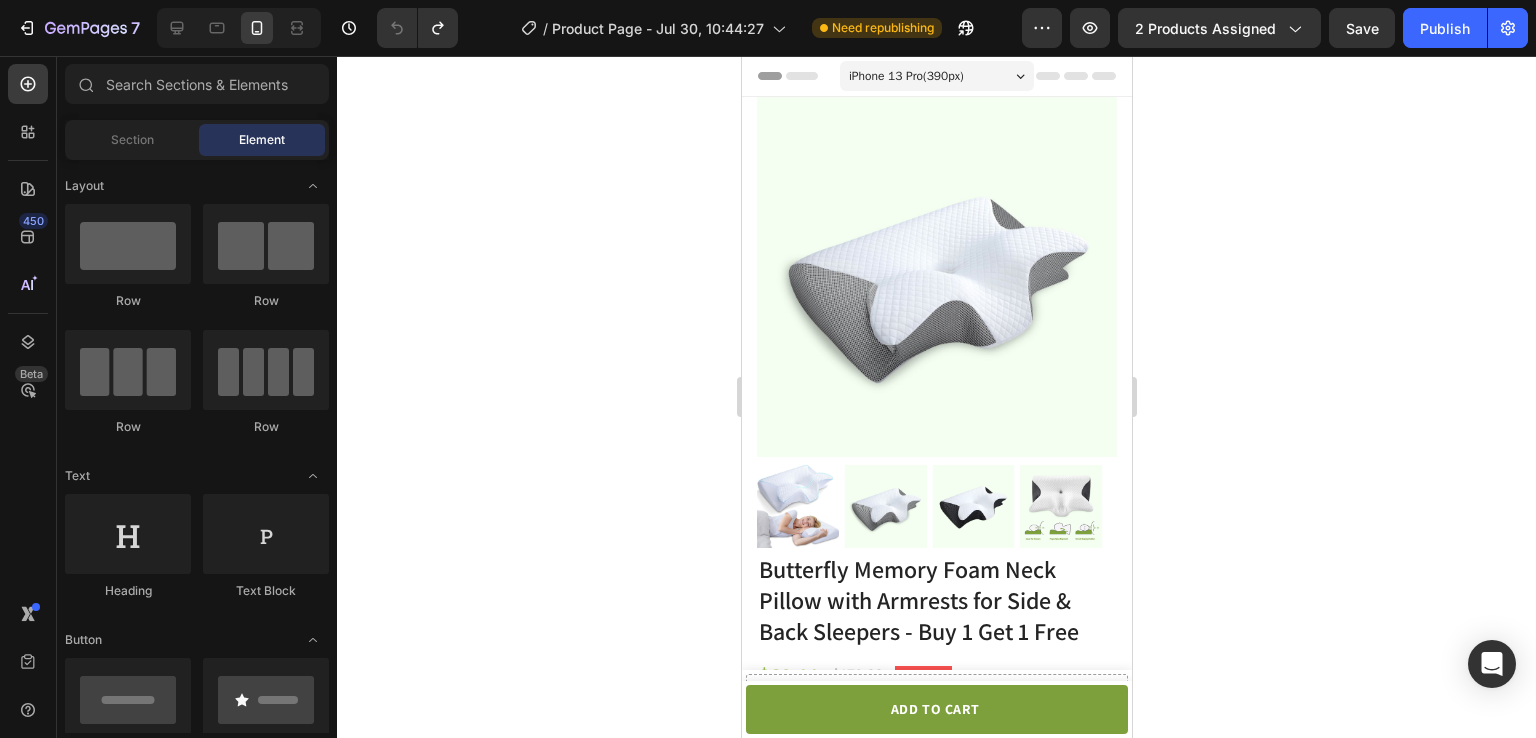 click on "iPhone 13 Pro  ( 390 px)" at bounding box center [905, 76] 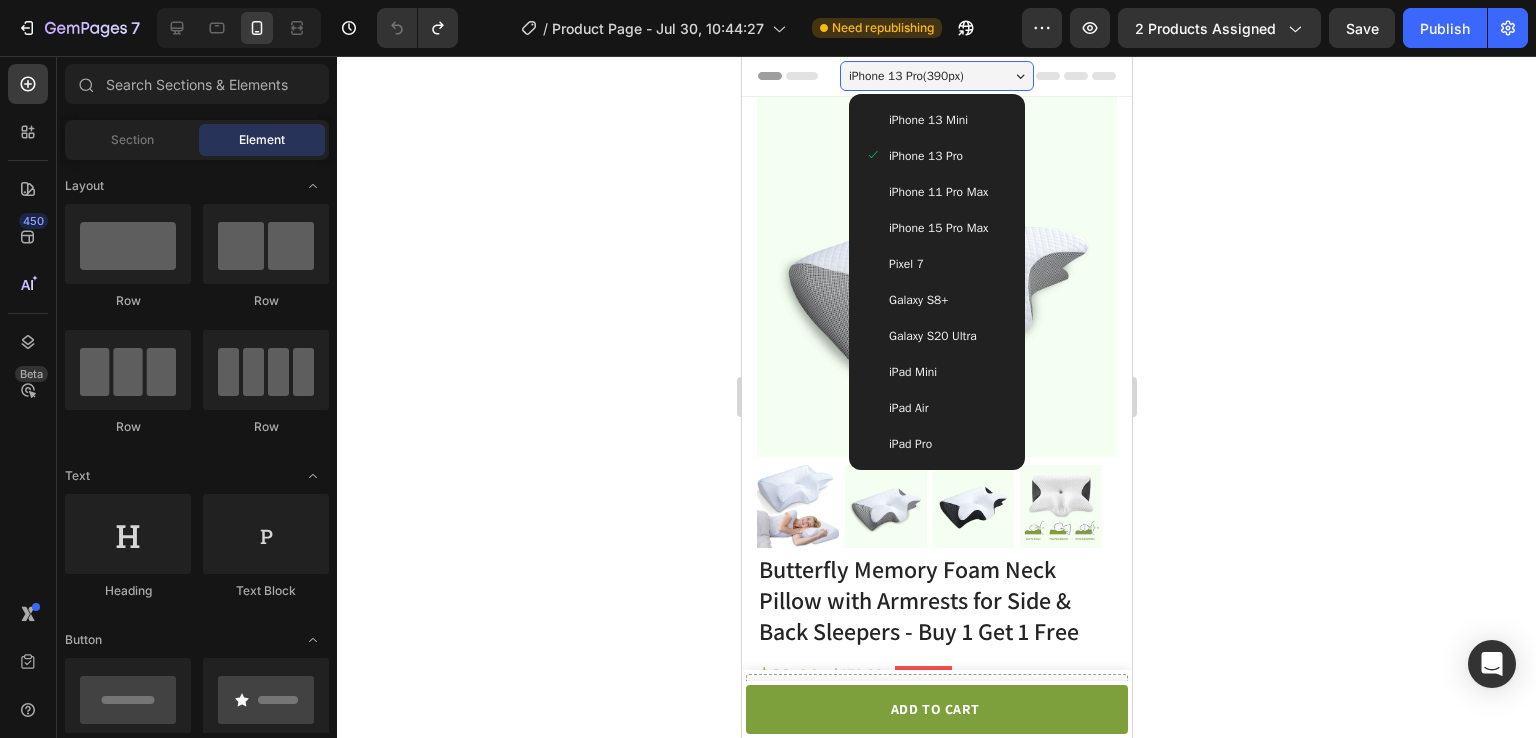 click on "iPhone 11 Pro Max" at bounding box center [936, 192] 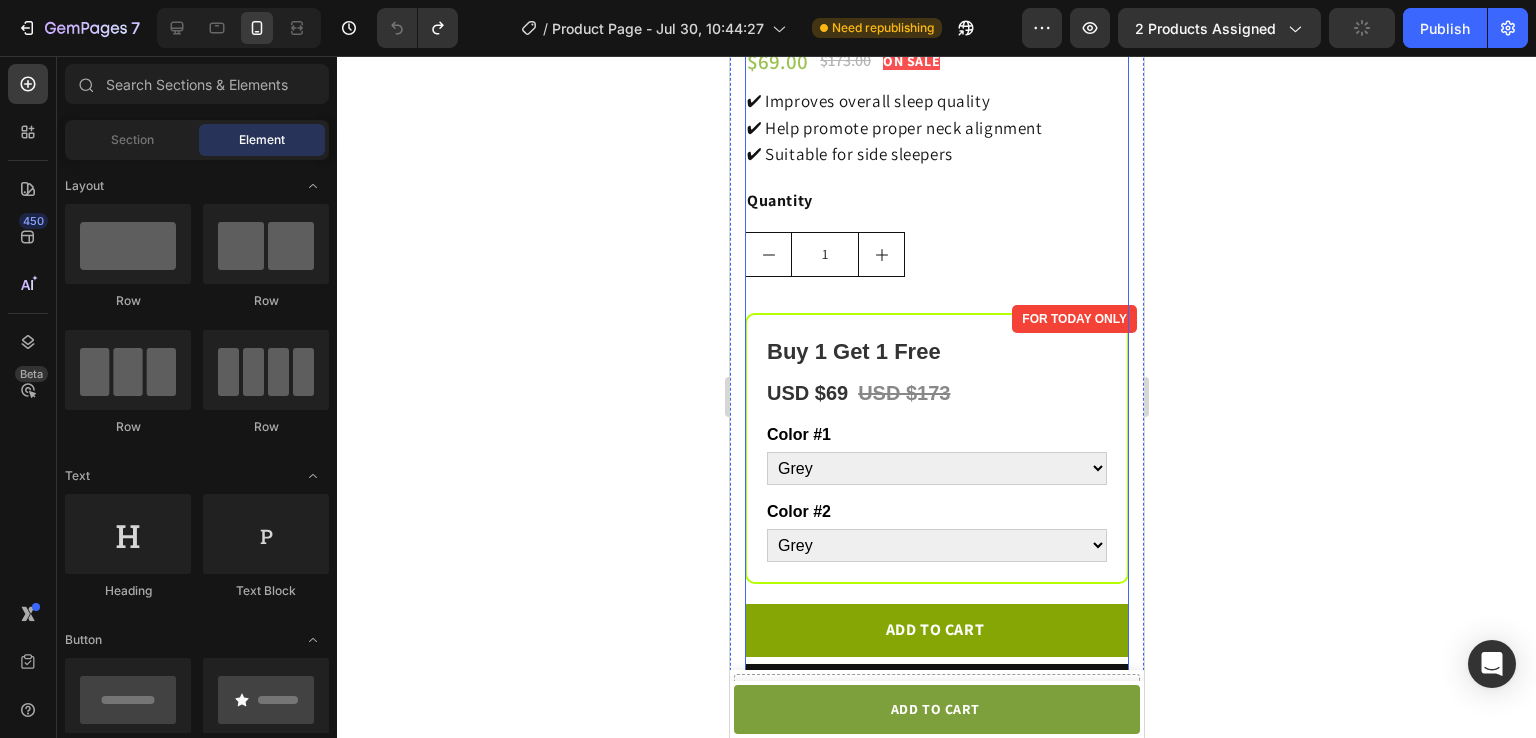 scroll, scrollTop: 0, scrollLeft: 0, axis: both 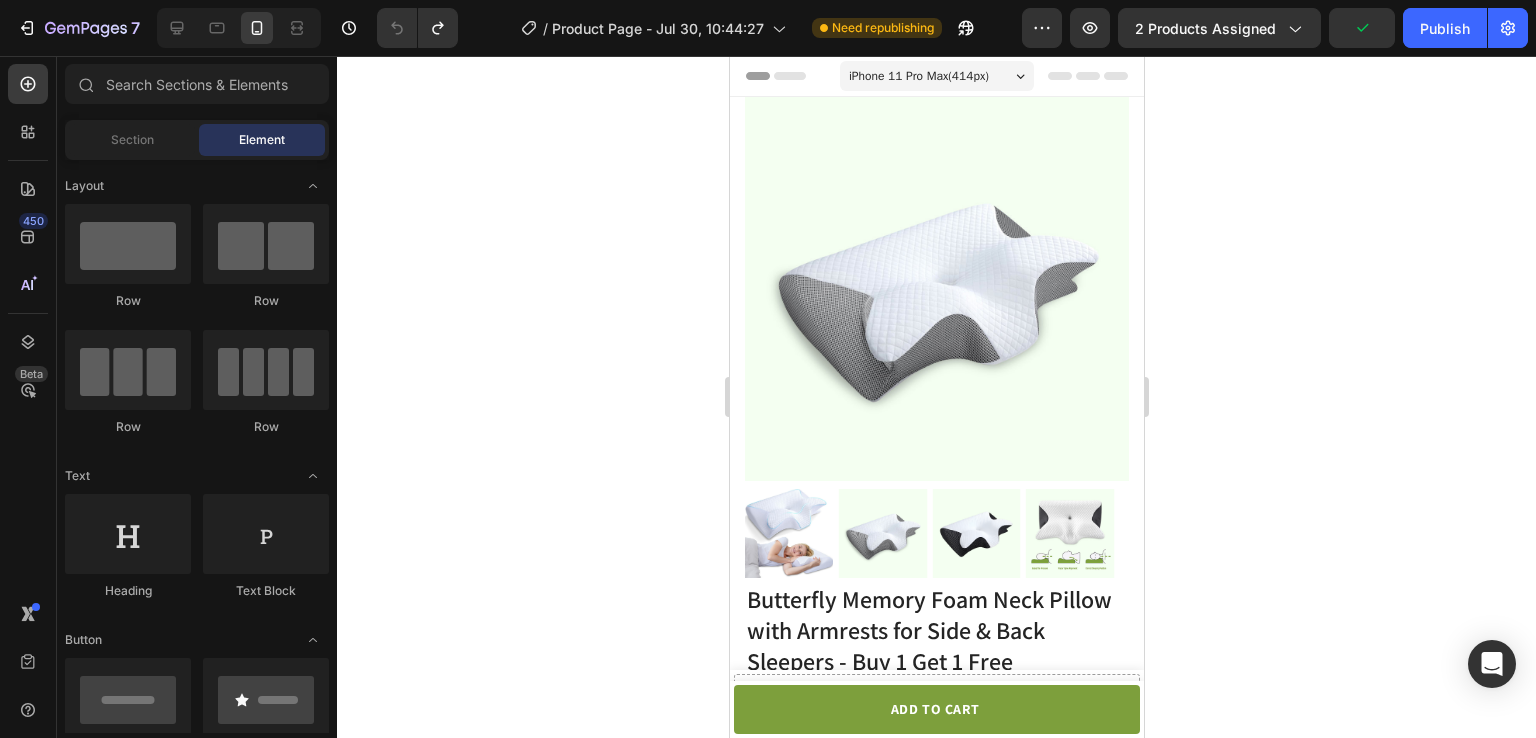 click on "iPhone 11 Pro Max  ( 414 px)" at bounding box center [918, 76] 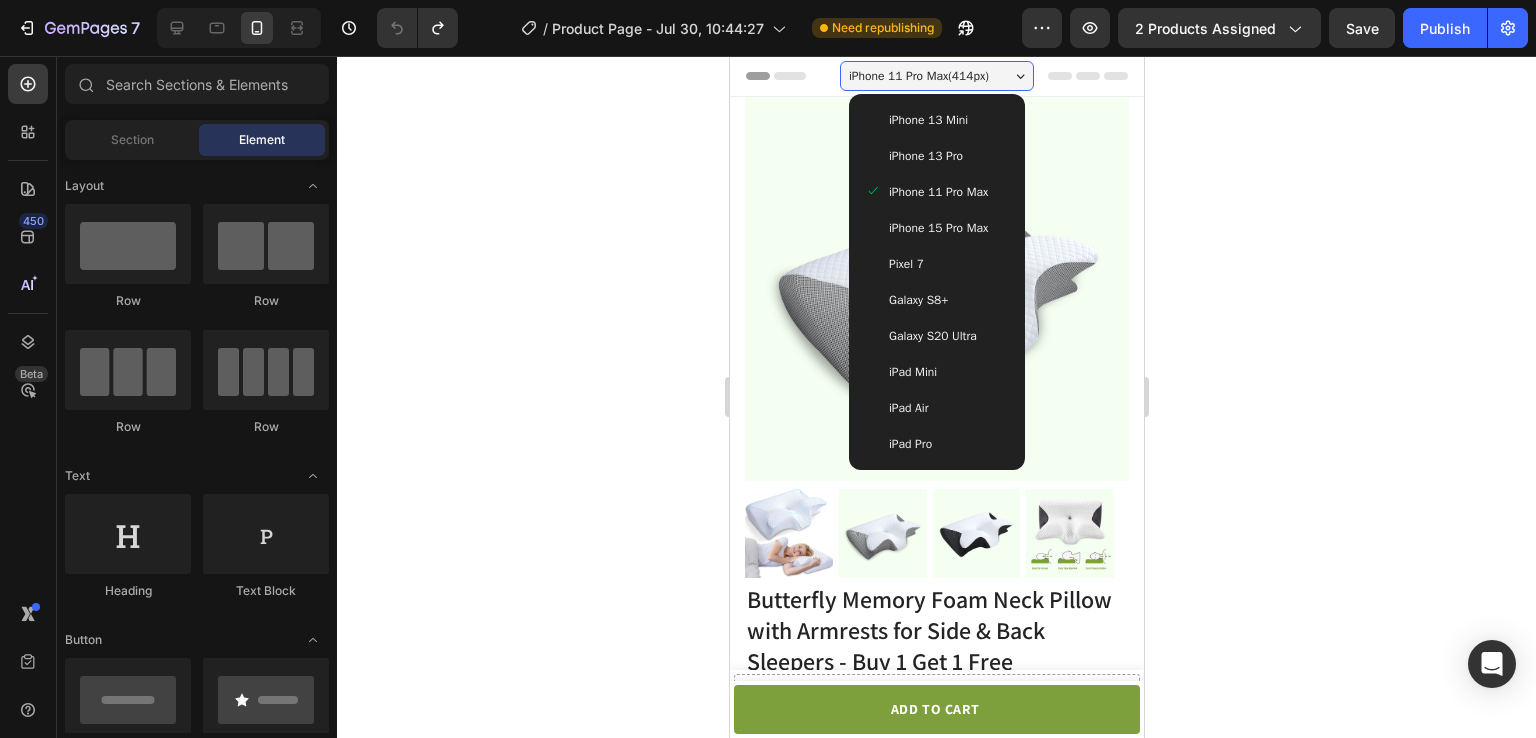 click on "iPhone 15 Pro Max" at bounding box center [937, 228] 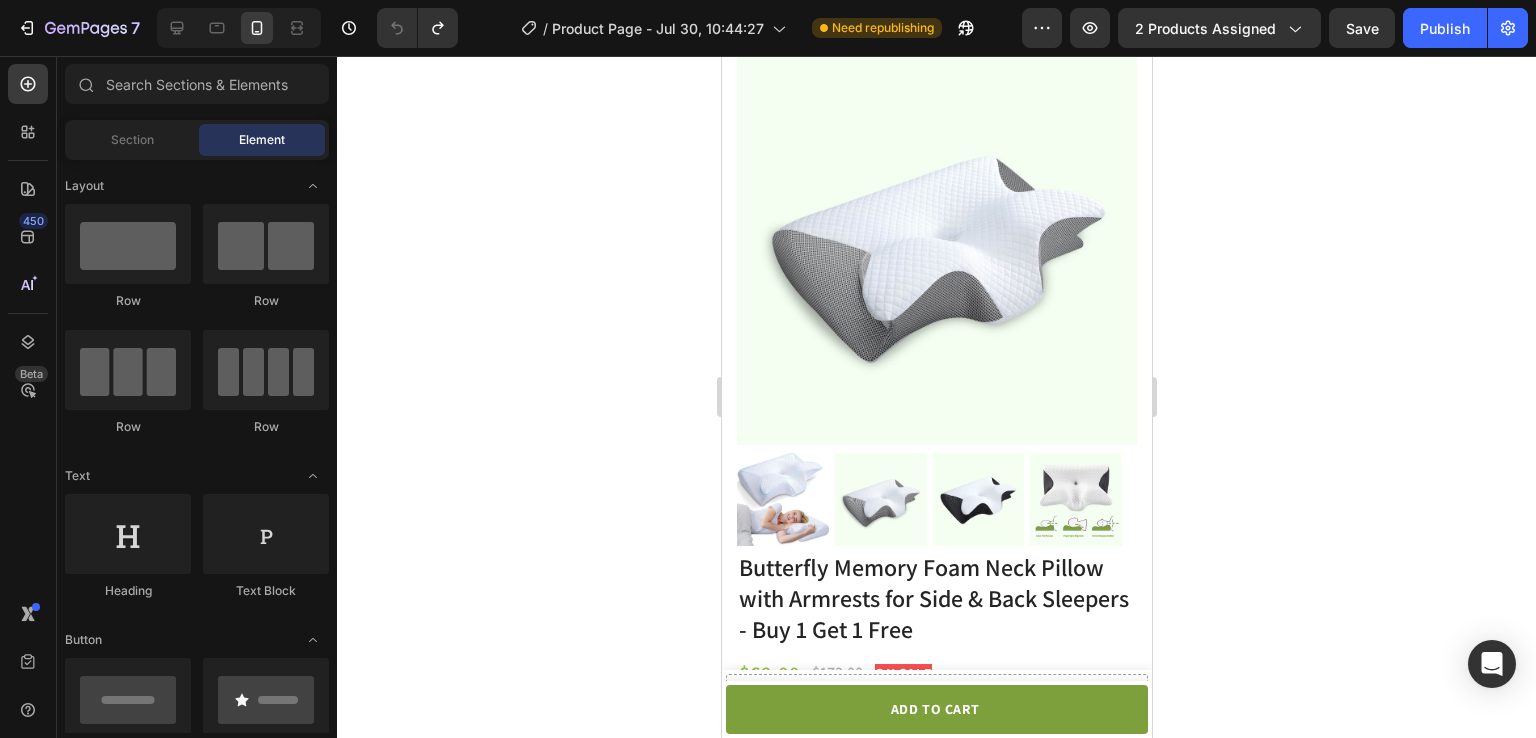 scroll, scrollTop: 0, scrollLeft: 0, axis: both 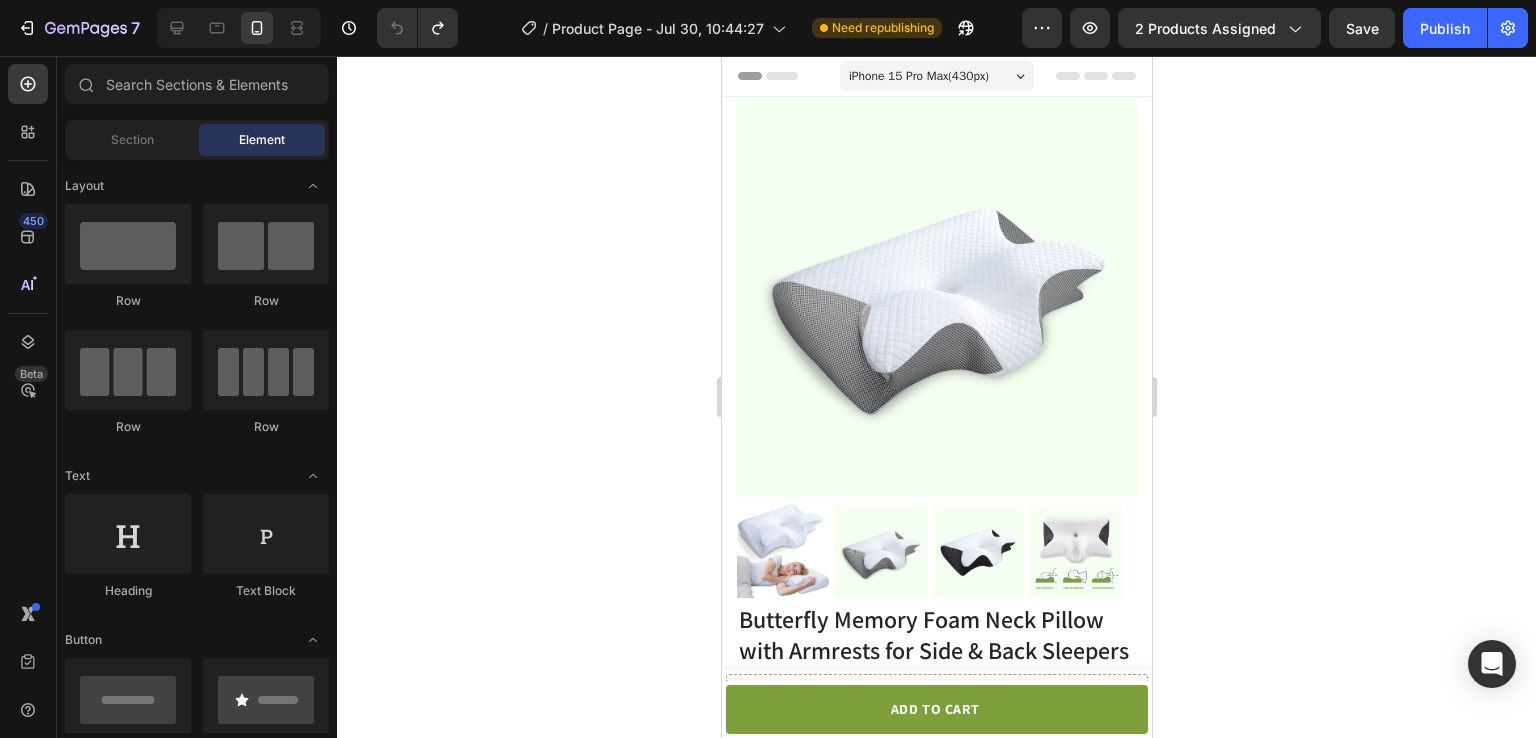 click on "iPhone 15 Pro Max  ( 430 px)" at bounding box center (936, 76) 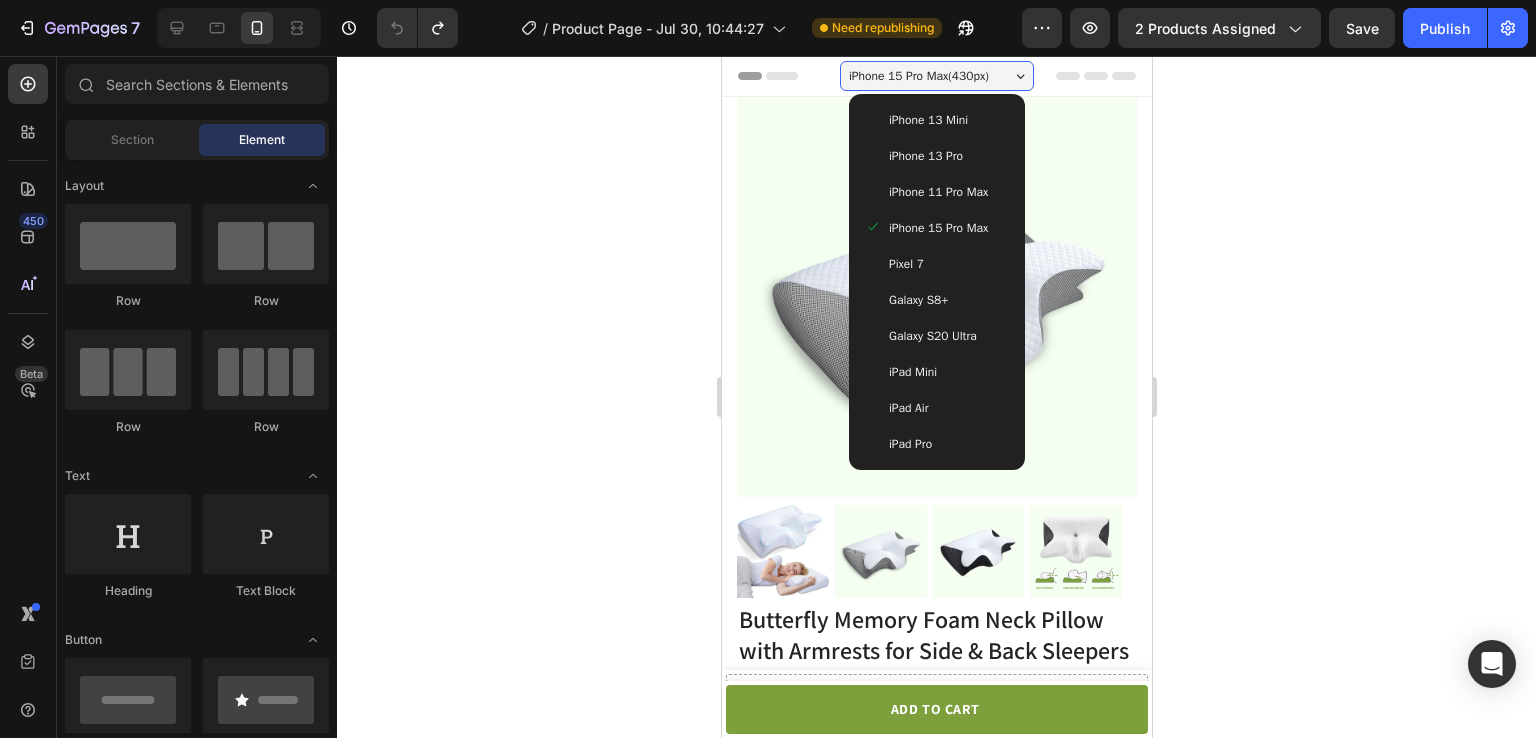 click on "Pixel 7" at bounding box center [936, 264] 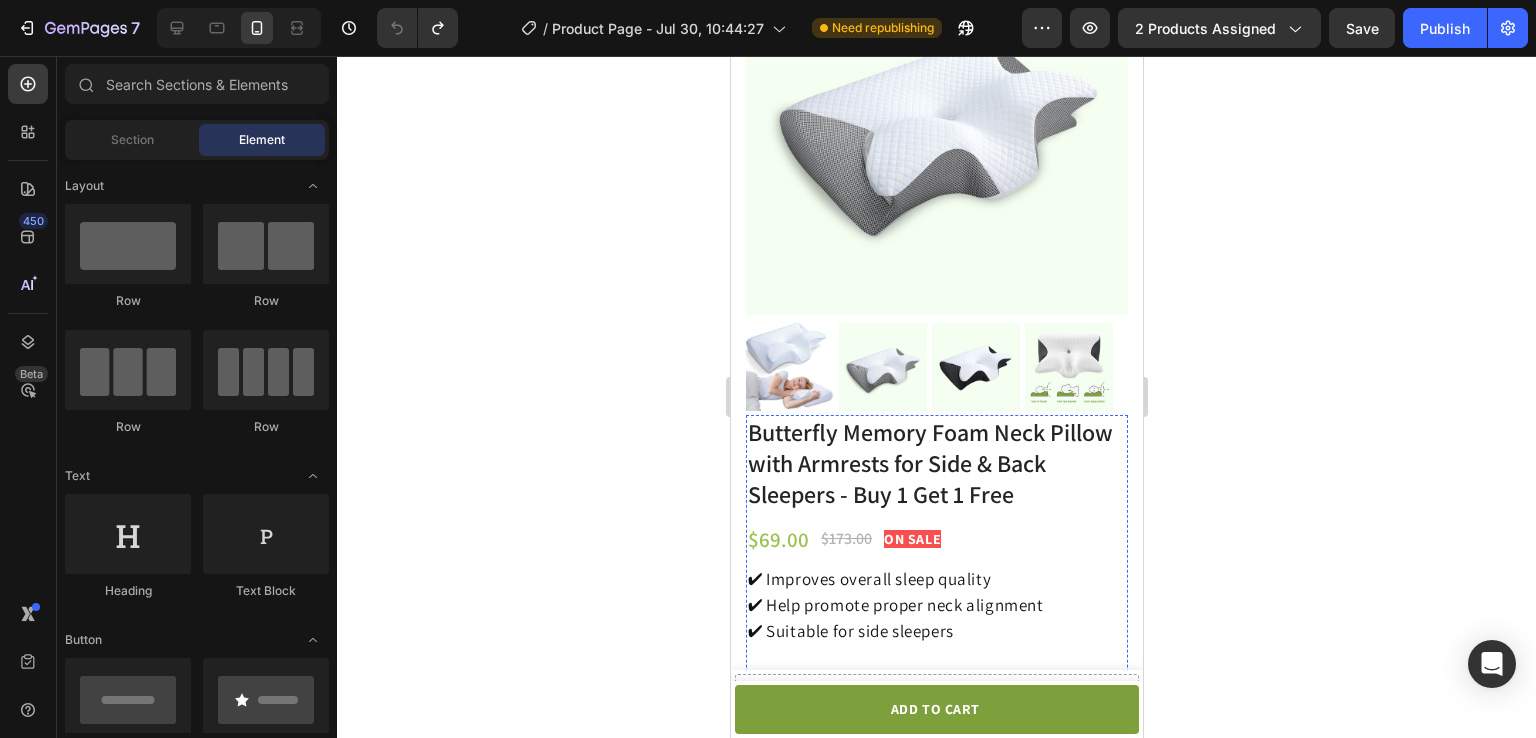 scroll, scrollTop: 0, scrollLeft: 0, axis: both 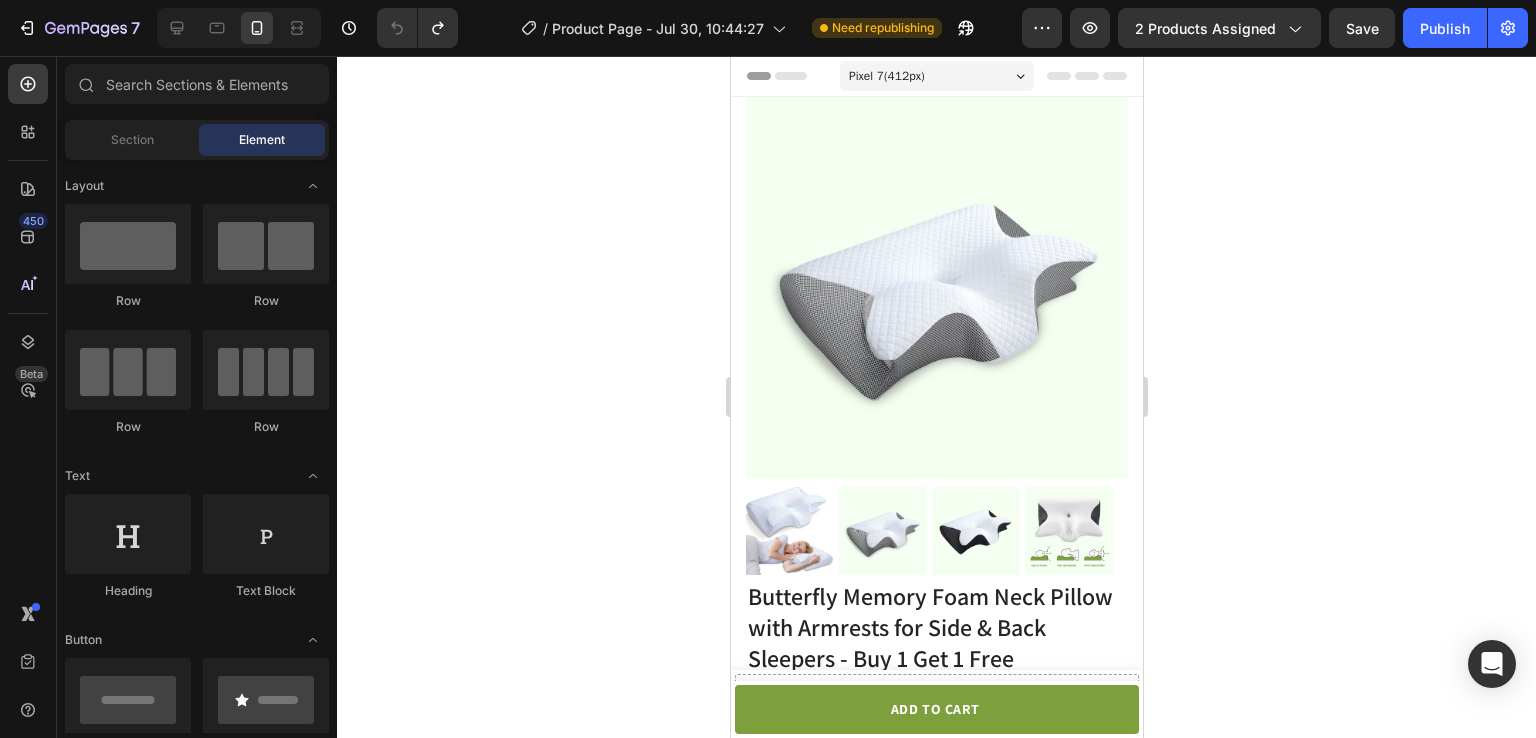 click on "Pixel 7  ( 412 px)" at bounding box center [886, 76] 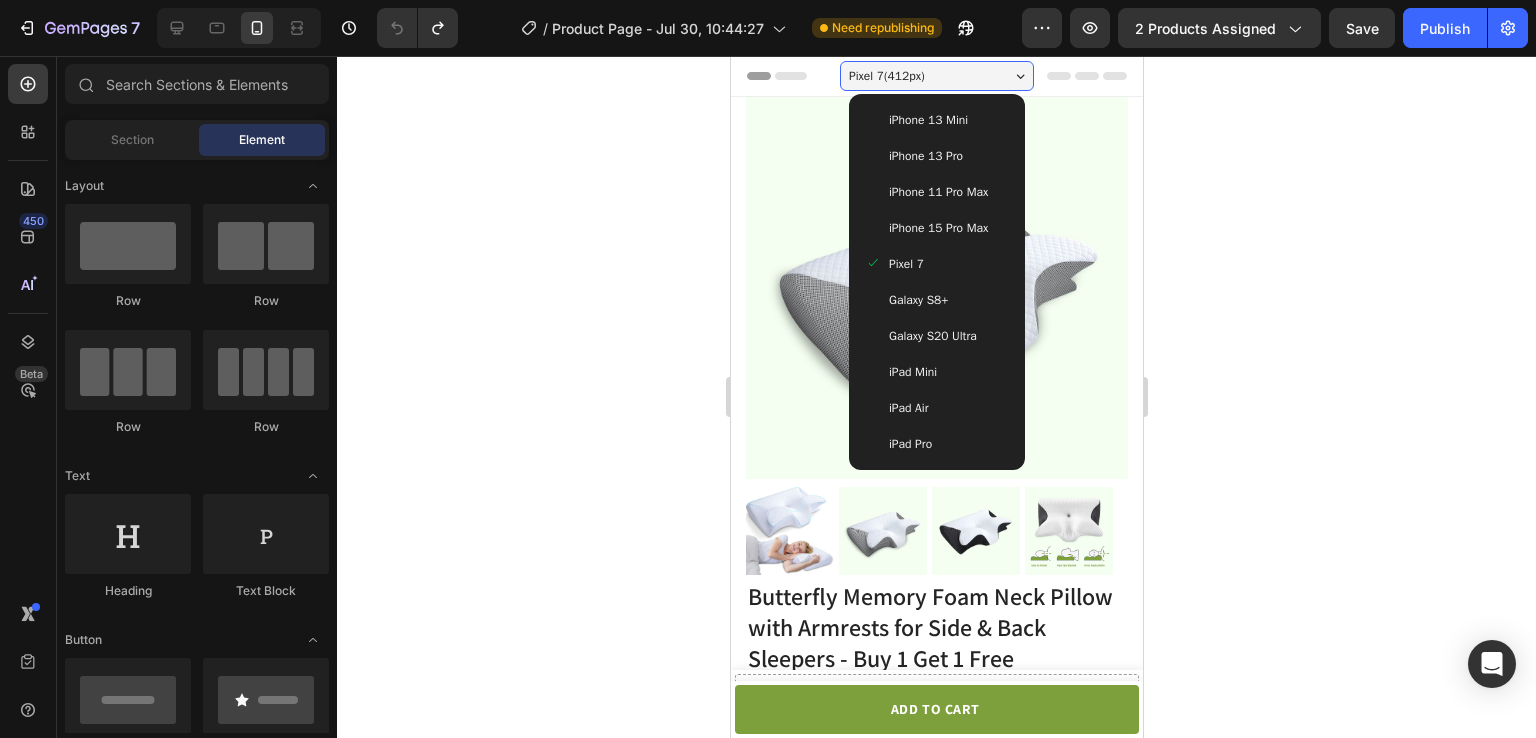 click on "Galaxy S8+" at bounding box center [917, 300] 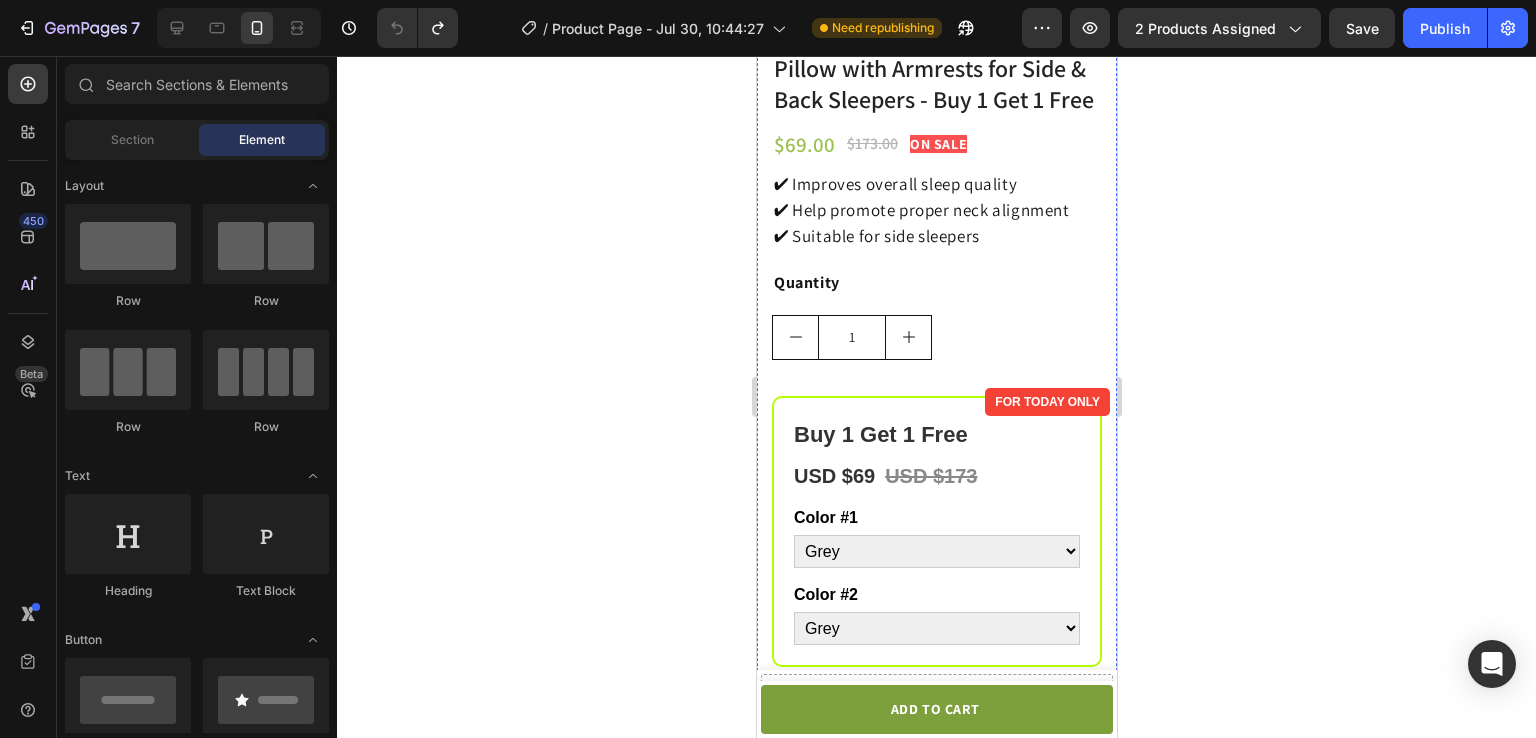 scroll, scrollTop: 0, scrollLeft: 0, axis: both 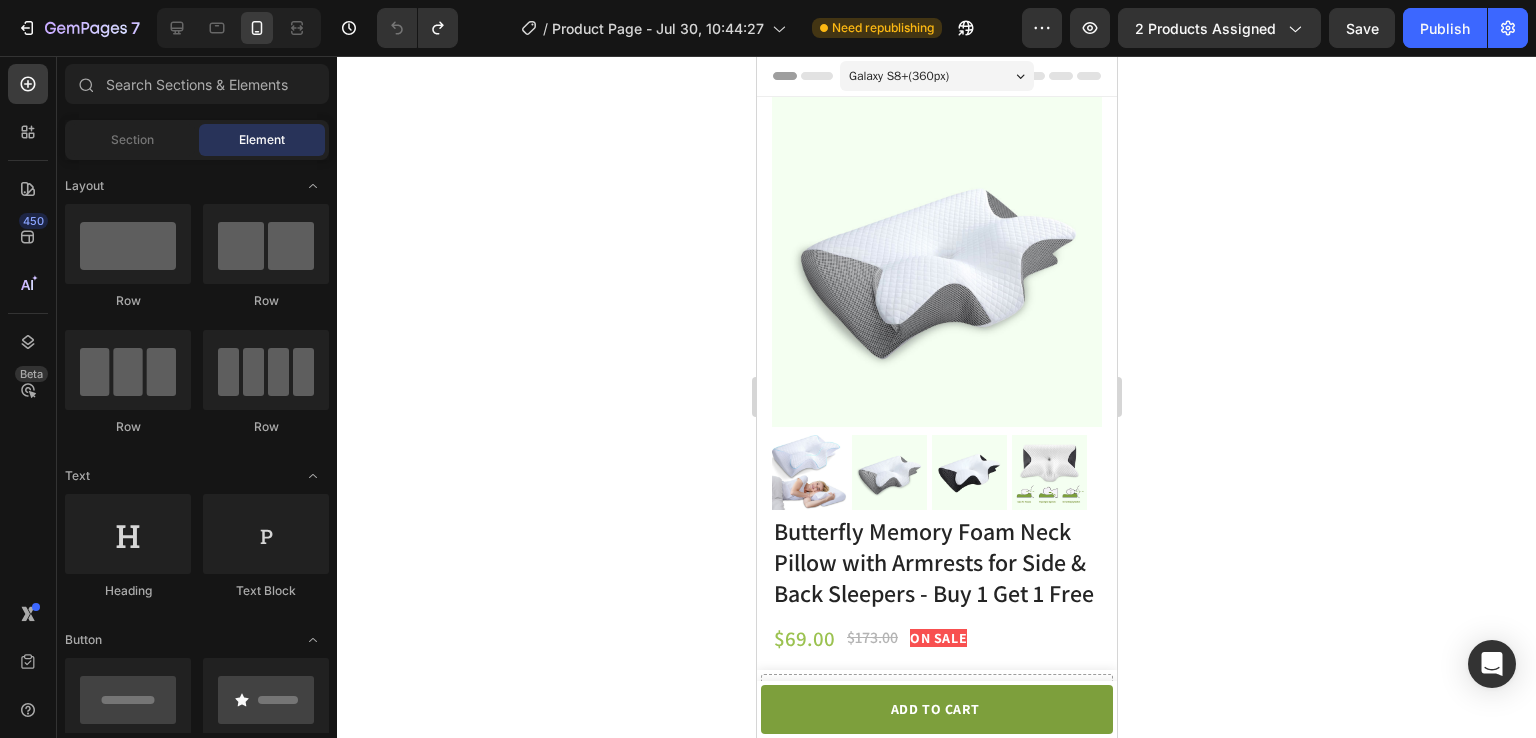 click on "Galaxy S8+  ( 360 px)" at bounding box center [898, 76] 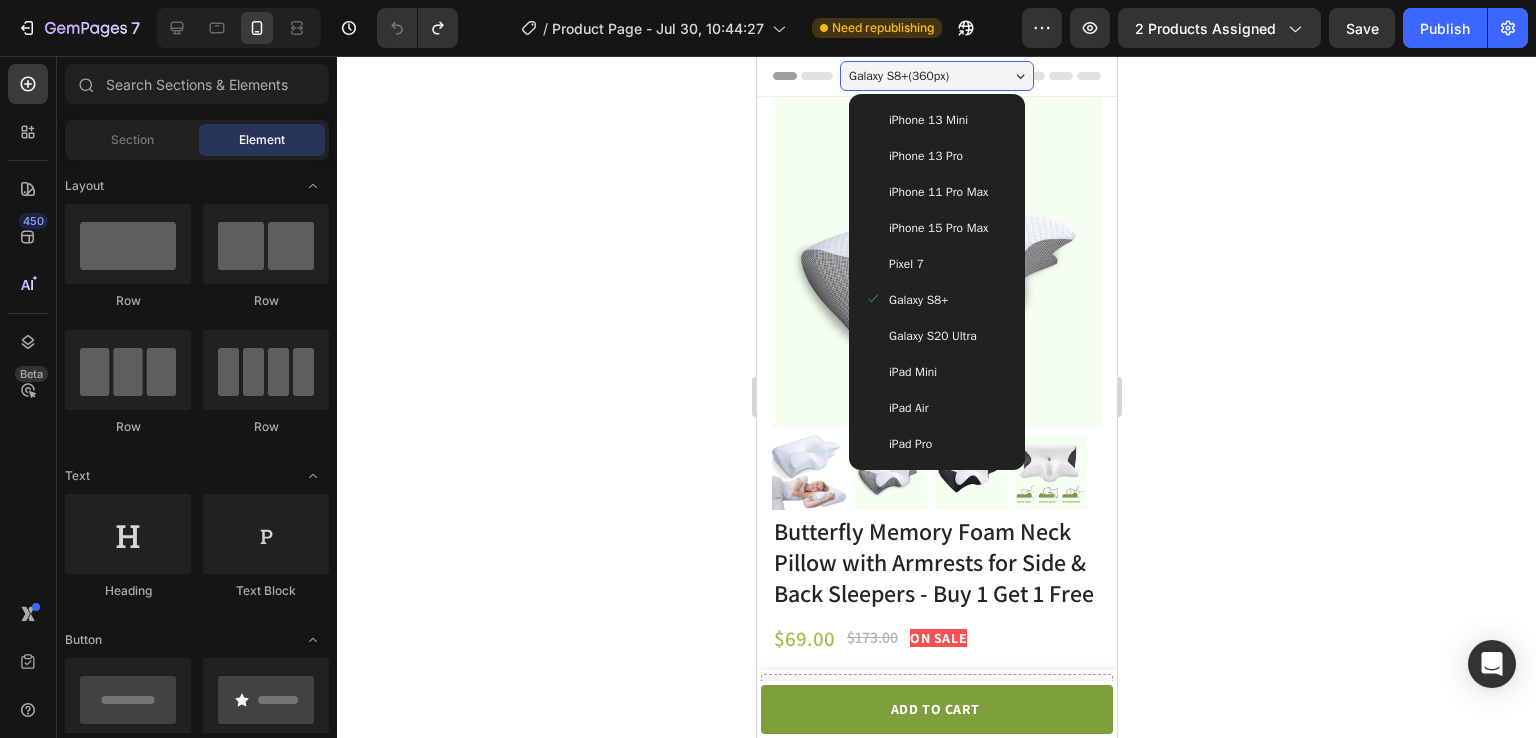 click on "iPhone 13 Mini" at bounding box center (936, 120) 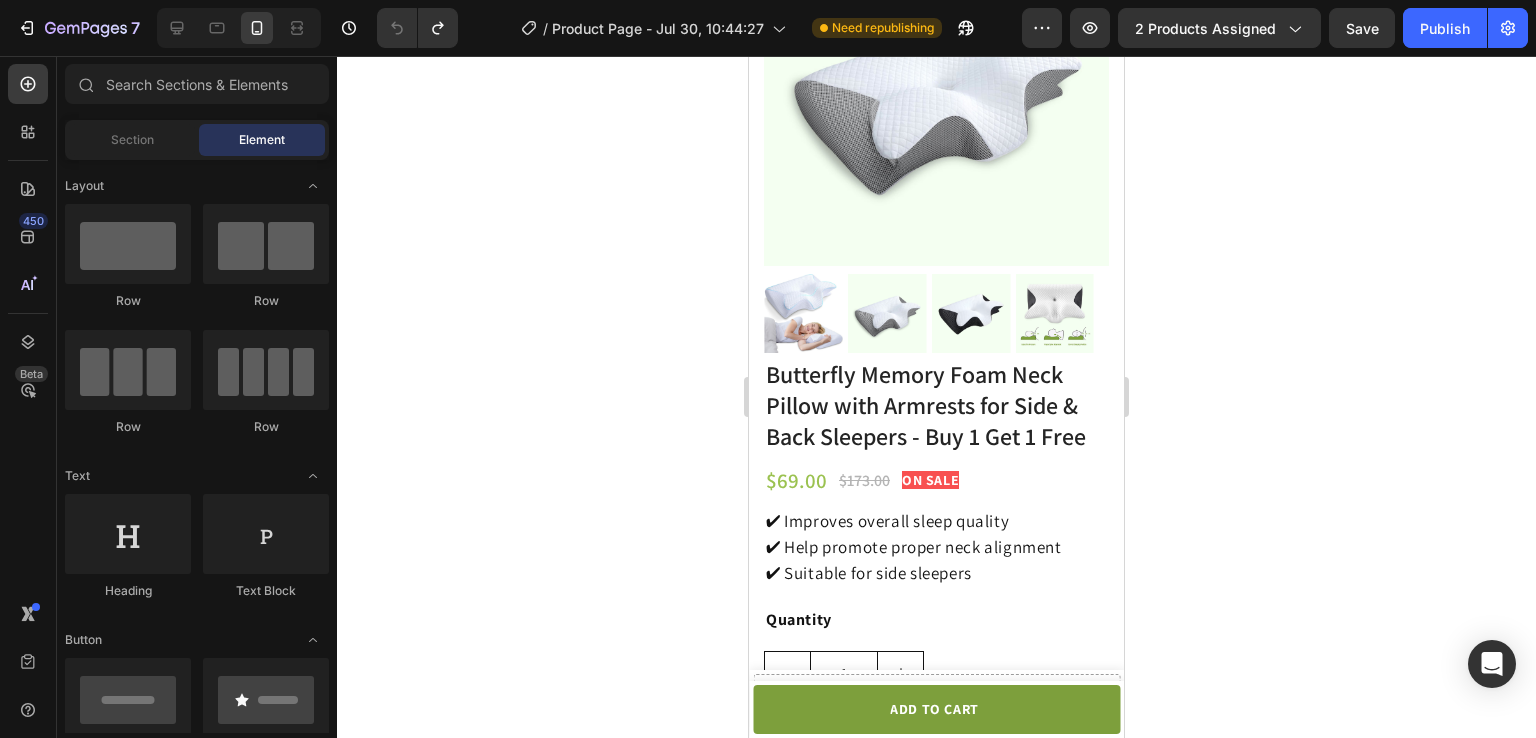 scroll, scrollTop: 0, scrollLeft: 0, axis: both 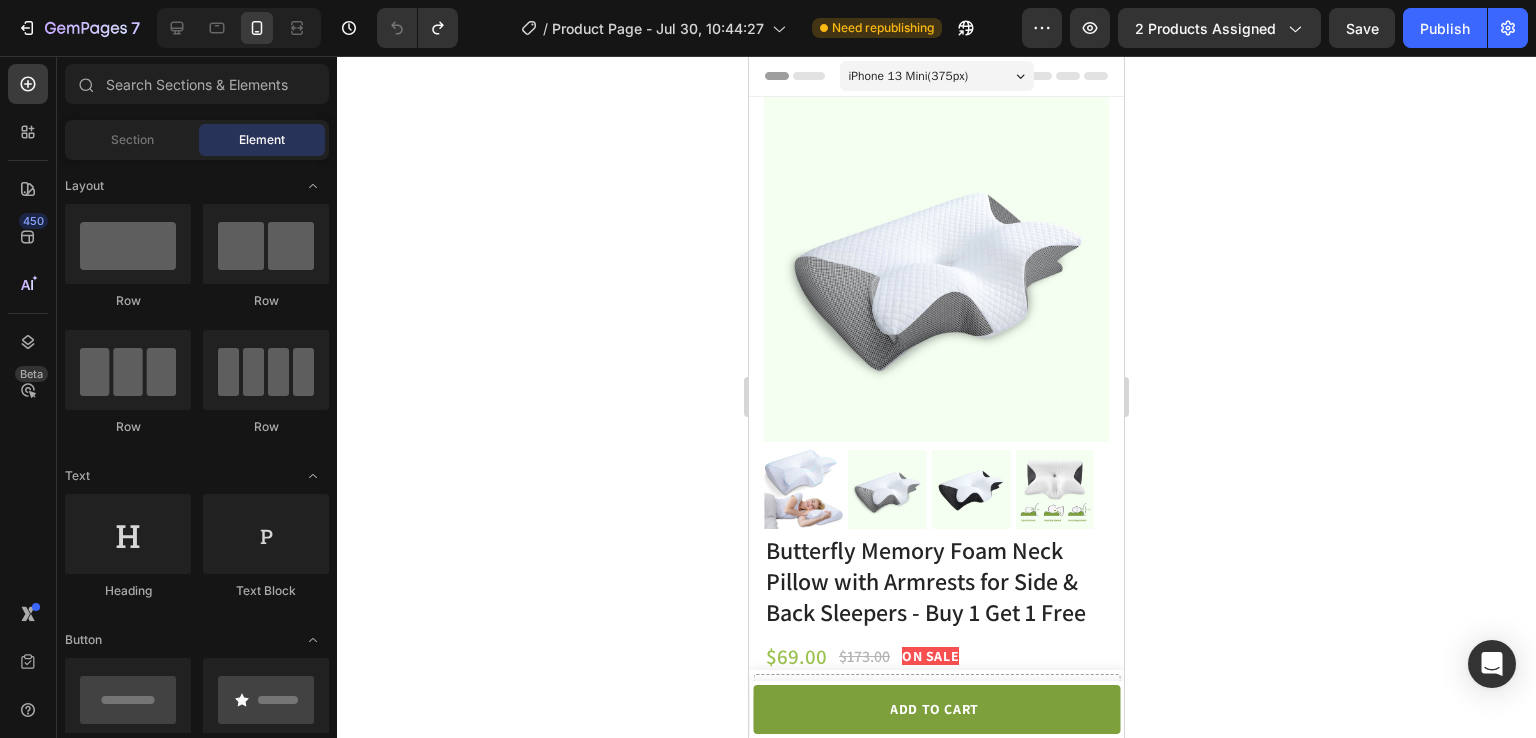 click on "iPhone 13 Mini  ( 375 px)" at bounding box center [909, 76] 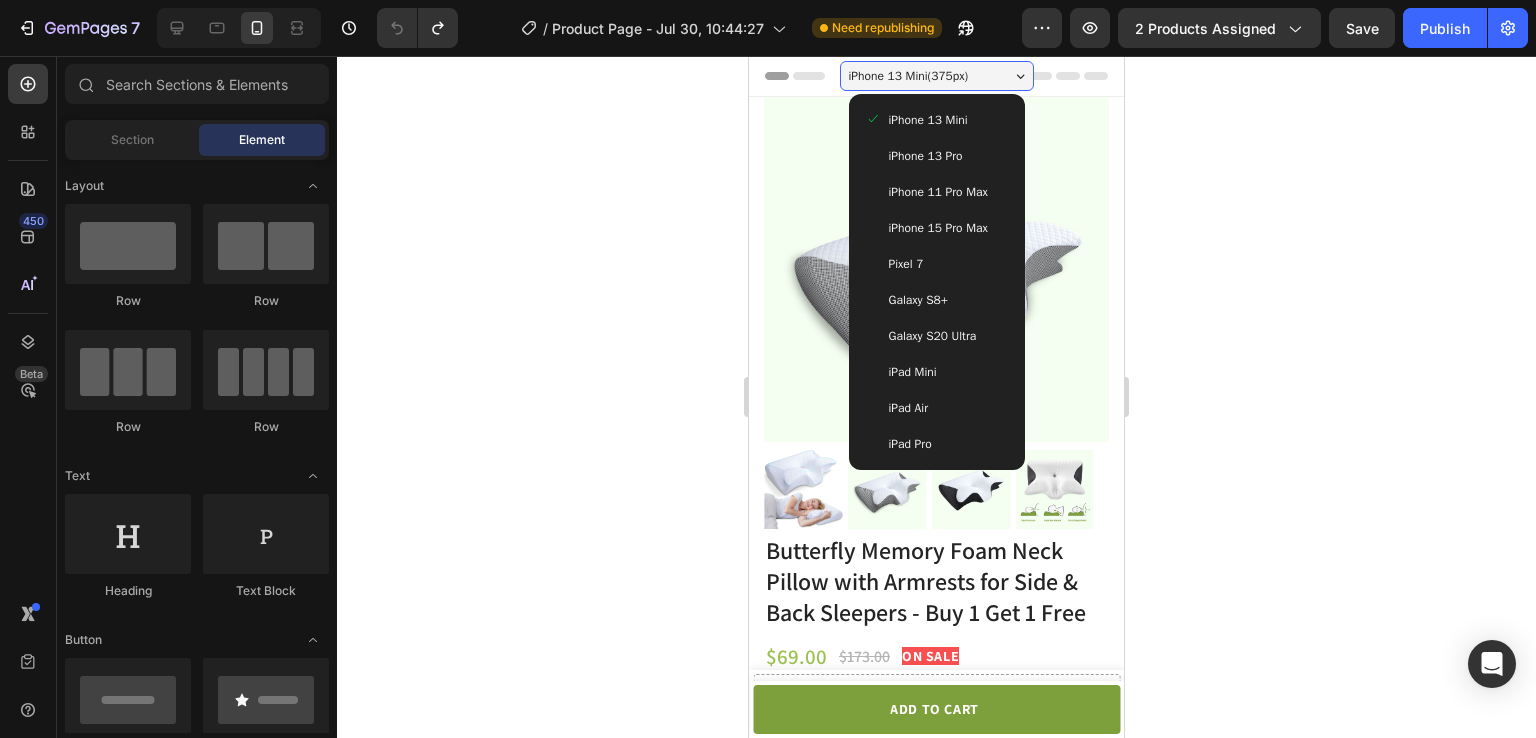 click on "iPhone 13 Mini" at bounding box center (928, 120) 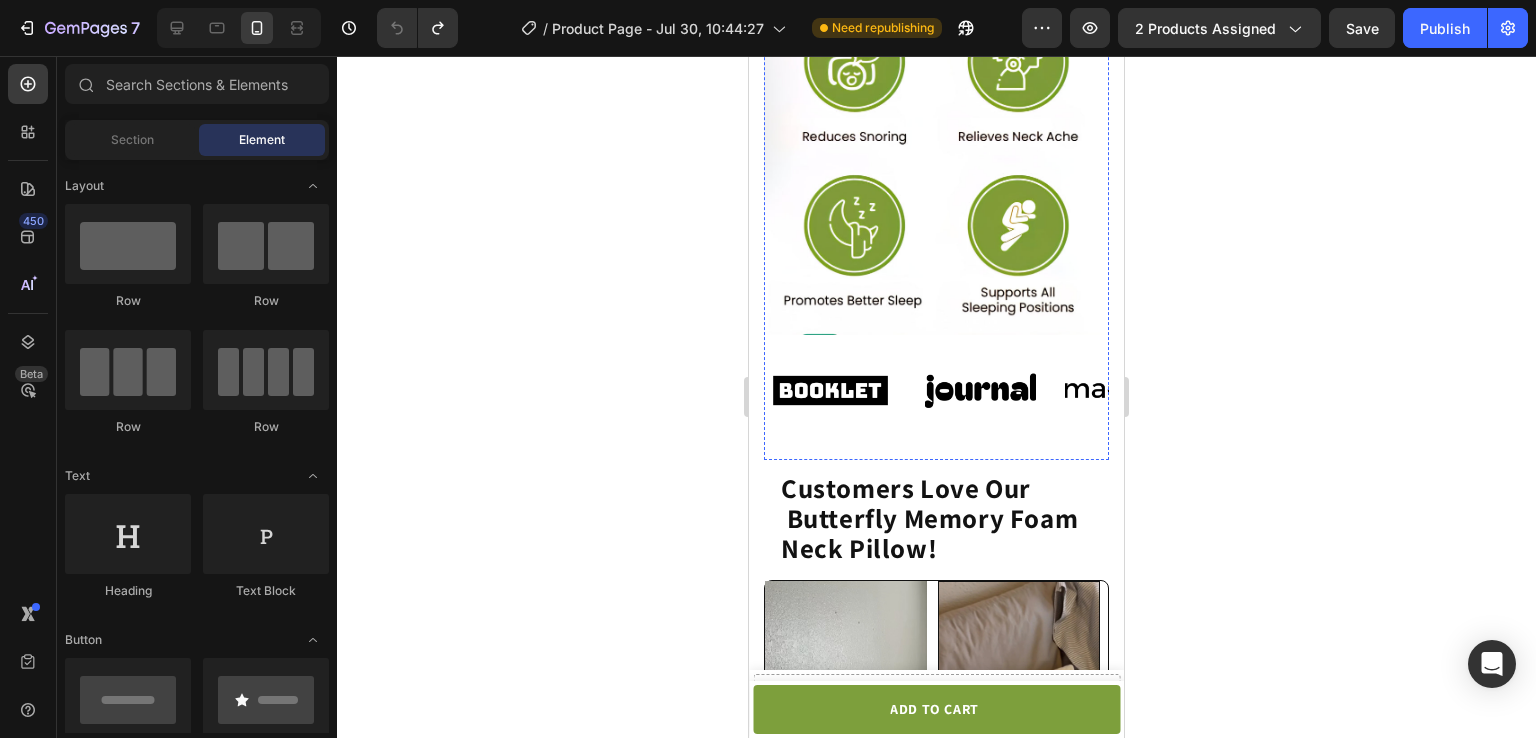 scroll, scrollTop: 1663, scrollLeft: 0, axis: vertical 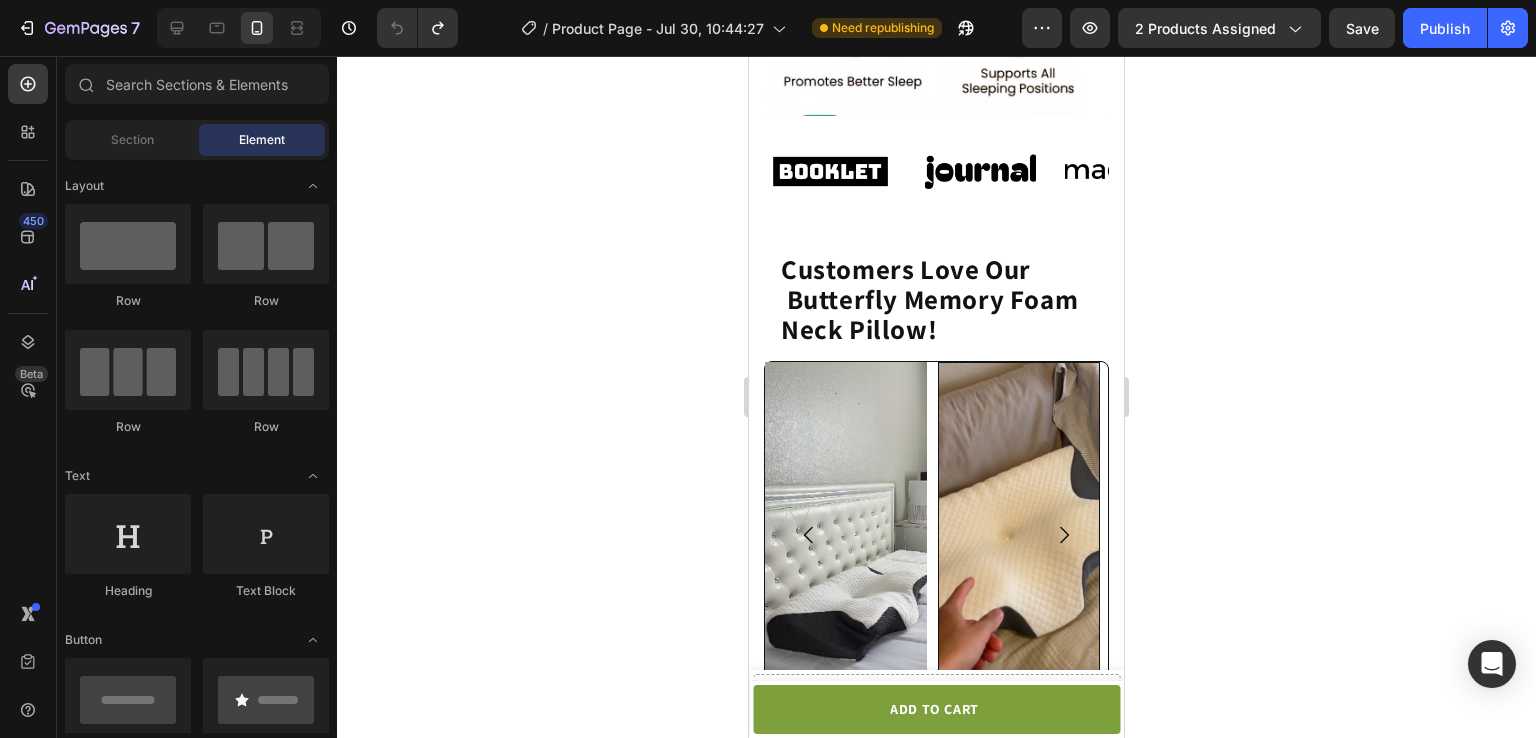 click 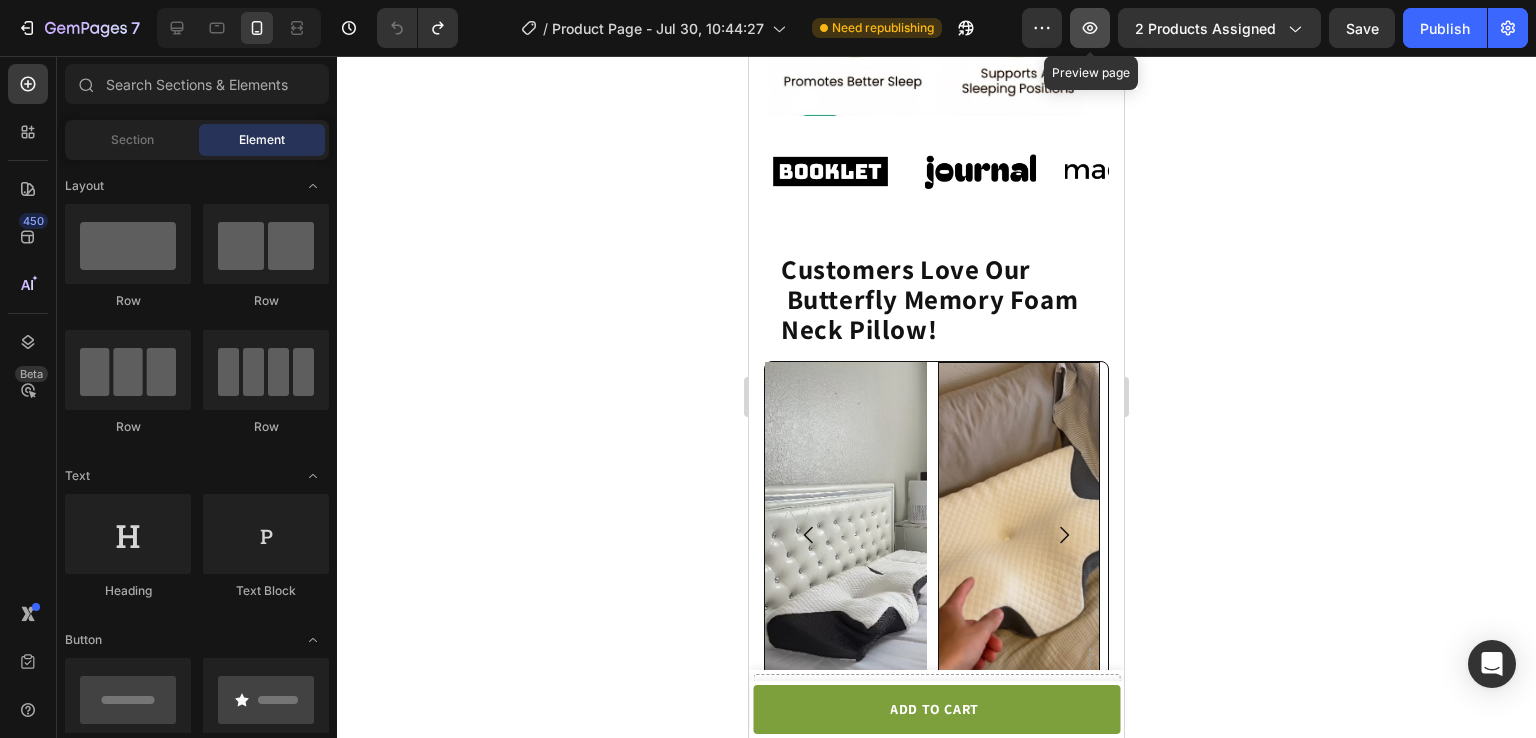 click 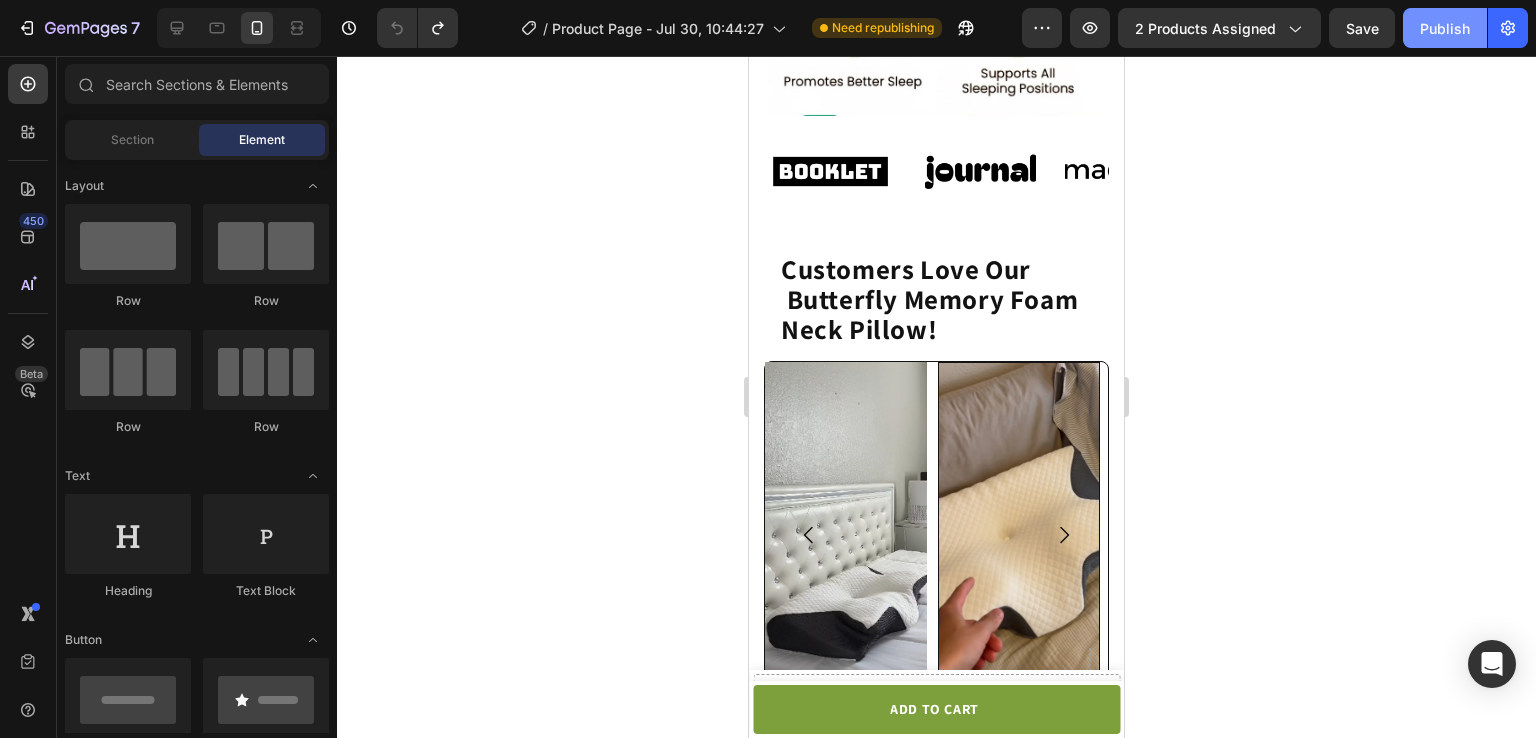 click on "Publish" at bounding box center [1445, 28] 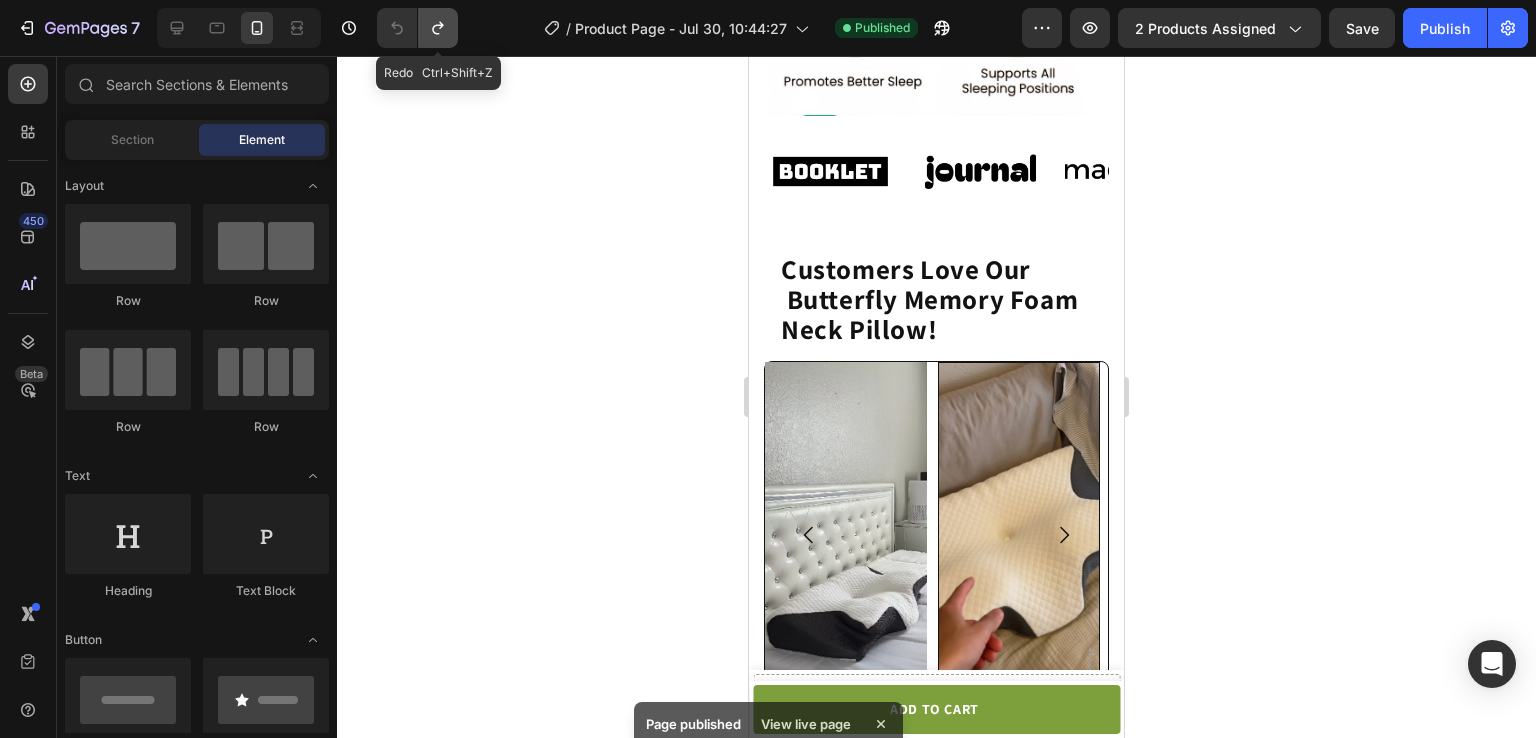 click 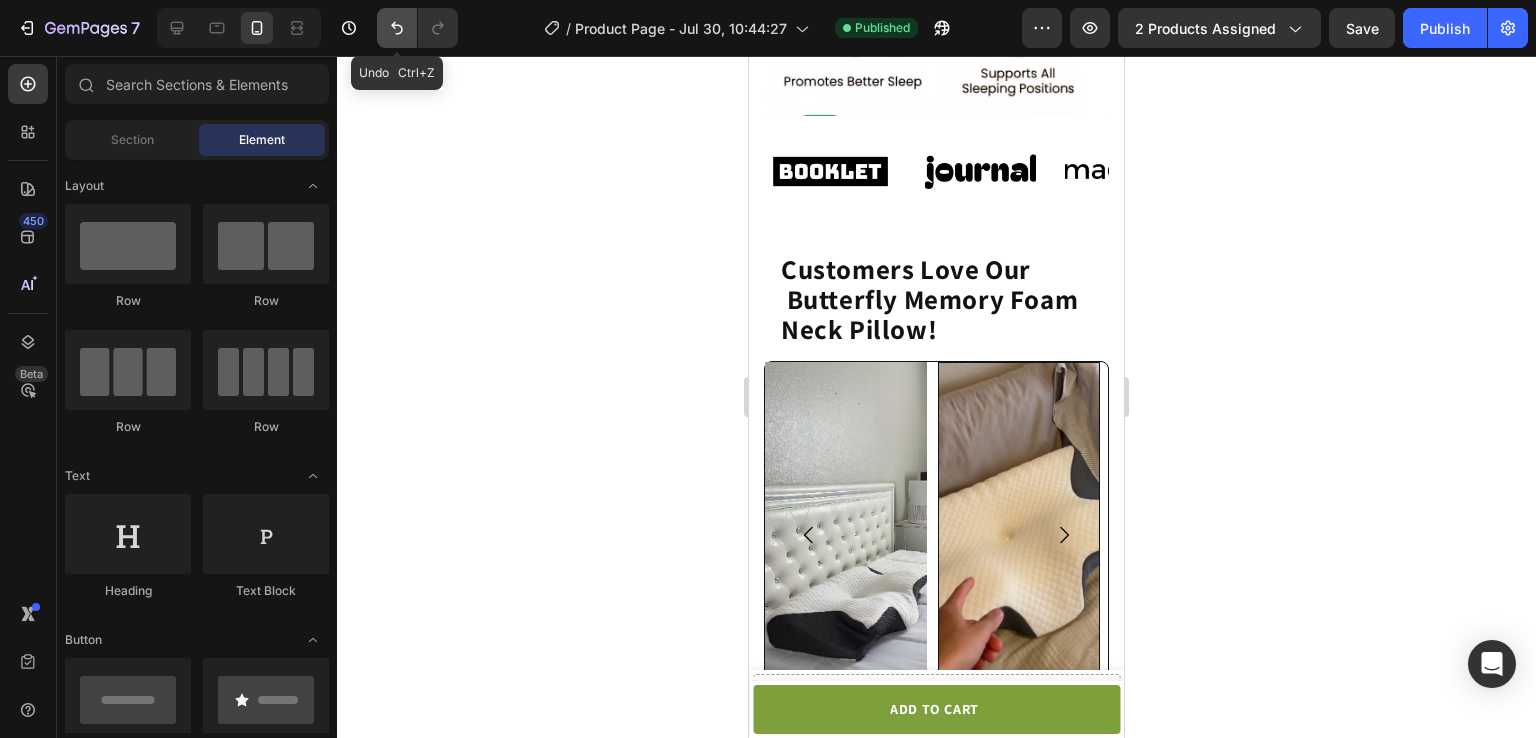 click 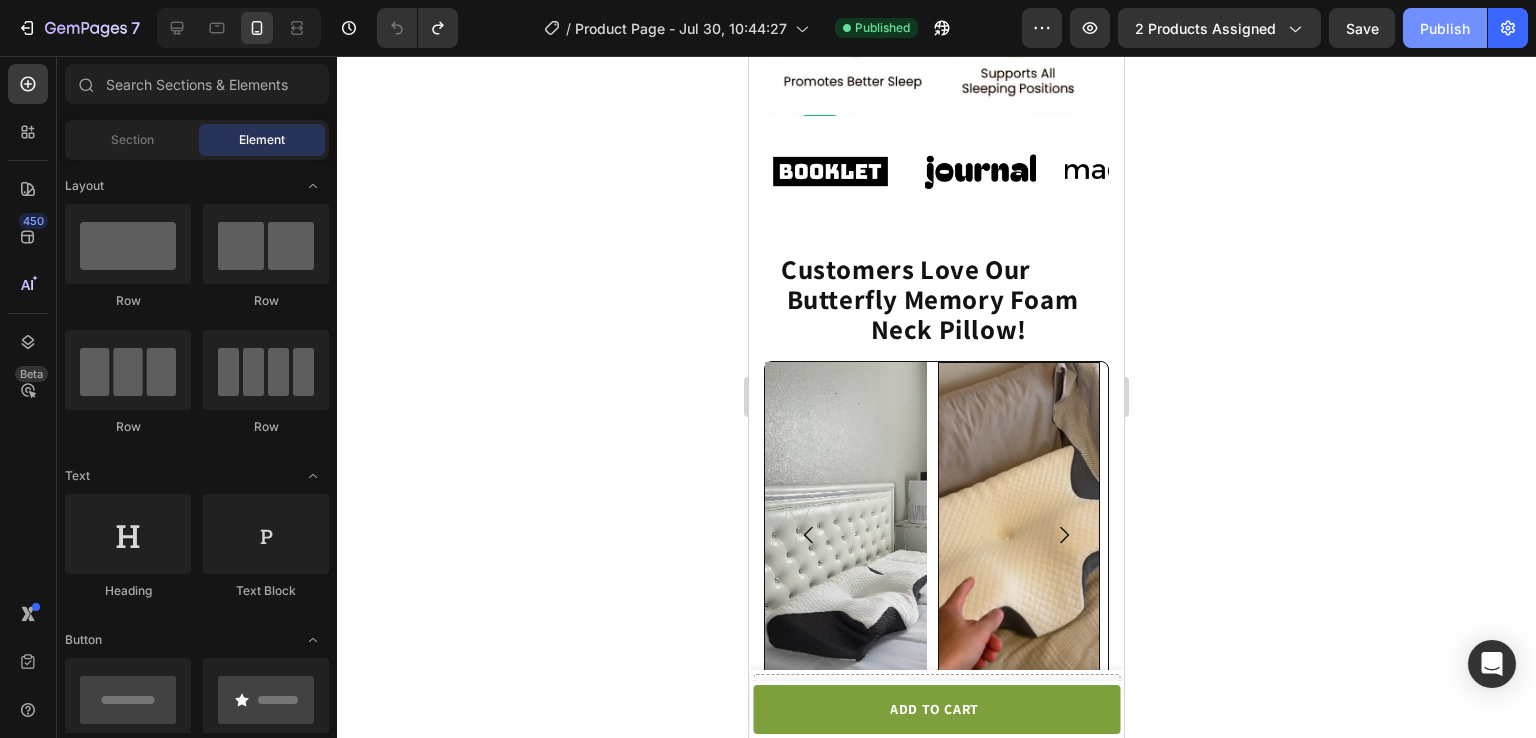 click on "Publish" 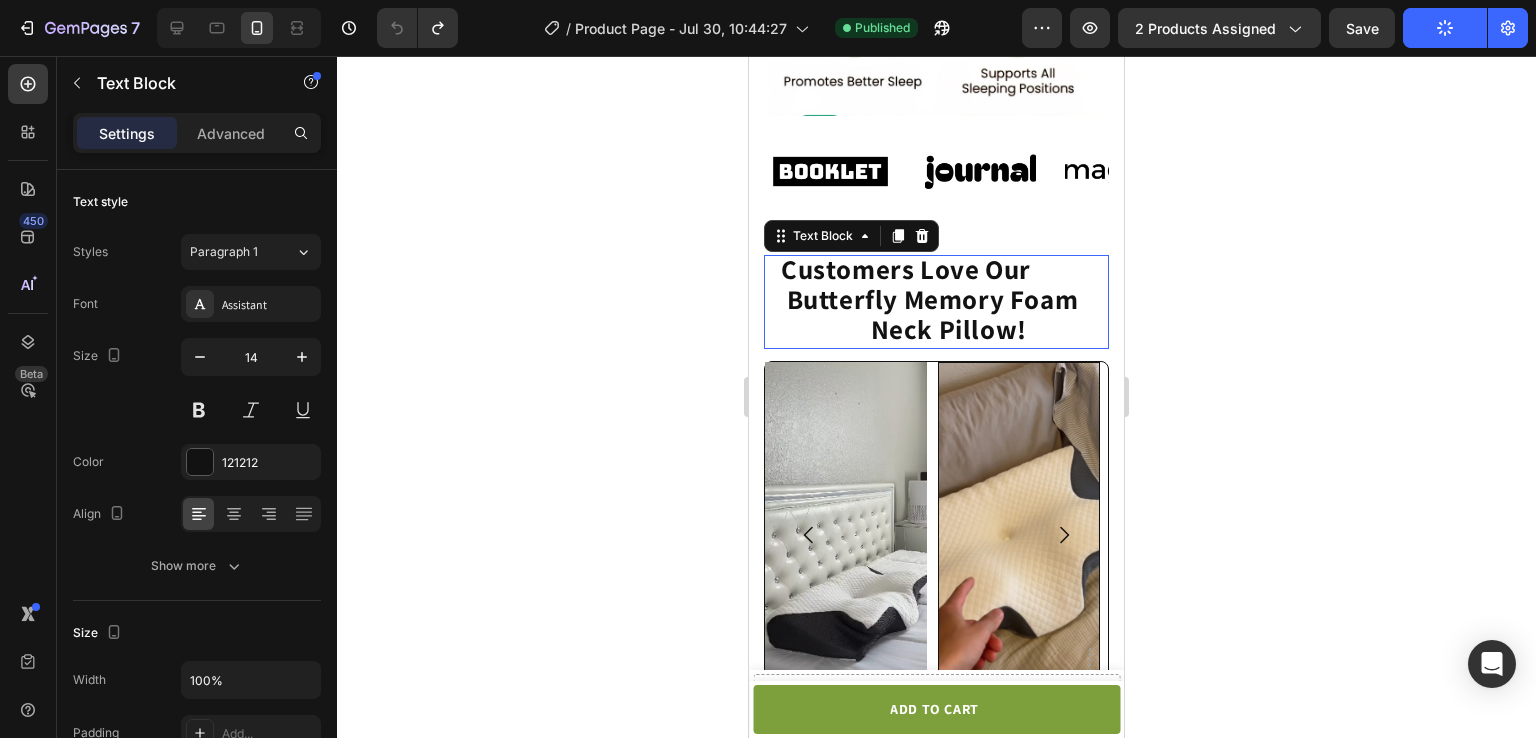 click on "Customers Love Our          Butterfly Memory Foam                   Neck Pillow!" 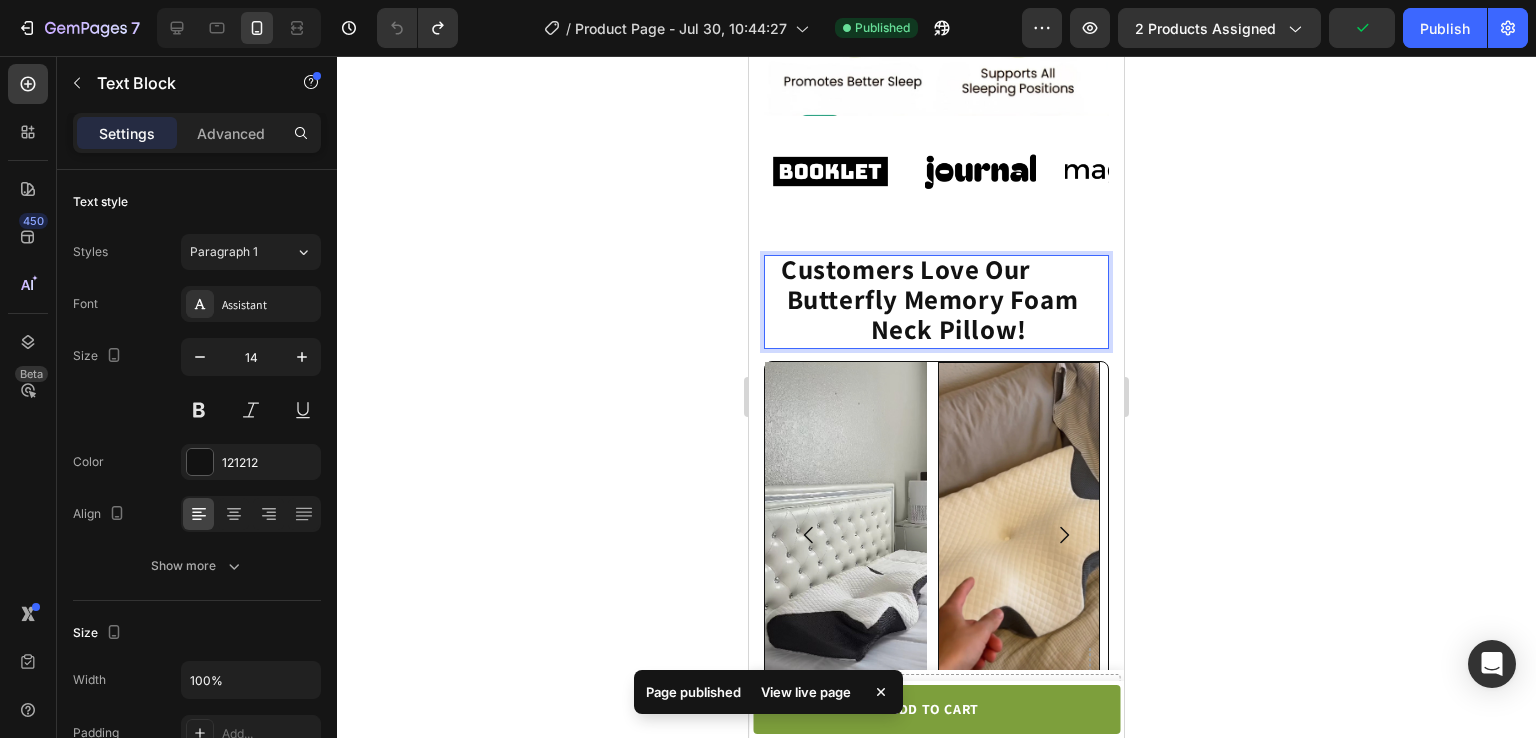 click on "Customers Love Our          Butterfly Memory Foam                   Neck Pillow!" 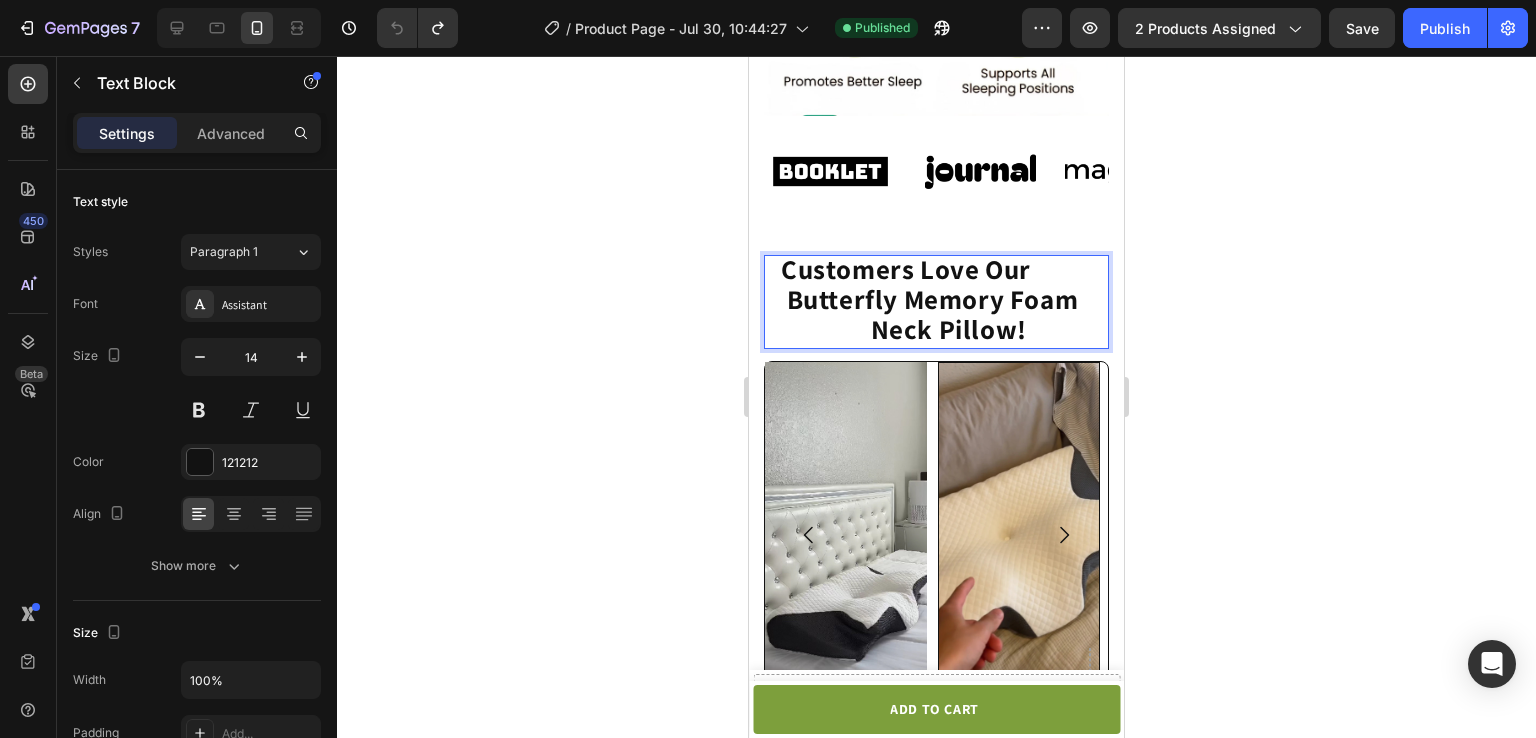 drag, startPoint x: 798, startPoint y: 235, endPoint x: 864, endPoint y: 321, distance: 108.40664 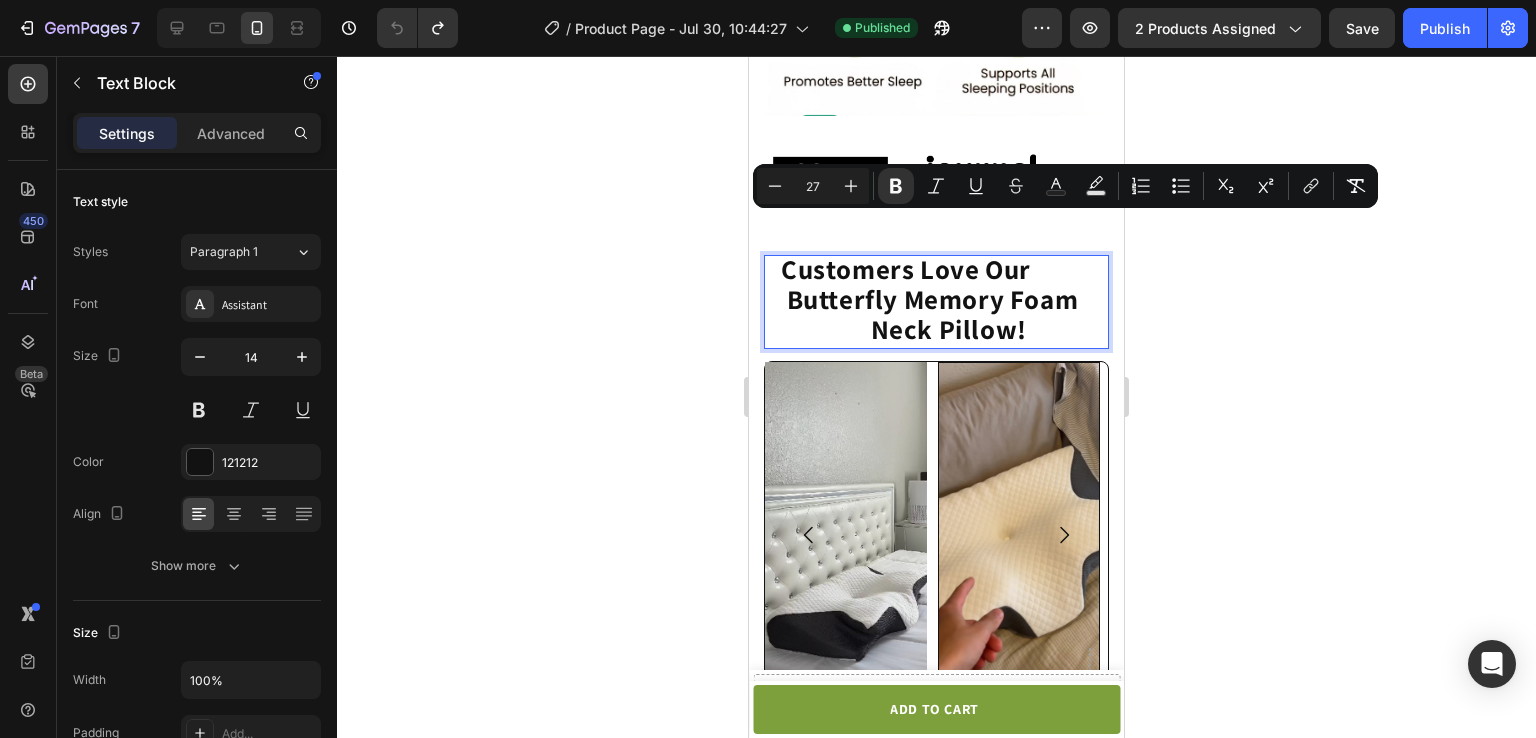 click on "Customers Love Our          Butterfly Memory Foam                   Neck Pillow!" 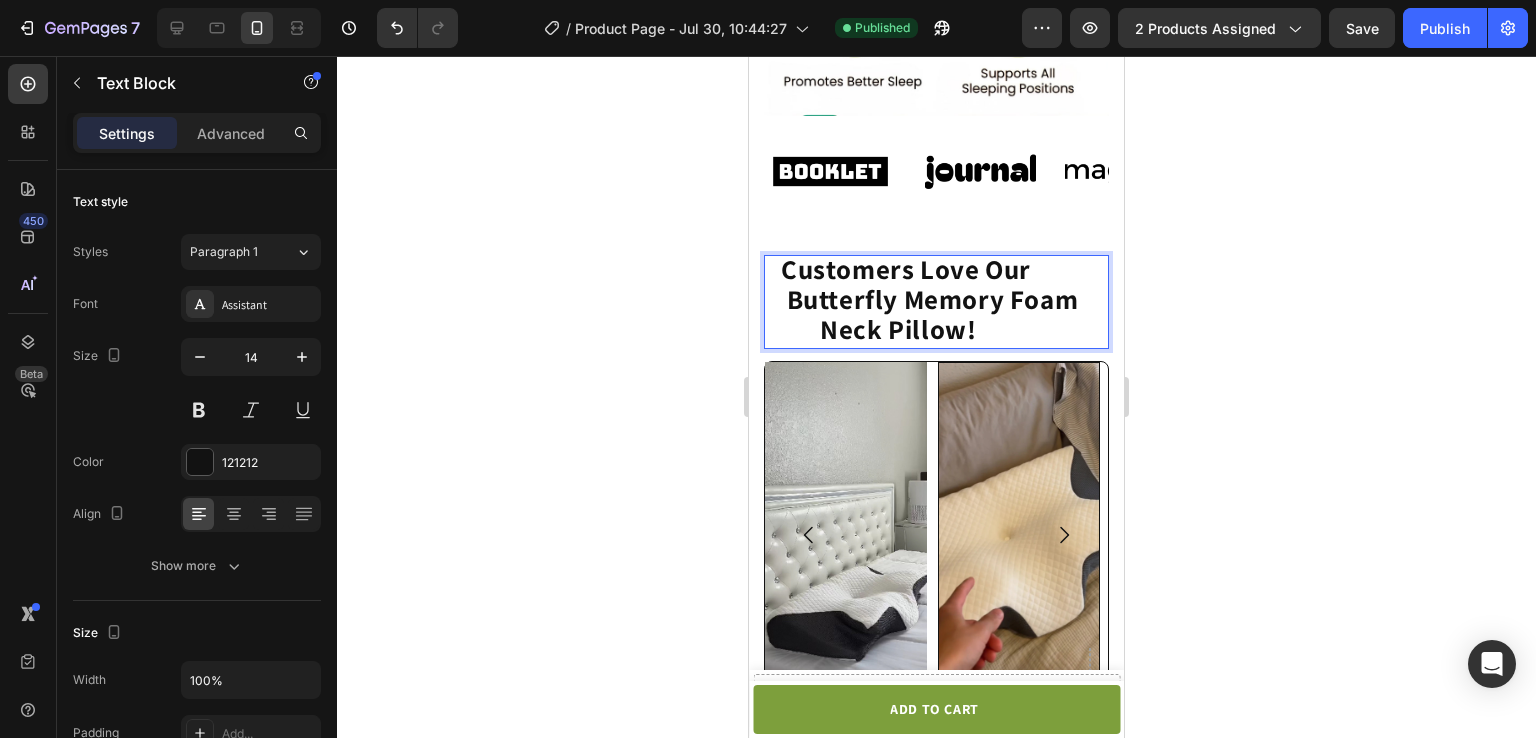 click on "Customers Love Our          Butterfly Memory Foam          Neck Pillow!" 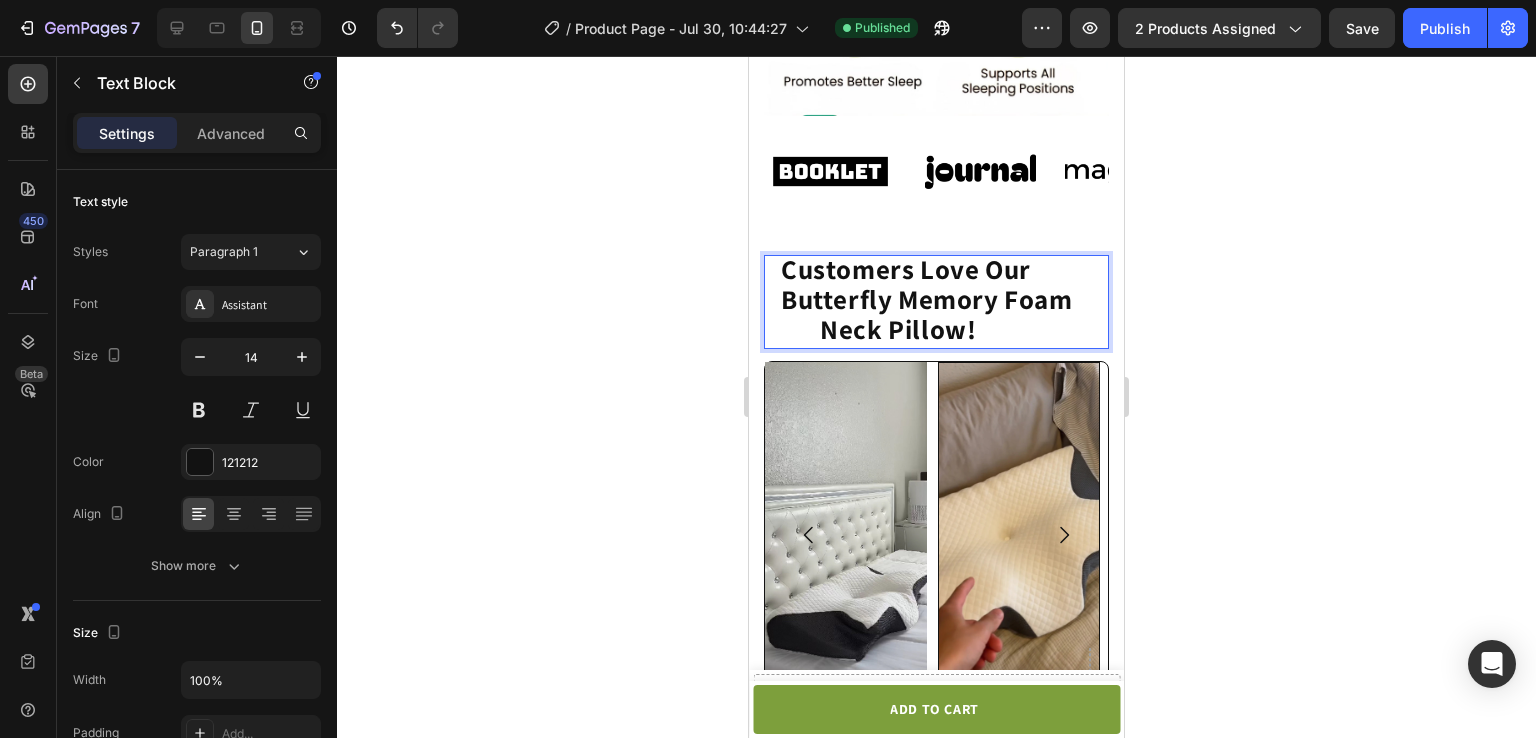 click on "Customers Love Our       Butterfly Memory Foam          Neck Pillow!" 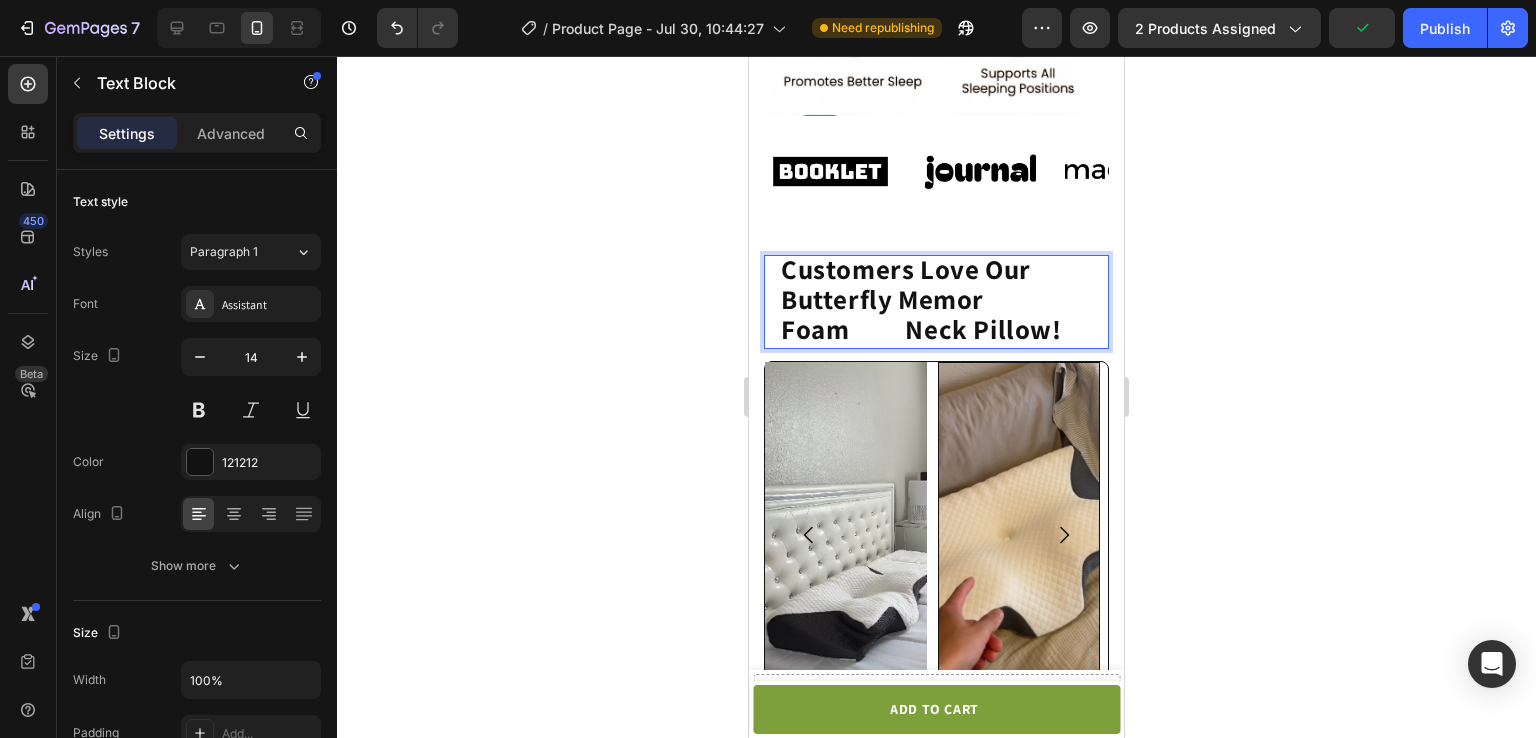 click on "Foam          Neck Pillow!" 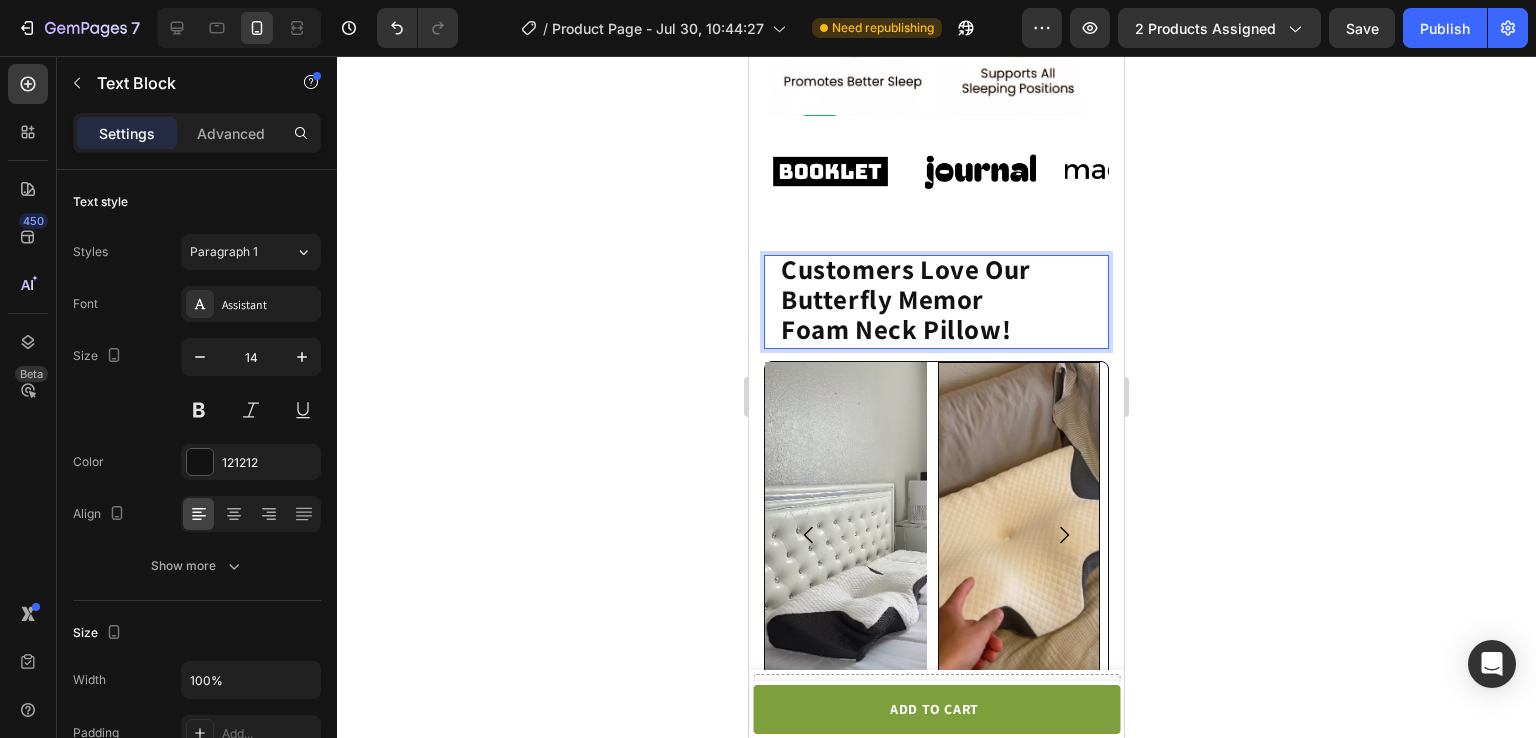click on "Customers Love Our       Butterfly Memor  Foam Neck Pillow! Text Block   12" 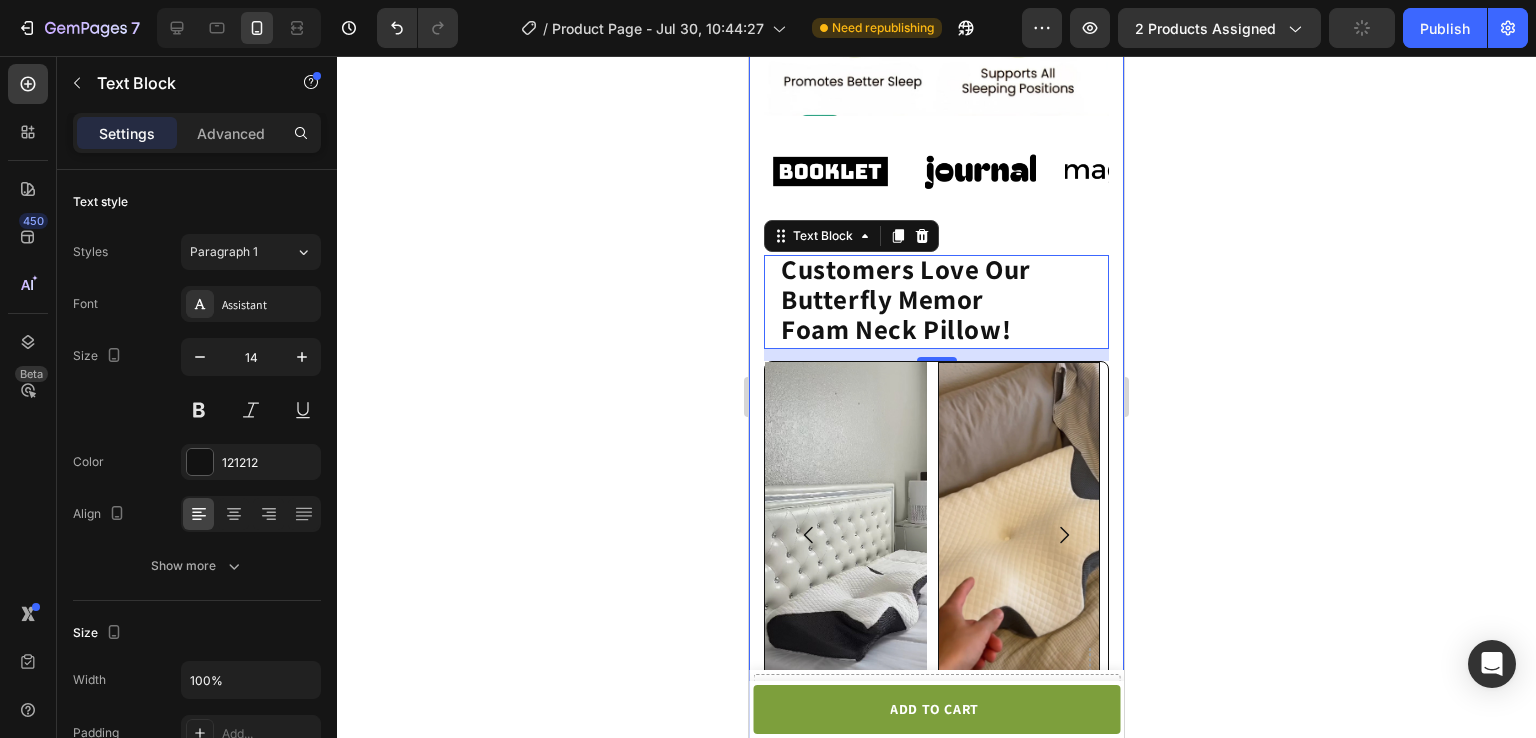 click 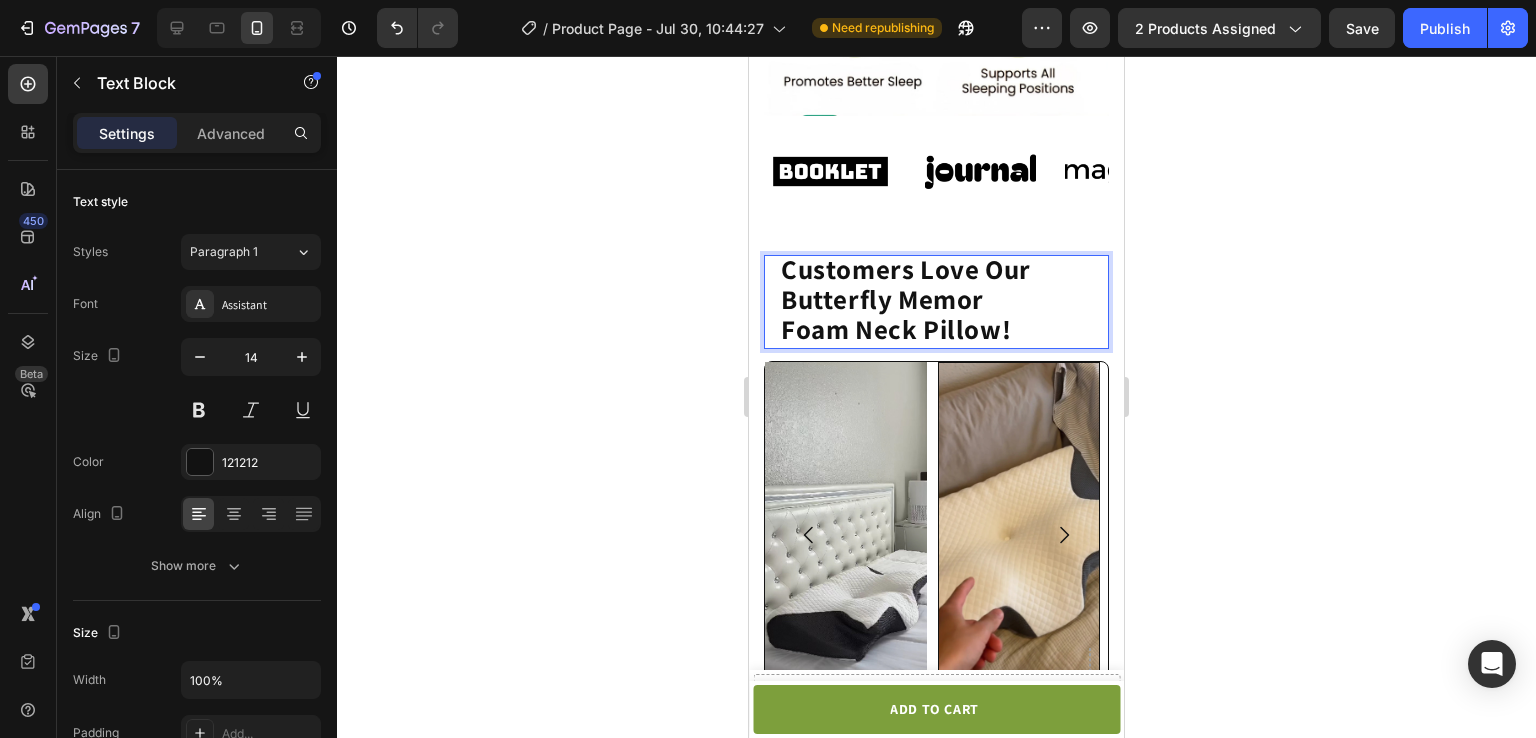 click on "Customers Love Our       Butterfly Memor" 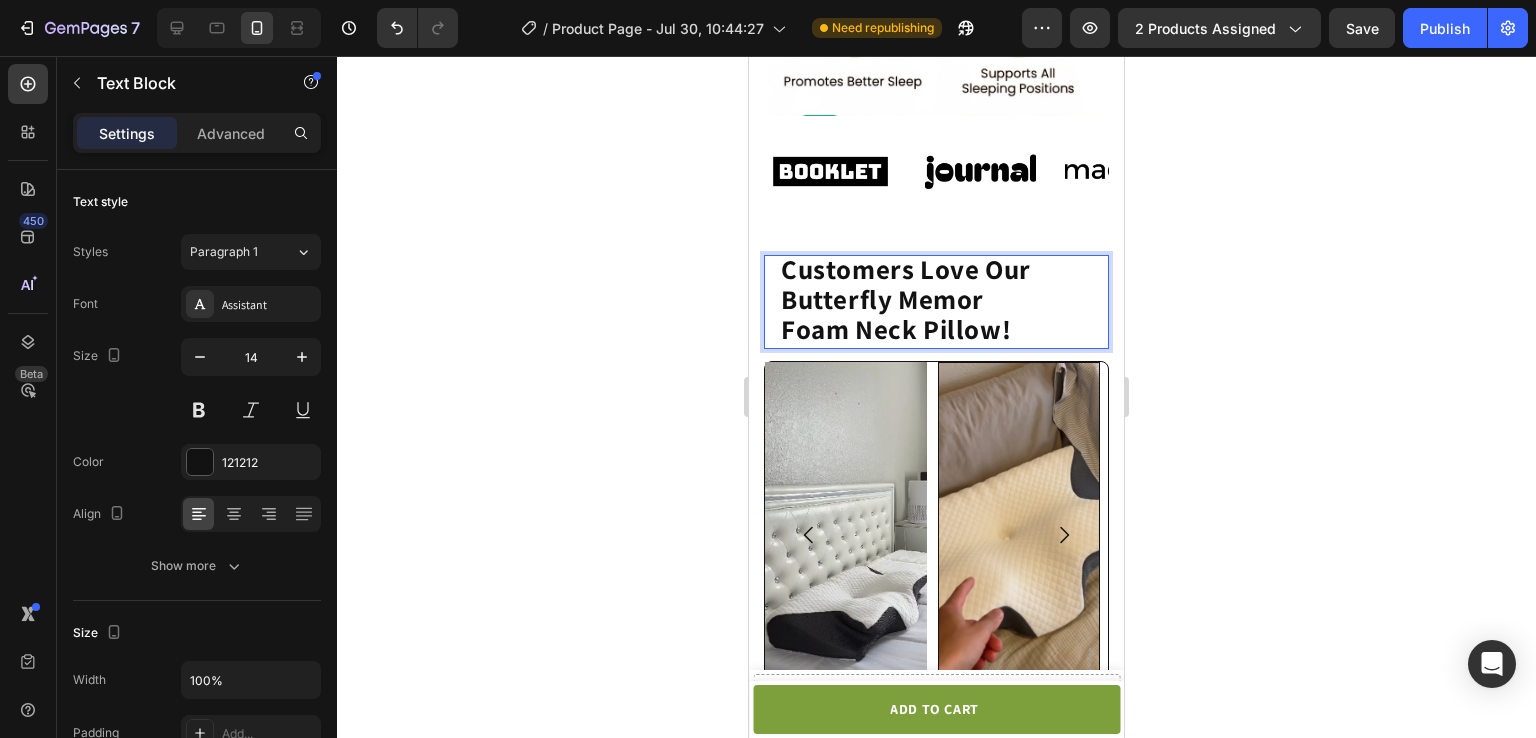 click on "Customers Love Our       Butterfly Memor" 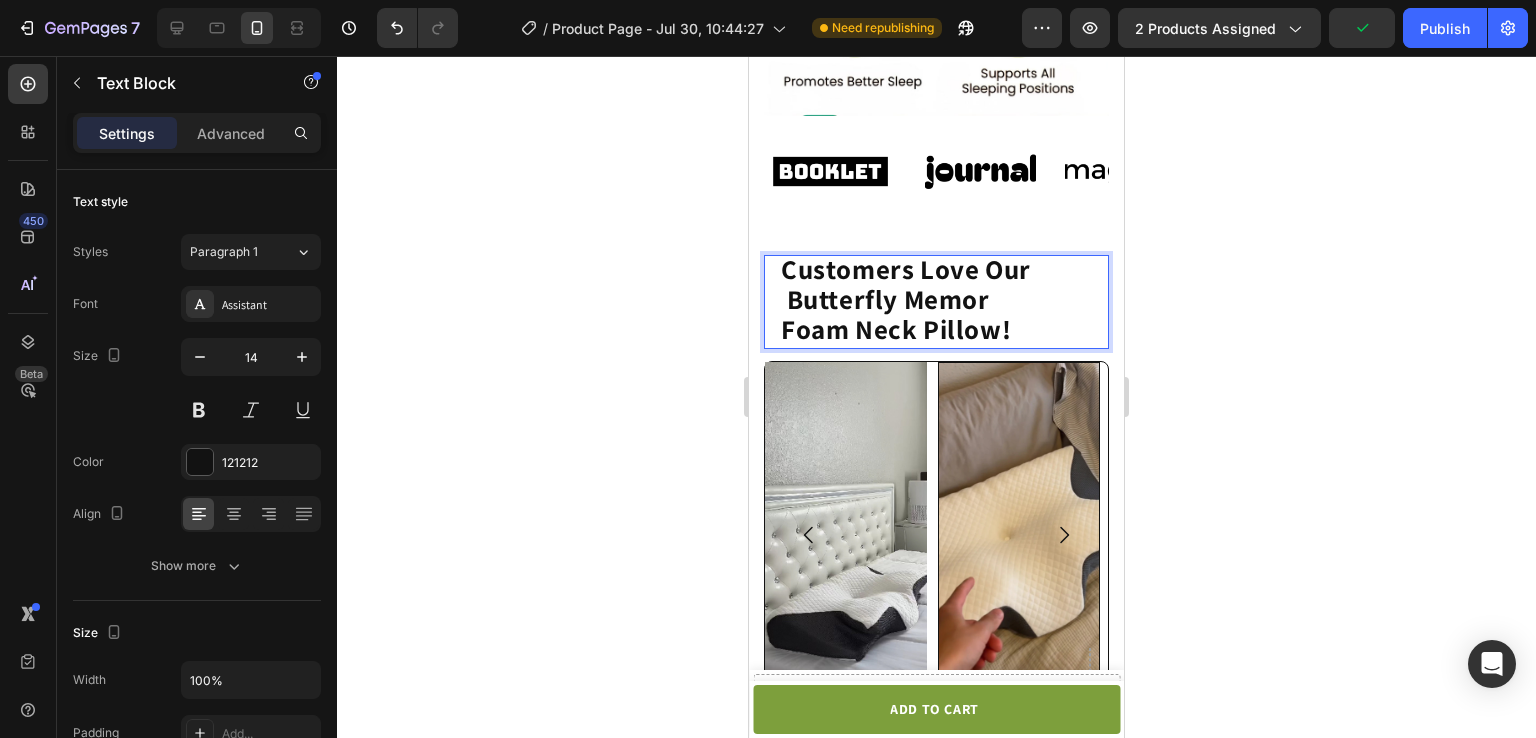 click on "Customers Love Our            Butterfly Memor" 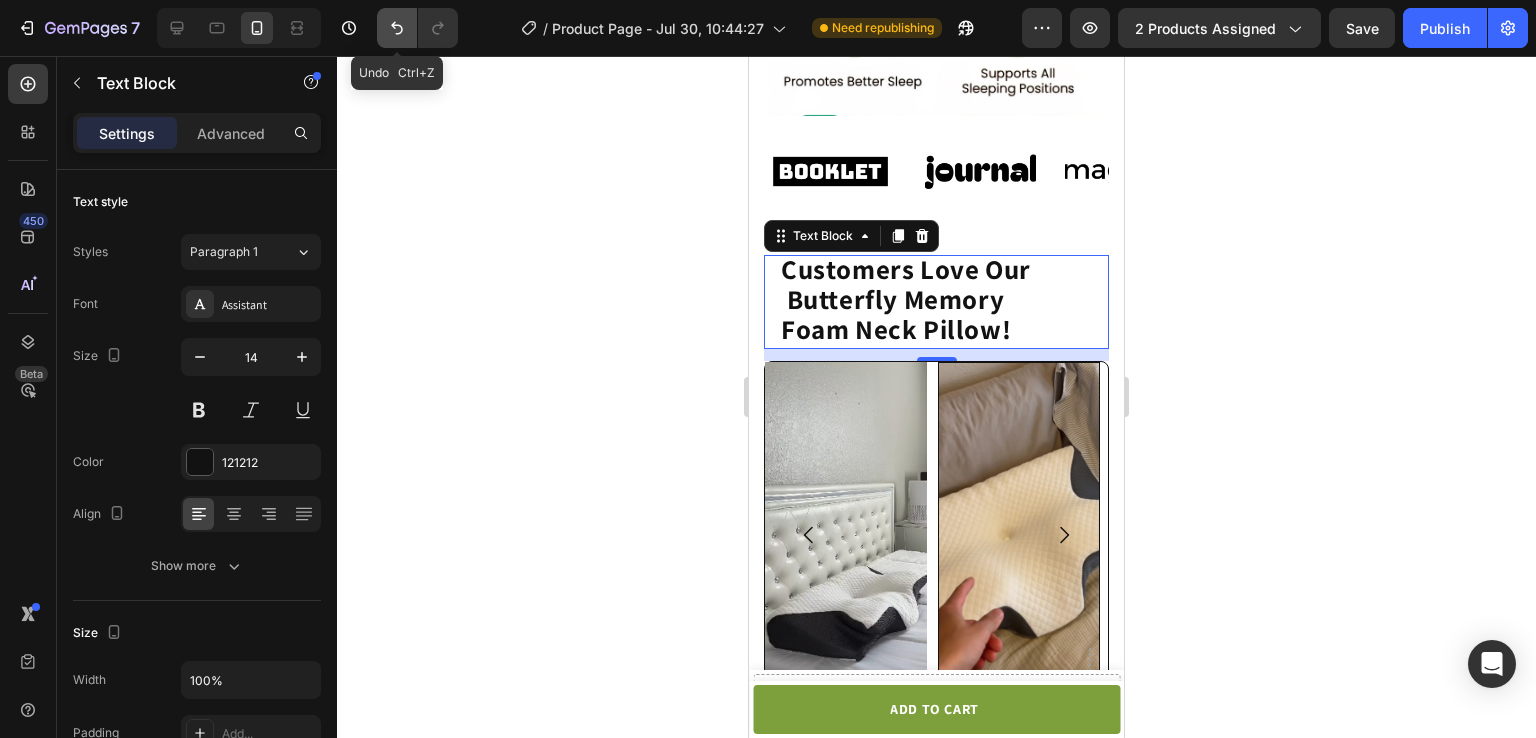 click 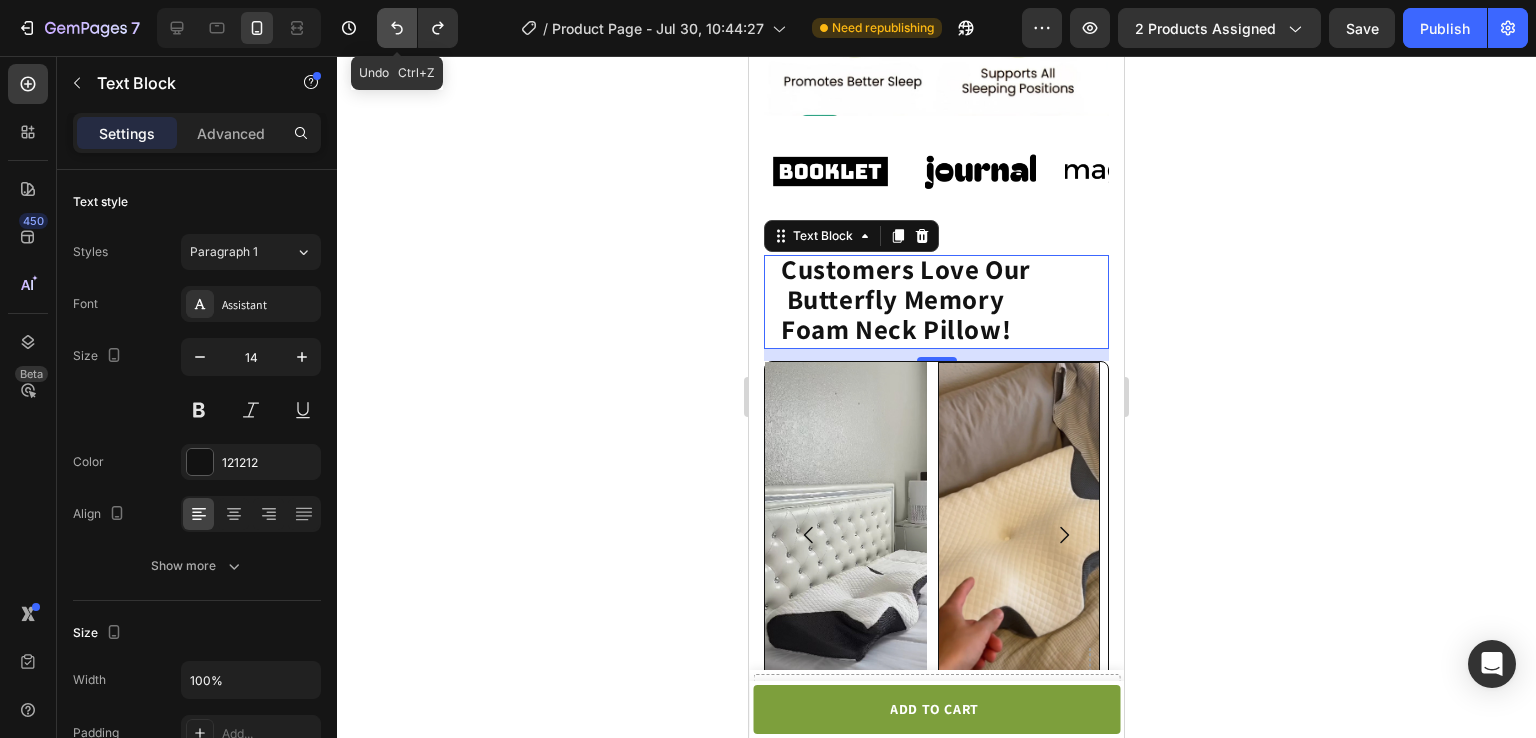 click 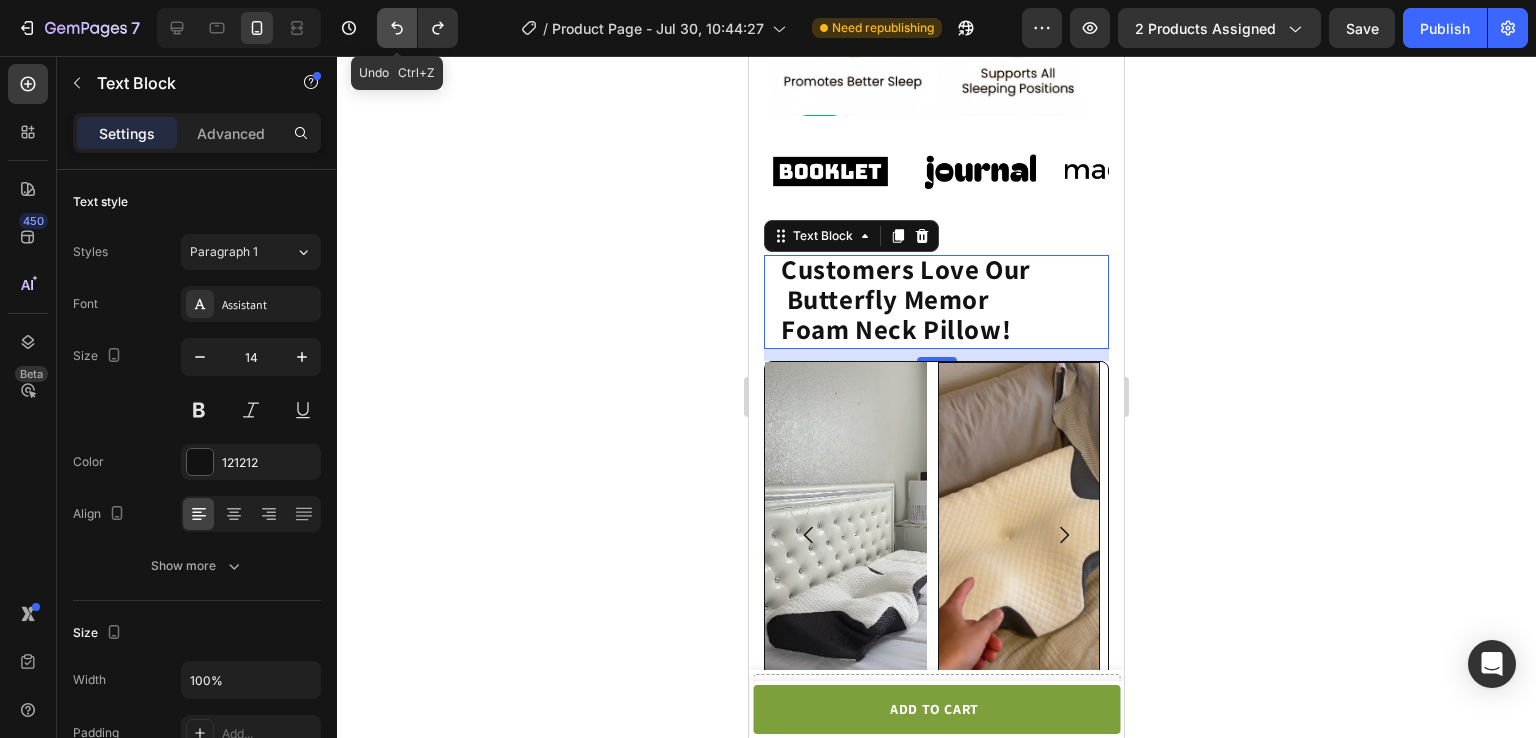 click 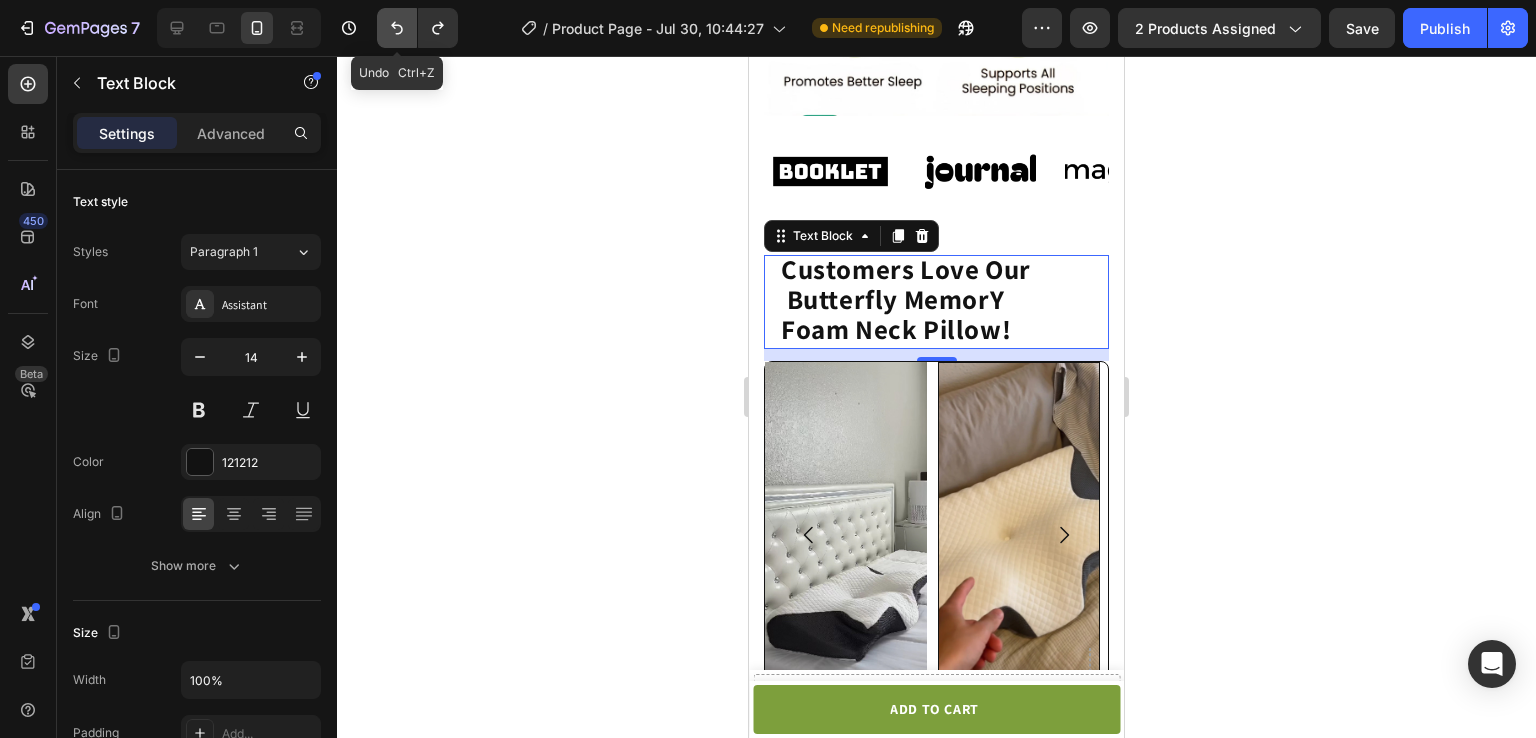 click 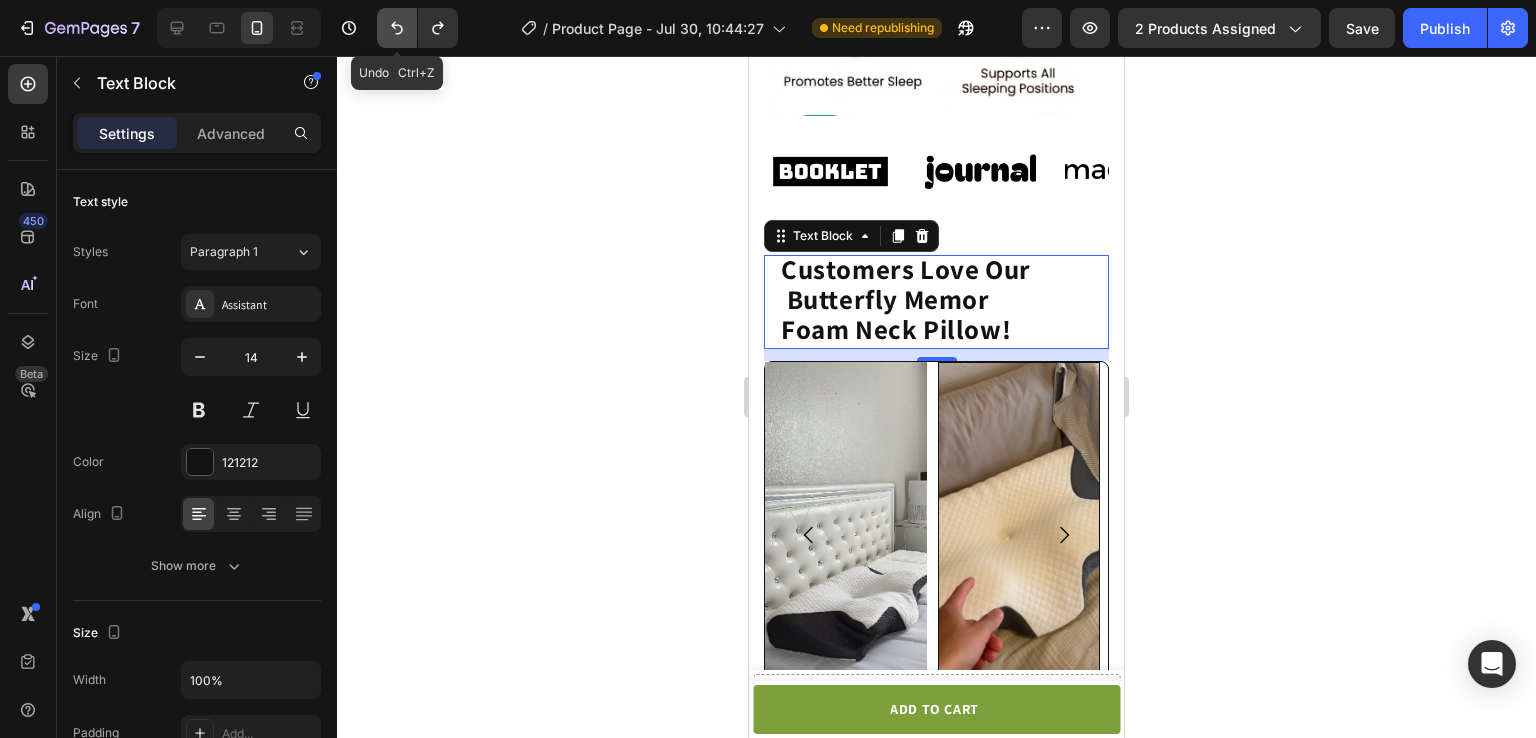 click 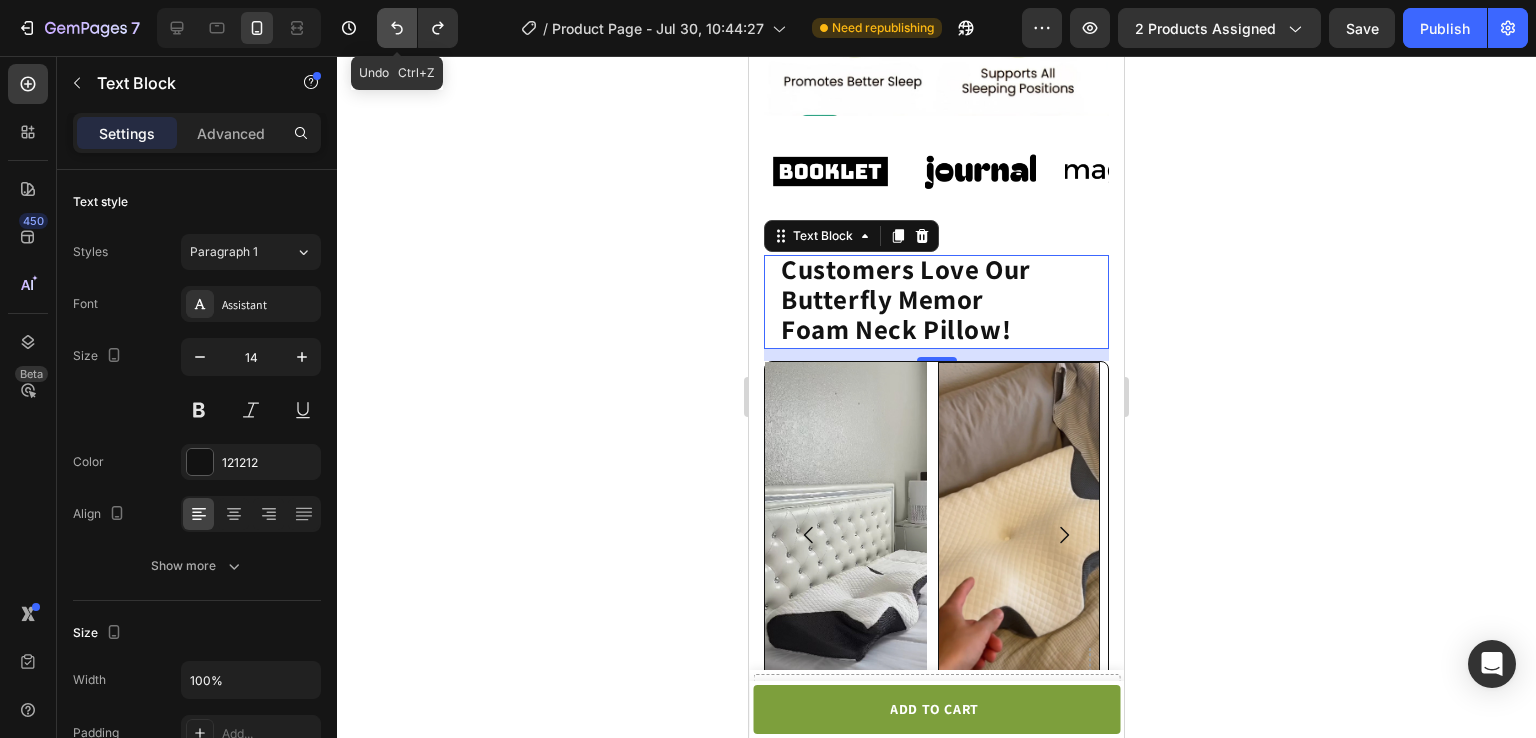click 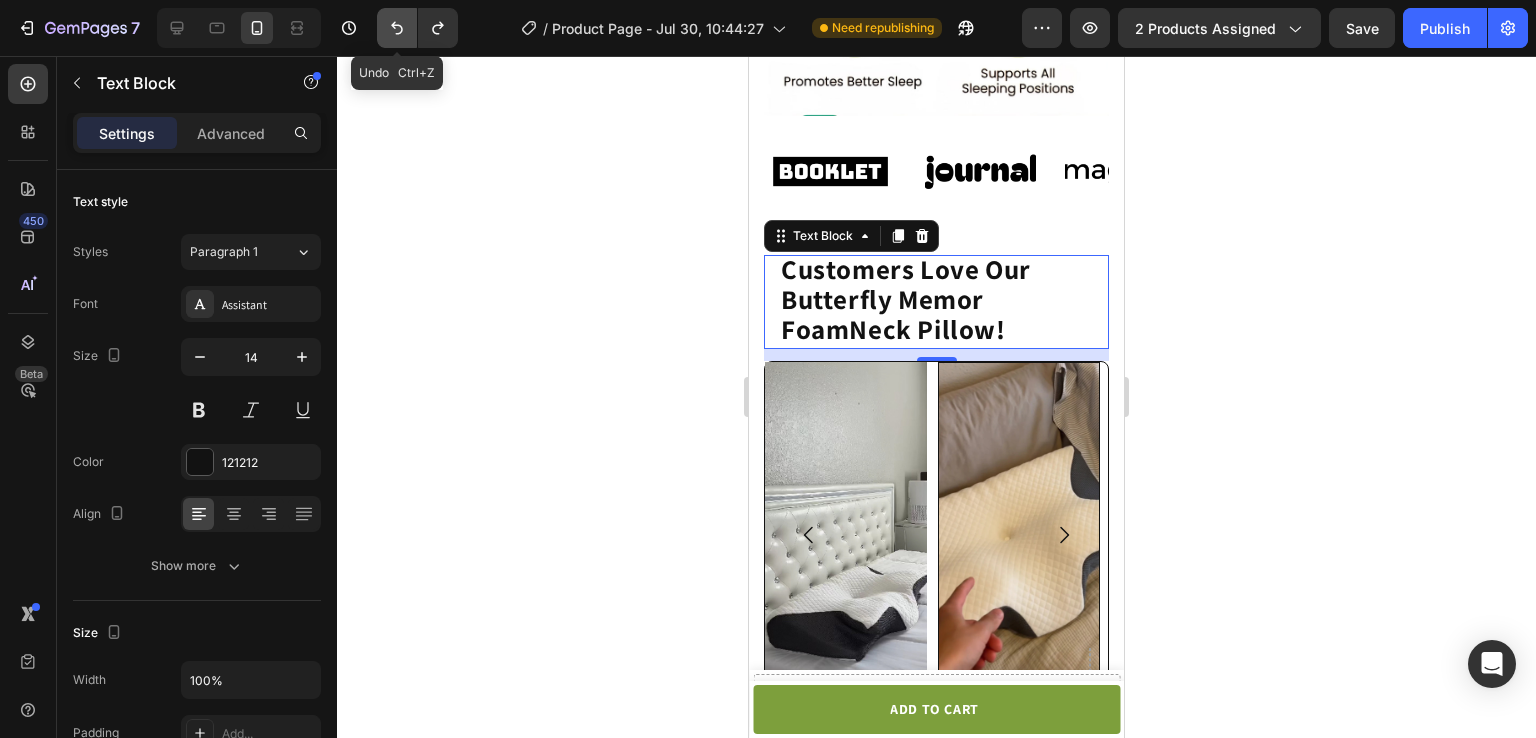 click 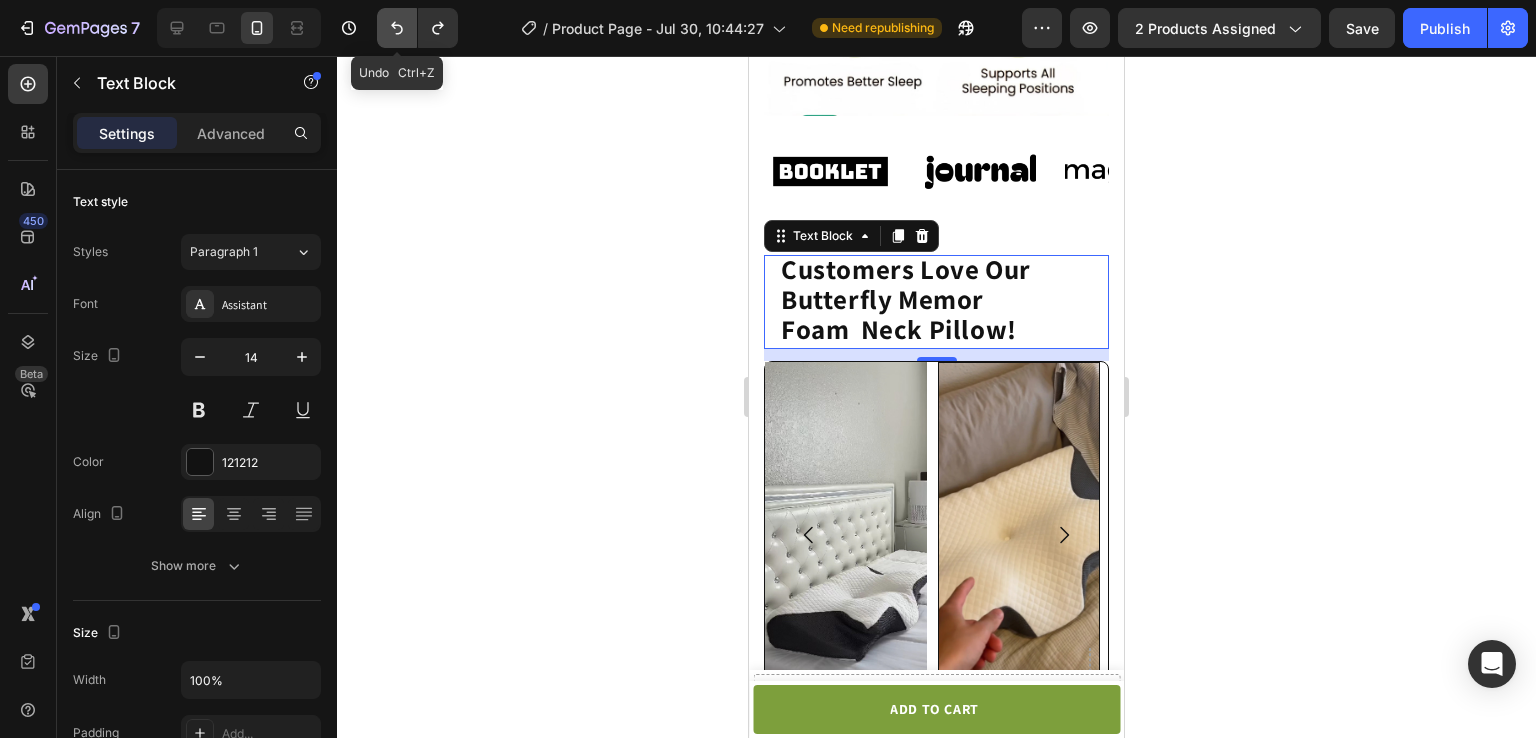 click 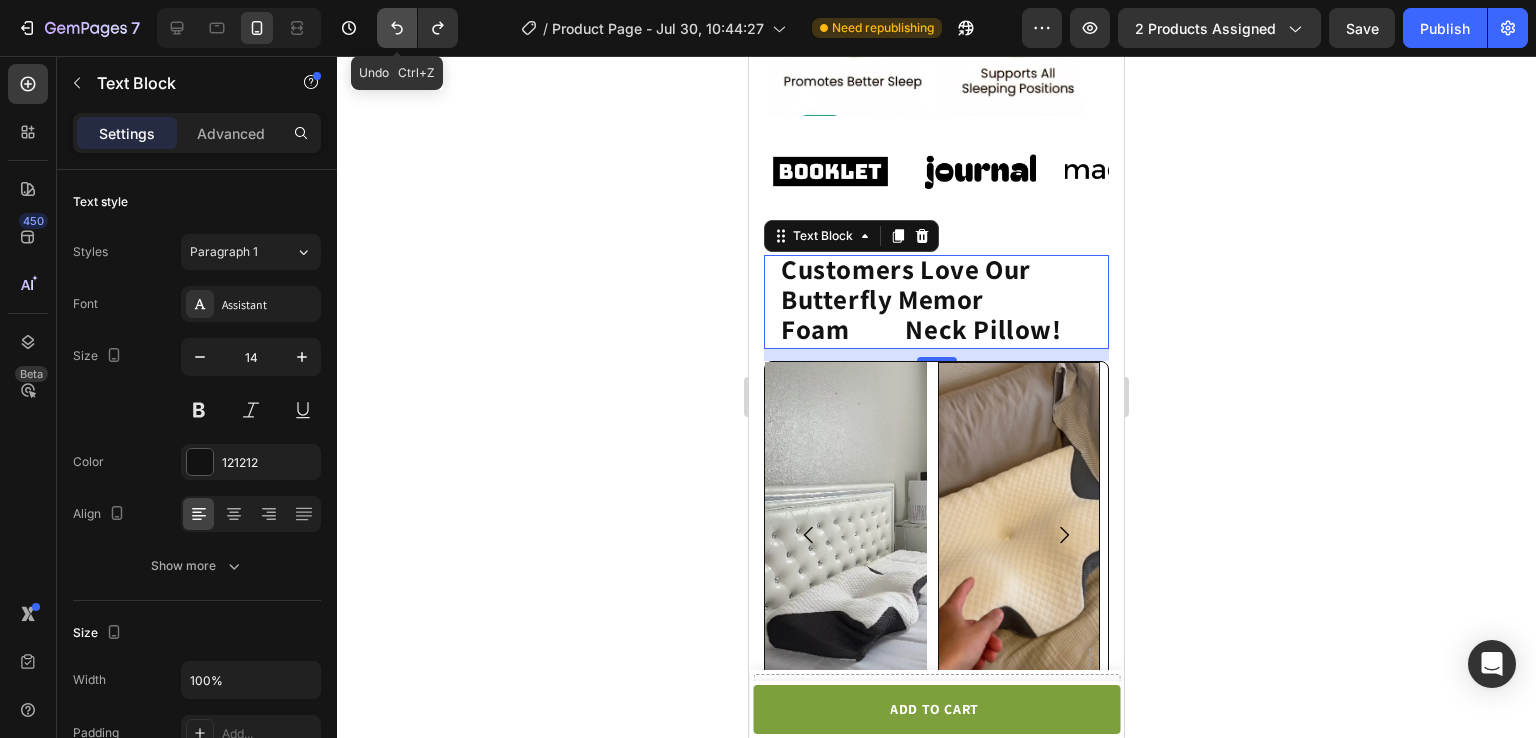 click 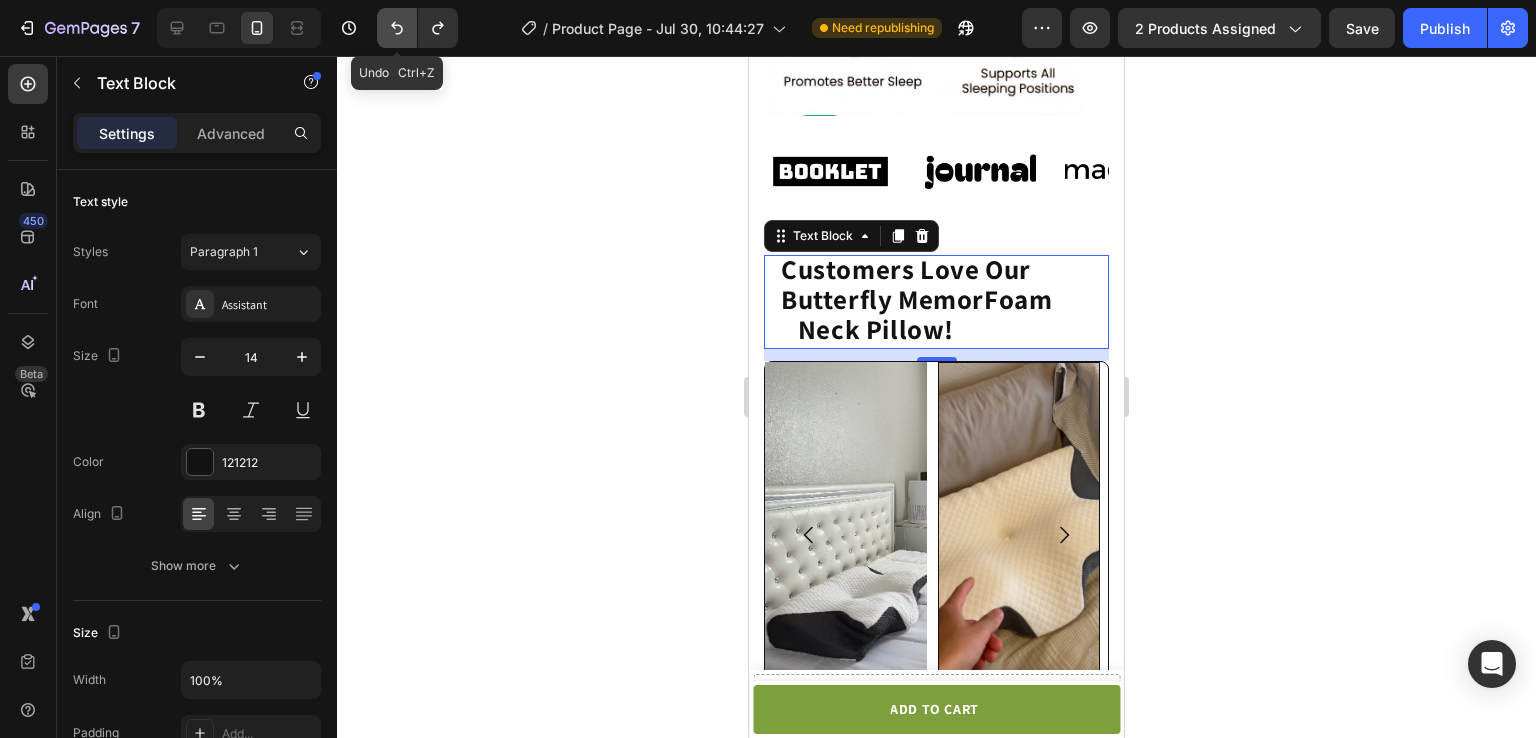 click 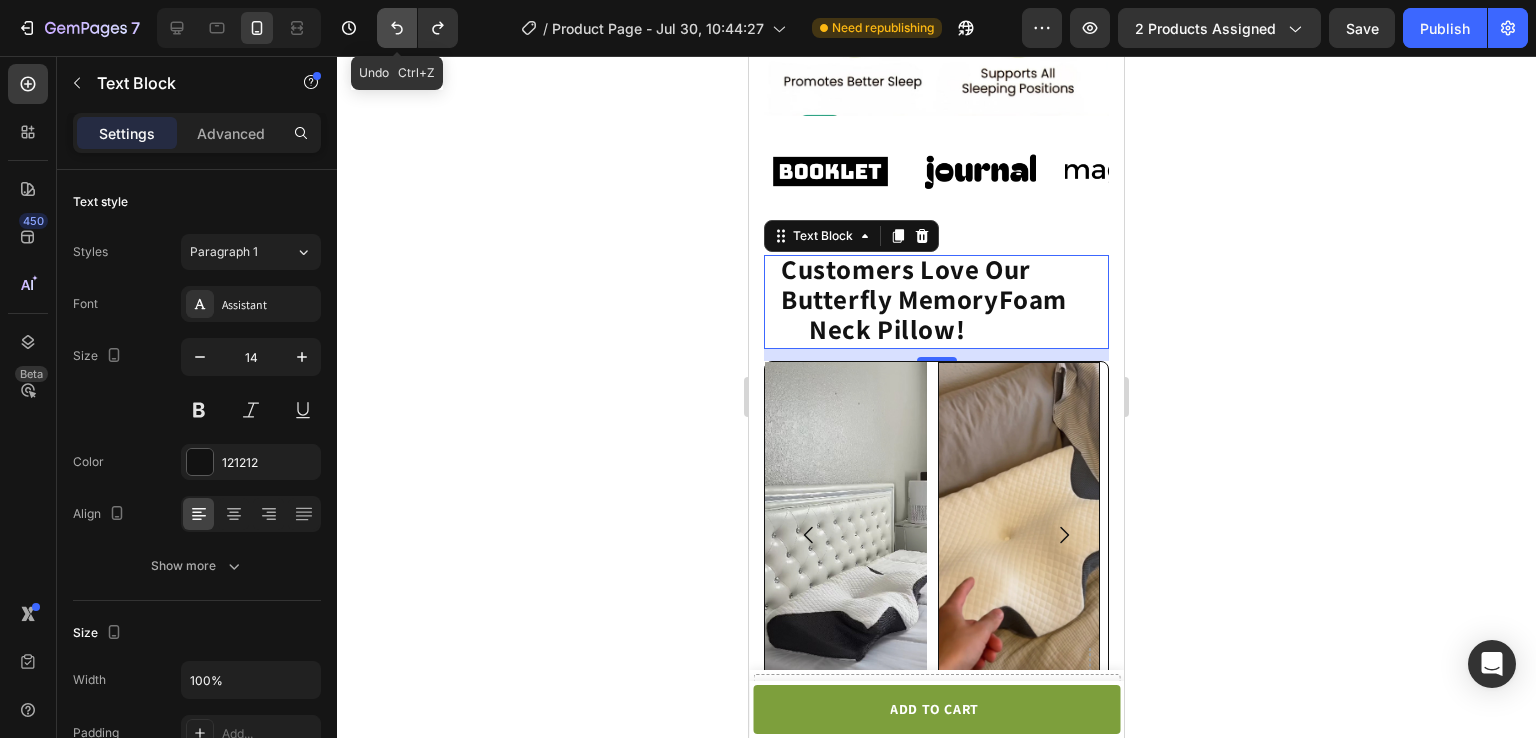 click 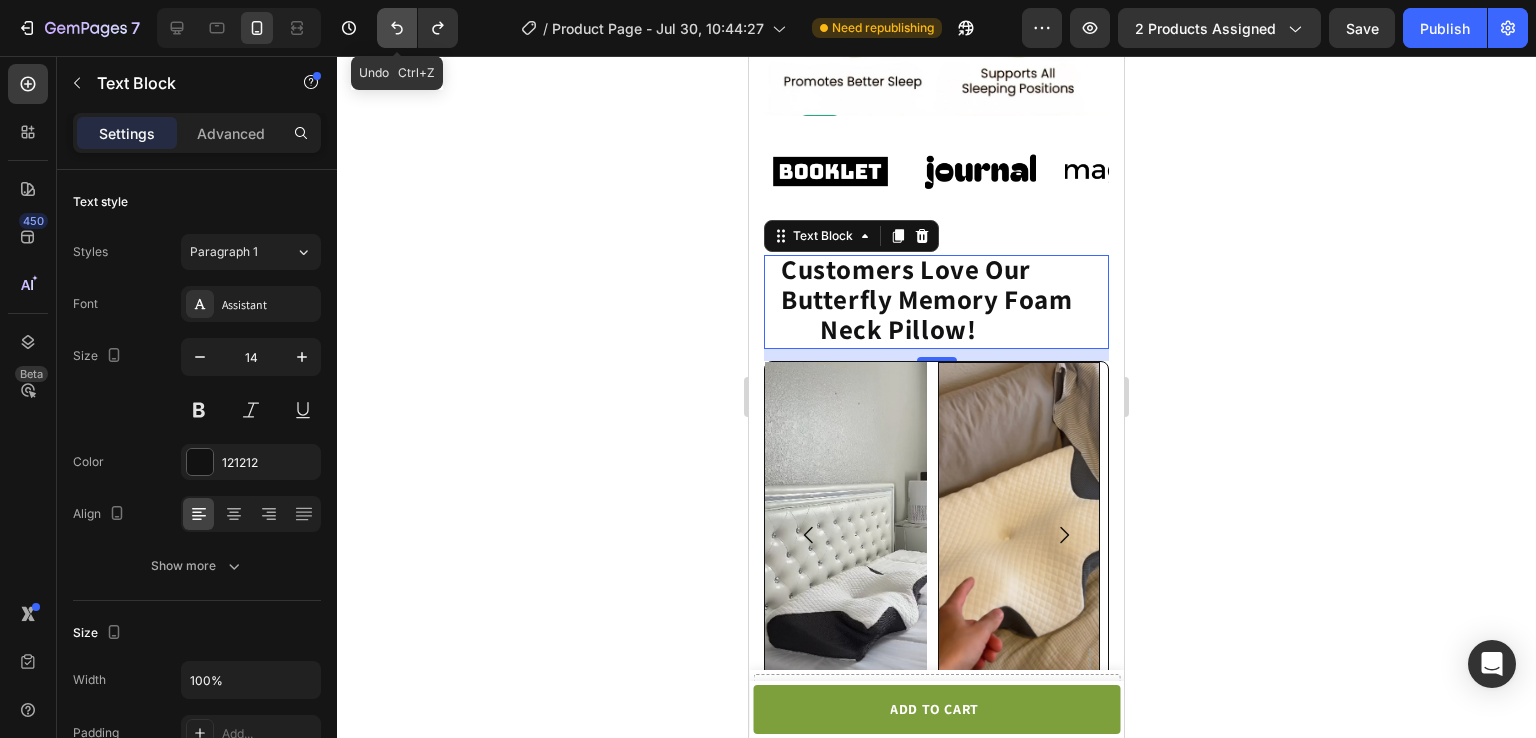 click 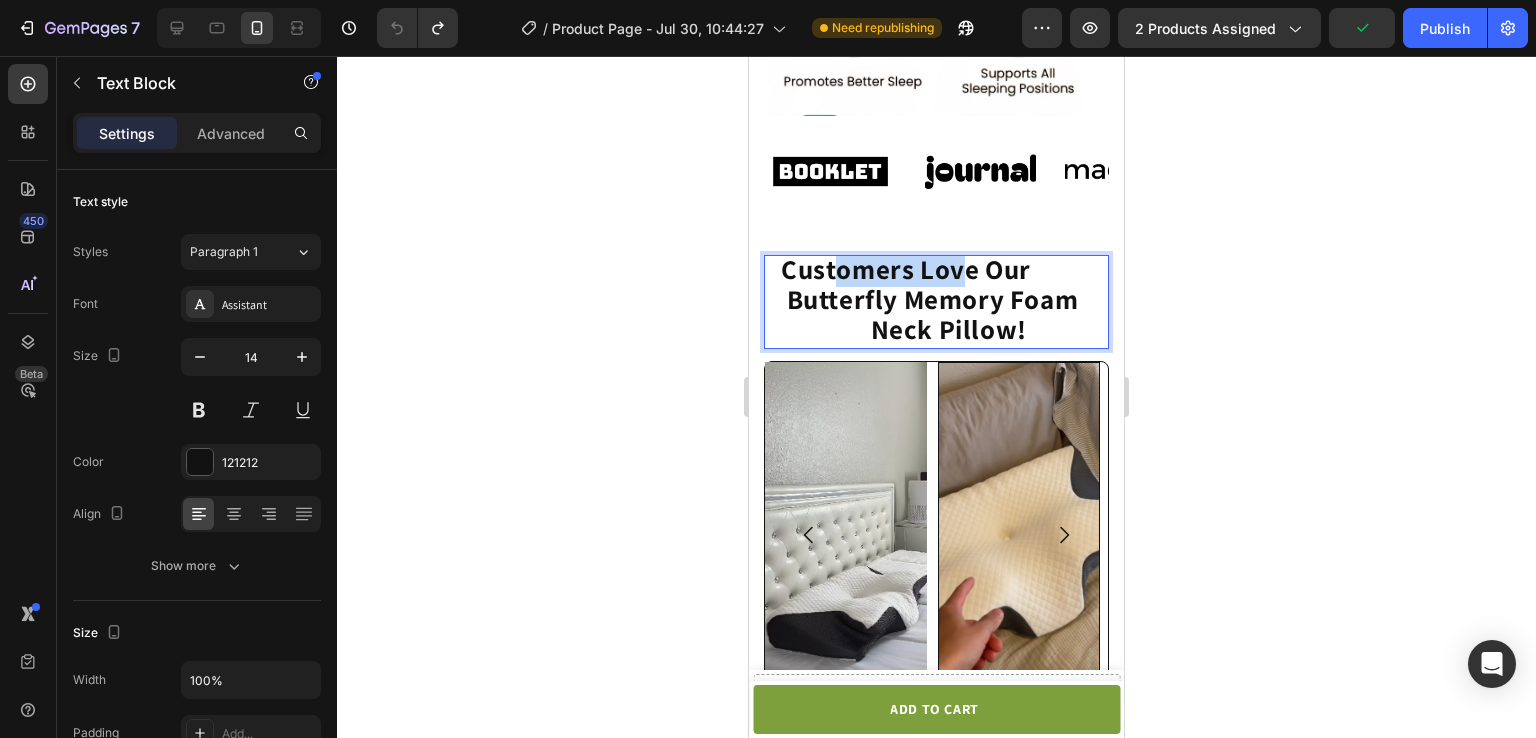 click on "Customers Love Our          Butterfly Memory Foam                   Neck Pillow!" 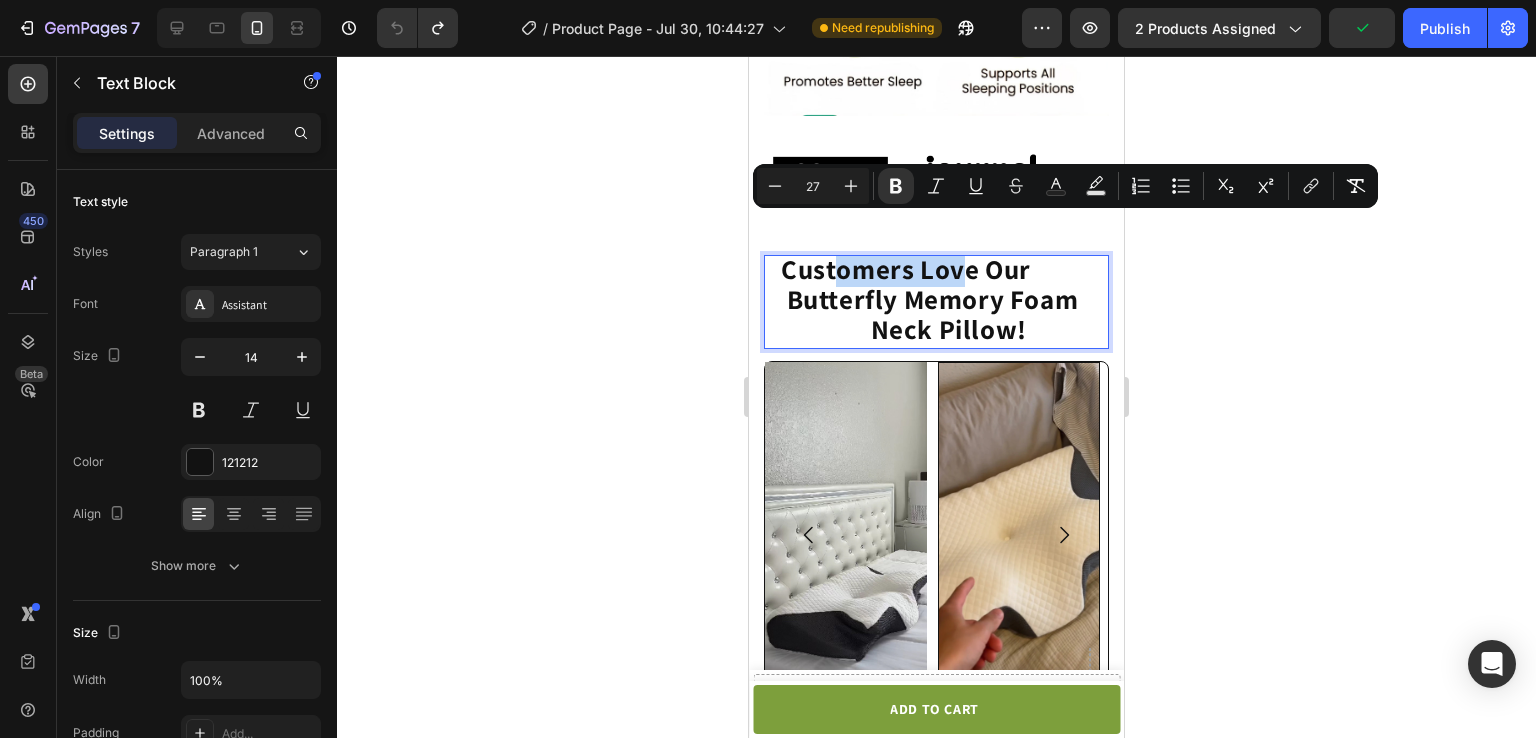 click on "Customers Love Our          Butterfly Memory Foam                   Neck Pillow!" 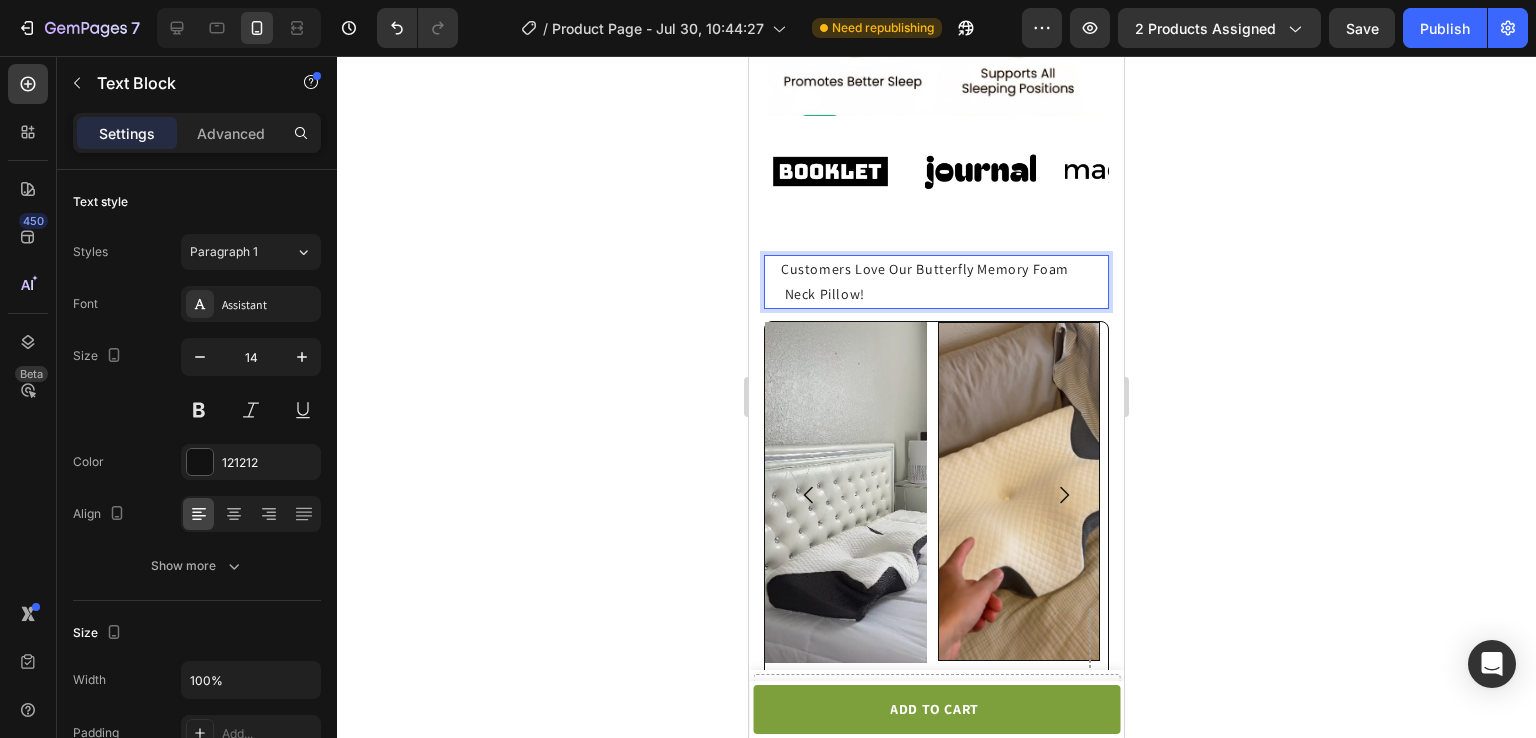 click on "Customers Love Our Butterfly Memory Foam  Neck Pillow!" 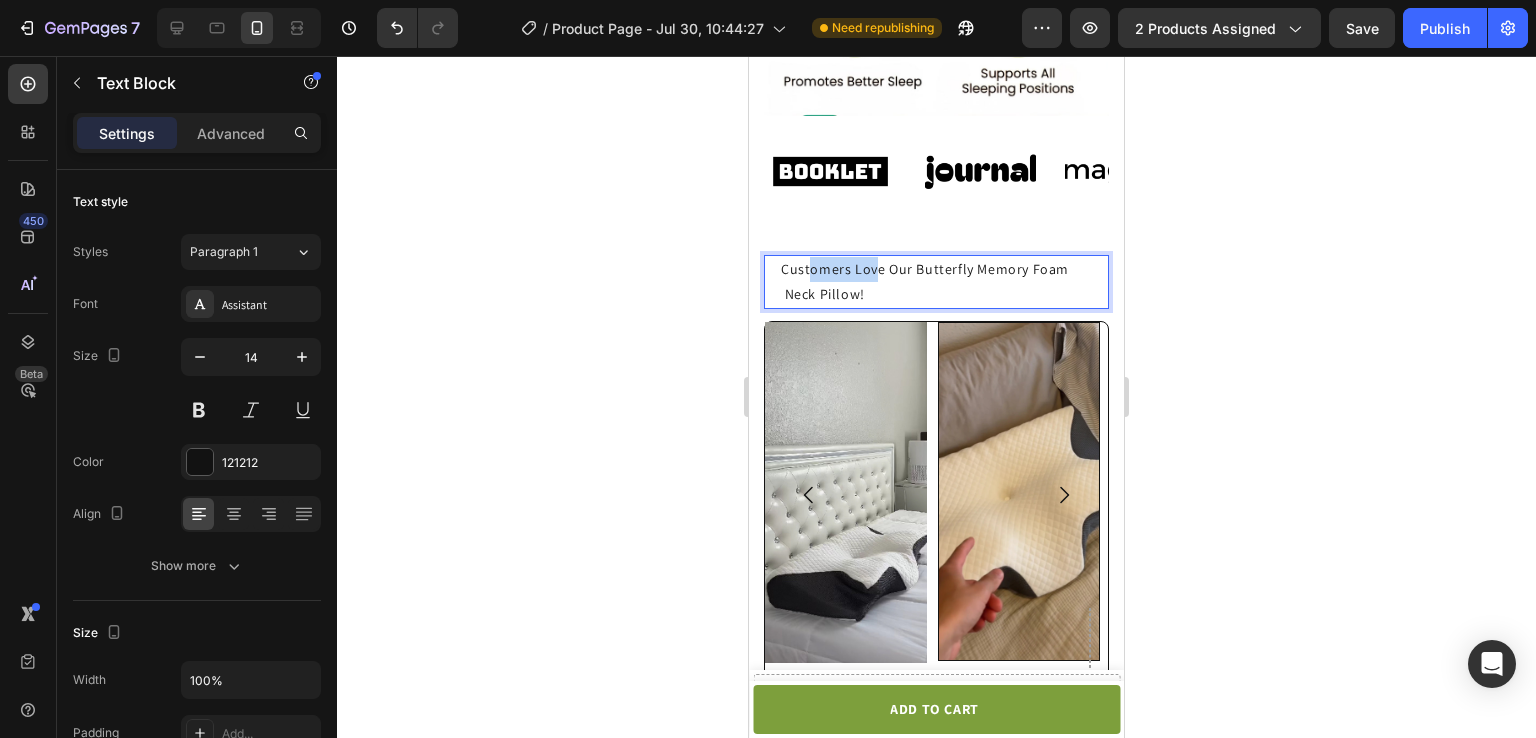 click on "Customers Love Our Butterfly Memory Foam  Neck Pillow!" 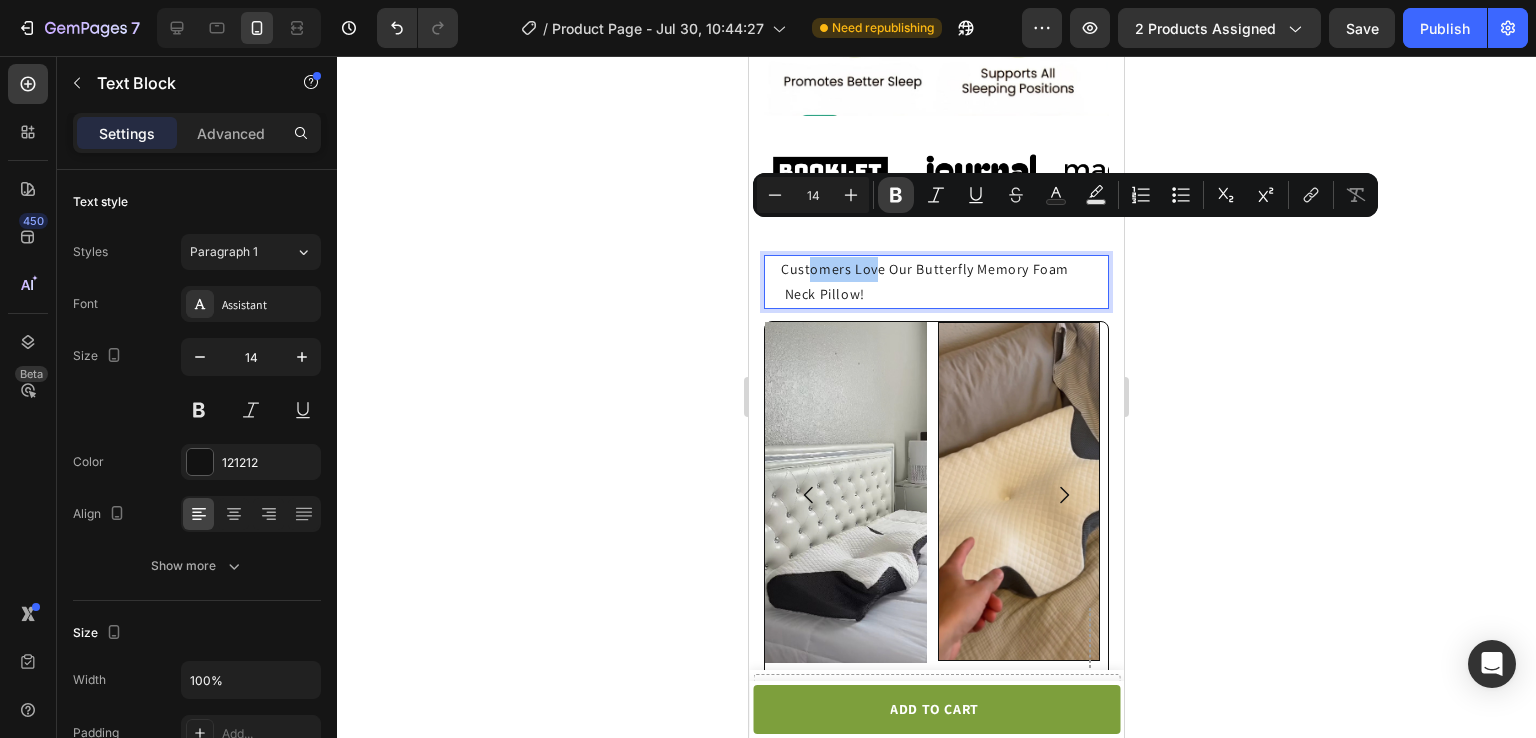 click 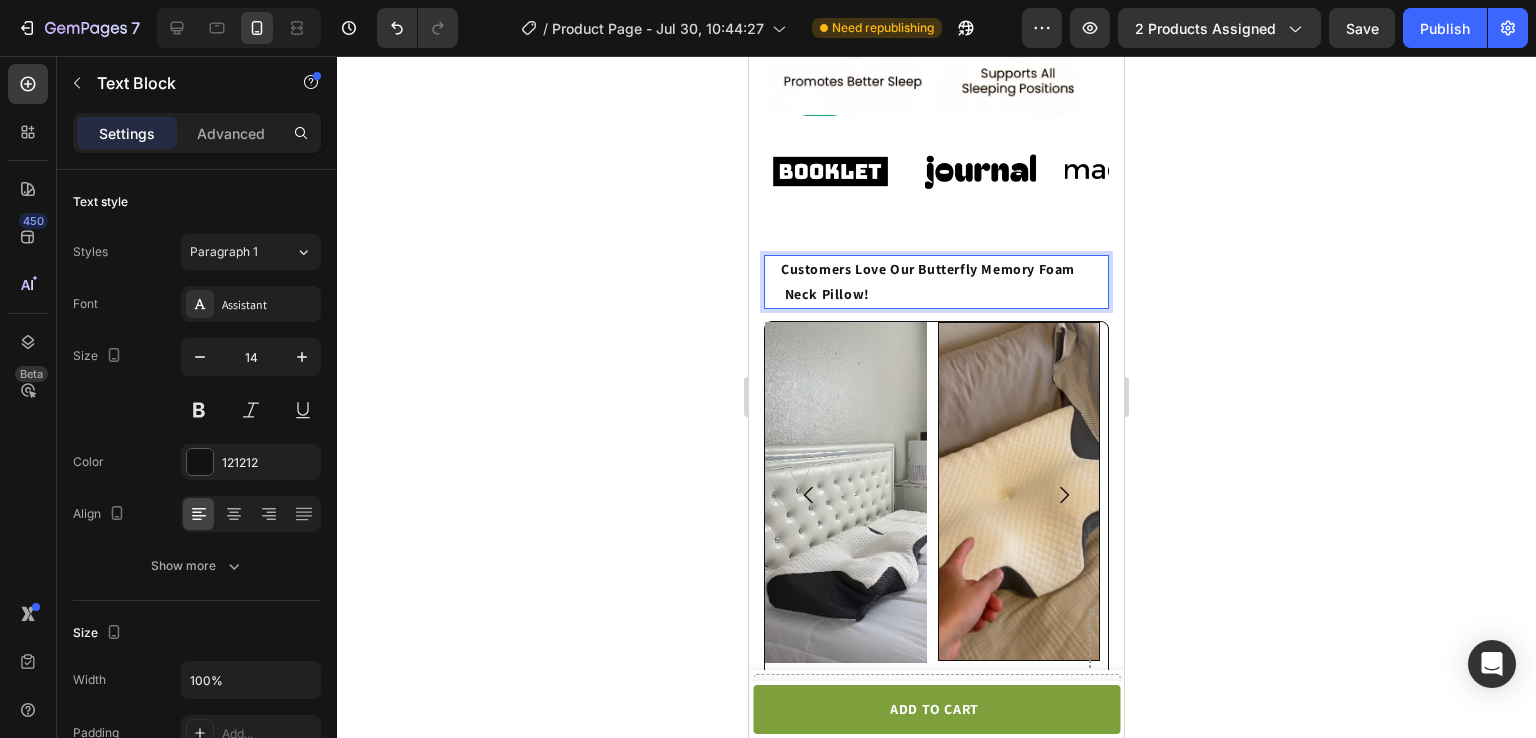 click on "Customers Love Our Butterfly Memory Foam  Neck Pillow!" 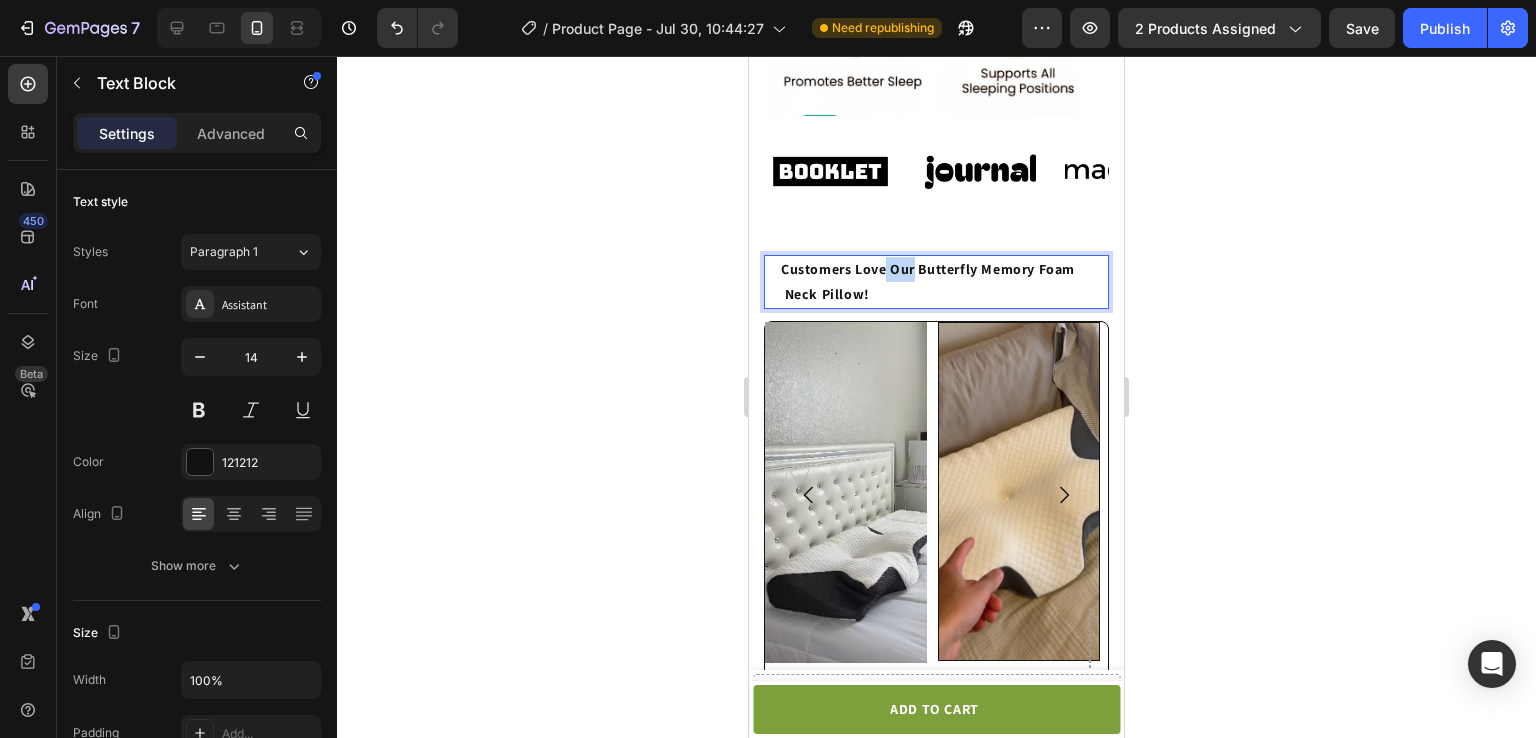 click on "Customers Love Our Butterfly Memory Foam  Neck Pillow!" 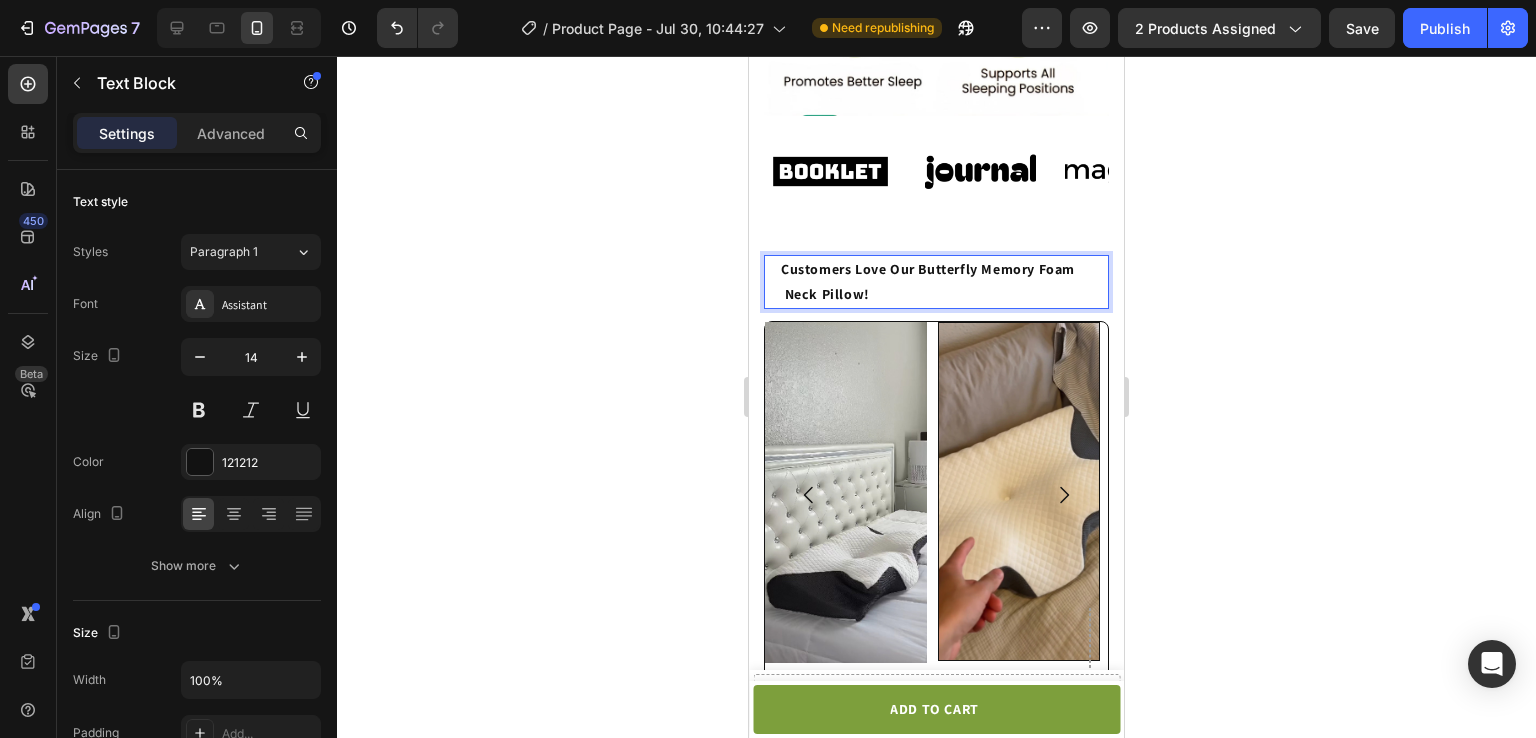 click on "Customers Love Our Butterfly Memory Foam  Neck Pillow!" 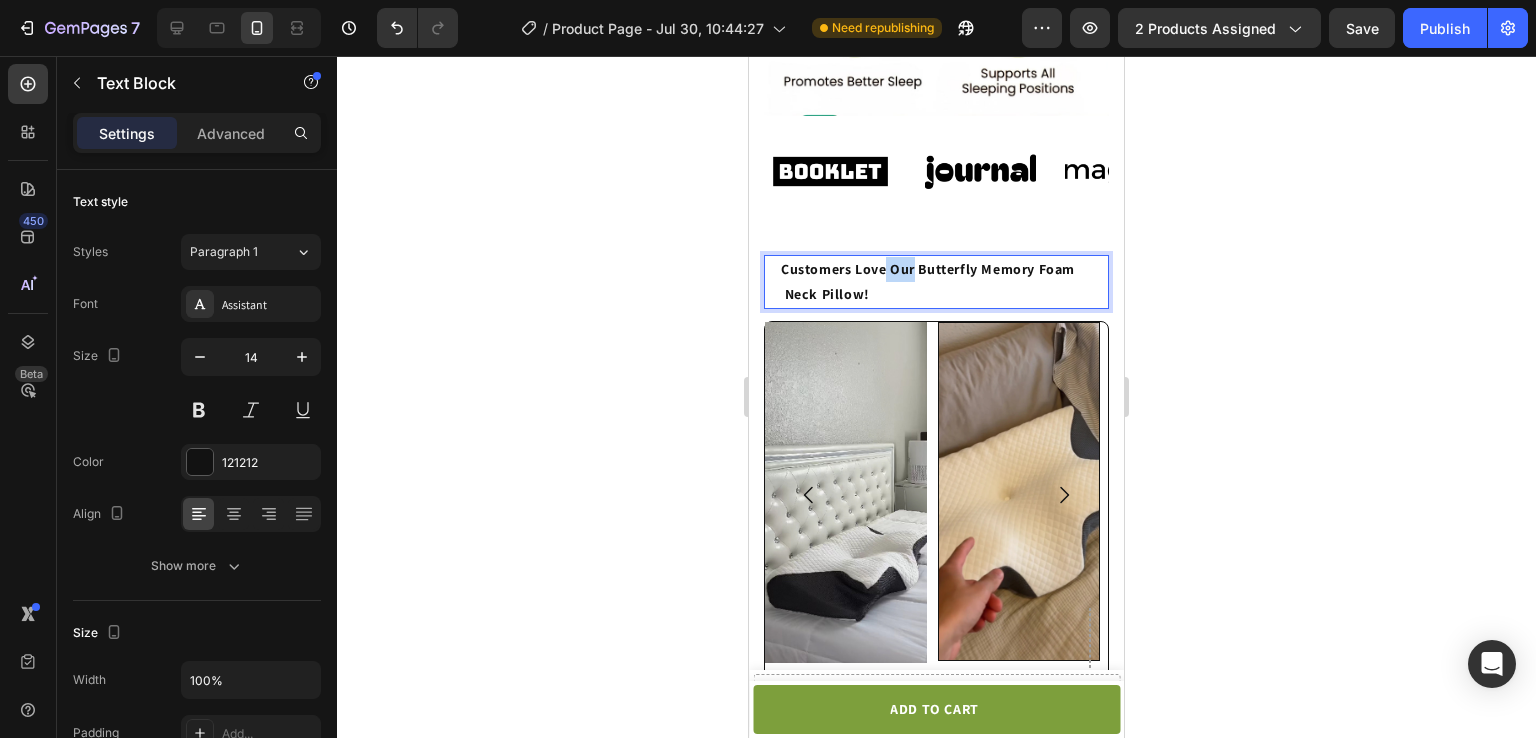 click on "Customers Love Our Butterfly Memory Foam  Neck Pillow!" 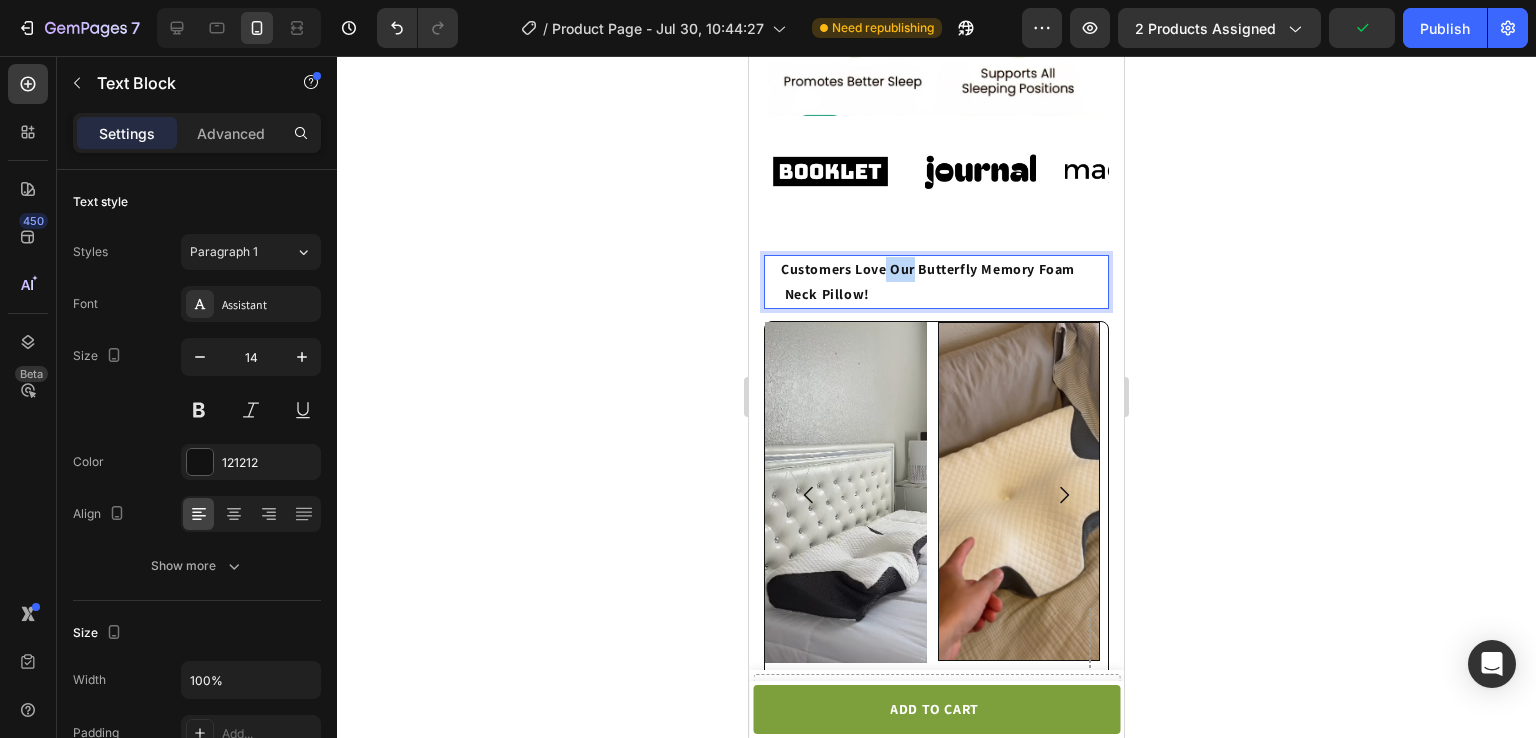 click on "Customers Love Our Butterfly Memory Foam  Neck Pillow!" 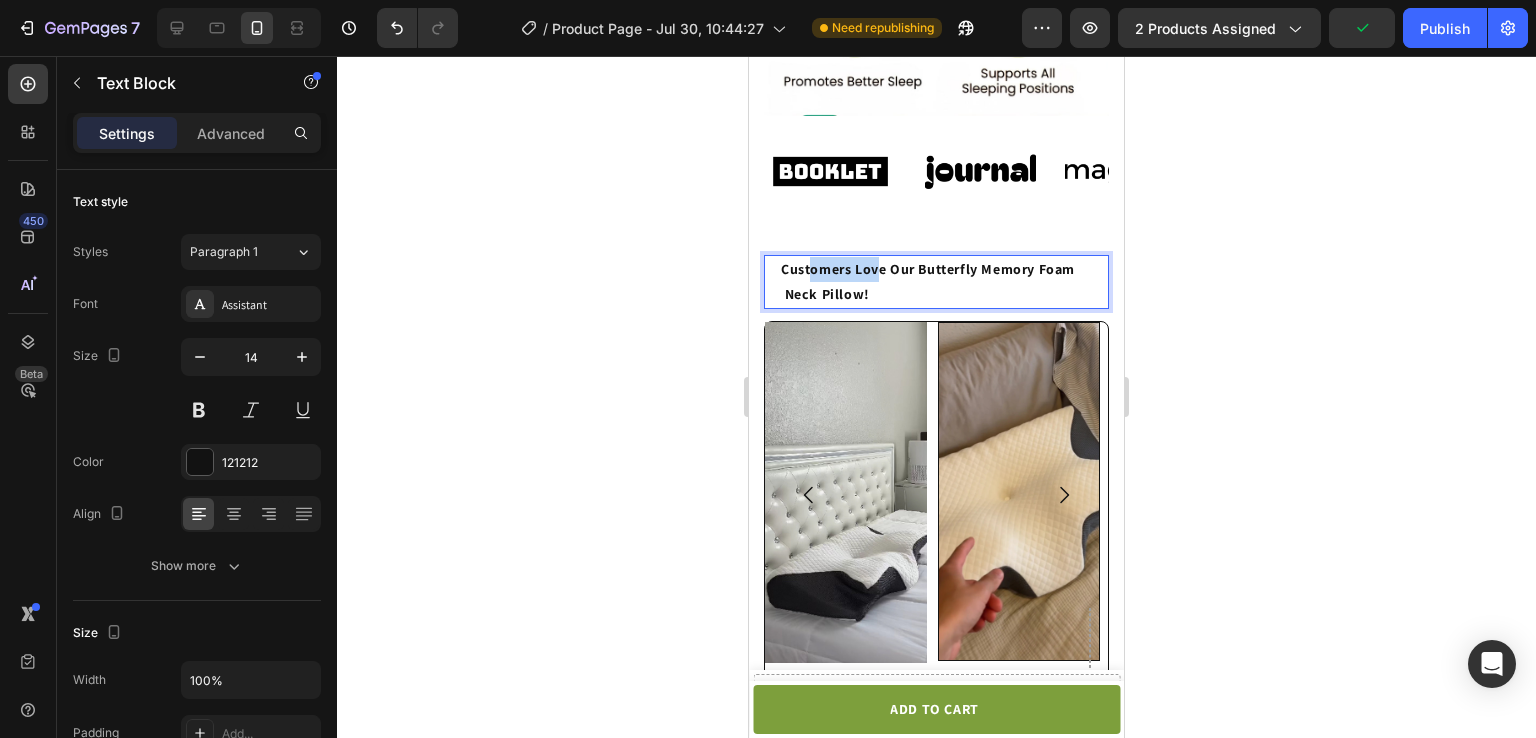 click on "Customers Love Our Butterfly Memory Foam  Neck Pillow!" 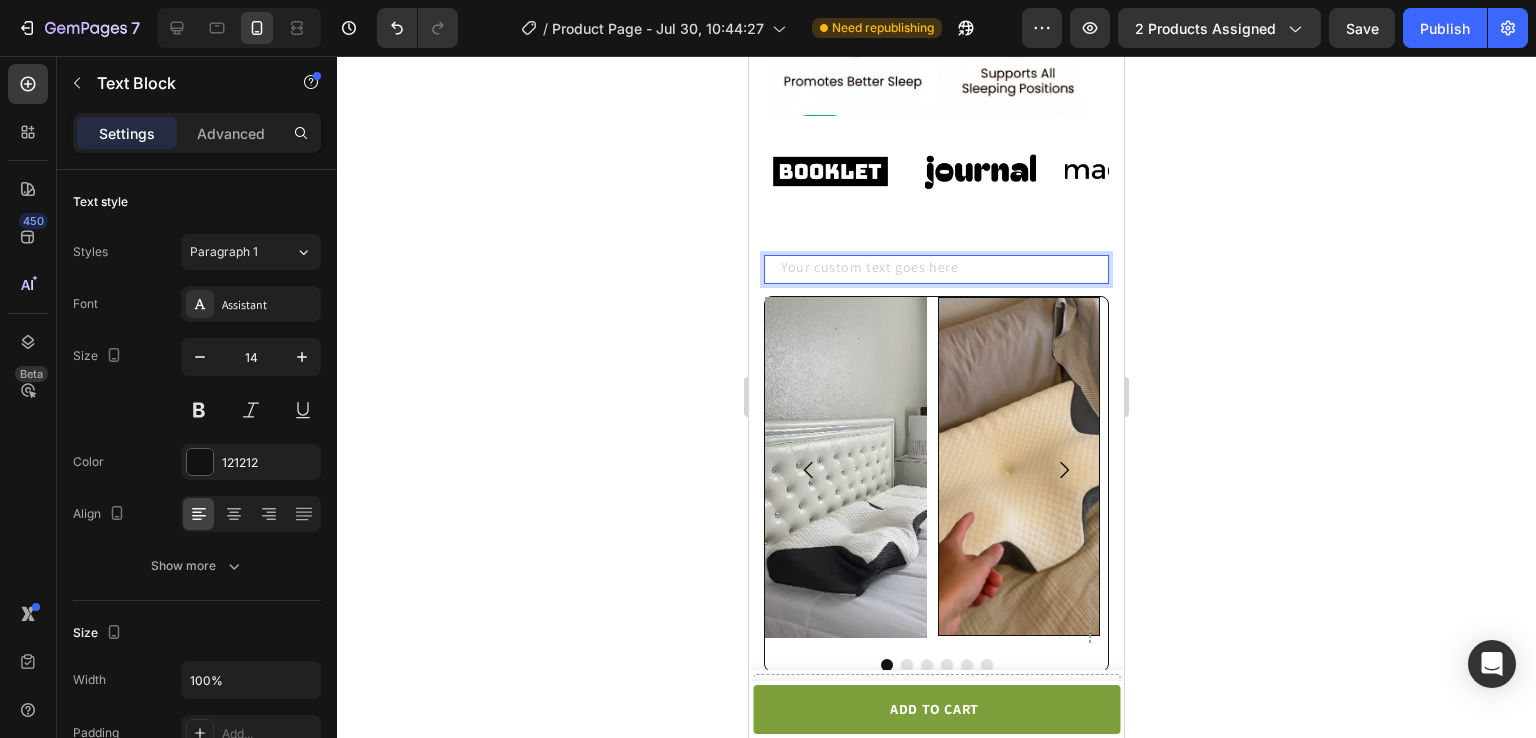 click 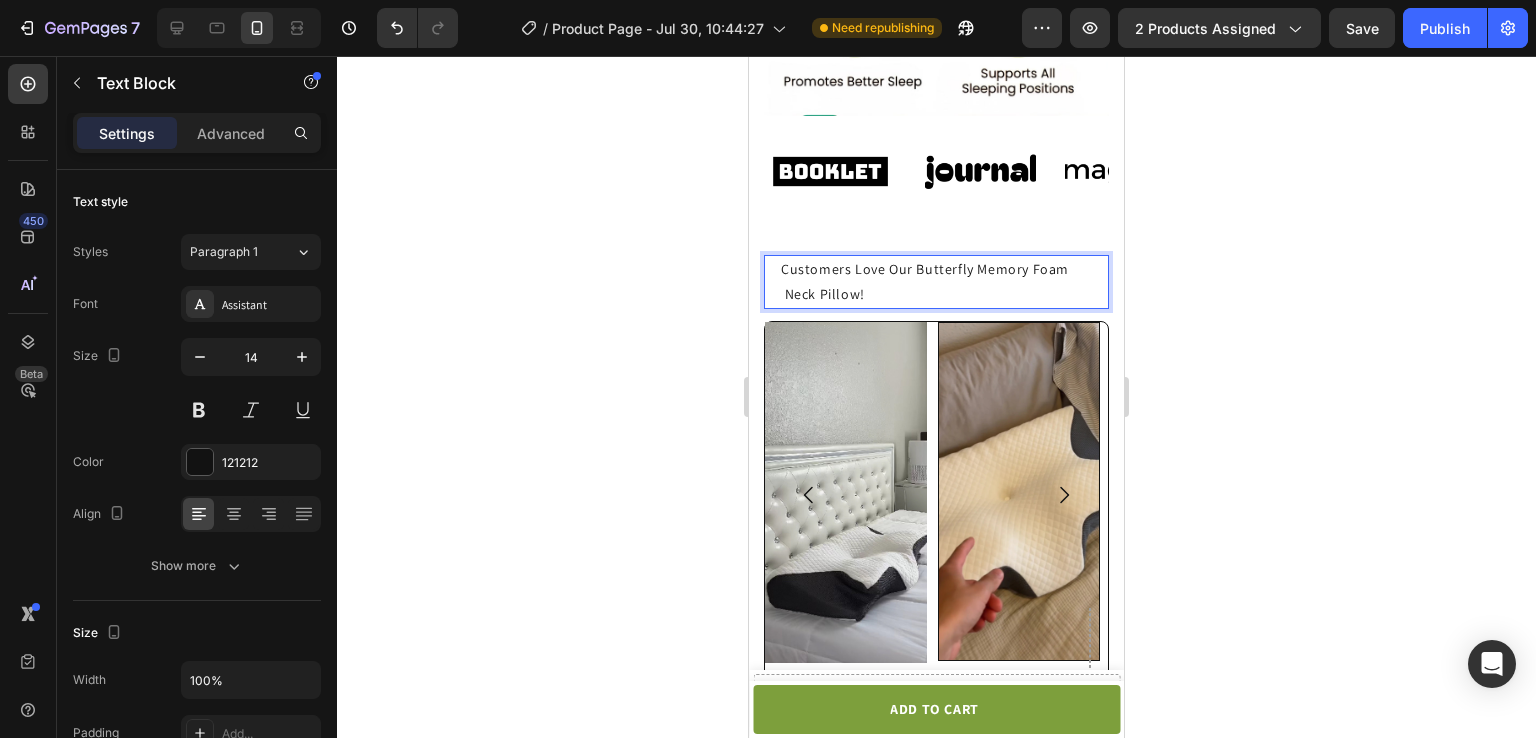click on "Customers Love Our Butterfly Memory Foam  Neck Pillow!" 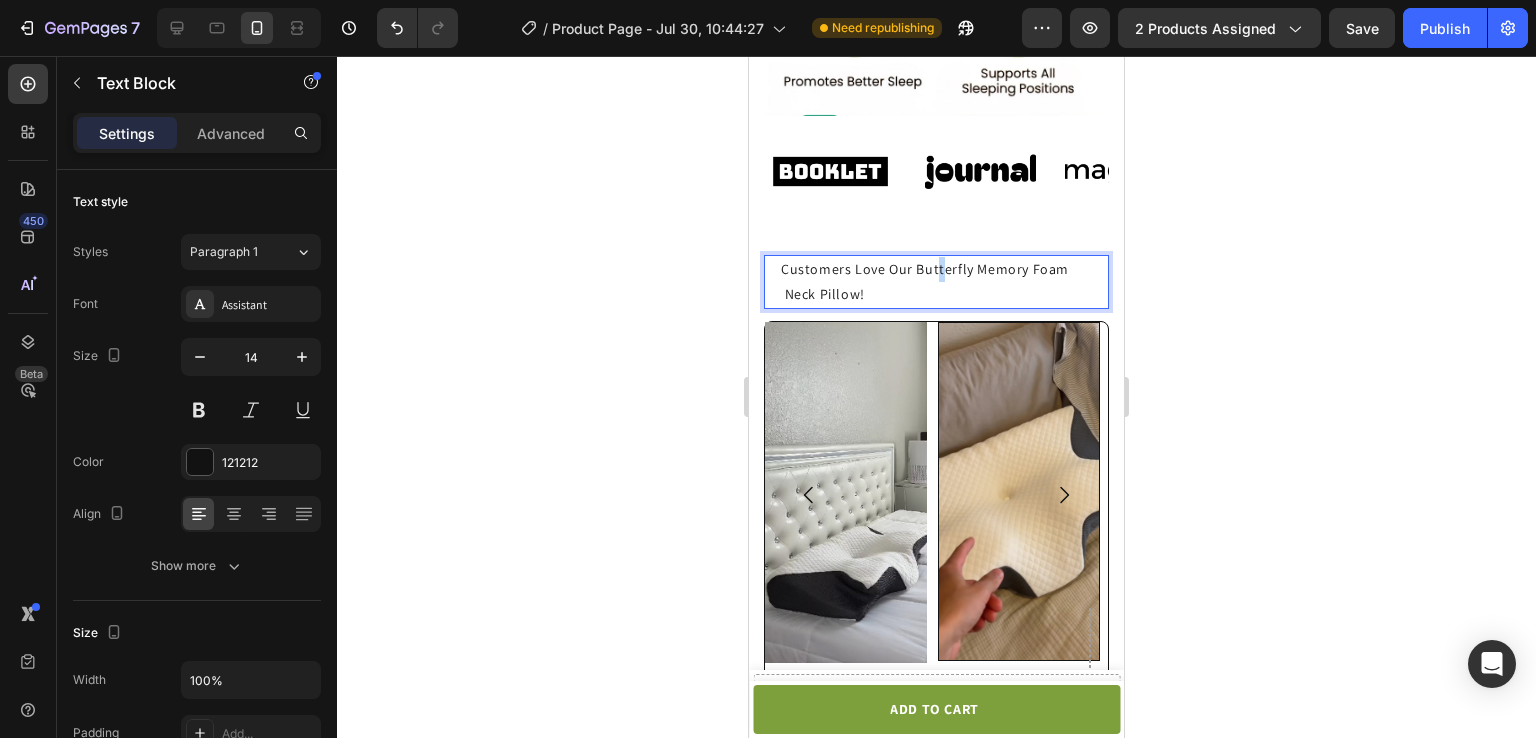 click on "Customers Love Our Butterfly Memory Foam  Neck Pillow!" 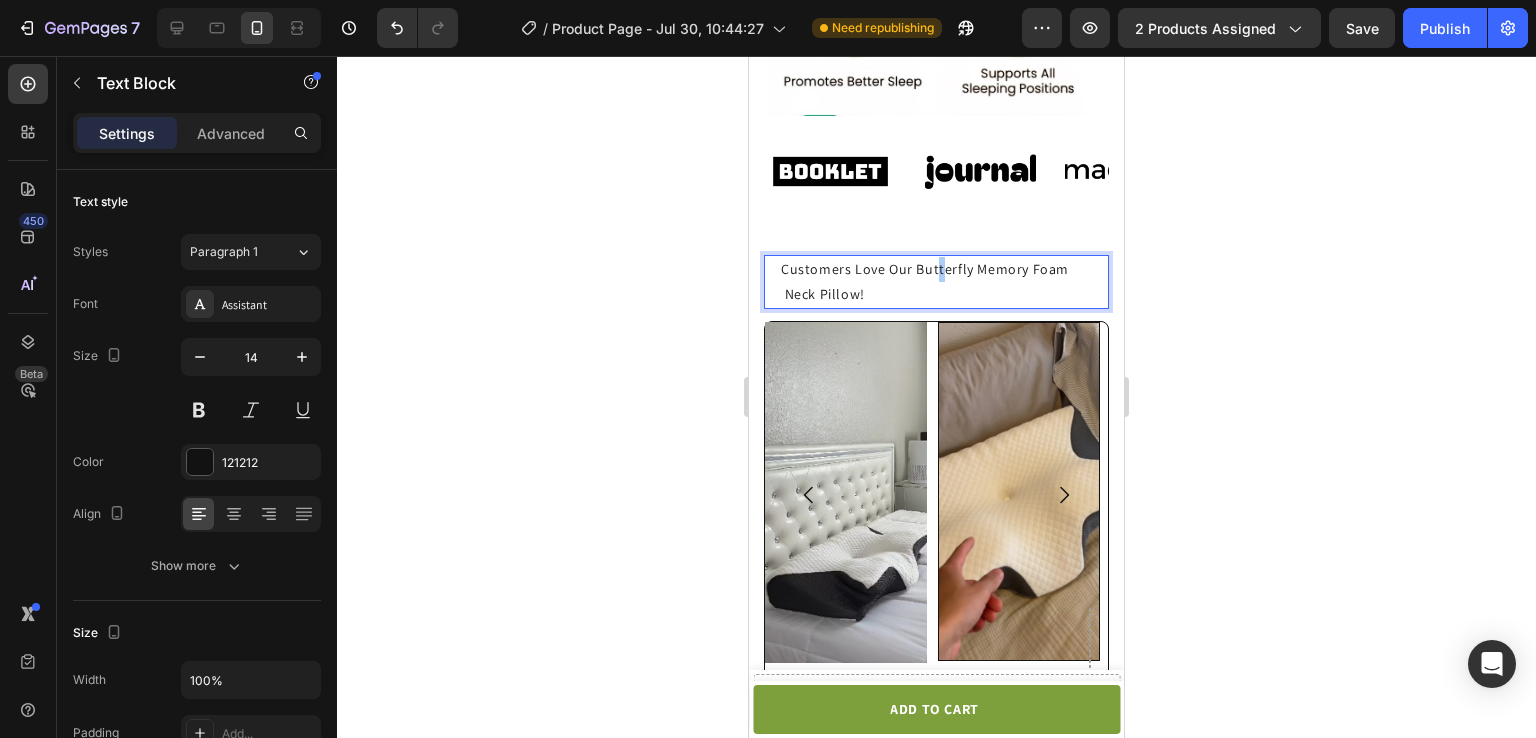 drag, startPoint x: 1214, startPoint y: 269, endPoint x: 275, endPoint y: 209, distance: 940.915 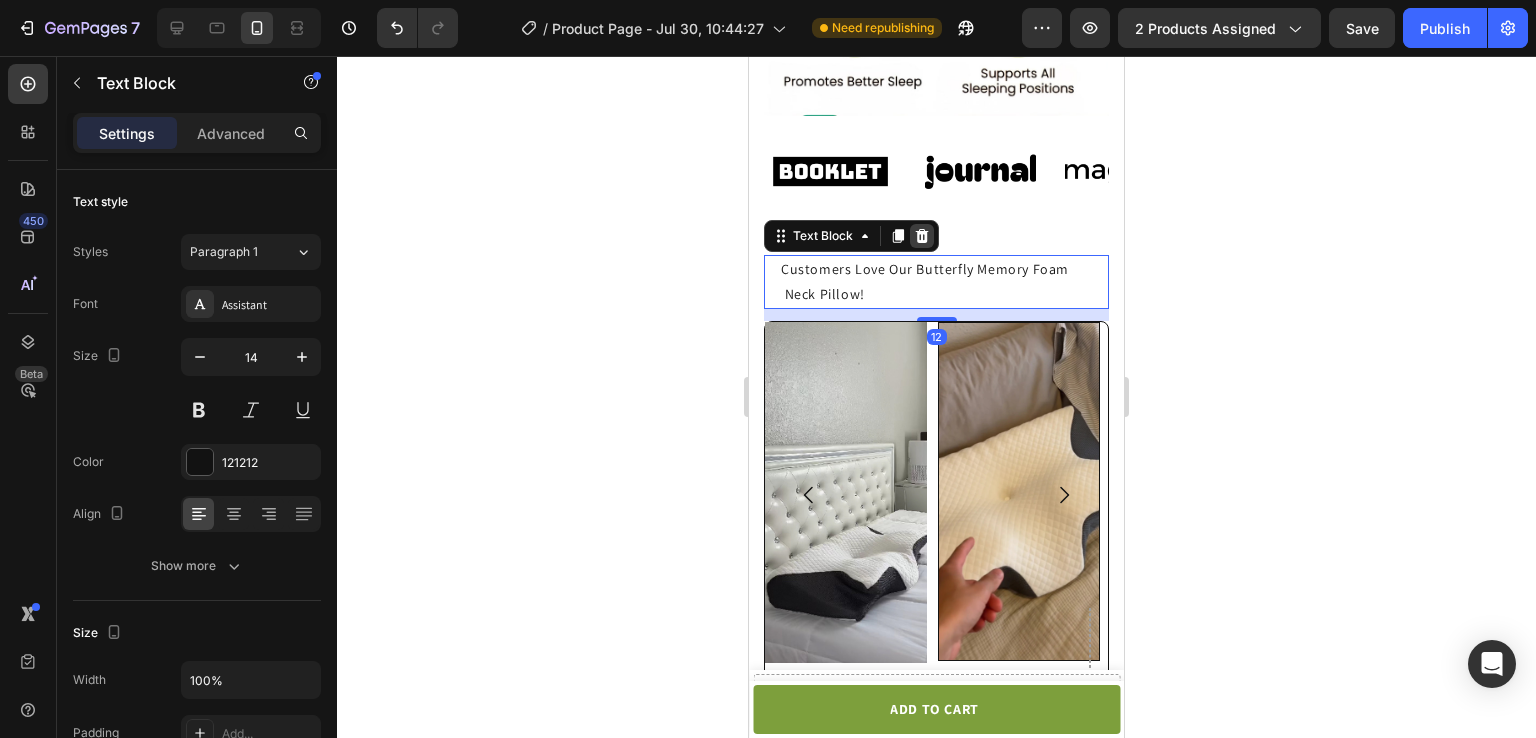 click 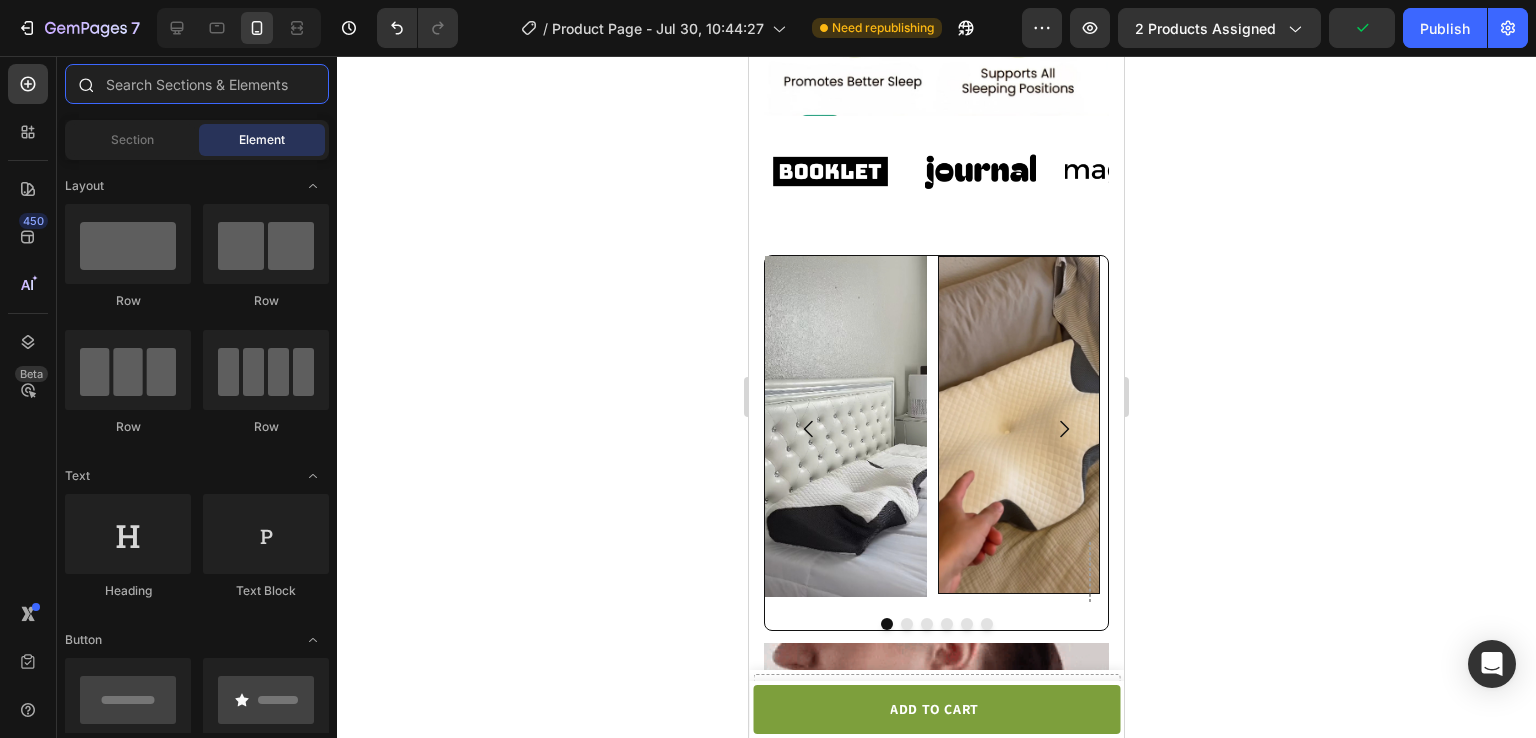 click at bounding box center [197, 84] 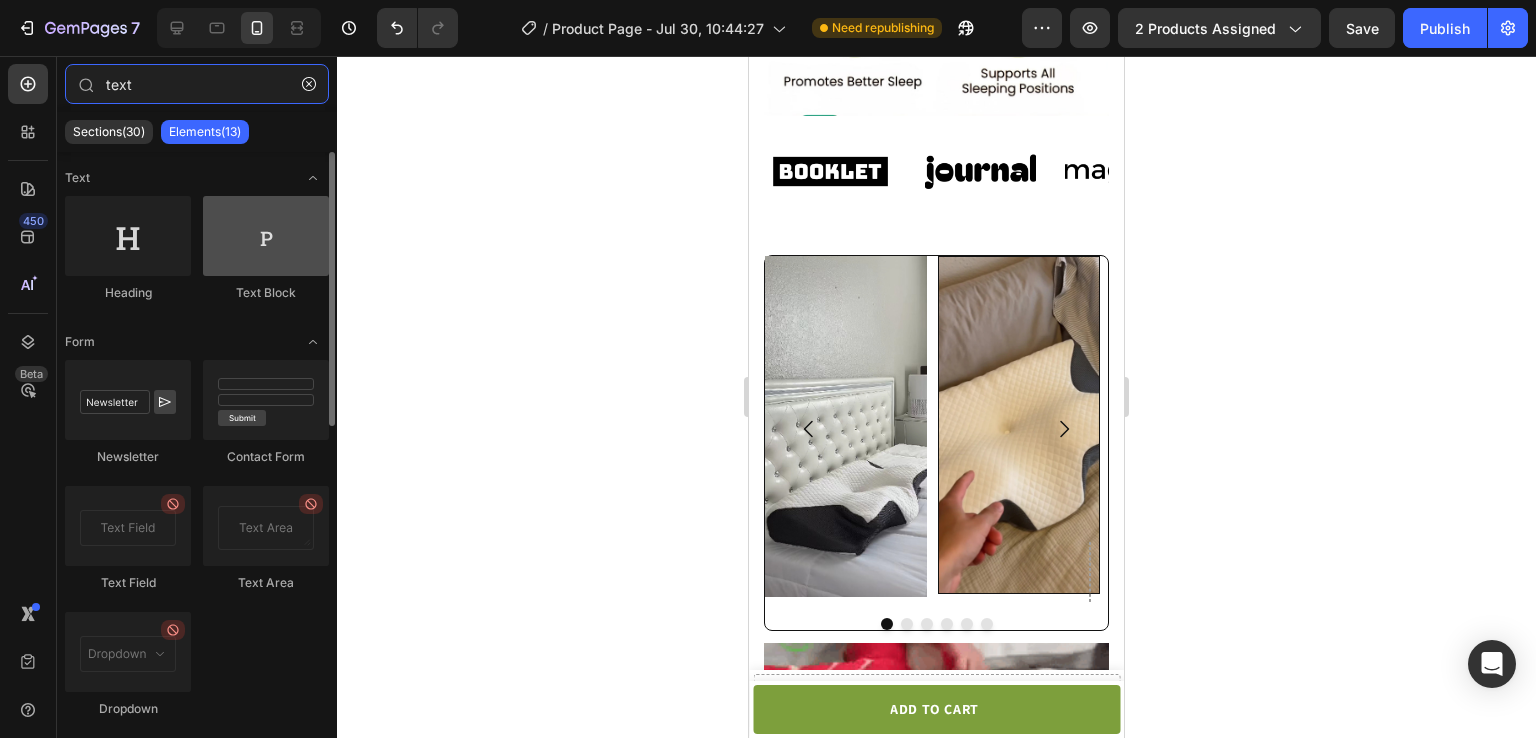 type on "text" 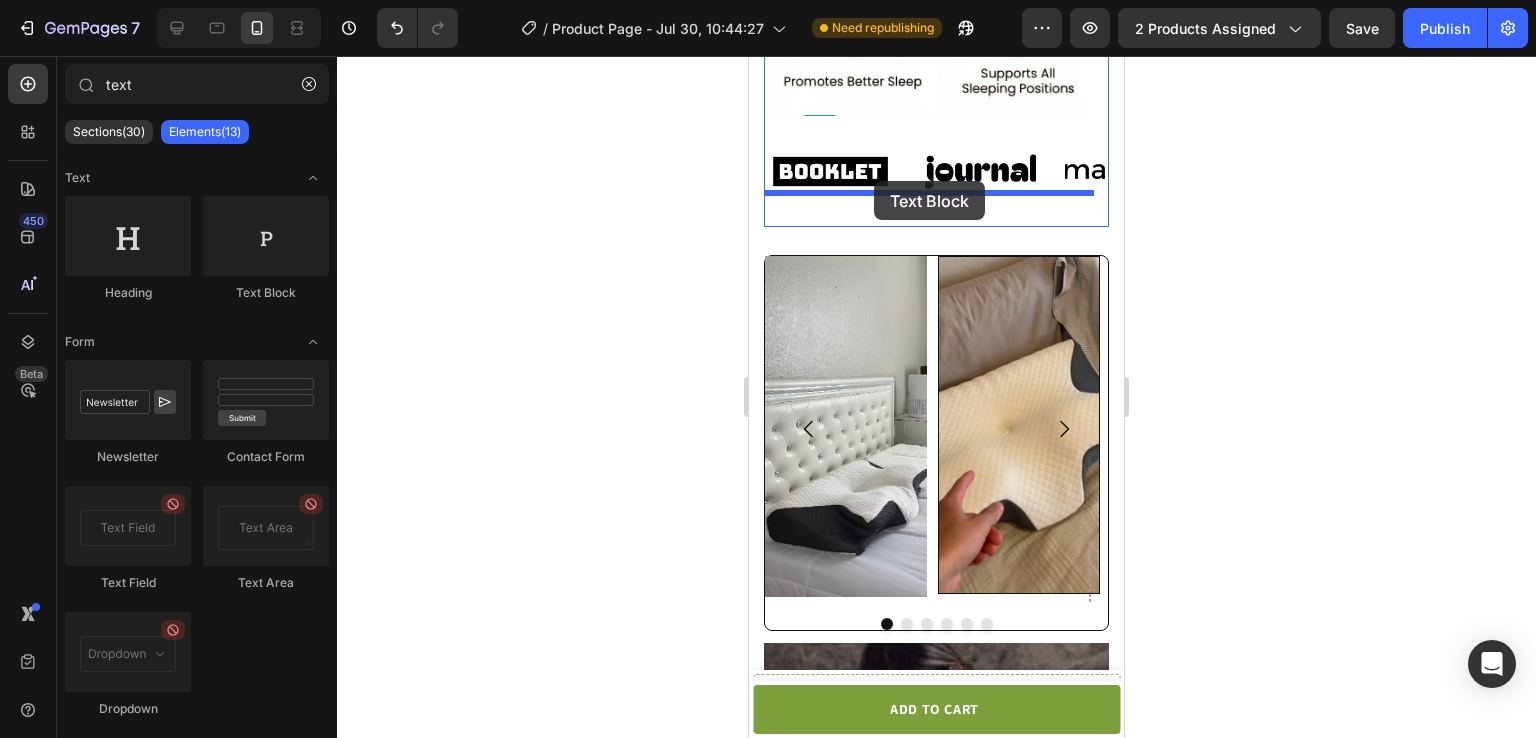 drag, startPoint x: 1005, startPoint y: 283, endPoint x: 875, endPoint y: 181, distance: 165.23923 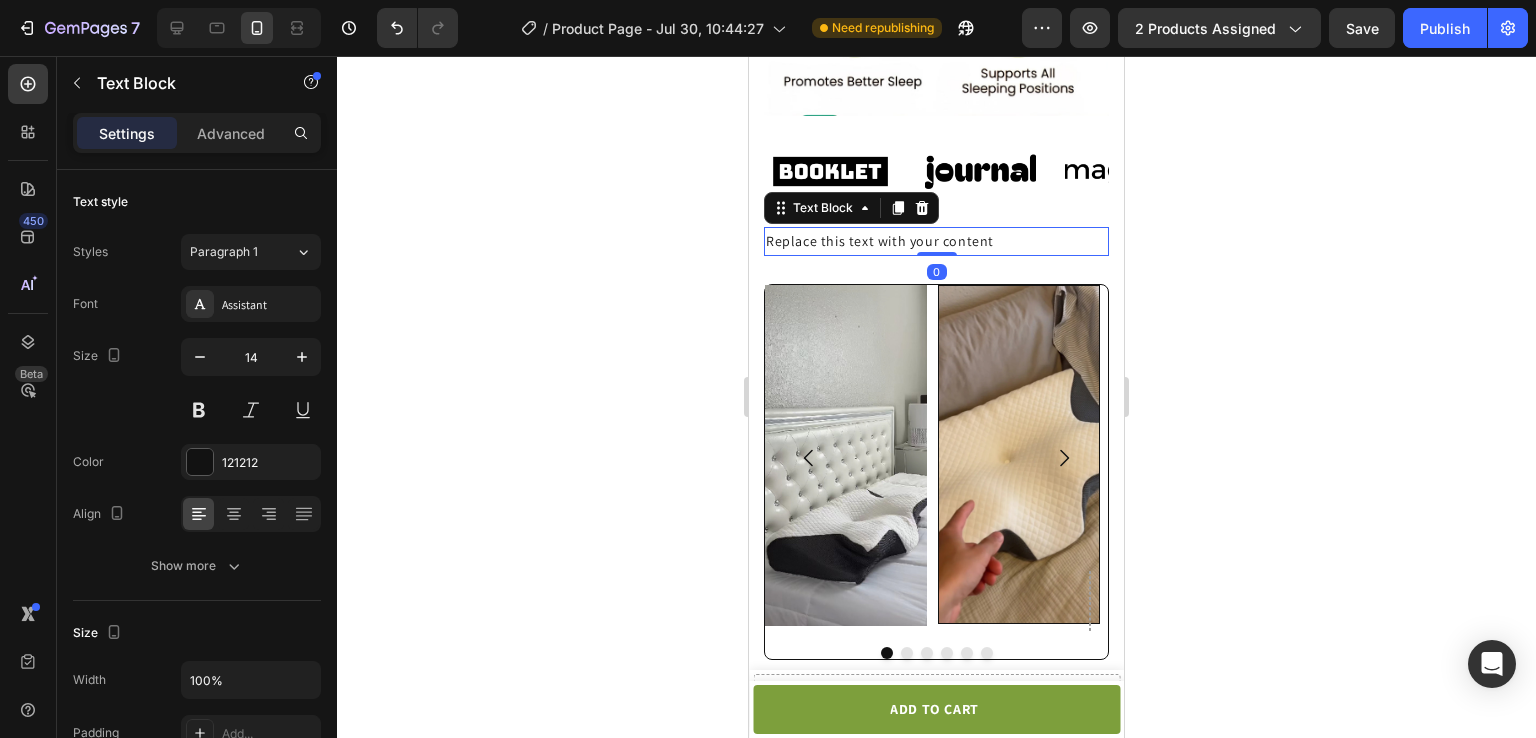 click on "Replace this text with your content" 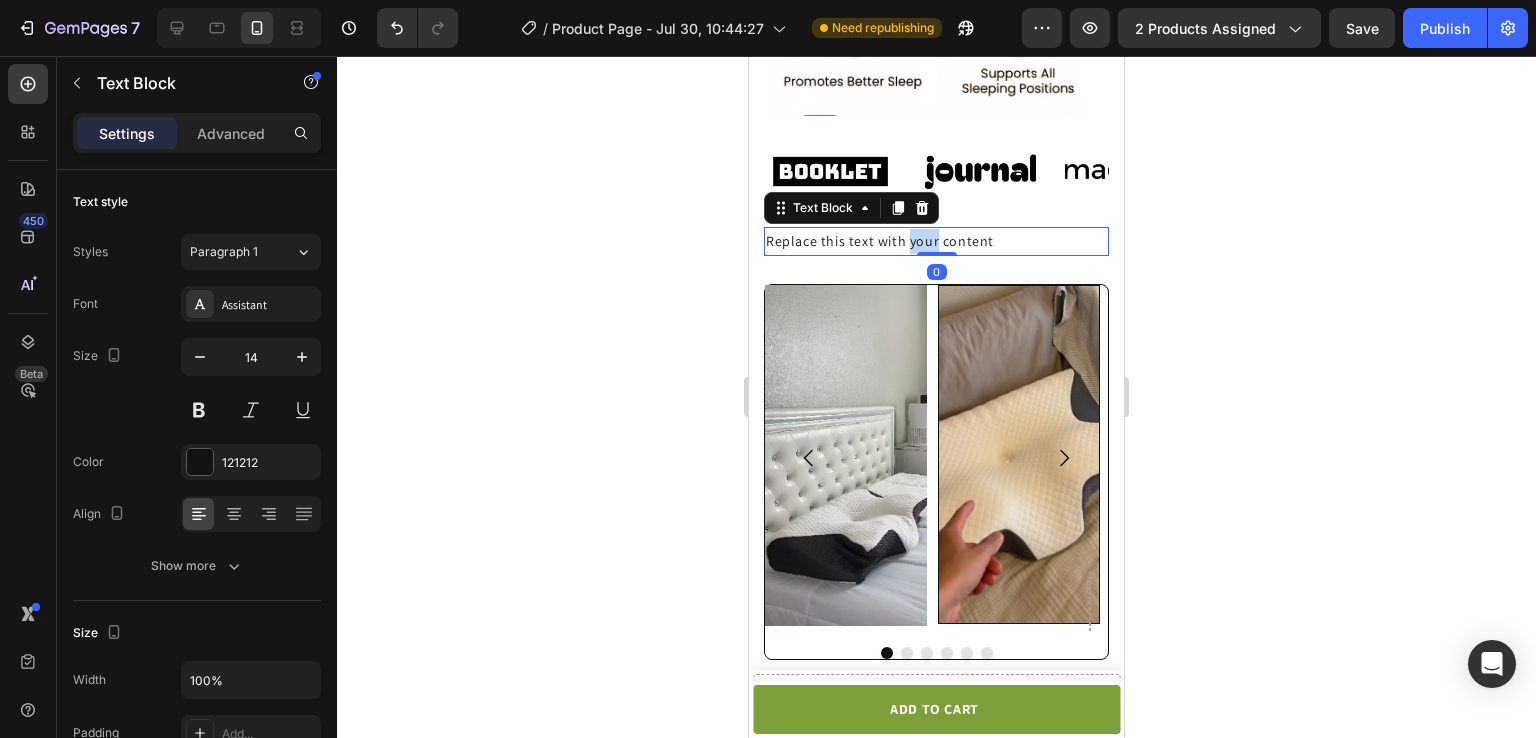 click on "Replace this text with your content" 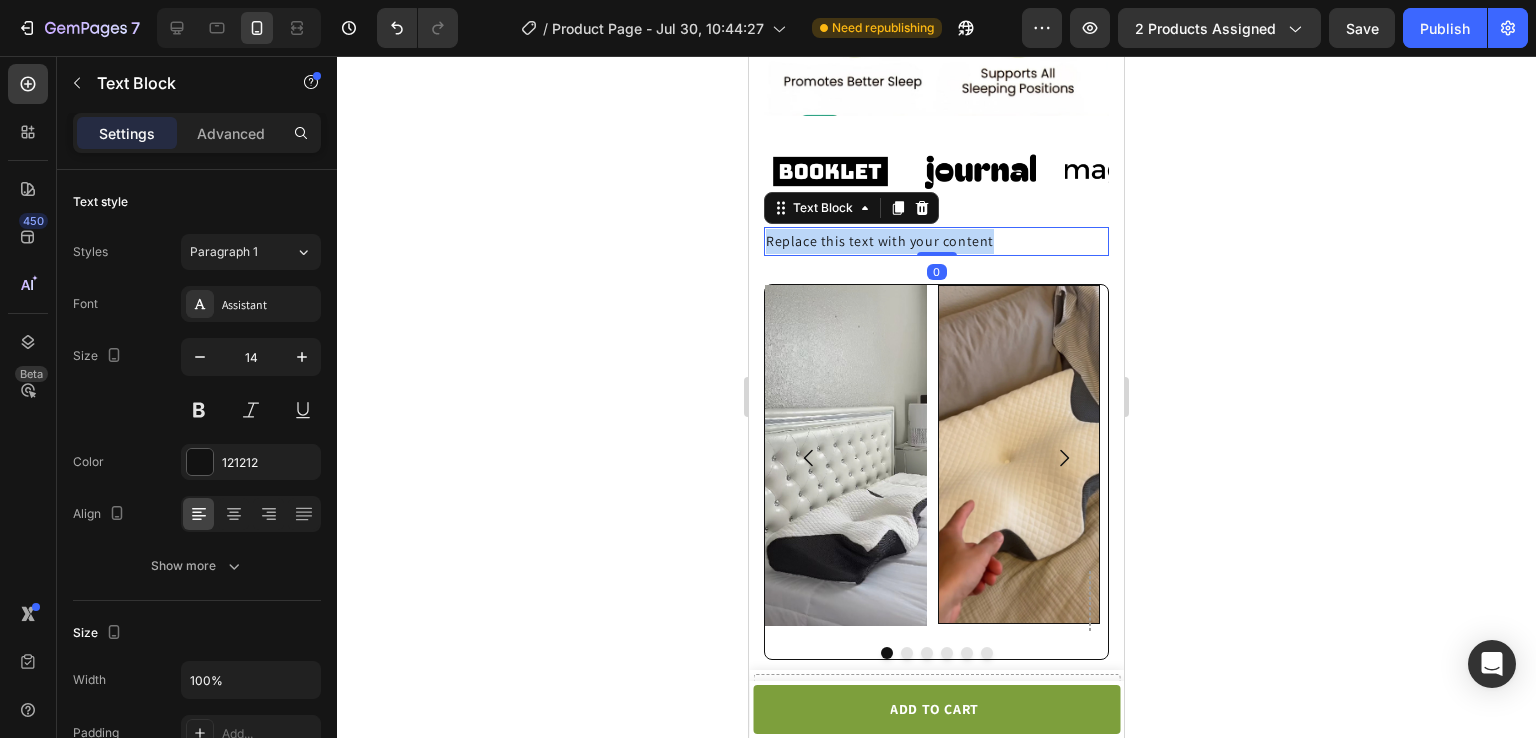 click on "Replace this text with your content" 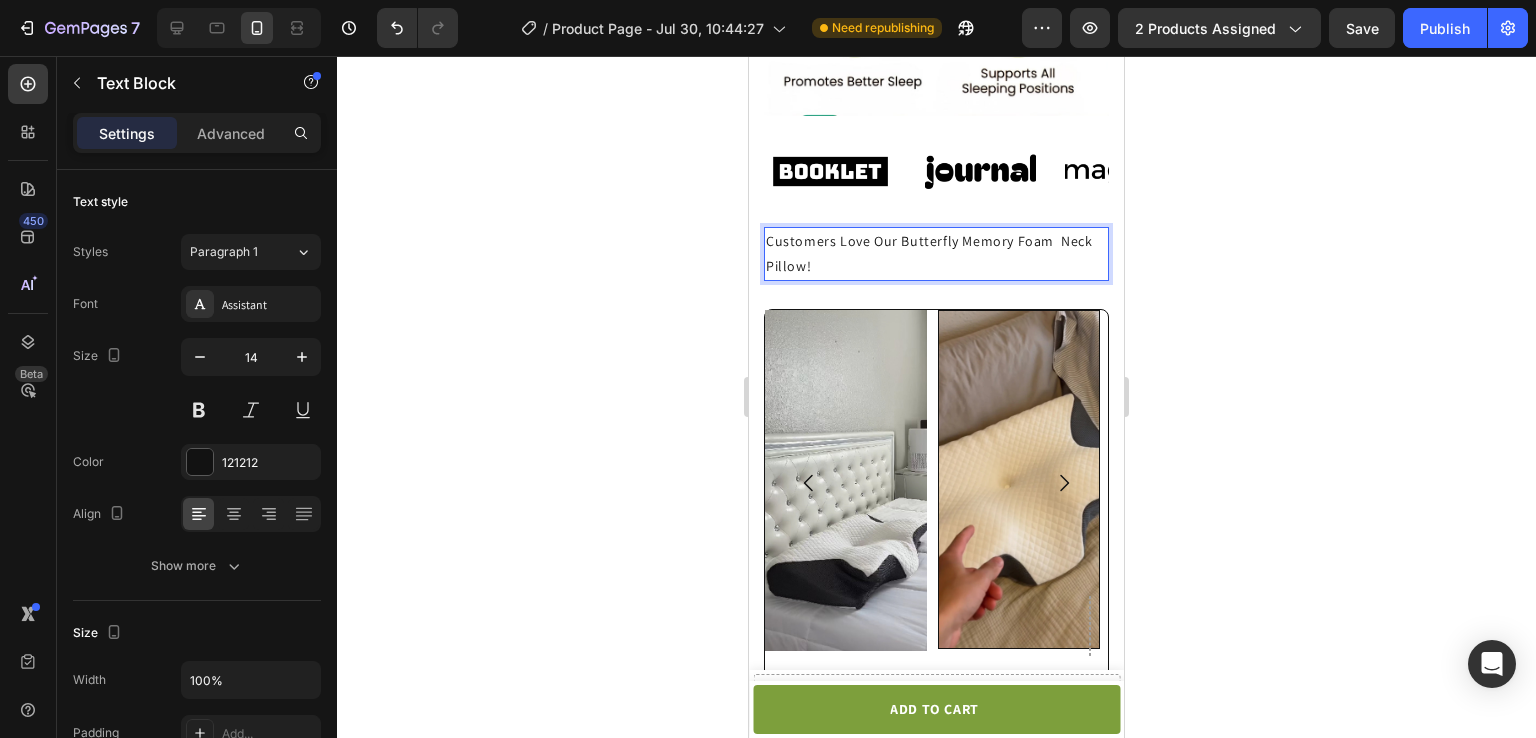 click on "Customers Love Our Butterfly Memory Foam  Neck Pillow!" 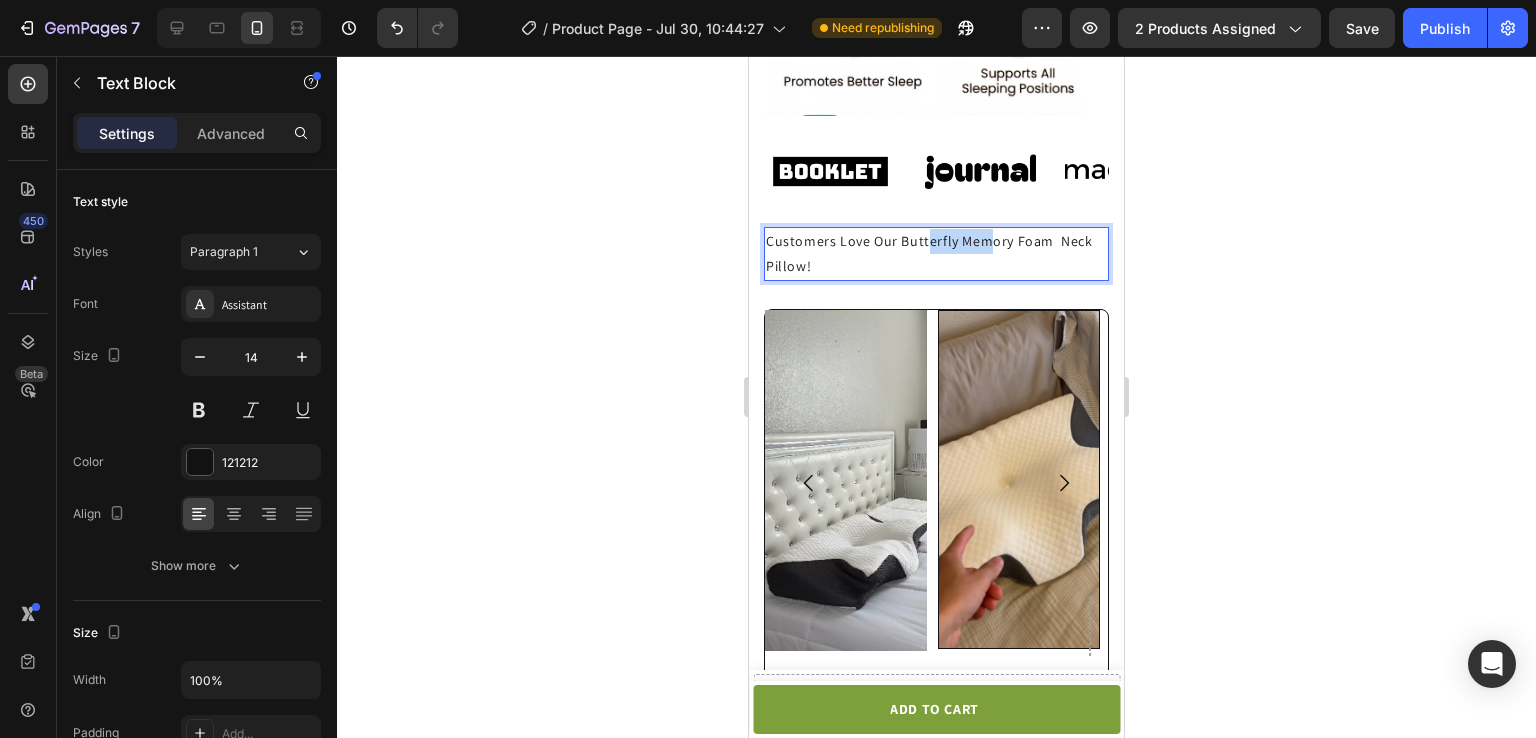 click on "Customers Love Our Butterfly Memory Foam  Neck Pillow!" 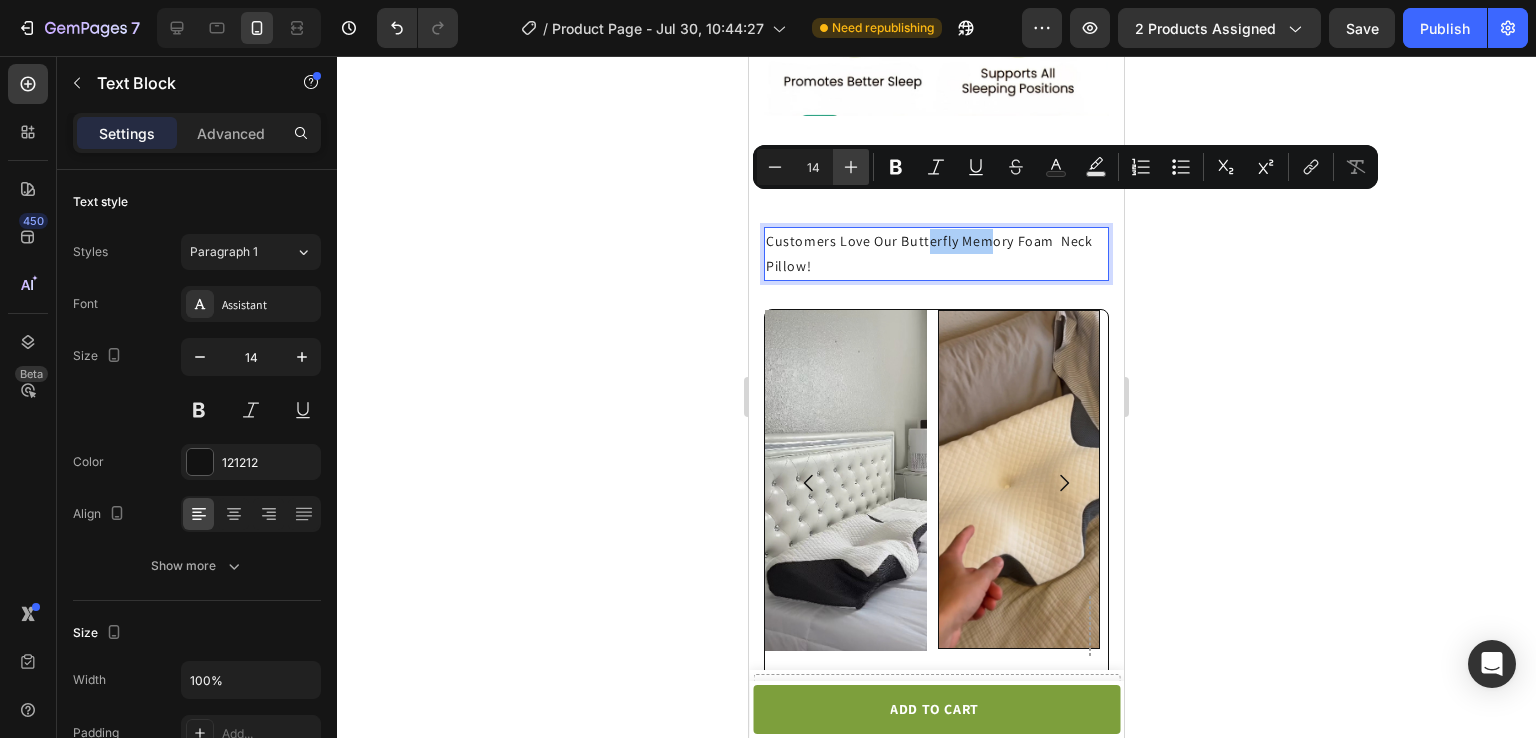 click 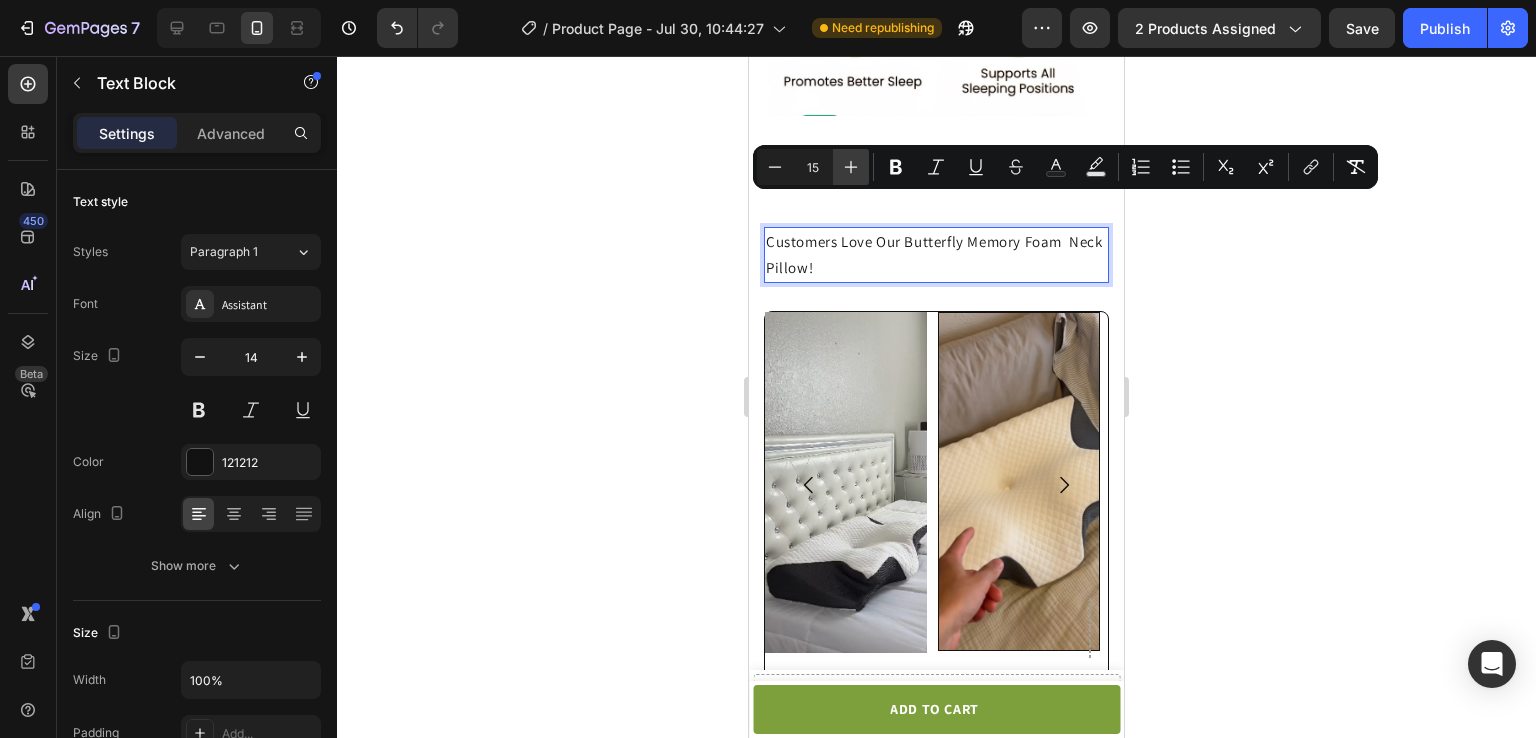 click 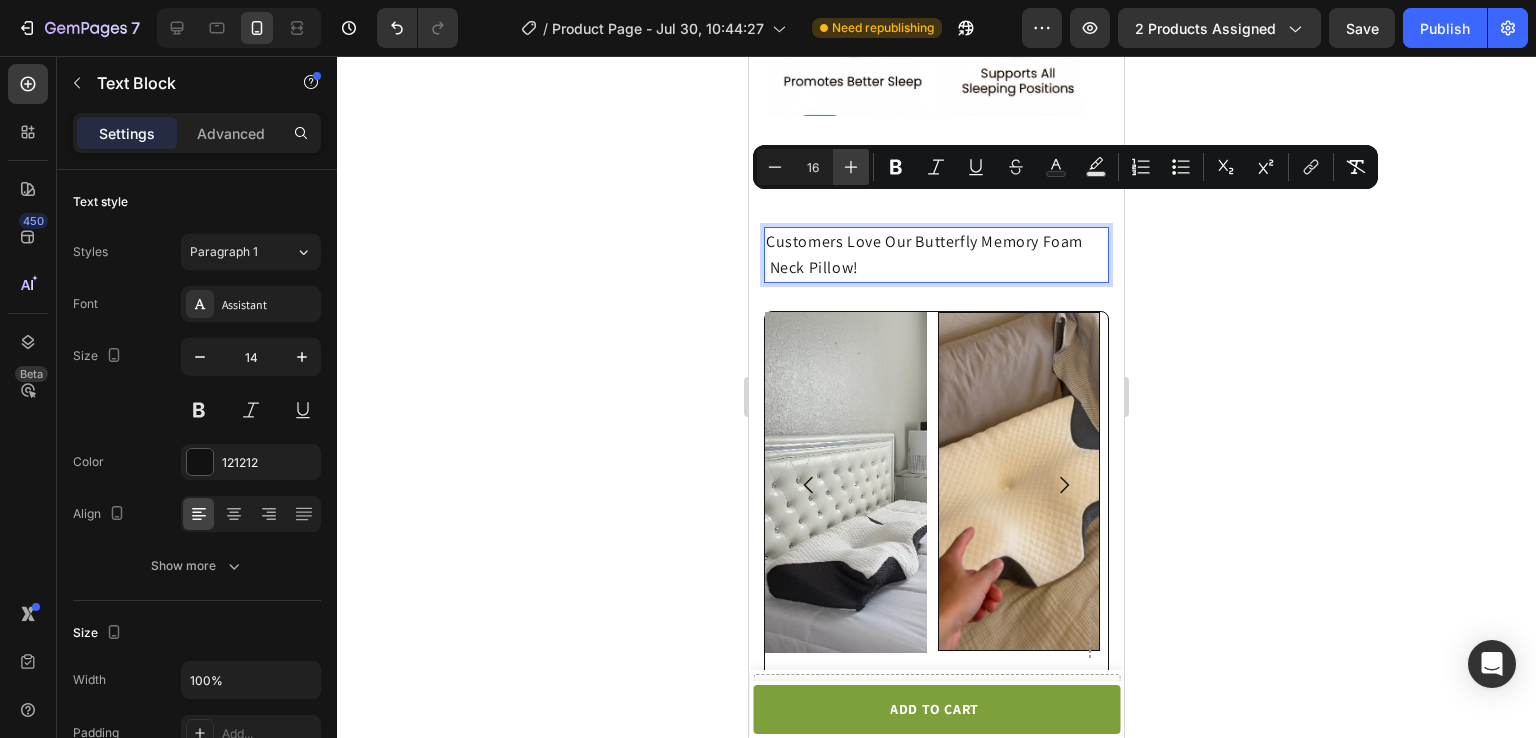 click 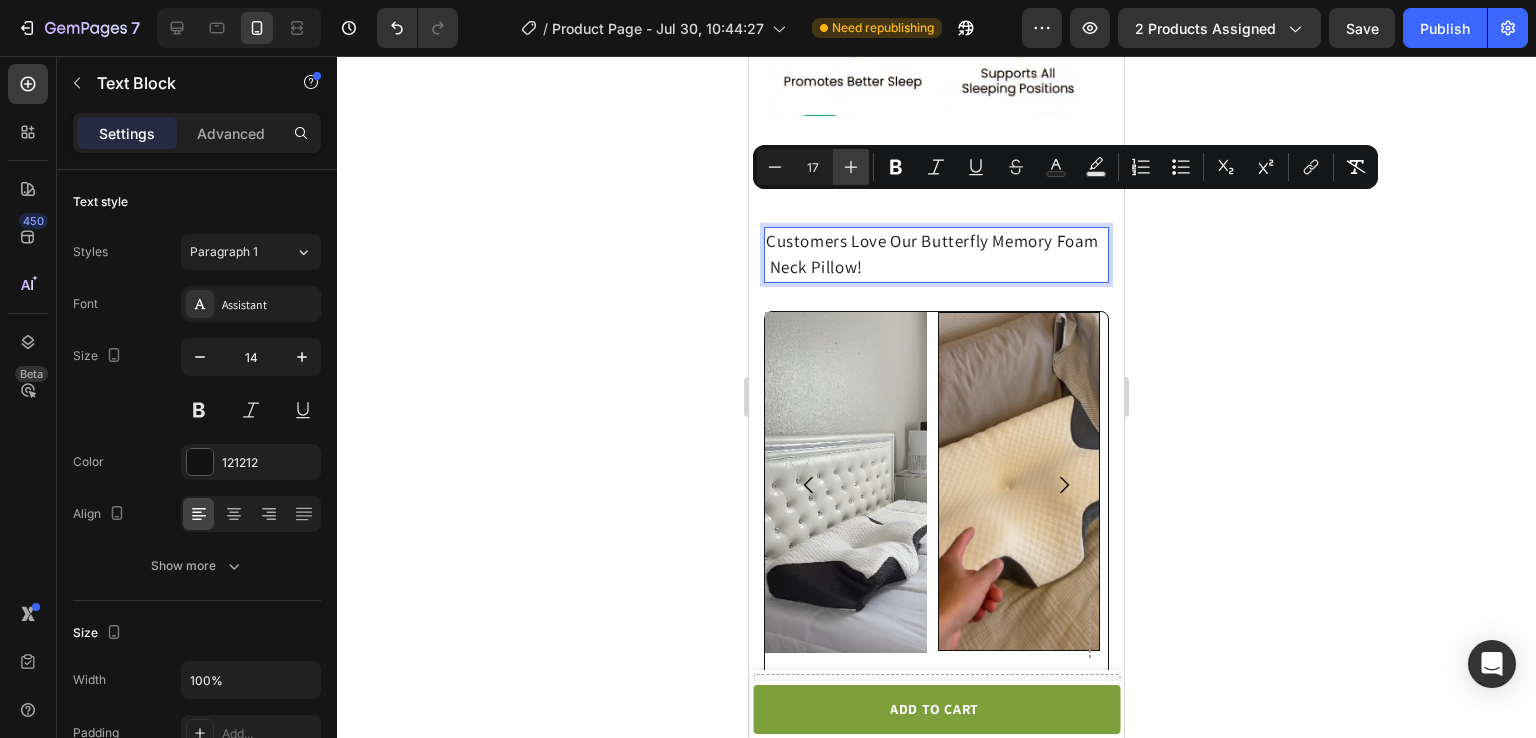 click 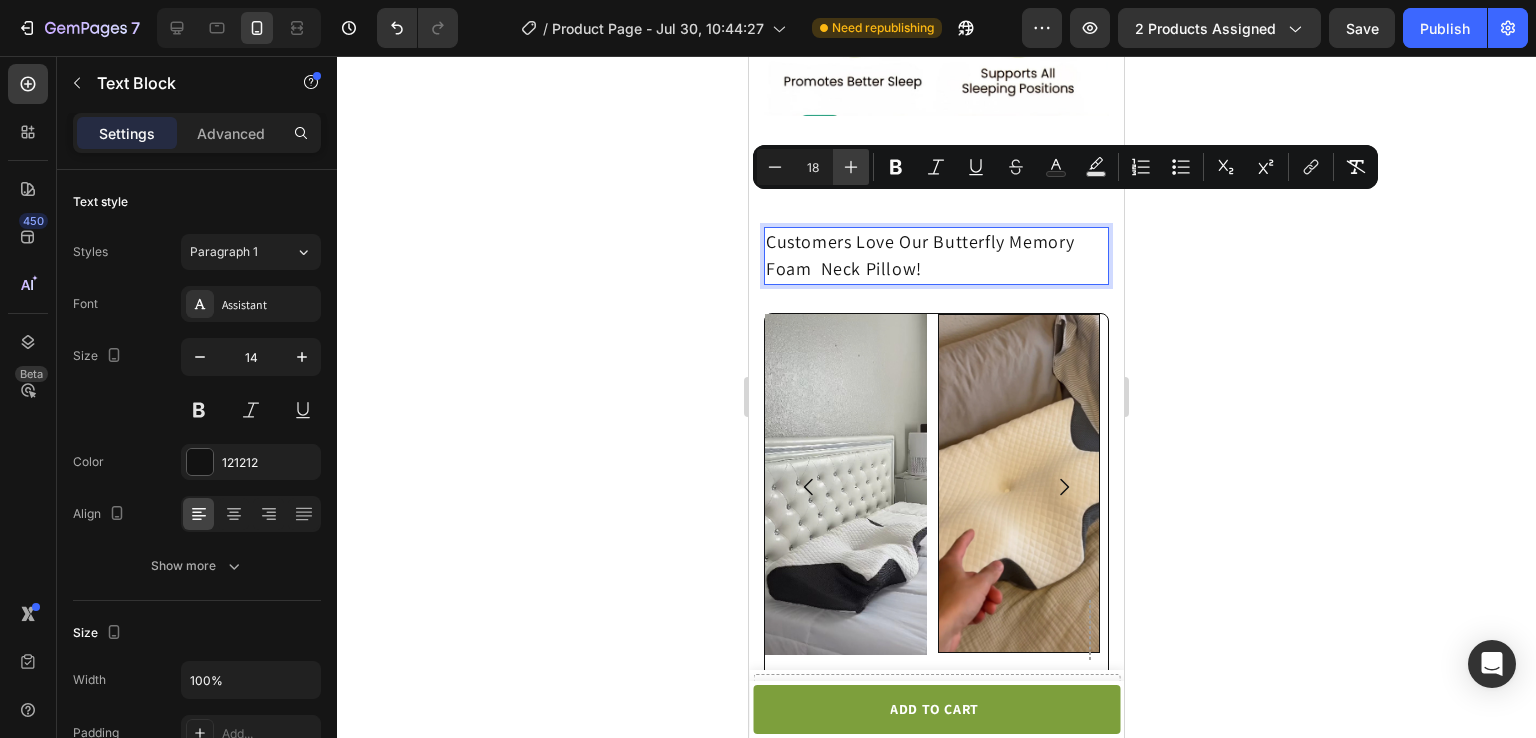 click 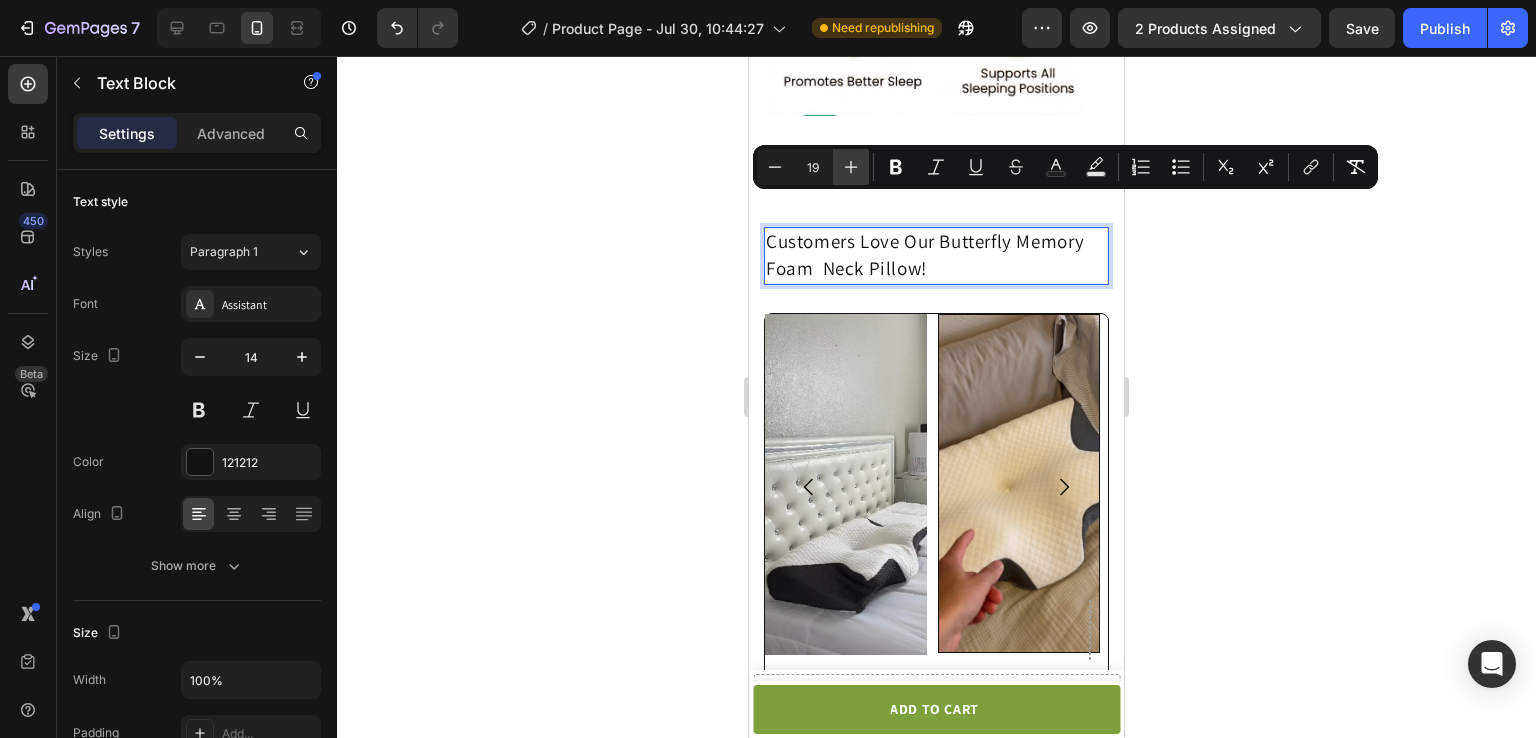 click 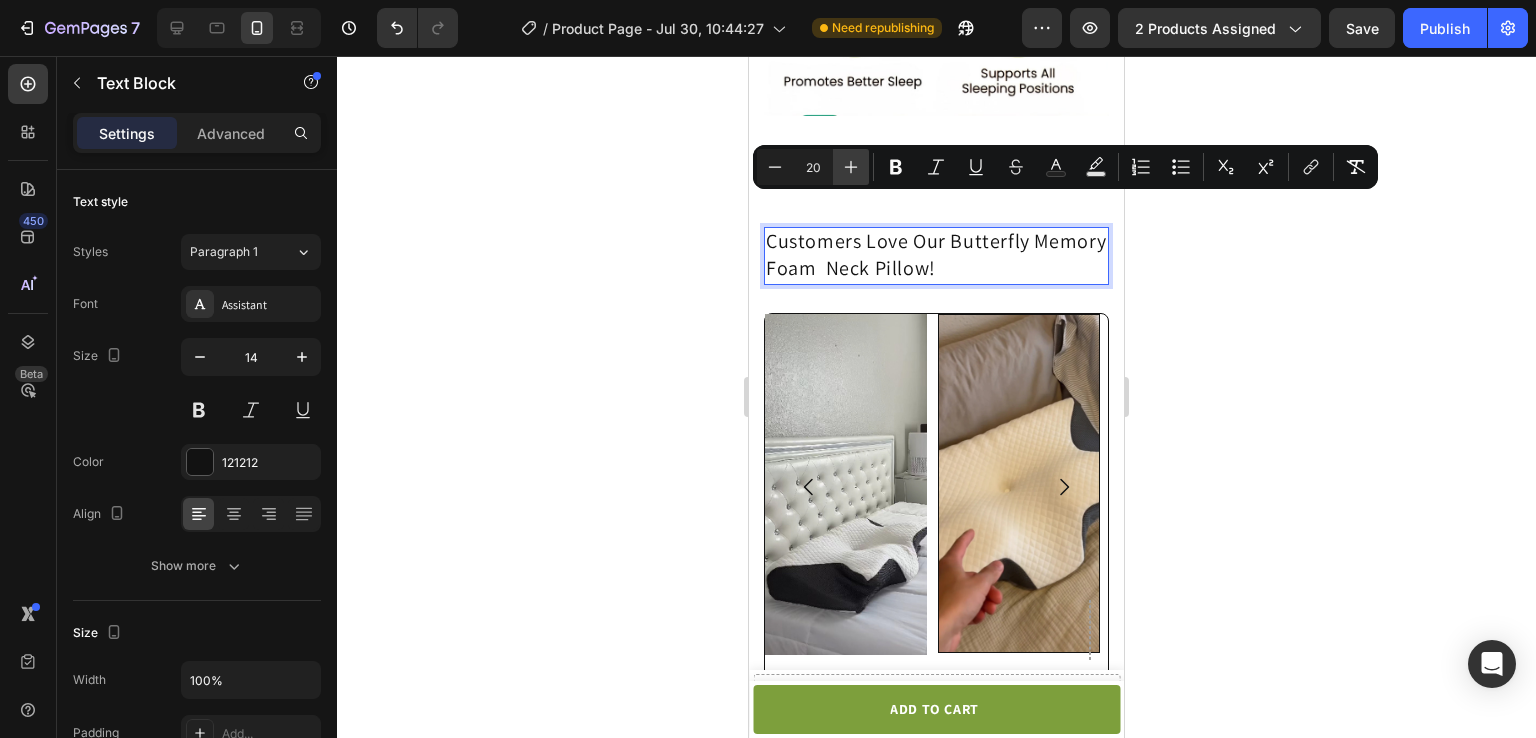click 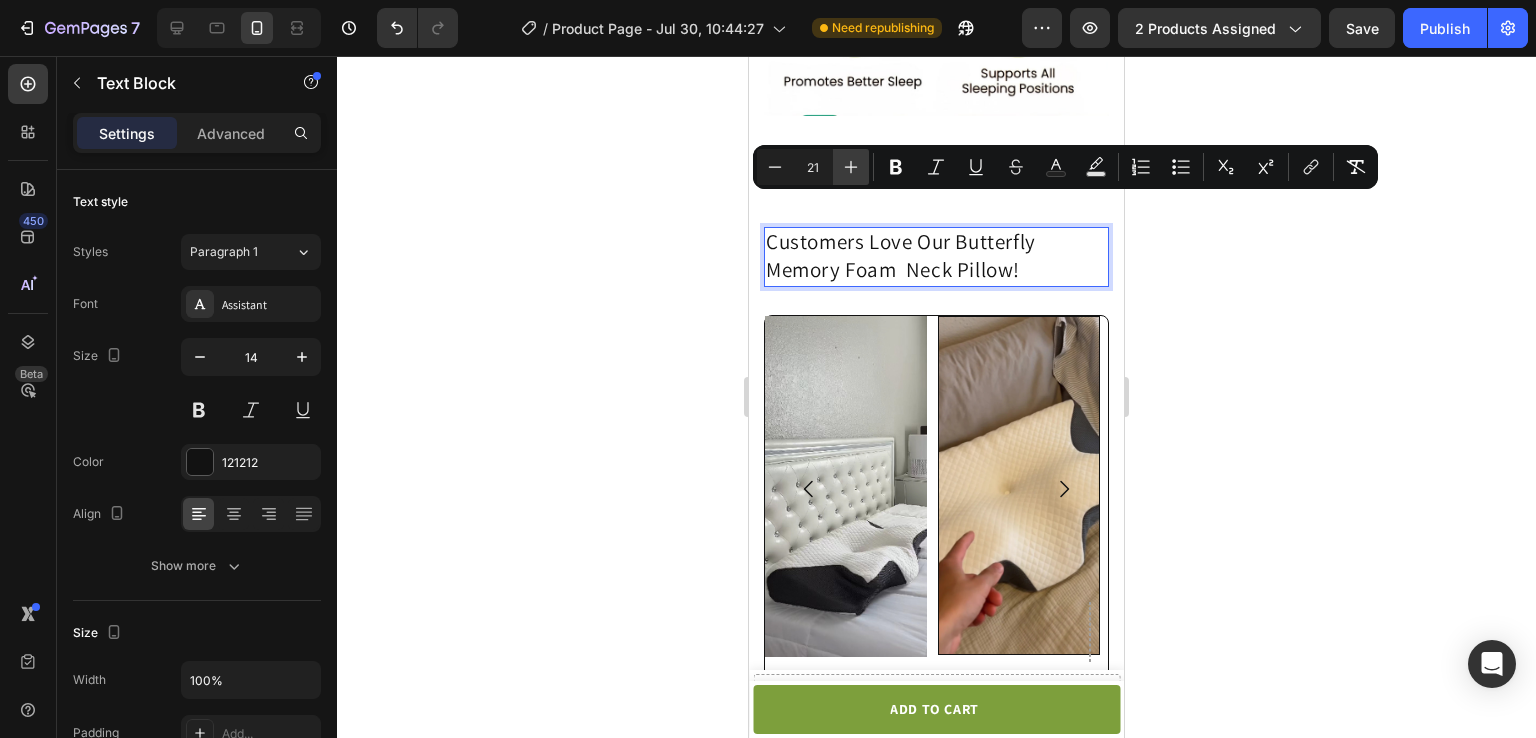 click 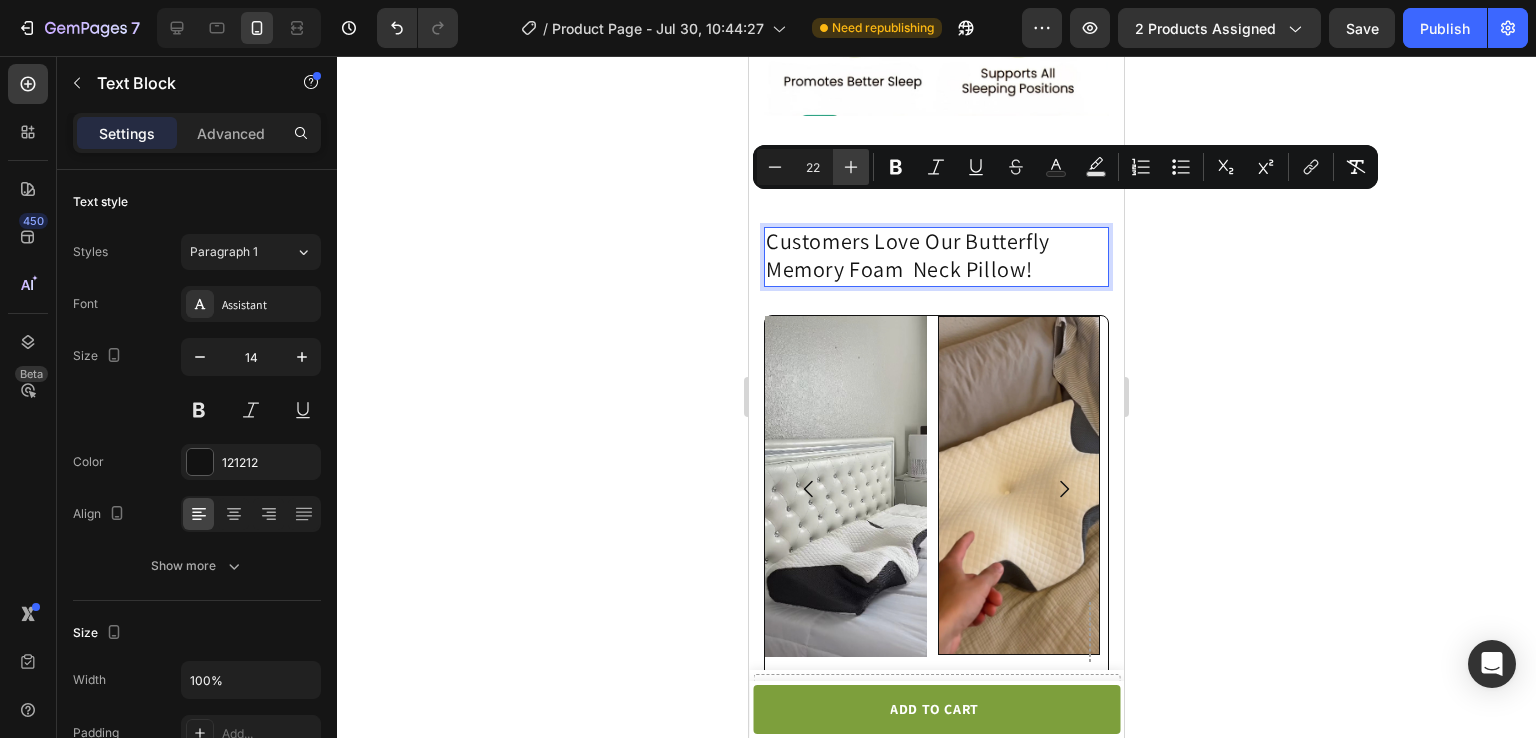 click 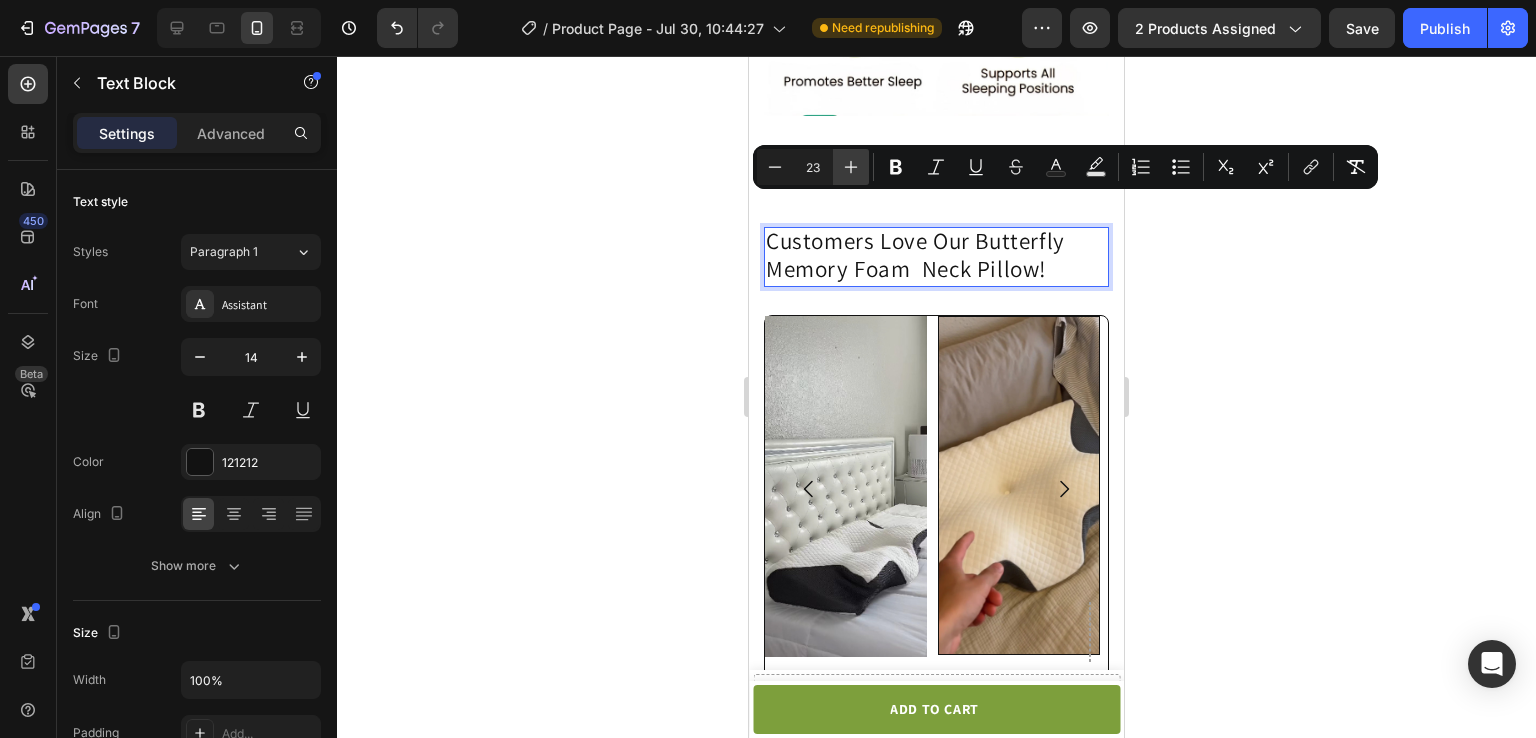 click 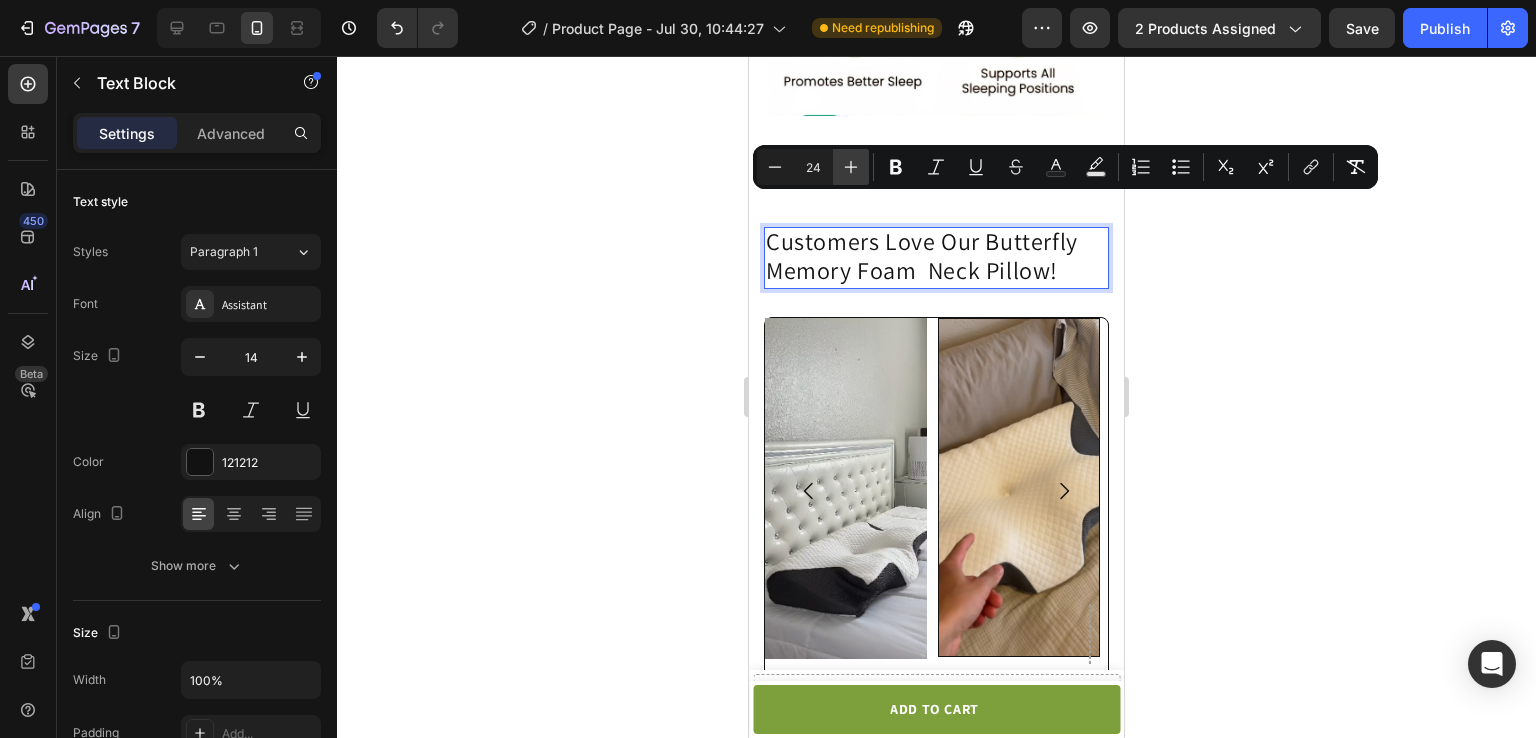 click 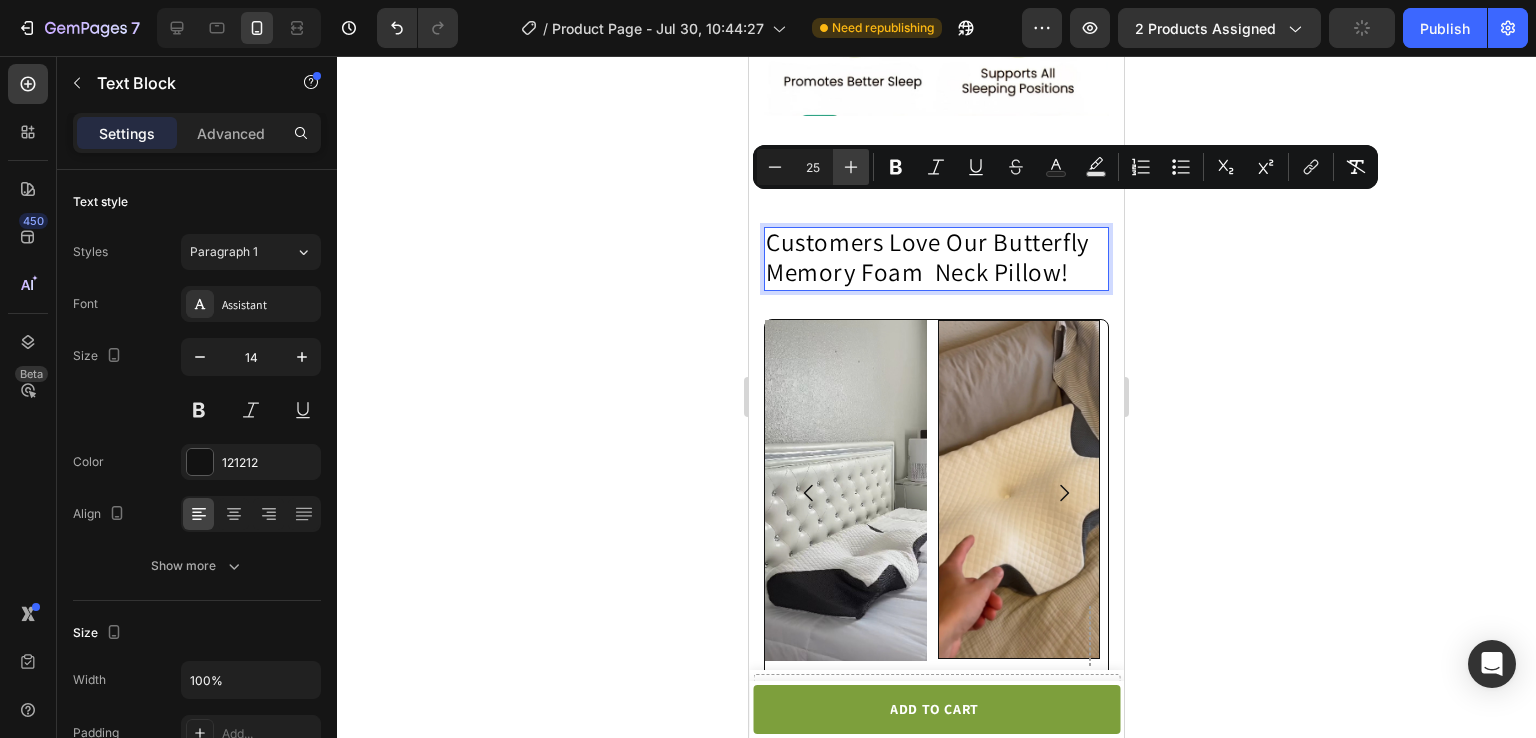 click 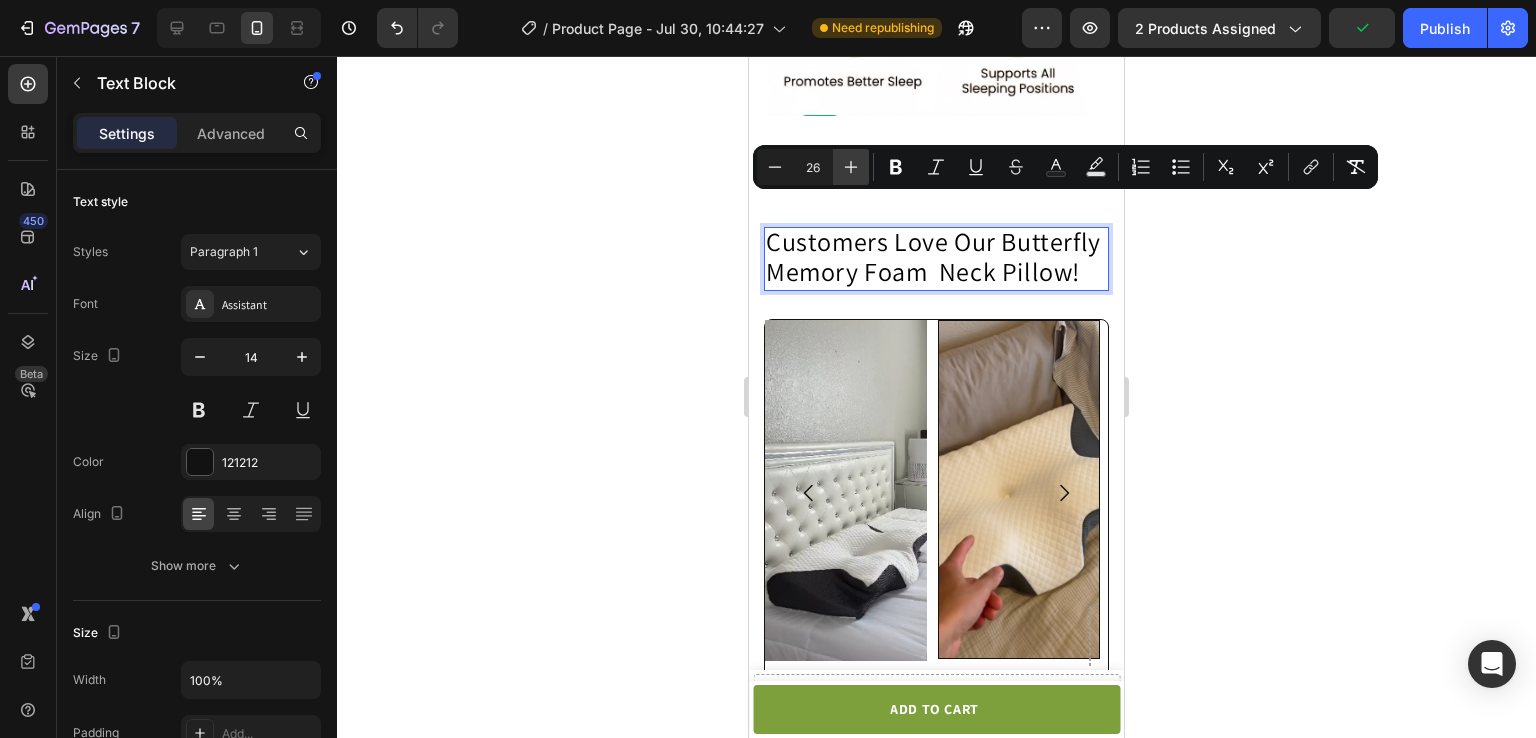 click 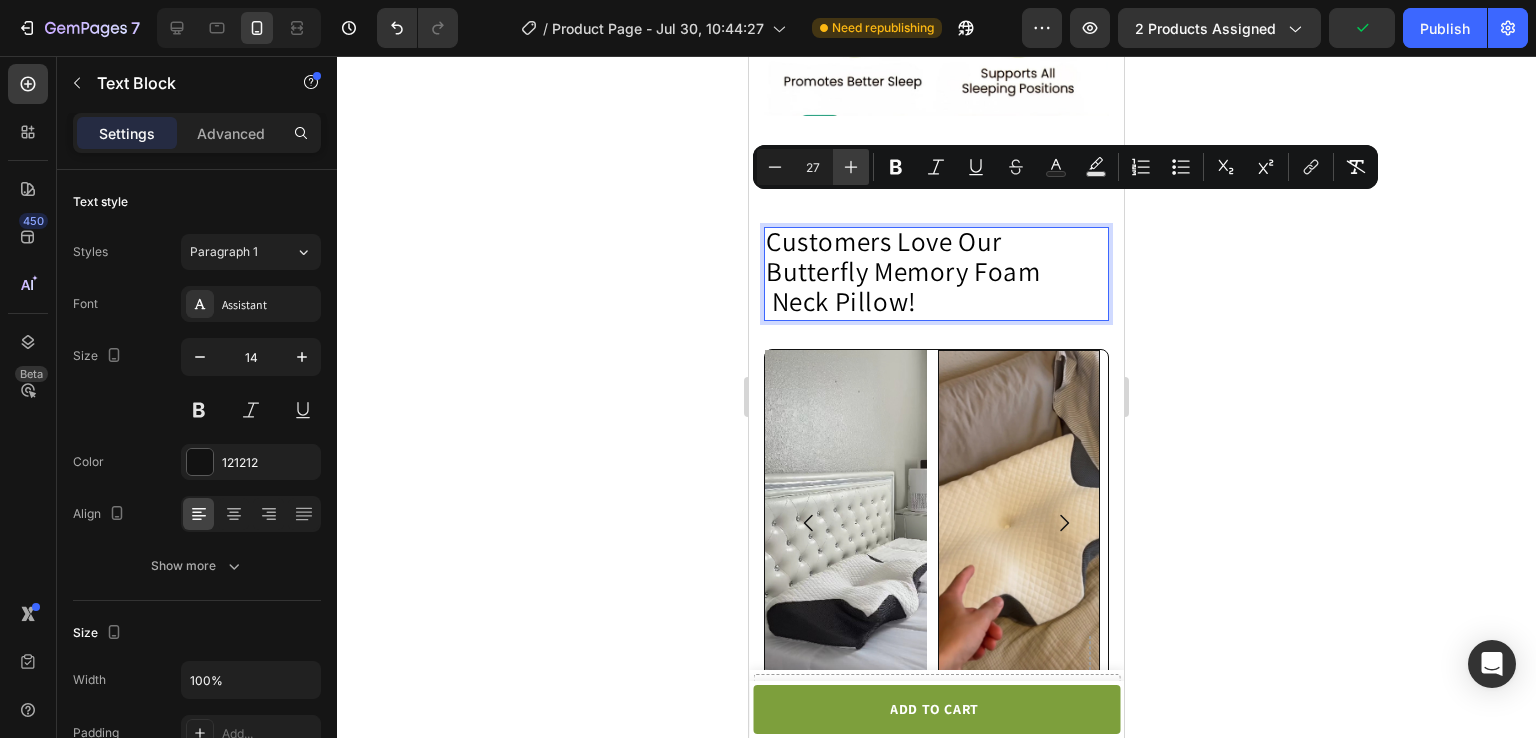 click 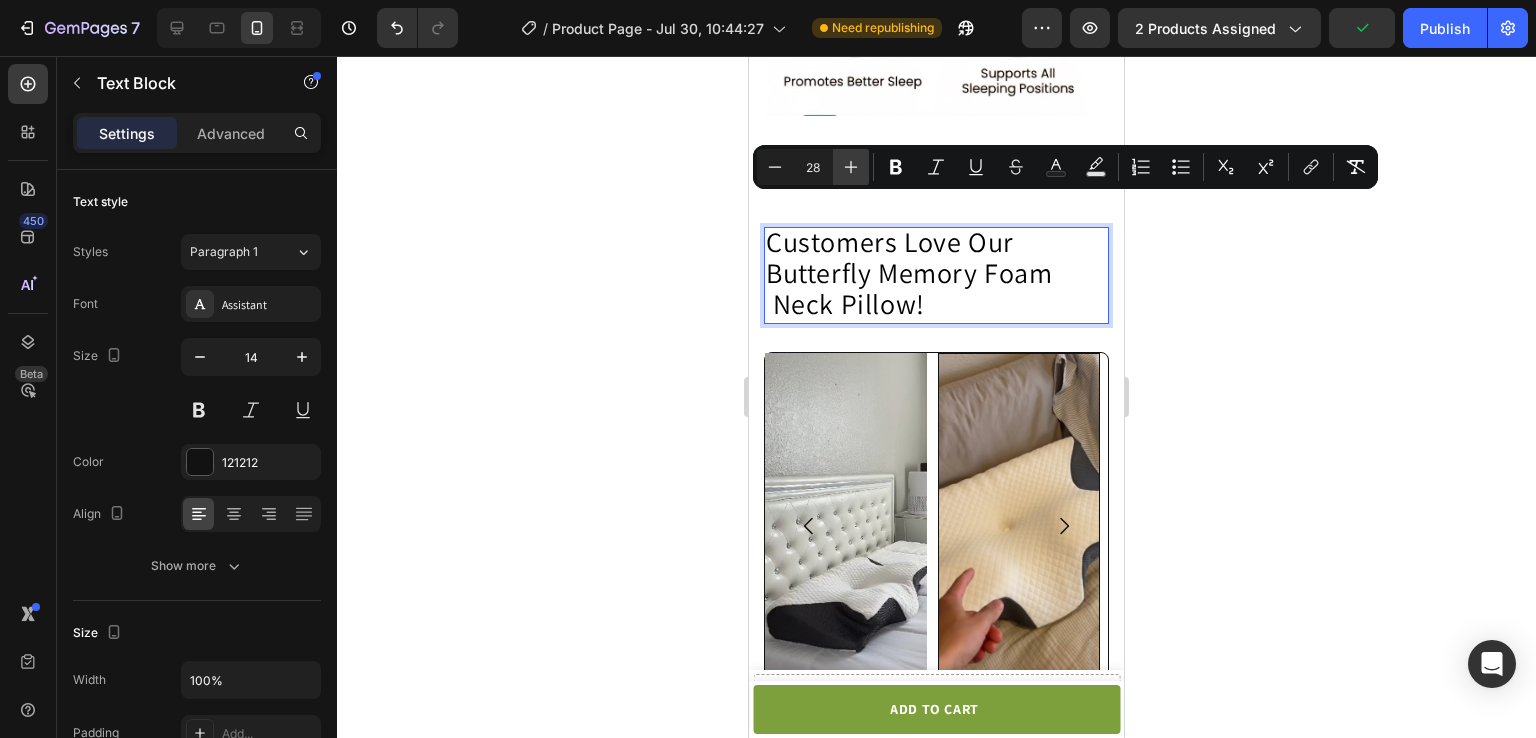 click 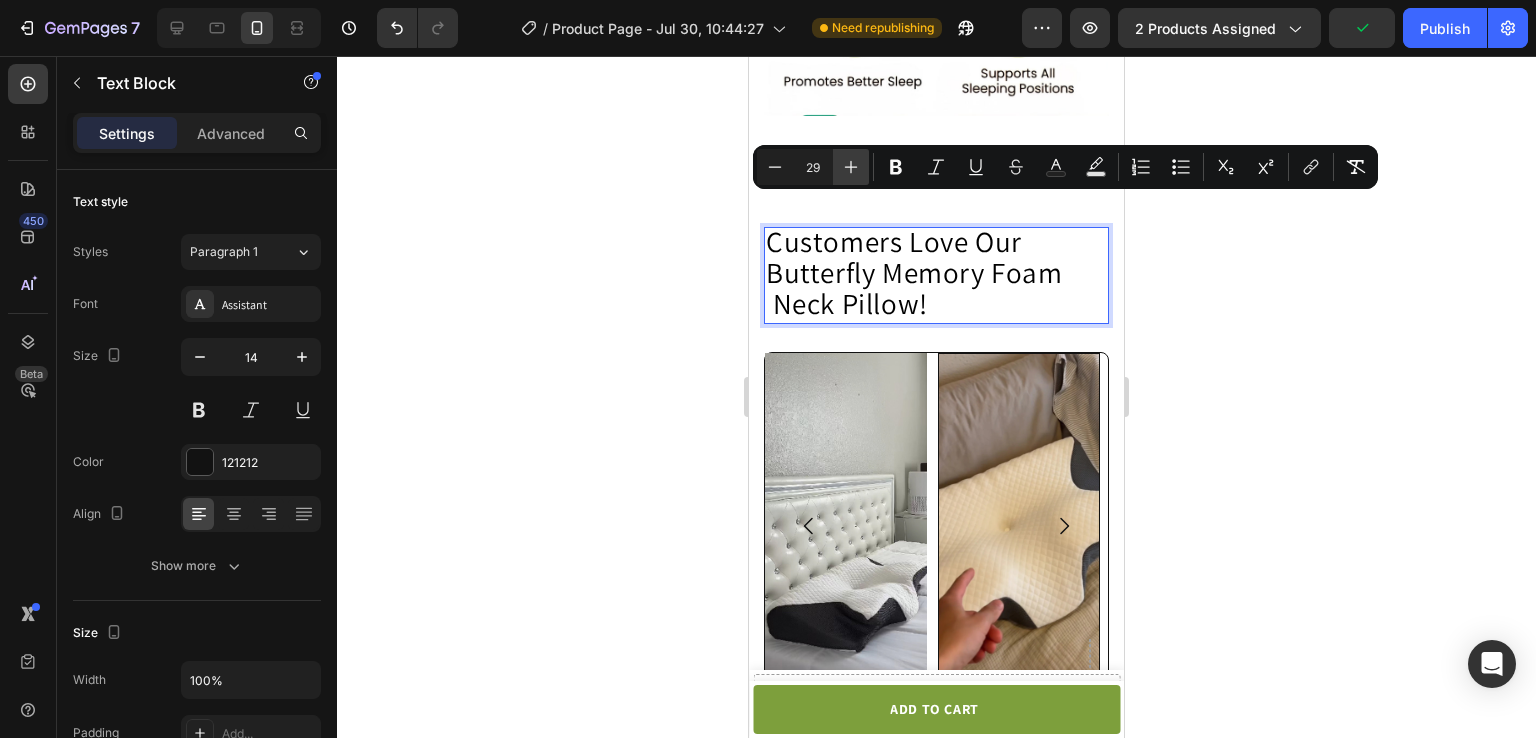 click 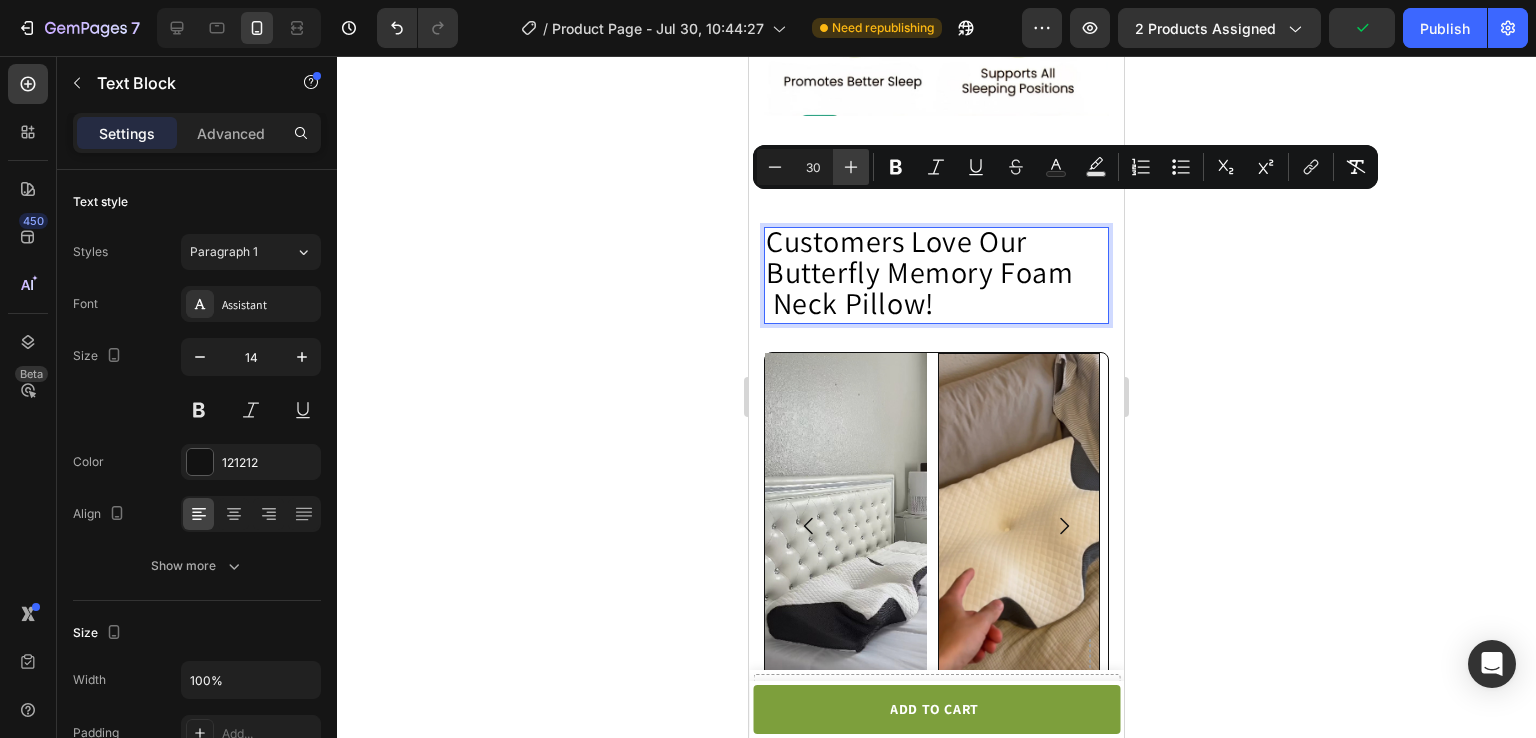 click 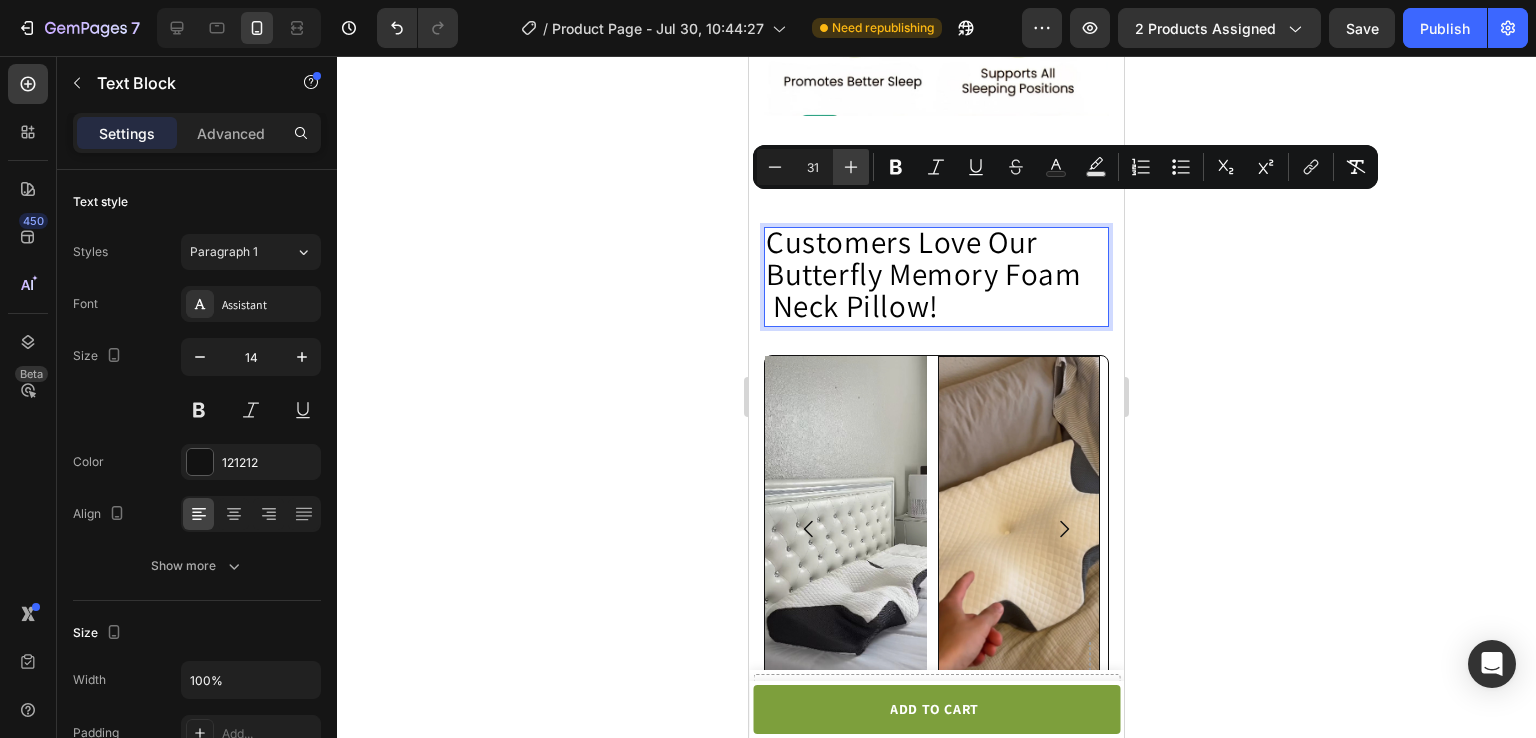 click 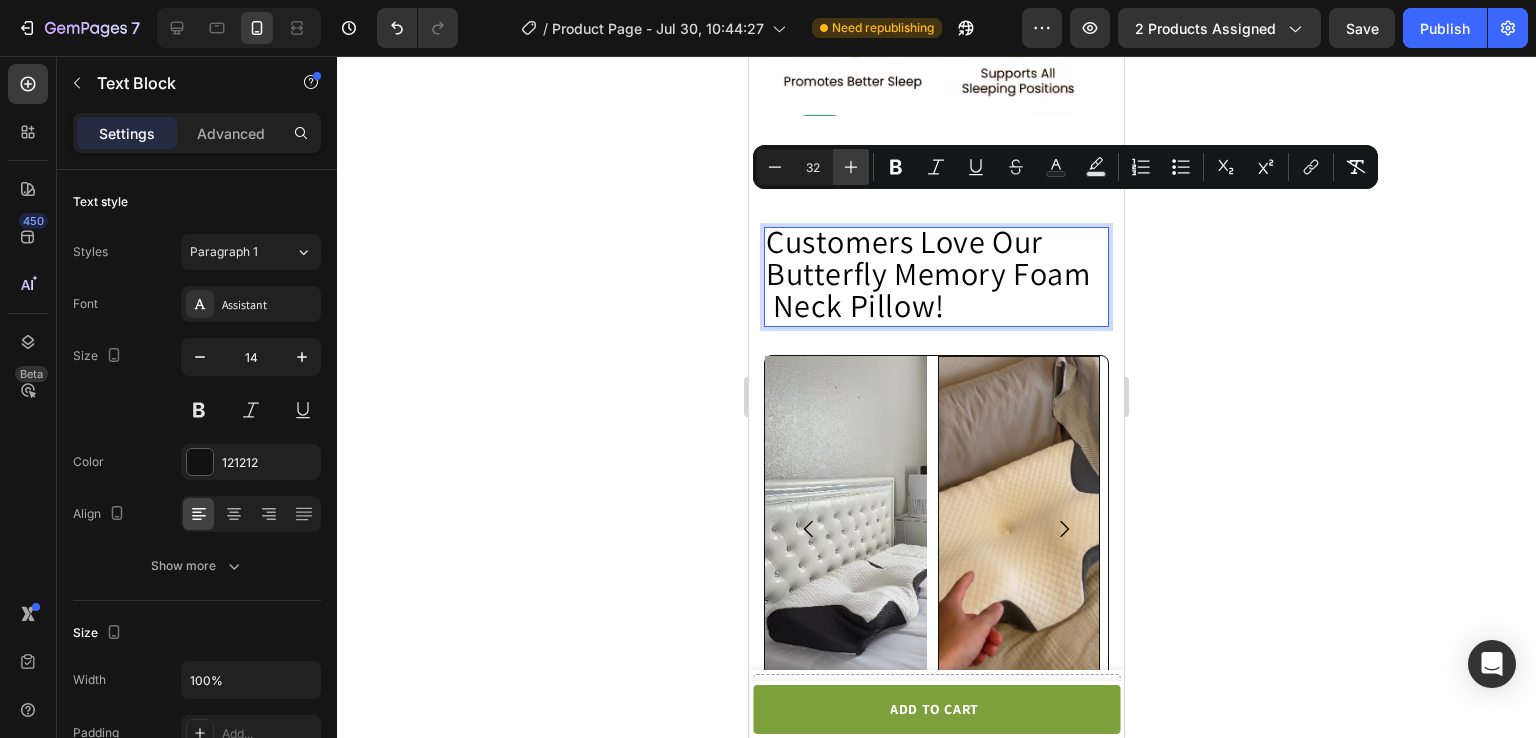 click 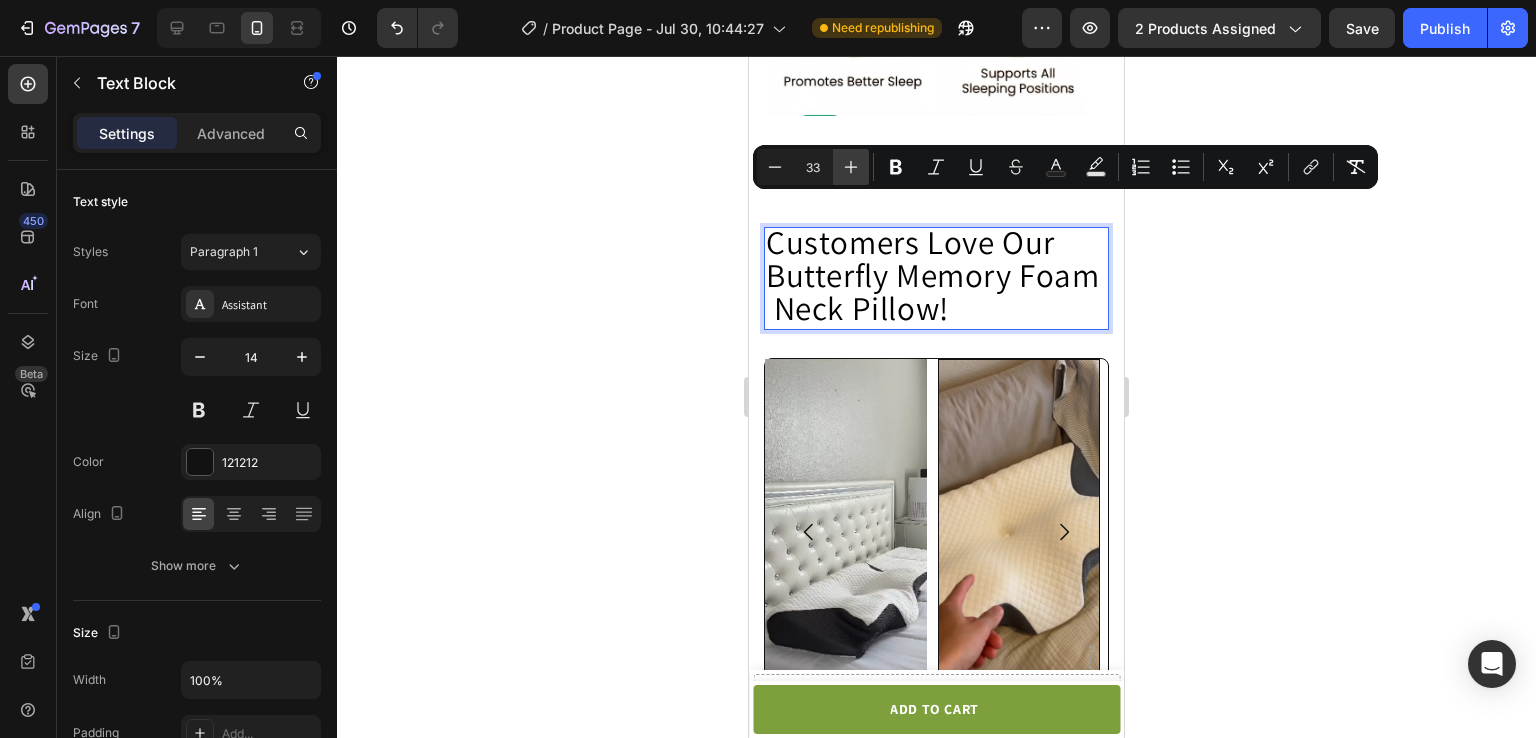 click 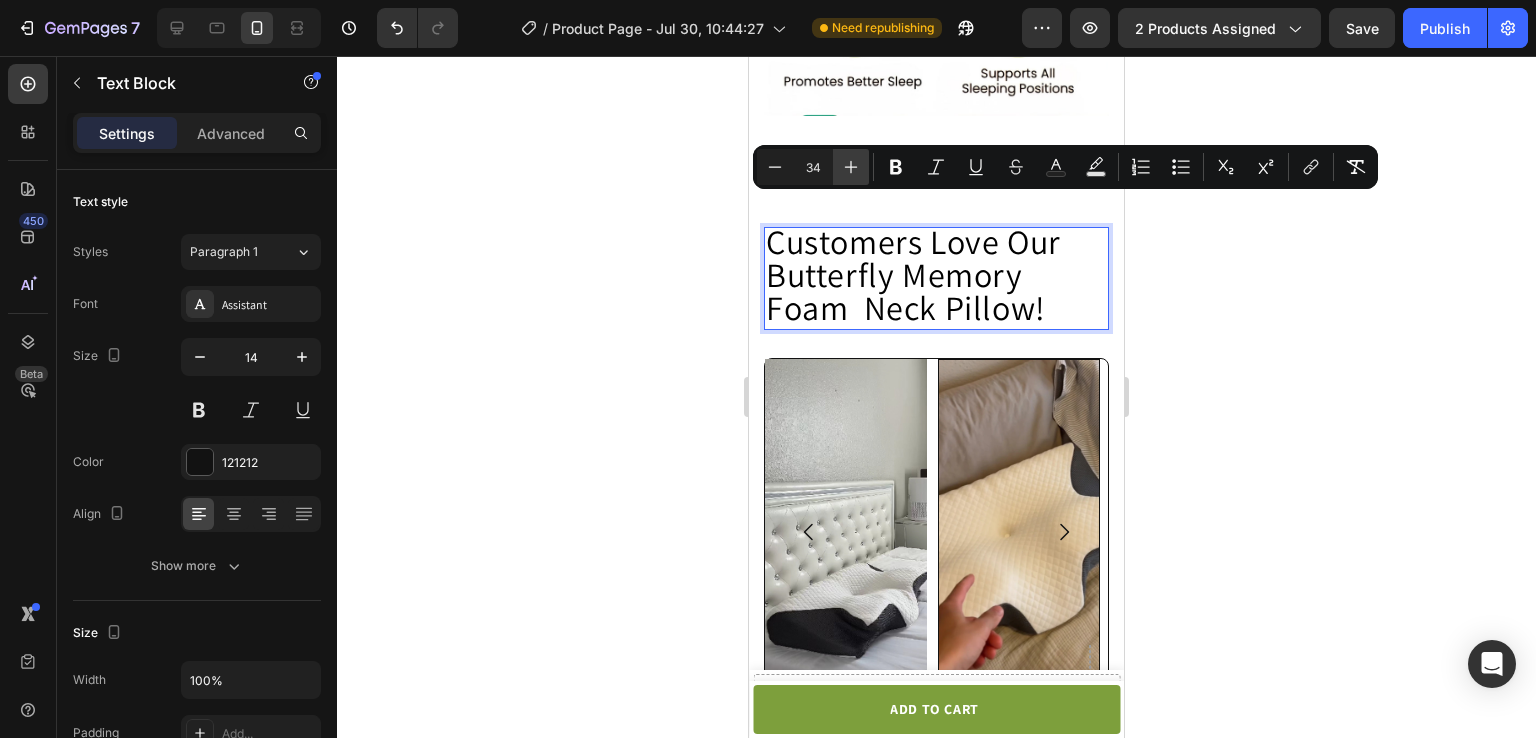 click 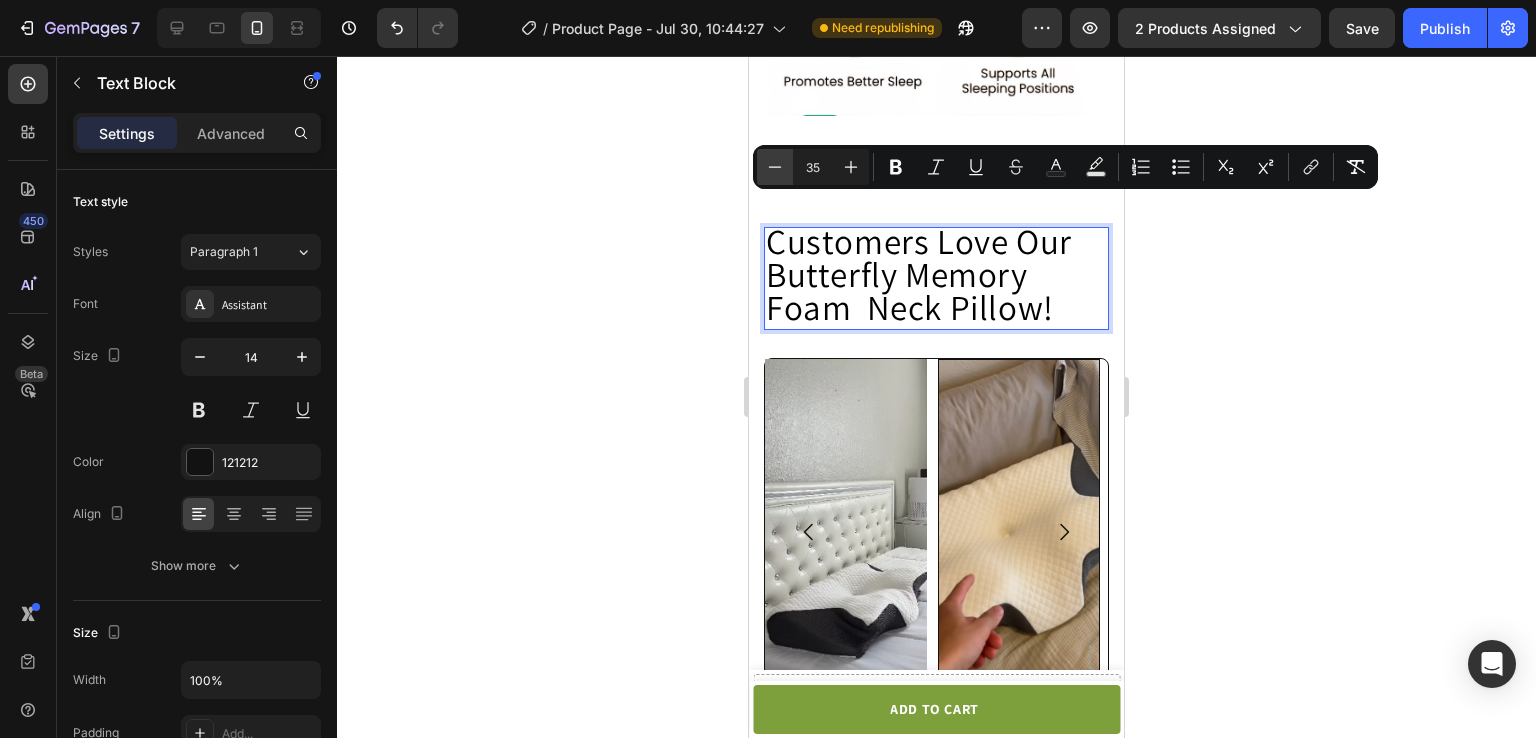 click 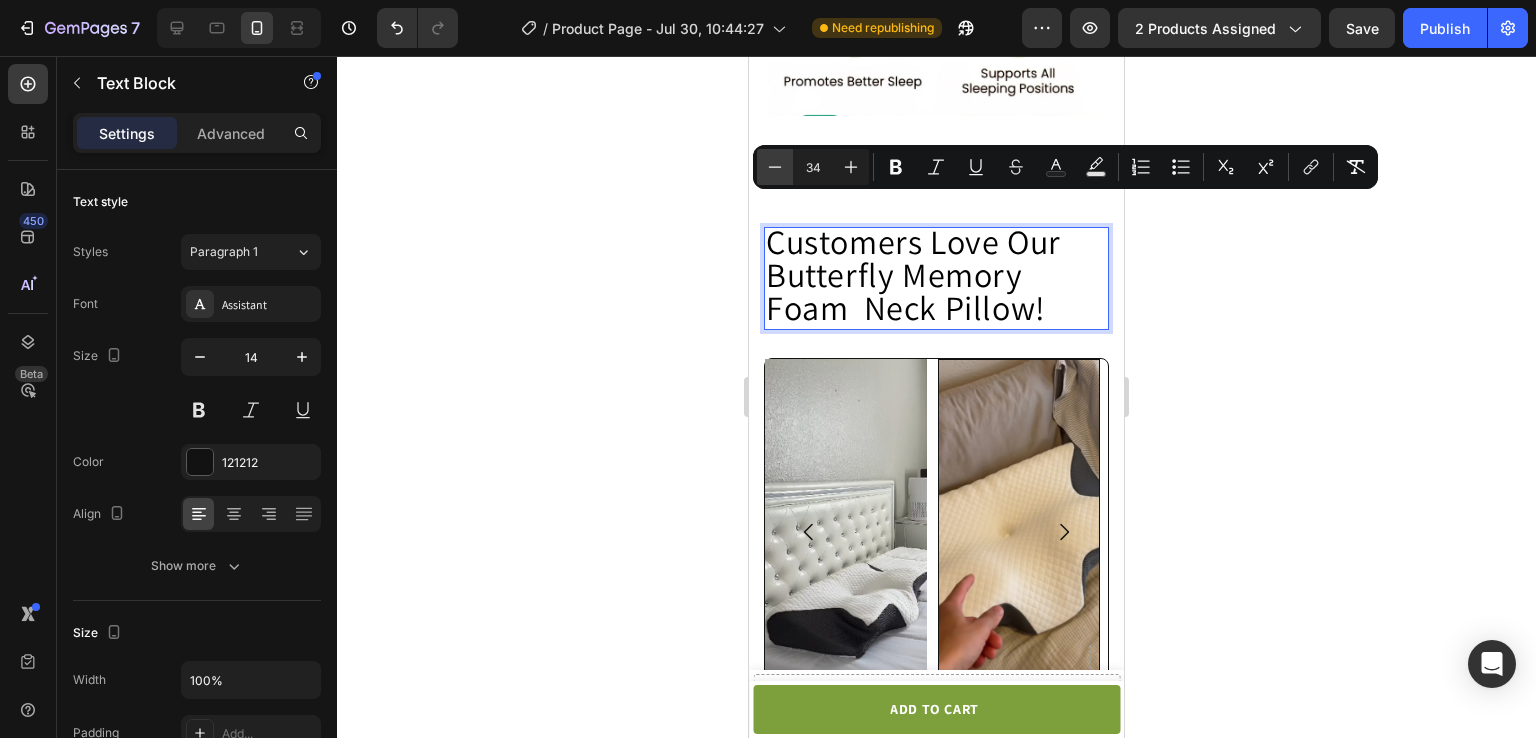click 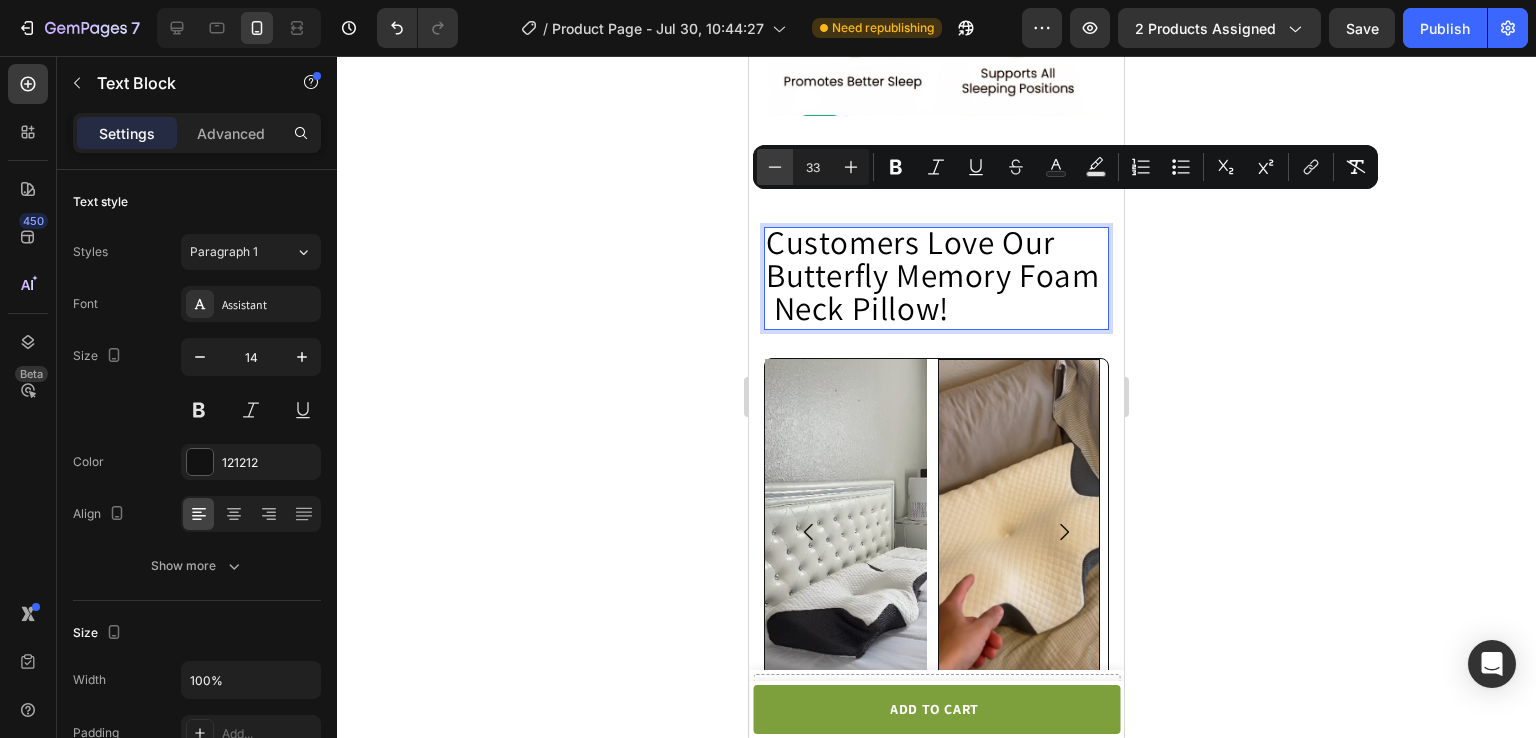 click 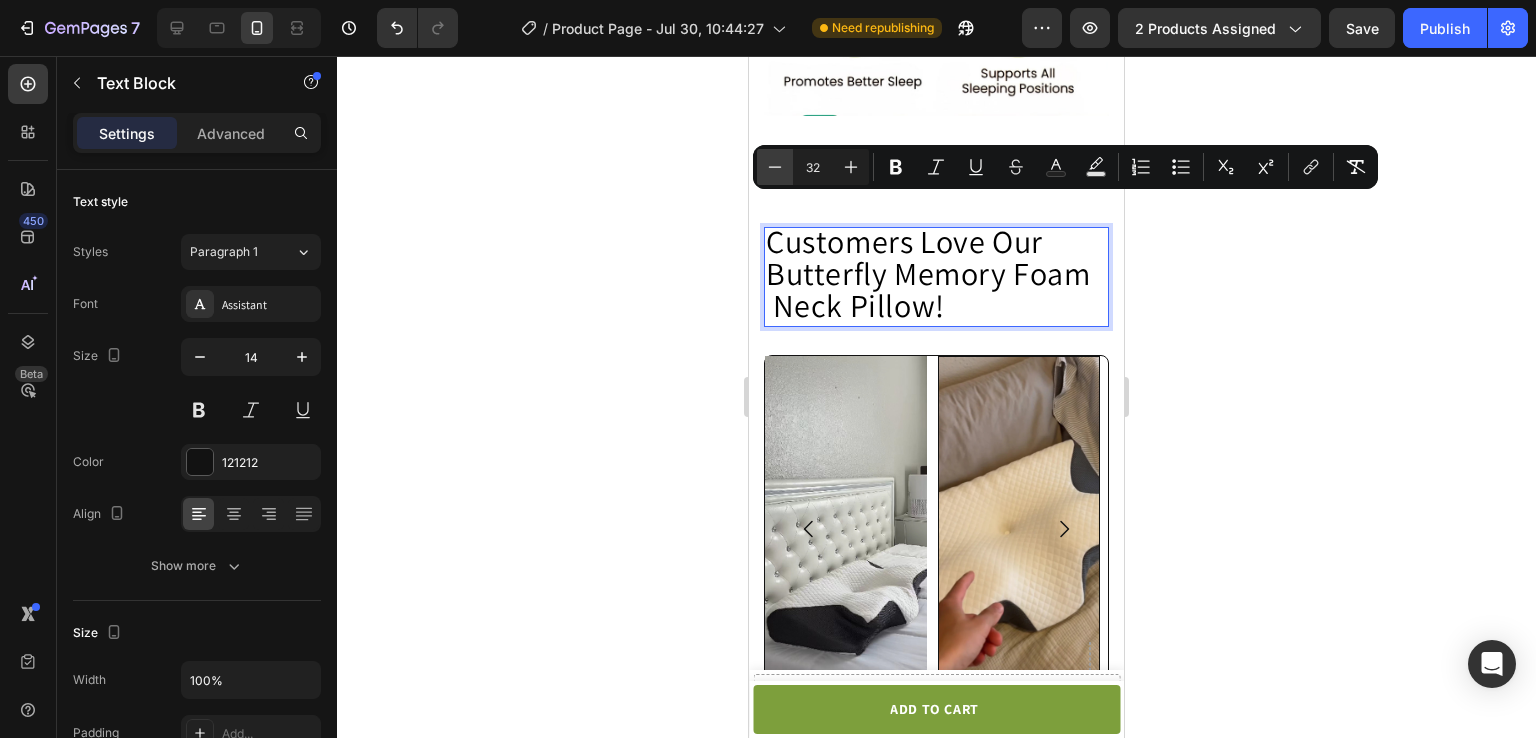 click 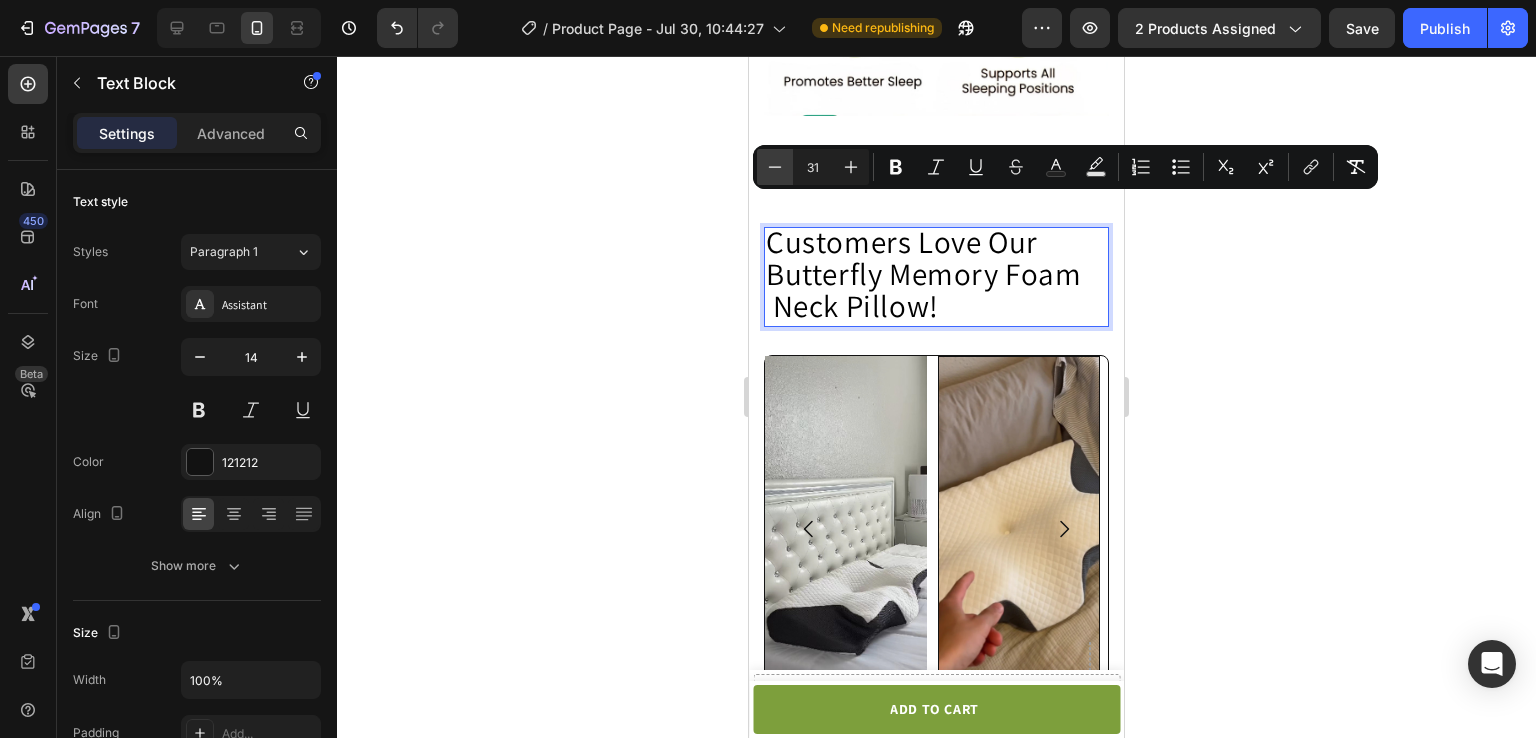 click 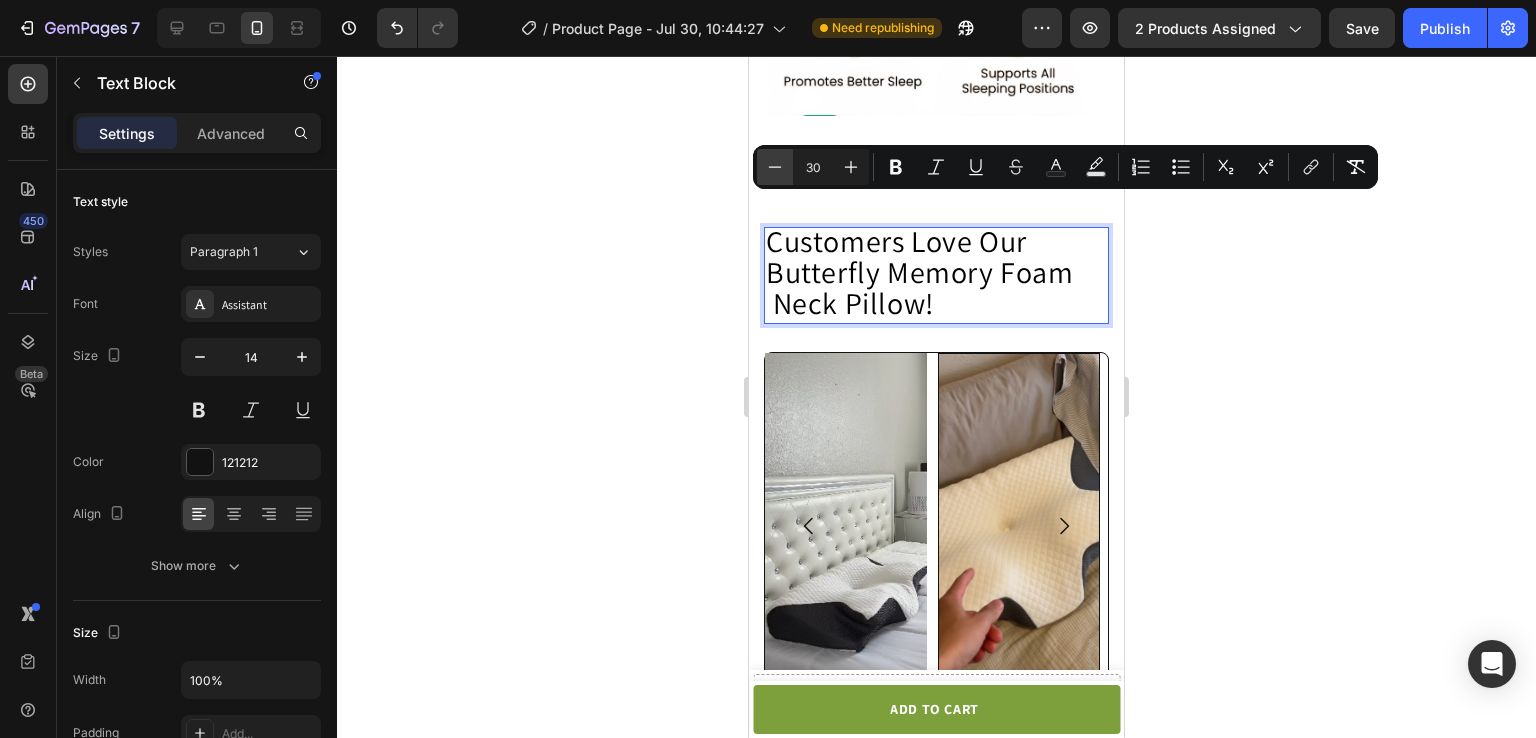 click 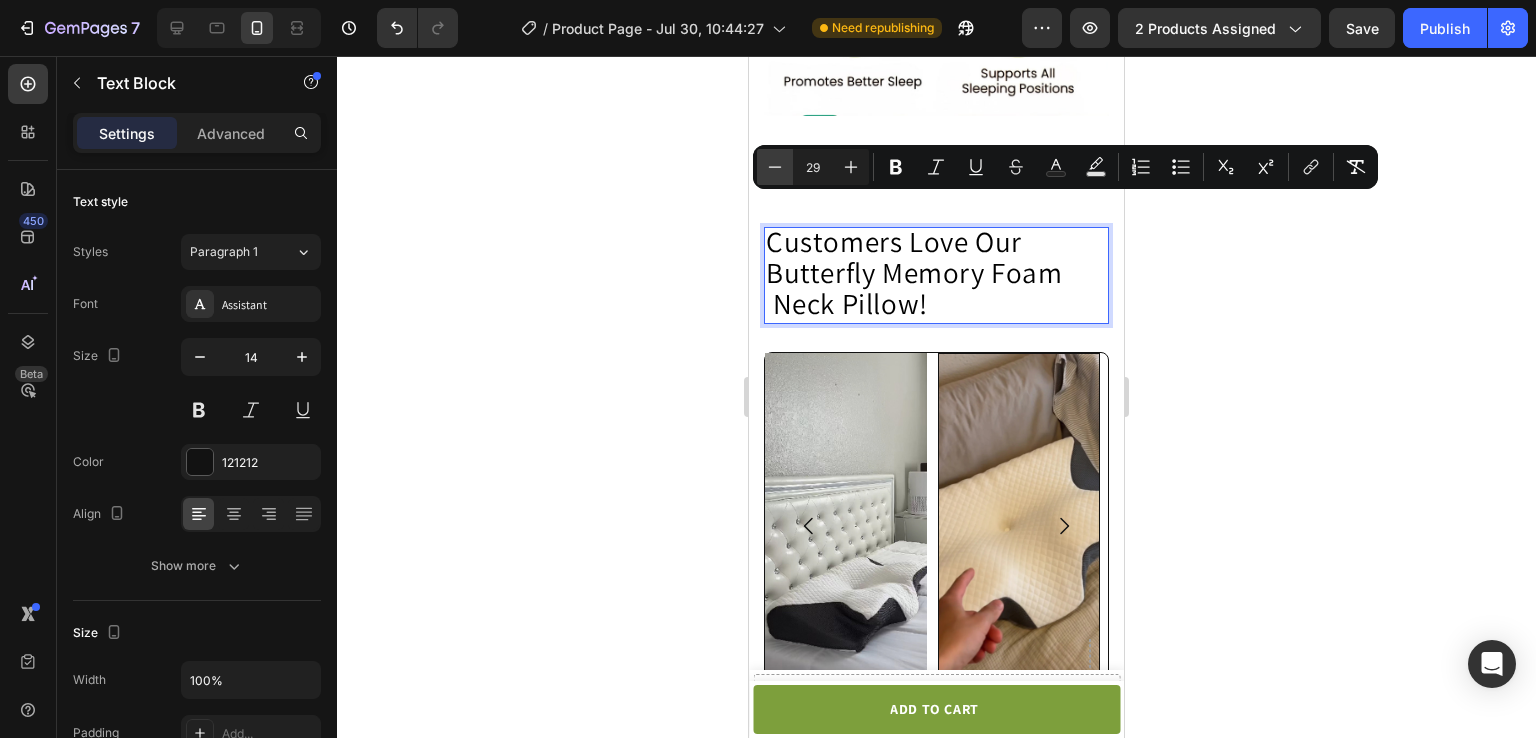 click 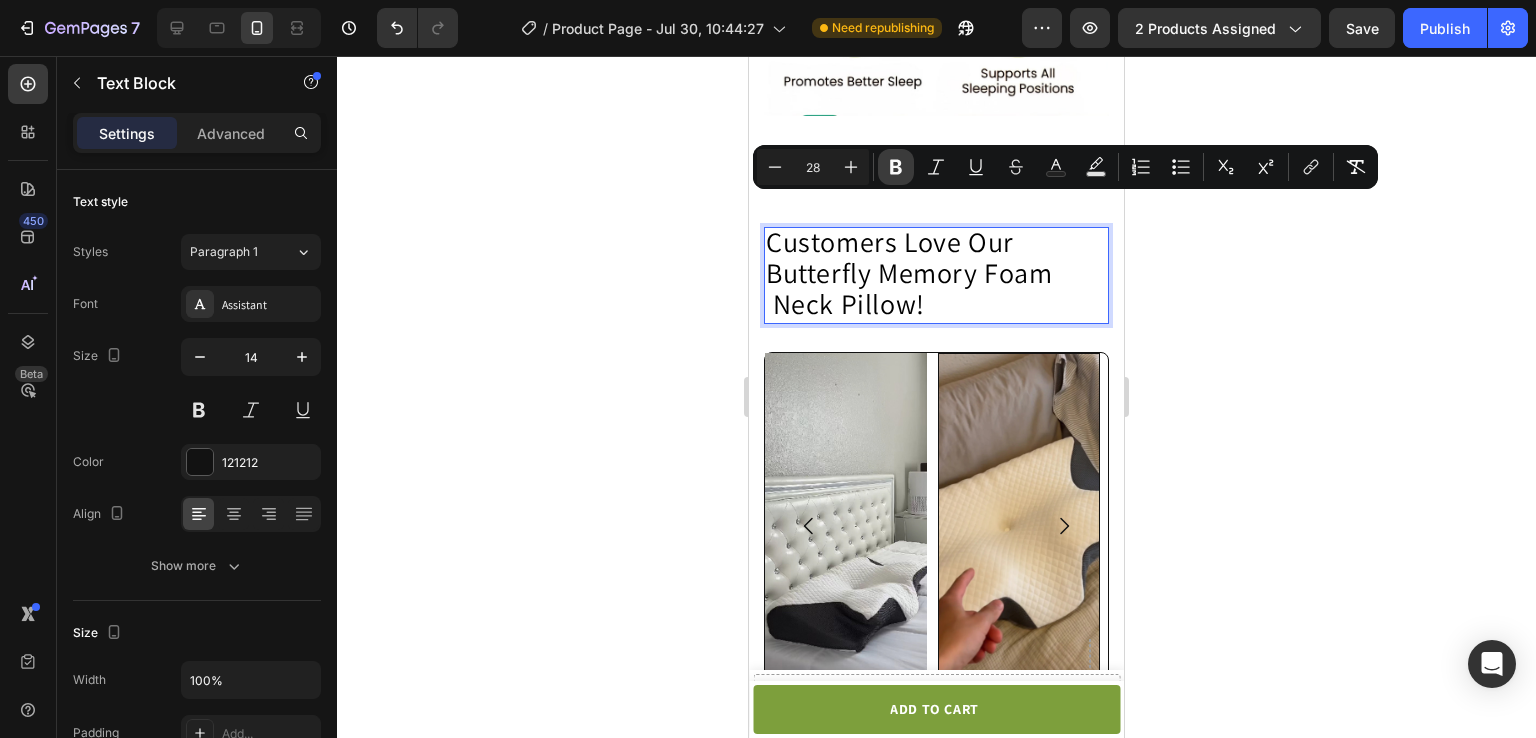 click 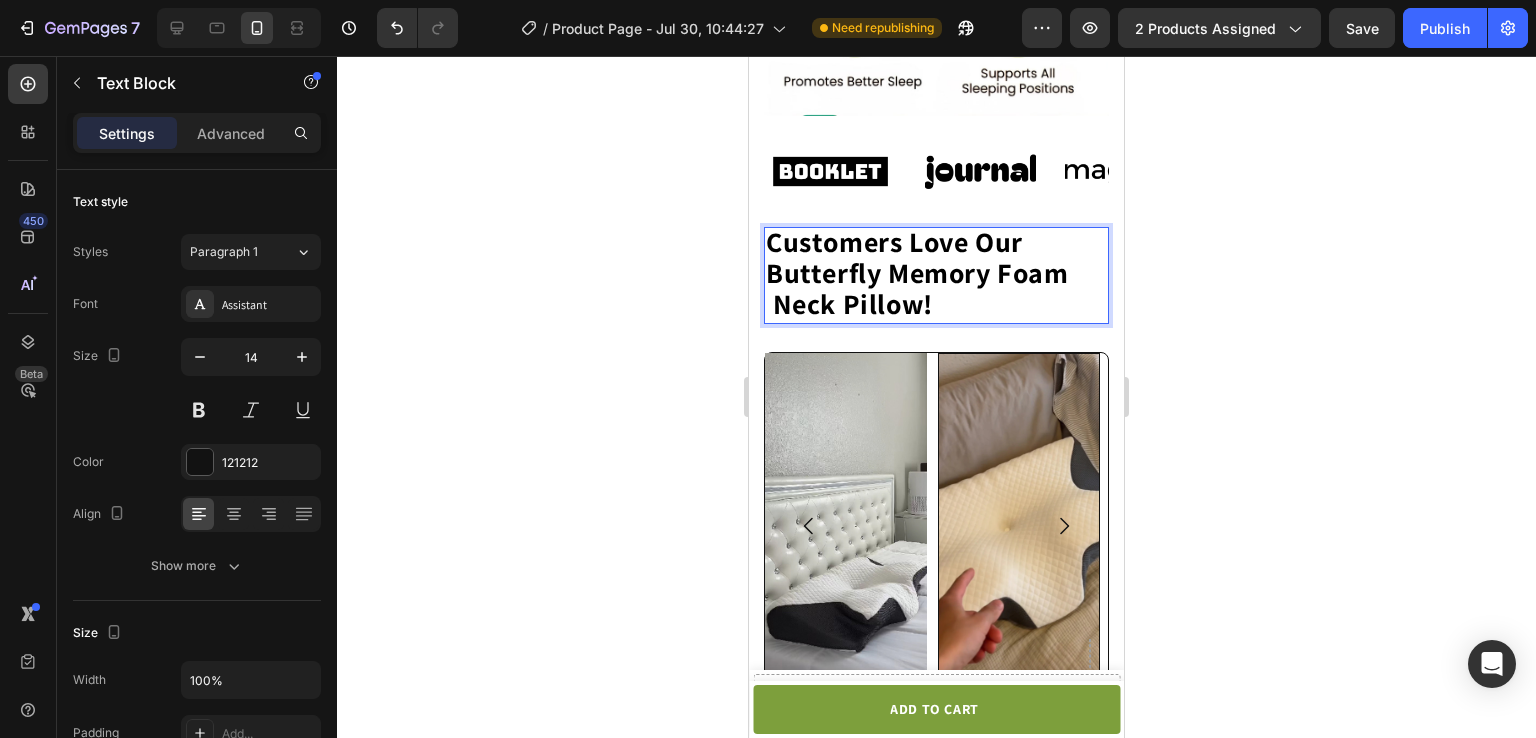 click on "Customers Love Our Butterfly Memory Foam  Neck Pillow!" 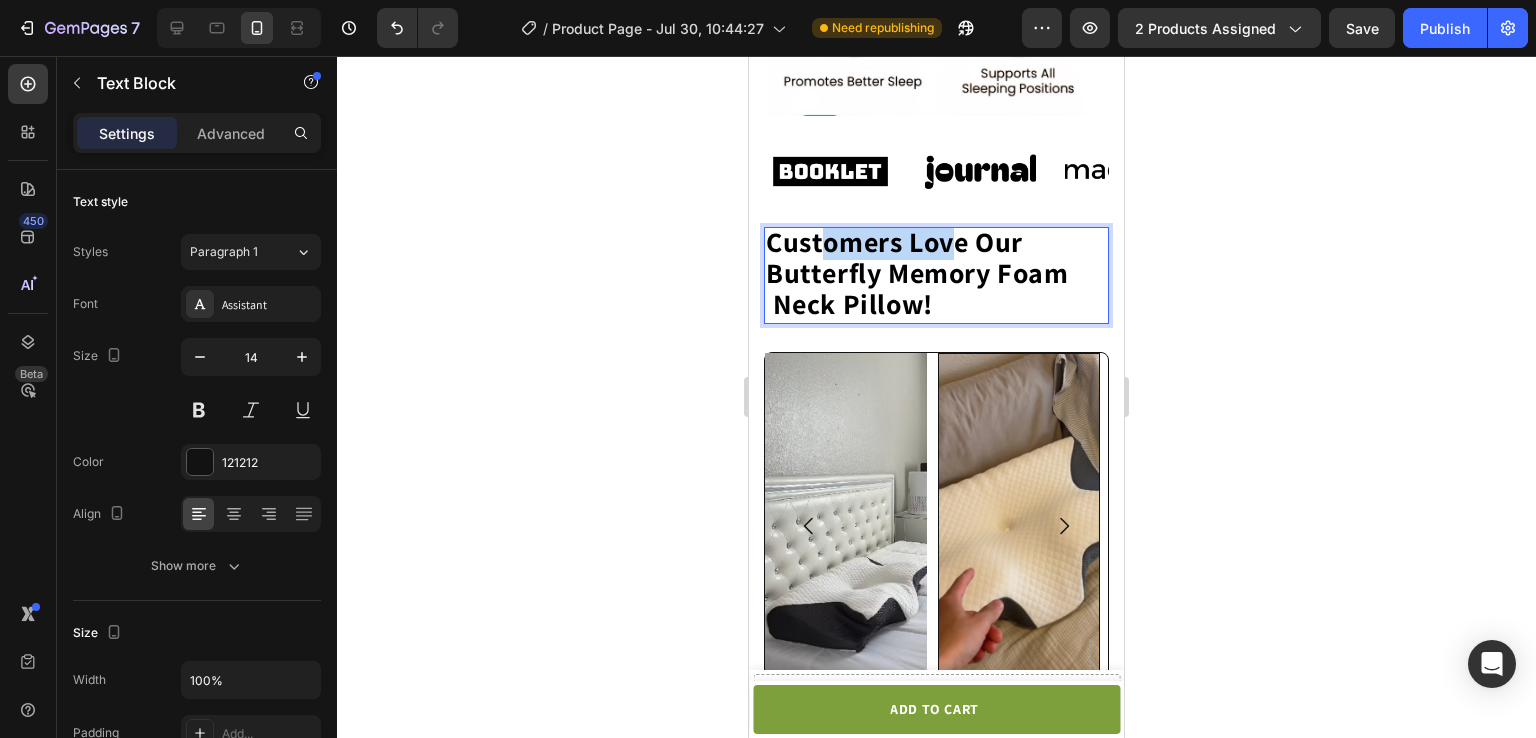 click on "Customers Love Our Butterfly Memory Foam  Neck Pillow!" 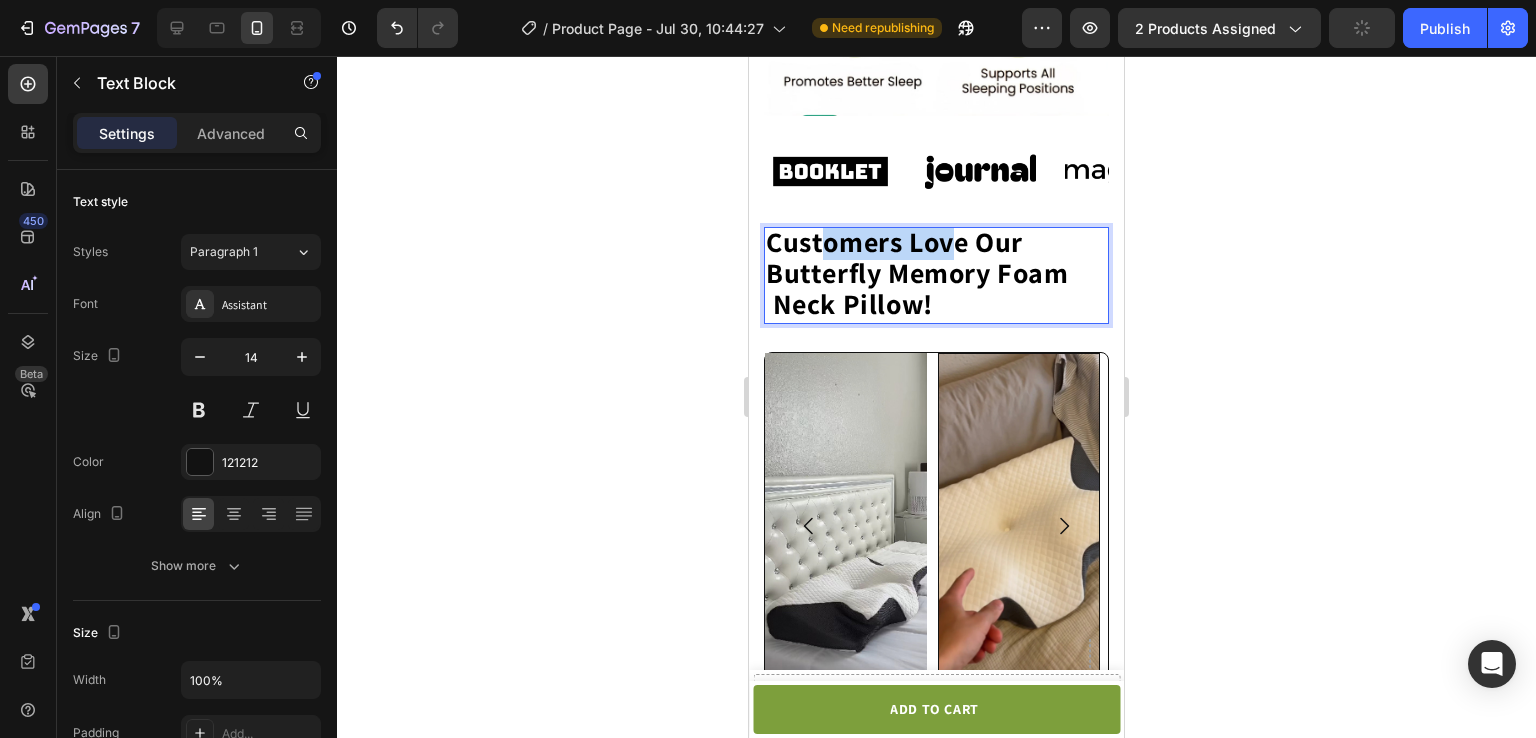click on "Customers Love Our Butterfly Memory Foam  Neck Pillow!" 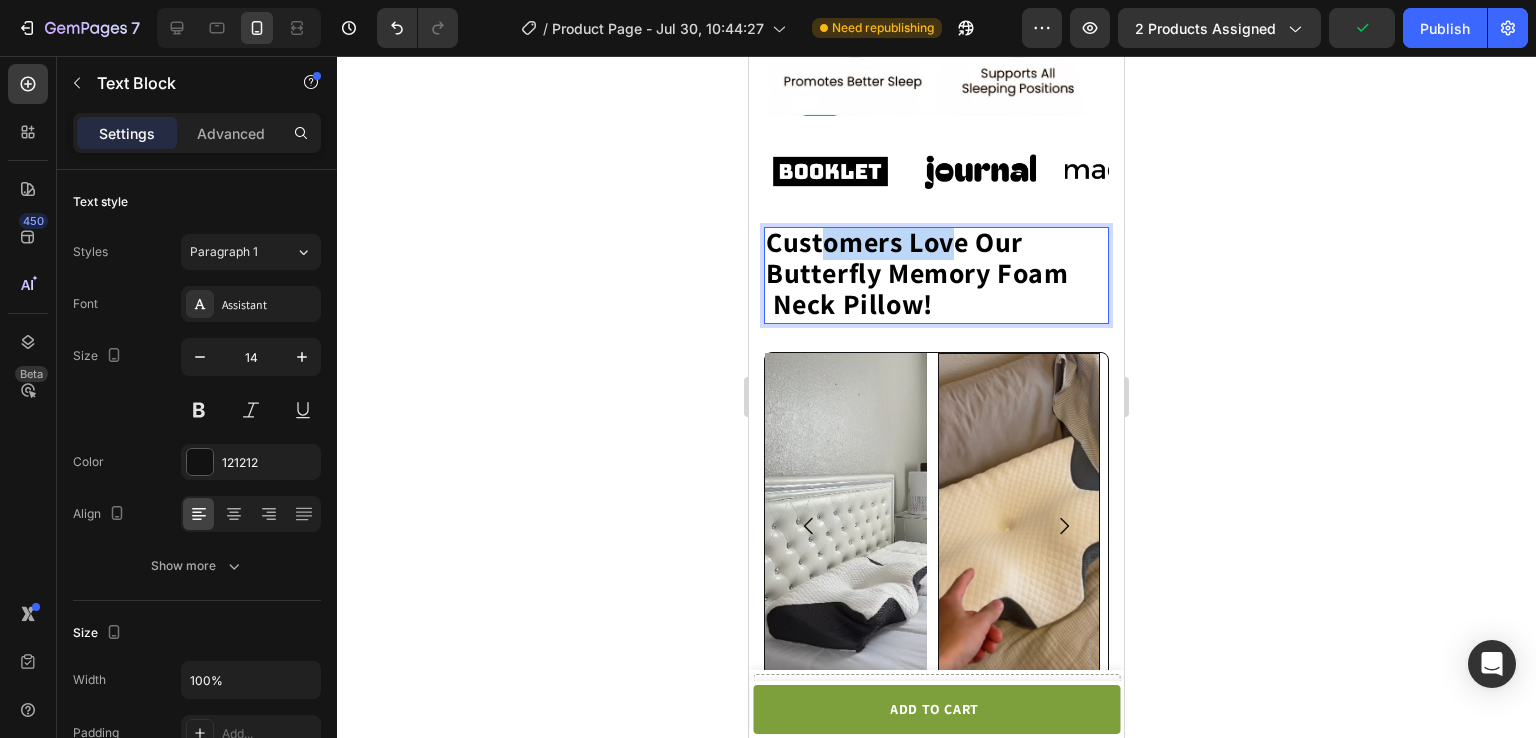 click on "Customers Love Our Butterfly Memory Foam  Neck Pillow!" 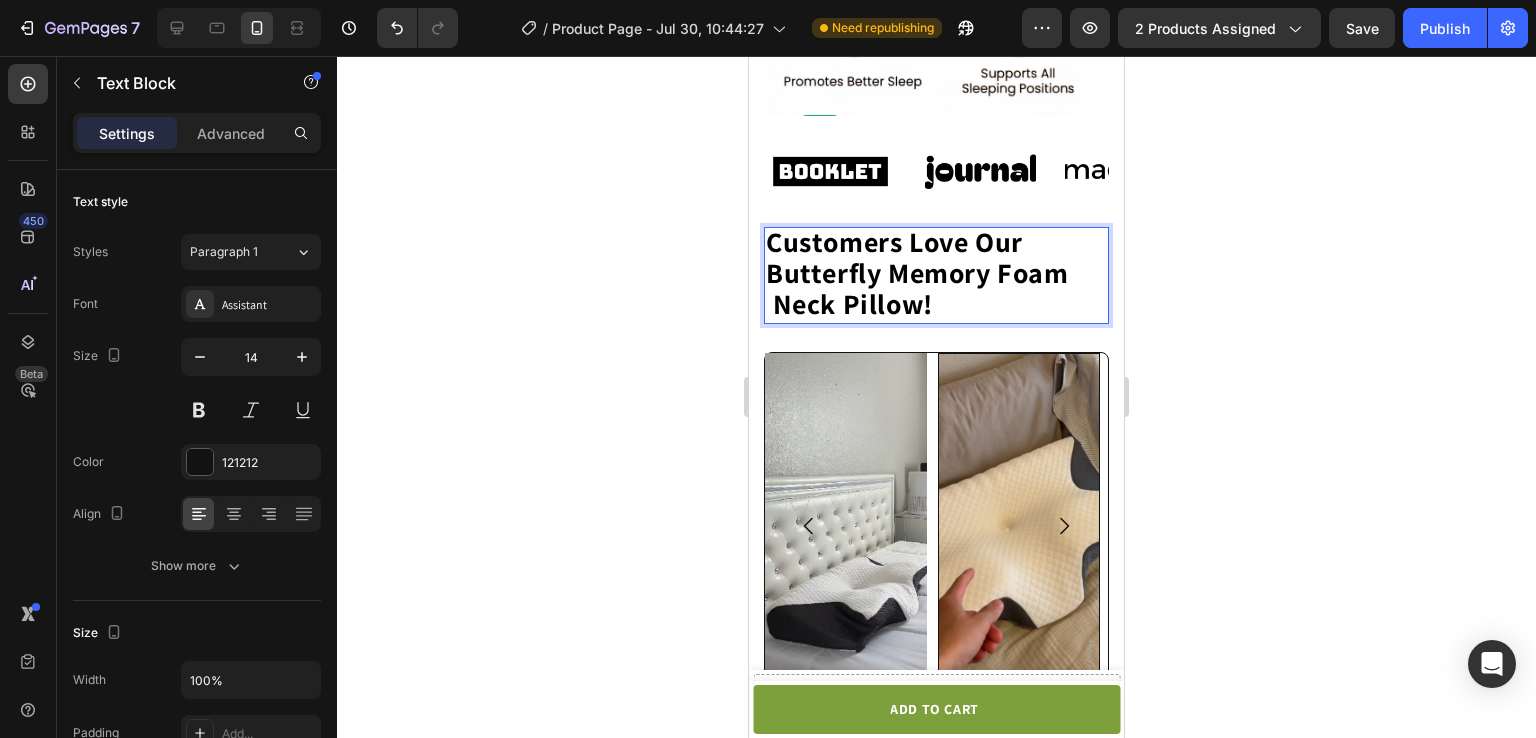 click on "Customers Love Our Butterfly Memory Foam  Neck Pillow!" 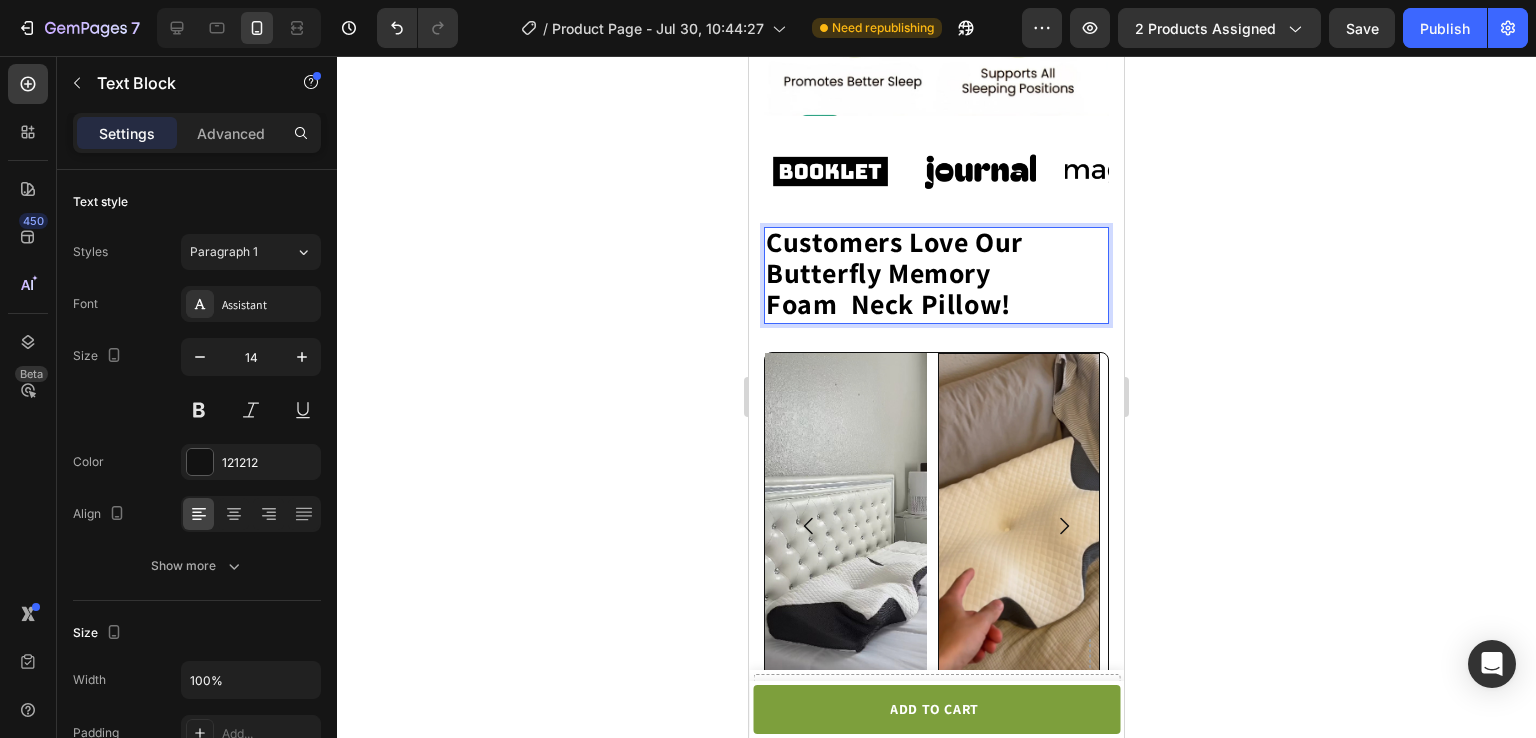 click on "Customers Love Our Butterfly Memory" 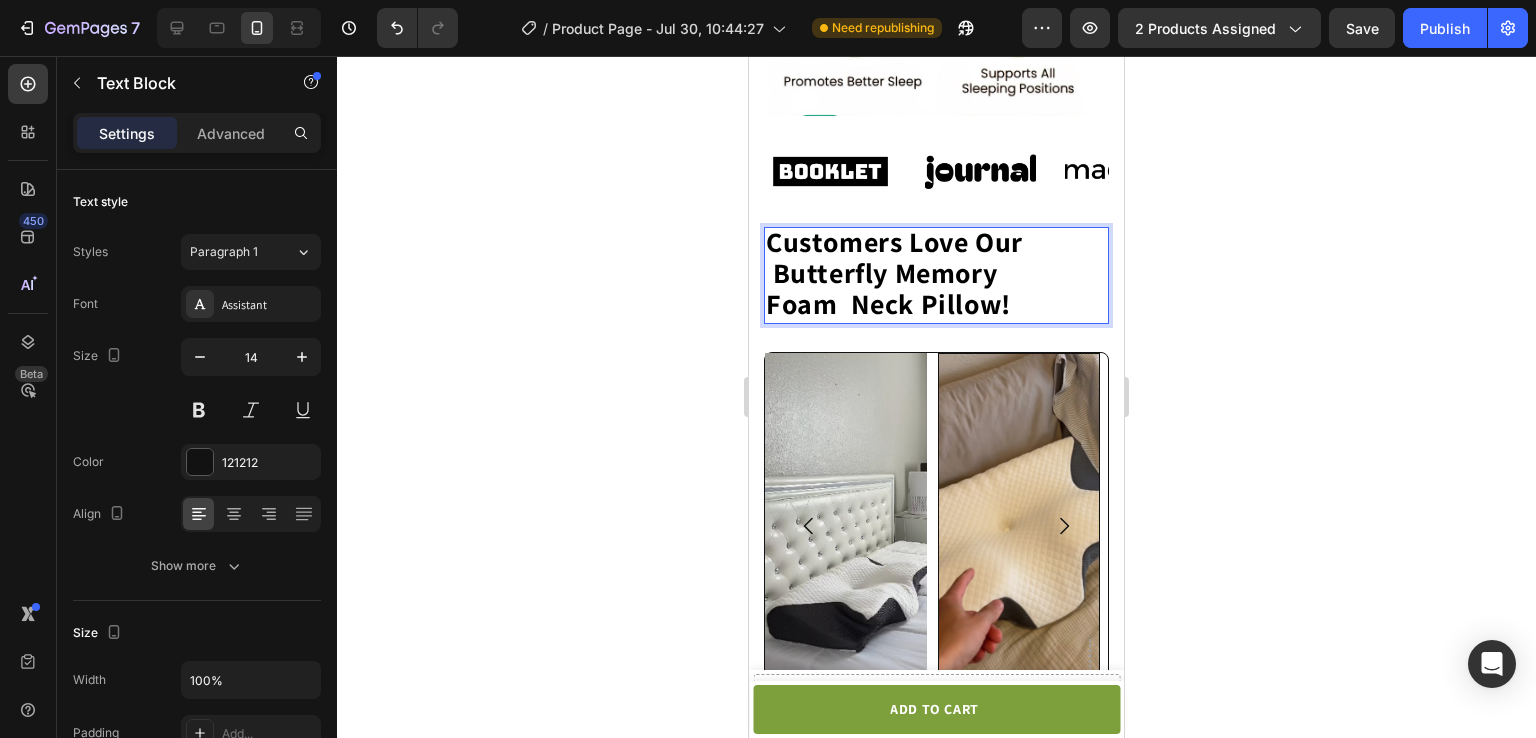 click on "Foam  Neck Pillow!" 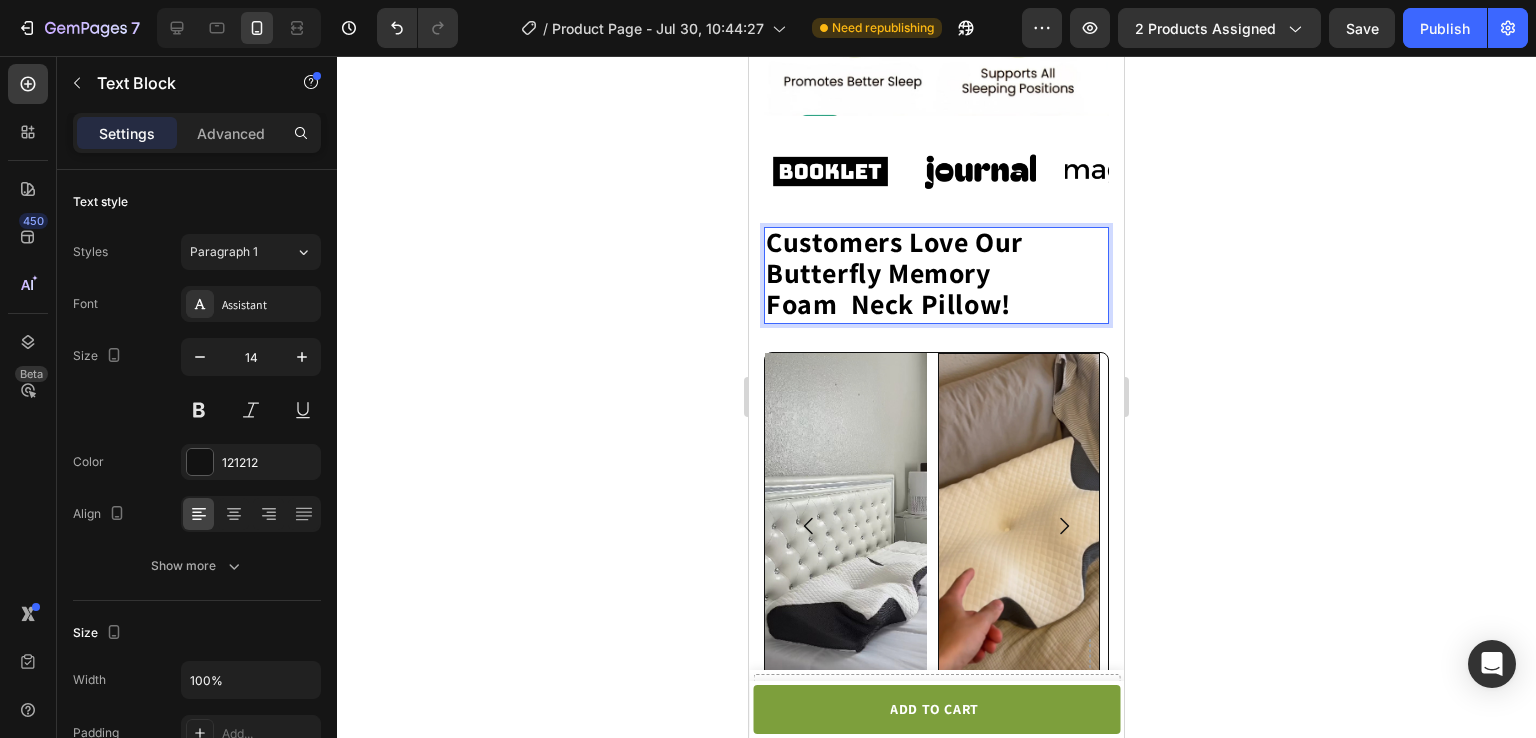 click on "Customers Love Our   Butterfly Memory" 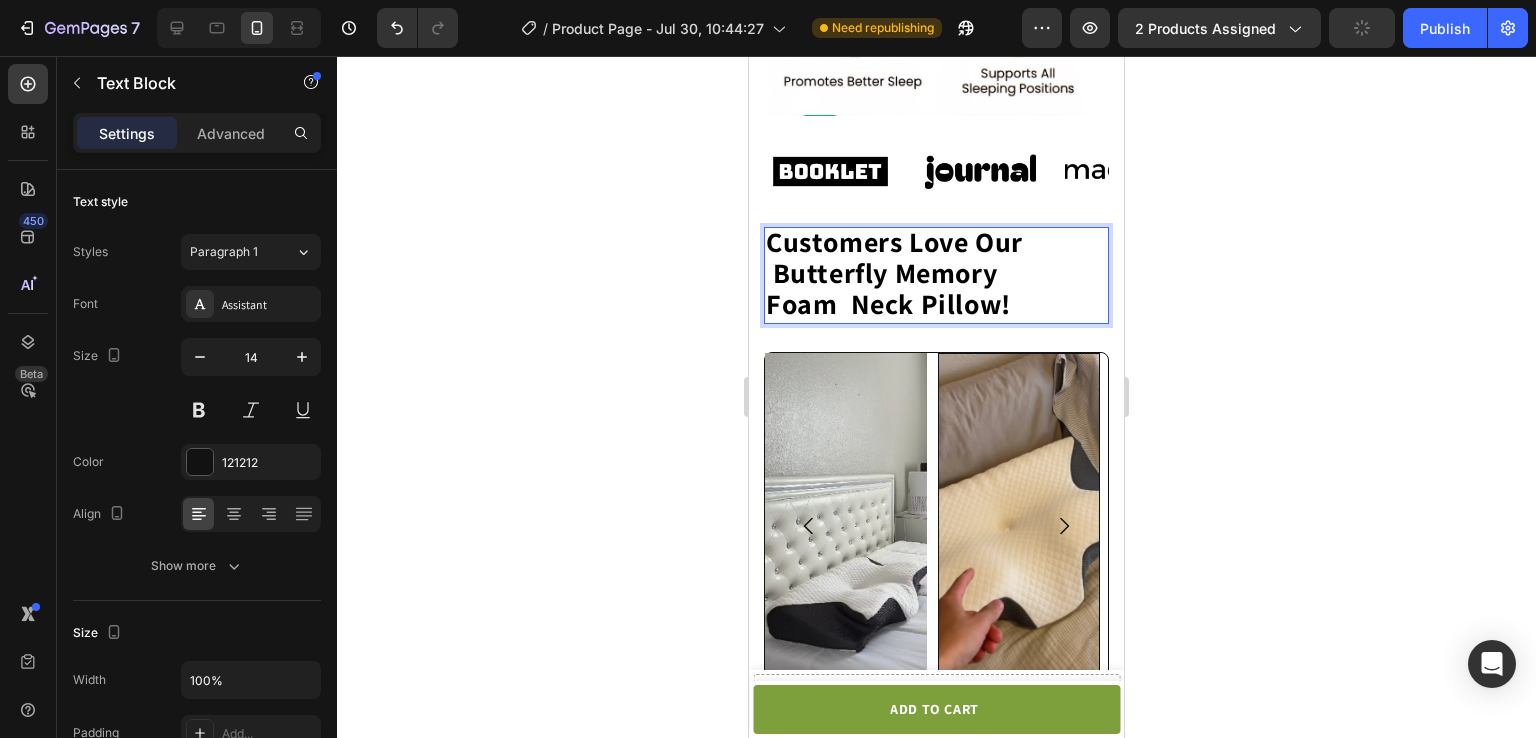 click on "Customers Love Our    Butterfly Memory" 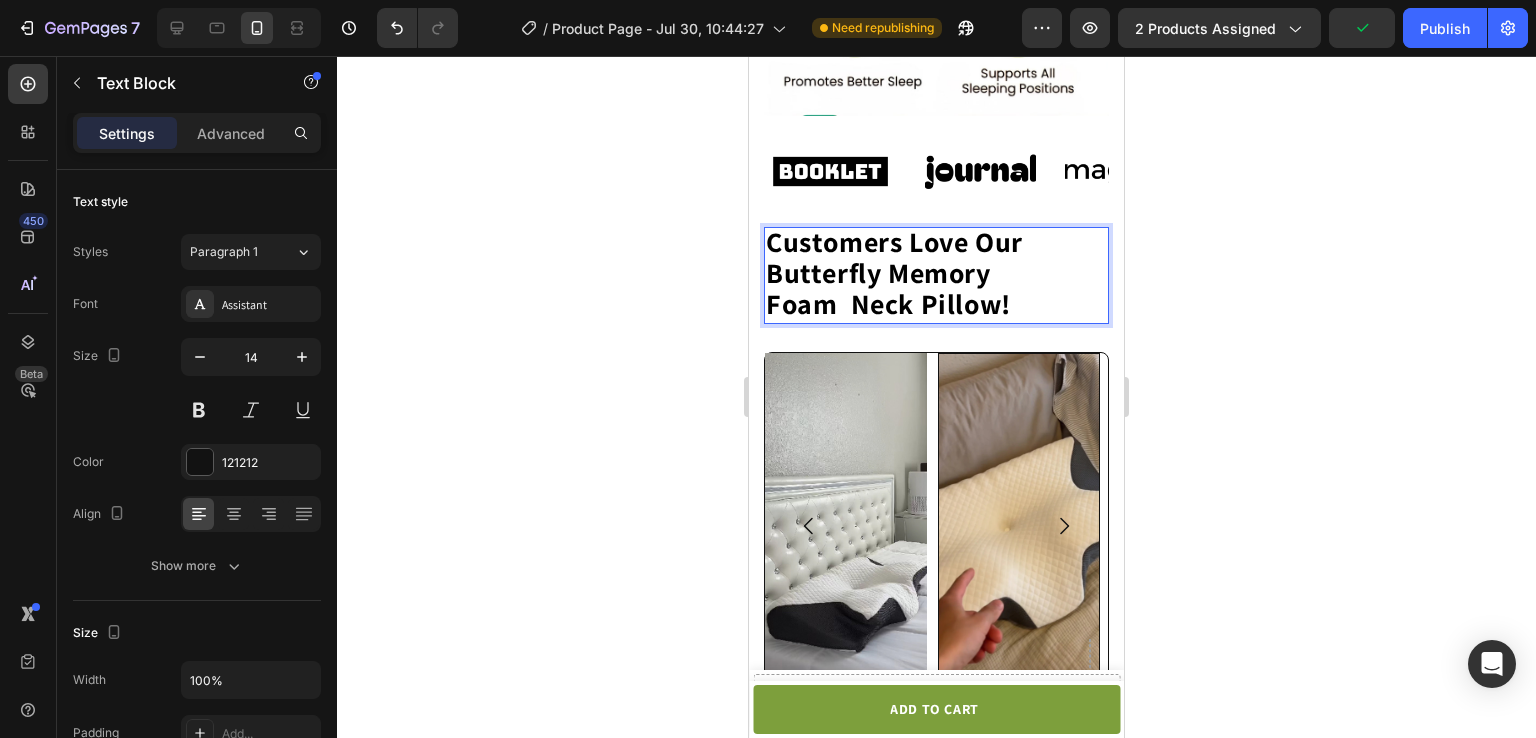 click on "Customers Love Our     Butterfly Memory" 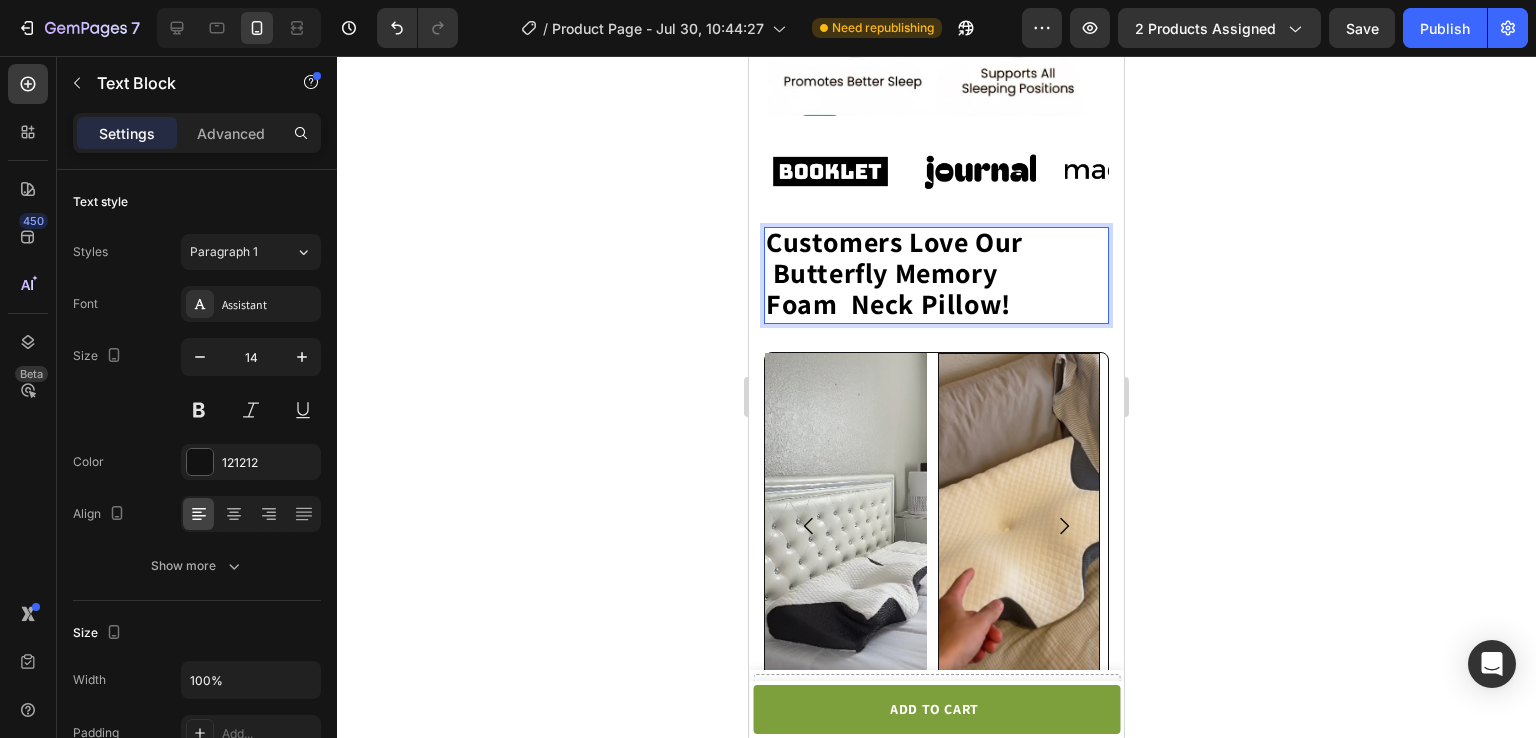 click on "Customers Love Our      Butterfly Memory" 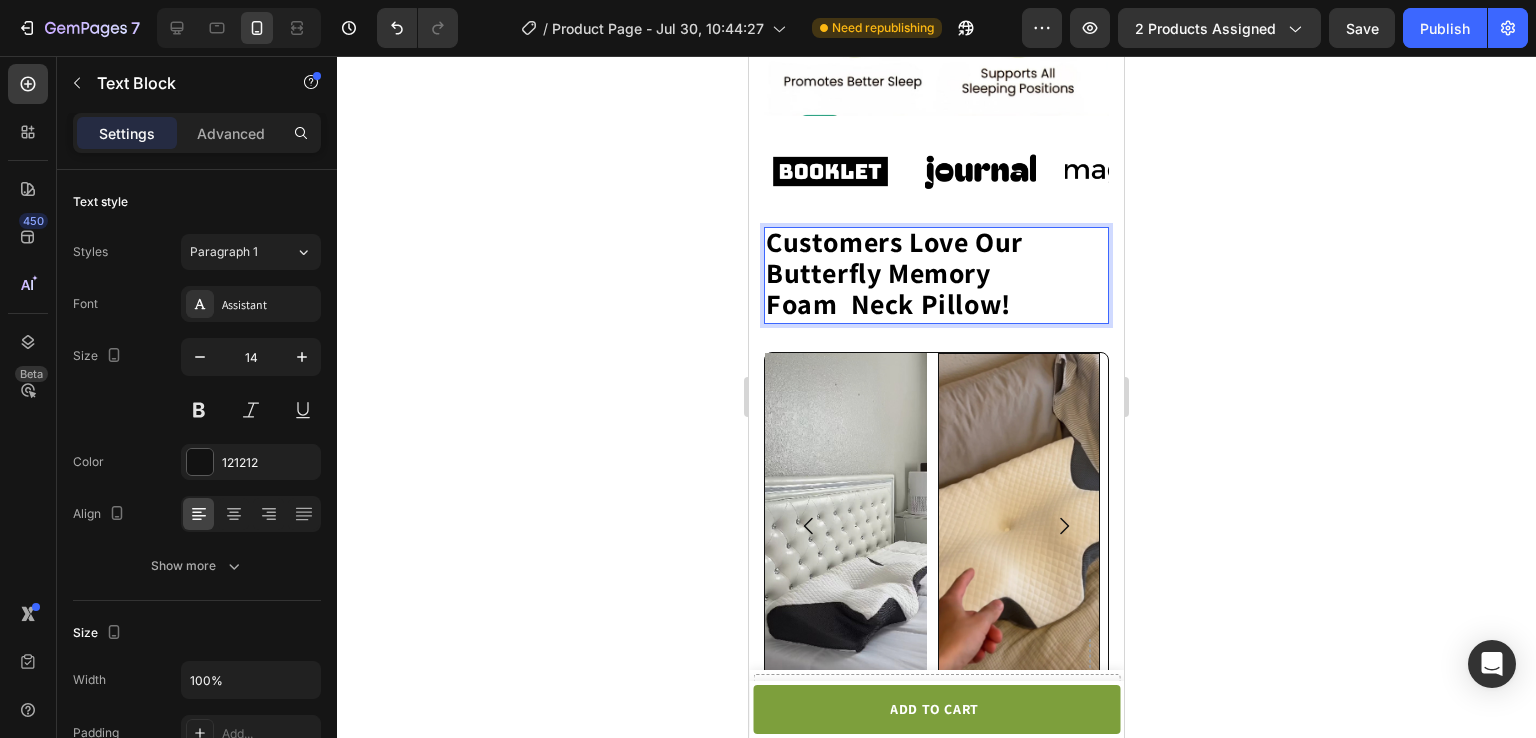 click on "Customers Love Our       Butterfly Memory" 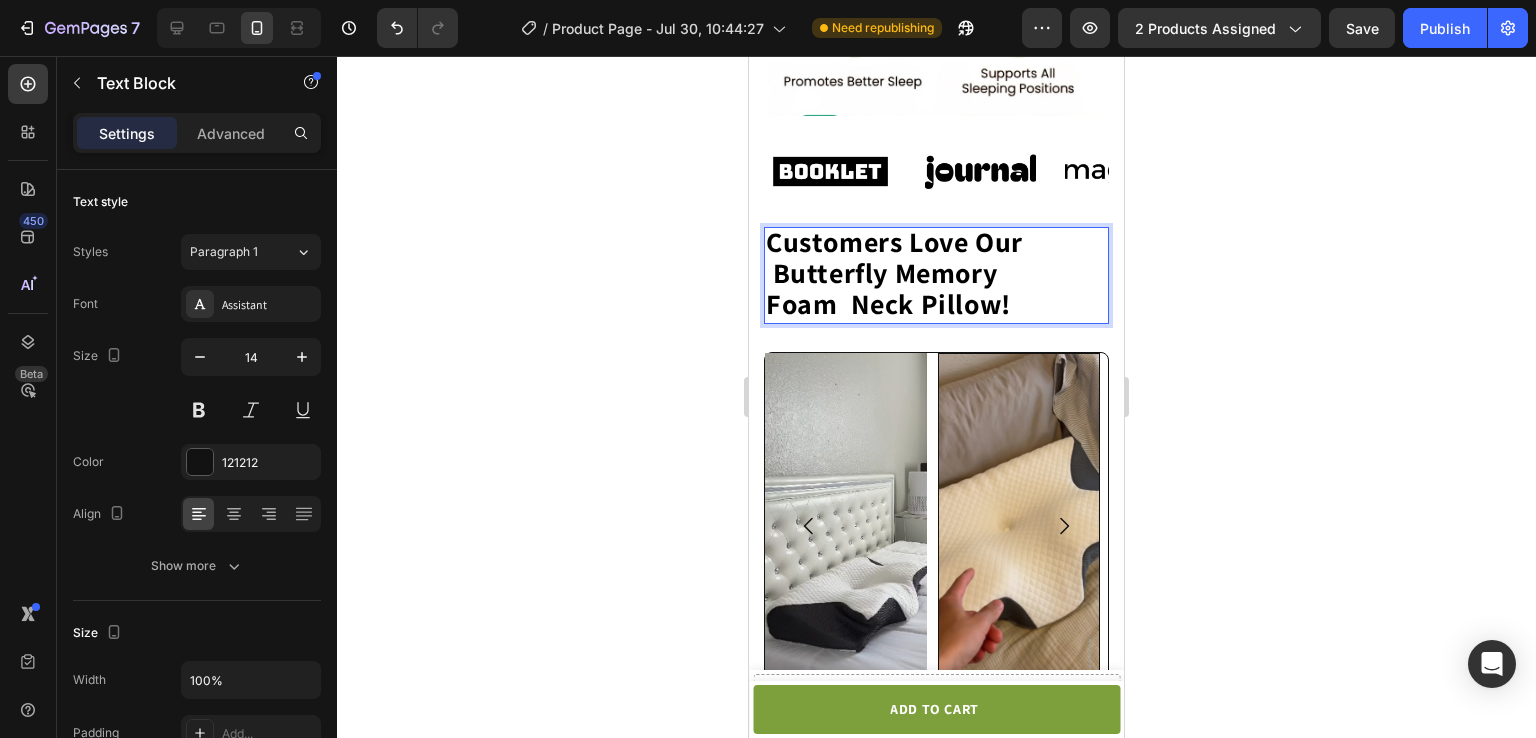 click on "Customers Love Our        Butterfly Memory" 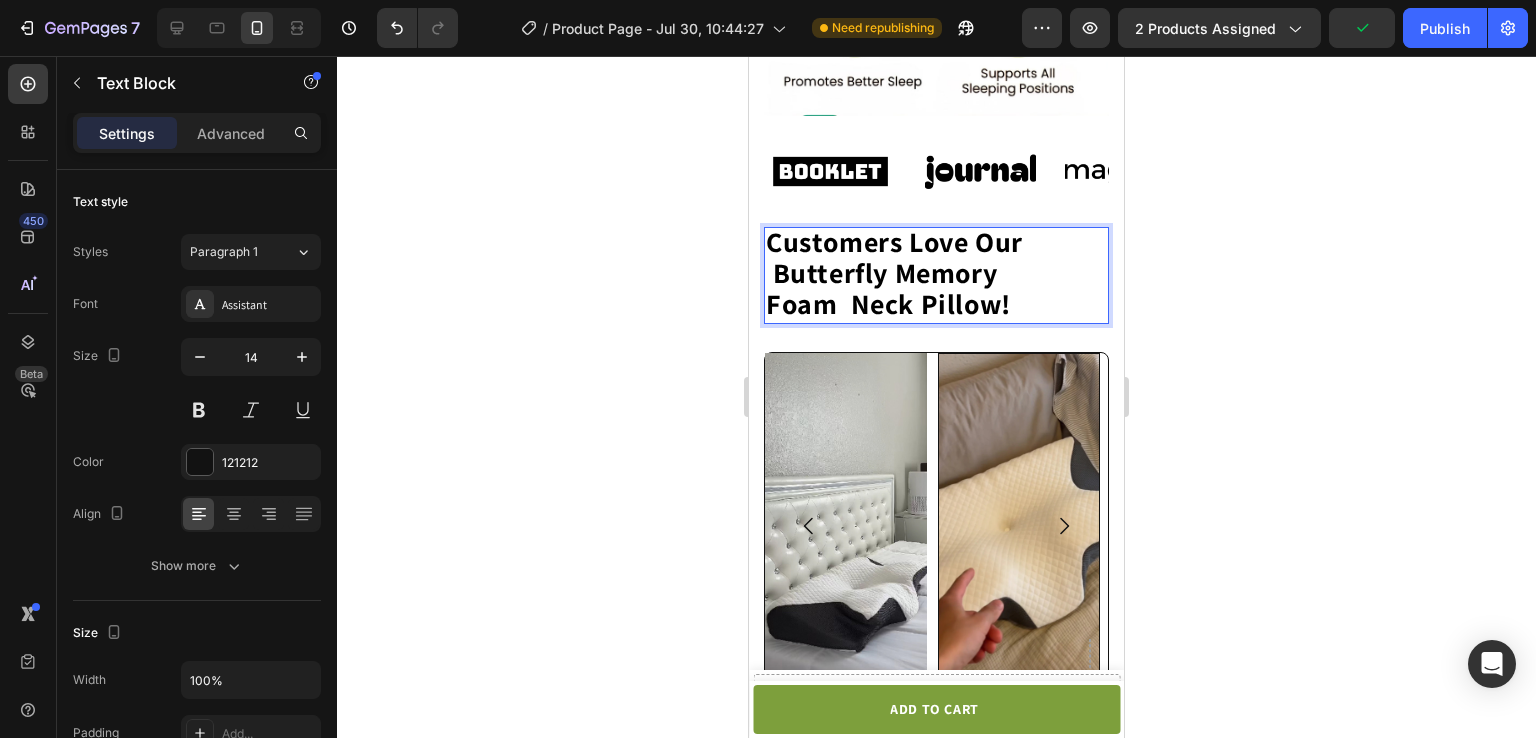 click on "Customers Love Our        Butterfly Memory" 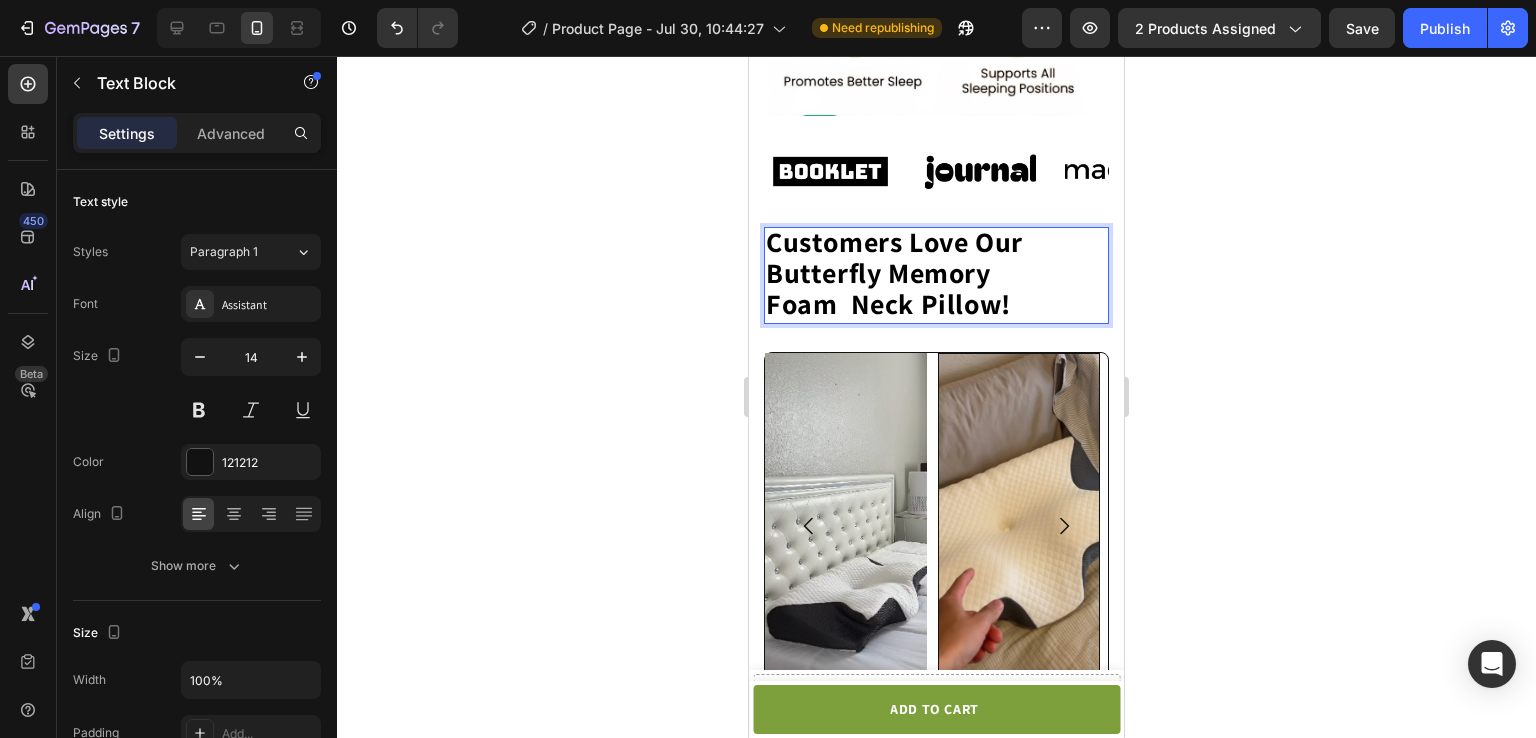 click on "Customers Love Our         Butterfly Memory" 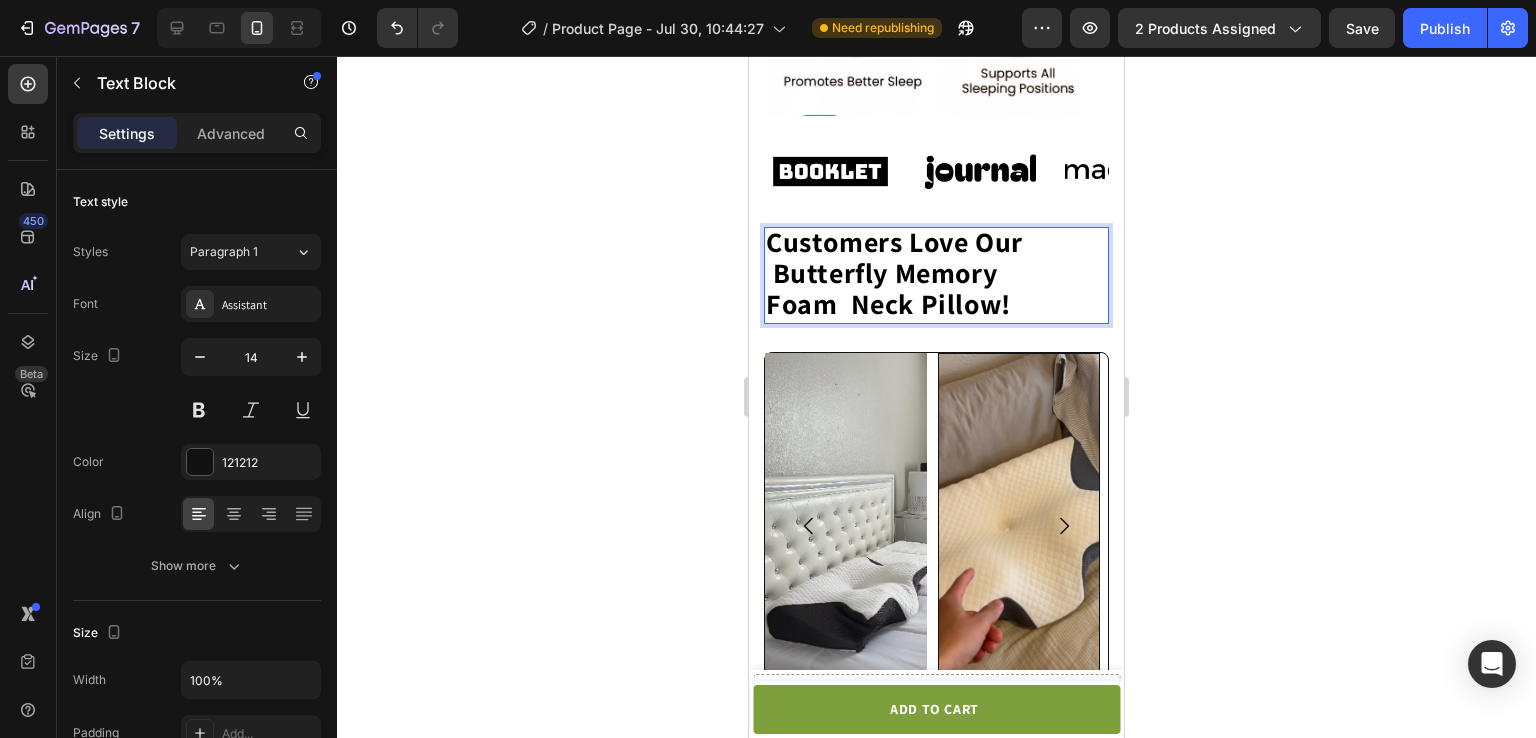 click on "Customers Love Our          Butterfly Memory" 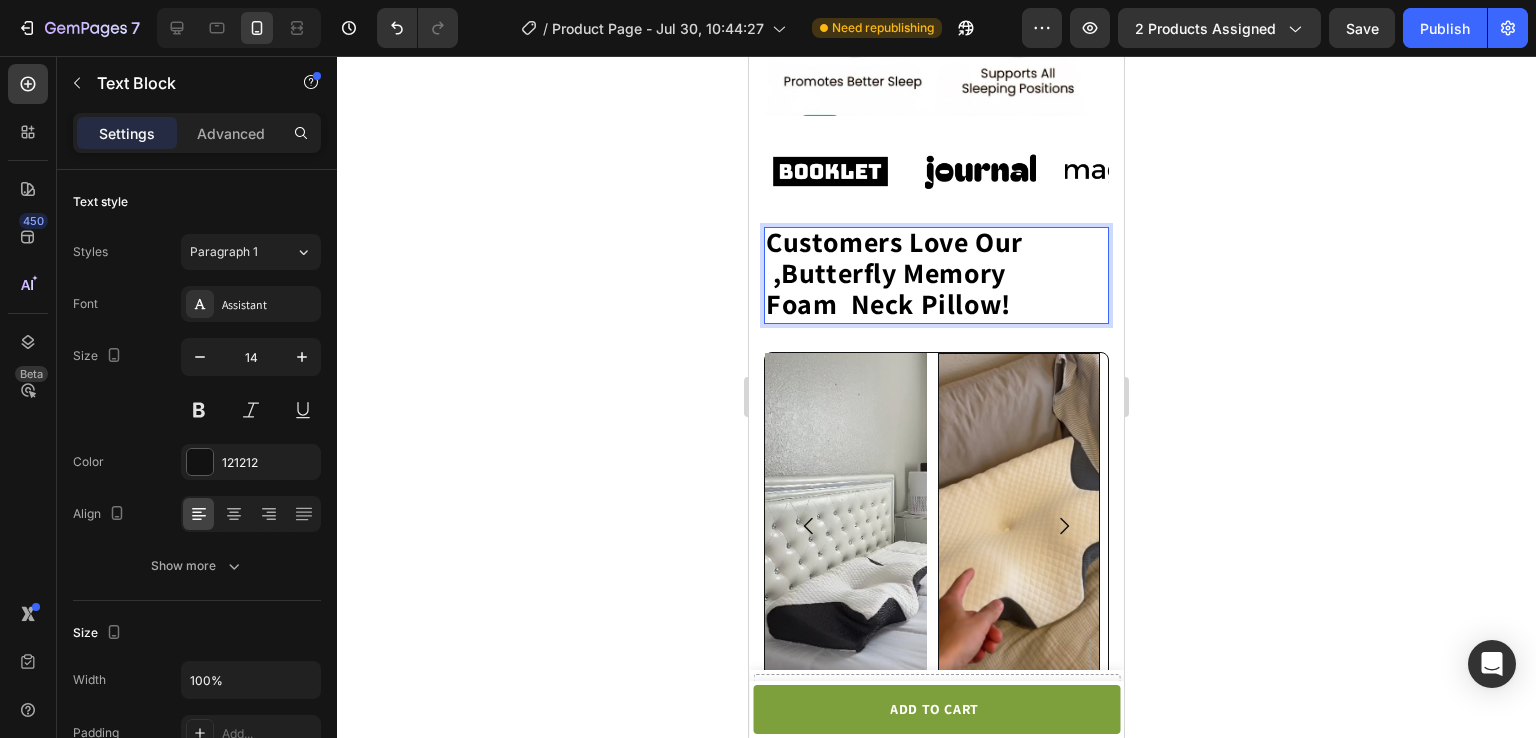 click on "Customers Love Our          ,Butterfly Memory" 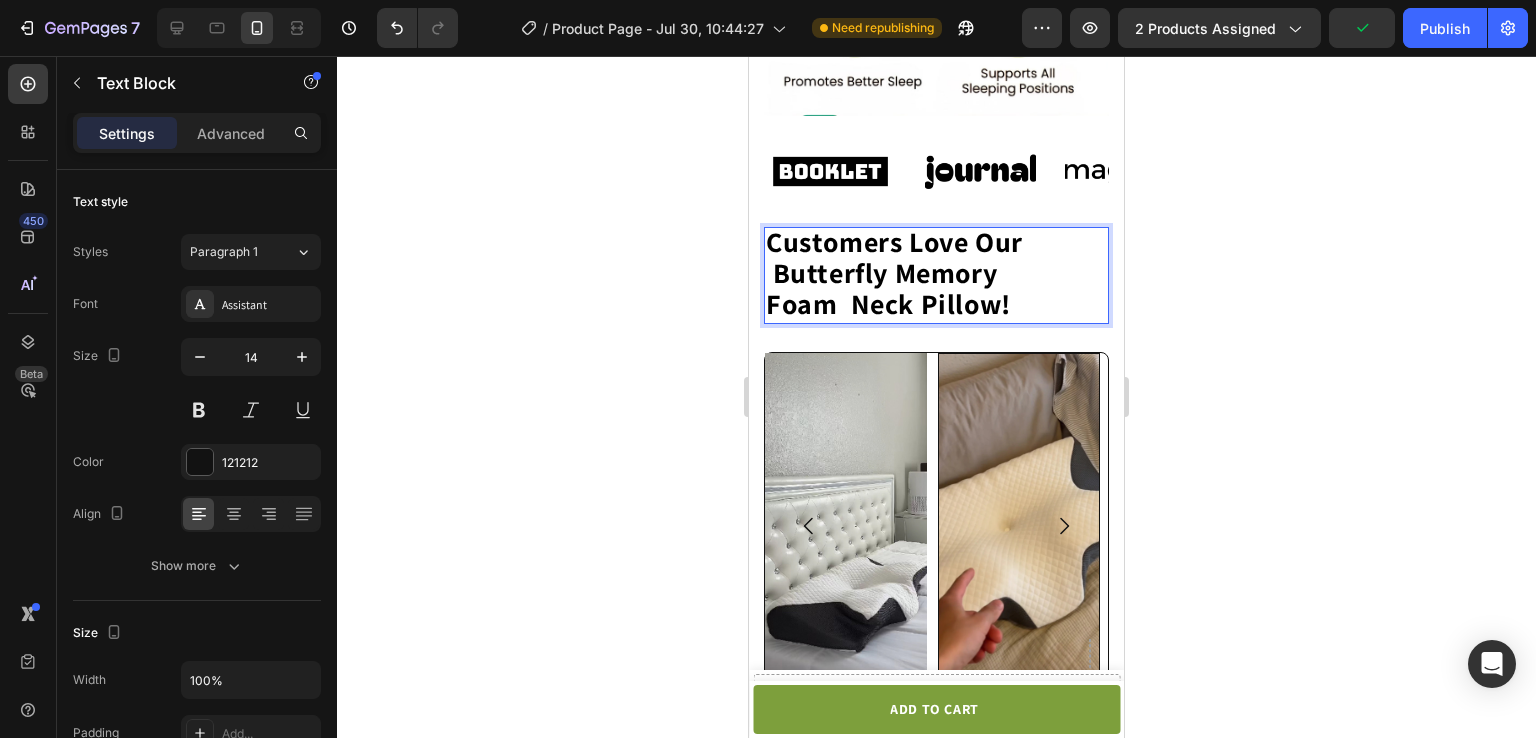 click on "Customers Love Our          Butterfly Memory" 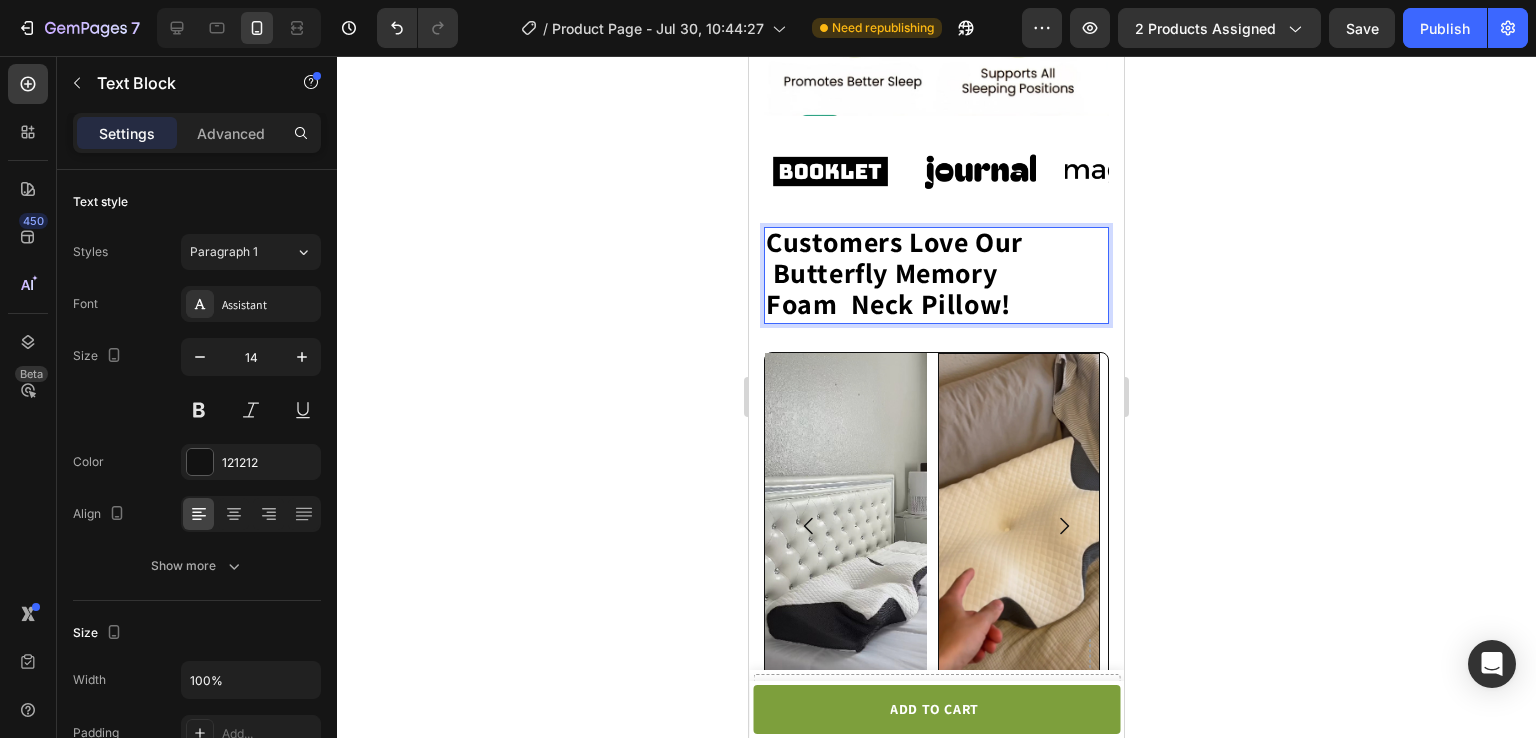 click on "Foam  Neck Pillow!" 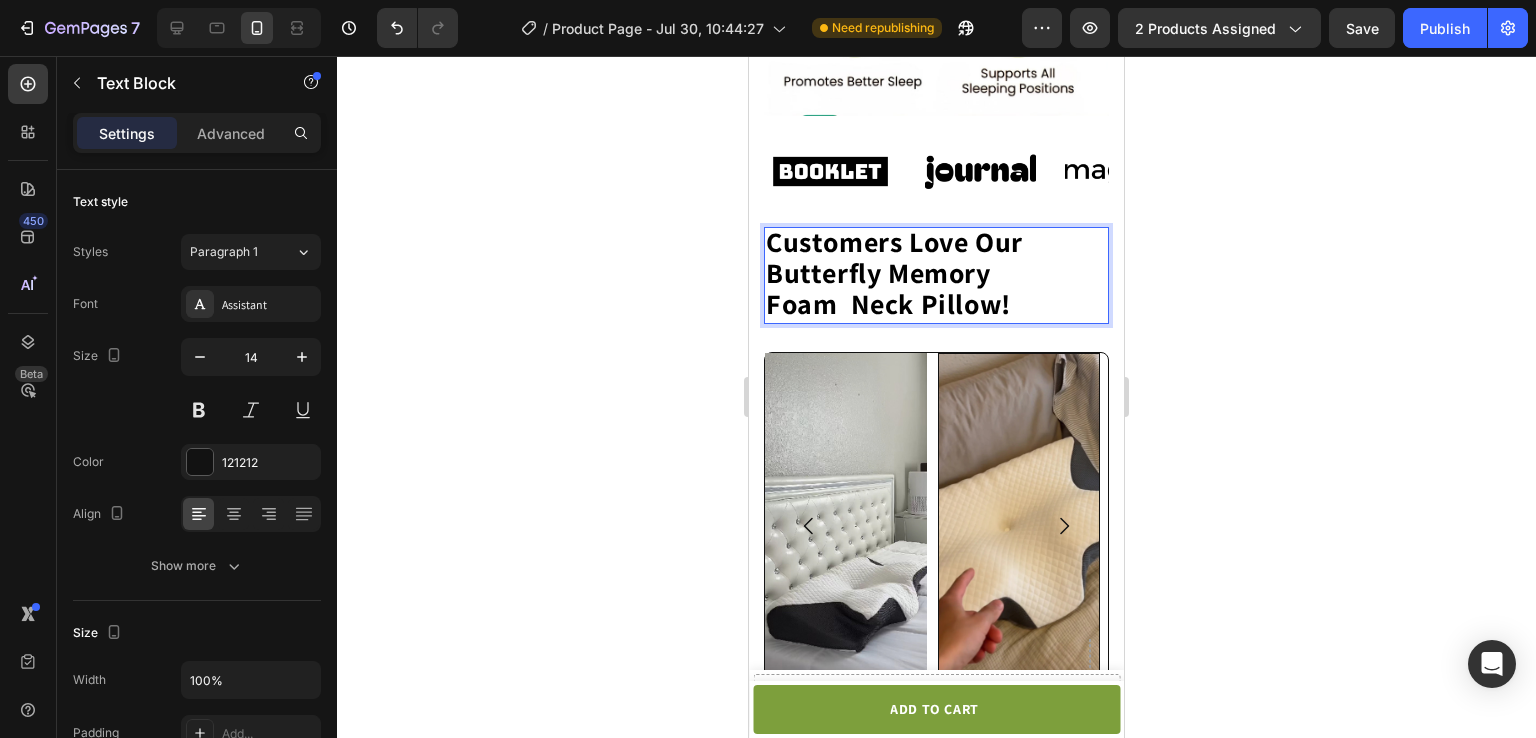 click on "Customers Love Our           Butterfly Memory" 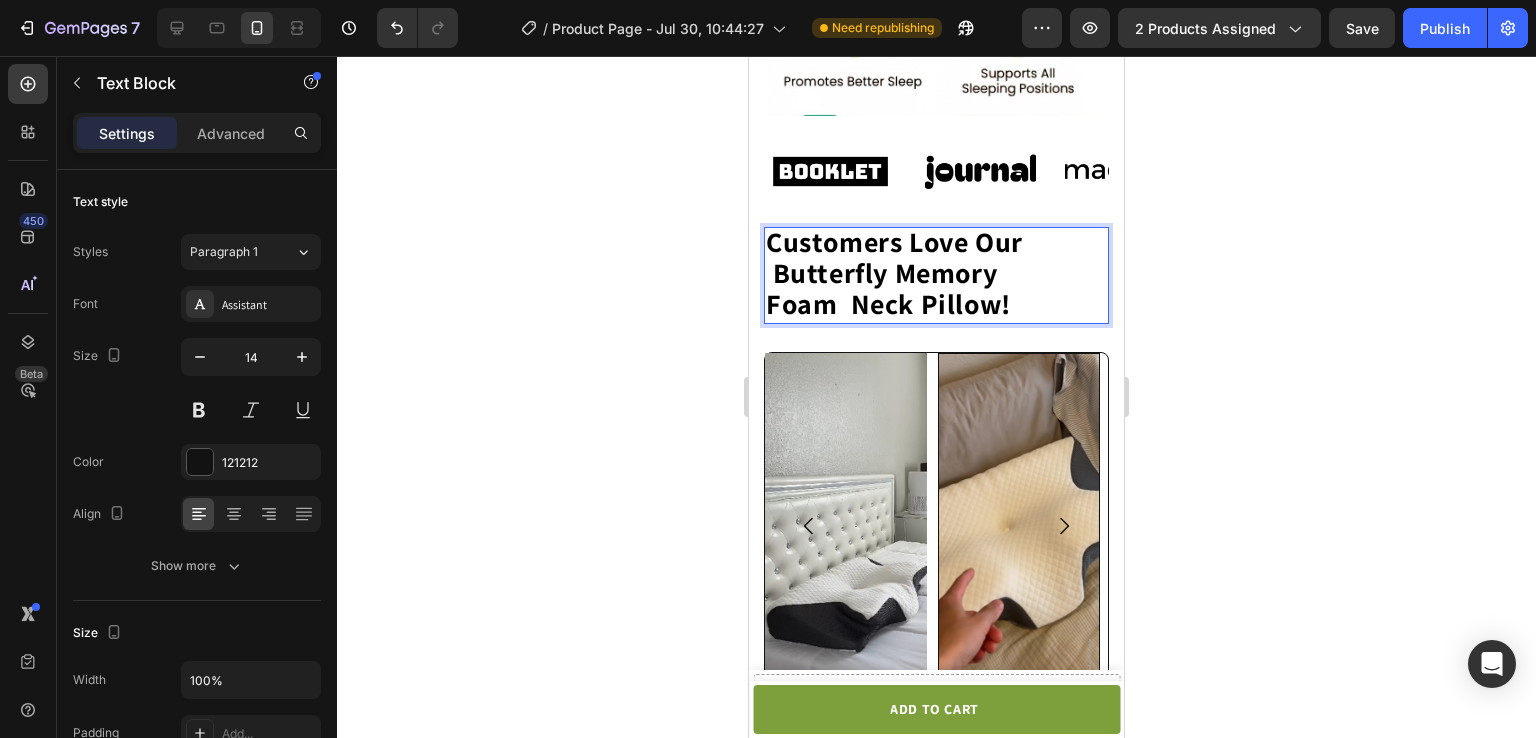 click on "Customers Love Our            Butterfly Memory" 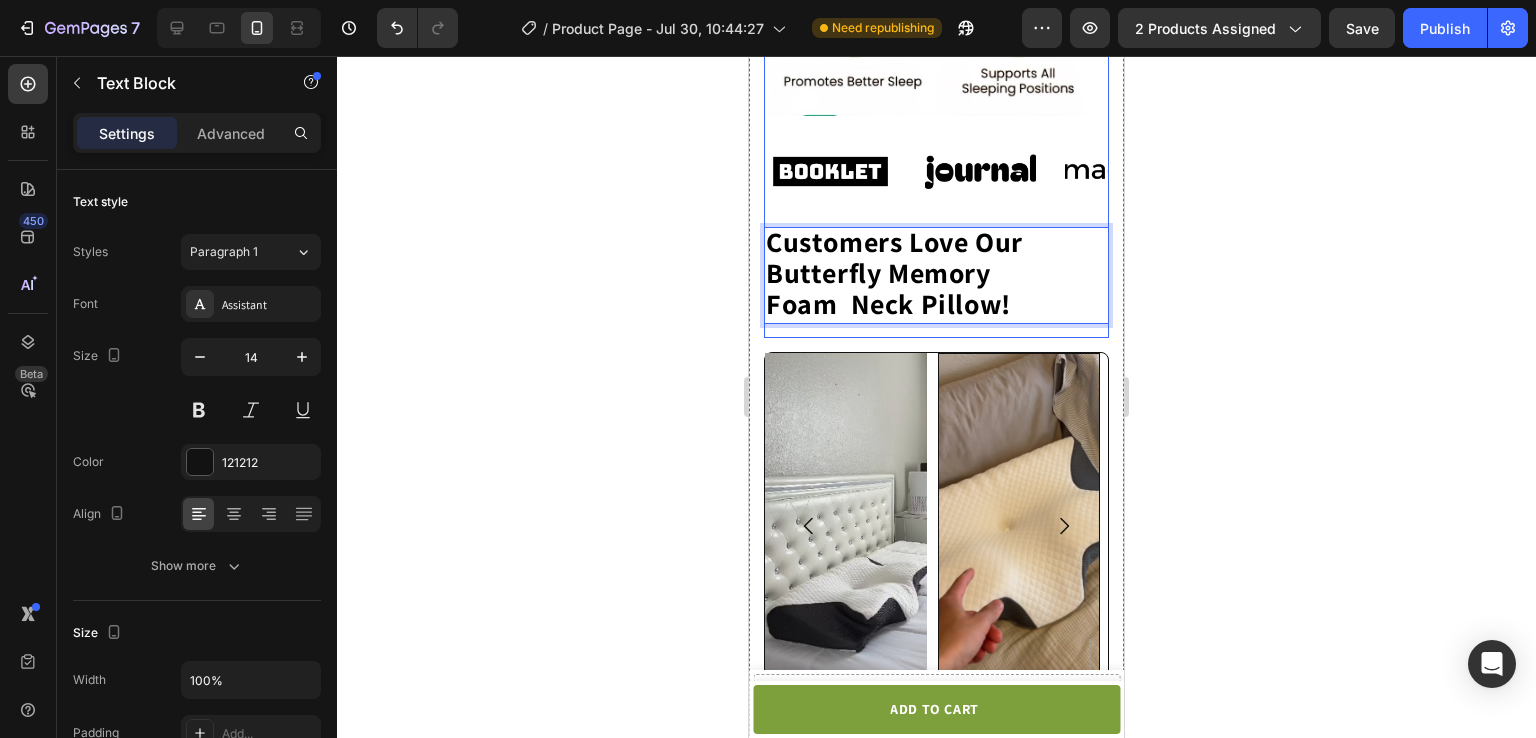 click 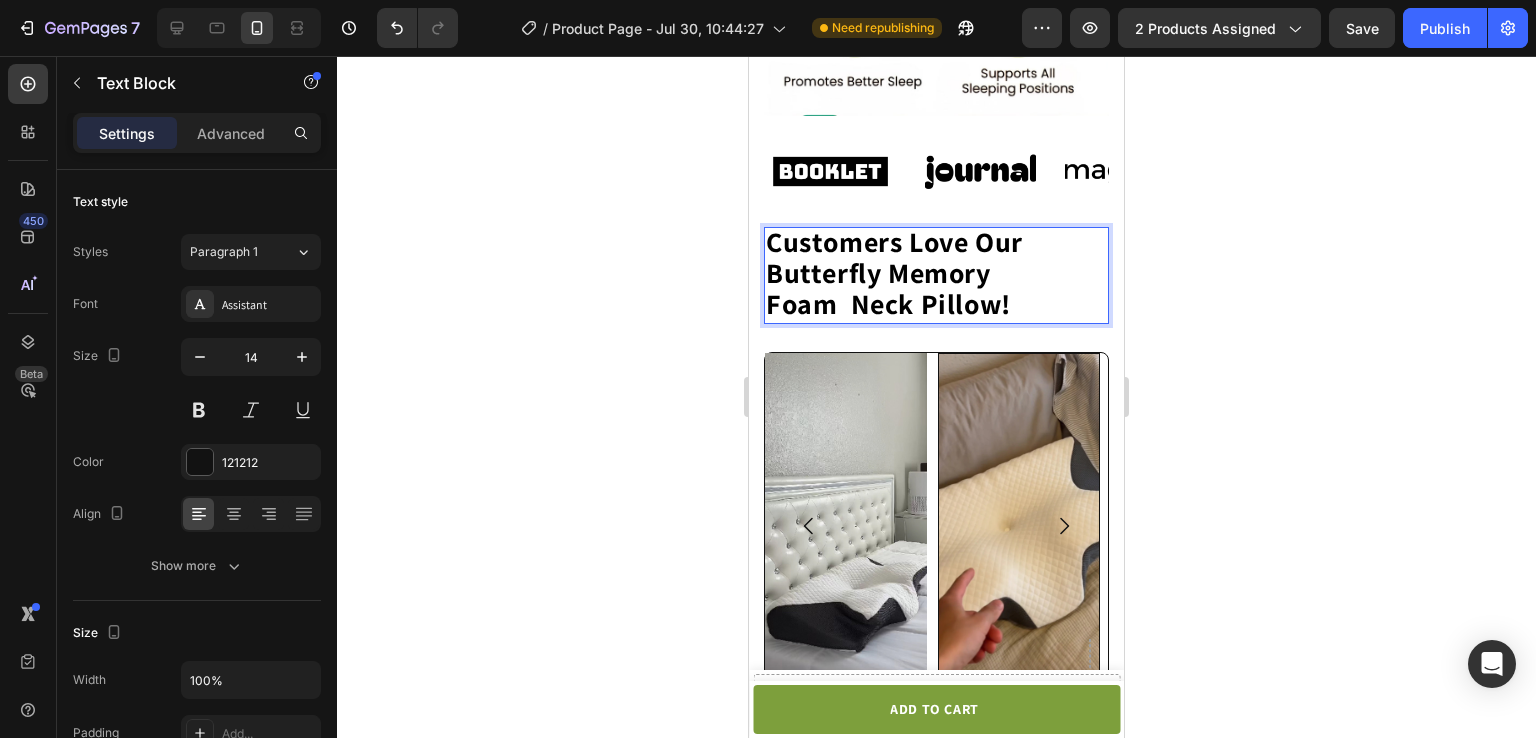 click on "Foam  Neck Pillow!" 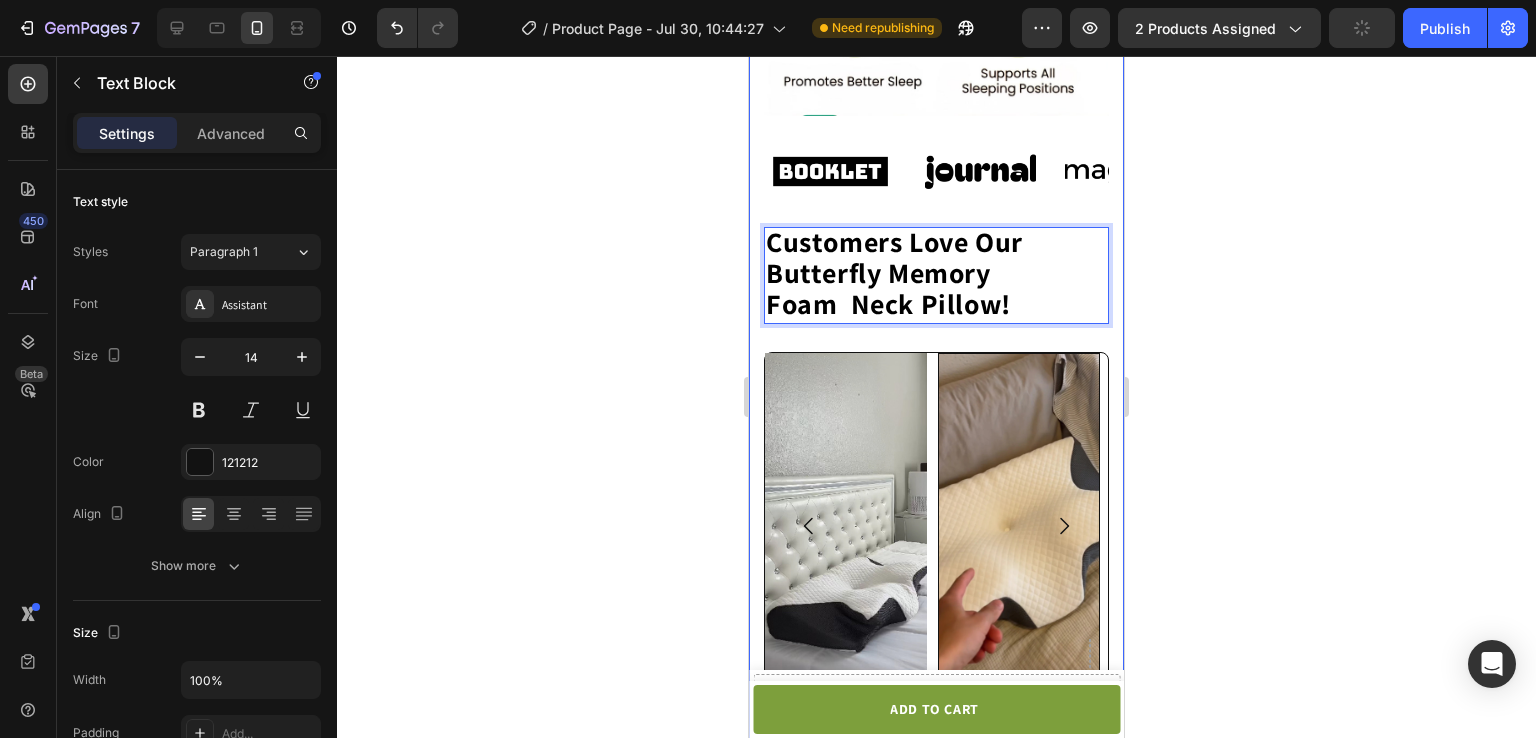 click 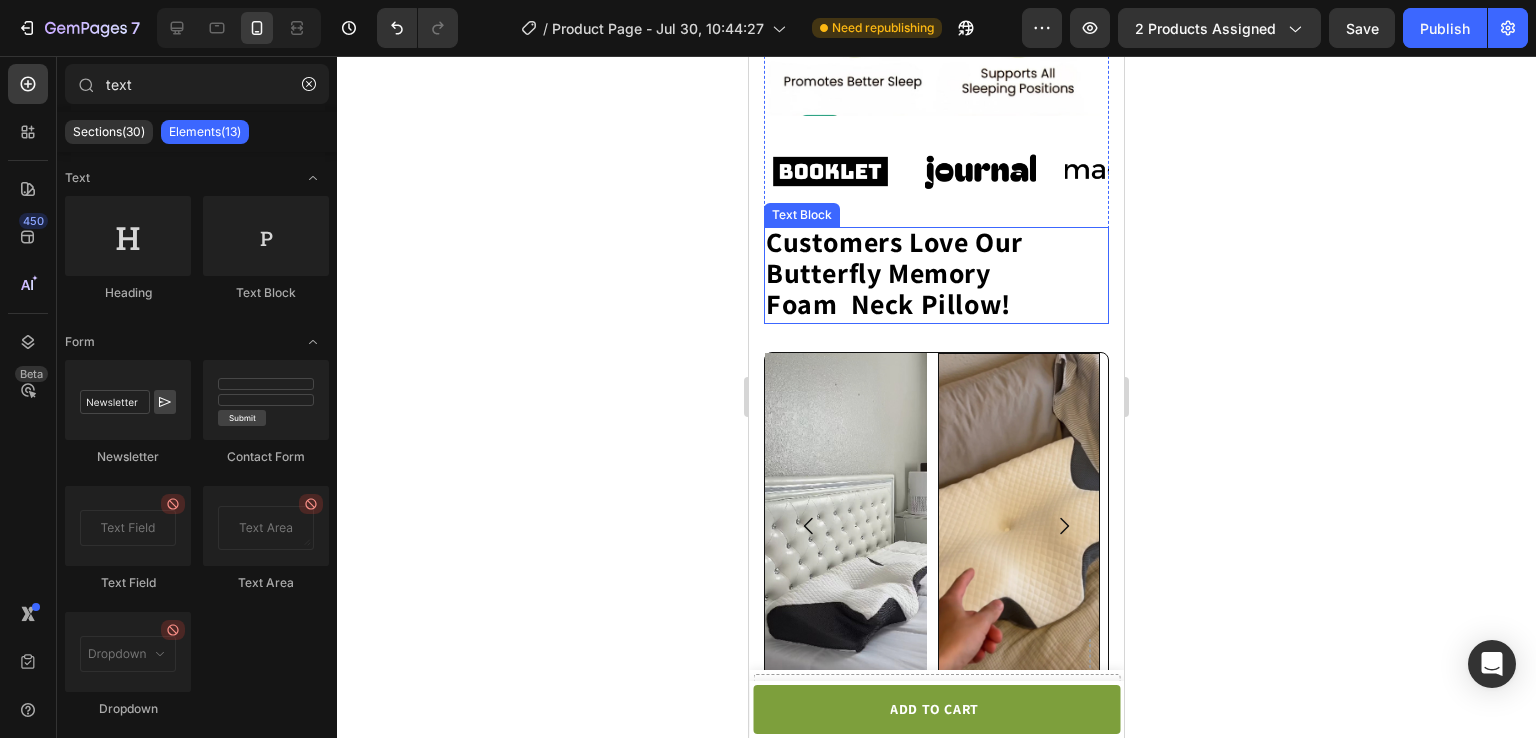 click on "Customers Love Our             Butterfly Memory" 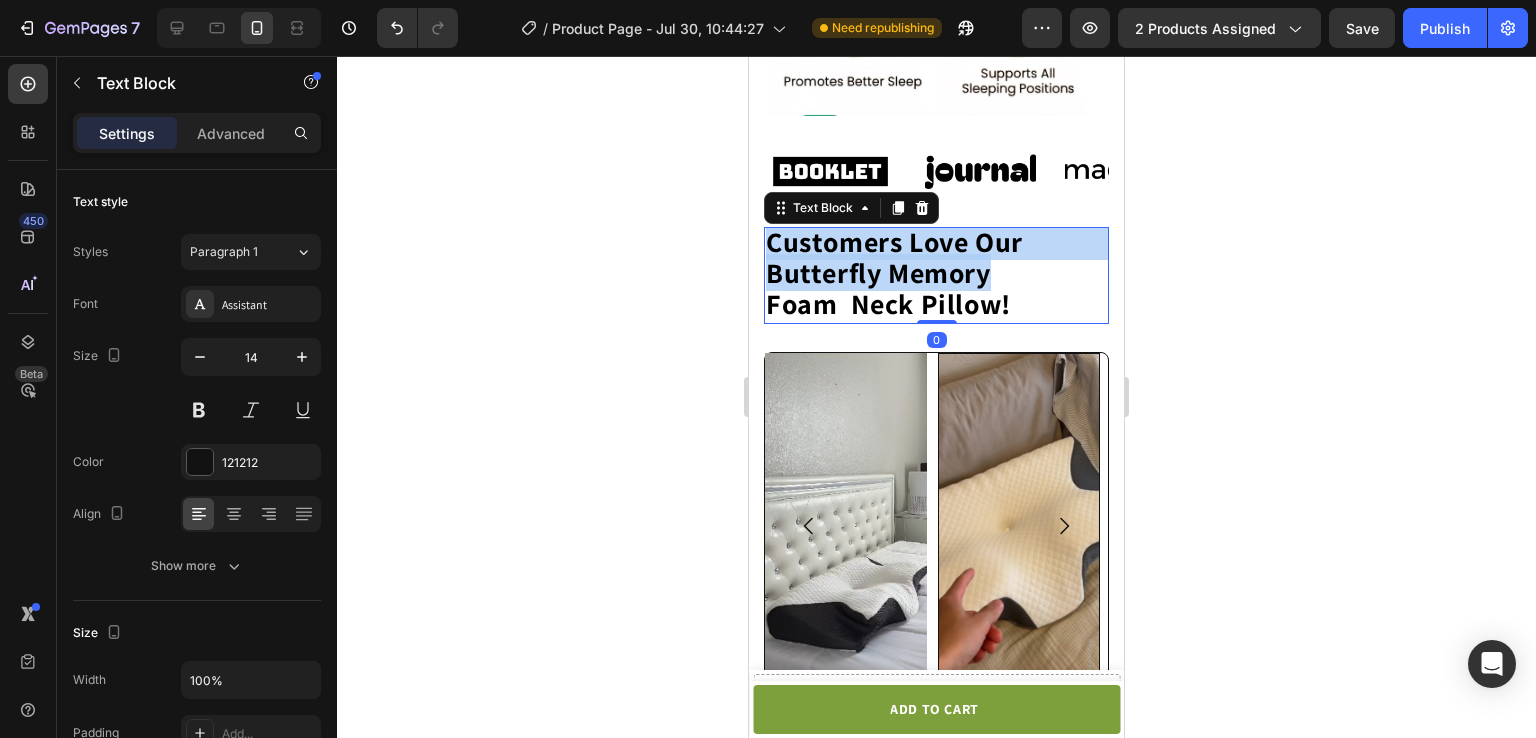 click on "Customers Love Our             Butterfly Memory" 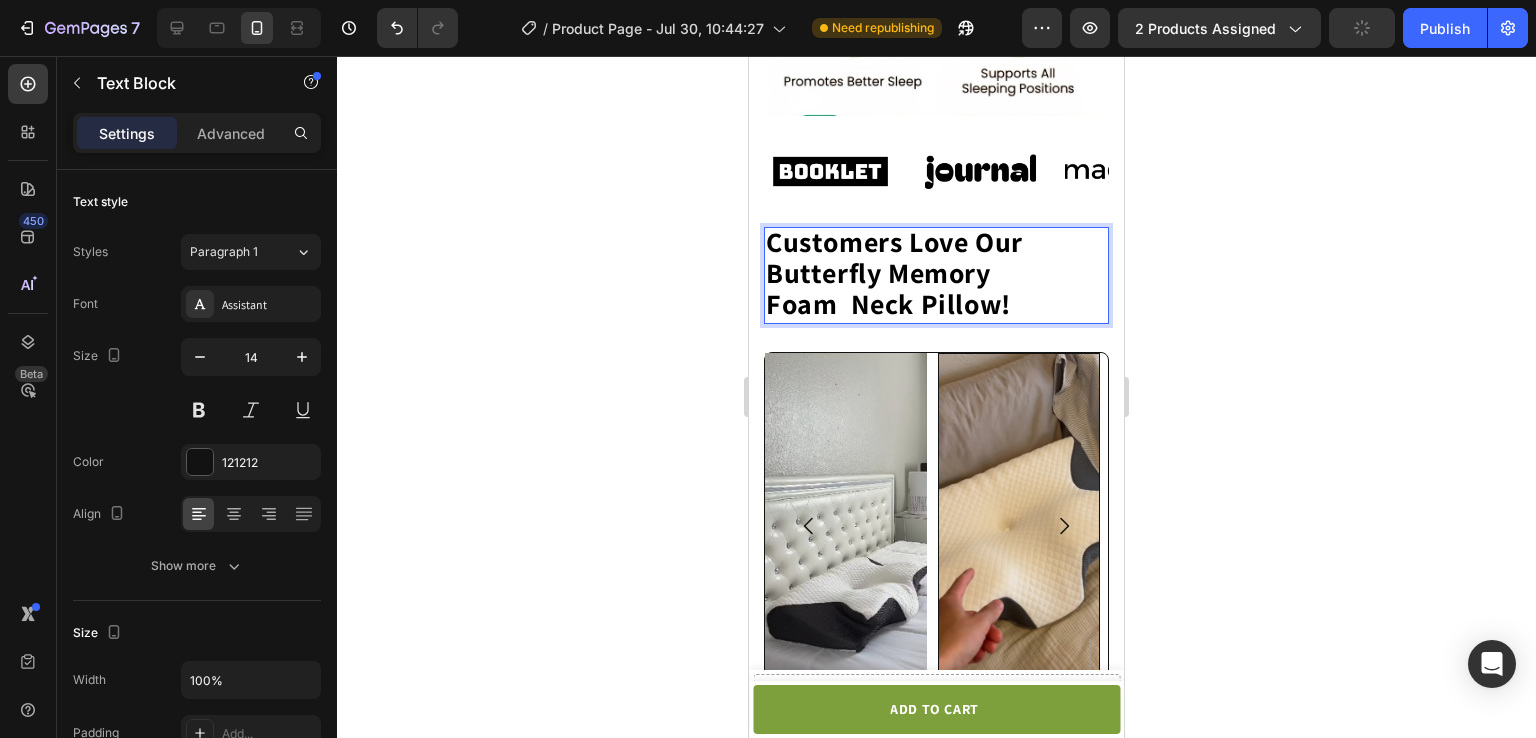 click on "Foam  Neck Pillow!" 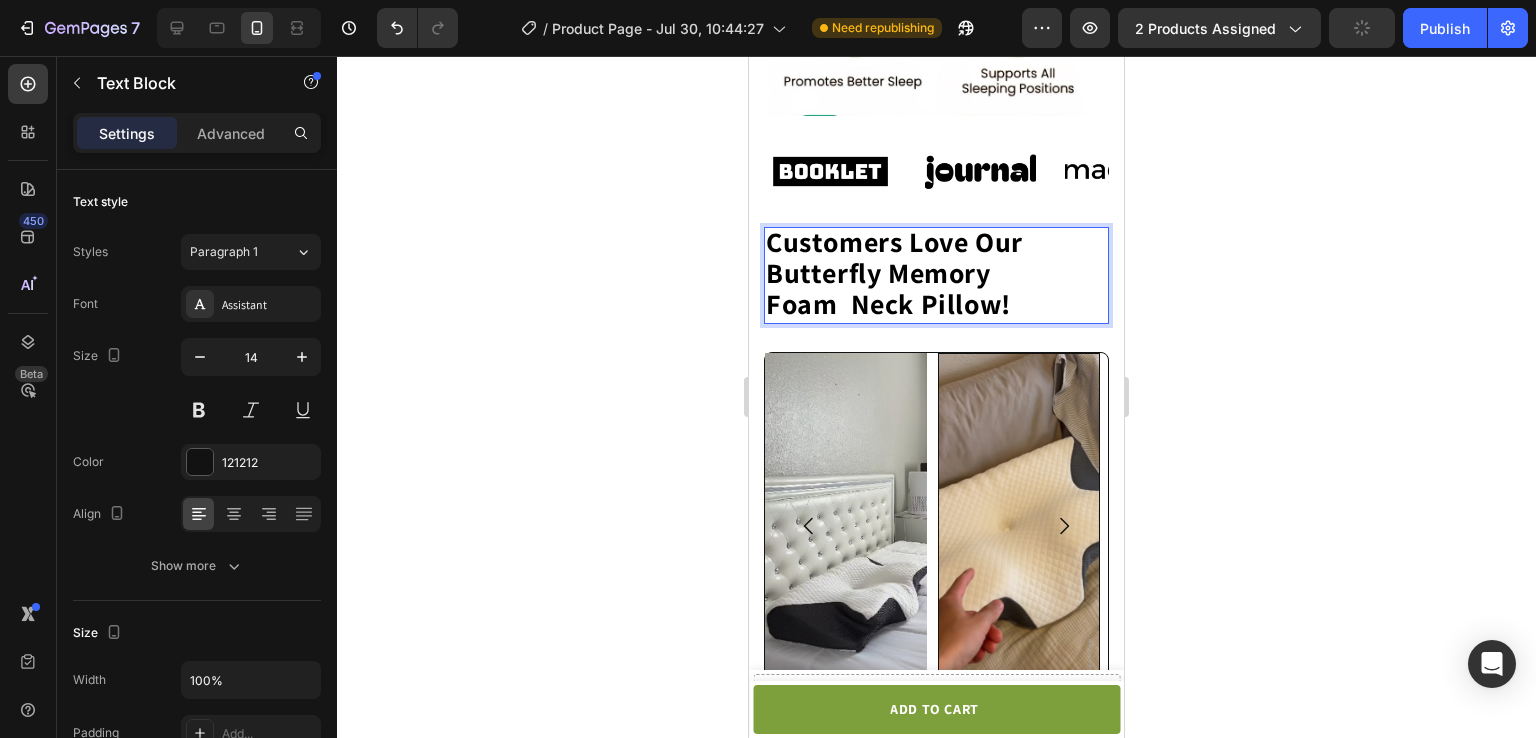 click on "Foam  Neck Pillow!" 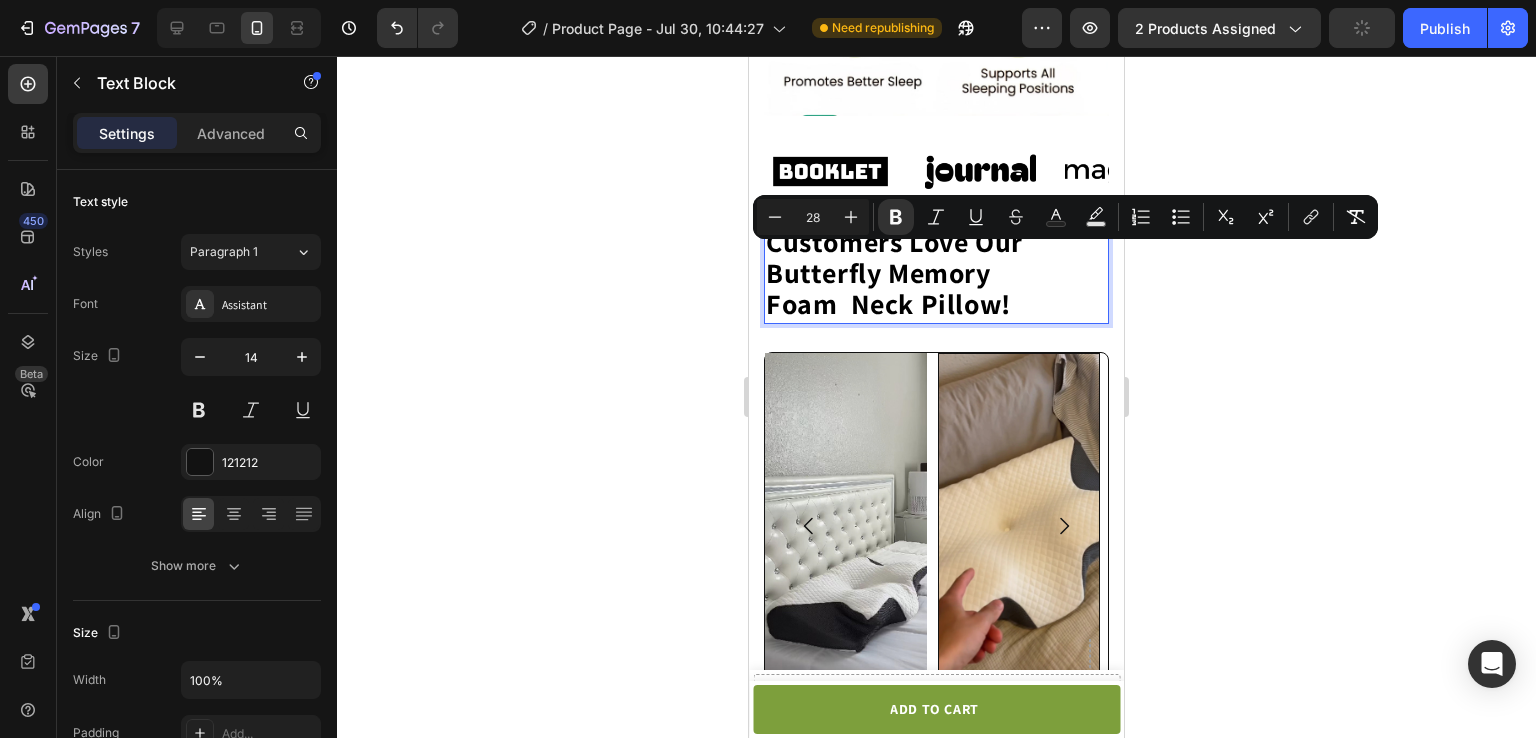click on "Foam  Neck Pillow!" 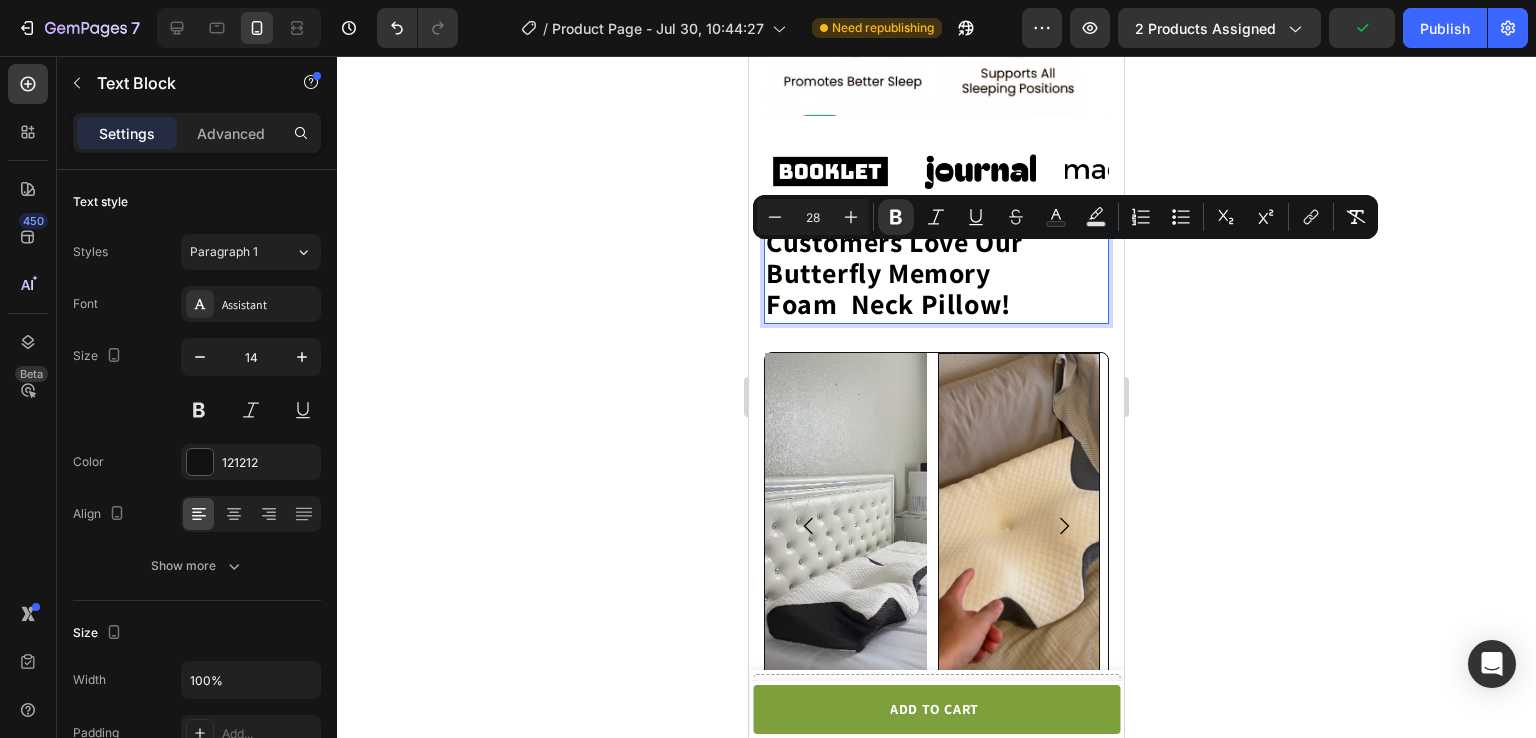click on "Foam  Neck Pillow!" 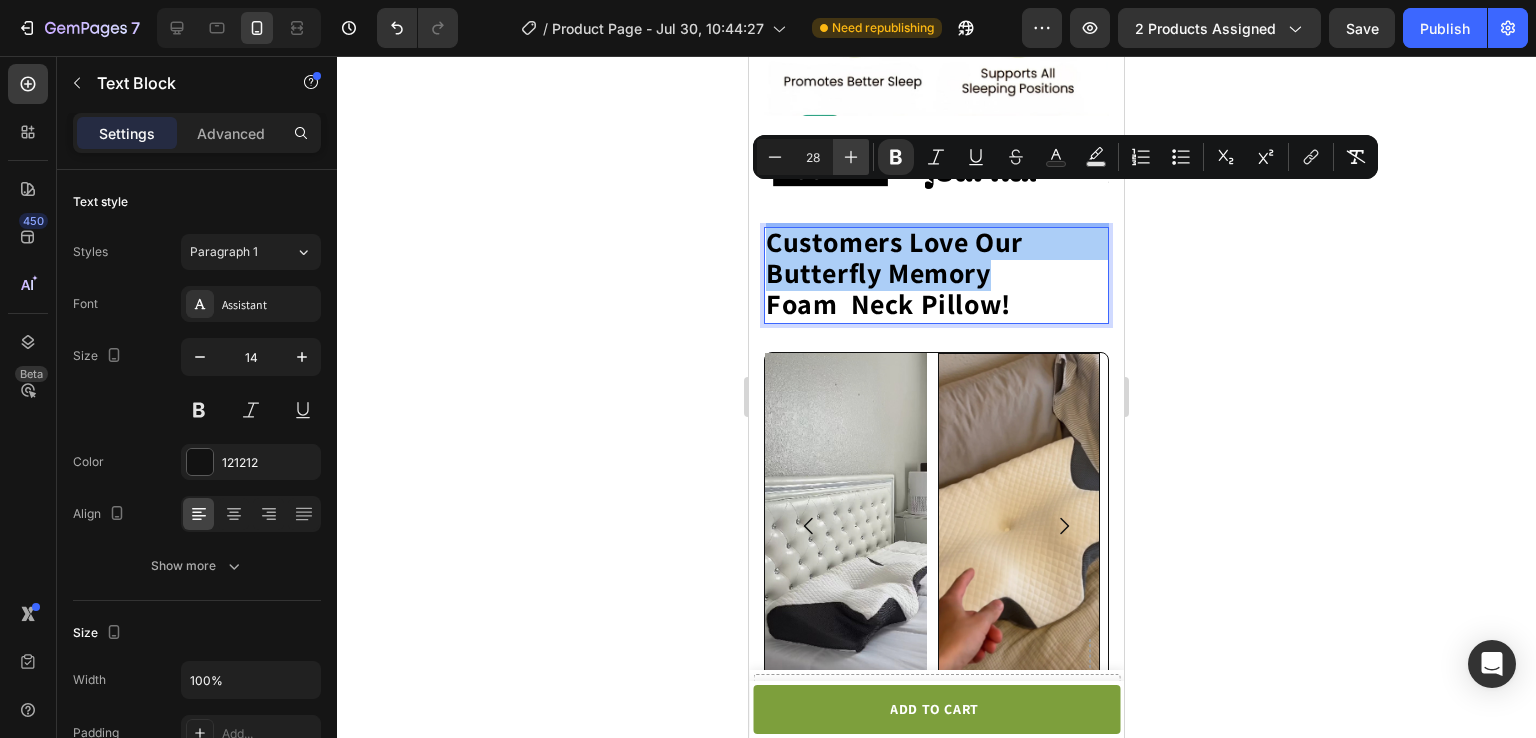 click on "Plus" at bounding box center (851, 157) 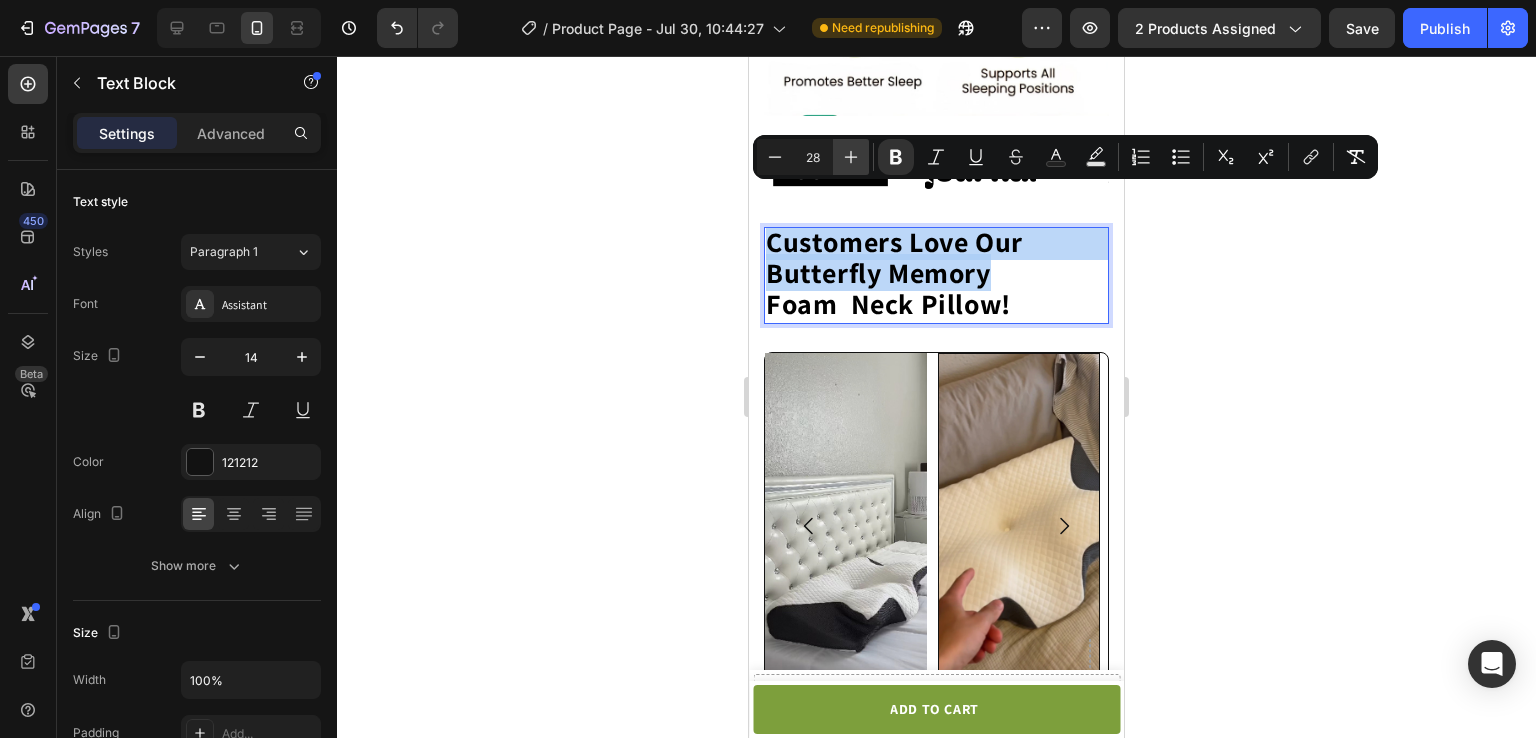type on "29" 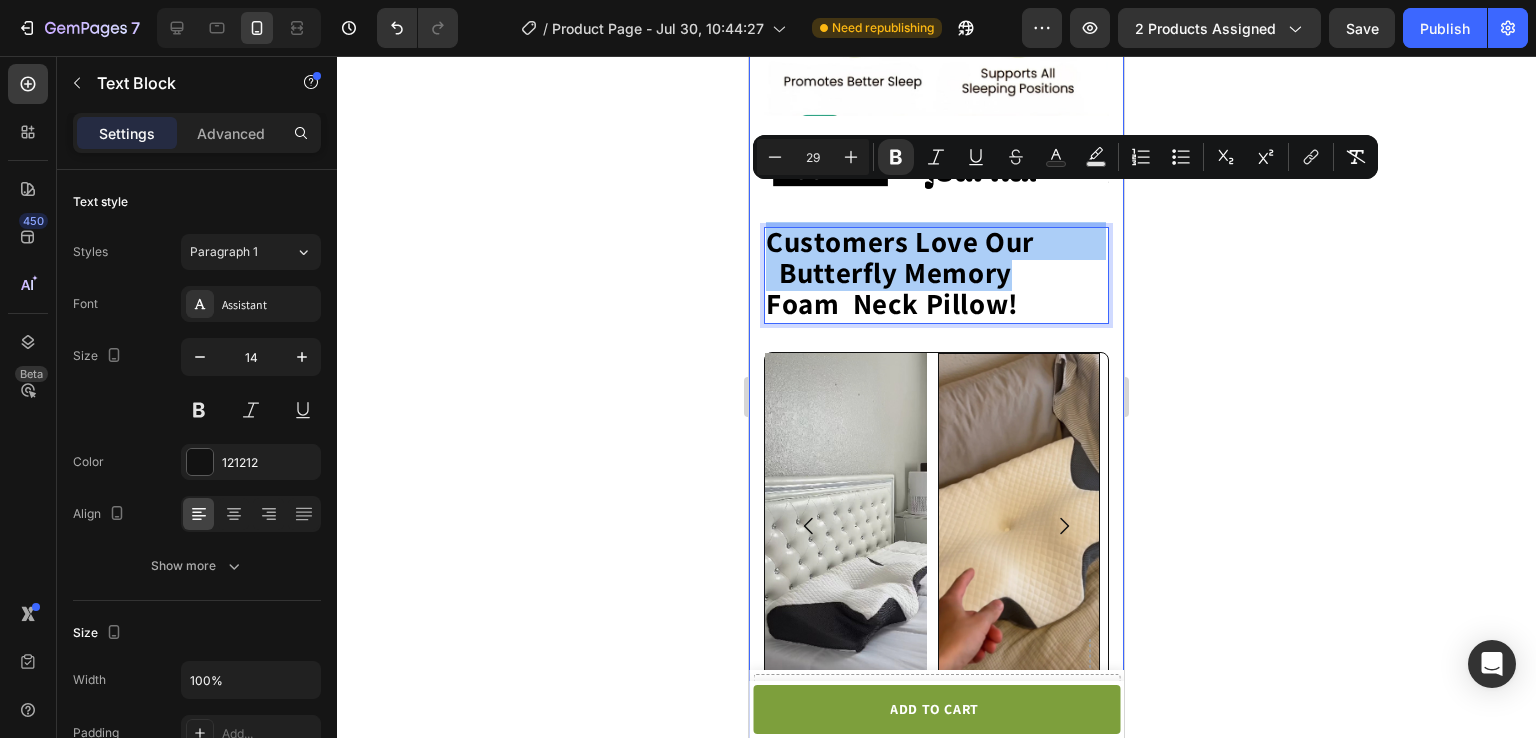 click 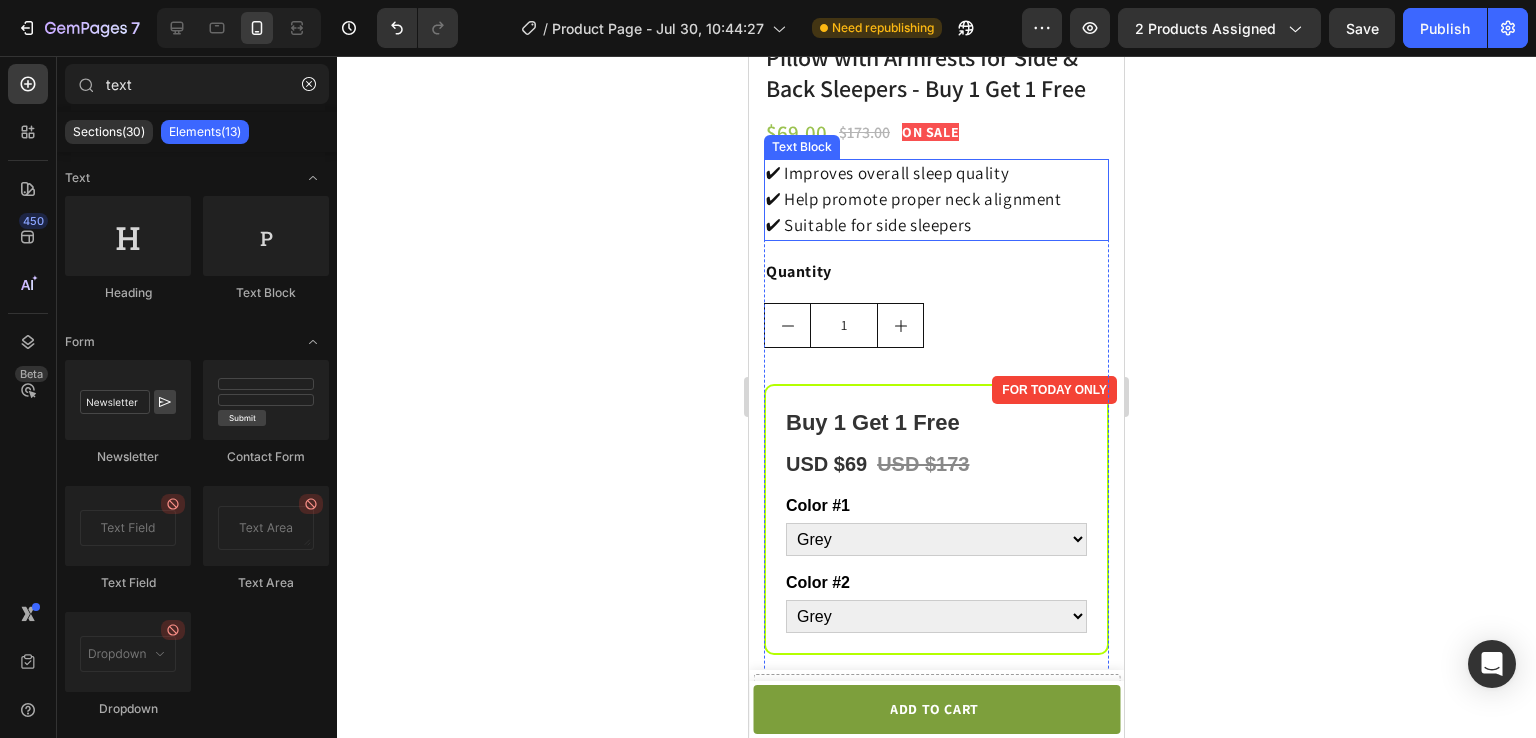 scroll, scrollTop: 0, scrollLeft: 0, axis: both 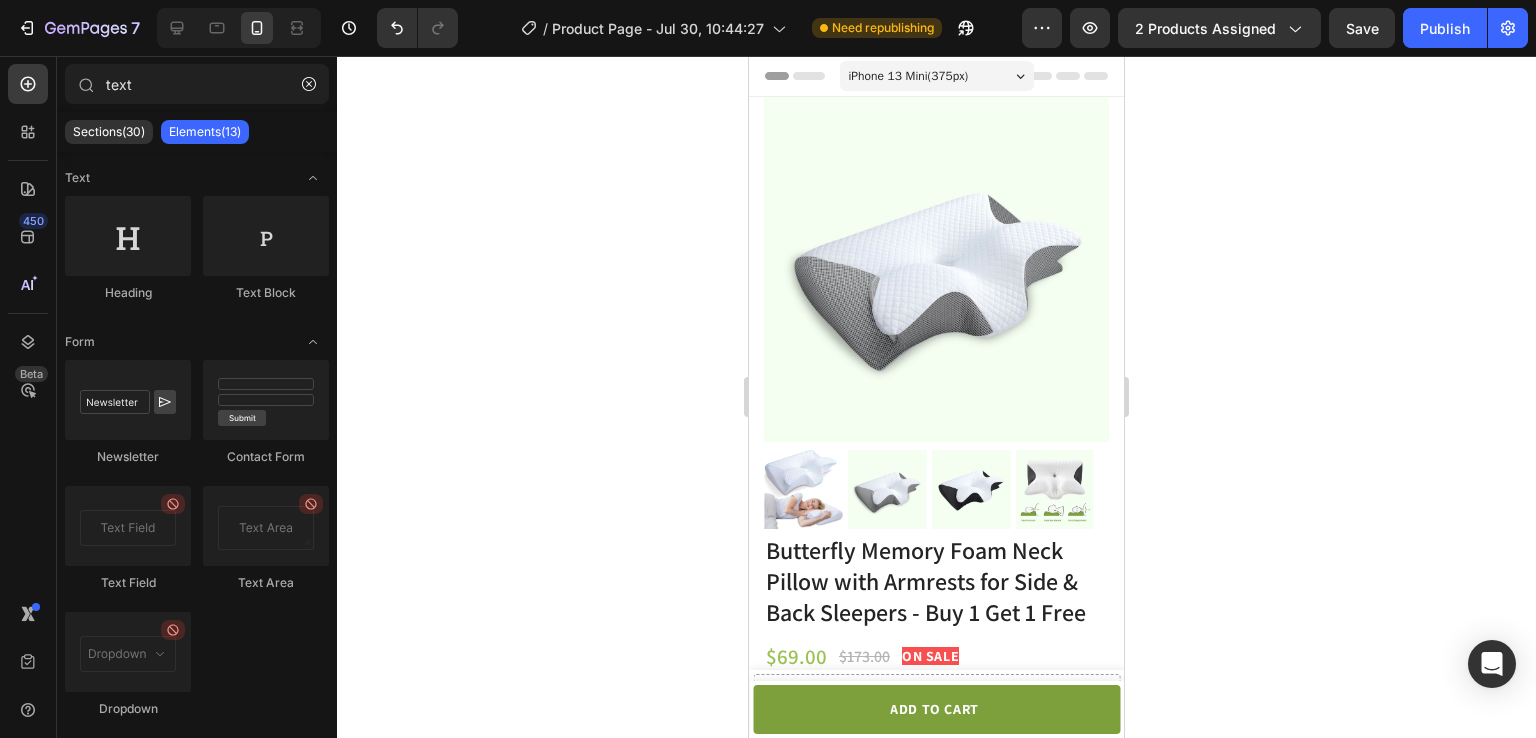 click on "iPhone 13 Mini  ( 375 px)" at bounding box center (909, 76) 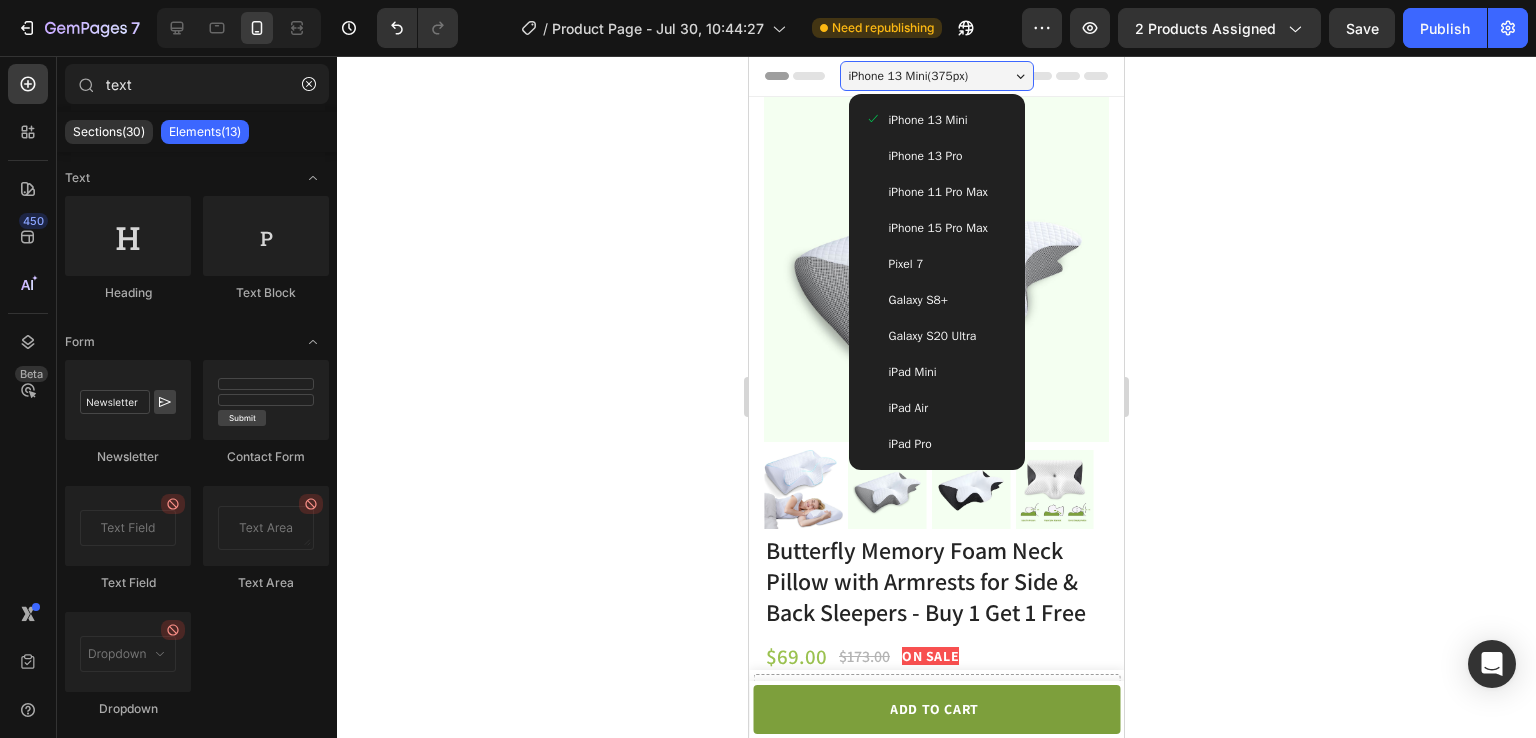 click on "iPhone 11 Pro Max" at bounding box center (938, 192) 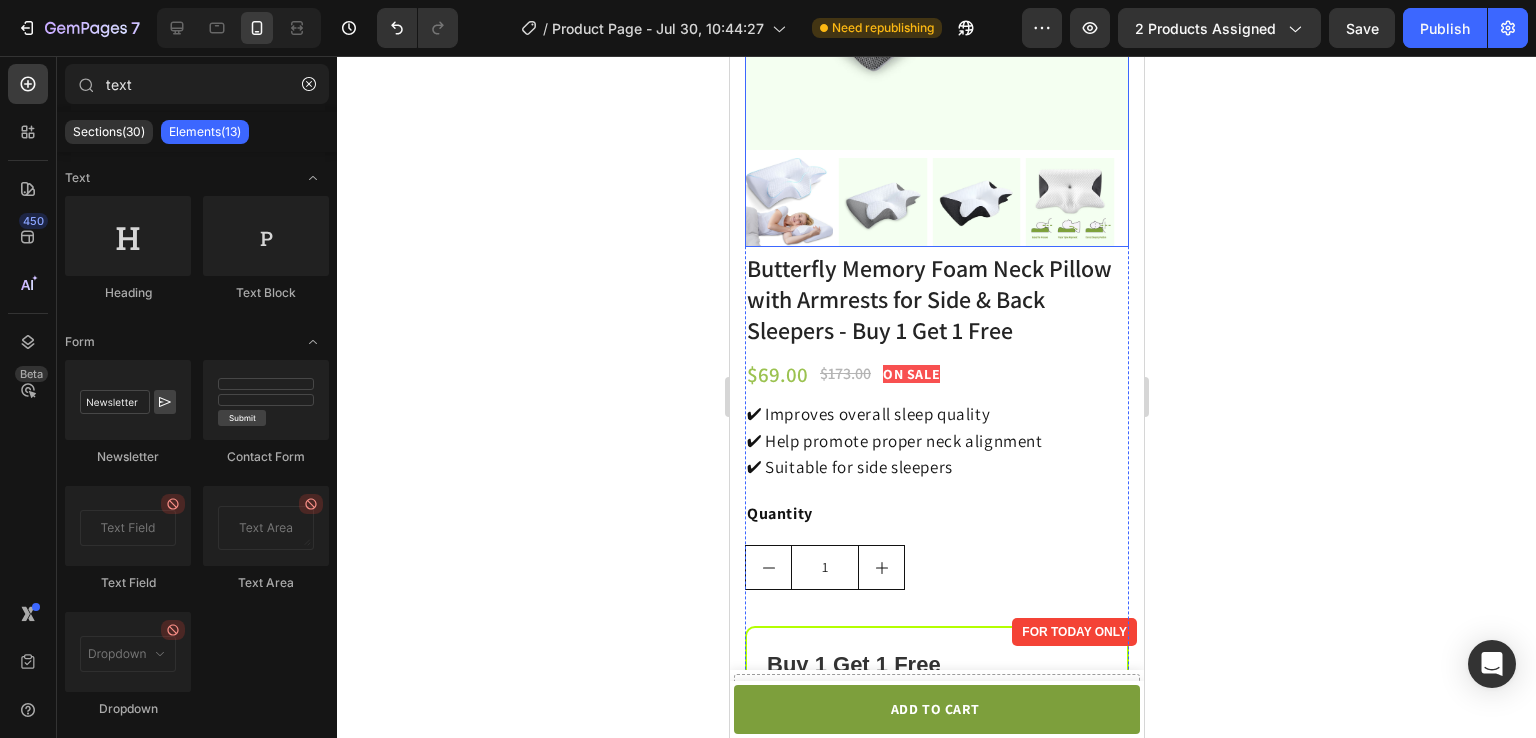 scroll, scrollTop: 0, scrollLeft: 0, axis: both 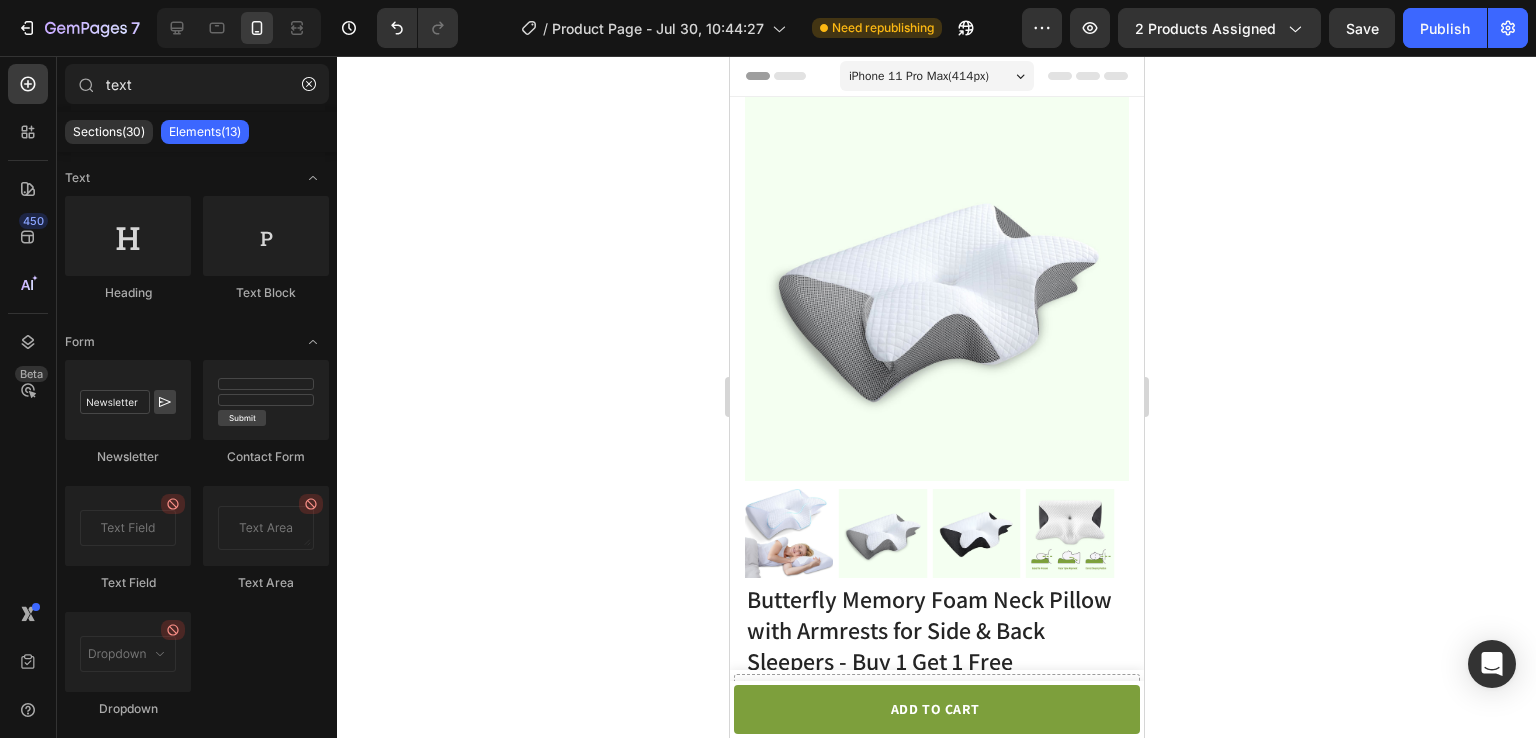 click on "iPhone 11 Pro Max  ( 414 px)" at bounding box center (918, 76) 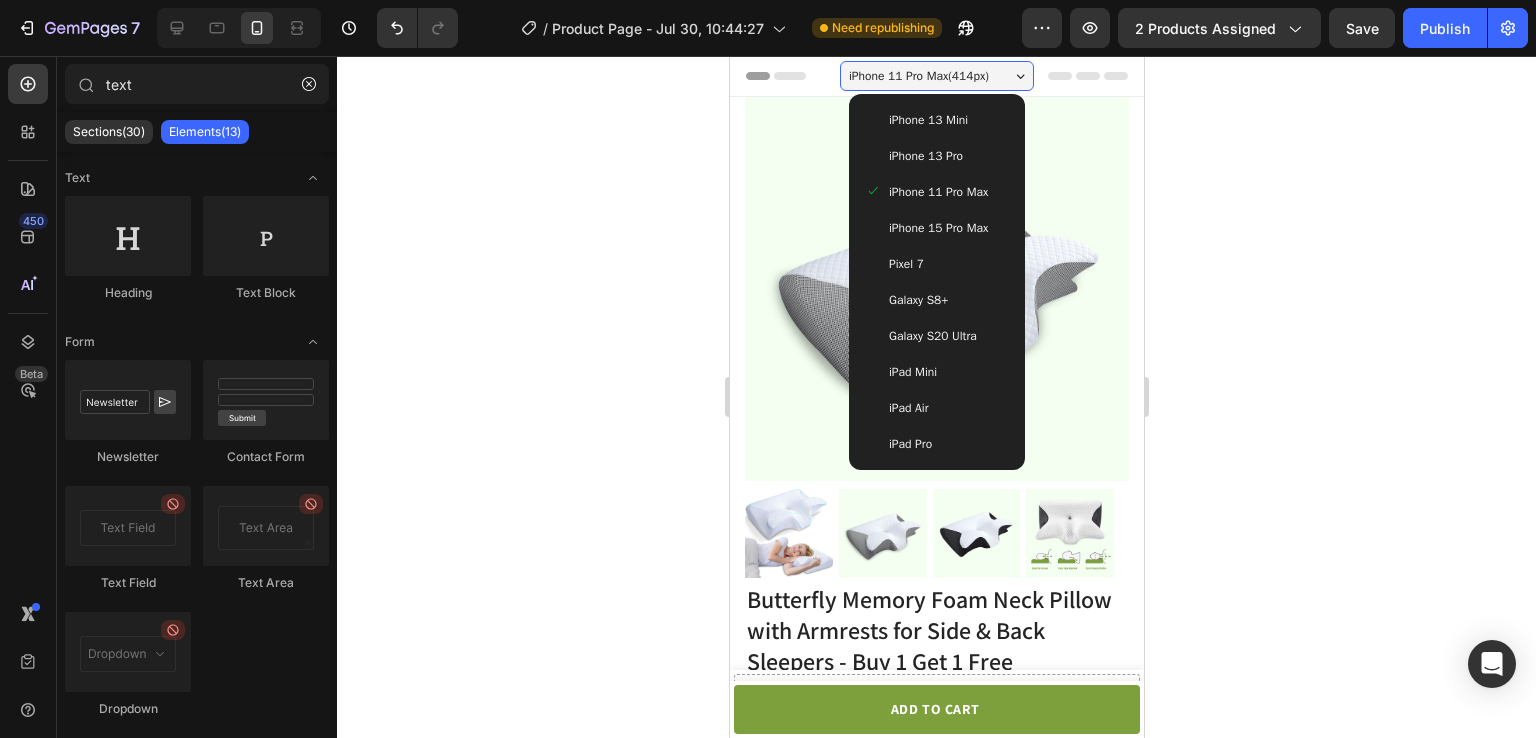 click on "iPhone 15 Pro Max" at bounding box center (937, 228) 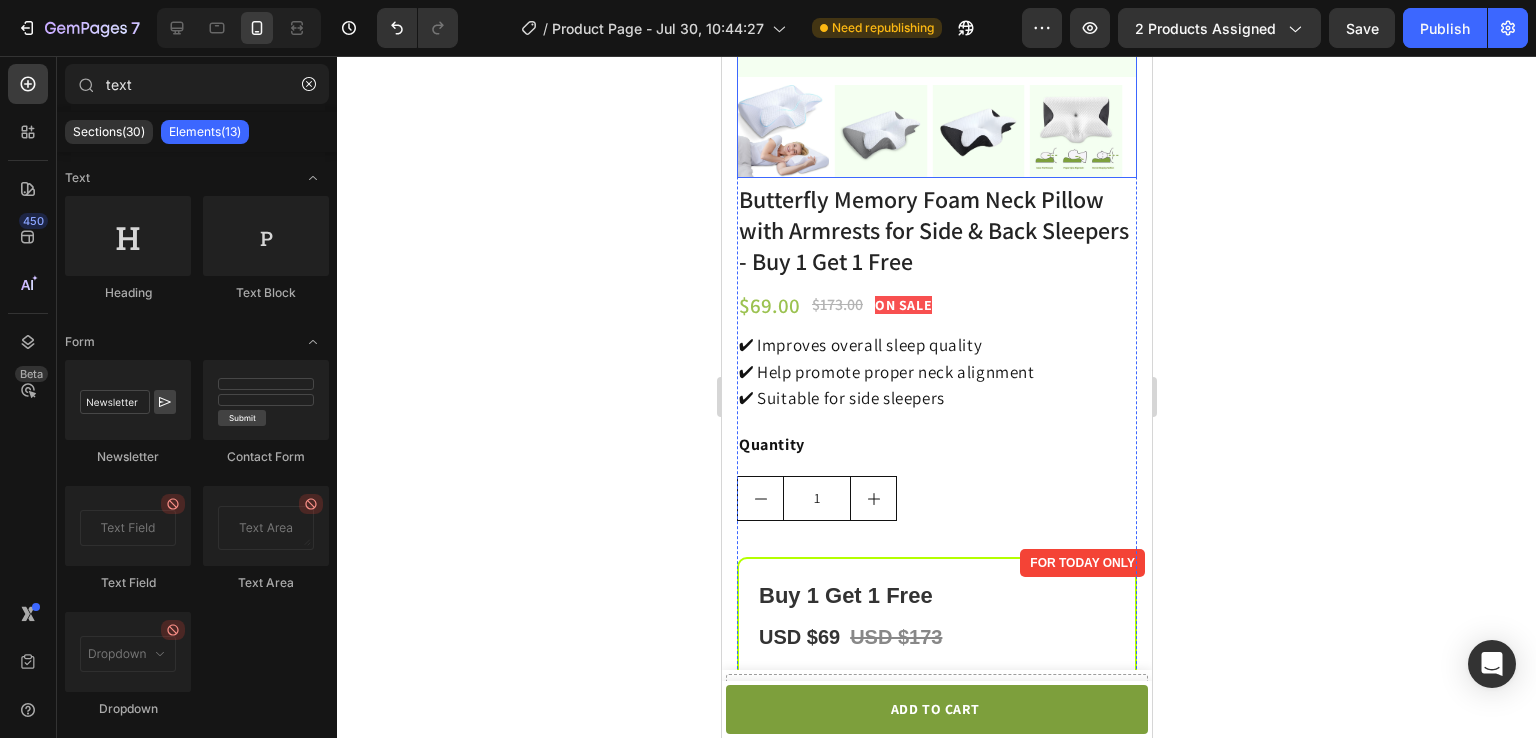 scroll, scrollTop: 0, scrollLeft: 0, axis: both 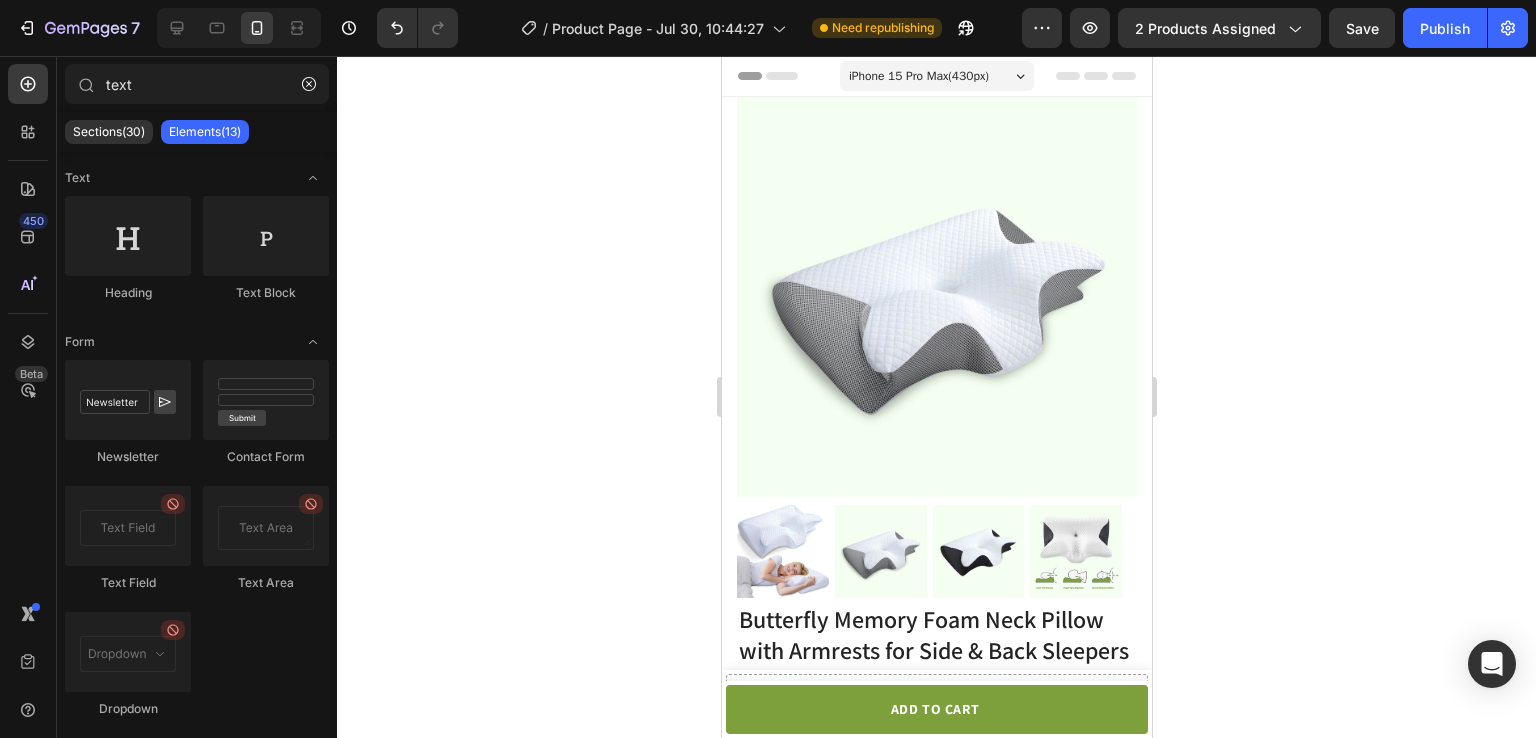 click on "iPhone 15 Pro Max  ( 430 px)" at bounding box center (918, 76) 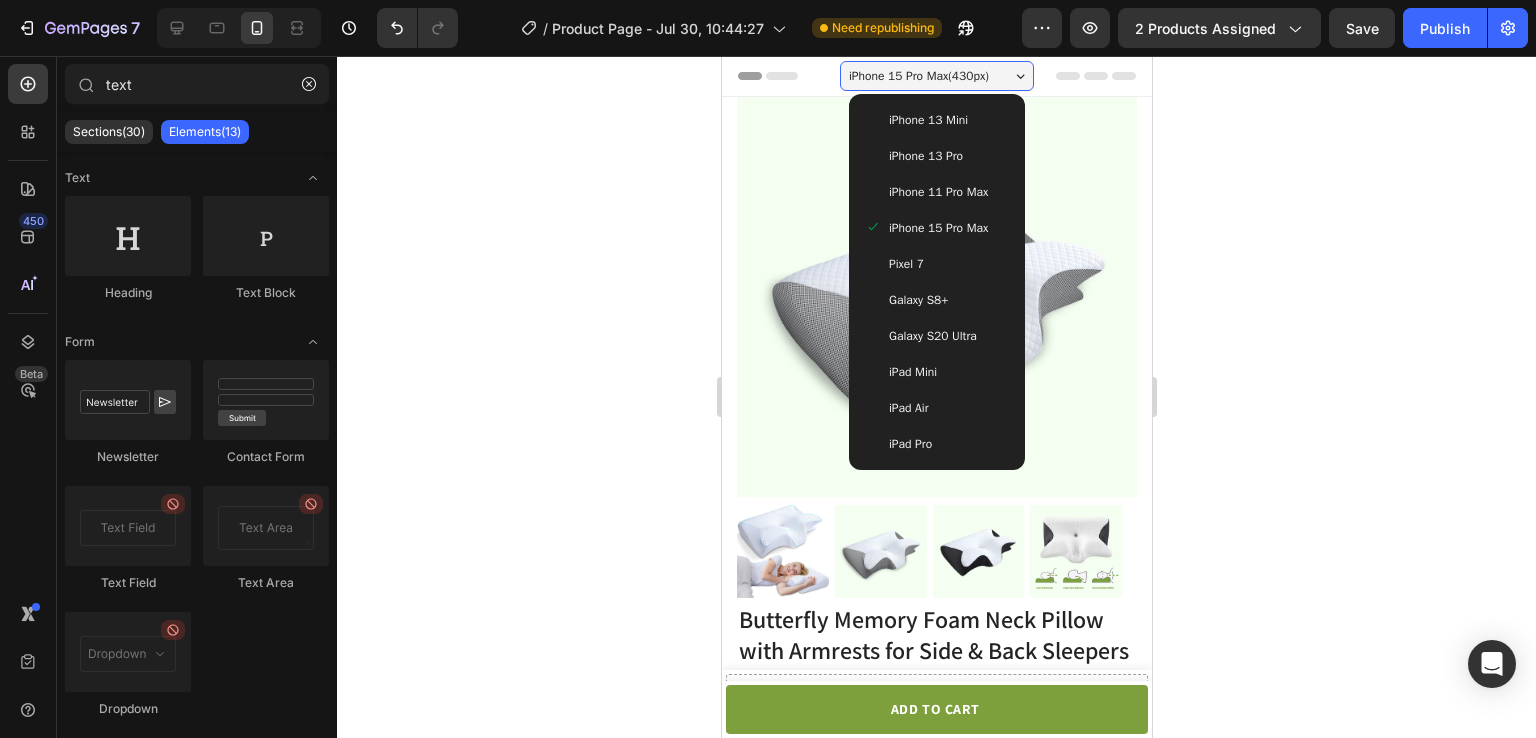 click on "Pixel 7" at bounding box center [936, 264] 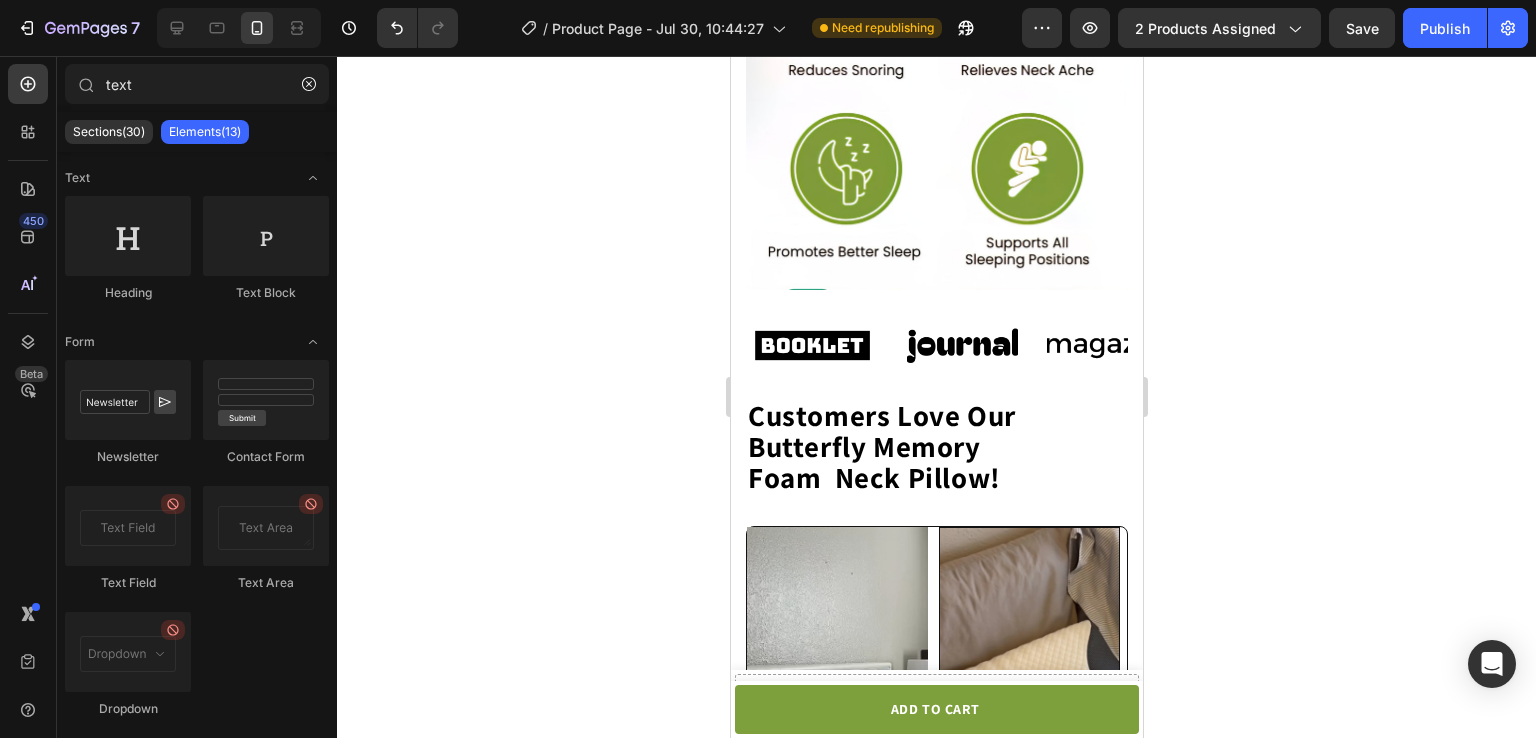 scroll, scrollTop: 1624, scrollLeft: 0, axis: vertical 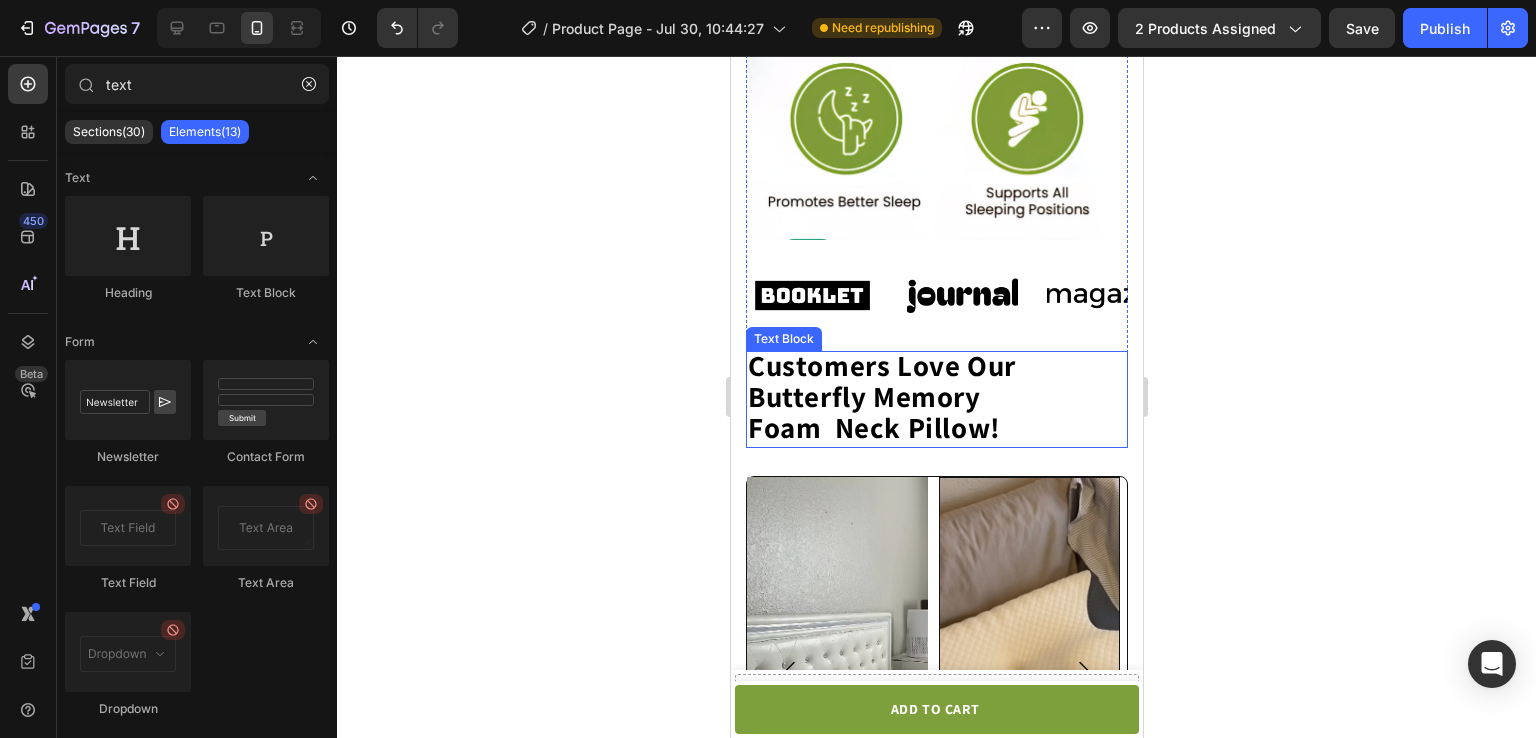 click on "Customers Love Our             Butterfly Memory" 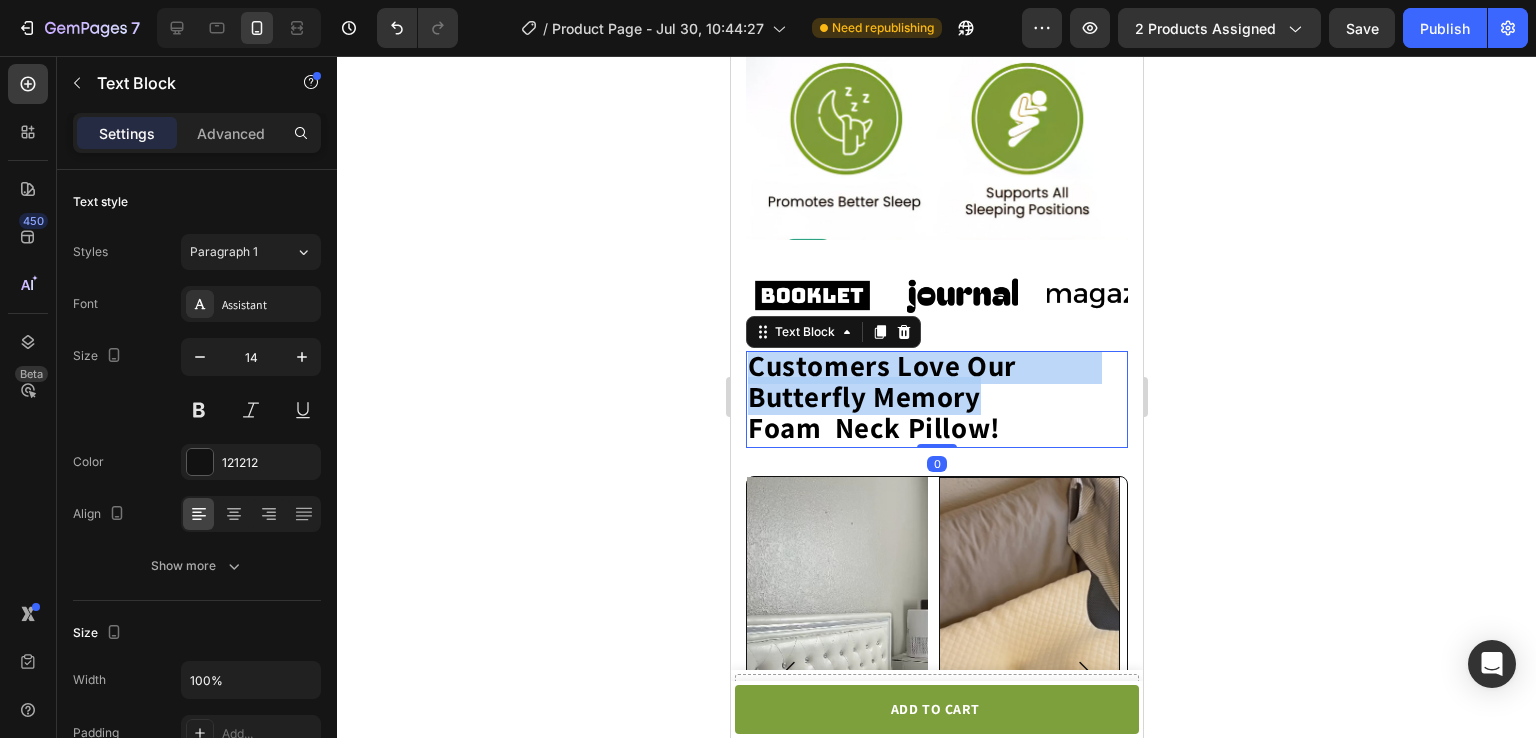 click on "Customers Love Our             Butterfly Memory" 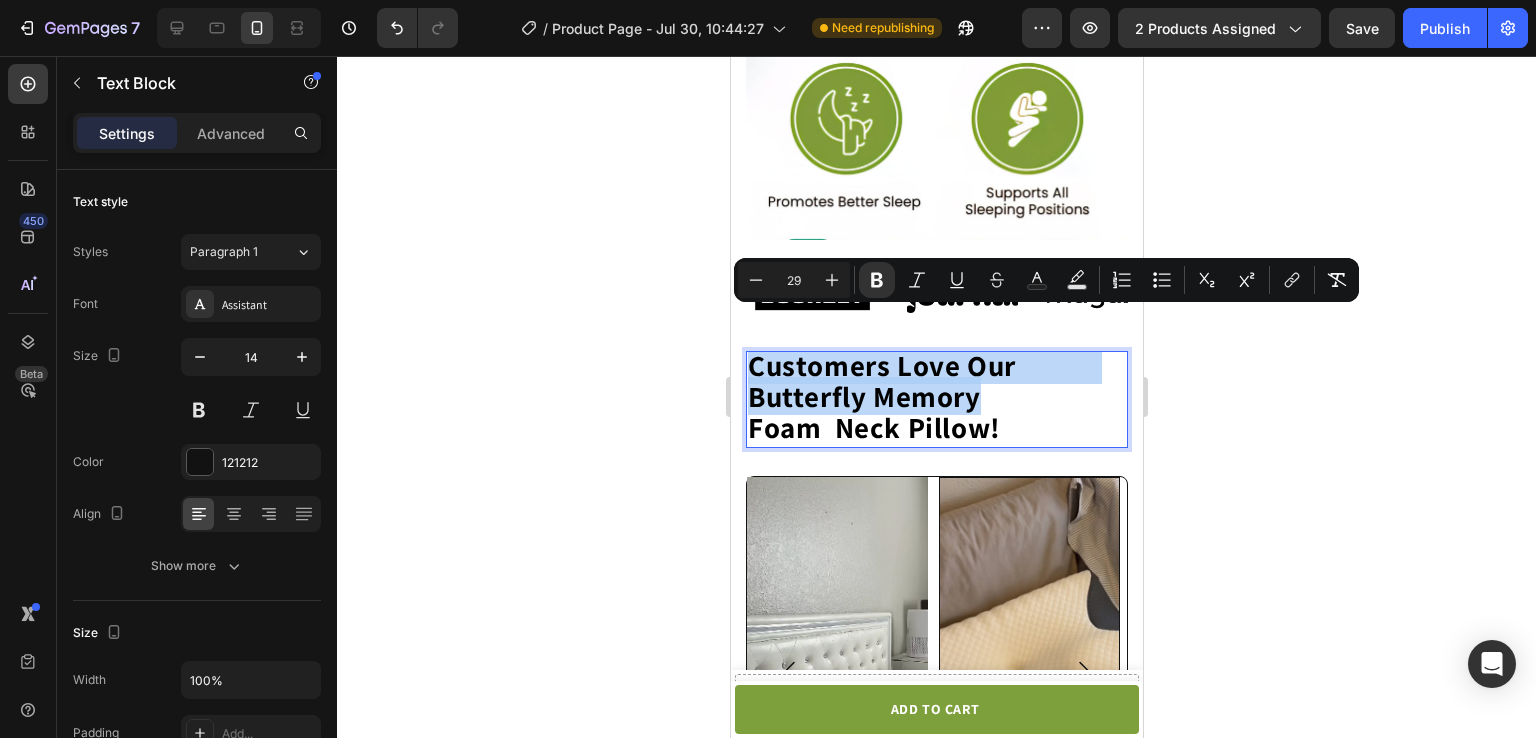click on "Customers Love Our             Butterfly Memory" 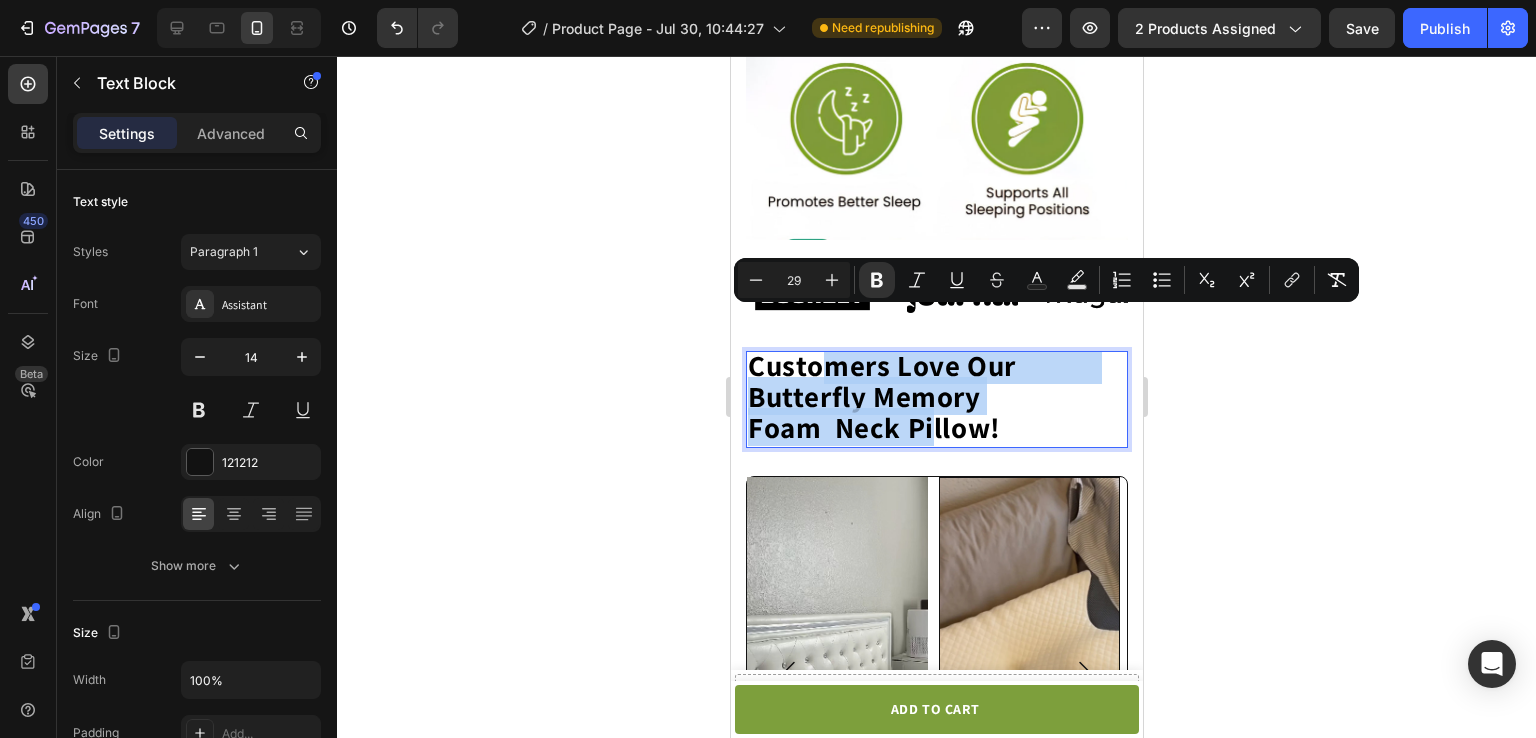 drag, startPoint x: 781, startPoint y: 325, endPoint x: 904, endPoint y: 395, distance: 141.52385 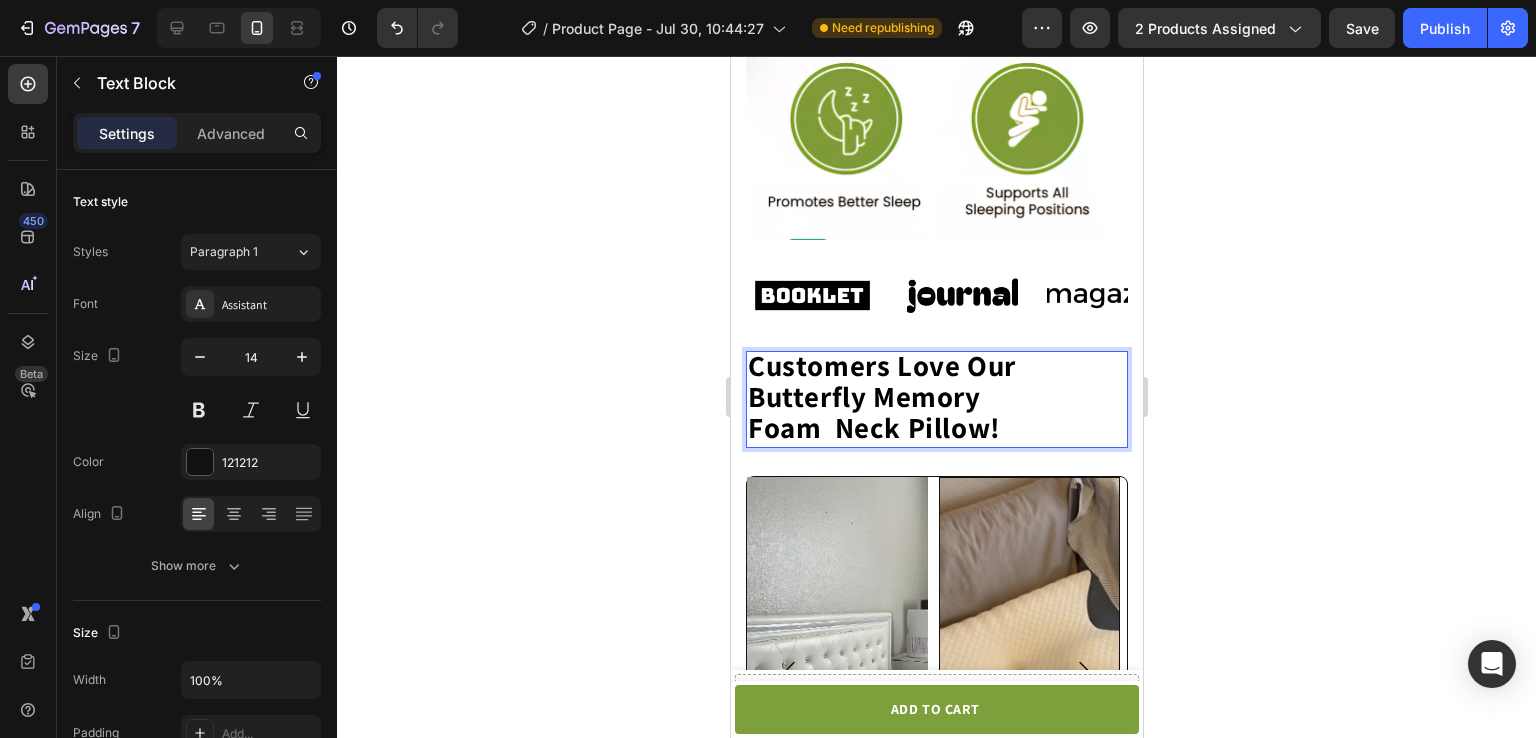click on "Customers Love Our             Butterfly Memory" 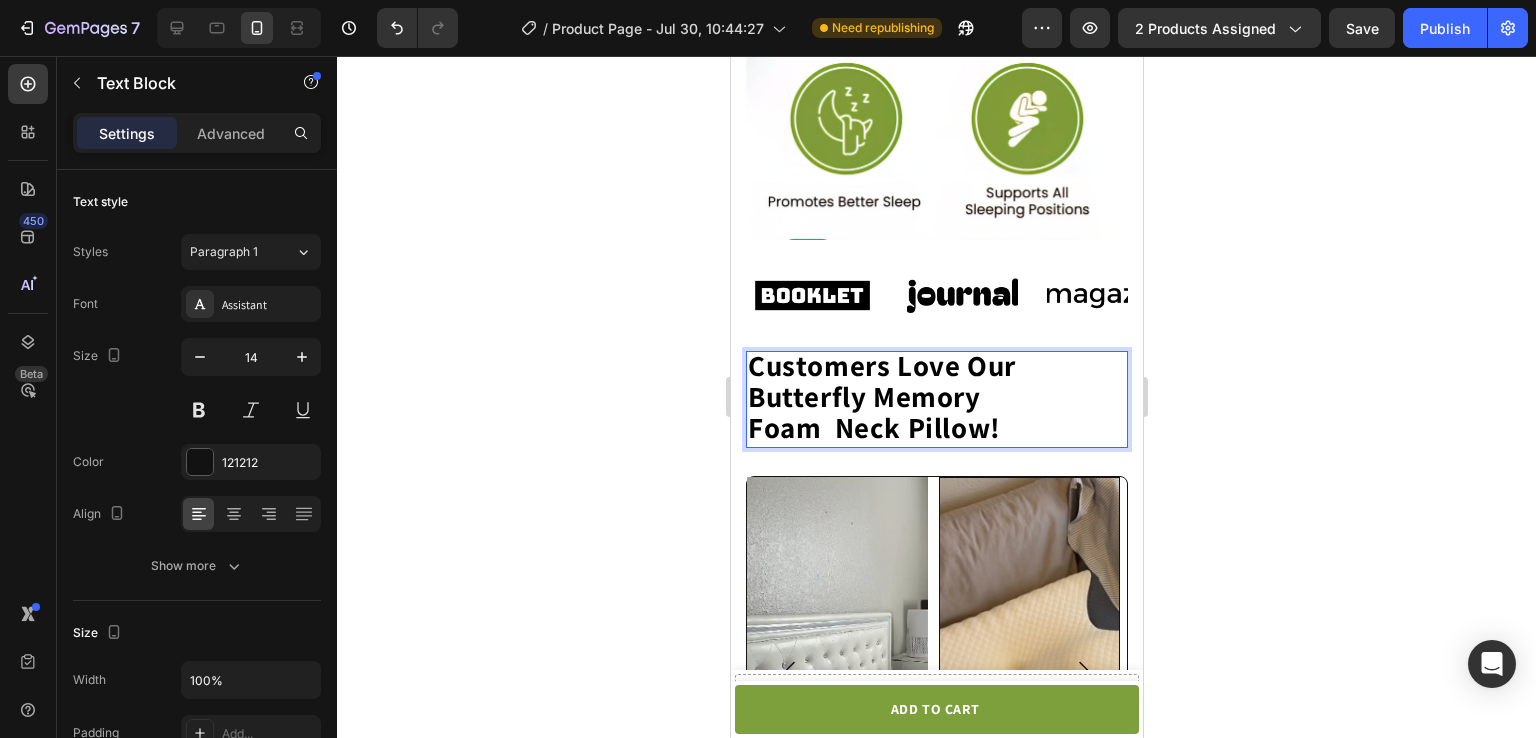 drag, startPoint x: 776, startPoint y: 318, endPoint x: 1033, endPoint y: 402, distance: 270.37936 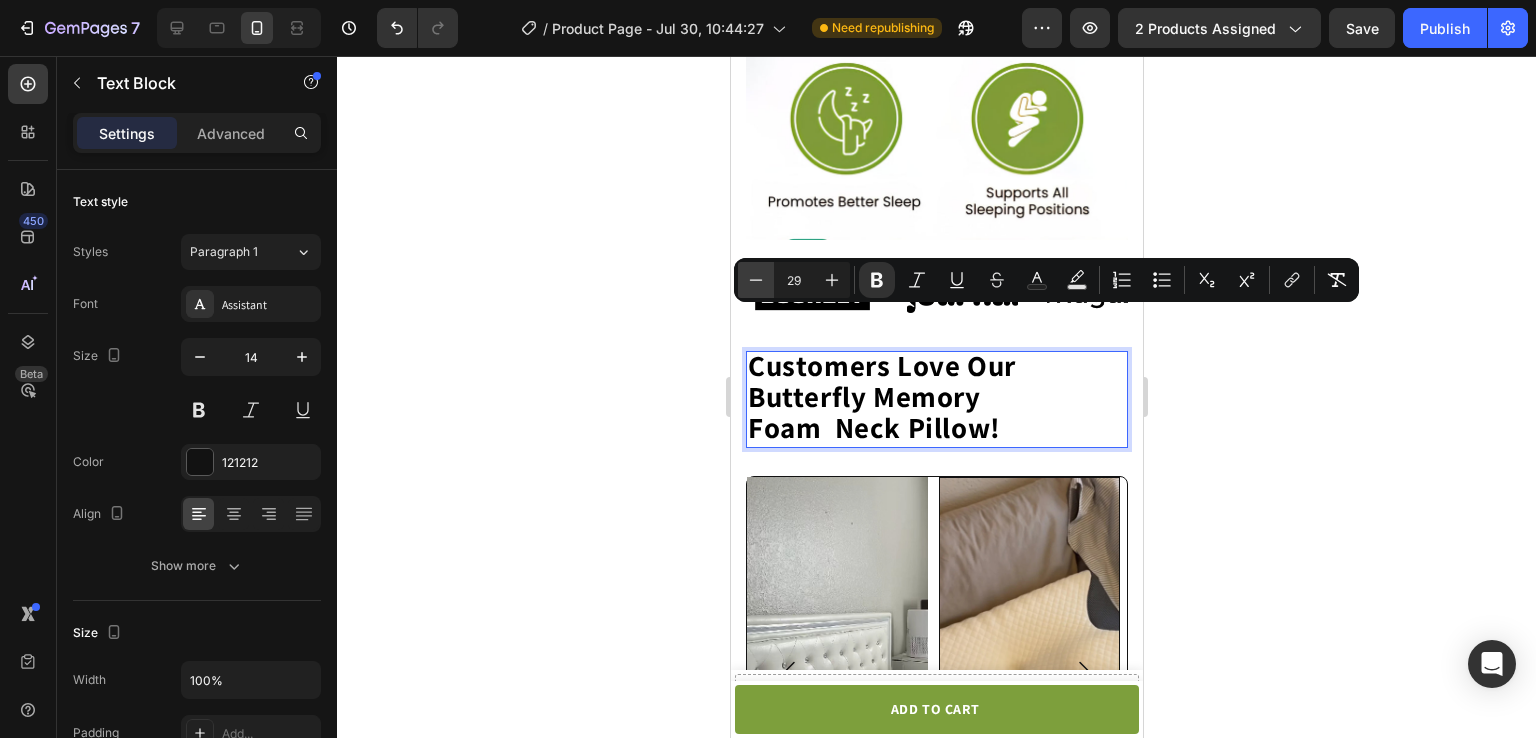 click on "Minus" at bounding box center (756, 280) 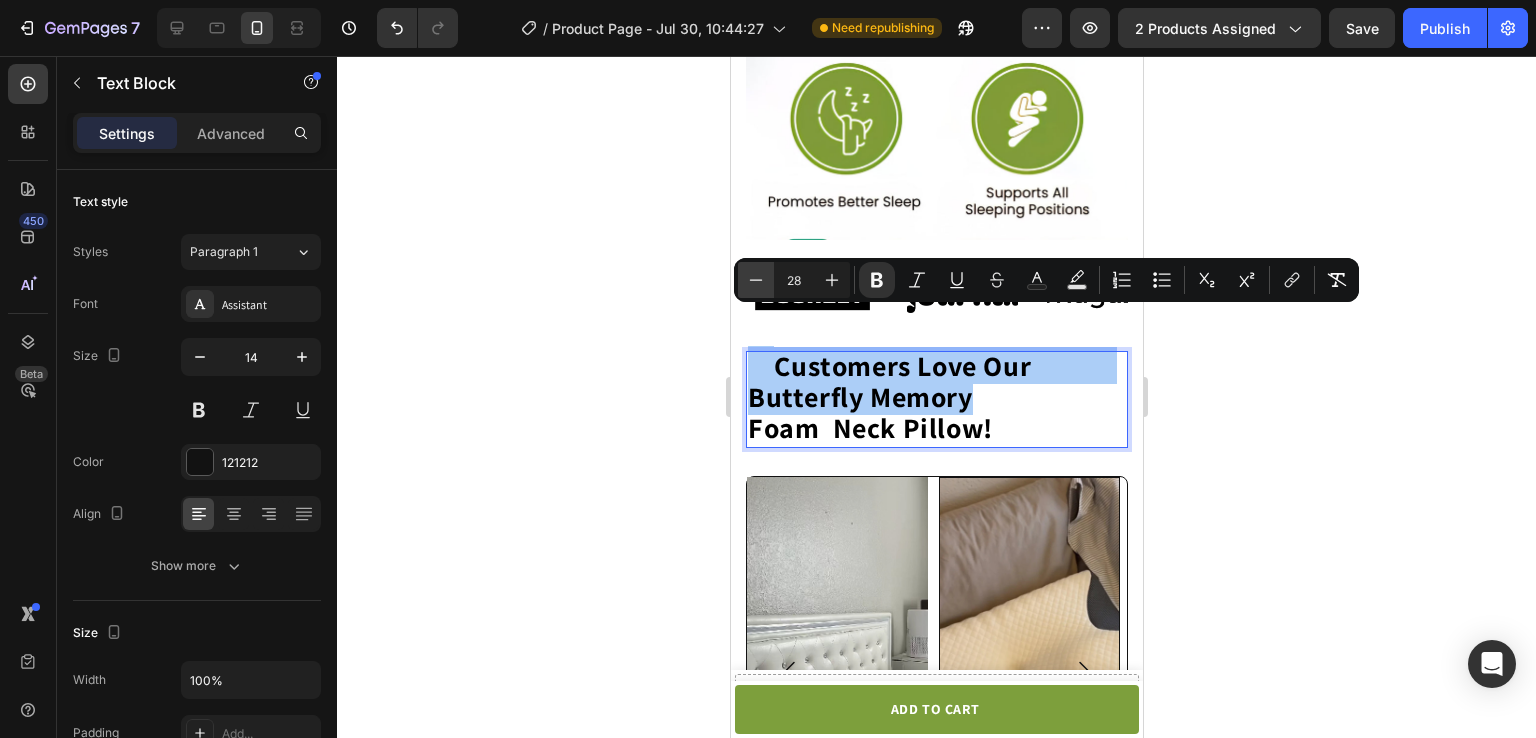click on "Minus" at bounding box center (756, 280) 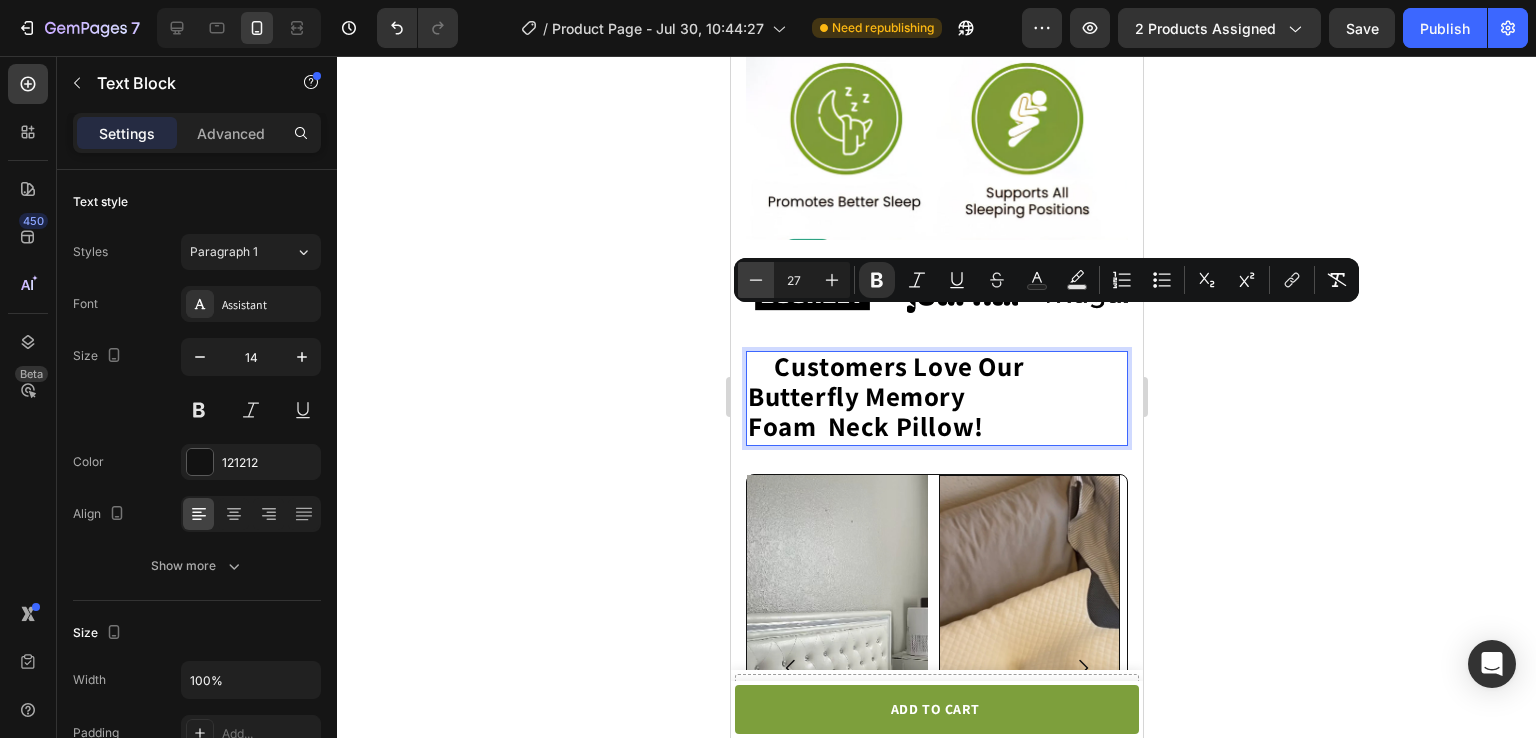 click on "Minus" at bounding box center [756, 280] 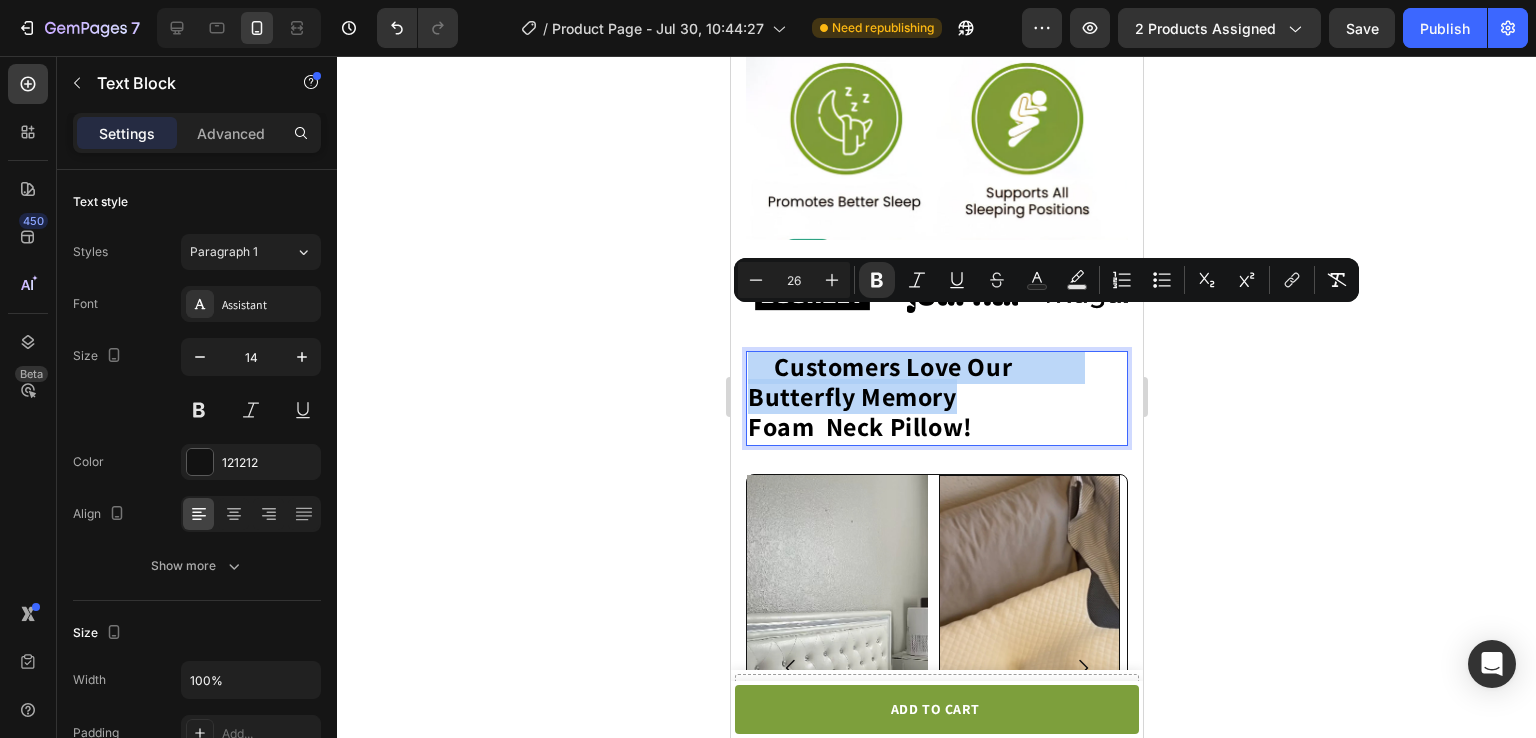click on "Customers Love Our             Butterfly Memory" 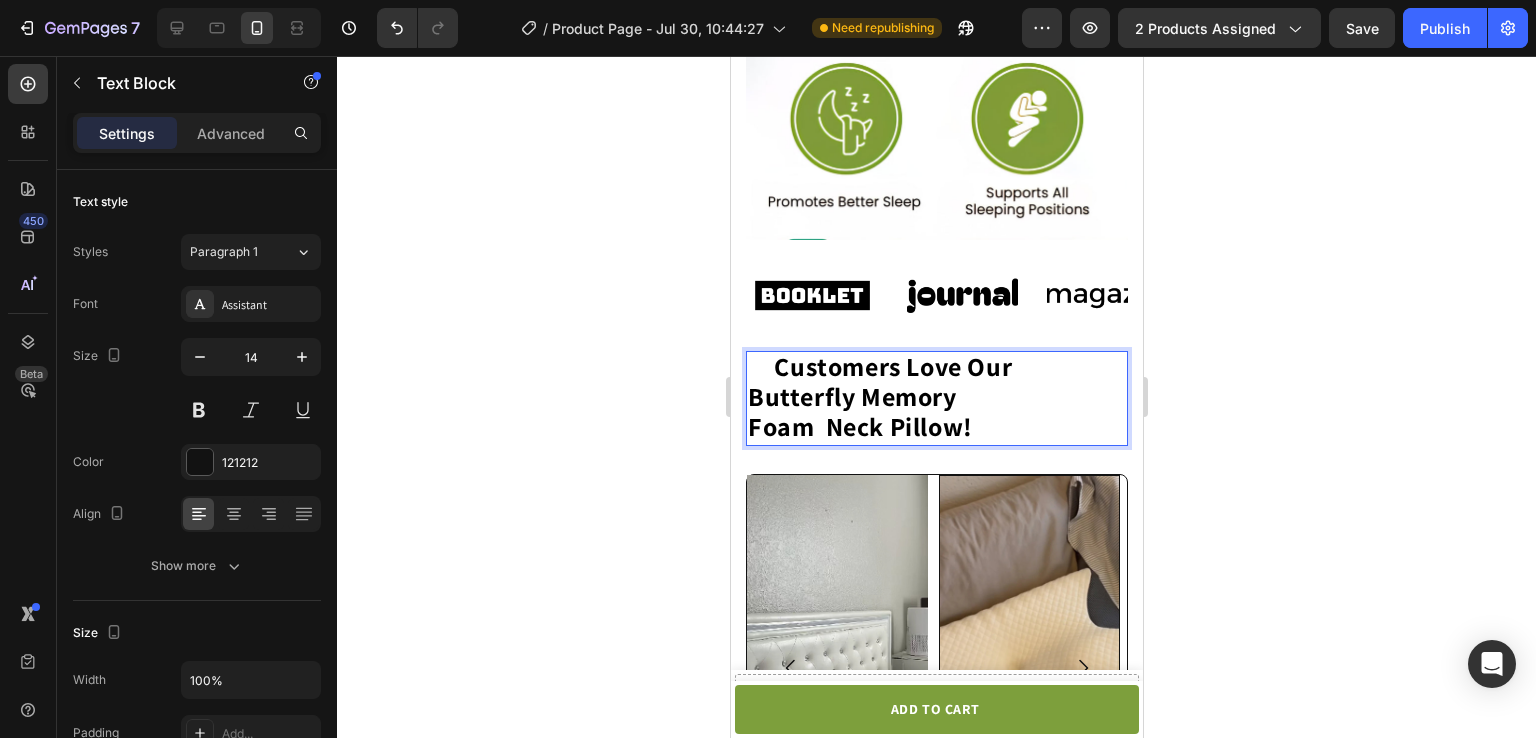 click on "Customers Love Our             Butterfly Memory" 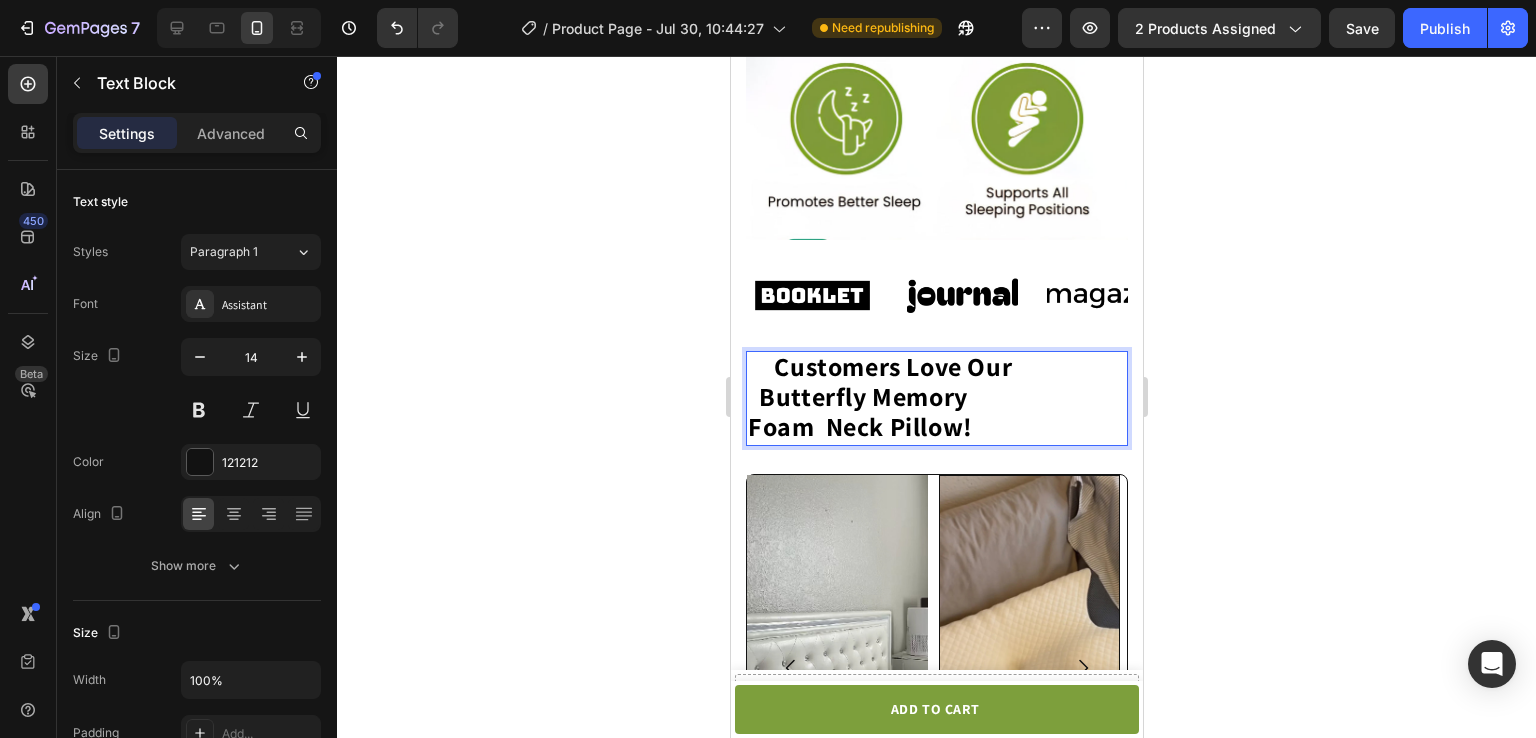 click on "Customers Love Our                       Butterfly Memory" 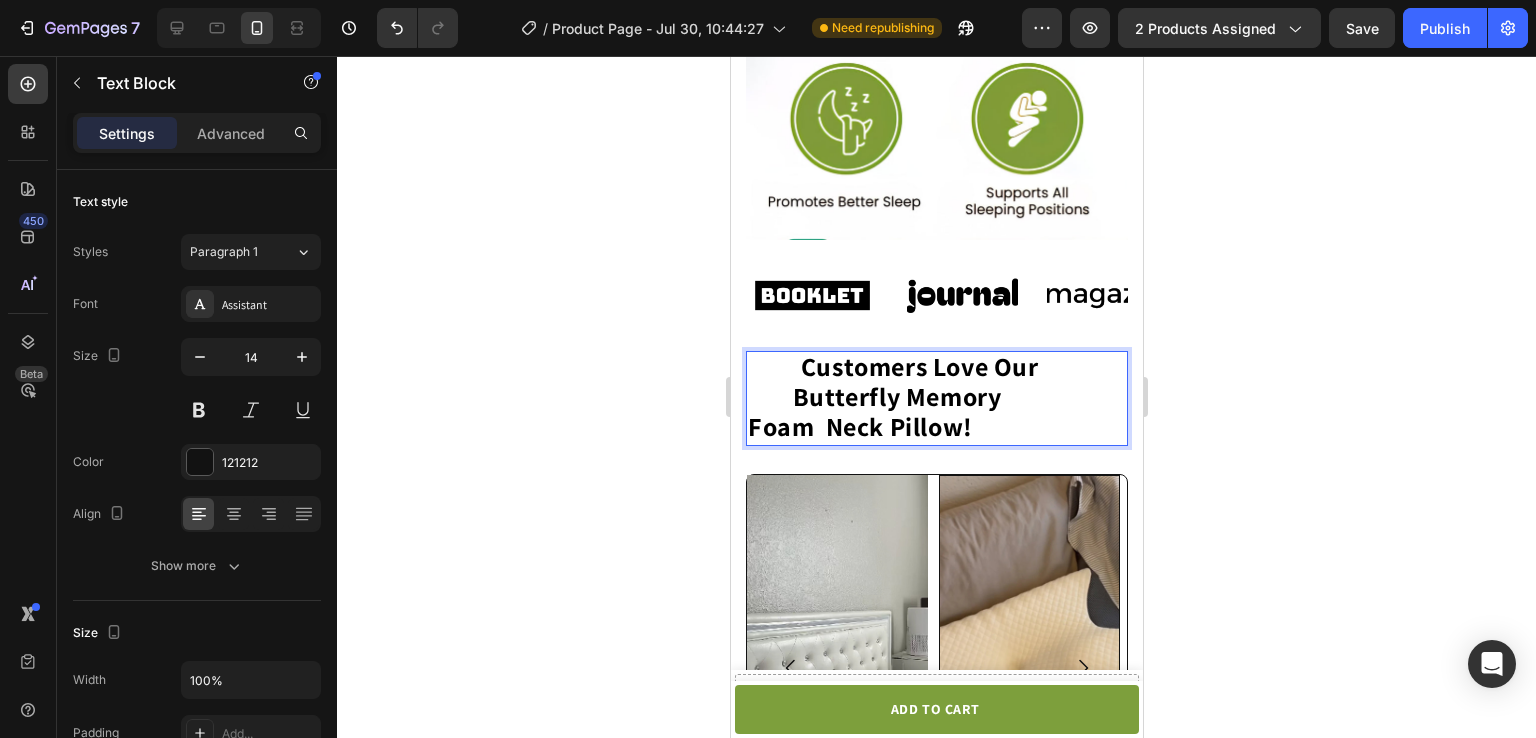 click on "Customers Love Our                       Butterfly Memory" 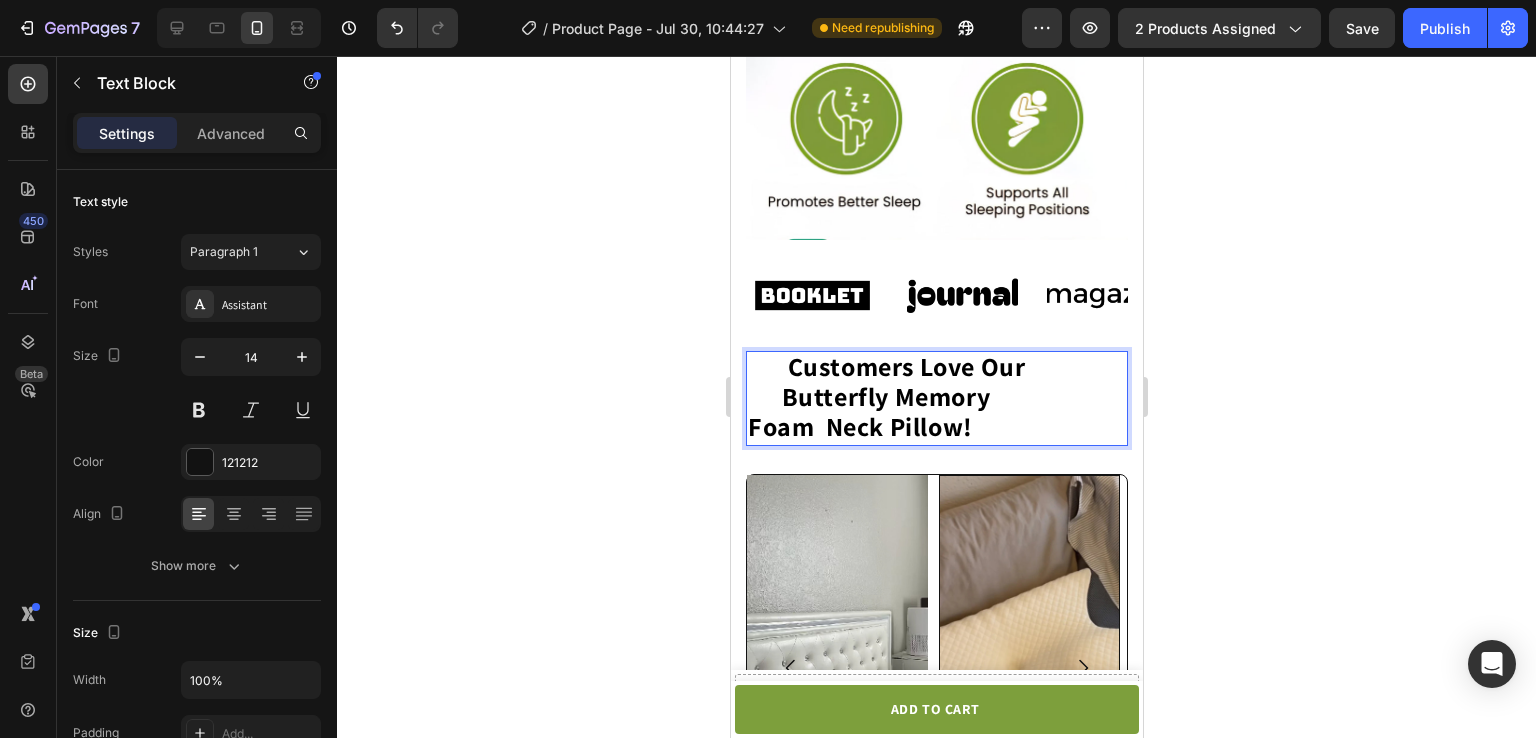 click on "Foam  Neck Pillow!" 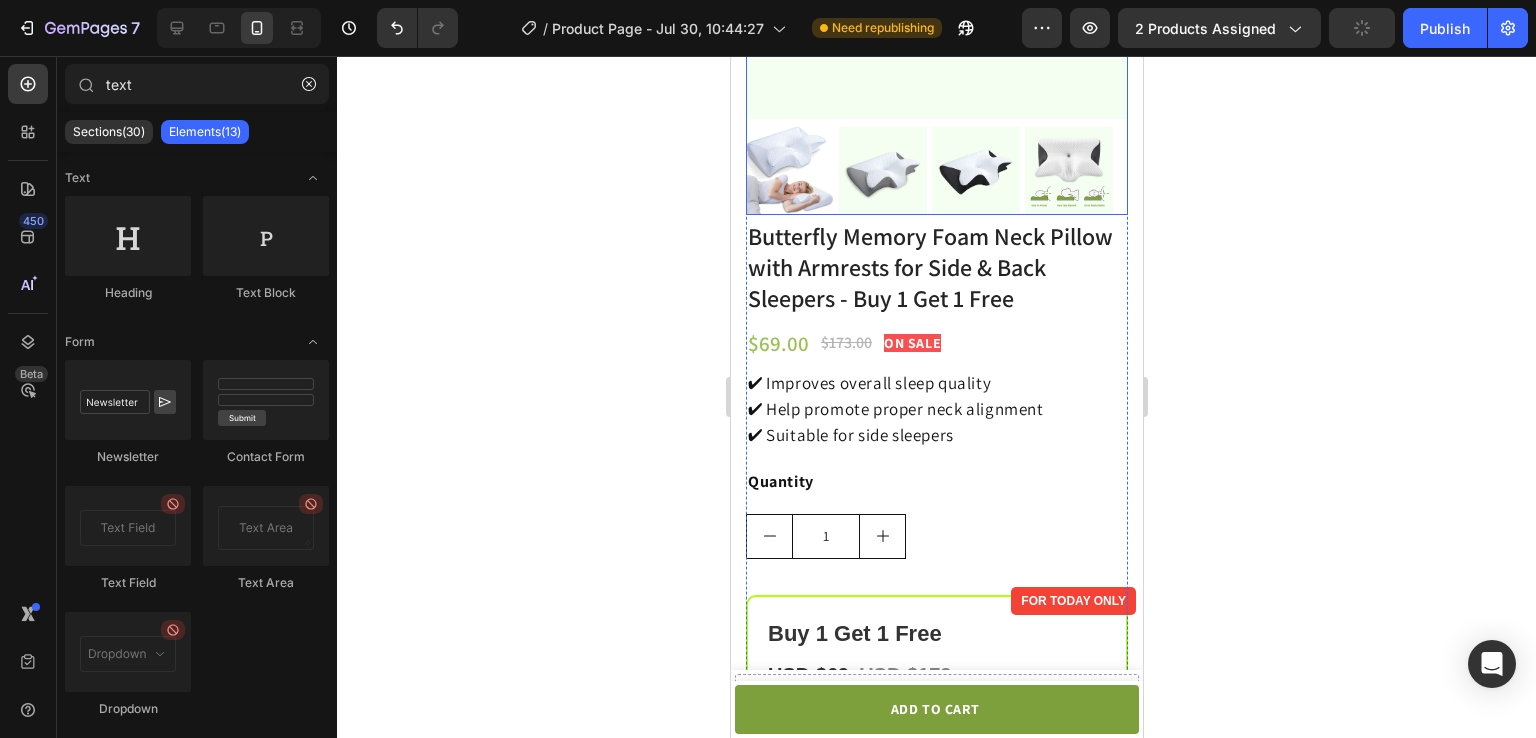 scroll, scrollTop: 0, scrollLeft: 0, axis: both 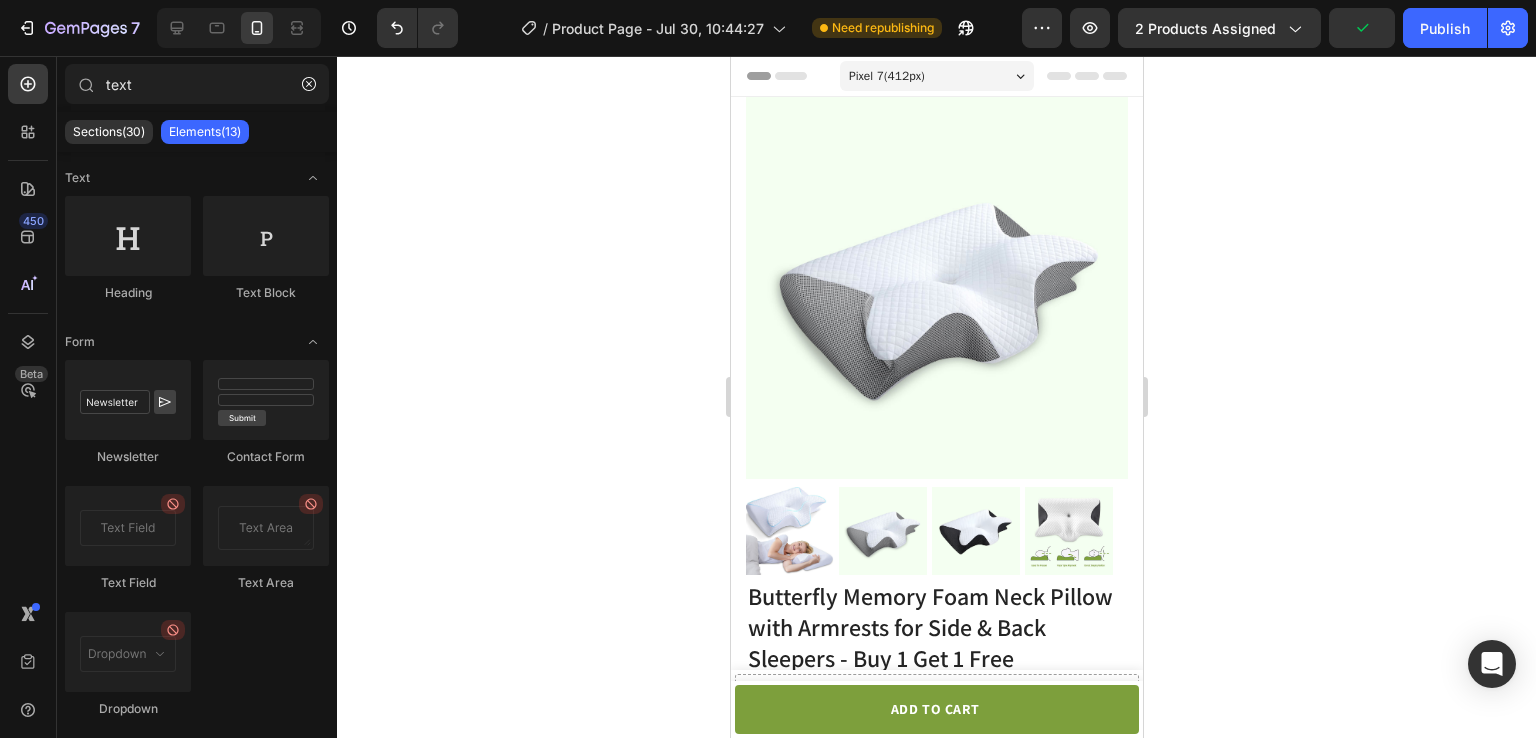 click on "Pixel 7  ( 412 px)" at bounding box center (886, 76) 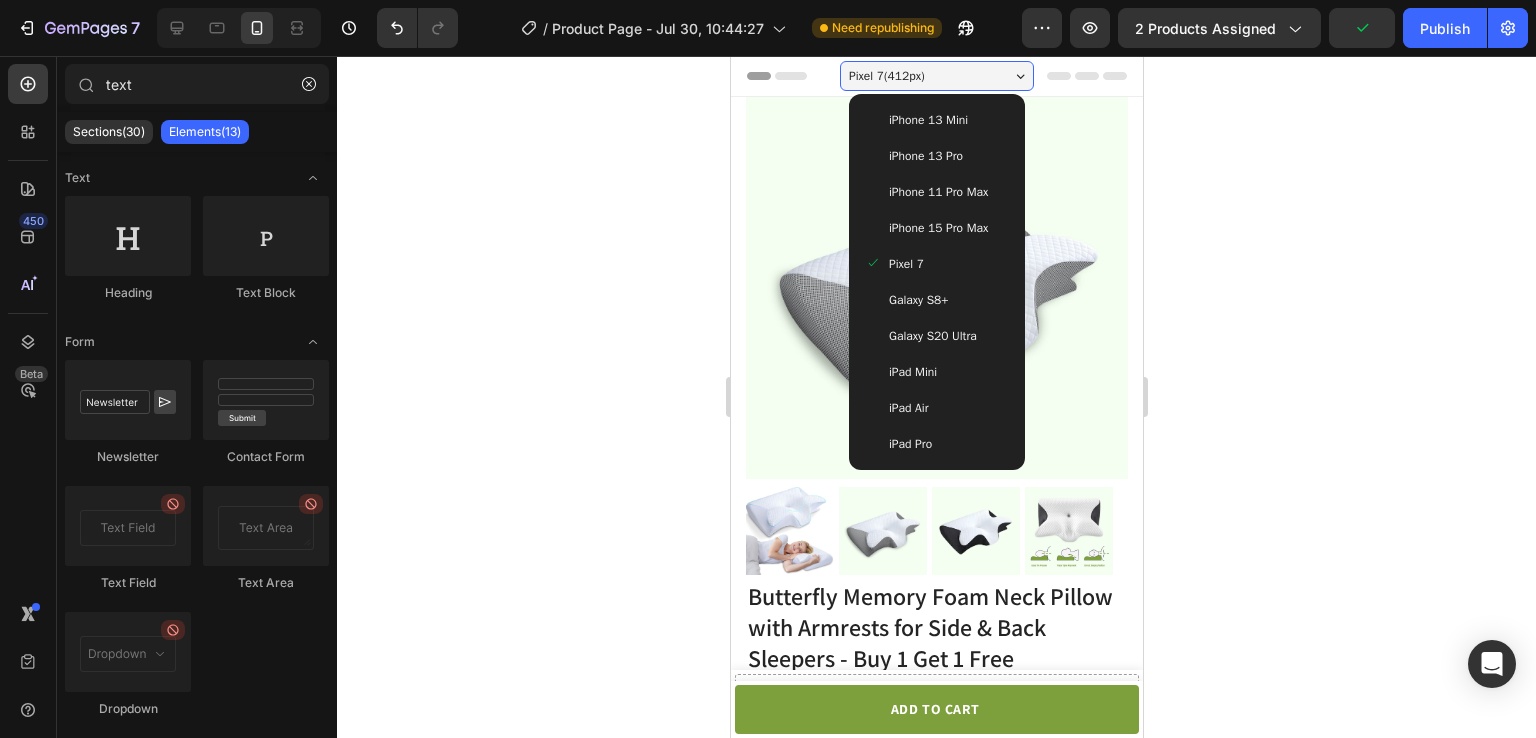 click on "iPhone 13 Mini" at bounding box center (927, 120) 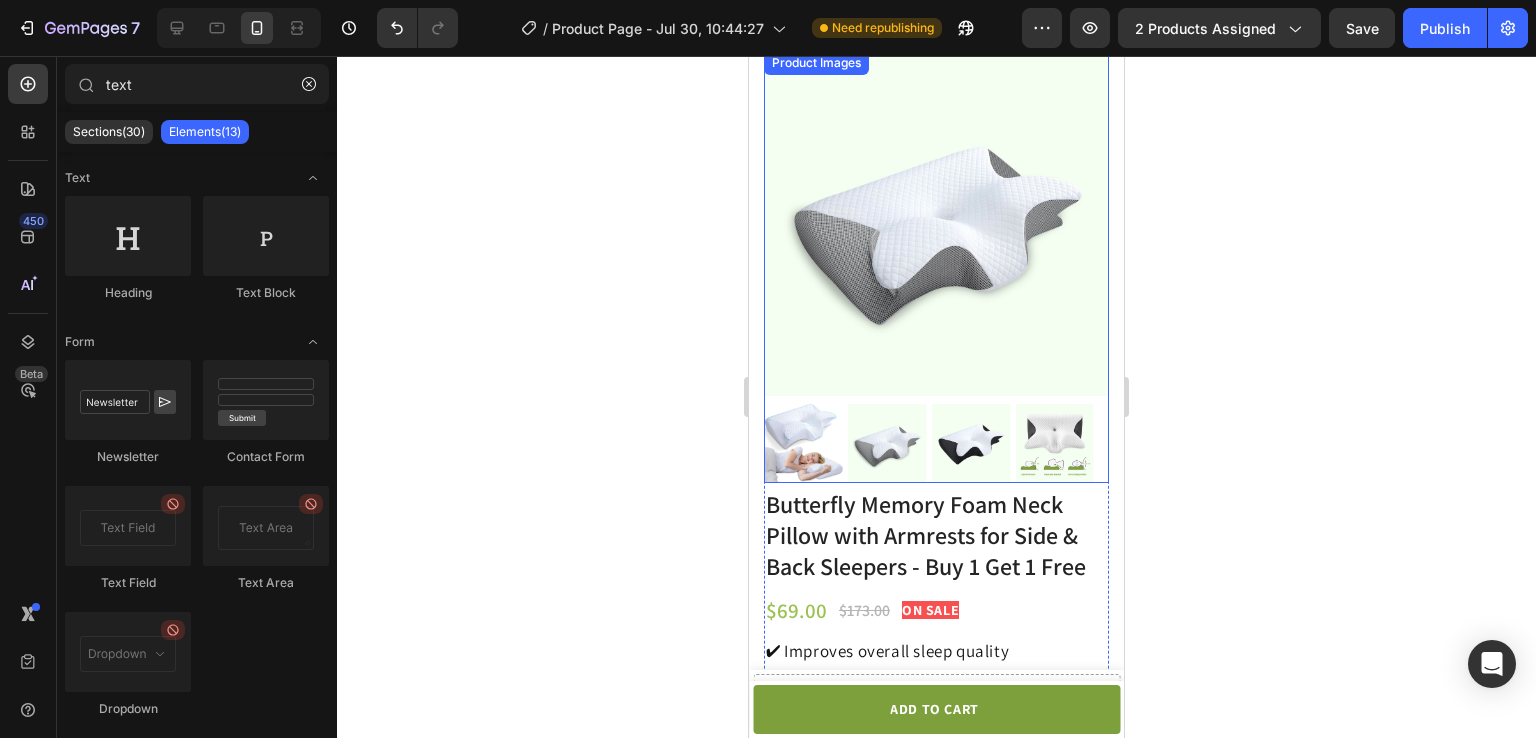 scroll, scrollTop: 2, scrollLeft: 0, axis: vertical 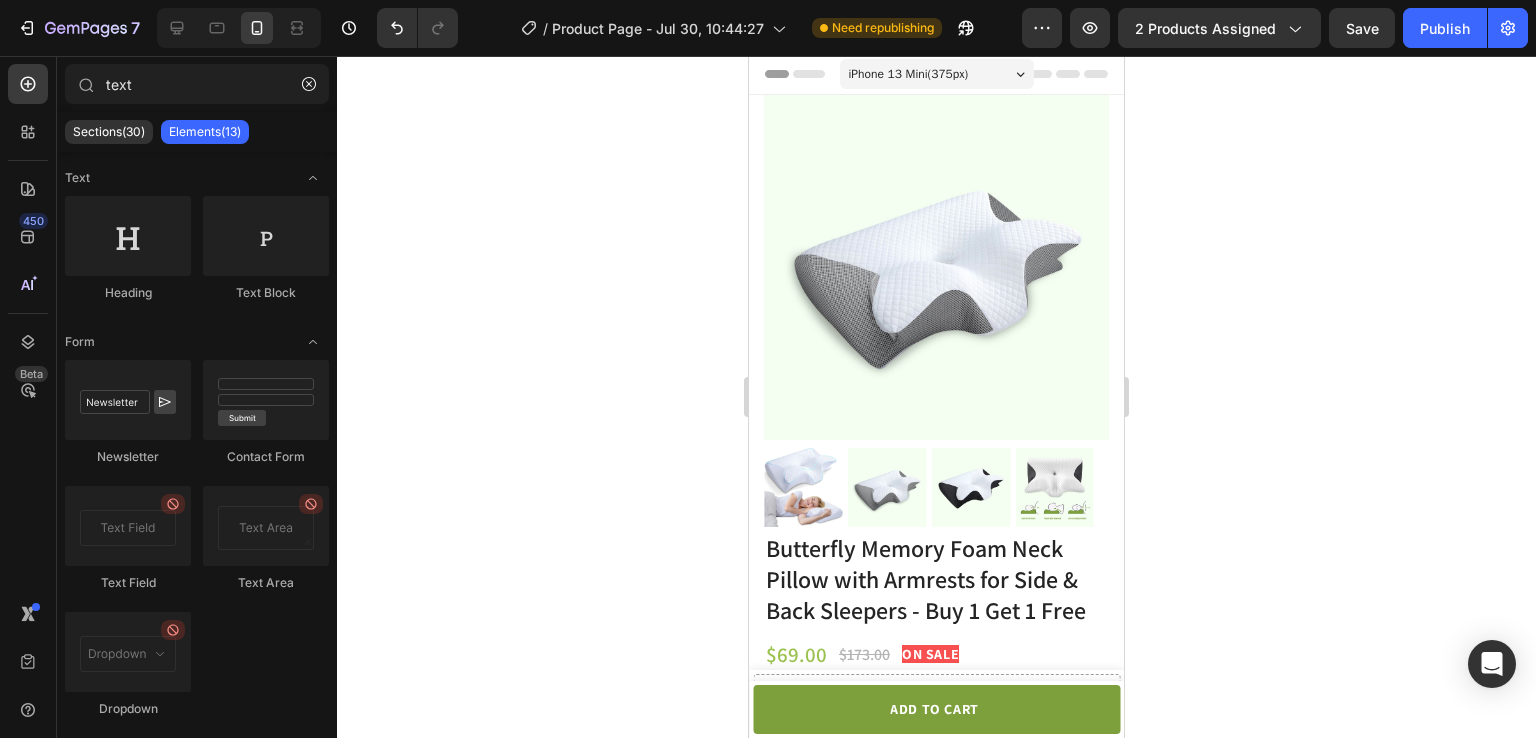 click on "iPhone 13 Mini  ( 375 px)" at bounding box center [909, 74] 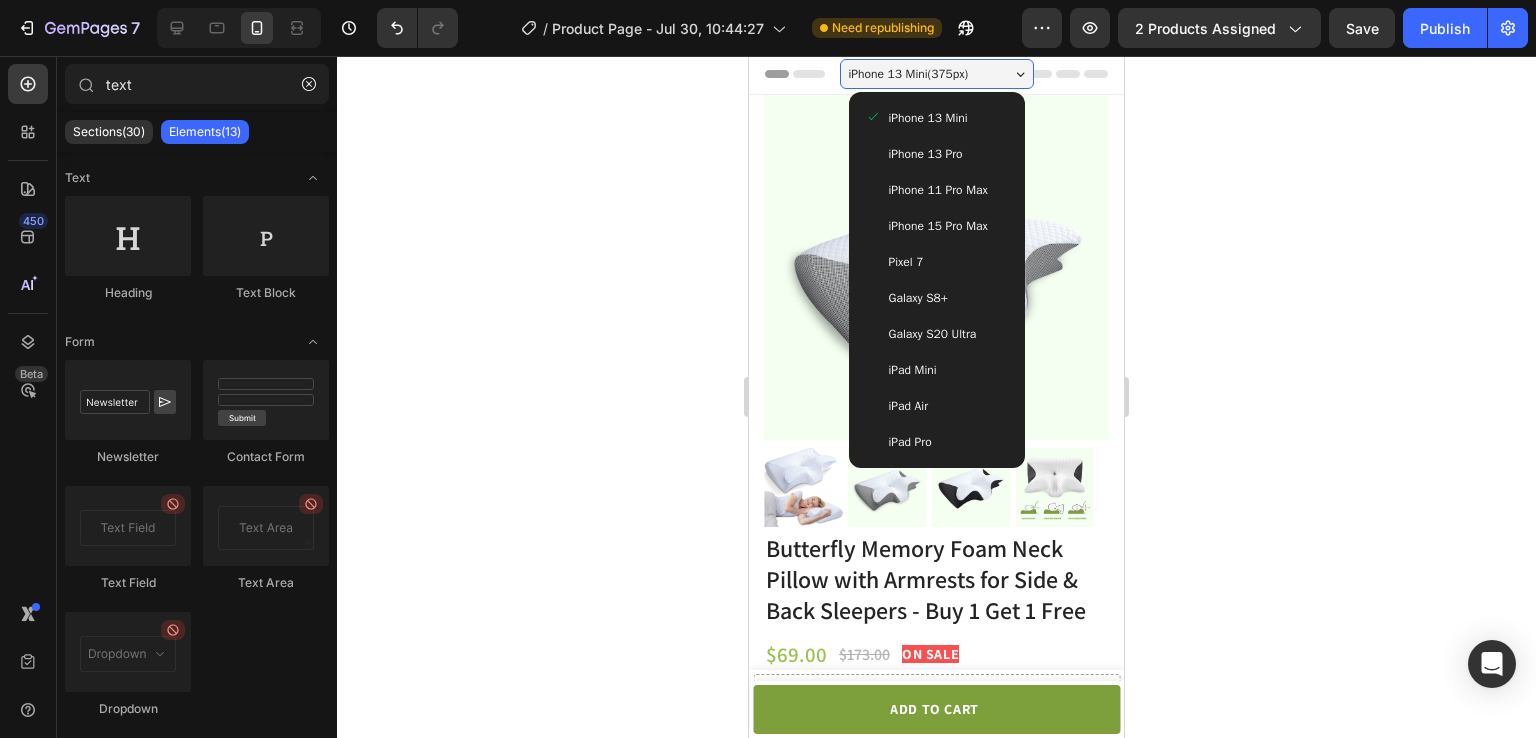 click on "iPhone 13 Pro" at bounding box center (937, 154) 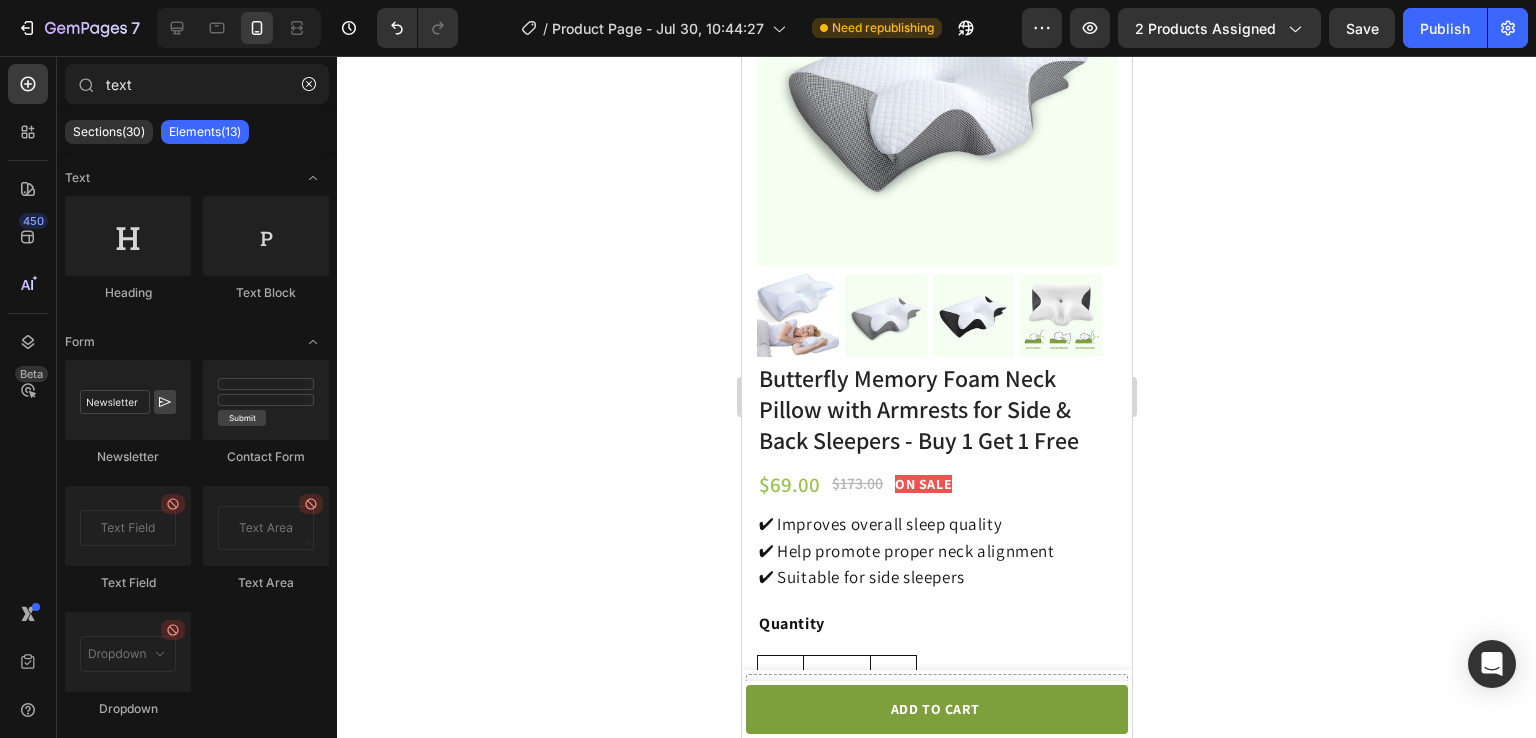 scroll, scrollTop: 0, scrollLeft: 0, axis: both 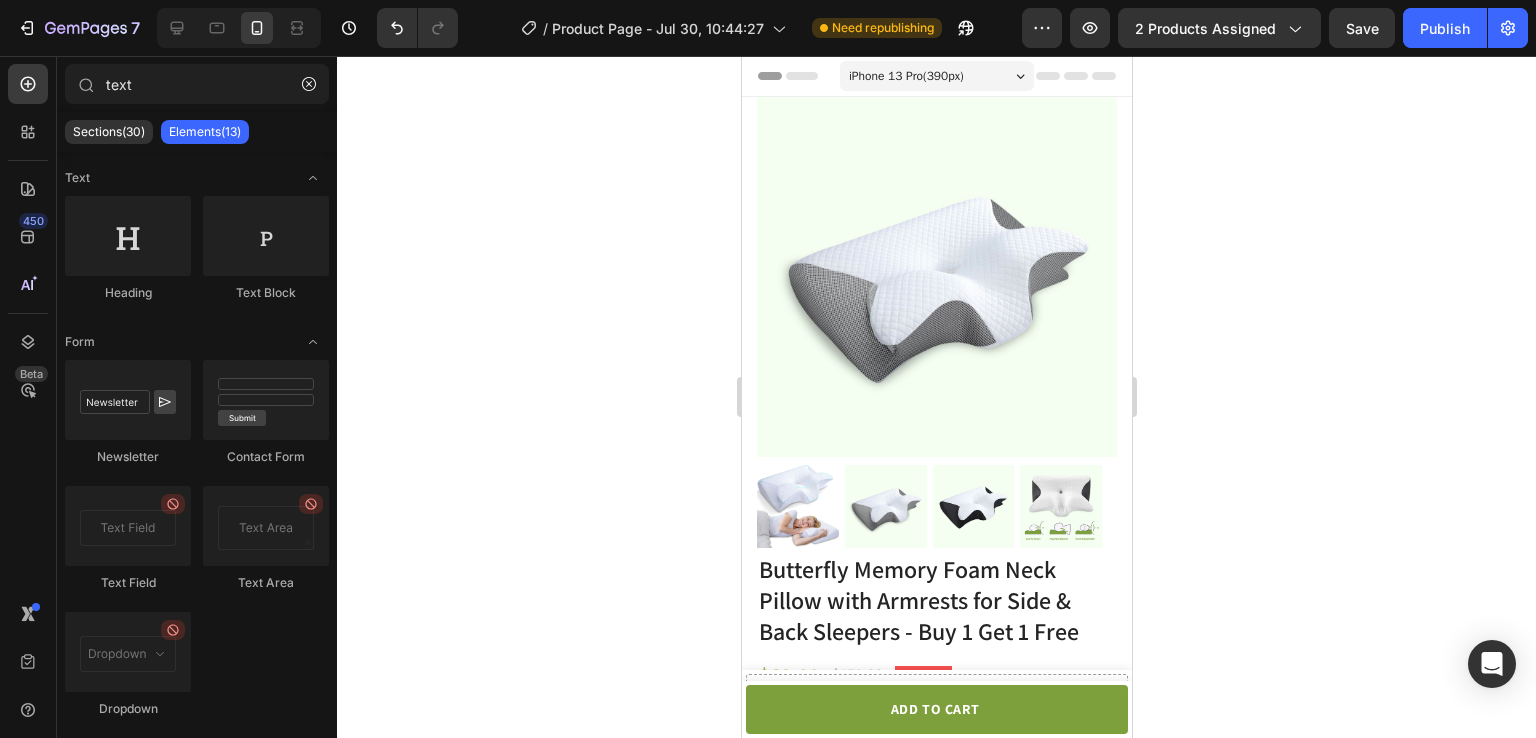 click on "iPhone 13 Pro  ( 390 px)" at bounding box center (905, 76) 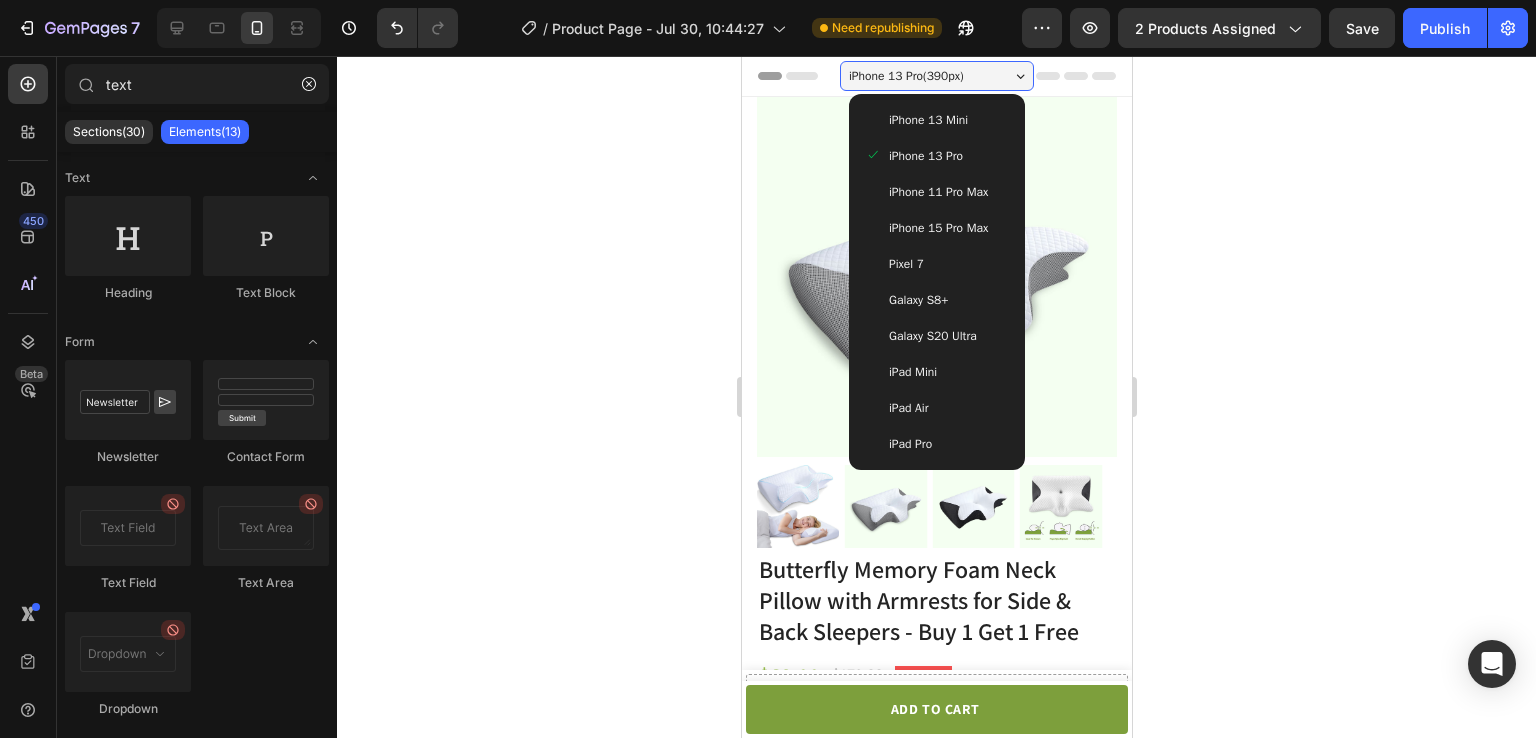 click on "iPhone 11 Pro Max" at bounding box center [937, 192] 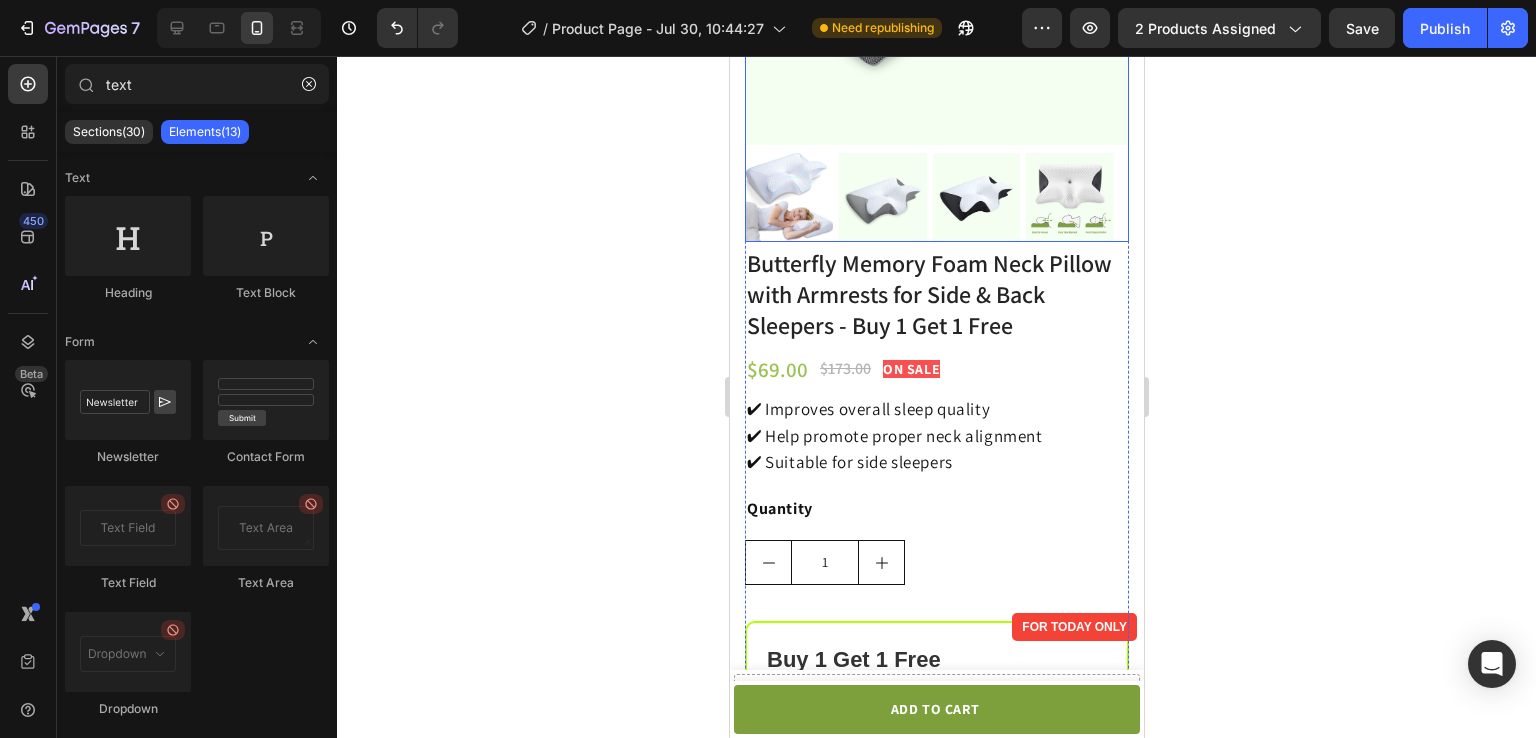 scroll, scrollTop: 0, scrollLeft: 0, axis: both 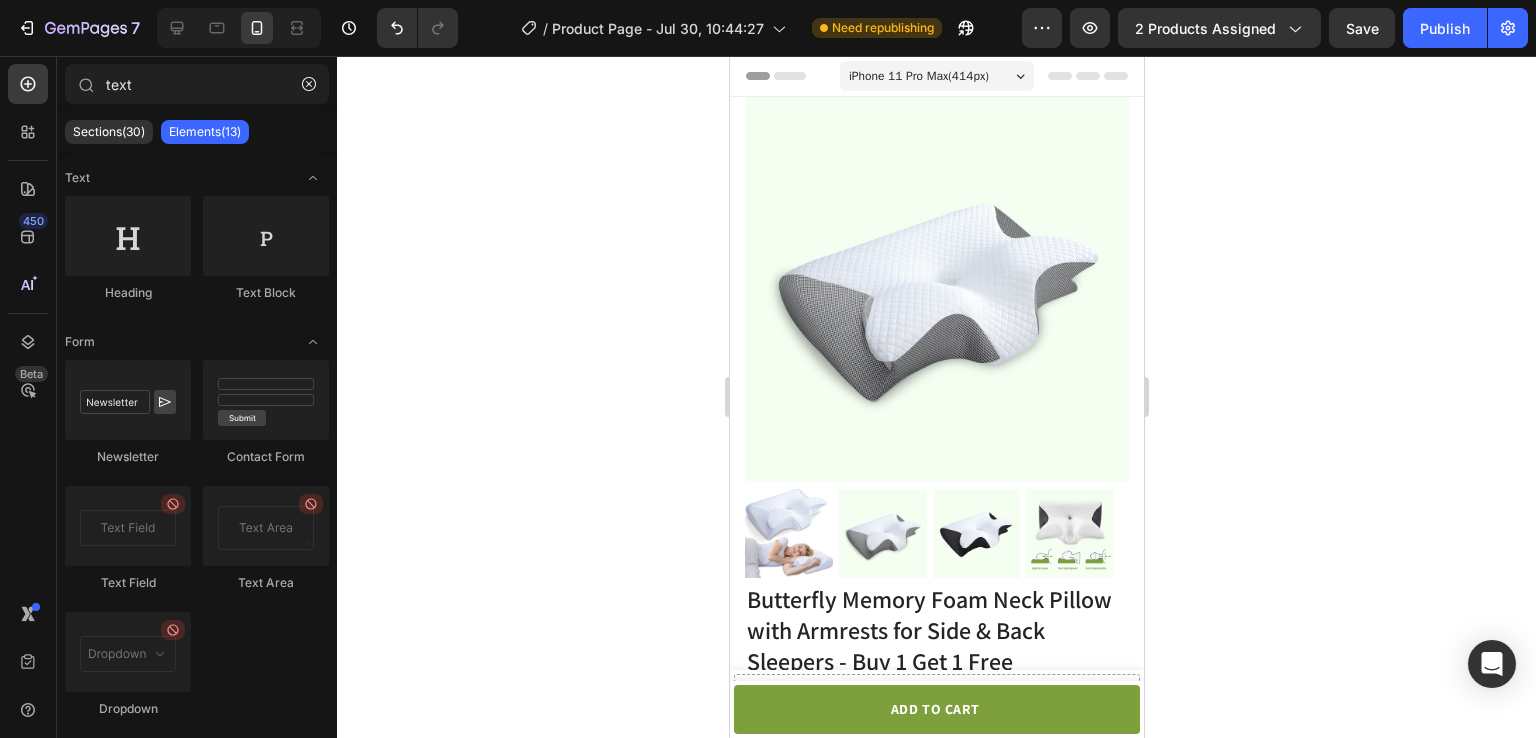 click on "iPhone 11 Pro Max  ( 414 px)" at bounding box center (918, 76) 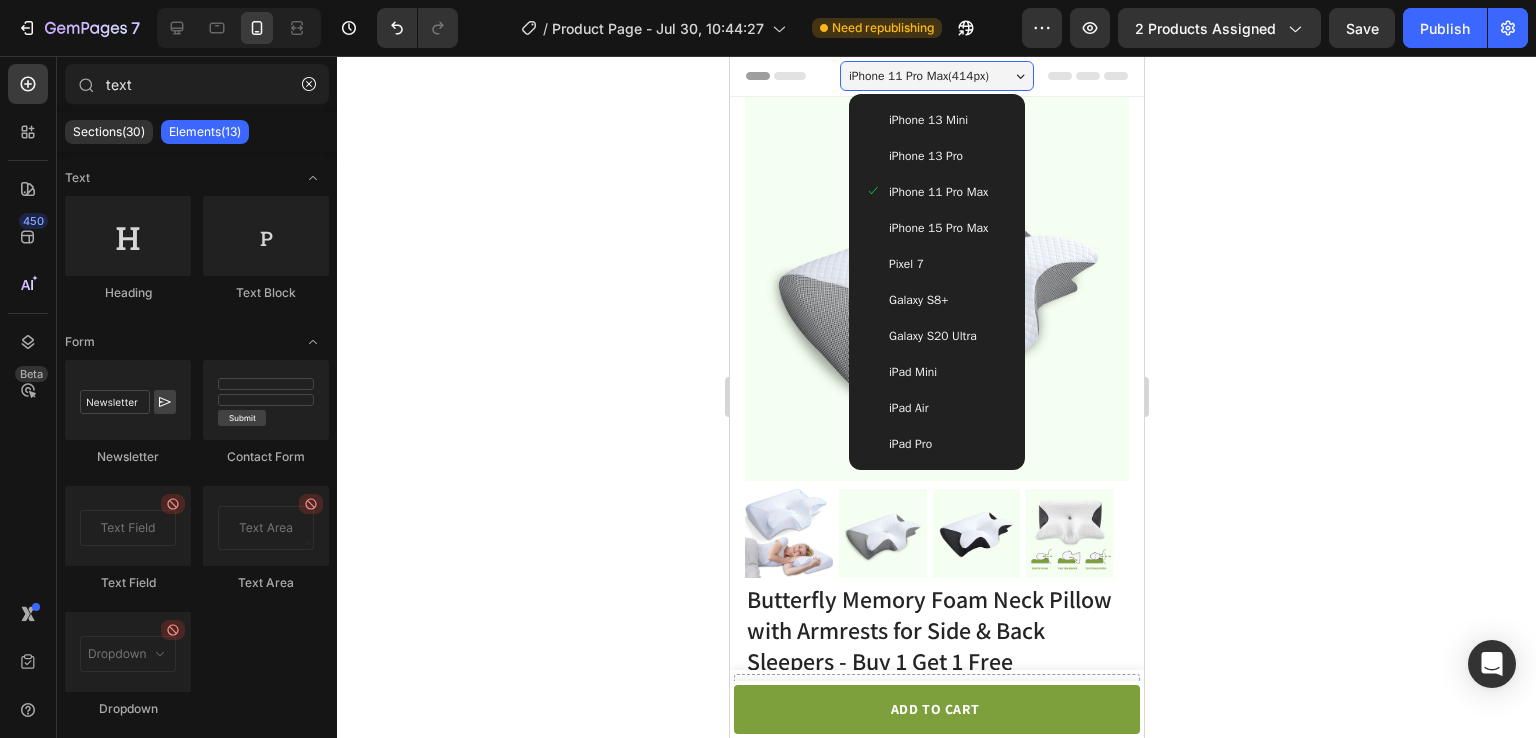 click on "iPhone 15 Pro Max" at bounding box center (936, 228) 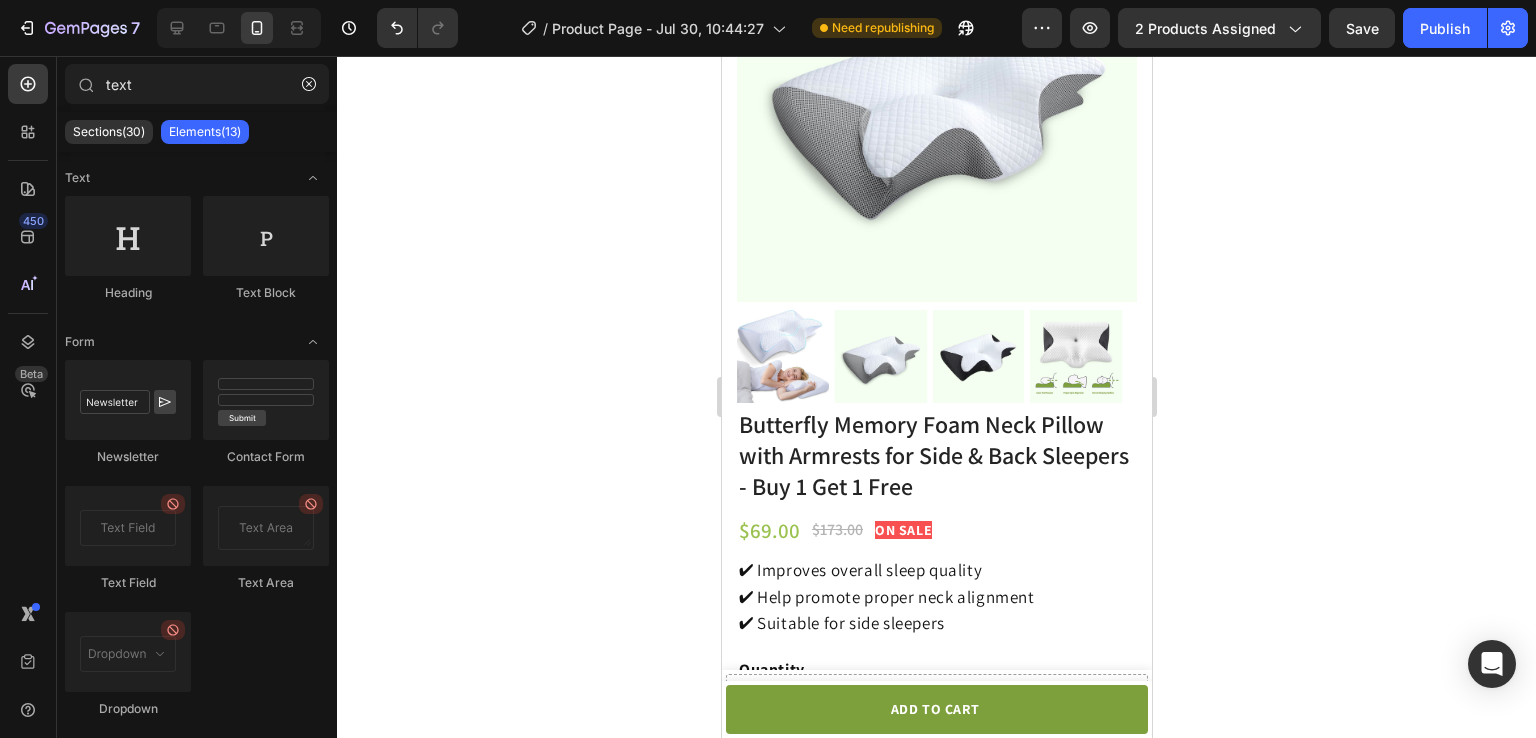 scroll, scrollTop: 0, scrollLeft: 0, axis: both 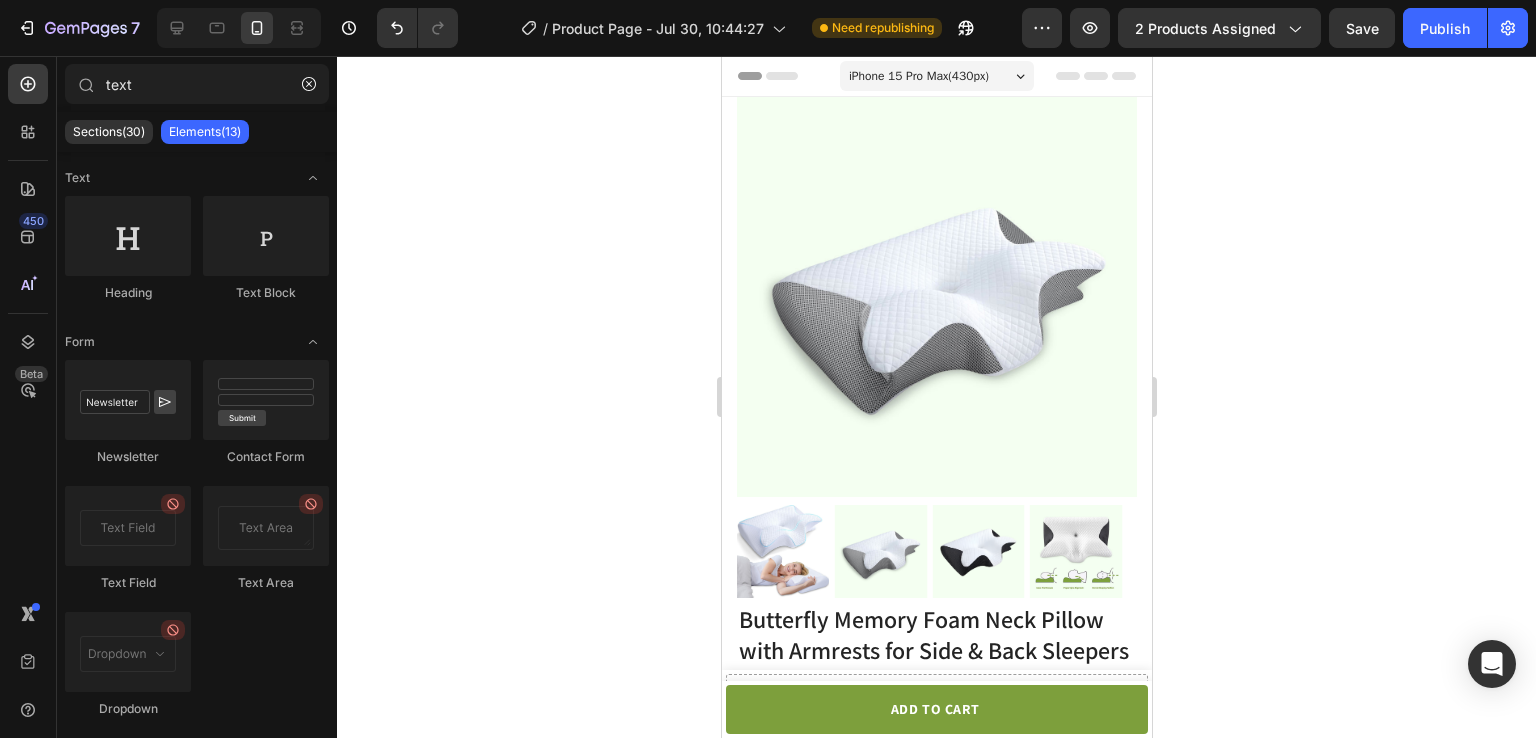 click on "iPhone 15 Pro Max  ( 430 px)" at bounding box center (918, 76) 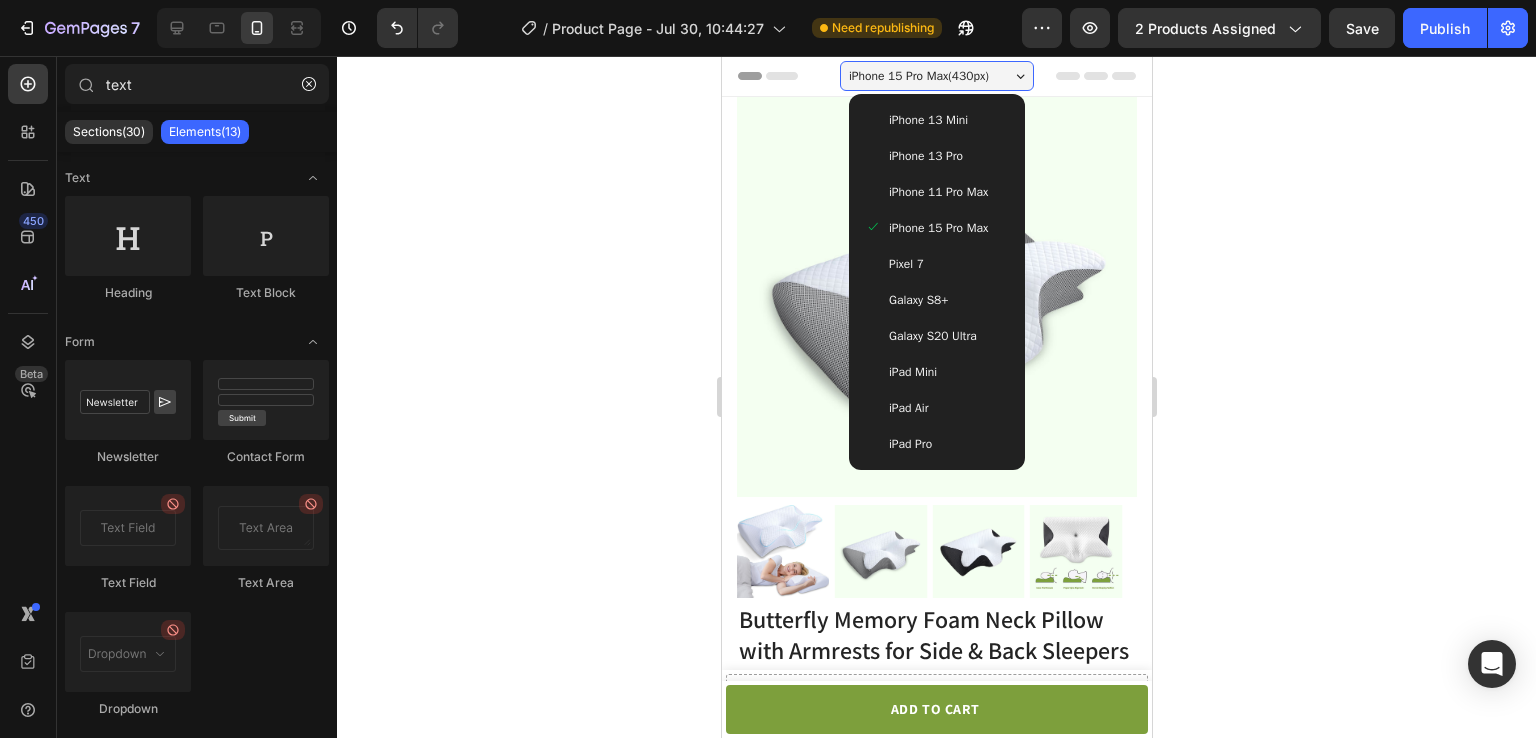 click on "Pixel 7" at bounding box center [936, 264] 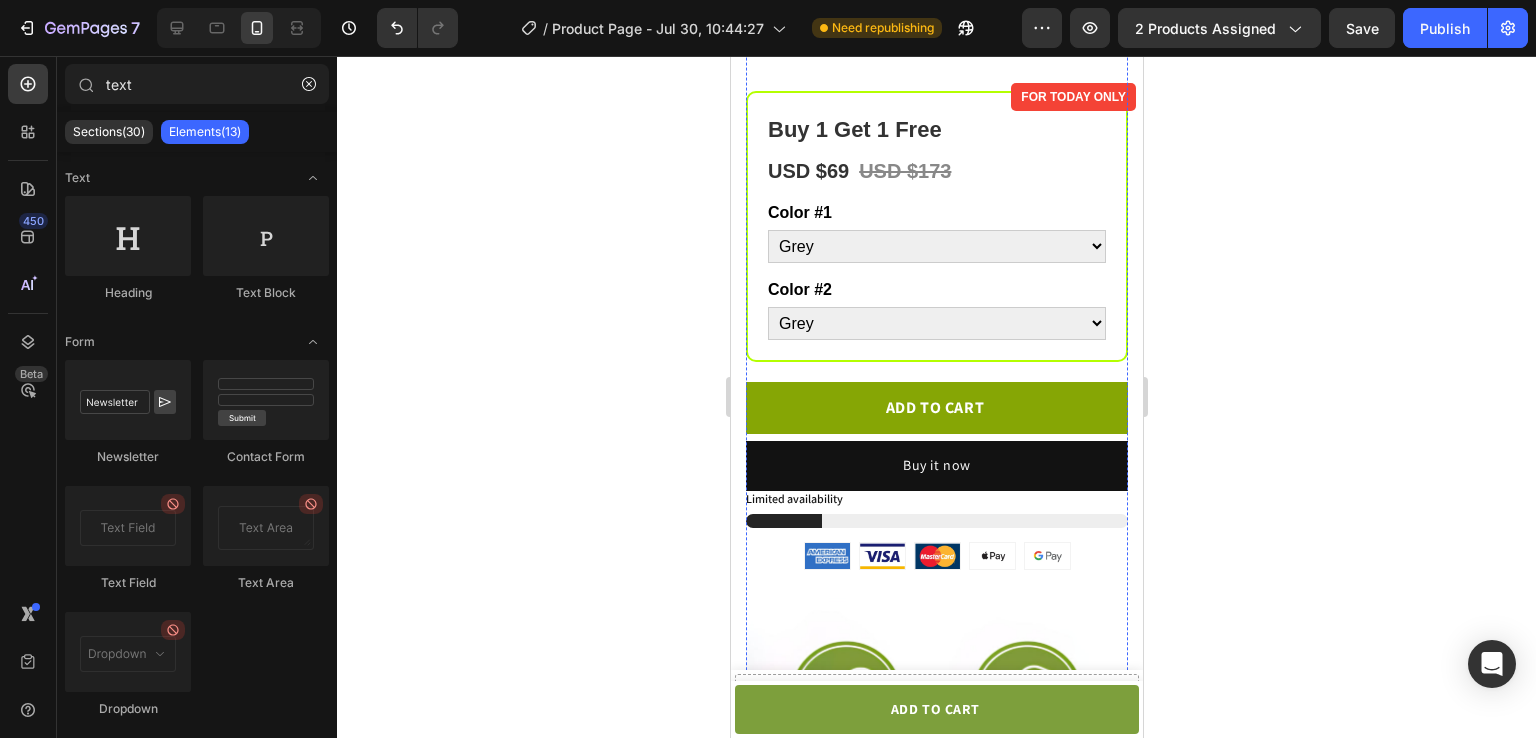scroll, scrollTop: 0, scrollLeft: 0, axis: both 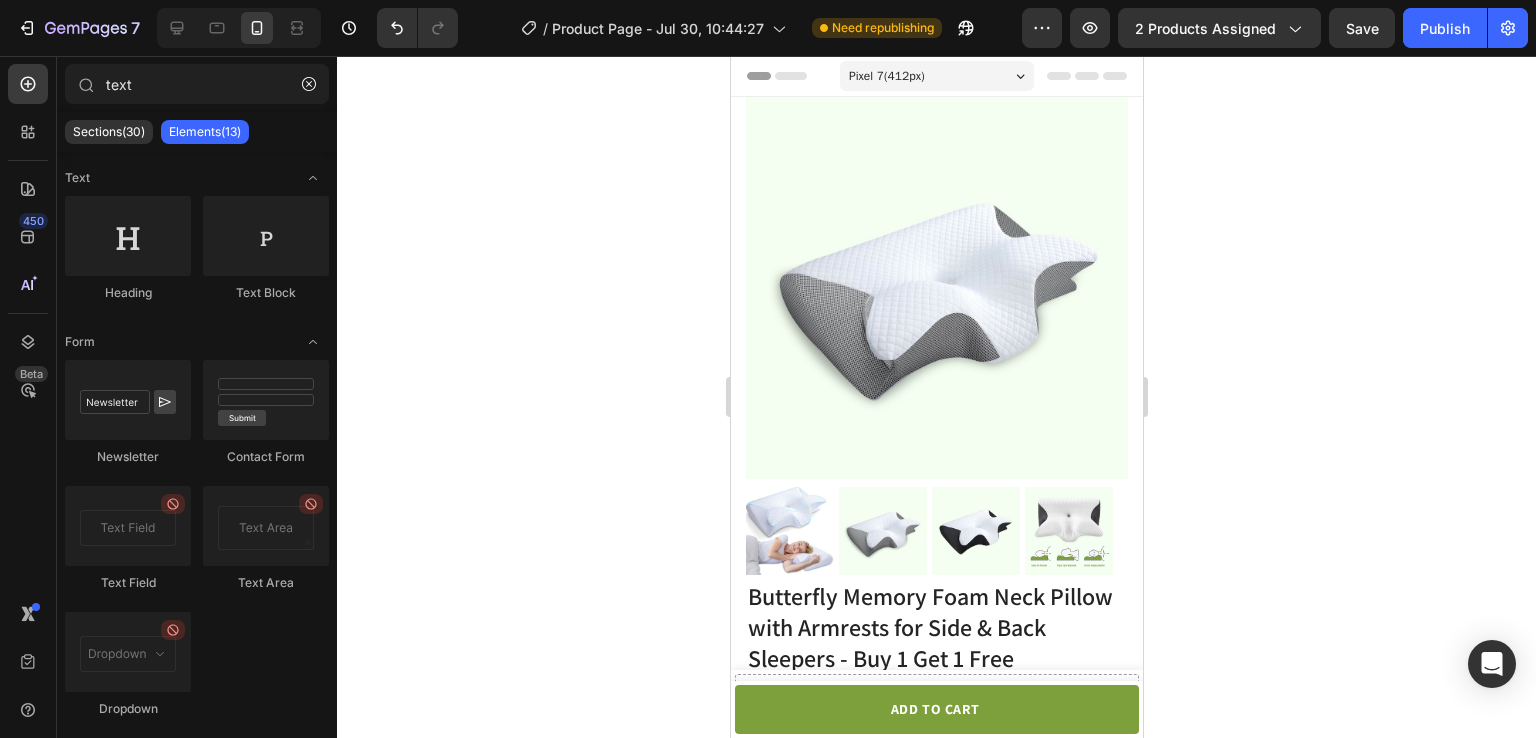 click on "Pixel 7  ( 412 px)" at bounding box center [886, 76] 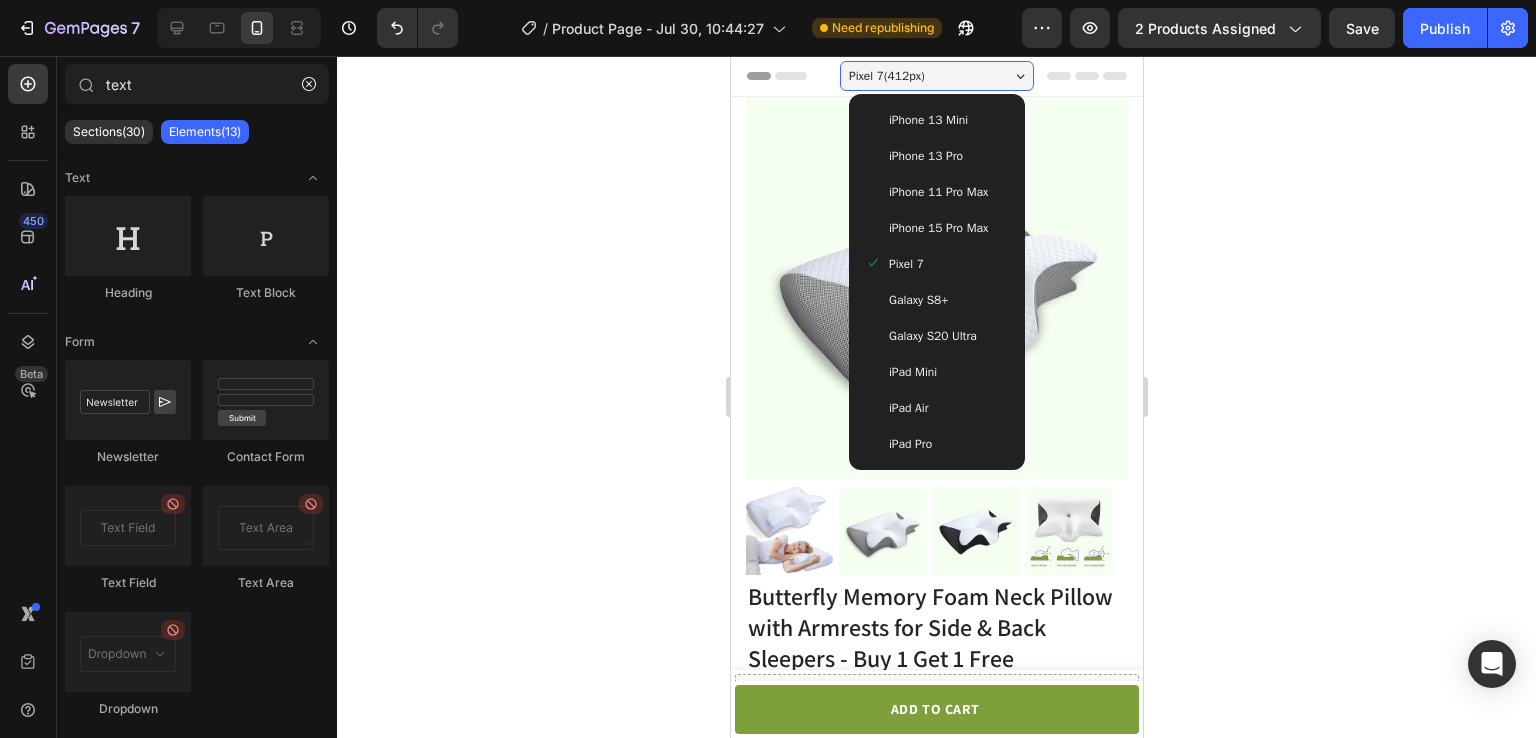 click on "Galaxy S8+" at bounding box center [936, 300] 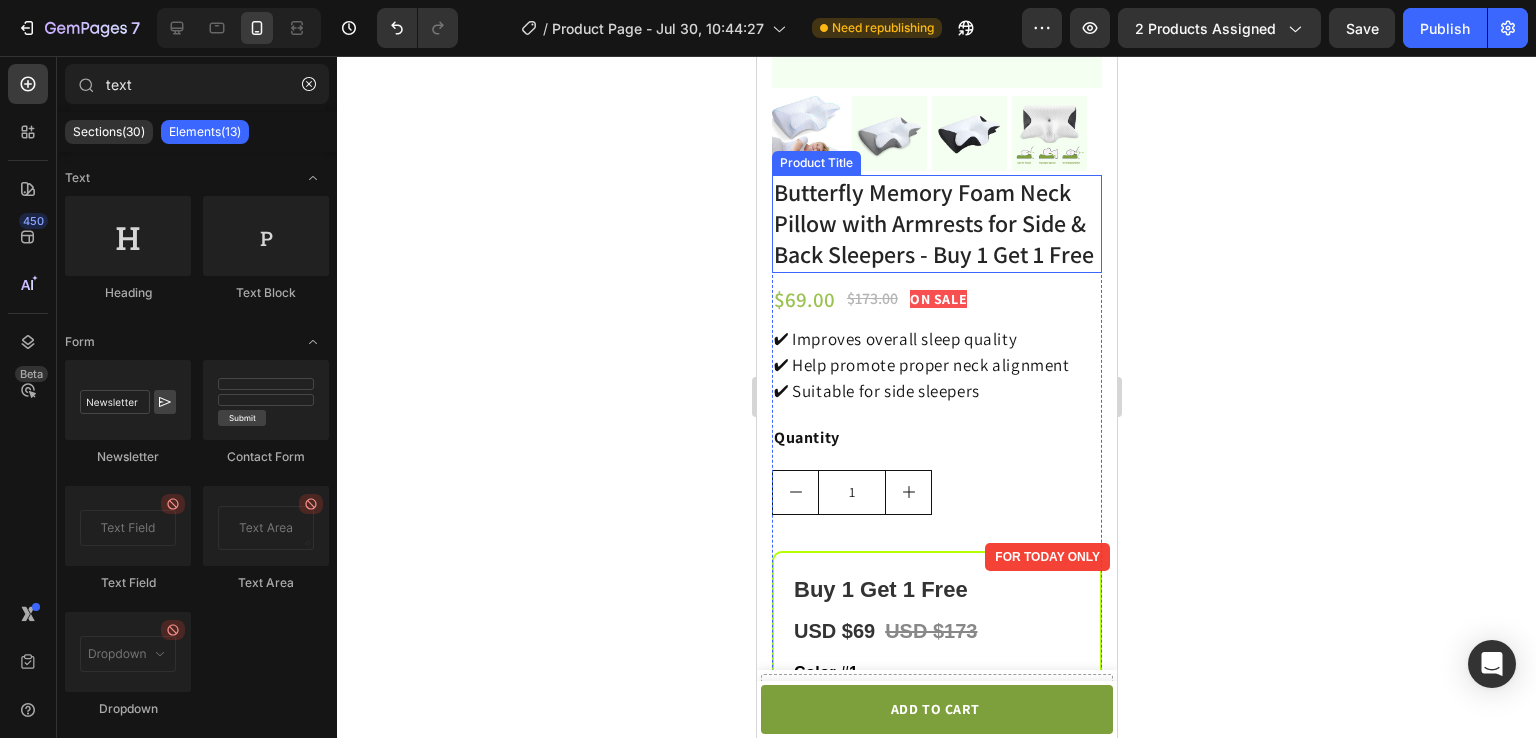 scroll, scrollTop: 0, scrollLeft: 0, axis: both 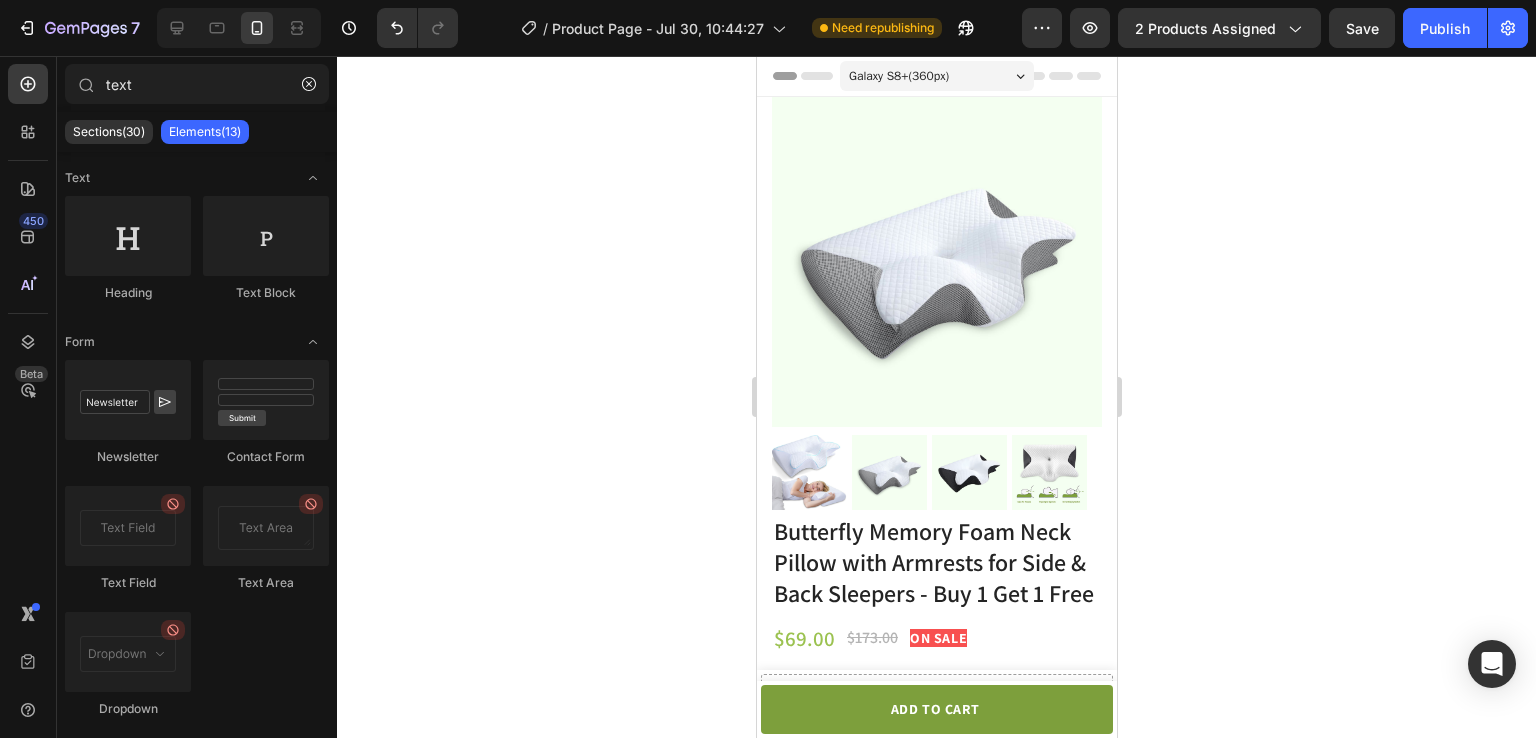 click on "Galaxy S8+  ( 360 px)" at bounding box center [898, 76] 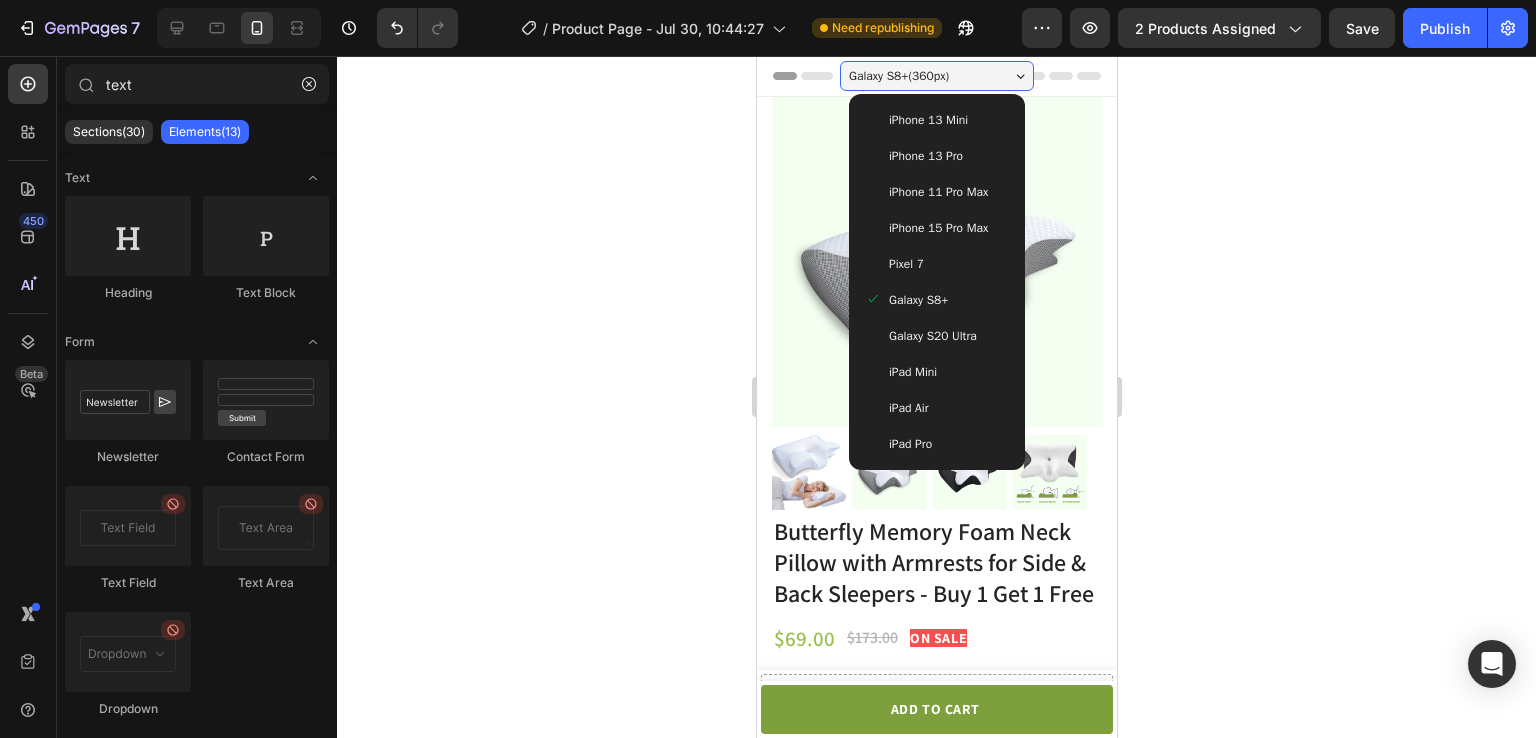 click on "Galaxy S20 Ultra" at bounding box center [932, 336] 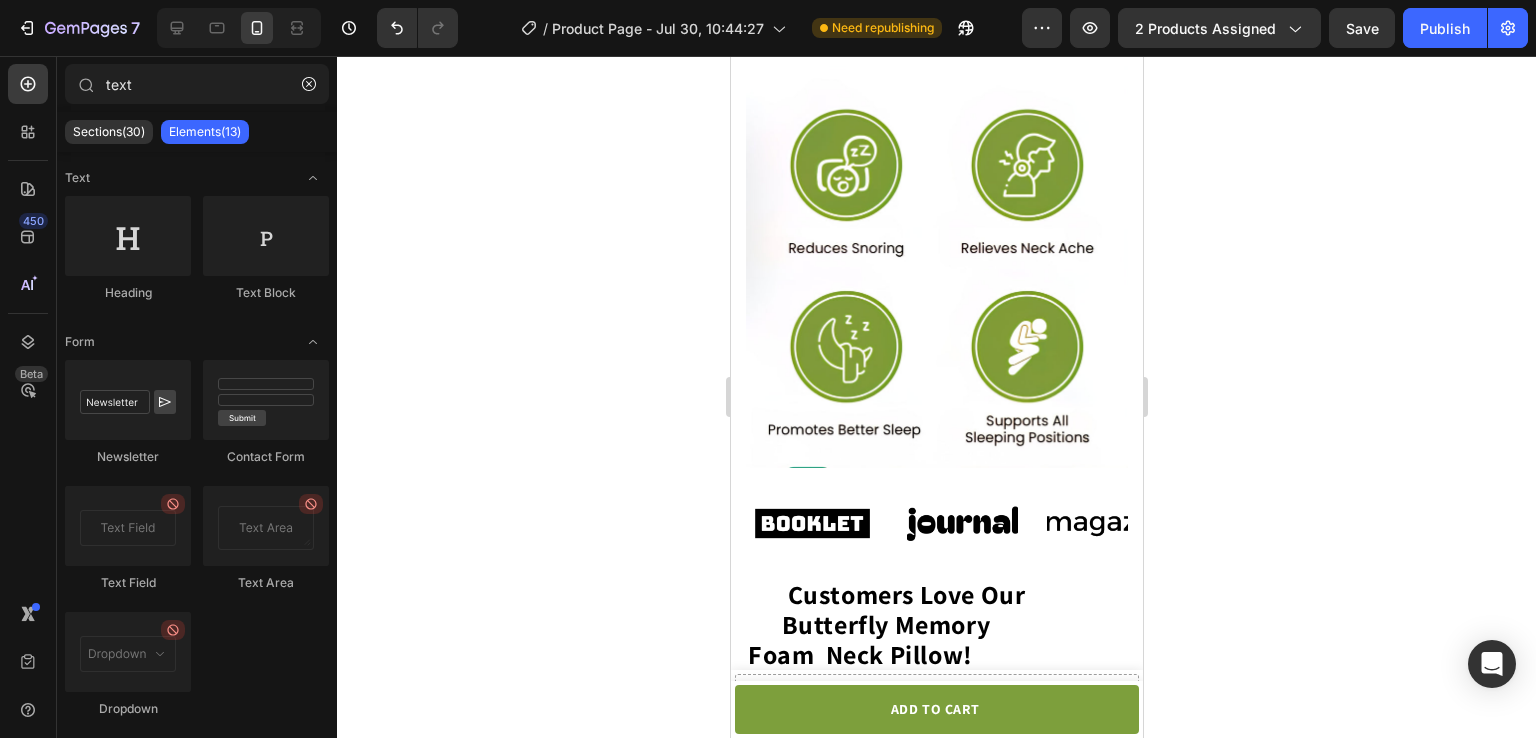 scroll, scrollTop: 1648, scrollLeft: 0, axis: vertical 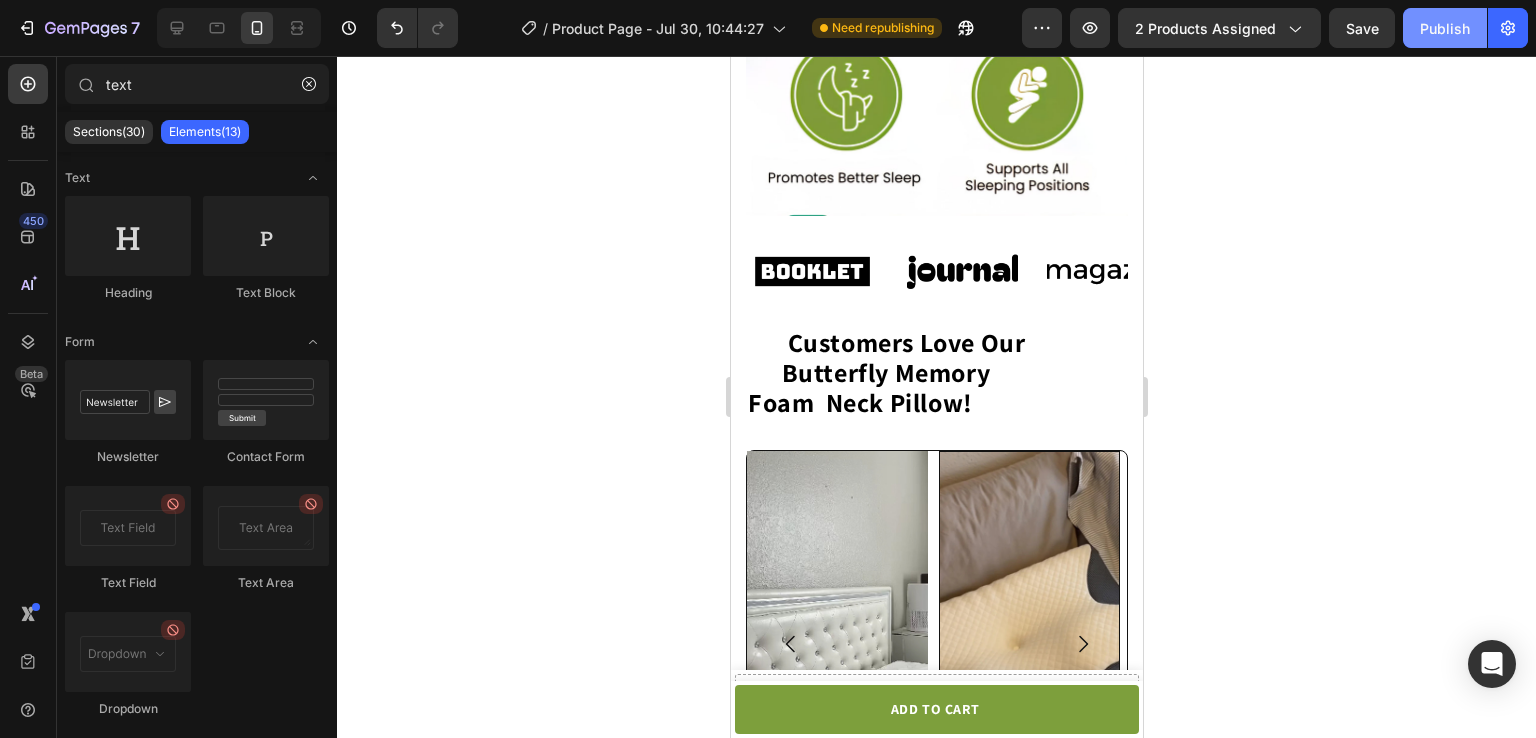 click on "Publish" at bounding box center [1445, 28] 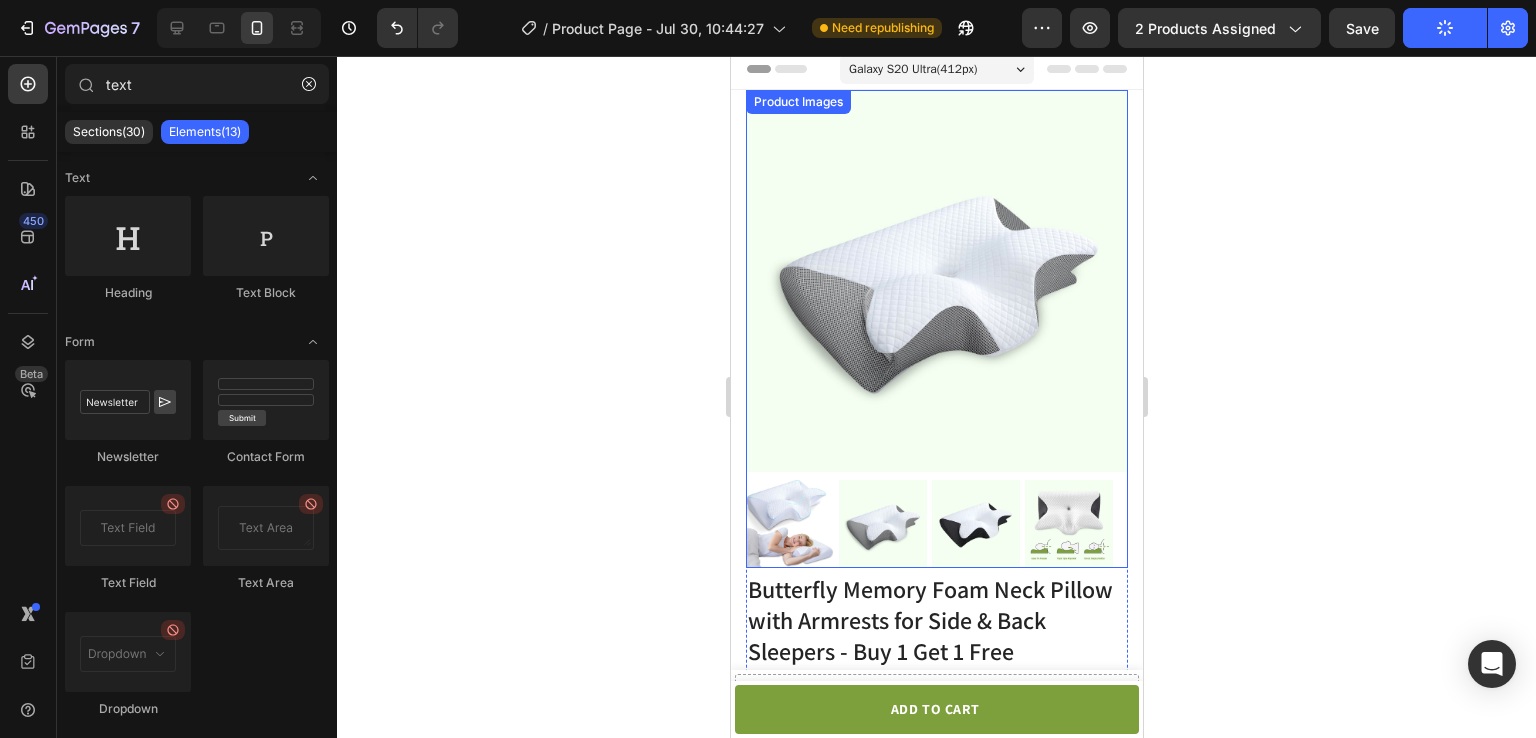scroll, scrollTop: 0, scrollLeft: 0, axis: both 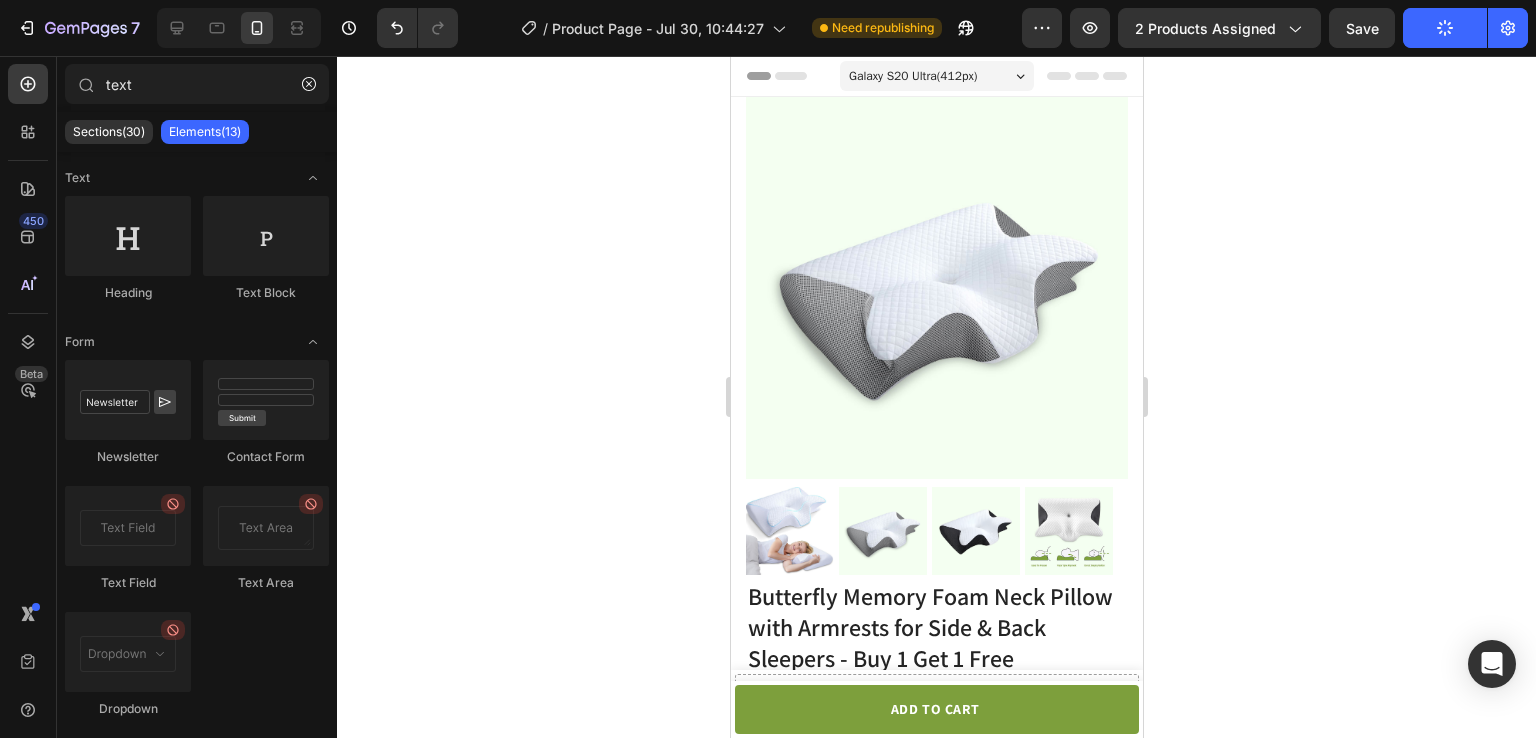 click on "Galaxy S20 Ultra  ( 412 px)" at bounding box center [936, 76] 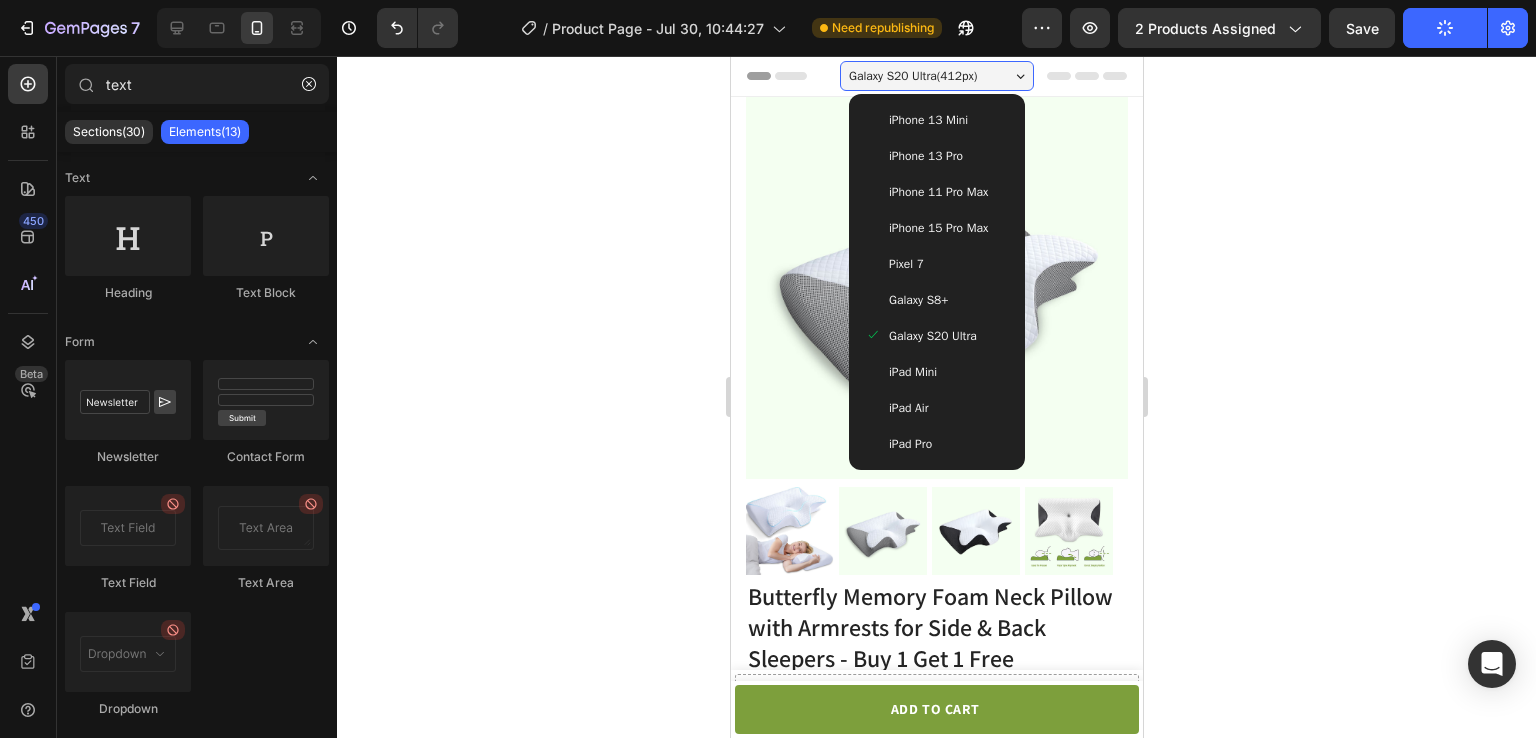click on "iPhone 13 Mini" at bounding box center [936, 120] 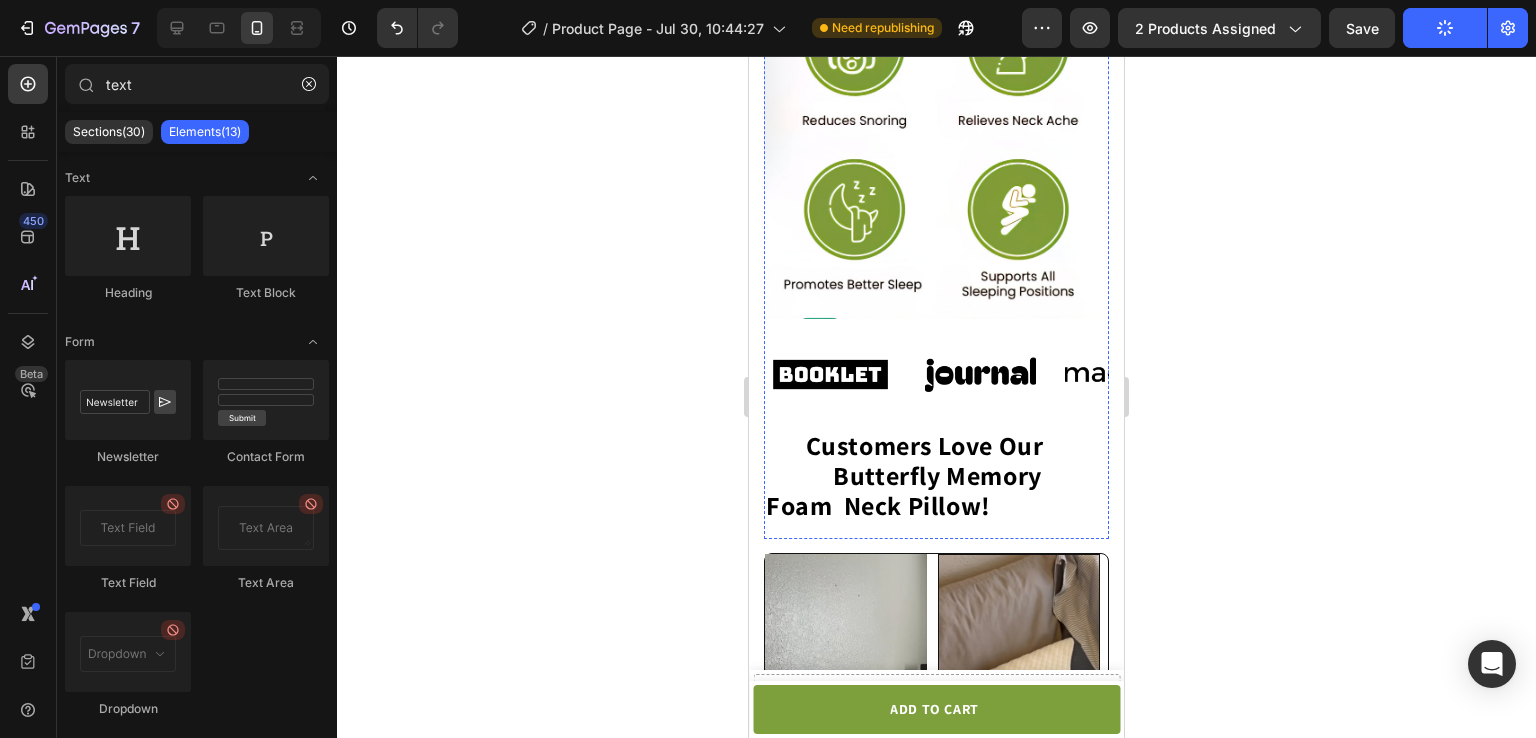 scroll, scrollTop: 1460, scrollLeft: 0, axis: vertical 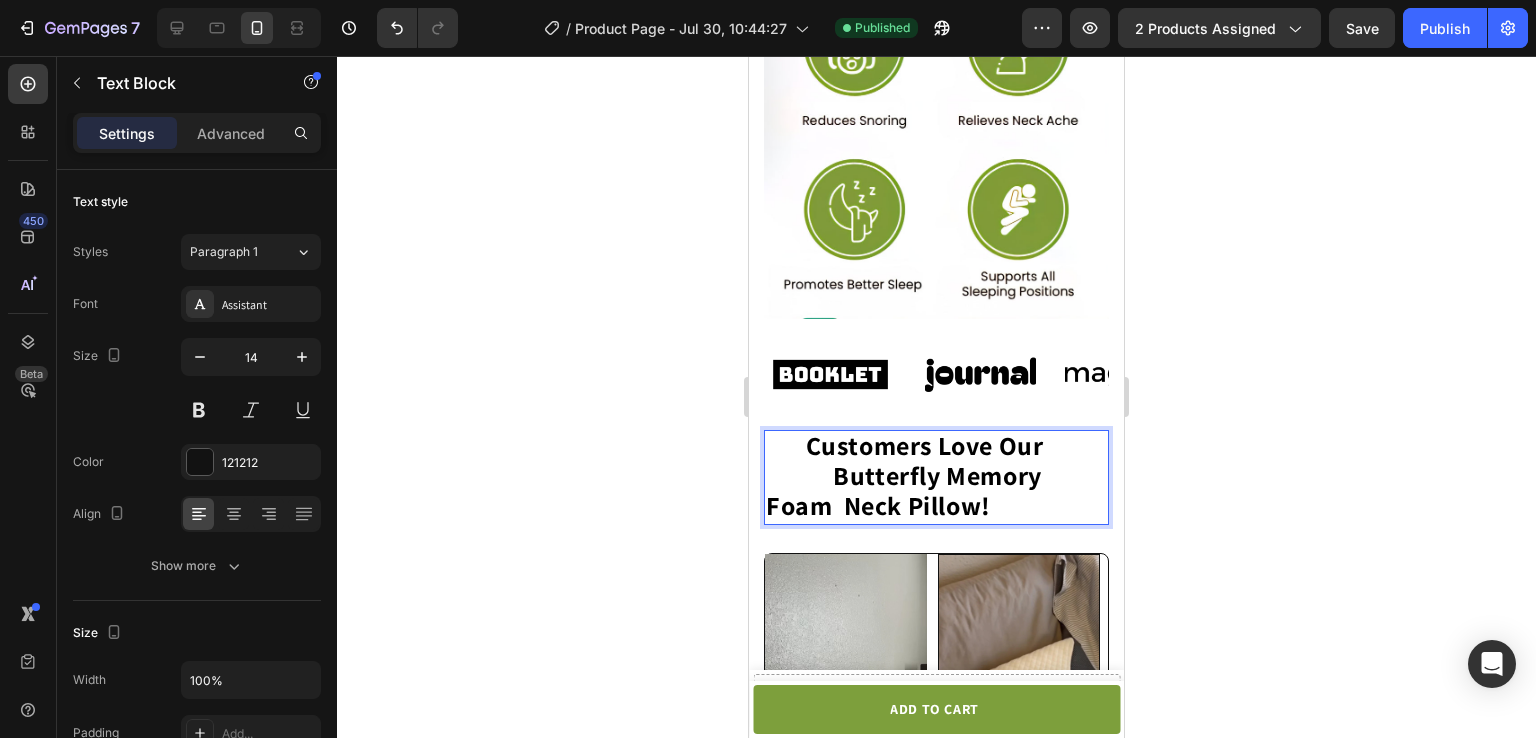 click on "Customers Love Our                       Butterfly Memory" 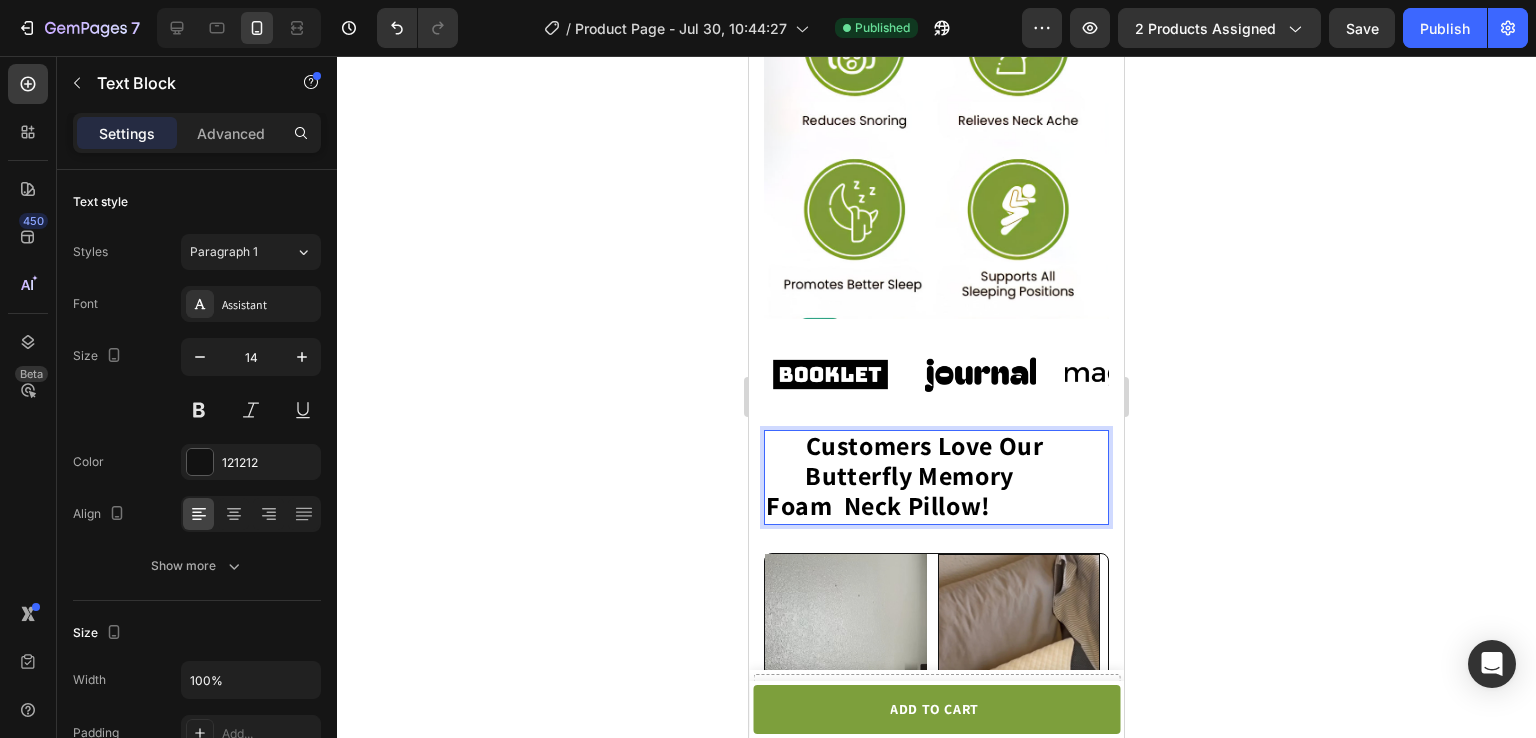 click 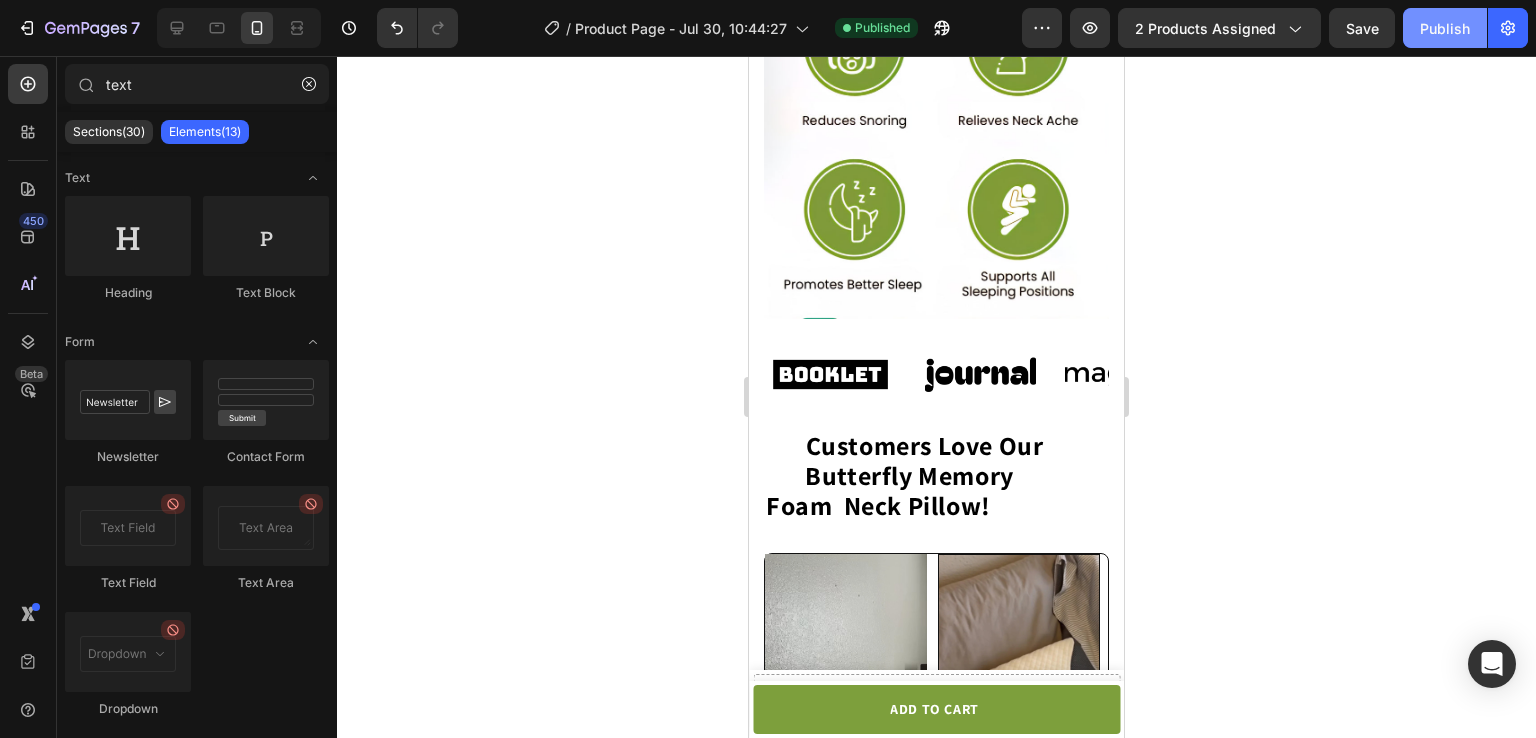 click on "Publish" at bounding box center (1445, 28) 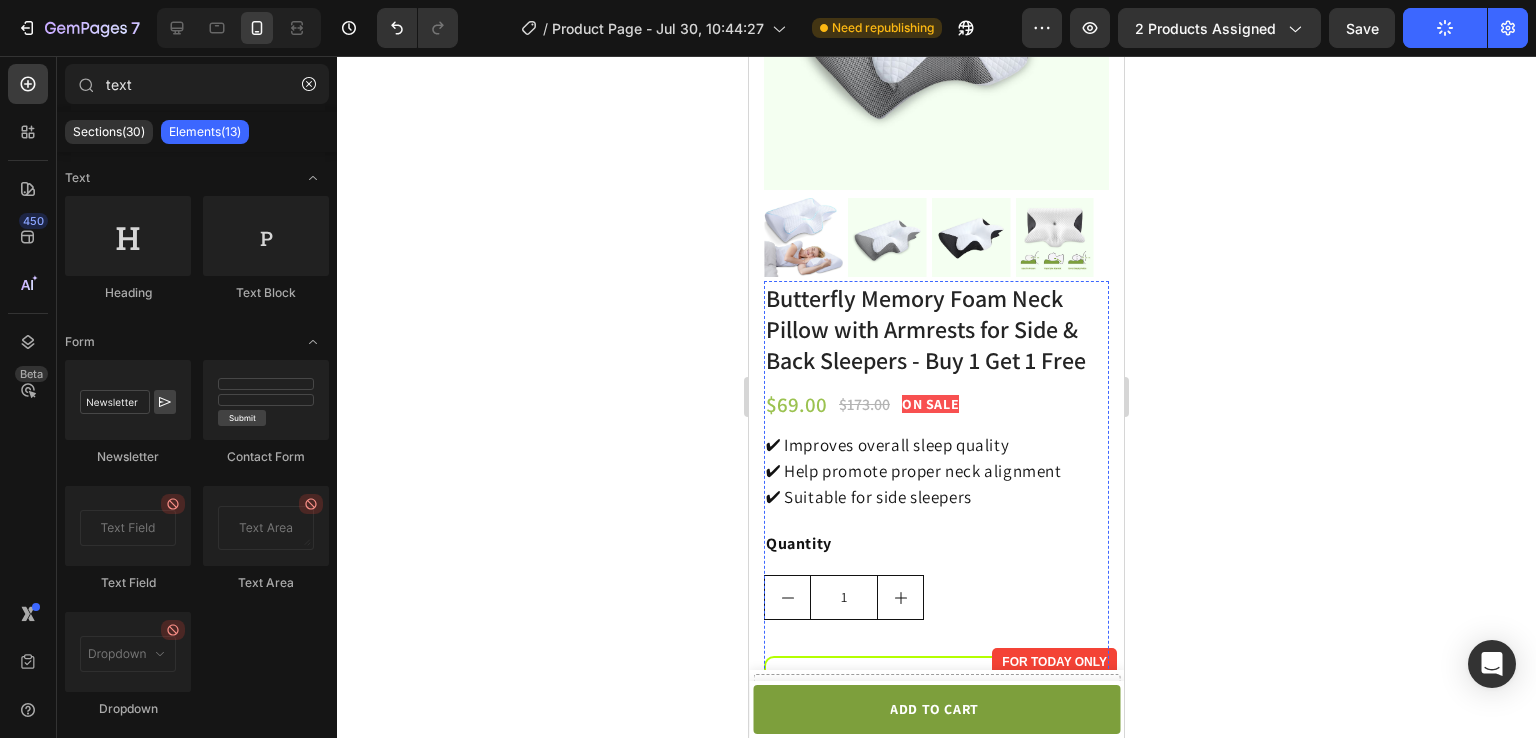 scroll, scrollTop: 0, scrollLeft: 0, axis: both 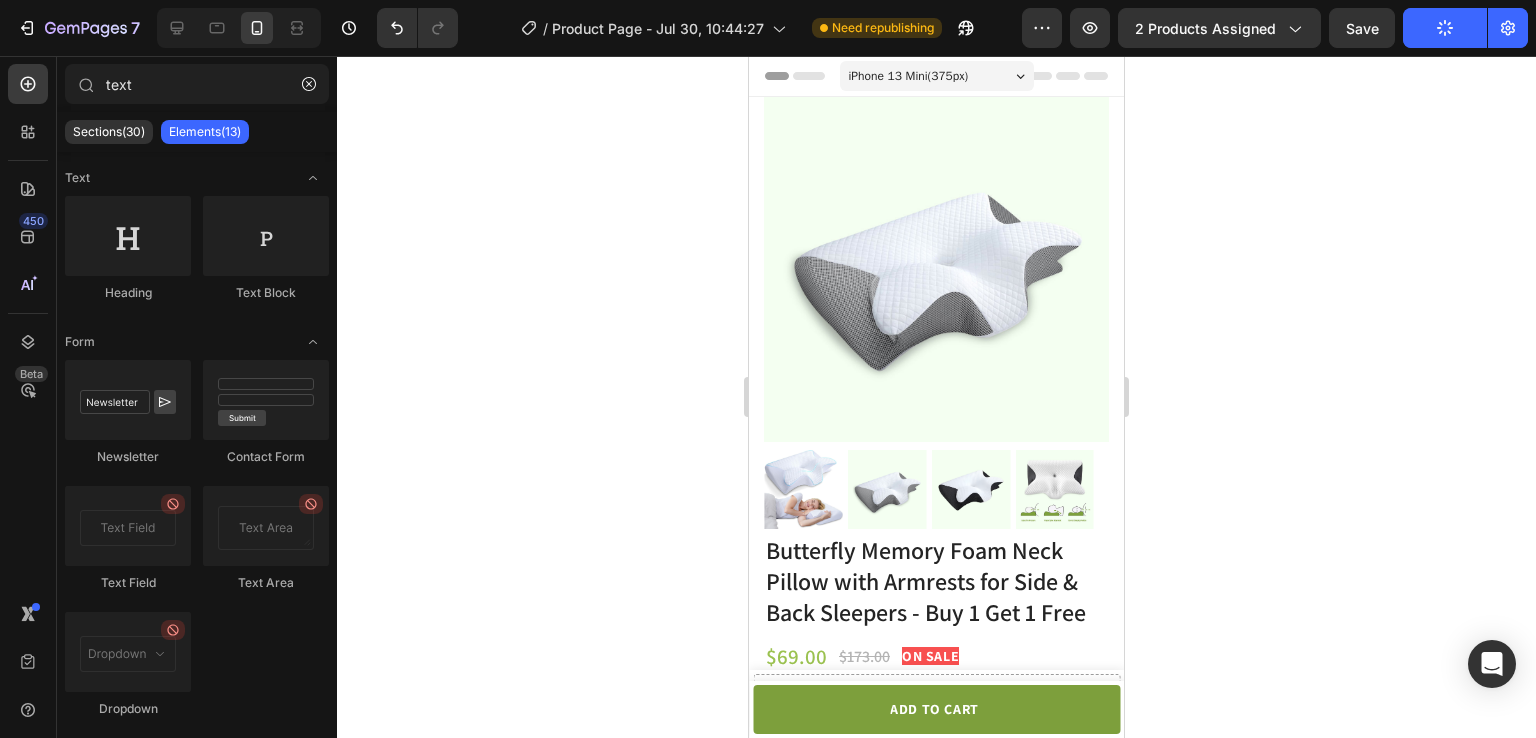 click on "iPhone 13 Mini  ( 375 px)" at bounding box center [937, 76] 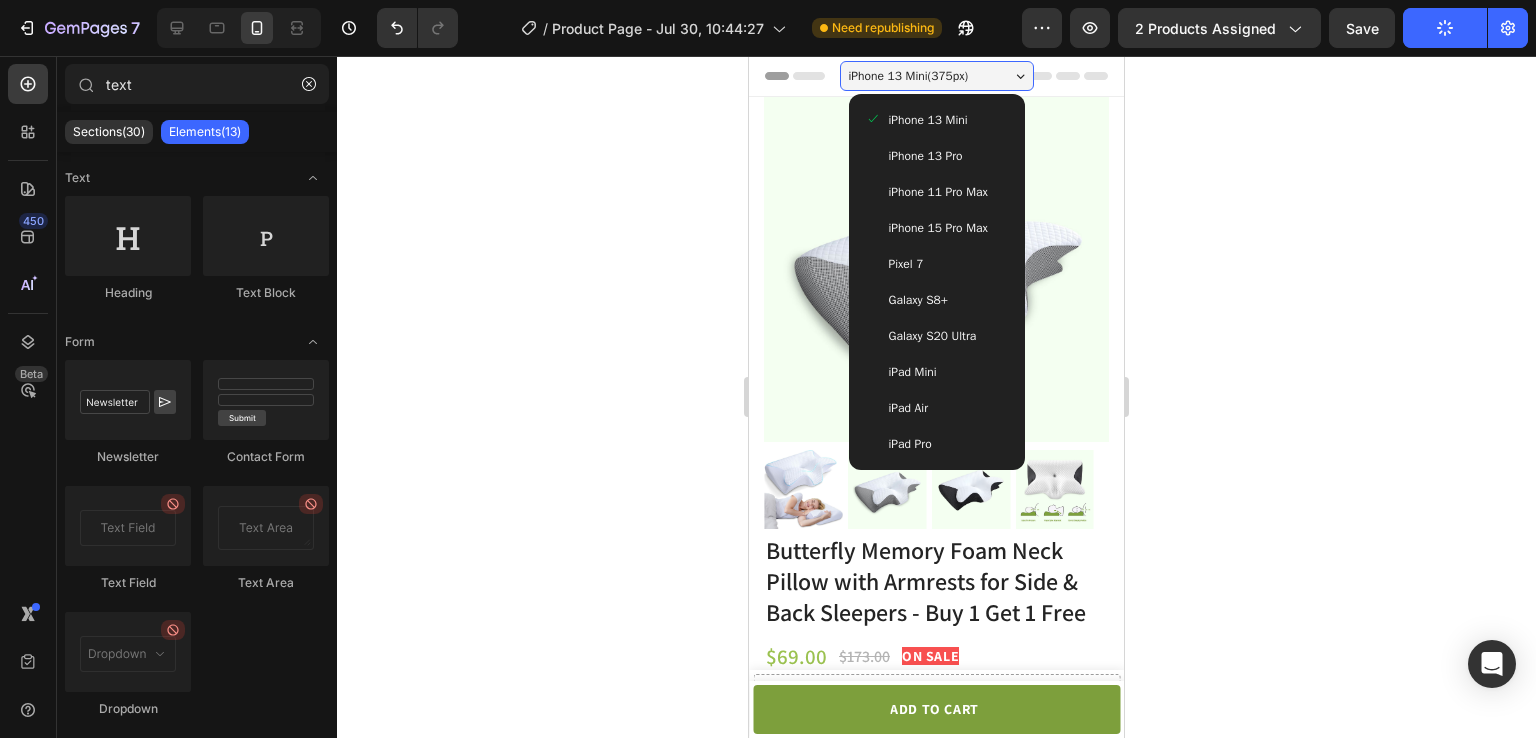 click on "iPhone 15 Pro Max" at bounding box center [938, 228] 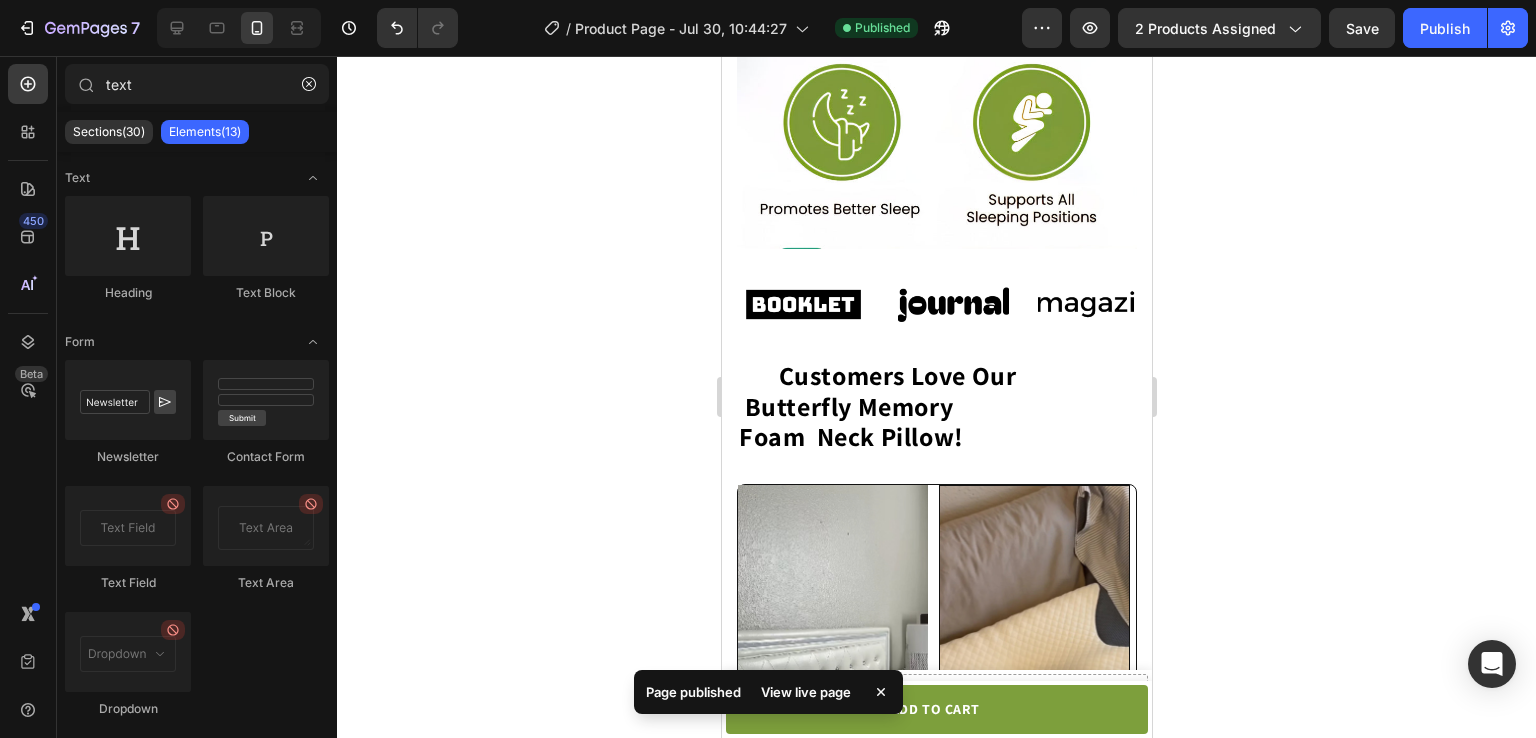 scroll, scrollTop: 1654, scrollLeft: 0, axis: vertical 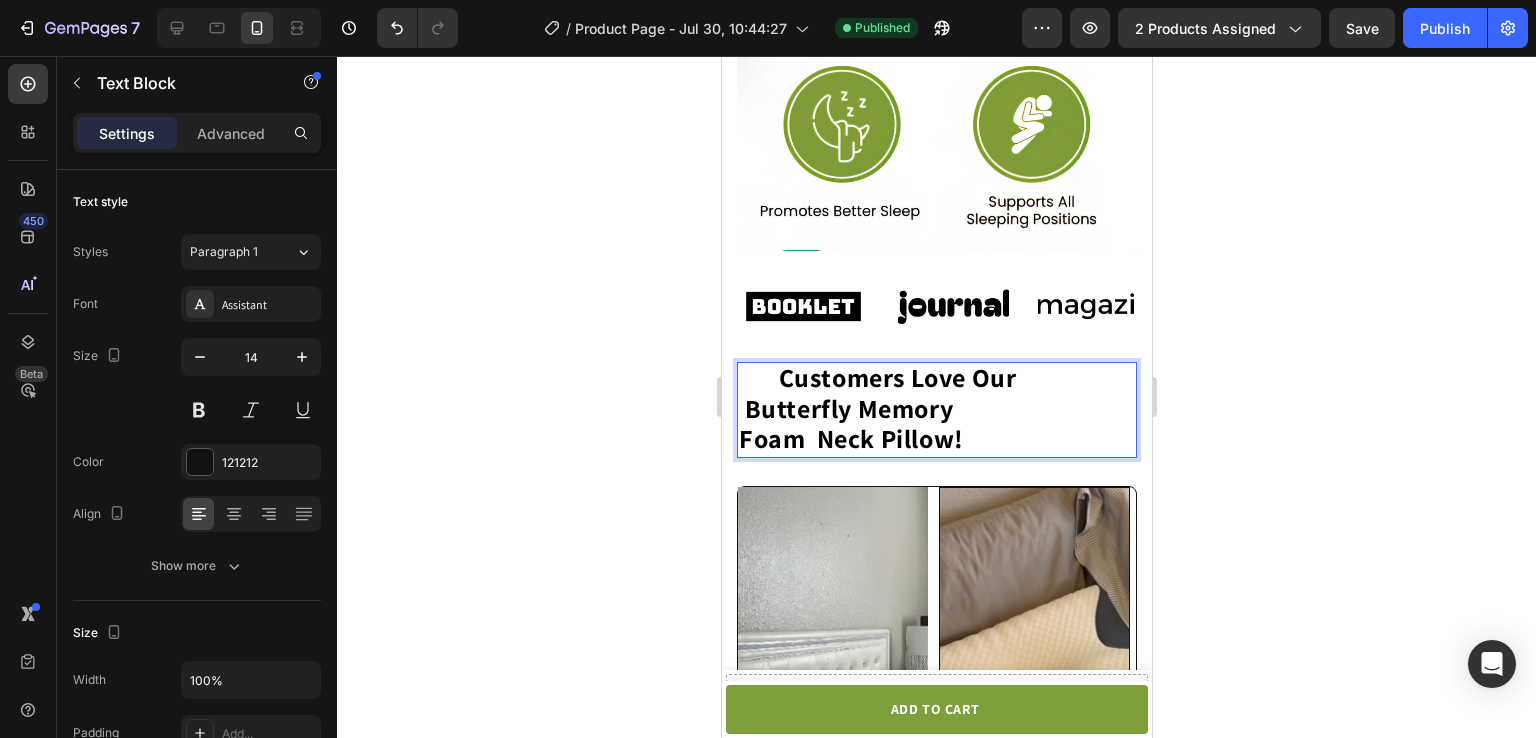 click on "Customers Love Our                  Butterfly Memory" 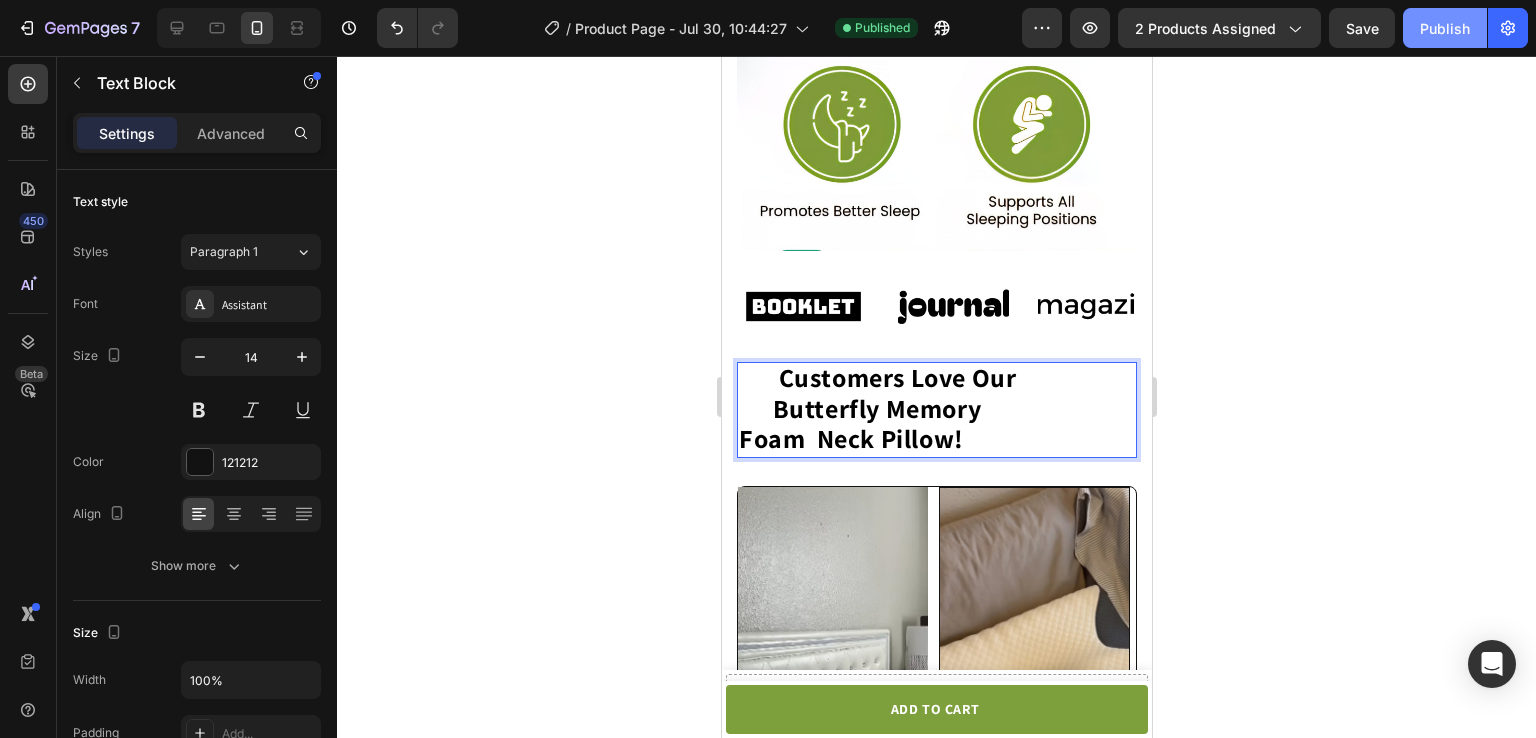 click on "Publish" 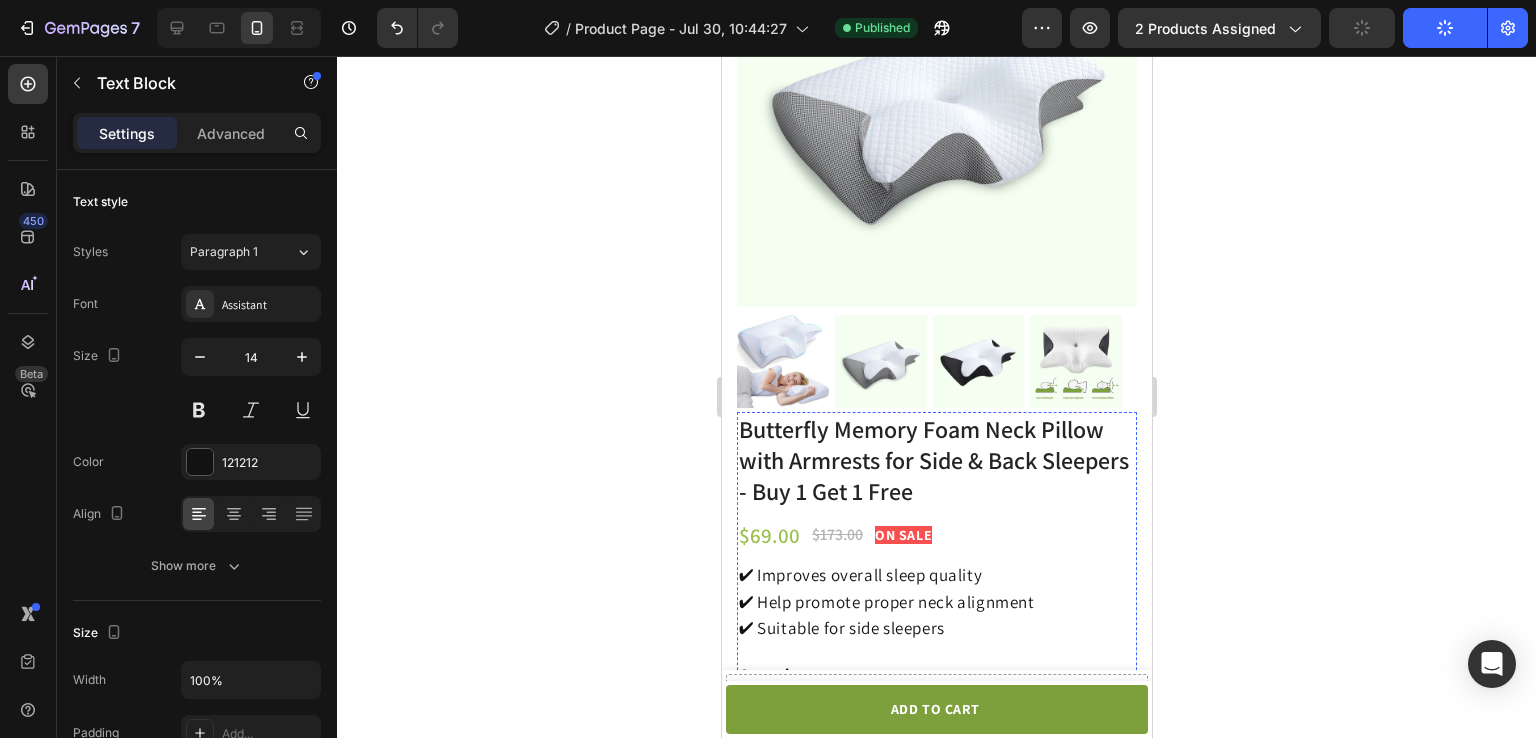 scroll, scrollTop: 0, scrollLeft: 0, axis: both 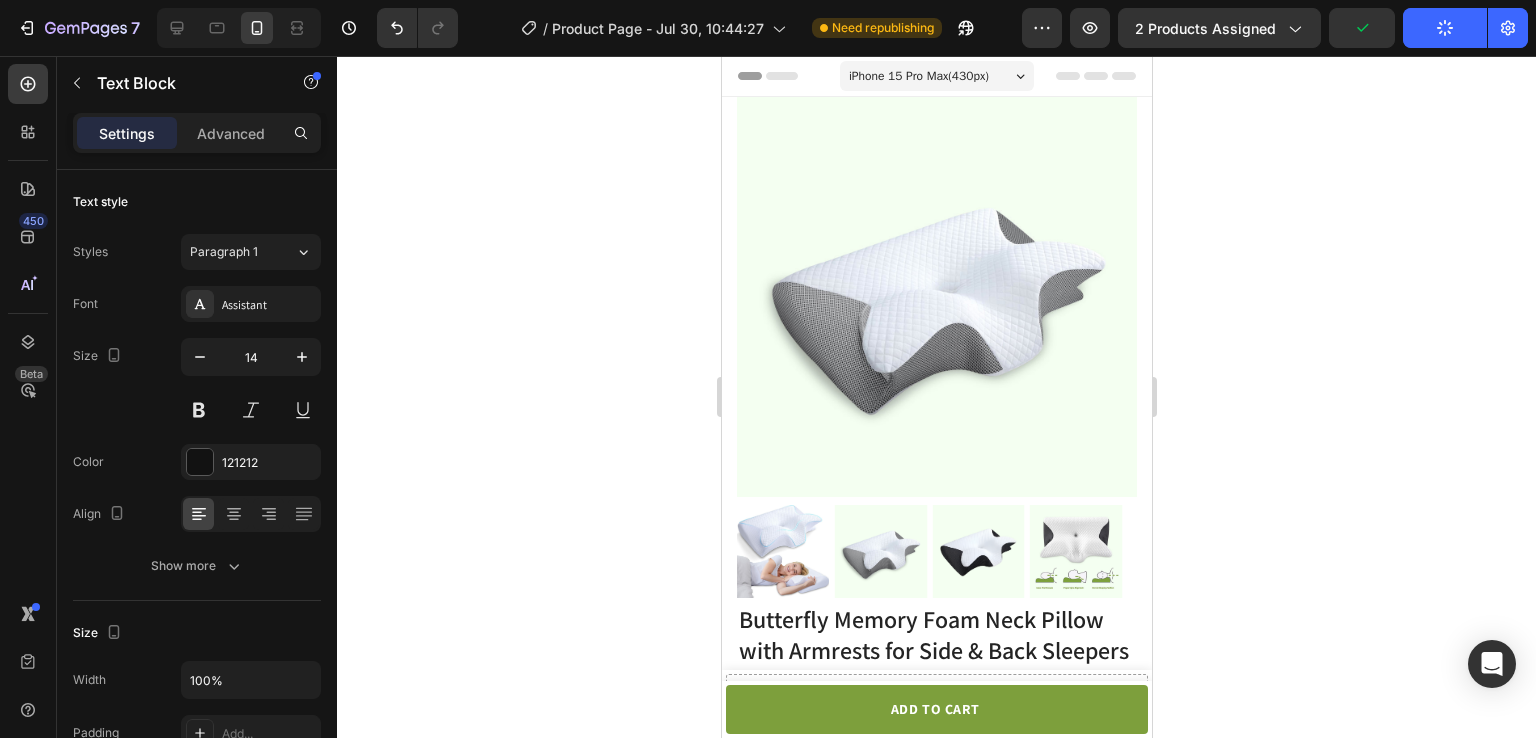 click on "iPhone 15 Pro Max  ( 430 px)" at bounding box center (918, 76) 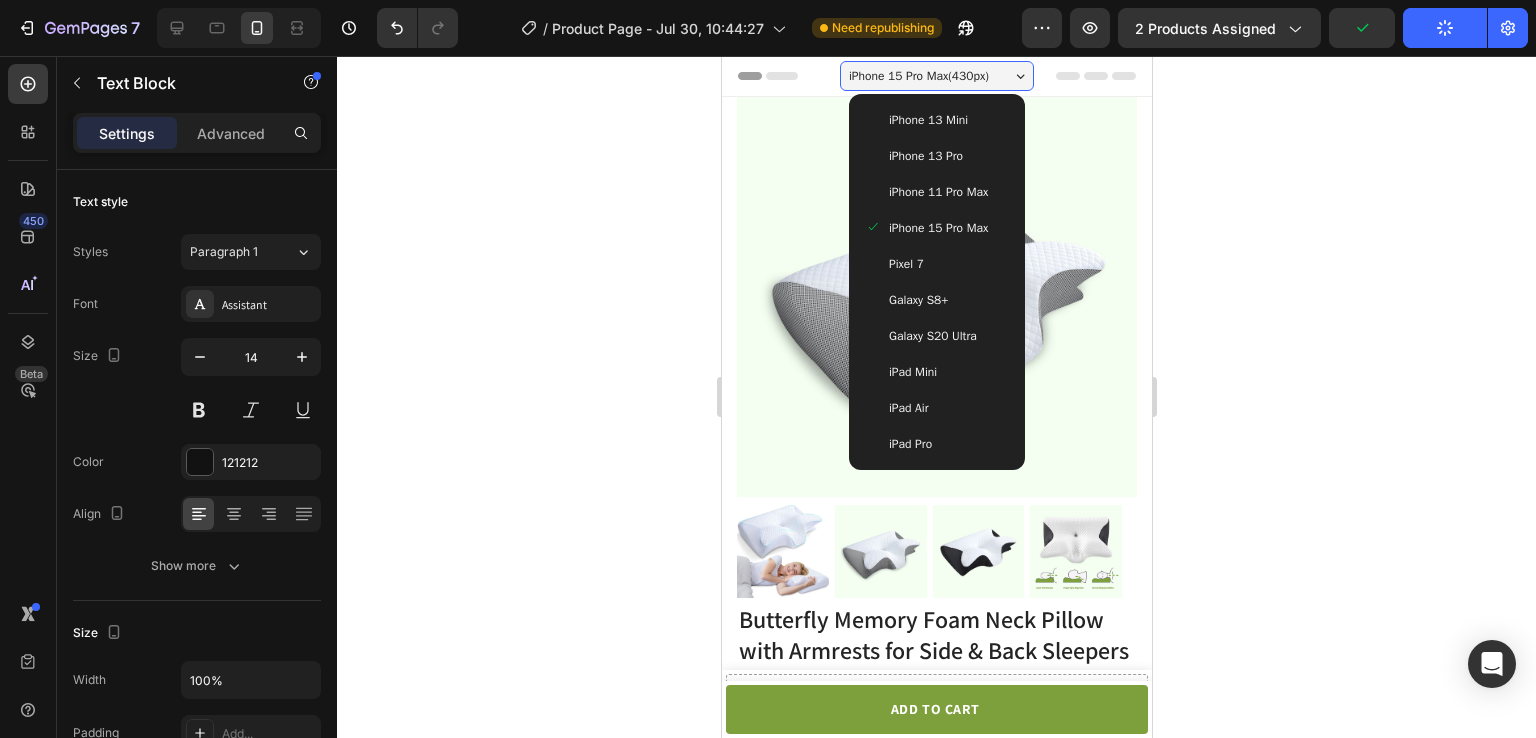 click on "iPhone 13 Mini" at bounding box center [927, 120] 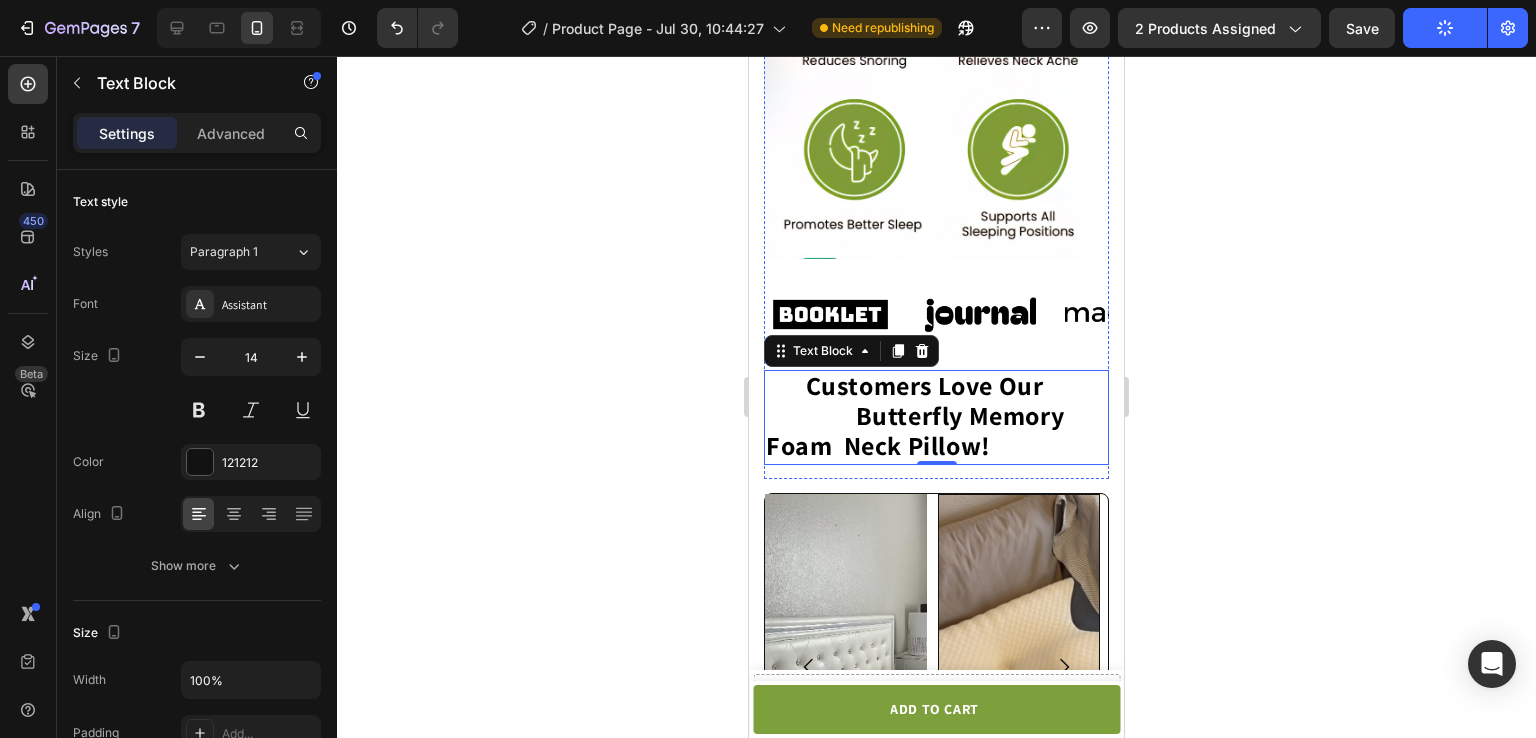scroll, scrollTop: 1527, scrollLeft: 0, axis: vertical 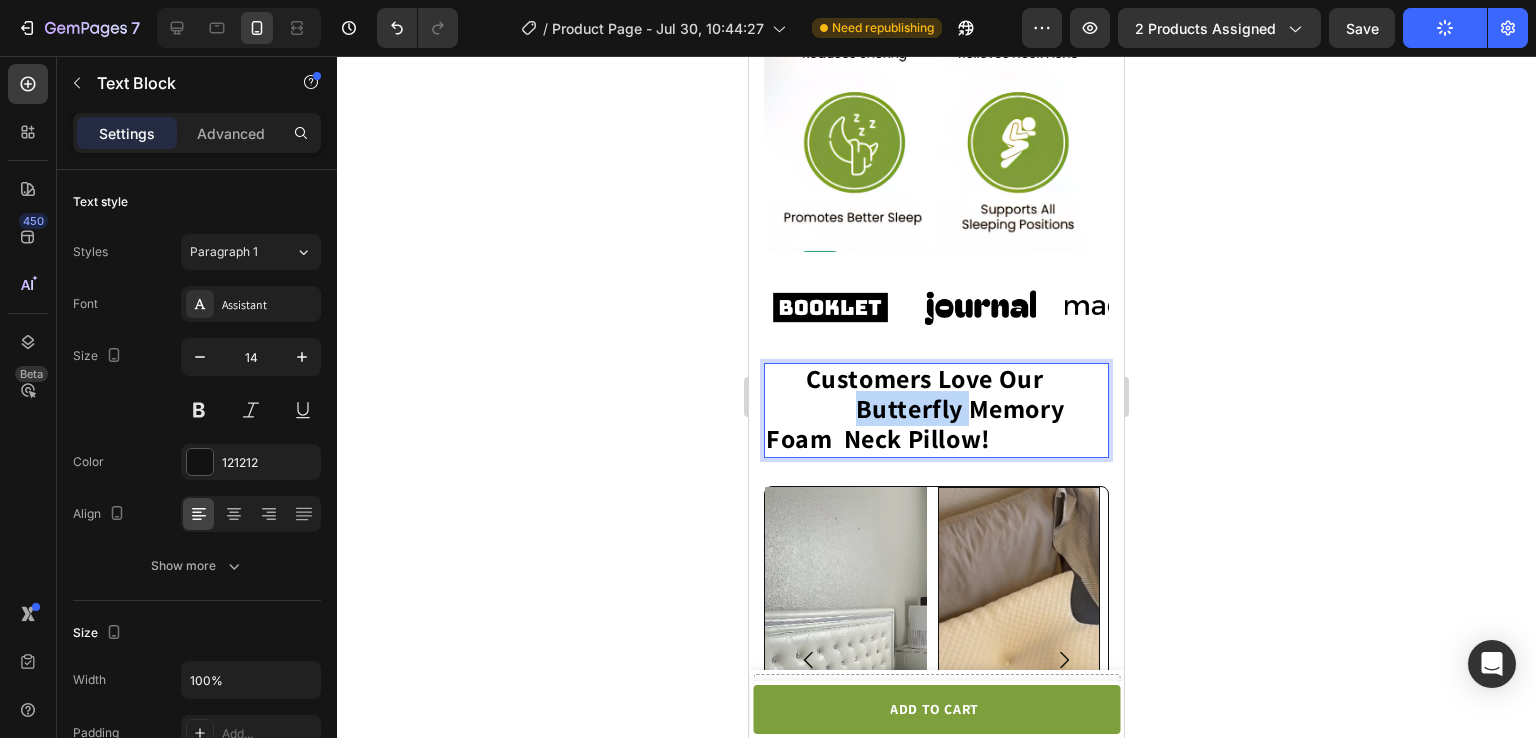 click on "Customers Love Our                           Butterfly Memory" 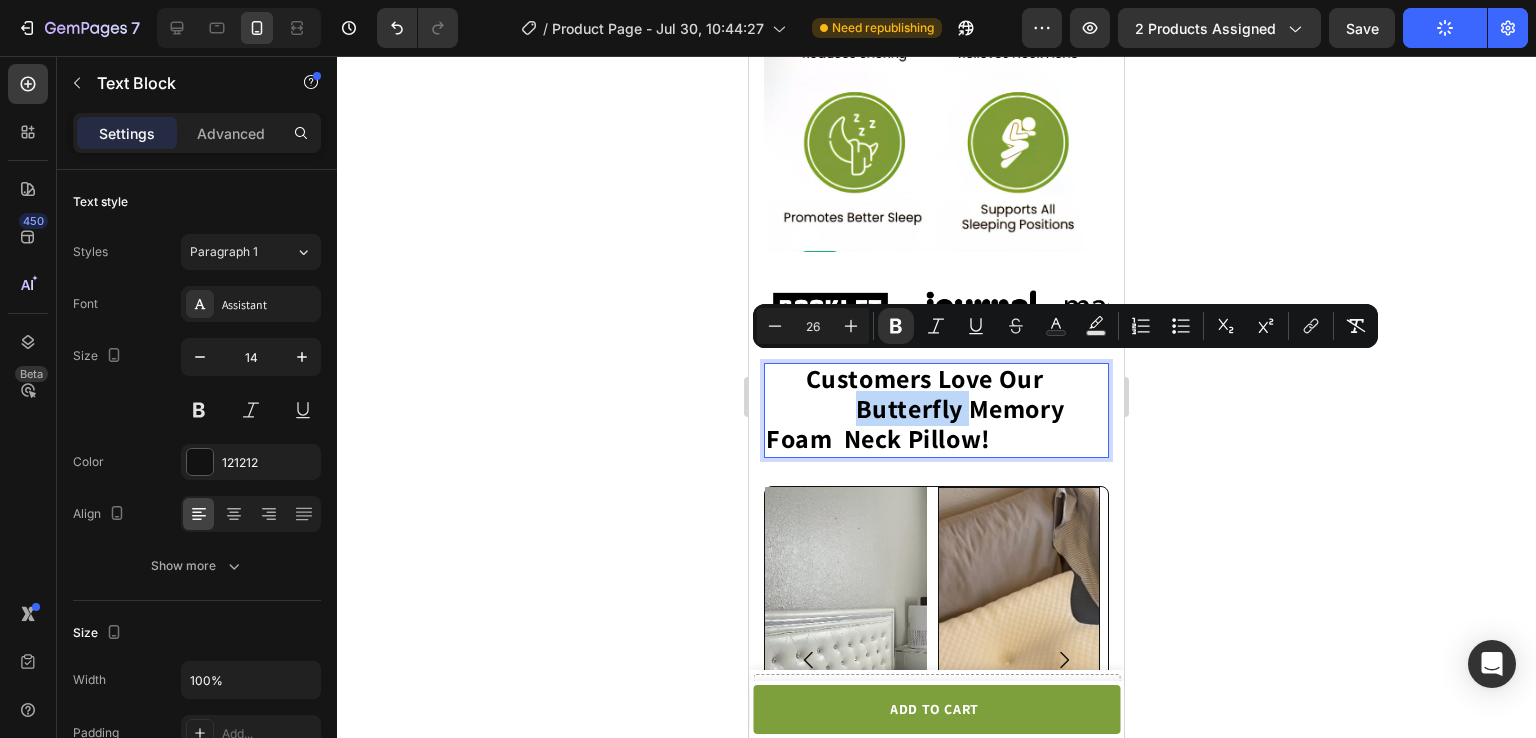 click on "Customers Love Our                           Butterfly Memory" 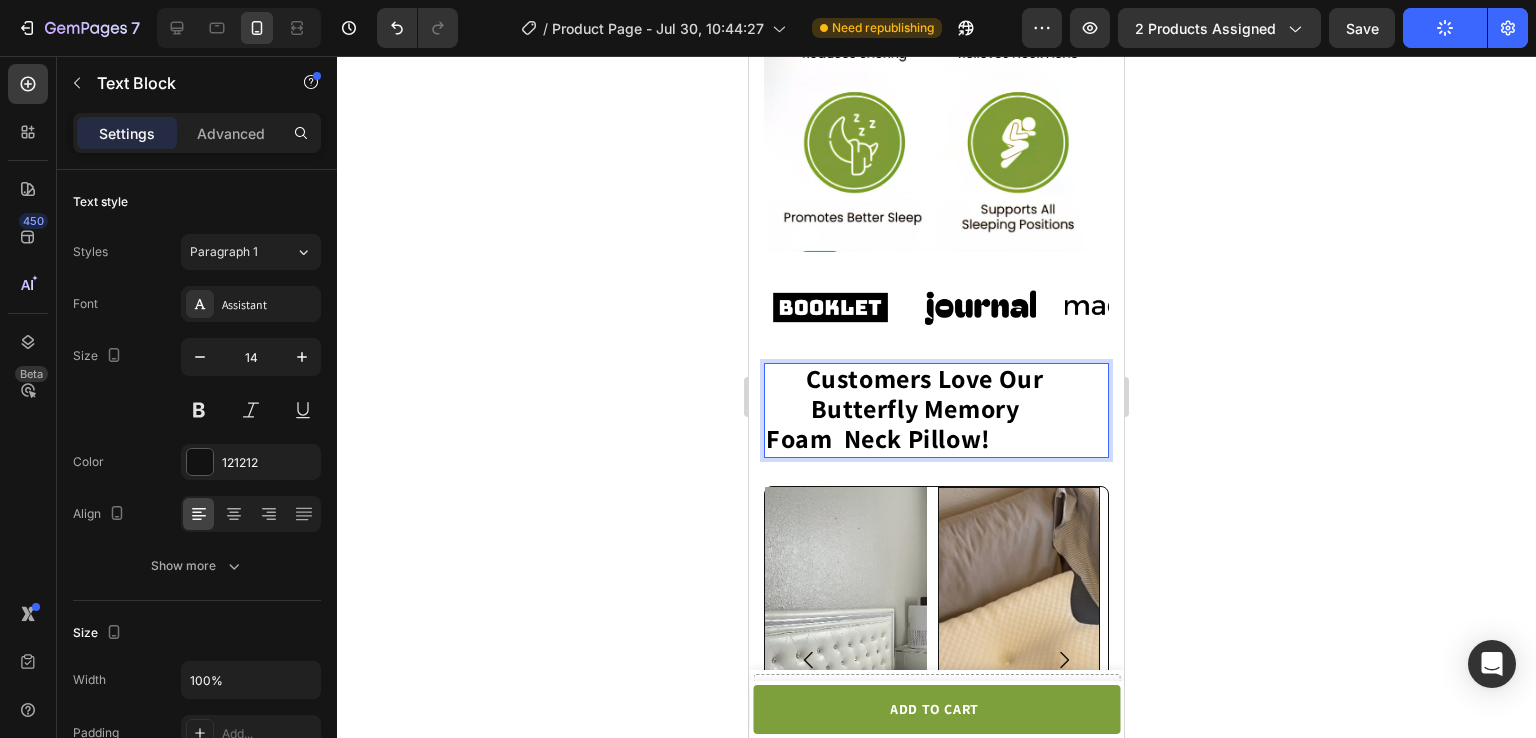 click on "Customers Love Our                   Butterfly Memory" 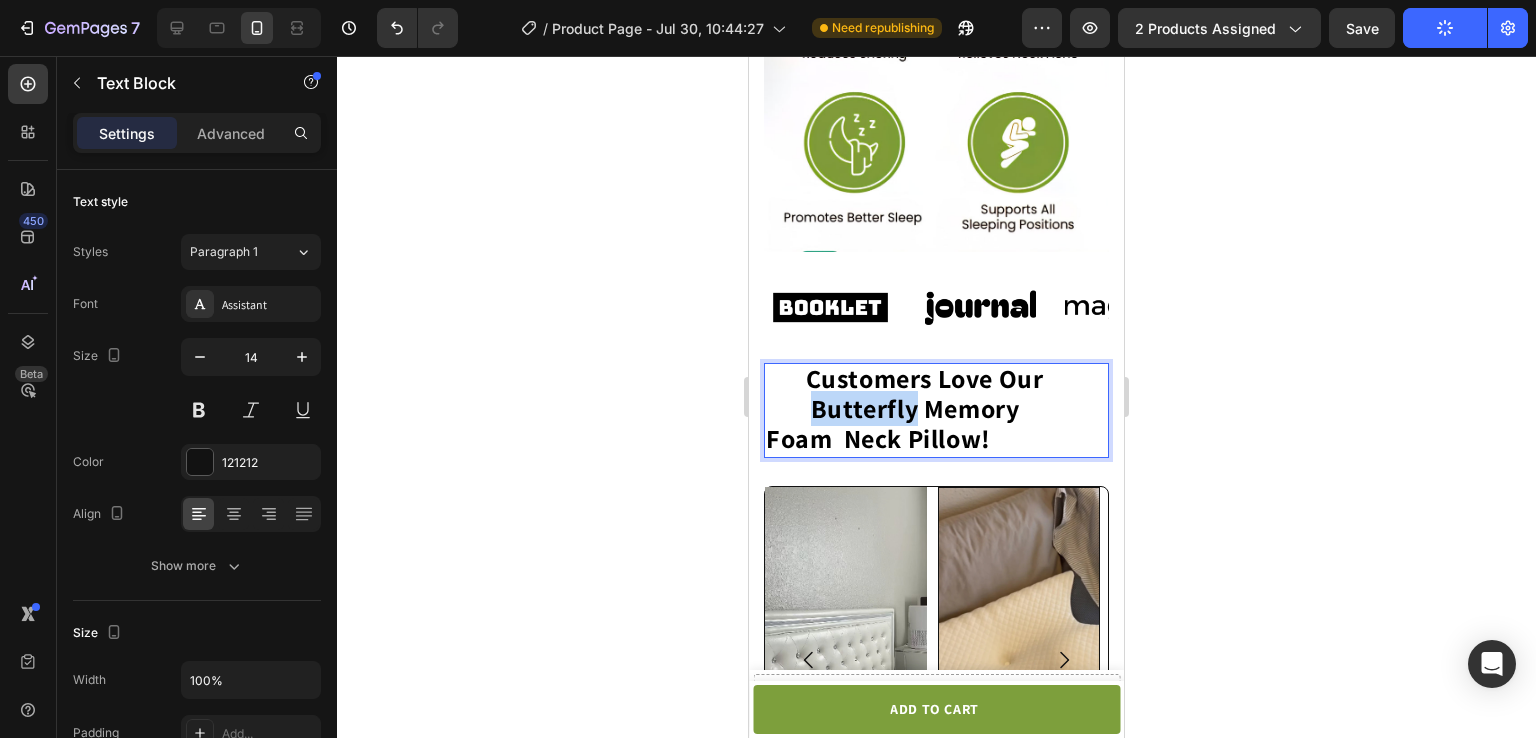click on "Customers Love Our                   Butterfly Memory" 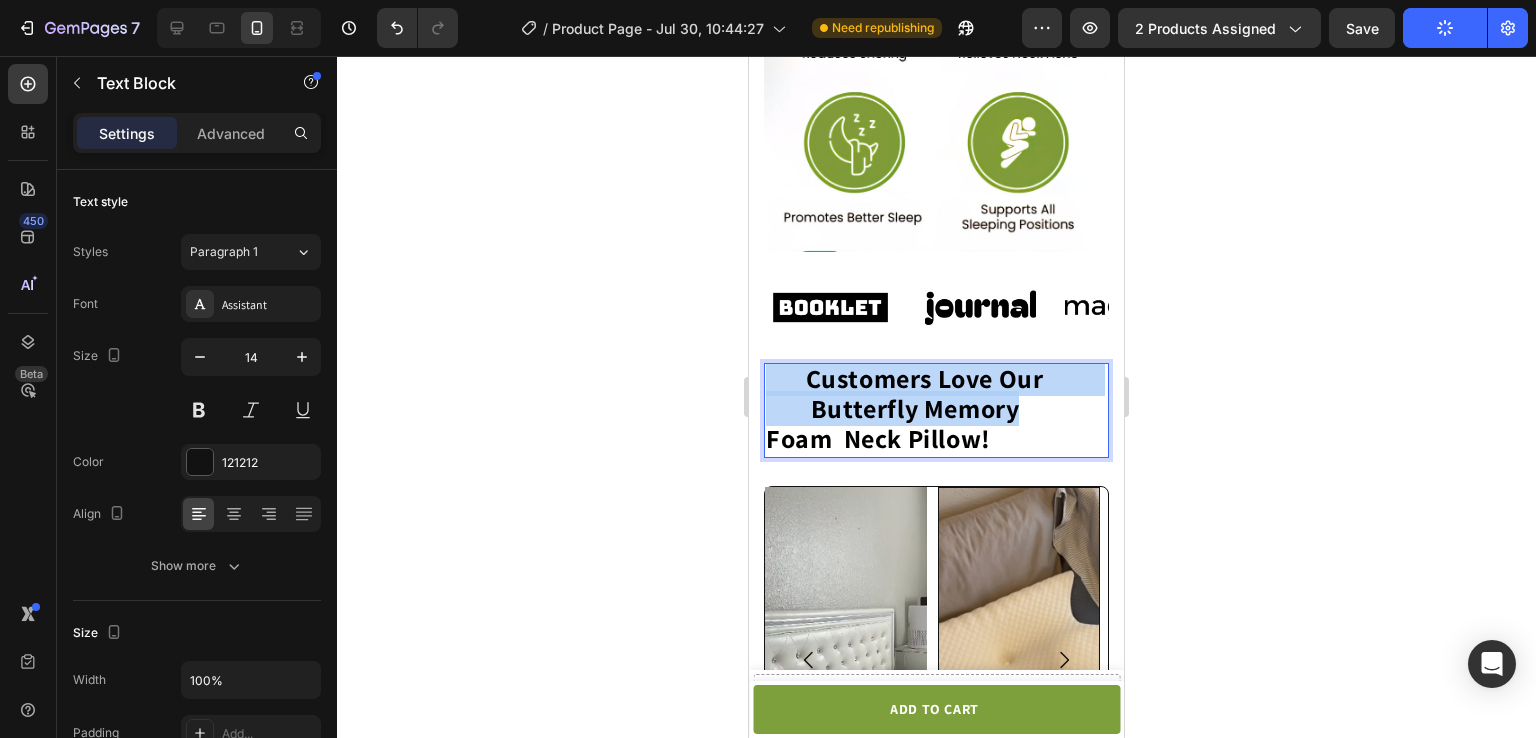 click on "Customers Love Our                   Butterfly Memory" 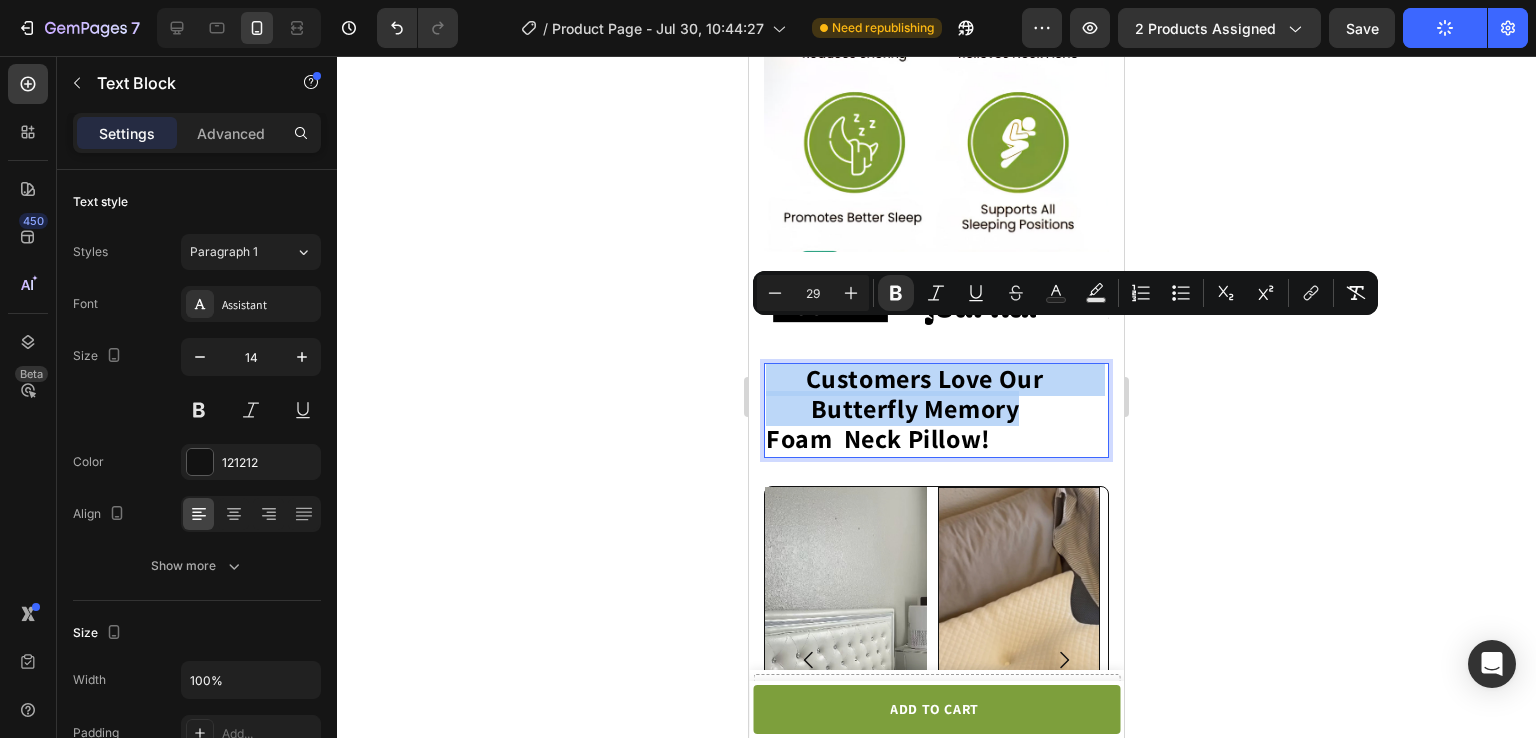 click on "Customers Love Our                   Butterfly Memory" 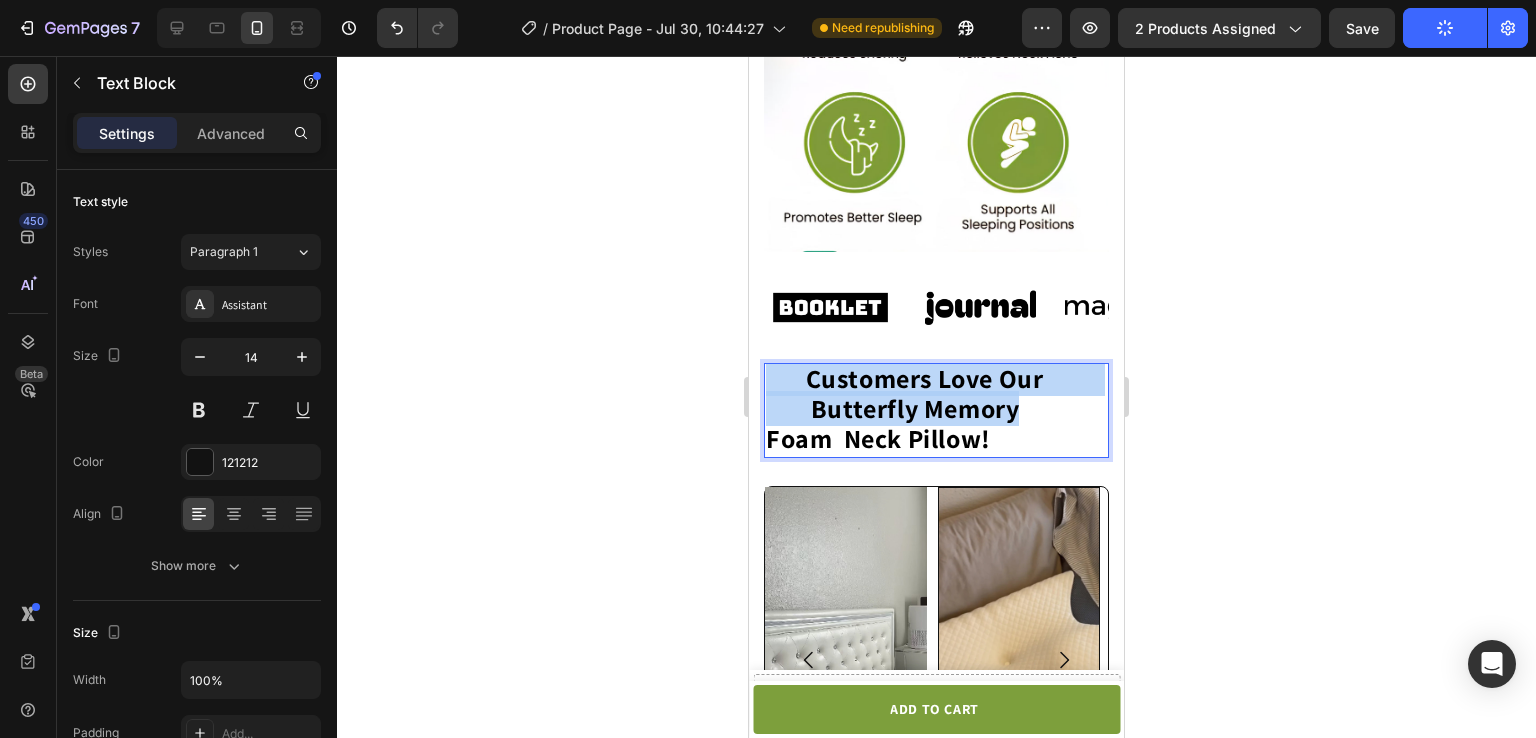 drag, startPoint x: 812, startPoint y: 340, endPoint x: 996, endPoint y: 398, distance: 192.92485 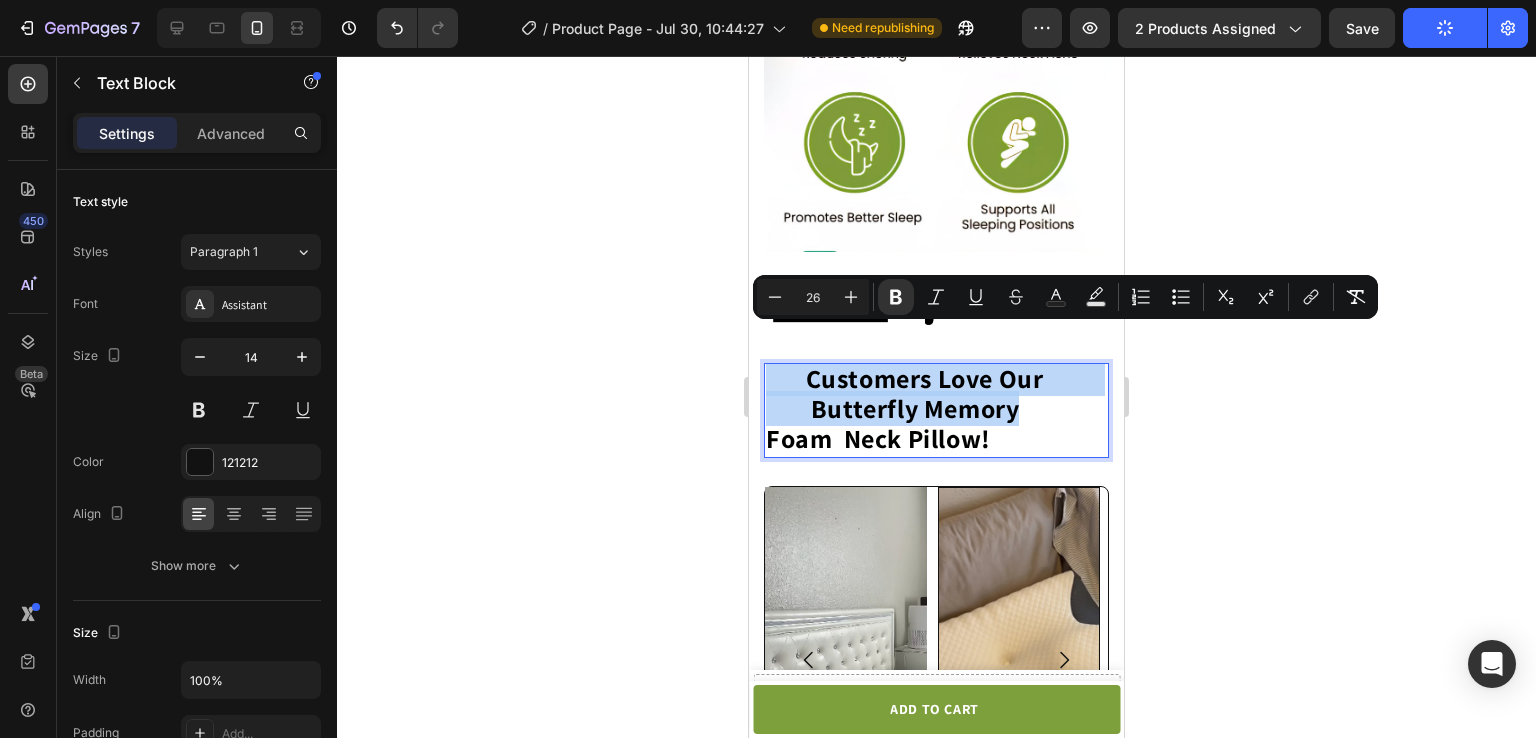 click on "Customers Love Our                   Butterfly Memory" 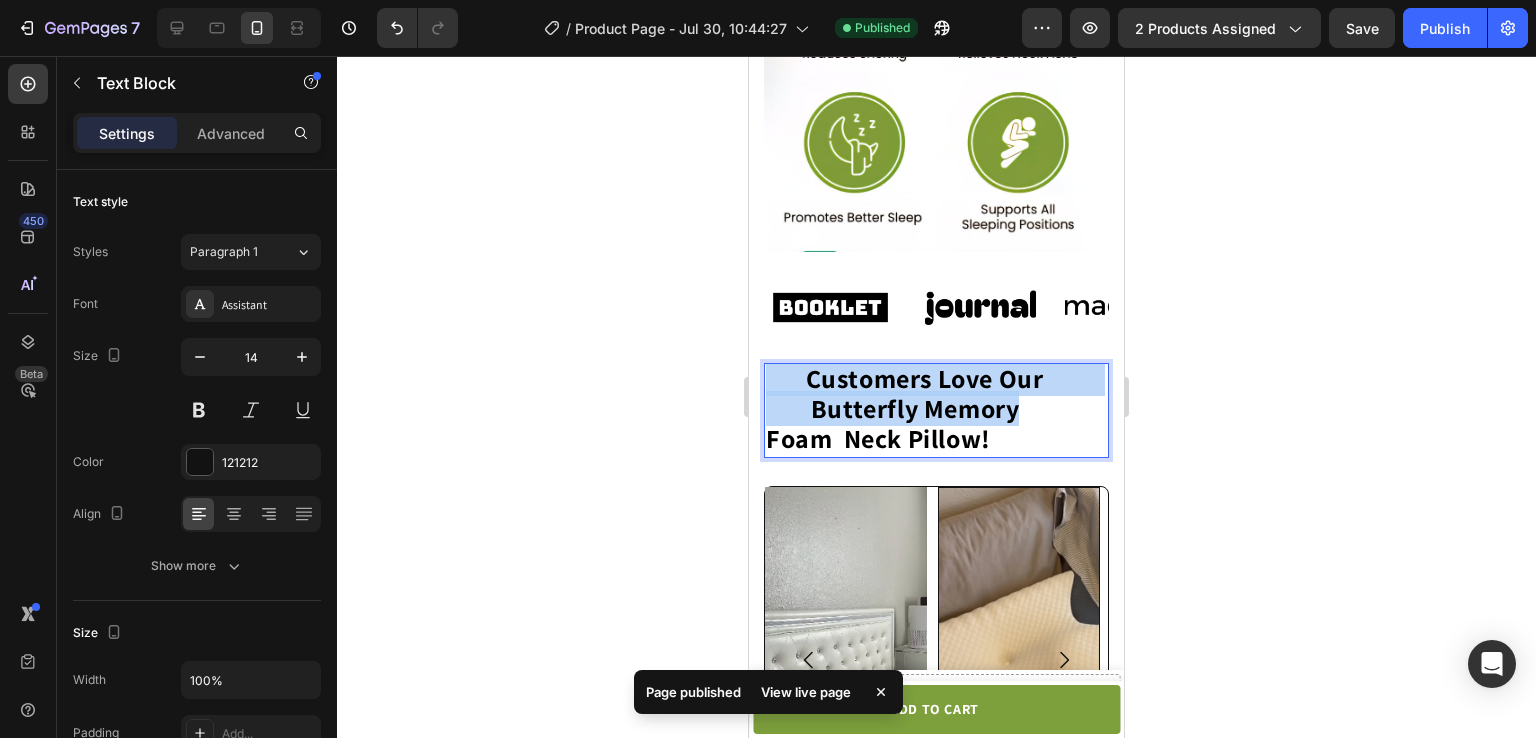 drag, startPoint x: 801, startPoint y: 334, endPoint x: 1062, endPoint y: 418, distance: 274.18423 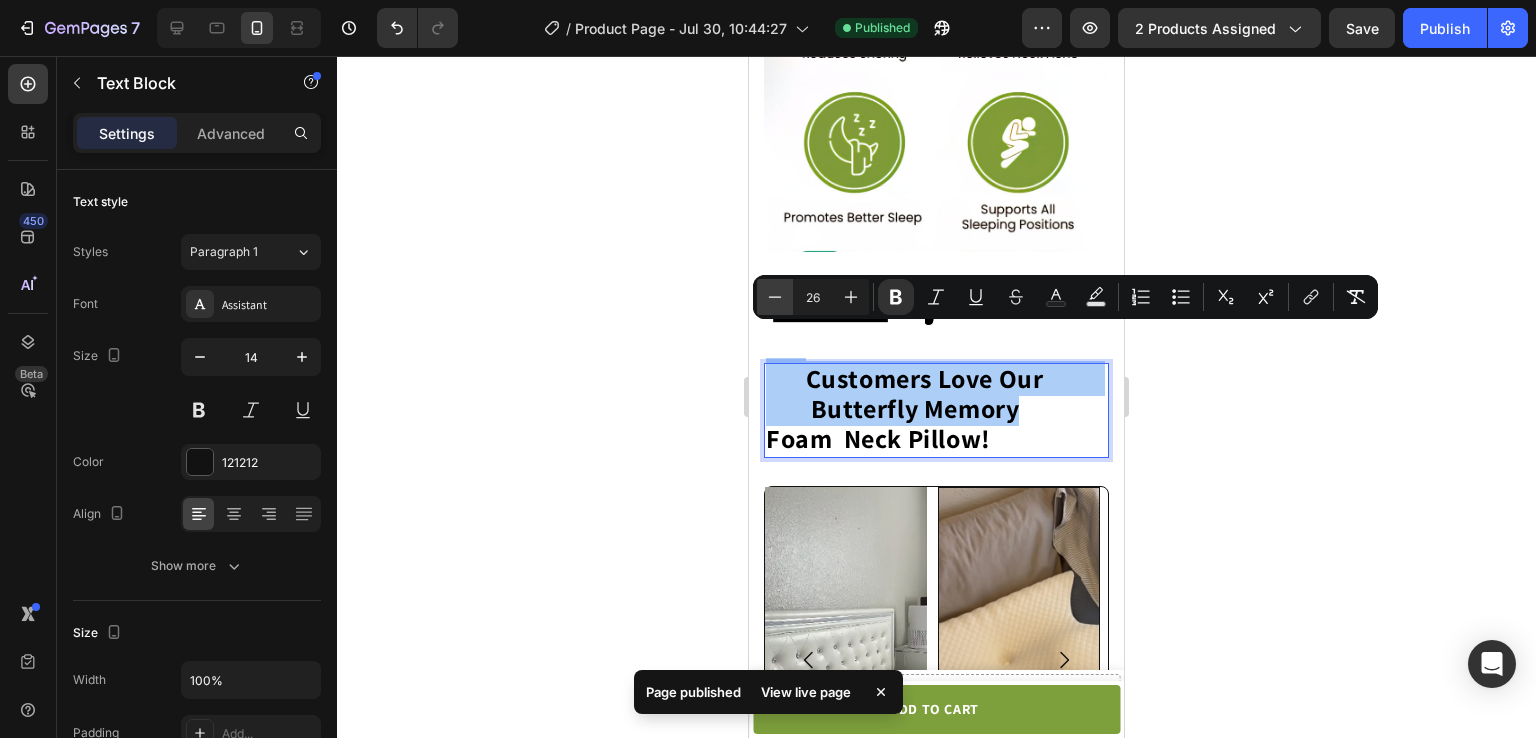click 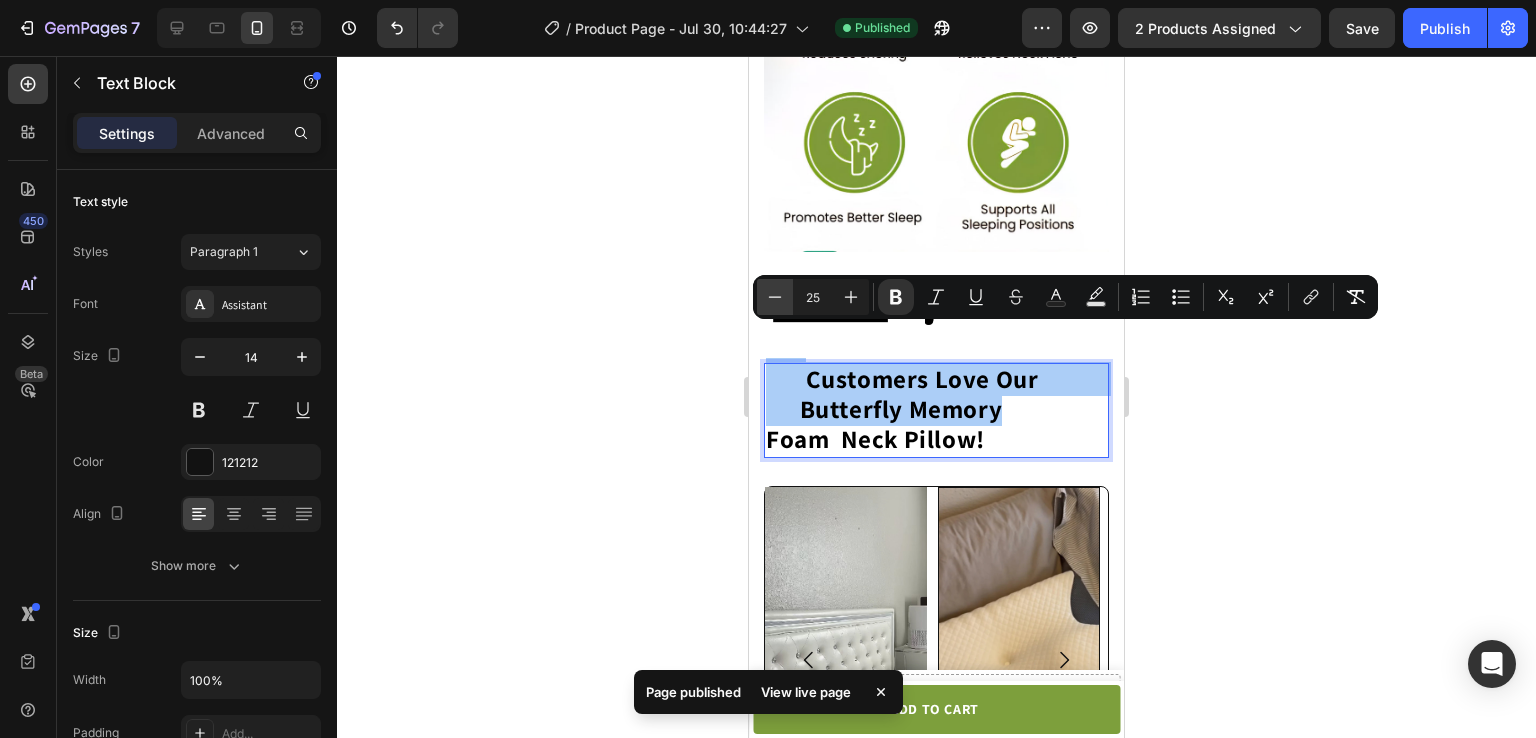 click 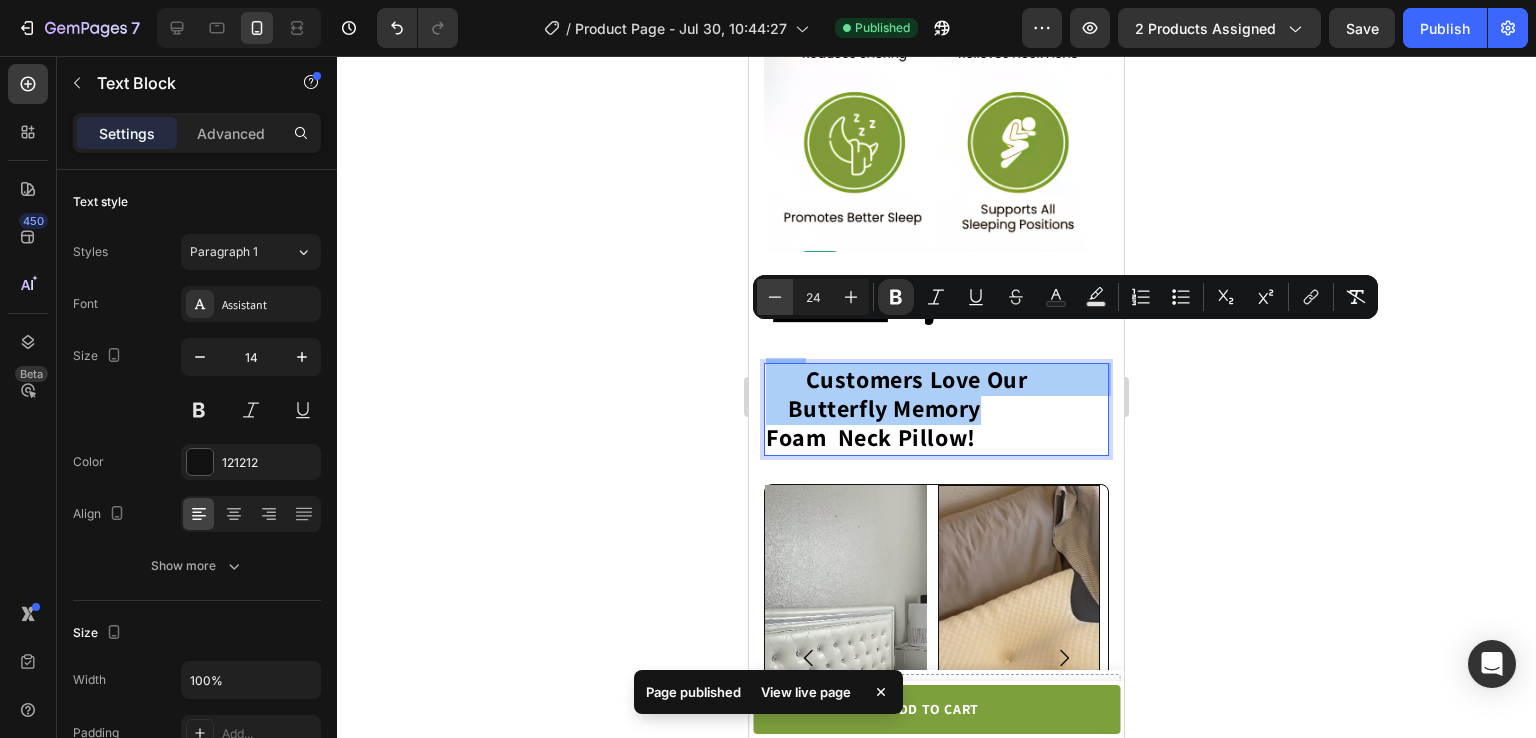 click 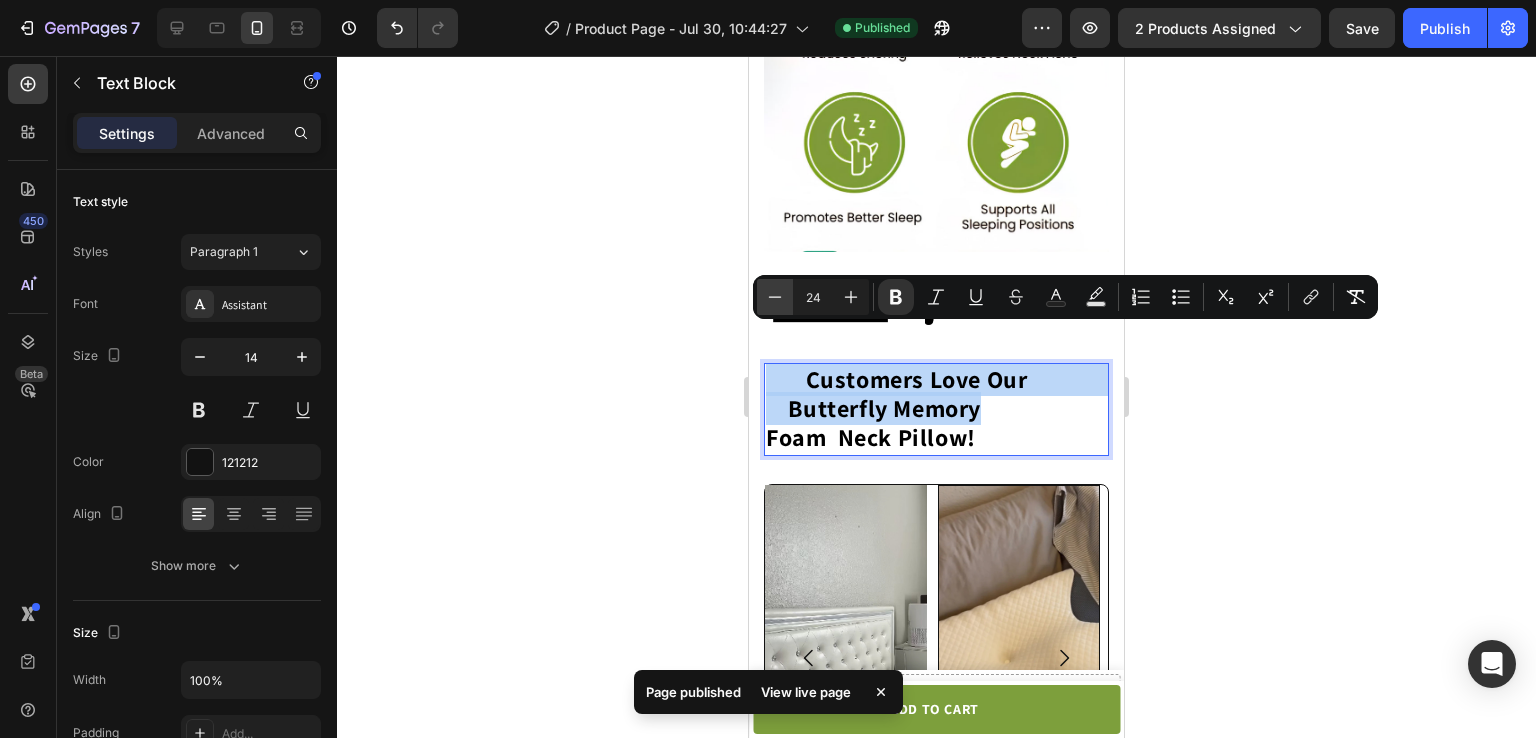 type on "23" 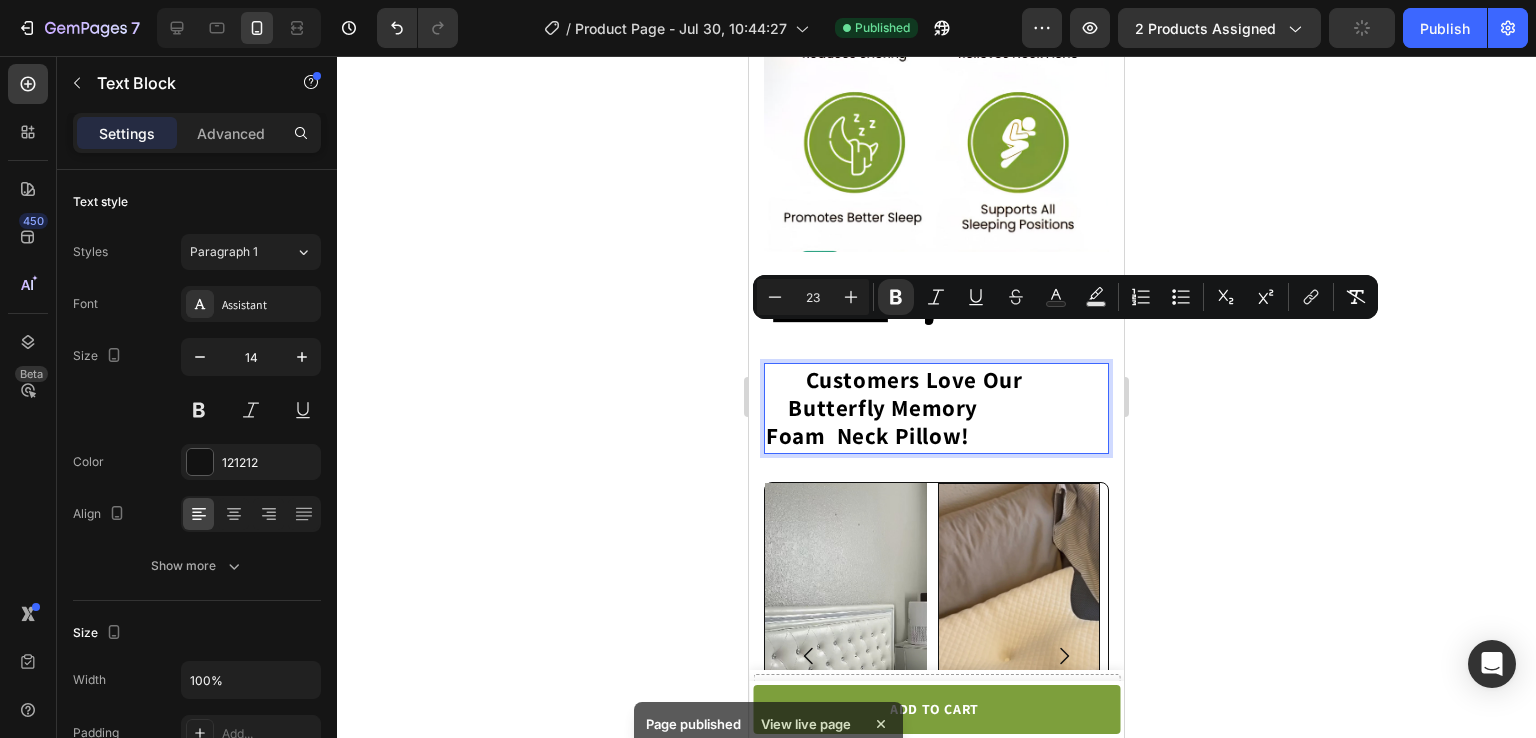 click on "Customers Love Our                   Butterfly Memory" 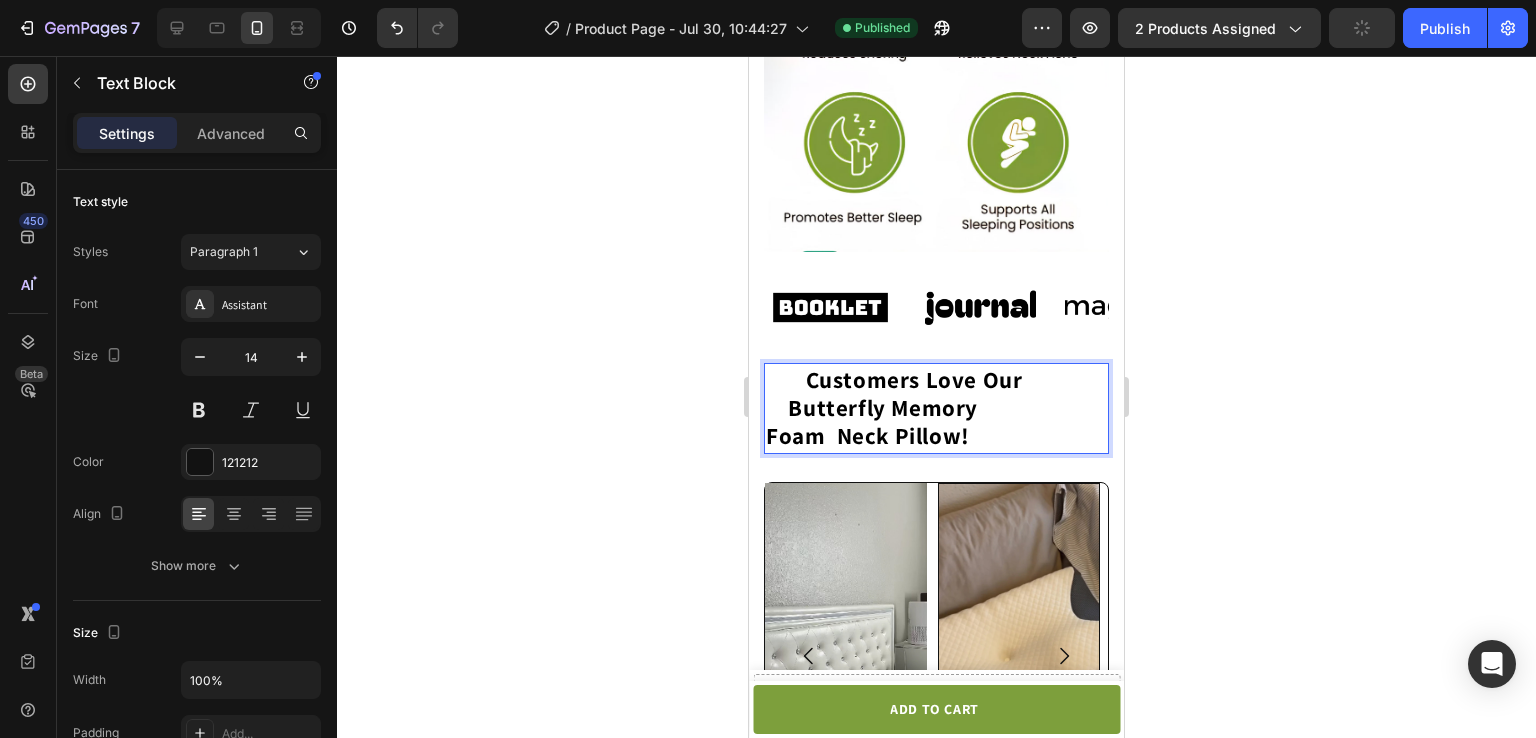 click on "Customers Love Our                   Butterfly Memory" 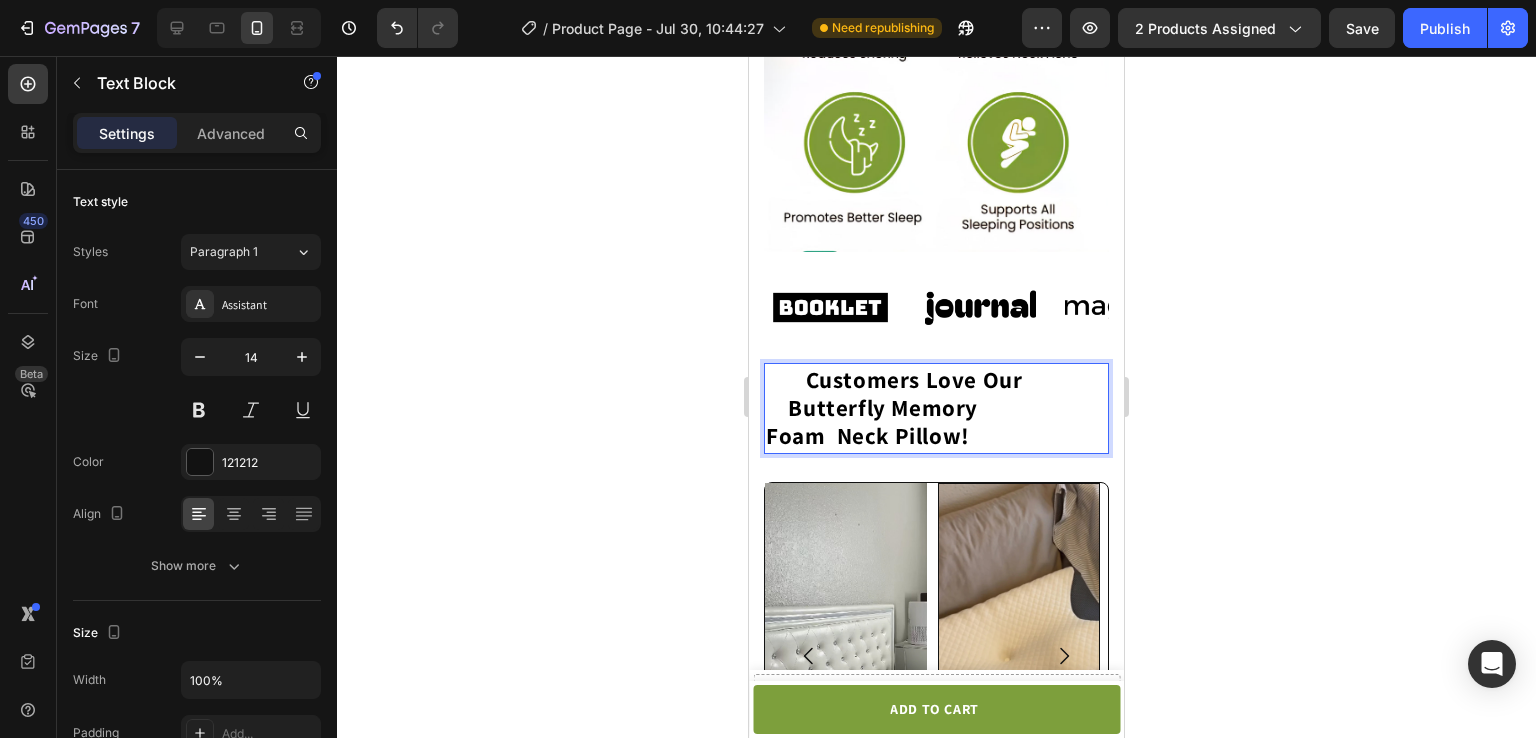 click on "Customers Love Our                   Butterfly Memory" 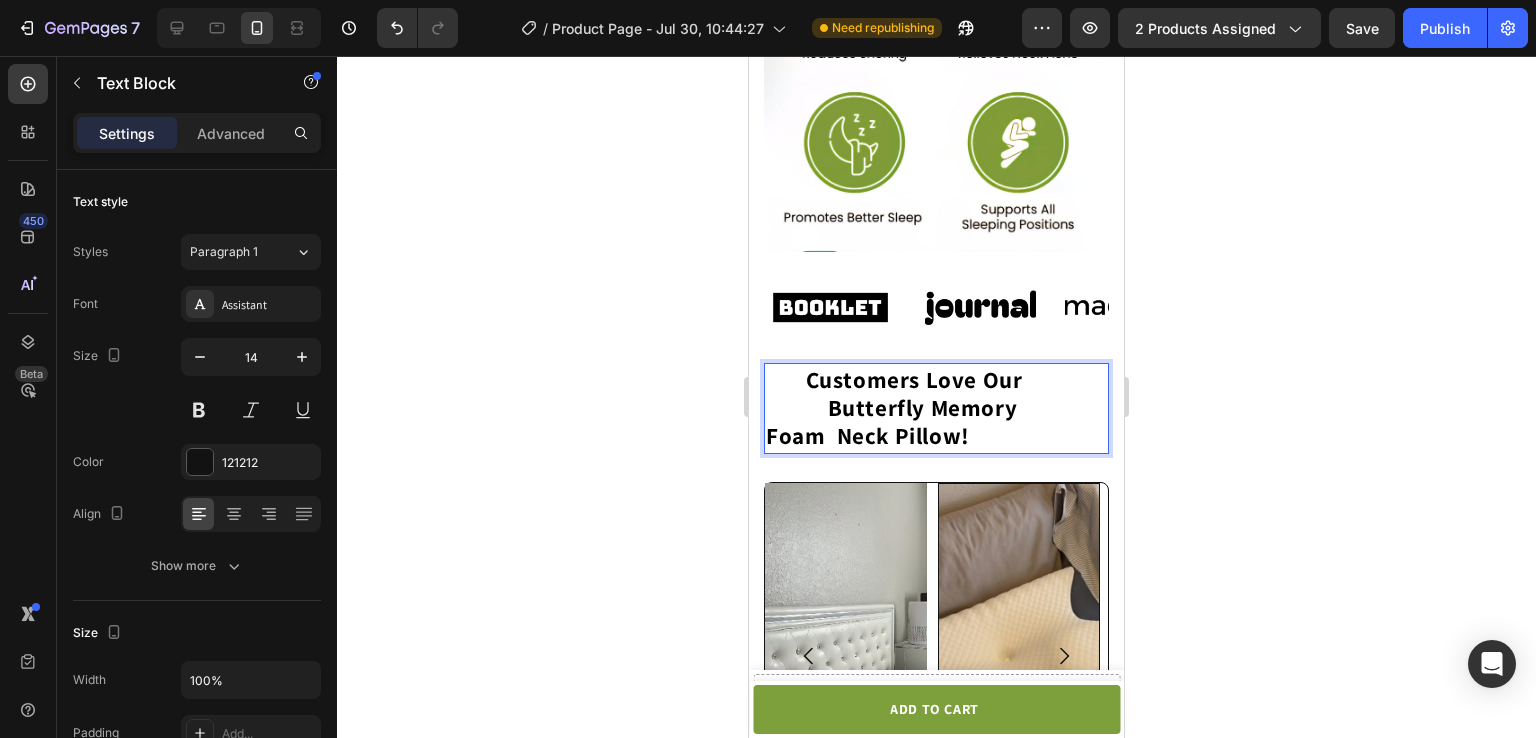 click on "Foam  Neck Pillow!" 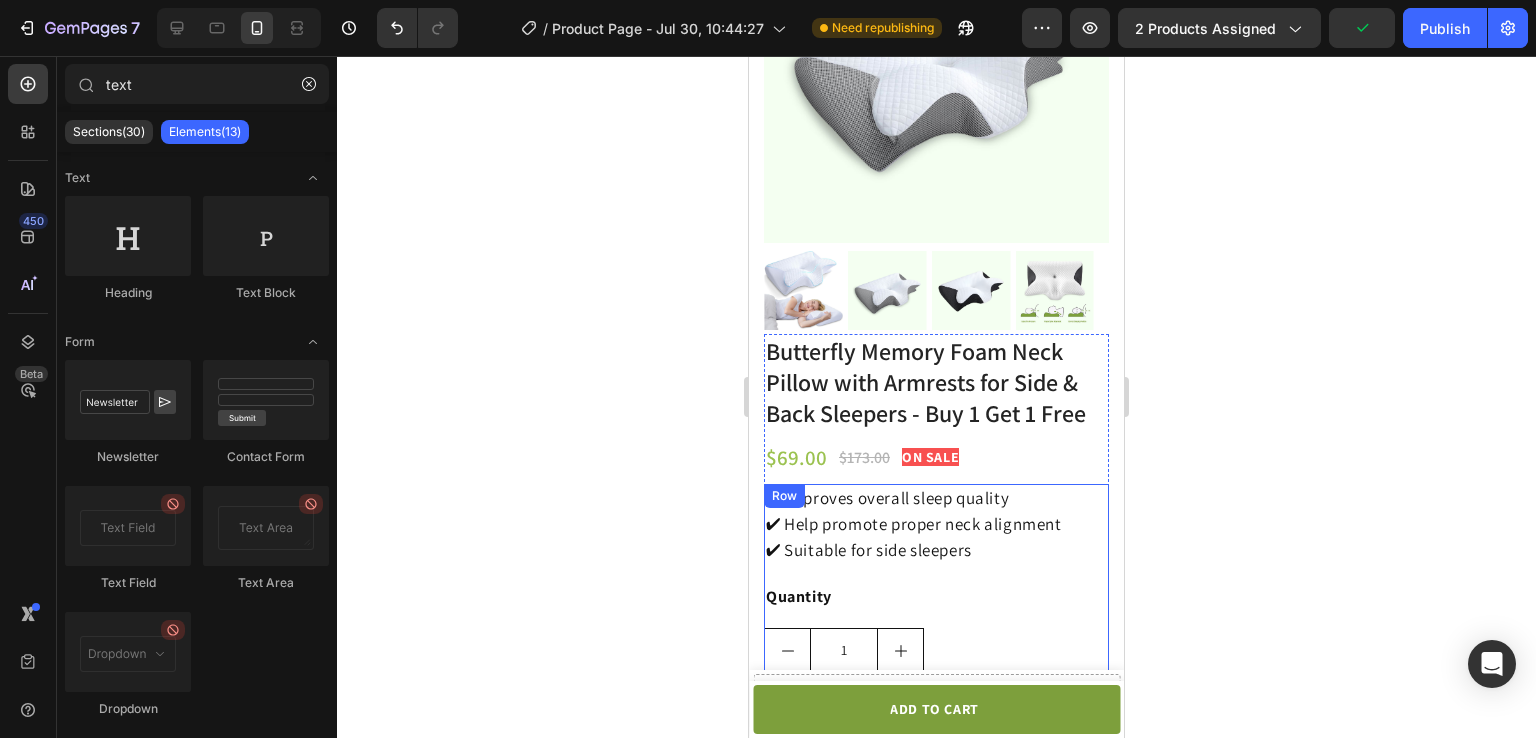 scroll, scrollTop: 0, scrollLeft: 0, axis: both 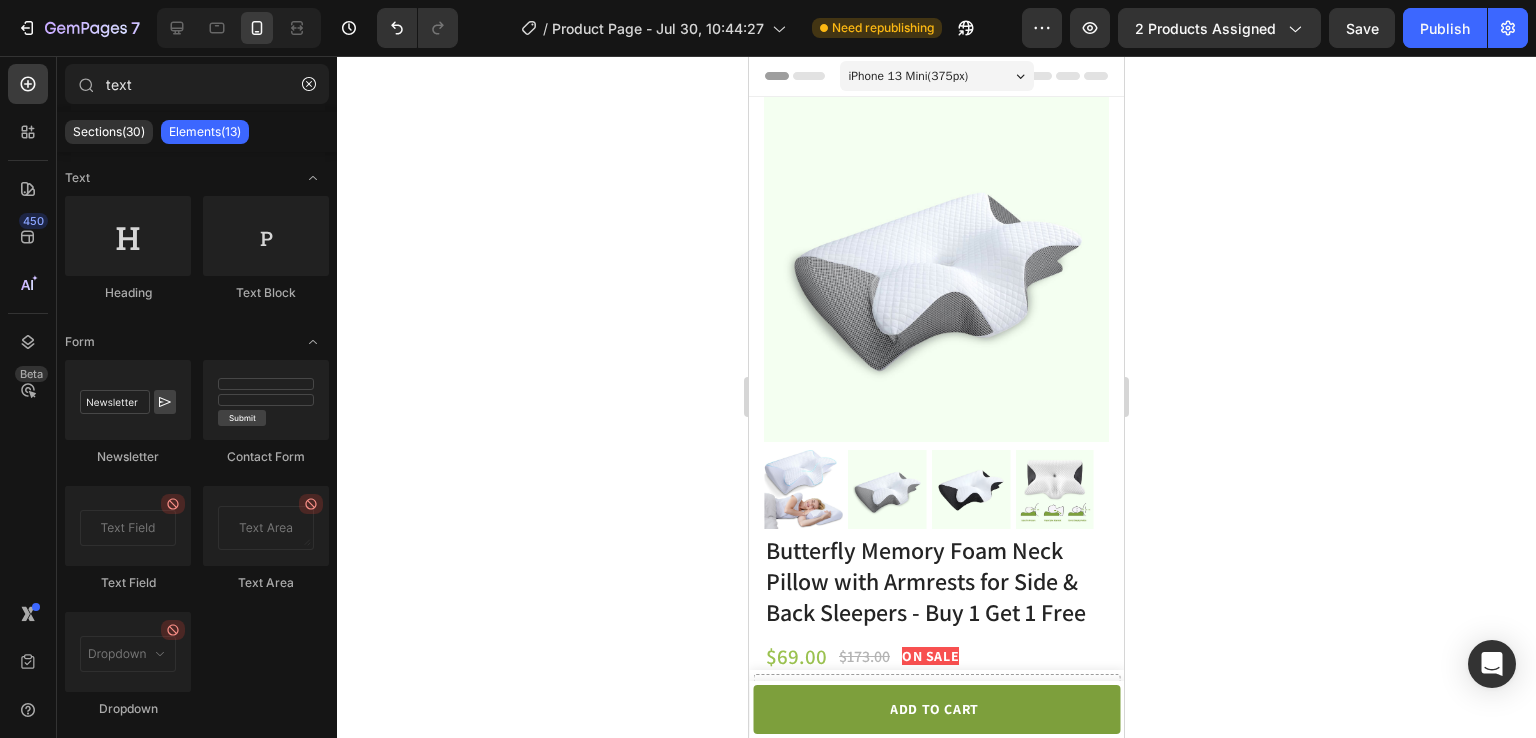 click on "iPhone 13 Mini  ( 375 px)" at bounding box center [937, 76] 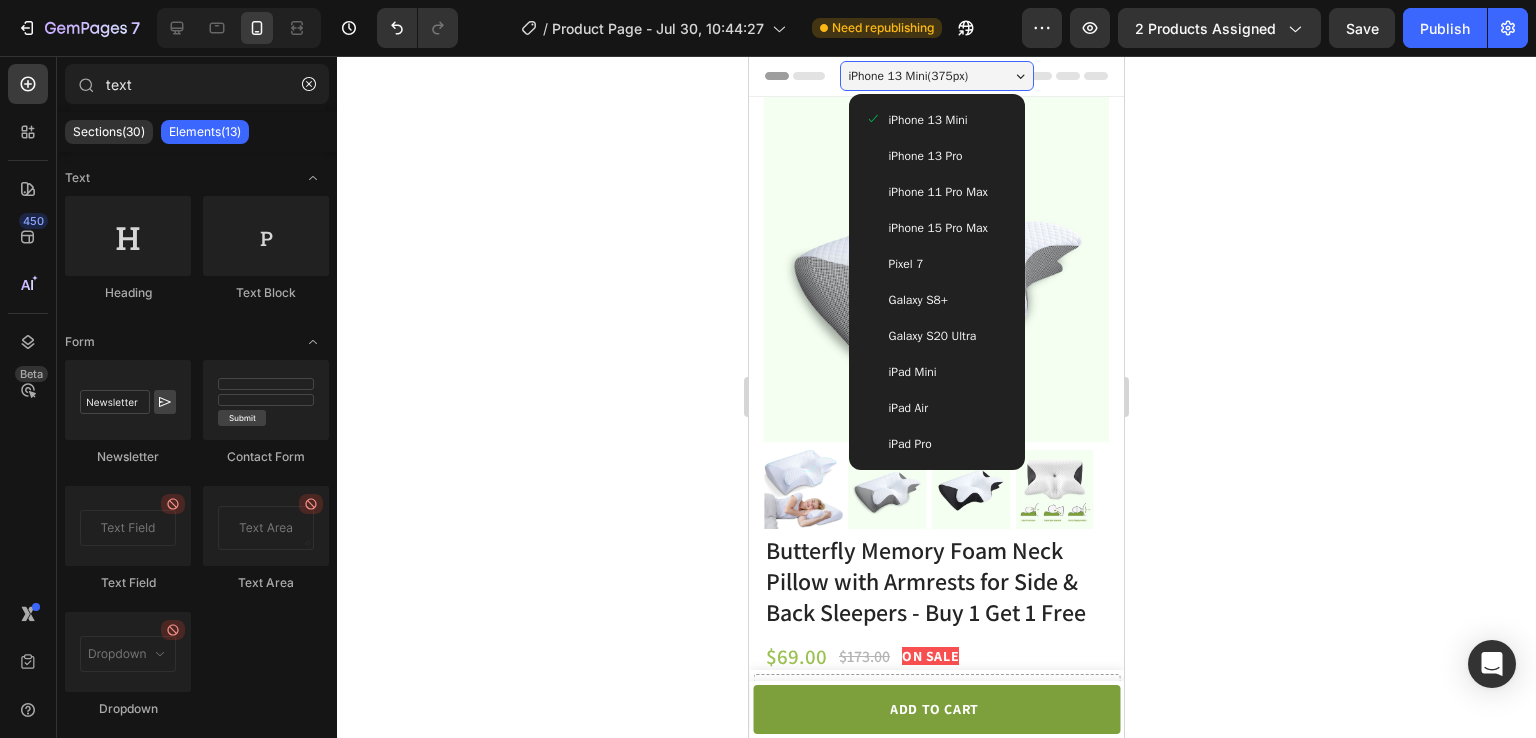click on "iPhone 13 Pro" at bounding box center (926, 156) 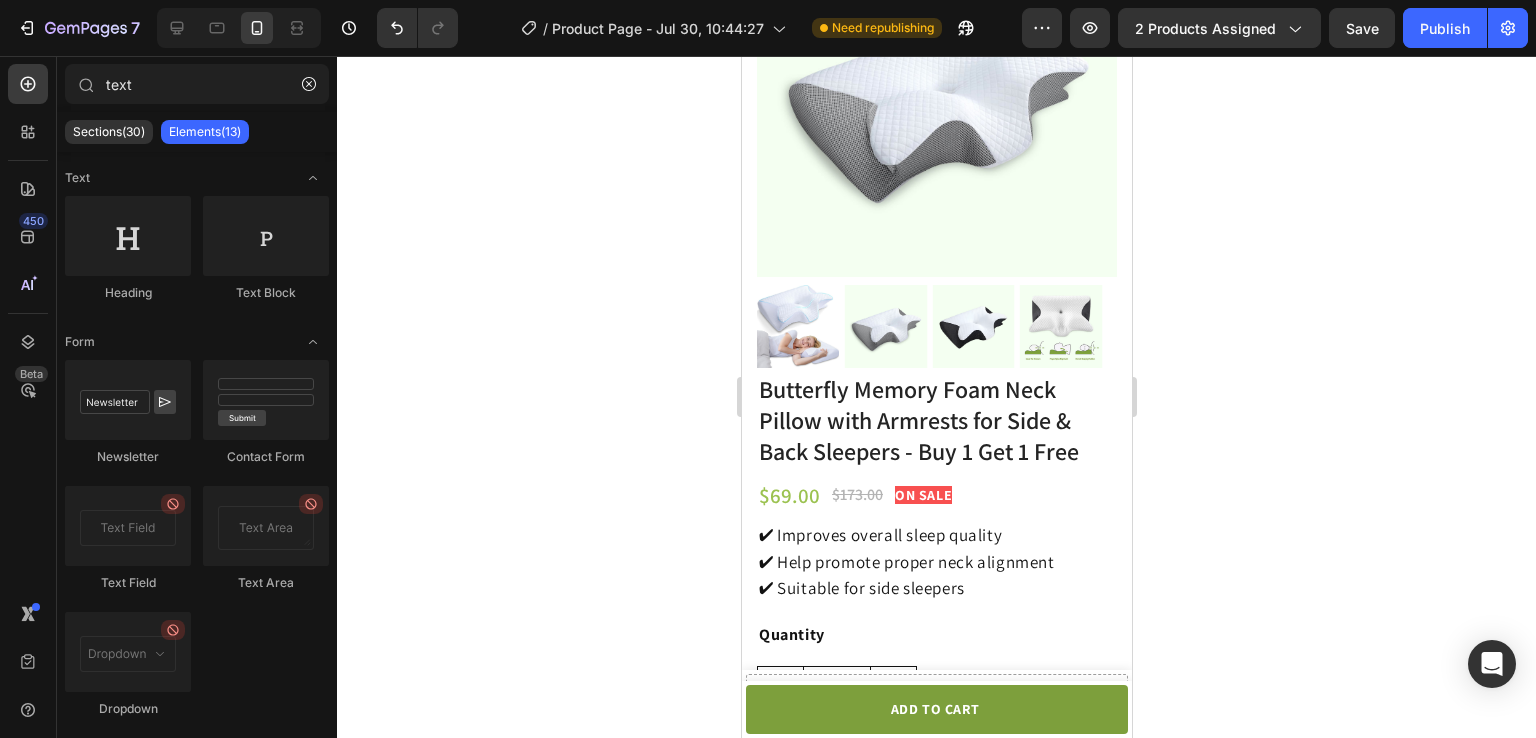 scroll, scrollTop: 0, scrollLeft: 0, axis: both 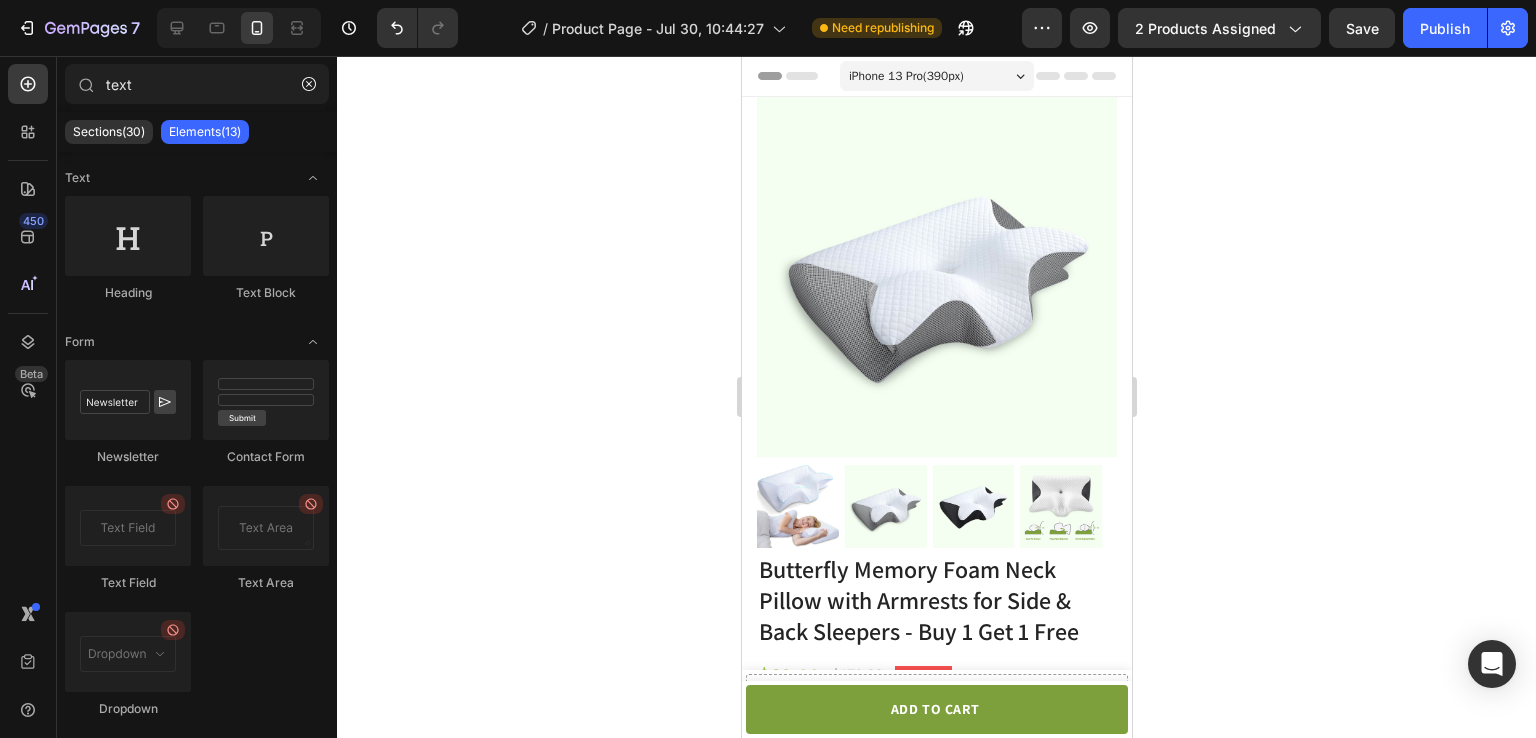 click on "iPhone 13 Pro  ( 390 px) iPhone 13 Mini iPhone 13 Pro iPhone 11 Pro Max iPhone 15 Pro Max Pixel 7 Galaxy S8+ Galaxy S20 Ultra iPad Mini iPad Air iPad Pro" at bounding box center (936, 78) 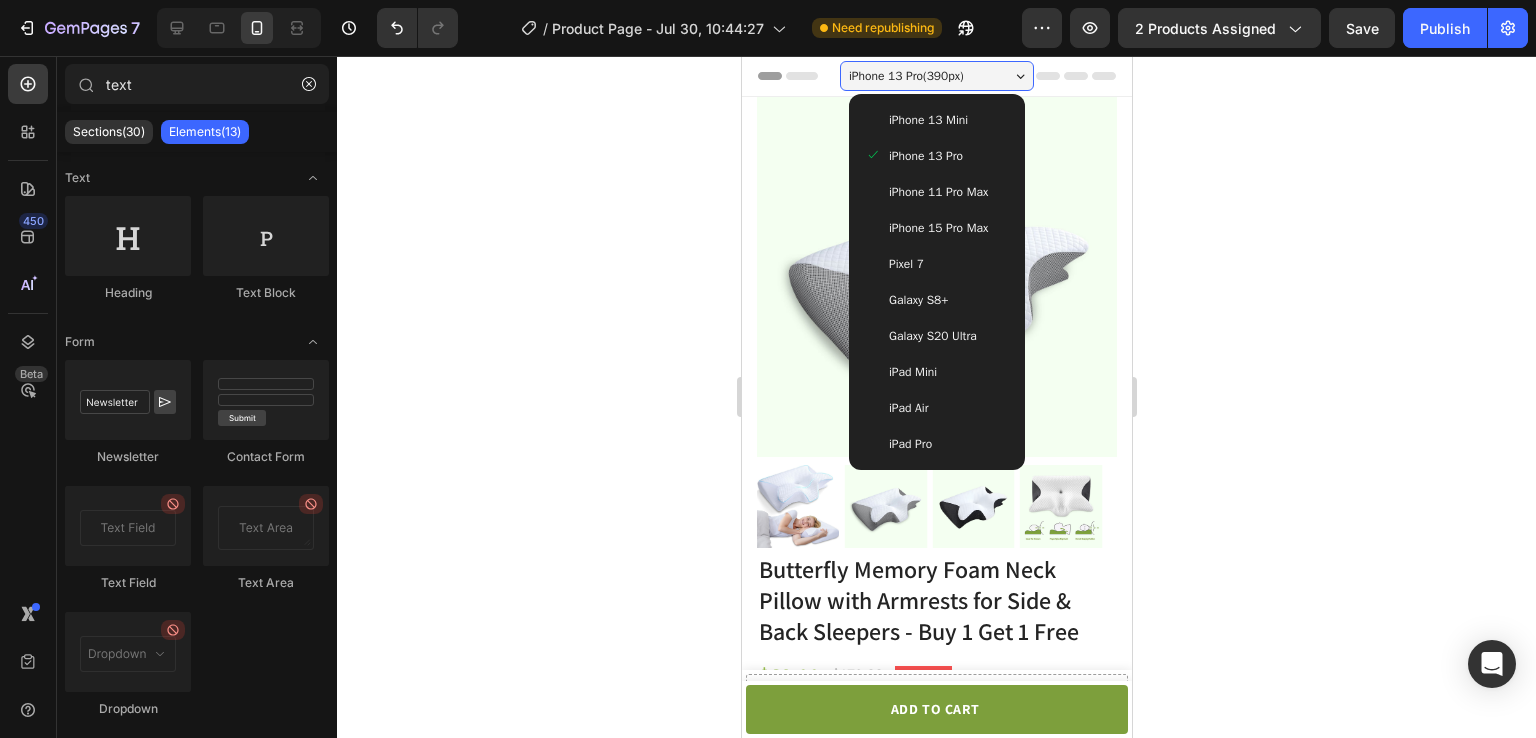 click on "iPhone 11 Pro Max" at bounding box center (936, 192) 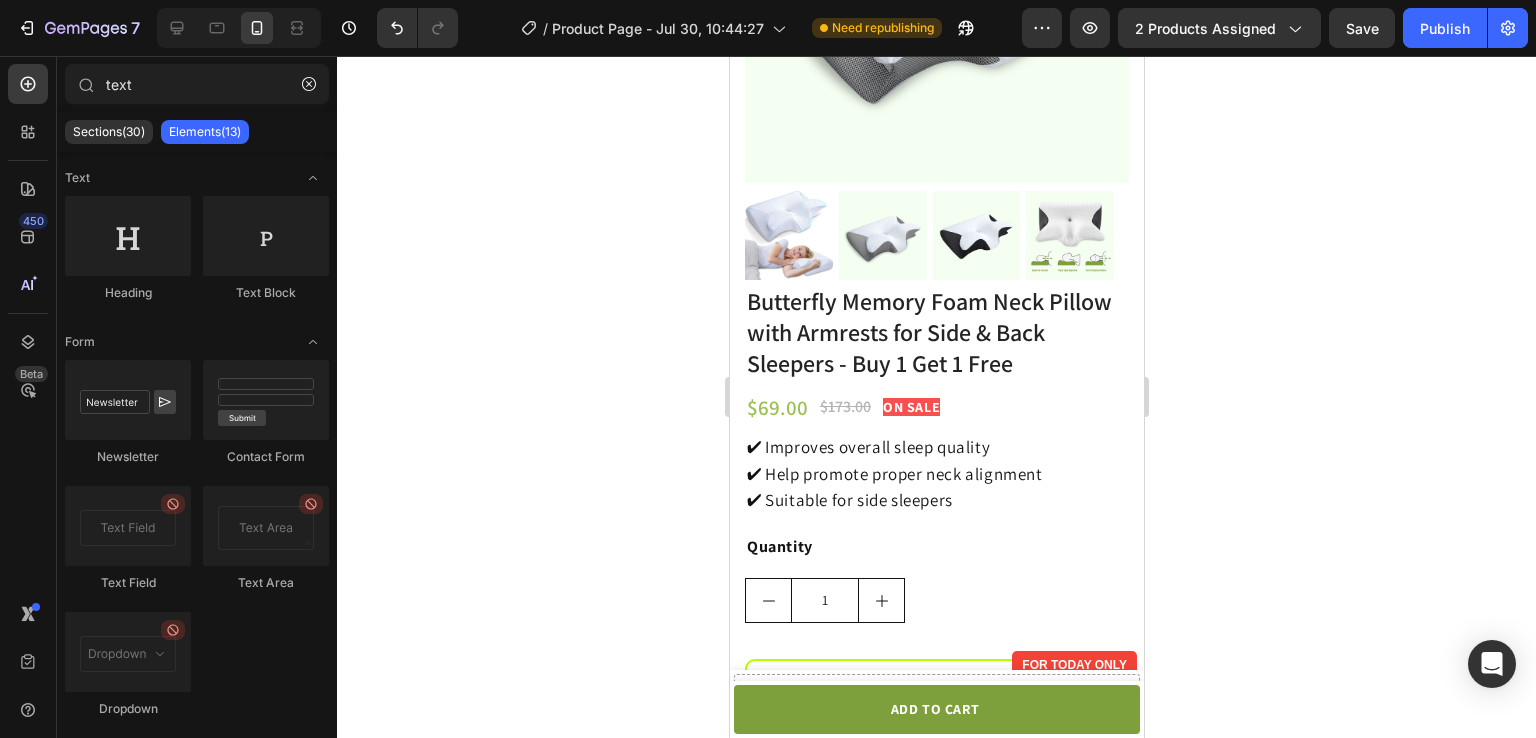 scroll, scrollTop: 0, scrollLeft: 0, axis: both 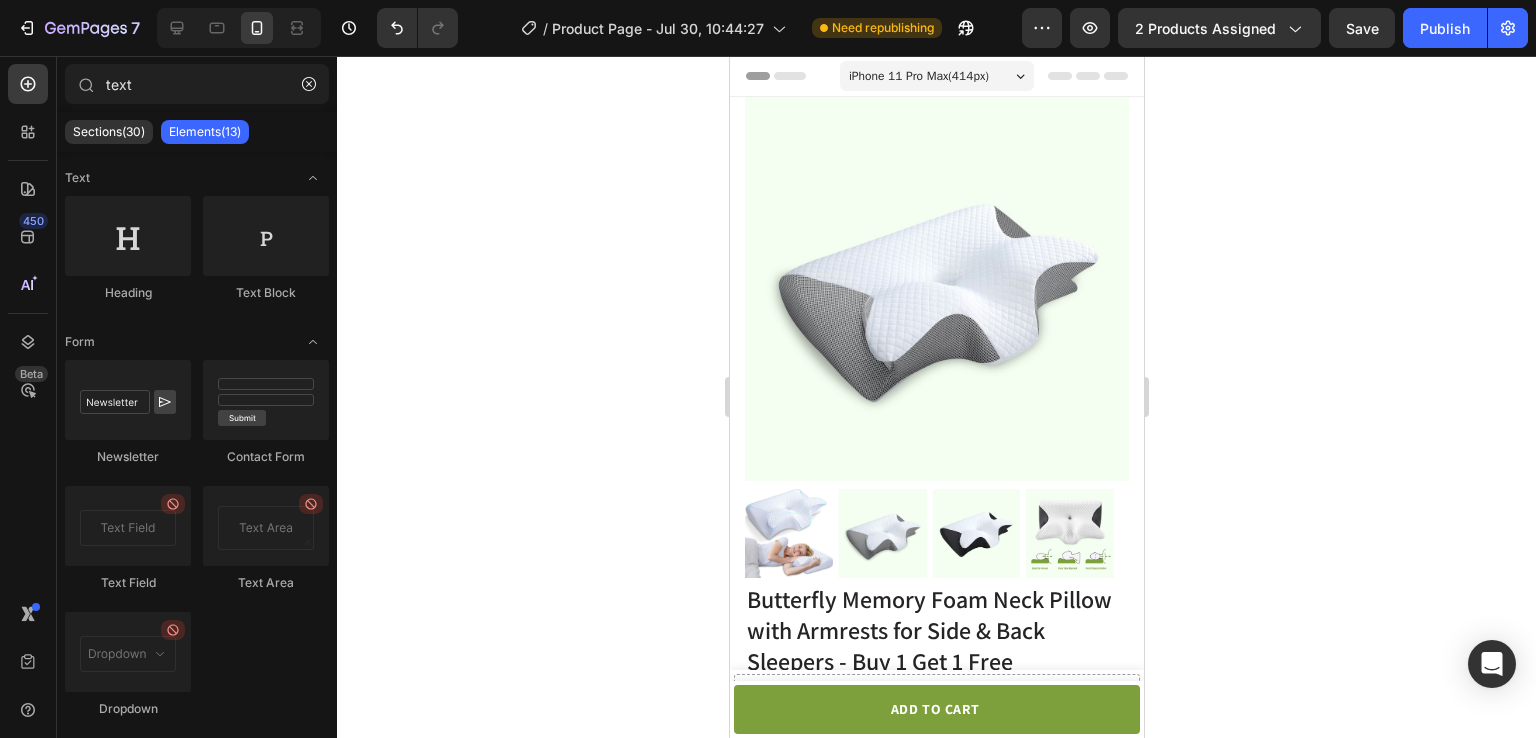 click on "iPhone 11 Pro Max  ( 414 px)" at bounding box center [936, 76] 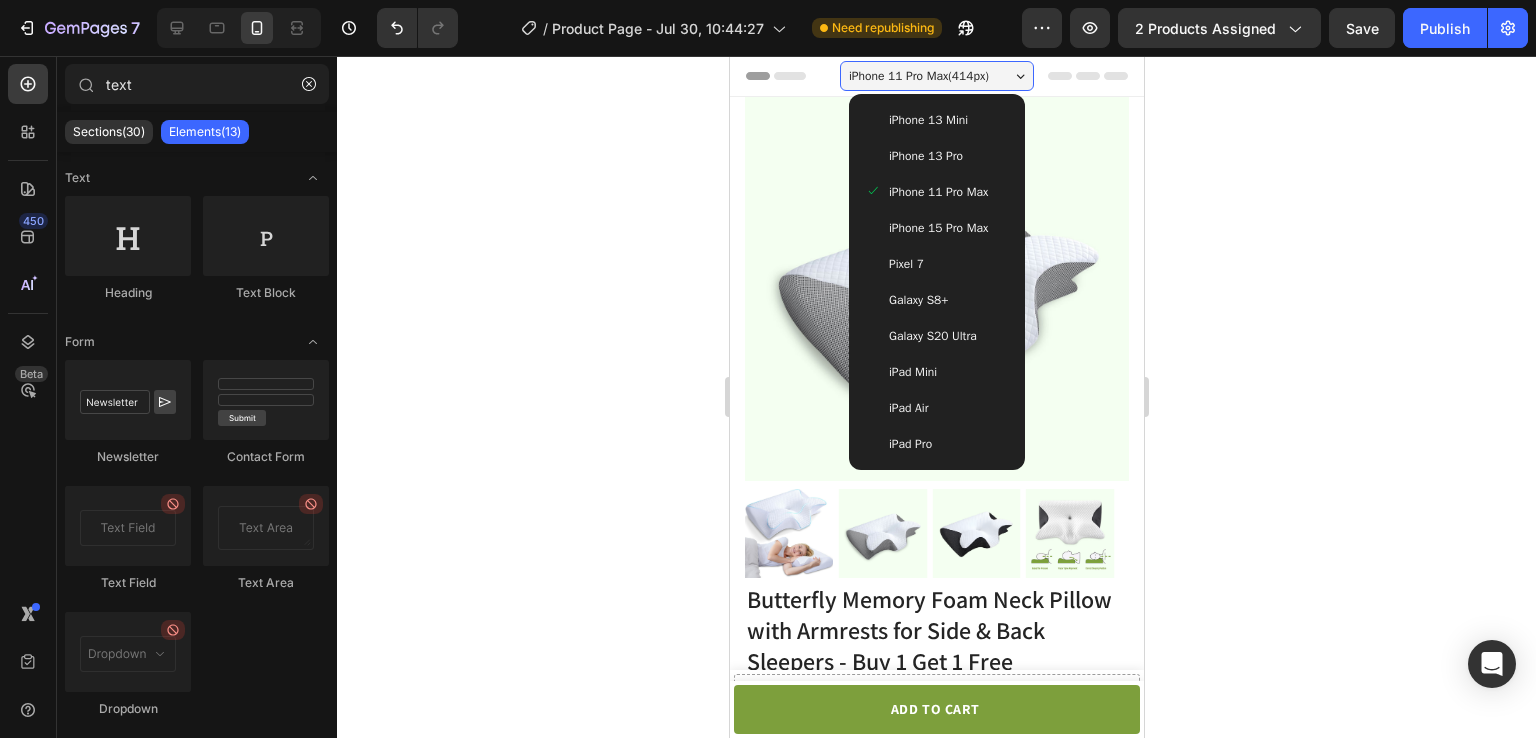 click on "Pixel 7" at bounding box center (936, 264) 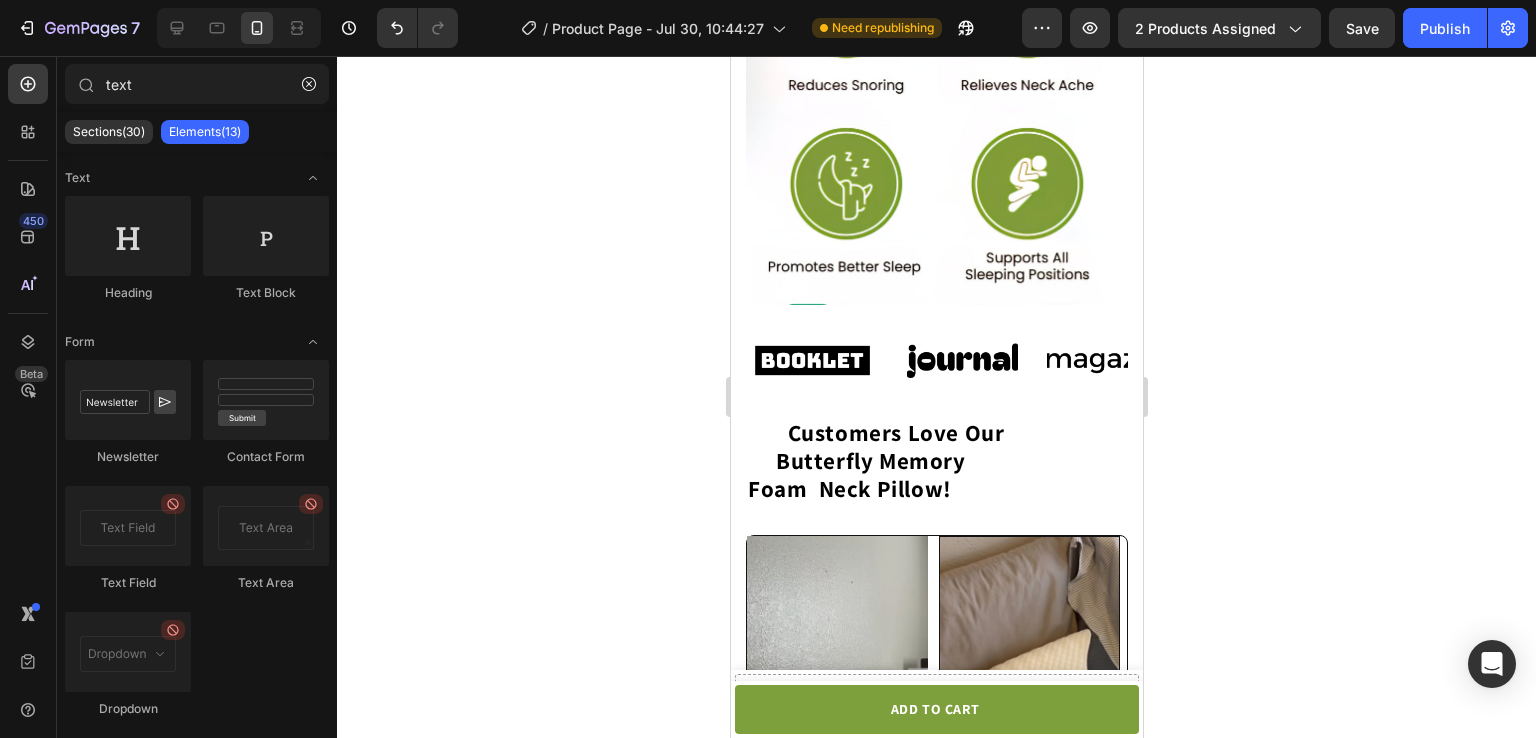 scroll, scrollTop: 1547, scrollLeft: 0, axis: vertical 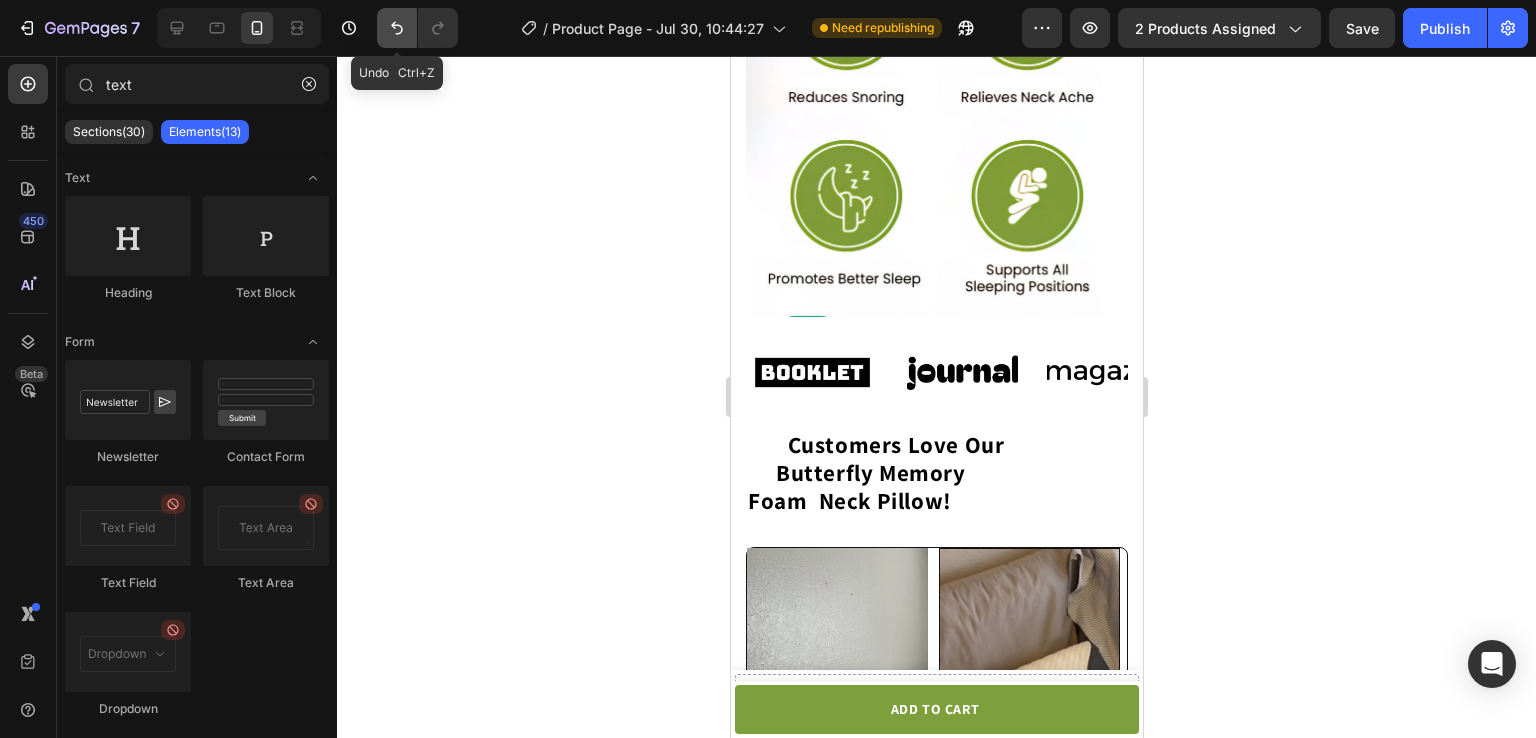 click 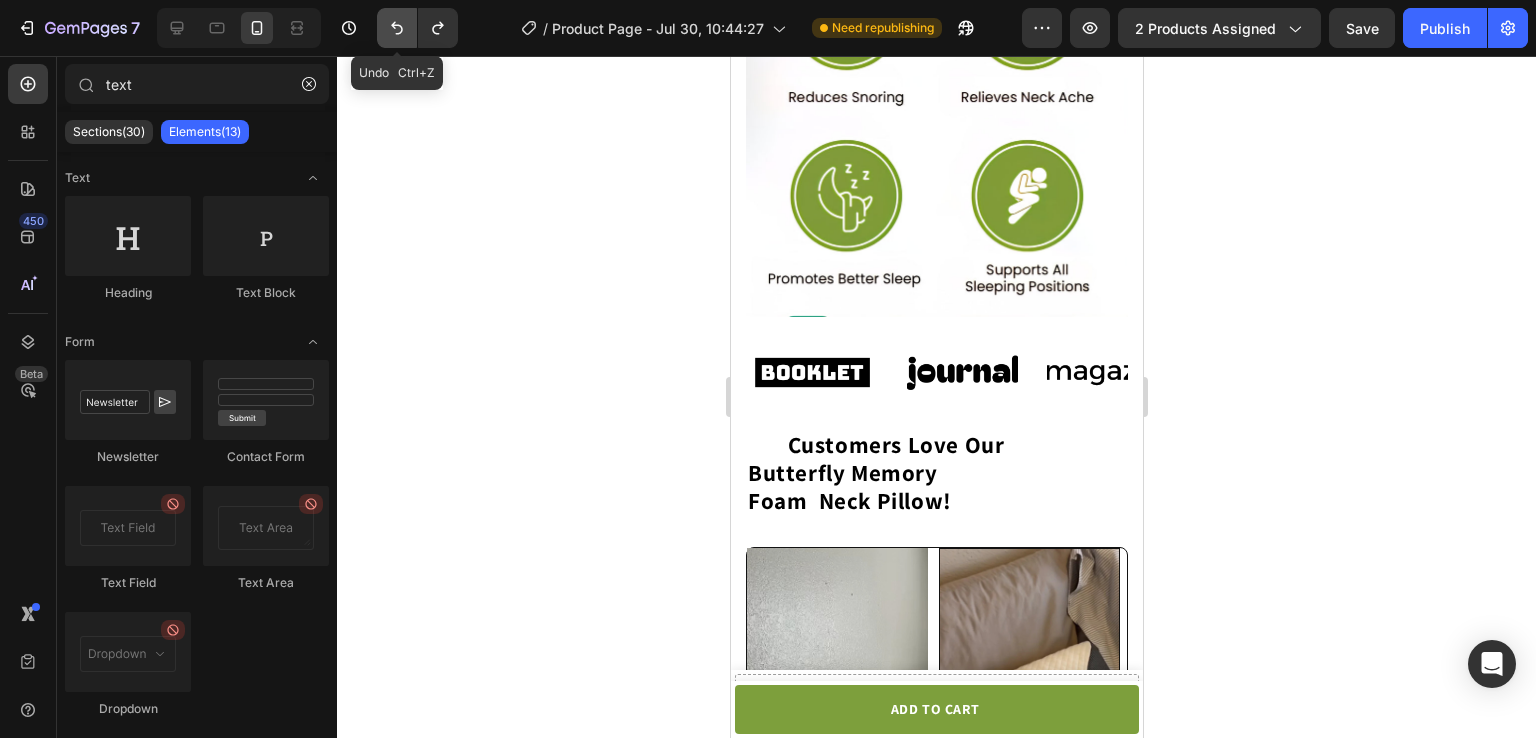 click 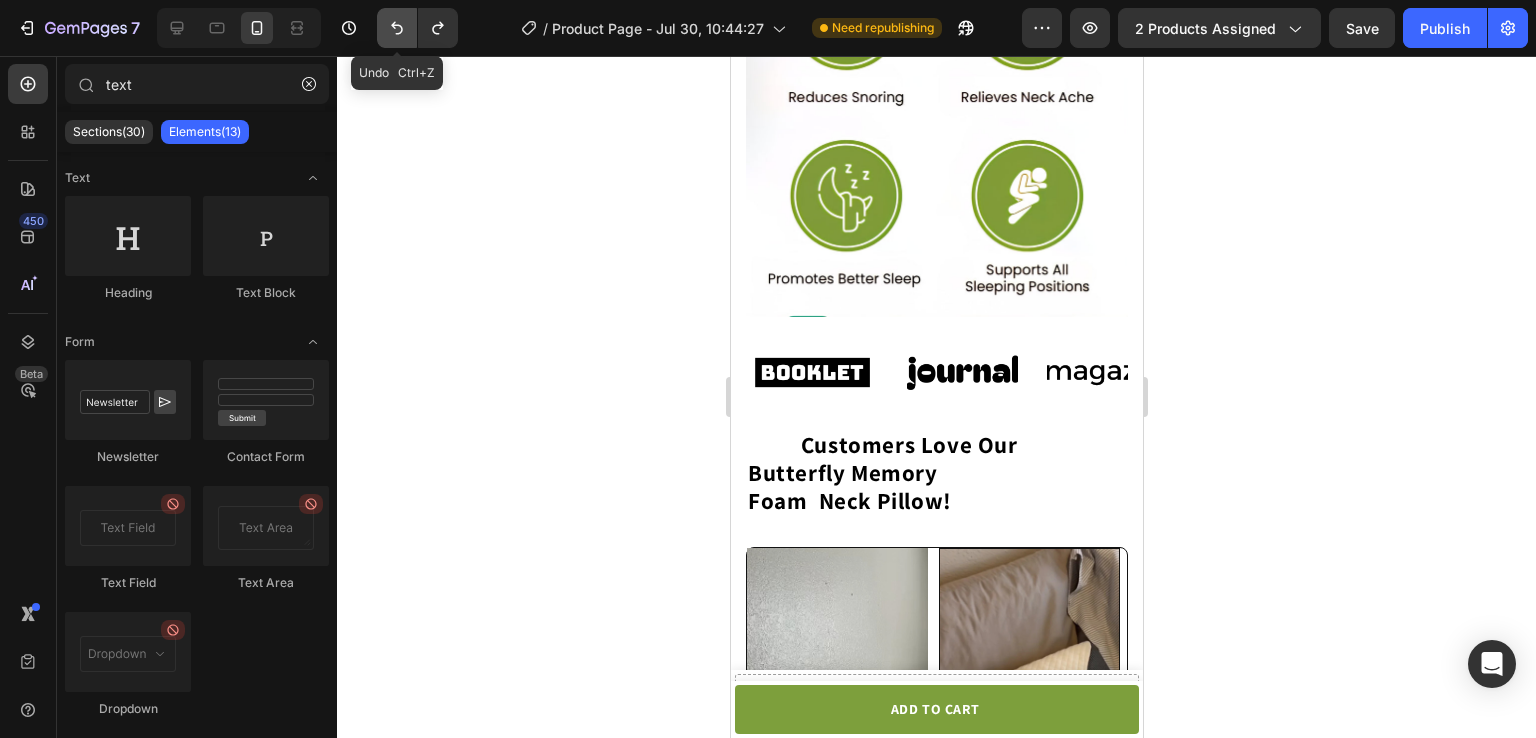 click 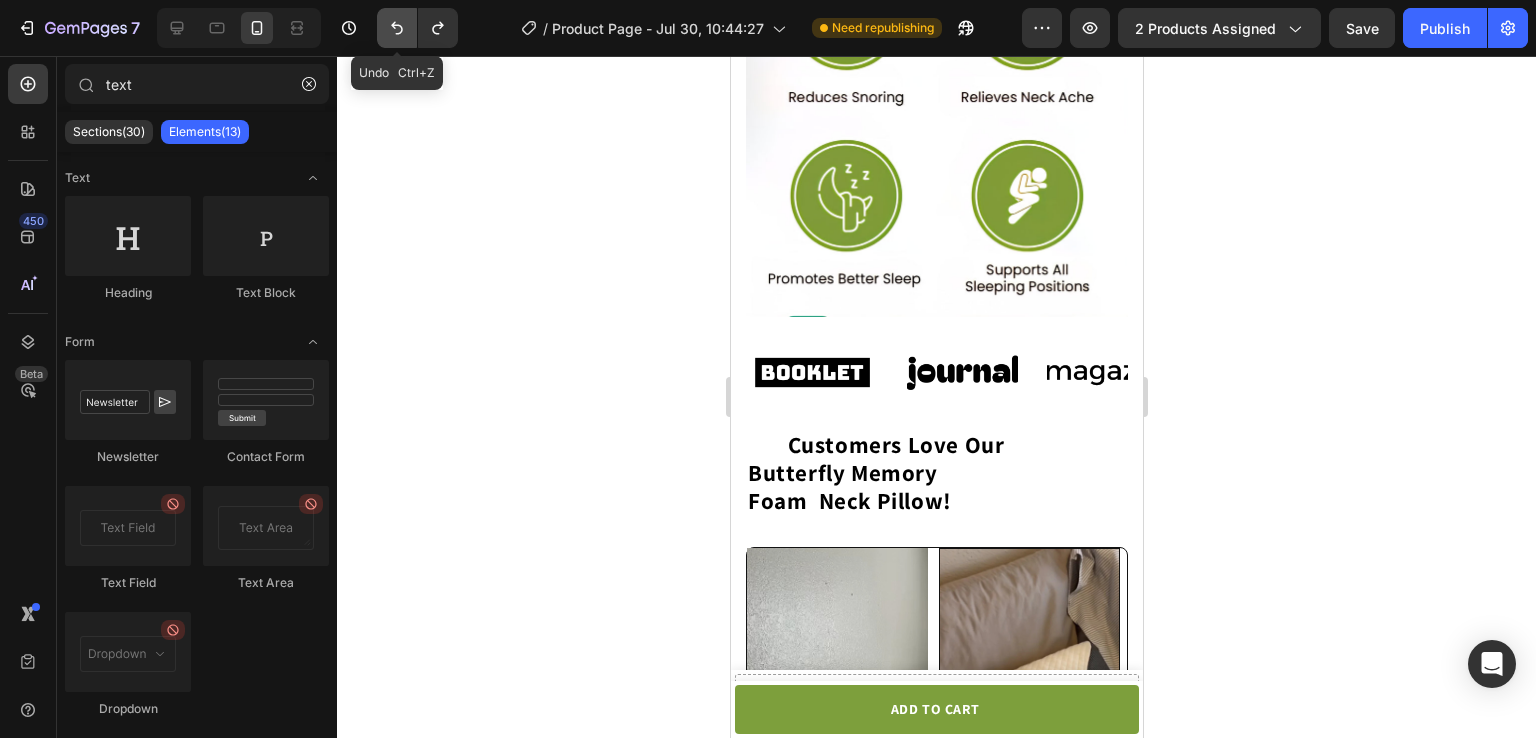 click 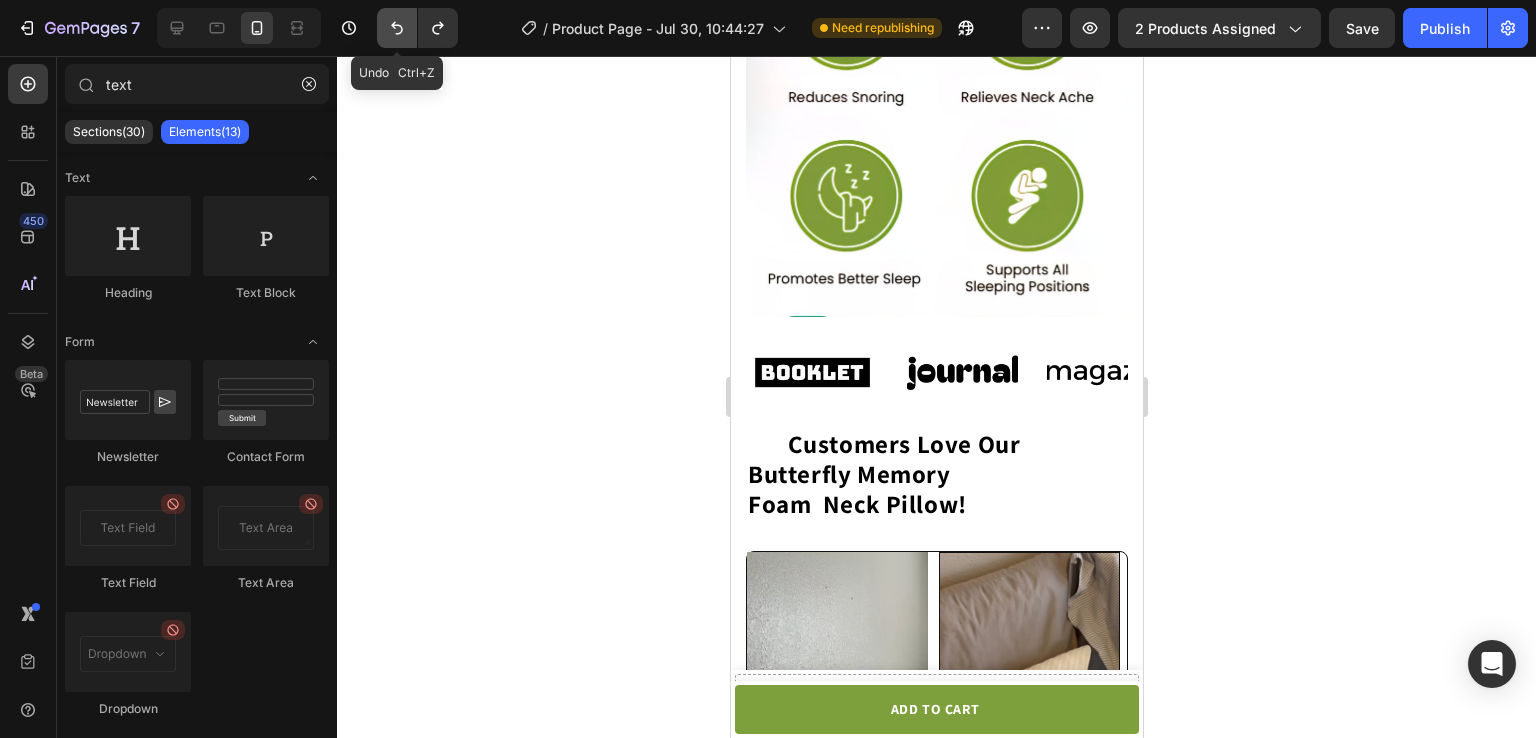 click 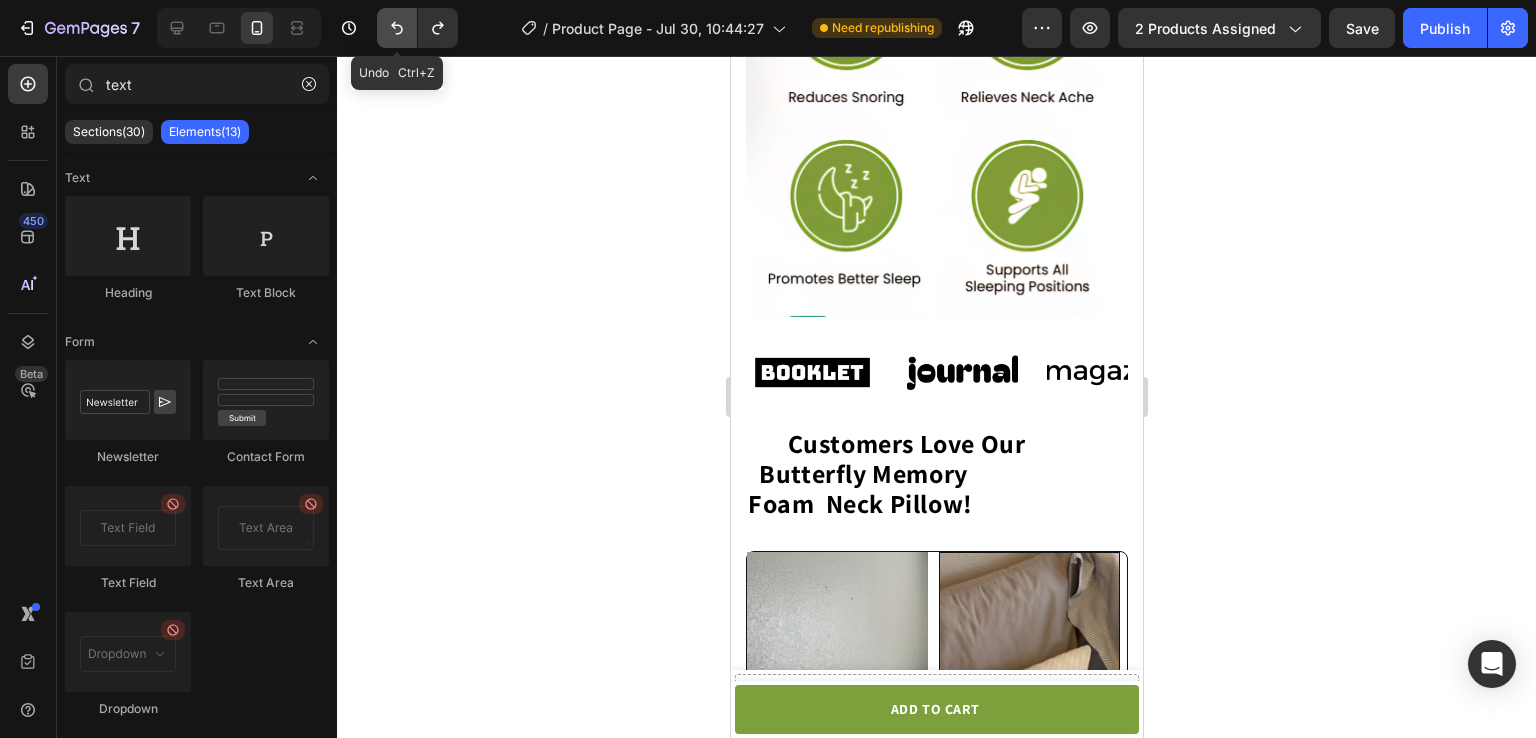click 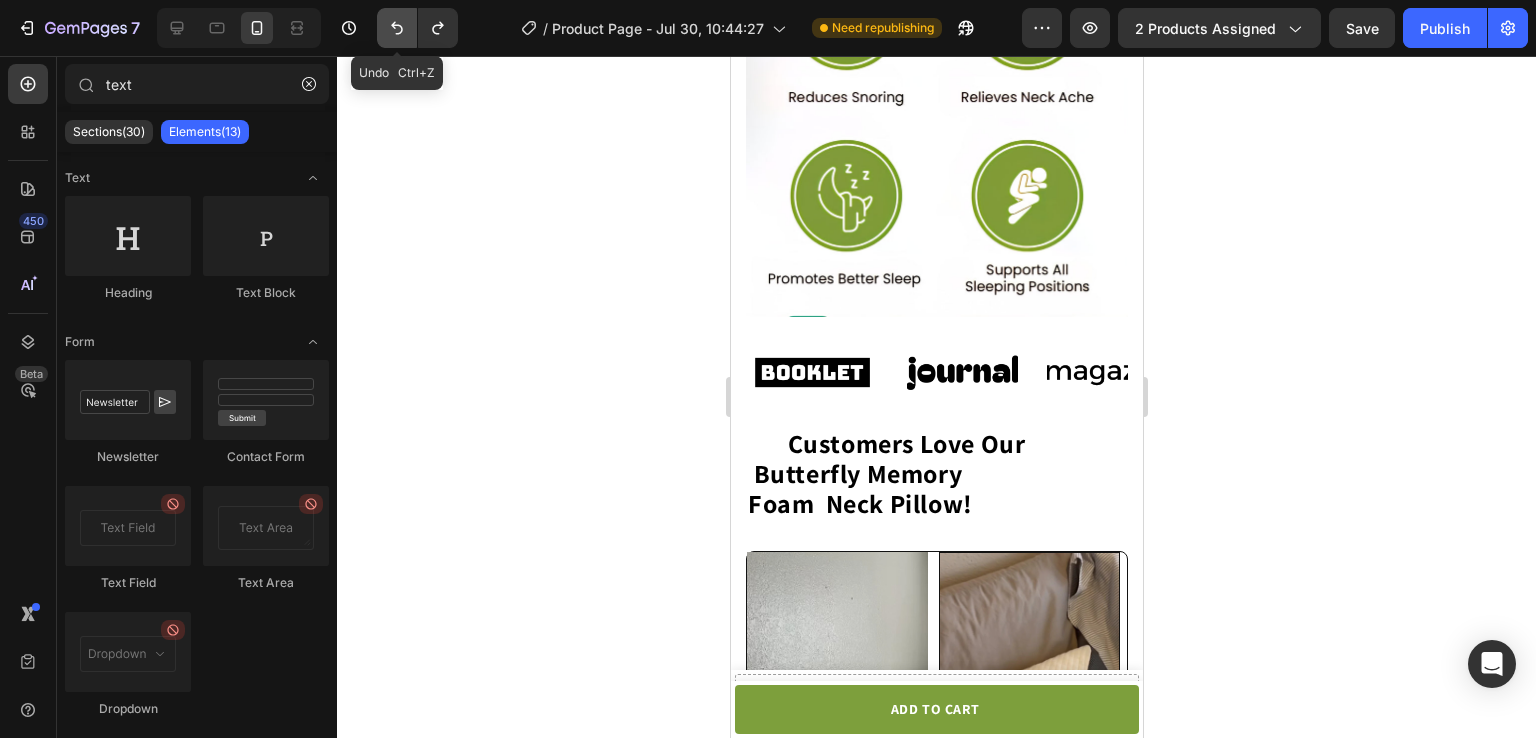 click 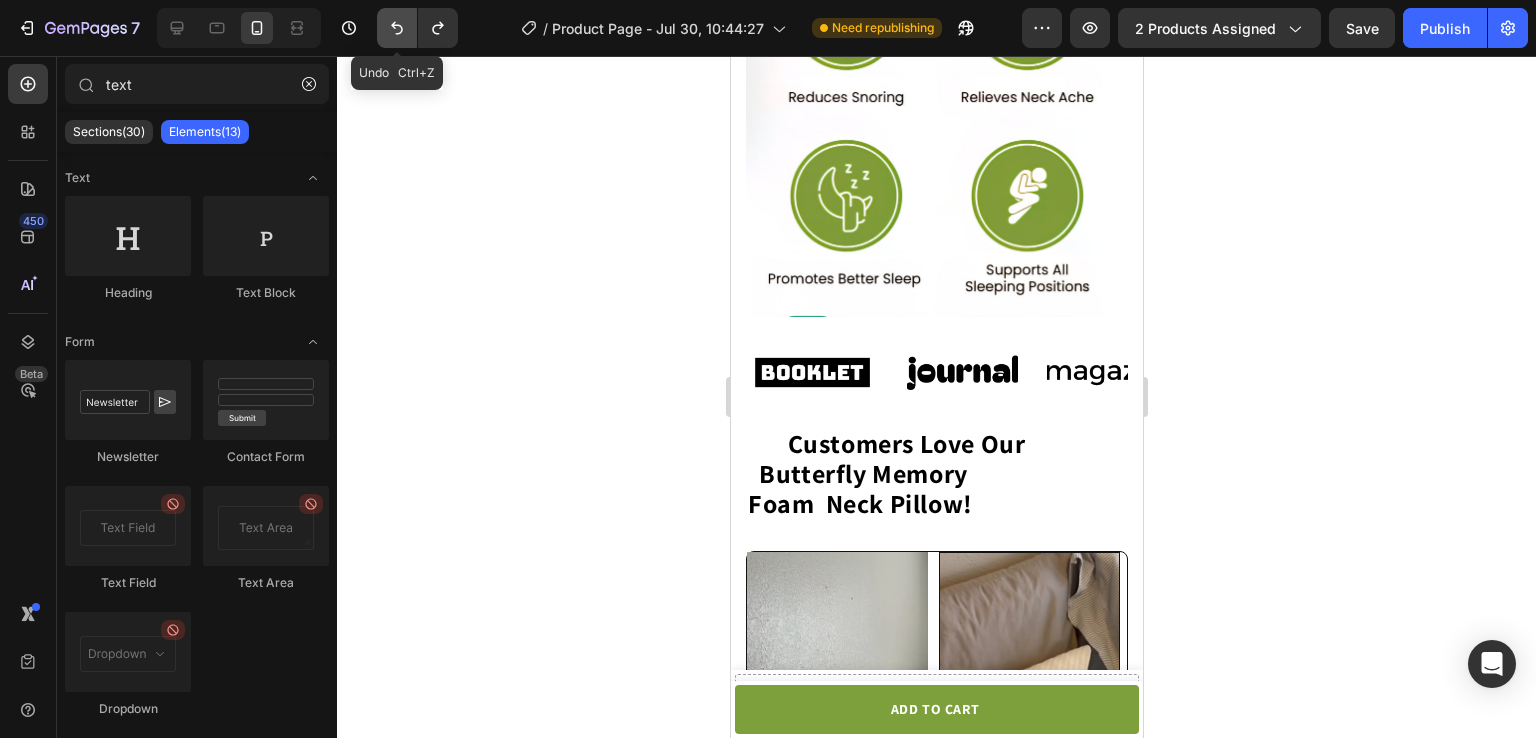 click 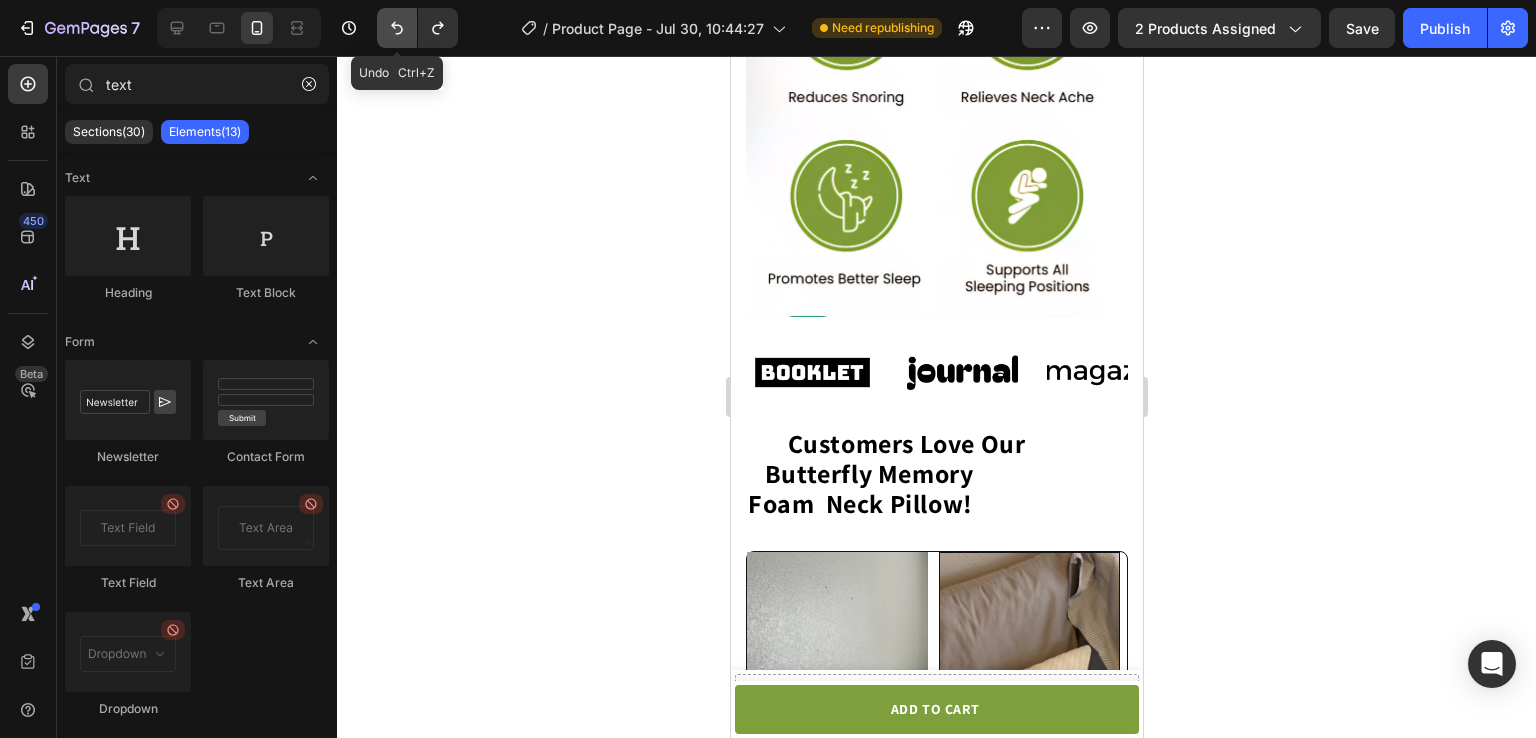 click 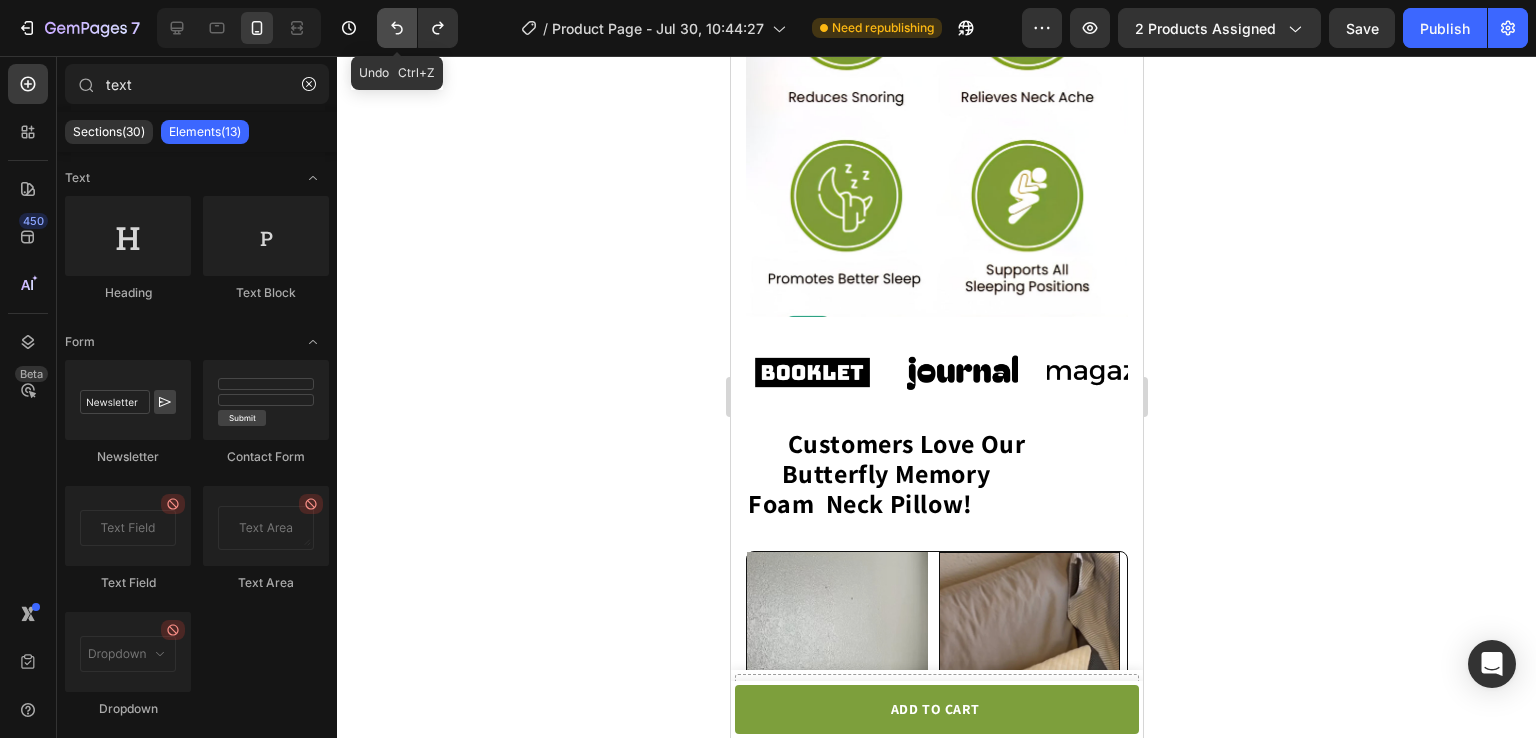 click 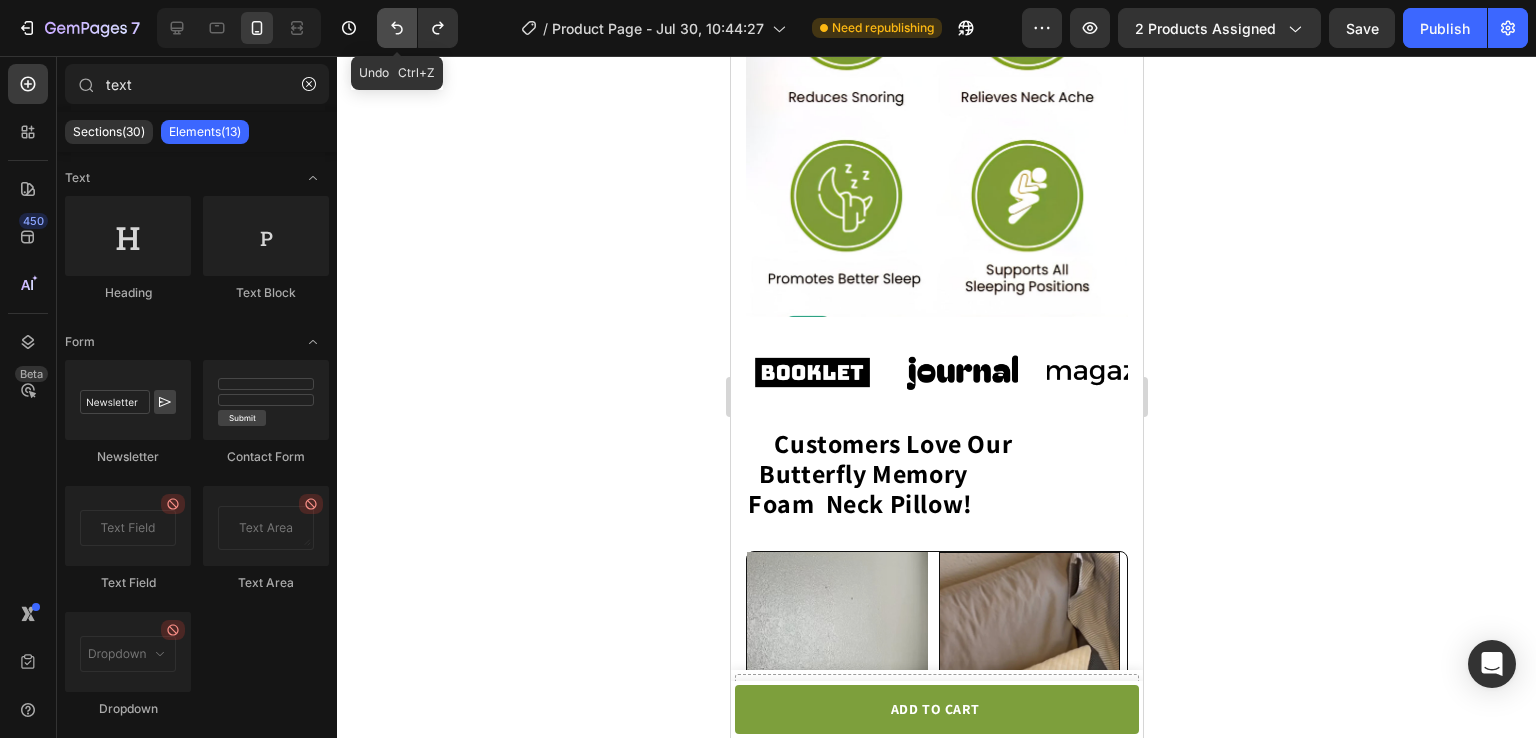click 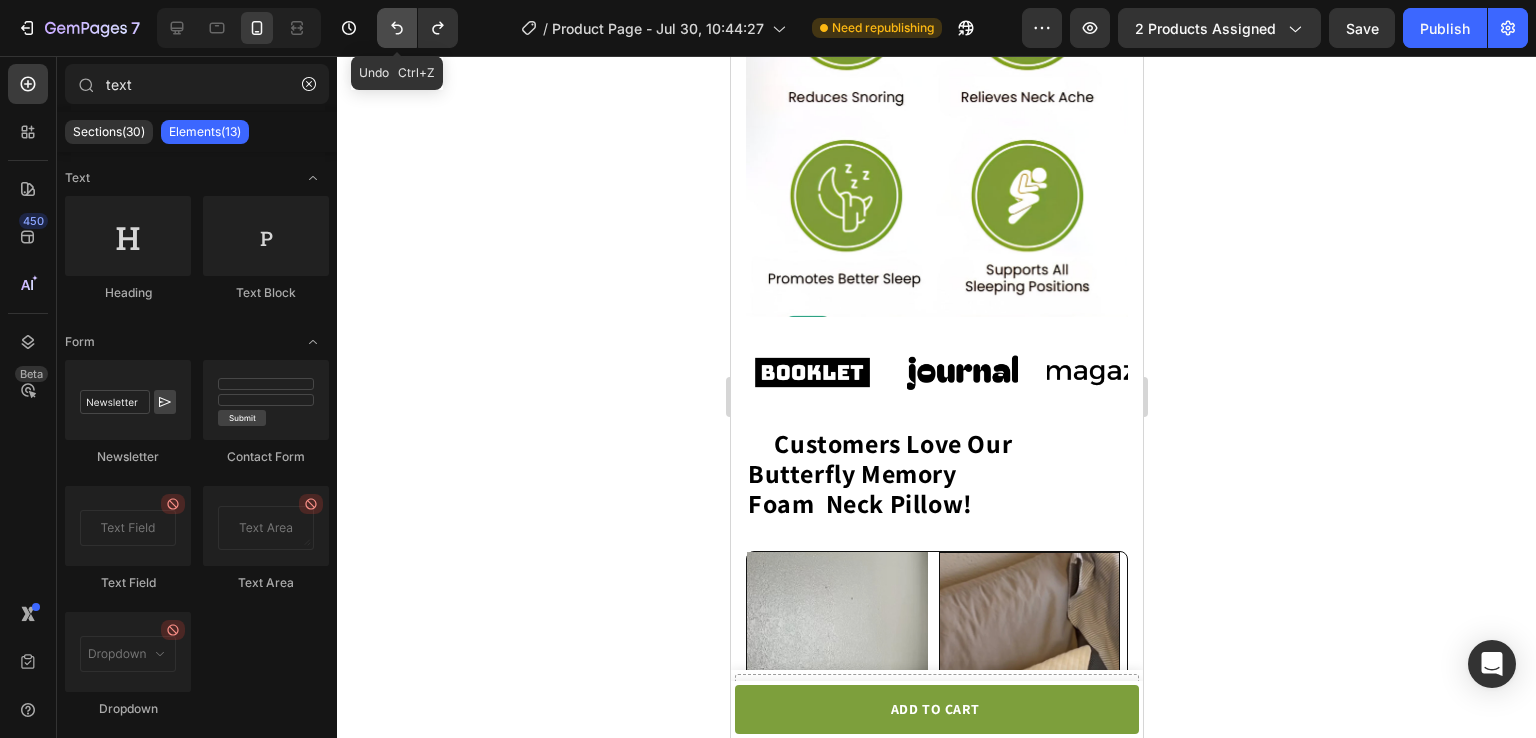 click 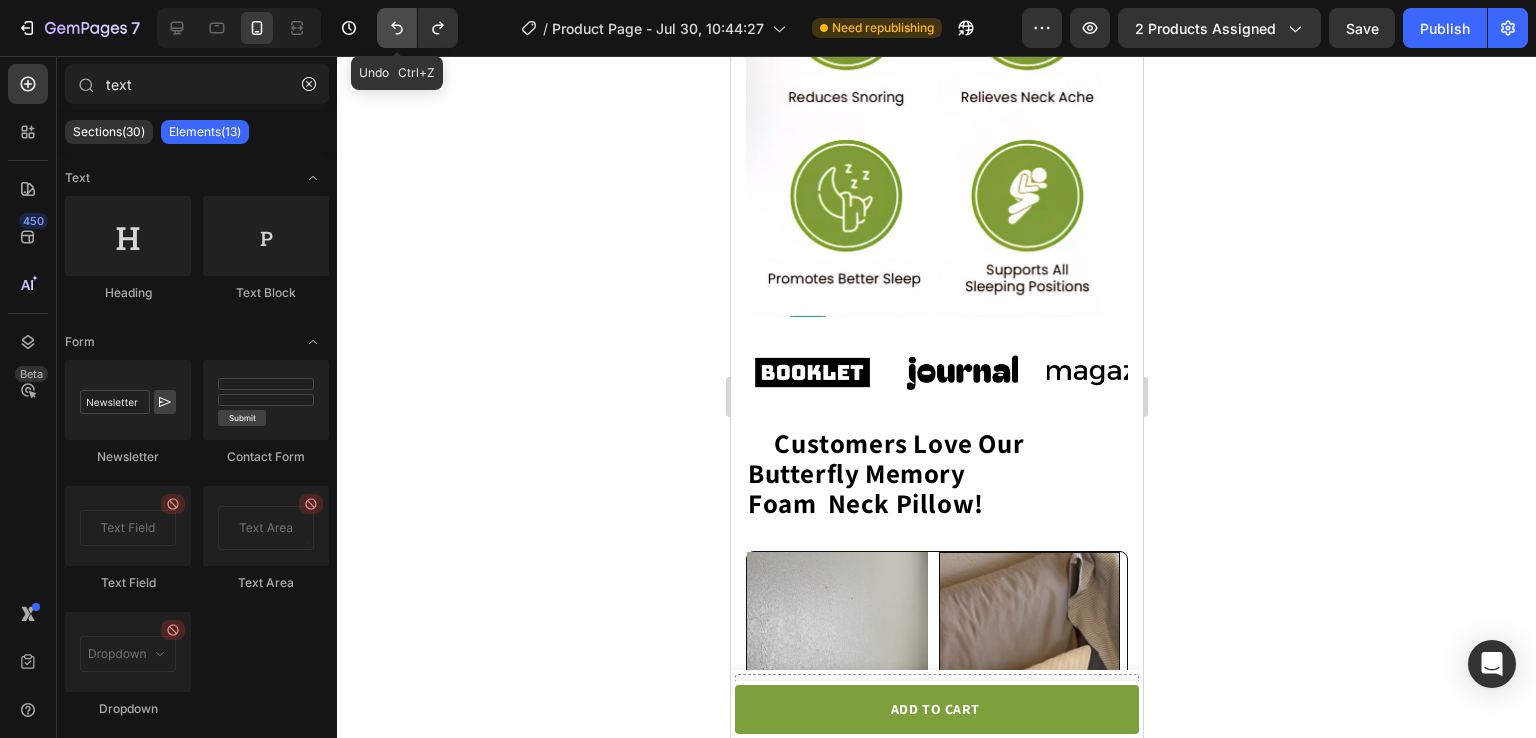 click 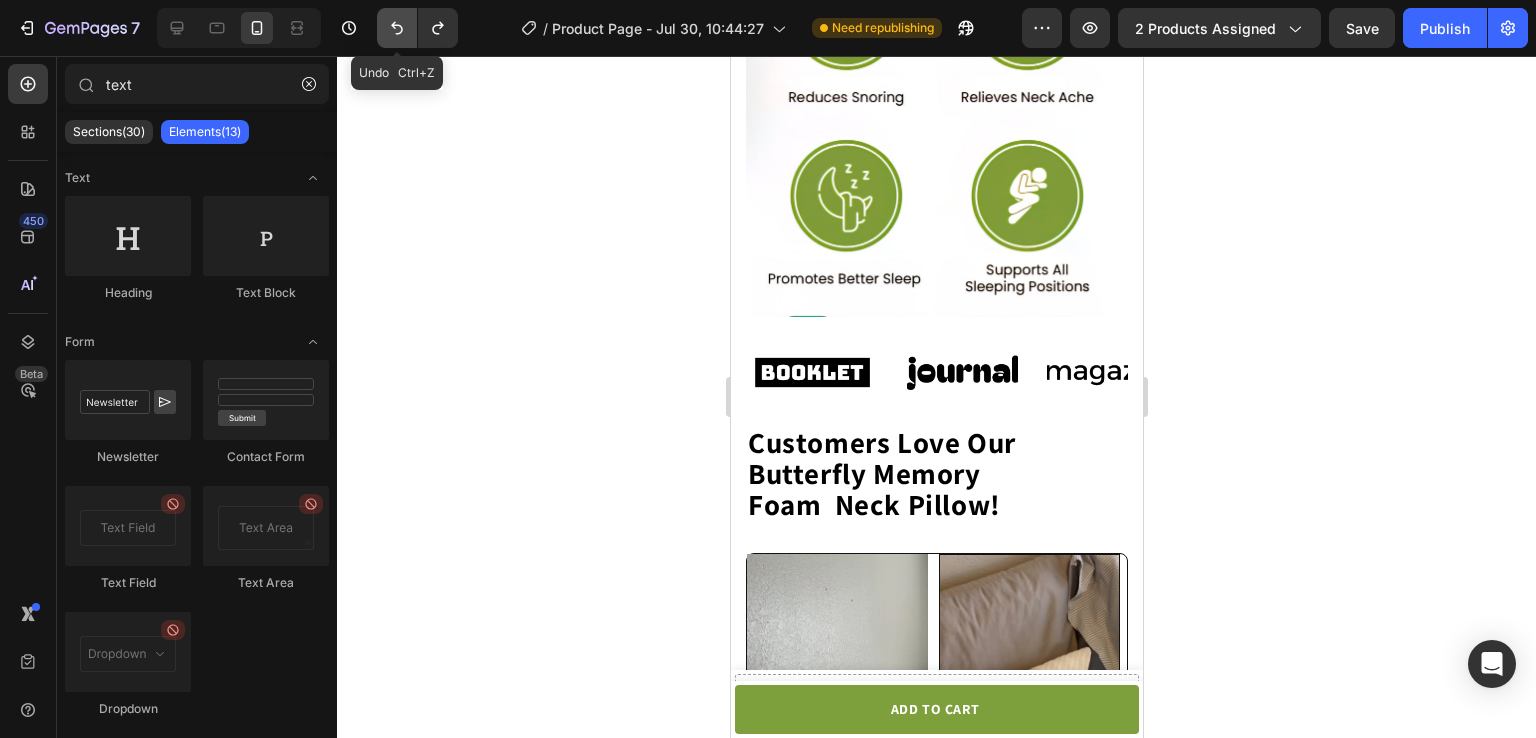 click 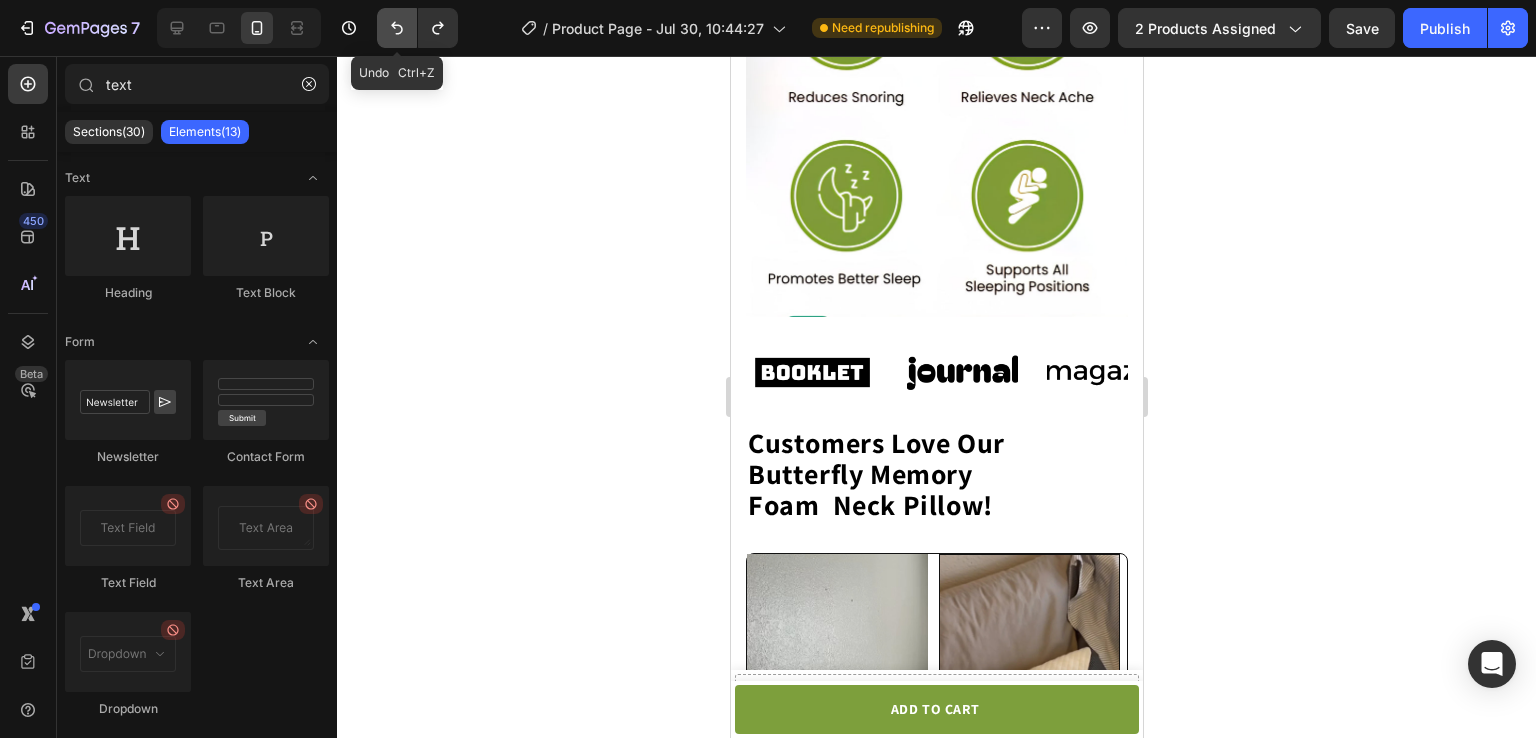 click 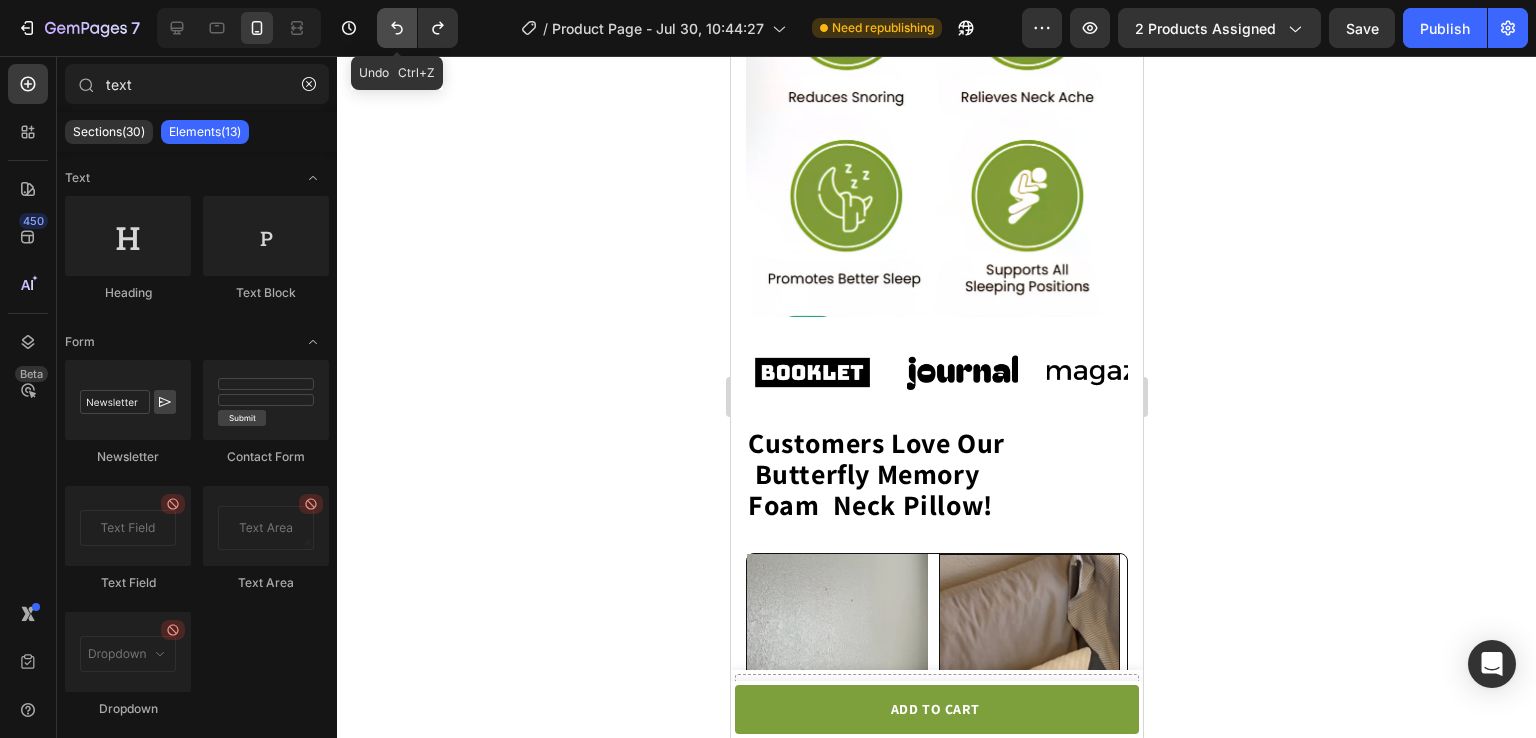 click 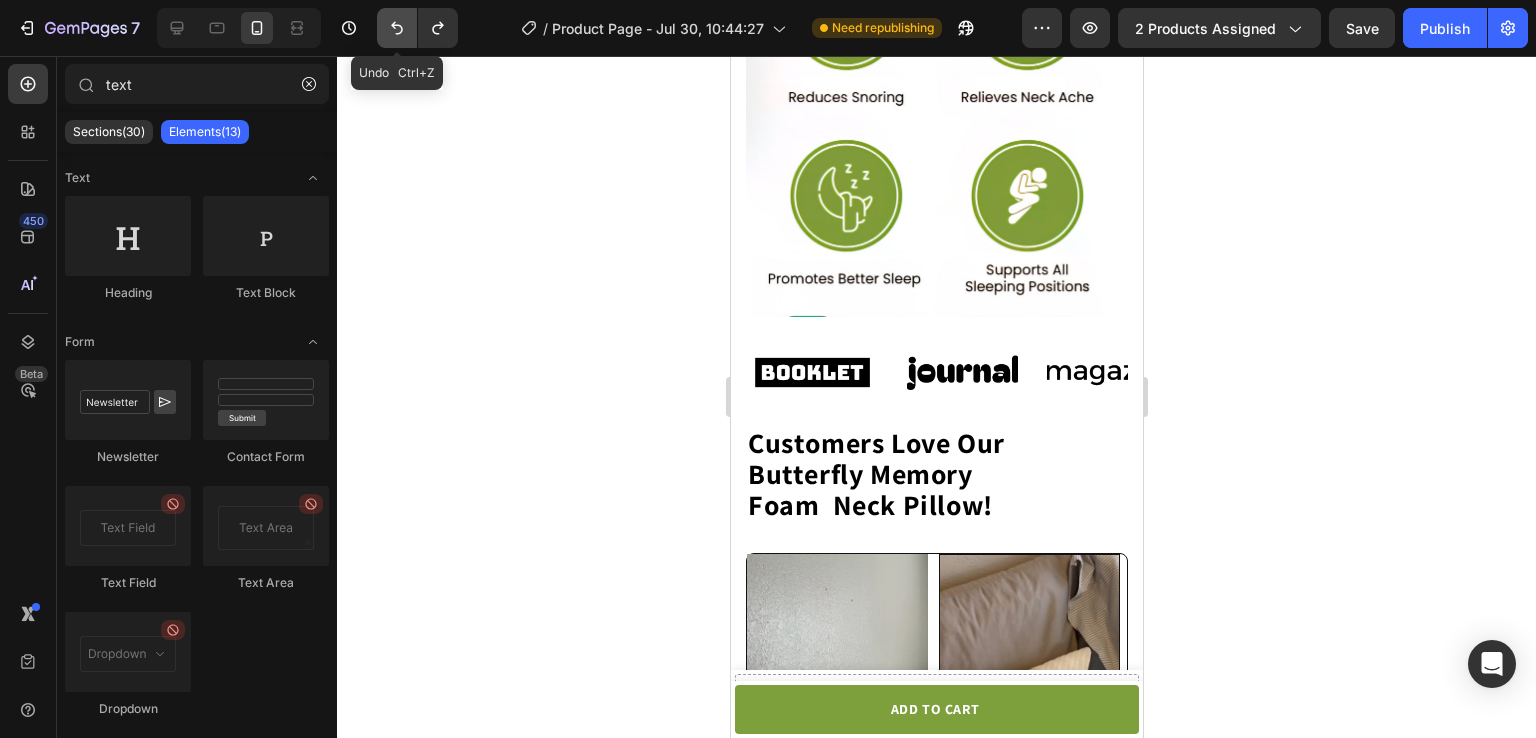 click 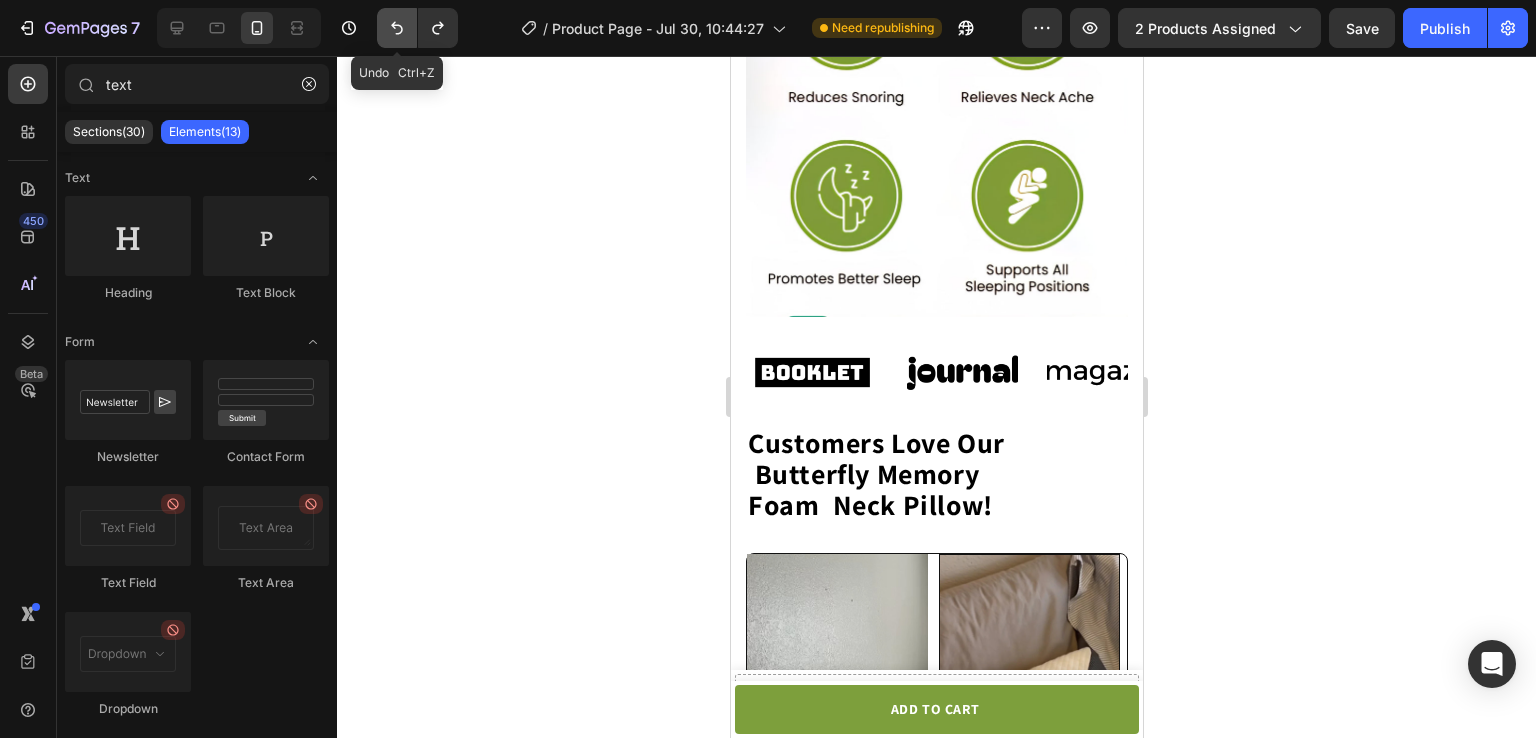 click 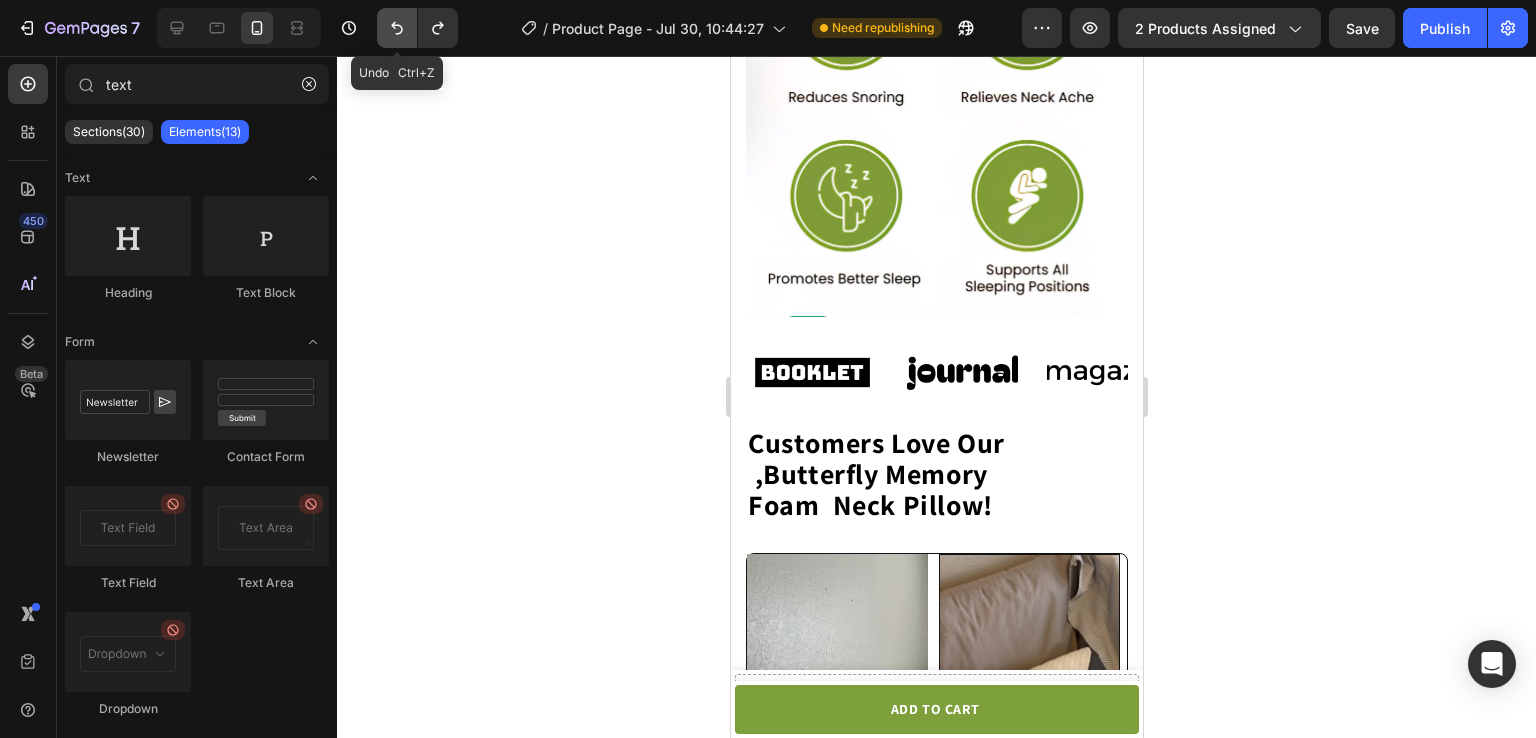 click 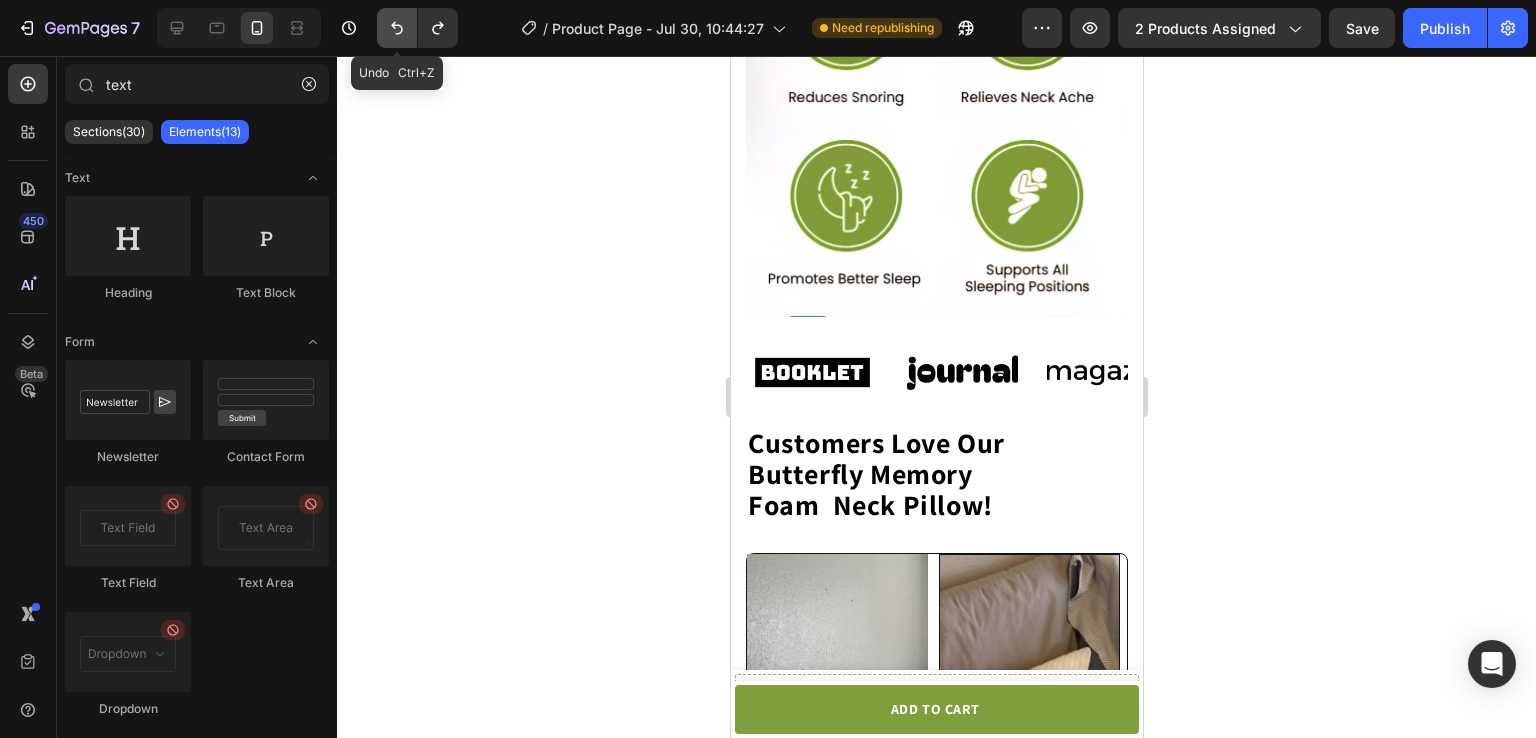 click 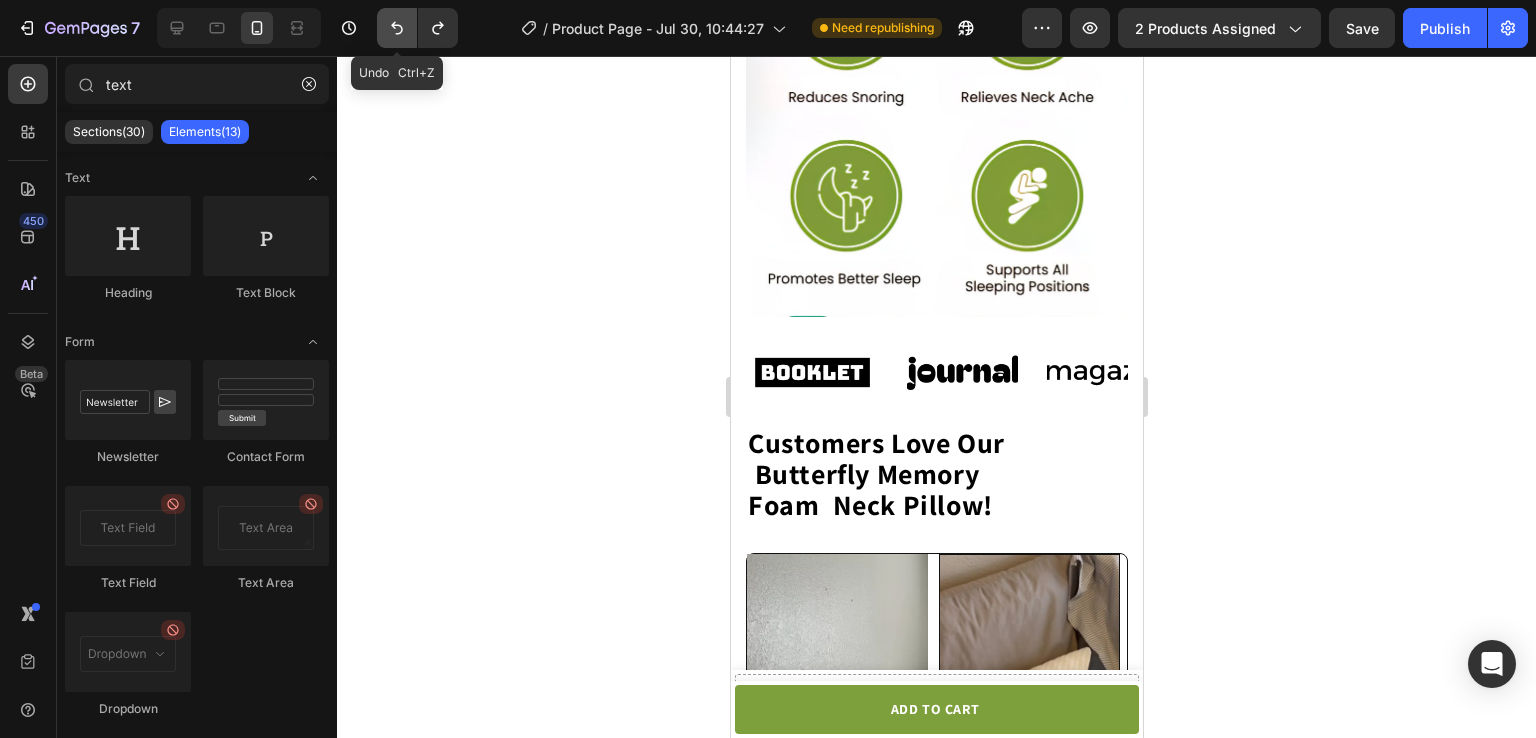 click 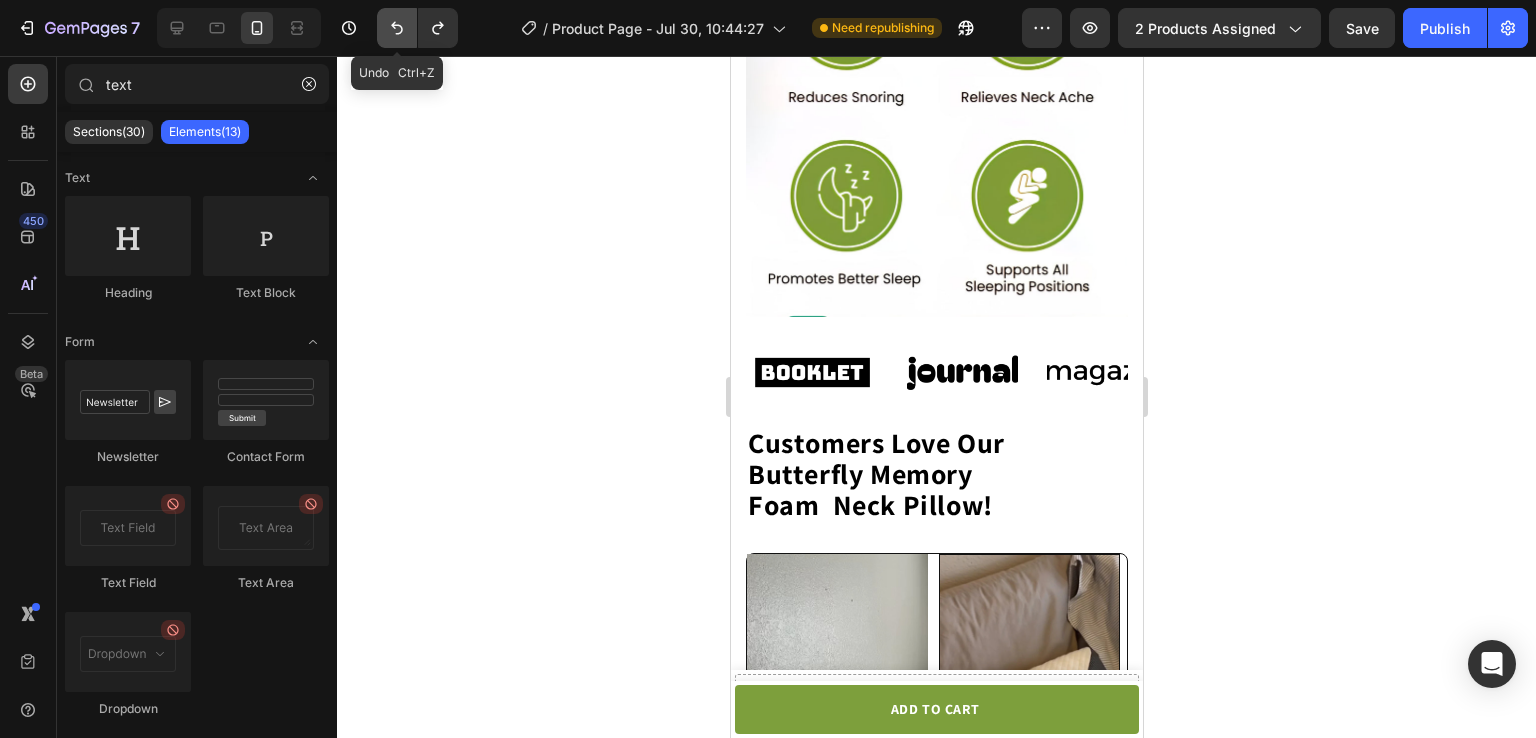 click 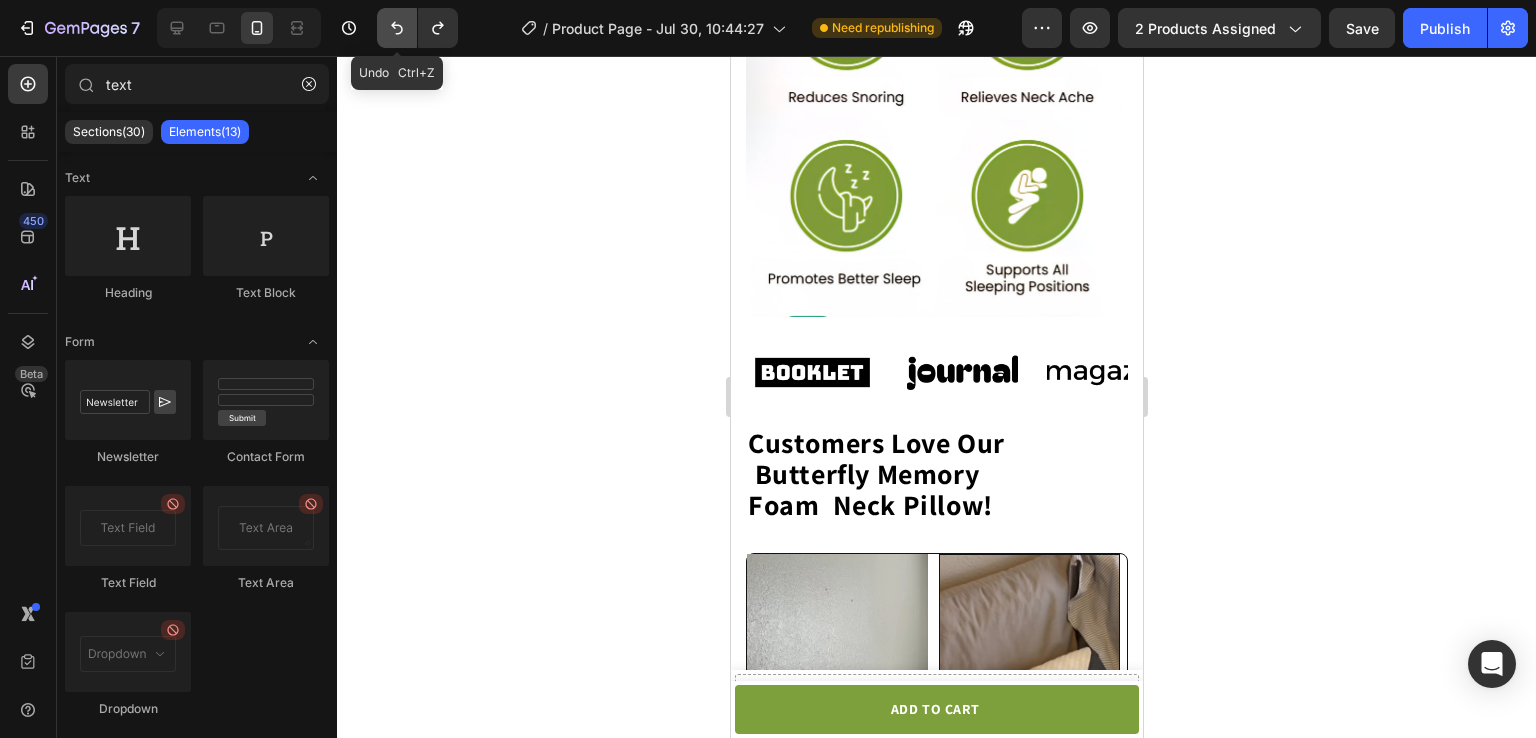 click 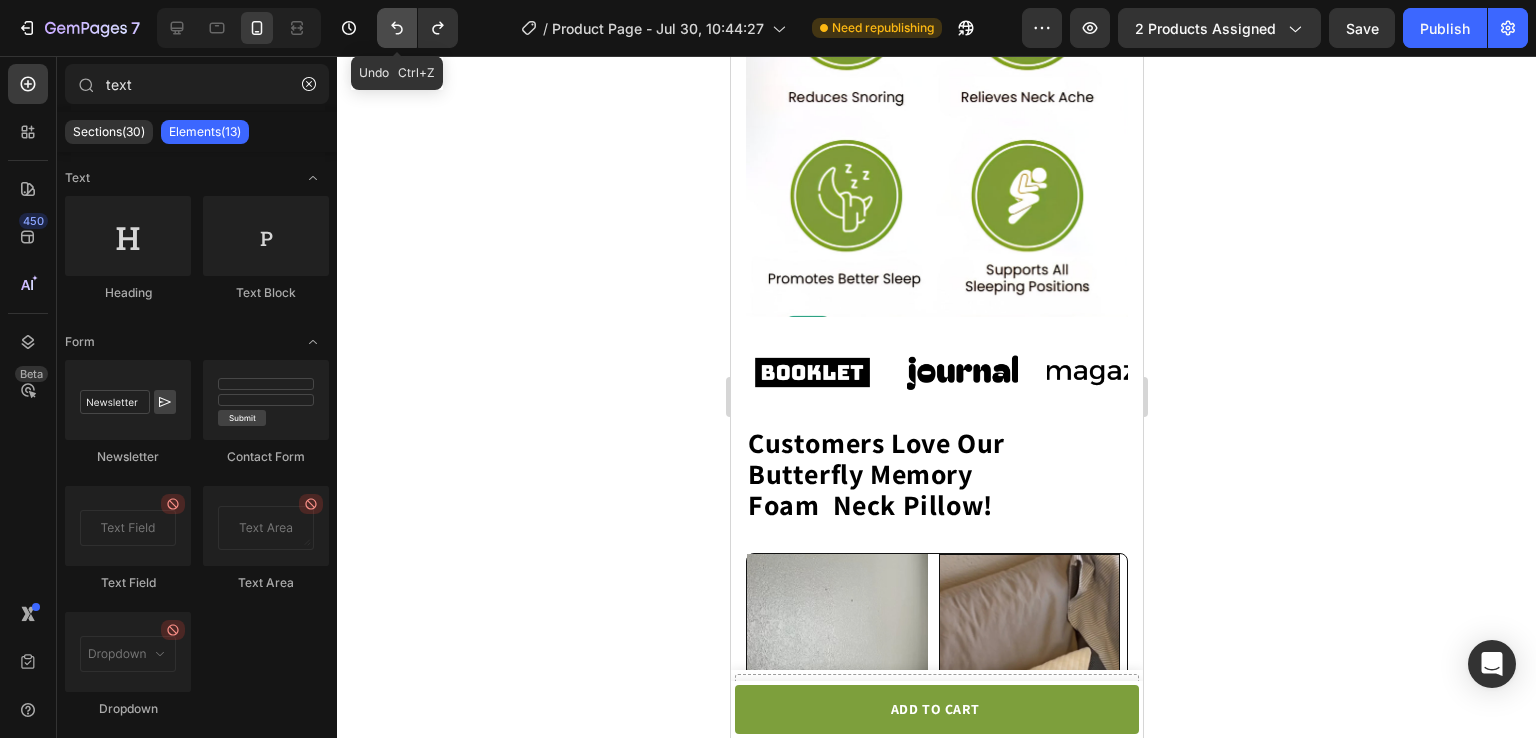 click 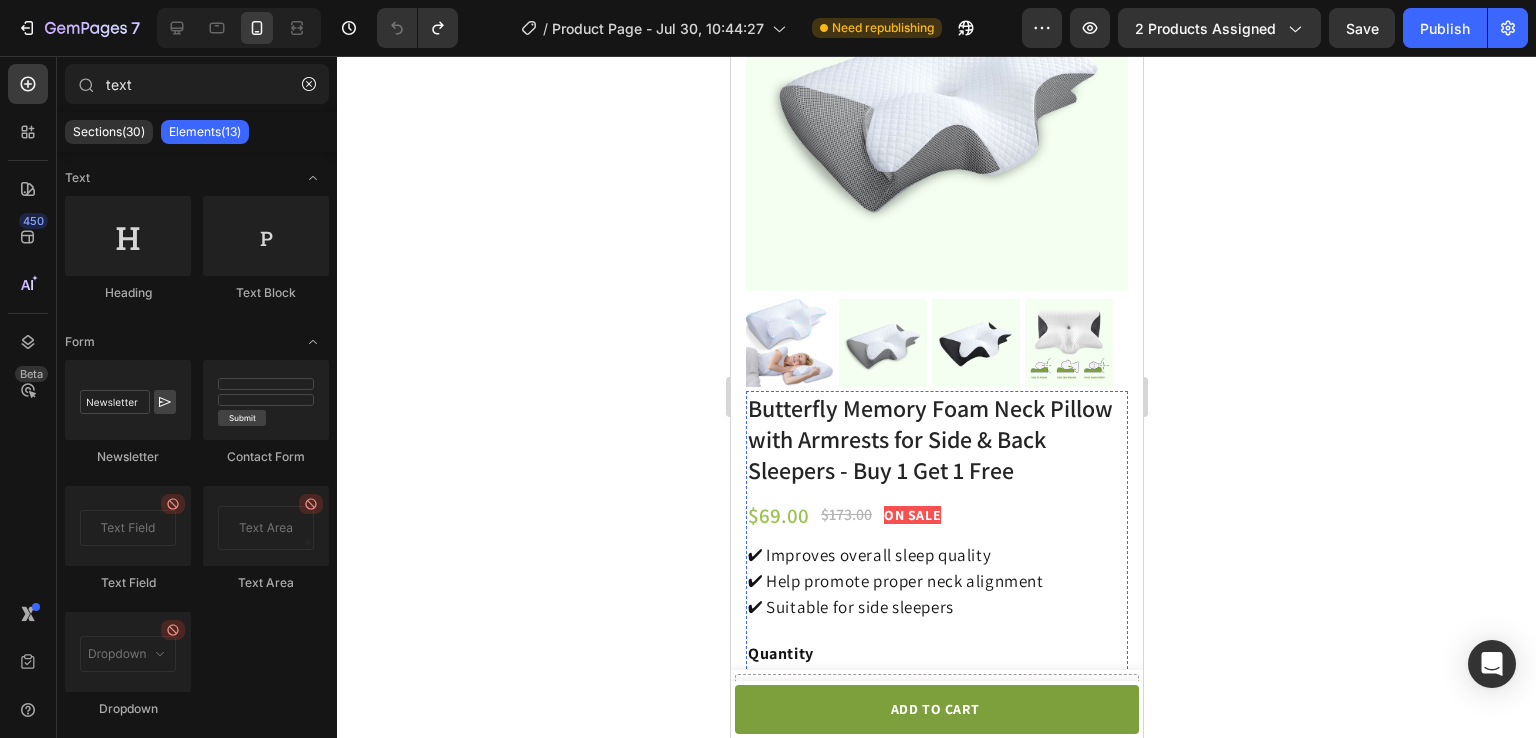 scroll, scrollTop: 0, scrollLeft: 0, axis: both 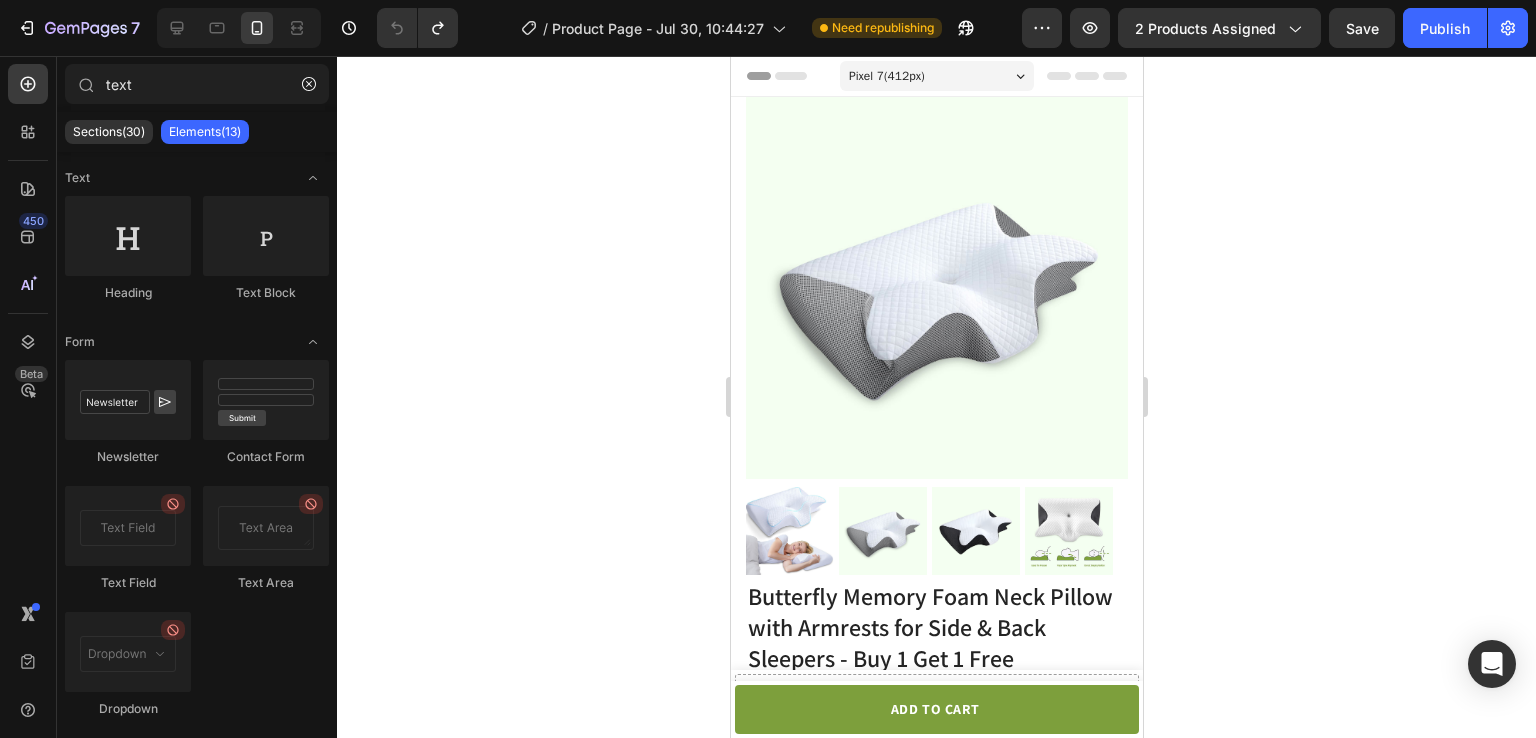 click on "Pixel 7  ( 412 px)" at bounding box center [886, 76] 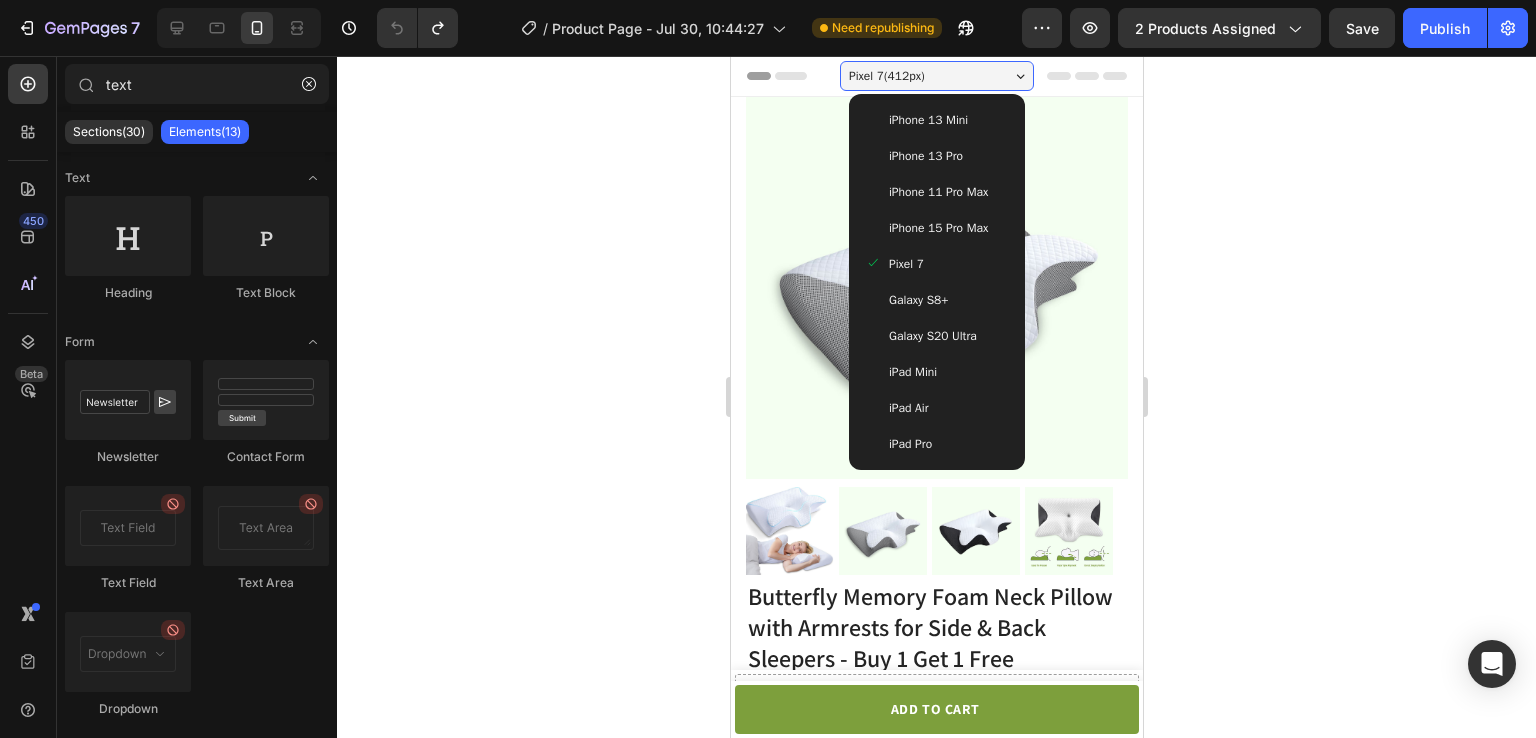 click on "iPhone 13 Mini" at bounding box center [936, 120] 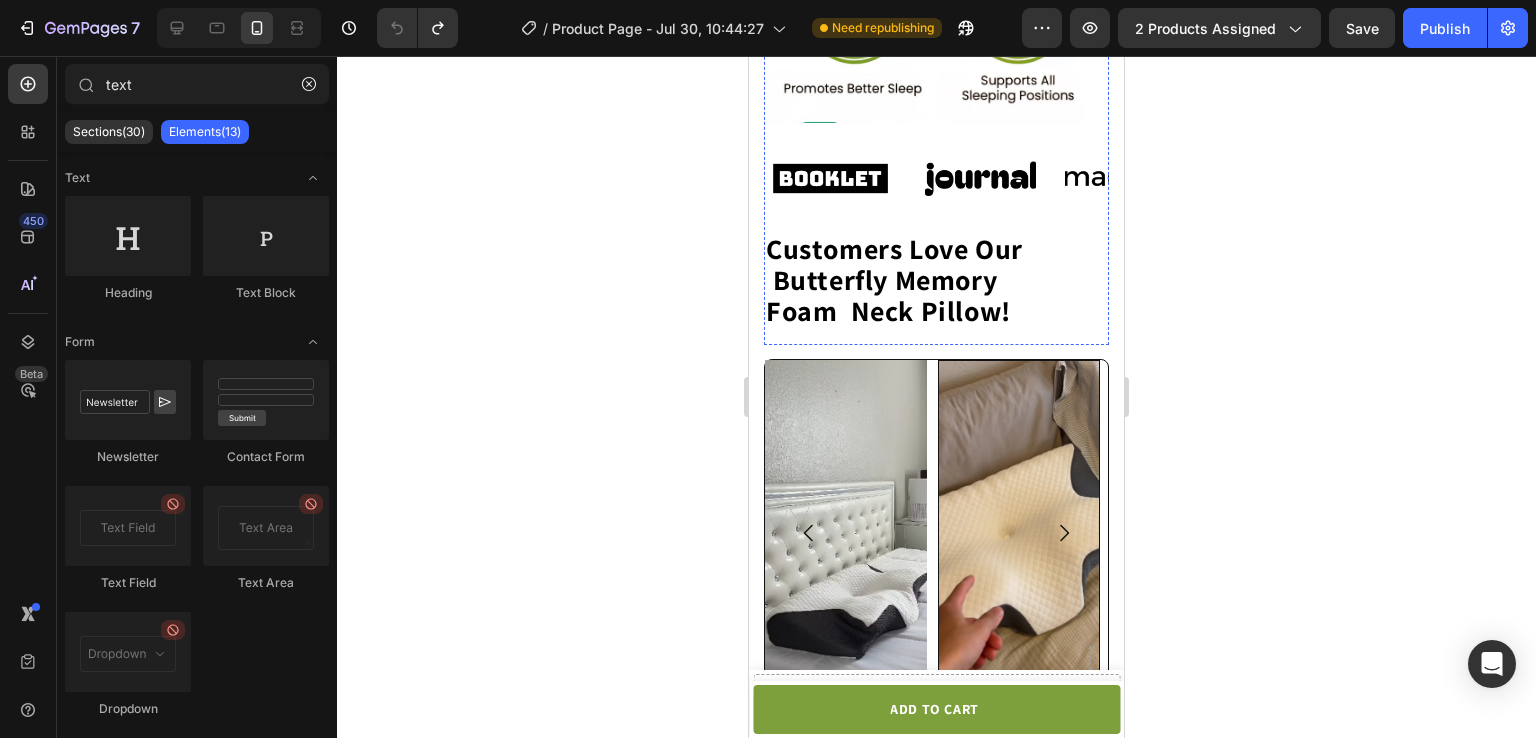 scroll, scrollTop: 1660, scrollLeft: 0, axis: vertical 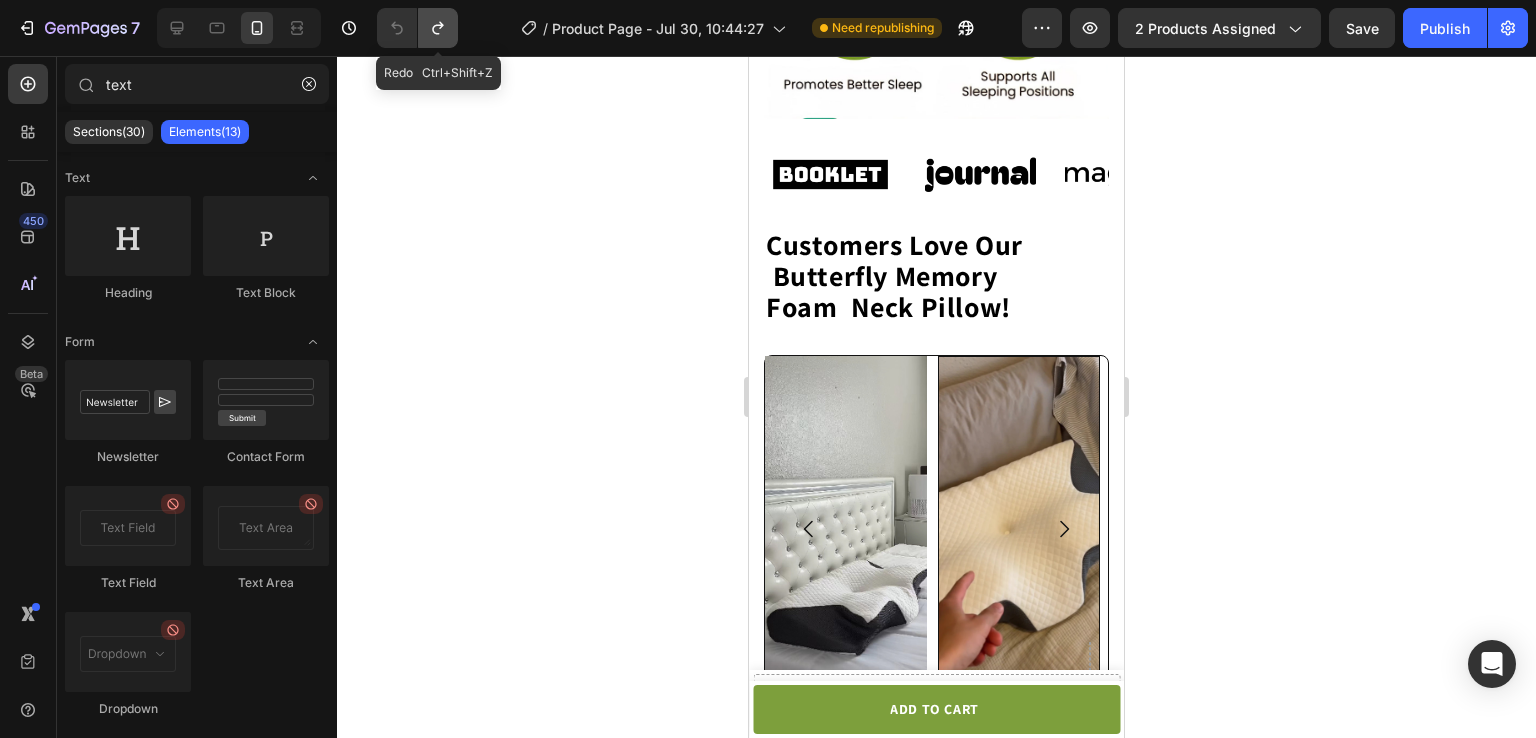 click 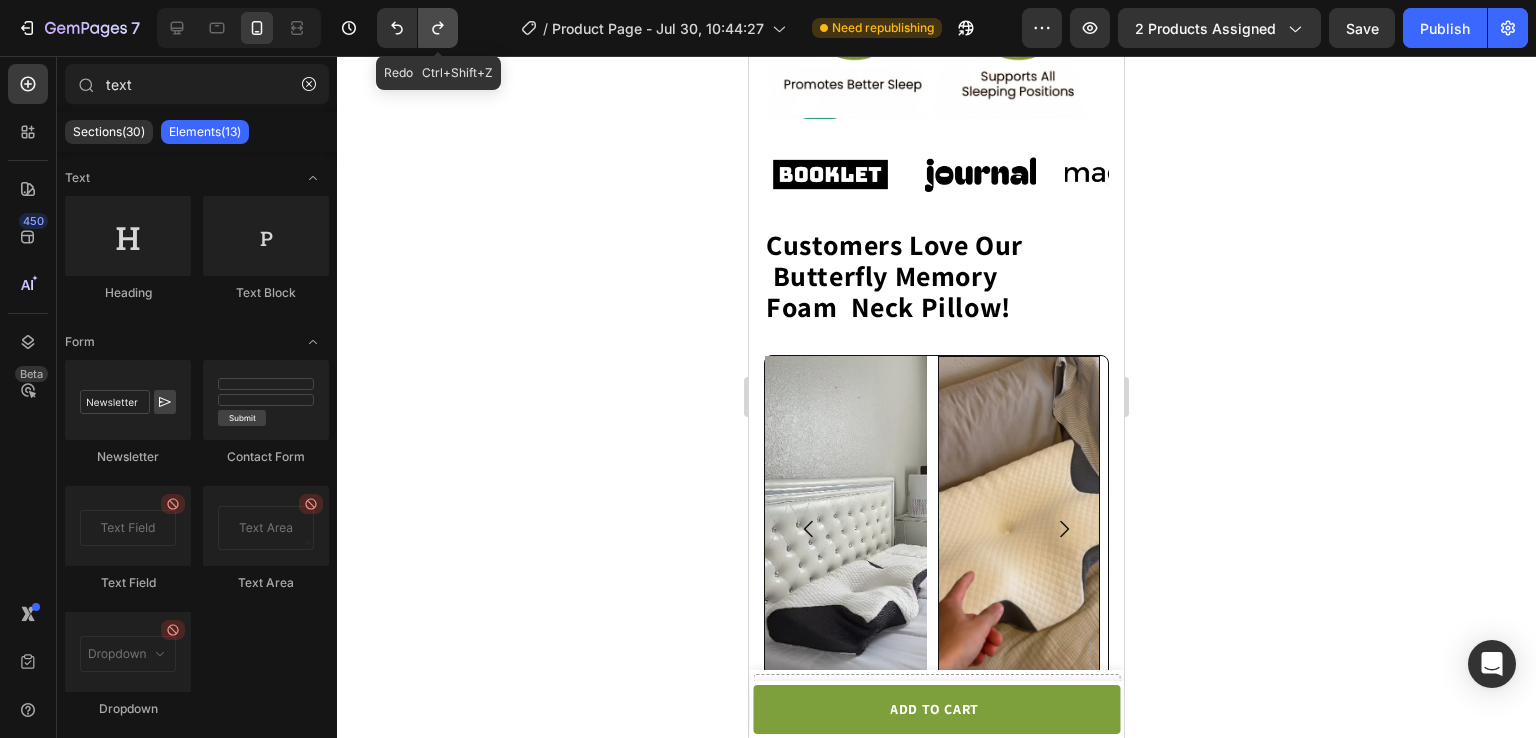 click 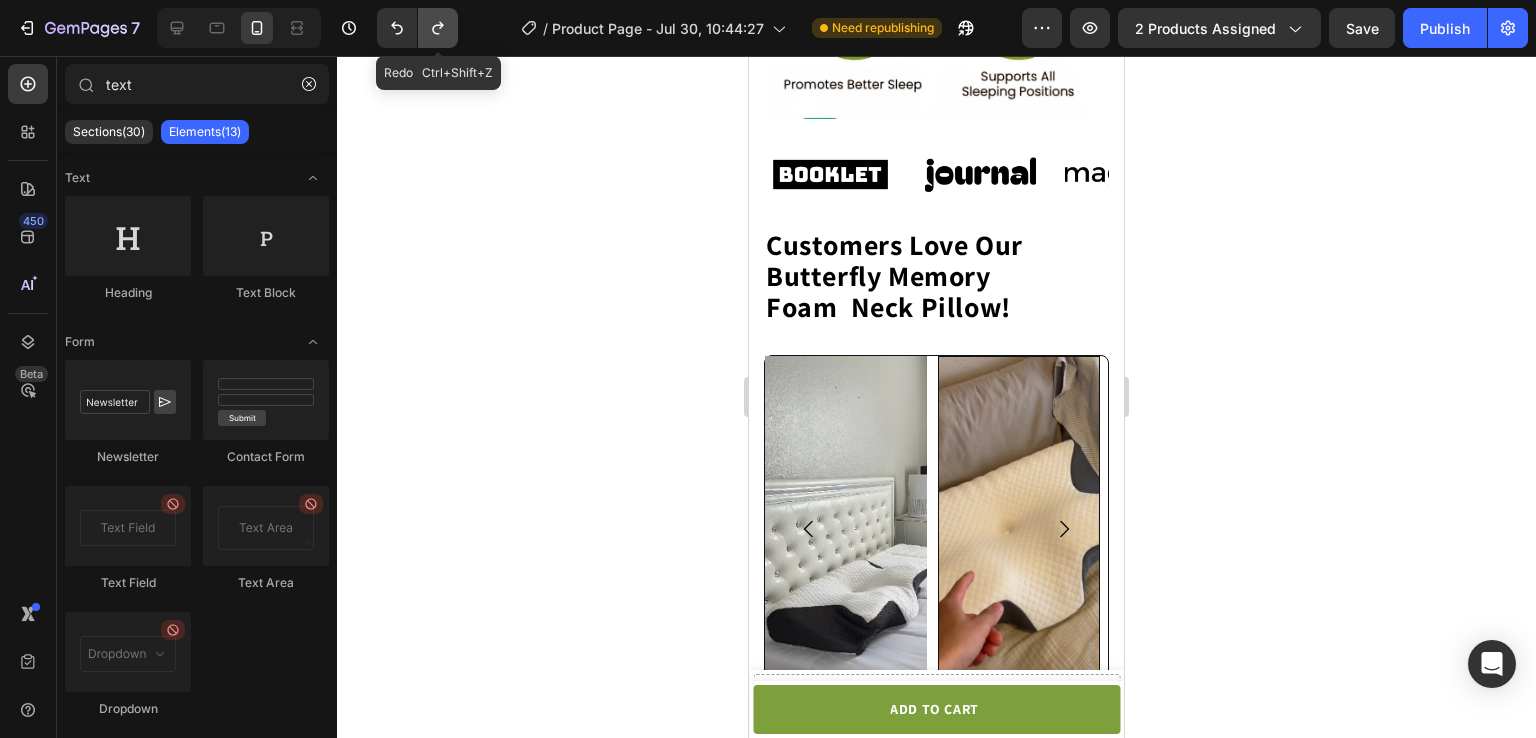 click 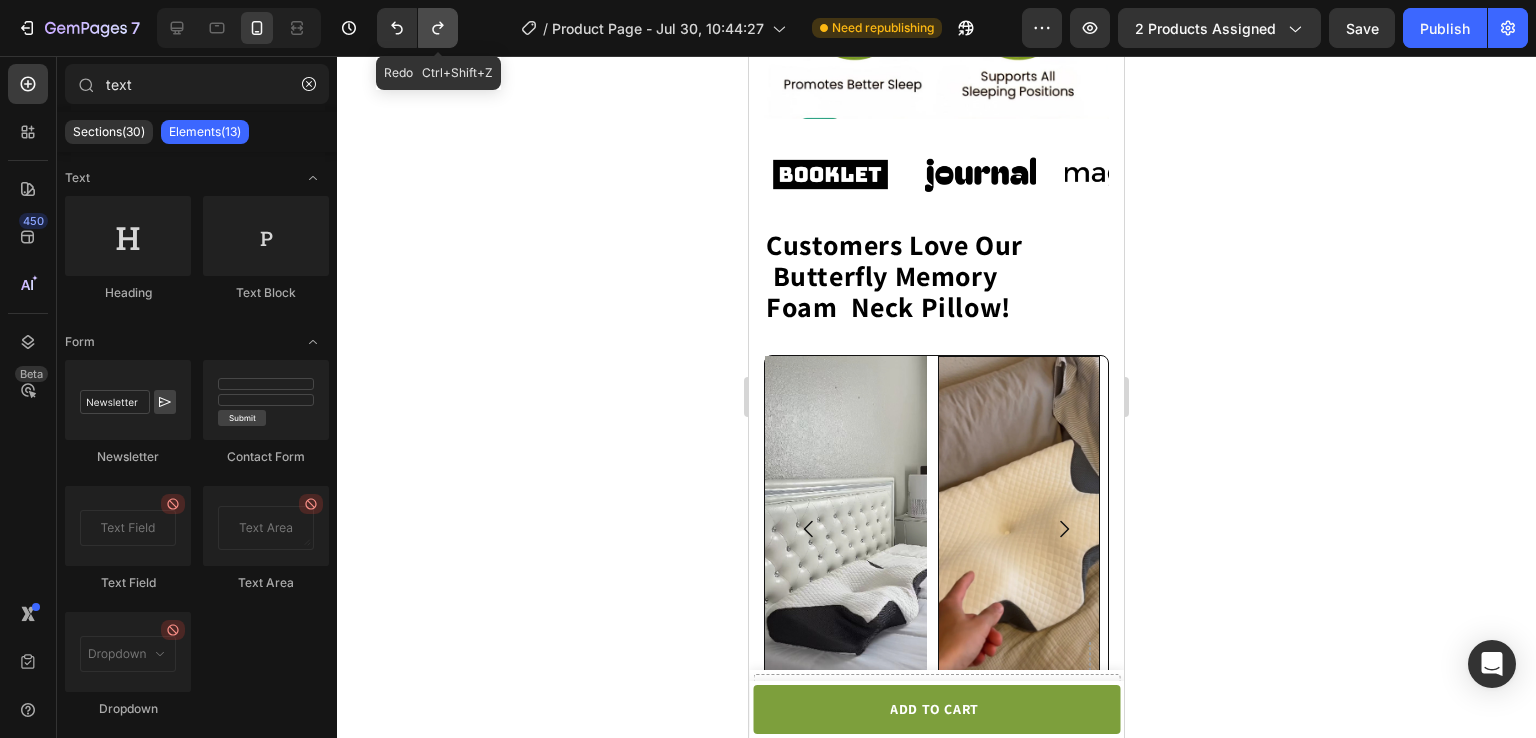 click 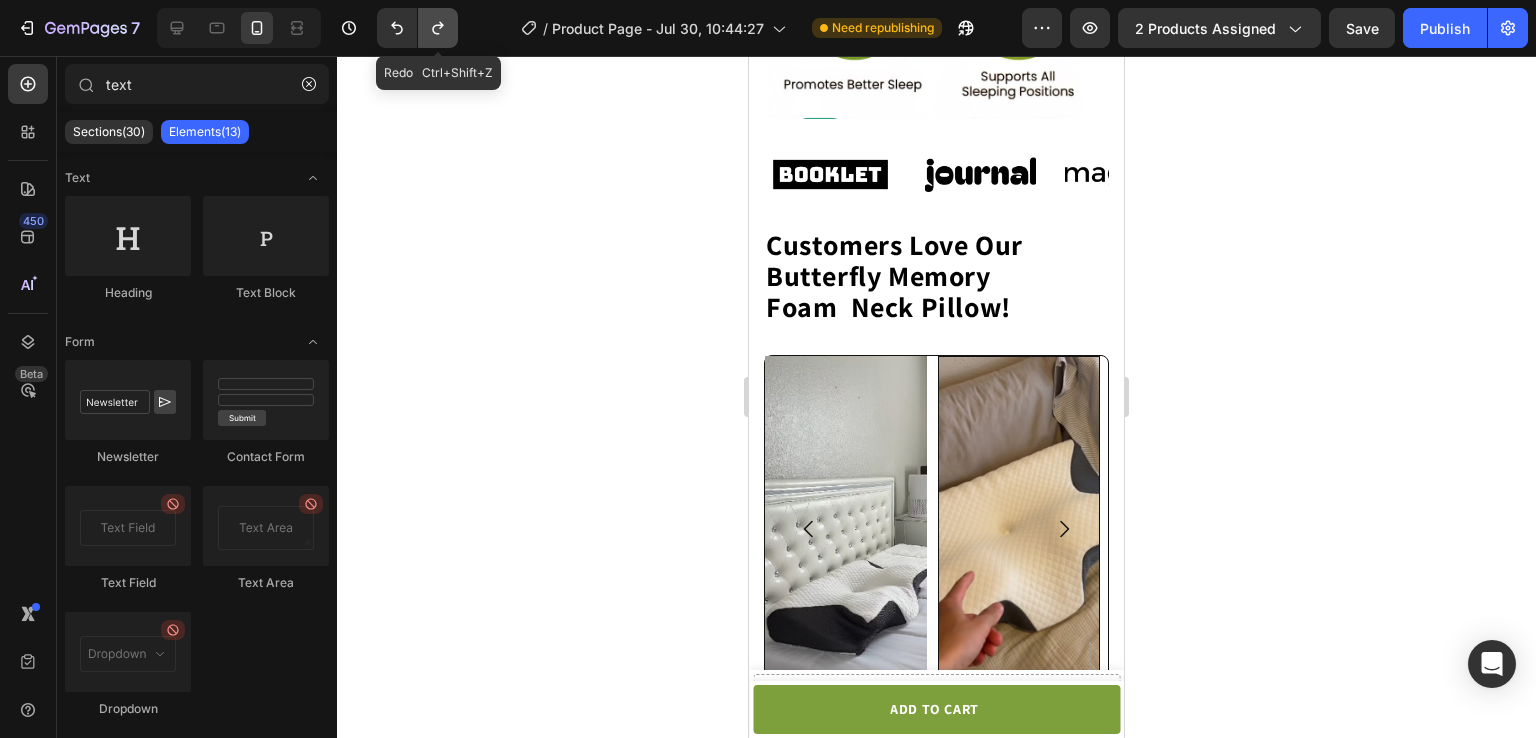 click 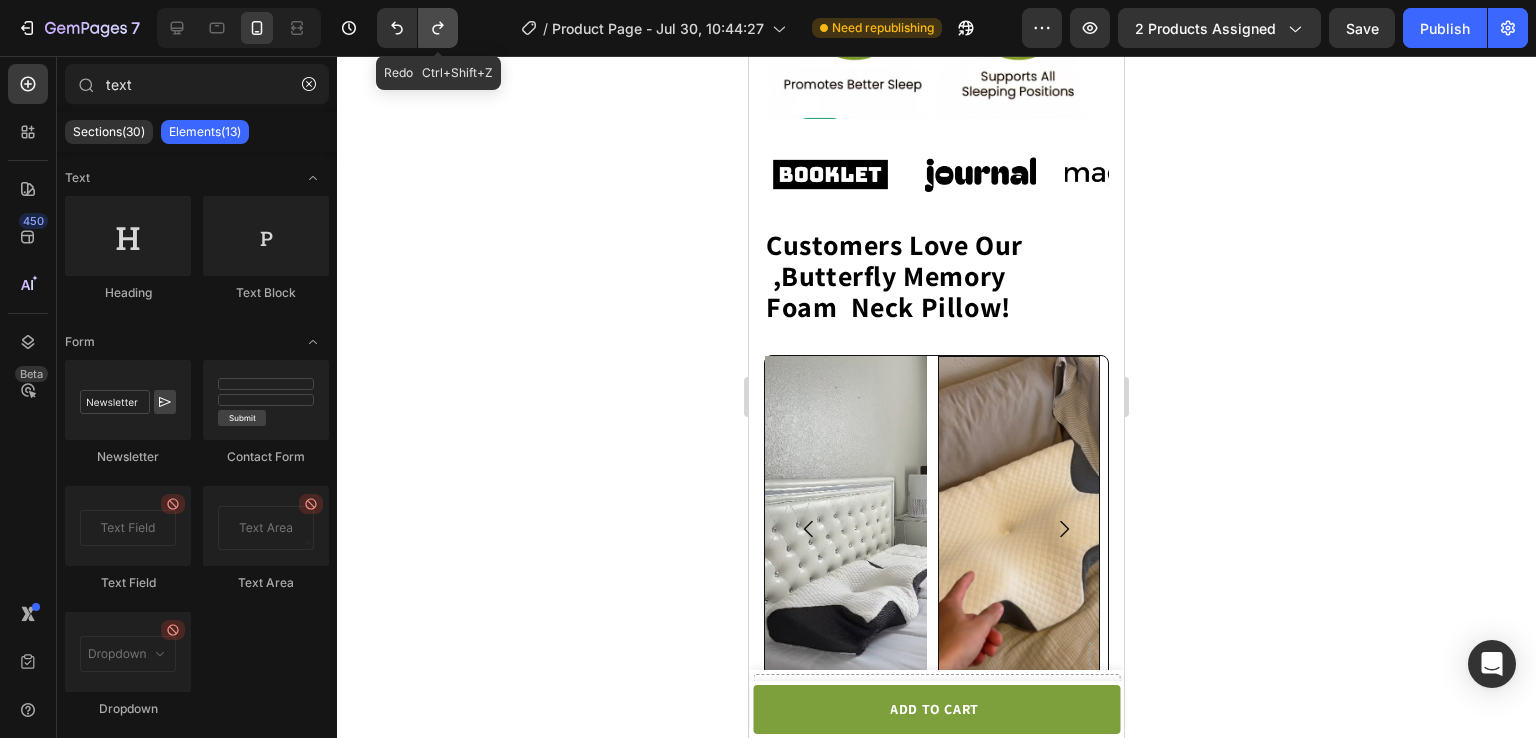 click 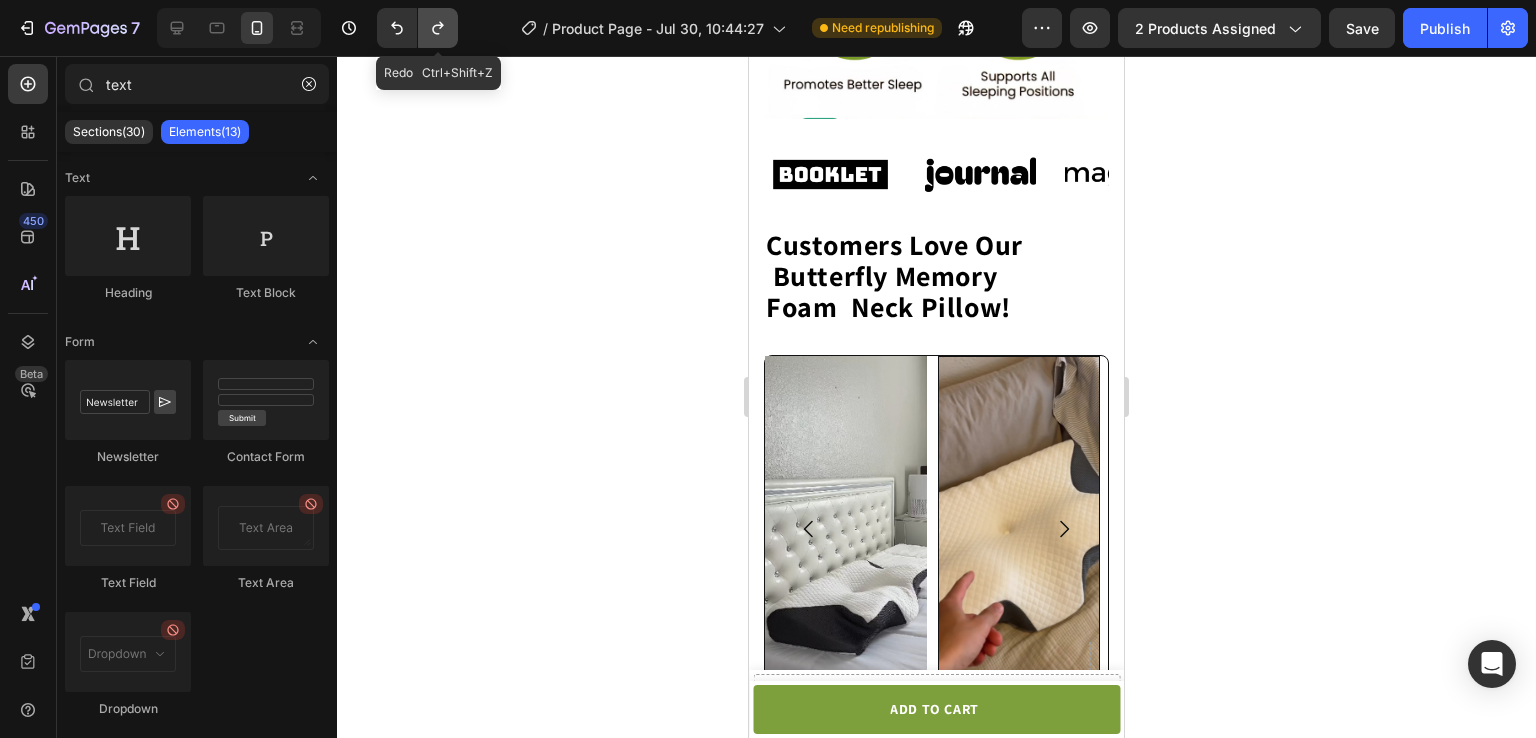 click 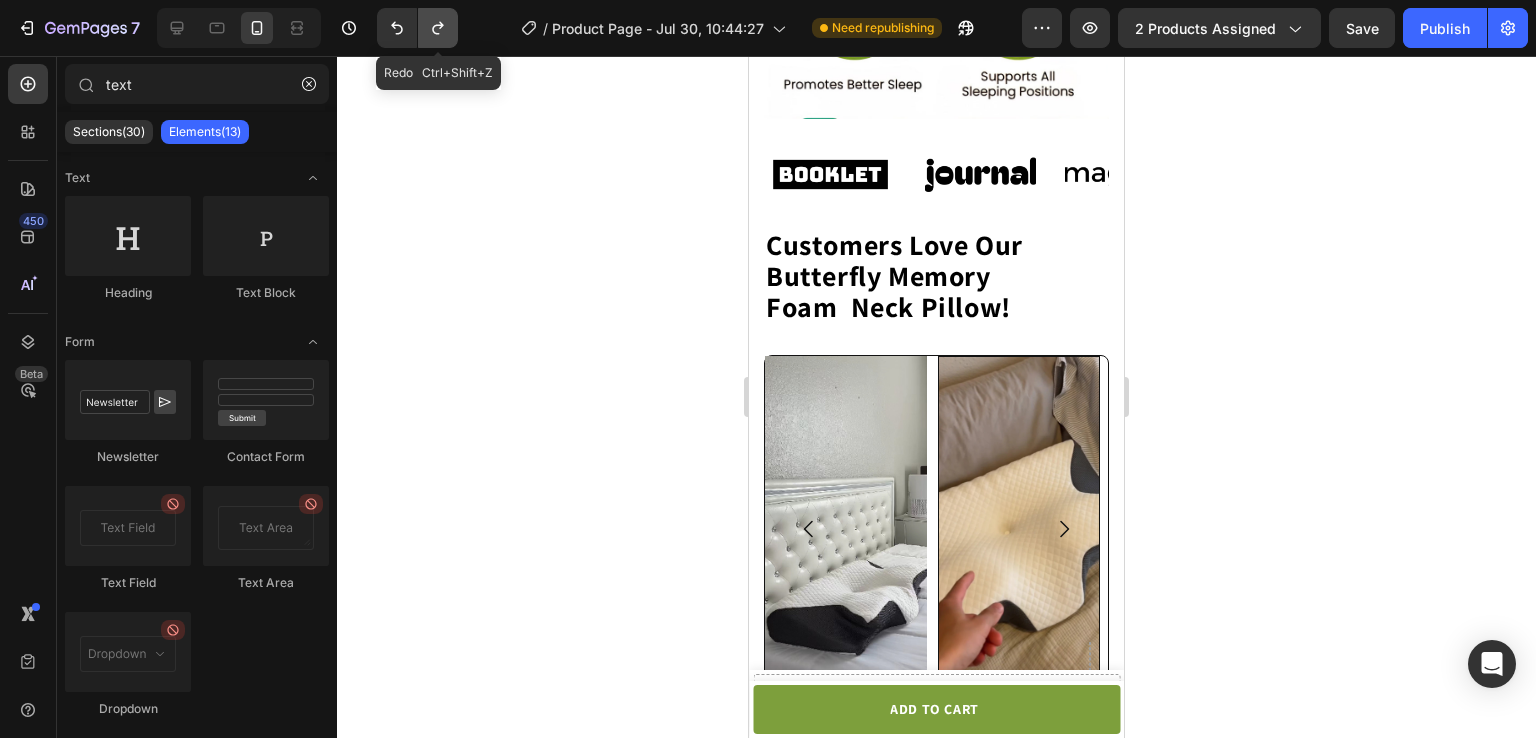 click 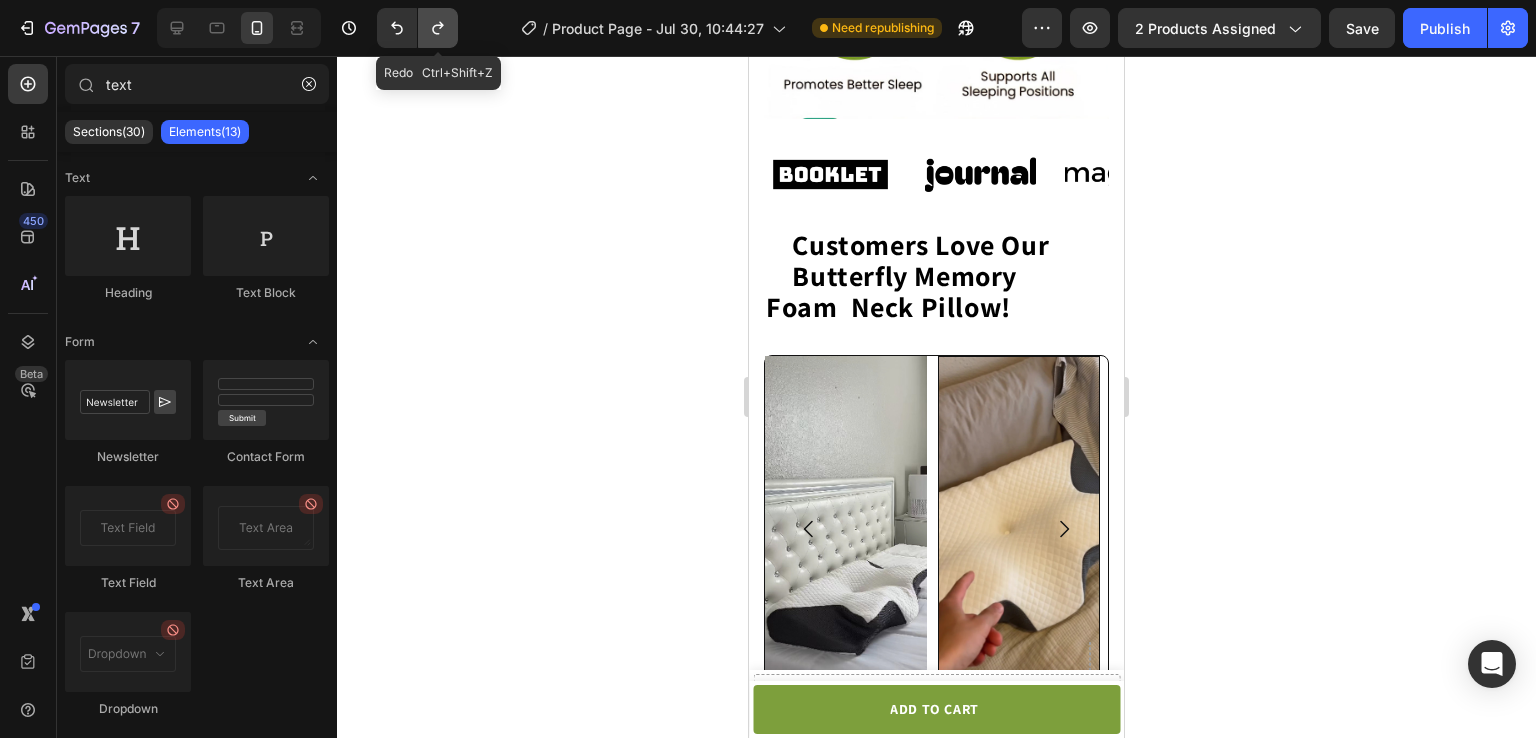 click 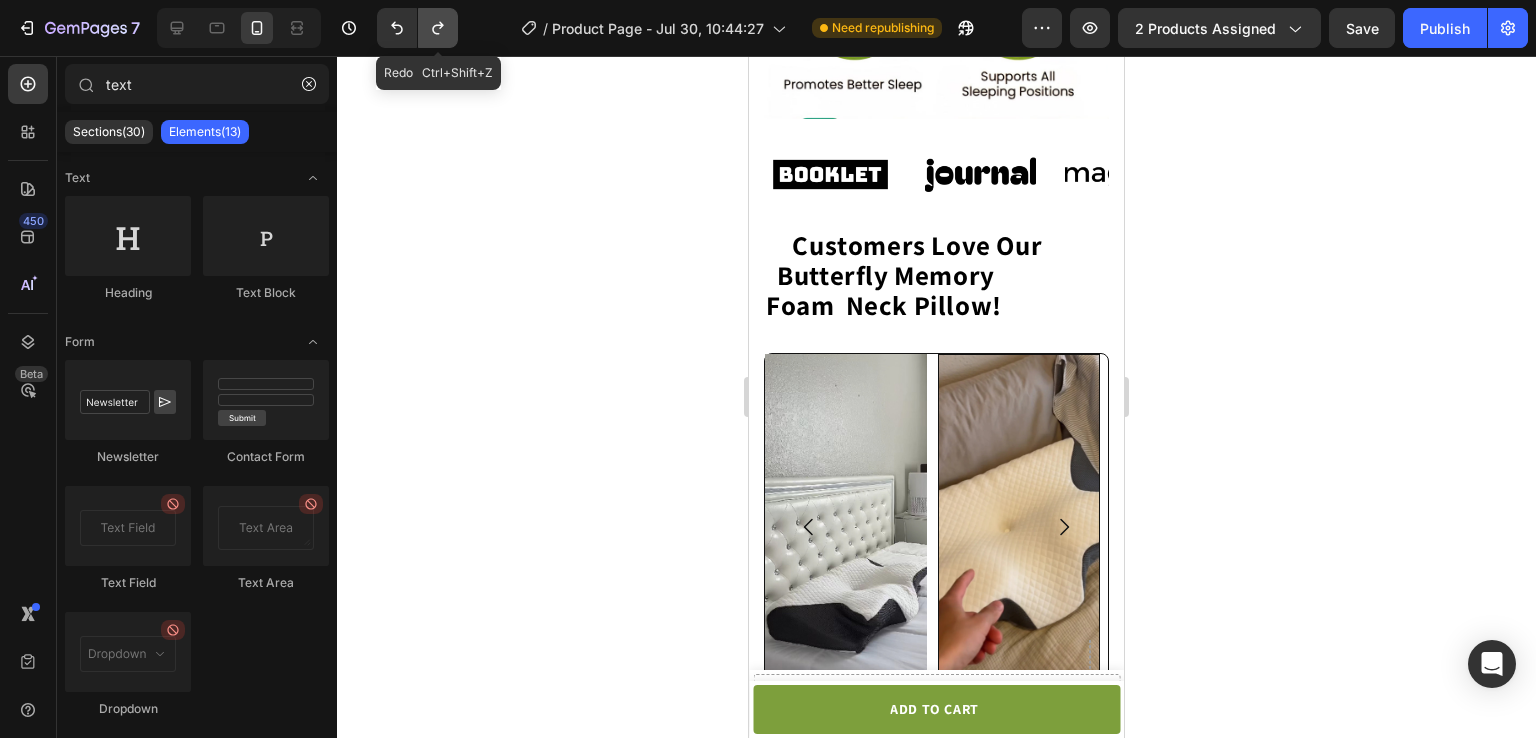 click 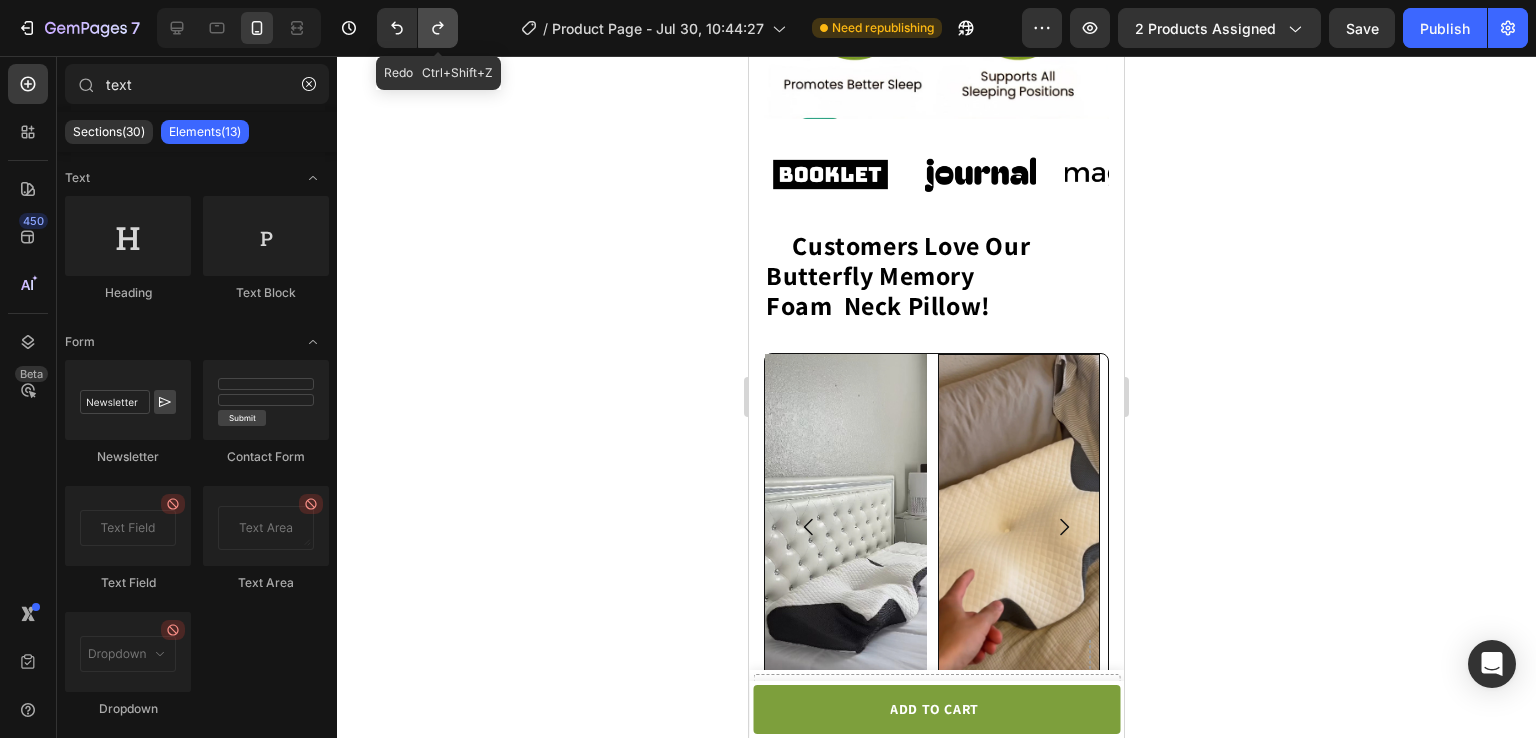 click 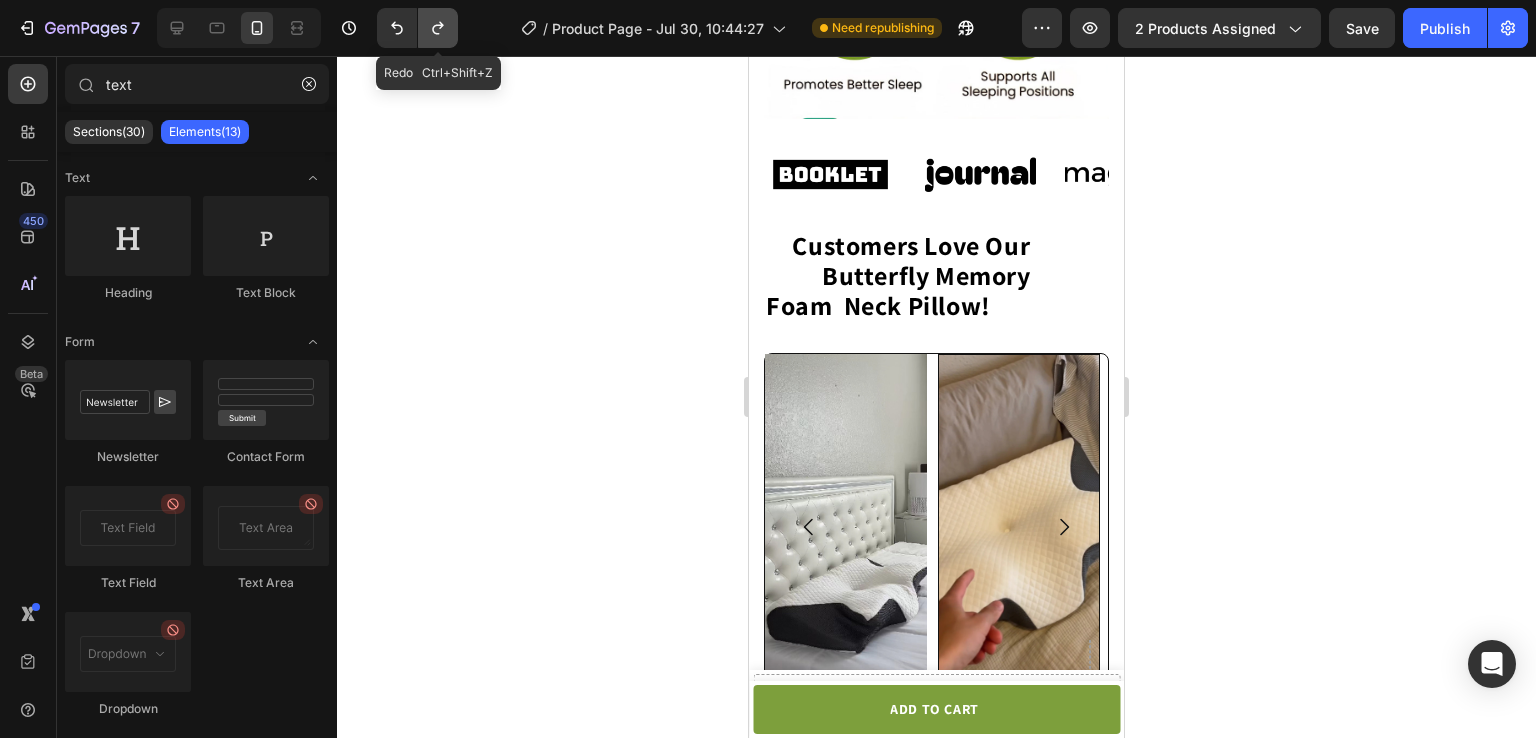 click 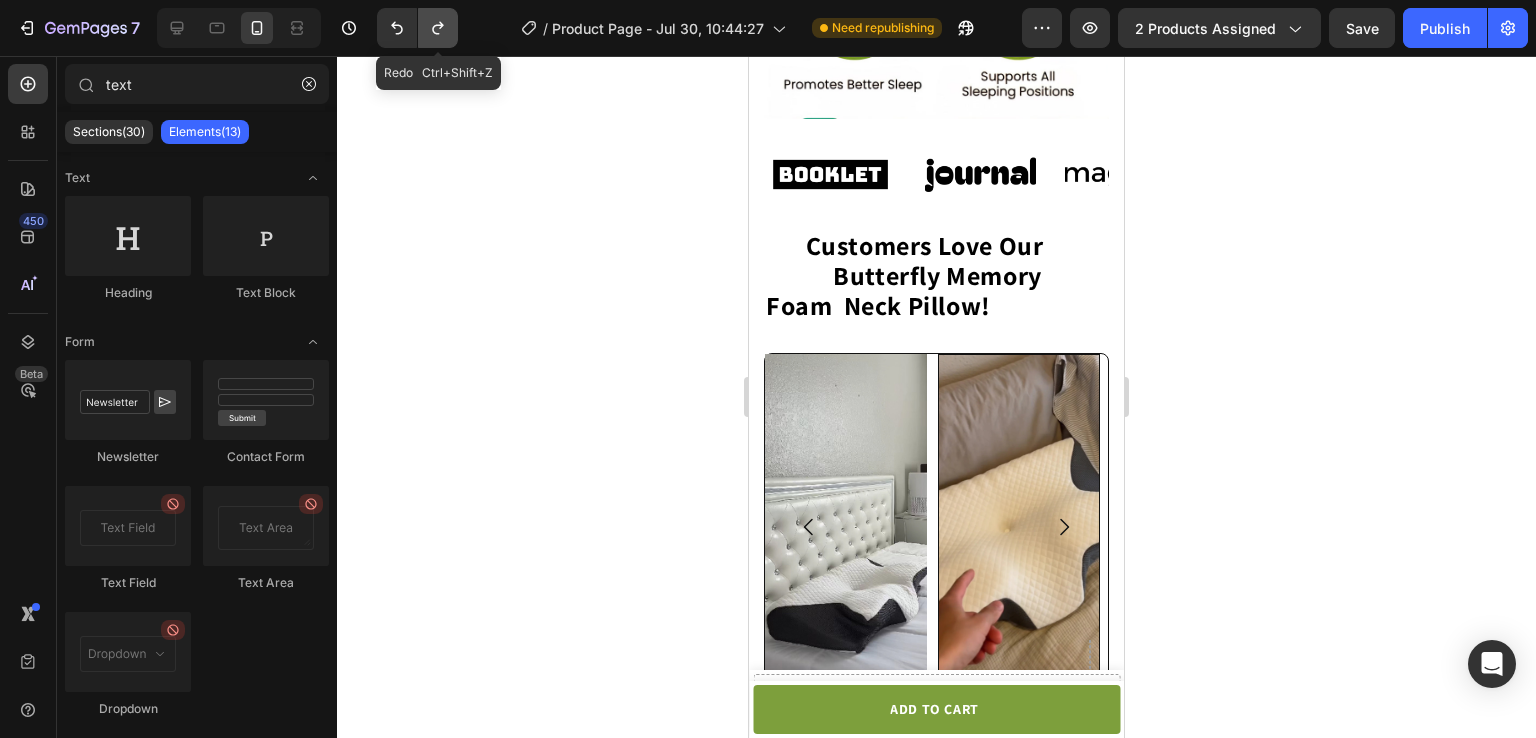 click 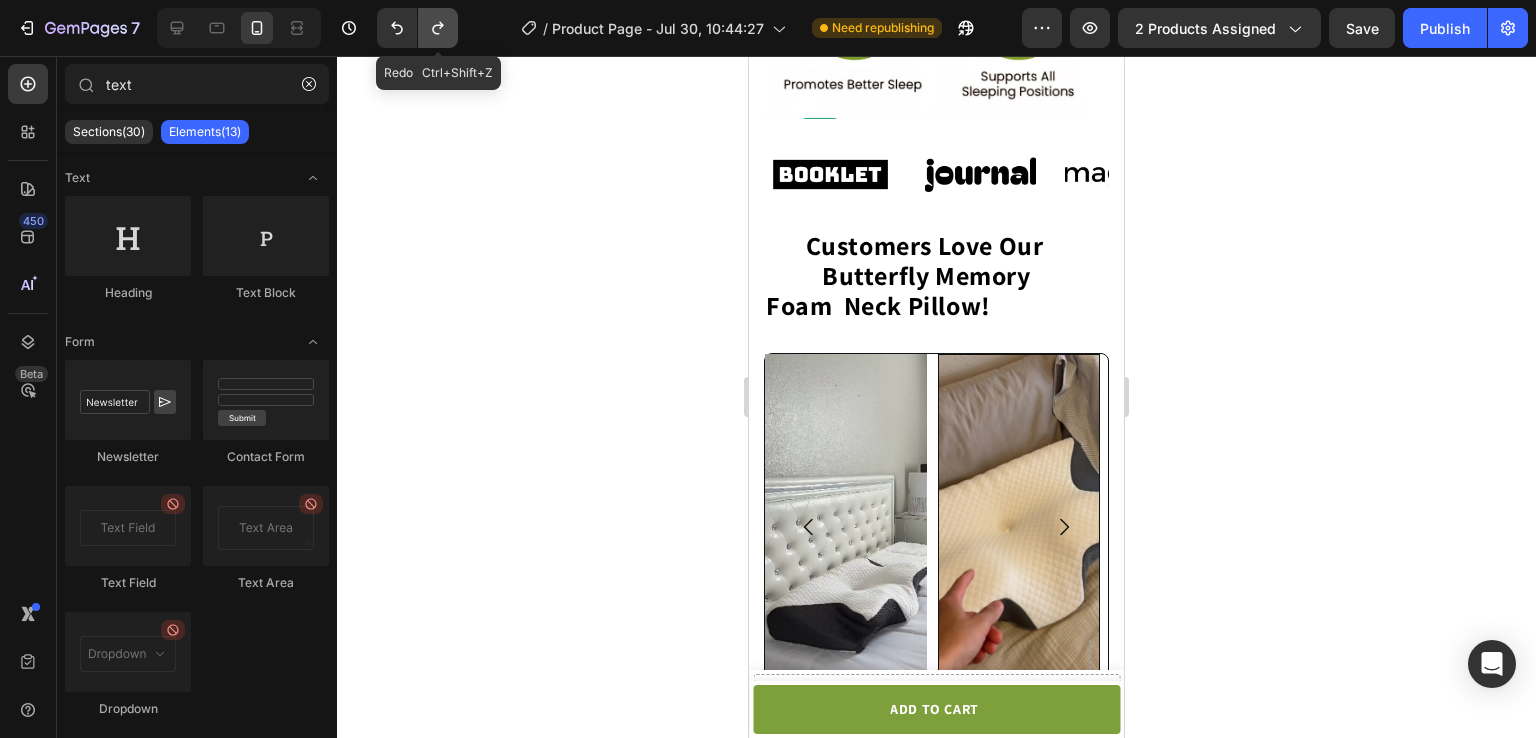 click 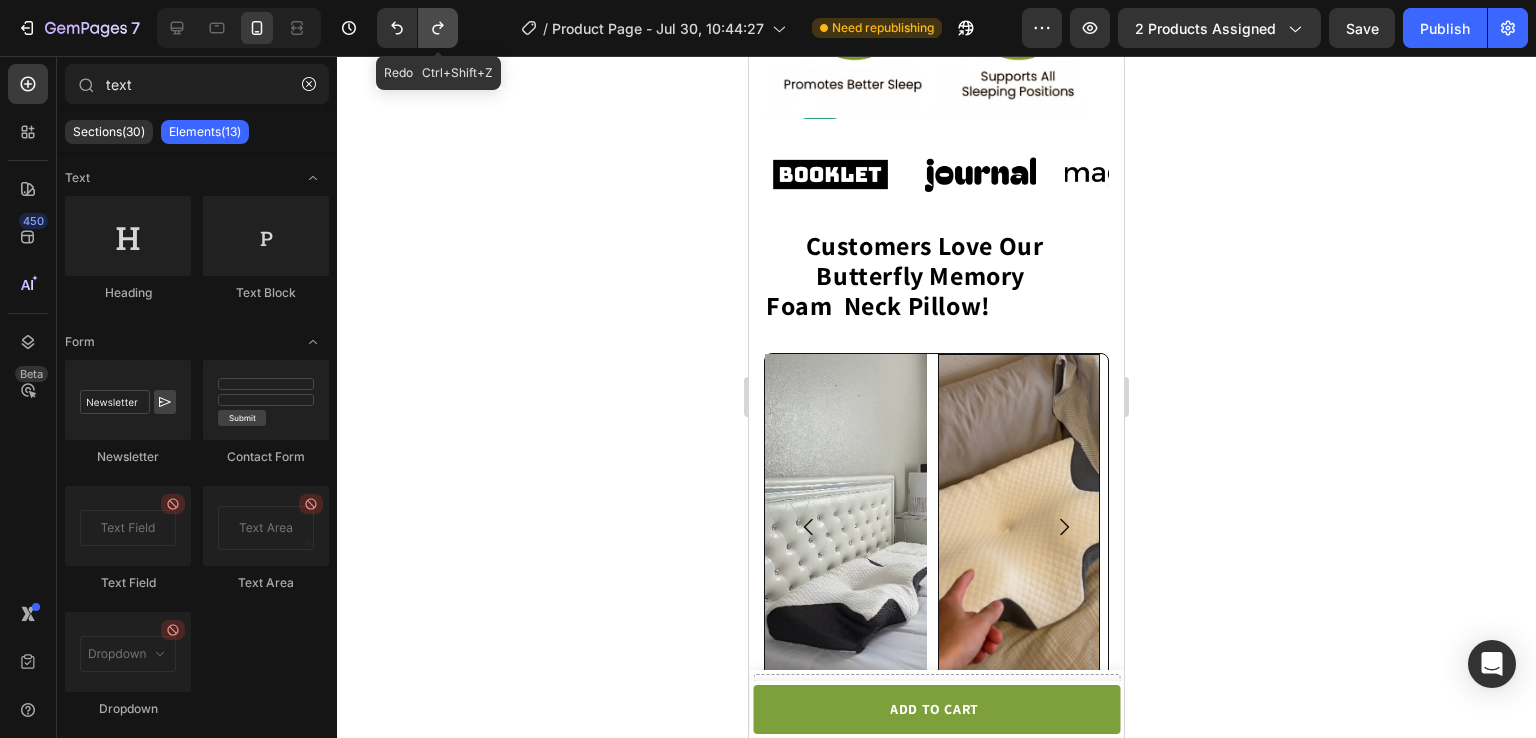 click 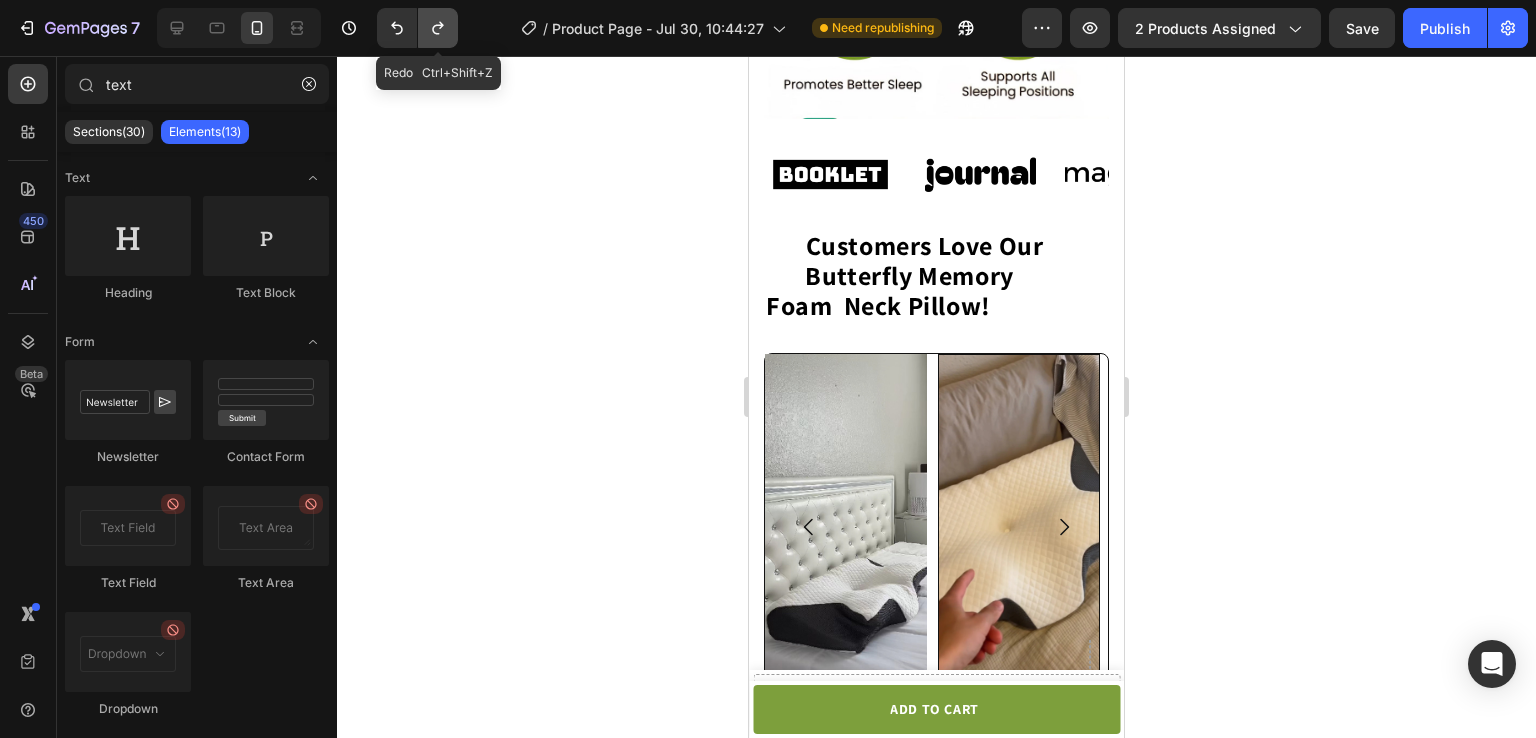 click 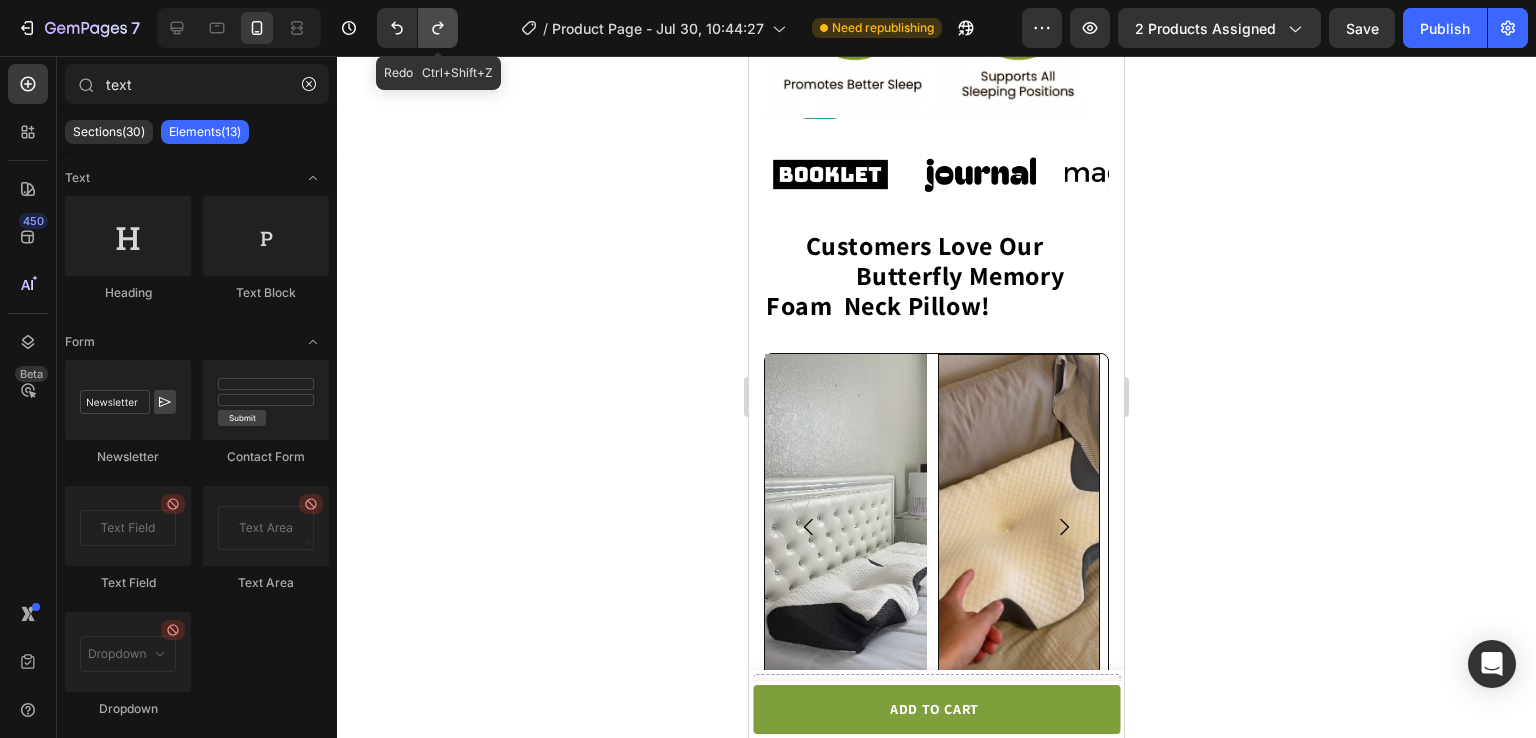 click 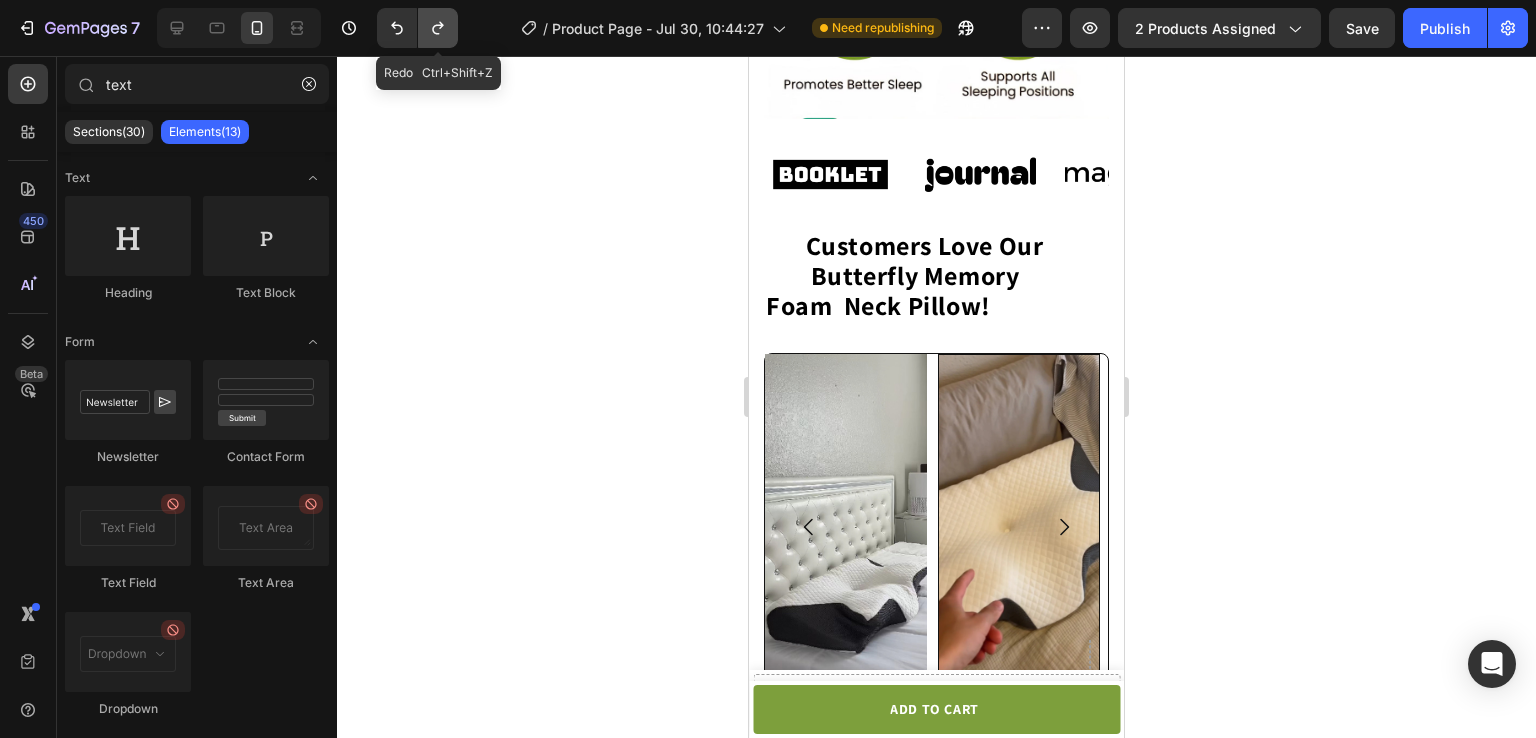 click 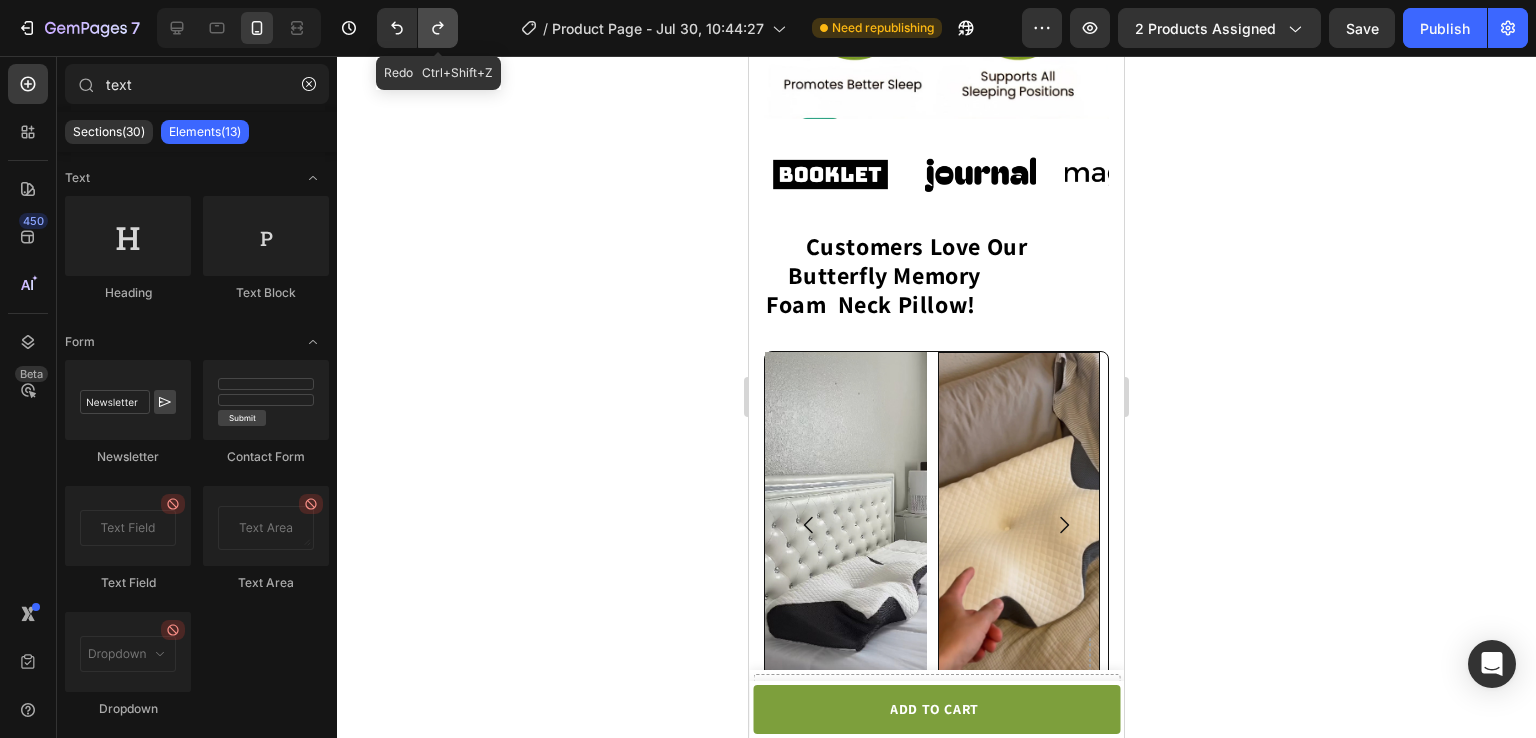 click 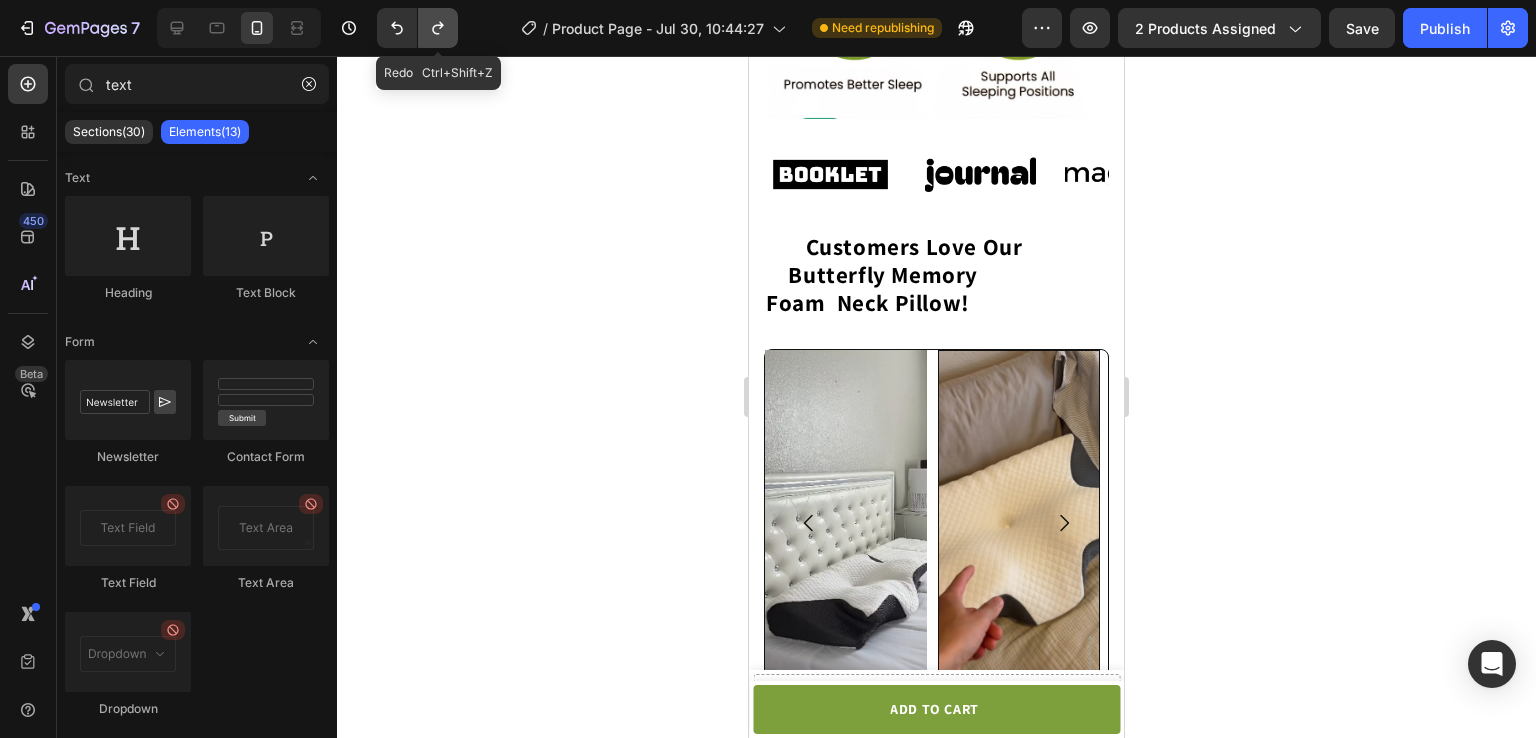 click 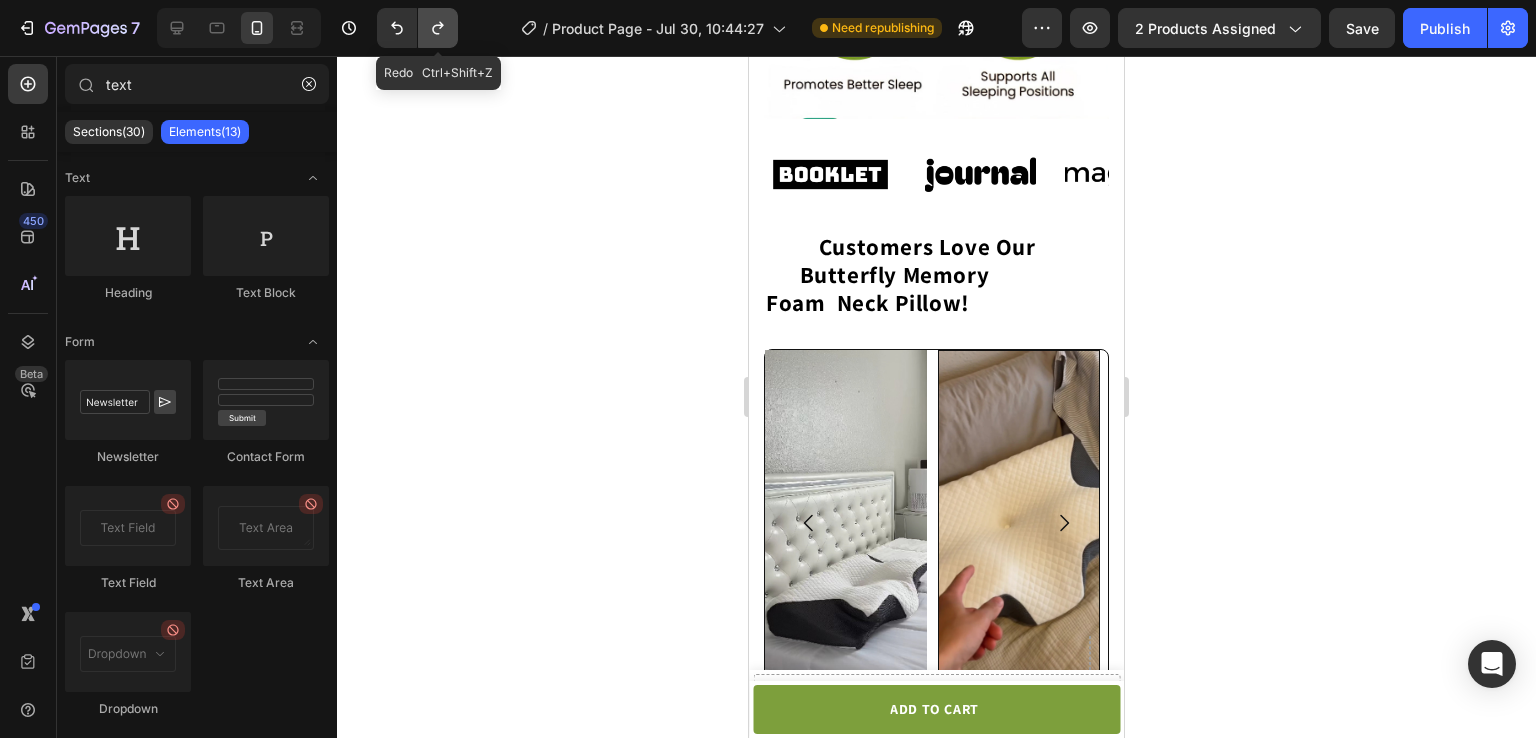 click 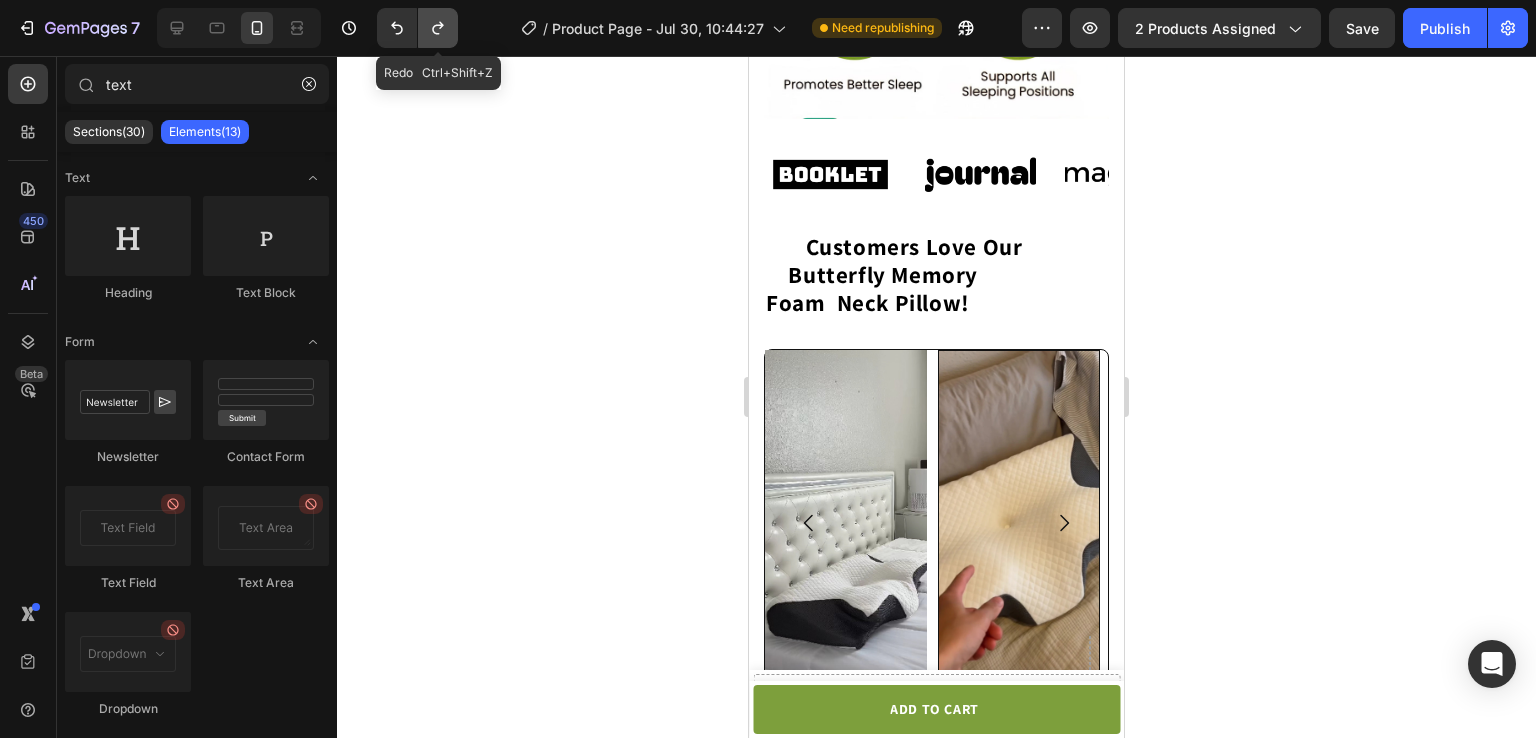 click 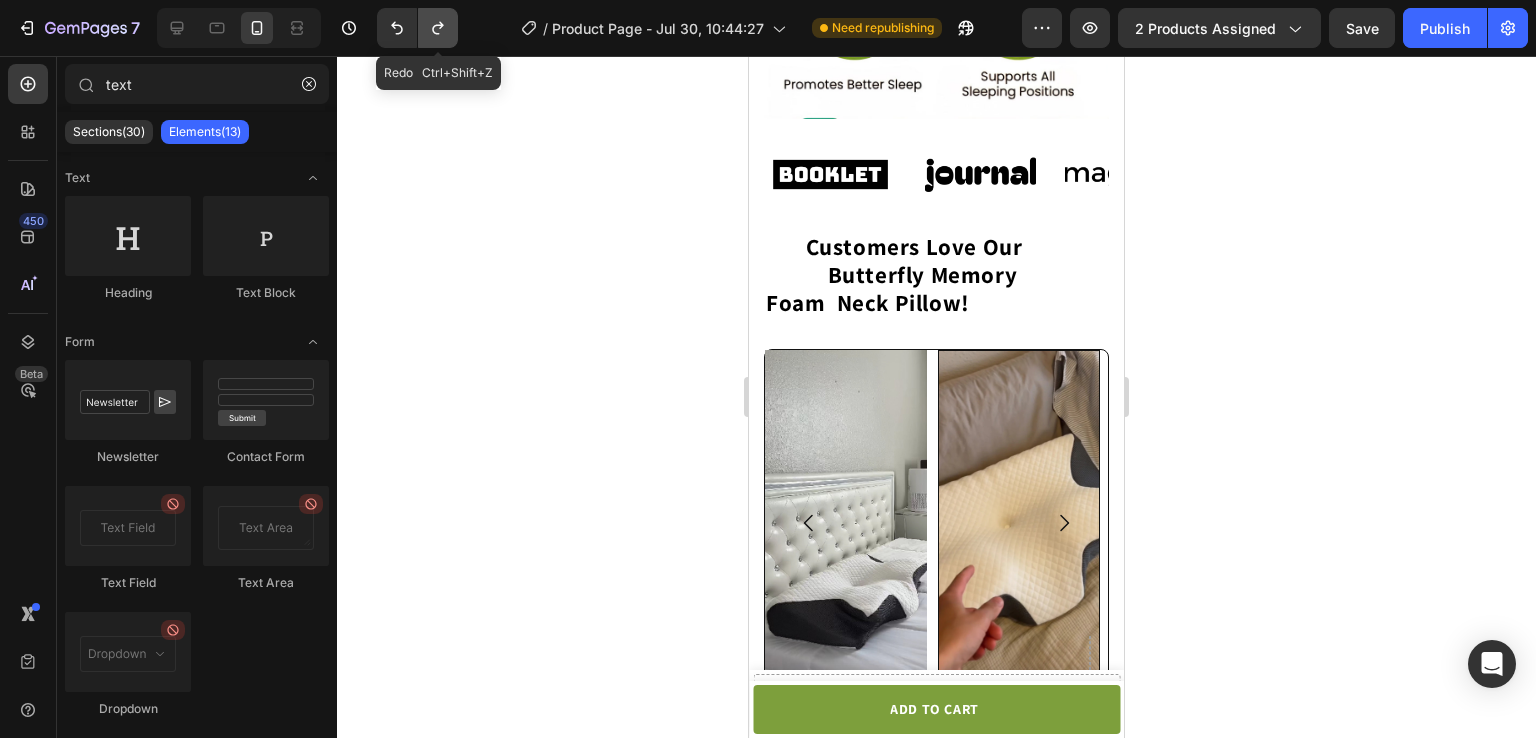 click 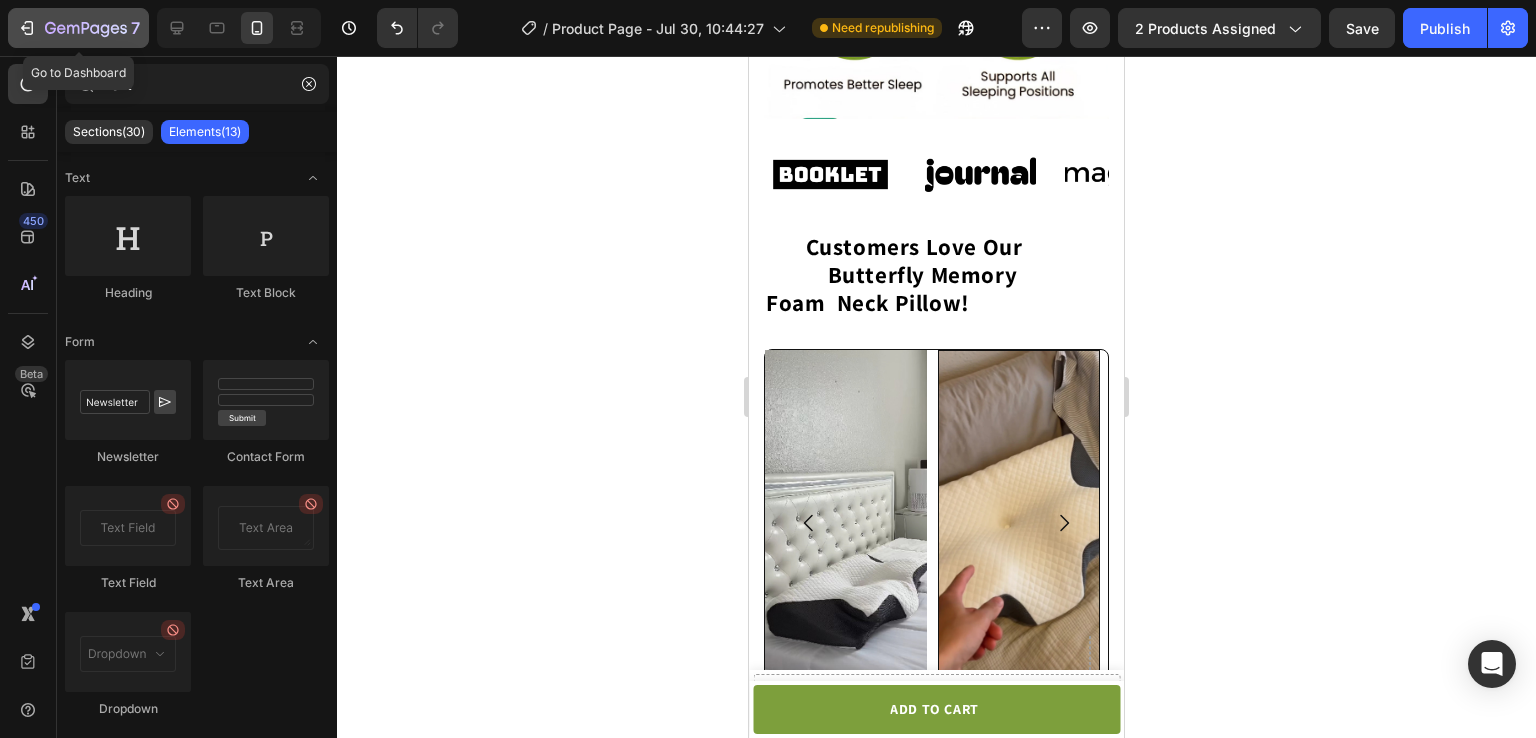 click 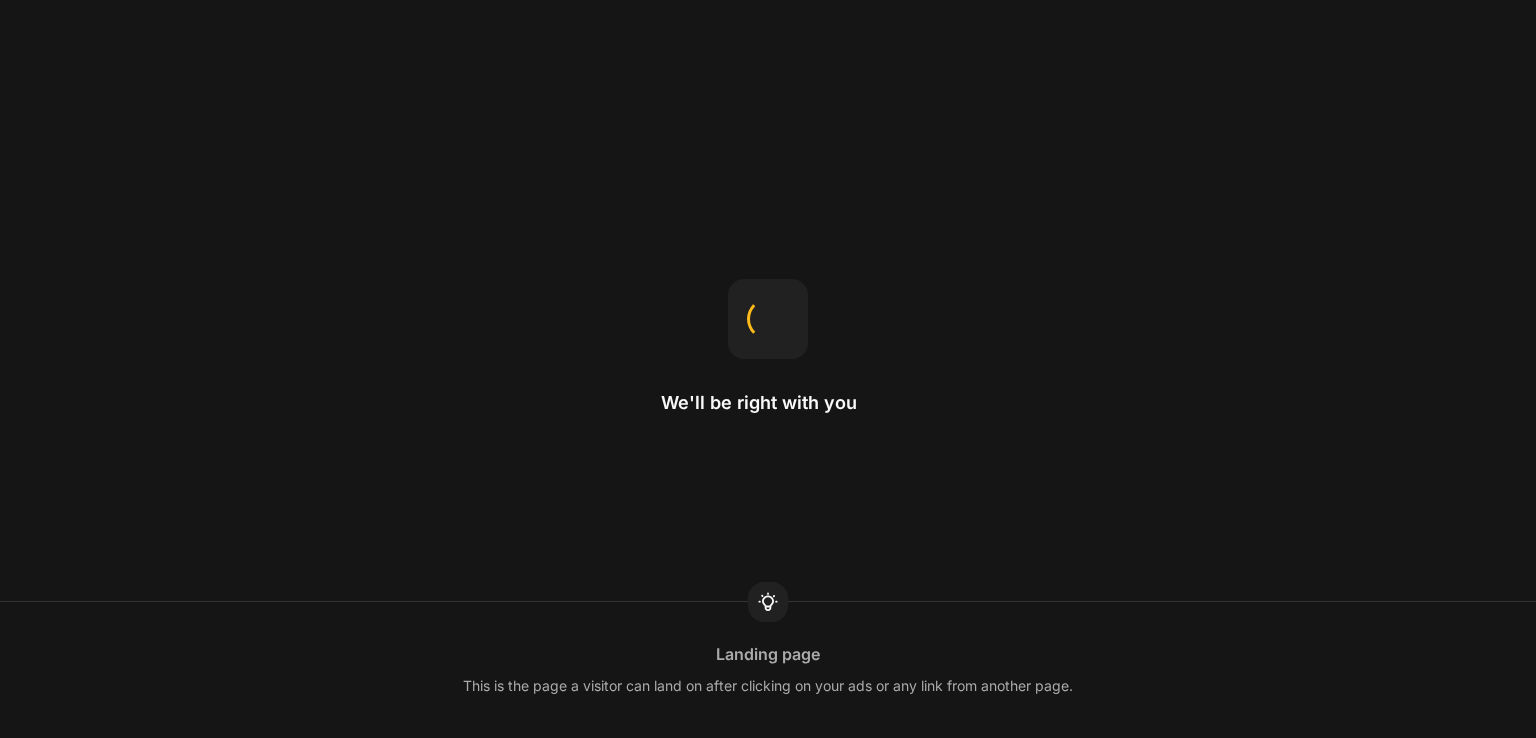 scroll, scrollTop: 0, scrollLeft: 0, axis: both 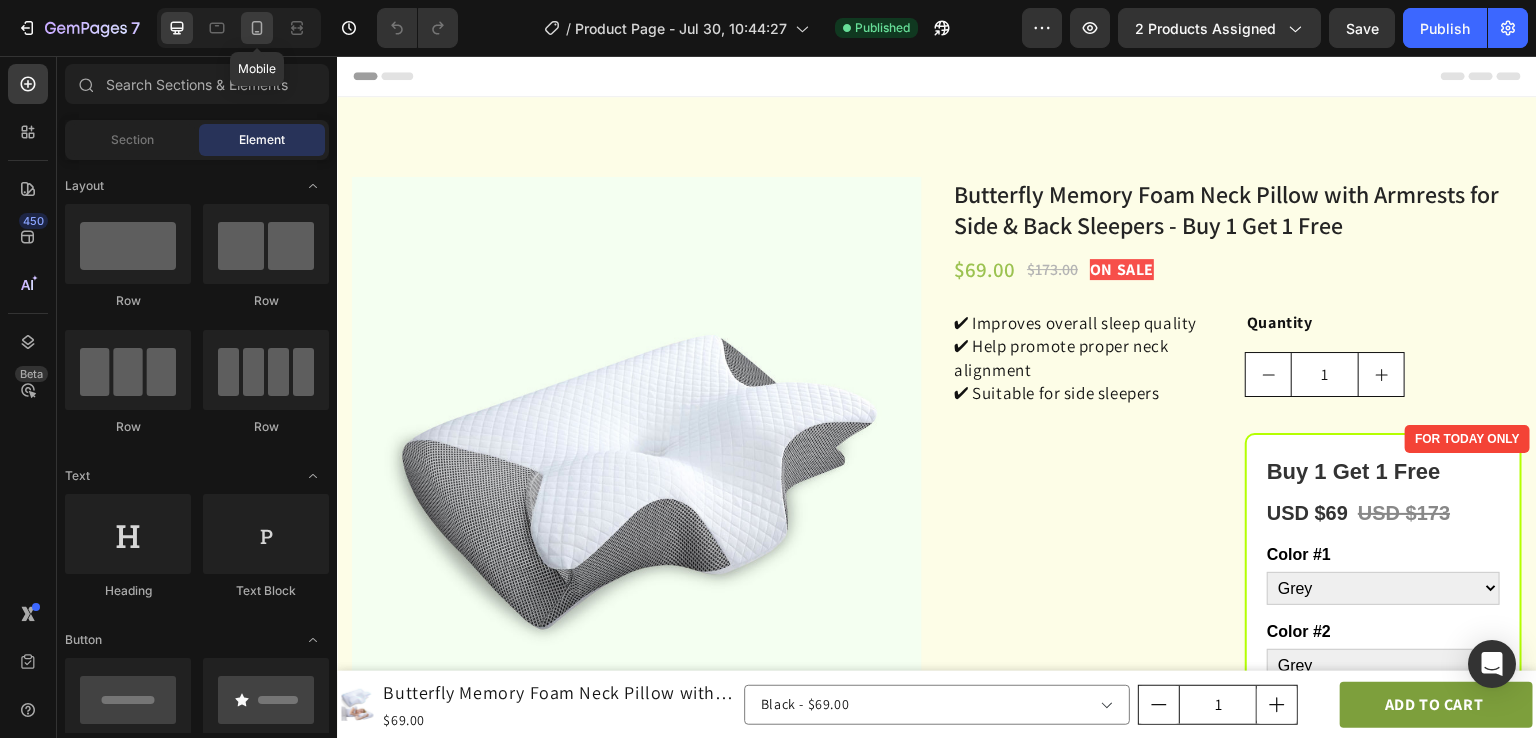 click 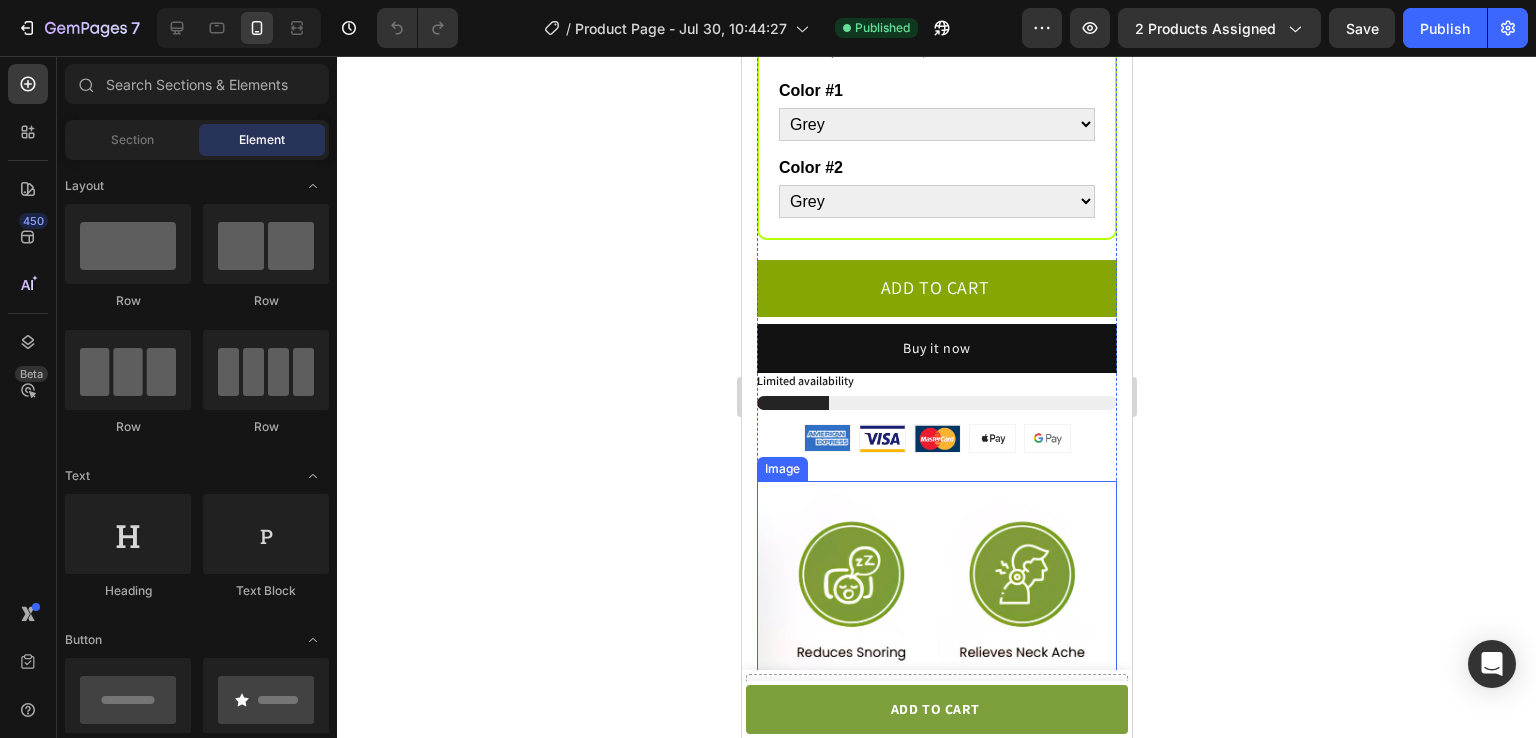 scroll, scrollTop: 956, scrollLeft: 0, axis: vertical 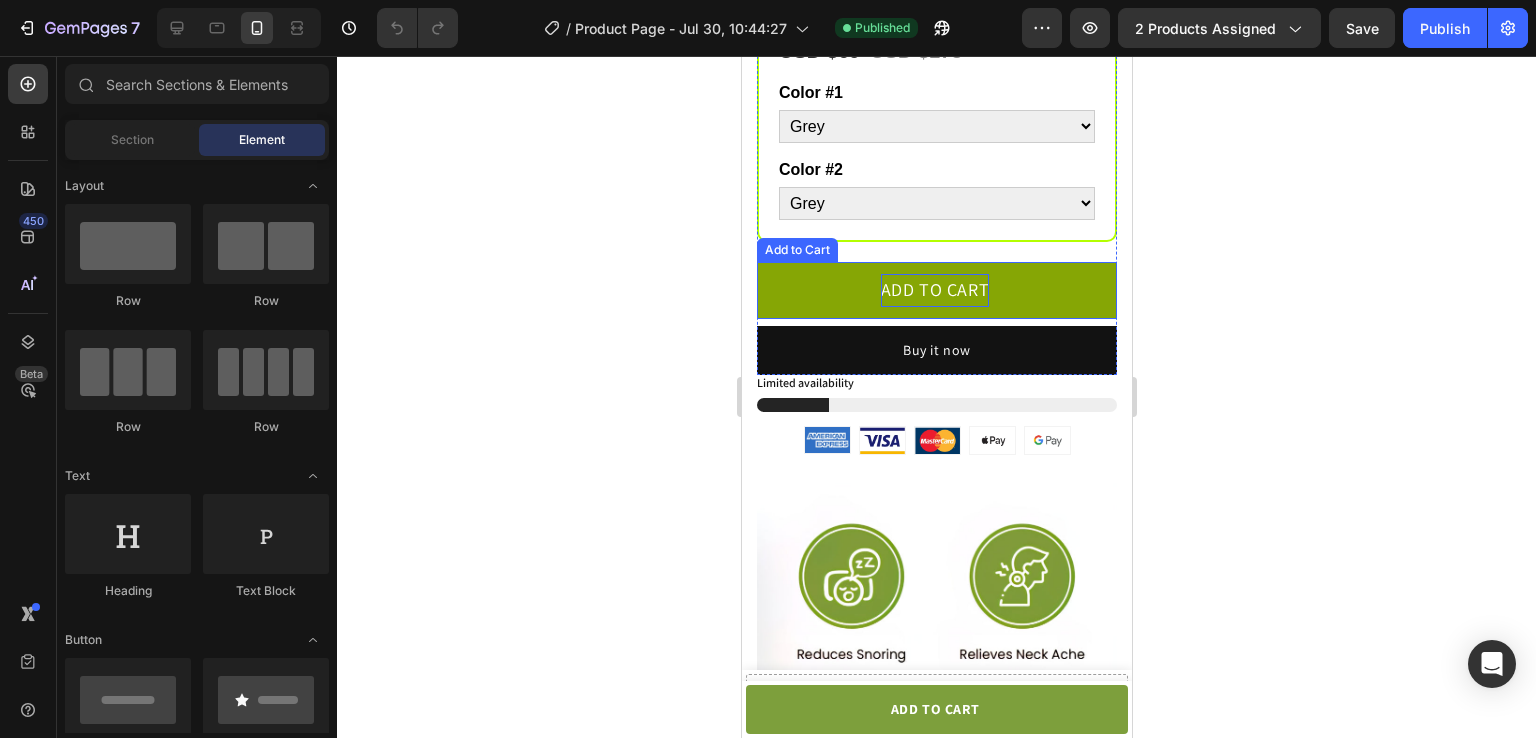 click on "ADD TO CART" 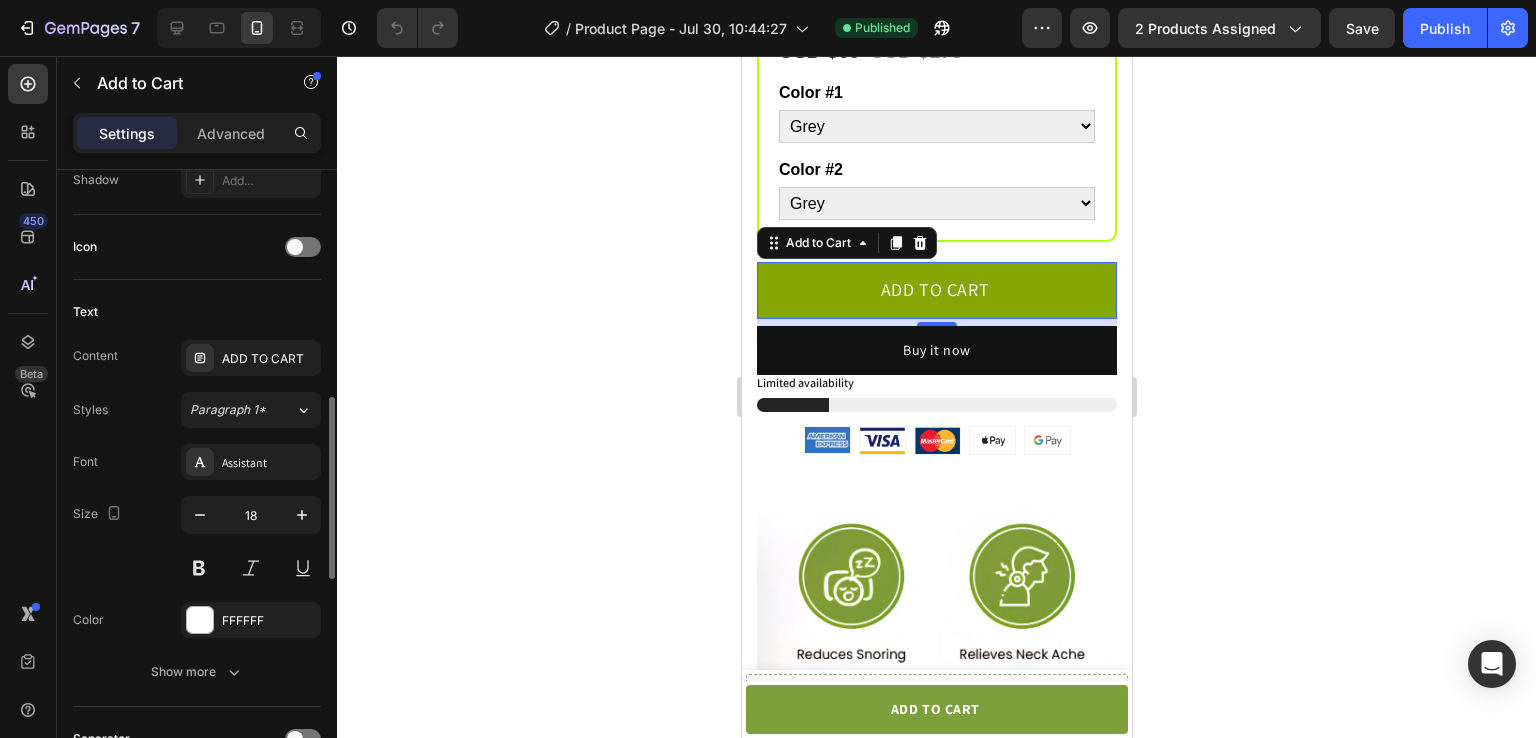 scroll, scrollTop: 776, scrollLeft: 0, axis: vertical 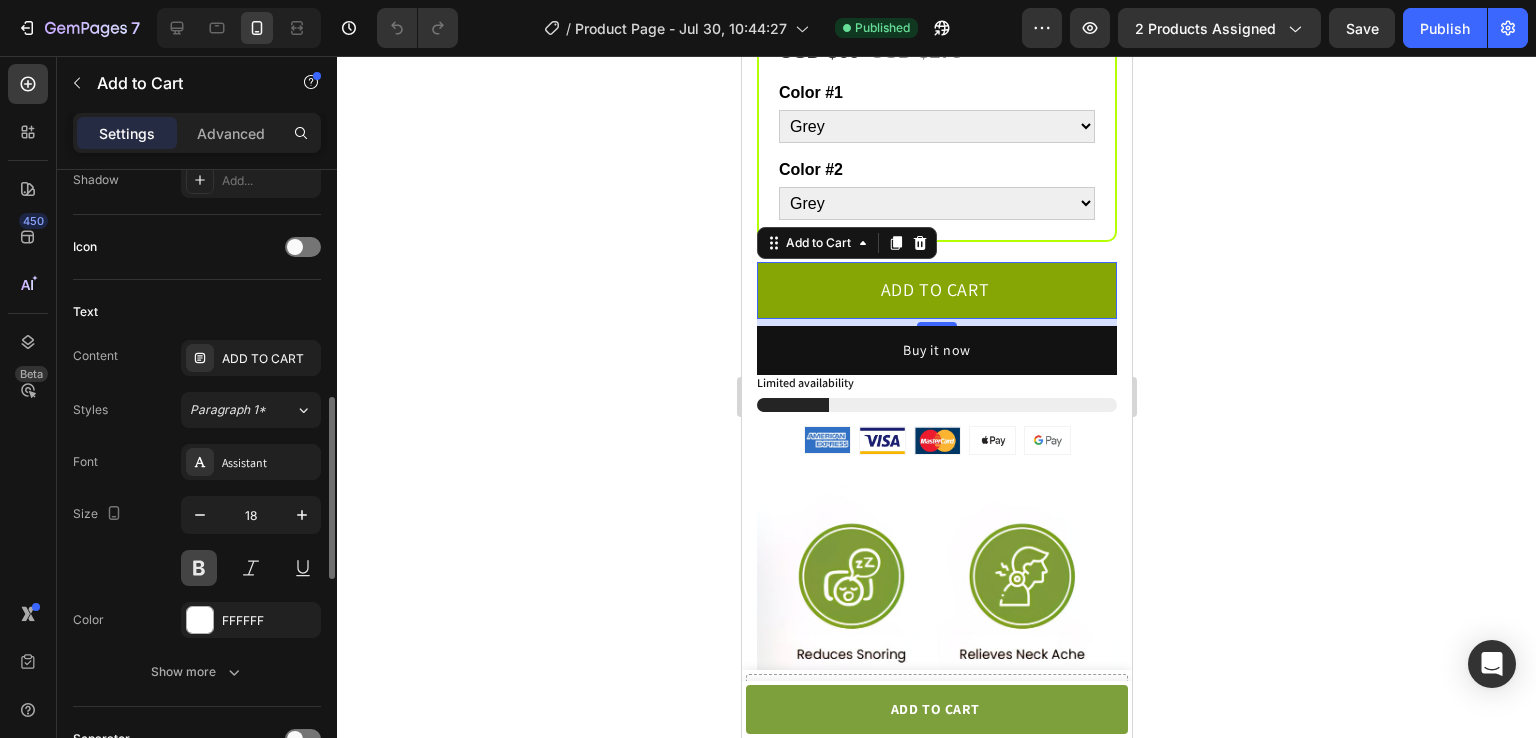 click at bounding box center [199, 568] 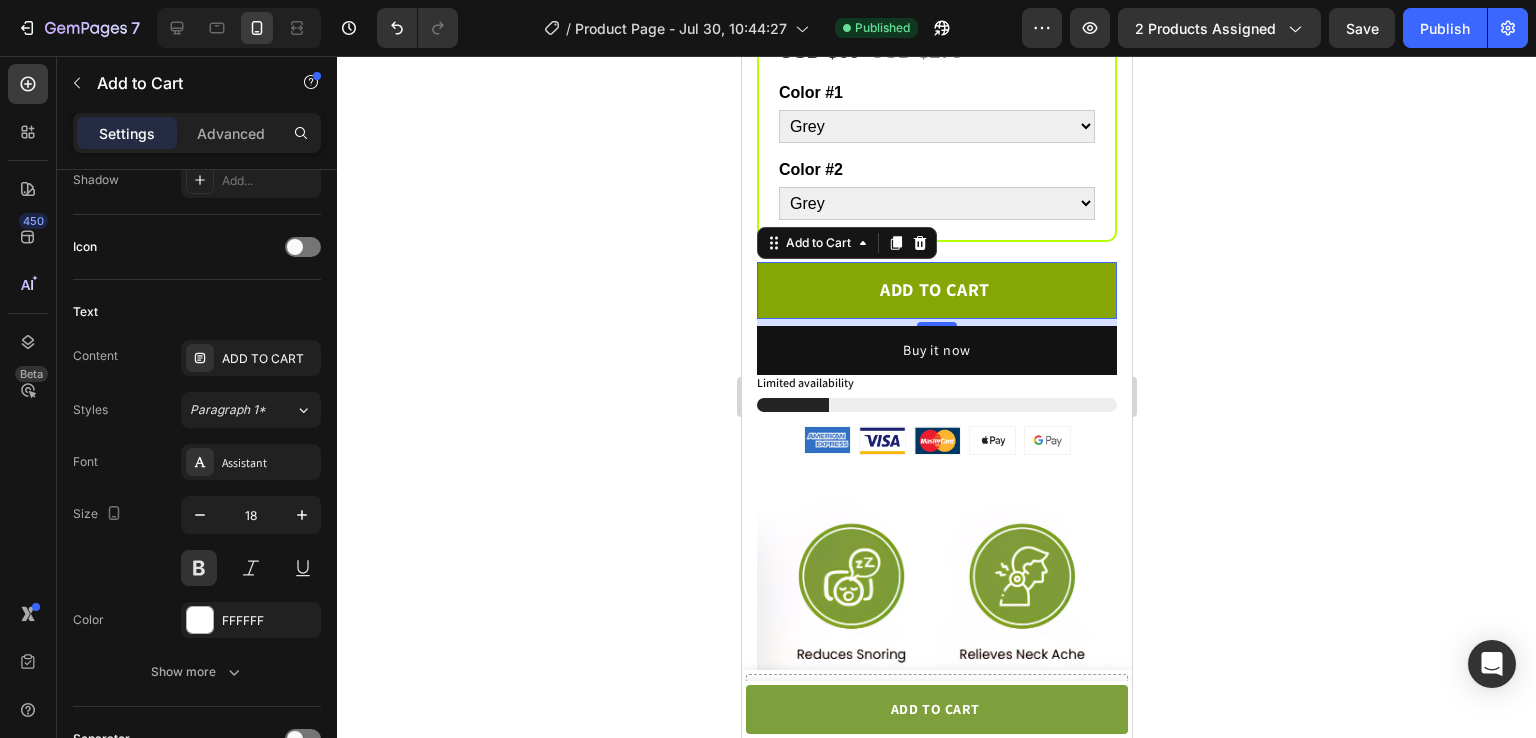 click 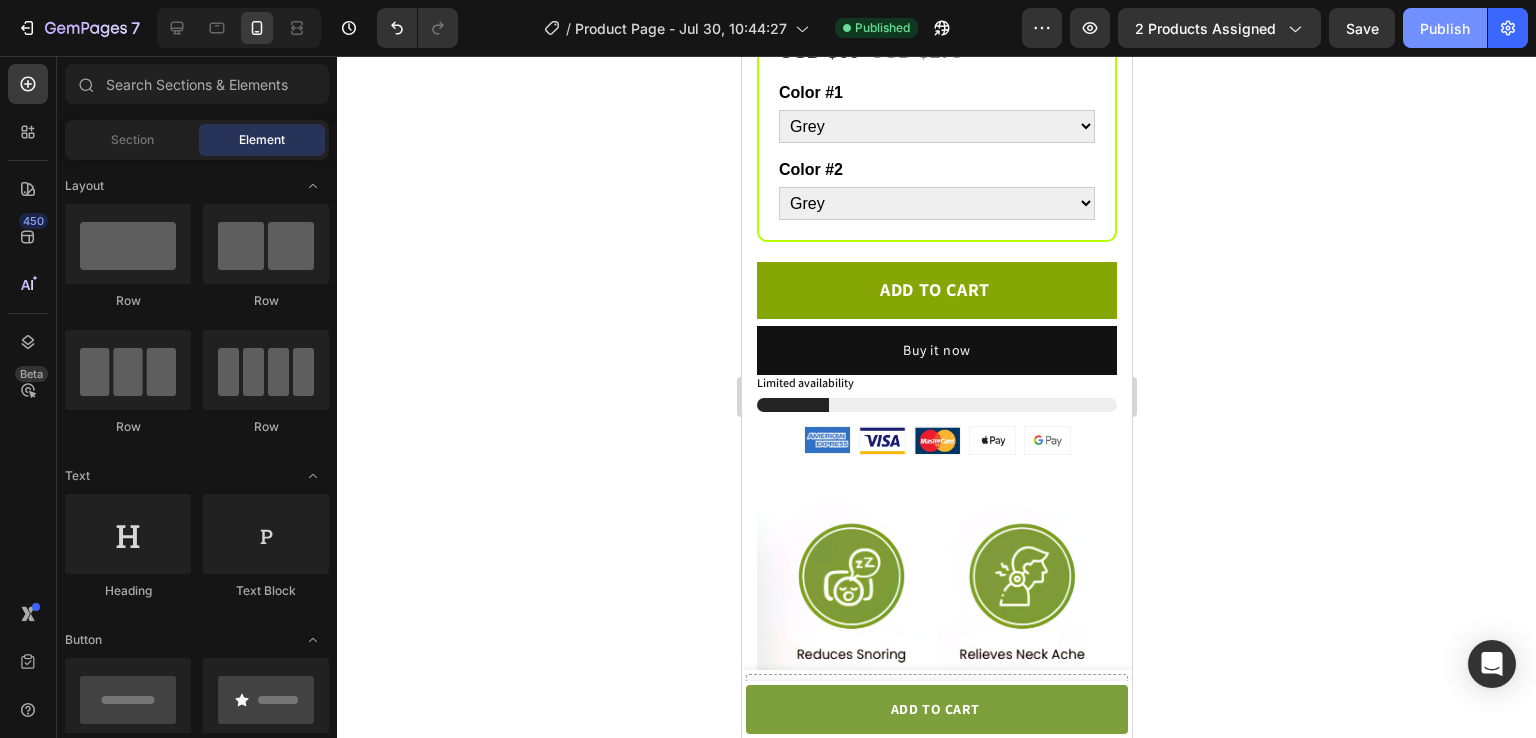 click on "Publish" at bounding box center [1445, 28] 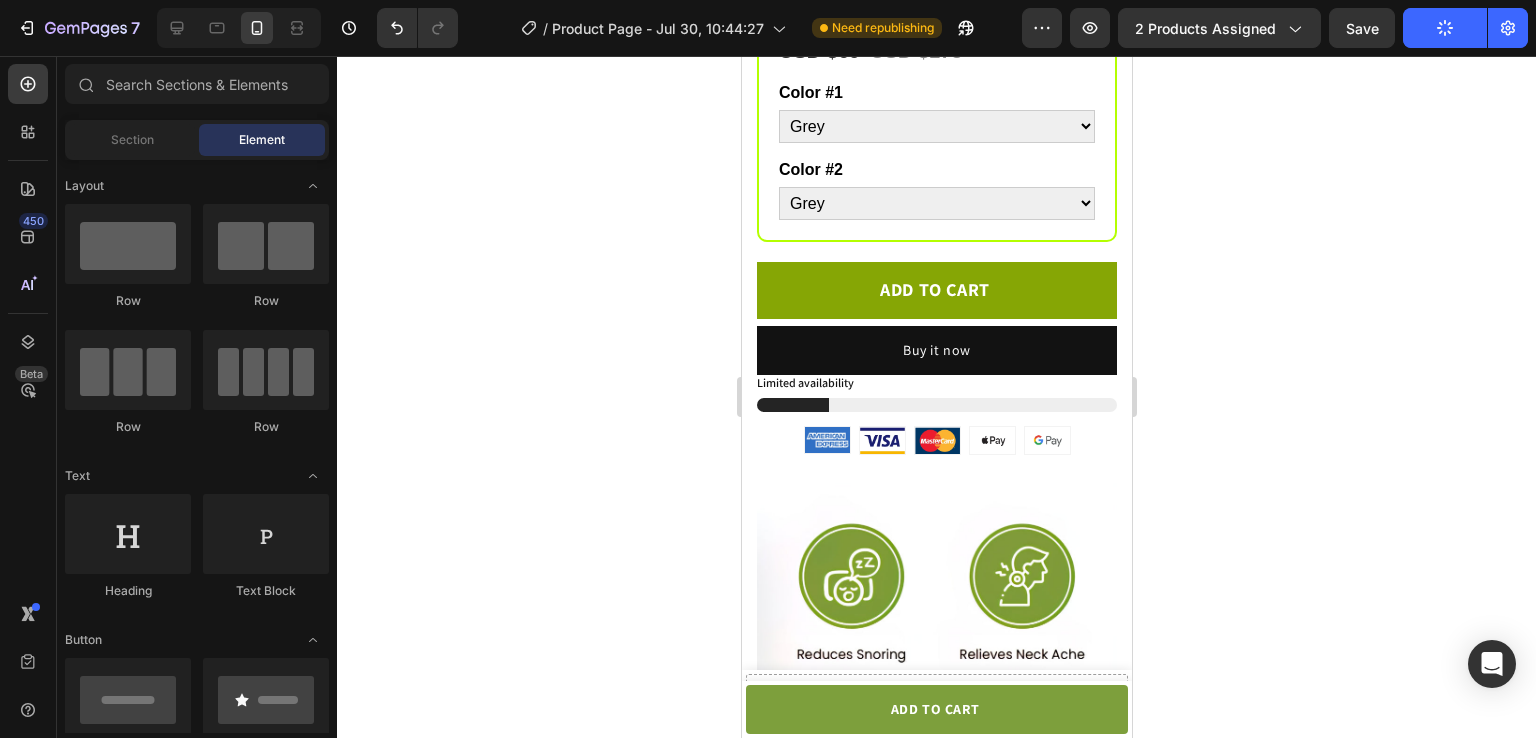 scroll, scrollTop: 907, scrollLeft: 0, axis: vertical 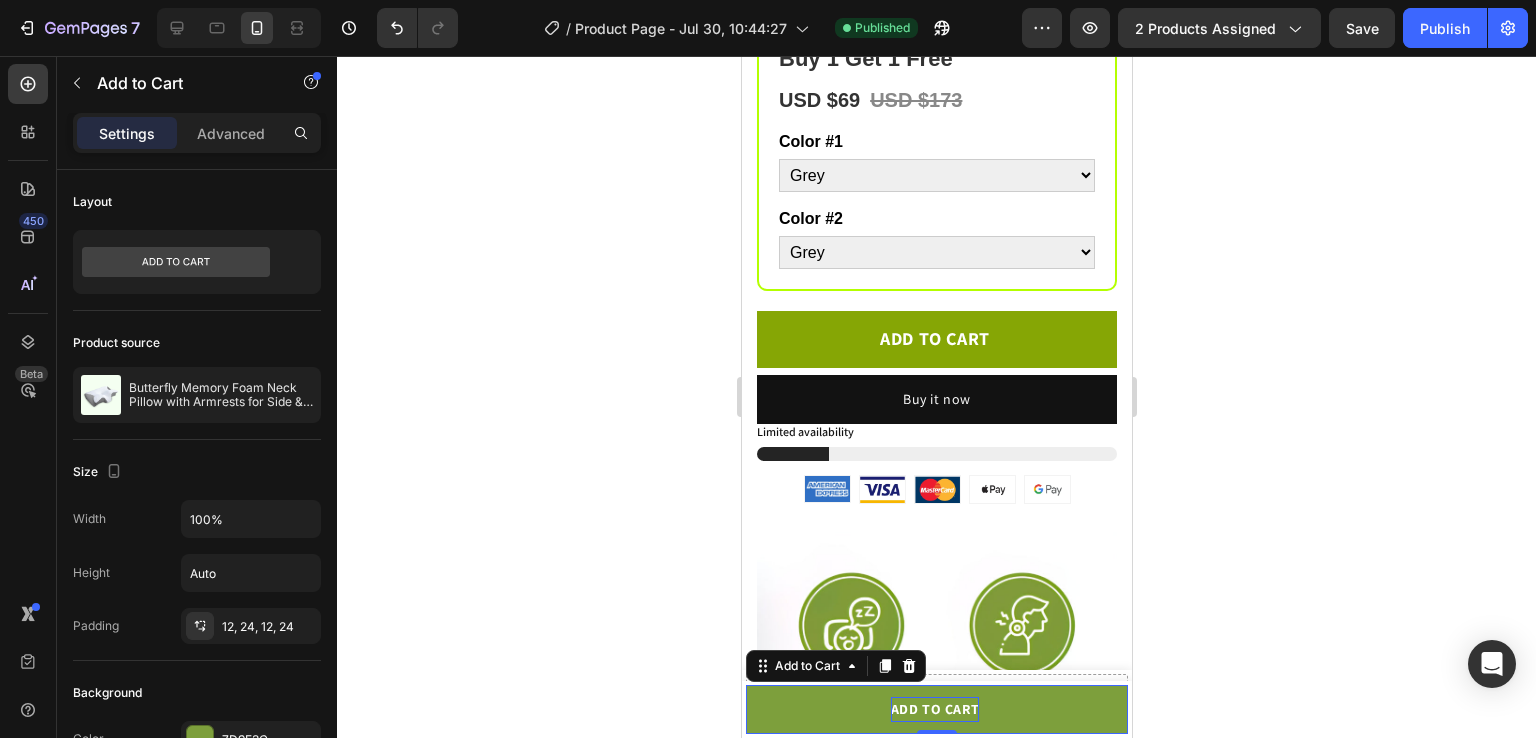 click on "ADD TO CART" at bounding box center [934, 709] 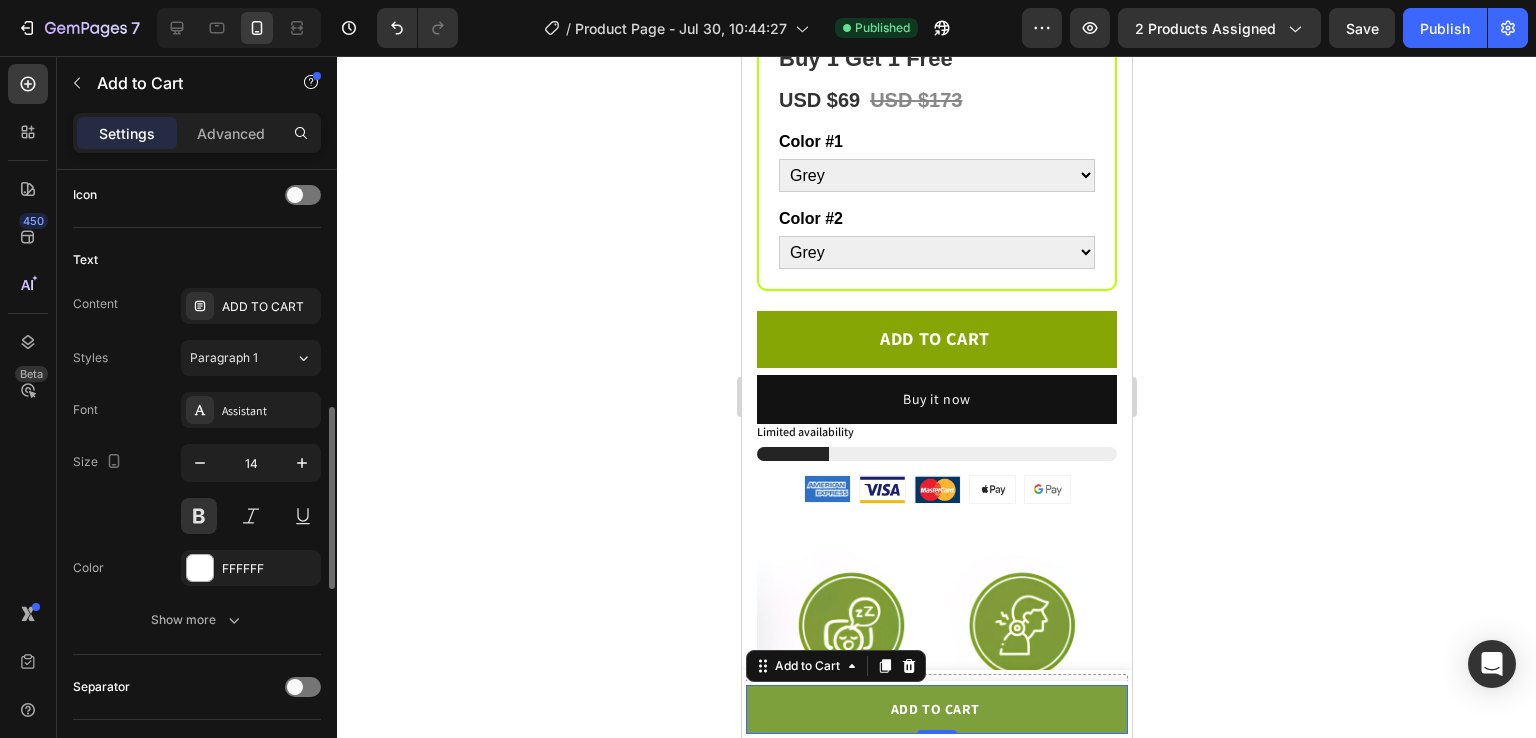scroll, scrollTop: 837, scrollLeft: 0, axis: vertical 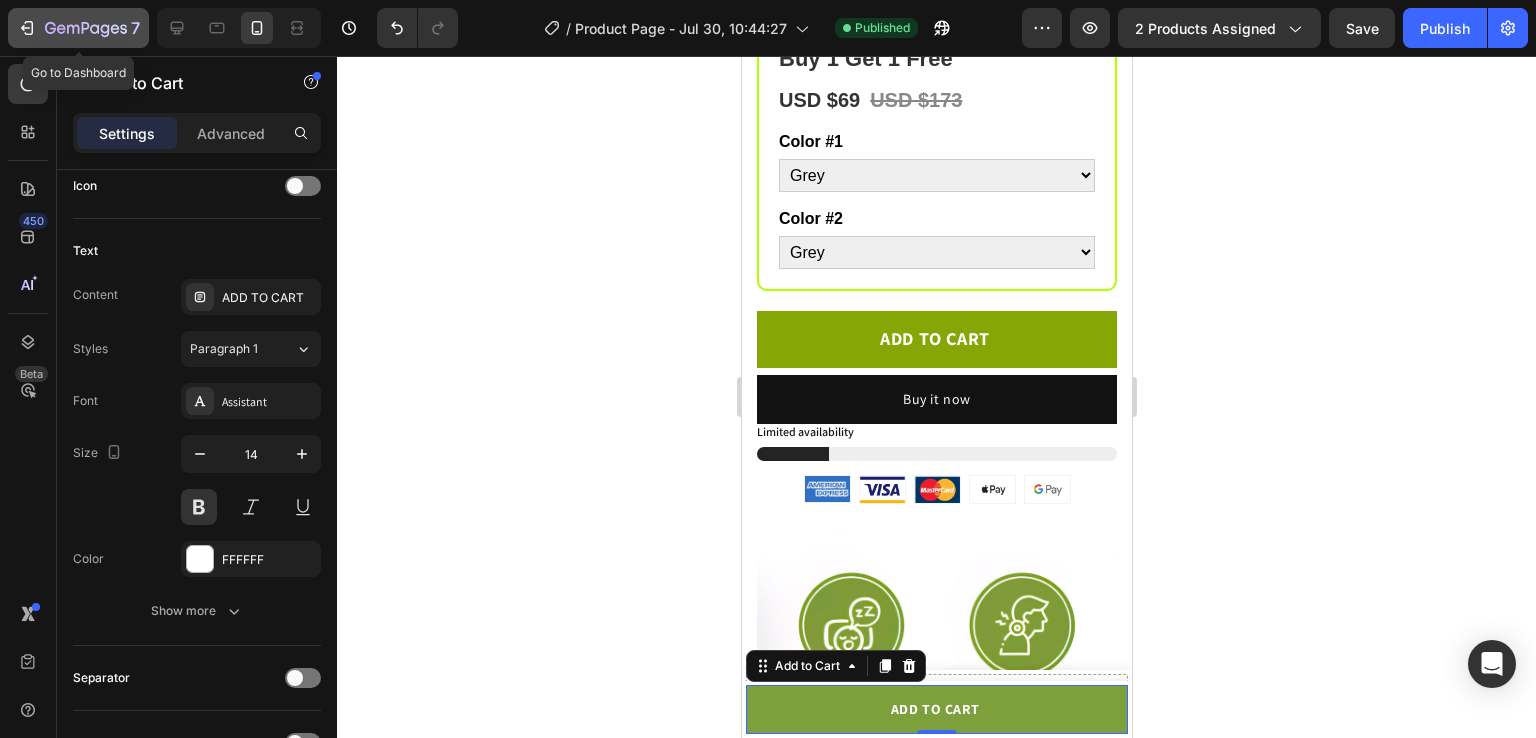 click on "7" at bounding box center (78, 28) 